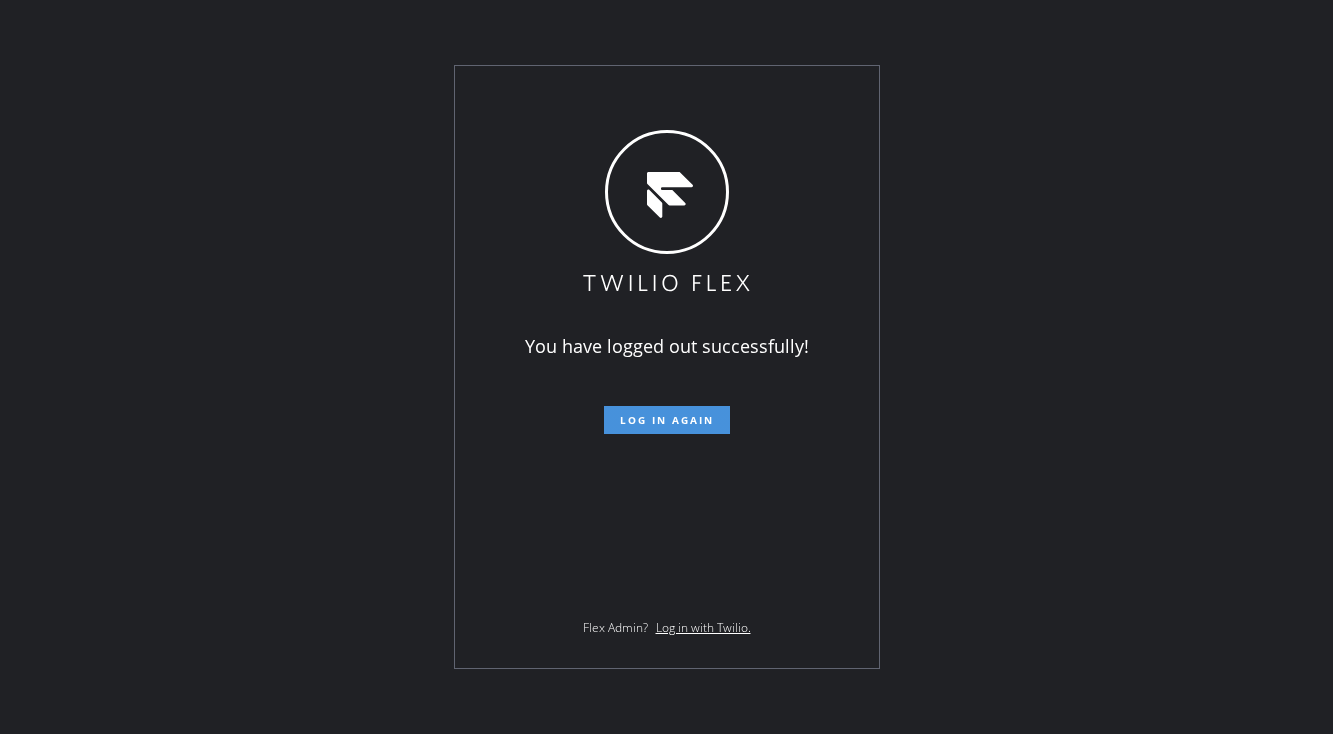 click on "Log in again" at bounding box center [667, 420] 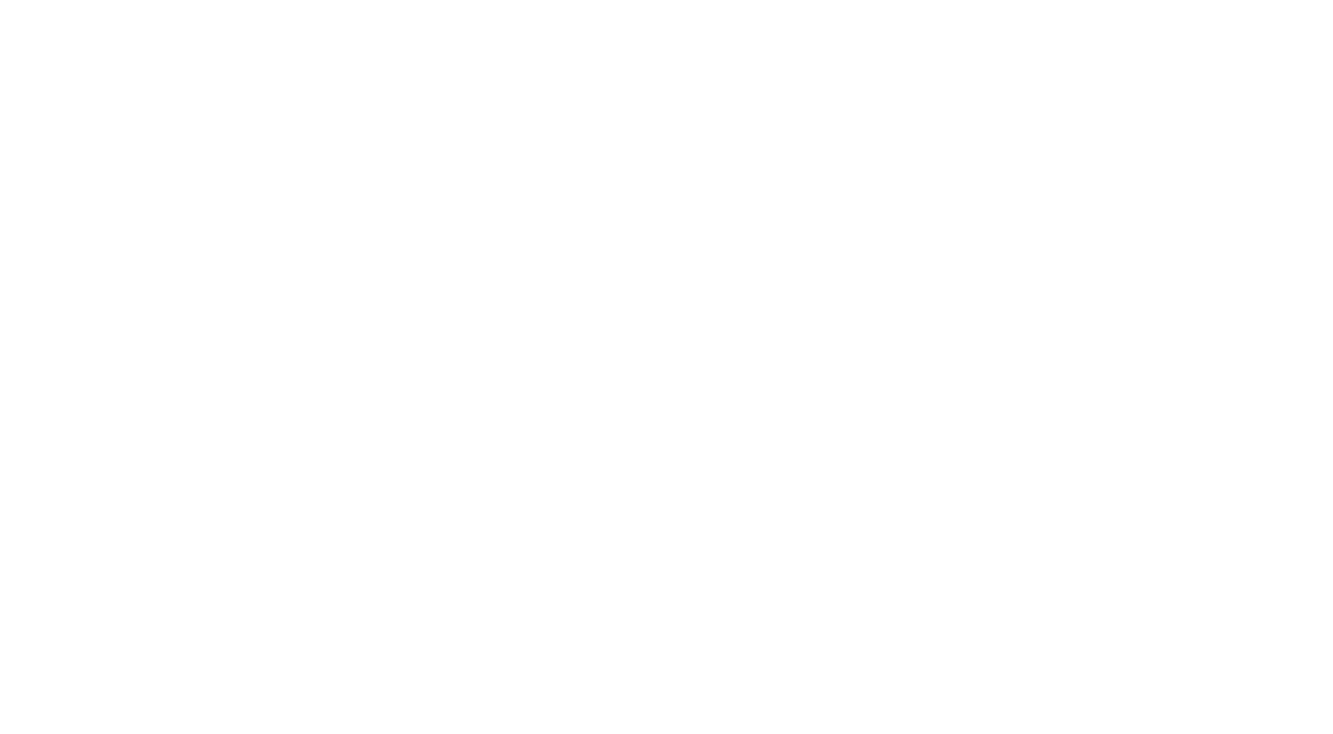 scroll, scrollTop: 0, scrollLeft: 0, axis: both 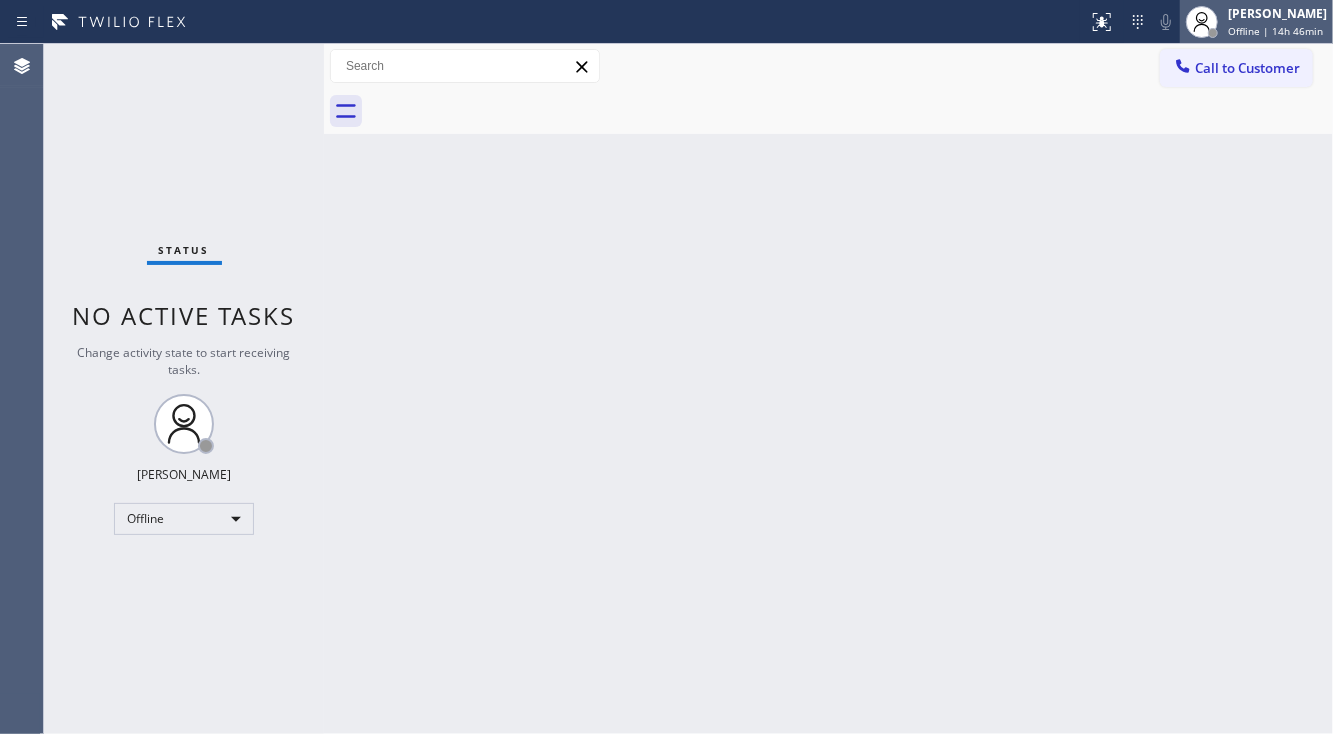 click 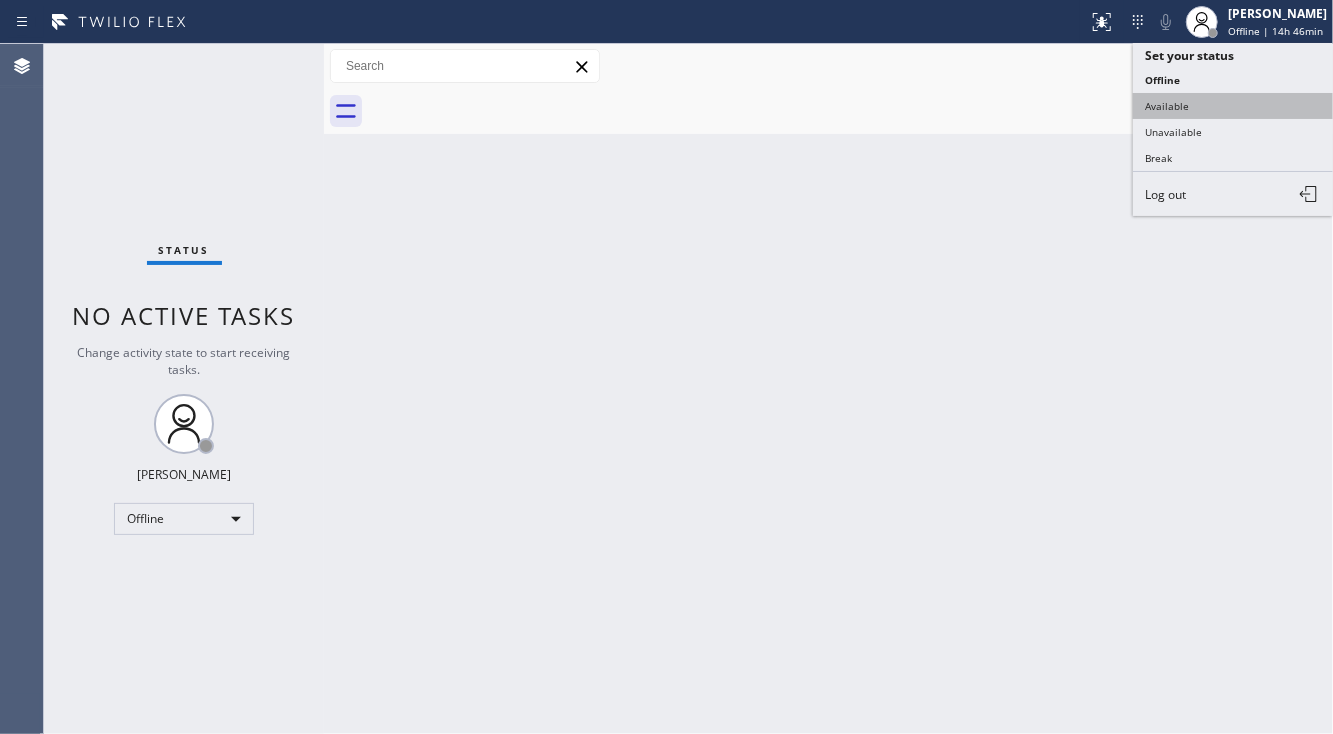 click on "Available" at bounding box center (1233, 106) 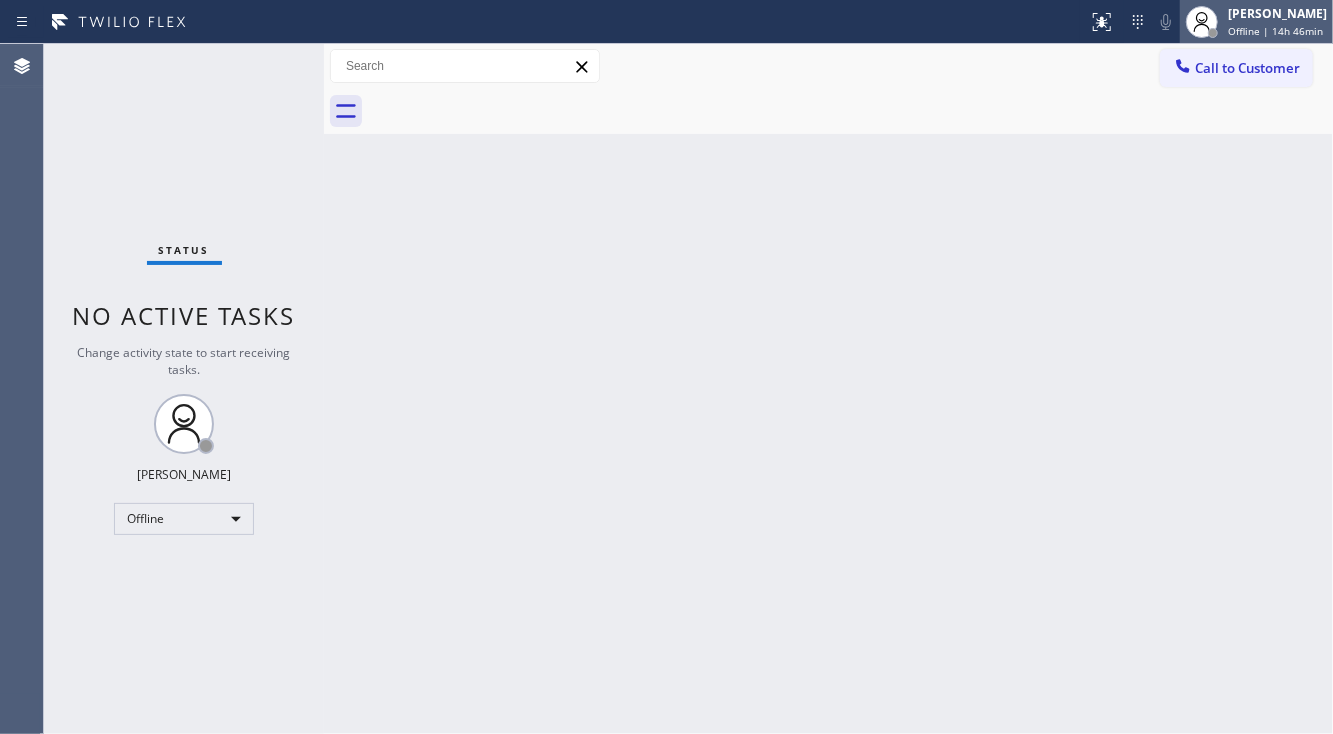 click on "Offline | 14h 46min" at bounding box center [1275, 31] 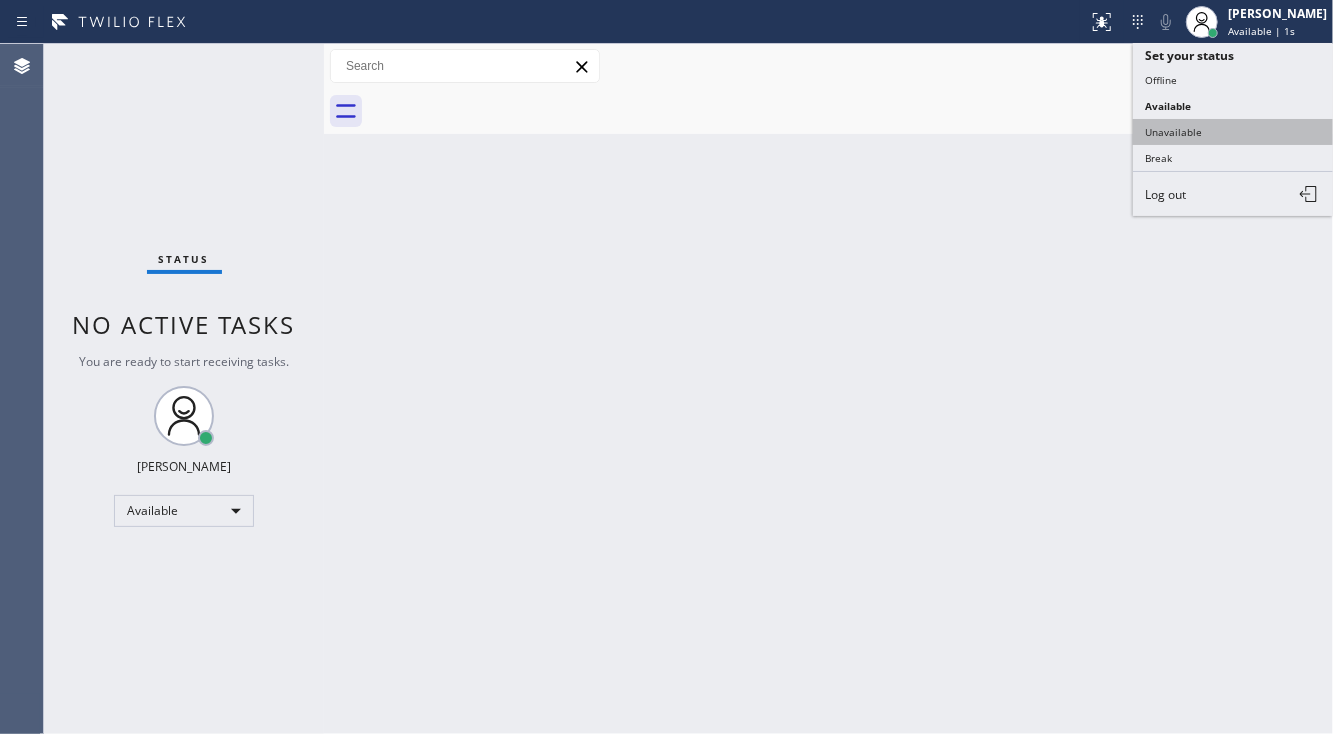 click on "Unavailable" at bounding box center (1233, 132) 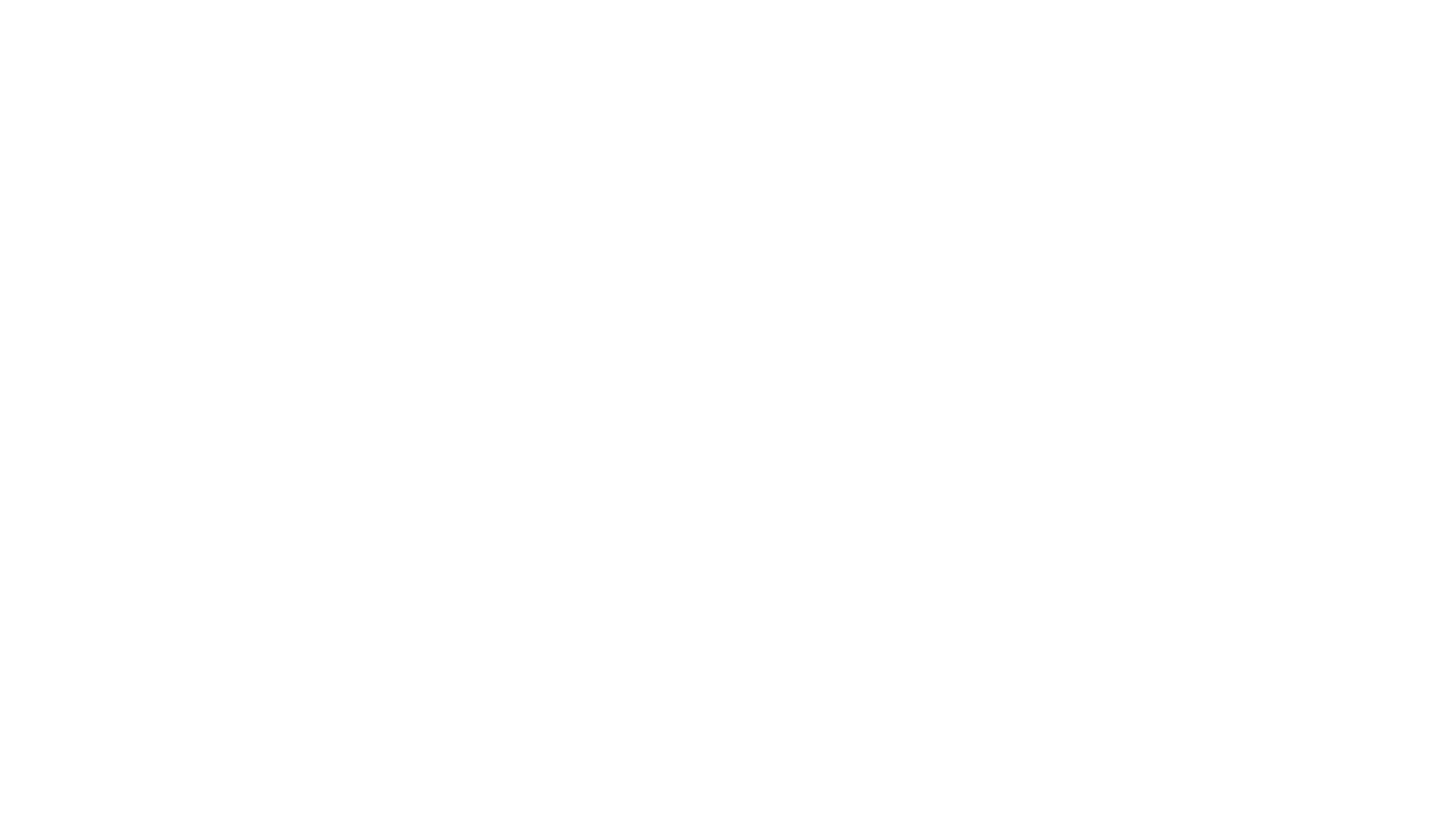 scroll, scrollTop: 0, scrollLeft: 0, axis: both 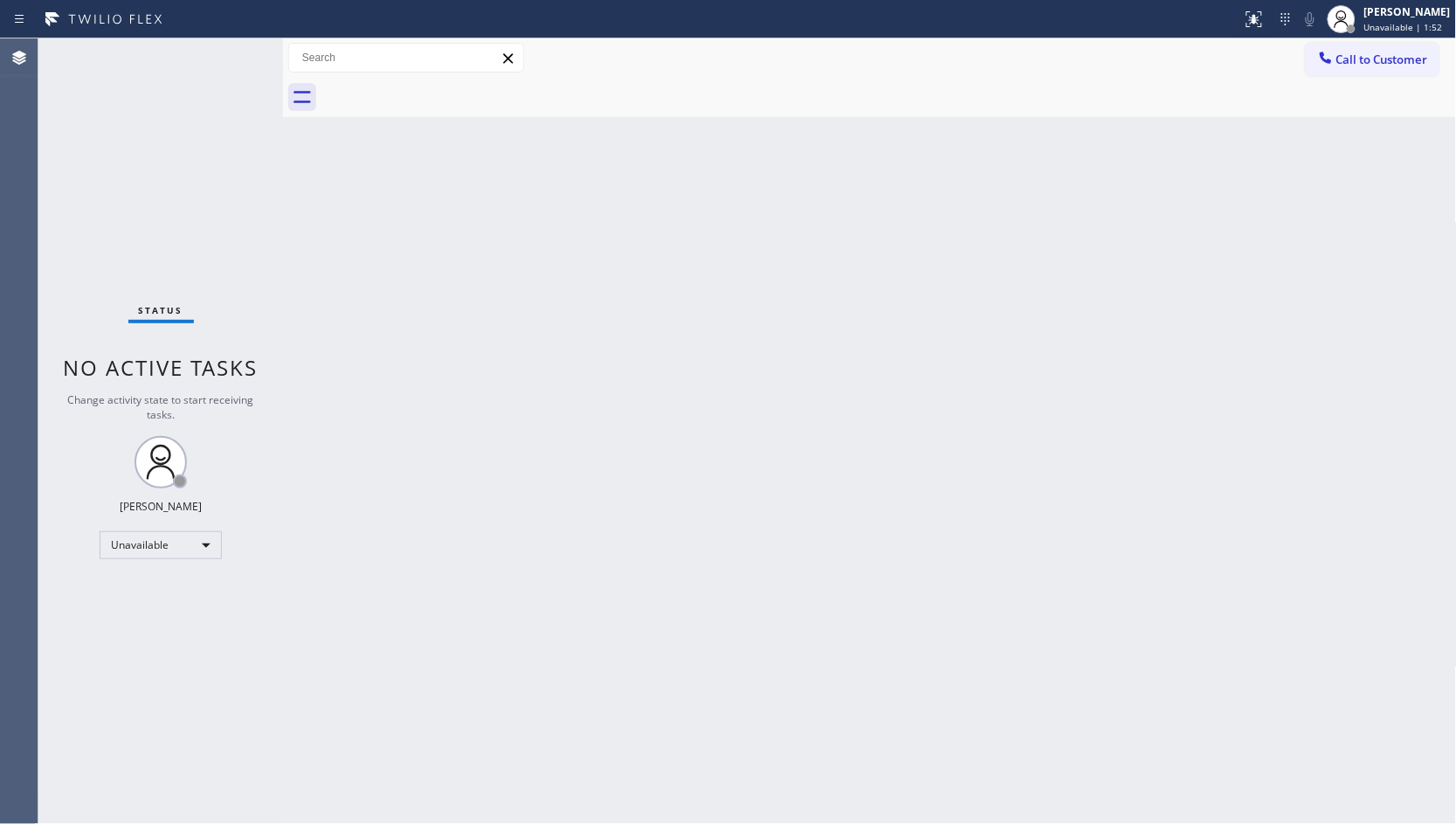 click on "Back to Dashboard Change Sender ID Customers Technicians Select a contact Outbound call Technician Search Technician Your caller id phone number Your caller id phone number Call Technician info Name   Phone none Address none Change Sender ID HVAC [PHONE_NUMBER] 5 Star Appliance [PHONE_NUMBER] Appliance Repair [PHONE_NUMBER] Plumbing [PHONE_NUMBER] Air Duct Cleaning [PHONE_NUMBER]  Electricians [PHONE_NUMBER] Cancel Change Check personal SMS Reset Change No tabs Call to Customer Outbound call Location Search location Your caller id phone number Customer number Call Outbound call Technician Search Technician Your caller id phone number Your caller id phone number Call" at bounding box center (870, 431) 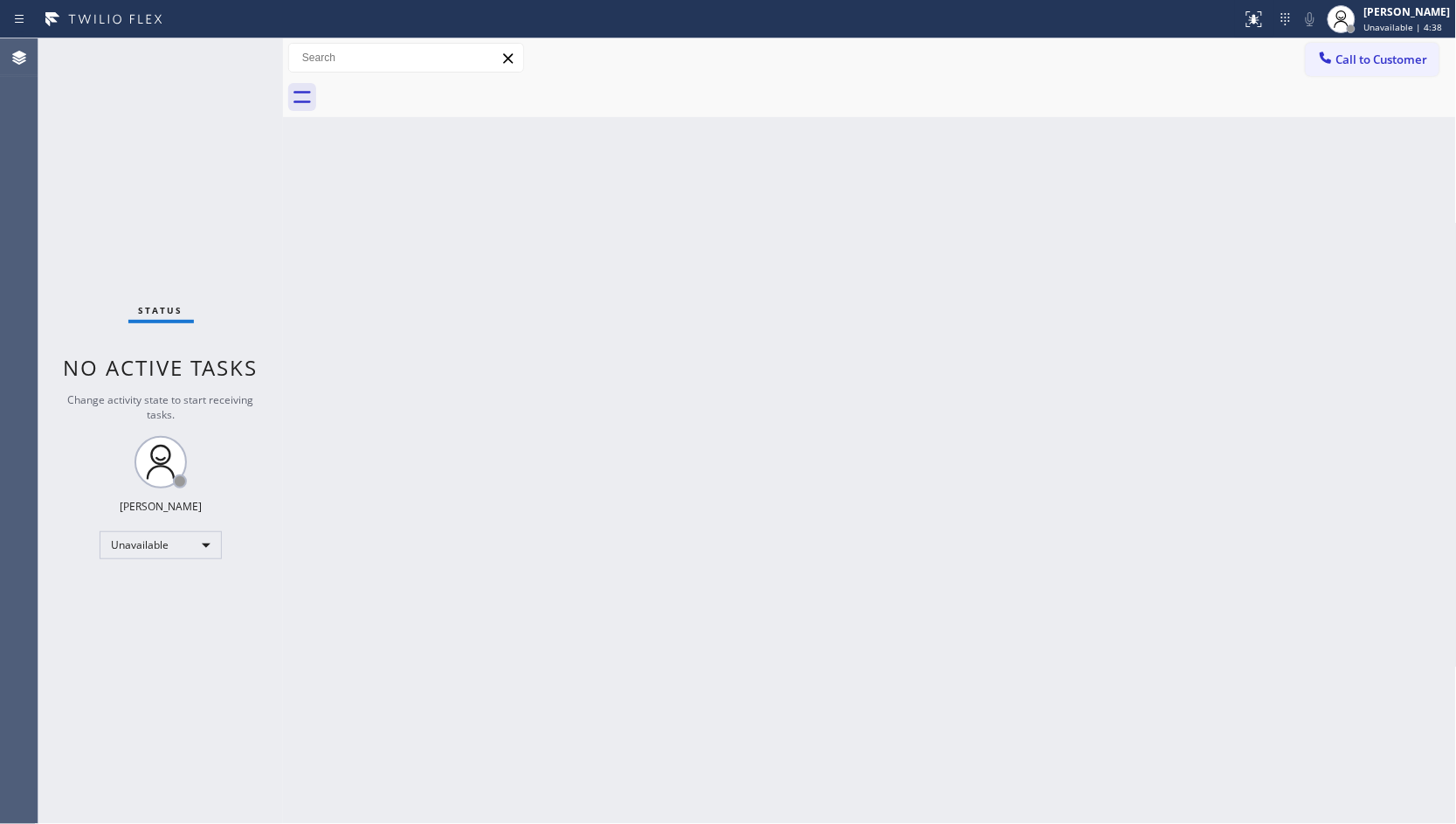 drag, startPoint x: 1016, startPoint y: 241, endPoint x: 1011, endPoint y: 232, distance: 10.29563 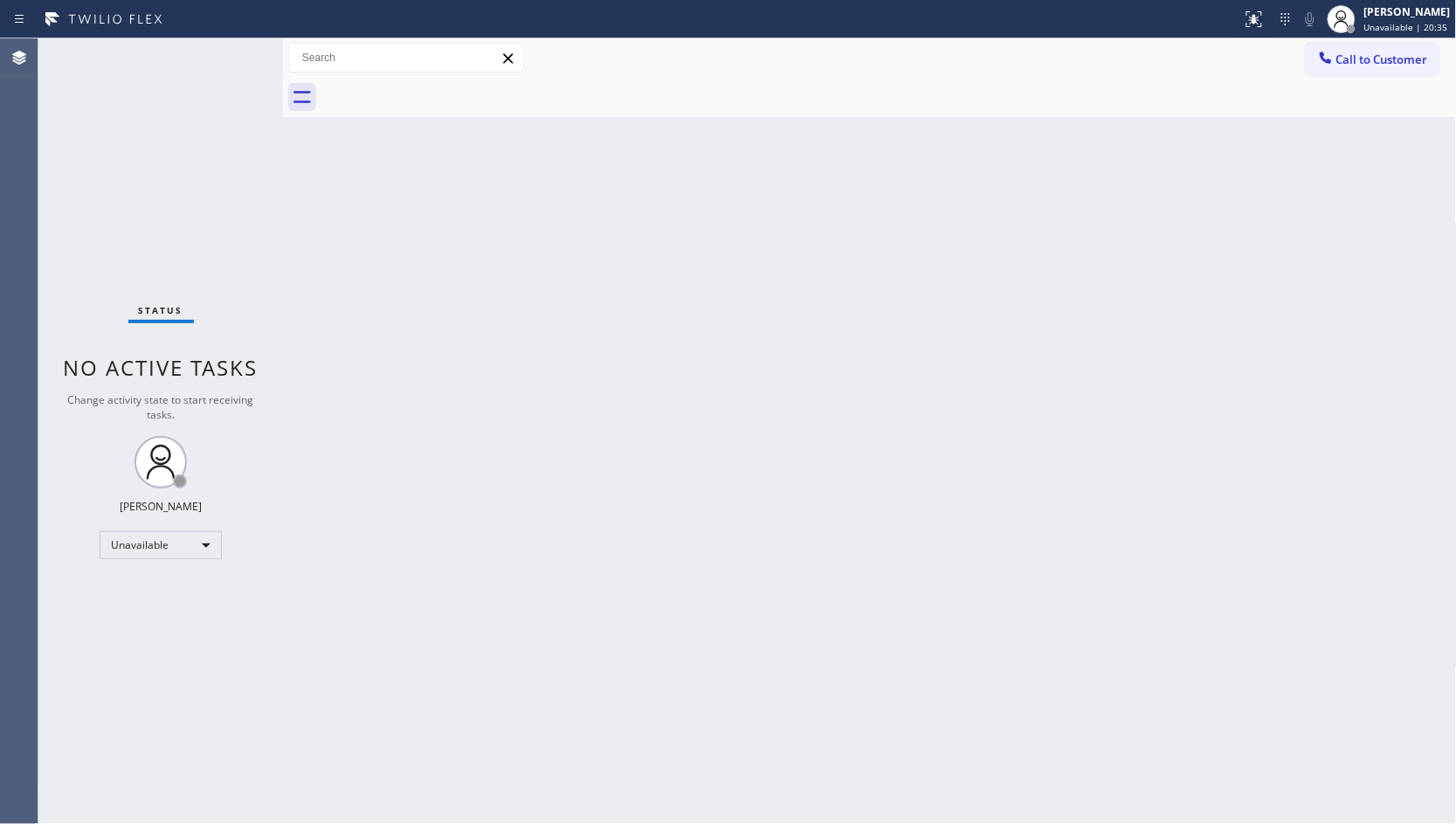 drag, startPoint x: 744, startPoint y: 207, endPoint x: 760, endPoint y: 205, distance: 16.124515 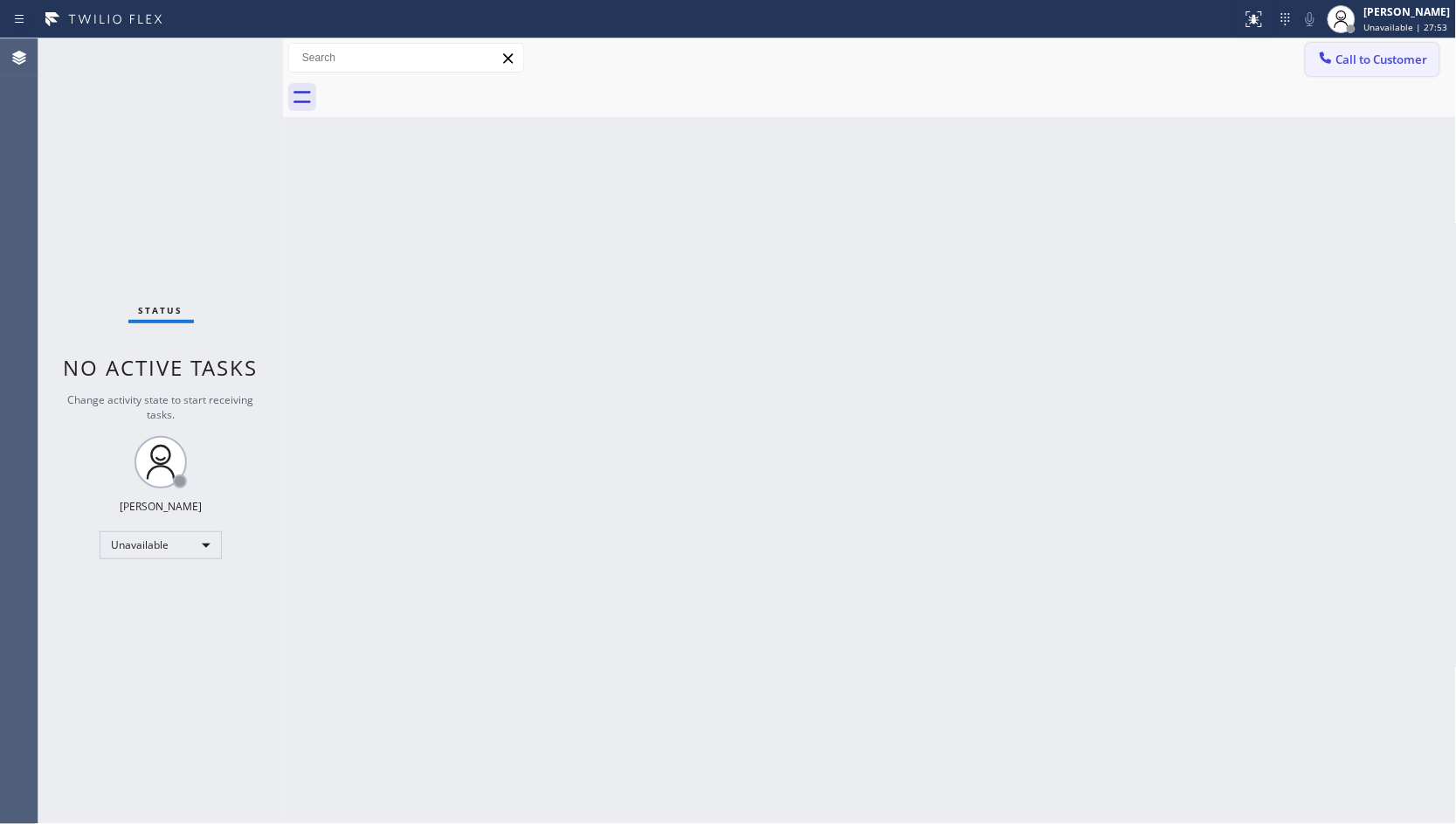 click on "Call to Customer" at bounding box center [1372, 59] 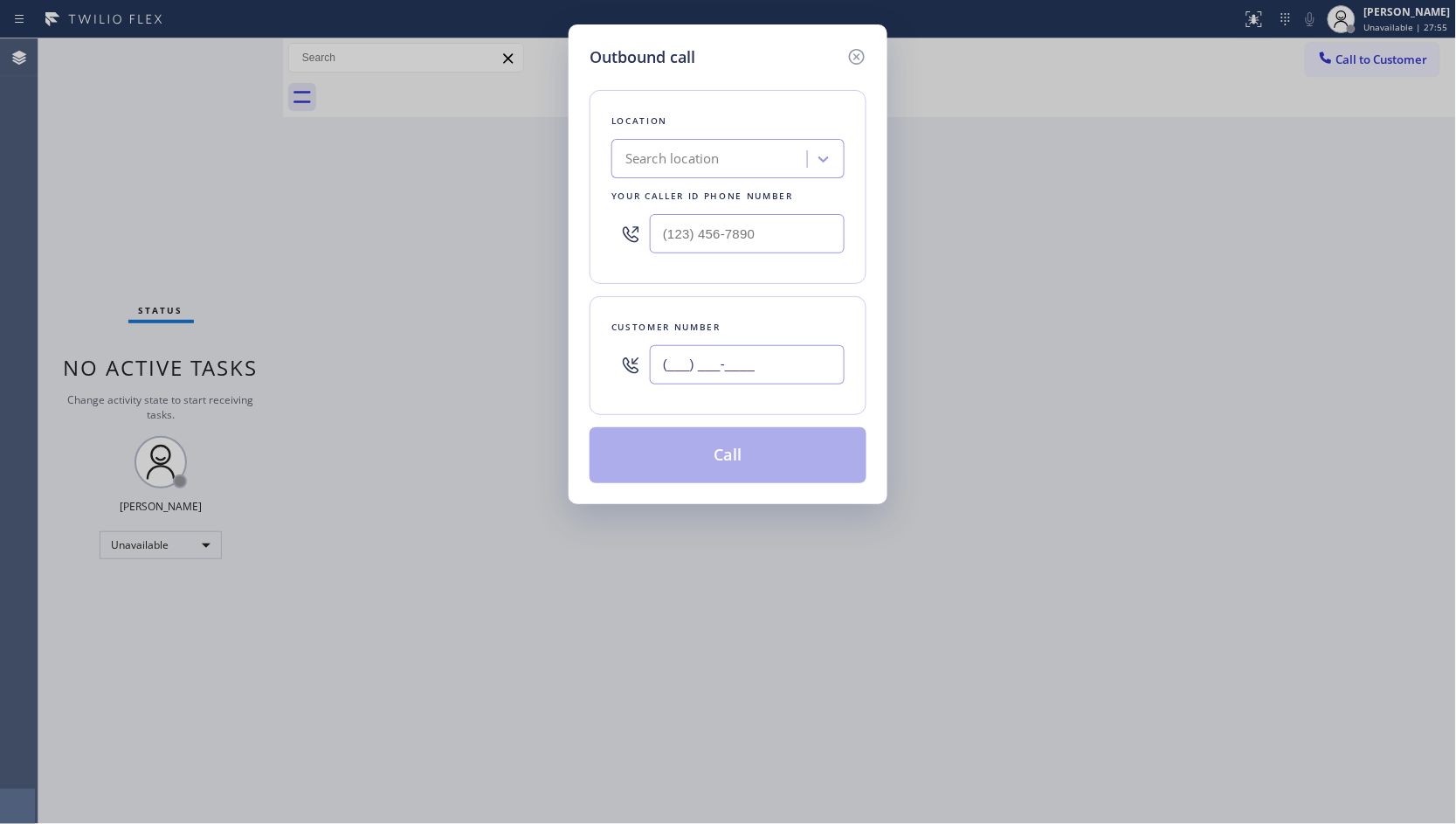 click on "(___) ___-____" at bounding box center (747, 364) 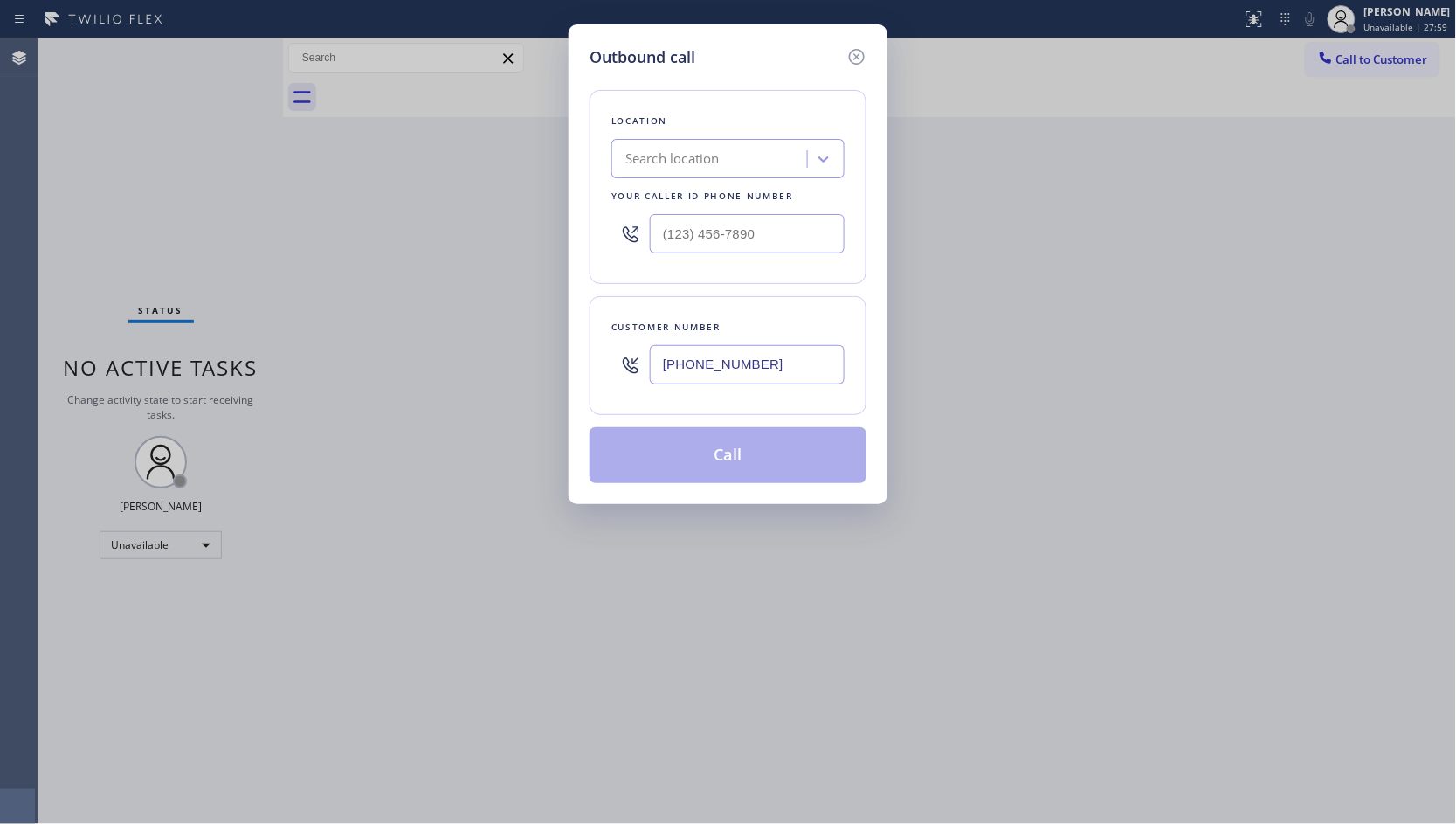type on "[PHONE_NUMBER]" 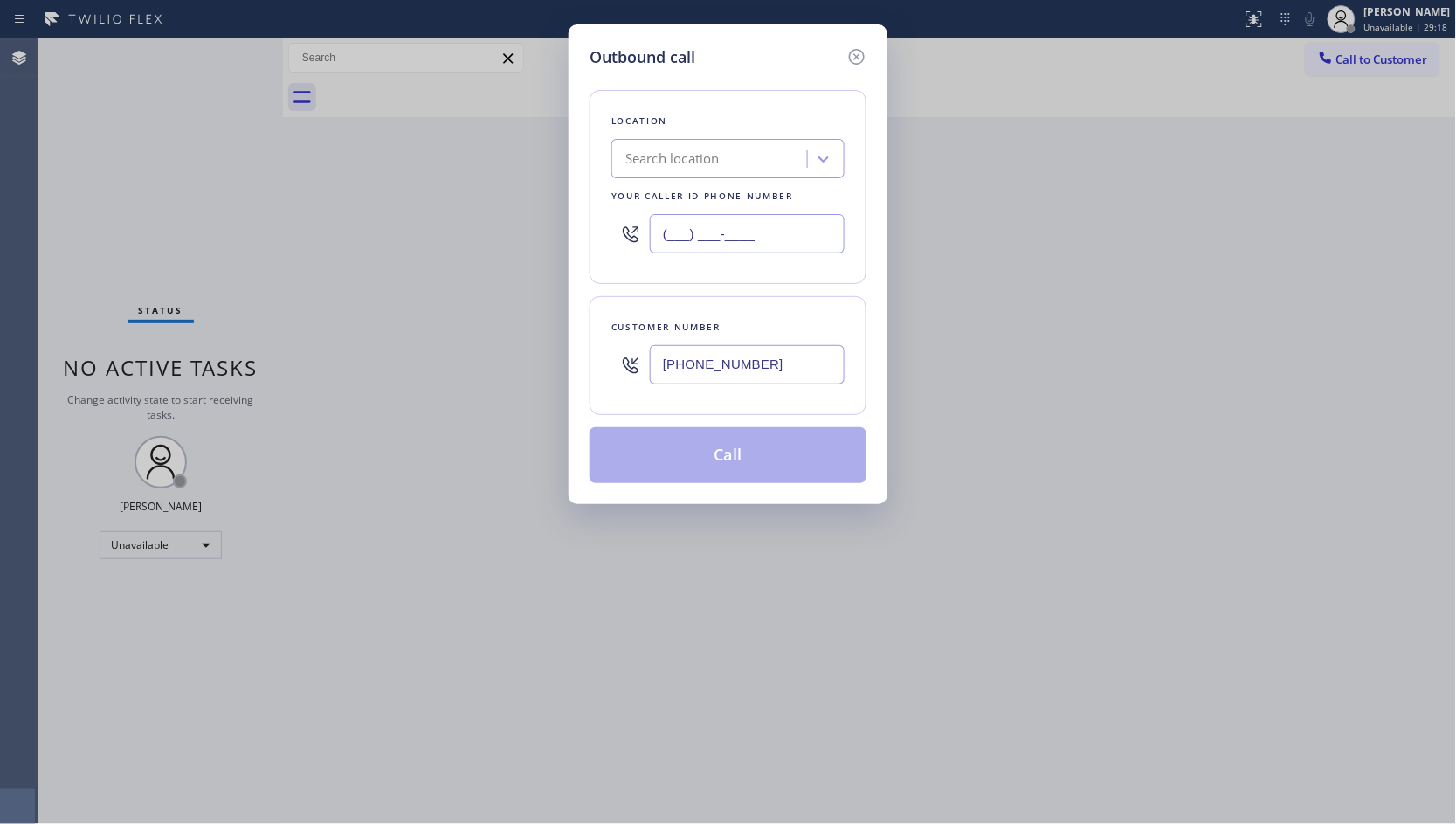 click on "(___) ___-____" at bounding box center [747, 233] 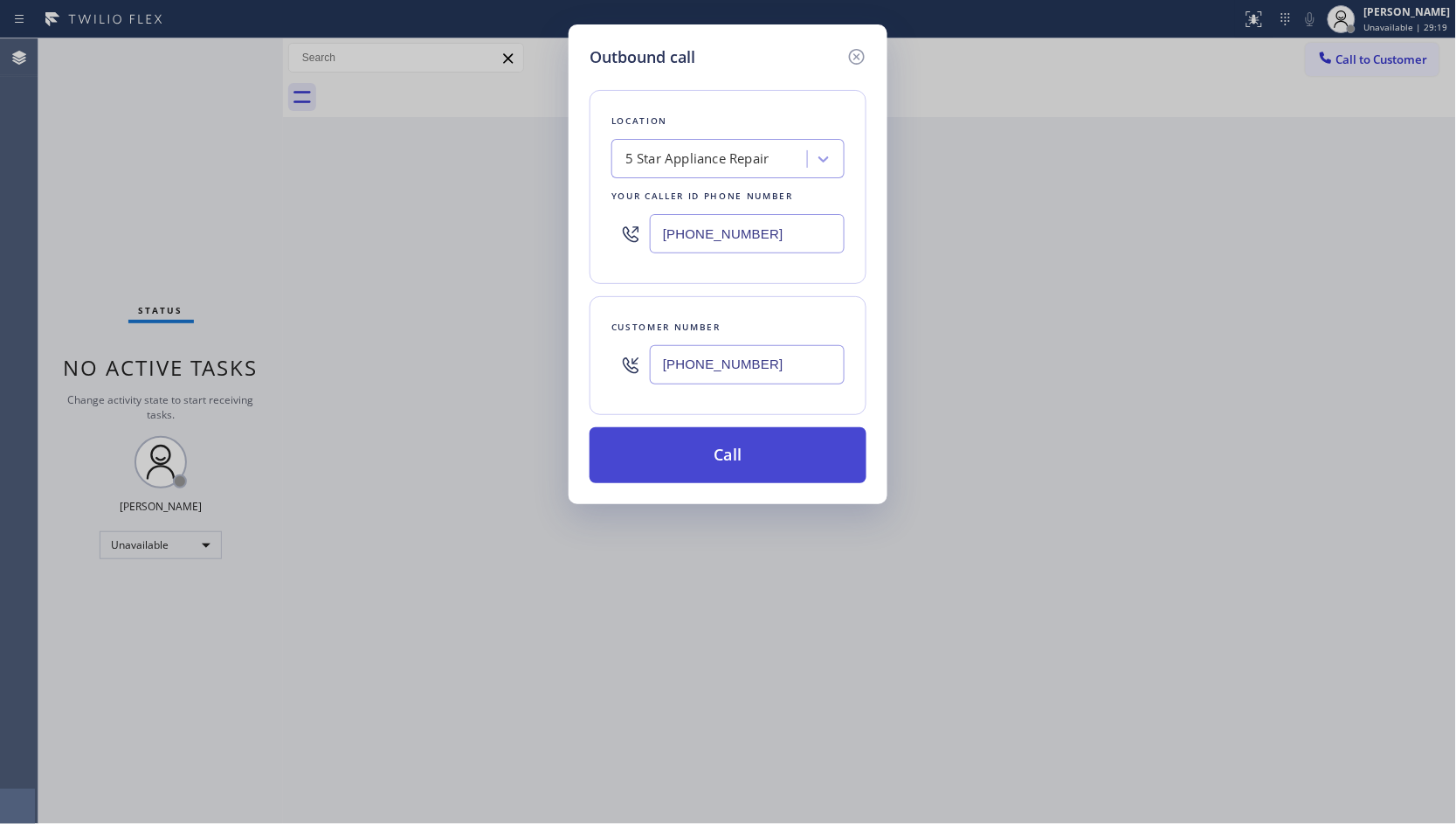 type on "[PHONE_NUMBER]" 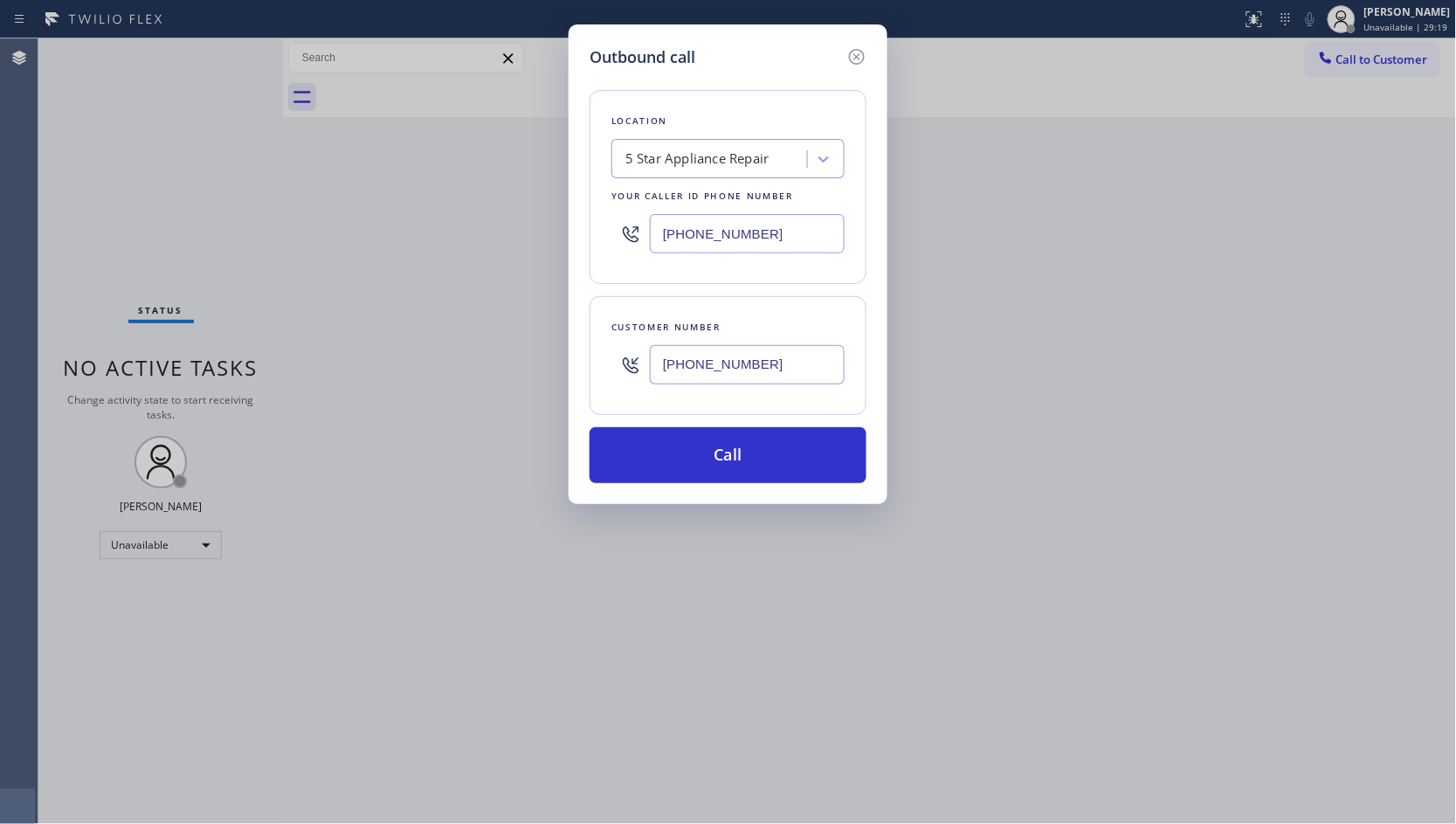 drag, startPoint x: 749, startPoint y: 434, endPoint x: 776, endPoint y: 390, distance: 51.62364 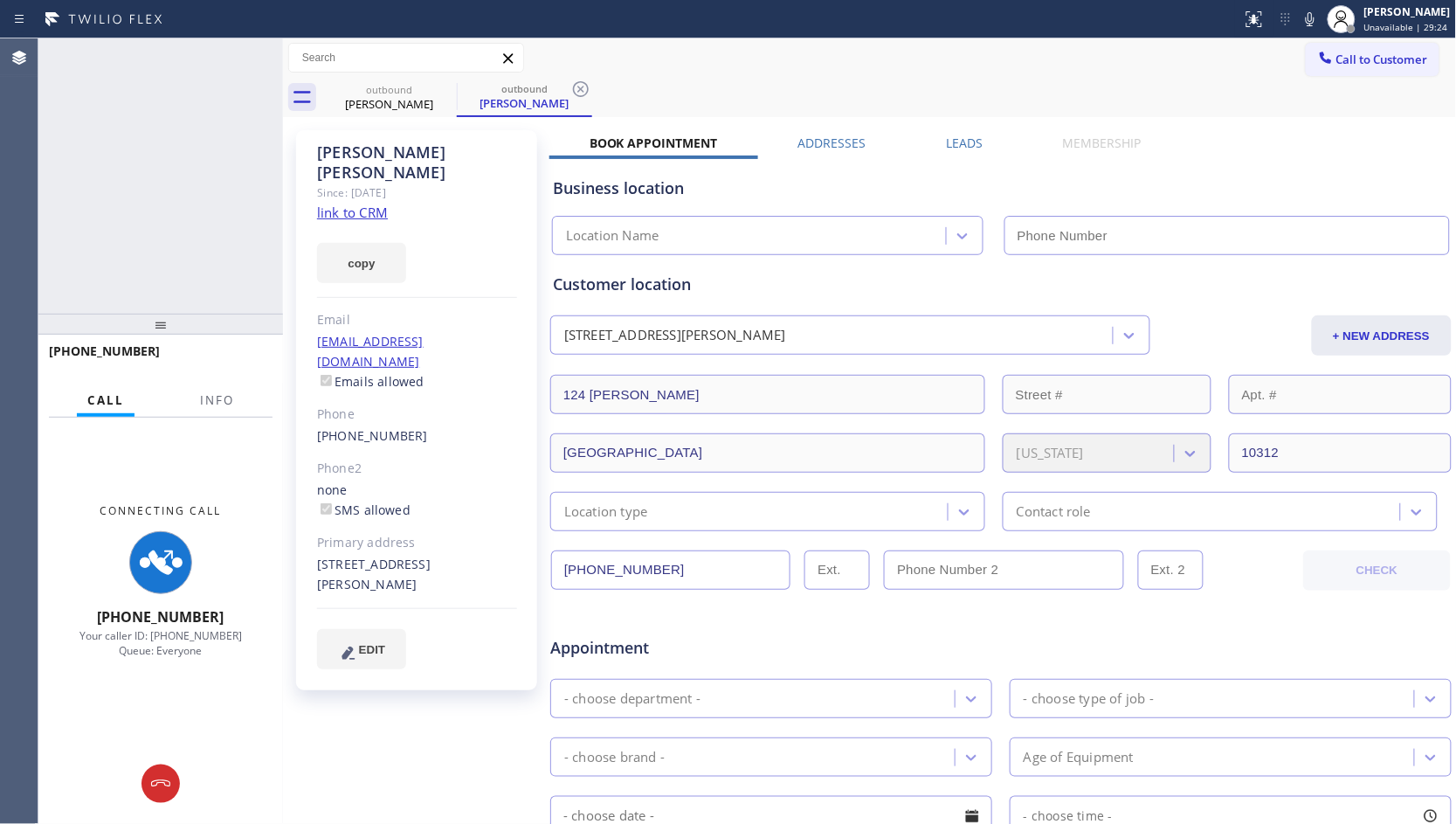 type on "[PHONE_NUMBER]" 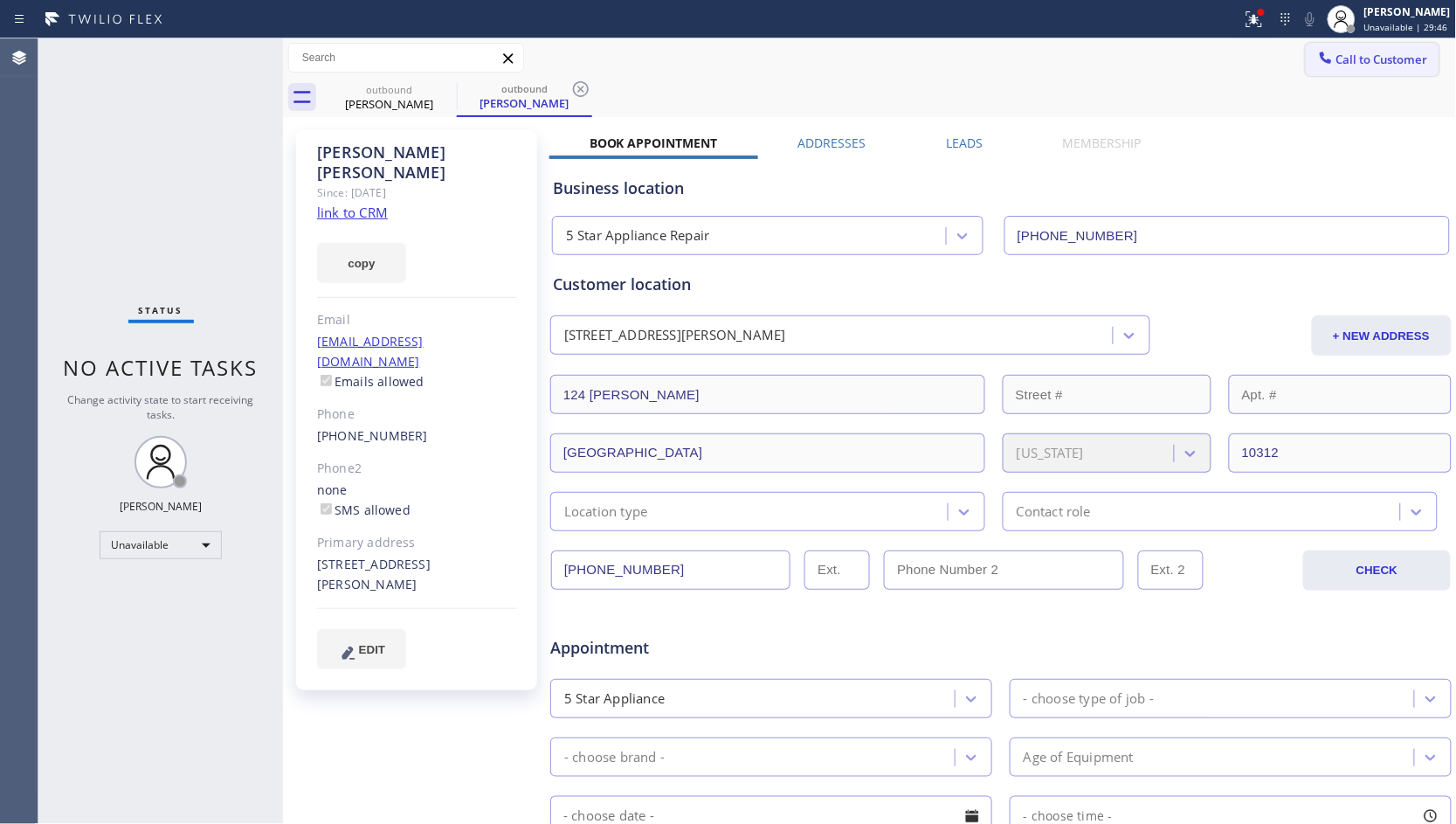 click on "Call to Customer" at bounding box center [1382, 59] 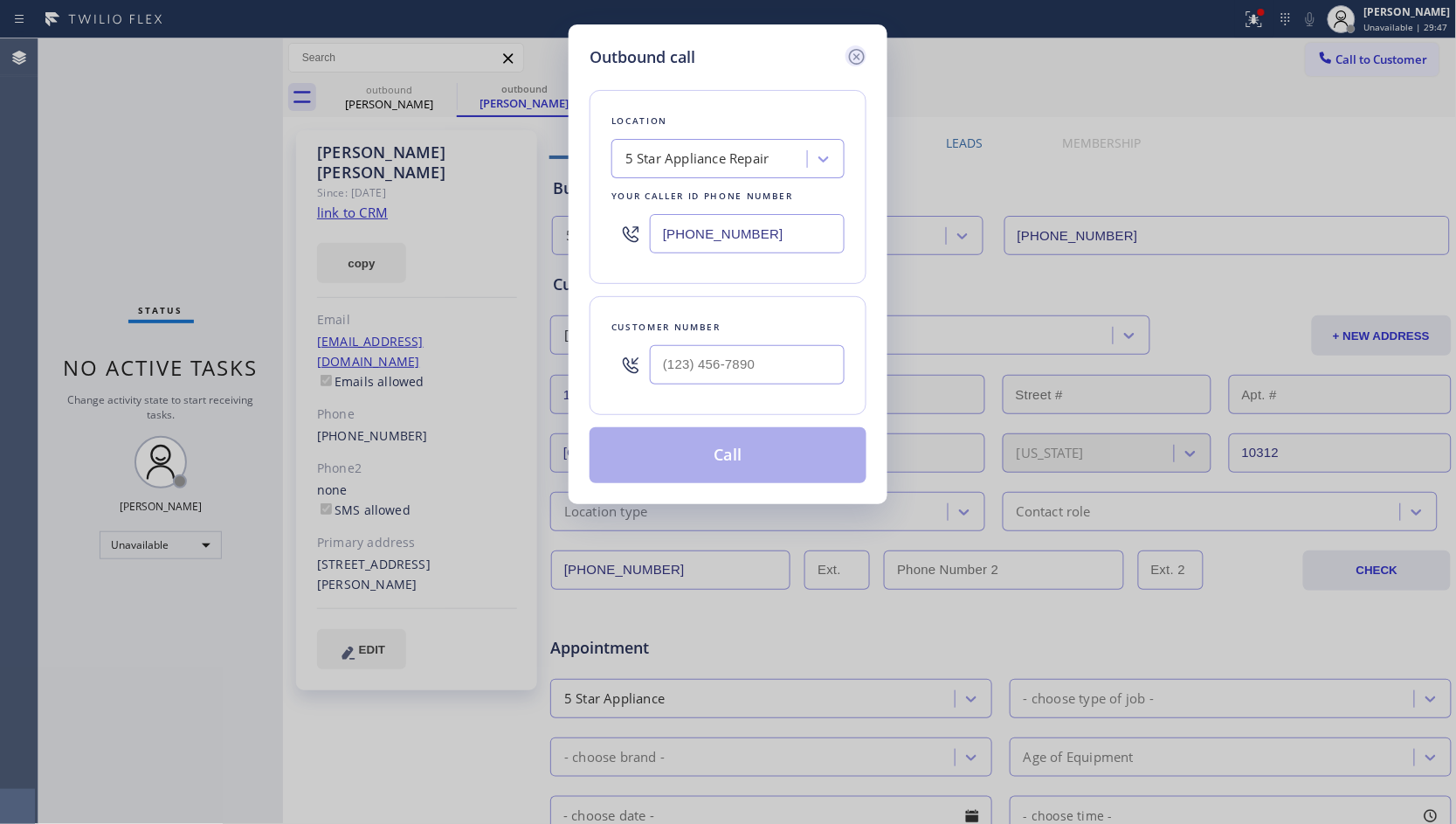 click 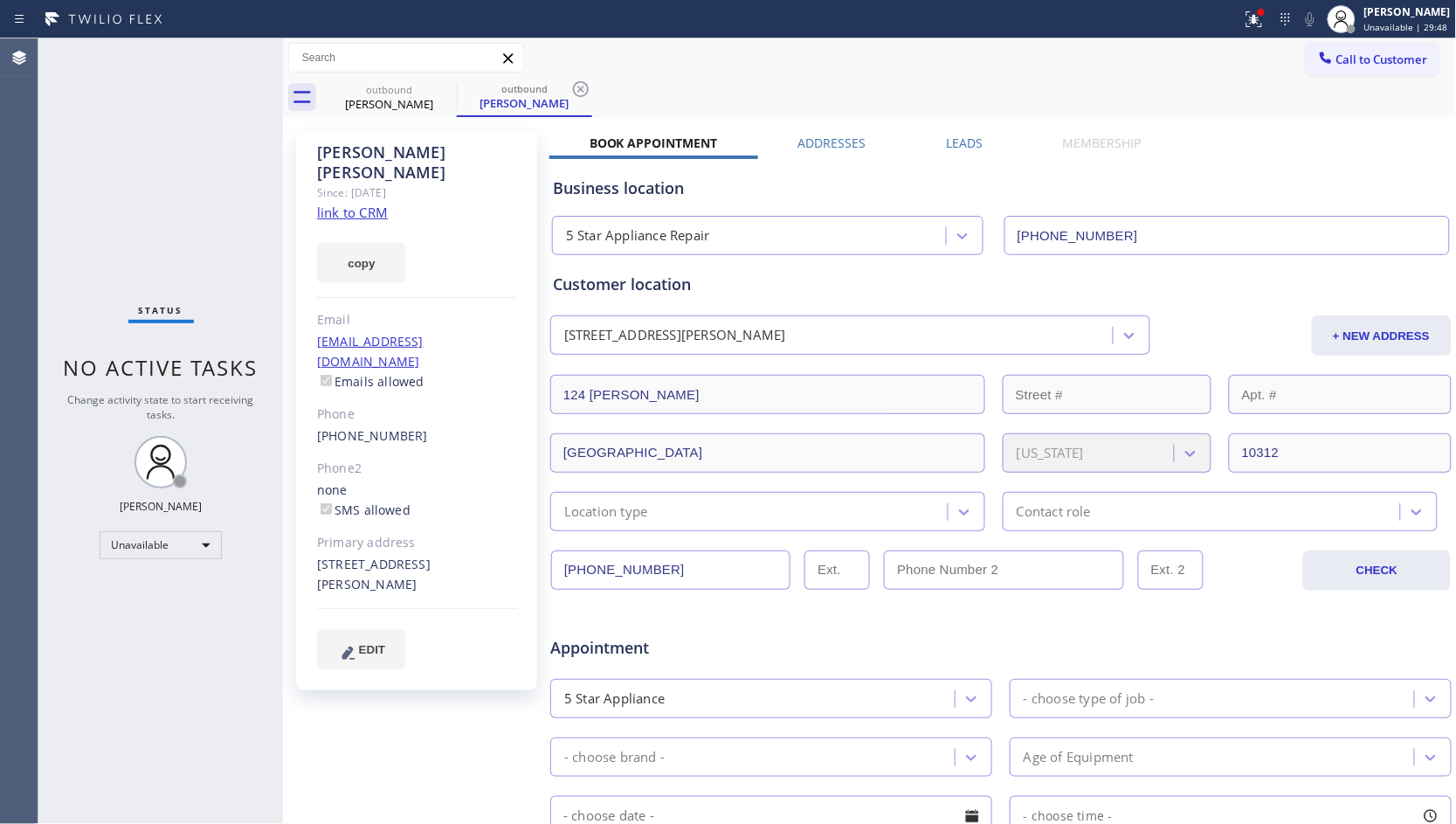 click on "link to CRM" 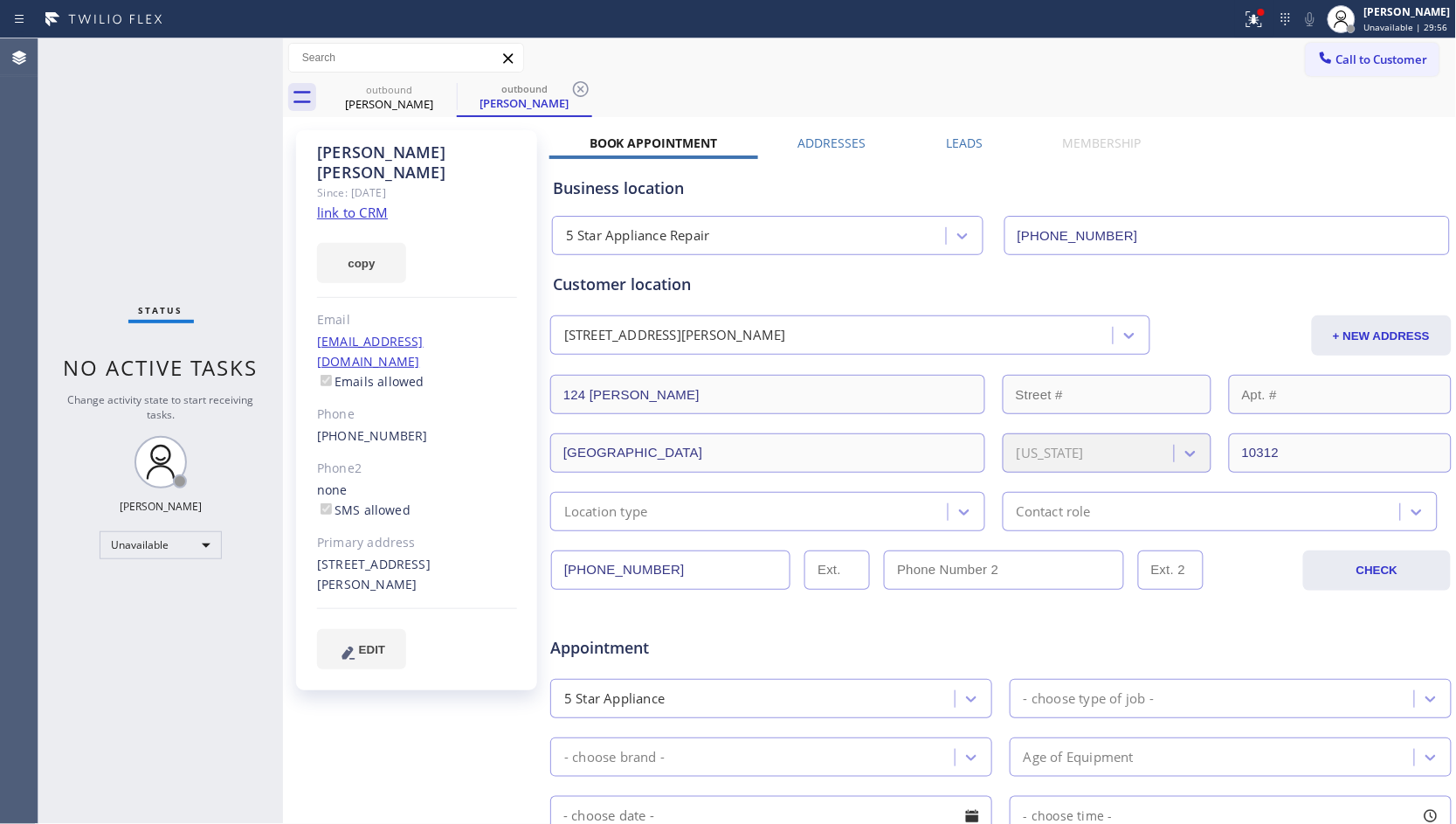 drag, startPoint x: 1260, startPoint y: 19, endPoint x: 1208, endPoint y: 93, distance: 90.44335 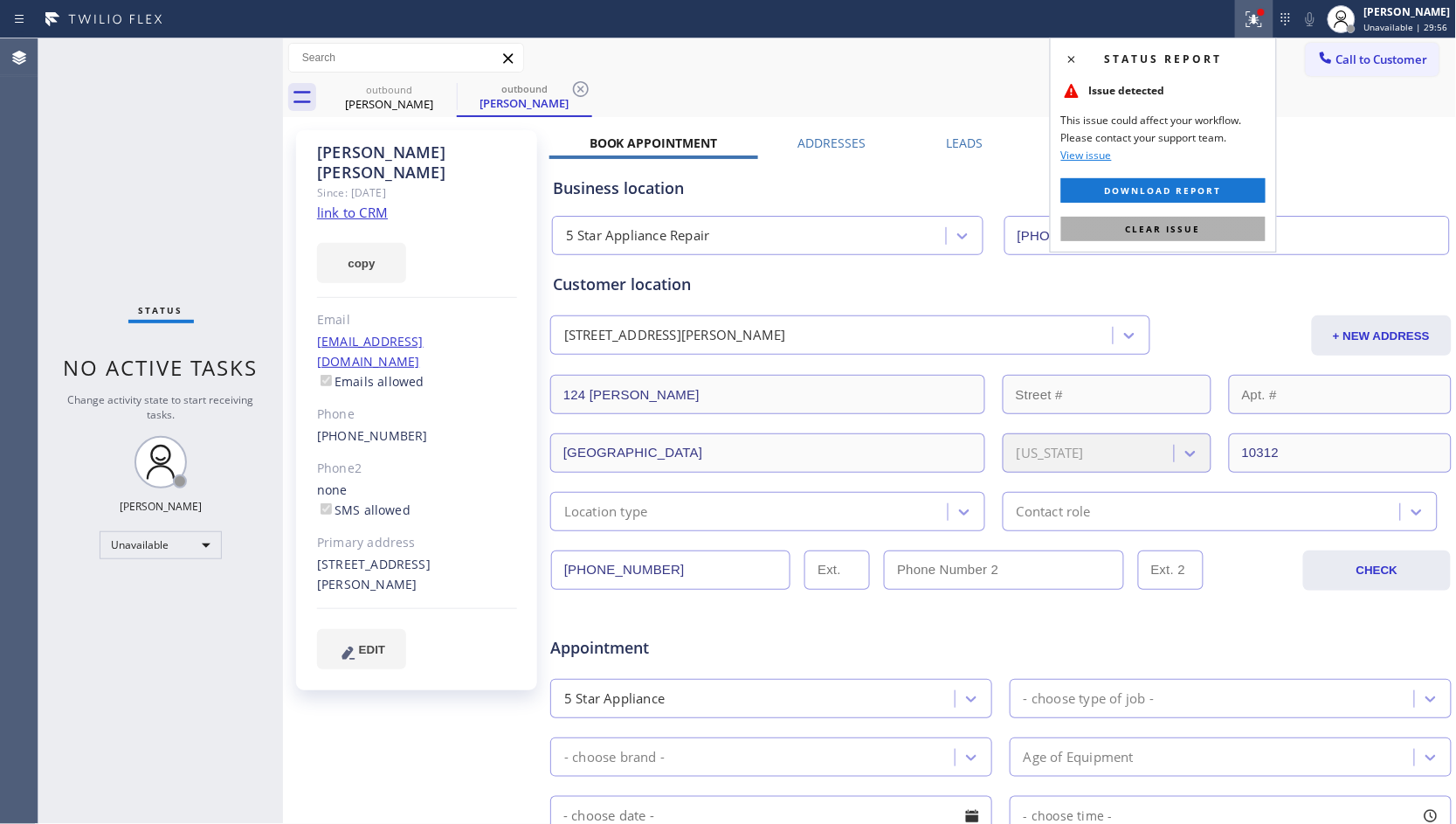 click on "Clear issue" at bounding box center [1163, 229] 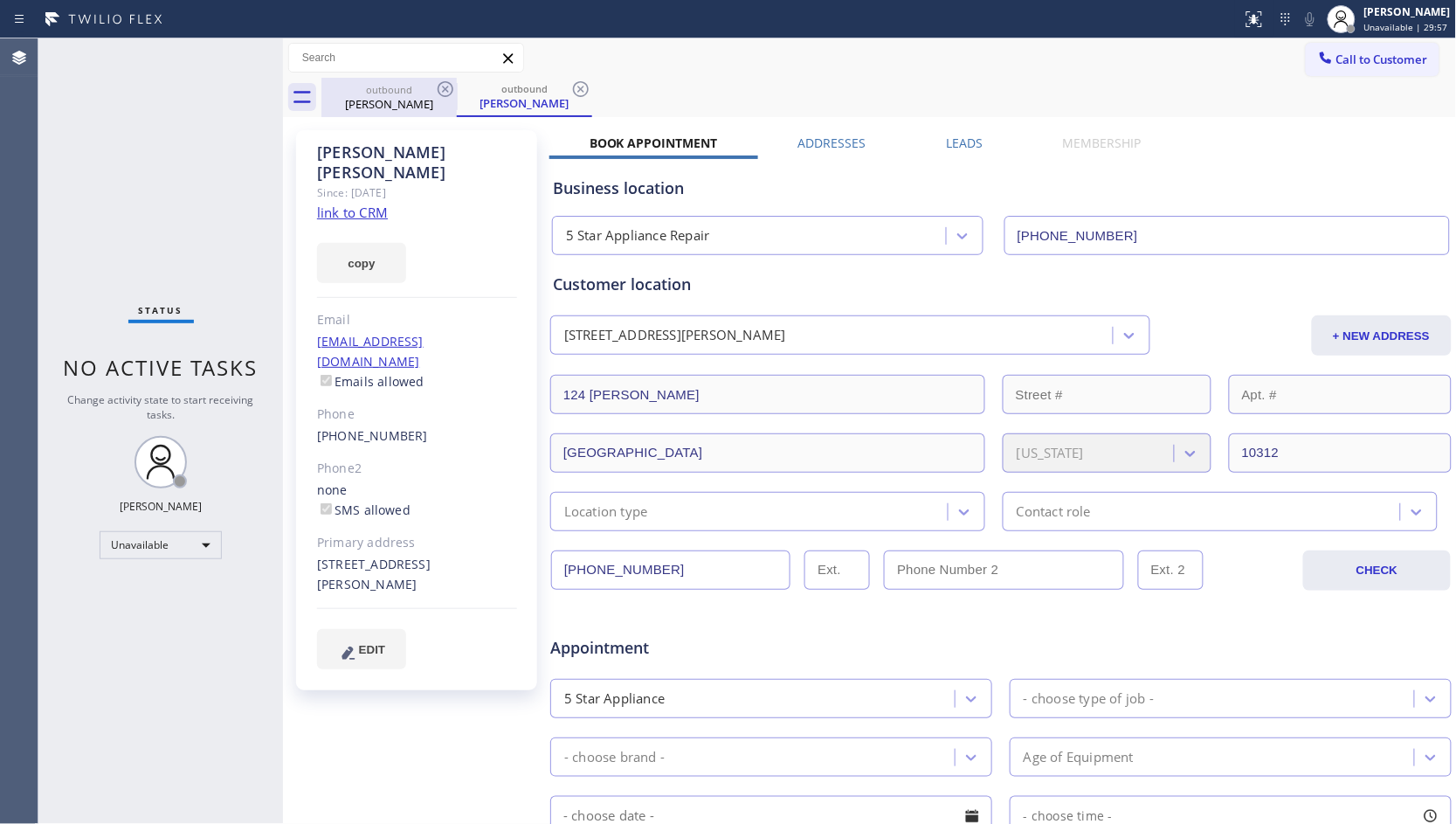 click on "[PERSON_NAME]" at bounding box center (389, 104) 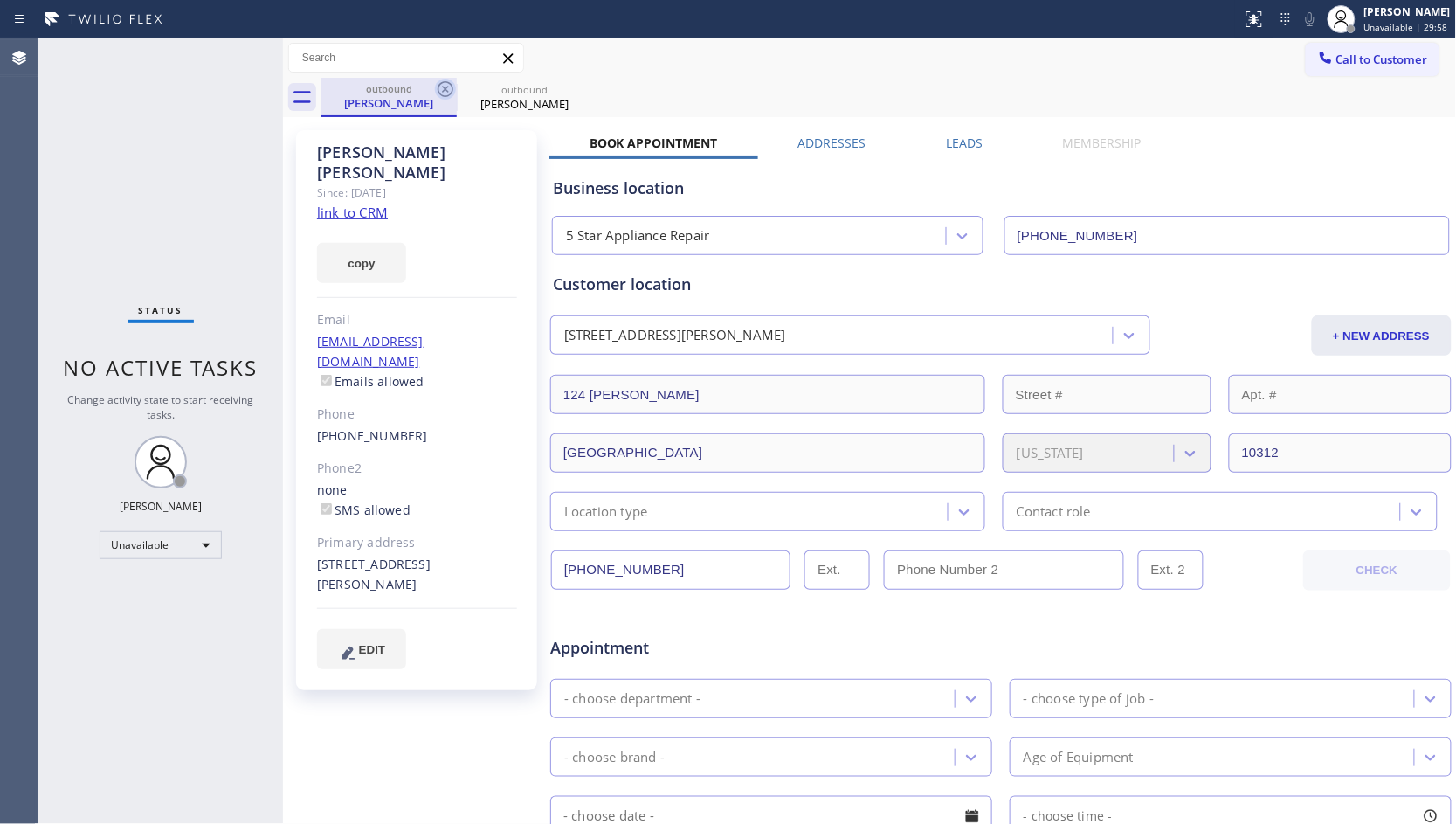 click 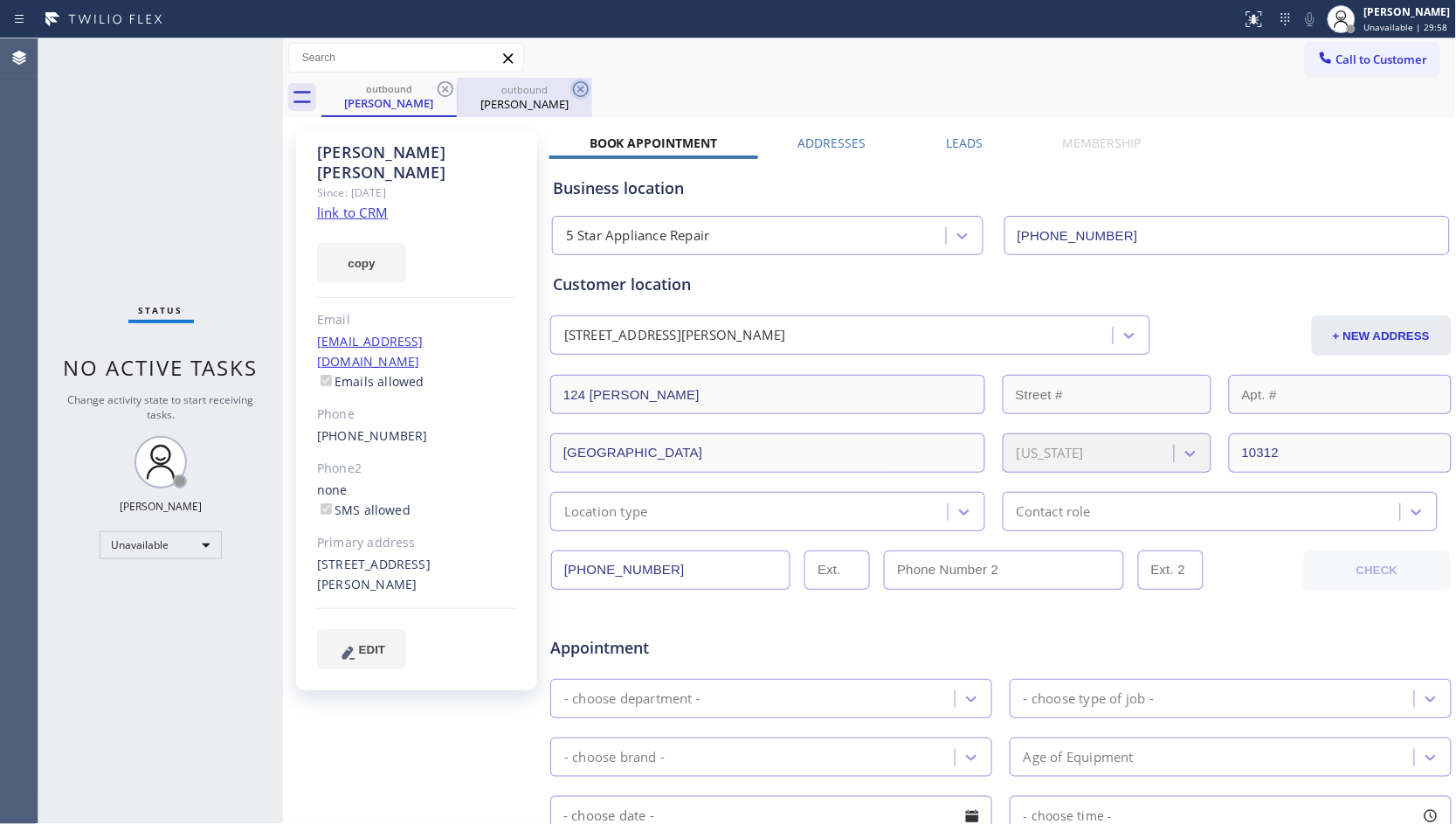 click 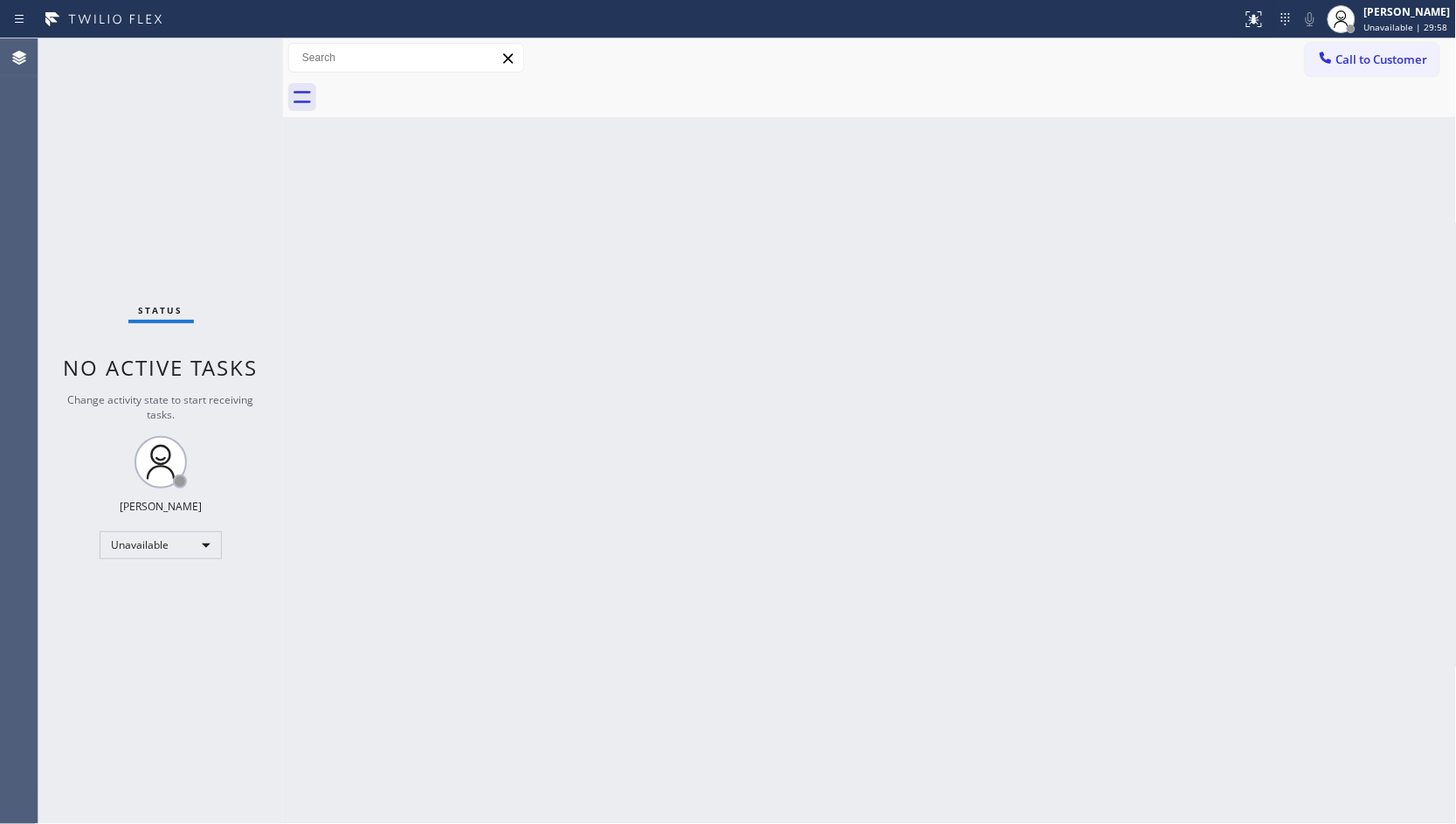 click at bounding box center (889, 97) 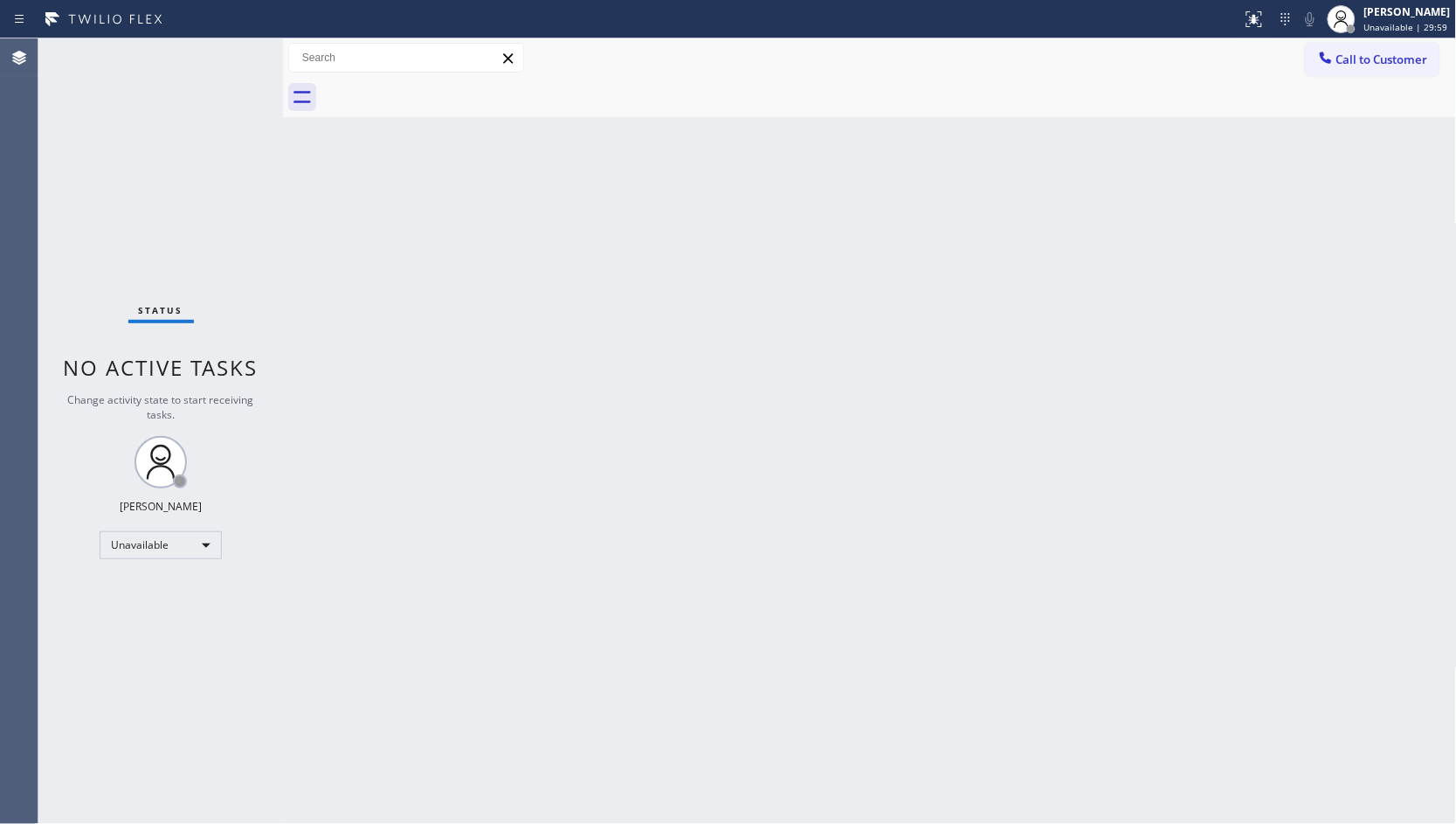 drag, startPoint x: 1367, startPoint y: 56, endPoint x: 1317, endPoint y: 71, distance: 52.20153 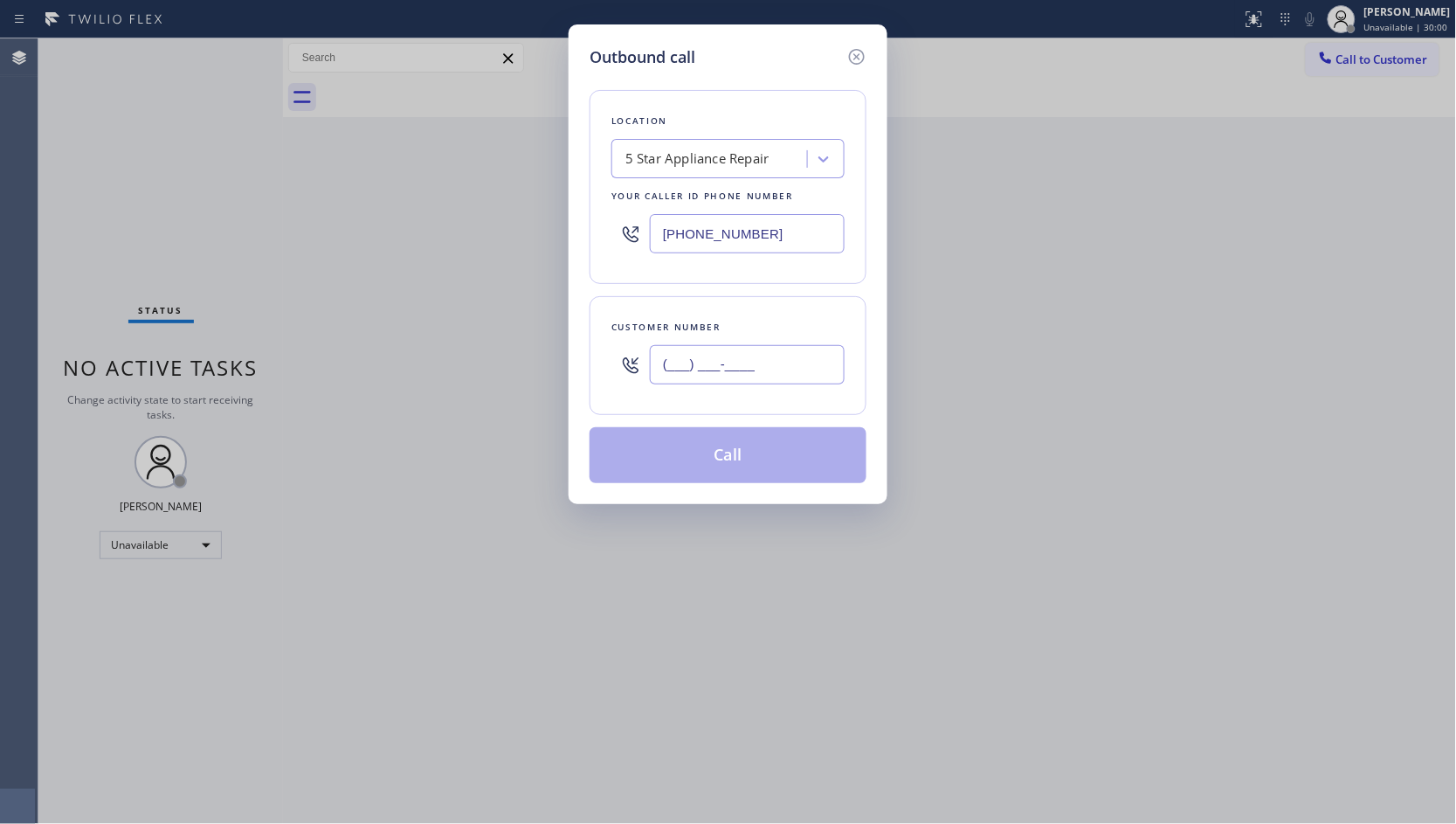 click on "(___) ___-____" at bounding box center (747, 364) 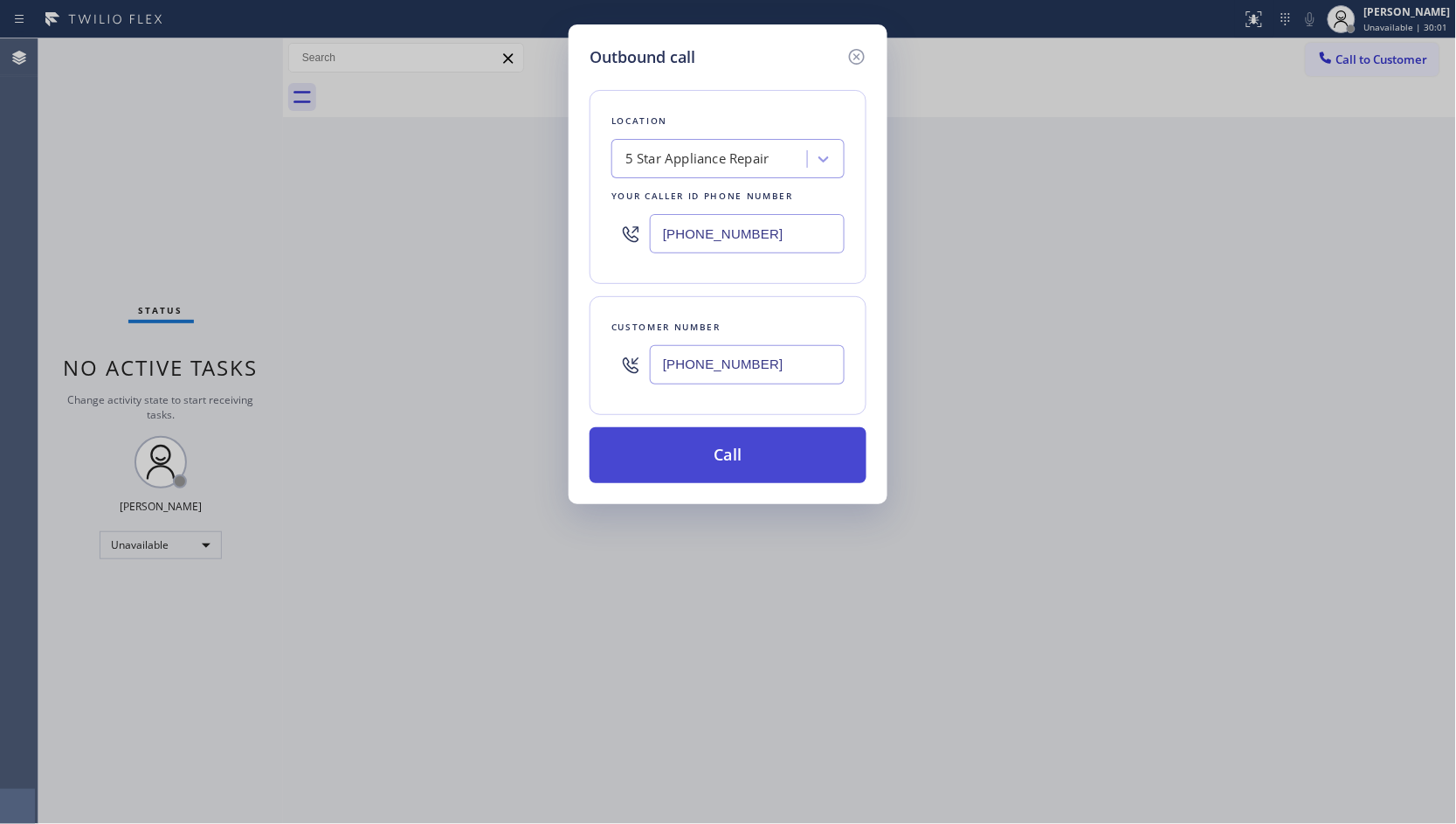 type on "[PHONE_NUMBER]" 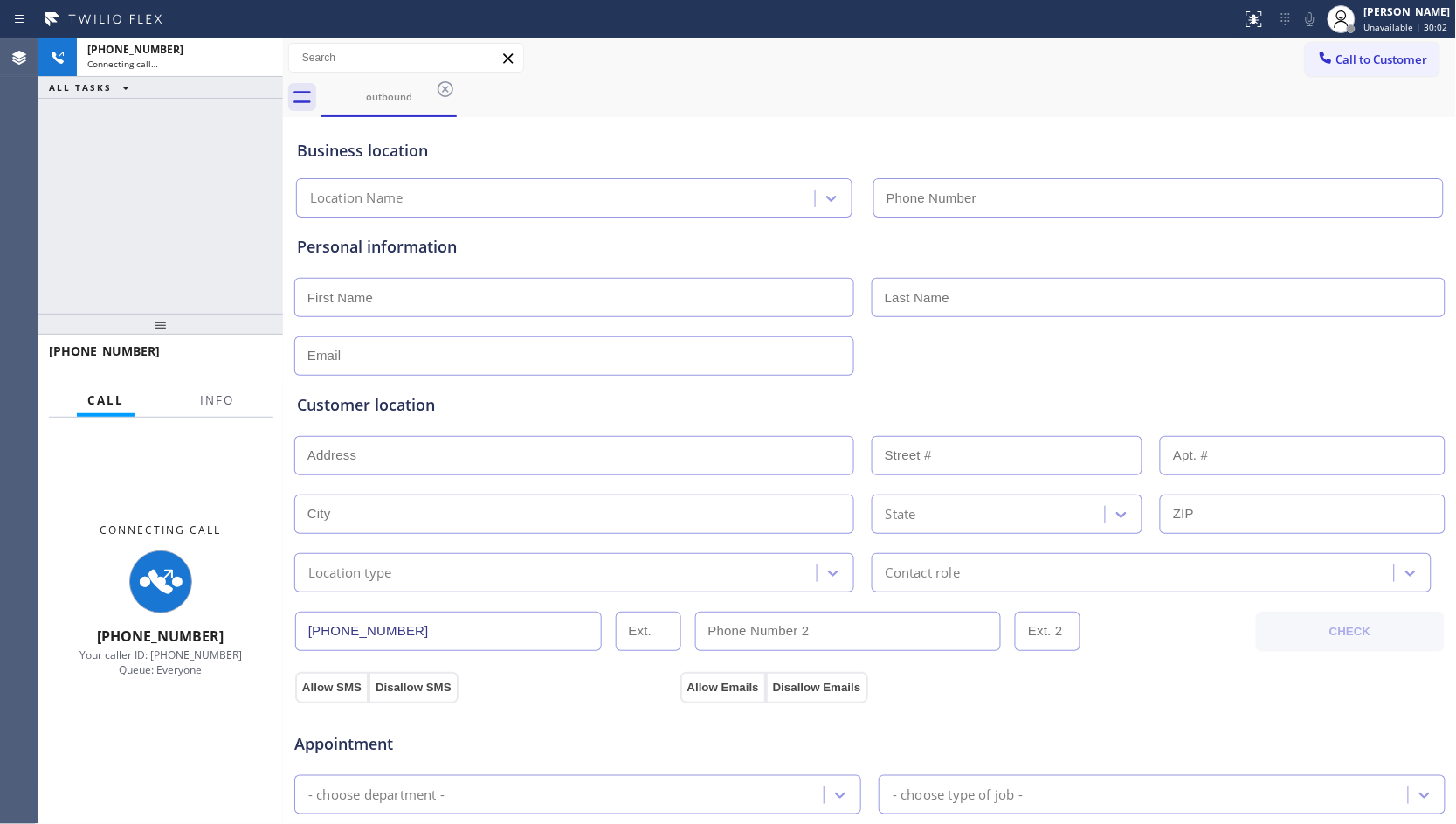 type on "[PHONE_NUMBER]" 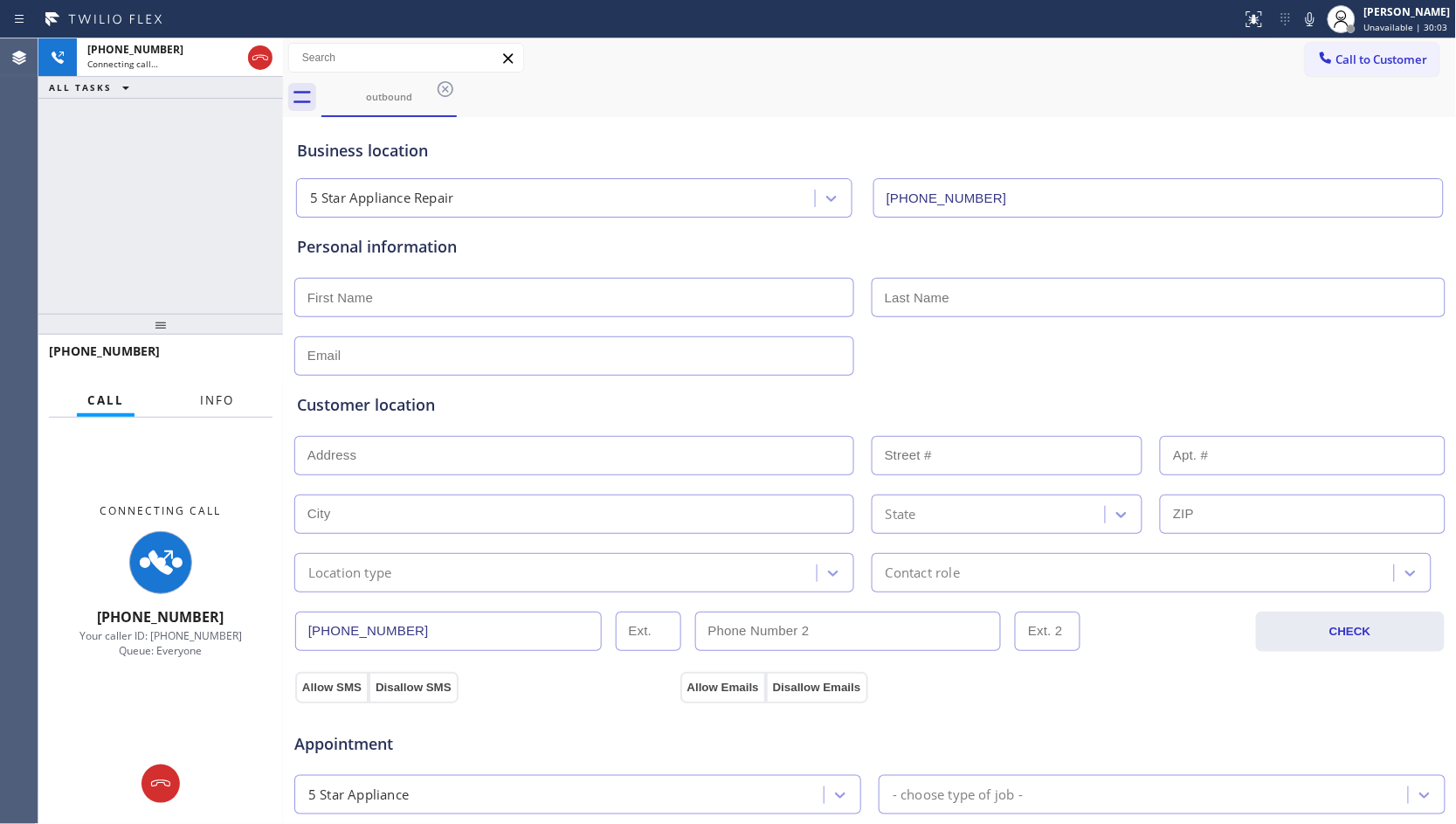 click on "Info" at bounding box center (217, 400) 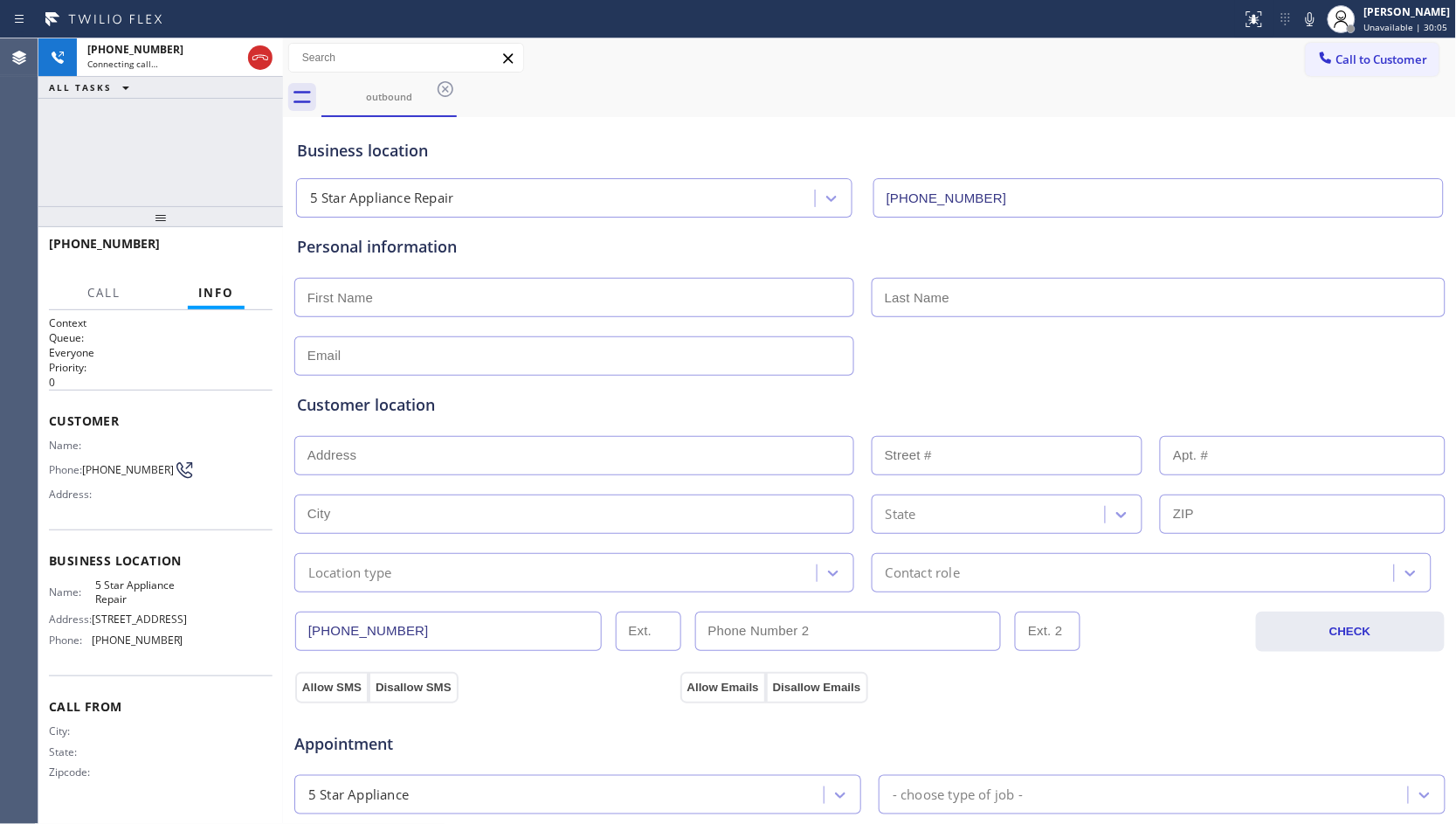 drag, startPoint x: 163, startPoint y: 329, endPoint x: 147, endPoint y: 222, distance: 108.18965 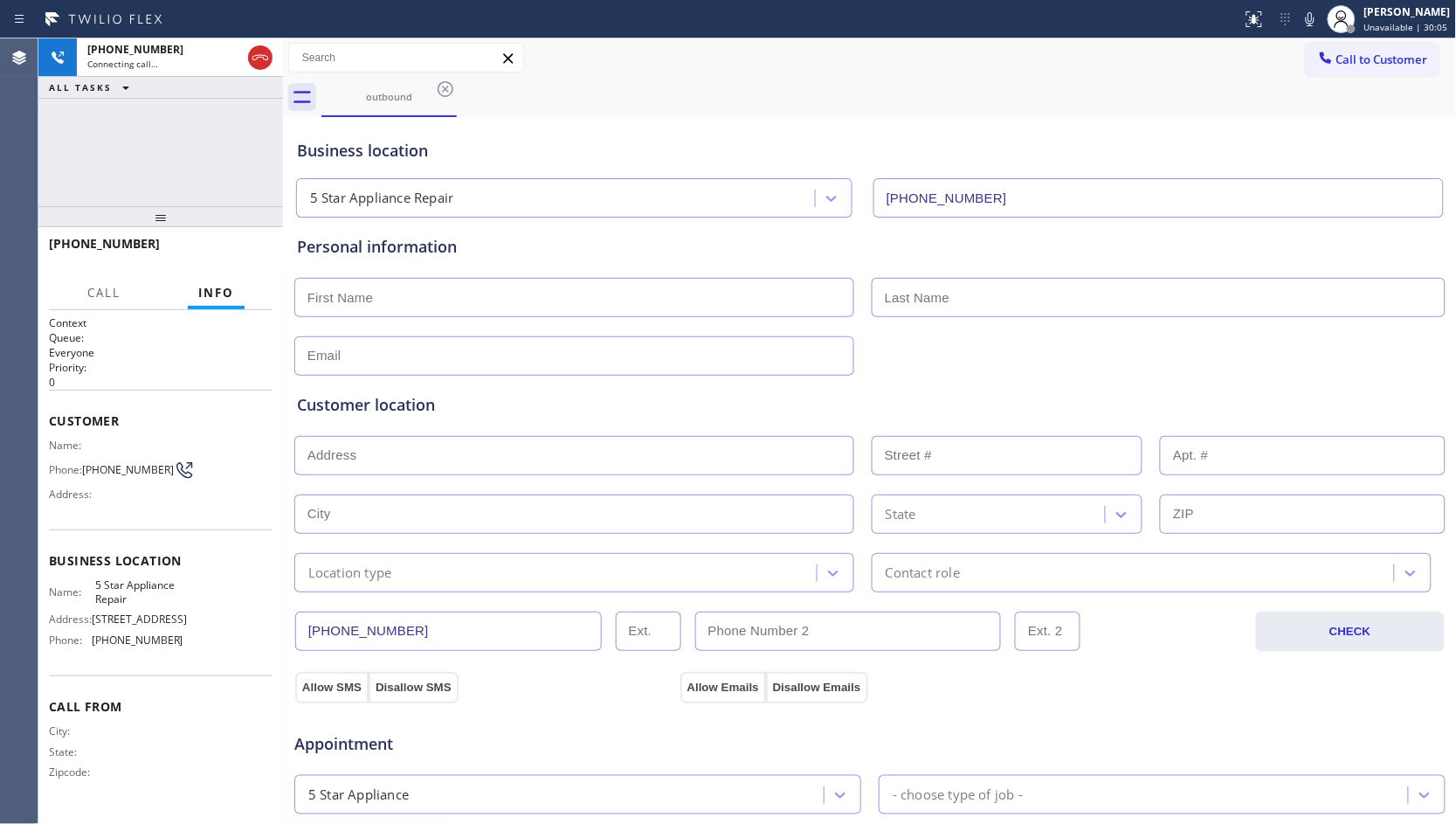 click at bounding box center (161, 217) 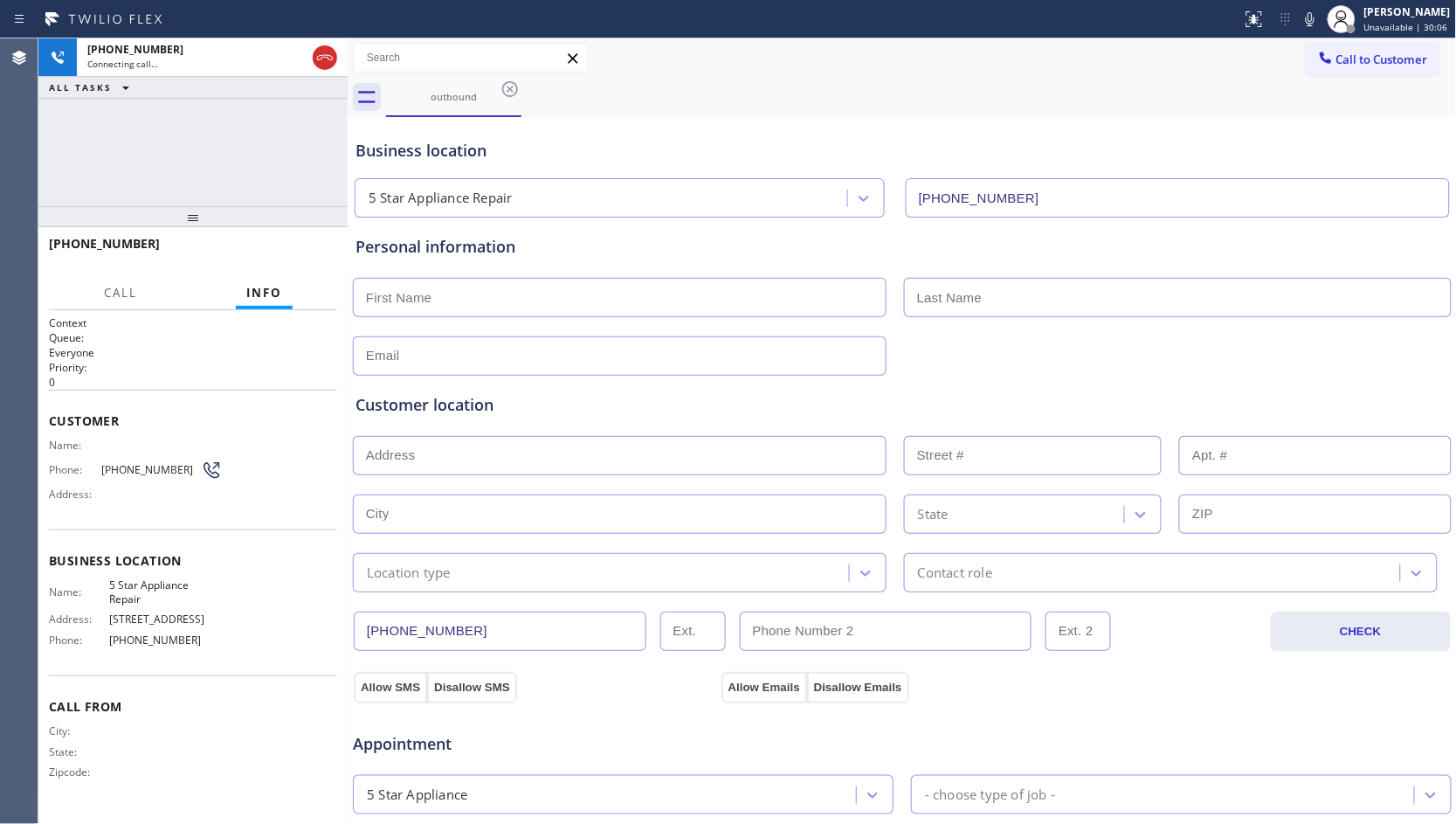 drag, startPoint x: 282, startPoint y: 151, endPoint x: 359, endPoint y: 152, distance: 77.006493 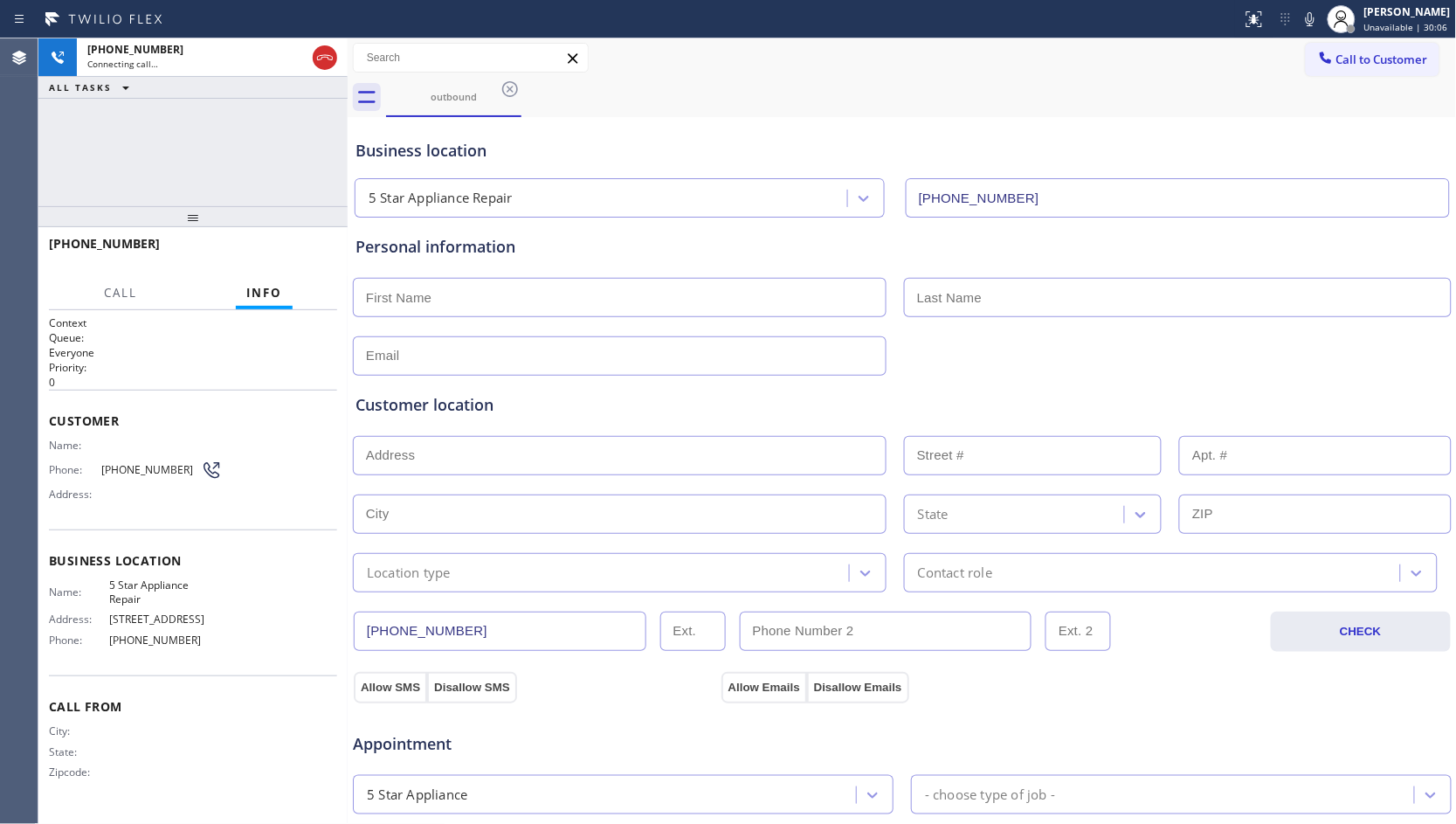 click at bounding box center (348, 431) 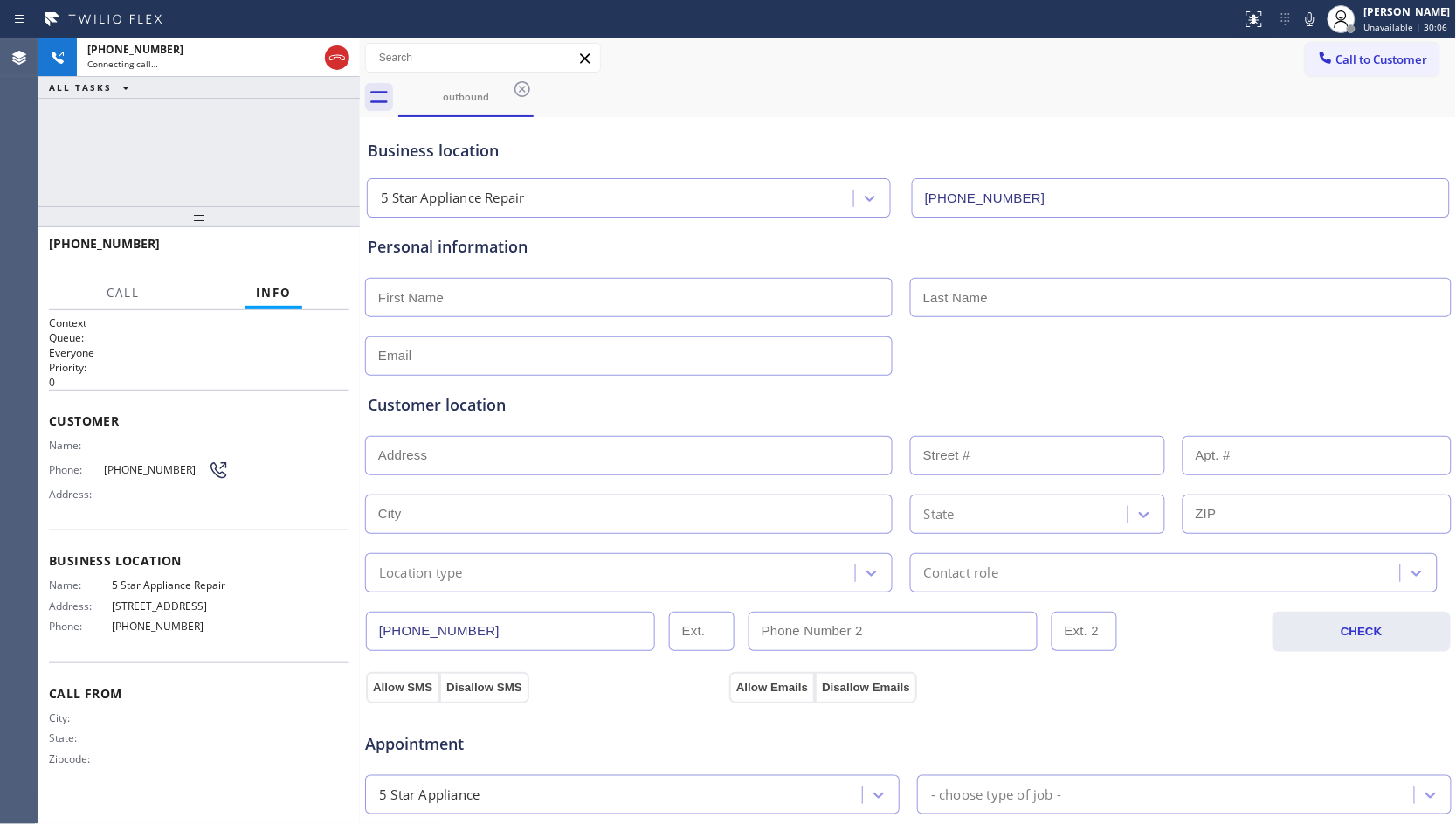 click on "[PHONE_NUMBER] Connecting call… ALL TASKS ALL TASKS ACTIVE TASKS TASKS IN WRAP UP" at bounding box center (199, 122) 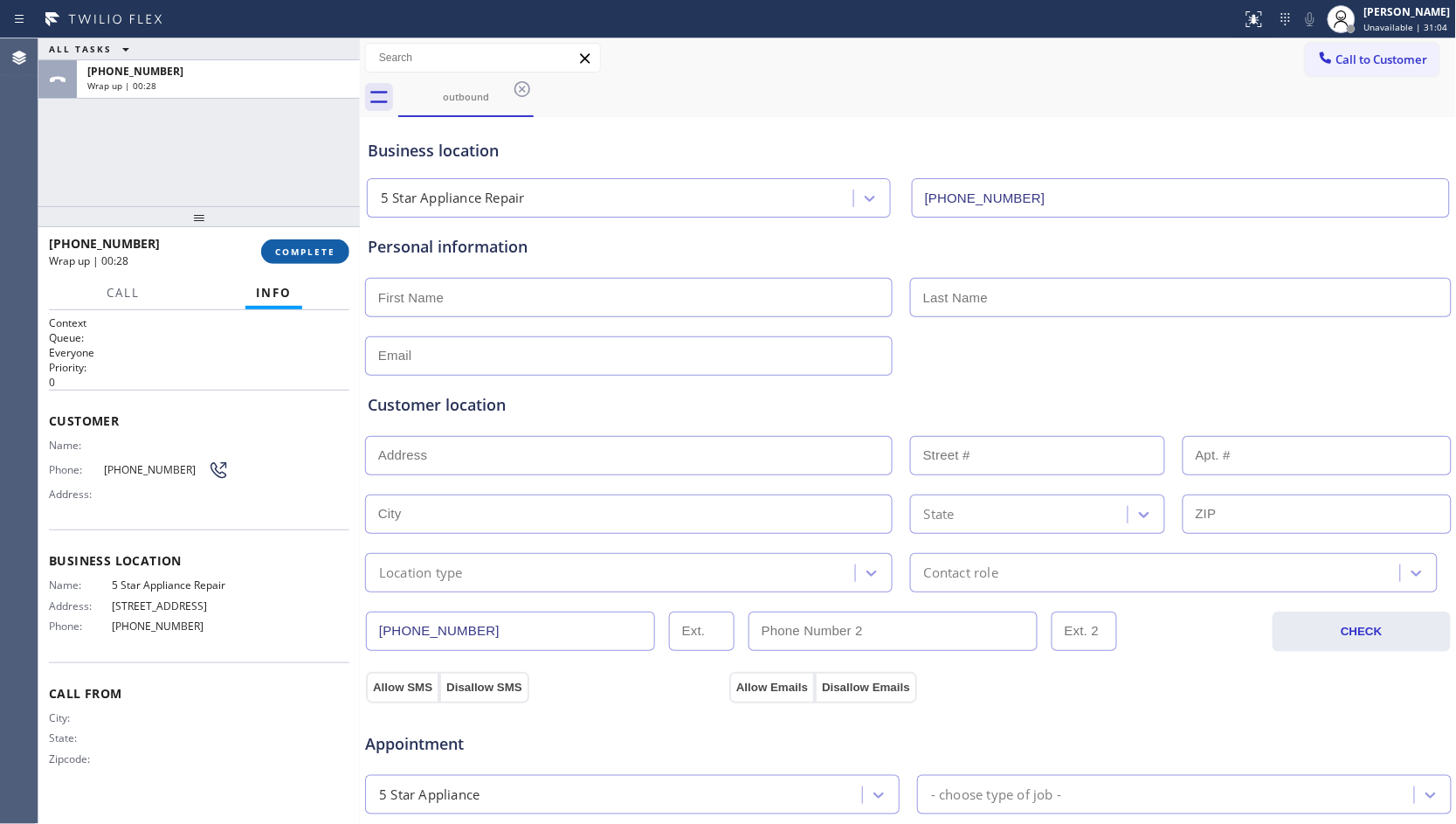 click on "[PHONE_NUMBER] Wrap up | 00:28 COMPLETE" at bounding box center [199, 252] 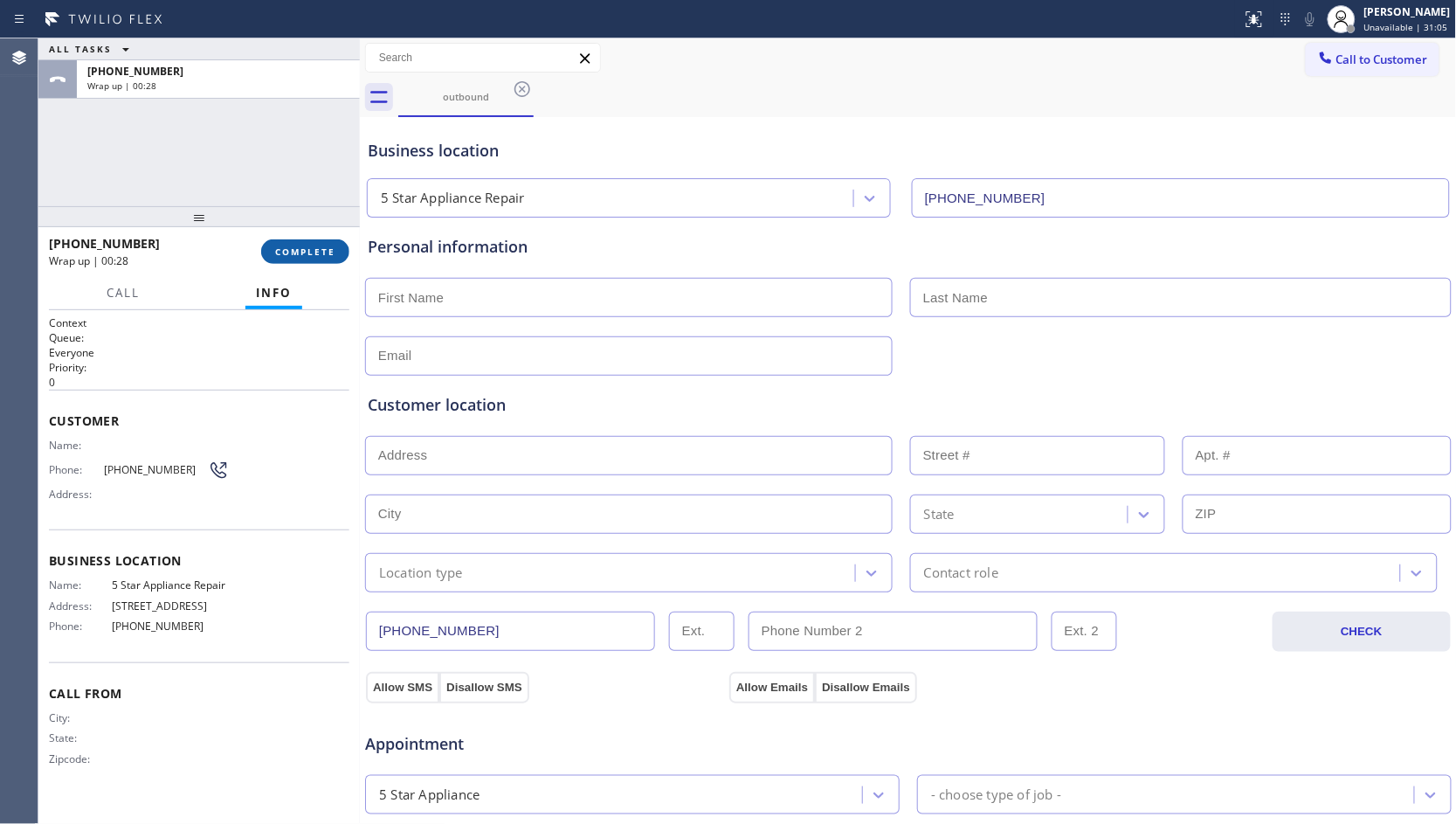 click on "COMPLETE" at bounding box center [305, 252] 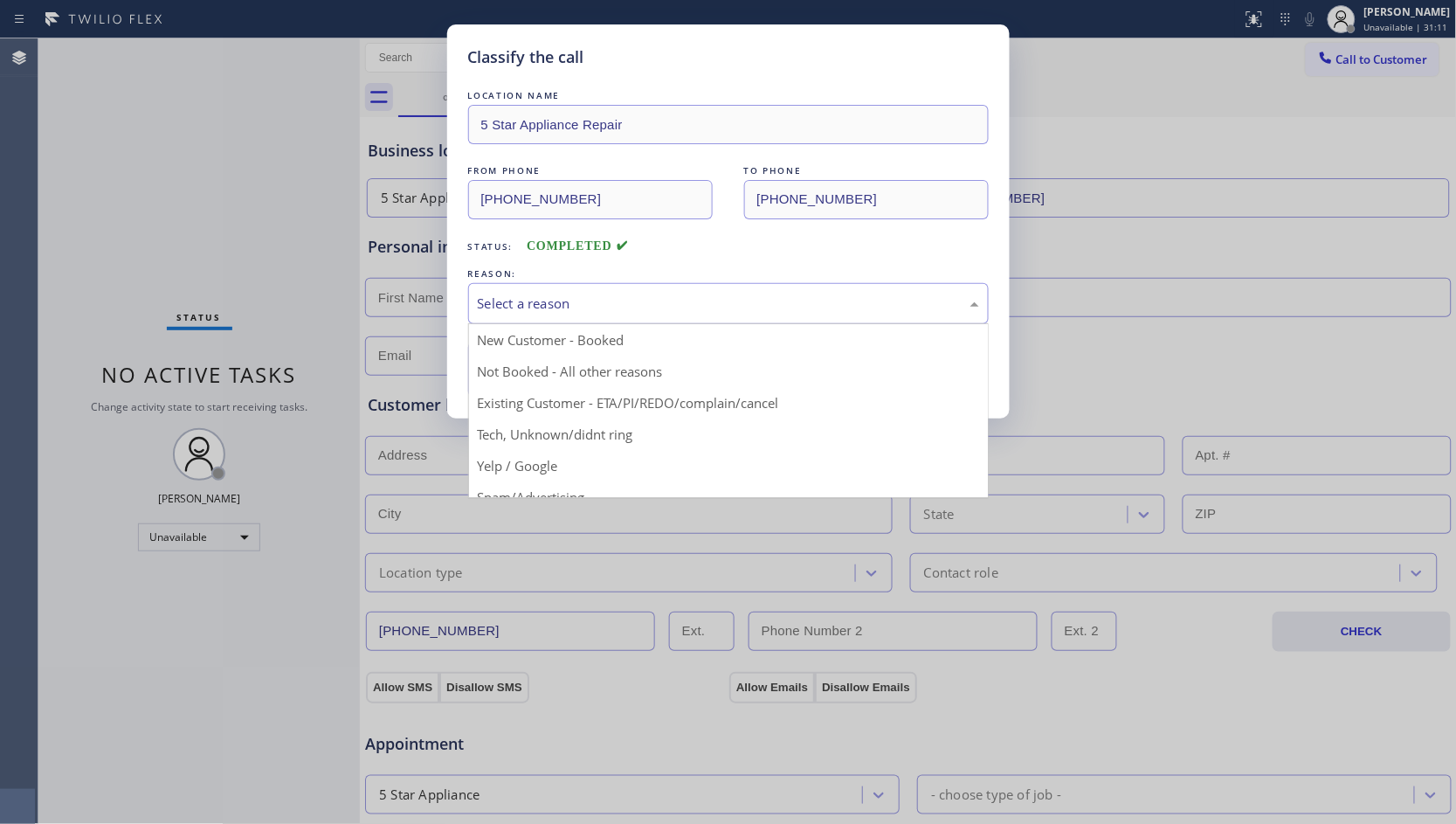drag, startPoint x: 866, startPoint y: 299, endPoint x: 728, endPoint y: 335, distance: 142.61837 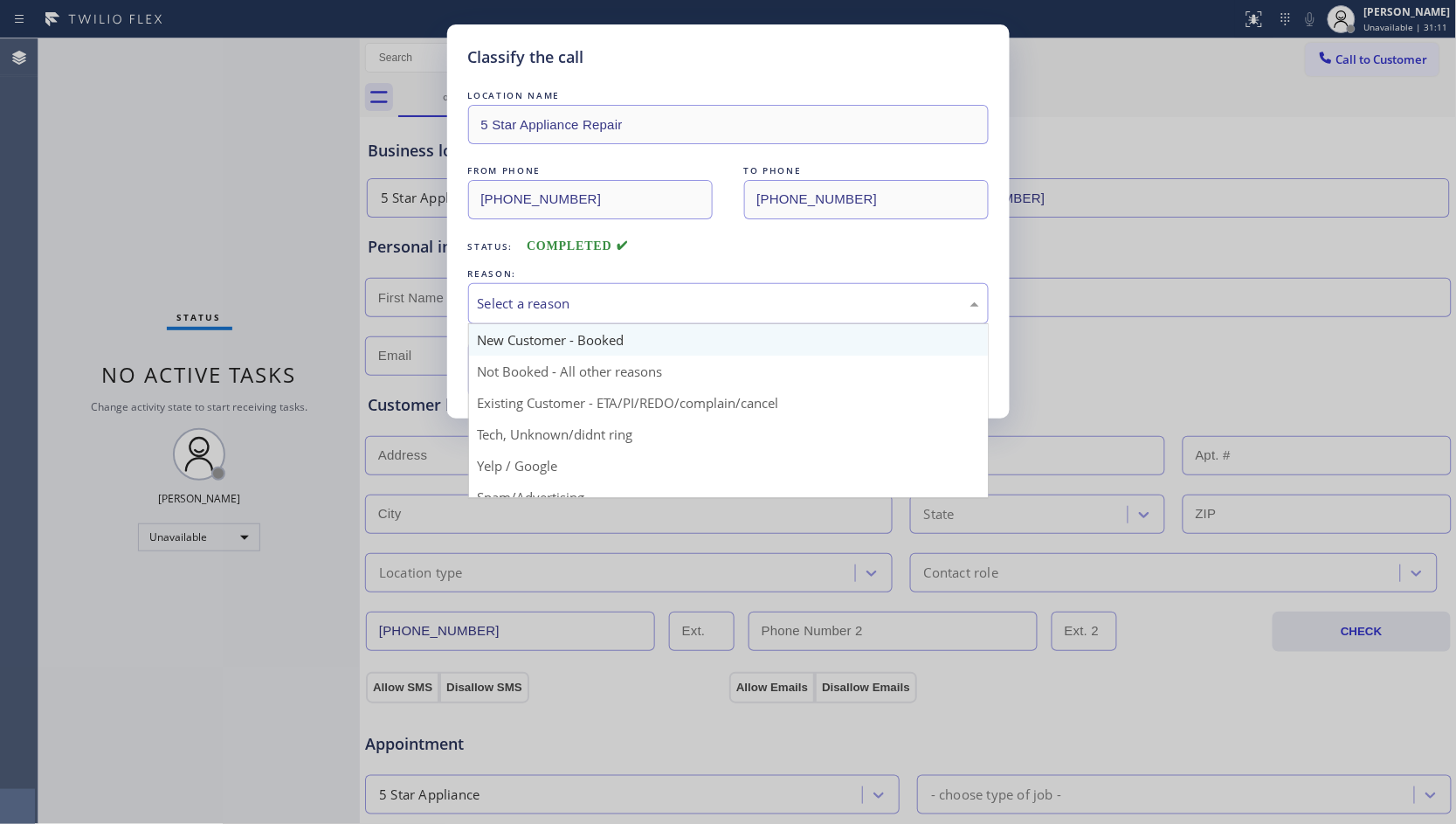 click on "Select a reason" at bounding box center [728, 303] 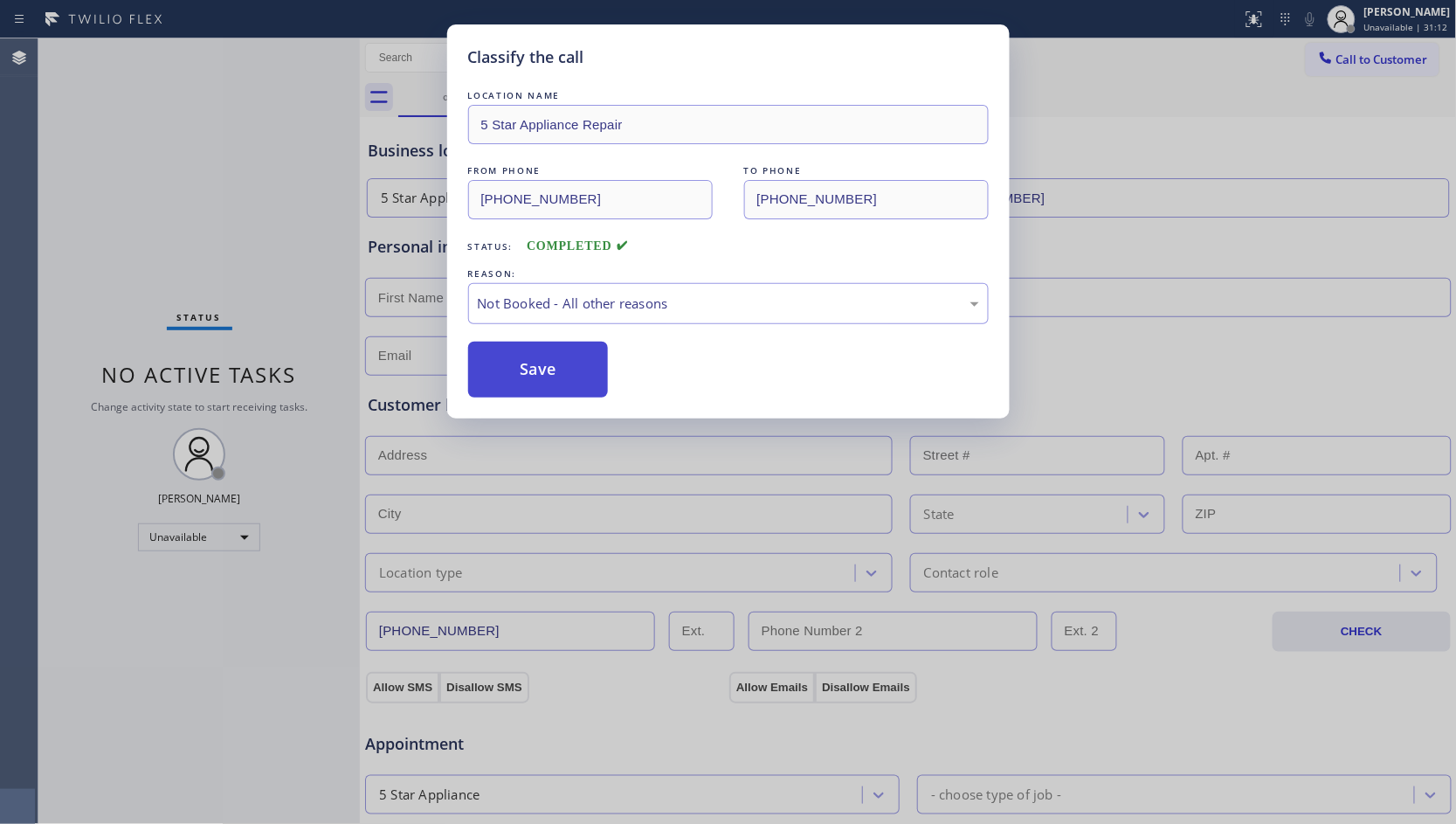 click on "Save" at bounding box center (538, 370) 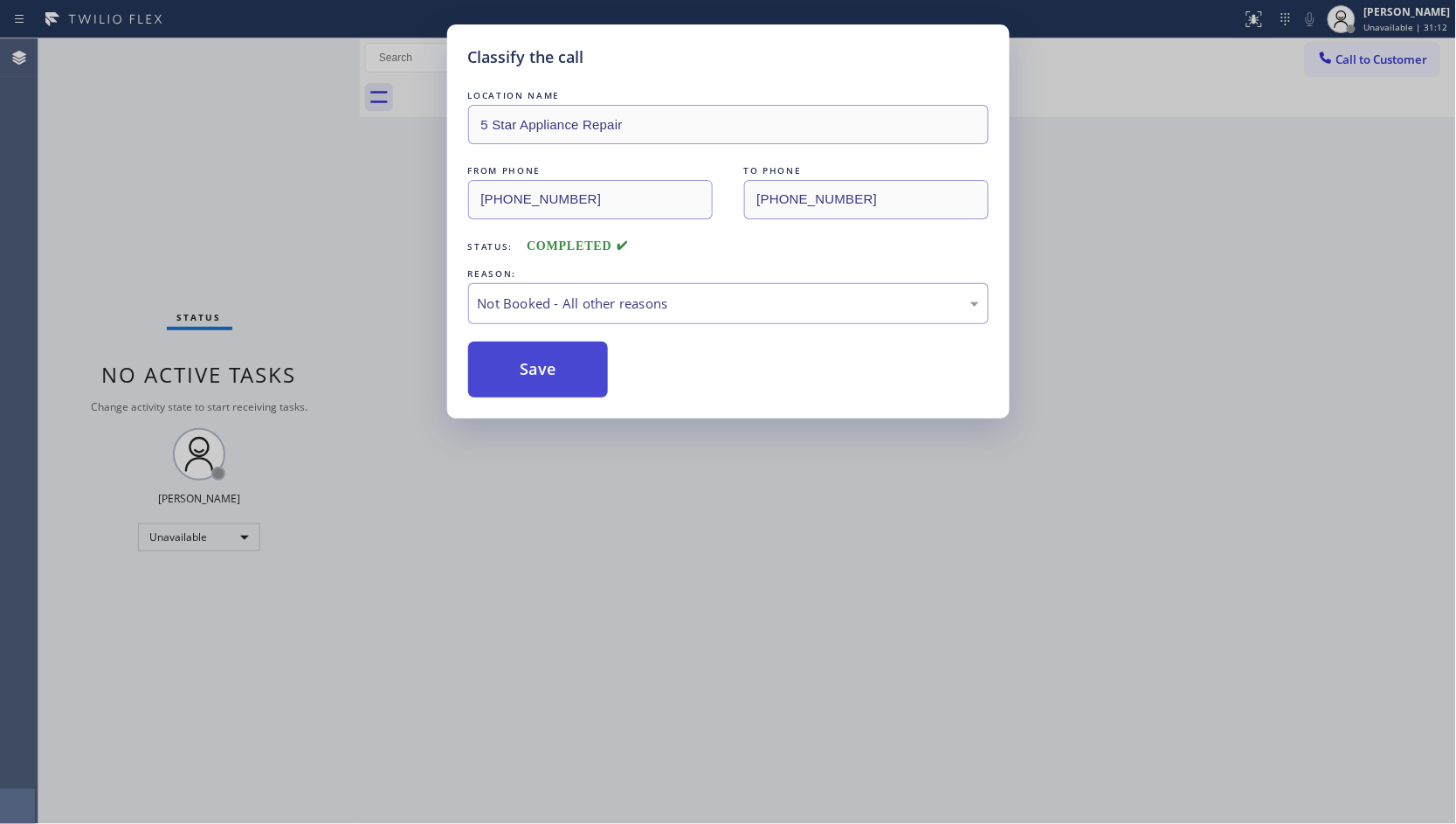 click on "Save" at bounding box center [538, 370] 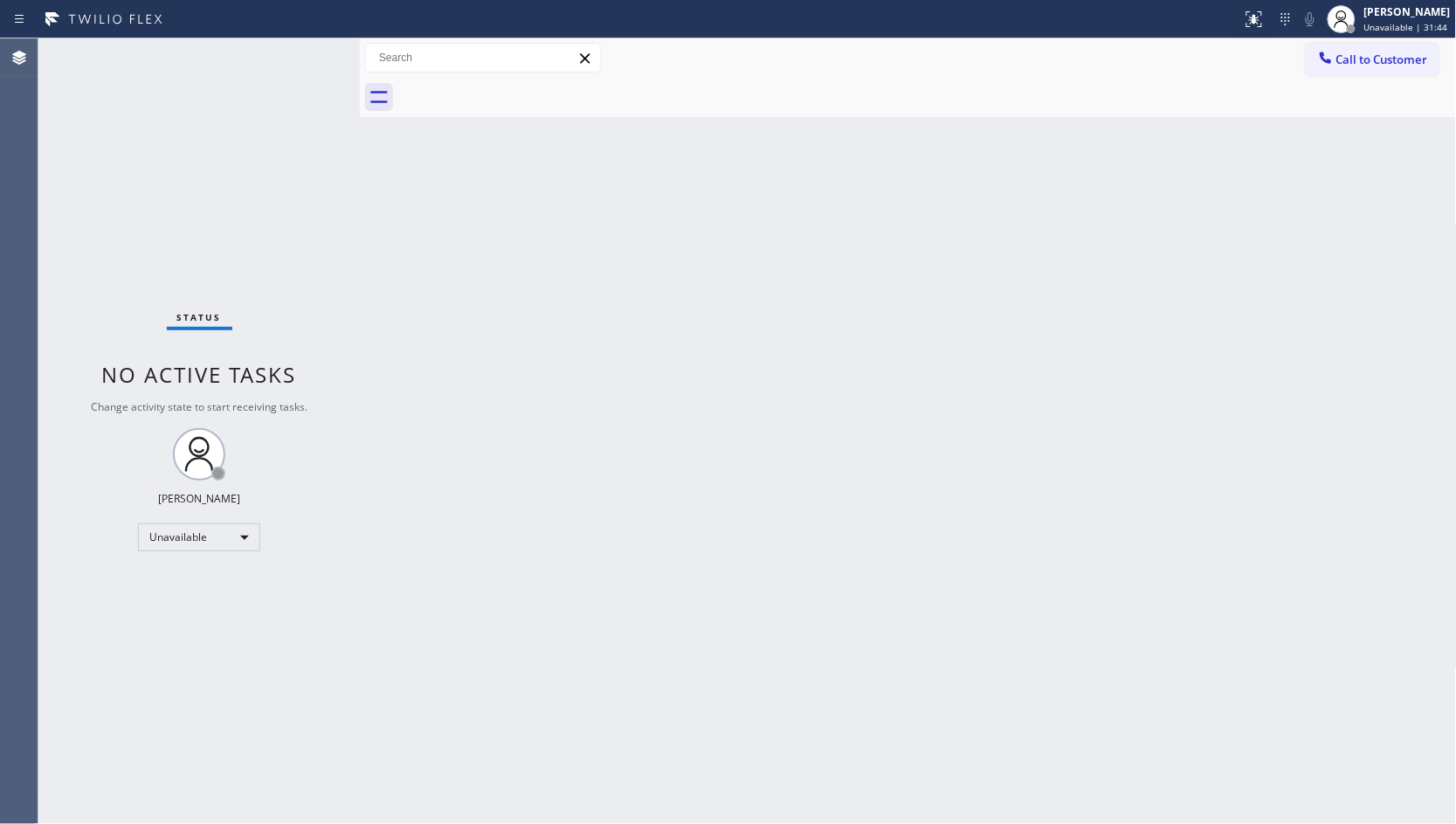 click on "Back to Dashboard Change Sender ID Customers Technicians Select a contact Outbound call Location Search location Your caller id phone number Customer number Call Customer info Name   Phone none Address none Change Sender ID HVAC [PHONE_NUMBER] 5 Star Appliance [PHONE_NUMBER] Appliance Repair [PHONE_NUMBER] Plumbing [PHONE_NUMBER] Air Duct Cleaning [PHONE_NUMBER]  Electricians [PHONE_NUMBER] Cancel Change Check personal SMS Reset Change No tabs Call to Customer Outbound call Location 5 Star Appliance Repair Your caller id phone number [PHONE_NUMBER] Customer number Call Outbound call Technician Search Technician Your caller id phone number Your caller id phone number Call" at bounding box center (908, 431) 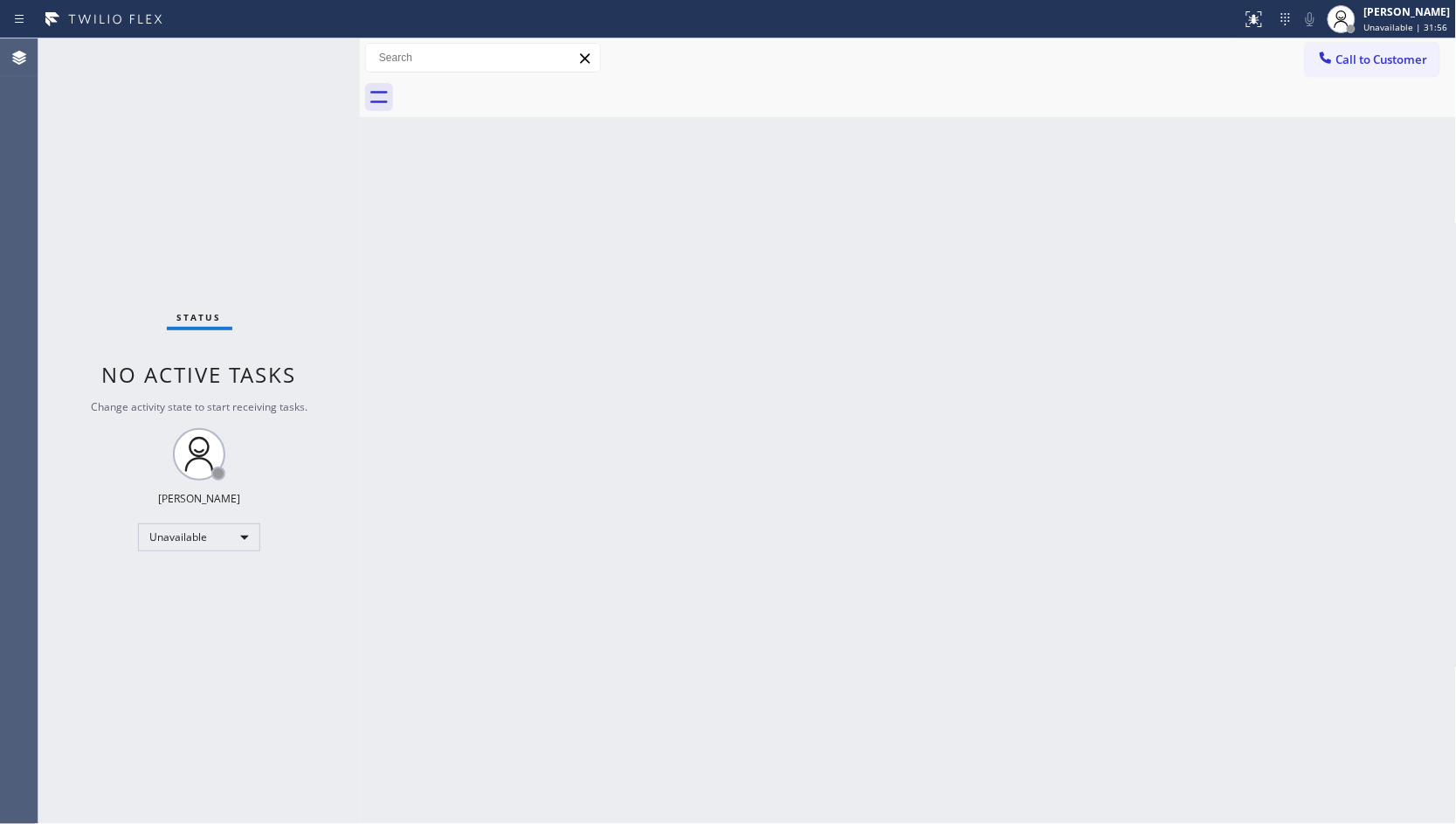 click on "Call to Customer" at bounding box center [1382, 59] 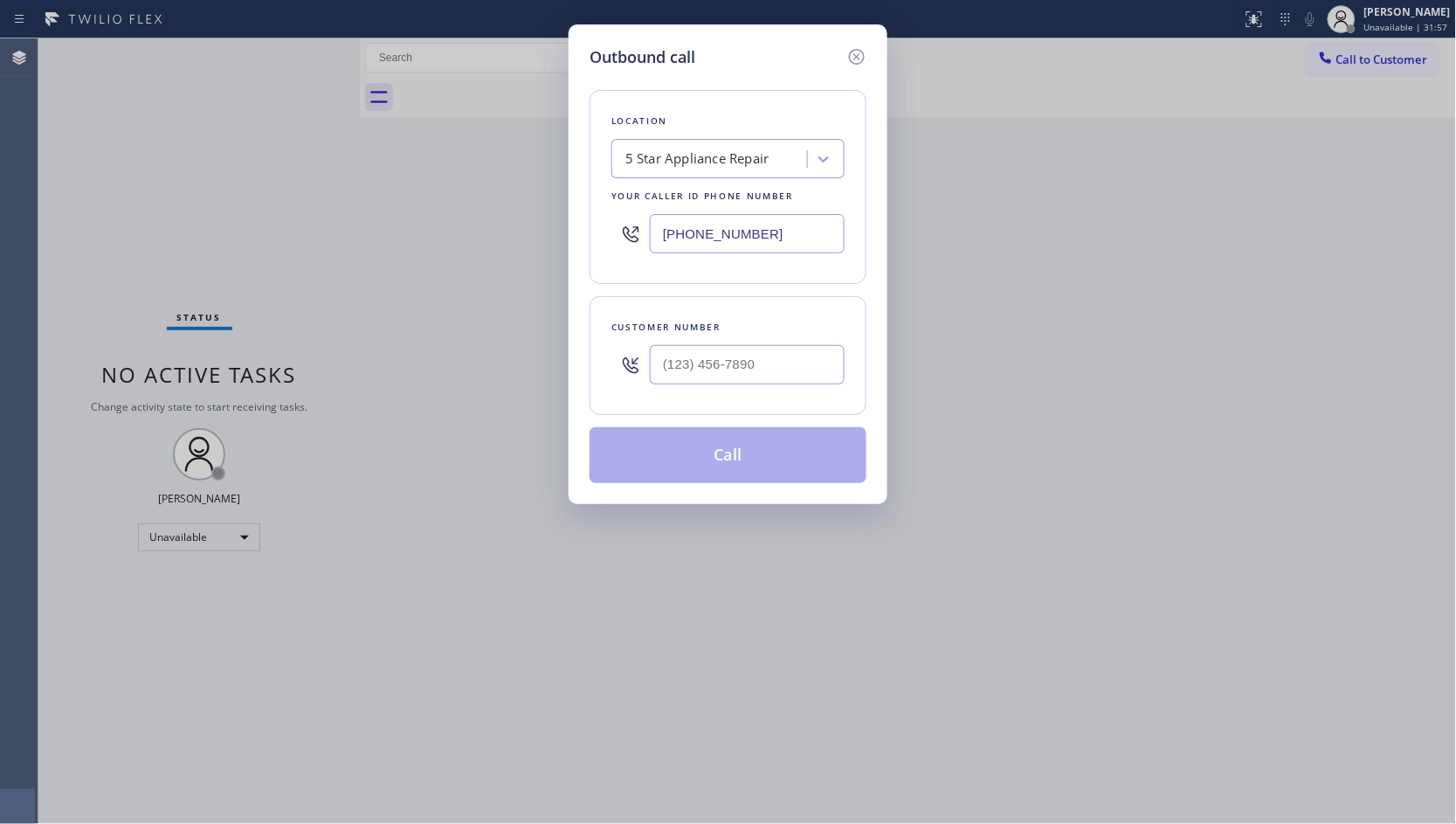 click at bounding box center [747, 364] 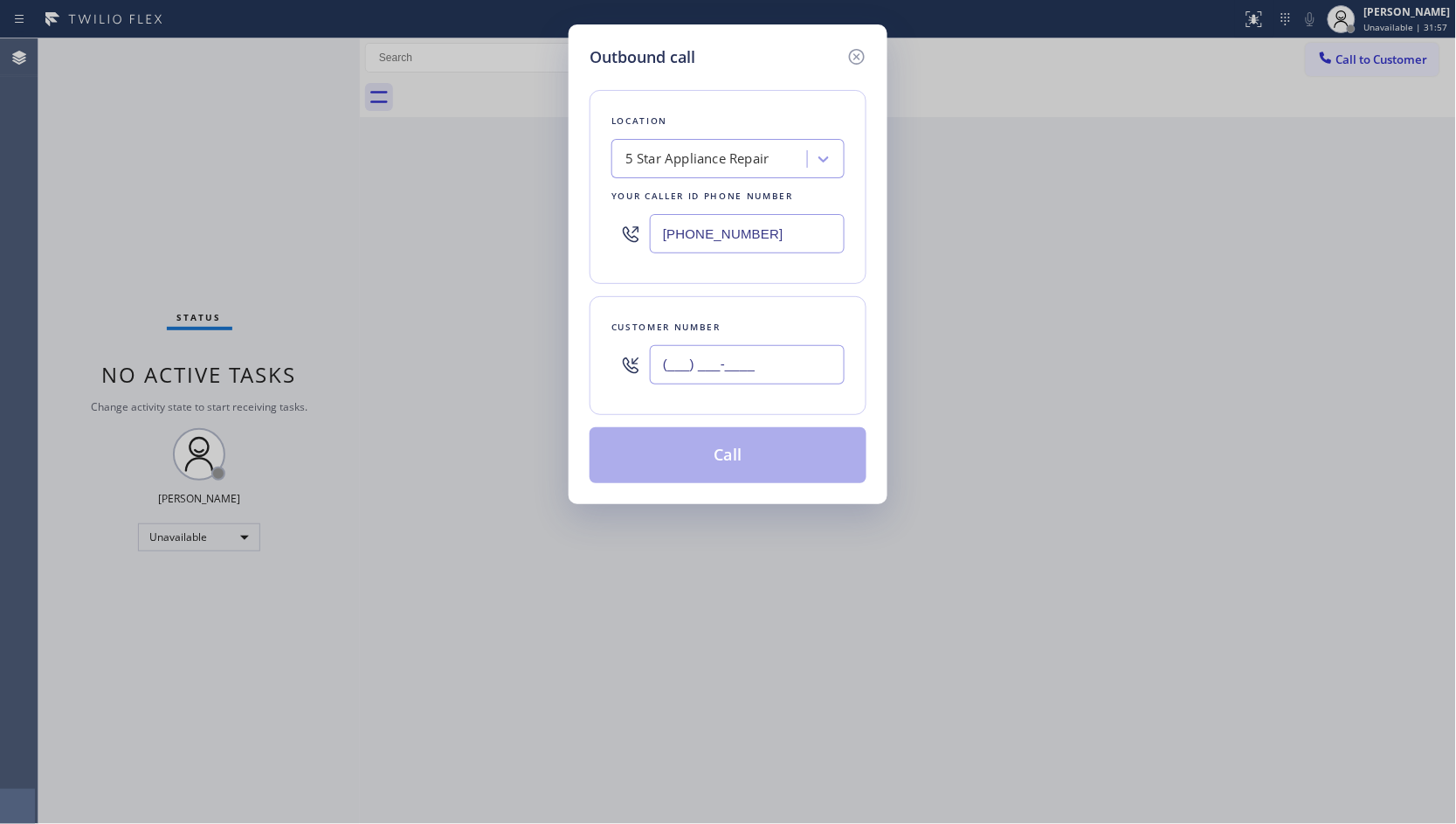 paste on "414) 803-2810" 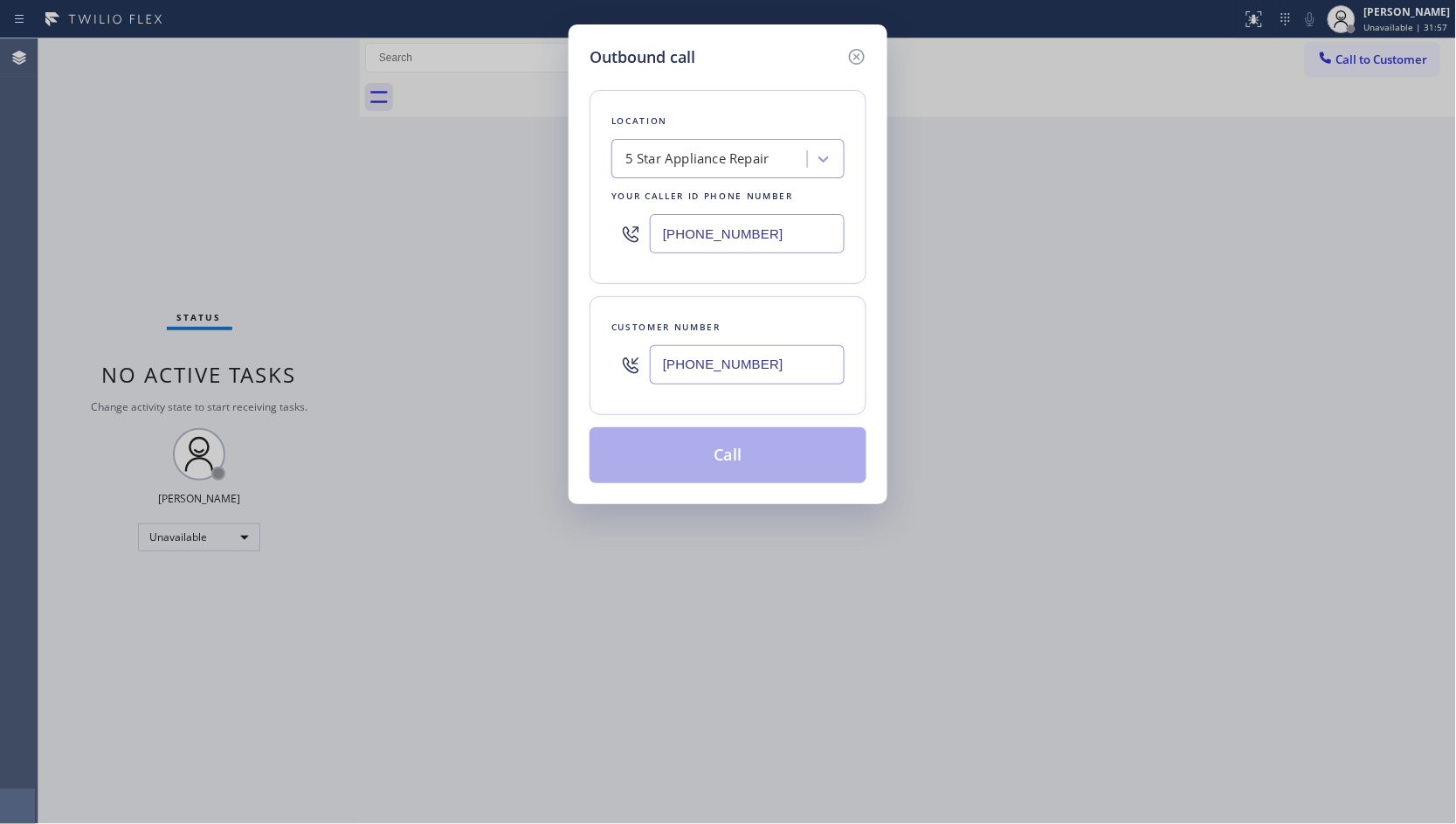 click on "[PHONE_NUMBER]" at bounding box center [747, 364] 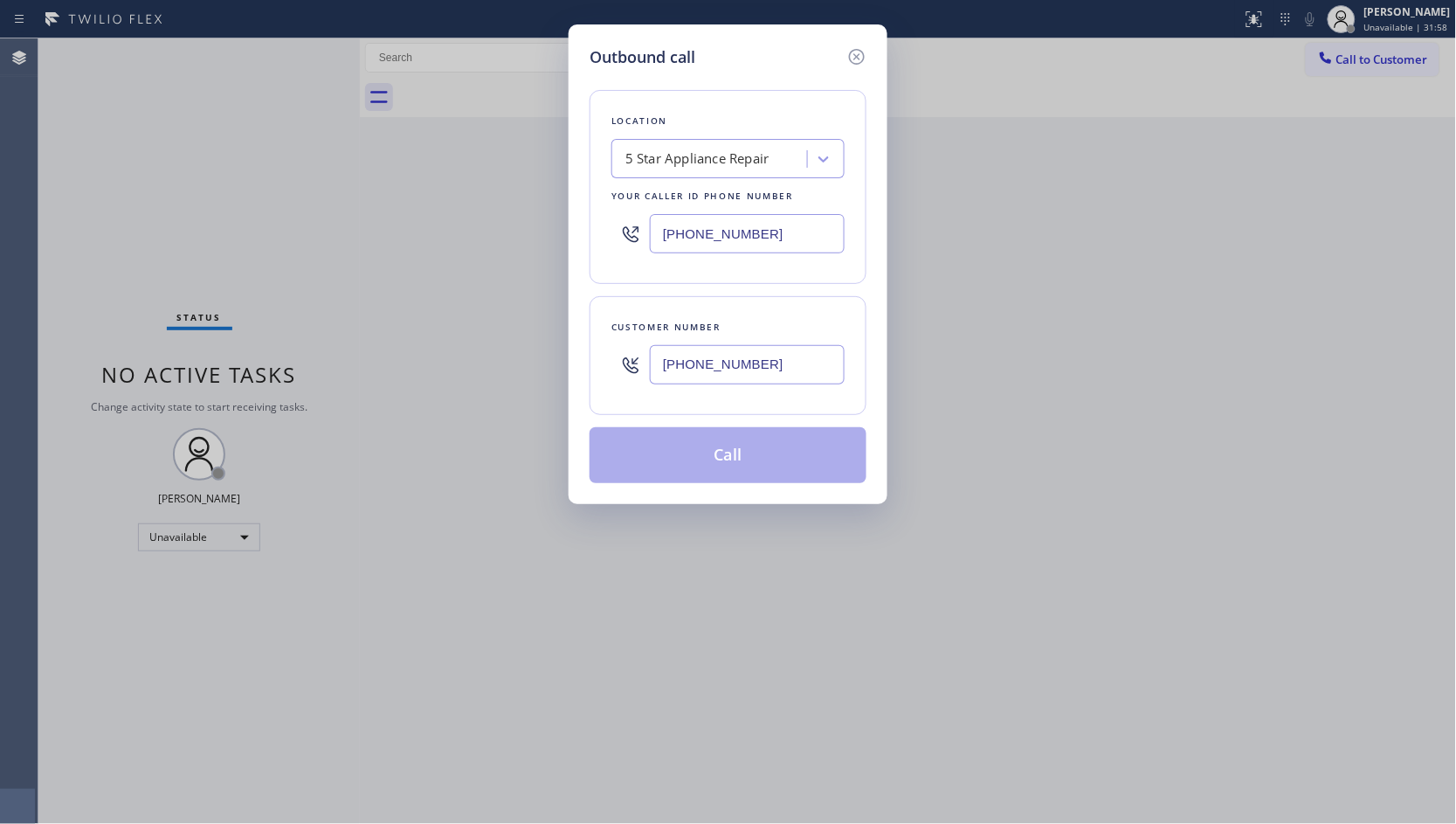 type on "[PHONE_NUMBER]" 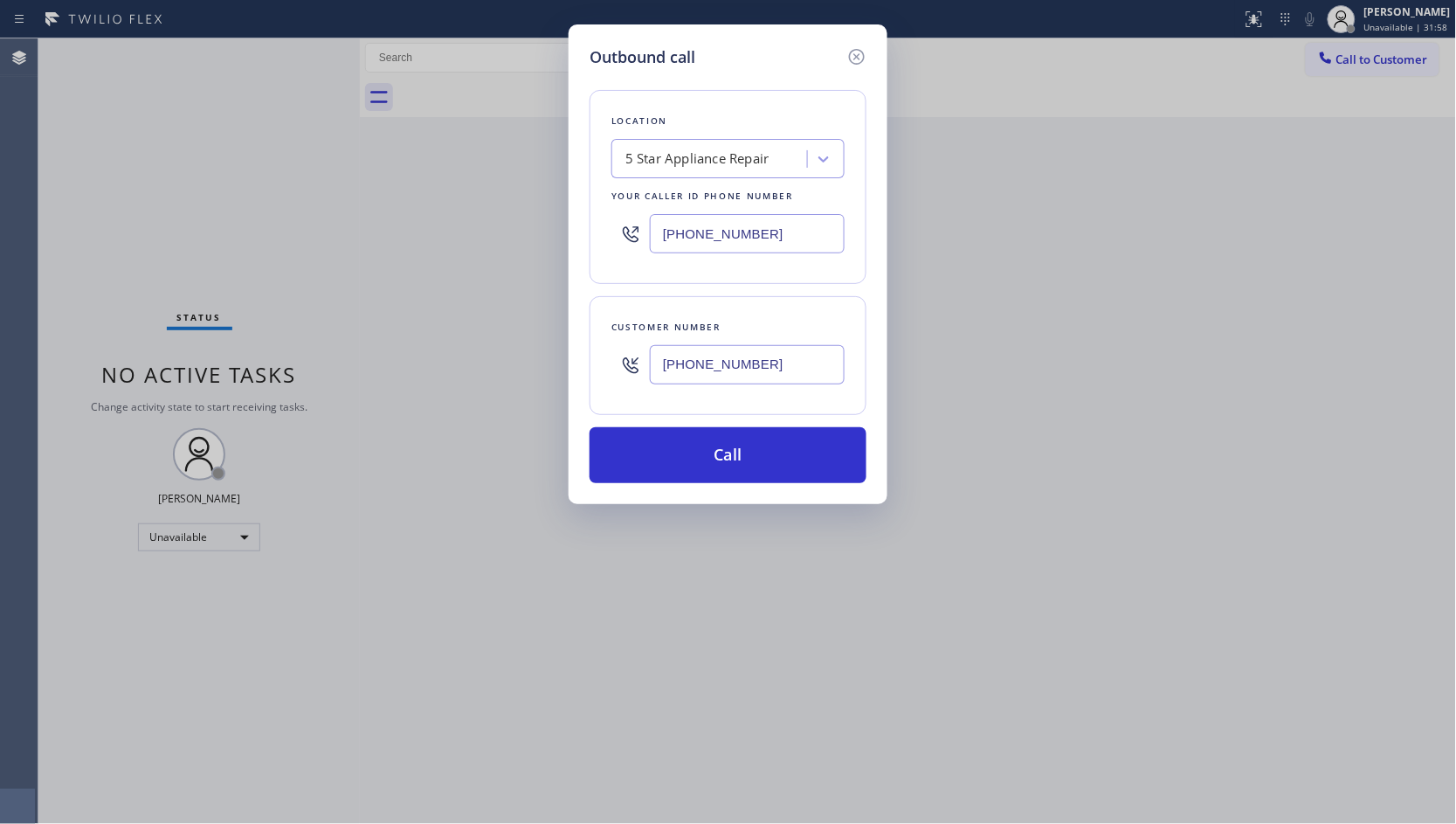 click on "[PHONE_NUMBER]" at bounding box center [747, 364] 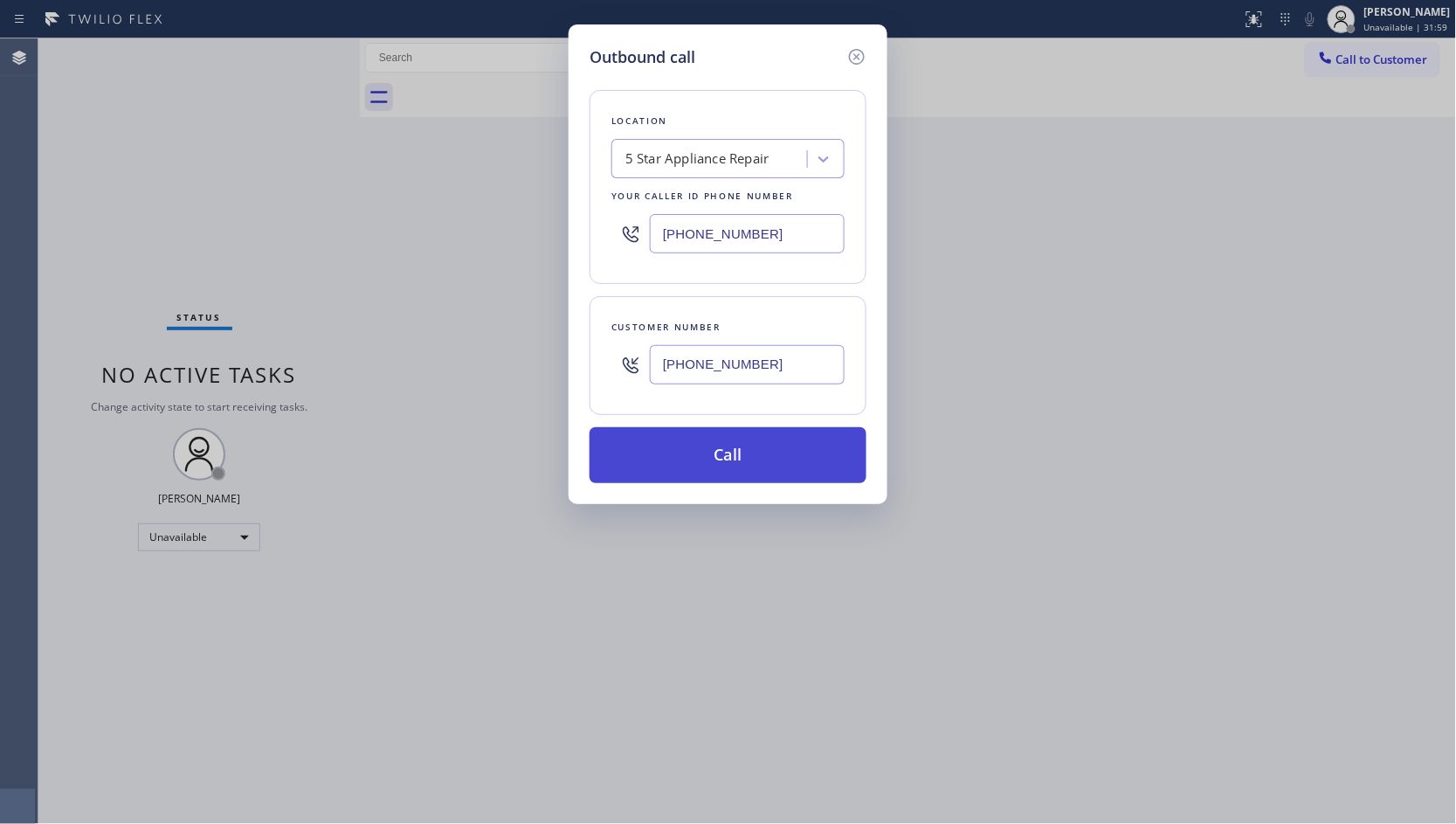 click on "Call" at bounding box center (728, 455) 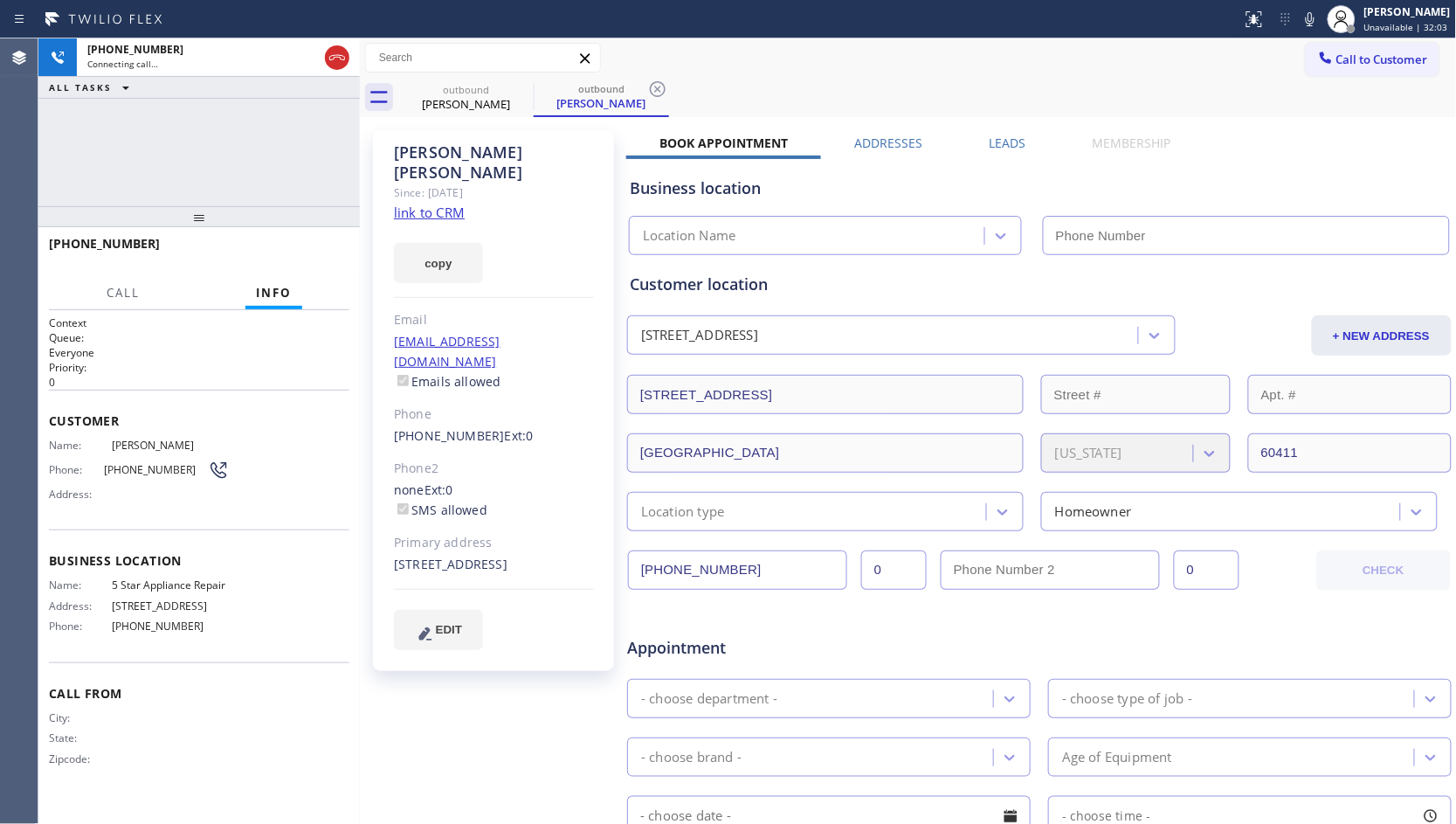 type on "[PHONE_NUMBER]" 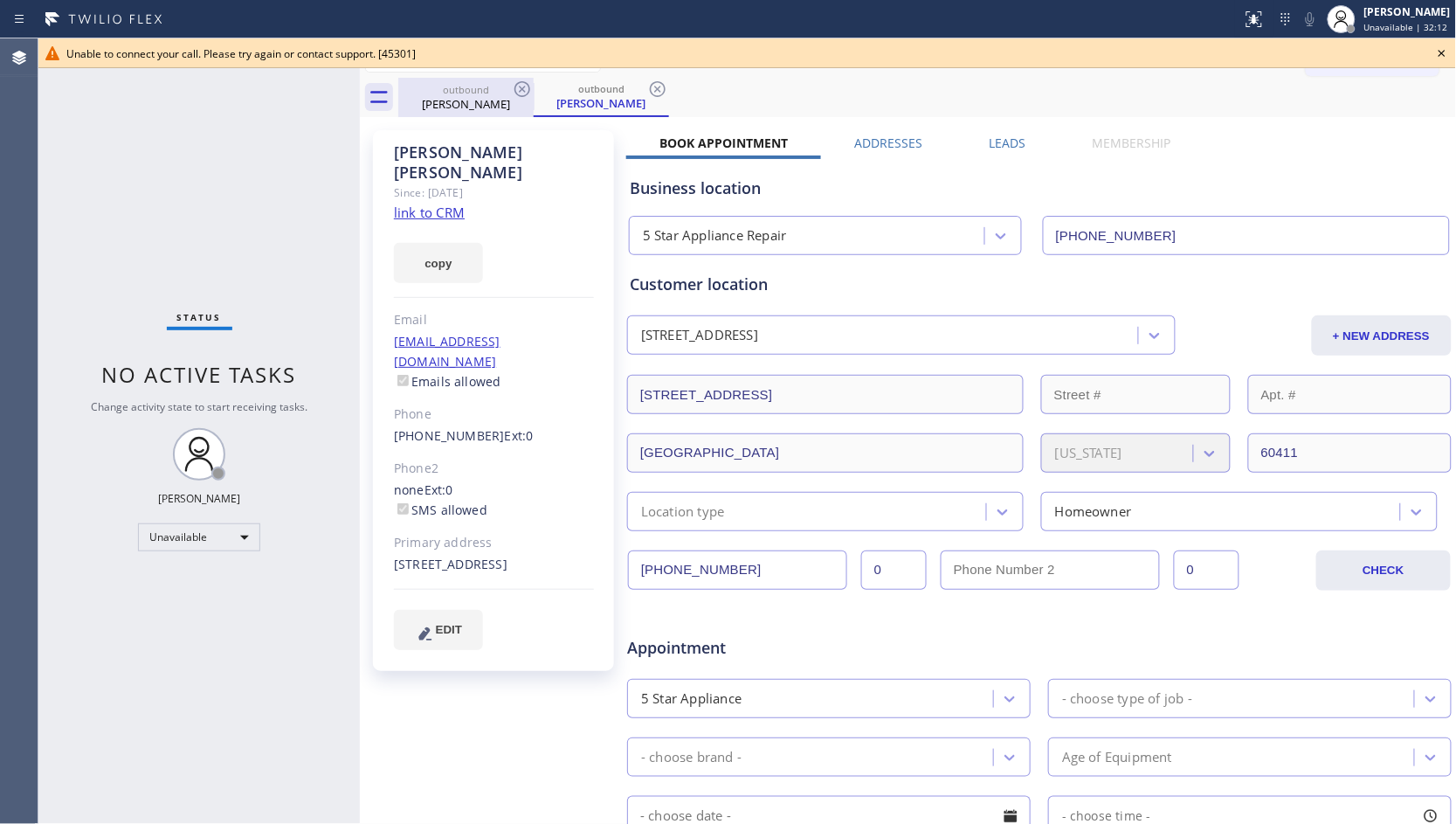 click on "[PERSON_NAME]" at bounding box center (466, 104) 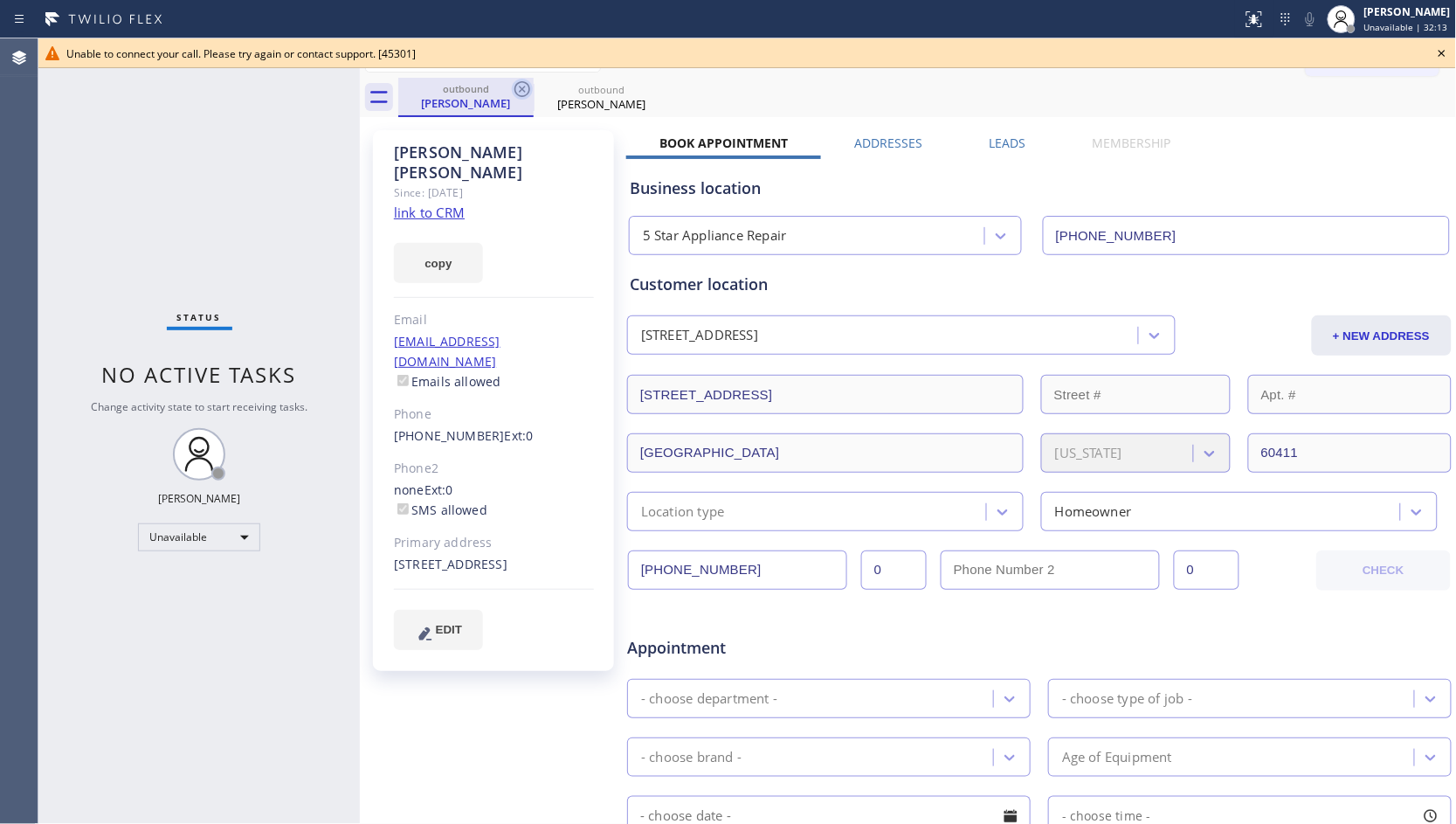 drag, startPoint x: 521, startPoint y: 88, endPoint x: 516, endPoint y: 96, distance: 9.433981 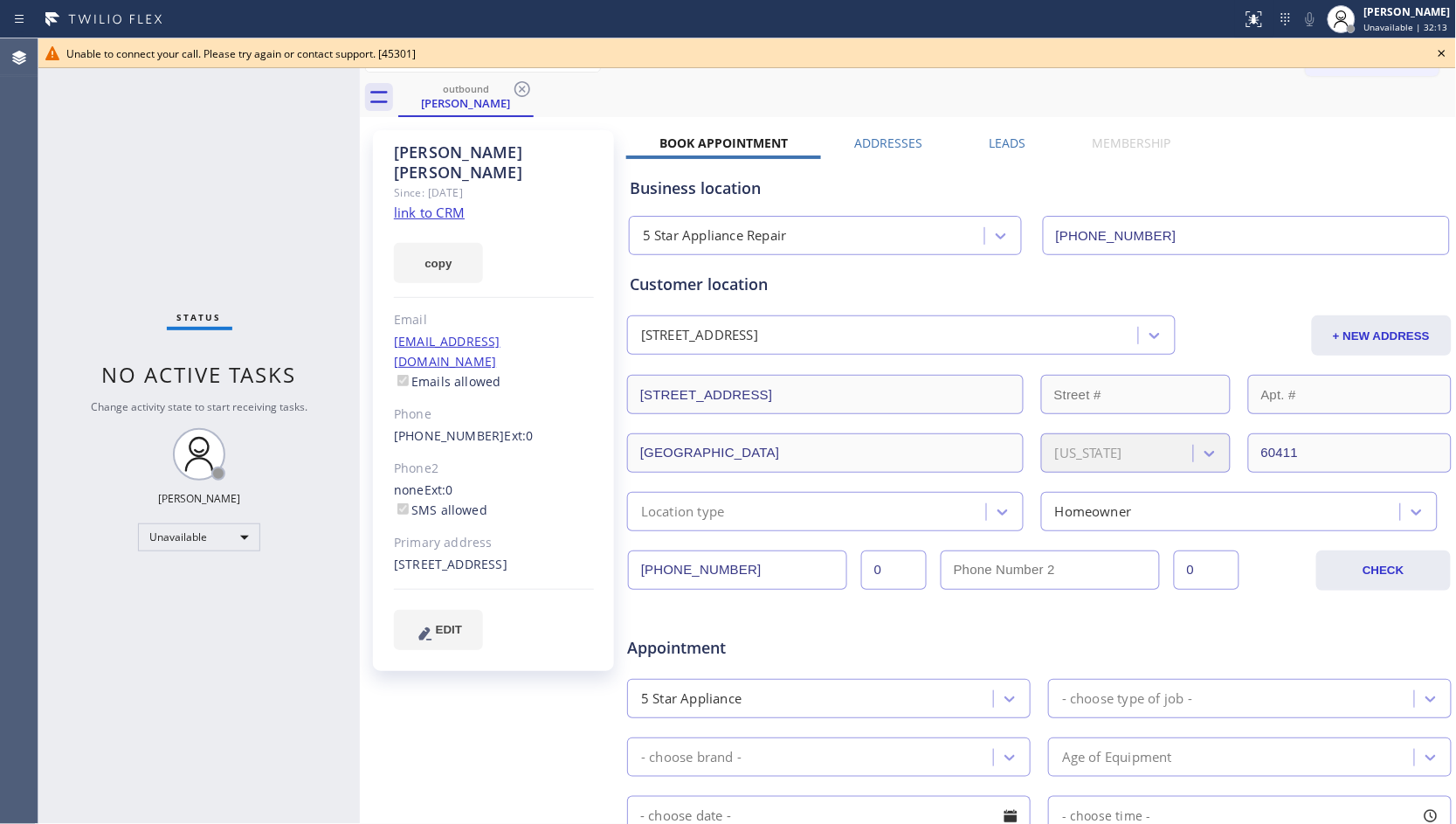 click on "link to CRM" 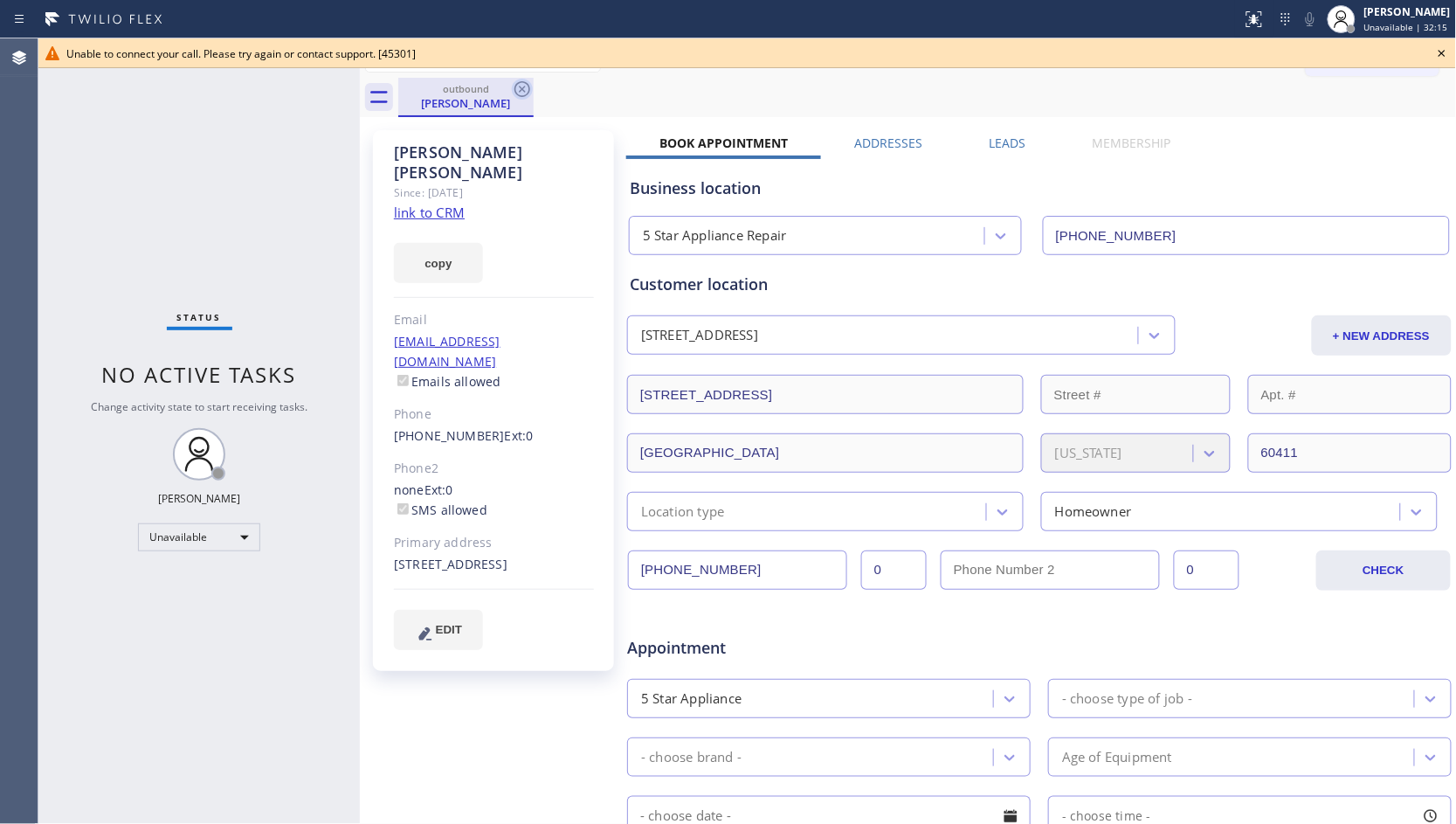 click 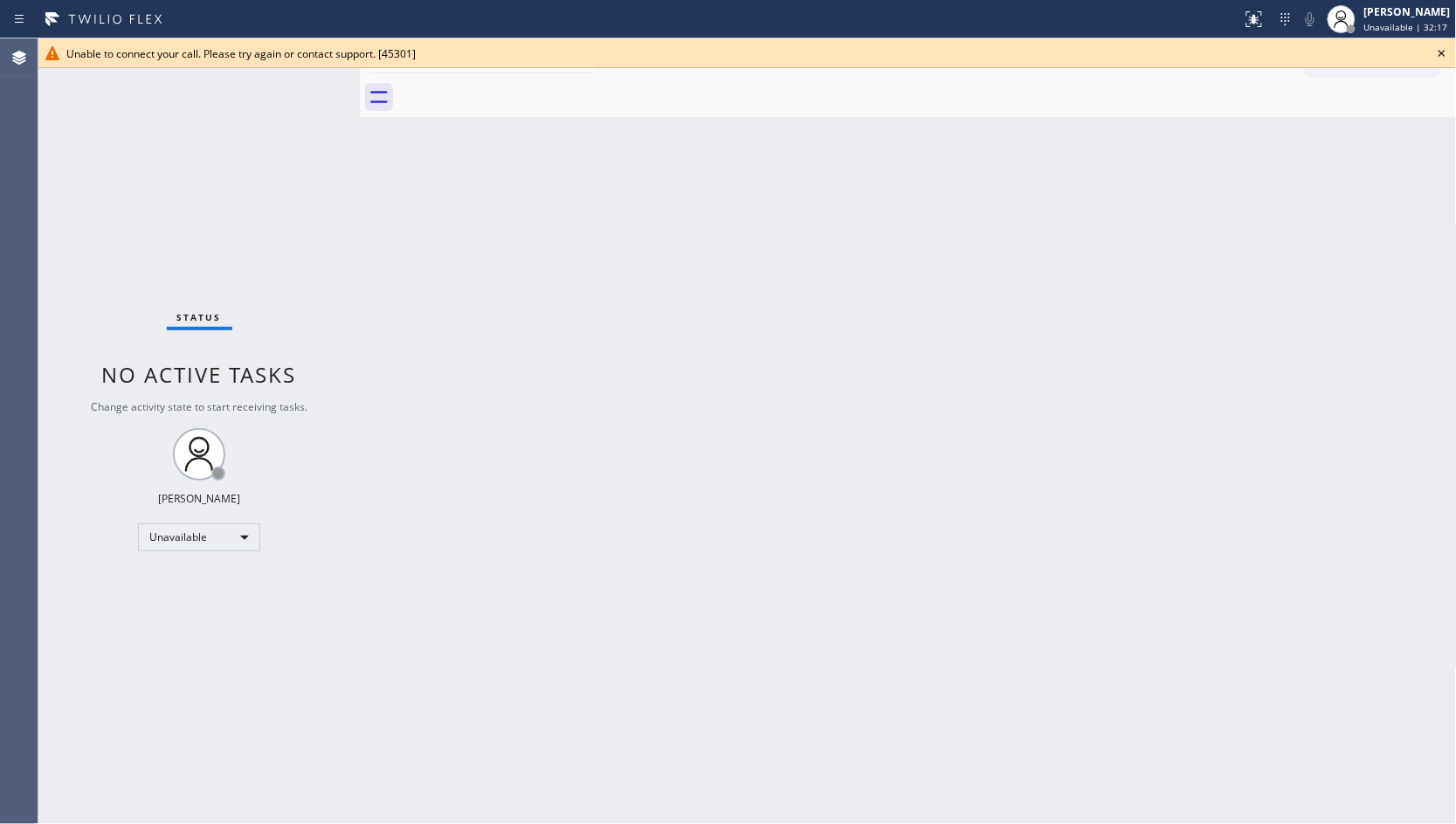 click 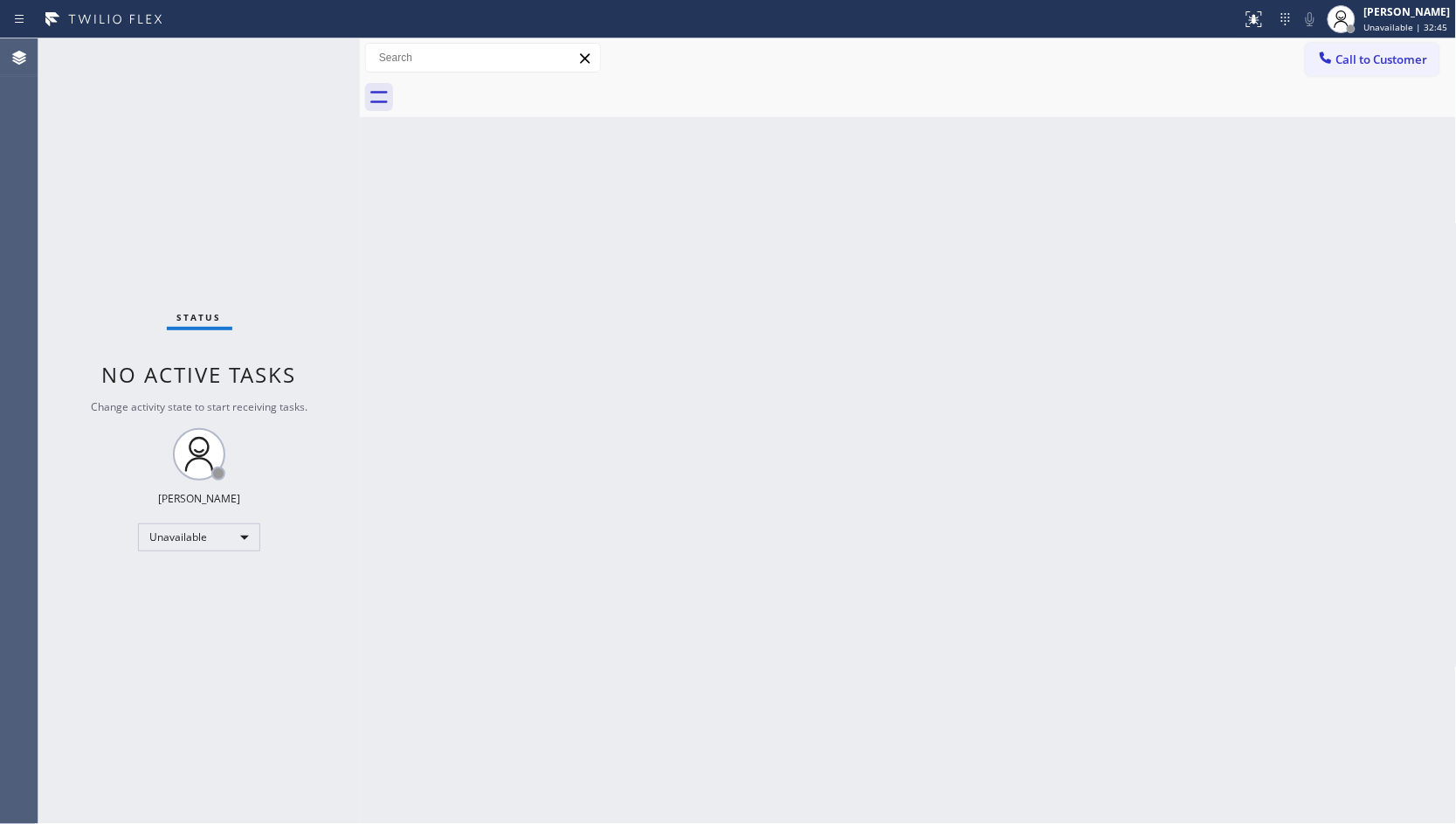 click on "Back to Dashboard Change Sender ID Customers Technicians Select a contact Outbound call Location Search location Your caller id phone number Customer number Call Customer info Name   Phone none Address none Change Sender ID HVAC [PHONE_NUMBER] 5 Star Appliance [PHONE_NUMBER] Appliance Repair [PHONE_NUMBER] Plumbing [PHONE_NUMBER] Air Duct Cleaning [PHONE_NUMBER]  Electricians [PHONE_NUMBER] Cancel Change Check personal SMS Reset Change No tabs Call to Customer Outbound call Location 5 Star Appliance Repair Your caller id phone number [PHONE_NUMBER] Customer number Call Outbound call Technician Search Technician Your caller id phone number Your caller id phone number Call" at bounding box center (908, 431) 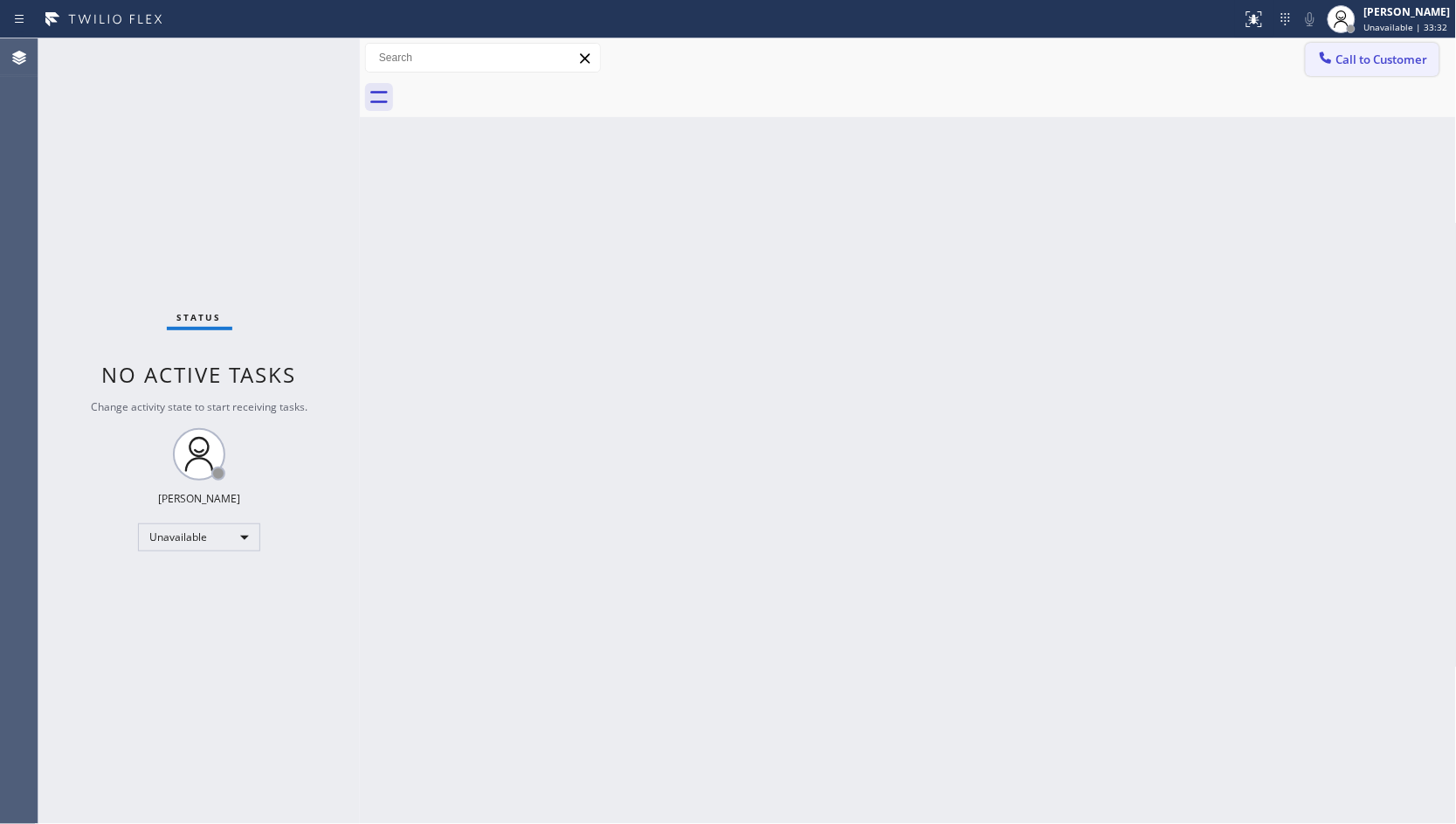 click on "Call to Customer" at bounding box center [1372, 59] 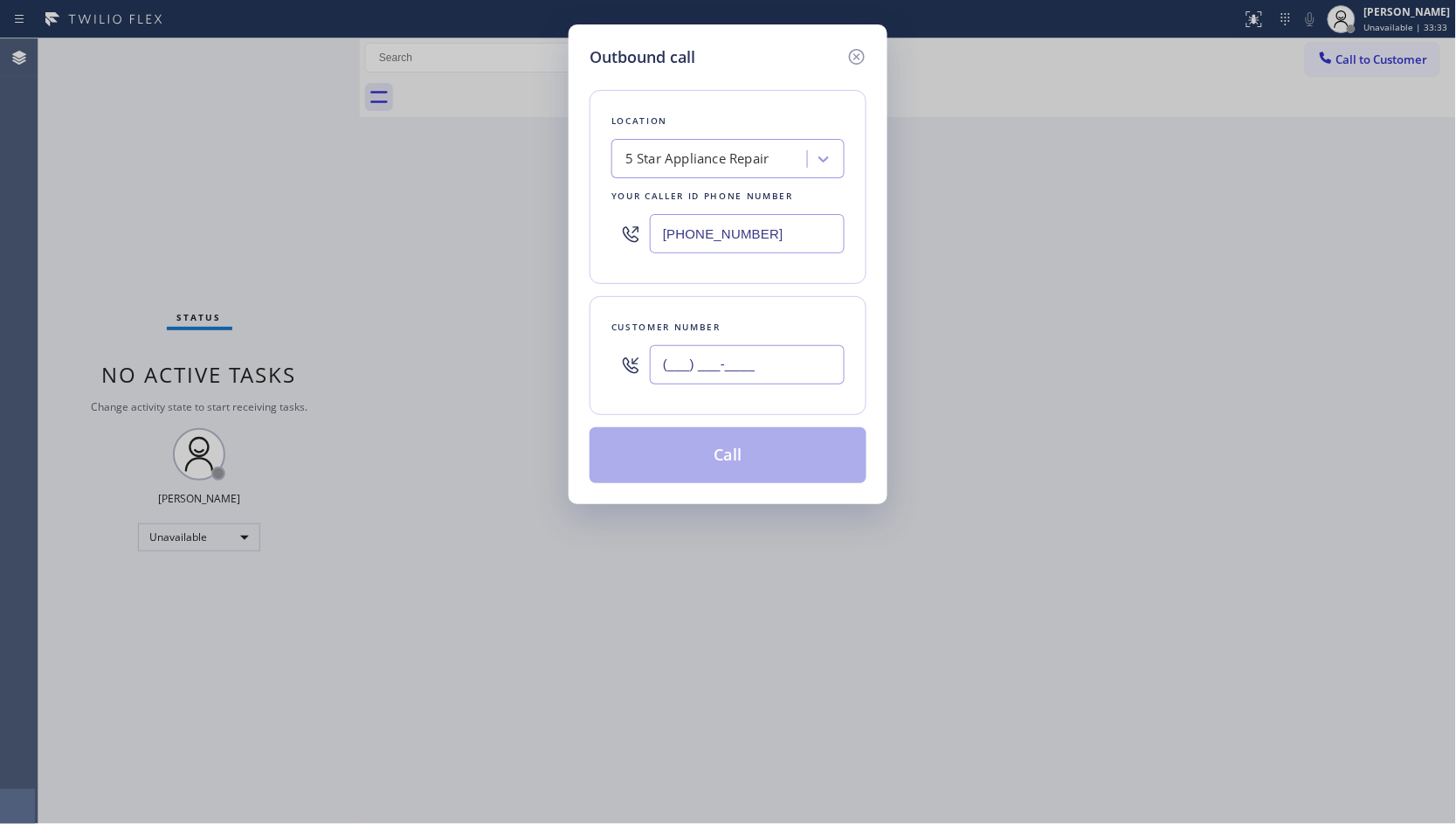 click on "(___) ___-____" at bounding box center (747, 364) 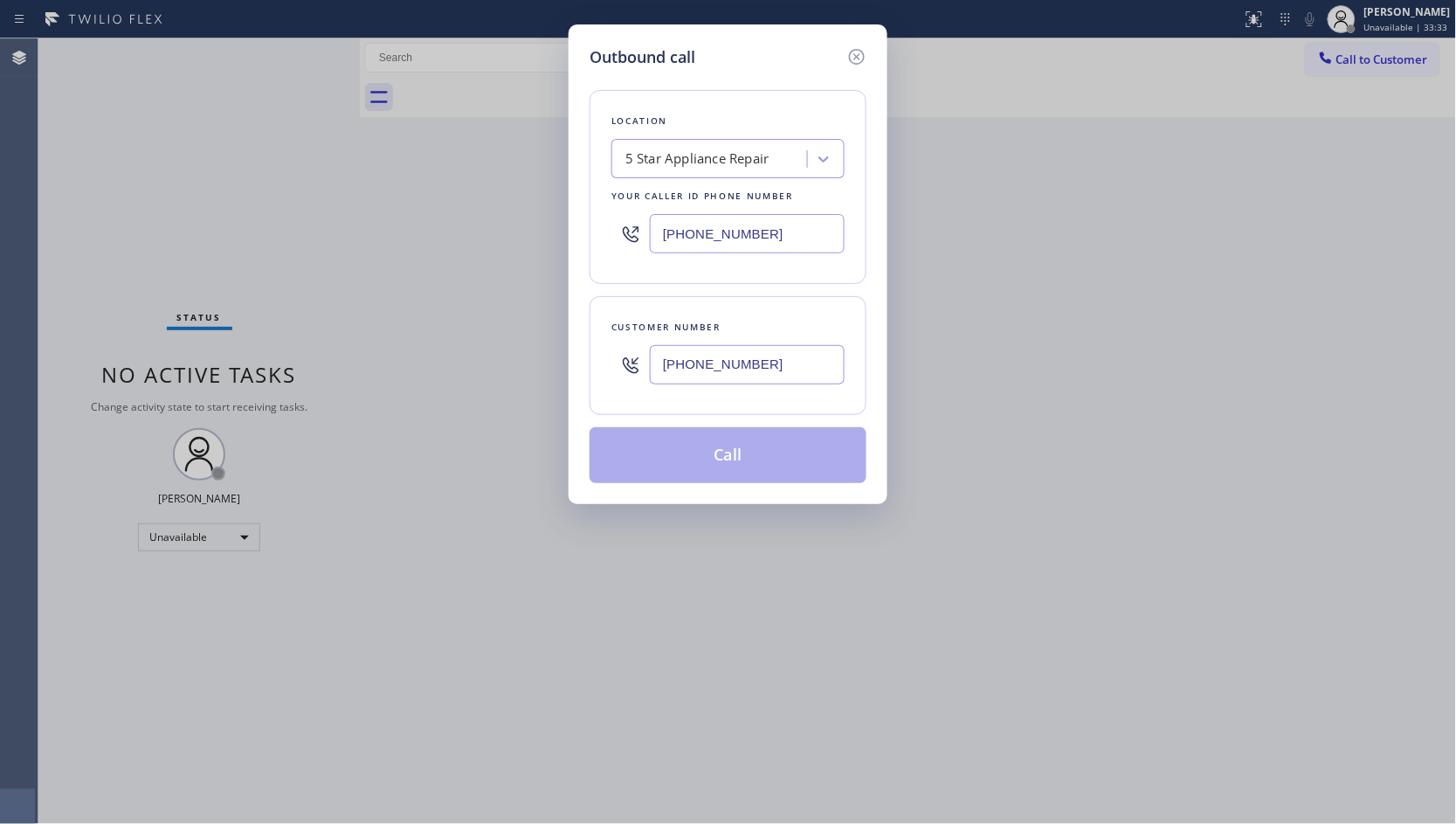 type on "[PHONE_NUMBER]" 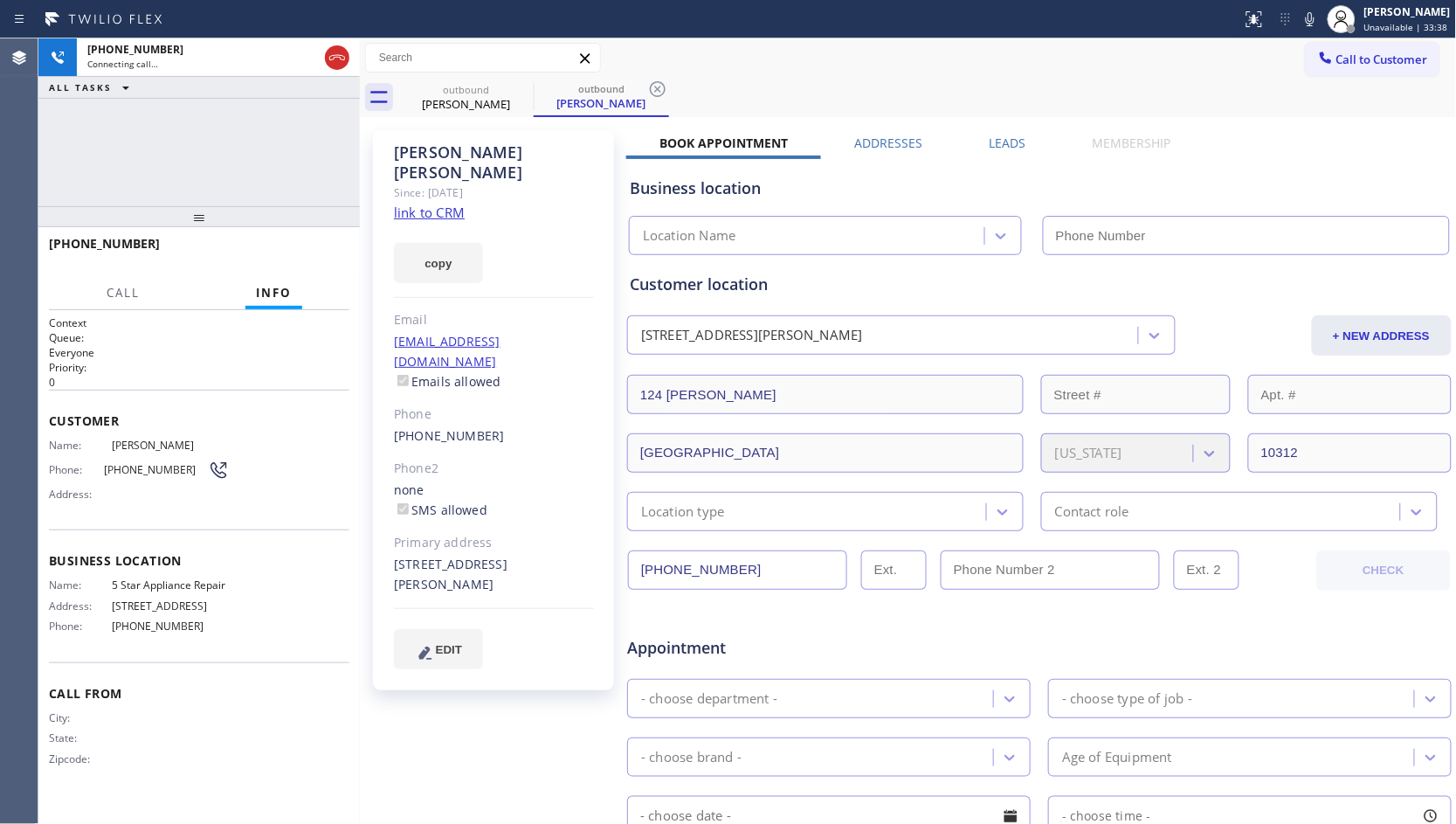 type on "[PHONE_NUMBER]" 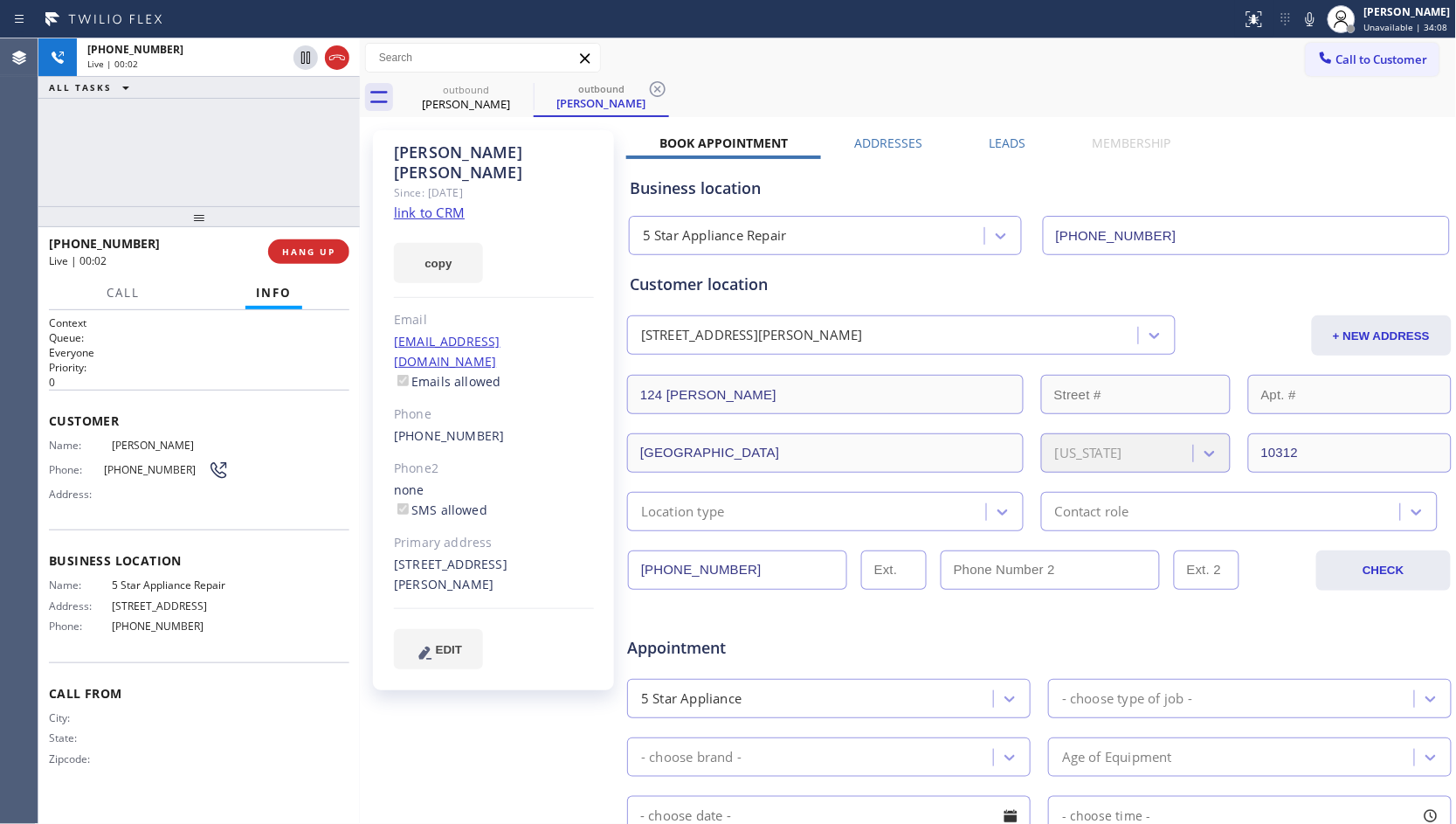 drag, startPoint x: 326, startPoint y: 242, endPoint x: 343, endPoint y: 230, distance: 20.80865 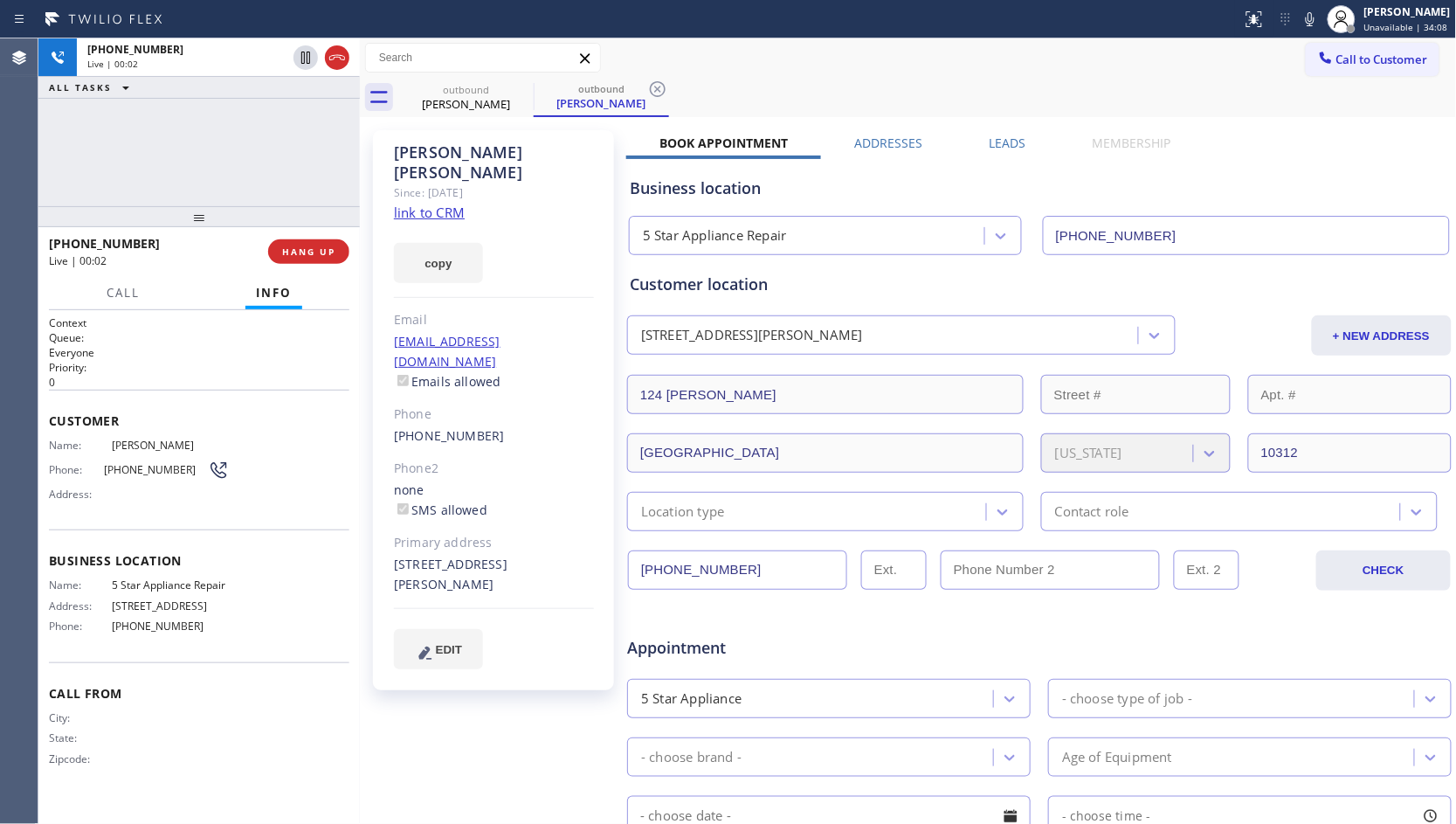 click on "HANG UP" at bounding box center (308, 252) 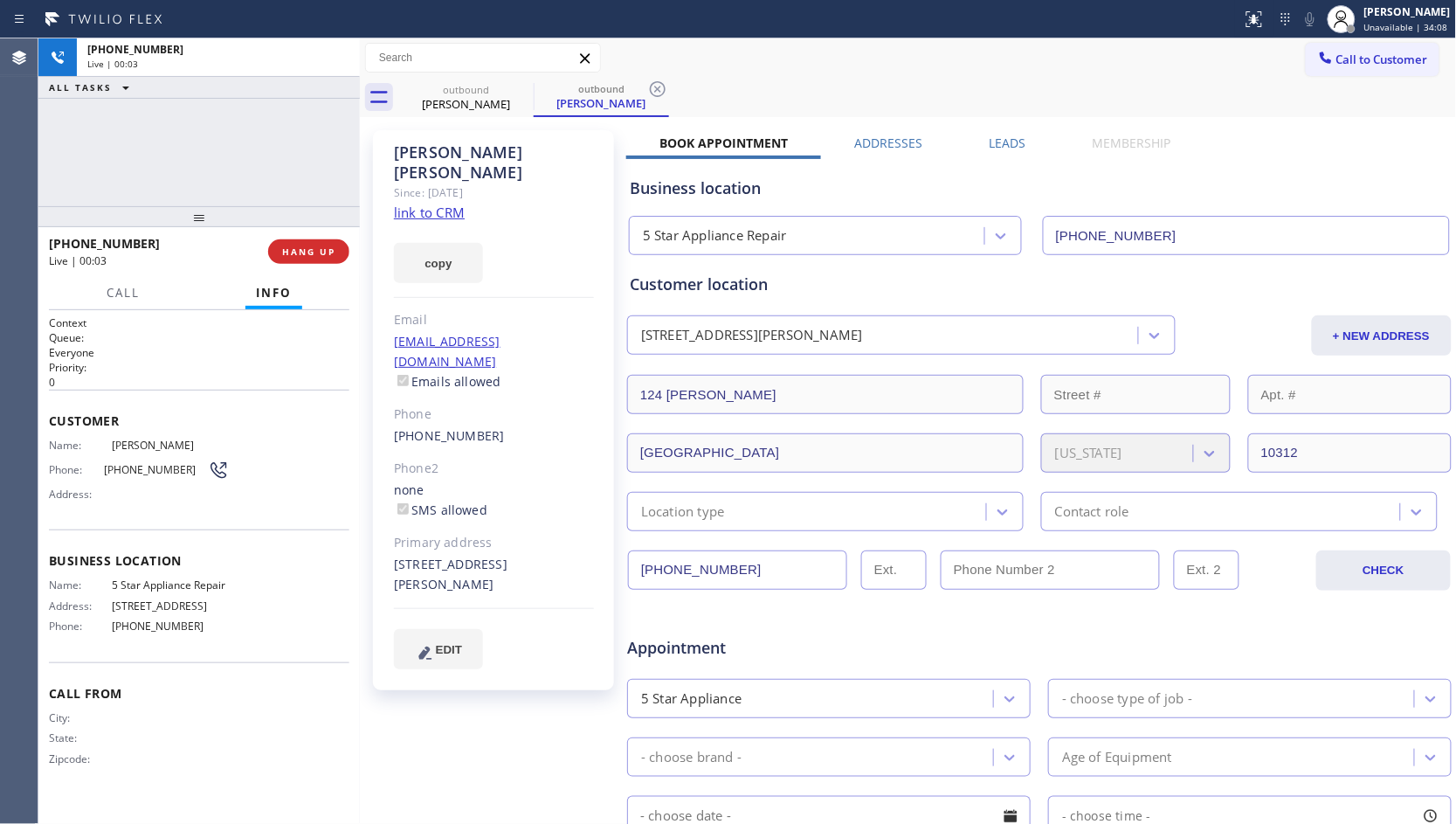 click on "link to CRM" 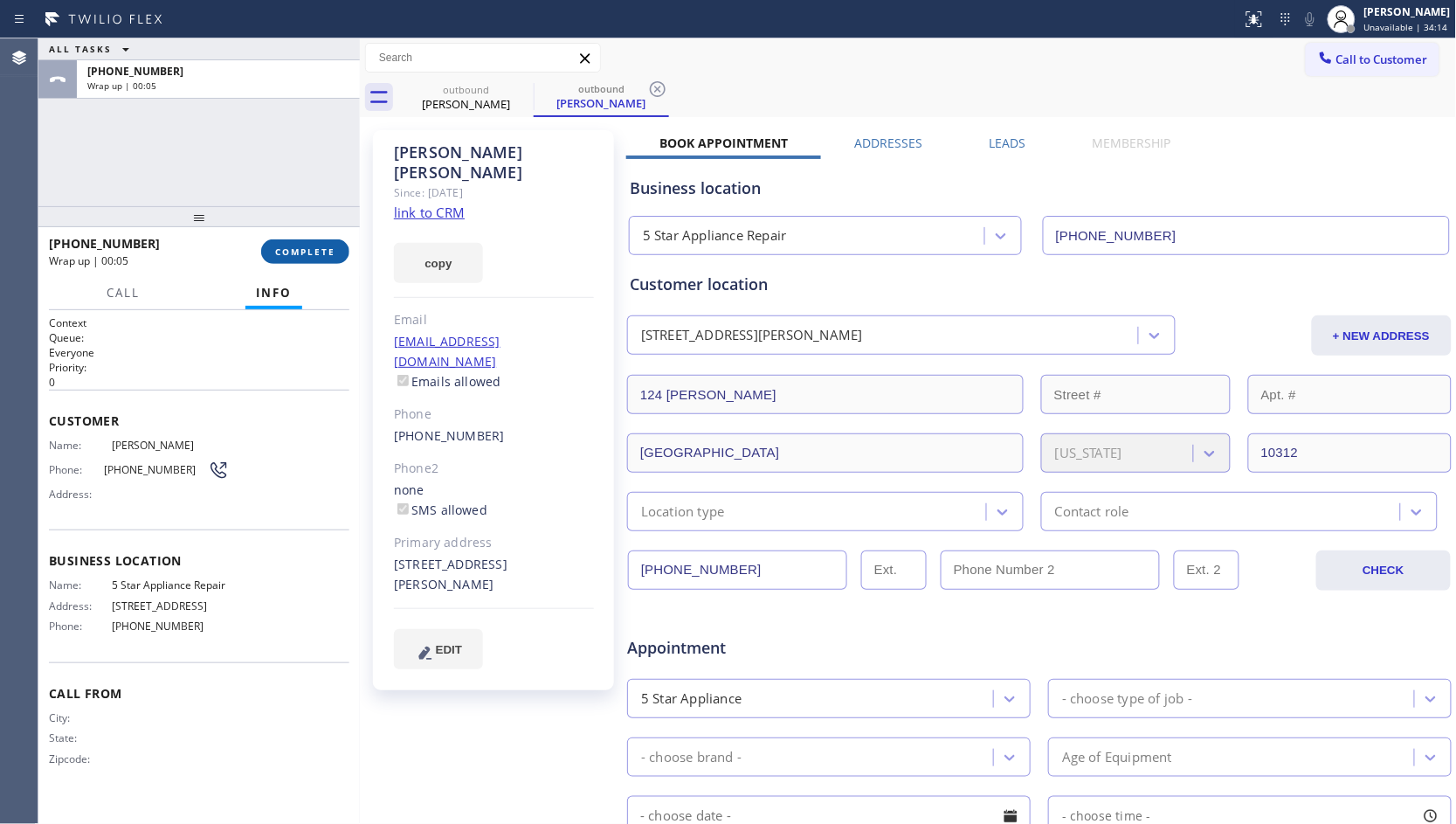 click on "COMPLETE" at bounding box center [305, 252] 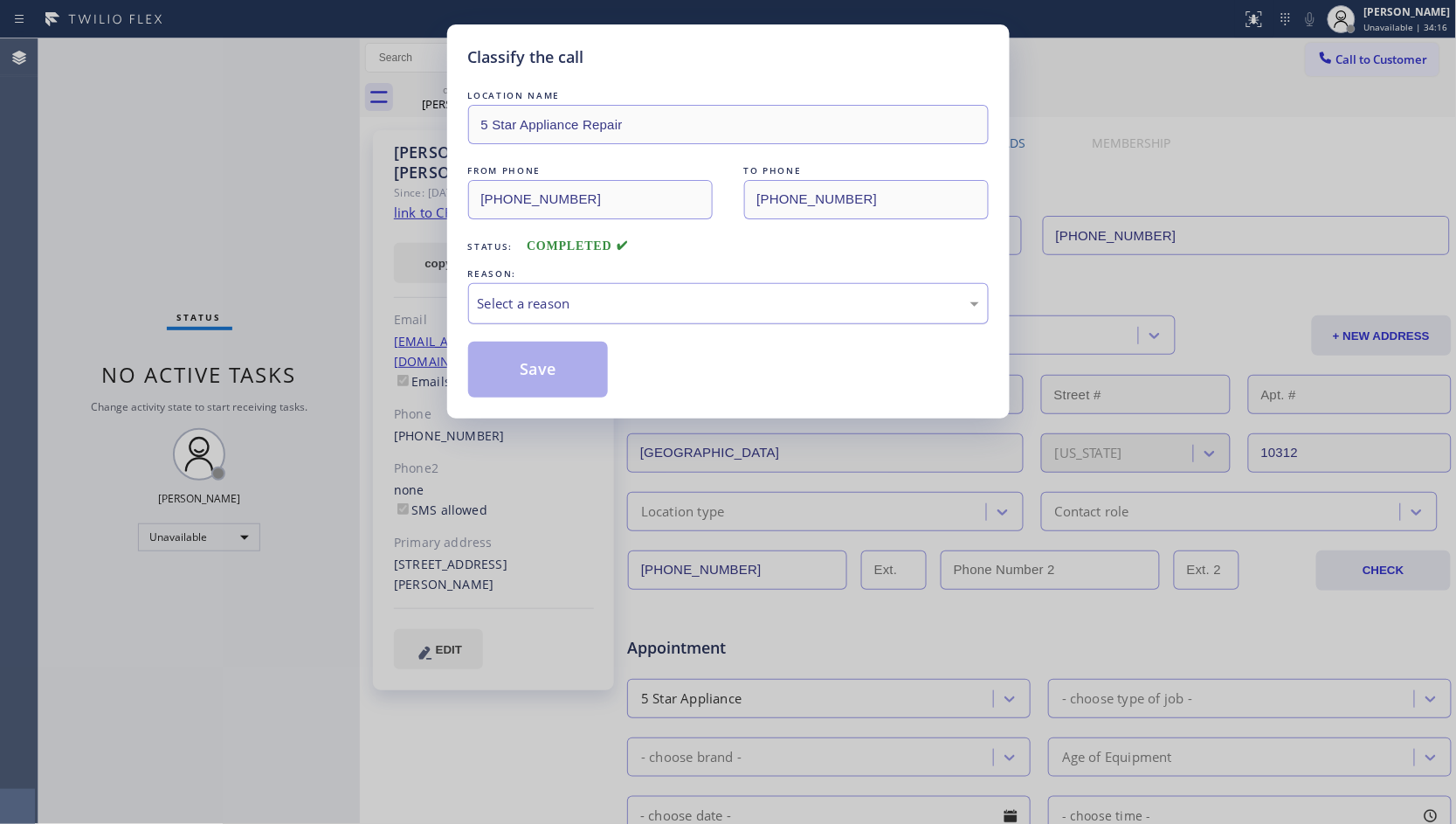 drag, startPoint x: 466, startPoint y: 297, endPoint x: 491, endPoint y: 312, distance: 29.15476 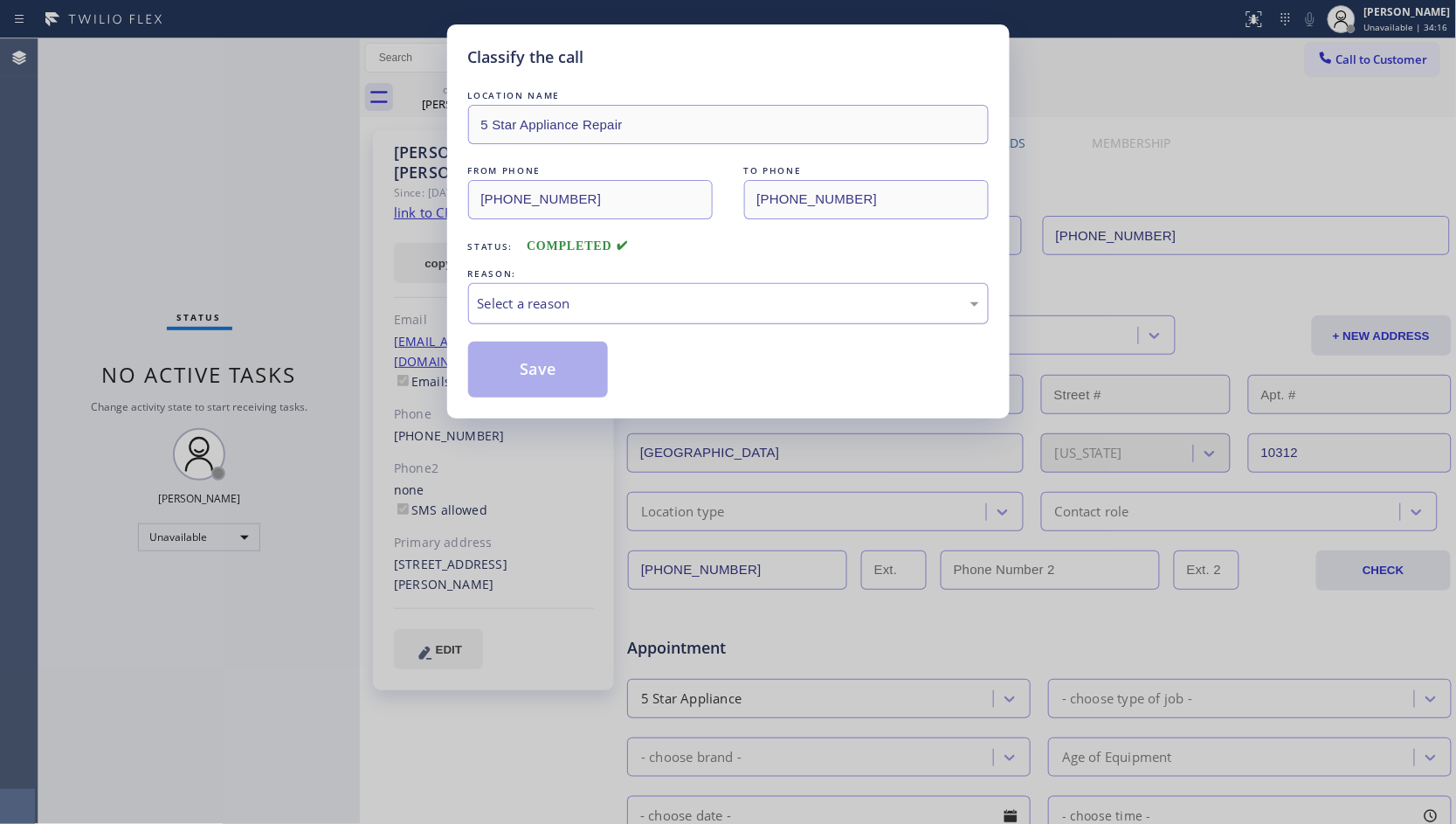 click on "Classify the call LOCATION NAME 5 Star Appliance Repair FROM PHONE [PHONE_NUMBER] TO PHONE [PHONE_NUMBER] Status: COMPLETED REASON: Select a reason Save" at bounding box center [728, 221] 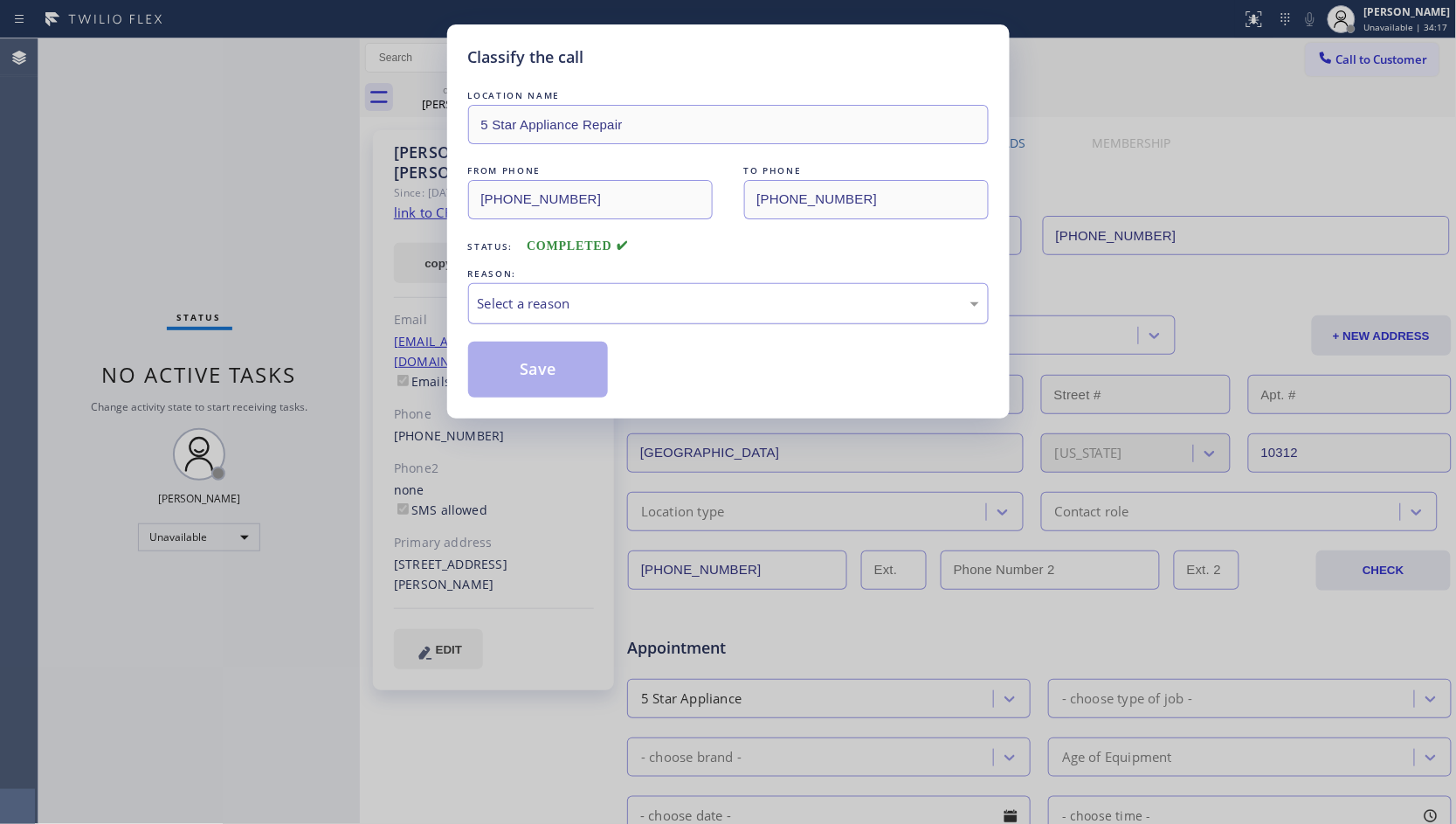 click on "Select a reason" at bounding box center (728, 303) 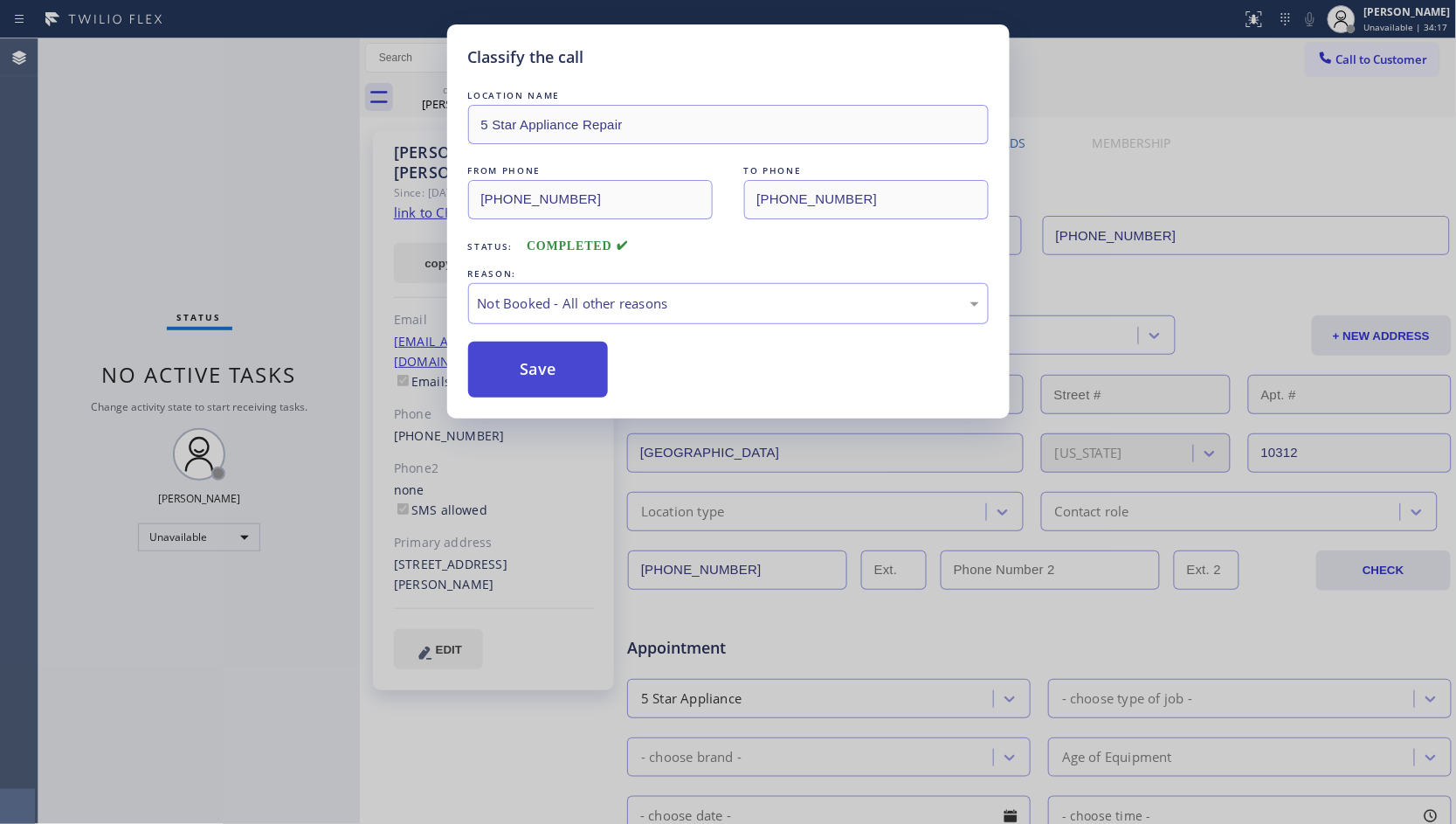 drag, startPoint x: 539, startPoint y: 378, endPoint x: 543, endPoint y: 370, distance: 8.94427 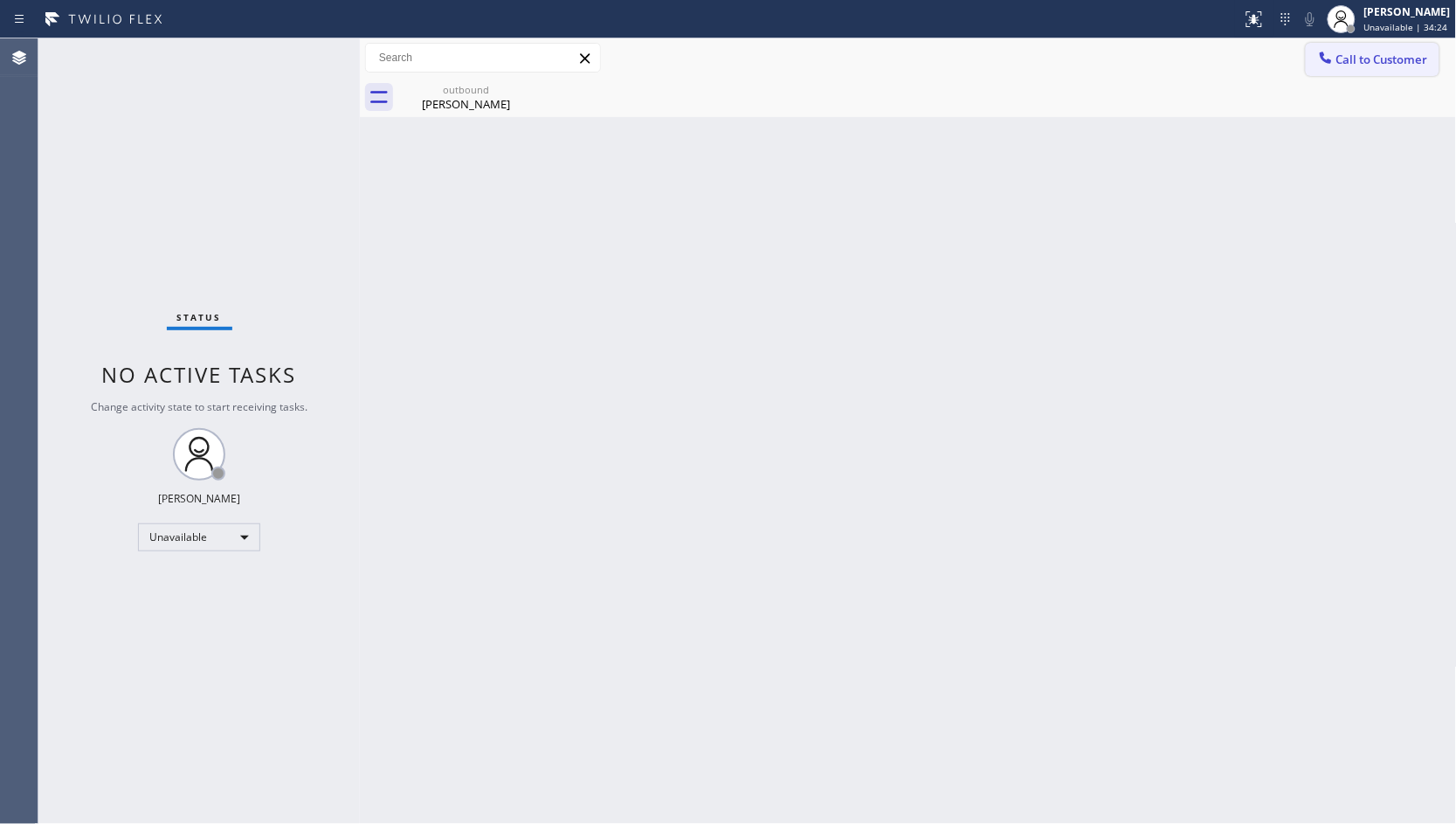 click on "Call to Customer" at bounding box center (1382, 59) 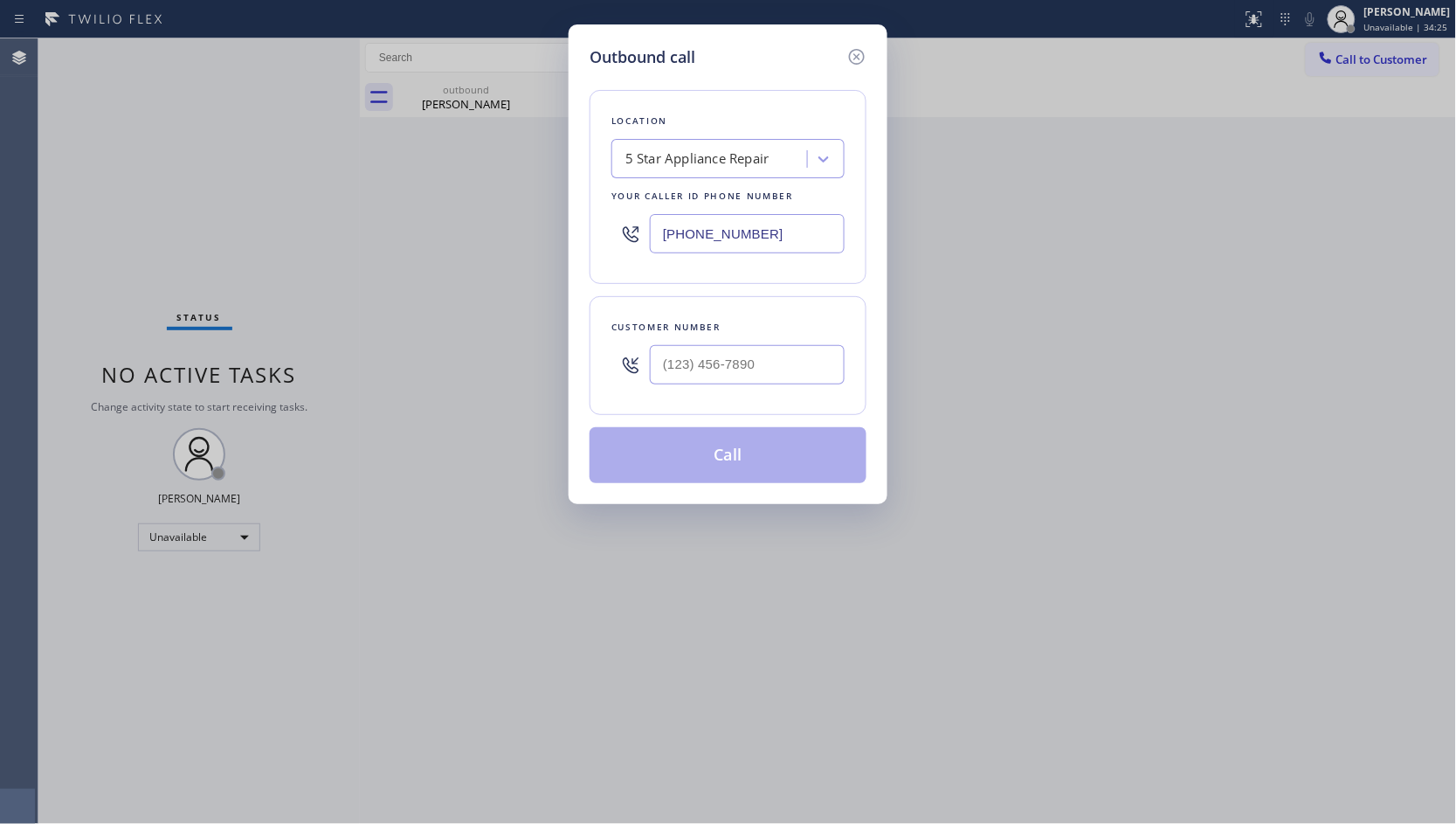 click at bounding box center [747, 364] 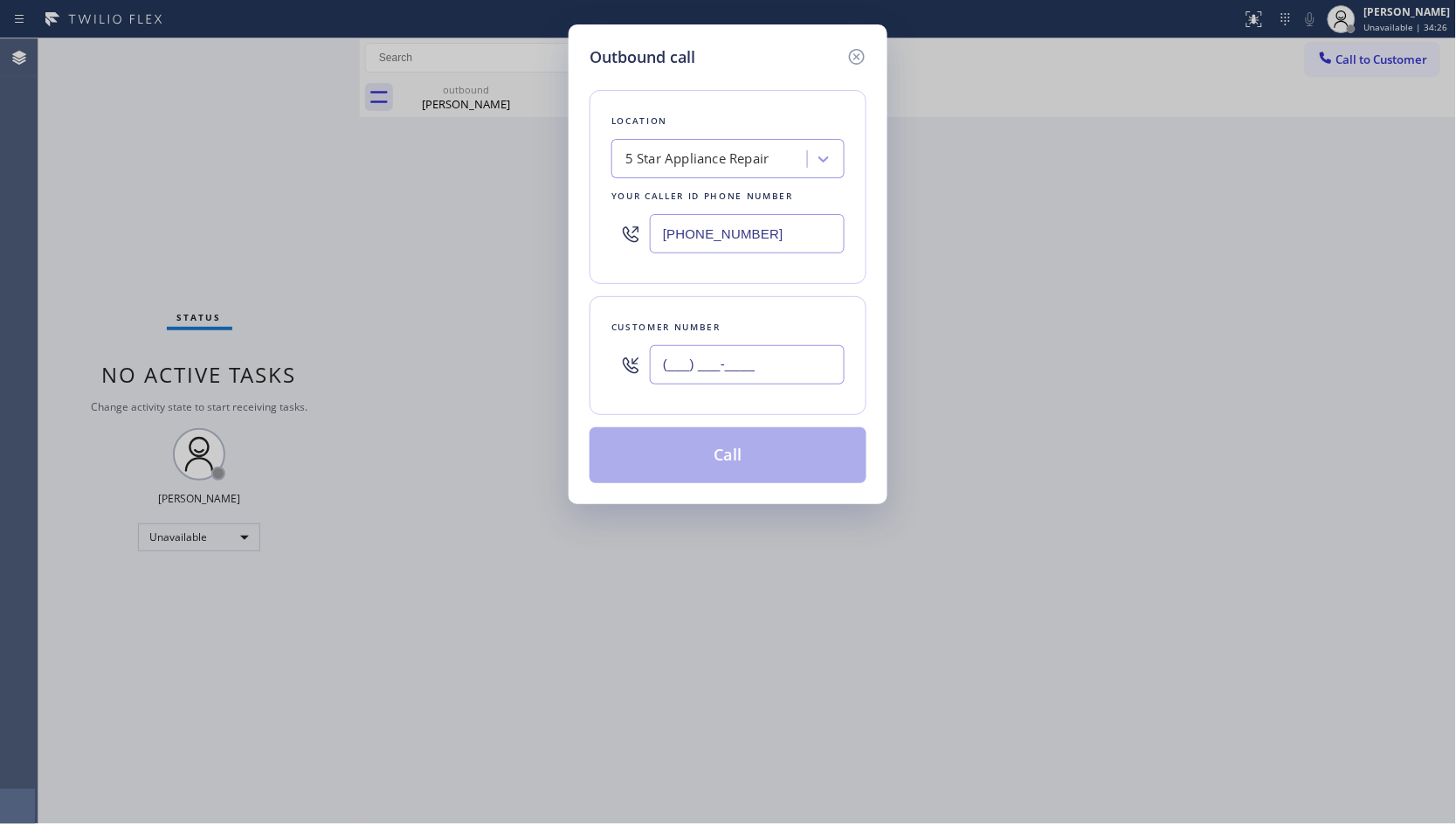 paste 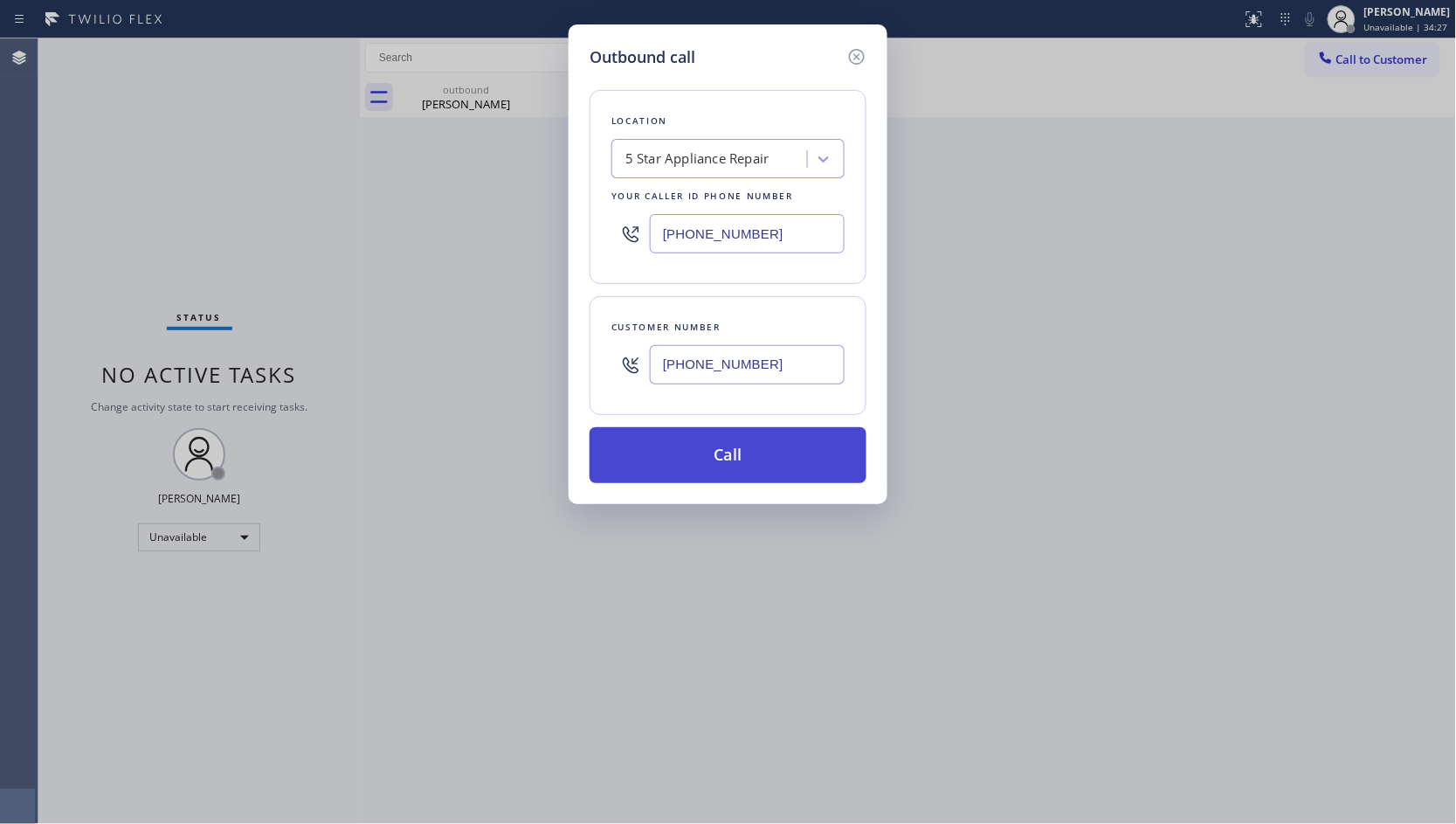 type on "[PHONE_NUMBER]" 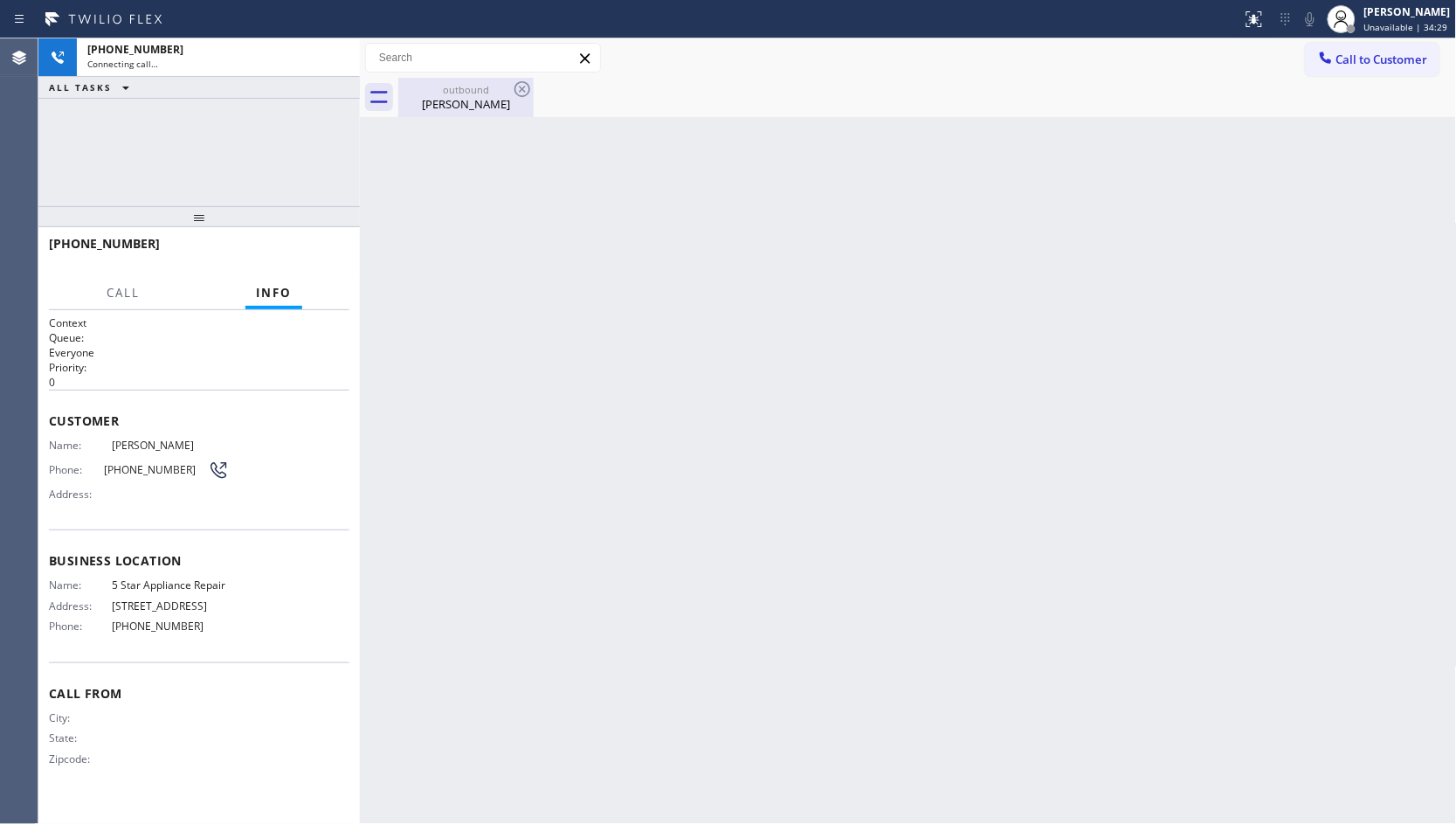 drag, startPoint x: 459, startPoint y: 90, endPoint x: 468, endPoint y: 90, distance: 9 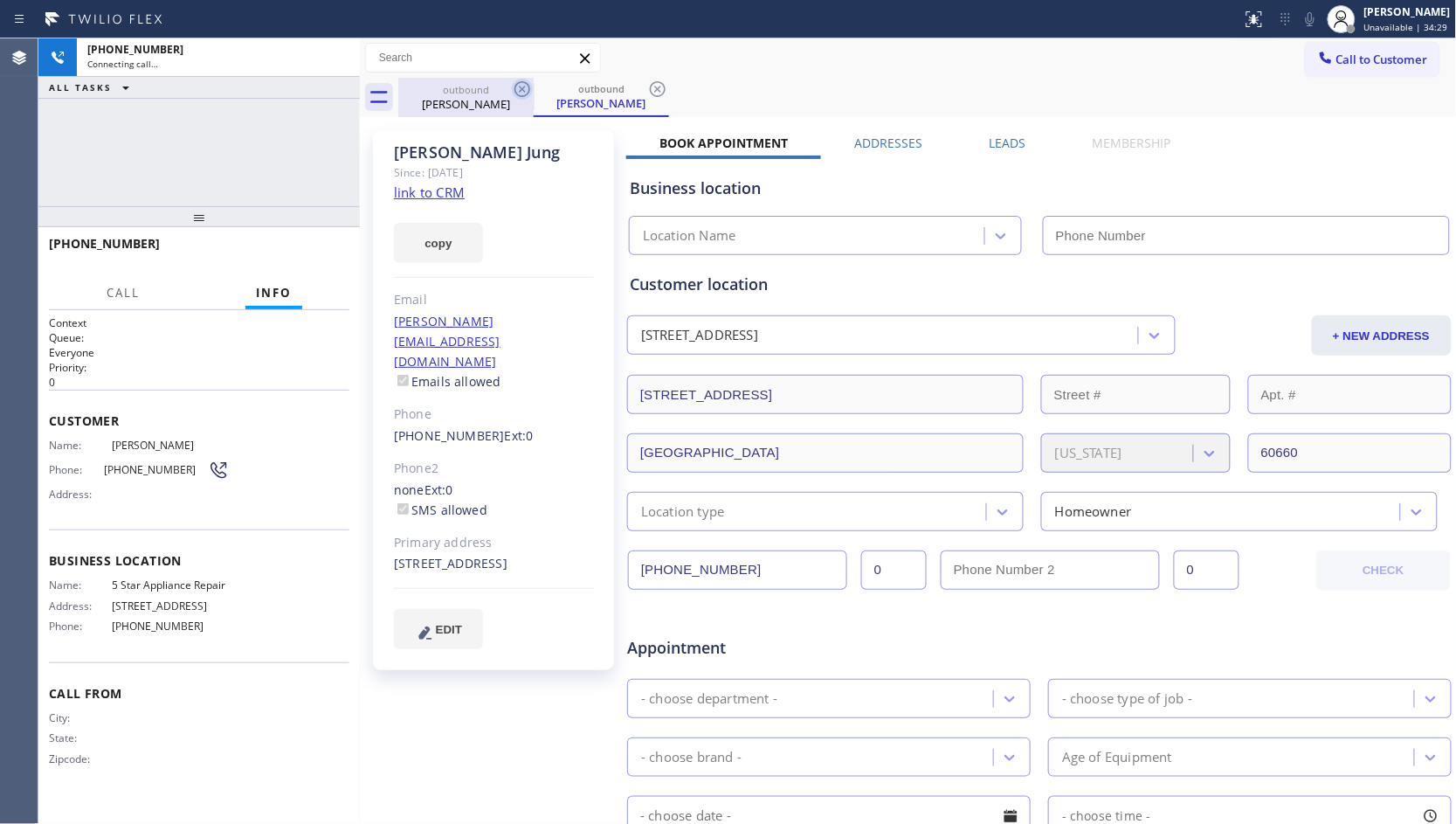 click 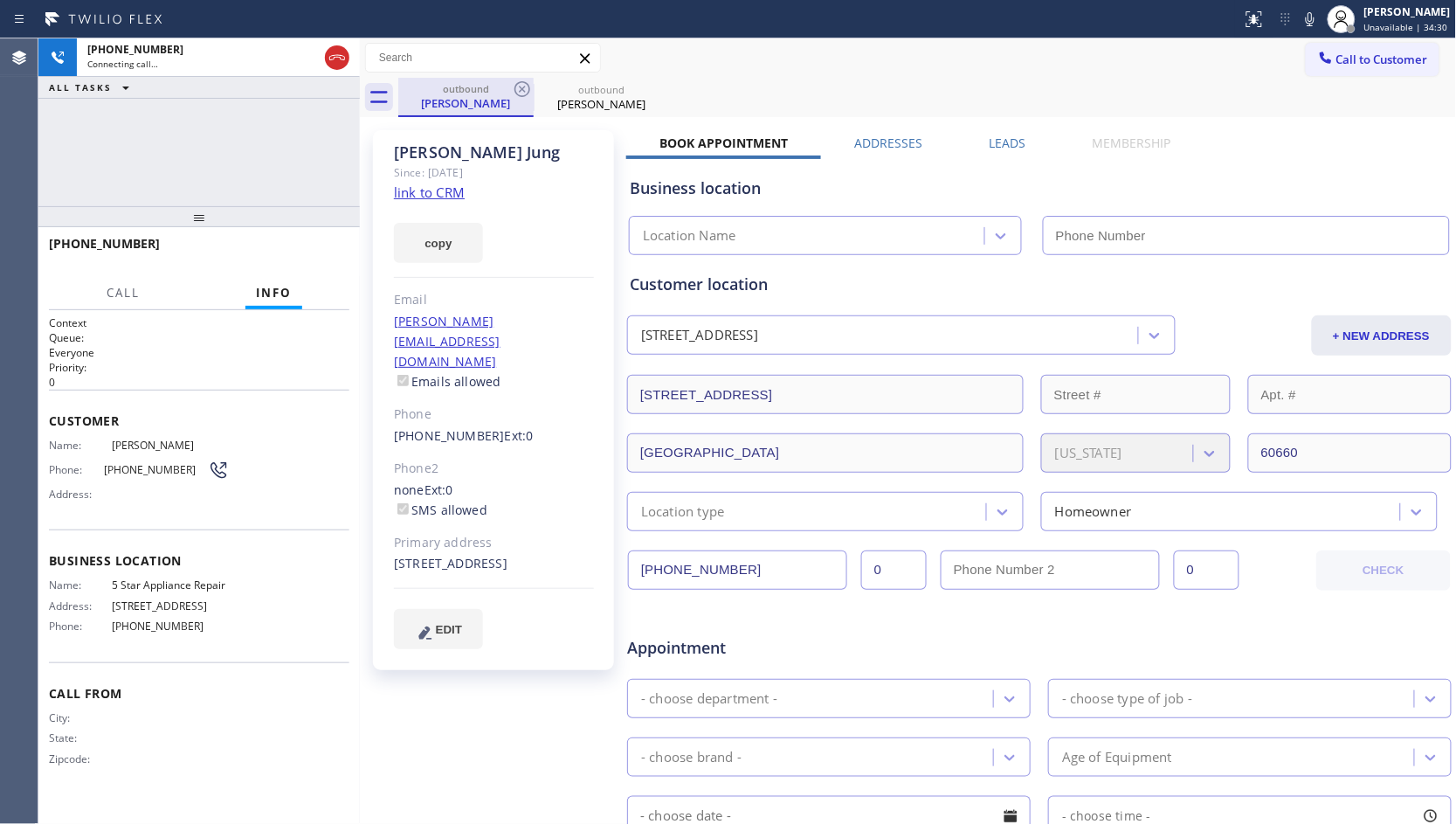 click on "outbound" at bounding box center [466, 88] 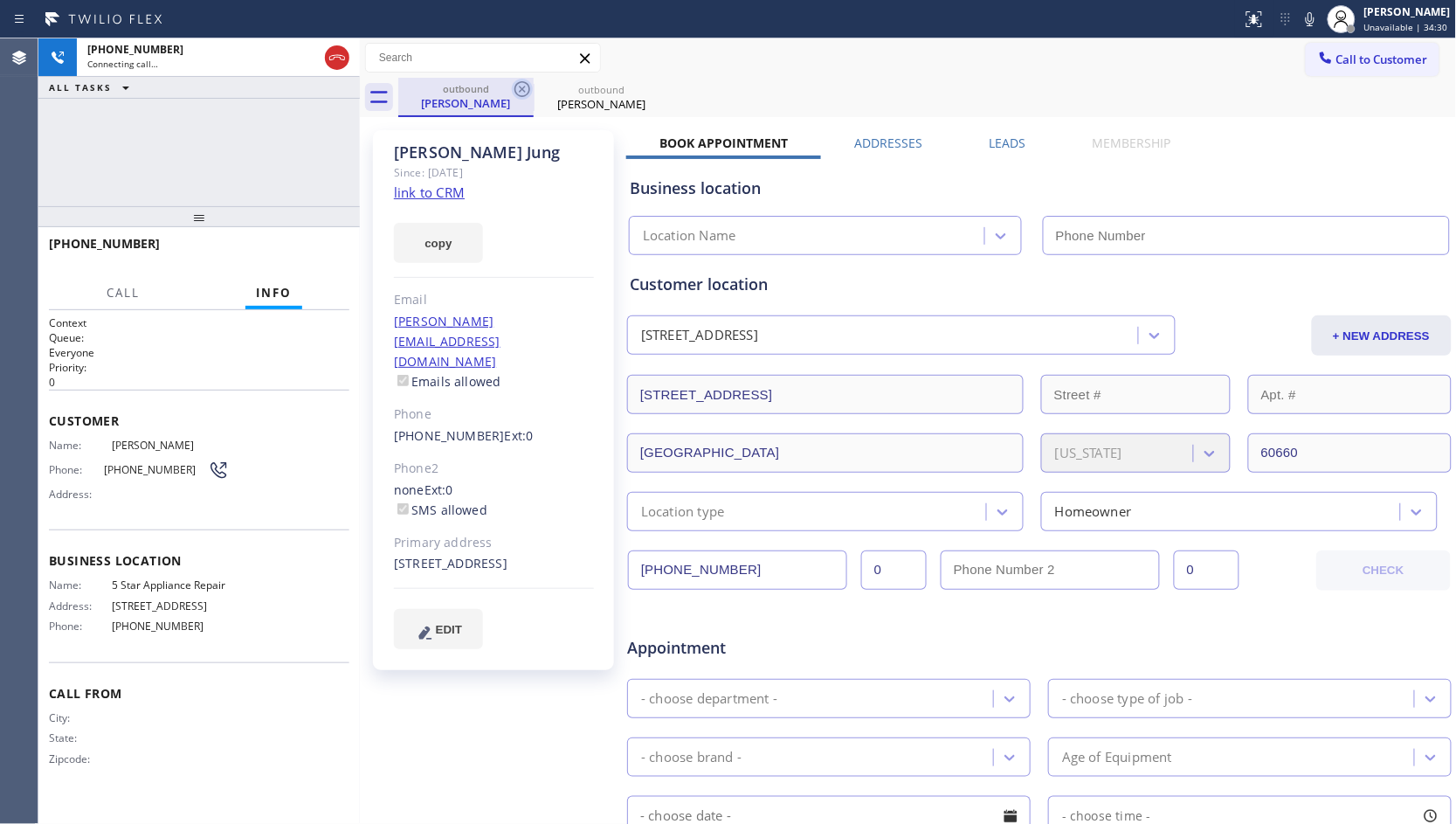click 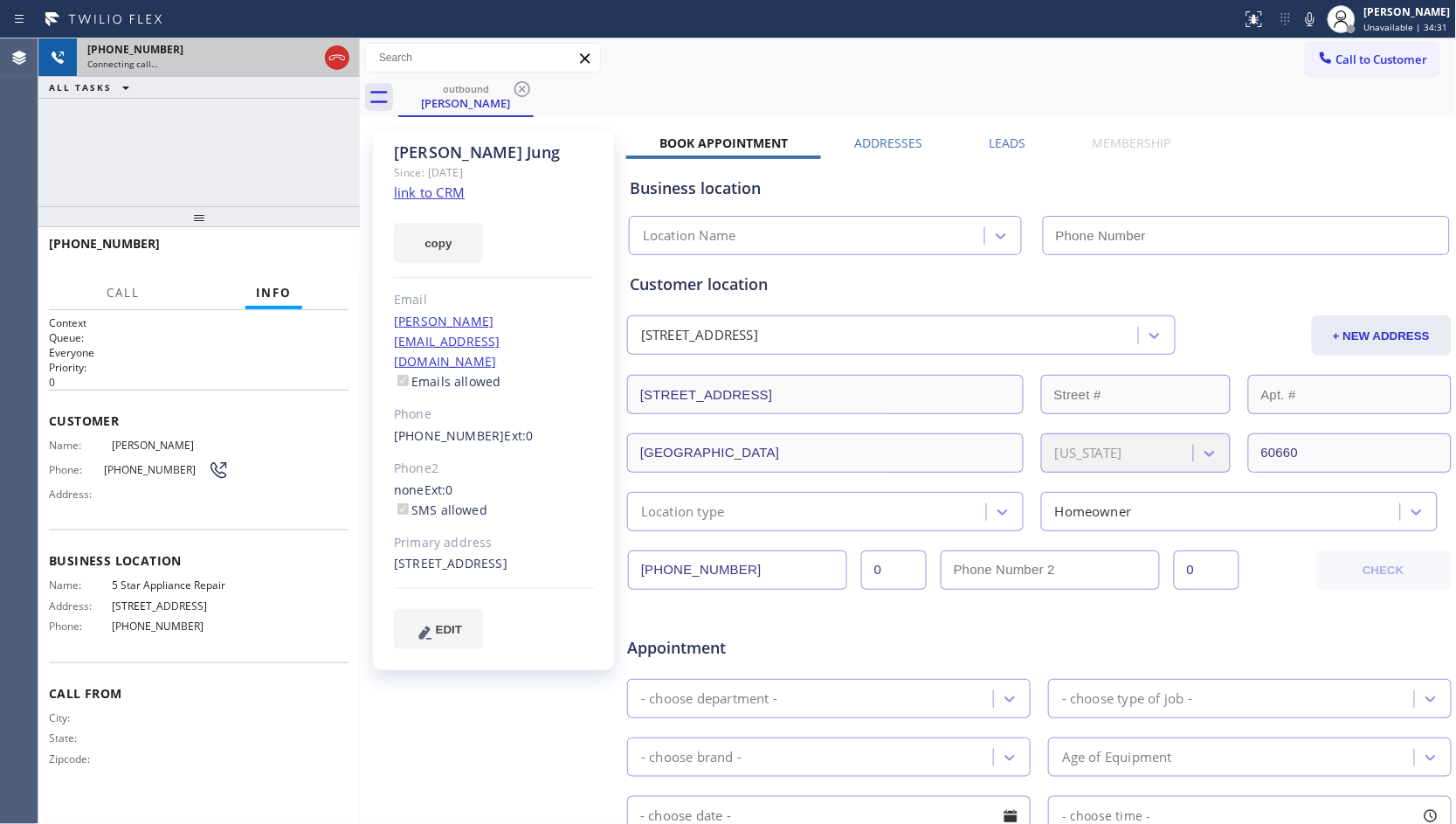 click 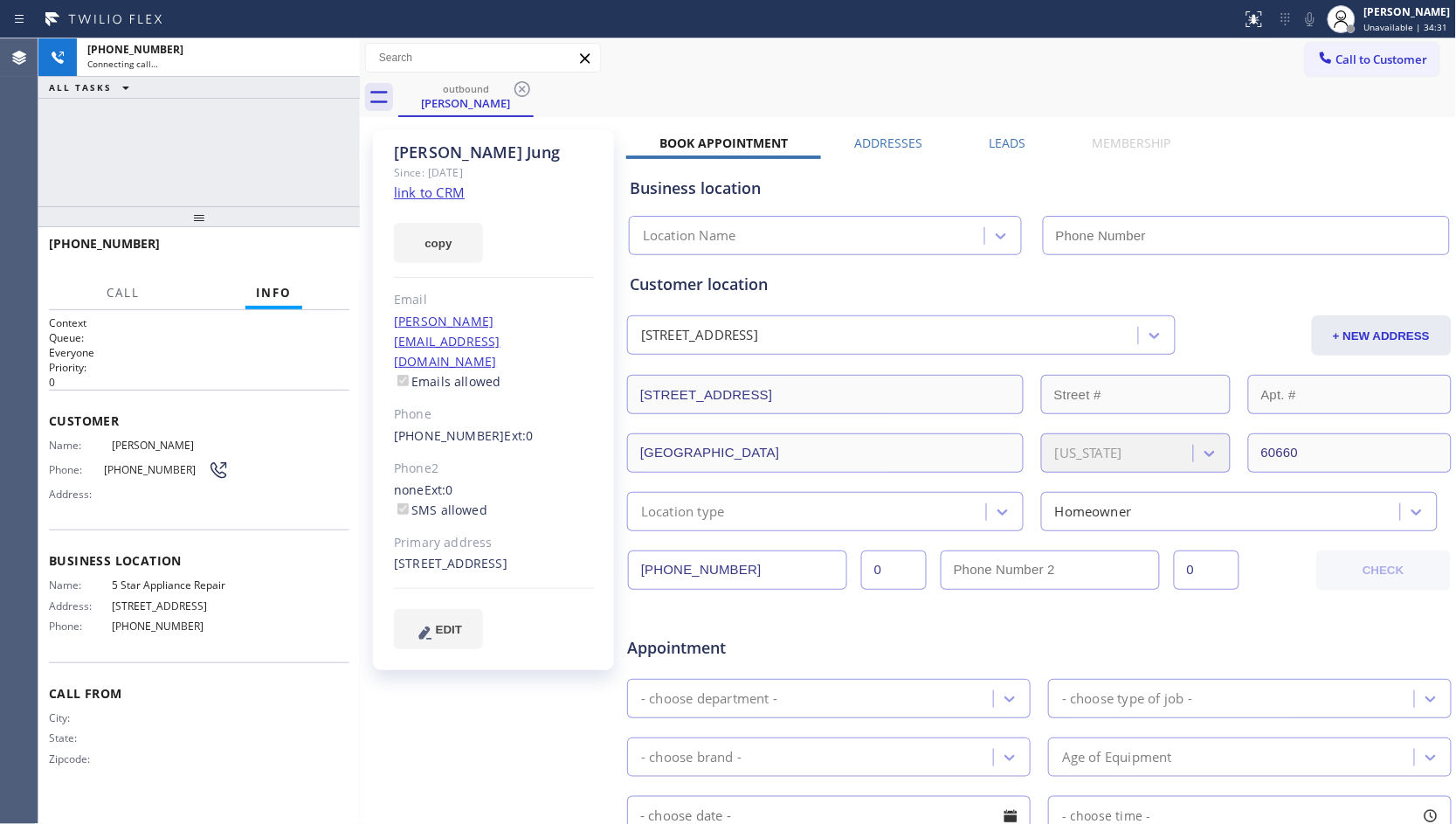 click on "link to CRM" 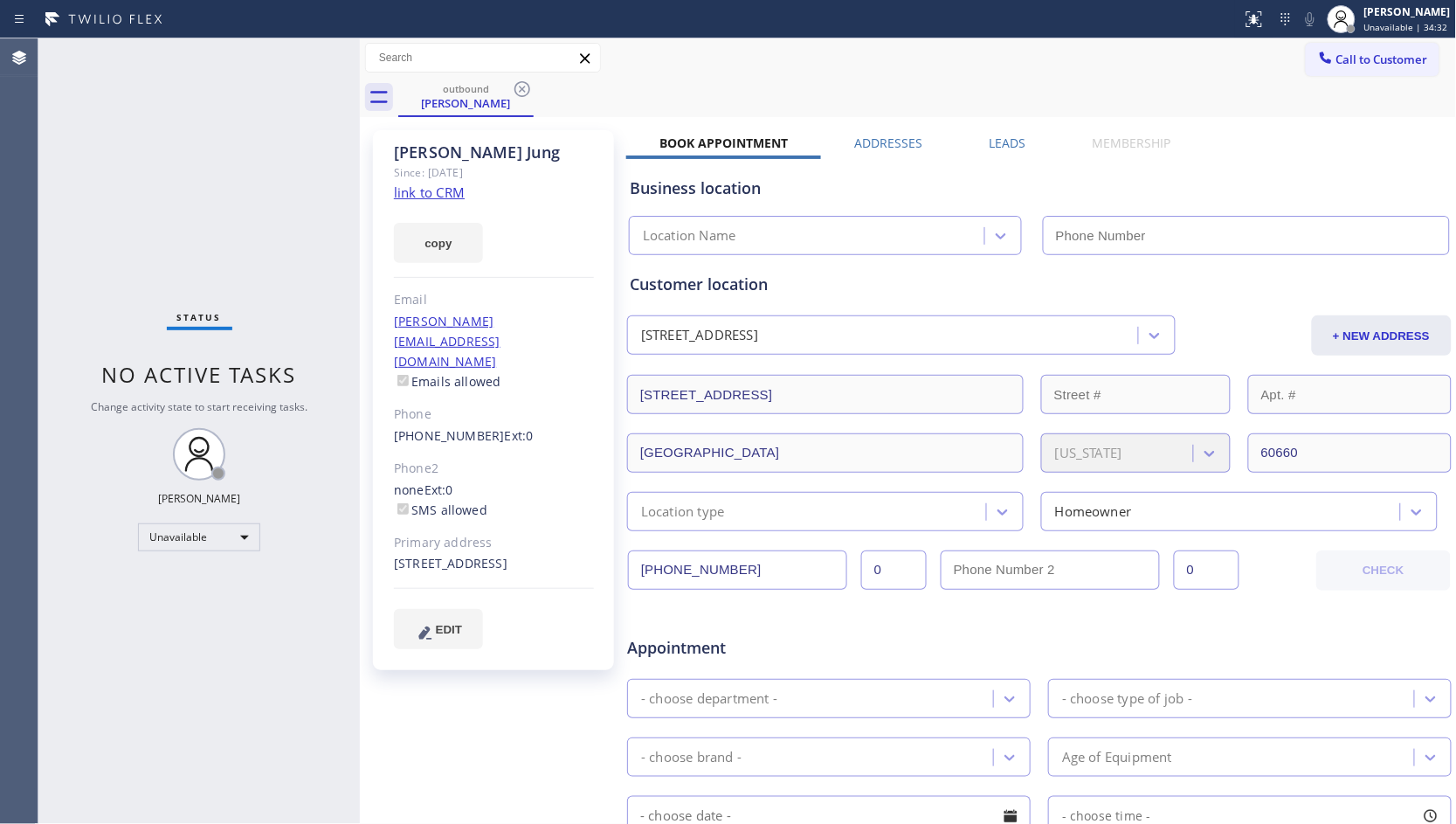 type on "[PHONE_NUMBER]" 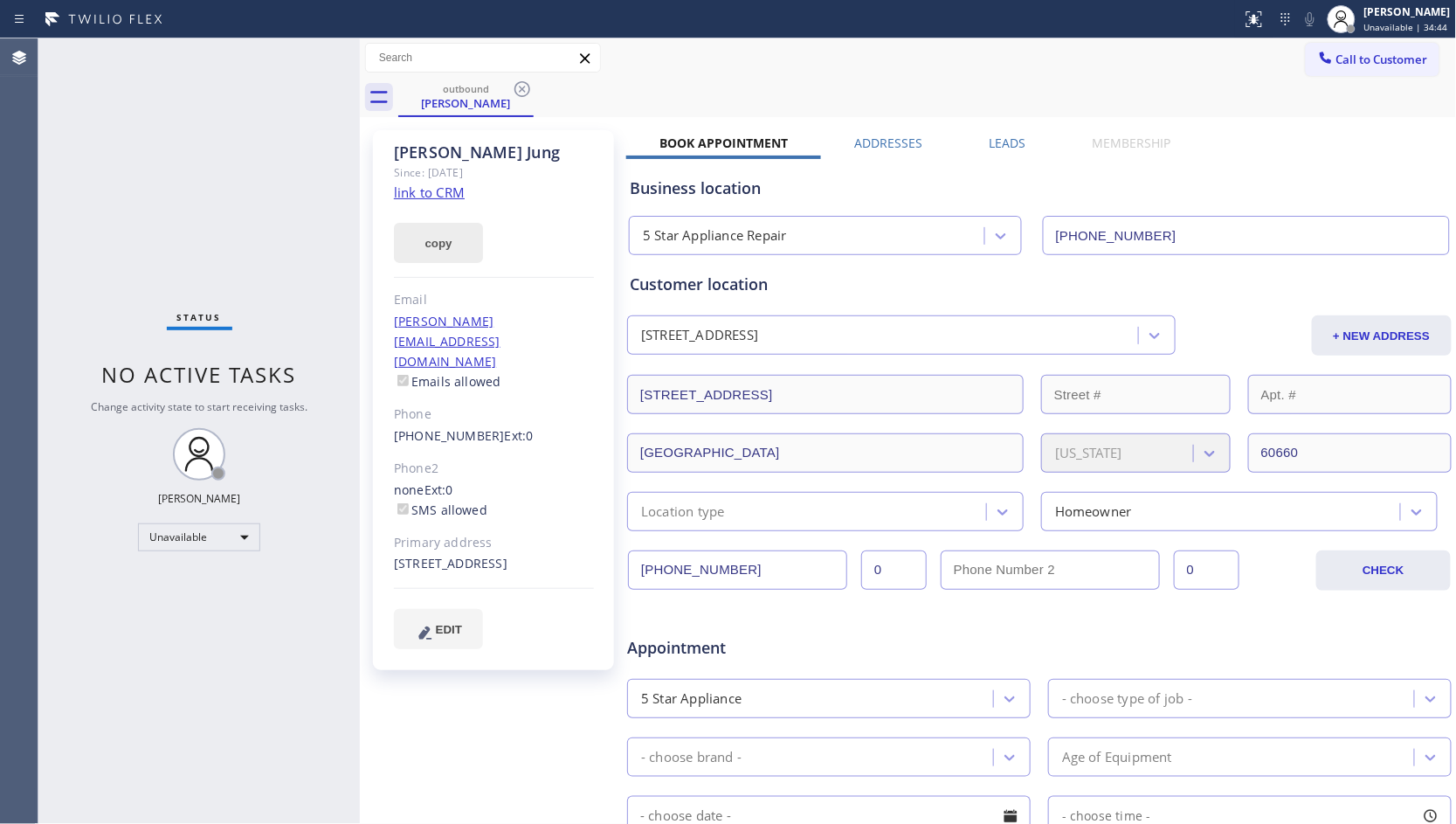 click on "copy" at bounding box center [438, 243] 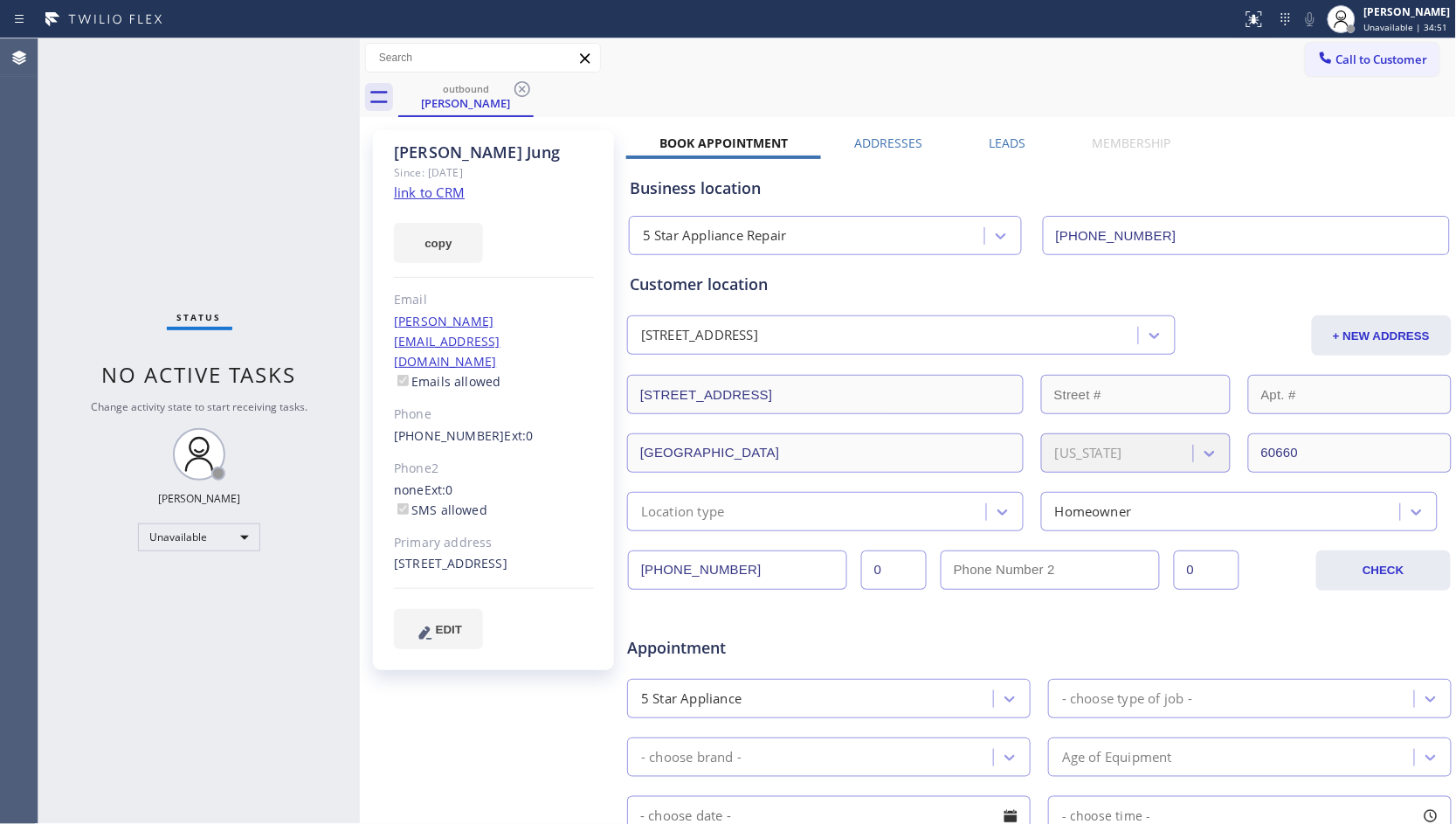 click at bounding box center (485, 58) 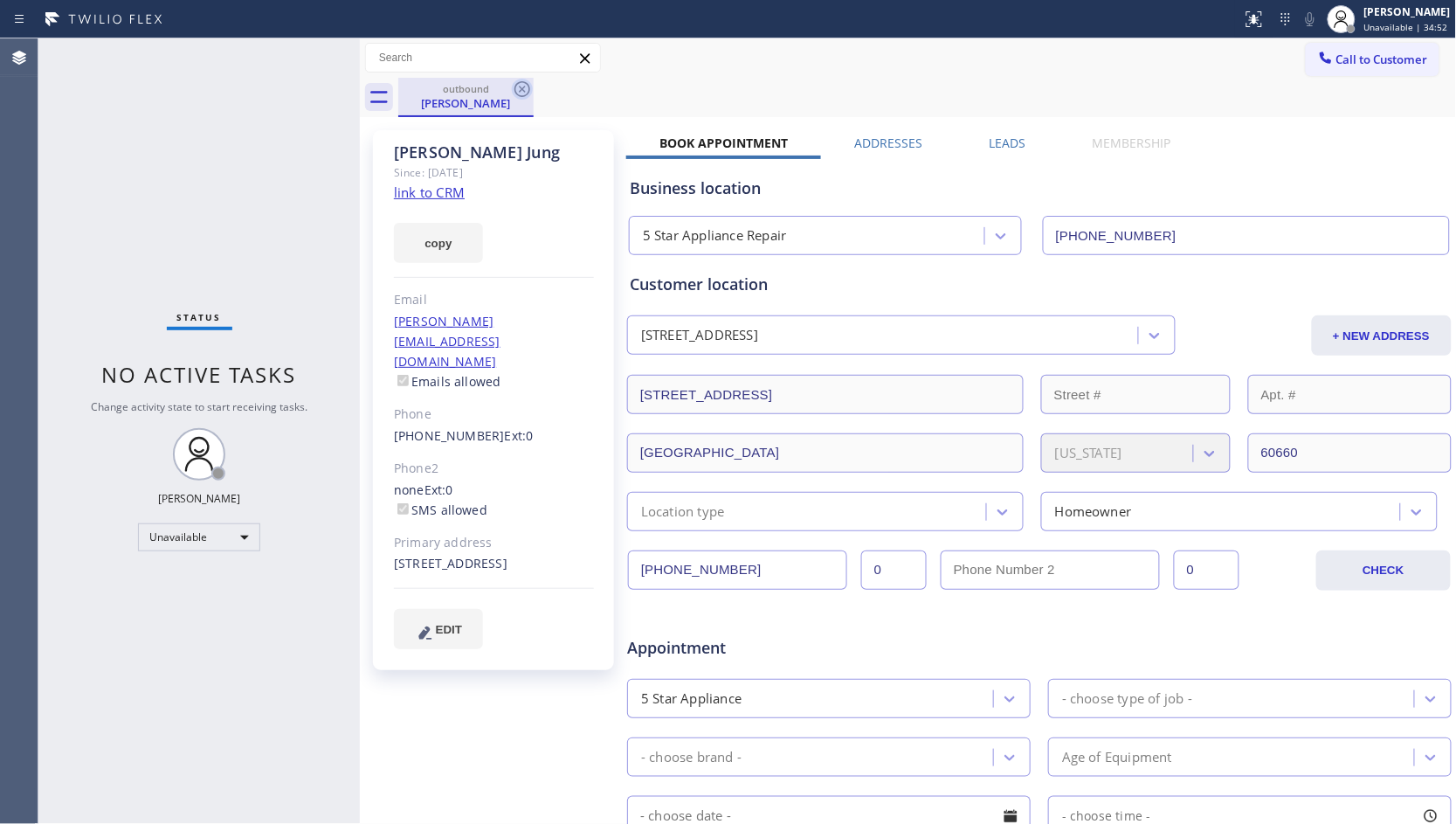 click 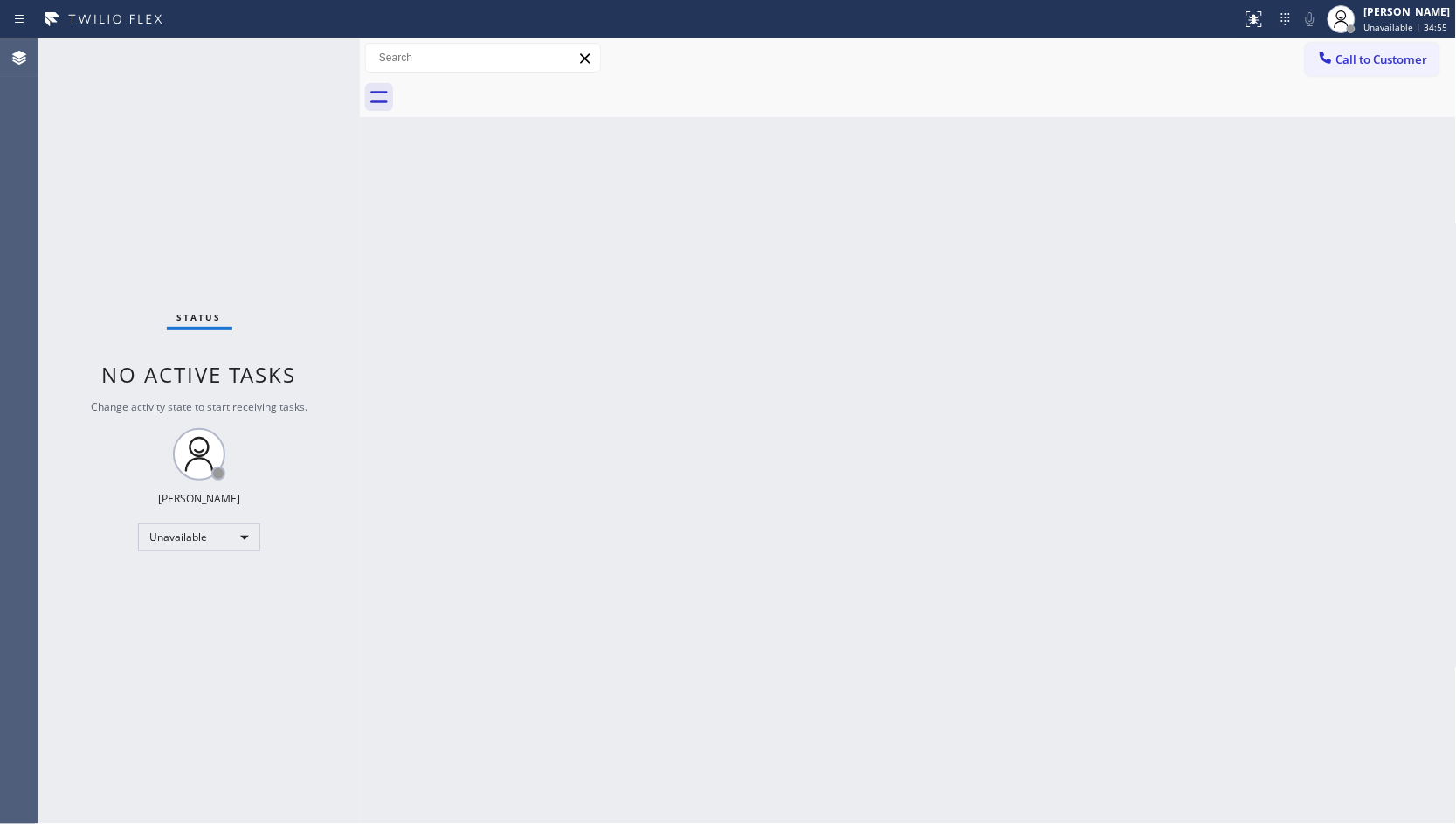 click on "Call to Customer" at bounding box center [1372, 59] 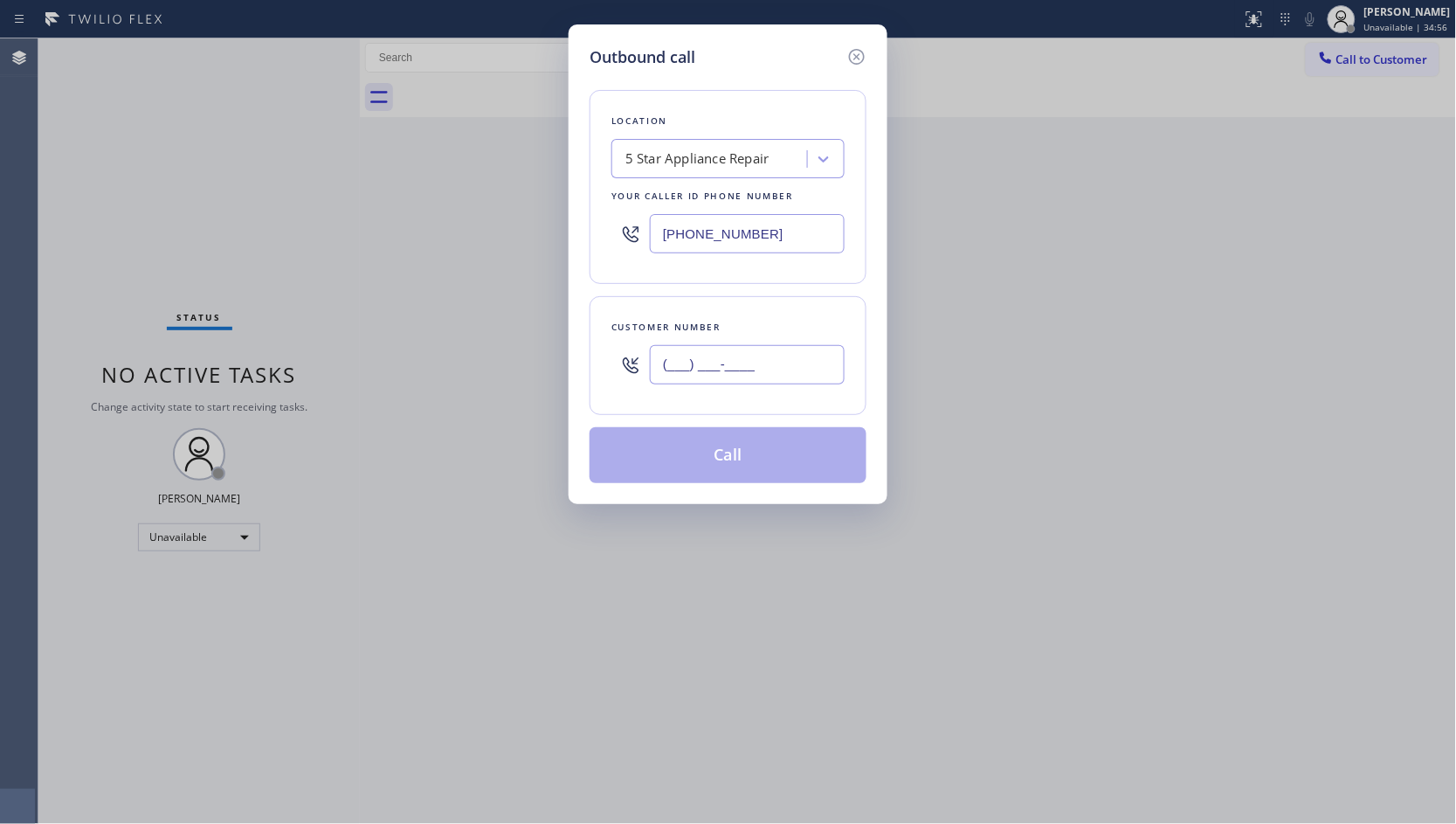 drag, startPoint x: 796, startPoint y: 365, endPoint x: 801, endPoint y: 336, distance: 29.427878 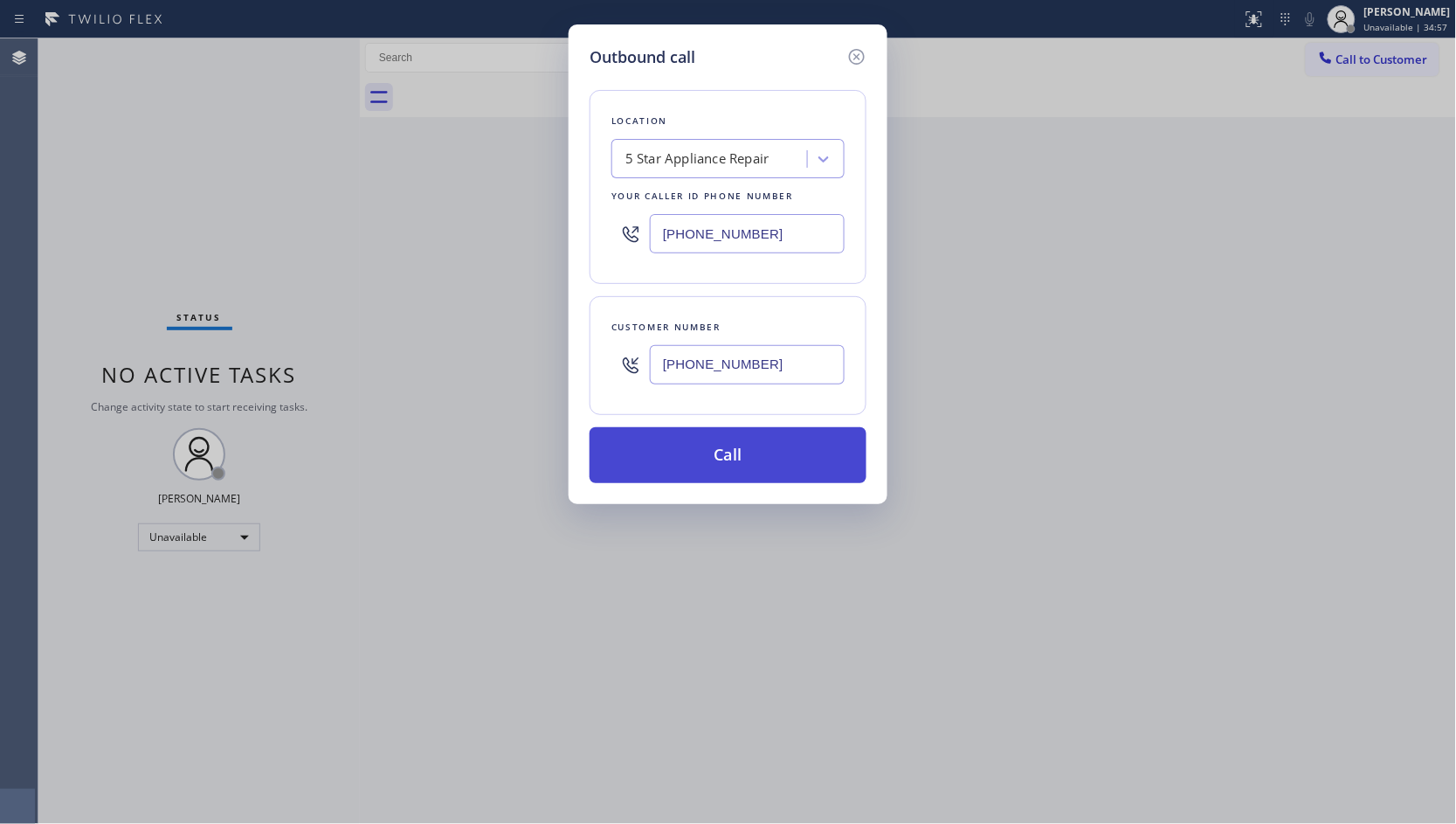 type on "[PHONE_NUMBER]" 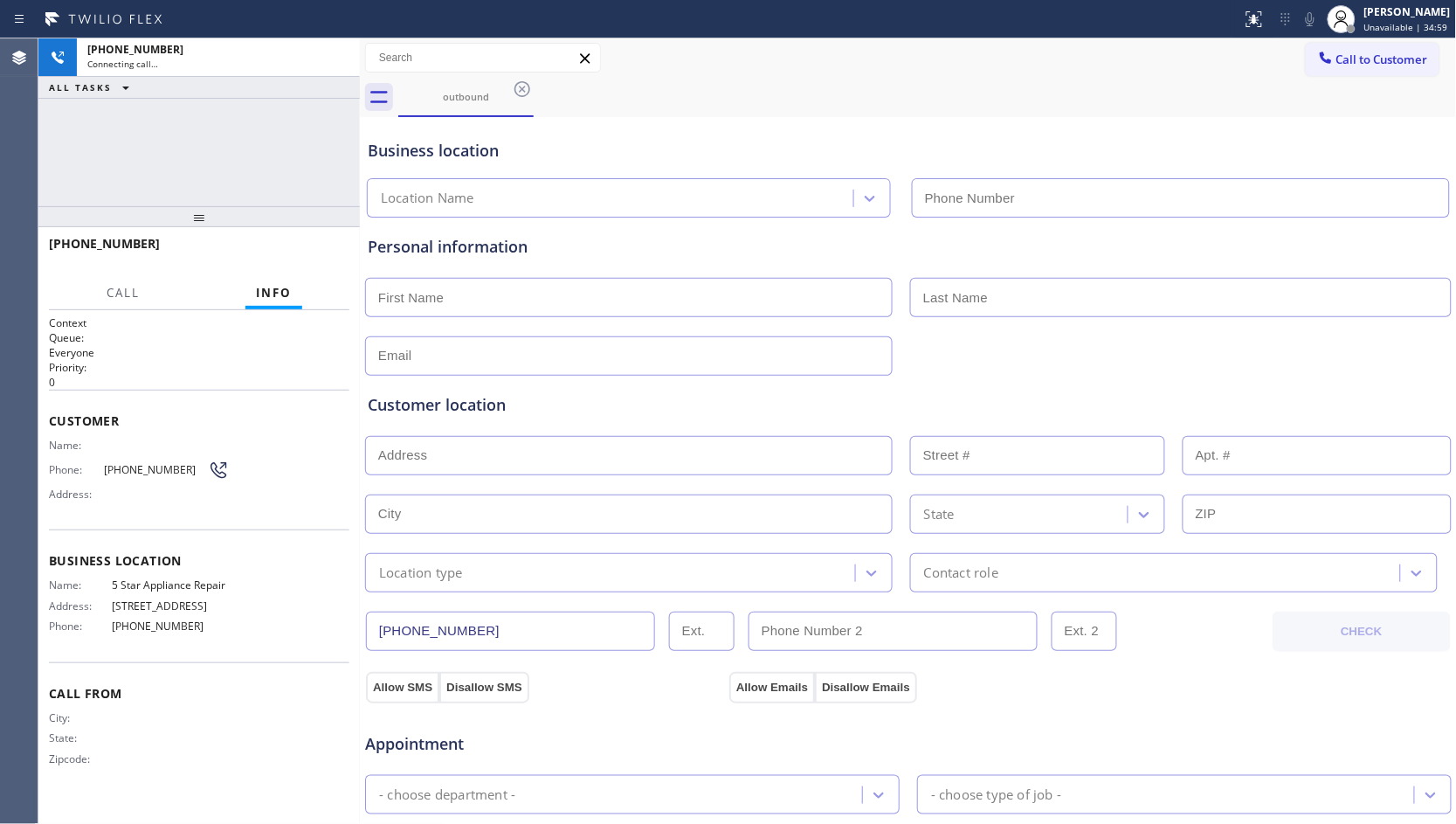 type on "[PHONE_NUMBER]" 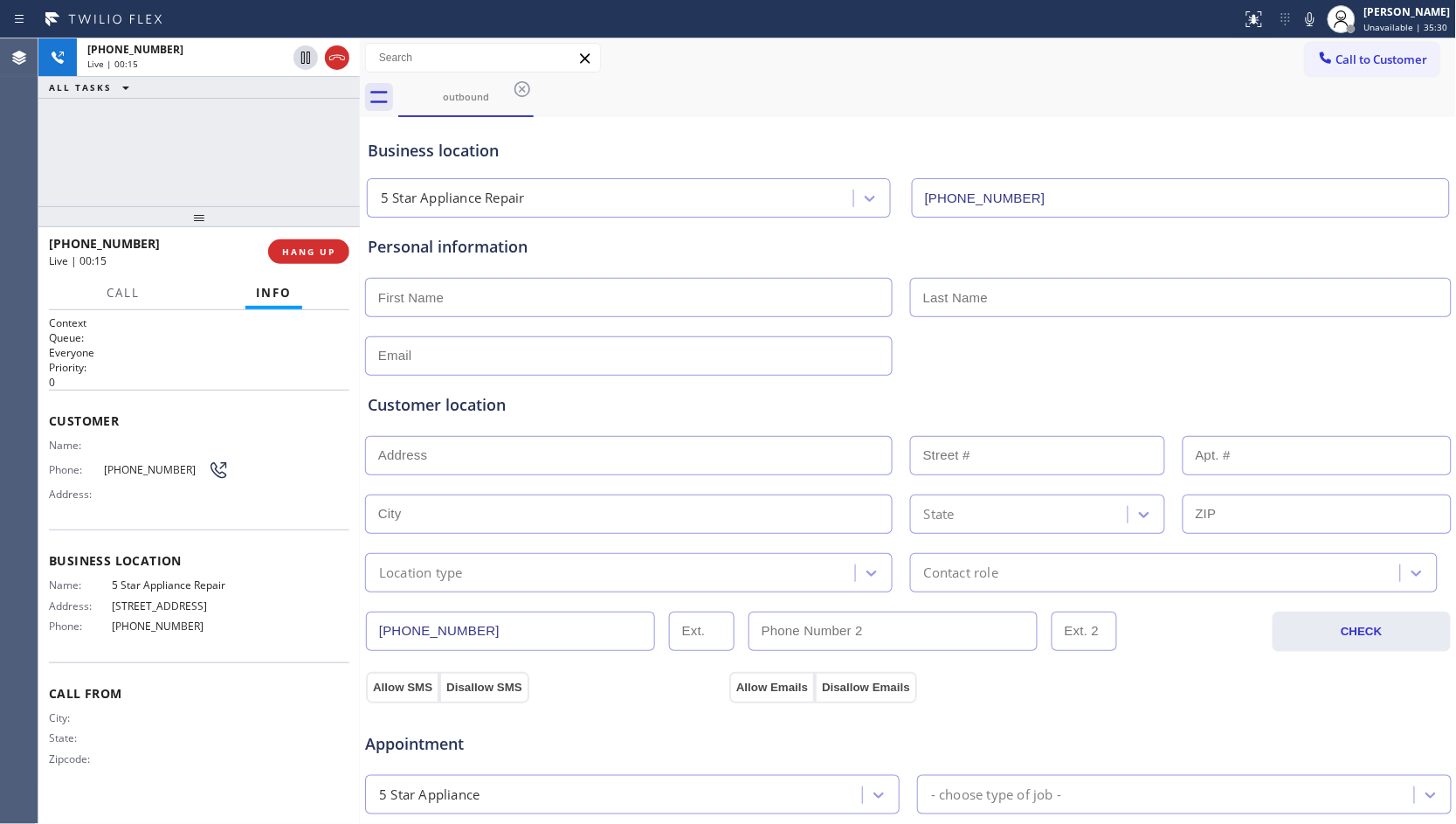 click on "5 Star Appliance Repair" at bounding box center (170, 585) 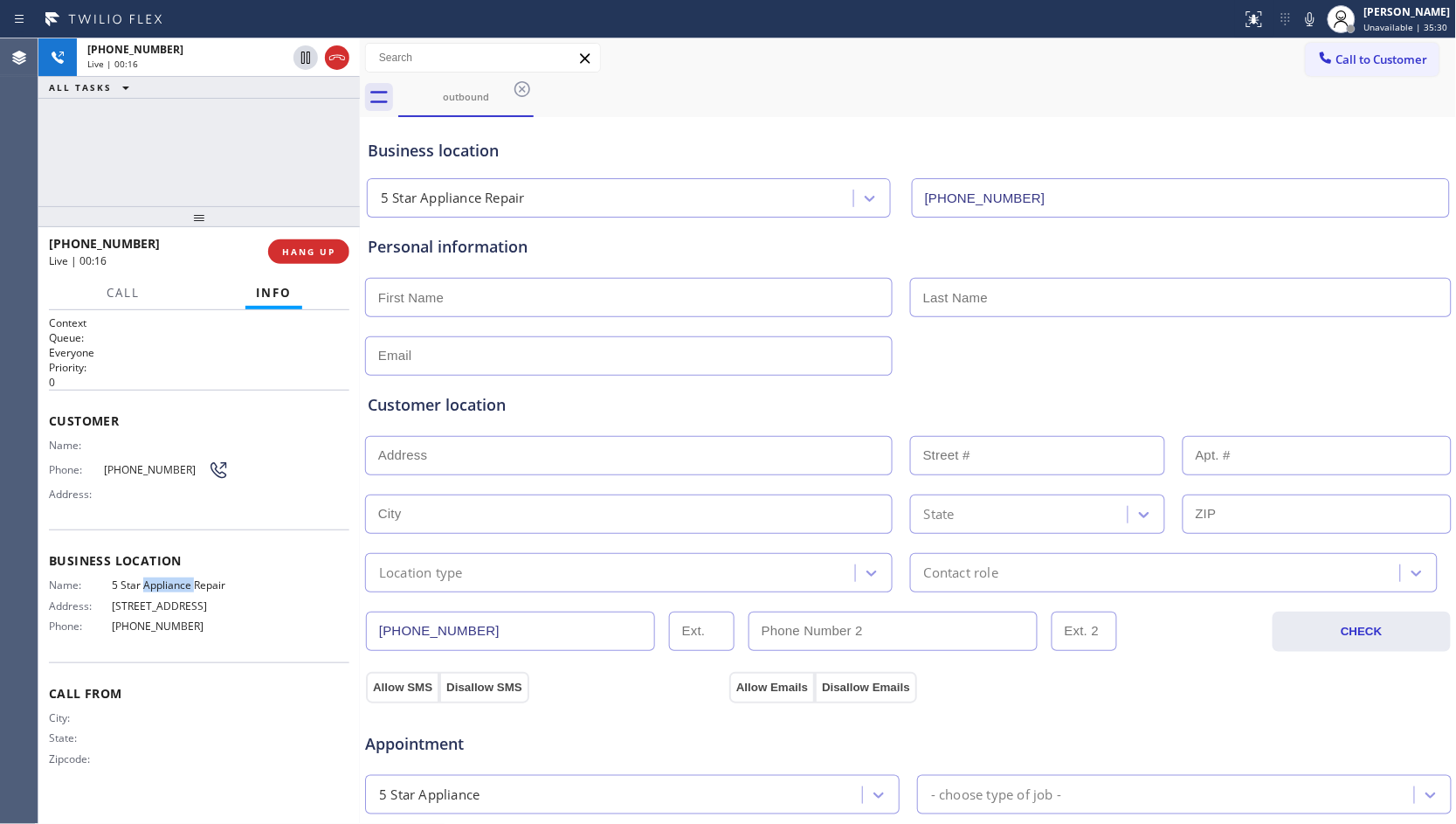 click on "5 Star Appliance Repair" at bounding box center (170, 585) 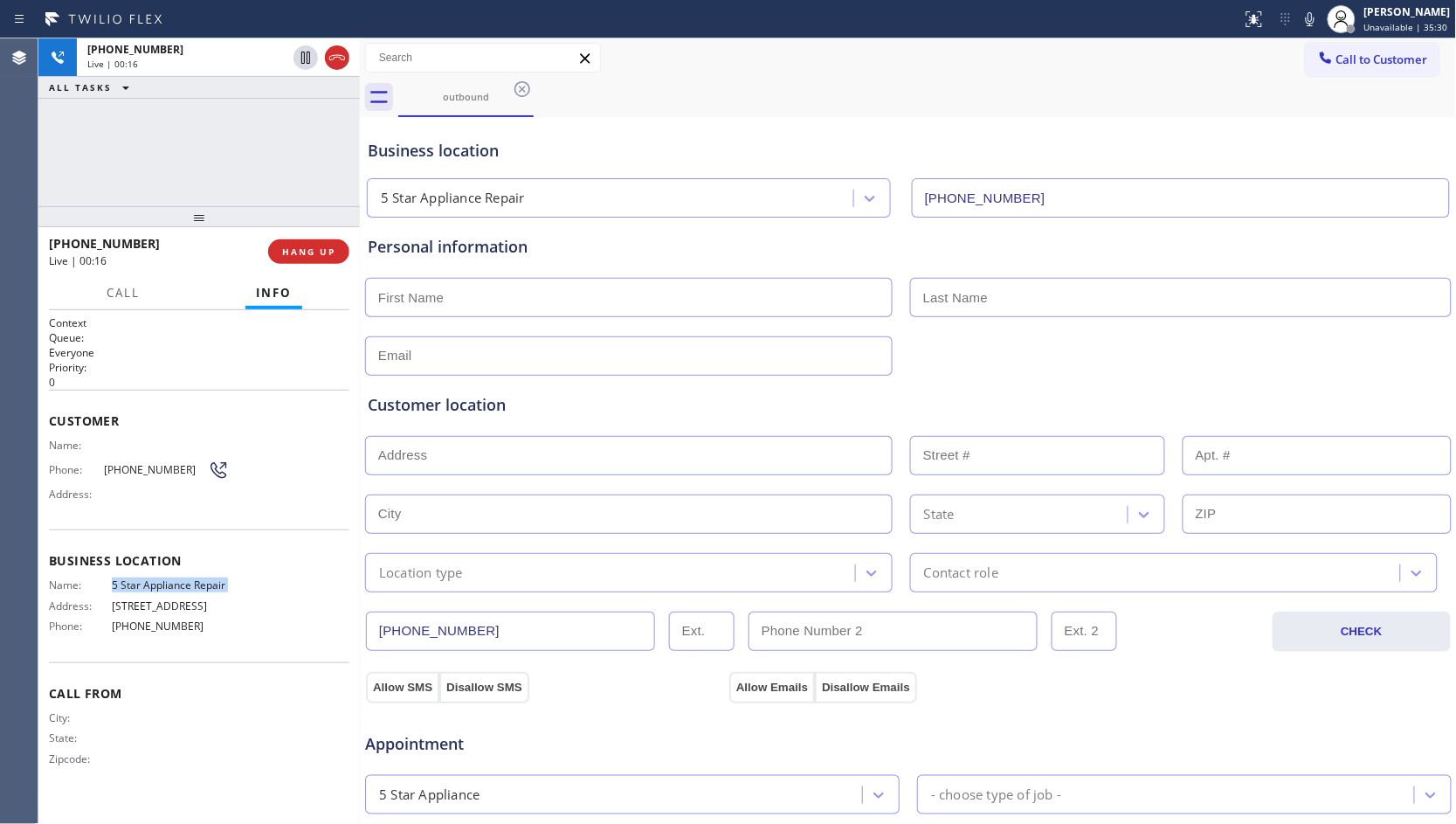 click on "5 Star Appliance Repair" at bounding box center (170, 585) 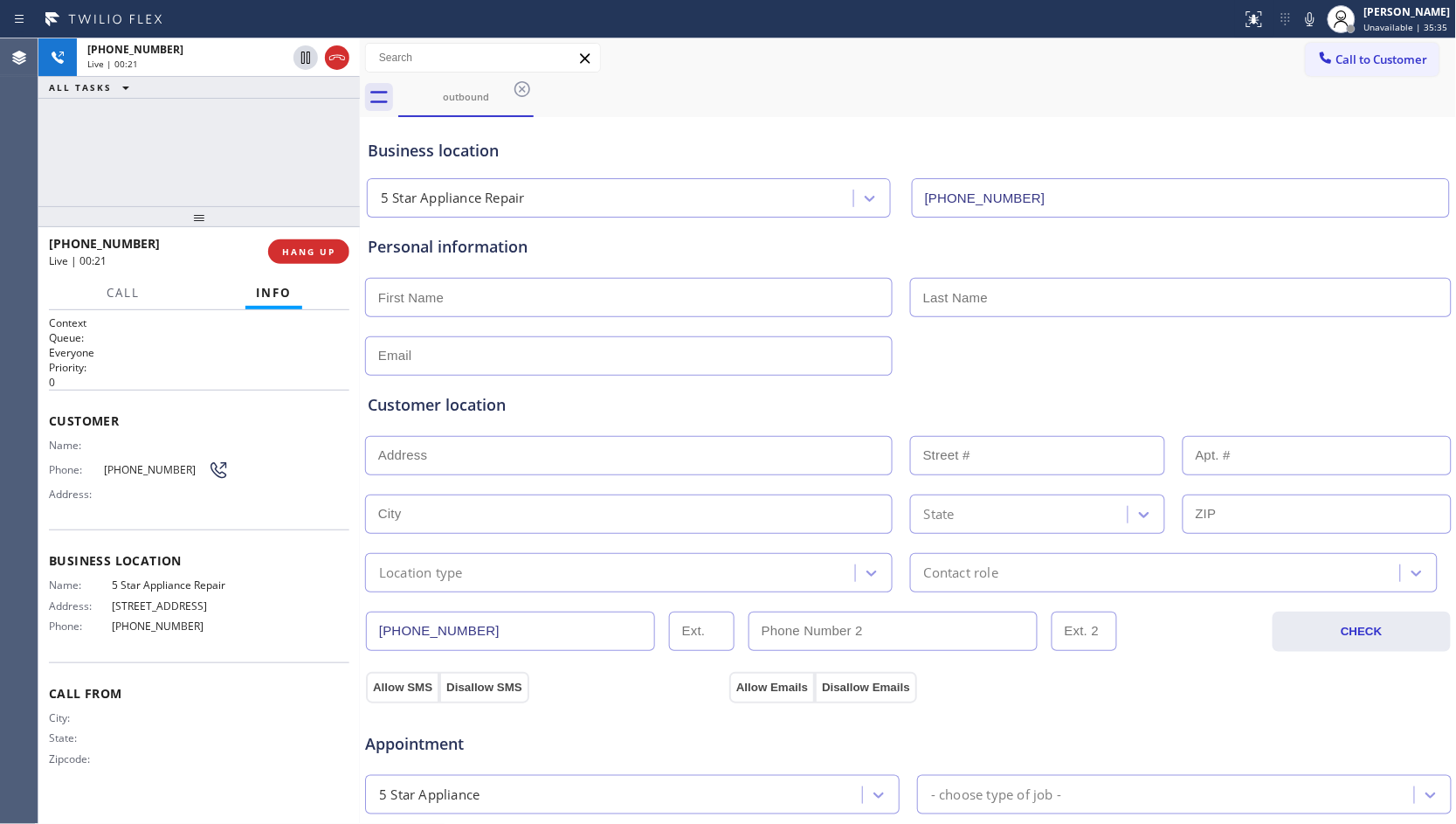 click on "[PHONE_NUMBER]" at bounding box center (170, 626) 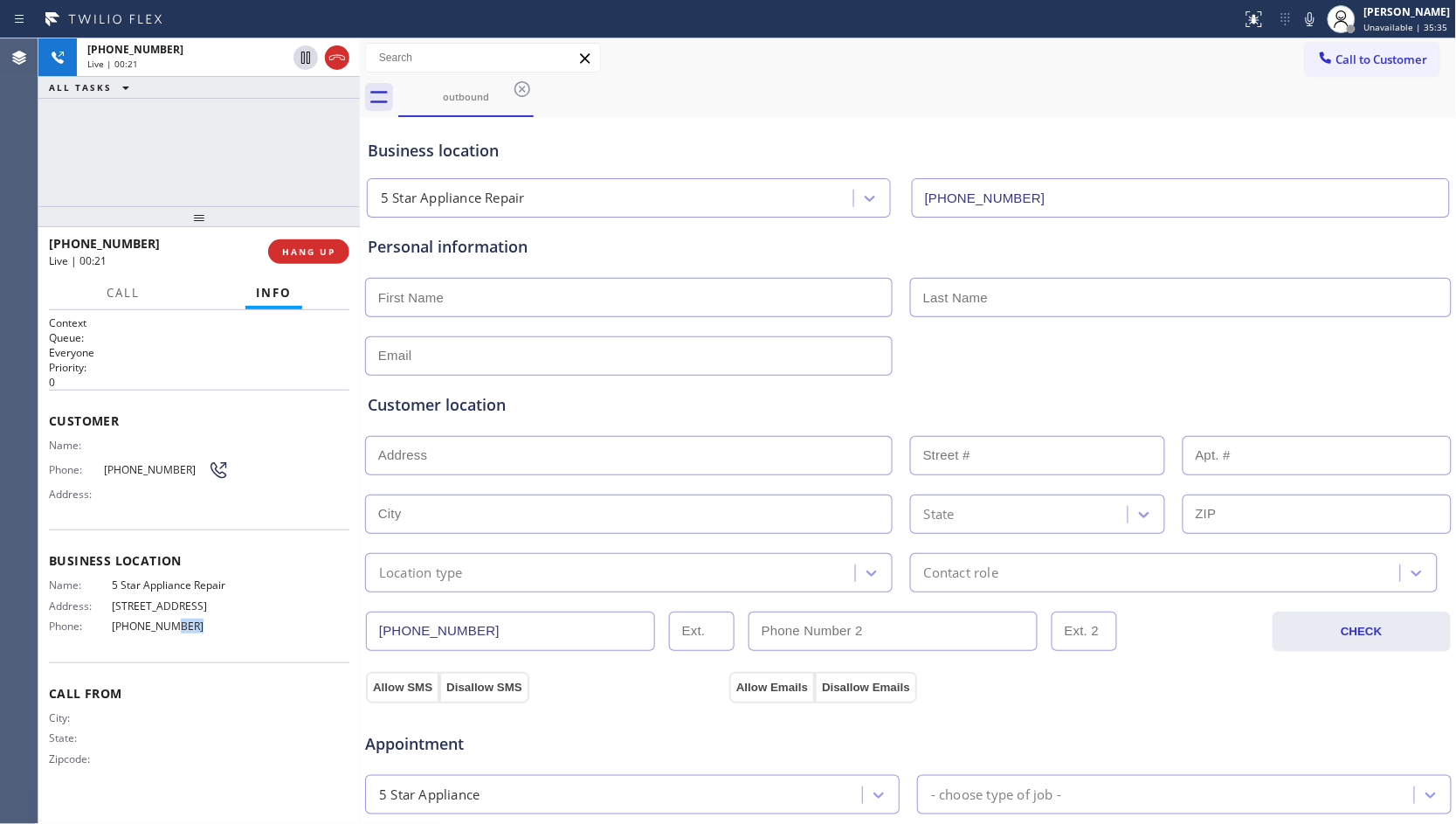 click on "[PHONE_NUMBER]" at bounding box center [170, 626] 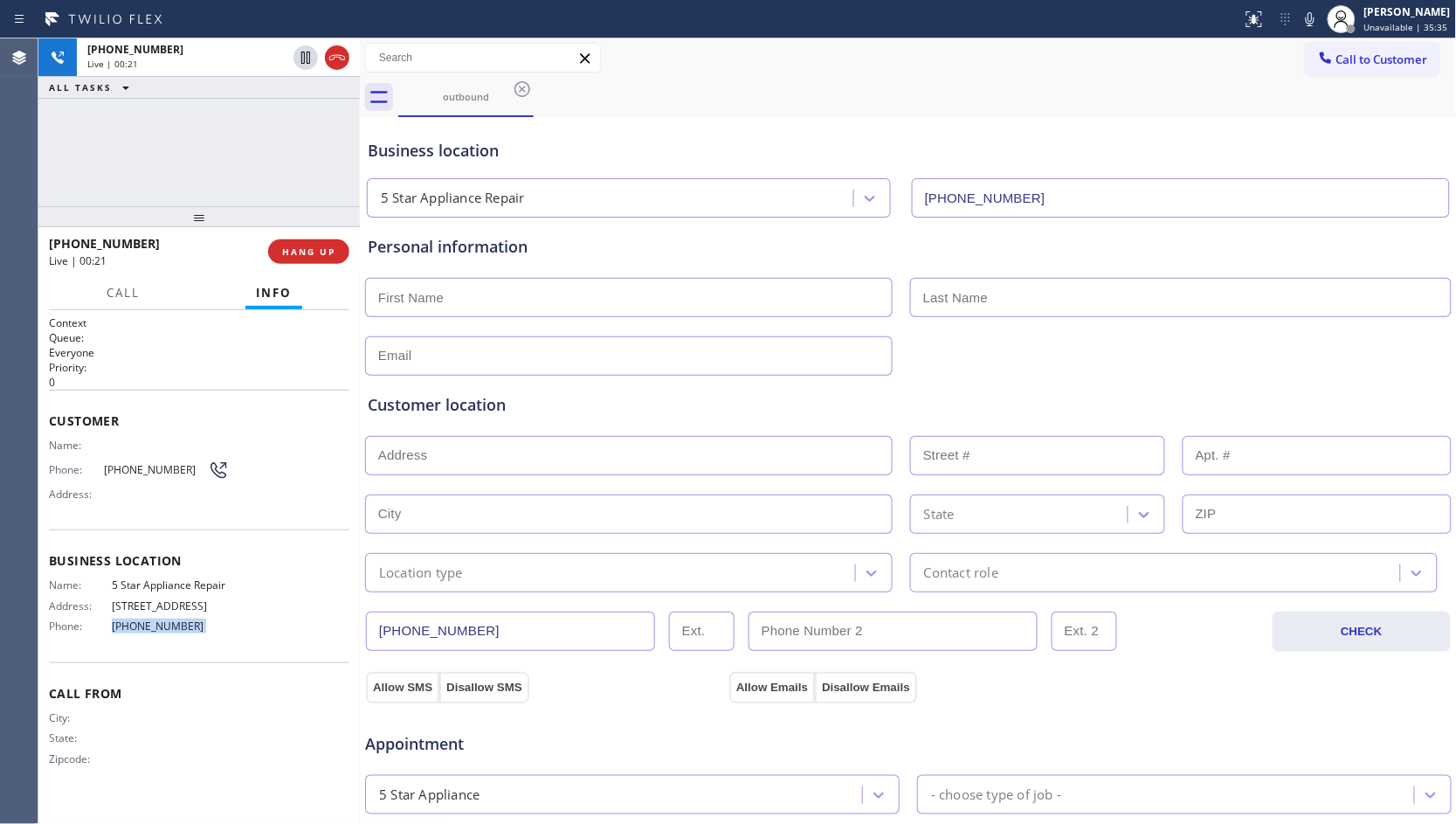 click on "[PHONE_NUMBER]" at bounding box center [170, 626] 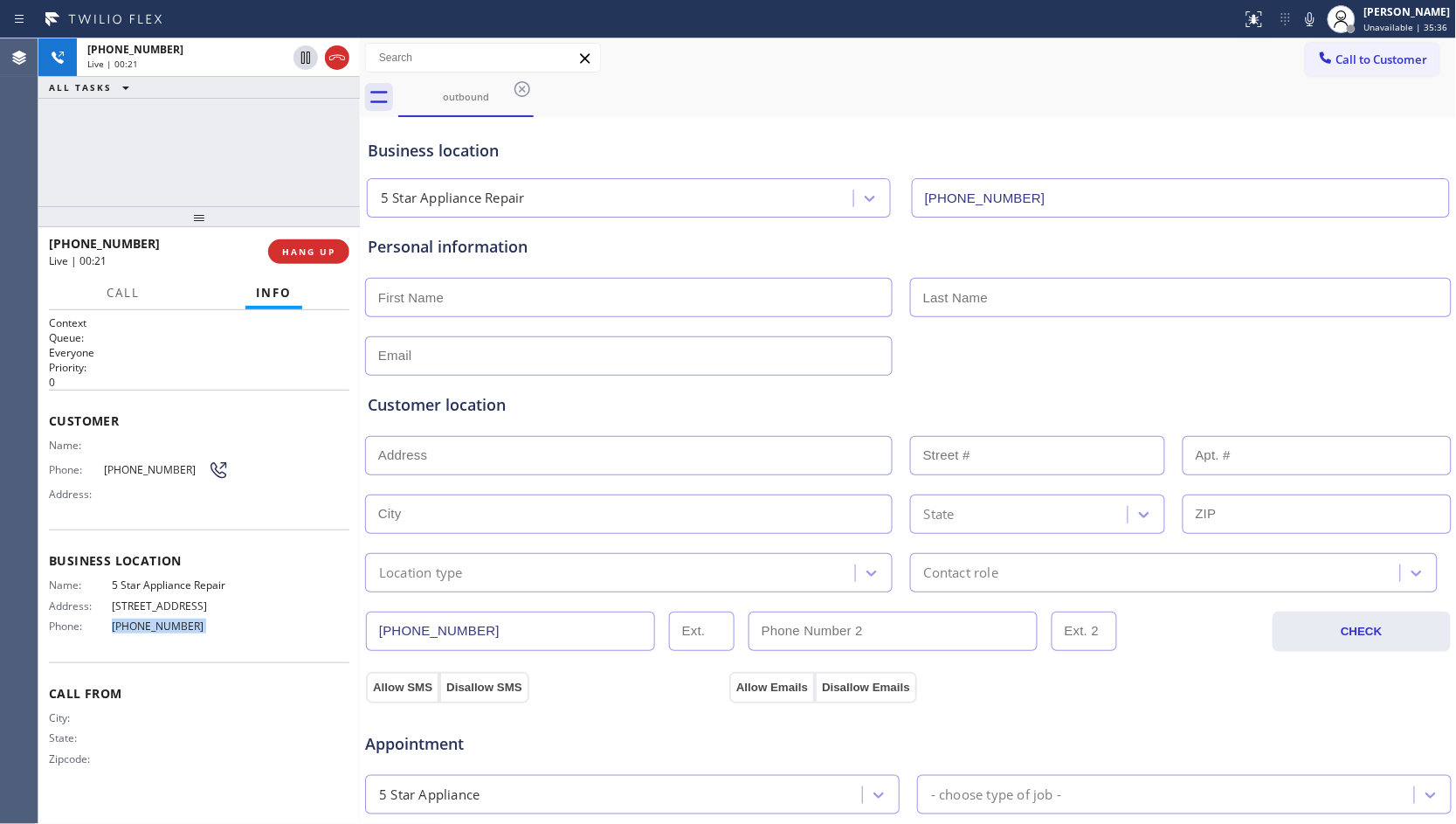 copy on "[PHONE_NUMBER]" 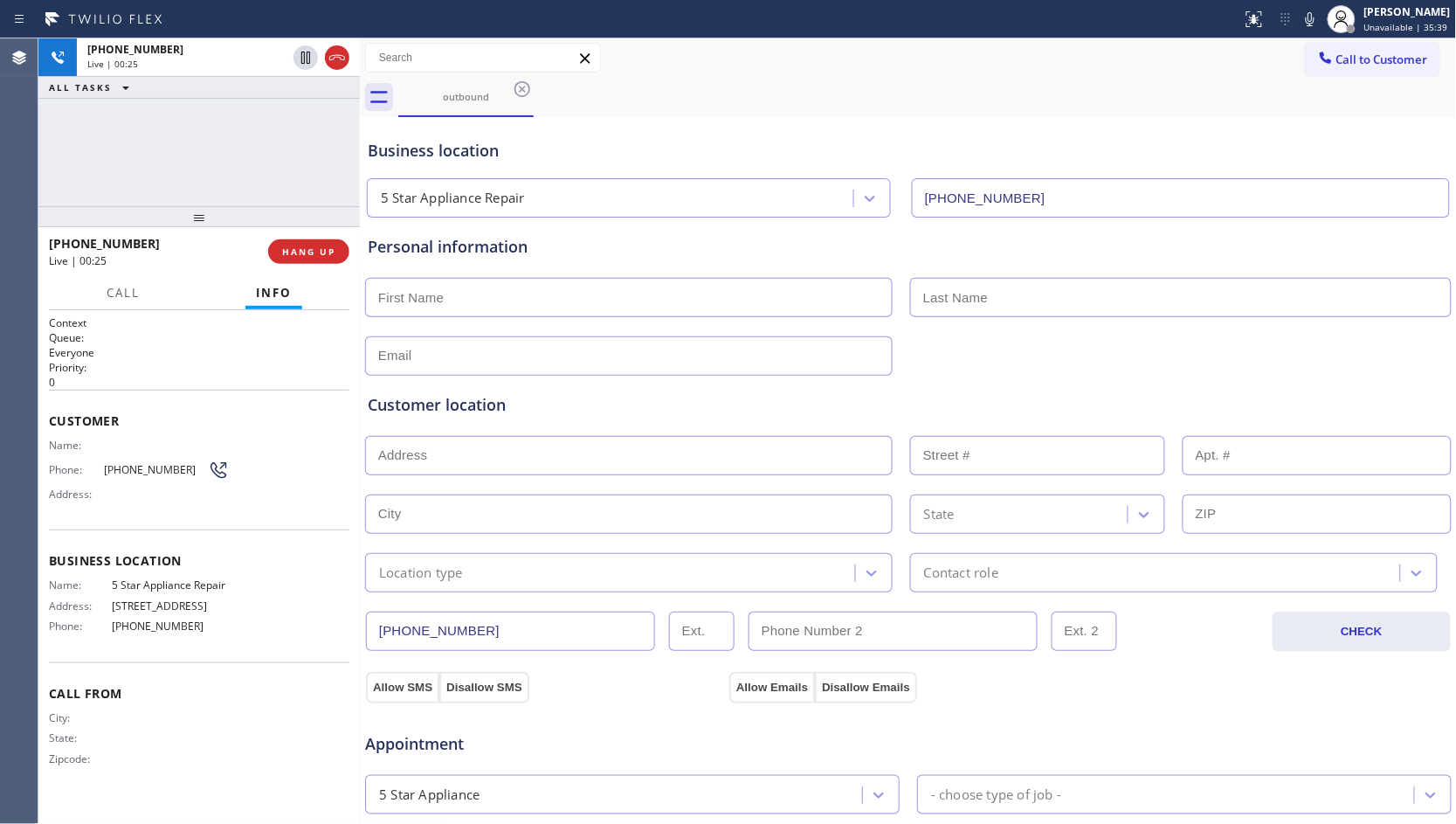click on "[PHONE_NUMBER]" at bounding box center (510, 631) 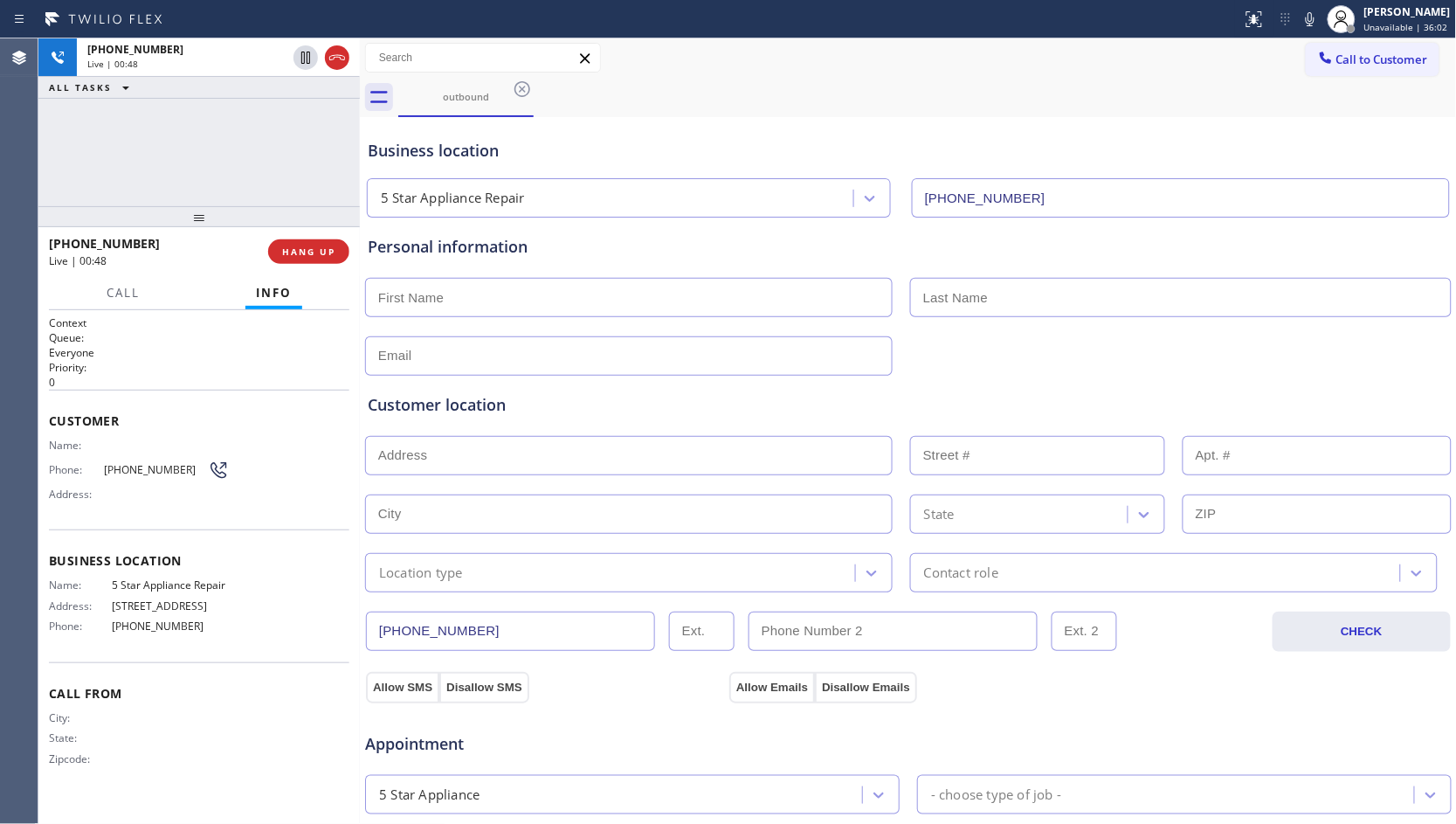 drag, startPoint x: 301, startPoint y: 255, endPoint x: 376, endPoint y: 276, distance: 77.88453 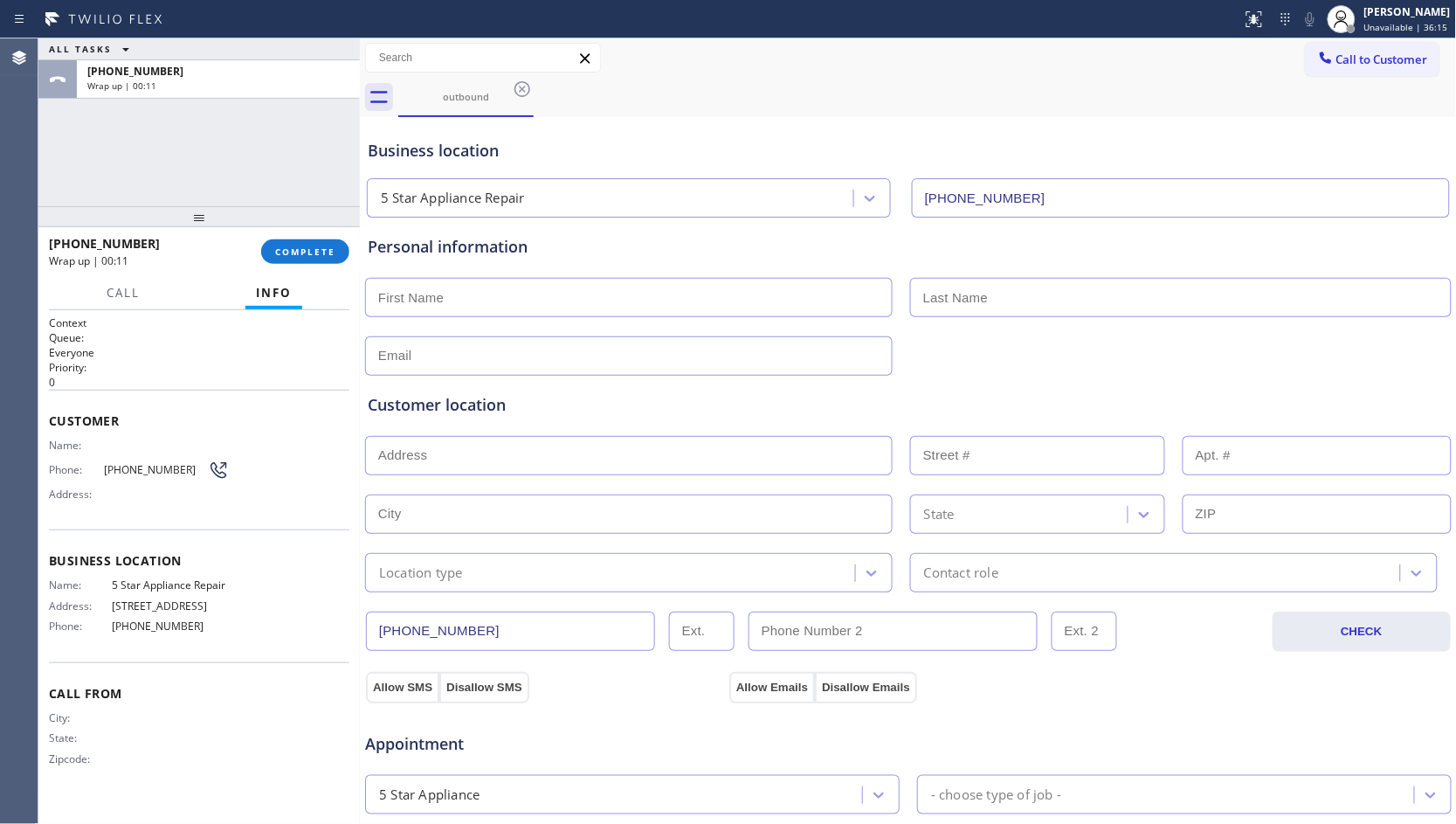 click on "[PHONE_NUMBER] Wrap up | 00:11 COMPLETE" at bounding box center (199, 252) 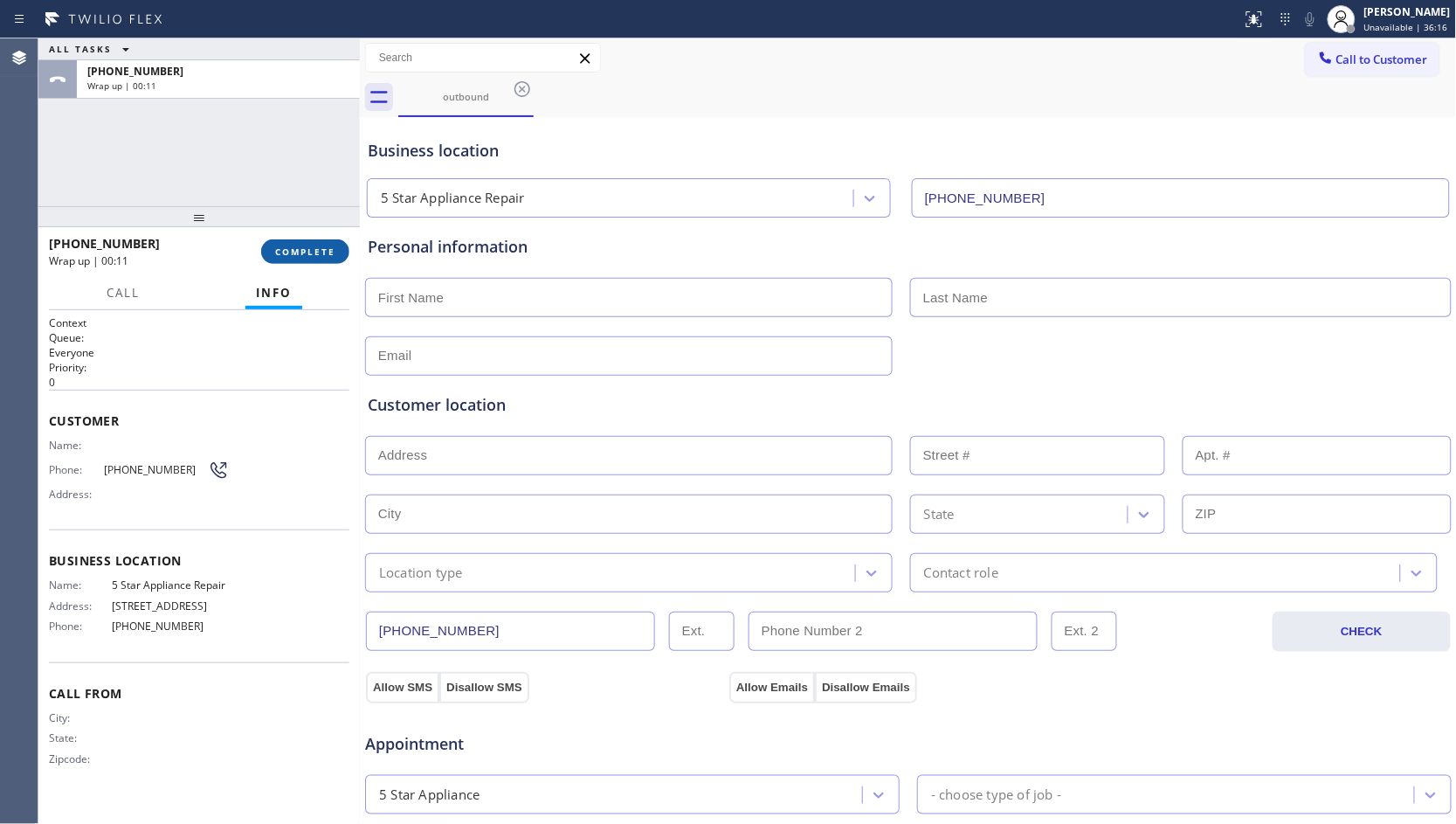 click on "COMPLETE" at bounding box center (305, 252) 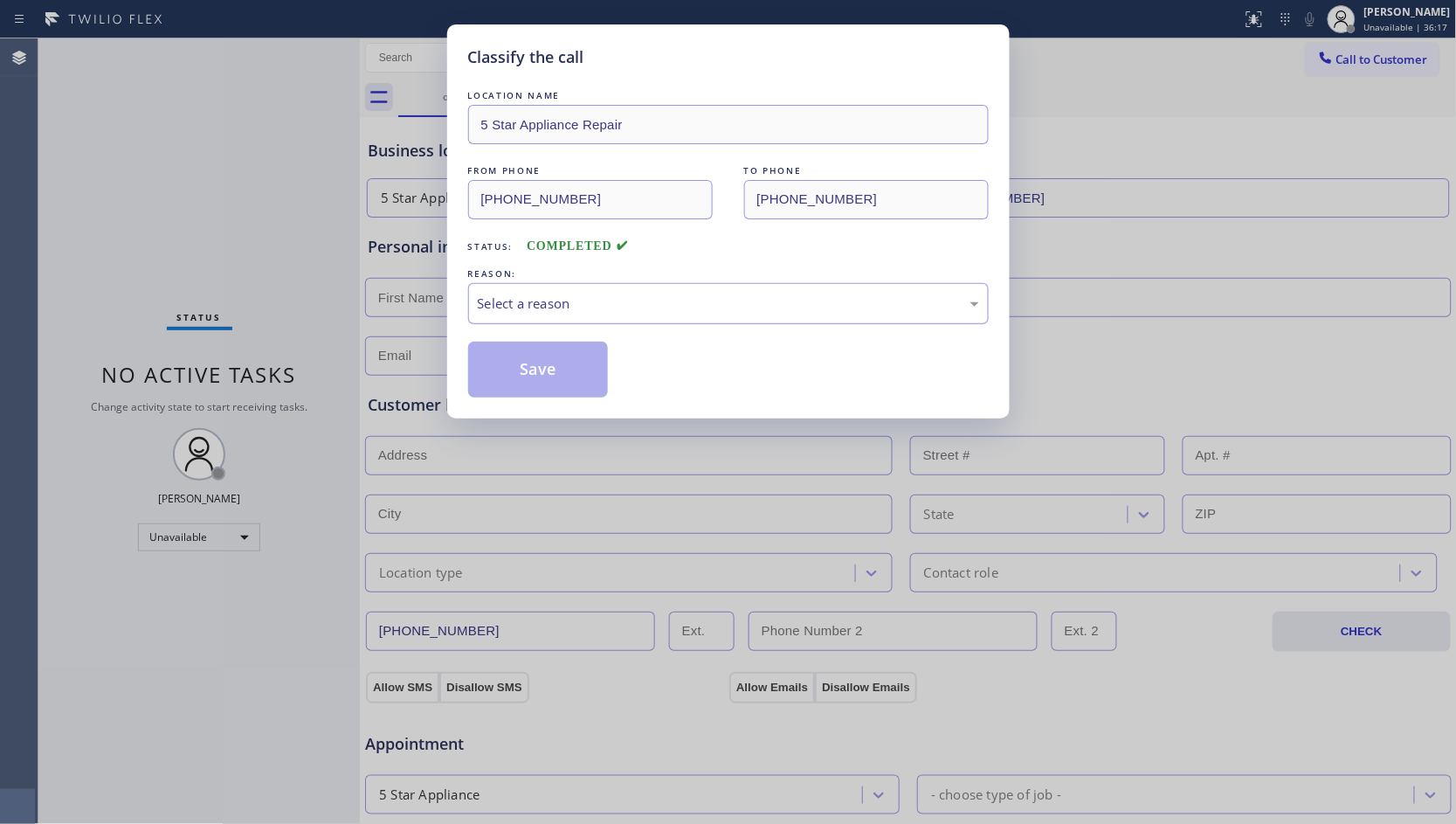 click on "Select a reason" at bounding box center (728, 303) 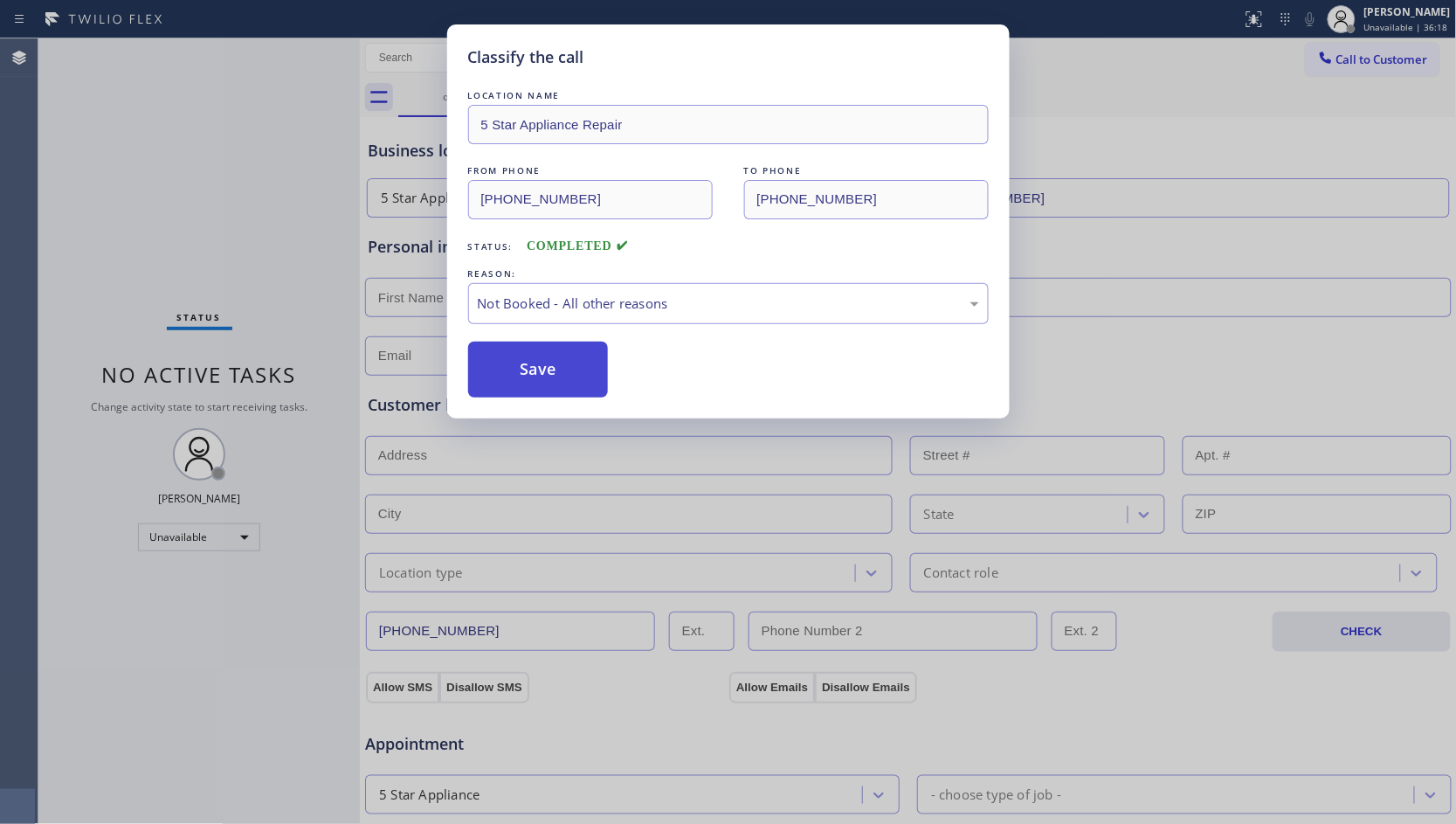 drag, startPoint x: 545, startPoint y: 365, endPoint x: 853, endPoint y: 163, distance: 368.3314 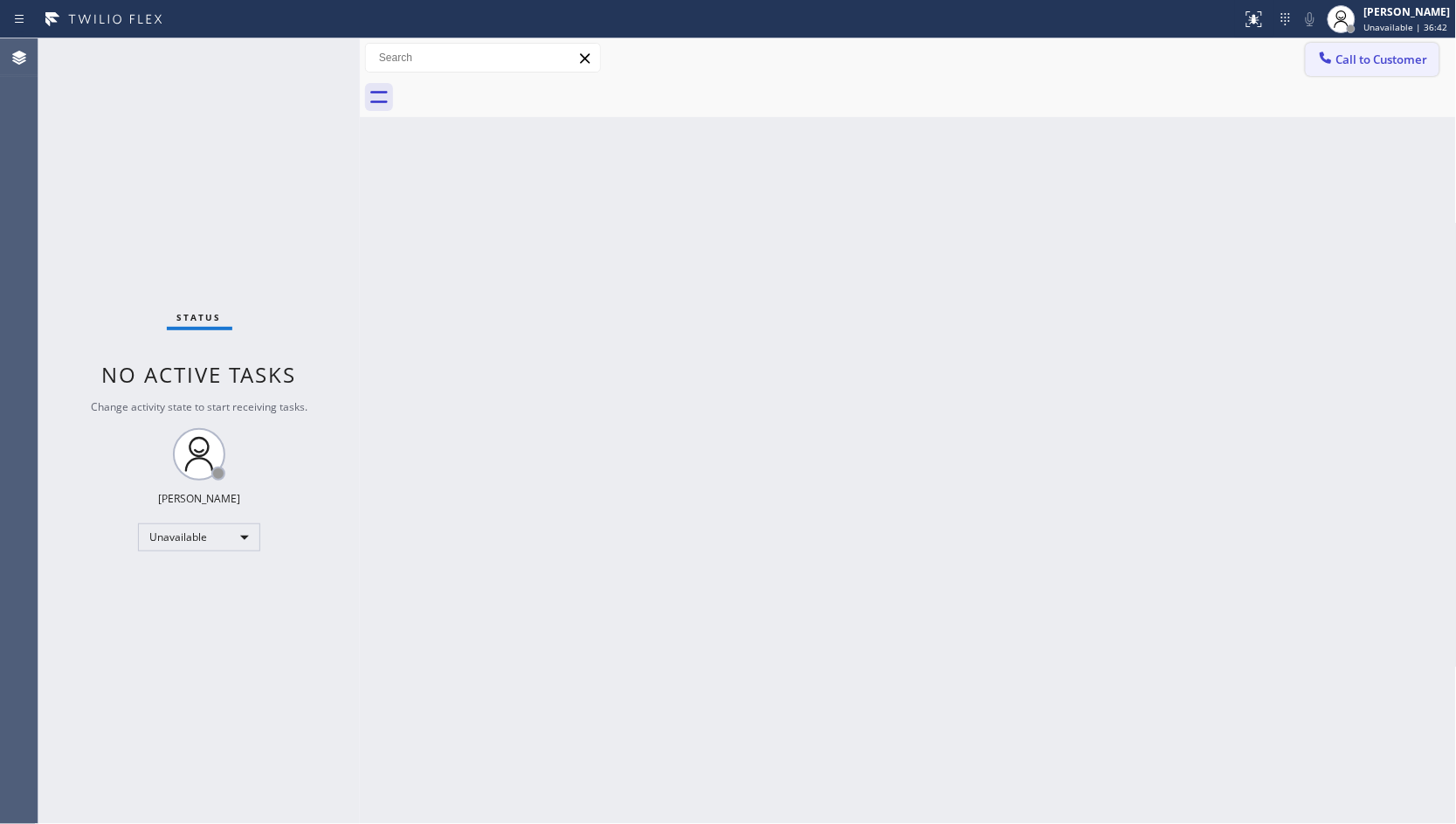 click on "Call to Customer" at bounding box center (1382, 59) 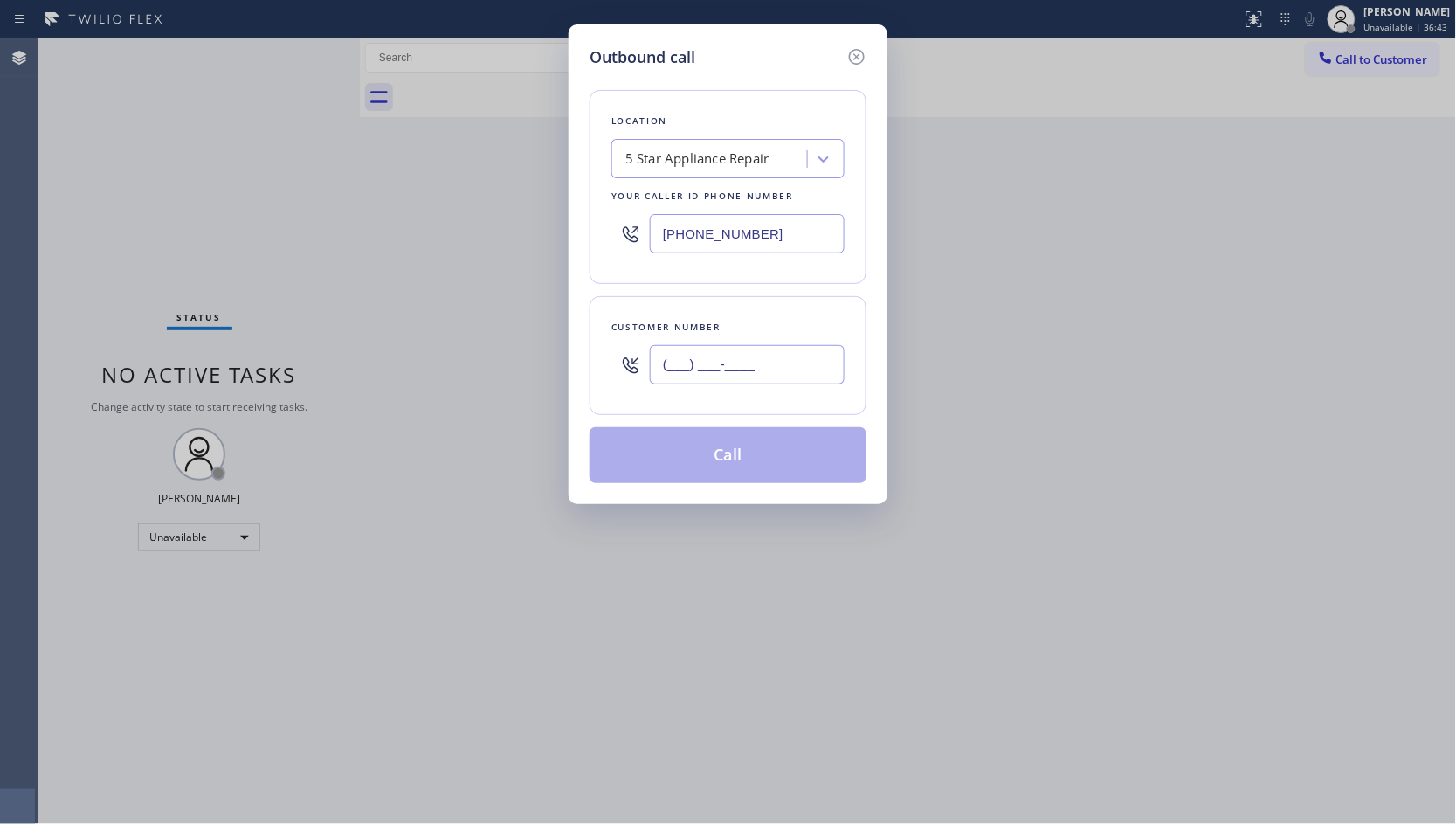 click on "(___) ___-____" at bounding box center (747, 364) 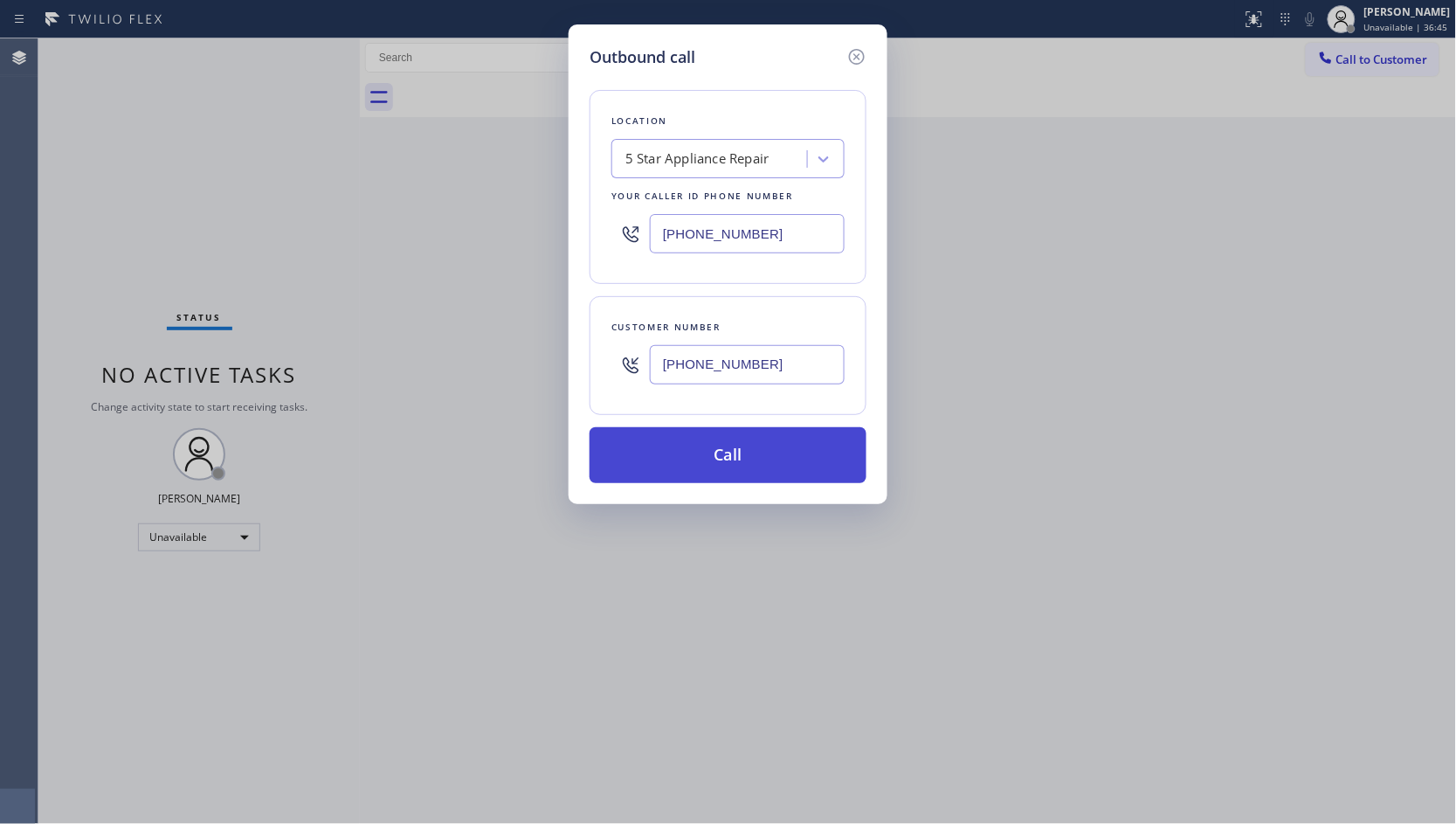 type on "[PHONE_NUMBER]" 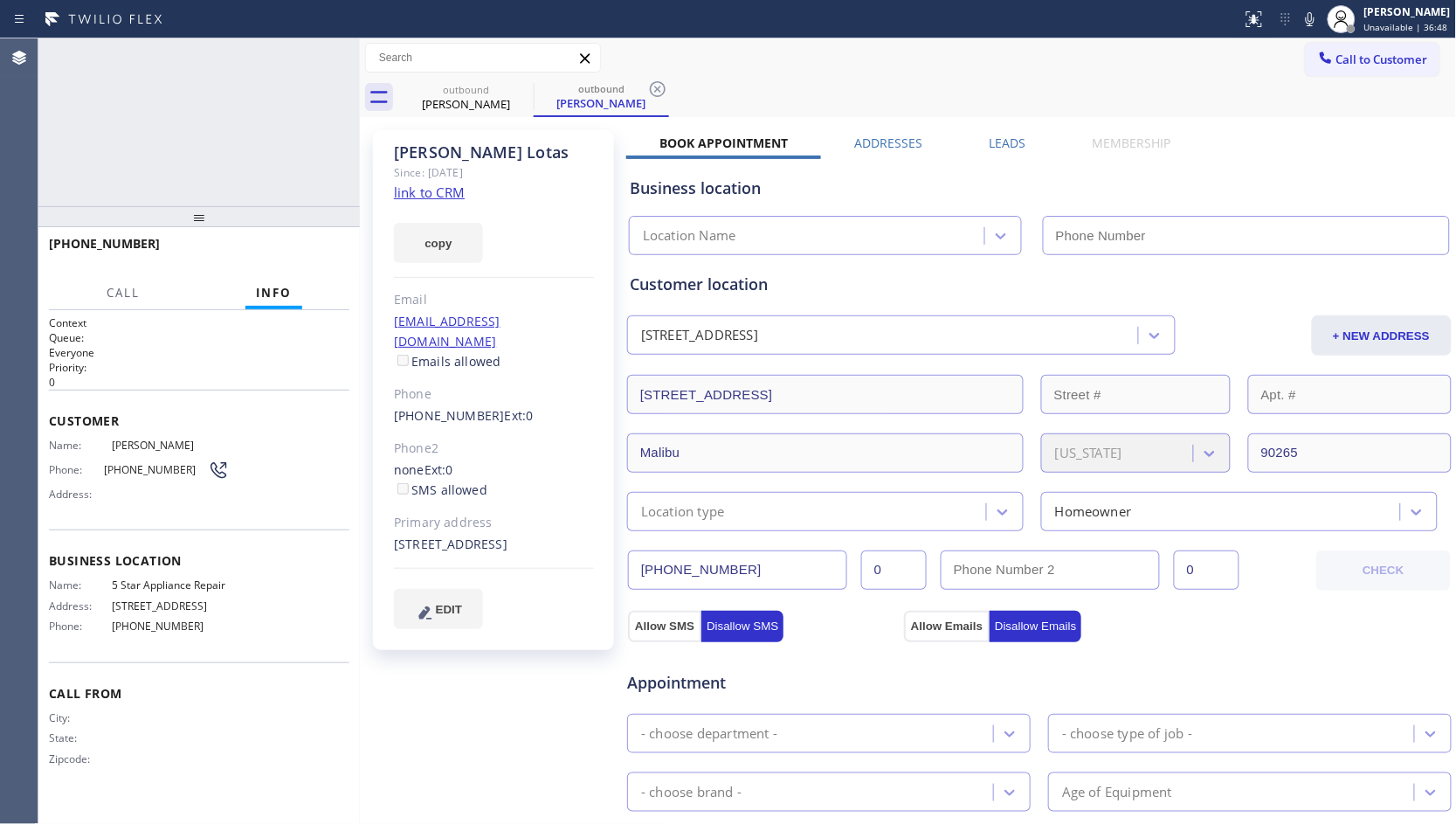 type on "[PHONE_NUMBER]" 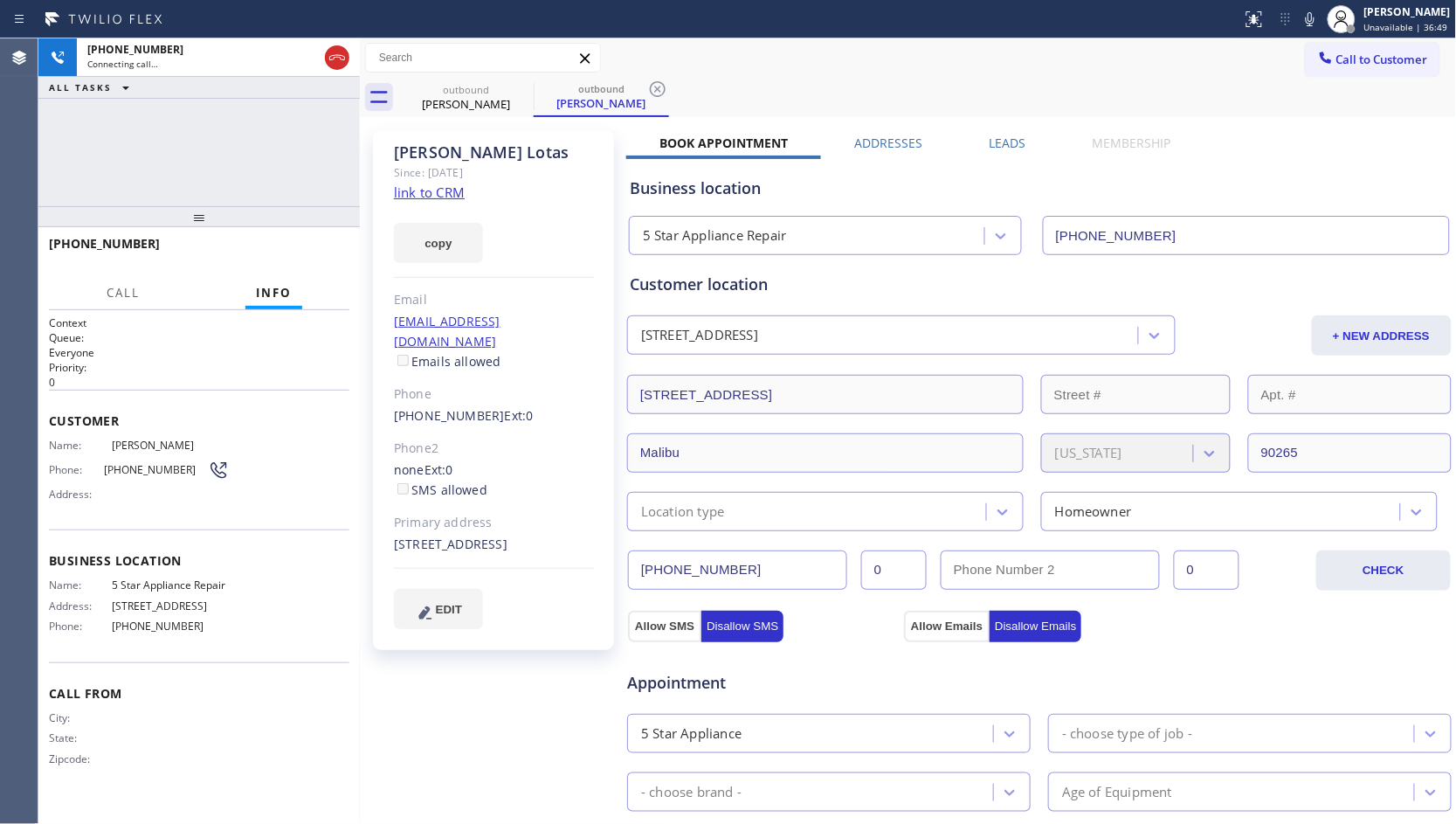 click on "Call to Customer Outbound call Location 5 Star Appliance Repair Your caller id phone number [PHONE_NUMBER] Customer number Call Outbound call Technician Search Technician Your caller id phone number Your caller id phone number Call" at bounding box center [908, 58] 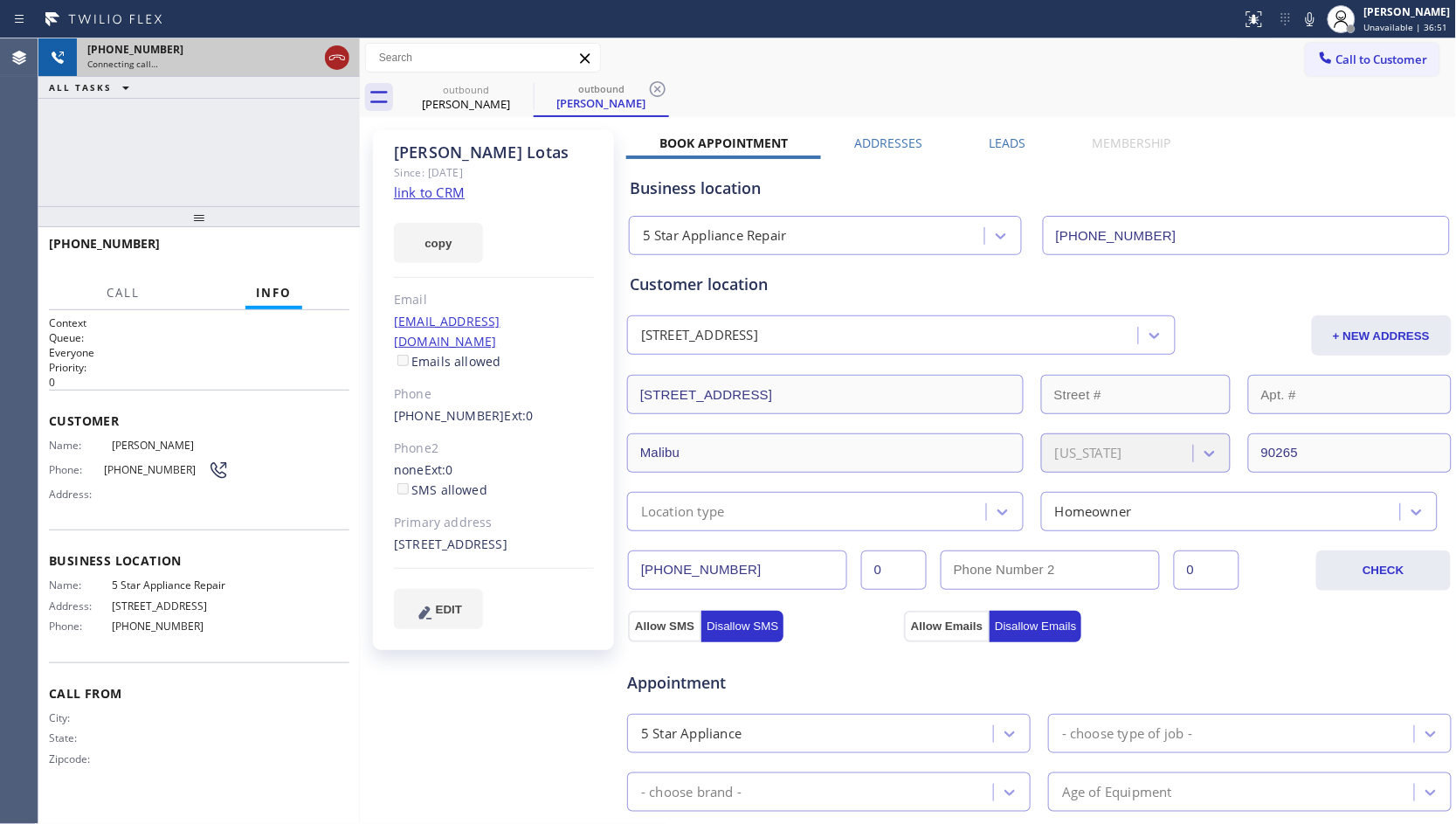 click 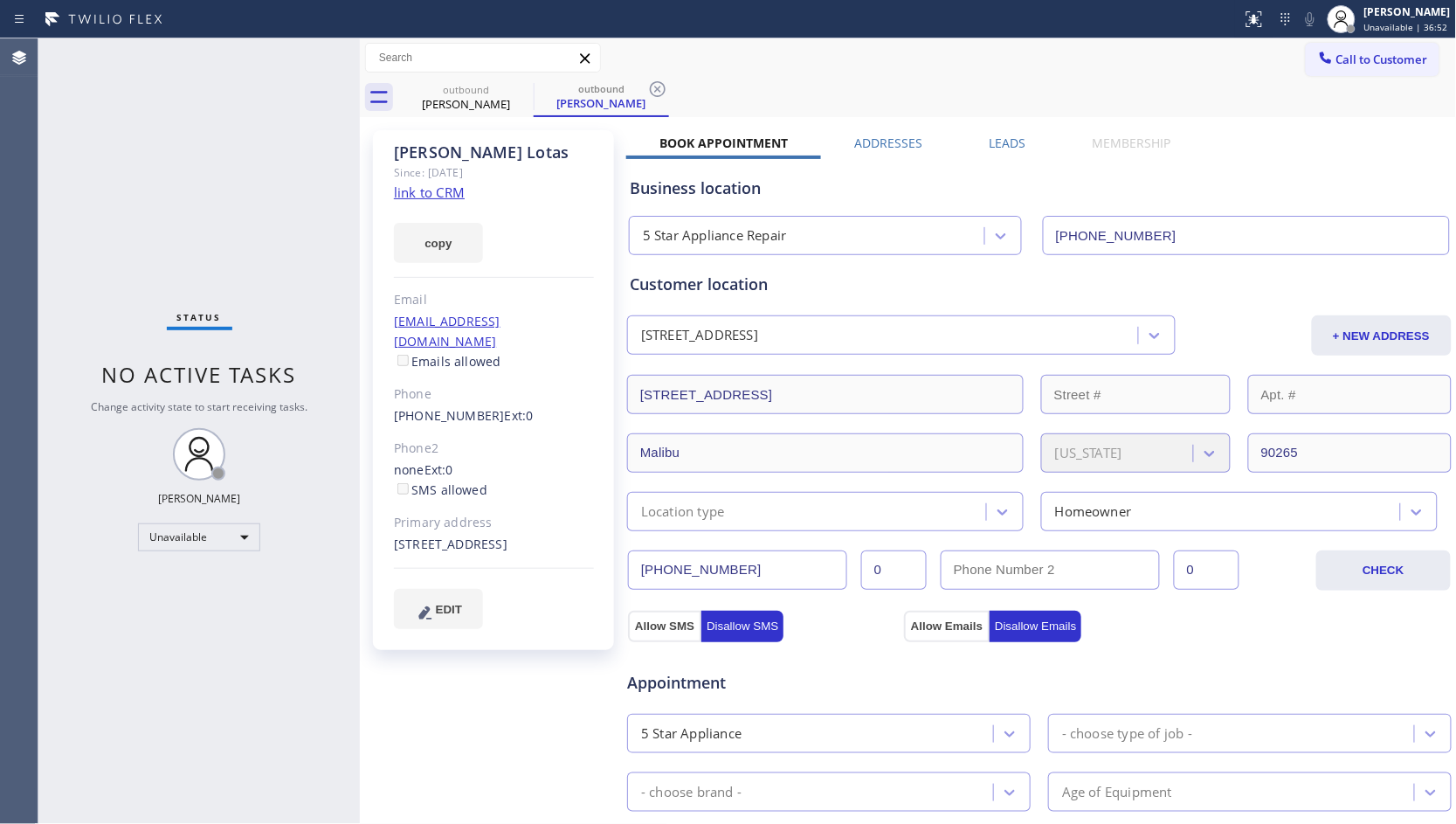 click on "link to CRM" 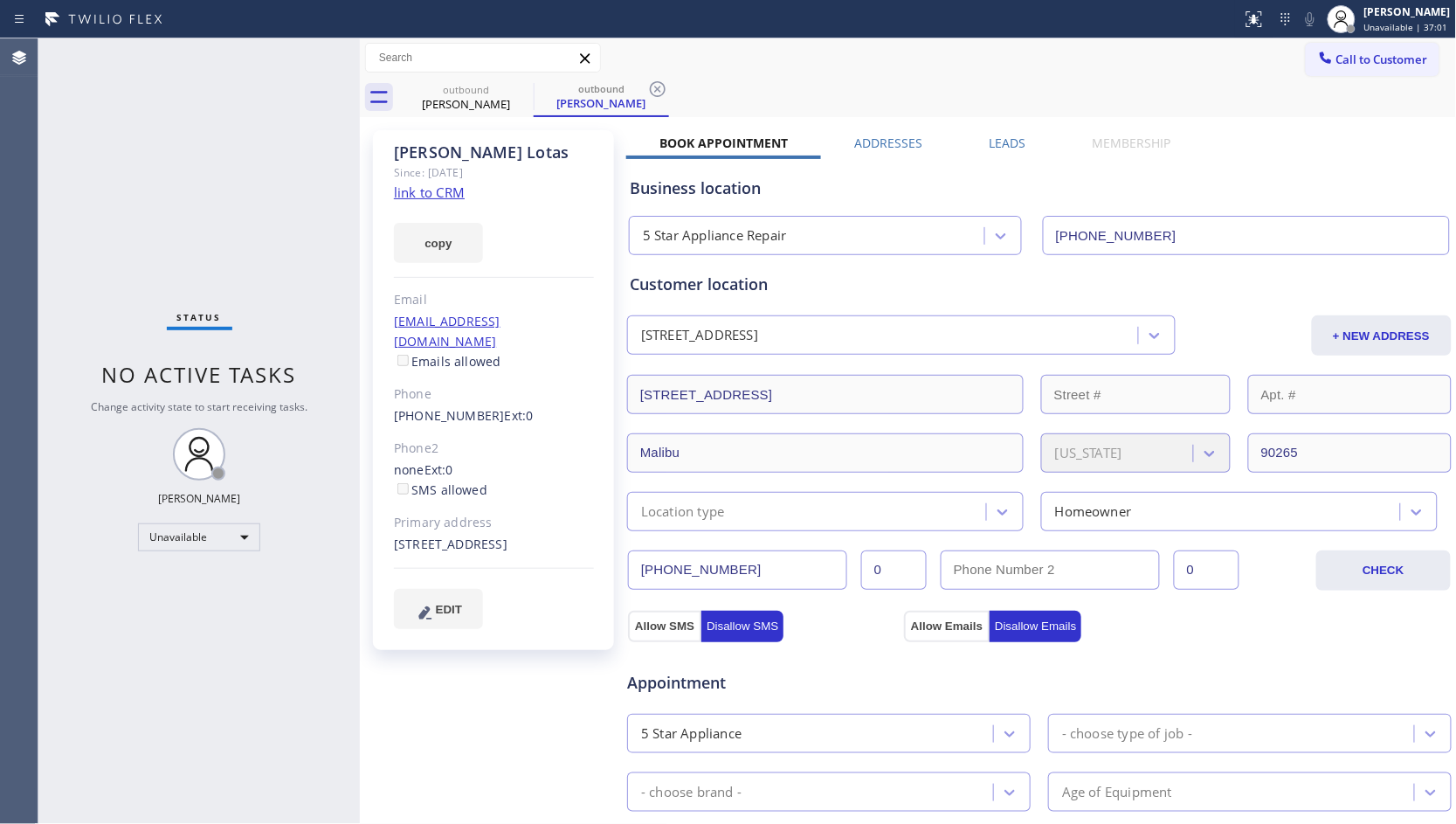 drag, startPoint x: 428, startPoint y: 239, endPoint x: 455, endPoint y: 199, distance: 48.259714 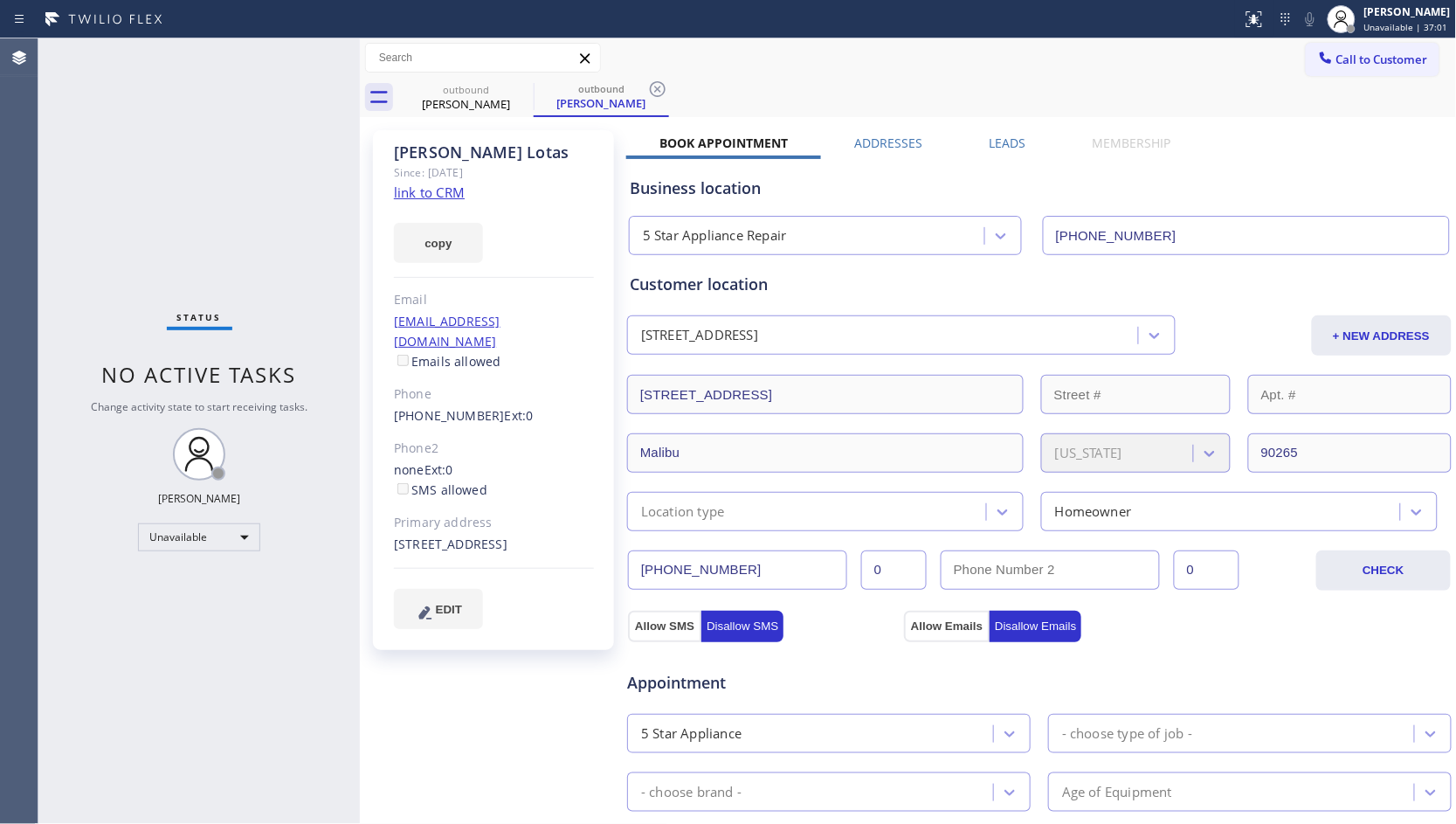 click on "copy" at bounding box center [438, 243] 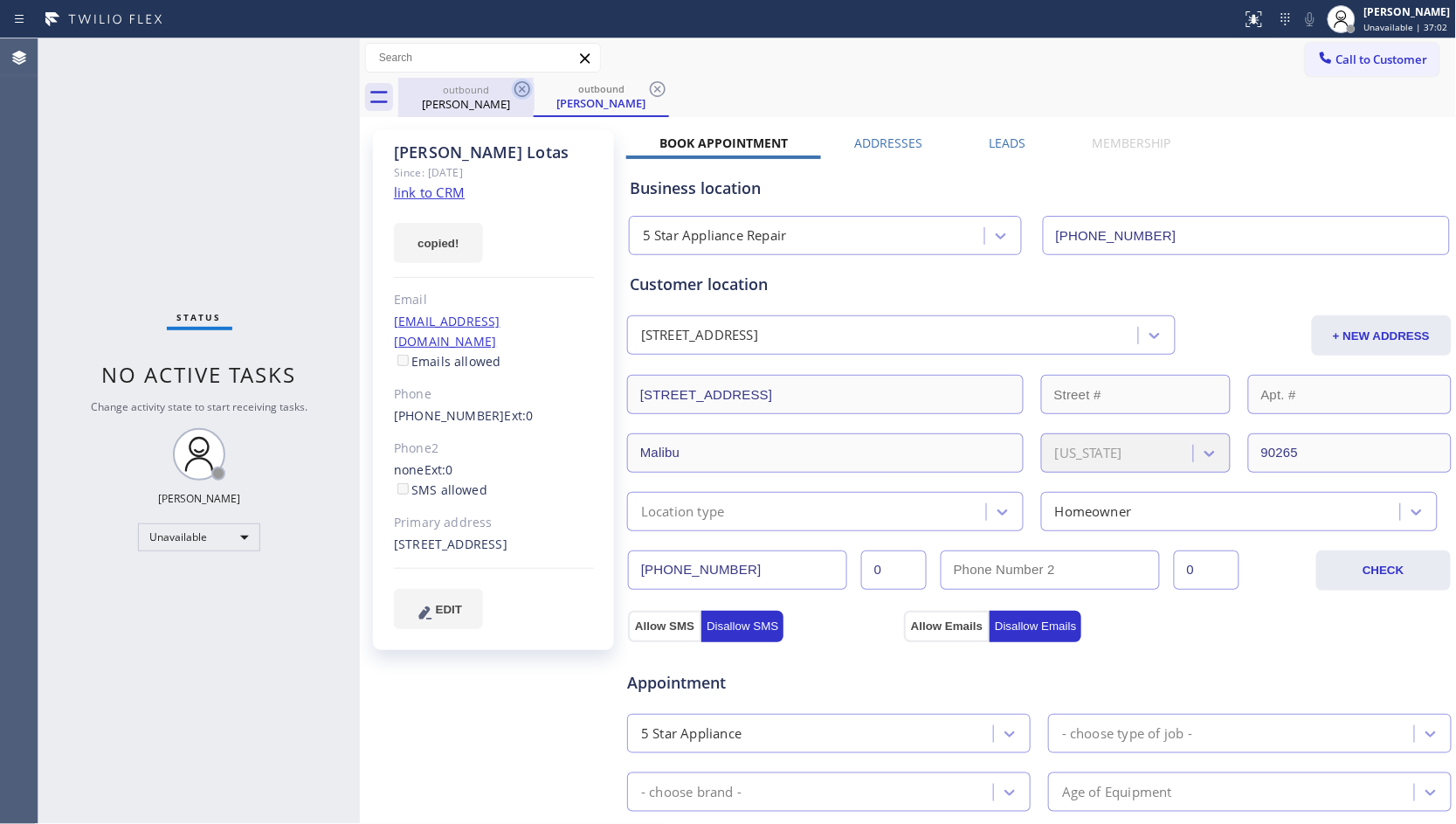 click 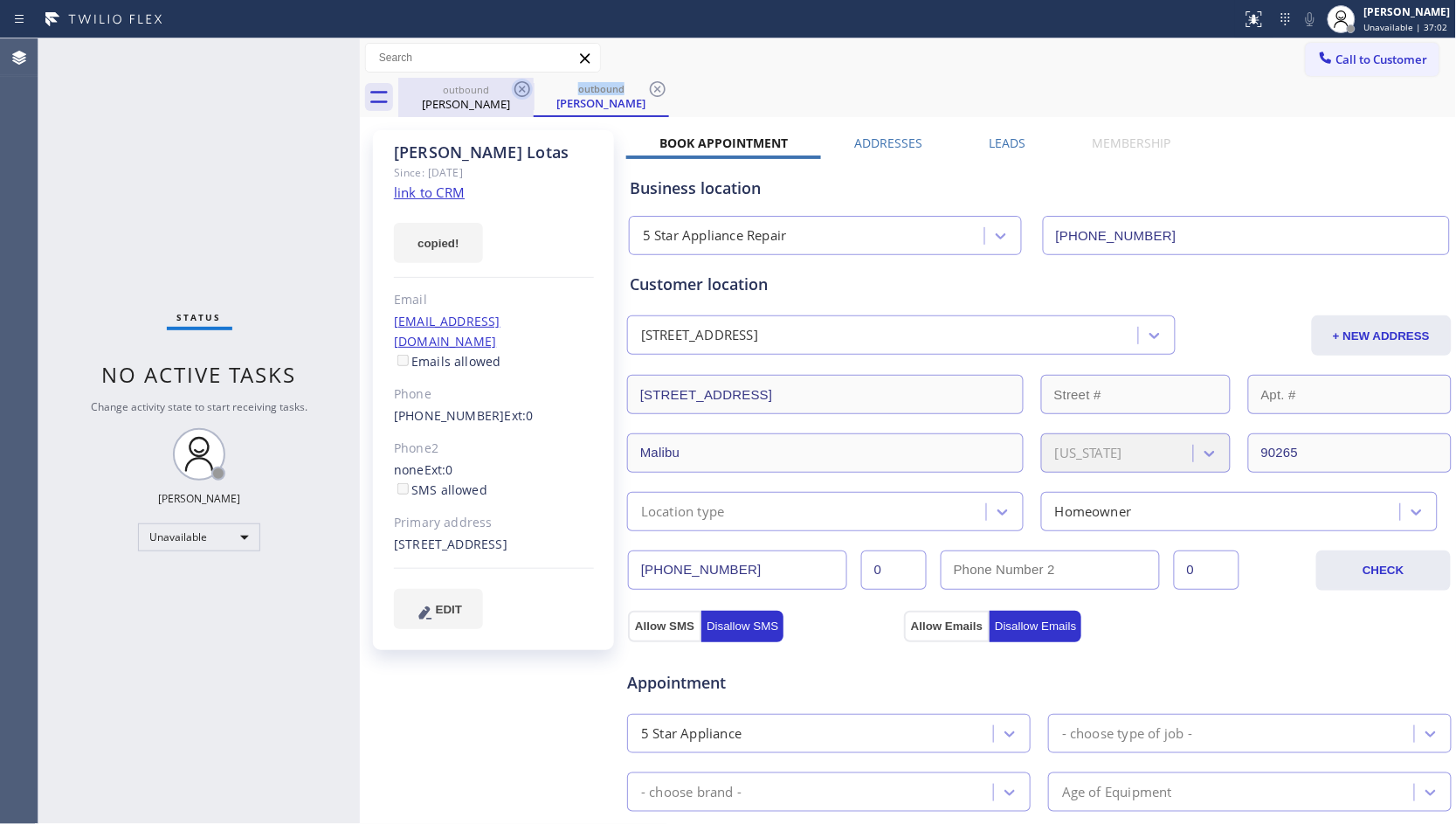 click 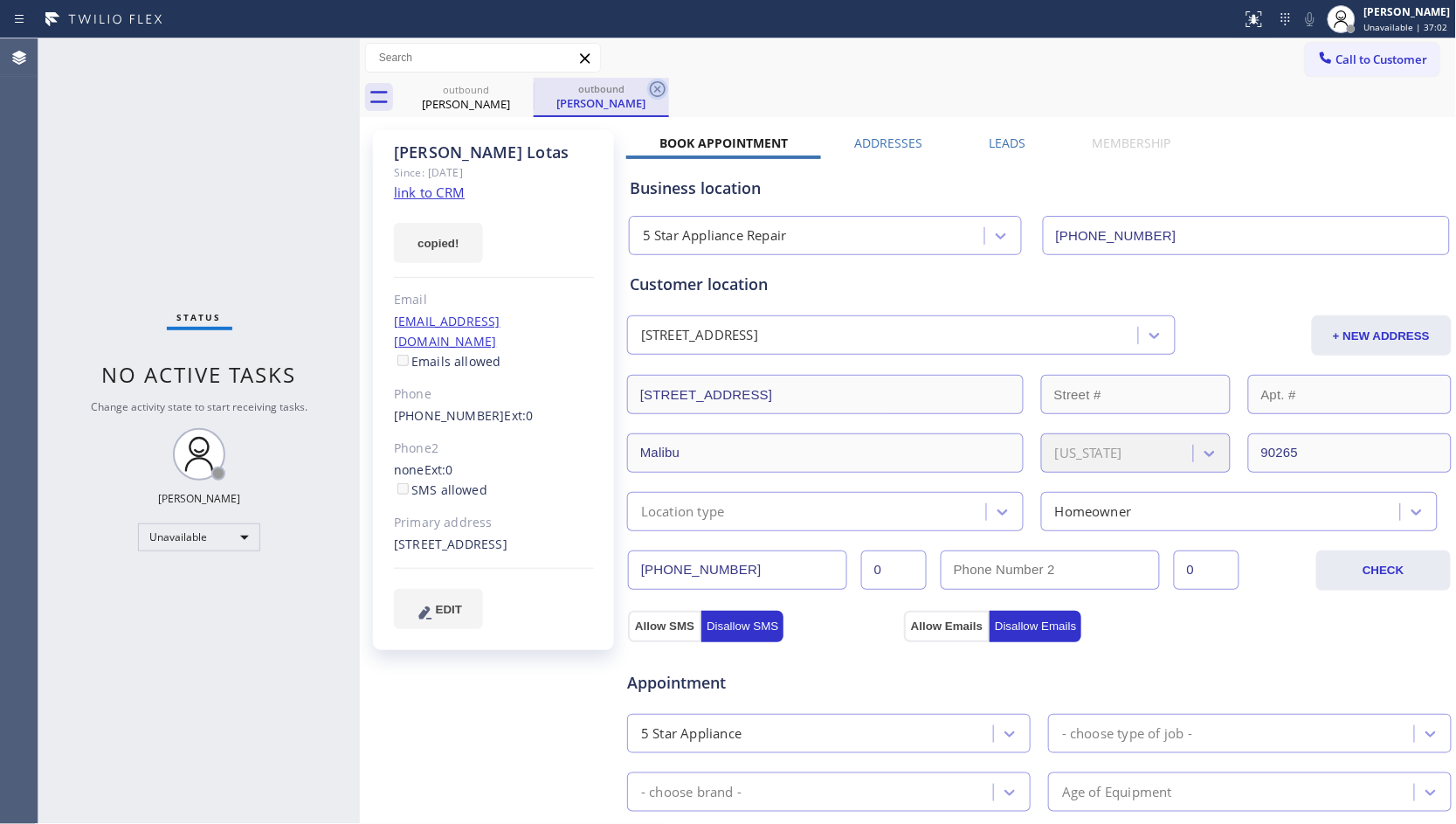 click 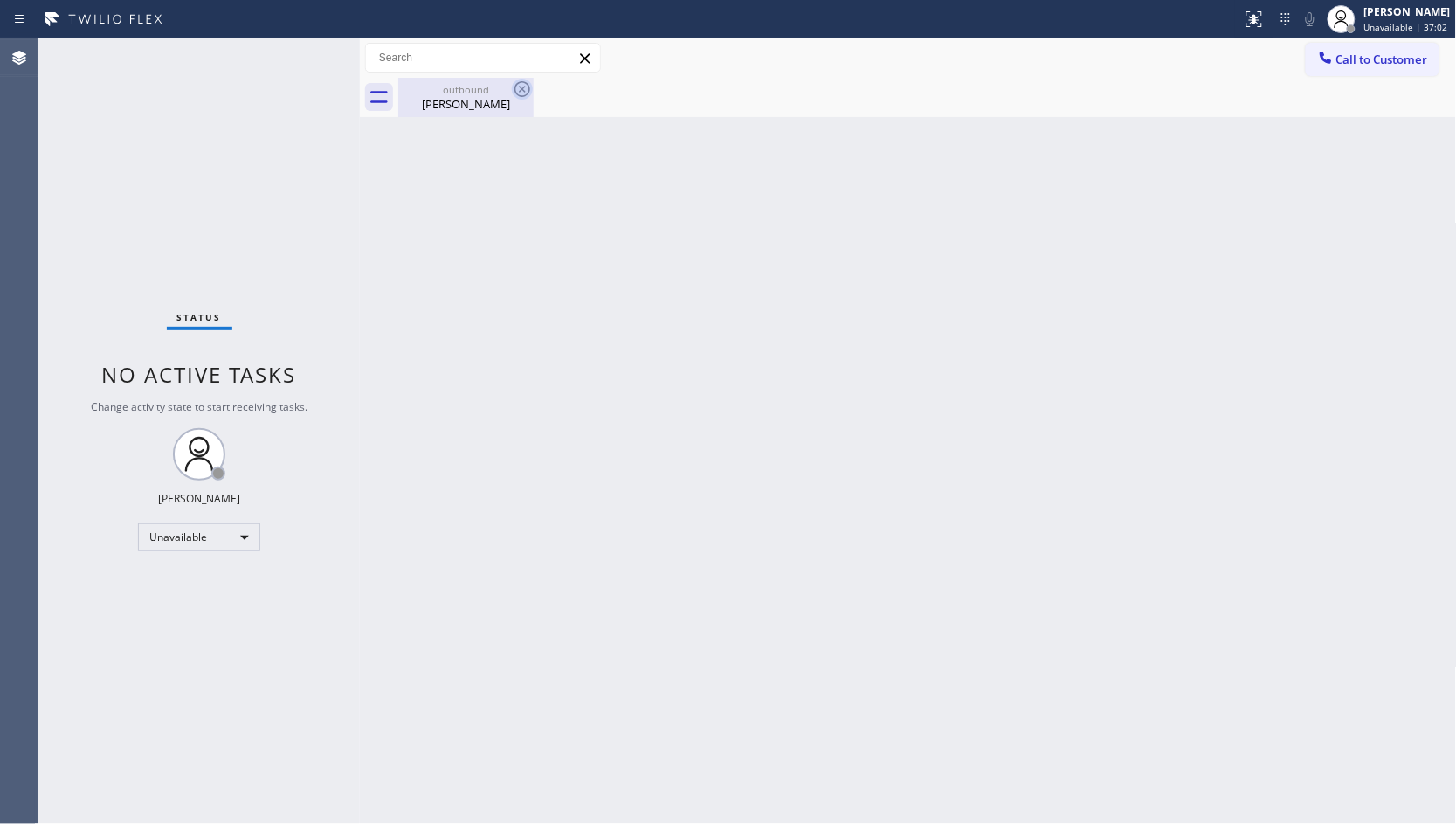 click 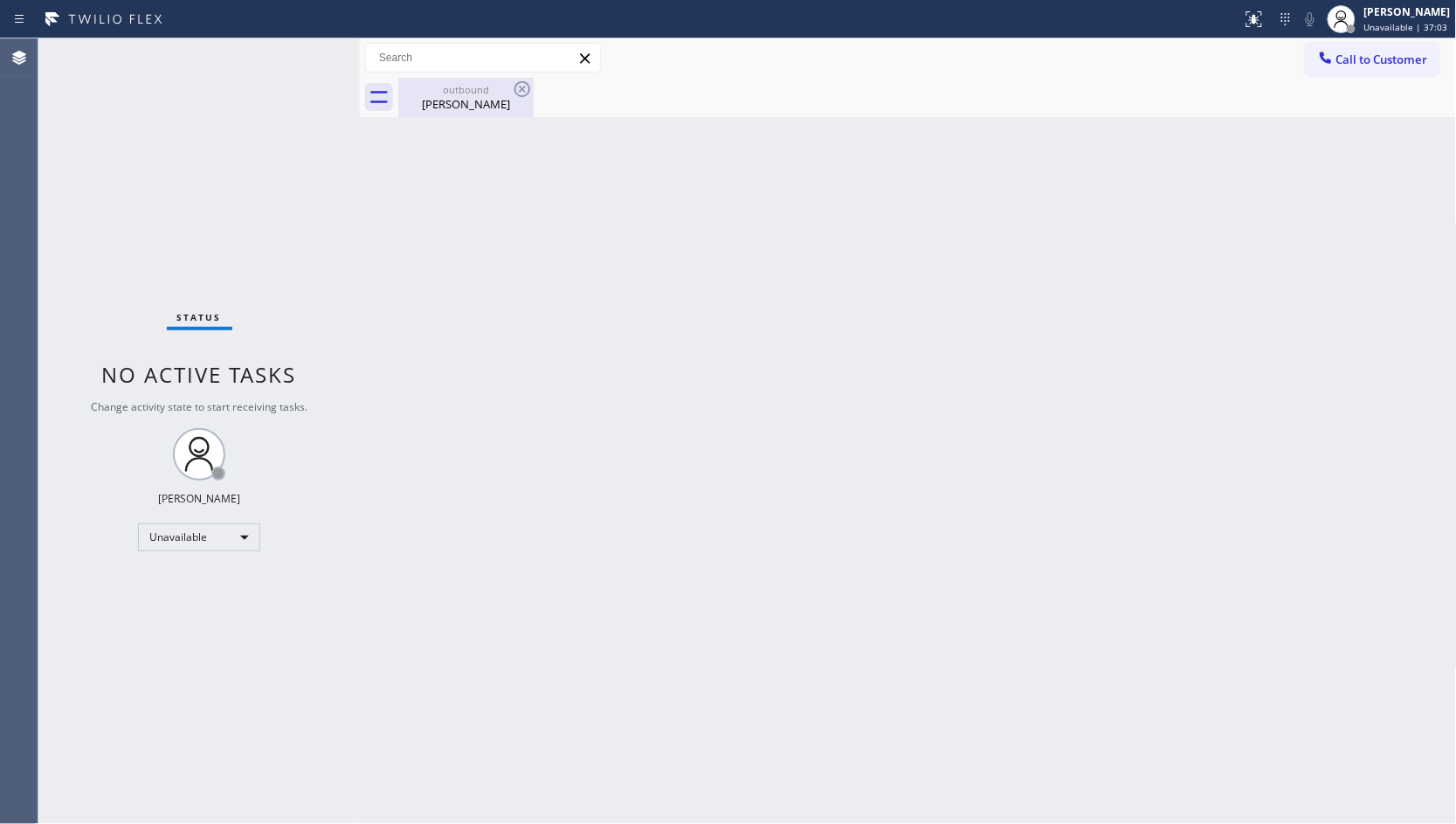 click on "[PERSON_NAME]" at bounding box center [466, 104] 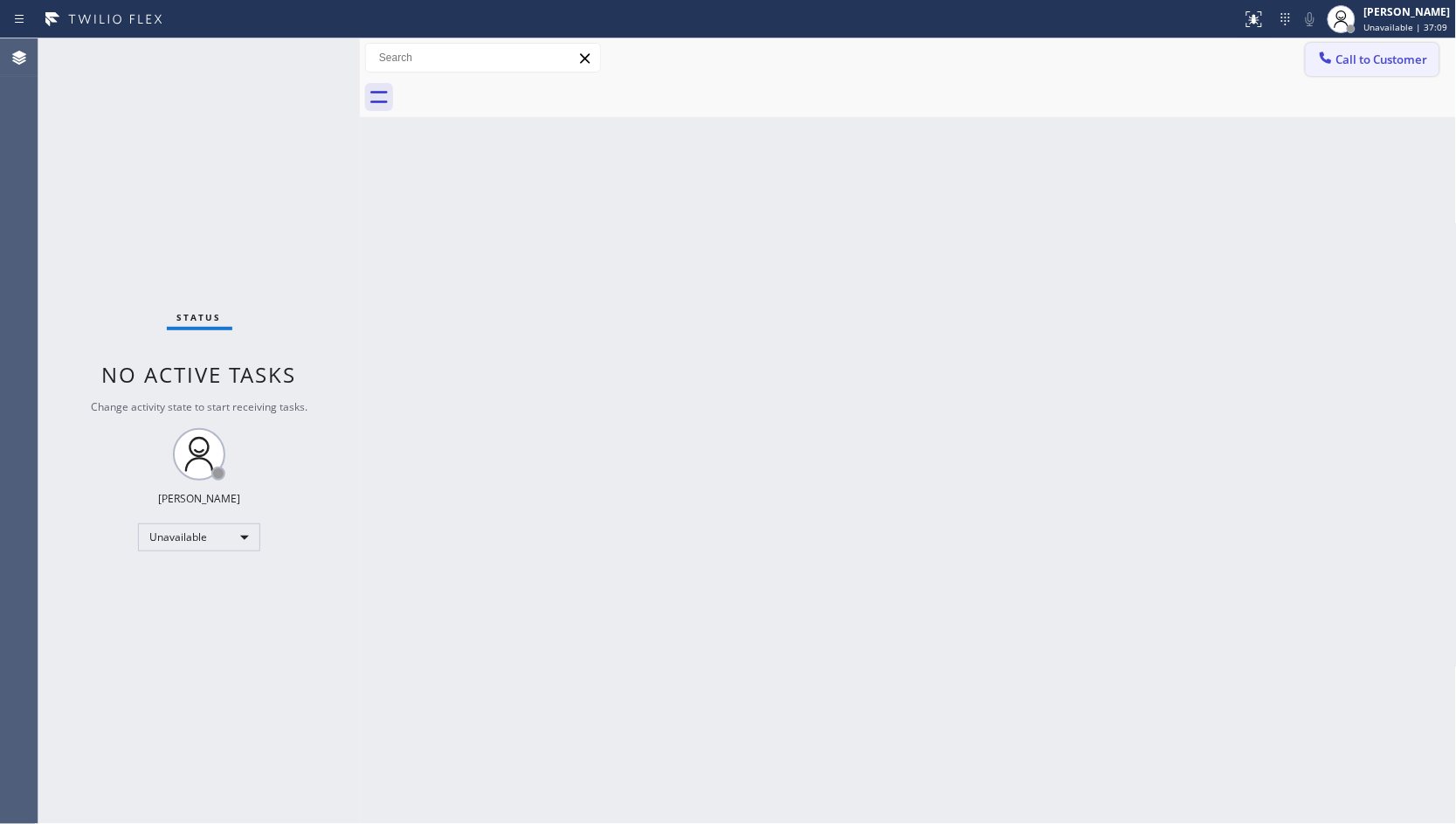 click on "Call to Customer" at bounding box center [1382, 59] 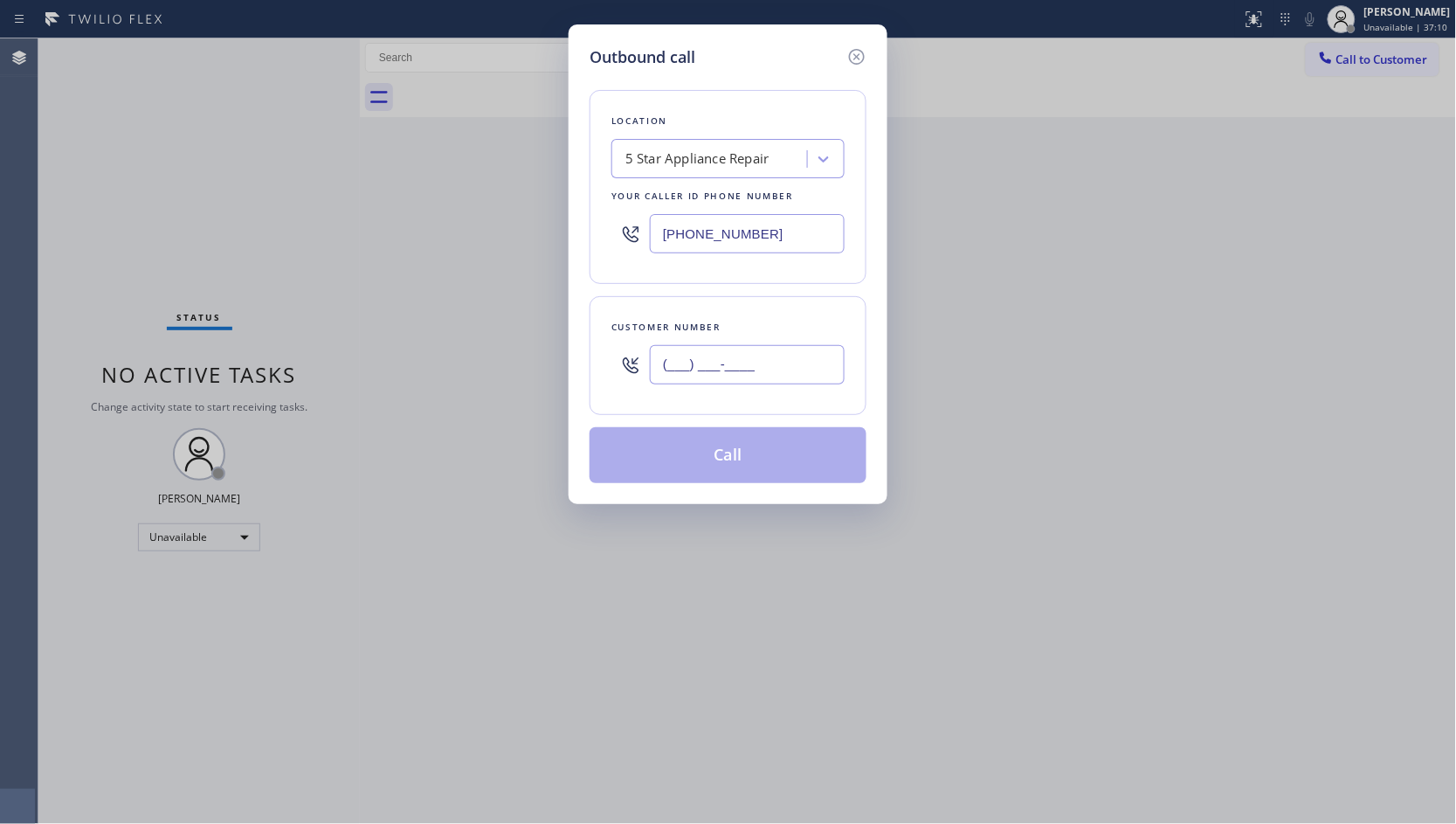 click on "(___) ___-____" at bounding box center (747, 364) 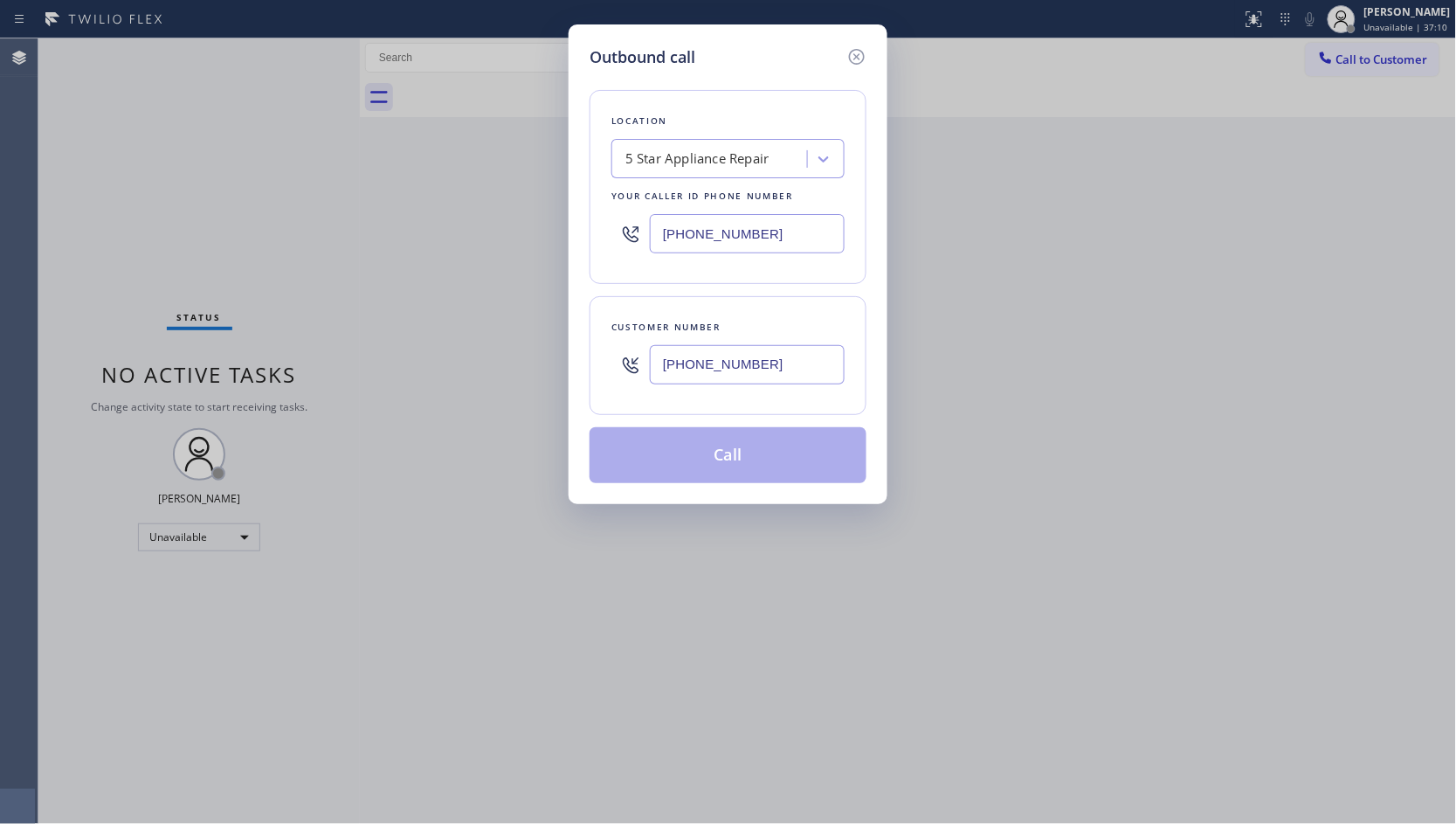 type on "[PHONE_NUMBER]" 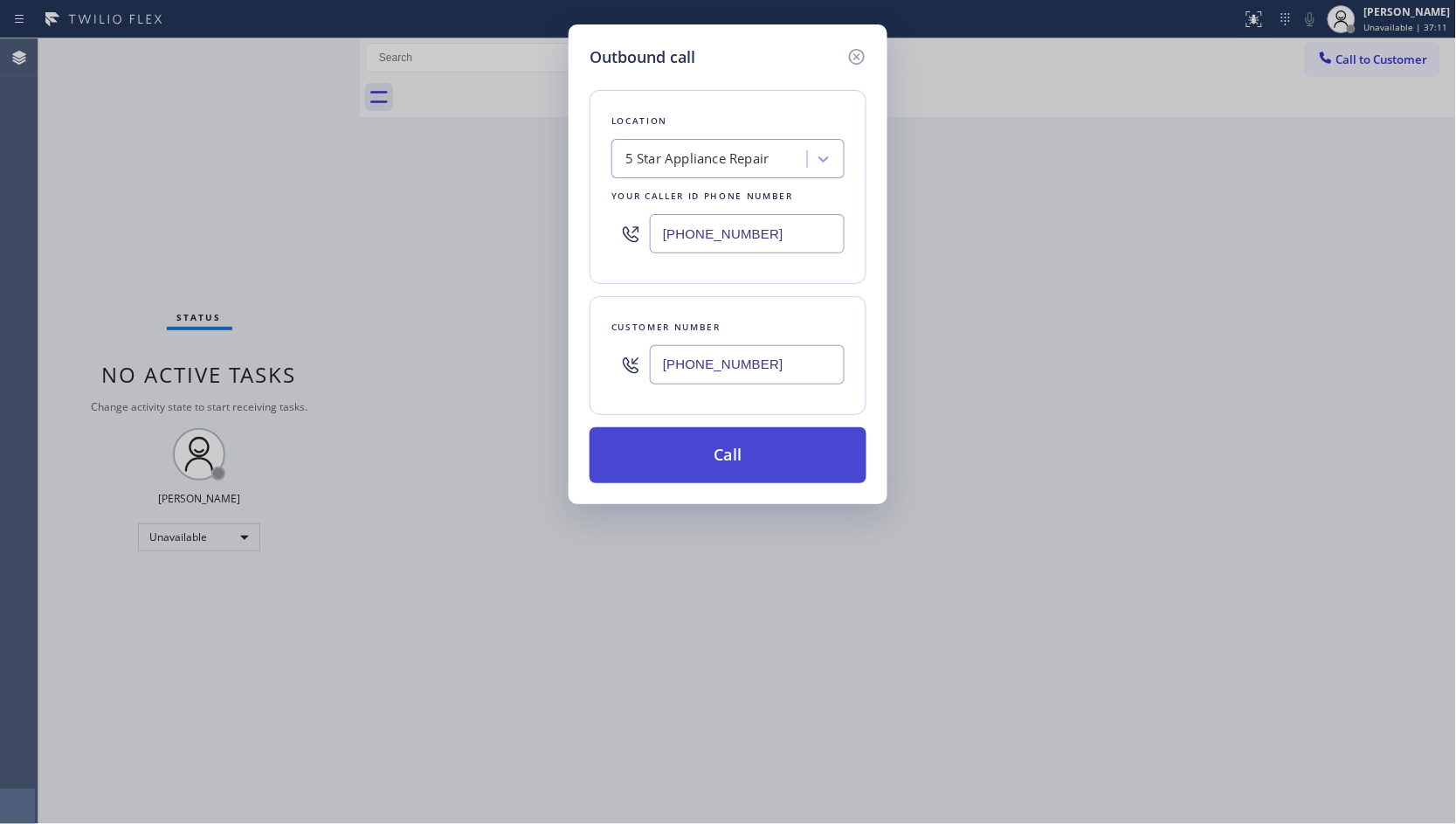click on "Call" at bounding box center (728, 455) 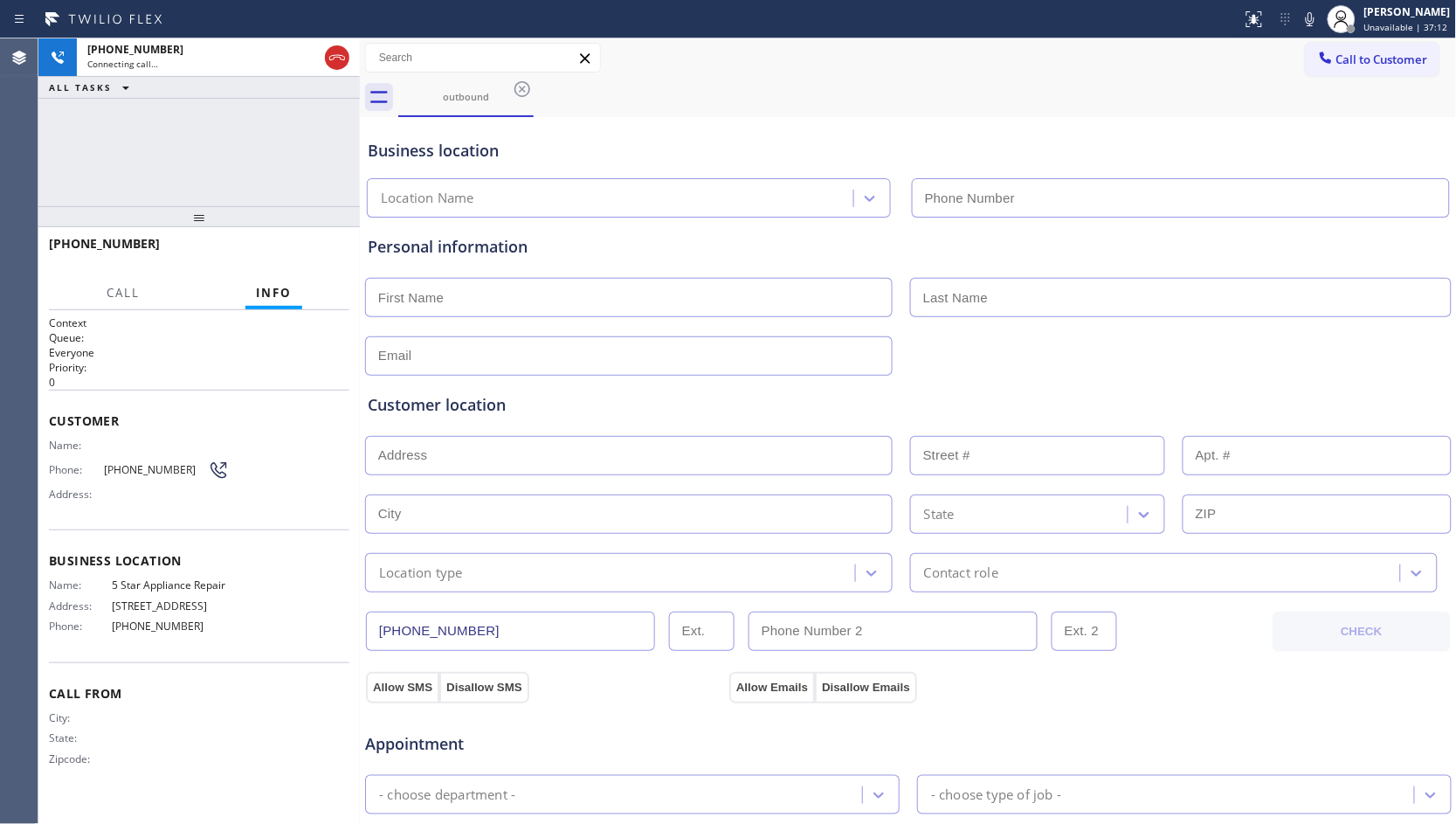 type on "[PHONE_NUMBER]" 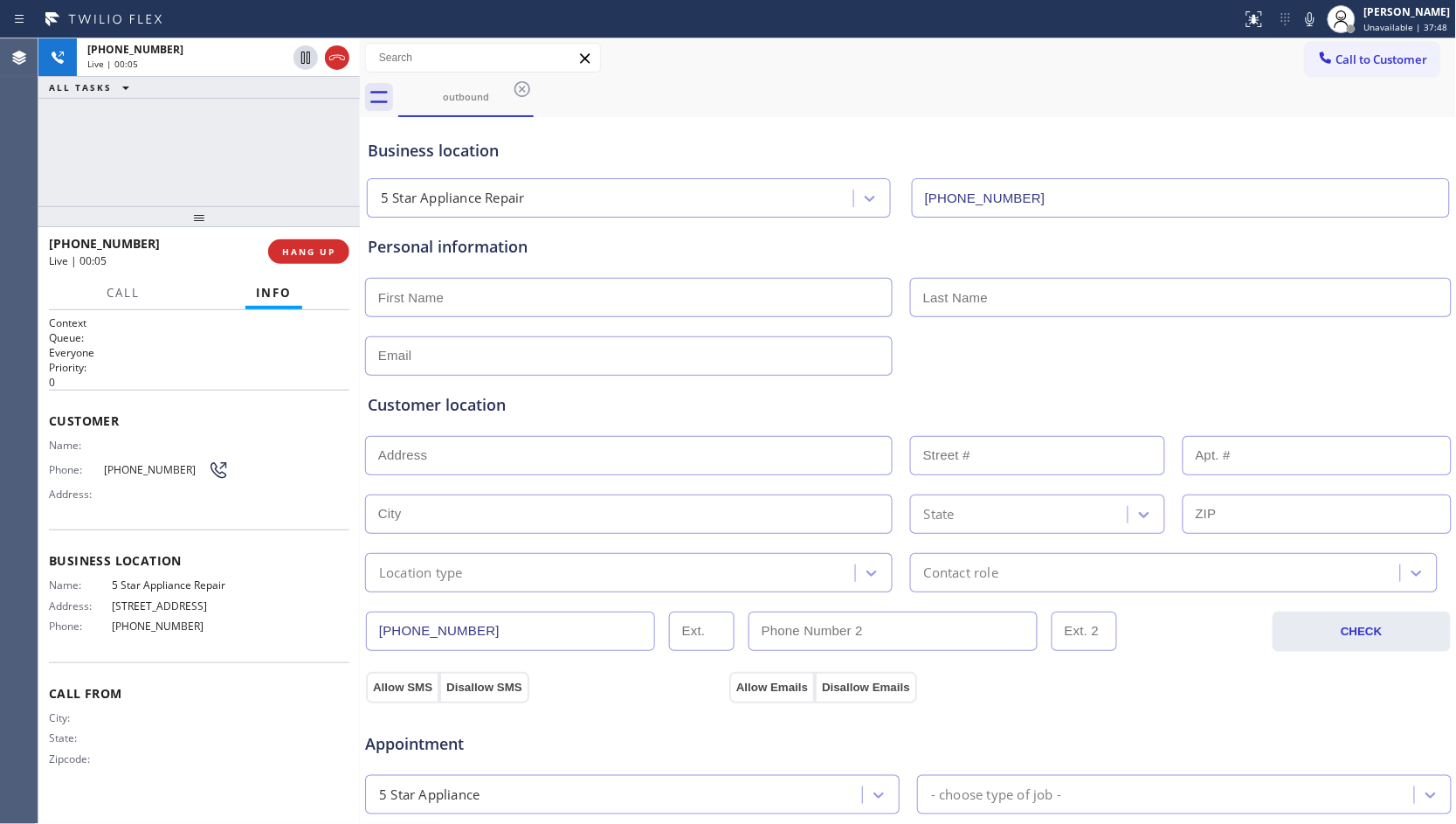 click on "5 Star Appliance Repair" at bounding box center [170, 585] 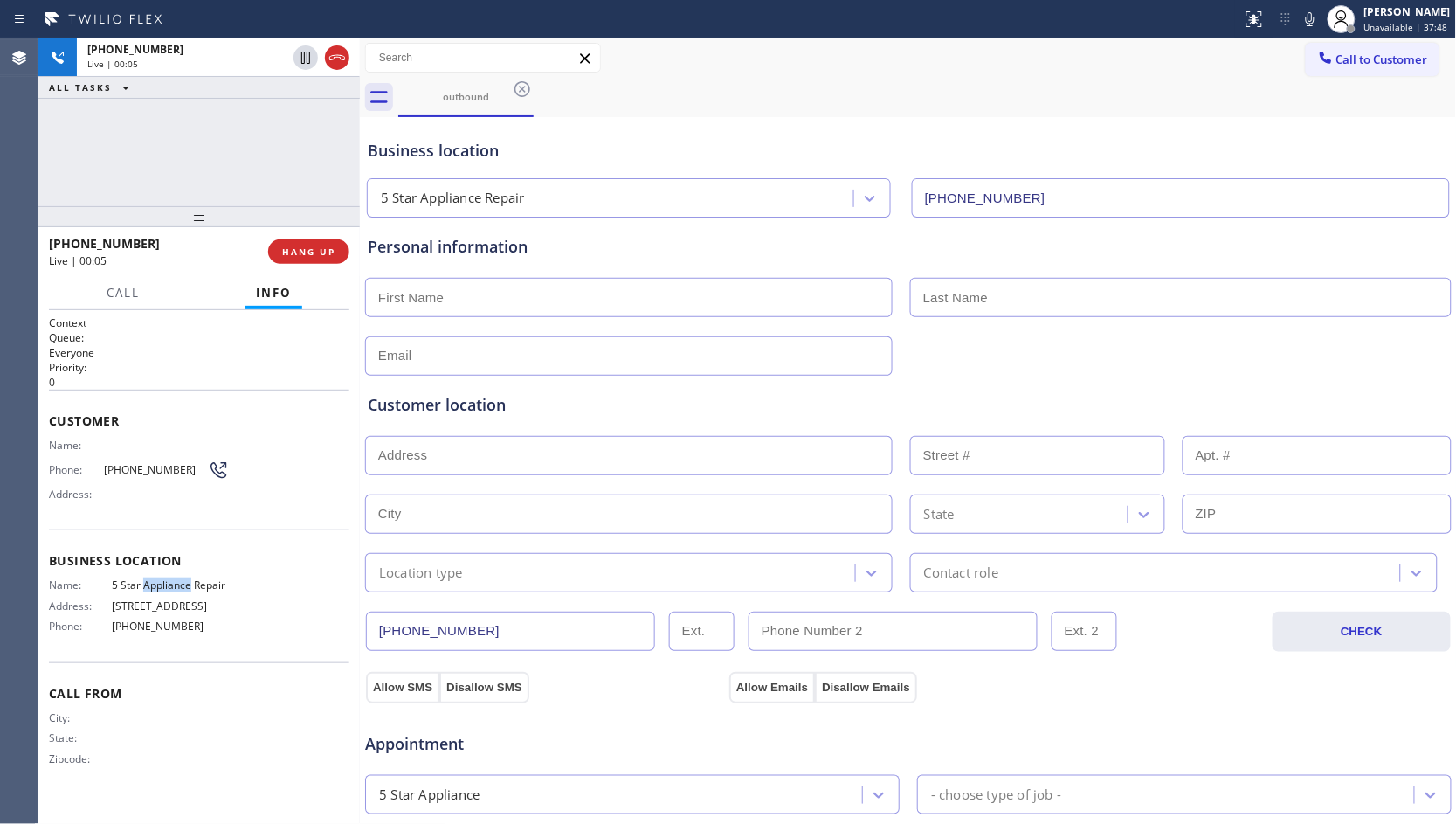 click on "5 Star Appliance Repair" at bounding box center (170, 585) 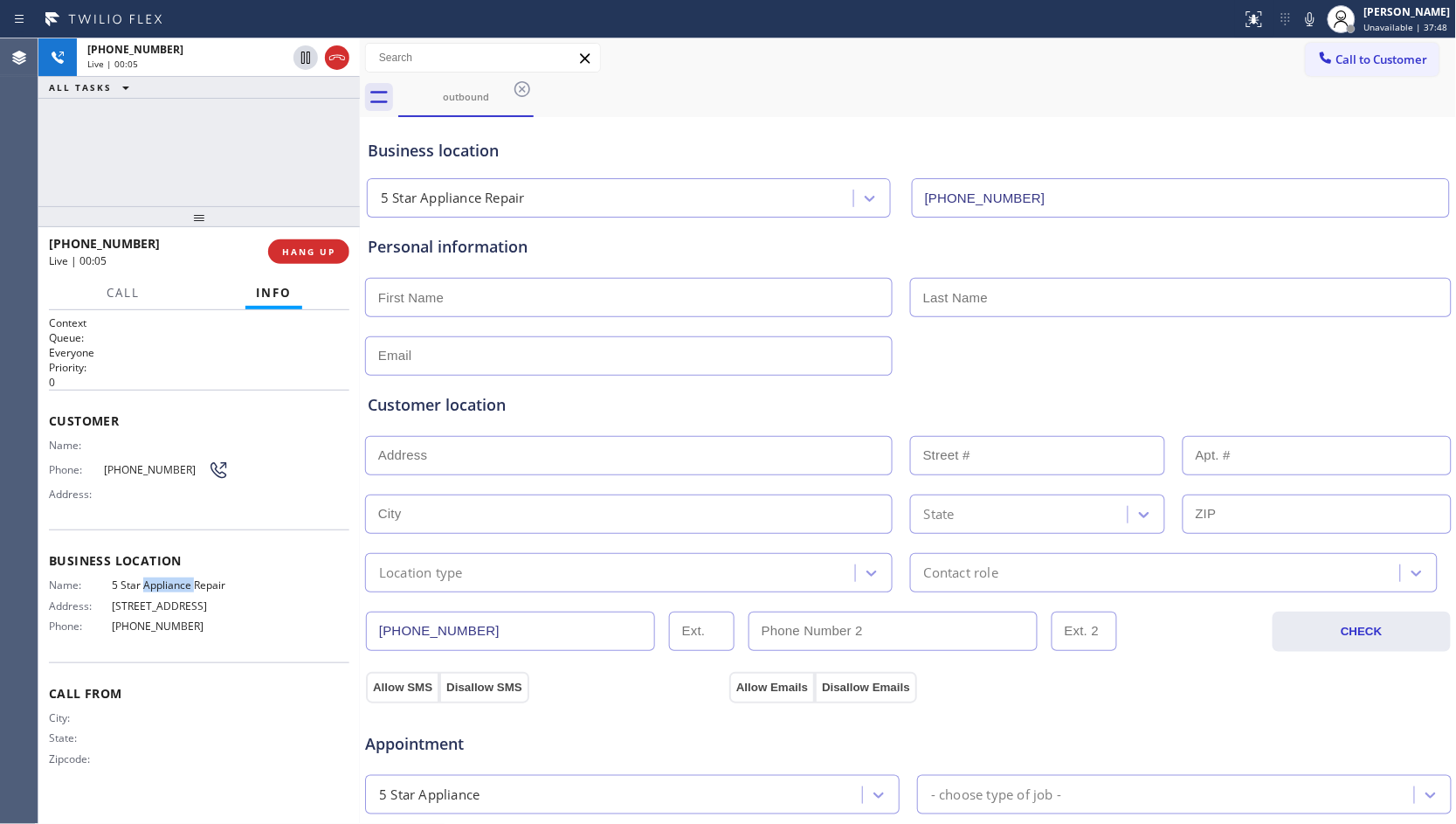 click on "5 Star Appliance Repair" at bounding box center [170, 585] 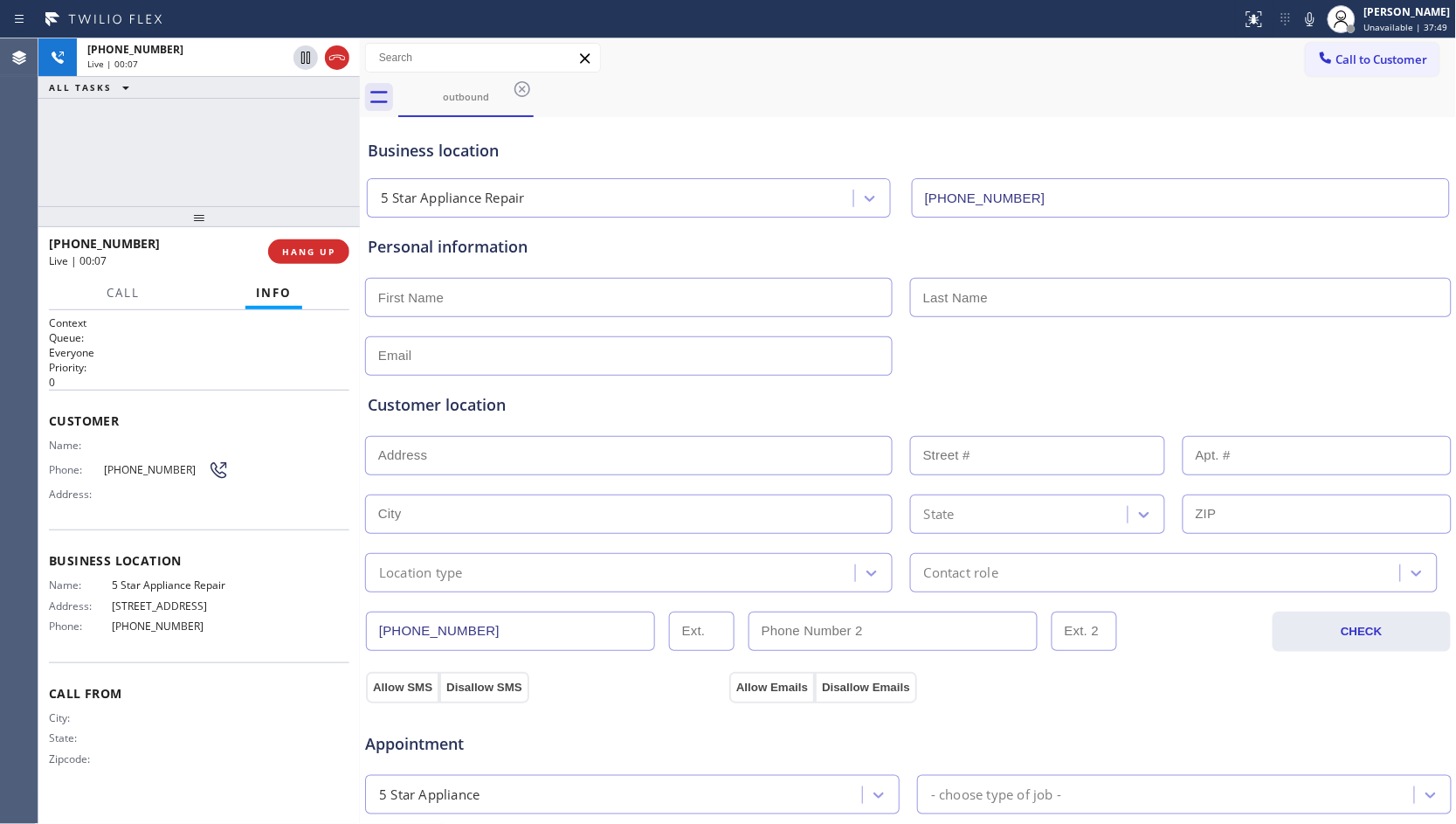 click on "[PHONE_NUMBER]" at bounding box center (510, 631) 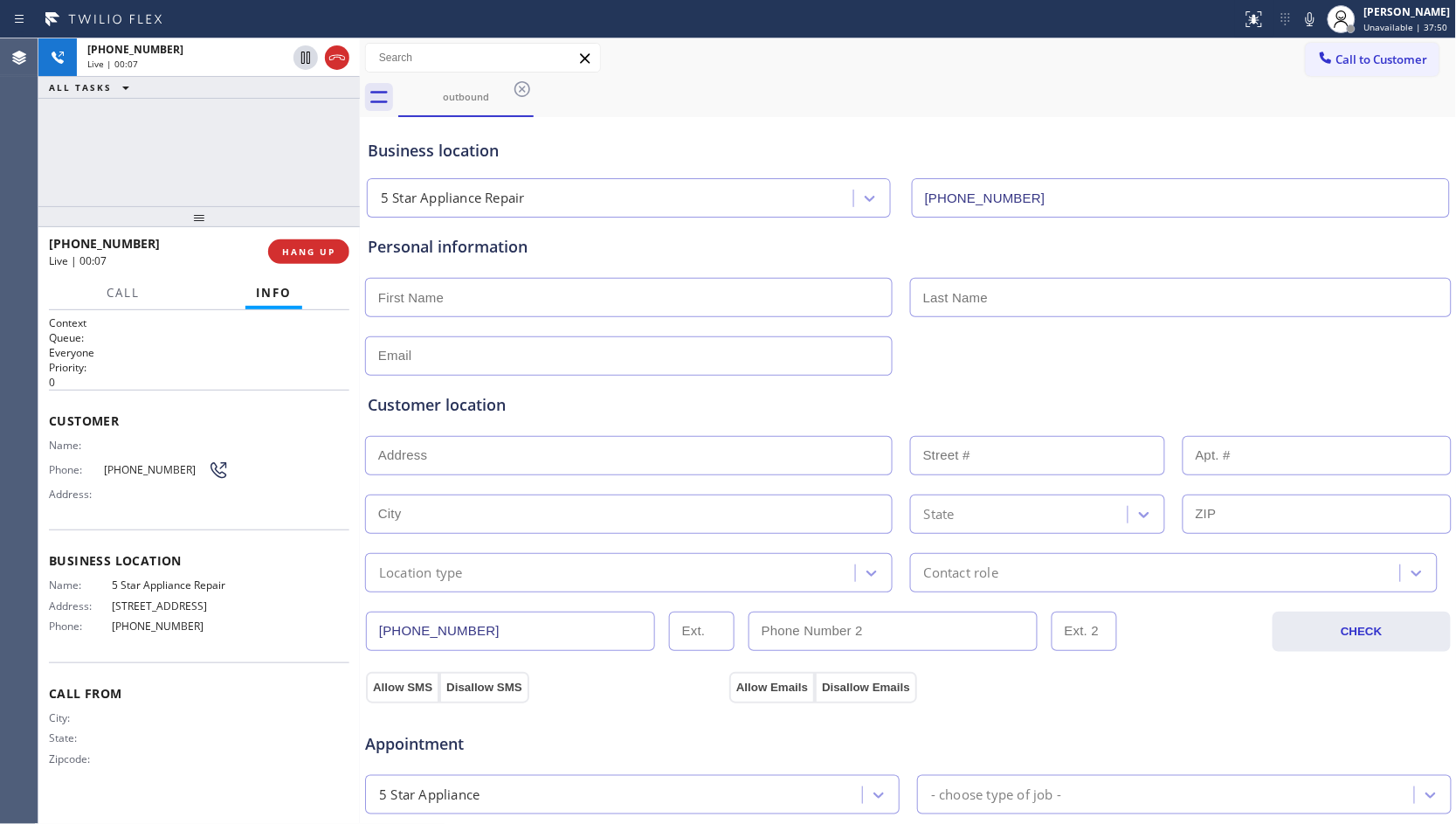 click on "[PHONE_NUMBER]" at bounding box center [510, 631] 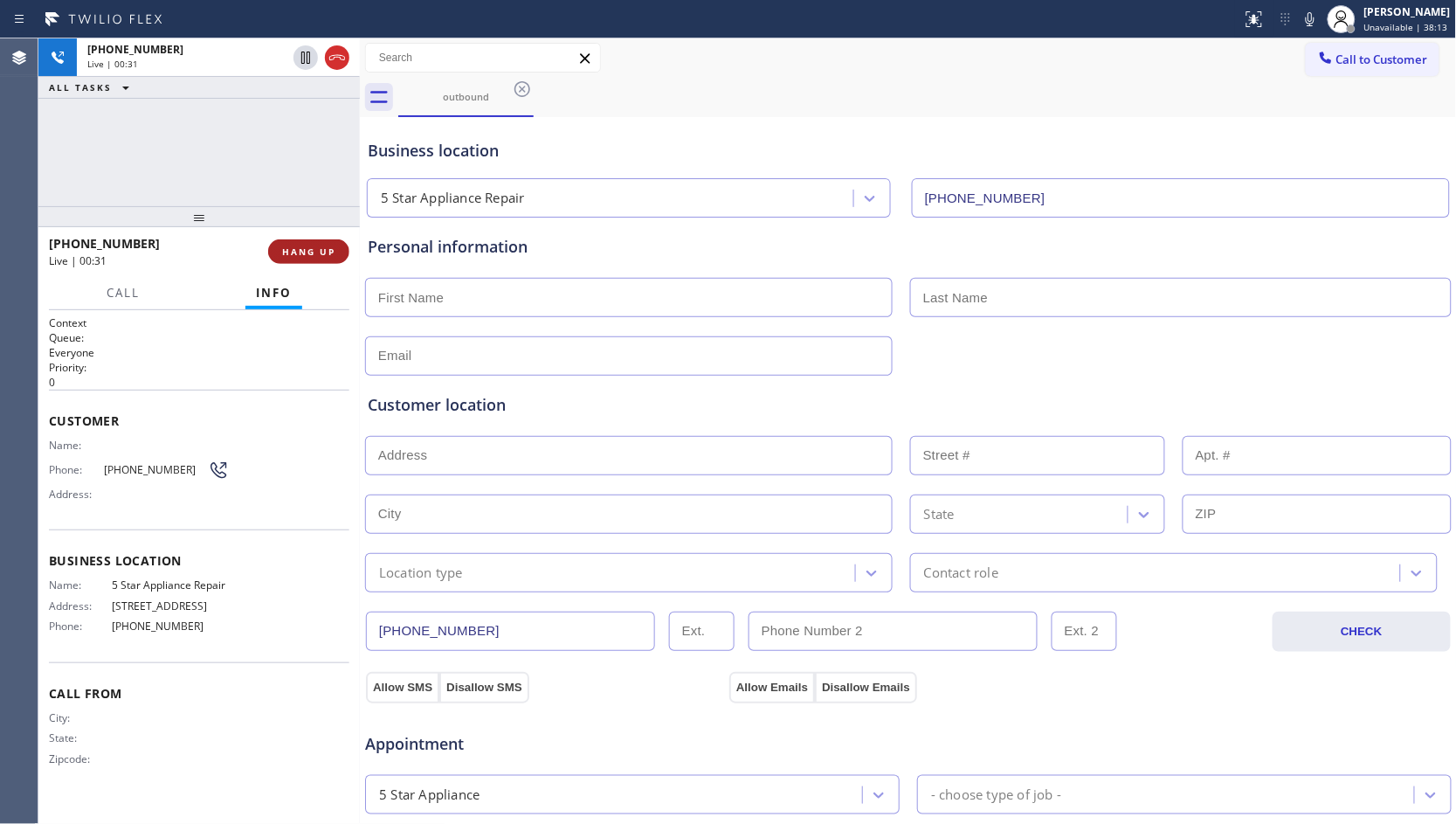 click on "HANG UP" at bounding box center [308, 252] 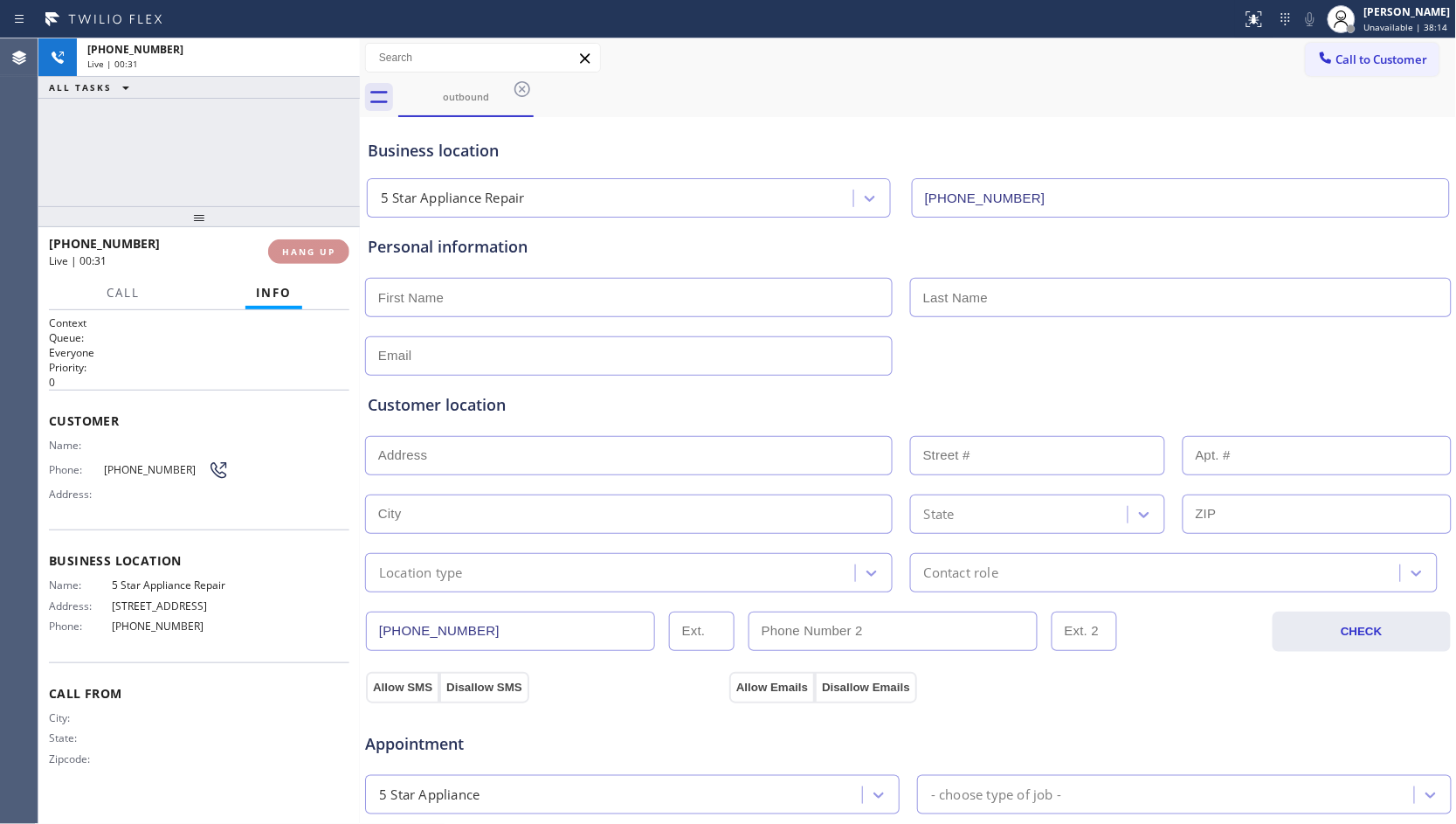 click on "HANG UP" at bounding box center [308, 252] 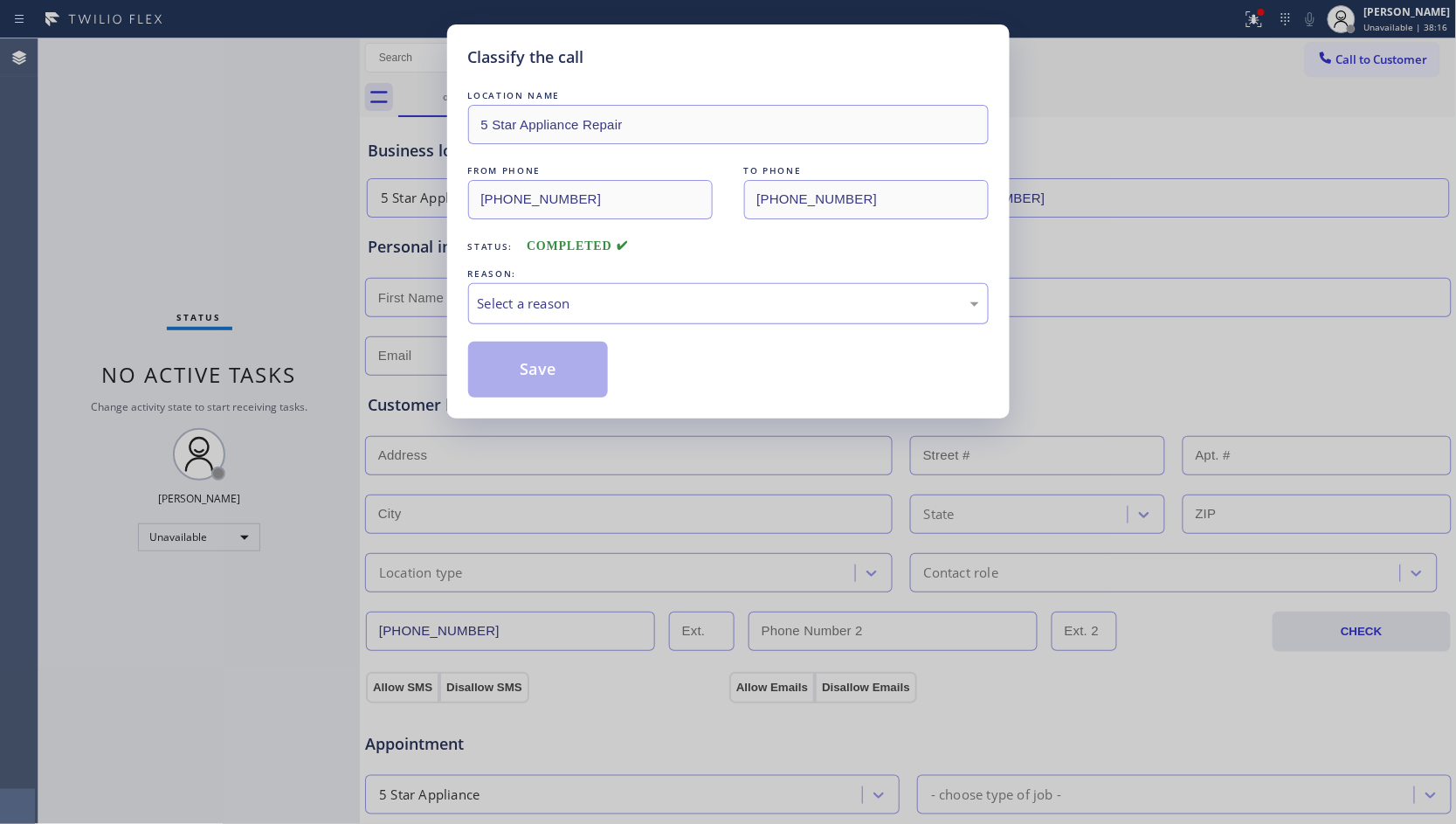 click on "Select a reason" at bounding box center [728, 303] 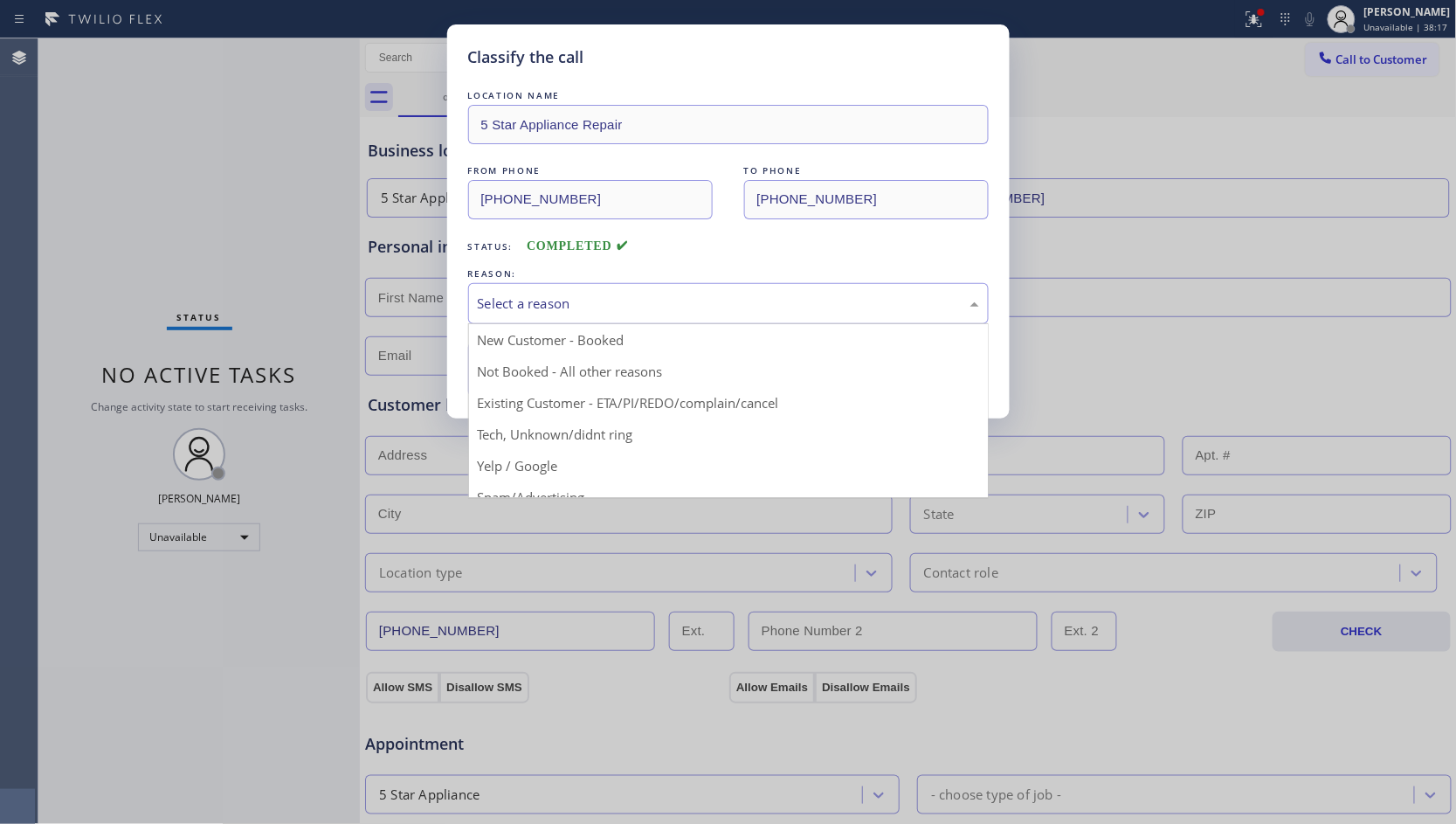 click on "Save" at bounding box center [538, 370] 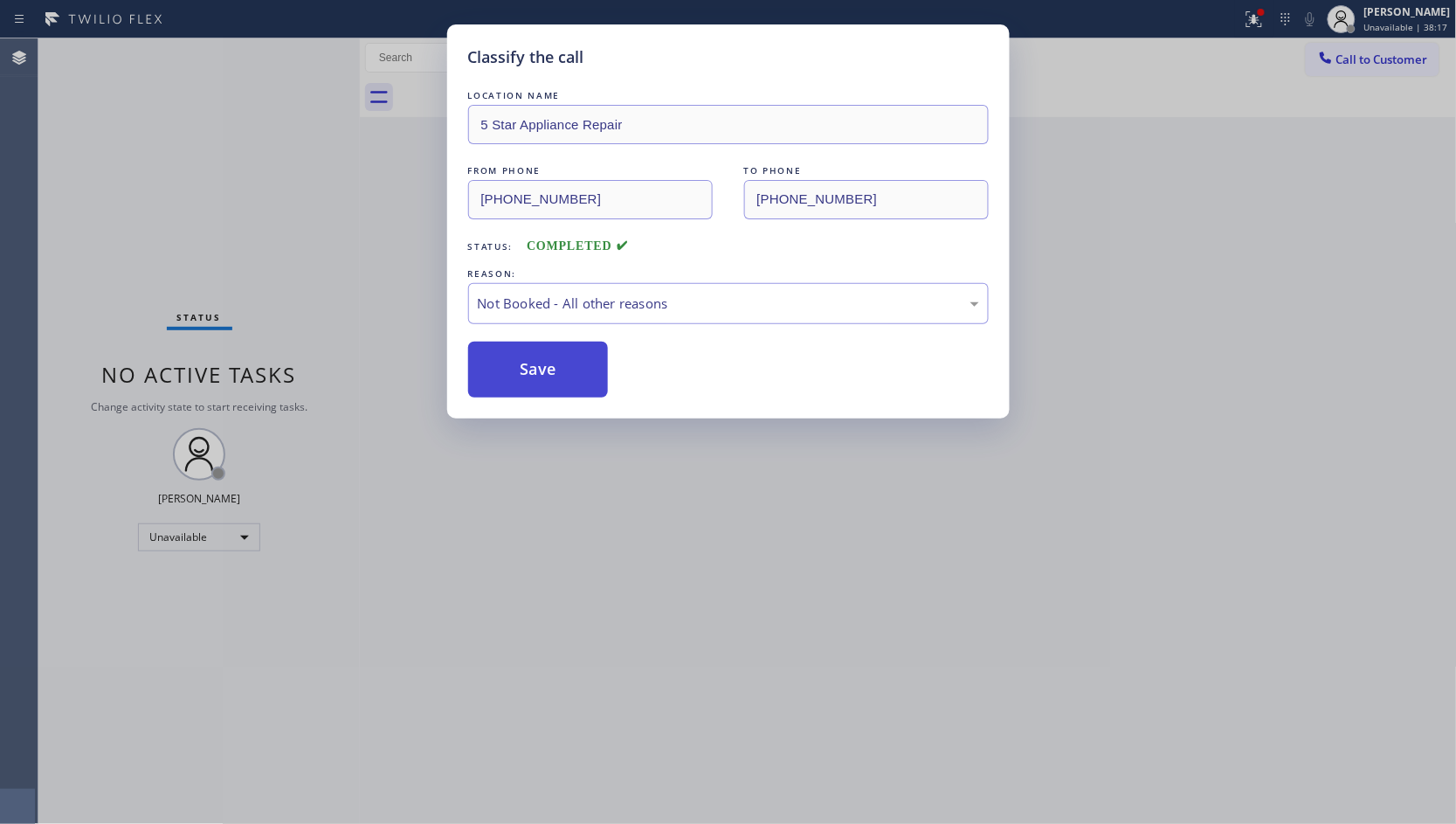 click on "Save" at bounding box center [538, 370] 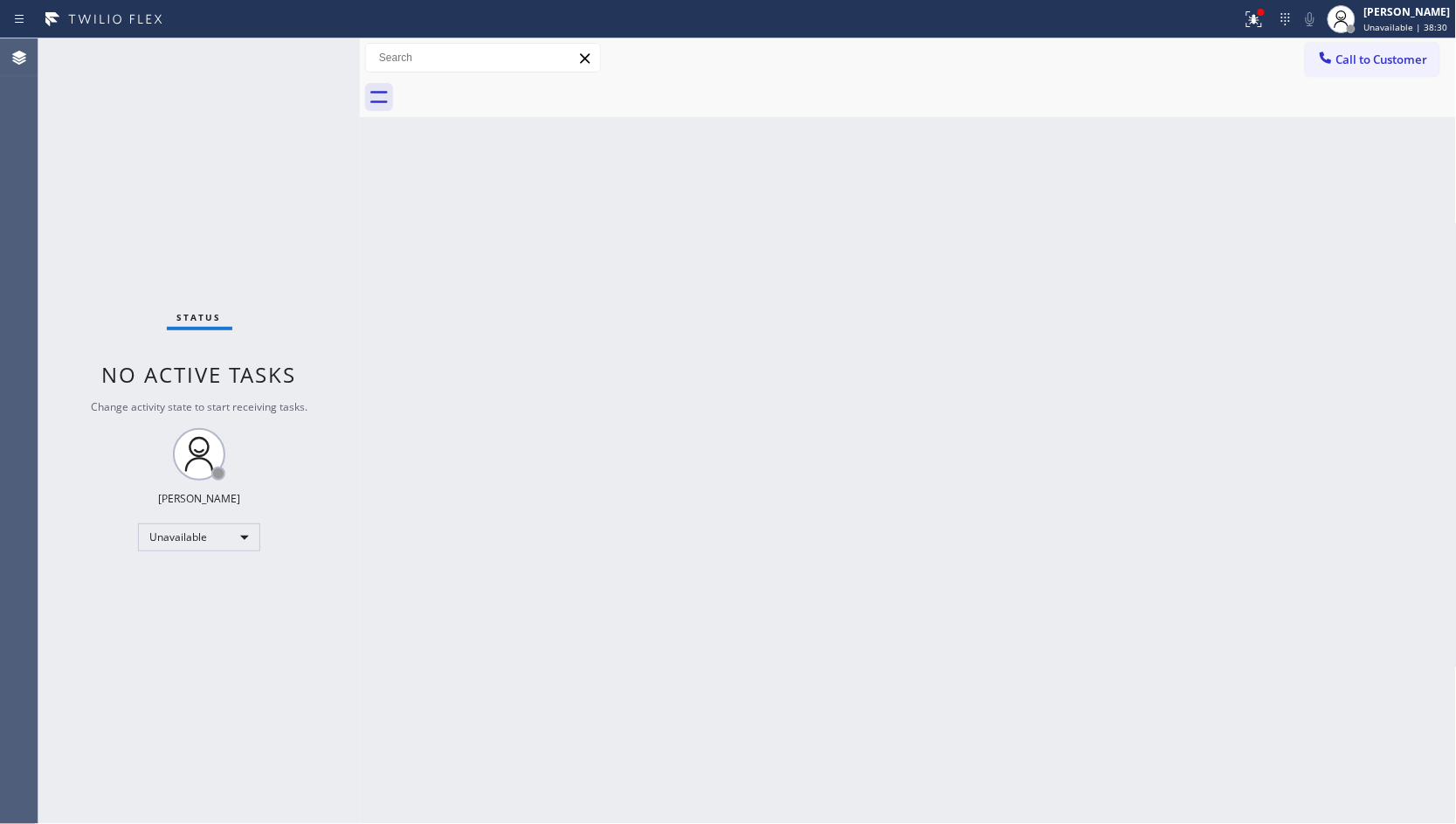 click on "Back to Dashboard Change Sender ID Customers Technicians Select a contact Outbound call Location Search location Your caller id phone number Customer number Call Customer info Name   Phone none Address none Change Sender ID HVAC [PHONE_NUMBER] 5 Star Appliance [PHONE_NUMBER] Appliance Repair [PHONE_NUMBER] Plumbing [PHONE_NUMBER] Air Duct Cleaning [PHONE_NUMBER]  Electricians [PHONE_NUMBER] Cancel Change Check personal SMS Reset Change No tabs Call to Customer Outbound call Location 5 Star Appliance Repair Your caller id phone number [PHONE_NUMBER] Customer number Call Outbound call Technician Search Technician Your caller id phone number Your caller id phone number Call" at bounding box center (908, 431) 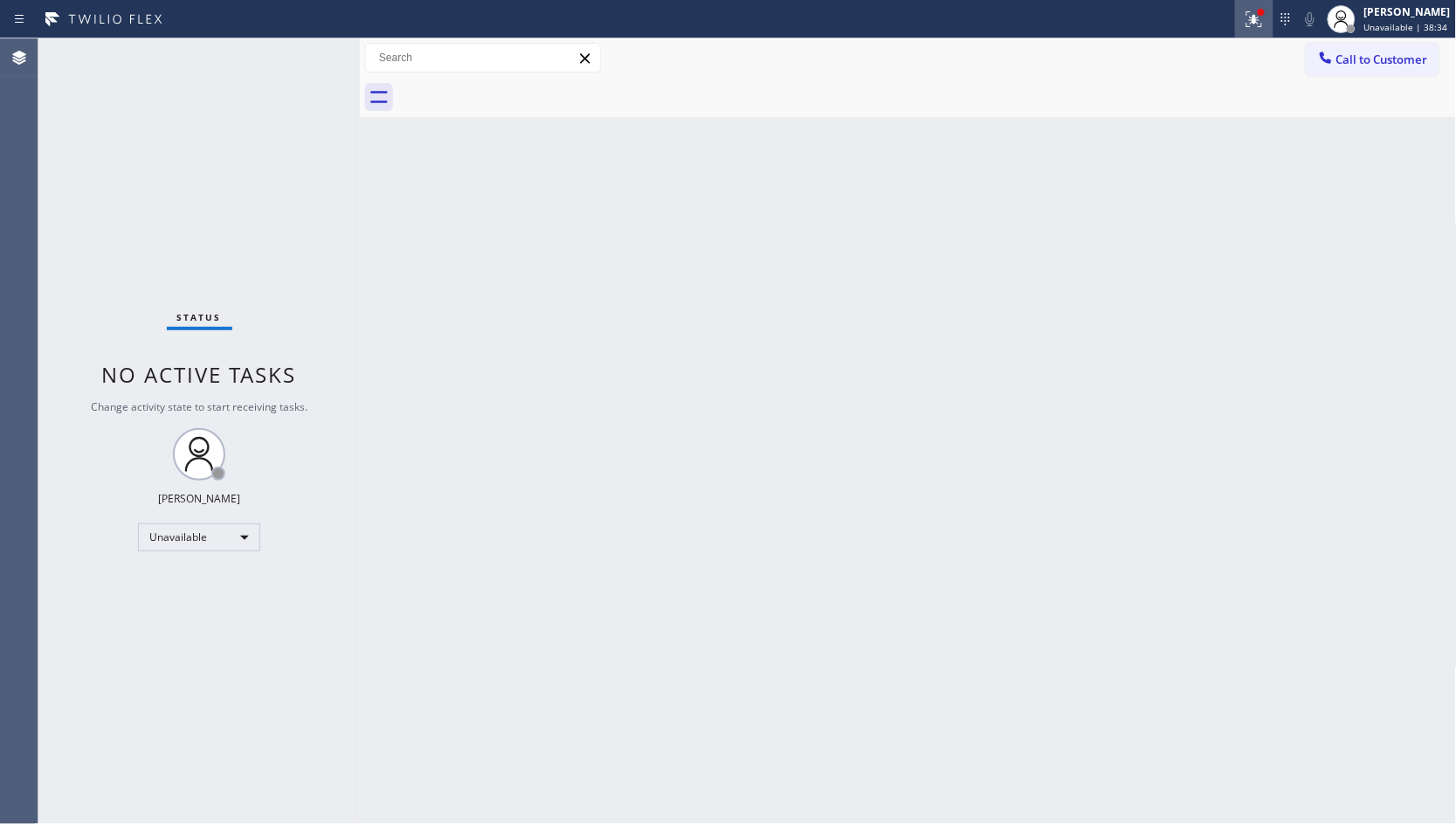 click 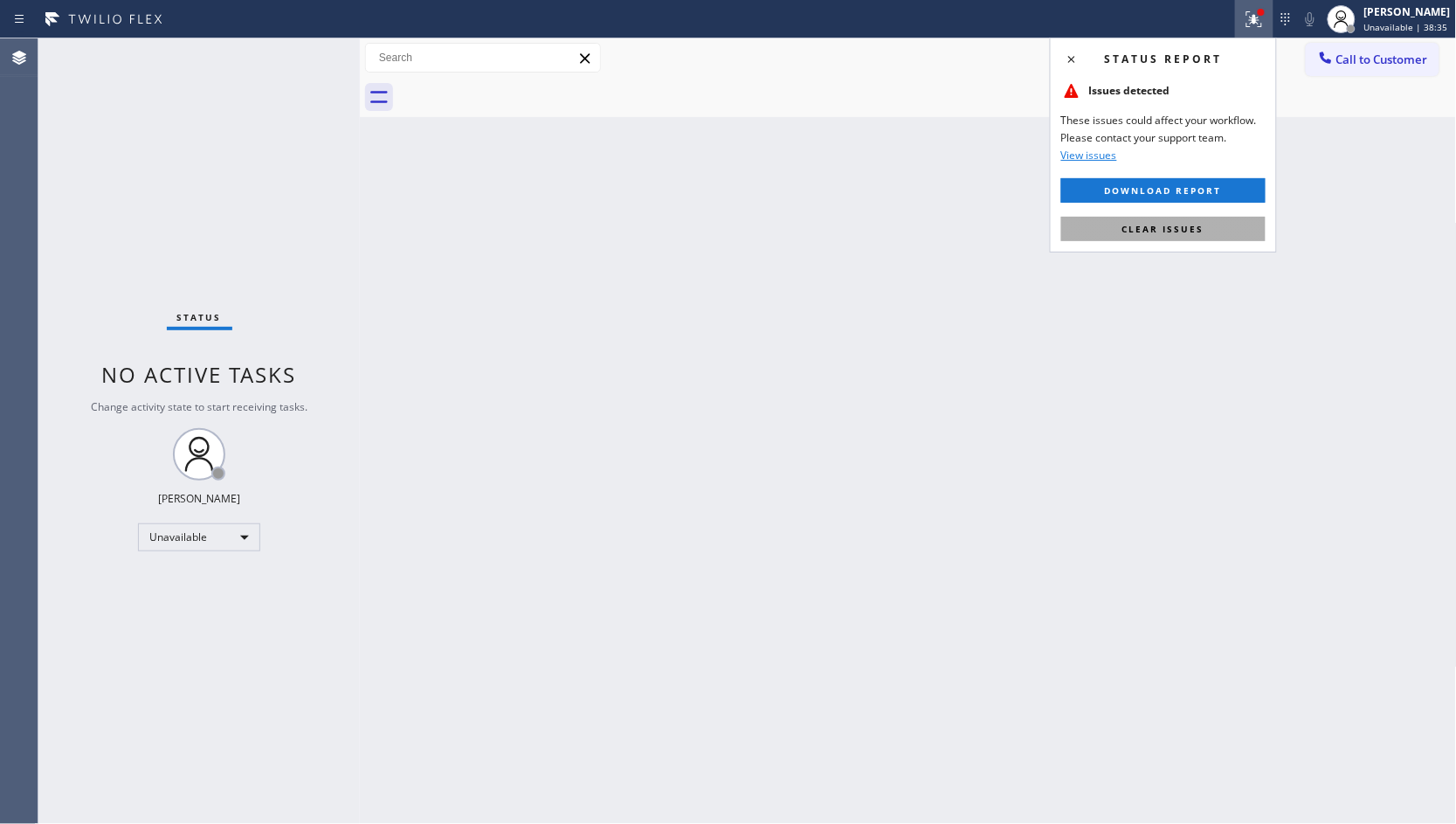 click on "Clear issues" at bounding box center (1163, 229) 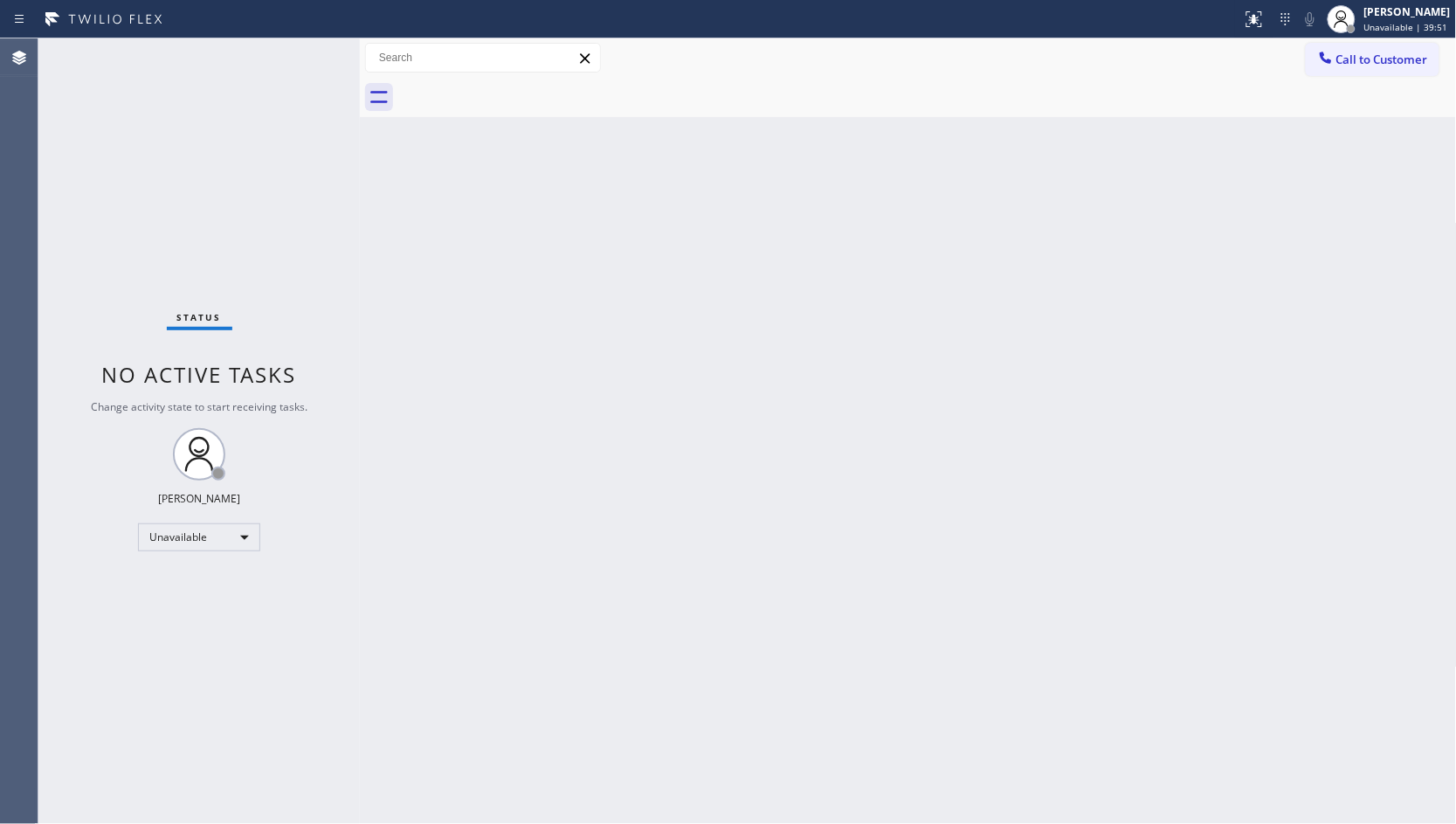drag, startPoint x: 1350, startPoint y: 59, endPoint x: 1321, endPoint y: 66, distance: 29.832868 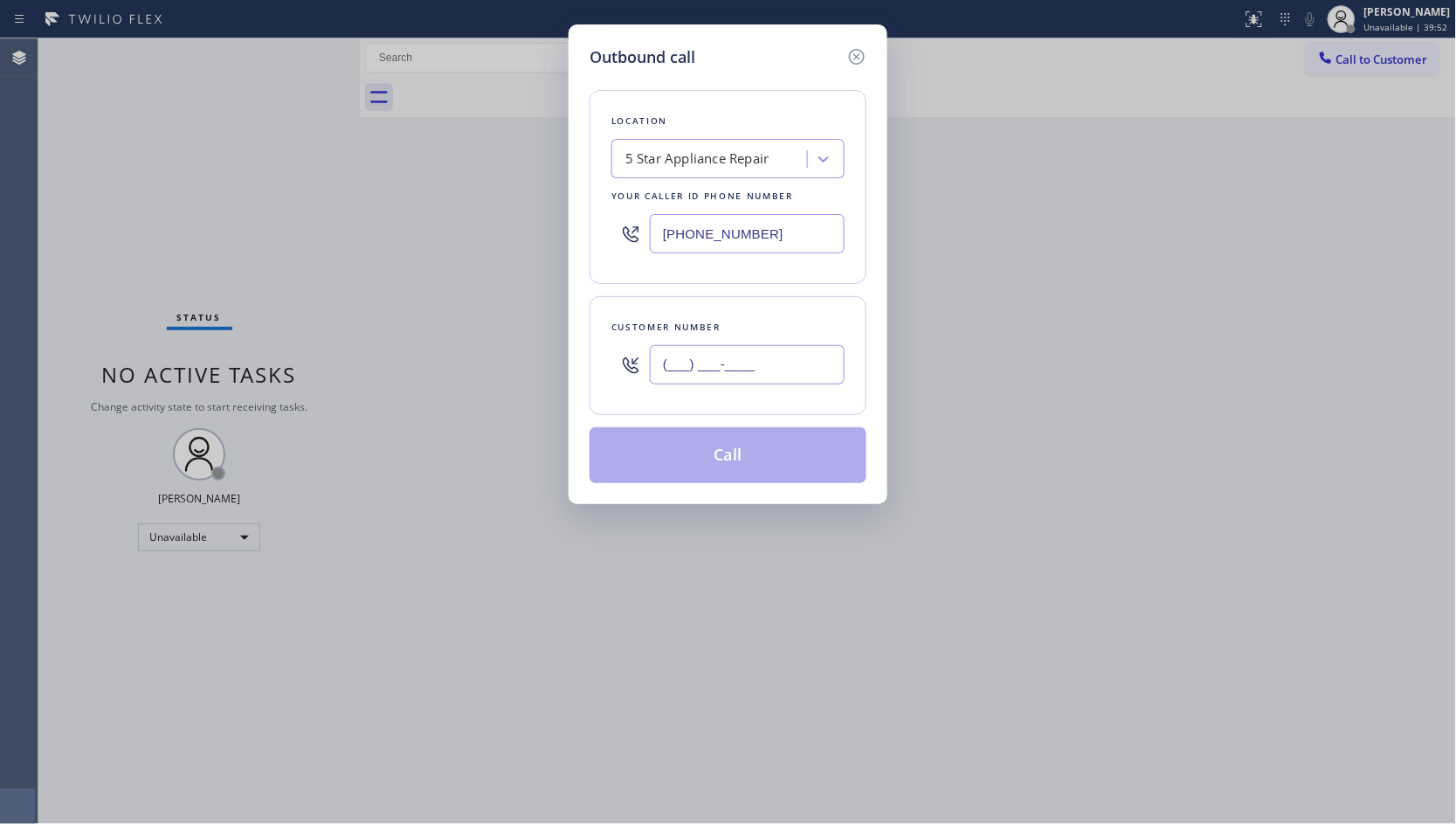 paste 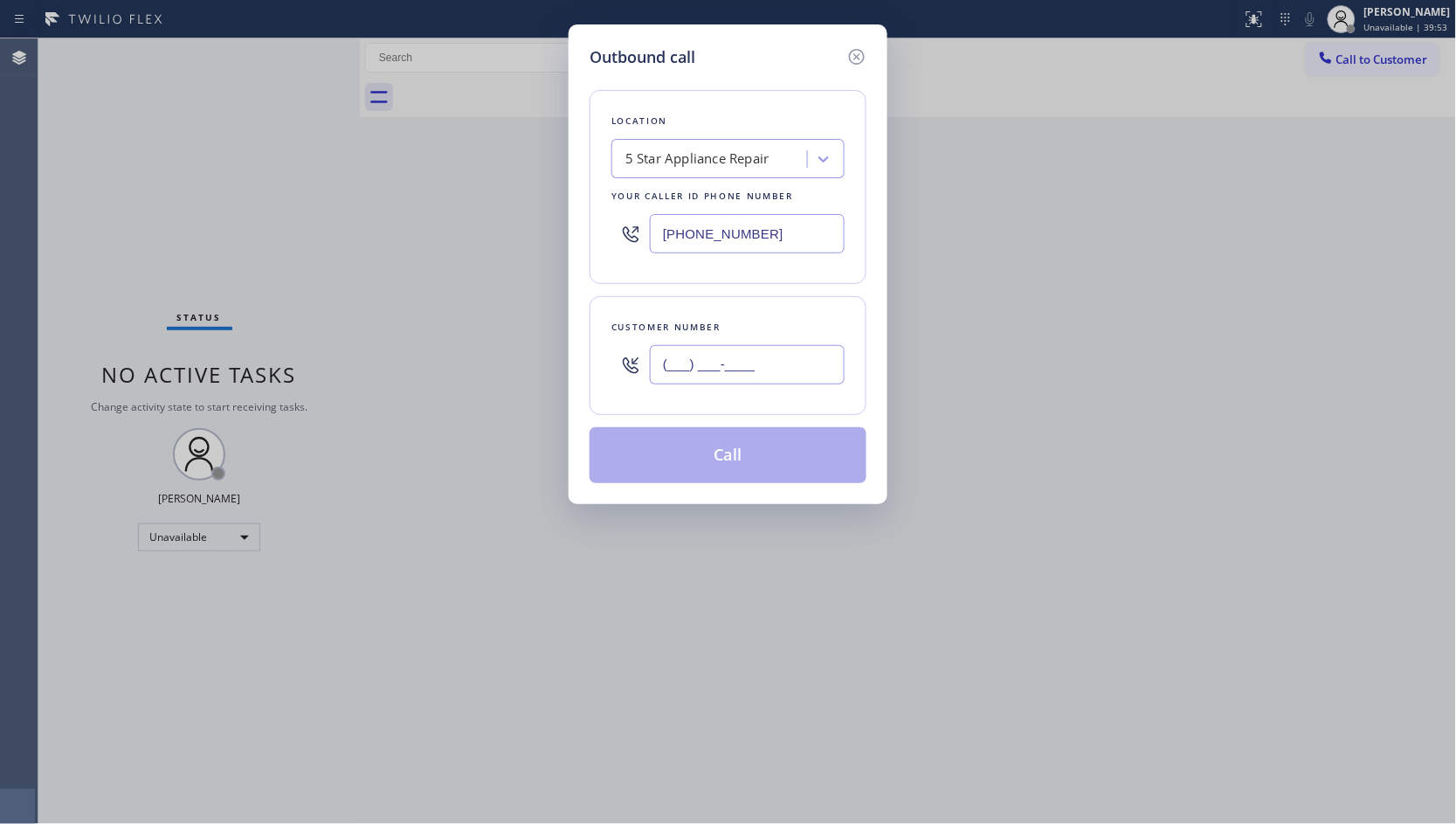 paste on "223) 218-1482" 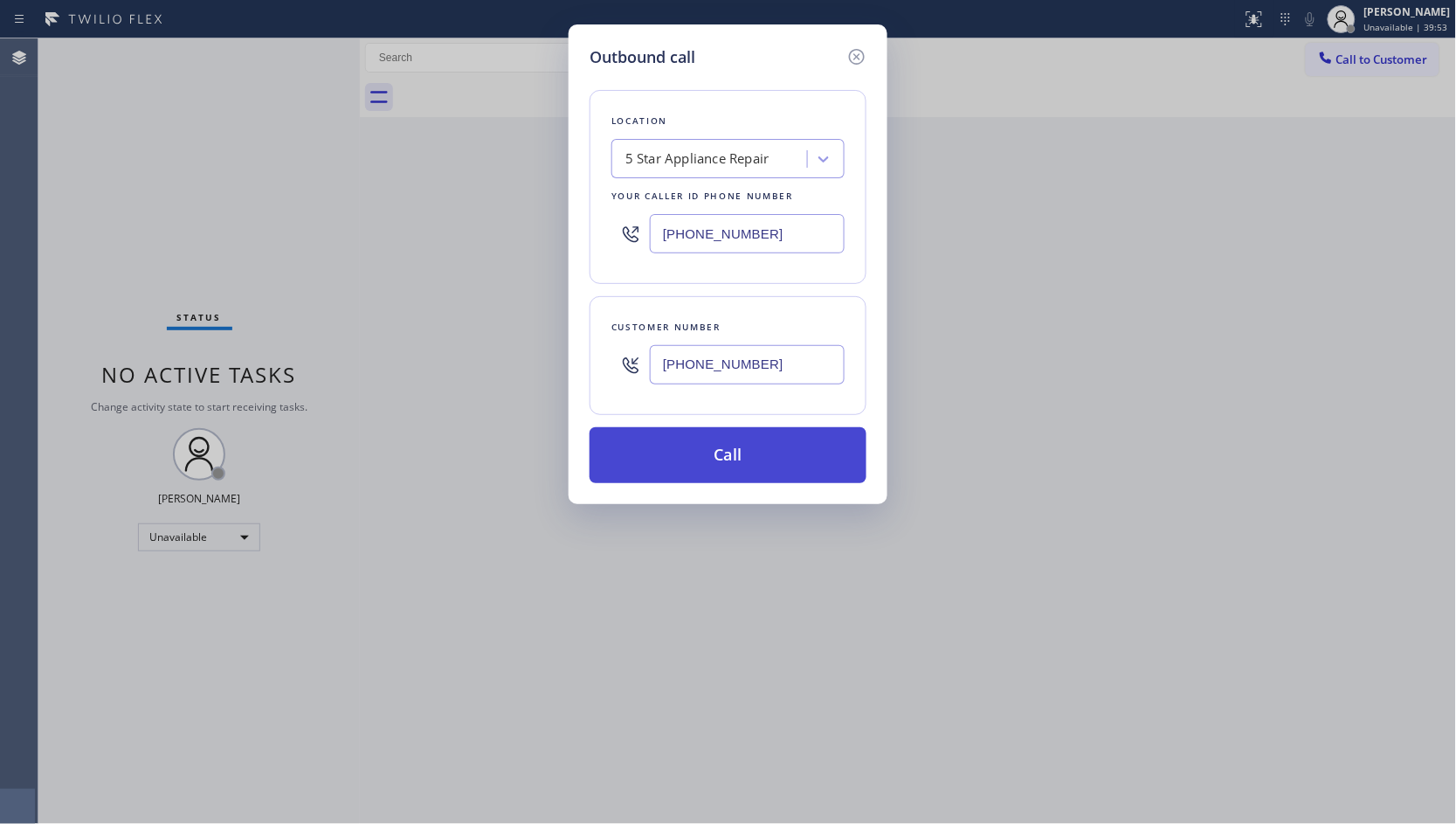 click on "Call" at bounding box center [728, 455] 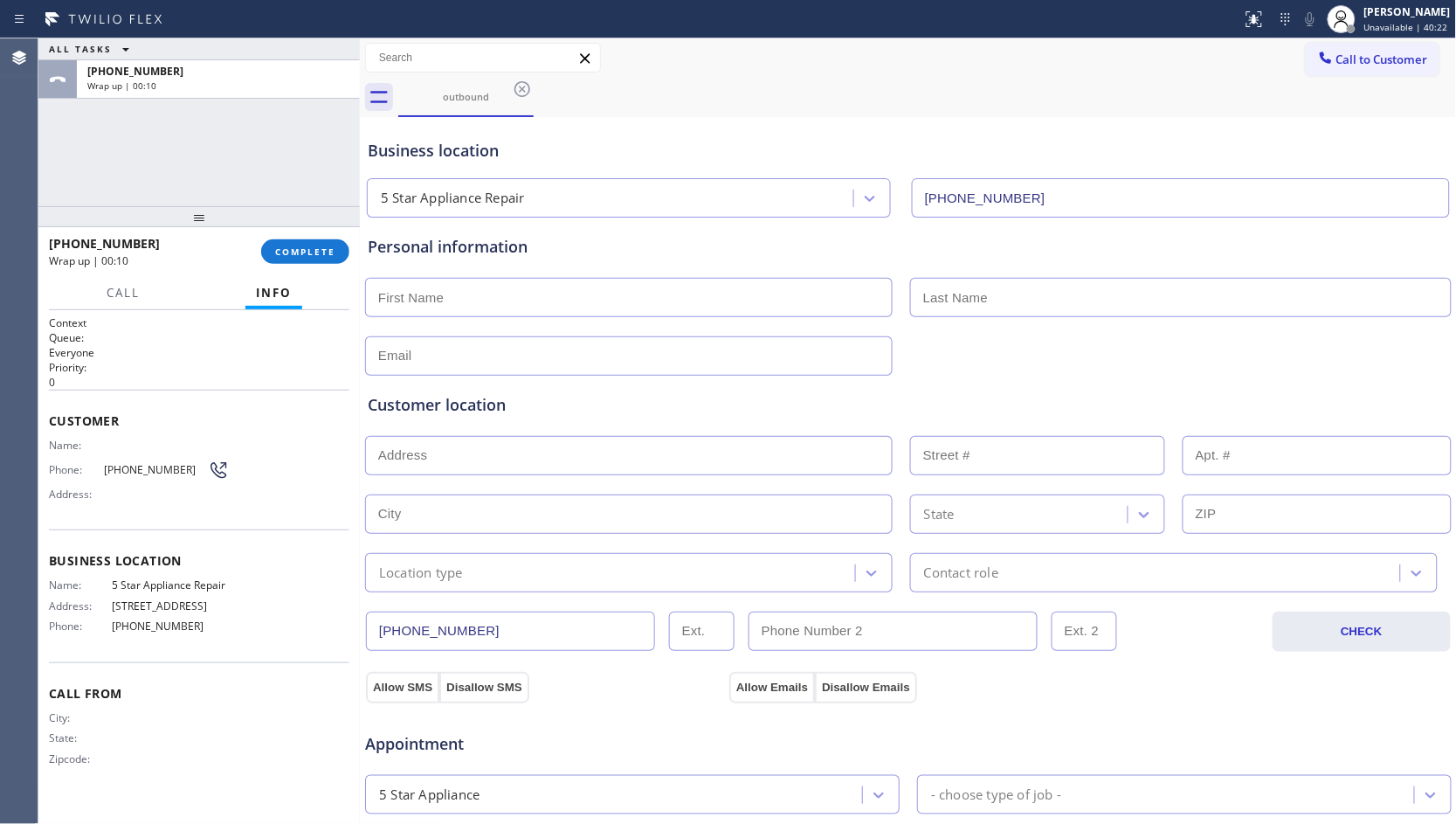 click on "[PHONE_NUMBER] Wrap up | 00:10 COMPLETE" at bounding box center [199, 252] 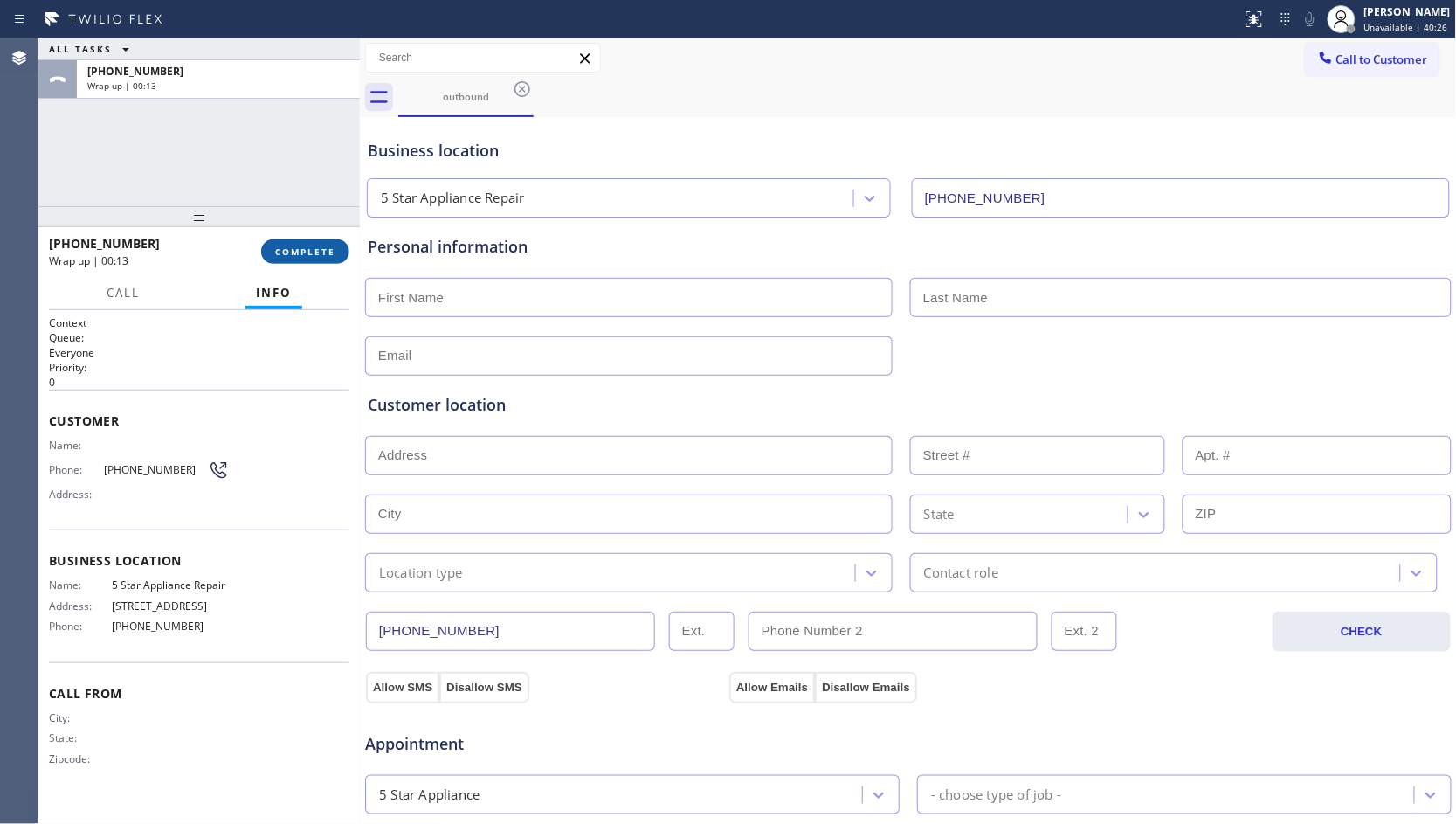 click on "COMPLETE" at bounding box center [305, 252] 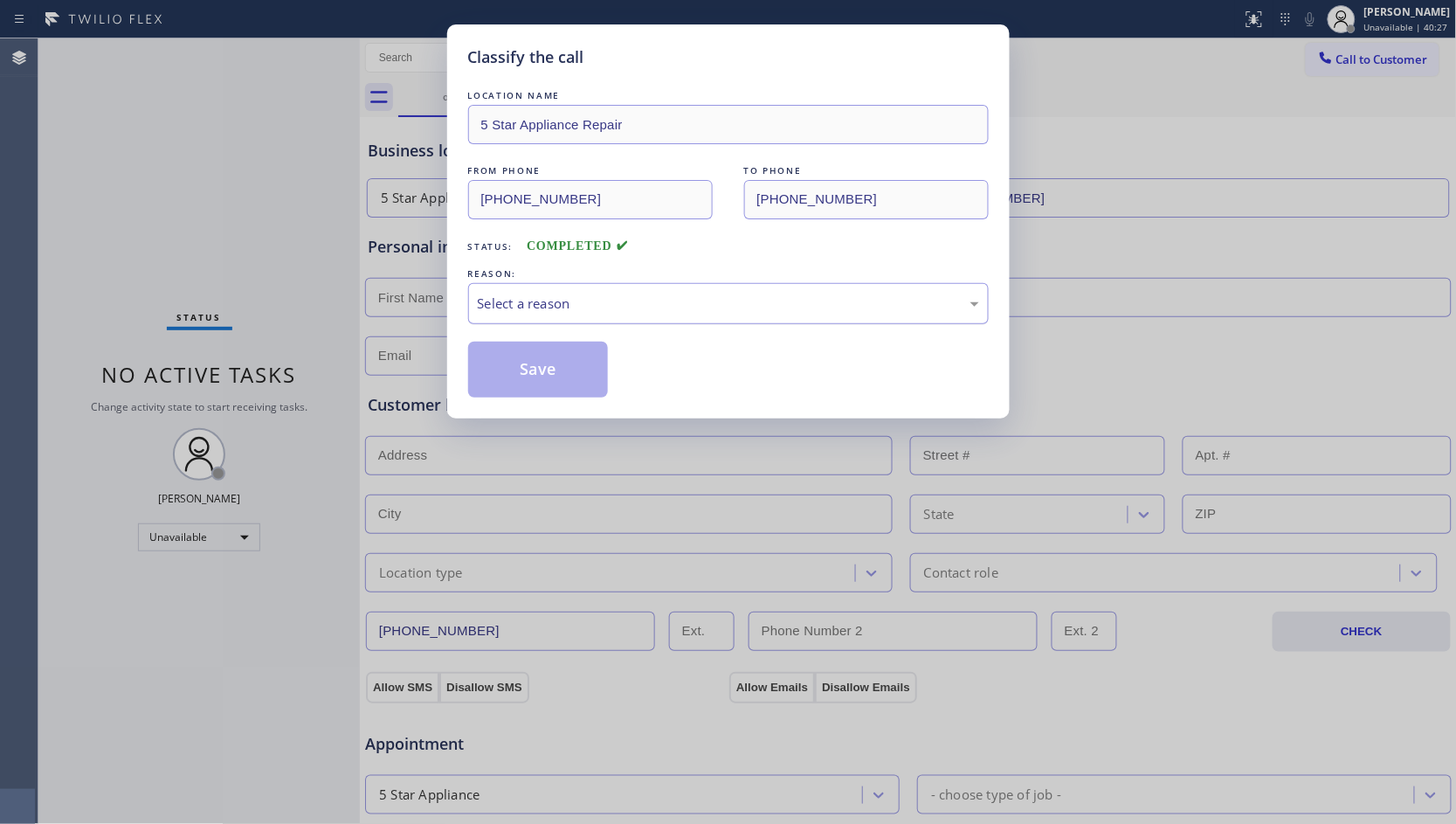 click on "Select a reason" at bounding box center (728, 303) 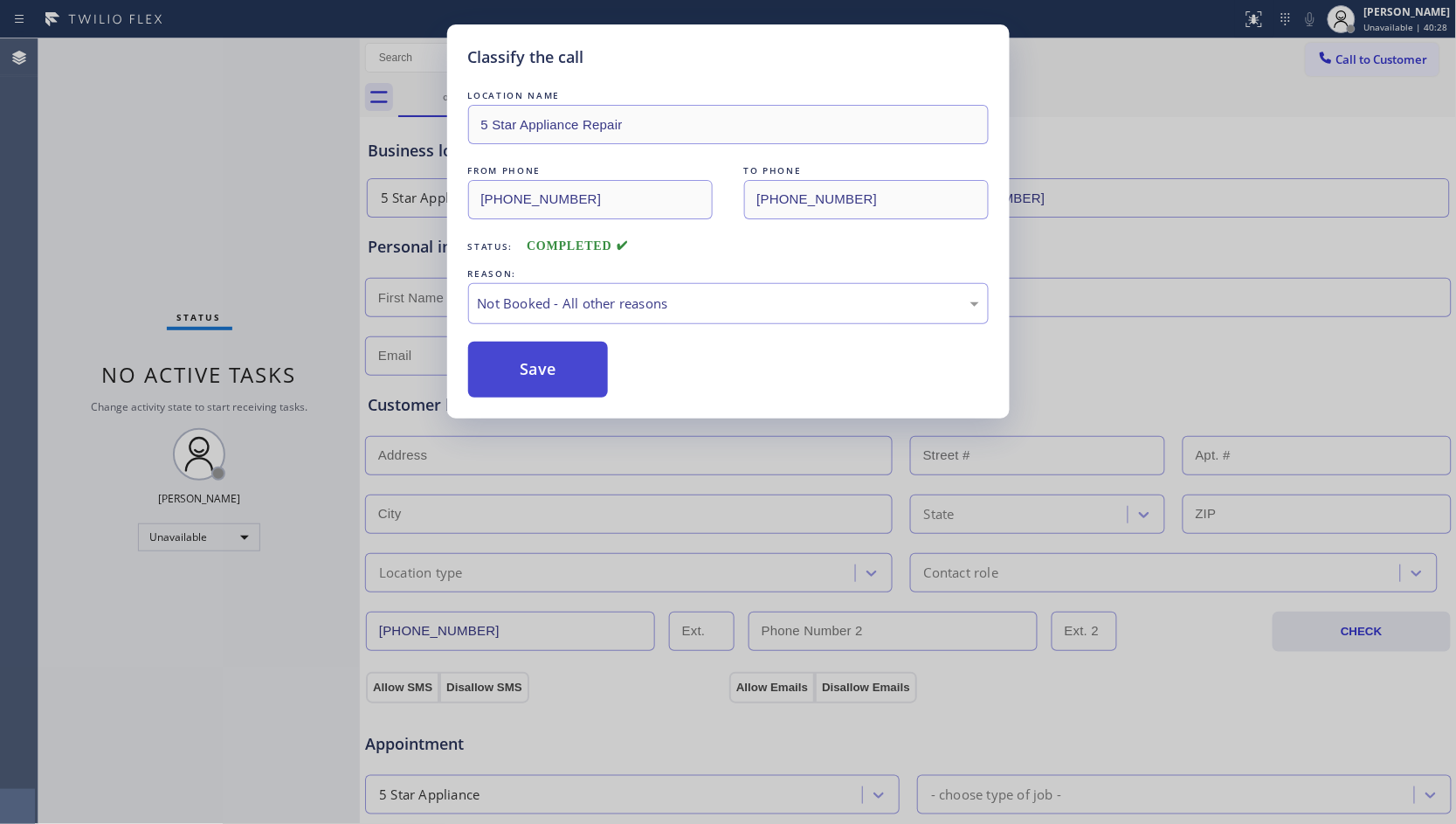 click on "Save" at bounding box center (538, 370) 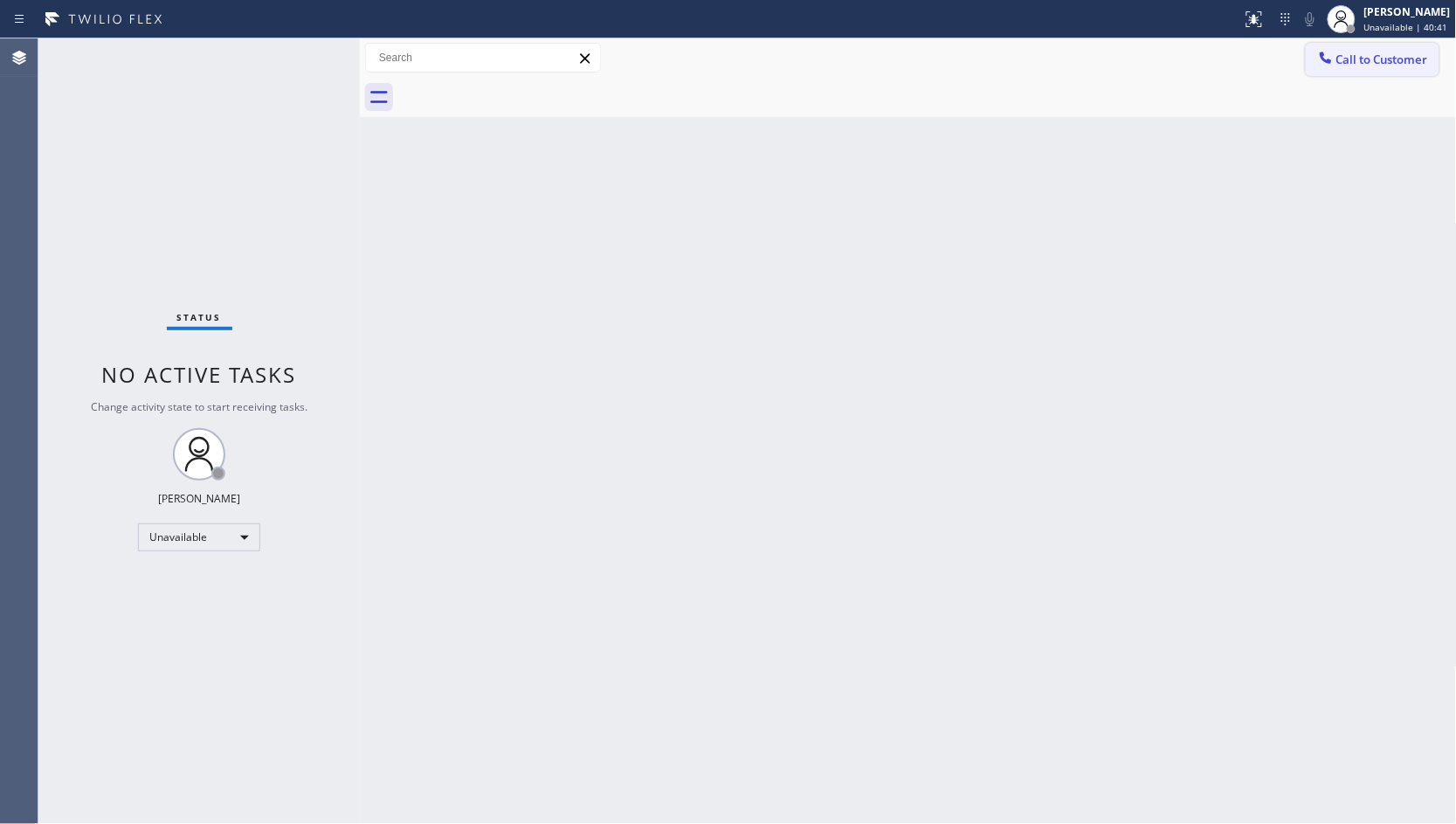 click on "Call to Customer" at bounding box center [1382, 59] 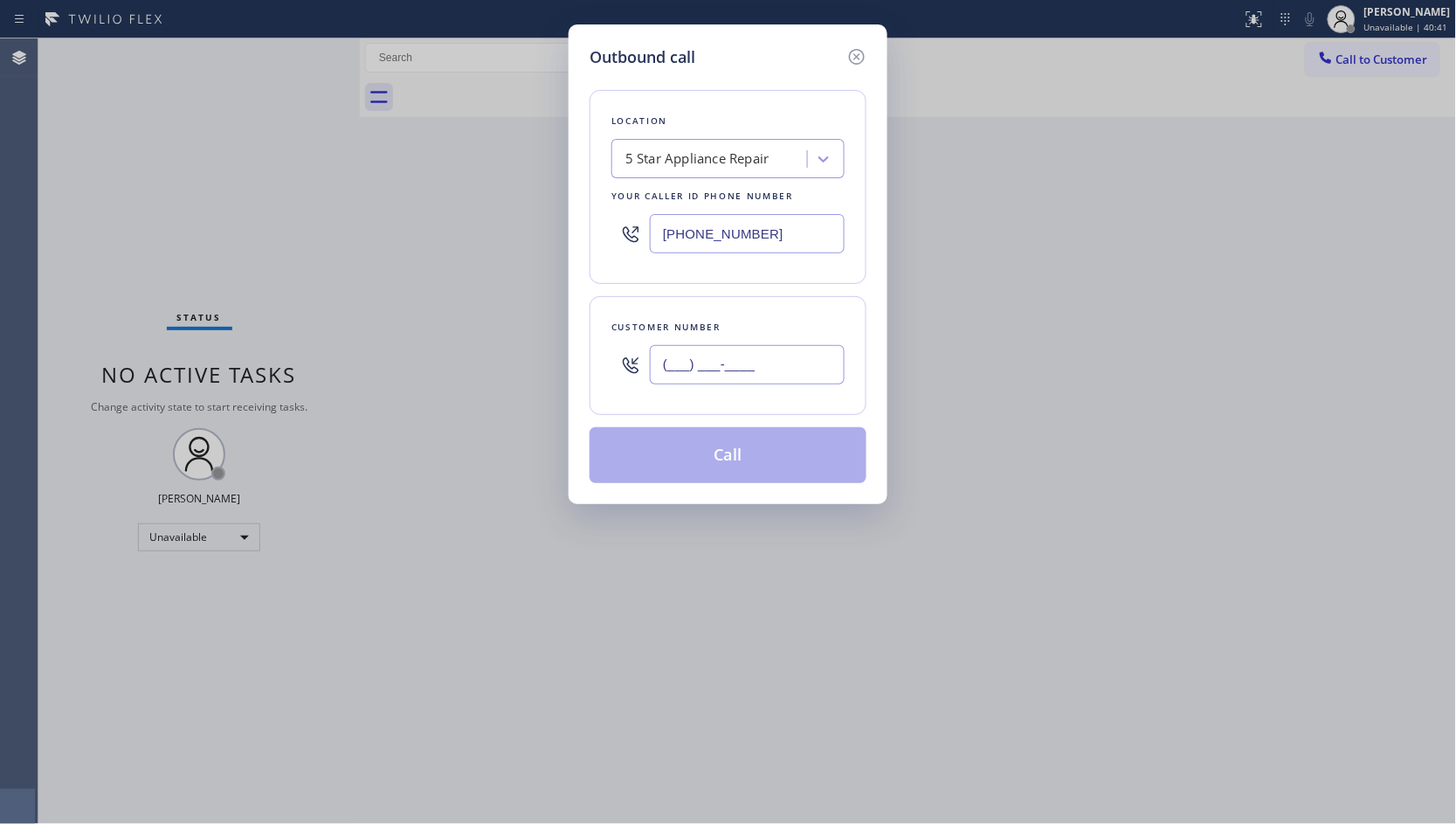 click on "(___) ___-____" at bounding box center [747, 364] 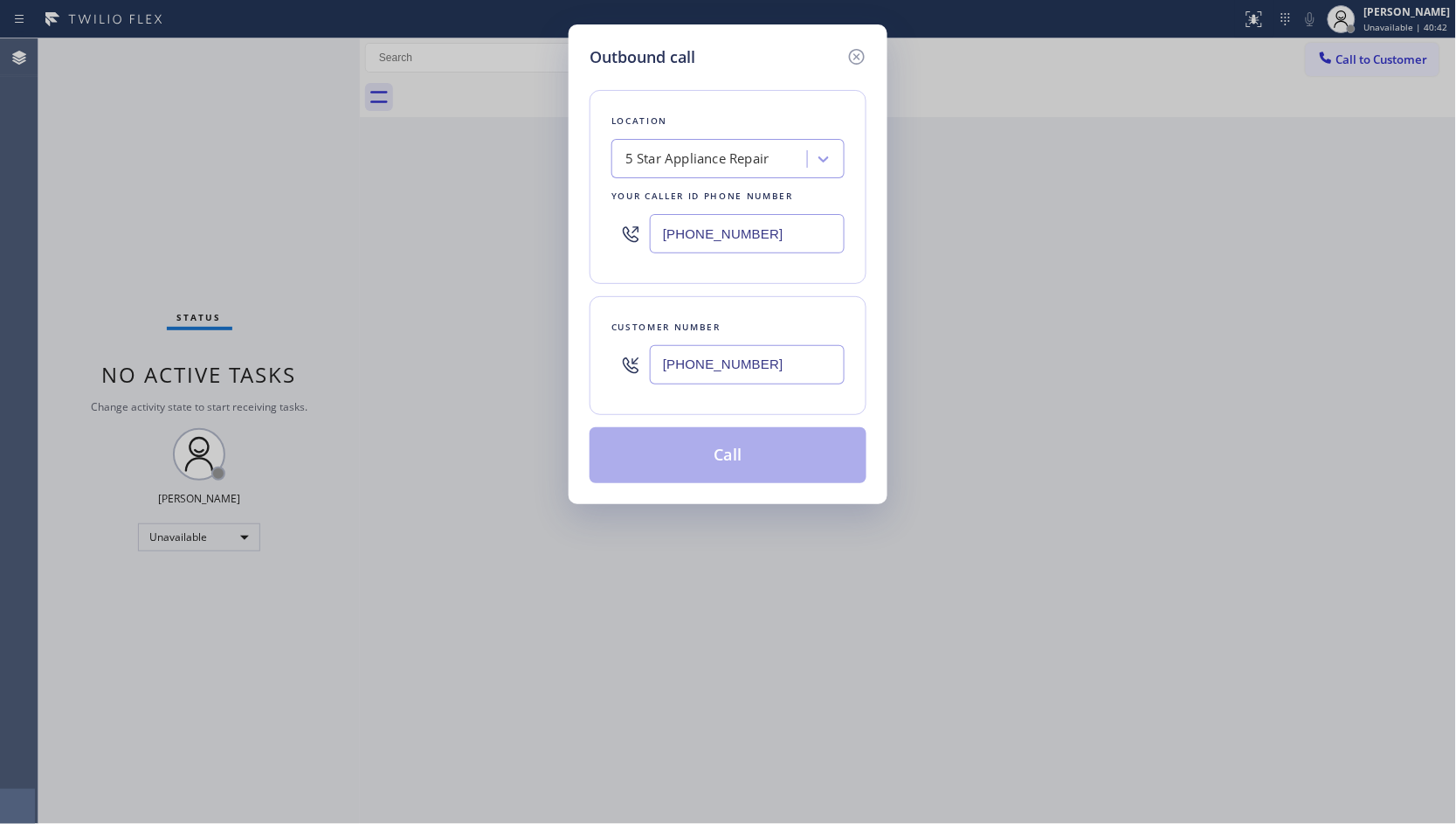 type on "[PHONE_NUMBER]" 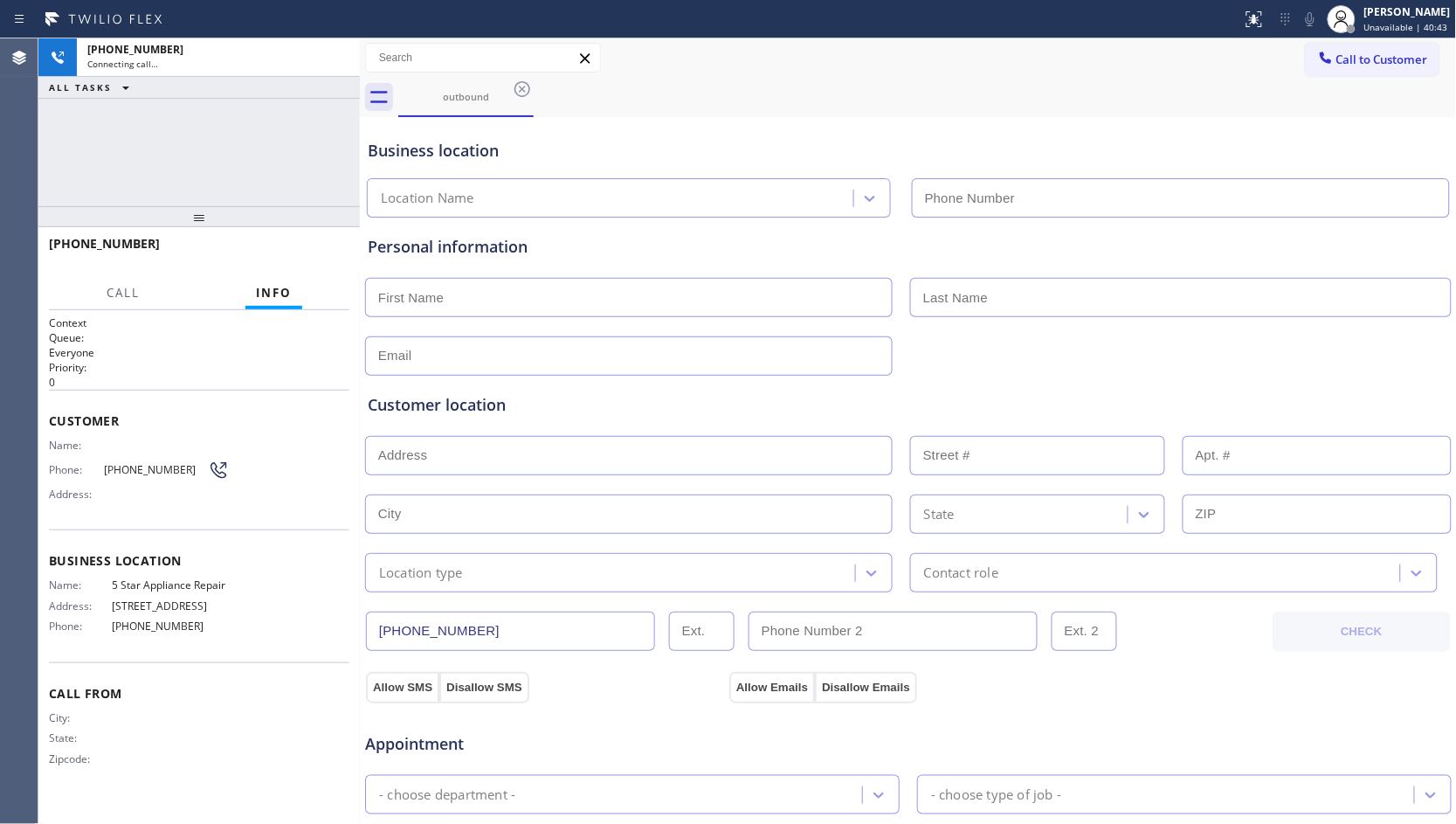 type on "[PHONE_NUMBER]" 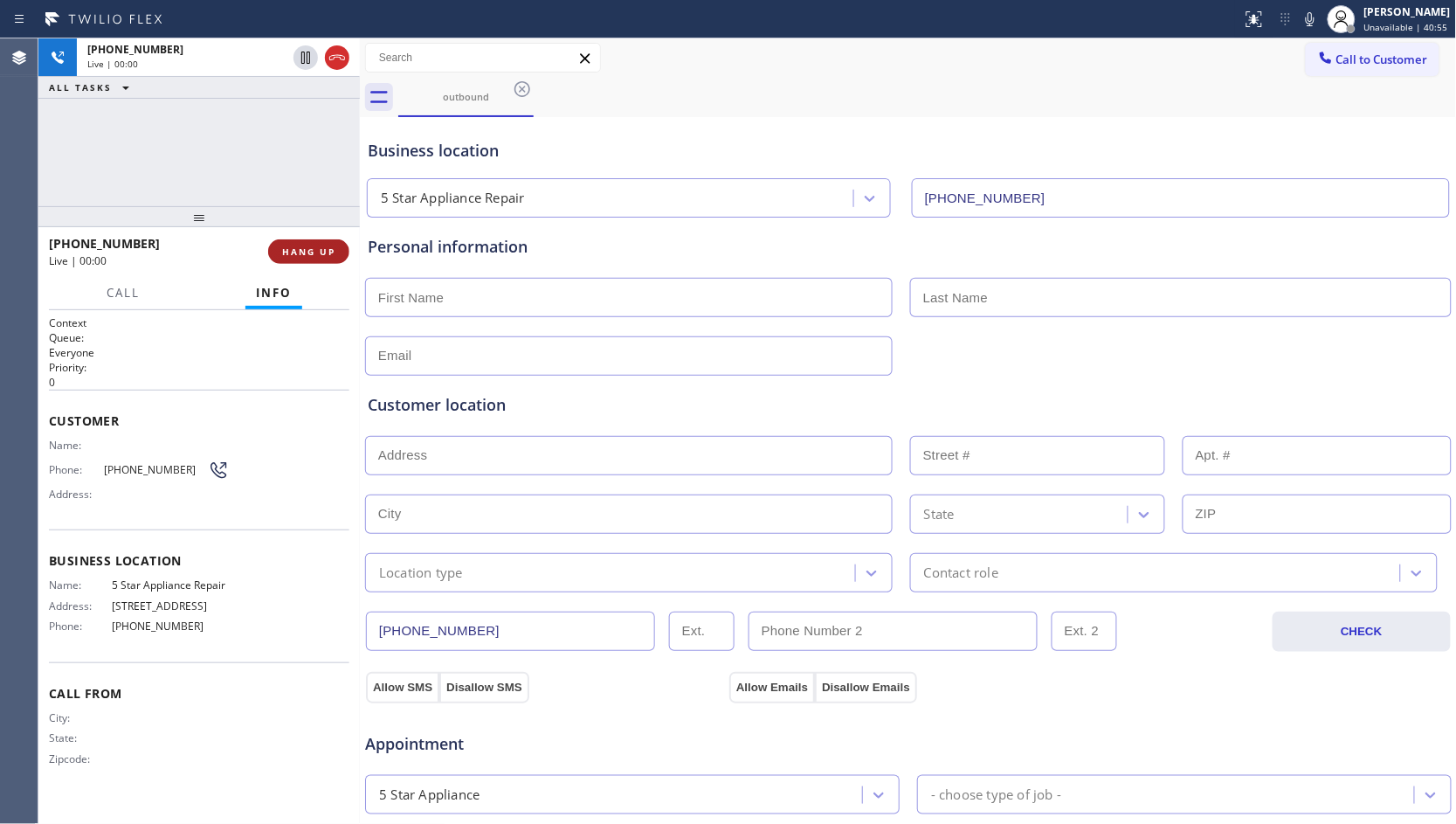 click on "HANG UP" at bounding box center (308, 252) 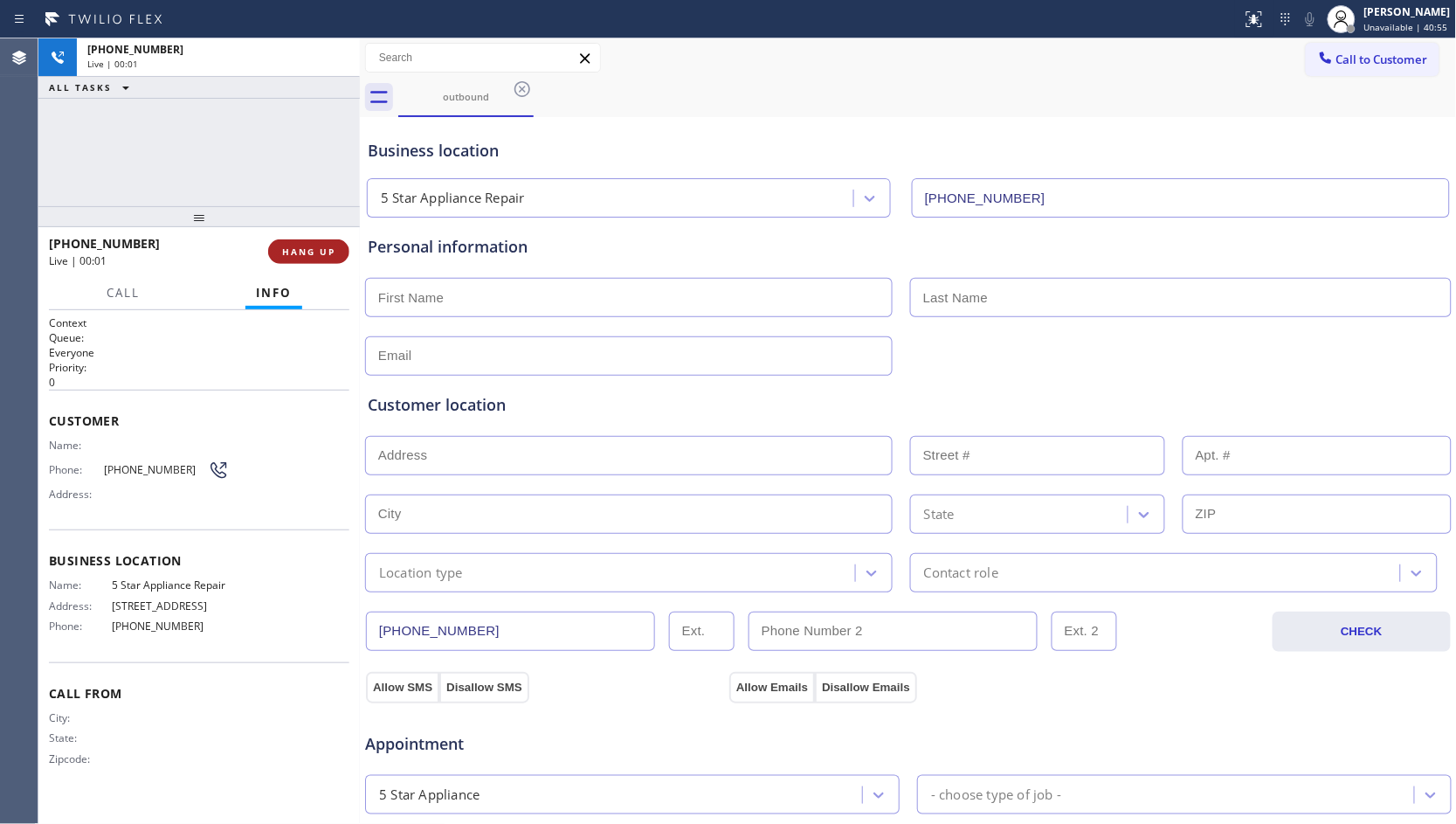 click on "HANG UP" at bounding box center [308, 252] 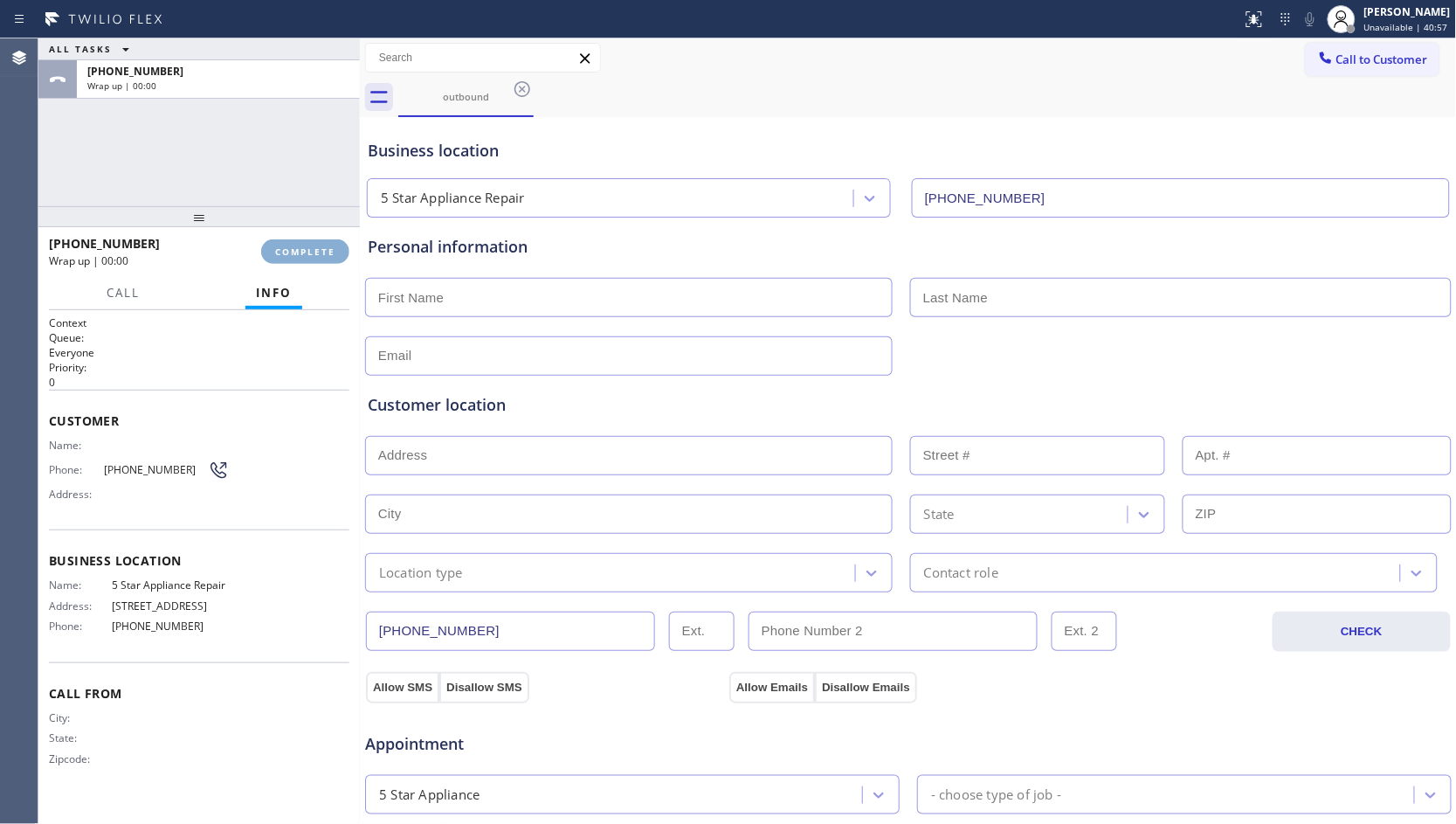 click on "COMPLETE" at bounding box center (305, 252) 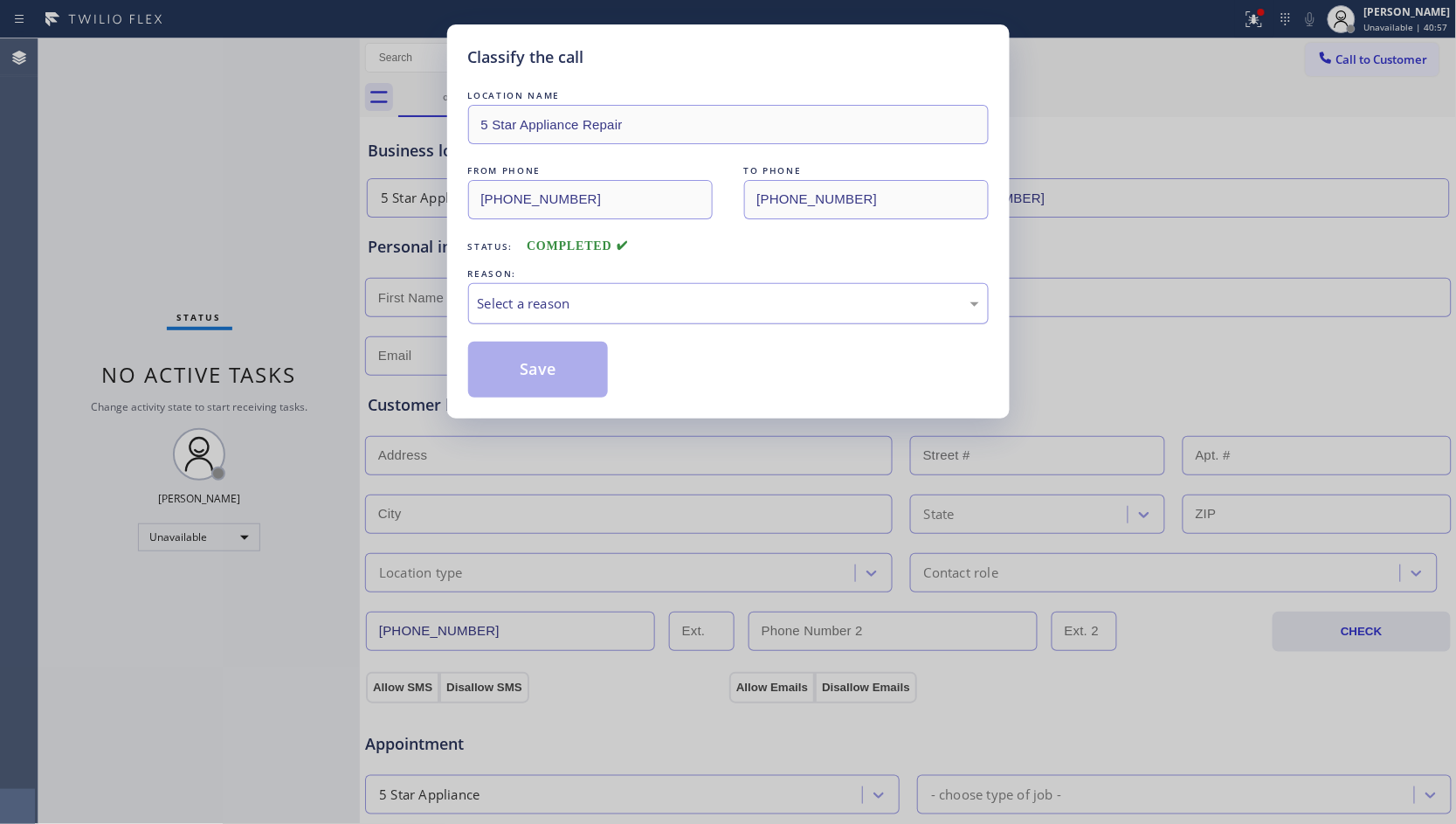 click on "Select a reason" at bounding box center (728, 303) 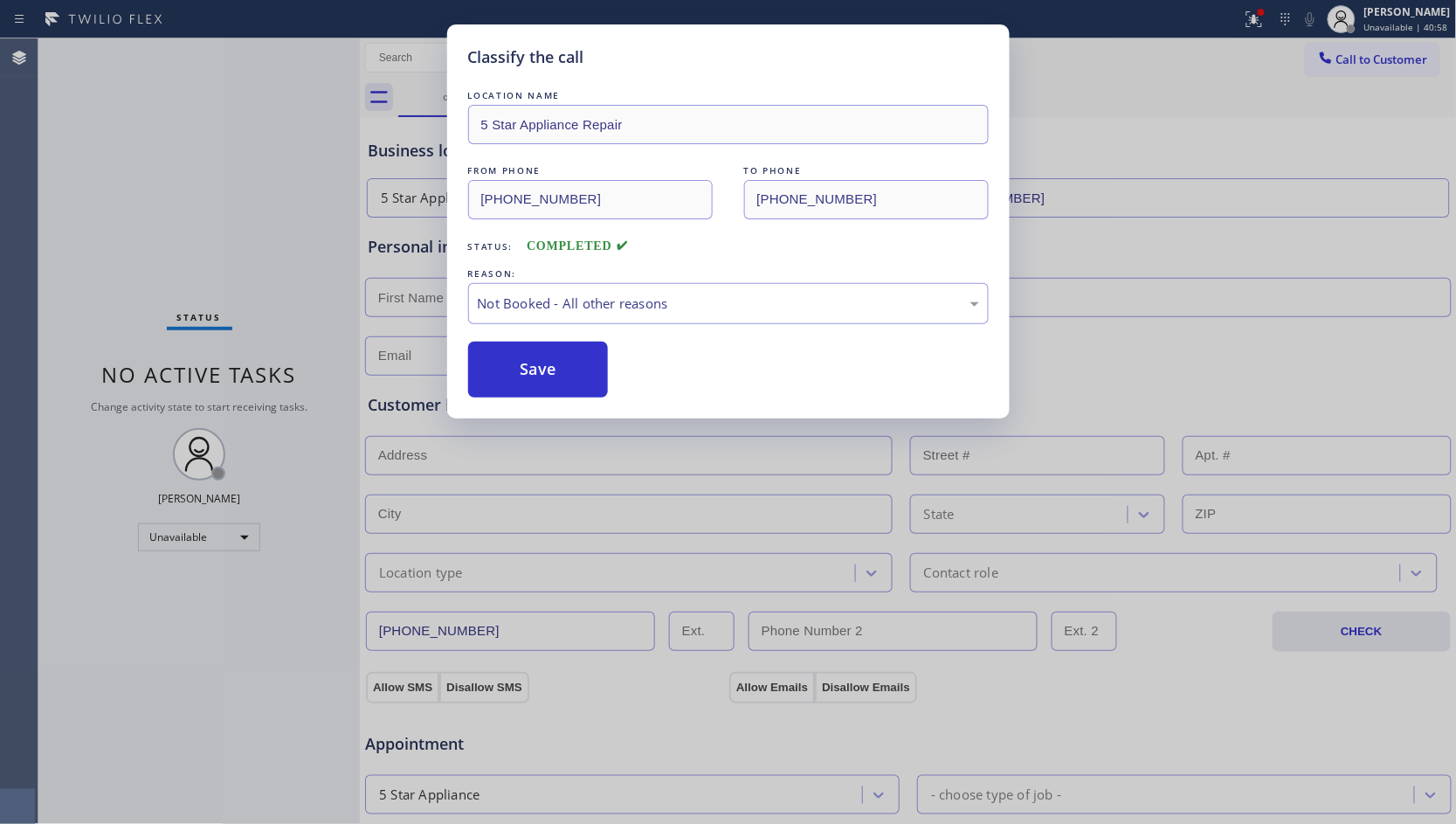 drag, startPoint x: 535, startPoint y: 370, endPoint x: 685, endPoint y: 257, distance: 187.80043 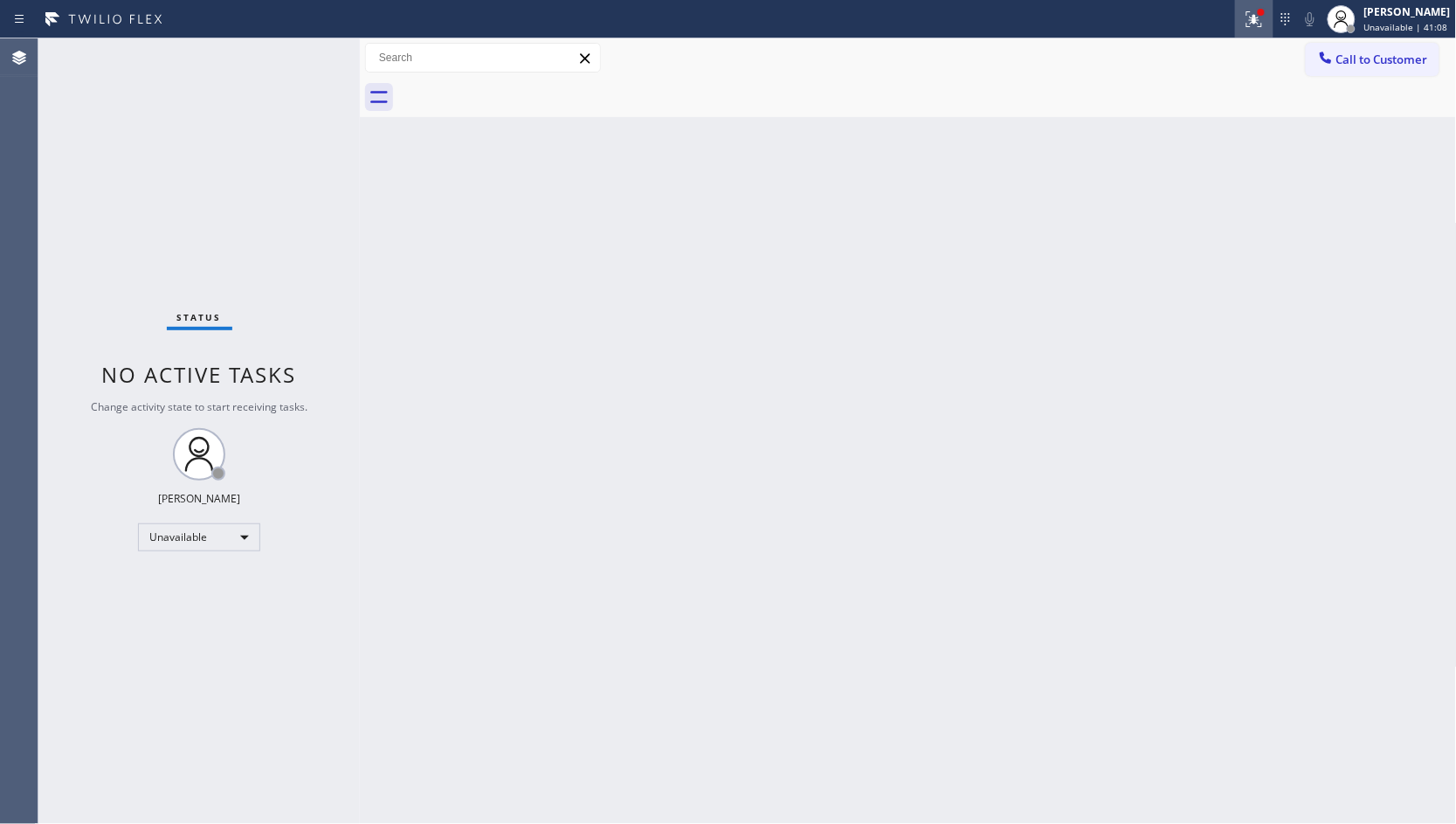 click at bounding box center [1254, 19] 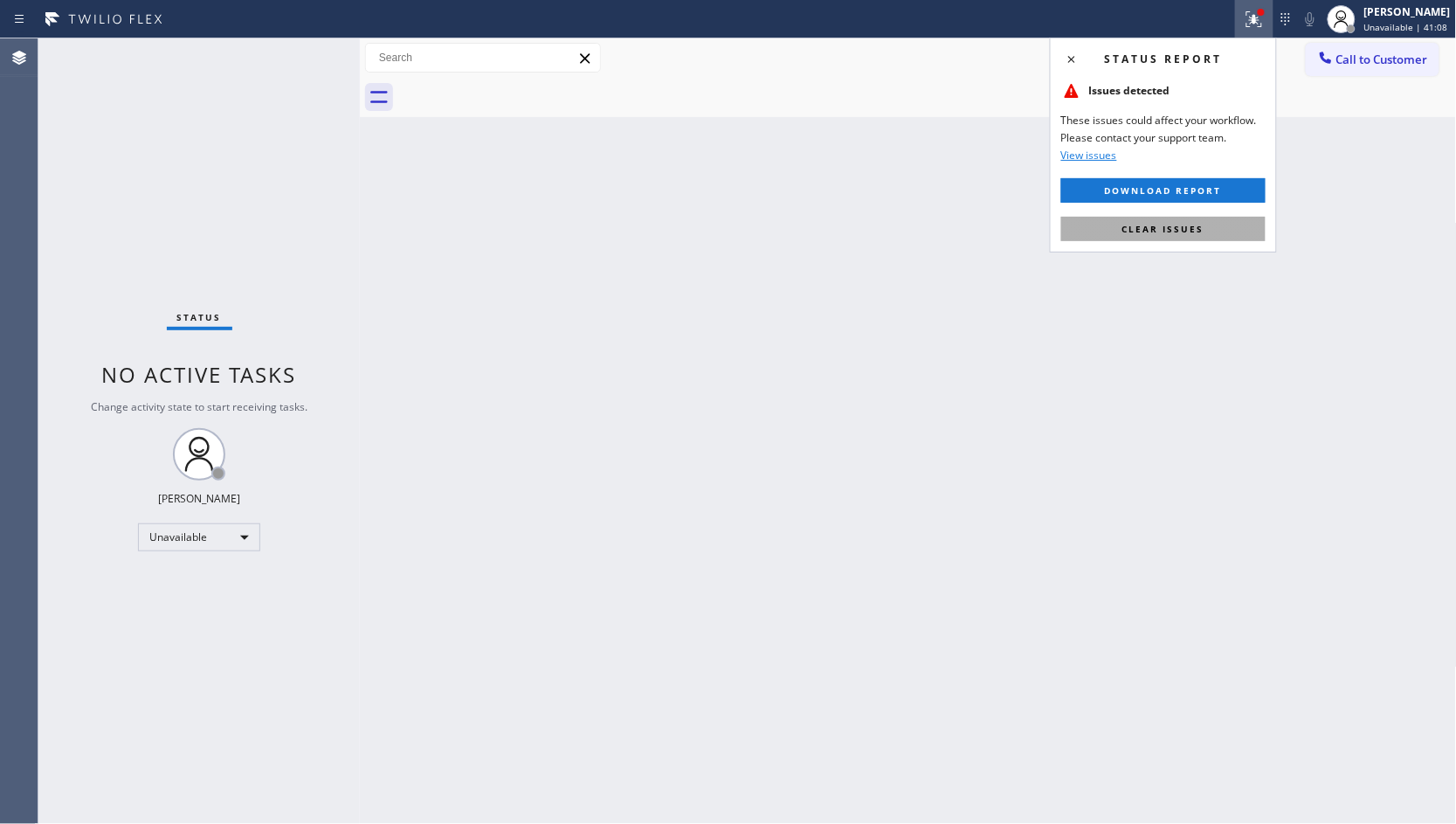 click on "Clear issues" at bounding box center [1163, 229] 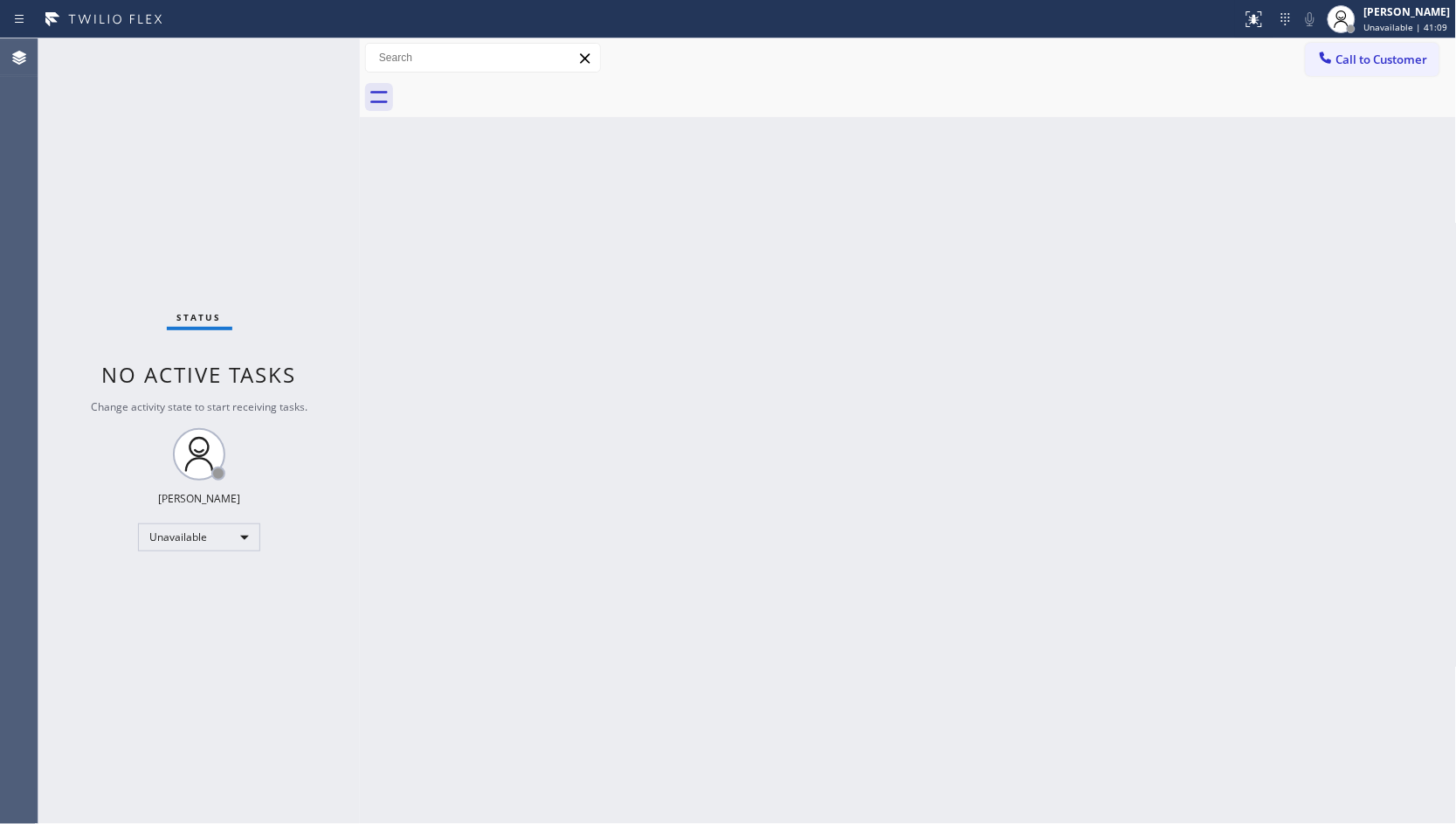 click on "Back to Dashboard Change Sender ID Customers Technicians Select a contact Outbound call Location Search location Your caller id phone number Customer number Call Customer info Name   Phone none Address none Change Sender ID HVAC [PHONE_NUMBER] 5 Star Appliance [PHONE_NUMBER] Appliance Repair [PHONE_NUMBER] Plumbing [PHONE_NUMBER] Air Duct Cleaning [PHONE_NUMBER]  Electricians [PHONE_NUMBER] Cancel Change Check personal SMS Reset Change No tabs Call to Customer Outbound call Location 5 Star Appliance Repair Your caller id phone number [PHONE_NUMBER] Customer number Call Outbound call Technician Search Technician Your caller id phone number Your caller id phone number Call" at bounding box center (908, 431) 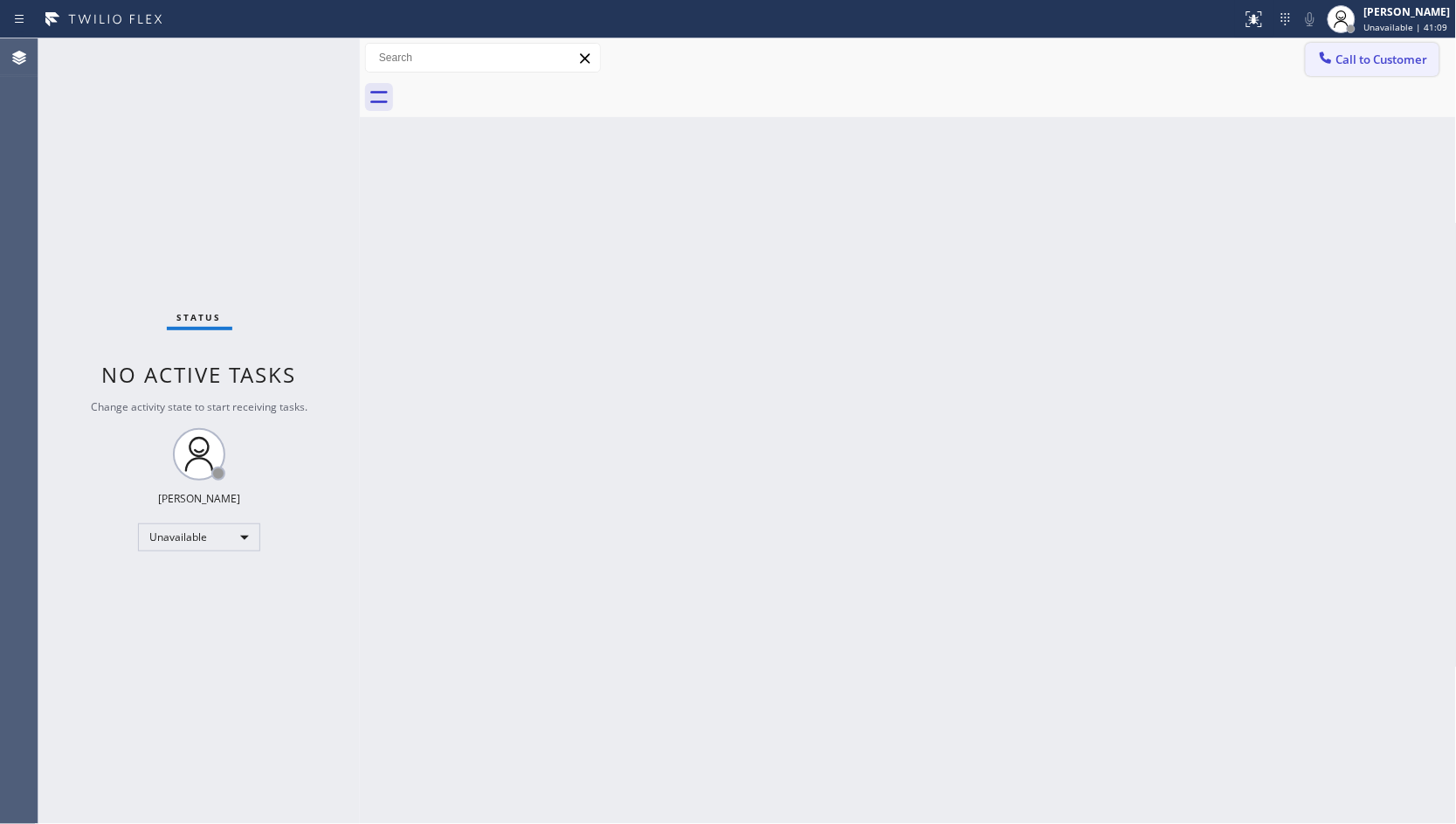 click on "Call to Customer" at bounding box center (1382, 59) 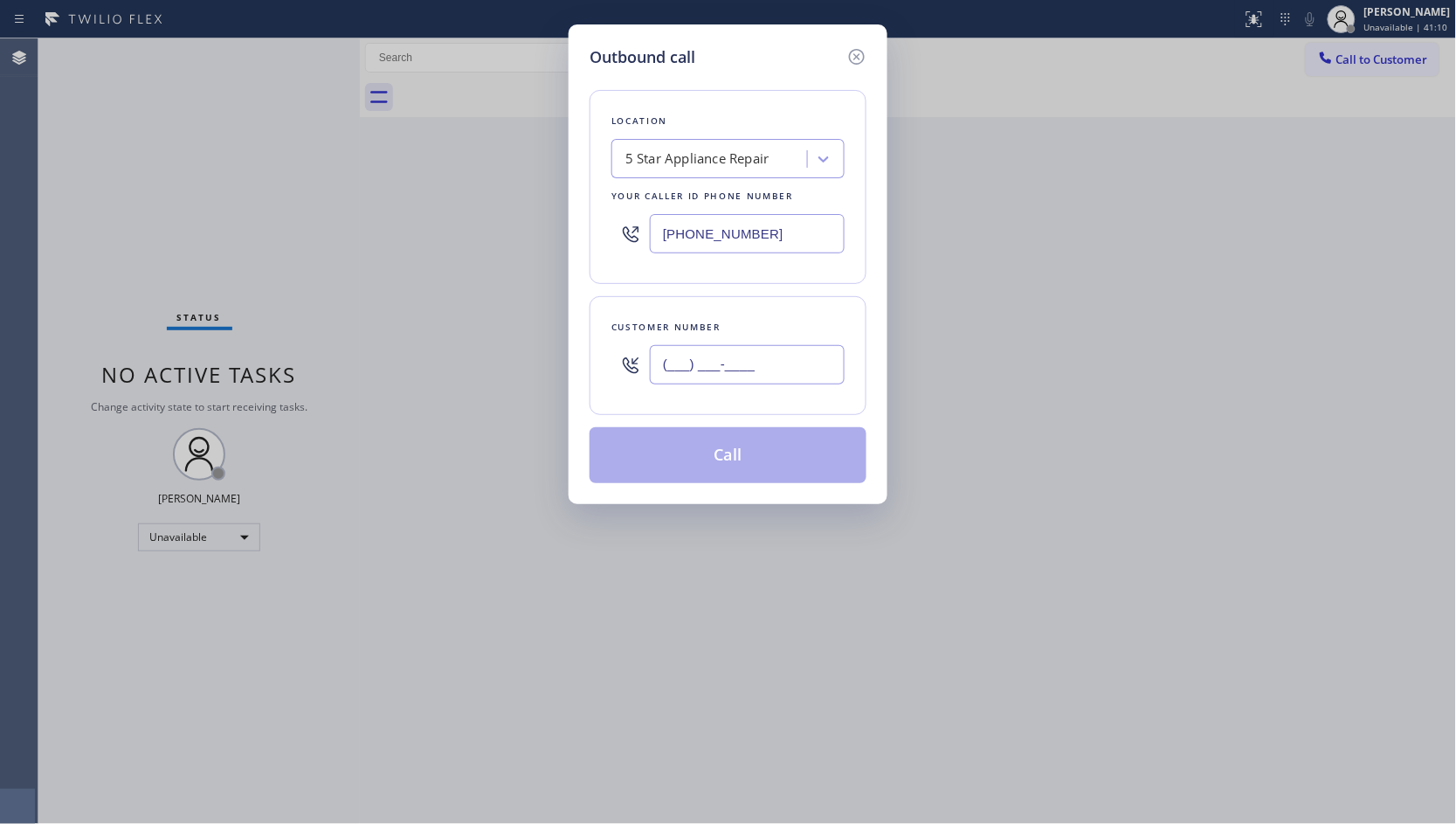 click on "(___) ___-____" at bounding box center [747, 364] 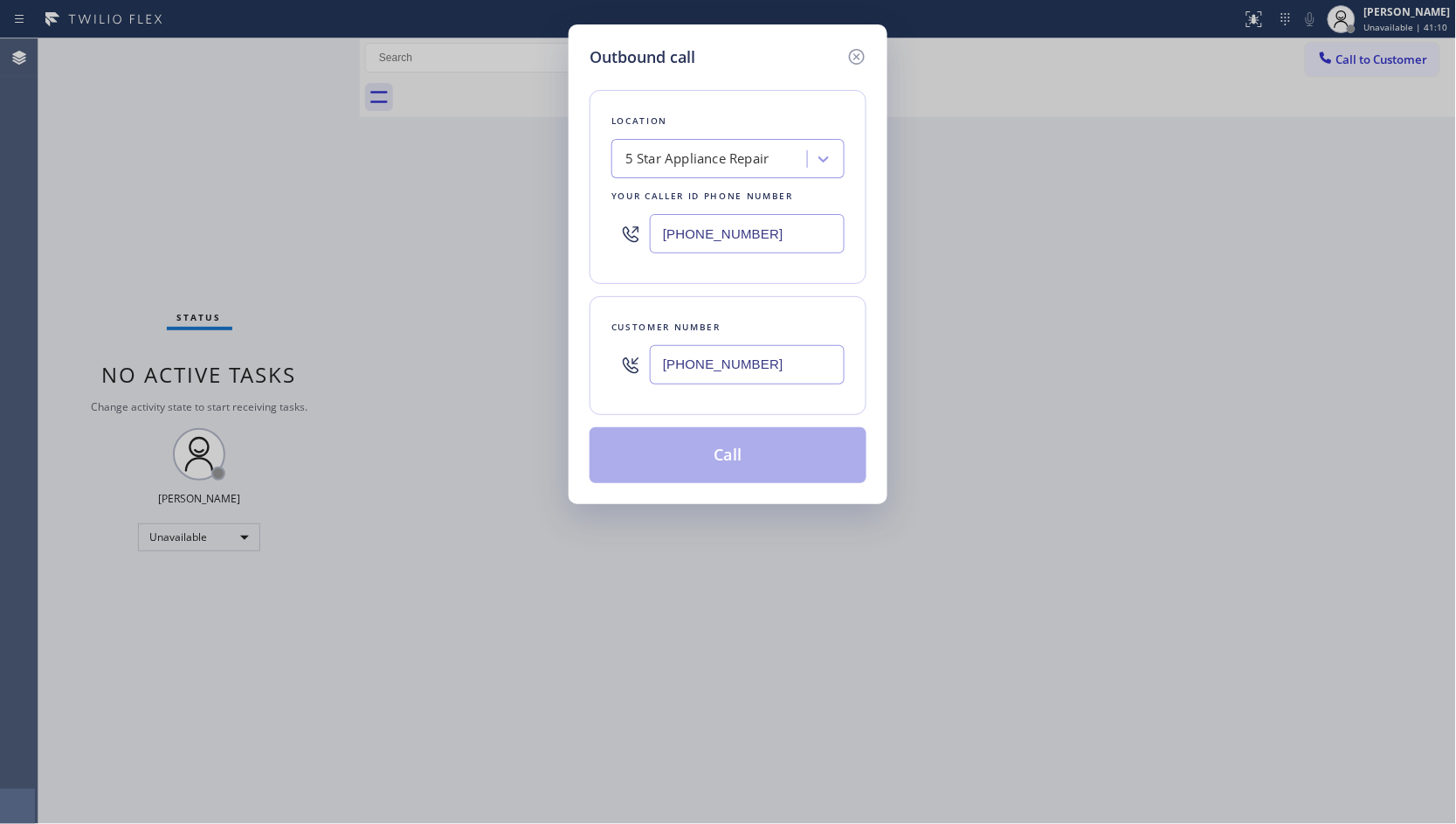 type on "[PHONE_NUMBER]" 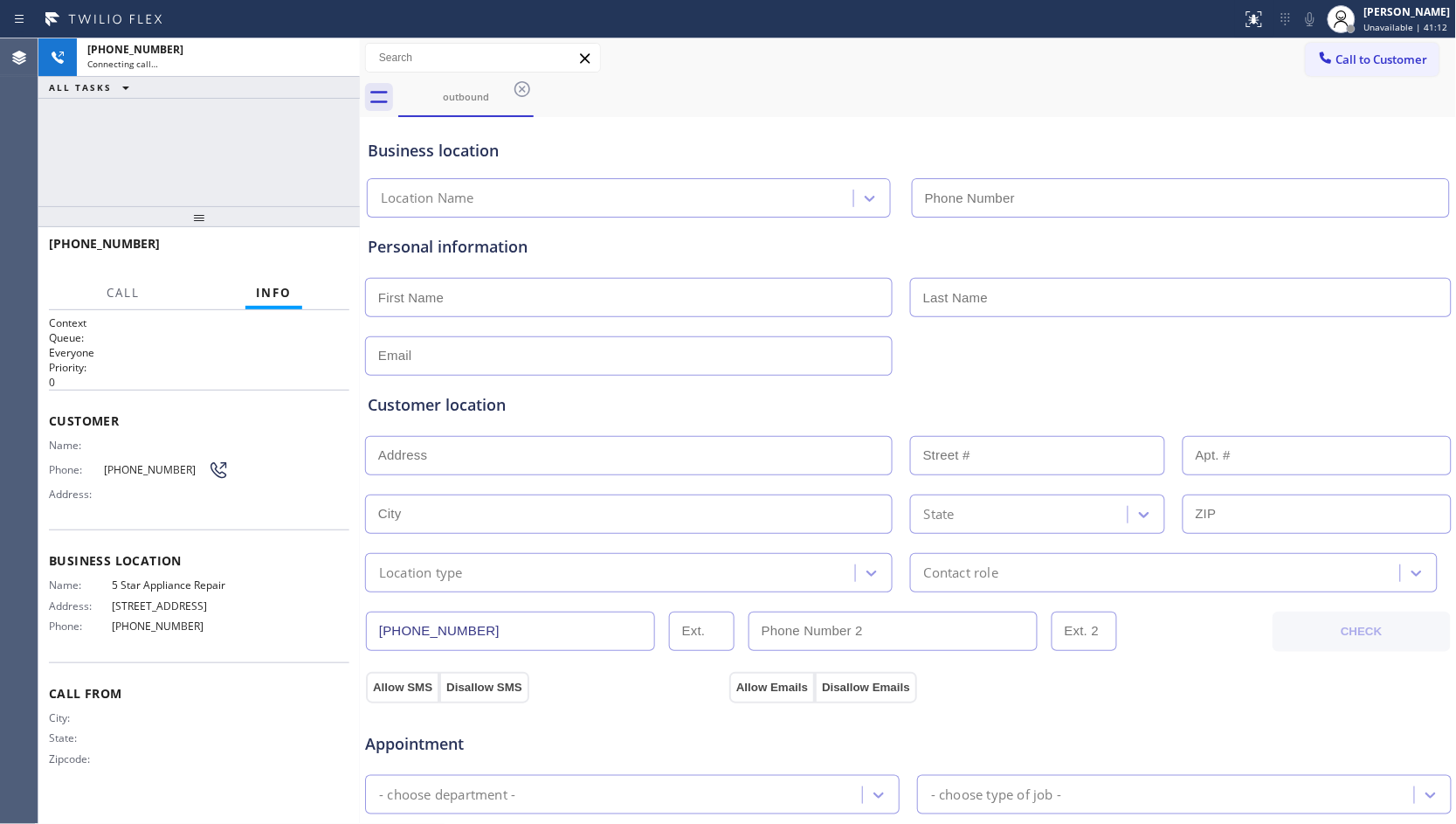 type on "[PHONE_NUMBER]" 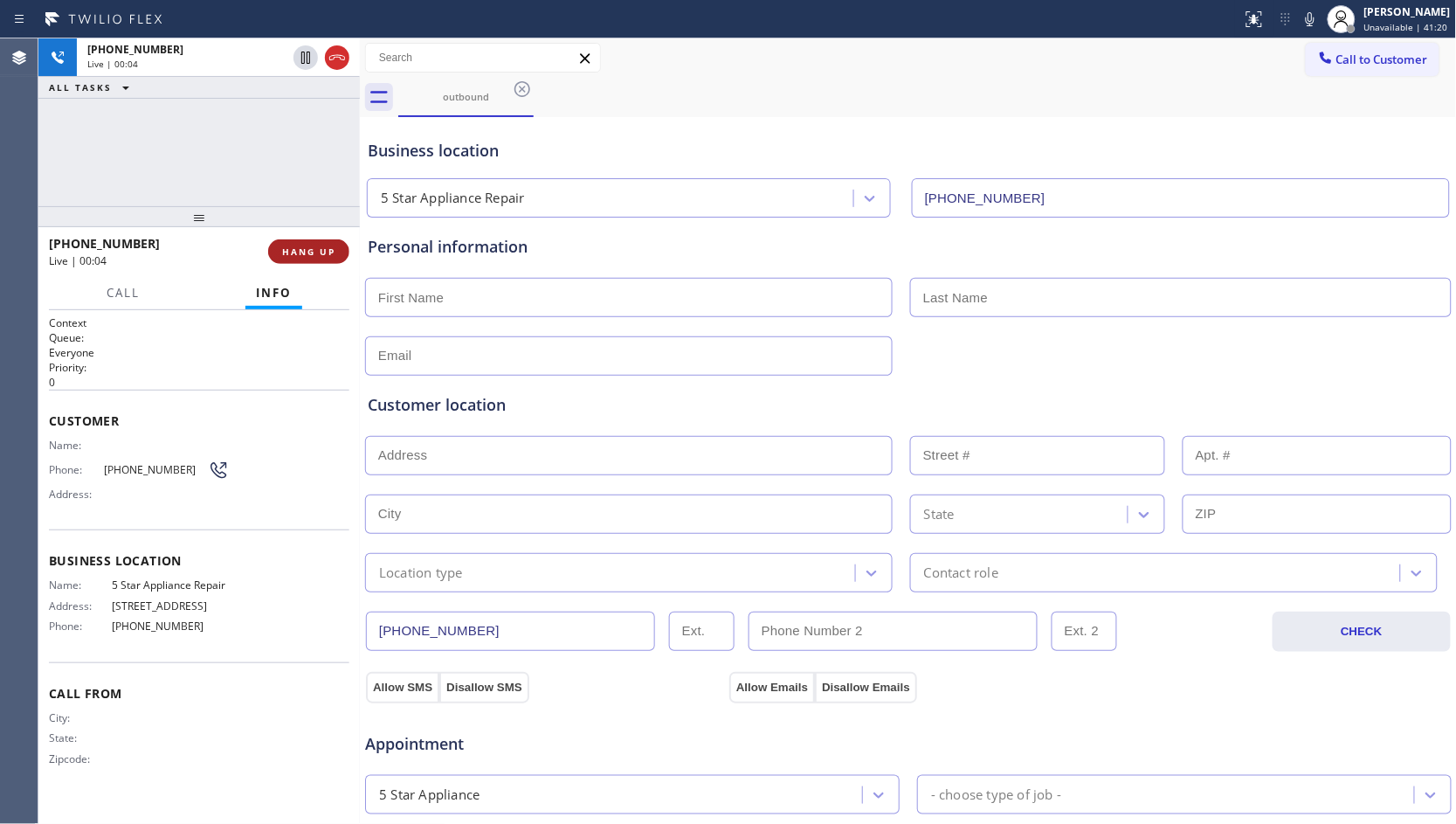 click on "HANG UP" at bounding box center (308, 252) 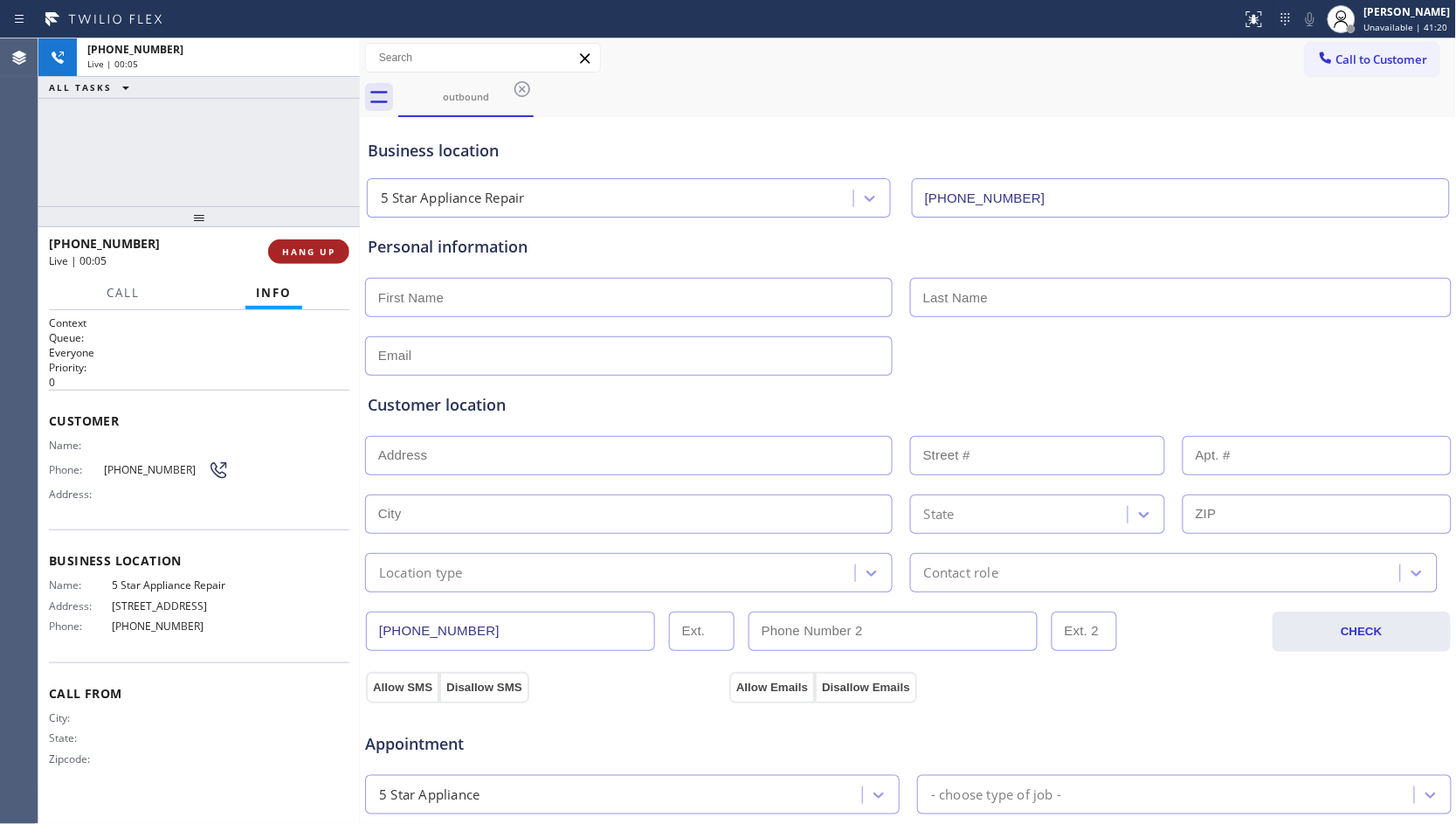 click on "HANG UP" at bounding box center [308, 252] 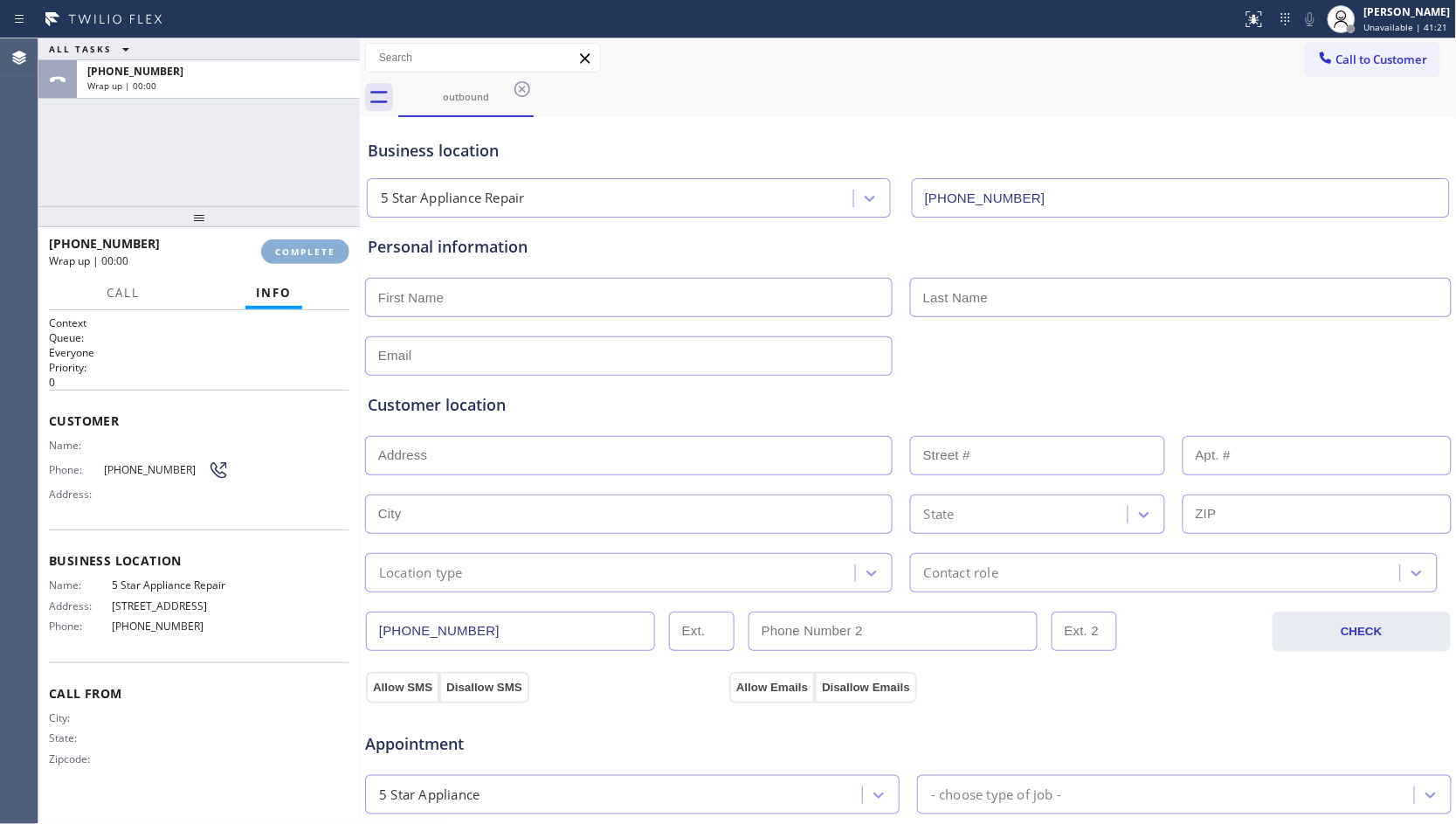 click on "COMPLETE" at bounding box center [305, 252] 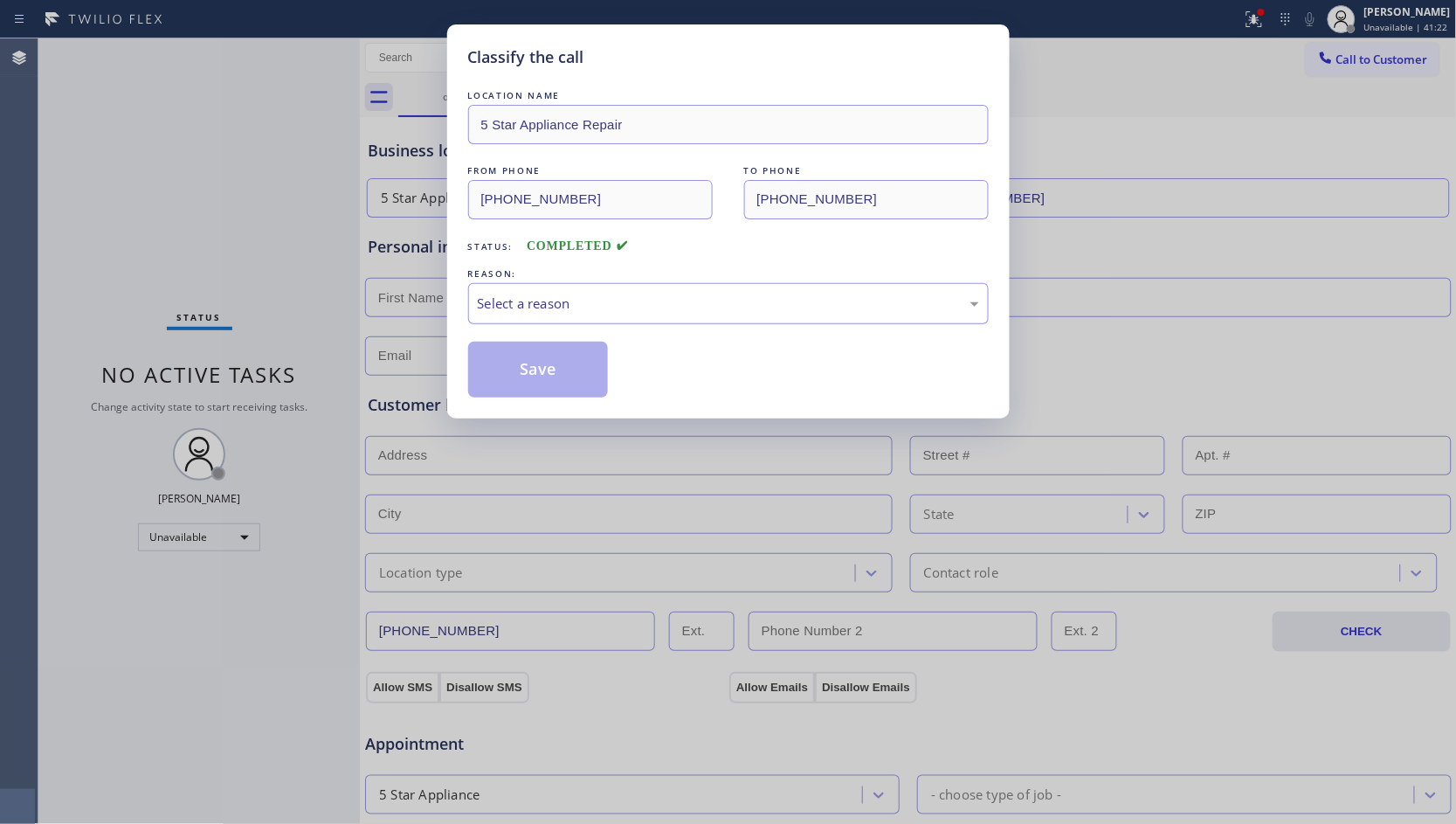 click on "Select a reason" at bounding box center [728, 303] 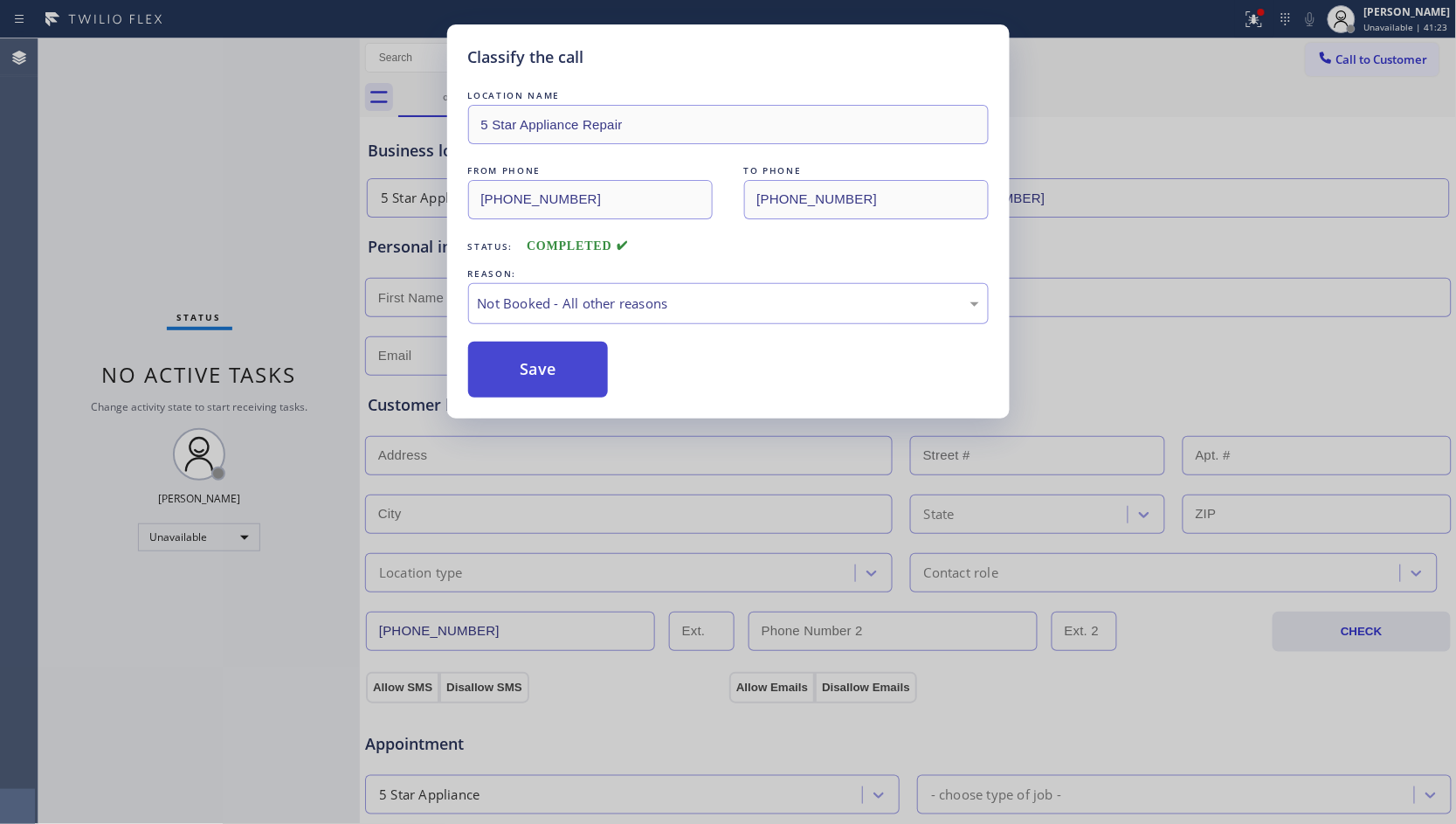 click on "Save" at bounding box center (538, 370) 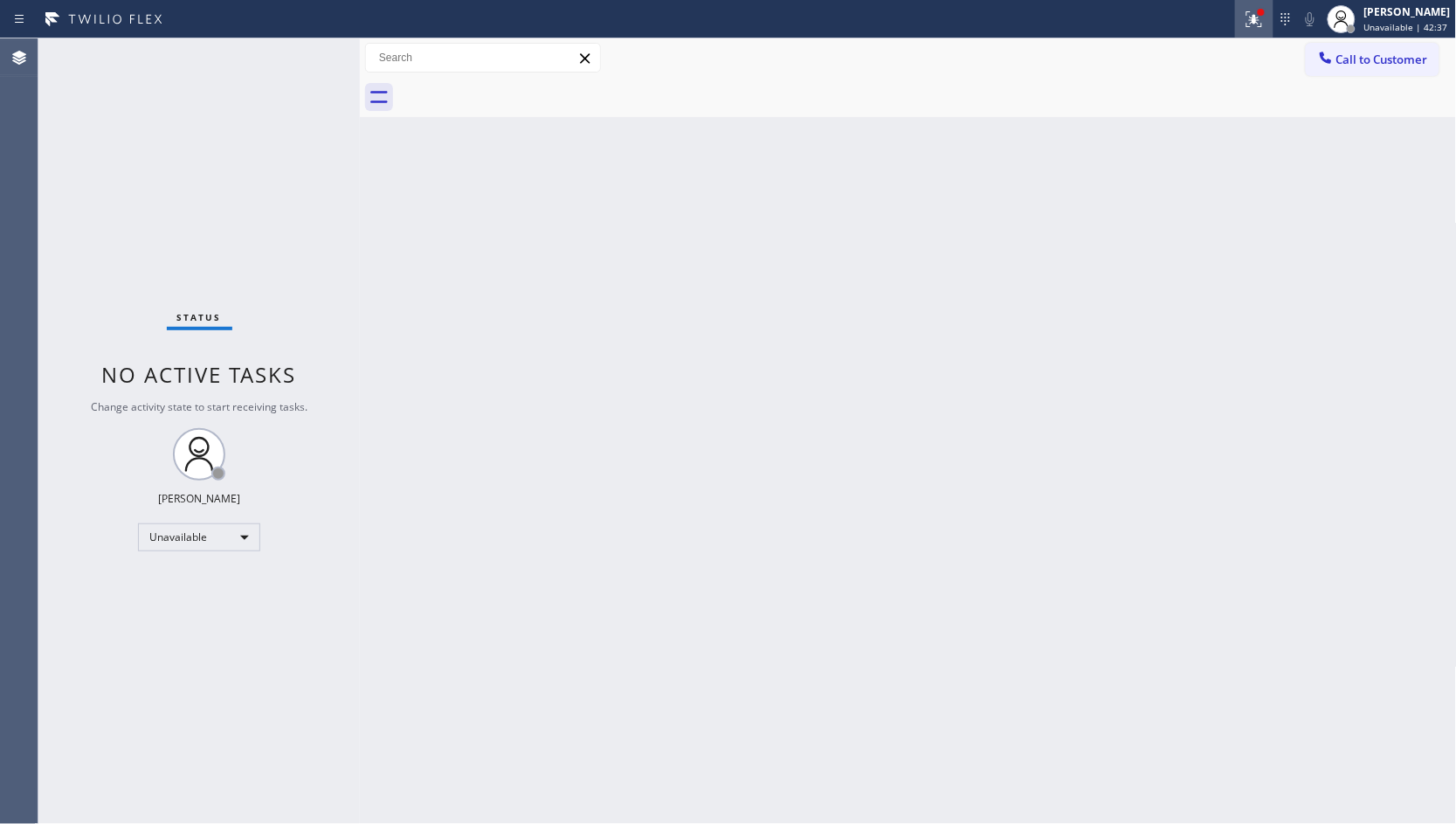 click at bounding box center (1254, 19) 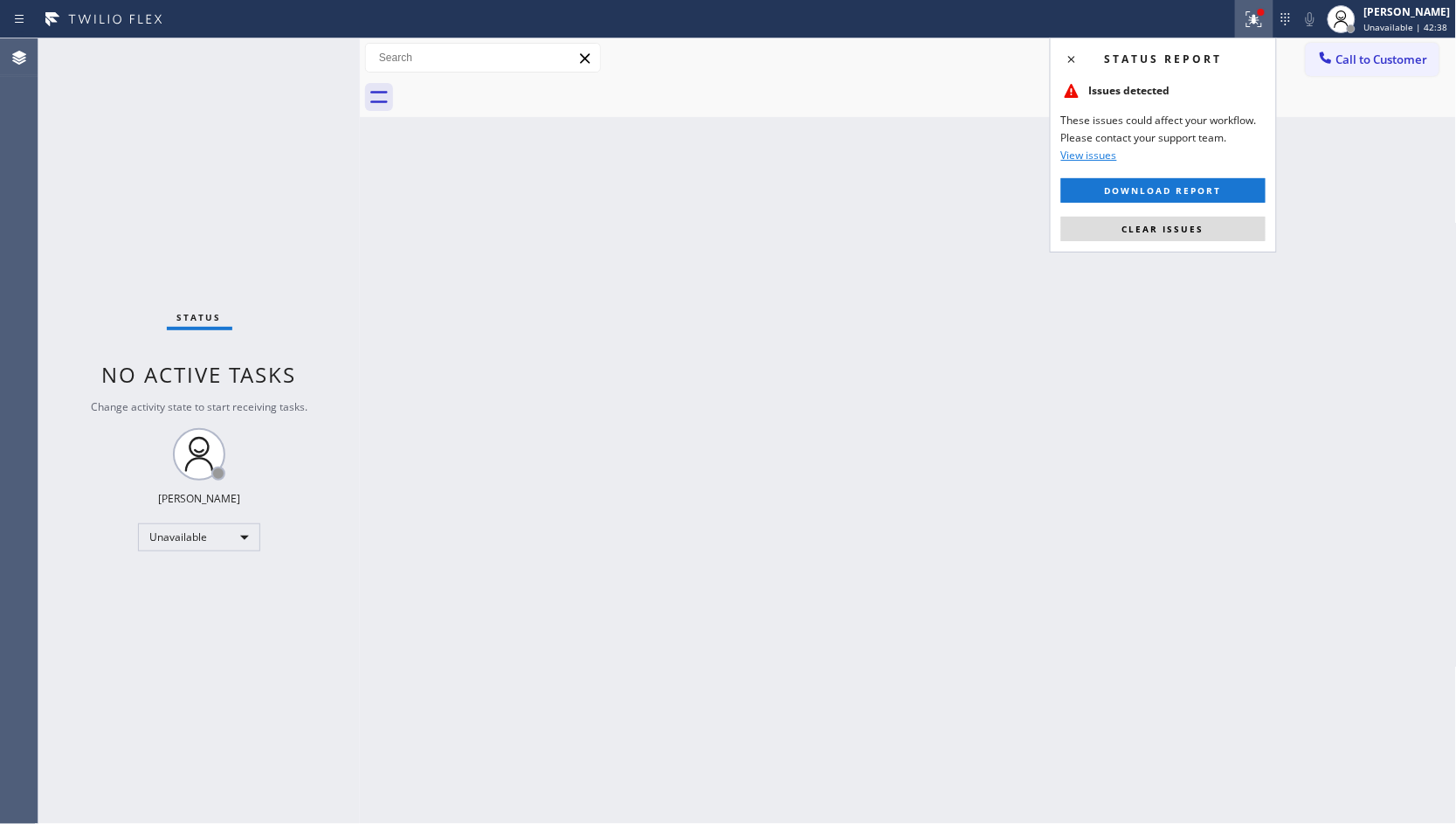 click on "Status report Issues detected These issues could affect your workflow. Please contact your support team. View issues Download report Clear issues" at bounding box center (1163, 145) 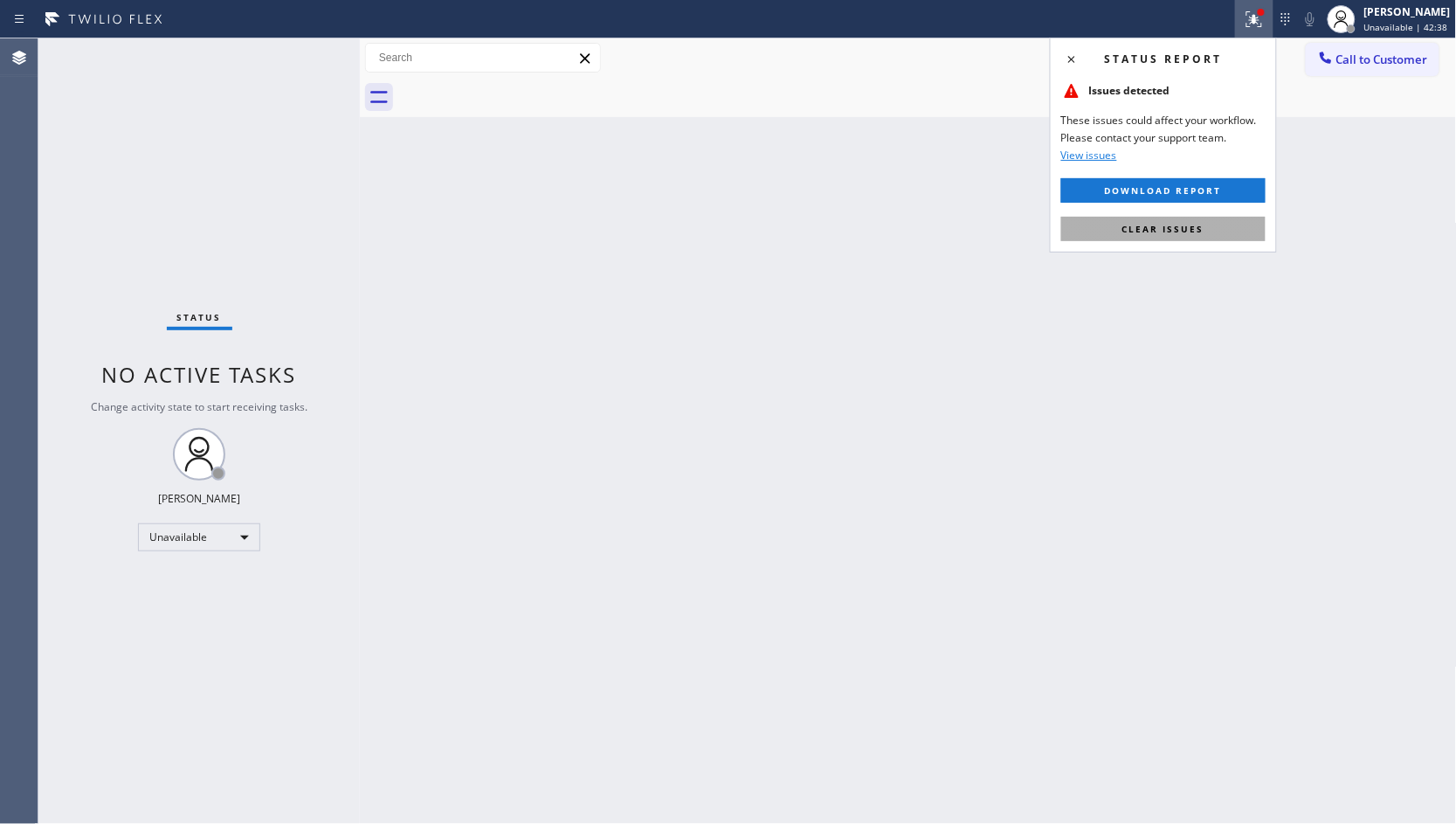 click on "Clear issues" at bounding box center [1163, 229] 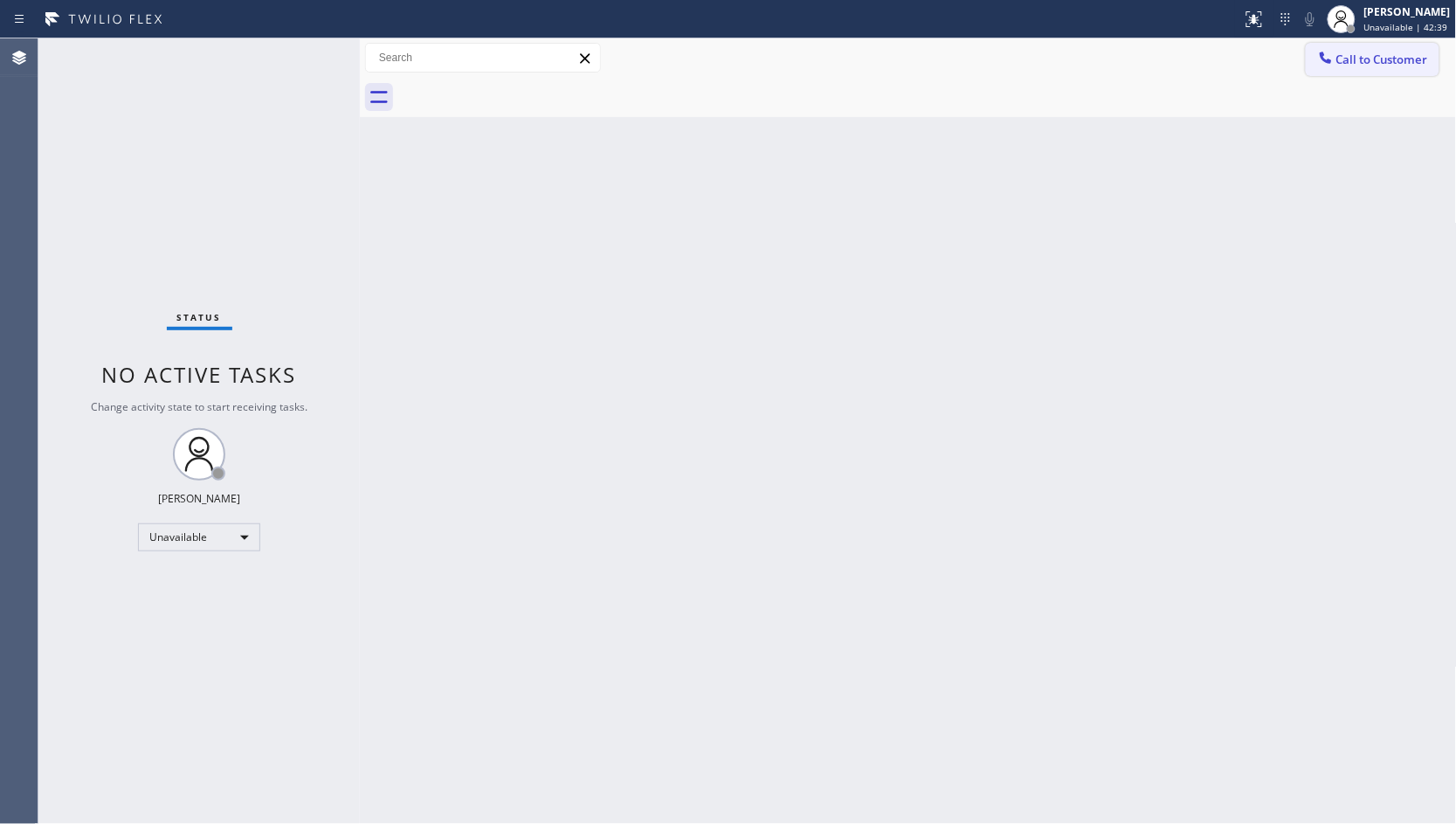 click on "Call to Customer" at bounding box center (1382, 59) 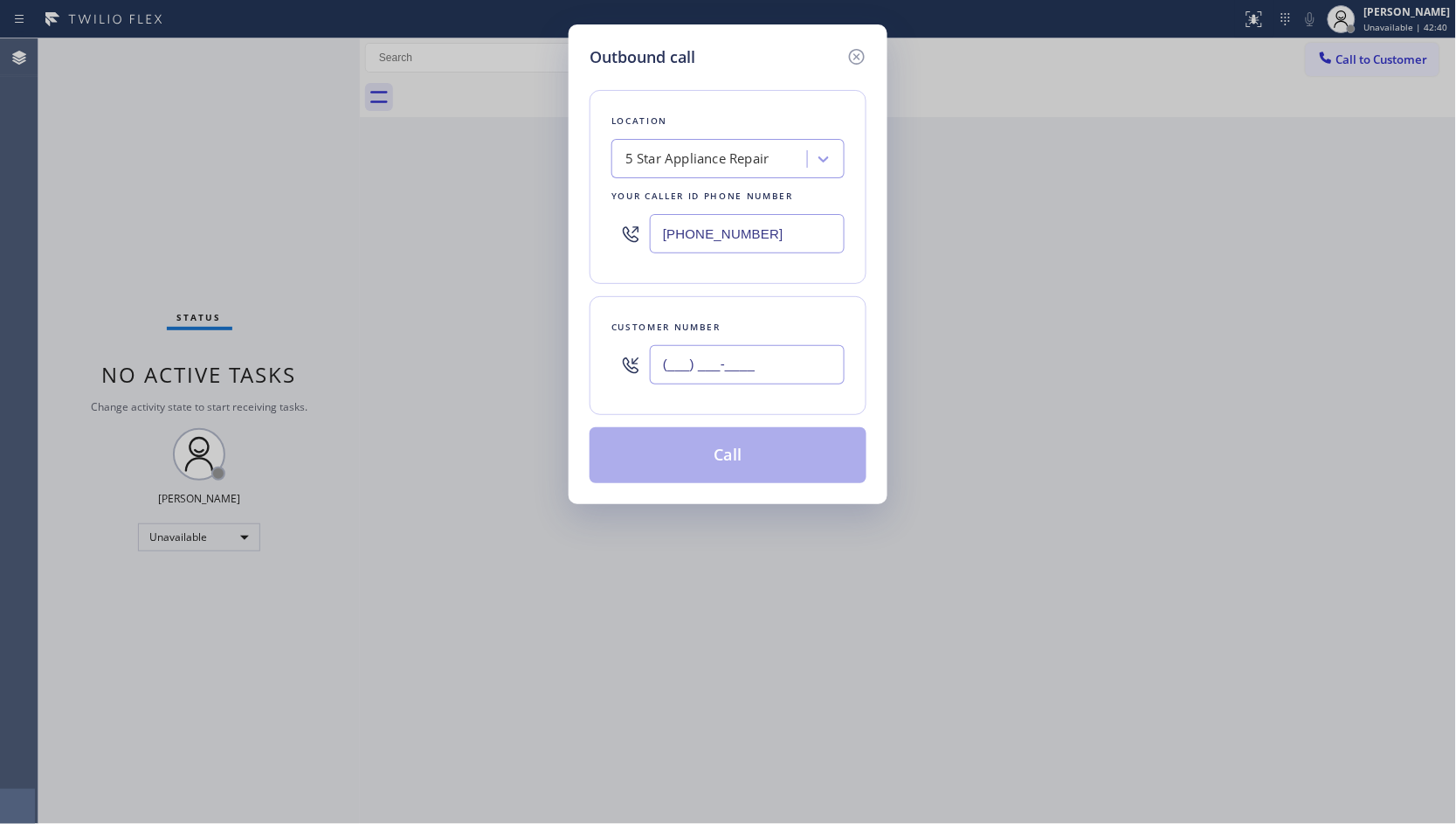 click on "(___) ___-____" at bounding box center [747, 364] 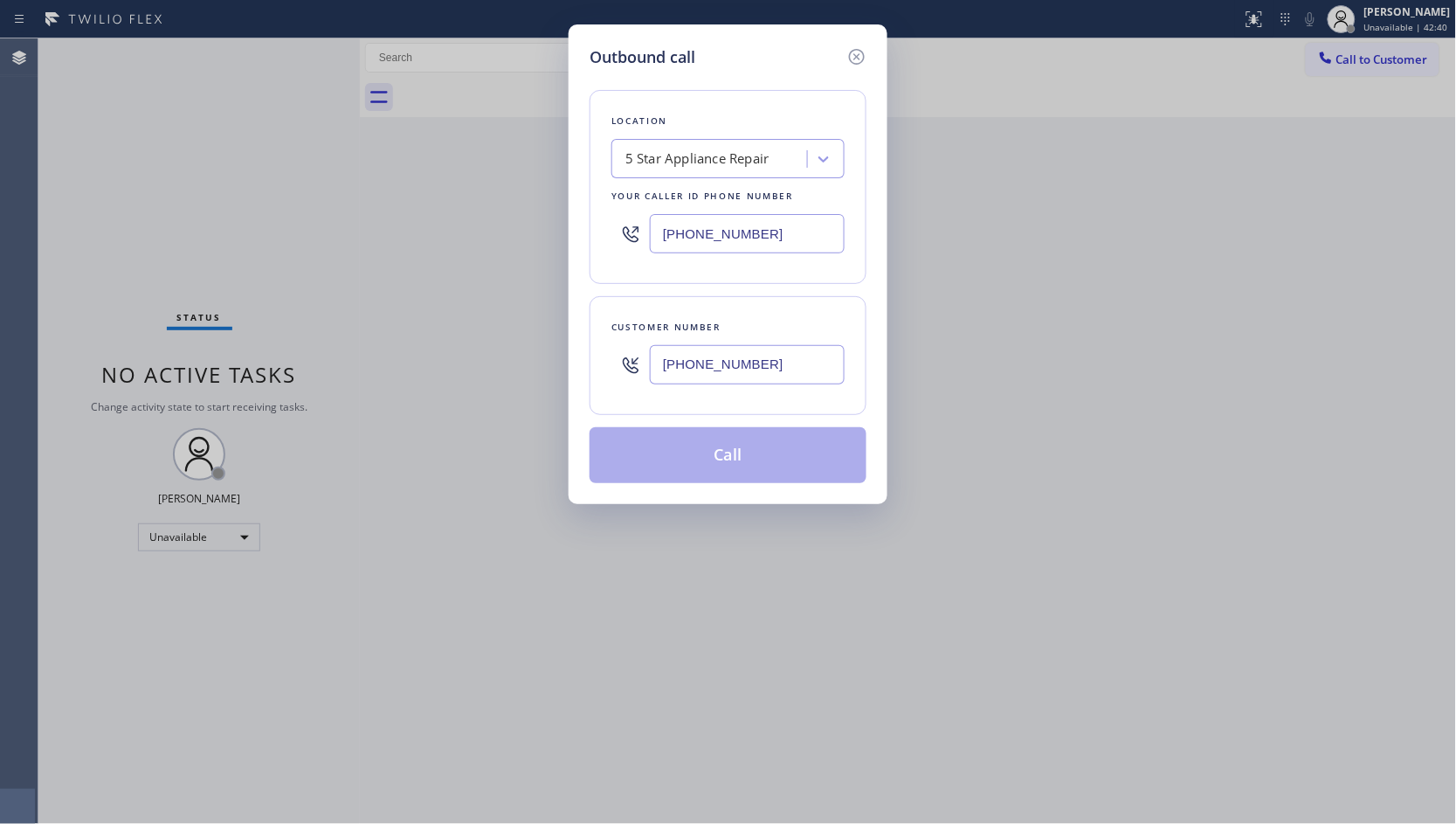 type on "[PHONE_NUMBER]" 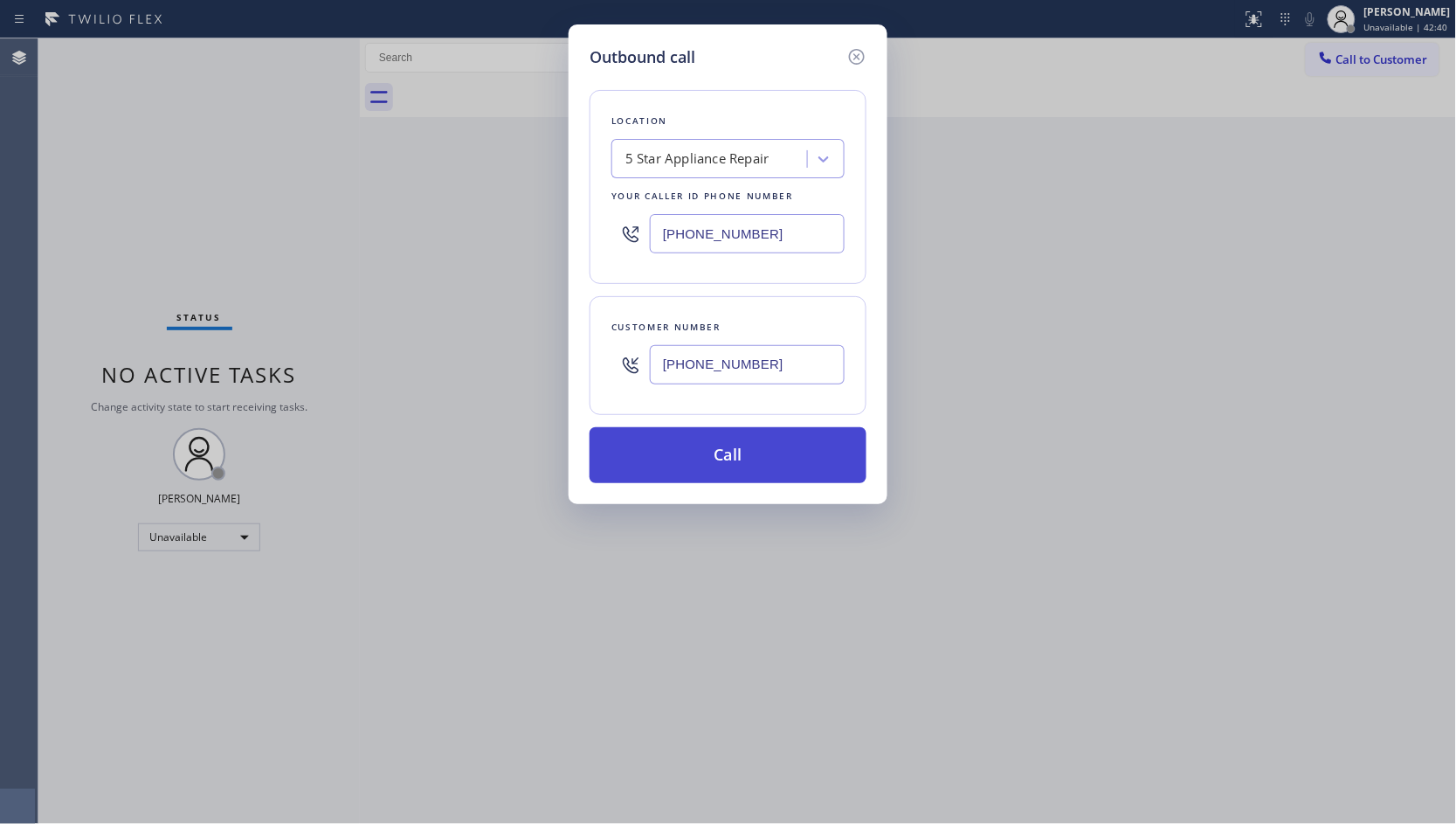 click on "Call" at bounding box center [728, 455] 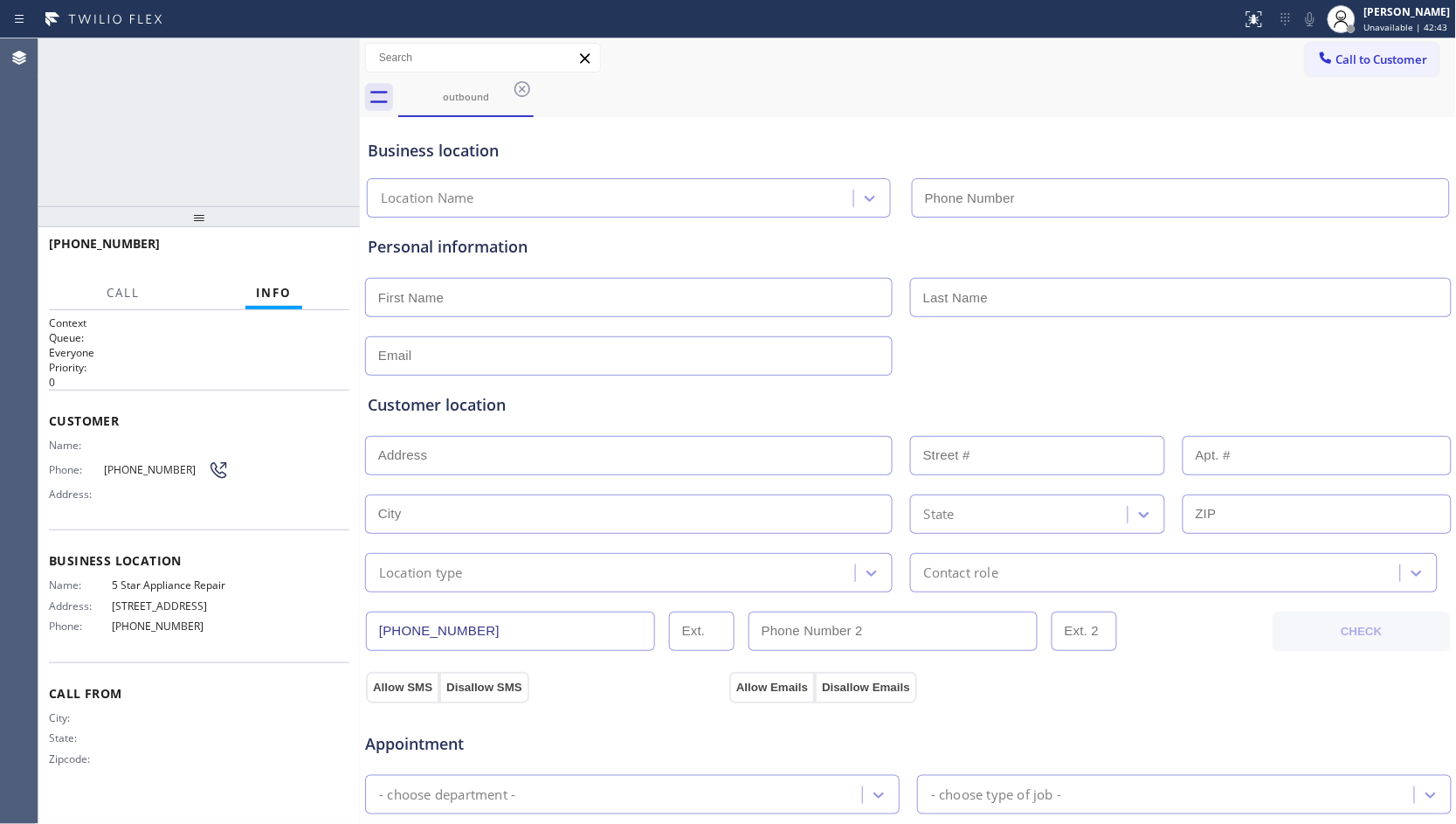 type on "[PHONE_NUMBER]" 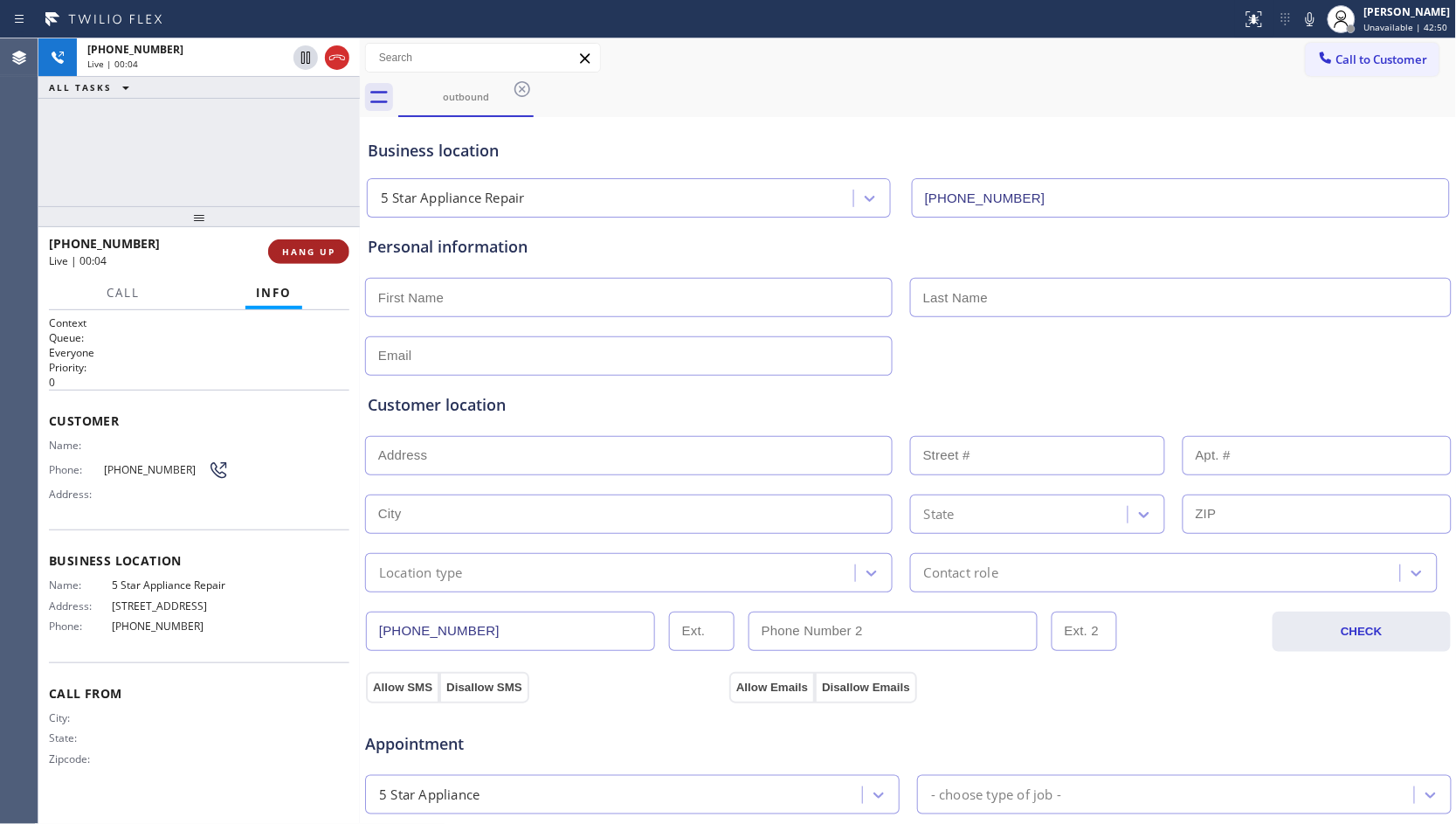 click on "HANG UP" at bounding box center (308, 252) 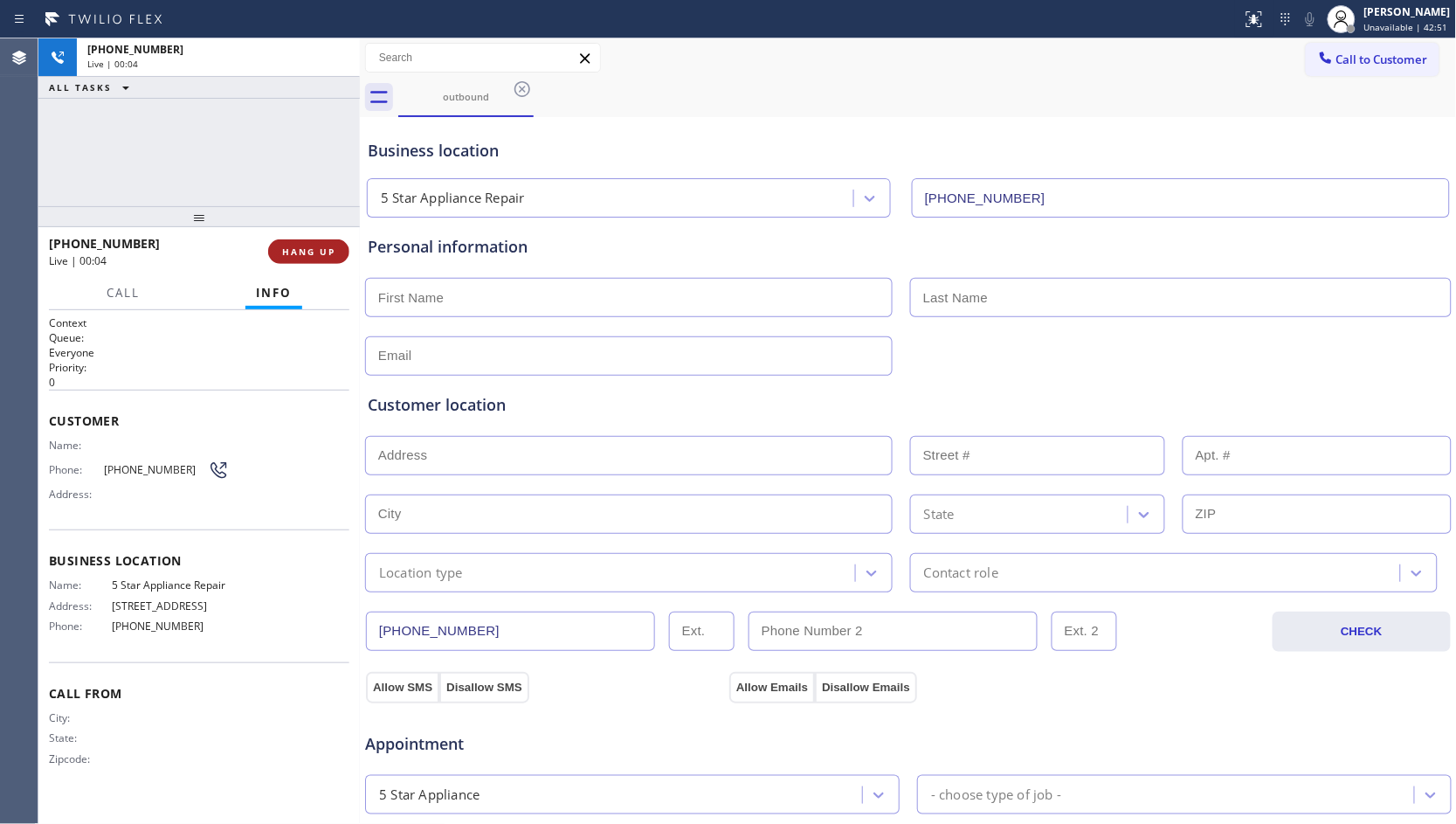 click on "HANG UP" at bounding box center (308, 252) 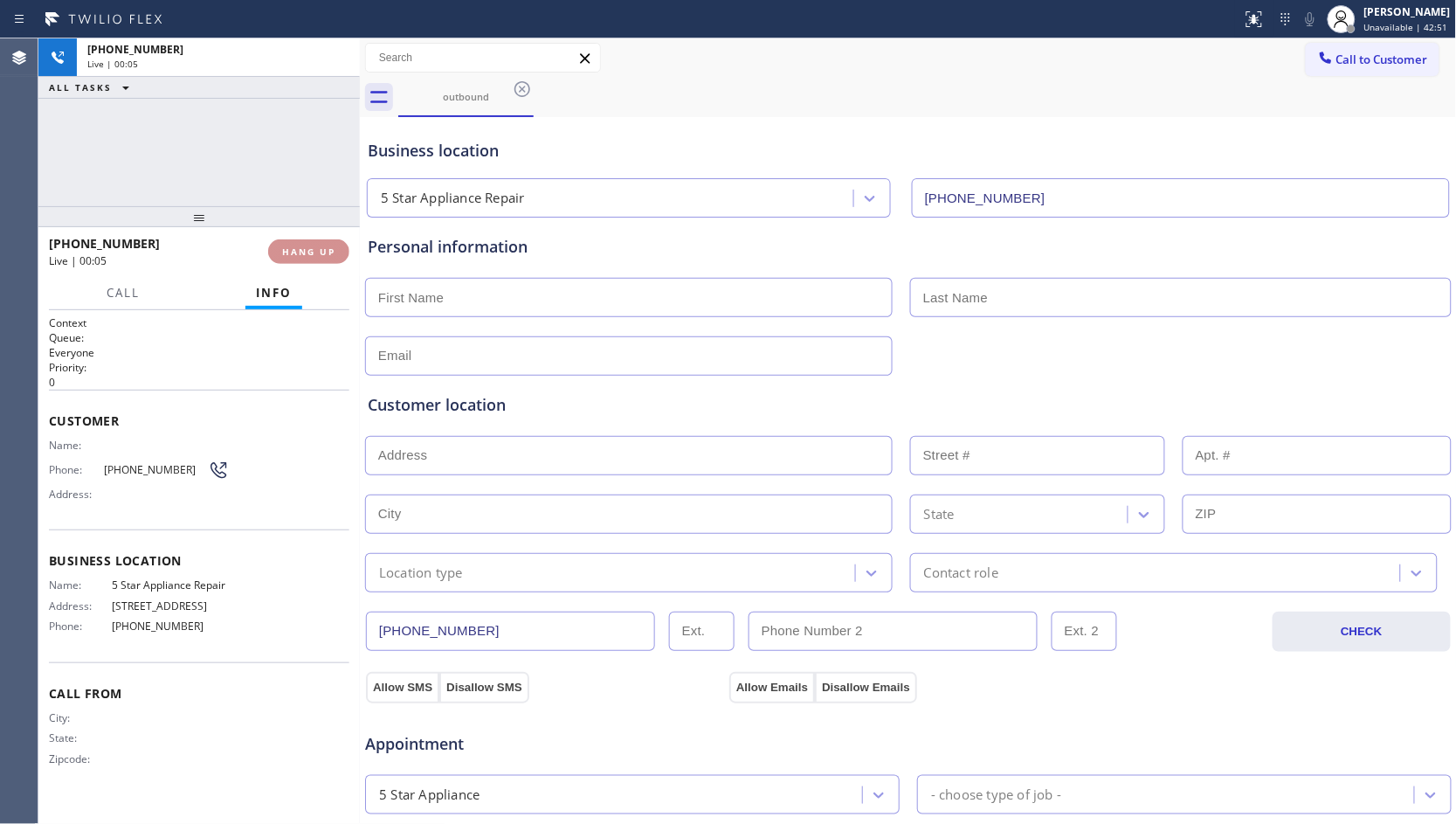 click on "HANG UP" at bounding box center [308, 252] 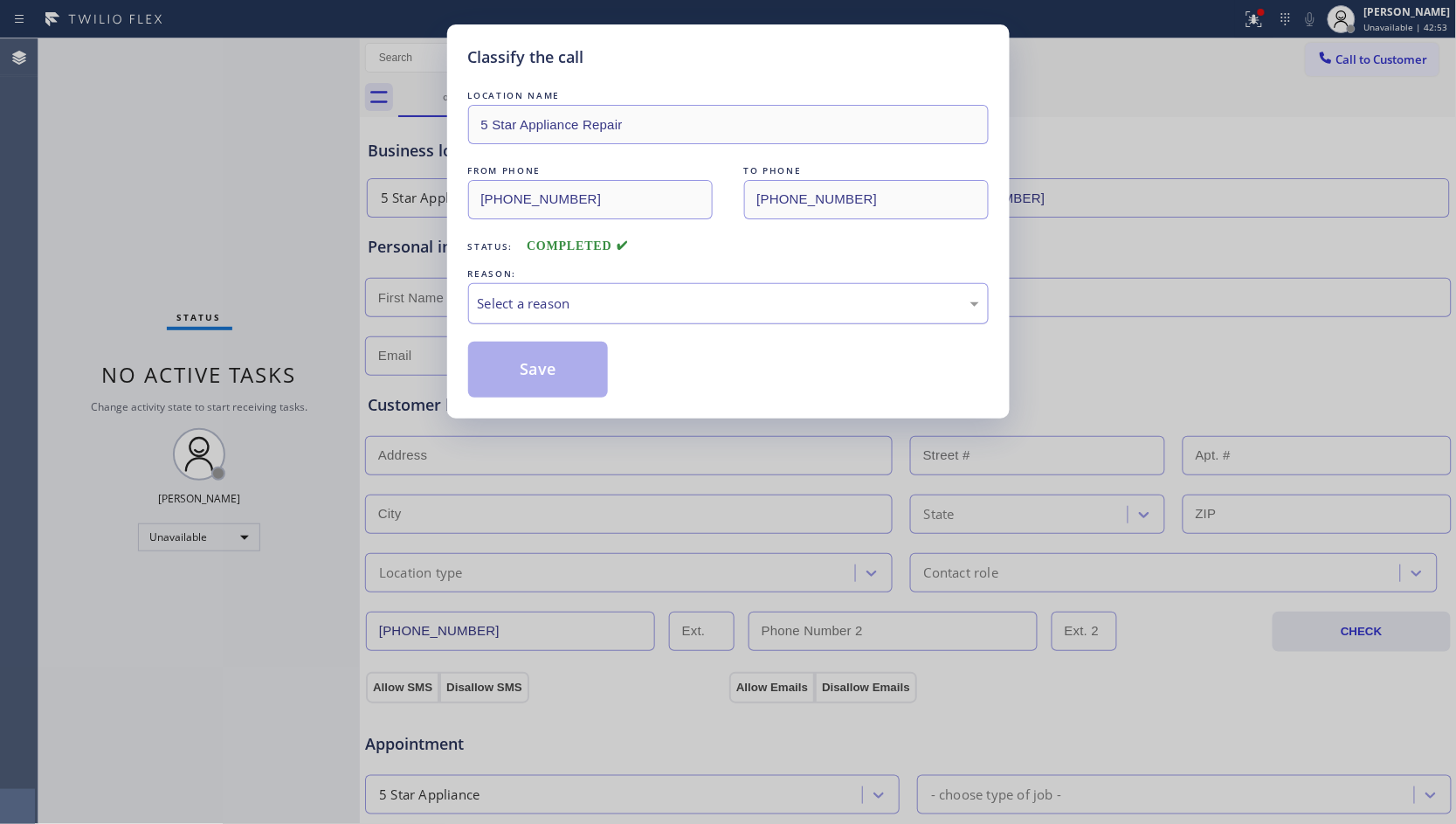 click on "Select a reason" at bounding box center [728, 303] 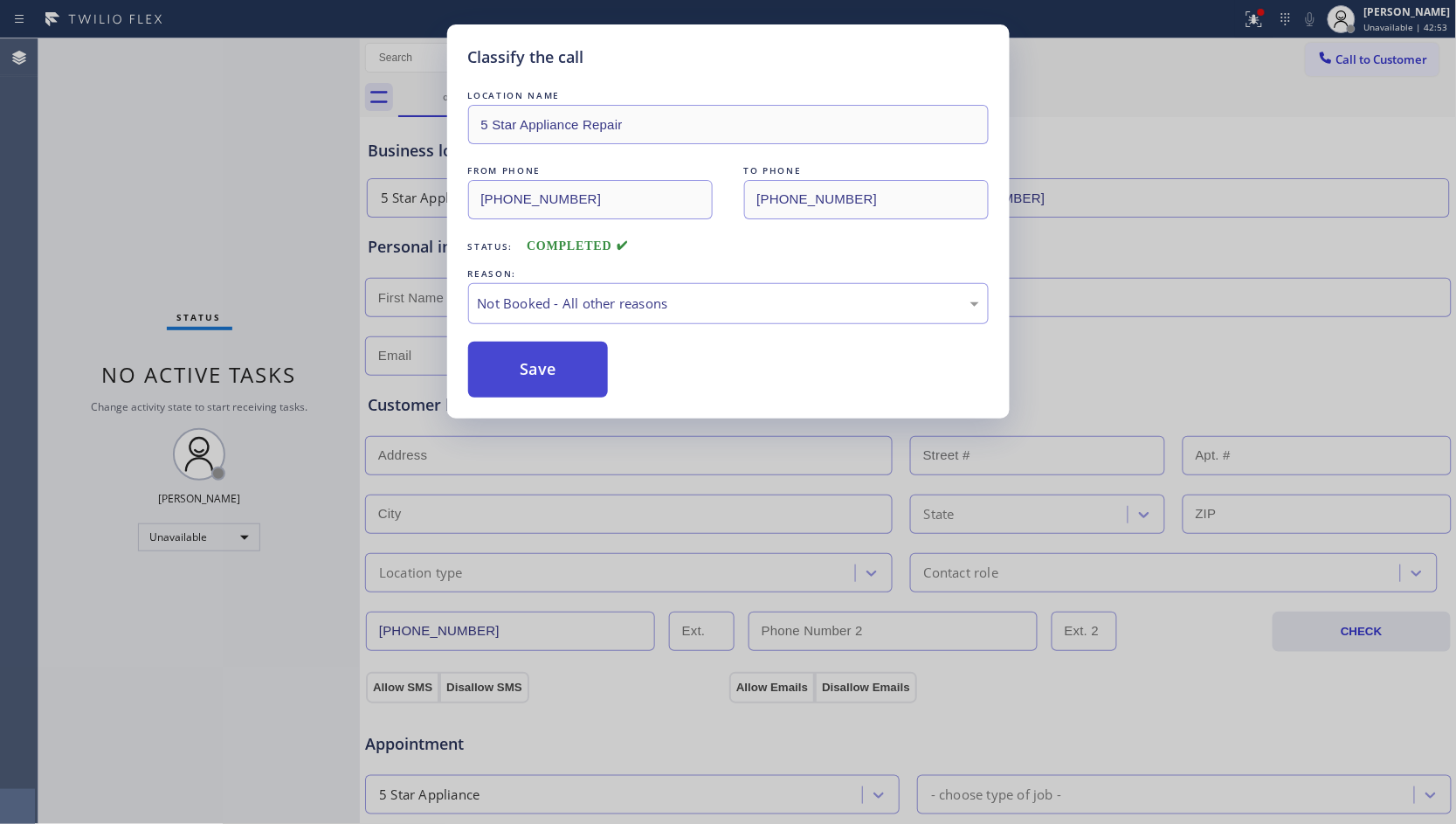 click on "Save" at bounding box center [538, 370] 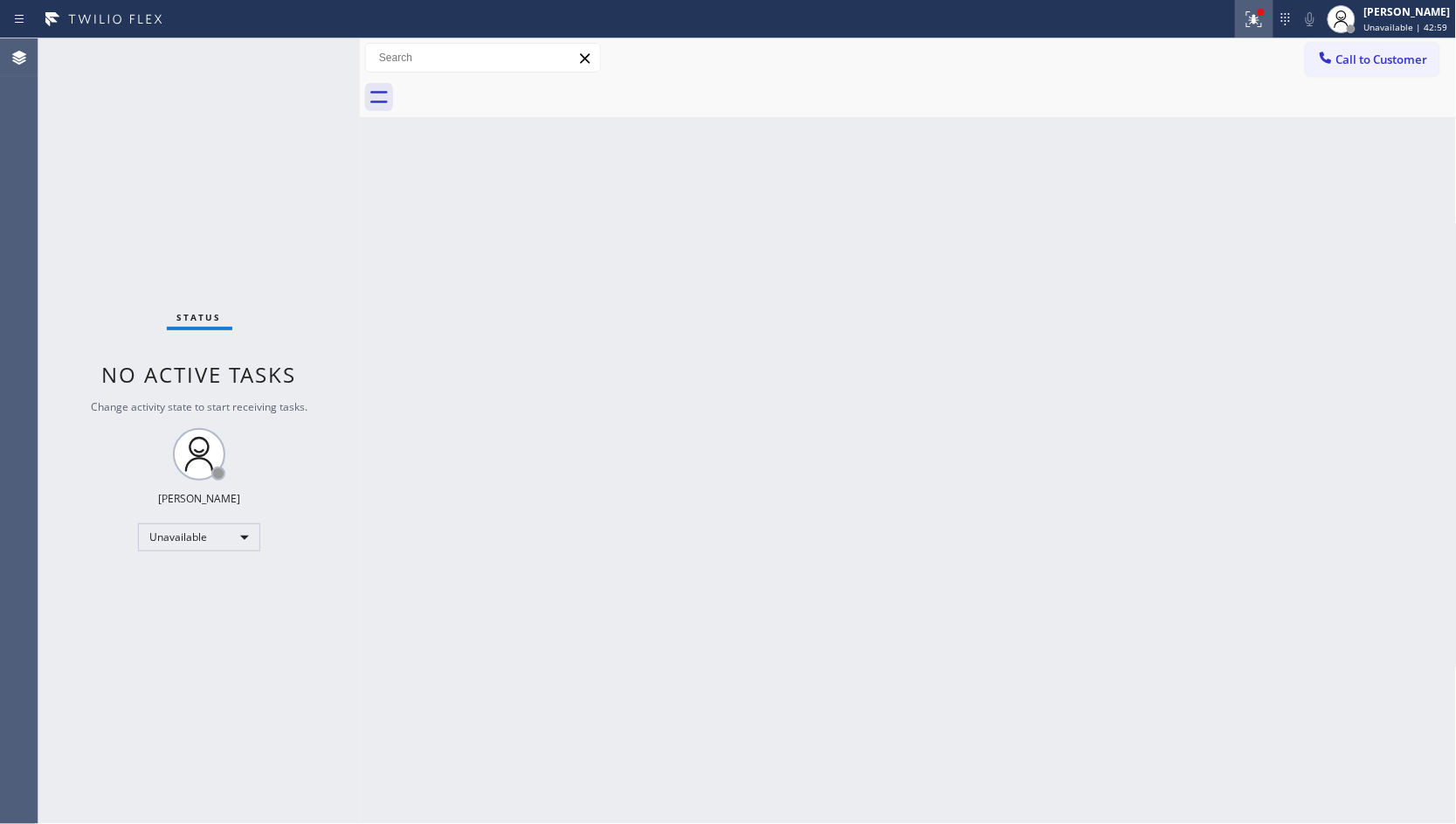 click 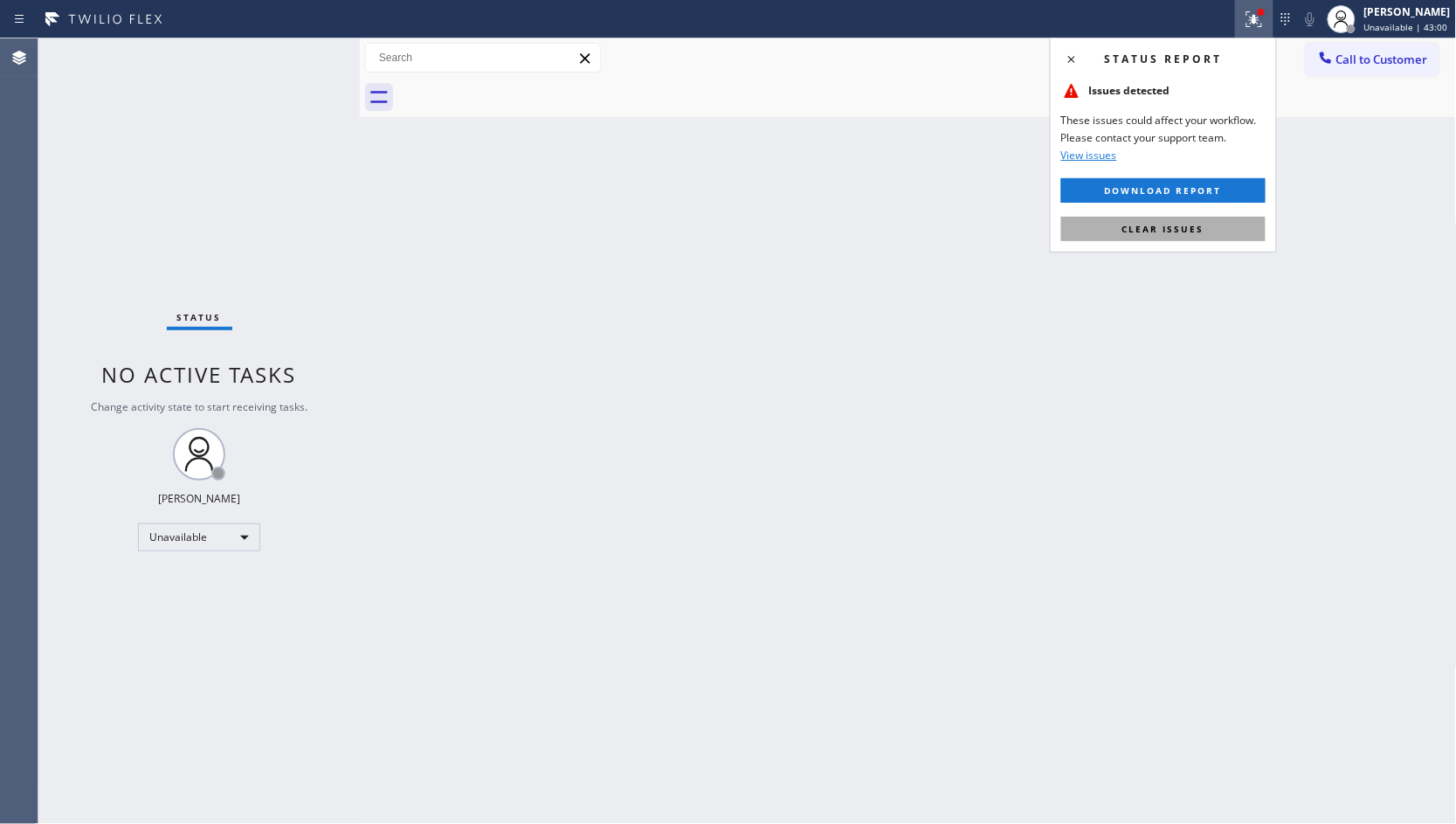 click on "Clear issues" at bounding box center (1163, 229) 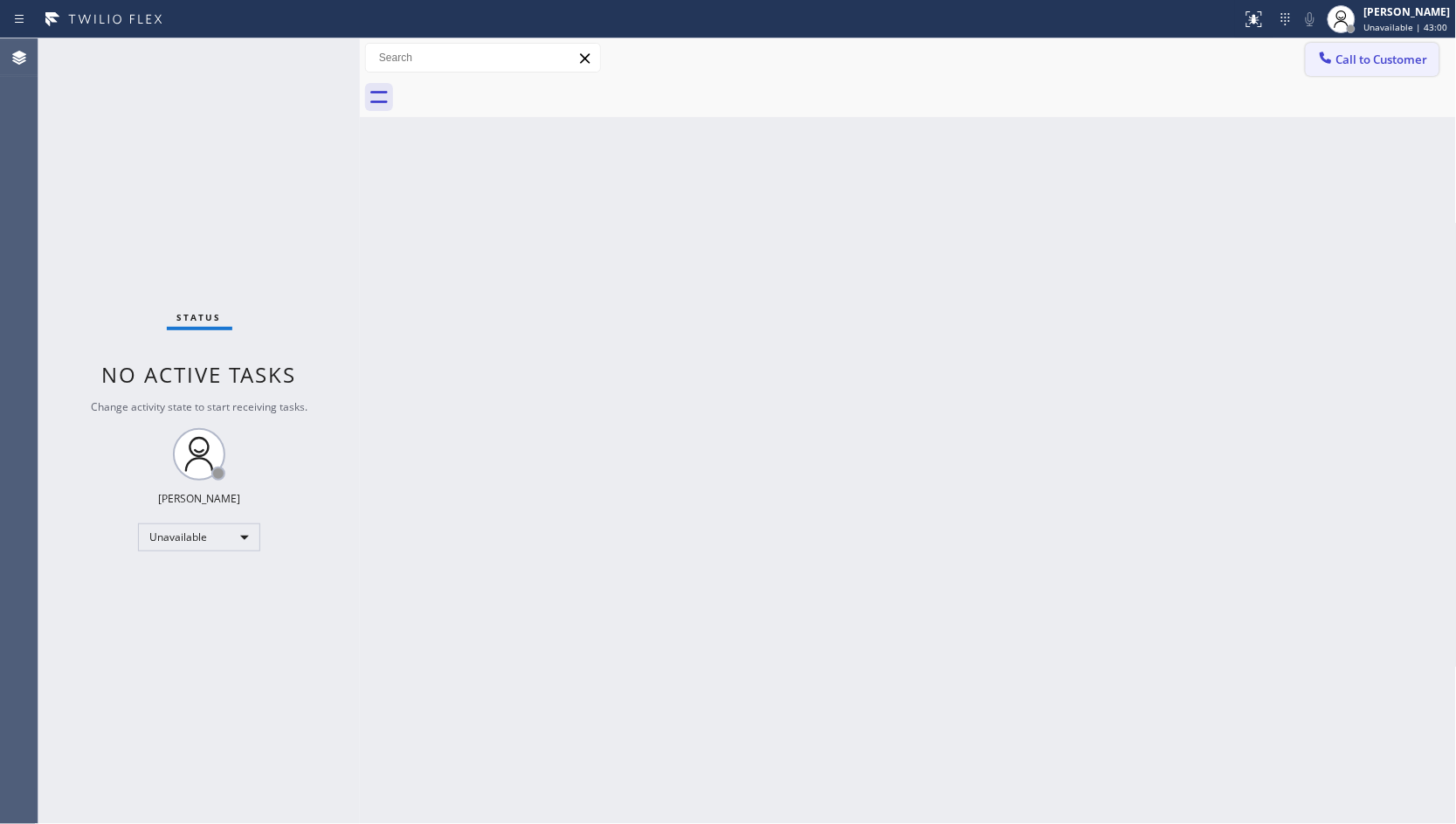 click on "Call to Customer" at bounding box center [1382, 59] 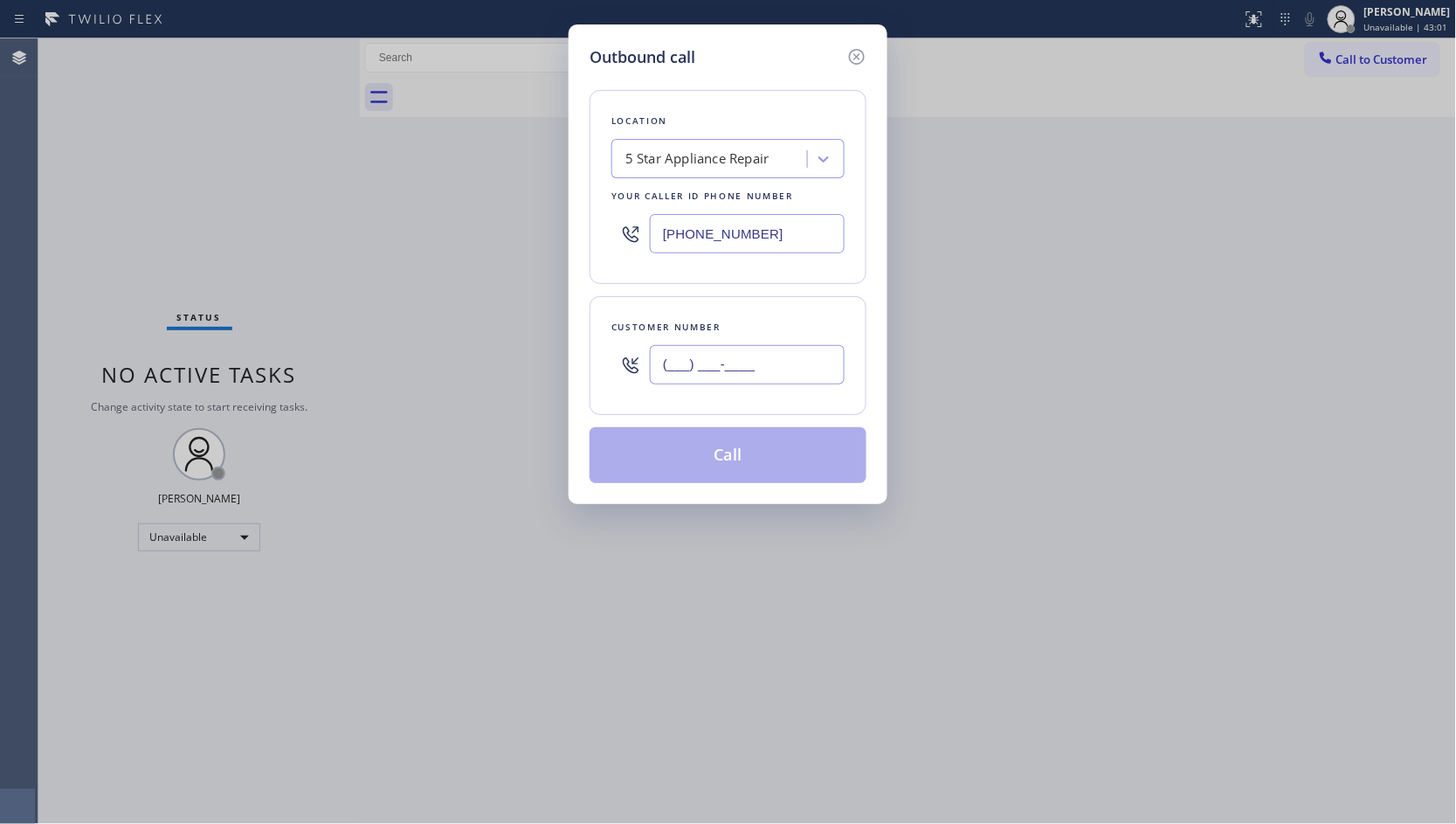 click on "(___) ___-____" at bounding box center (747, 364) 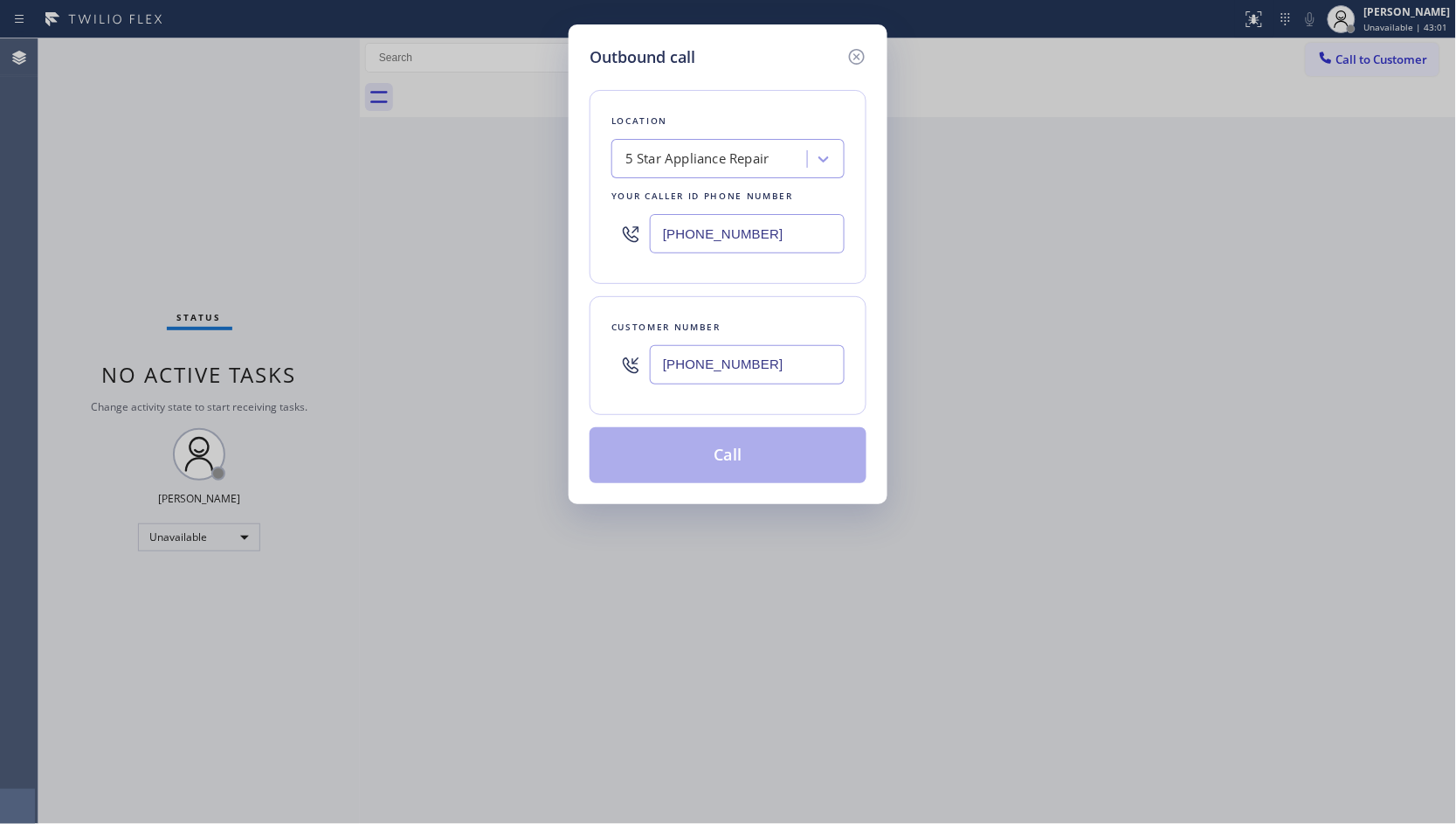type on "[PHONE_NUMBER]" 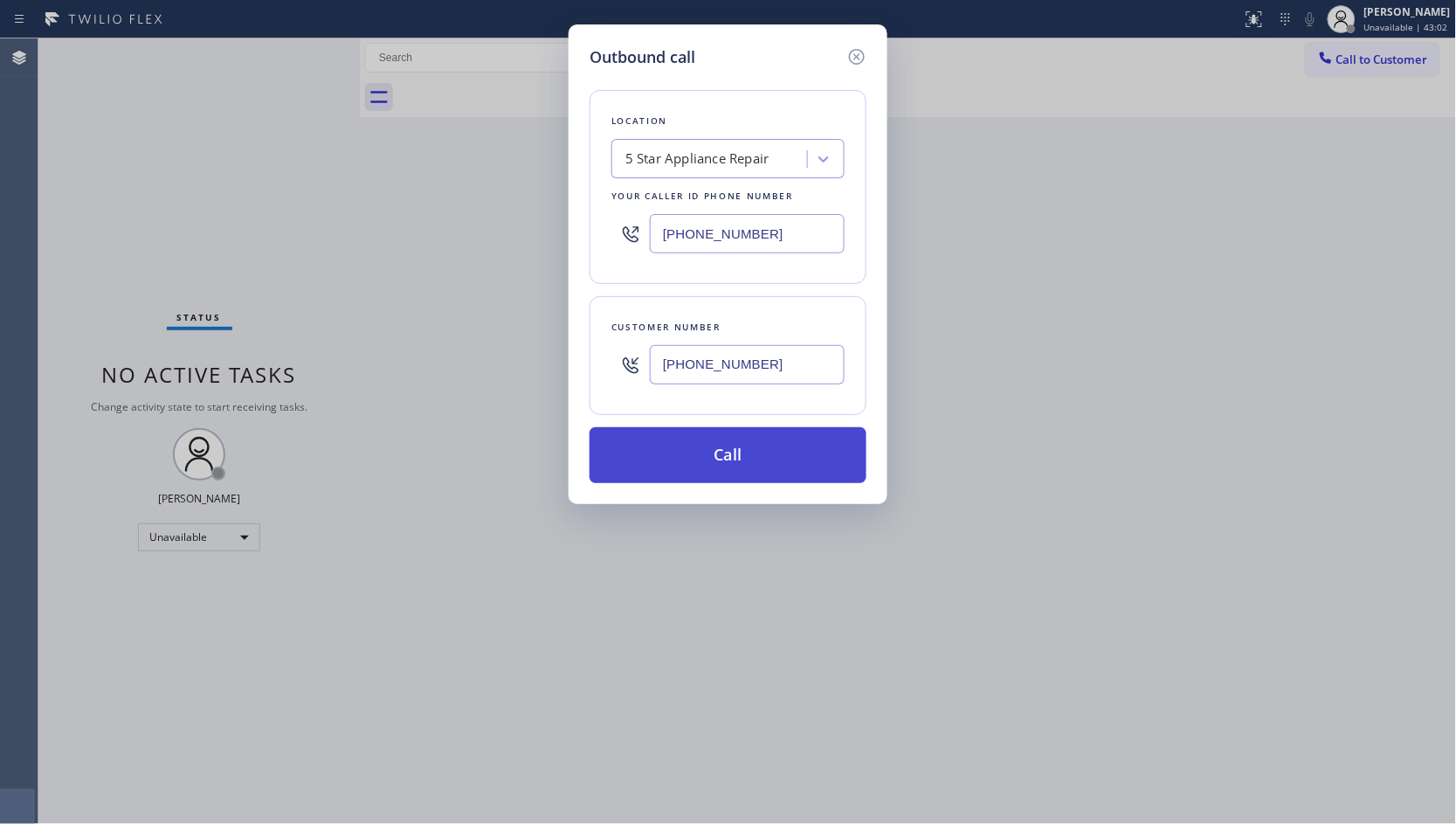 click on "Call" at bounding box center [728, 455] 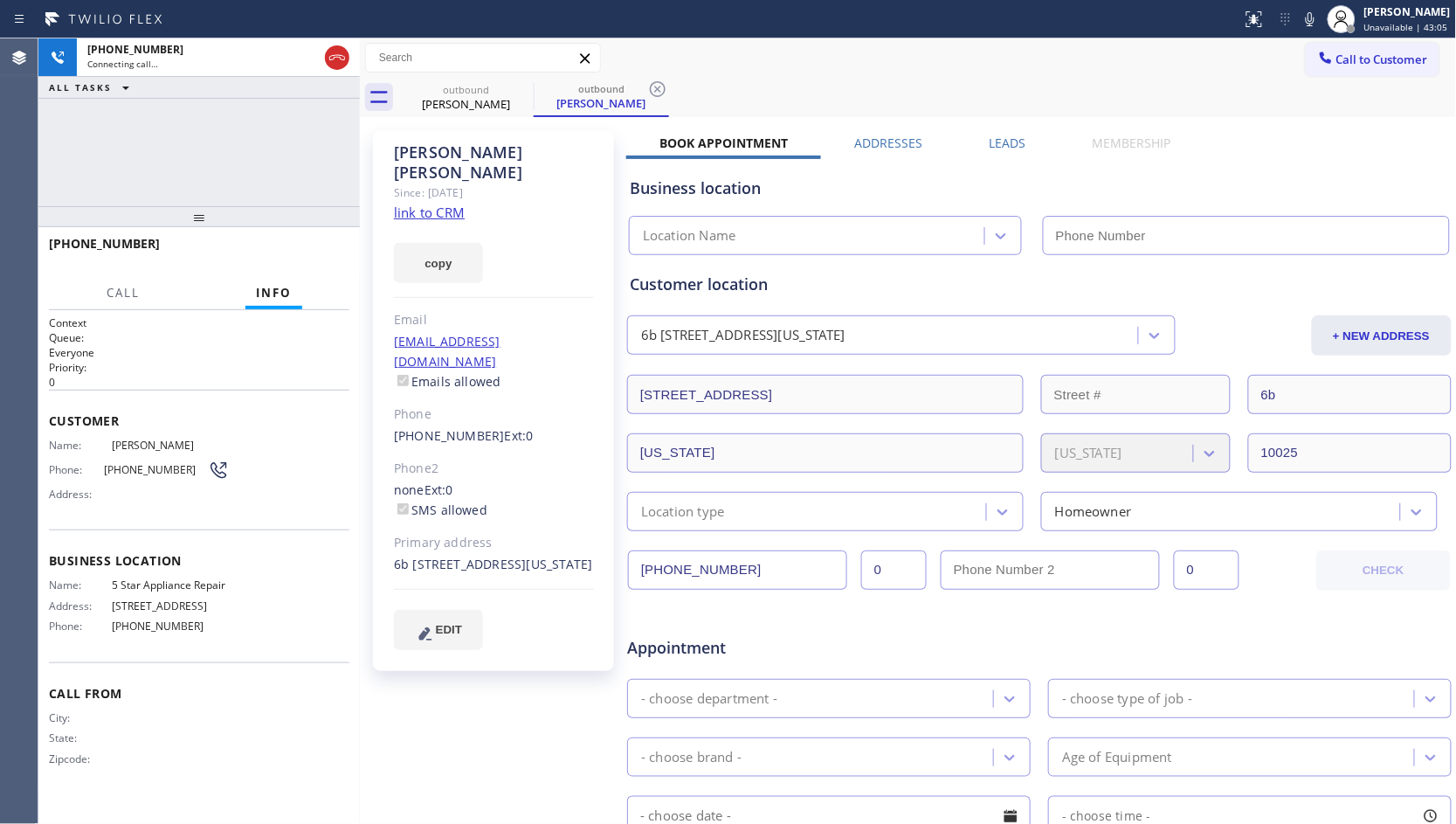type on "[PHONE_NUMBER]" 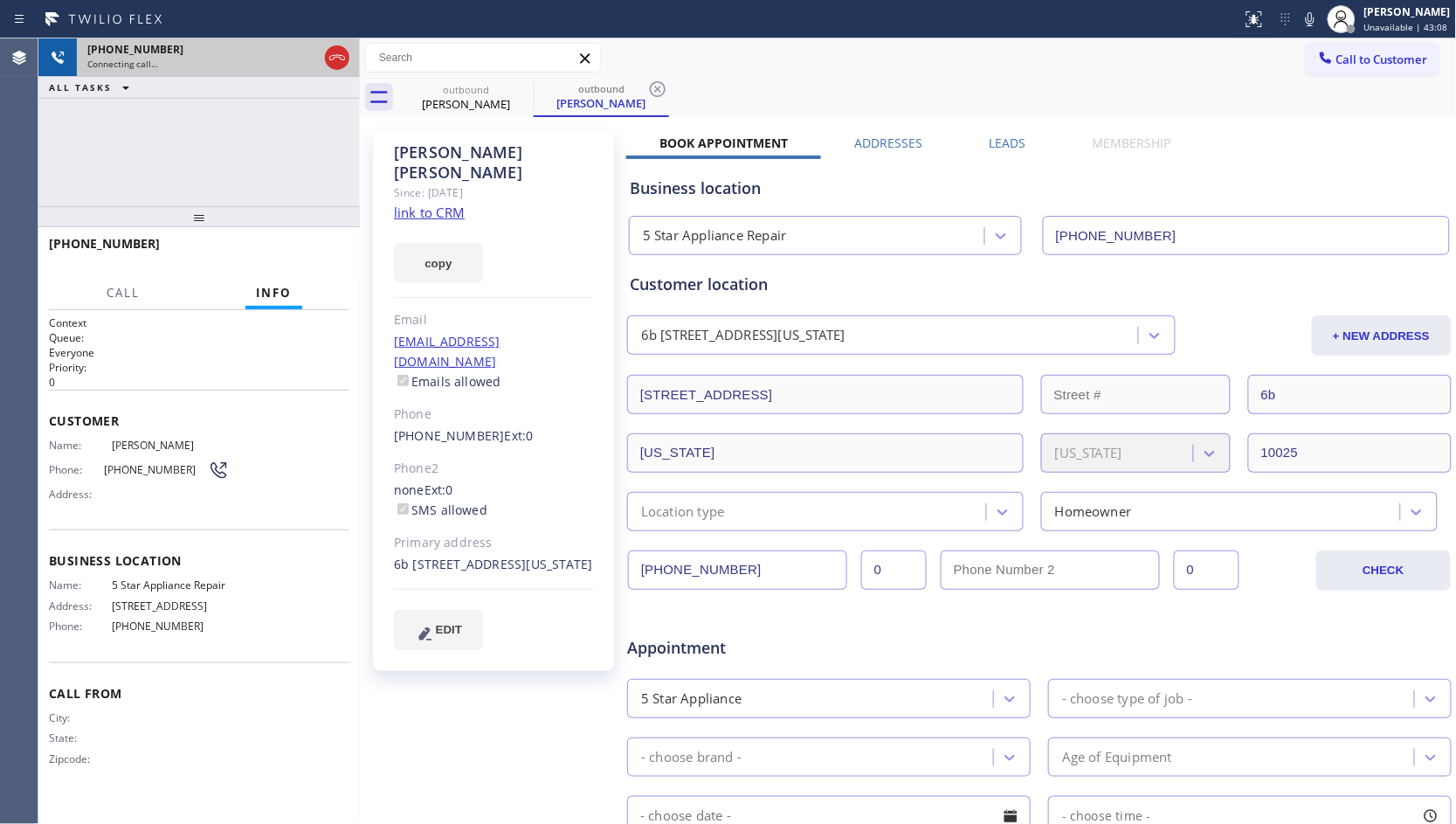 drag, startPoint x: 343, startPoint y: 50, endPoint x: 343, endPoint y: 67, distance: 17 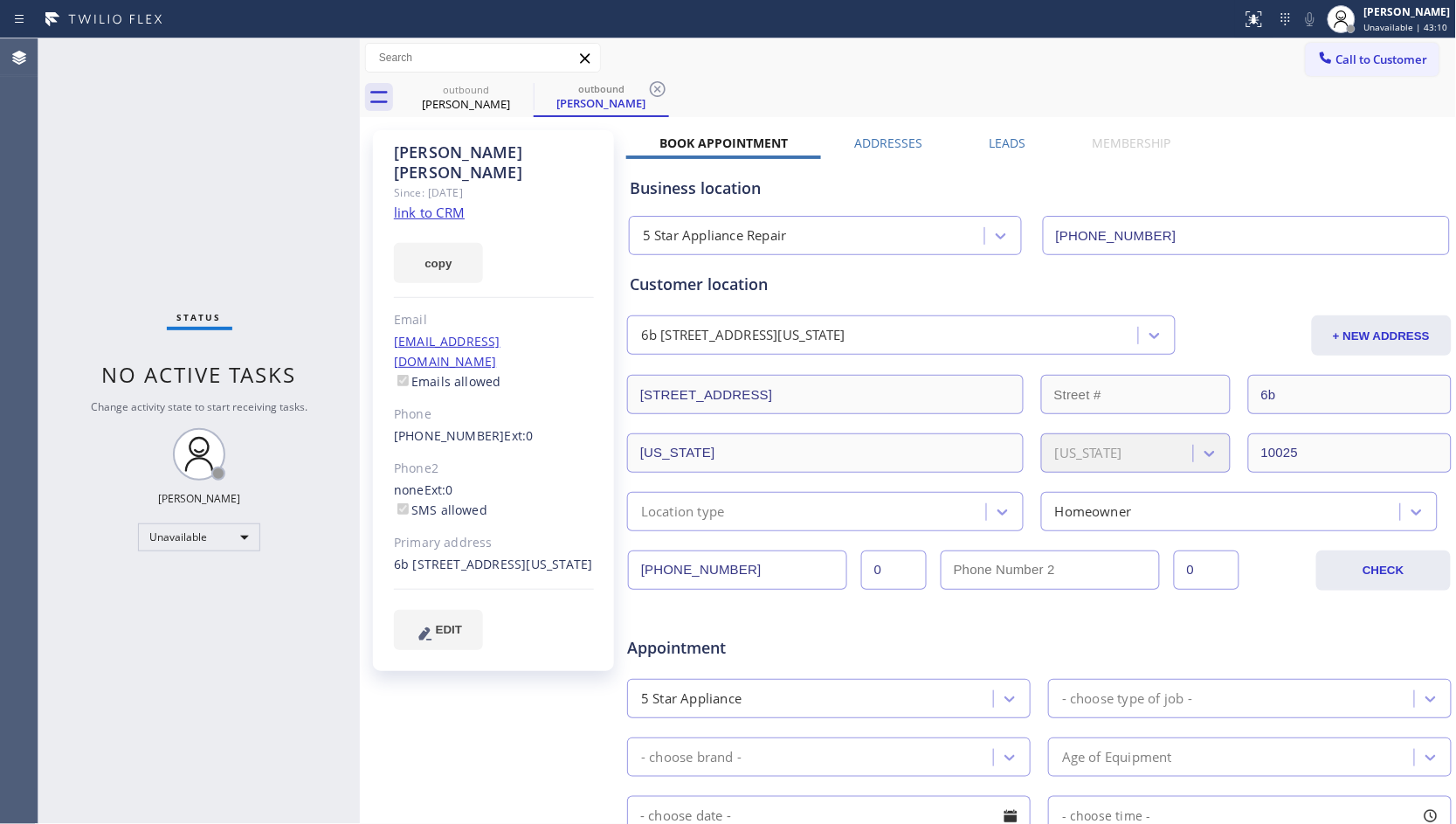 click on "link to CRM" 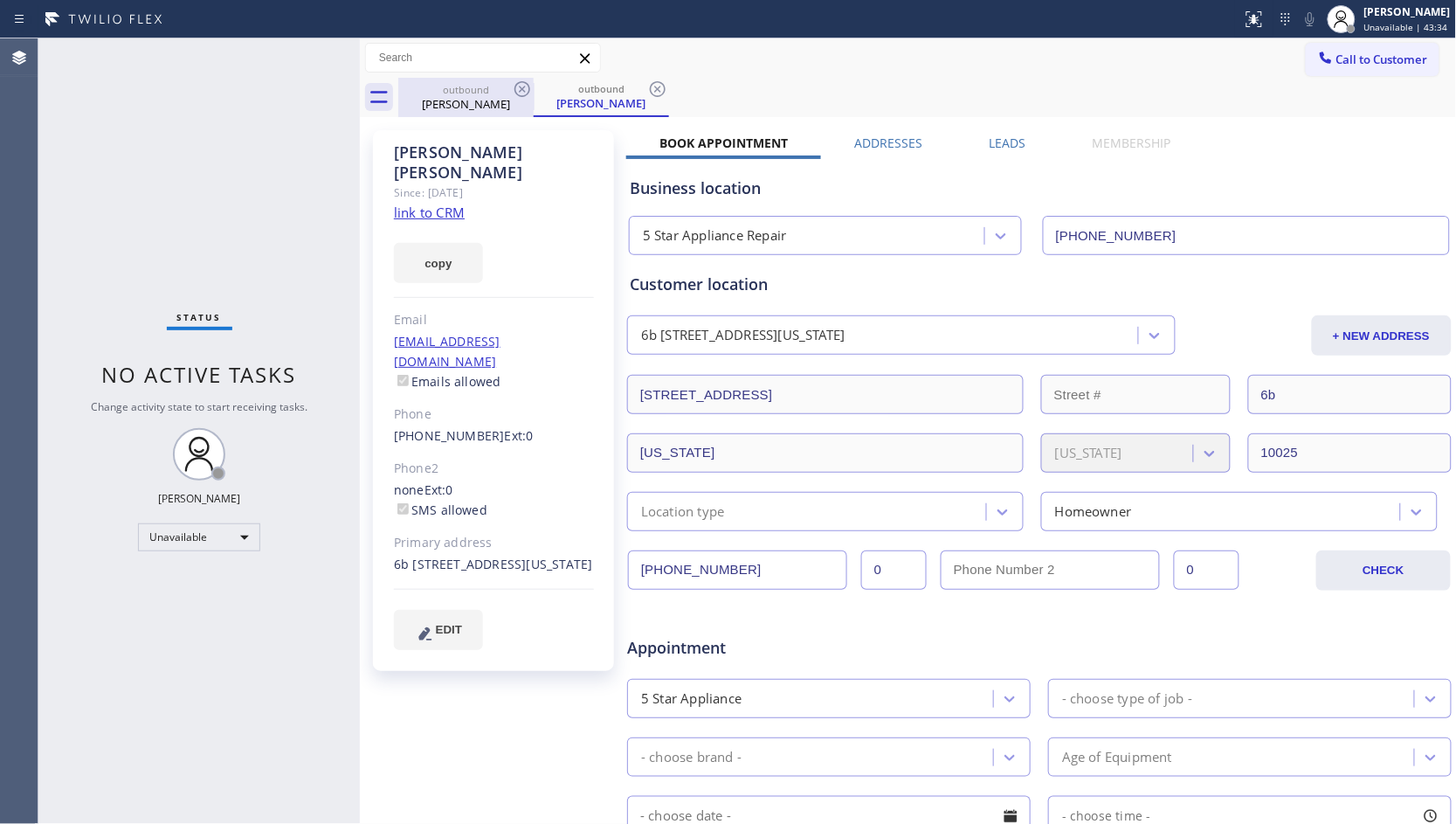 click on "outbound" at bounding box center [466, 89] 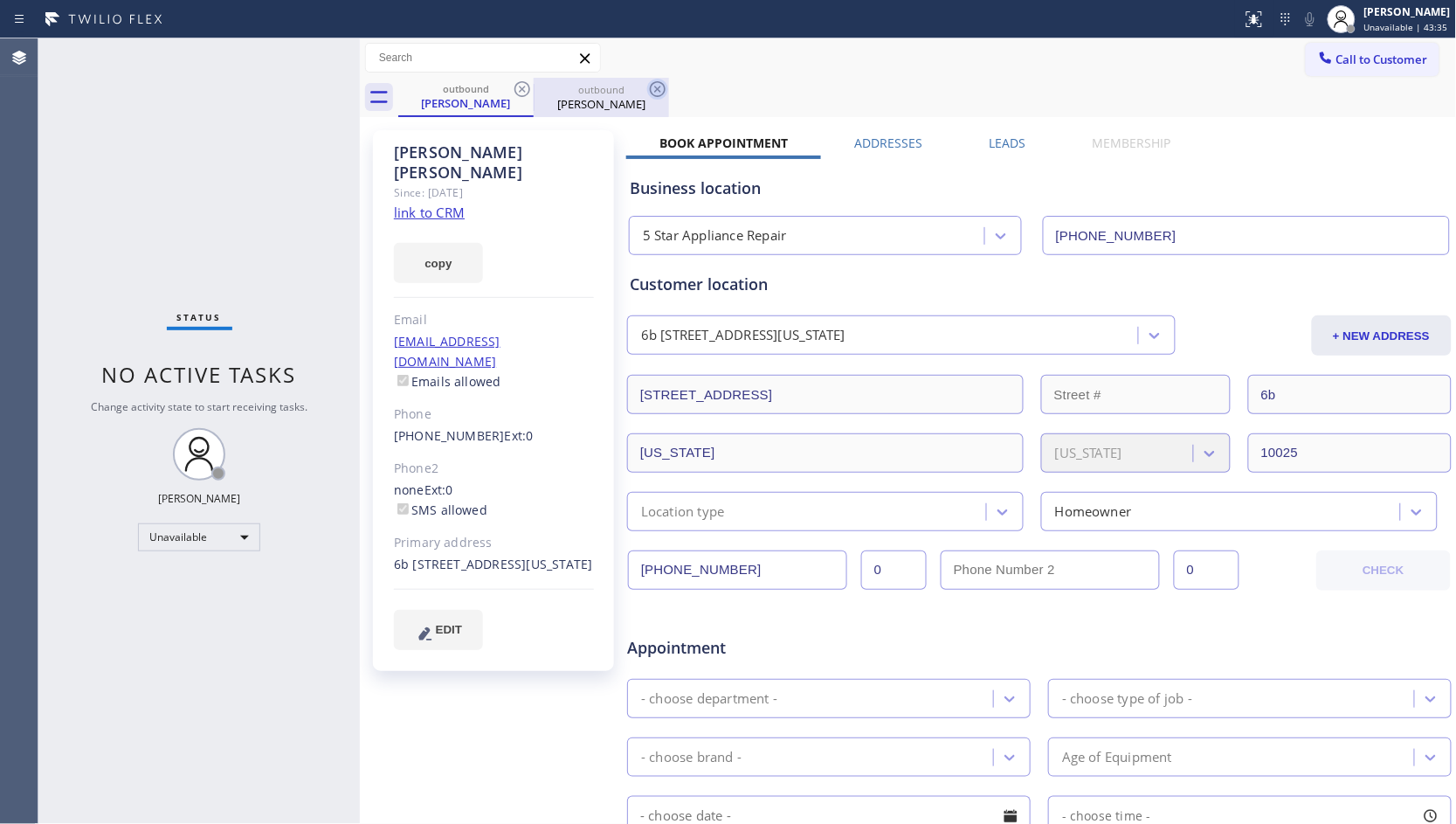 click 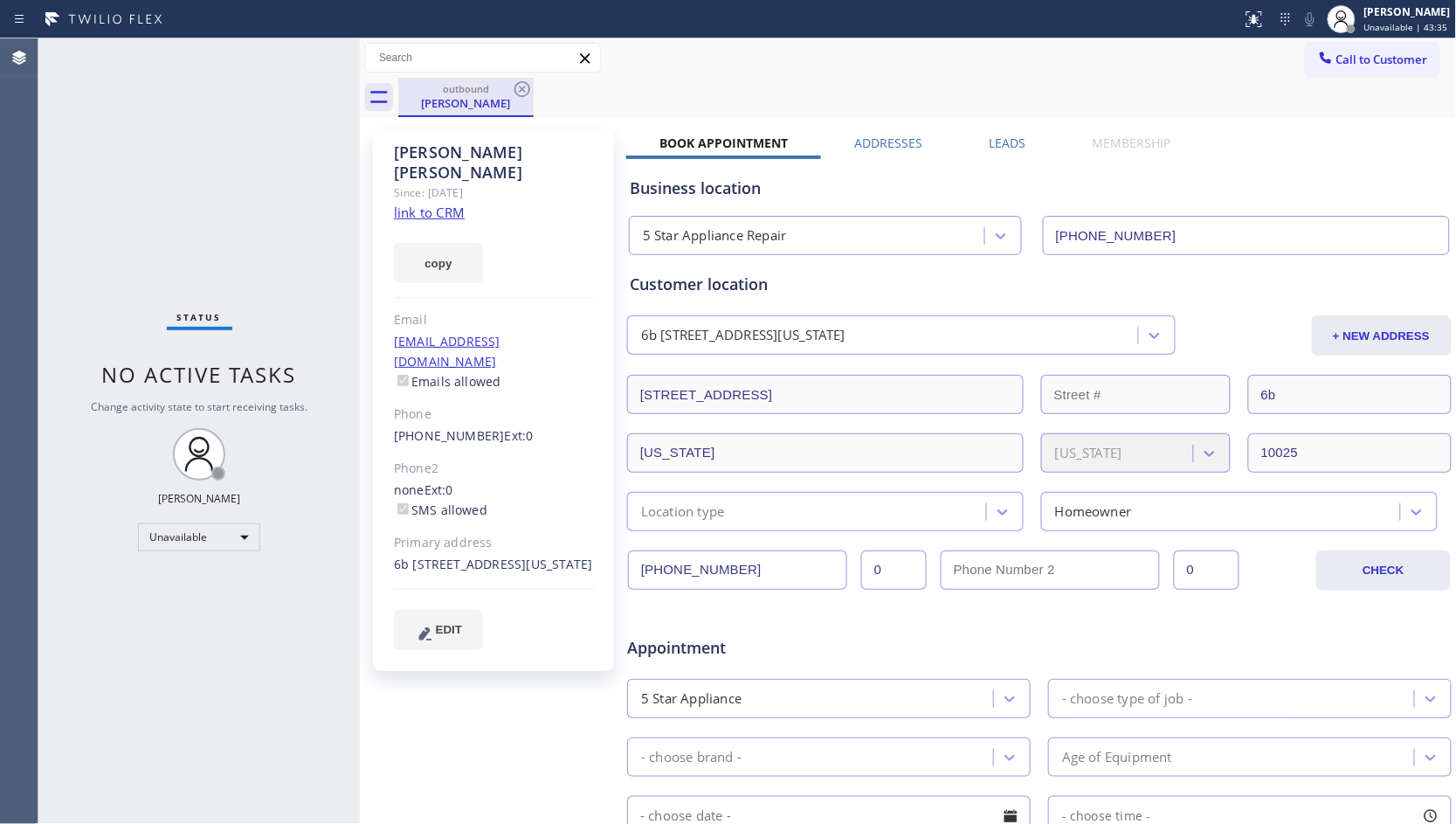 click on "outbound [PERSON_NAME]" at bounding box center (466, 97) 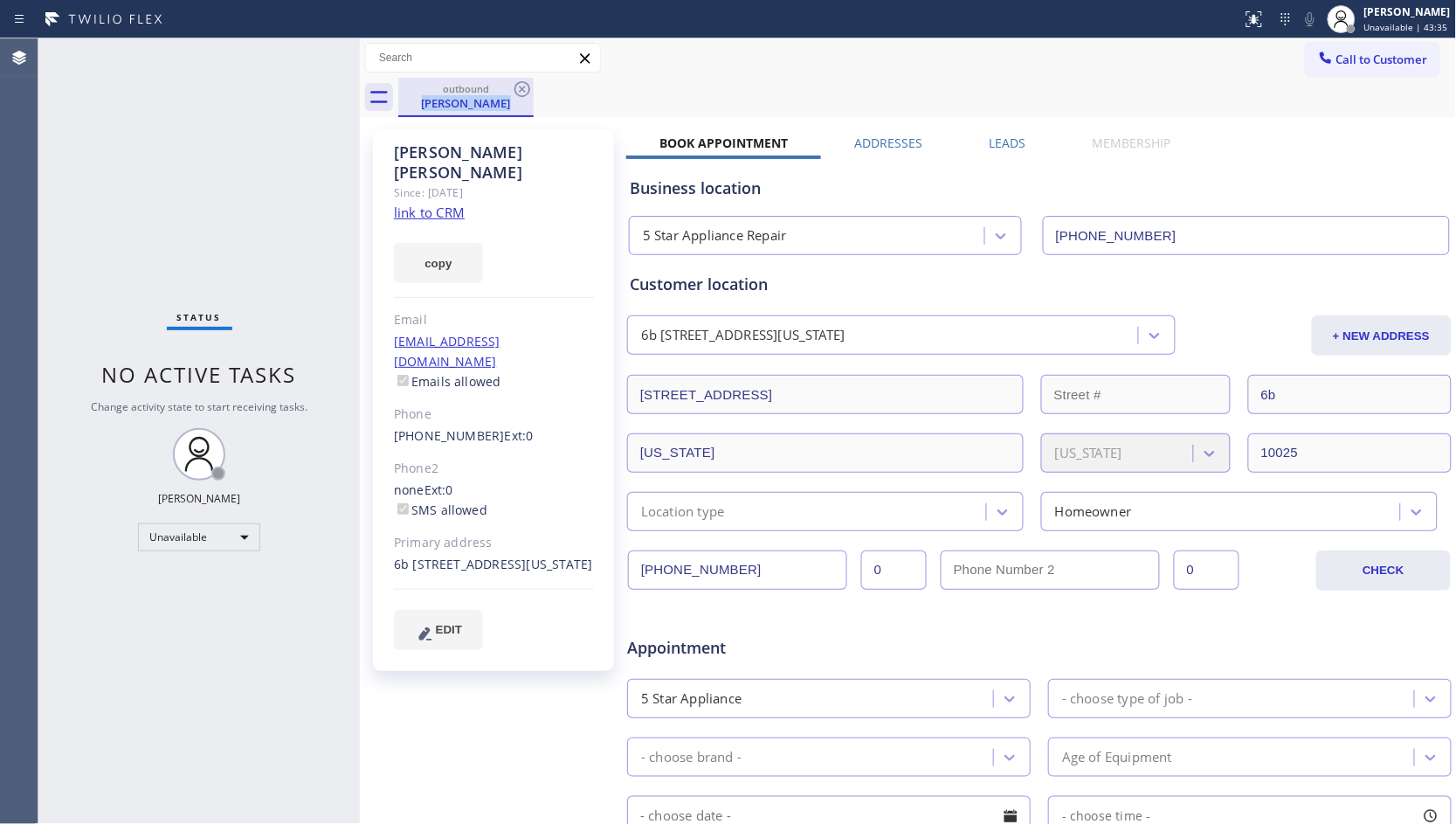 click on "outbound" at bounding box center [466, 88] 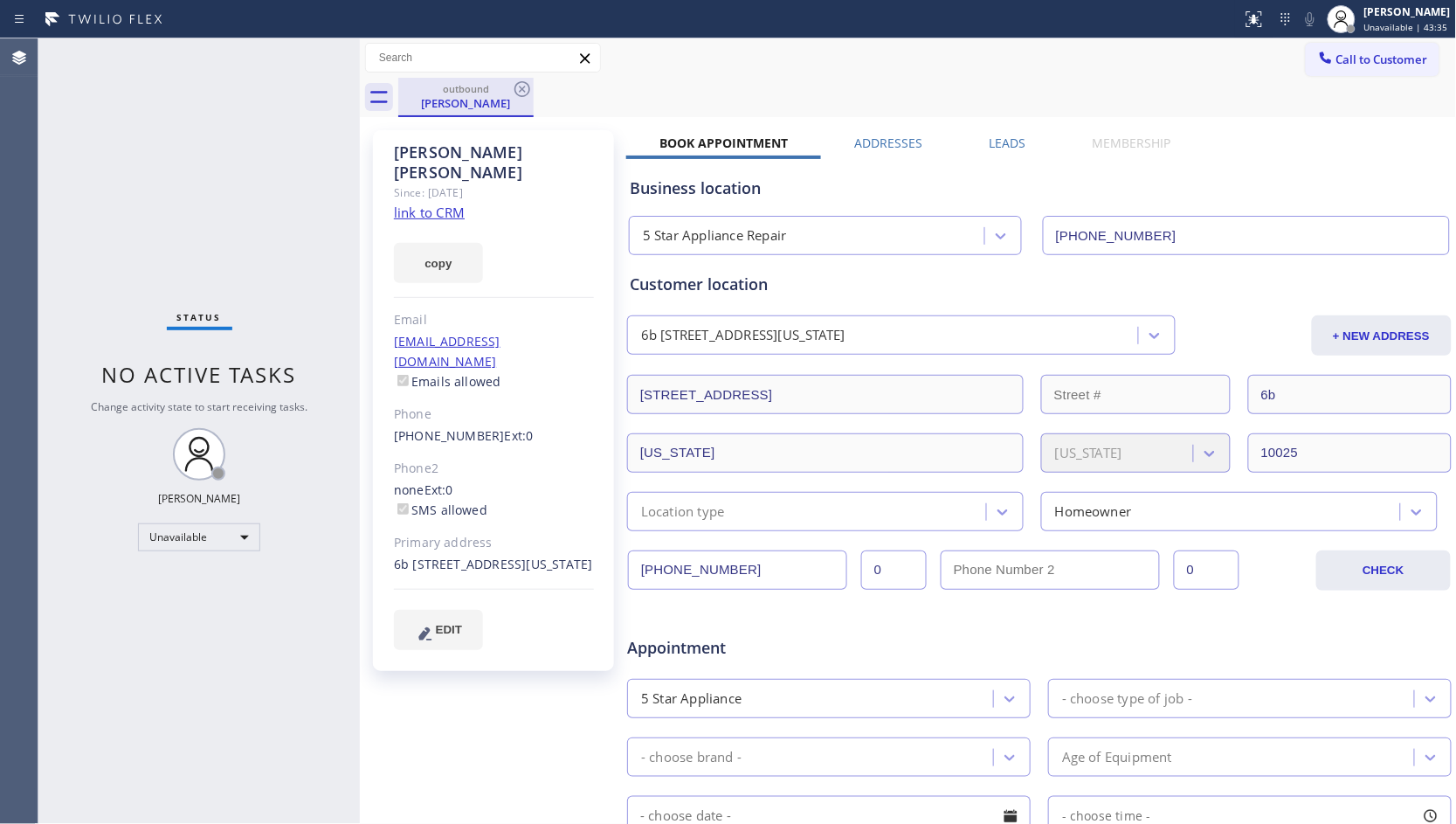 drag, startPoint x: 487, startPoint y: 88, endPoint x: 498, endPoint y: 85, distance: 11.401754 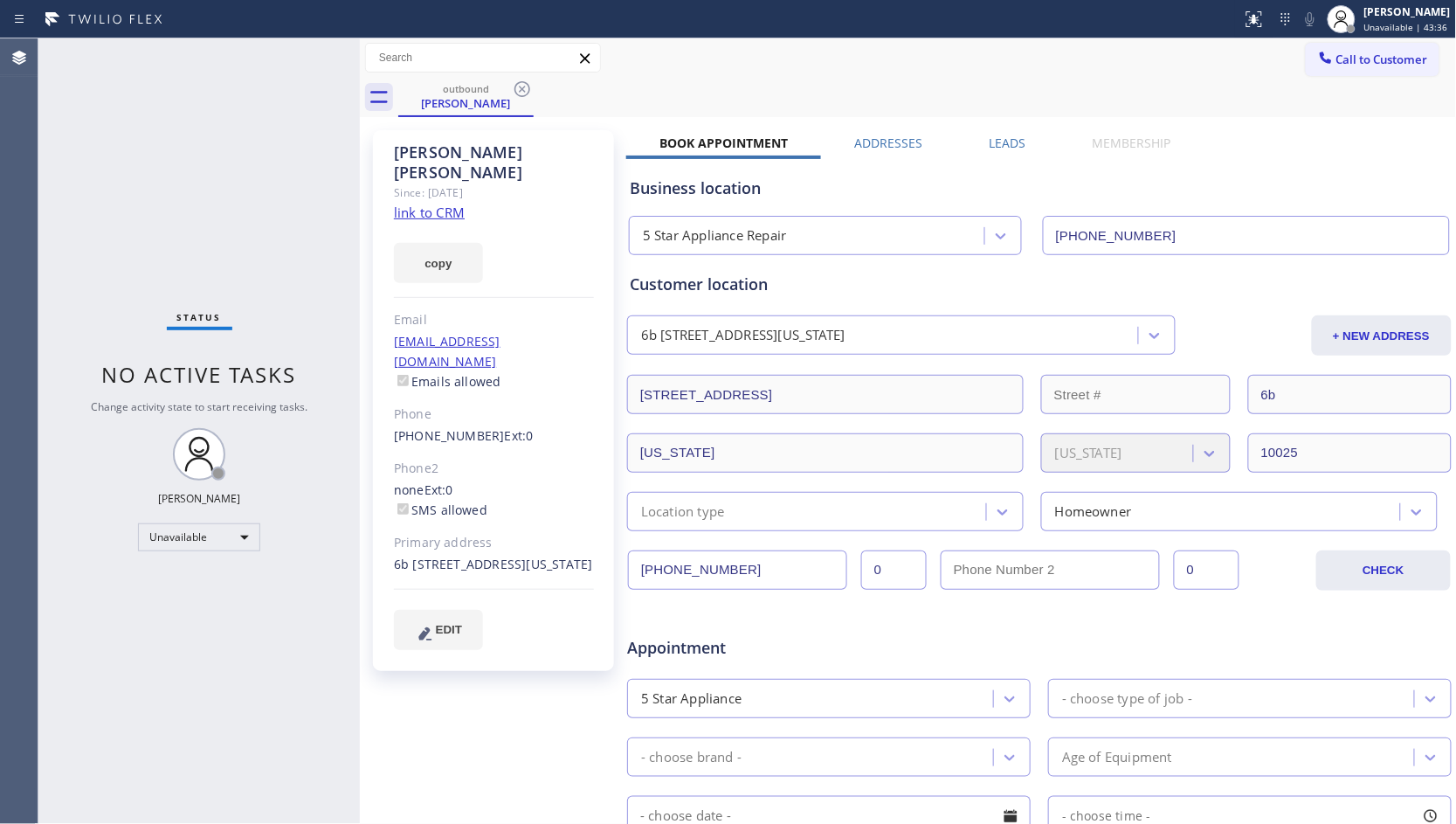 click 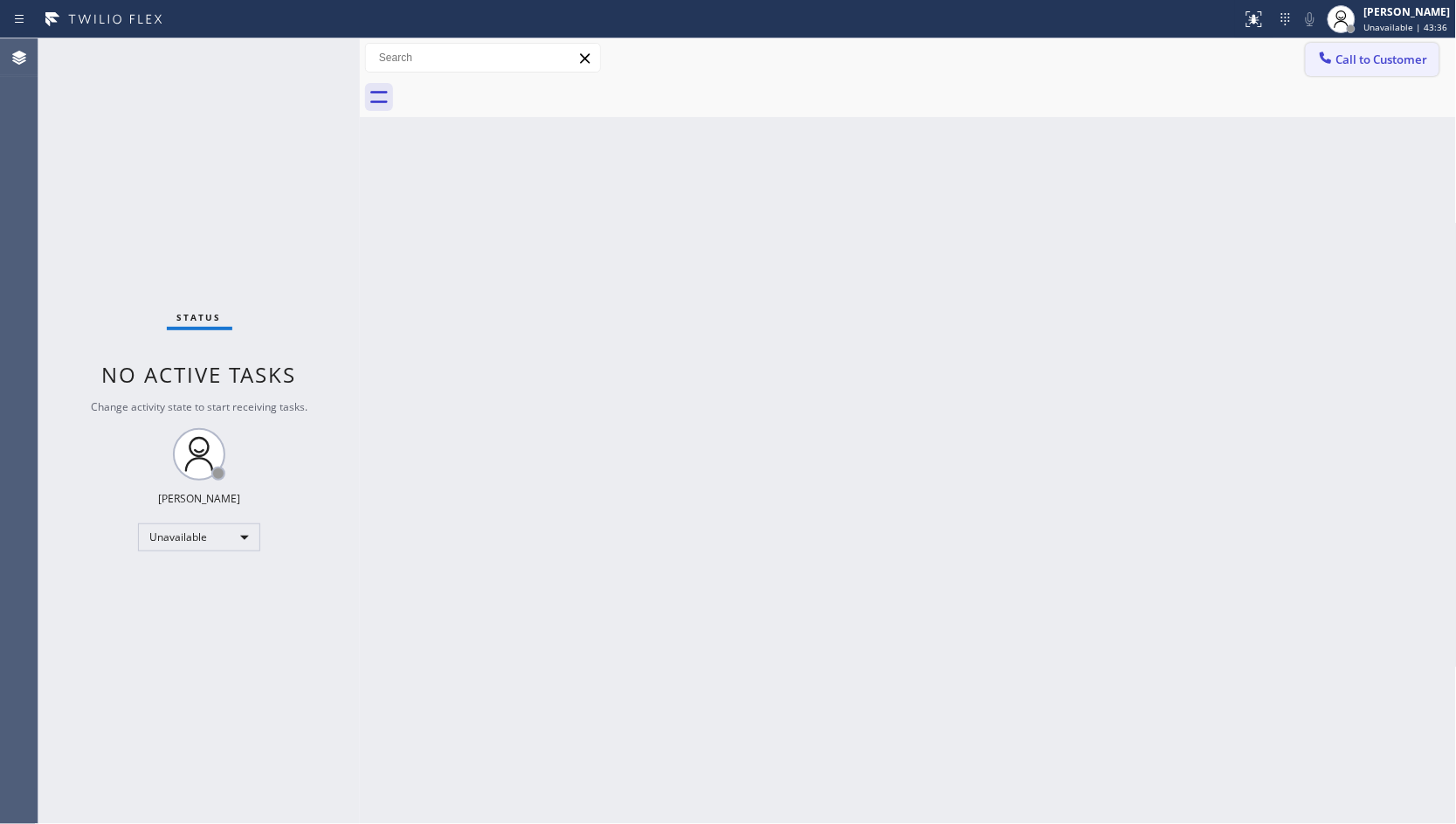 click on "Call to Customer" at bounding box center (1382, 59) 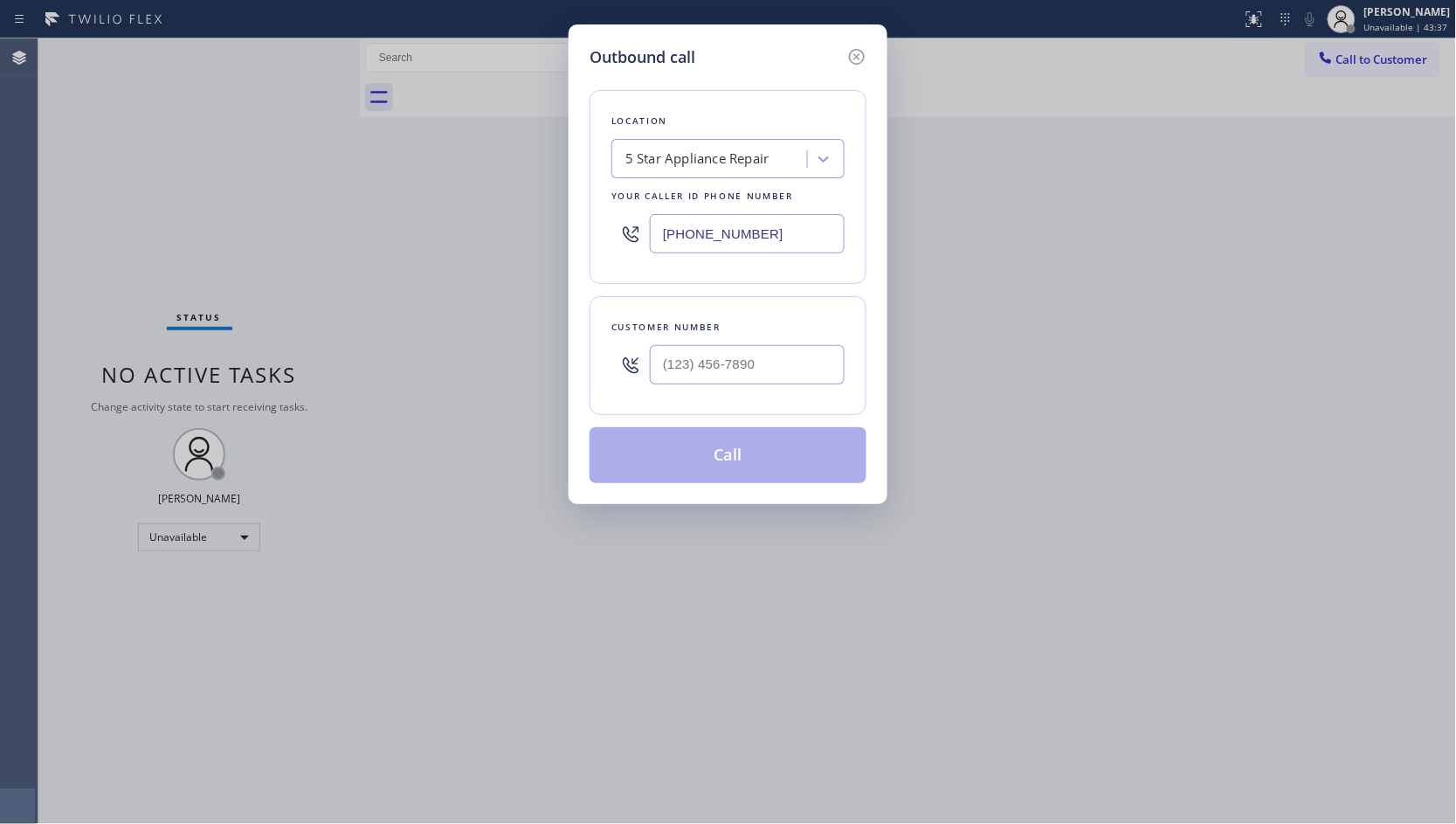 click at bounding box center [747, 364] 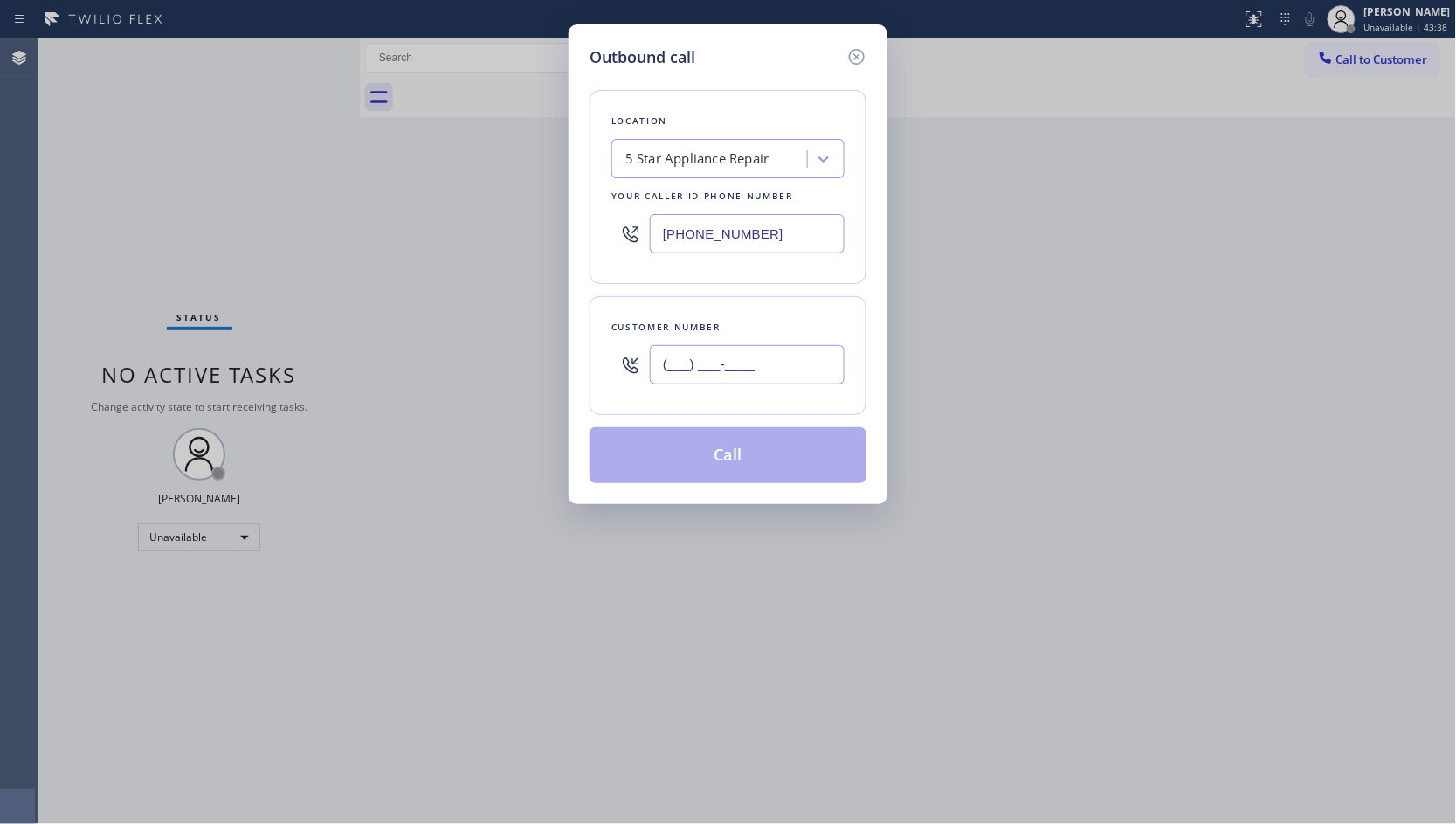 click on "(___) ___-____" at bounding box center (747, 364) 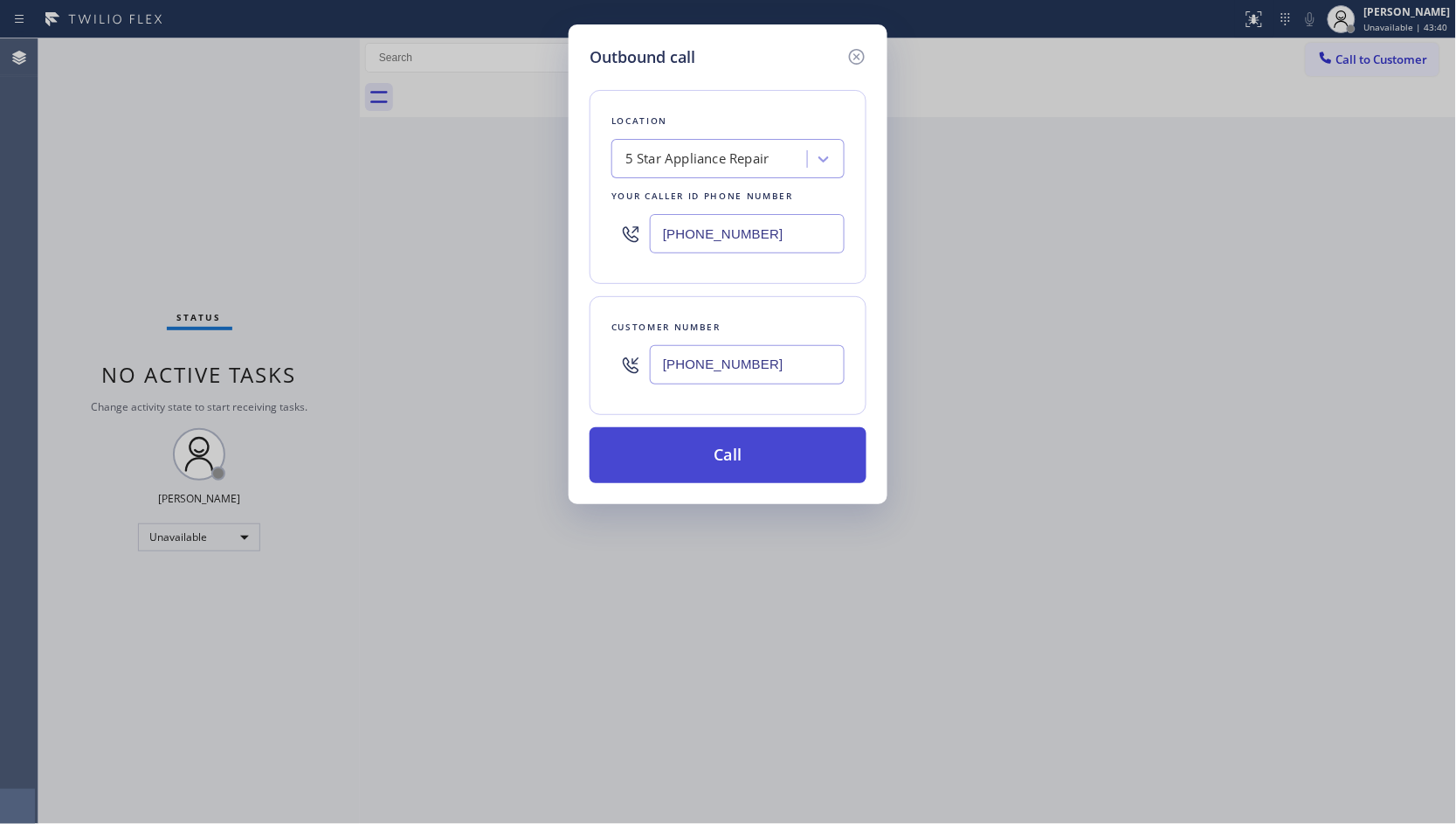 type on "[PHONE_NUMBER]" 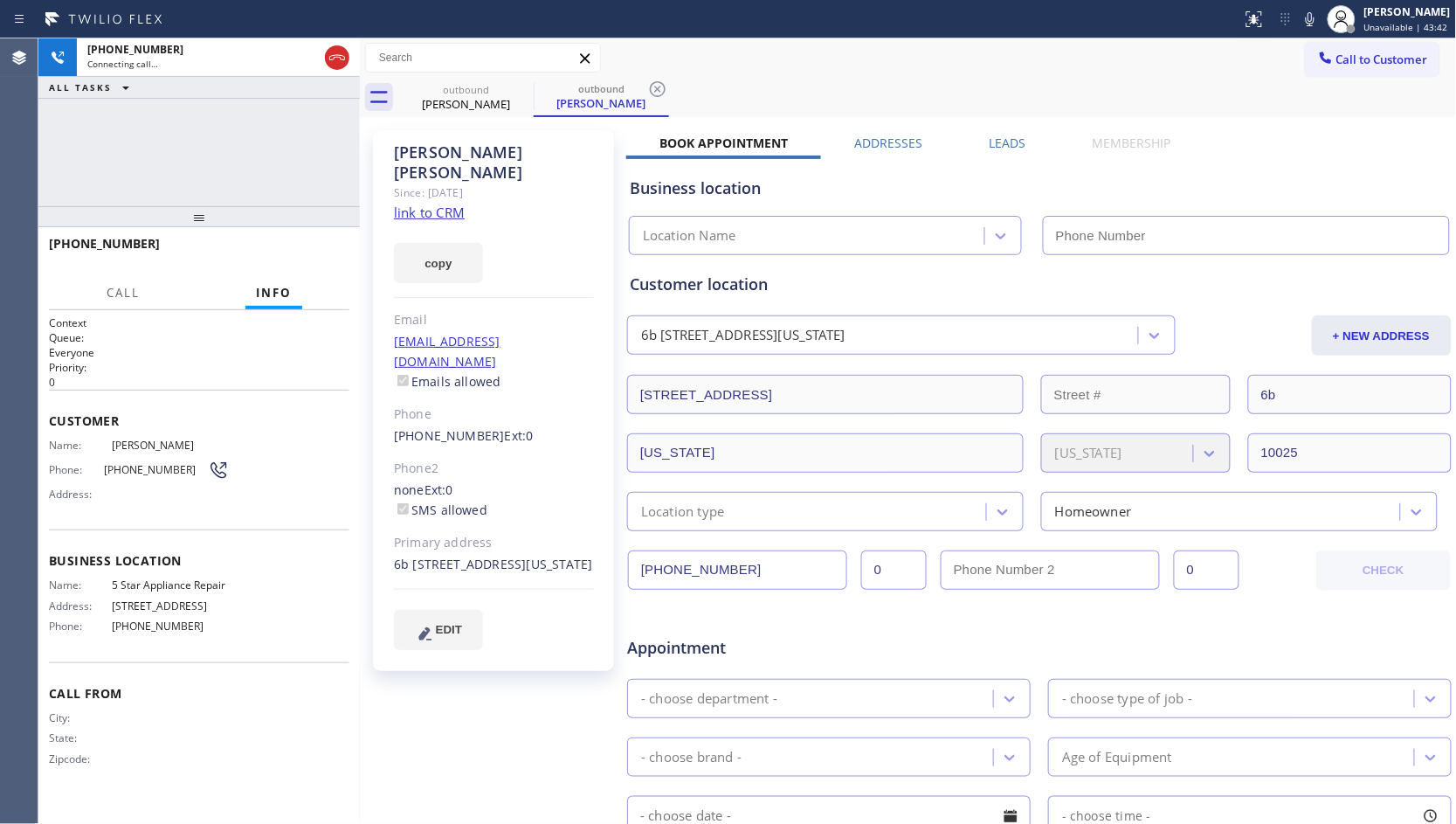 click on "copy" at bounding box center (438, 263) 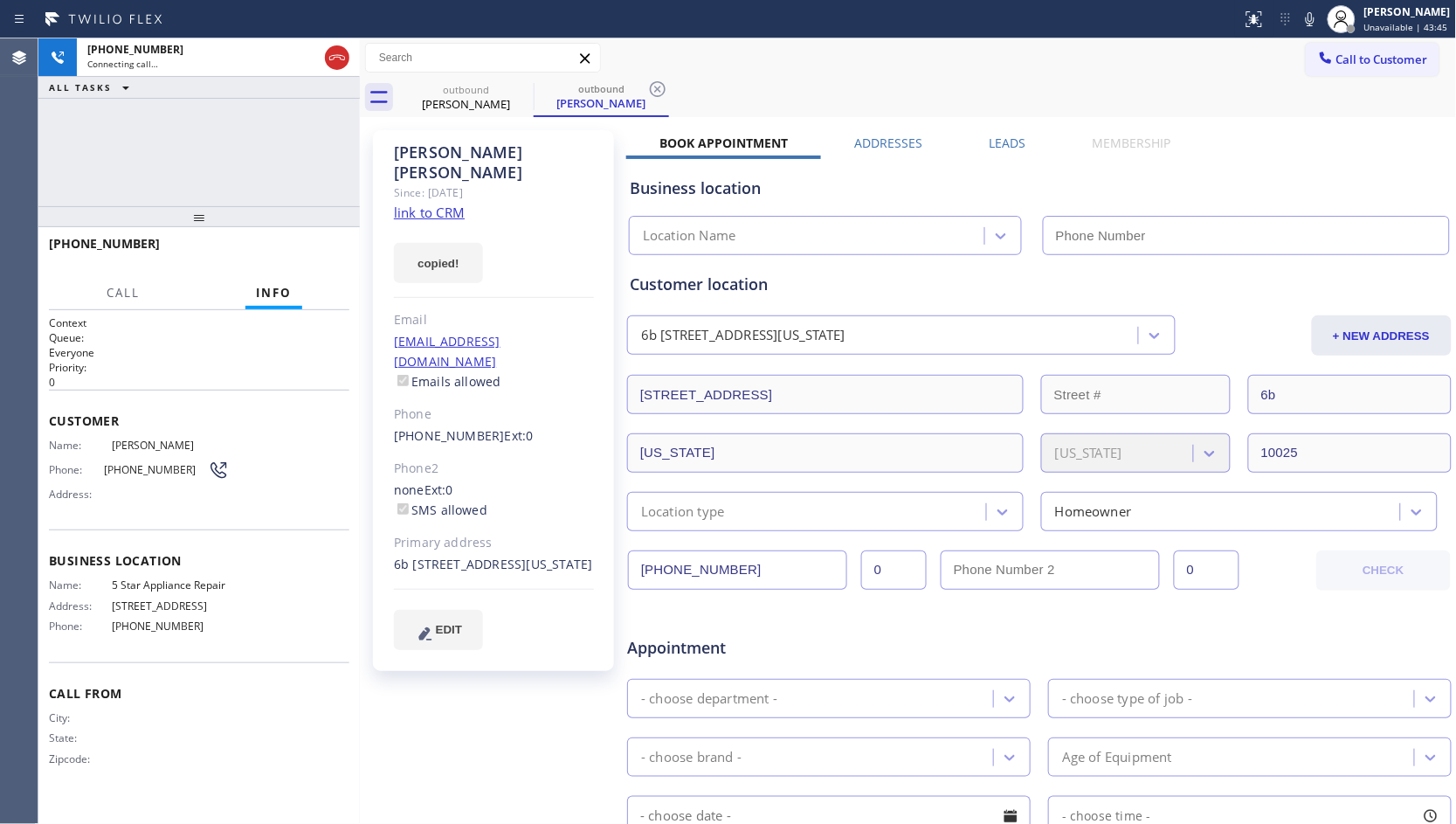 type on "[PHONE_NUMBER]" 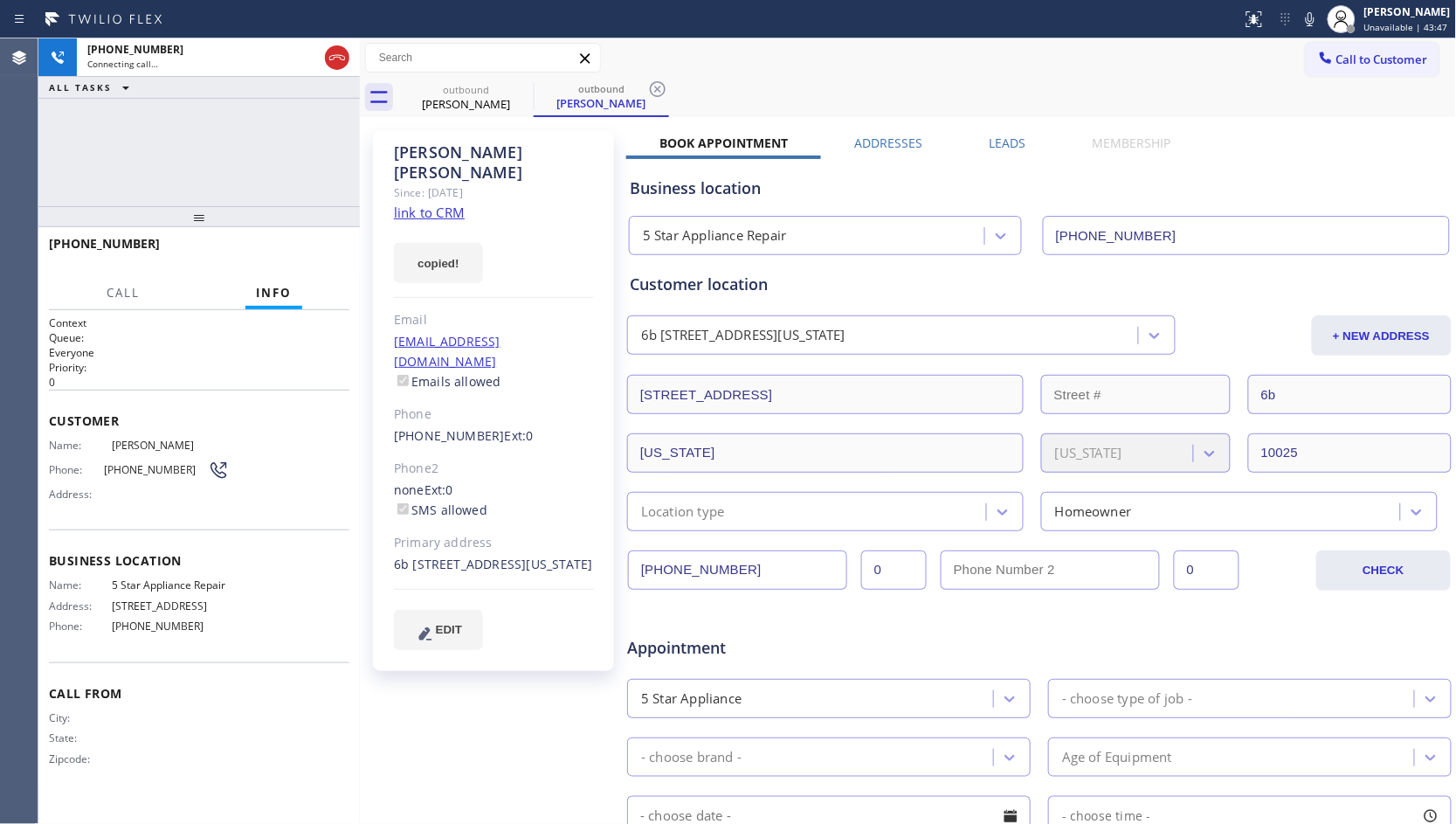 click on "[PERSON_NAME]" 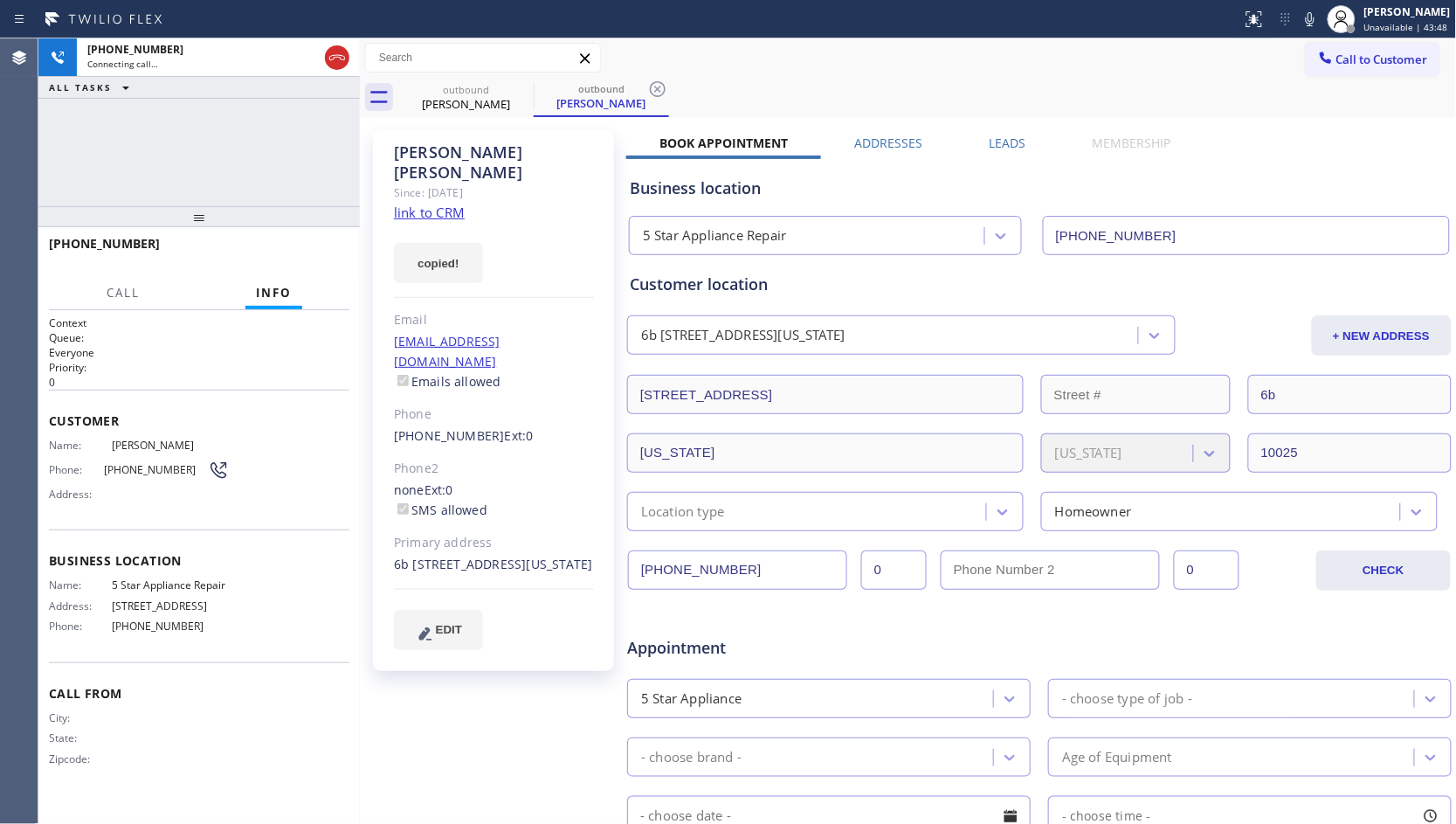 click on "[PERSON_NAME]" 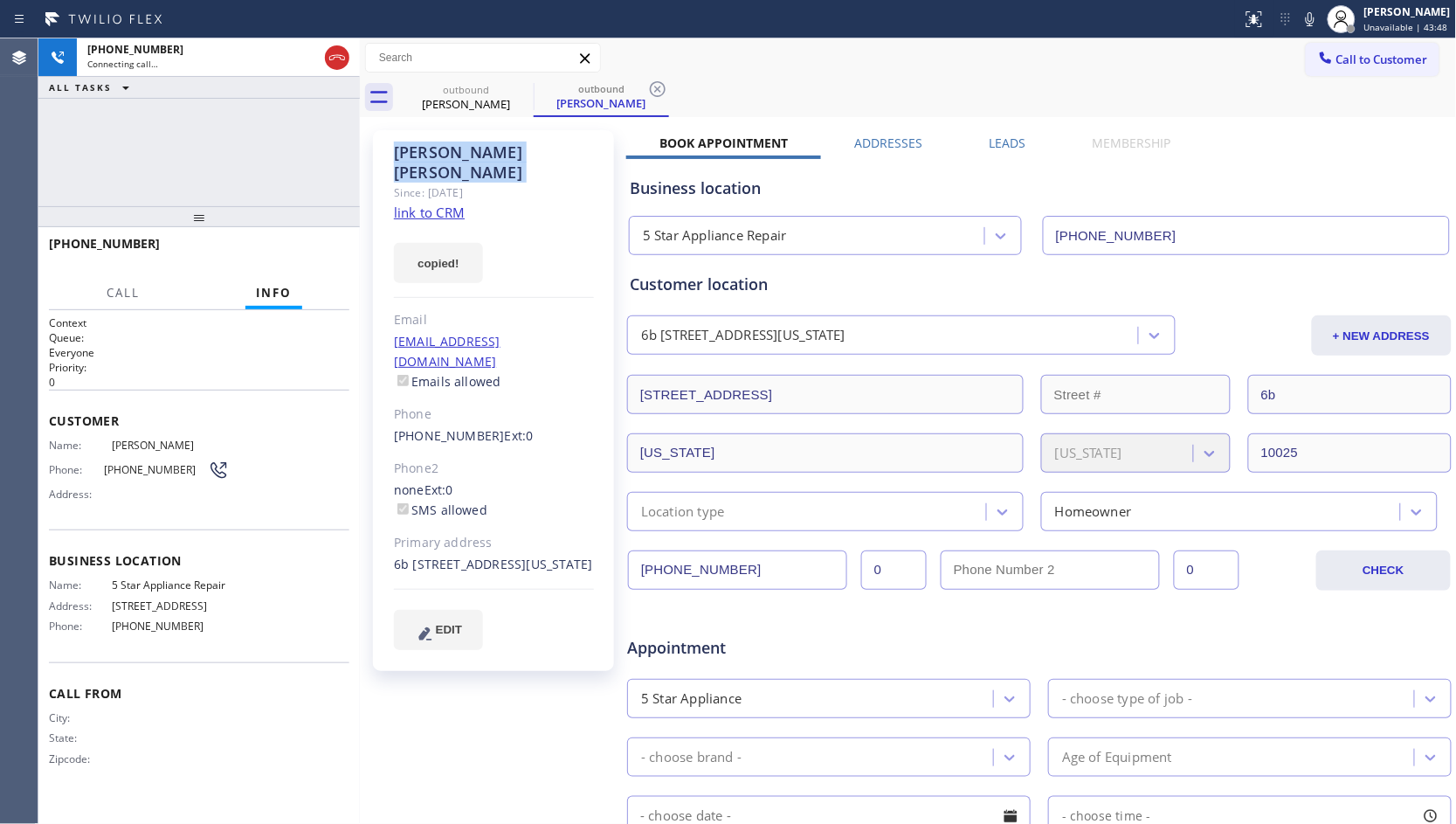 click on "[PERSON_NAME]" 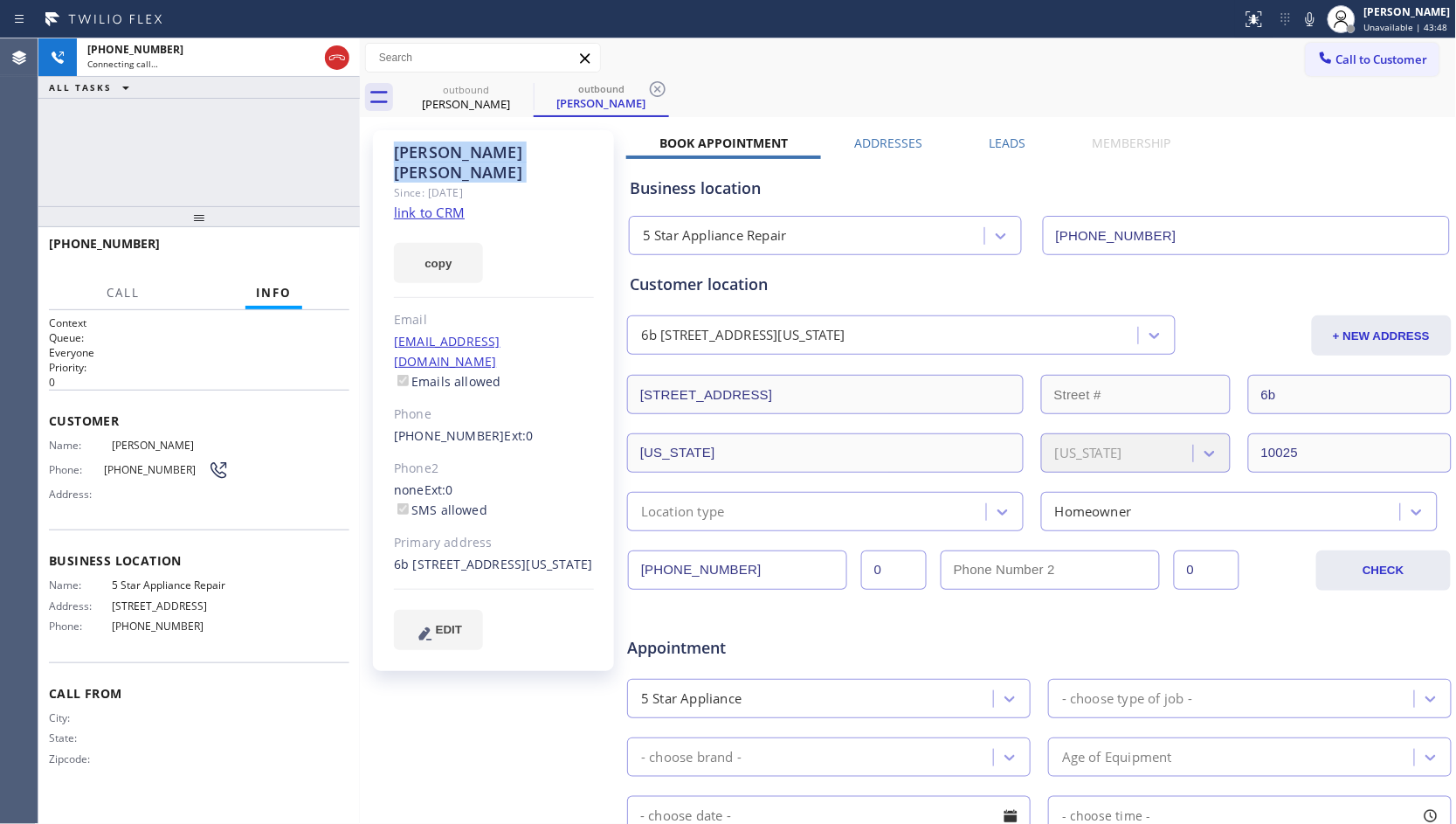 copy on "[PERSON_NAME]" 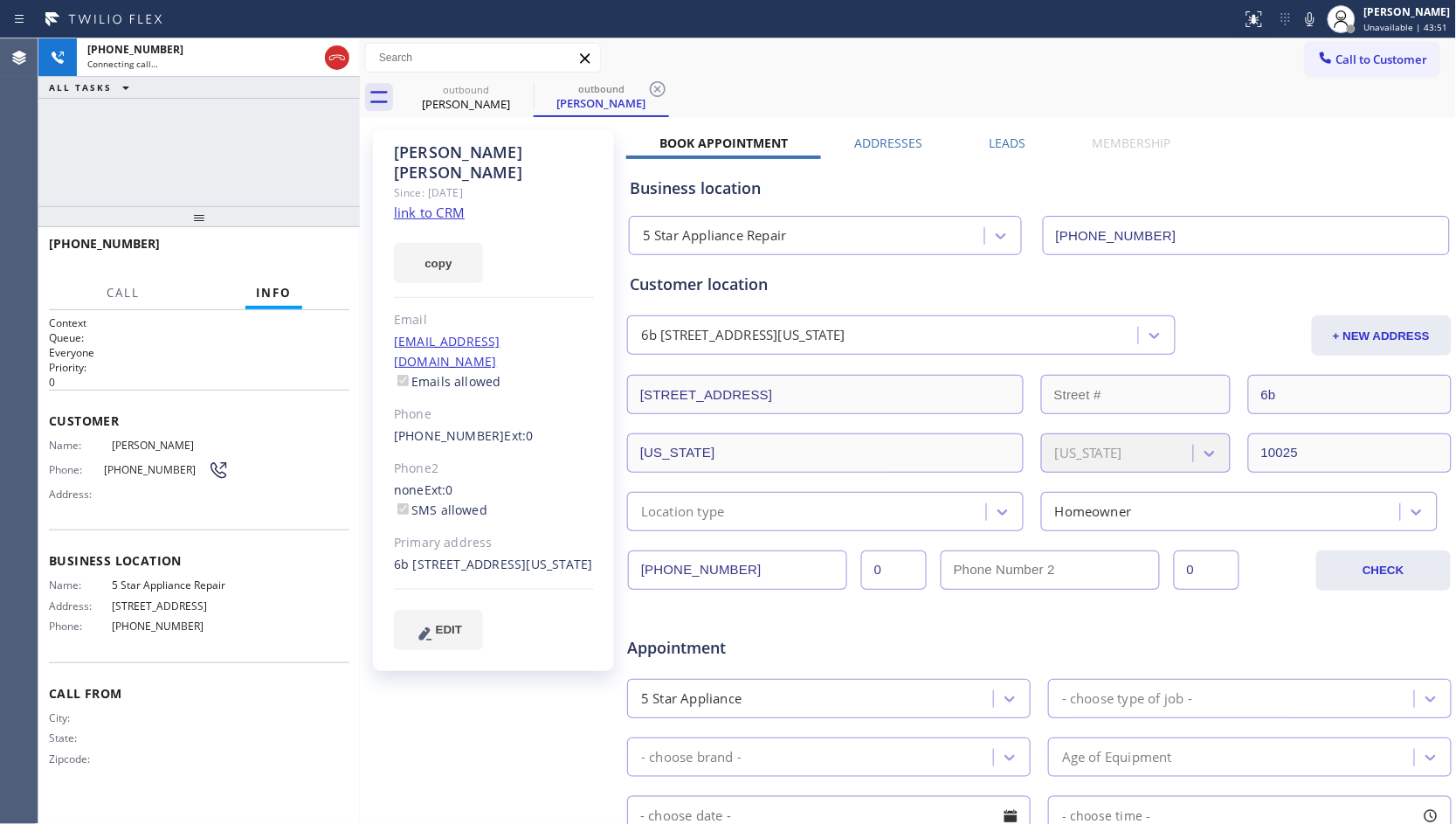 click on "[PHONE_NUMBER]" at bounding box center [737, 570] 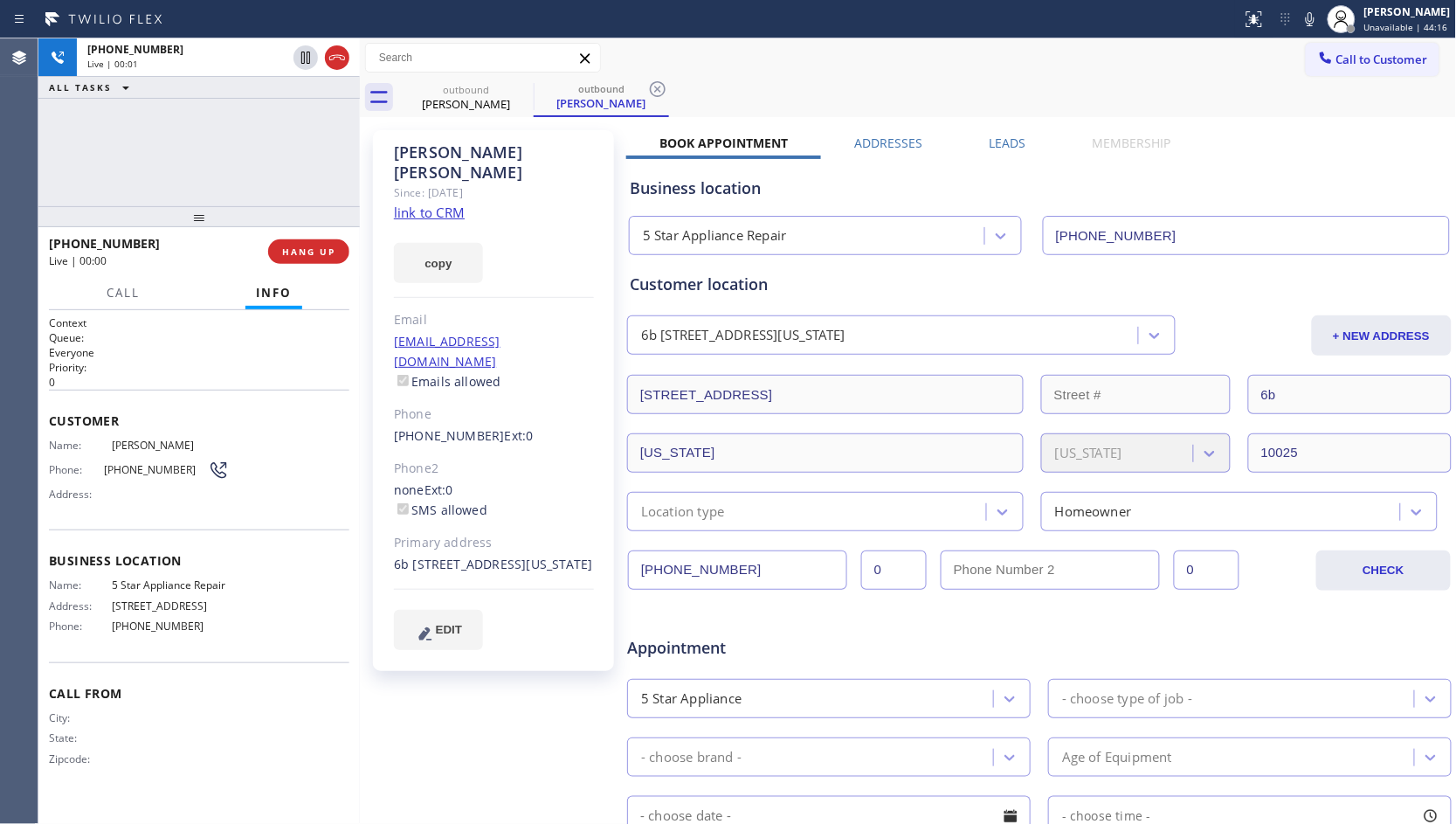 click on "Since: [DATE]" 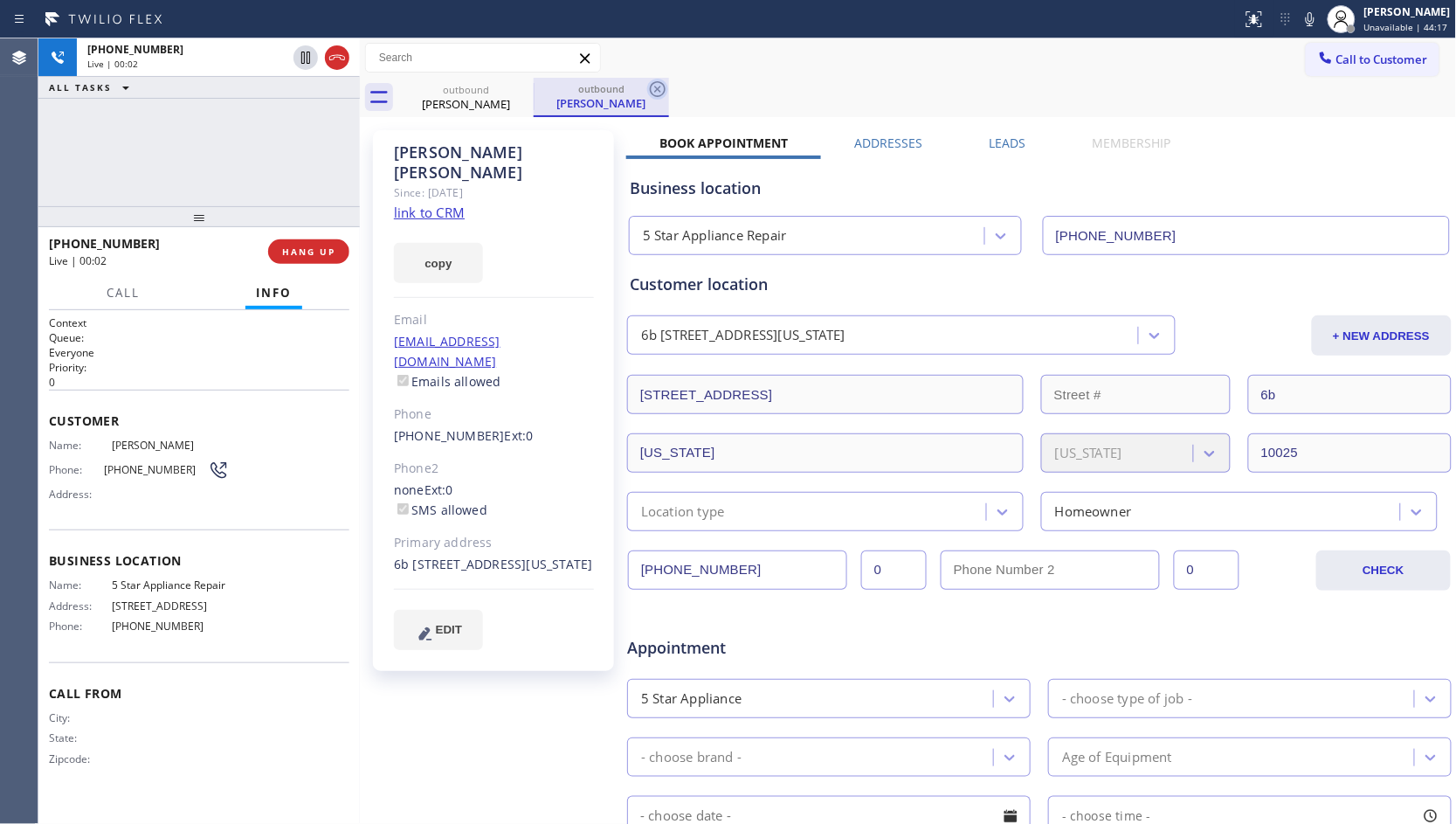 click 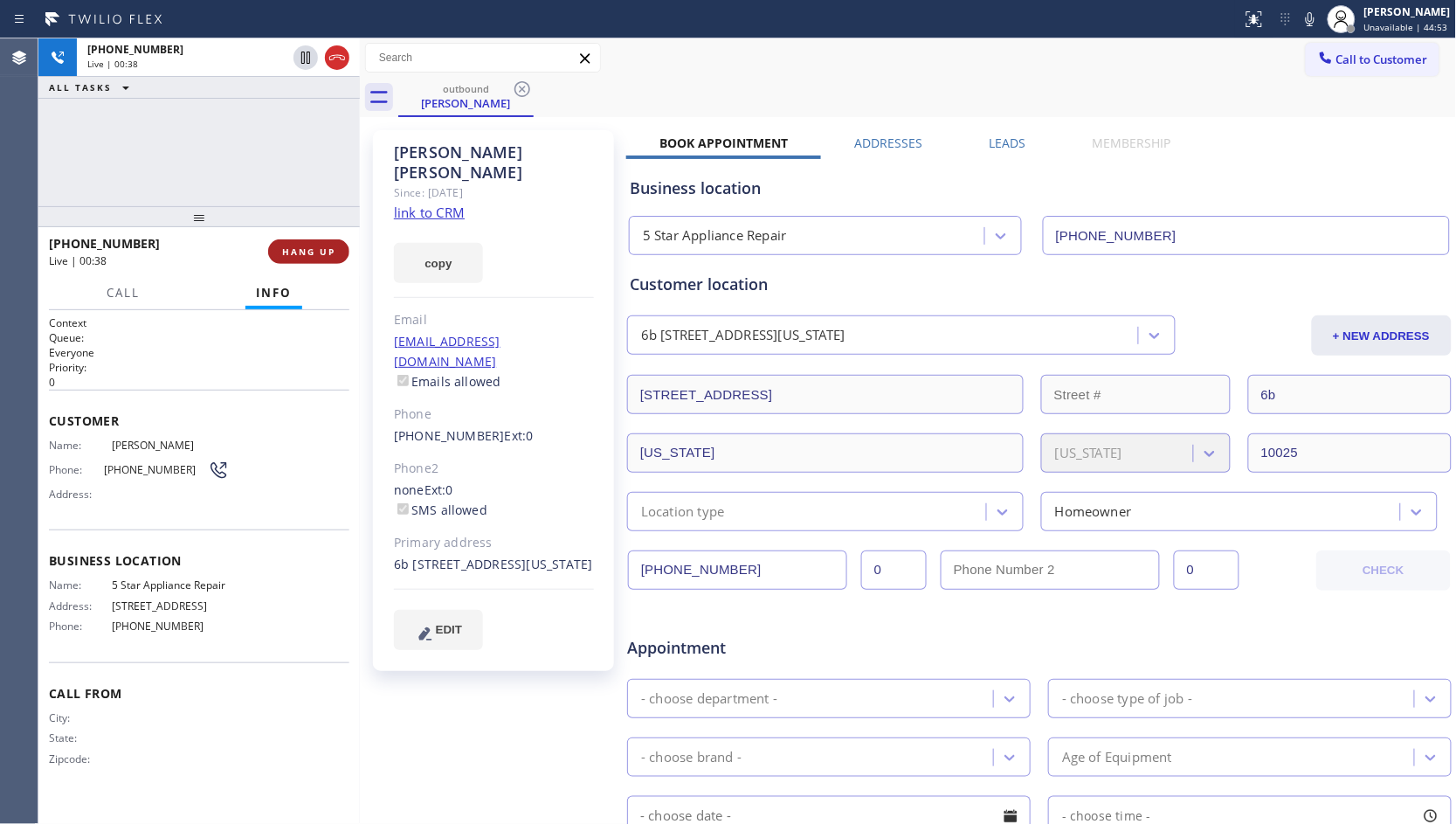 click on "HANG UP" at bounding box center (308, 252) 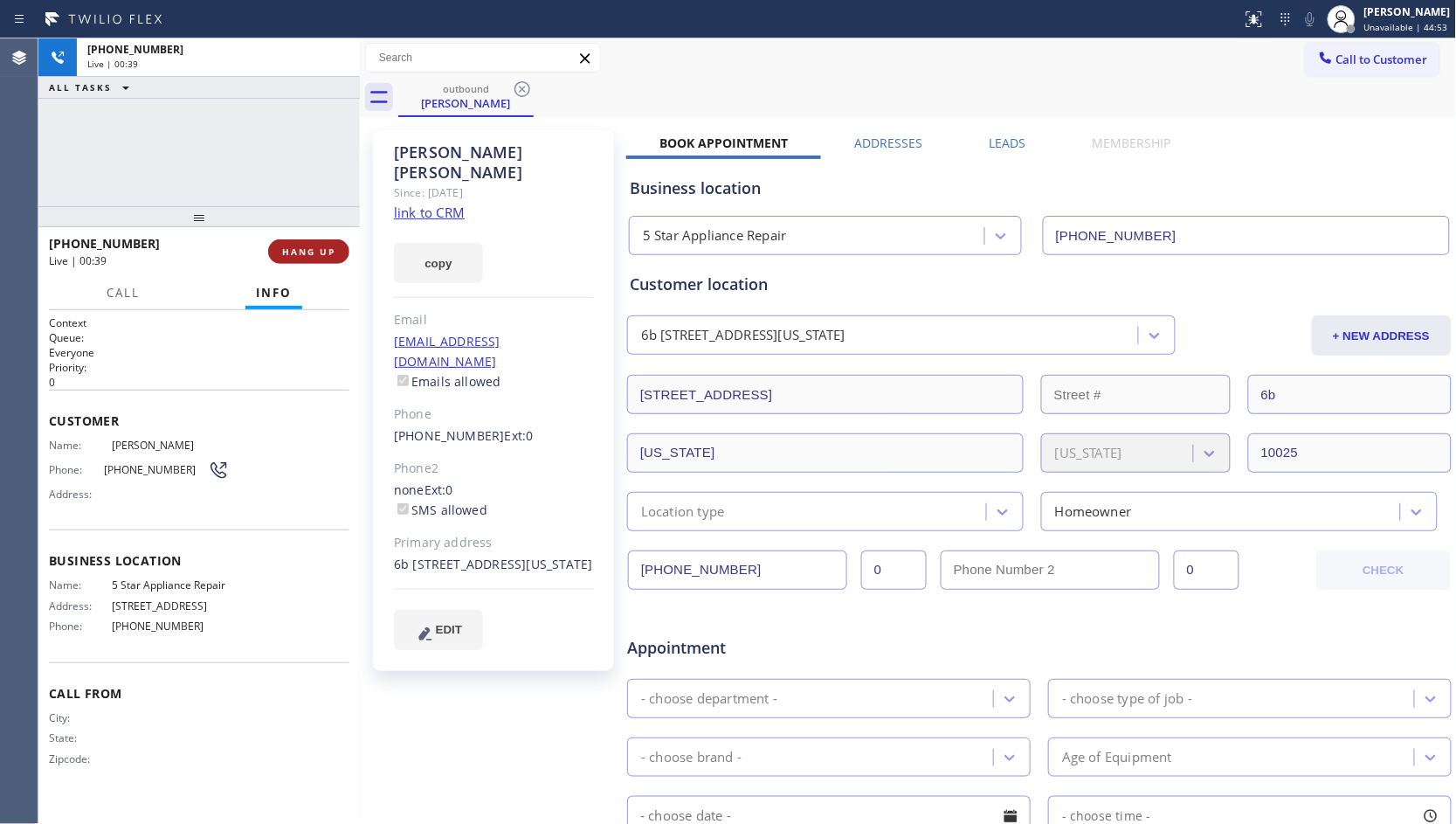 click on "HANG UP" at bounding box center (308, 252) 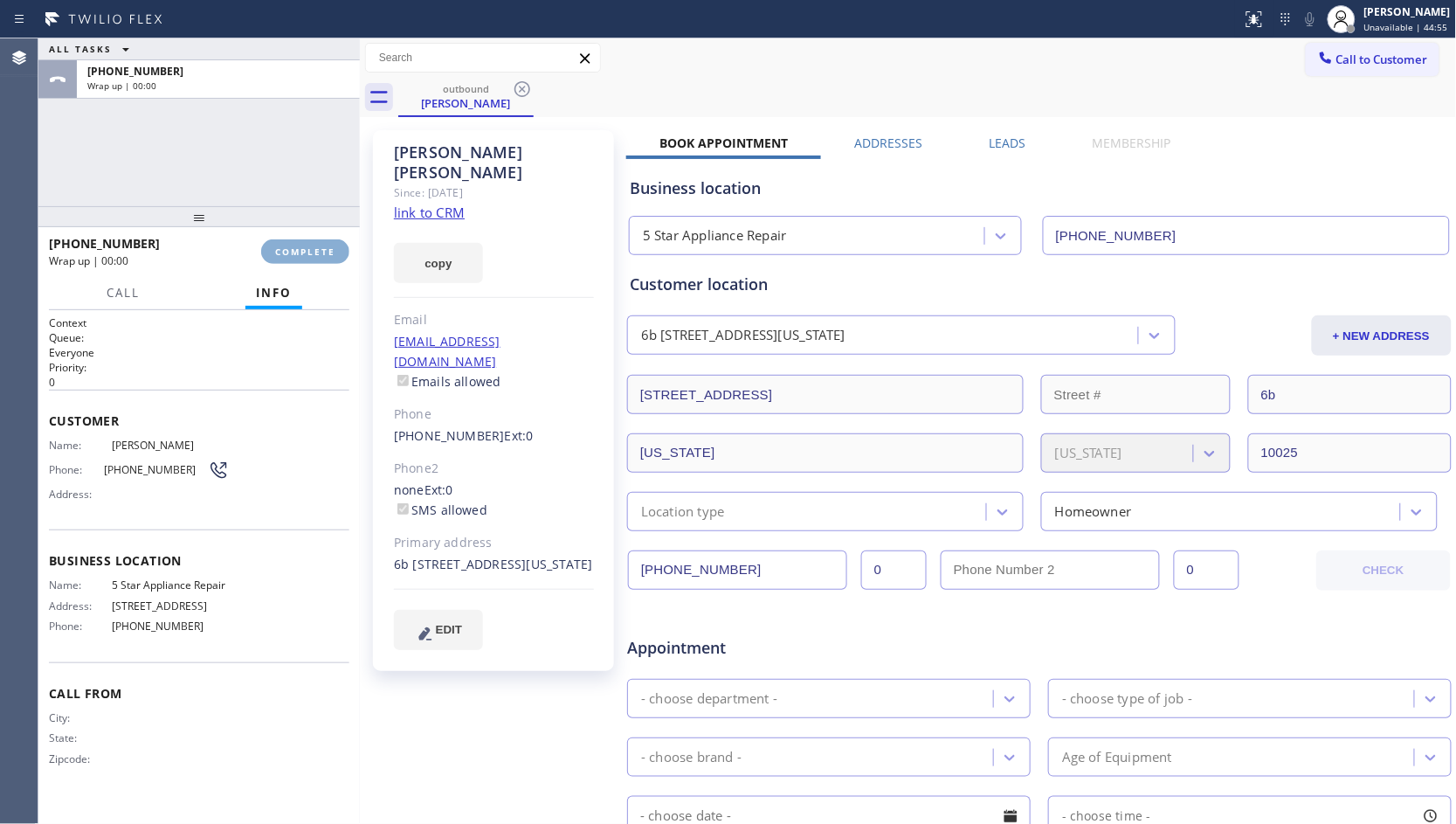 click on "COMPLETE" at bounding box center [305, 252] 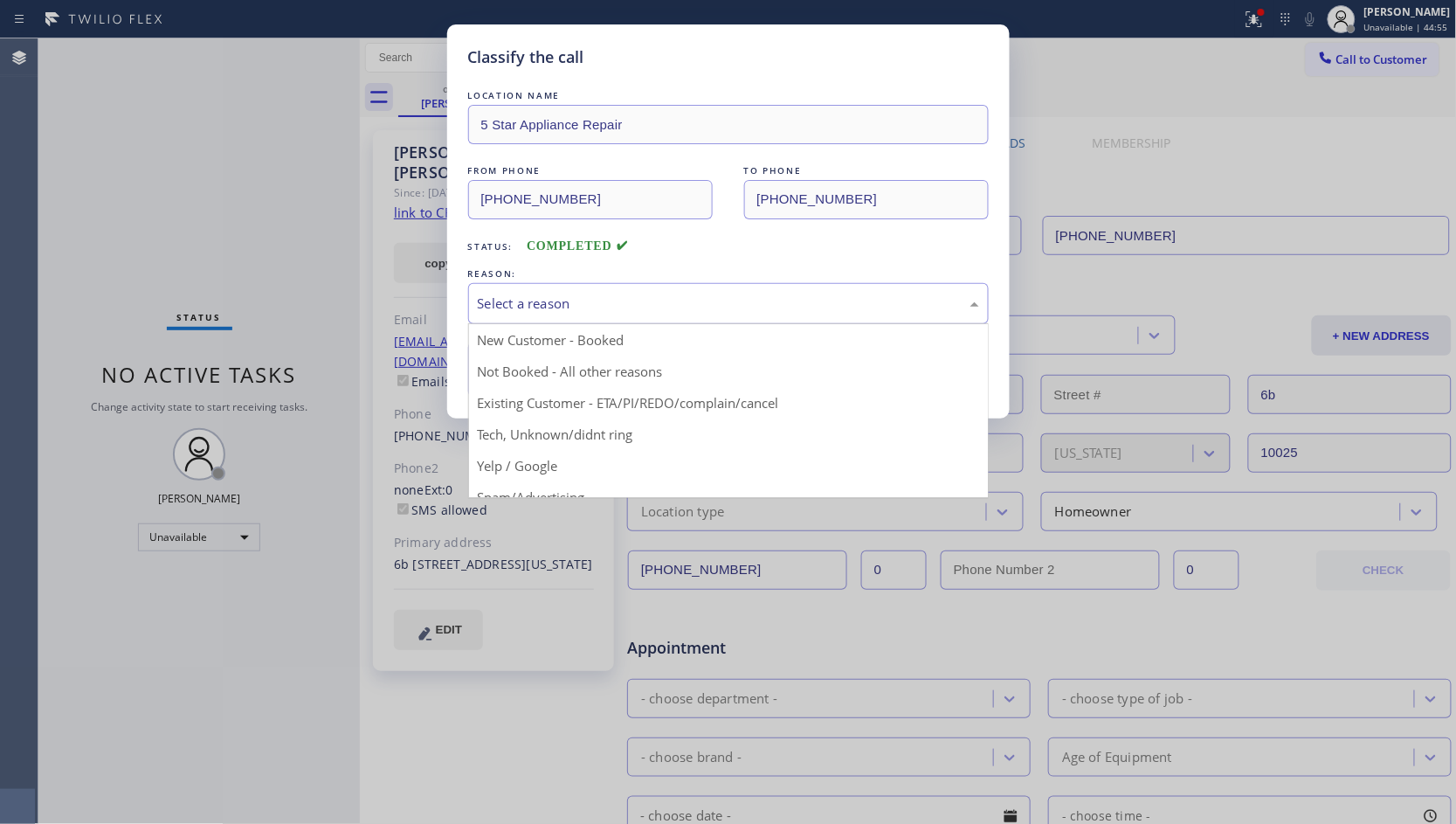 click on "Select a reason" at bounding box center [728, 303] 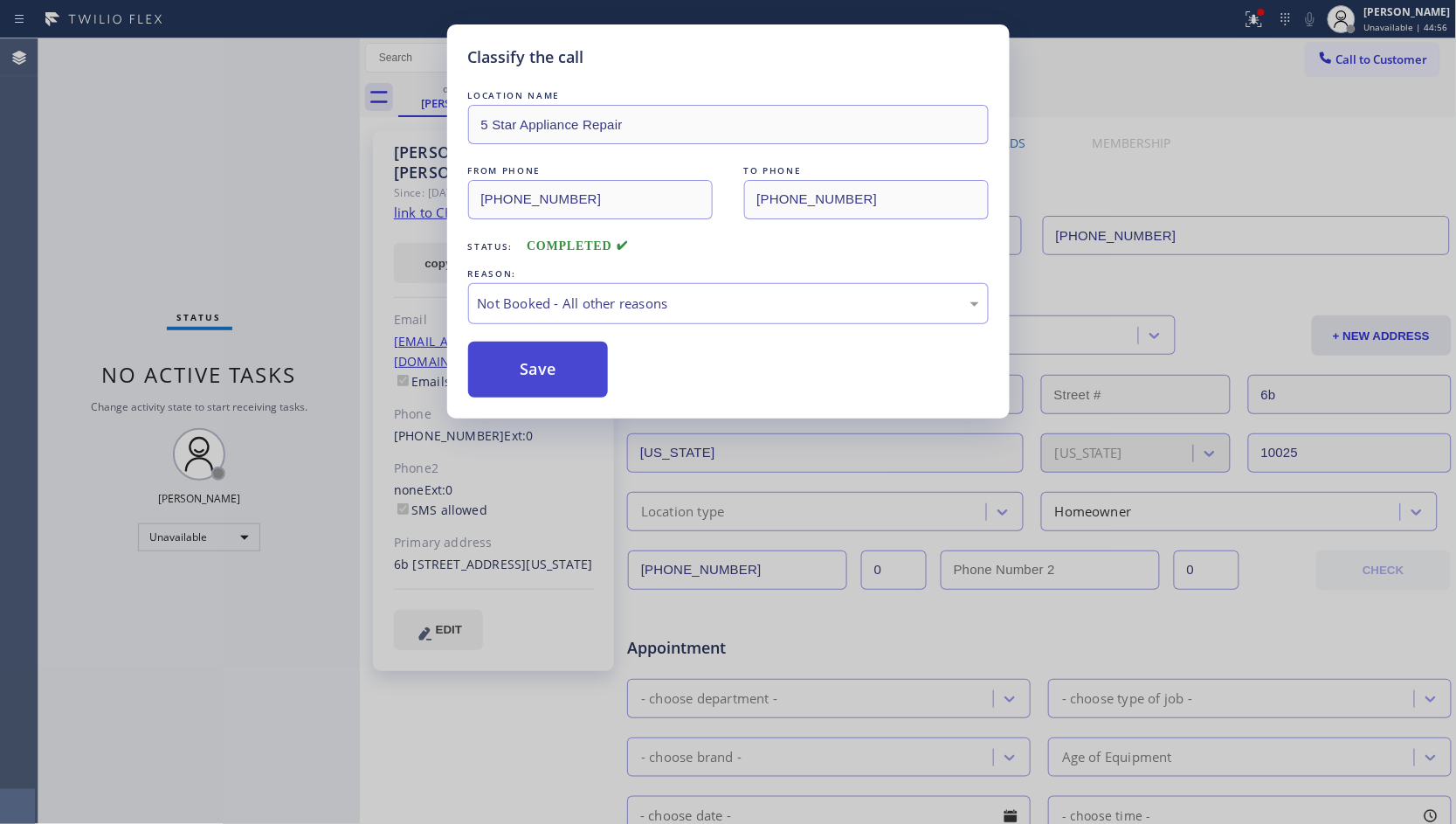 click on "Save" at bounding box center (538, 370) 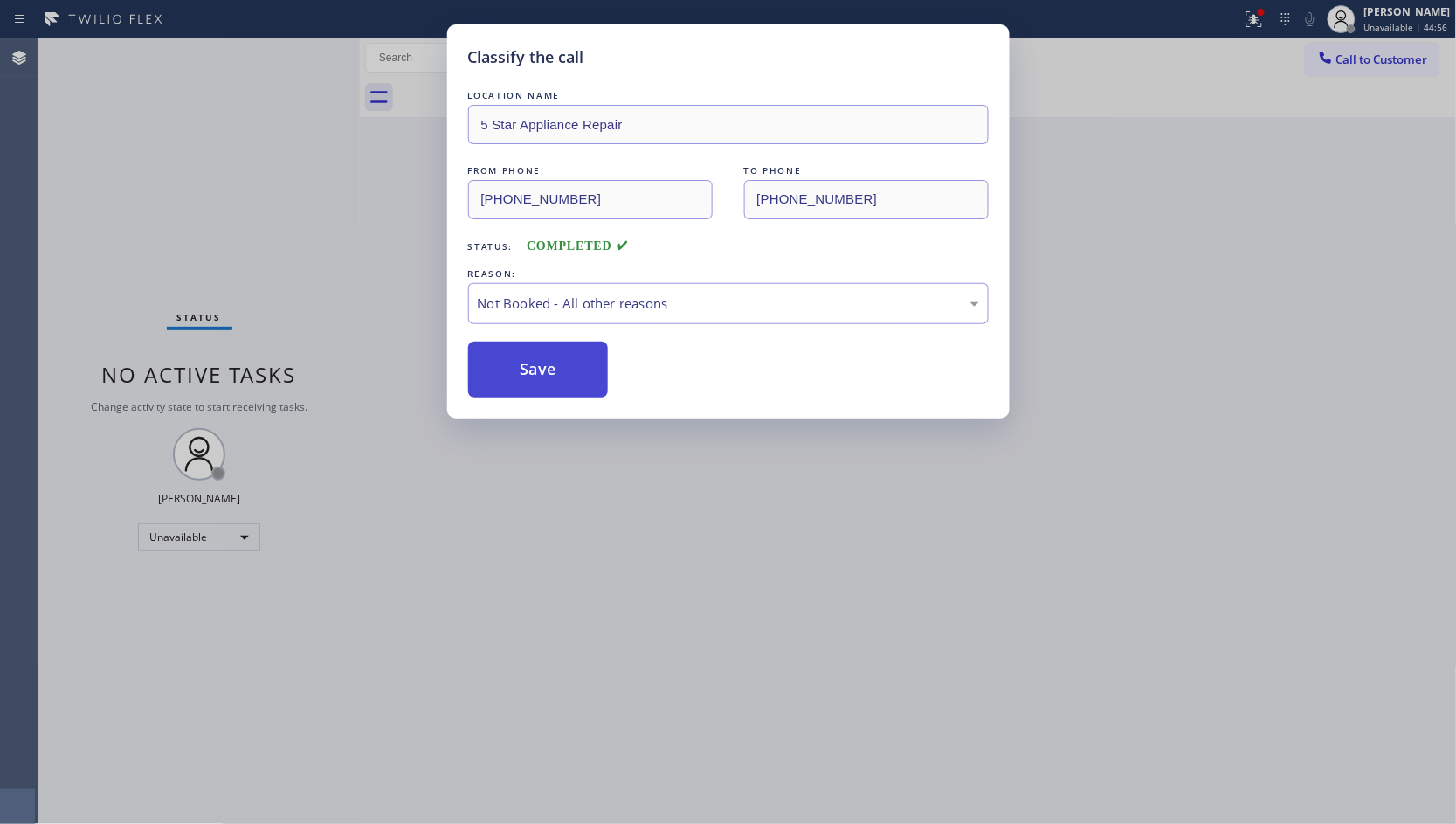 click on "Save" at bounding box center [538, 370] 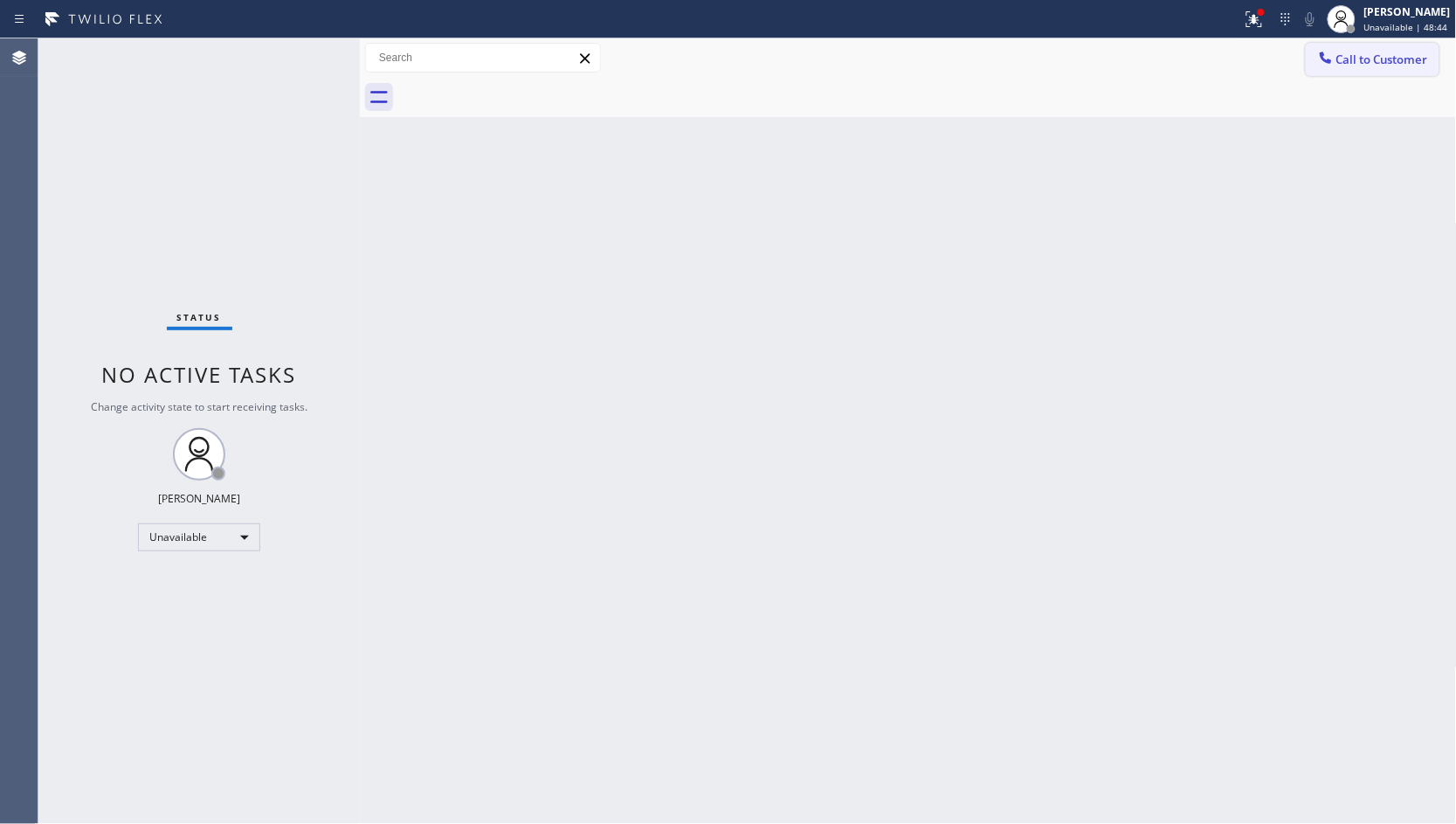 click on "Call to Customer" at bounding box center (1372, 59) 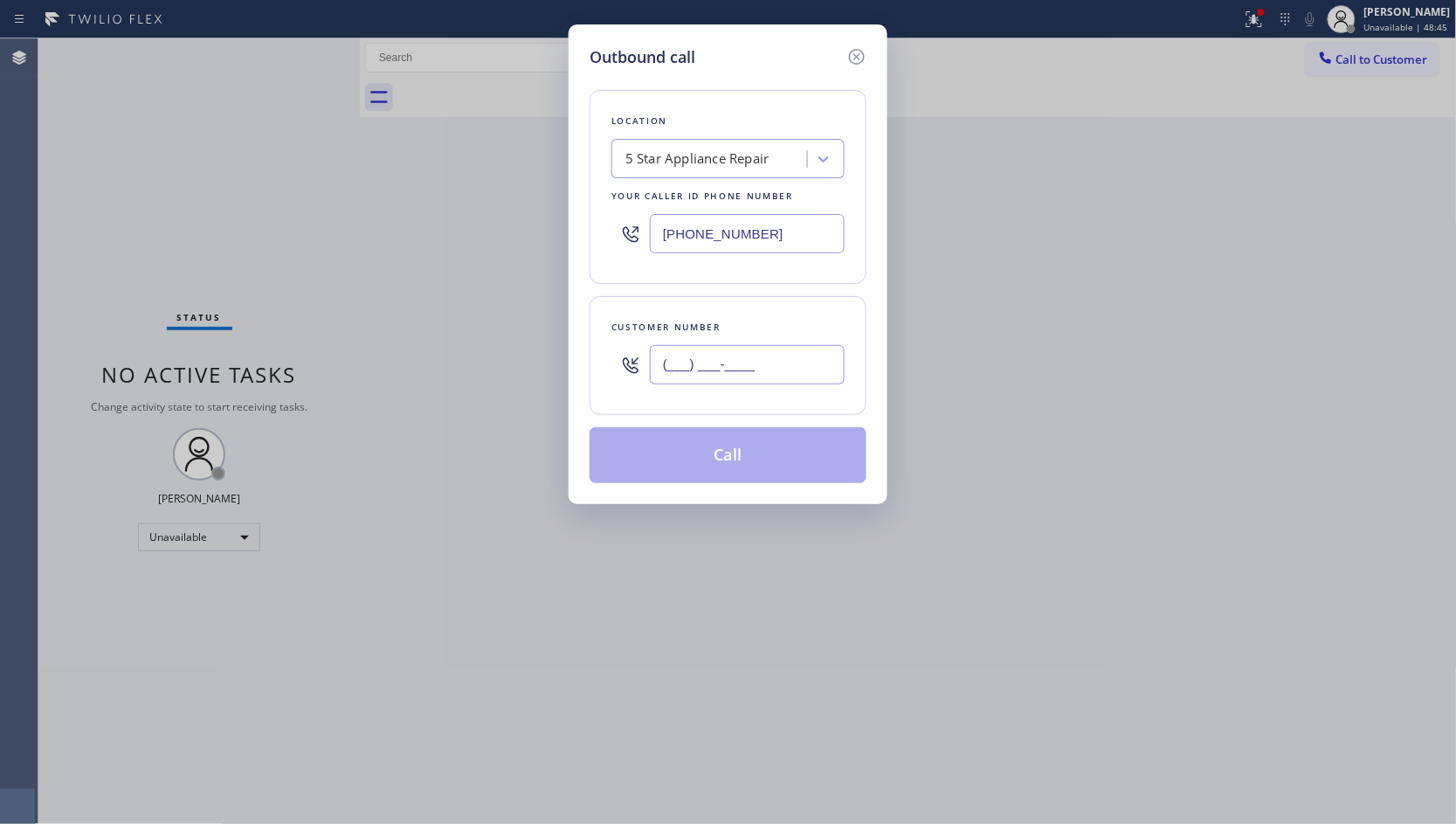 drag, startPoint x: 764, startPoint y: 370, endPoint x: 601, endPoint y: 377, distance: 163.15024 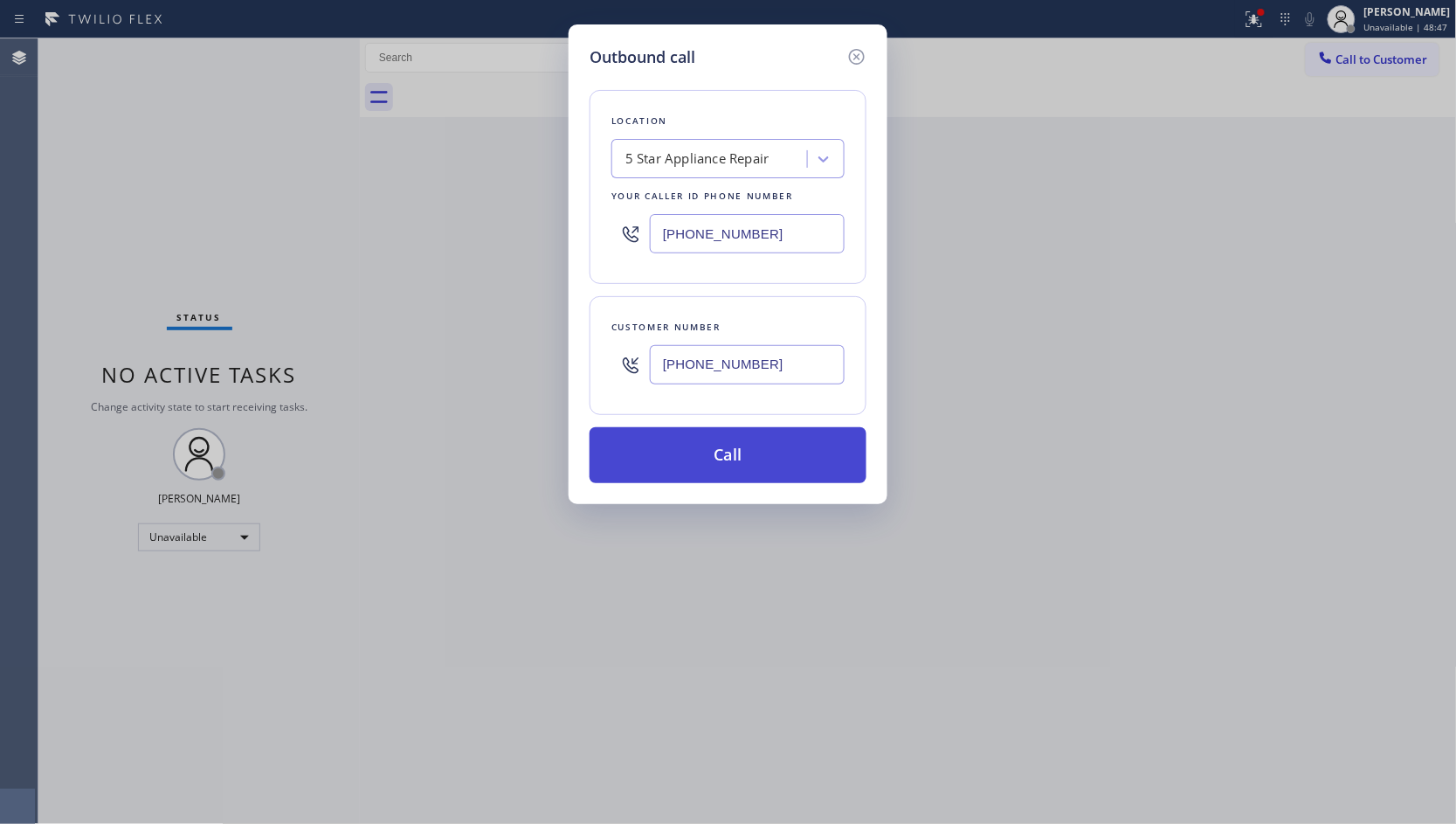 type on "[PHONE_NUMBER]" 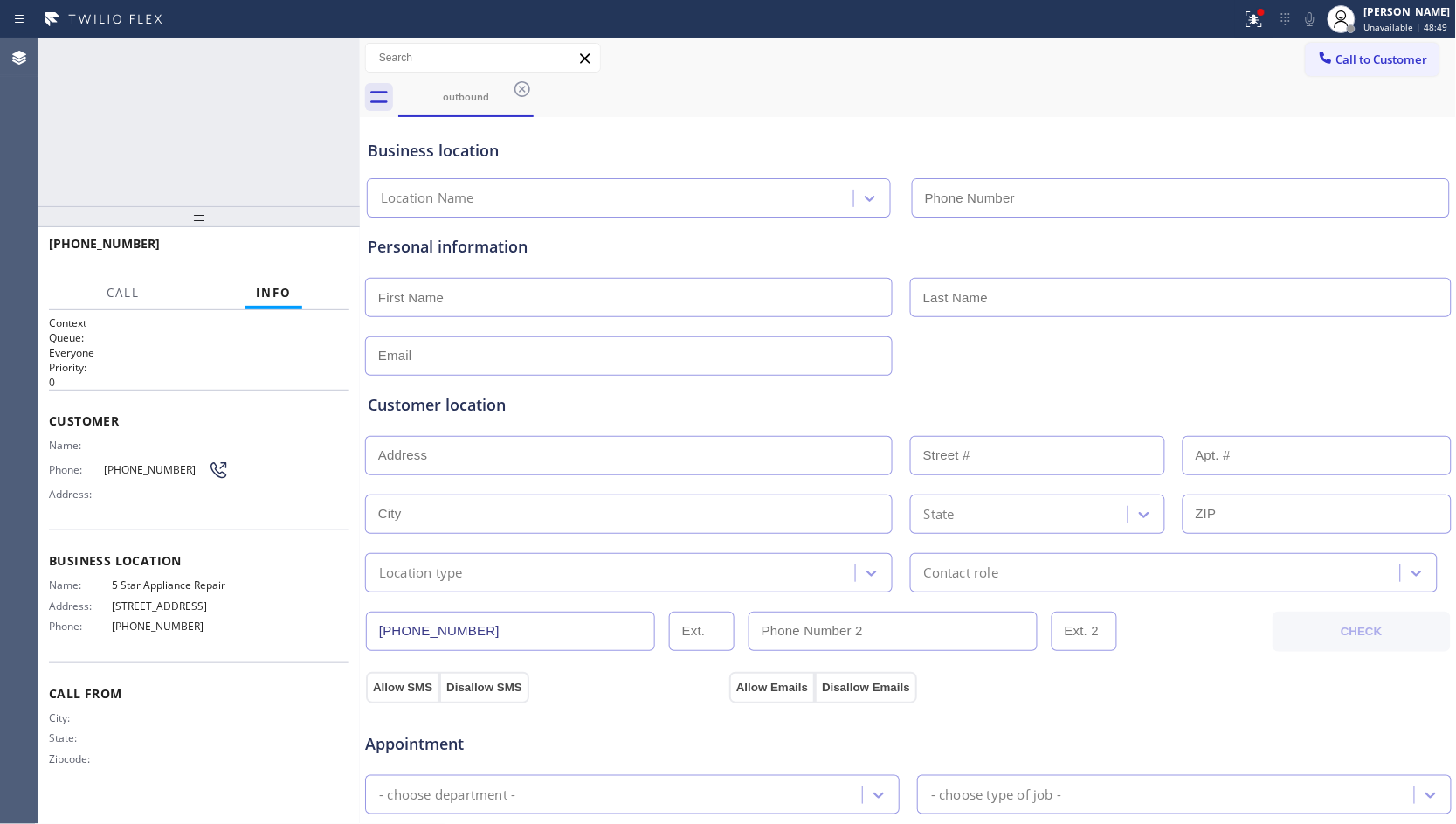 type on "[PHONE_NUMBER]" 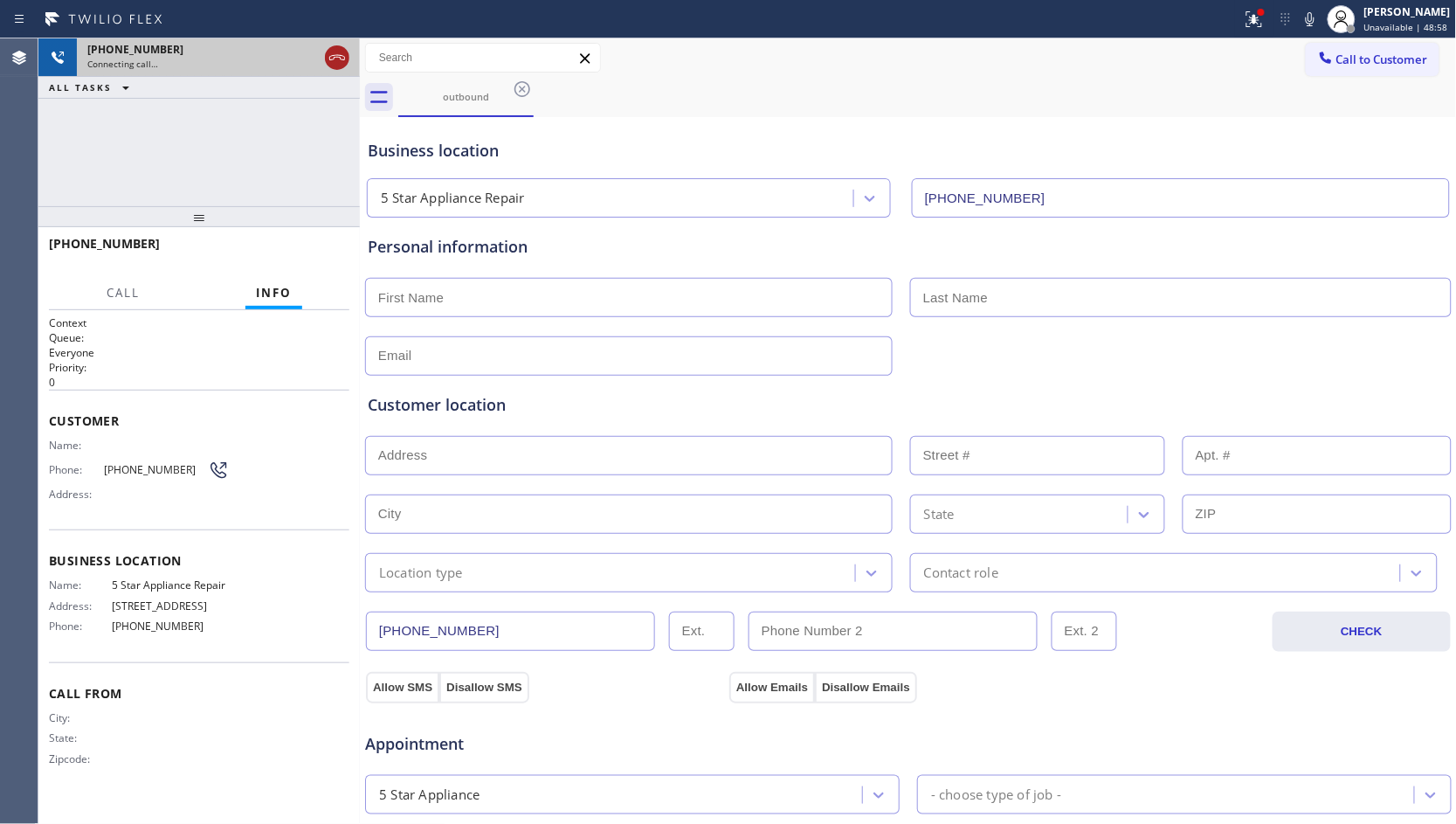 click 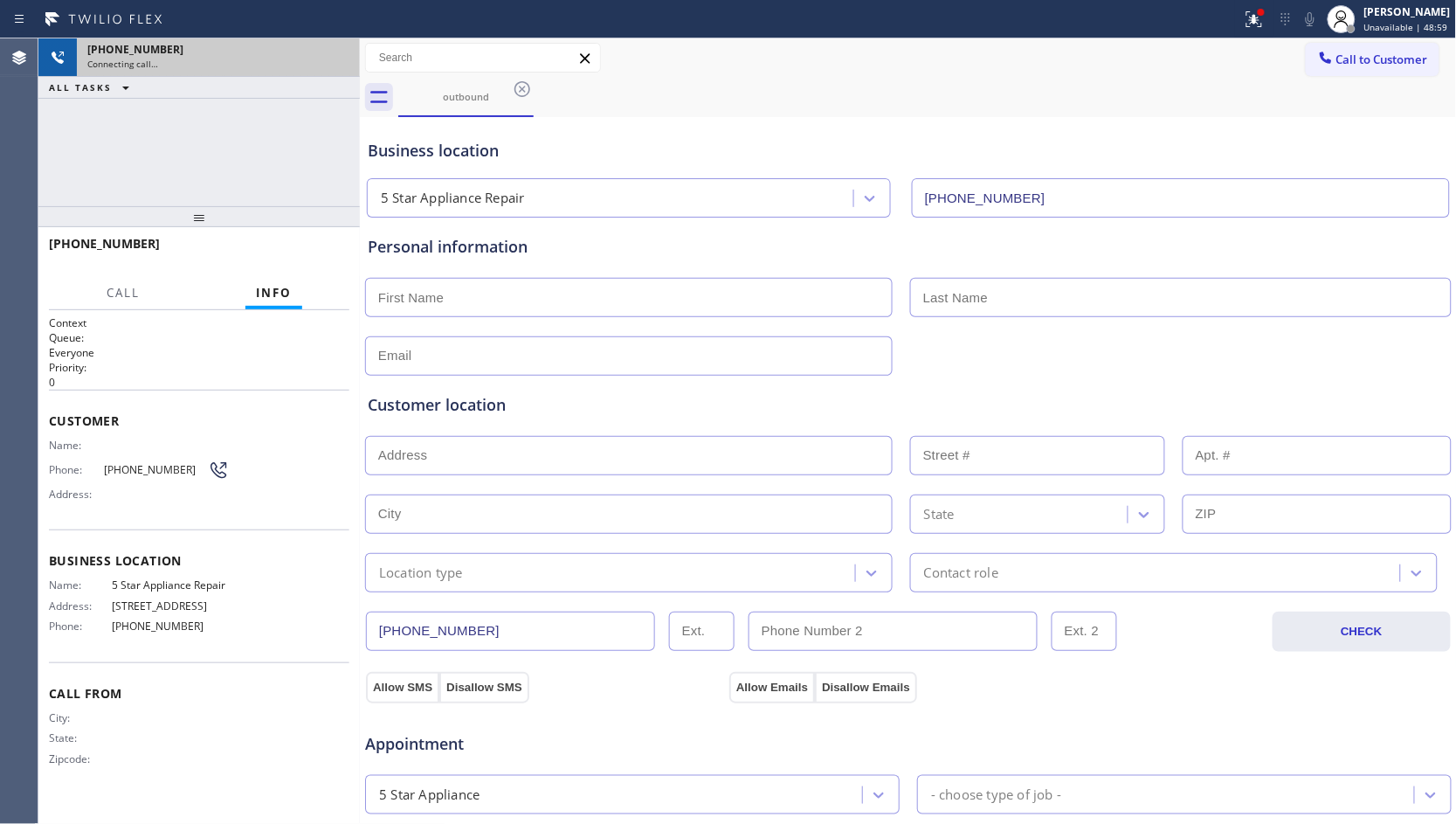 click on "Connecting call…" at bounding box center [218, 64] 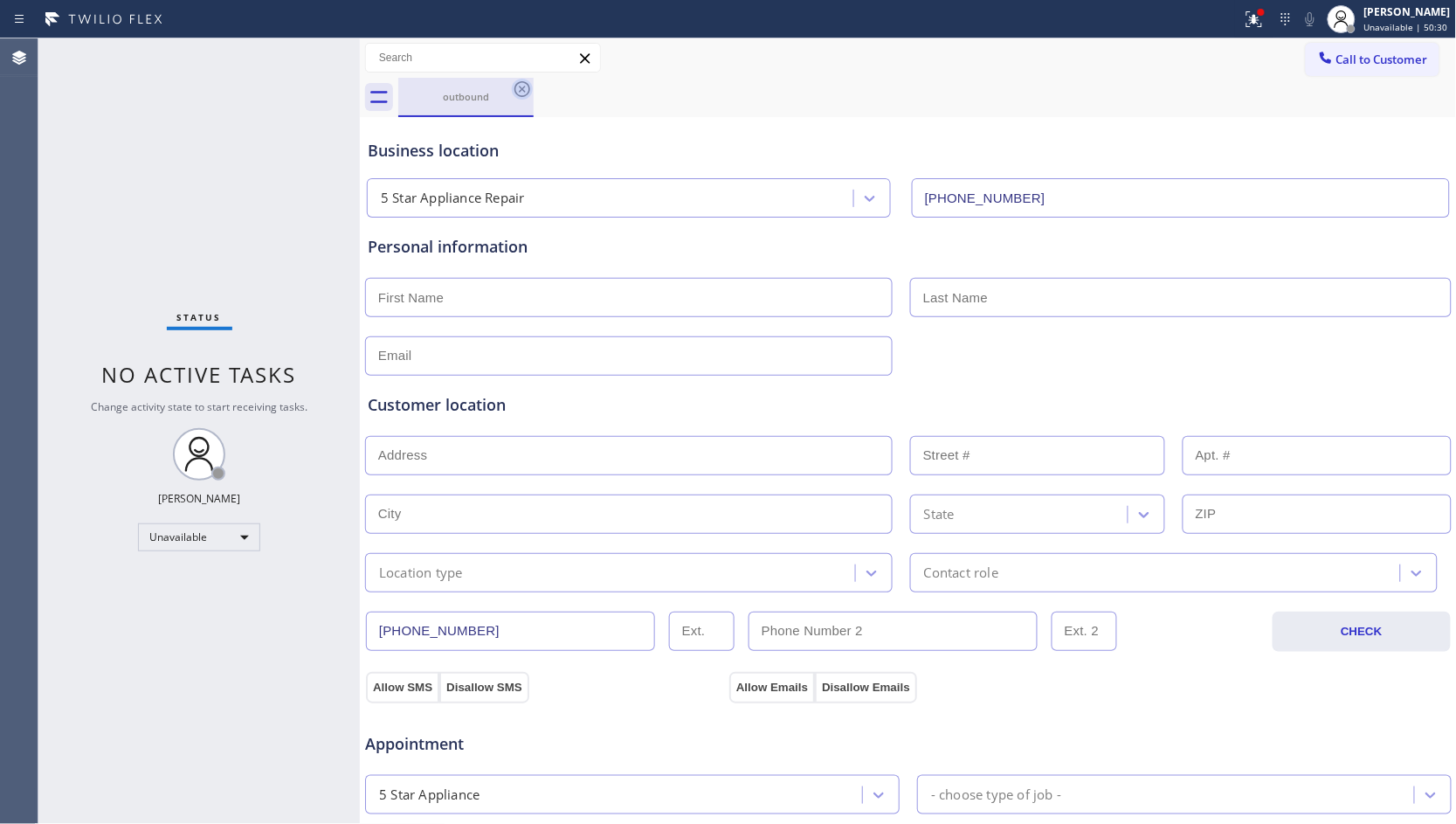 click 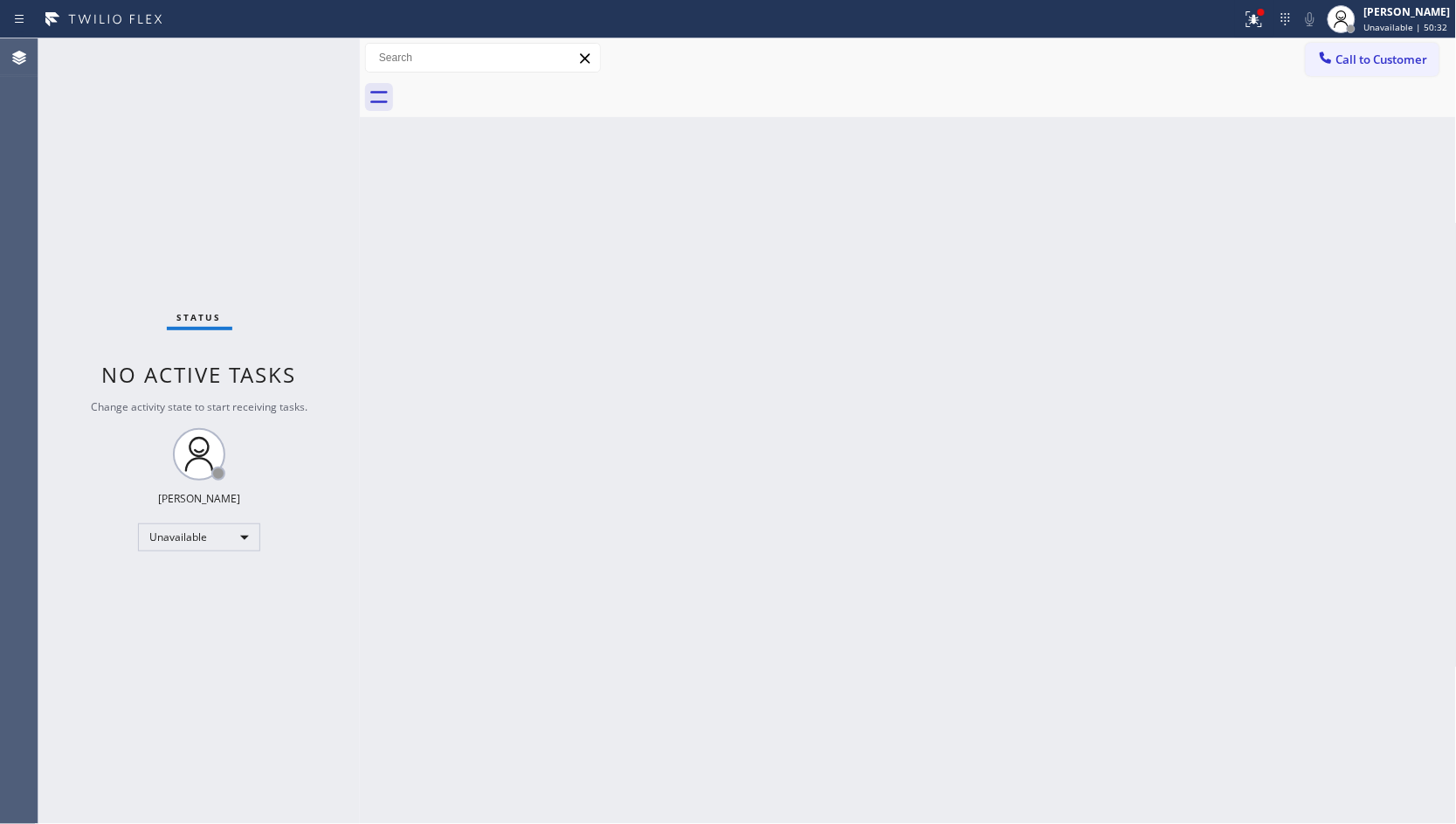 drag, startPoint x: 1259, startPoint y: 28, endPoint x: 1254, endPoint y: 39, distance: 12.083046 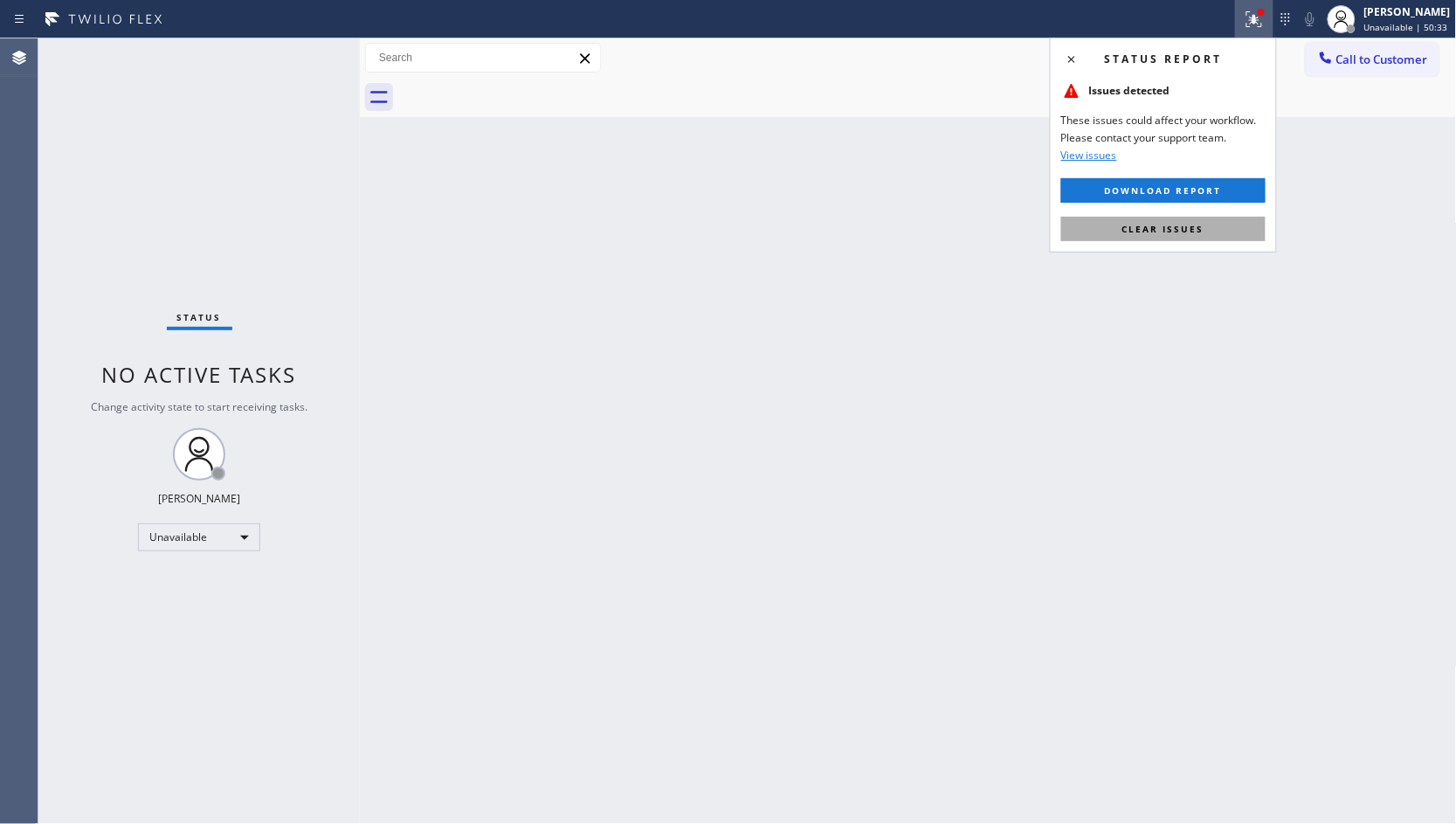click on "Clear issues" at bounding box center [1163, 229] 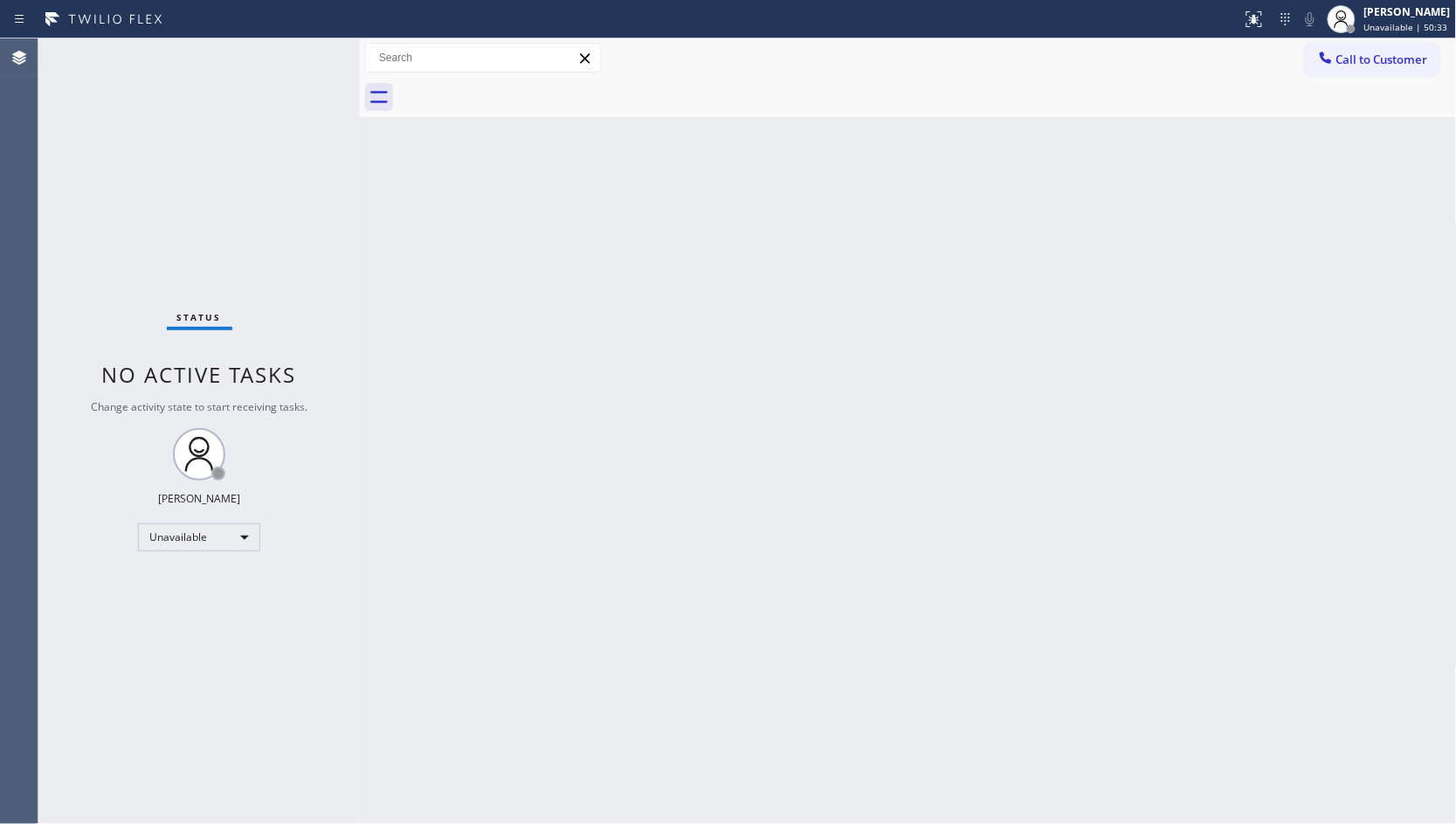 click on "Call to Customer" at bounding box center [1382, 59] 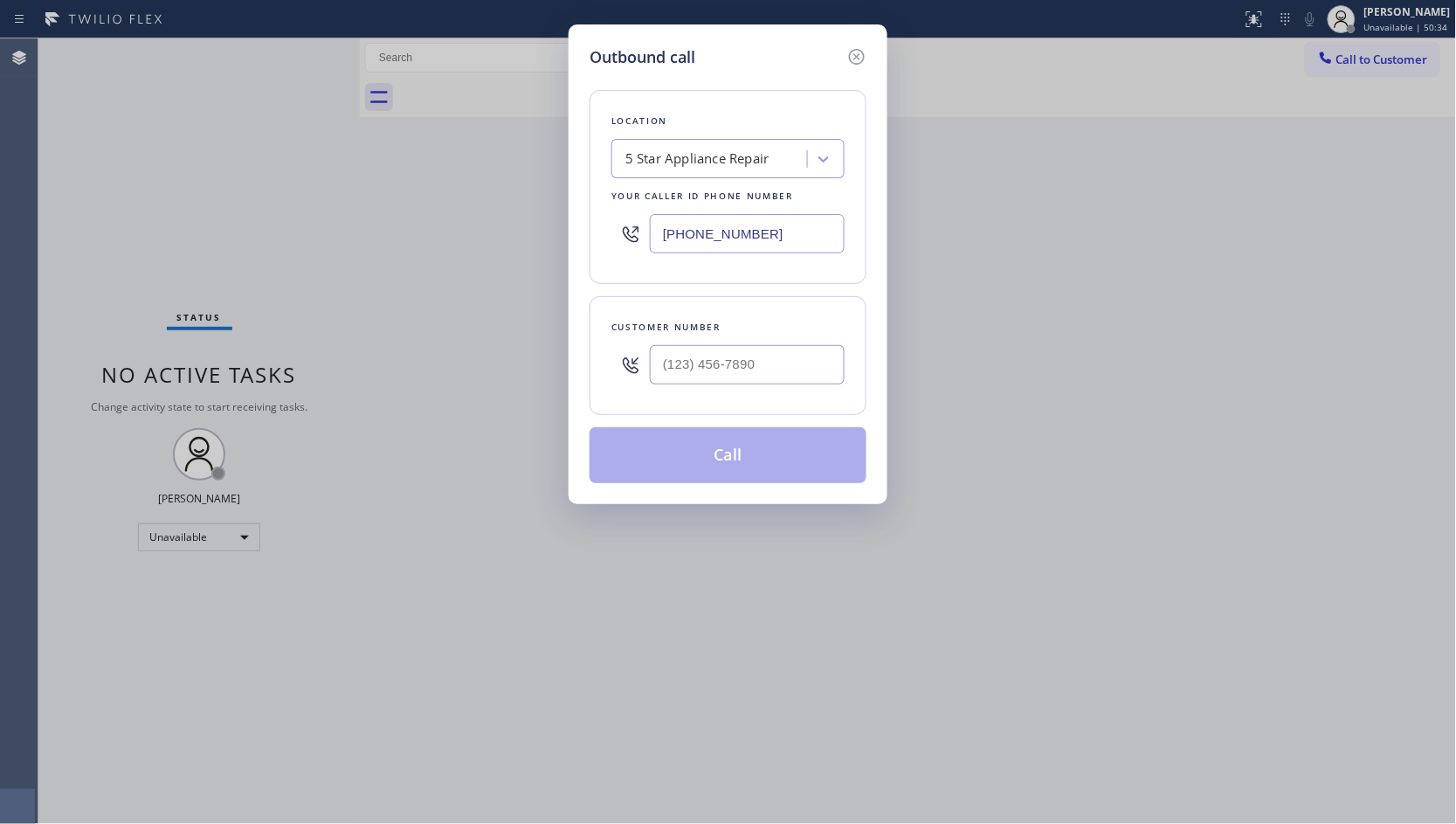 click at bounding box center (747, 364) 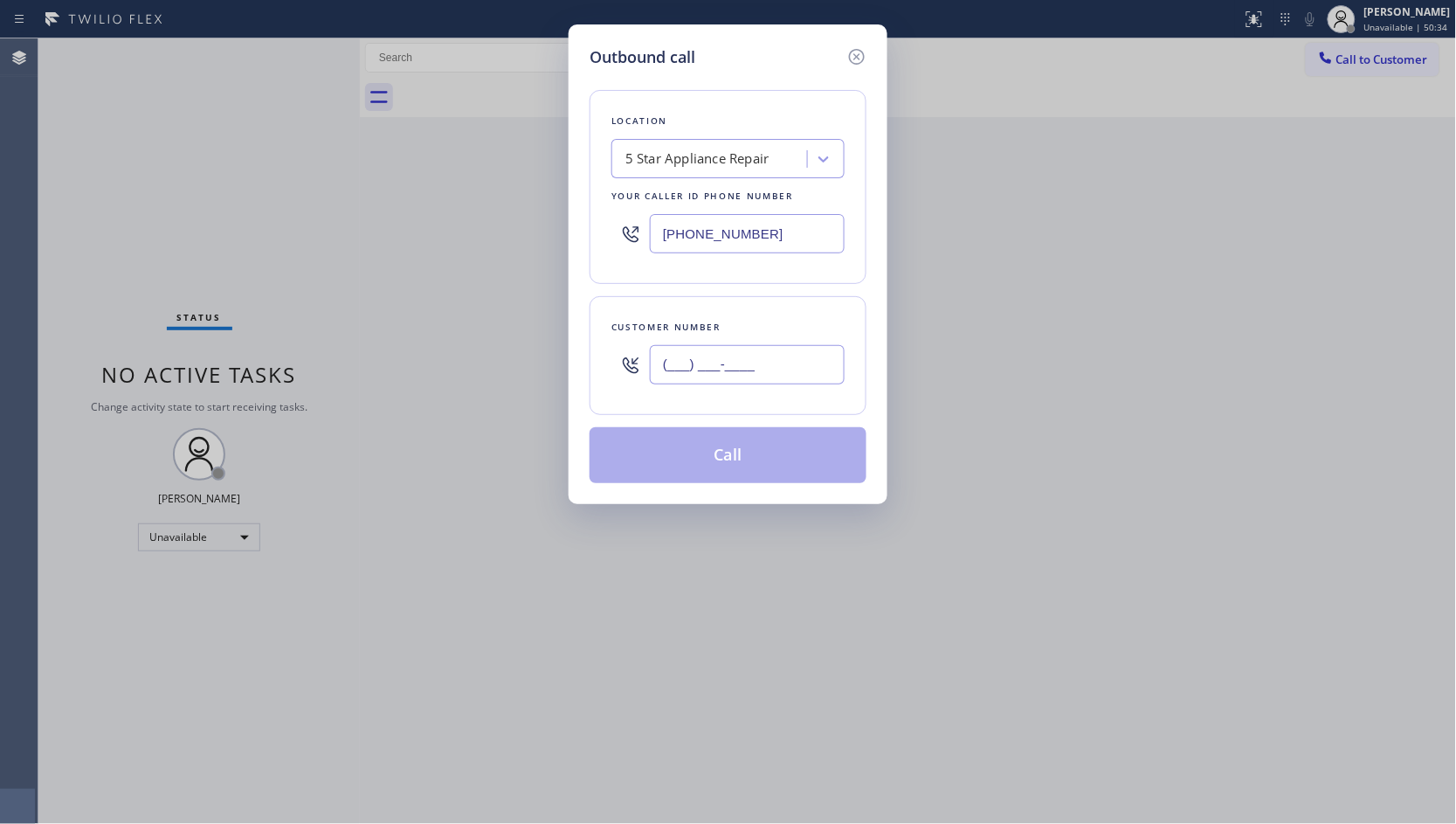 paste on "312) 342-5151" 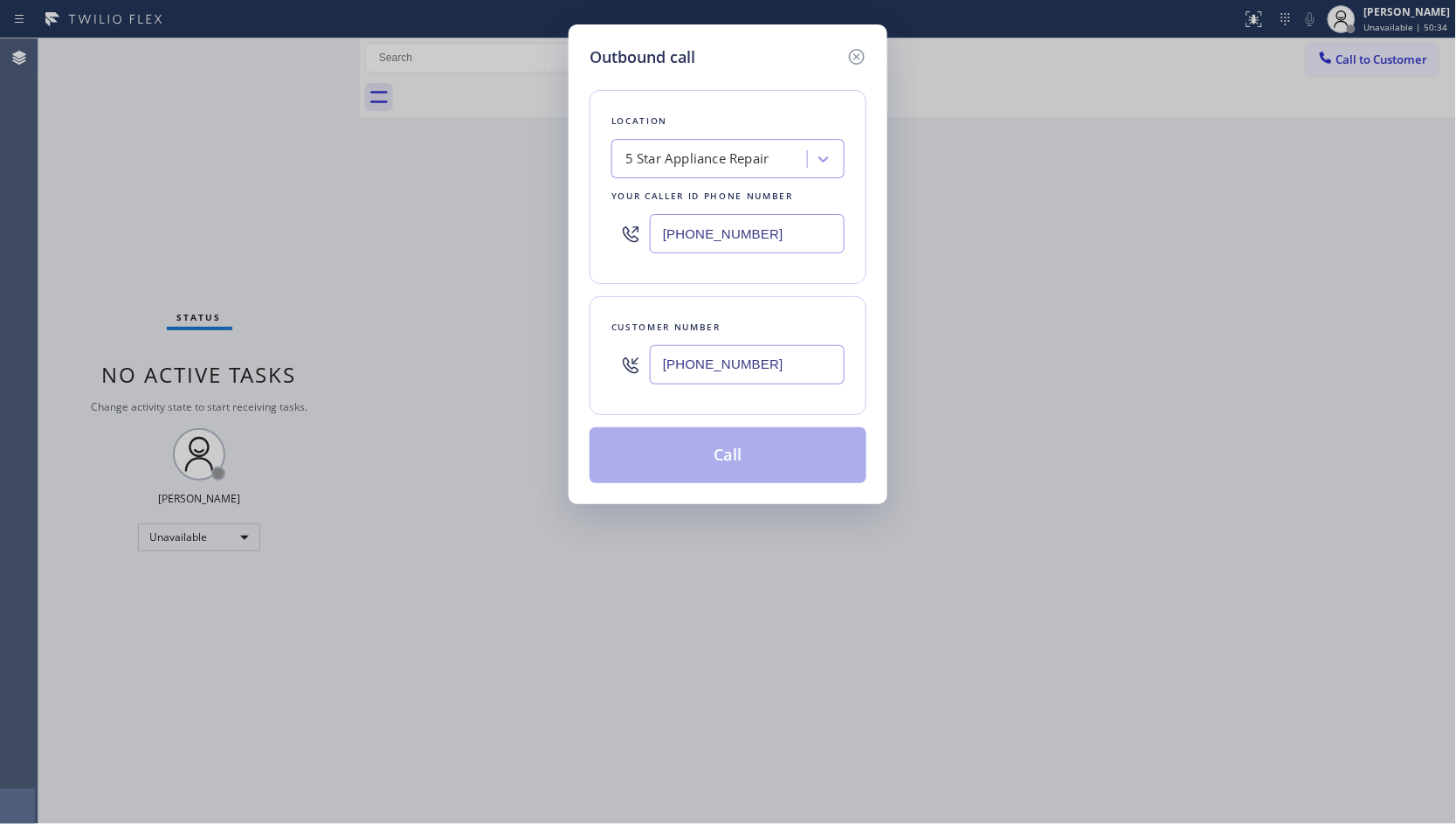 click on "[PHONE_NUMBER]" at bounding box center (747, 364) 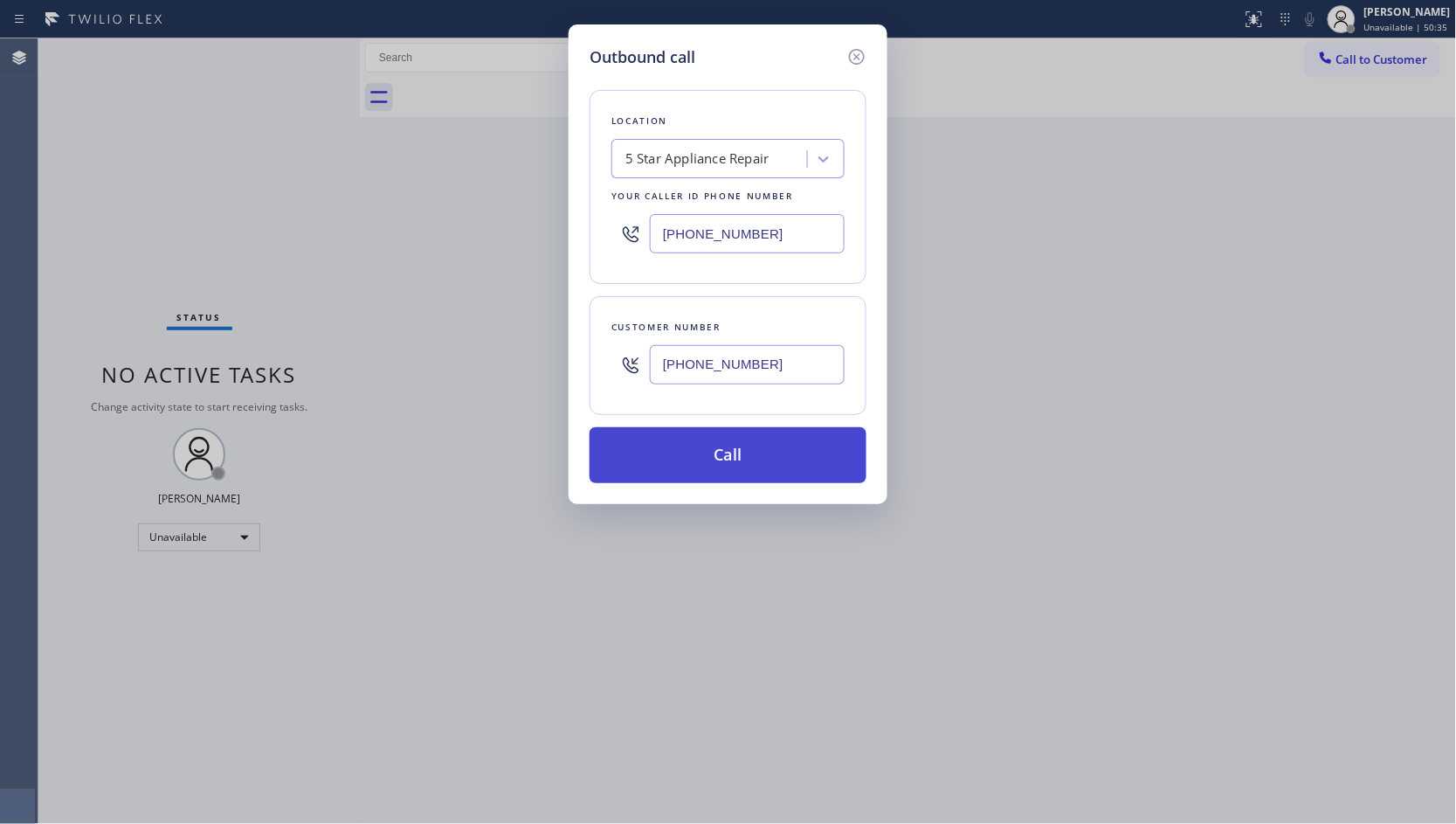 type on "[PHONE_NUMBER]" 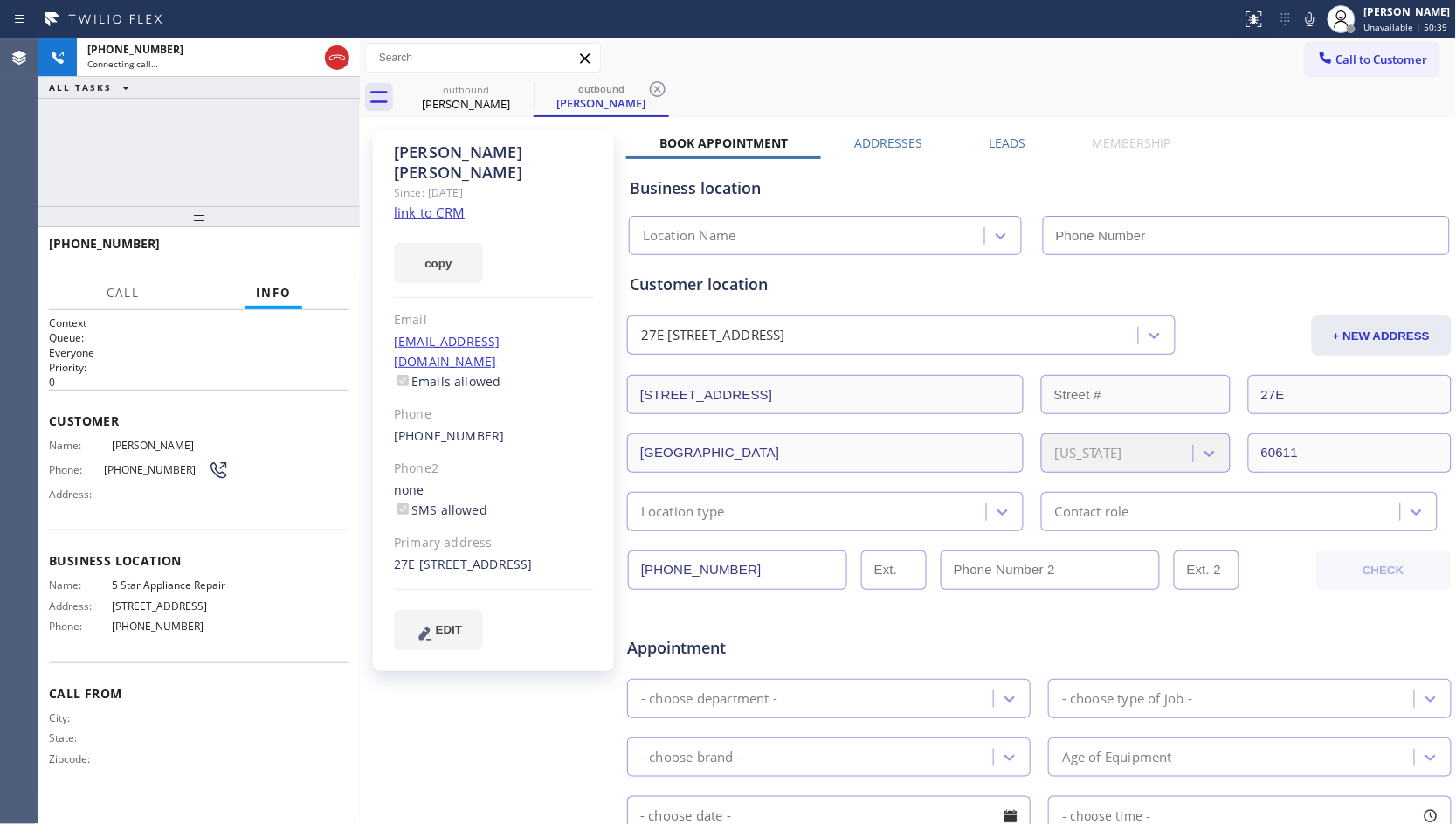 type on "[PHONE_NUMBER]" 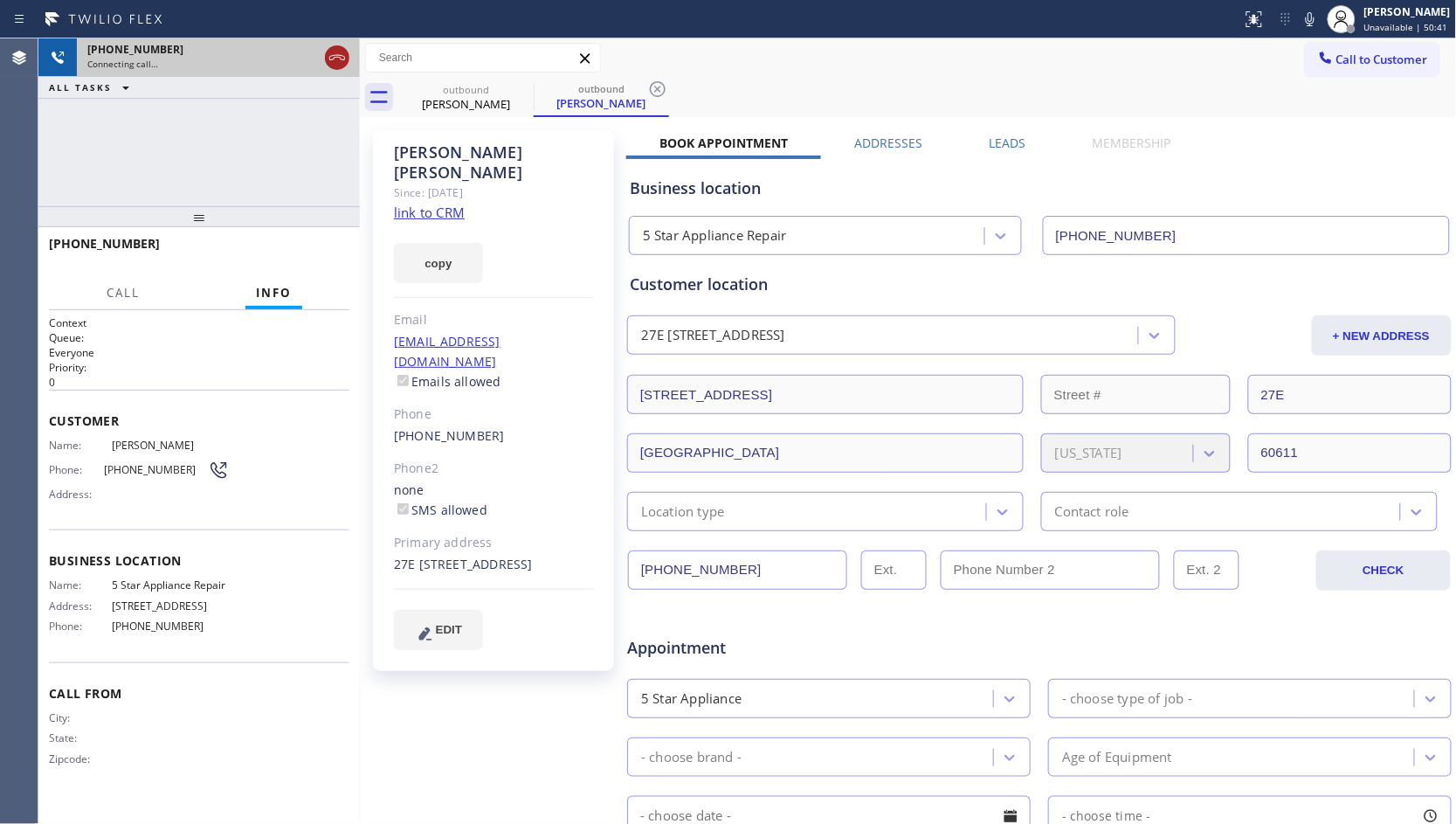 click 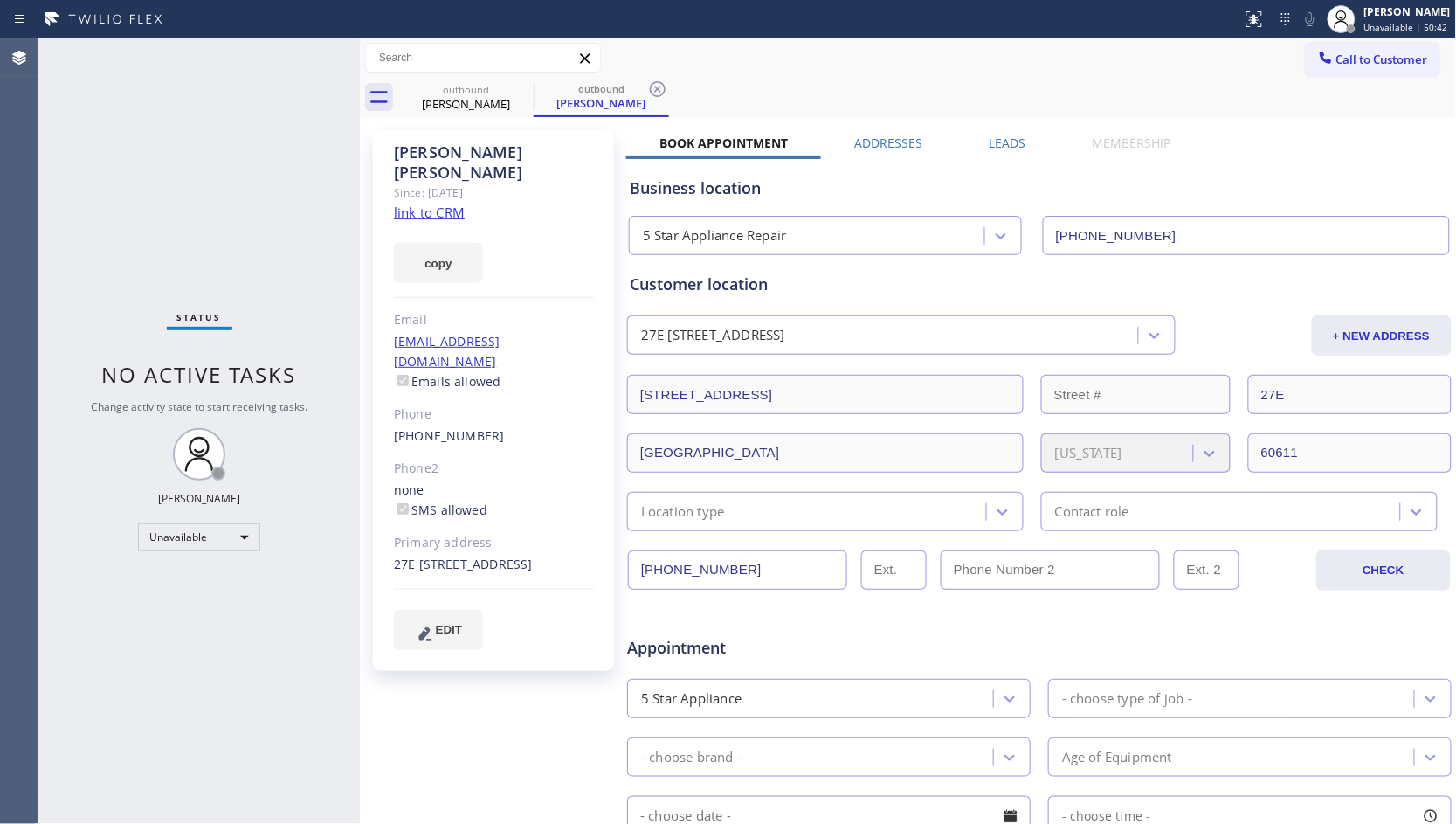click on "link to CRM" 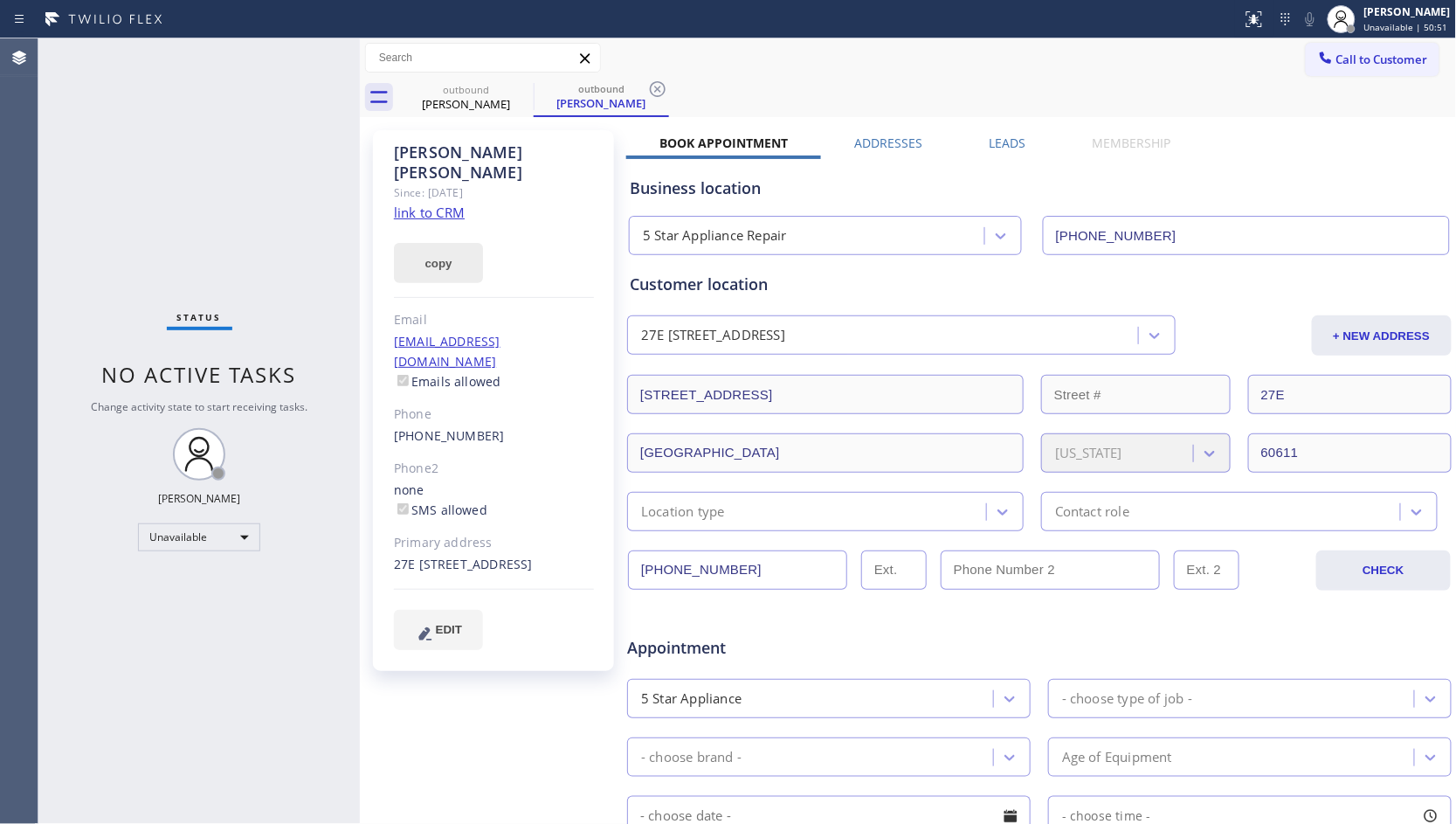 click on "copy" at bounding box center [438, 263] 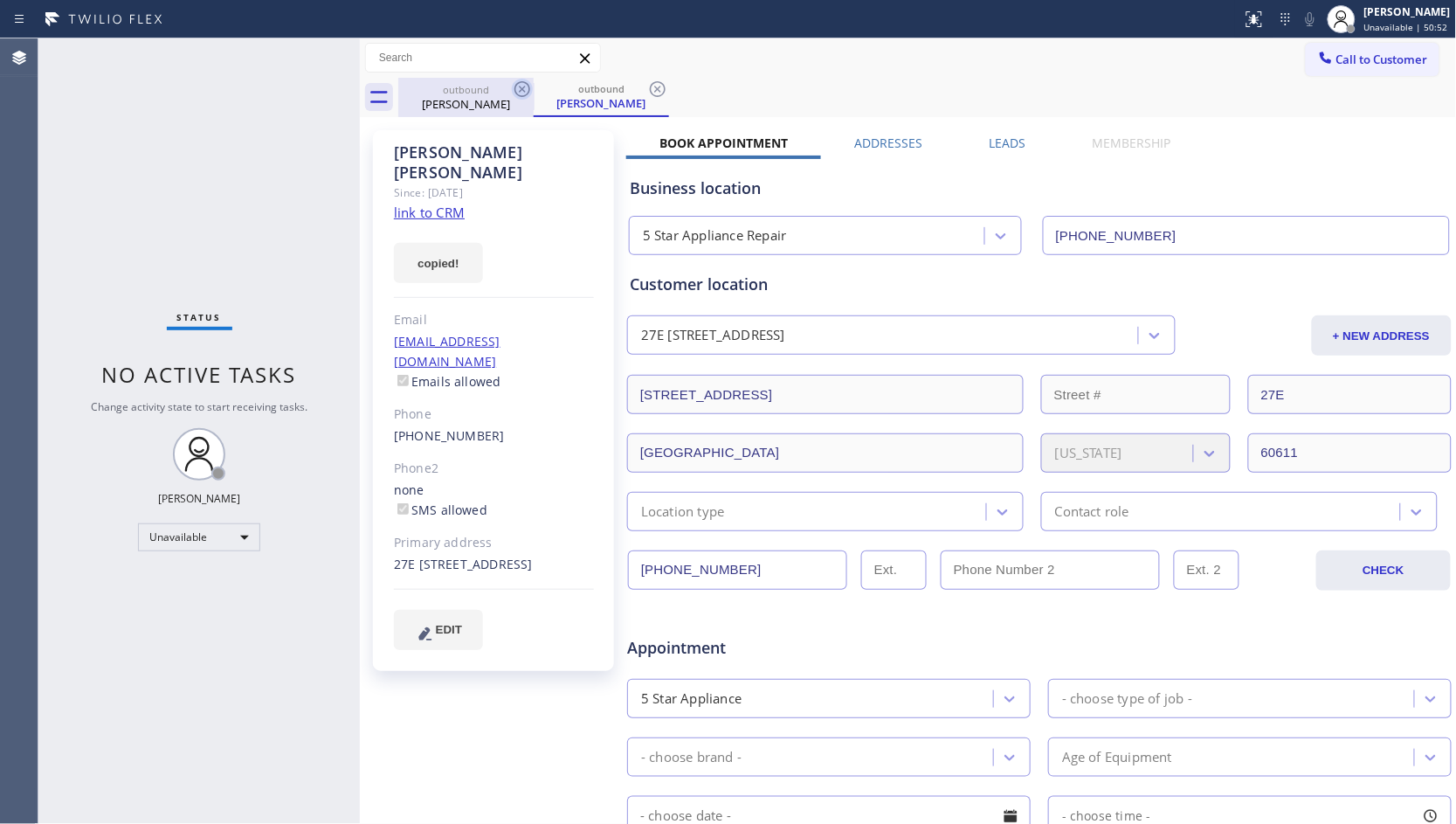 click on "[PERSON_NAME]" at bounding box center (466, 104) 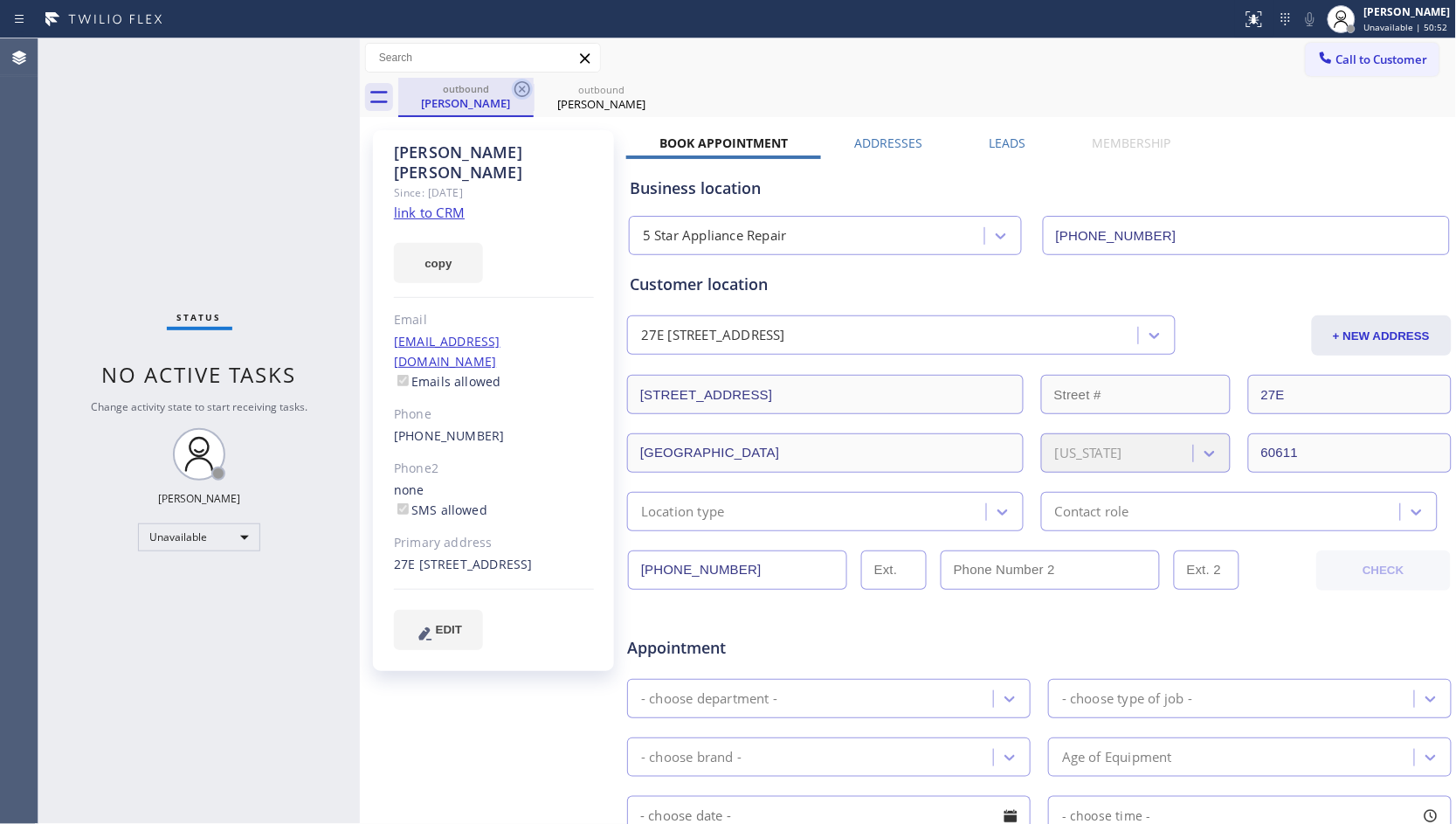 click 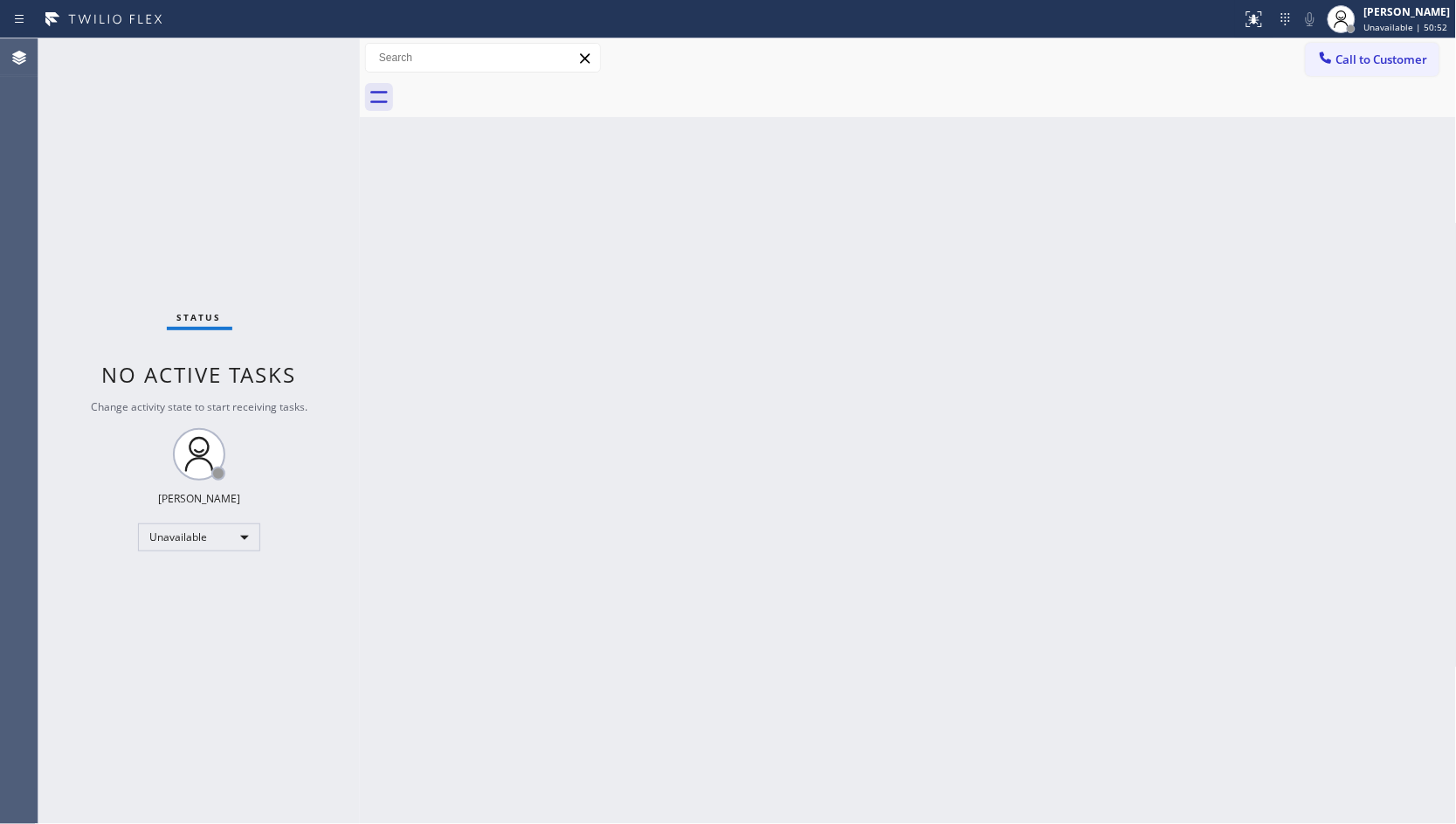 click at bounding box center [928, 97] 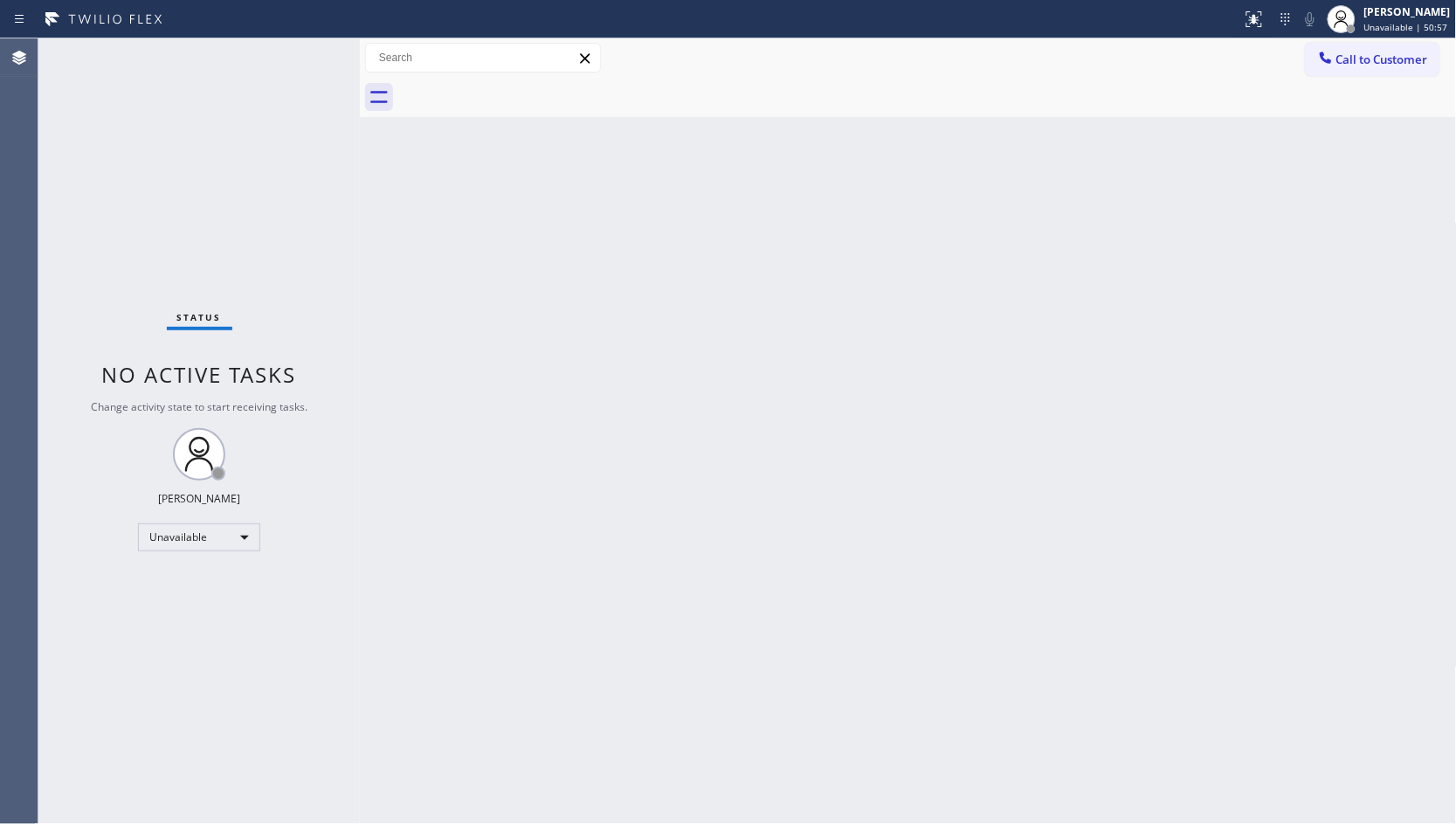 drag, startPoint x: 1397, startPoint y: 59, endPoint x: 1246, endPoint y: 125, distance: 164.79381 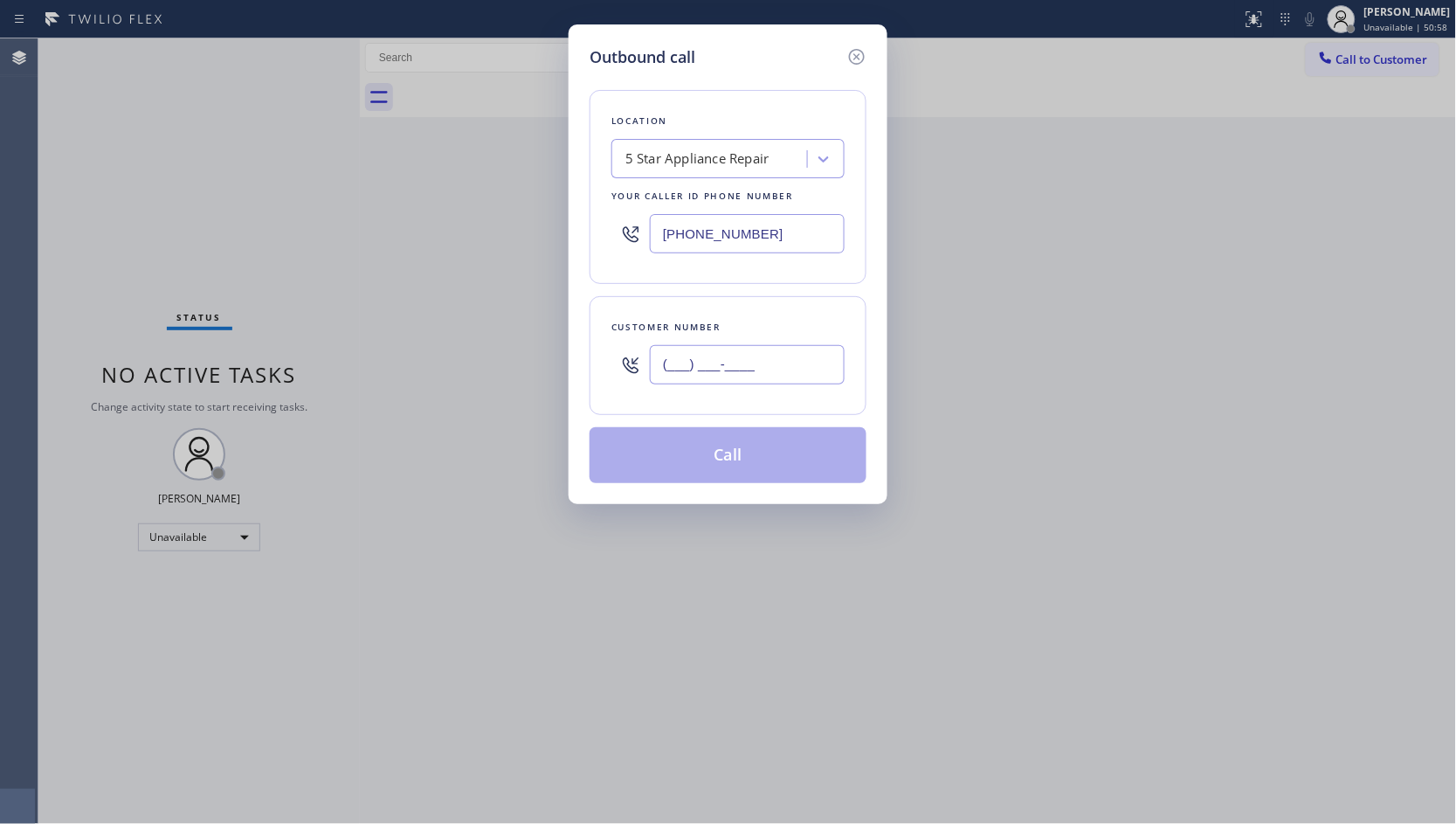drag, startPoint x: 810, startPoint y: 352, endPoint x: 783, endPoint y: 363, distance: 29.15476 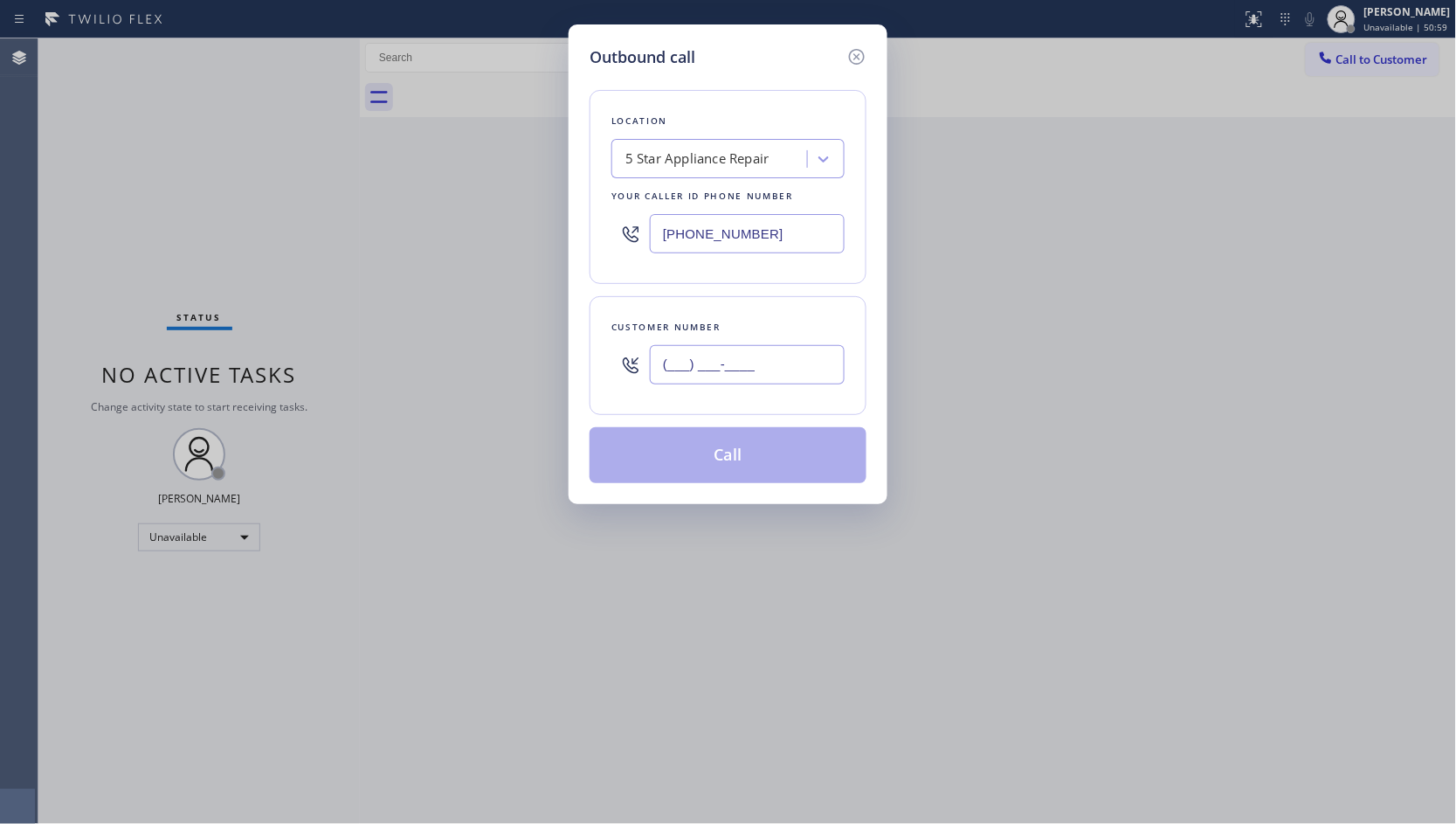 click on "(___) ___-____" at bounding box center (747, 364) 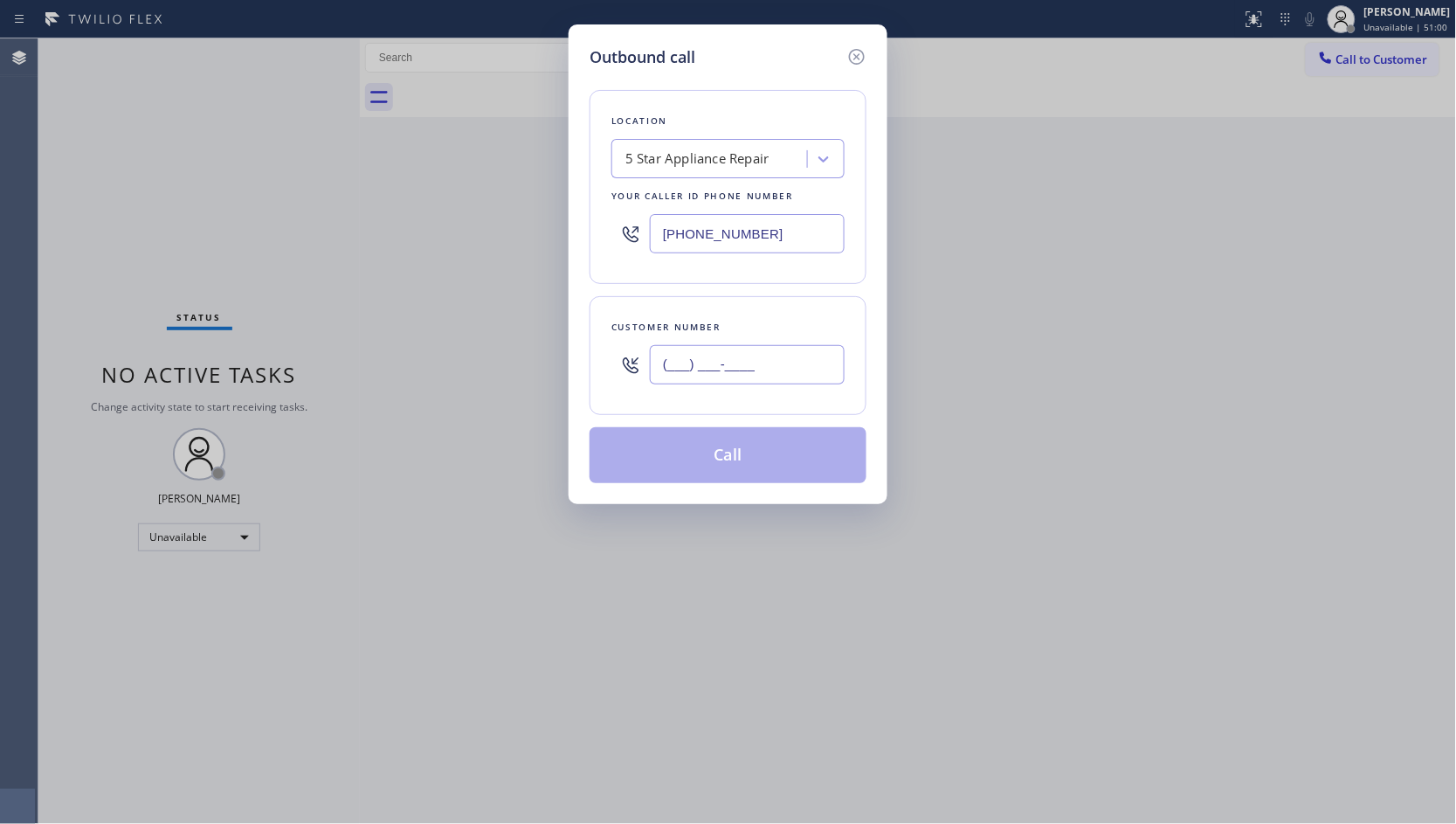 paste on "928) 503-1448" 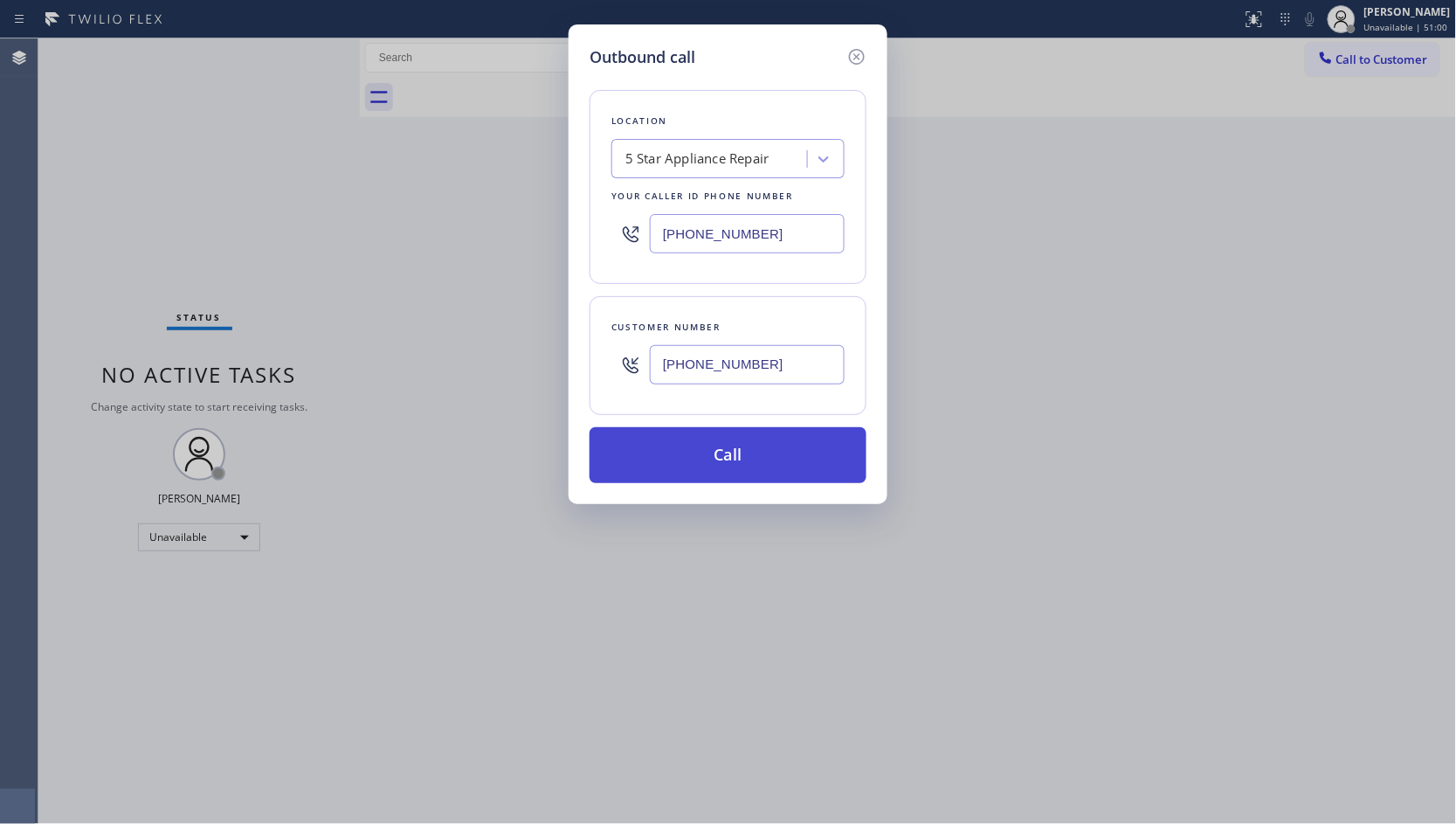 type on "[PHONE_NUMBER]" 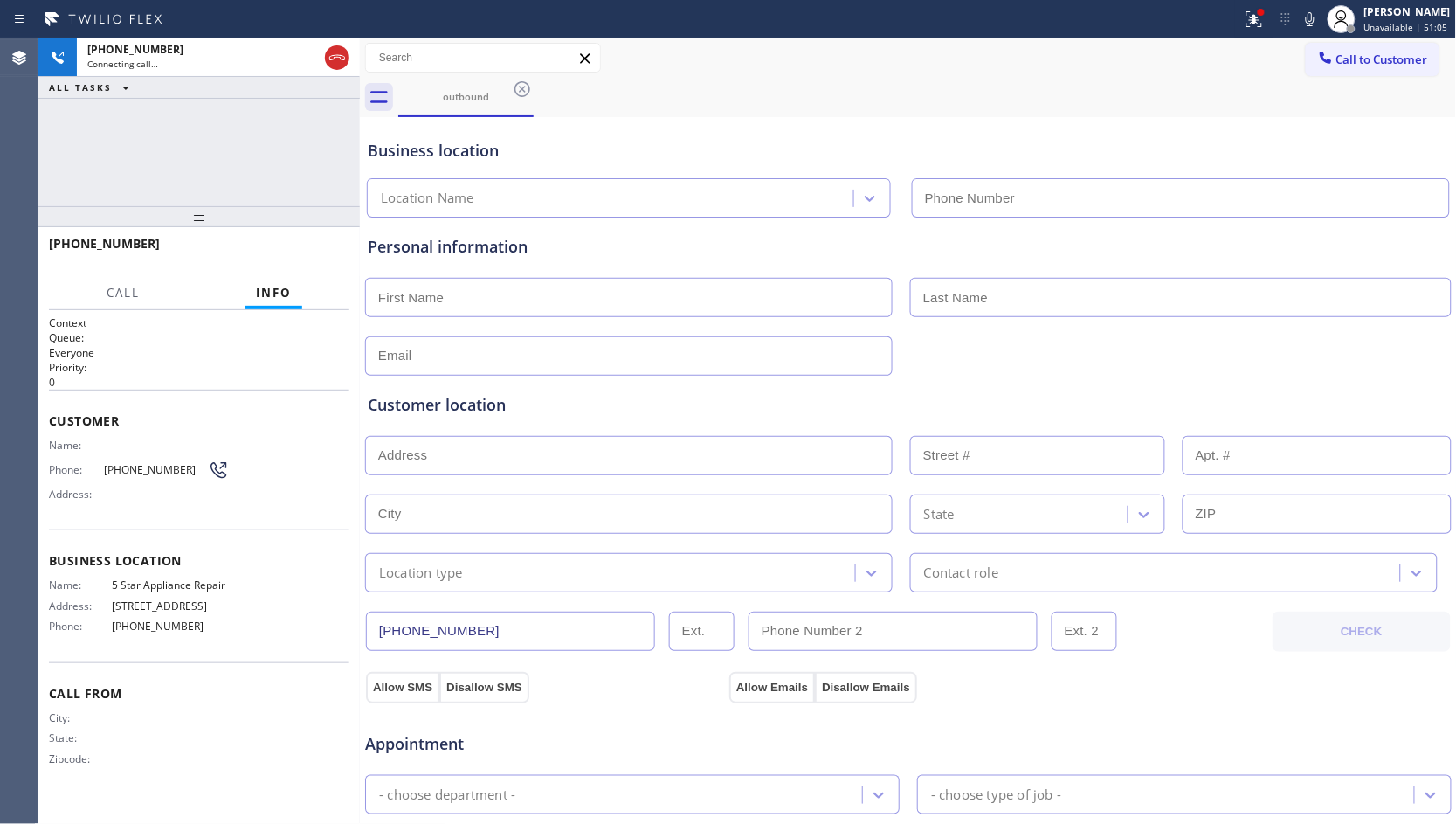 drag, startPoint x: 804, startPoint y: 107, endPoint x: 707, endPoint y: 107, distance: 97 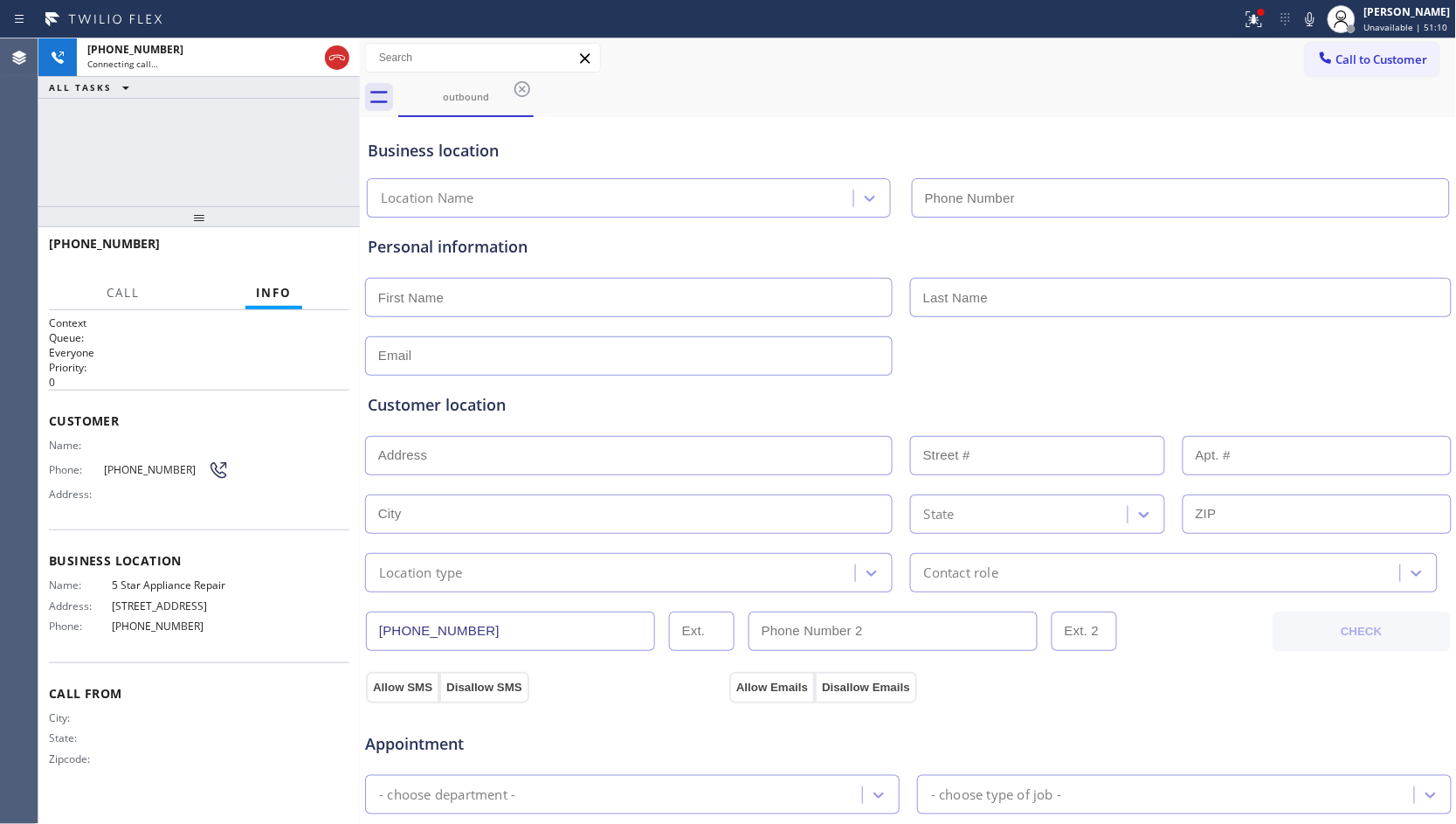 type on "[PHONE_NUMBER]" 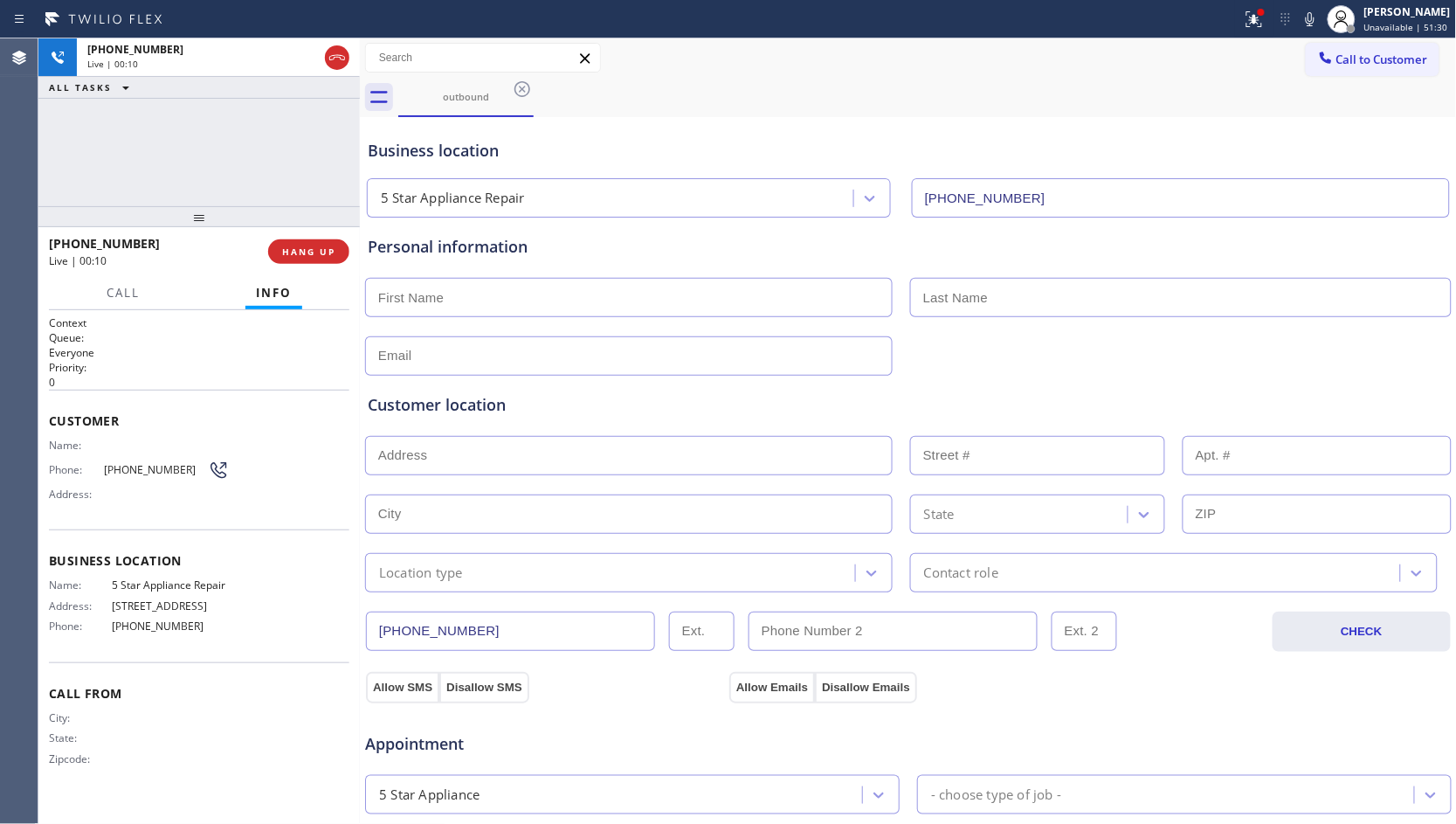click on "[PHONE_NUMBER]" at bounding box center (510, 631) 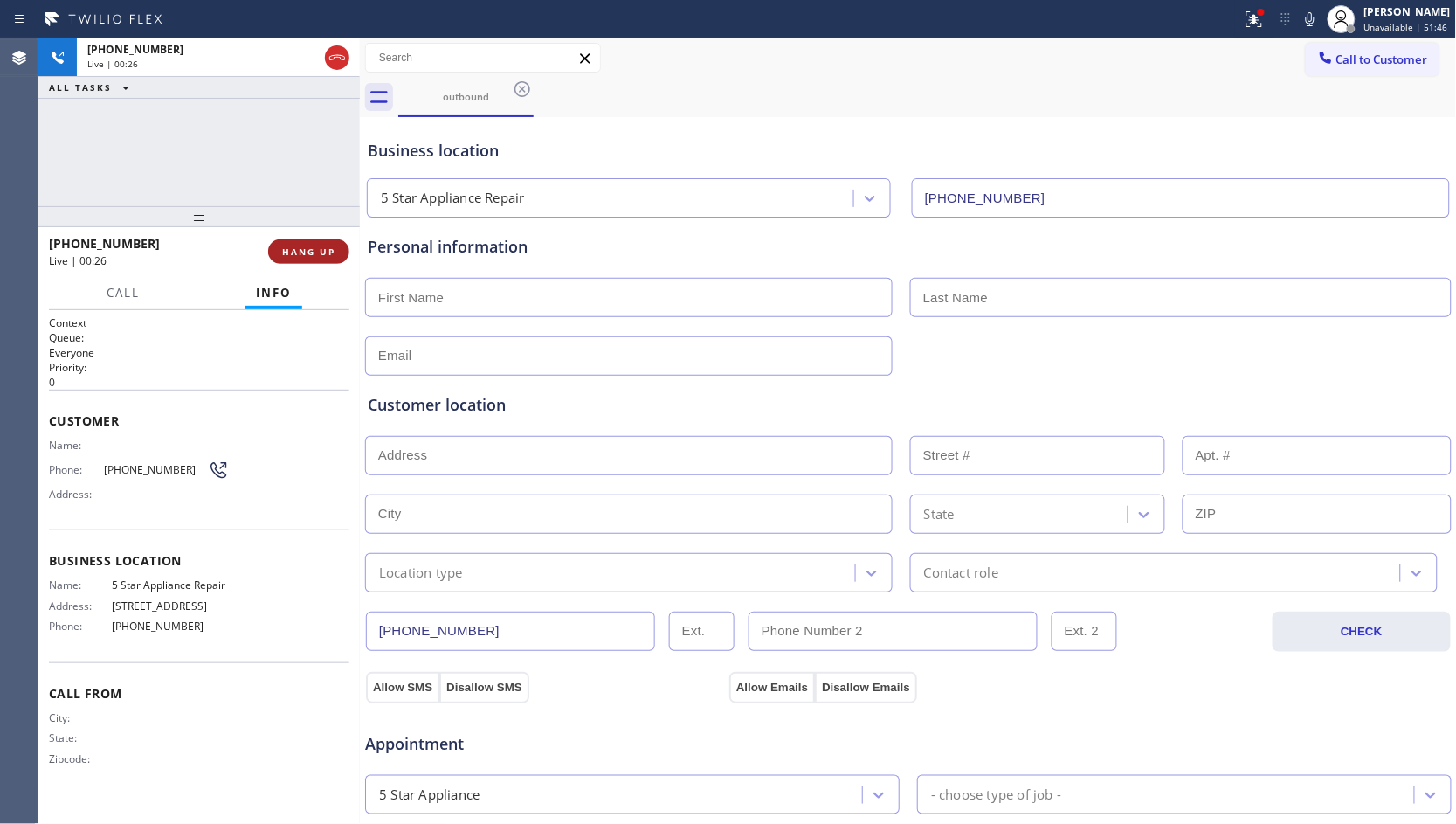 click on "HANG UP" at bounding box center (308, 252) 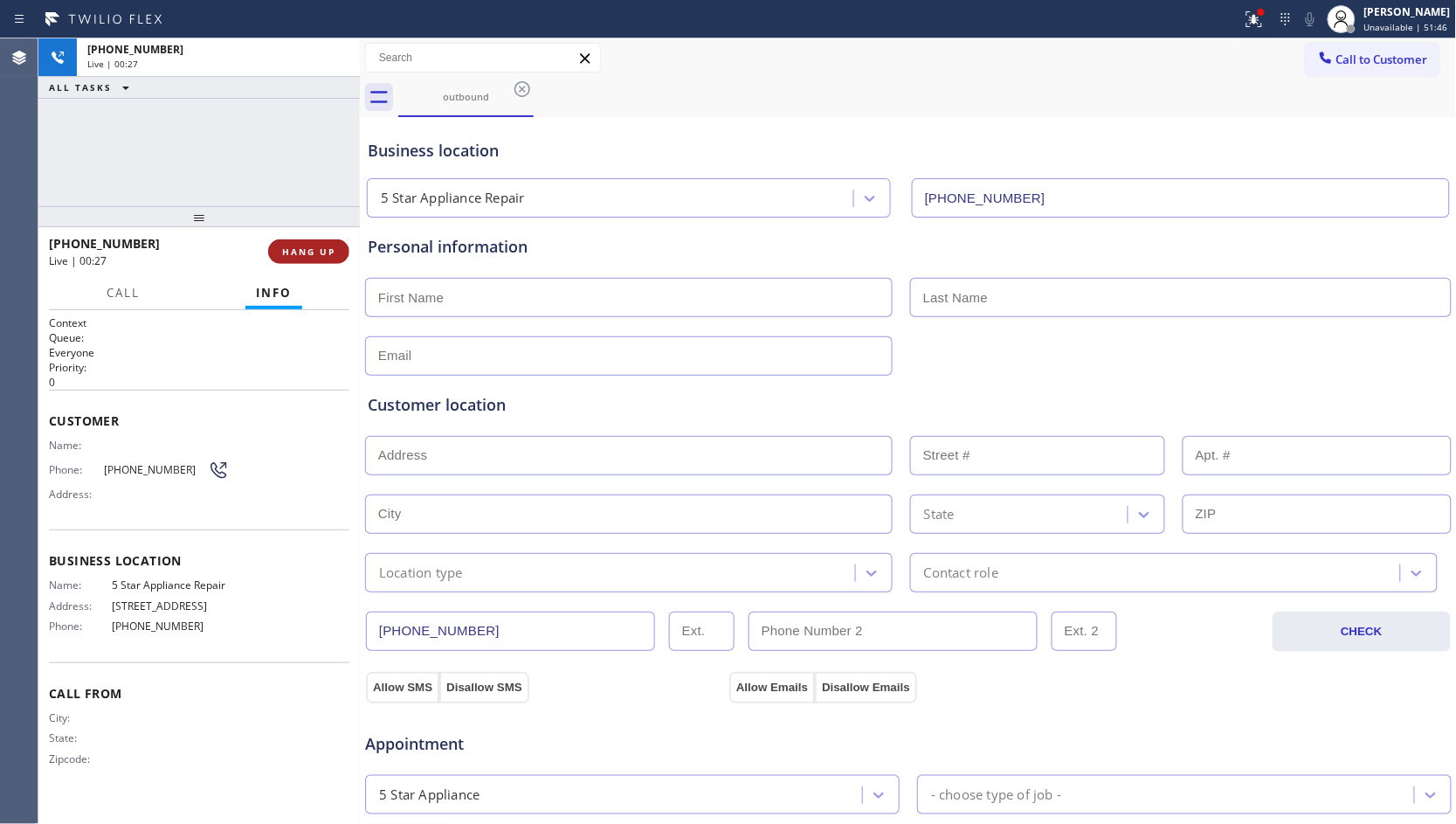 click on "HANG UP" at bounding box center (308, 252) 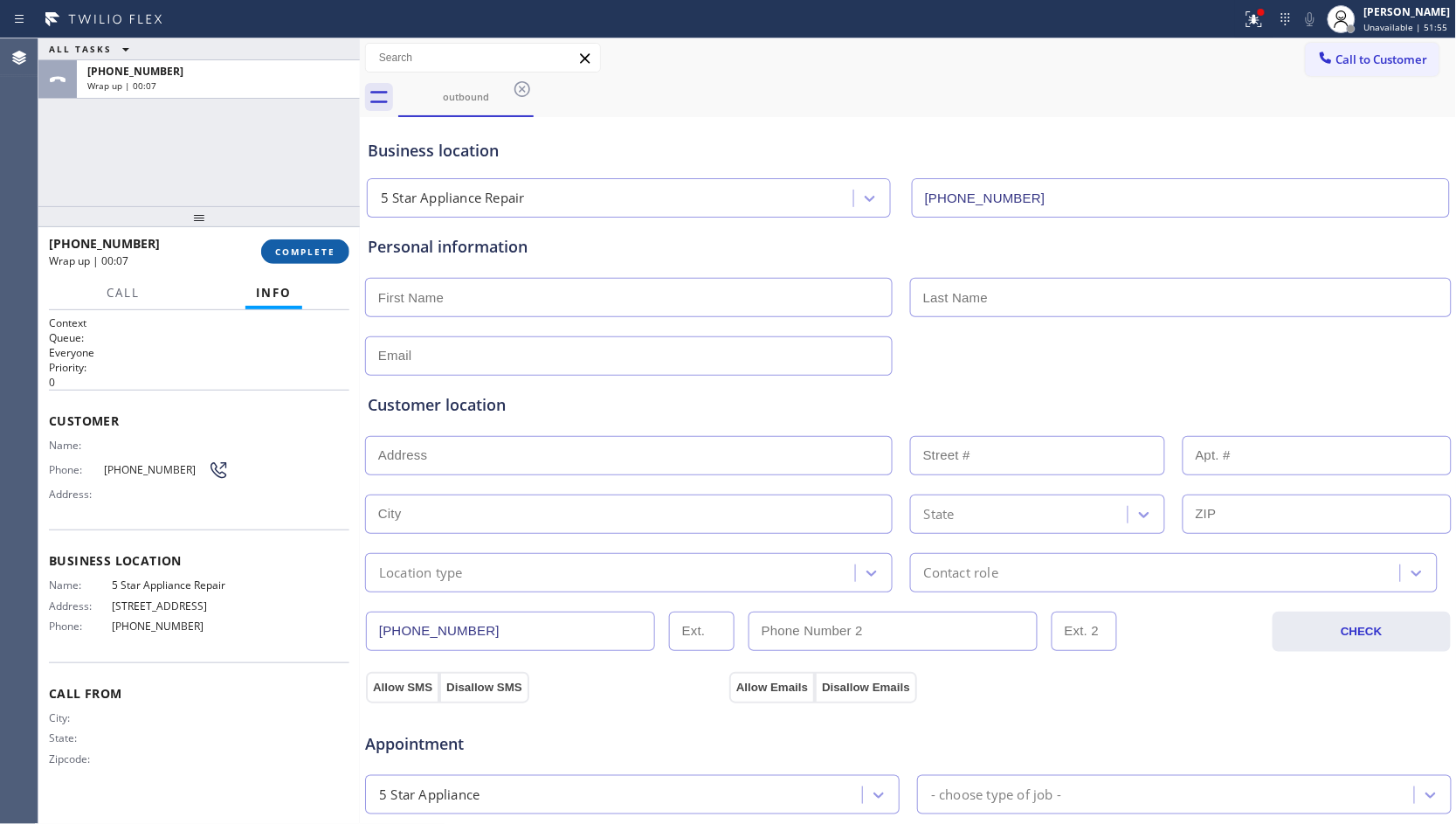 click on "COMPLETE" at bounding box center (305, 252) 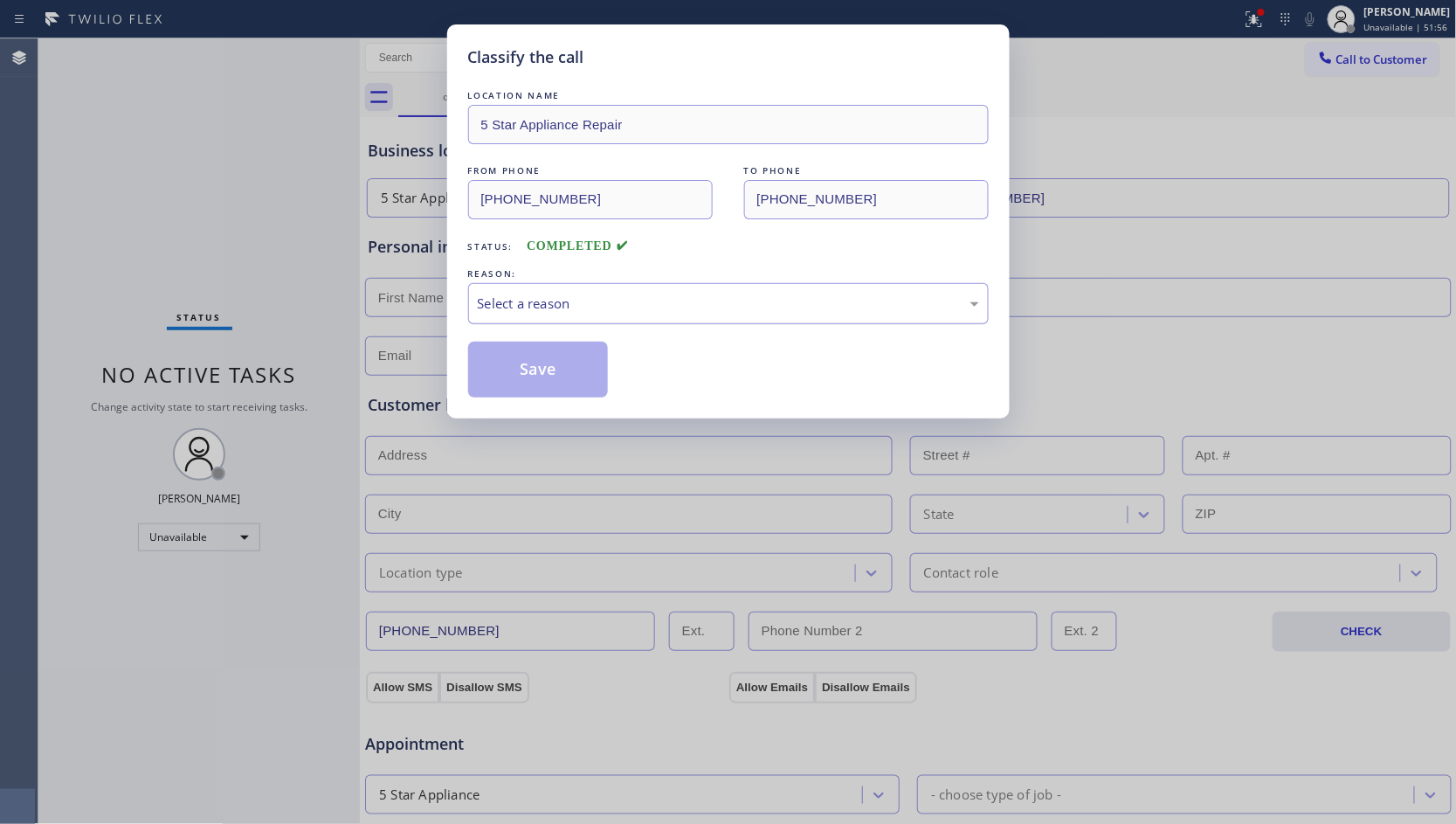 click on "Select a reason" at bounding box center (728, 303) 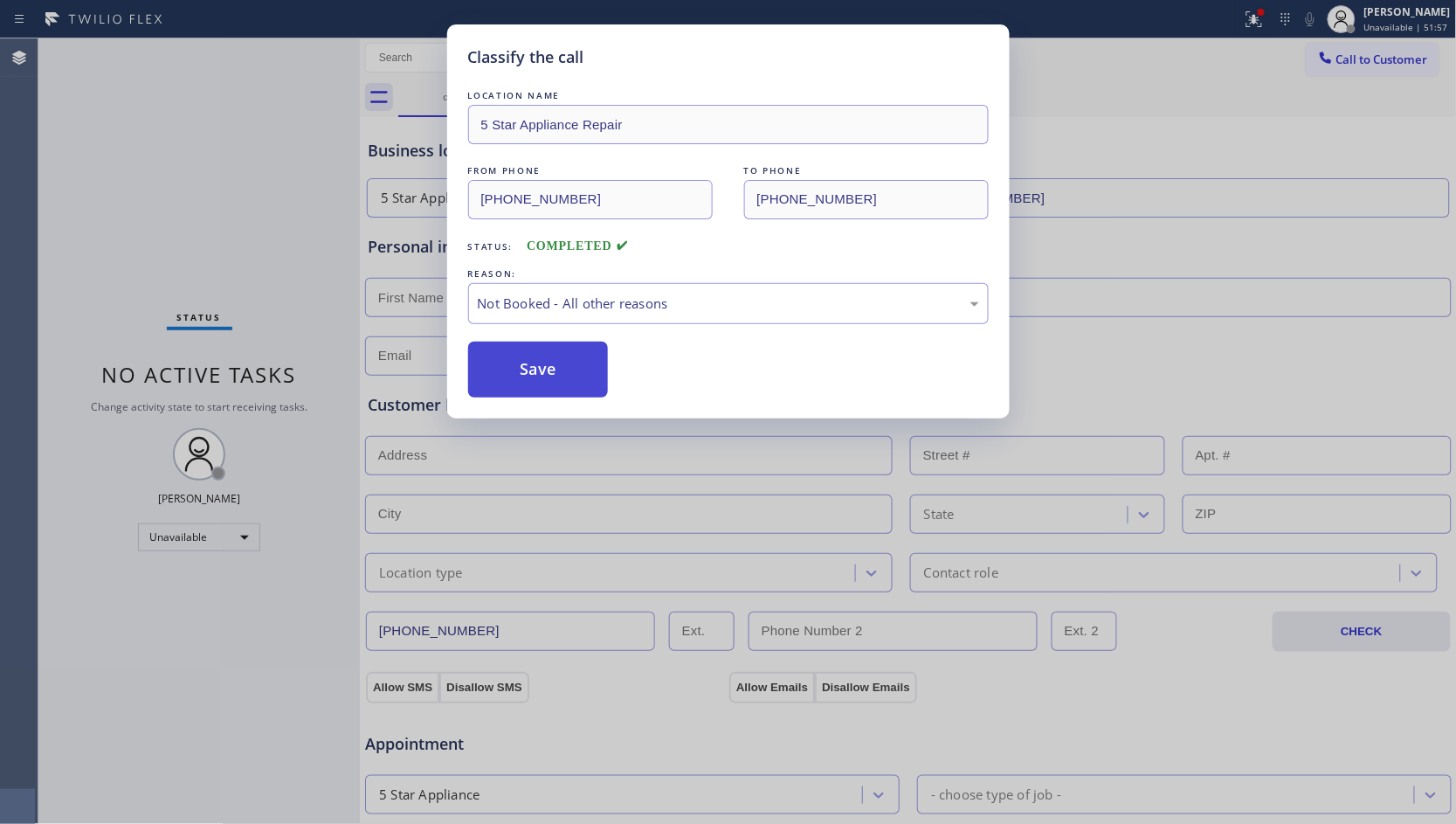 click on "Save" at bounding box center (538, 370) 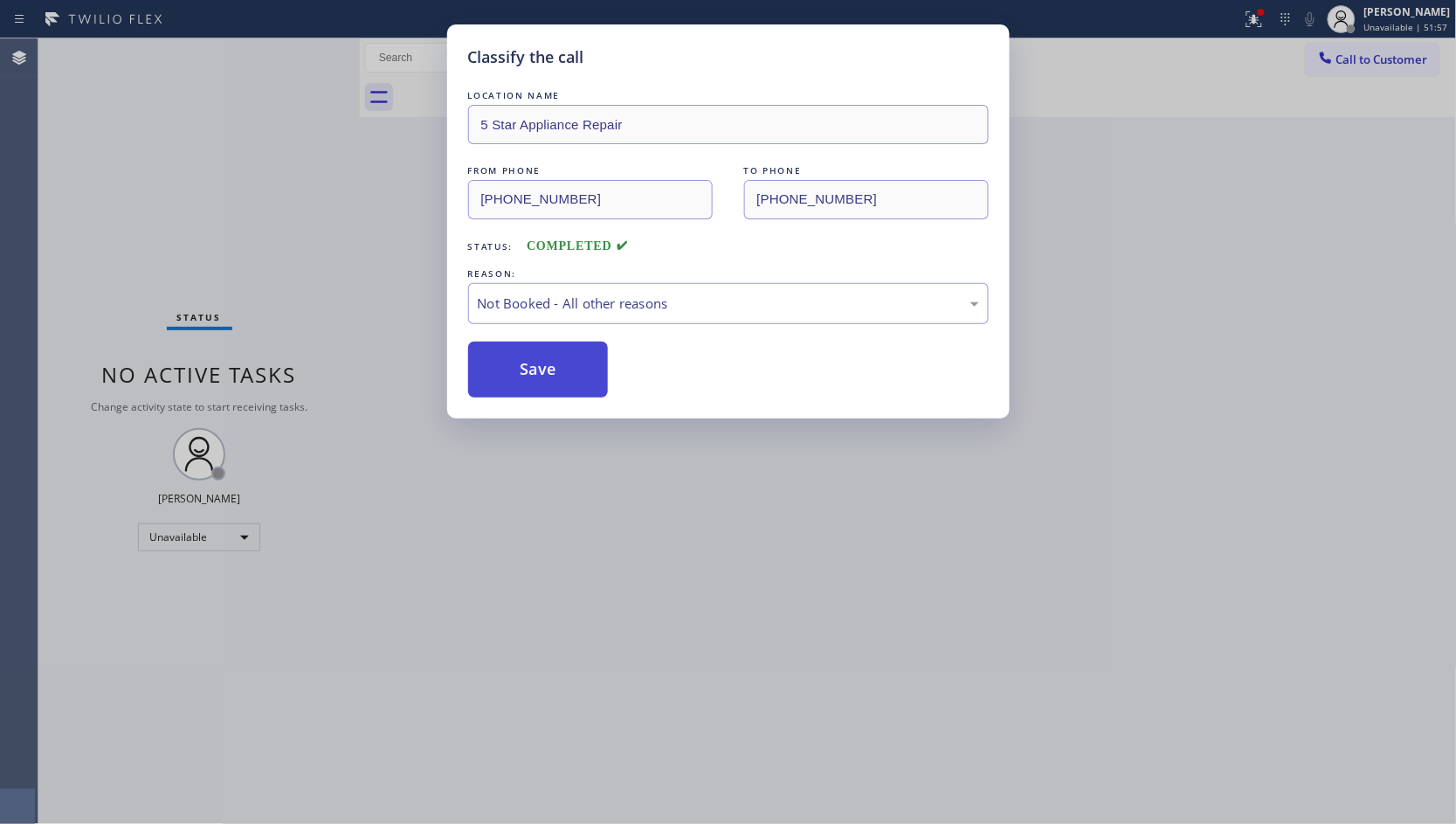 click on "Save" at bounding box center [538, 370] 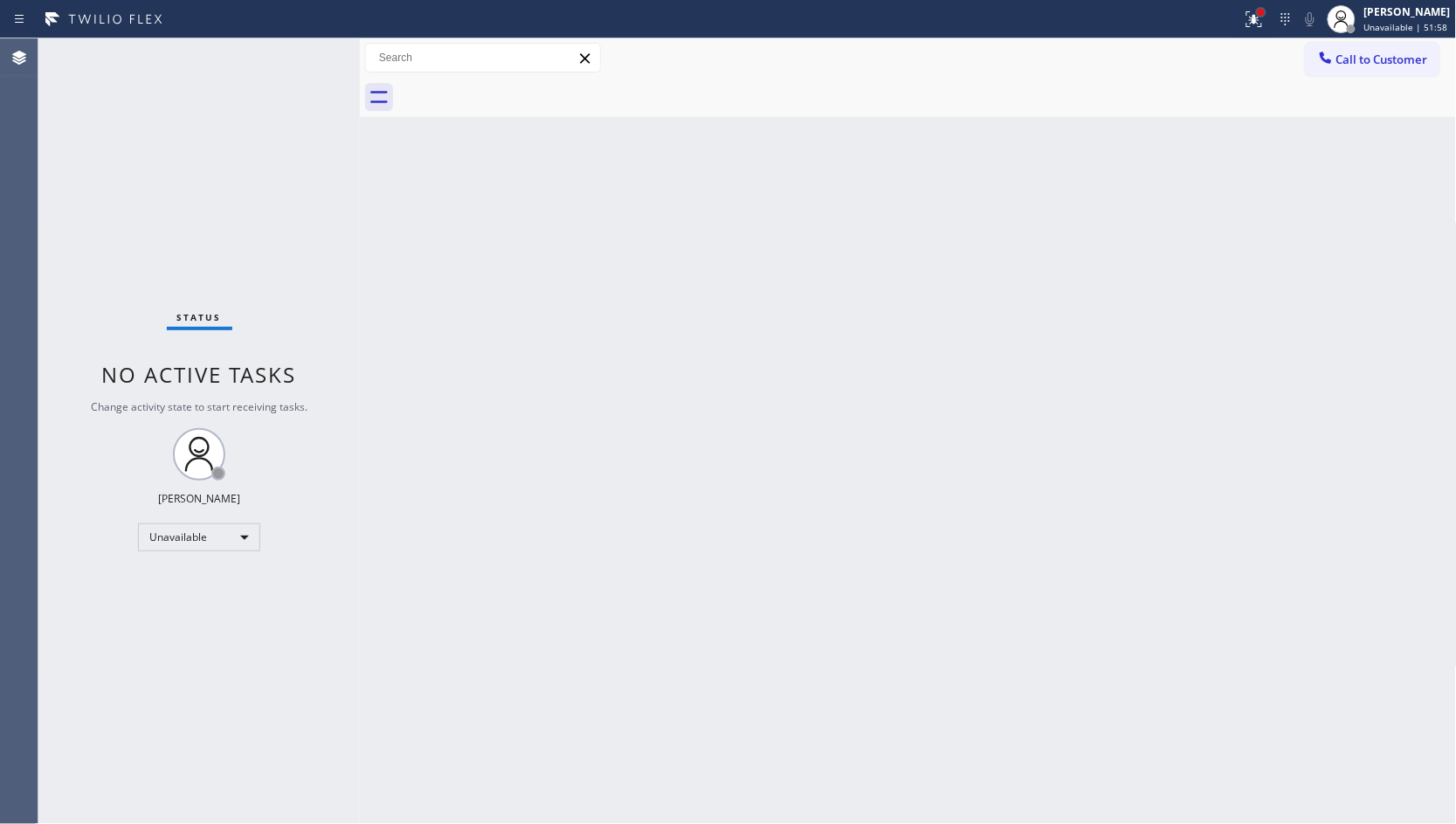 click at bounding box center (1261, 12) 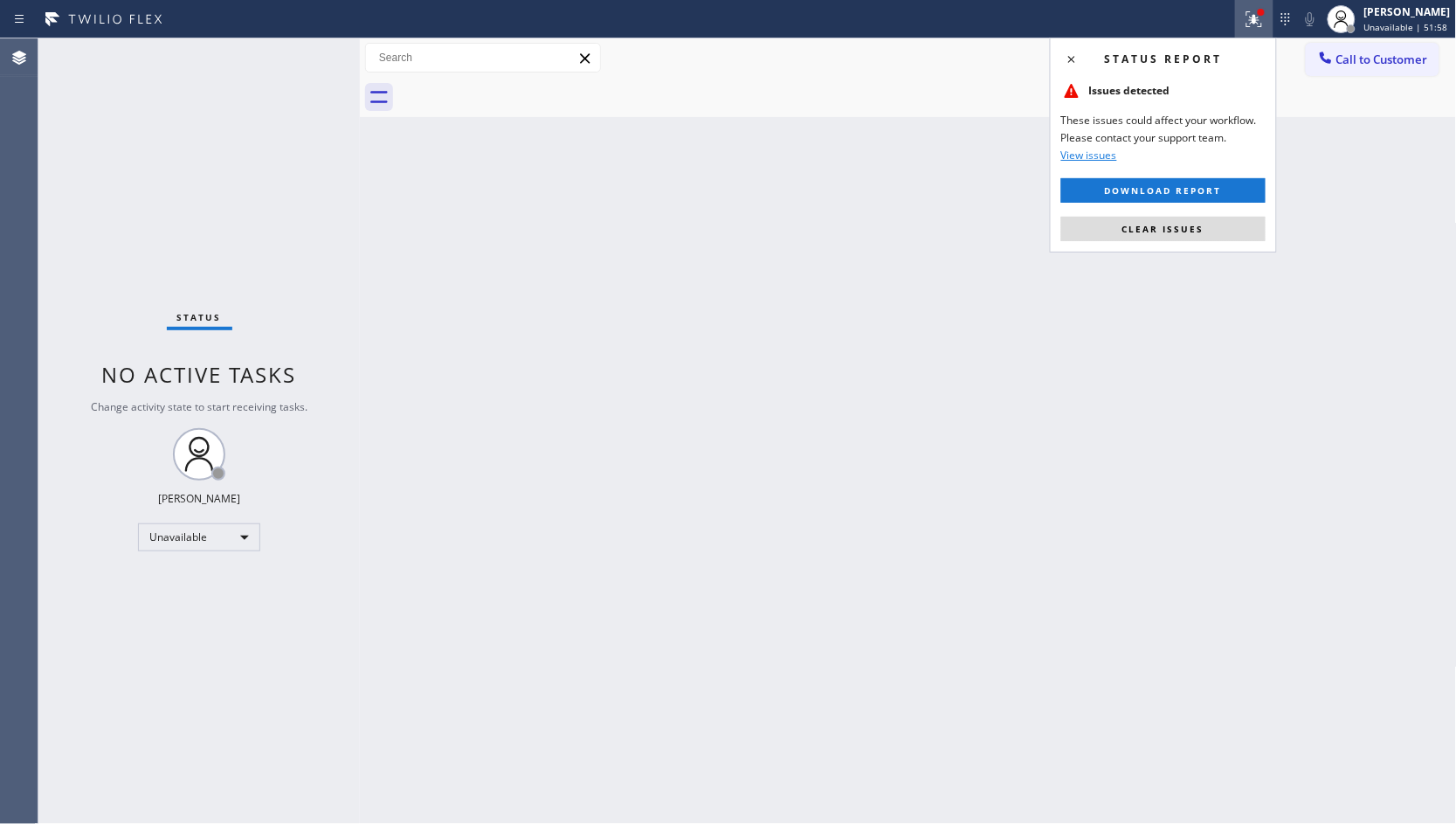 click on "Back to Dashboard Change Sender ID Customers Technicians Select a contact Outbound call Location Search location Your caller id phone number Customer number Call Customer info Name   Phone none Address none Change Sender ID HVAC [PHONE_NUMBER] 5 Star Appliance [PHONE_NUMBER] Appliance Repair [PHONE_NUMBER] Plumbing [PHONE_NUMBER] Air Duct Cleaning [PHONE_NUMBER]  Electricians [PHONE_NUMBER] Cancel Change Check personal SMS Reset Change No tabs Call to Customer Outbound call Location 5 Star Appliance Repair Your caller id phone number [PHONE_NUMBER] Customer number Call Outbound call Technician Search Technician Your caller id phone number Your caller id phone number Call" at bounding box center (908, 431) 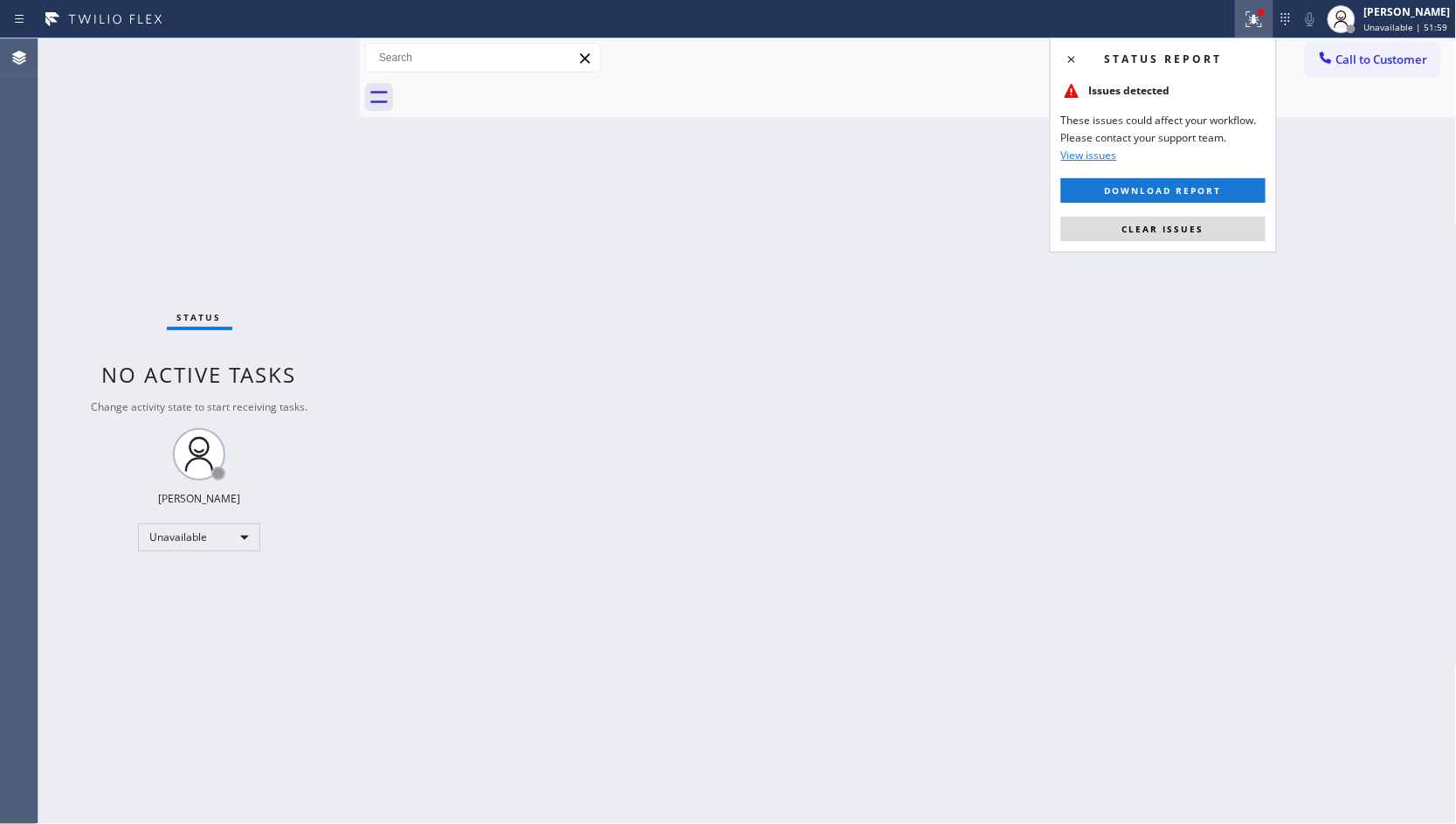 click on "Status report Issues detected These issues could affect your workflow. Please contact your support team. View issues Download report Clear issues" at bounding box center (1163, 145) 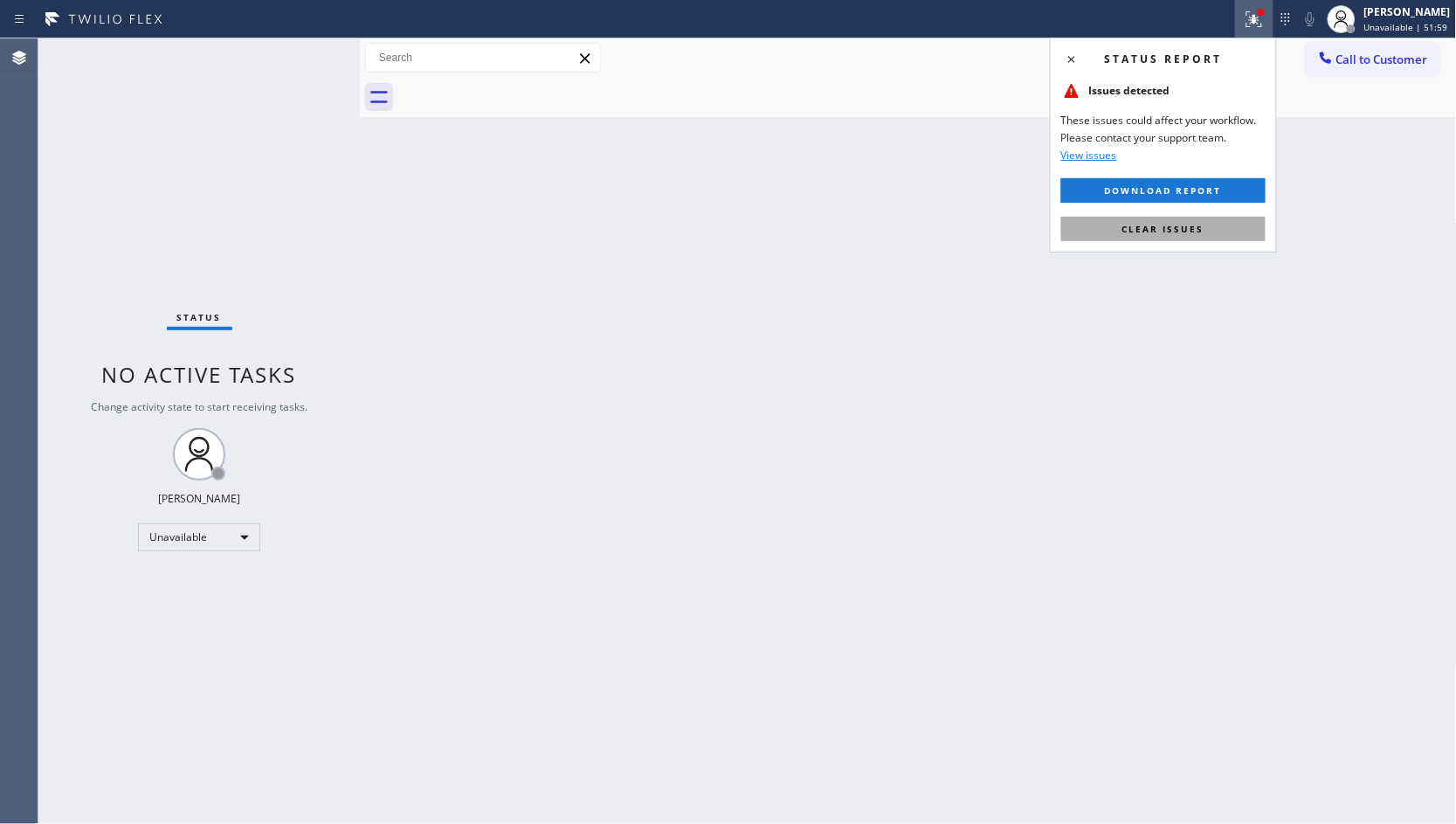 drag, startPoint x: 1146, startPoint y: 238, endPoint x: 1159, endPoint y: 190, distance: 49.72927 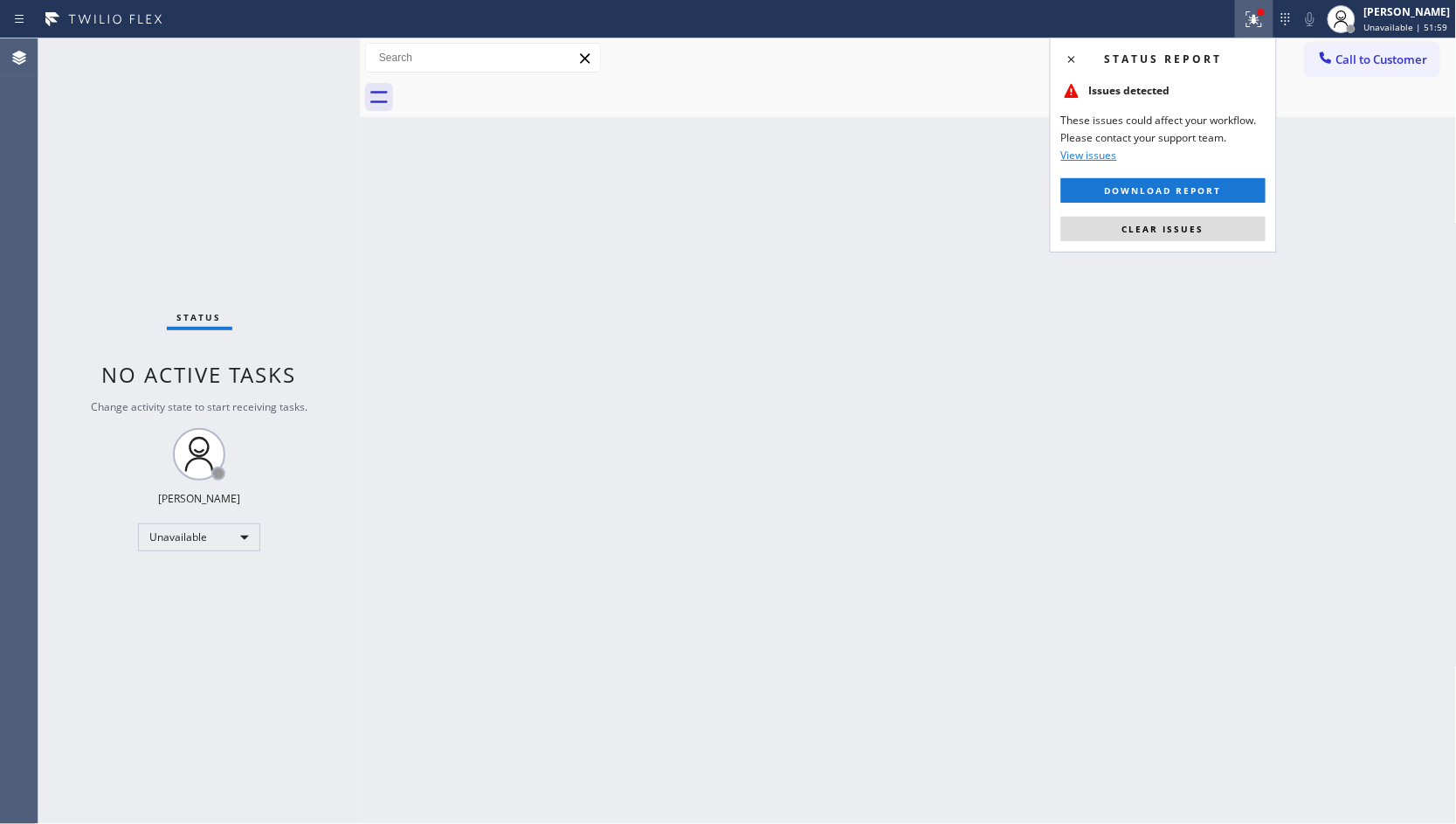 click on "Clear issues" at bounding box center (1163, 229) 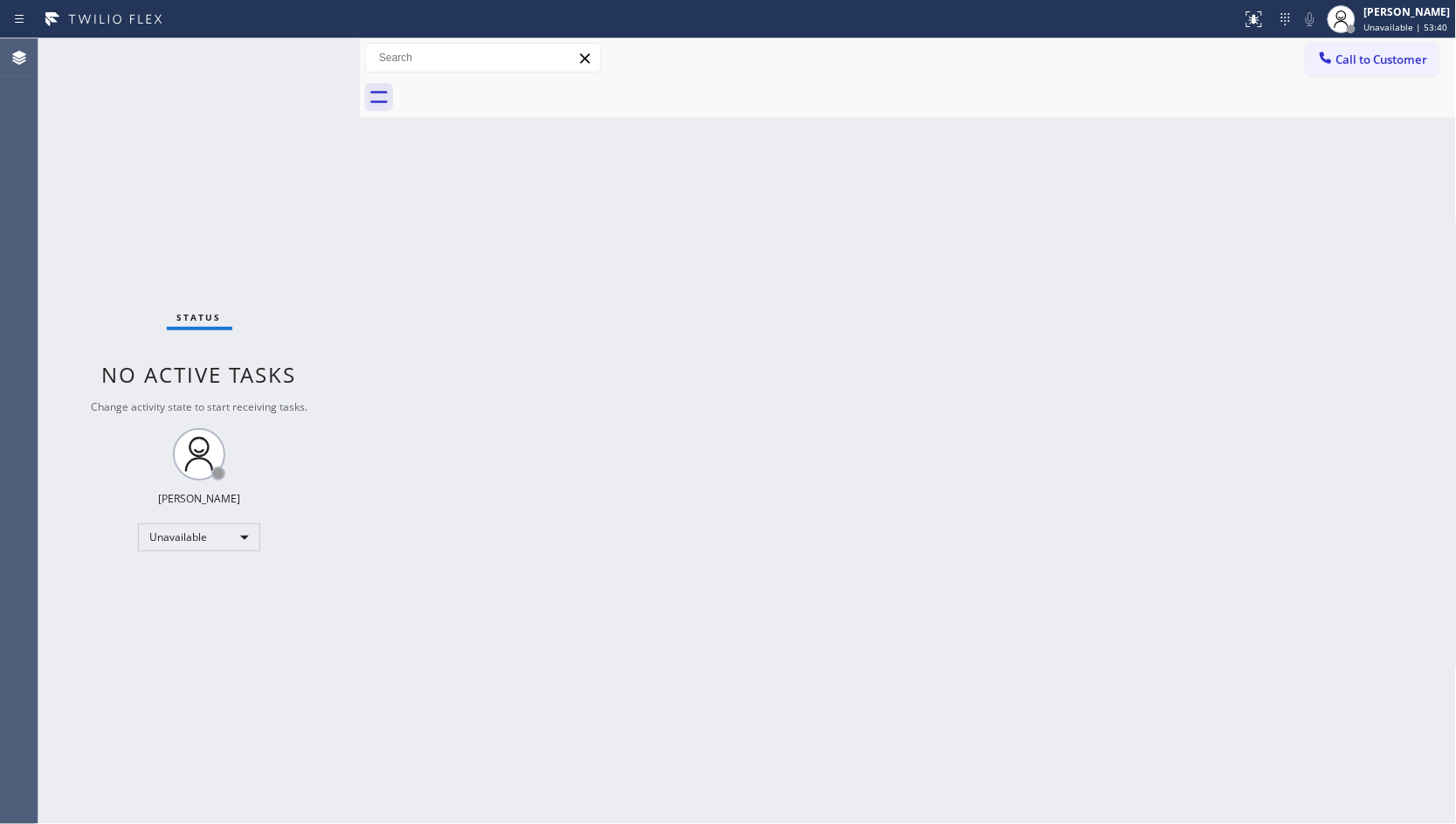 drag, startPoint x: 1317, startPoint y: 44, endPoint x: 1308, endPoint y: 49, distance: 10.29563 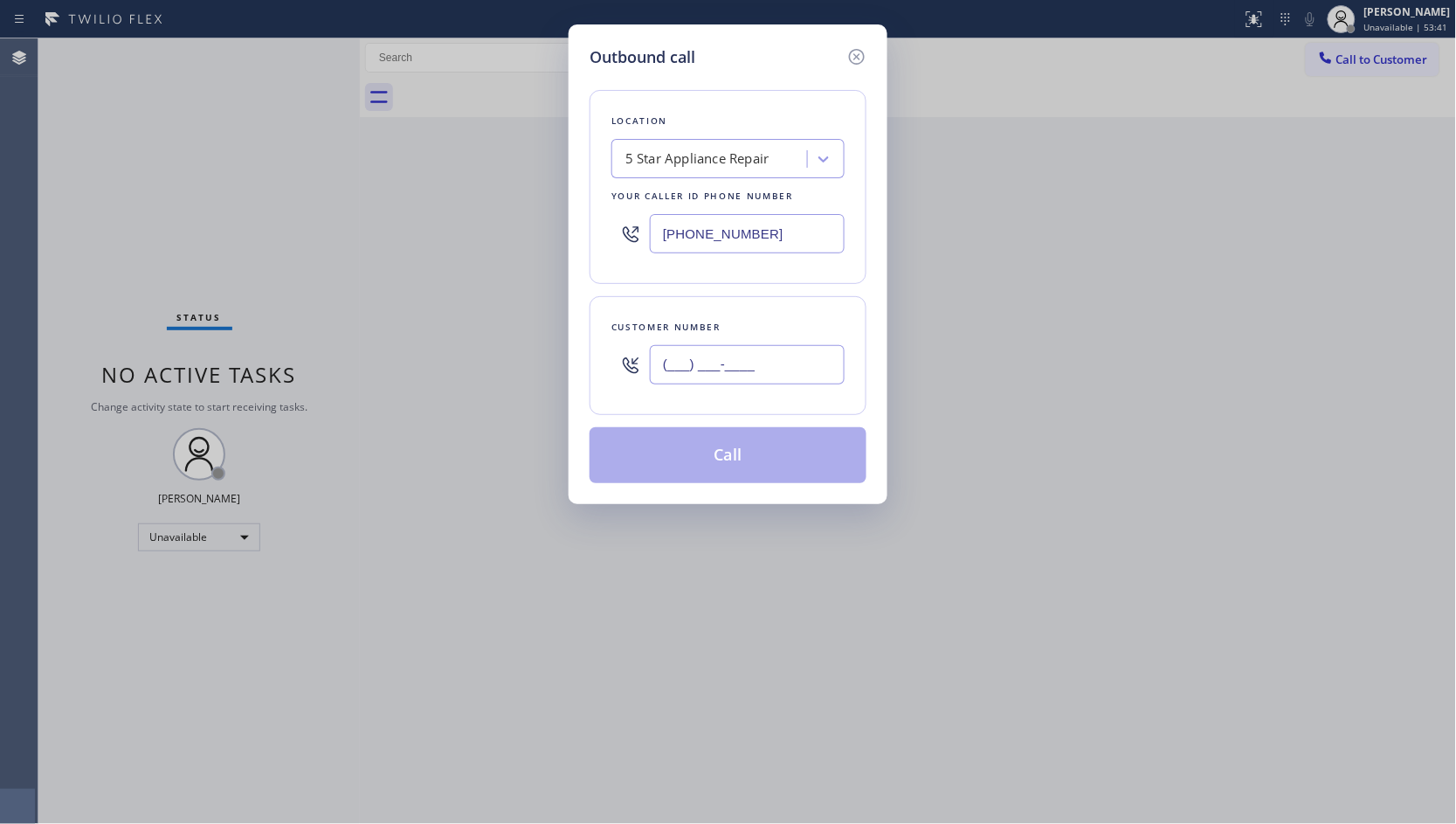 click on "(___) ___-____" at bounding box center (747, 364) 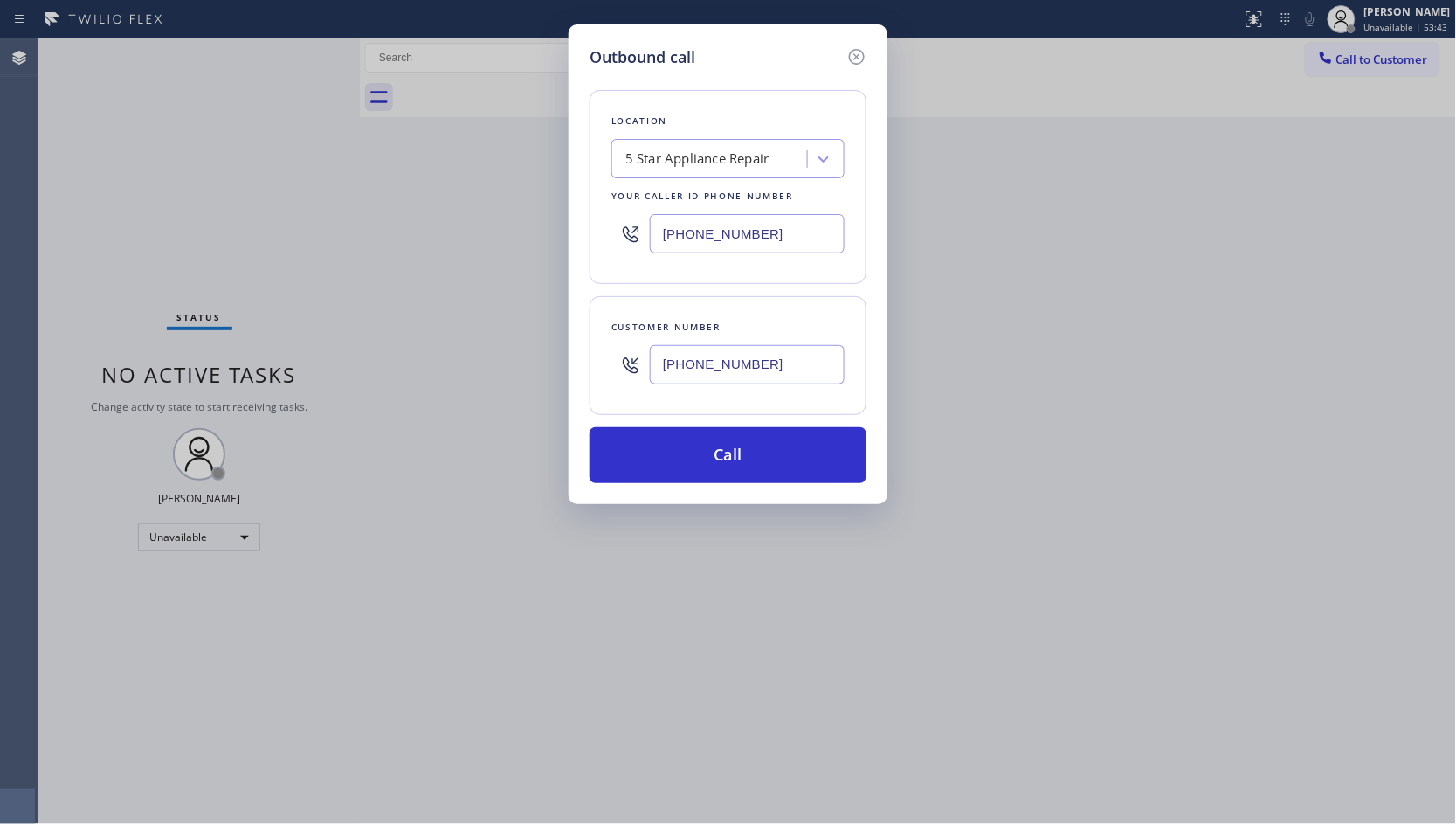 type on "[PHONE_NUMBER]" 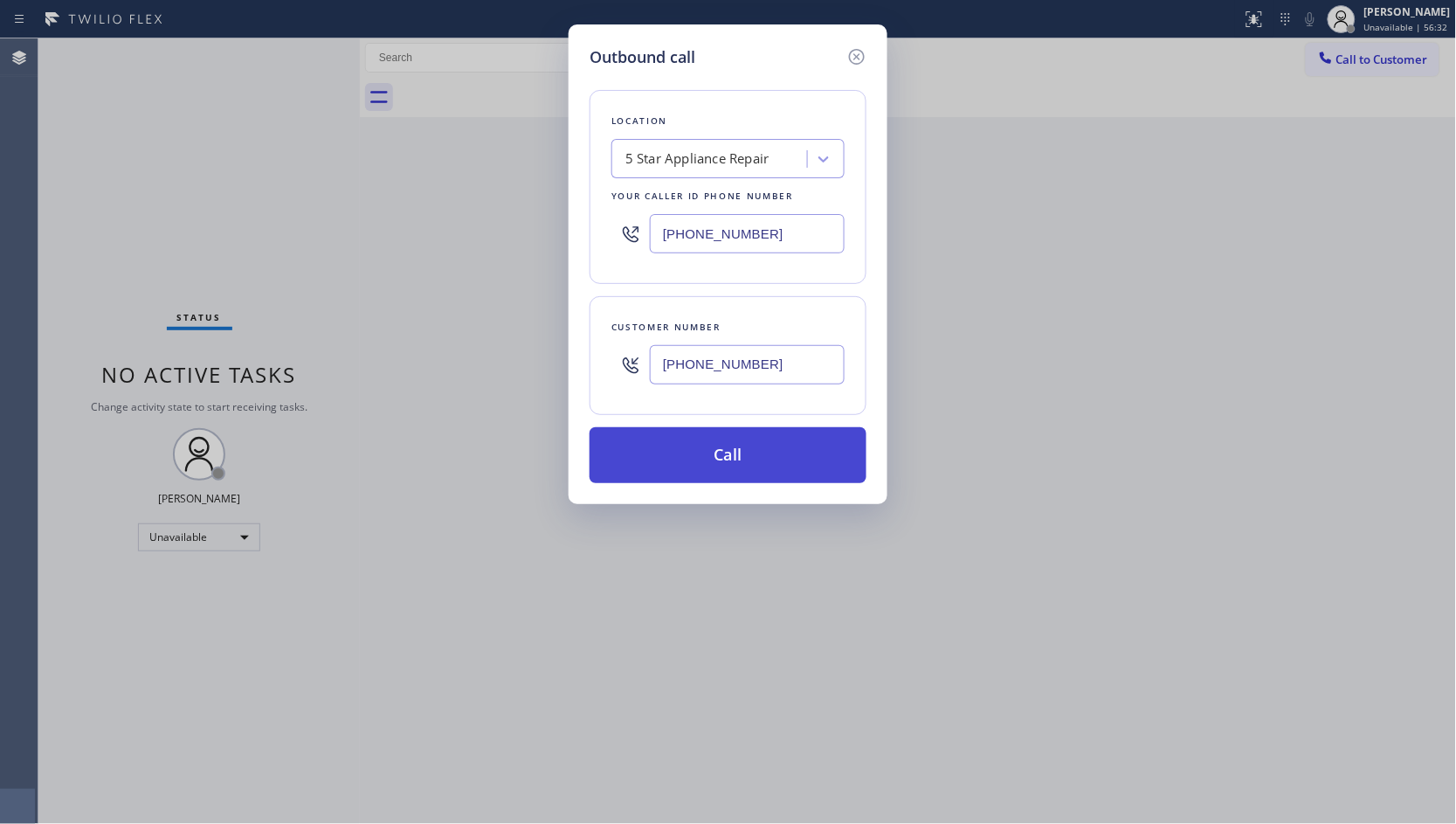 click on "Call" at bounding box center [728, 455] 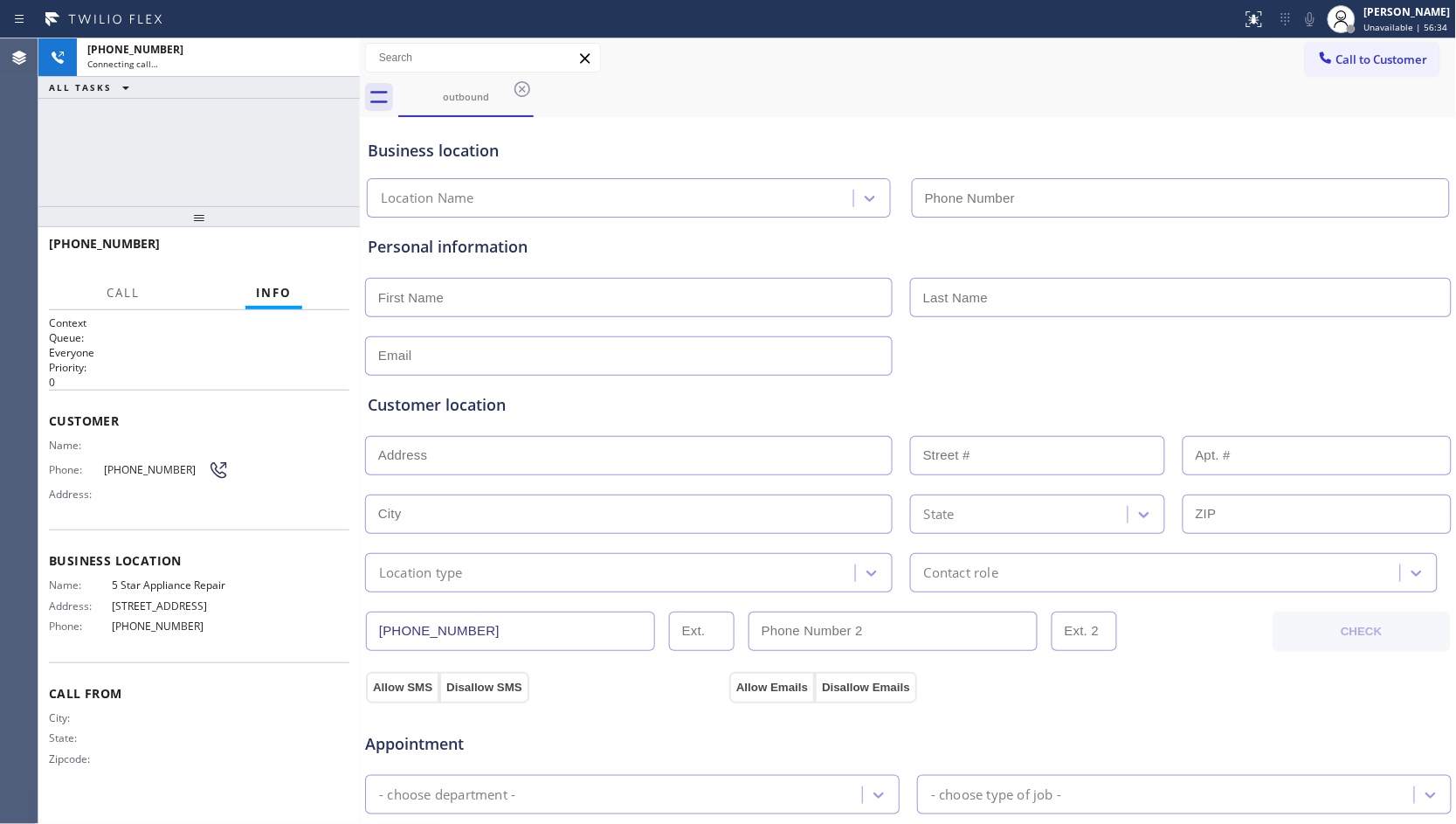 type on "[PHONE_NUMBER]" 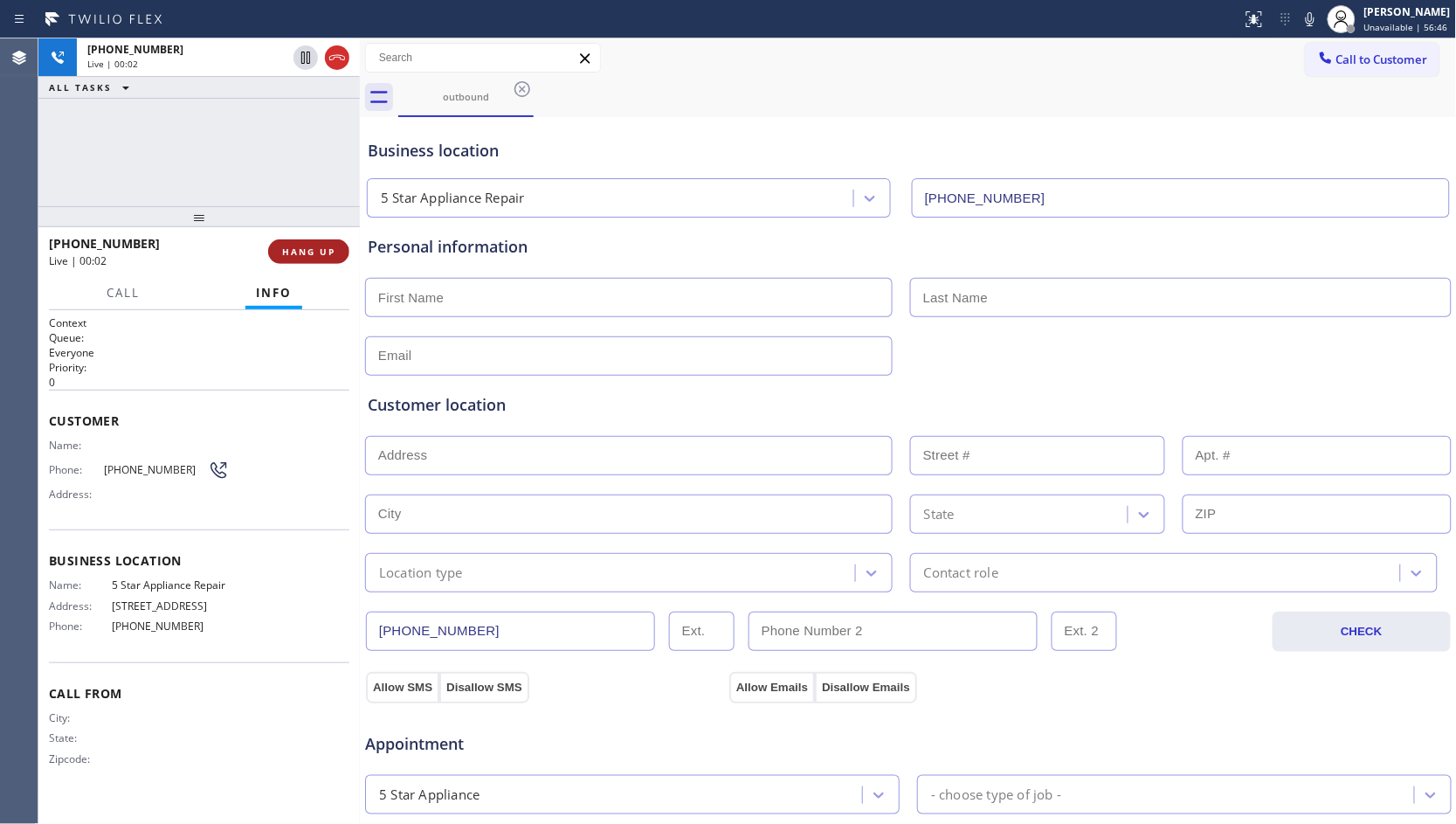 click on "HANG UP" at bounding box center [308, 252] 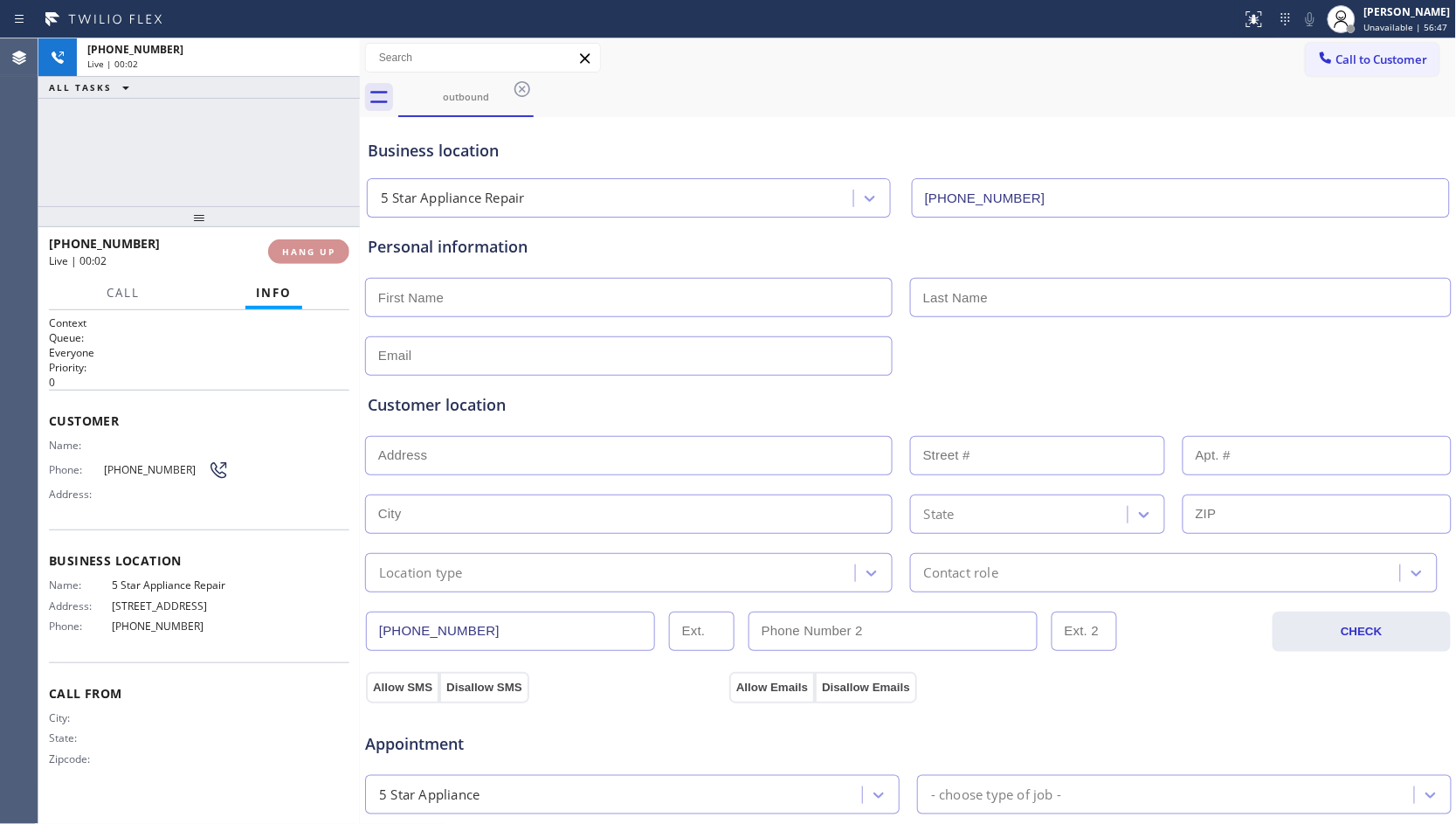 click on "HANG UP" at bounding box center (308, 252) 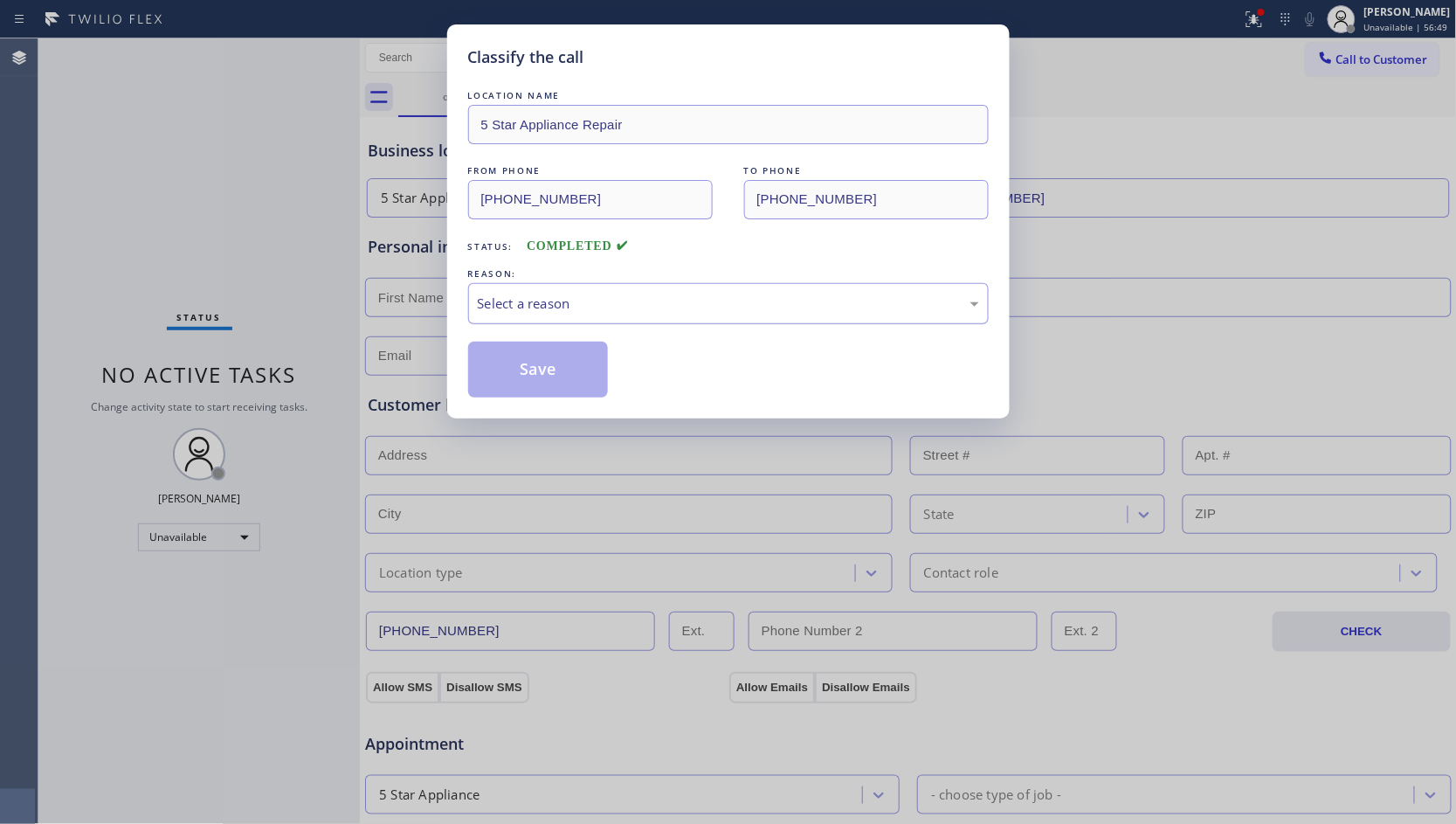 click on "Select a reason" at bounding box center [728, 303] 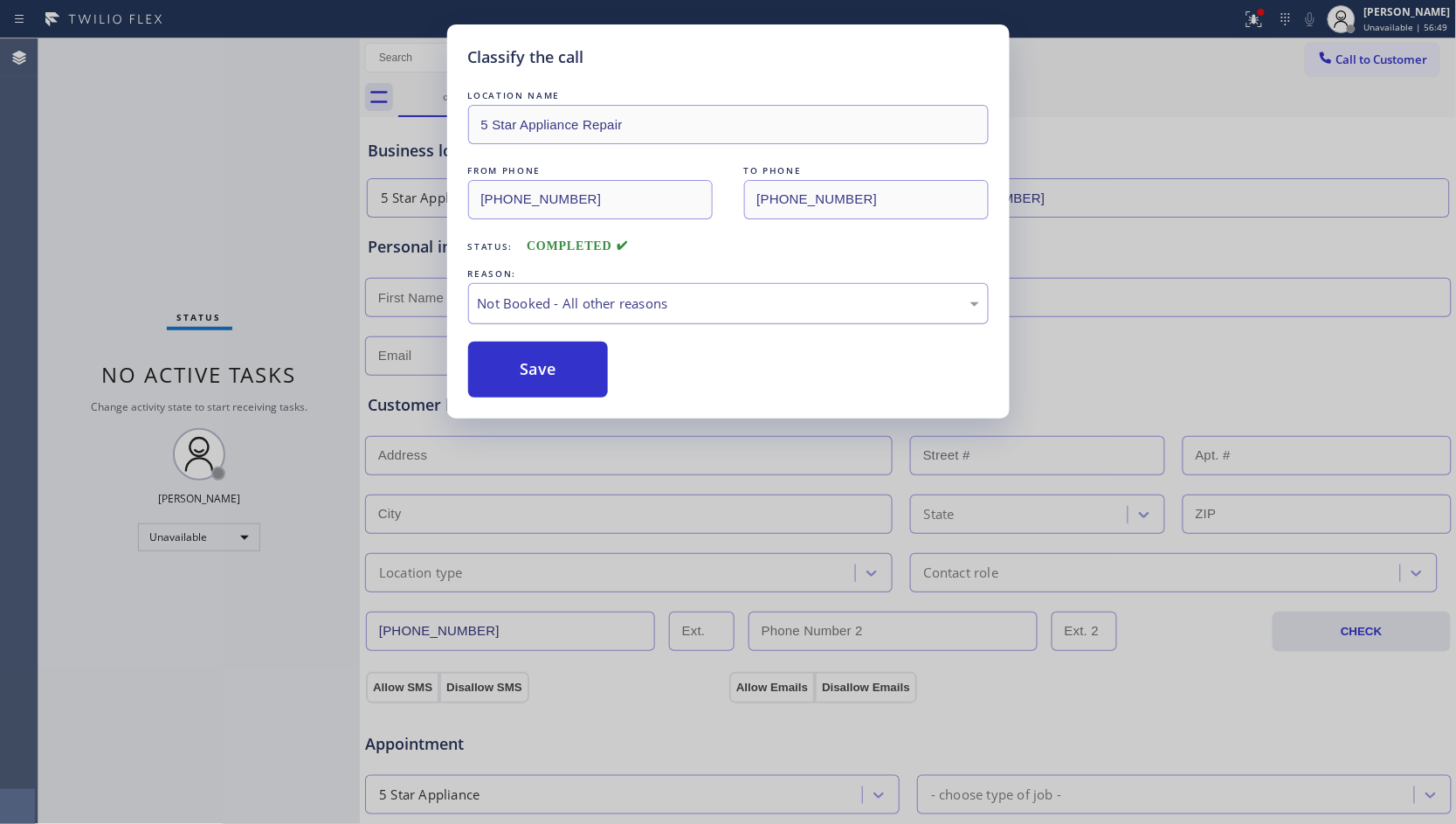 drag, startPoint x: 561, startPoint y: 371, endPoint x: 650, endPoint y: 300, distance: 113.85078 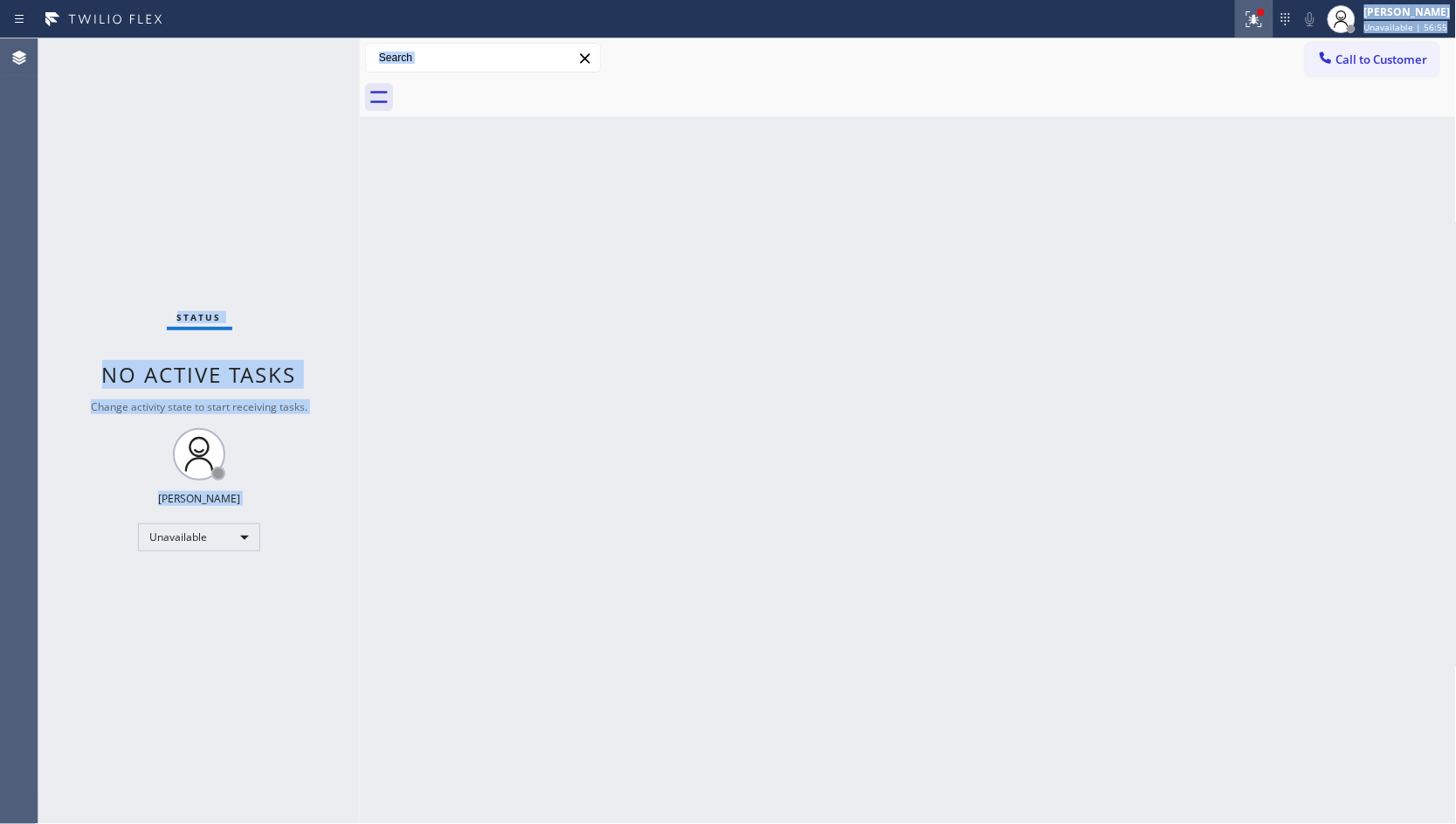 click on "Status report Issues detected These issues could affect your workflow. Please contact your support team. View issues Download report Clear issues [PERSON_NAME] Unavailable | 56:55 Set your status Offline Available Unavailable Break Log out Agent Desktop Classify the call LOCATION NAME 5 Star Appliance Repair FROM PHONE [PHONE_NUMBER] TO PHONE [PHONE_NUMBER] Status: COMPLETED REASON: Not Booked - All other reasons Save Classify the call LOCATION NAME 5 Star Appliance Repair FROM PHONE [PHONE_NUMBER] TO PHONE [PHONE_NUMBER] Status: COMPLETED REASON: Not Booked - All other reasons Save Classify the call LOCATION NAME 5 Star Appliance Repair FROM PHONE [PHONE_NUMBER] TO PHONE [PHONE_NUMBER] Status: COMPLETED REASON: Not Booked - All other reasons Save Classify the call LOCATION NAME 5 Star Appliance Repair FROM PHONE [PHONE_NUMBER] TO PHONE [PHONE_NUMBER] Status: COMPLETED REASON: Not Booked - All other reasons Save Classify the call LOCATION NAME 5 Star Appliance Repair FROM PHONE [PHONE_NUMBER] TO PHONE Save" at bounding box center (728, 412) 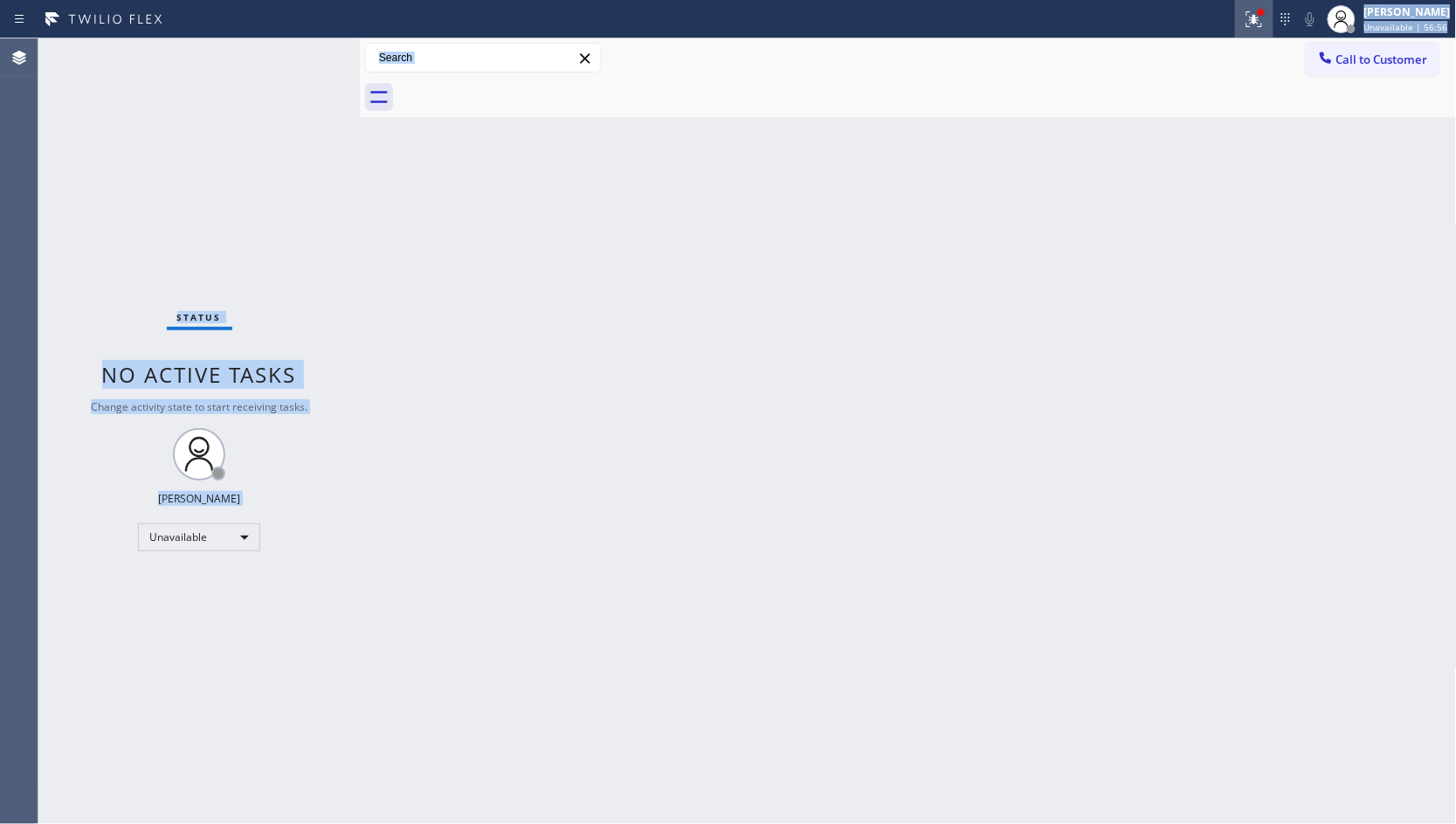 click at bounding box center (1254, 19) 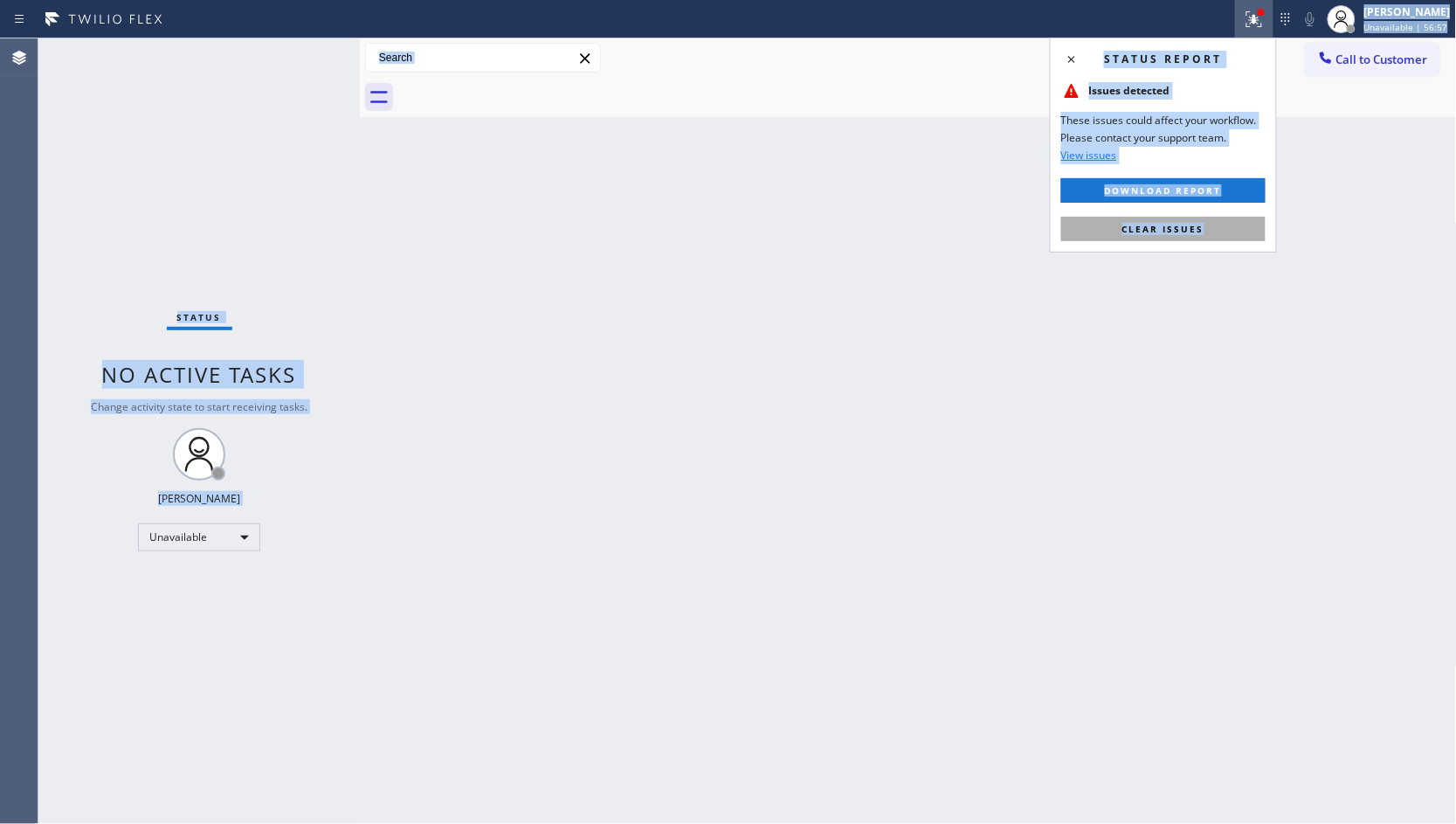 click on "Clear issues" at bounding box center [1163, 229] 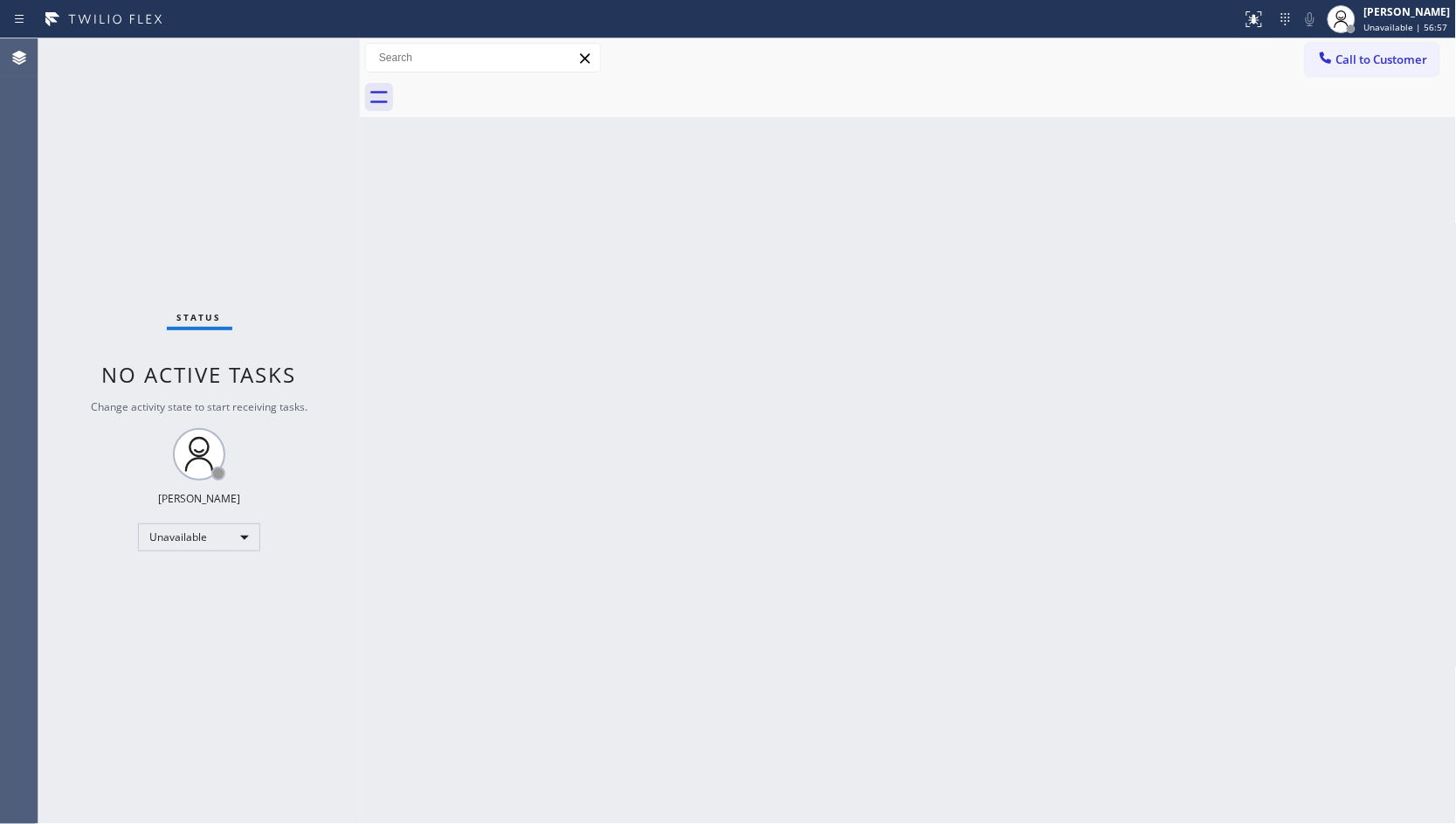 click at bounding box center (928, 97) 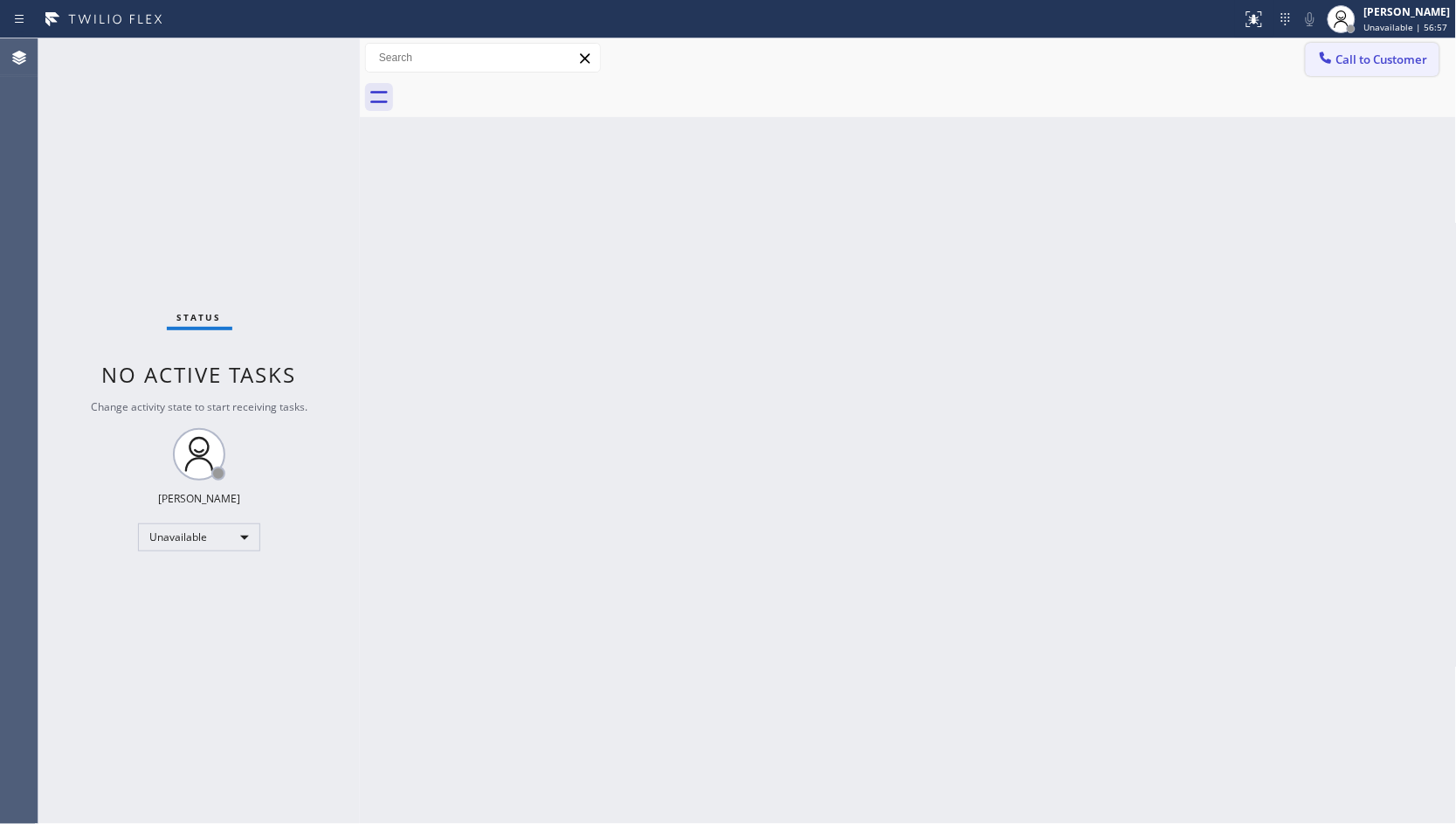 click on "Call to Customer" at bounding box center (1372, 59) 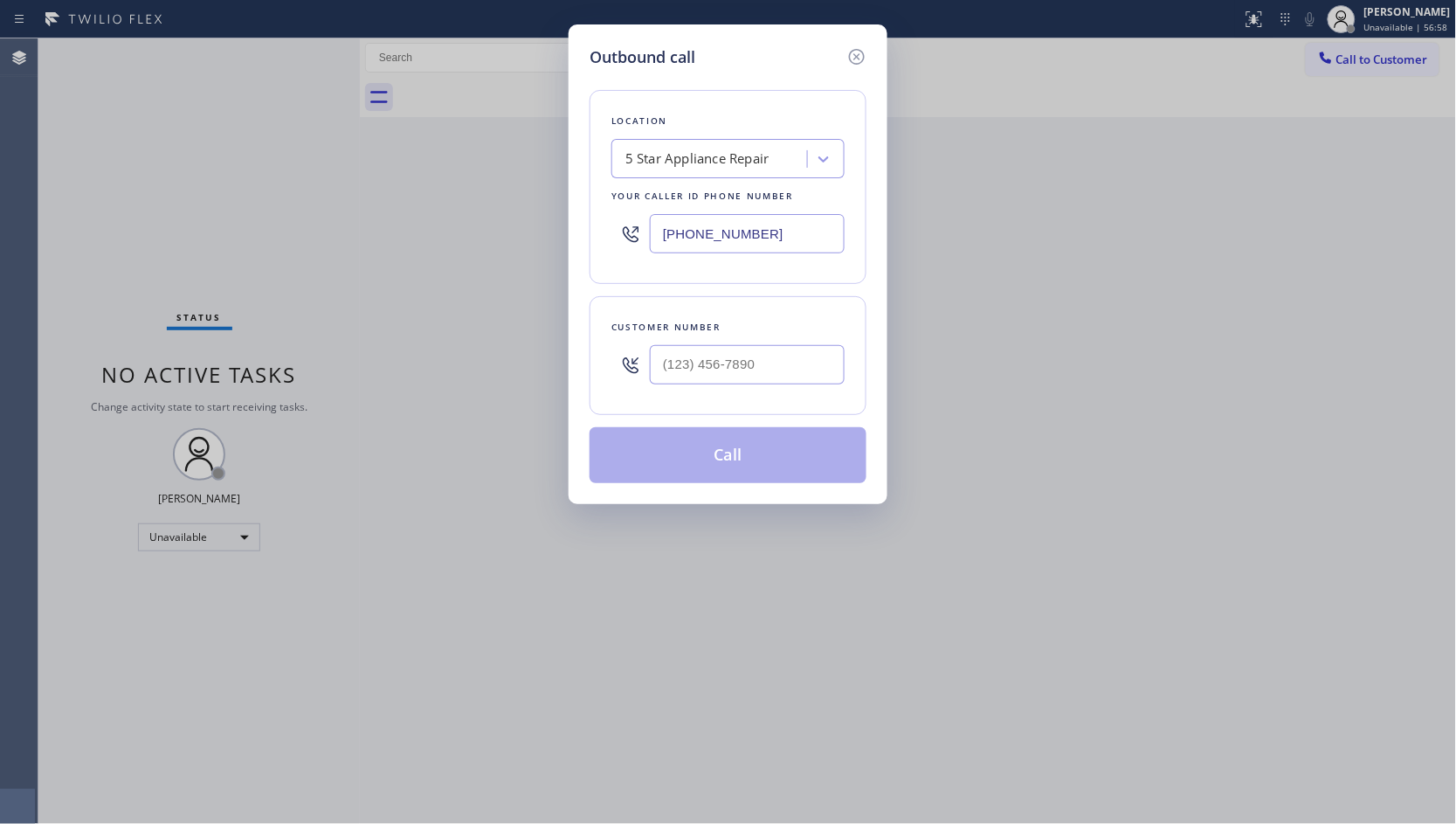 click at bounding box center (747, 364) 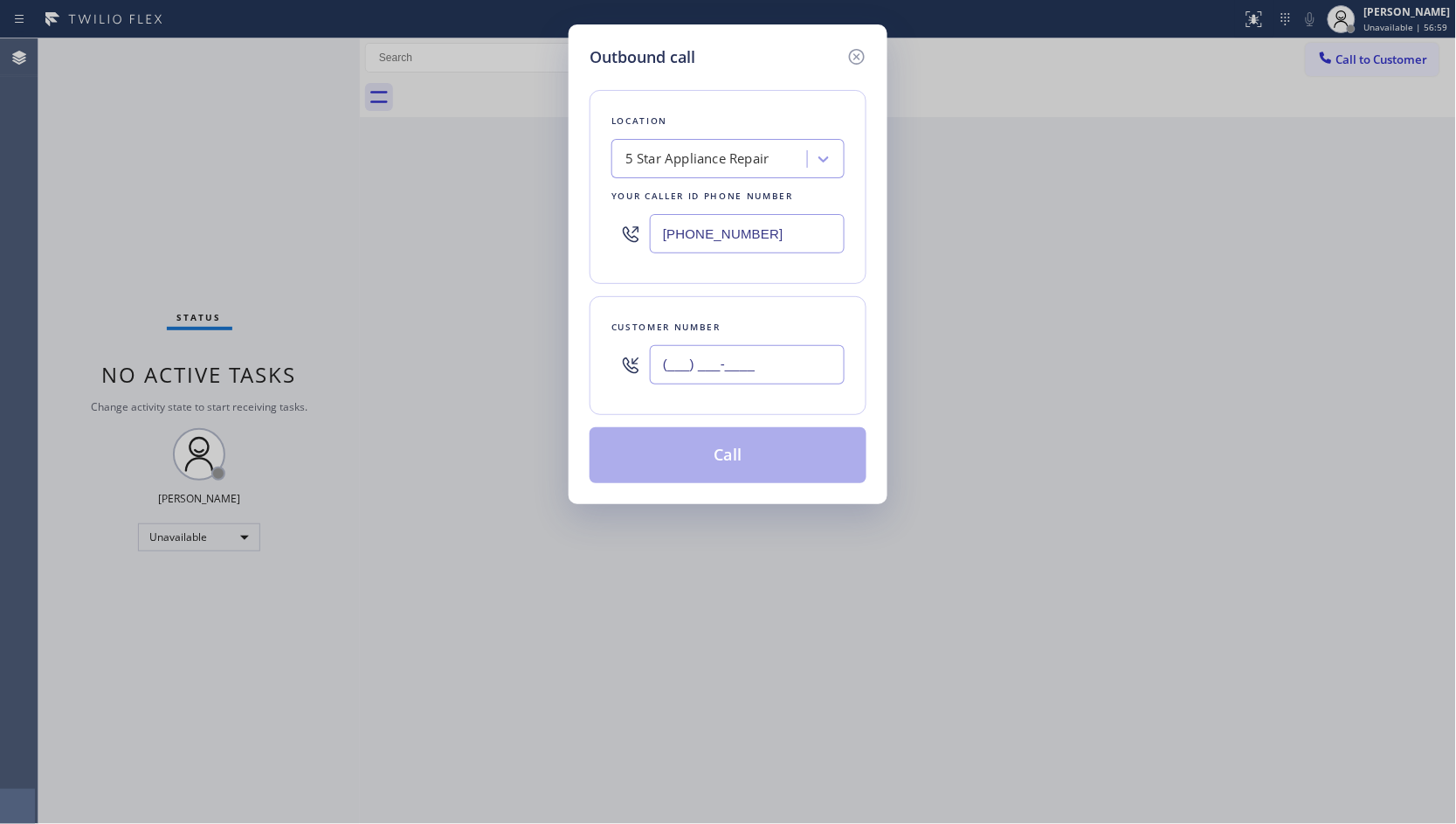paste on "646) 808-9042" 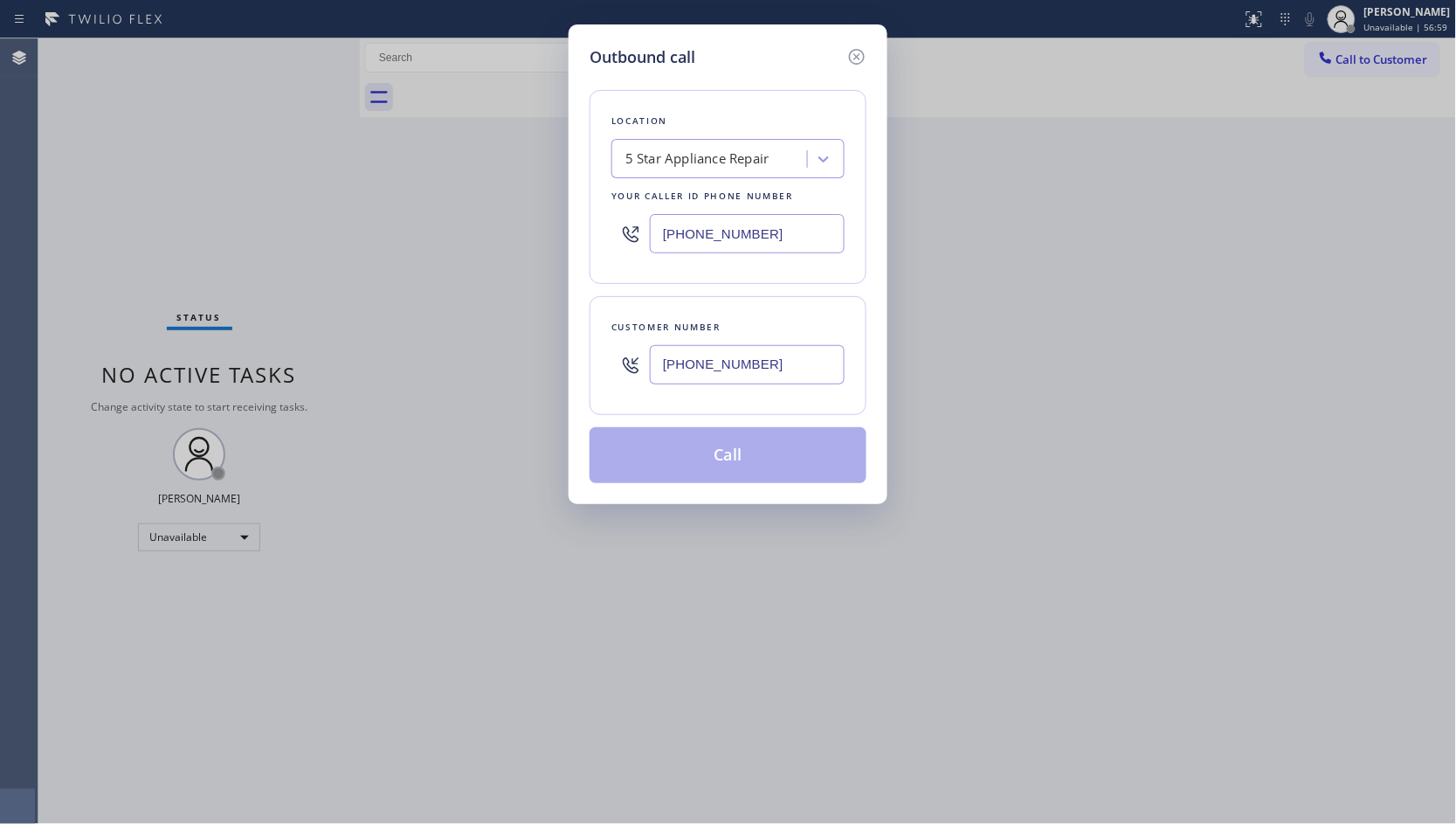 click on "[PHONE_NUMBER]" at bounding box center [747, 364] 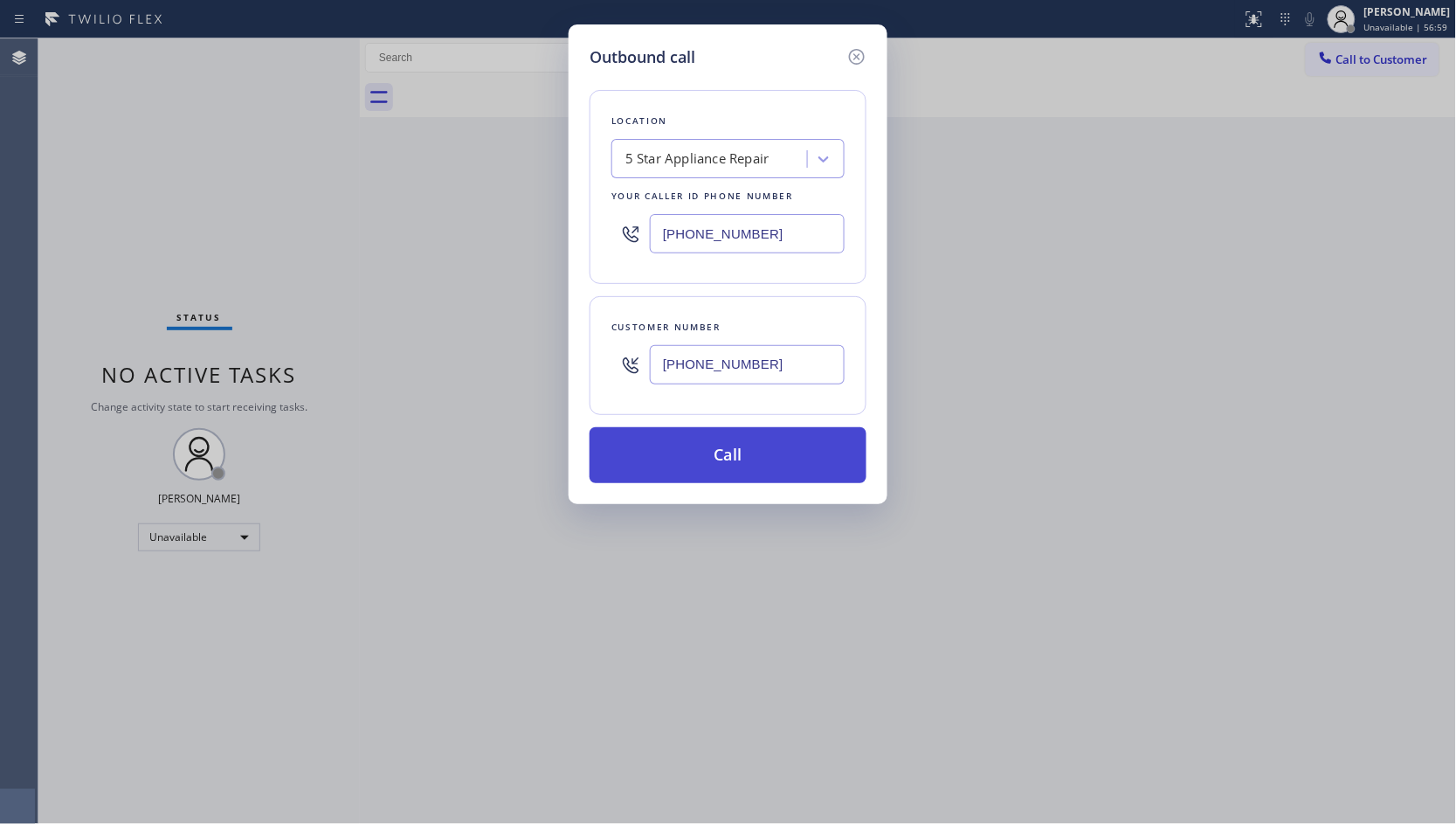type on "[PHONE_NUMBER]" 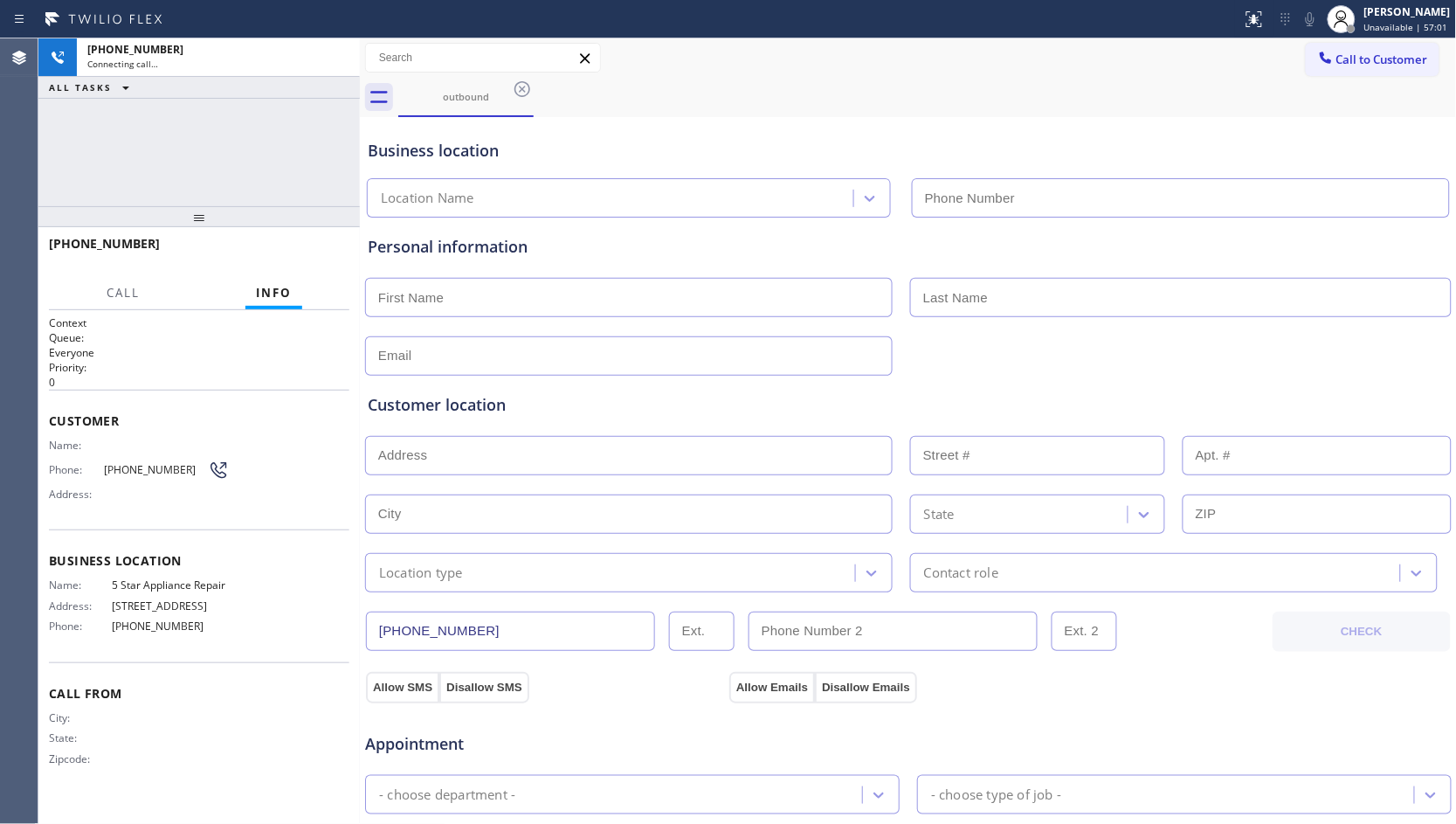 type on "[PHONE_NUMBER]" 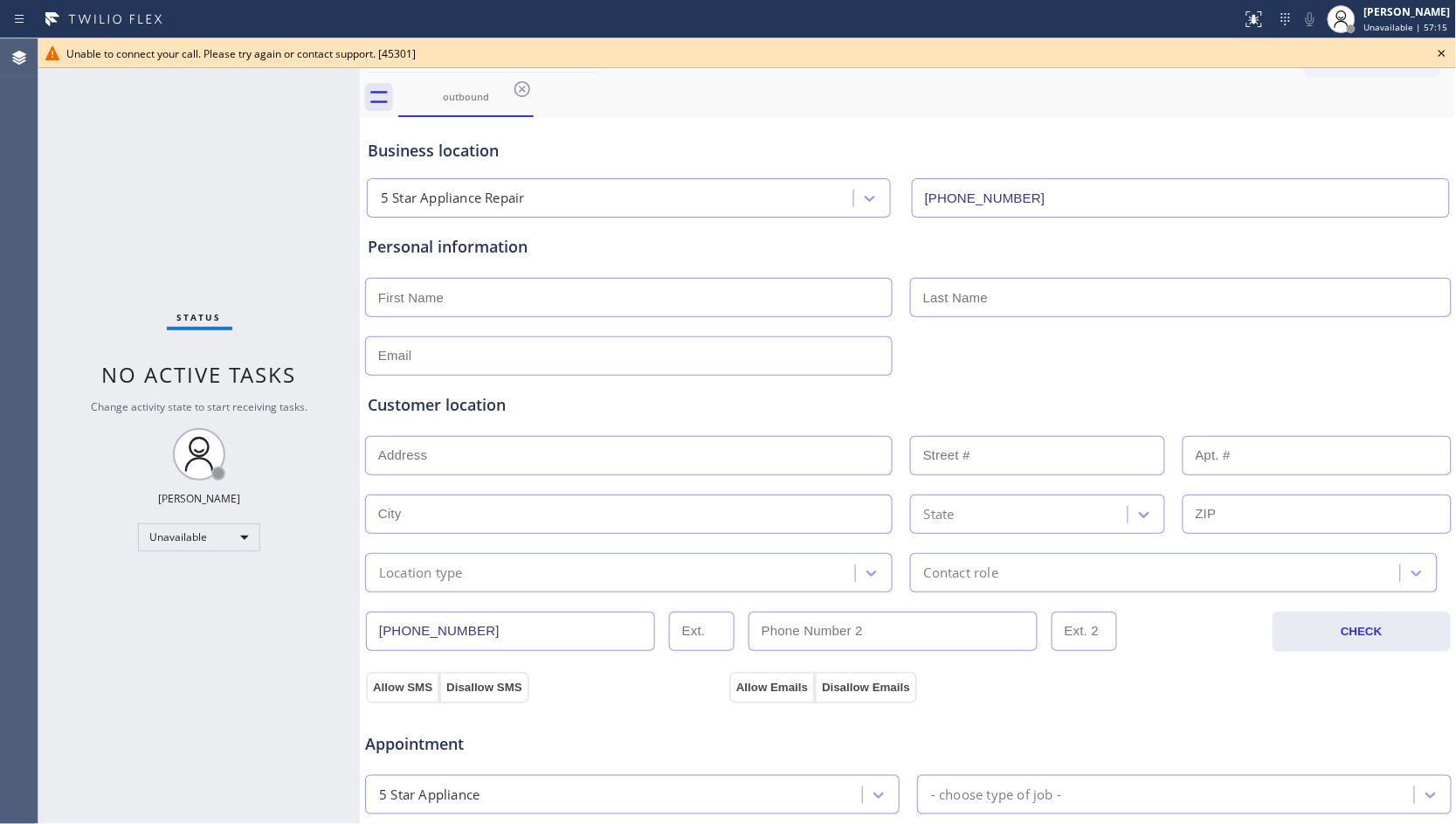click 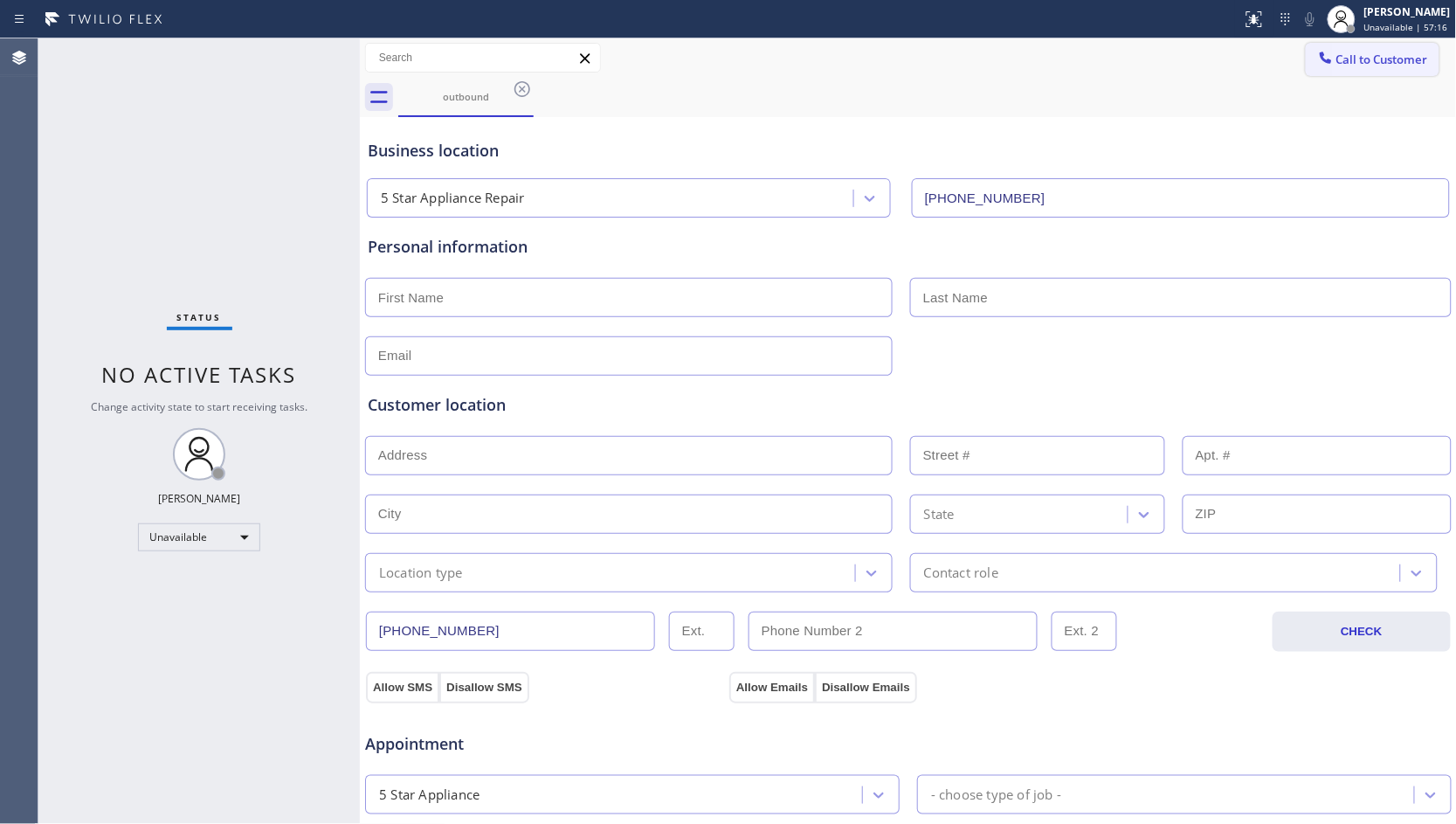 click on "Call to Customer" at bounding box center (1382, 59) 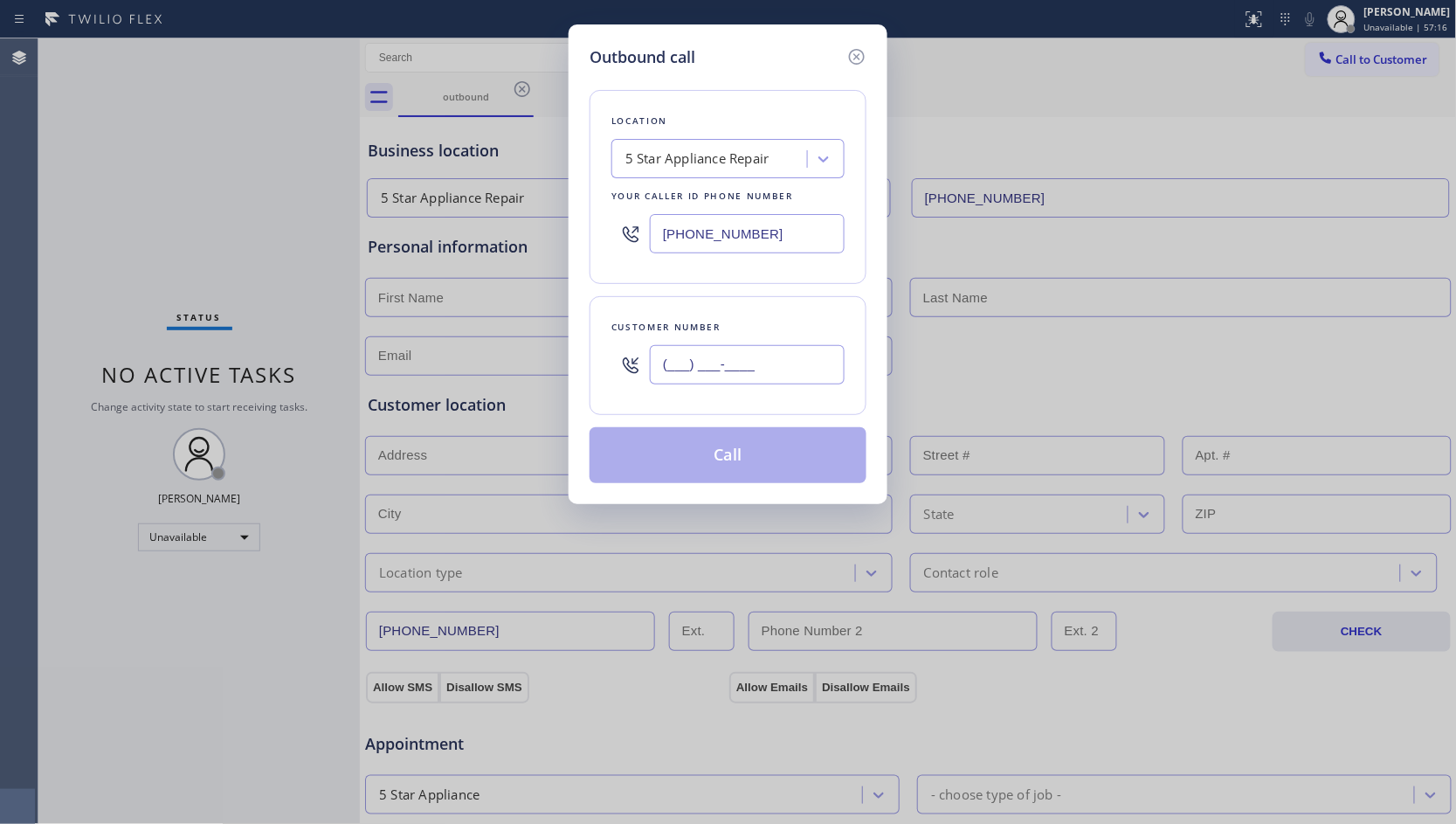 click on "(___) ___-____" at bounding box center (747, 364) 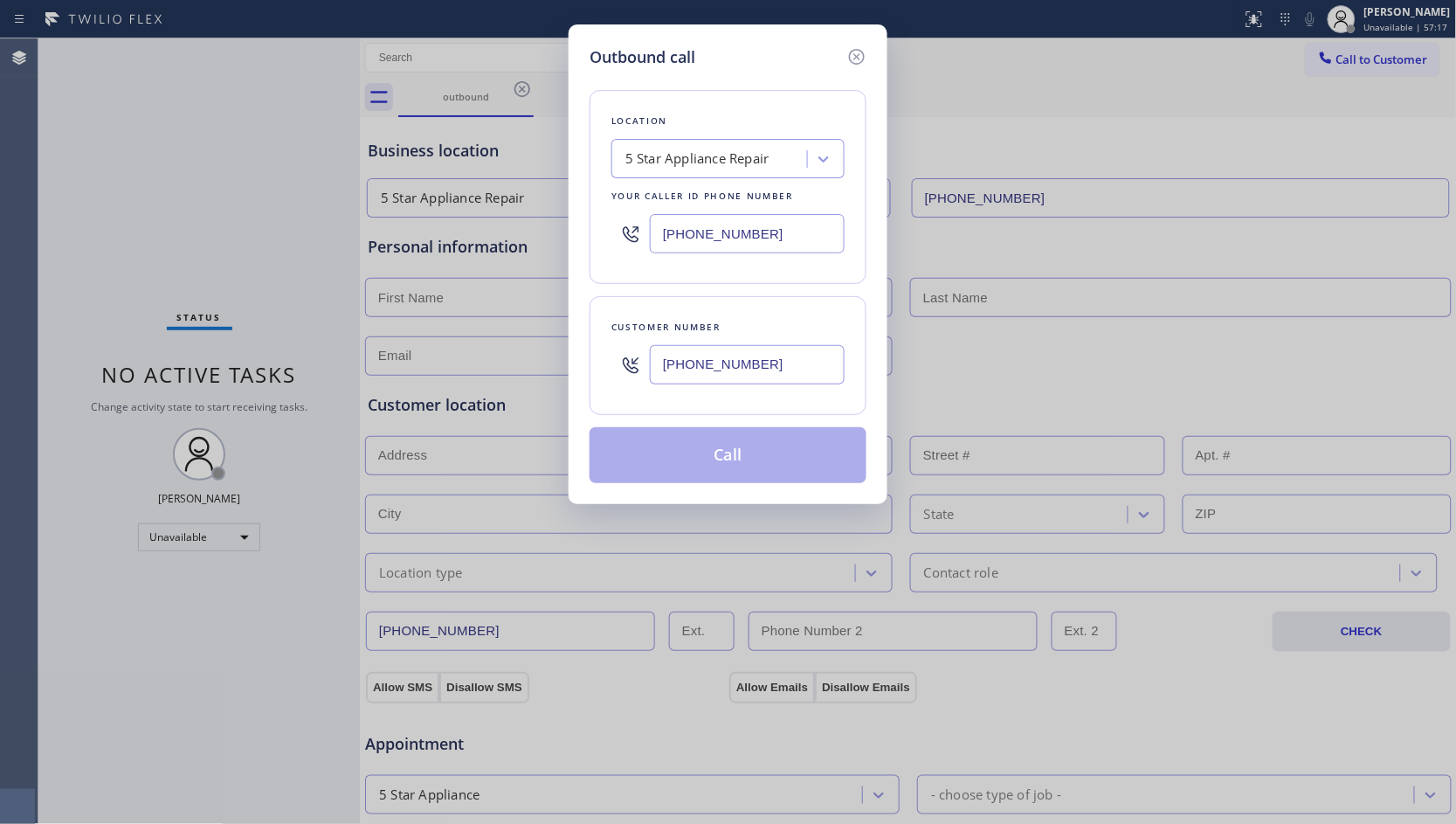 type on "[PHONE_NUMBER]" 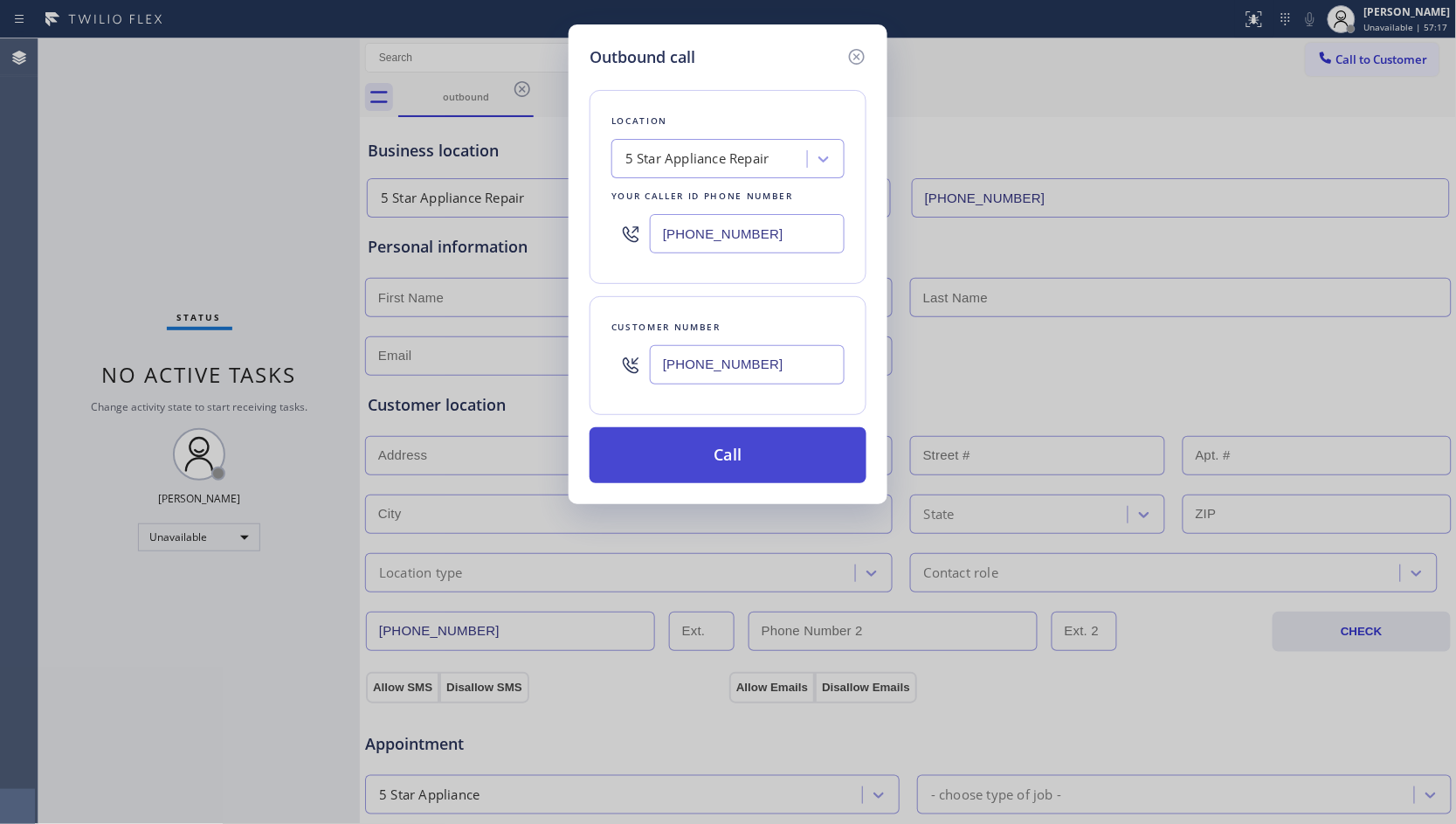 click on "Call" at bounding box center (728, 455) 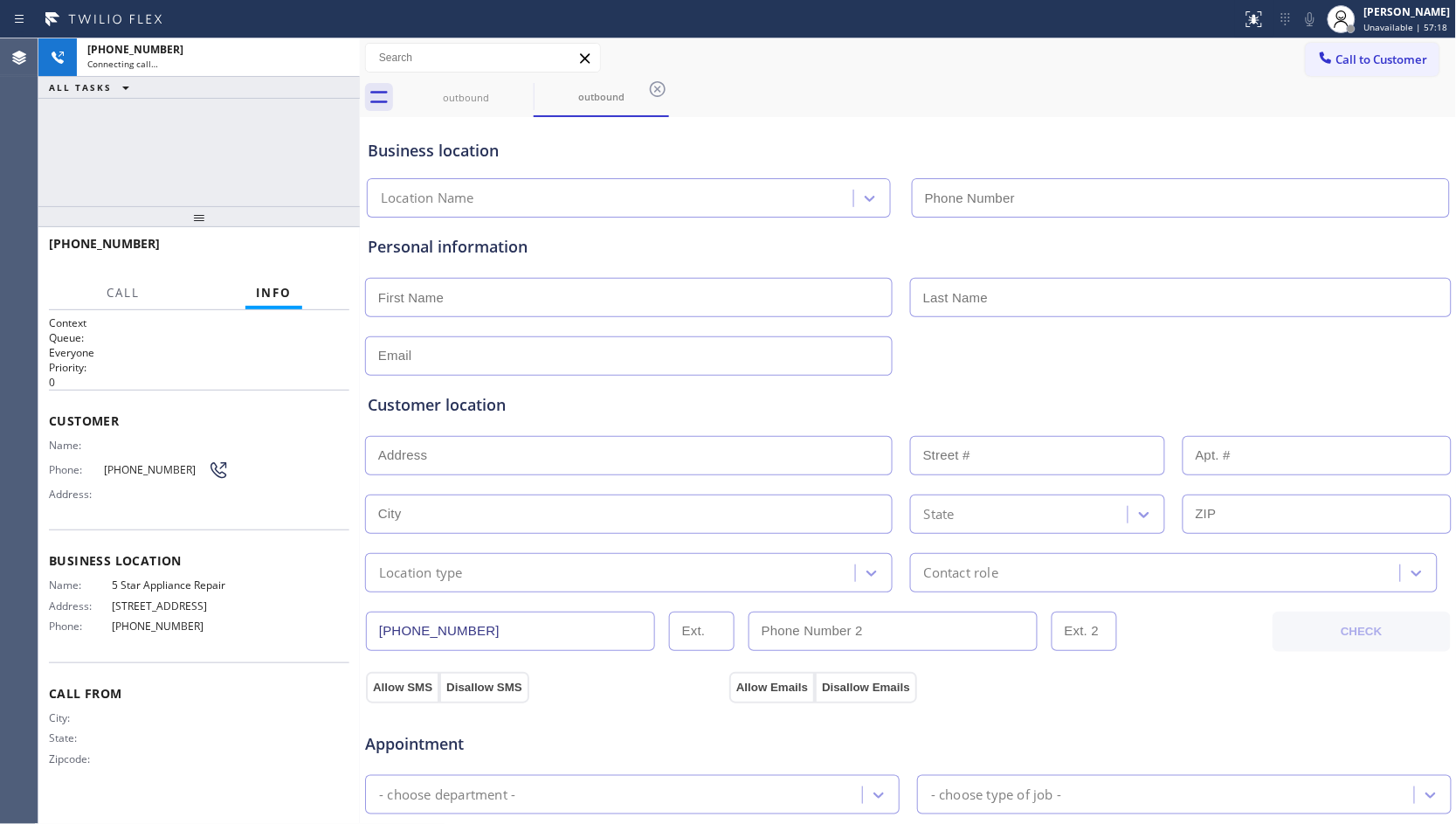 type on "[PHONE_NUMBER]" 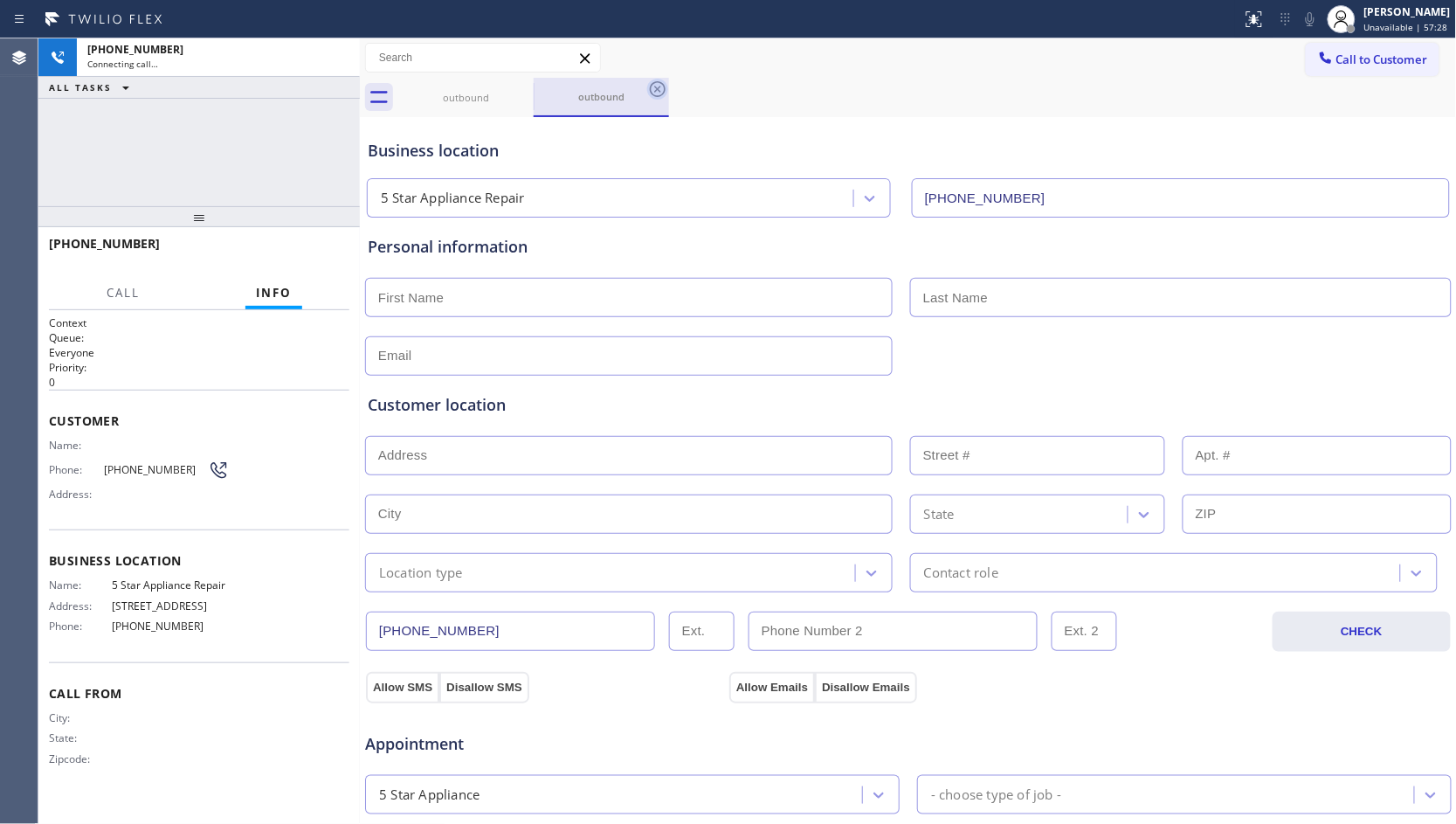 click 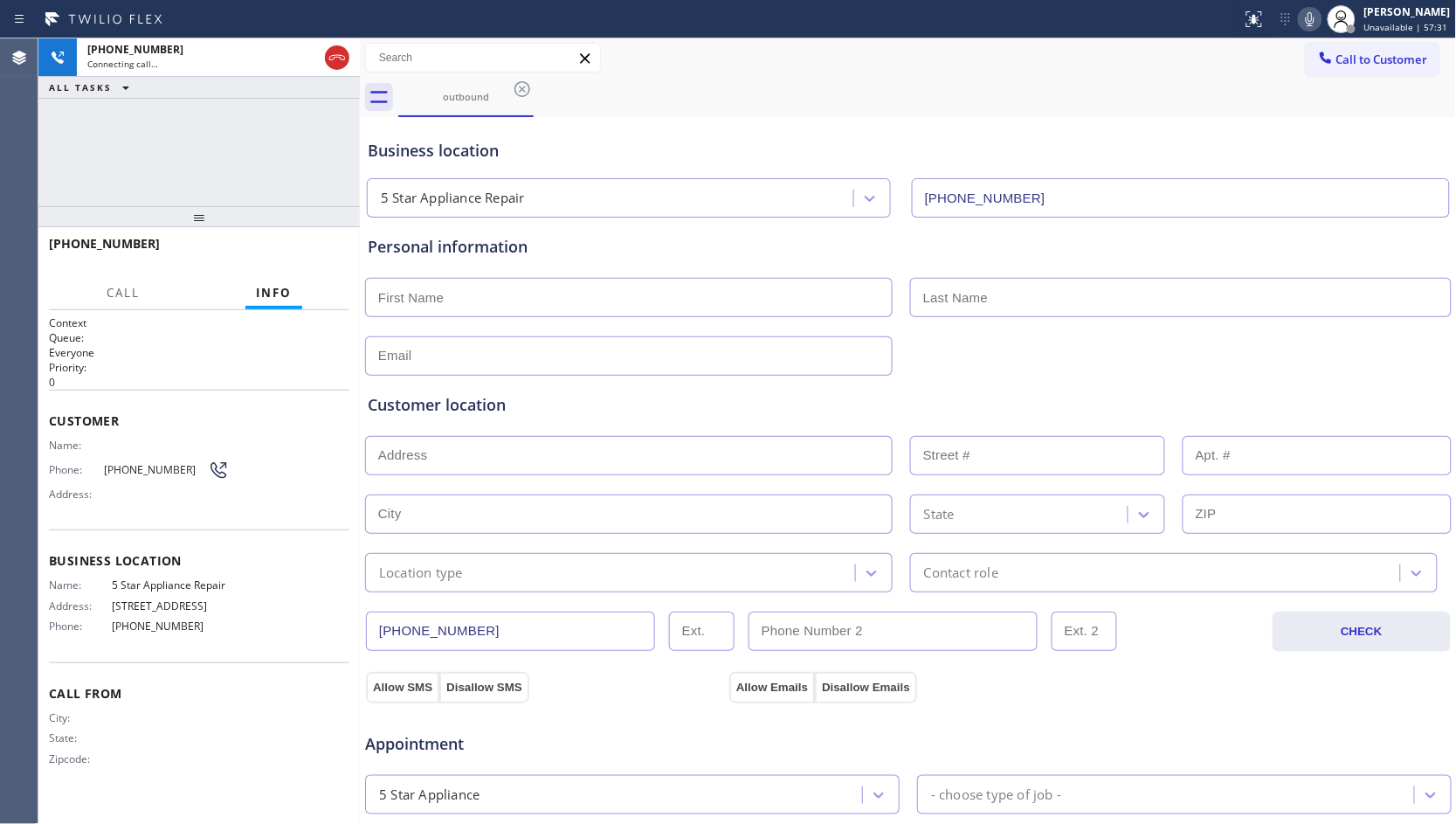 click 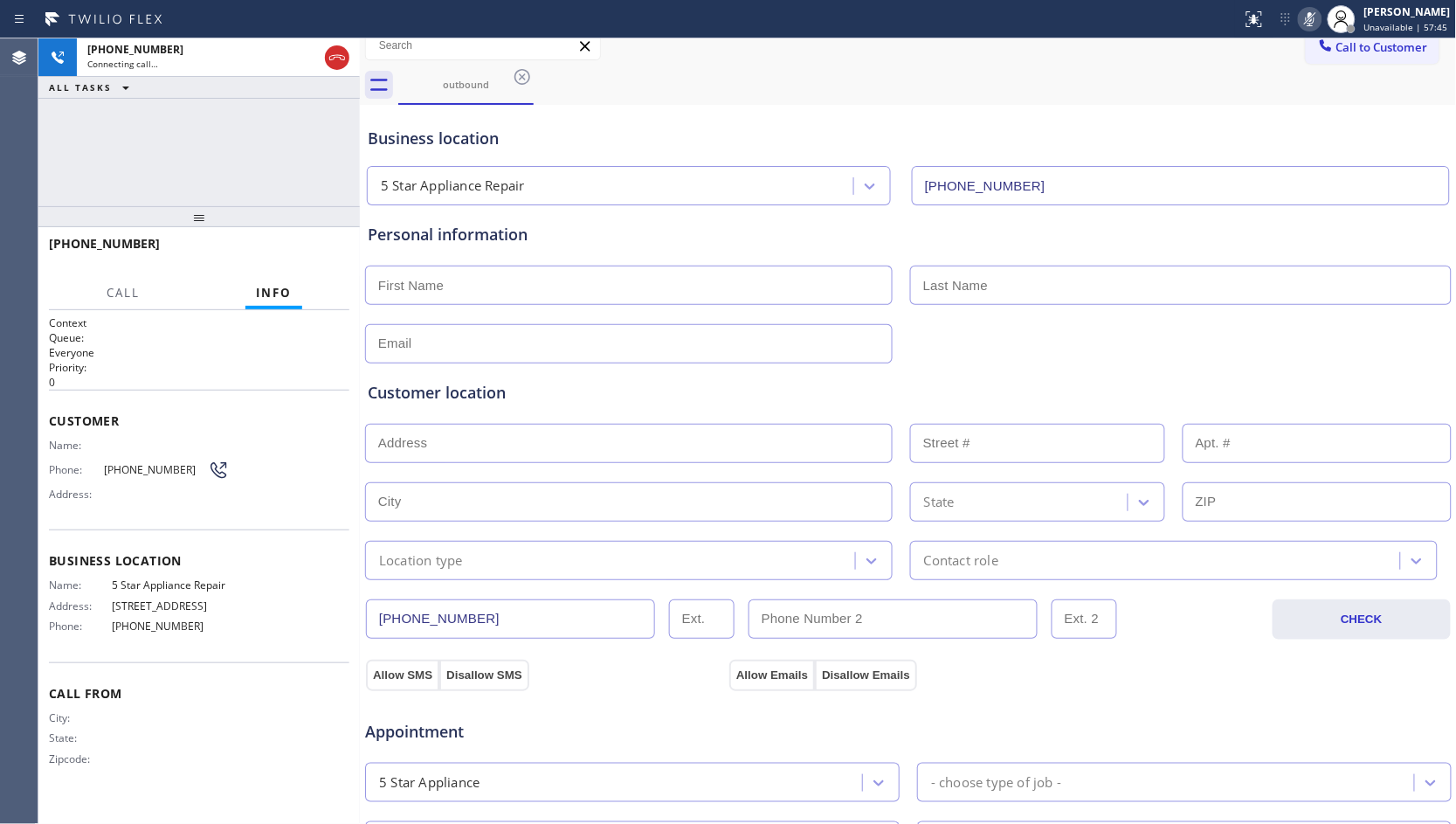 scroll, scrollTop: 0, scrollLeft: 0, axis: both 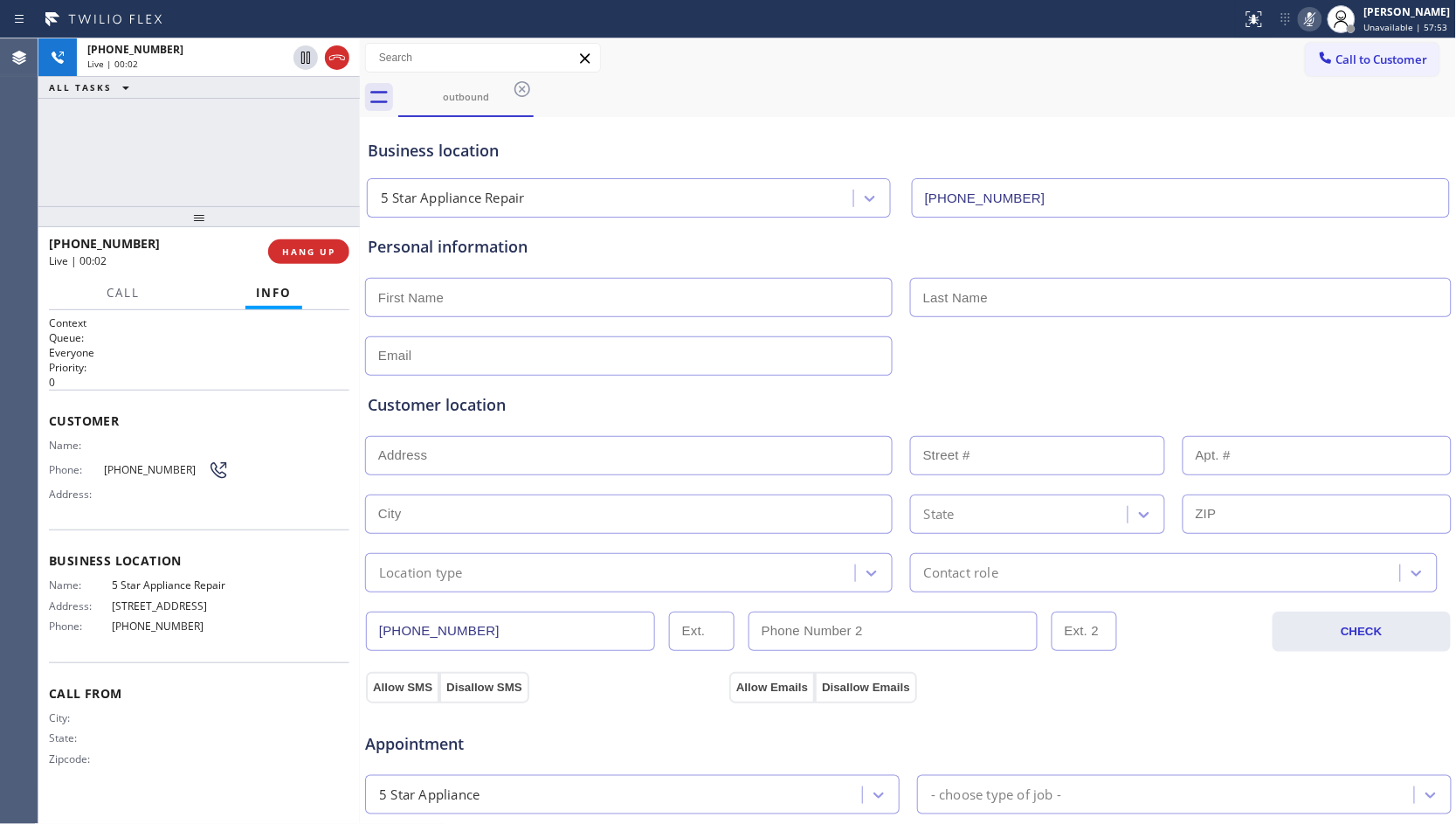 click on "[PHONE_NUMBER]" at bounding box center (510, 631) 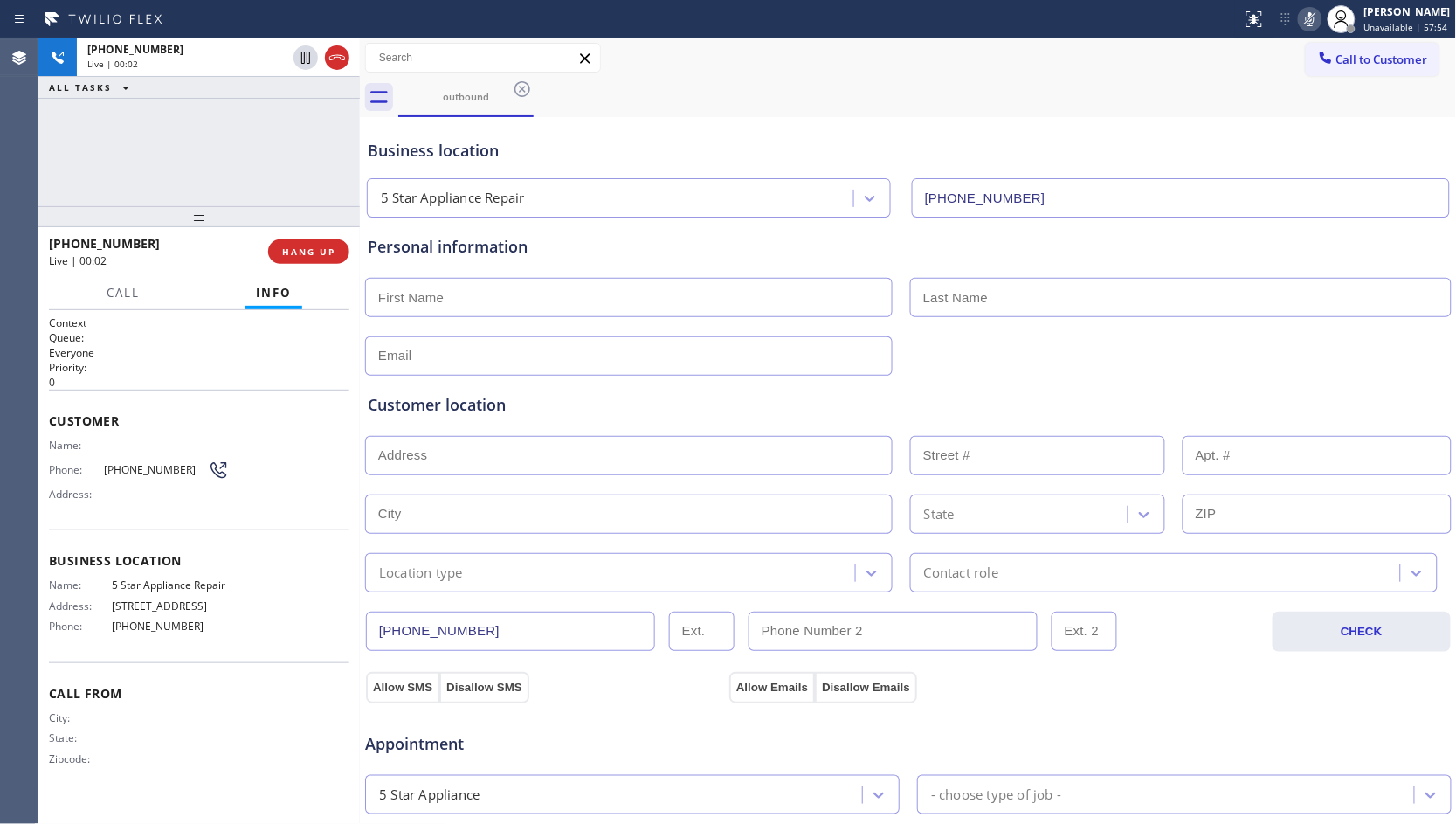click on "[PHONE_NUMBER]" at bounding box center [510, 631] 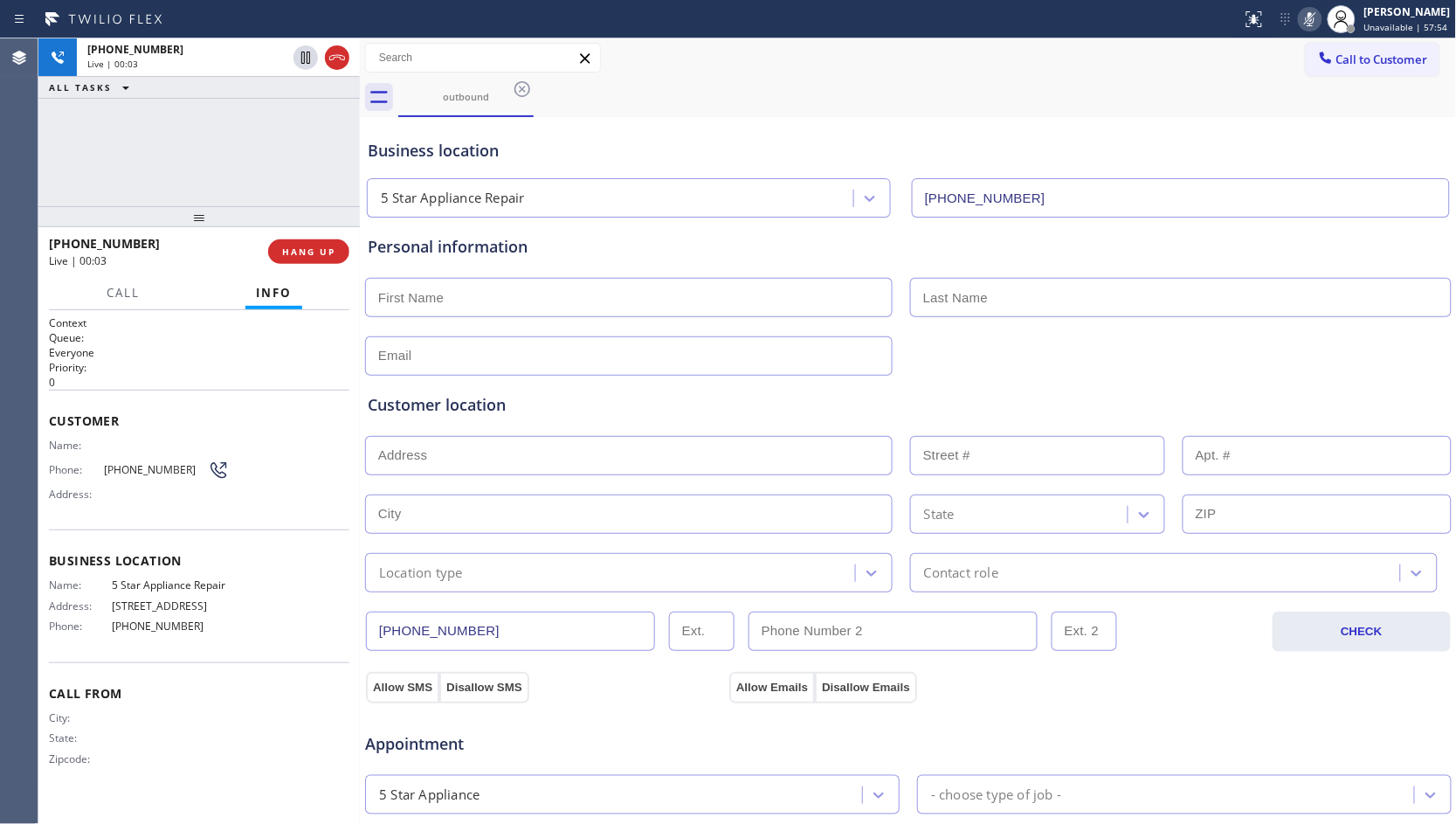 click on "[PHONE_NUMBER]" at bounding box center [510, 631] 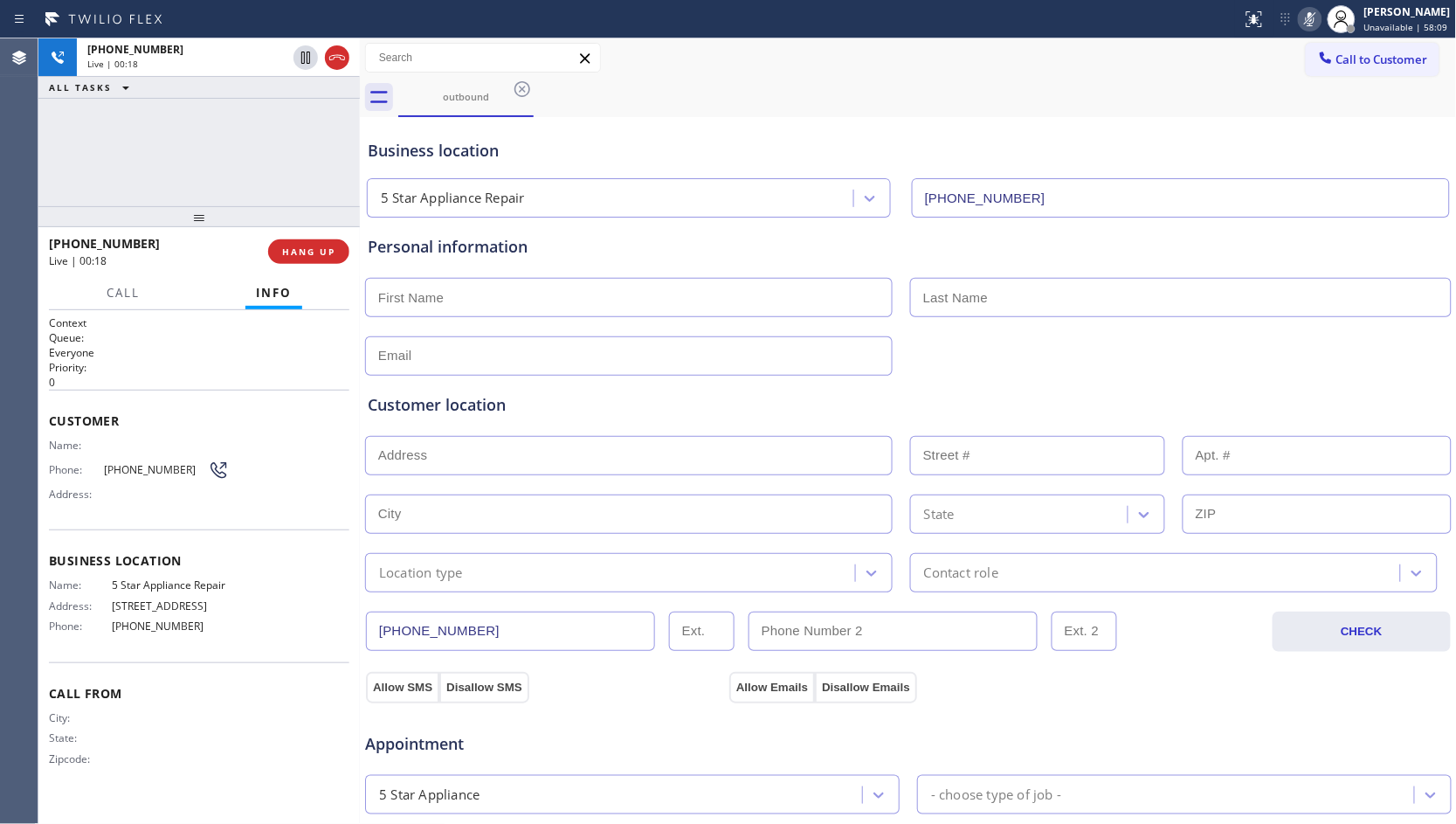 click 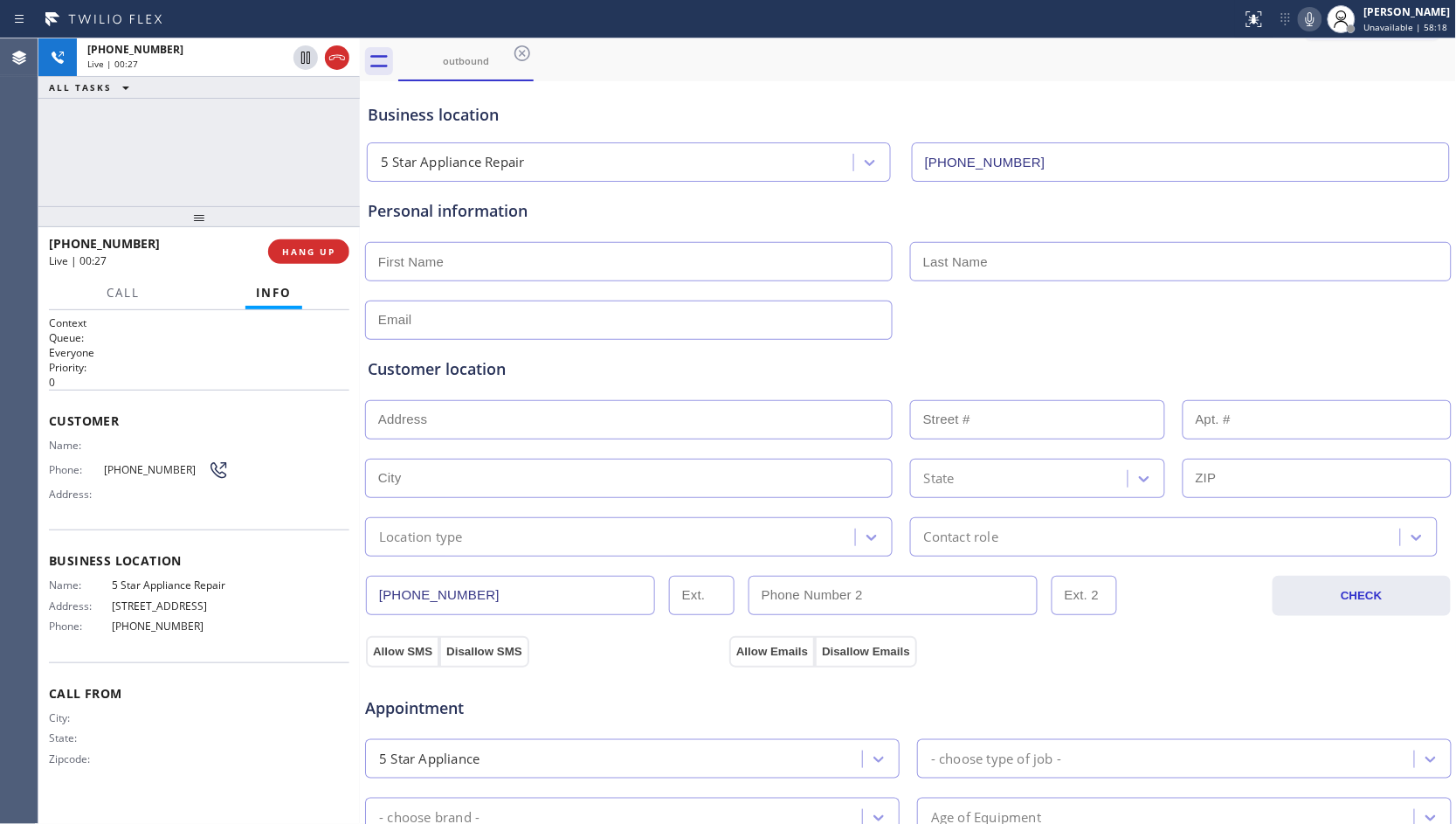 scroll, scrollTop: 194, scrollLeft: 0, axis: vertical 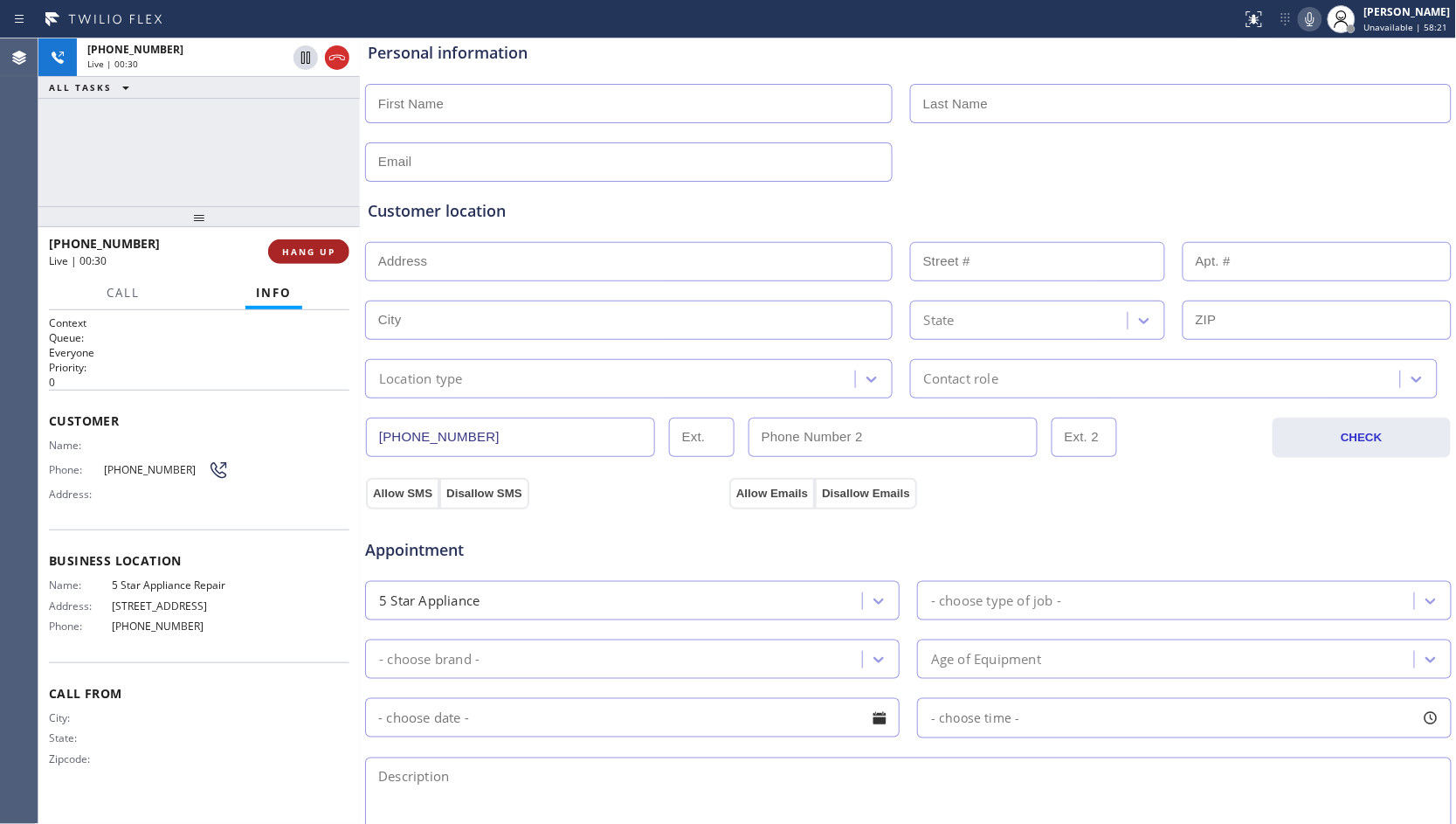 click on "HANG UP" at bounding box center (308, 252) 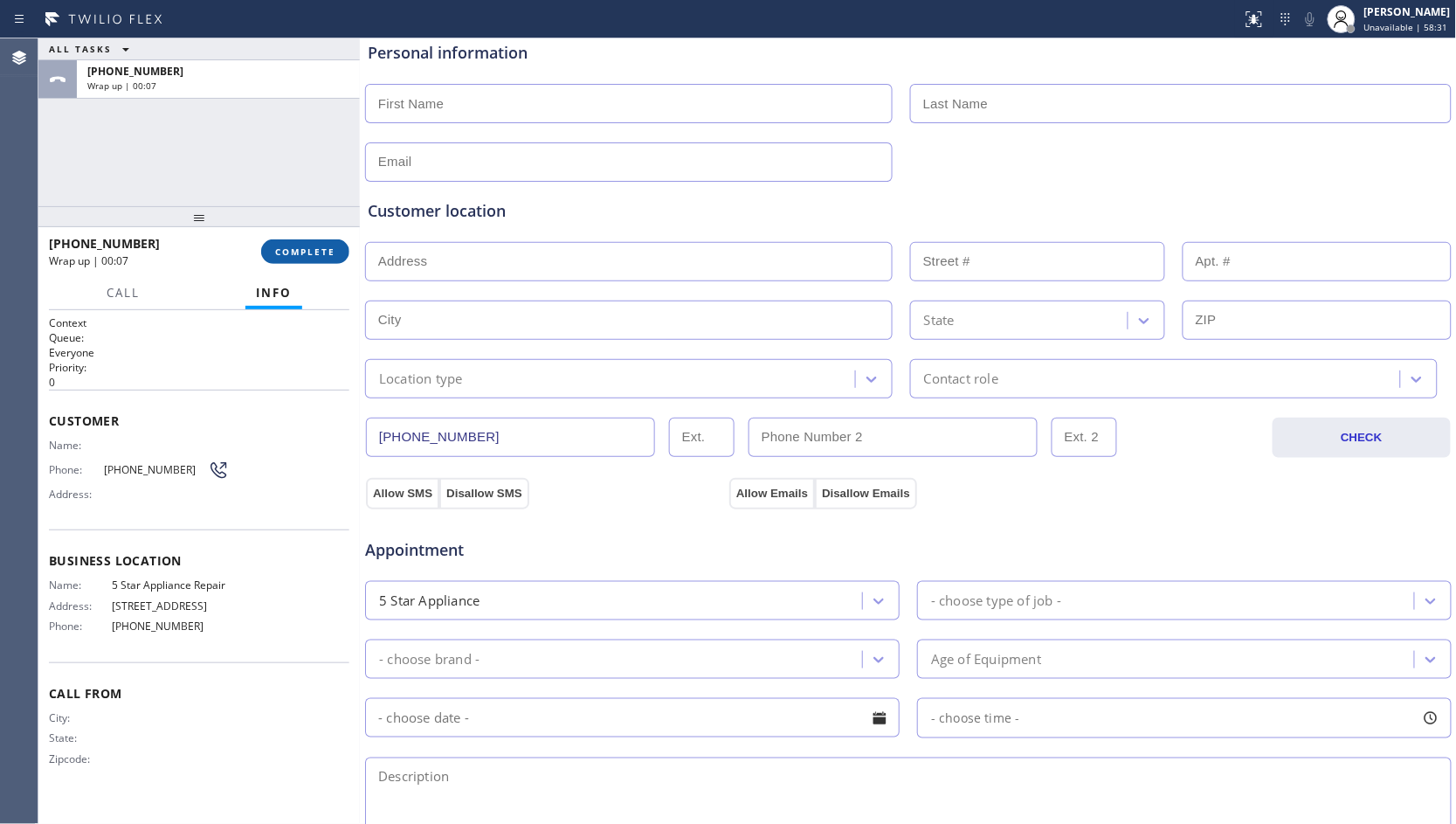 click on "[PHONE_NUMBER] Wrap up | 00:07 COMPLETE" at bounding box center (199, 252) 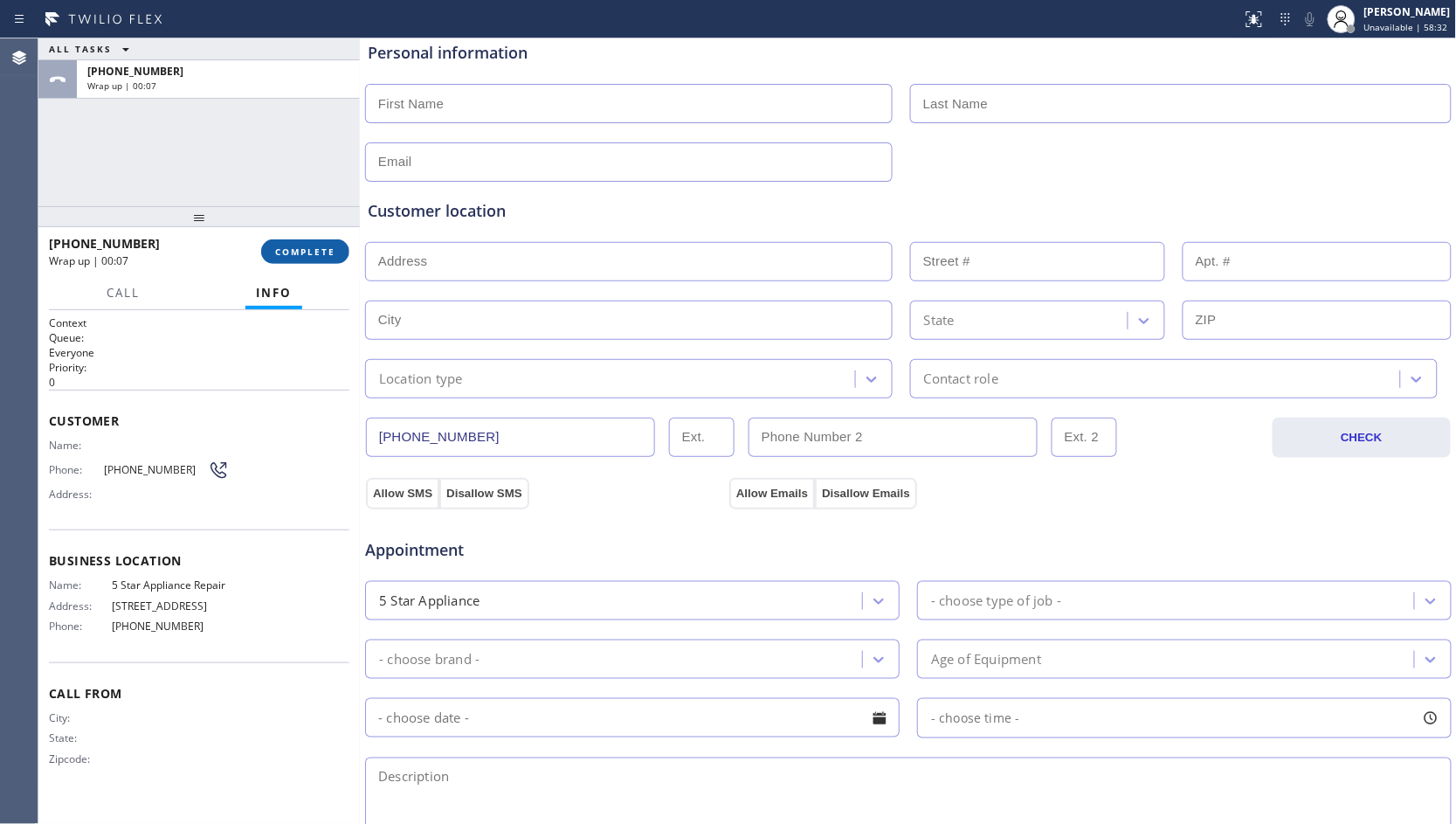 click on "COMPLETE" at bounding box center [305, 252] 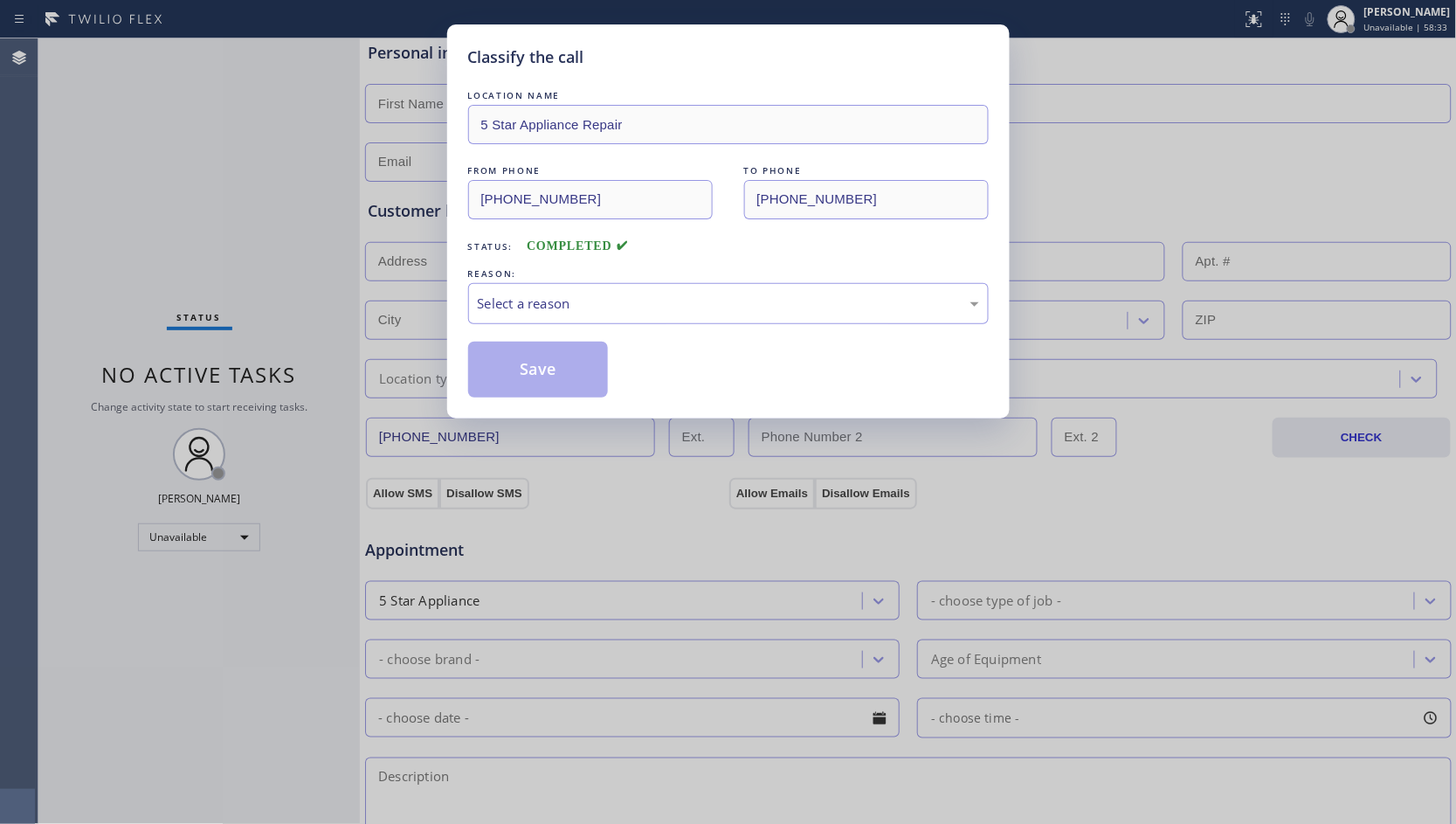 click on "Classify the call LOCATION NAME 5 Star Appliance Repair FROM PHONE [PHONE_NUMBER] TO PHONE [PHONE_NUMBER] Status: COMPLETED REASON: Select a reason Save" at bounding box center [728, 412] 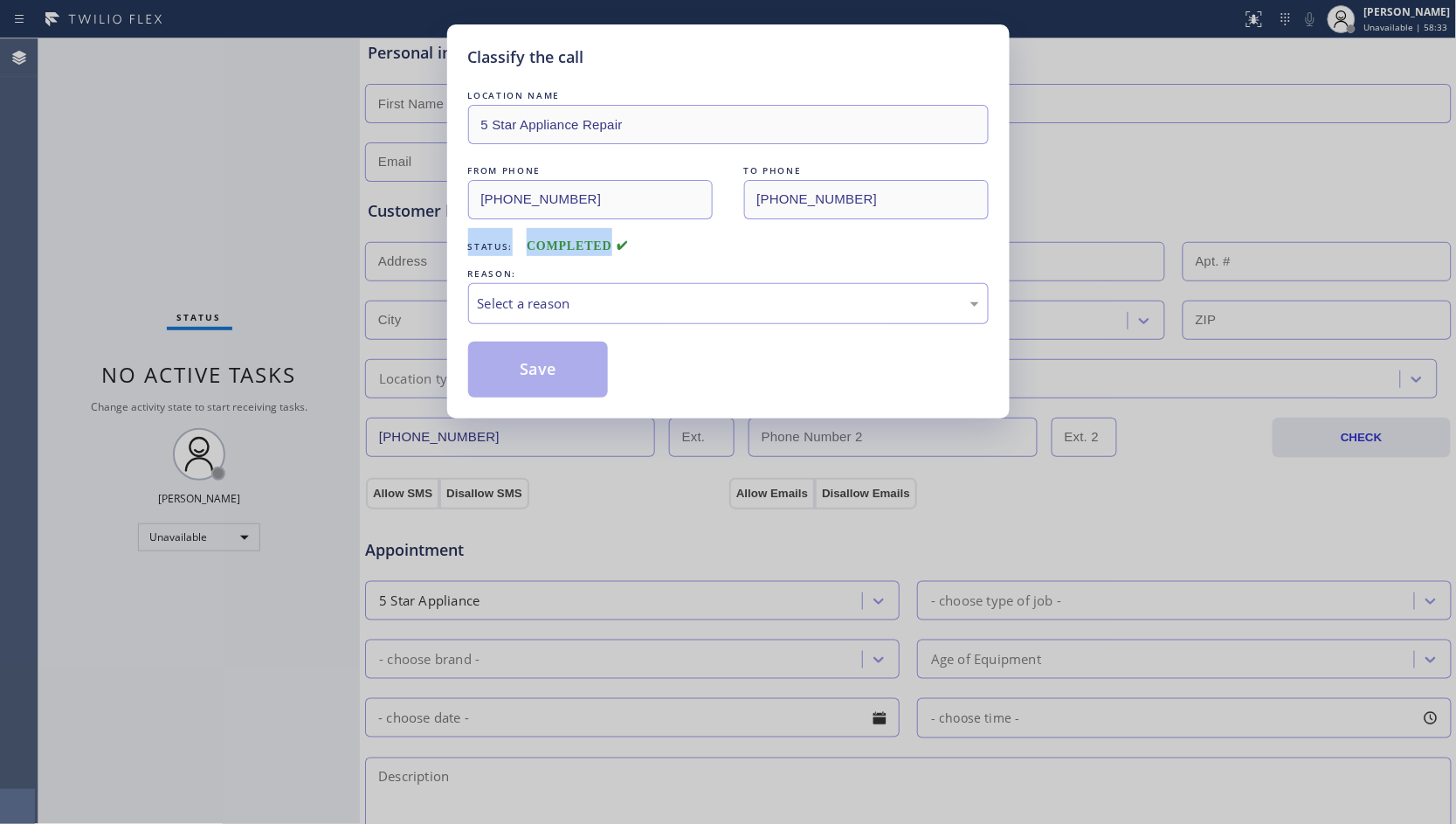 click on "Classify the call LOCATION NAME 5 Star Appliance Repair FROM PHONE [PHONE_NUMBER] TO PHONE [PHONE_NUMBER] Status: COMPLETED REASON: Select a reason Save" at bounding box center [728, 412] 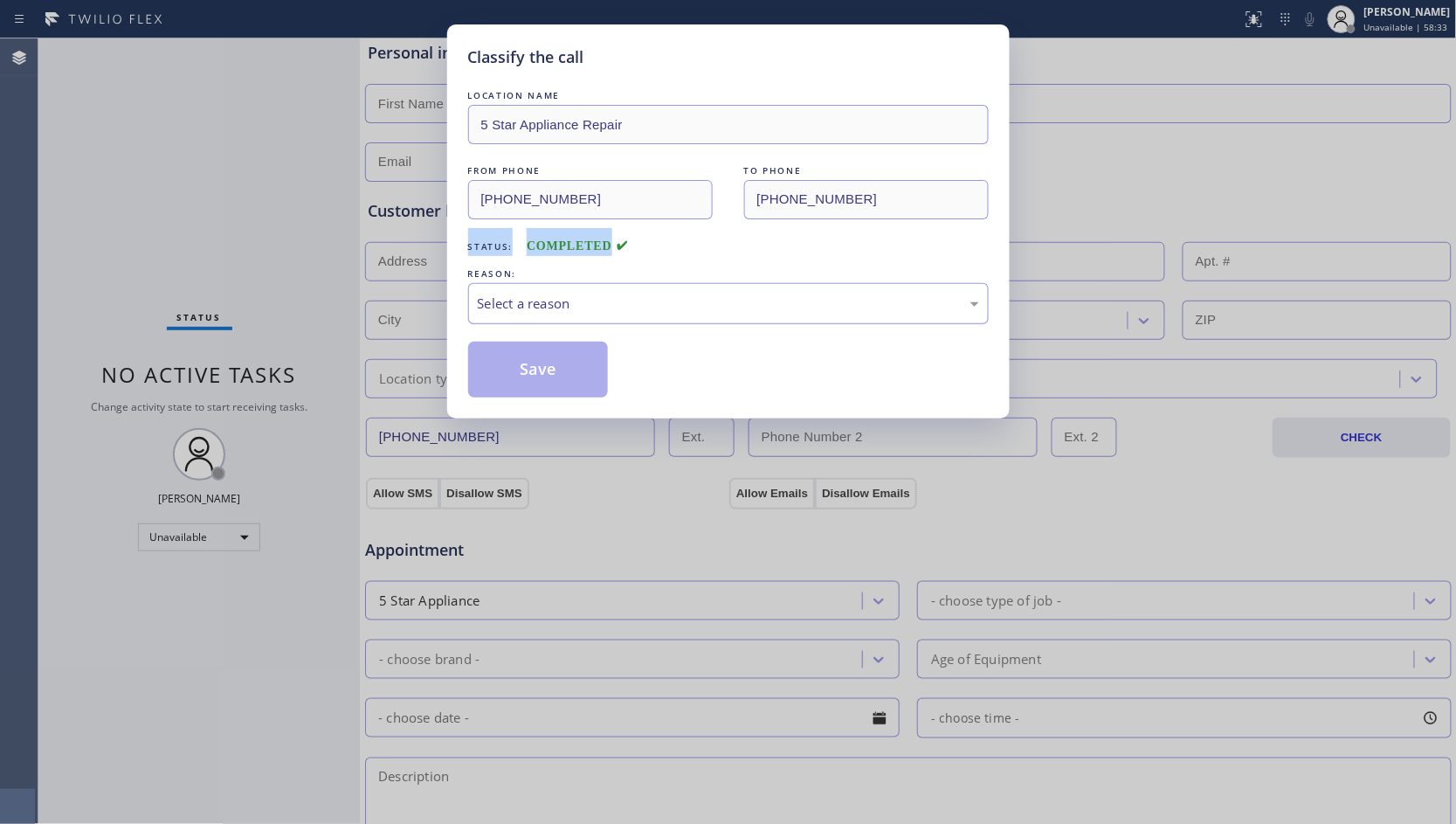 click on "Select a reason" at bounding box center [728, 303] 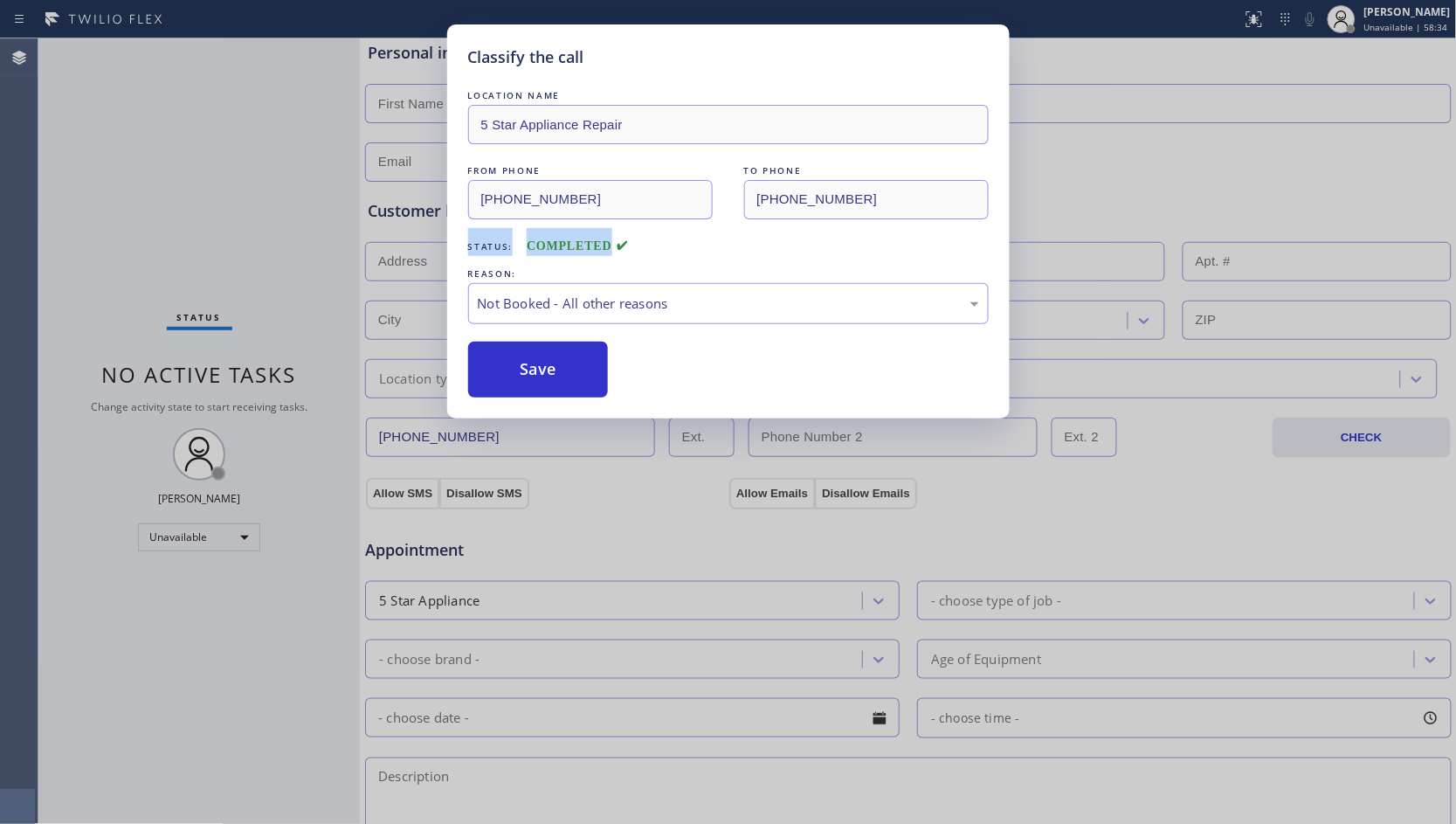 click on "Save" at bounding box center (538, 370) 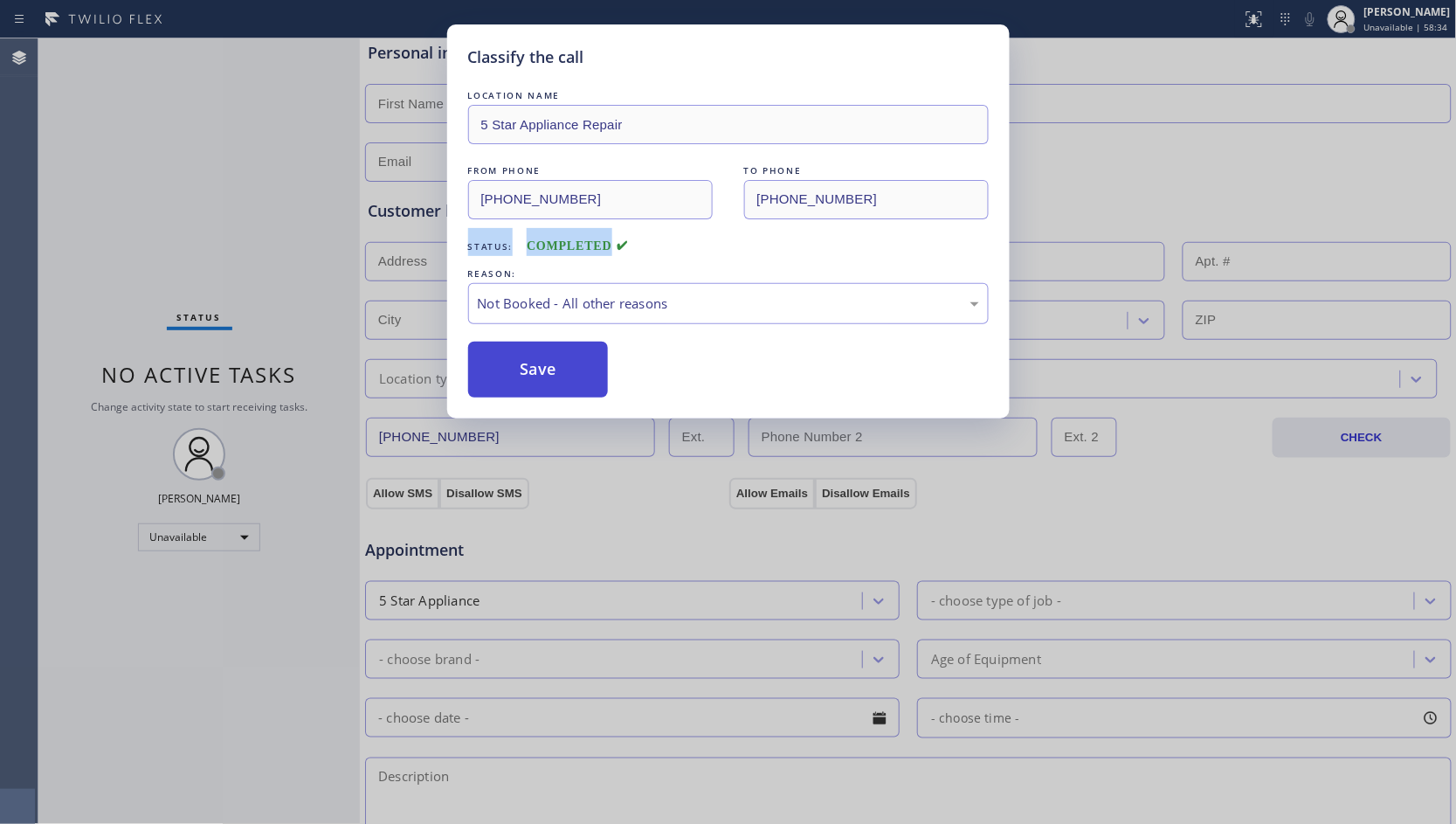 drag, startPoint x: 560, startPoint y: 365, endPoint x: 525, endPoint y: 377, distance: 37 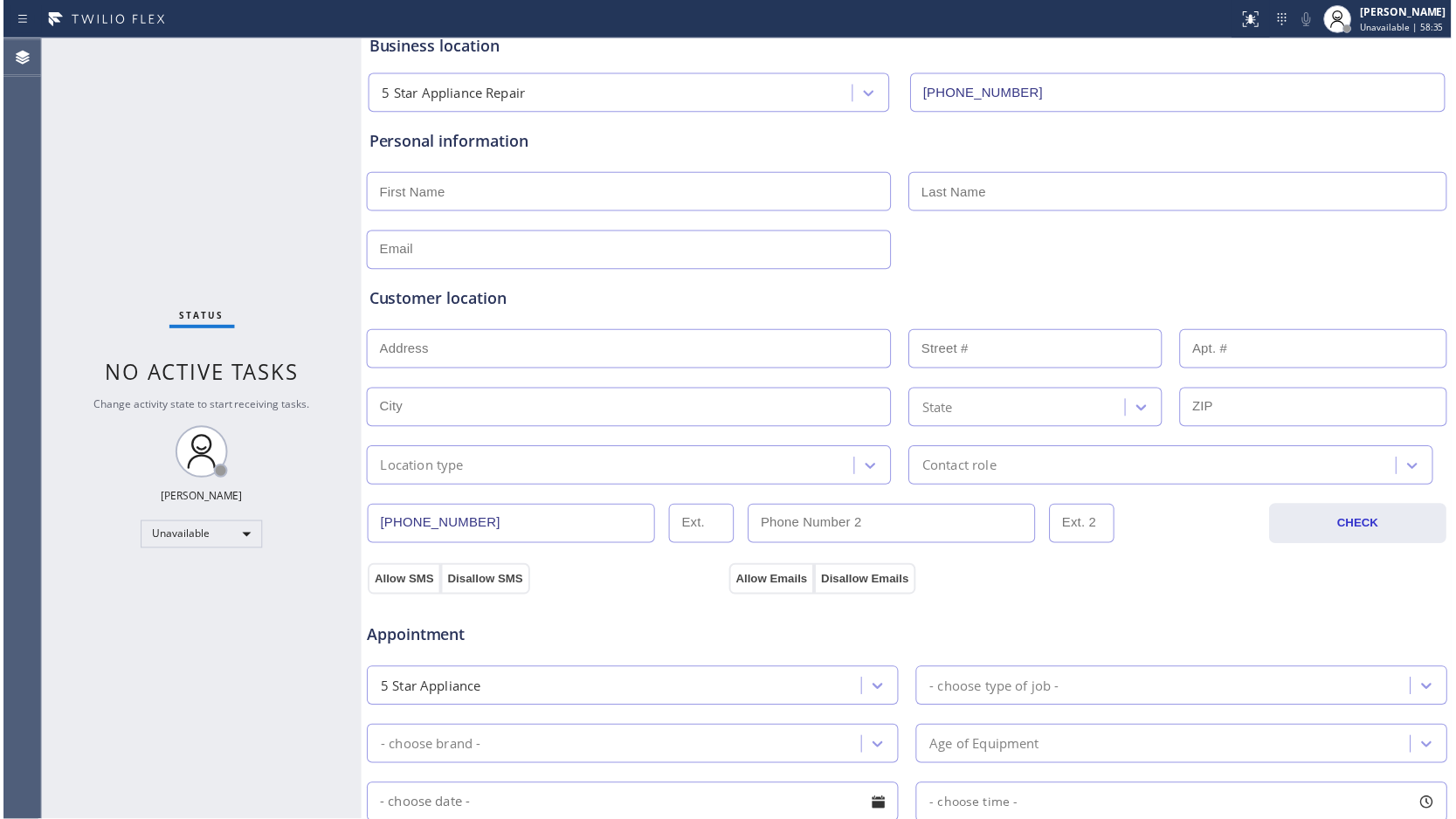 scroll, scrollTop: 0, scrollLeft: 0, axis: both 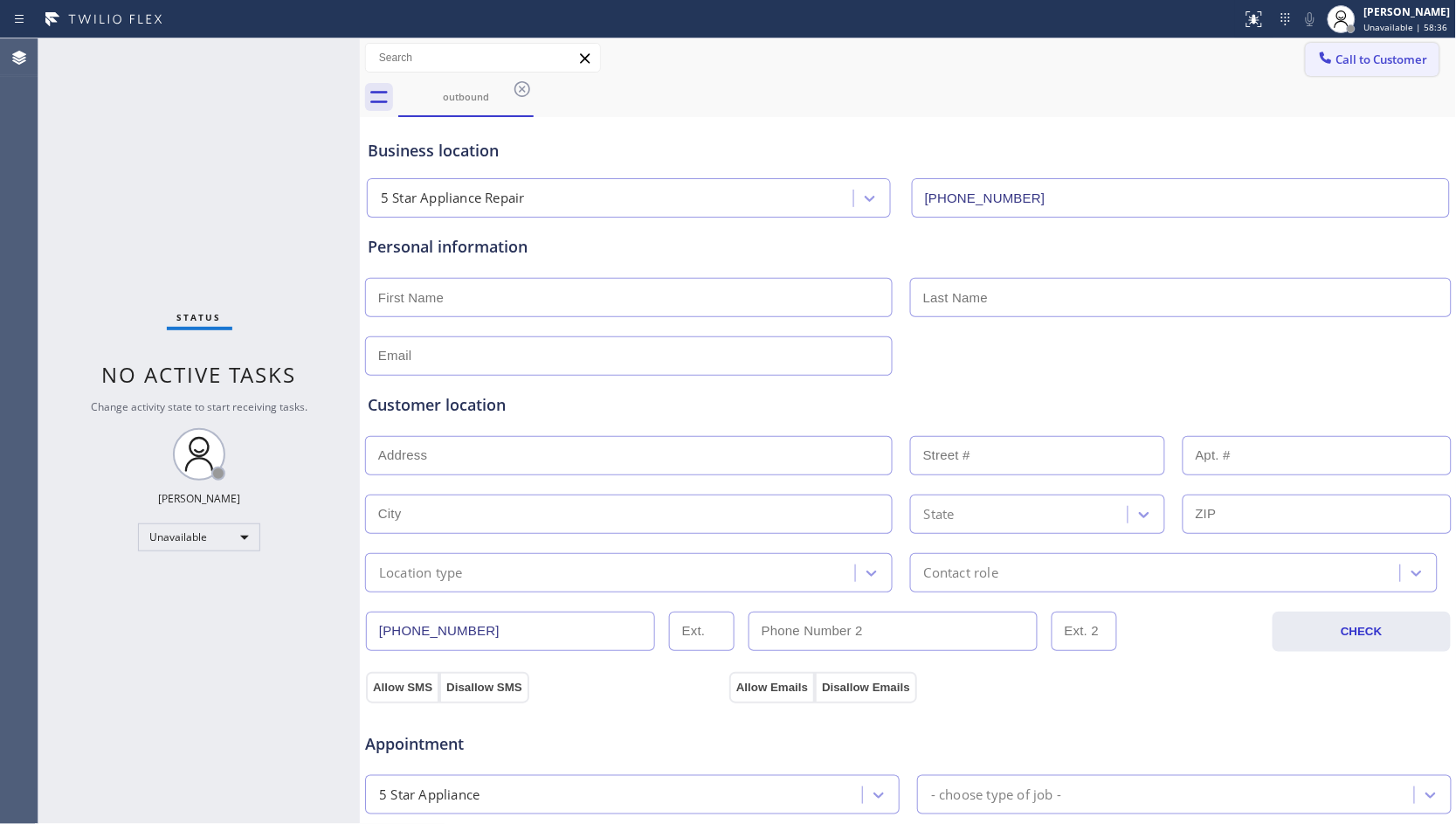 click on "Call to Customer" at bounding box center (1372, 59) 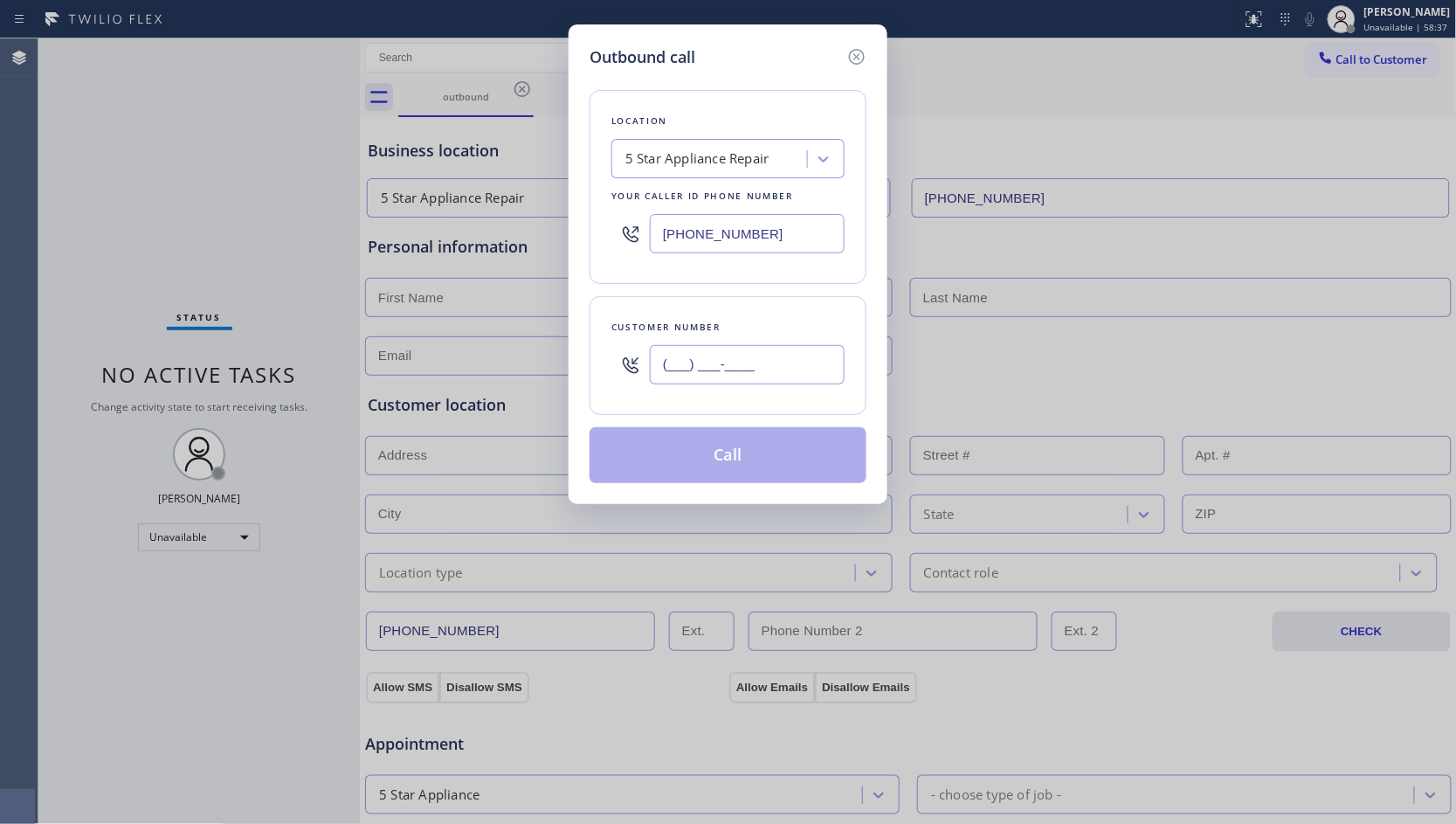 drag, startPoint x: 801, startPoint y: 380, endPoint x: 800, endPoint y: 371, distance: 9.055385 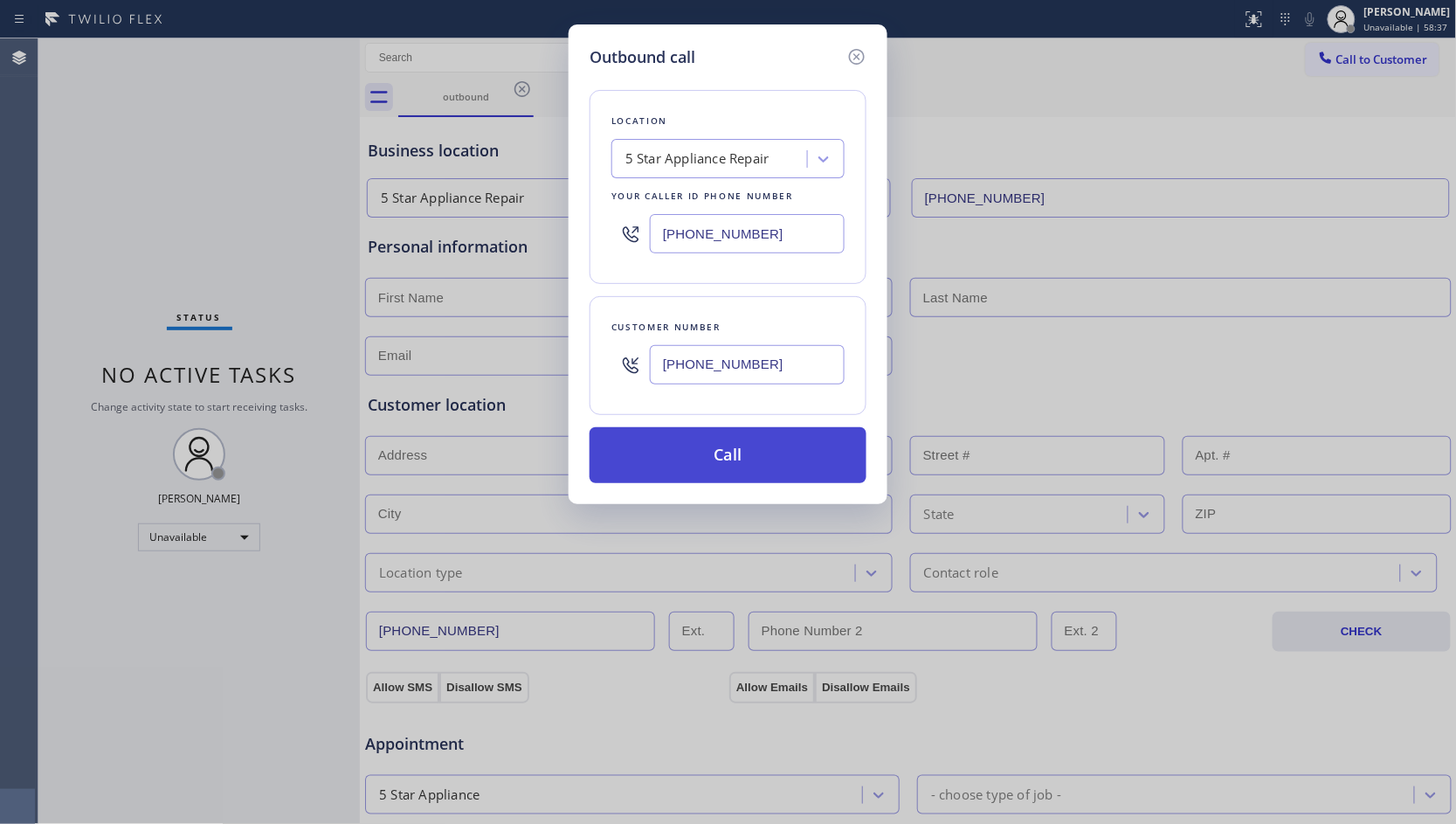 type on "[PHONE_NUMBER]" 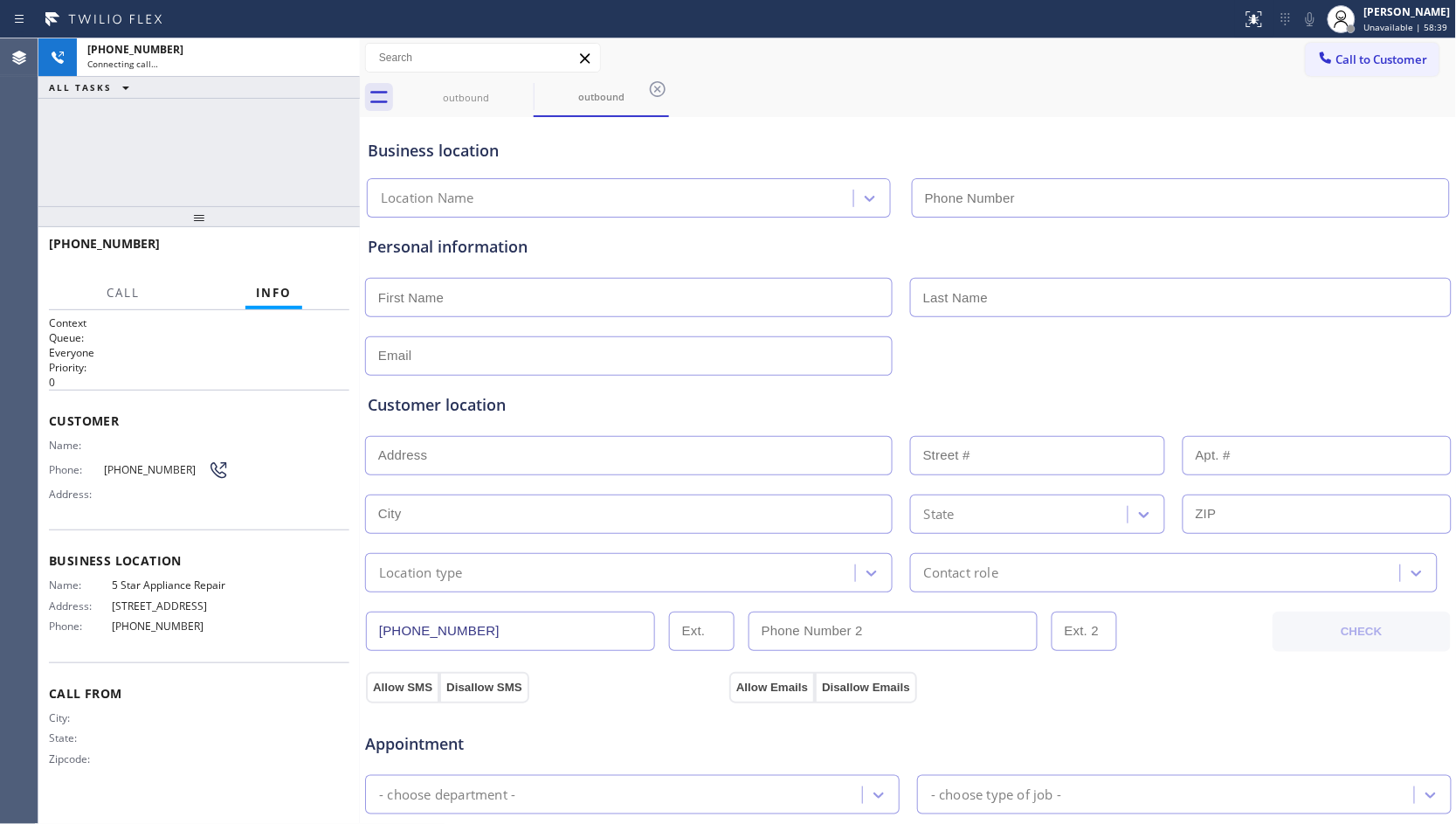 type on "[PHONE_NUMBER]" 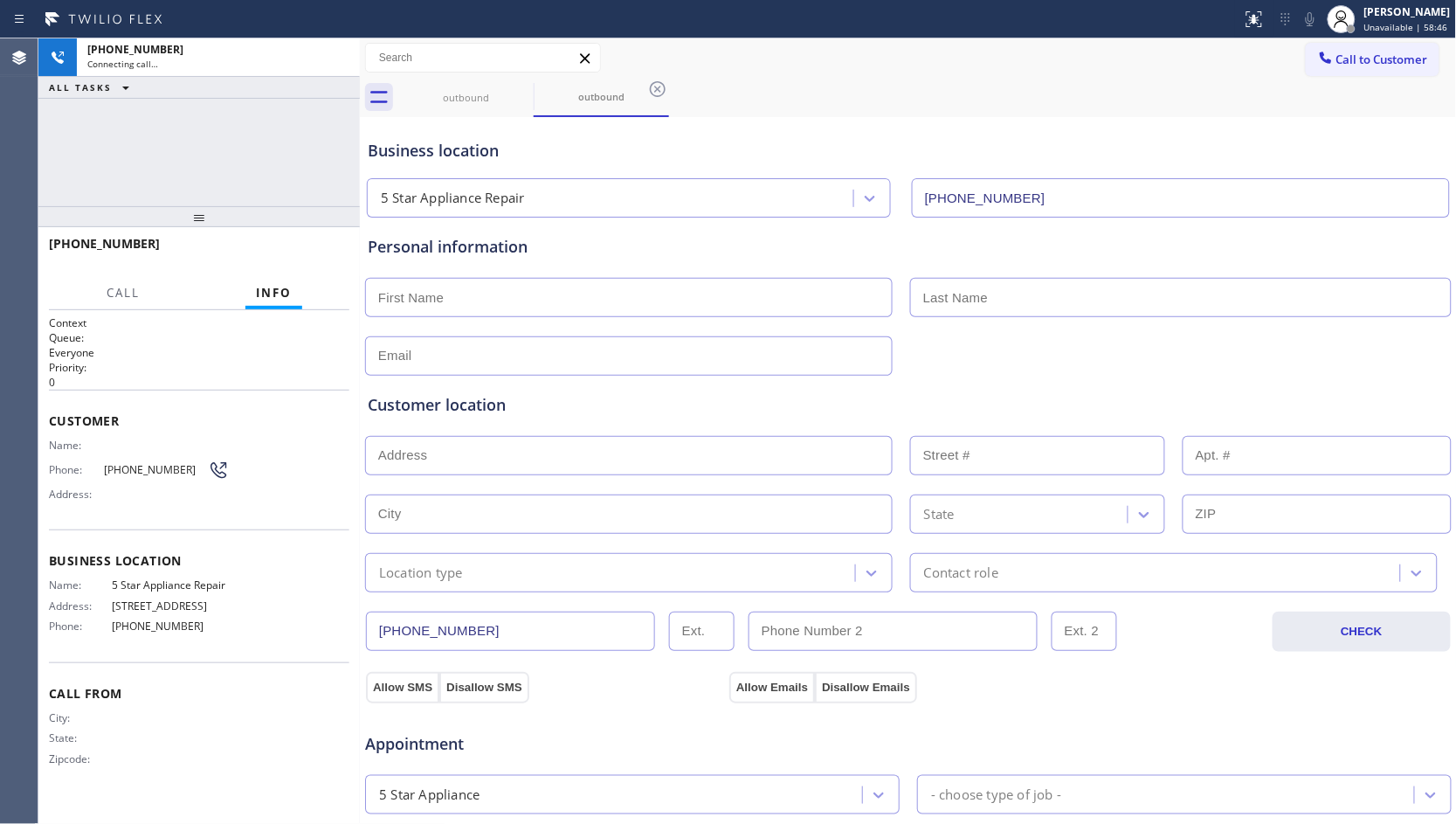 click on "Classify the call LOCATION NAME 5 Star Appliance Repair FROM PHONE [PHONE_NUMBER] TO PHONE [PHONE_NUMBER] Status: COMPLETED REASON: Not Booked - All other reasons Save Classify the call LOCATION NAME 5 Star Appliance Repair FROM PHONE [PHONE_NUMBER] TO PHONE [PHONE_NUMBER] Status: COMPLETED REASON: Not Booked - All other reasons Save Classify the call LOCATION NAME 5 Star Appliance Repair FROM PHONE [PHONE_NUMBER] TO PHONE [PHONE_NUMBER] Status: COMPLETED REASON: Not Booked - All other reasons Save Classify the call LOCATION NAME 5 Star Appliance Repair FROM PHONE [PHONE_NUMBER] TO PHONE [PHONE_NUMBER] Status: COMPLETED REASON: Not Booked - All other reasons Save Classify the call LOCATION NAME 5 Star Appliance Repair FROM PHONE [PHONE_NUMBER] TO PHONE [PHONE_NUMBER] Status: COMPLETED REASON: Not Booked - All other reasons Save Classify the call LOCATION NAME 5 Star Appliance Repair FROM PHONE [PHONE_NUMBER] TO PHONE [PHONE_NUMBER] Status: COMPLETED REASON: Not Booked - All other reasons Save LOCATION NAME 0" at bounding box center (747, 431) 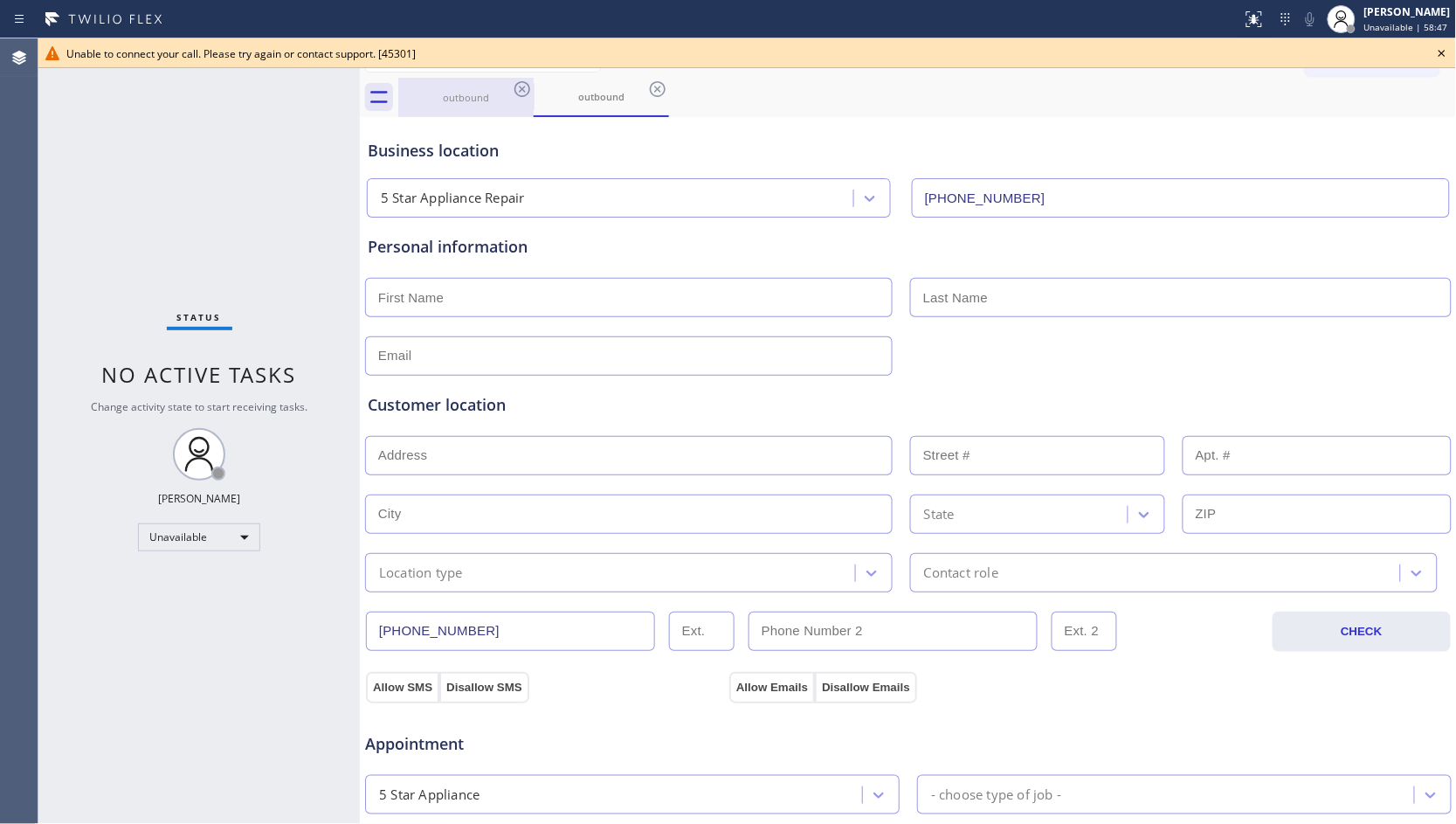drag, startPoint x: 489, startPoint y: 92, endPoint x: 510, endPoint y: 88, distance: 21.37756 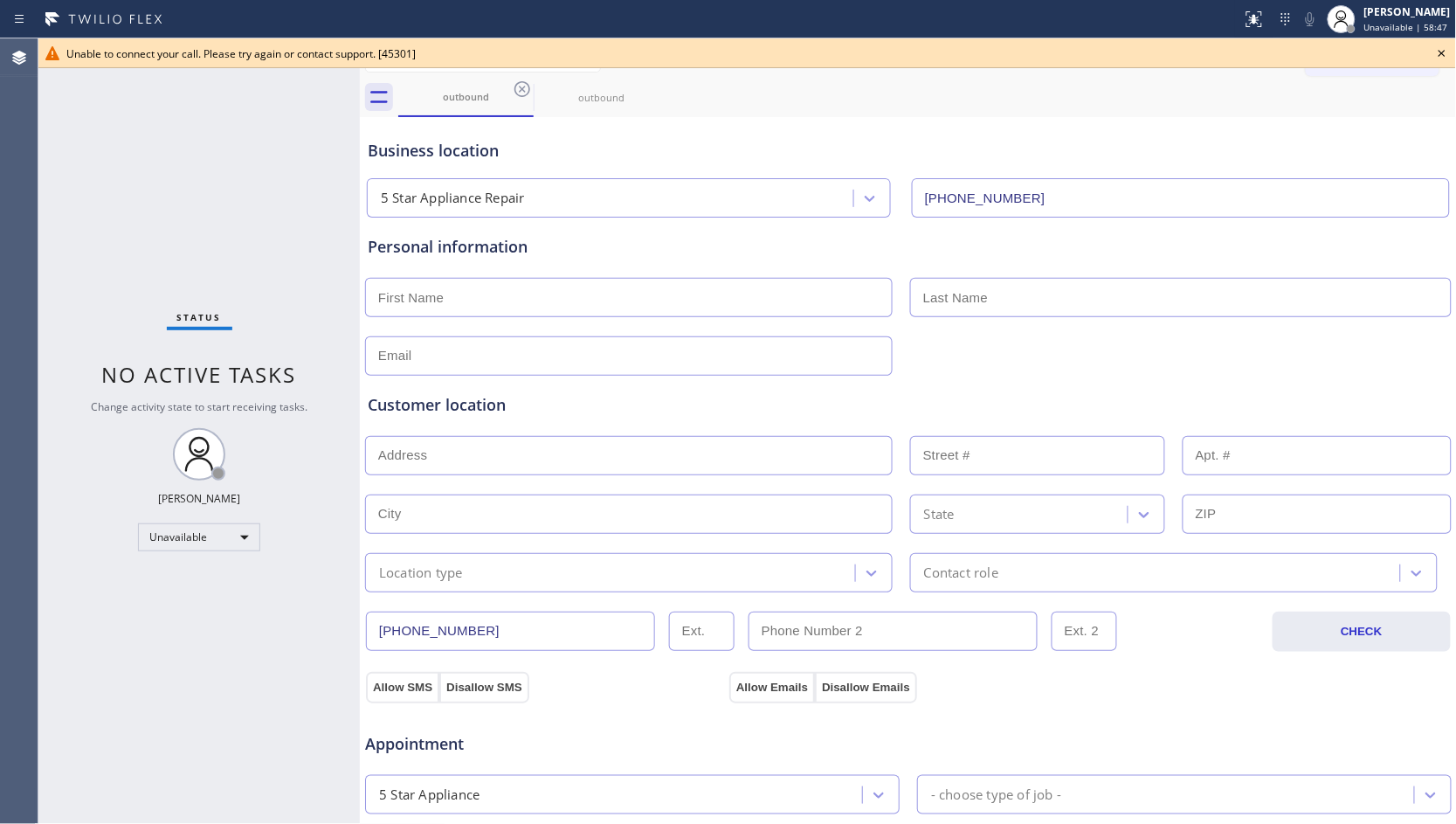 click on "outbound" at bounding box center (466, 97) 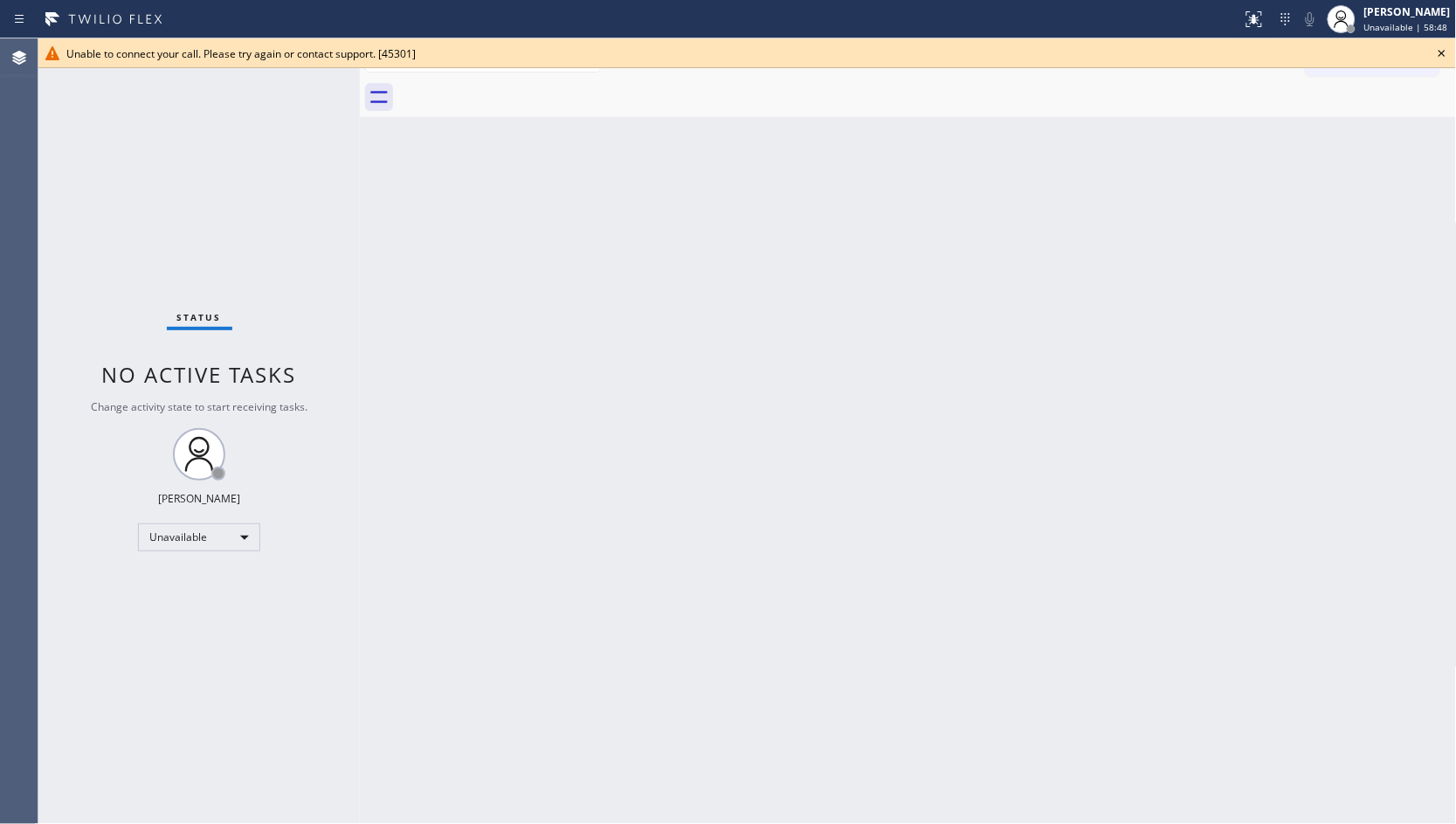 click at bounding box center (928, 97) 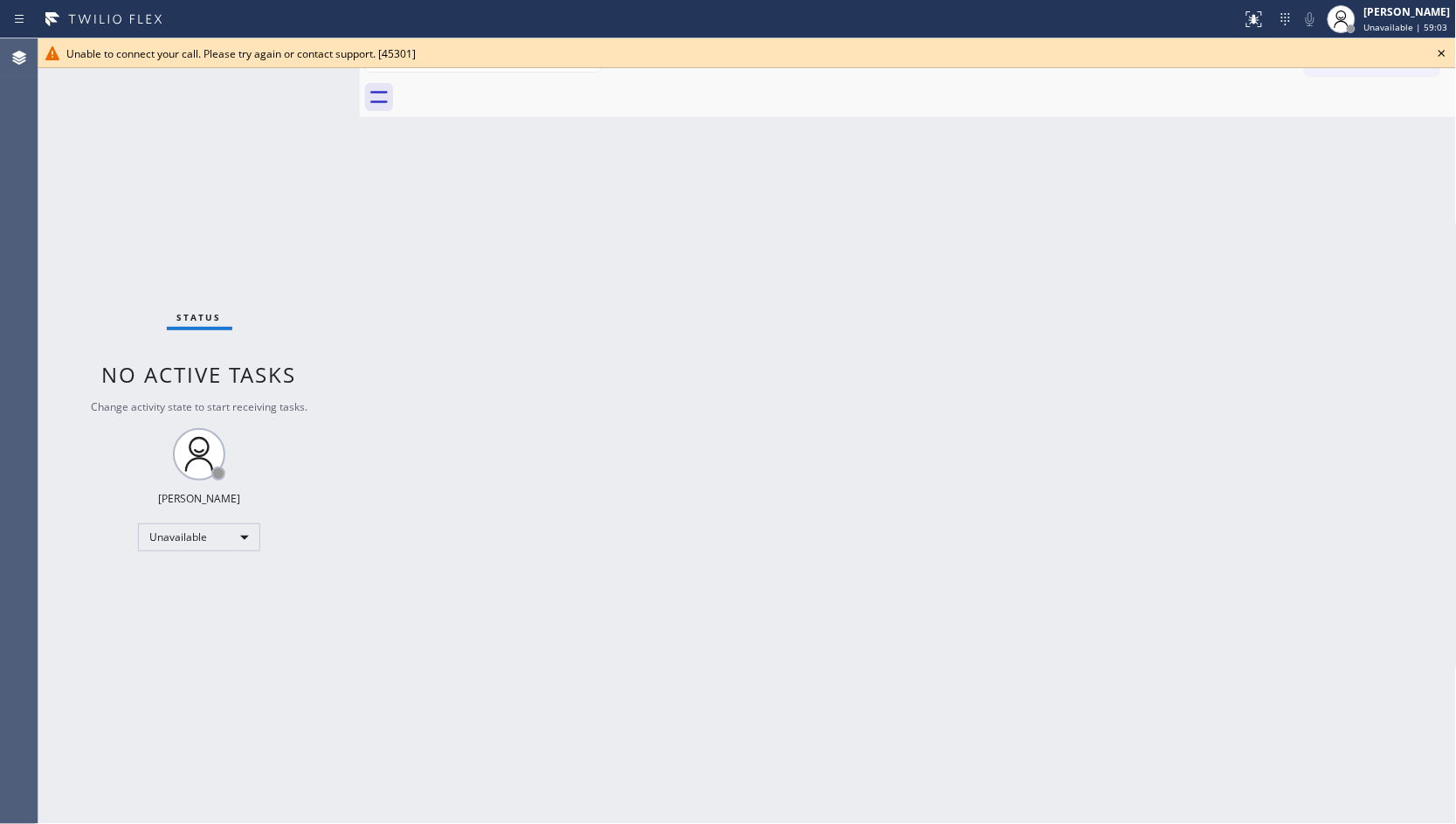 click on "Back to Dashboard Change Sender ID Customers Technicians Select a contact Outbound call Location Search location Your caller id phone number Customer number Call Customer info Name   Phone none Address none Change Sender ID HVAC [PHONE_NUMBER] 5 Star Appliance [PHONE_NUMBER] Appliance Repair [PHONE_NUMBER] Plumbing [PHONE_NUMBER] Air Duct Cleaning [PHONE_NUMBER]  Electricians [PHONE_NUMBER] Cancel Change Check personal SMS Reset Change No tabs Call to Customer Outbound call Location 5 Star Appliance Repair Your caller id phone number [PHONE_NUMBER] Customer number Call Outbound call Technician Search Technician Your caller id phone number Your caller id phone number Call" at bounding box center [908, 431] 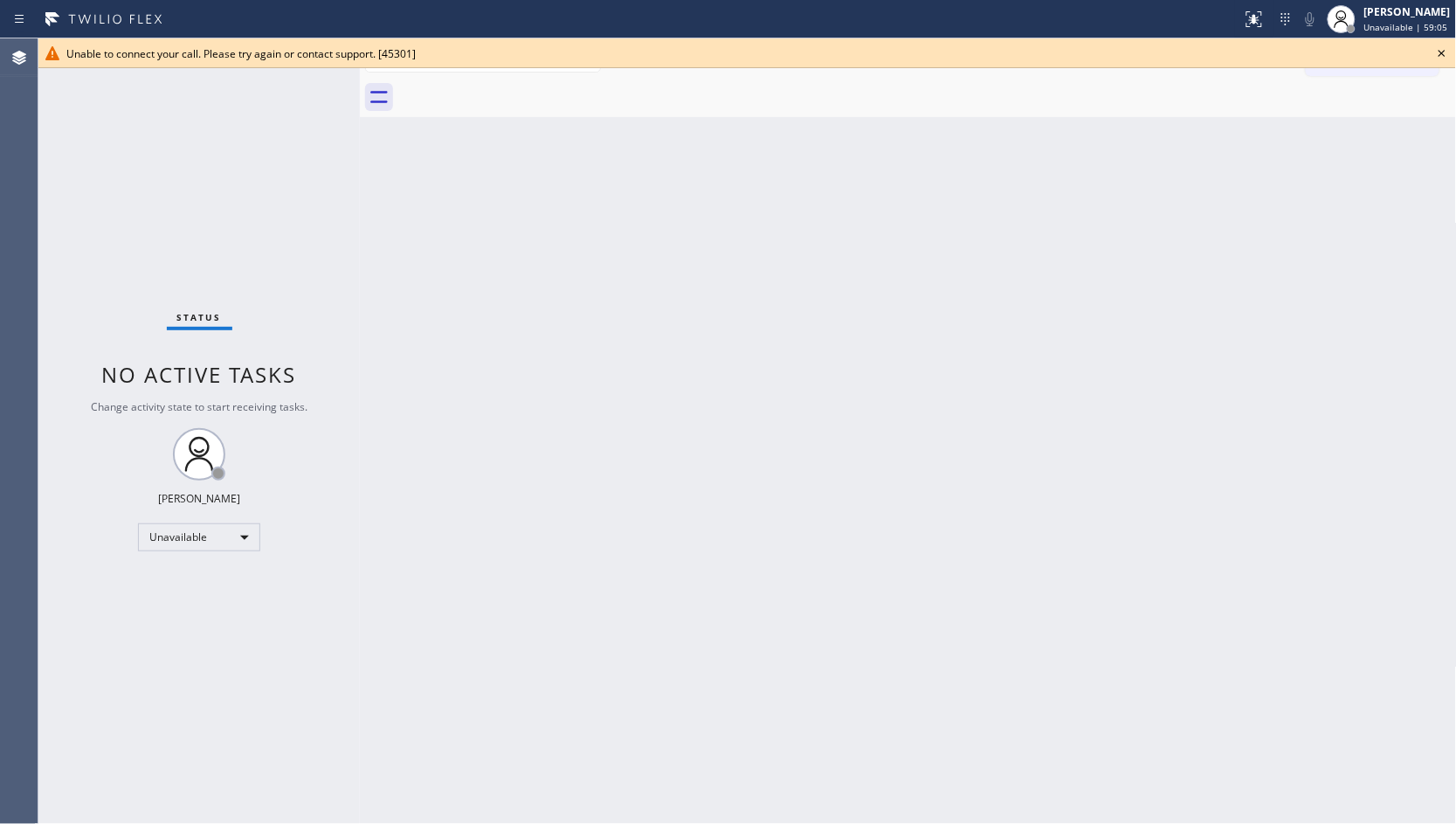 click 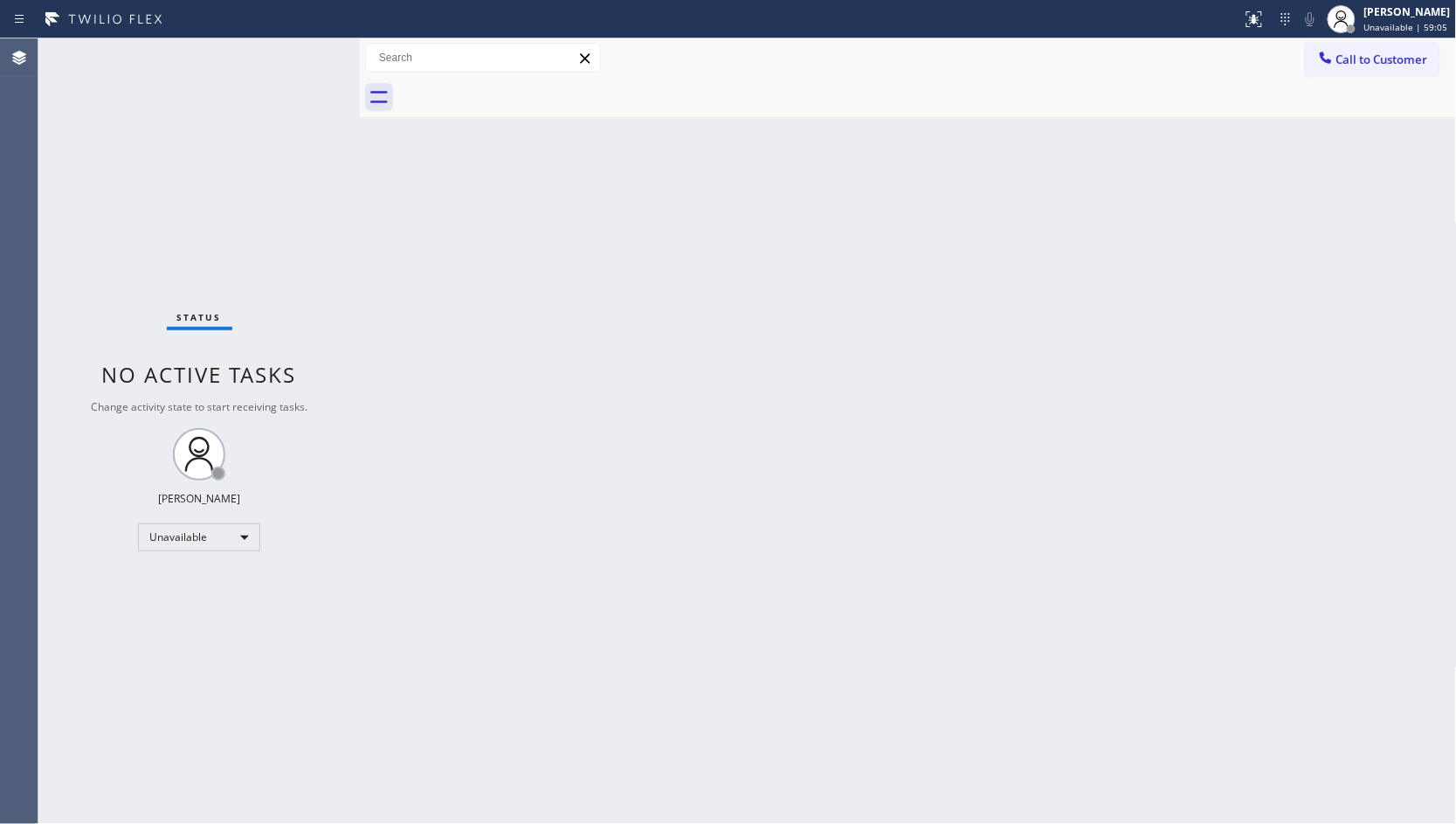 click on "Back to Dashboard Change Sender ID Customers Technicians Select a contact Outbound call Location Search location Your caller id phone number Customer number Call Customer info Name   Phone none Address none Change Sender ID HVAC [PHONE_NUMBER] 5 Star Appliance [PHONE_NUMBER] Appliance Repair [PHONE_NUMBER] Plumbing [PHONE_NUMBER] Air Duct Cleaning [PHONE_NUMBER]  Electricians [PHONE_NUMBER] Cancel Change Check personal SMS Reset Change No tabs Call to Customer Outbound call Location 5 Star Appliance Repair Your caller id phone number [PHONE_NUMBER] Customer number Call Outbound call Technician Search Technician Your caller id phone number Your caller id phone number Call" at bounding box center (908, 431) 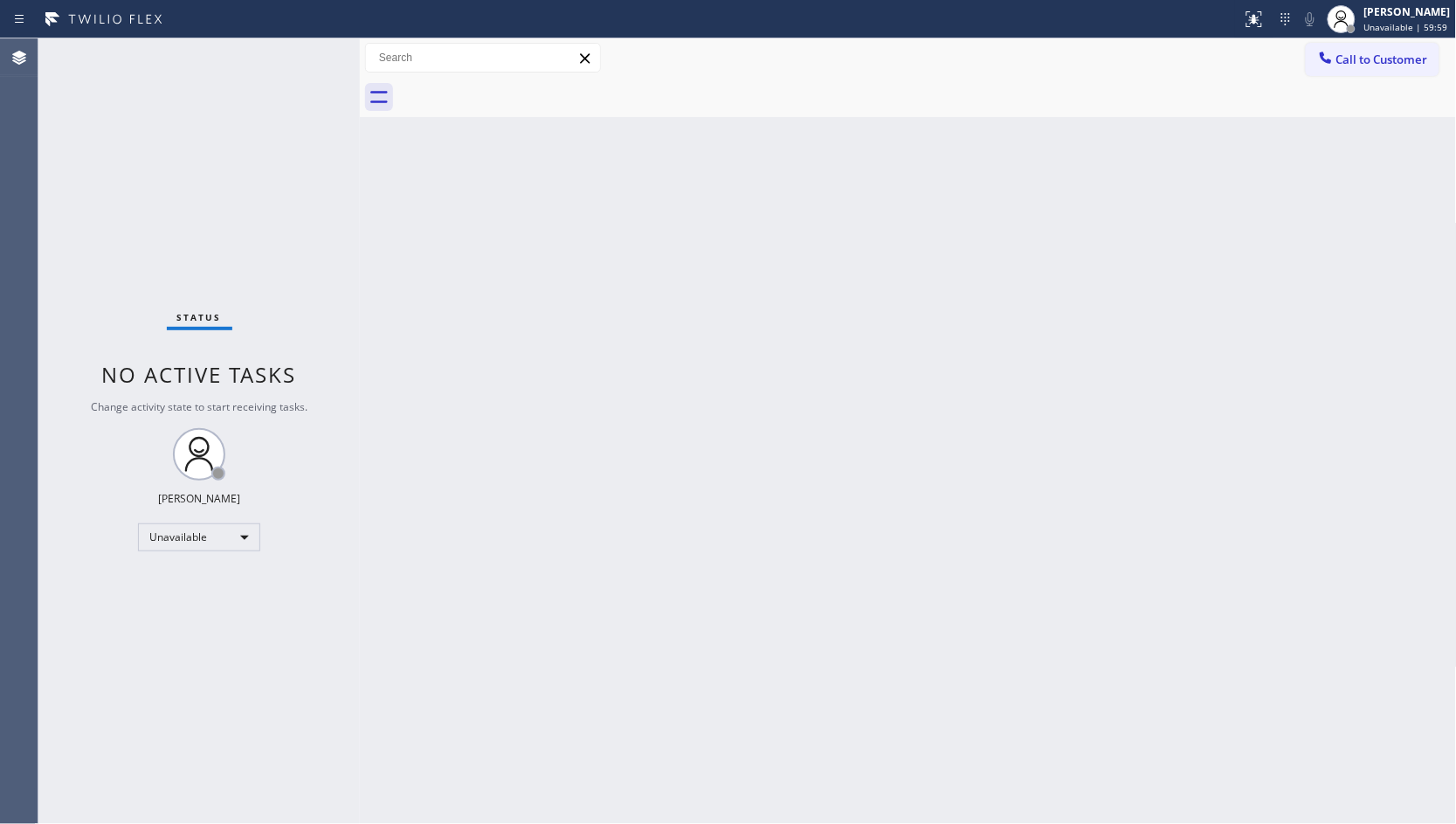 drag, startPoint x: 1358, startPoint y: 54, endPoint x: 1336, endPoint y: 62, distance: 23.4094 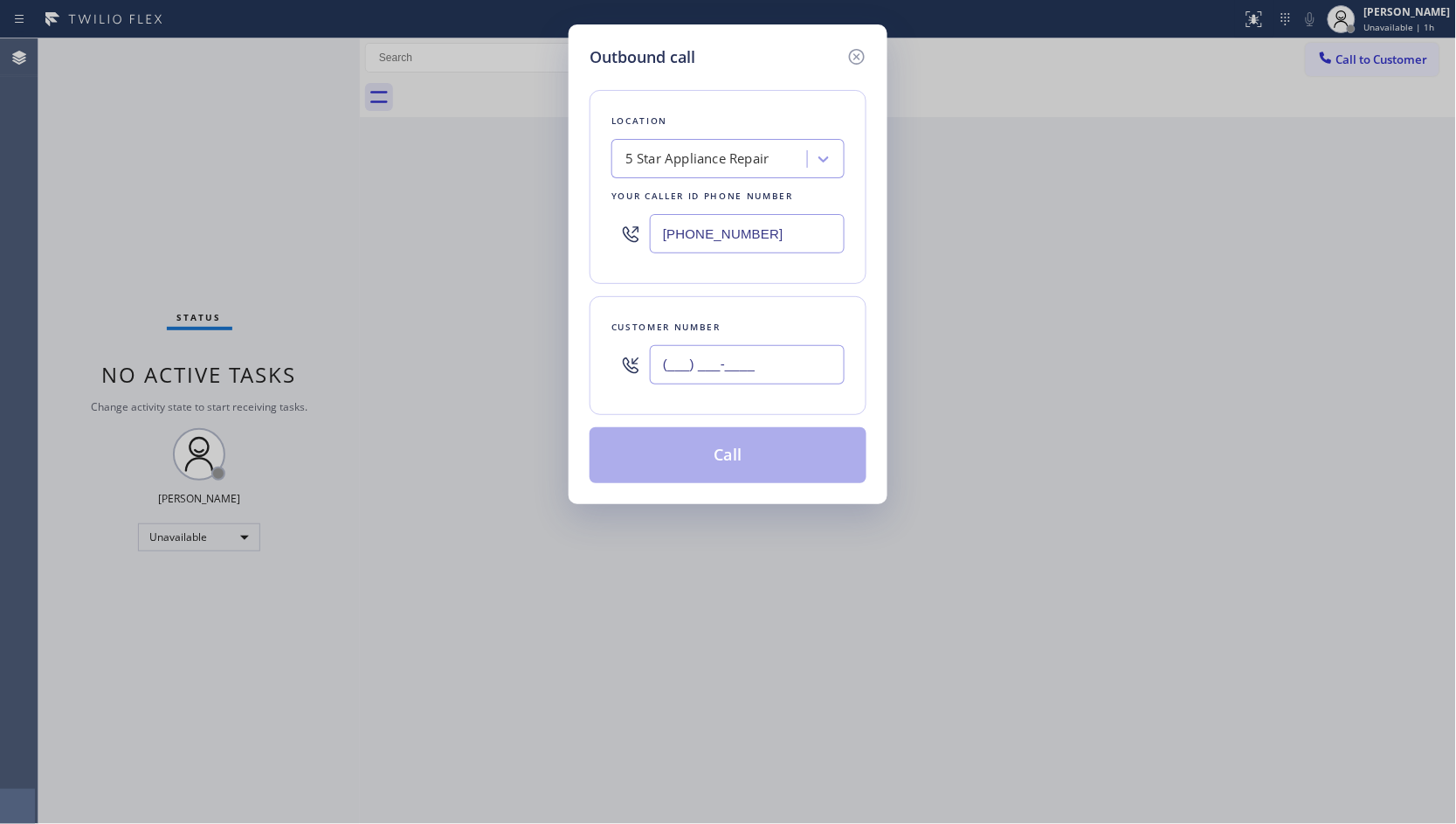 paste 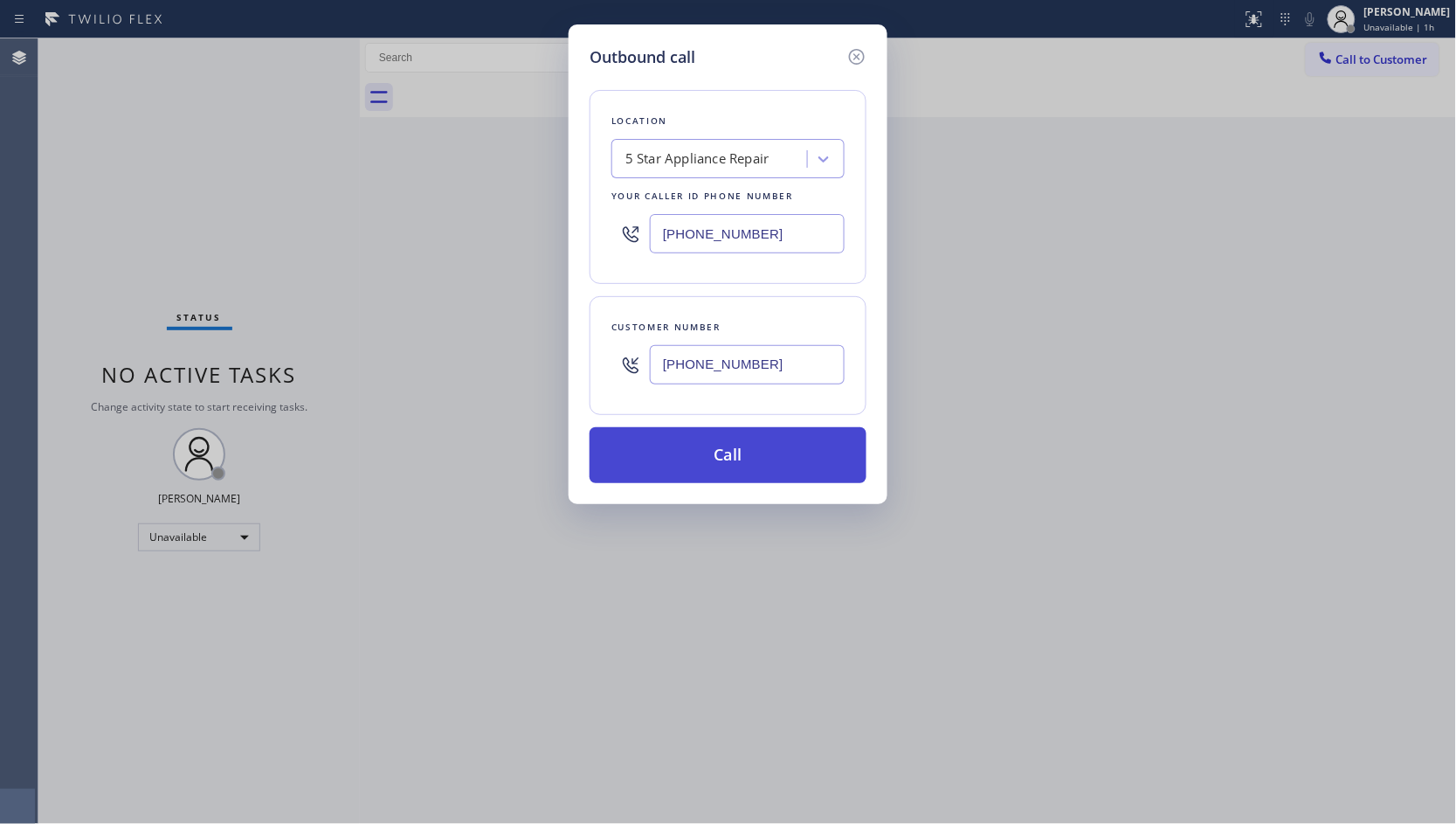 type on "[PHONE_NUMBER]" 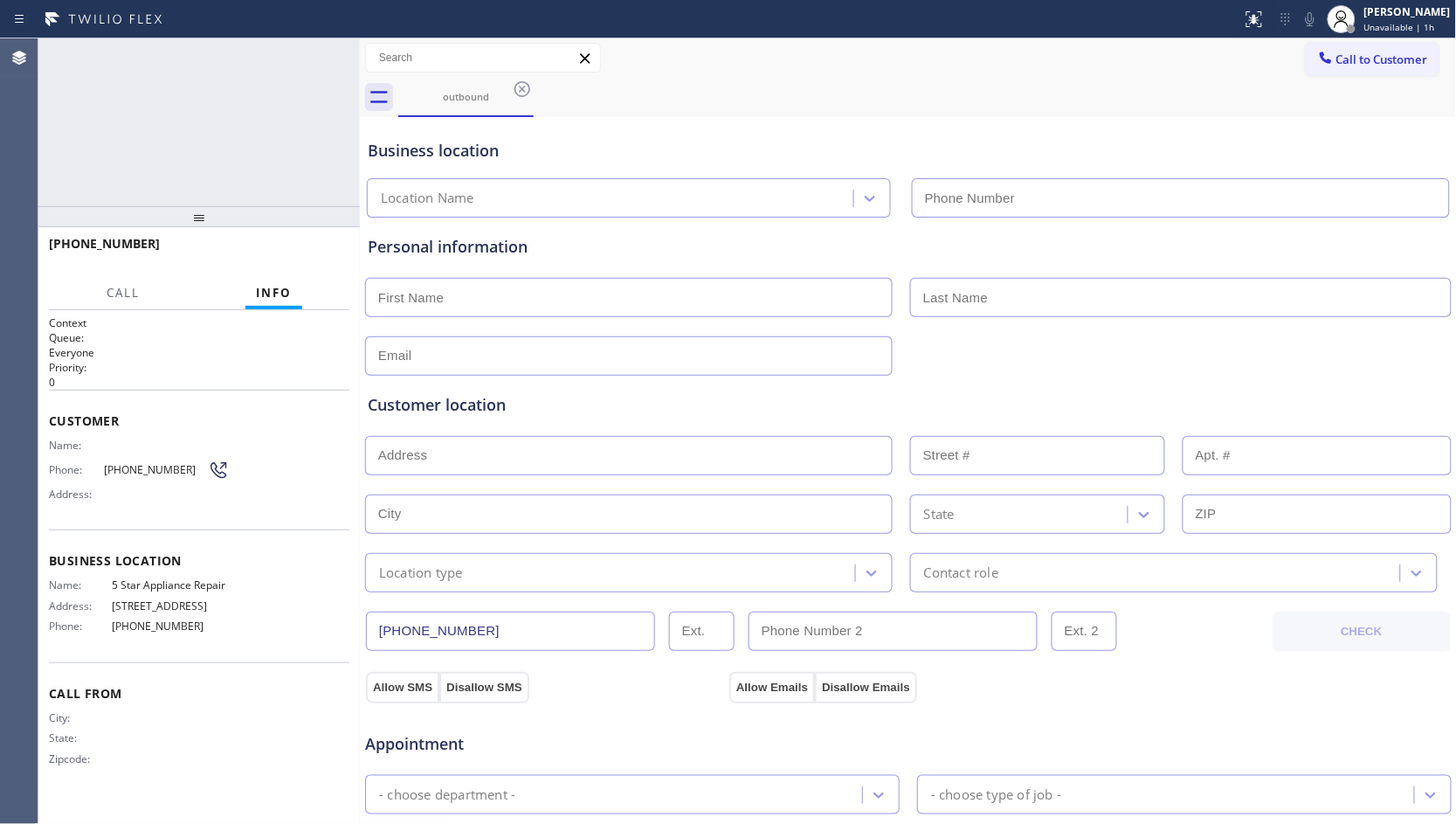 type on "[PHONE_NUMBER]" 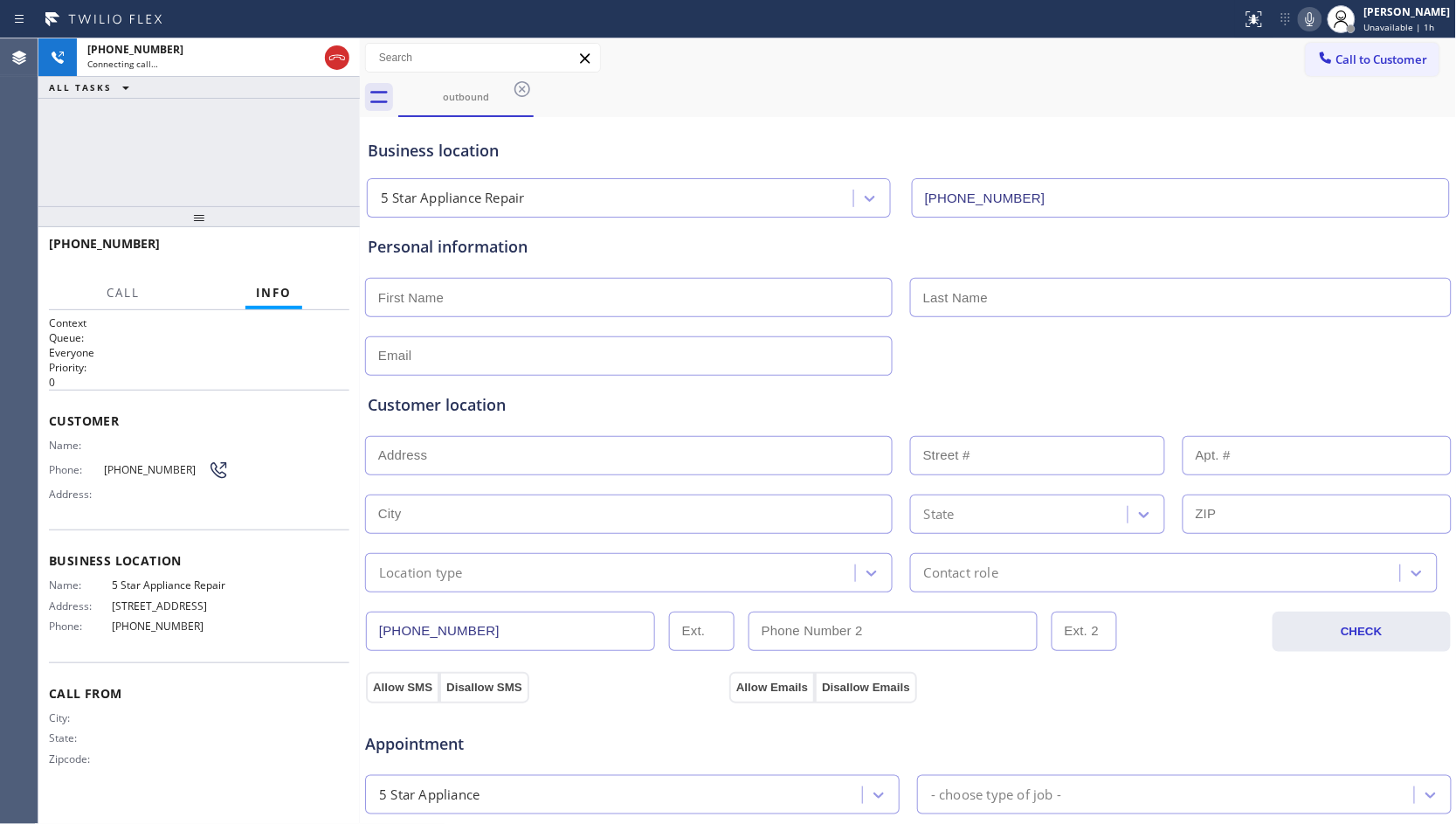 click on "outbound" at bounding box center (928, 97) 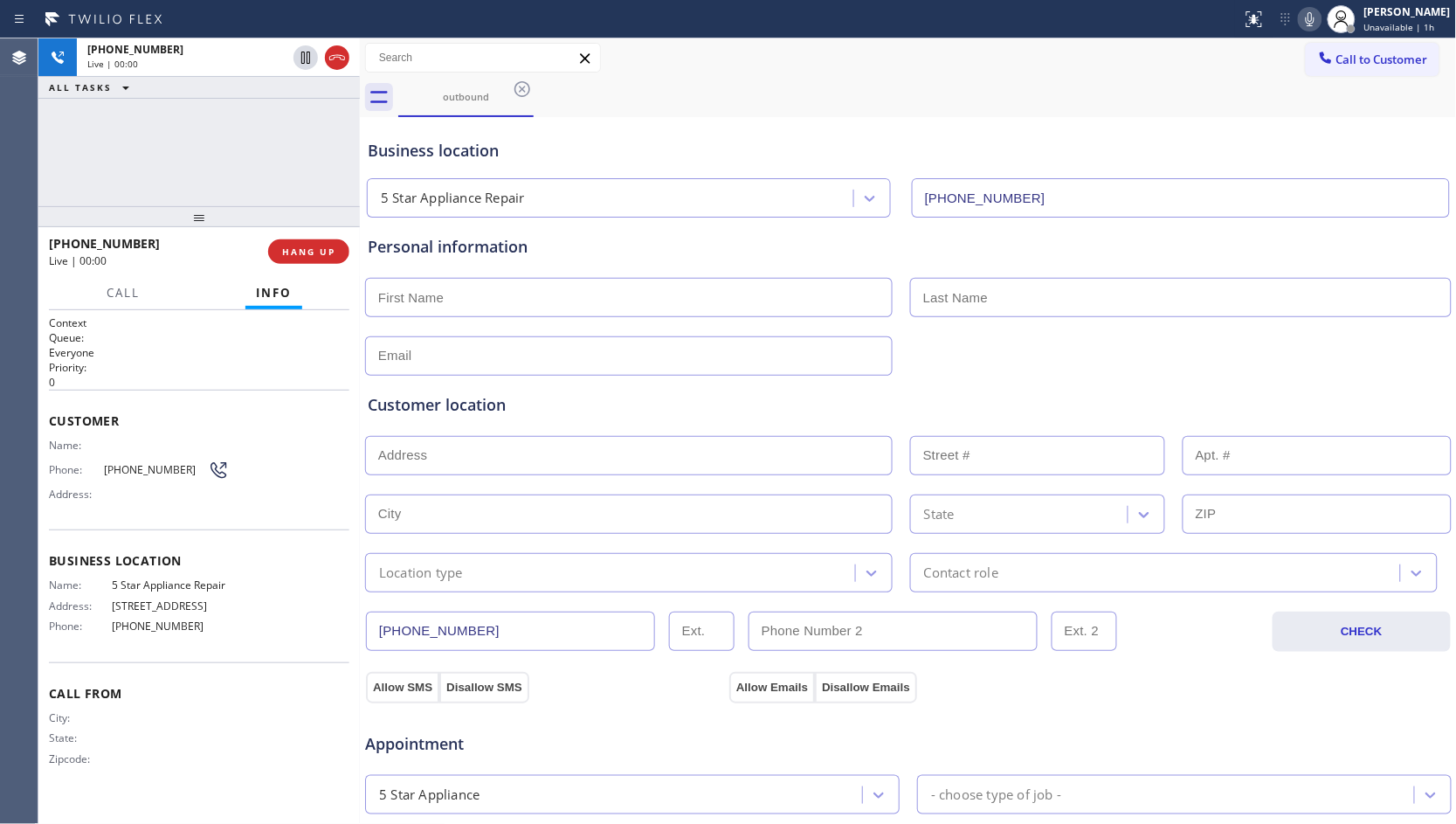 click on "[PHONE_NUMBER] Live | 00:00 HANG UP" at bounding box center (199, 252) 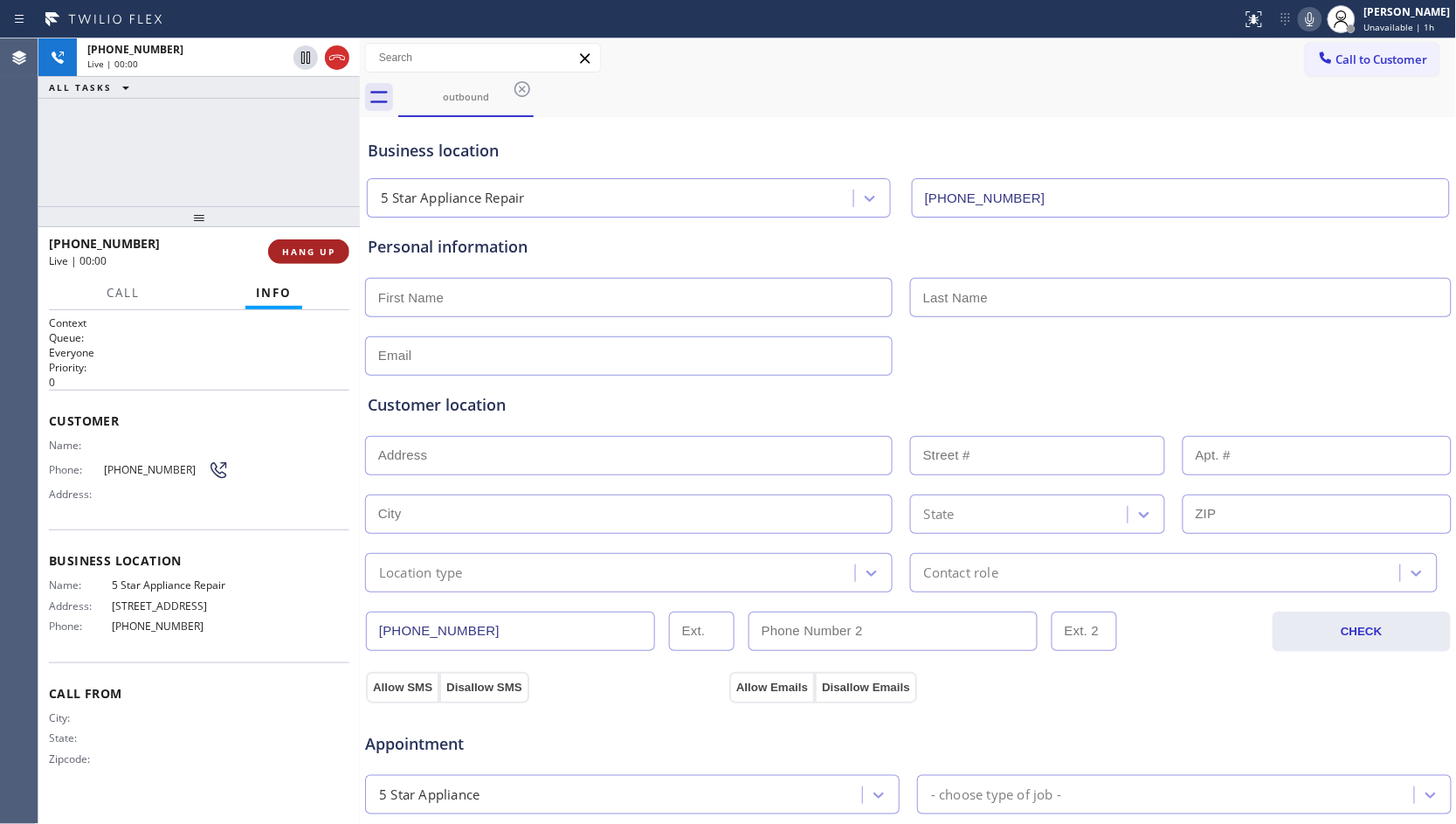 click on "HANG UP" at bounding box center (308, 252) 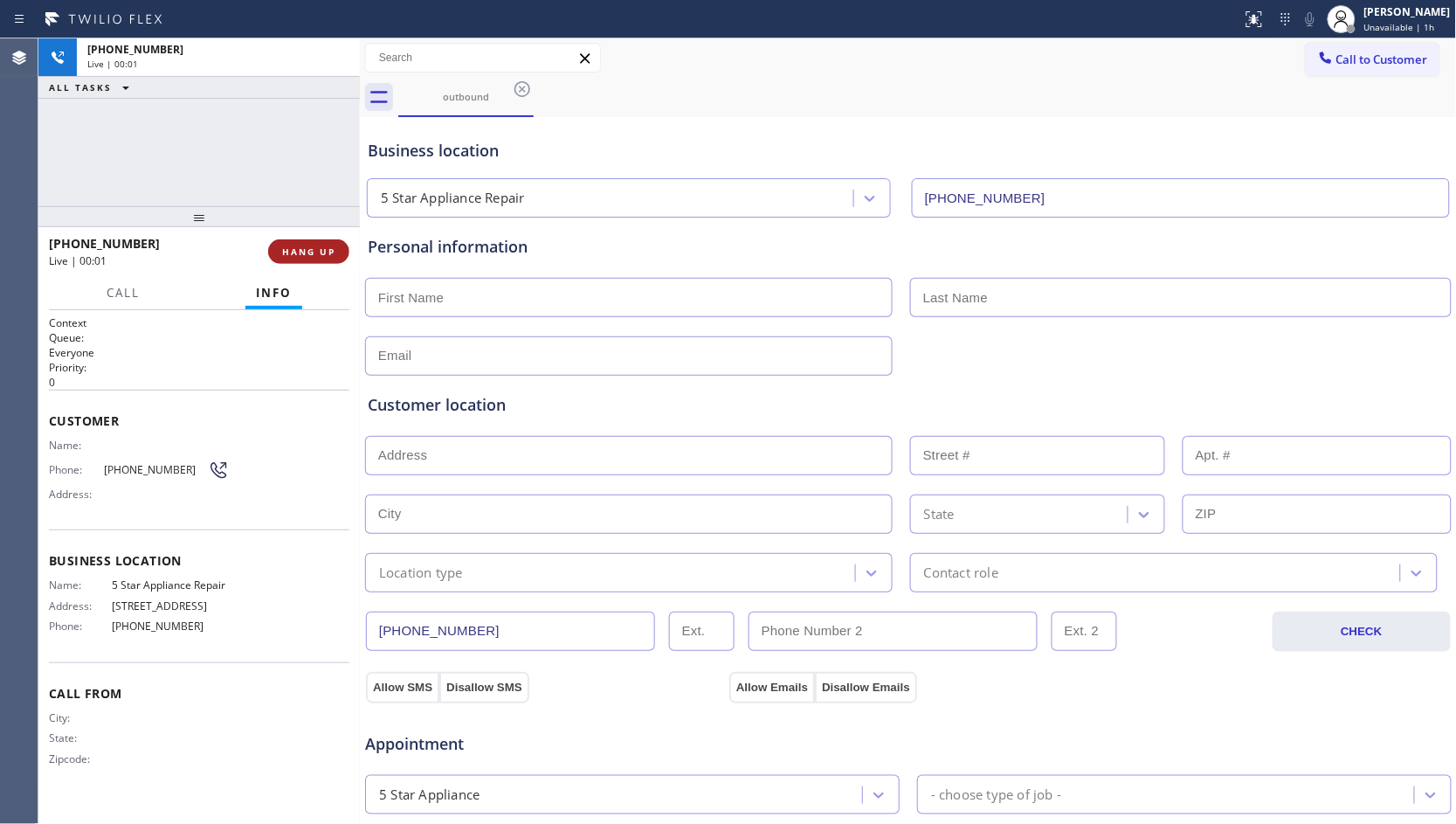 click on "HANG UP" at bounding box center [308, 252] 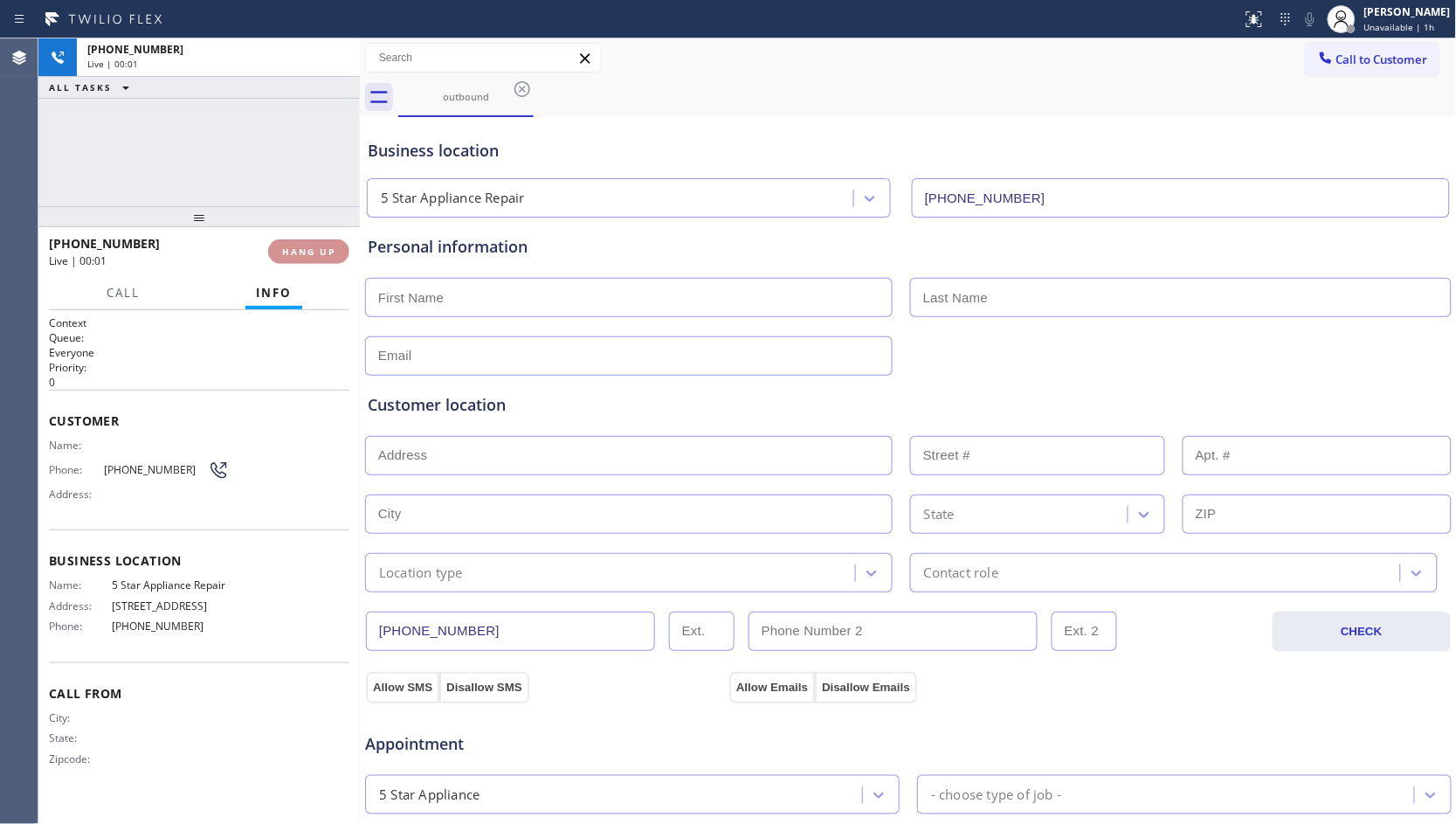 click on "HANG UP" at bounding box center [308, 252] 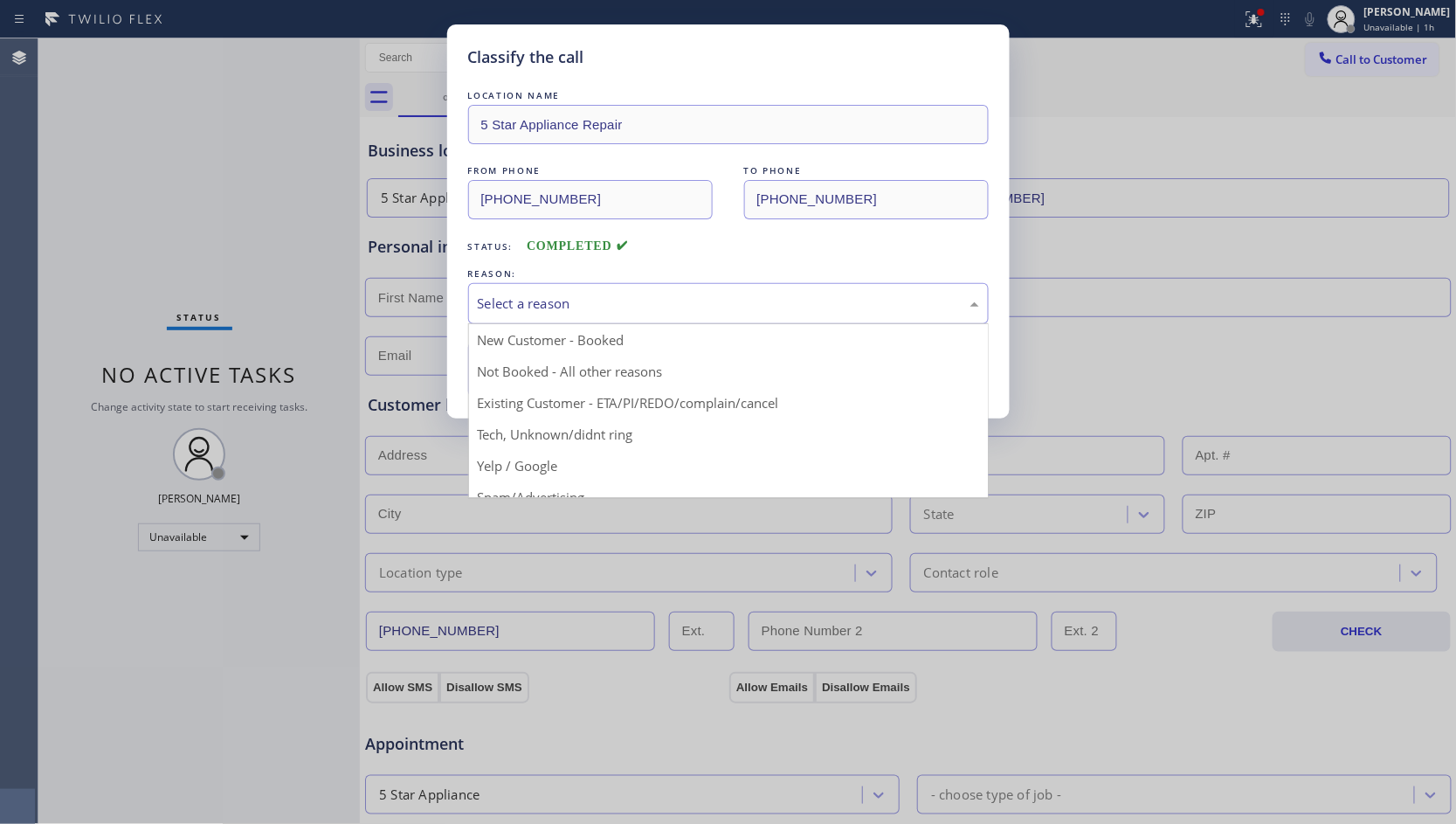 drag, startPoint x: 610, startPoint y: 288, endPoint x: 585, endPoint y: 352, distance: 68.70953 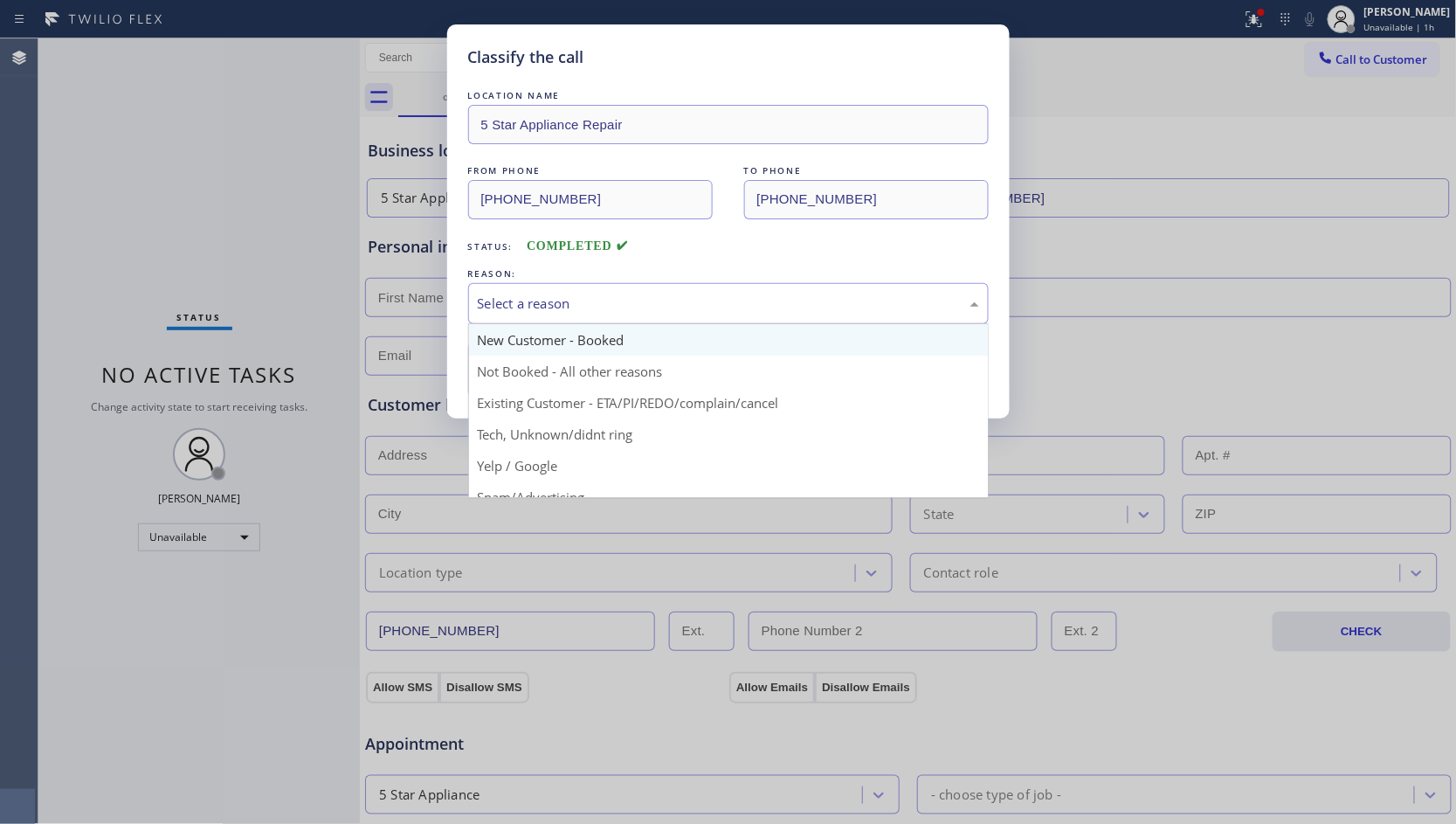 click on "Select a reason" at bounding box center [728, 303] 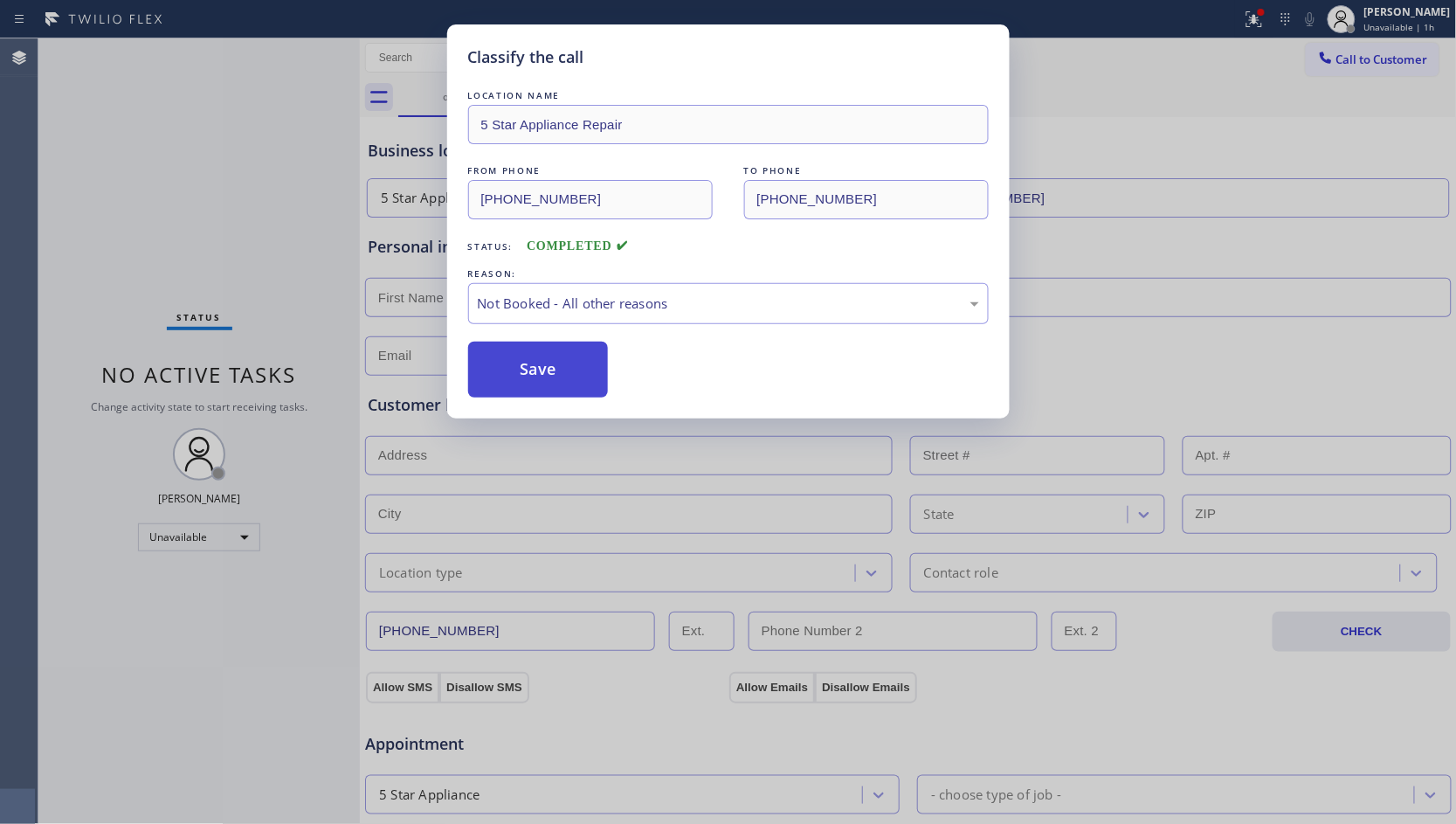 click on "Save" at bounding box center [538, 370] 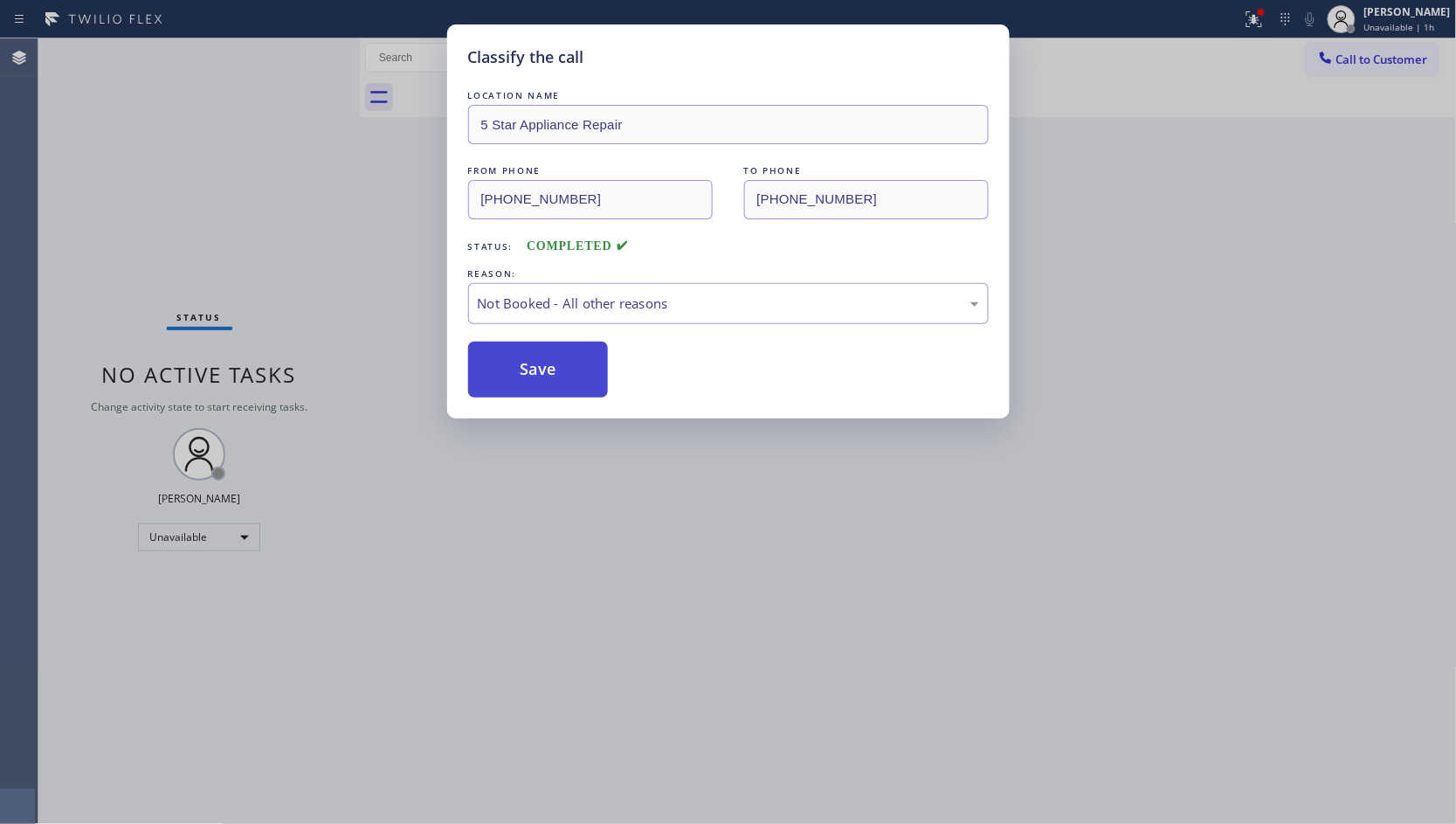 click on "Save" at bounding box center [538, 370] 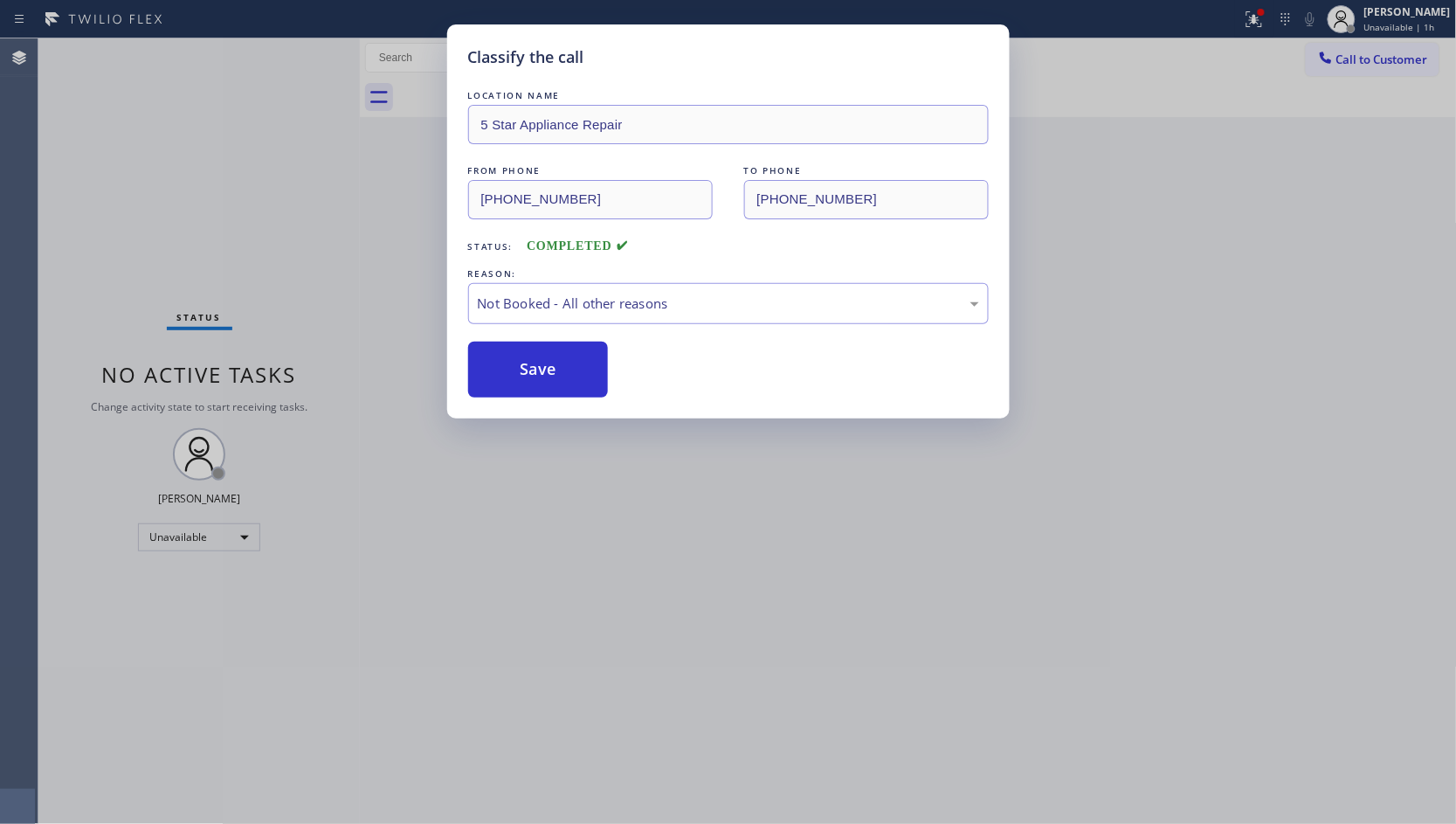 click on "Classify the call LOCATION NAME 5 Star Appliance Repair FROM PHONE [PHONE_NUMBER] TO PHONE [PHONE_NUMBER] Status: COMPLETED REASON: Not Booked - All other reasons Save" at bounding box center (728, 412) 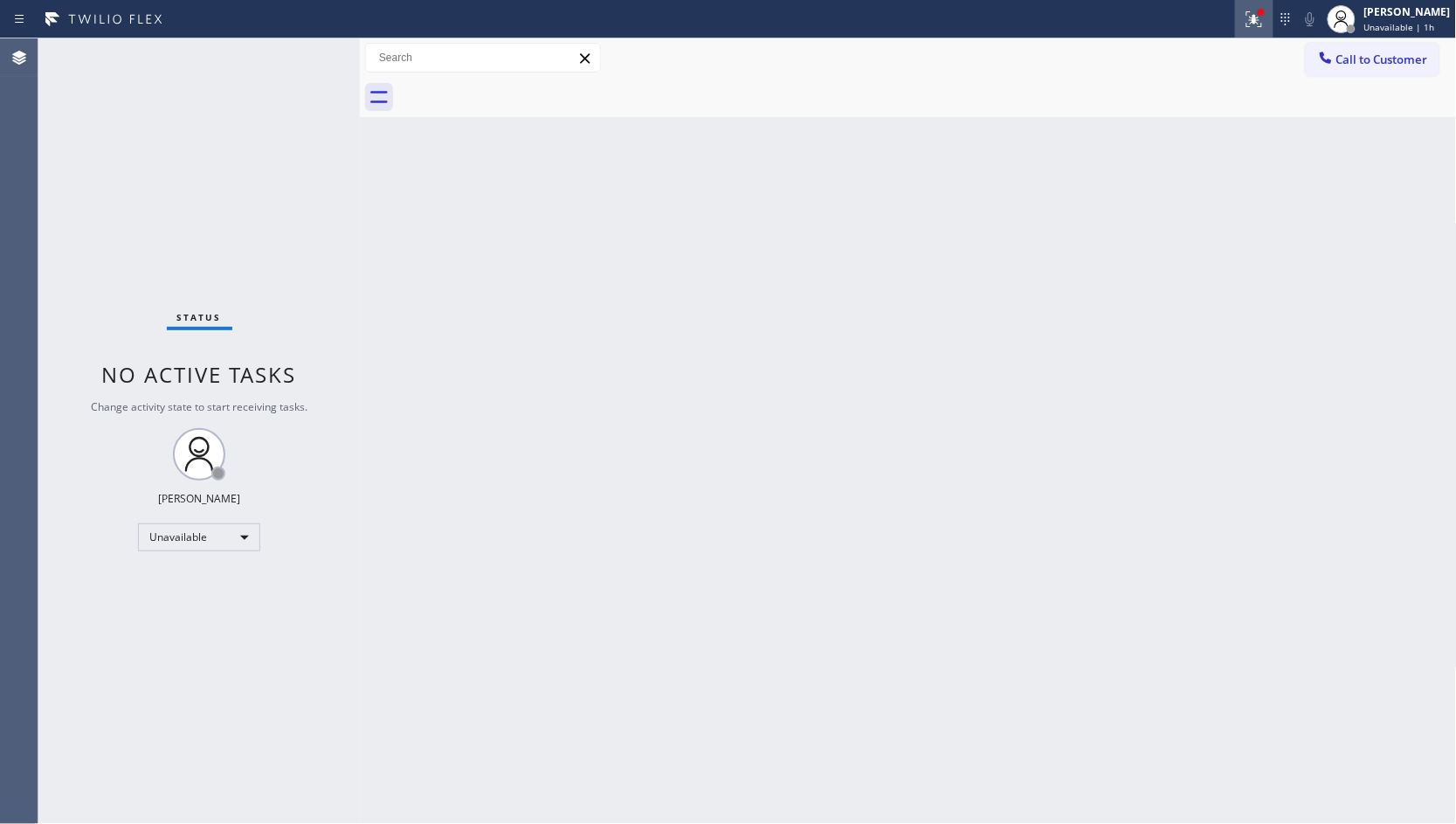 drag, startPoint x: 1252, startPoint y: 17, endPoint x: 1168, endPoint y: 149, distance: 156.4609 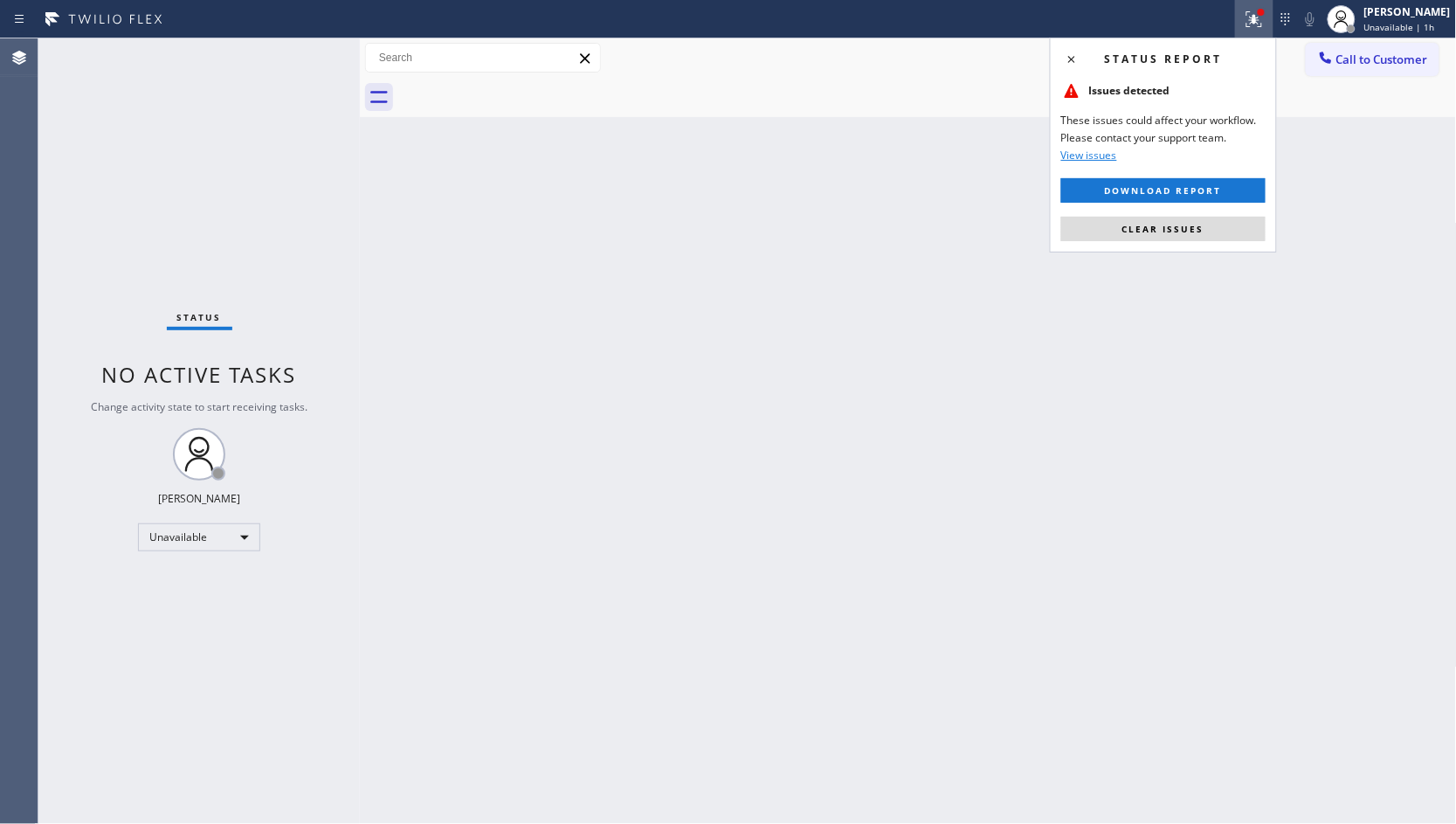 click on "Clear issues" at bounding box center (1163, 229) 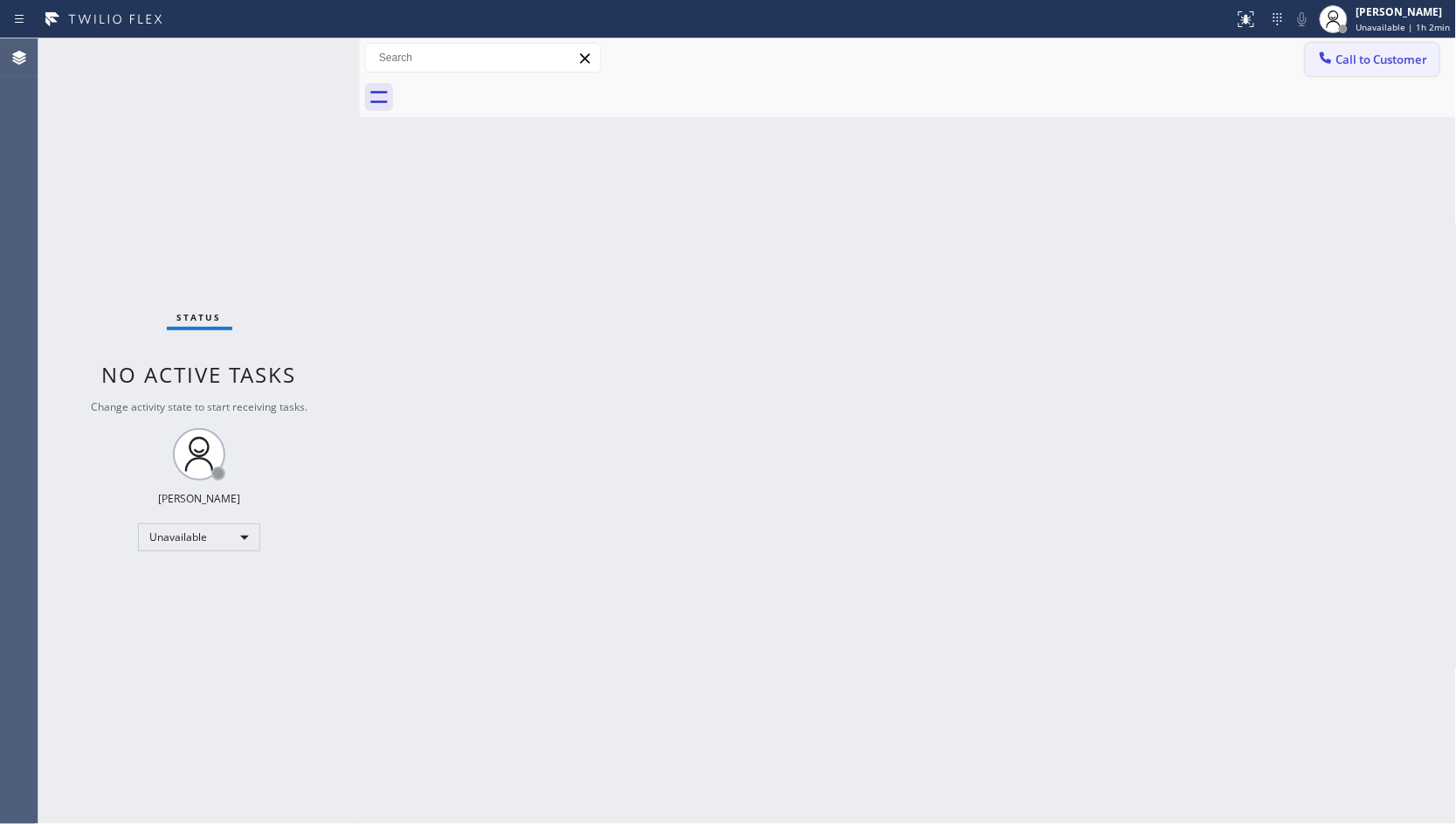 drag, startPoint x: 1385, startPoint y: 67, endPoint x: 1374, endPoint y: 77, distance: 14.866069 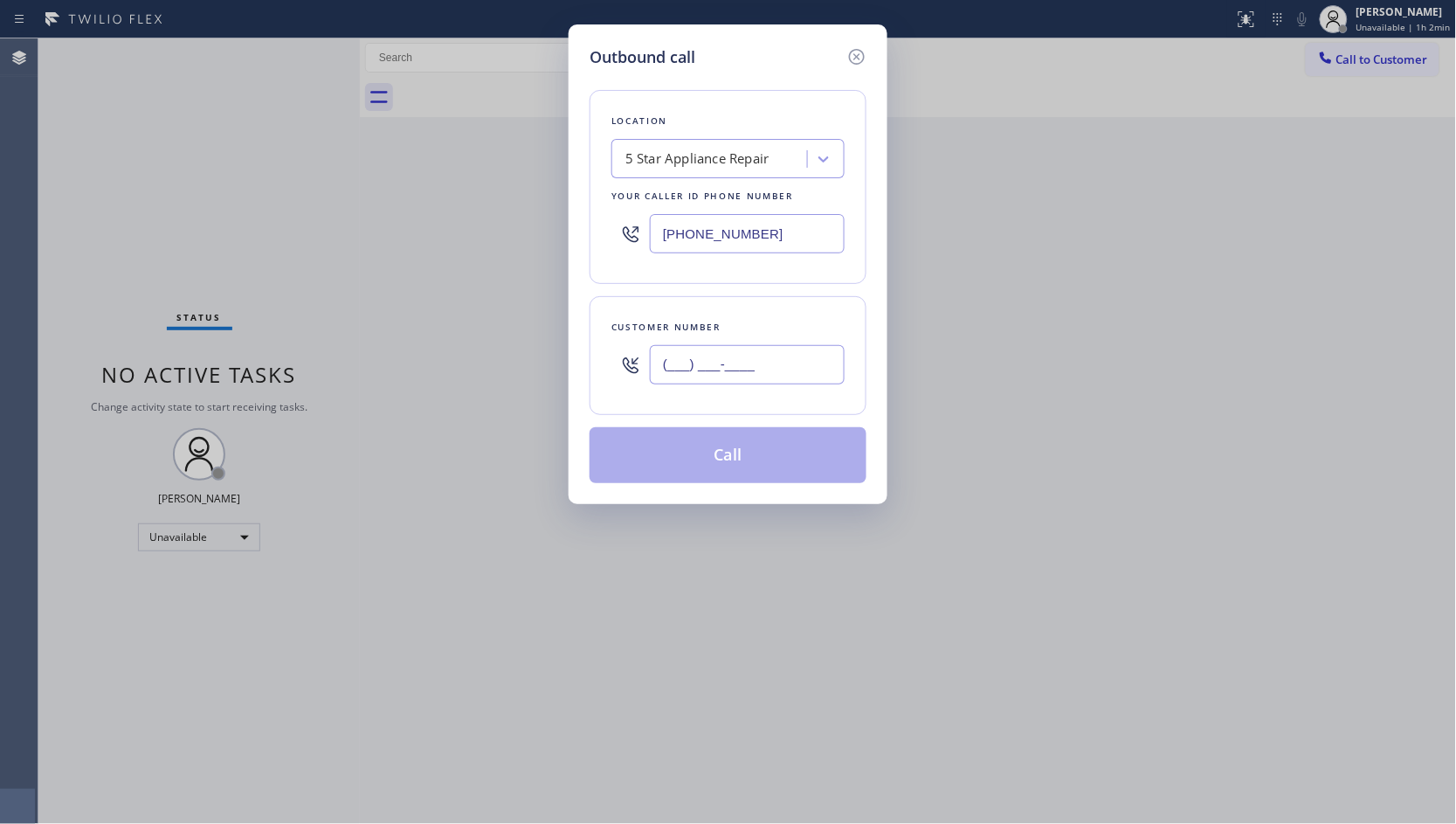 click on "(___) ___-____" at bounding box center [747, 364] 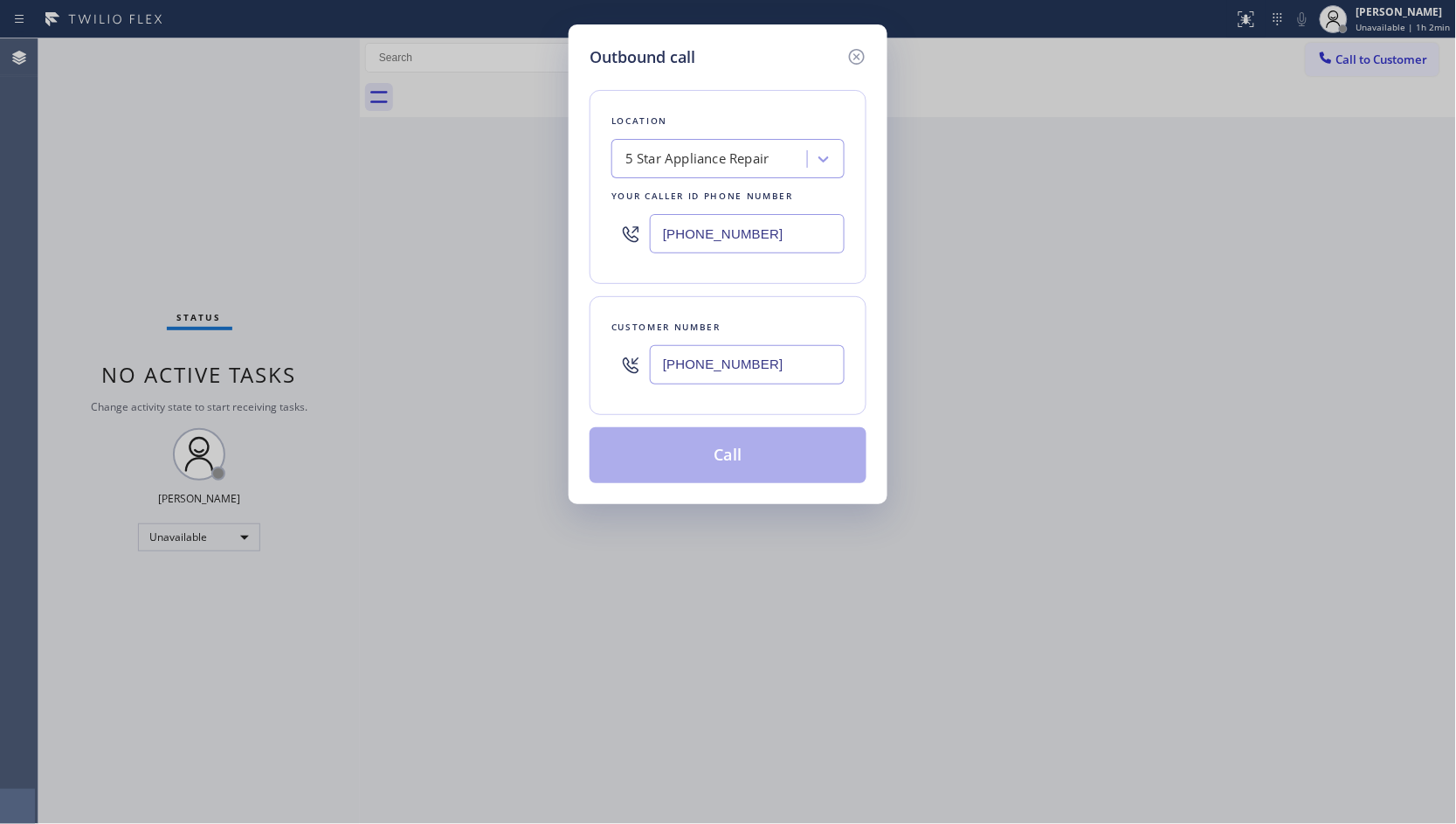 type on "[PHONE_NUMBER]" 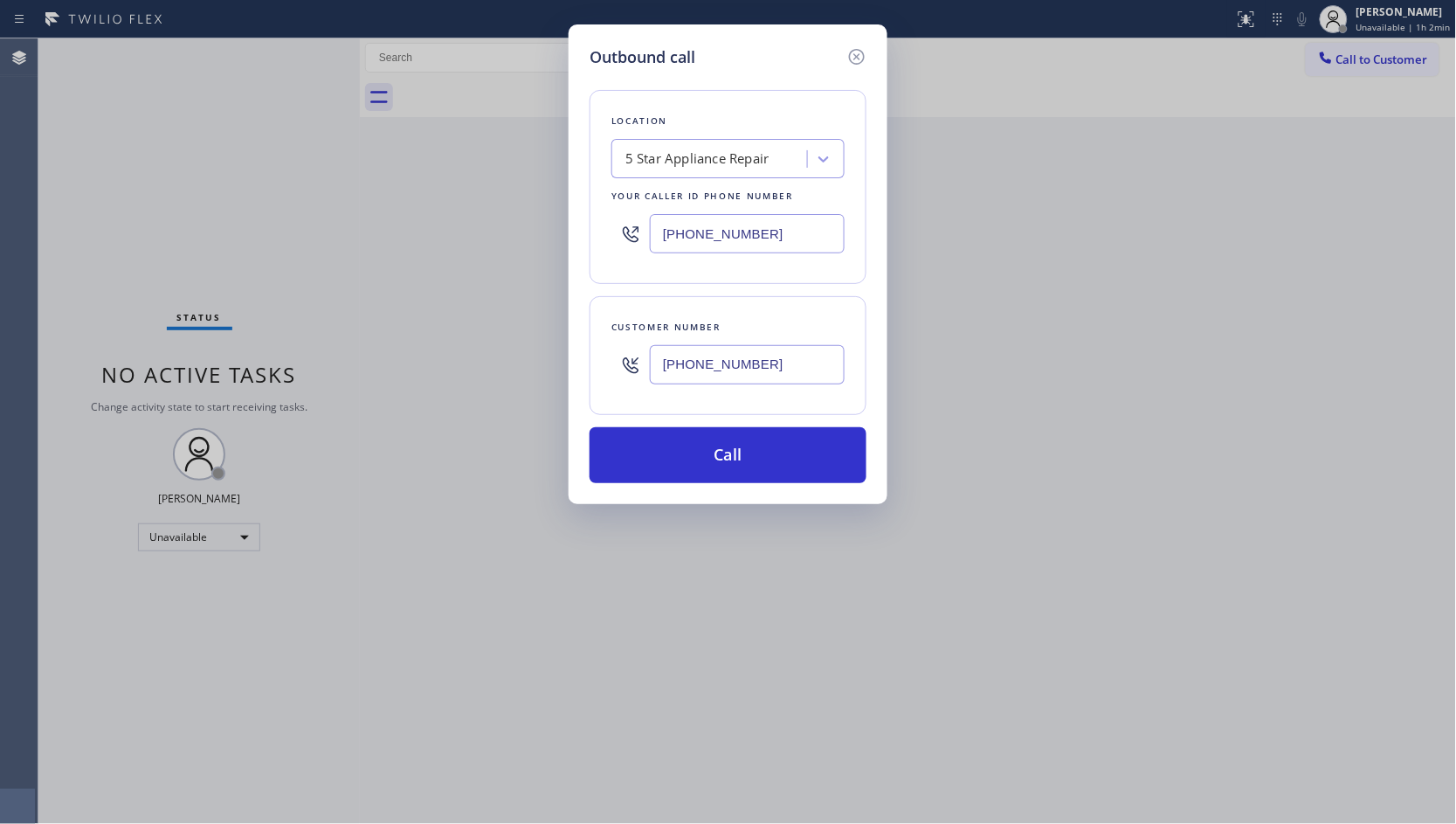 drag, startPoint x: 760, startPoint y: 357, endPoint x: 740, endPoint y: 453, distance: 98.06121 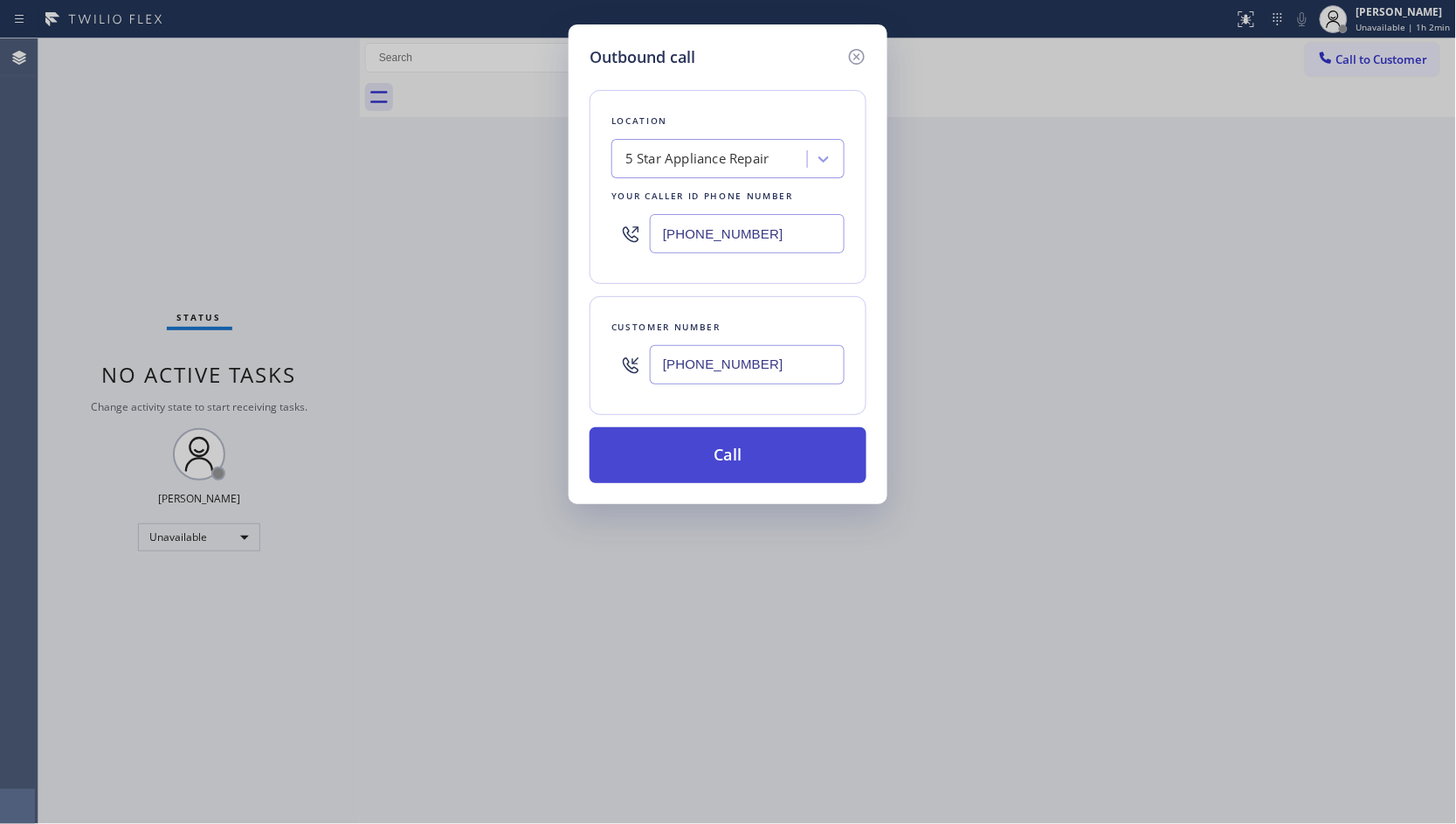 click on "[PHONE_NUMBER]" at bounding box center (747, 364) 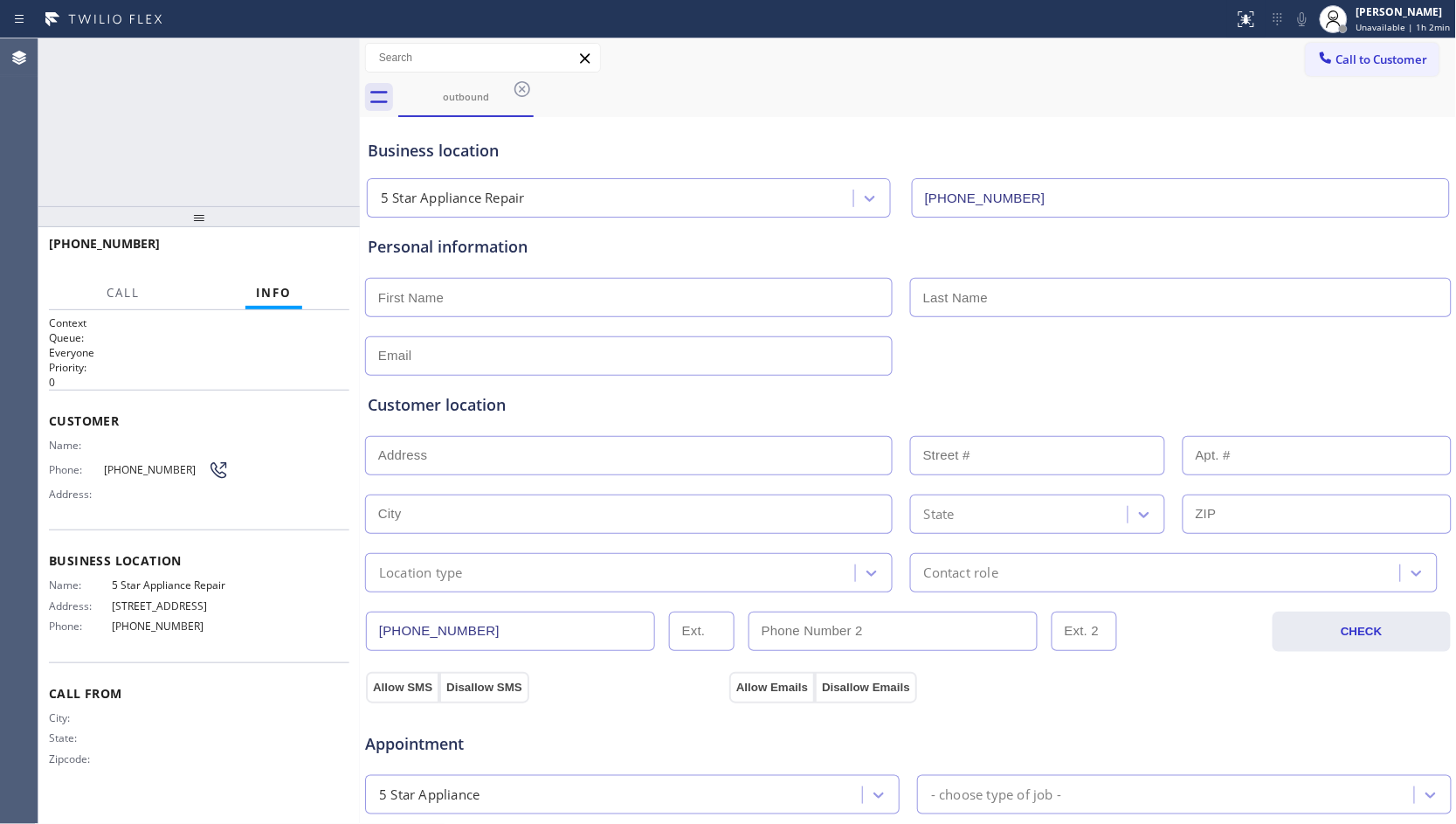 type on "[PHONE_NUMBER]" 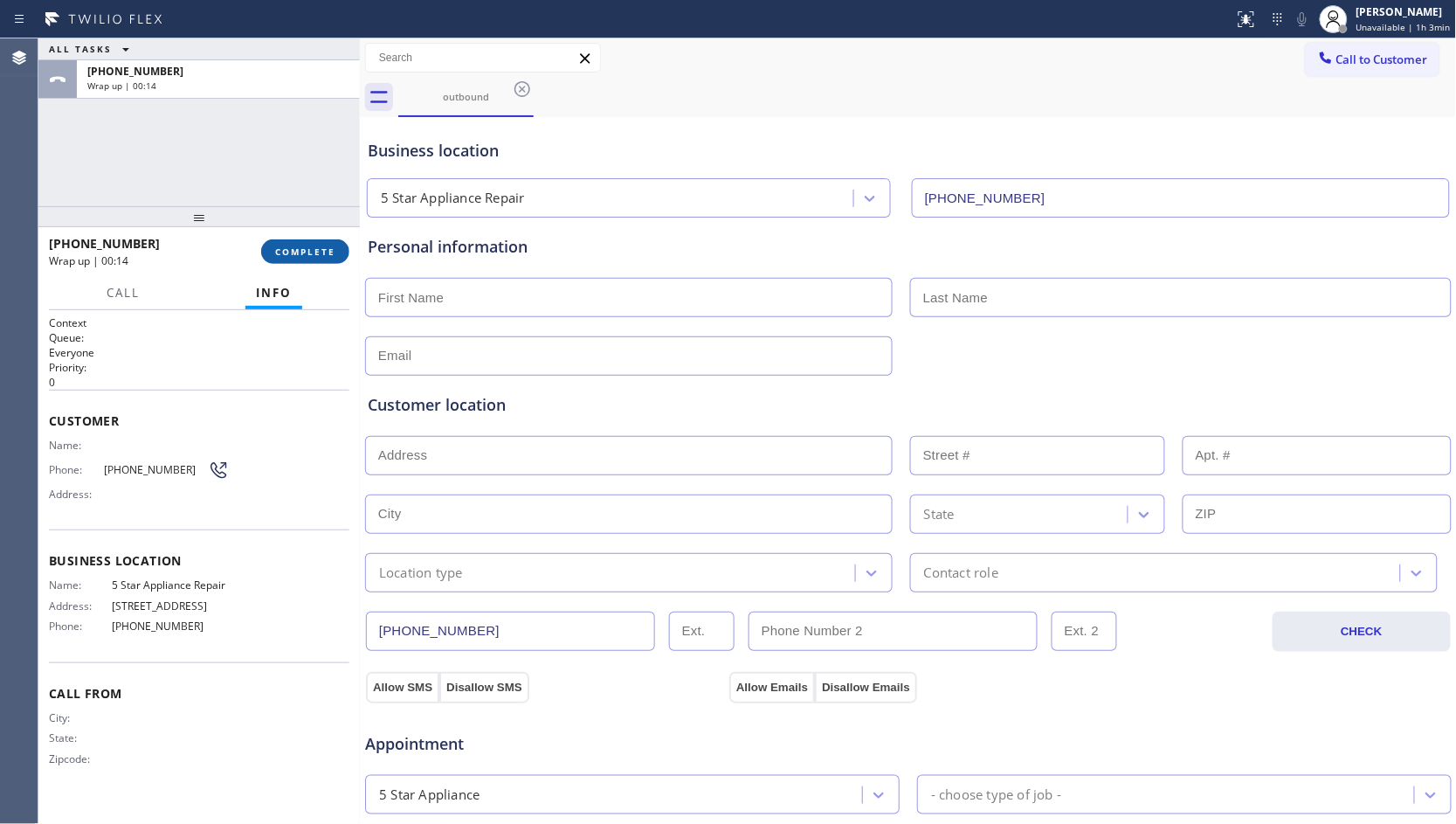 click on "COMPLETE" at bounding box center (305, 252) 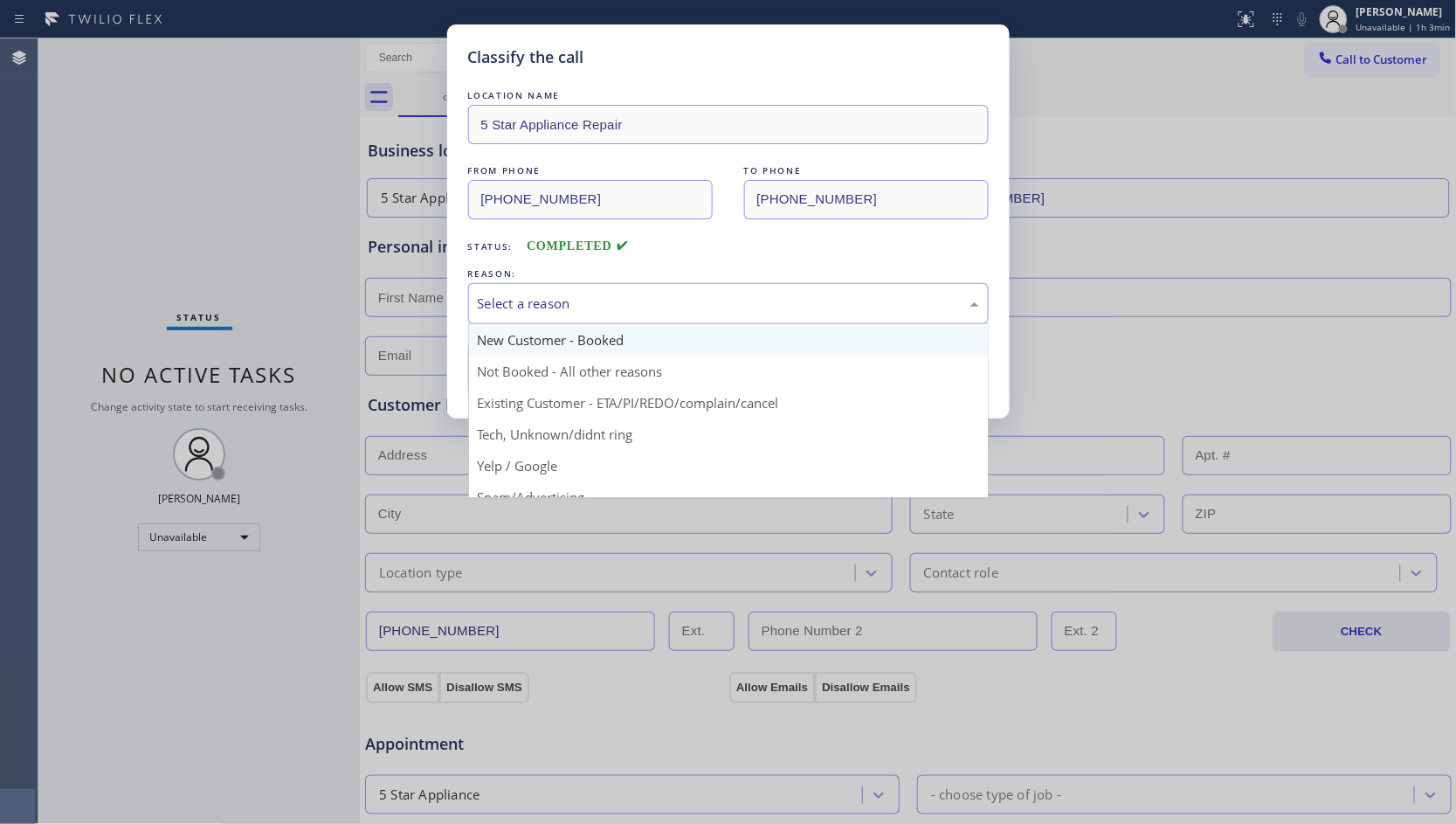 drag, startPoint x: 519, startPoint y: 284, endPoint x: 527, endPoint y: 324, distance: 40.792156 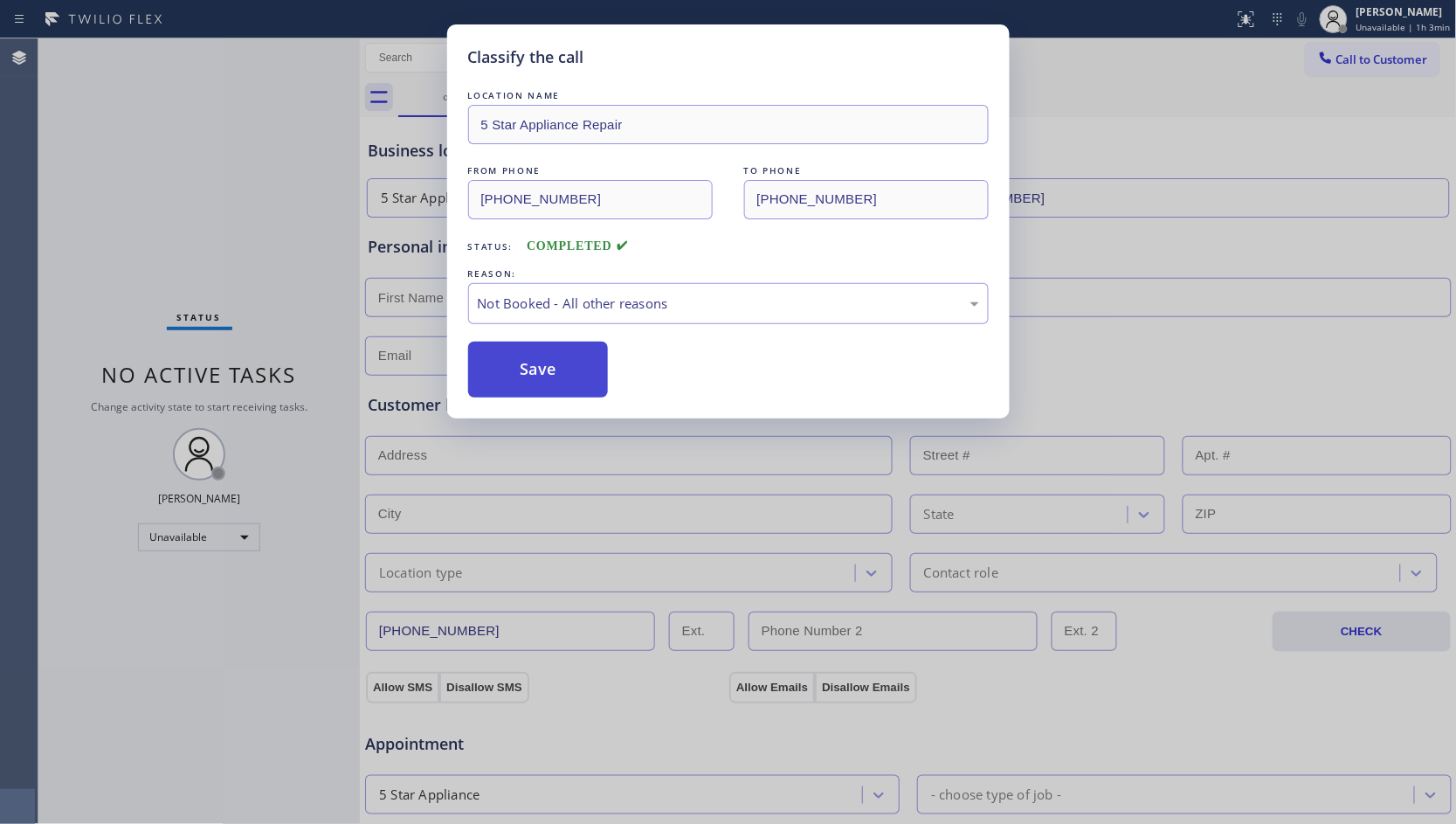 click on "Save" at bounding box center [538, 370] 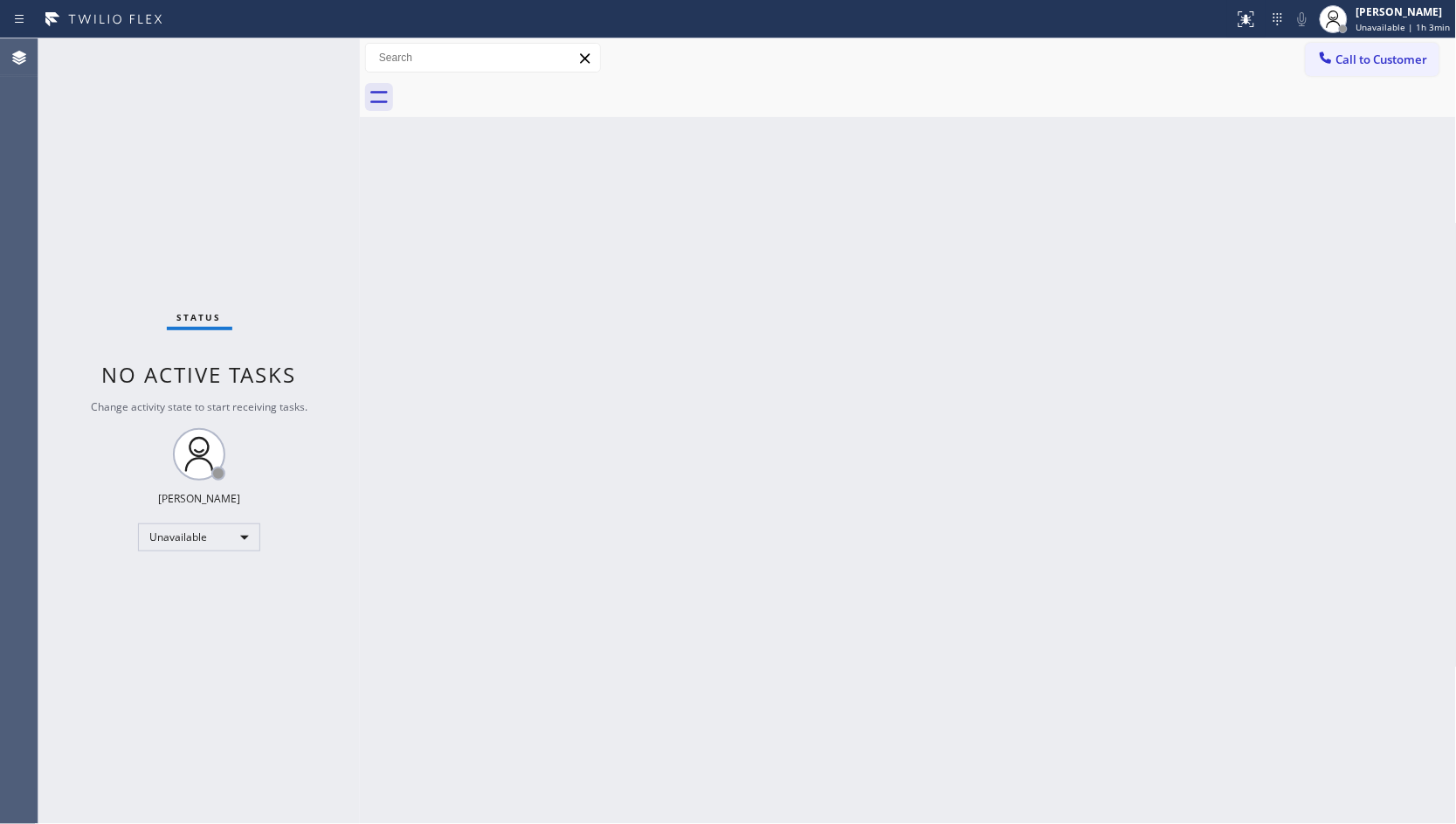 click on "Call to Customer" at bounding box center [1372, 59] 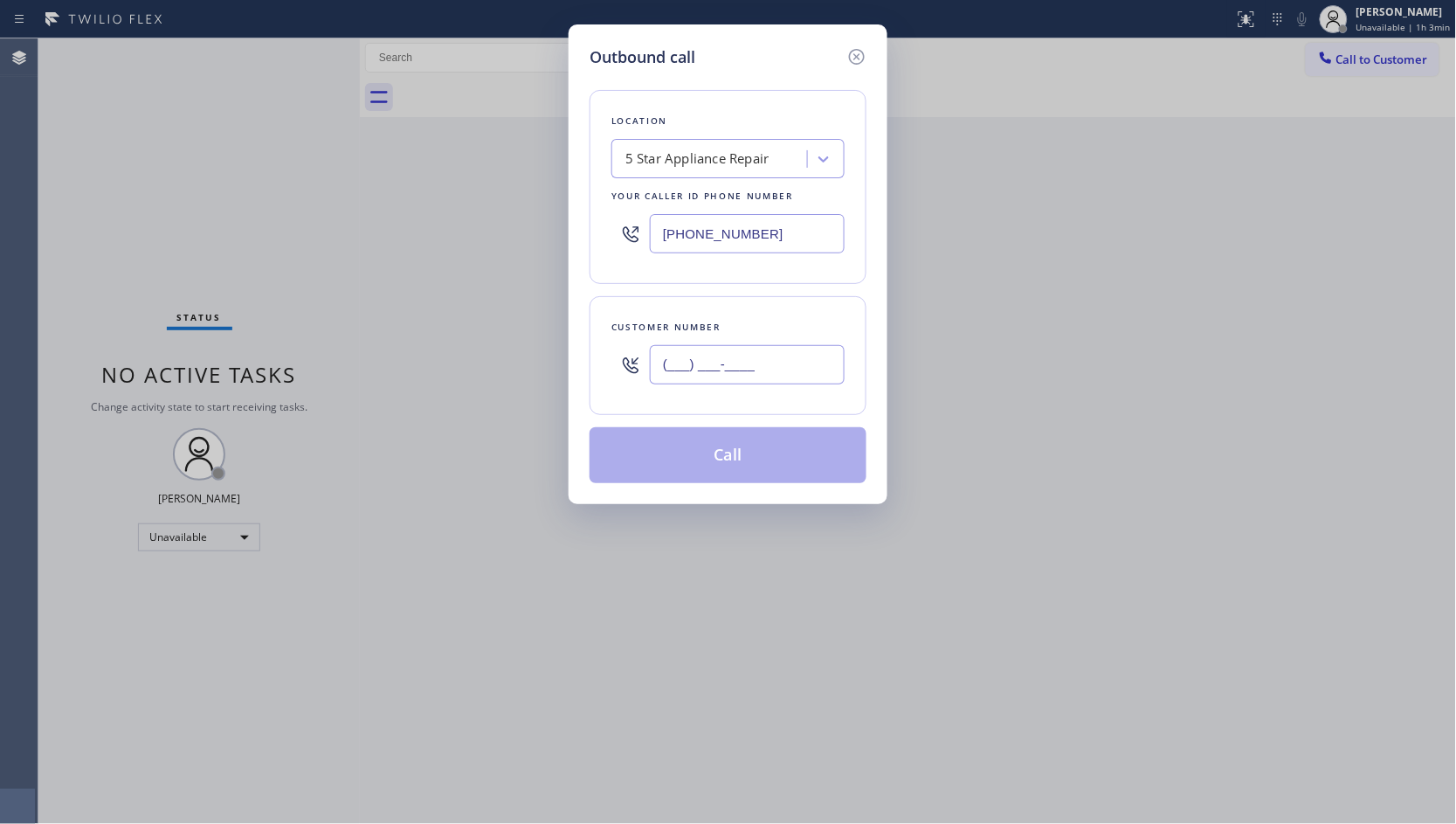 drag, startPoint x: 807, startPoint y: 381, endPoint x: 787, endPoint y: 379, distance: 20.099751 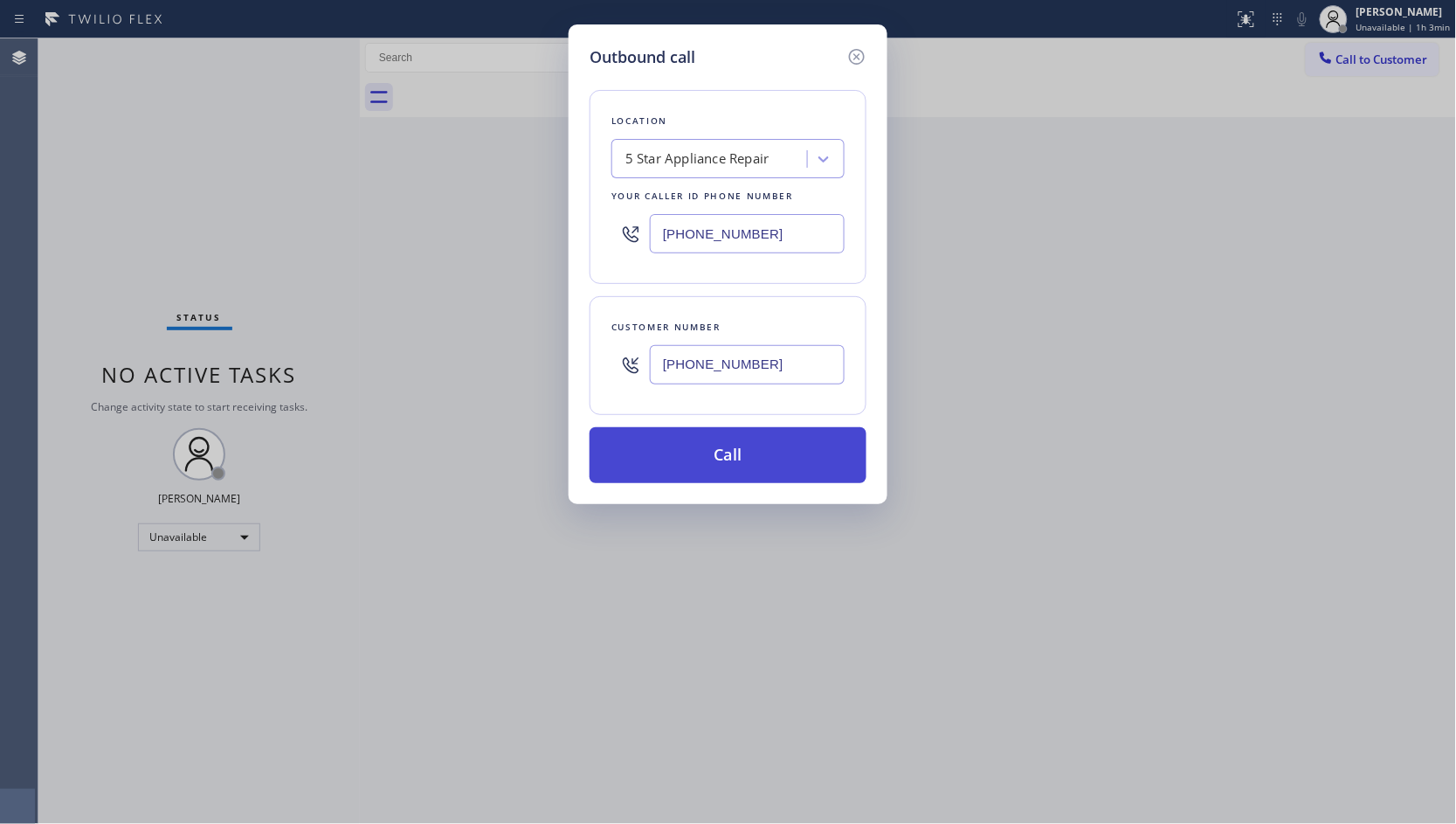 type on "[PHONE_NUMBER]" 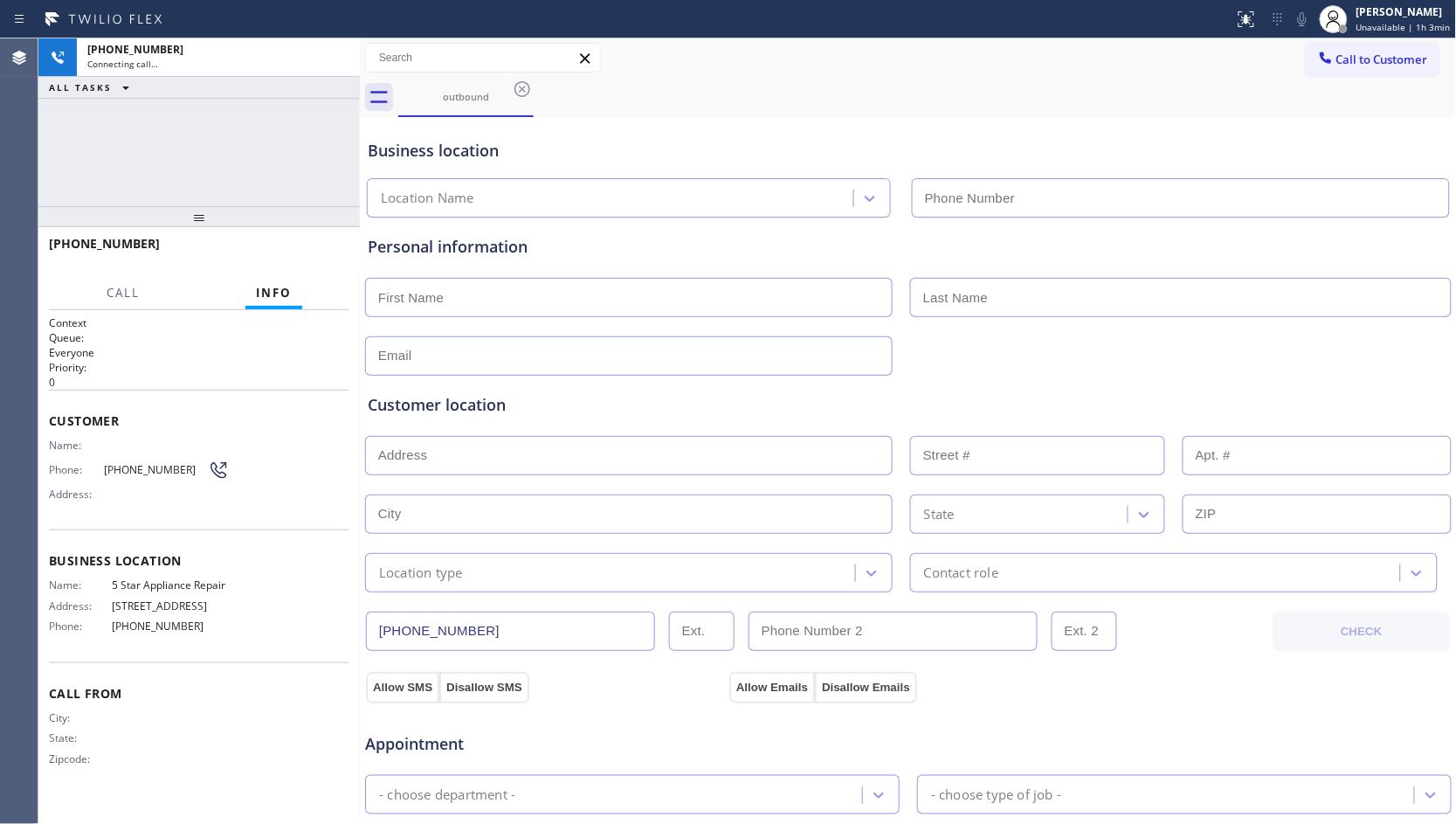 type on "[PHONE_NUMBER]" 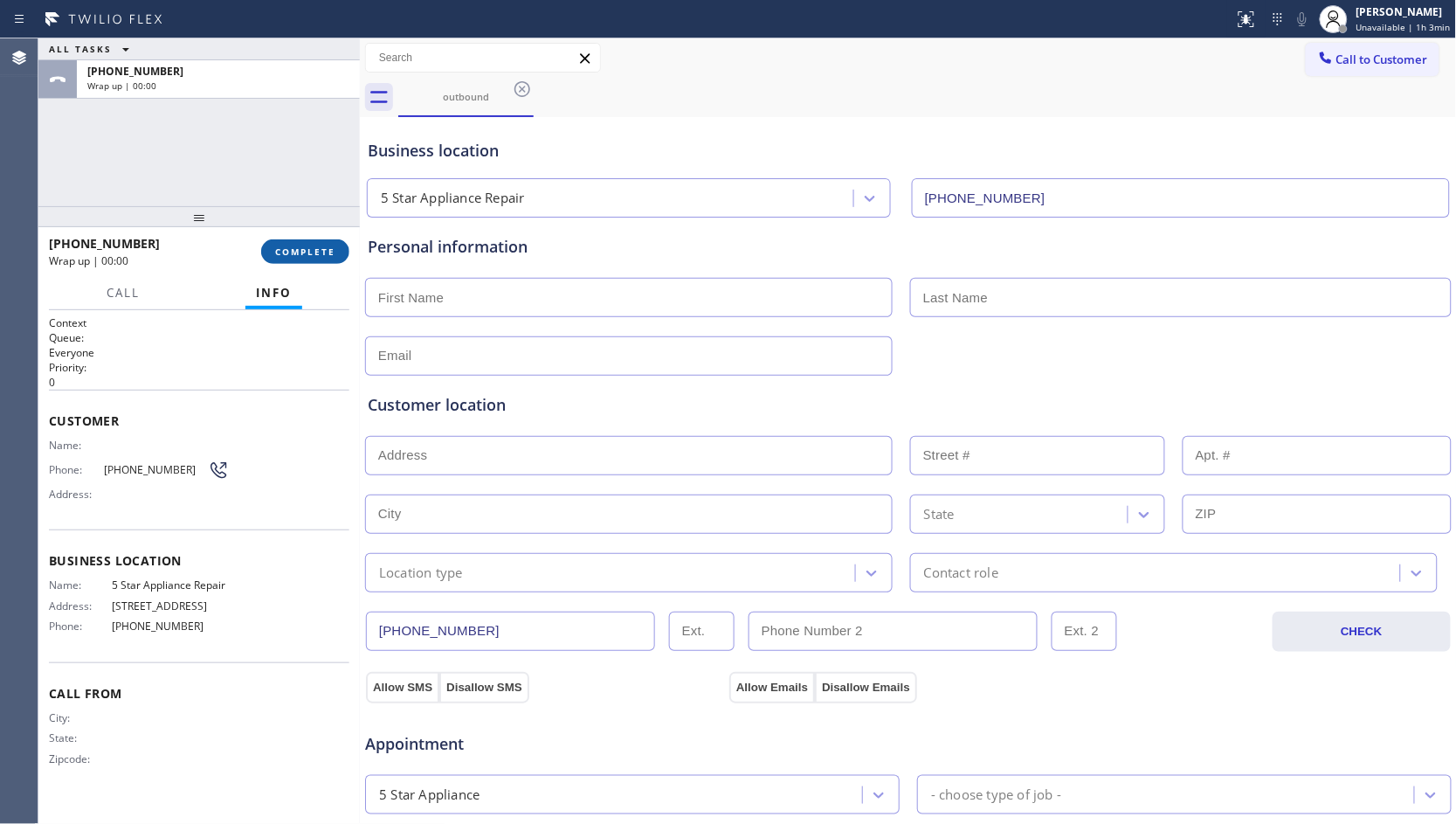 click on "COMPLETE" at bounding box center (305, 252) 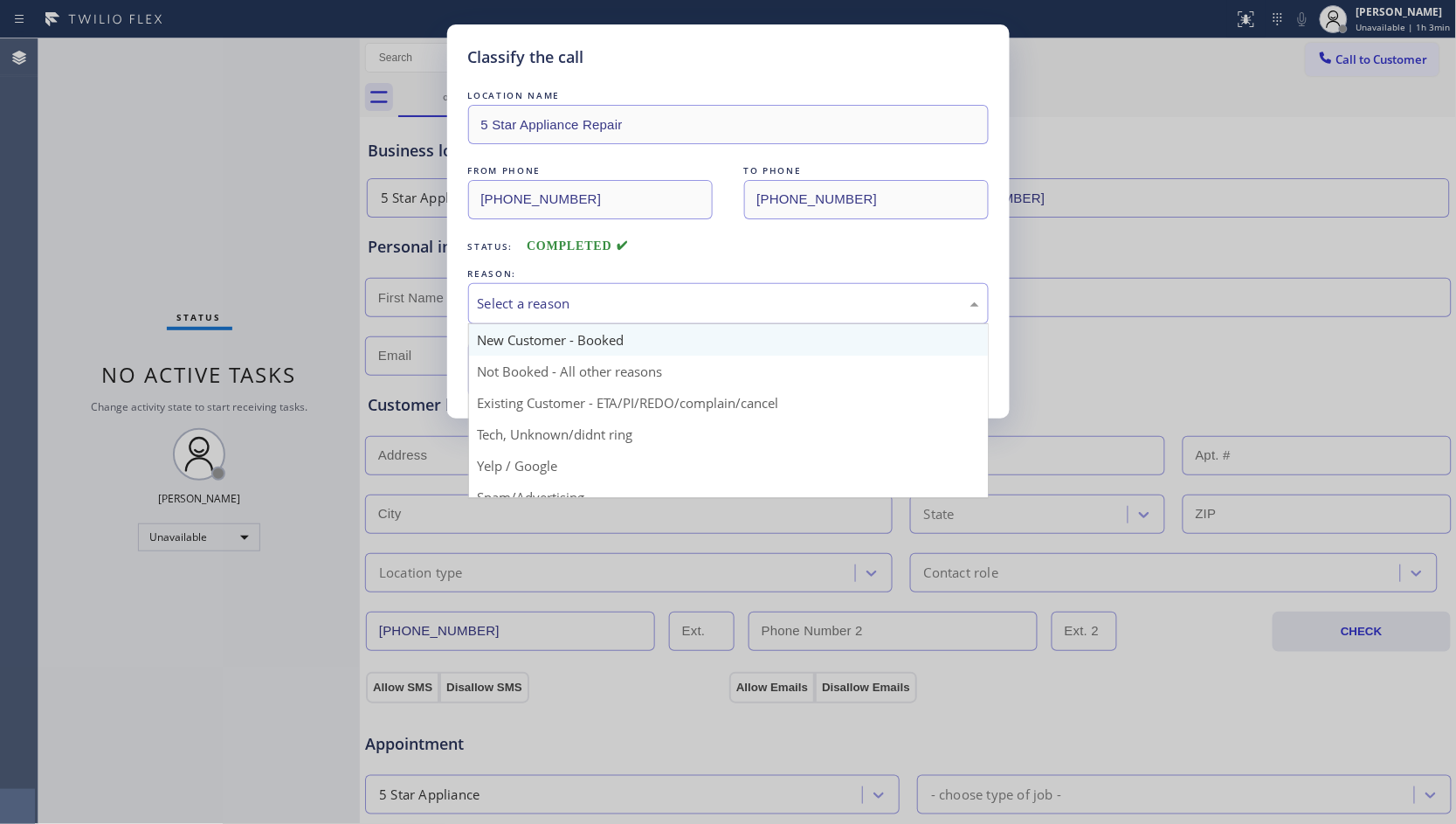 drag, startPoint x: 555, startPoint y: 317, endPoint x: 535, endPoint y: 338, distance: 29 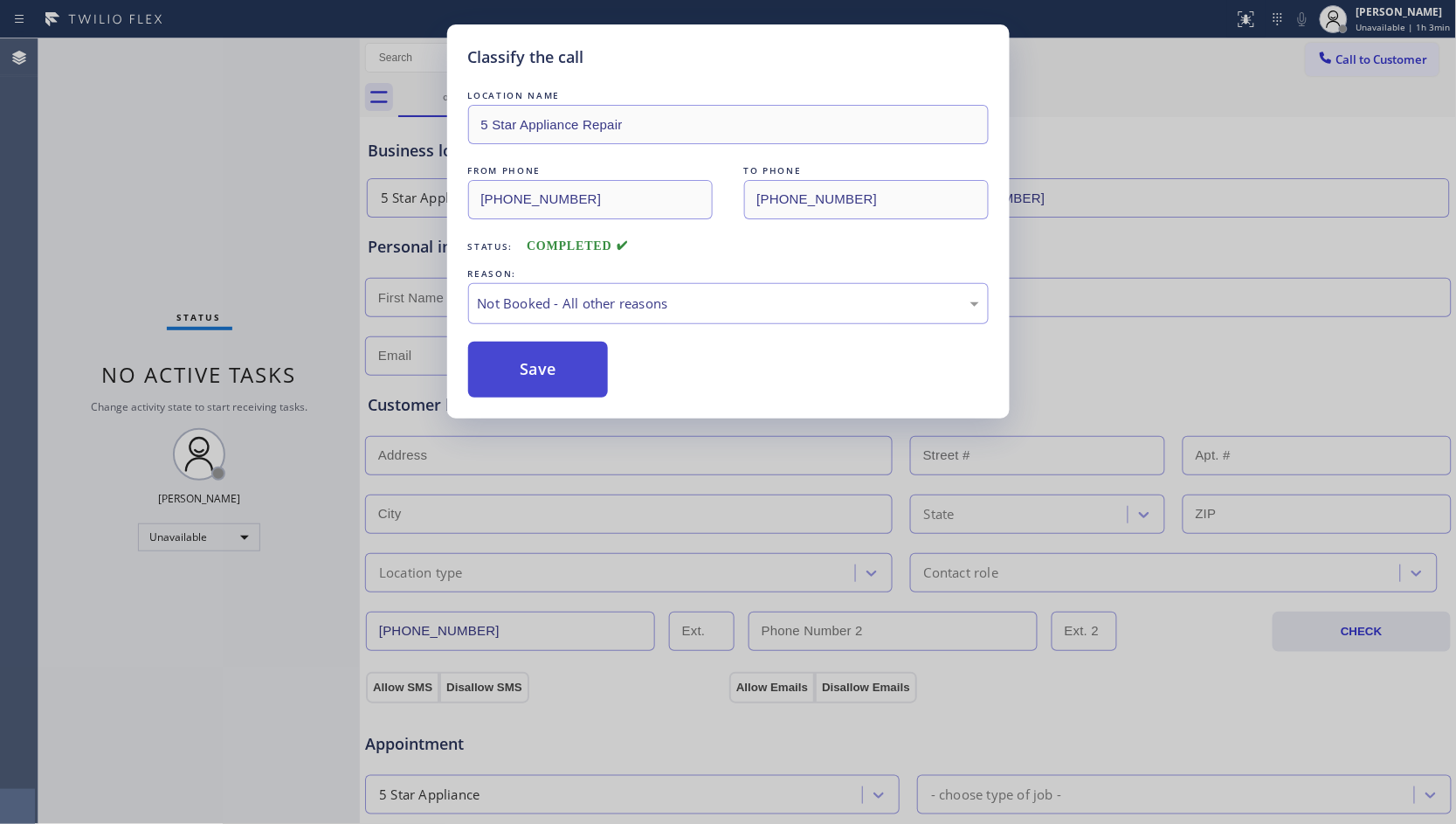 click on "Save" at bounding box center [538, 370] 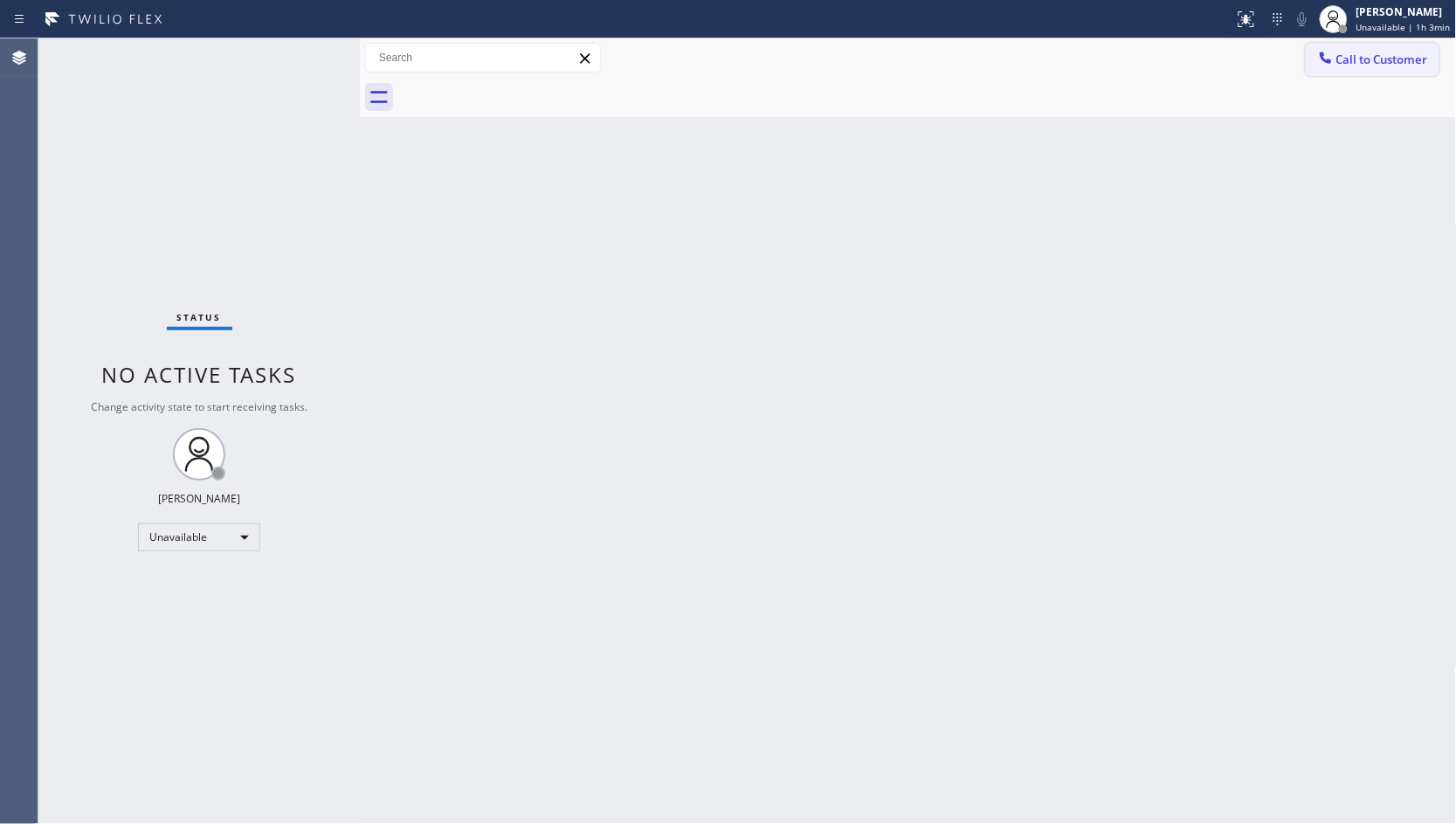 drag, startPoint x: 1361, startPoint y: 50, endPoint x: 950, endPoint y: 175, distance: 429.58817 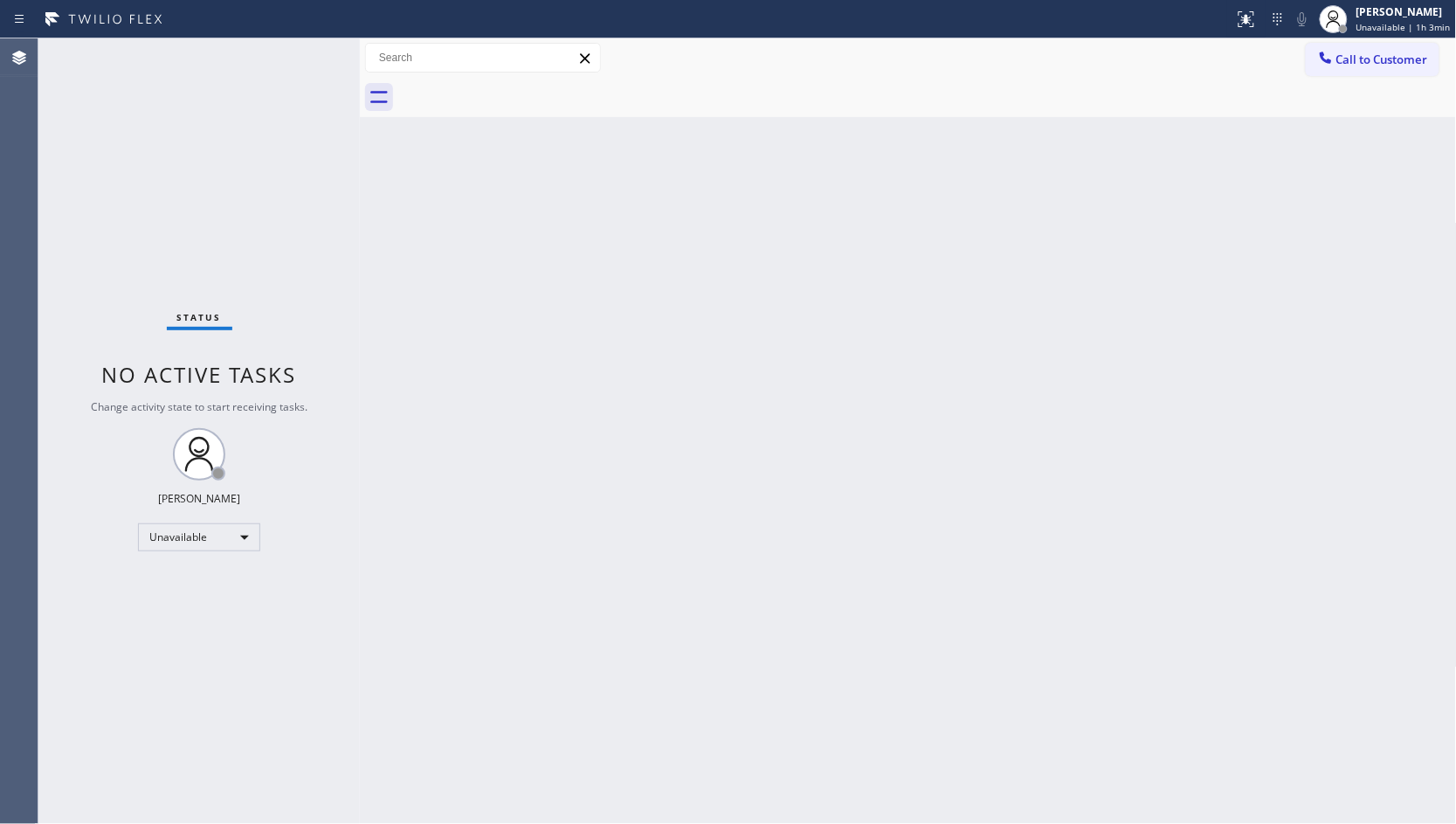 click on "Call to Customer" at bounding box center [1382, 59] 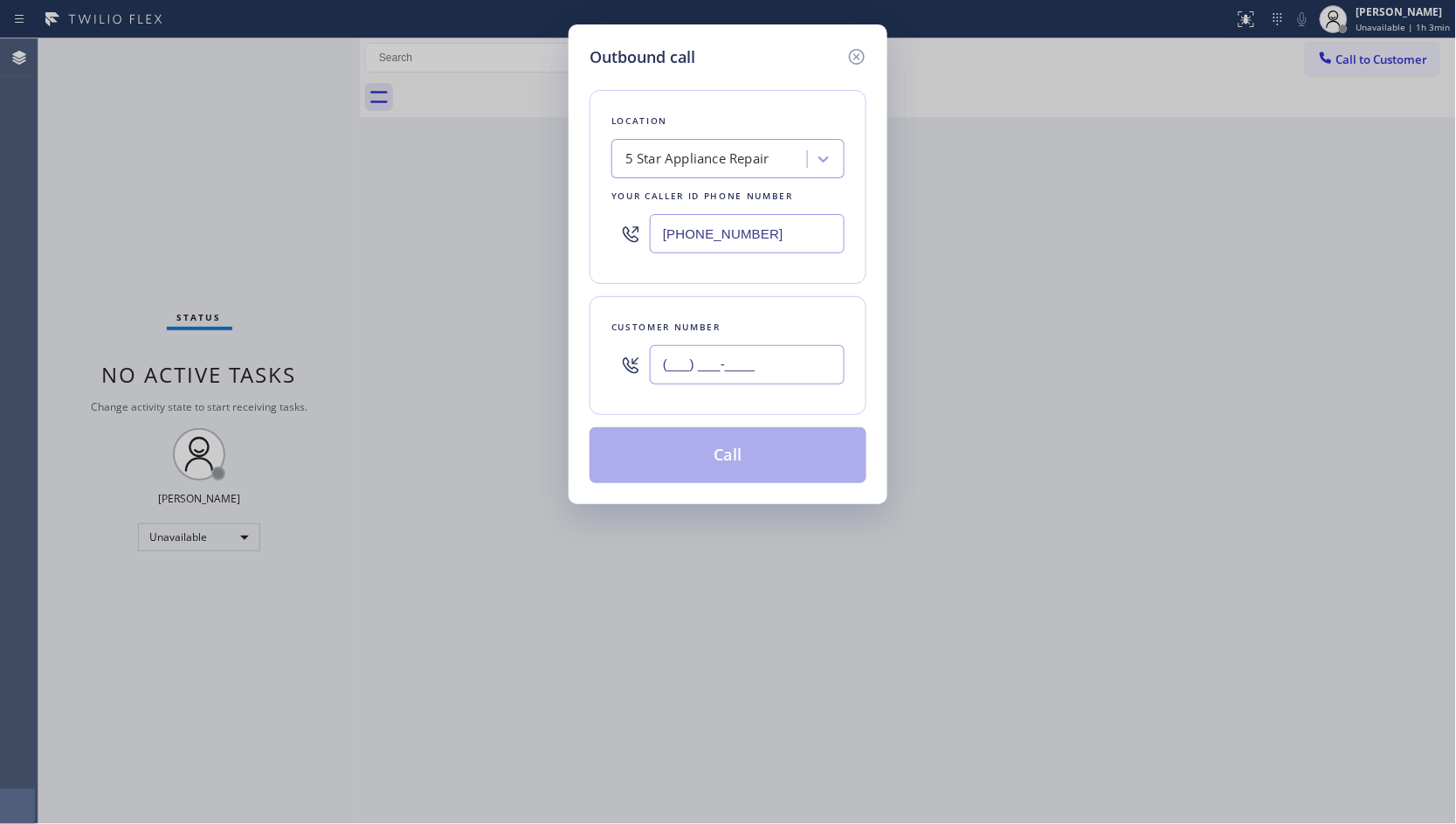click on "(___) ___-____" at bounding box center [747, 364] 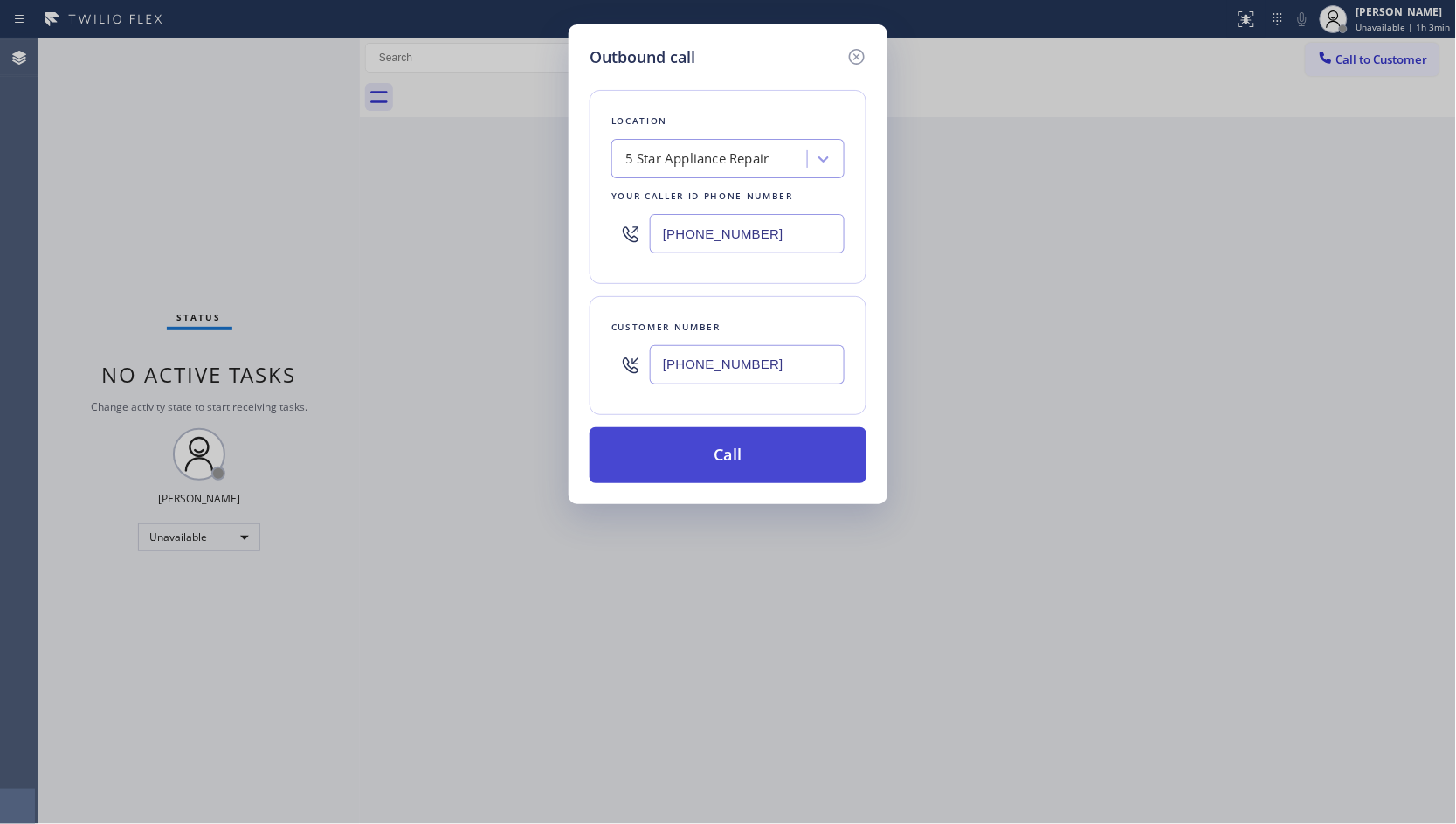 type on "[PHONE_NUMBER]" 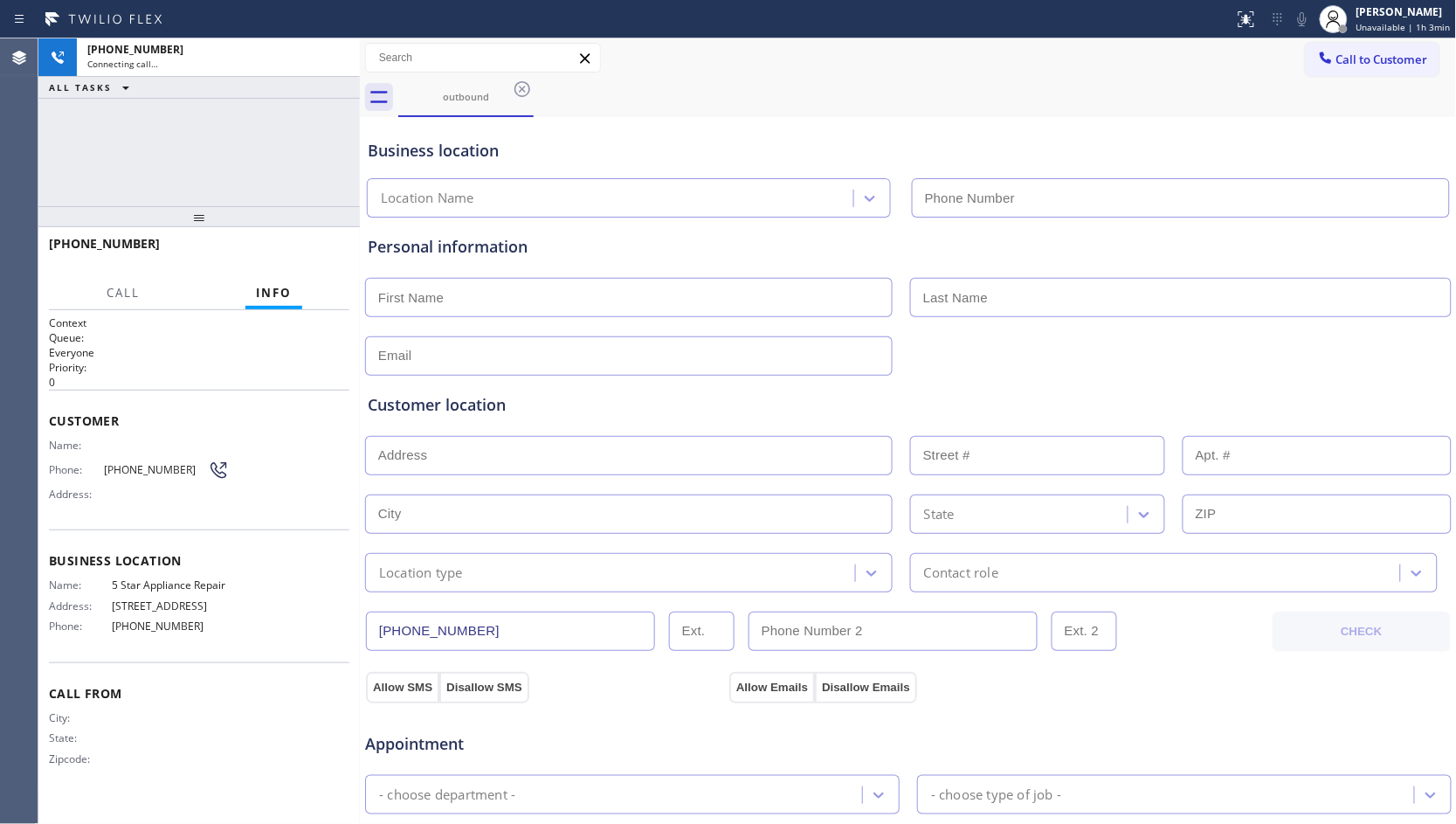 type on "[PHONE_NUMBER]" 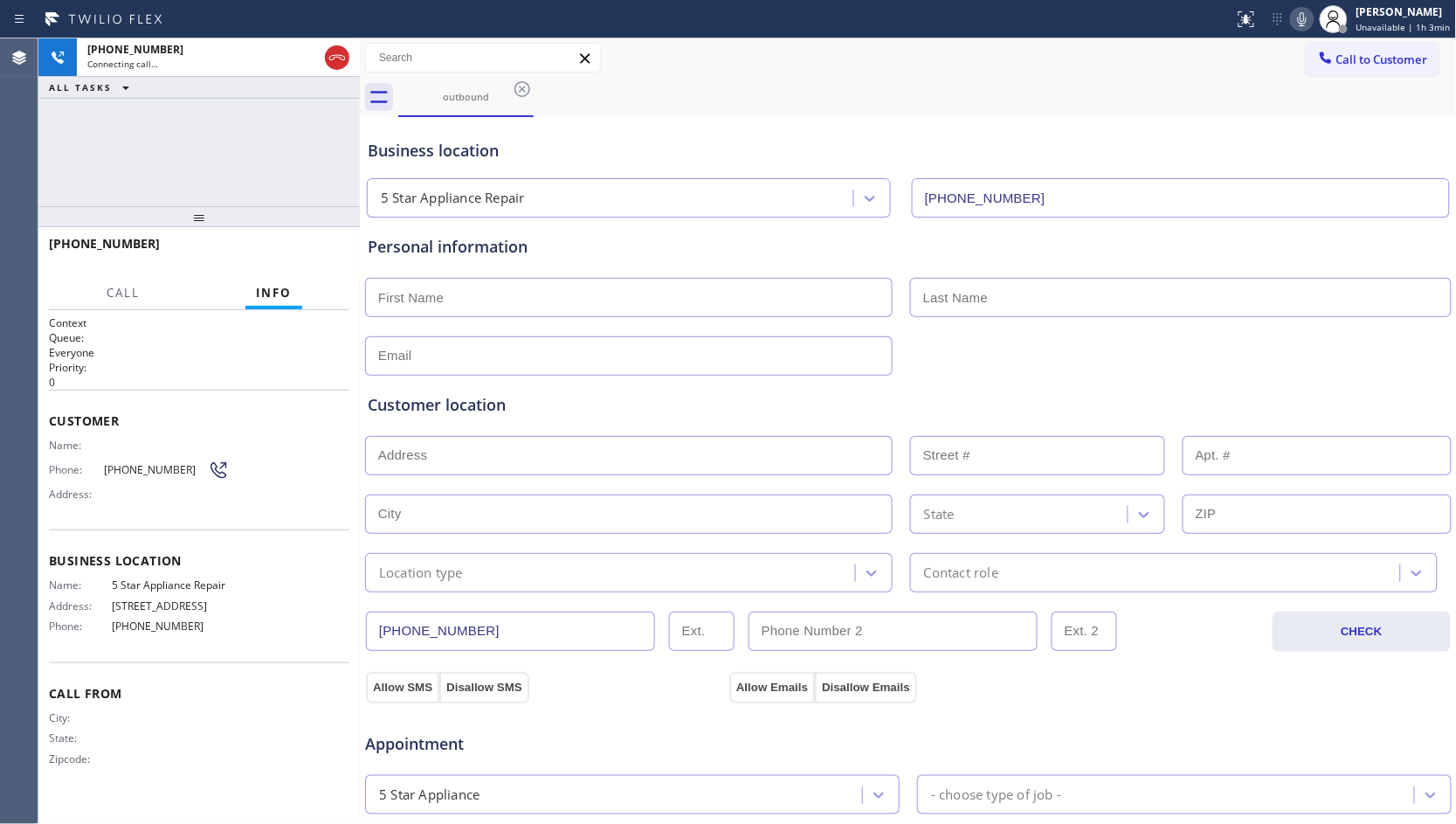 drag, startPoint x: 1288, startPoint y: 30, endPoint x: 1305, endPoint y: 28, distance: 17.117243 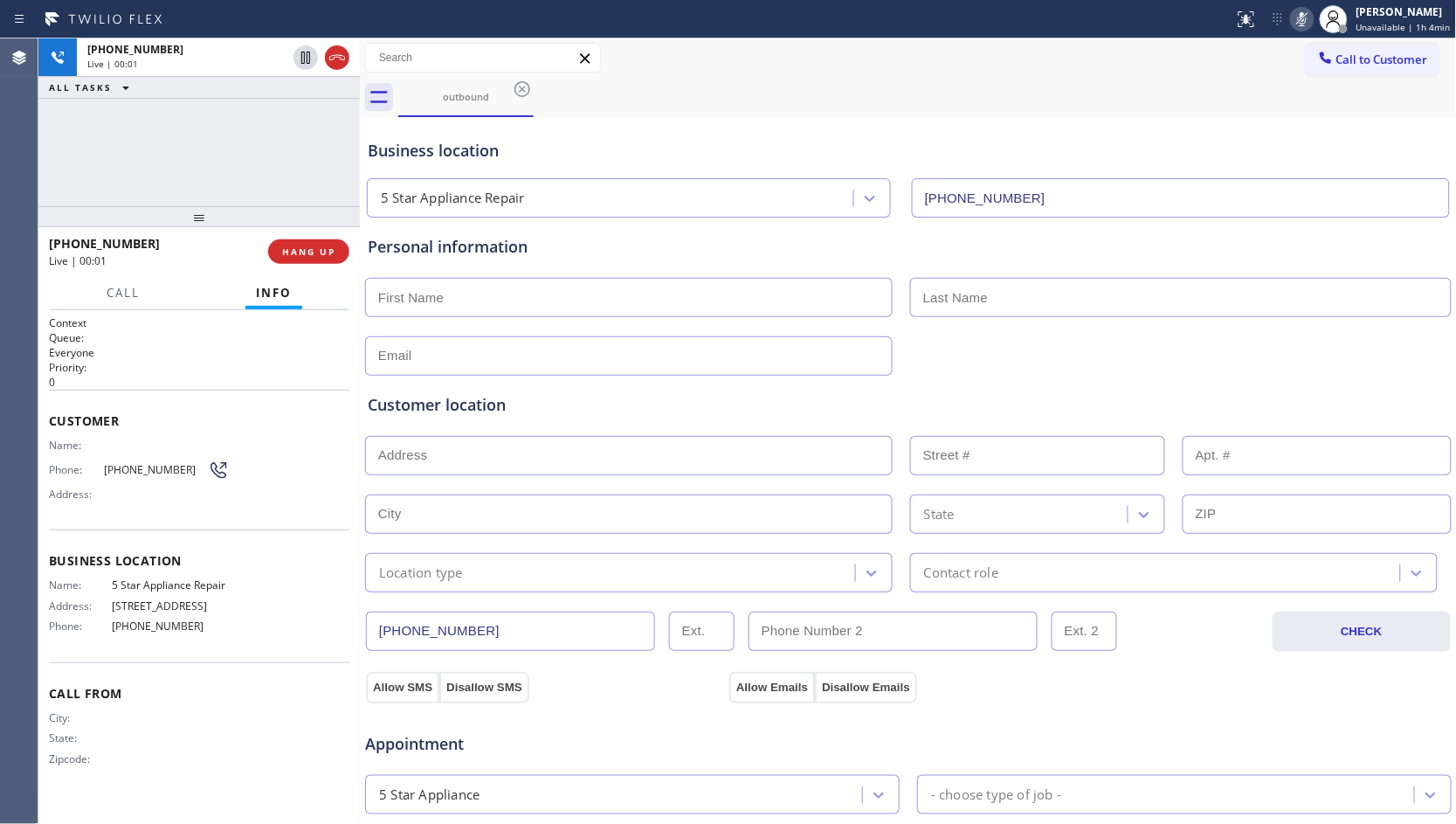 click 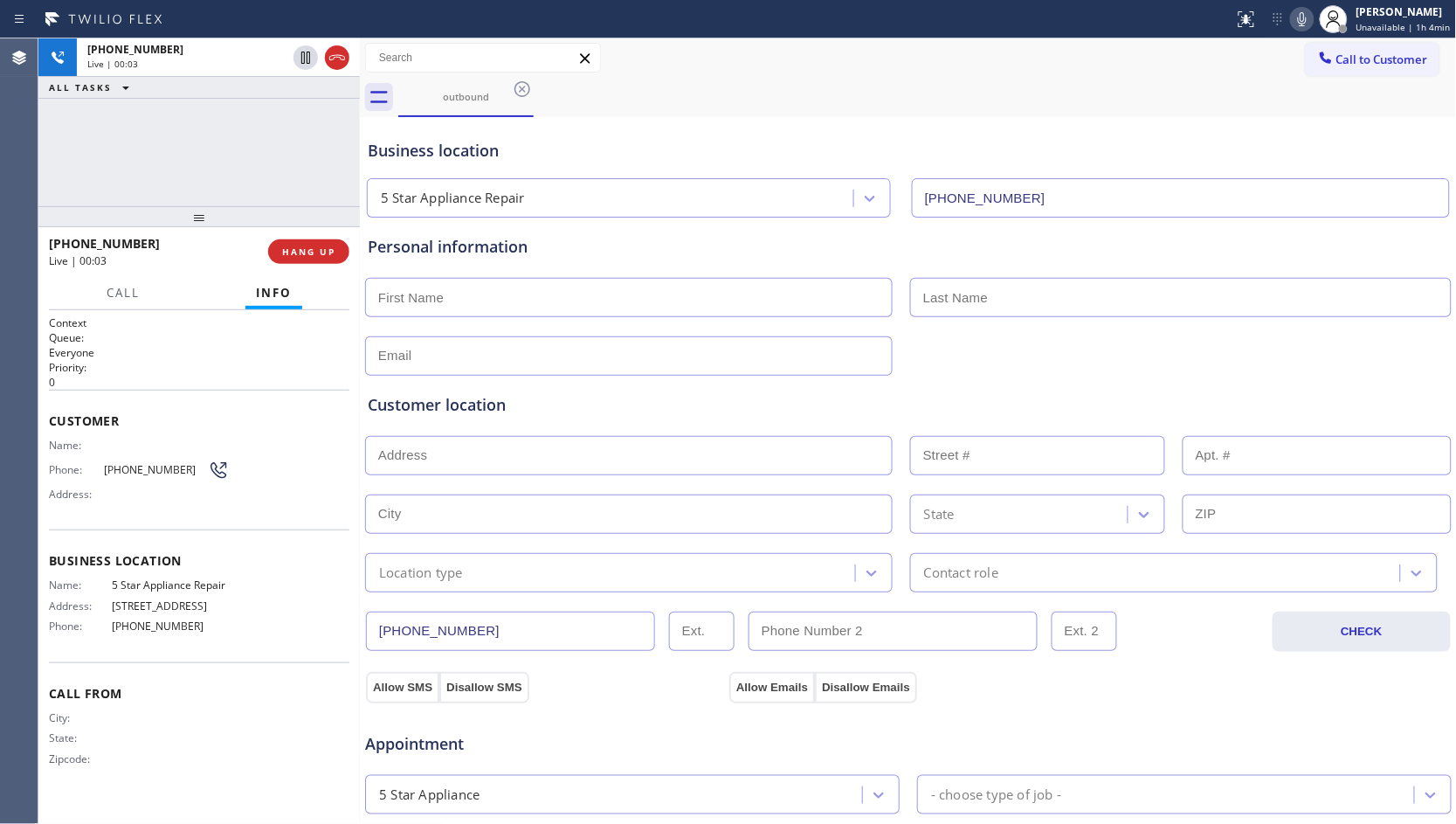 click 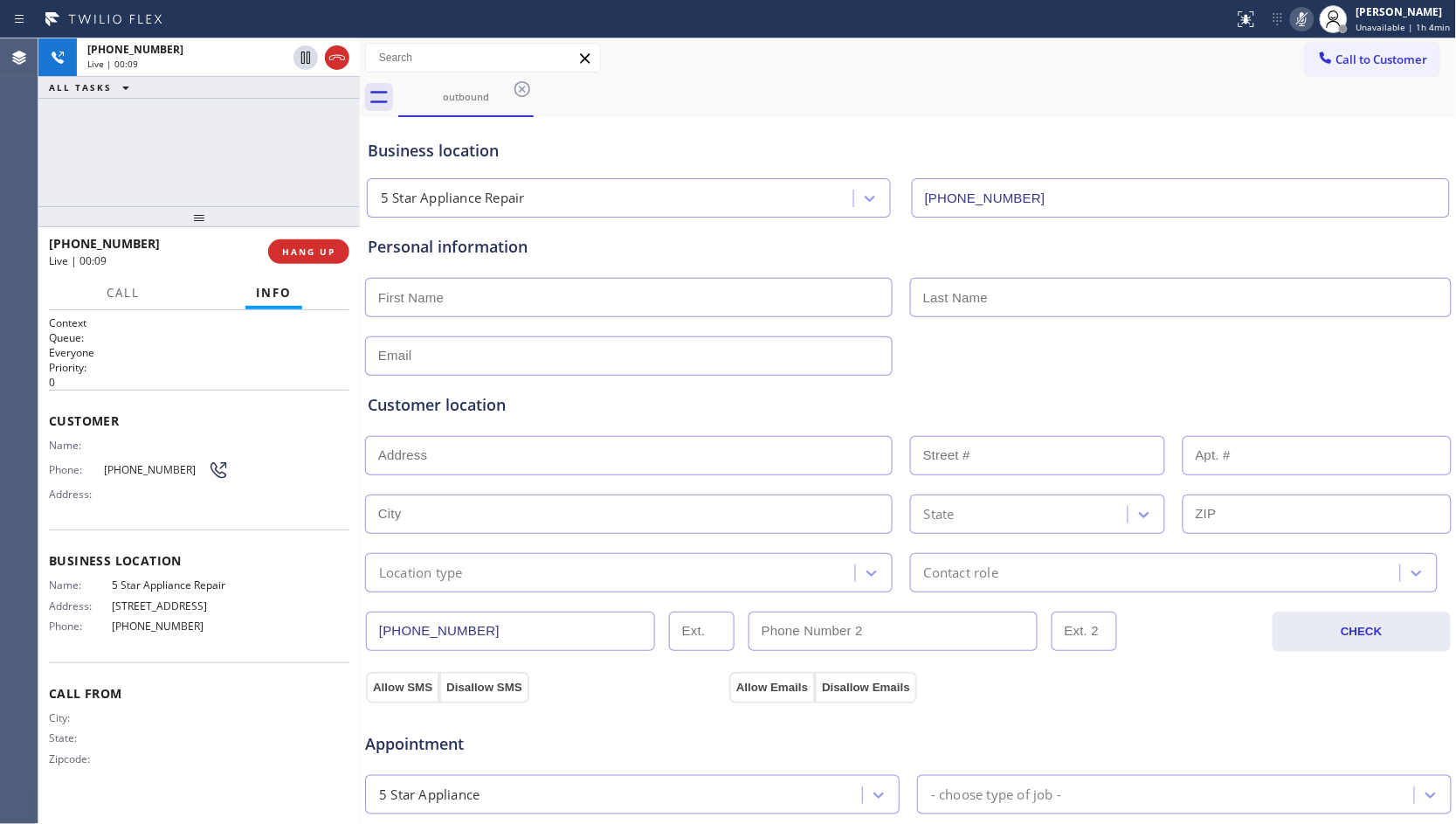drag, startPoint x: 1329, startPoint y: 11, endPoint x: 1315, endPoint y: 16, distance: 14.866069 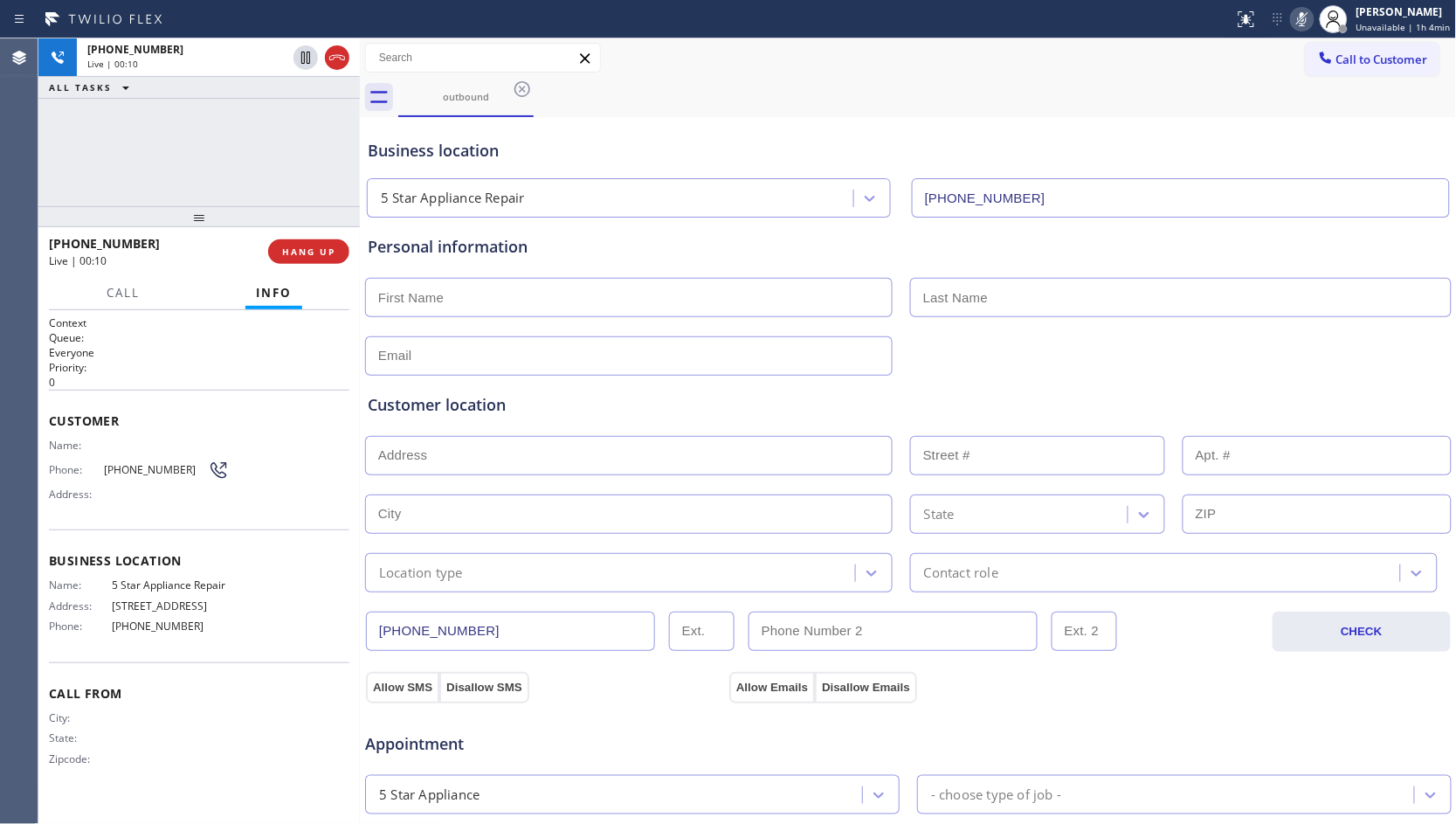 click 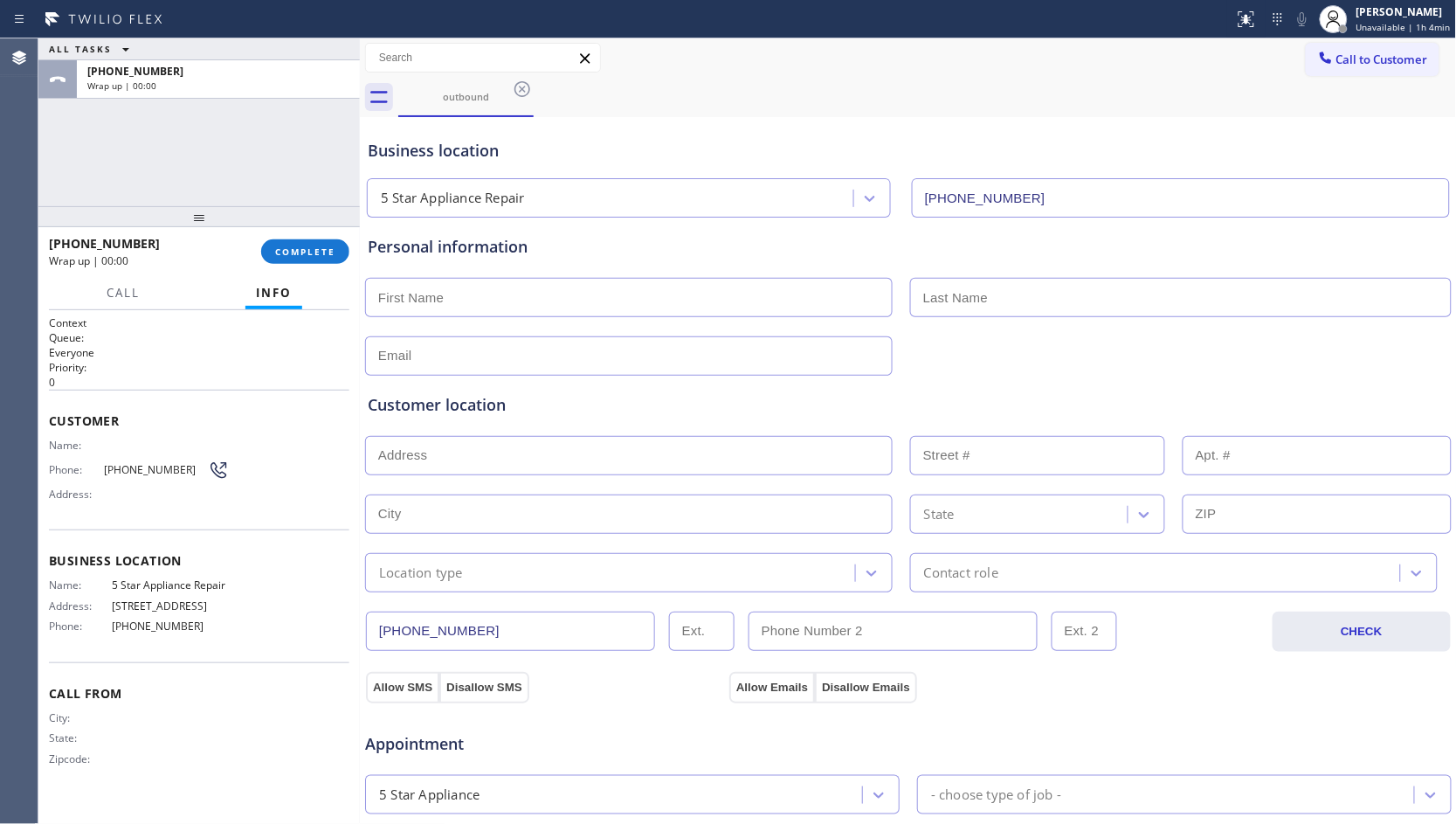 click on "COMPLETE" at bounding box center (305, 252) 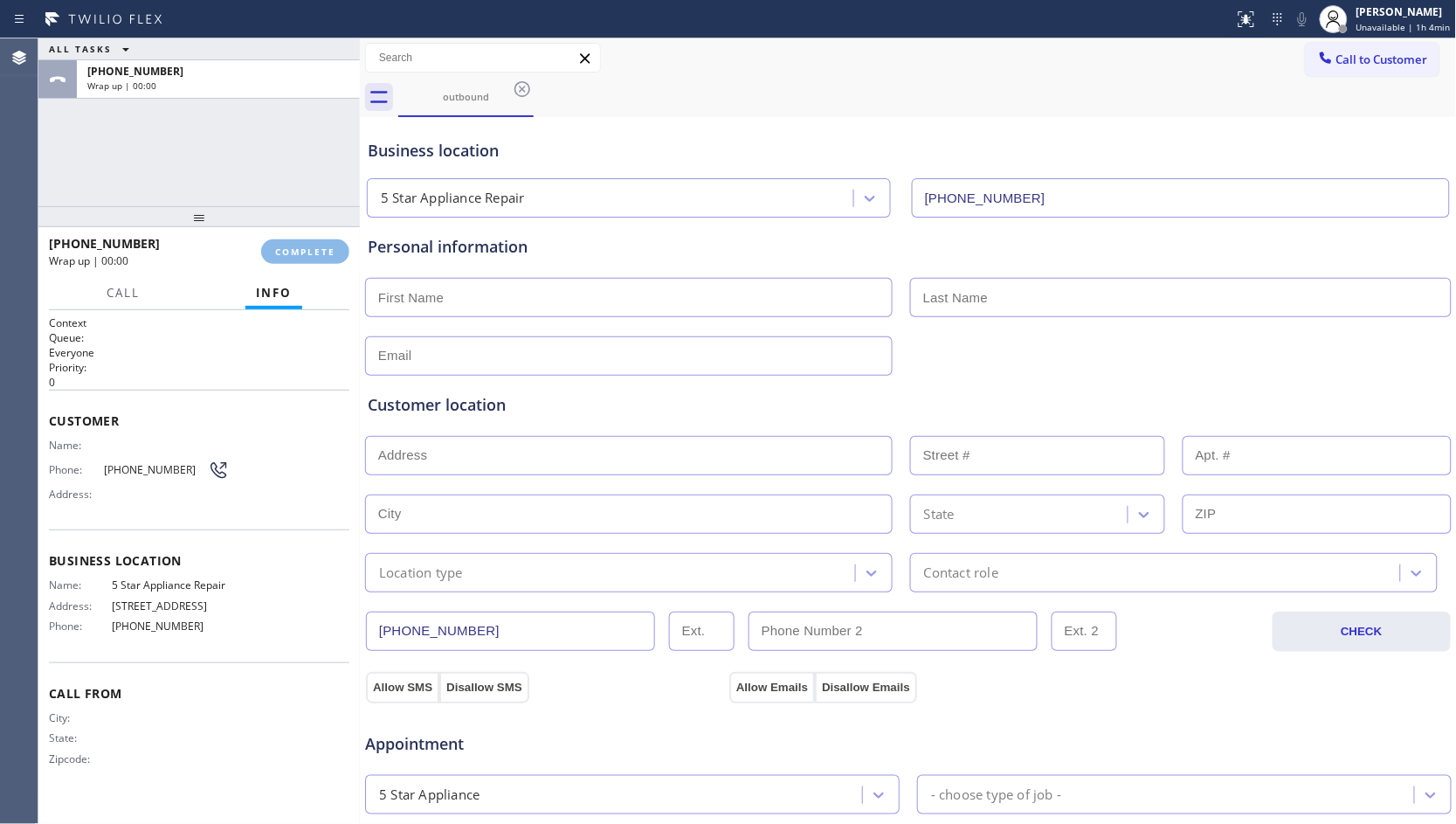 click on "ALL TASKS ALL TASKS ACTIVE TASKS TASKS IN WRAP UP [PHONE_NUMBER] Wrap up | 00:00" at bounding box center (199, 122) 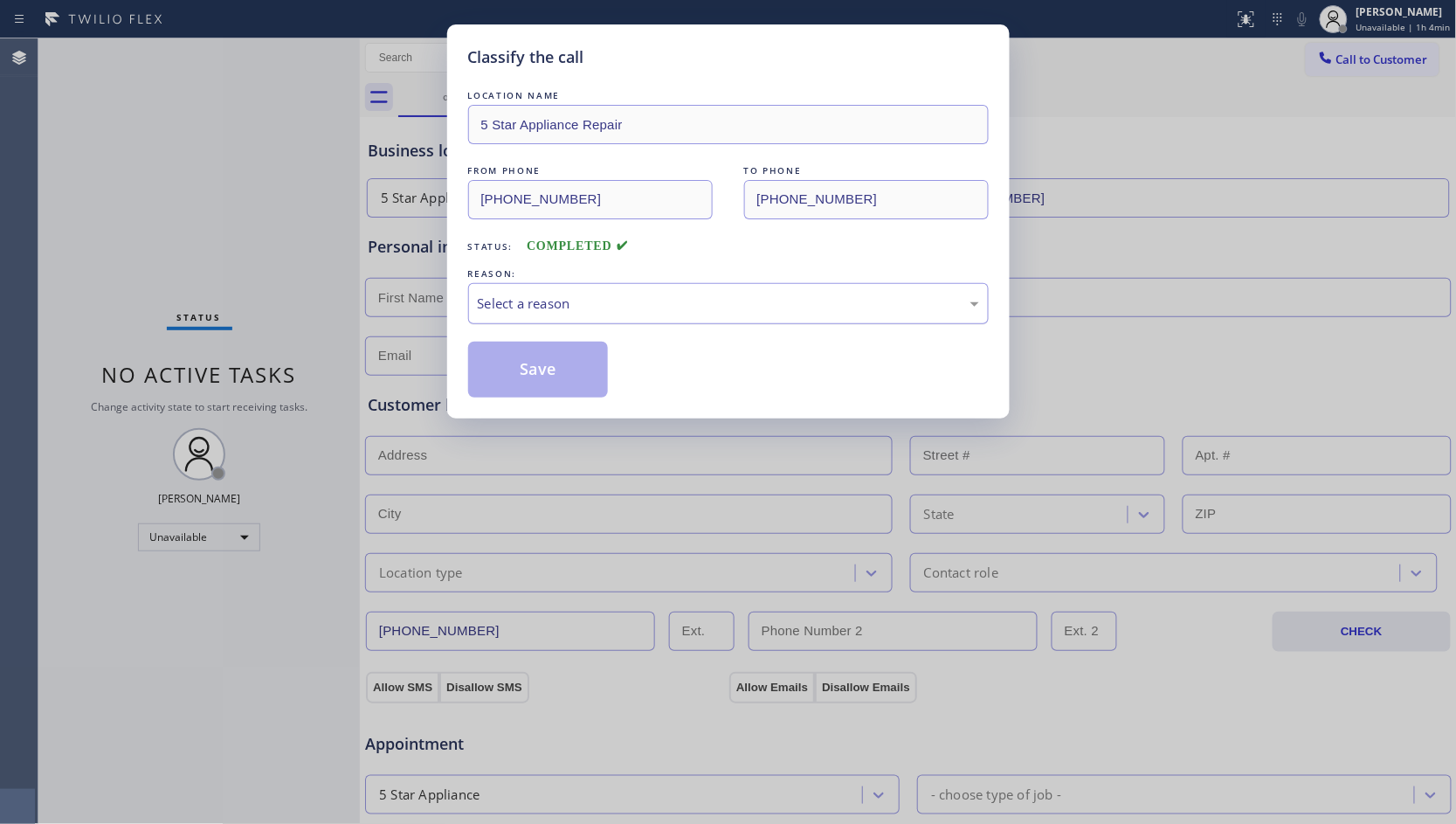 drag, startPoint x: 590, startPoint y: 290, endPoint x: 569, endPoint y: 318, distance: 35 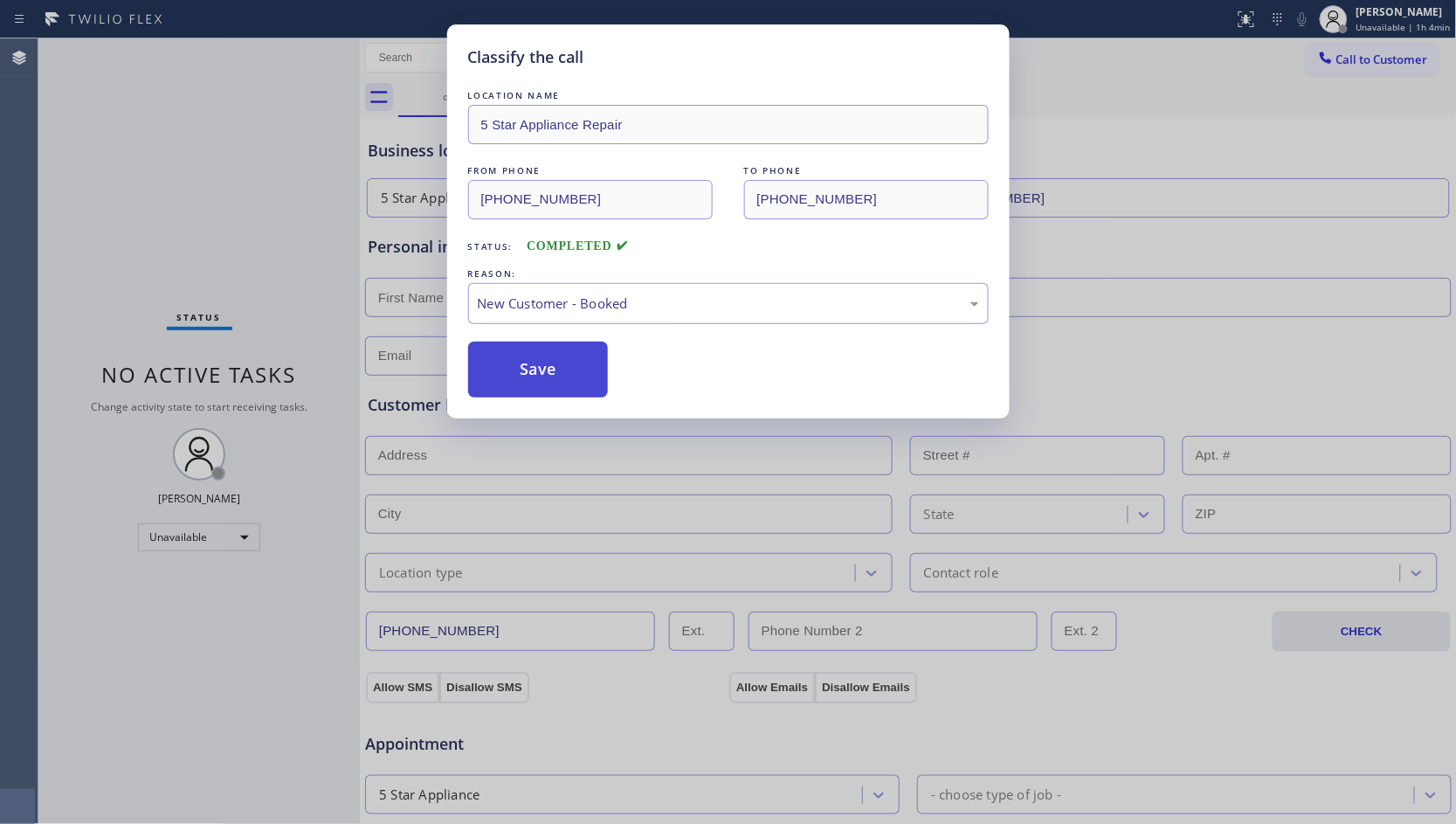 click on "Save" at bounding box center [538, 370] 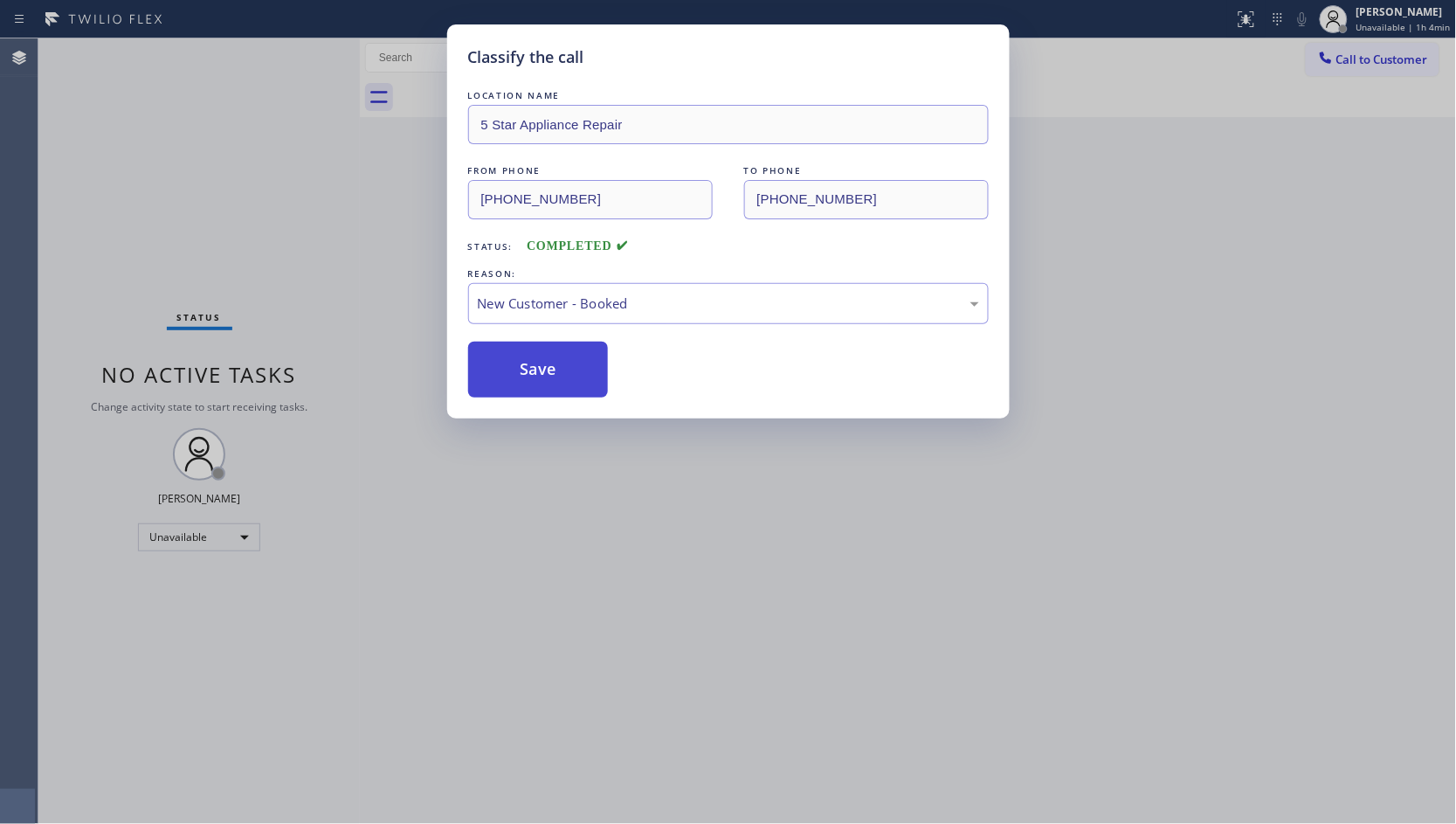 drag, startPoint x: 533, startPoint y: 357, endPoint x: 545, endPoint y: 377, distance: 23.323808 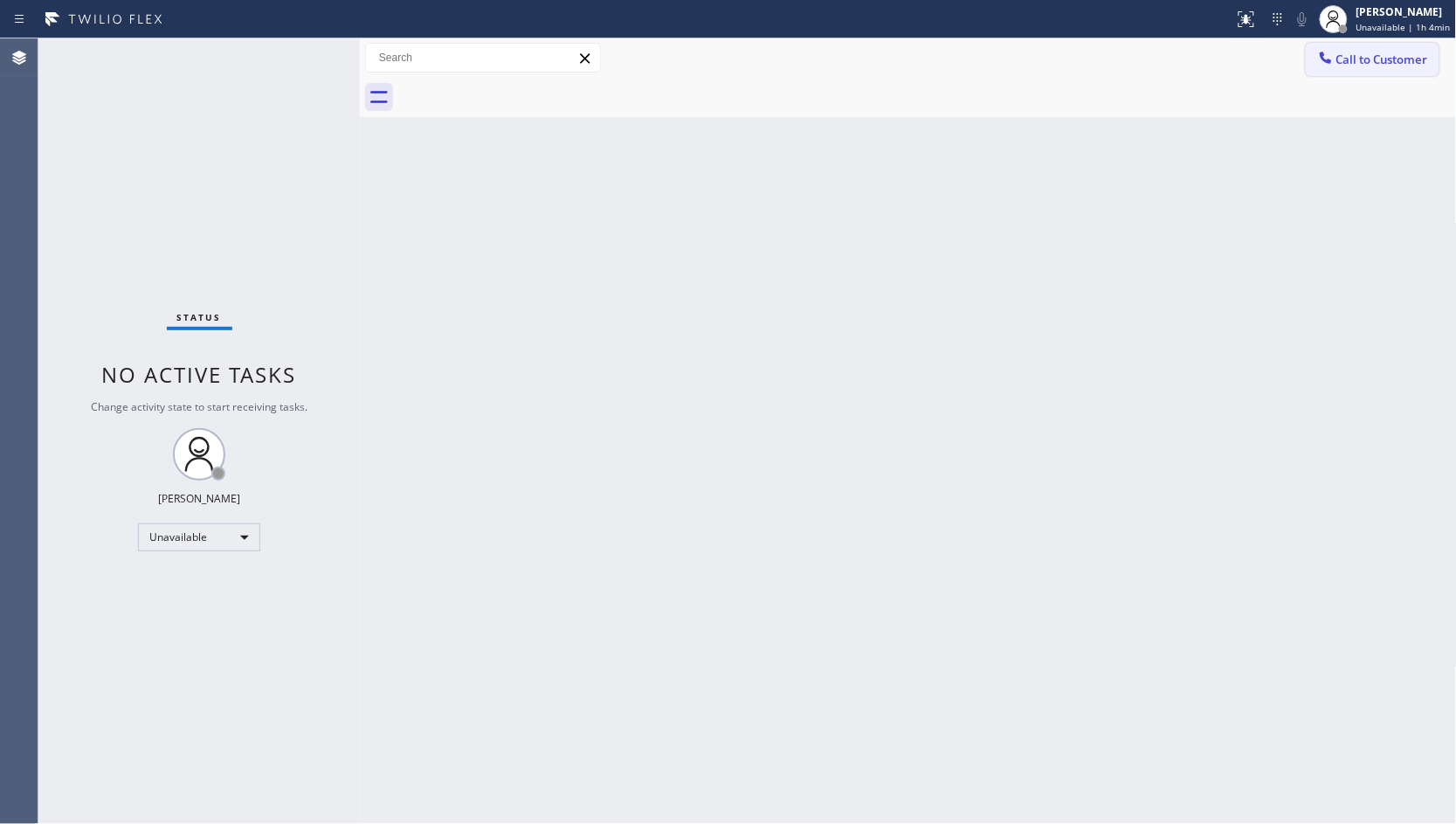 click on "Call to Customer" at bounding box center (1382, 59) 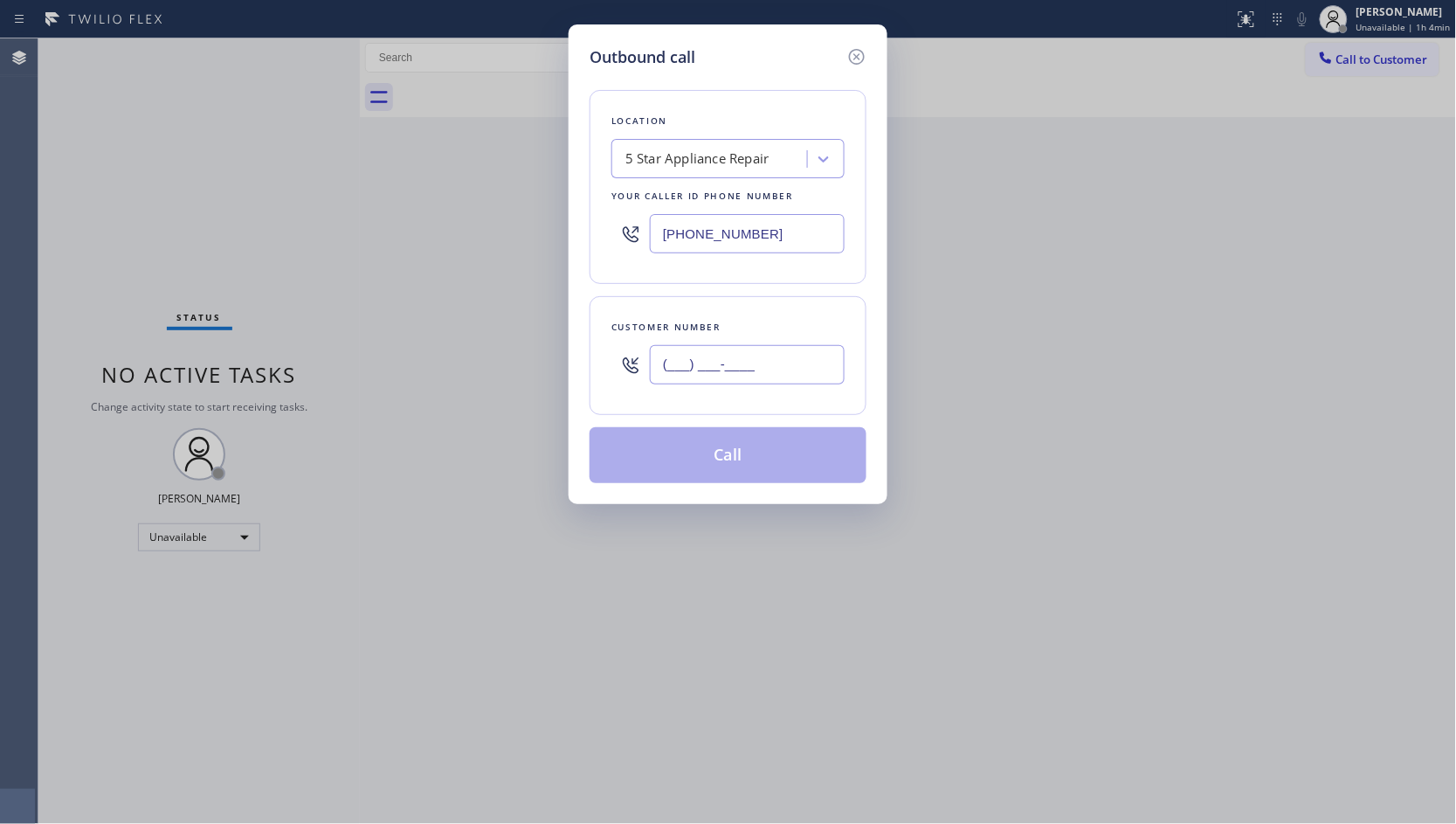 click on "(___) ___-____" at bounding box center (747, 364) 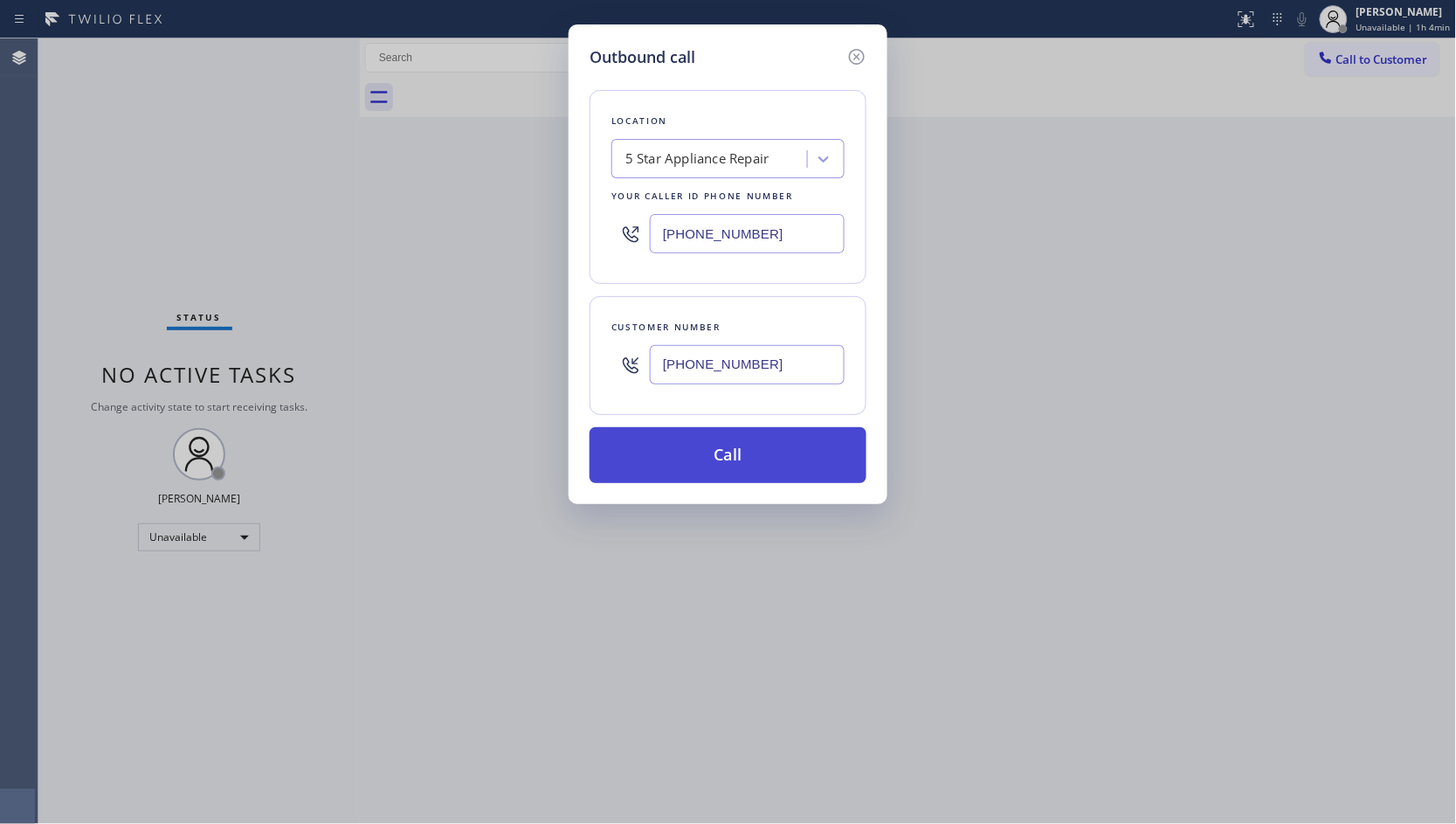 type on "[PHONE_NUMBER]" 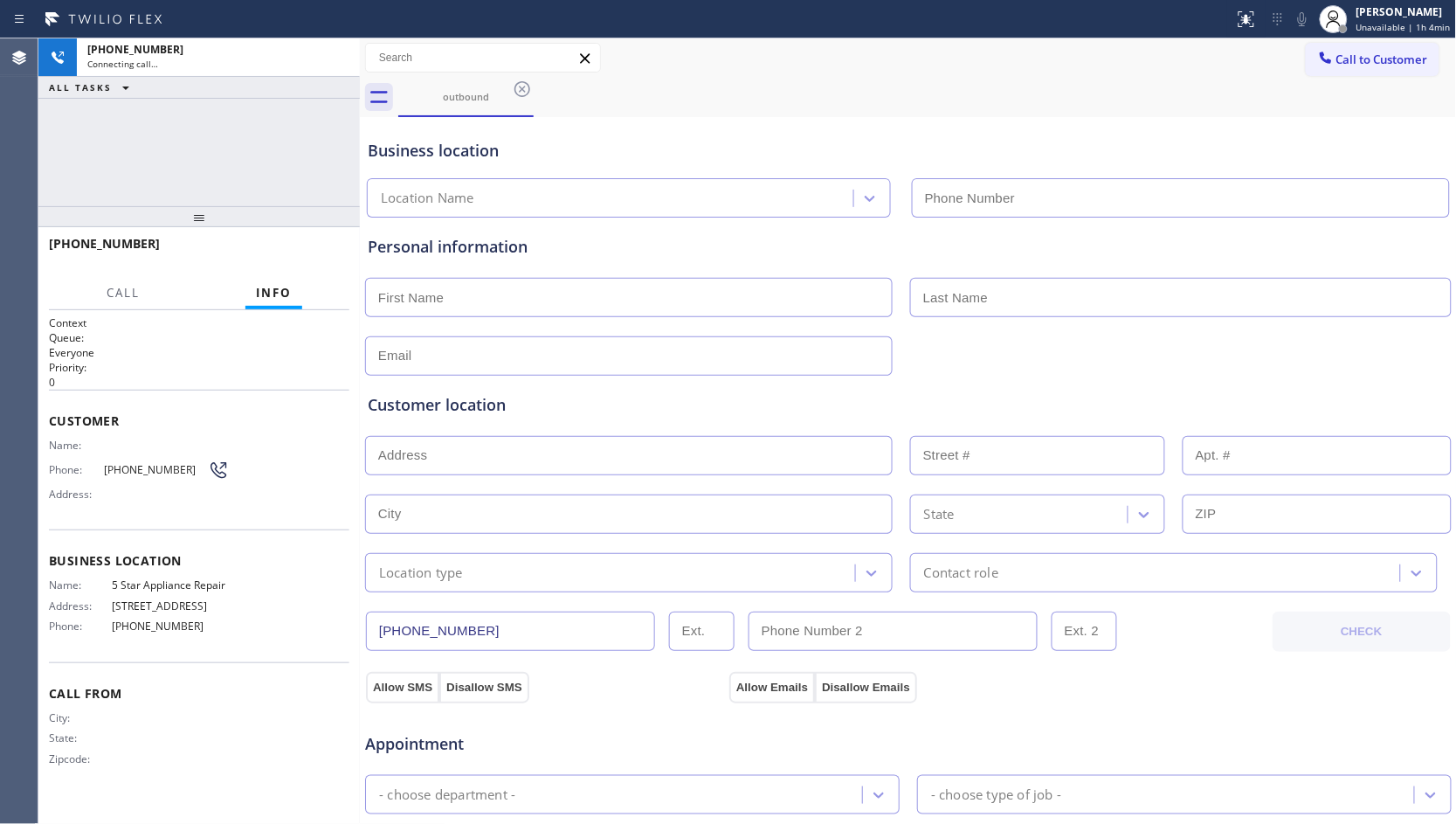 type on "[PHONE_NUMBER]" 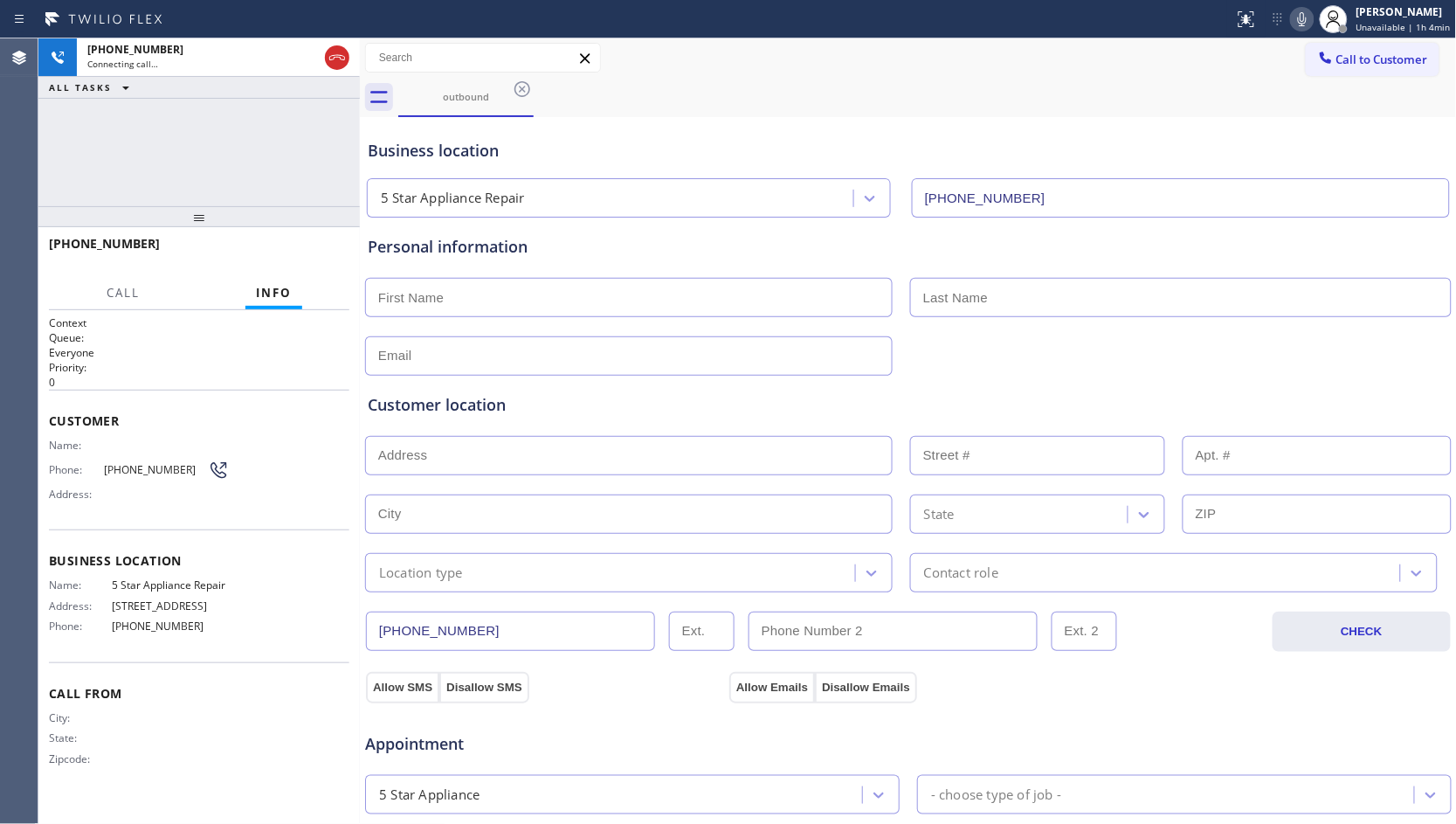 click on "Call to Customer Outbound call Location 5 Star Appliance Repair Your caller id phone number [PHONE_NUMBER] Customer number Call Outbound call Technician Search Technician Your caller id phone number Your caller id phone number Call" at bounding box center (908, 58) 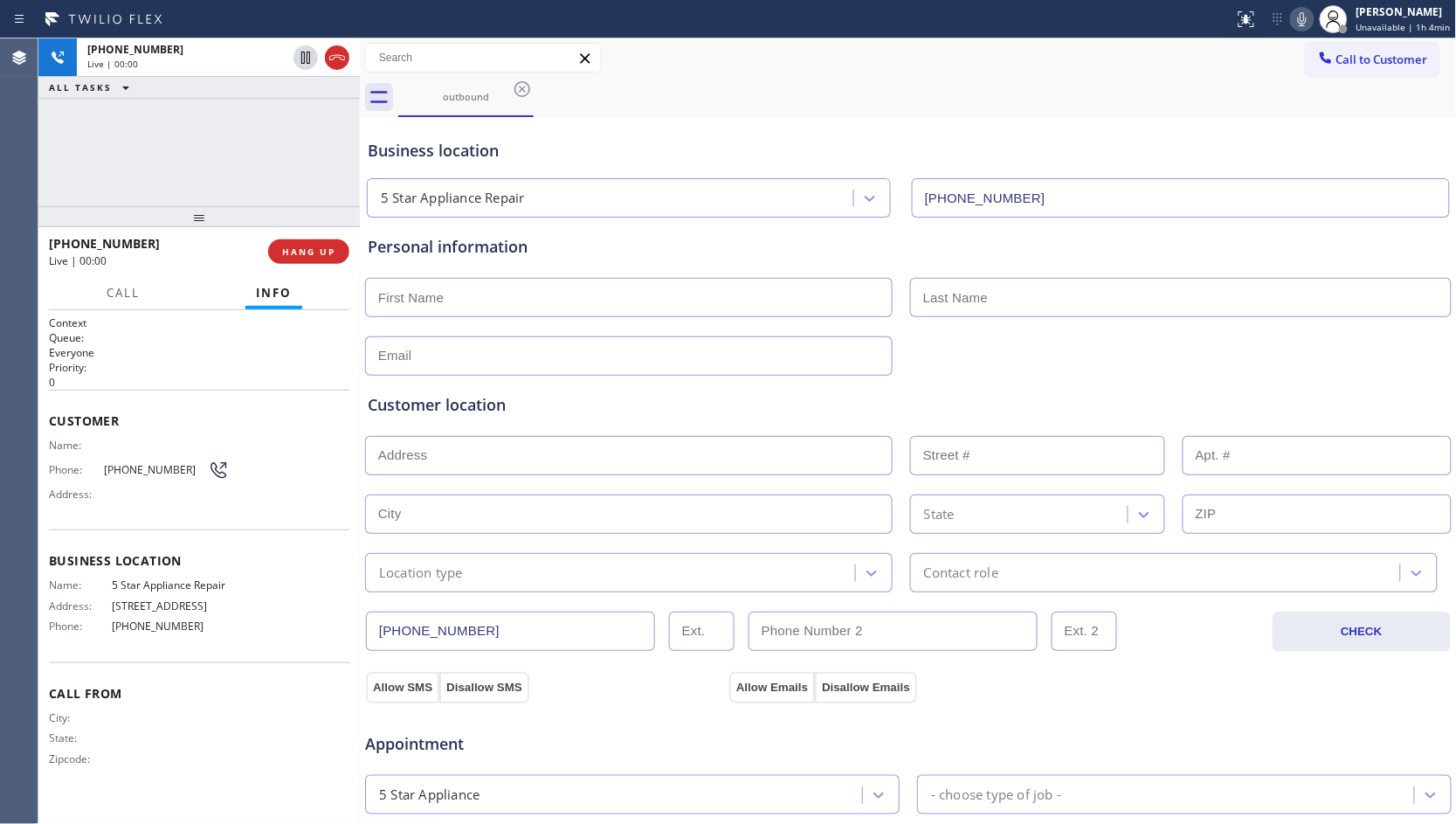 click on "Personal information" at bounding box center (908, 246) 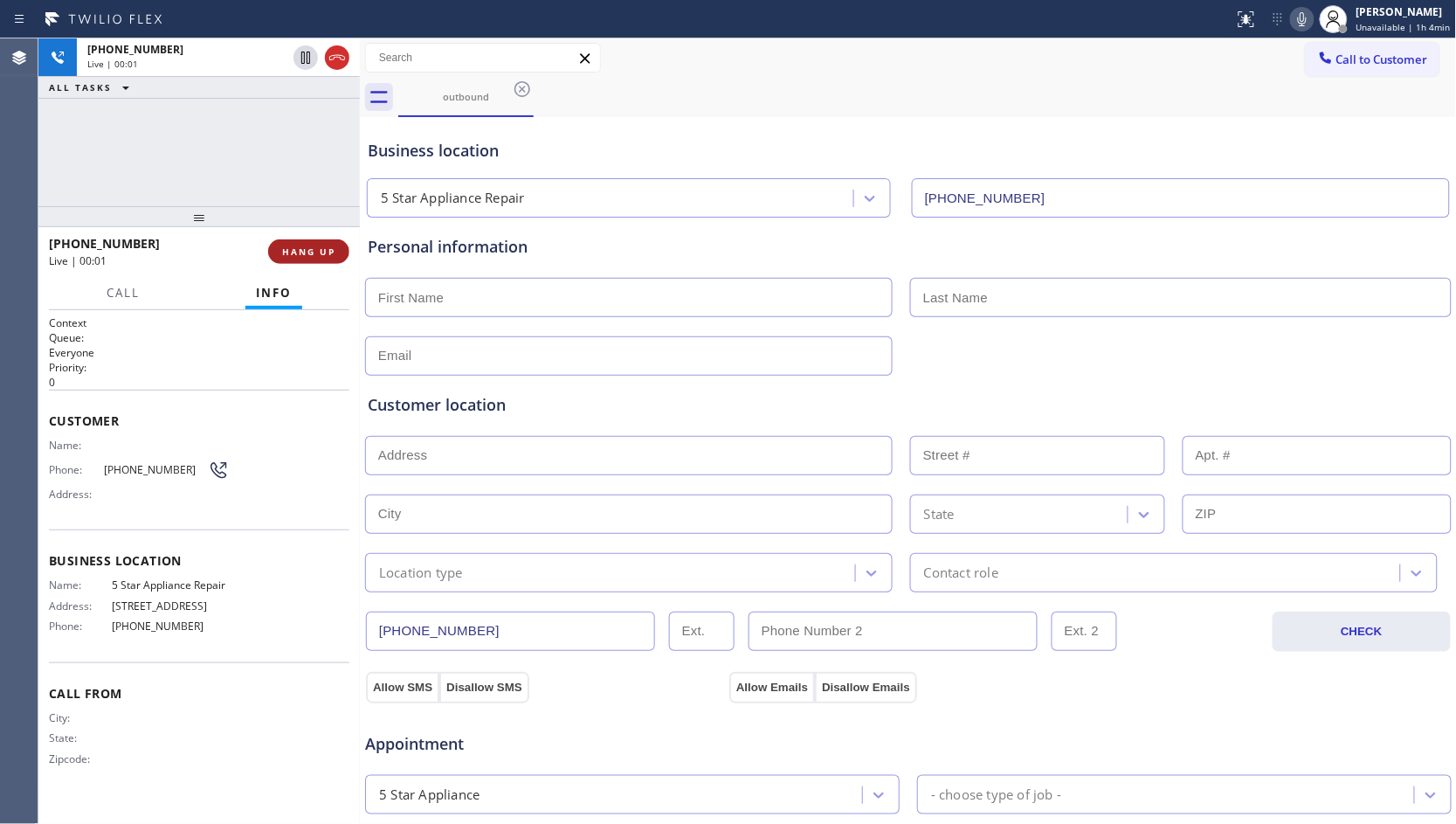 click on "HANG UP" at bounding box center (308, 252) 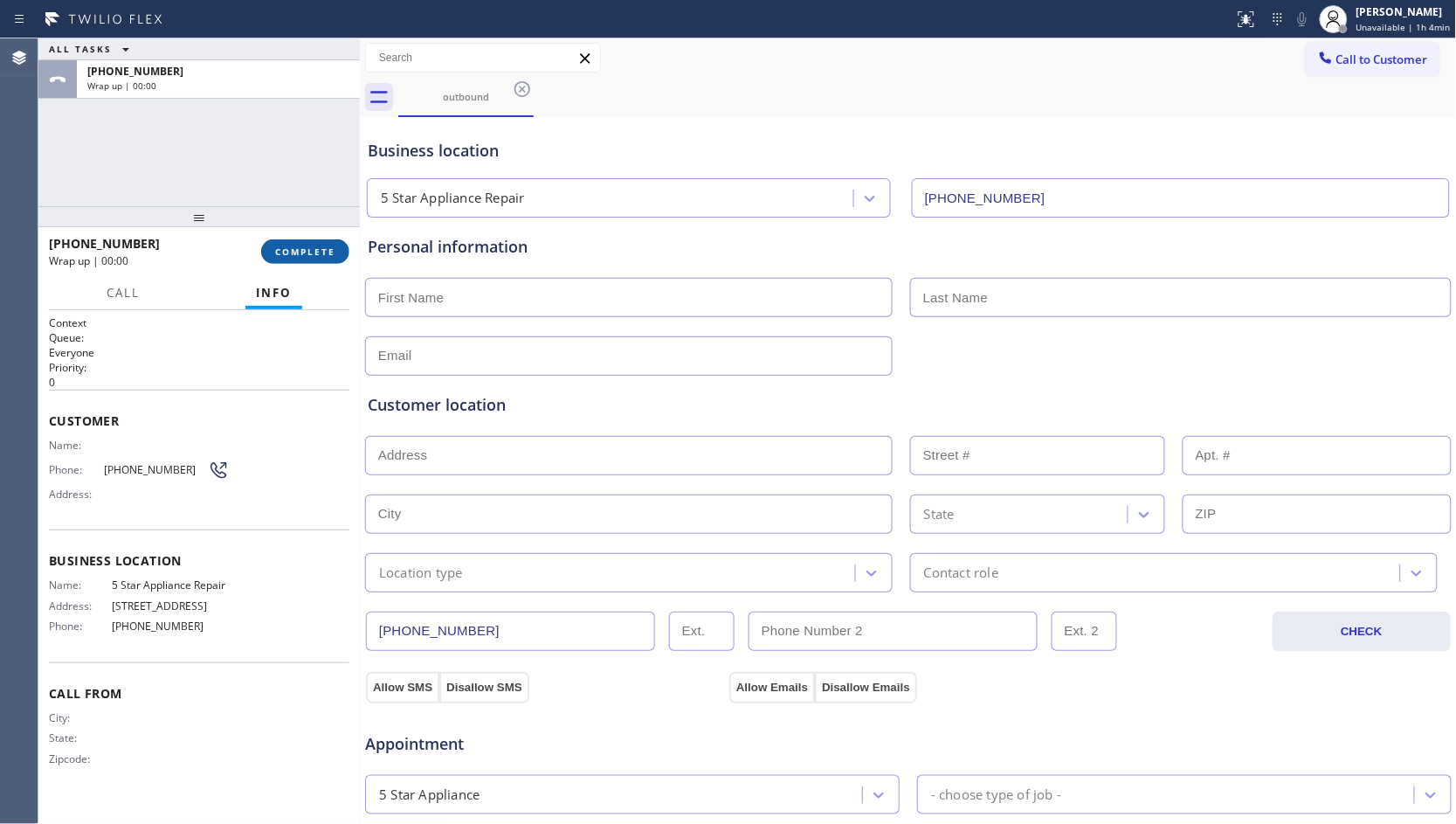 click on "COMPLETE" at bounding box center [305, 252] 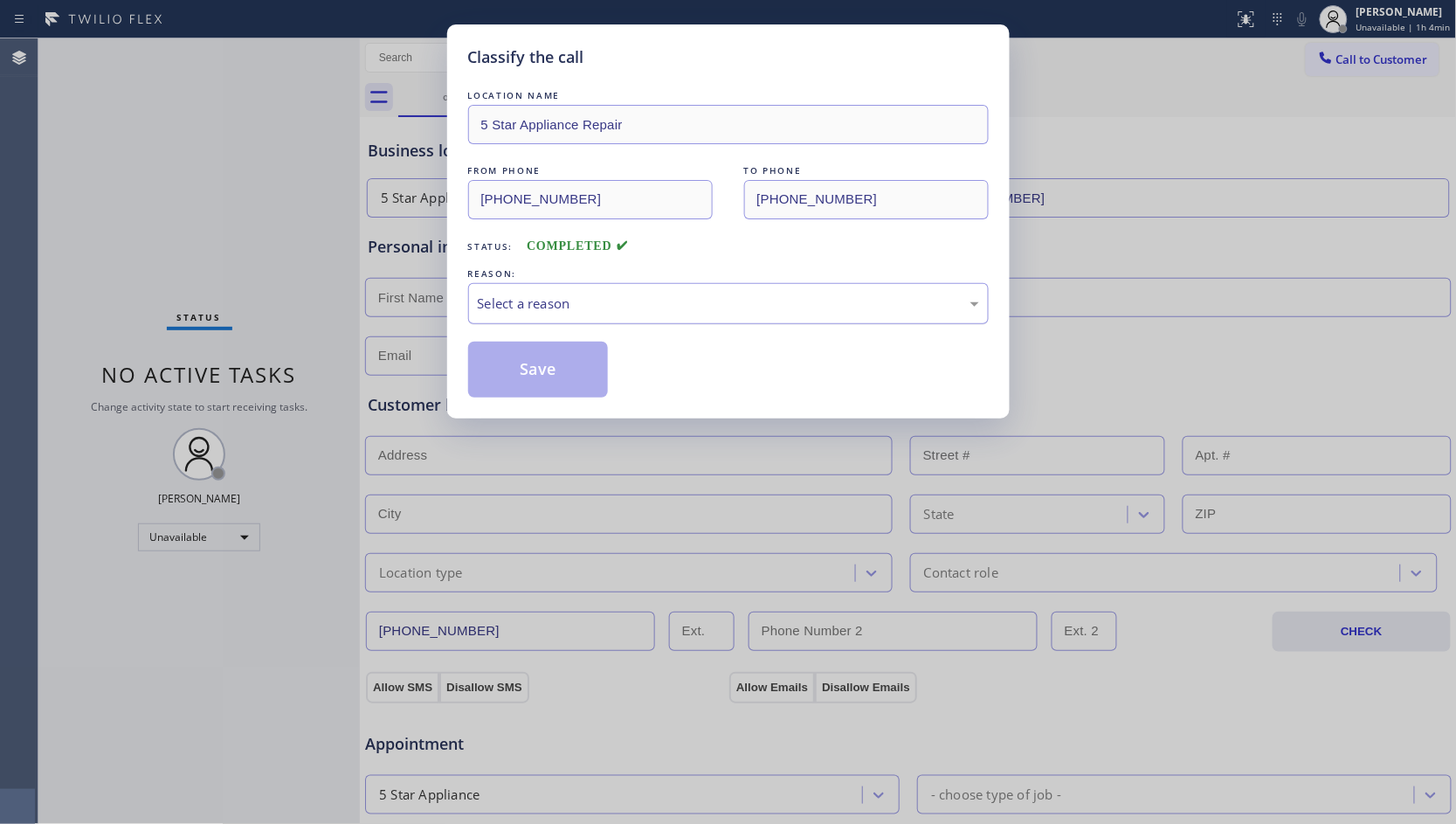drag, startPoint x: 618, startPoint y: 308, endPoint x: 590, endPoint y: 322, distance: 31.30495 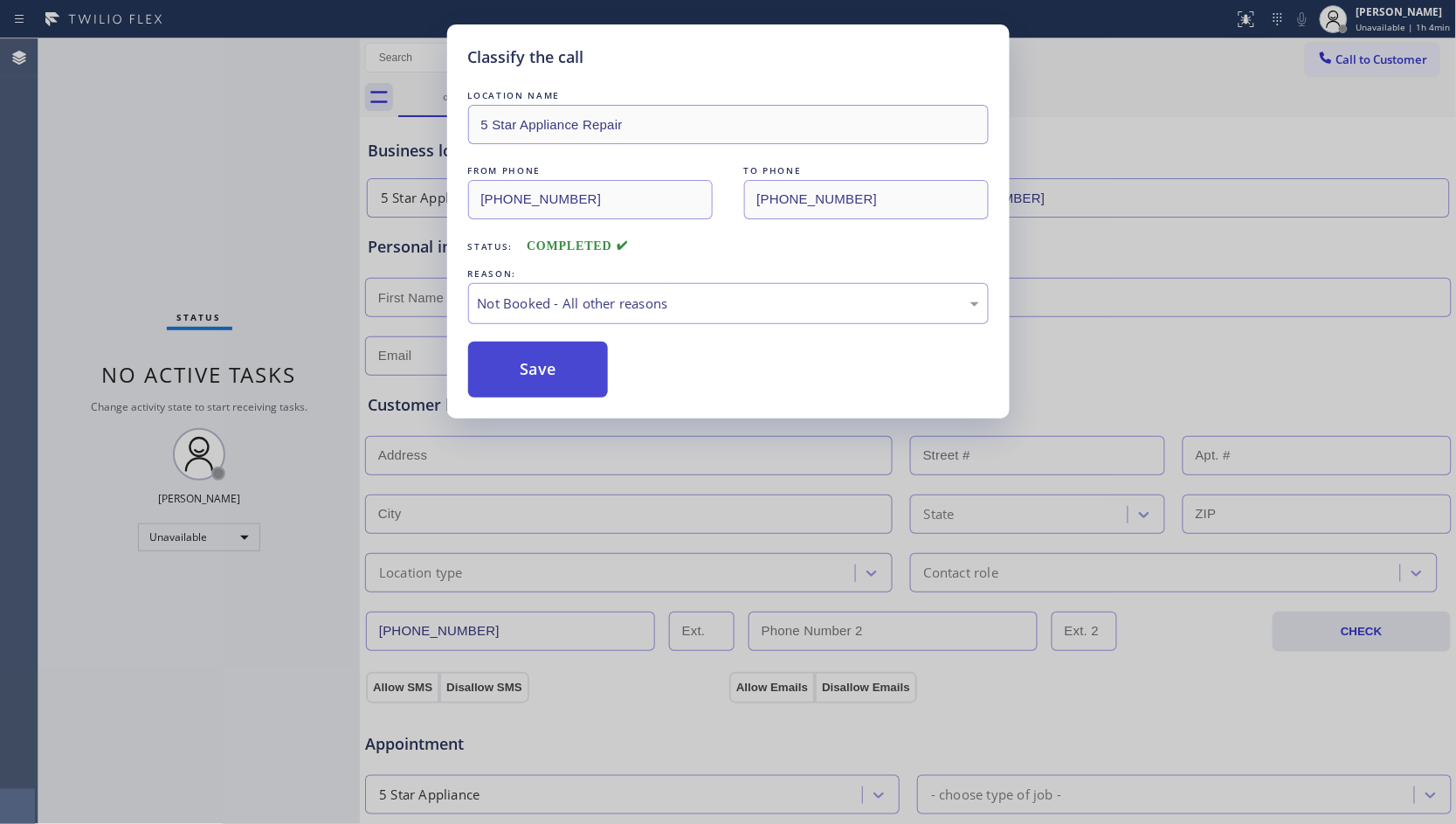 click on "Save" at bounding box center [538, 370] 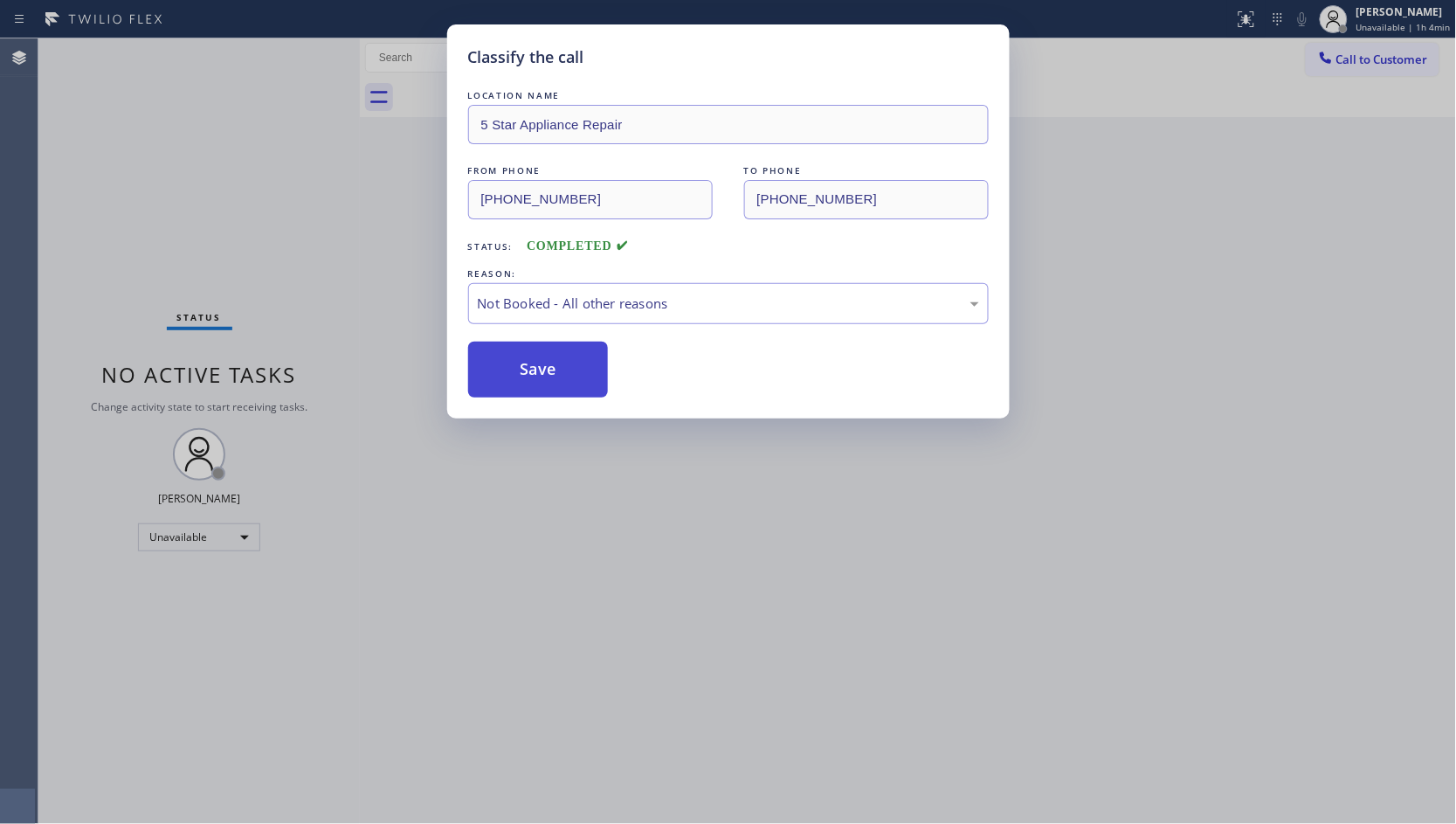 drag, startPoint x: 551, startPoint y: 367, endPoint x: 589, endPoint y: 354, distance: 40.16217 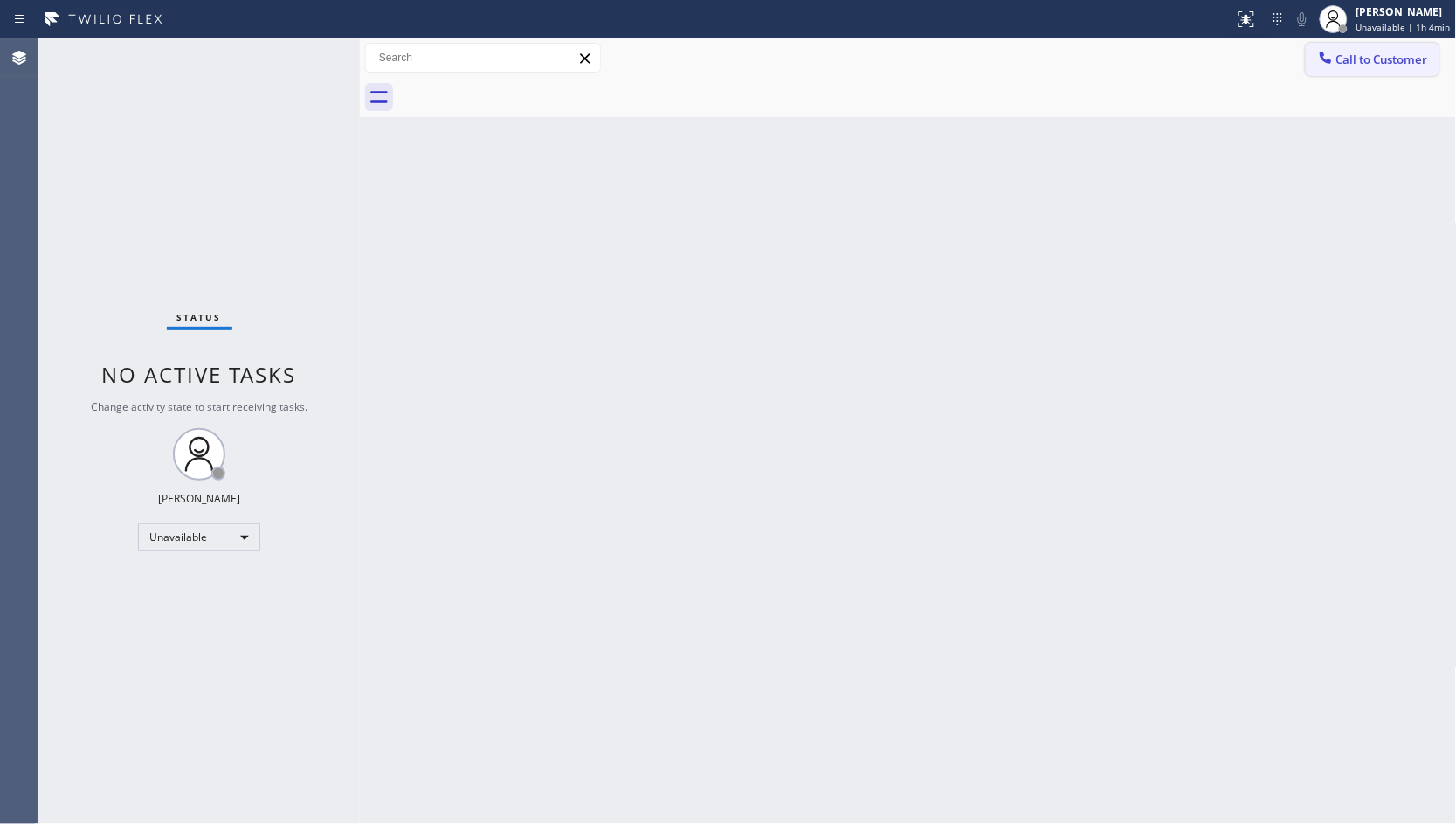 drag, startPoint x: 1308, startPoint y: 49, endPoint x: 1276, endPoint y: 67, distance: 36.71512 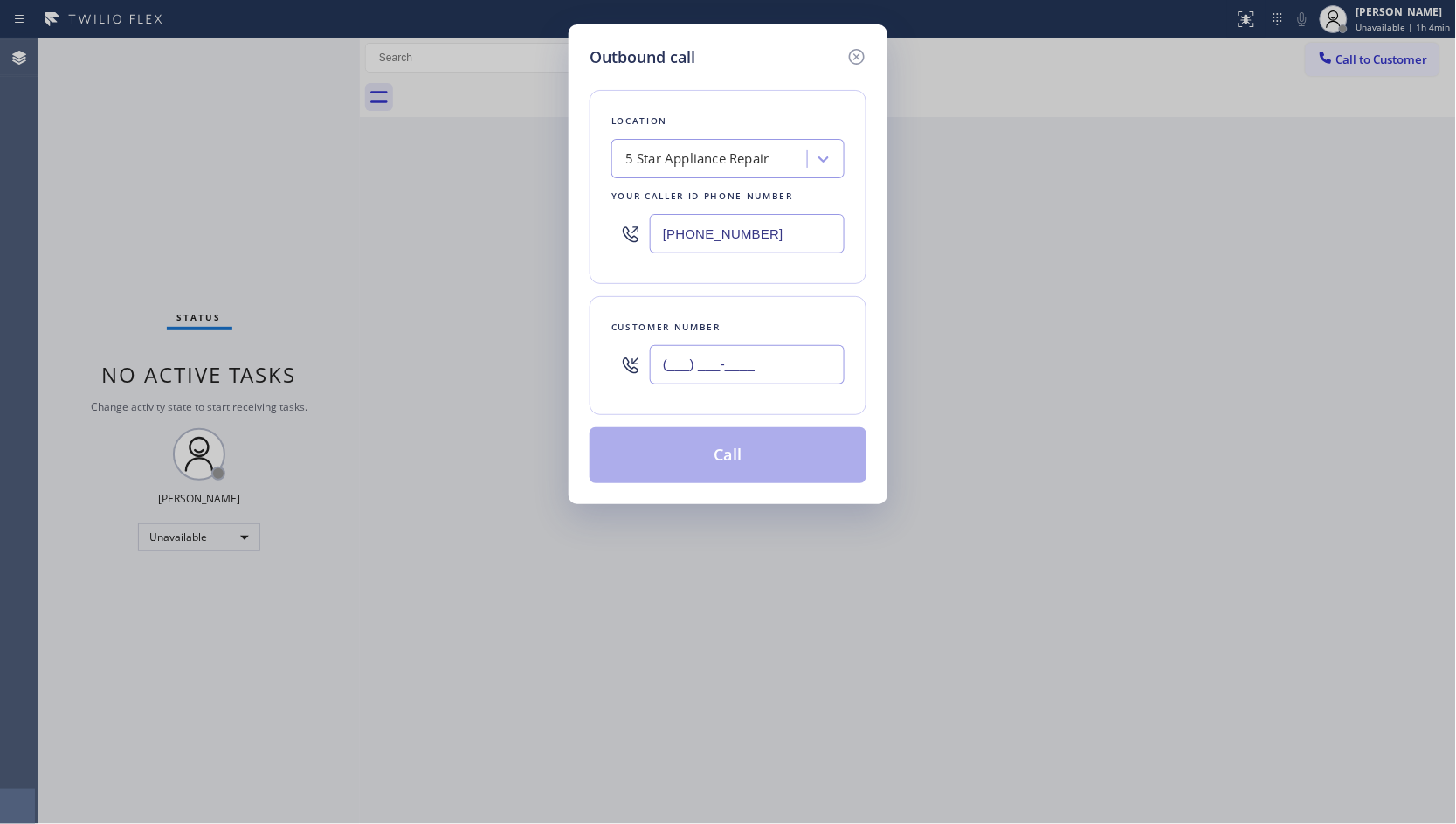 click on "(___) ___-____" at bounding box center (747, 364) 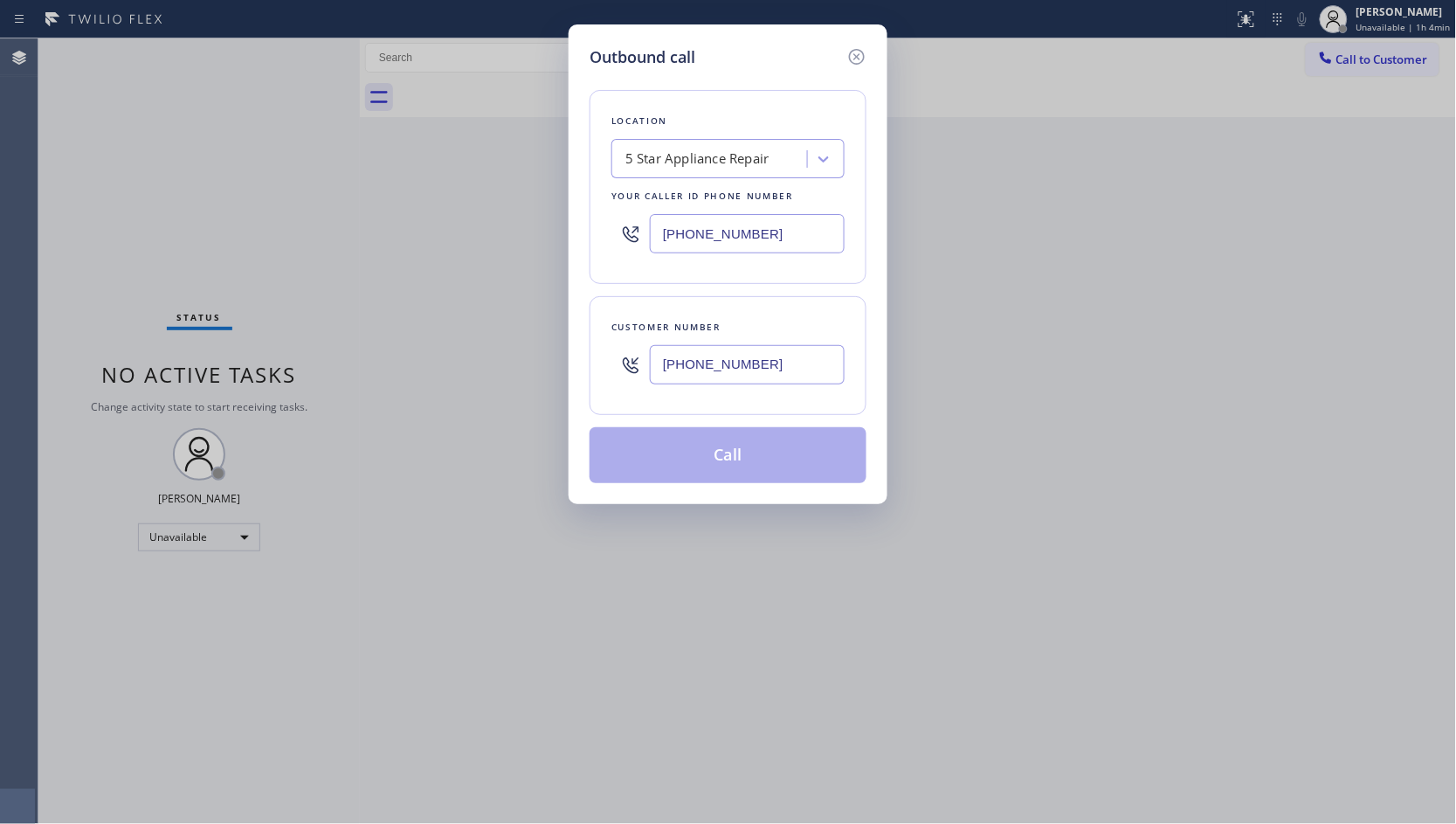 type on "[PHONE_NUMBER]" 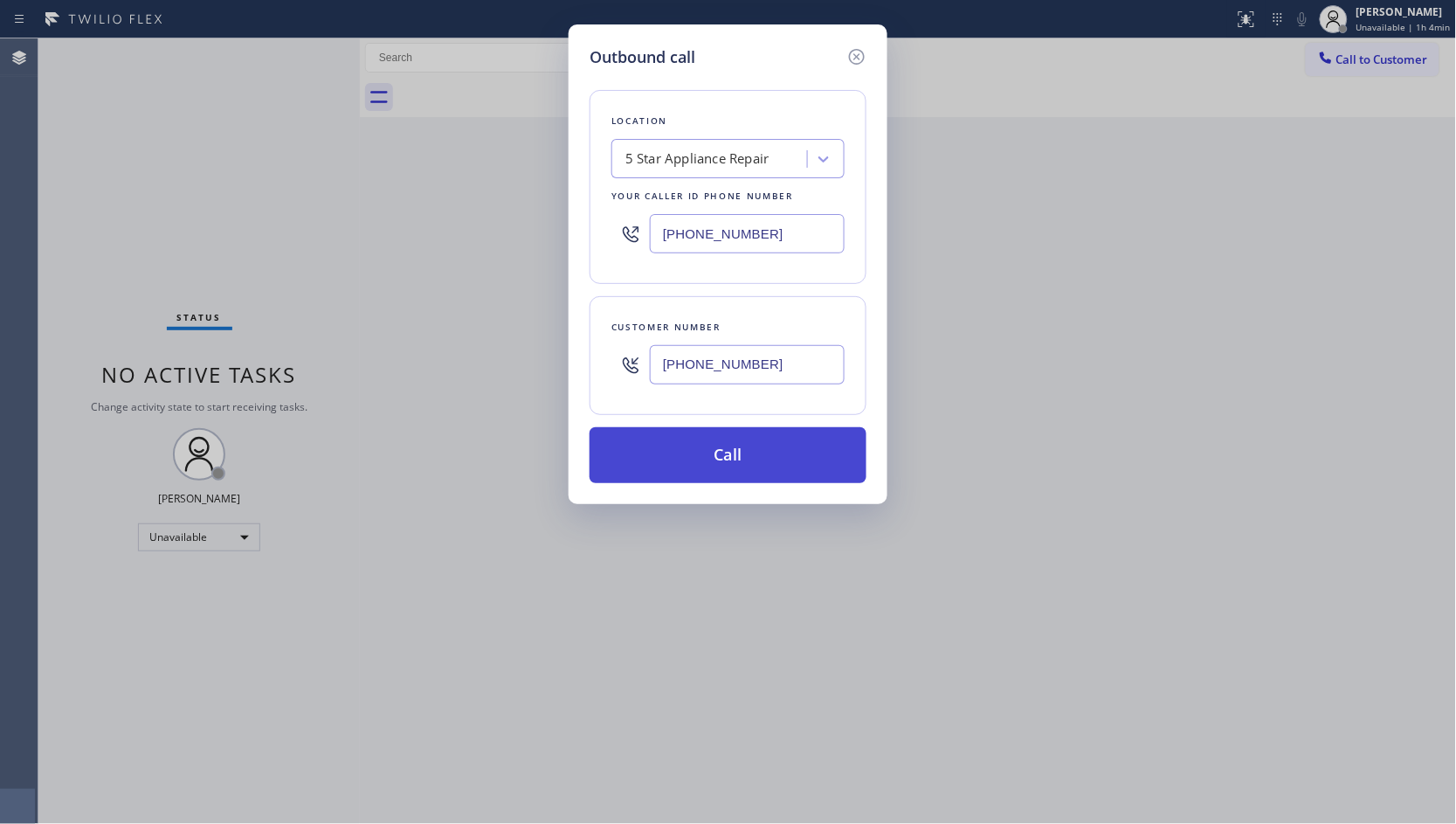 click on "Call" at bounding box center (728, 455) 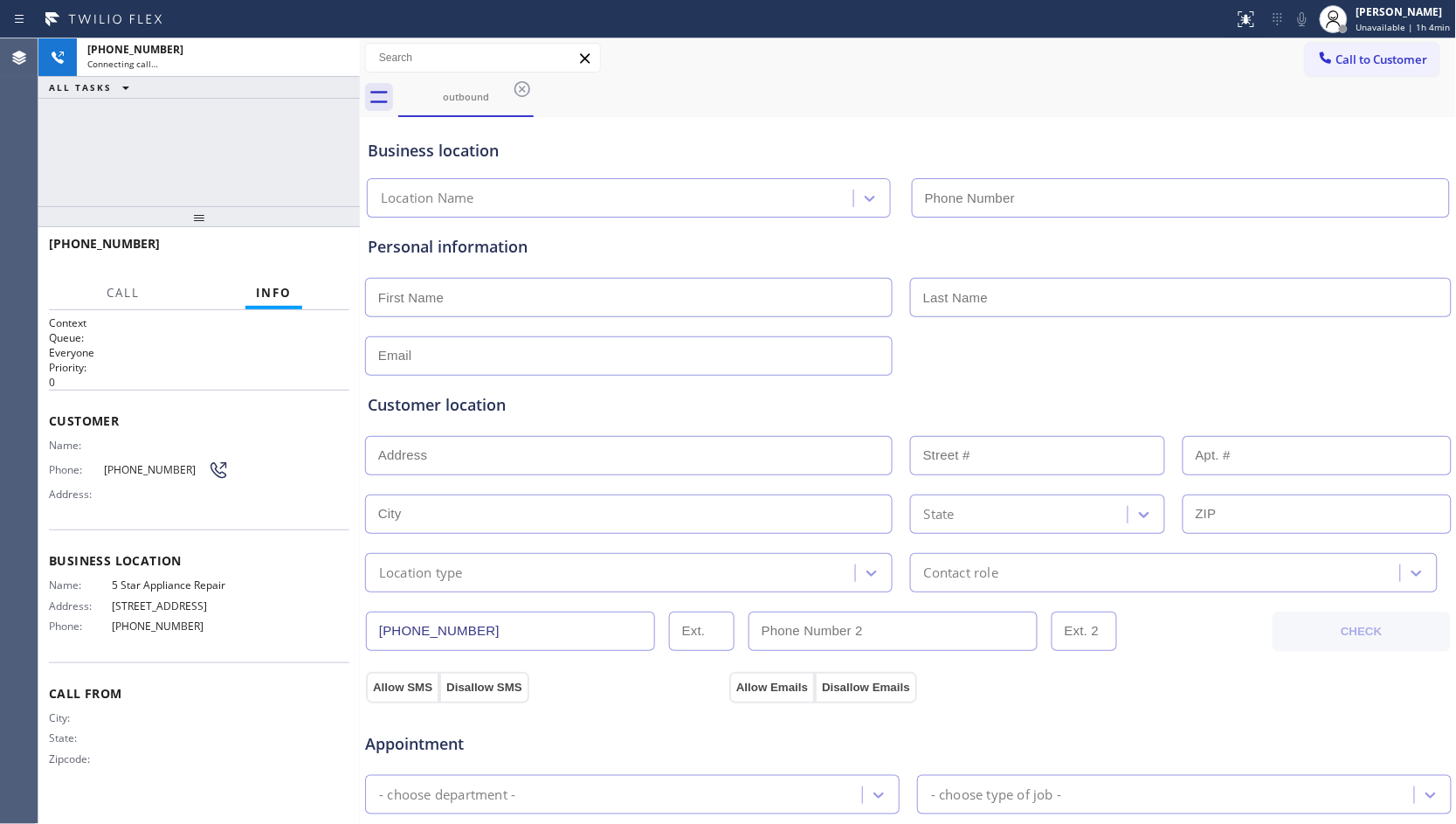 type on "[PHONE_NUMBER]" 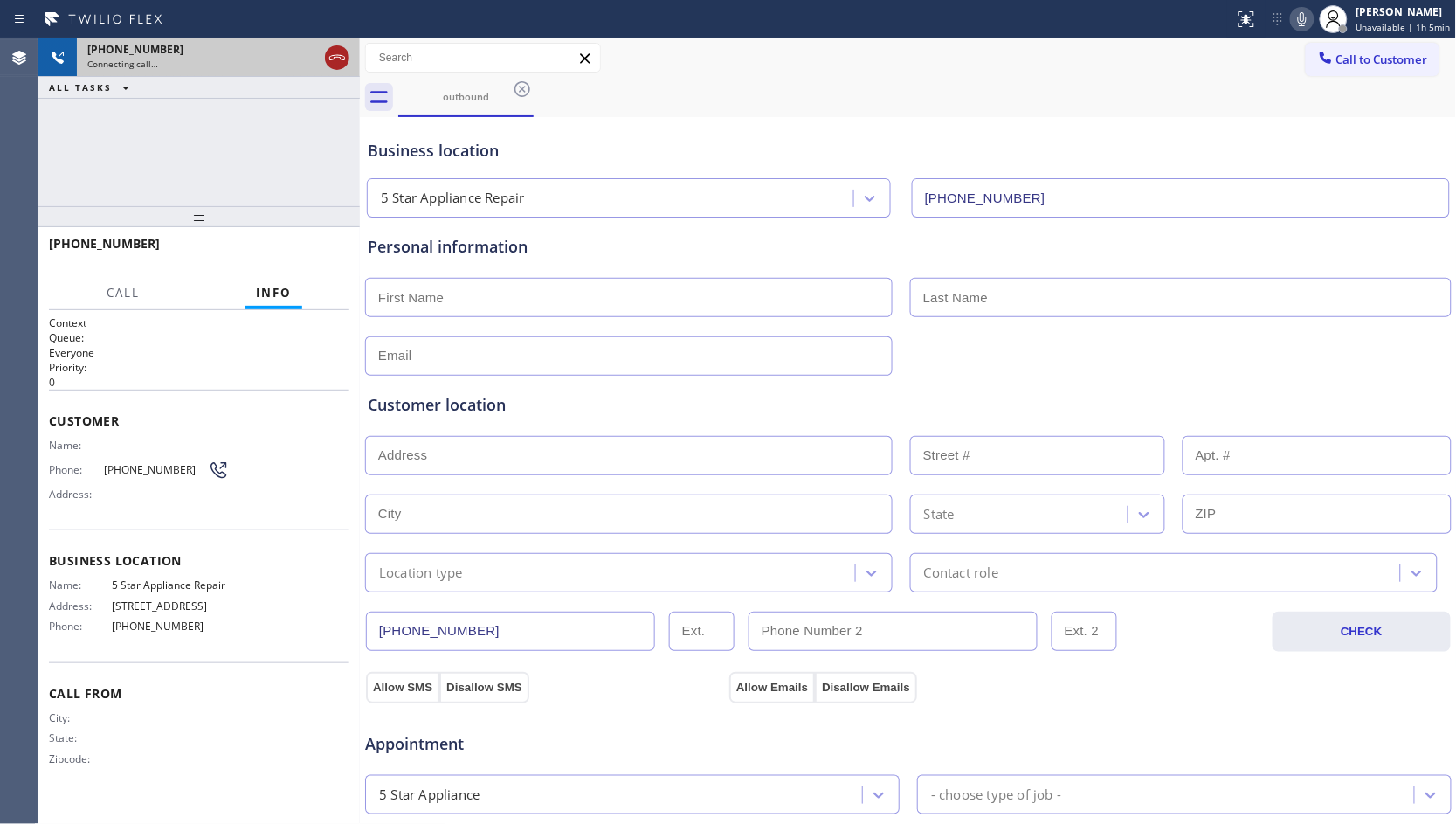 click 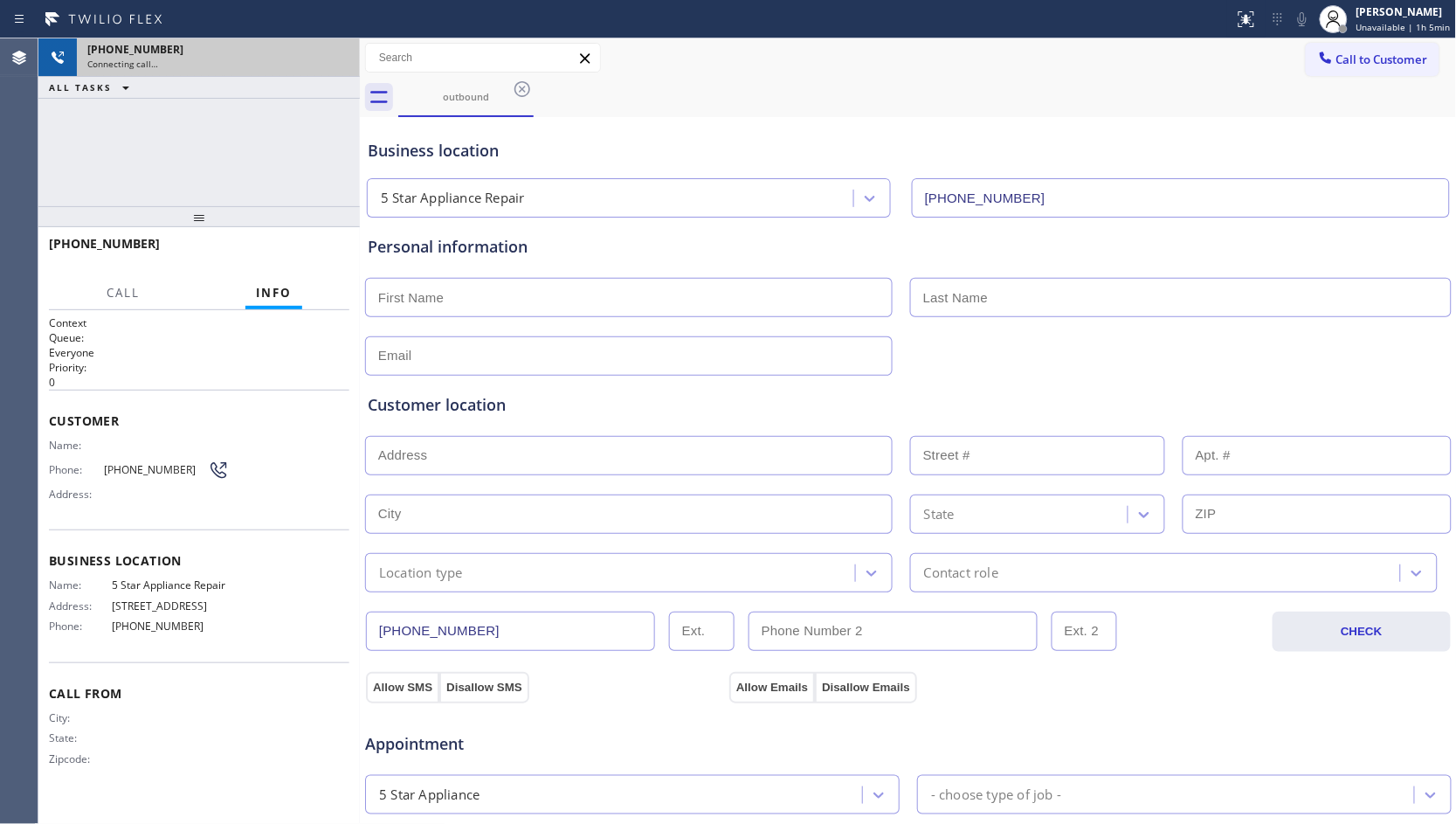 click on "Connecting call…" at bounding box center [218, 64] 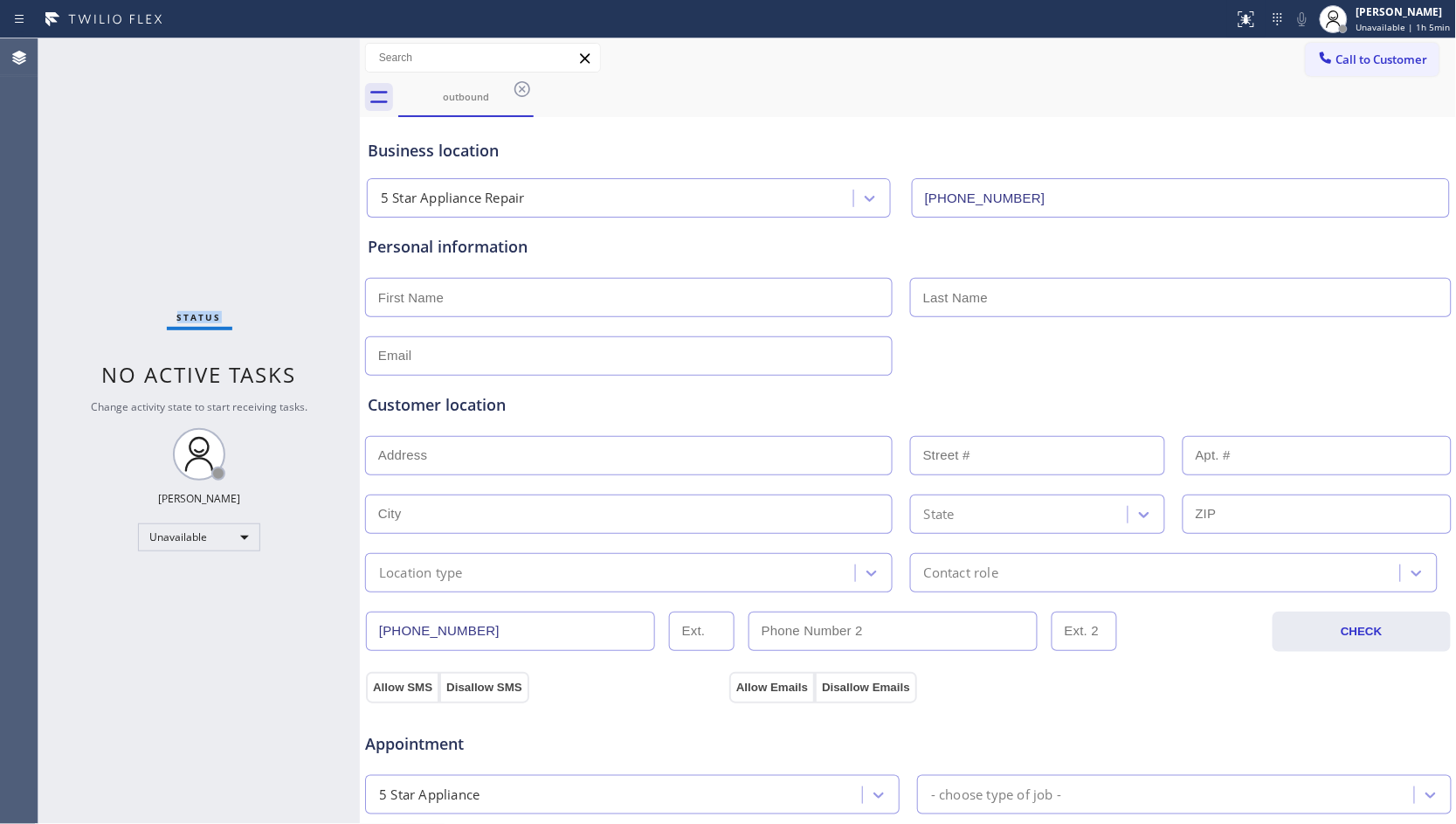 click on "Status   No active tasks     Change activity state to start receiving tasks.   [PERSON_NAME] Unavailable" at bounding box center [199, 431] 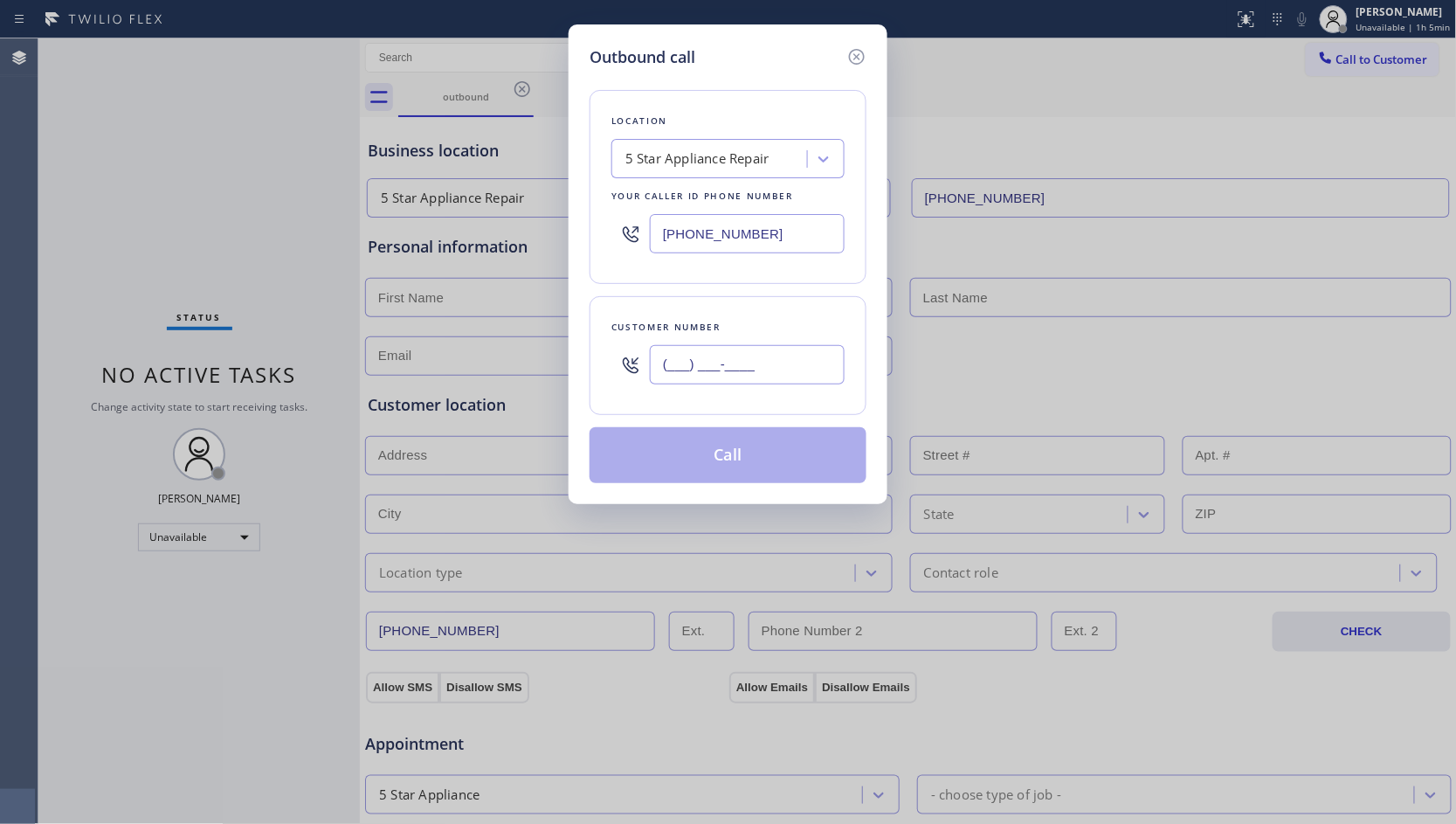 click on "(___) ___-____" at bounding box center [747, 364] 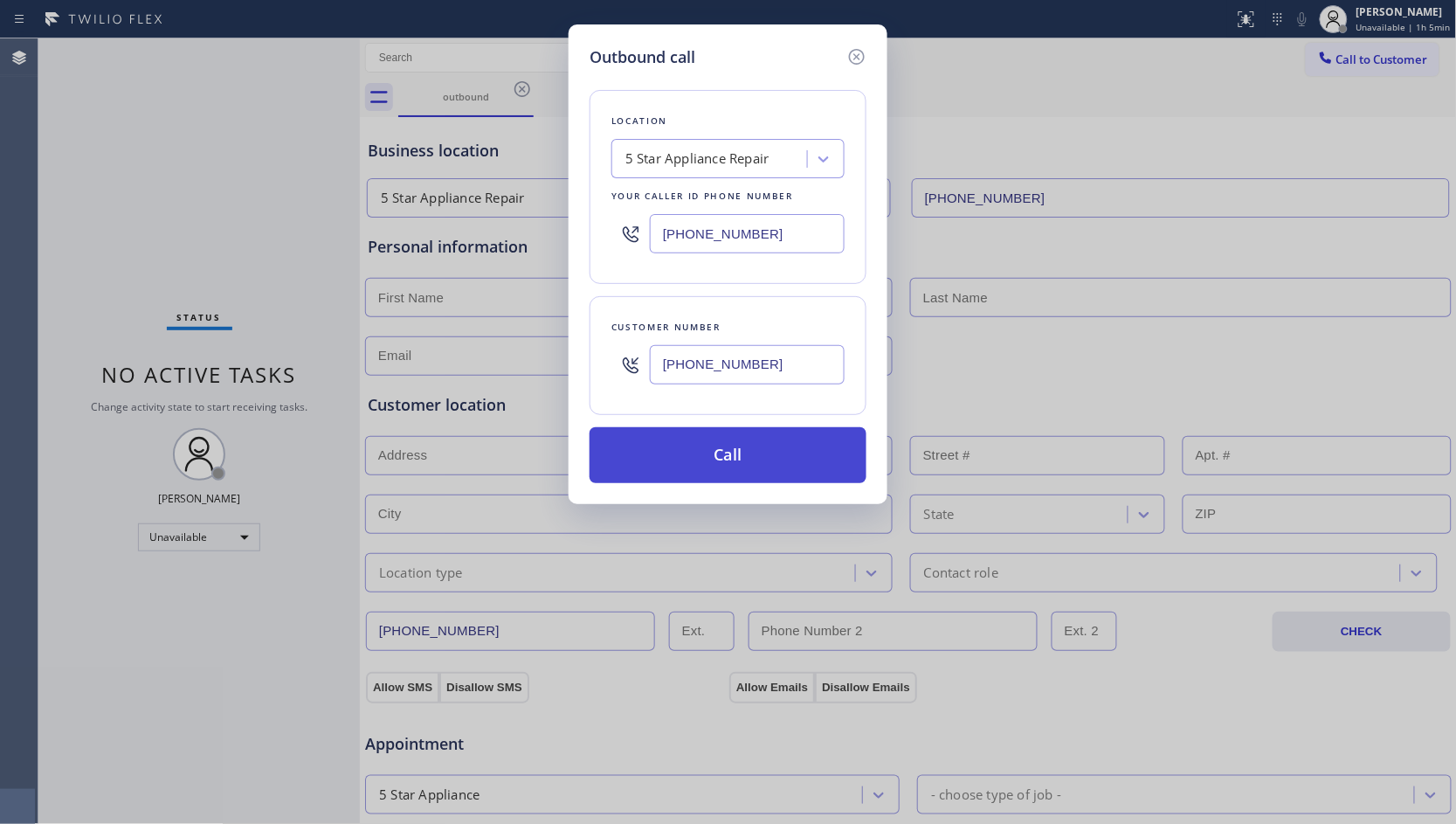 type on "[PHONE_NUMBER]" 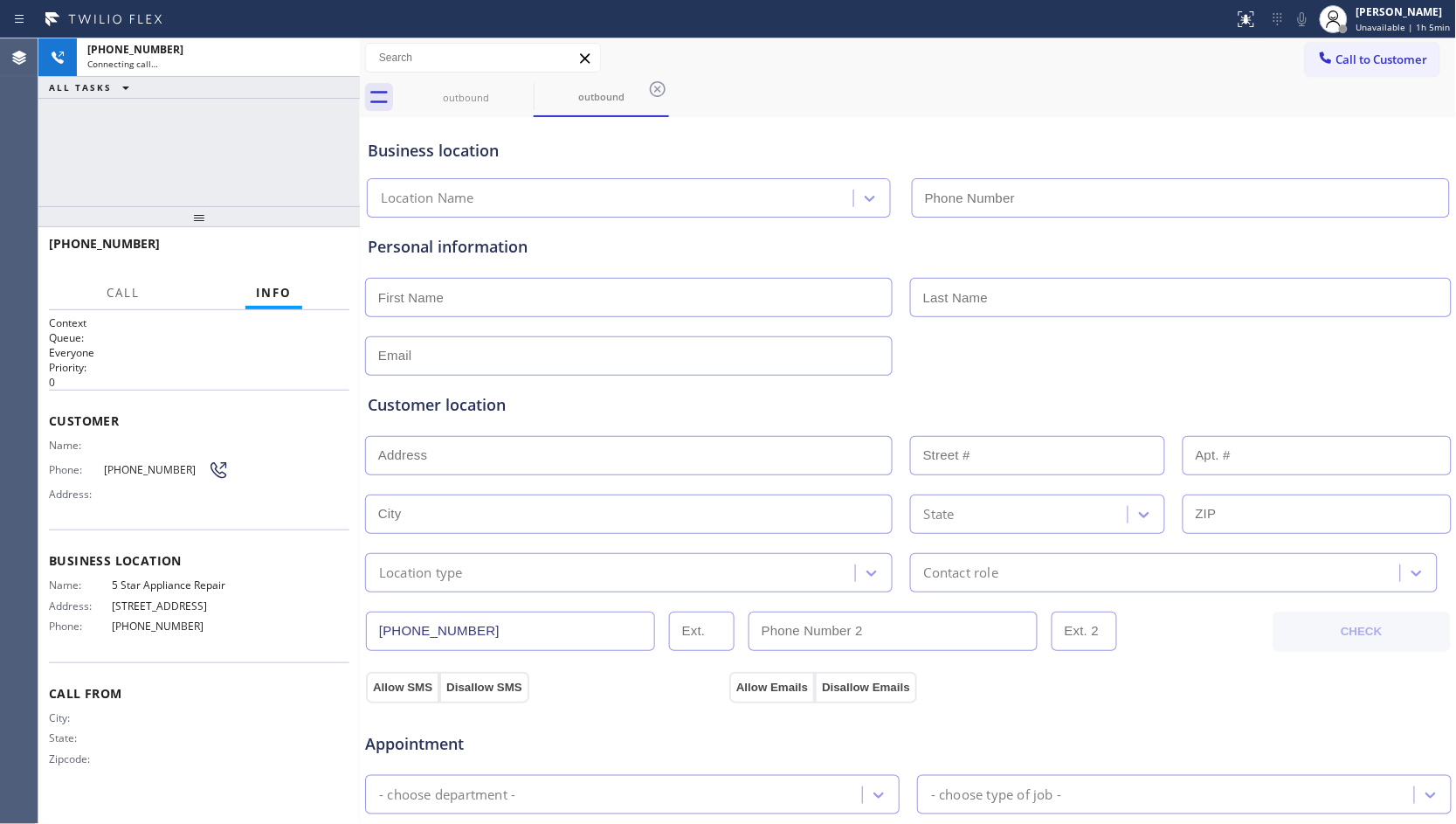 type on "[PHONE_NUMBER]" 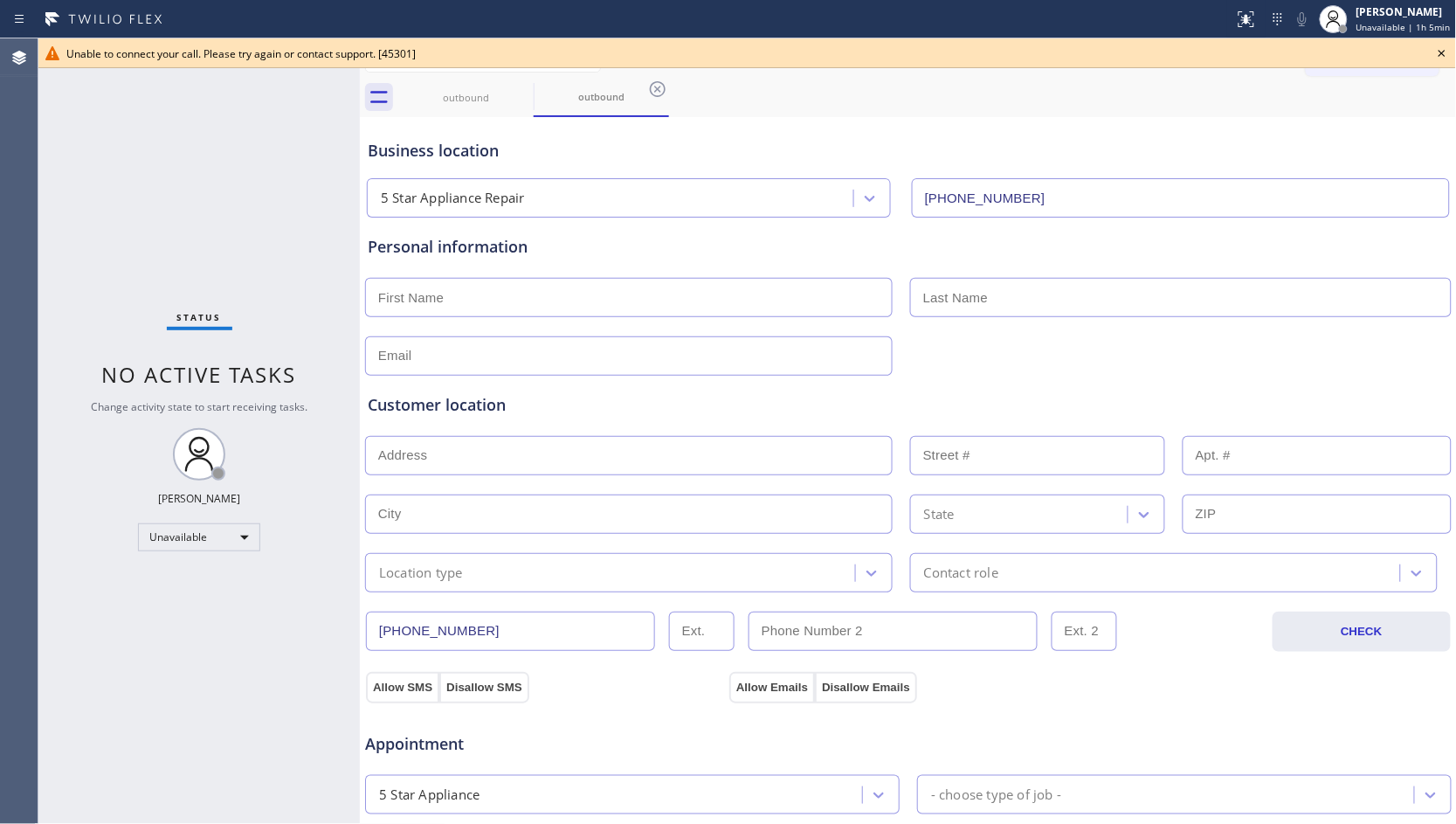 click on "outbound outbound" at bounding box center [928, 97] 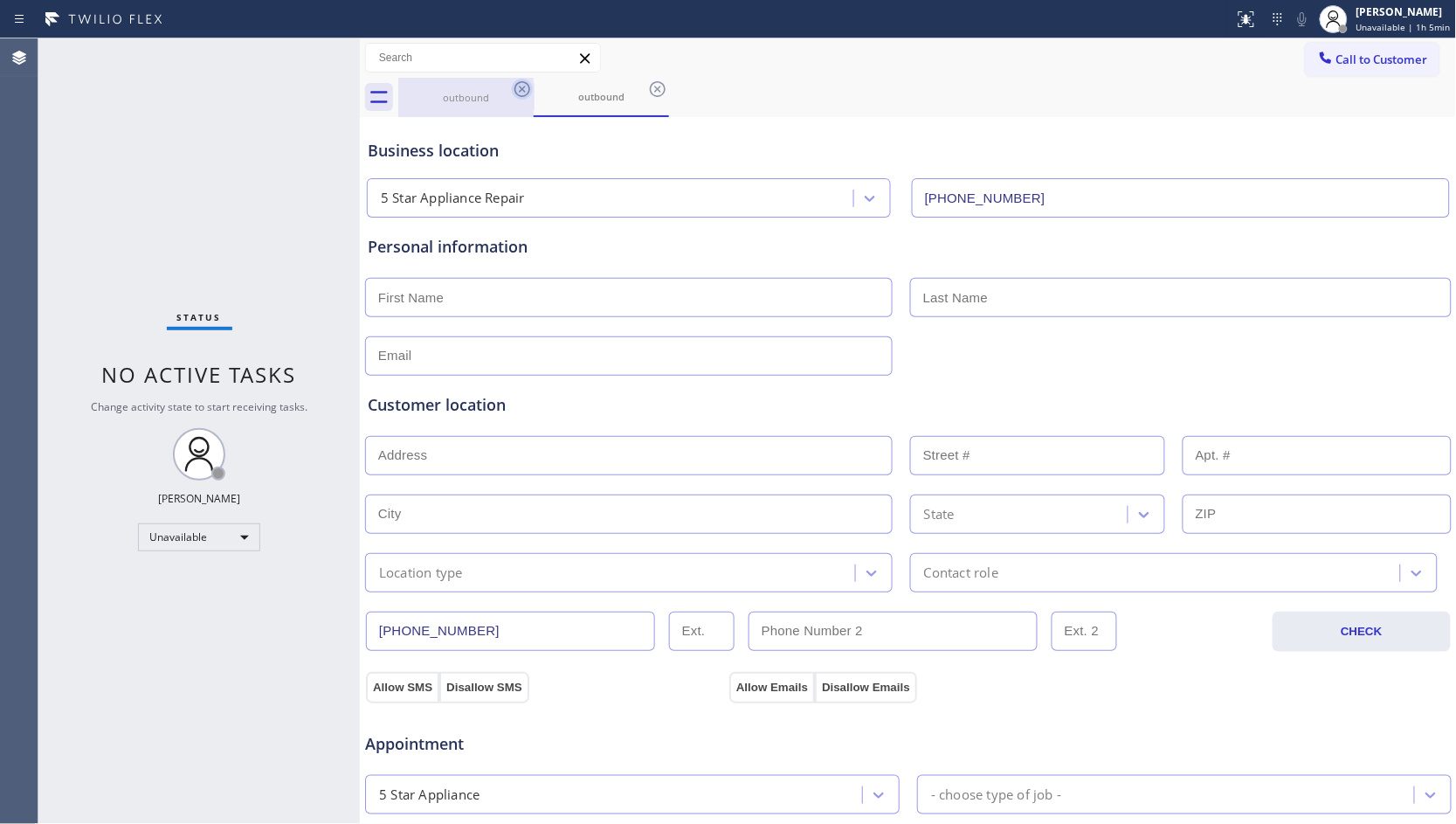 drag, startPoint x: 491, startPoint y: 80, endPoint x: 515, endPoint y: 83, distance: 24.186773 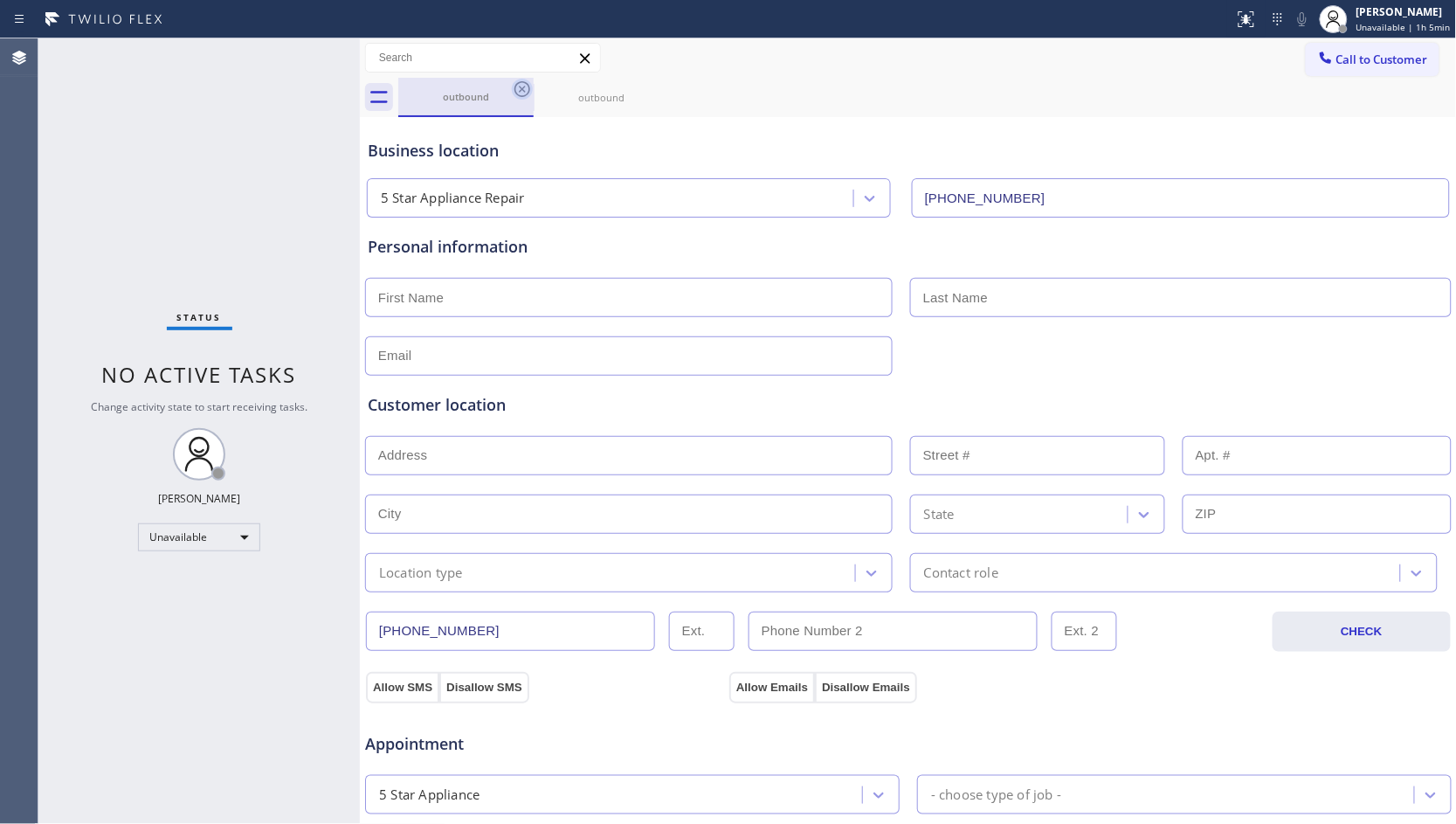 click 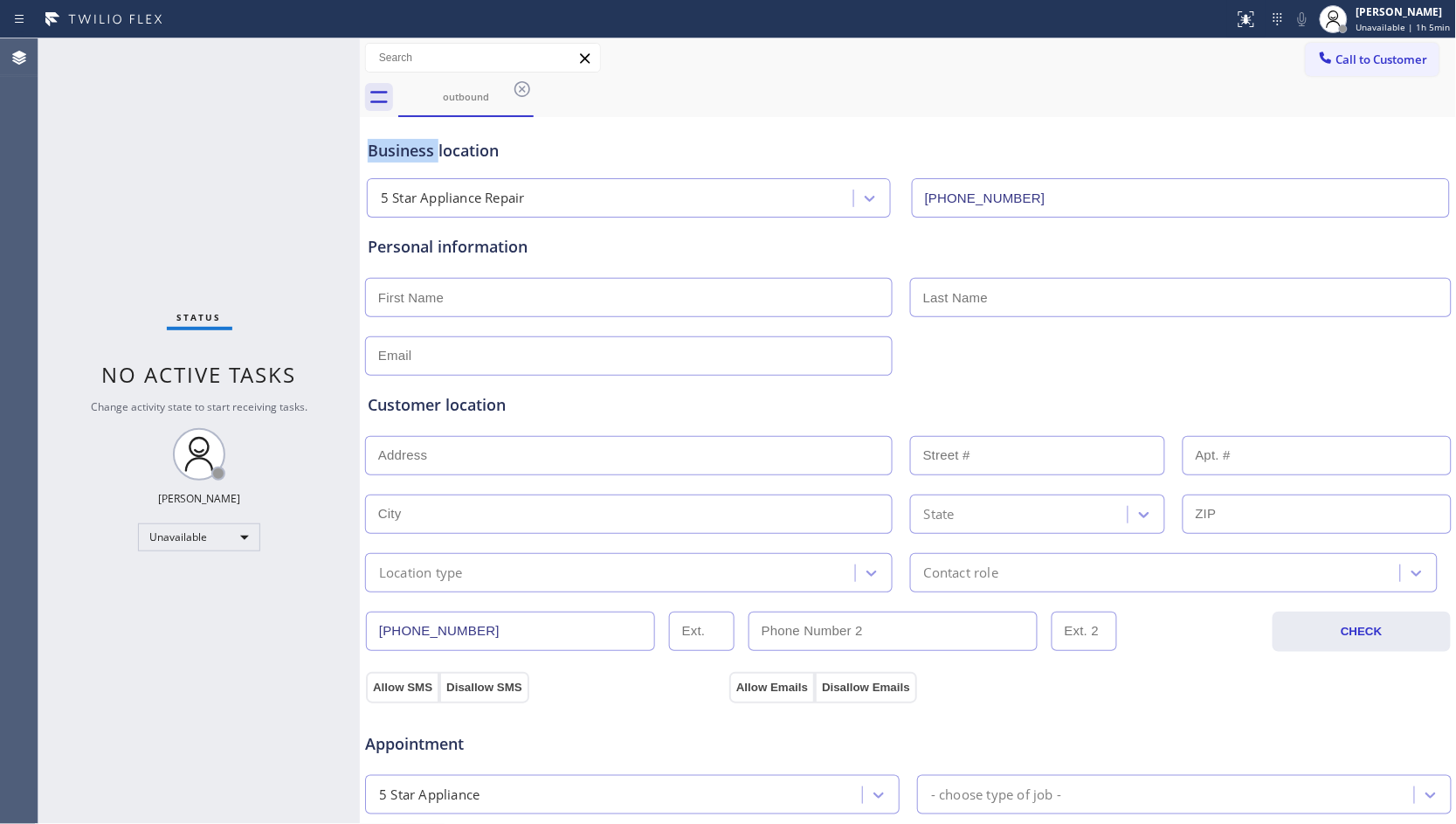 click 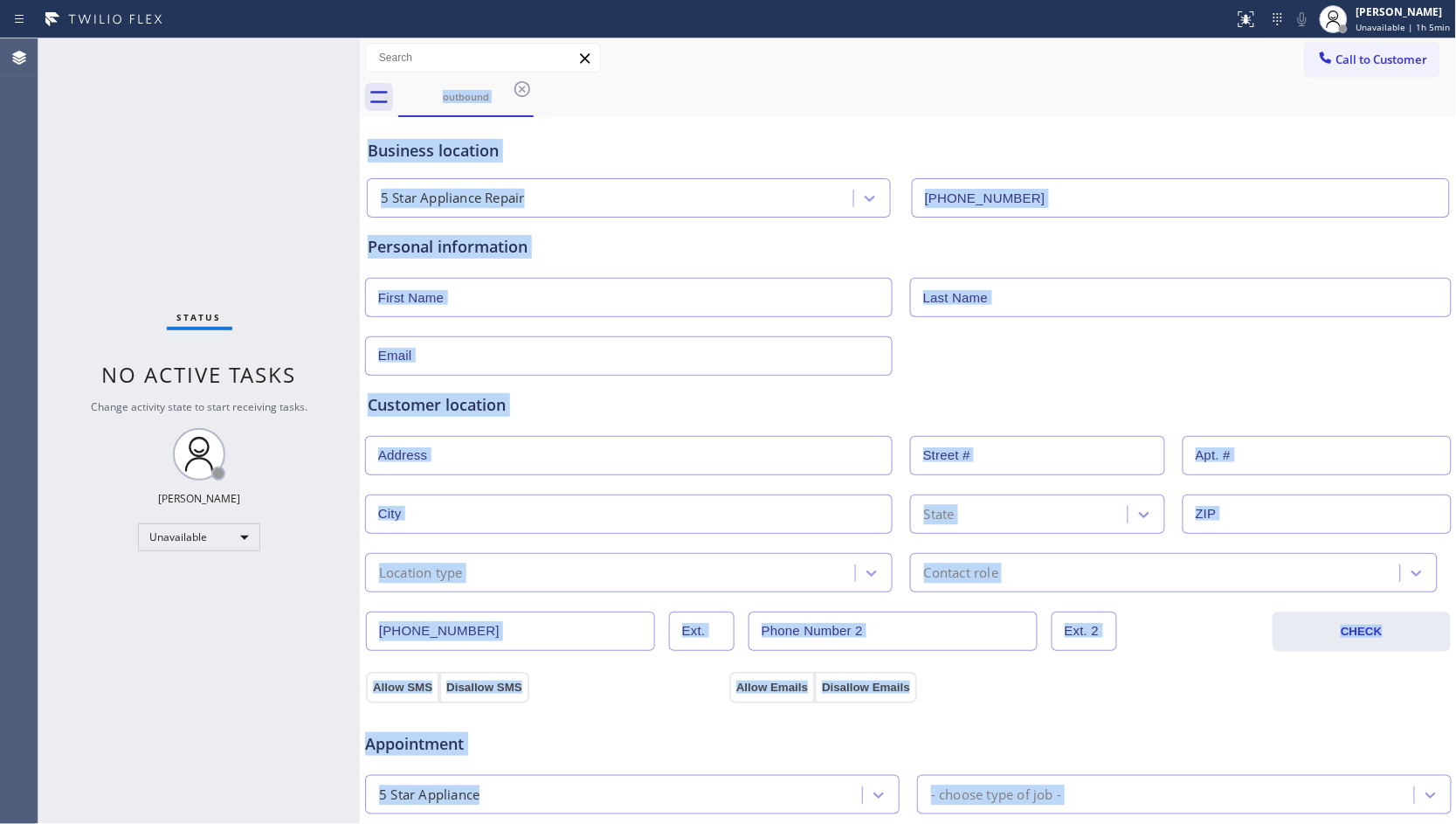 click on "outbound" at bounding box center [928, 97] 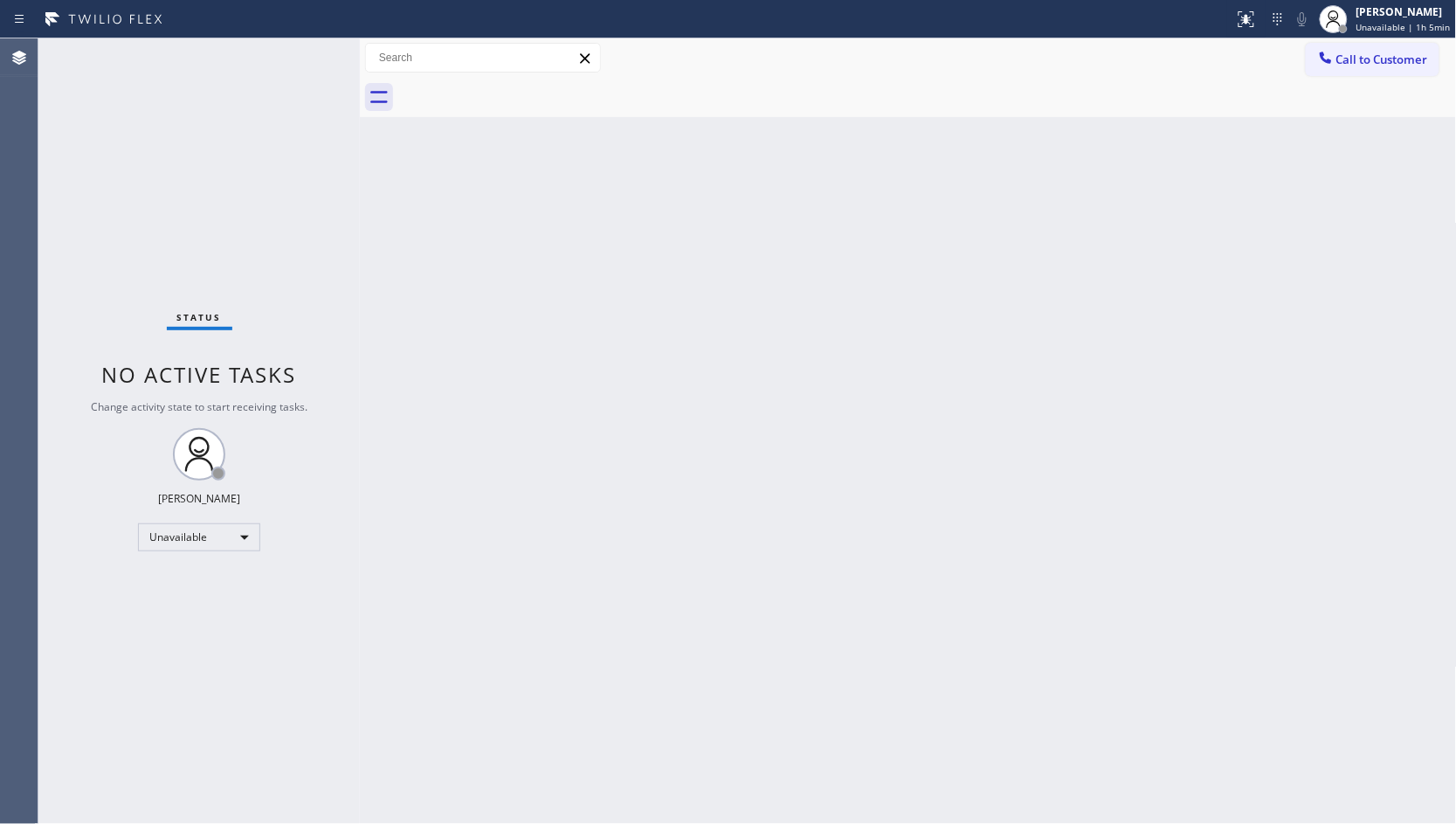 click on "Back to Dashboard Change Sender ID Customers Technicians Select a contact Outbound call Location Search location Your caller id phone number Customer number Call Customer info Name   Phone none Address none Change Sender ID HVAC [PHONE_NUMBER] 5 Star Appliance [PHONE_NUMBER] Appliance Repair [PHONE_NUMBER] Plumbing [PHONE_NUMBER] Air Duct Cleaning [PHONE_NUMBER]  Electricians [PHONE_NUMBER] Cancel Change Check personal SMS Reset Change No tabs Call to Customer Outbound call Location 5 Star Appliance Repair Your caller id phone number [PHONE_NUMBER] Customer number Call Outbound call Technician Search Technician Your caller id phone number Your caller id phone number Call" at bounding box center [908, 431] 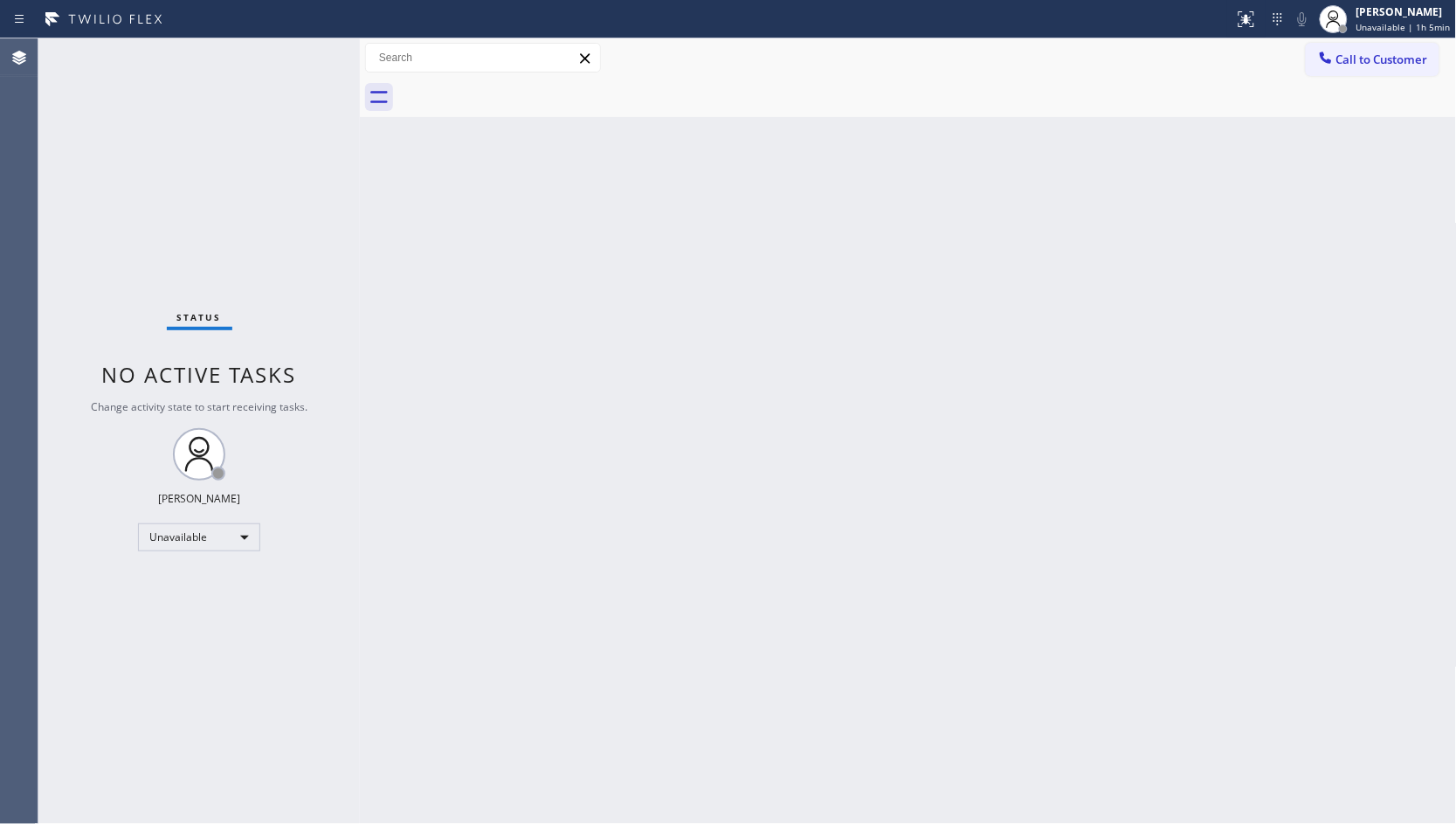 click on "Back to Dashboard Change Sender ID Customers Technicians Select a contact Outbound call Location Search location Your caller id phone number Customer number Call Customer info Name   Phone none Address none Change Sender ID HVAC [PHONE_NUMBER] 5 Star Appliance [PHONE_NUMBER] Appliance Repair [PHONE_NUMBER] Plumbing [PHONE_NUMBER] Air Duct Cleaning [PHONE_NUMBER]  Electricians [PHONE_NUMBER] Cancel Change Check personal SMS Reset Change No tabs Call to Customer Outbound call Location 5 Star Appliance Repair Your caller id phone number [PHONE_NUMBER] Customer number Call Outbound call Technician Search Technician Your caller id phone number Your caller id phone number Call" at bounding box center [908, 431] 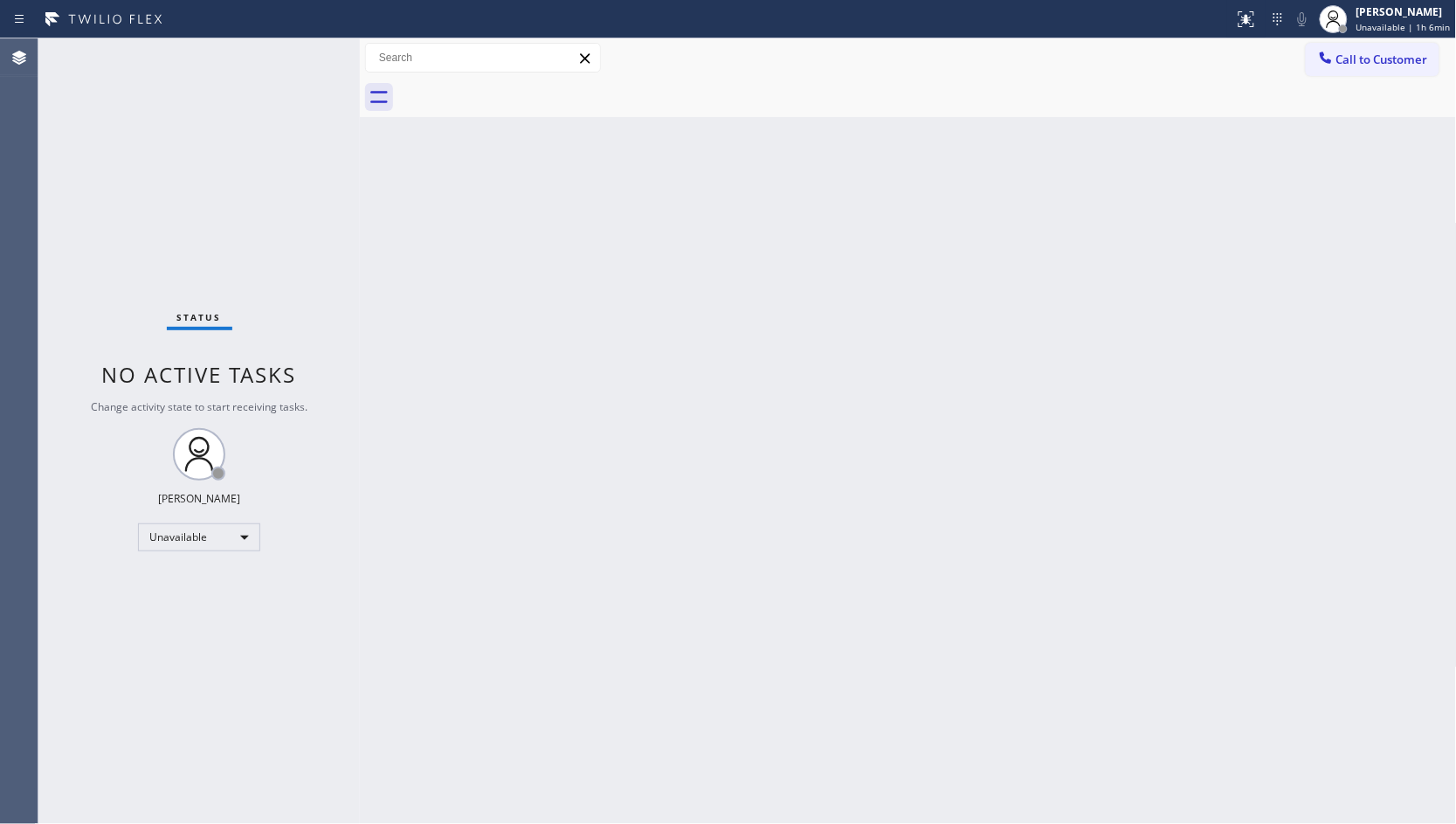 drag, startPoint x: 1334, startPoint y: 59, endPoint x: 1280, endPoint y: 52, distance: 54.451814 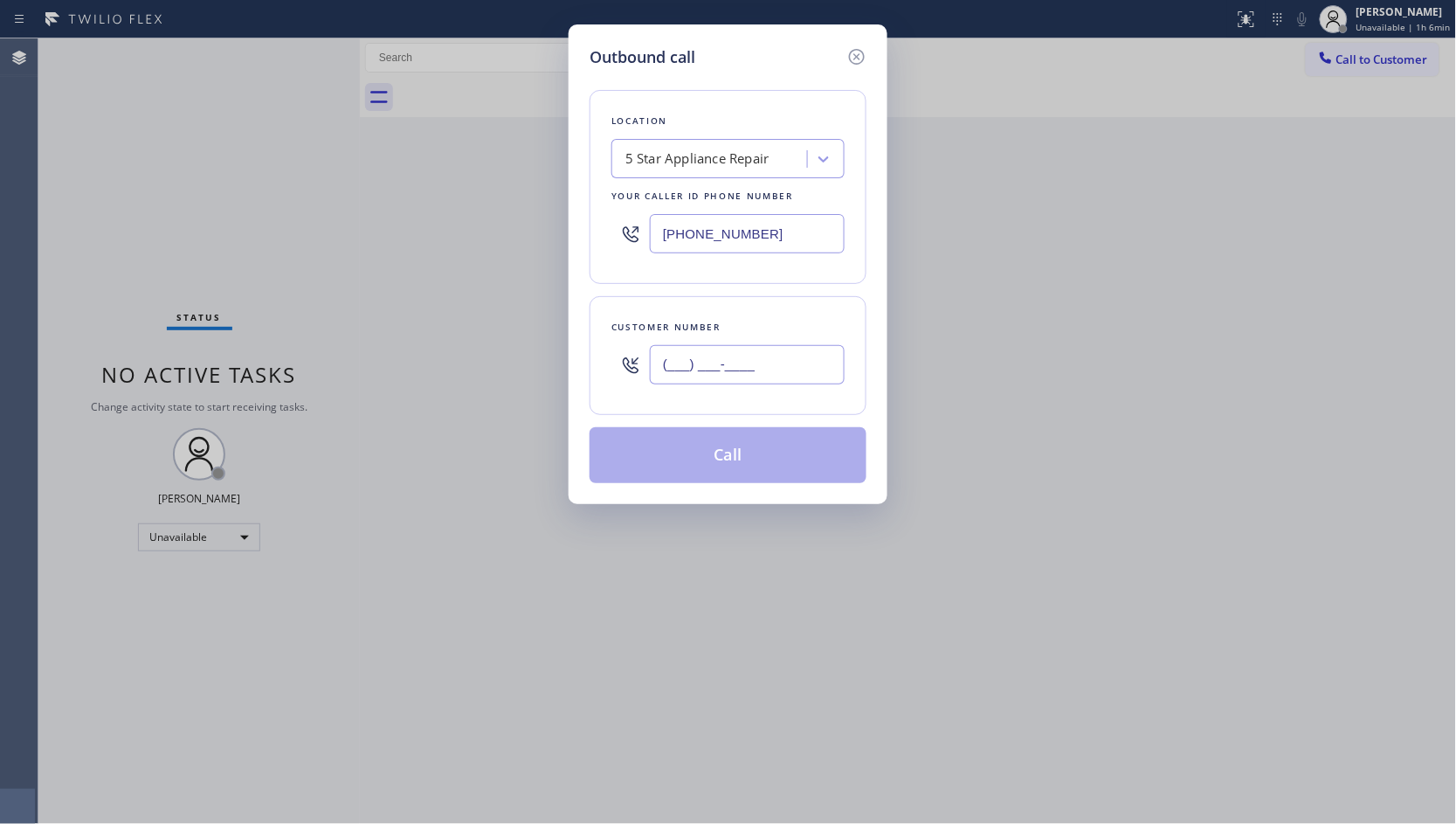 click on "(___) ___-____" at bounding box center [747, 364] 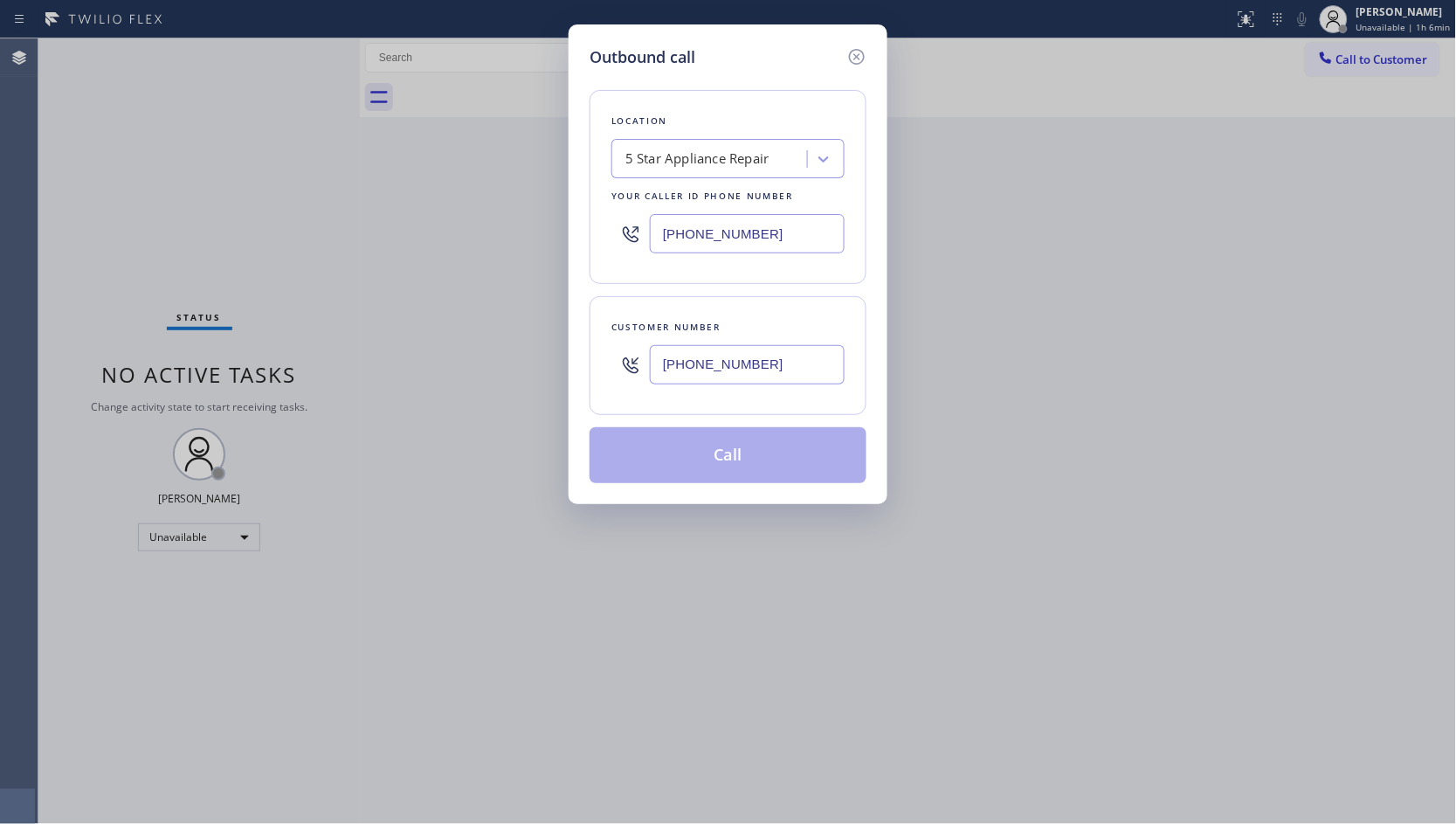 type on "[PHONE_NUMBER]" 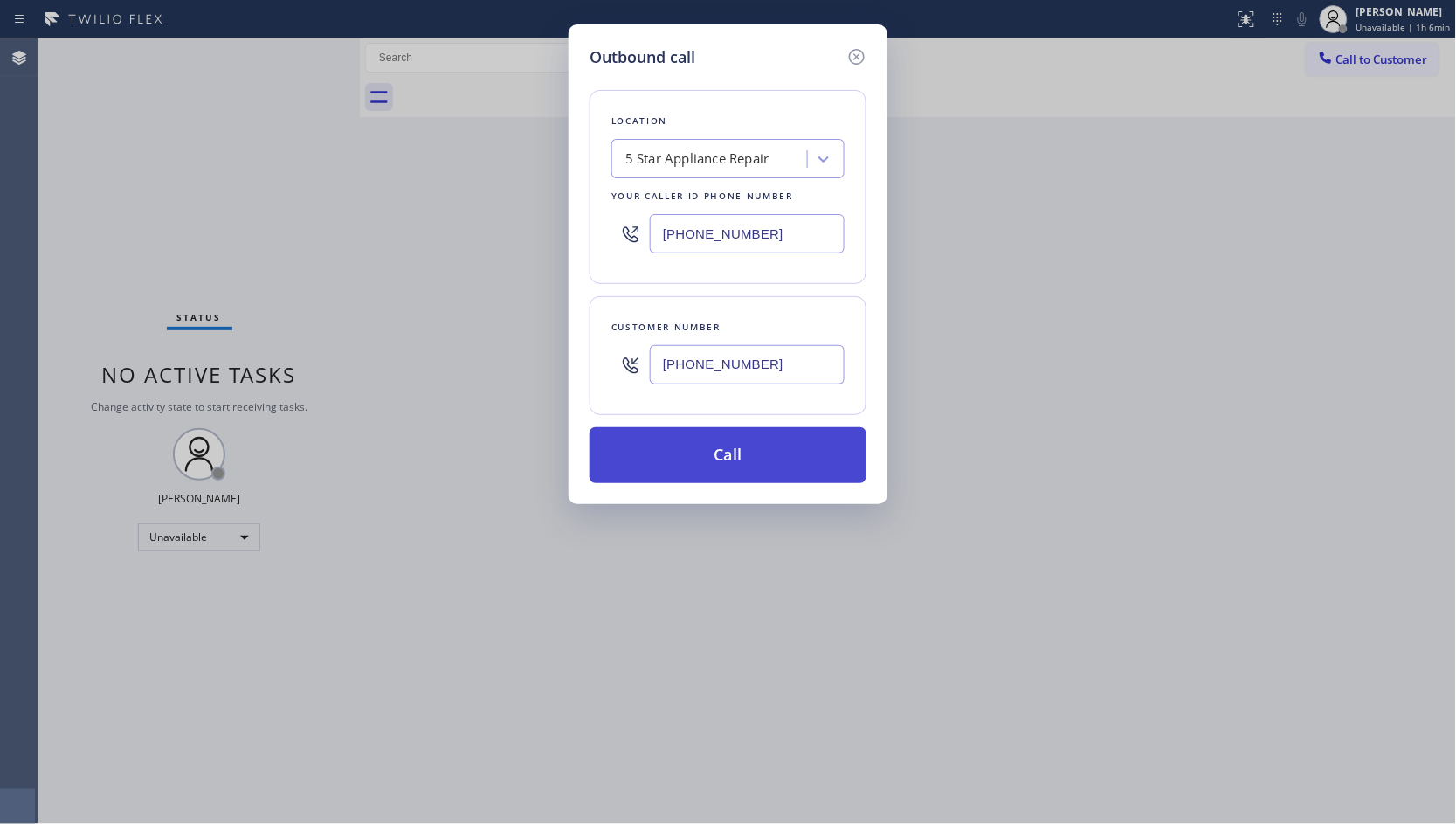 click on "Call" at bounding box center [728, 455] 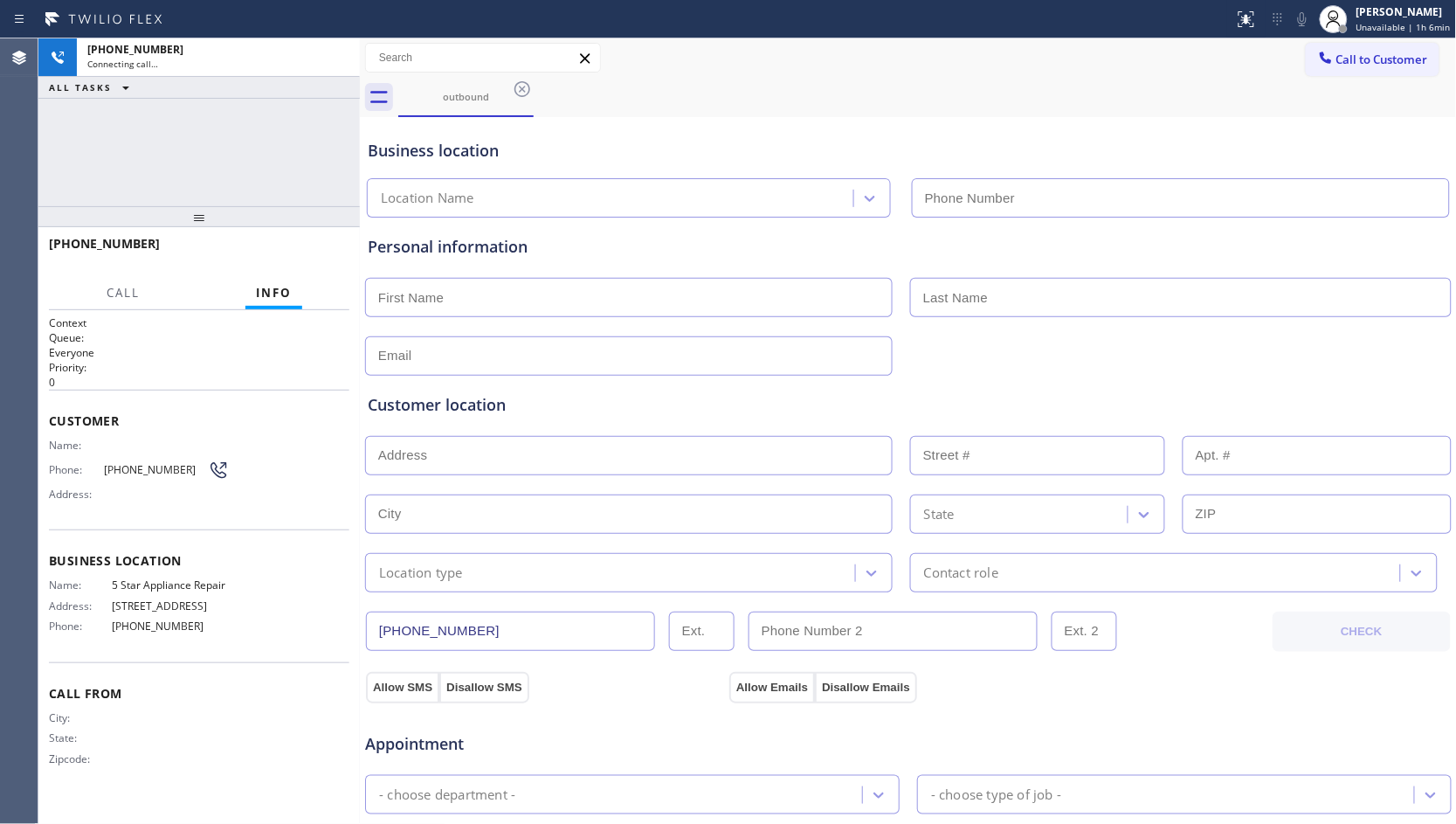 type on "[PHONE_NUMBER]" 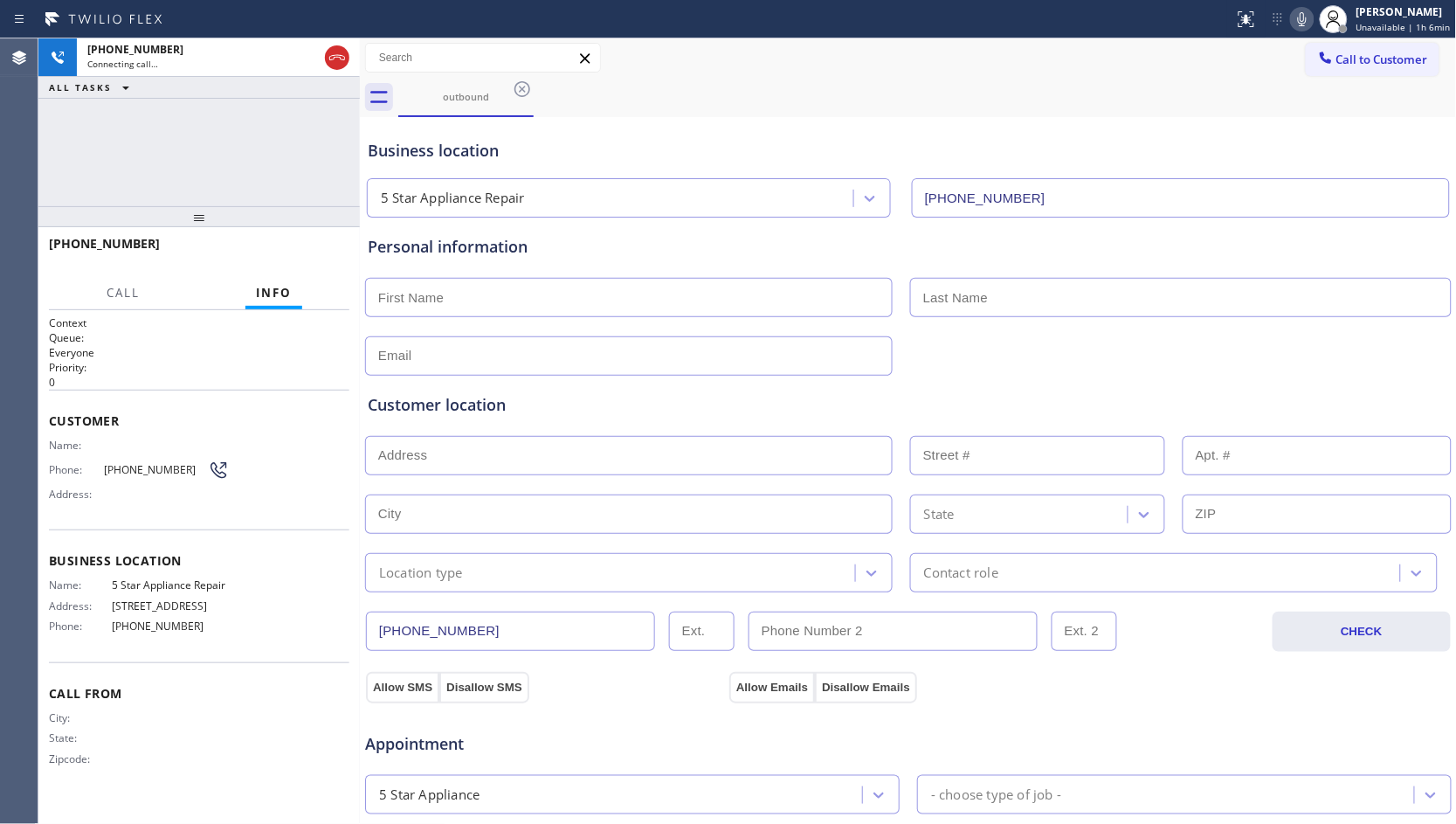 click on "Call to Customer Outbound call Location 5 Star Appliance Repair Your caller id phone number [PHONE_NUMBER] Customer number Call Outbound call Technician Search Technician Your caller id phone number Your caller id phone number Call" at bounding box center (908, 58) 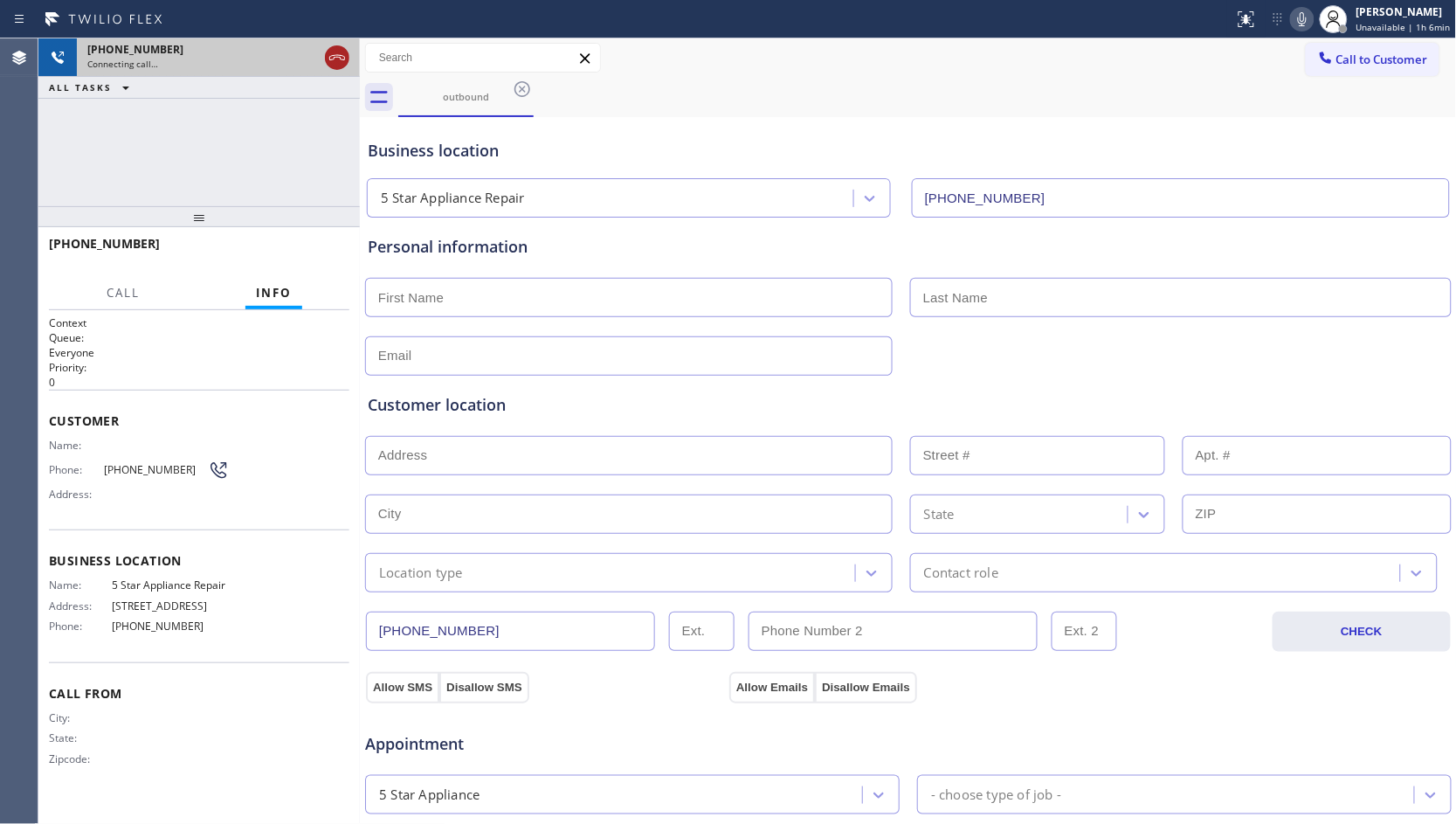 click 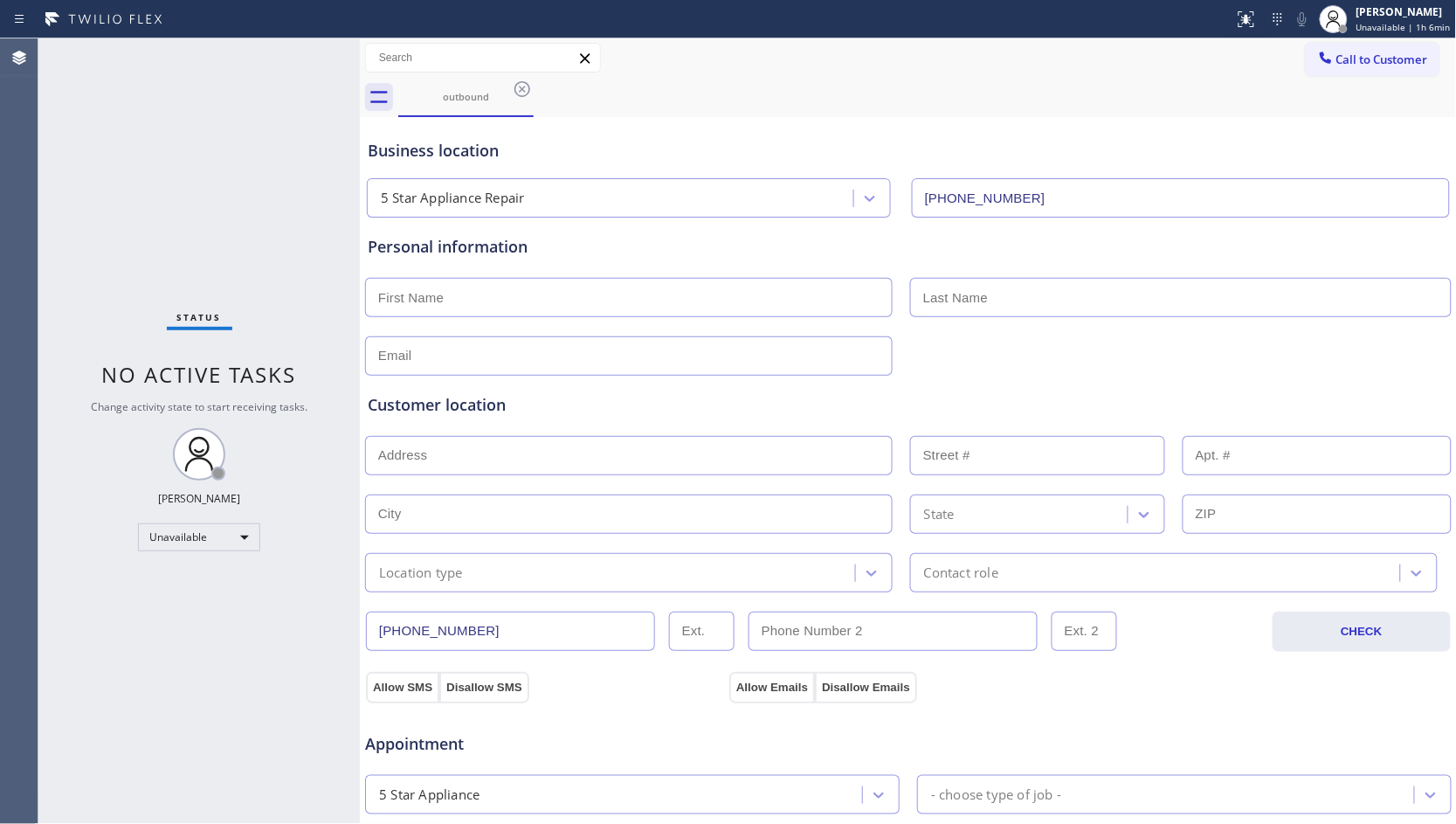 click 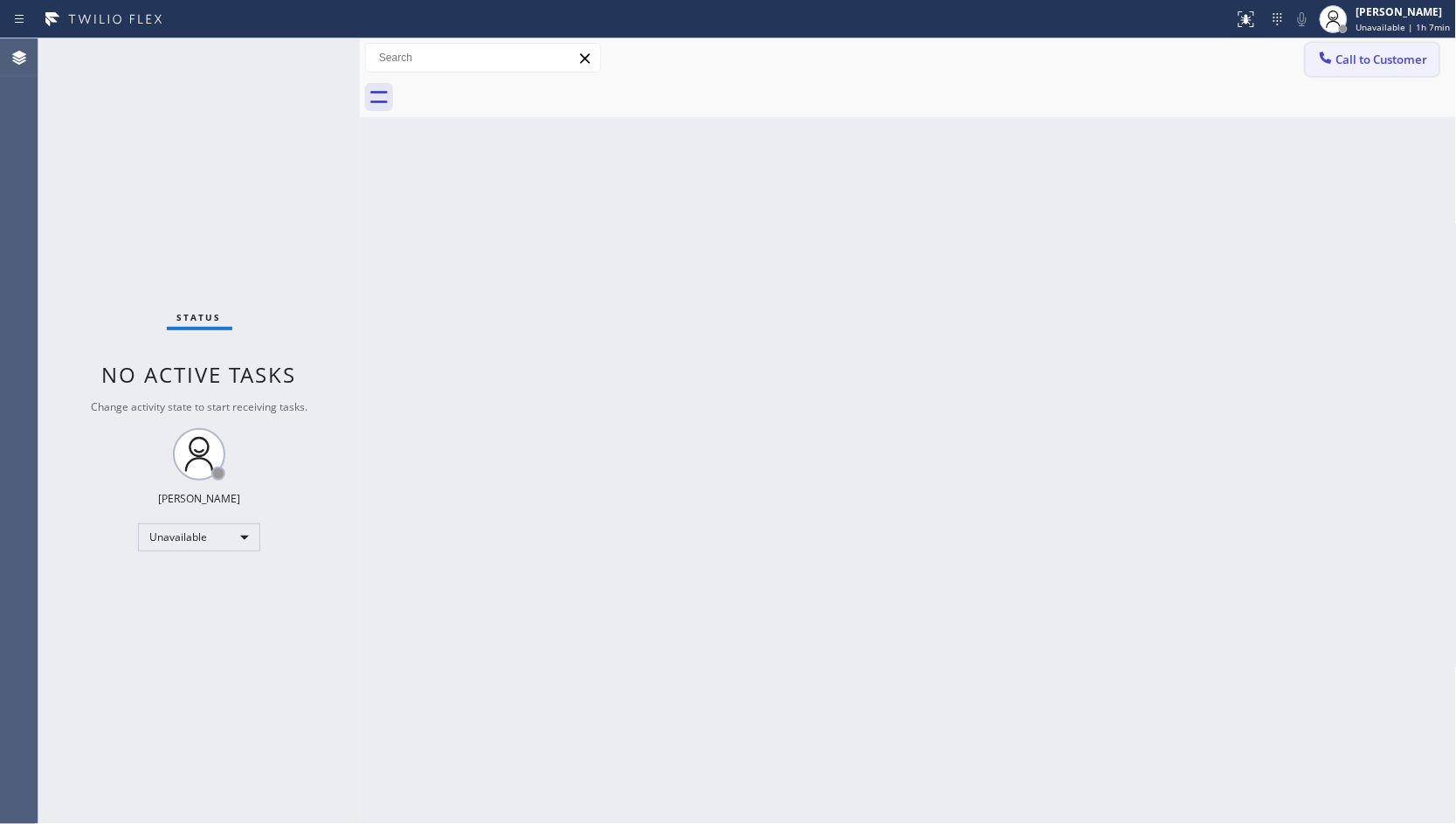 click on "Call to Customer" at bounding box center [1372, 59] 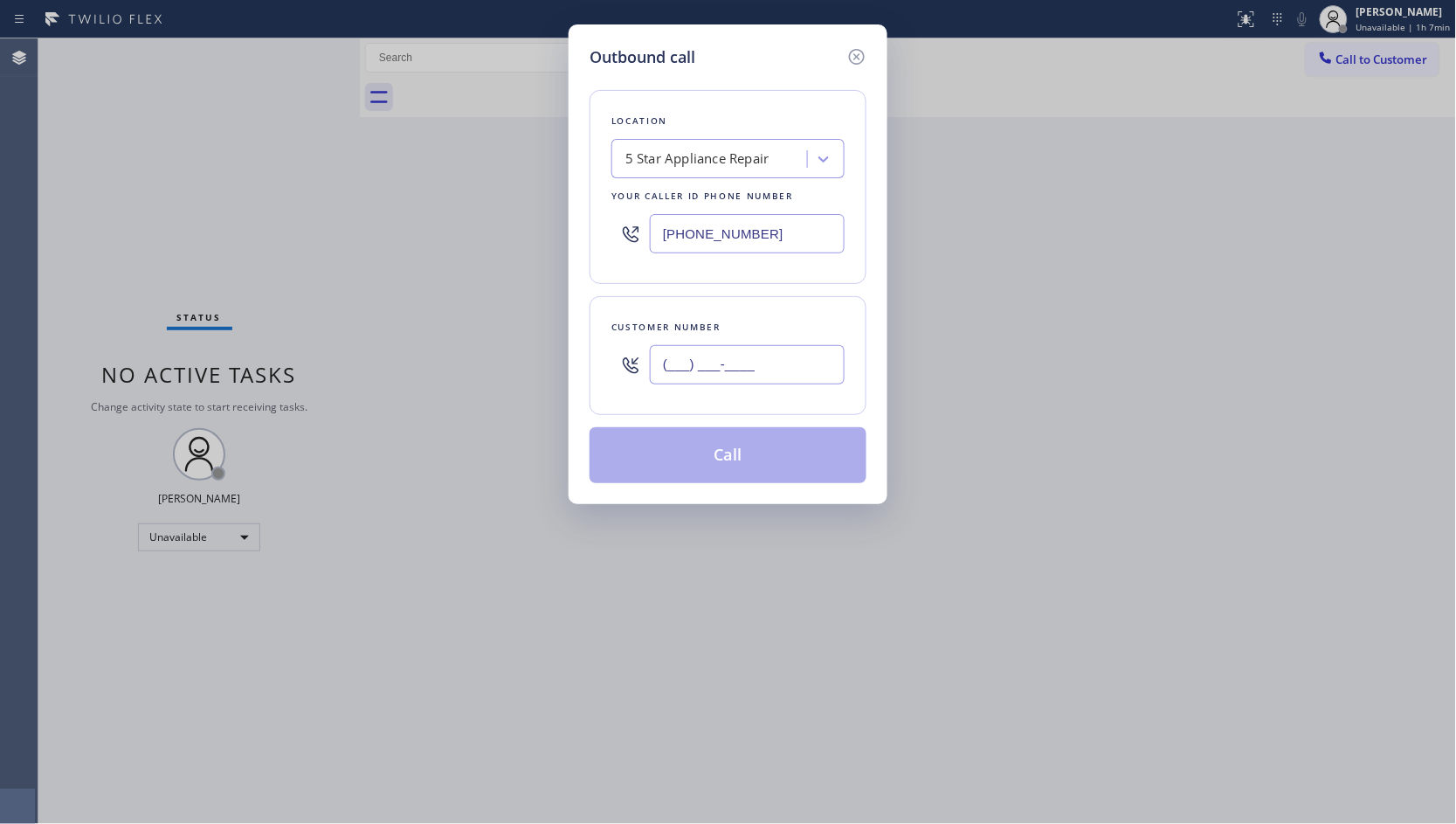 click on "(___) ___-____" at bounding box center [747, 364] 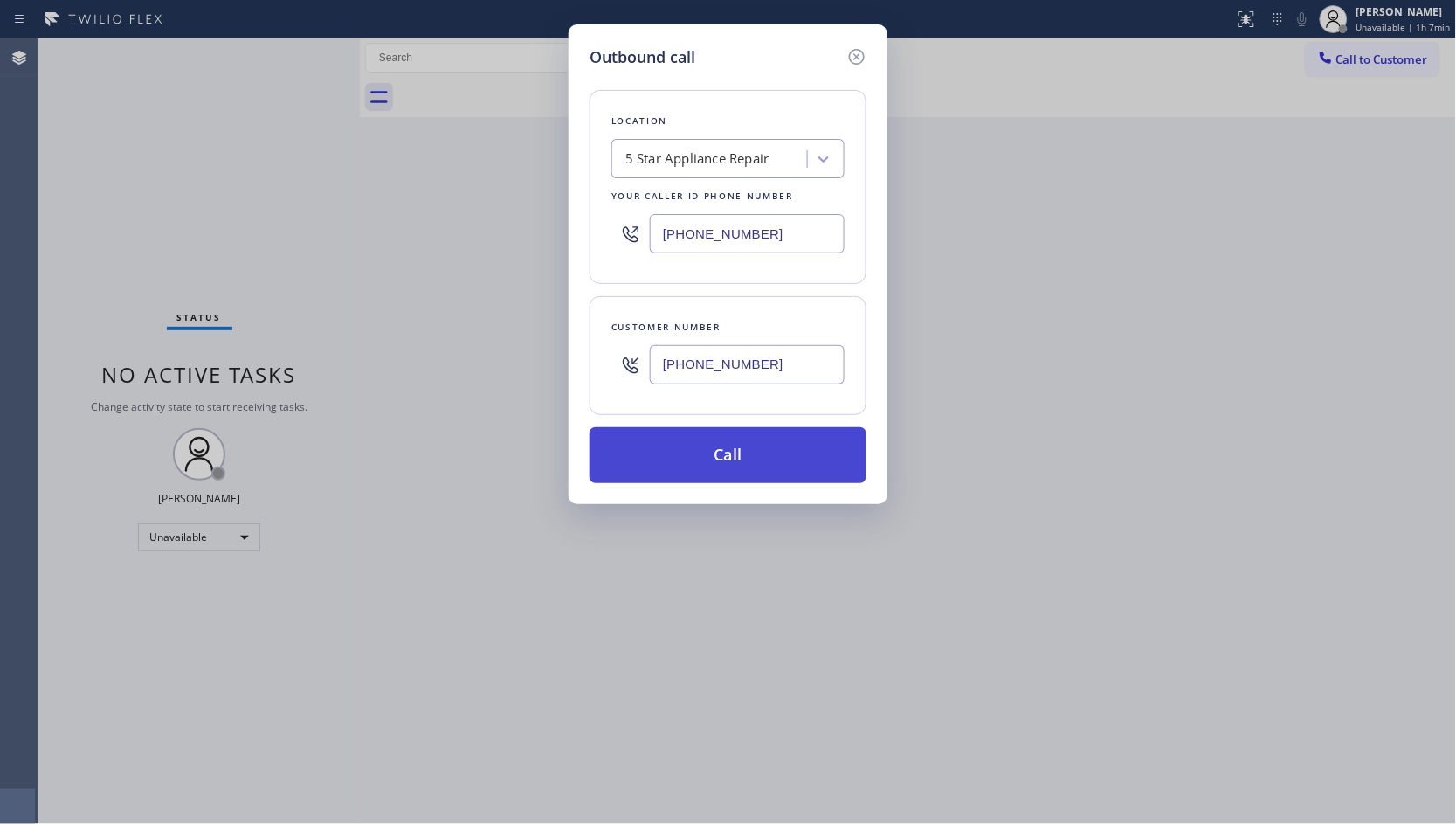 type on "[PHONE_NUMBER]" 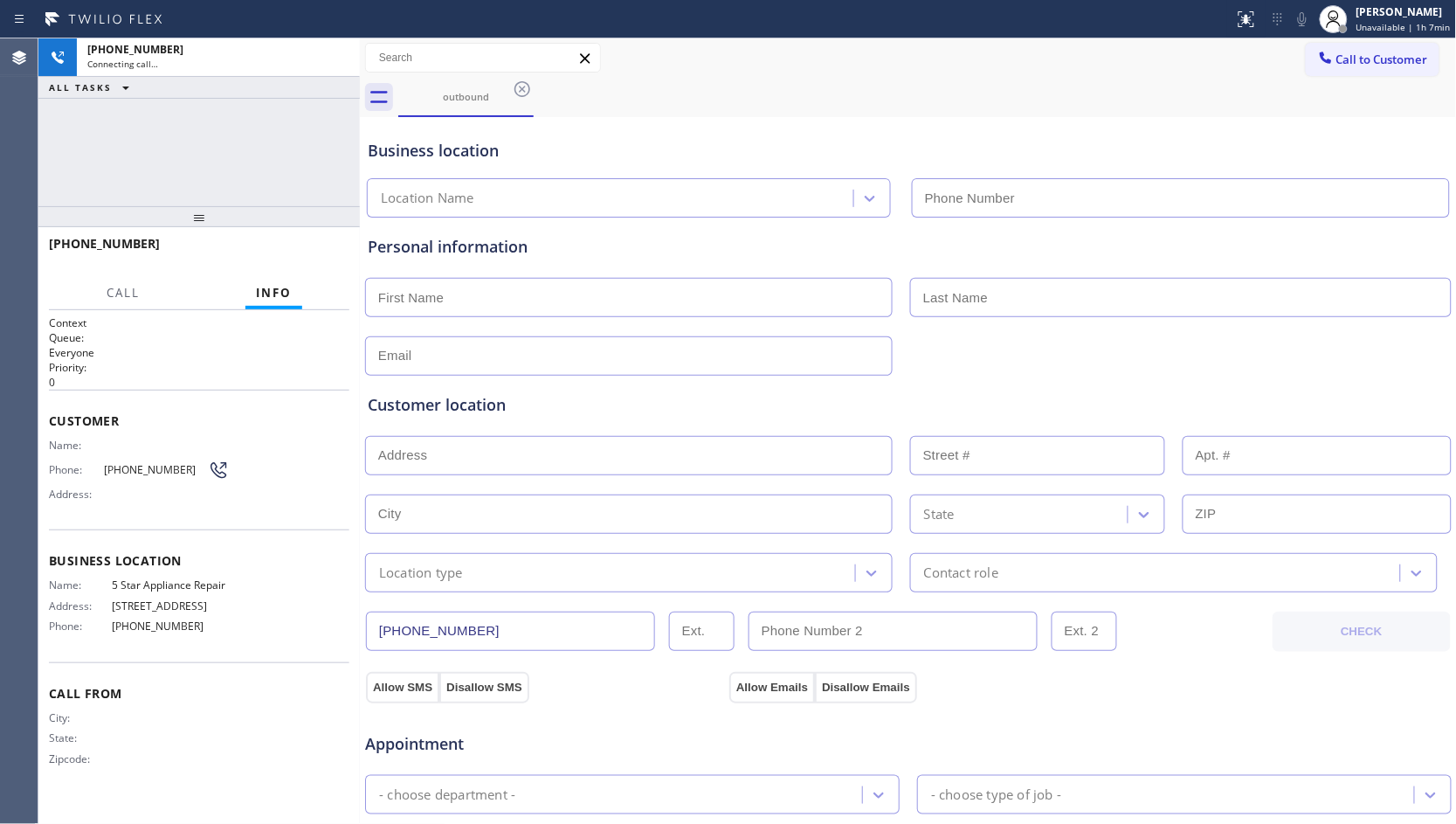 type on "[PHONE_NUMBER]" 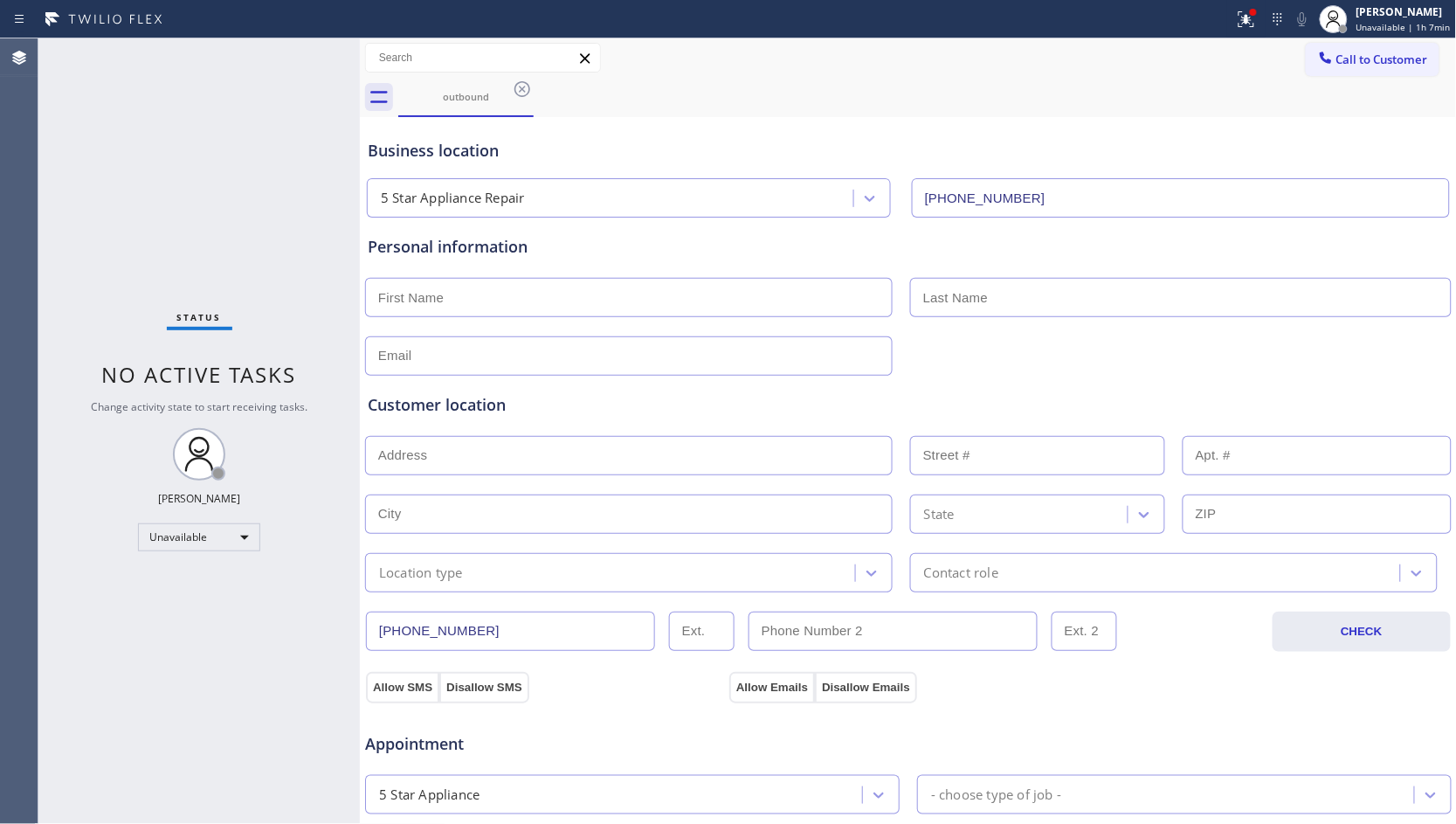 click 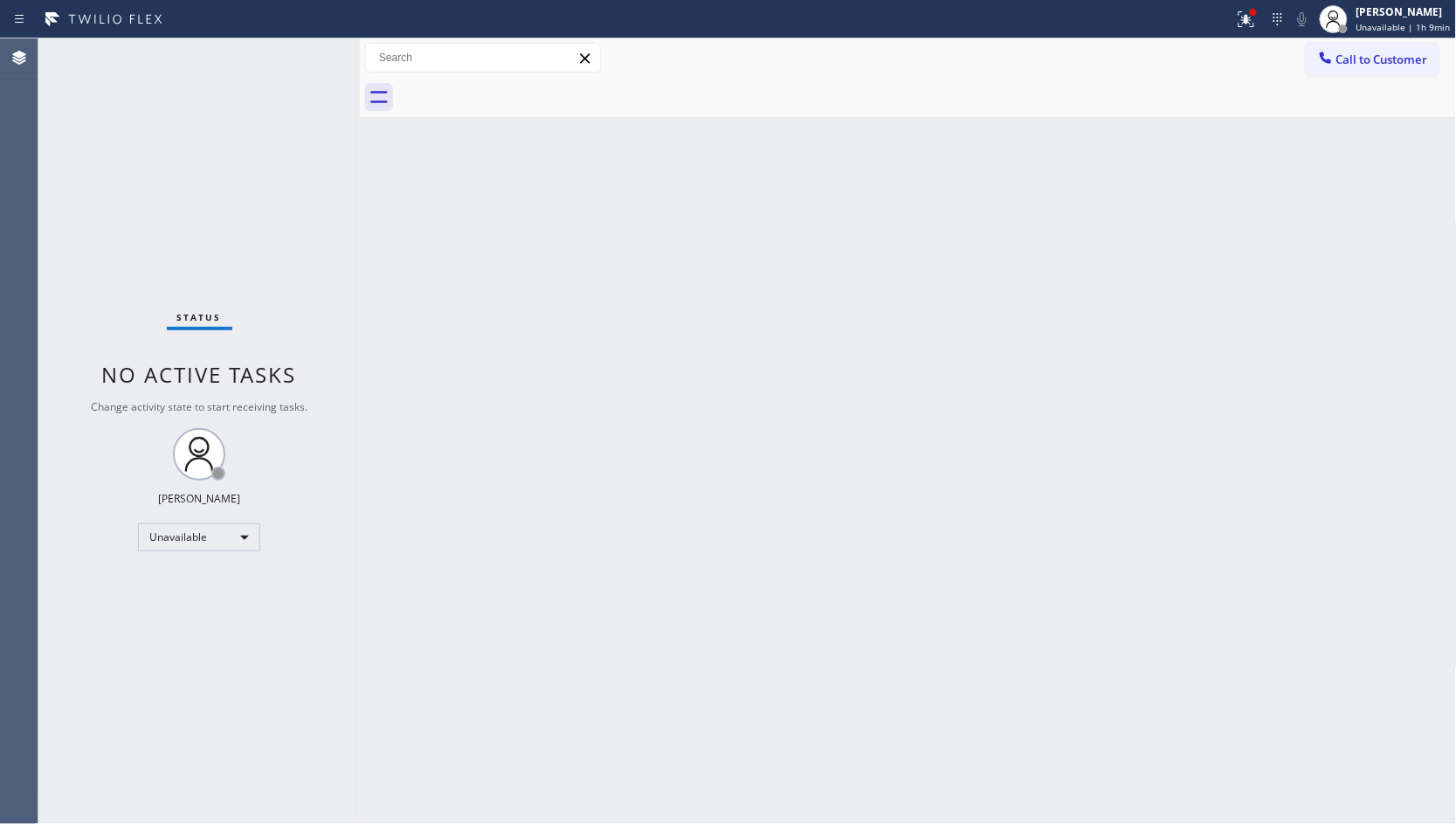 click on "Back to Dashboard Change Sender ID Customers Technicians Select a contact Outbound call Location Search location Your caller id phone number Customer number Call Customer info Name   Phone none Address none Change Sender ID HVAC [PHONE_NUMBER] 5 Star Appliance [PHONE_NUMBER] Appliance Repair [PHONE_NUMBER] Plumbing [PHONE_NUMBER] Air Duct Cleaning [PHONE_NUMBER]  Electricians [PHONE_NUMBER] Cancel Change Check personal SMS Reset Change No tabs Call to Customer Outbound call Location 5 Star Appliance Repair Your caller id phone number [PHONE_NUMBER] Customer number Call Outbound call Technician Search Technician Your caller id phone number Your caller id phone number Call" at bounding box center (908, 431) 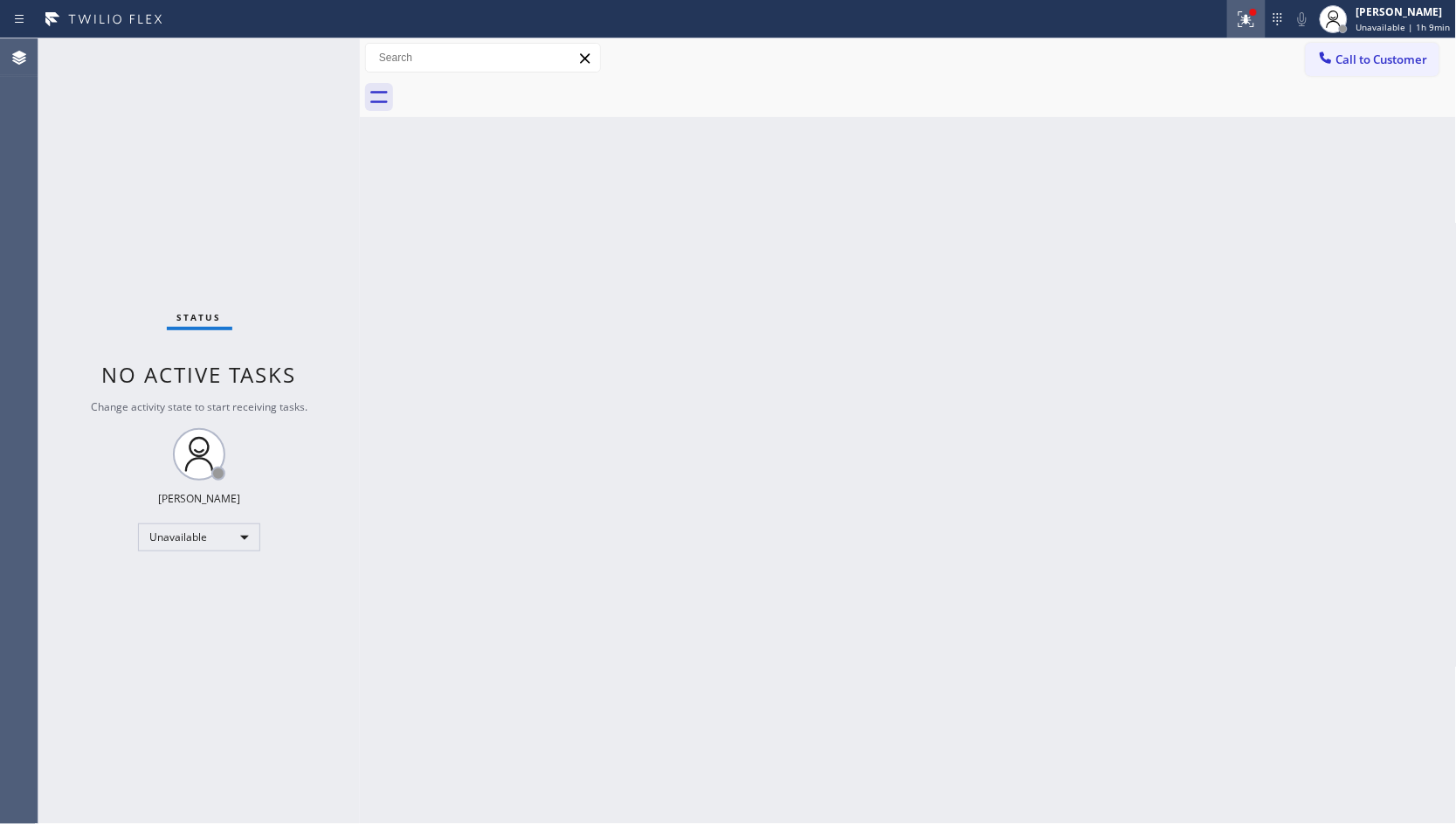 click 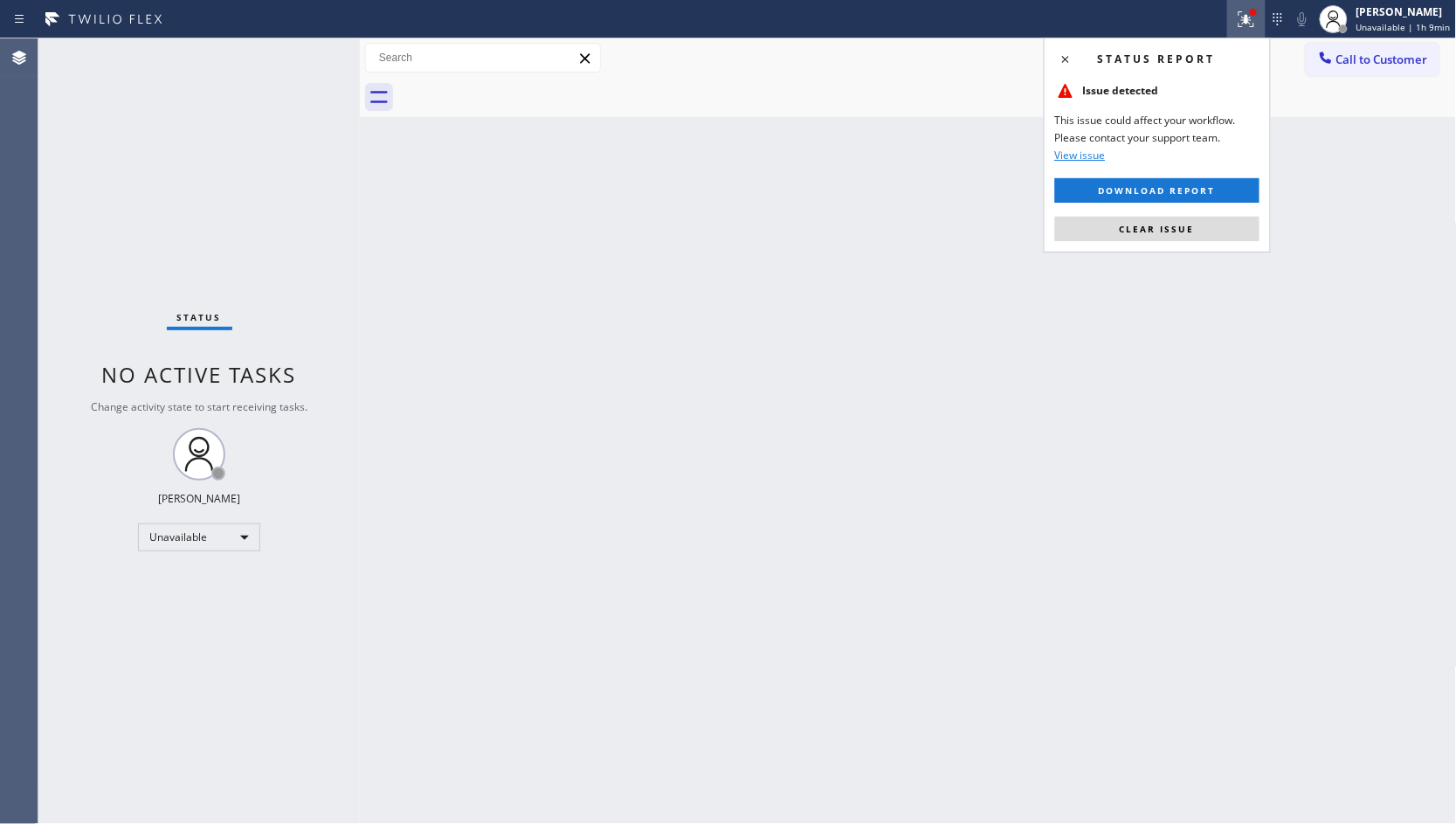 click on "Status report Issue detected This issue could affect your workflow. Please contact your support team. View issue Download report Clear issue" at bounding box center [1157, 145] 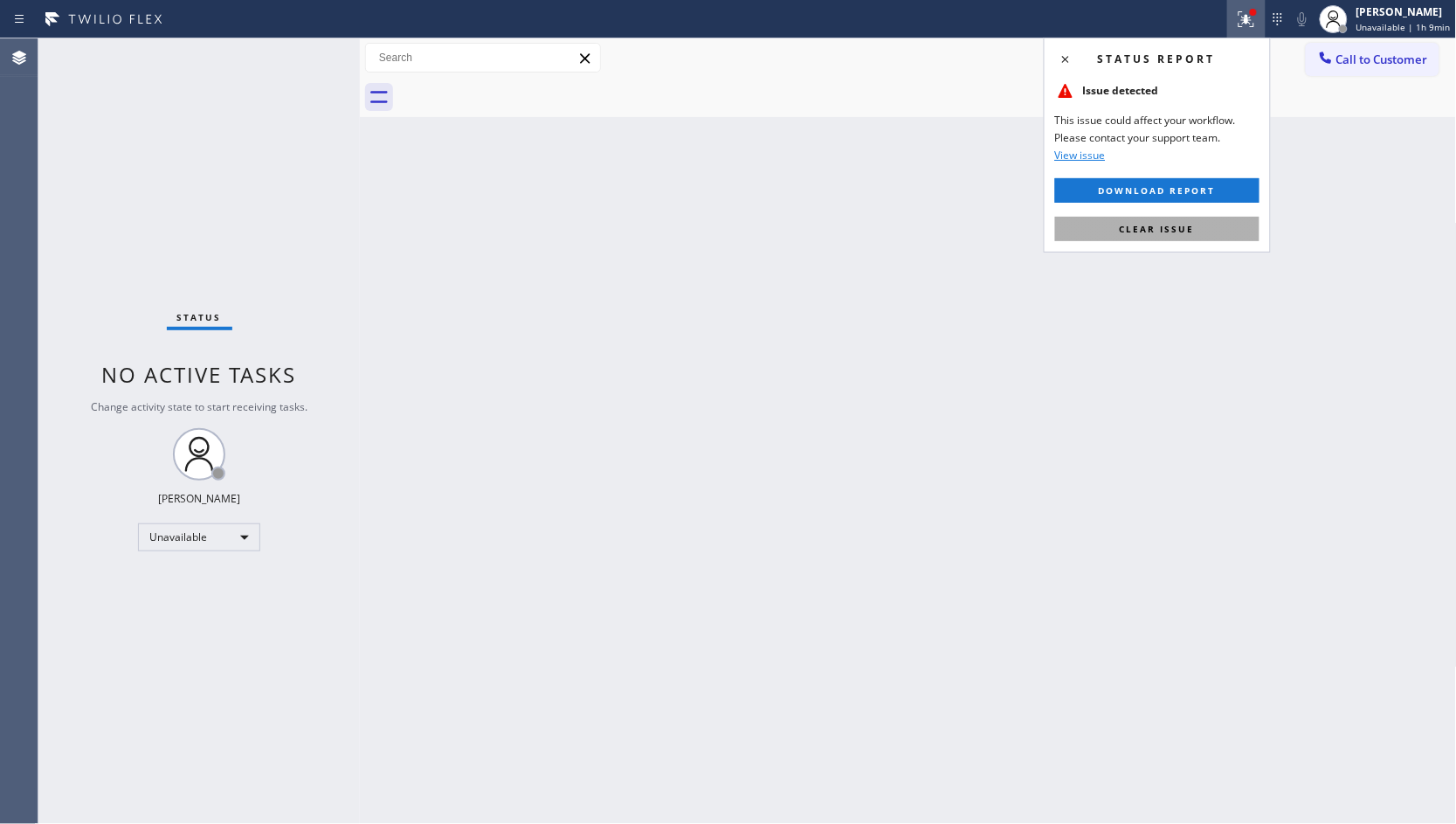 click on "Status report Issue detected This issue could affect your workflow. Please contact your support team. View issue Download report Clear issue" at bounding box center (1157, 145) 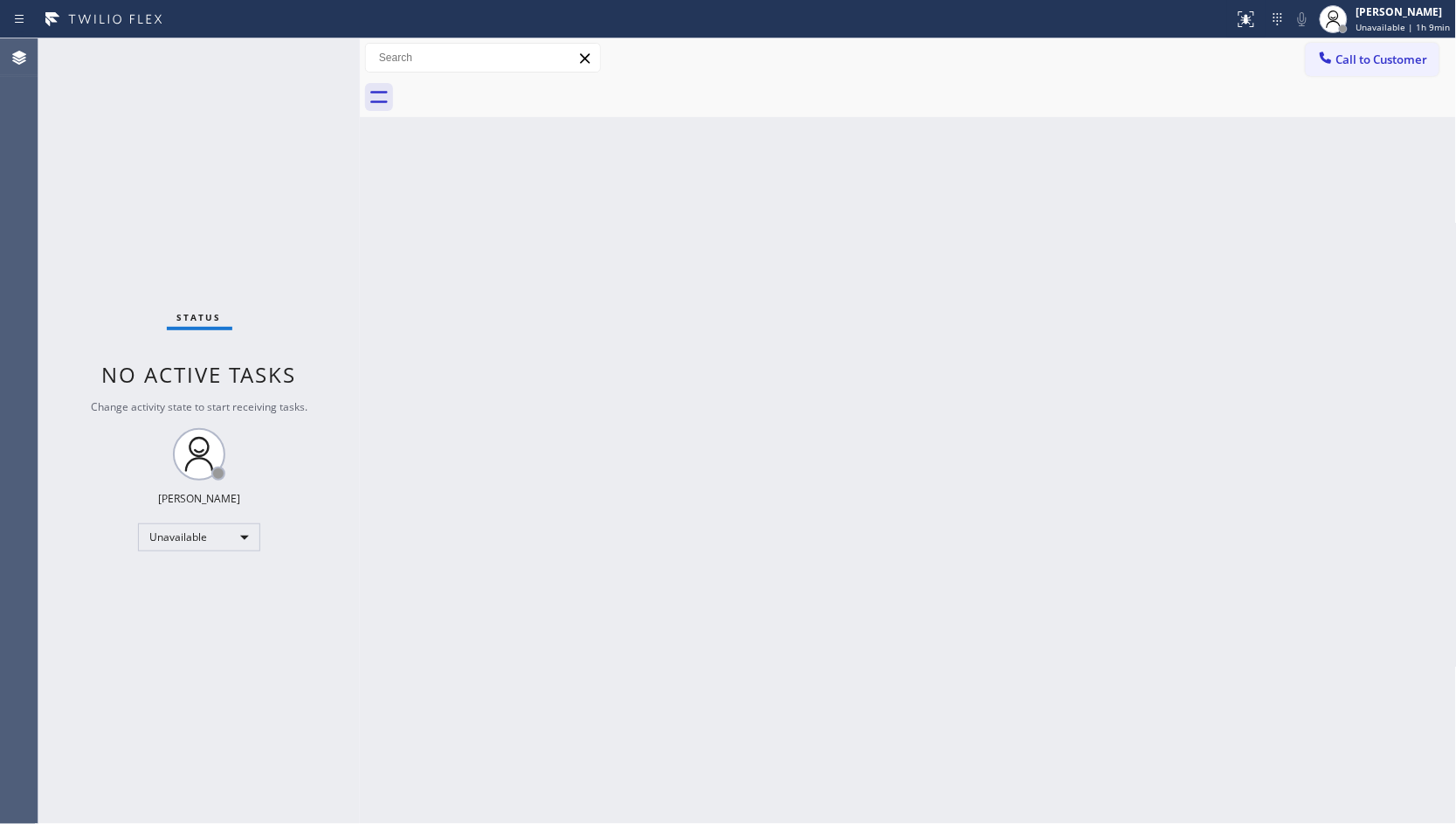 drag, startPoint x: 1377, startPoint y: 58, endPoint x: 1279, endPoint y: 80, distance: 100.43904 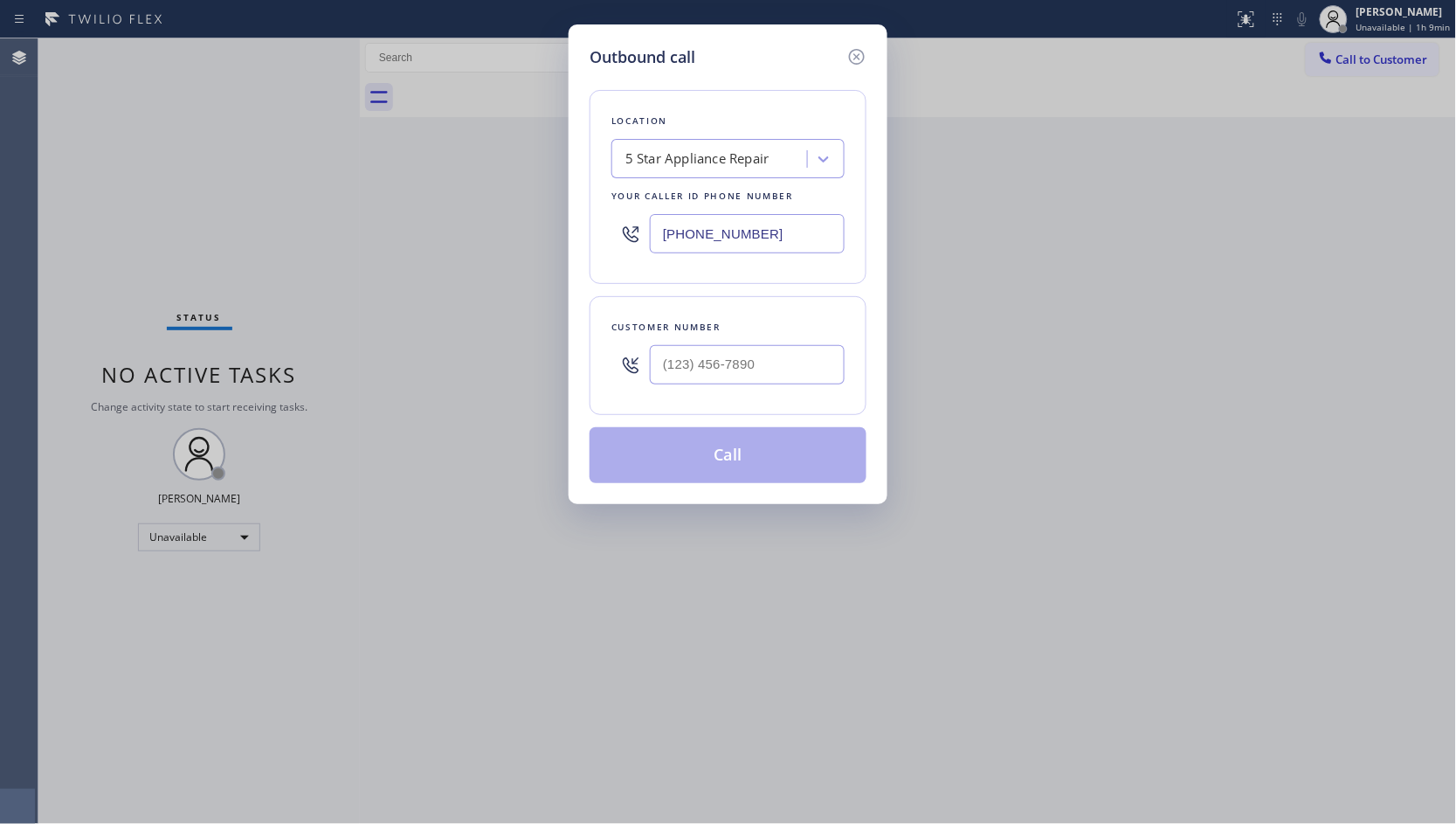 click at bounding box center [747, 364] 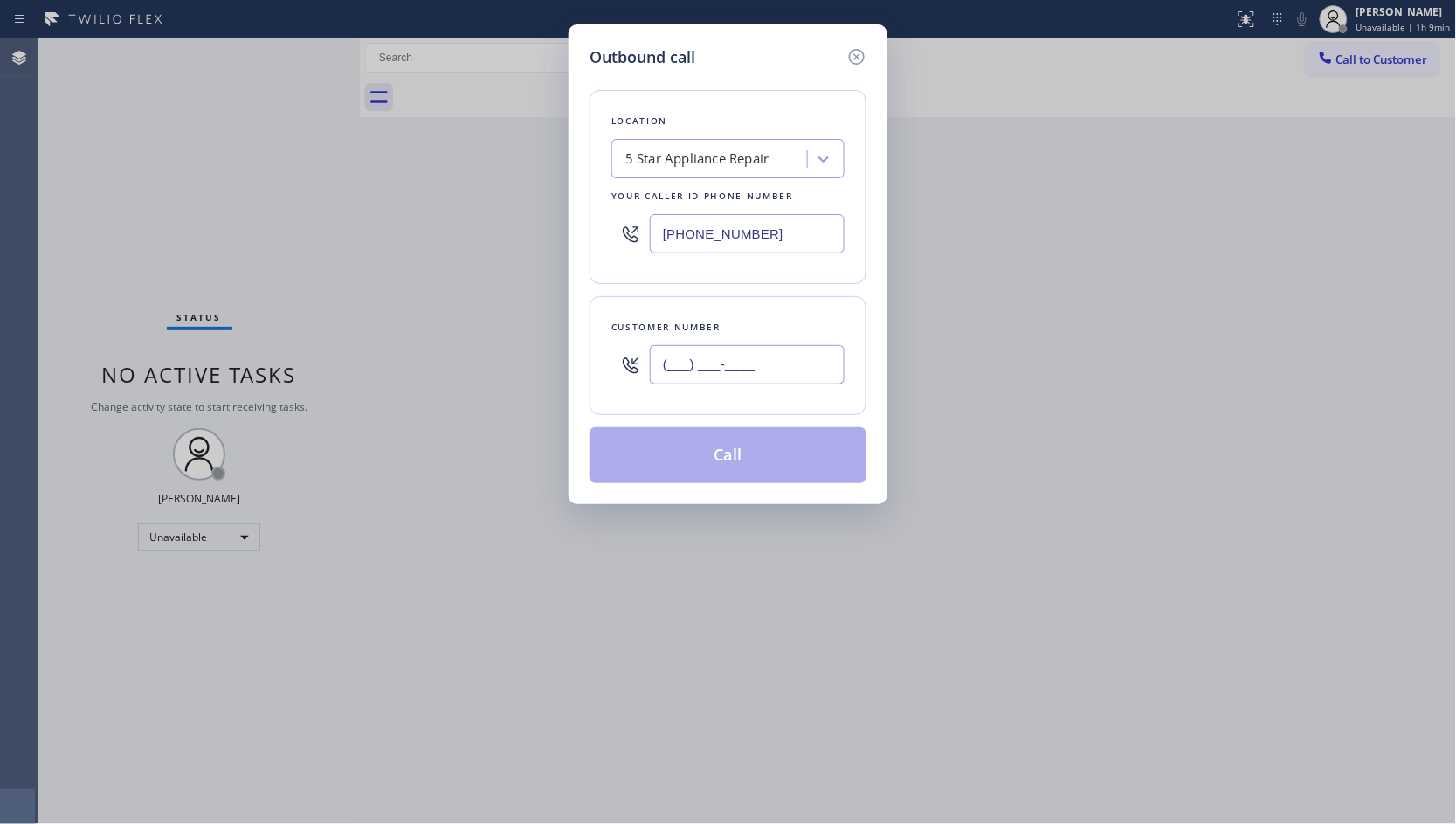 click on "(___) ___-____" at bounding box center [747, 364] 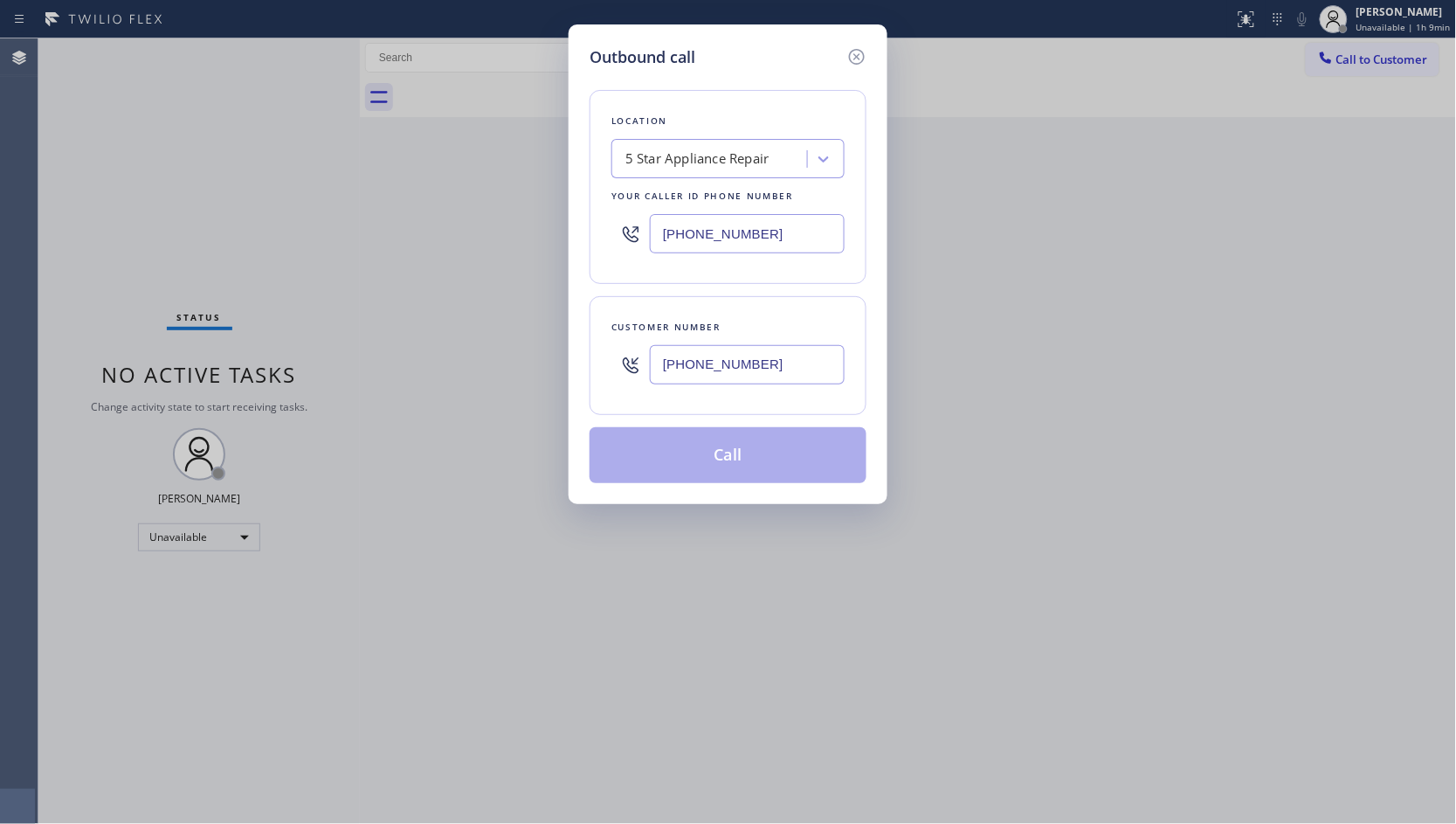 type on "[PHONE_NUMBER]" 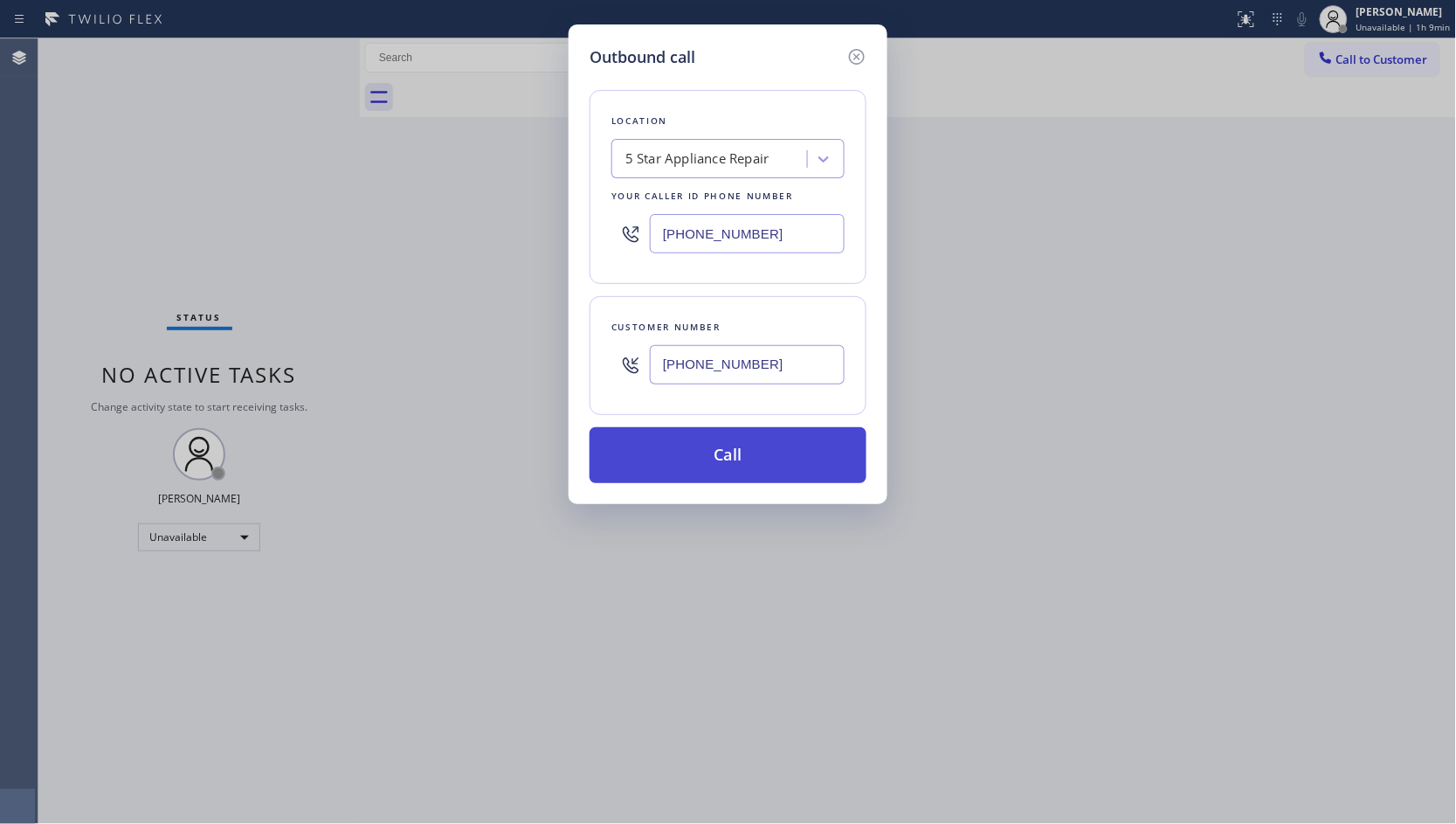 click on "Call" at bounding box center [728, 455] 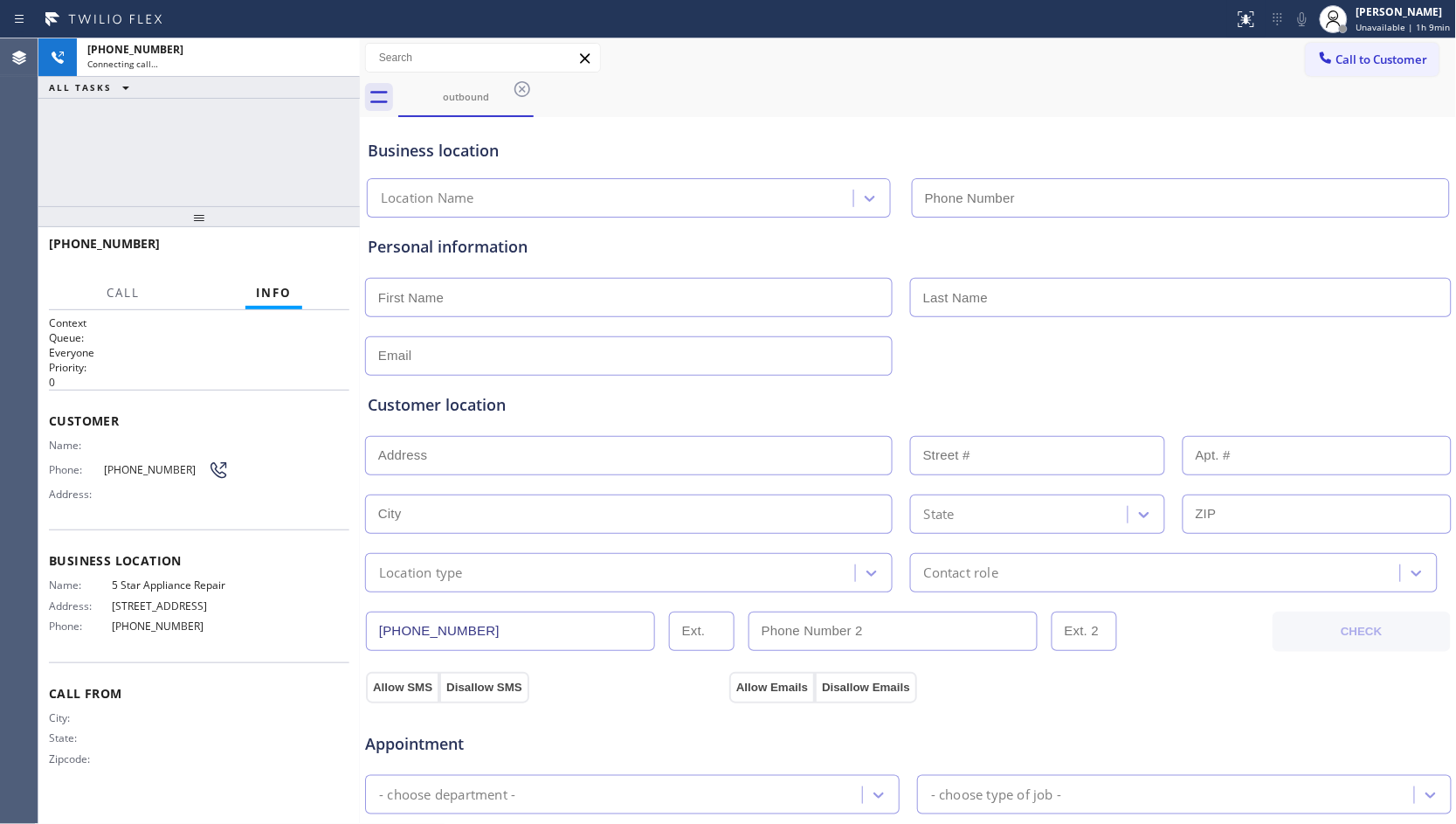 type on "[PHONE_NUMBER]" 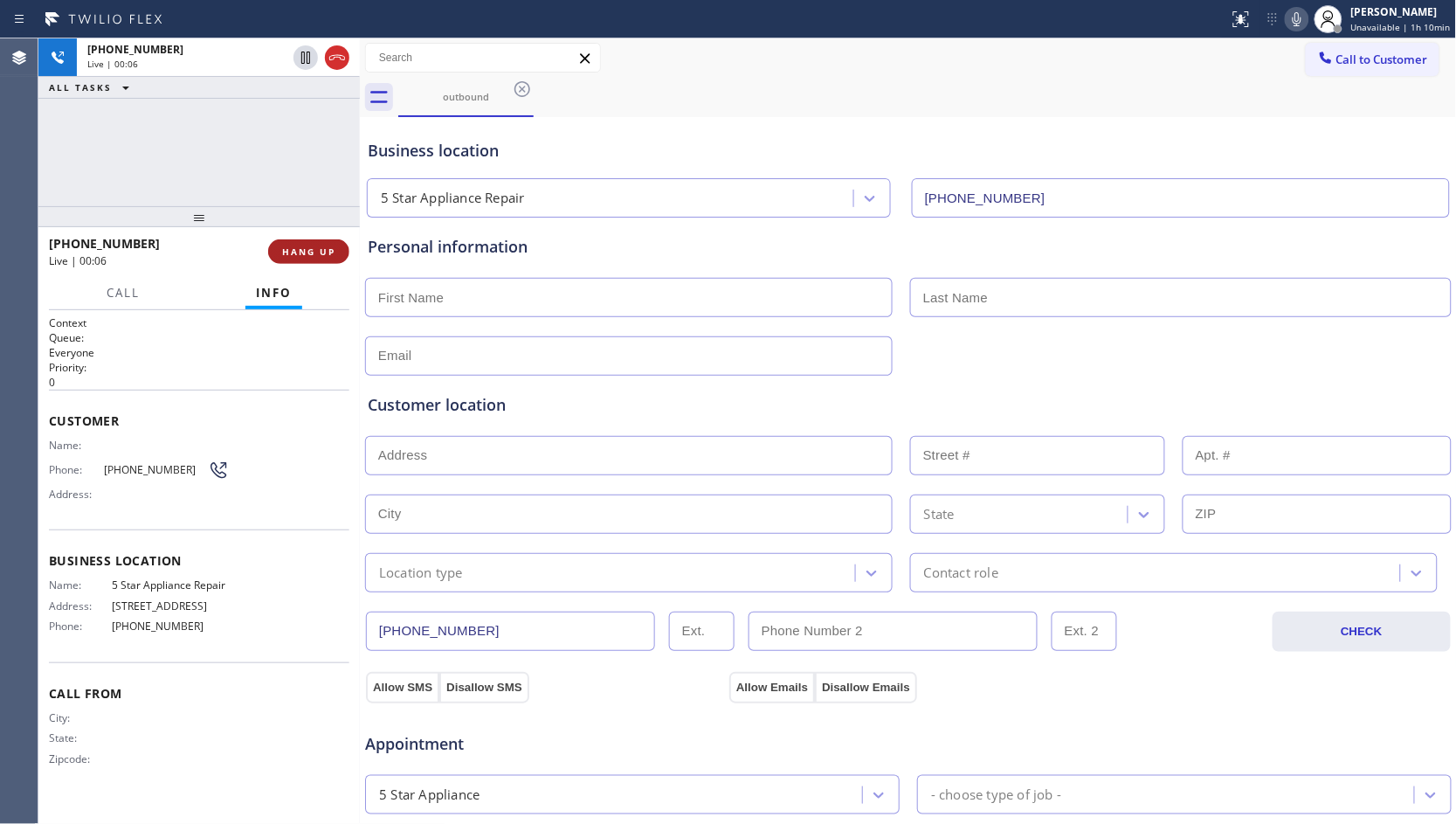 click on "HANG UP" at bounding box center [308, 252] 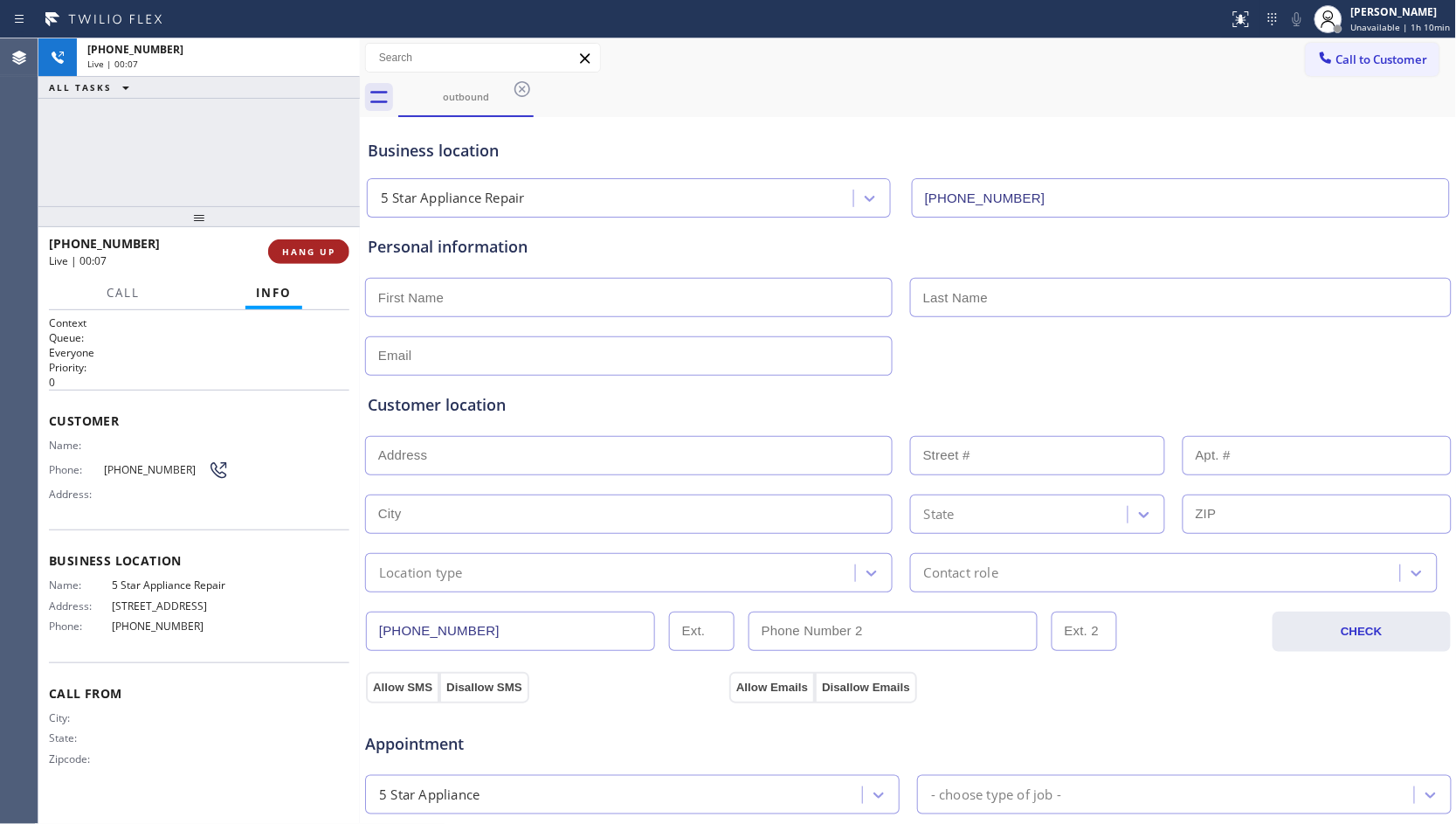 click on "HANG UP" at bounding box center [308, 252] 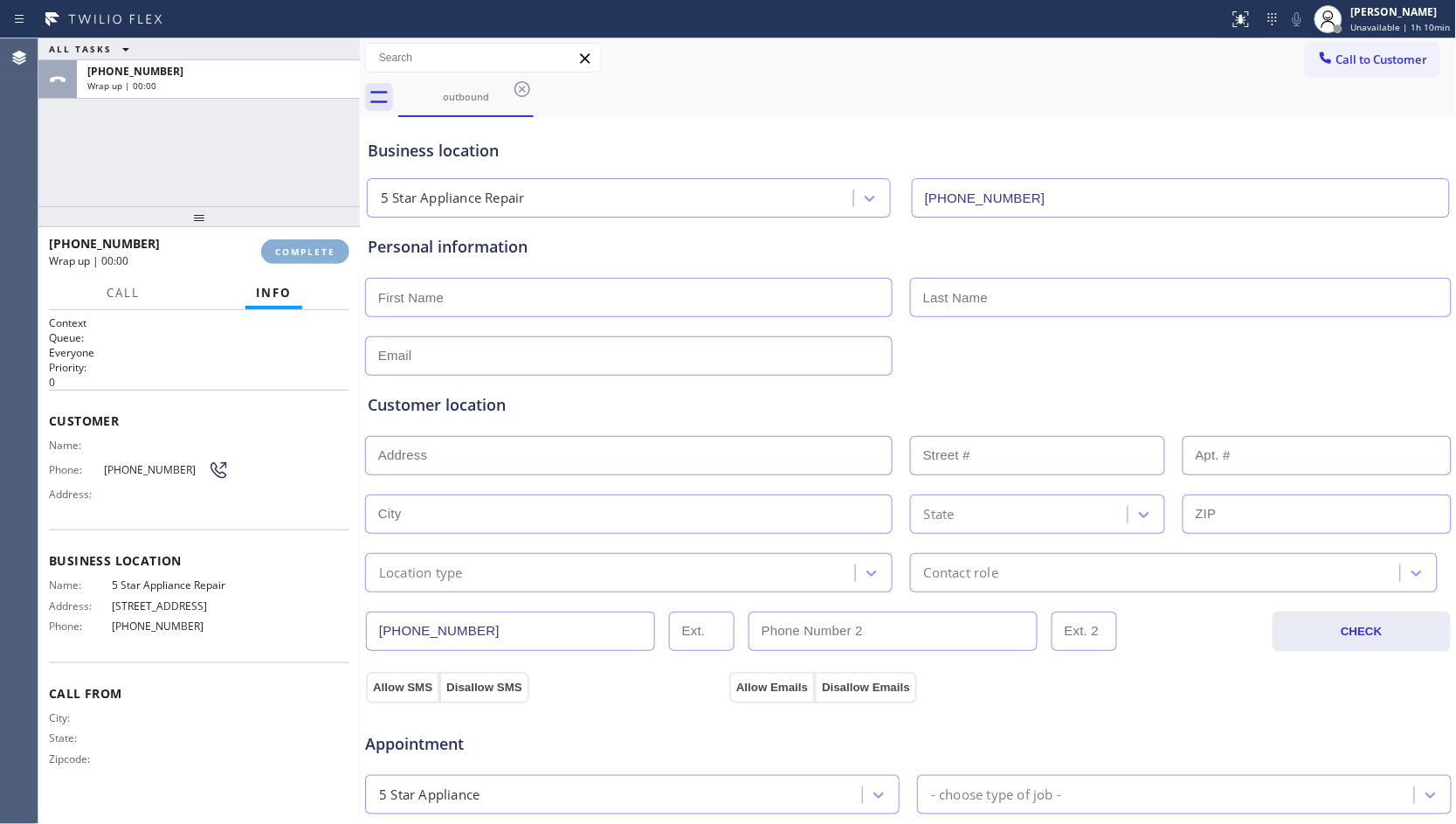 click on "COMPLETE" at bounding box center [305, 252] 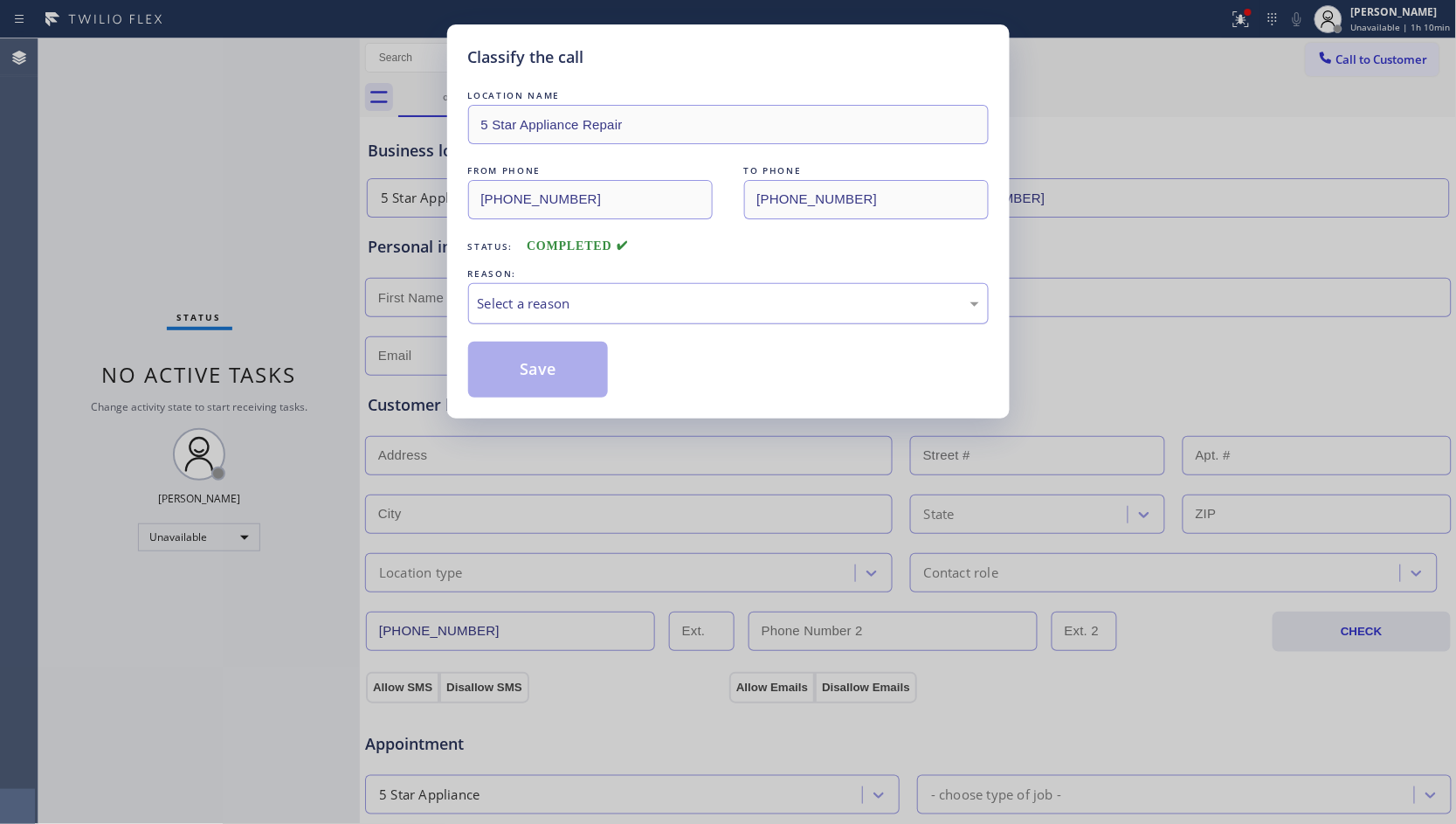 click on "Select a reason" at bounding box center (728, 303) 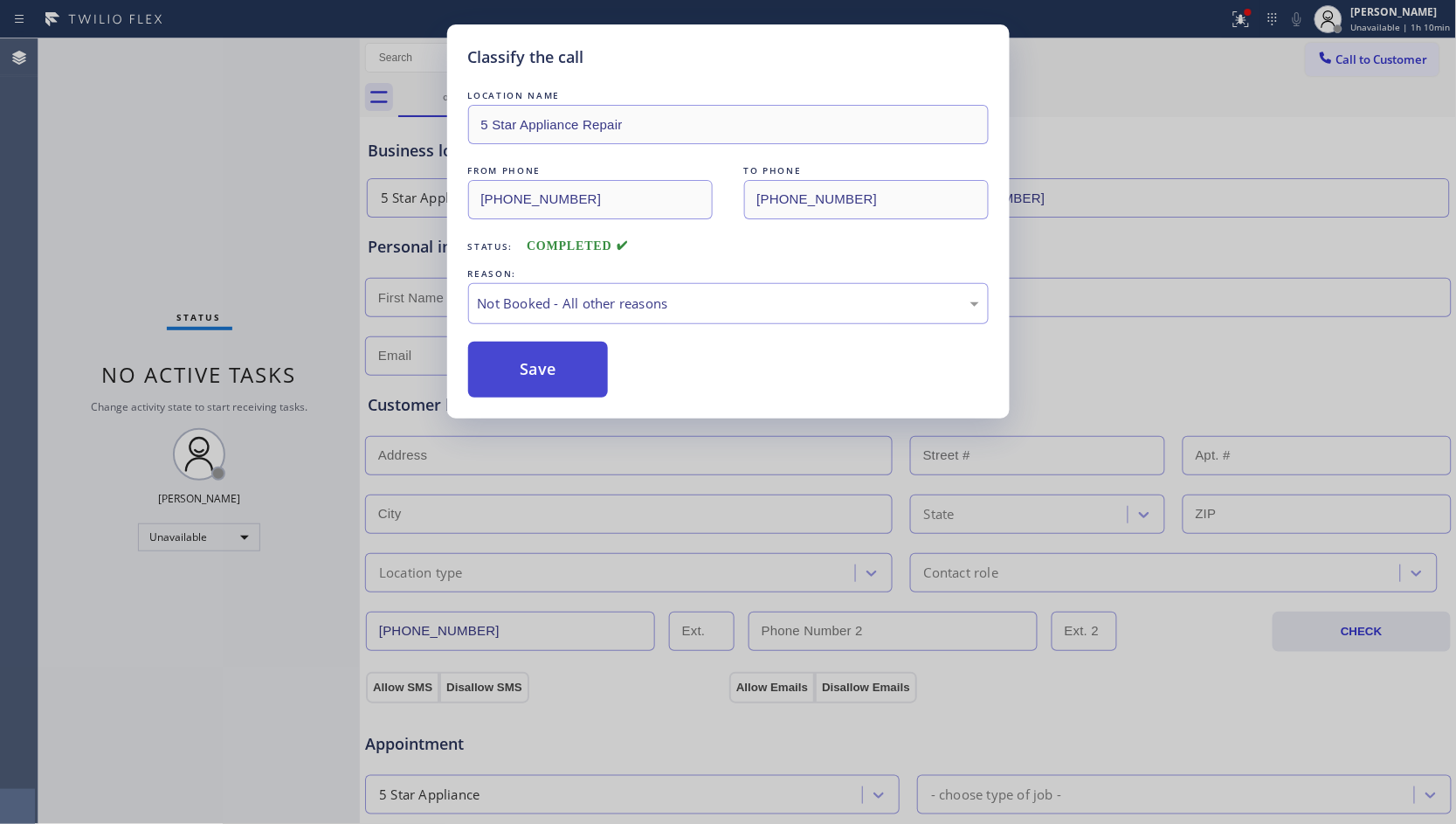 click on "Save" at bounding box center [538, 370] 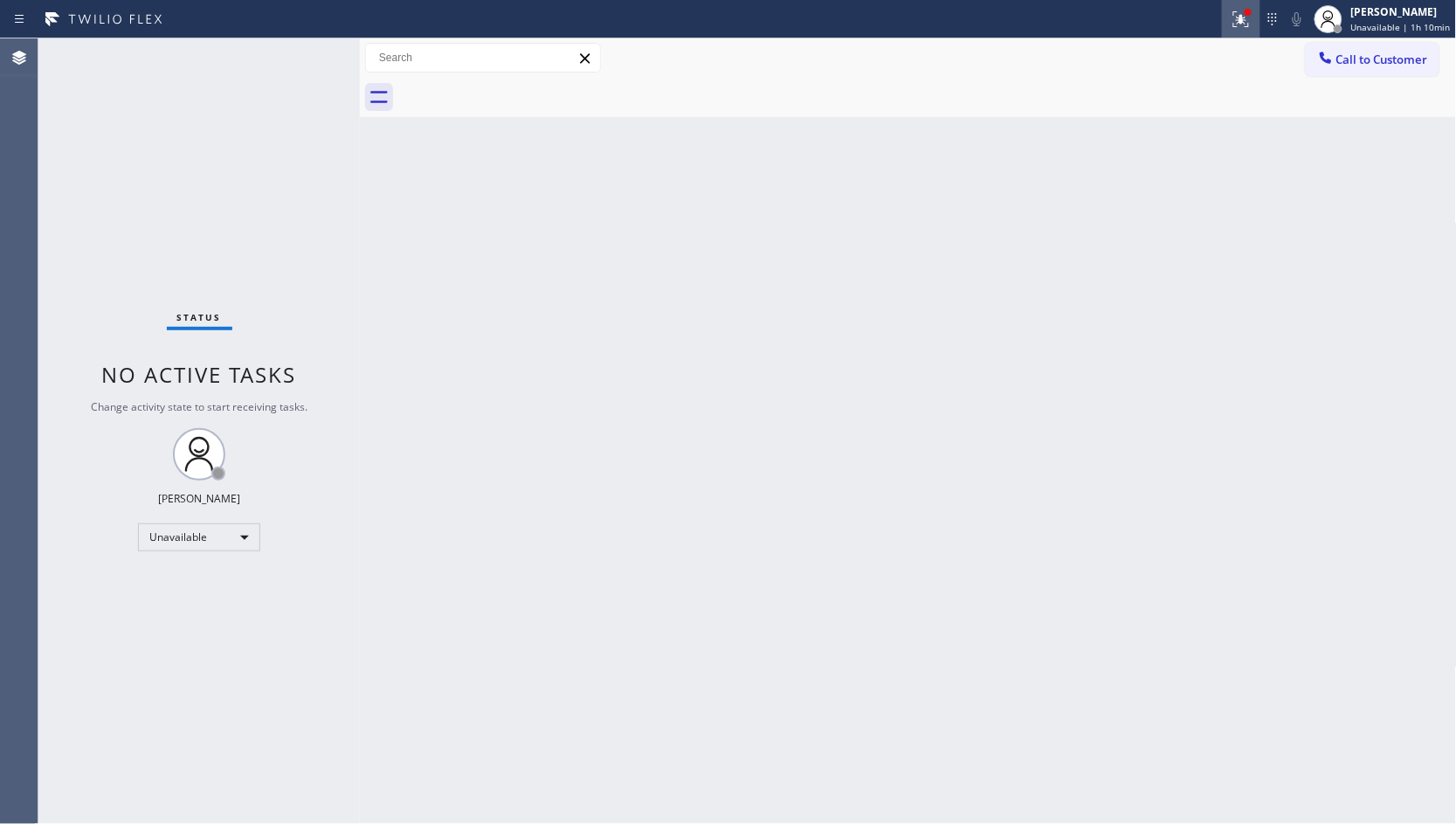 click 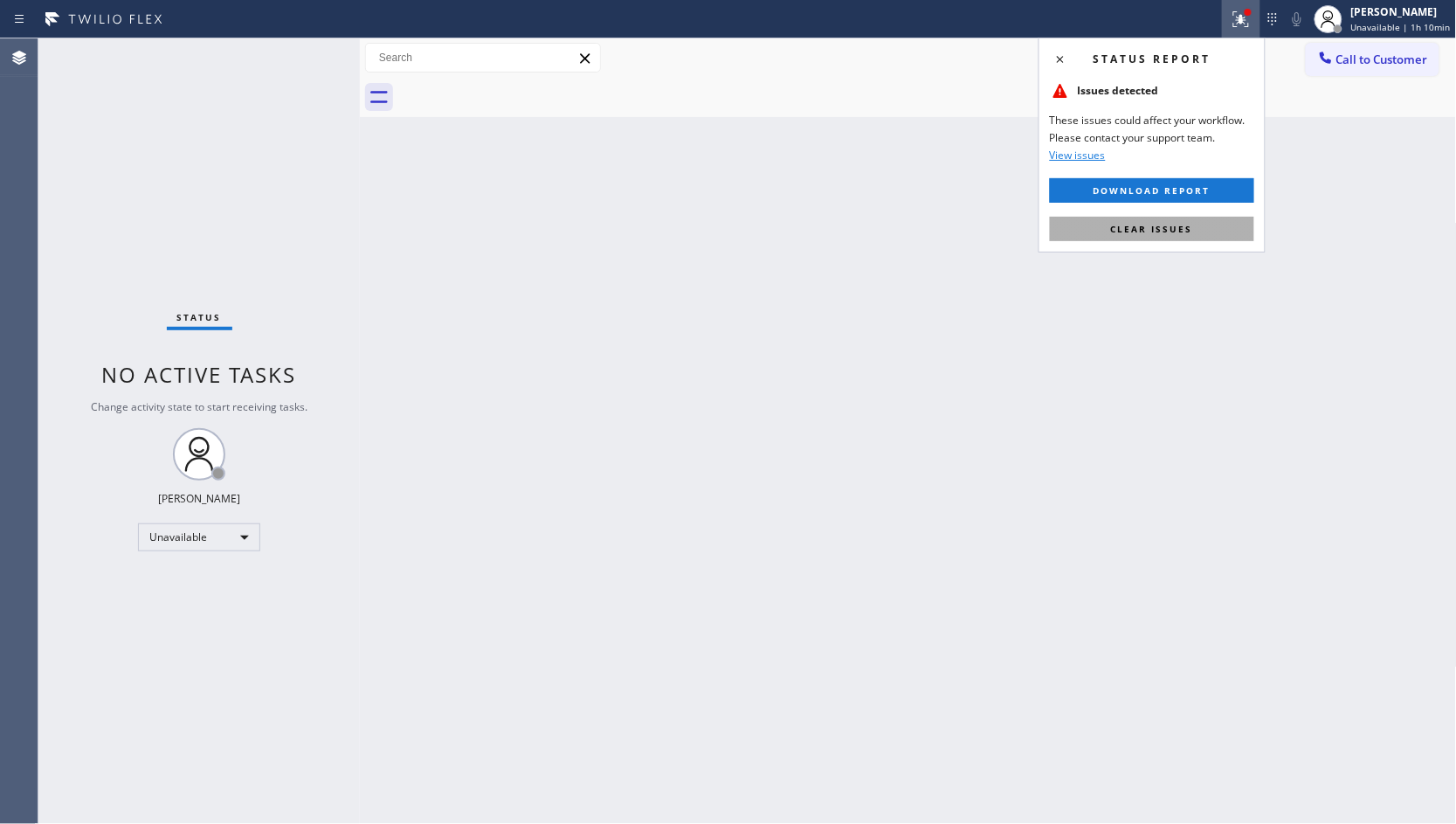 click on "Clear issues" at bounding box center (1152, 229) 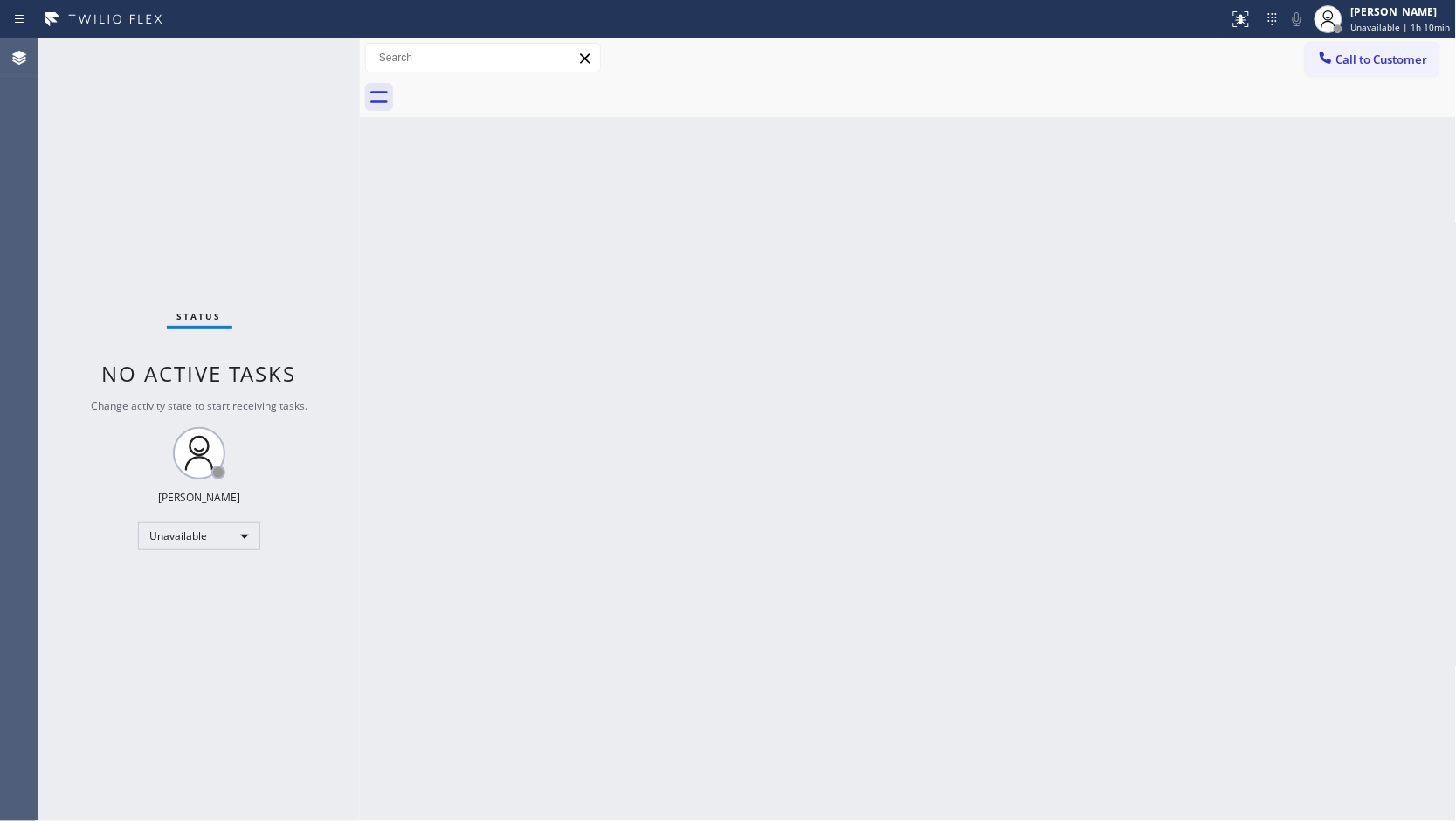 drag, startPoint x: 1348, startPoint y: 54, endPoint x: 1073, endPoint y: 24, distance: 276.63152 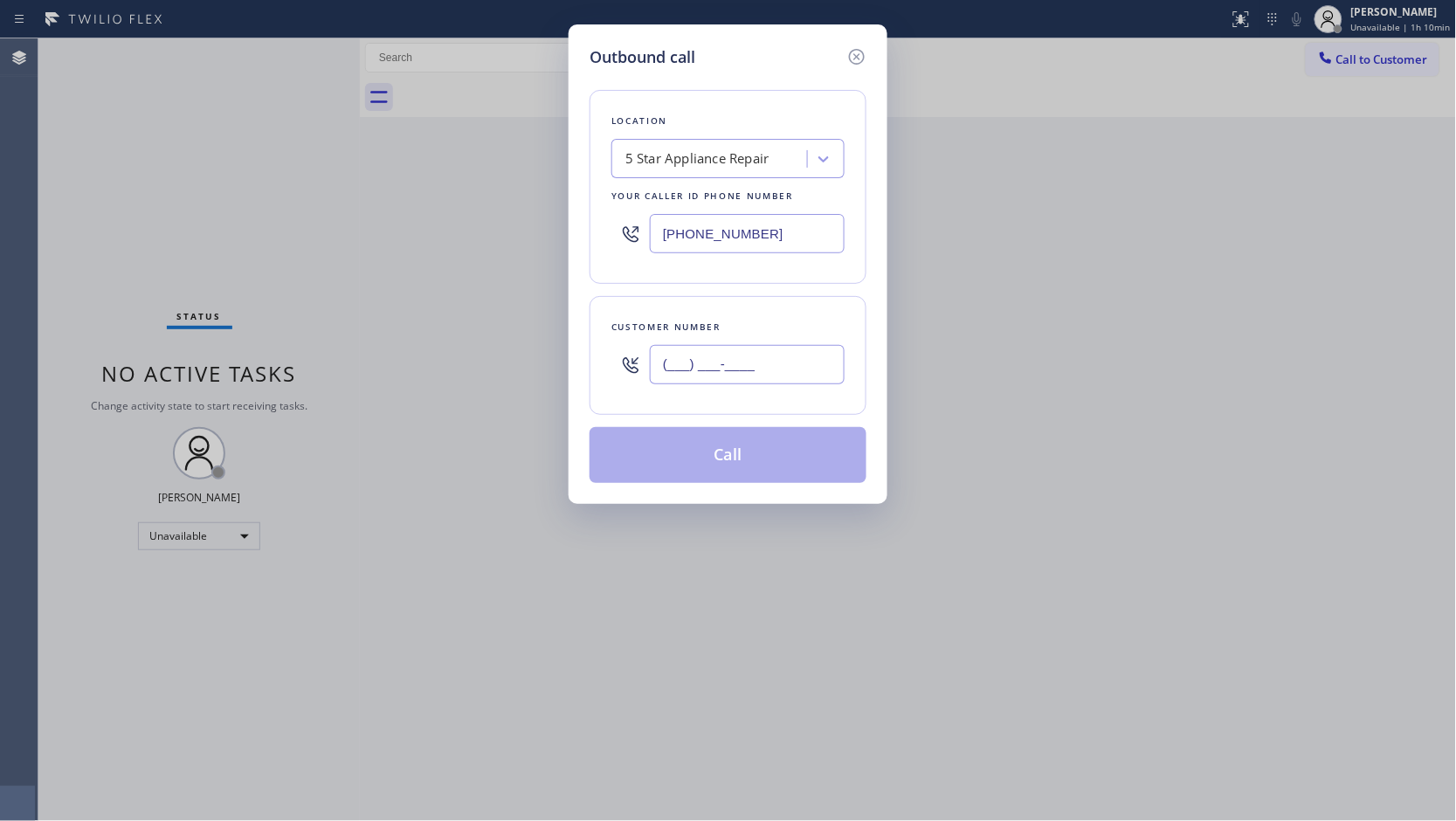 drag, startPoint x: 821, startPoint y: 353, endPoint x: 788, endPoint y: 288, distance: 72.89719 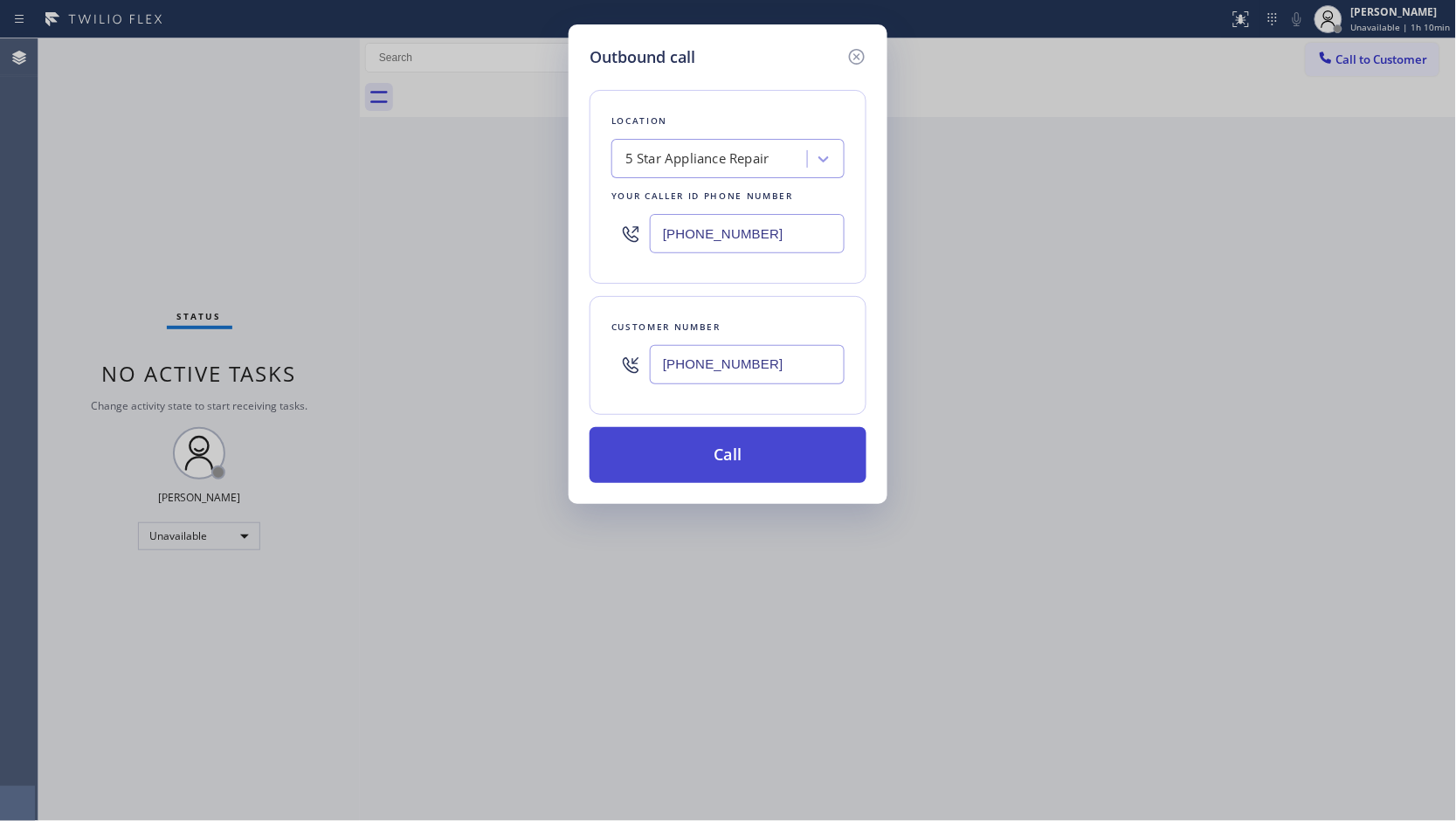 type on "[PHONE_NUMBER]" 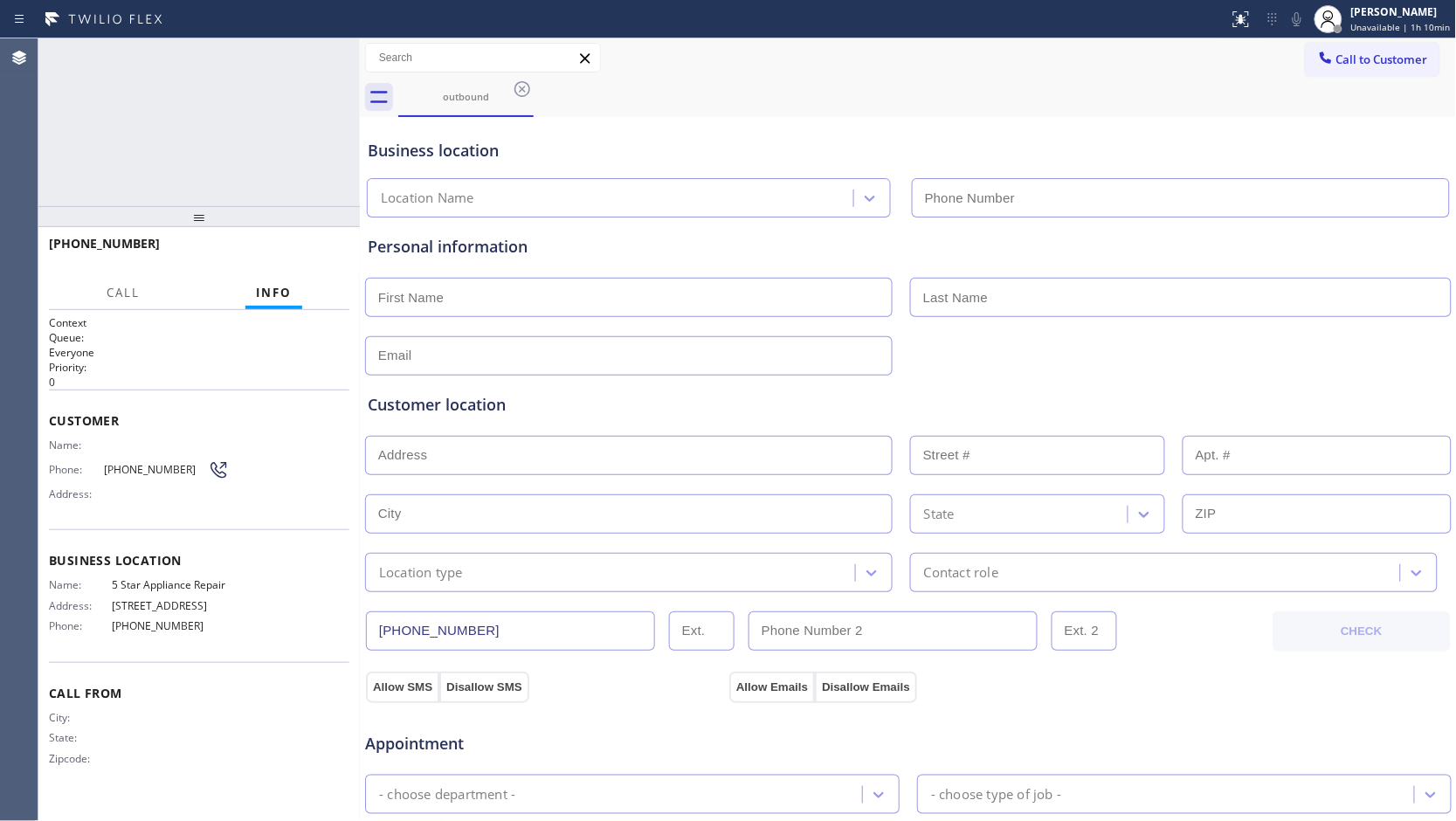 type on "[PHONE_NUMBER]" 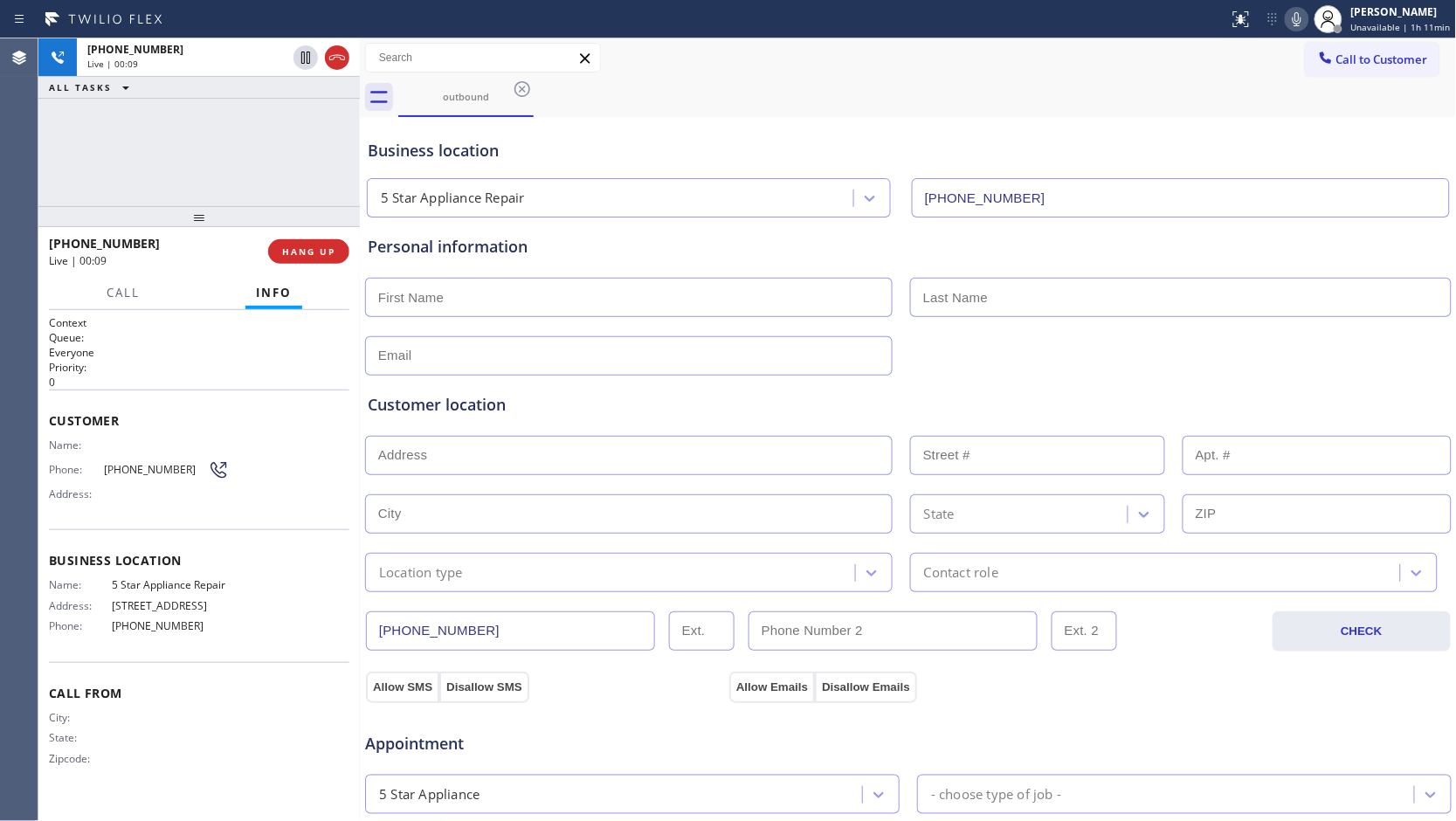 click on "Business location 5 Star Appliance Repair [PHONE_NUMBER]" at bounding box center (908, 166) 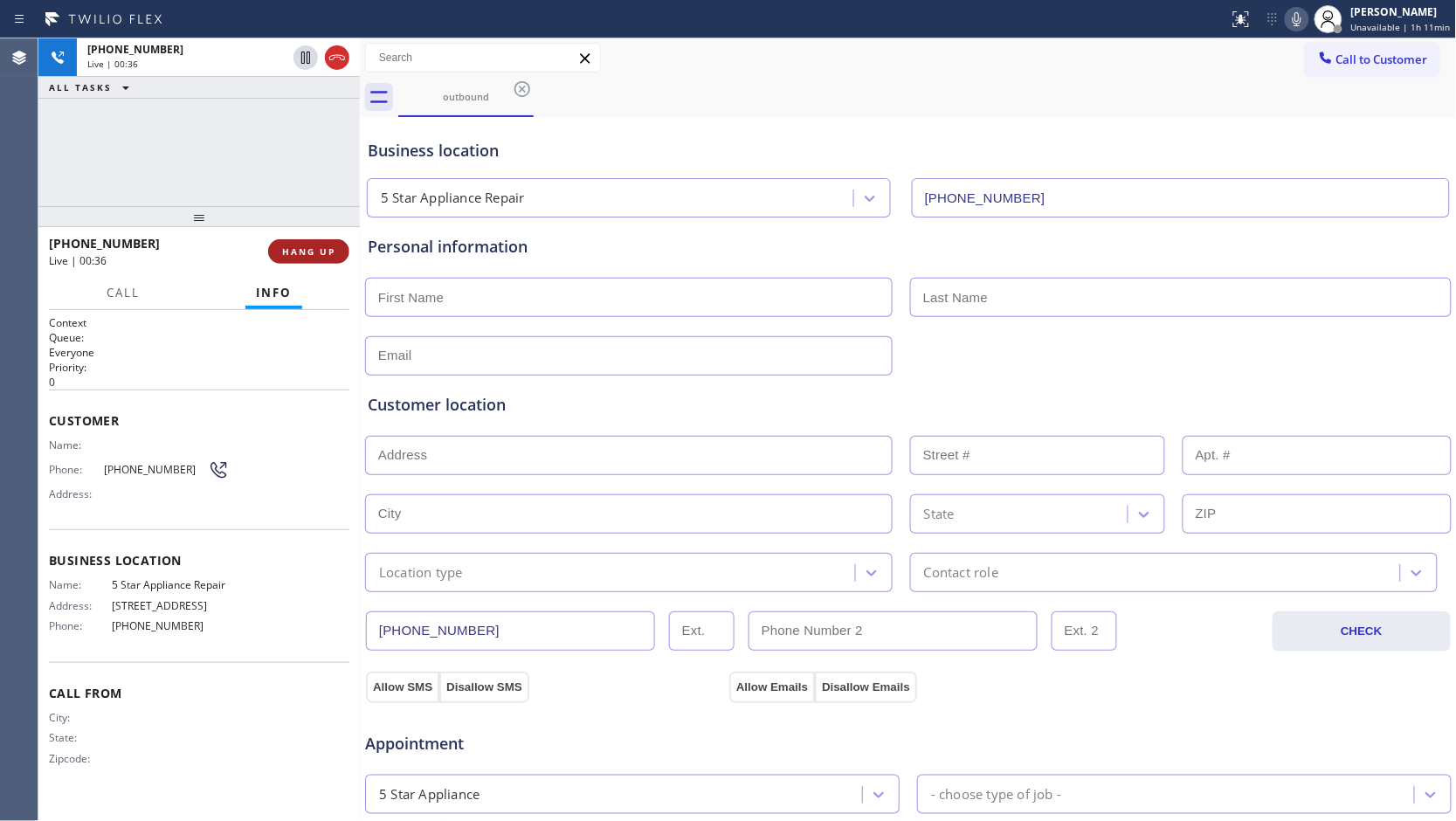 click on "HANG UP" at bounding box center (308, 252) 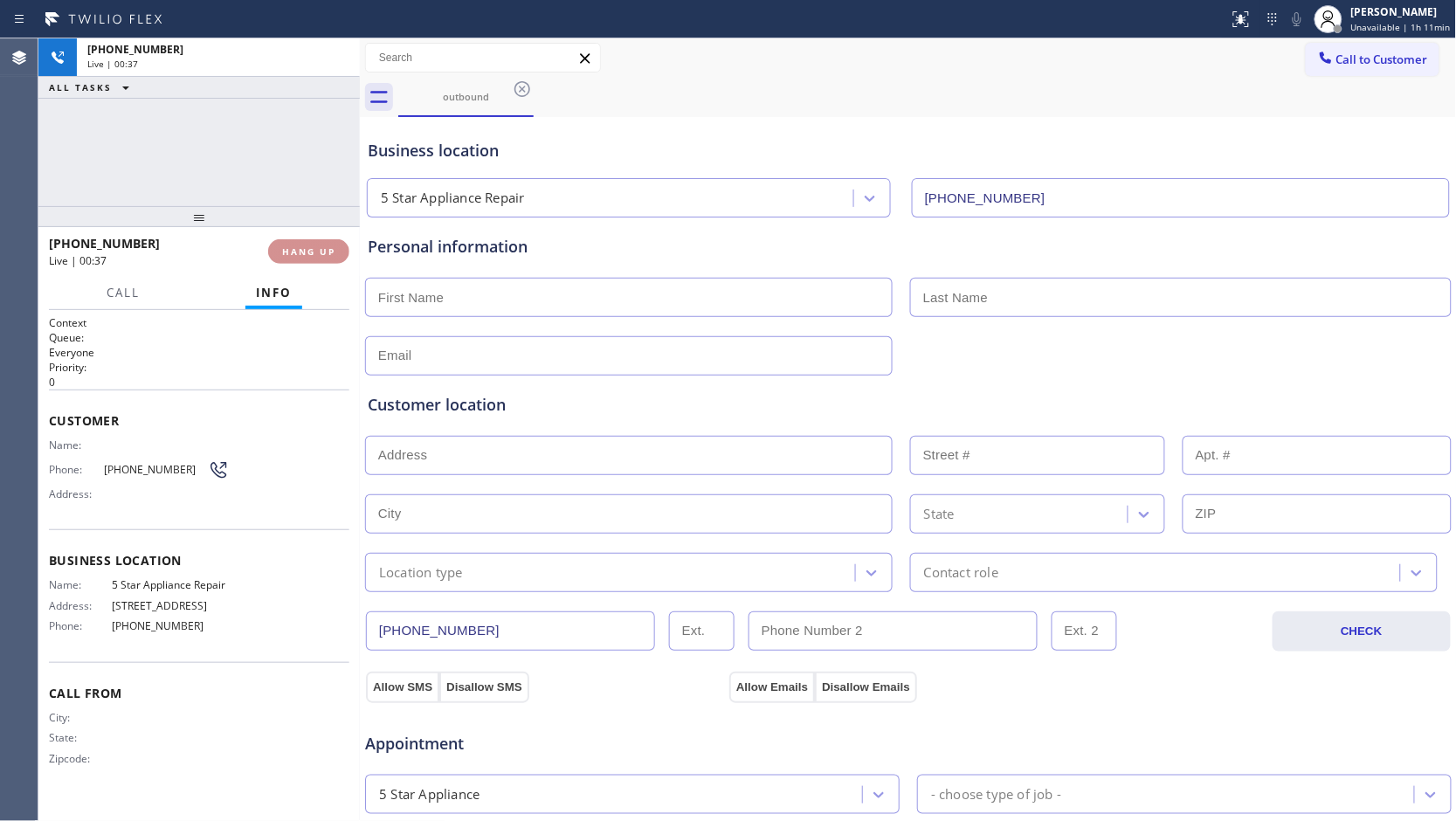 click on "HANG UP" at bounding box center [308, 252] 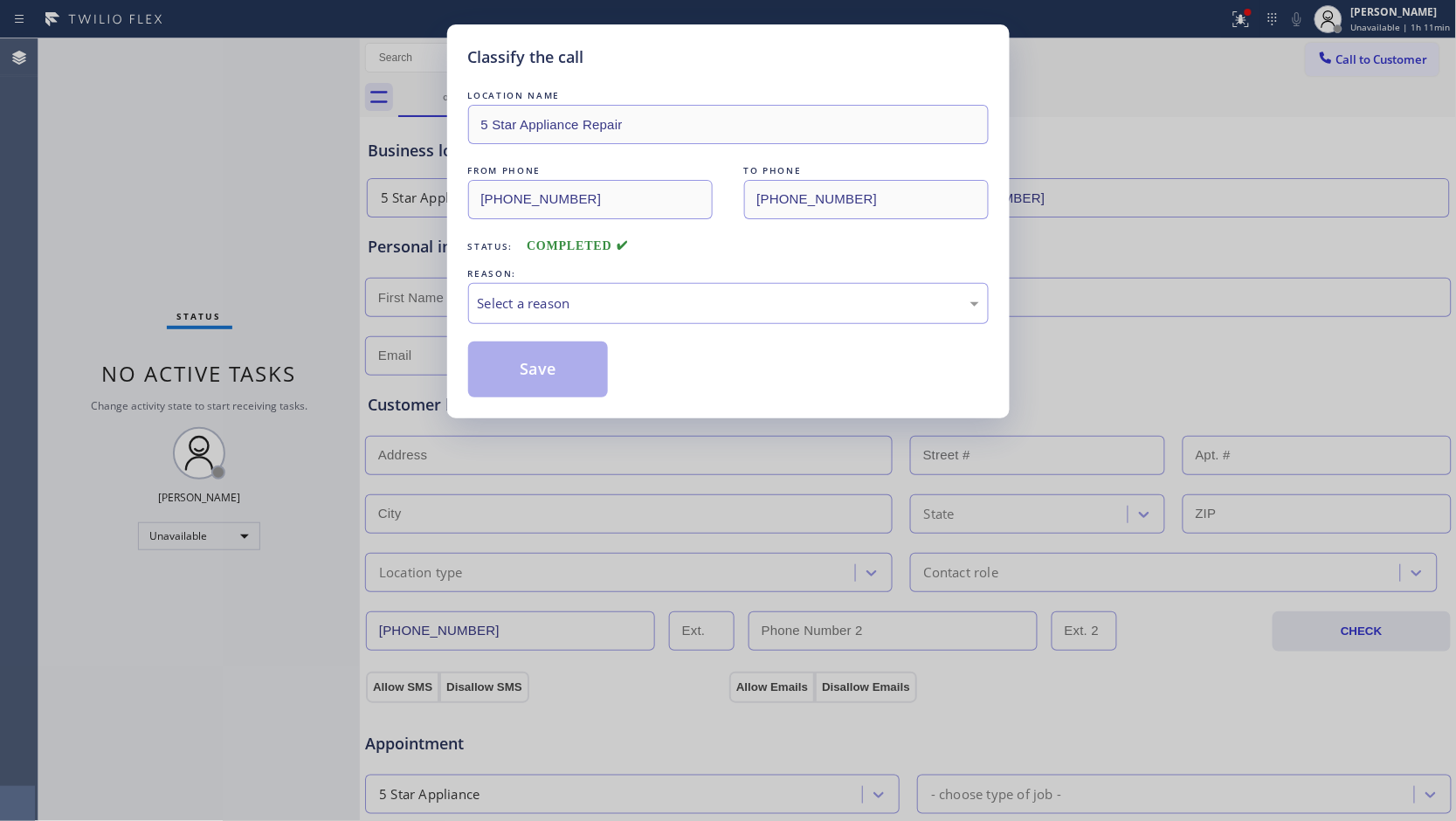 click on "Classify the call LOCATION NAME 5 Star Appliance Repair FROM PHONE [PHONE_NUMBER] TO PHONE [PHONE_NUMBER] Status: COMPLETED REASON: Select a reason Save" at bounding box center (728, 410) 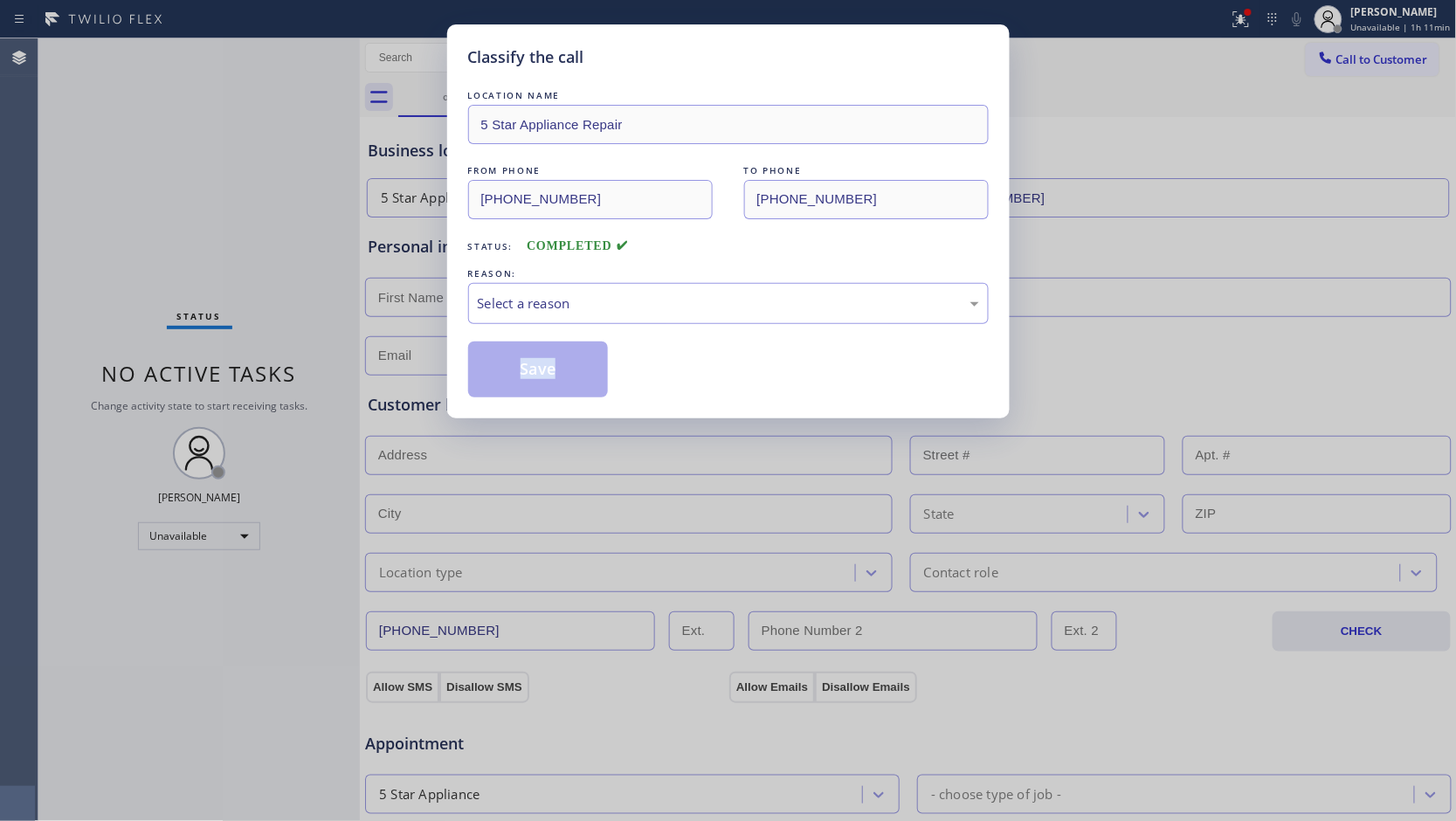 click on "Classify the call LOCATION NAME 5 Star Appliance Repair FROM PHONE [PHONE_NUMBER] TO PHONE [PHONE_NUMBER] Status: COMPLETED REASON: Select a reason Save" at bounding box center (728, 410) 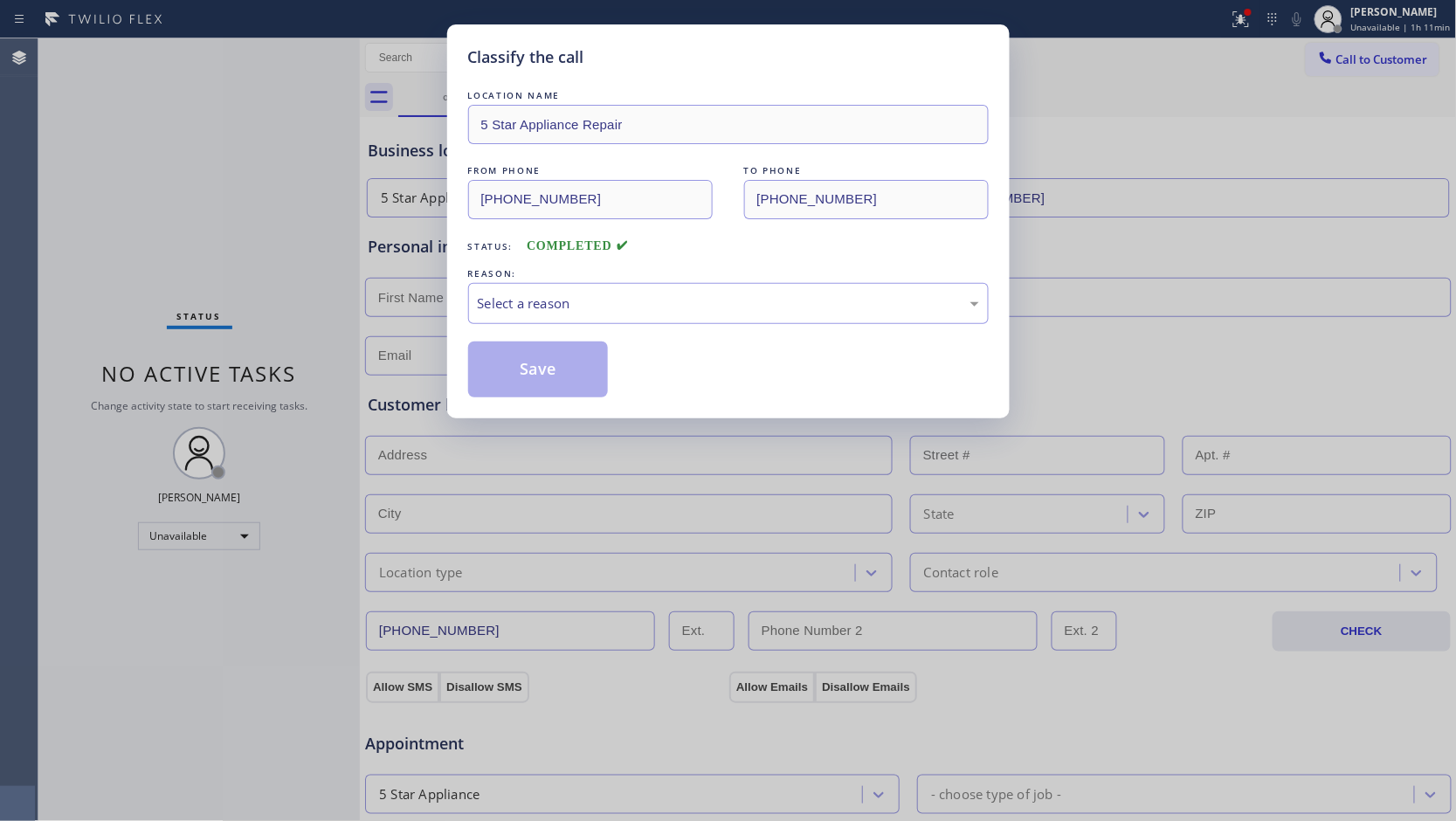 drag, startPoint x: 433, startPoint y: 644, endPoint x: 542, endPoint y: 535, distance: 154.1493 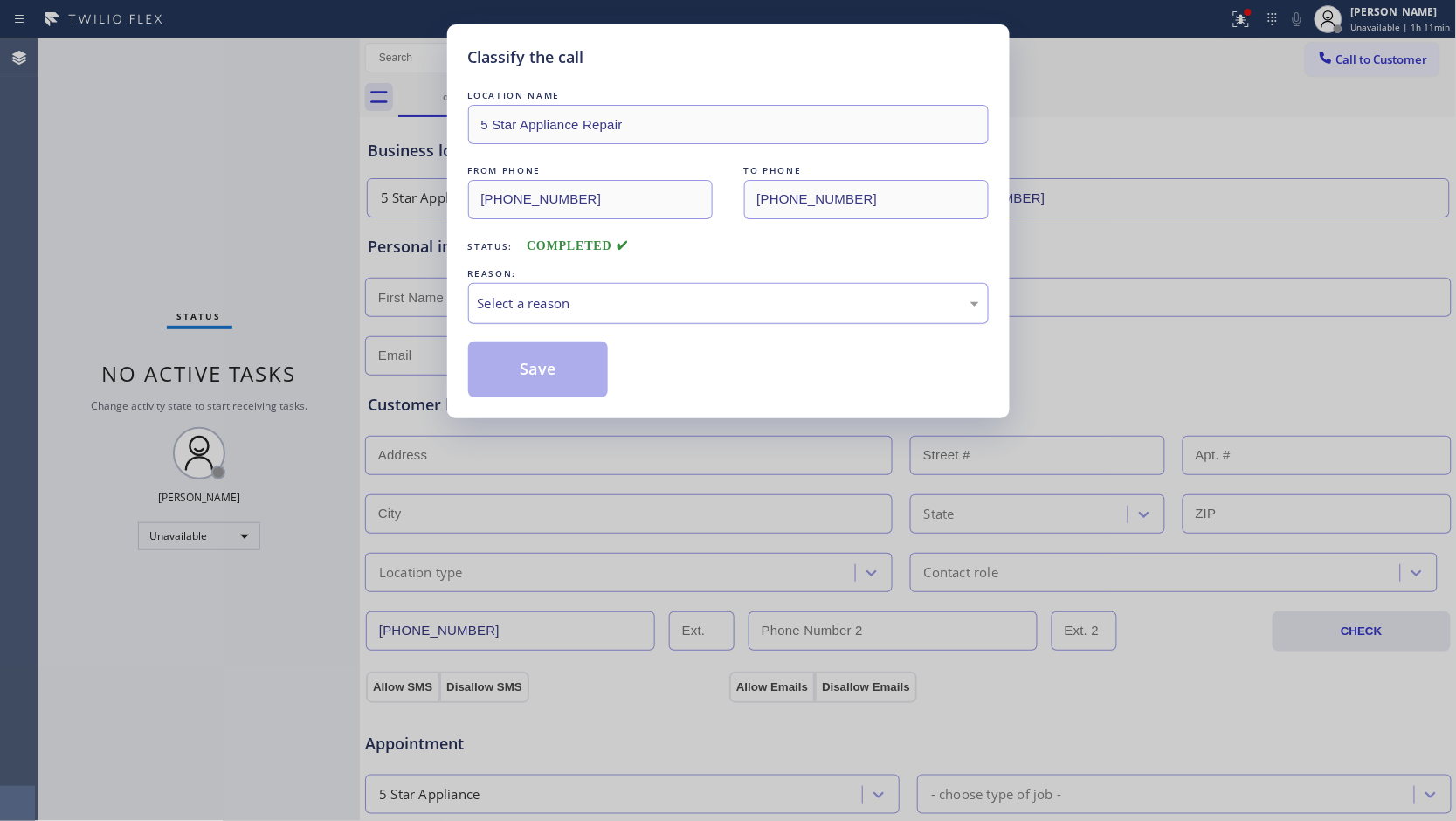drag, startPoint x: 586, startPoint y: 293, endPoint x: 585, endPoint y: 308, distance: 15.033296 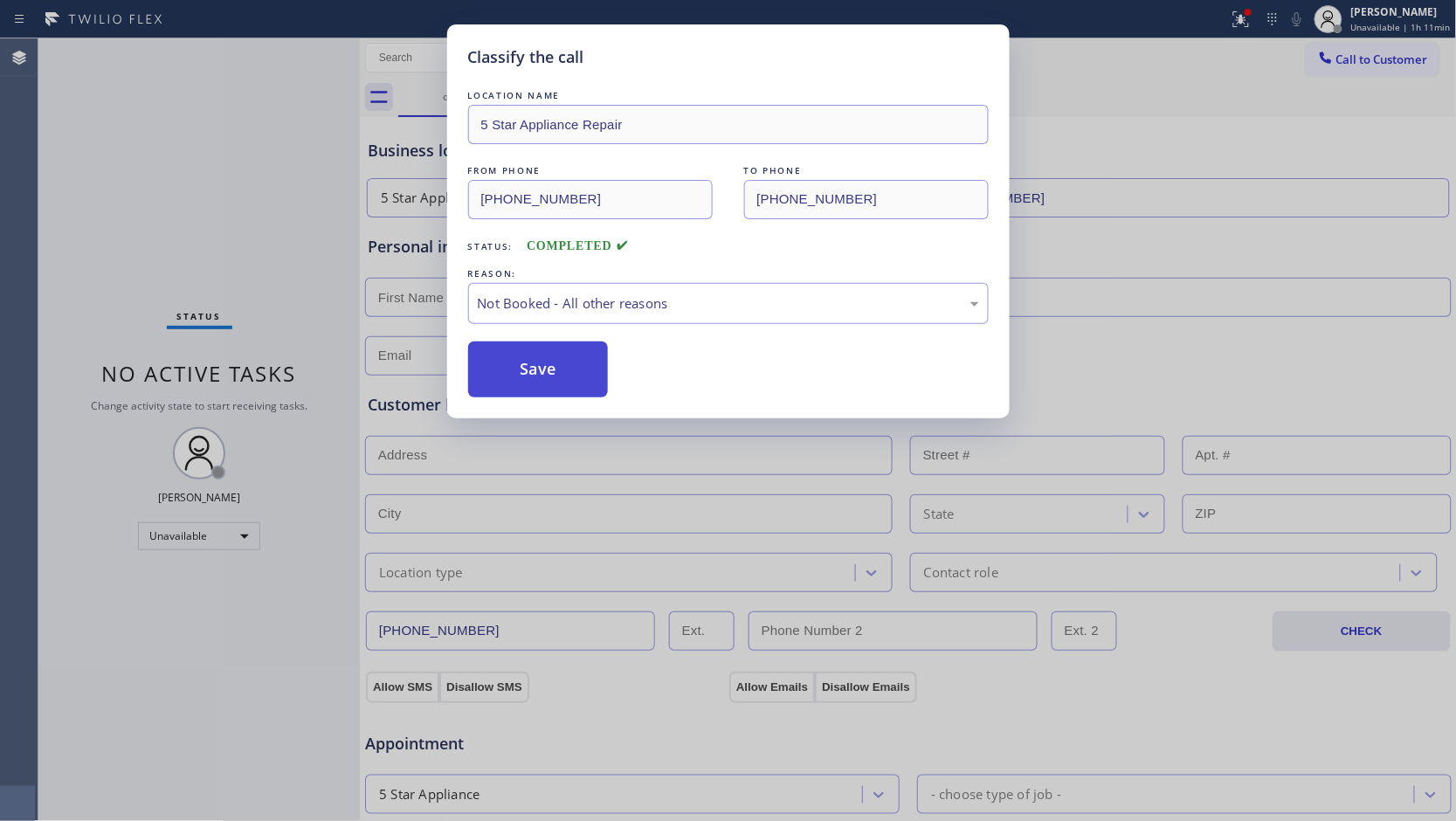 click on "Save" at bounding box center (538, 369) 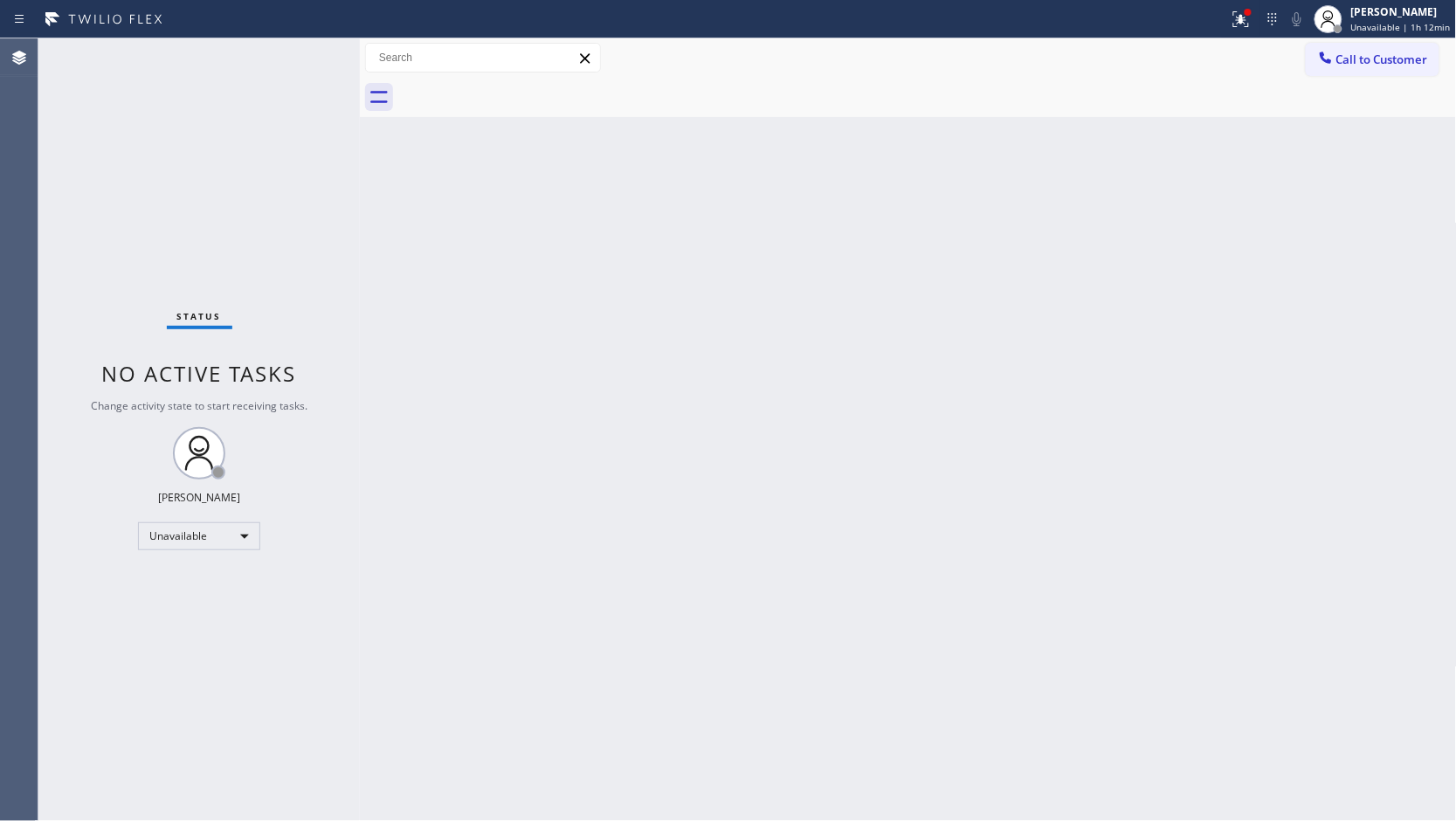 click on "Back to Dashboard Change Sender ID Customers Technicians Select a contact Outbound call Location Search location Your caller id phone number Customer number Call Customer info Name   Phone none Address none Change Sender ID HVAC [PHONE_NUMBER] 5 Star Appliance [PHONE_NUMBER] Appliance Repair [PHONE_NUMBER] Plumbing [PHONE_NUMBER] Air Duct Cleaning [PHONE_NUMBER]  Electricians [PHONE_NUMBER] Cancel Change Check personal SMS Reset Change No tabs Call to Customer Outbound call Location 5 Star Appliance Repair Your caller id phone number [PHONE_NUMBER] Customer number Call Outbound call Technician Search Technician Your caller id phone number Your caller id phone number Call" at bounding box center [908, 430] 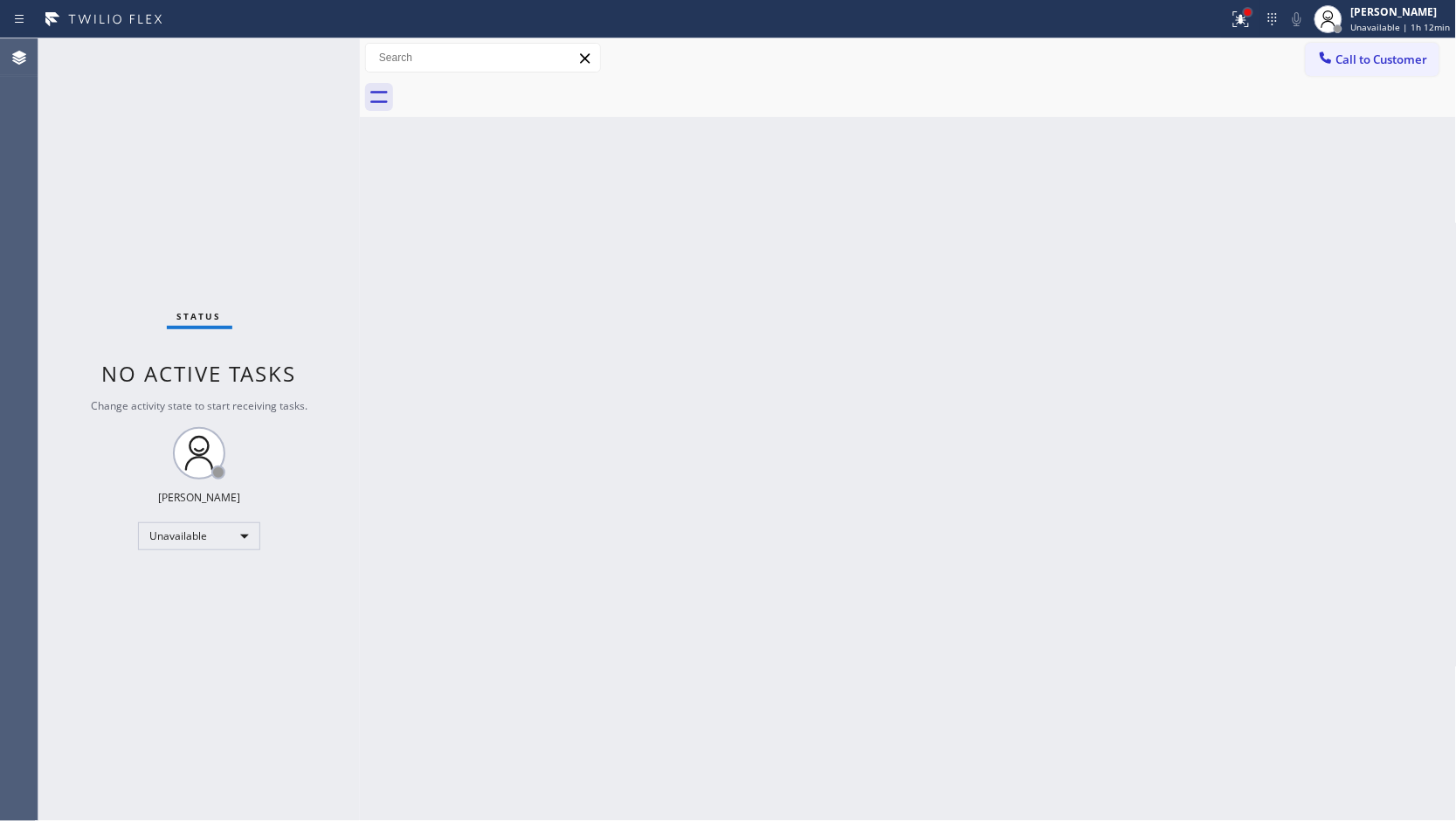 click at bounding box center [1248, 12] 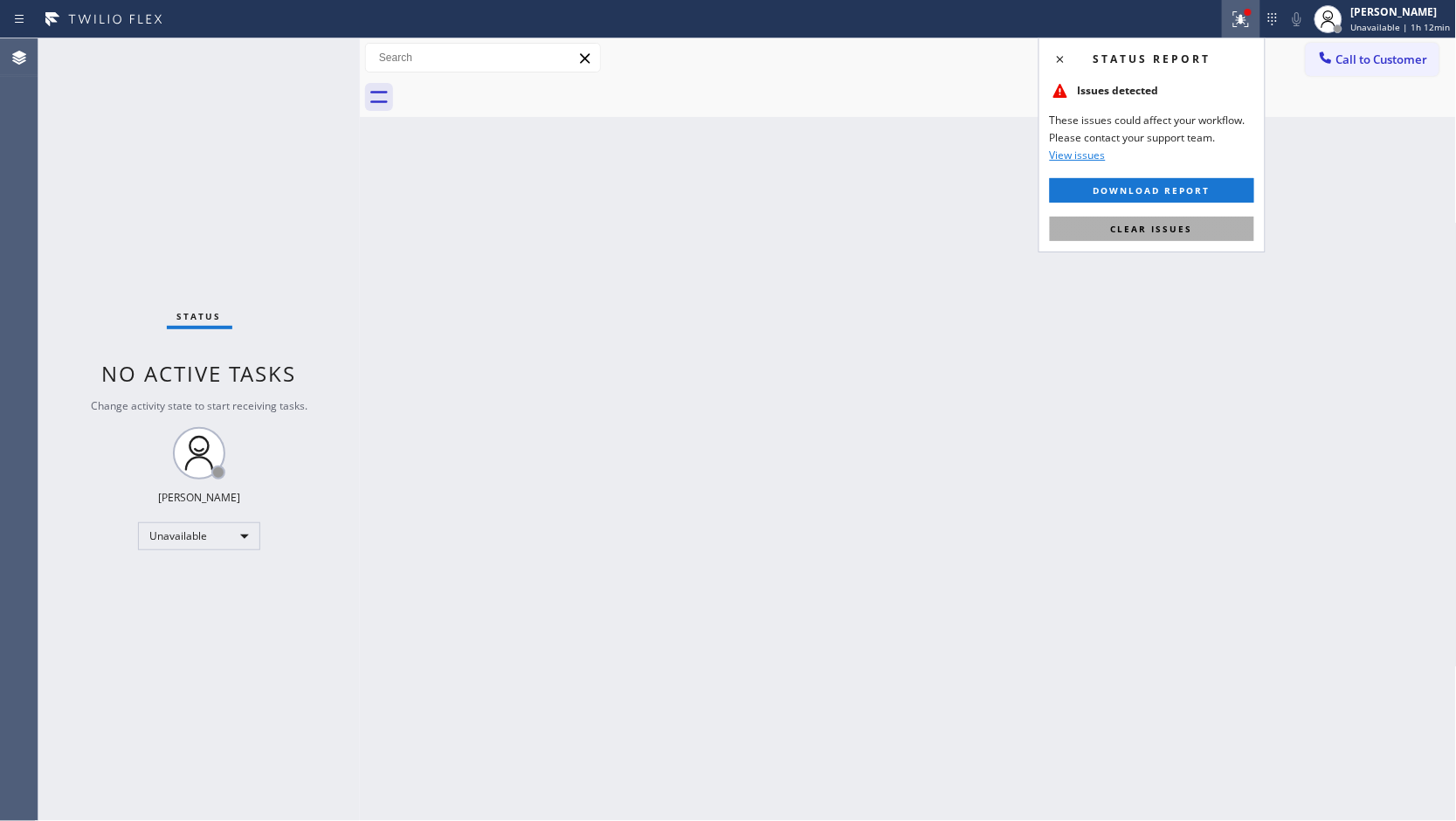 click on "Clear issues" at bounding box center [1152, 229] 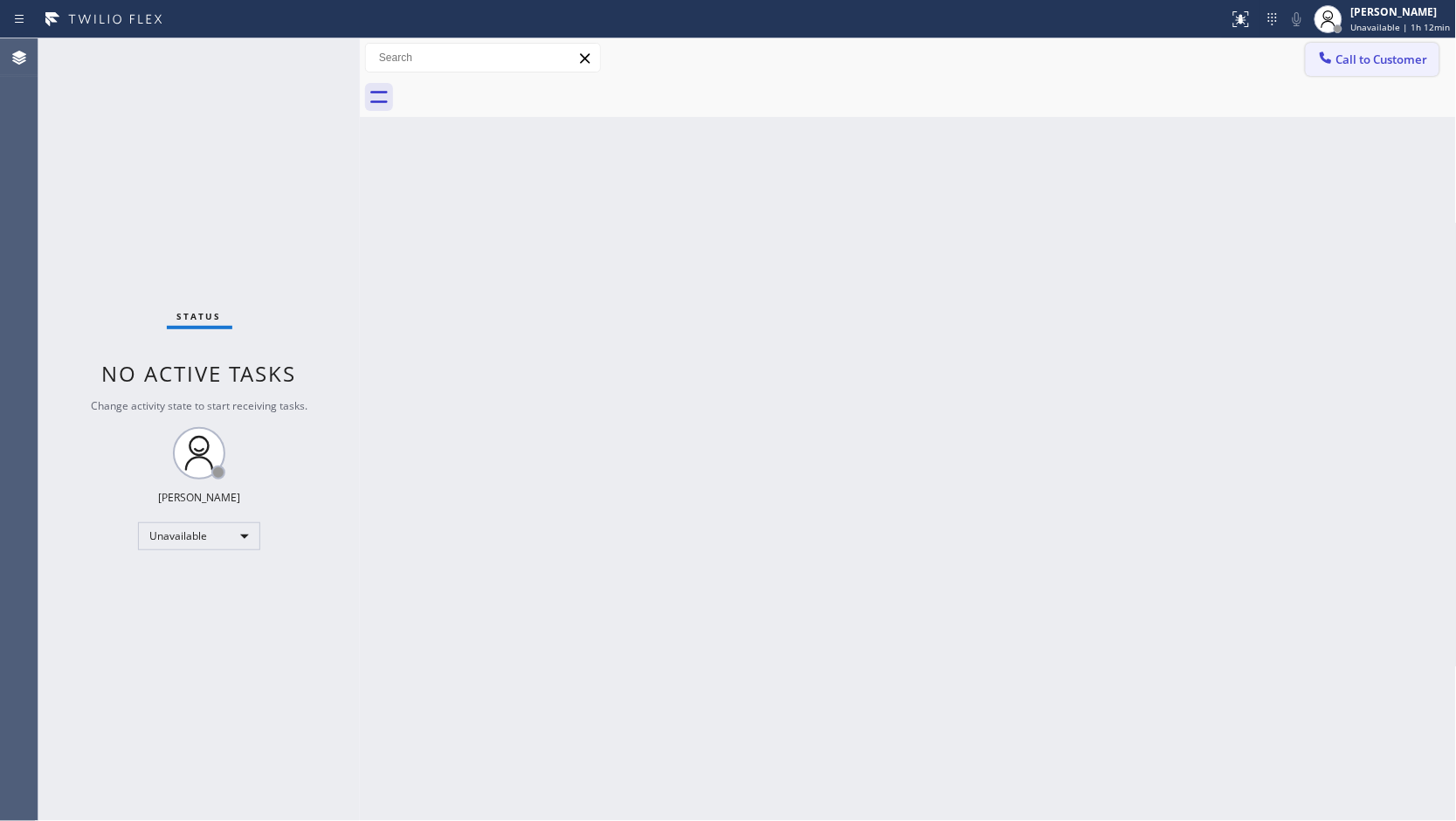 click on "Call to Customer" at bounding box center [1372, 59] 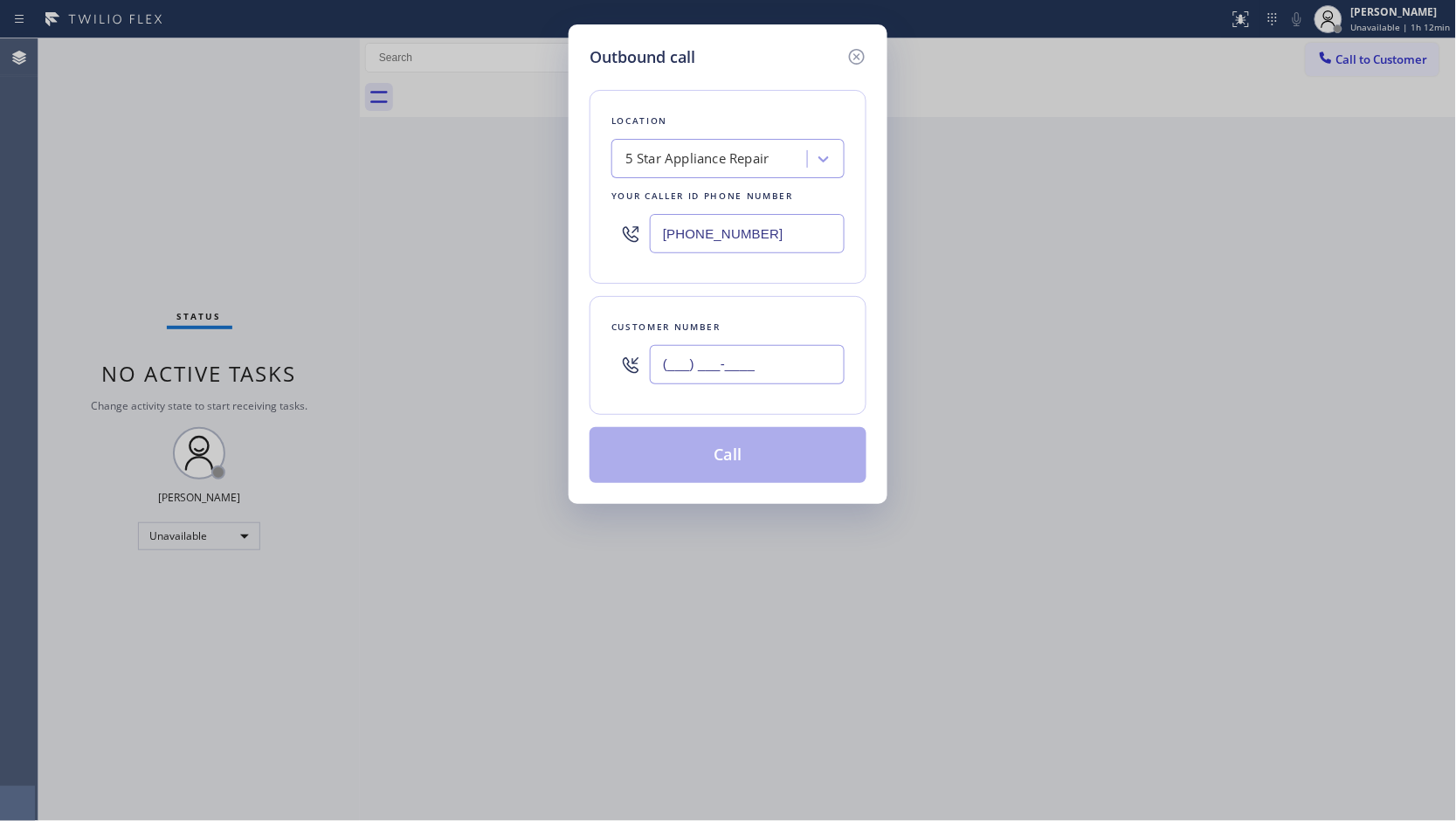 click on "(___) ___-____" at bounding box center [747, 364] 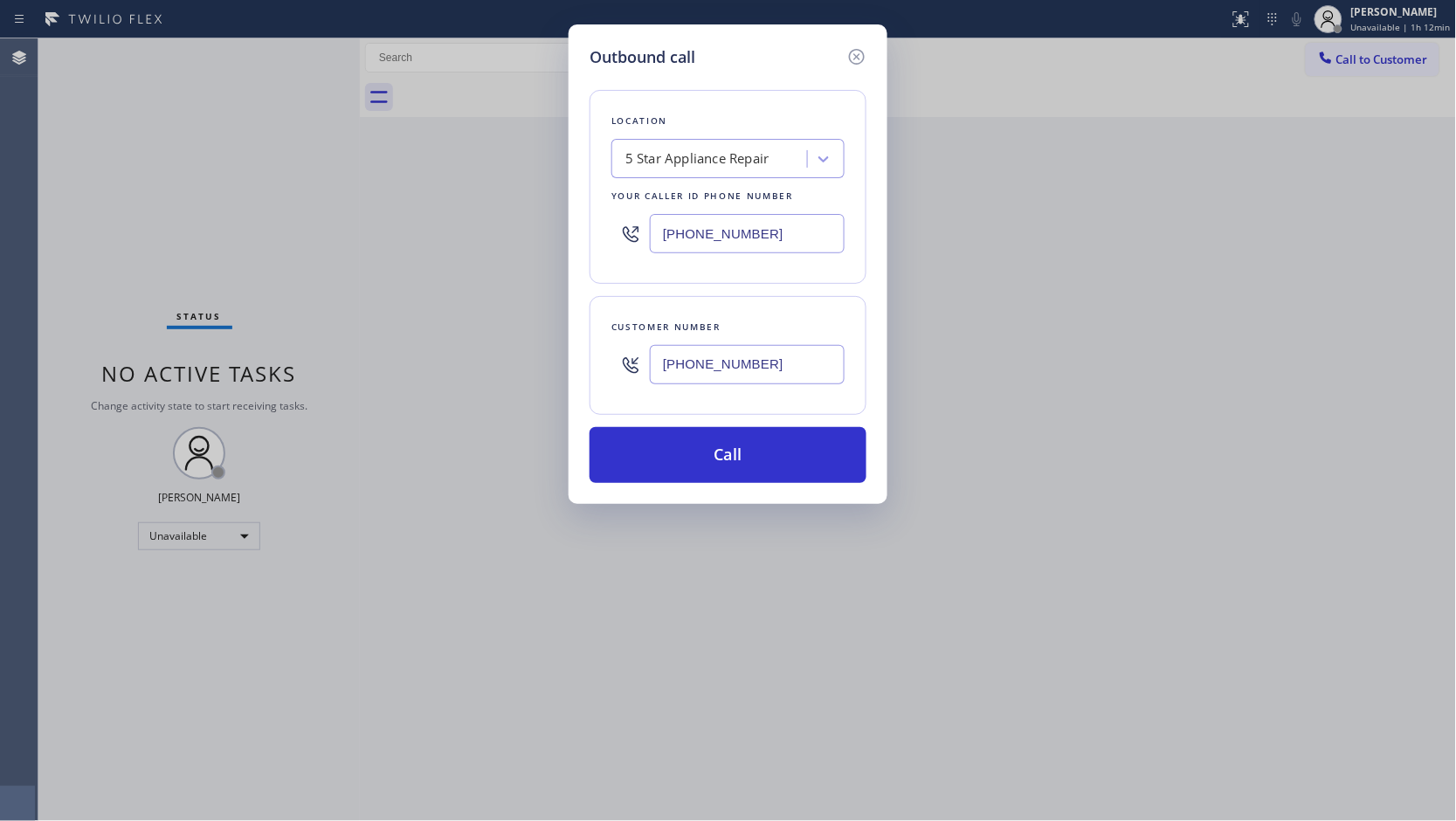 type on "[PHONE_NUMBER]" 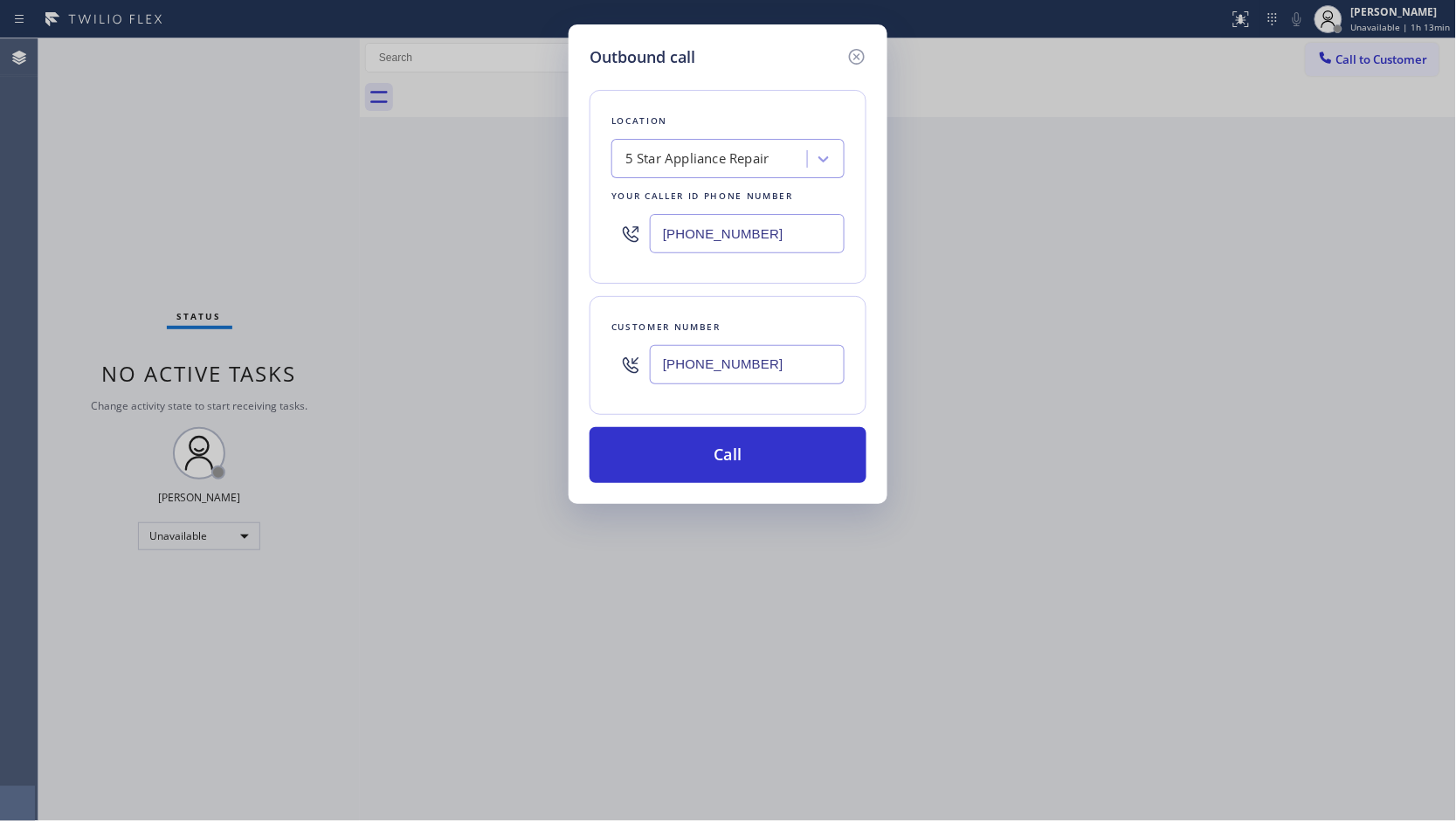 drag, startPoint x: 736, startPoint y: 243, endPoint x: 618, endPoint y: 213, distance: 121.75385 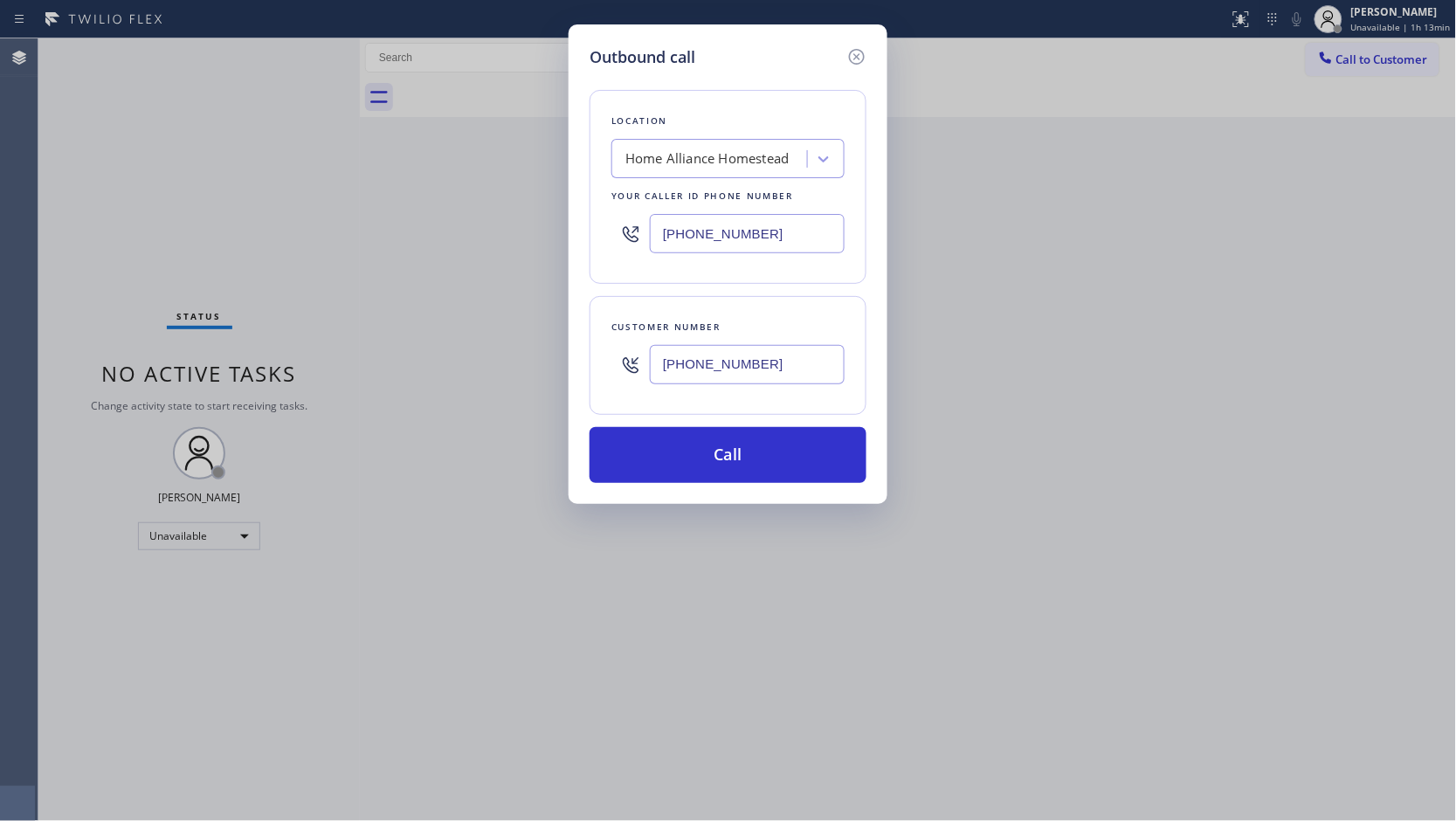 type on "[PHONE_NUMBER]" 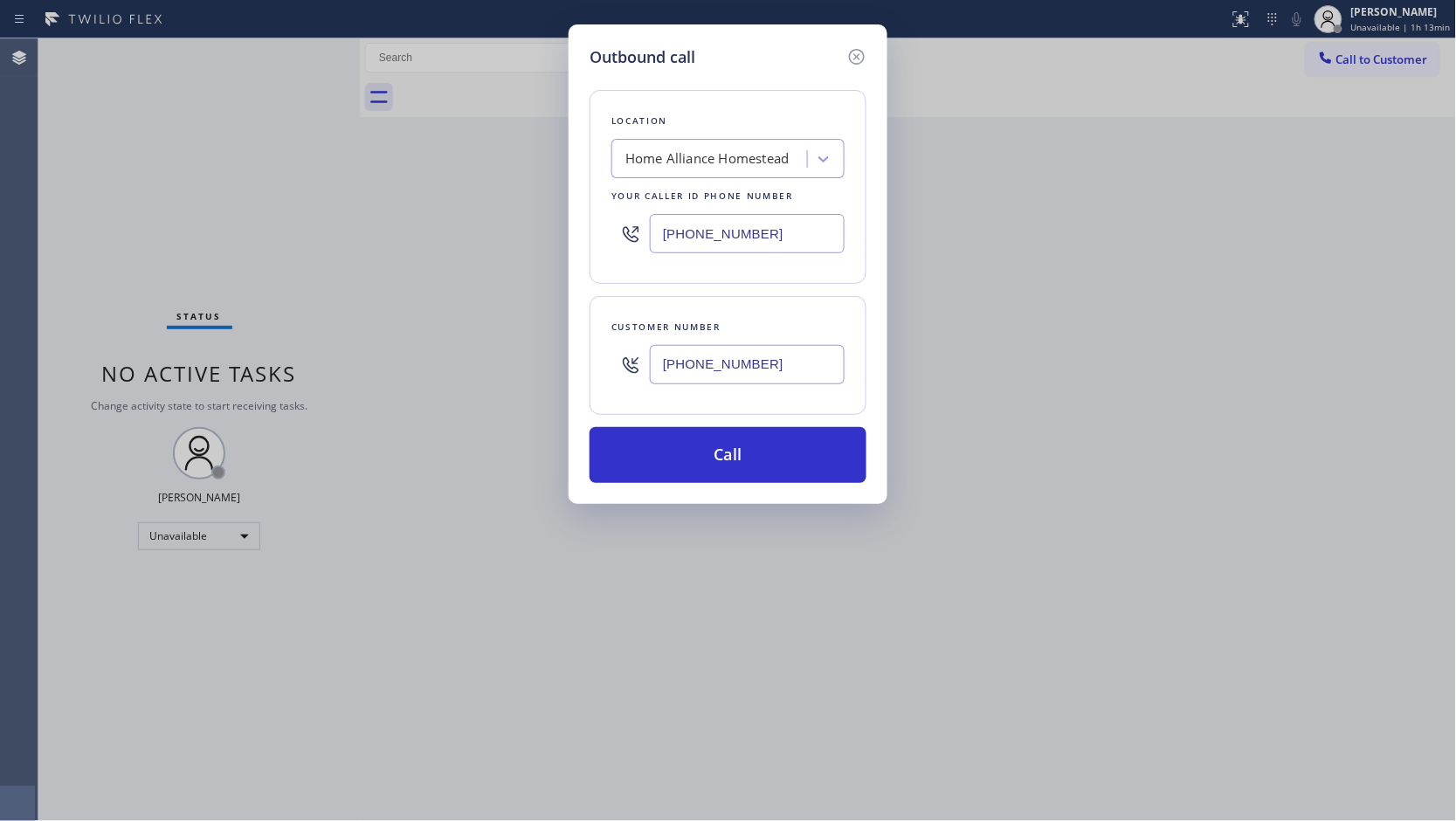click on "[PHONE_NUMBER]" at bounding box center (747, 364) 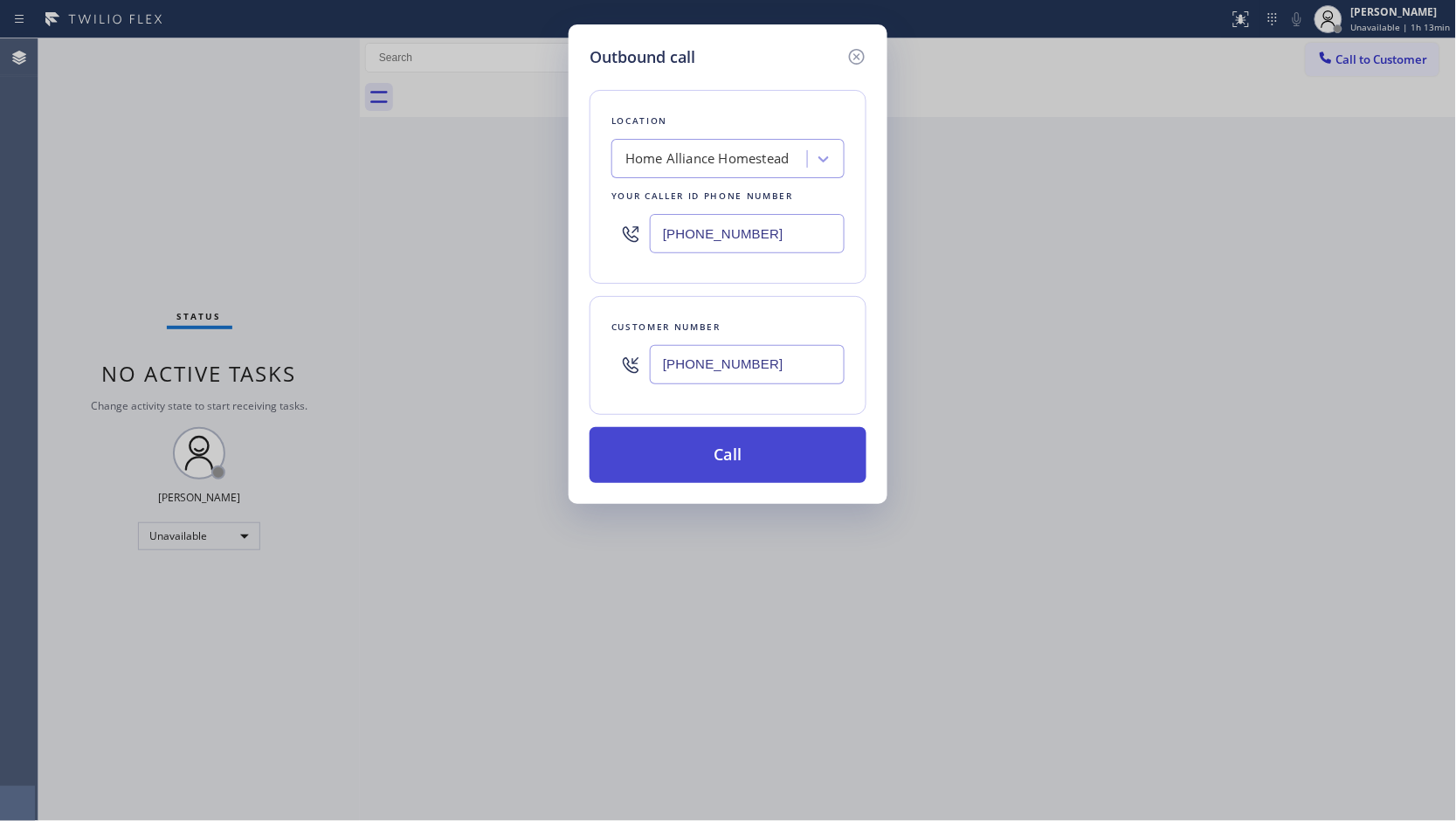 type on "[PHONE_NUMBER]" 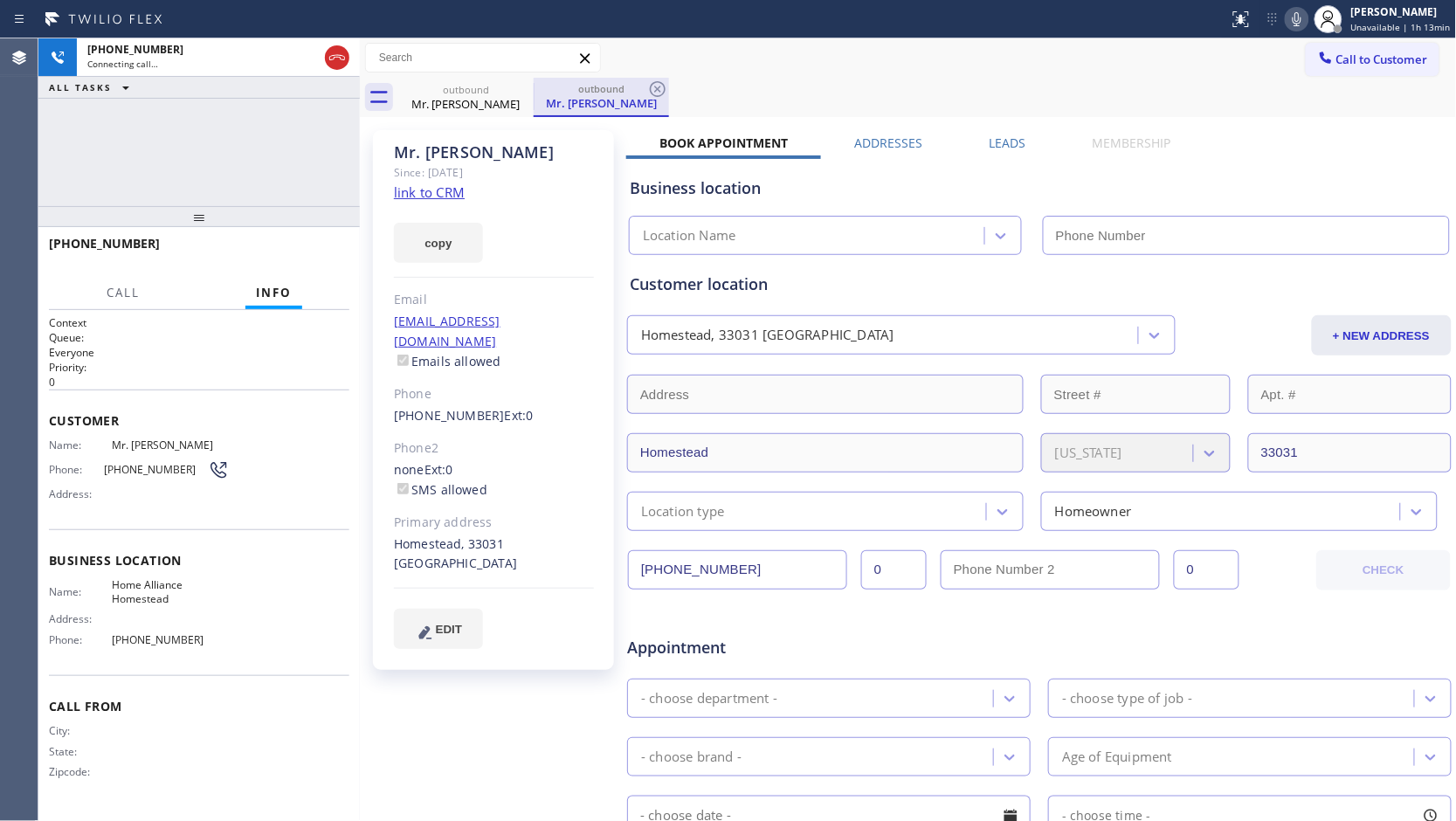 click on "outbound" at bounding box center [601, 88] 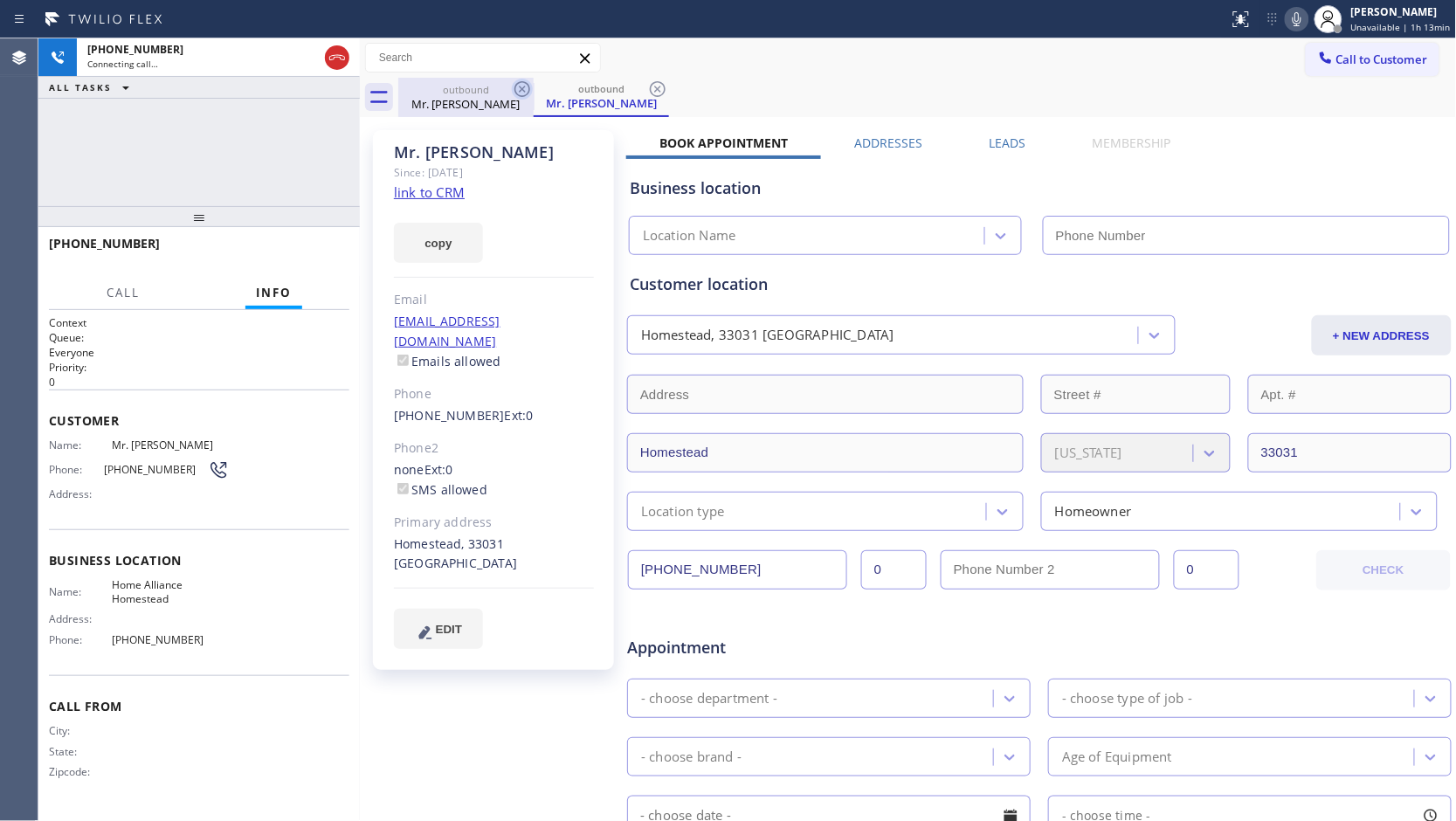 click 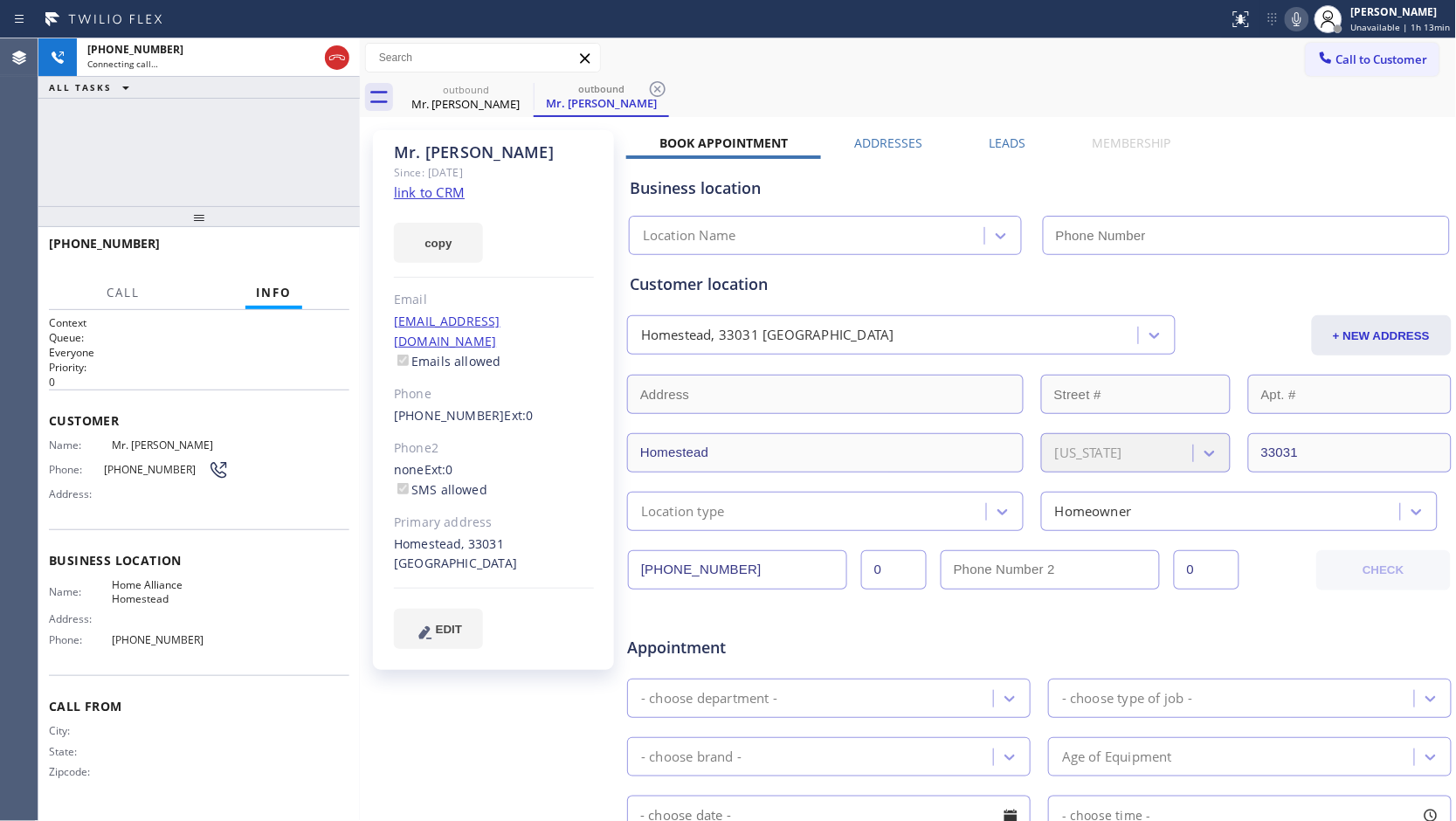 click on "Mr.   [PERSON_NAME]" 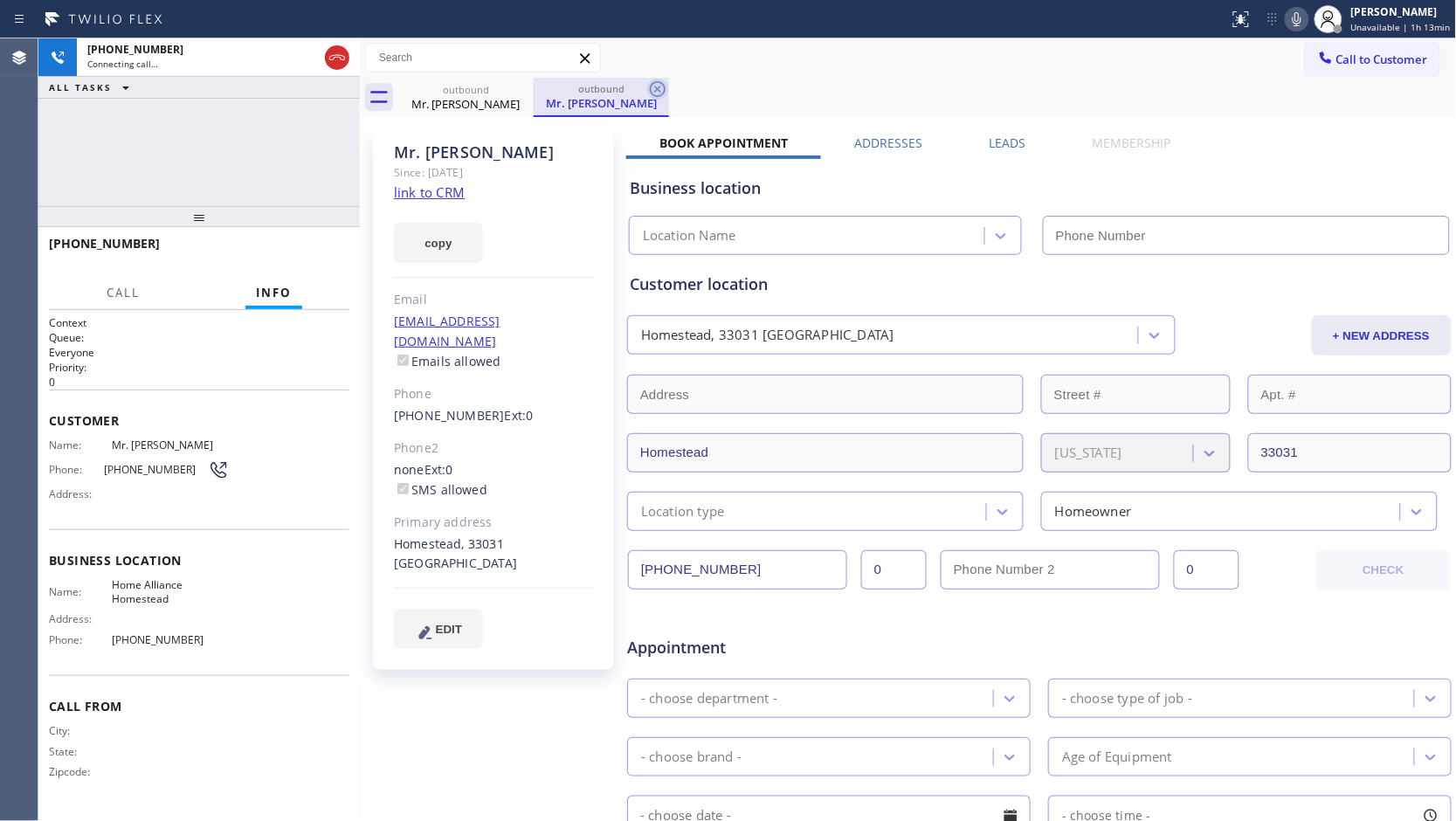 type on "[PHONE_NUMBER]" 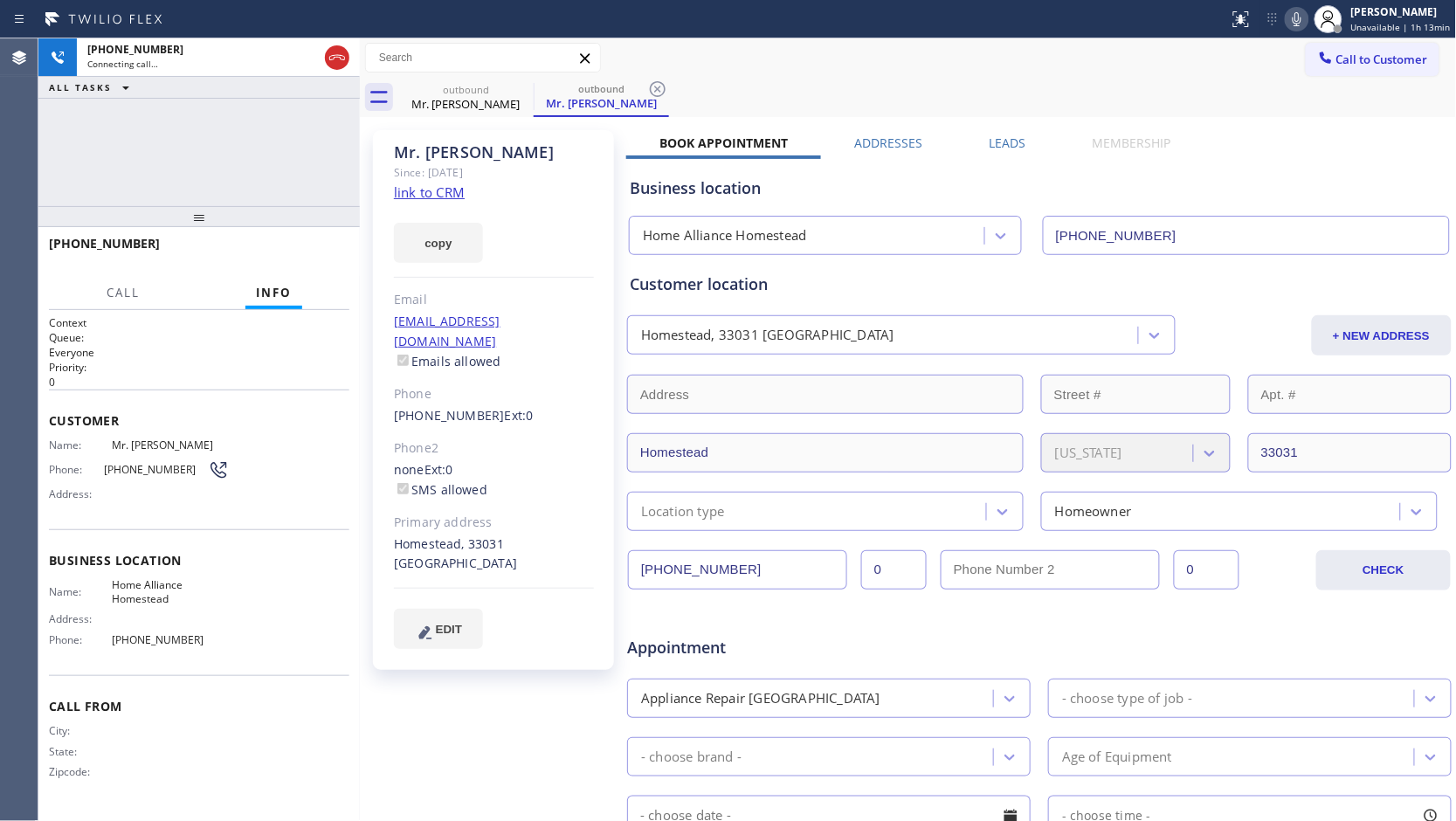 click on "outbound Mr. [PERSON_NAME] outbound Mr. [PERSON_NAME]" at bounding box center [928, 97] 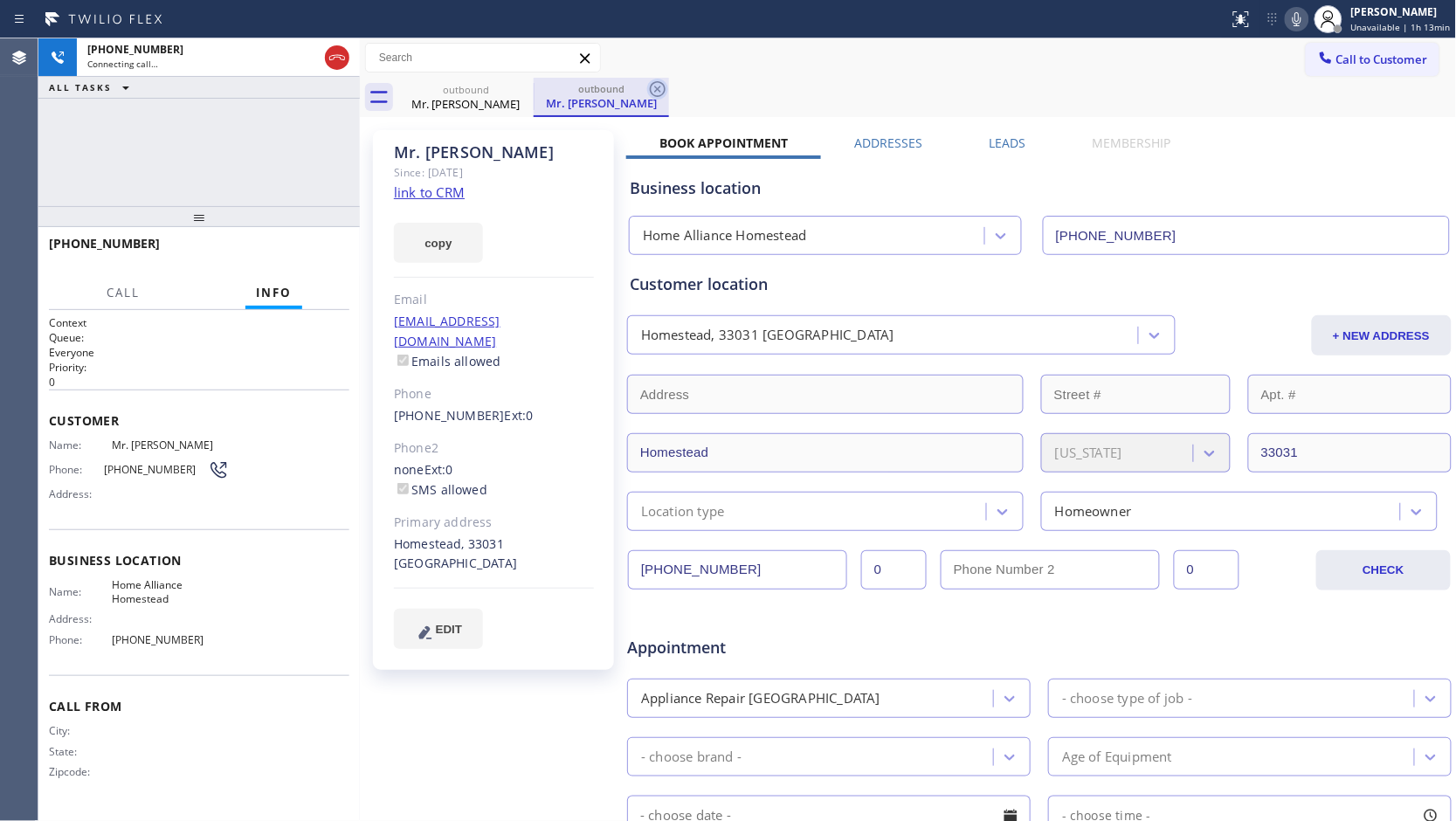 click 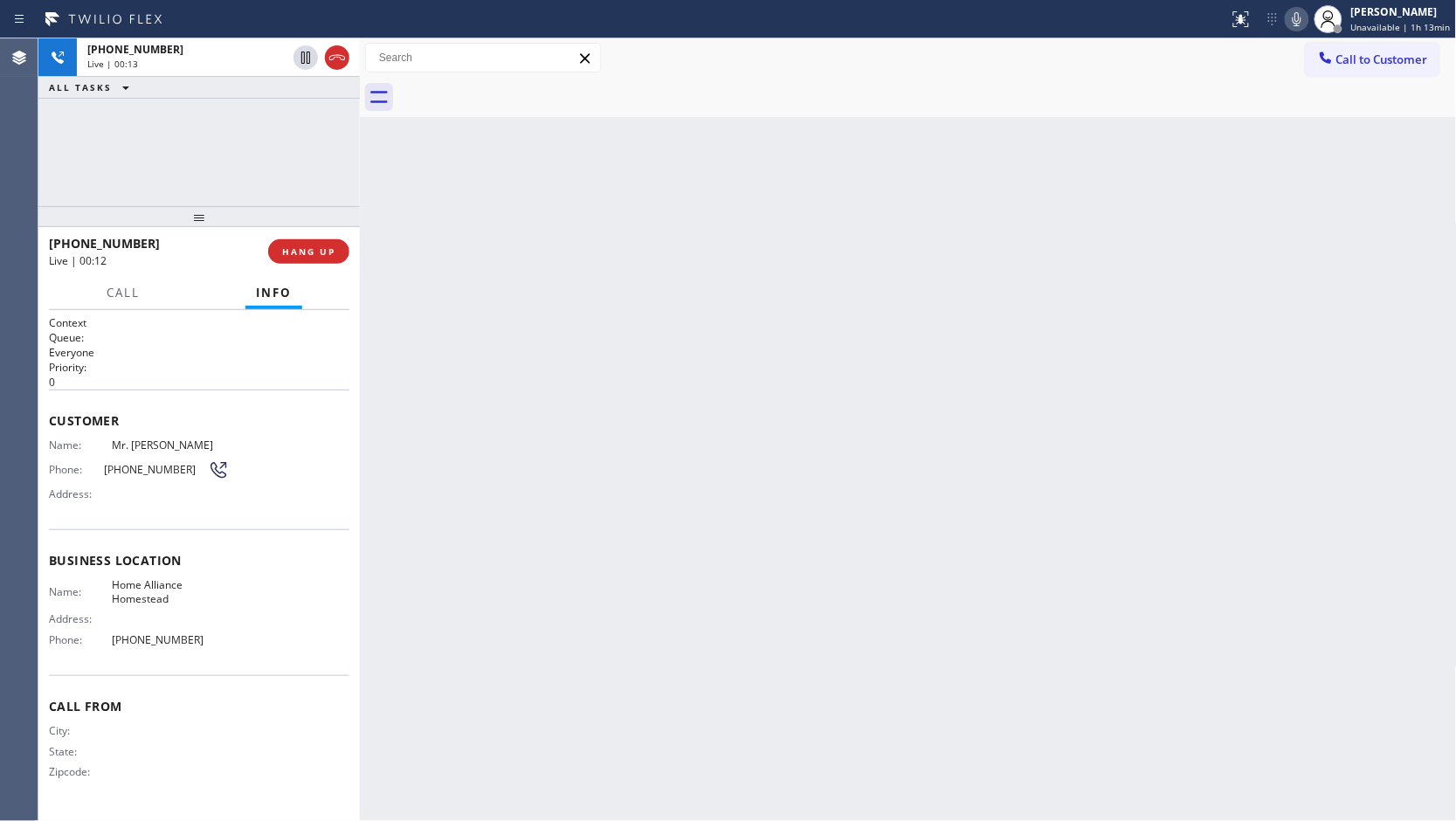 click on "Back to Dashboard Change Sender ID Customers Technicians Select a contact Outbound call Location Search location Your caller id phone number Customer number Call Customer info Name   Phone none Address none Change Sender ID HVAC [PHONE_NUMBER] 5 Star Appliance [PHONE_NUMBER] Appliance Repair [PHONE_NUMBER] Plumbing [PHONE_NUMBER] Air Duct Cleaning [PHONE_NUMBER]  Electricians [PHONE_NUMBER] Cancel Change Check personal SMS Reset Change No tabs Call to Customer Outbound call Location Home Alliance Homestead Your caller id phone number [PHONE_NUMBER] Customer number Call Outbound call Technician Search Technician Your caller id phone number Your caller id phone number Call" at bounding box center (908, 430) 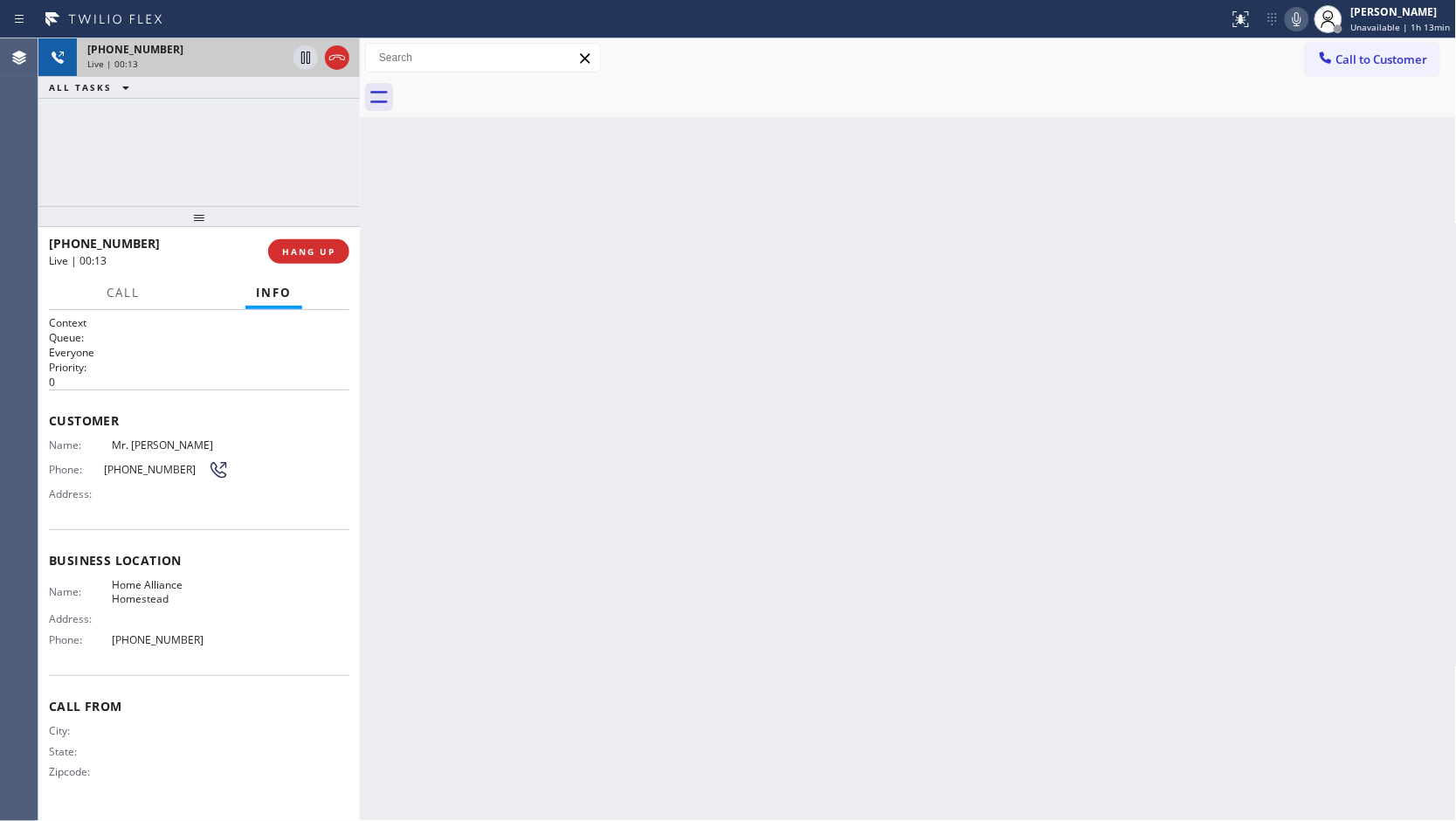click on "[PHONE_NUMBER]" at bounding box center (187, 49) 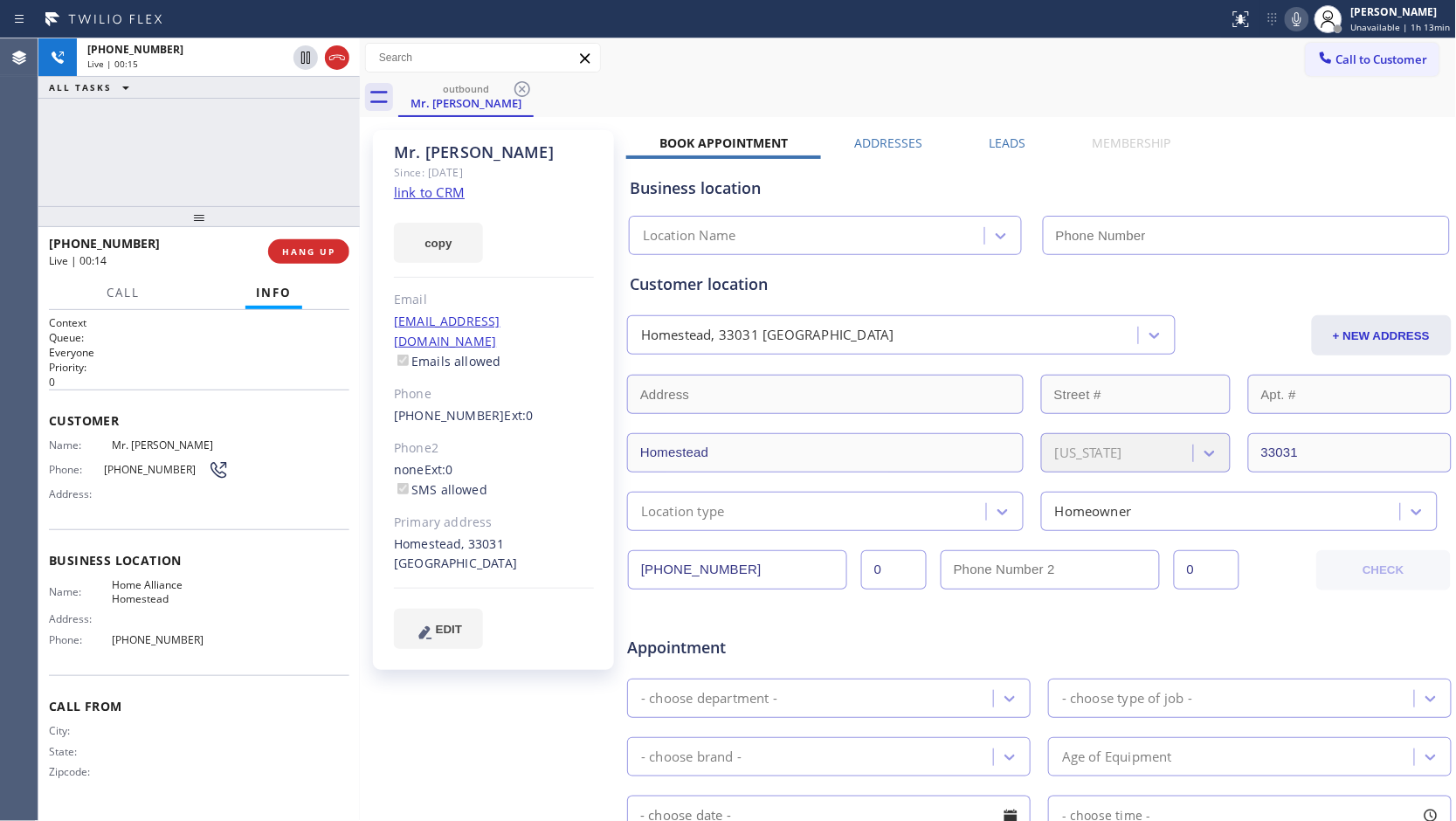 type on "[PHONE_NUMBER]" 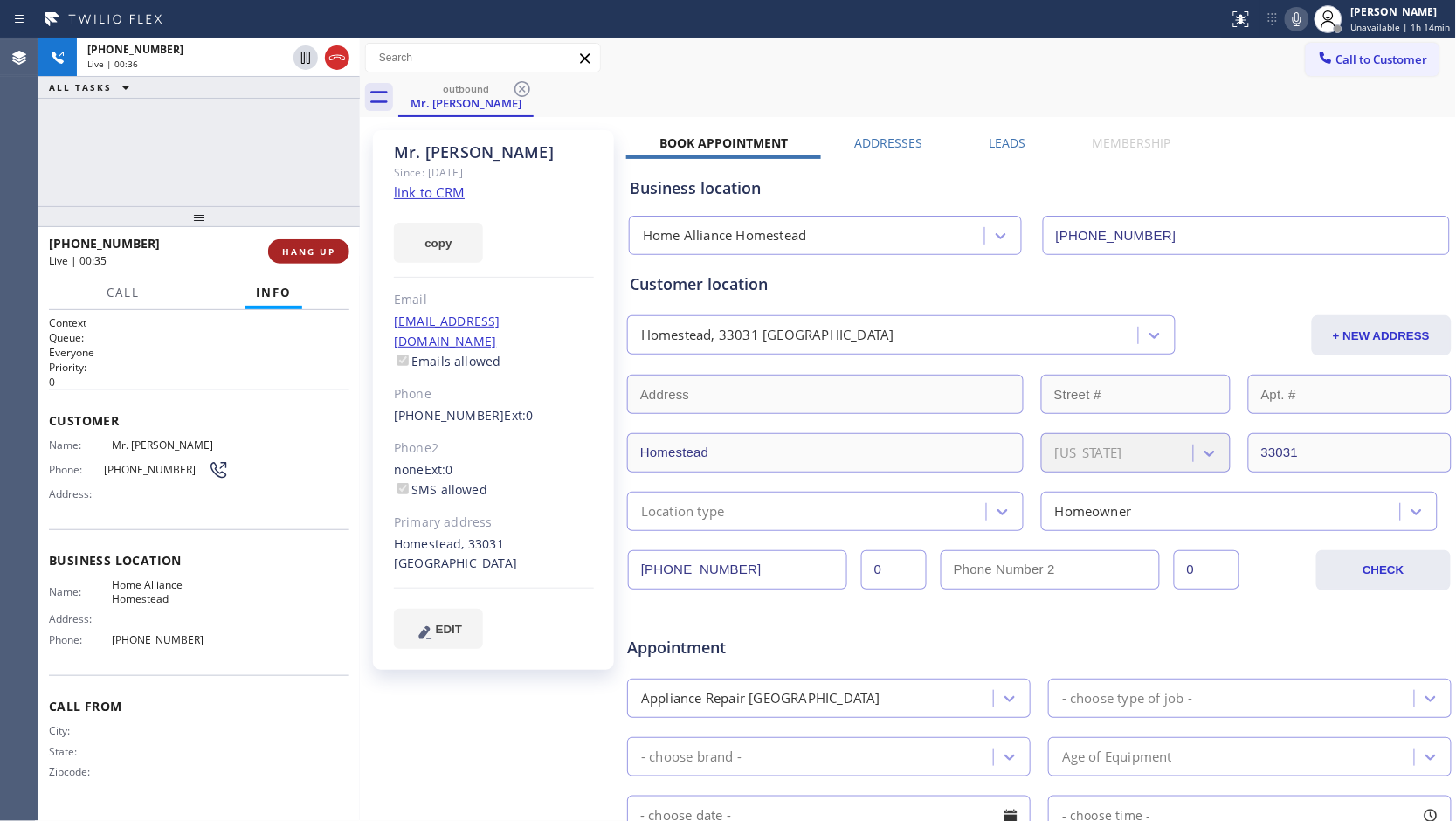 click on "HANG UP" at bounding box center (308, 252) 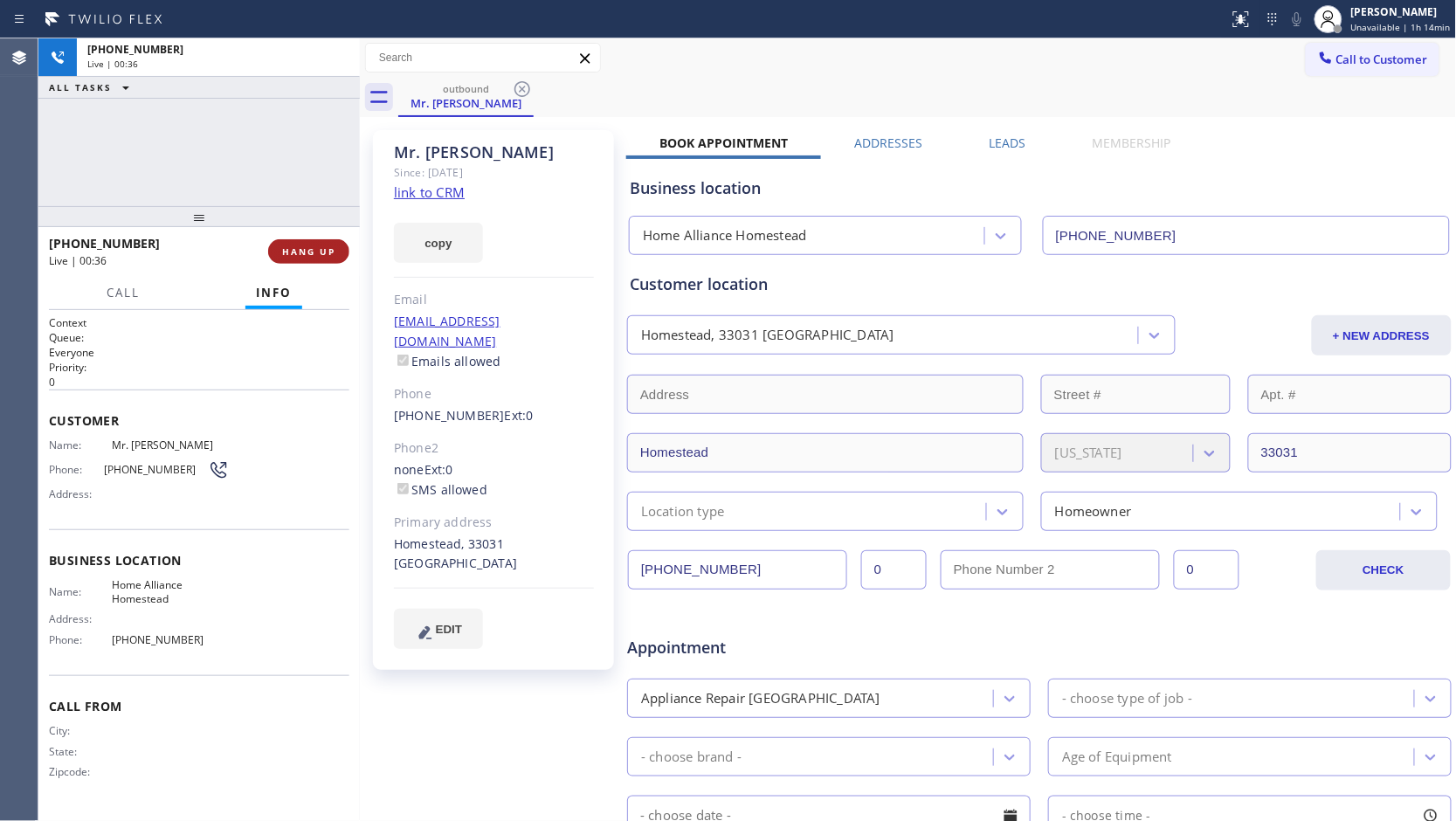 click on "HANG UP" at bounding box center [308, 252] 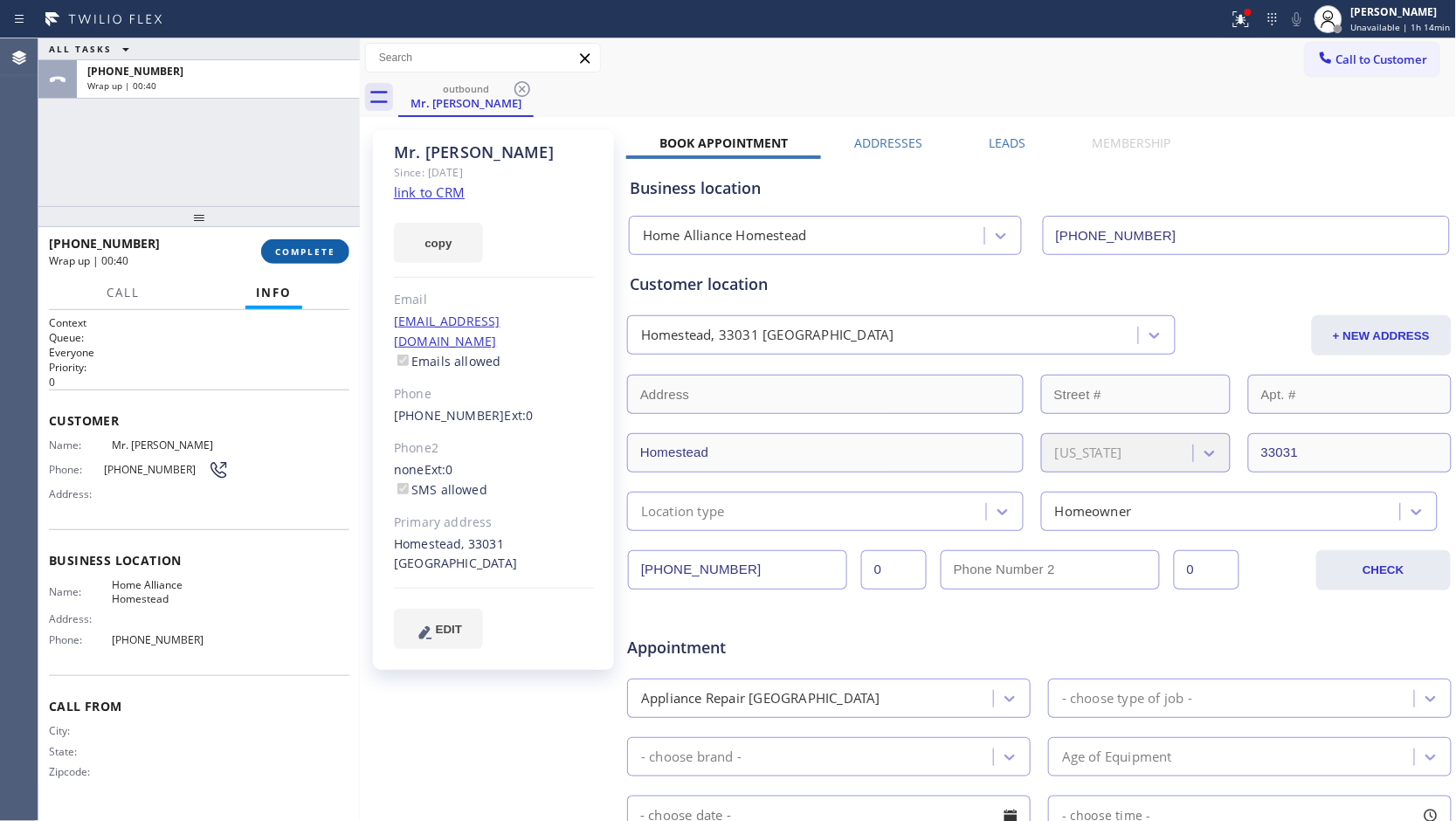 drag, startPoint x: 311, startPoint y: 241, endPoint x: 318, endPoint y: 253, distance: 13.892444 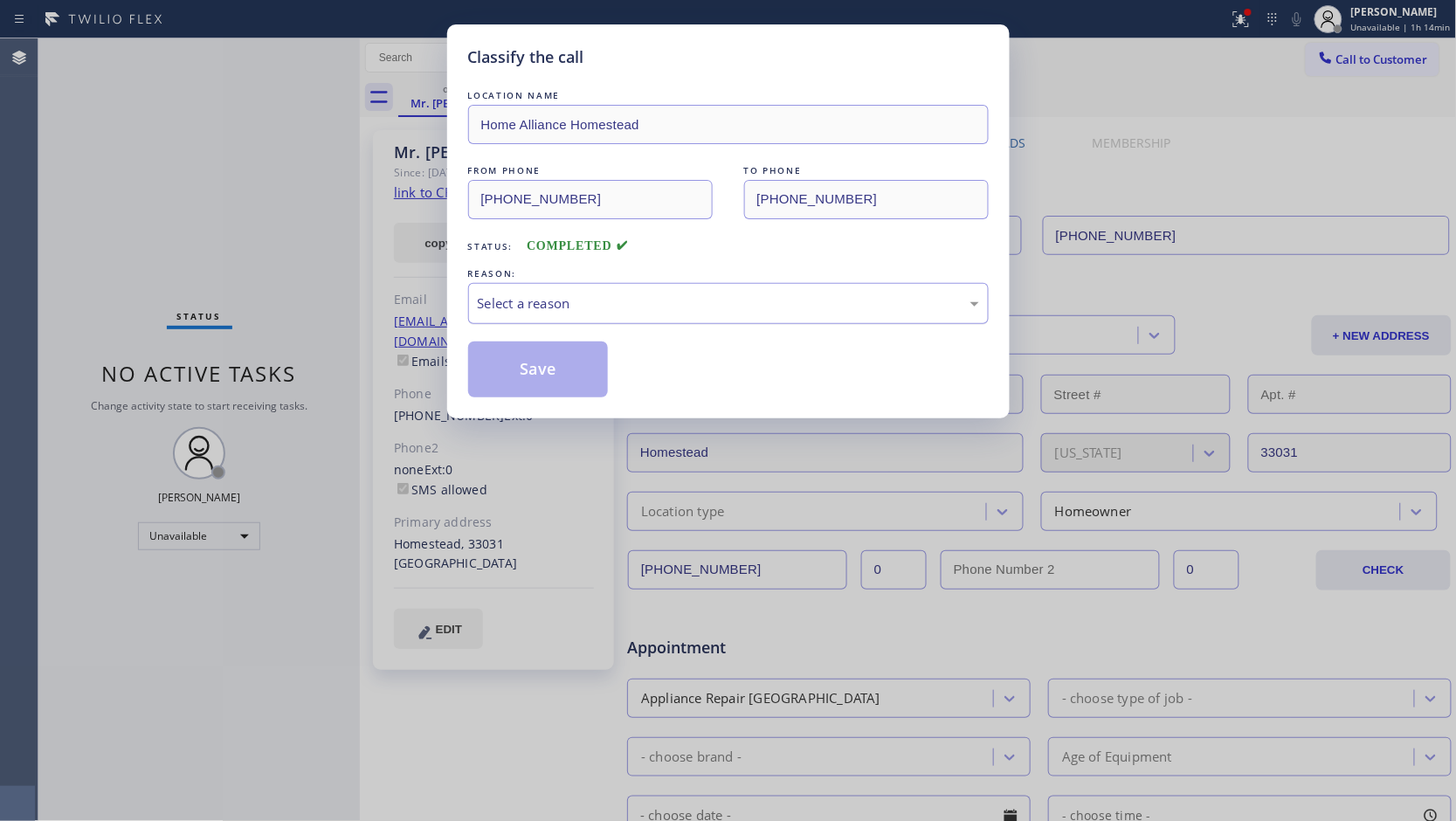 drag, startPoint x: 549, startPoint y: 300, endPoint x: 554, endPoint y: 320, distance: 20.615528 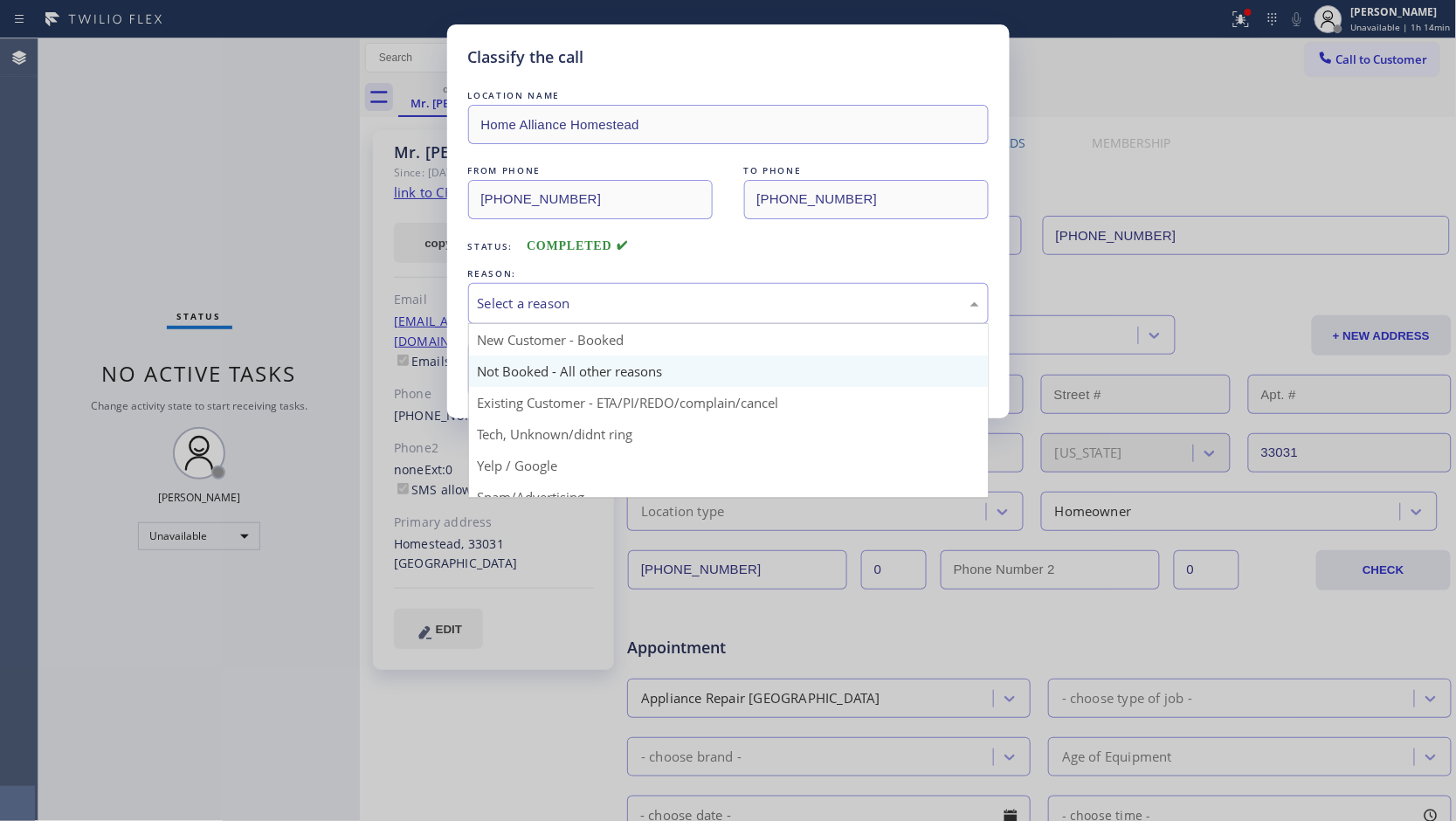 click on "Save" at bounding box center [538, 369] 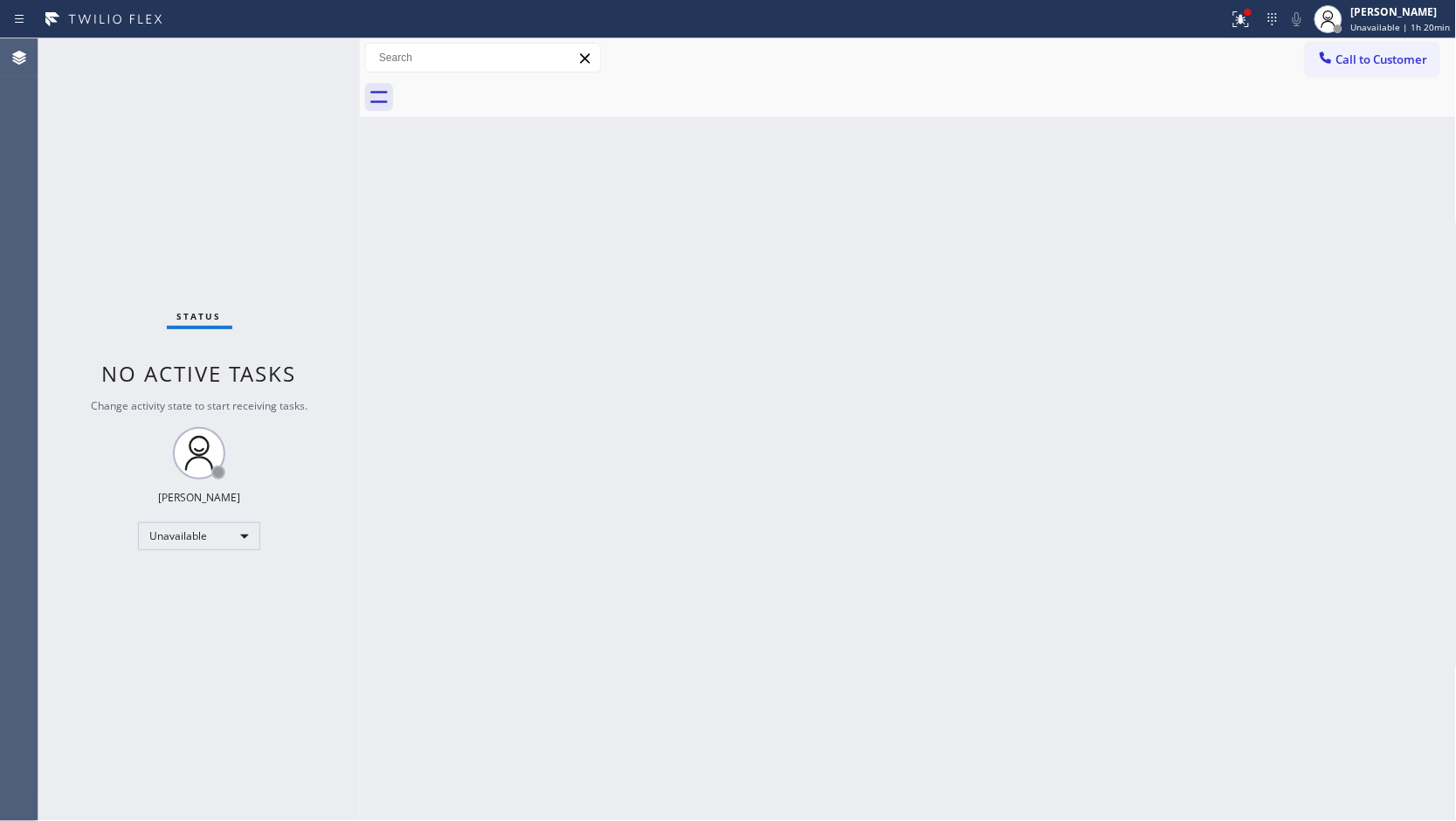 drag, startPoint x: 1332, startPoint y: 61, endPoint x: 1121, endPoint y: 74, distance: 211.40009 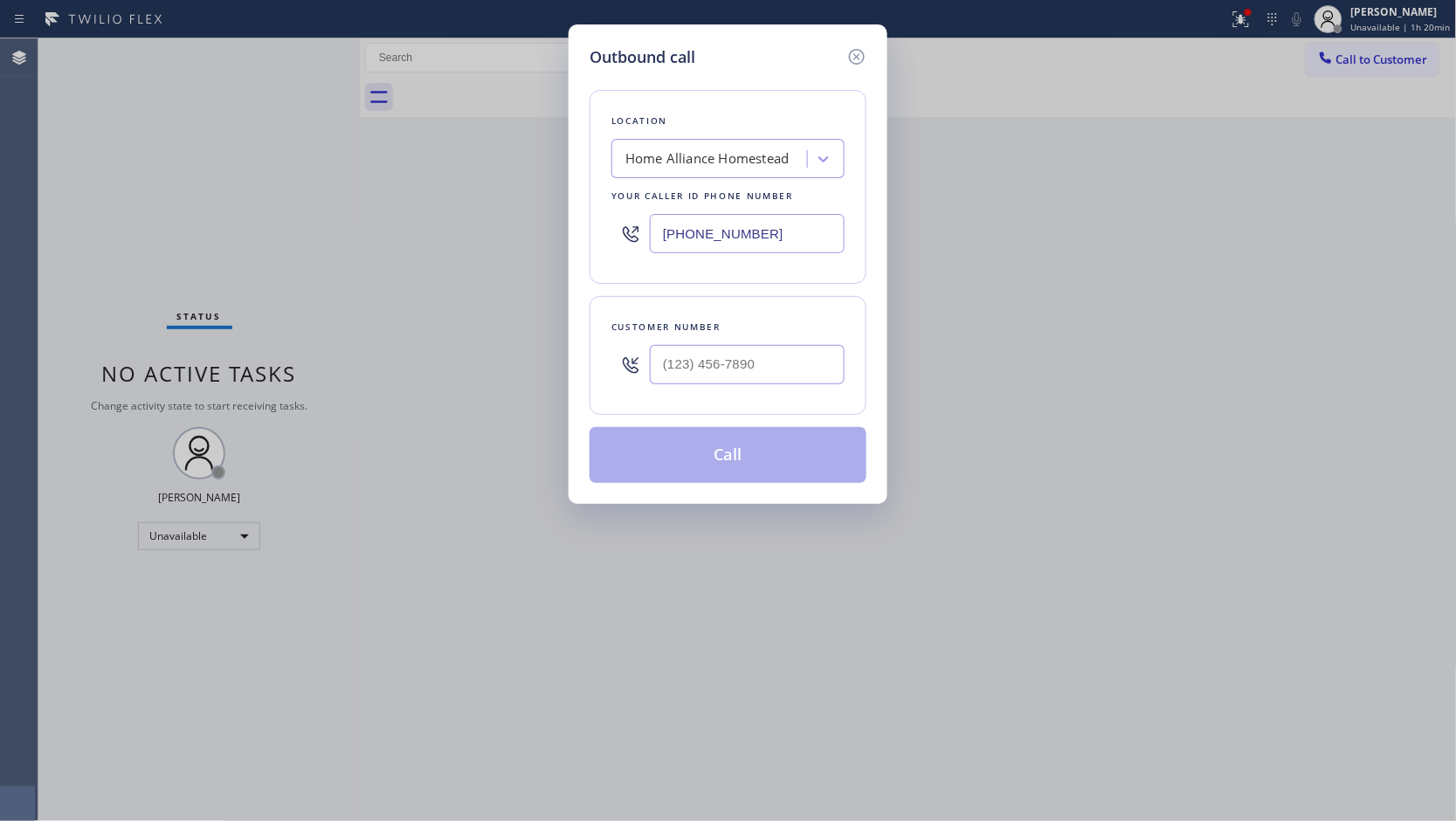 drag, startPoint x: 783, startPoint y: 224, endPoint x: 629, endPoint y: 224, distance: 154 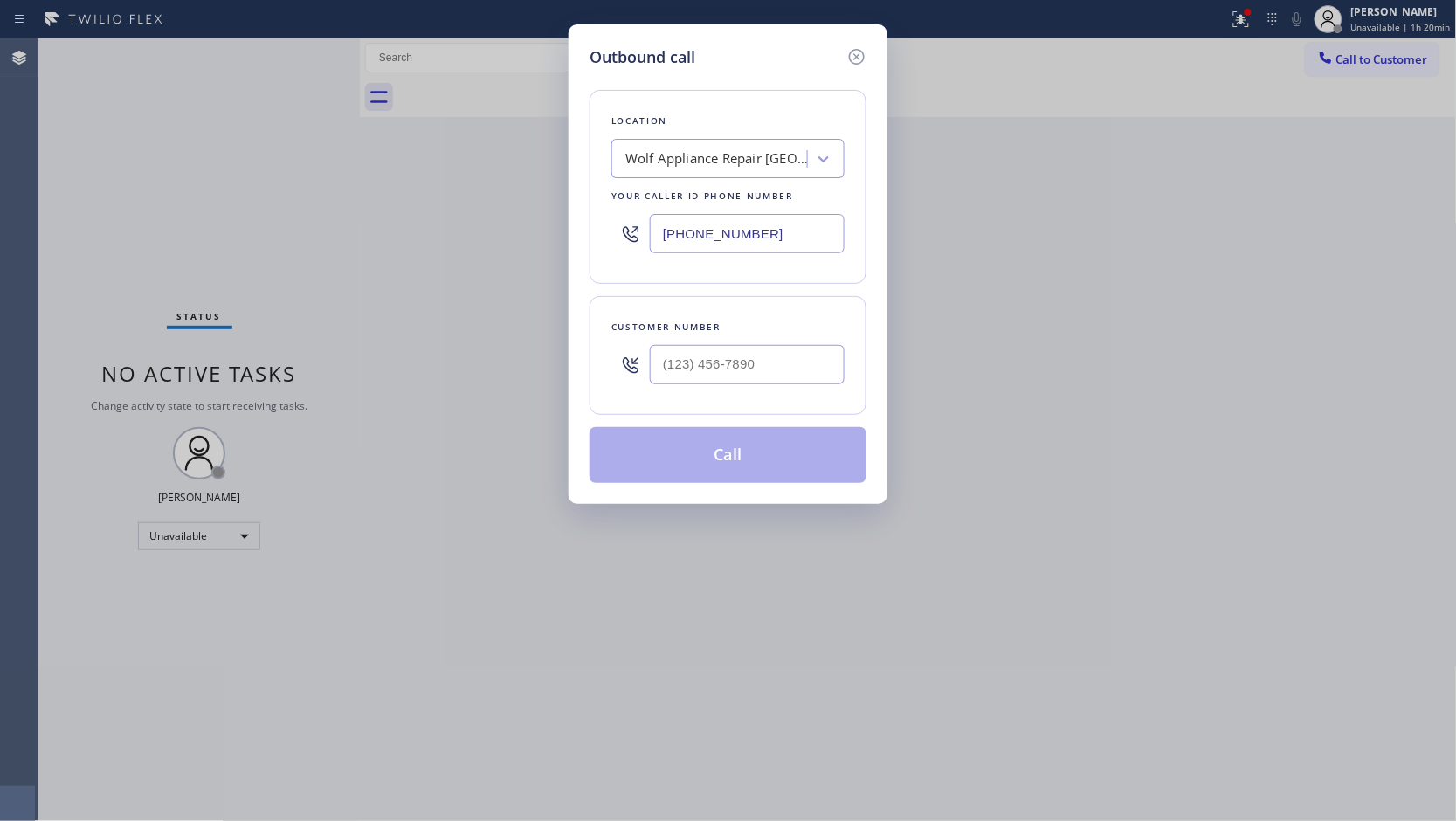 type on "[PHONE_NUMBER]" 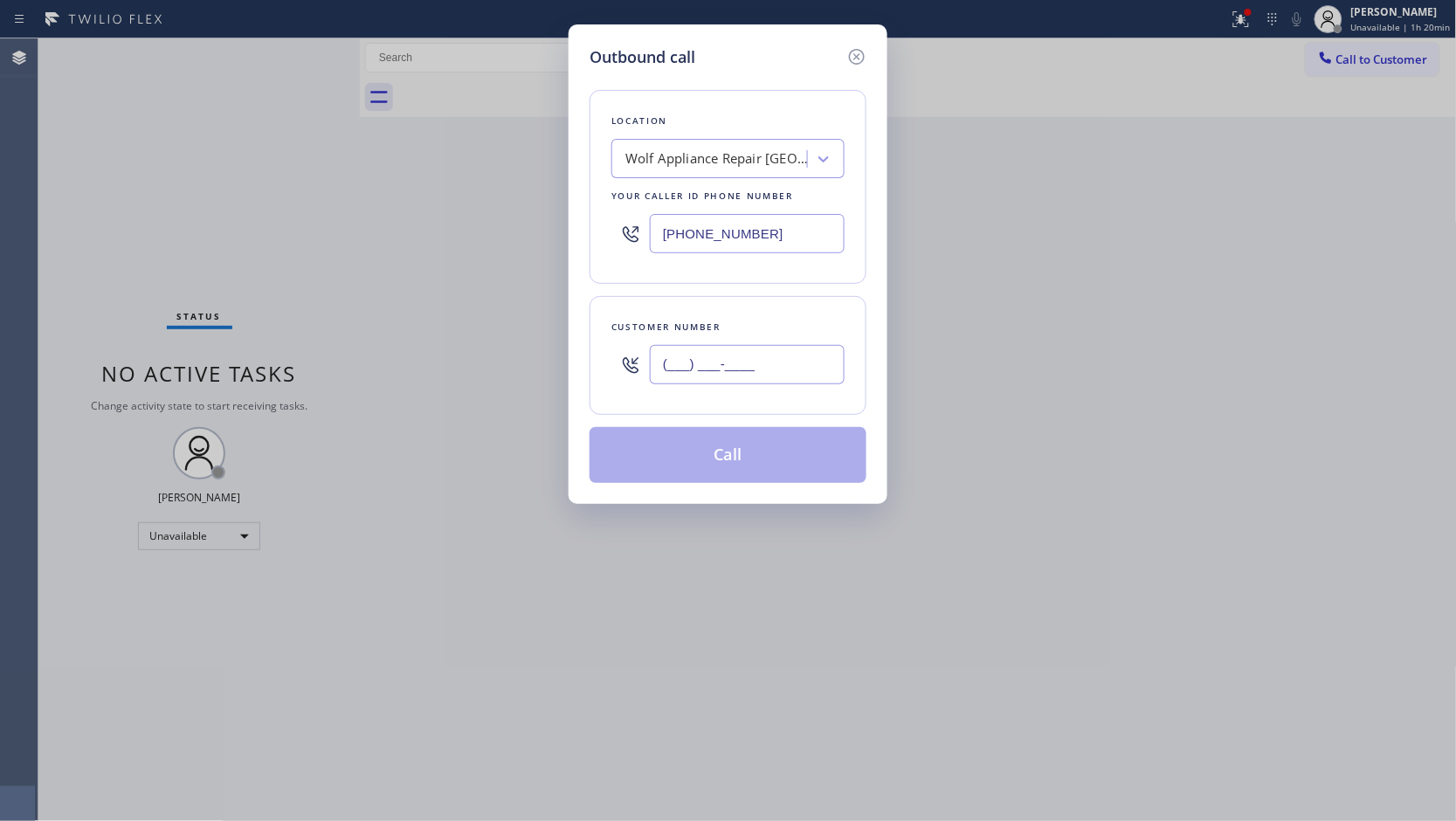 click on "(___) ___-____" at bounding box center [747, 364] 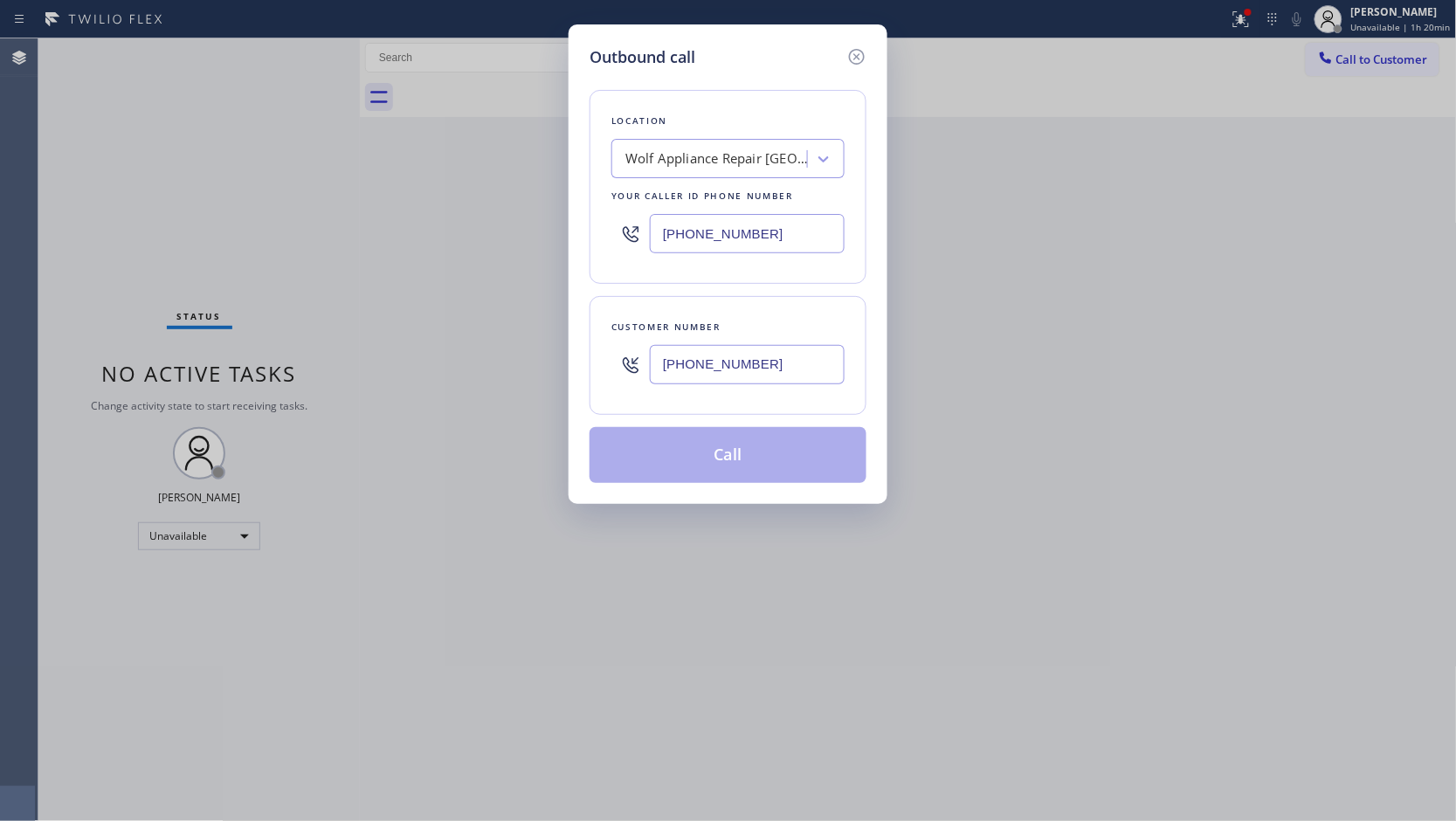 type on "[PHONE_NUMBER]" 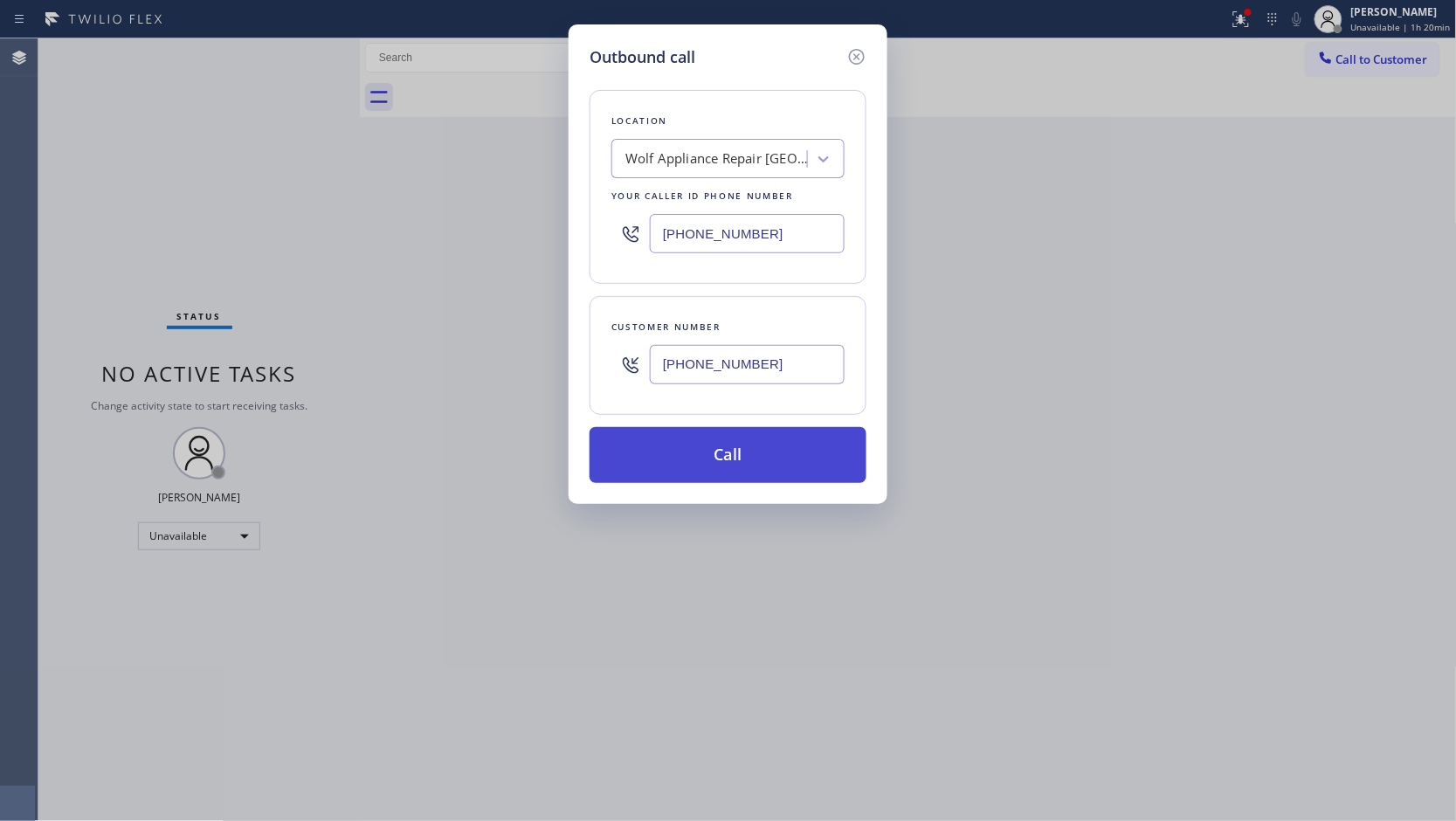 click on "Call" at bounding box center (728, 455) 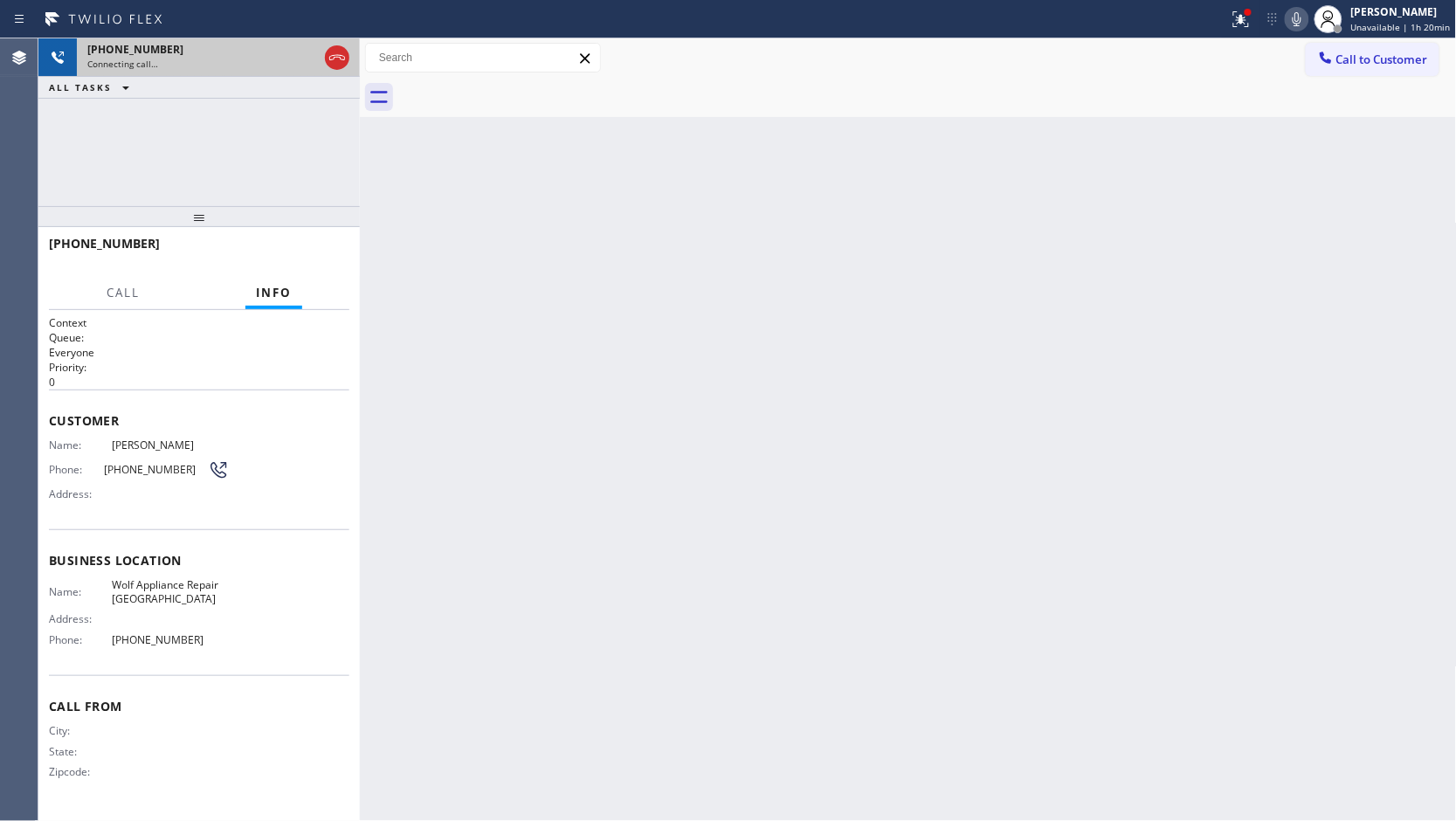 click on "[PHONE_NUMBER]" at bounding box center [203, 49] 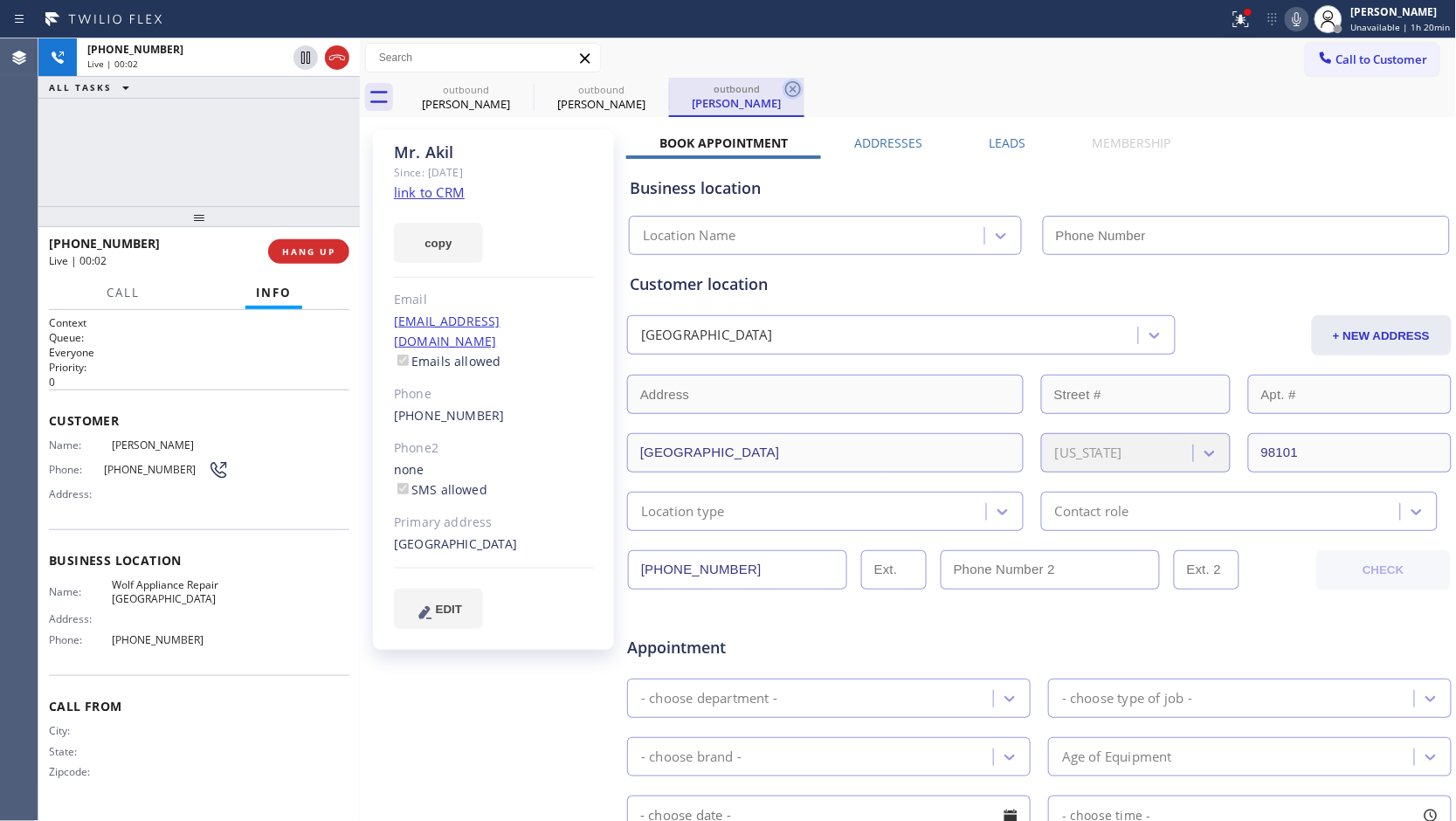 click 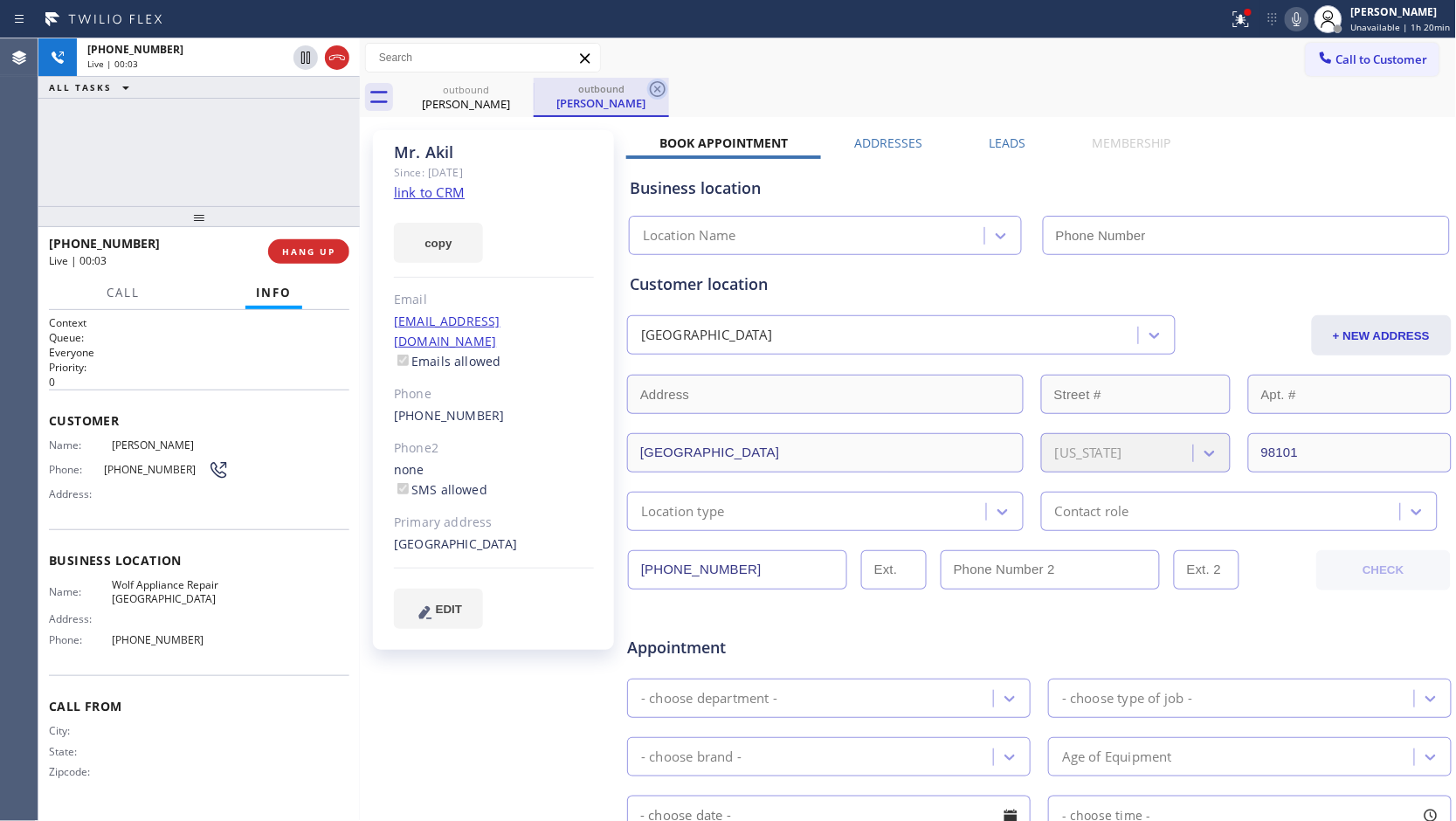 click 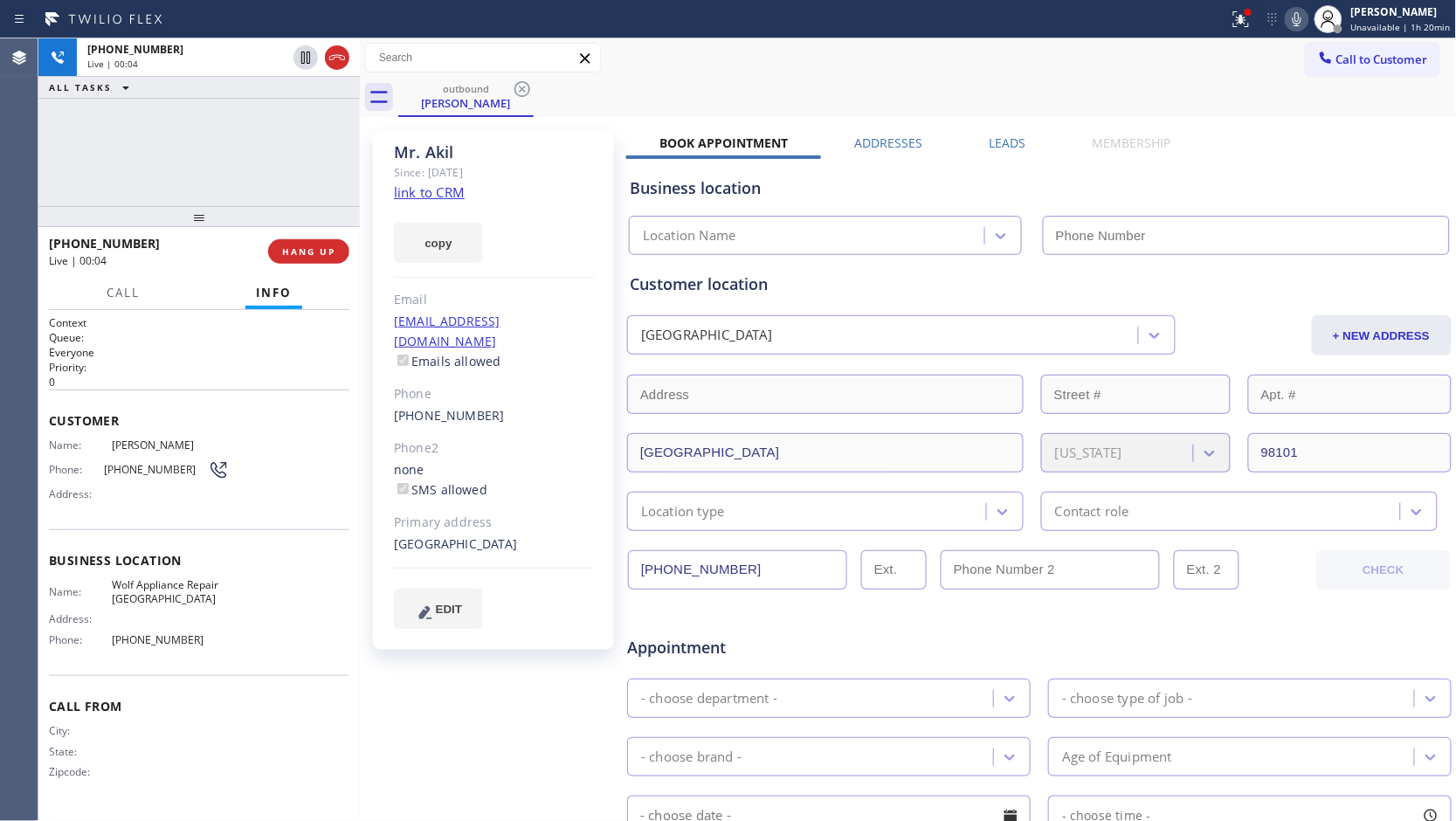 drag, startPoint x: 708, startPoint y: 87, endPoint x: 723, endPoint y: 89, distance: 15.132746 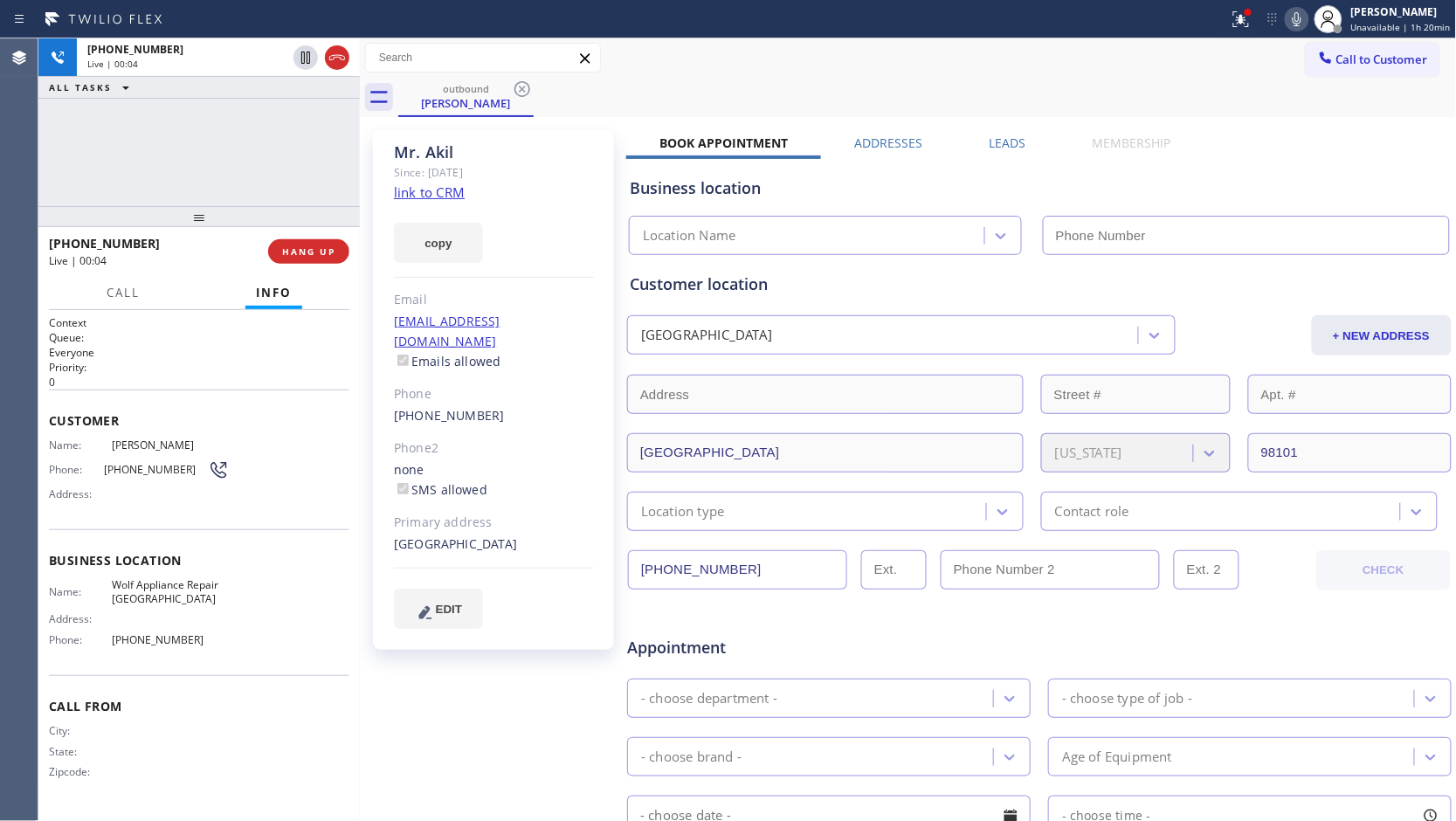 click on "outbound [PERSON_NAME]" at bounding box center (928, 97) 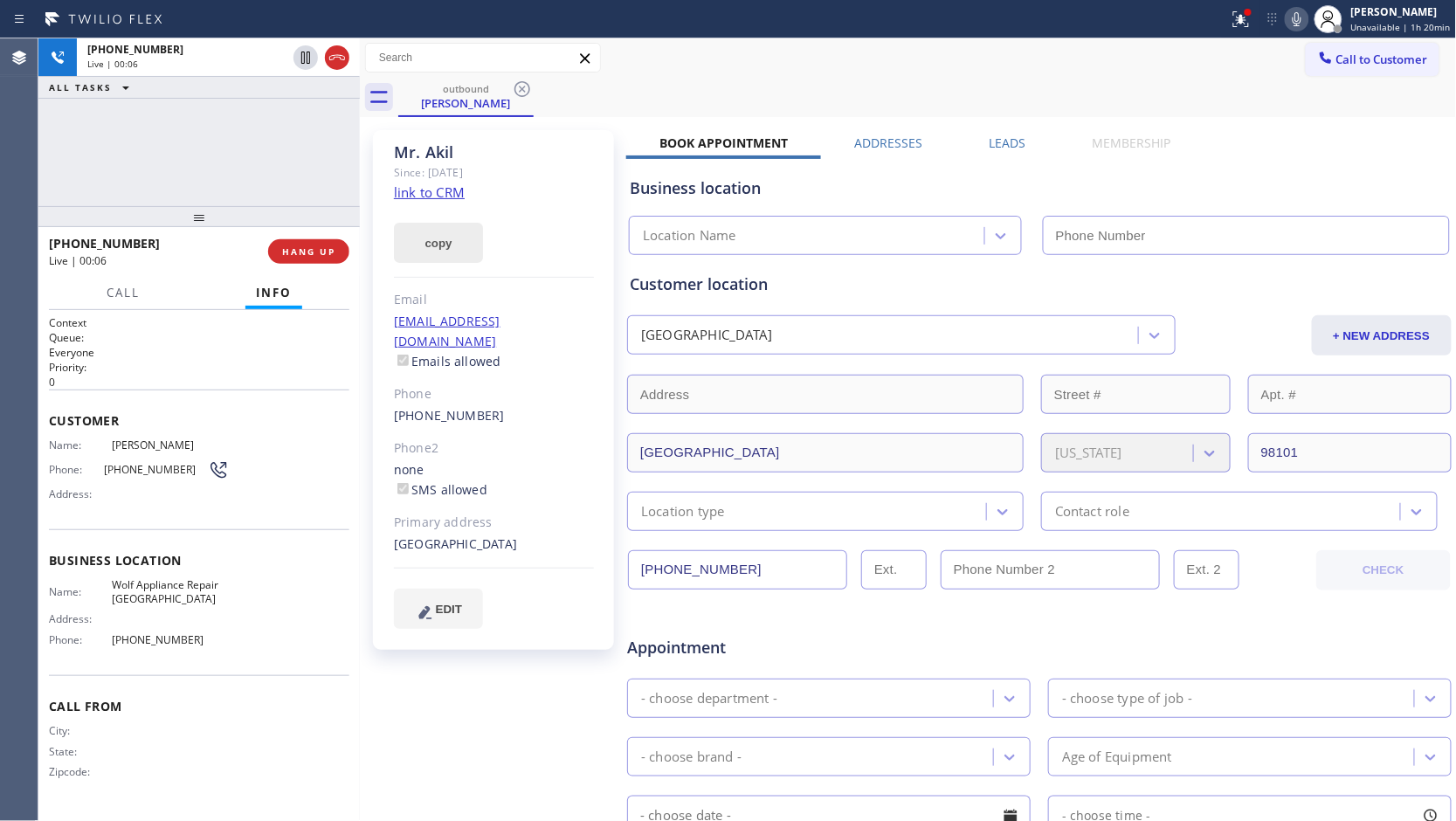 click on "copy" at bounding box center (438, 243) 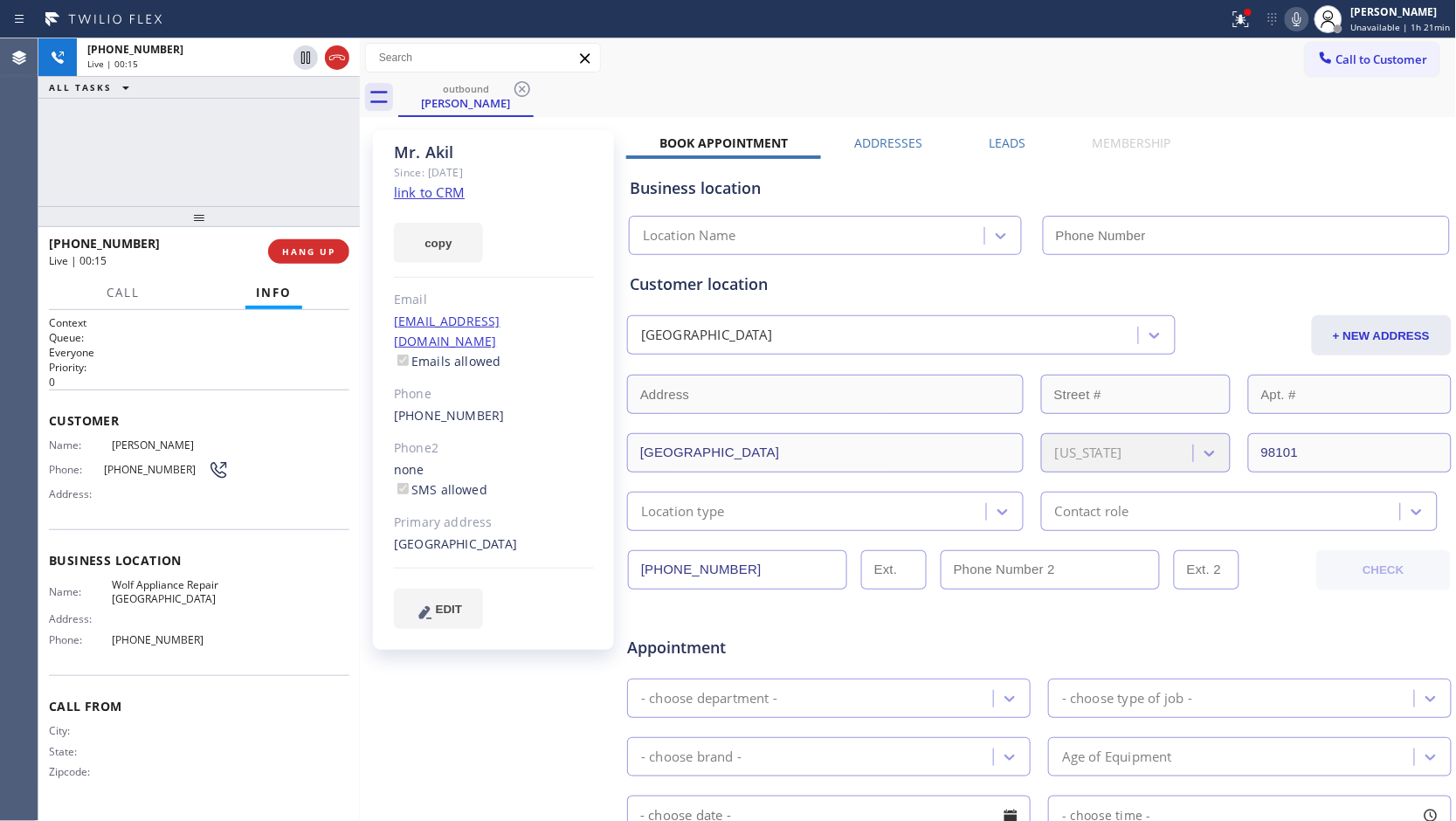 type on "[PHONE_NUMBER]" 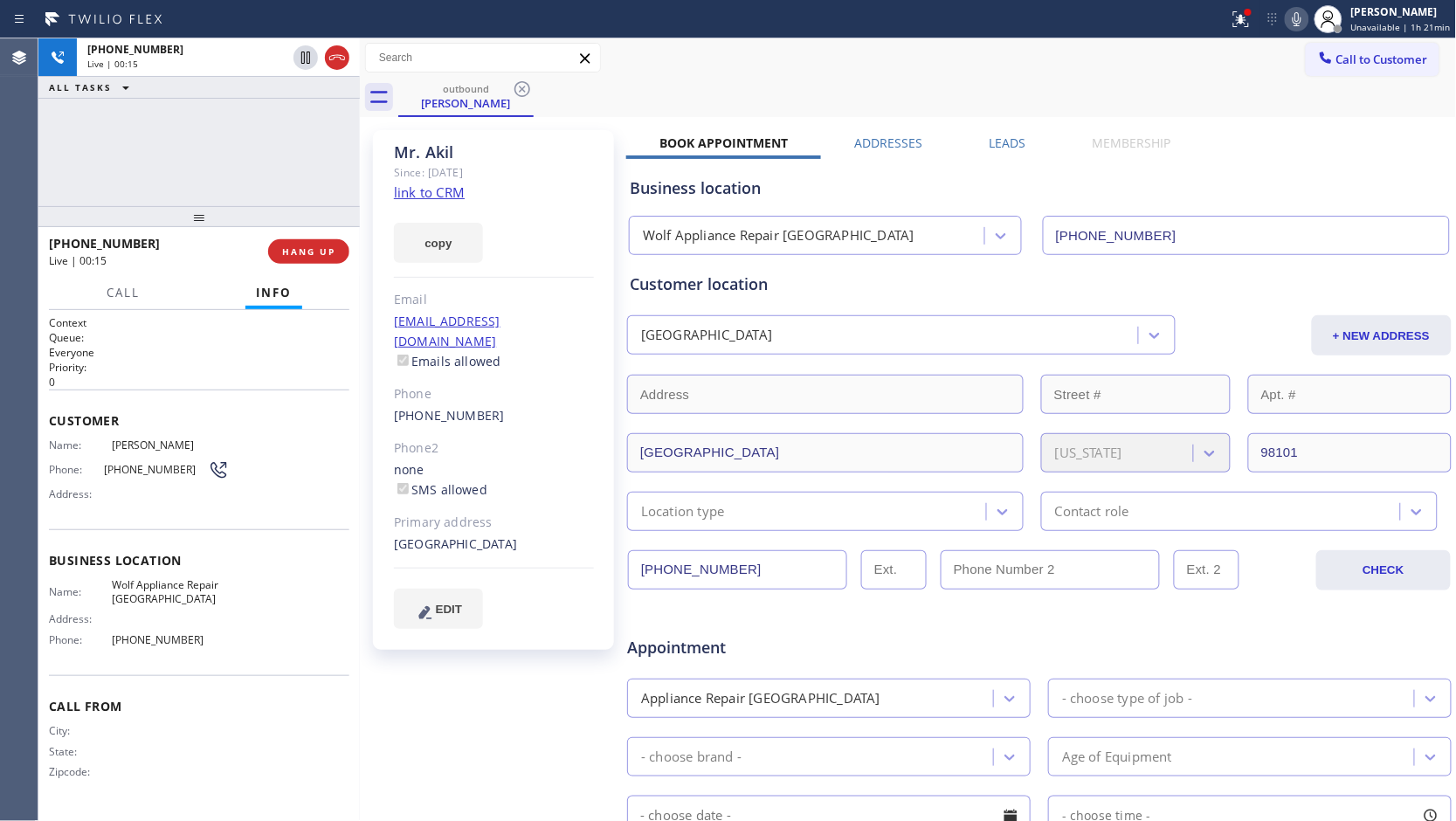 click on "Wolf Appliance Repair [GEOGRAPHIC_DATA]" at bounding box center (170, 591) 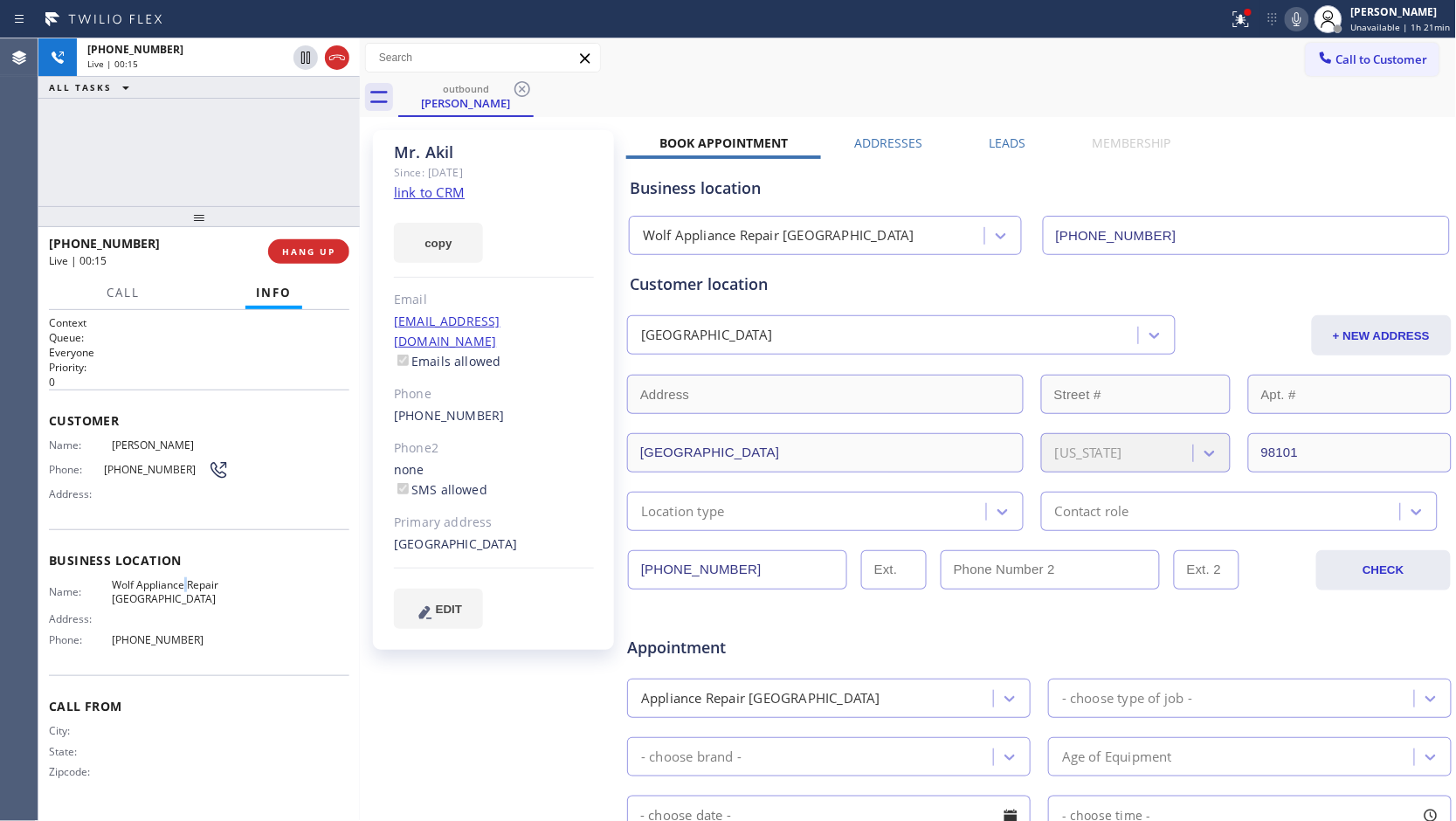 click on "Wolf Appliance Repair [GEOGRAPHIC_DATA]" at bounding box center [170, 591] 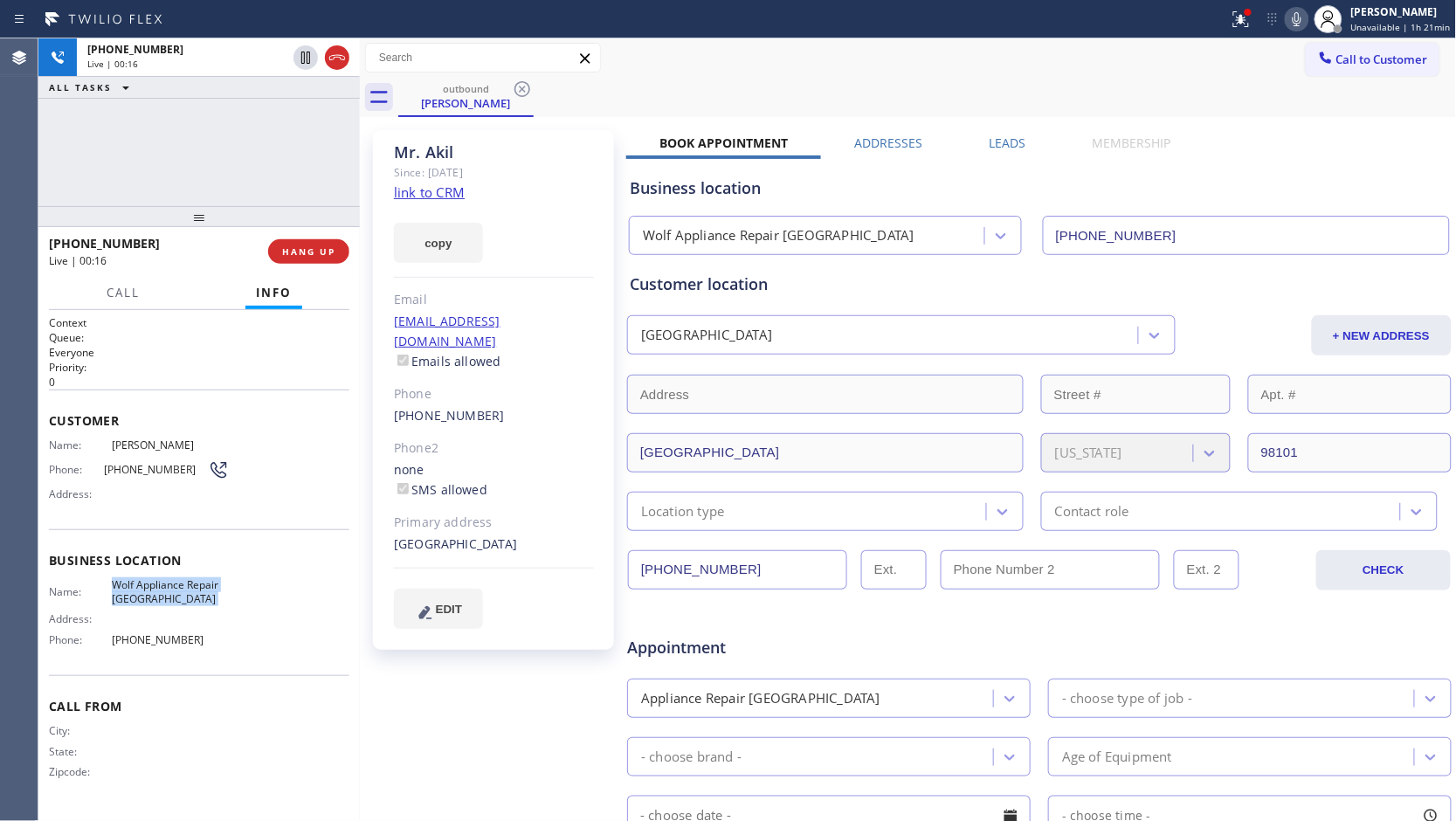 click on "Wolf Appliance Repair [GEOGRAPHIC_DATA]" at bounding box center (170, 591) 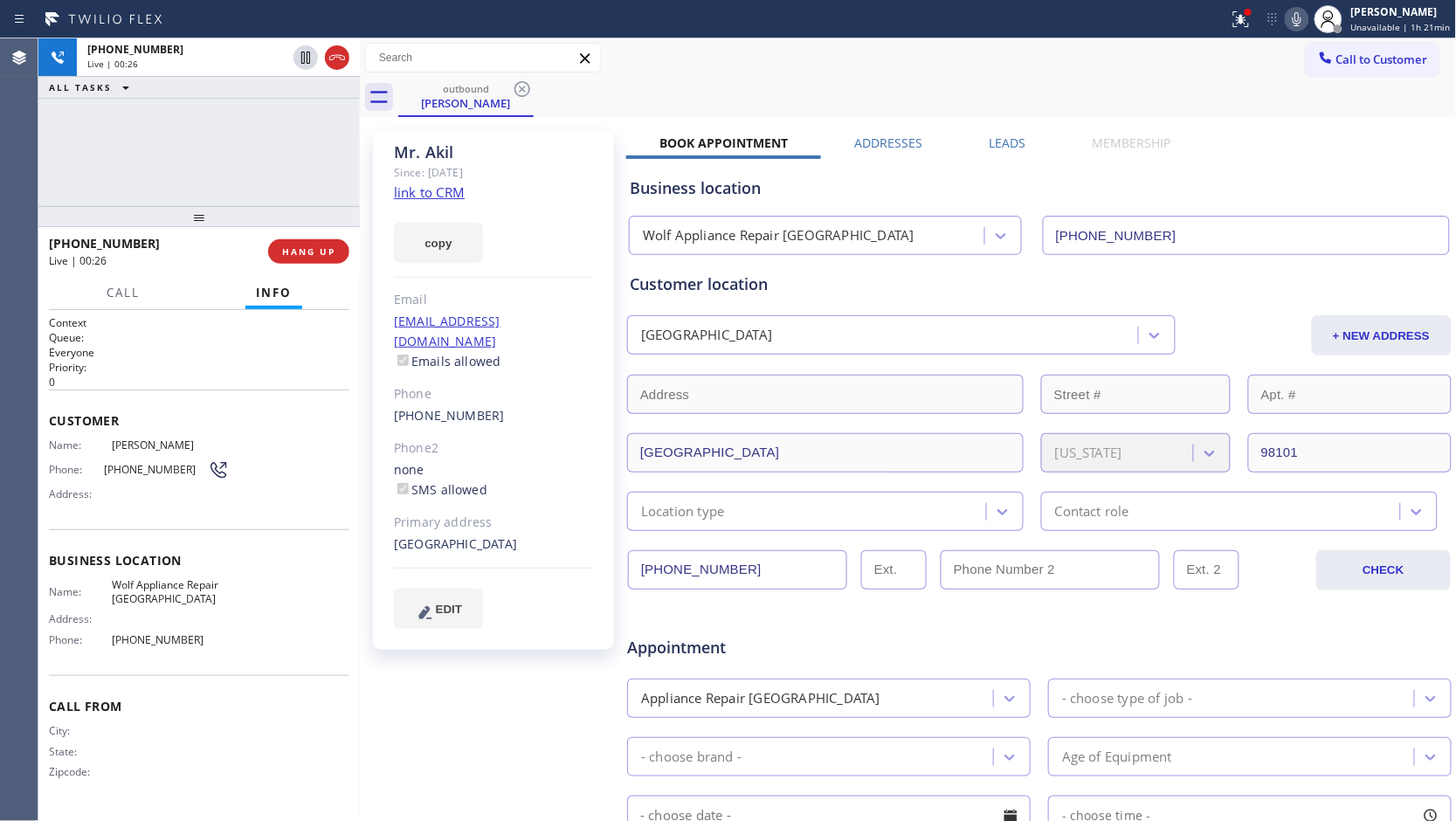 click on "[PHONE_NUMBER]" at bounding box center [737, 569] 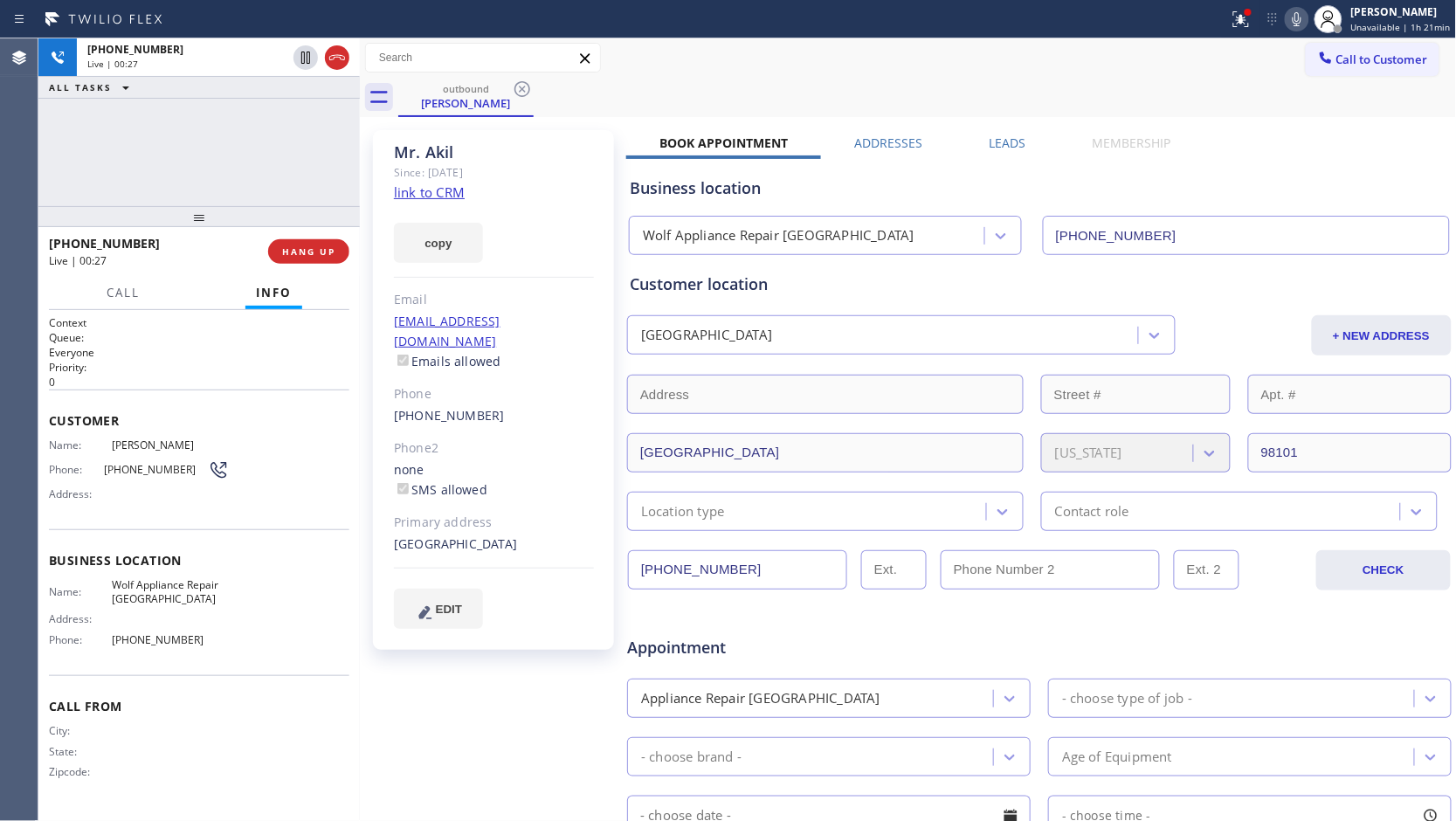 click on "[PHONE_NUMBER]" at bounding box center [737, 569] 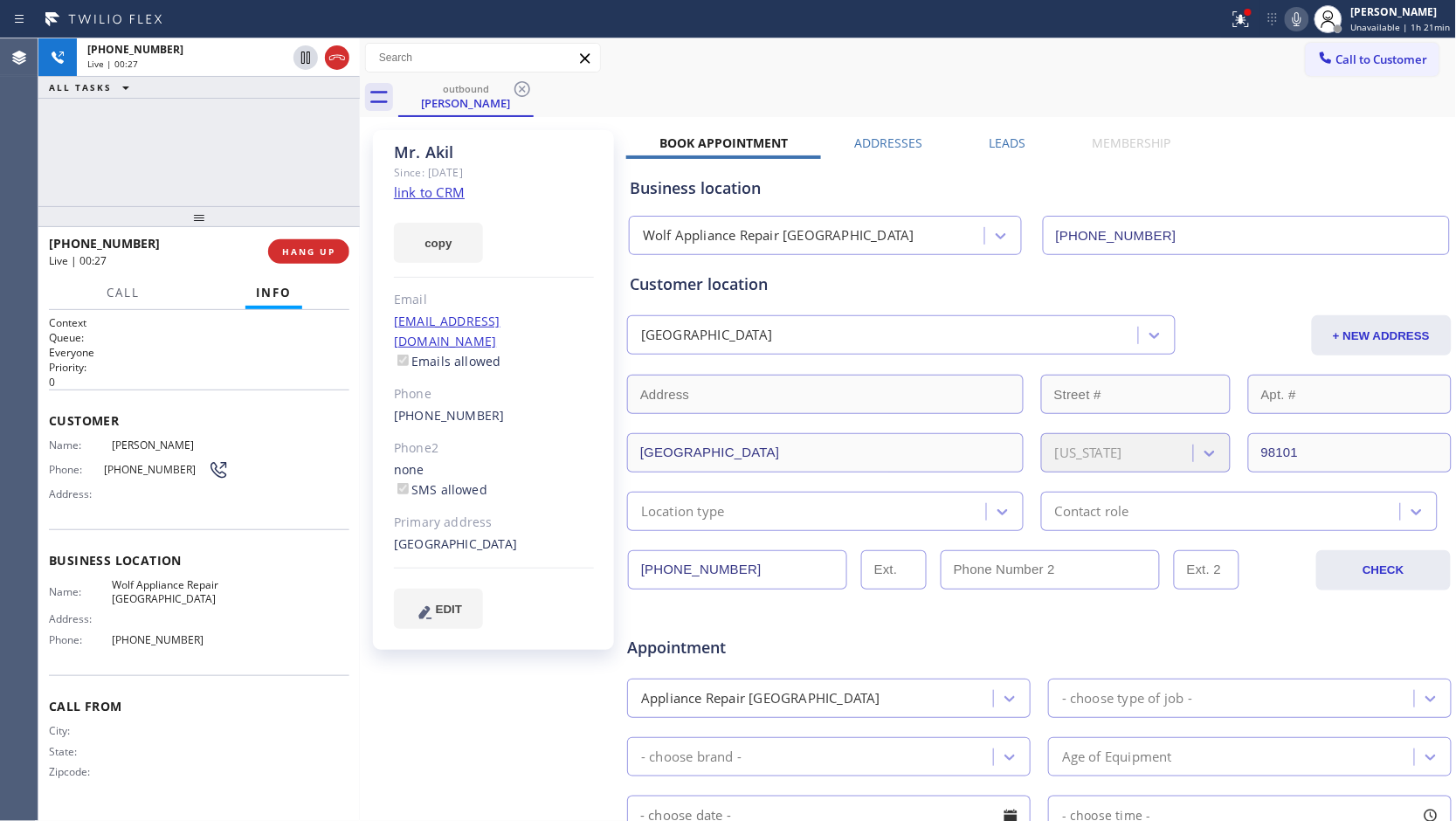 click on "[PHONE_NUMBER]" at bounding box center (737, 569) 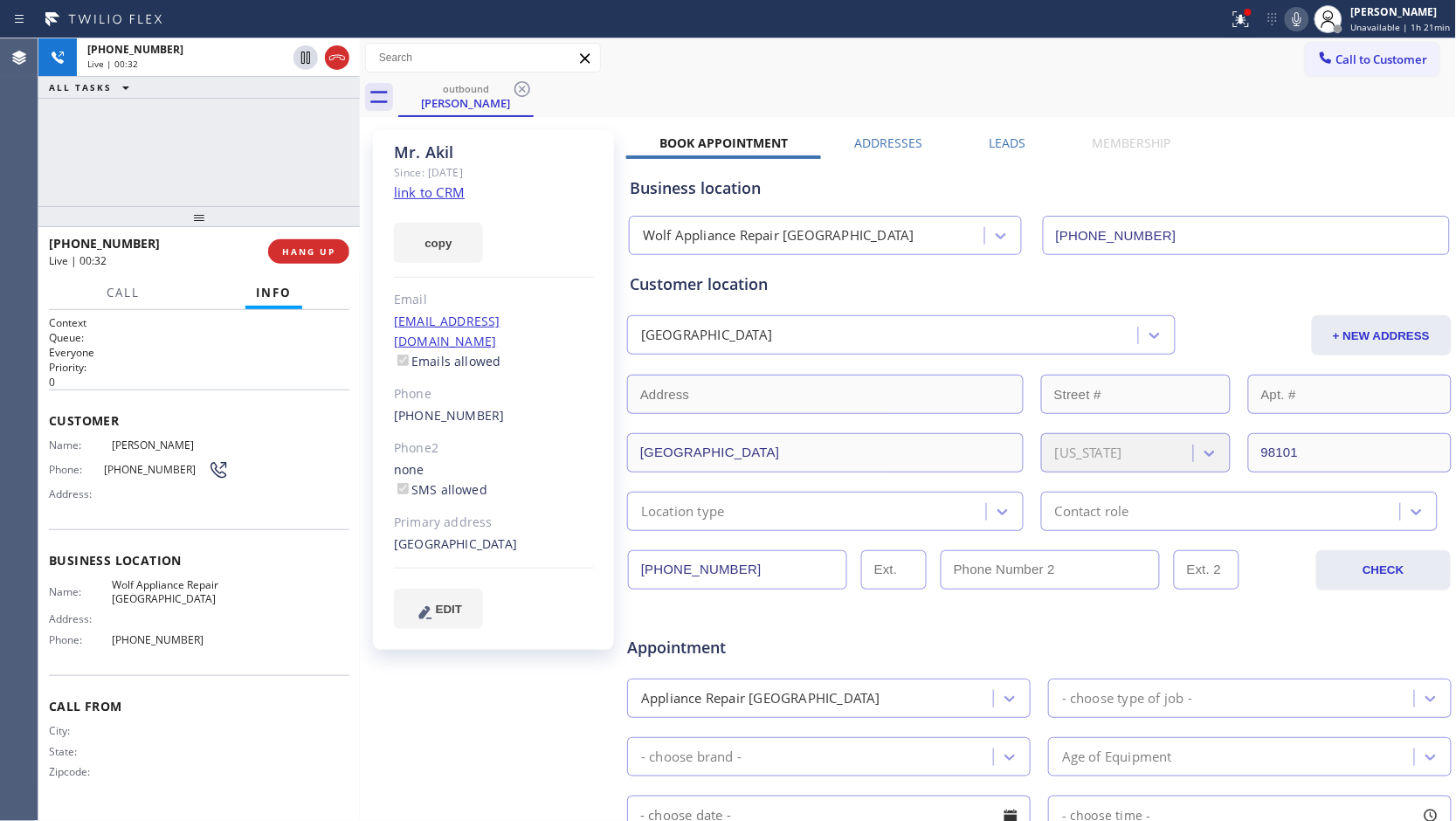 click on "[PHONE_NUMBER]" at bounding box center [170, 639] 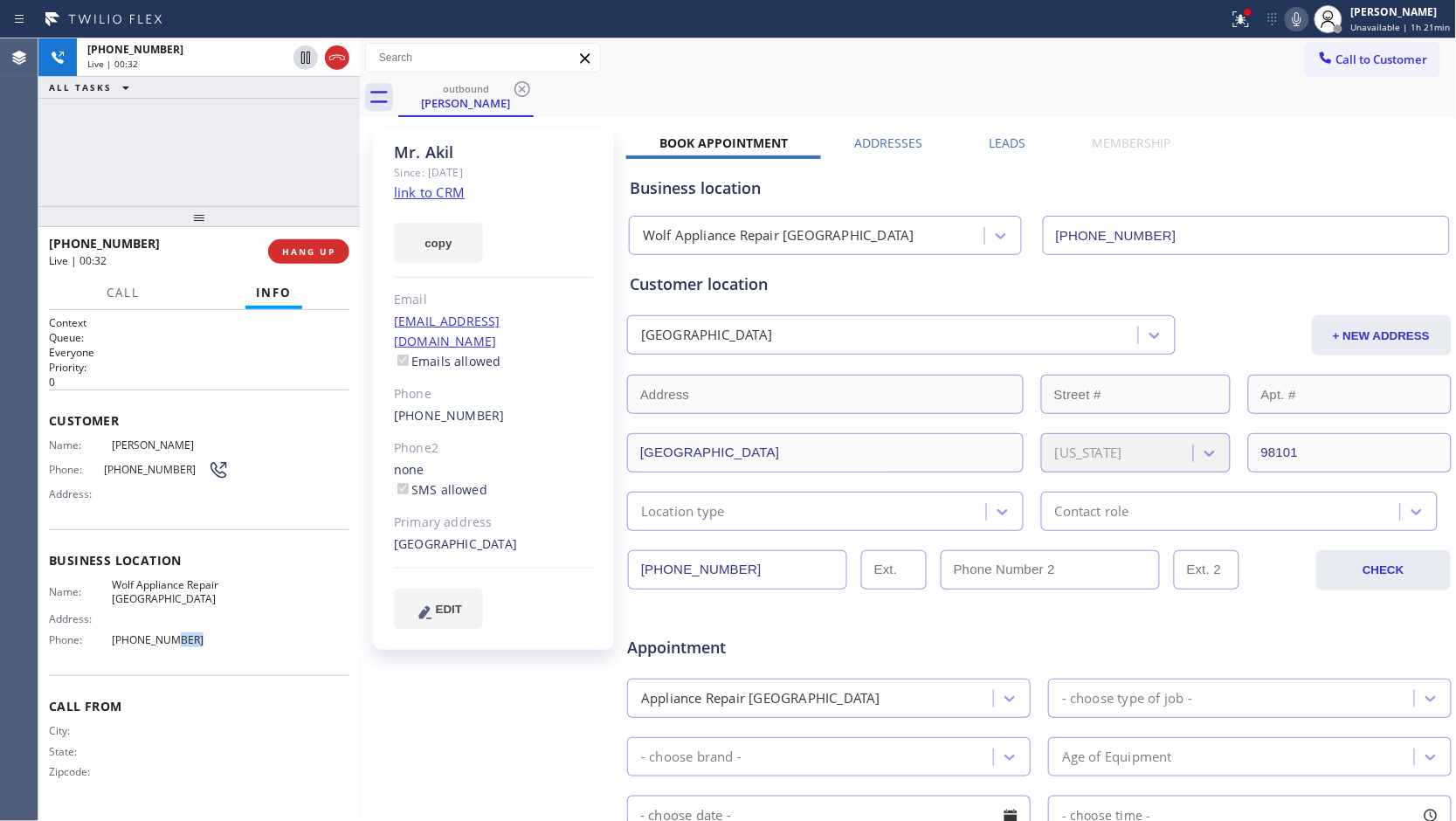 click on "[PHONE_NUMBER]" at bounding box center (170, 639) 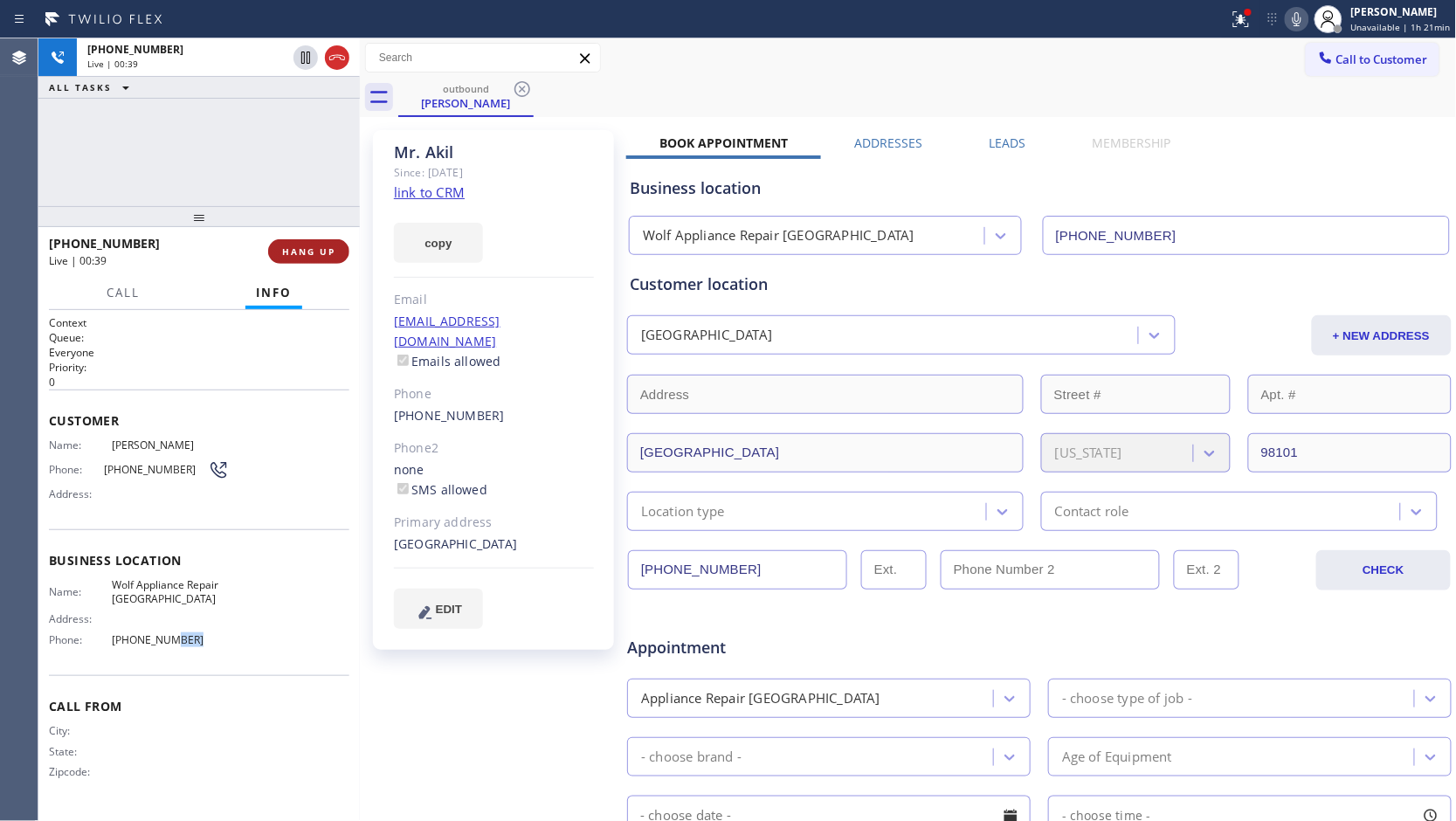 click on "HANG UP" at bounding box center (308, 252) 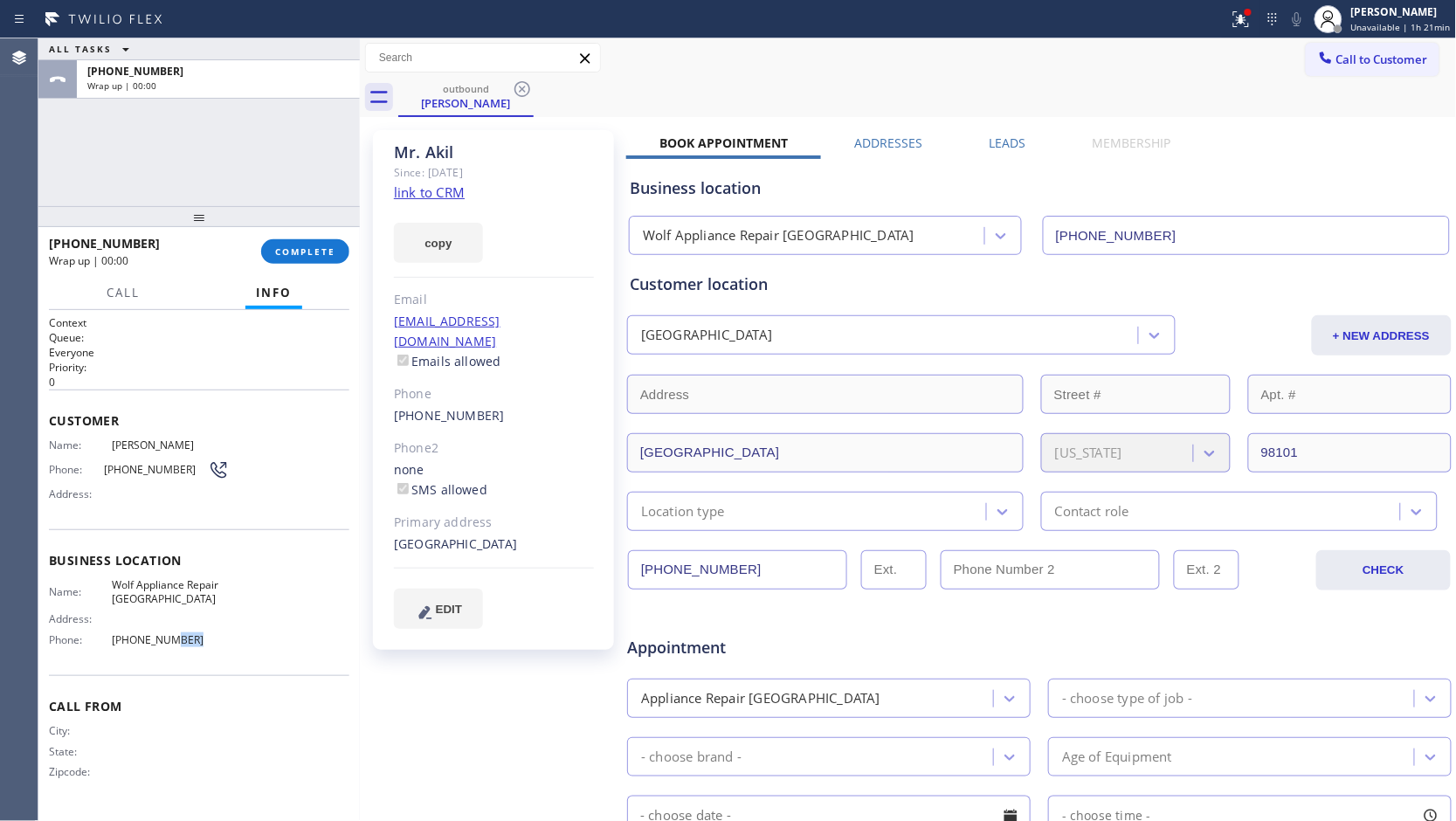 click on "[PHONE_NUMBER]" at bounding box center [737, 569] 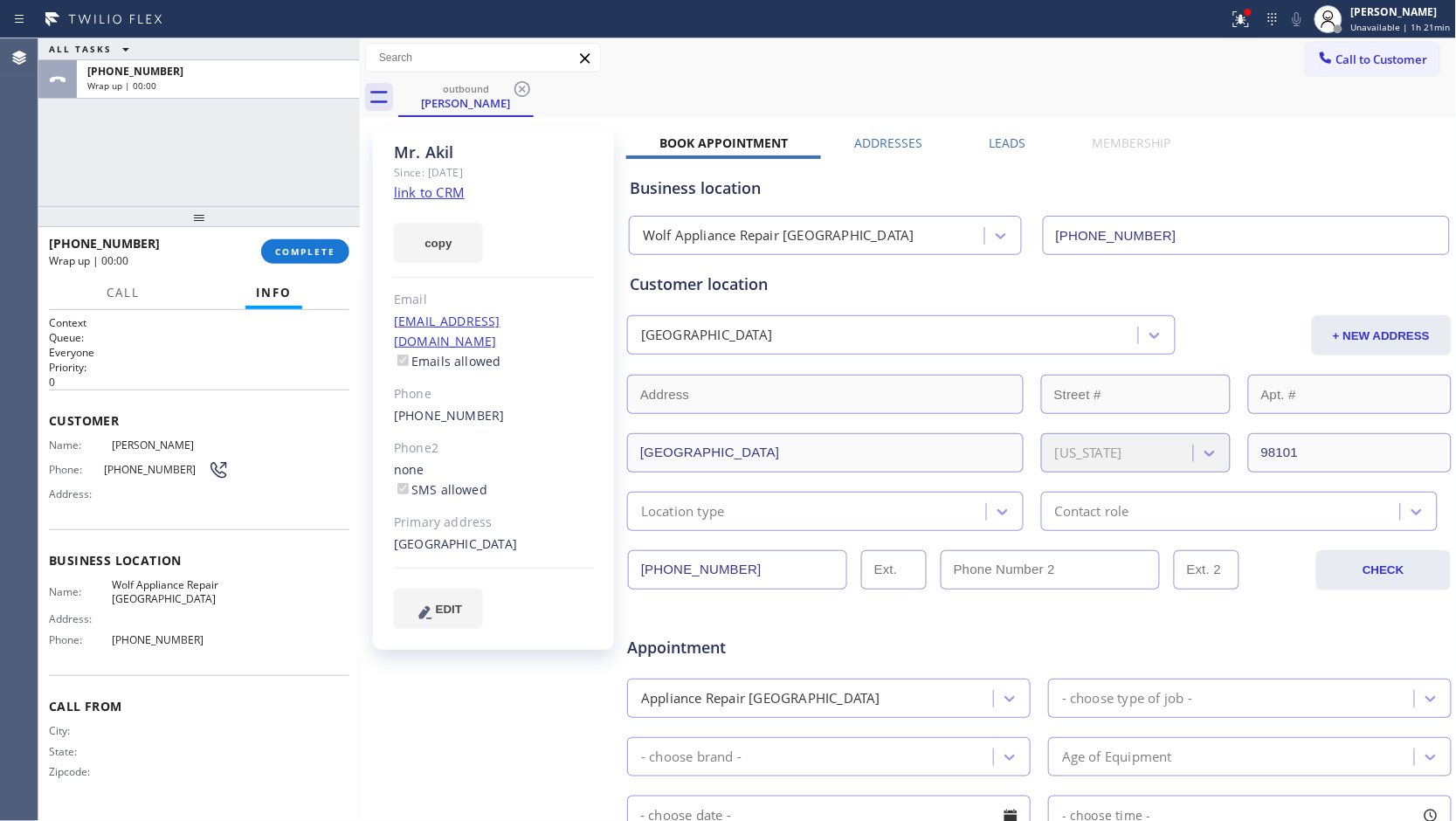 click on "[PHONE_NUMBER]" at bounding box center [737, 569] 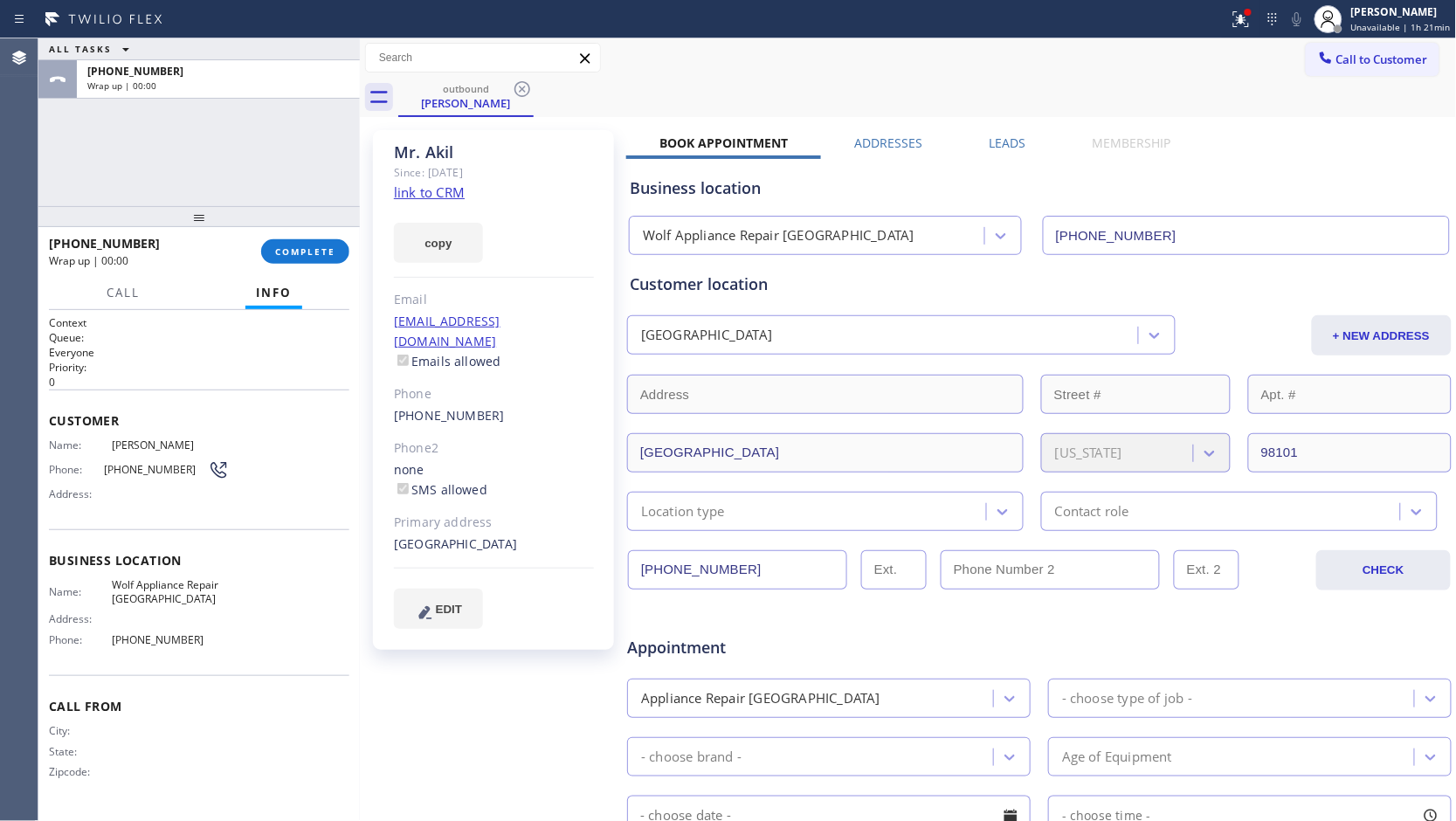 click on "[PHONE_NUMBER]" at bounding box center [737, 569] 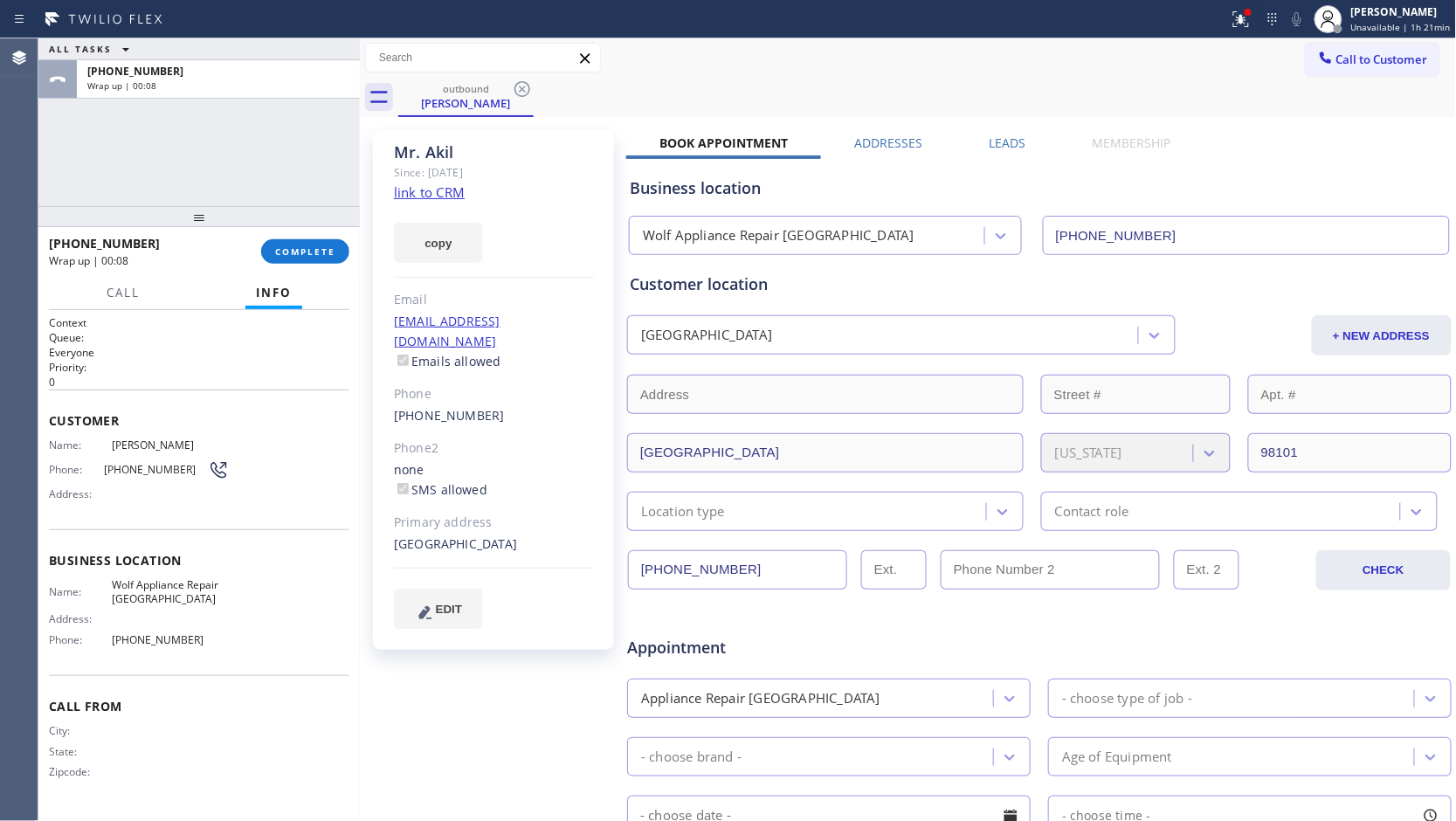 click on "[PHONE_NUMBER]" at bounding box center (155, 469) 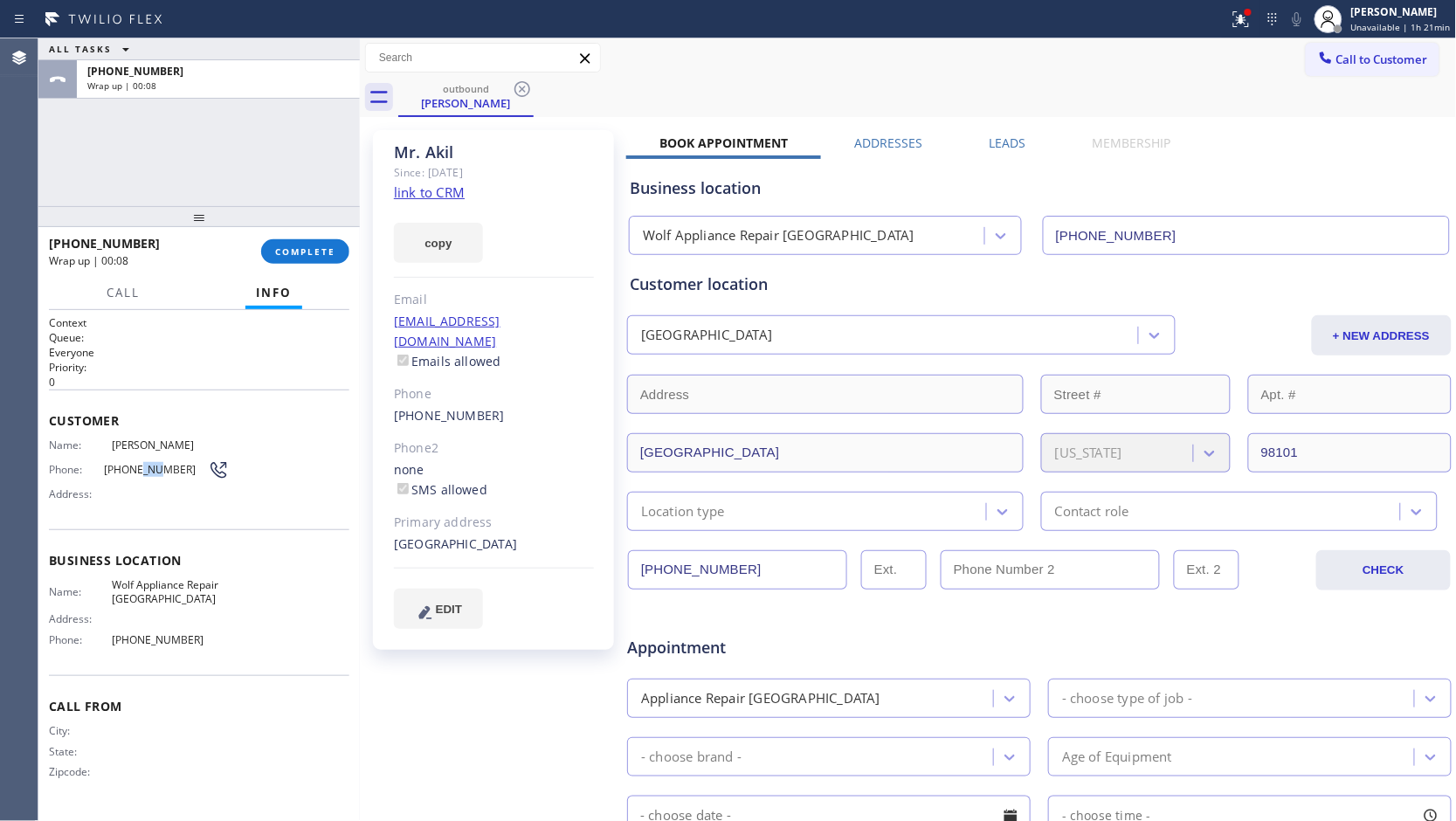 click on "[PHONE_NUMBER]" at bounding box center (155, 469) 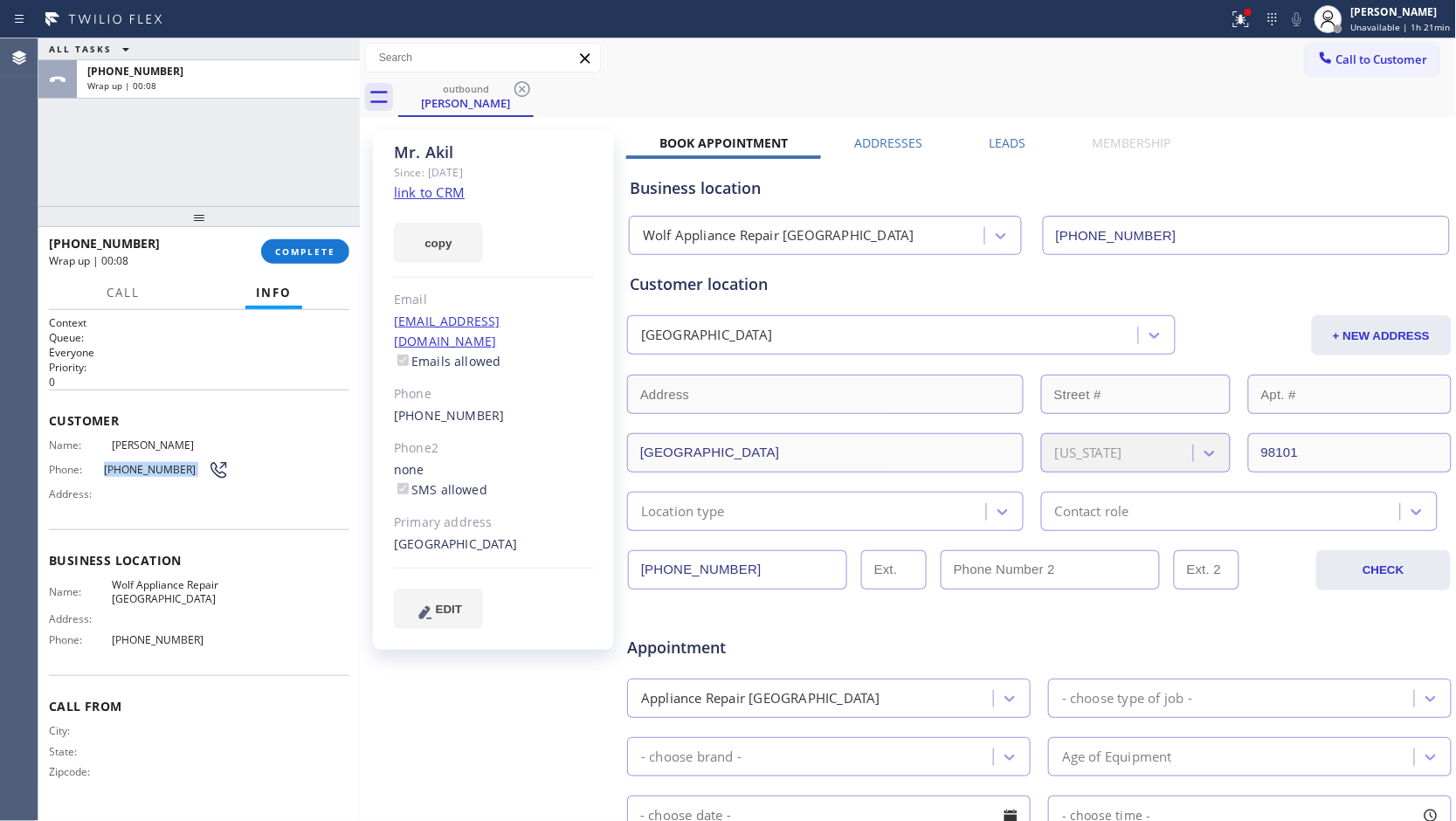 click on "[PHONE_NUMBER]" at bounding box center (155, 469) 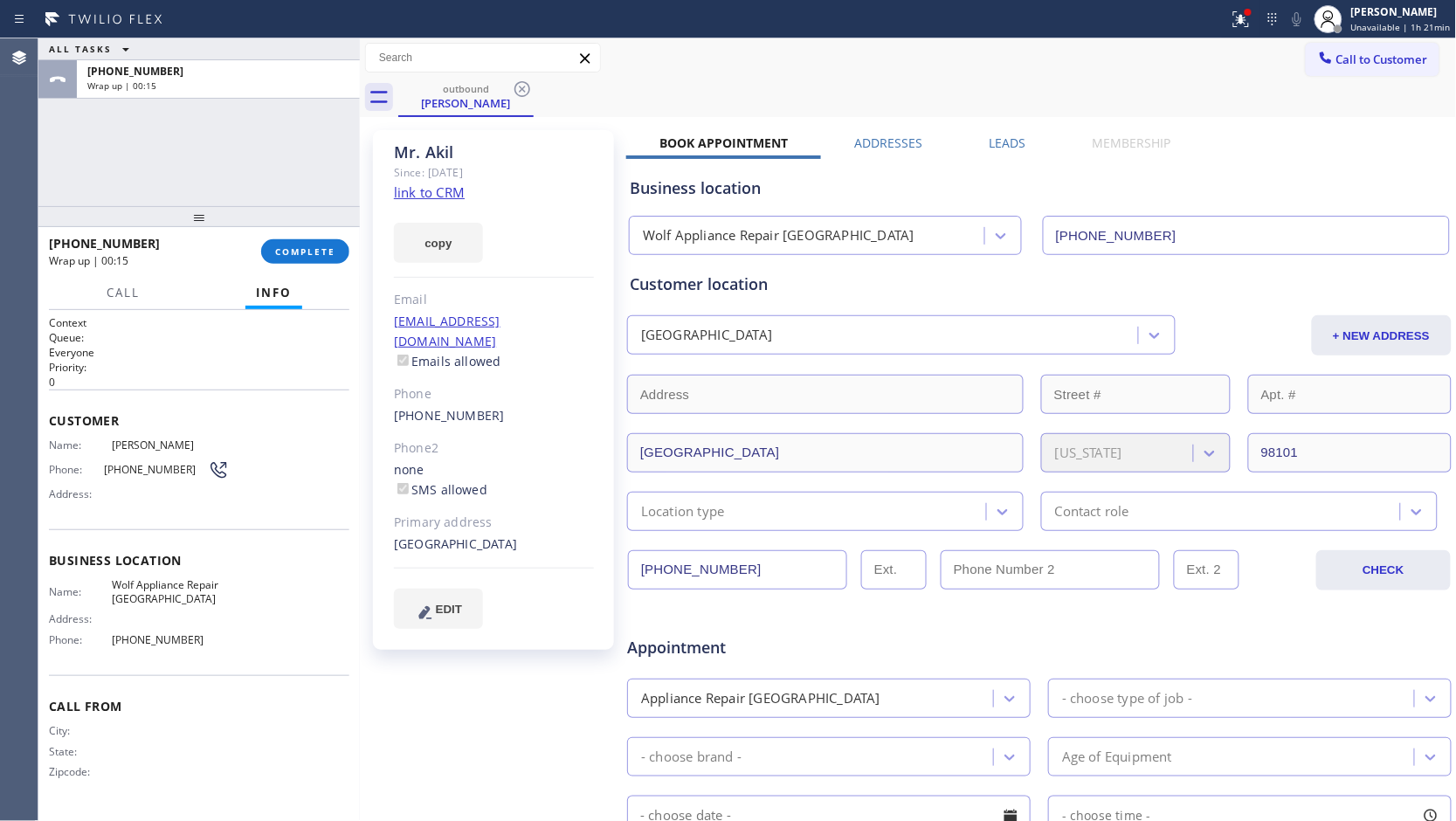 click on "[PHONE_NUMBER]" at bounding box center [170, 639] 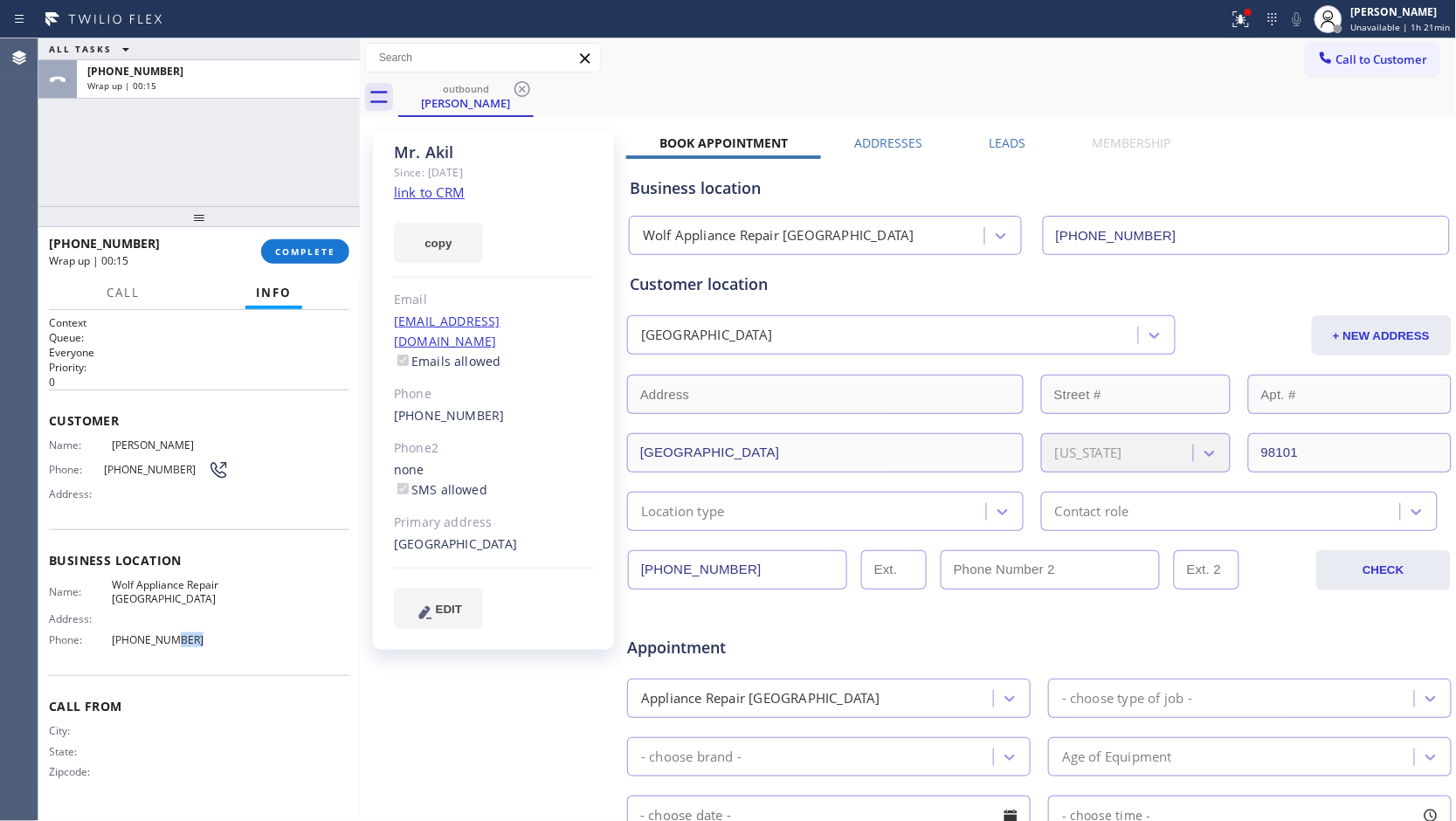 click on "[PHONE_NUMBER]" at bounding box center (170, 639) 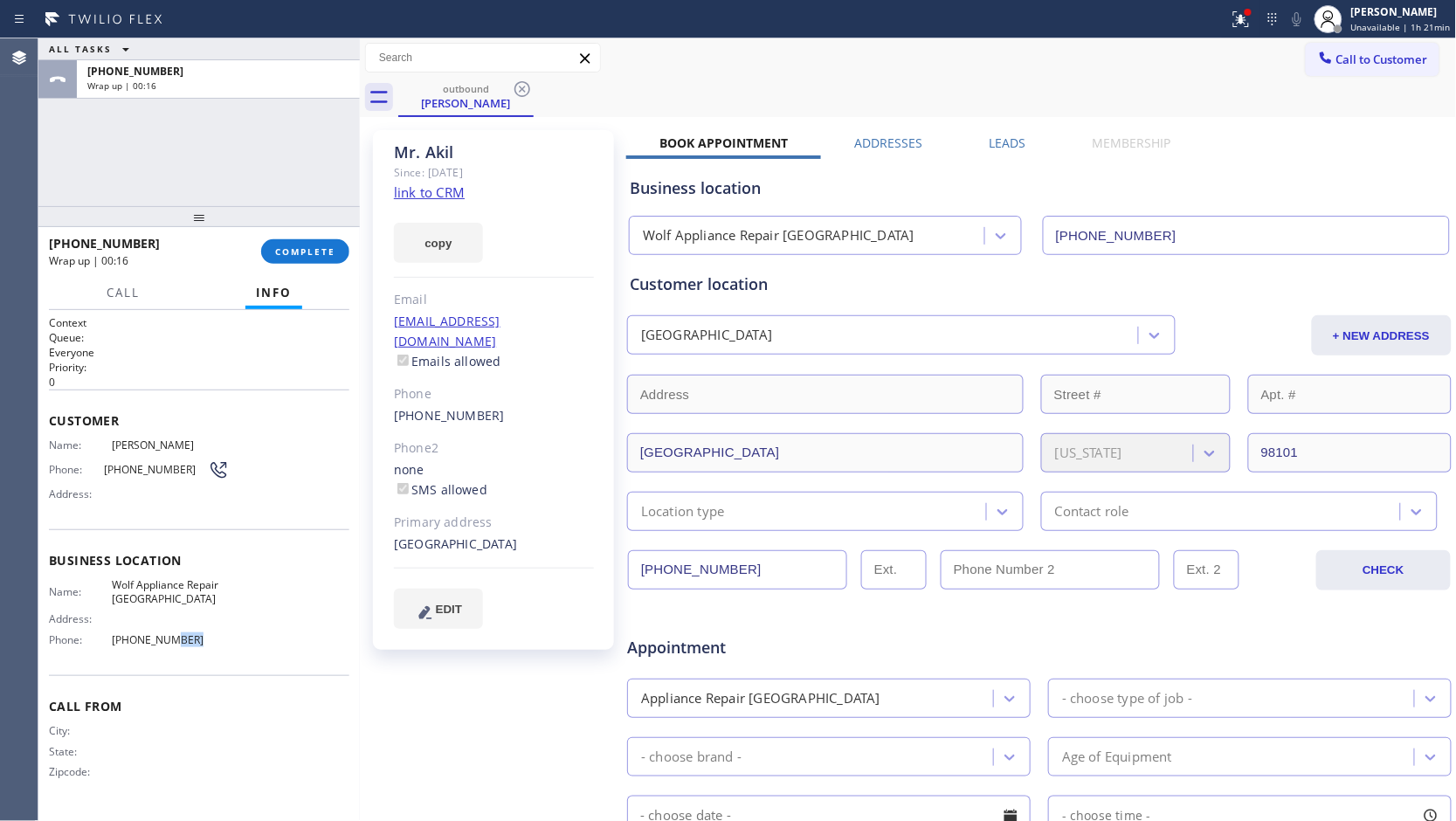 click on "[PHONE_NUMBER]" at bounding box center (170, 639) 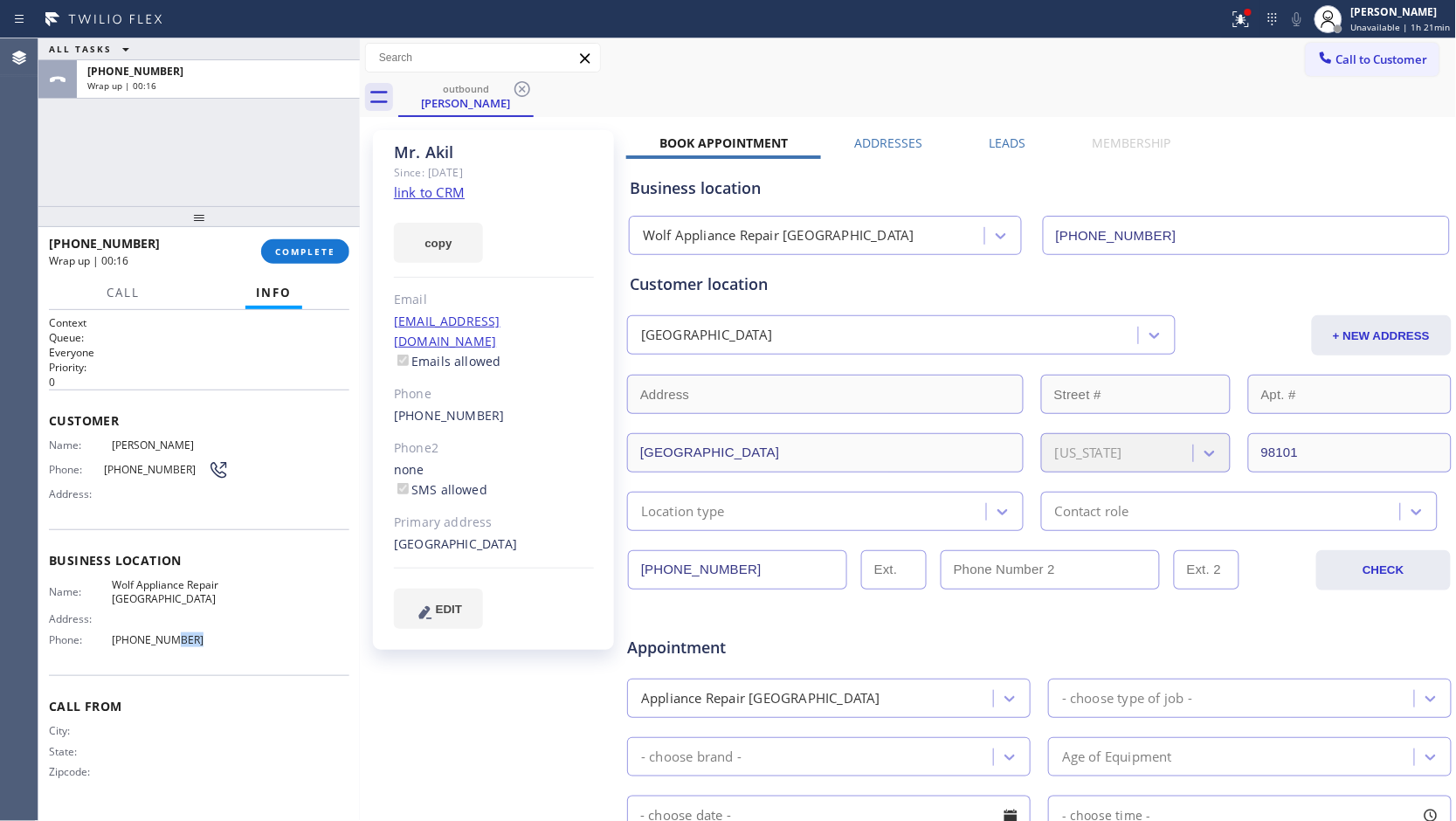 click on "[PHONE_NUMBER]" at bounding box center [170, 639] 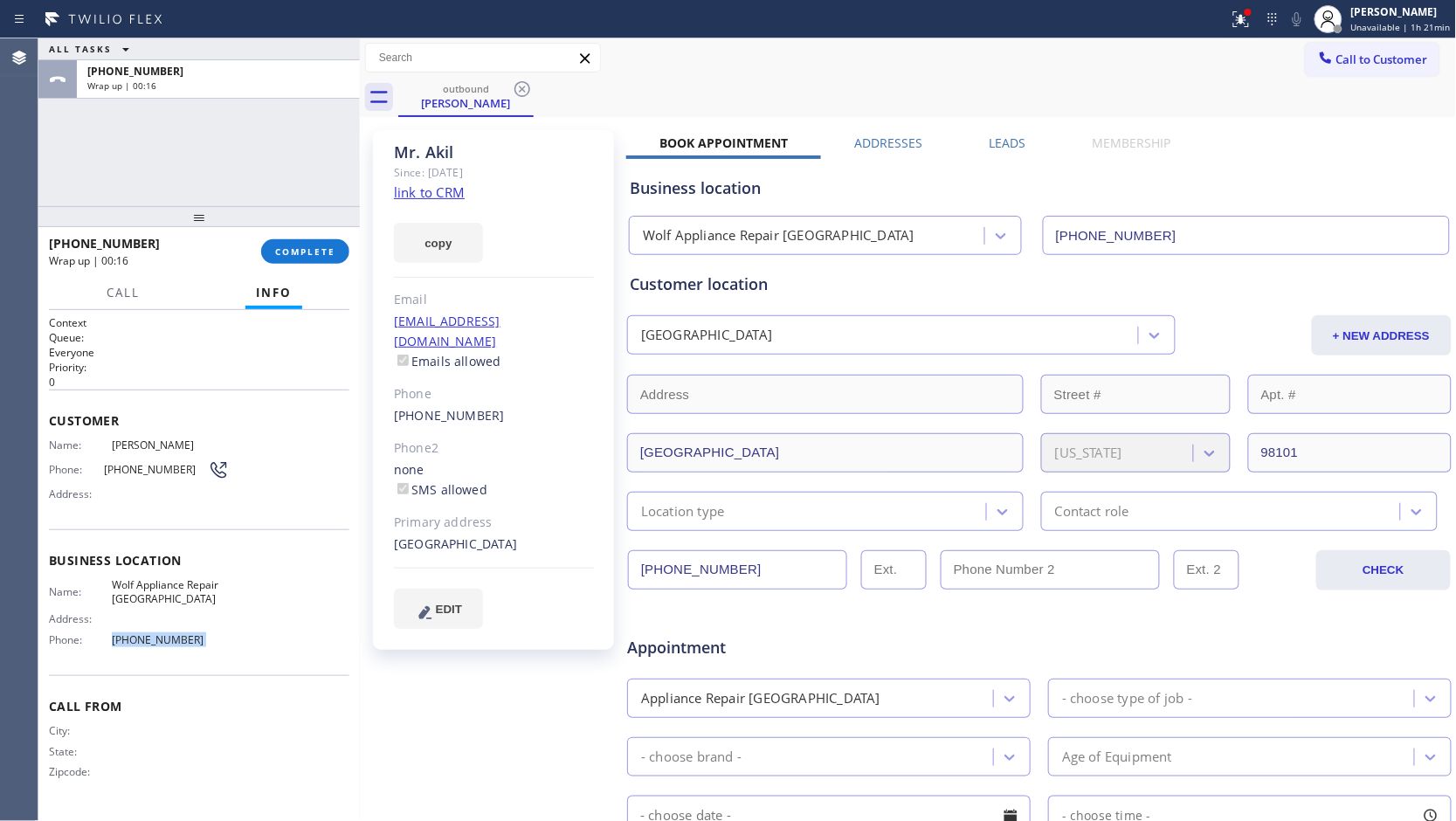 click on "[PHONE_NUMBER]" at bounding box center (170, 639) 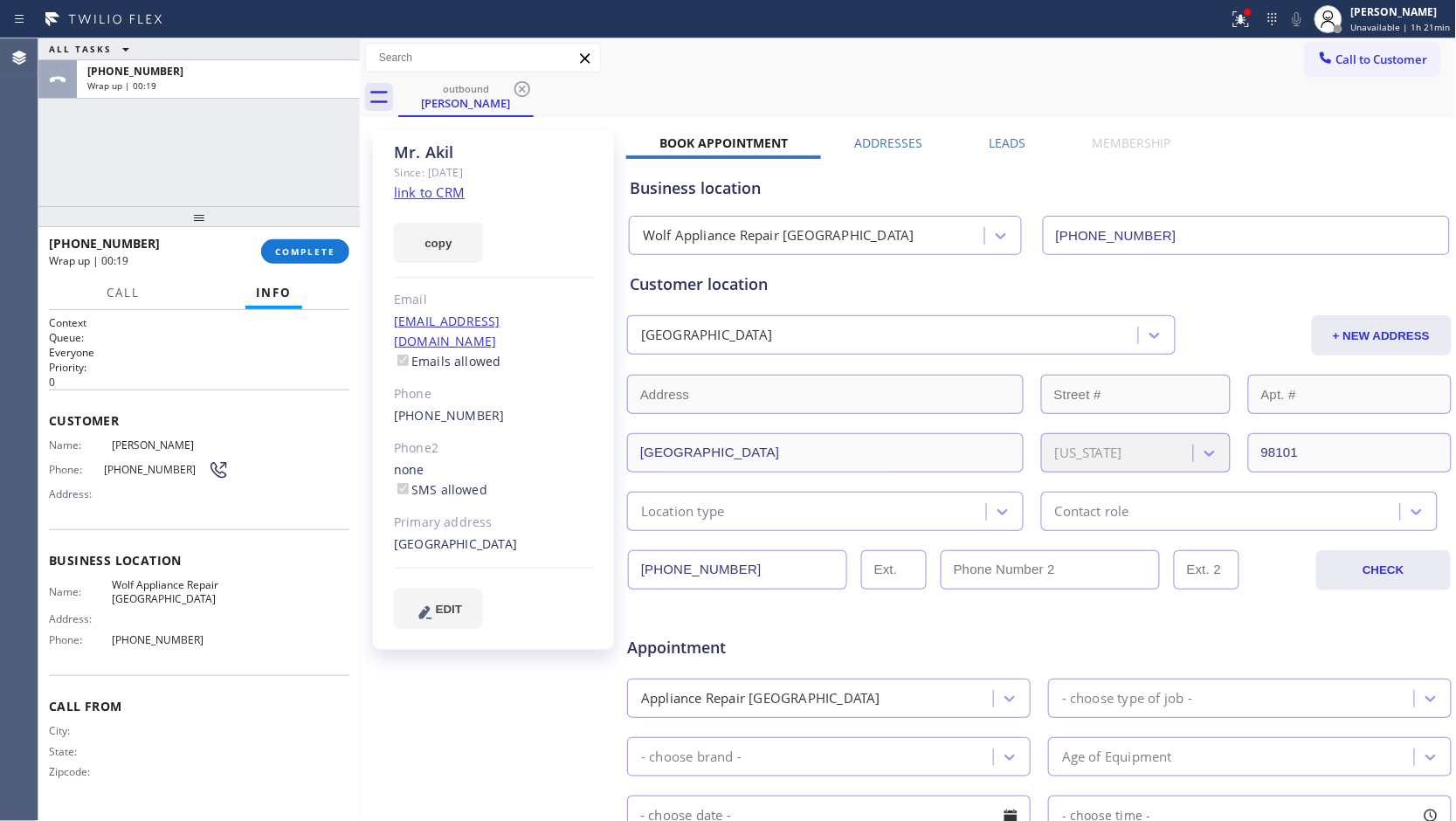 click on "[PERSON_NAME]" 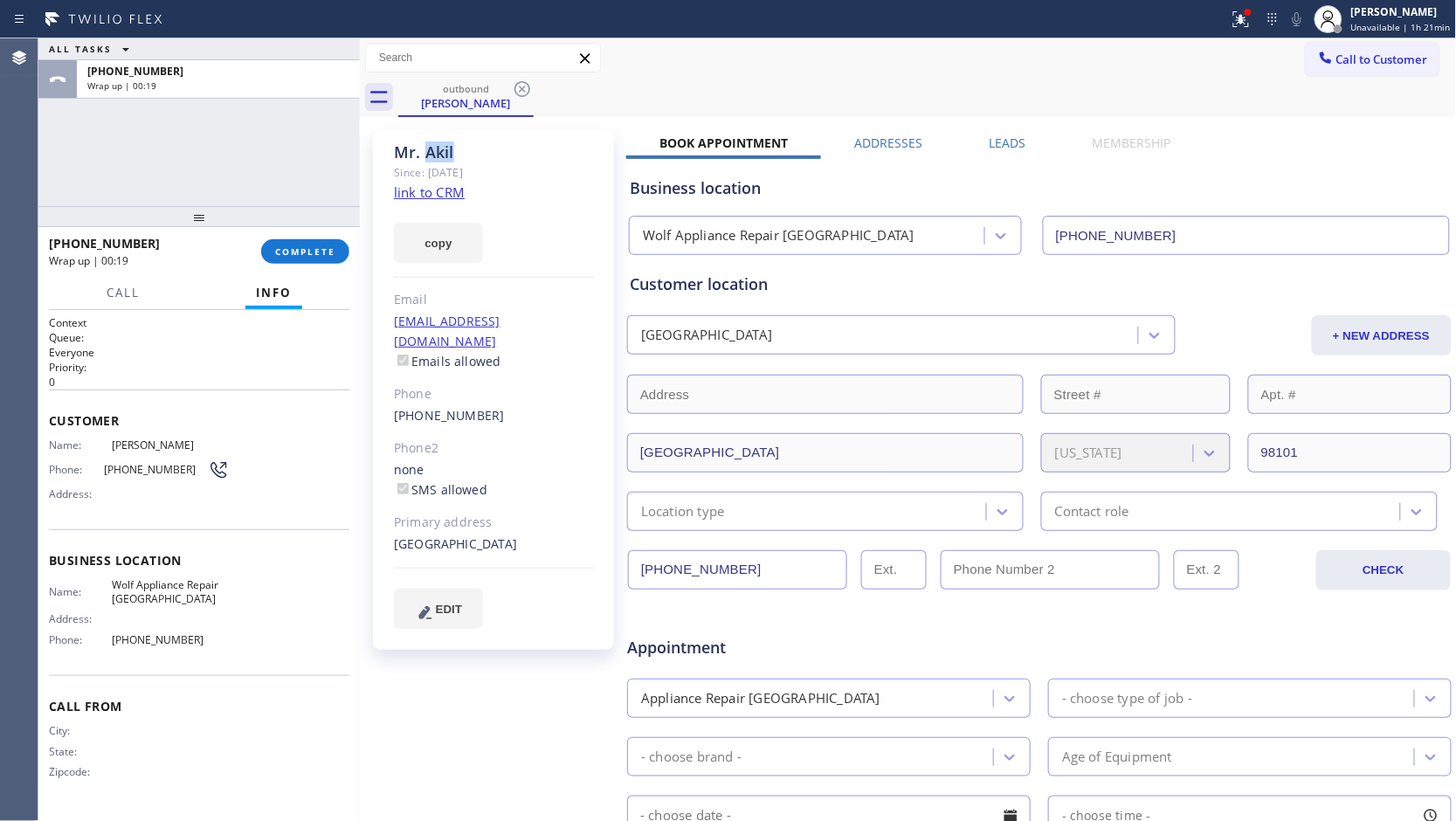 click on "[PERSON_NAME]" 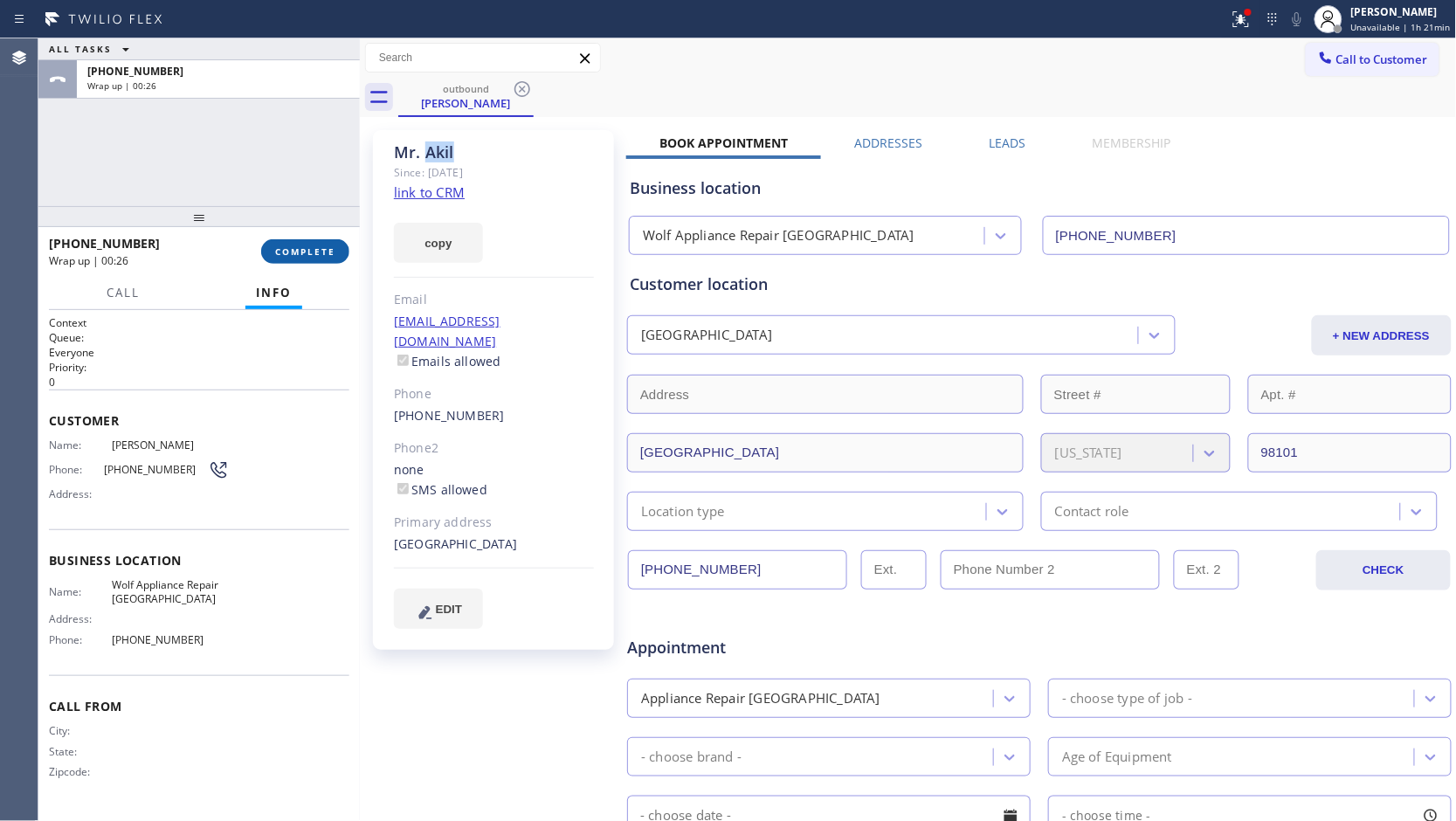 click on "COMPLETE" at bounding box center (305, 252) 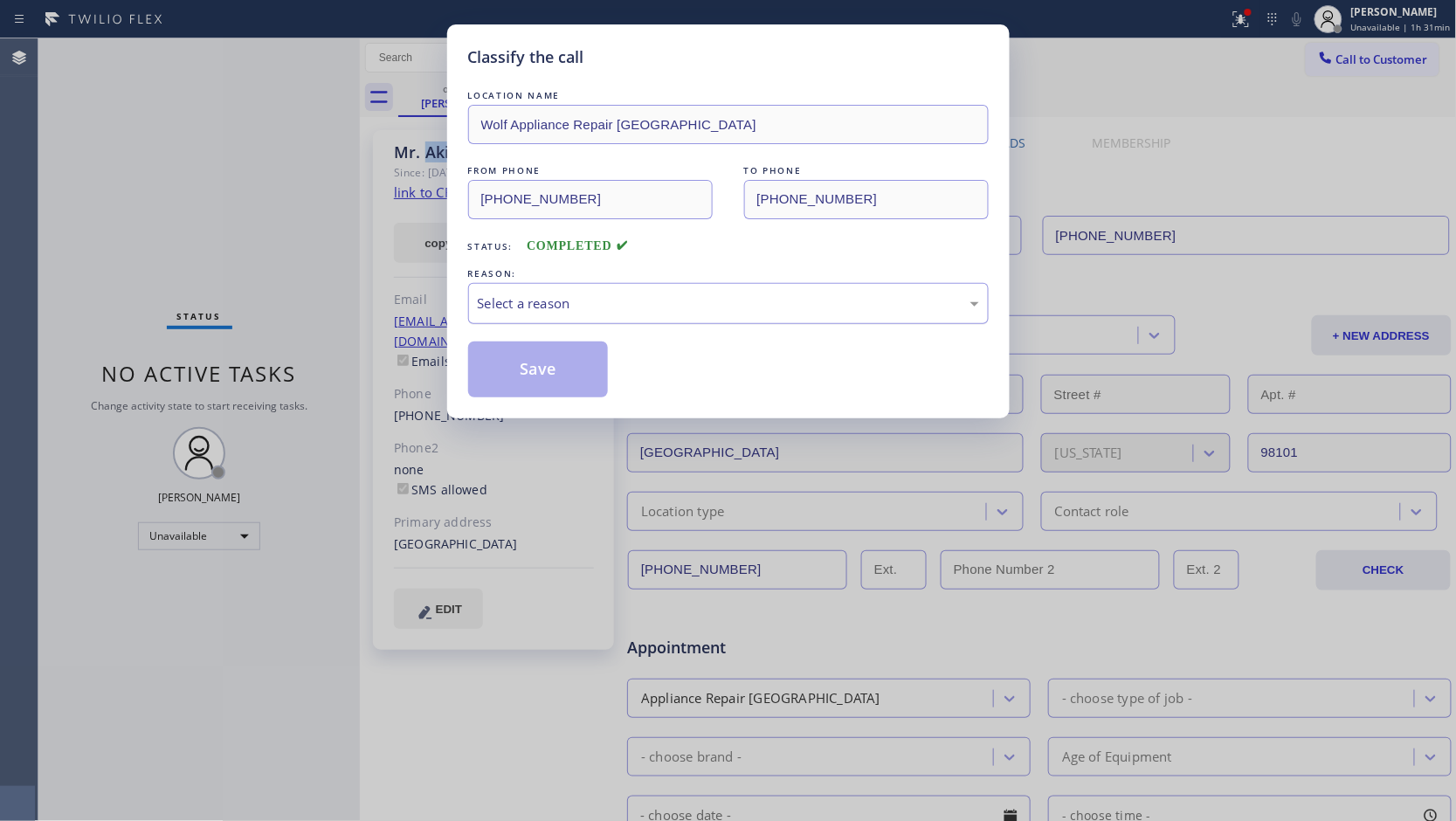 drag, startPoint x: 638, startPoint y: 306, endPoint x: 620, endPoint y: 320, distance: 22.803509 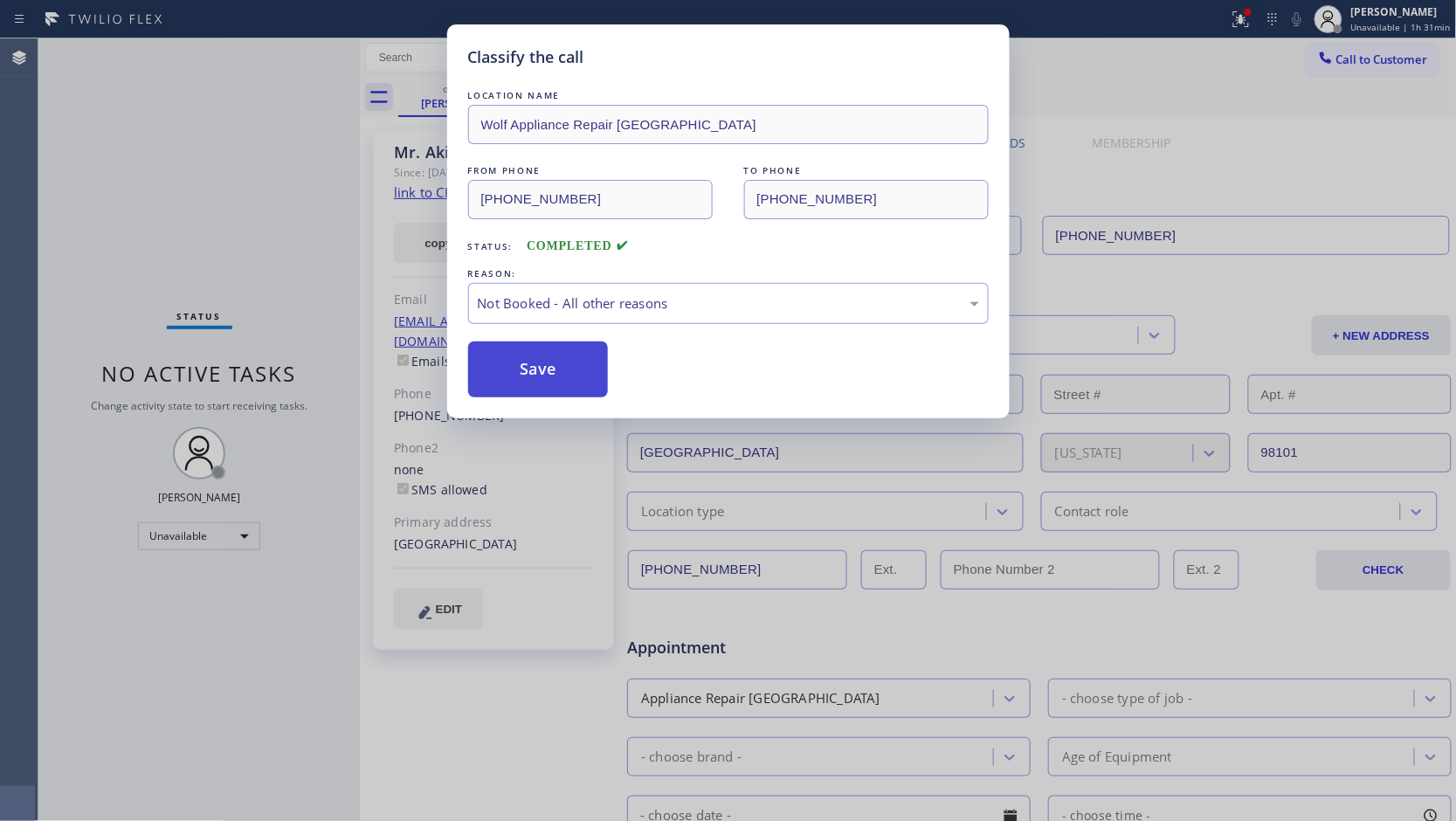 drag, startPoint x: 552, startPoint y: 376, endPoint x: 581, endPoint y: 350, distance: 38.948684 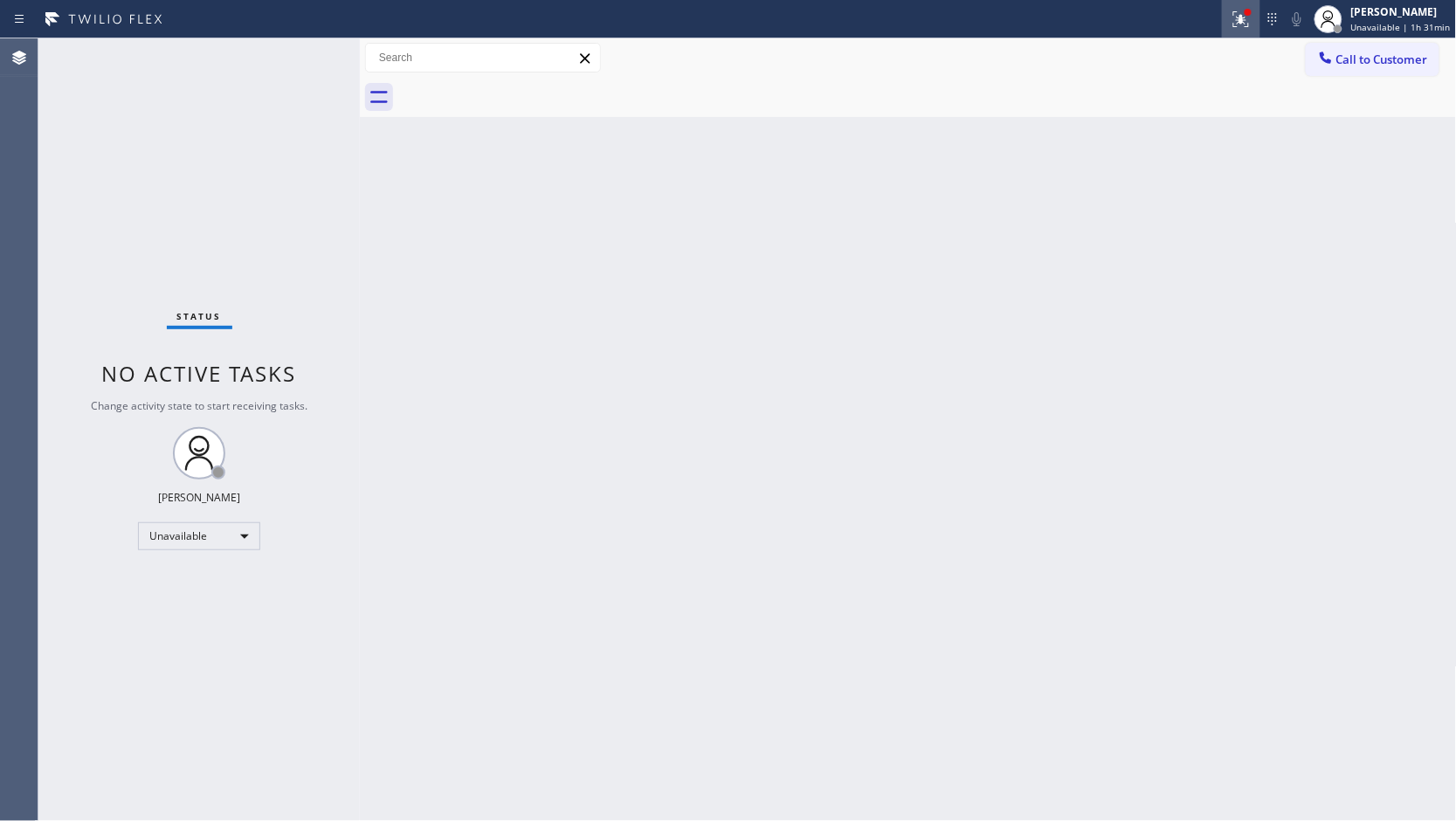 drag, startPoint x: 1245, startPoint y: 11, endPoint x: 1195, endPoint y: 137, distance: 135.55811 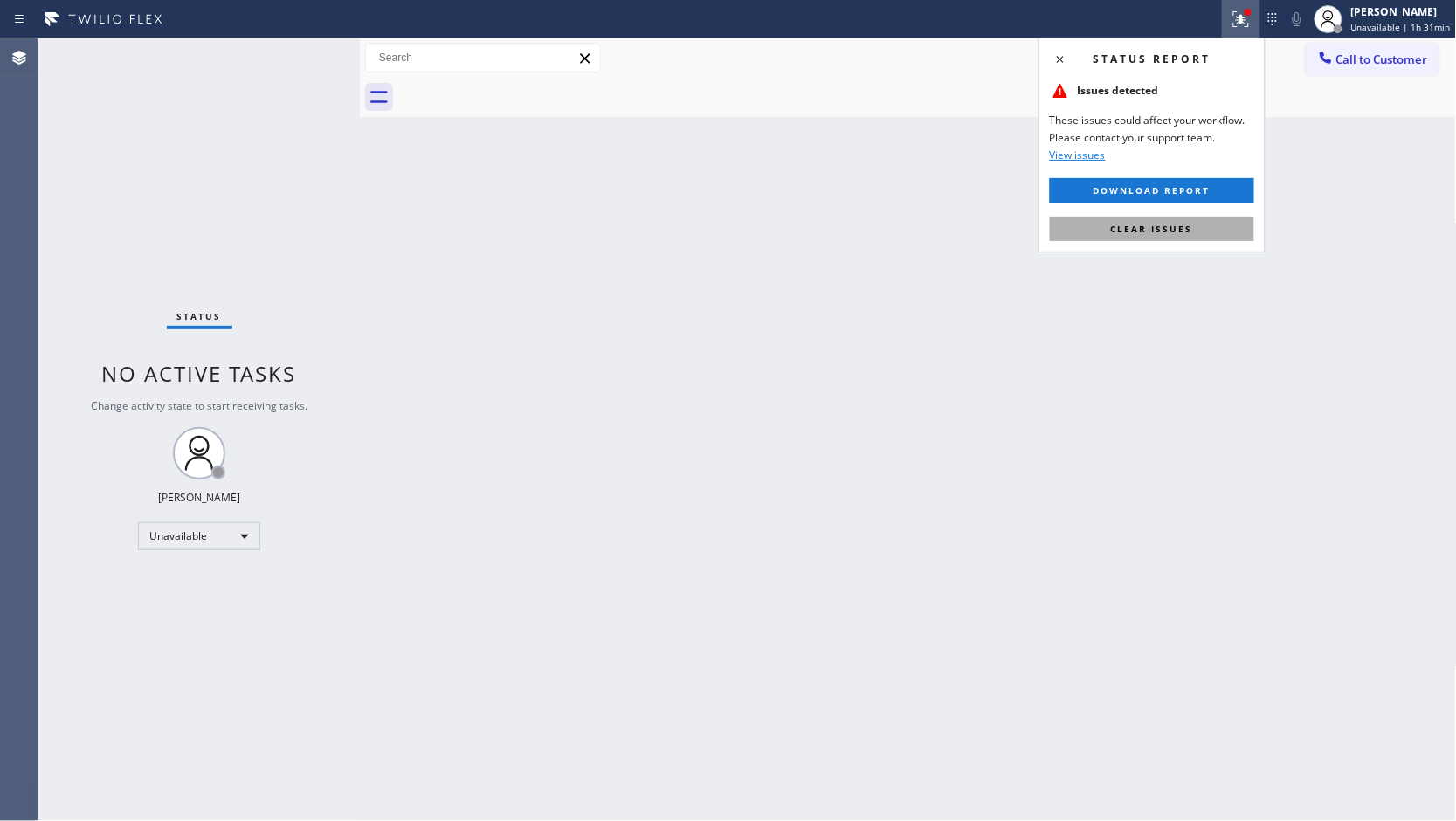click on "Clear issues" at bounding box center [1152, 229] 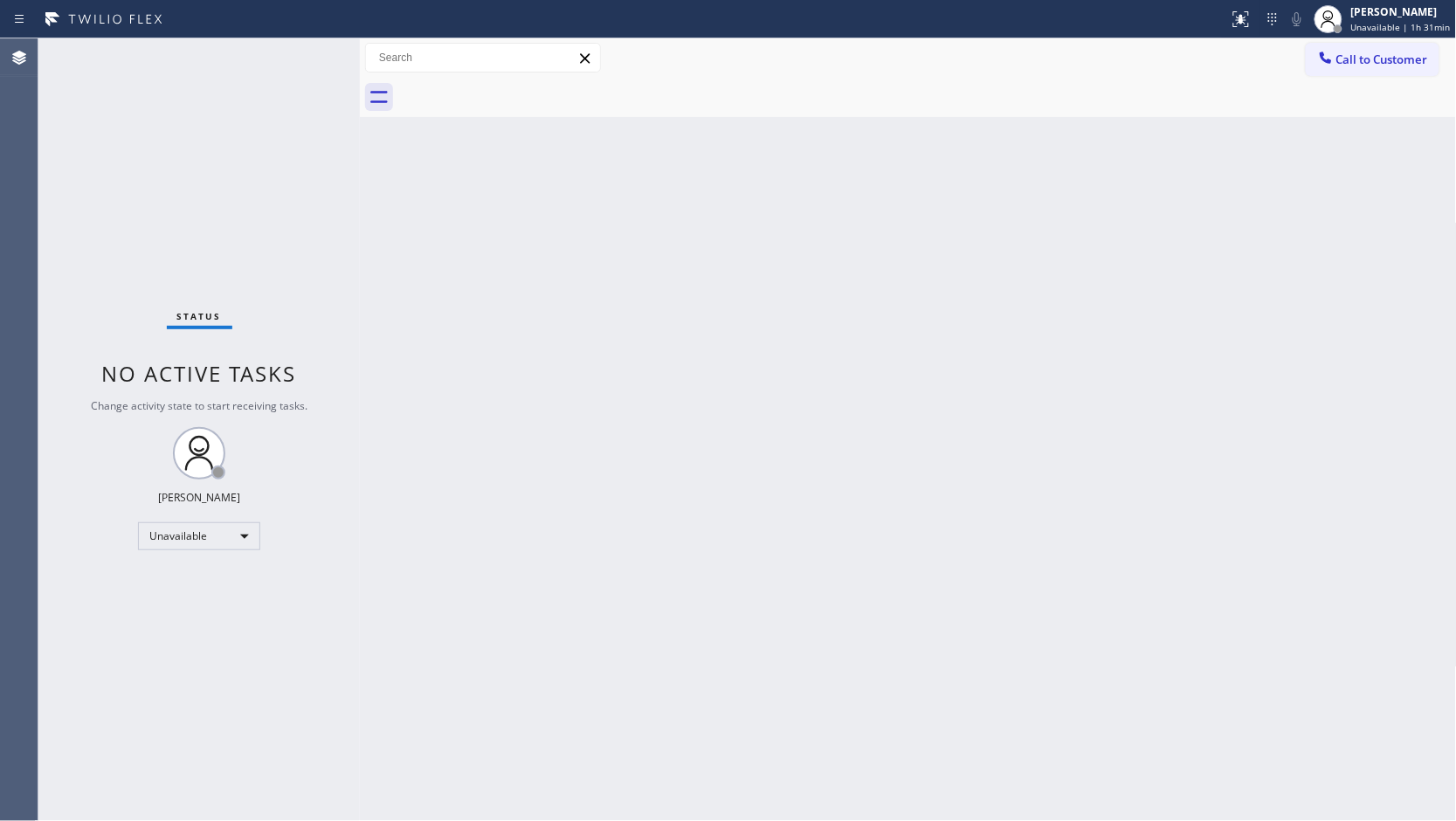 click 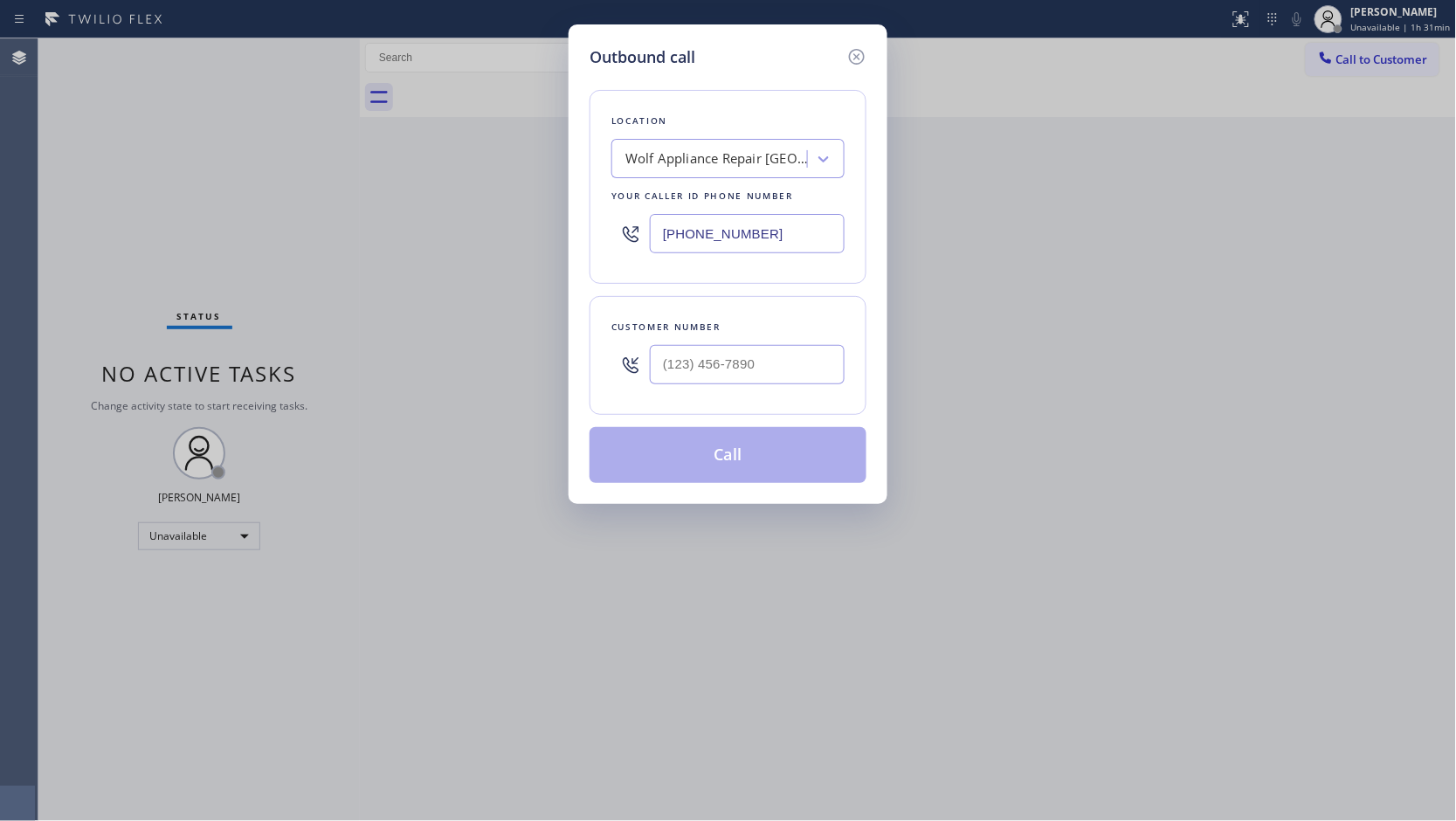 drag, startPoint x: 792, startPoint y: 228, endPoint x: 749, endPoint y: 229, distance: 43.01 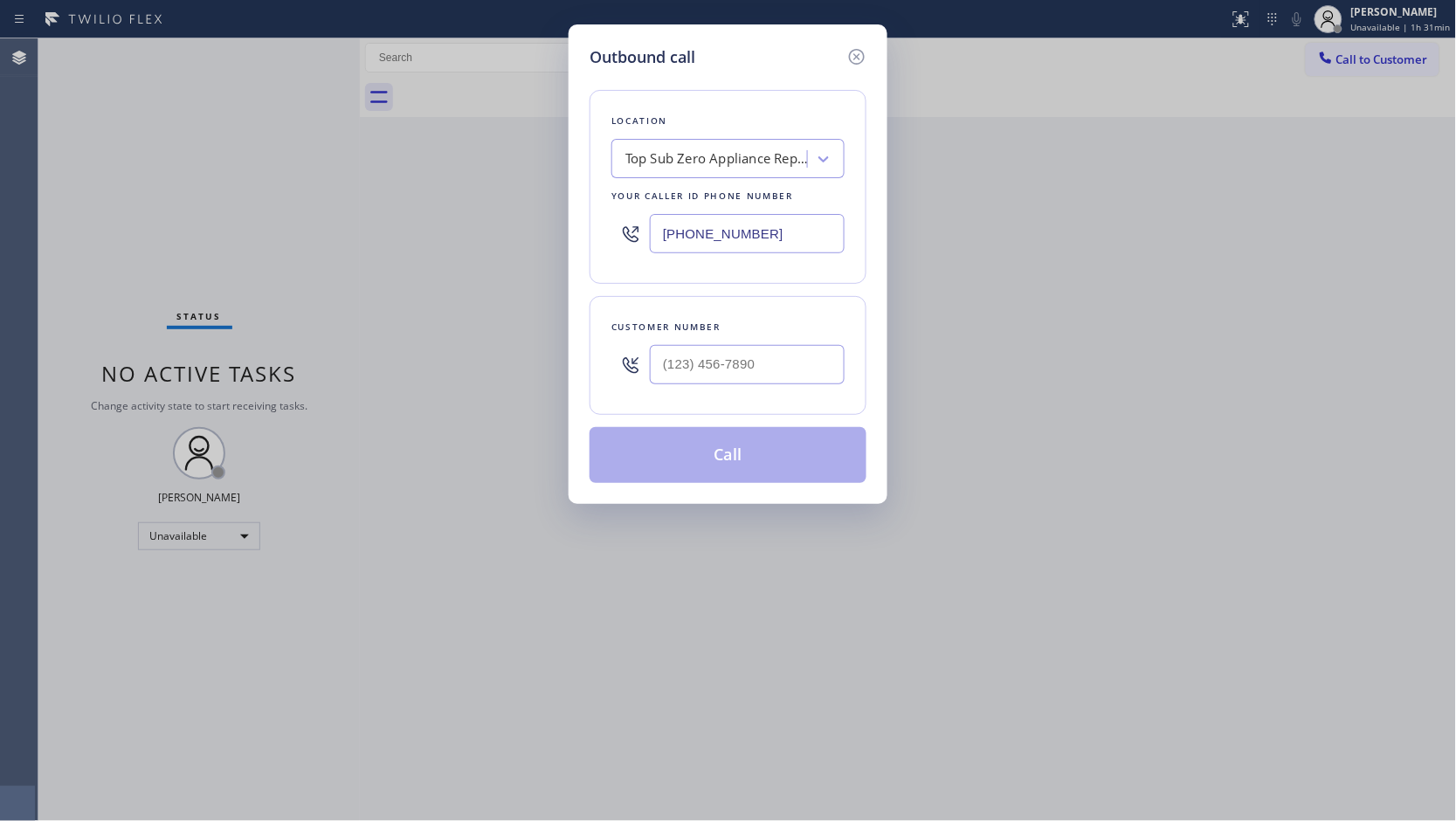 type on "[PHONE_NUMBER]" 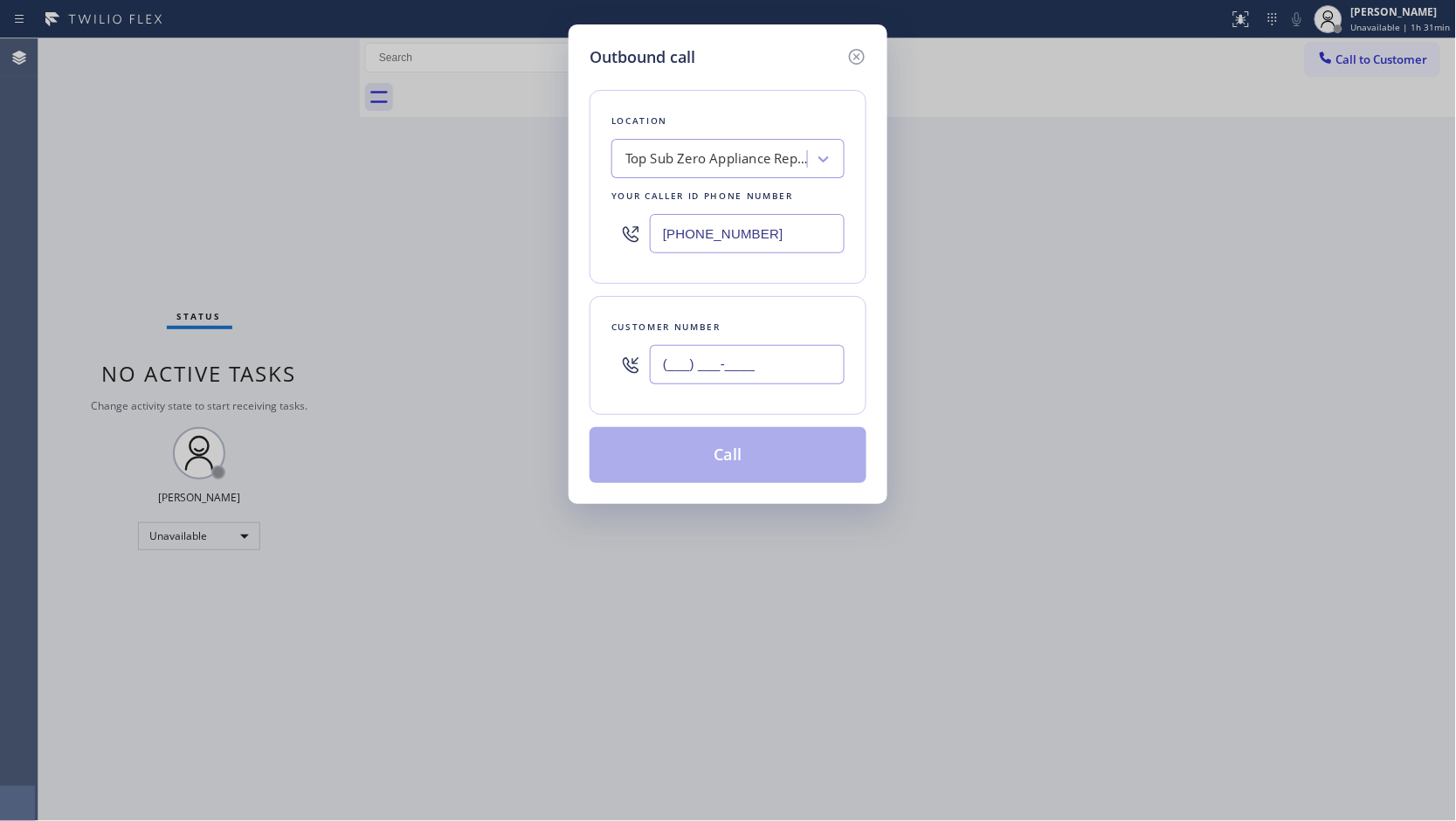 click on "(___) ___-____" at bounding box center [747, 364] 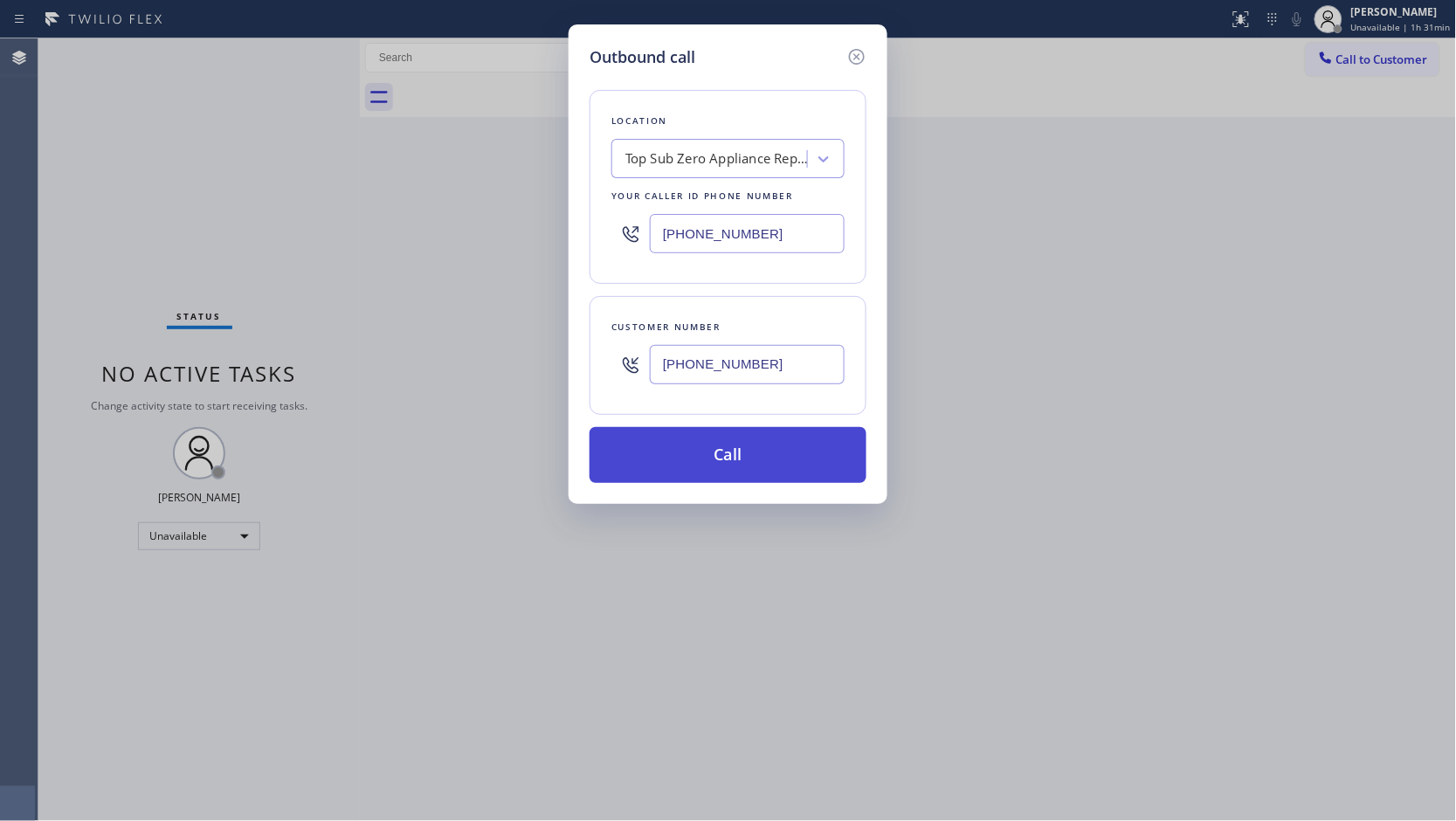 type on "[PHONE_NUMBER]" 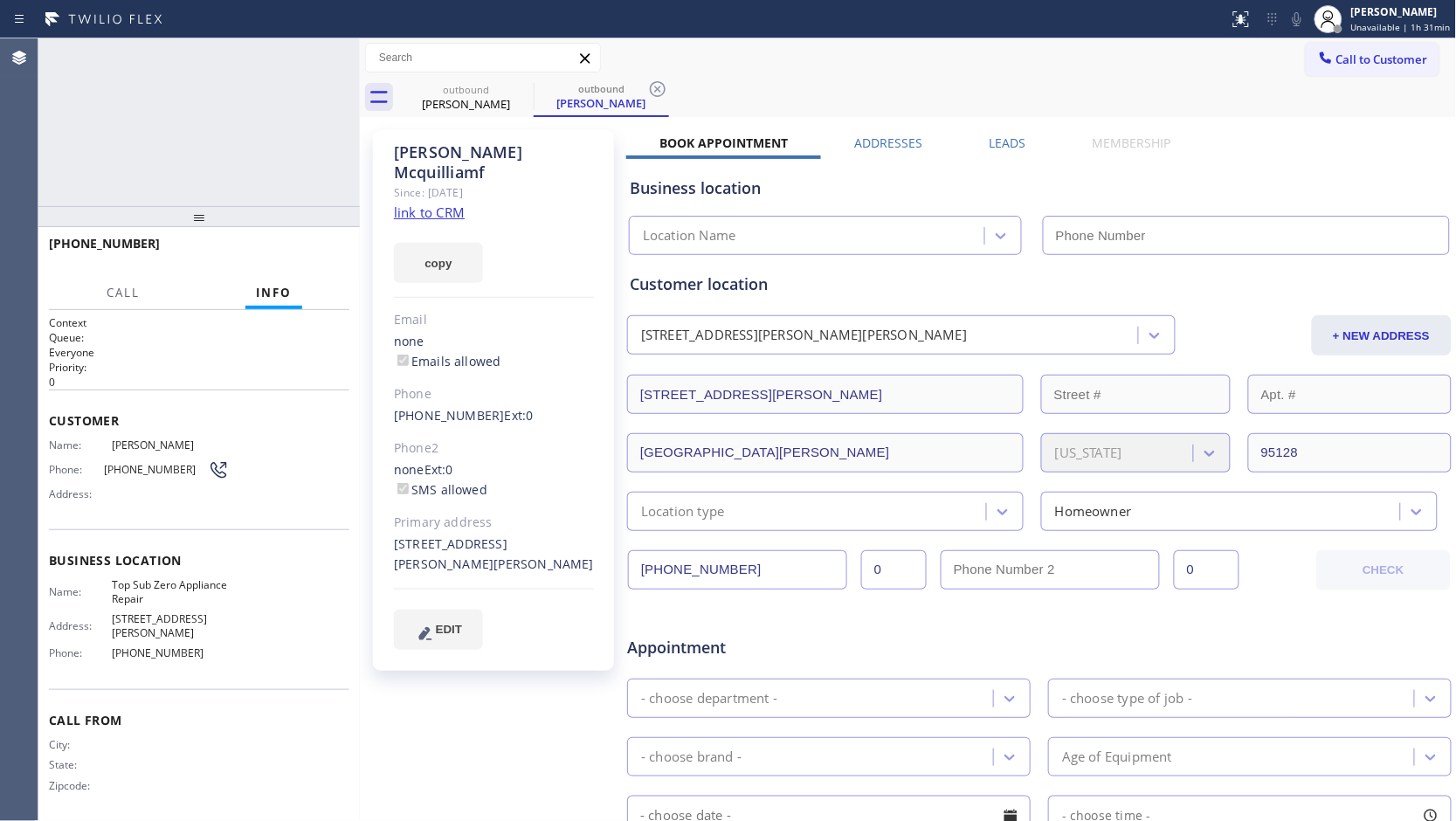 type on "[PHONE_NUMBER]" 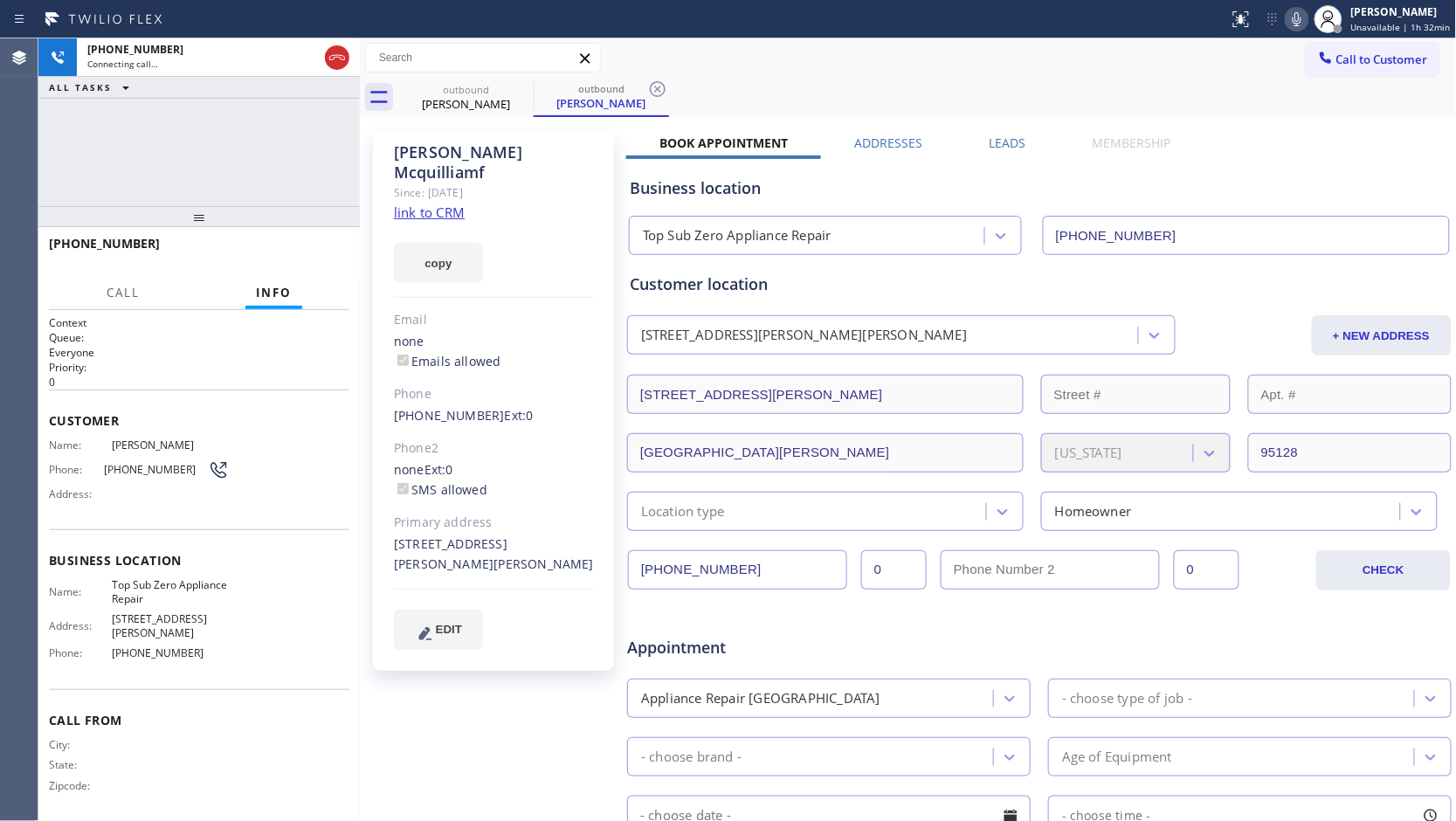 click on "outbound [PERSON_NAME] outbound [PERSON_NAME]" at bounding box center [928, 97] 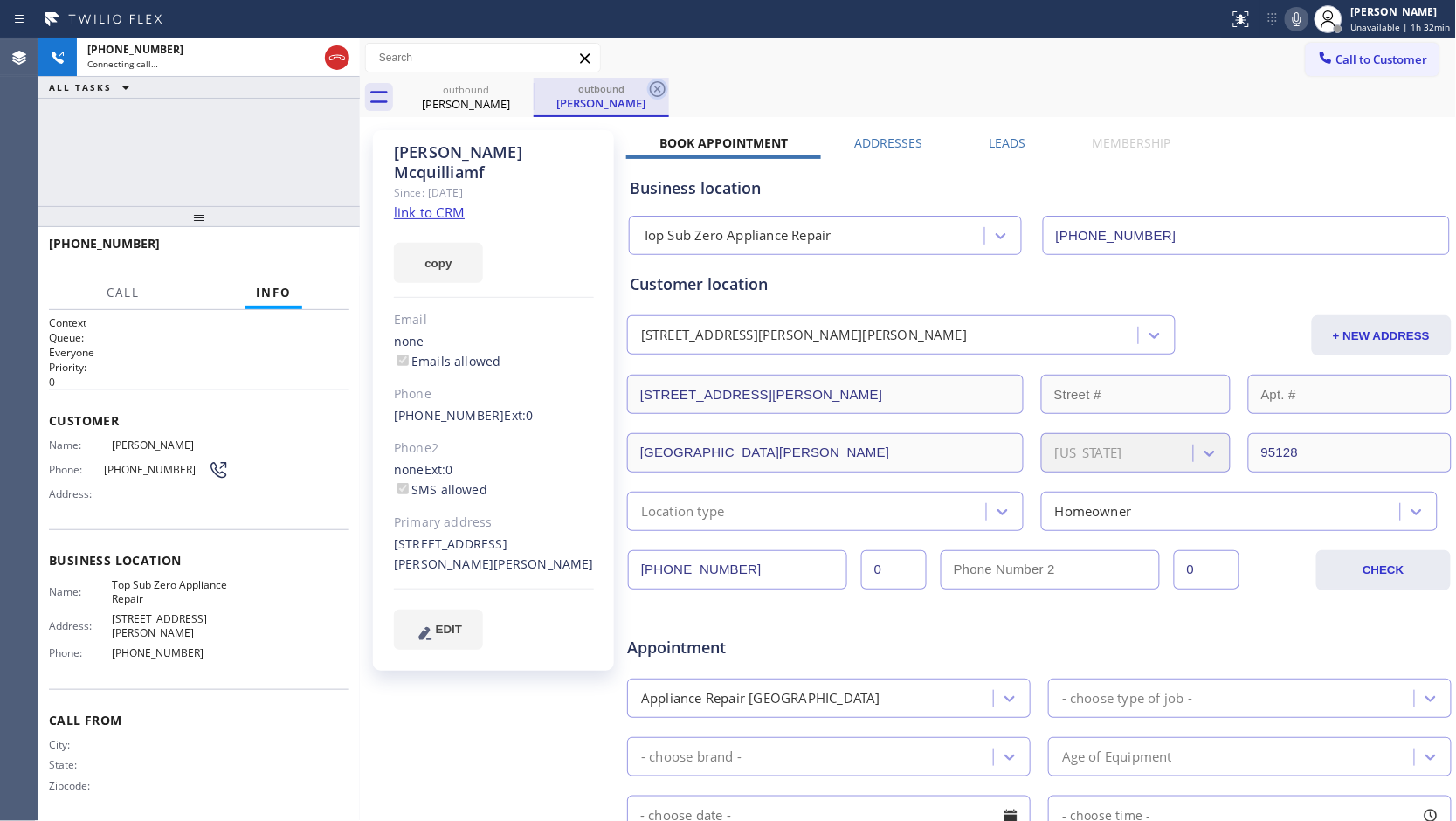 click 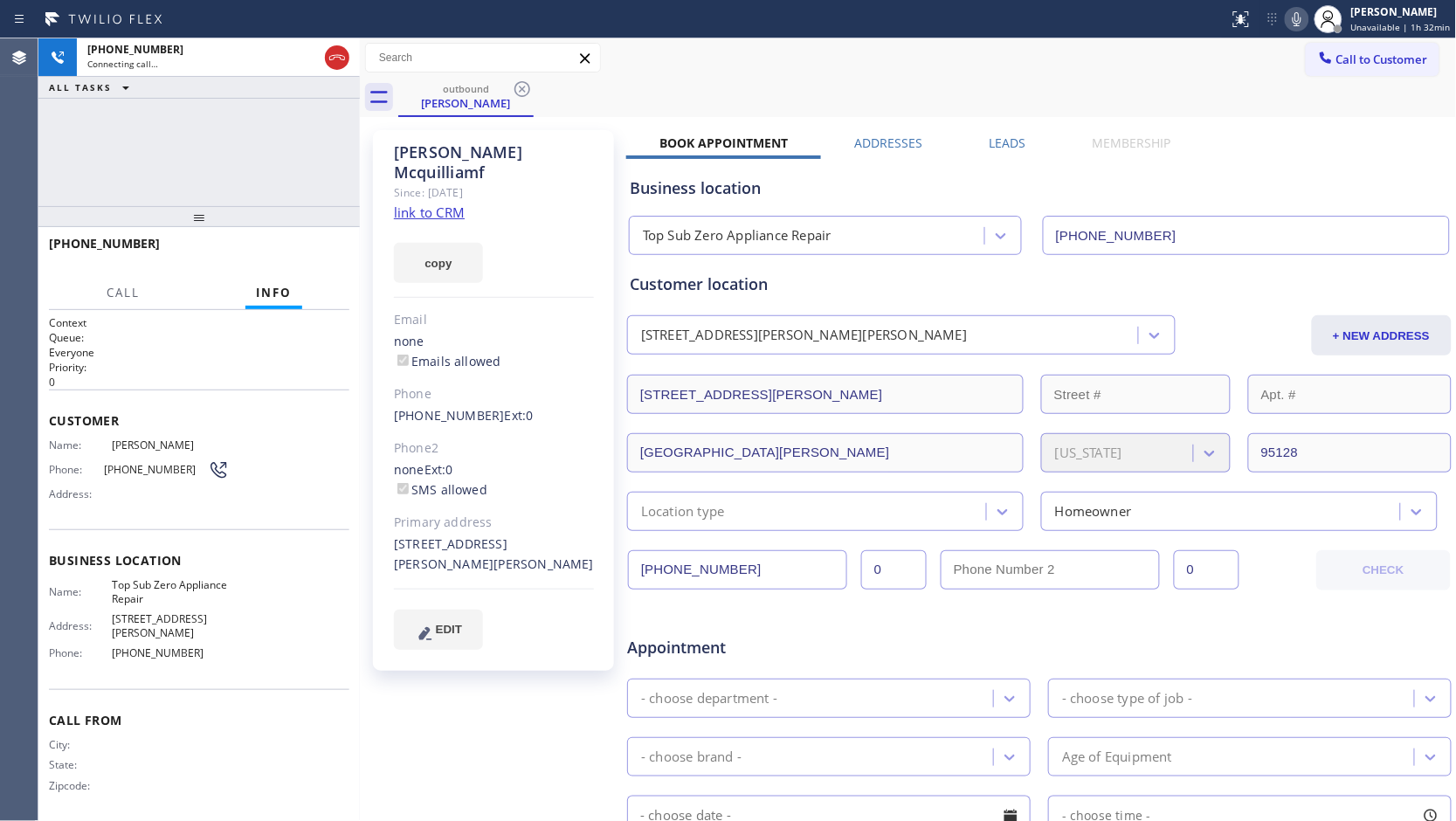 click on "outbound [PERSON_NAME]" at bounding box center [928, 97] 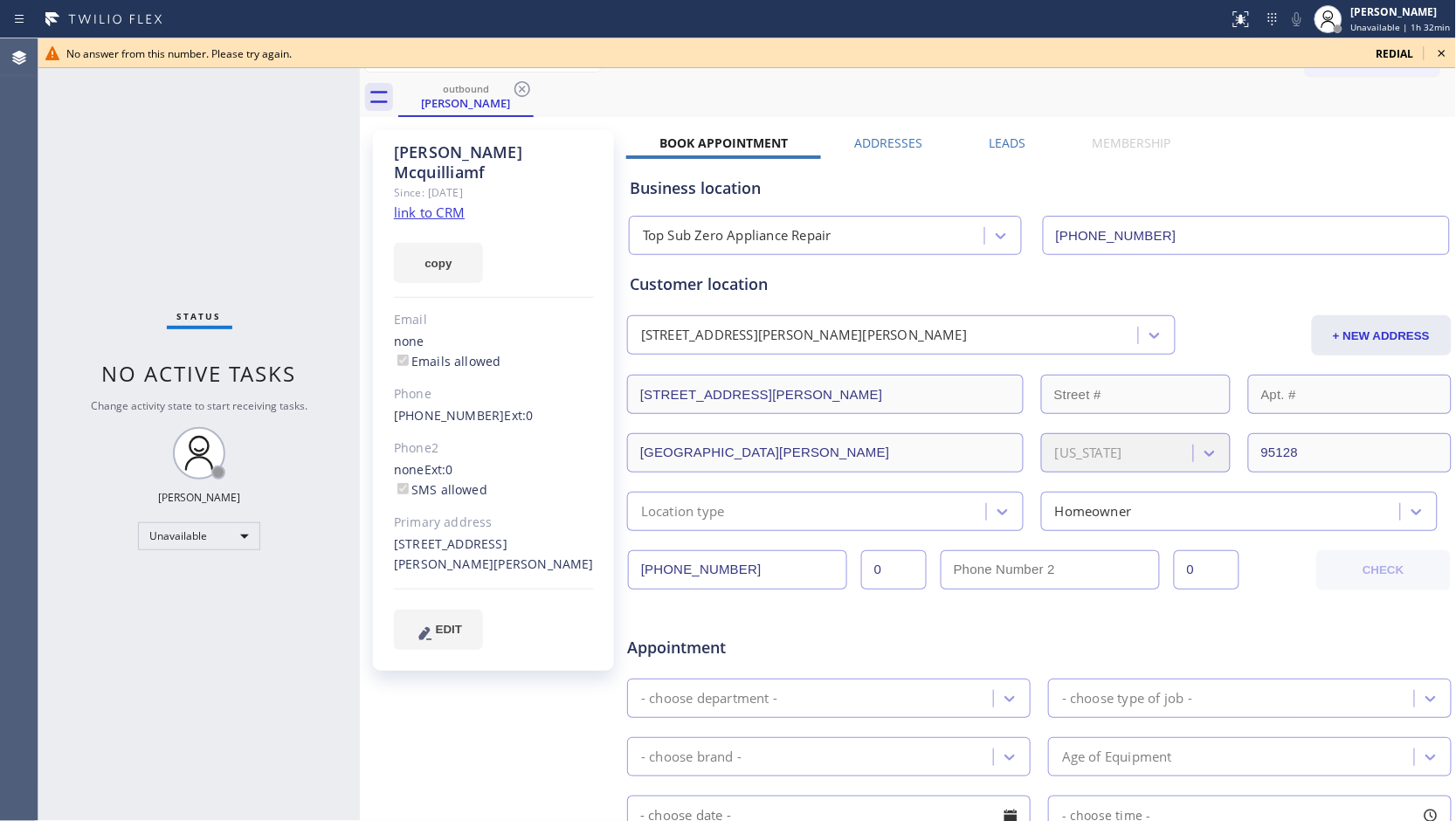 click on "[PHONE_NUMBER]" at bounding box center [737, 569] 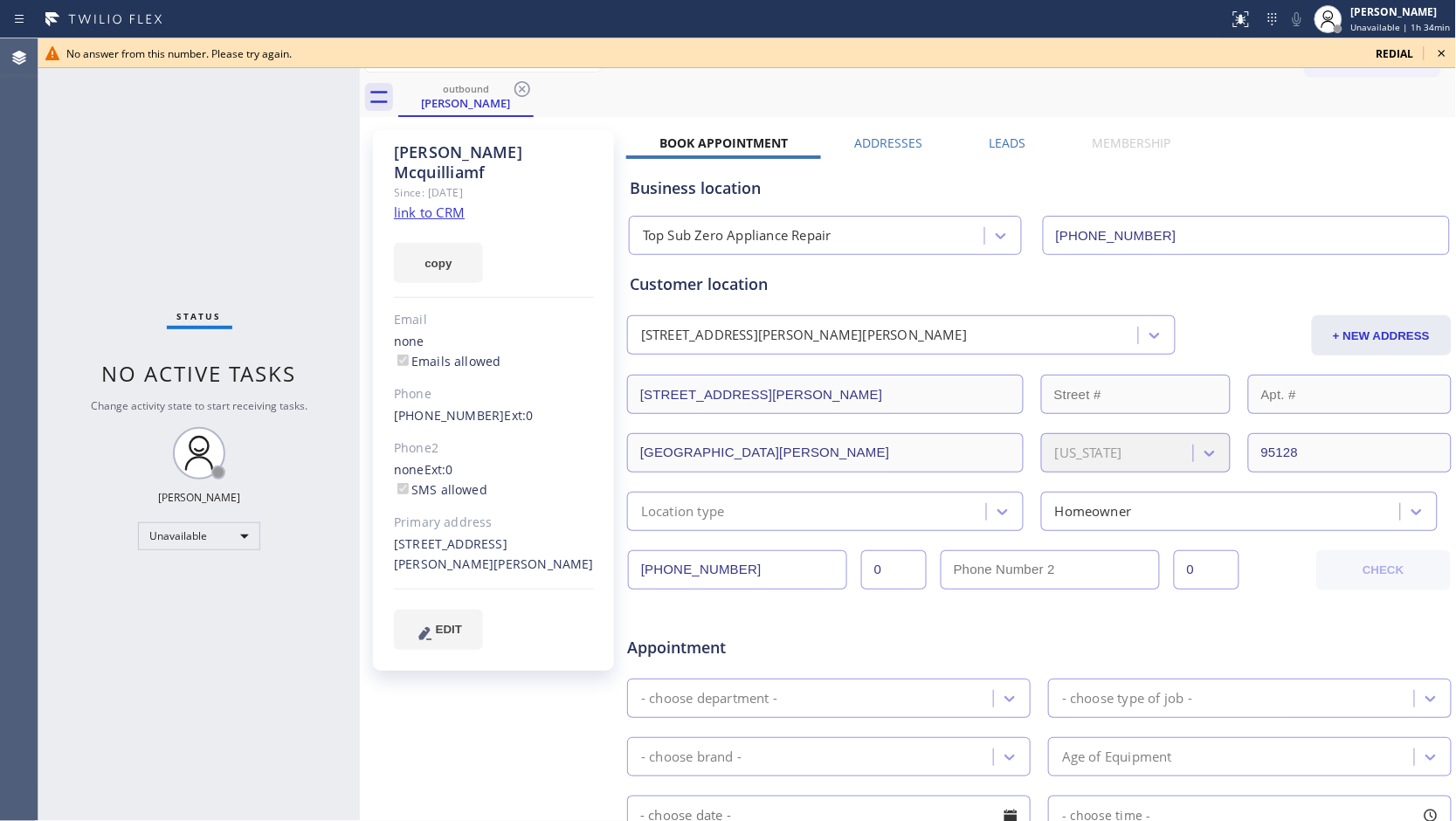 click on "Business location" at bounding box center (1039, 188) 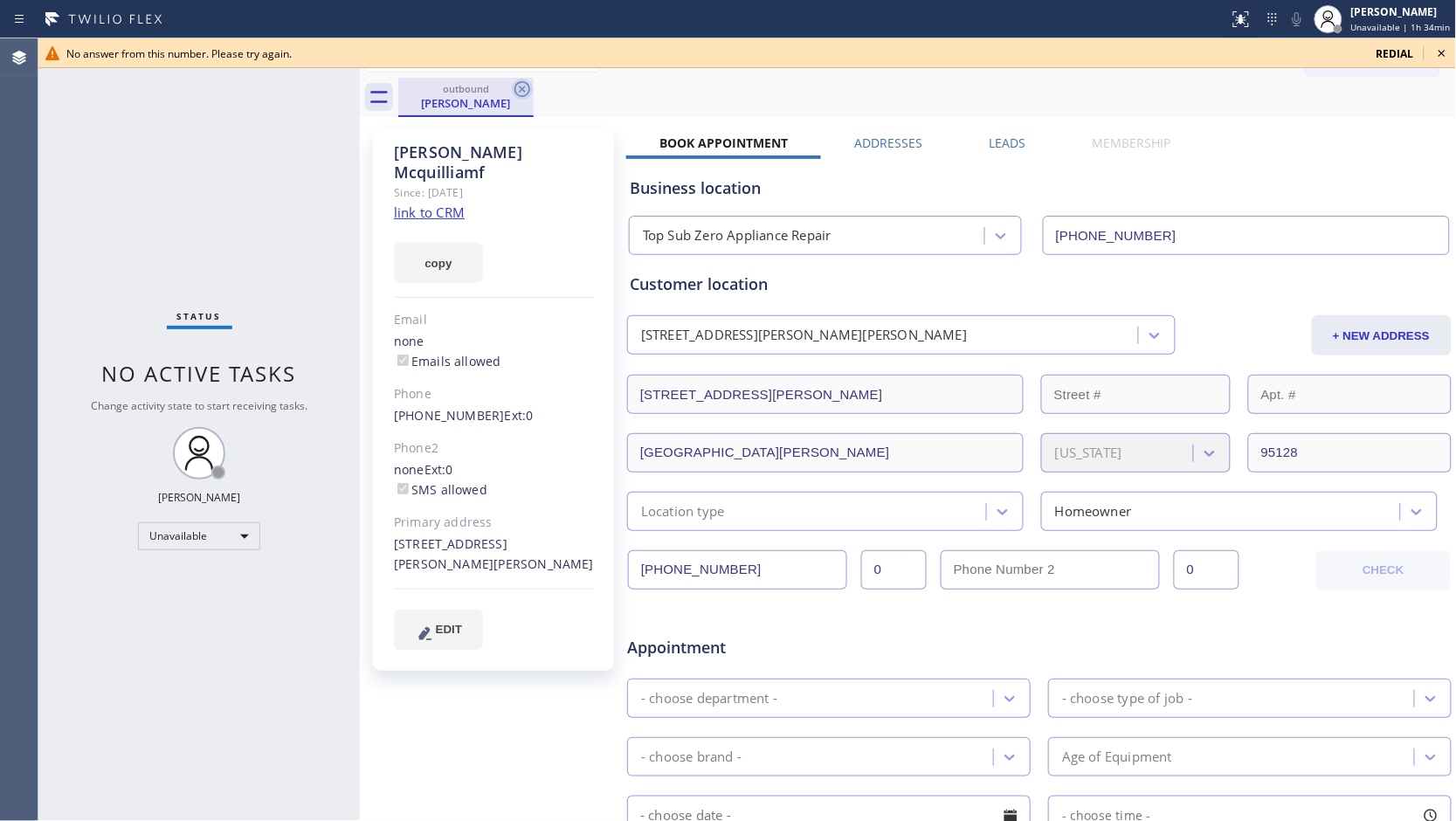 drag, startPoint x: 522, startPoint y: 87, endPoint x: 1077, endPoint y: 127, distance: 556.43957 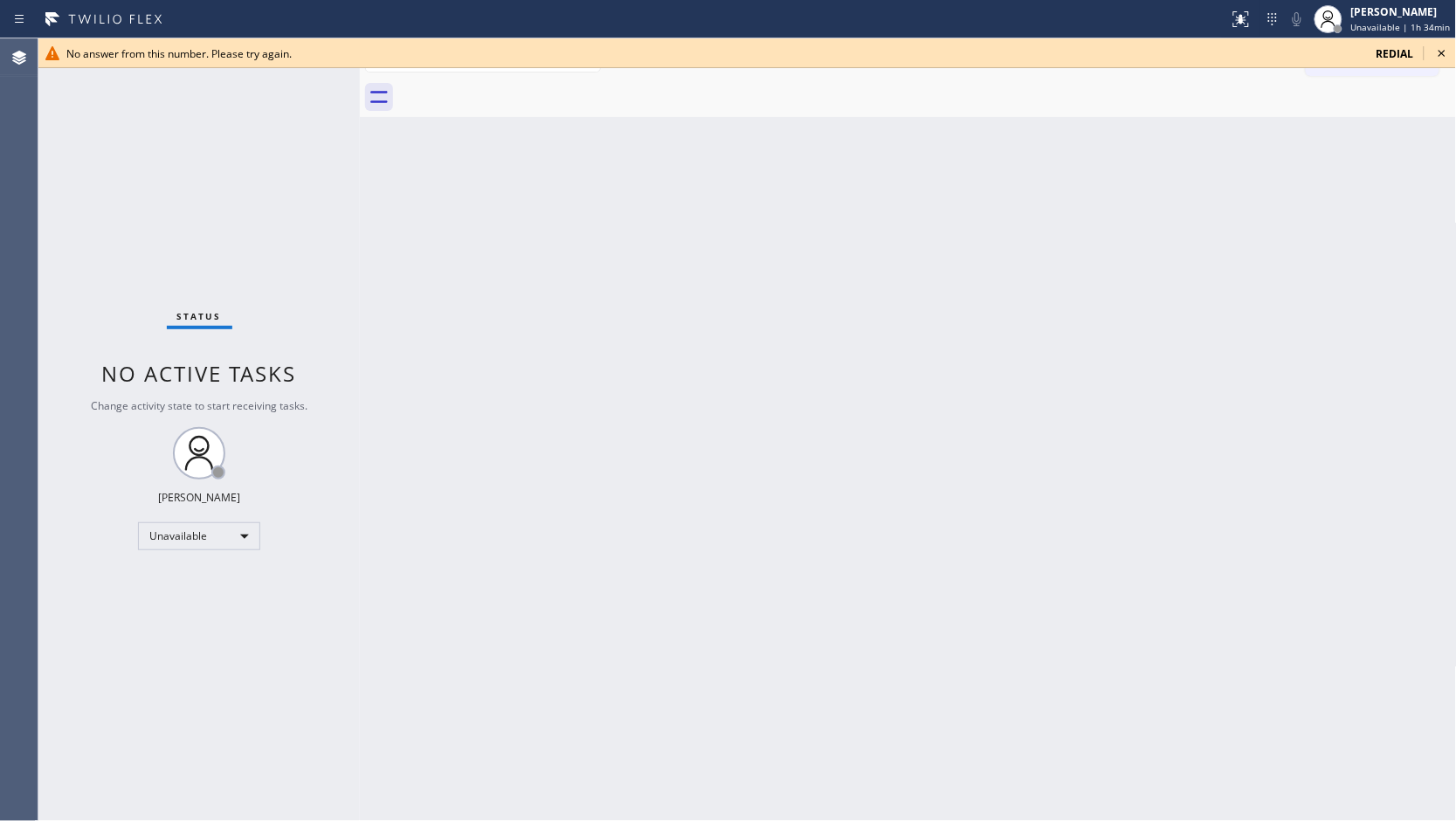 click 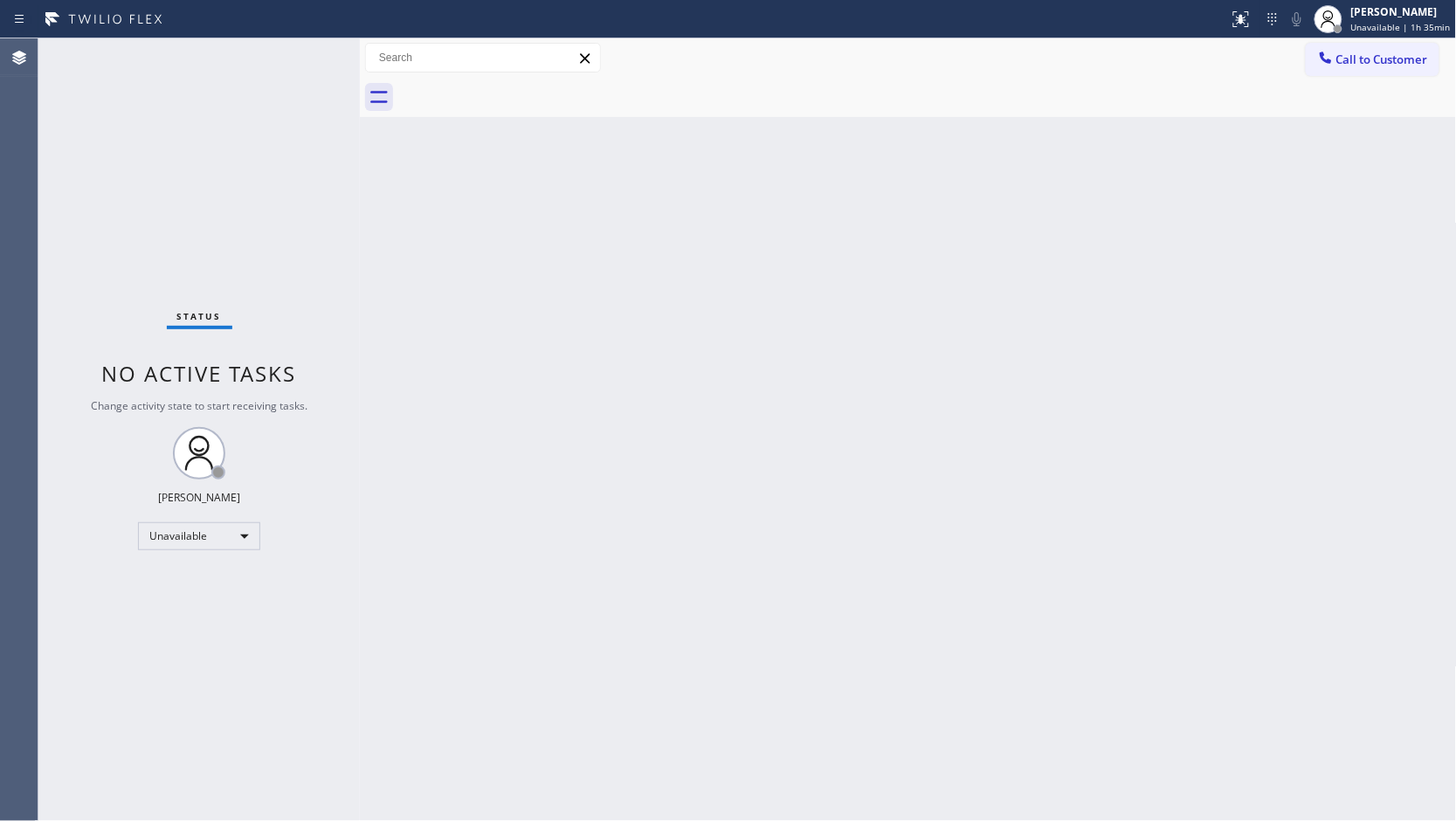 click at bounding box center [928, 97] 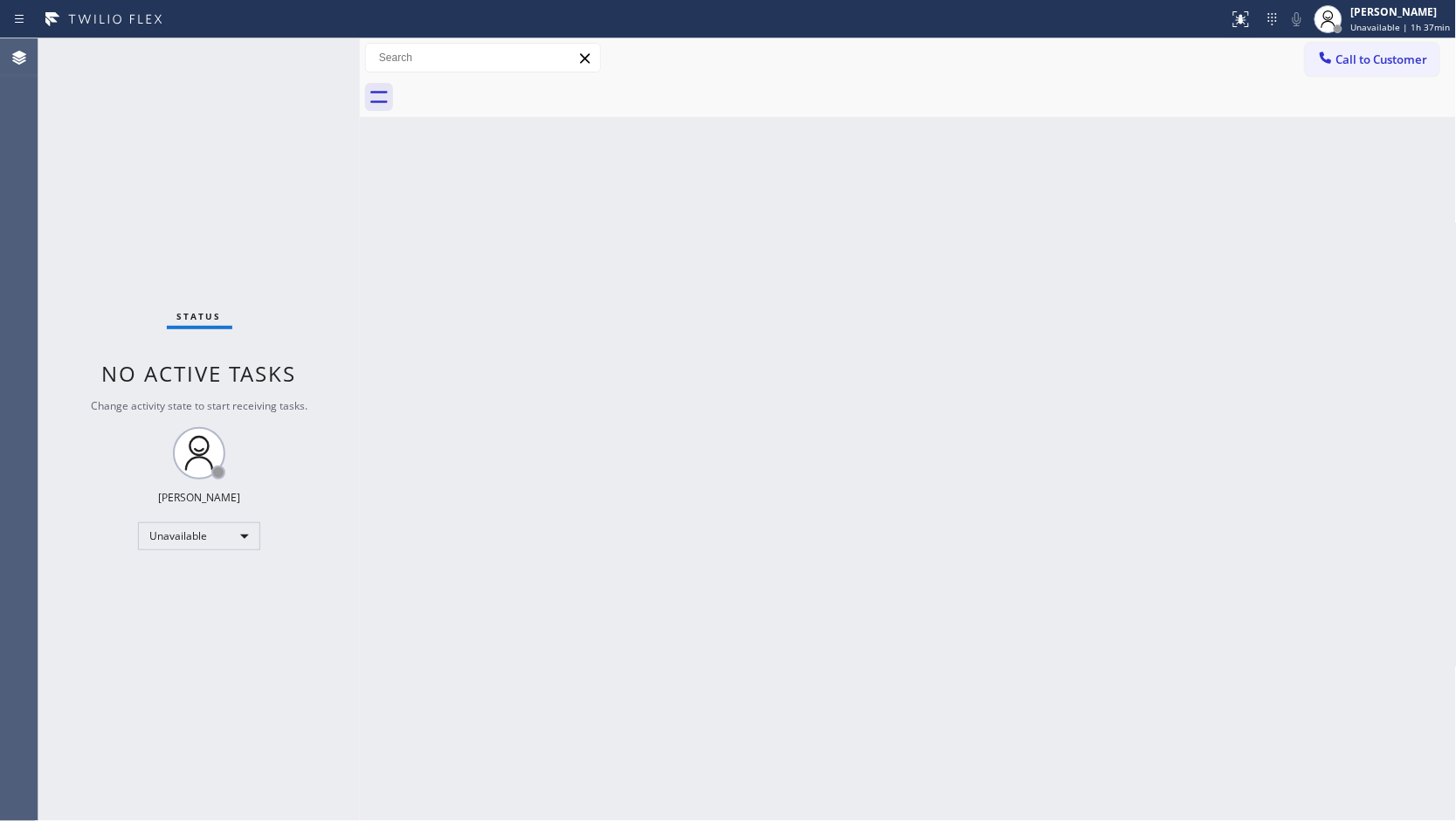 click on "Back to Dashboard Change Sender ID Customers Technicians Select a contact Outbound call Location Search location Your caller id phone number Customer number Call Customer info Name   Phone none Address none Change Sender ID HVAC [PHONE_NUMBER] 5 Star Appliance [PHONE_NUMBER] Appliance Repair [PHONE_NUMBER] Plumbing [PHONE_NUMBER] Air Duct Cleaning [PHONE_NUMBER]  Electricians [PHONE_NUMBER] Cancel Change Check personal SMS Reset Change No tabs Call to Customer Outbound call Location Top Sub Zero Appliance Repair Your caller id phone number [PHONE_NUMBER] Customer number Call Outbound call Technician Search Technician Your caller id phone number Your caller id phone number Call" at bounding box center [908, 430] 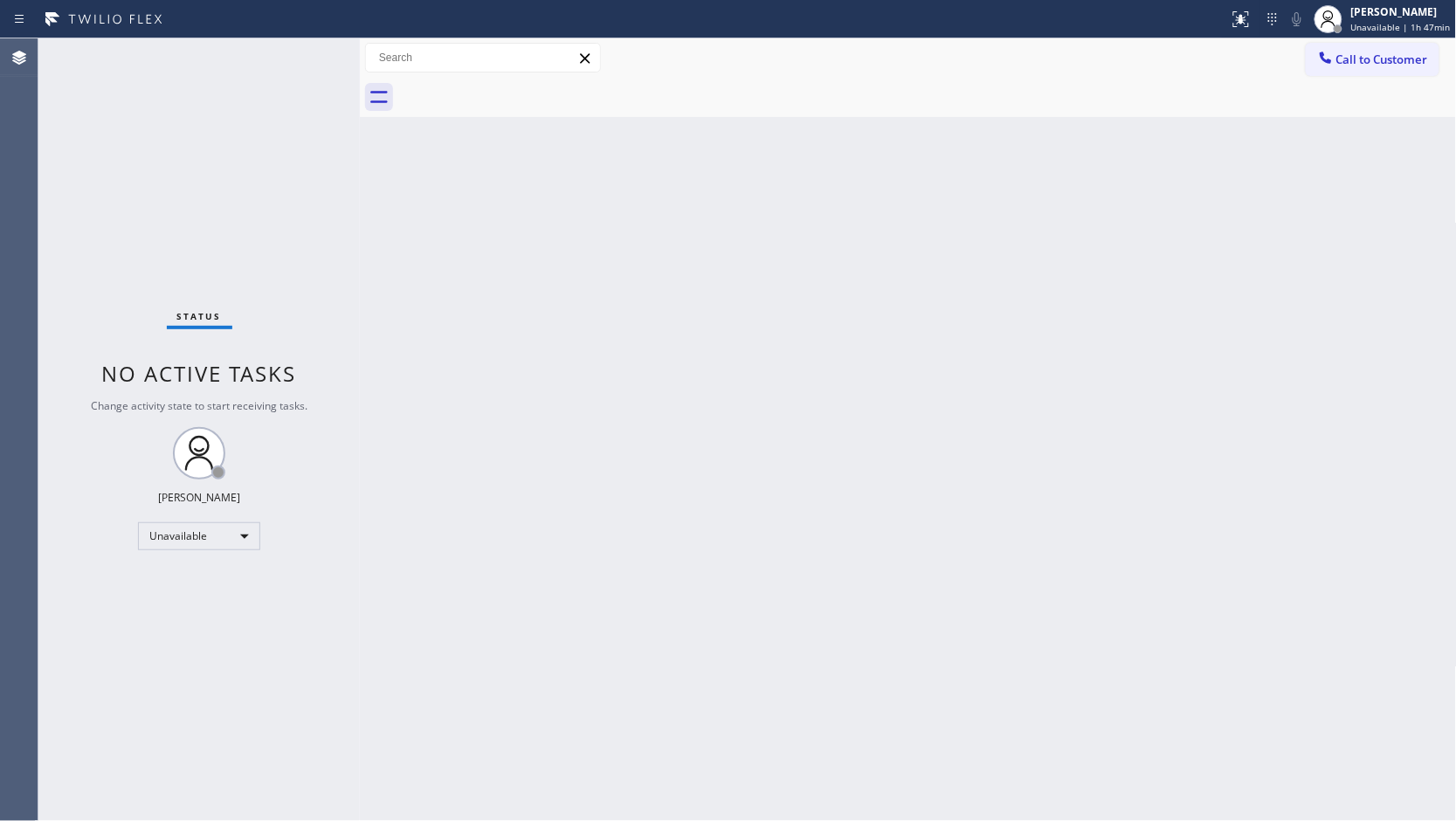 drag, startPoint x: 954, startPoint y: 339, endPoint x: 970, endPoint y: 328, distance: 19.416488 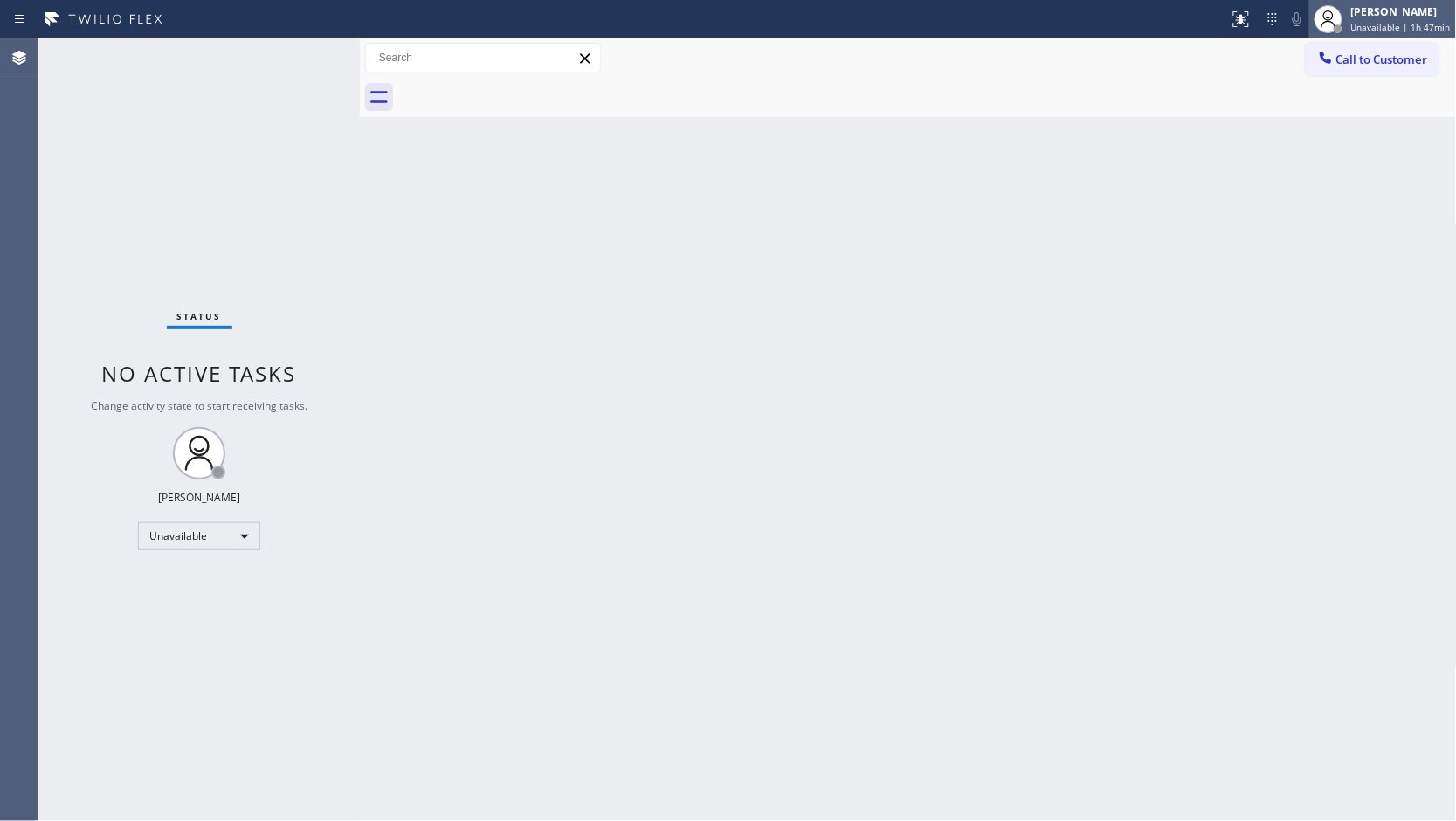 click 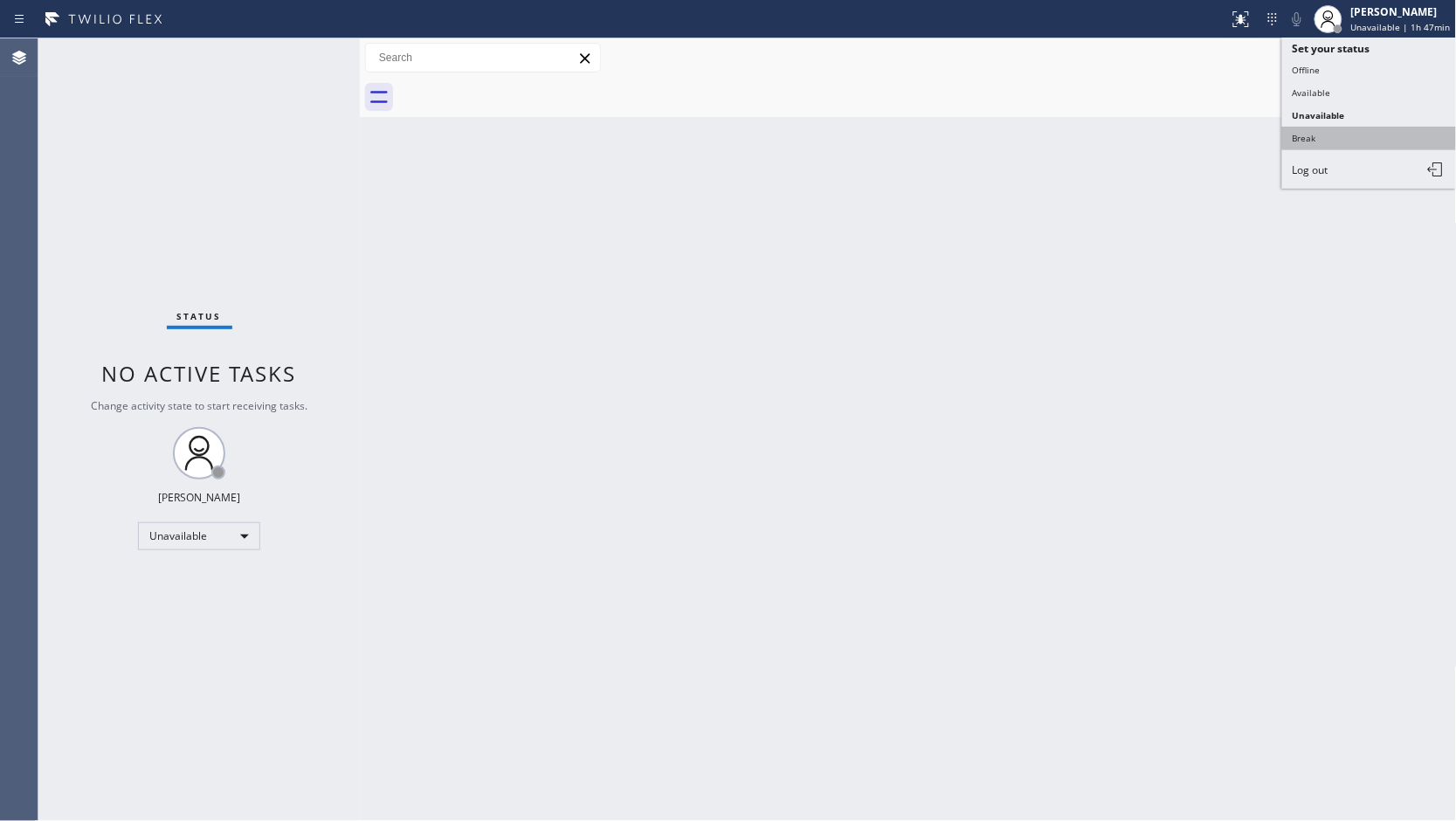 click on "Break" at bounding box center (1370, 138) 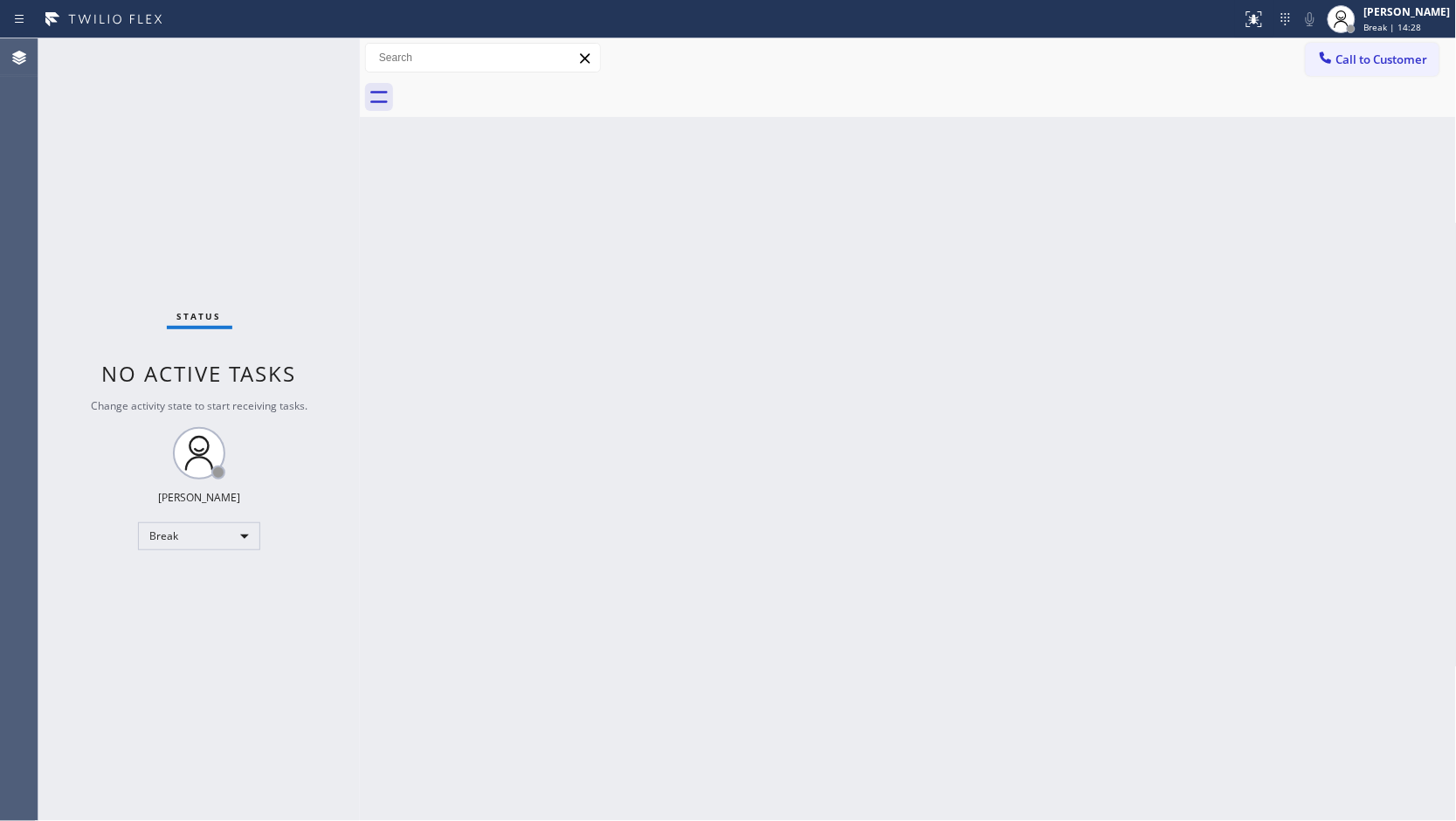 drag, startPoint x: 1146, startPoint y: 420, endPoint x: 1149, endPoint y: 411, distance: 9.486833 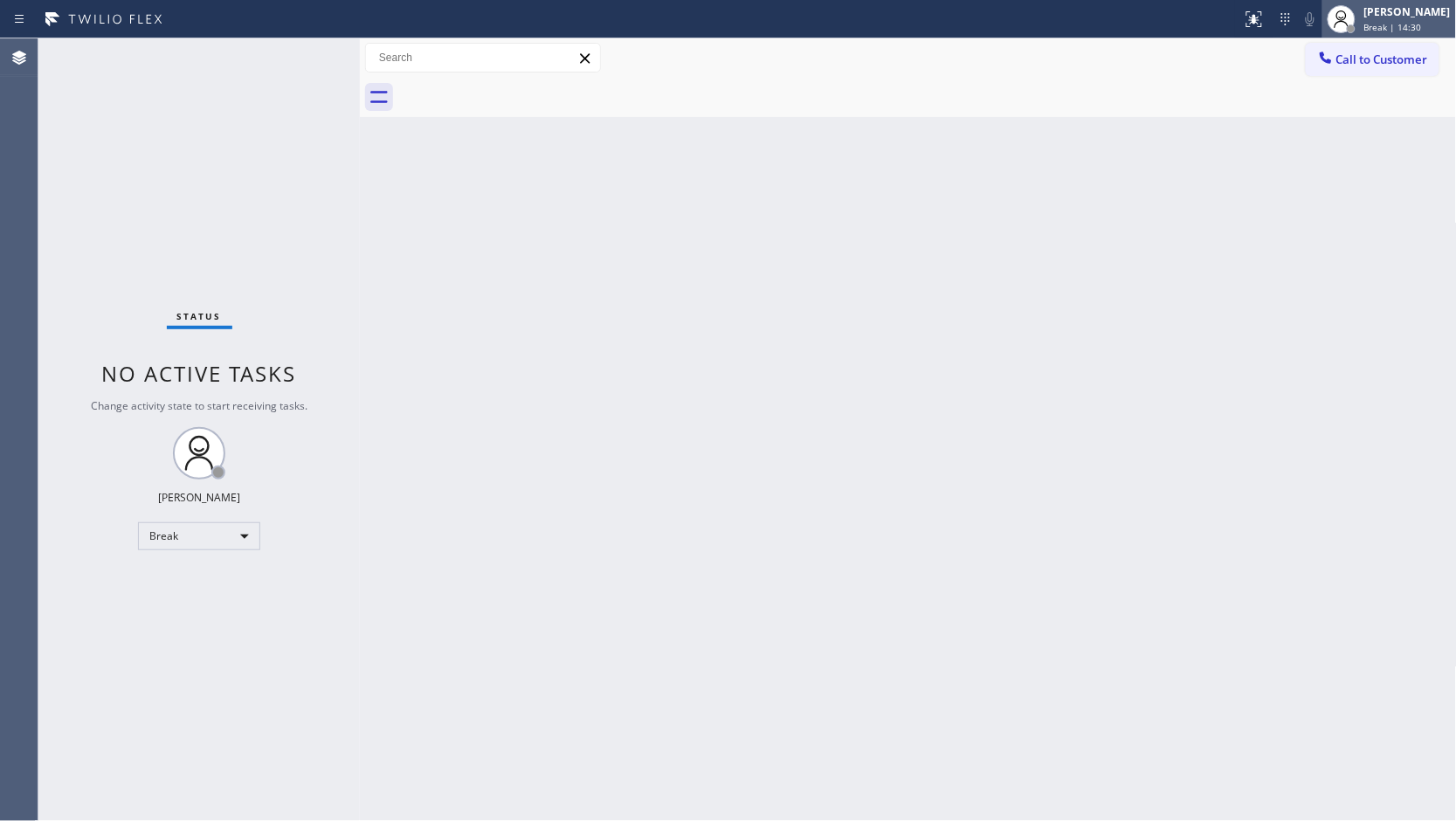 click on "[PERSON_NAME] Break | 14:30" at bounding box center (1408, 18) 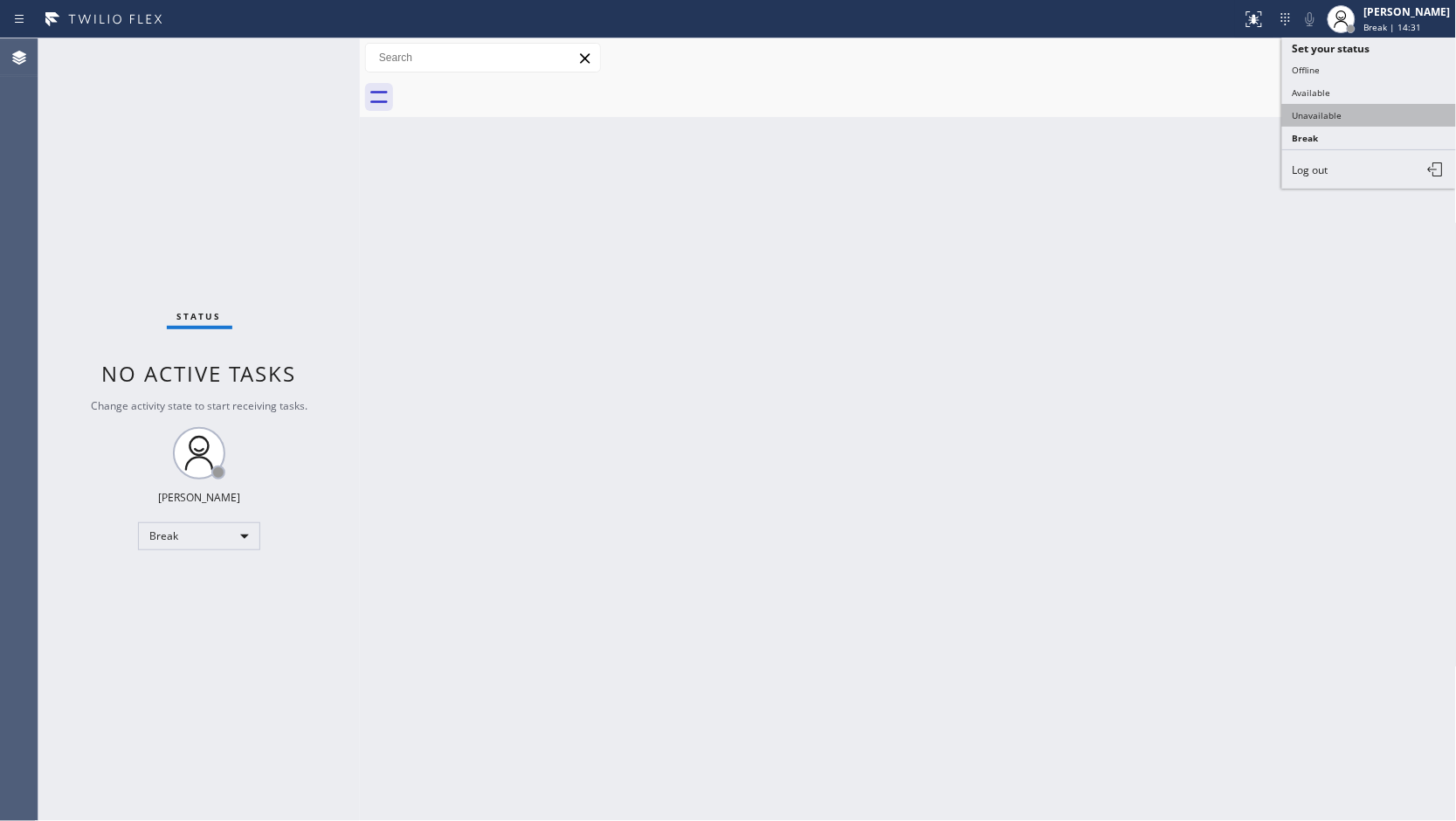 click on "Unavailable" at bounding box center (1370, 115) 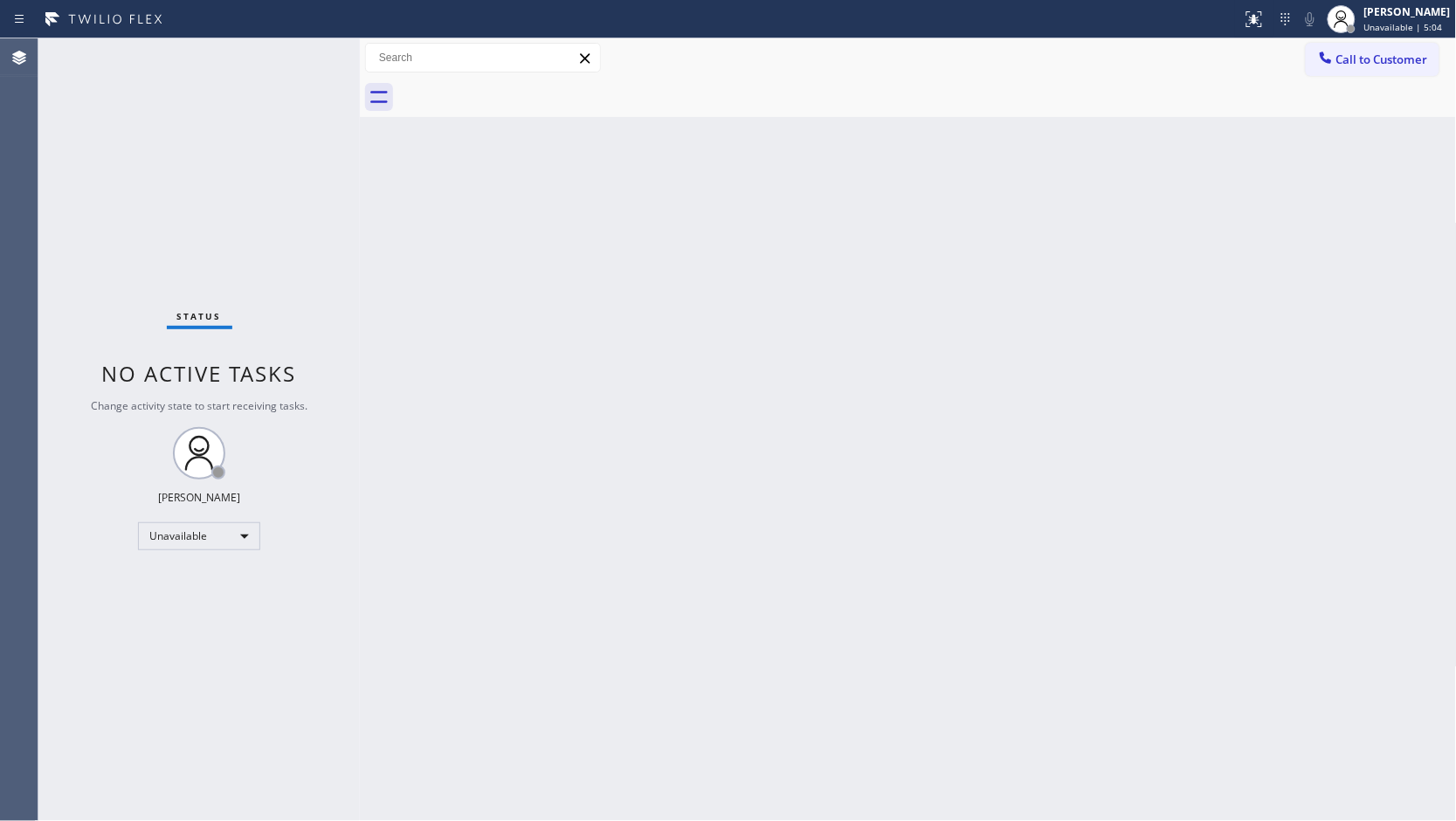 click on "Back to Dashboard Change Sender ID Customers Technicians Select a contact Outbound call Location Search location Your caller id phone number Customer number Call Customer info Name   Phone none Address none Change Sender ID HVAC [PHONE_NUMBER] 5 Star Appliance [PHONE_NUMBER] Appliance Repair [PHONE_NUMBER] Plumbing [PHONE_NUMBER] Air Duct Cleaning [PHONE_NUMBER]  Electricians [PHONE_NUMBER] Cancel Change Check personal SMS Reset Change No tabs Call to Customer Outbound call Location Top Sub Zero Appliance Repair Your caller id phone number [PHONE_NUMBER] Customer number Call Outbound call Technician Search Technician Your caller id phone number Your caller id phone number Call" at bounding box center [908, 430] 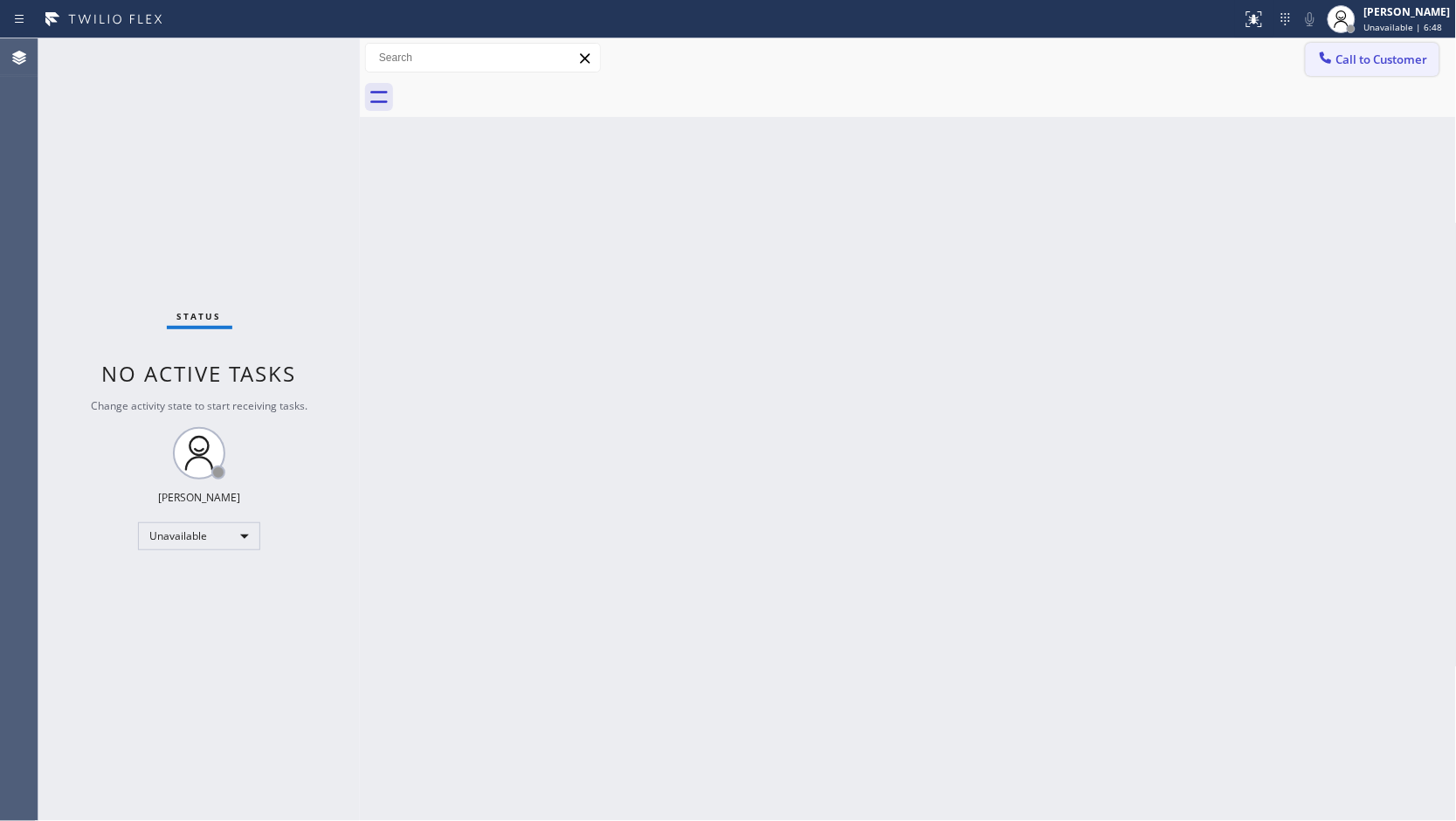 click at bounding box center (1326, 59) 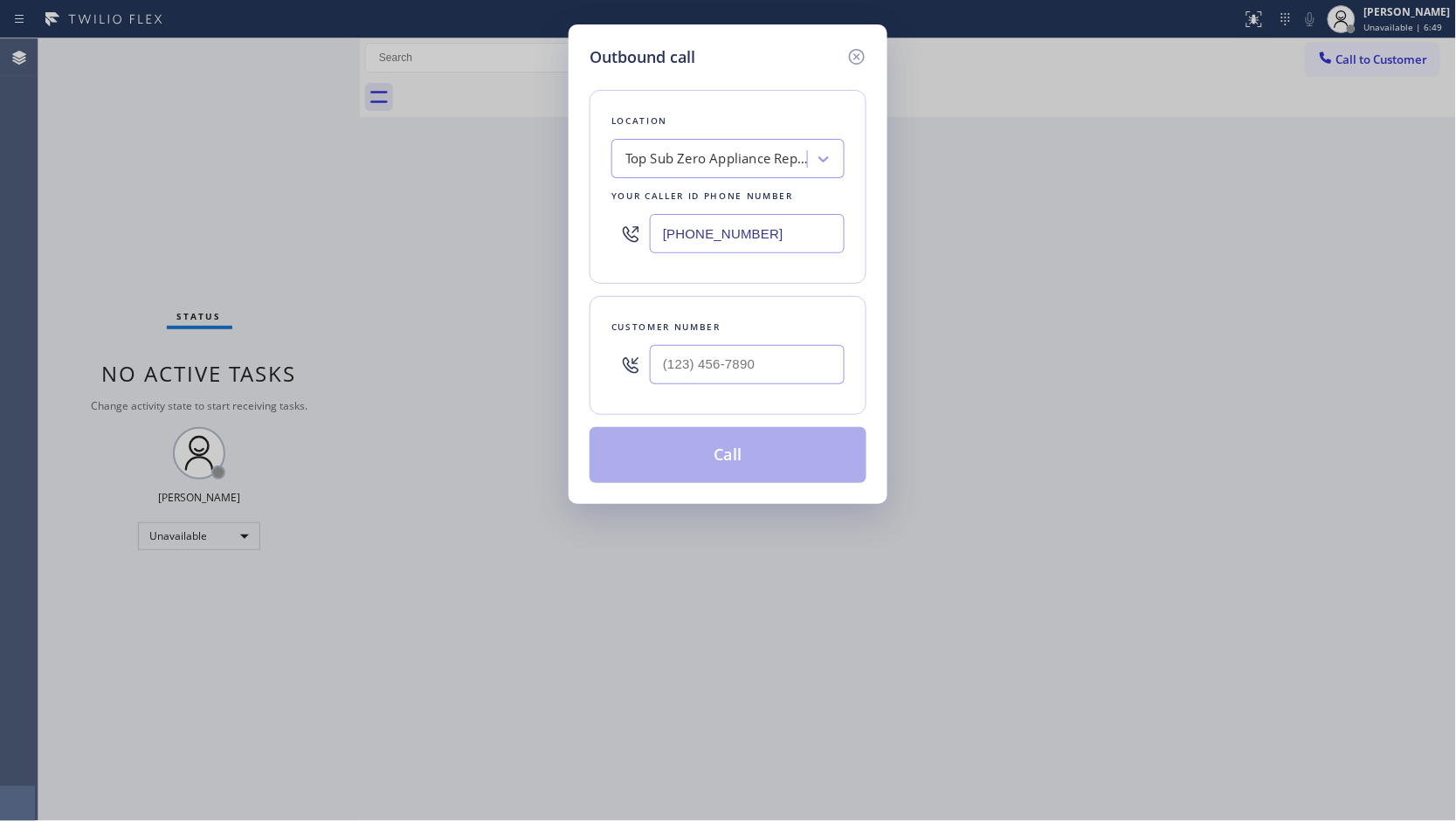 drag, startPoint x: 652, startPoint y: 241, endPoint x: 606, endPoint y: 238, distance: 46.097722 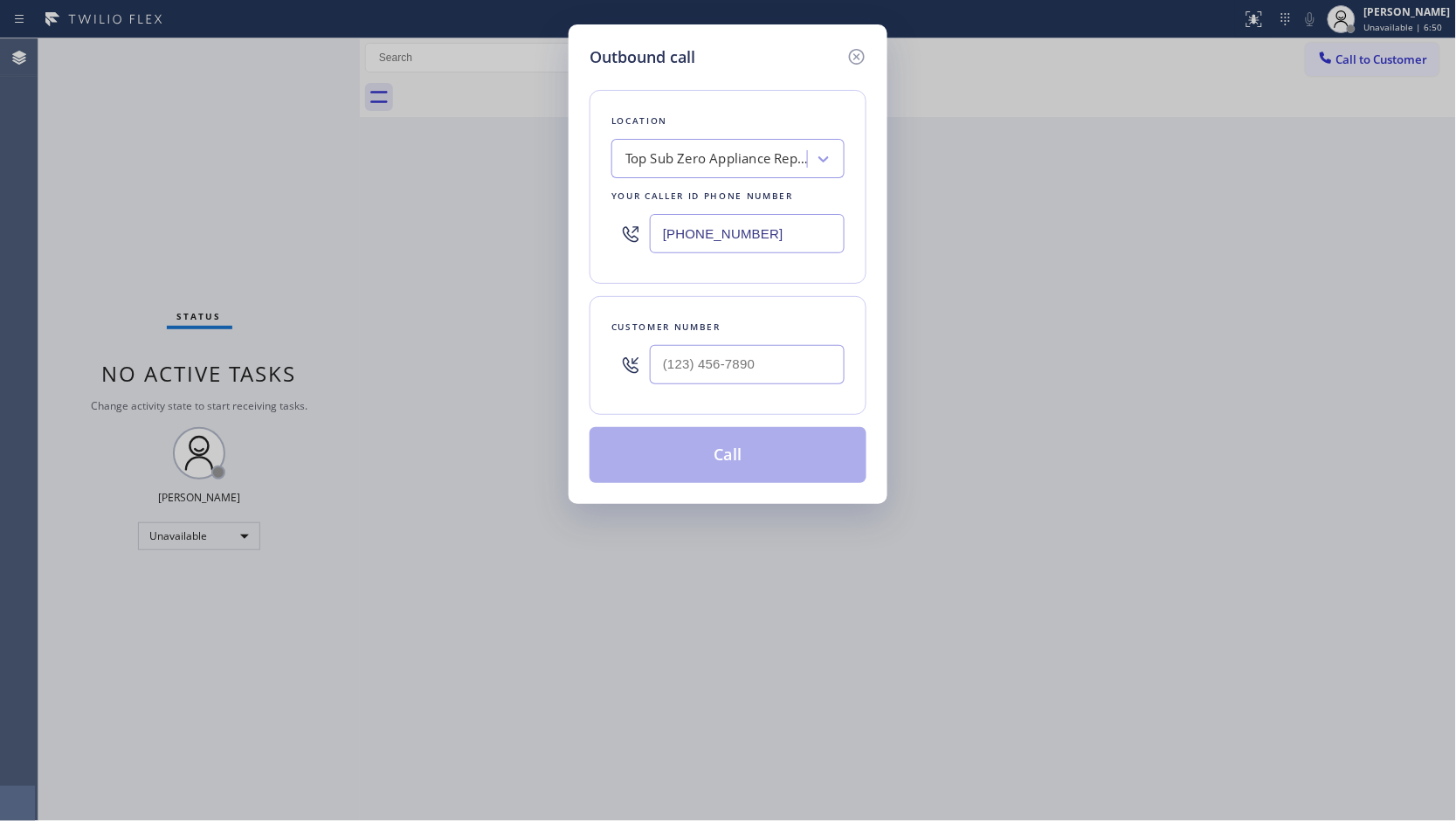 type on "[PHONE_NUMBER]" 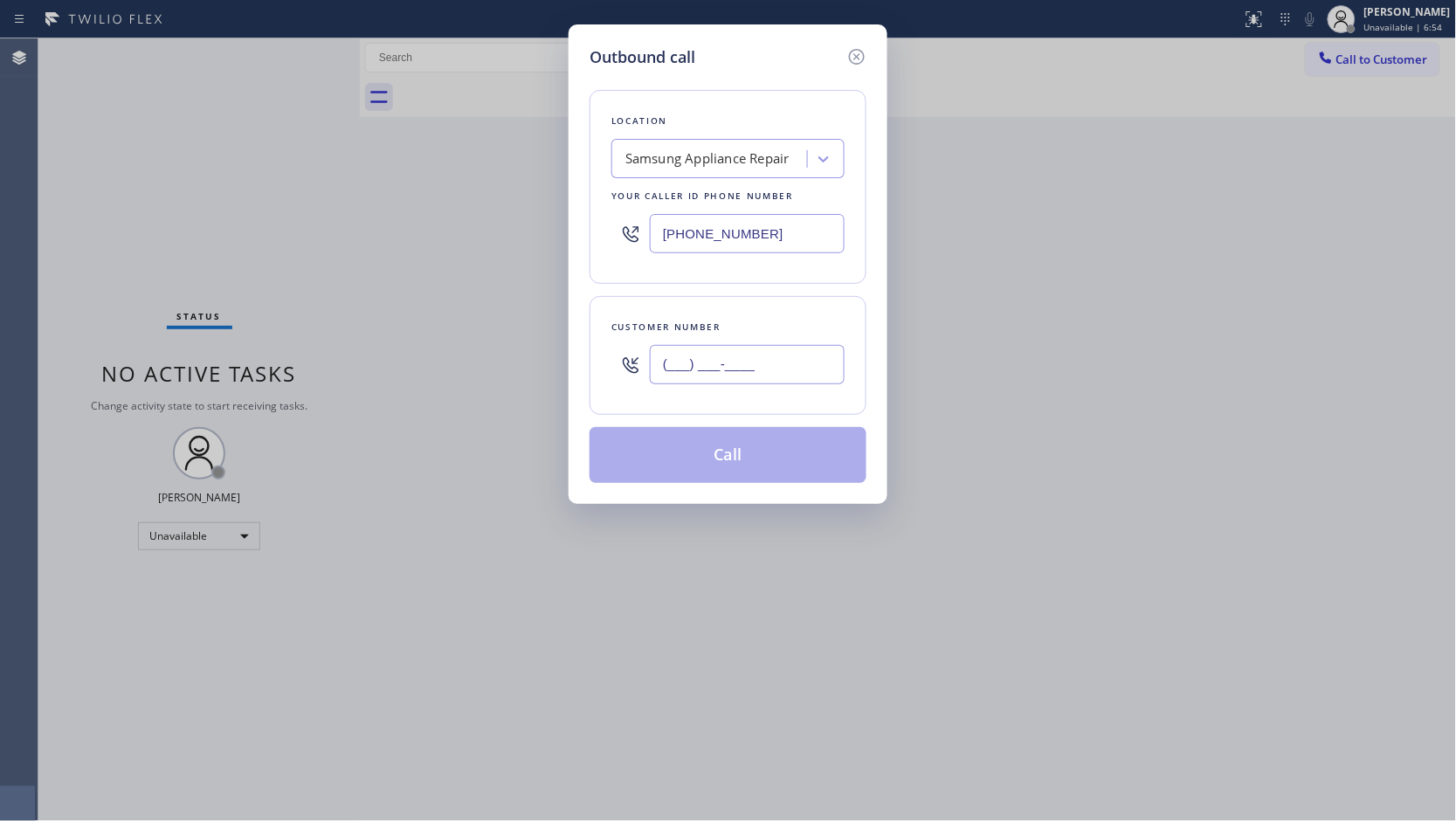 click on "(___) ___-____" at bounding box center [747, 364] 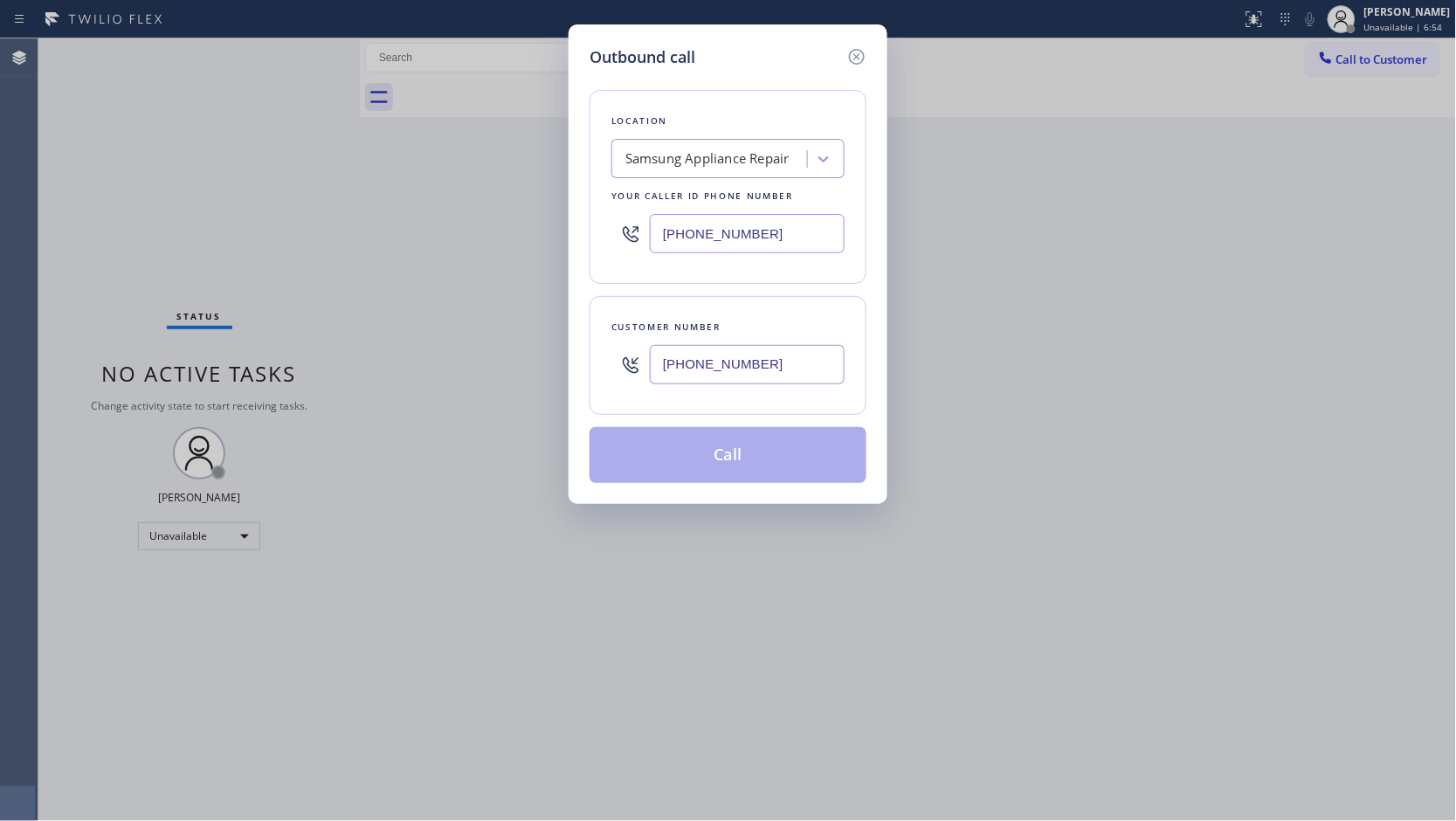 type on "[PHONE_NUMBER]" 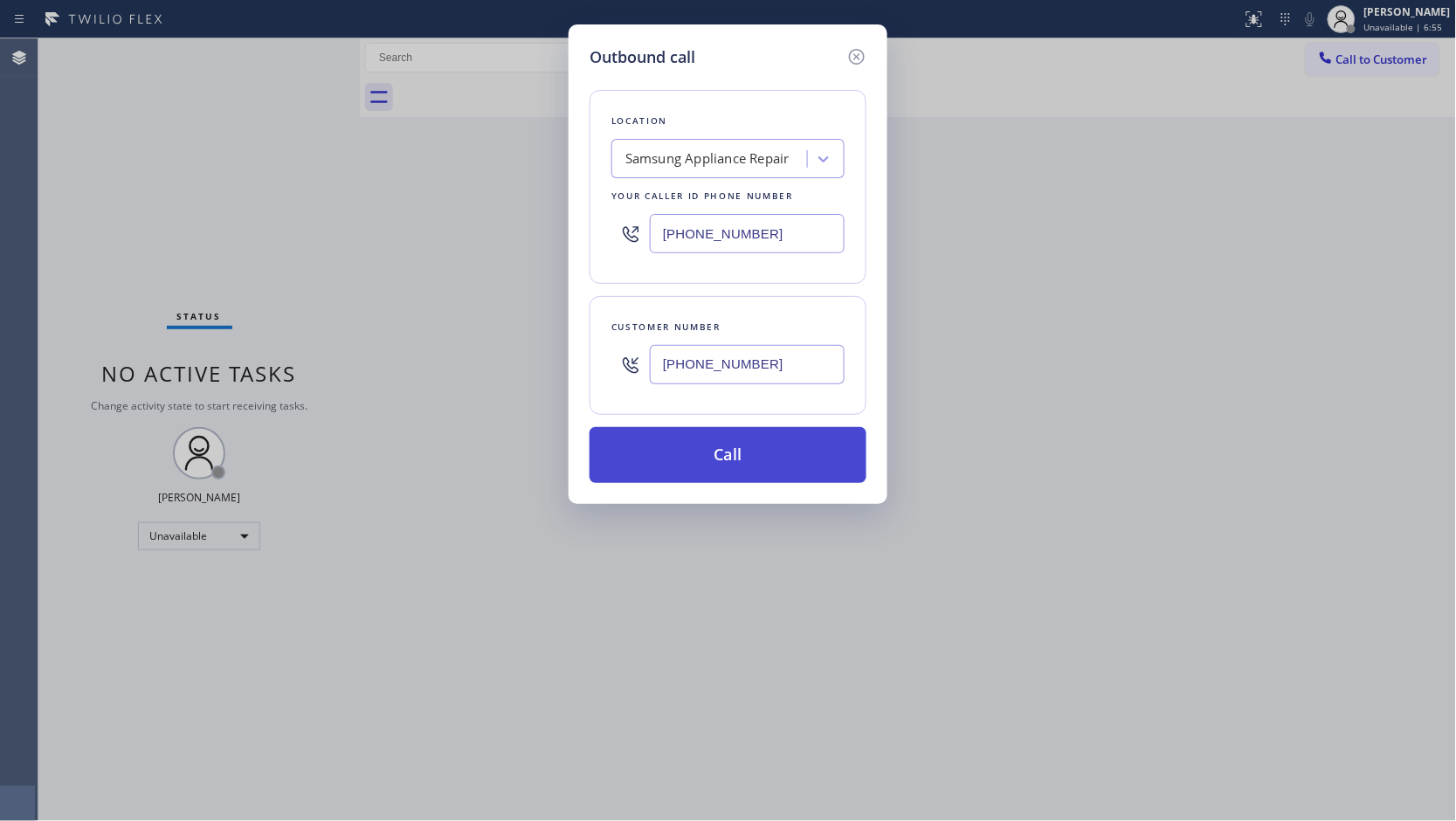 click on "Call" at bounding box center (728, 455) 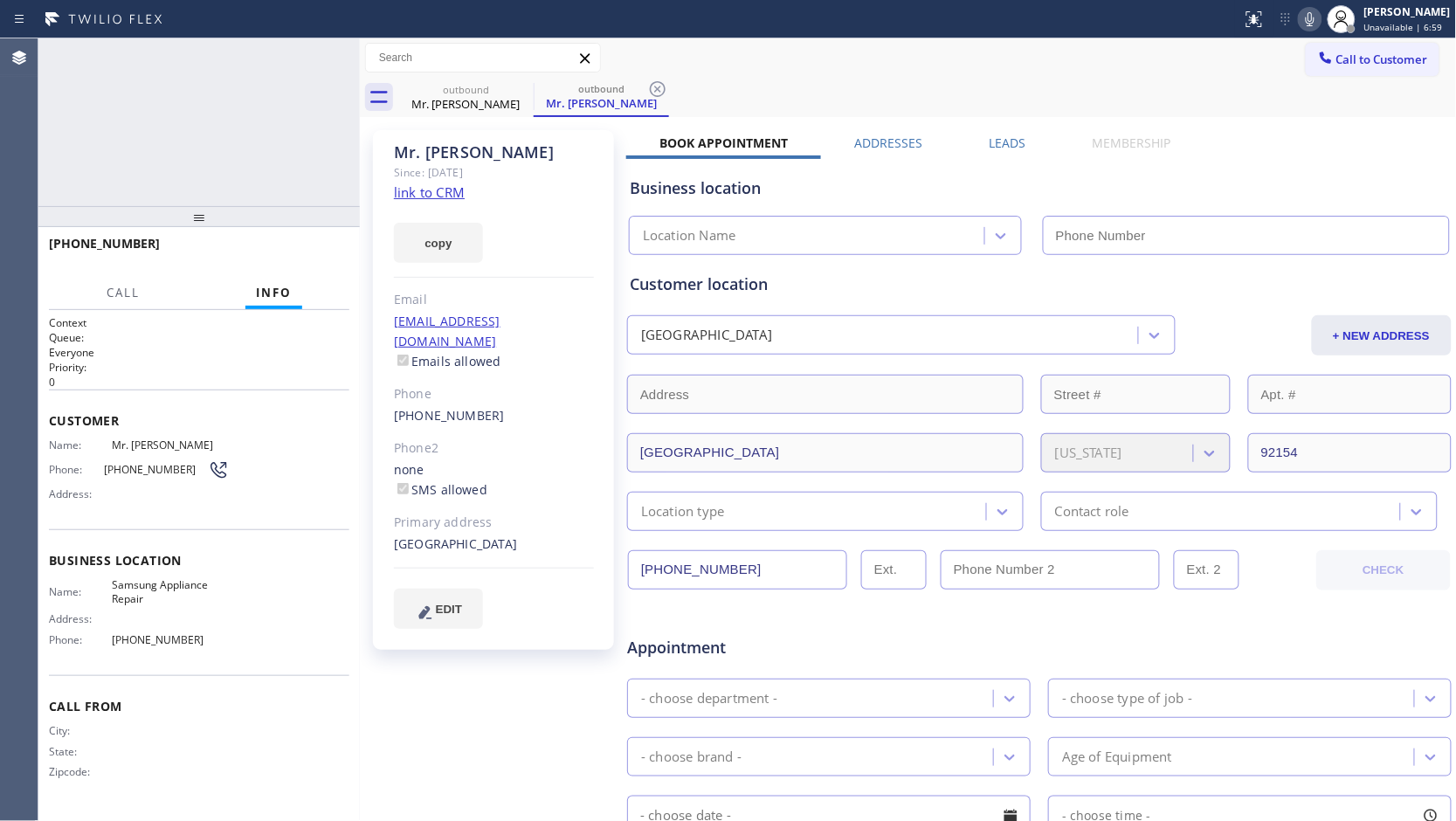 type on "[PHONE_NUMBER]" 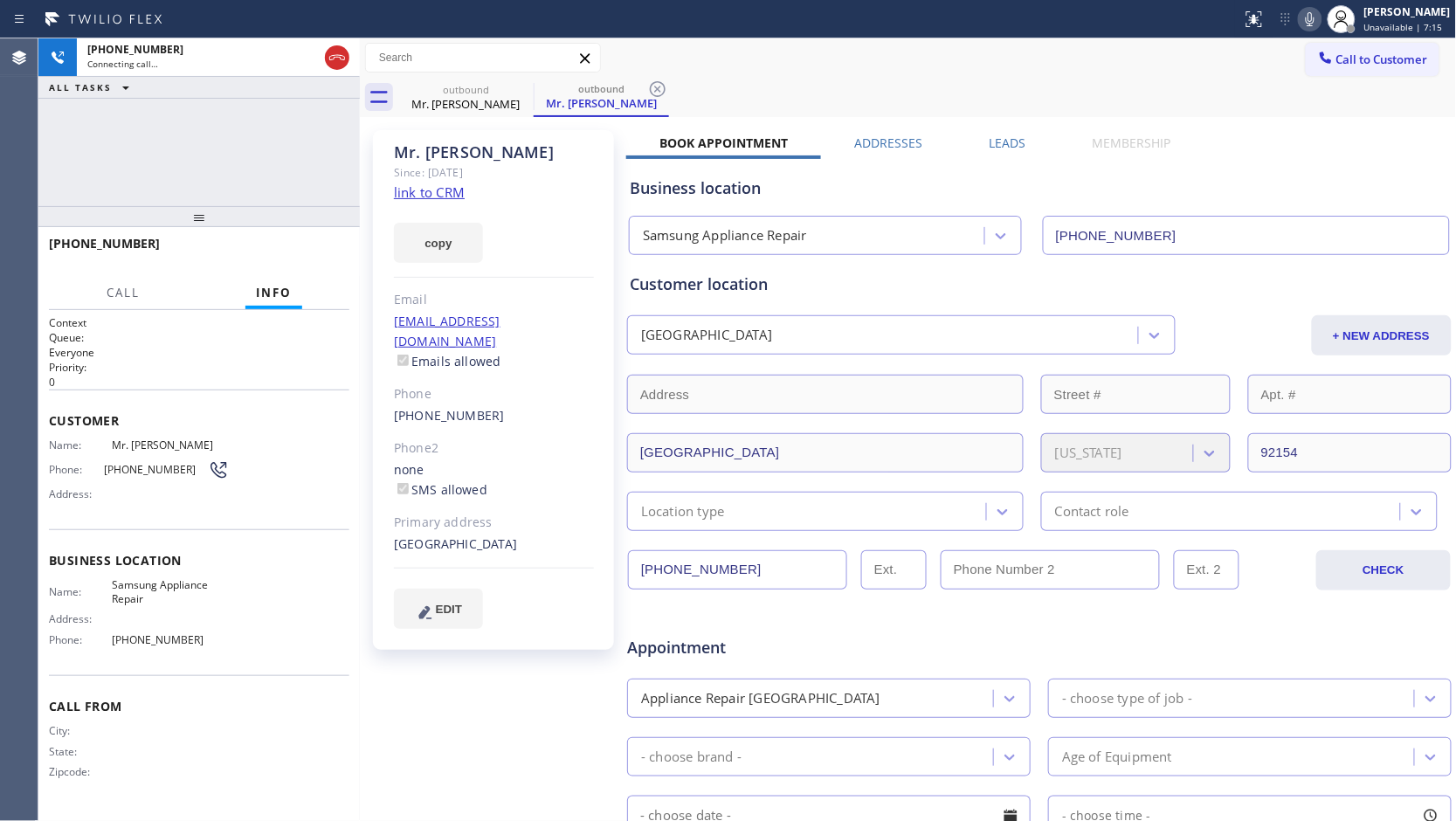 click on "Call to Customer Outbound call Location Samsung Appliance Repair Your caller id phone number [PHONE_NUMBER] Customer number Call Outbound call Technician Search Technician Your caller id phone number Your caller id phone number Call" at bounding box center [908, 58] 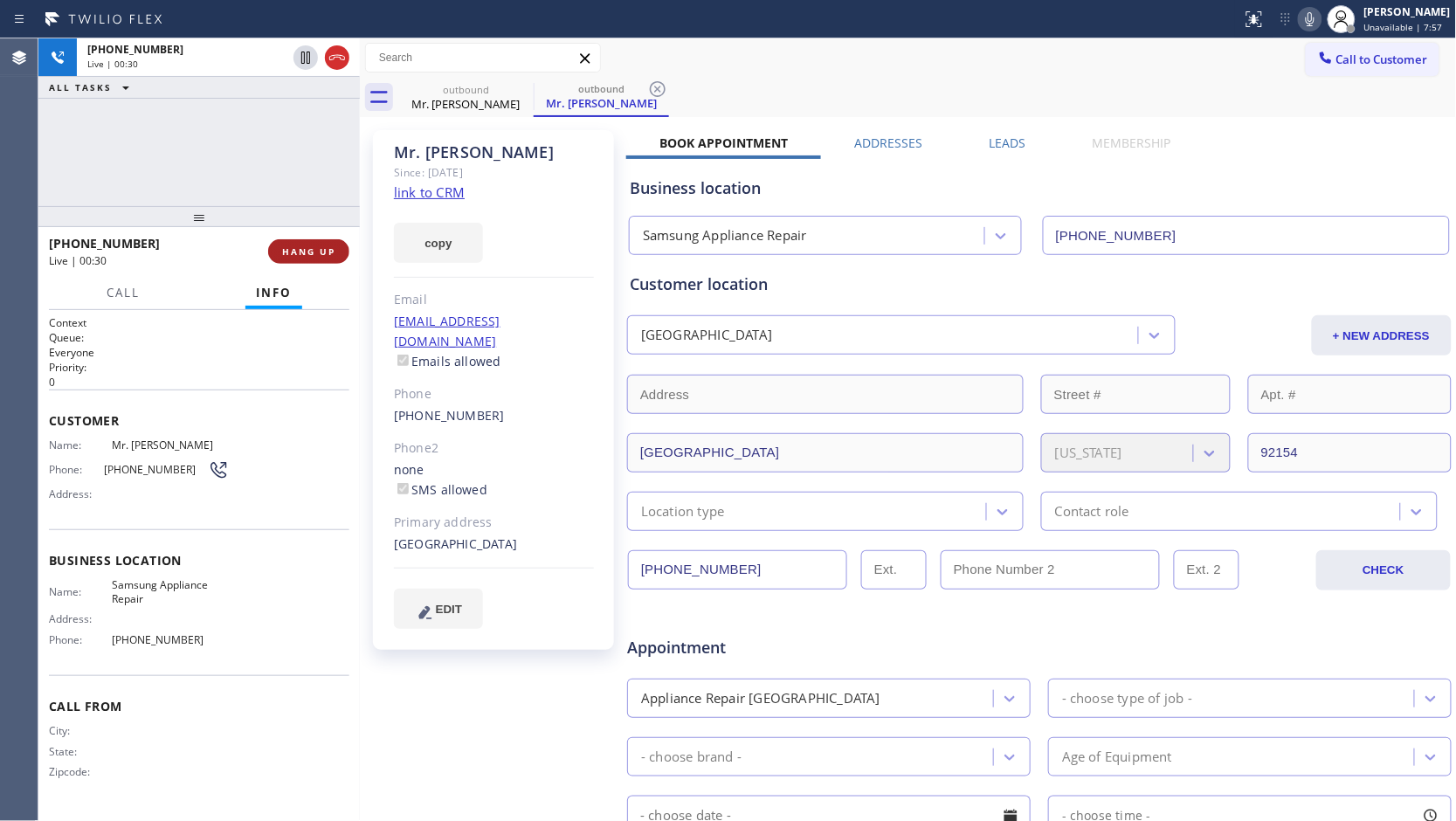click on "HANG UP" at bounding box center [308, 252] 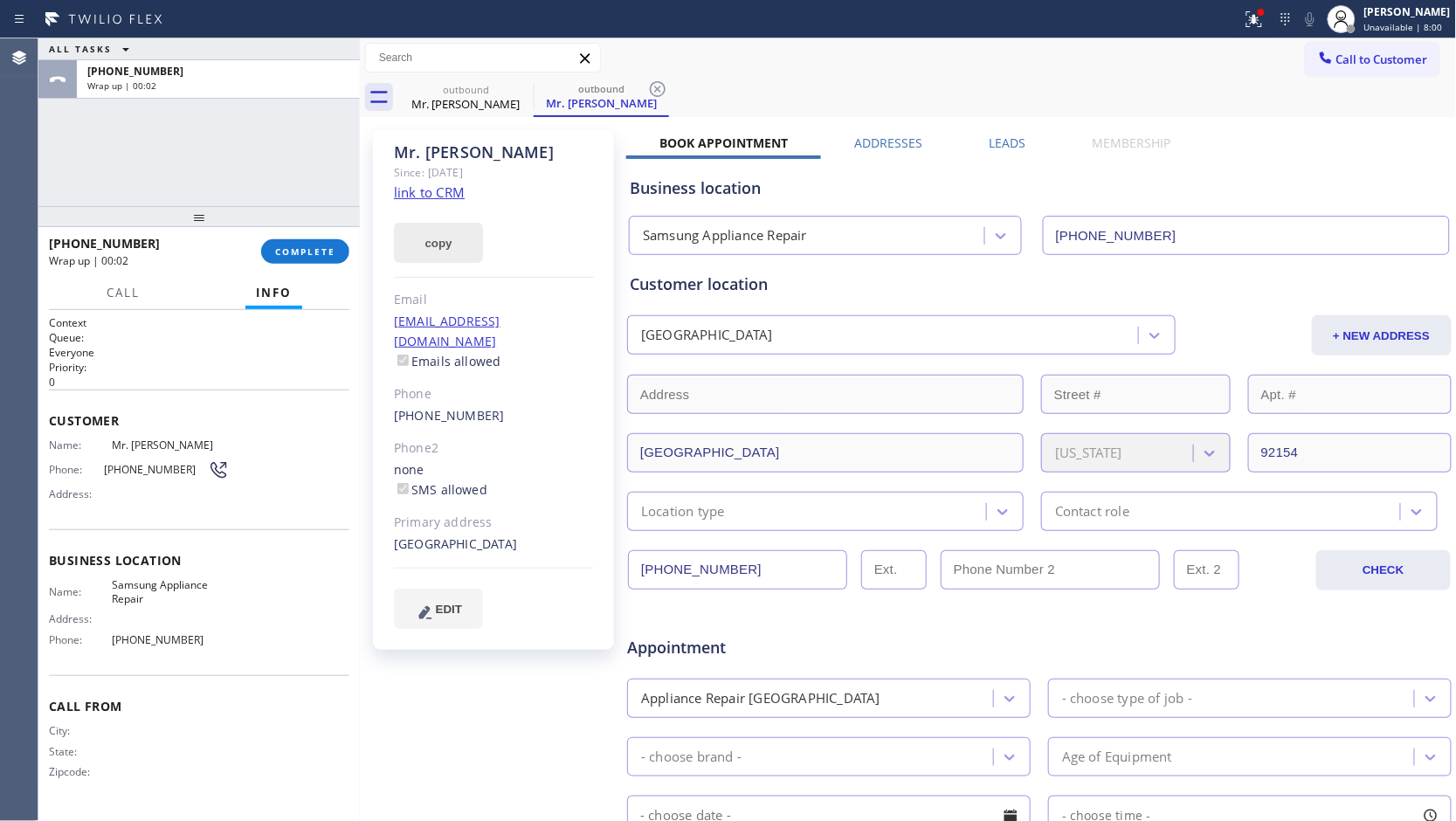 click on "copy" at bounding box center (438, 243) 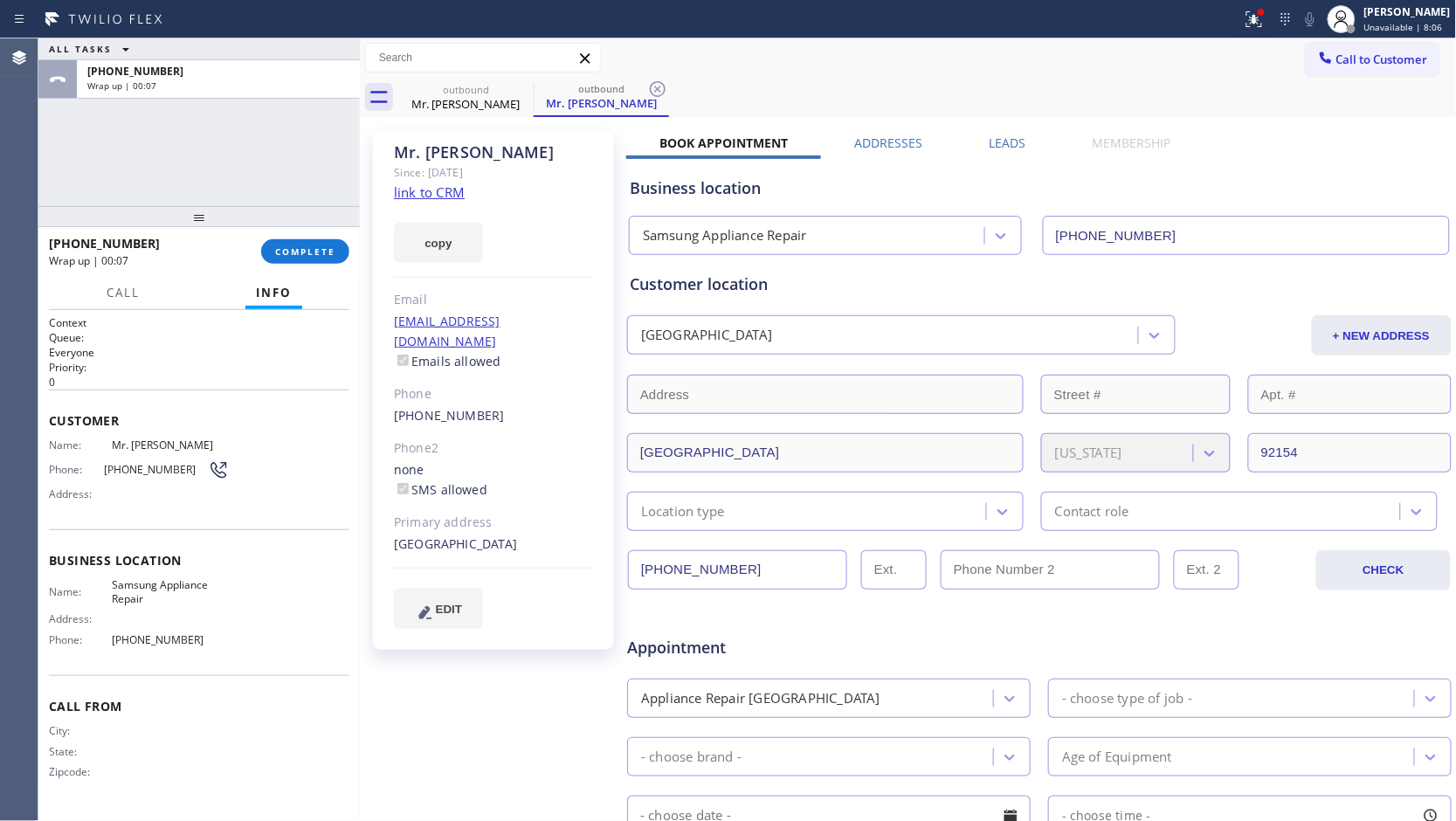 click on "Mr. [PERSON_NAME]" at bounding box center [170, 445] 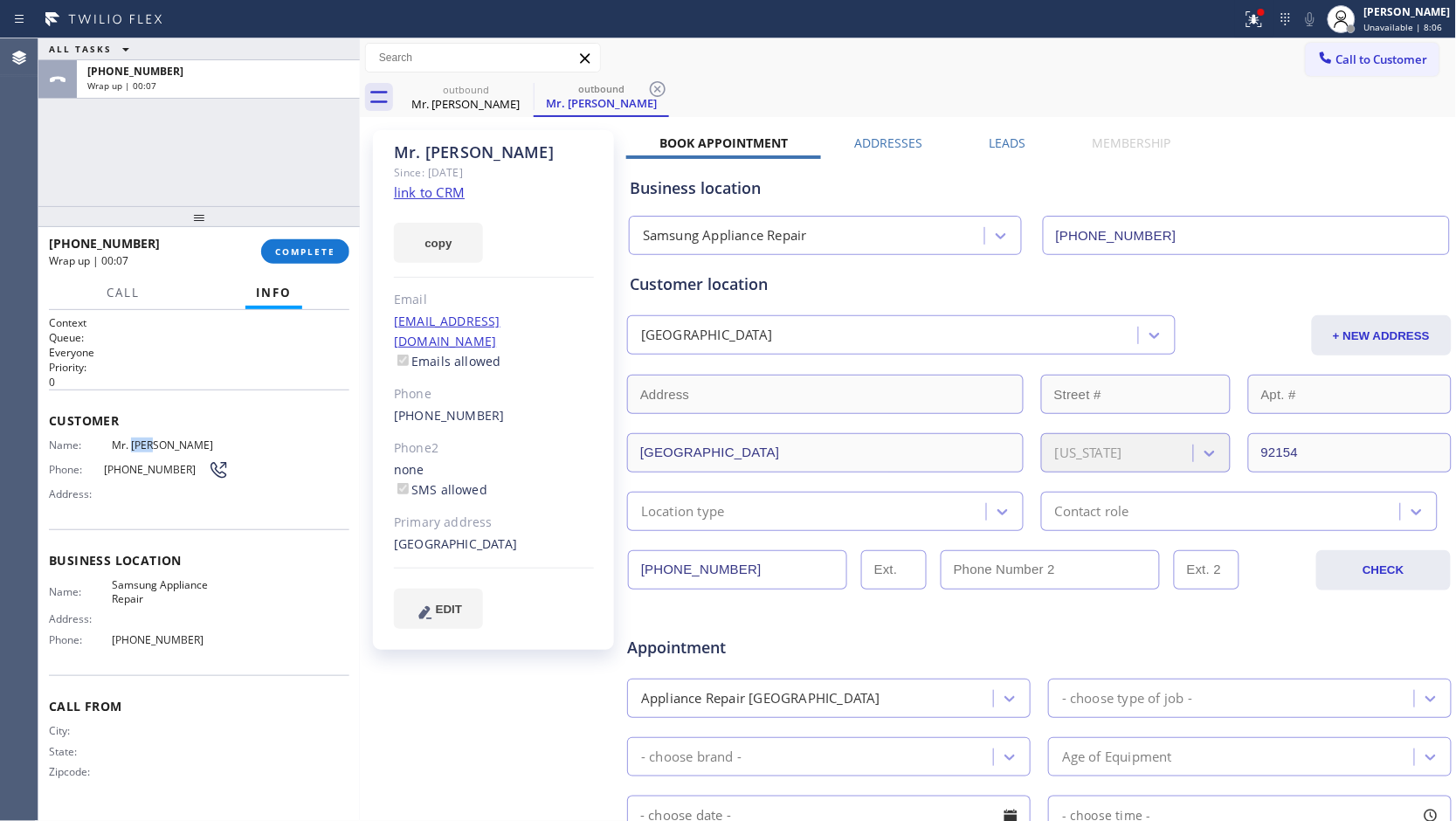 click on "Mr. [PERSON_NAME]" at bounding box center [170, 445] 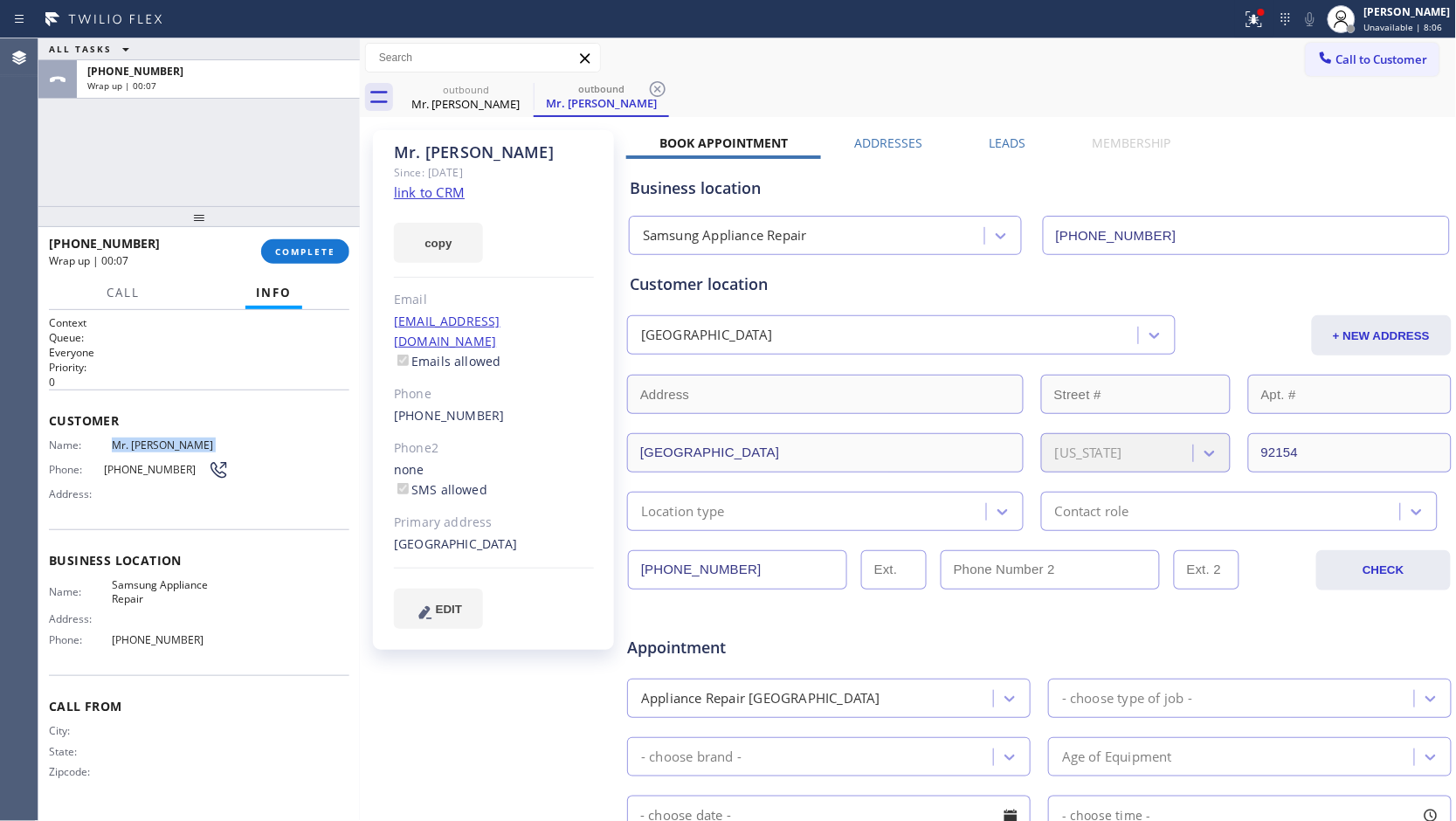 click on "Mr. [PERSON_NAME]" at bounding box center (170, 445) 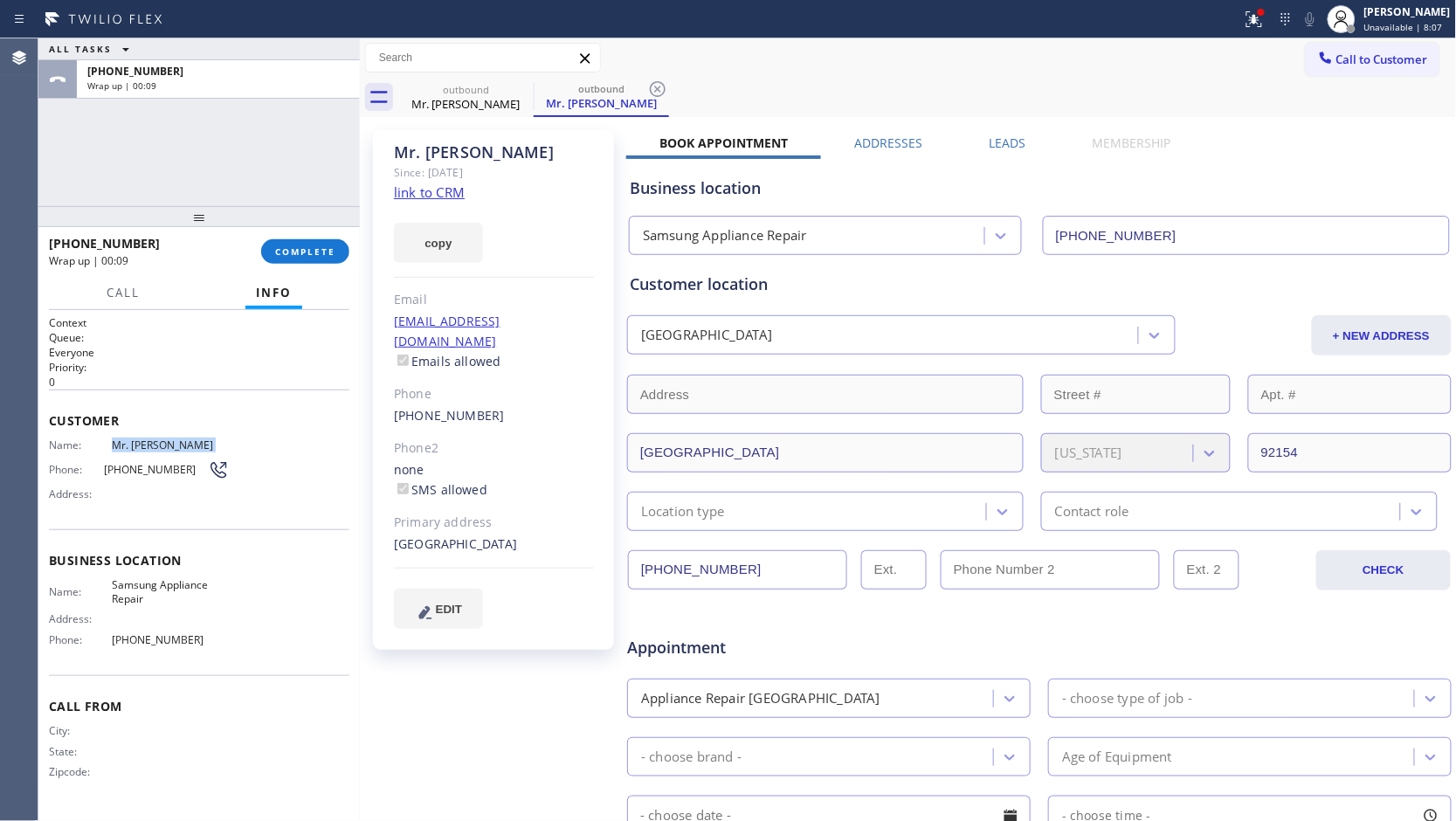 copy on "Mr. [PERSON_NAME]" 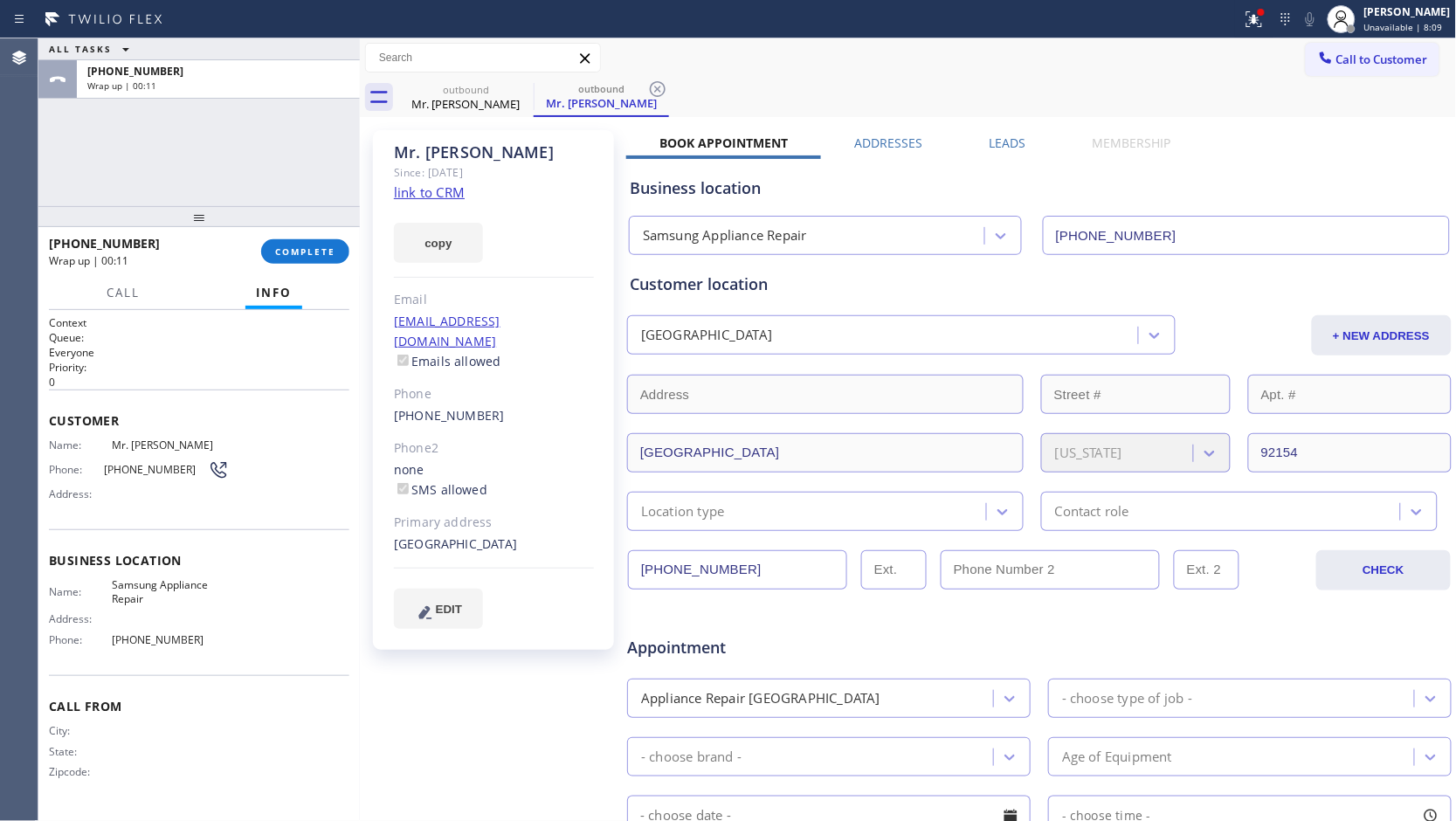 click on "[PHONE_NUMBER]" at bounding box center (155, 469) 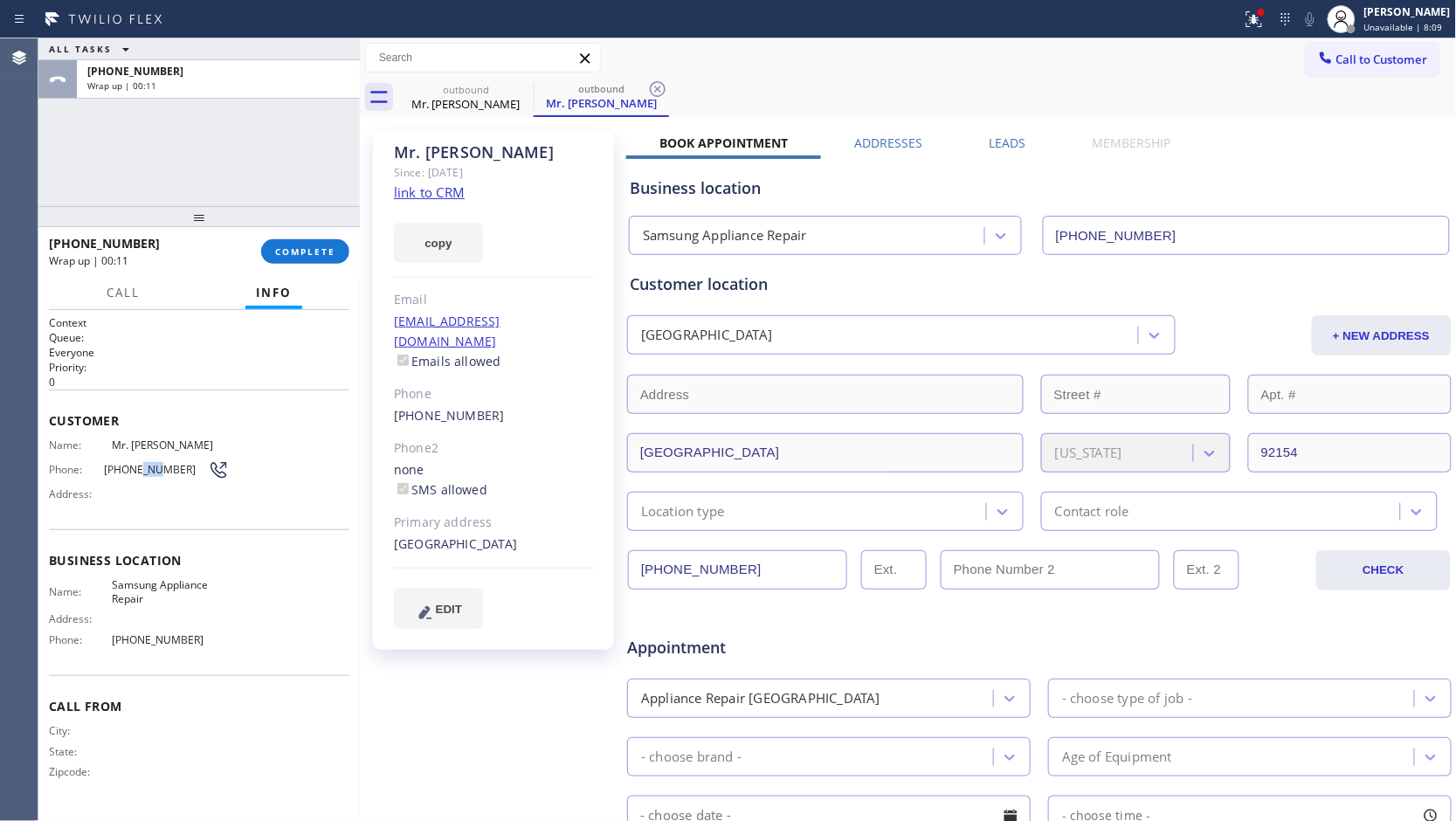 click on "[PHONE_NUMBER]" at bounding box center (155, 469) 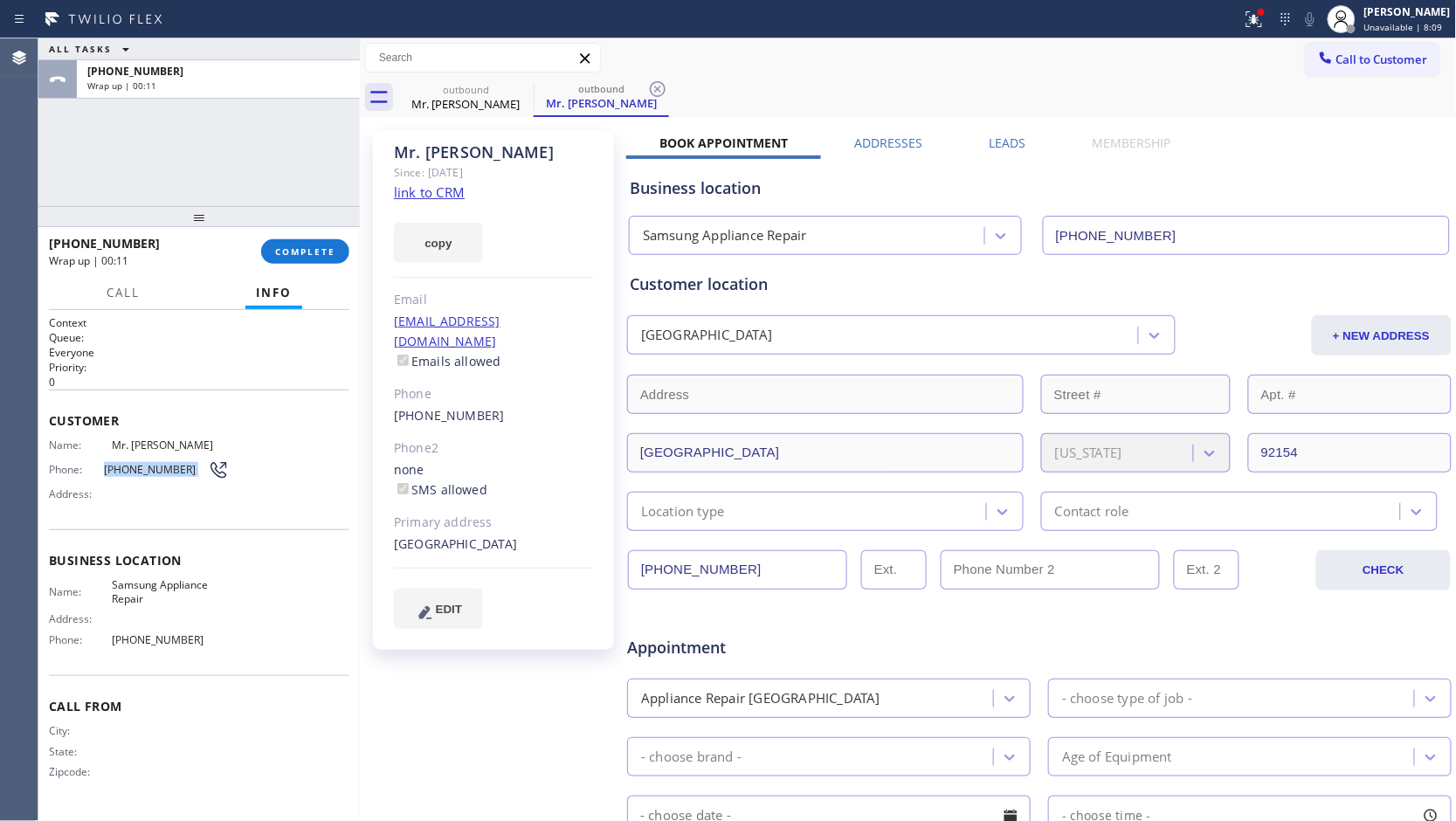 click on "[PHONE_NUMBER]" at bounding box center (155, 469) 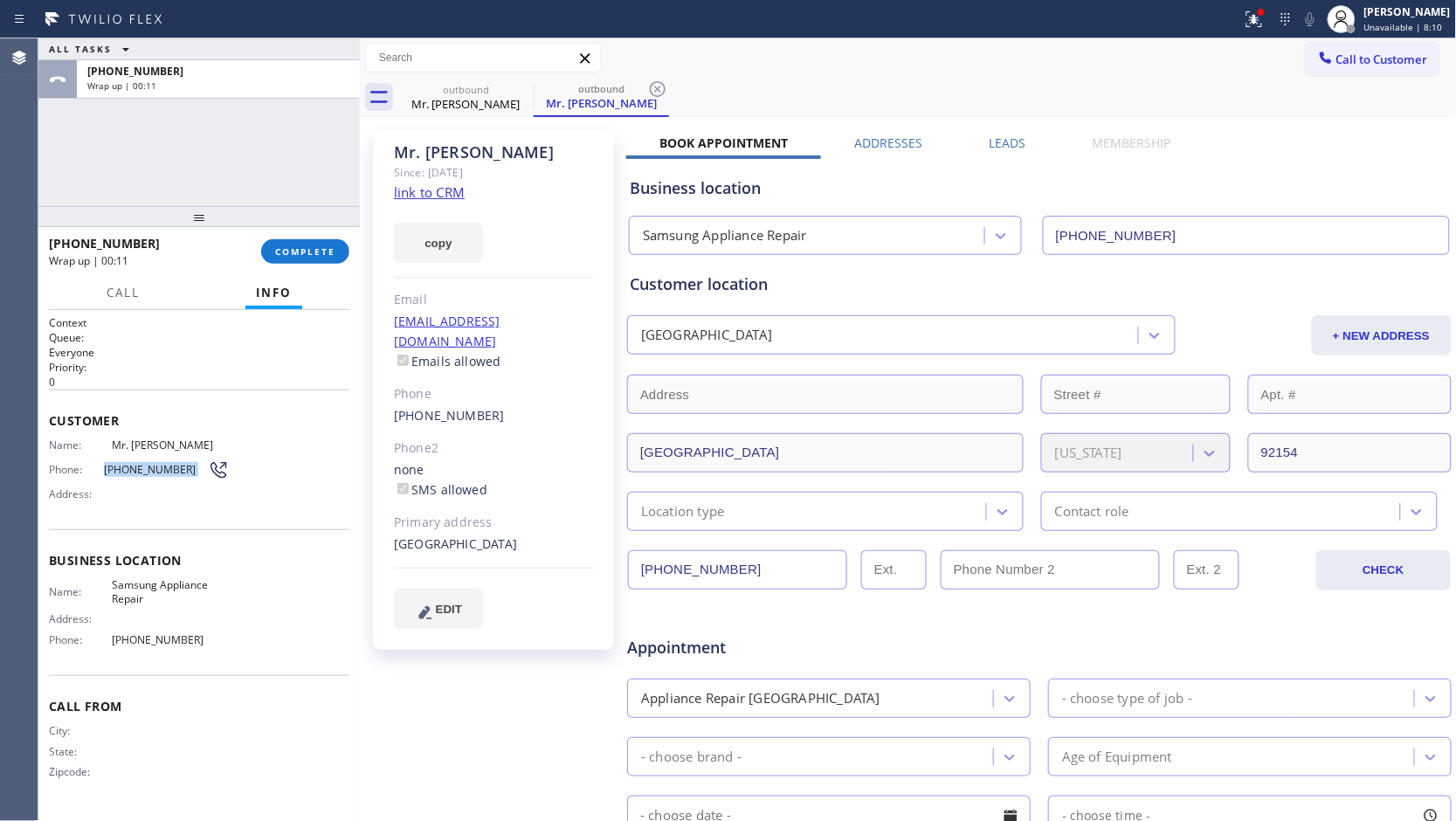 copy on "[PHONE_NUMBER]" 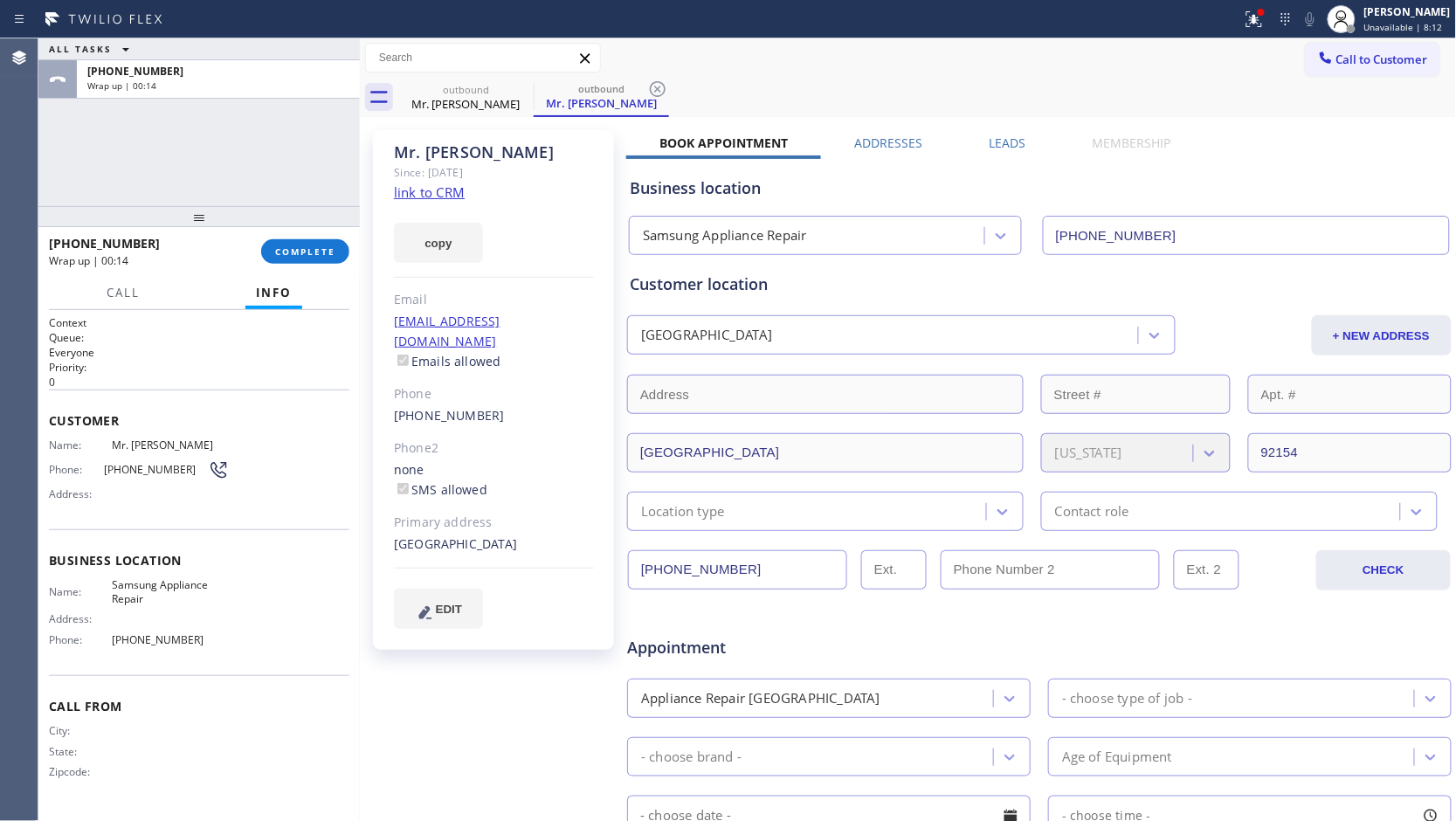 click on "Samsung Appliance Repair" at bounding box center (170, 591) 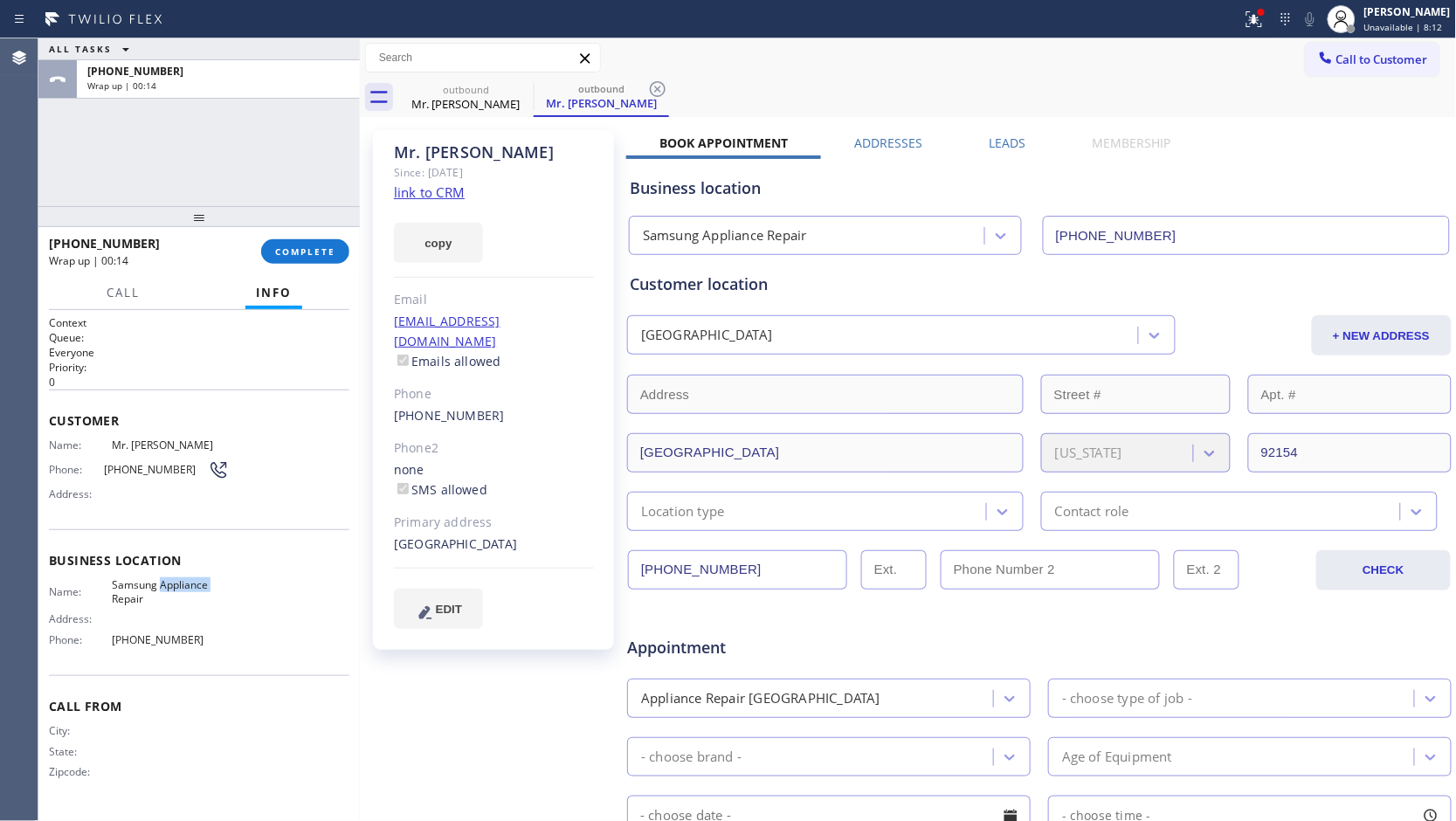 click on "Samsung Appliance Repair" at bounding box center (170, 591) 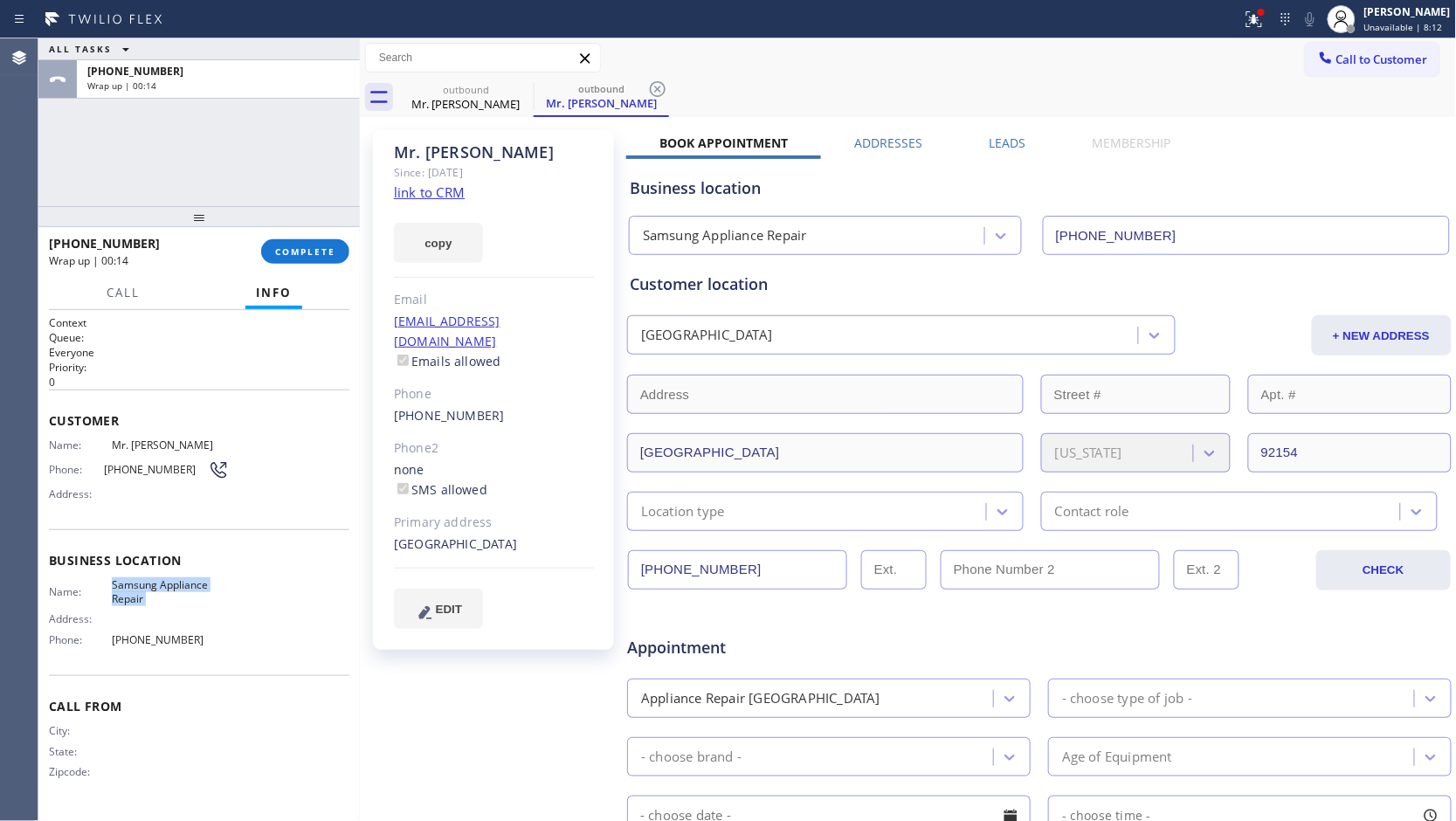click on "Samsung Appliance Repair" at bounding box center [170, 591] 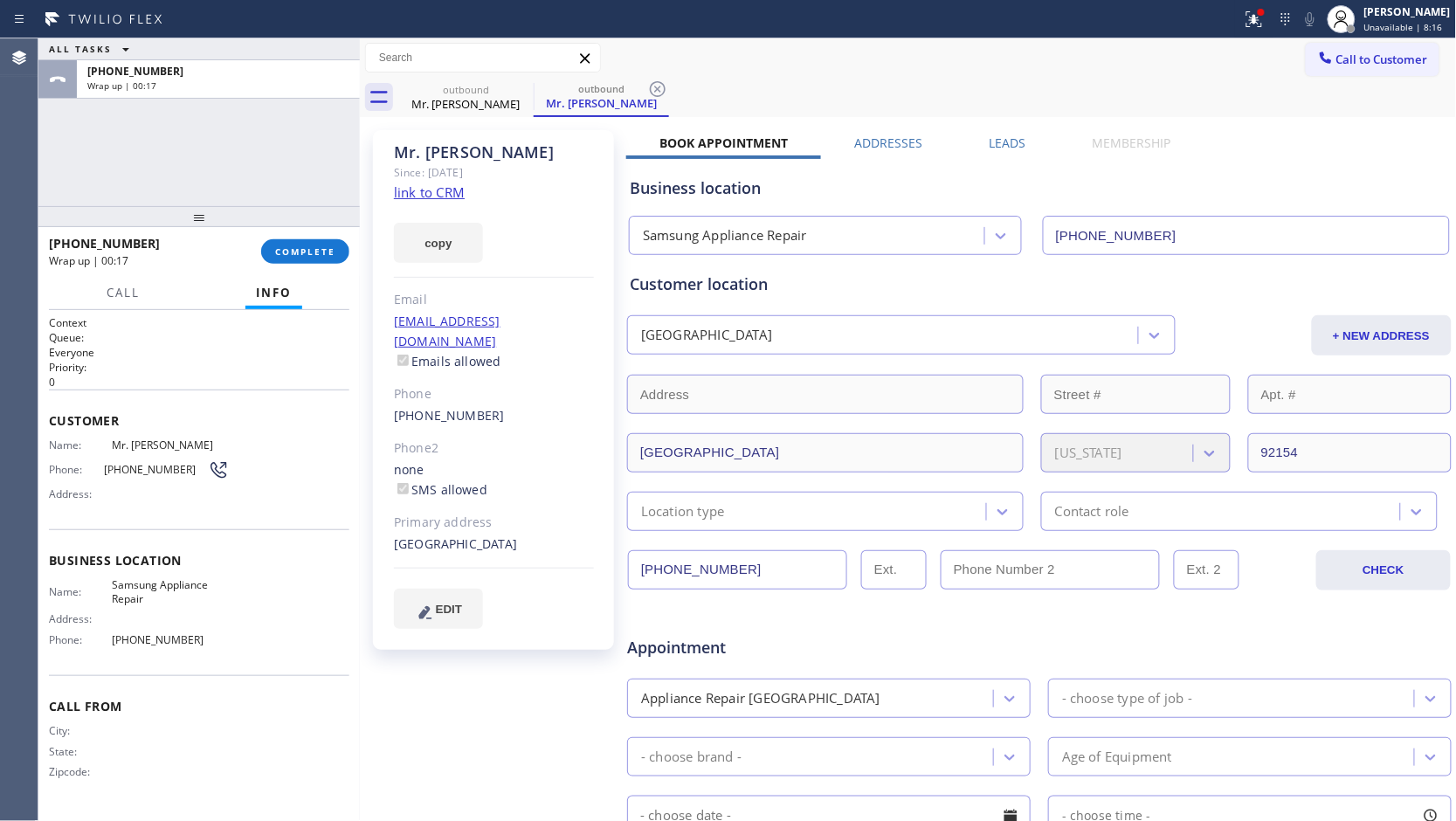 click on "[PHONE_NUMBER]" at bounding box center [170, 639] 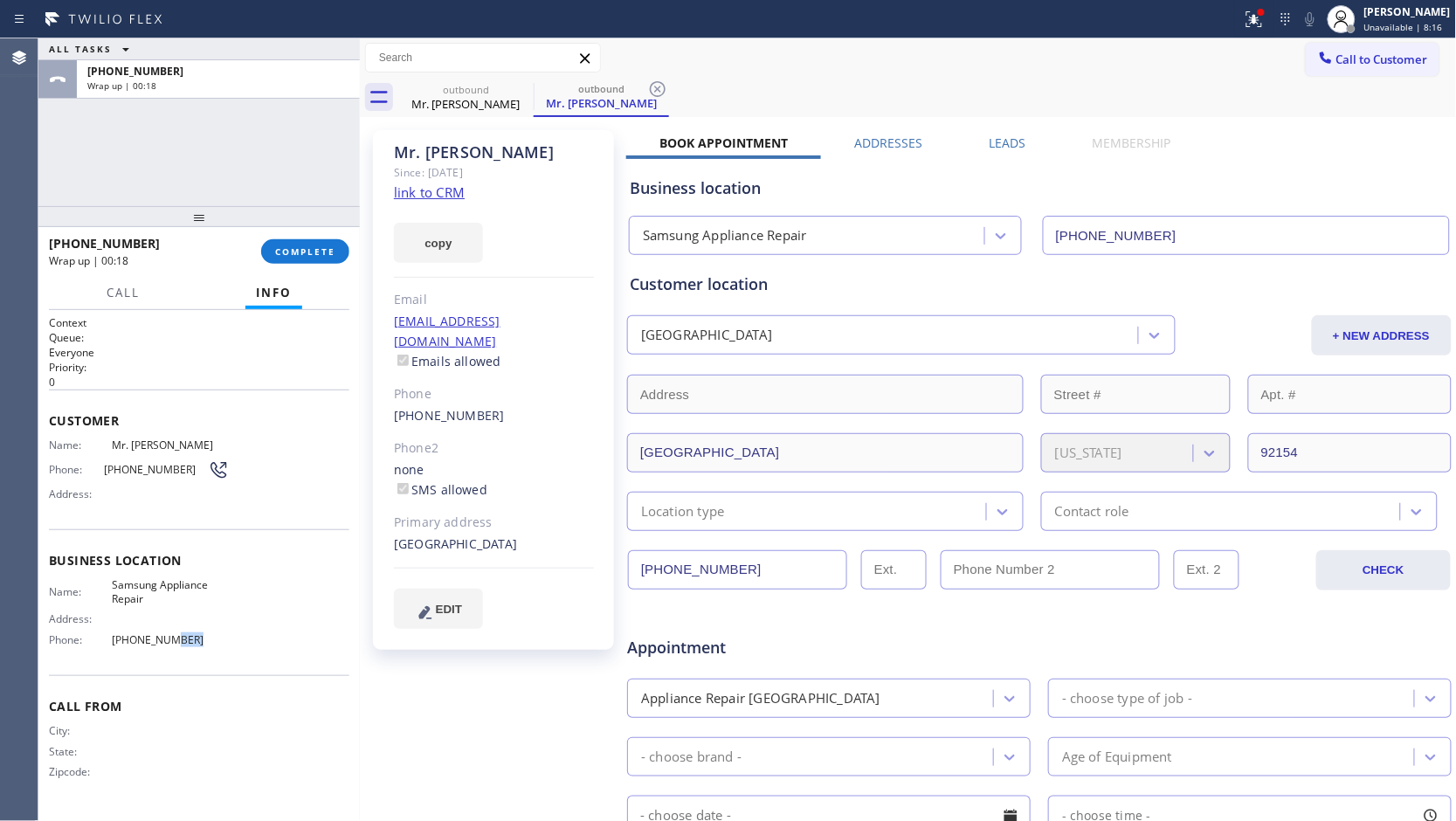 click on "[PHONE_NUMBER]" at bounding box center (170, 639) 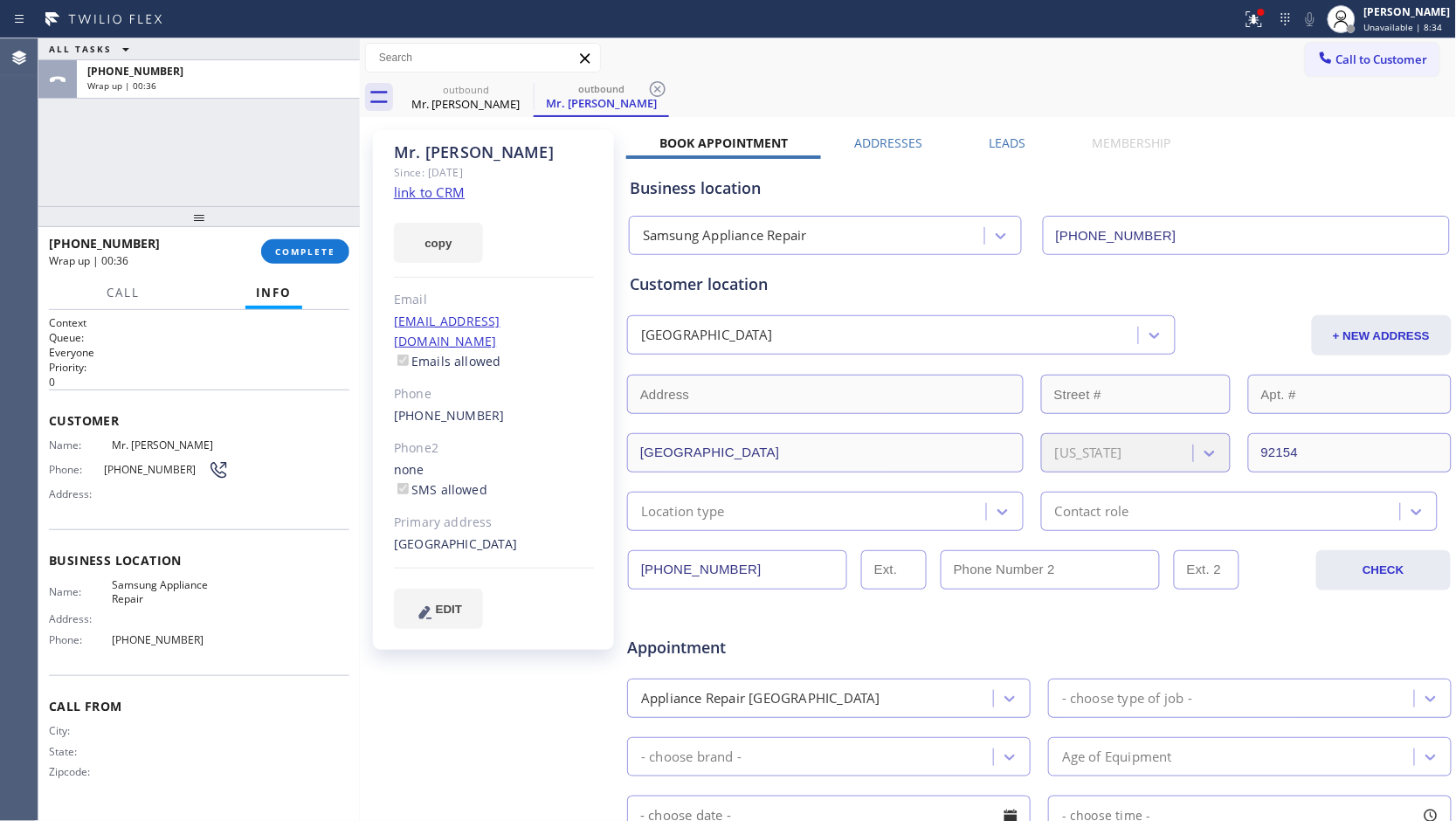 click on "[PHONE_NUMBER]" at bounding box center [170, 639] 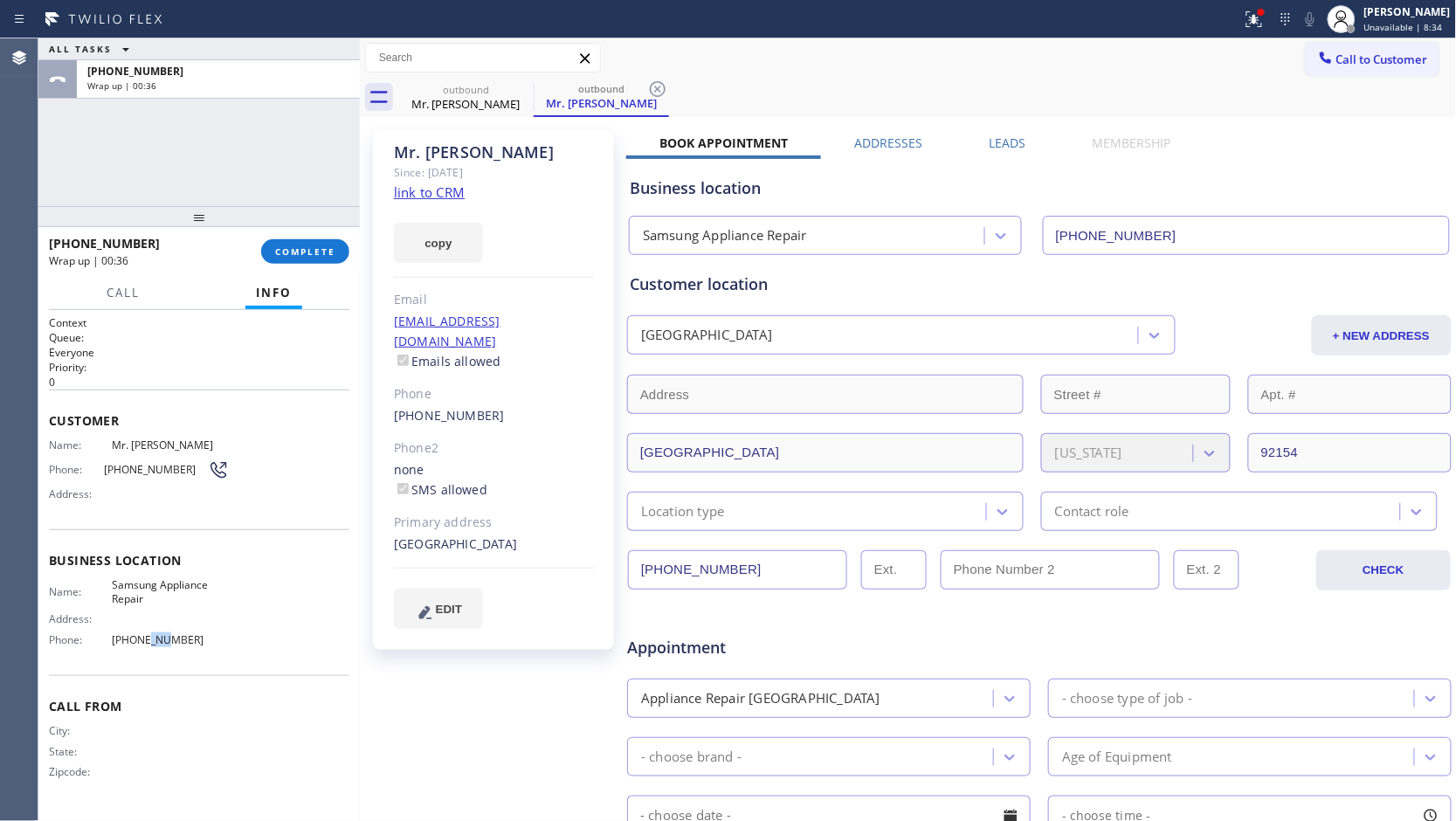 click on "[PHONE_NUMBER]" at bounding box center (170, 639) 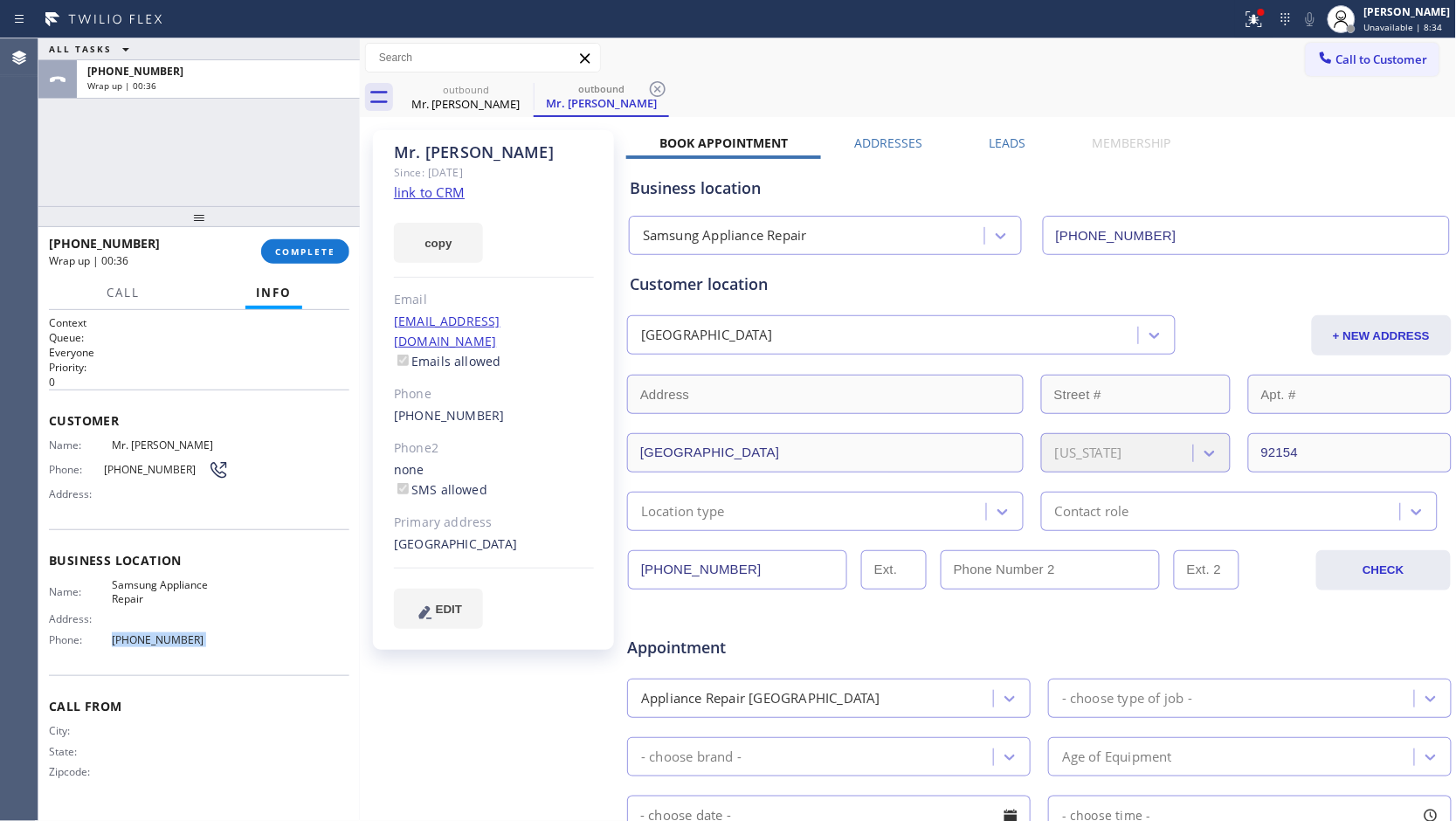click on "[PHONE_NUMBER]" at bounding box center (170, 639) 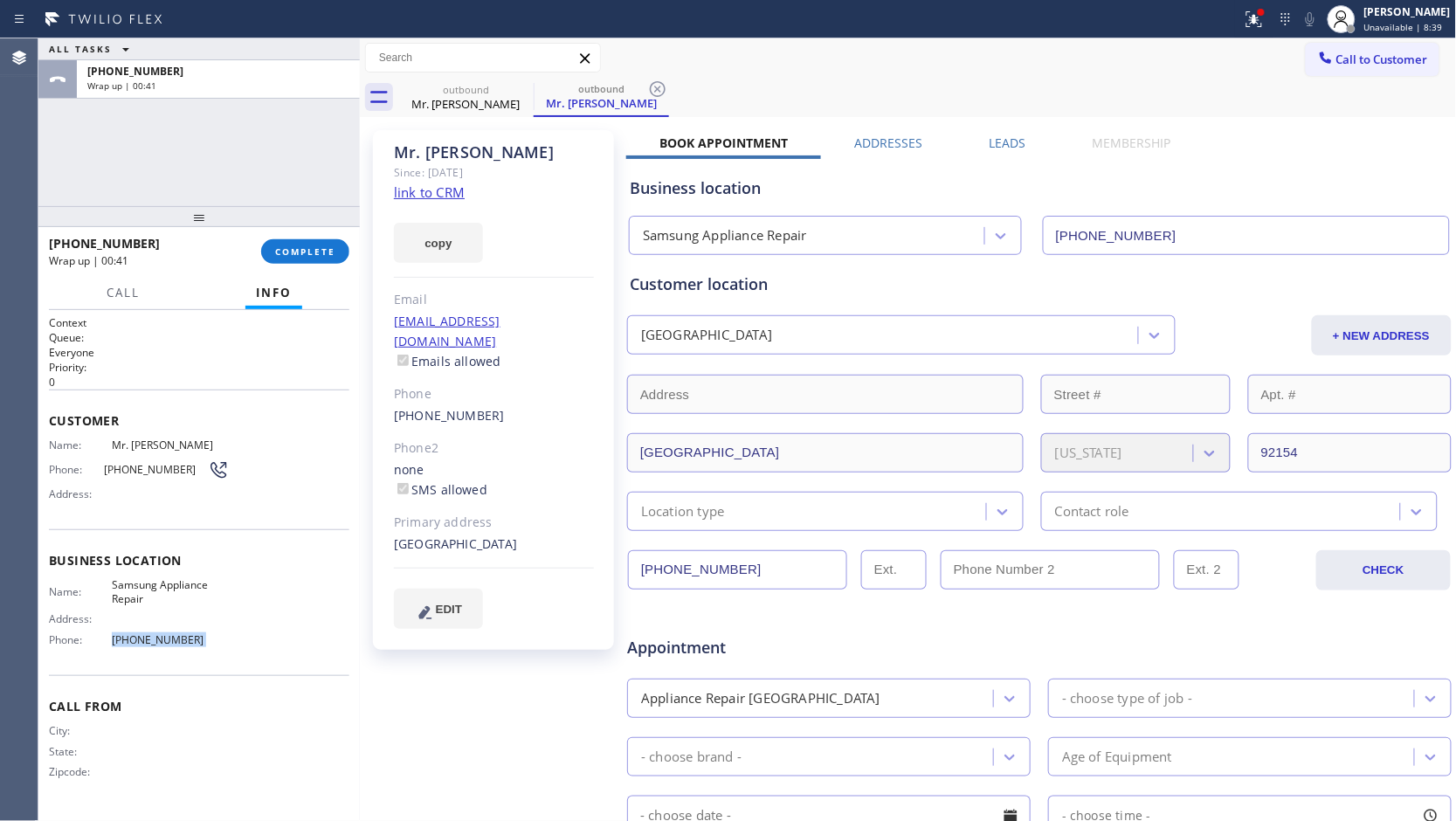 drag, startPoint x: 332, startPoint y: 259, endPoint x: 325, endPoint y: 228, distance: 31.780497 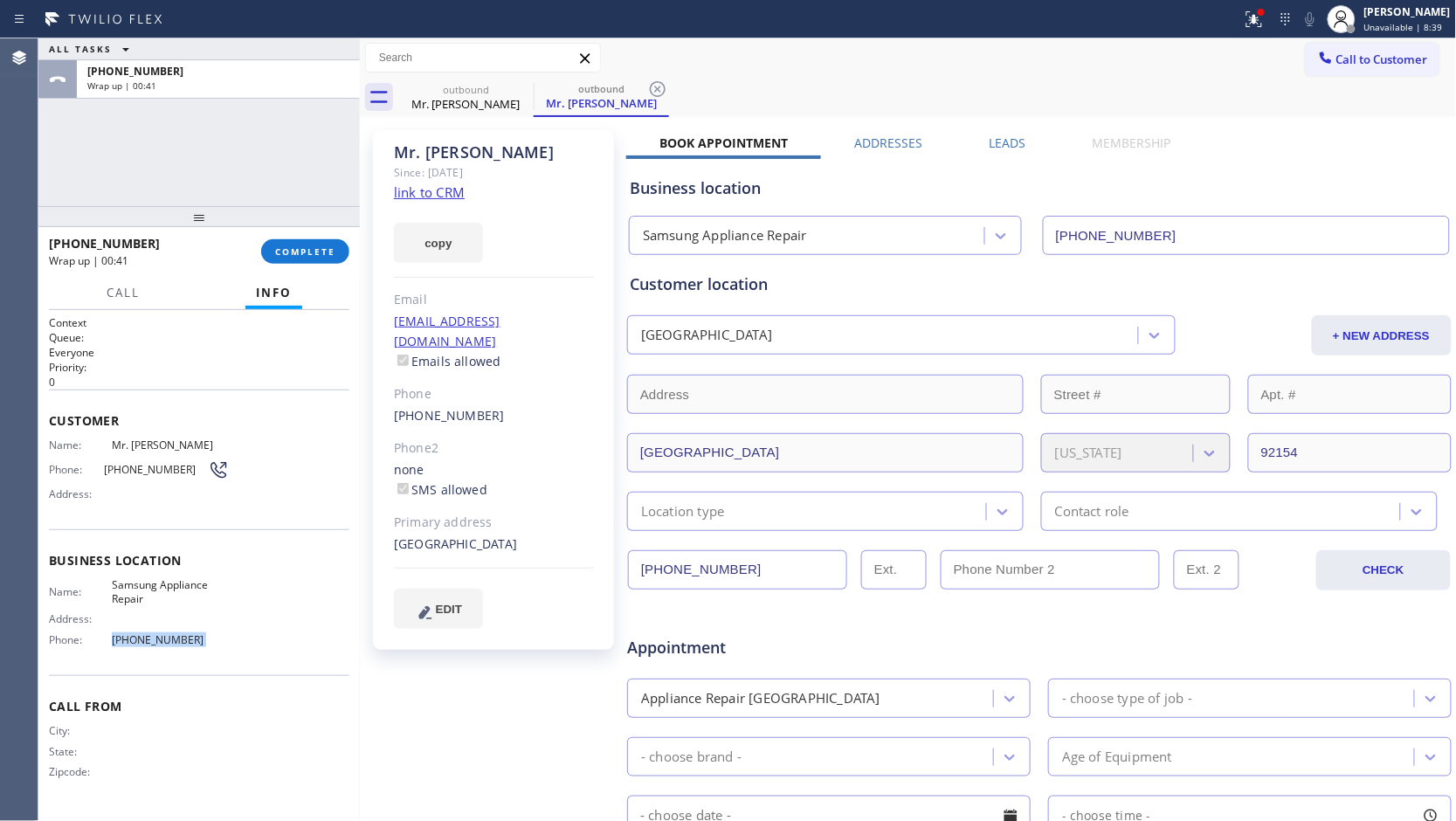 click on "COMPLETE" at bounding box center [305, 252] 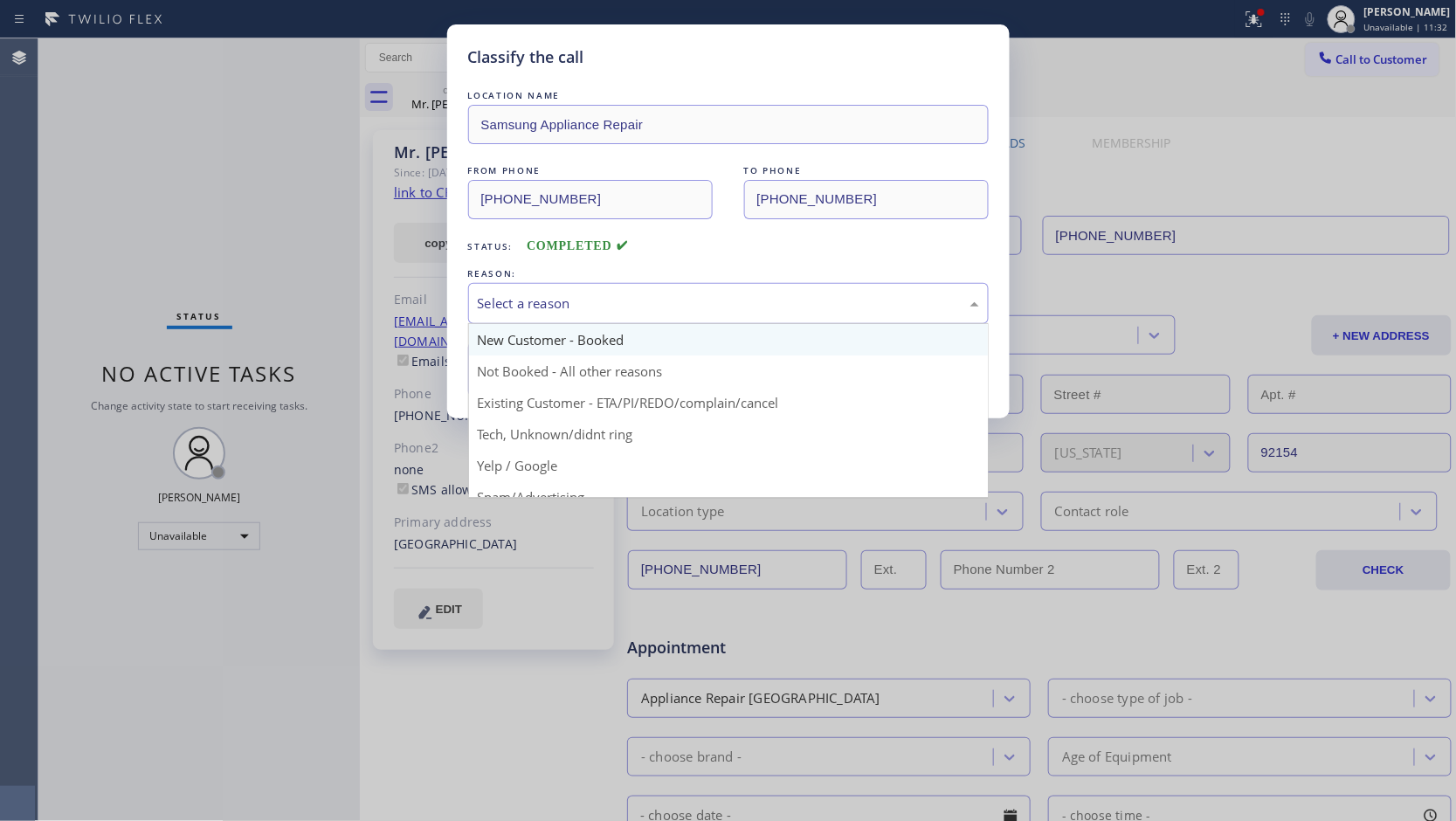 drag, startPoint x: 781, startPoint y: 306, endPoint x: 668, endPoint y: 338, distance: 117.4436 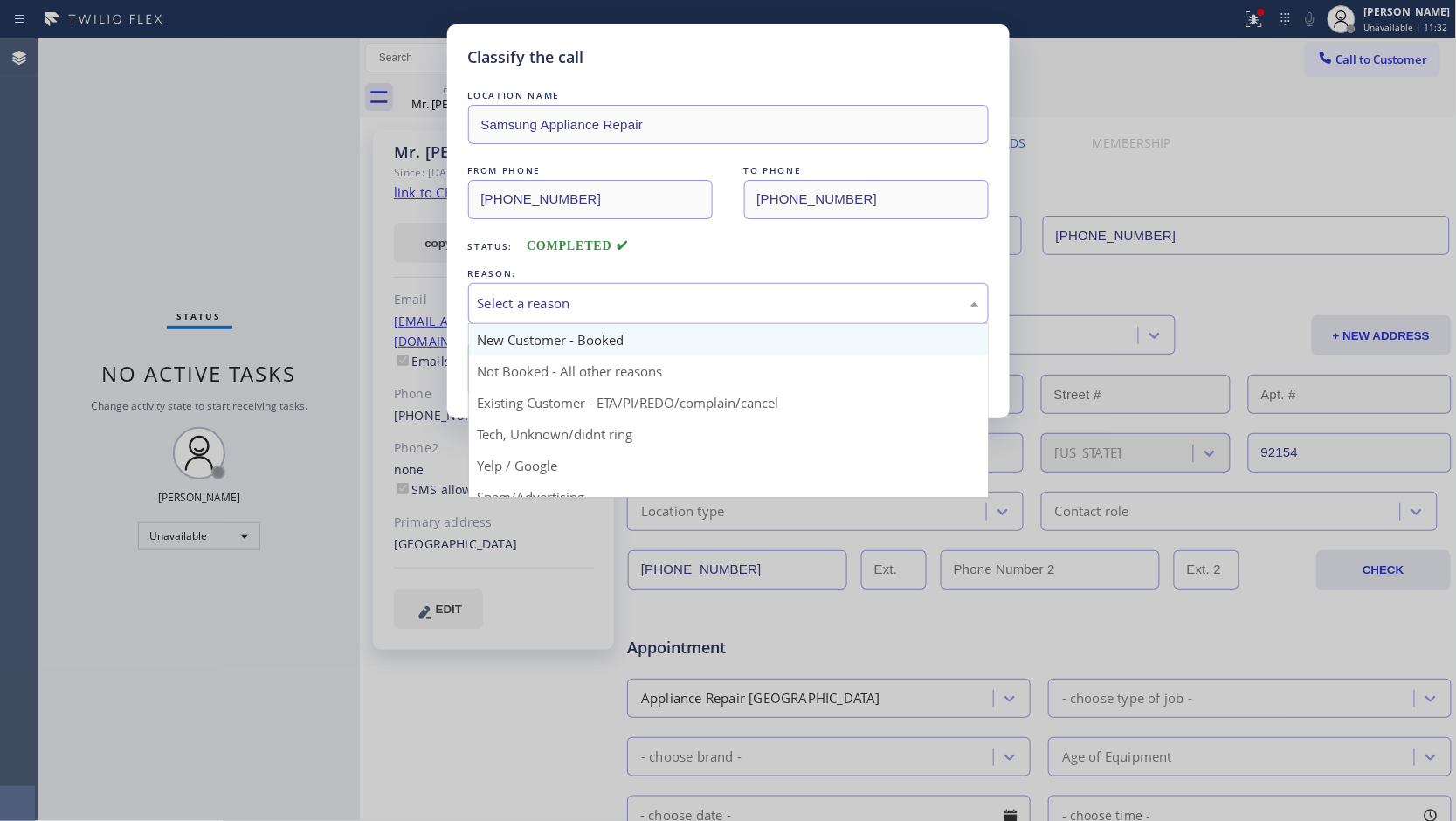 click on "Select a reason" at bounding box center [728, 303] 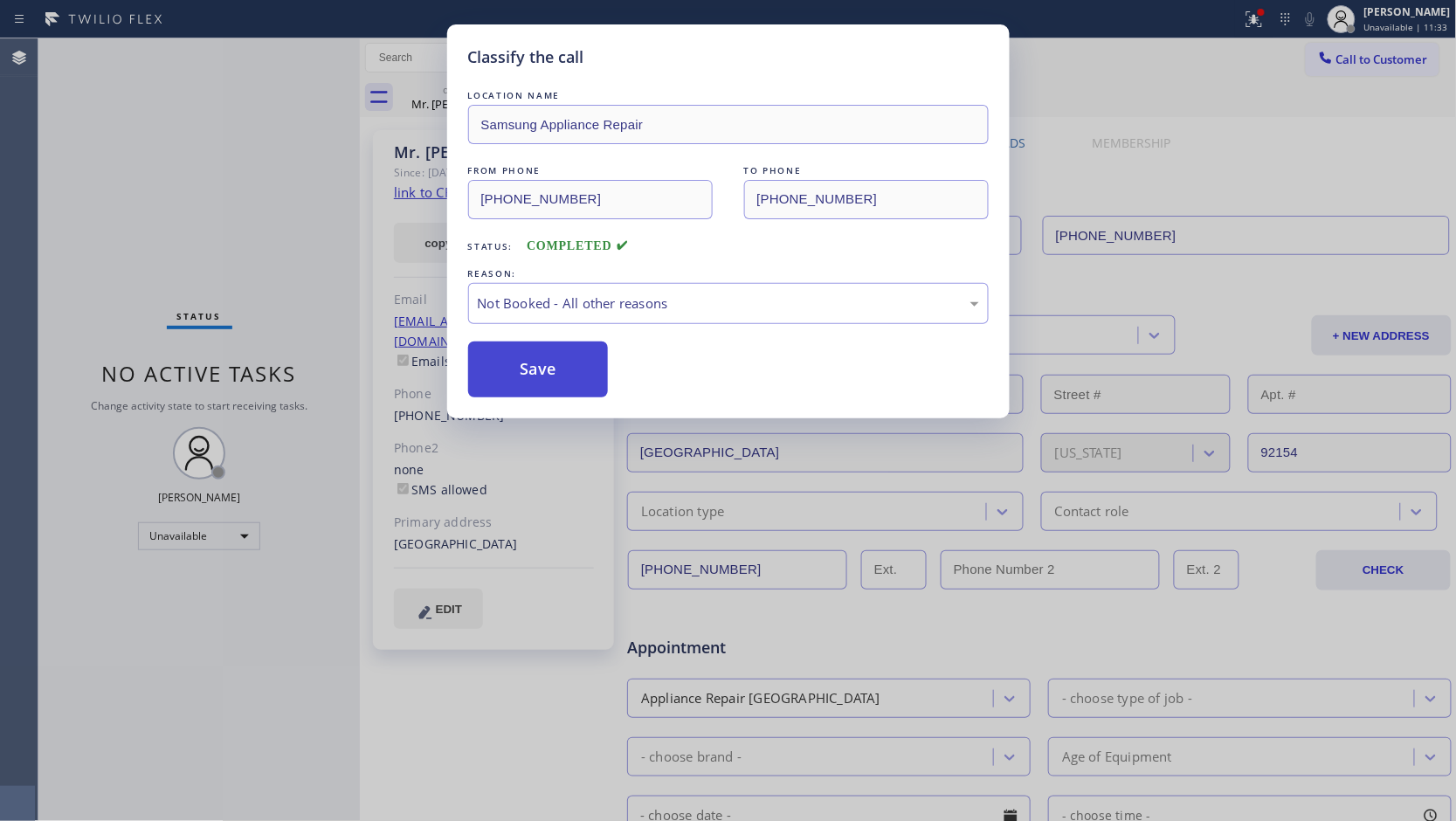 click on "Save" at bounding box center [538, 369] 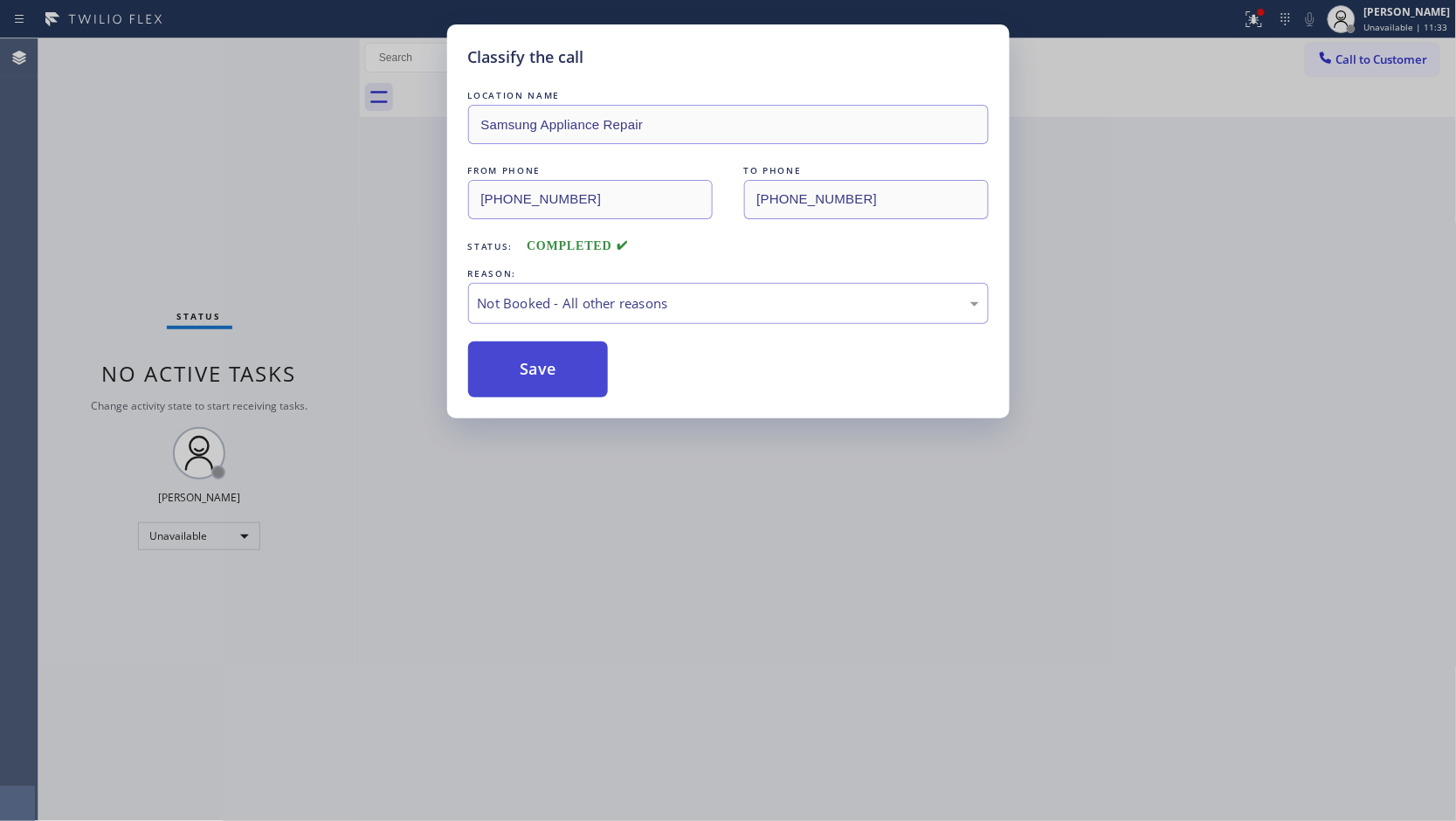 click on "Save" at bounding box center [538, 369] 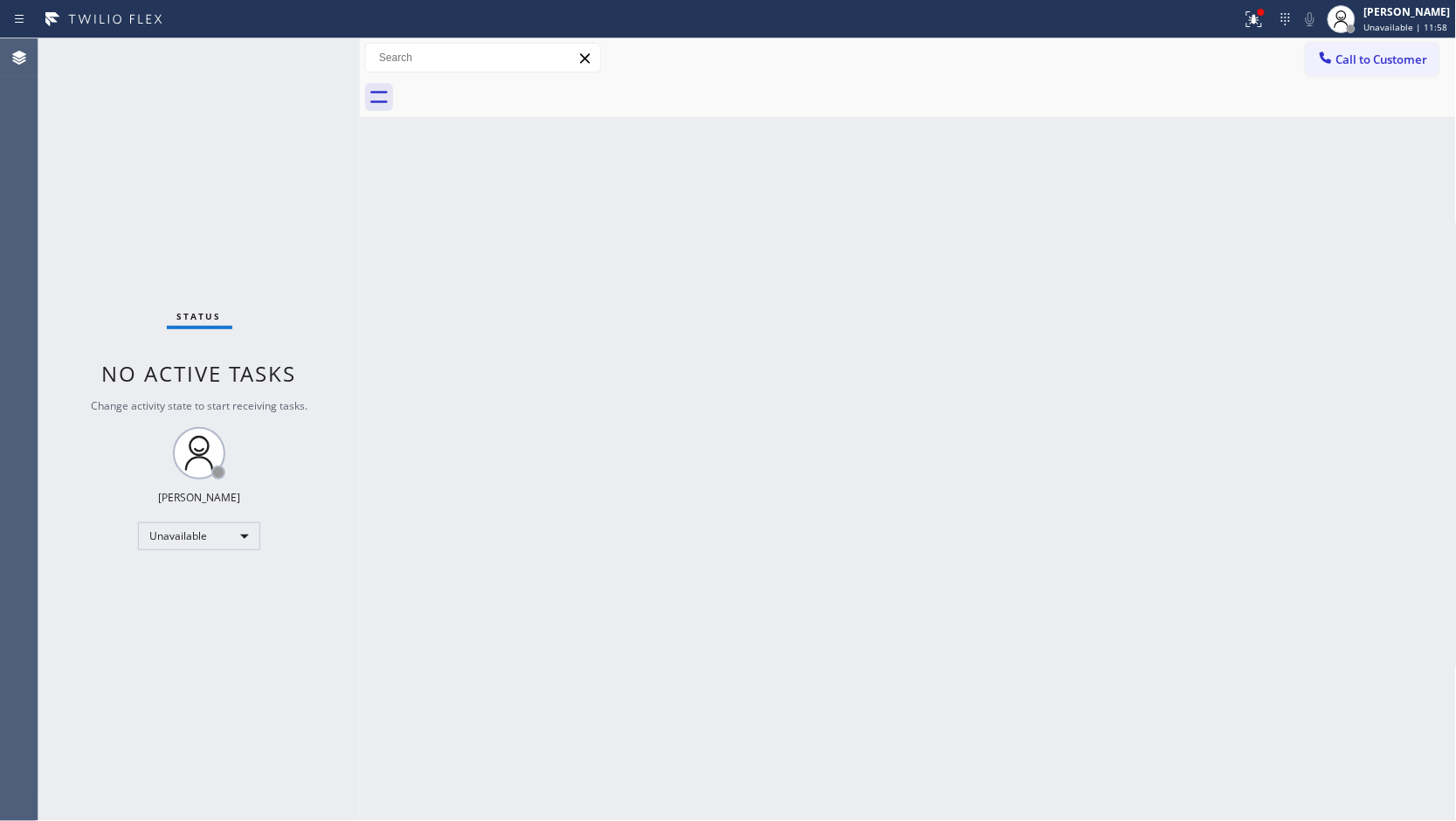 drag, startPoint x: 1259, startPoint y: 19, endPoint x: 1234, endPoint y: 144, distance: 127.47549 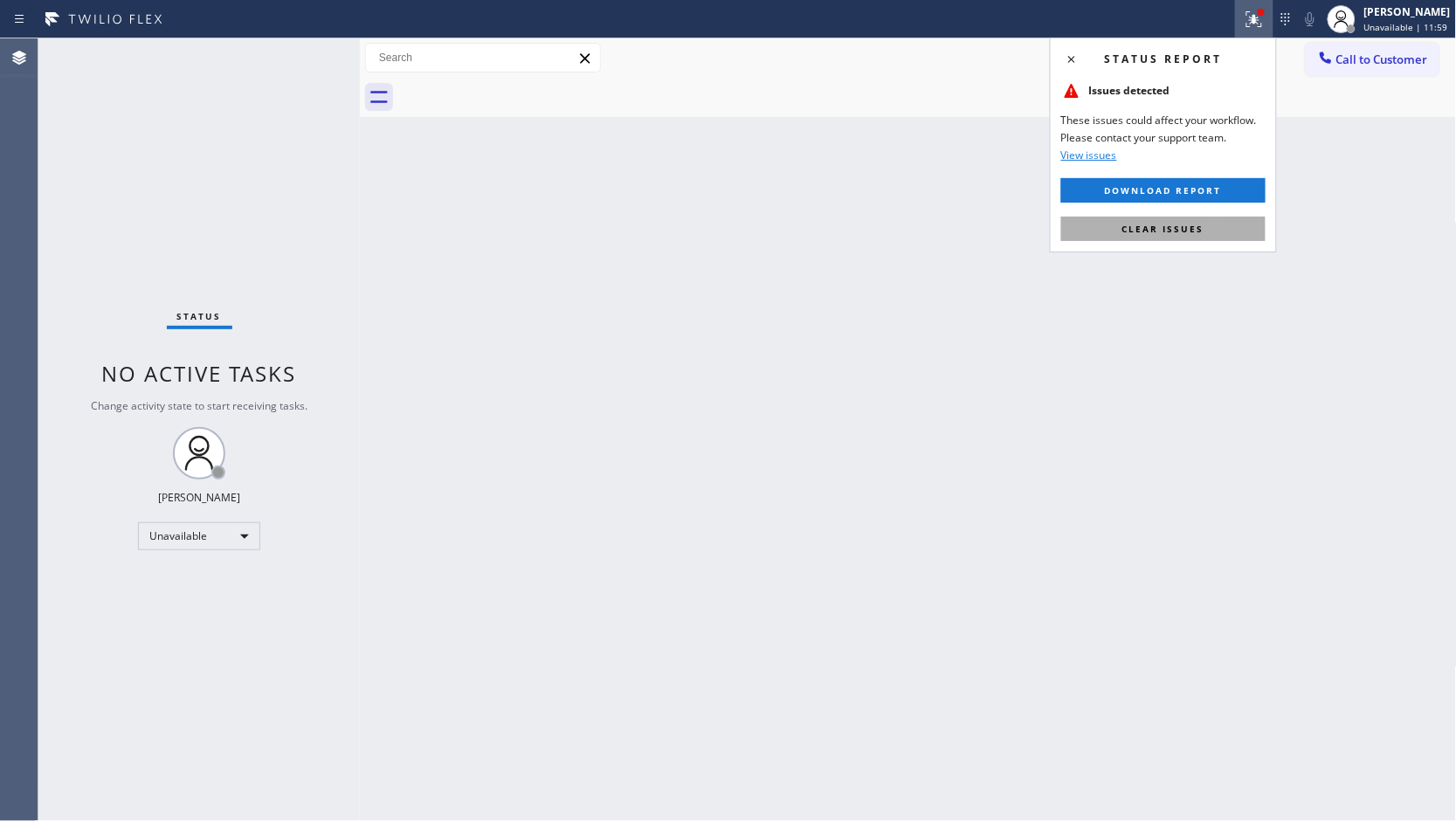 click on "Clear issues" at bounding box center [1163, 229] 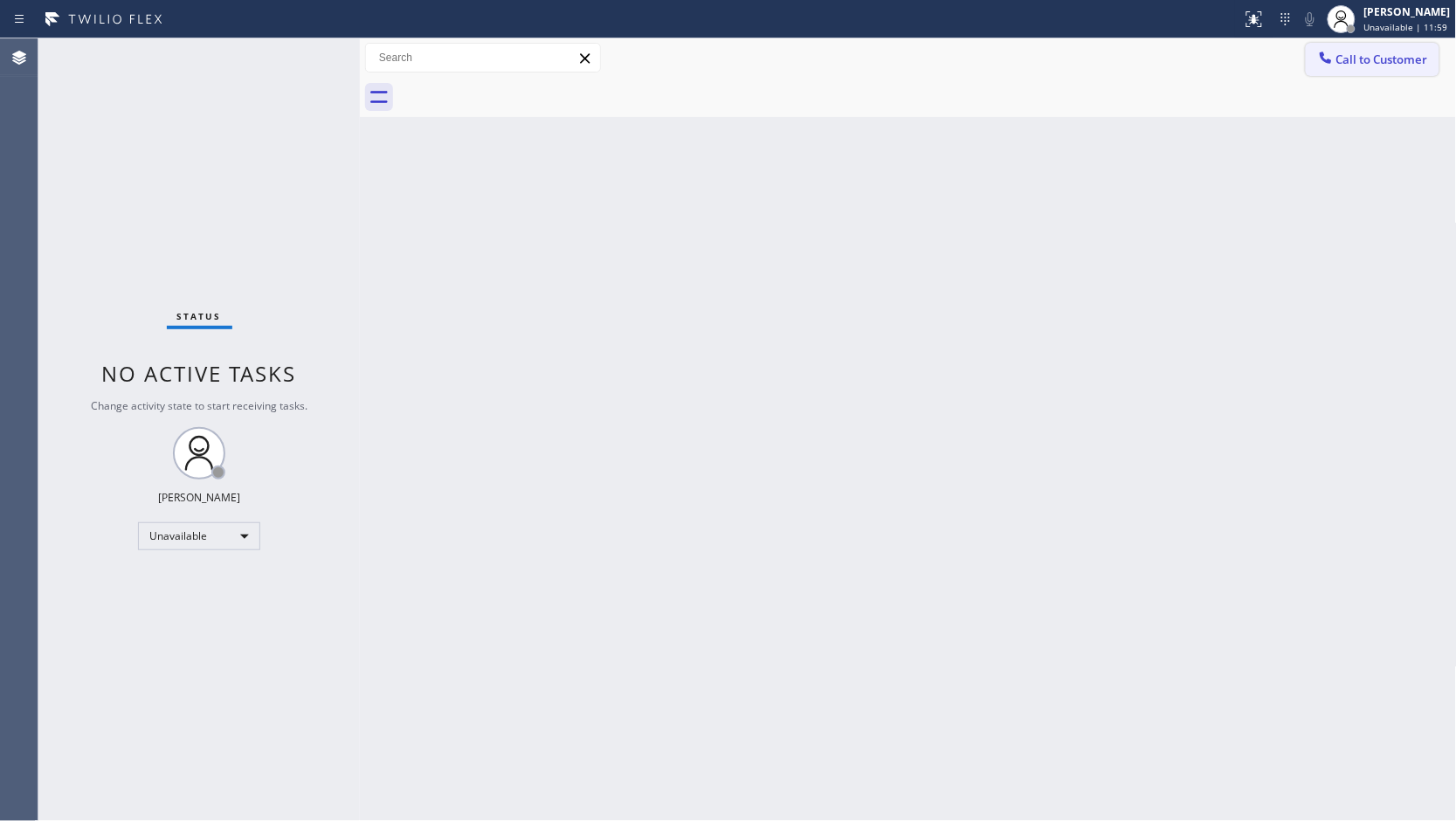 click on "Call to Customer" at bounding box center [1382, 59] 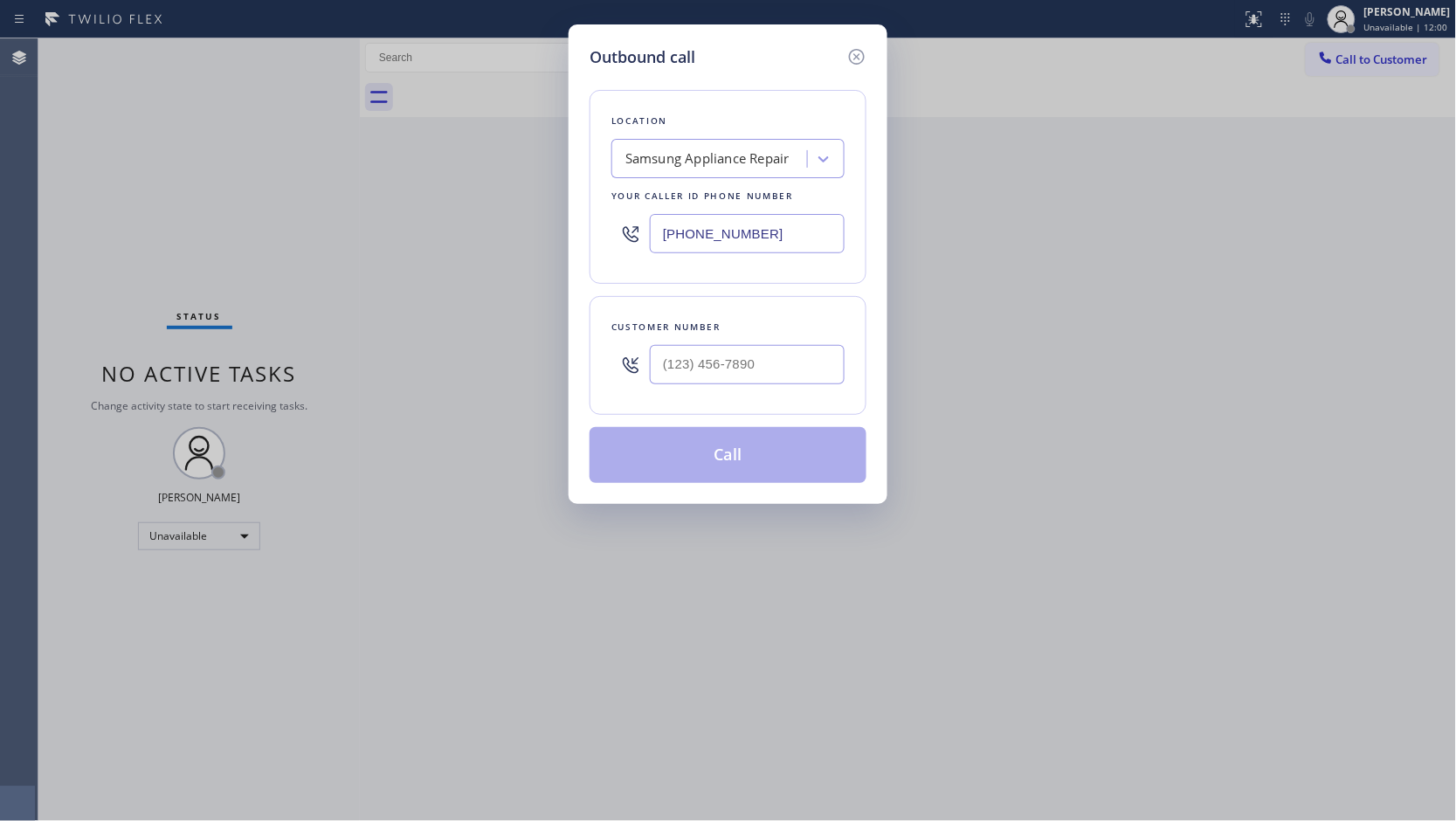 drag, startPoint x: 792, startPoint y: 218, endPoint x: 550, endPoint y: 217, distance: 242.00207 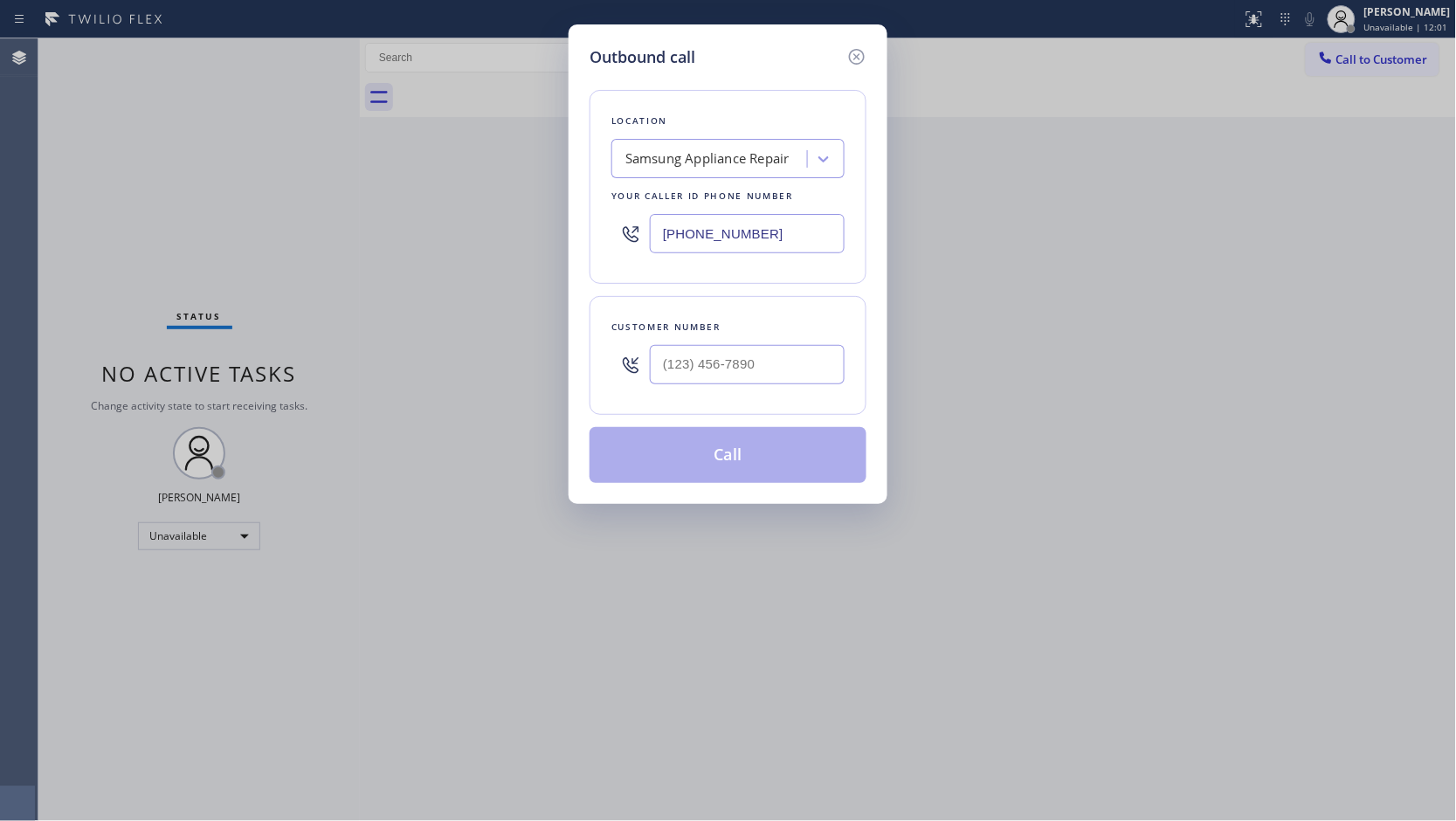type on "[PHONE_NUMBER]" 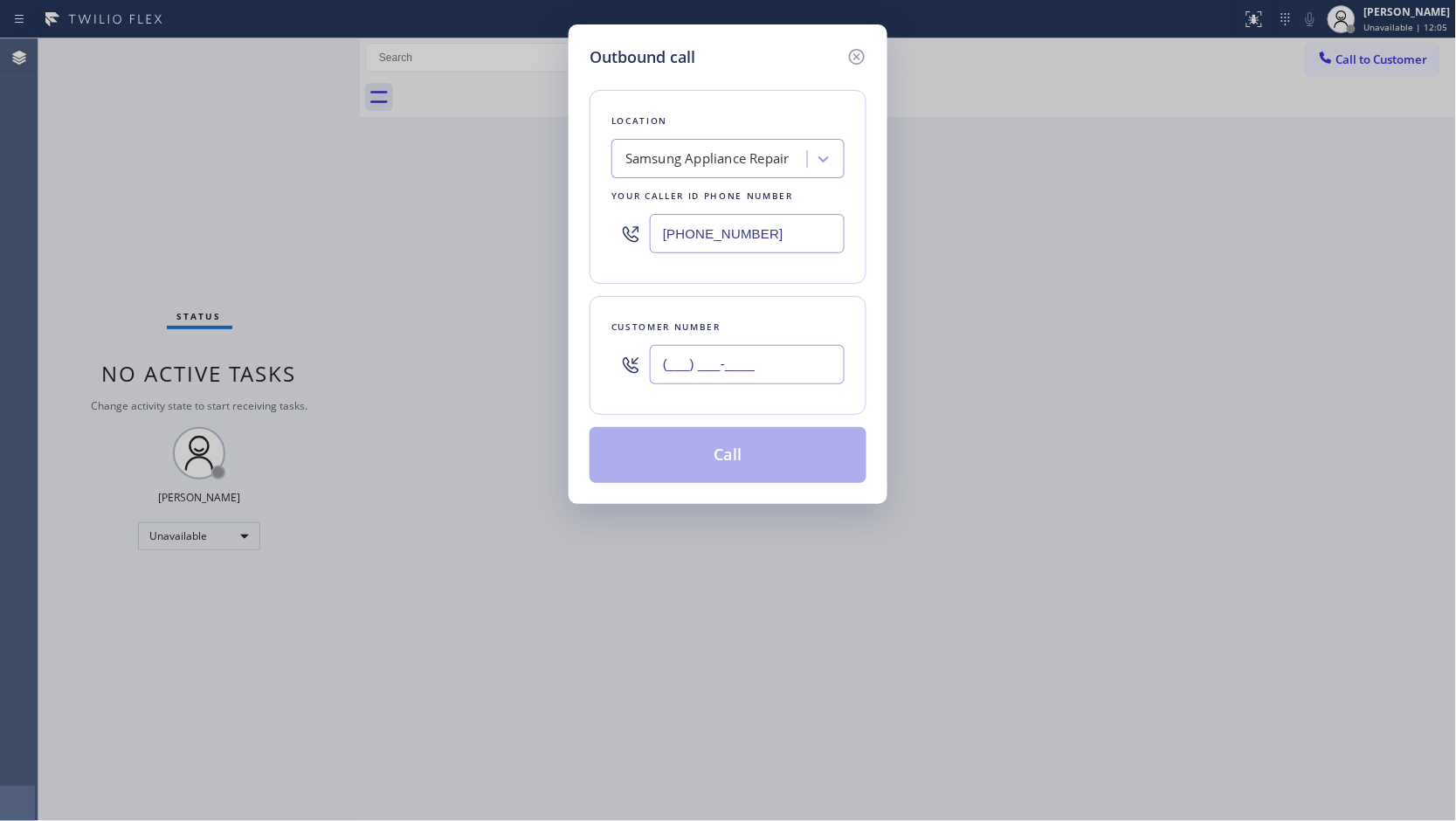 click on "(___) ___-____" at bounding box center [747, 364] 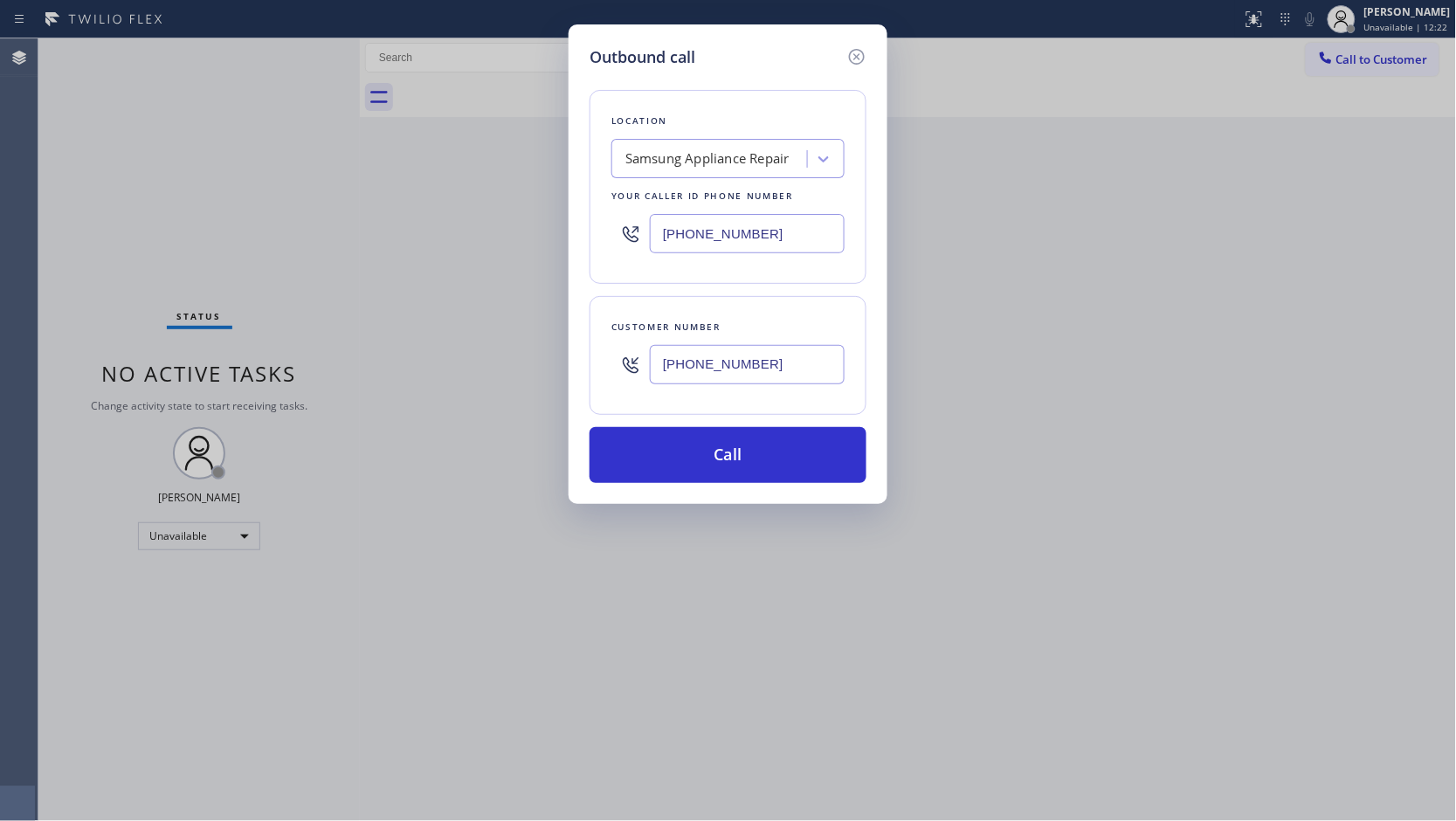 type on "[PHONE_NUMBER]" 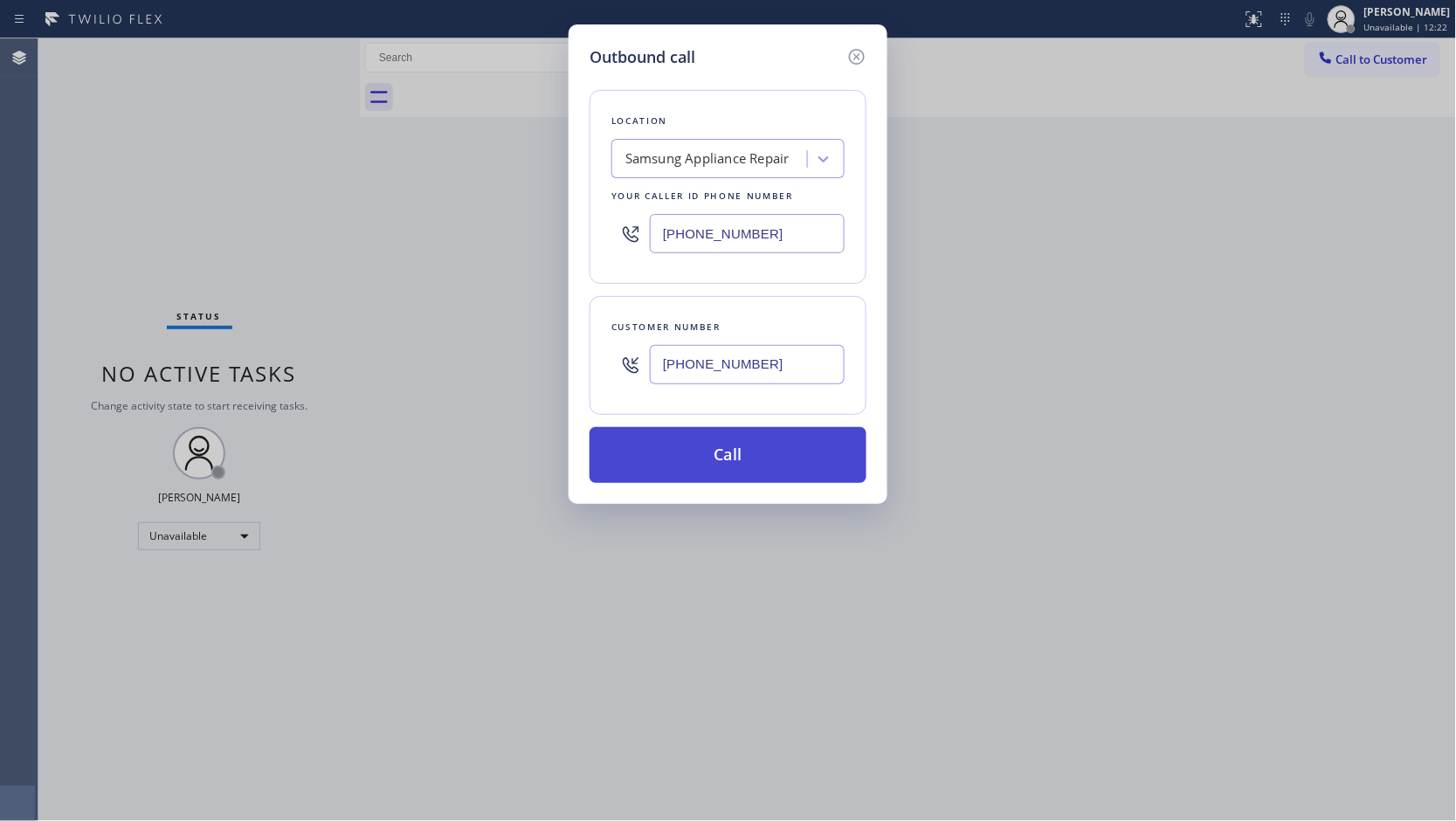 click on "Call" at bounding box center (728, 455) 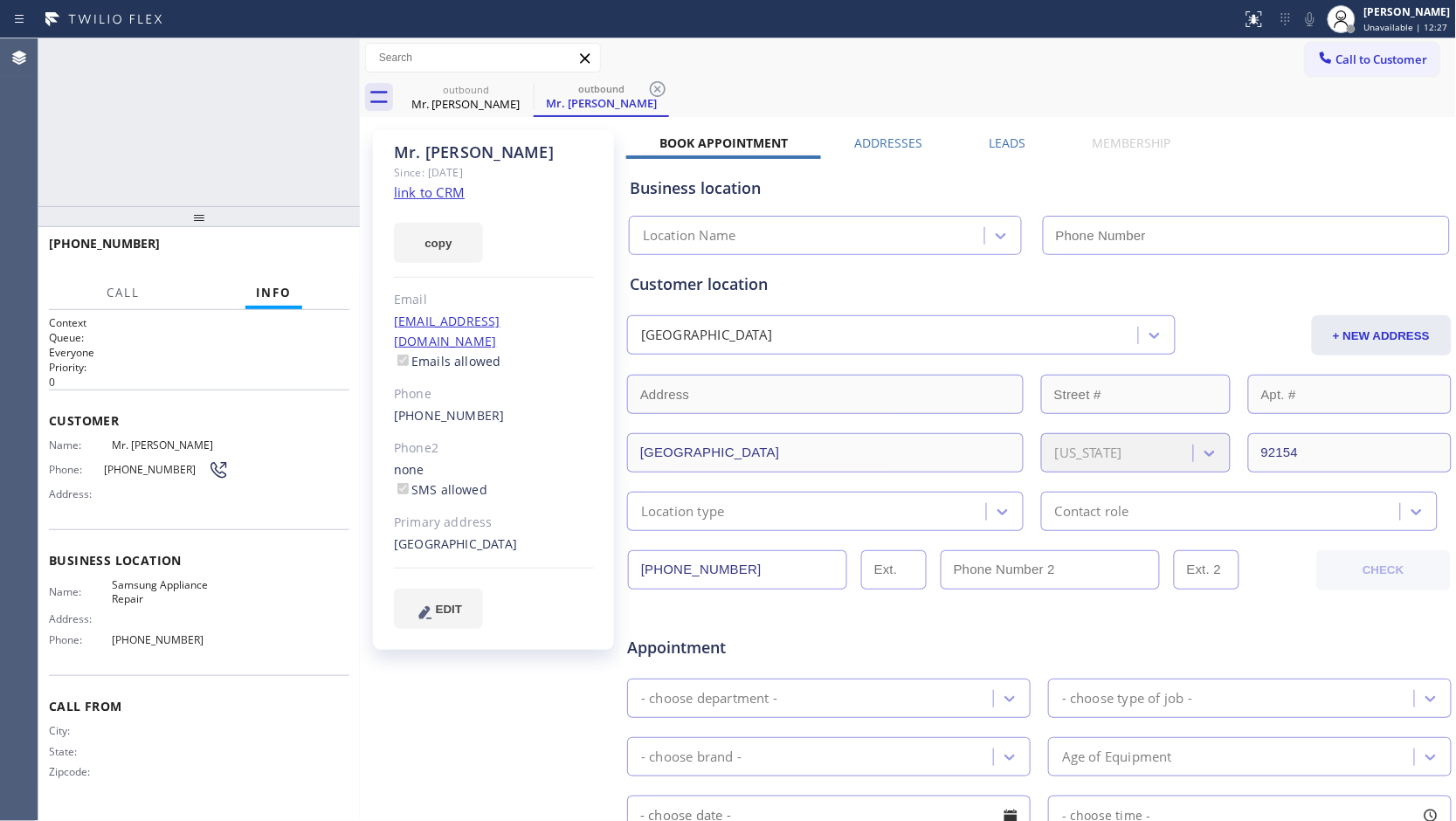 type on "[PHONE_NUMBER]" 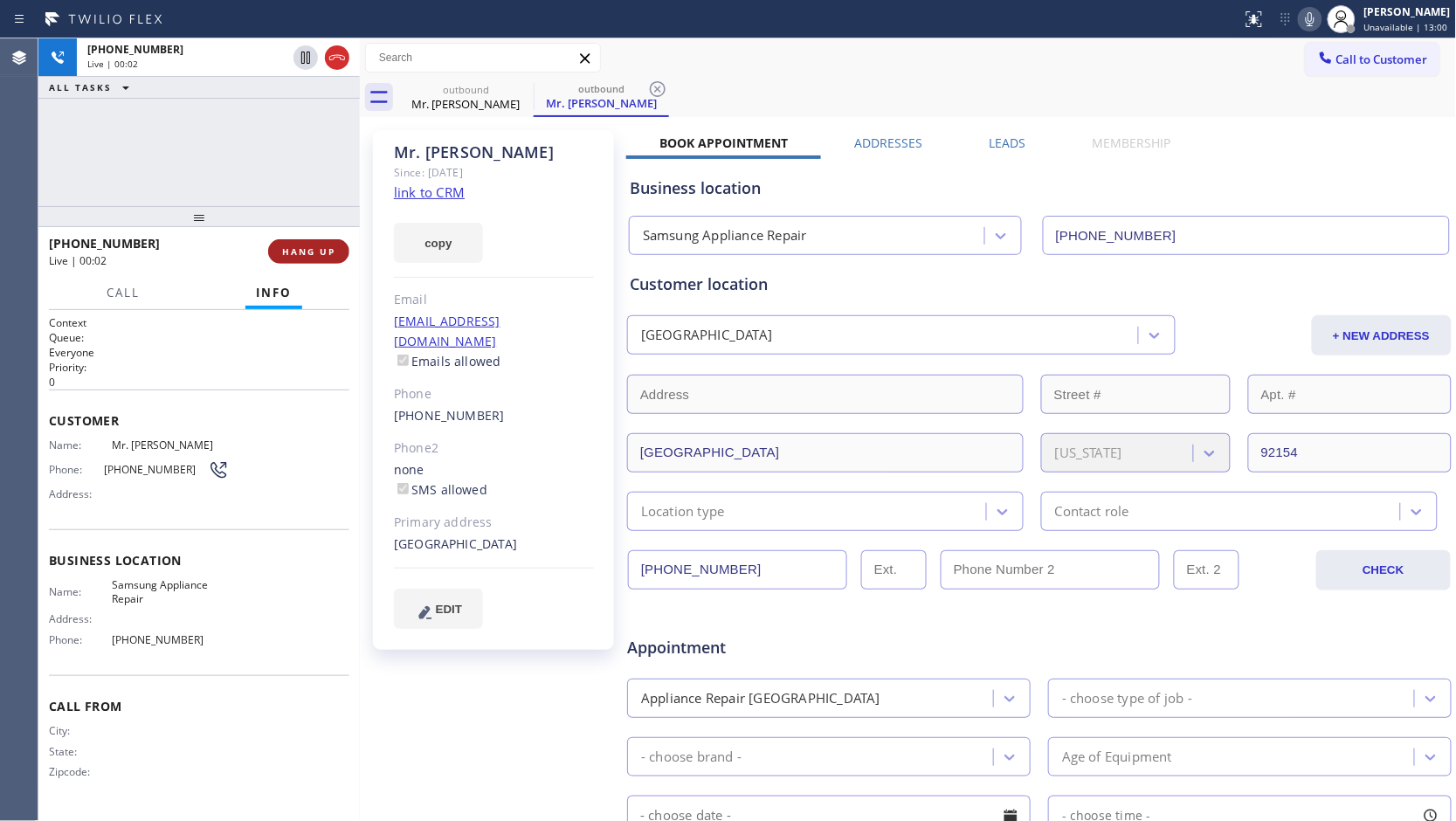 click on "HANG UP" at bounding box center [308, 252] 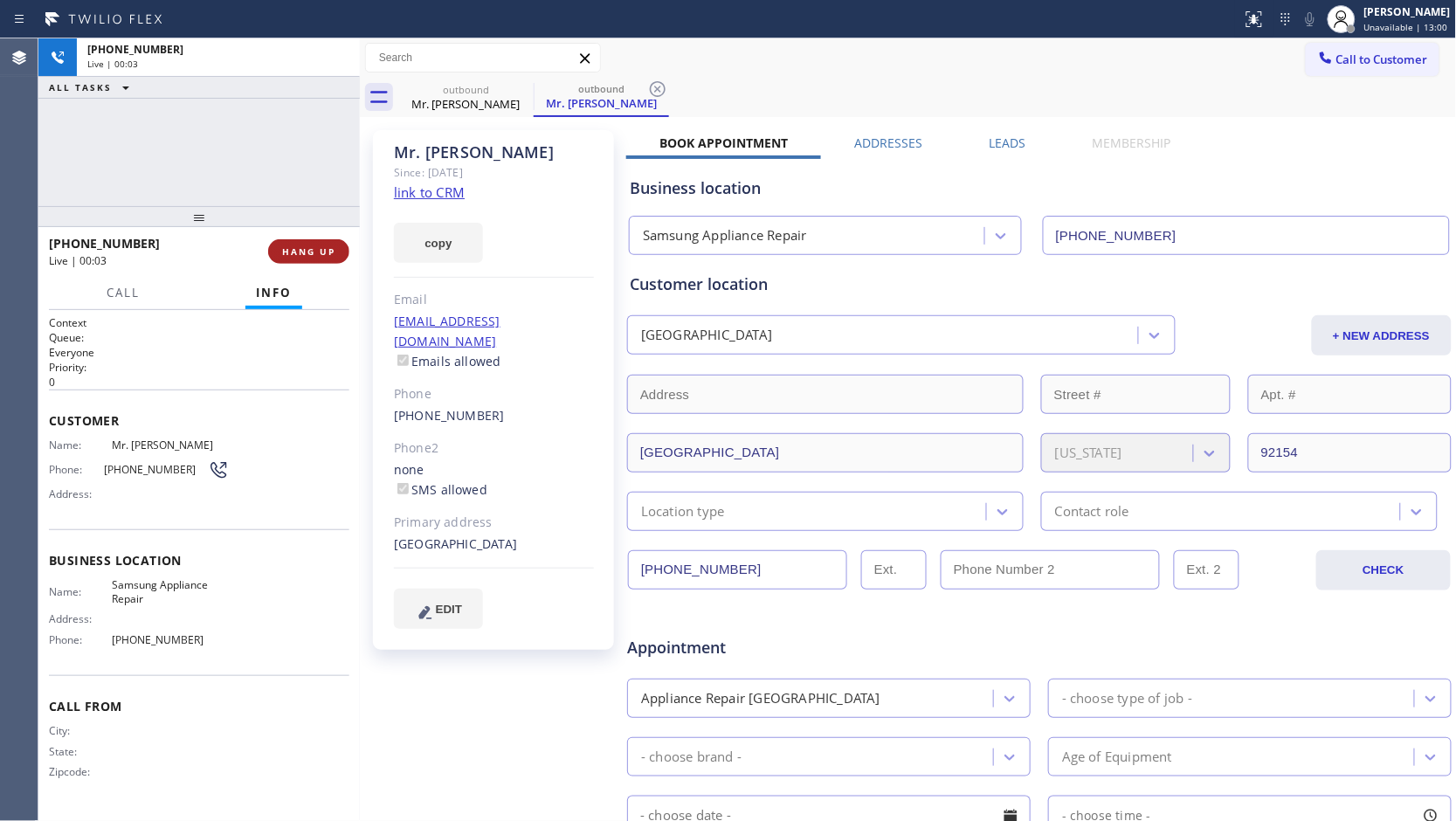 click on "HANG UP" at bounding box center [308, 252] 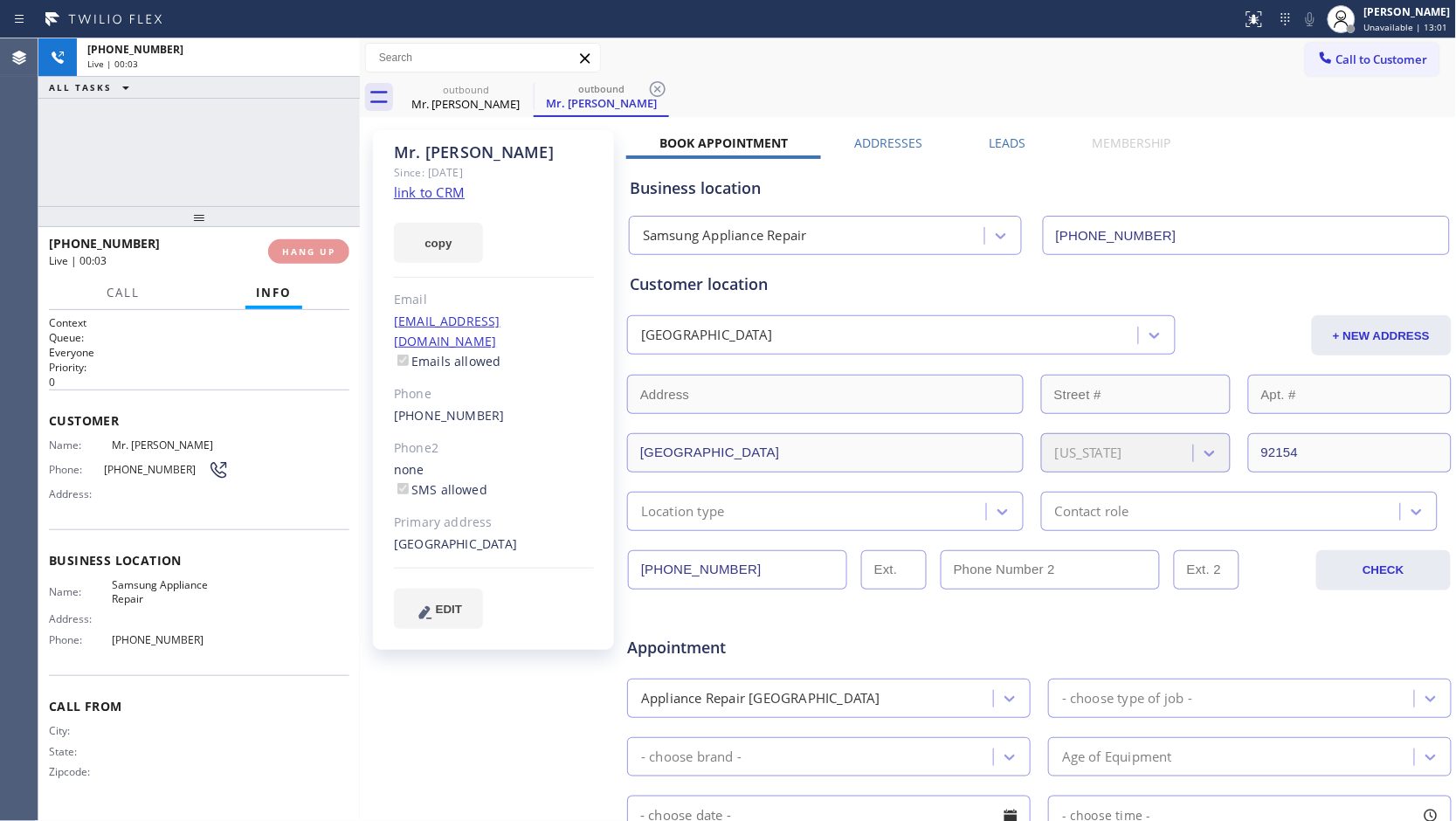click on "[PHONE_NUMBER] Live | 00:03 HANG UP" at bounding box center [199, 252] 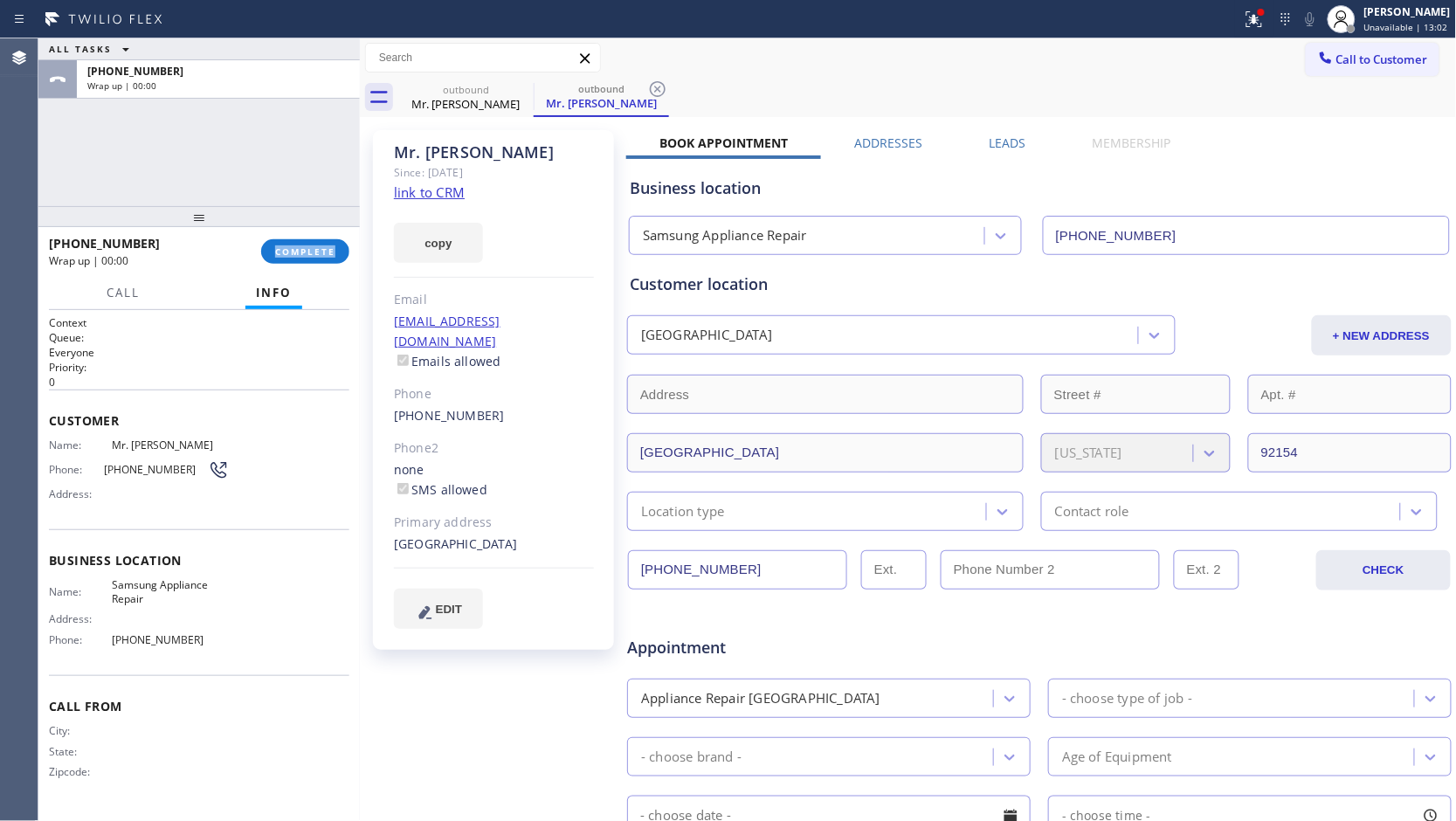 click on "[PHONE_NUMBER] Wrap up | 00:00 COMPLETE" at bounding box center [199, 252] 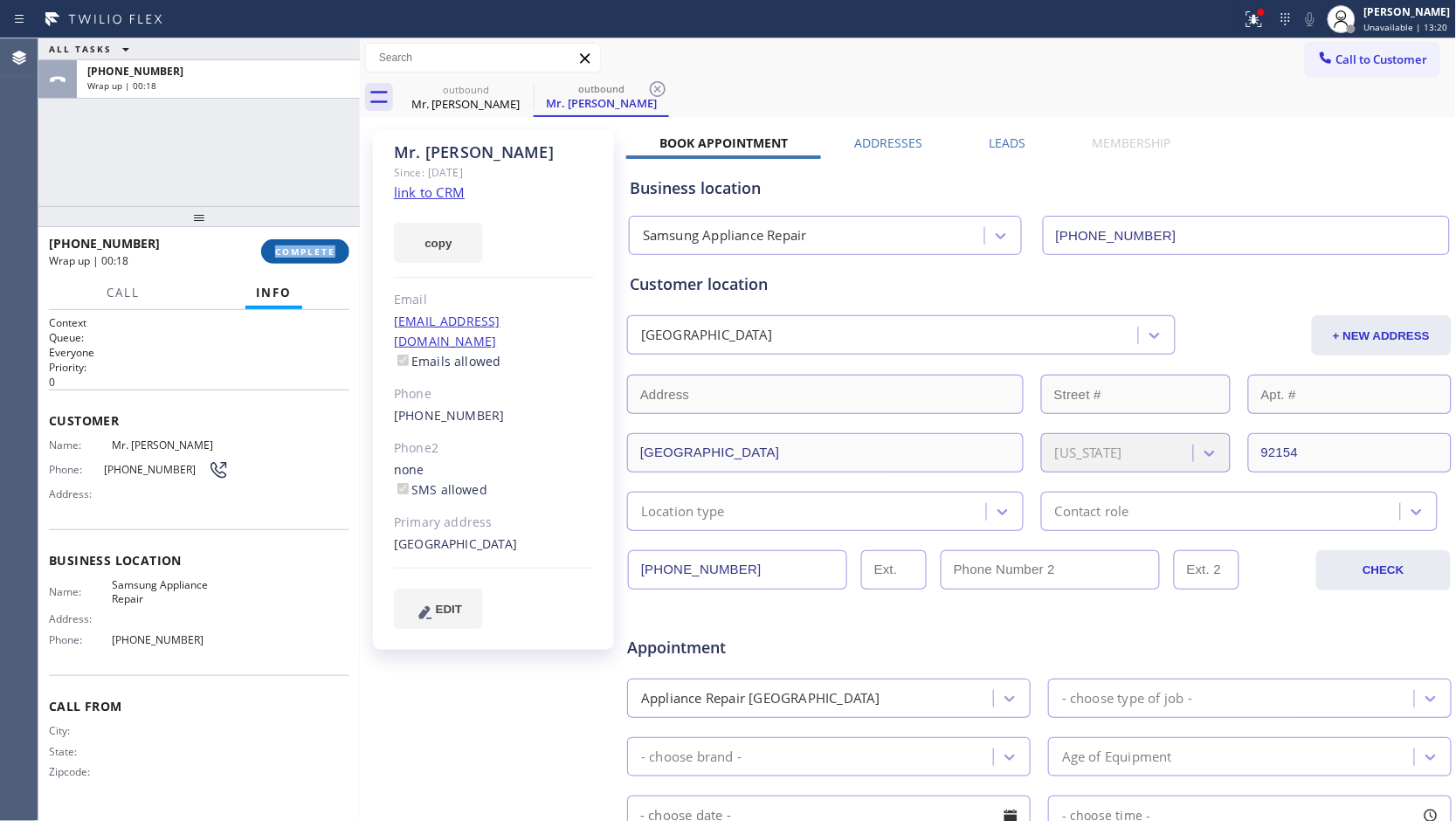 click on "COMPLETE" at bounding box center (305, 252) 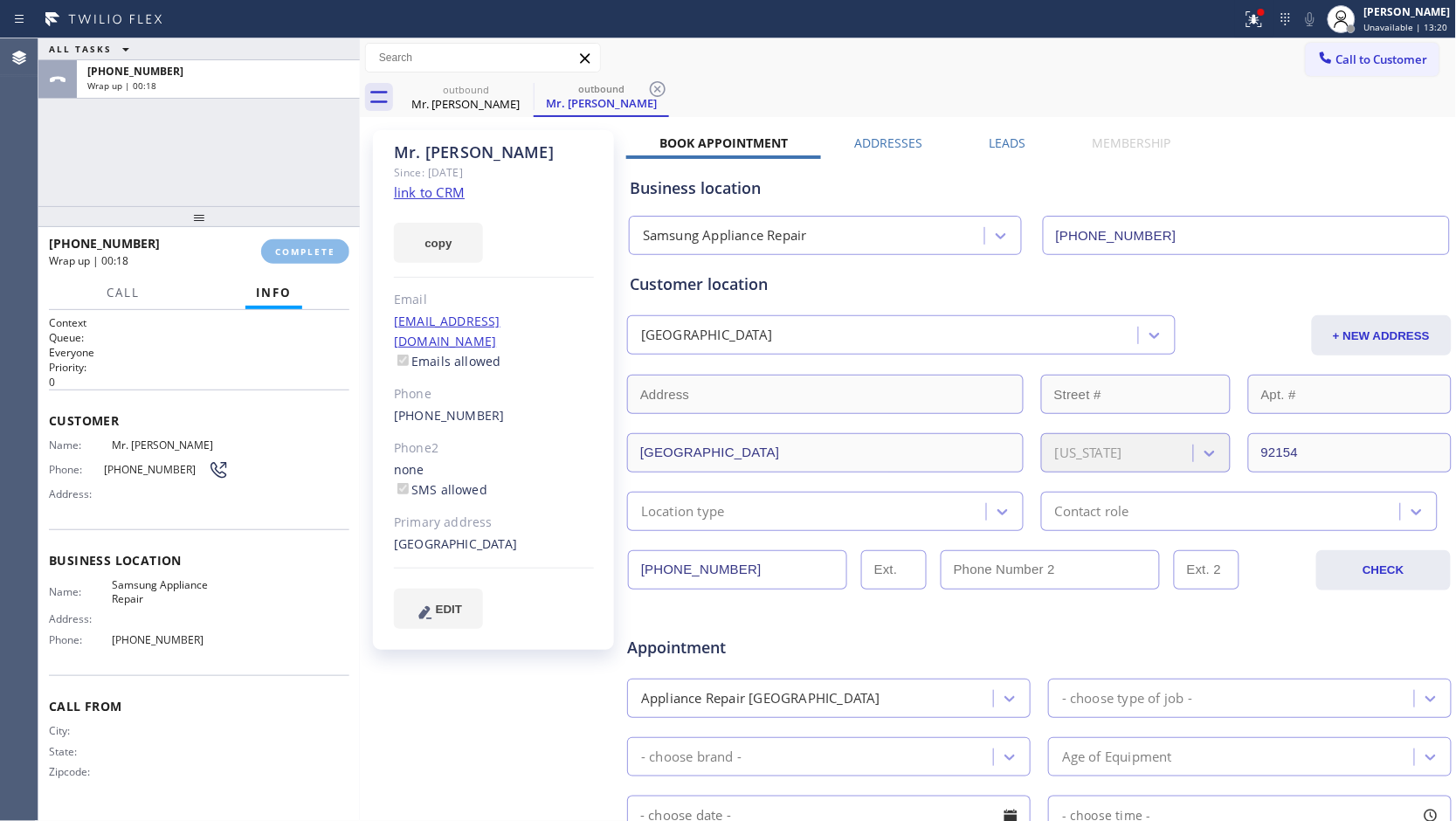click on "ALL TASKS ALL TASKS ACTIVE TASKS TASKS IN WRAP UP [PHONE_NUMBER] Wrap up | 00:18" at bounding box center (199, 122) 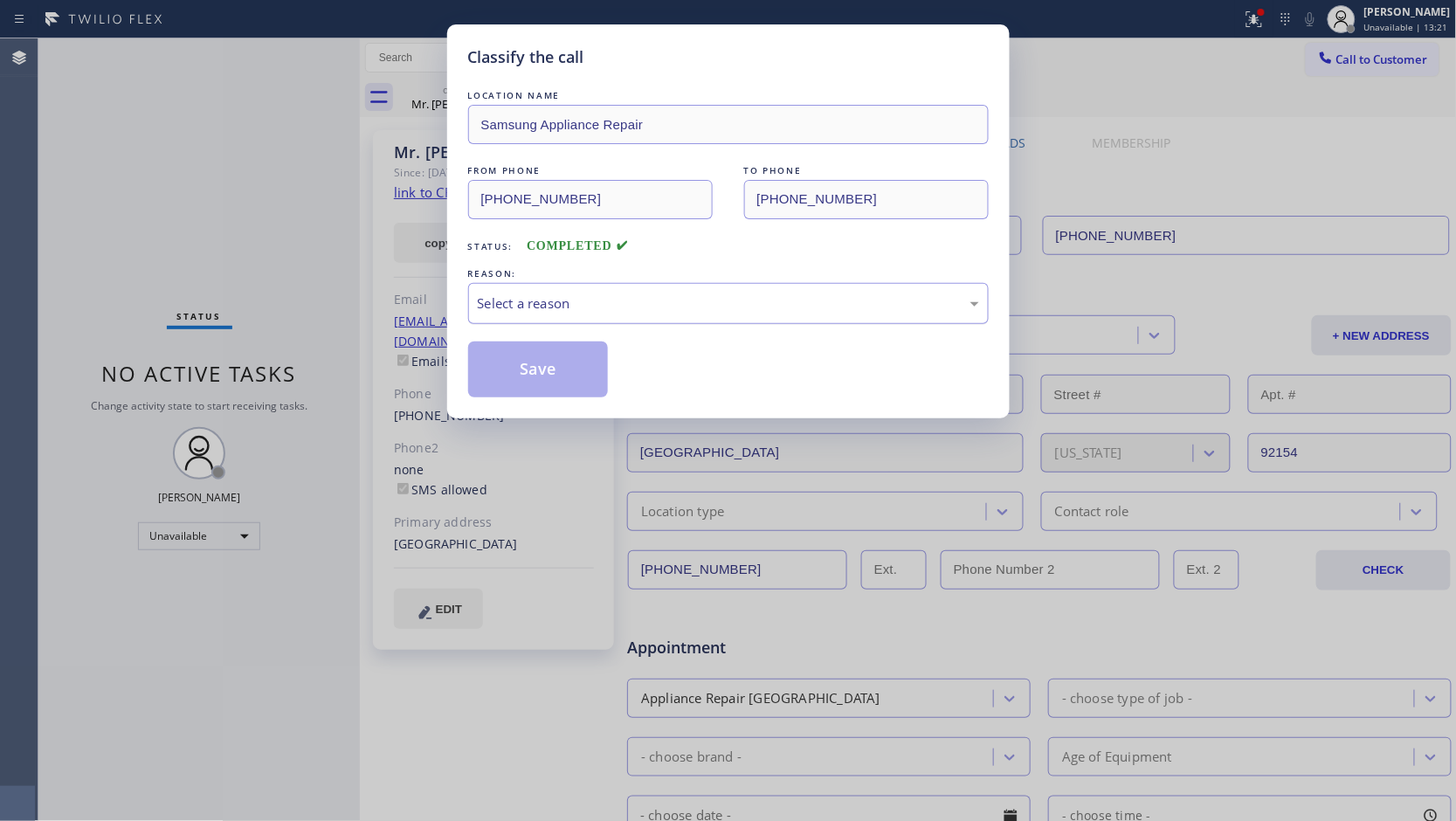 click on "REASON: Select a reason" at bounding box center [728, 294] 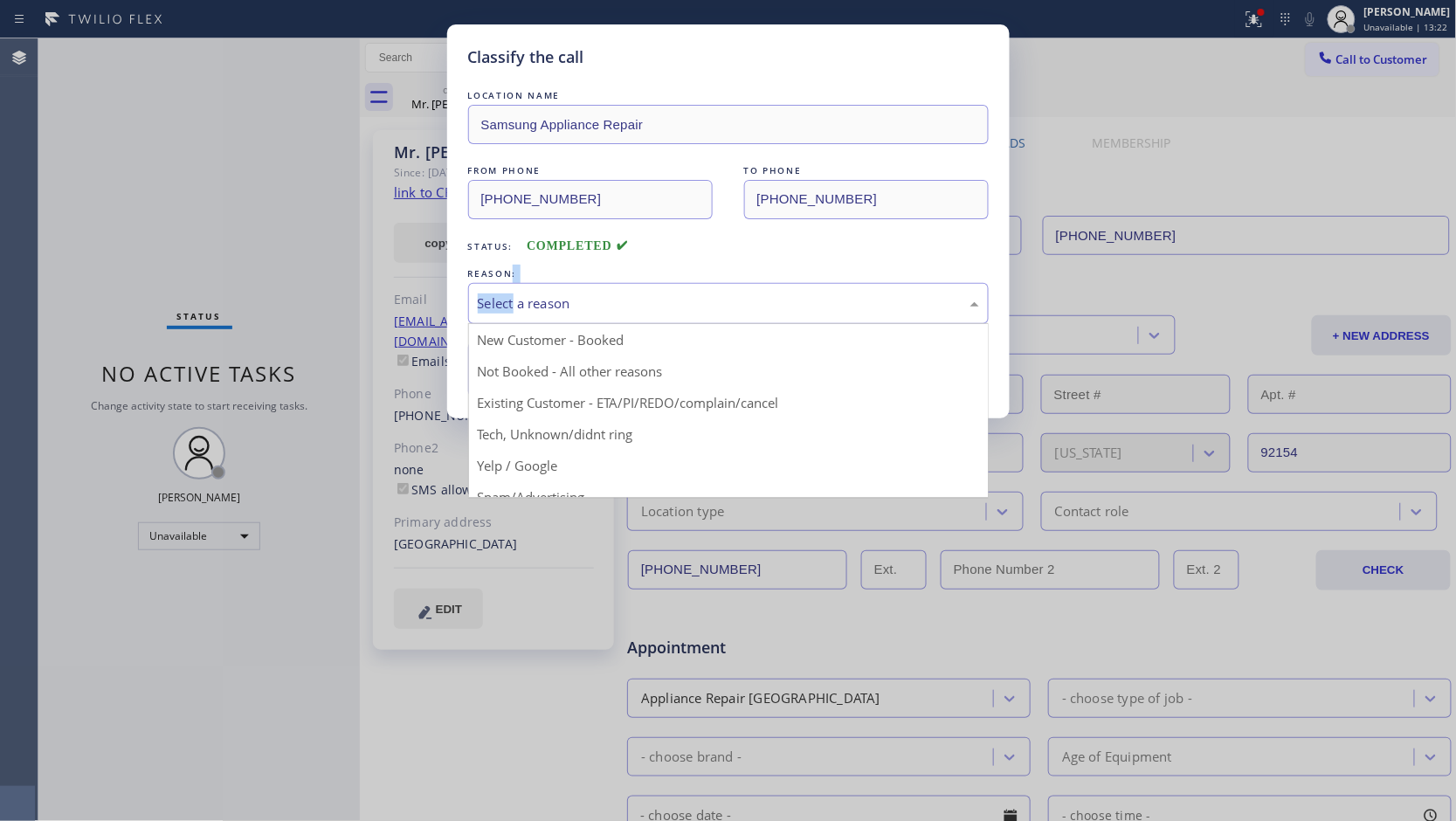 click on "Select a reason" at bounding box center (728, 303) 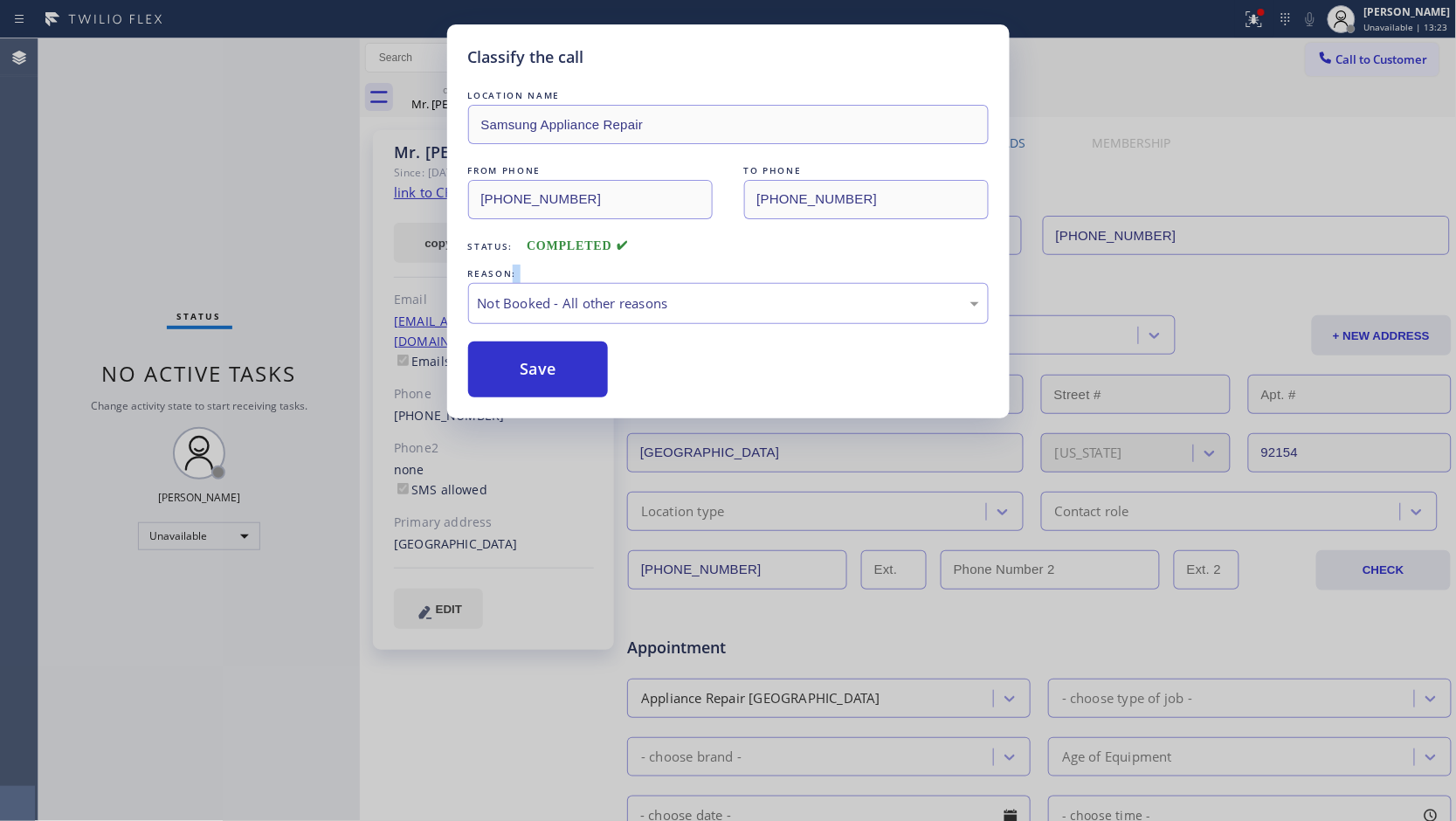 click on "Save" at bounding box center (538, 369) 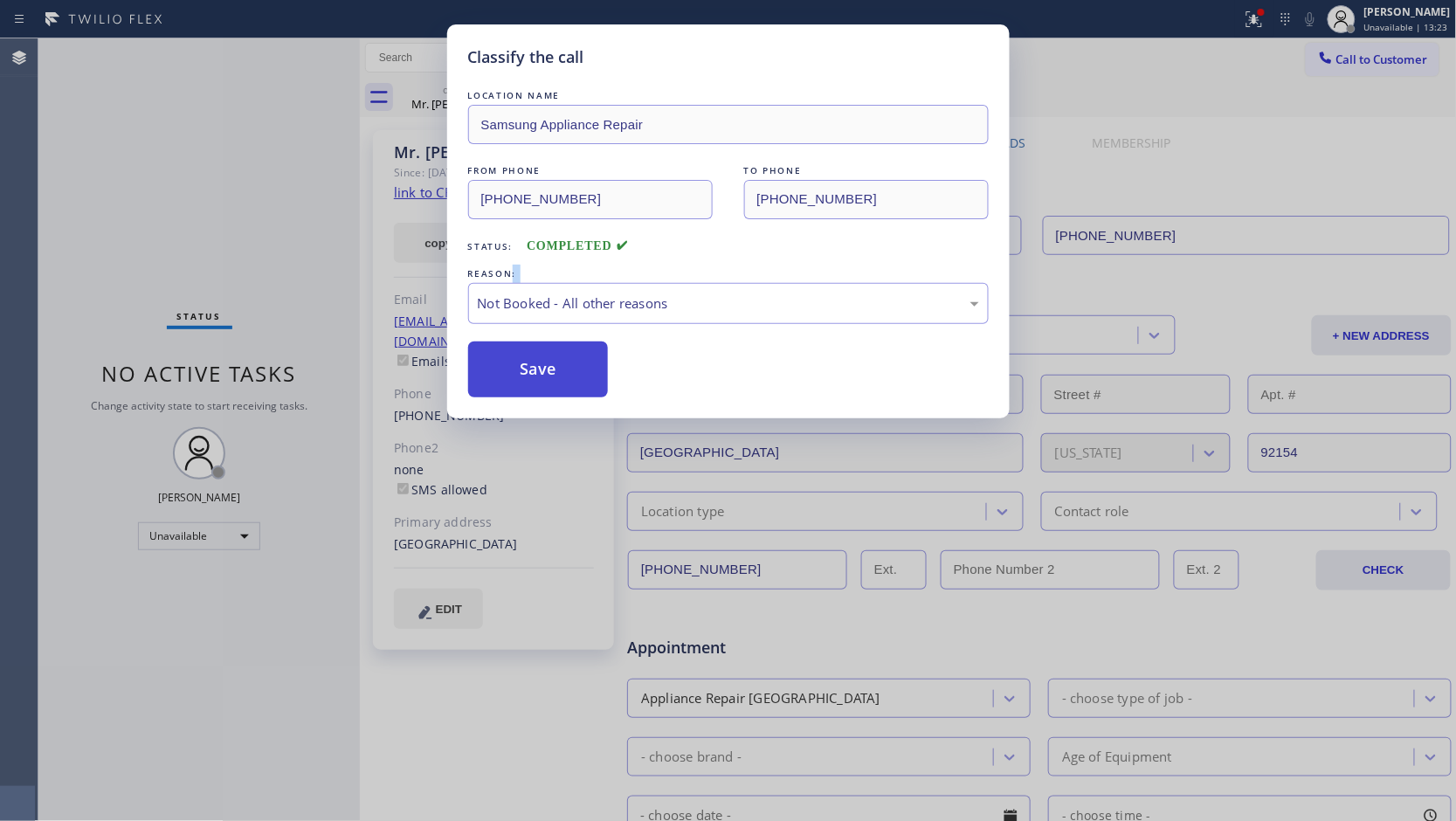 click on "Save" at bounding box center (538, 369) 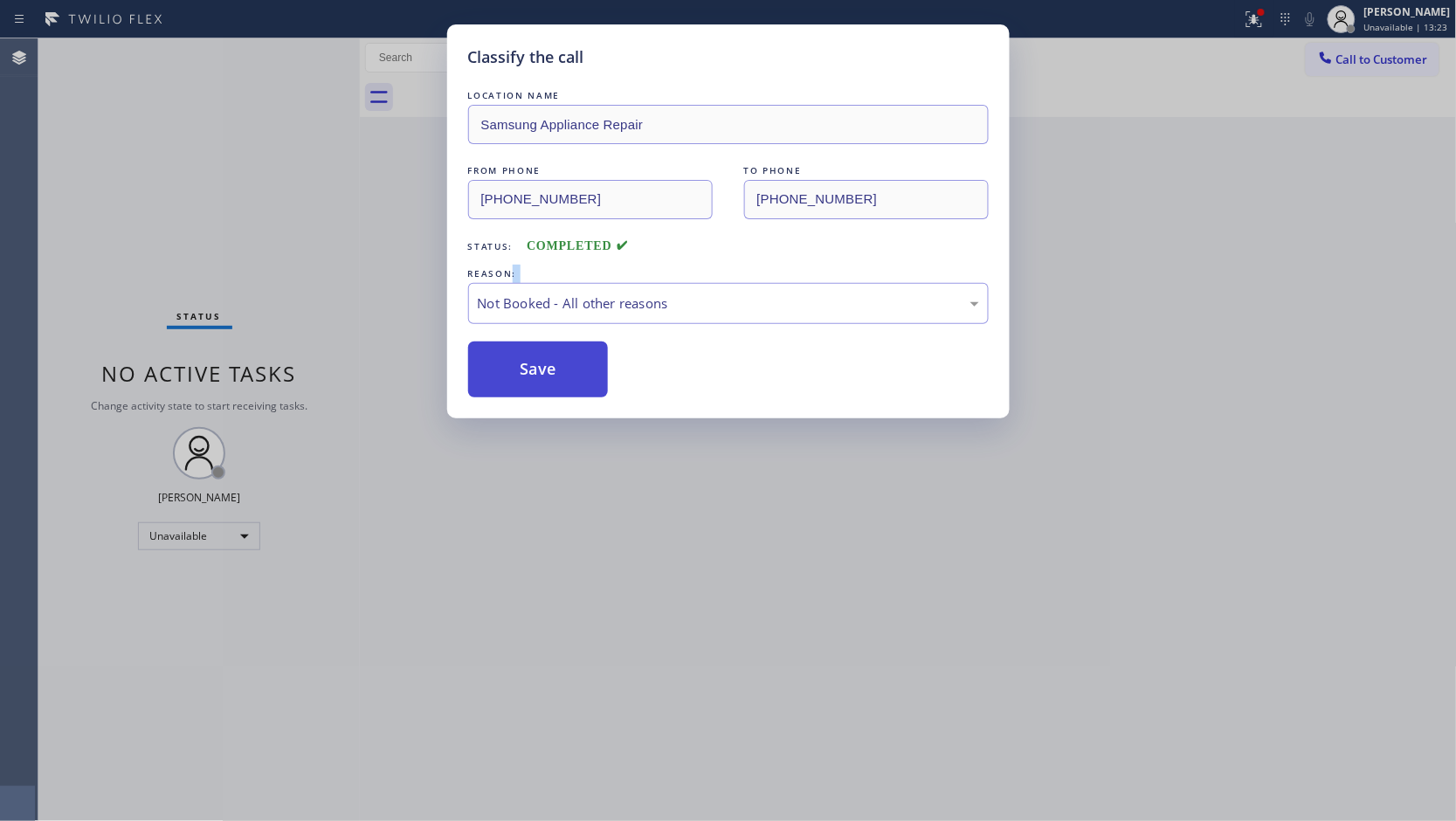click on "Save" at bounding box center (538, 369) 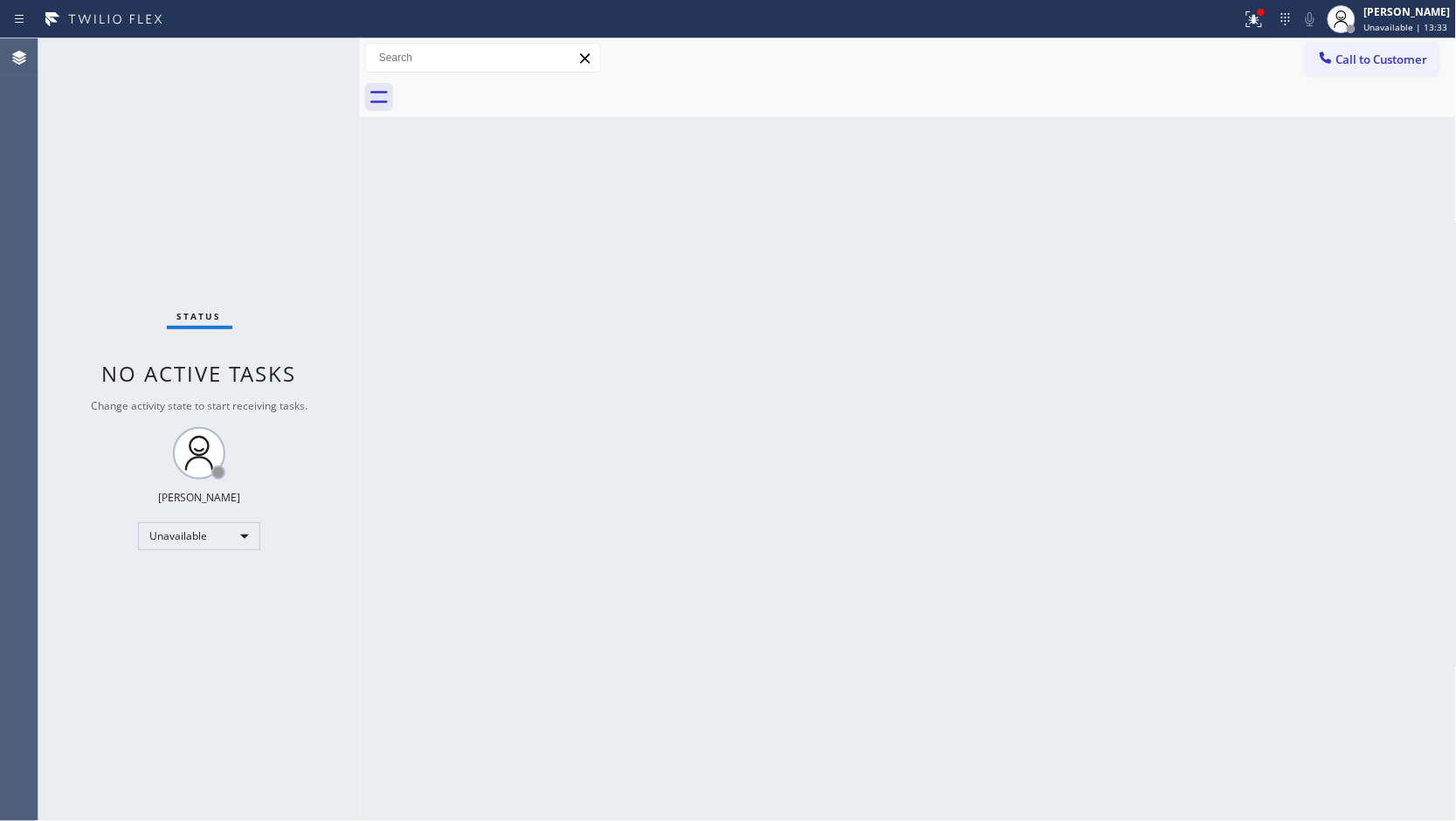 drag, startPoint x: 1244, startPoint y: 26, endPoint x: 1192, endPoint y: 111, distance: 99.644368 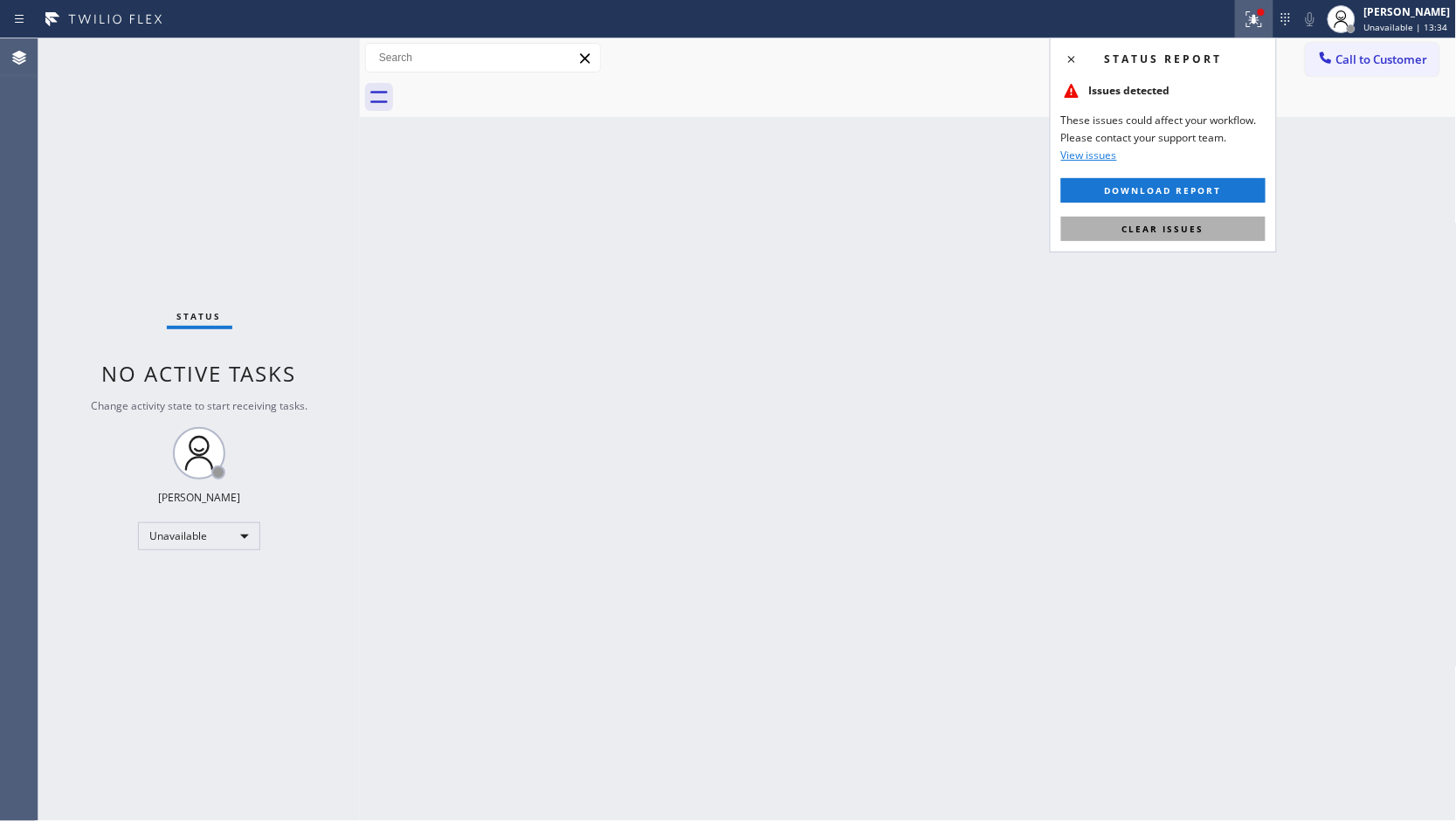 click on "Clear issues" at bounding box center [1163, 229] 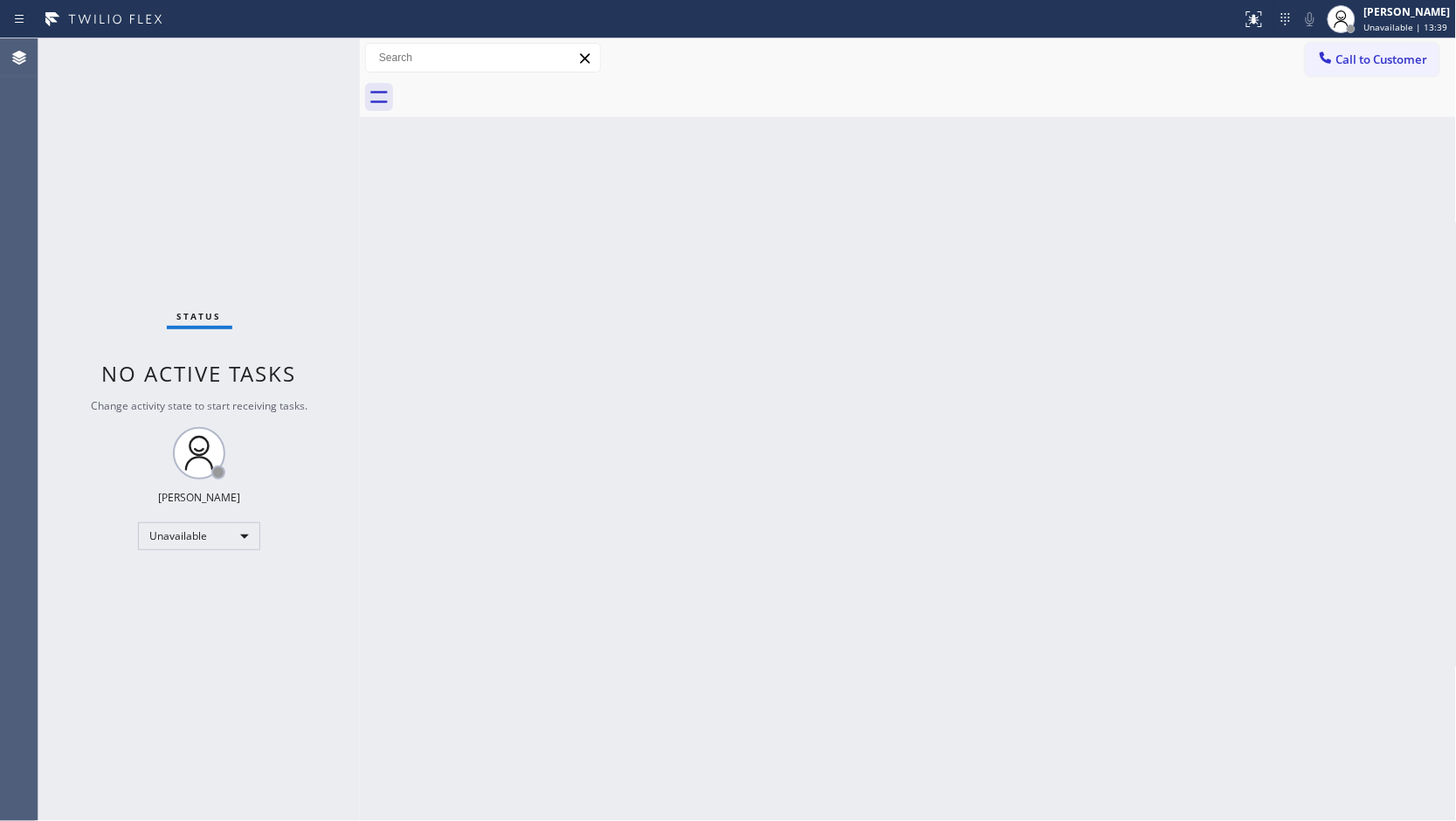 click on "Back to Dashboard Change Sender ID Customers Technicians Select a contact Outbound call Location Search location Your caller id phone number Customer number Call Customer info Name   Phone none Address none Change Sender ID HVAC [PHONE_NUMBER] 5 Star Appliance [PHONE_NUMBER] Appliance Repair [PHONE_NUMBER] Plumbing [PHONE_NUMBER] Air Duct Cleaning [PHONE_NUMBER]  Electricians [PHONE_NUMBER] Cancel Change Check personal SMS Reset Change No tabs Call to Customer Outbound call Location Samsung Appliance Repair Your caller id phone number [PHONE_NUMBER] Customer number Call Outbound call Technician Search Technician Your caller id phone number Your caller id phone number Call" at bounding box center (908, 430) 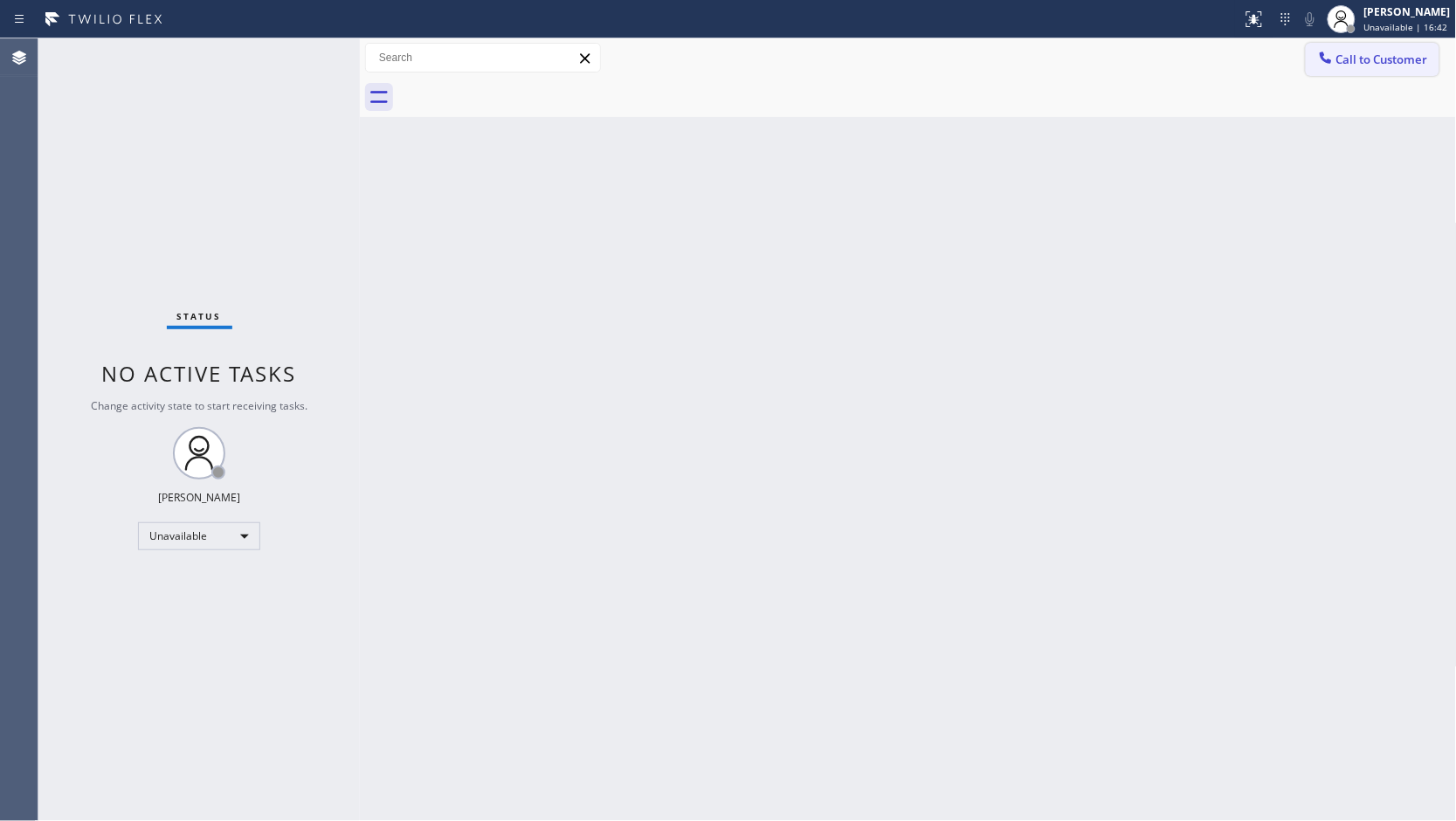 click on "Call to Customer" at bounding box center (1372, 59) 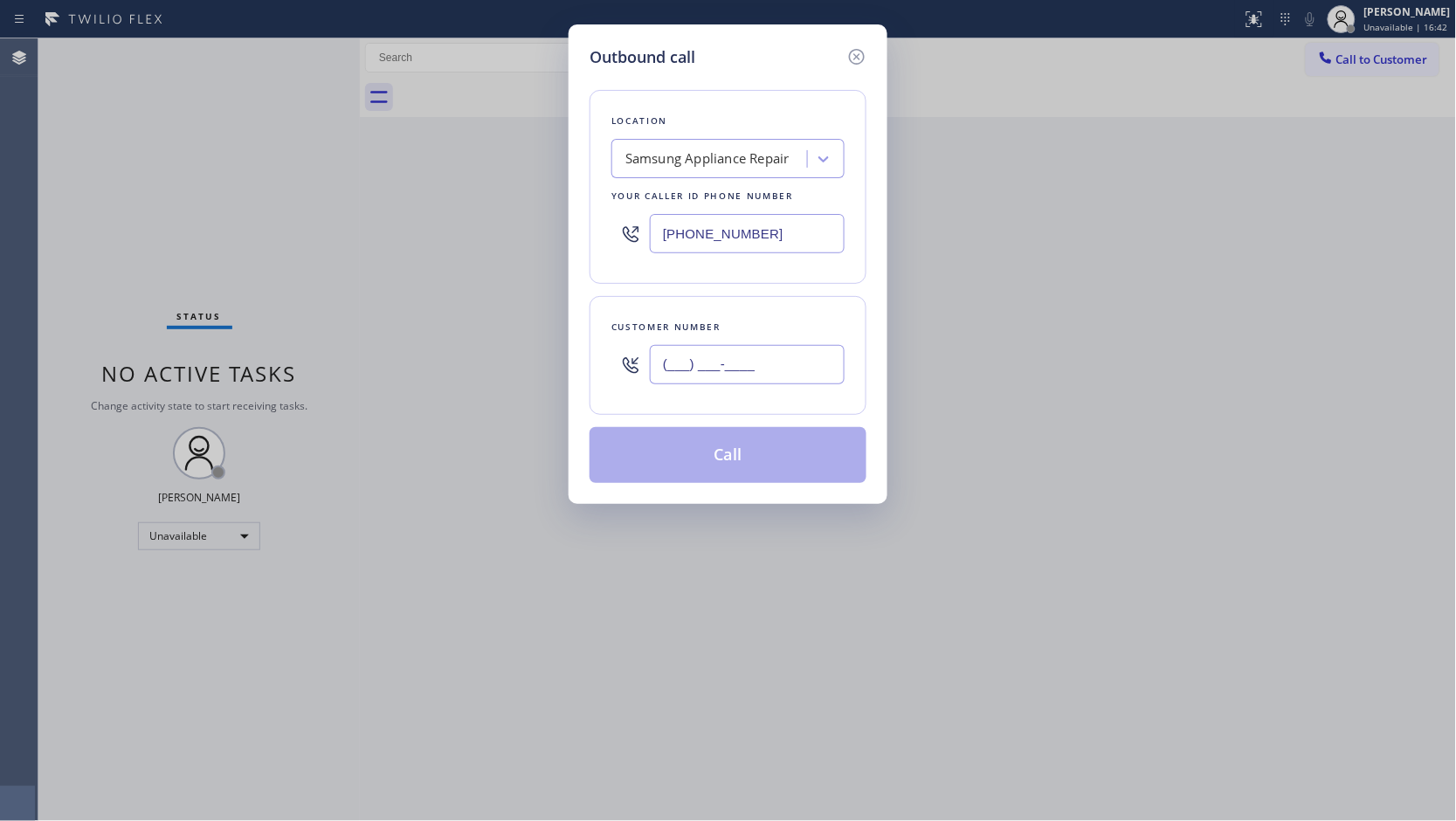 click on "(___) ___-____" at bounding box center [747, 364] 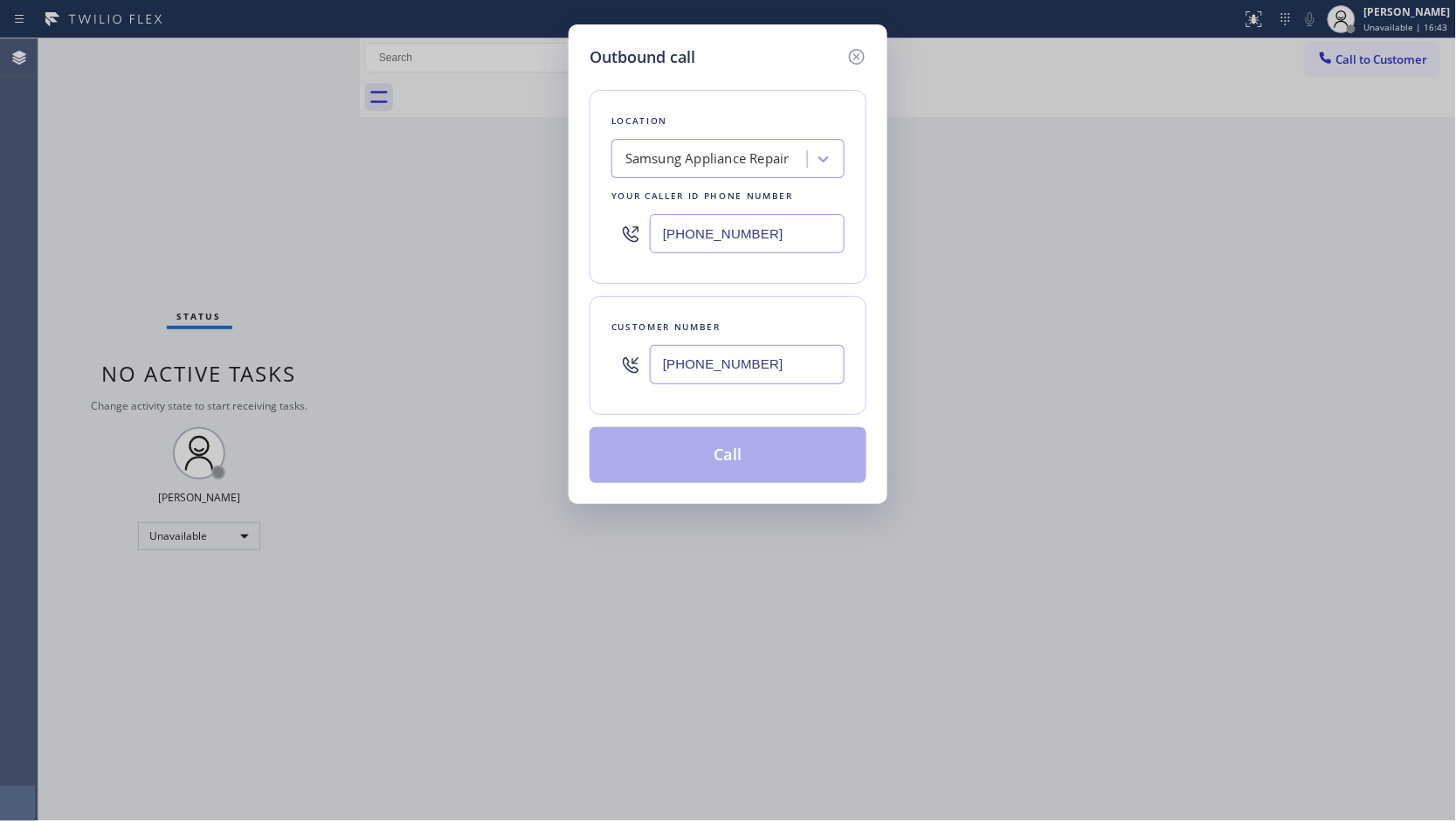 type on "[PHONE_NUMBER]" 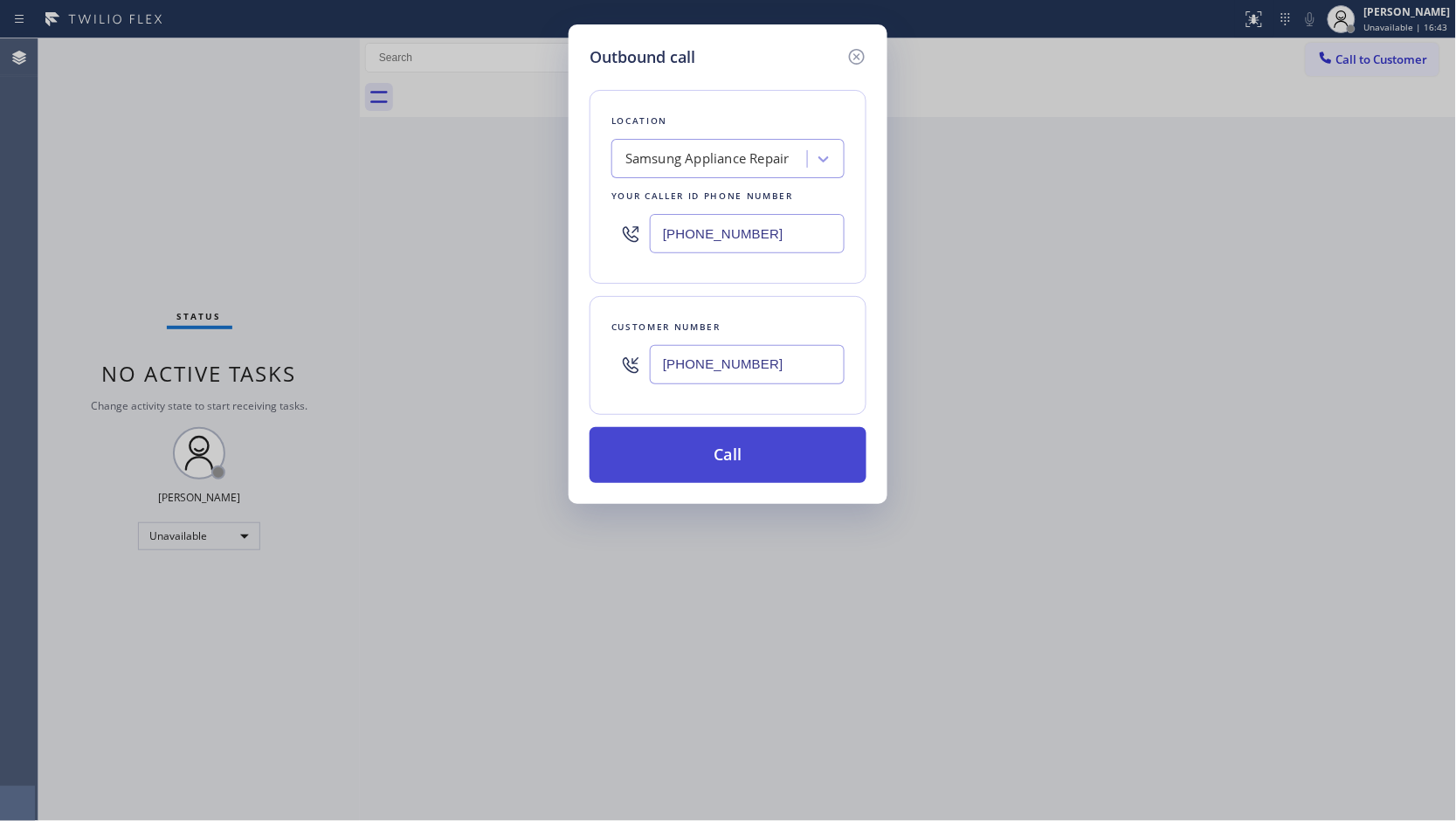 click on "Call" at bounding box center (728, 455) 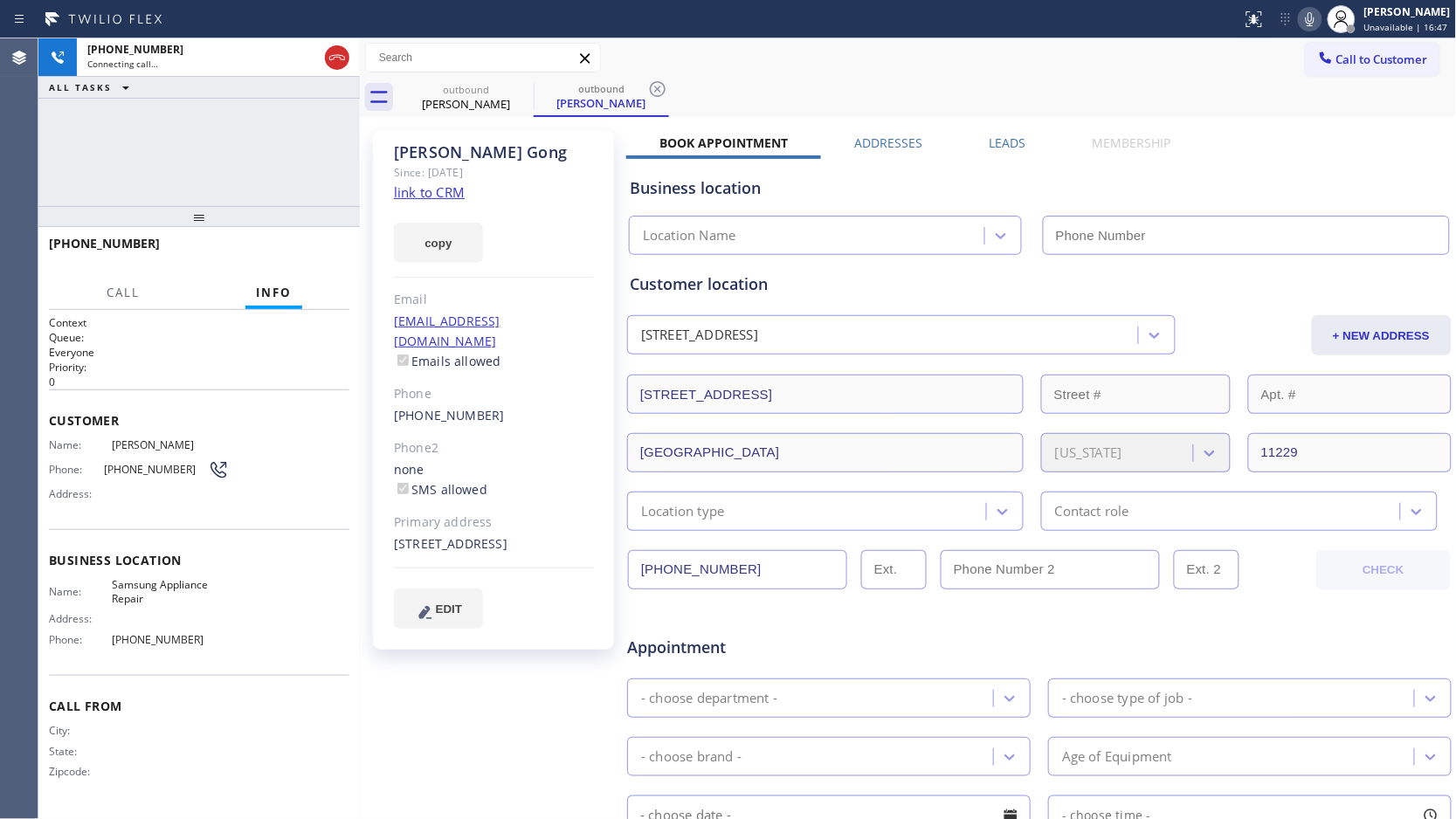 type on "[PHONE_NUMBER]" 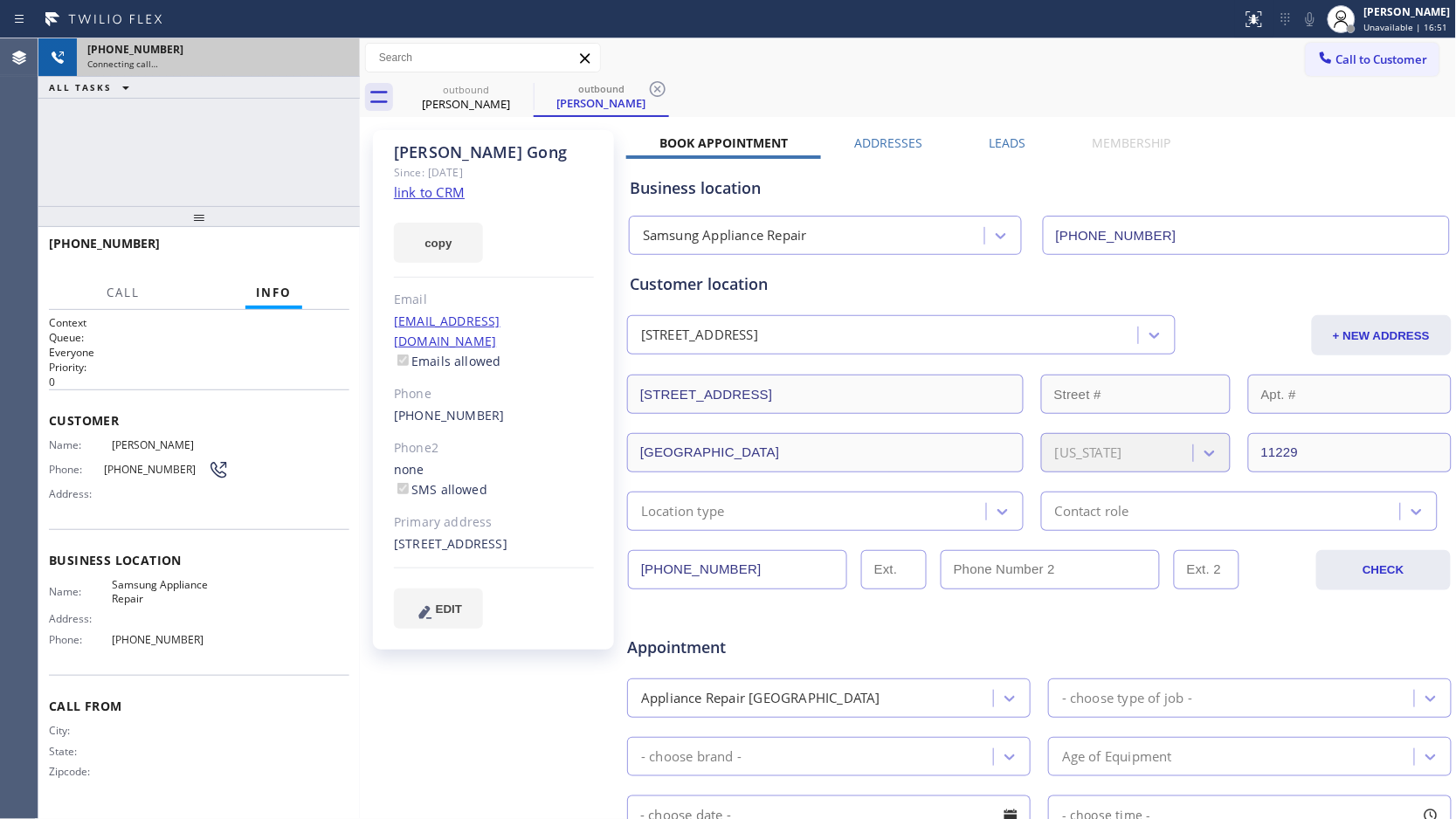 click on "Connecting call…" at bounding box center (218, 64) 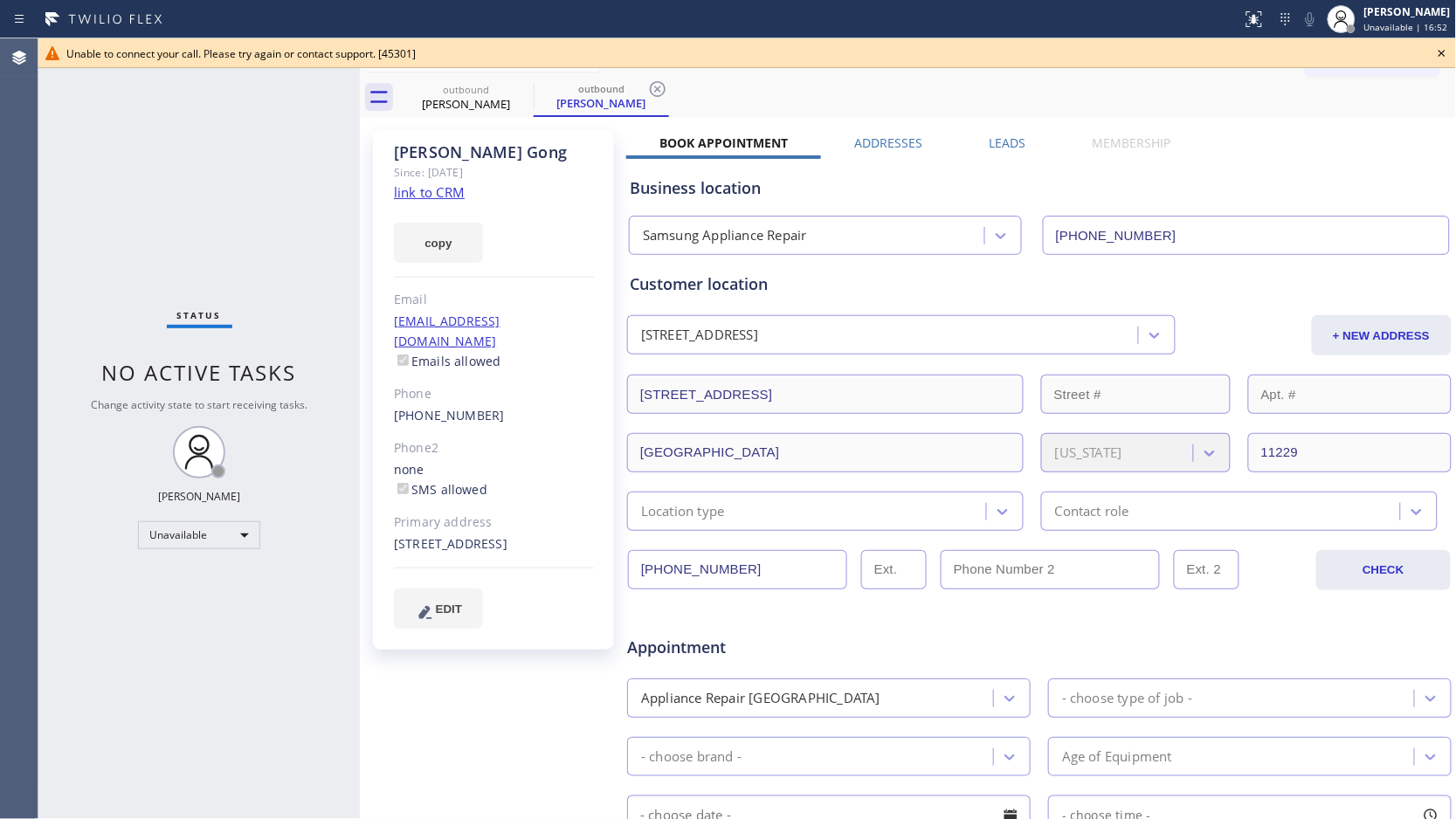 drag, startPoint x: 438, startPoint y: 234, endPoint x: 437, endPoint y: 219, distance: 15.033296 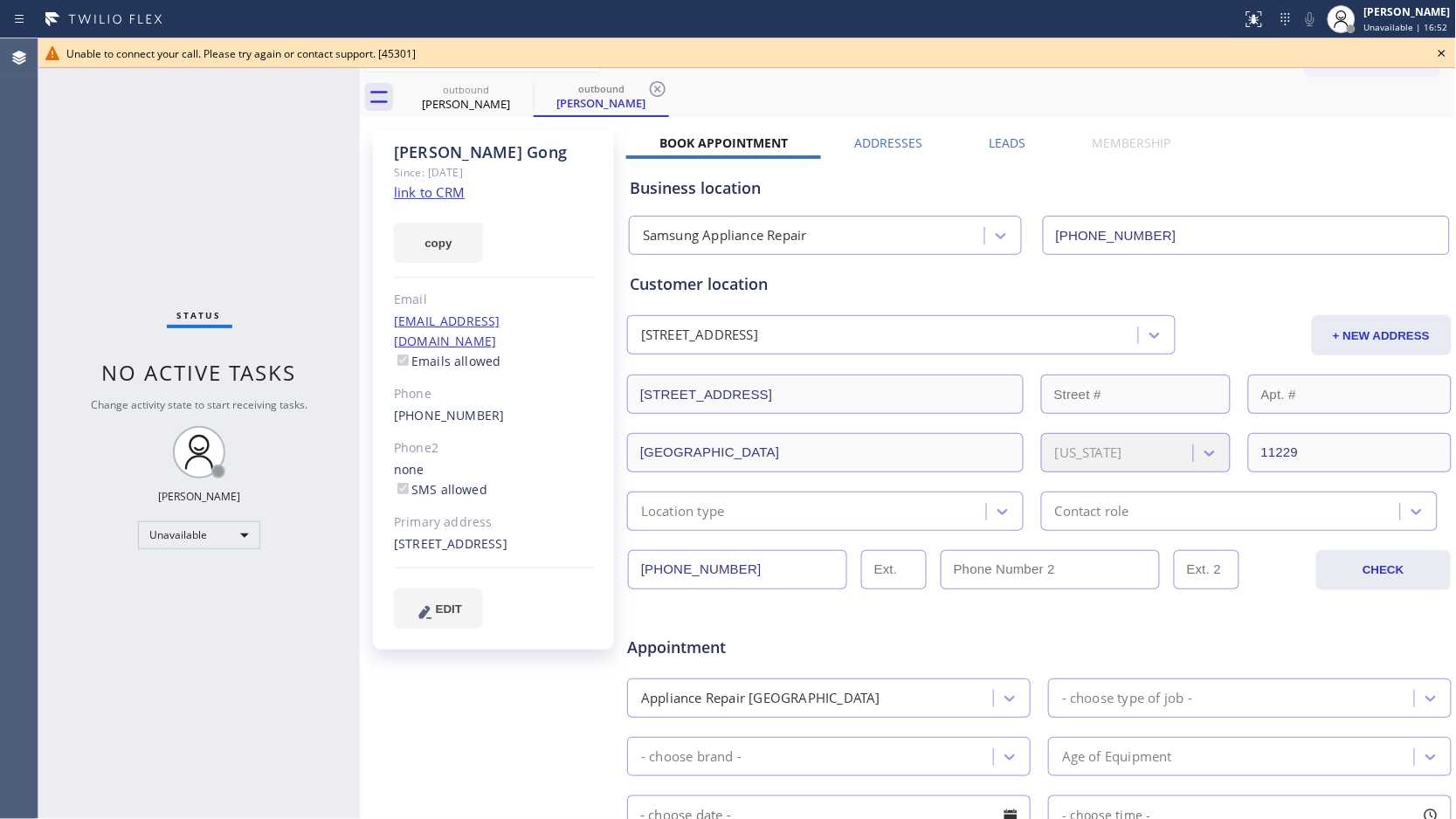 click on "copy" at bounding box center (438, 243) 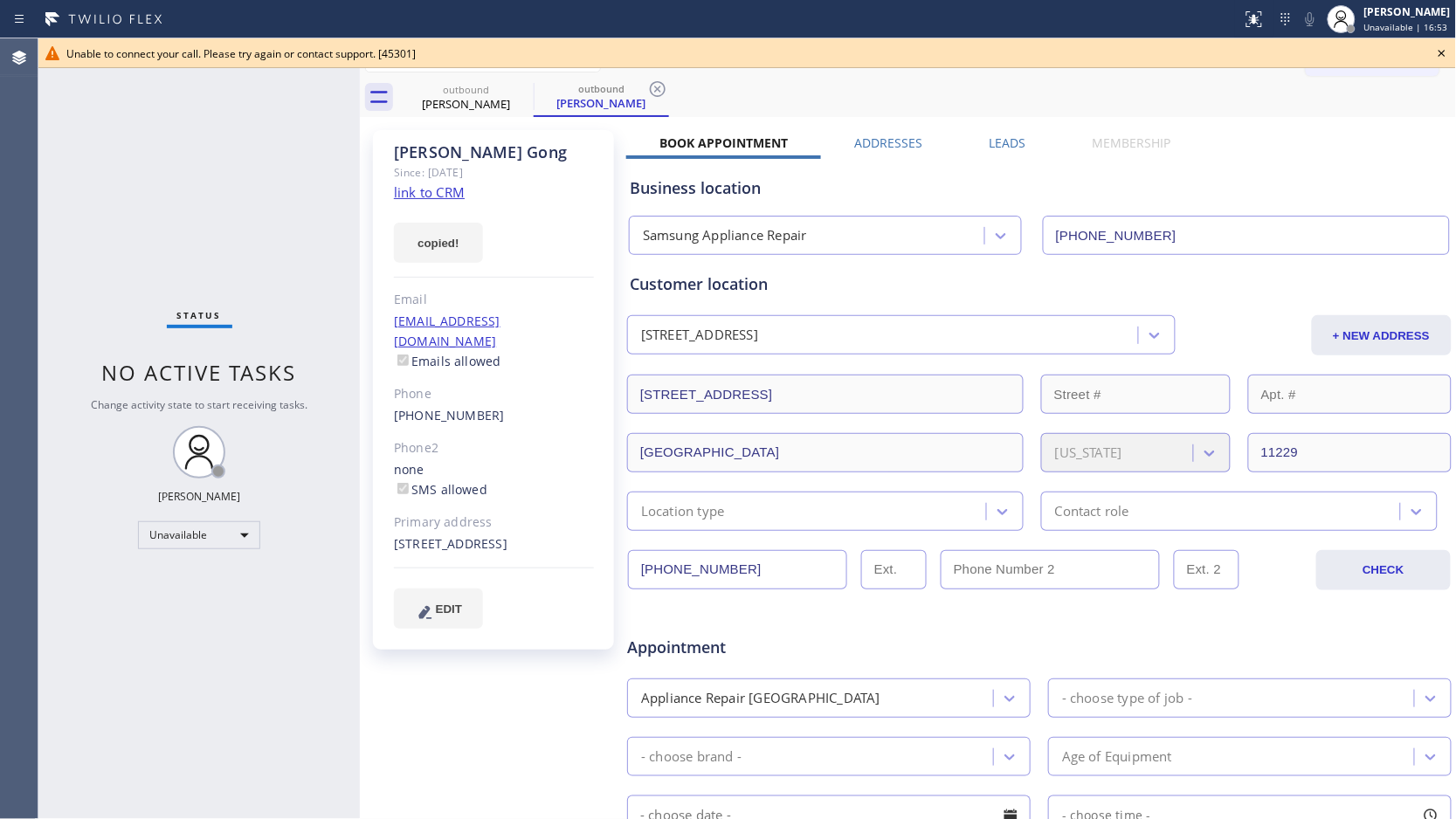 click on "link to CRM" 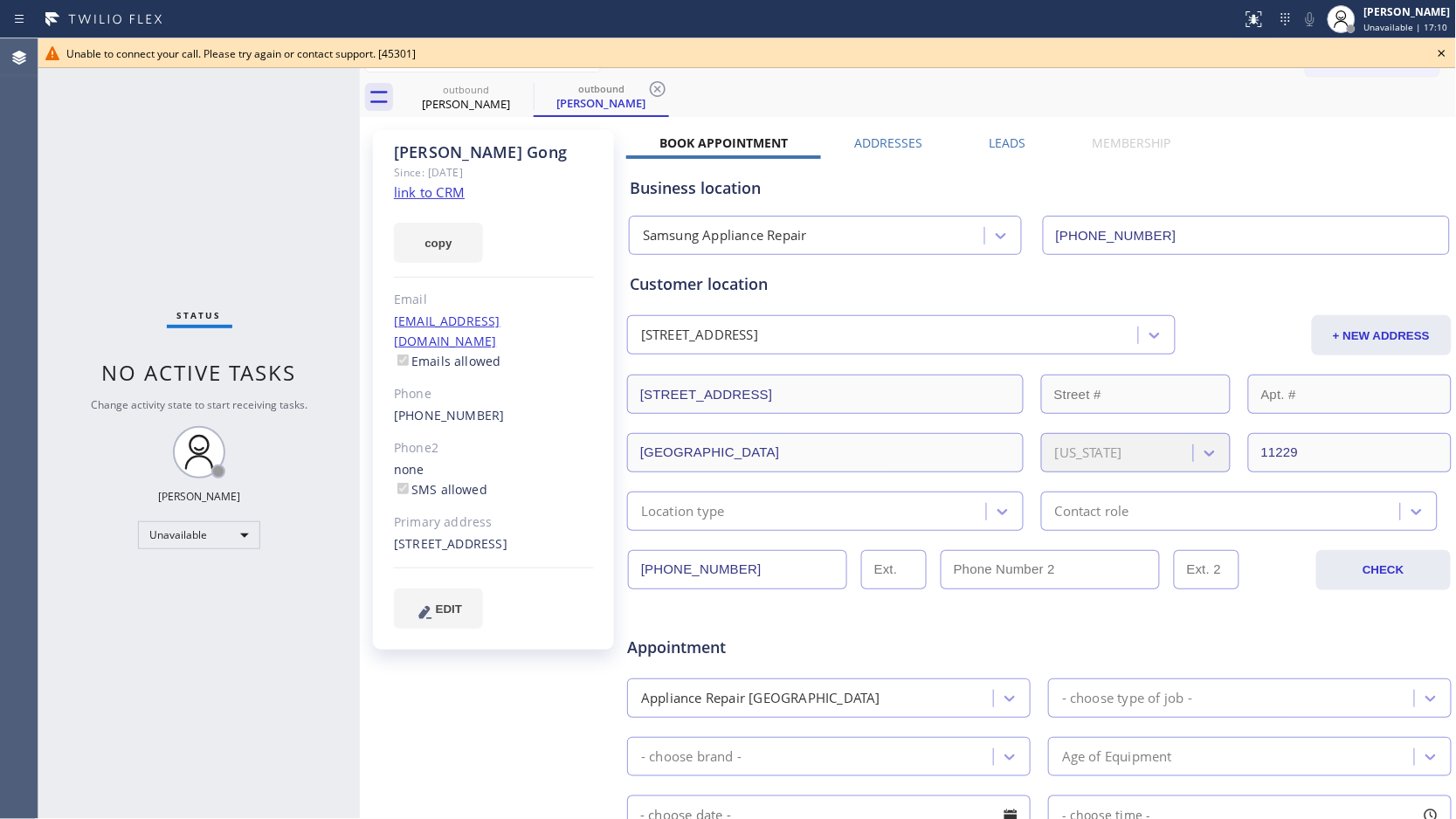 click 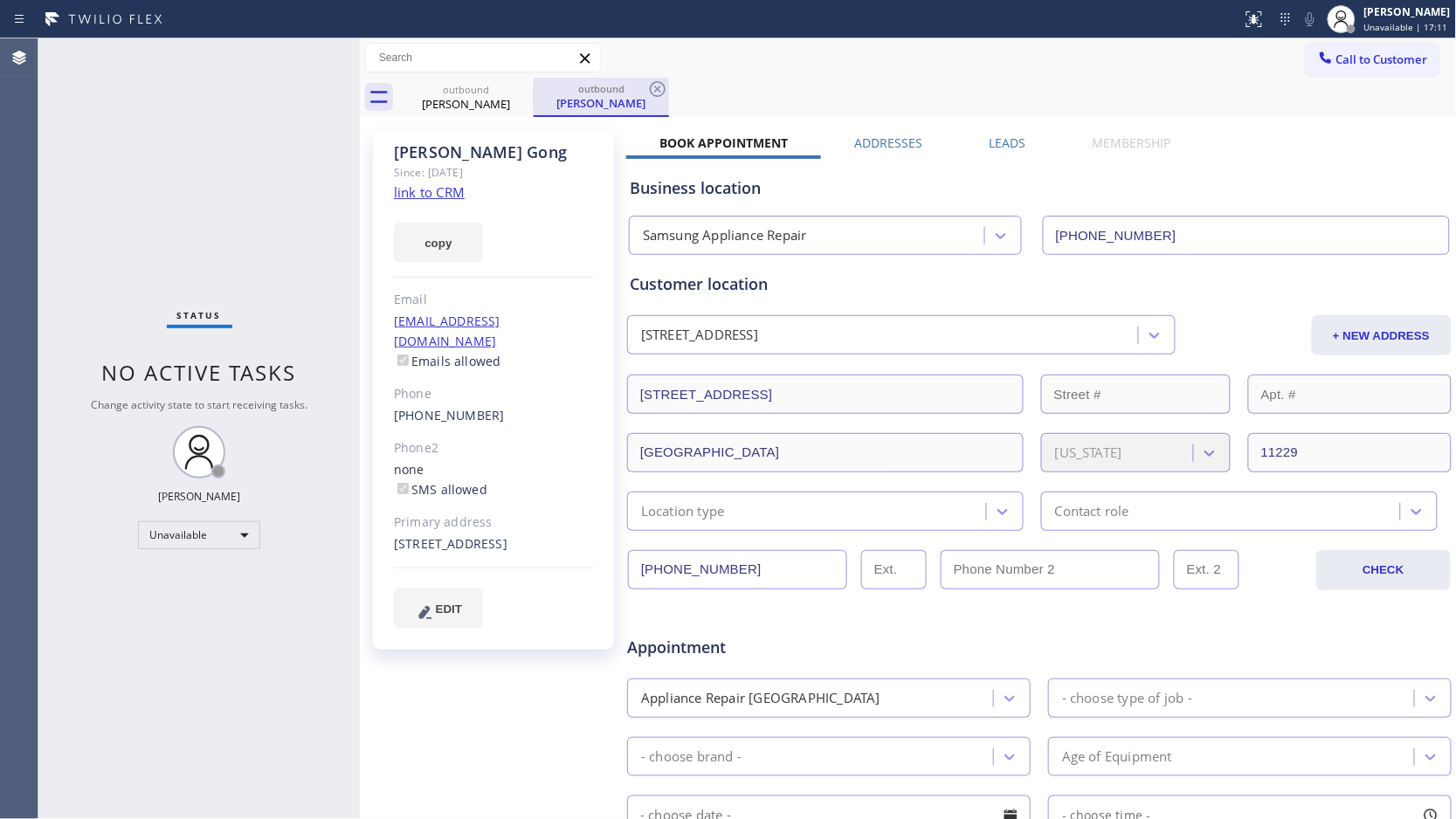 click on "outbound" at bounding box center [601, 88] 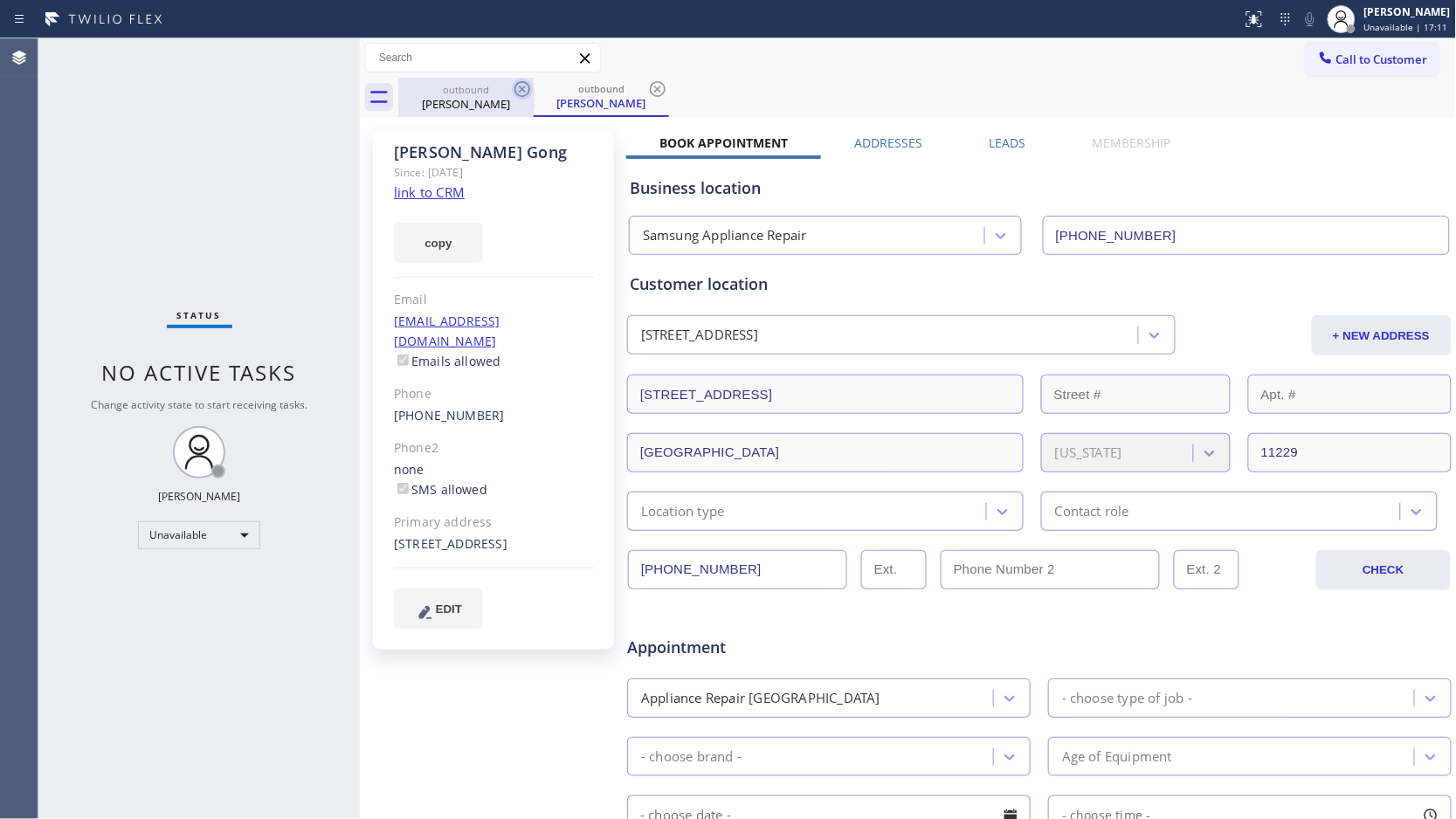 click 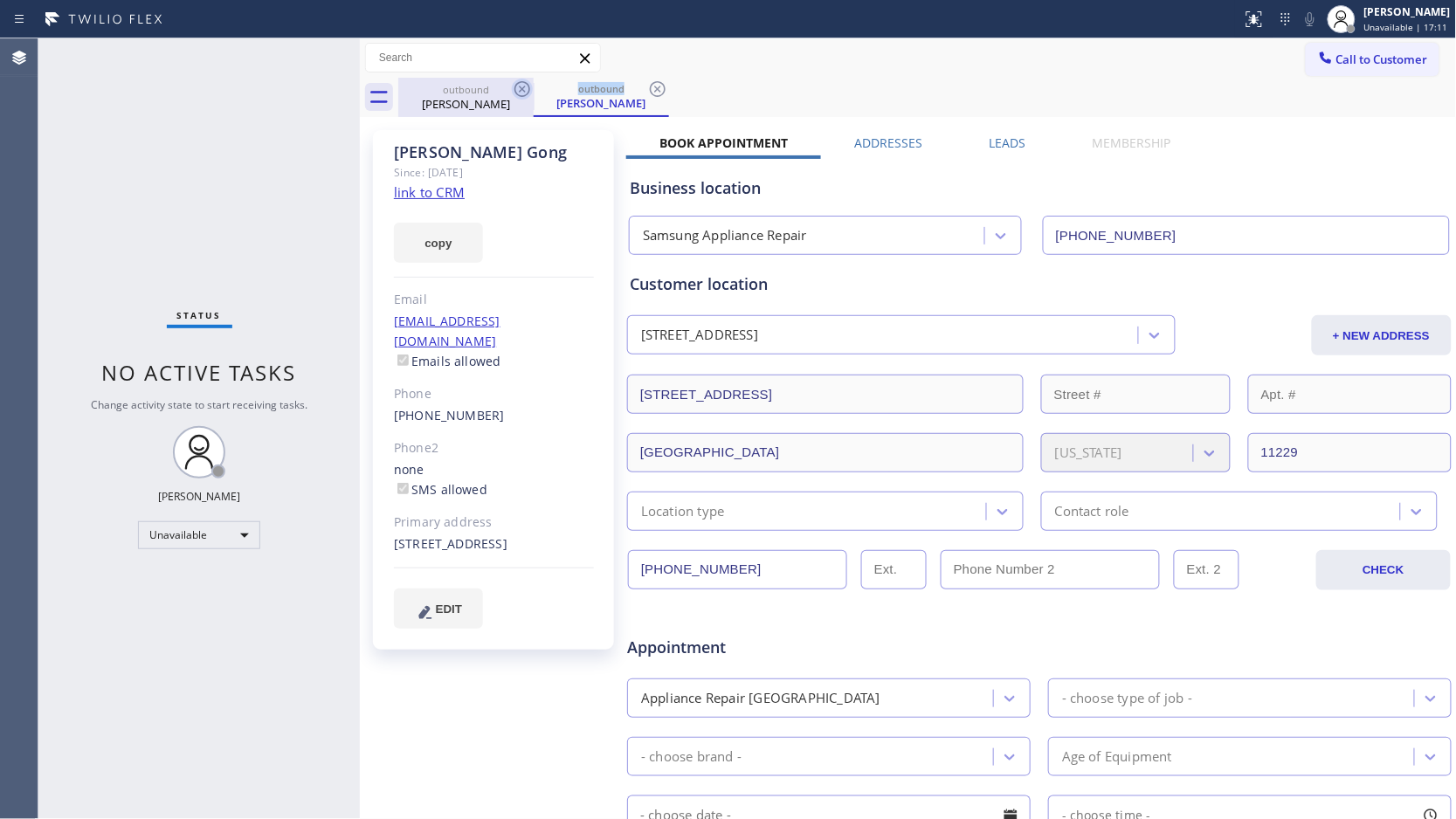 click 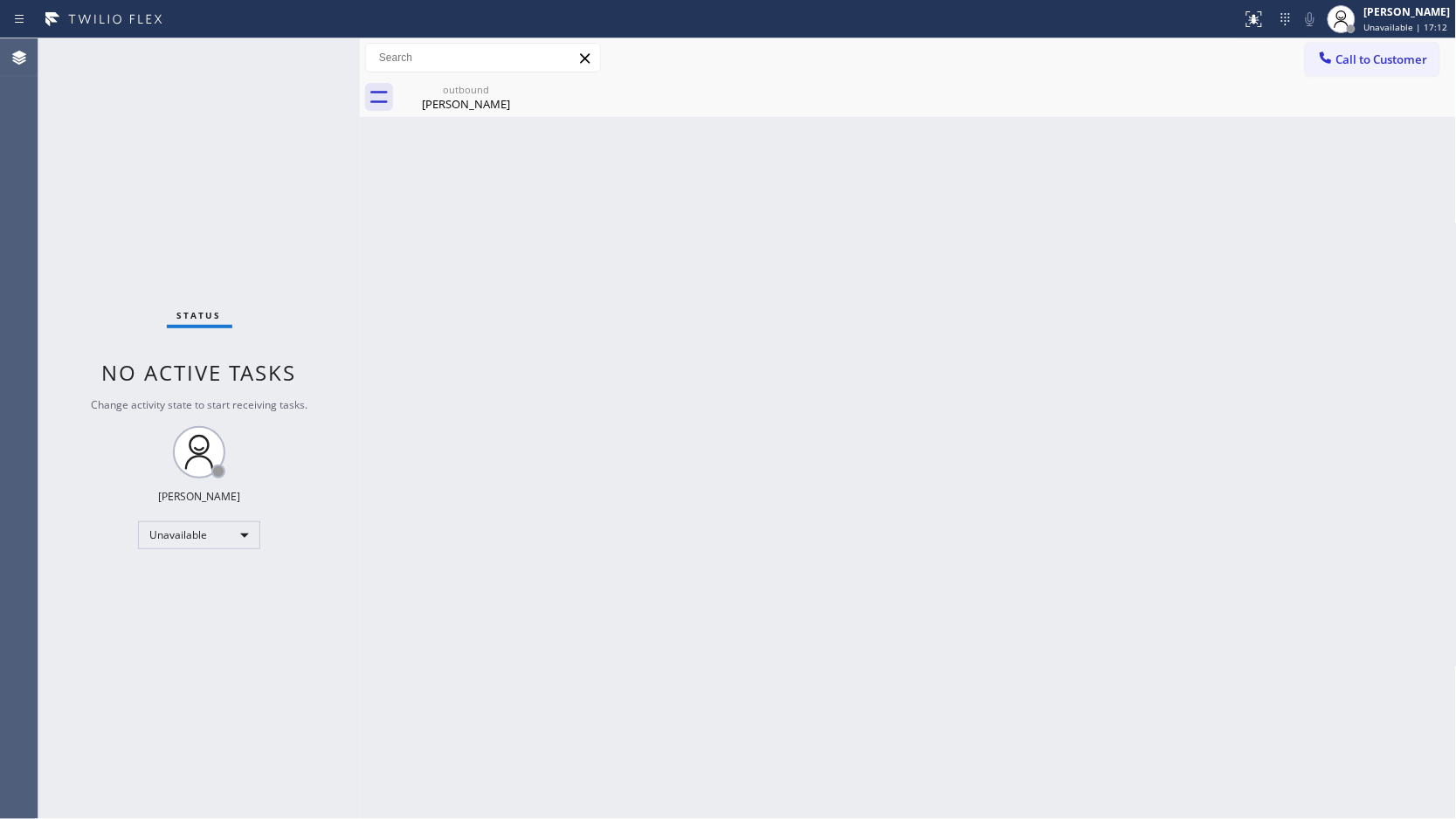 click 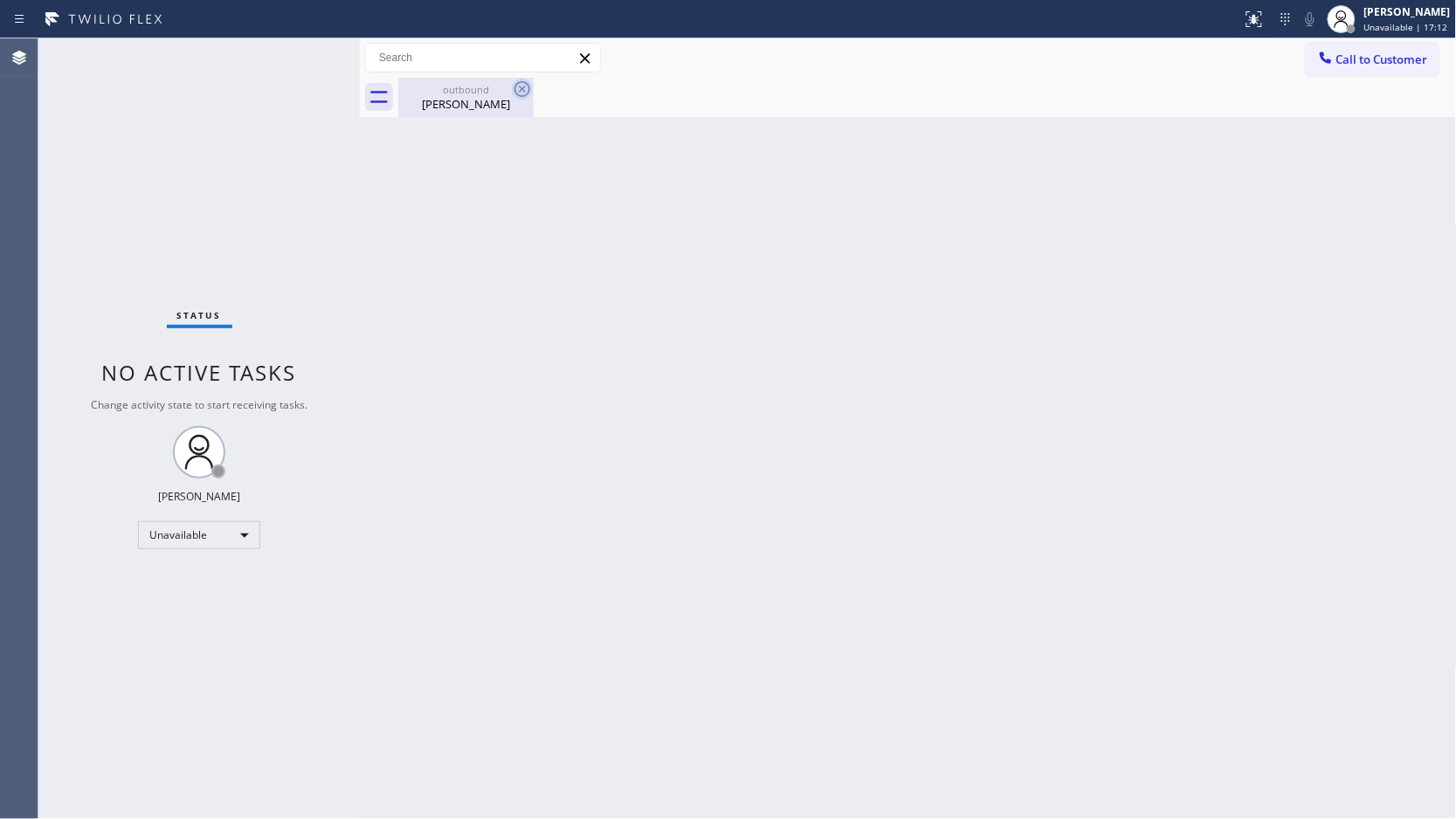 click 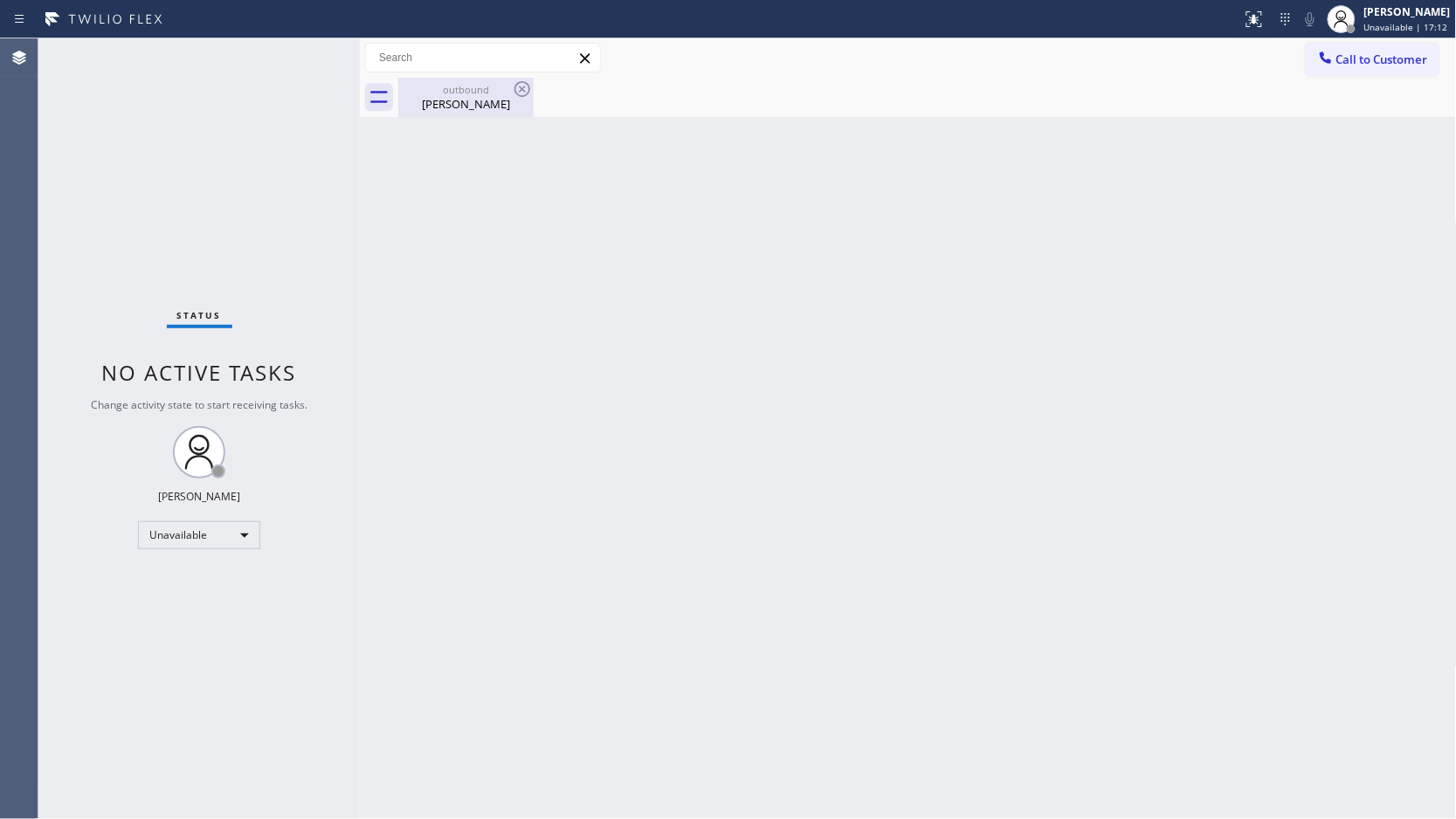 click on "[PERSON_NAME]" at bounding box center [466, 104] 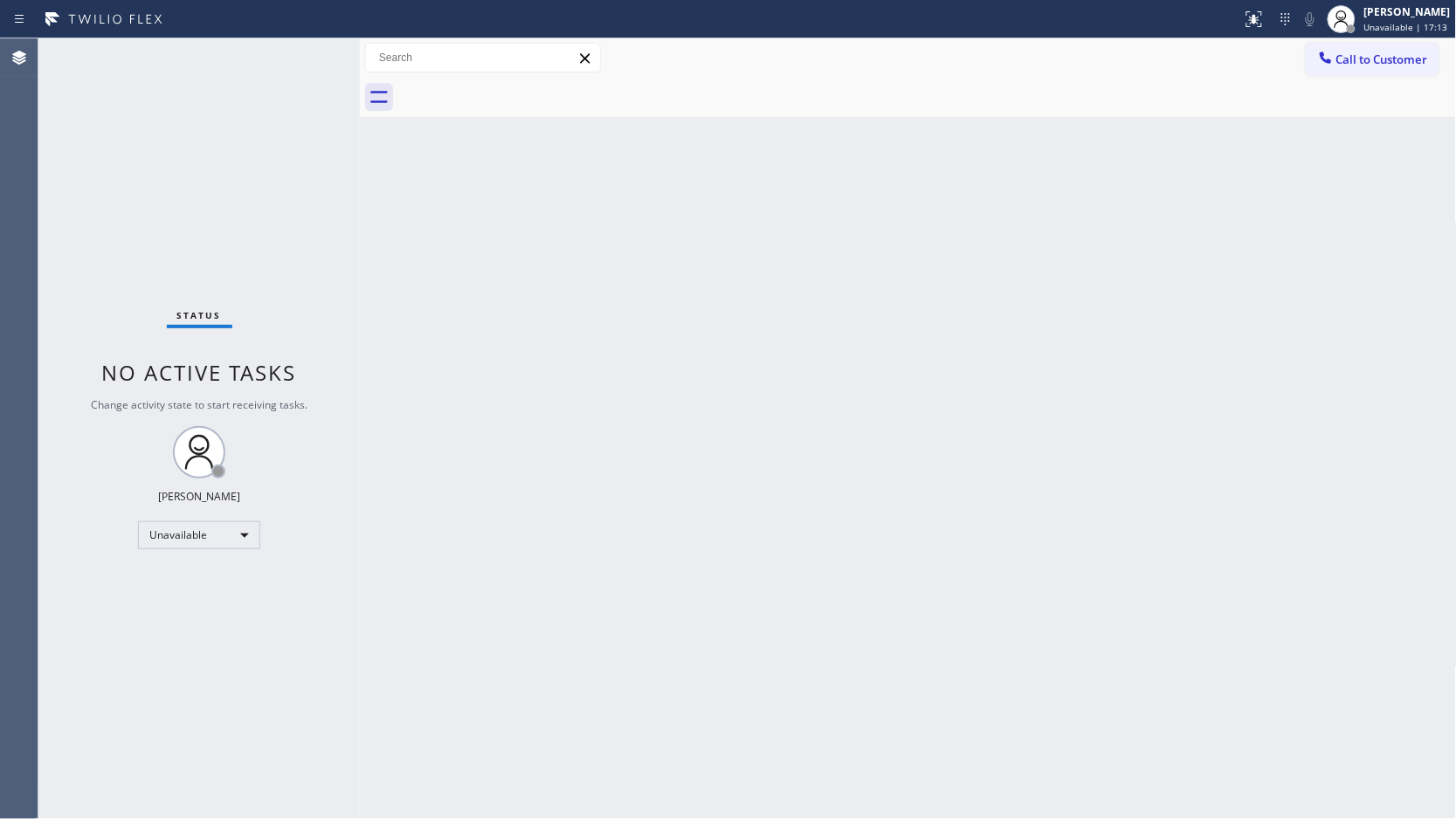 drag, startPoint x: 1334, startPoint y: 66, endPoint x: 1252, endPoint y: 109, distance: 92.590496 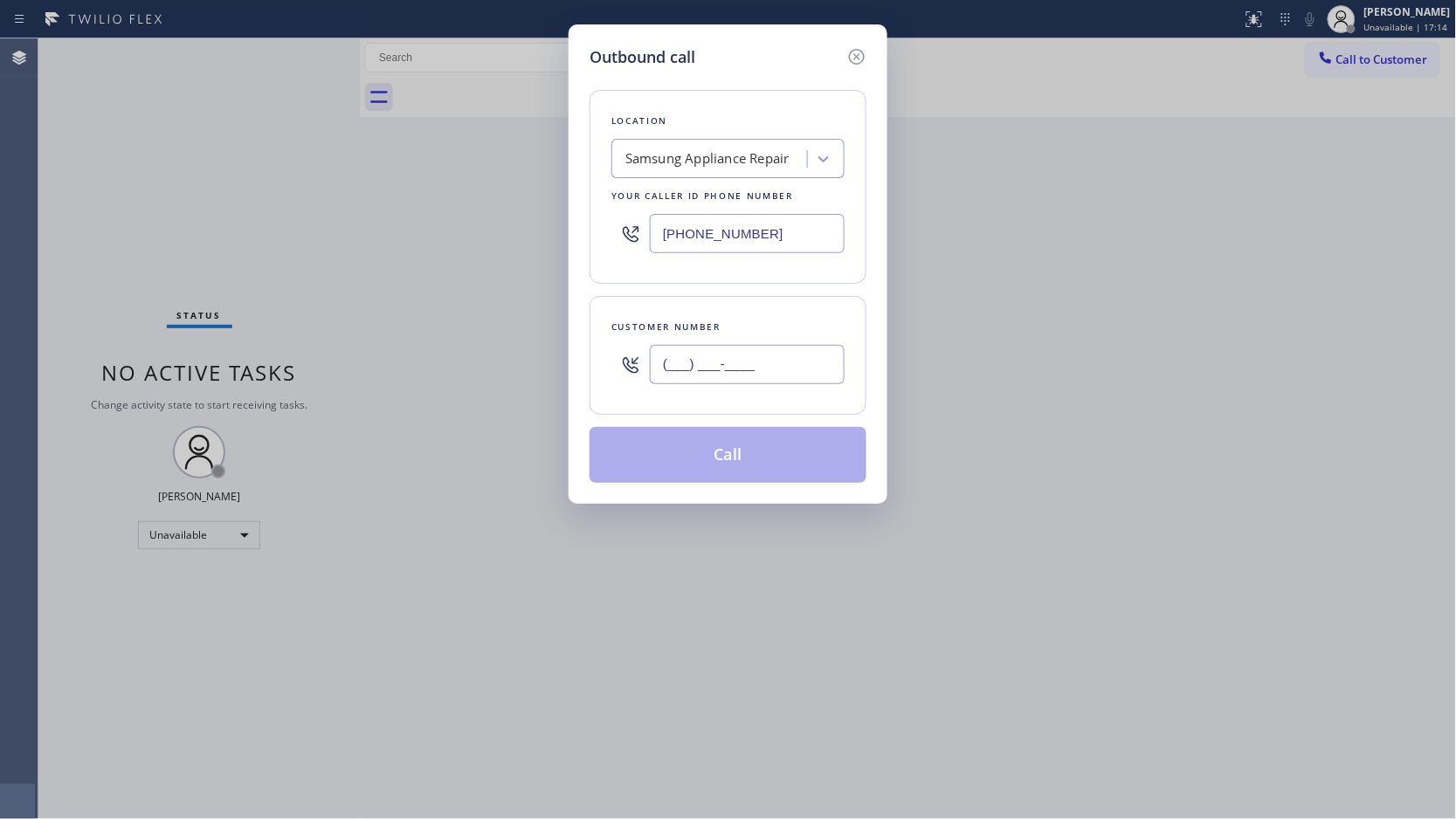 click on "(___) ___-____" at bounding box center (747, 364) 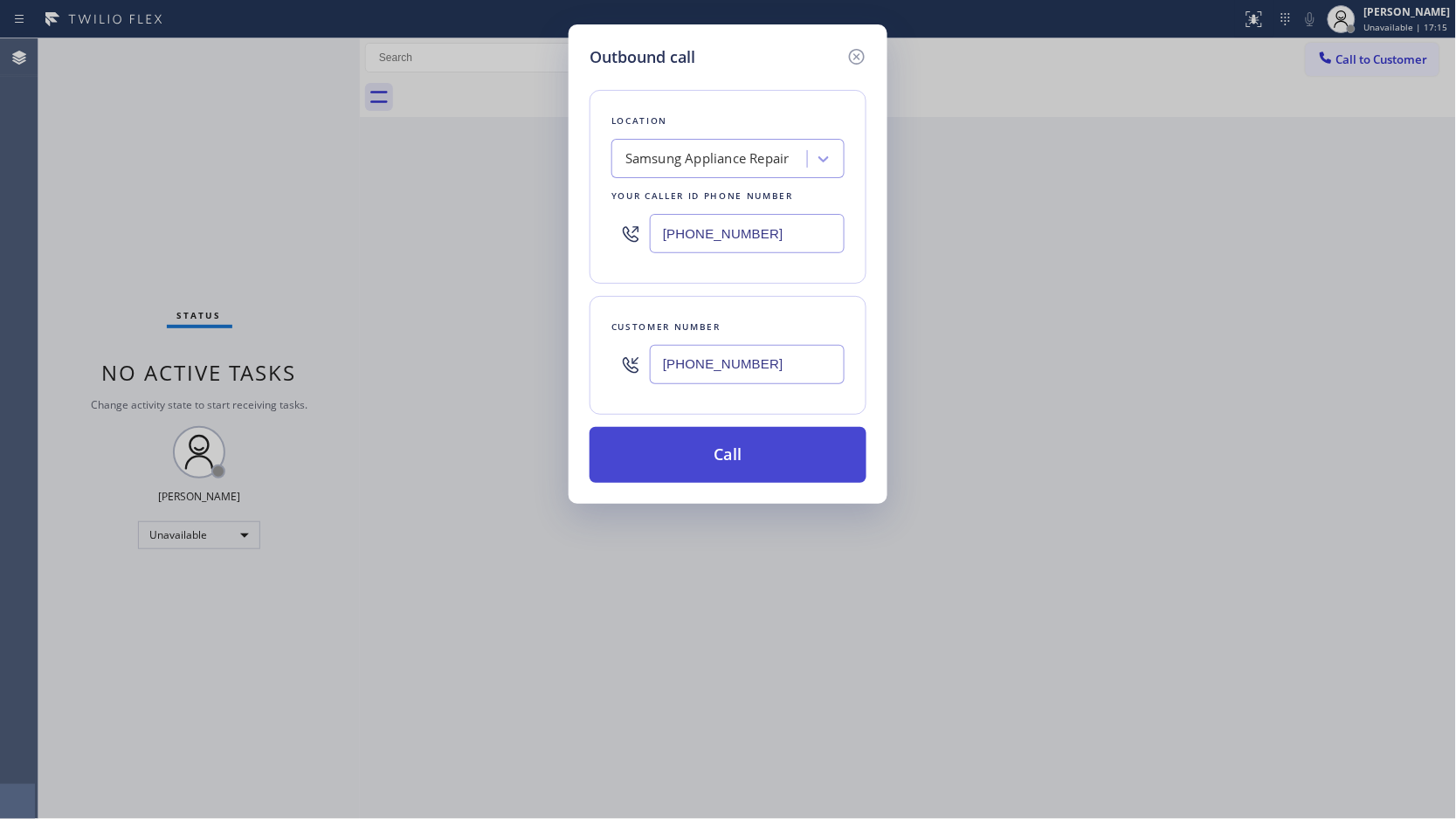 type on "[PHONE_NUMBER]" 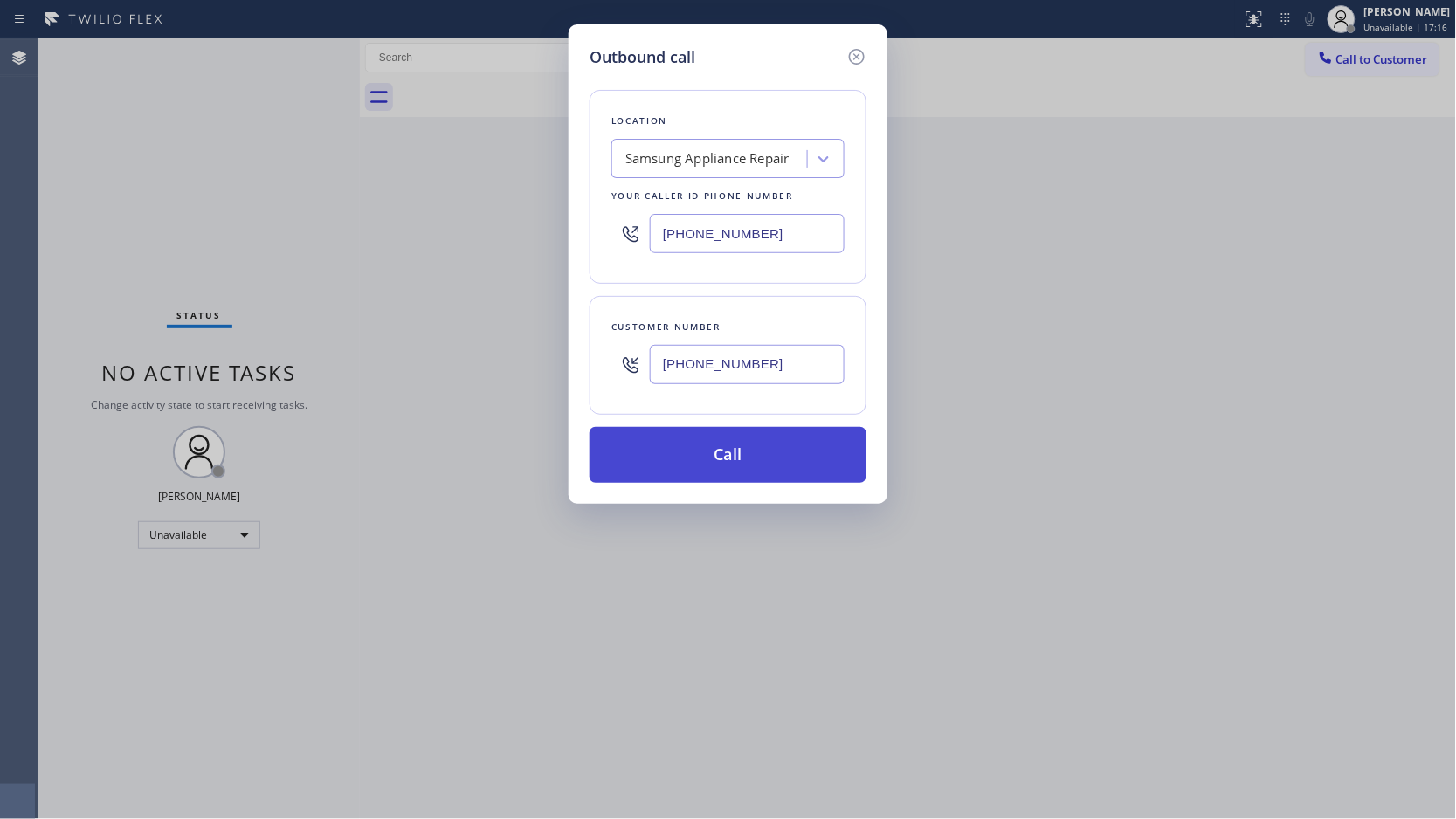 type 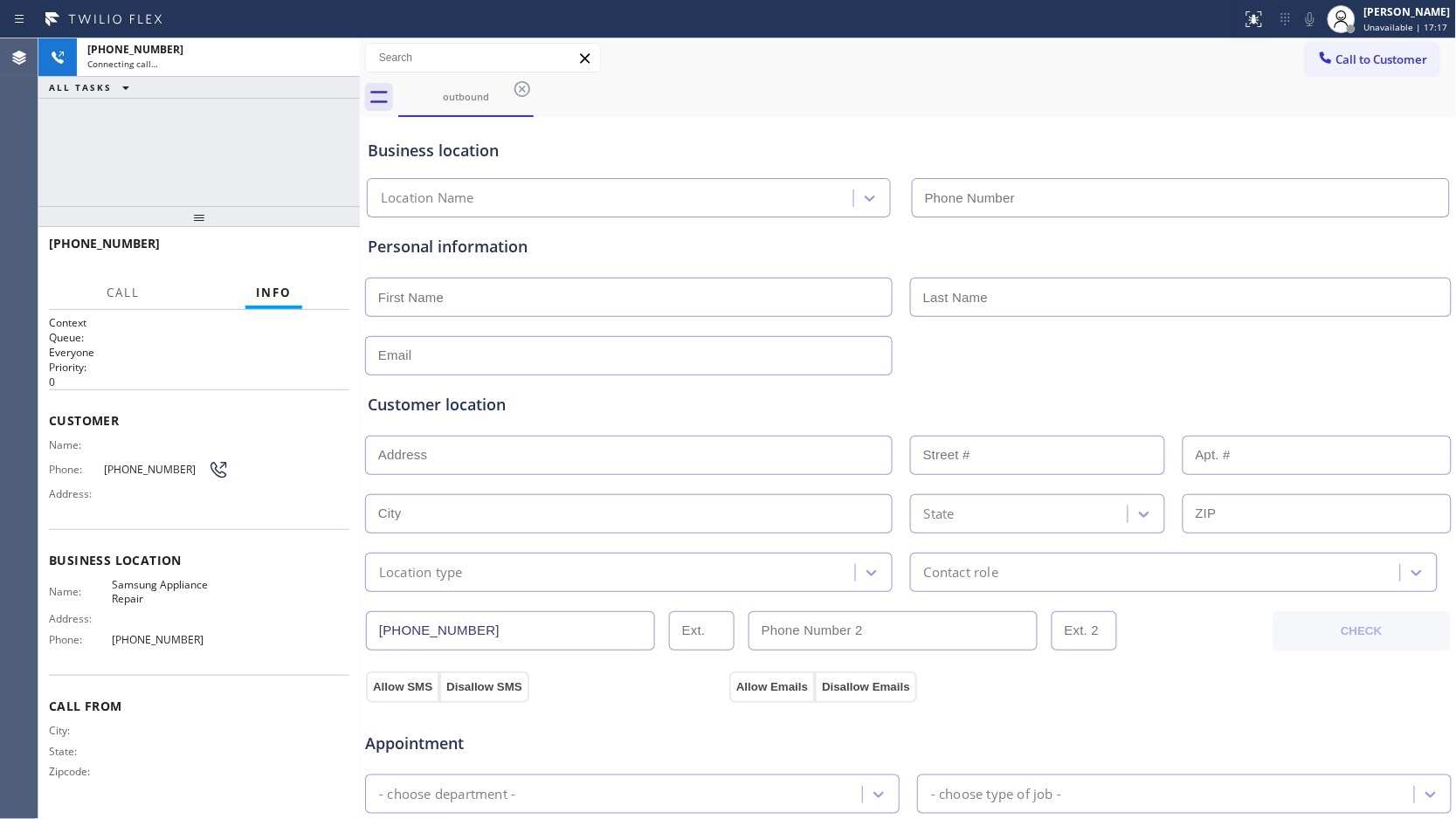 type on "[PHONE_NUMBER]" 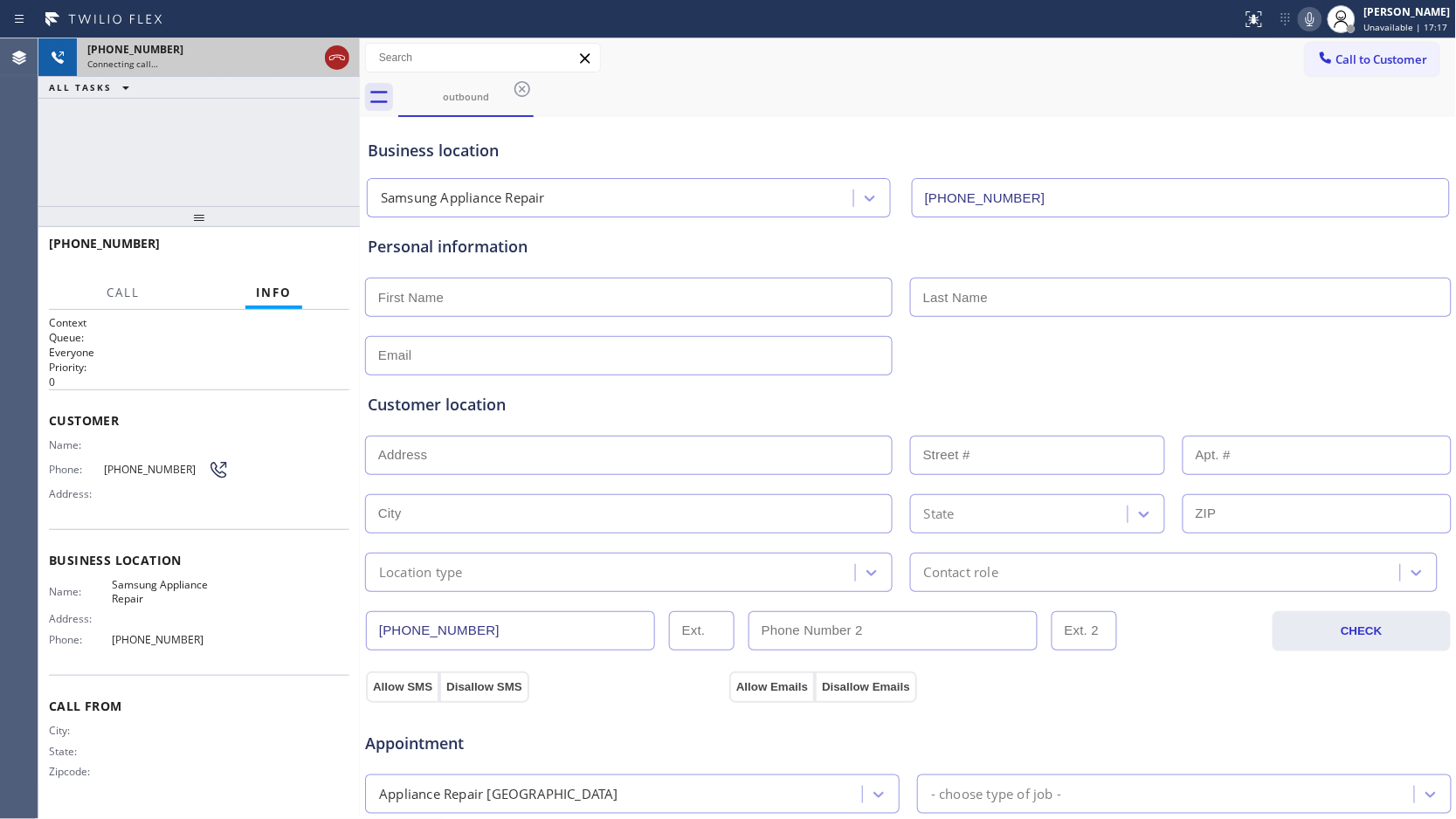 type on "[PHONE_NUMBER]" 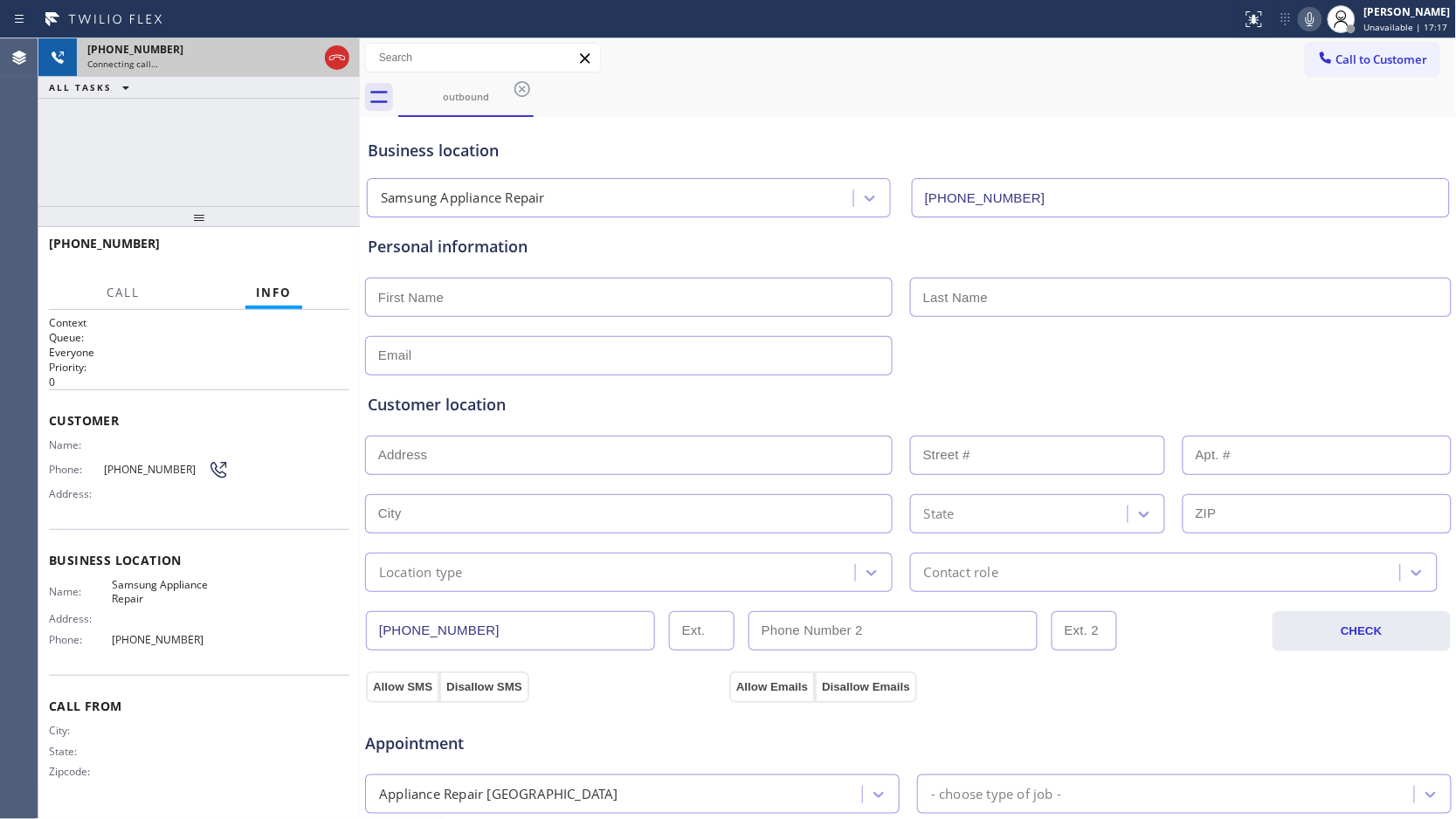 click on "[PHONE_NUMBER] Connecting call…" at bounding box center [199, 58] 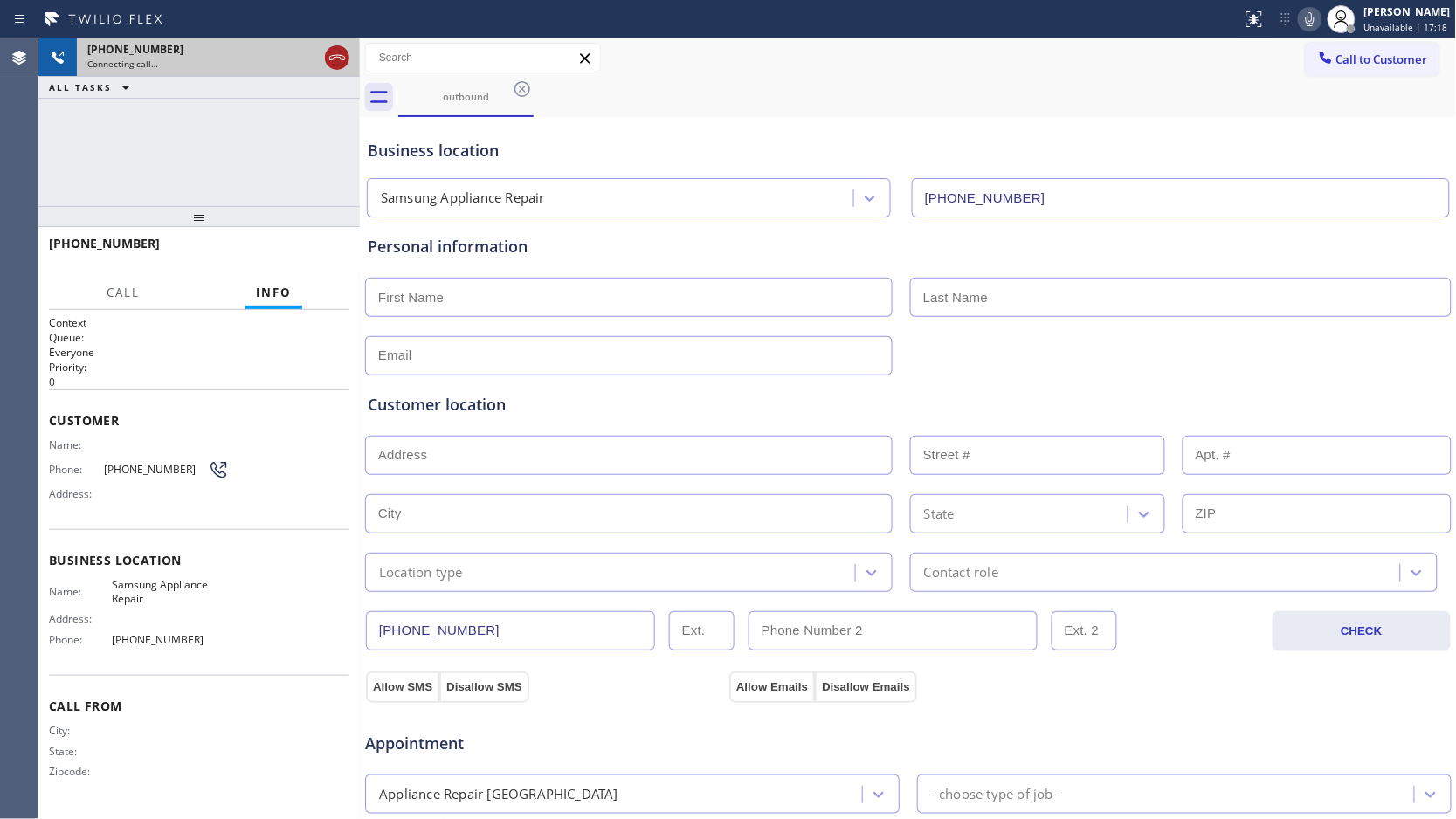click 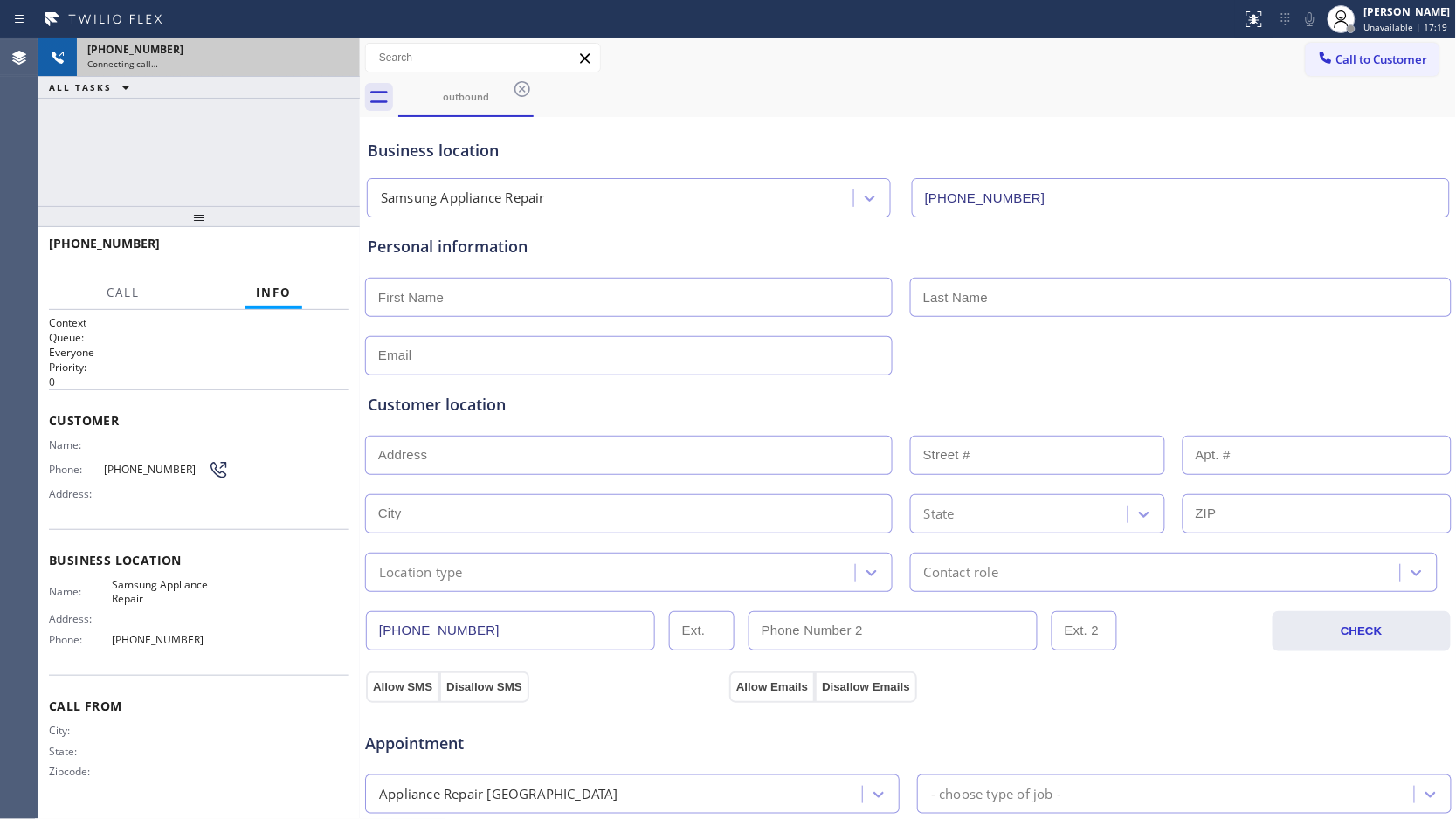 drag, startPoint x: 1310, startPoint y: 52, endPoint x: 1225, endPoint y: 88, distance: 92.30926 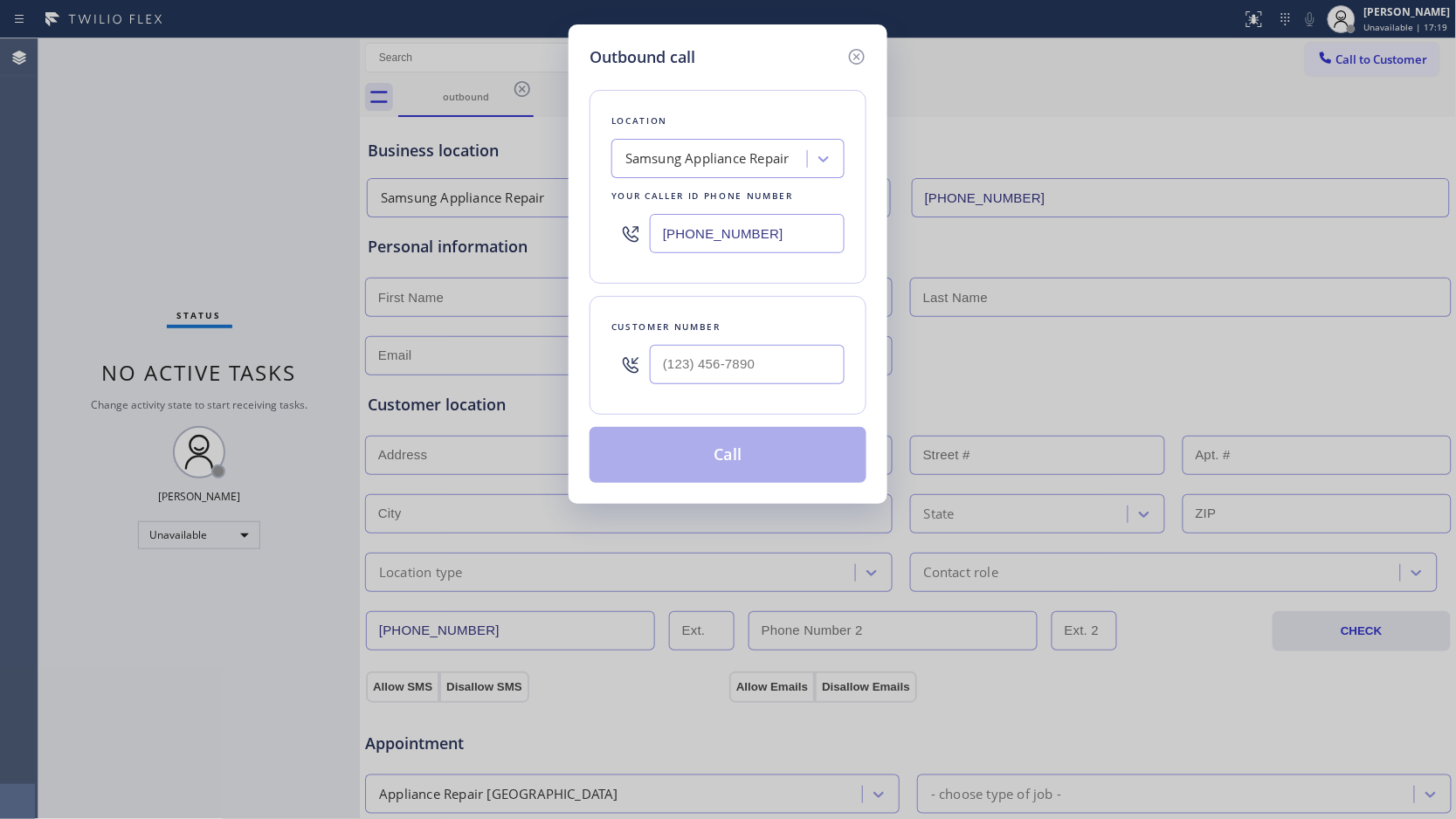type 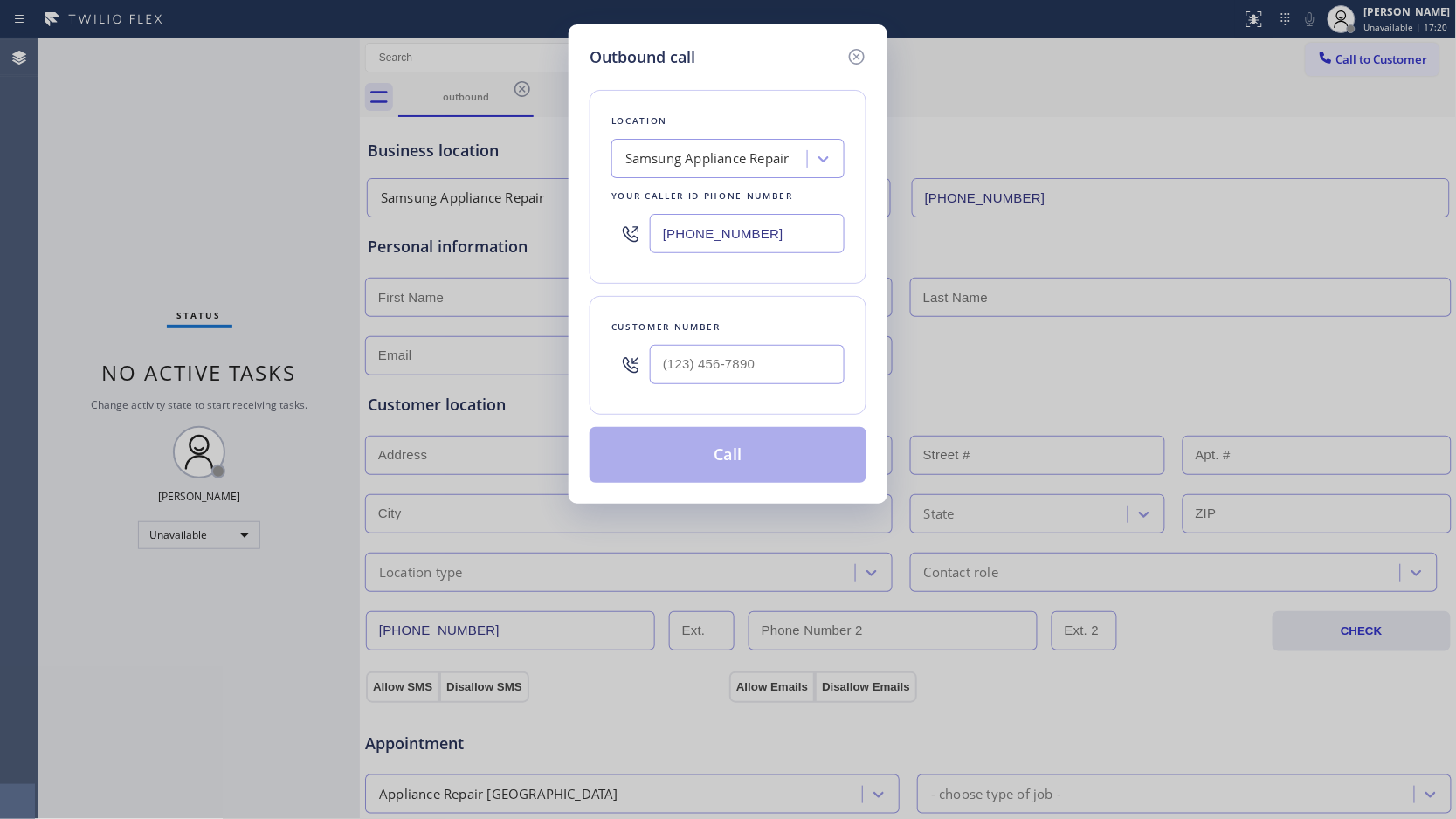 click at bounding box center (747, 364) 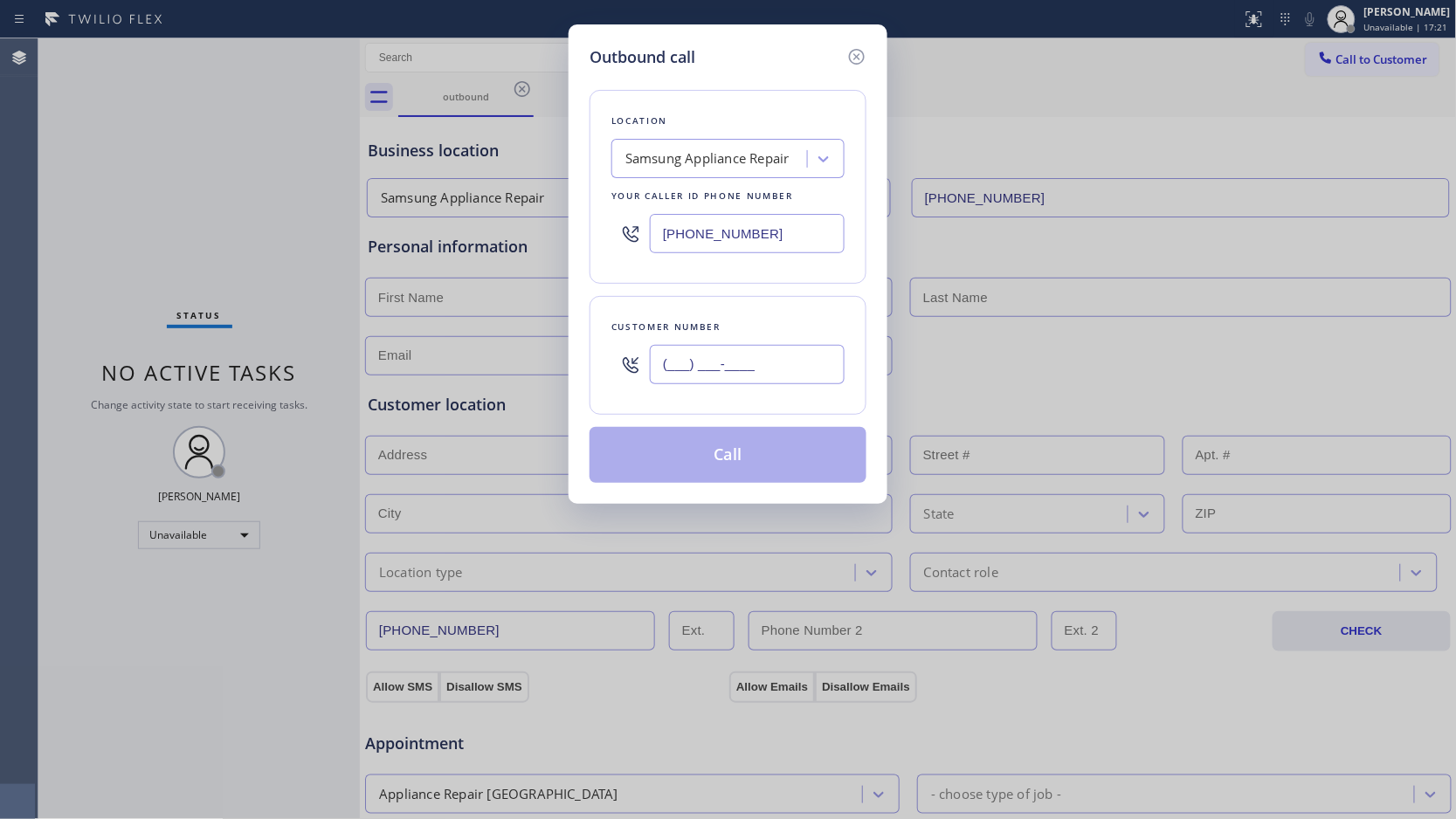 paste on "903) 277-4419" 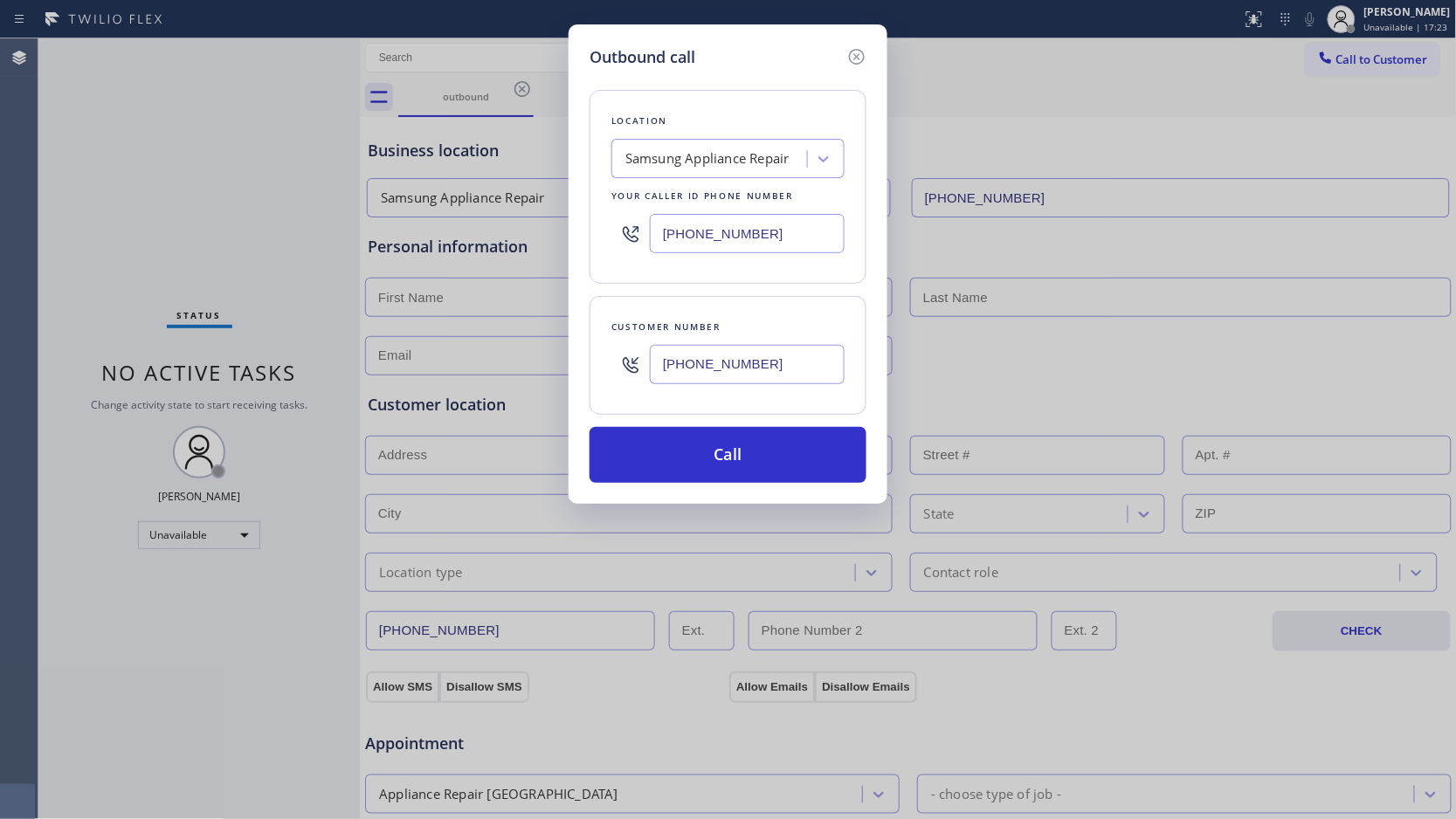 type on "[PHONE_NUMBER]" 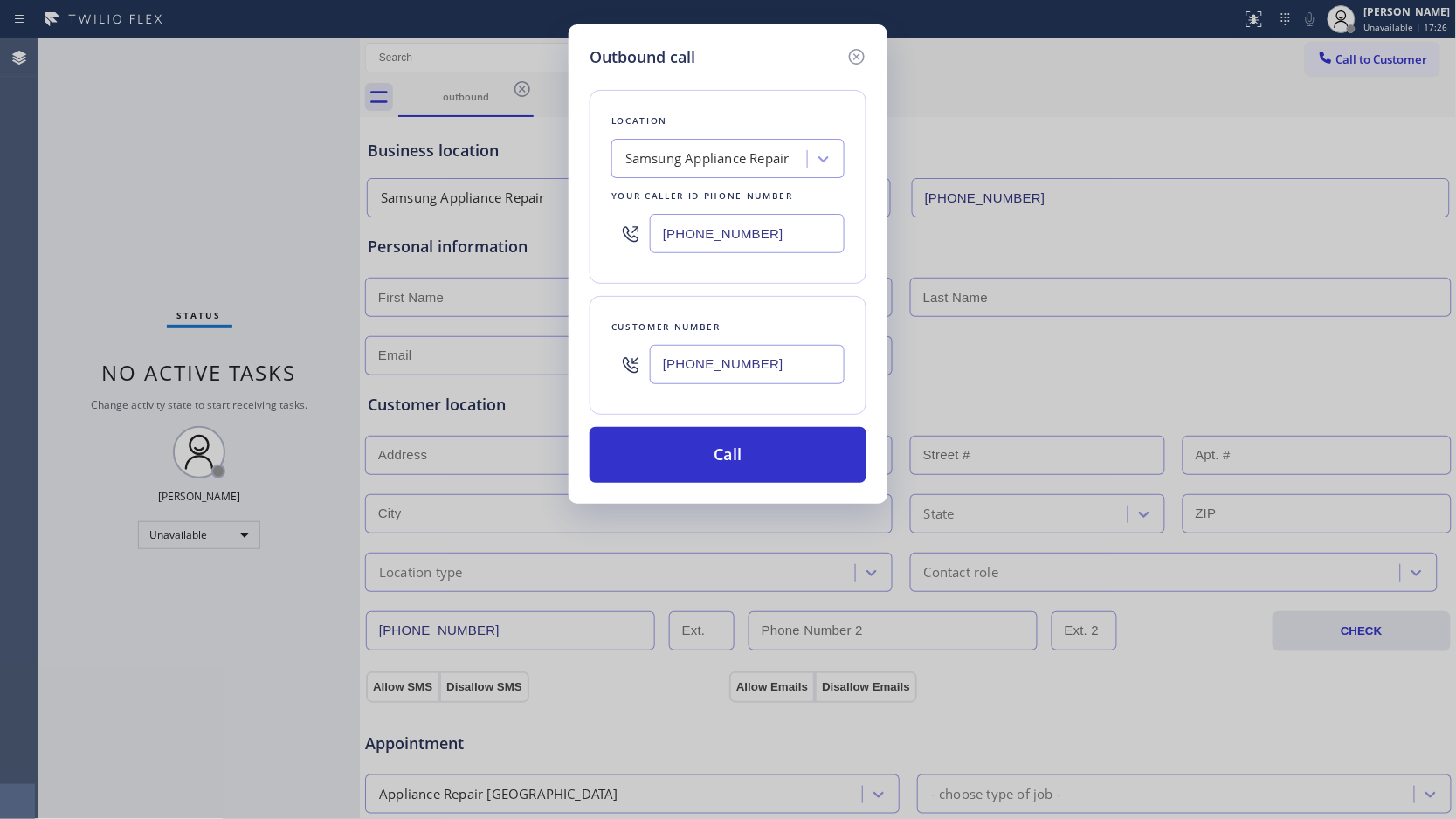 drag, startPoint x: 757, startPoint y: 236, endPoint x: 601, endPoint y: 234, distance: 156.01282 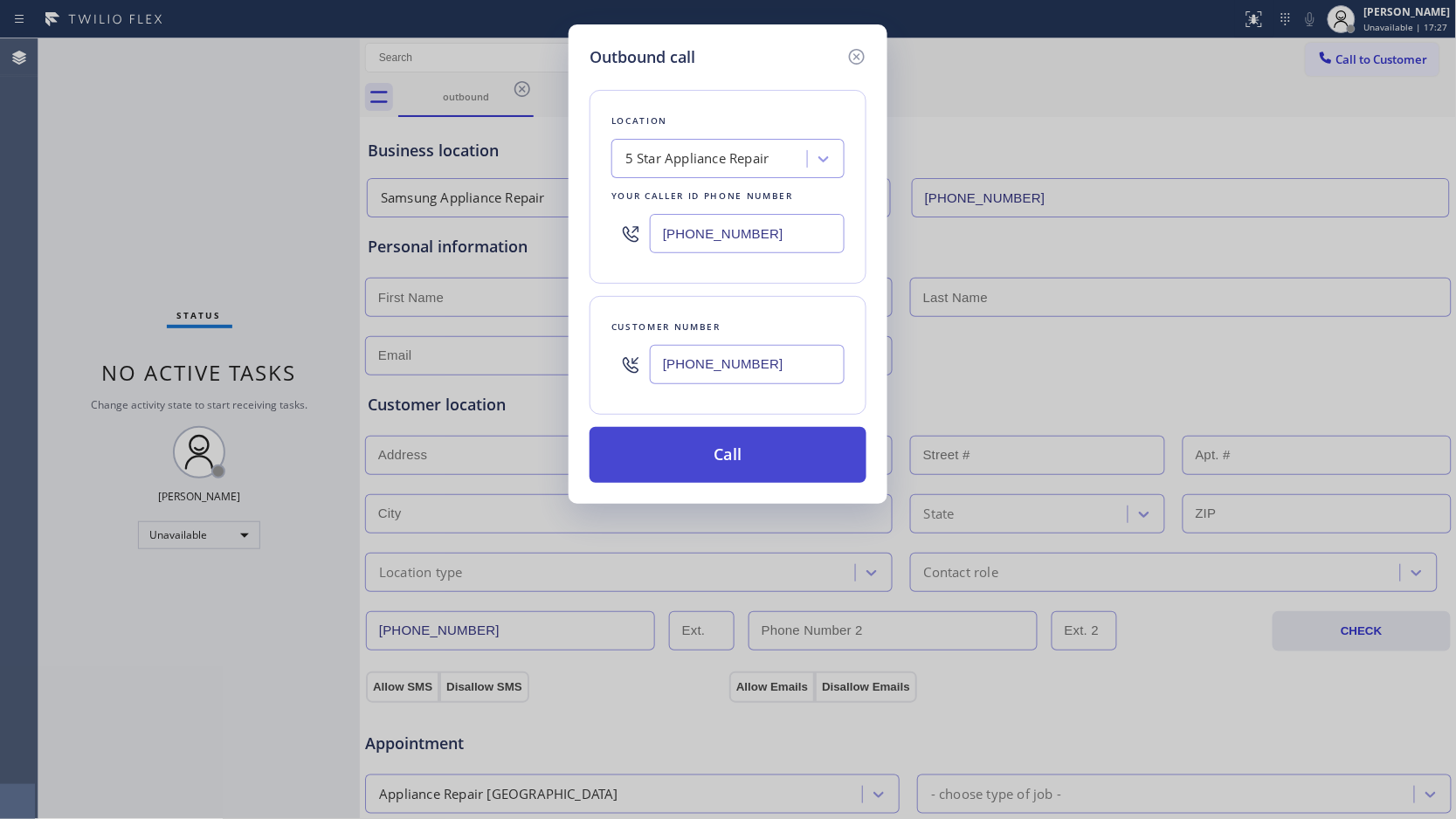 type on "[PHONE_NUMBER]" 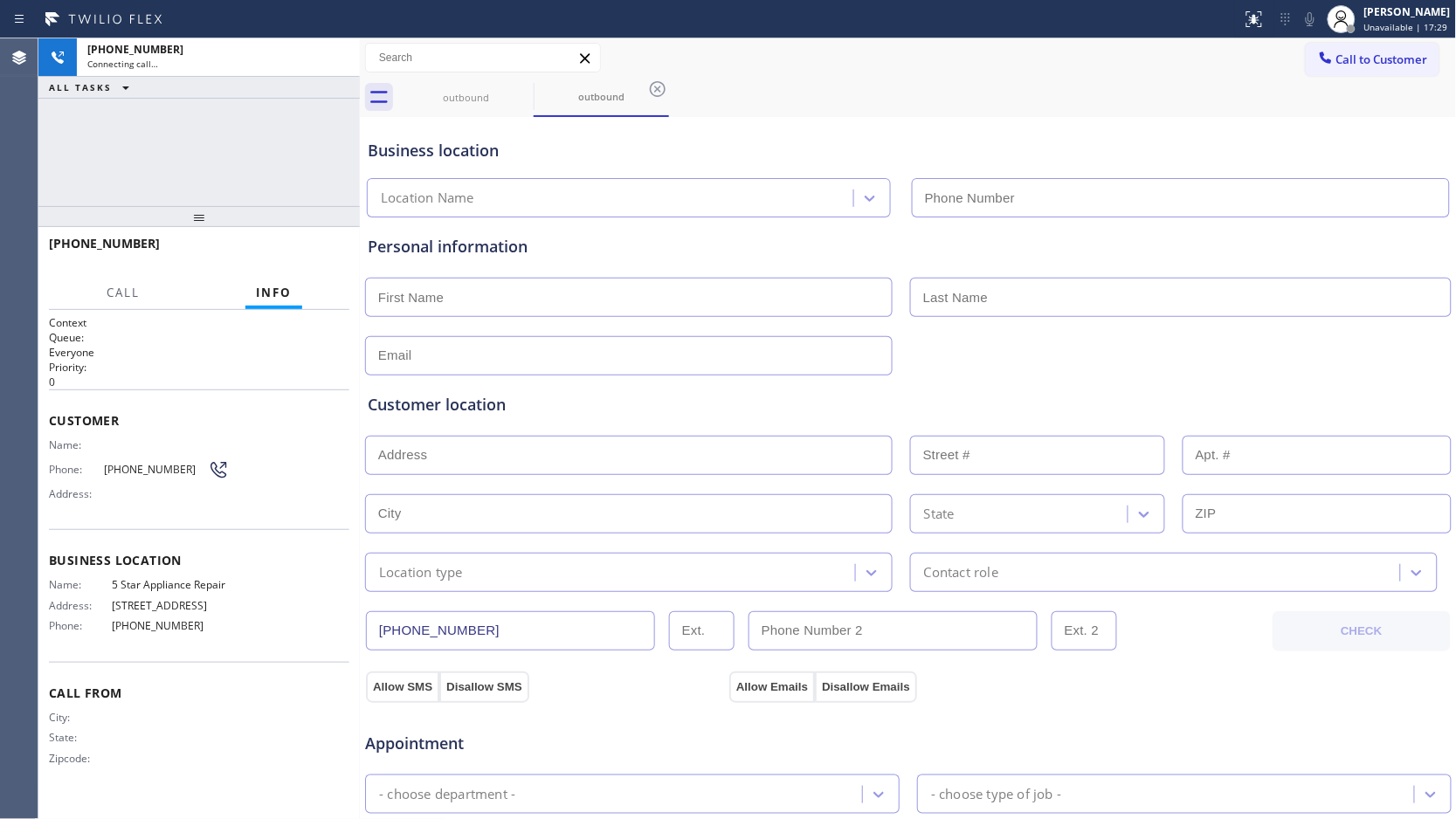 type on "[PHONE_NUMBER]" 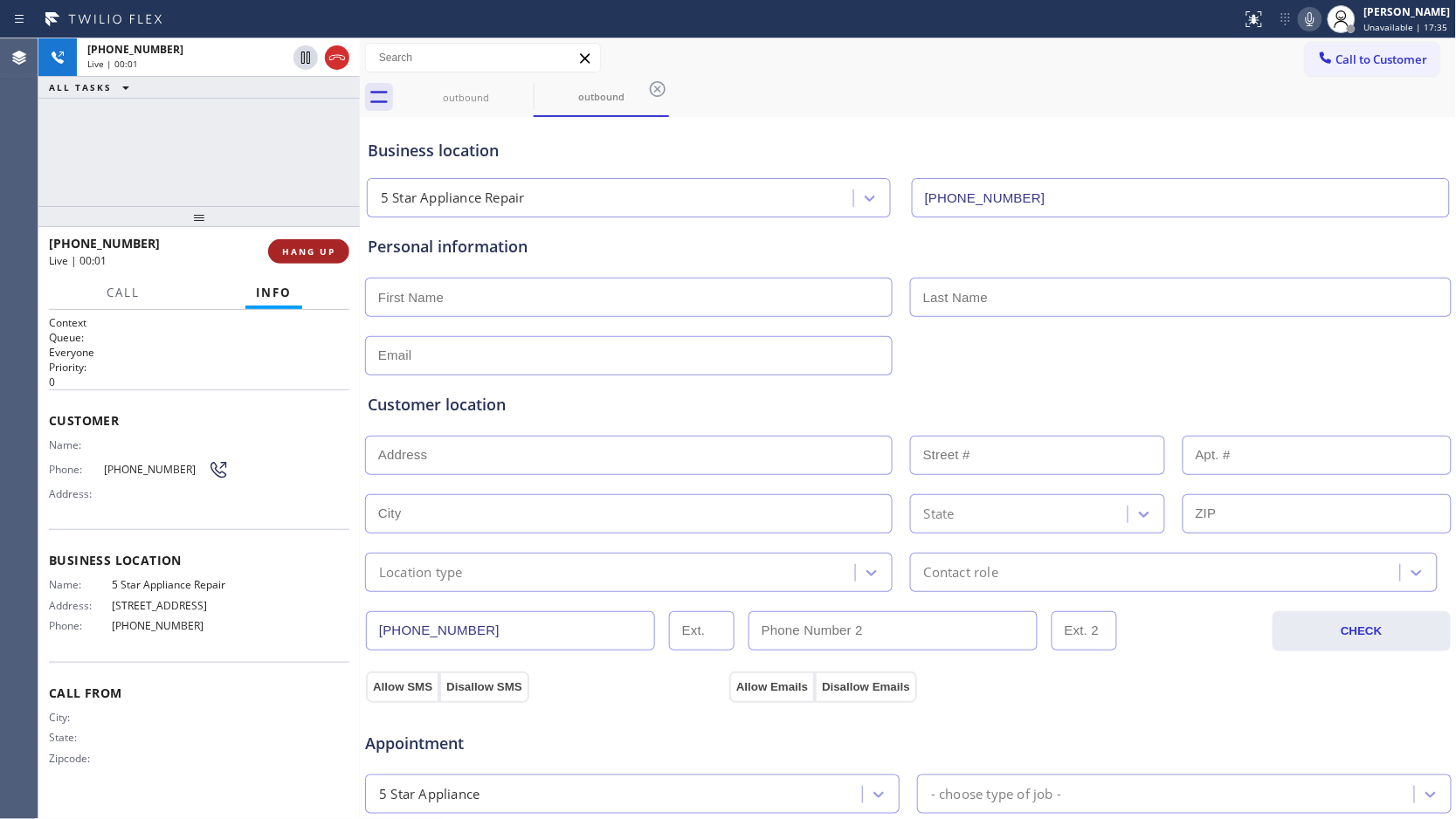 click on "HANG UP" at bounding box center [308, 251] 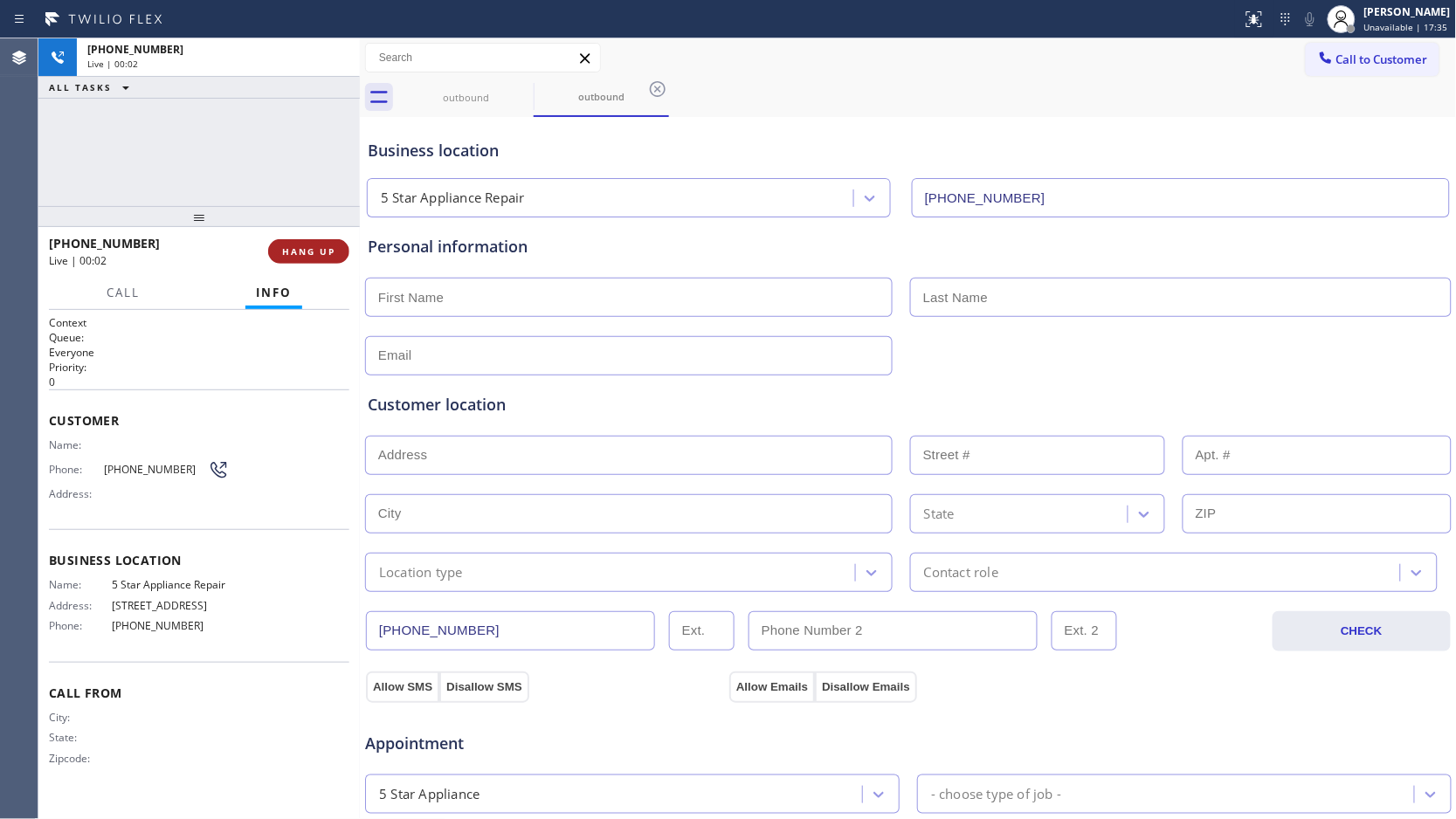 click on "HANG UP" at bounding box center (308, 251) 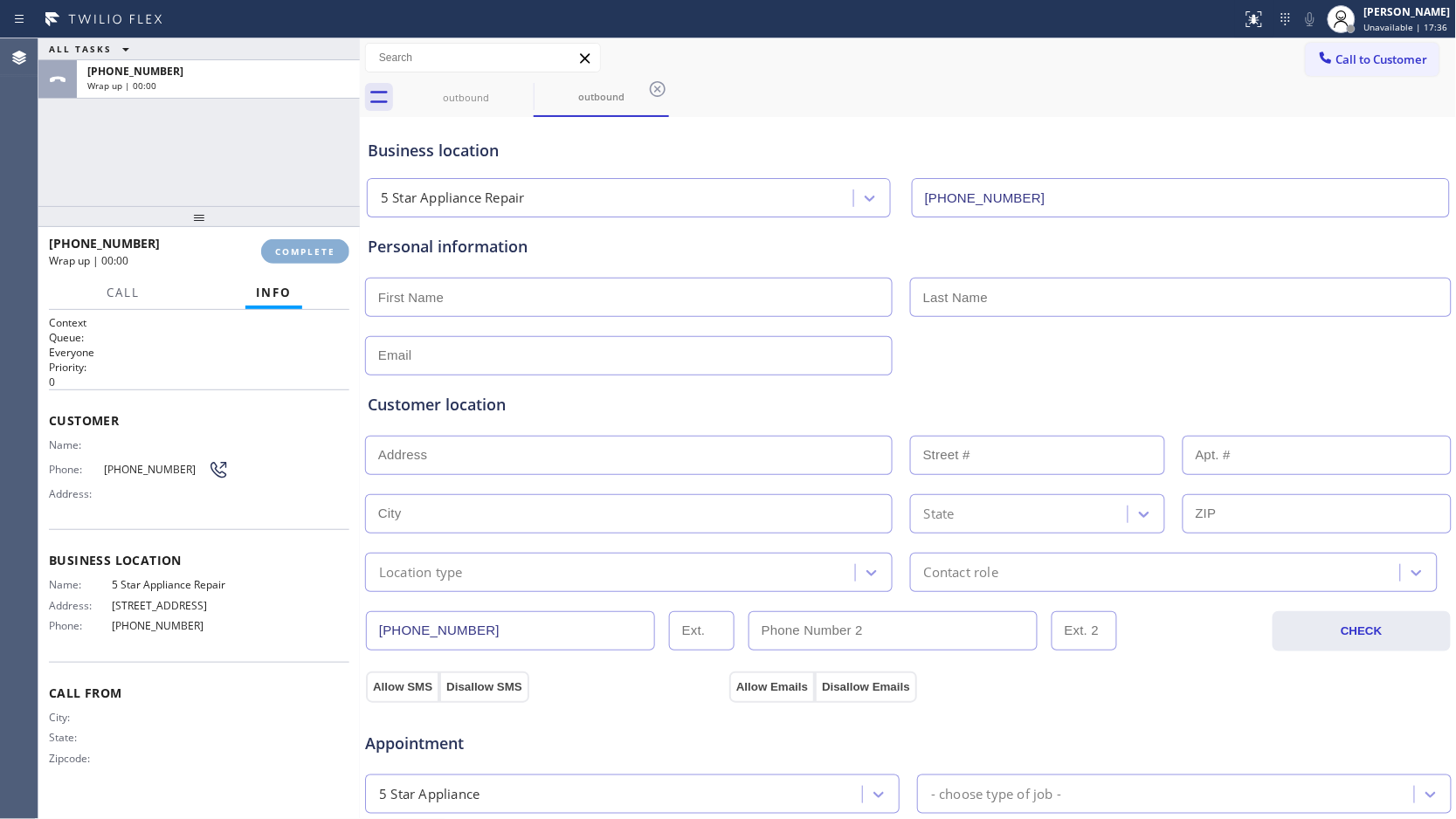click on "COMPLETE" at bounding box center [305, 251] 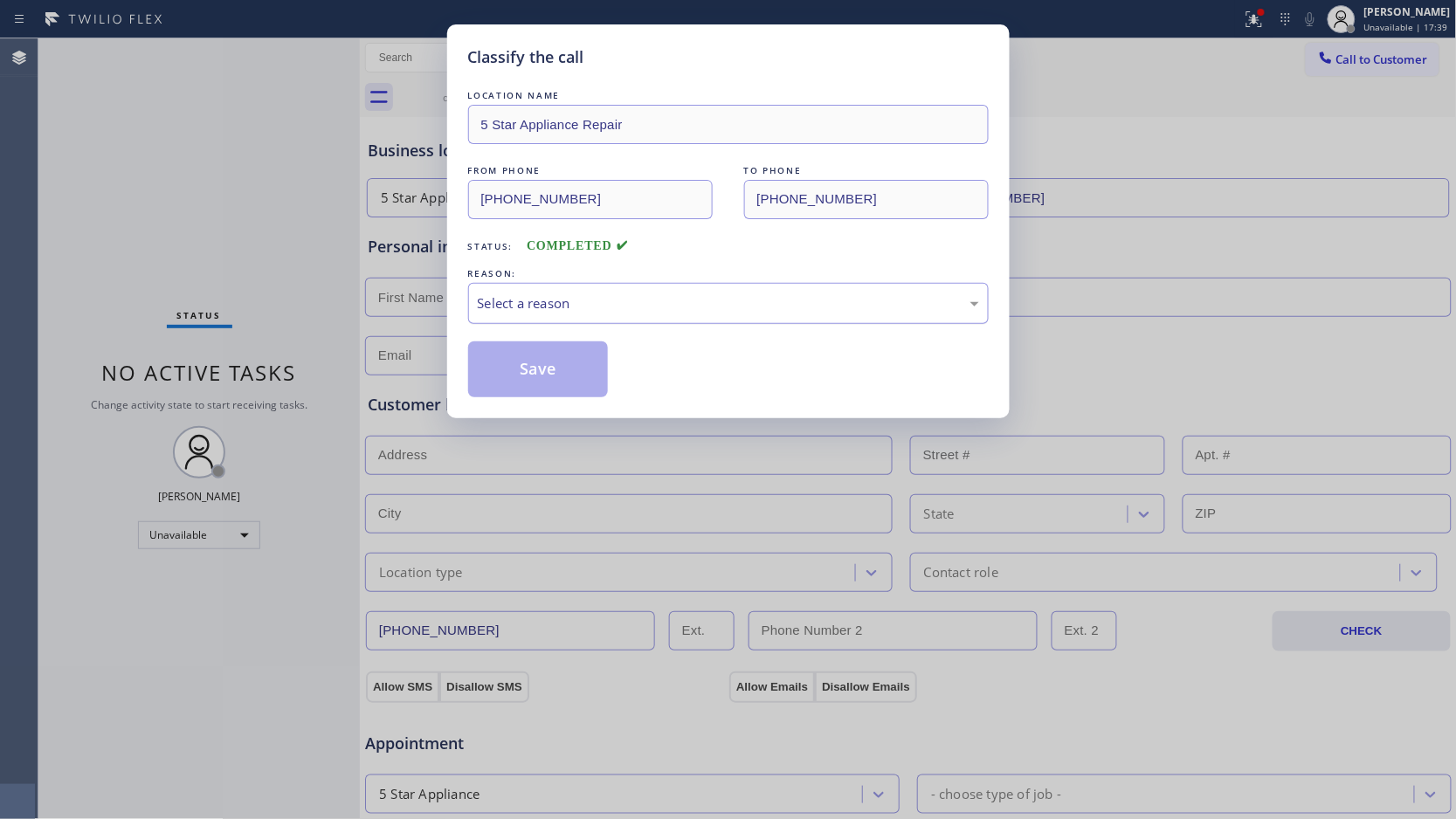 drag, startPoint x: 493, startPoint y: 299, endPoint x: 494, endPoint y: 318, distance: 19.026298 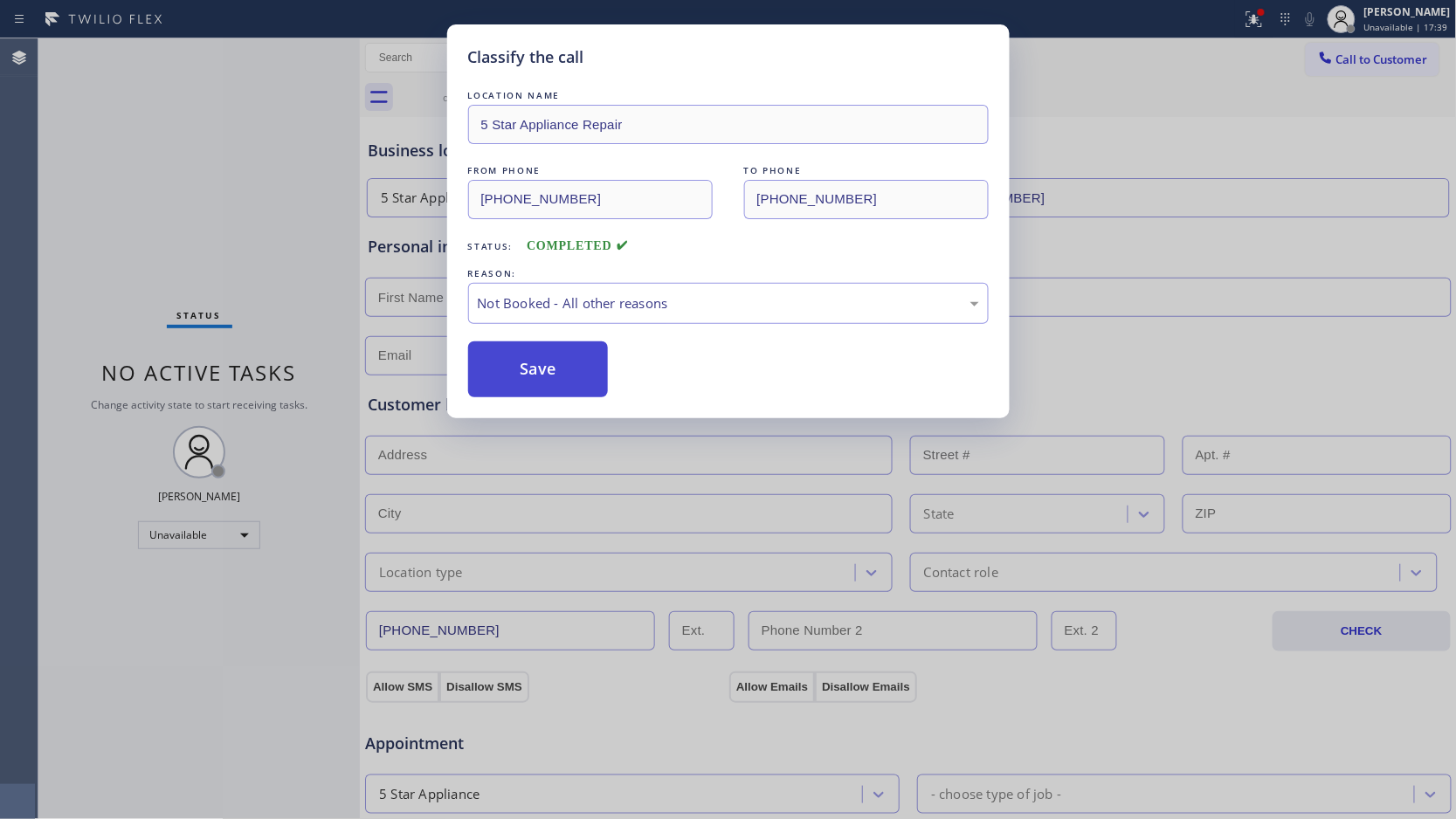 click on "Save" at bounding box center [538, 369] 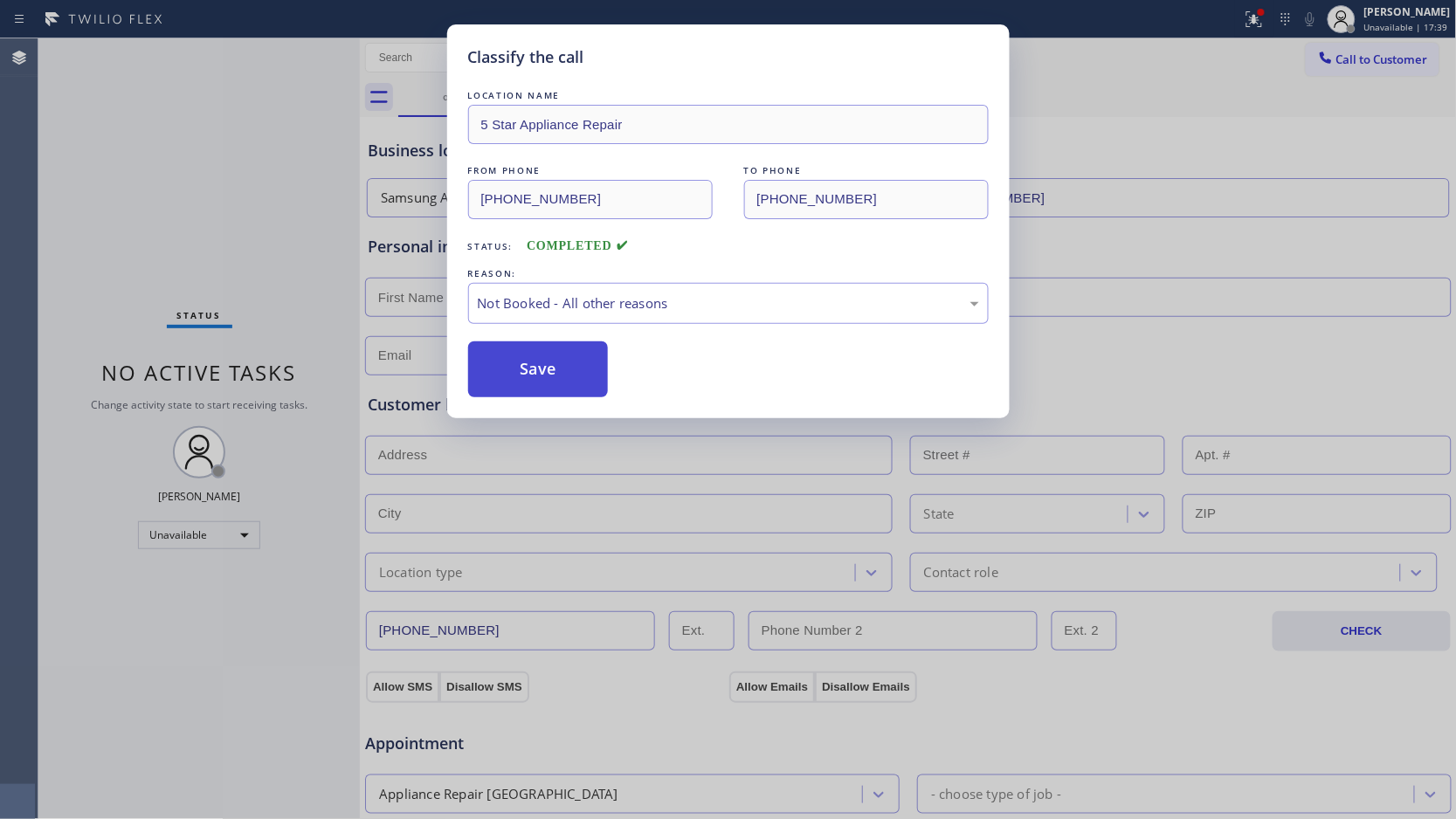 click on "Save" at bounding box center (538, 369) 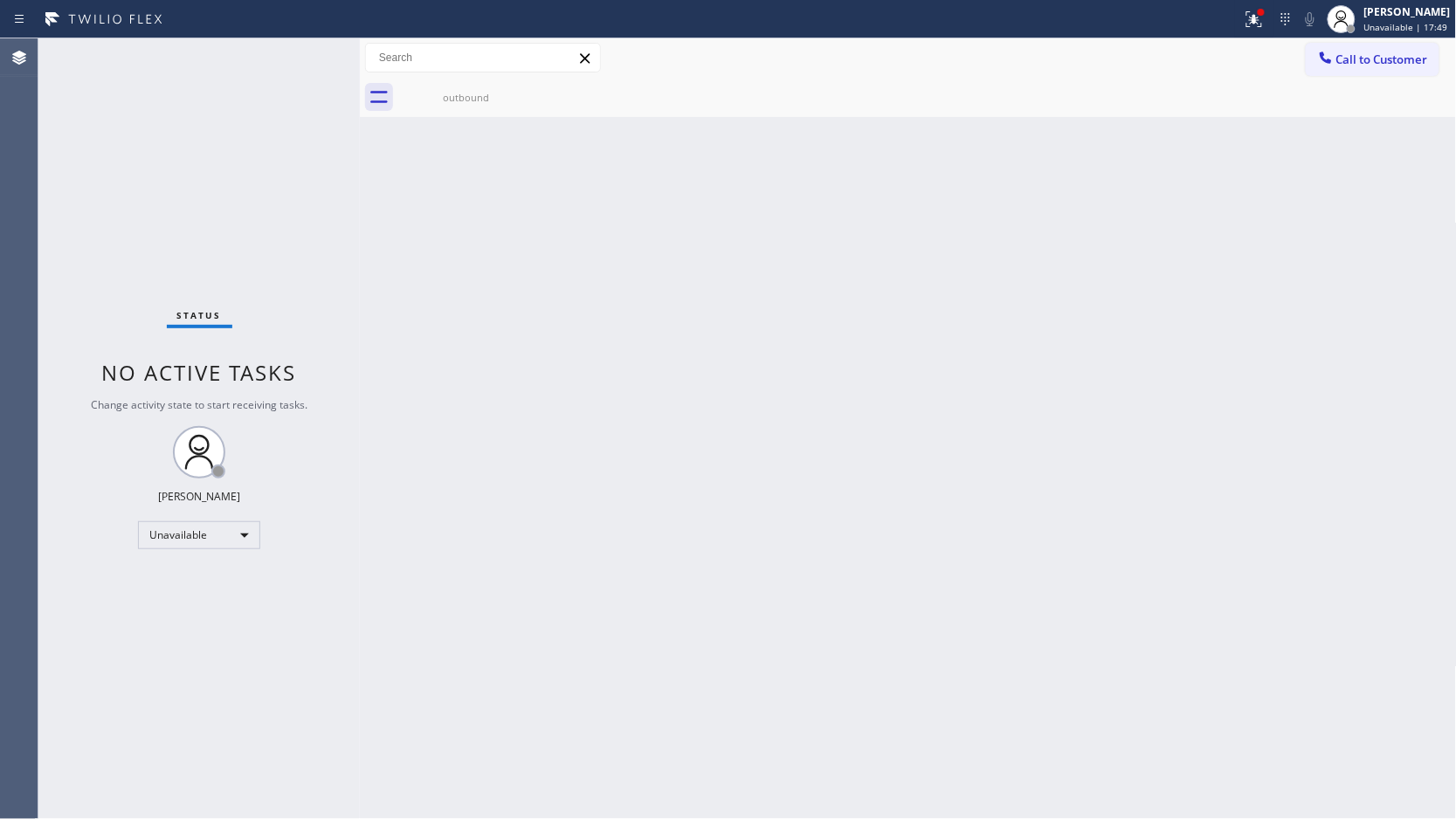 drag, startPoint x: 1242, startPoint y: 19, endPoint x: 1212, endPoint y: 94, distance: 80.77747 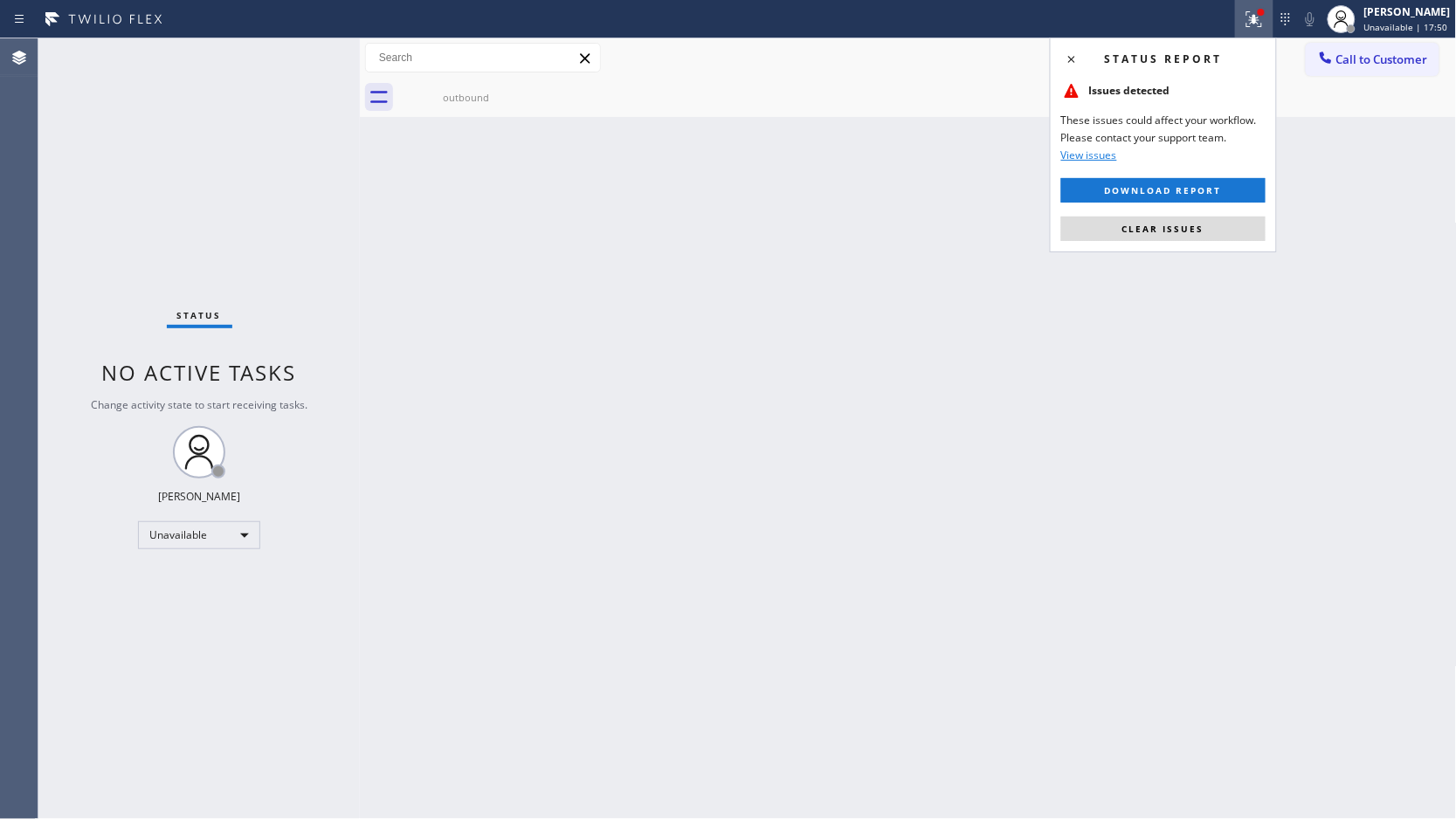 drag, startPoint x: 1150, startPoint y: 213, endPoint x: 1215, endPoint y: 155, distance: 87.114867 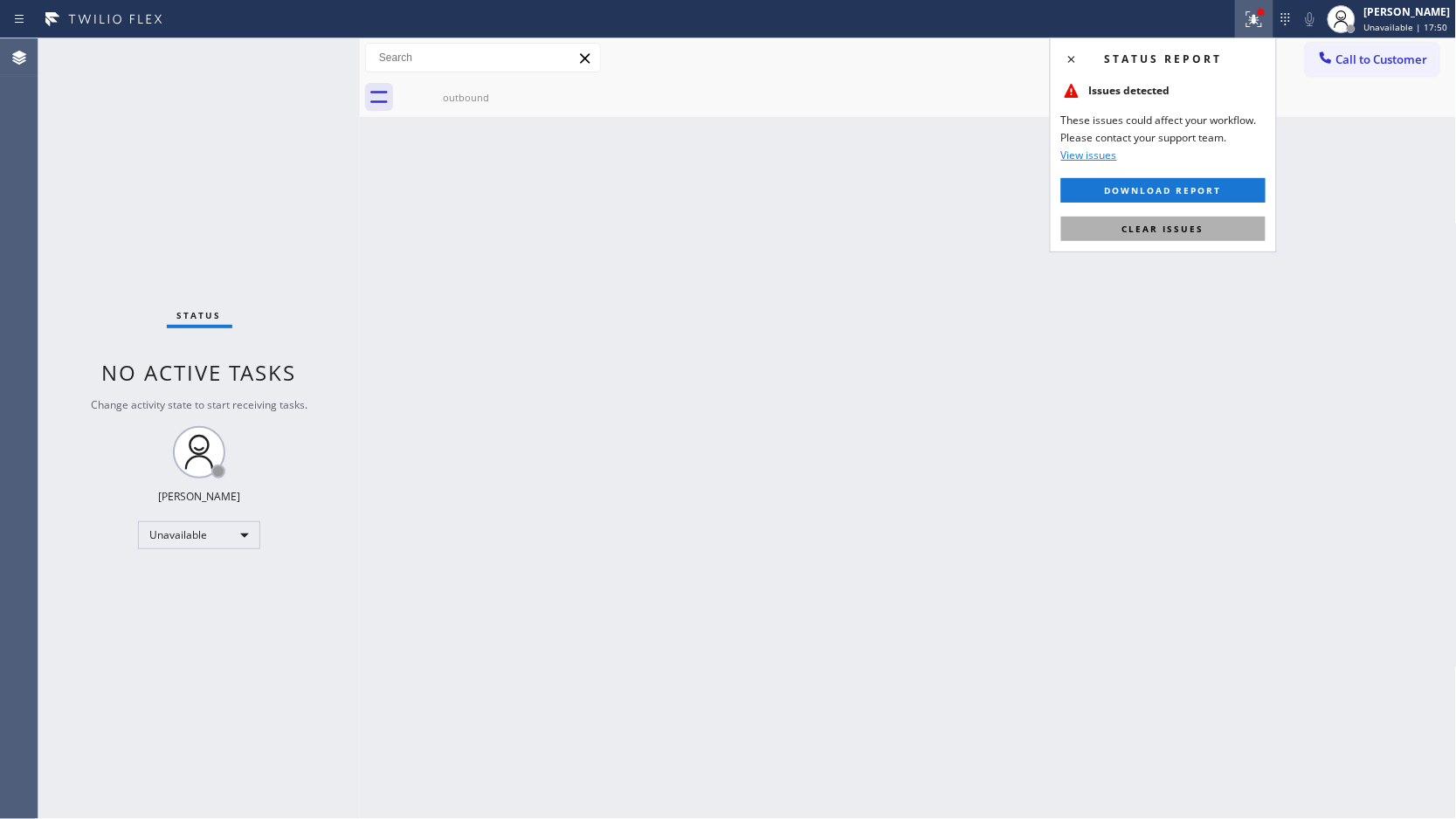 click on "Clear issues" at bounding box center (1163, 229) 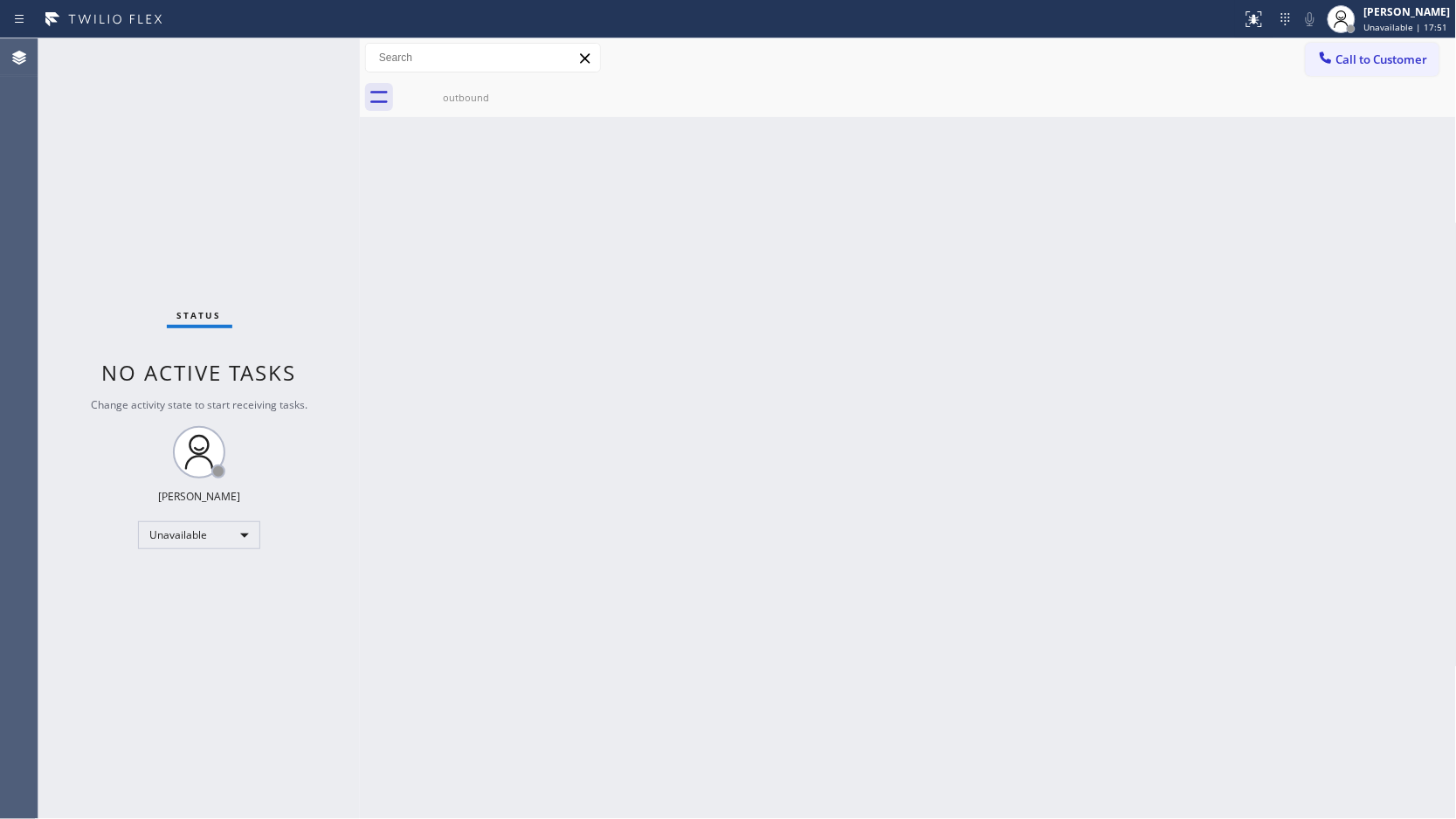 click on "Call to Customer" at bounding box center (1372, 59) 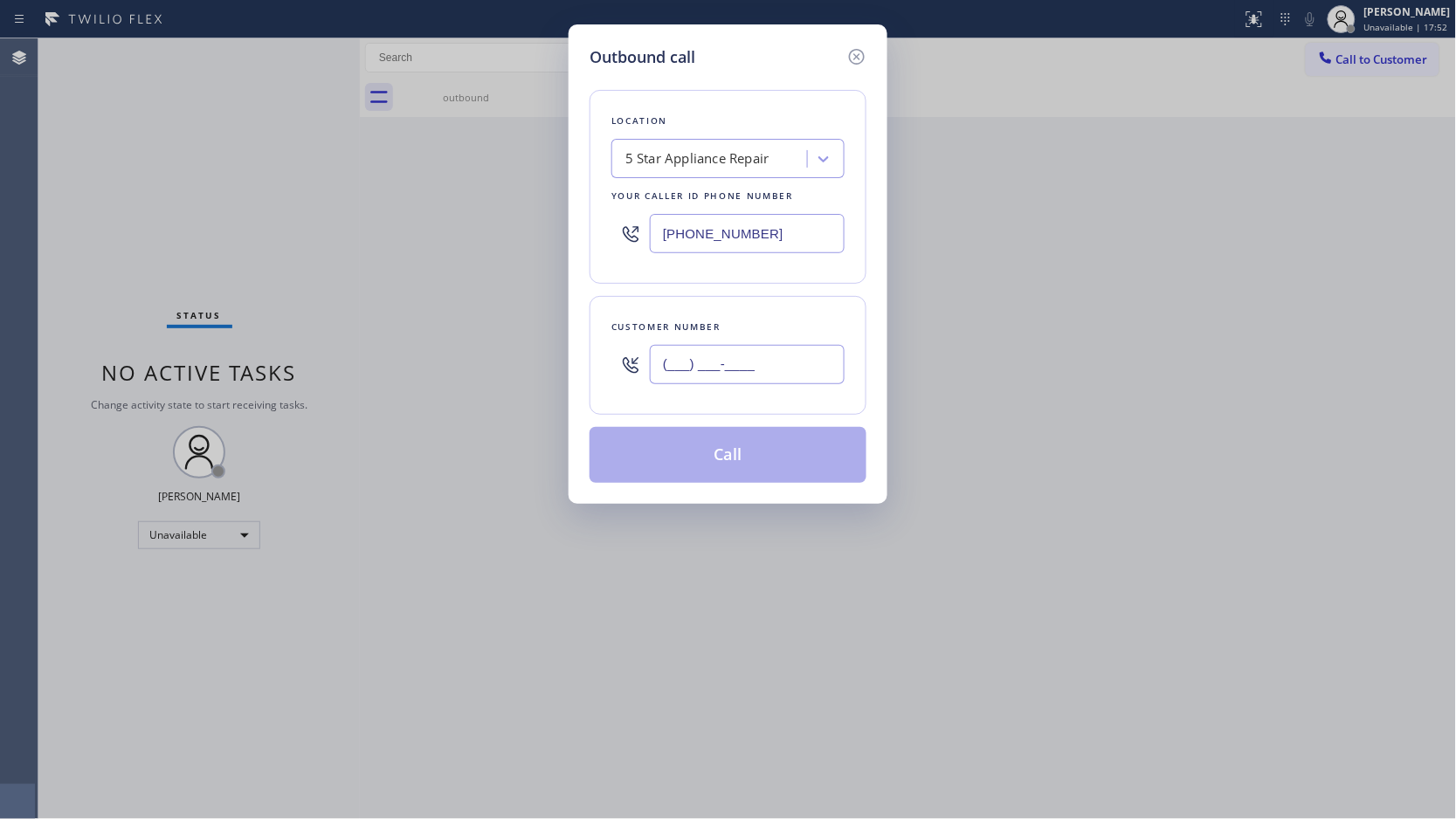 paste on "646) 808-9042" 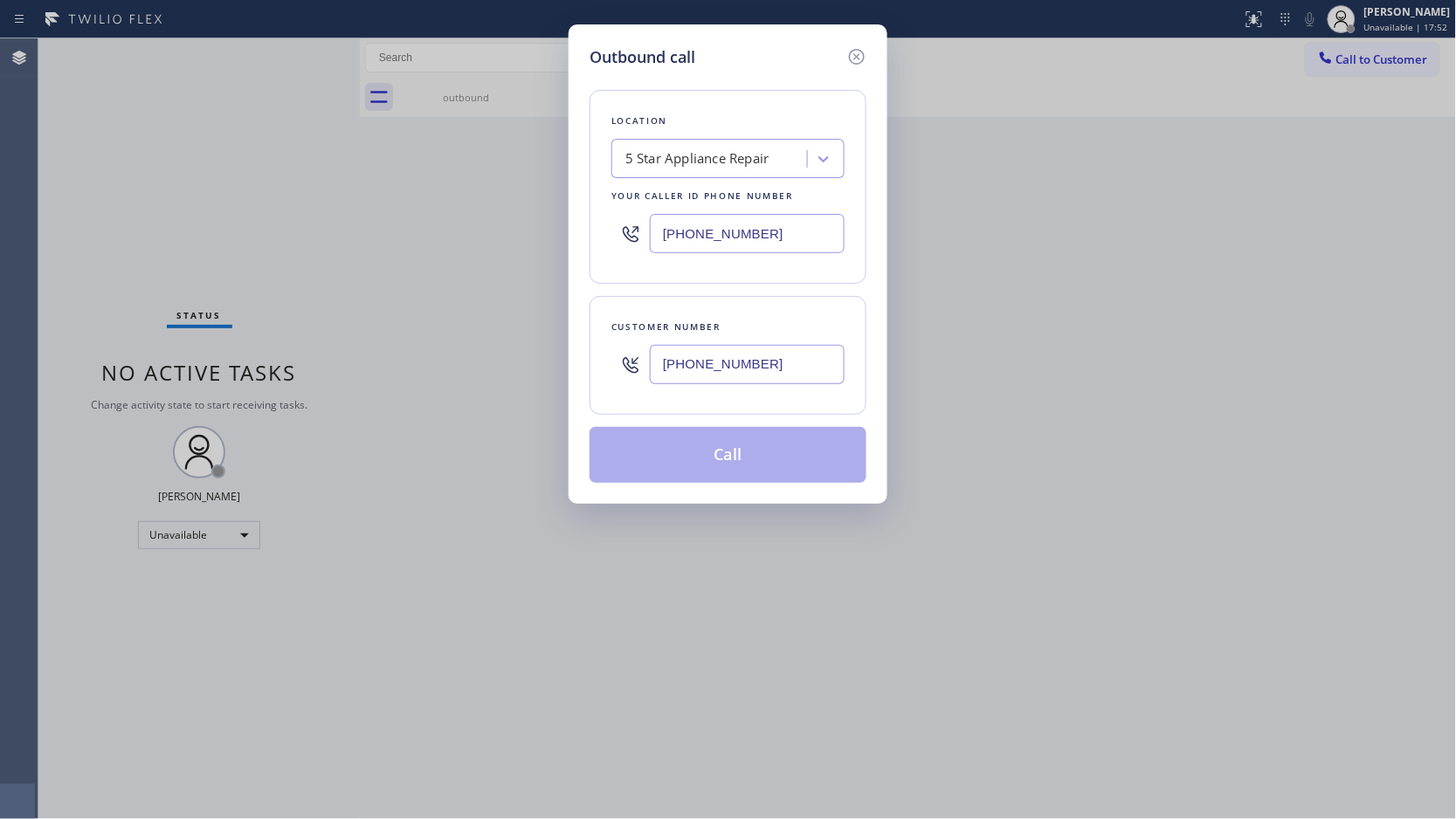 click on "[PHONE_NUMBER]" at bounding box center [747, 364] 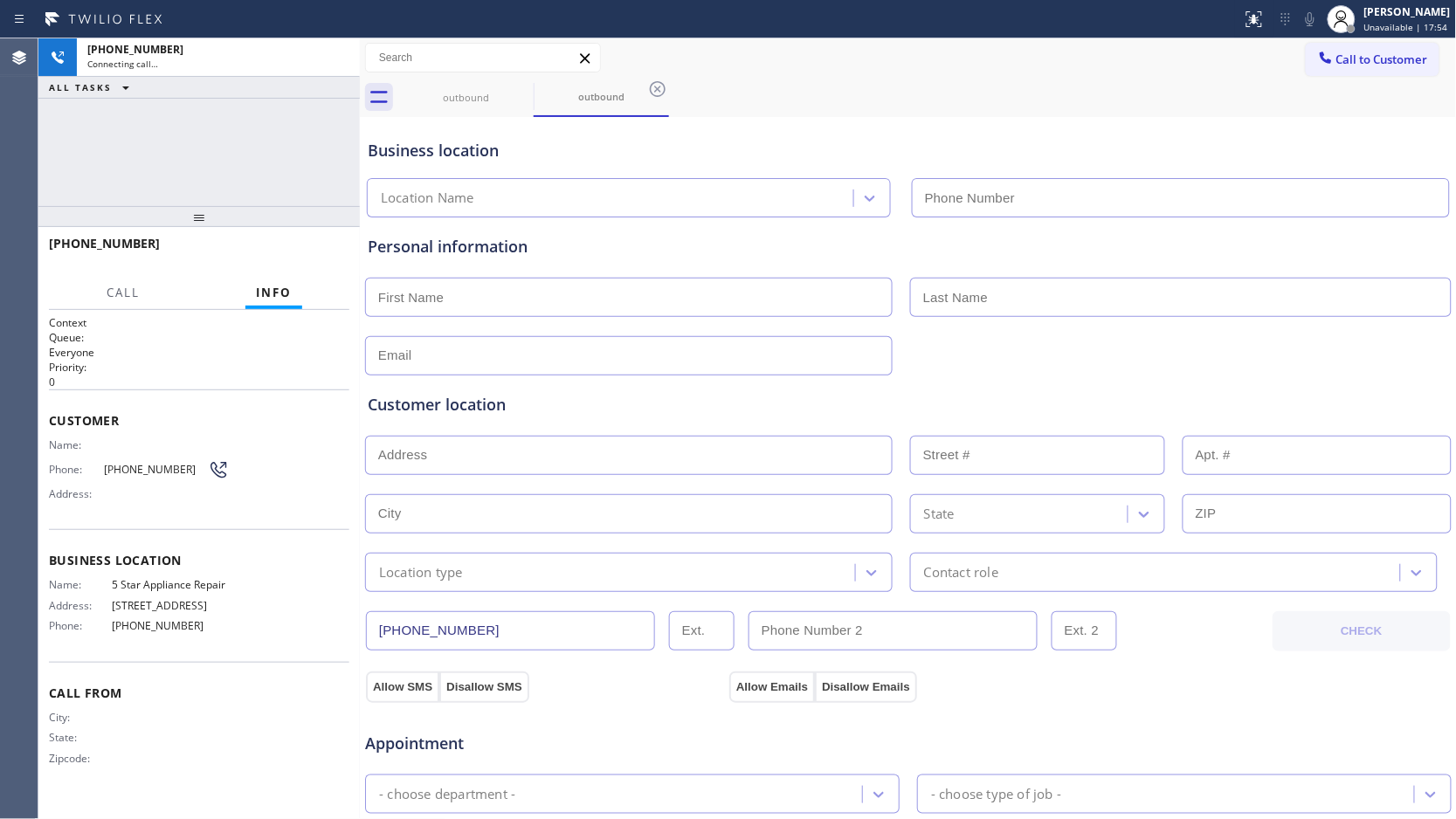 type on "[PHONE_NUMBER]" 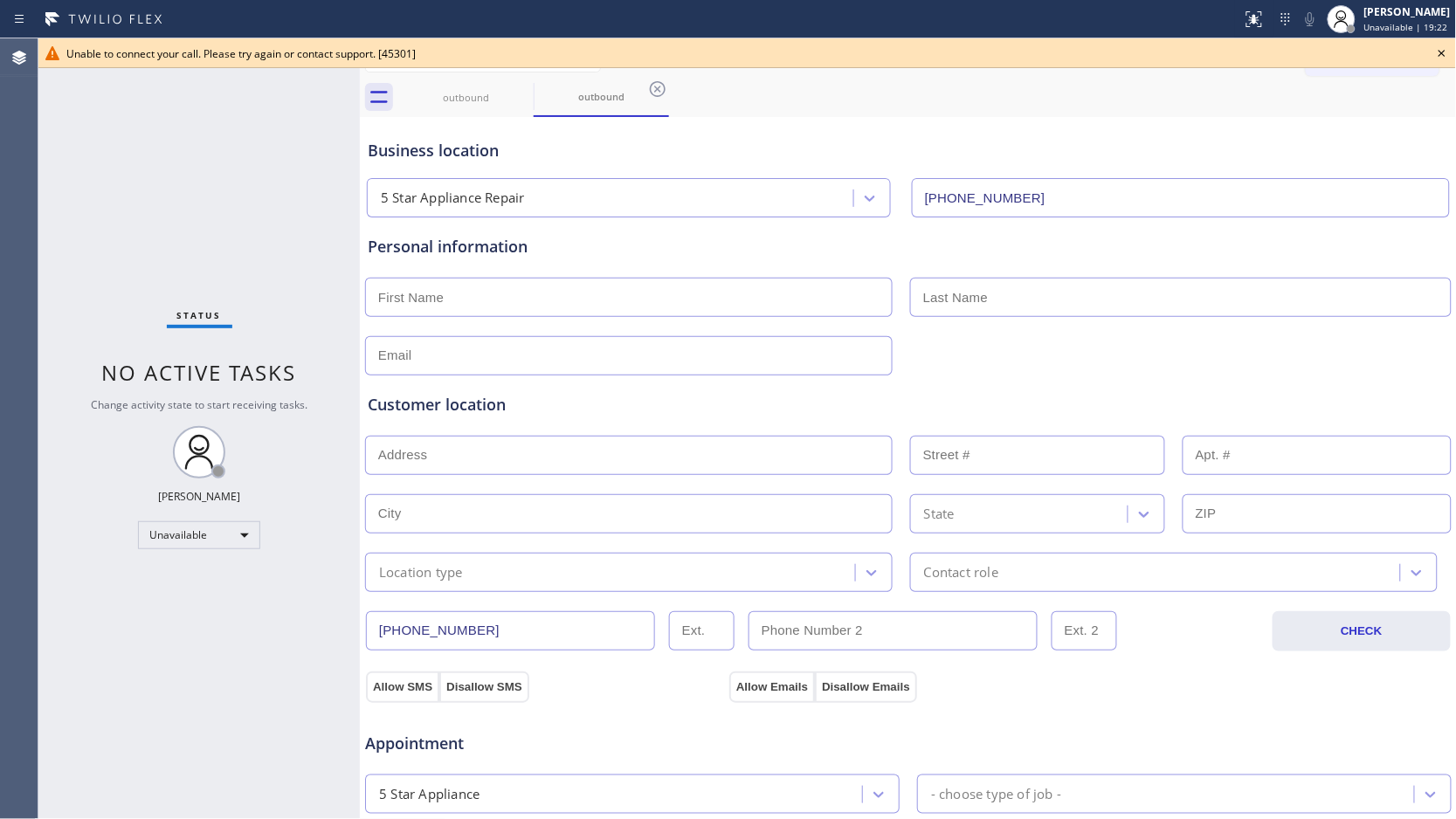 click 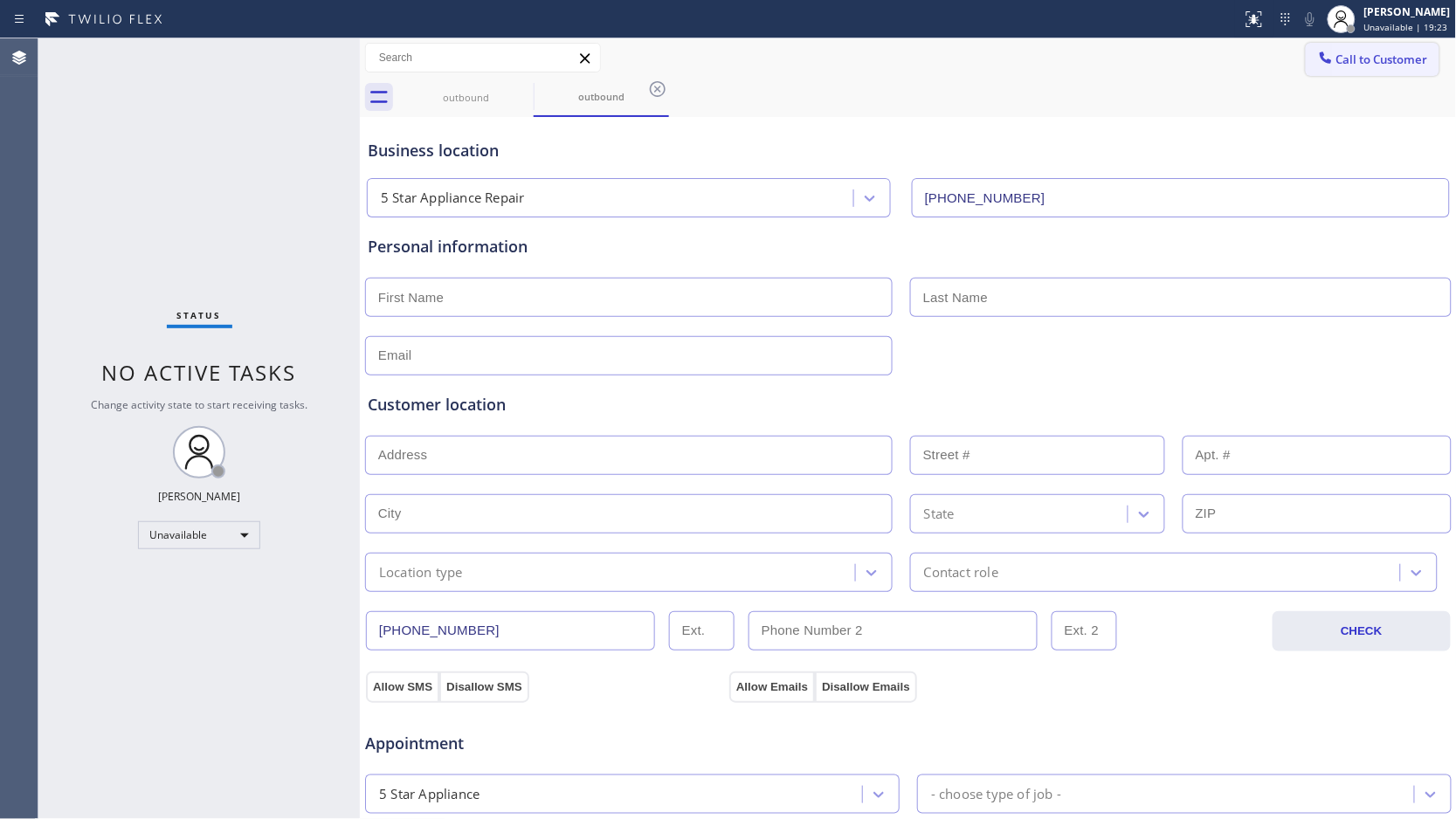 click on "Call to Customer" at bounding box center [1382, 59] 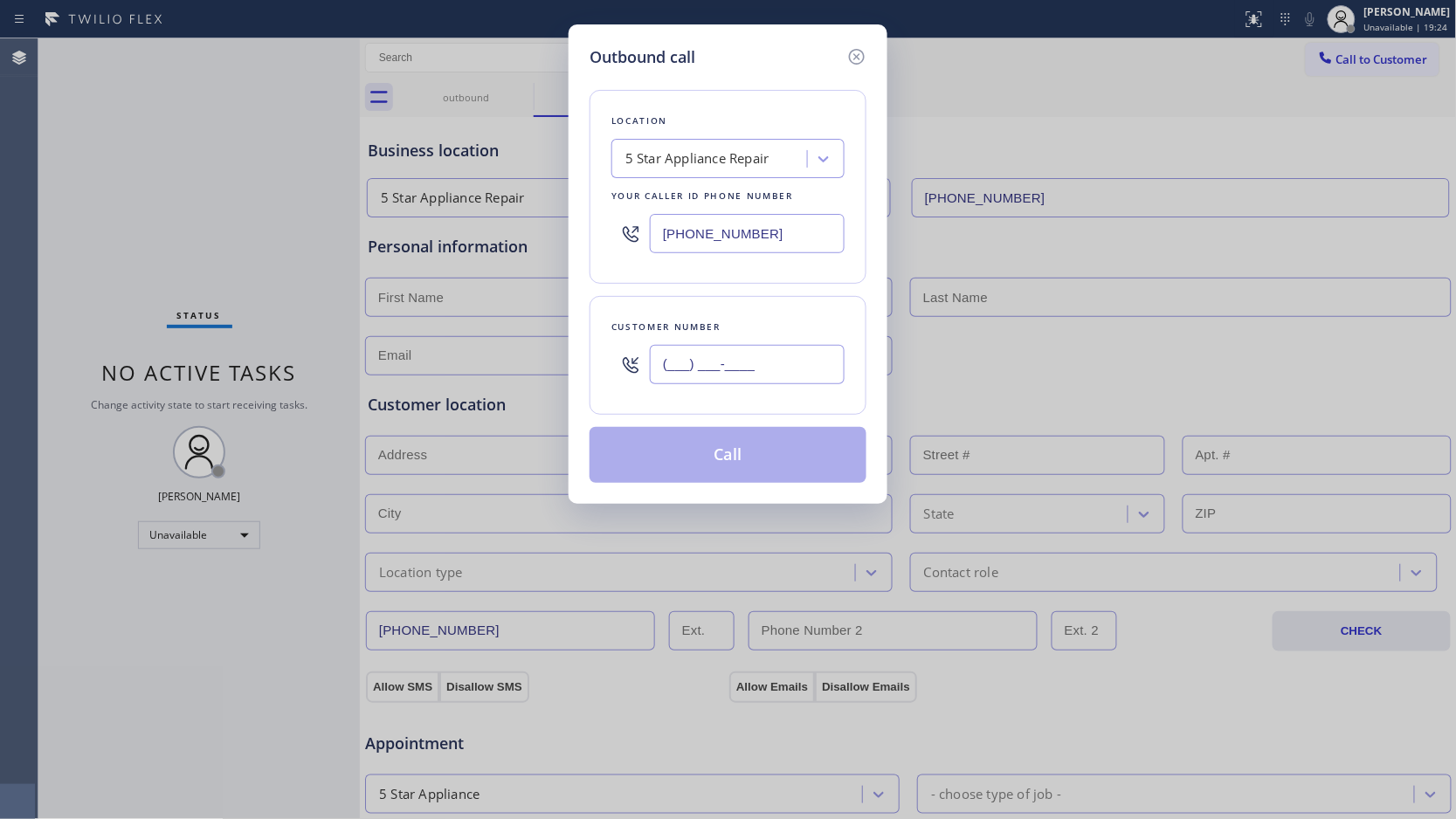 click on "(___) ___-____" at bounding box center [747, 364] 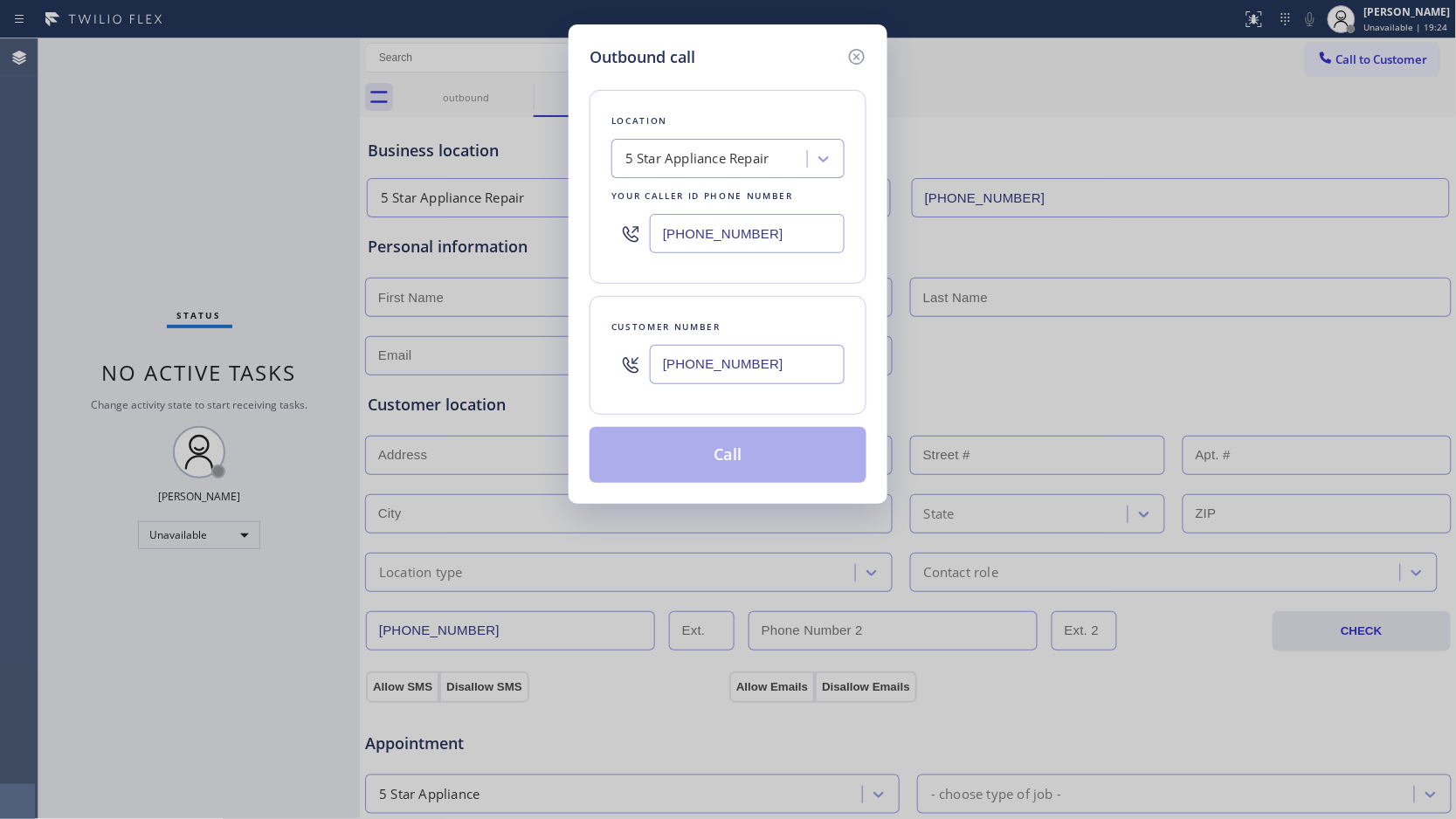type on "[PHONE_NUMBER]" 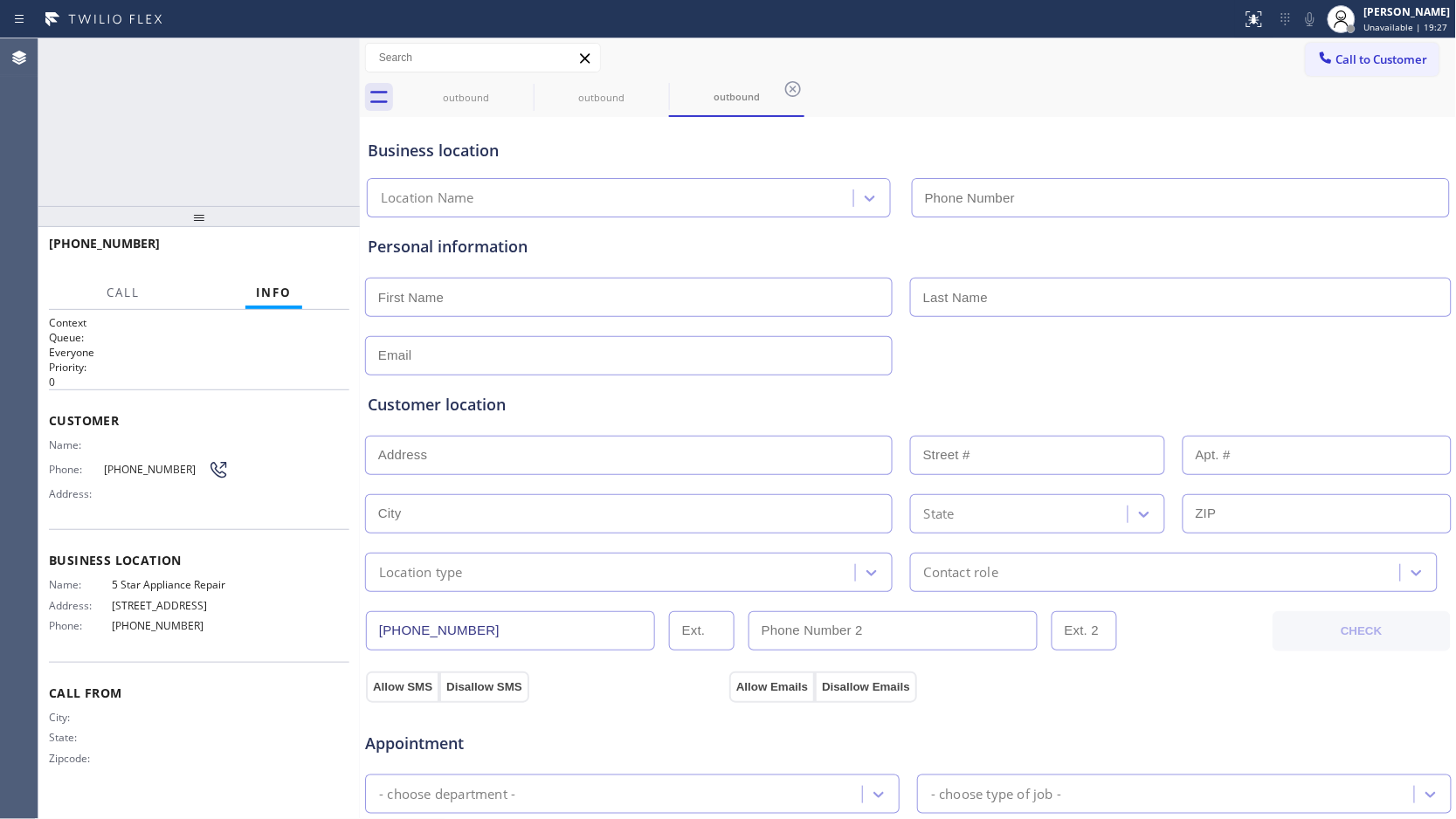type on "[PHONE_NUMBER]" 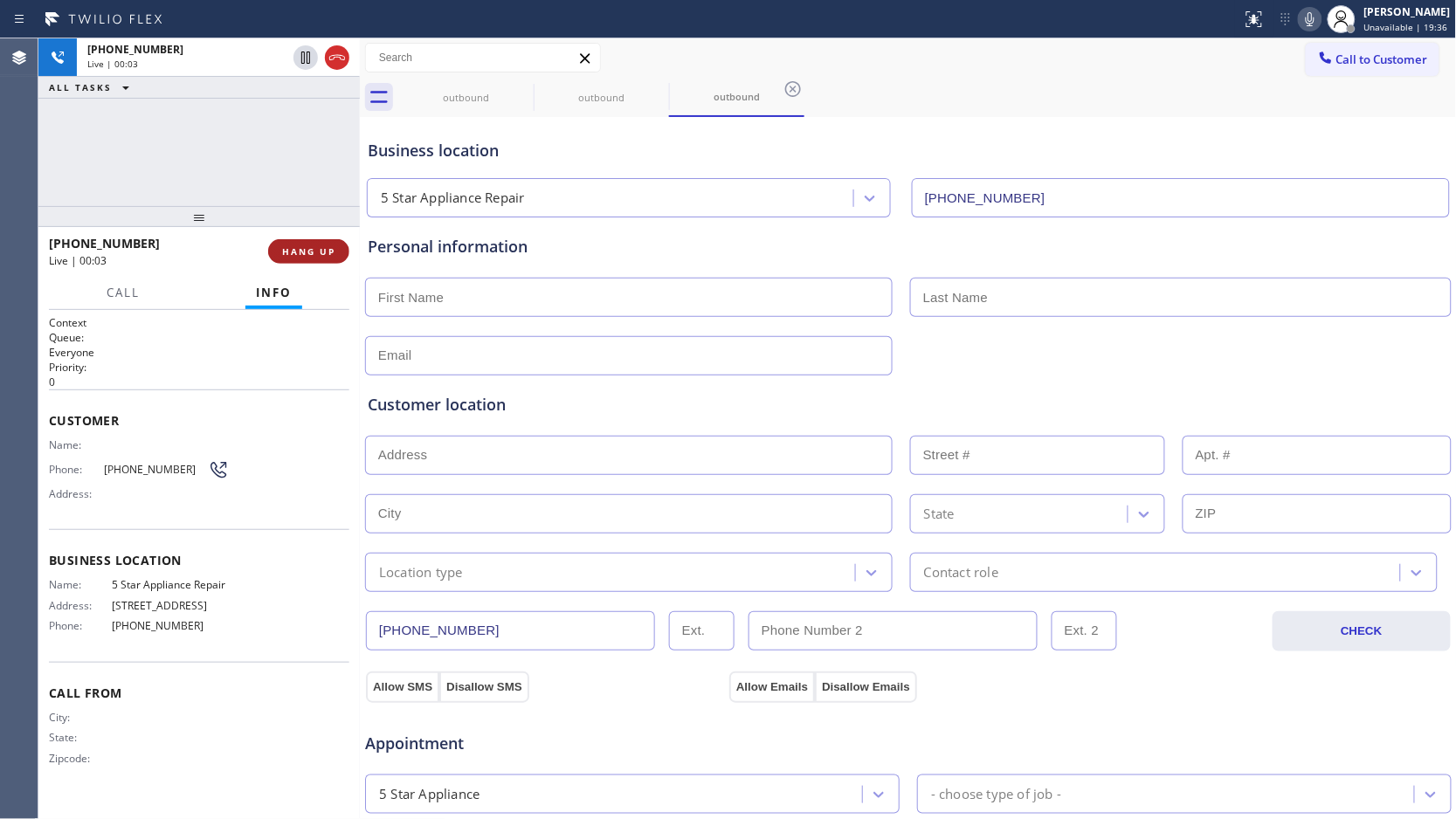 click on "HANG UP" at bounding box center (308, 251) 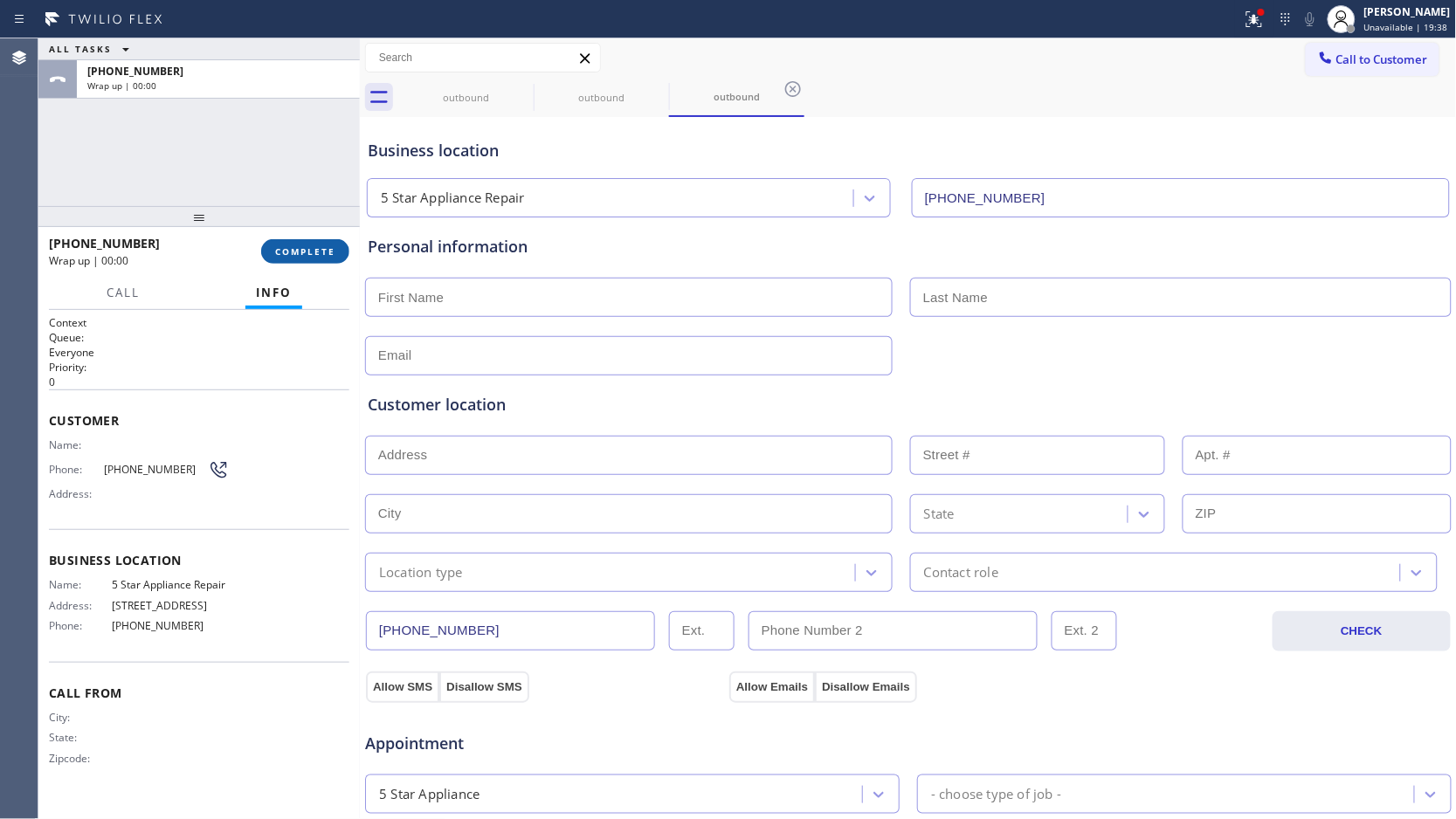 click on "COMPLETE" at bounding box center [305, 251] 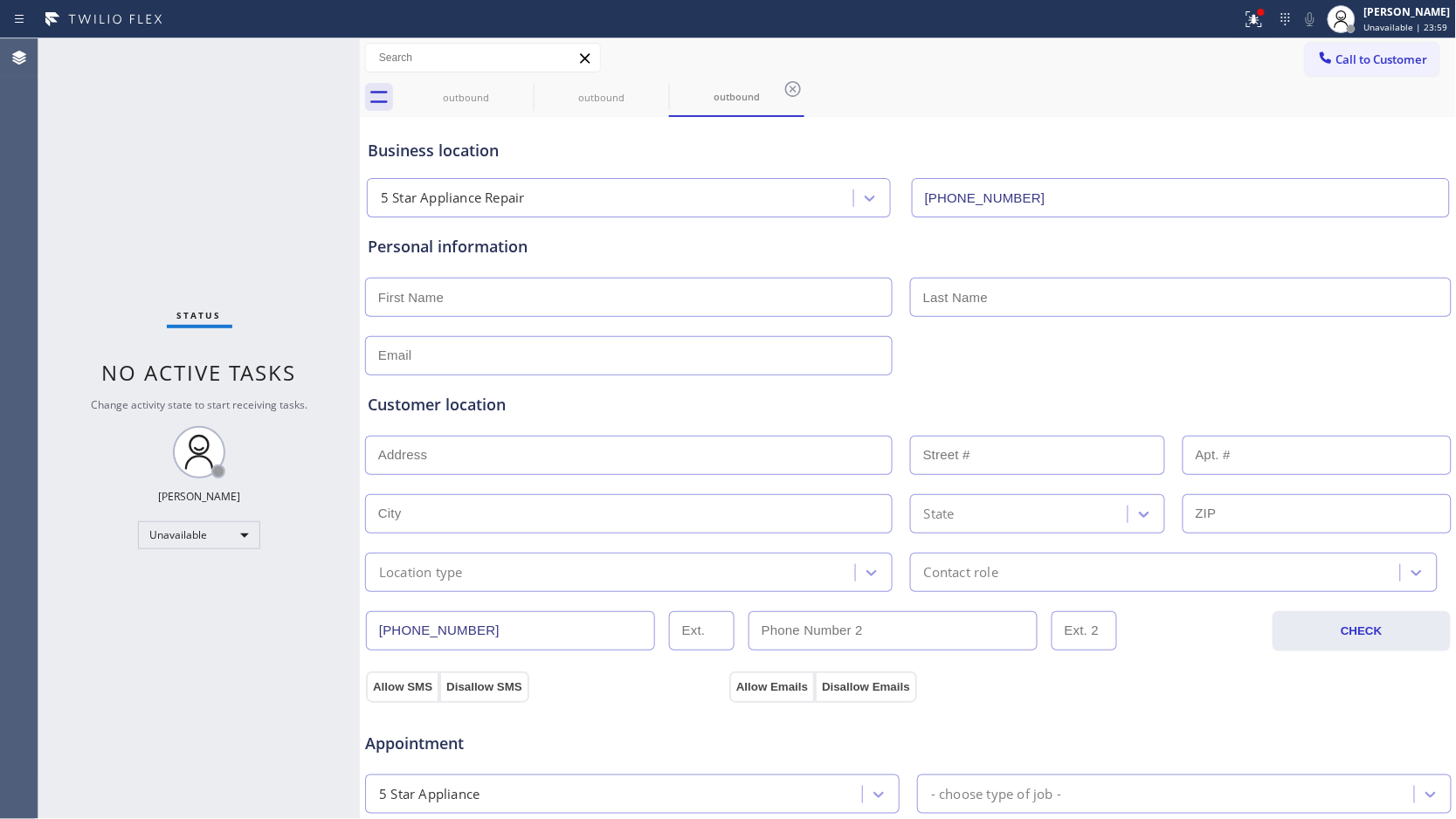 drag, startPoint x: 1324, startPoint y: 55, endPoint x: 988, endPoint y: 155, distance: 350.56526 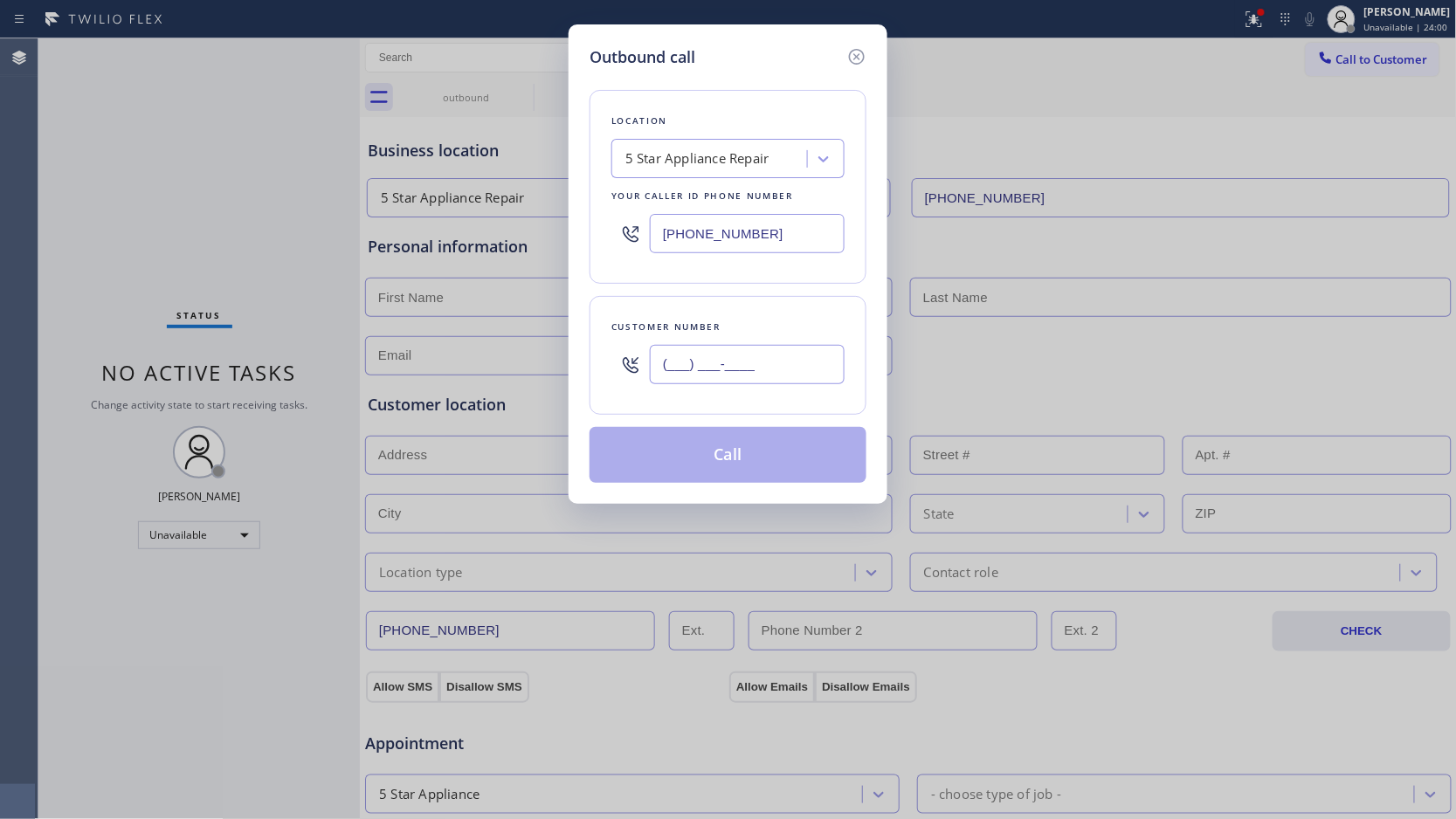 click on "(___) ___-____" at bounding box center [747, 364] 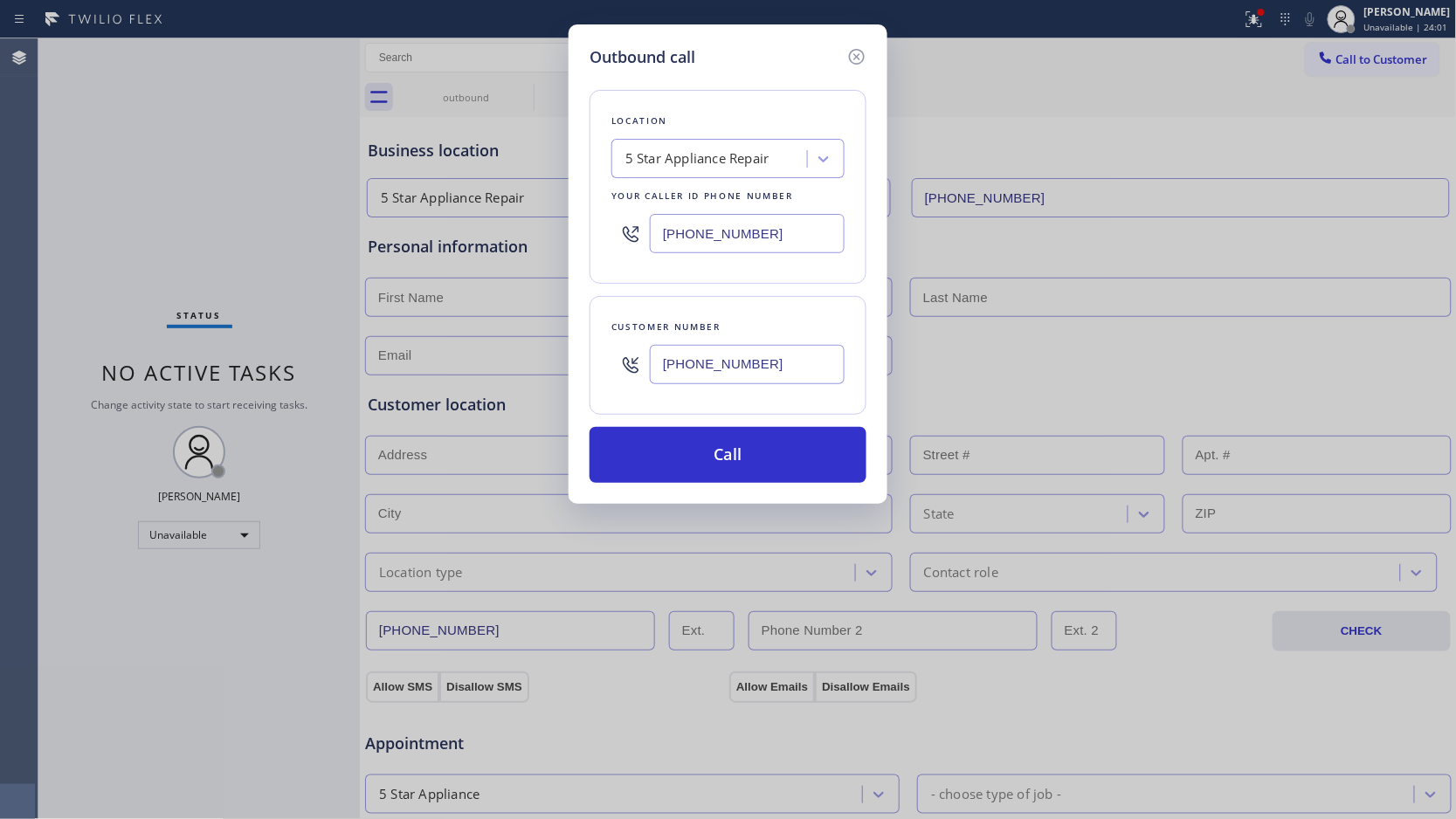 type on "[PHONE_NUMBER]" 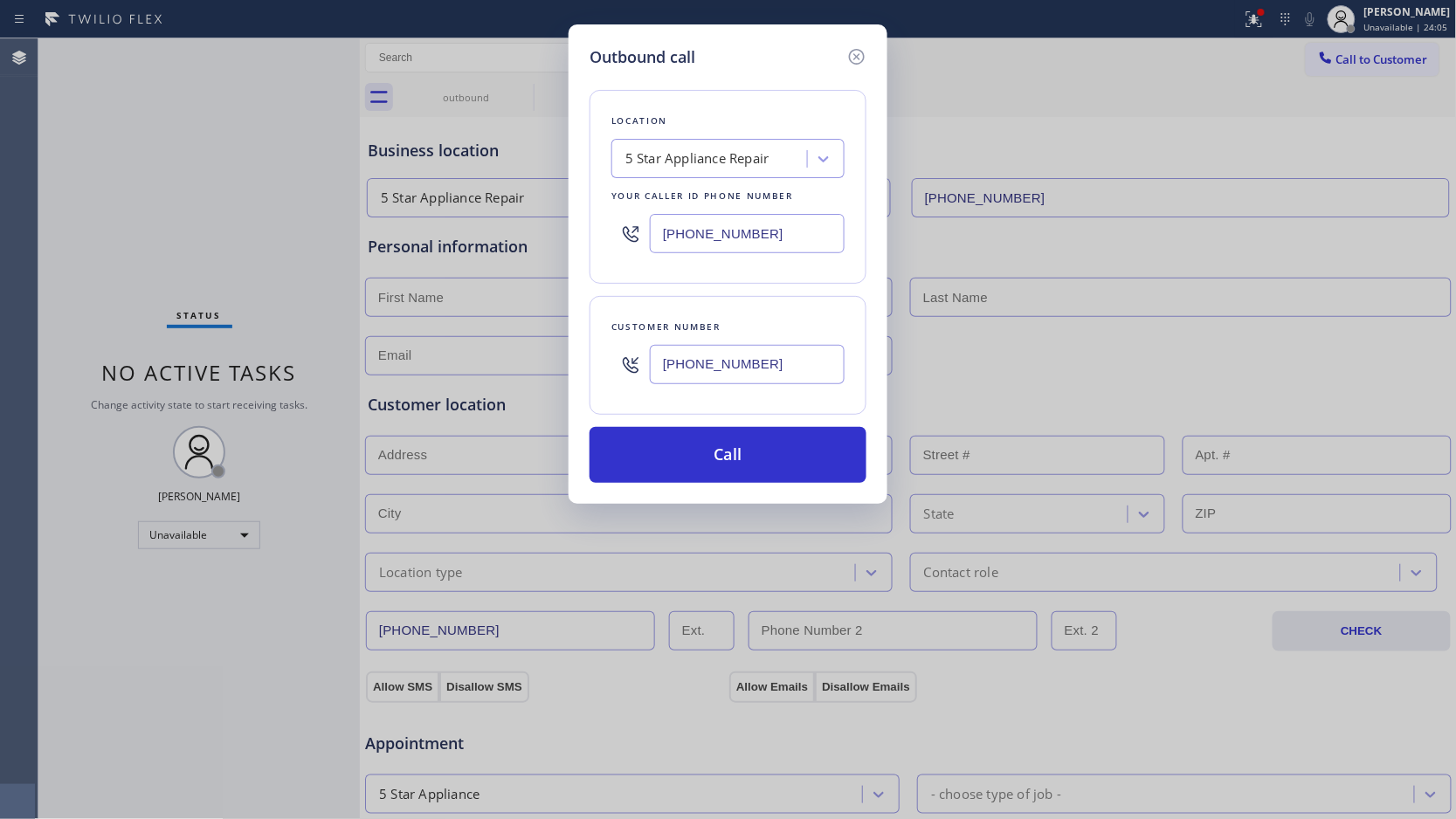 drag, startPoint x: 764, startPoint y: 237, endPoint x: 608, endPoint y: 244, distance: 156.15697 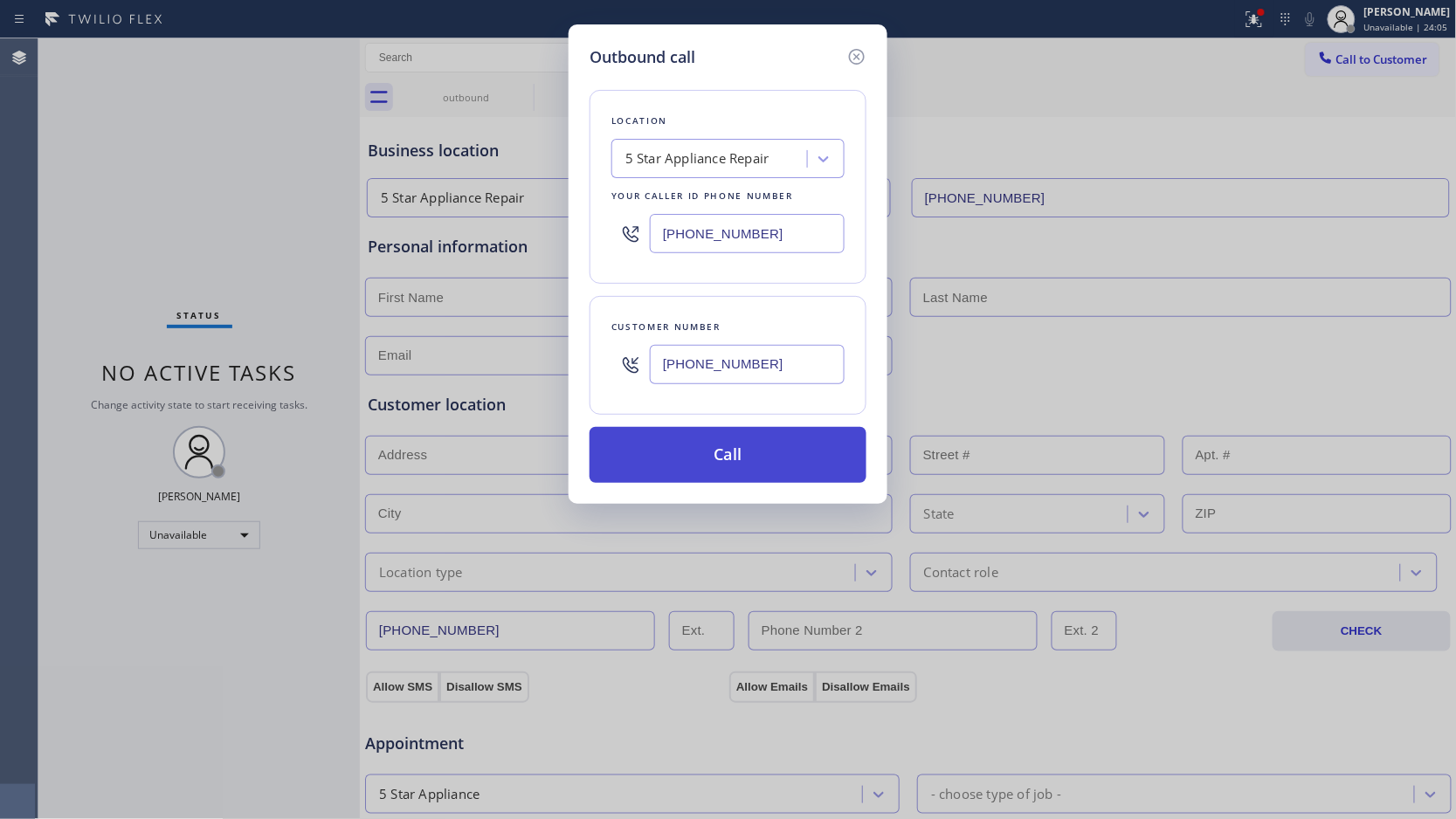 type on "[PHONE_NUMBER]" 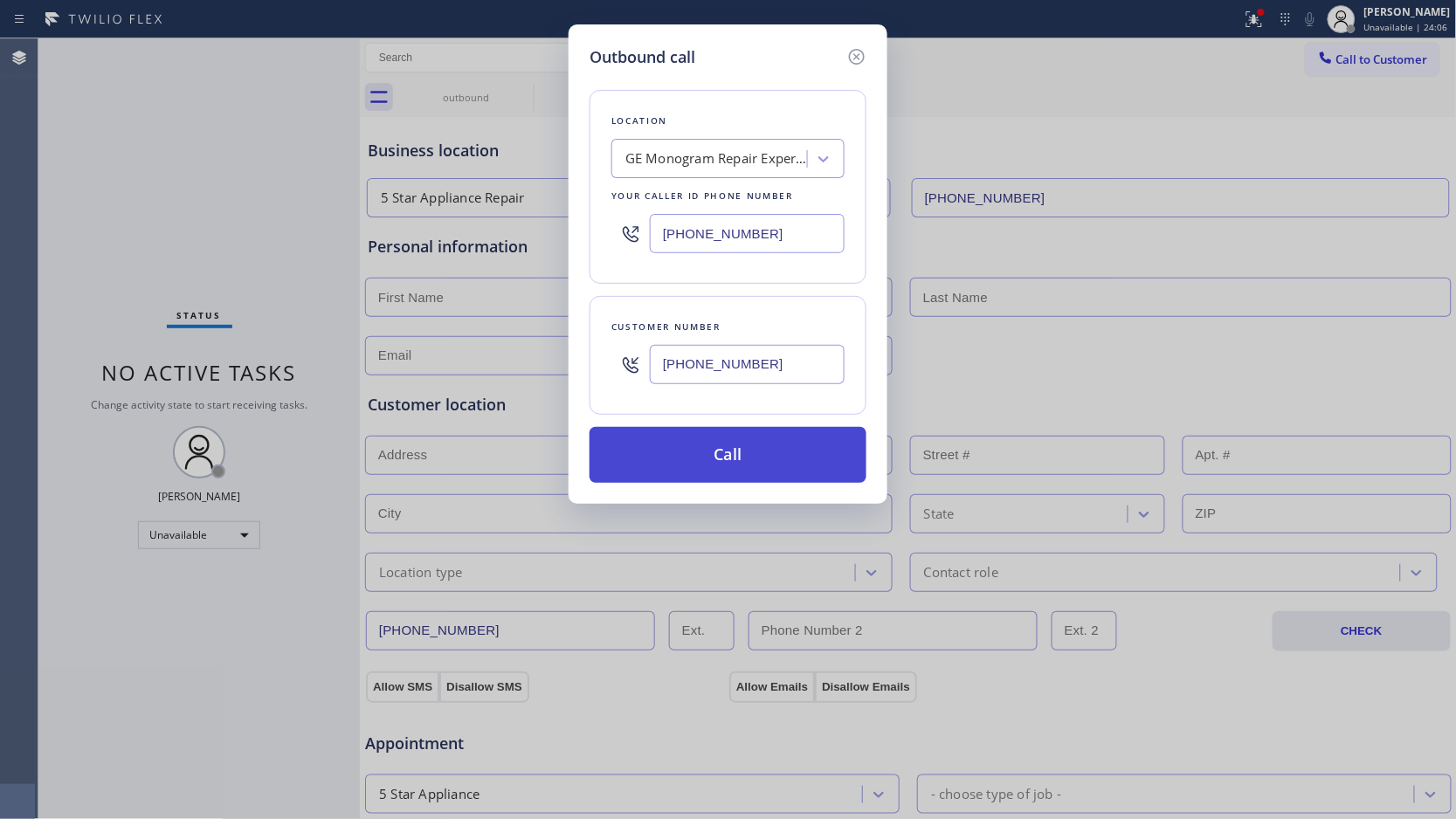 click on "Call" at bounding box center (728, 455) 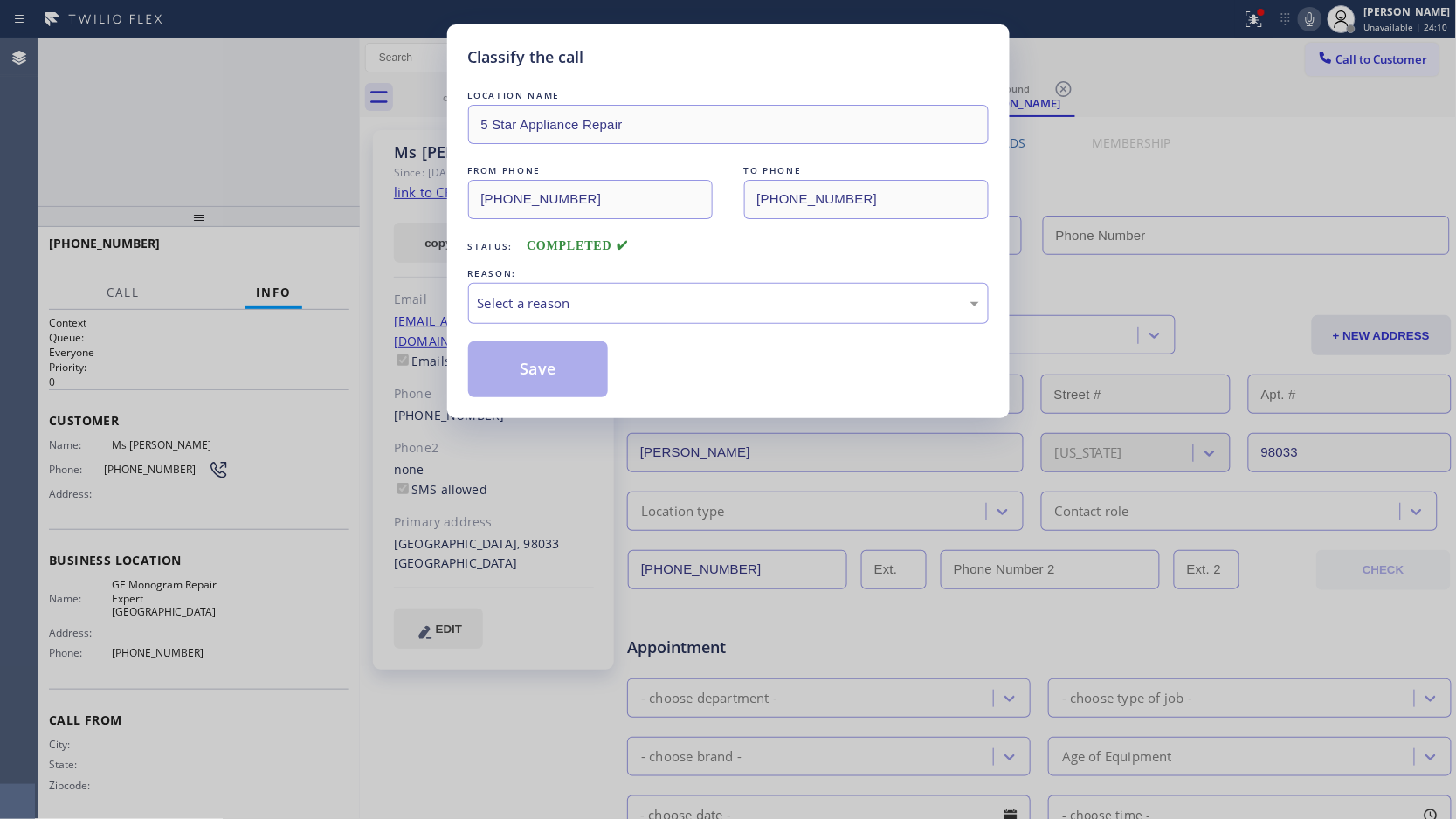 type on "[PHONE_NUMBER]" 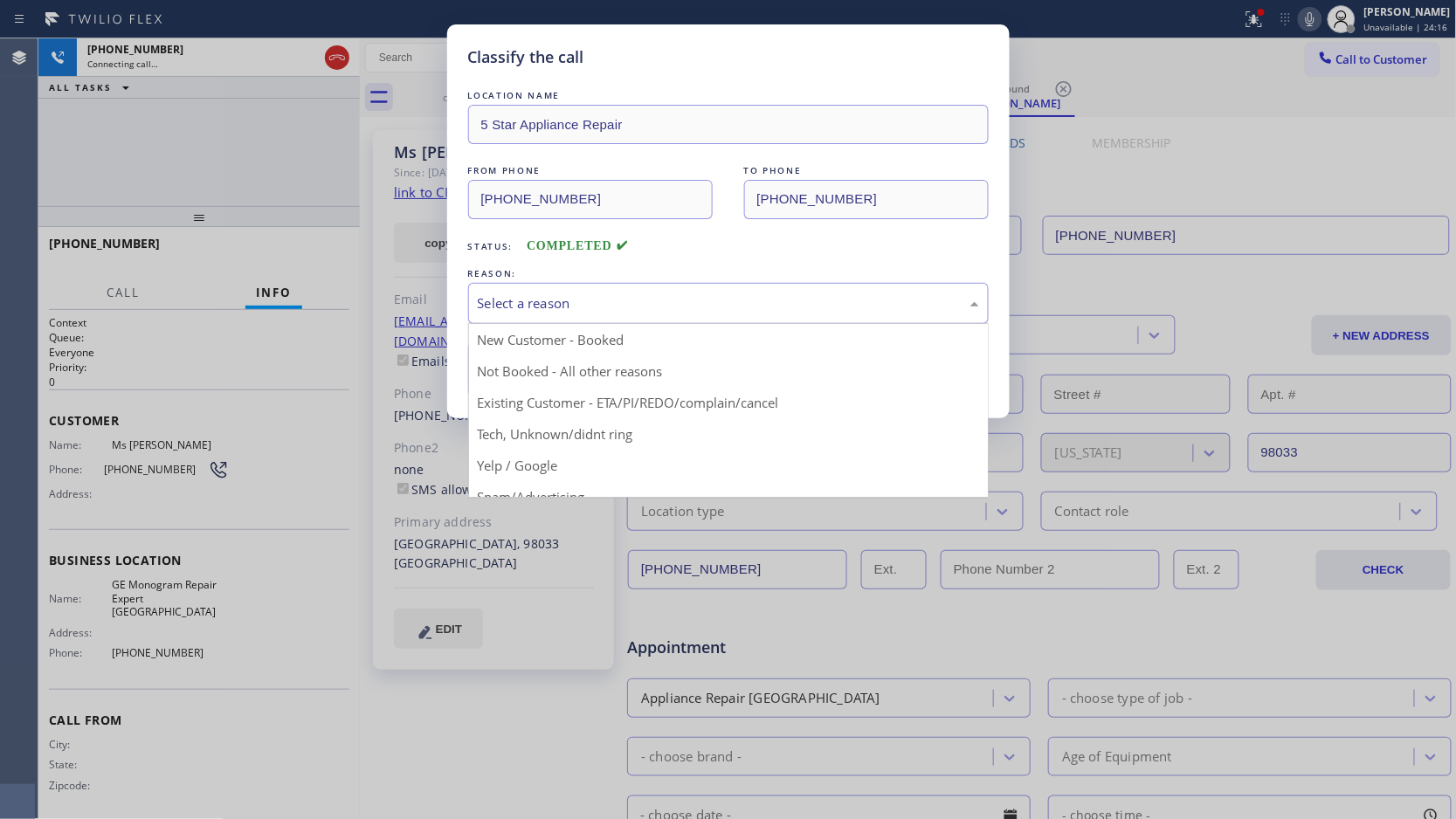 click on "Select a reason" at bounding box center [728, 303] 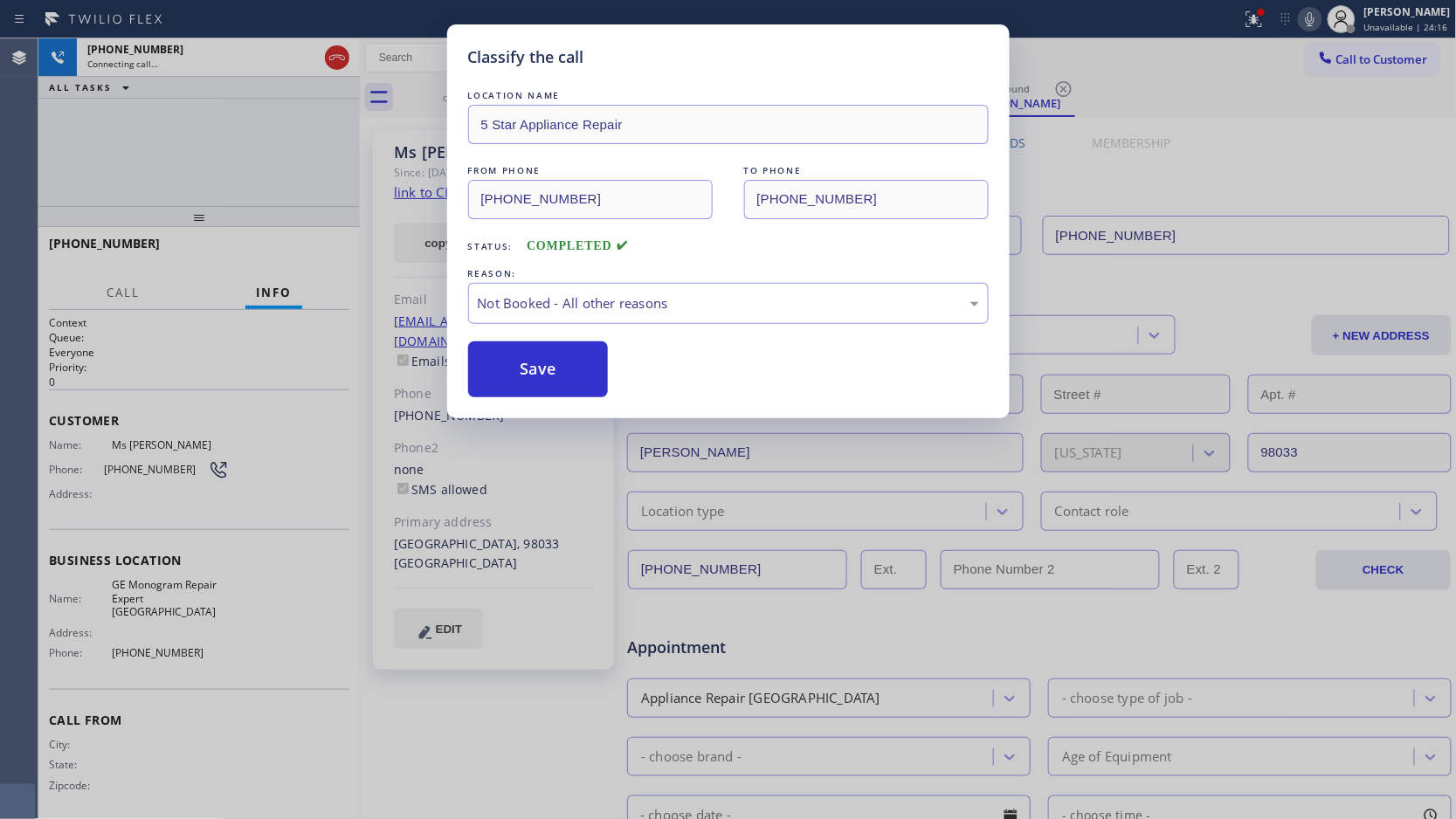drag, startPoint x: 552, startPoint y: 370, endPoint x: 415, endPoint y: 304, distance: 152.06906 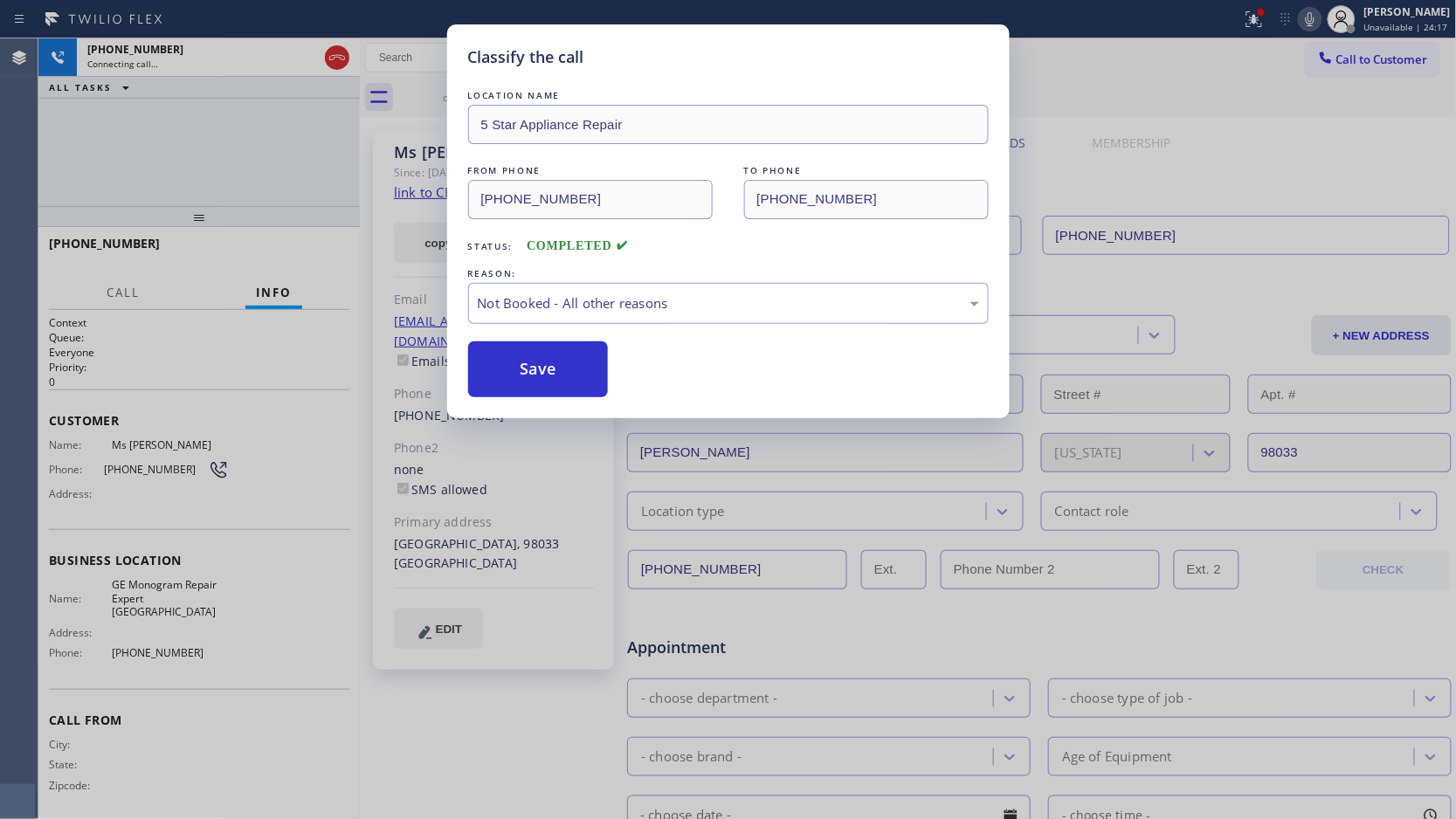 click on "Classify the call LOCATION NAME 5 Star Appliance Repair FROM PHONE [PHONE_NUMBER] TO PHONE [PHONE_NUMBER] Status: COMPLETED REASON: Not Booked - All other reasons Save" at bounding box center (728, 410) 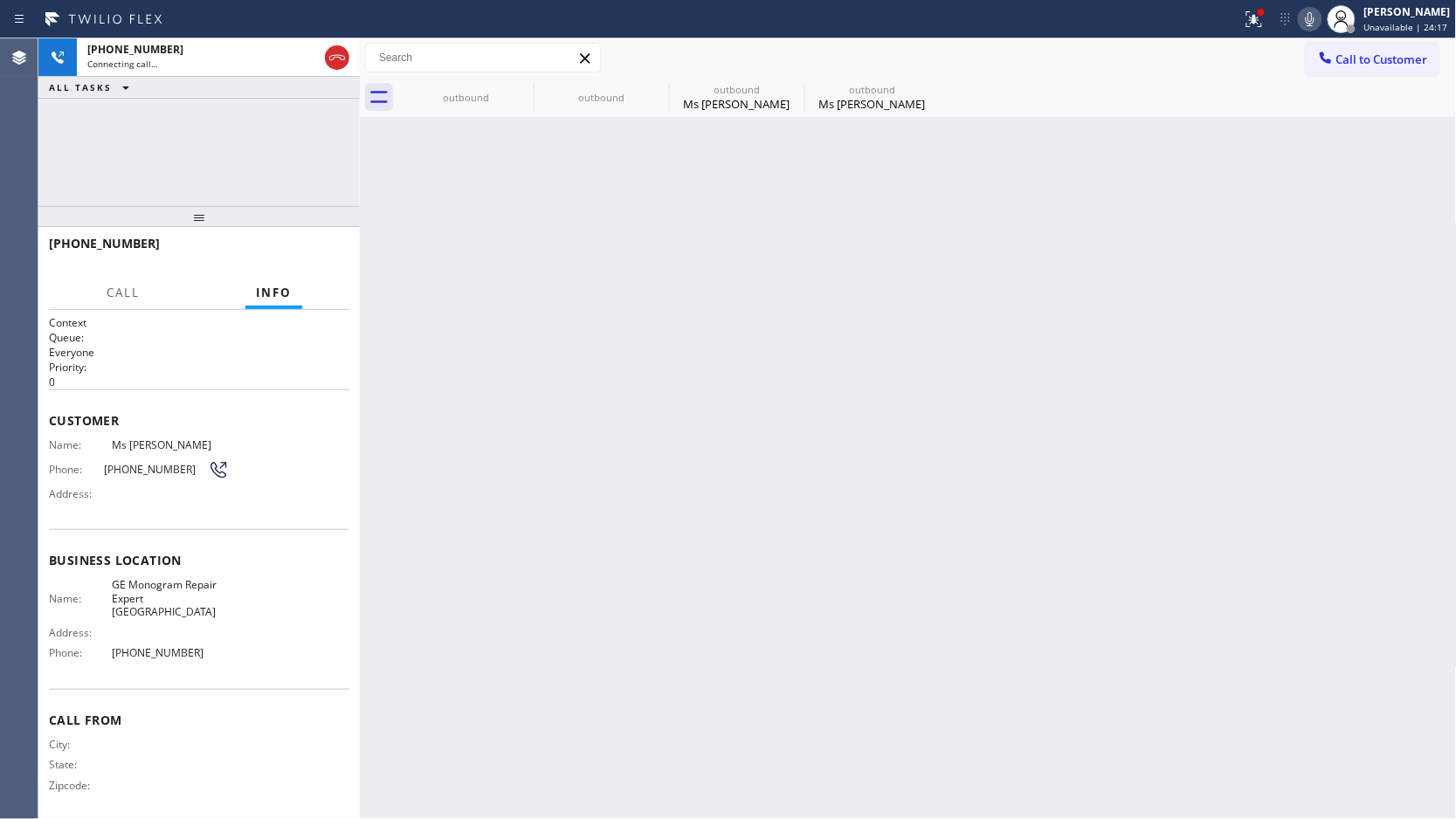 click on "Back to Dashboard Change Sender ID Customers Technicians Select a contact Outbound call Location Search location Your caller id phone number Customer number Call Customer info Name   Phone none Address none Change Sender ID HVAC [PHONE_NUMBER] 5 Star Appliance [PHONE_NUMBER] Appliance Repair [PHONE_NUMBER] Plumbing [PHONE_NUMBER] Air Duct Cleaning [PHONE_NUMBER]  Electricians [PHONE_NUMBER] Cancel Change Check personal SMS Reset Change outbound outbound outbound Ms [PERSON_NAME] outbound Ms [PERSON_NAME] Call to Customer Outbound call Location GE Monogram Repair Expert [GEOGRAPHIC_DATA] Your caller id phone number [PHONE_NUMBER] Customer number Call Outbound call Technician Search Technician Your caller id phone number Your caller id phone number Call outbound outbound outbound Ms [PERSON_NAME] outbound Ms [PERSON_NAME] Business location Samsung Appliance Repair [PHONE_NUMBER] Personal information Customer location >> ADD NEW ADDRESS << + NEW ADDRESS State Location type Contact role [PHONE_NUMBER] CHECK Allow SMS Disallow SMS Allow Emails Disallow Emails -" at bounding box center [908, 429] 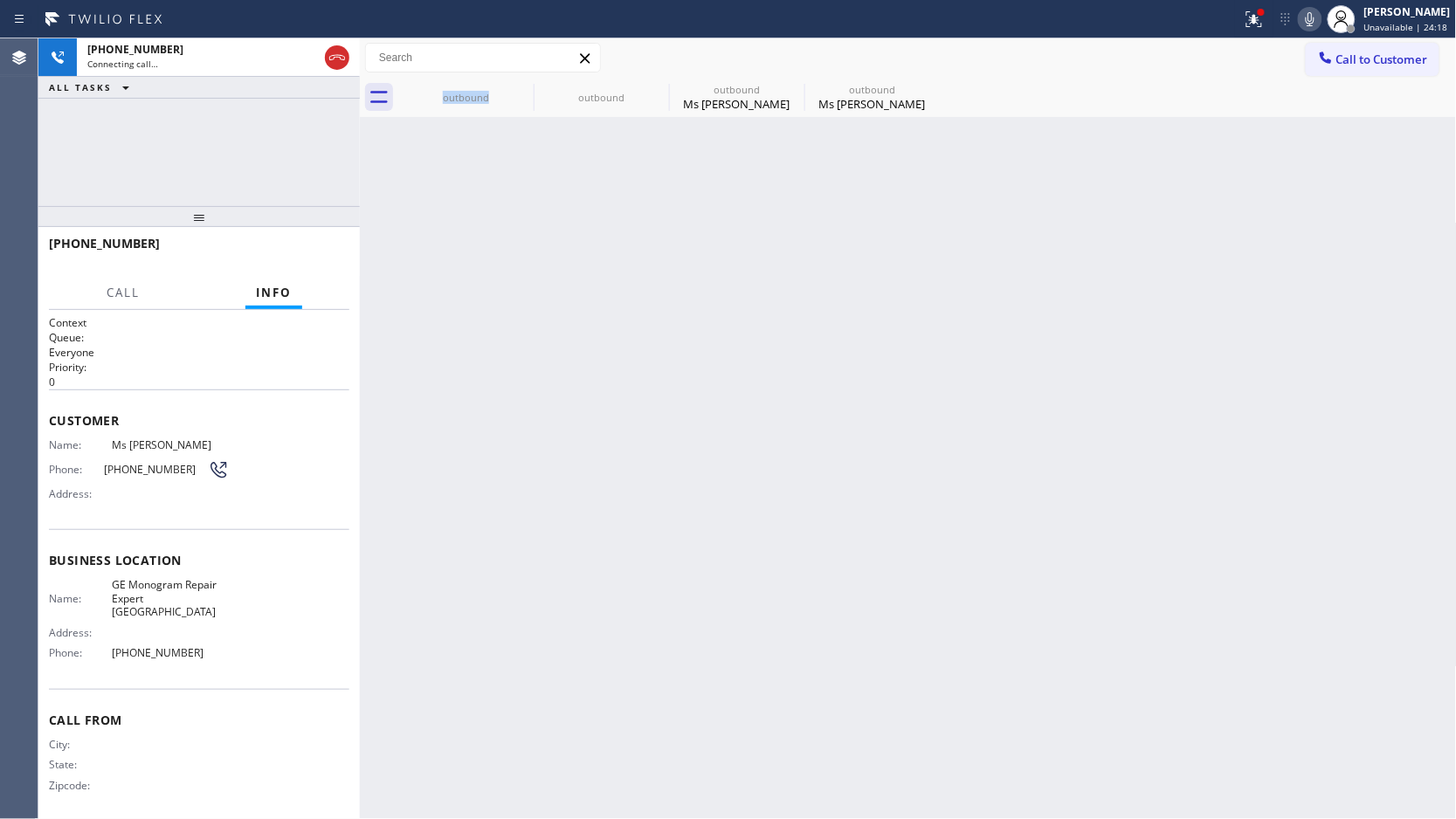 click on "Back to Dashboard Change Sender ID Customers Technicians Select a contact Outbound call Location Search location Your caller id phone number Customer number Call Customer info Name   Phone none Address none Change Sender ID HVAC [PHONE_NUMBER] 5 Star Appliance [PHONE_NUMBER] Appliance Repair [PHONE_NUMBER] Plumbing [PHONE_NUMBER] Air Duct Cleaning [PHONE_NUMBER]  Electricians [PHONE_NUMBER] Cancel Change Check personal SMS Reset Change outbound outbound outbound Ms [PERSON_NAME] outbound Ms [PERSON_NAME] Call to Customer Outbound call Location GE Monogram Repair Expert [GEOGRAPHIC_DATA] Your caller id phone number [PHONE_NUMBER] Customer number Call Outbound call Technician Search Technician Your caller id phone number Your caller id phone number Call outbound outbound outbound Ms [PERSON_NAME] outbound Ms [PERSON_NAME] Business location Samsung Appliance Repair [PHONE_NUMBER] Personal information Customer location >> ADD NEW ADDRESS << + NEW ADDRESS State Location type Contact role [PHONE_NUMBER] CHECK Allow SMS Disallow SMS Allow Emails Disallow Emails -" at bounding box center [908, 429] 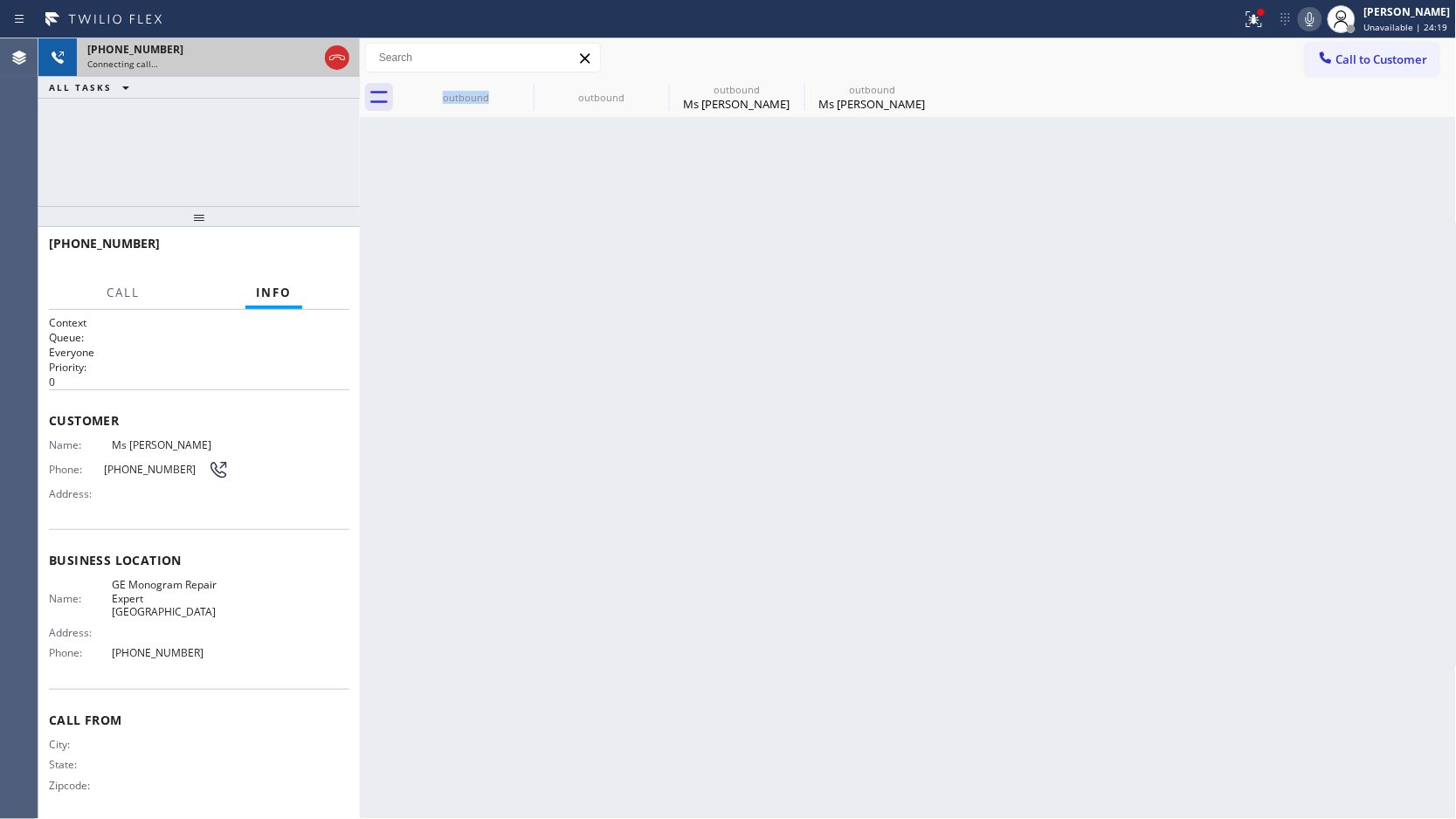 click on "Connecting call…" at bounding box center [203, 64] 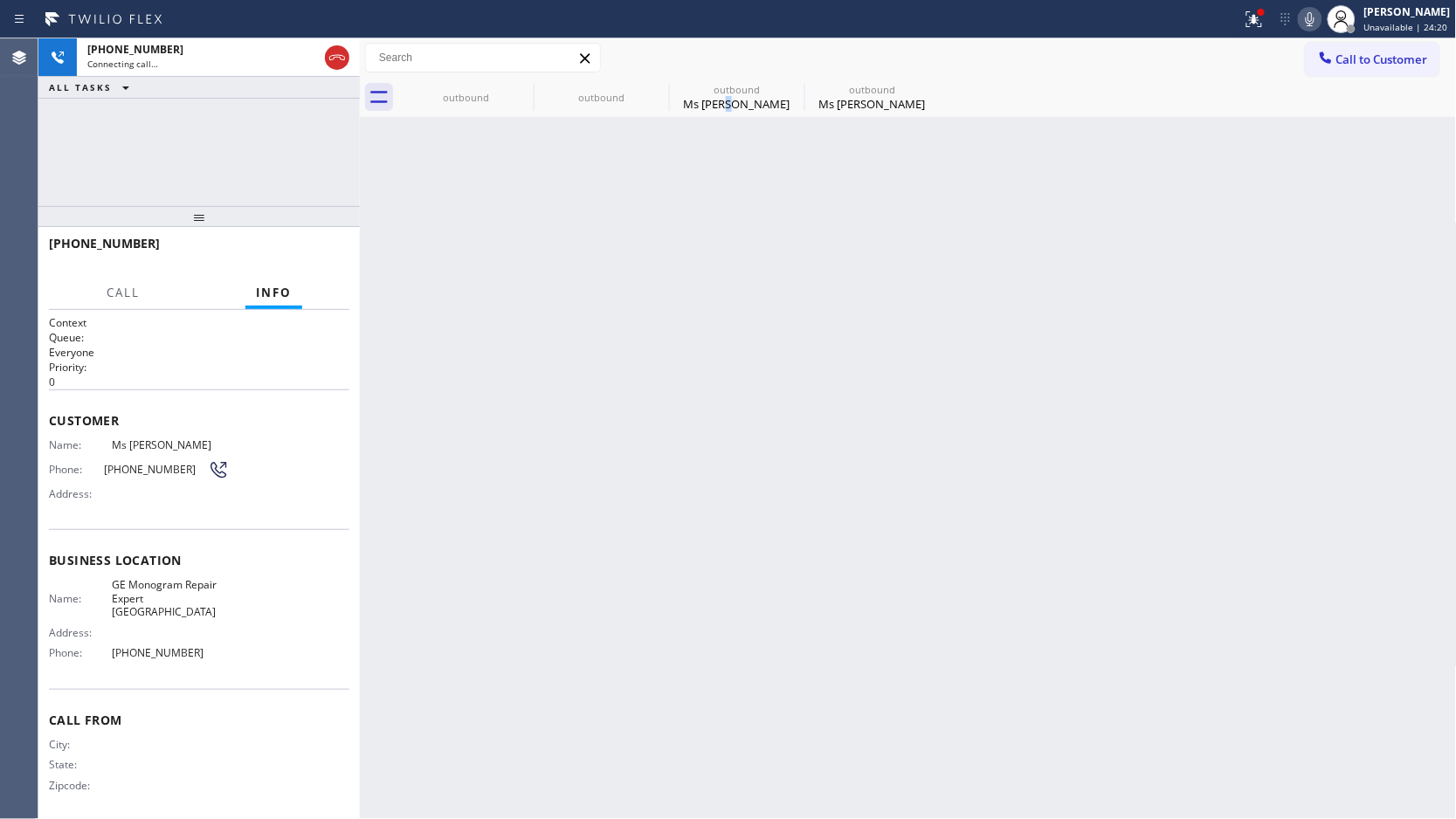 drag, startPoint x: 760, startPoint y: 111, endPoint x: 657, endPoint y: 146, distance: 108.78419 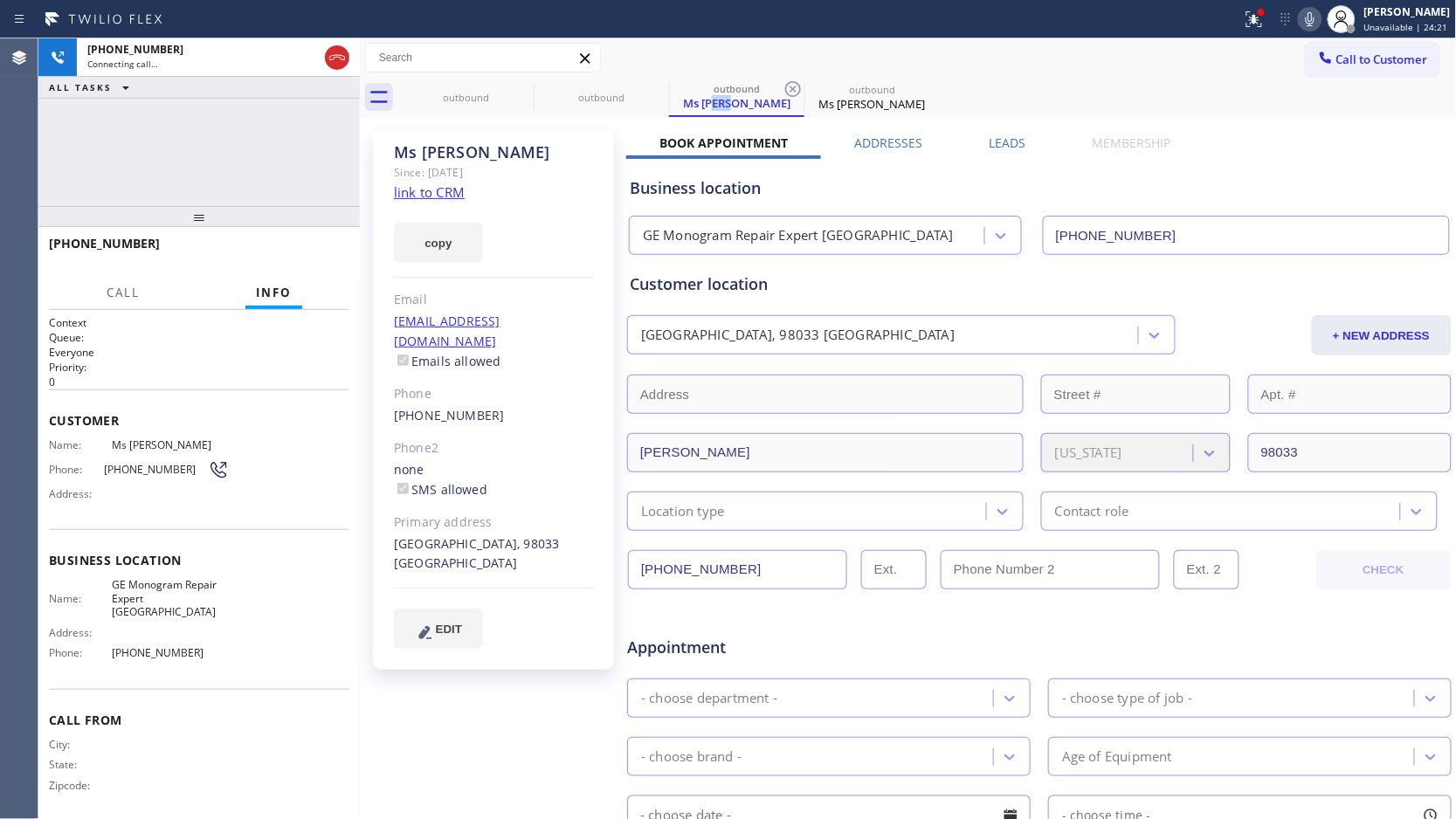 click on "link to CRM" 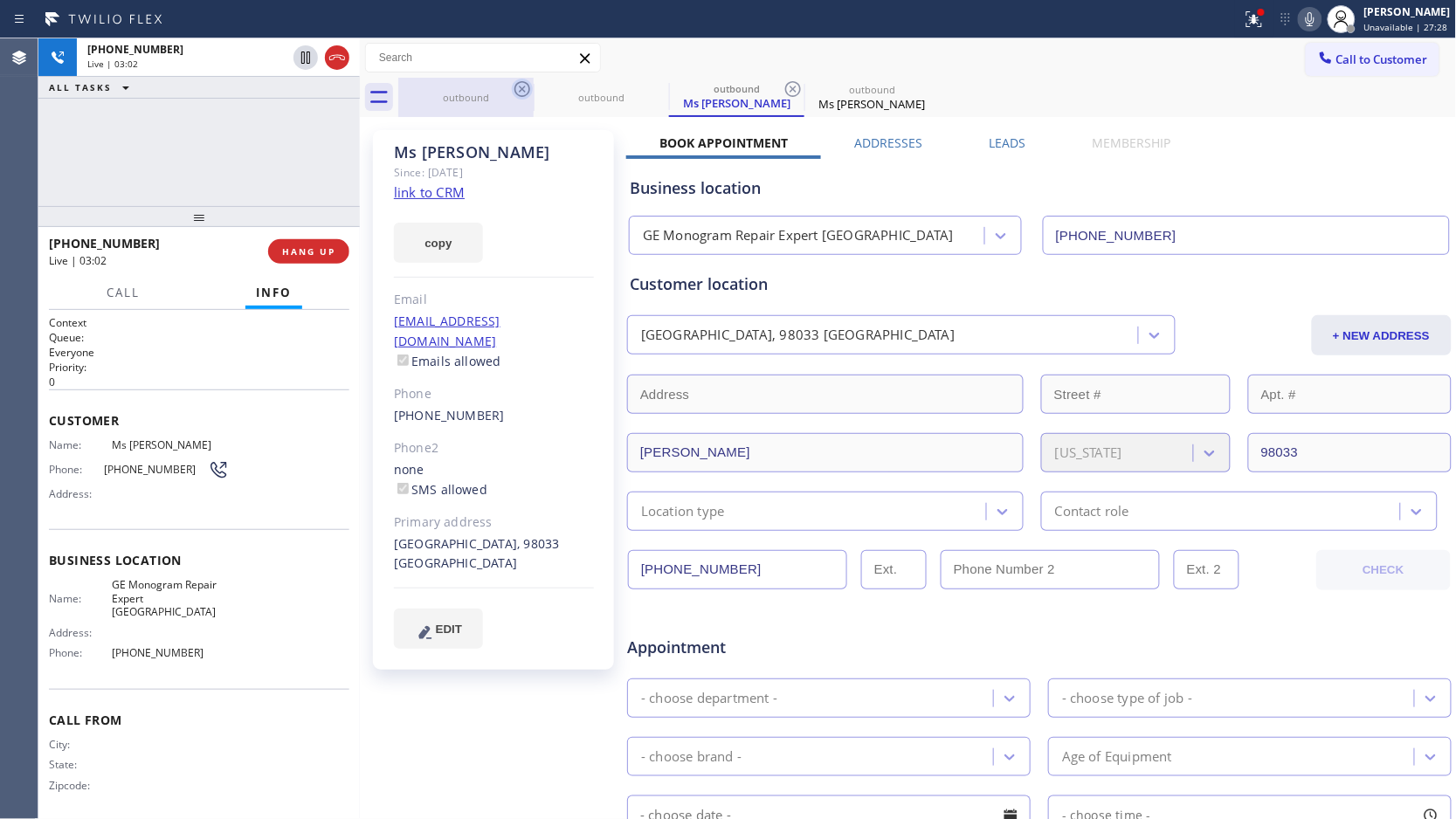 click 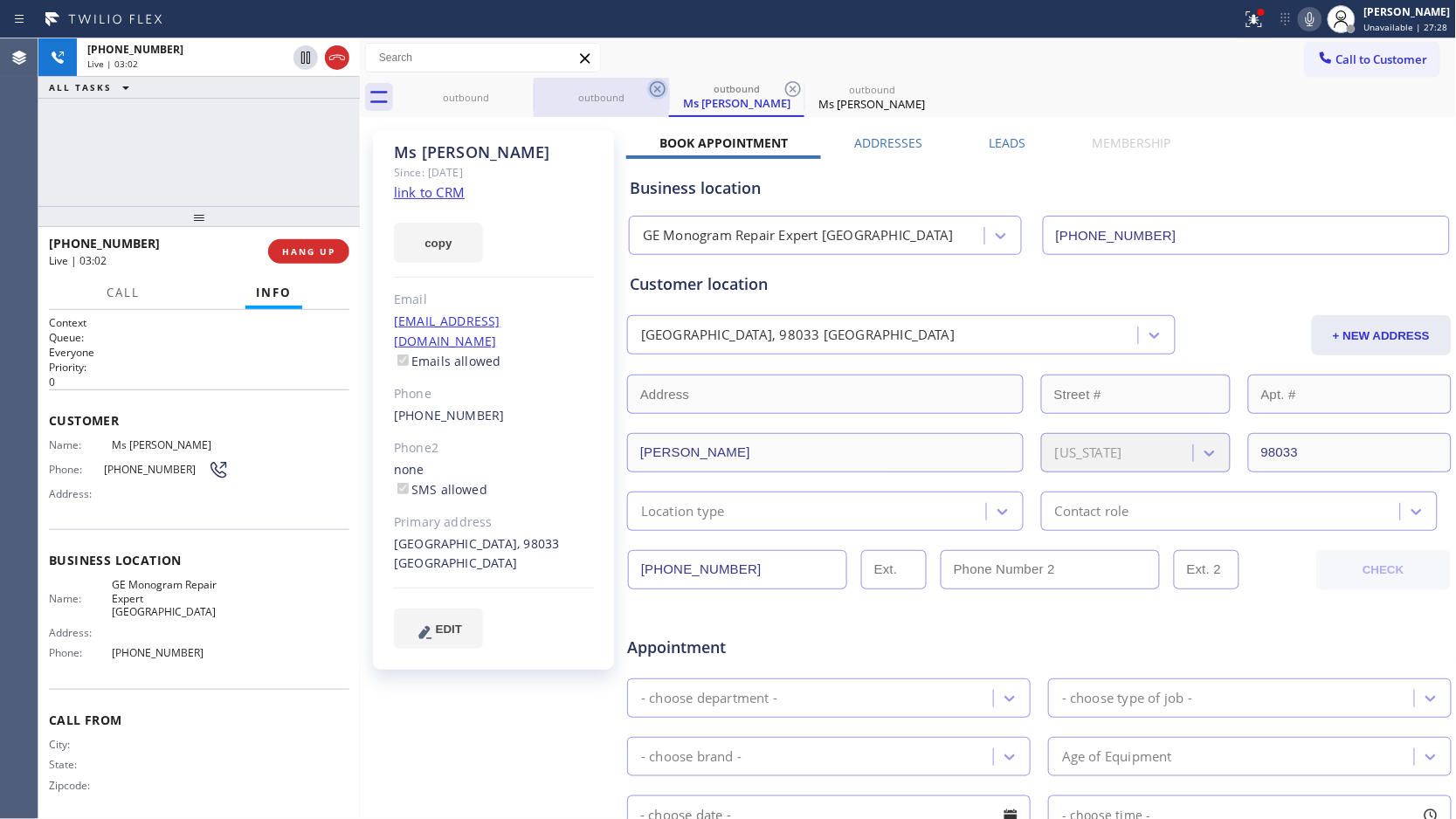 type 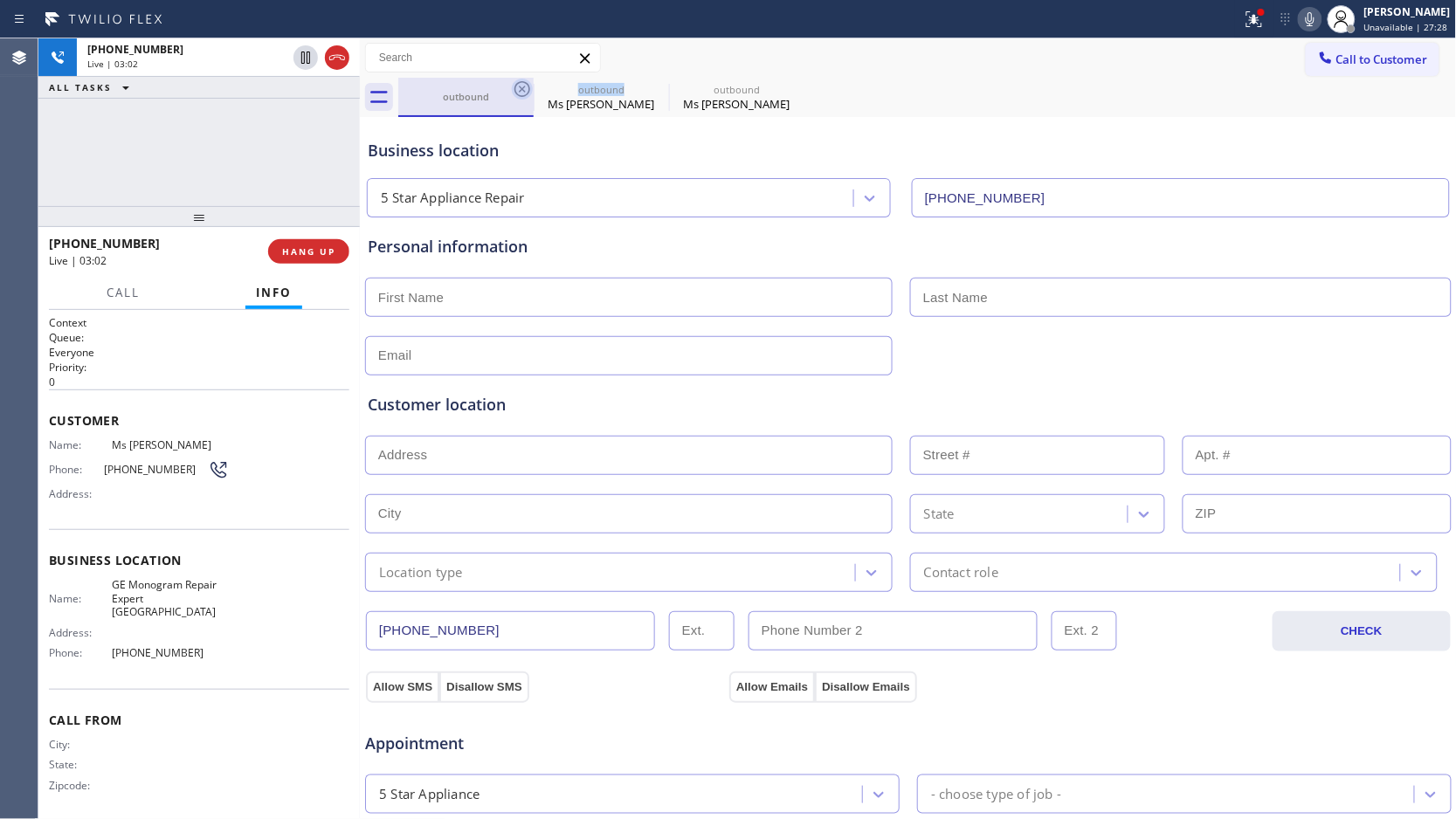 click 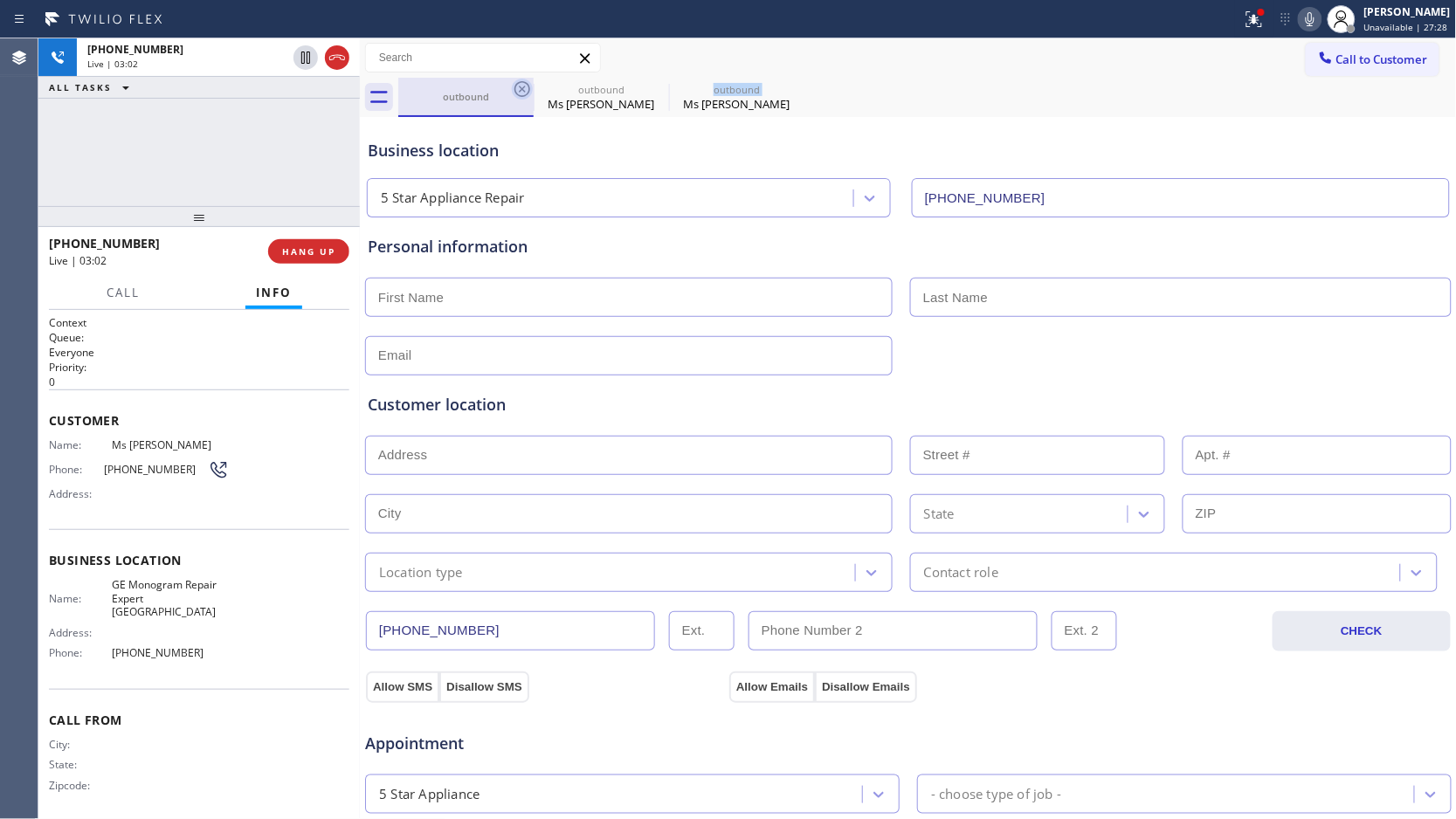 click 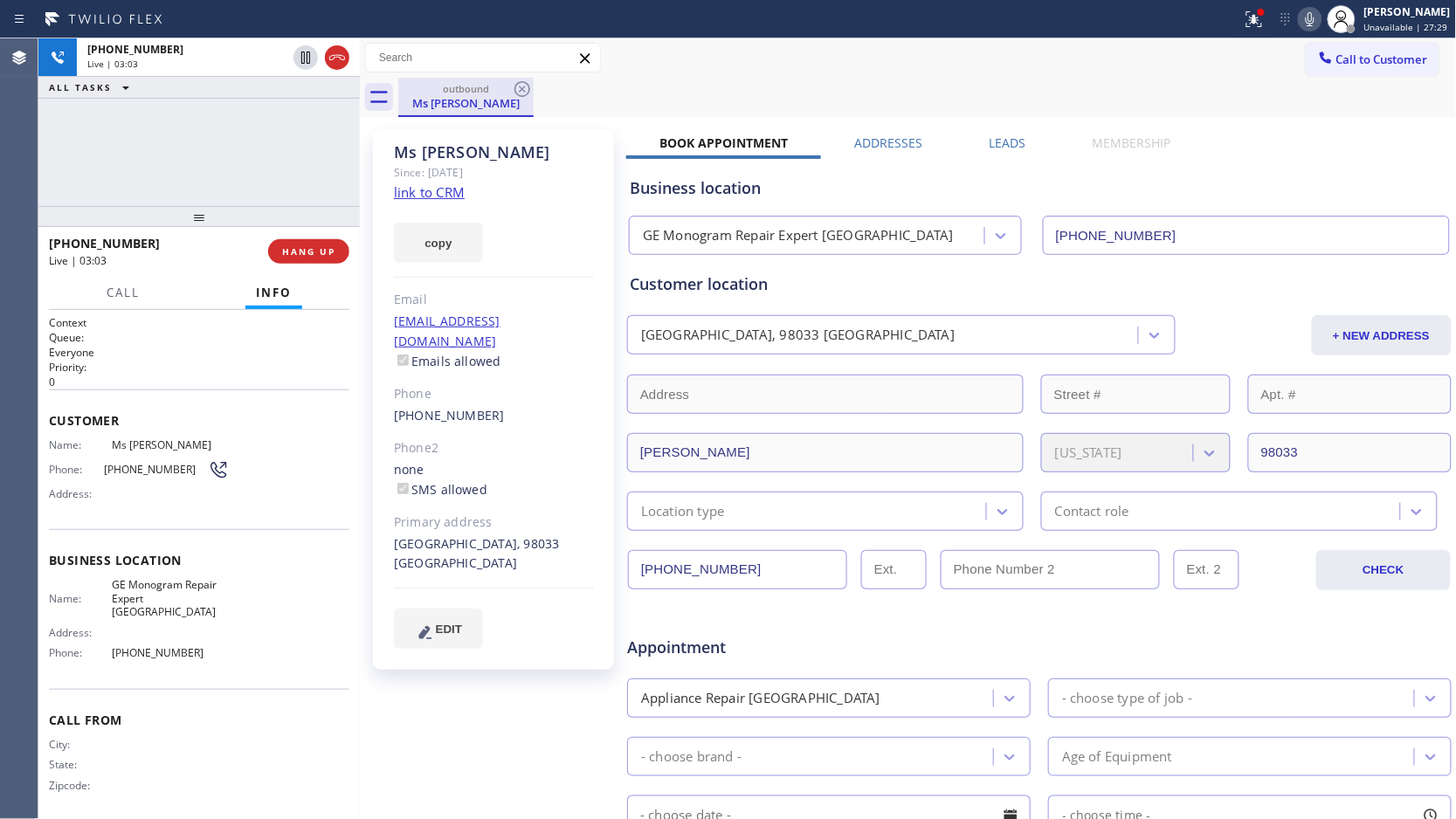 click on "Ms [PERSON_NAME]" at bounding box center (466, 103) 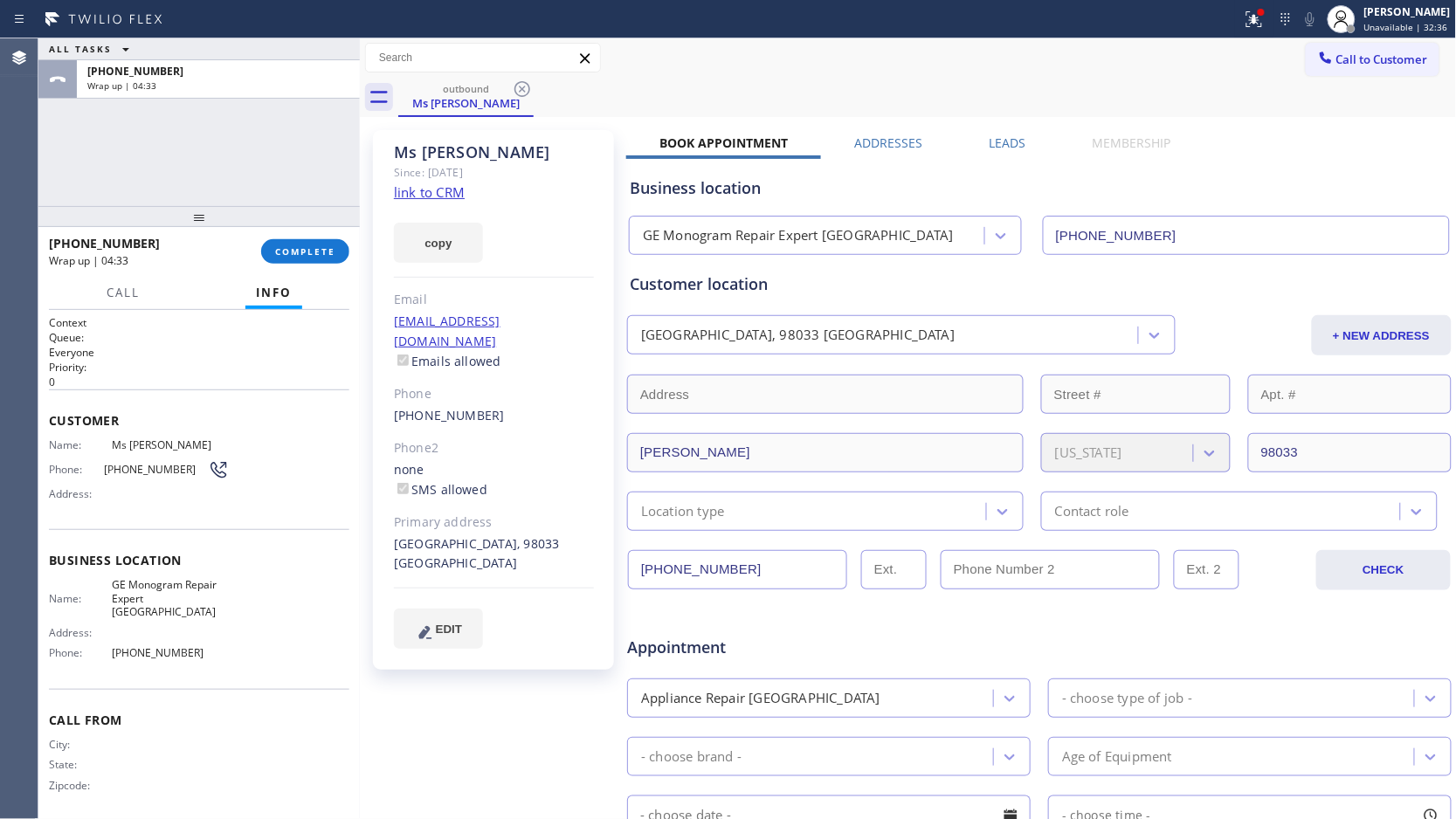click on "GE Monogram Repair Expert [GEOGRAPHIC_DATA]" at bounding box center (170, 598) 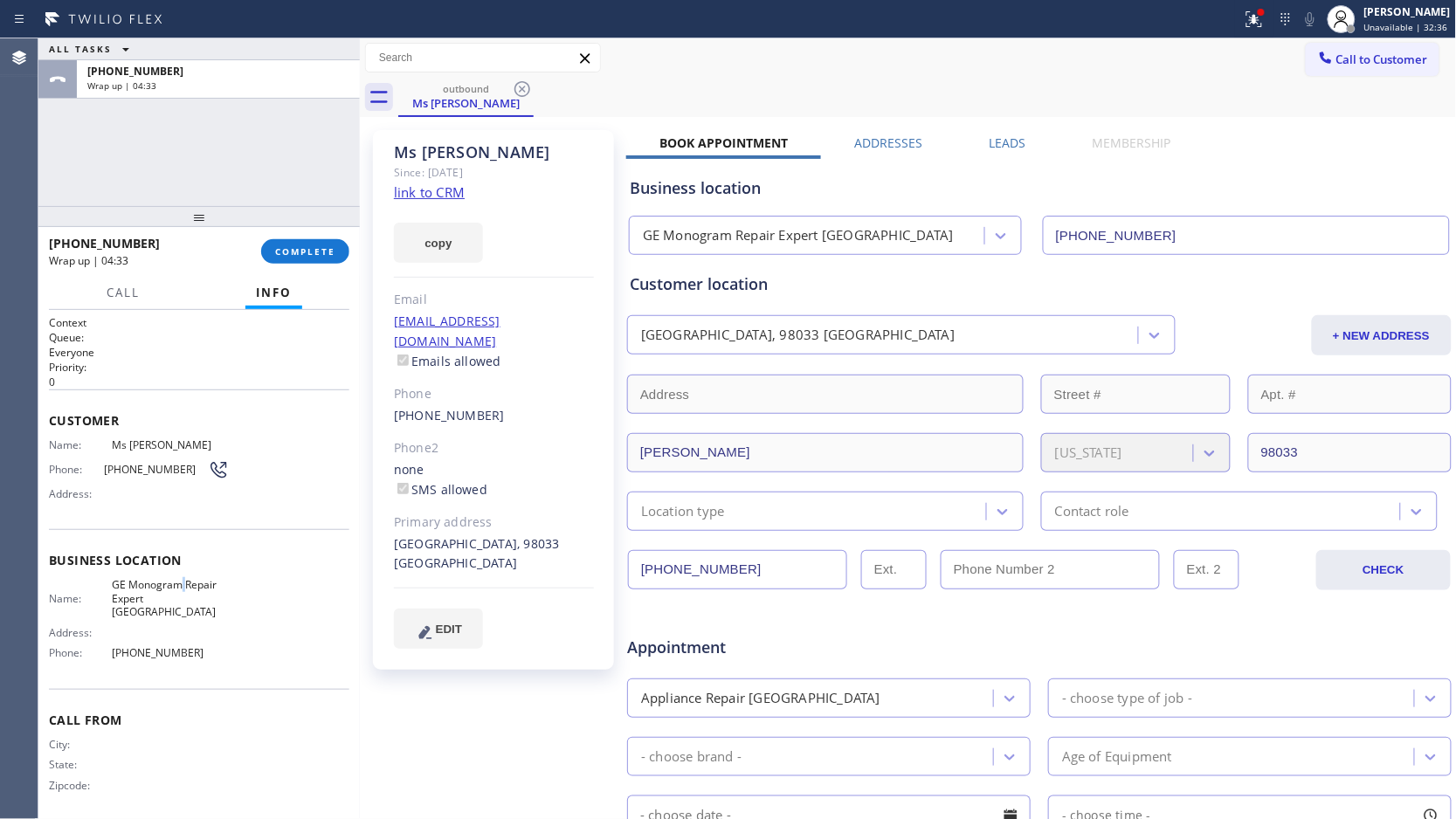 click on "GE Monogram Repair Expert [GEOGRAPHIC_DATA]" at bounding box center (170, 598) 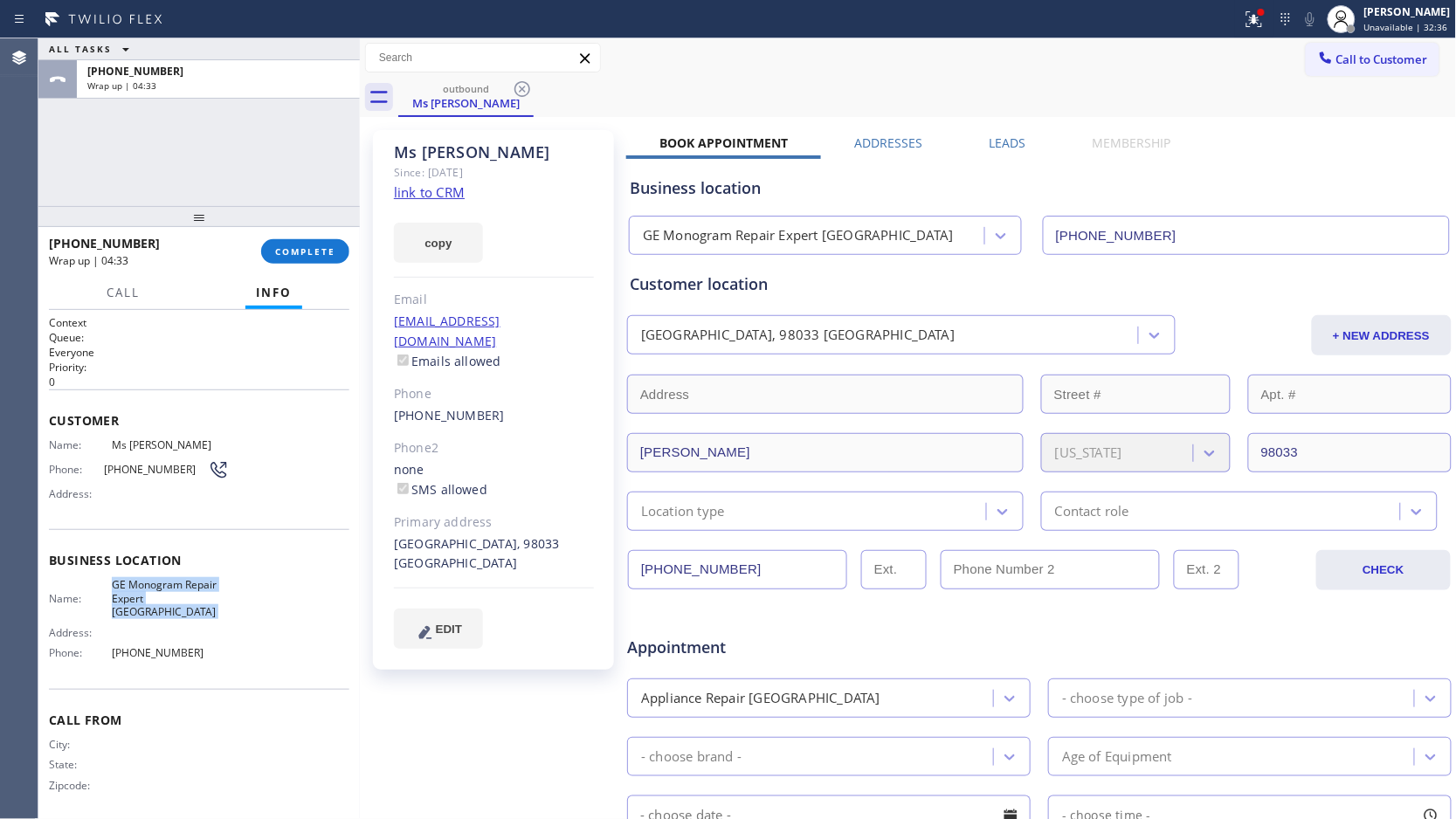 click on "GE Monogram Repair Expert [GEOGRAPHIC_DATA]" at bounding box center [170, 598] 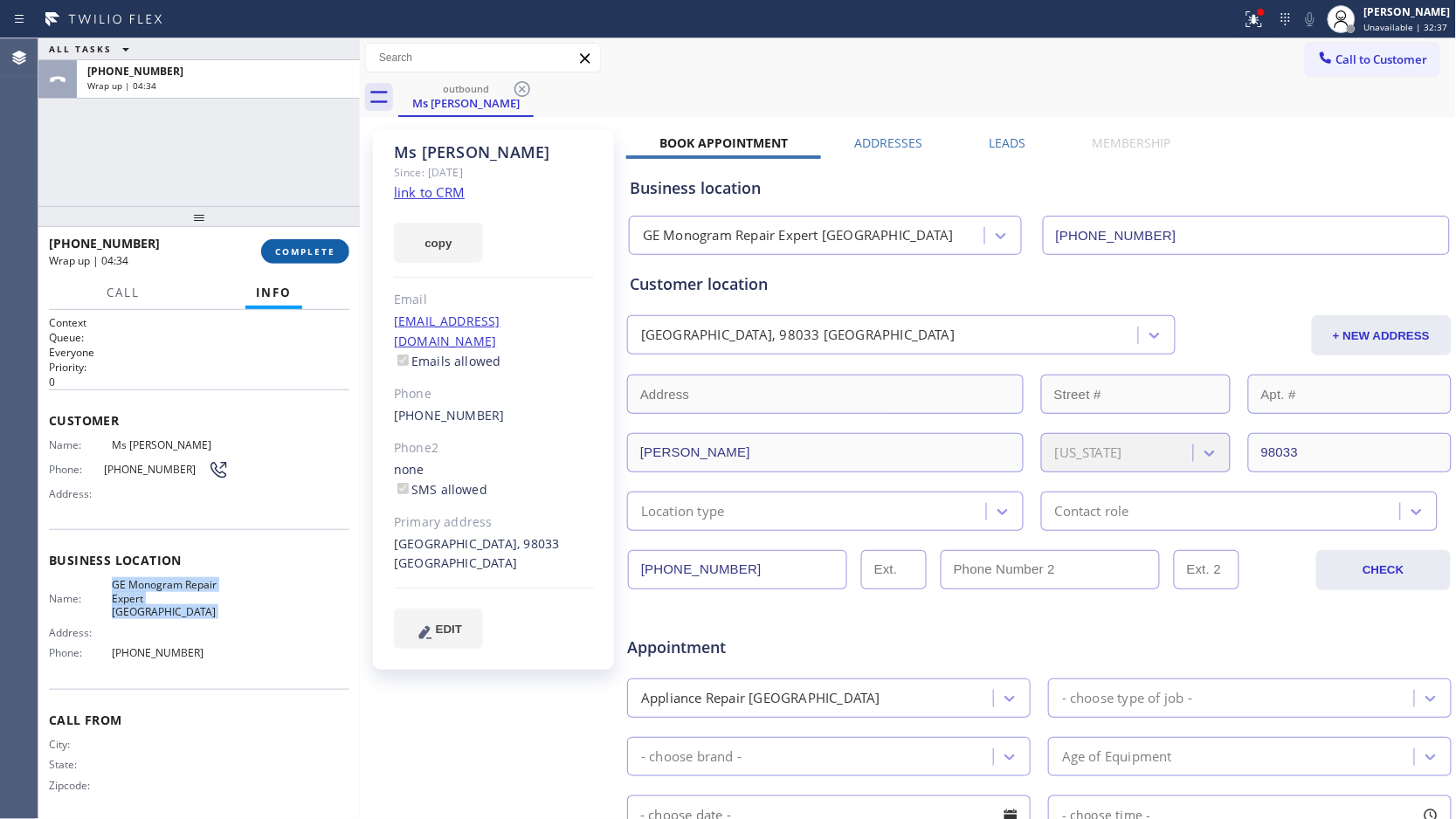 click on "COMPLETE" at bounding box center (305, 251) 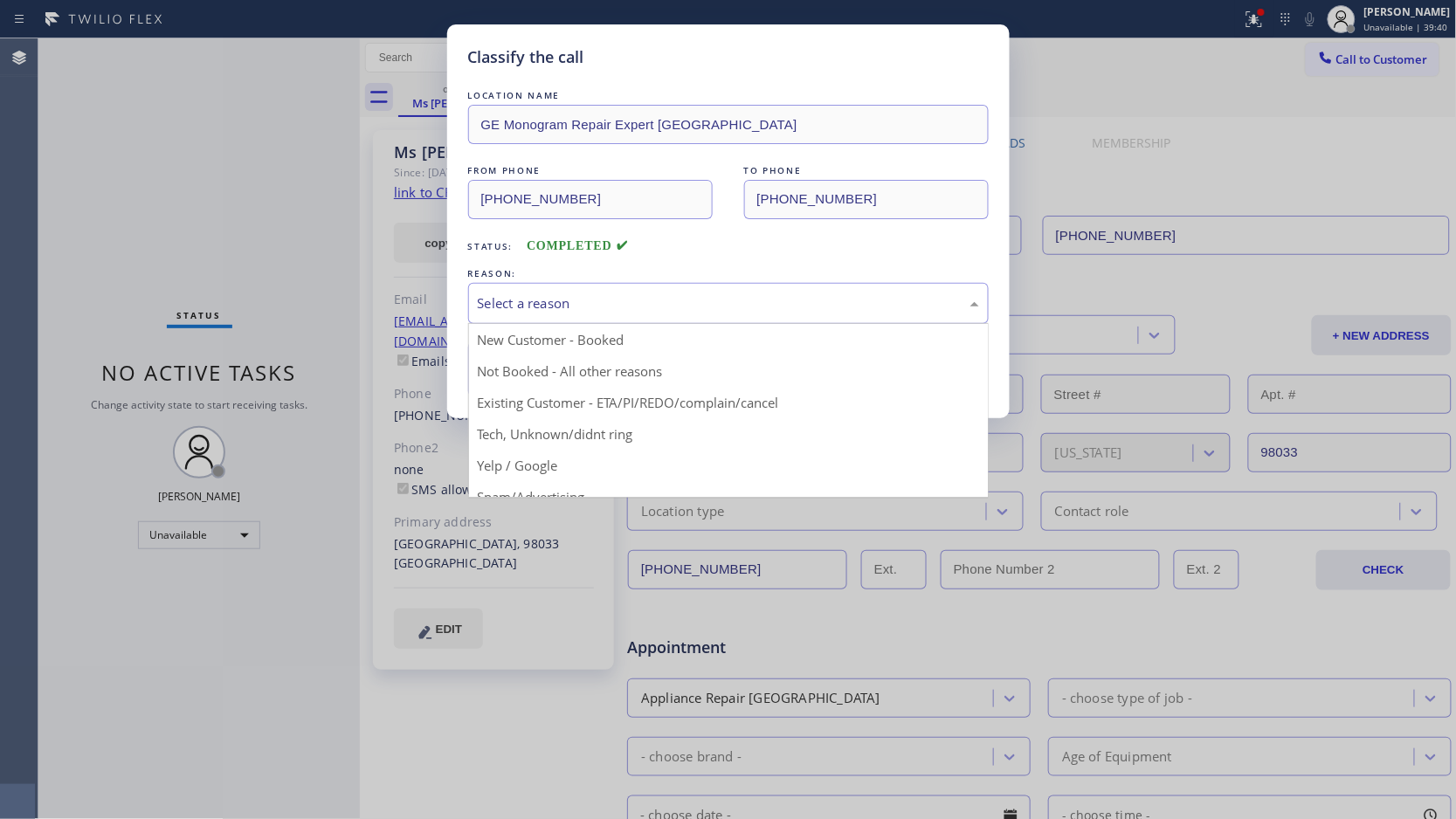 drag, startPoint x: 534, startPoint y: 299, endPoint x: 530, endPoint y: 348, distance: 49.162994 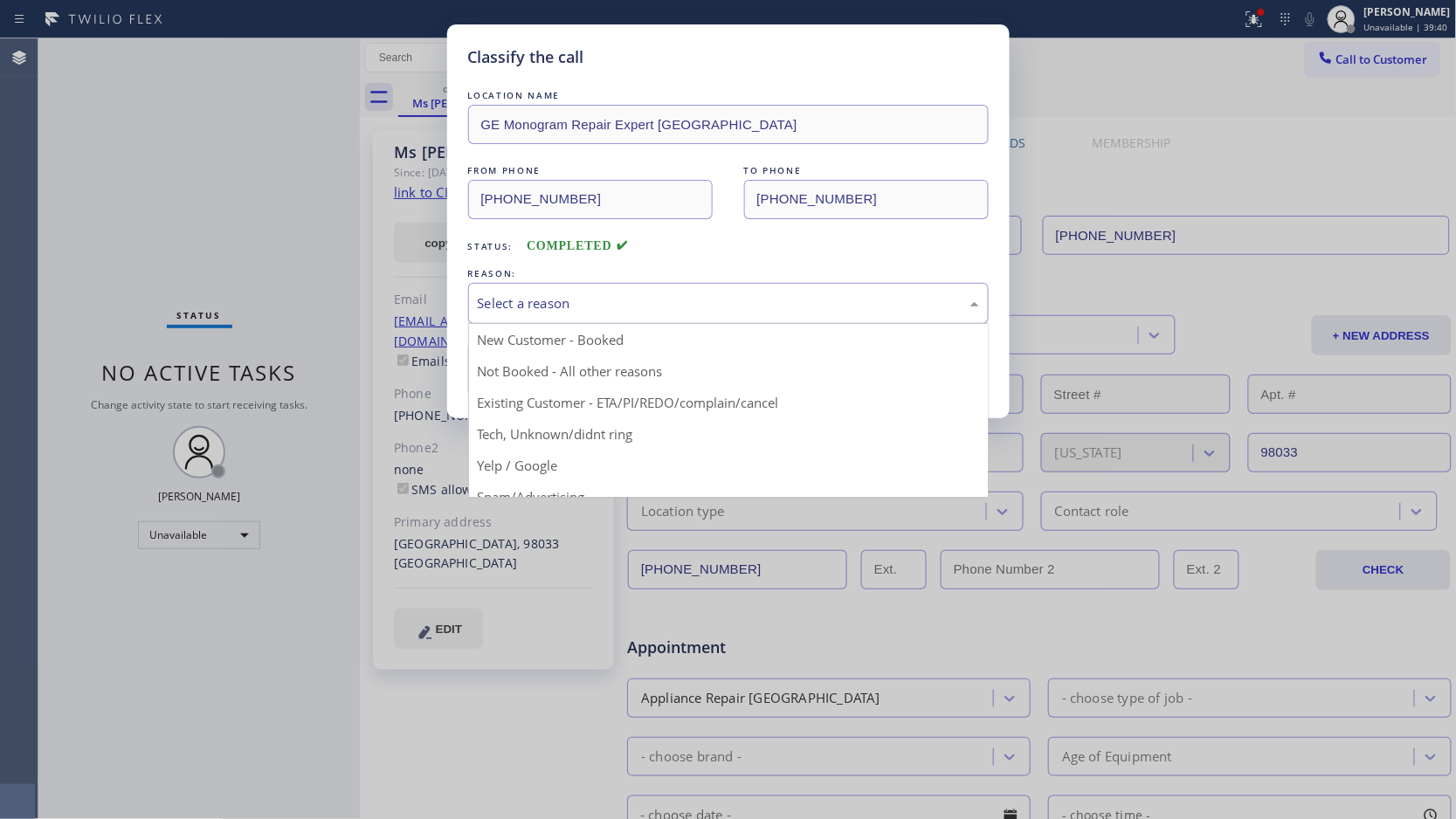 click on "Select a reason" at bounding box center (728, 303) 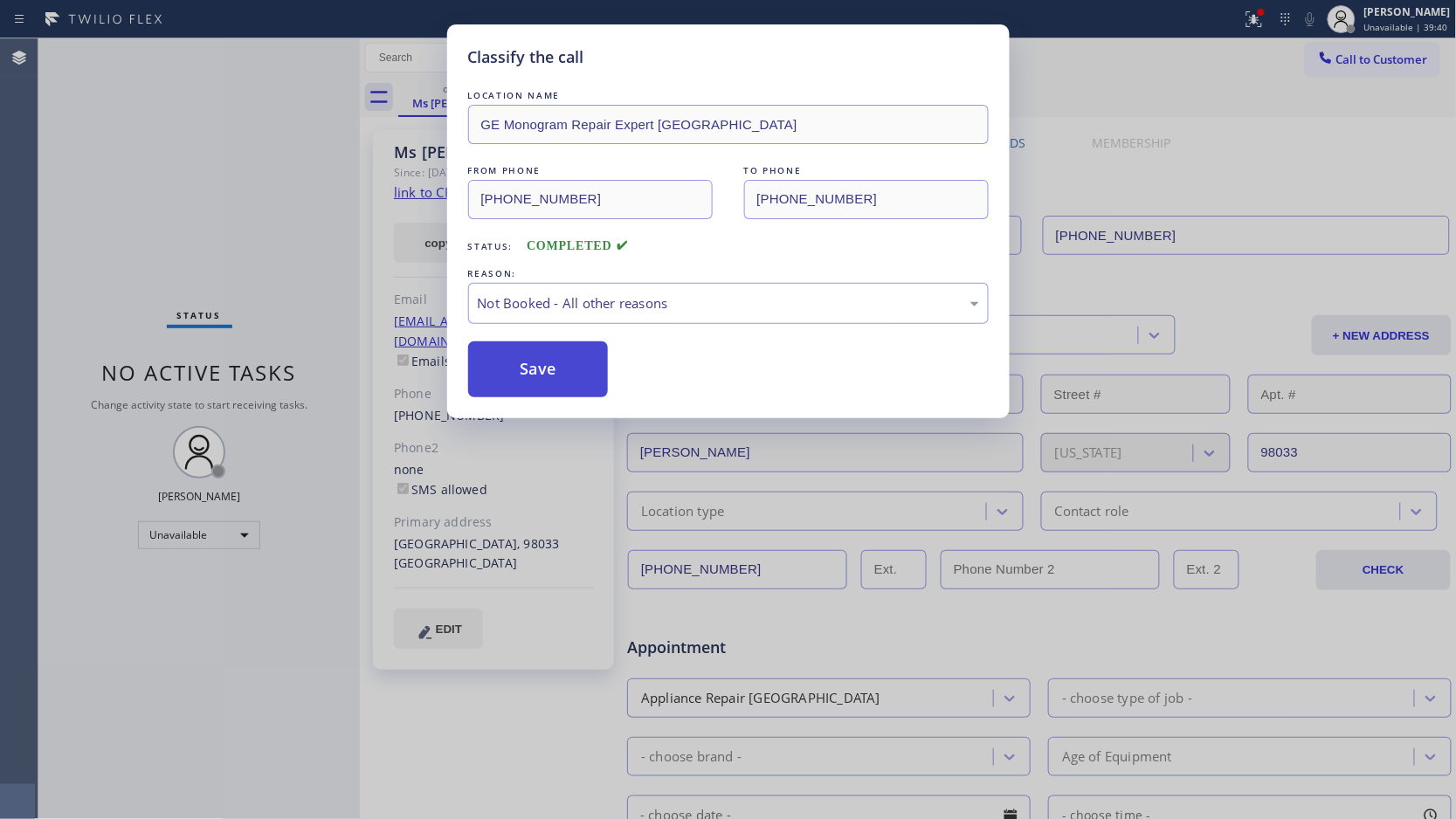 click on "Save" at bounding box center [538, 369] 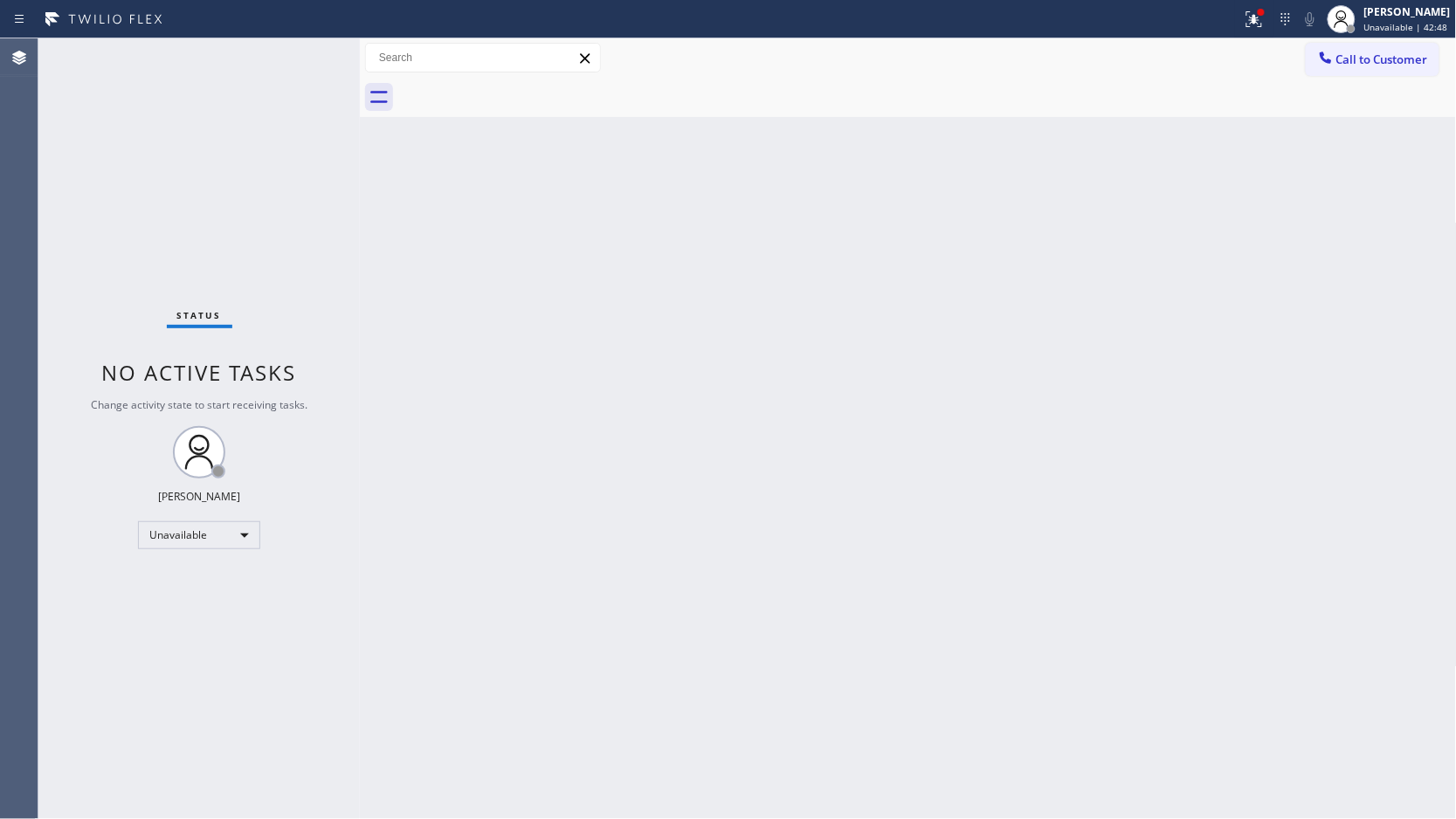 drag, startPoint x: 1262, startPoint y: 16, endPoint x: 1261, endPoint y: 81, distance: 65.00769 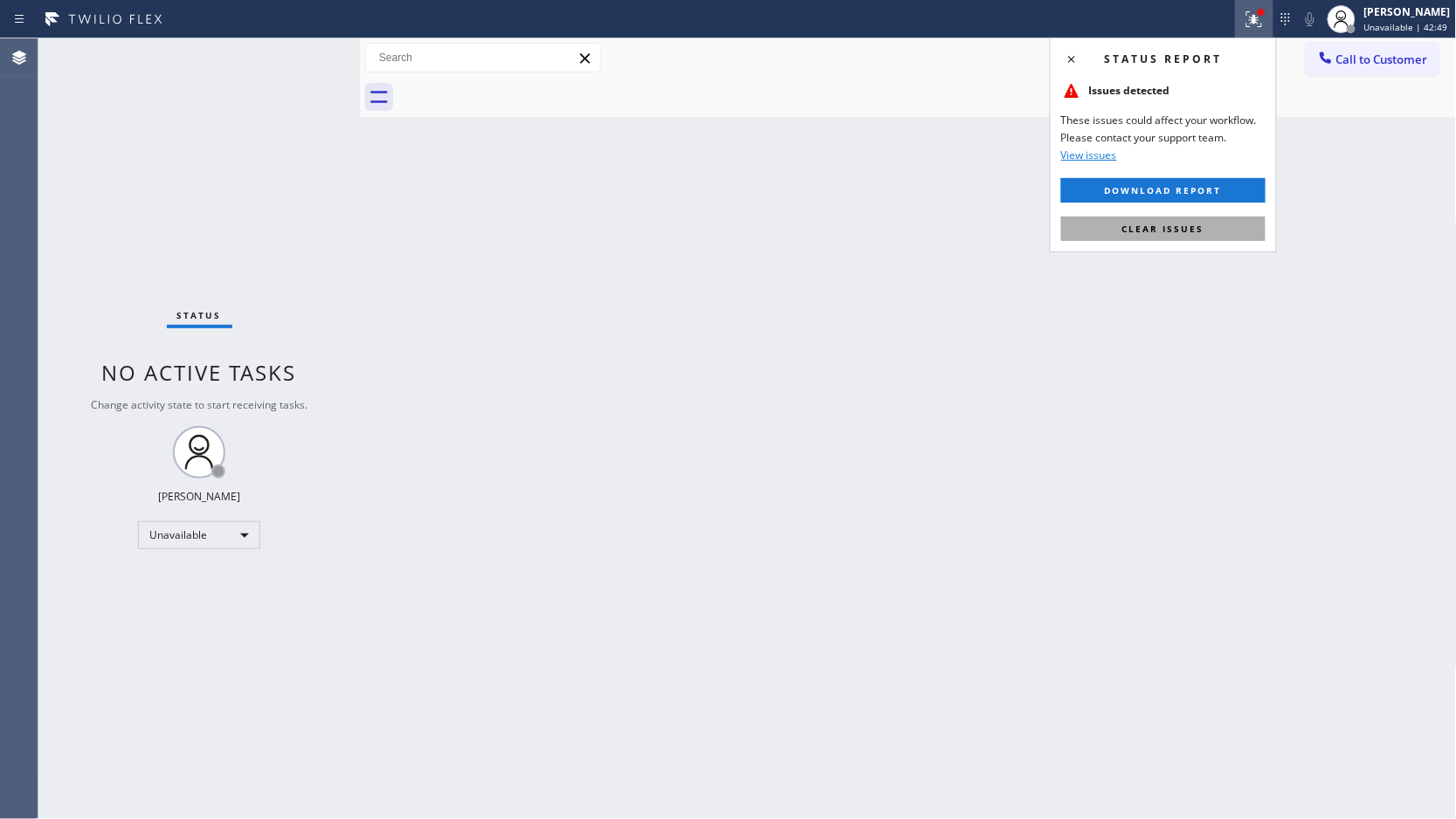 click on "Clear issues" at bounding box center [1163, 229] 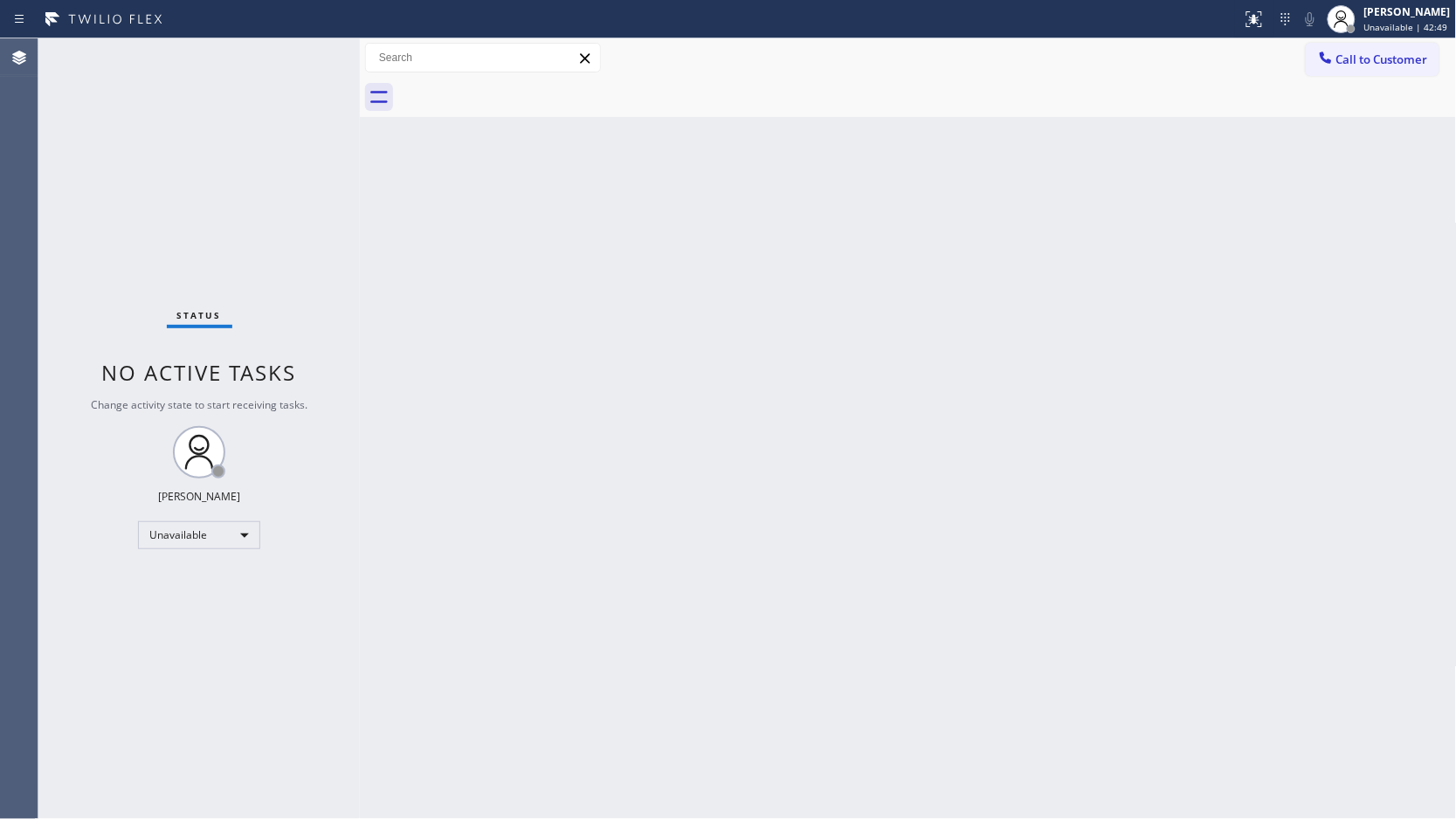 click on "Call to Customer Outbound call Location GE Monogram Repair Expert [GEOGRAPHIC_DATA] Your caller id phone number [PHONE_NUMBER] Customer number Call Outbound call Technician Search Technician Your caller id phone number Your caller id phone number Call" at bounding box center (908, 58) 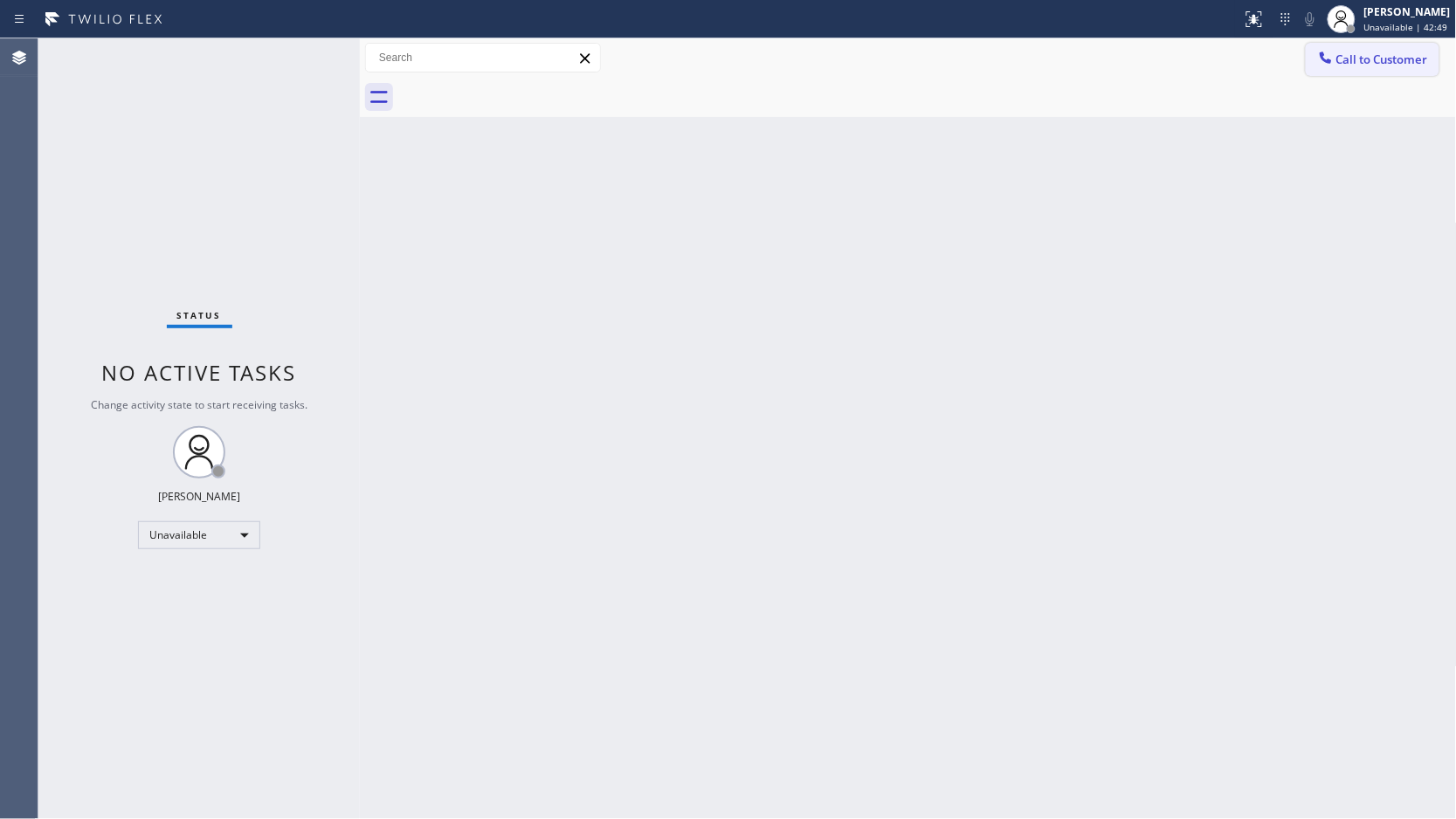 click on "Call to Customer" at bounding box center (1382, 59) 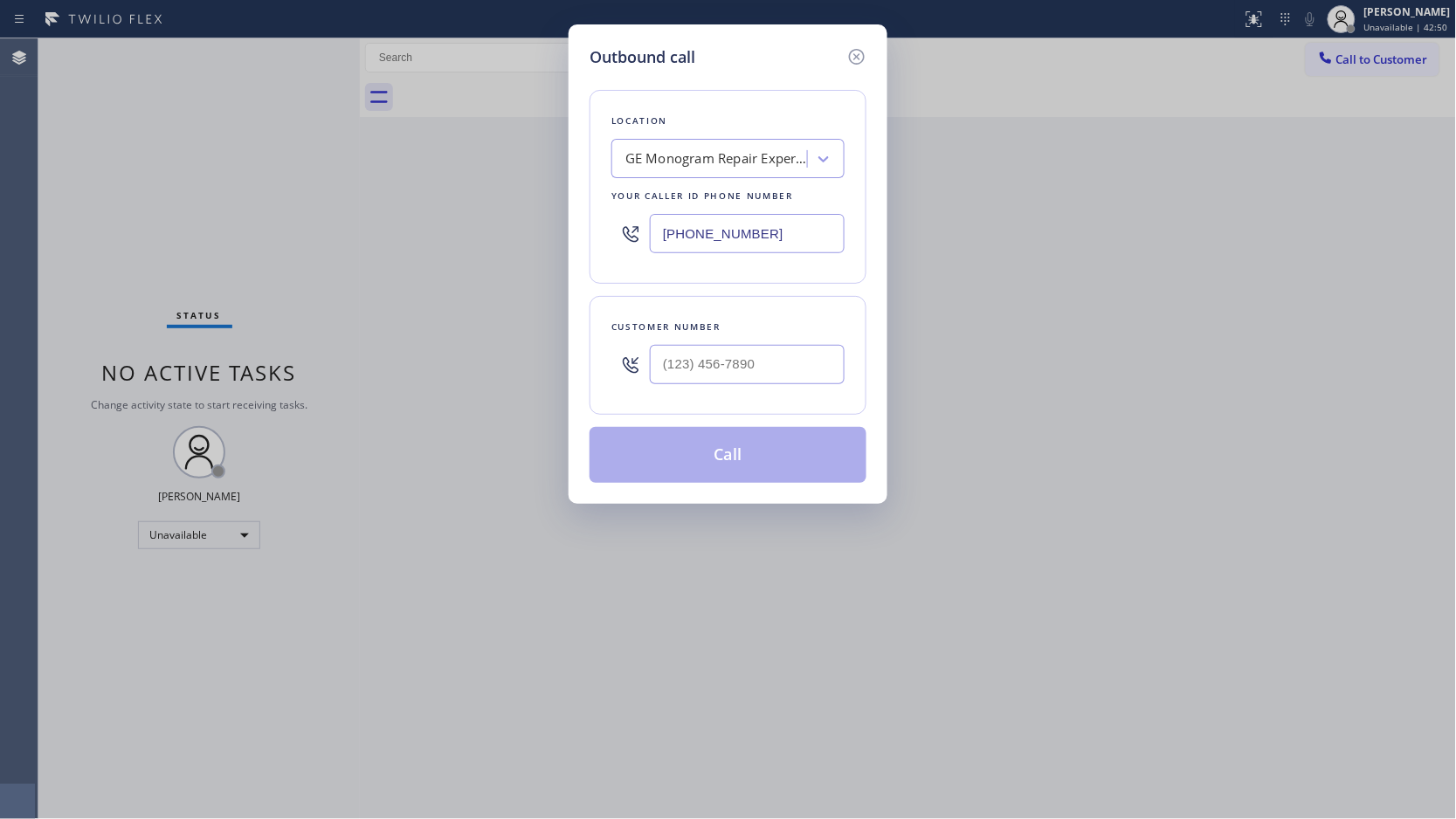 drag, startPoint x: 806, startPoint y: 239, endPoint x: 583, endPoint y: 257, distance: 223.72528 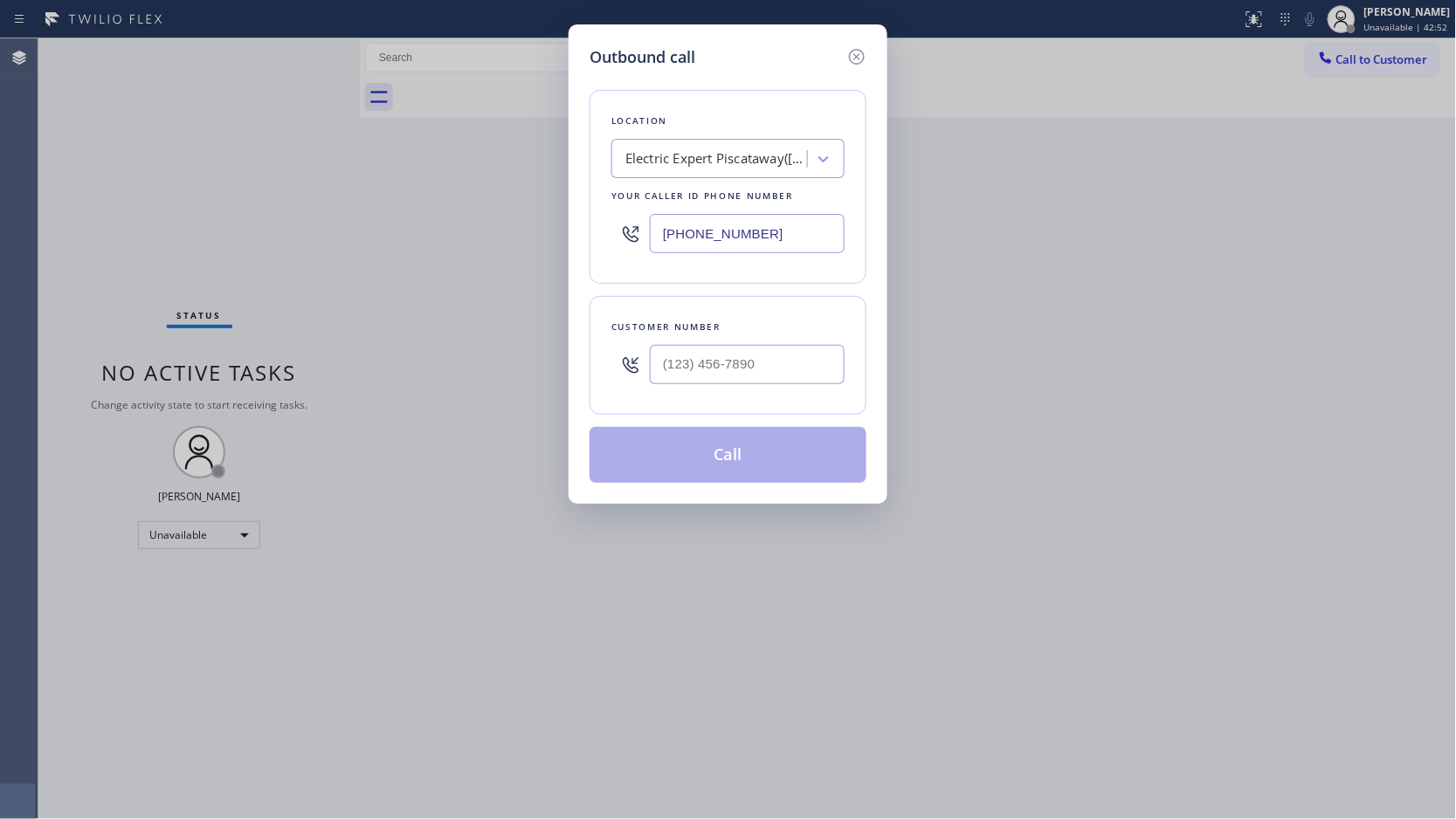 type on "[PHONE_NUMBER]" 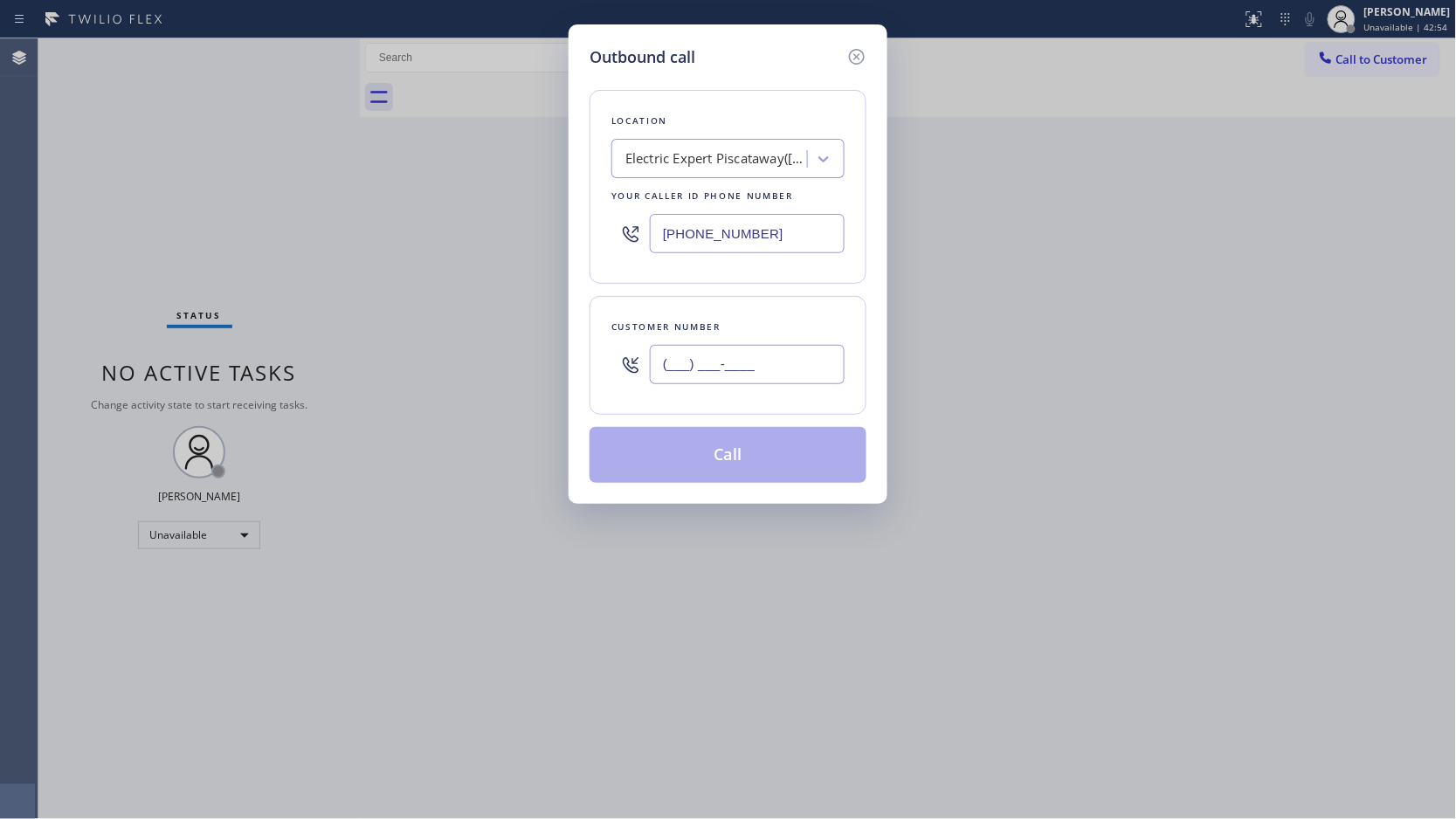 click on "(___) ___-____" at bounding box center (747, 364) 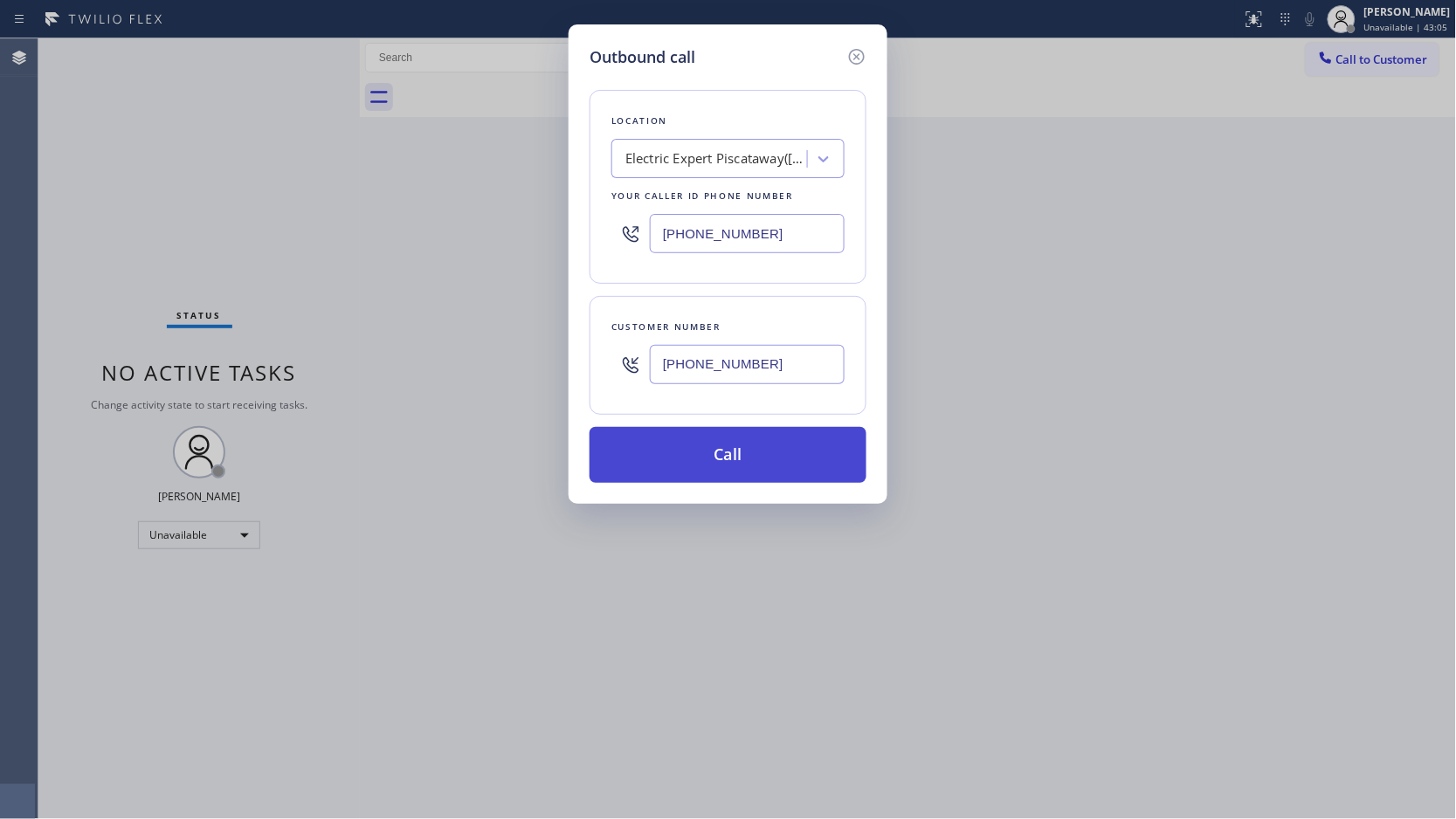 type on "[PHONE_NUMBER]" 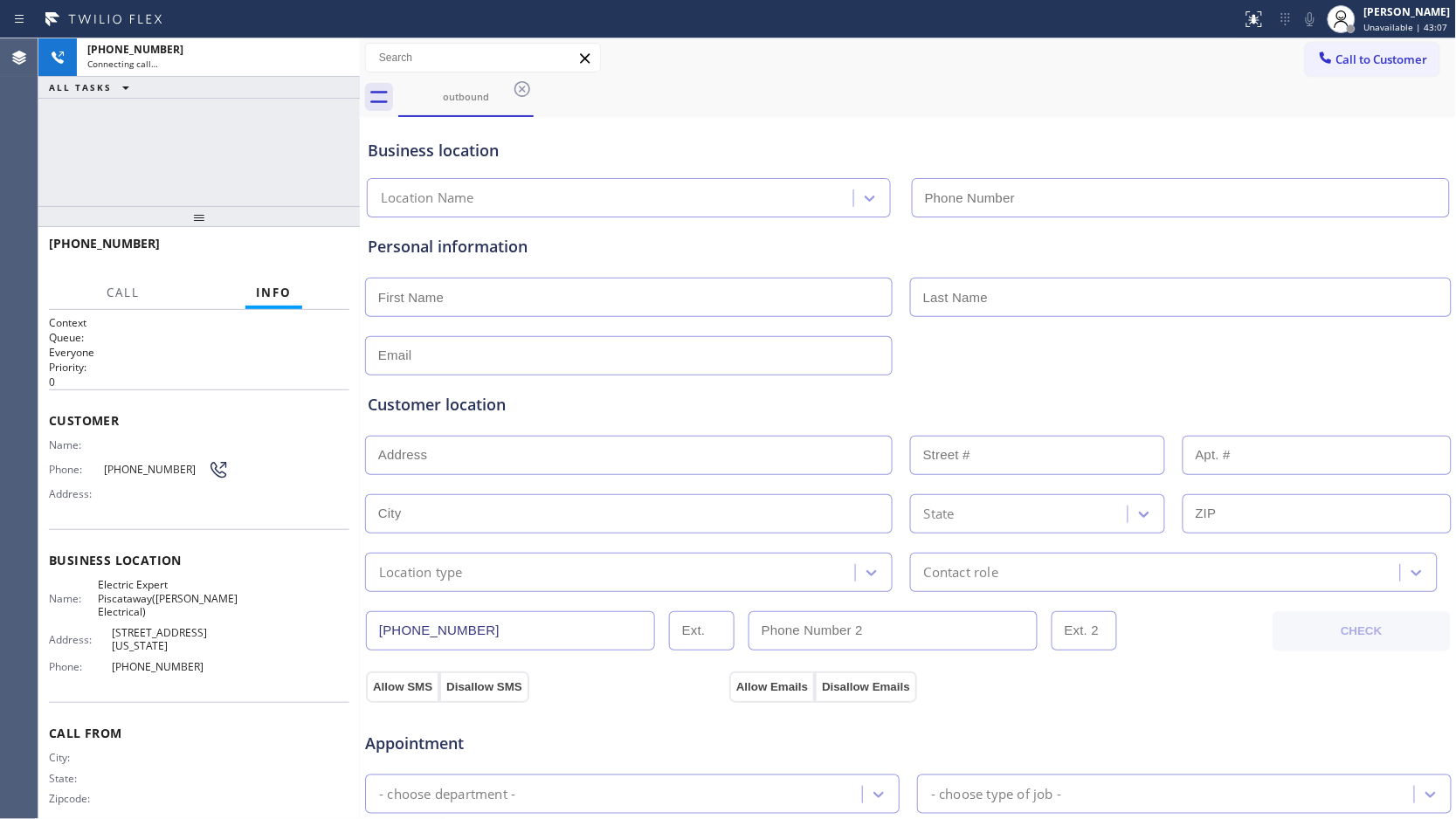 type on "[PHONE_NUMBER]" 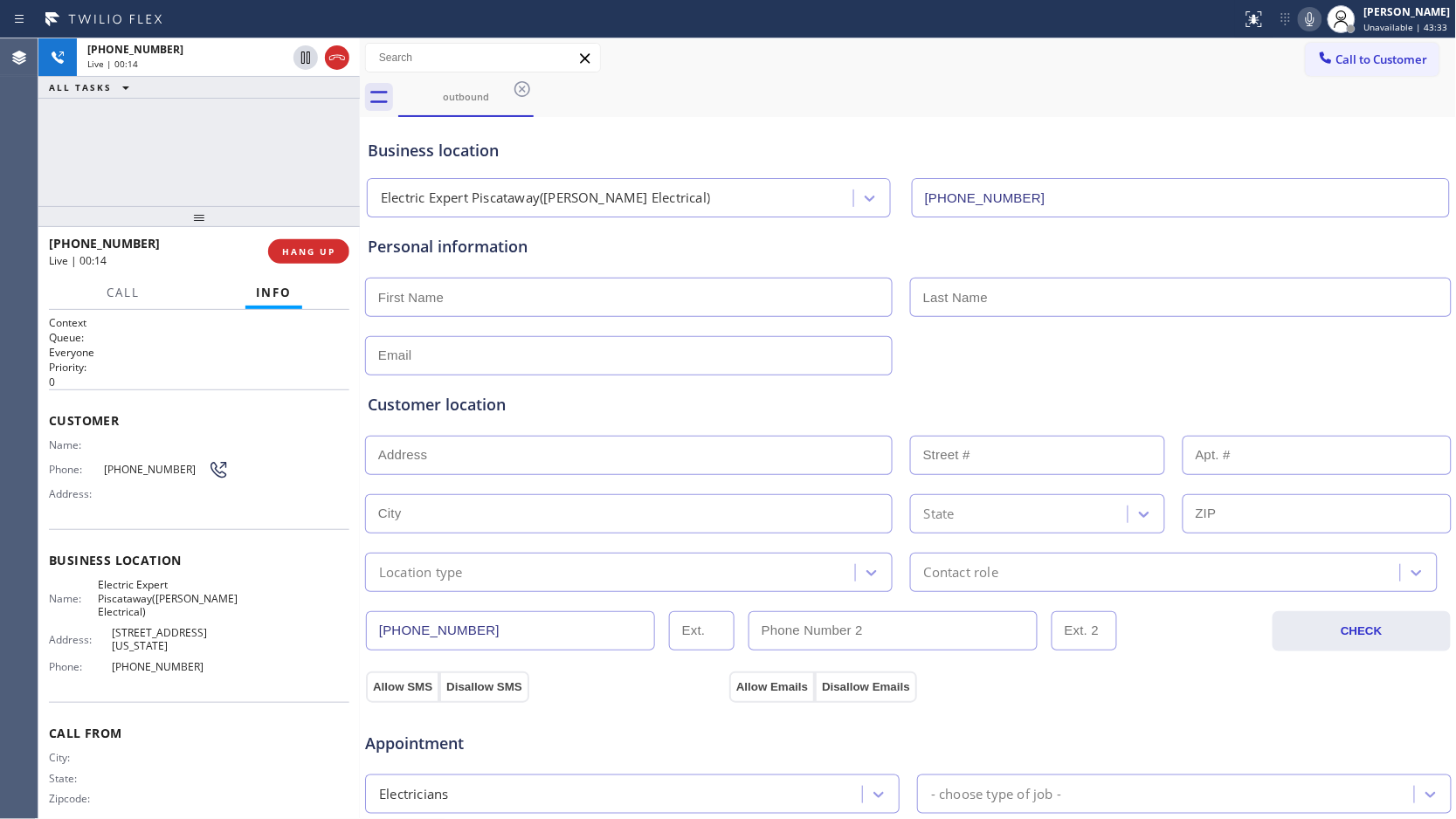 click on "Electric Expert Piscataway([PERSON_NAME] Electrical)" at bounding box center (163, 598) 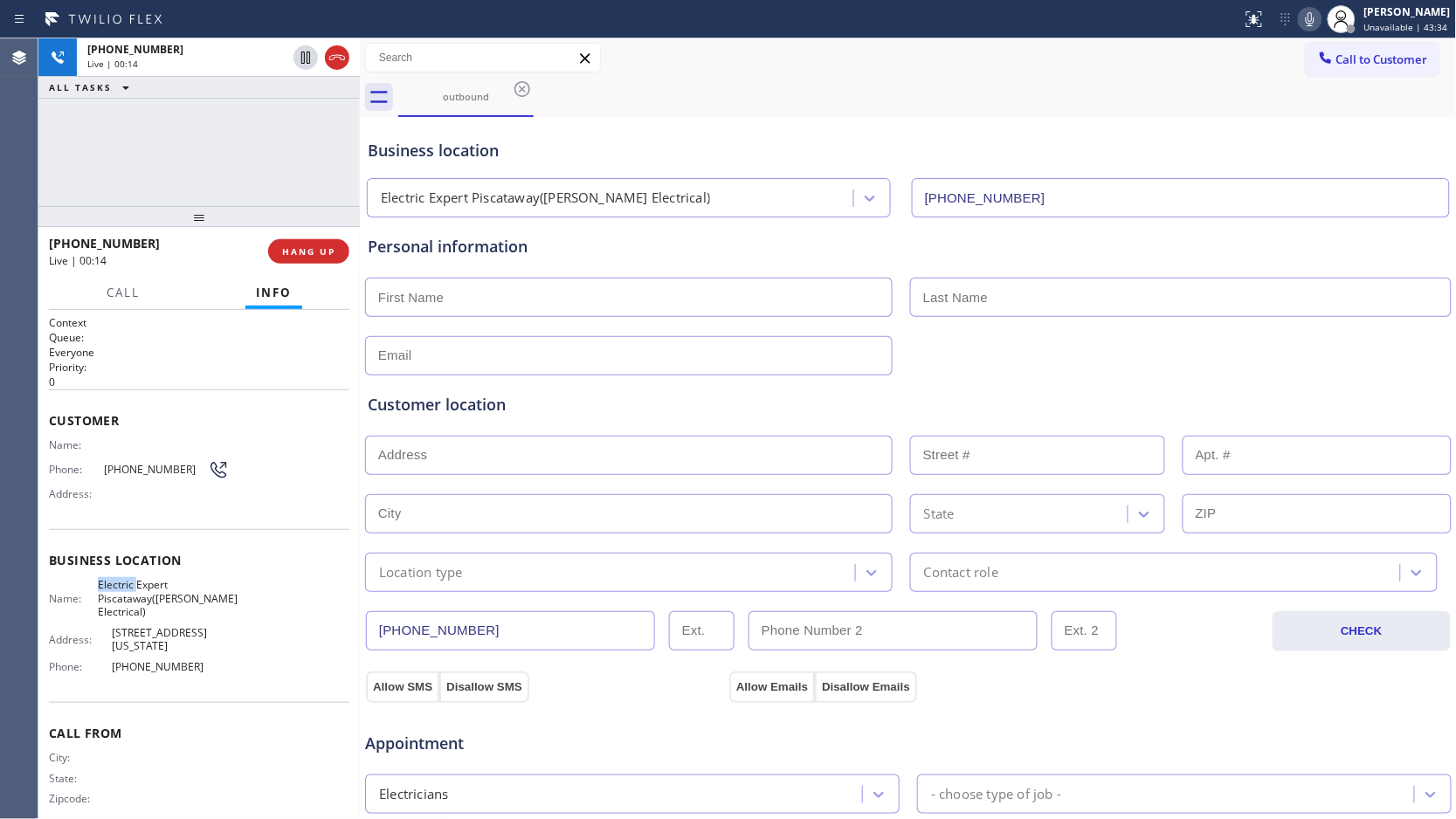 click on "Electric Expert Piscataway([PERSON_NAME] Electrical)" at bounding box center (163, 598) 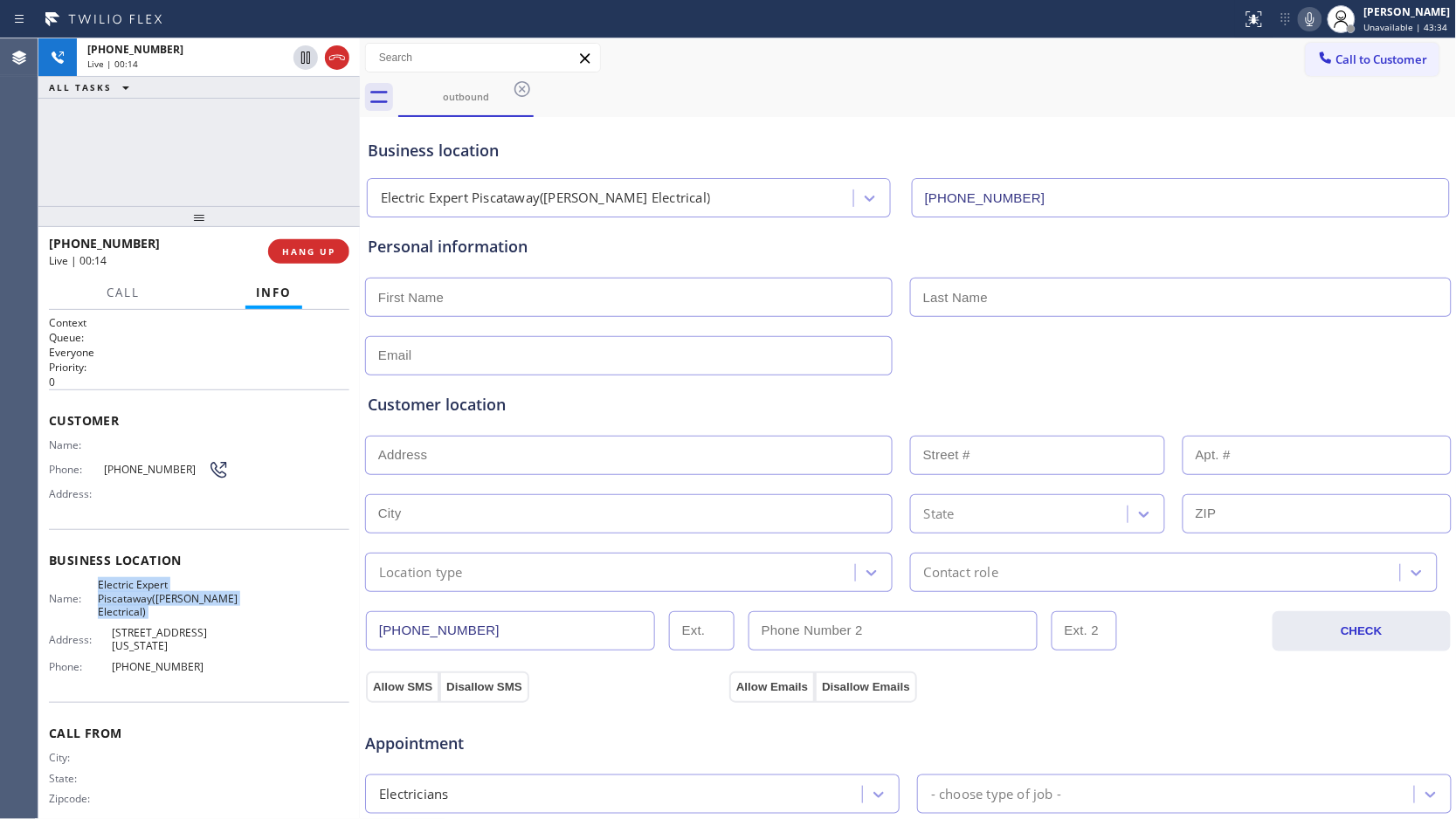 click on "Electric Expert Piscataway([PERSON_NAME] Electrical)" at bounding box center (163, 598) 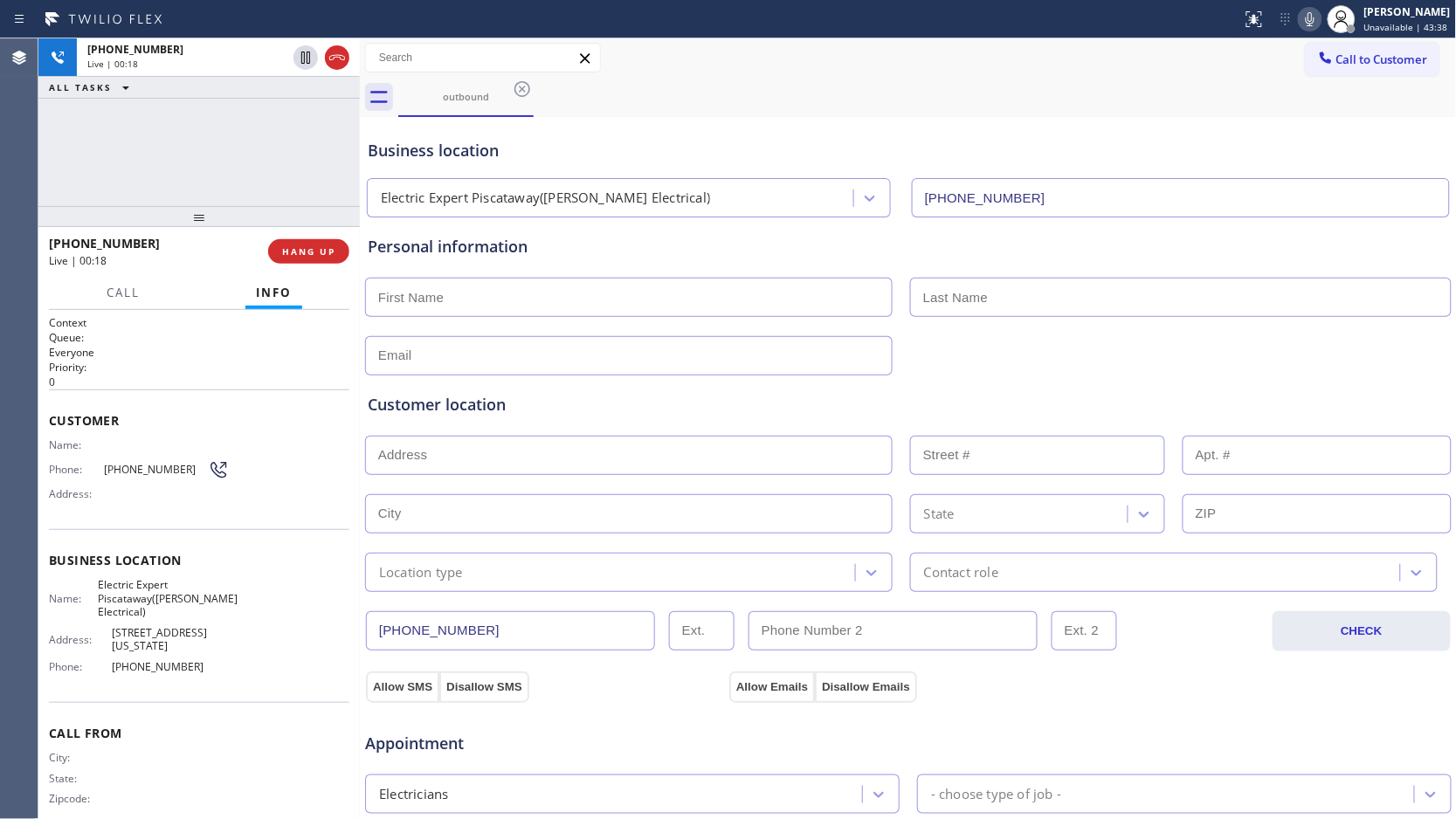 click on "[PHONE_NUMBER]" at bounding box center (170, 666) 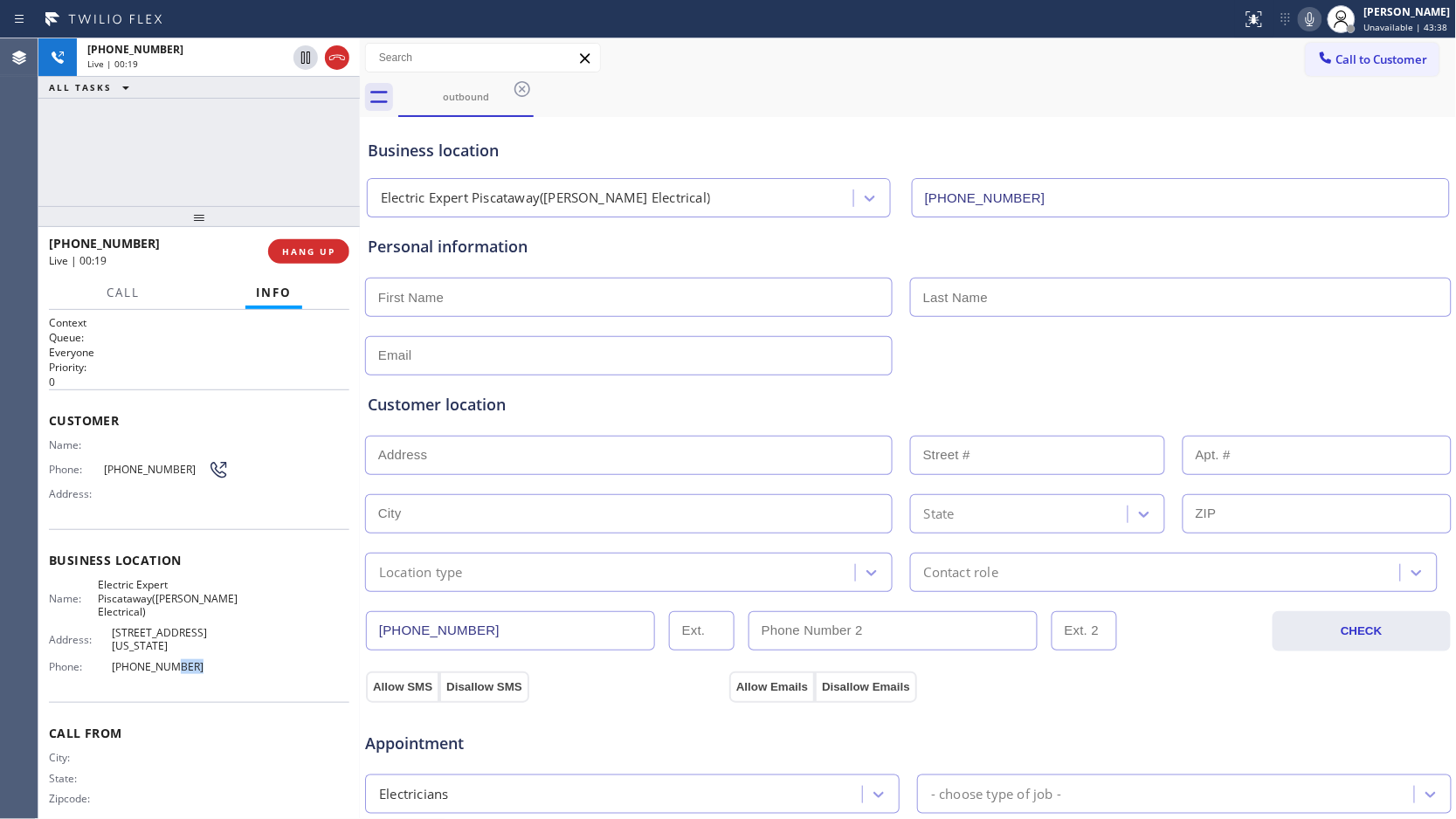 click on "[PHONE_NUMBER]" at bounding box center (170, 666) 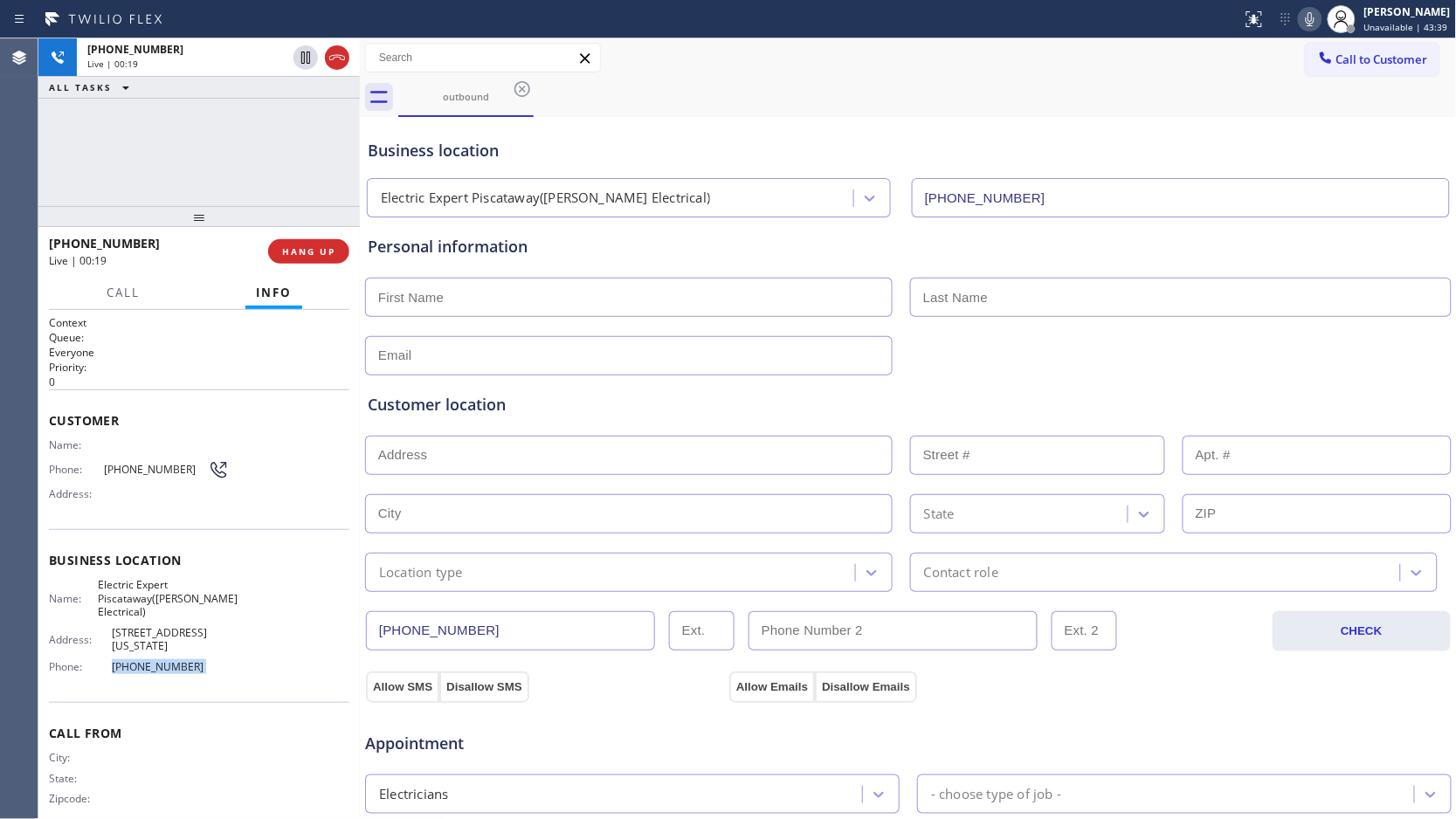click on "[PHONE_NUMBER]" at bounding box center (170, 666) 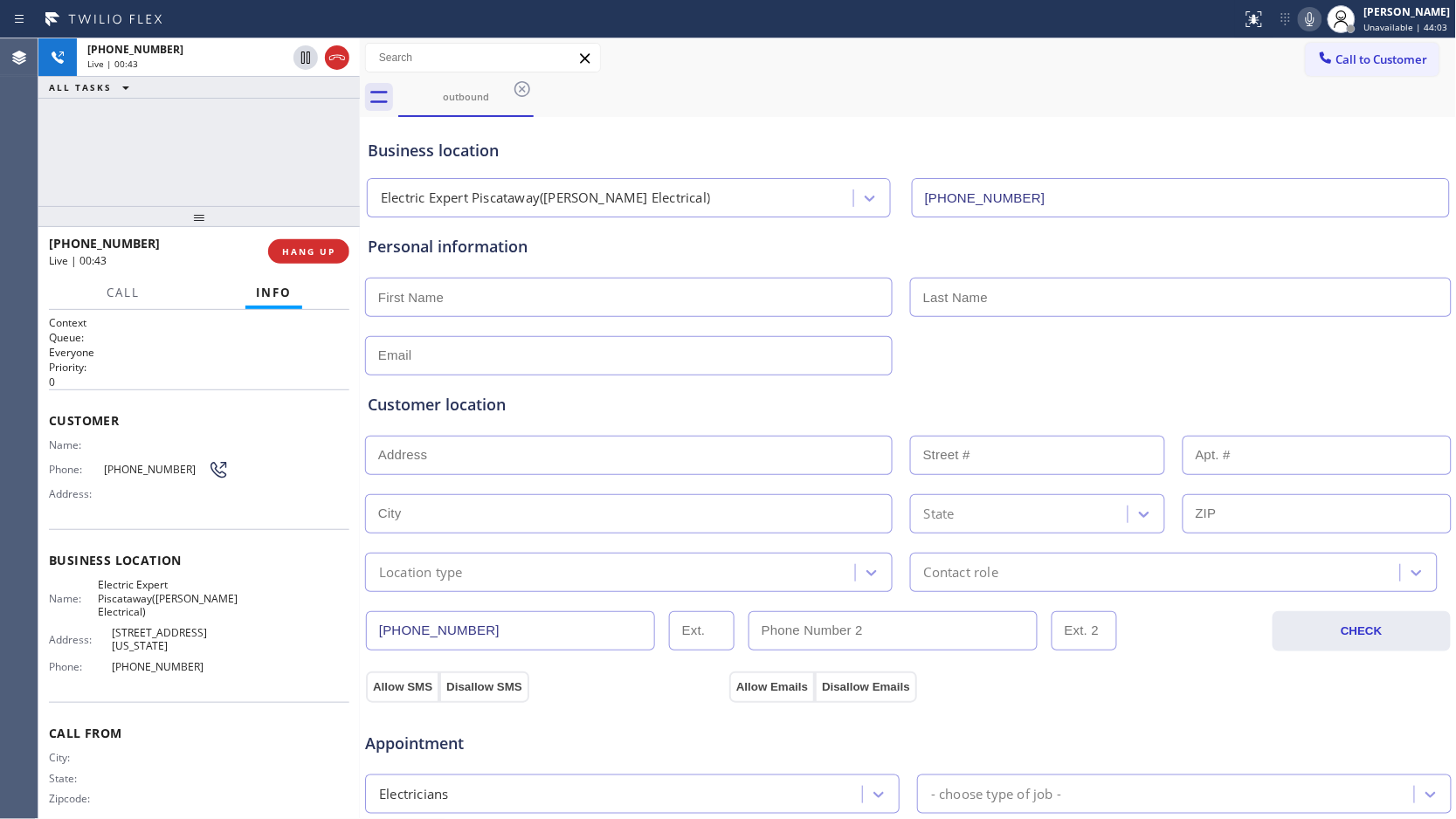 click on "[PHONE_NUMBER]" at bounding box center [510, 630] 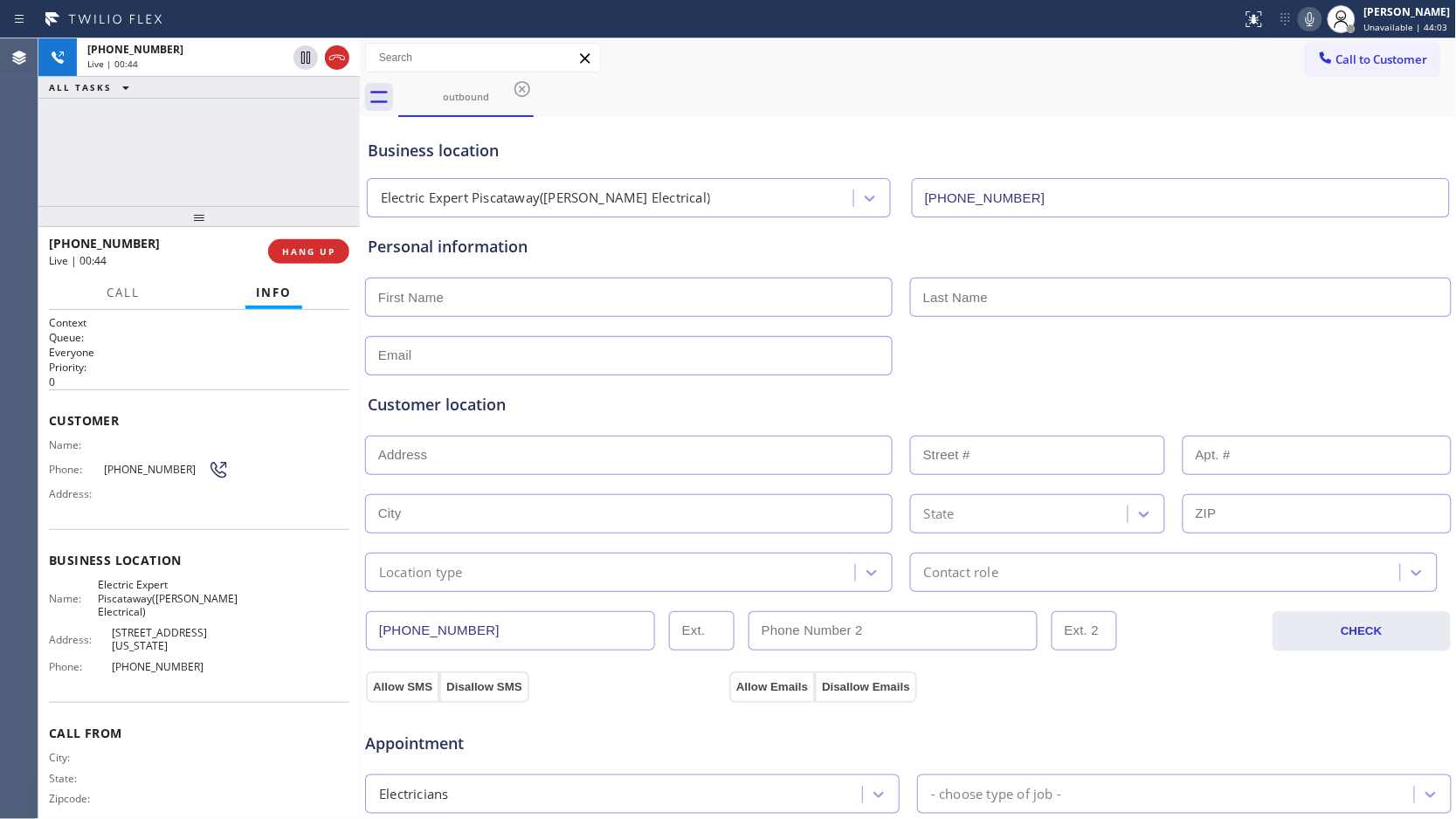 click on "[PHONE_NUMBER]" at bounding box center [510, 630] 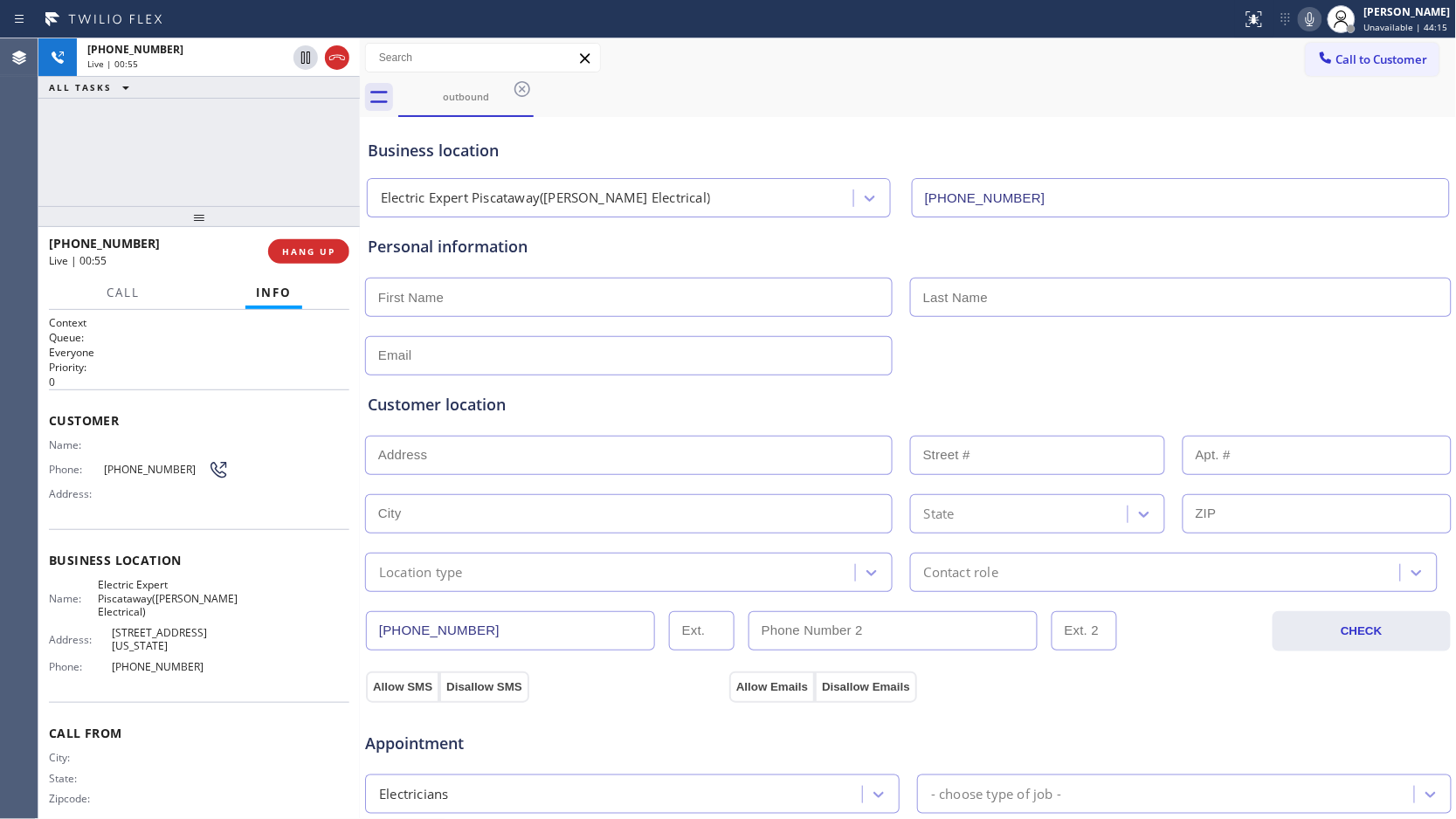 click on "[PHONE_NUMBER] Live | 00:55 ALL TASKS ALL TASKS ACTIVE TASKS TASKS IN WRAP UP" at bounding box center (199, 122) 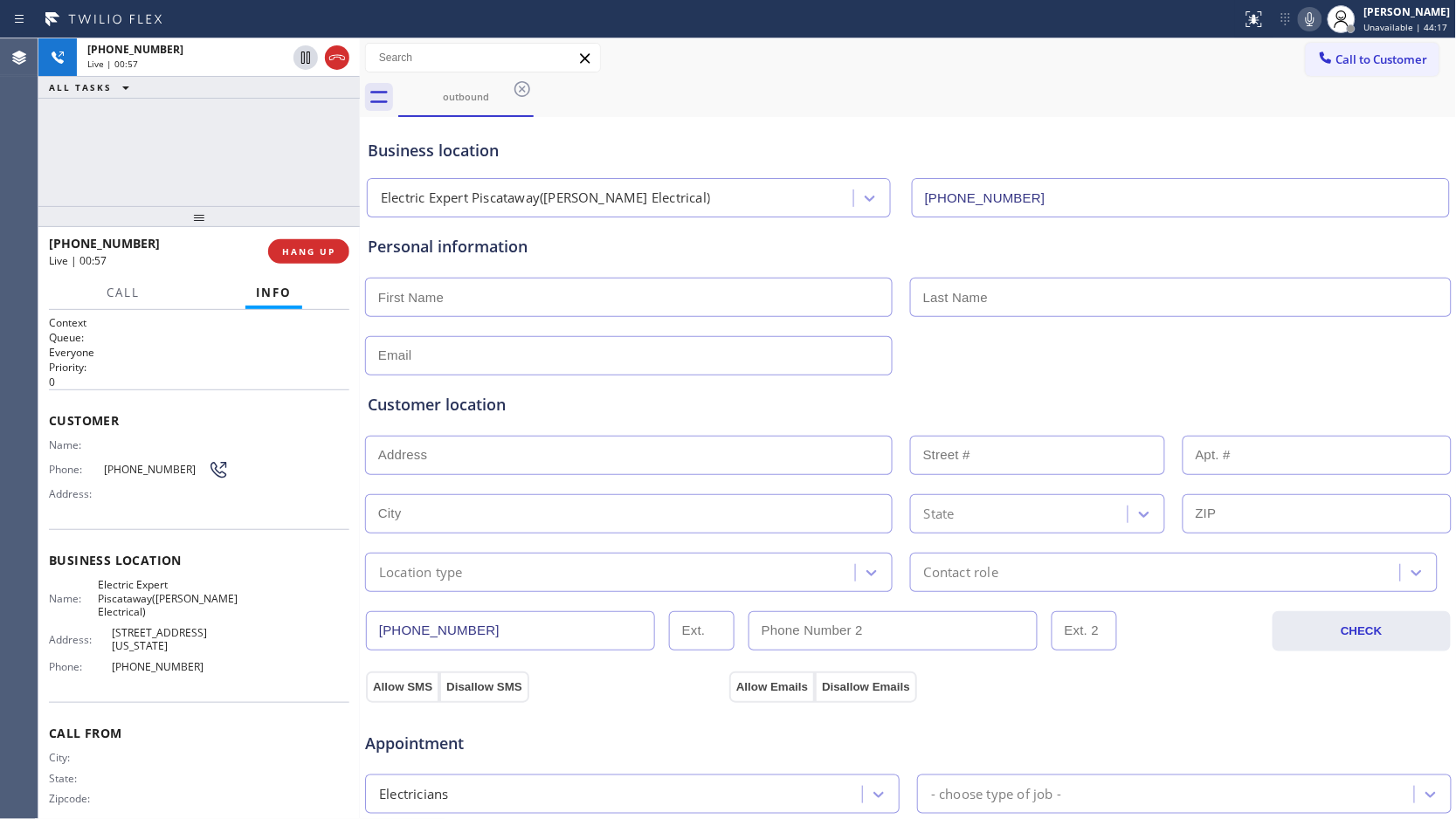 drag, startPoint x: 300, startPoint y: 245, endPoint x: 299, endPoint y: 231, distance: 14.035669 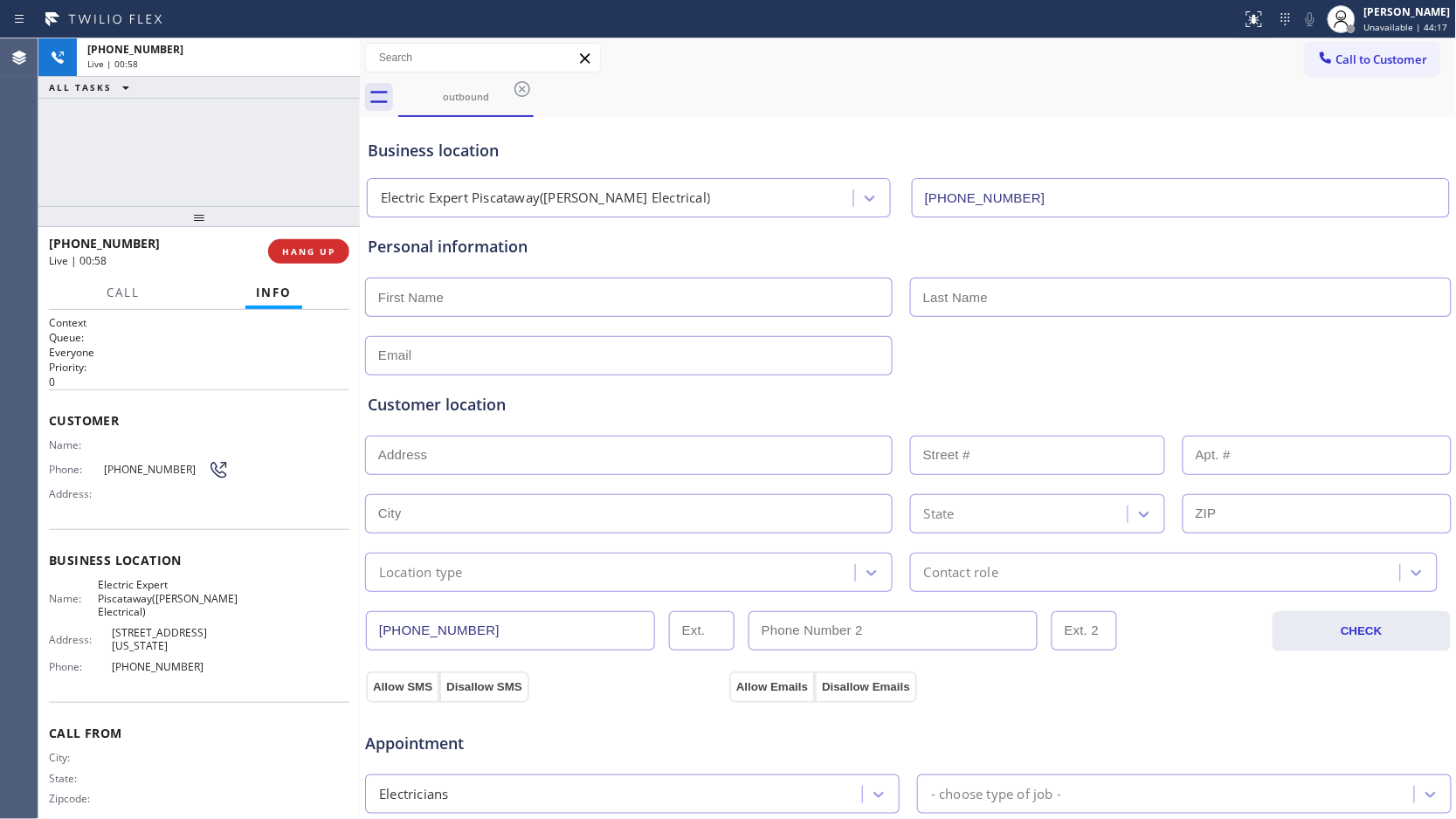 click on "[PHONE_NUMBER] Live | 00:58 ALL TASKS ALL TASKS ACTIVE TASKS TASKS IN WRAP UP" at bounding box center (199, 122) 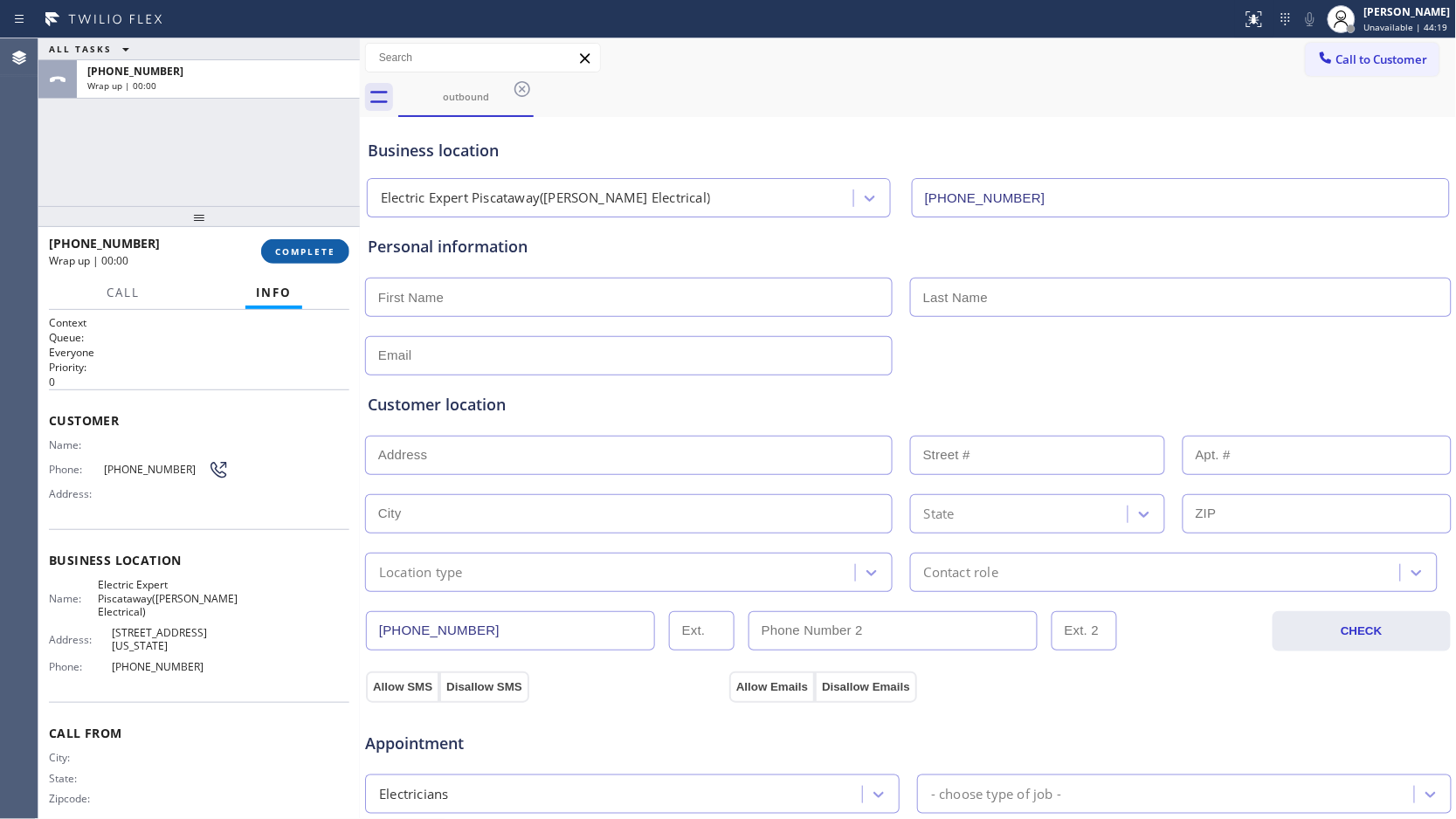 click on "COMPLETE" at bounding box center (305, 251) 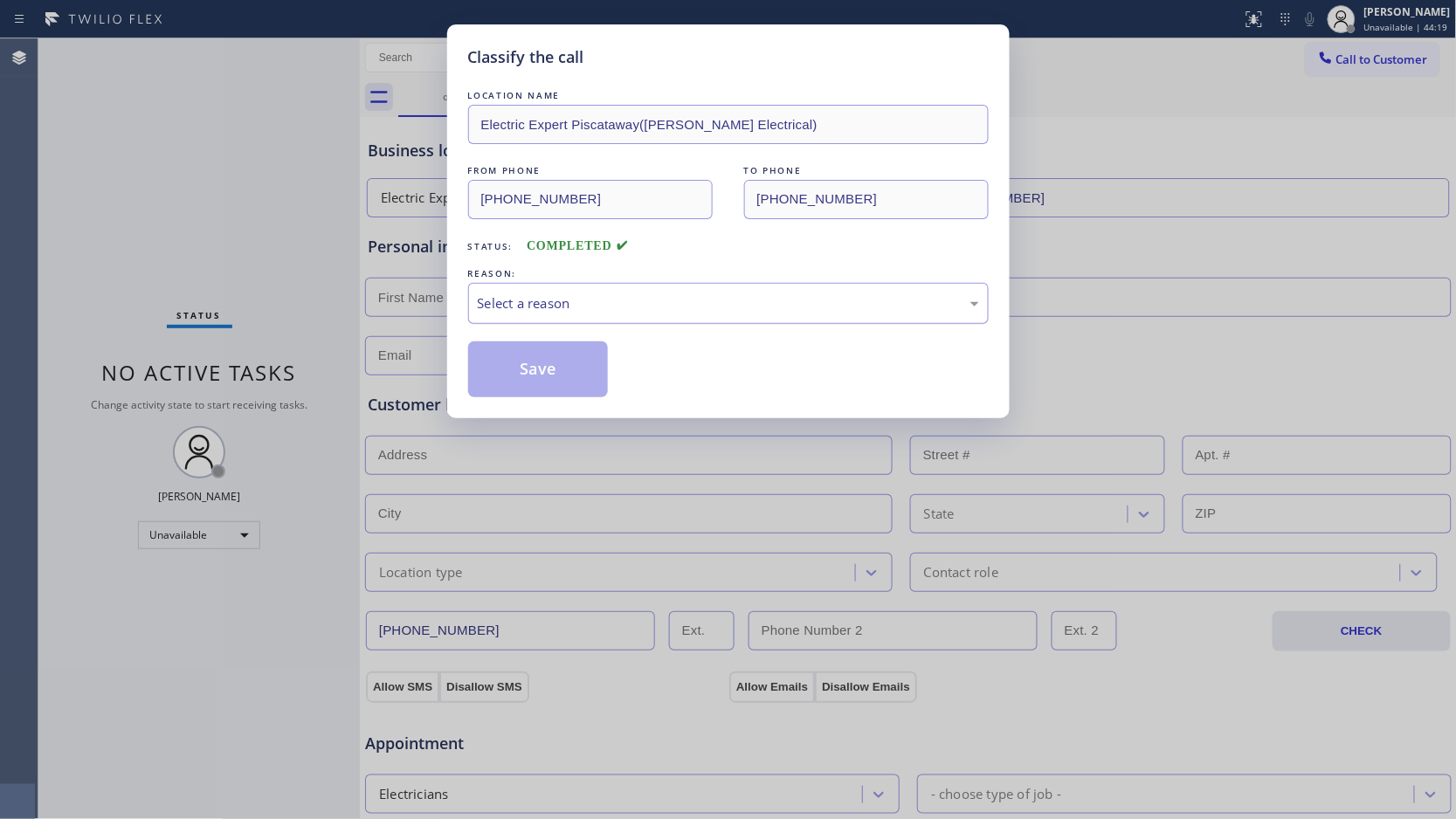 click on "Select a reason" at bounding box center (728, 303) 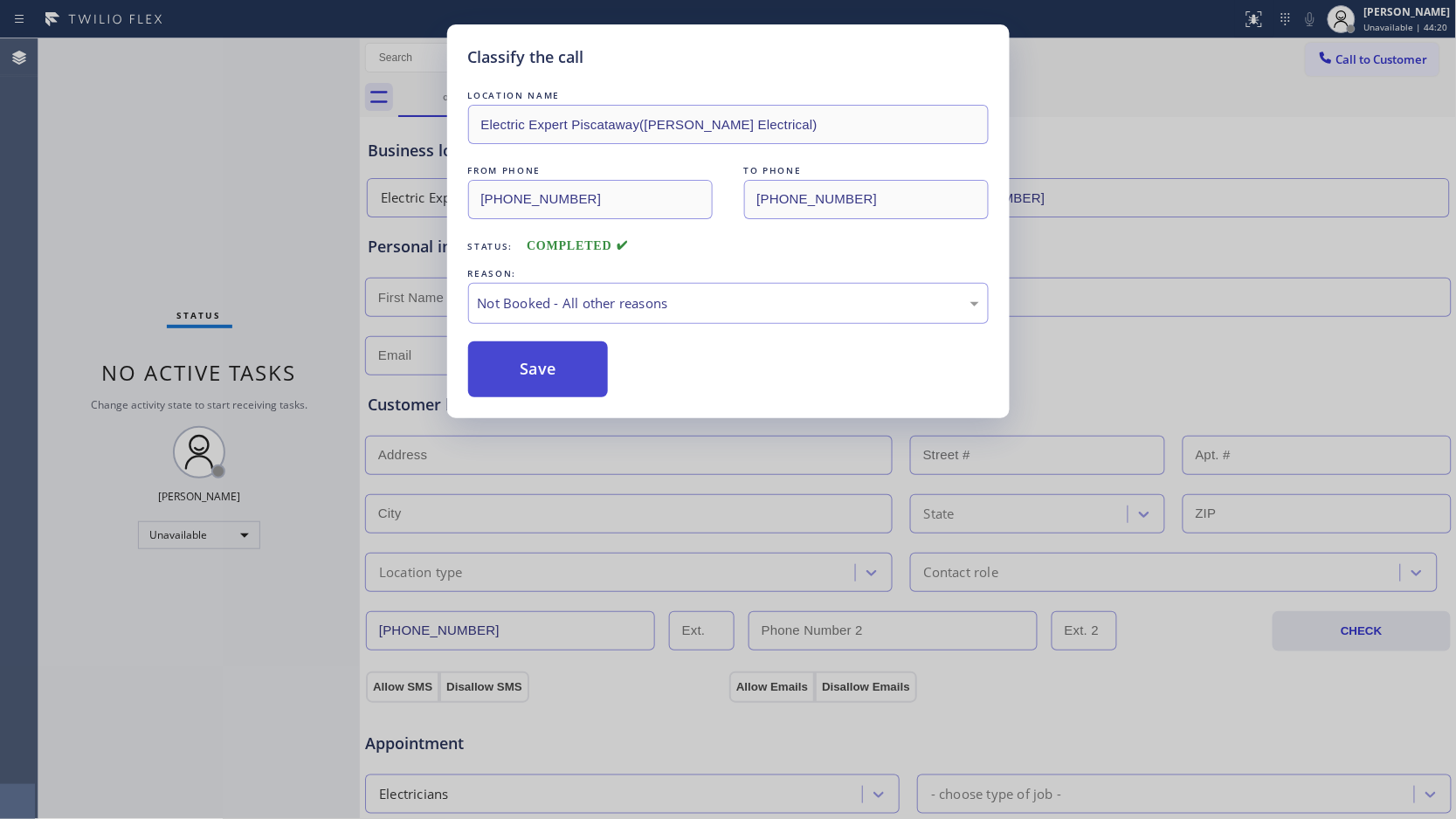 click on "Save" at bounding box center (538, 369) 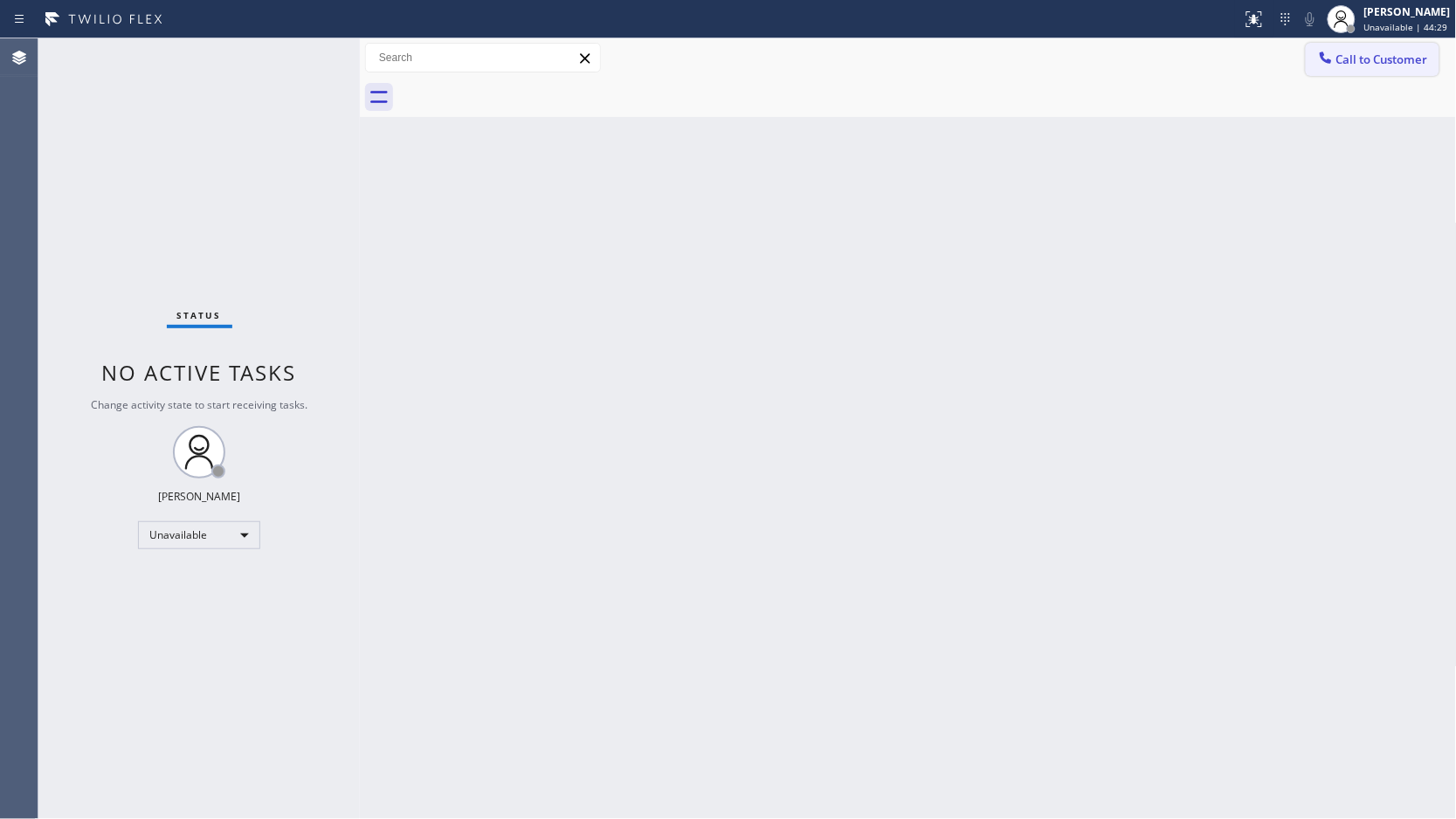 click 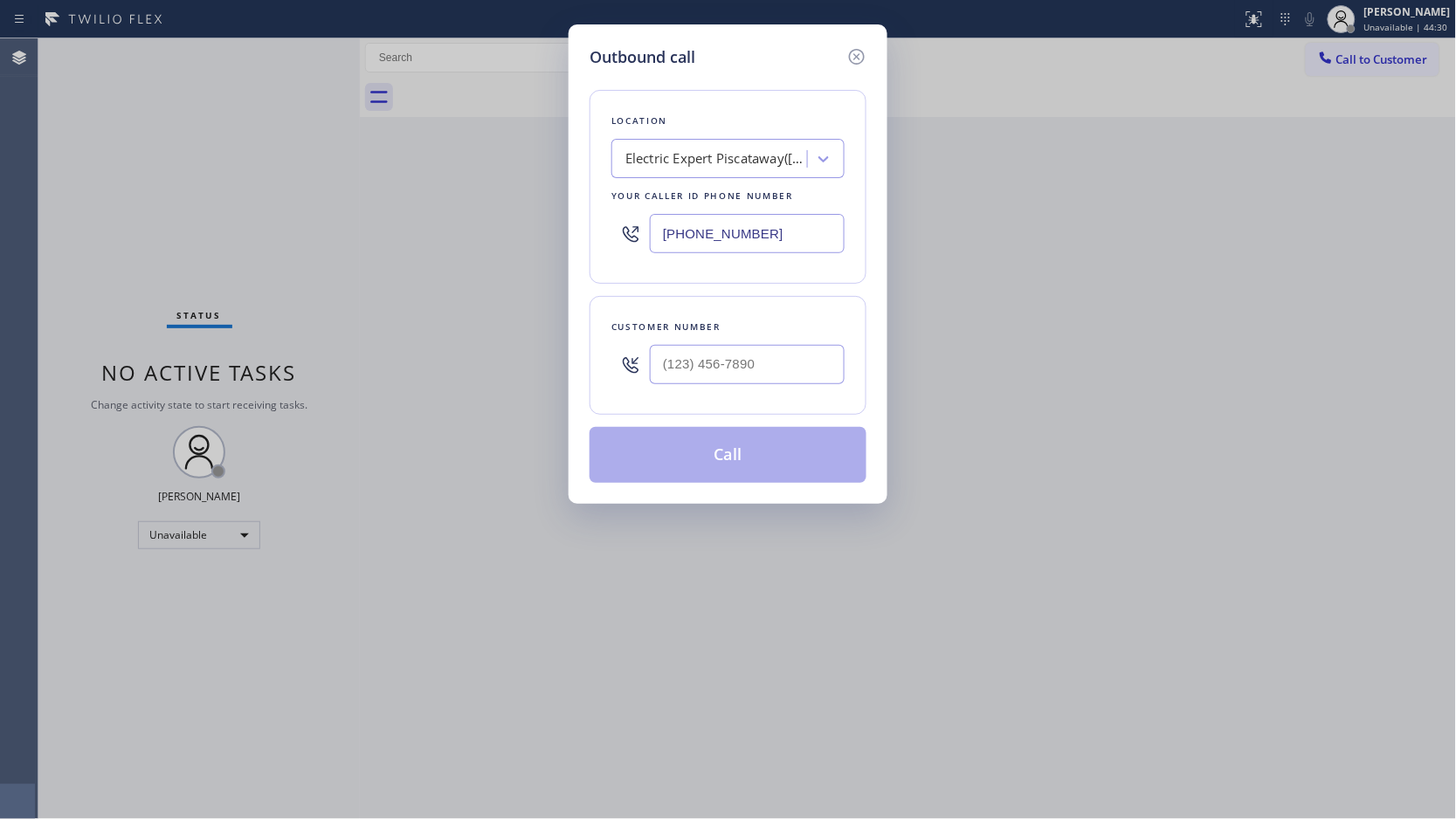 drag, startPoint x: 827, startPoint y: 242, endPoint x: 555, endPoint y: 238, distance: 272.02941 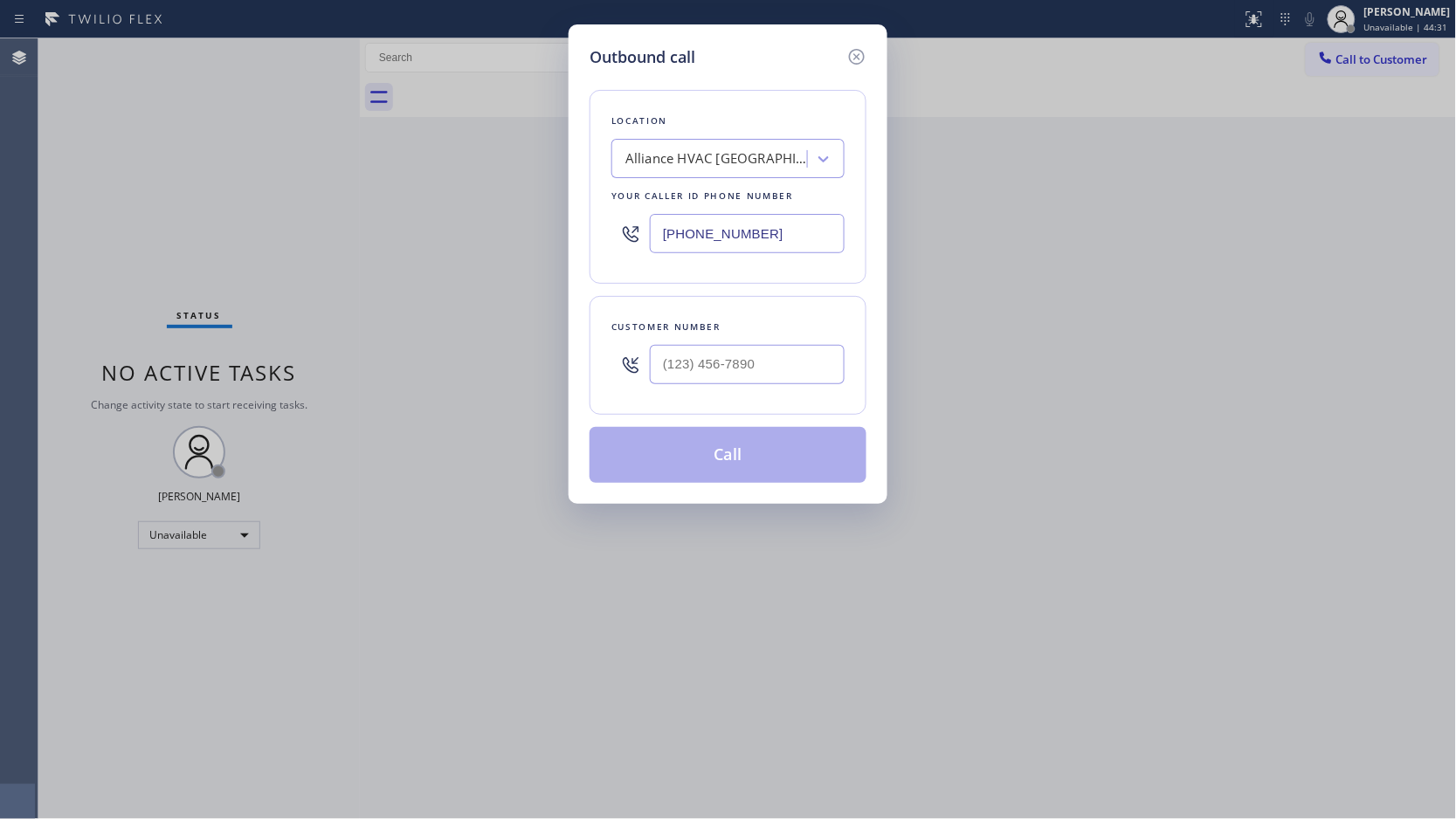 type on "[PHONE_NUMBER]" 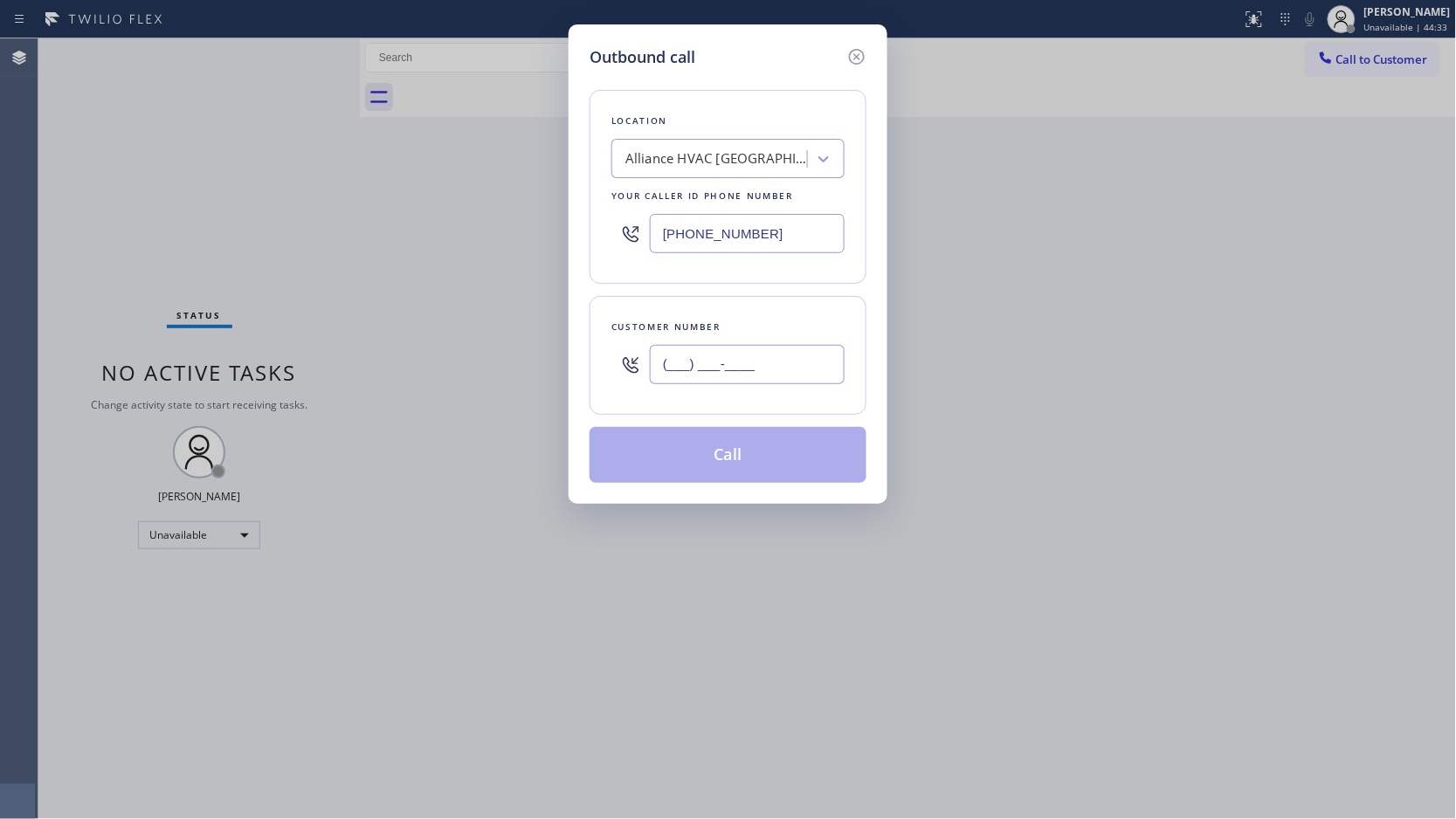 click on "(___) ___-____" at bounding box center (747, 364) 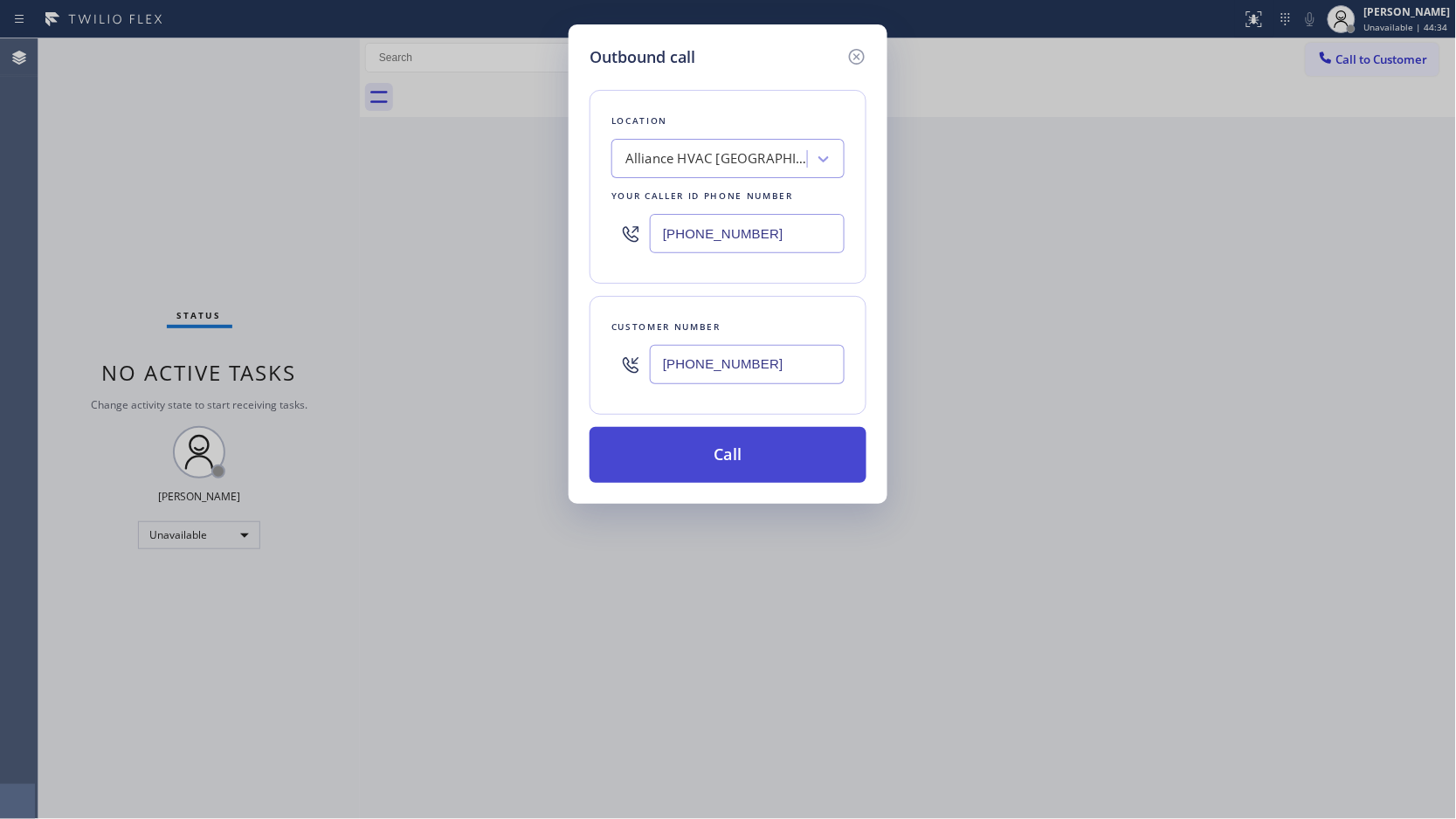 type on "[PHONE_NUMBER]" 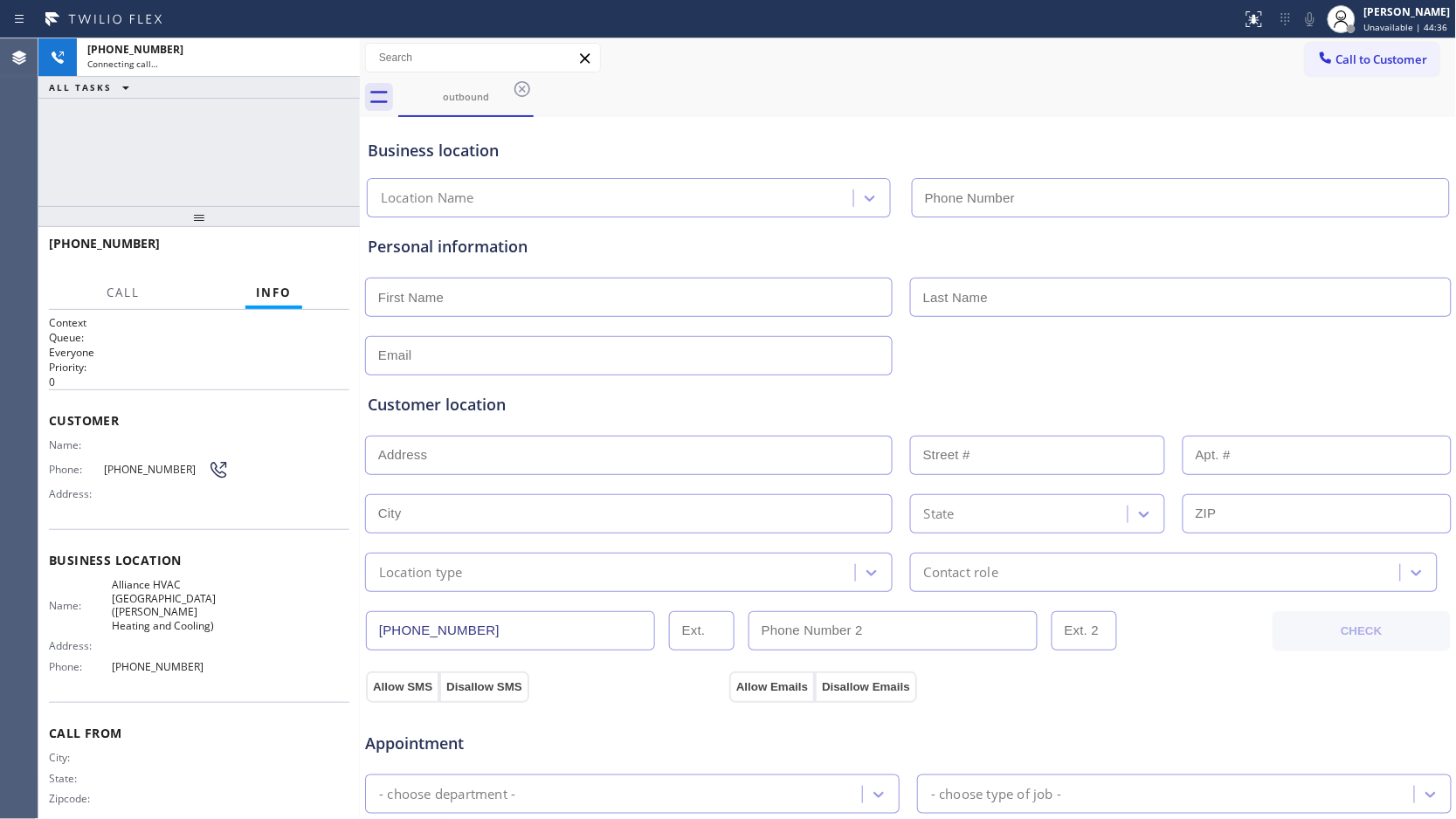 type on "[PHONE_NUMBER]" 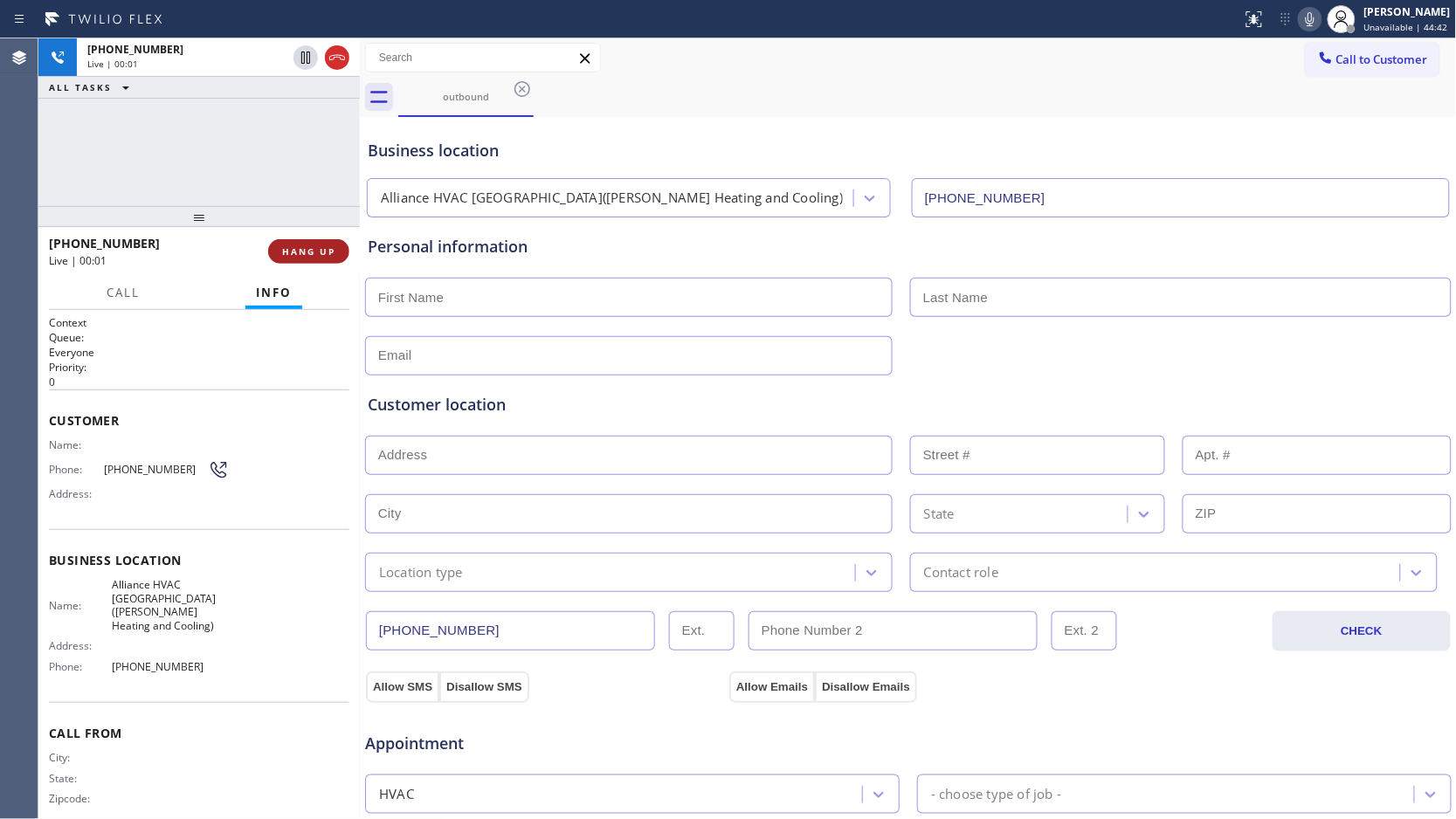 click on "HANG UP" at bounding box center (308, 251) 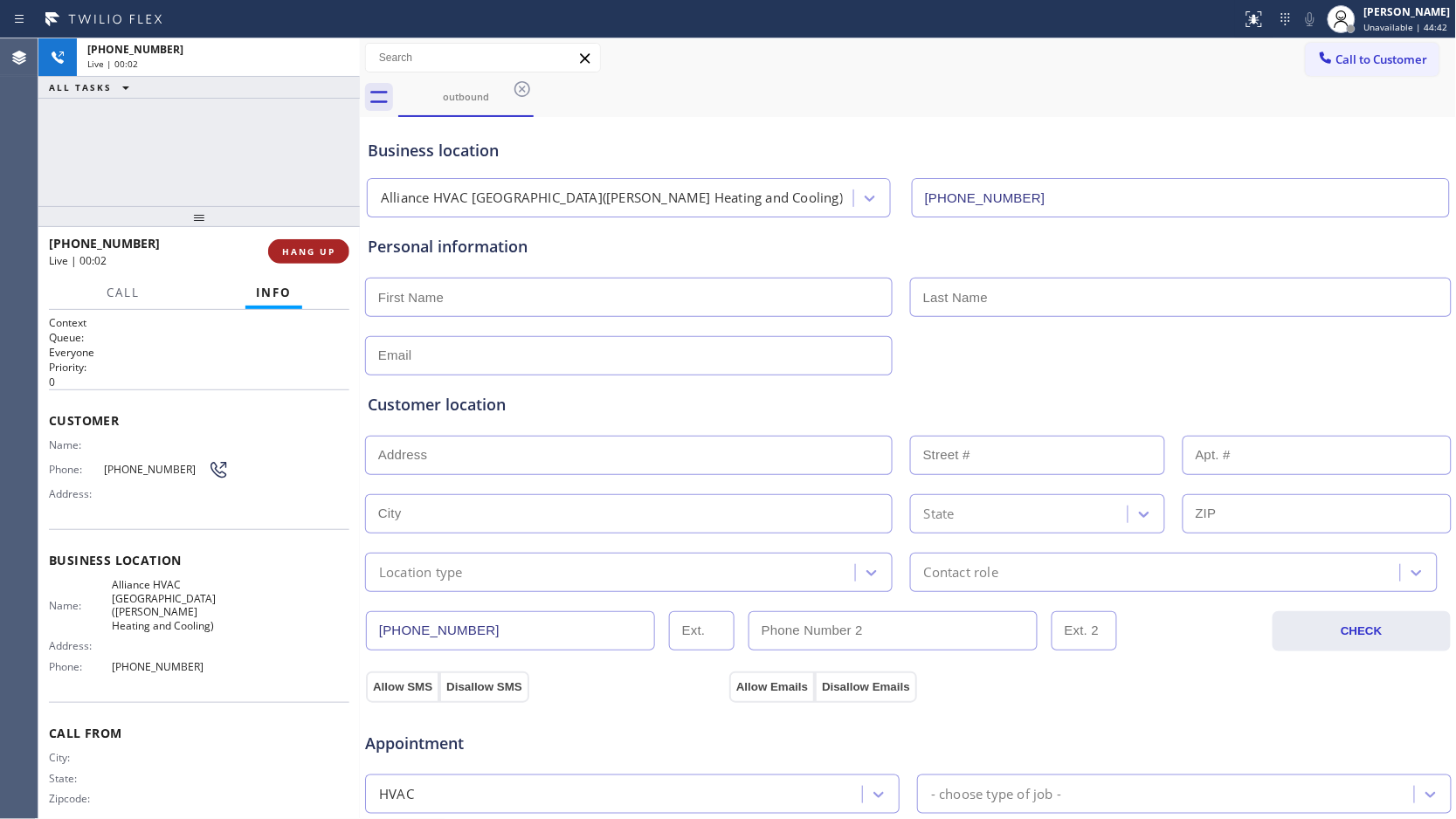 click on "HANG UP" at bounding box center (308, 251) 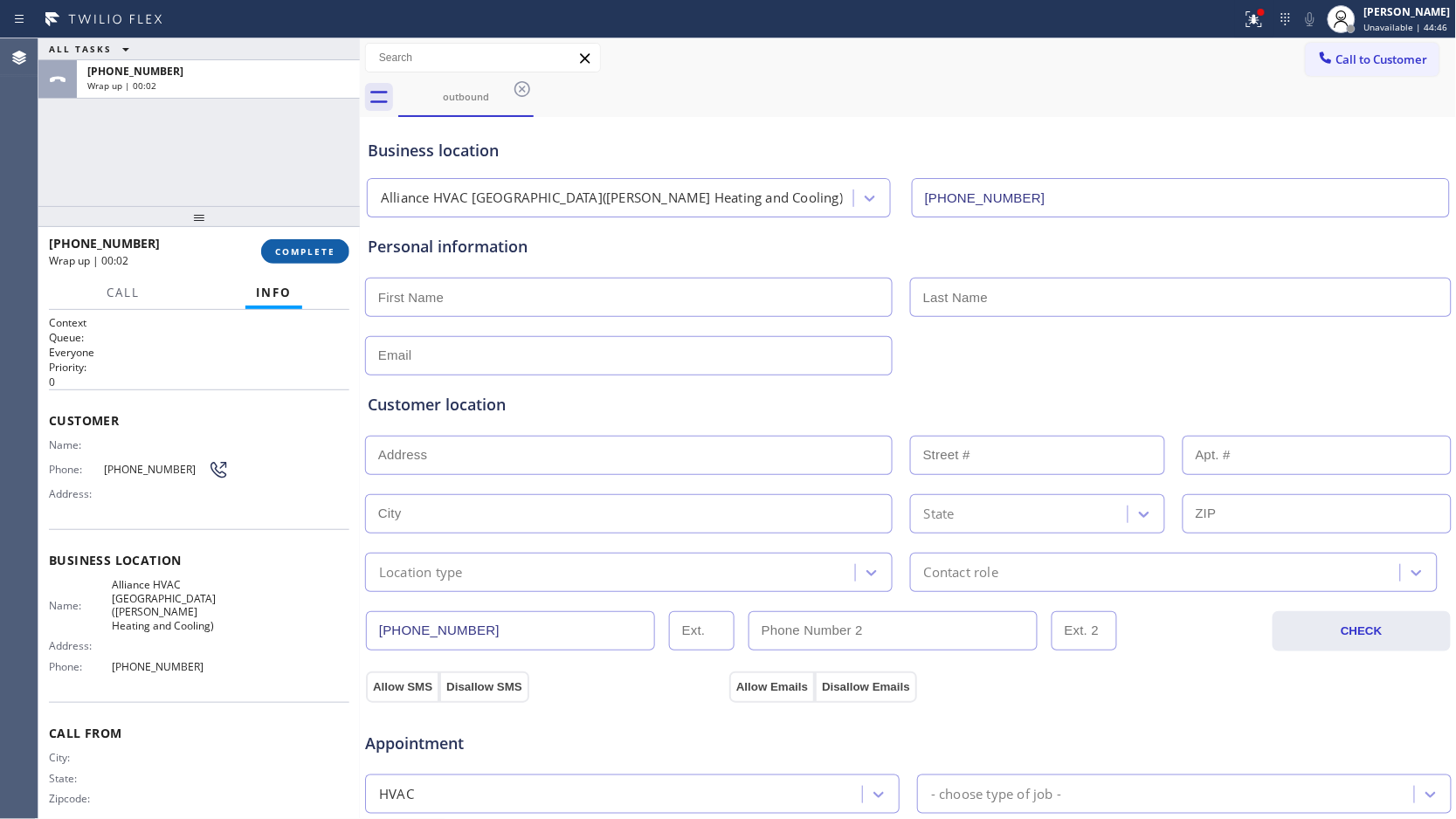 click on "COMPLETE" at bounding box center (305, 251) 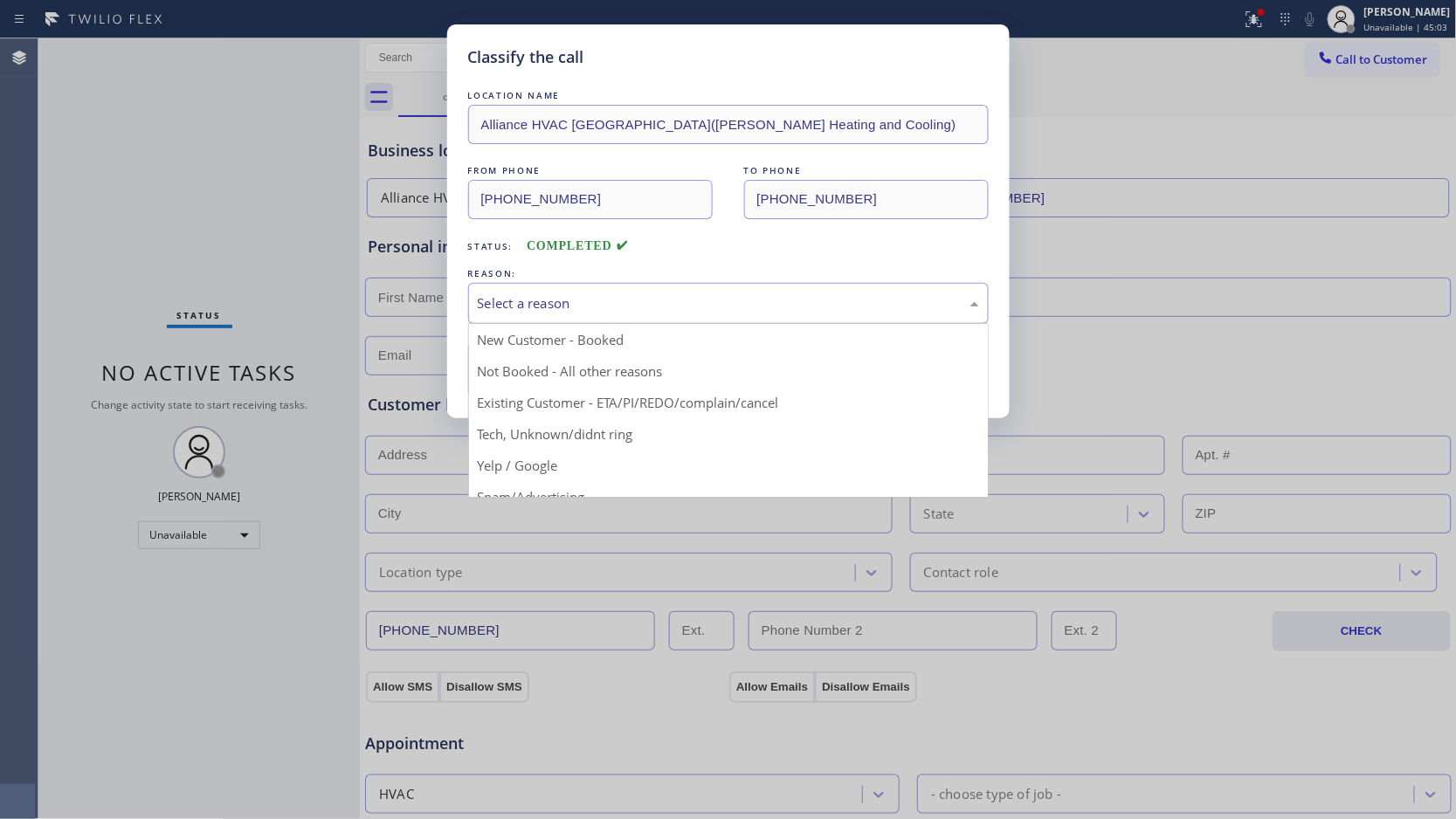 click on "Select a reason" at bounding box center (728, 303) 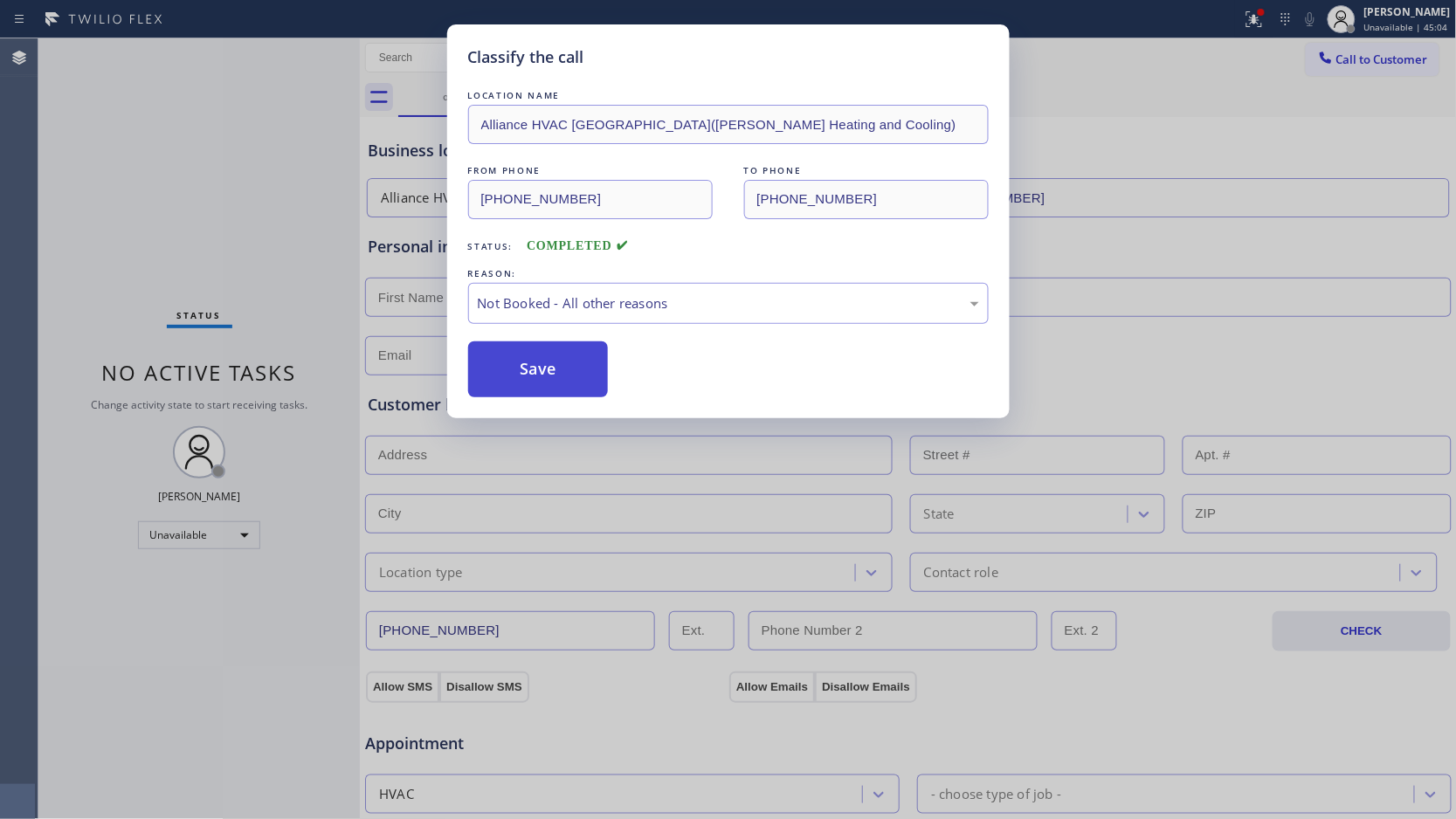 click on "Save" at bounding box center [538, 369] 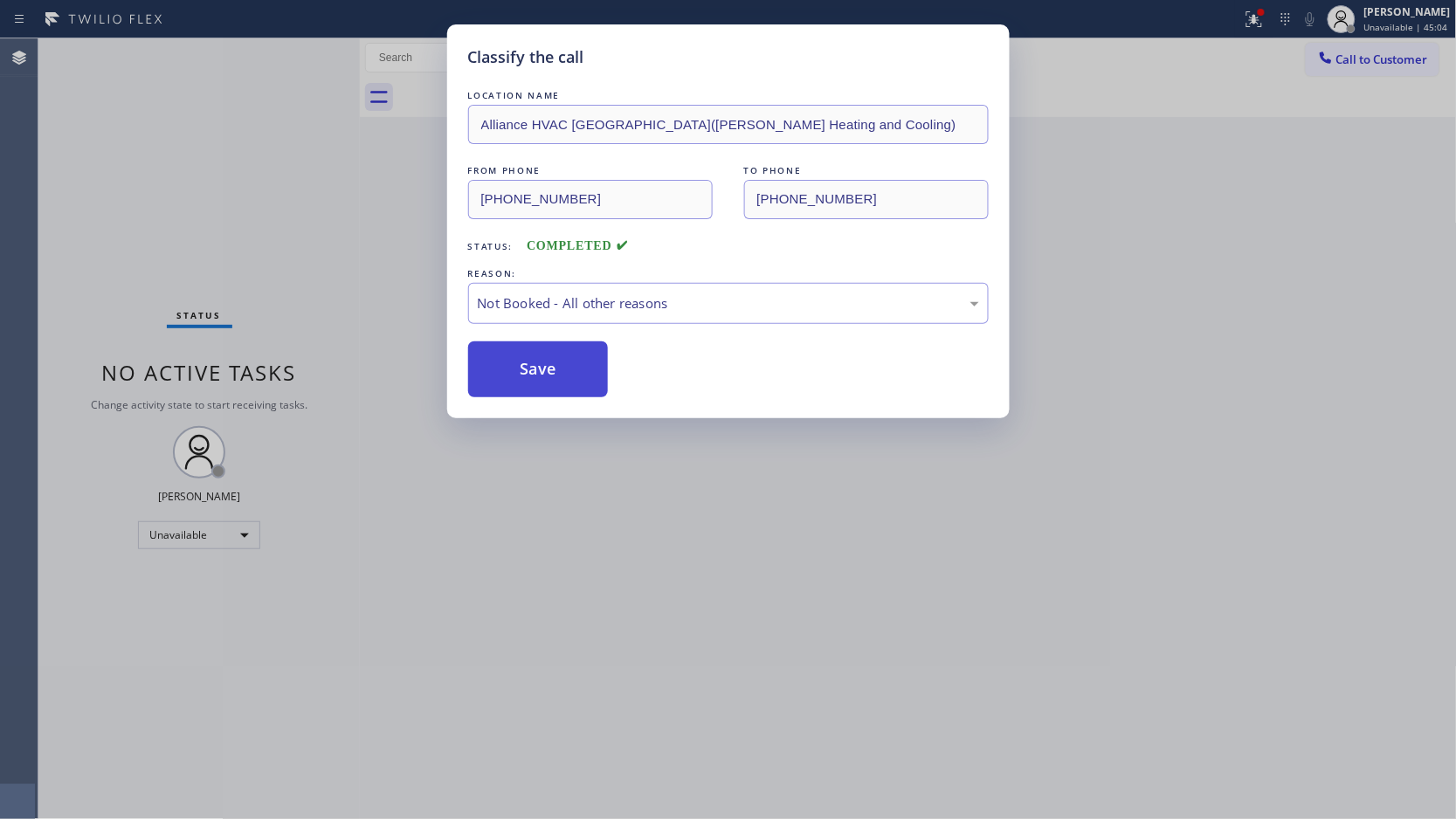 click on "Save" at bounding box center (538, 369) 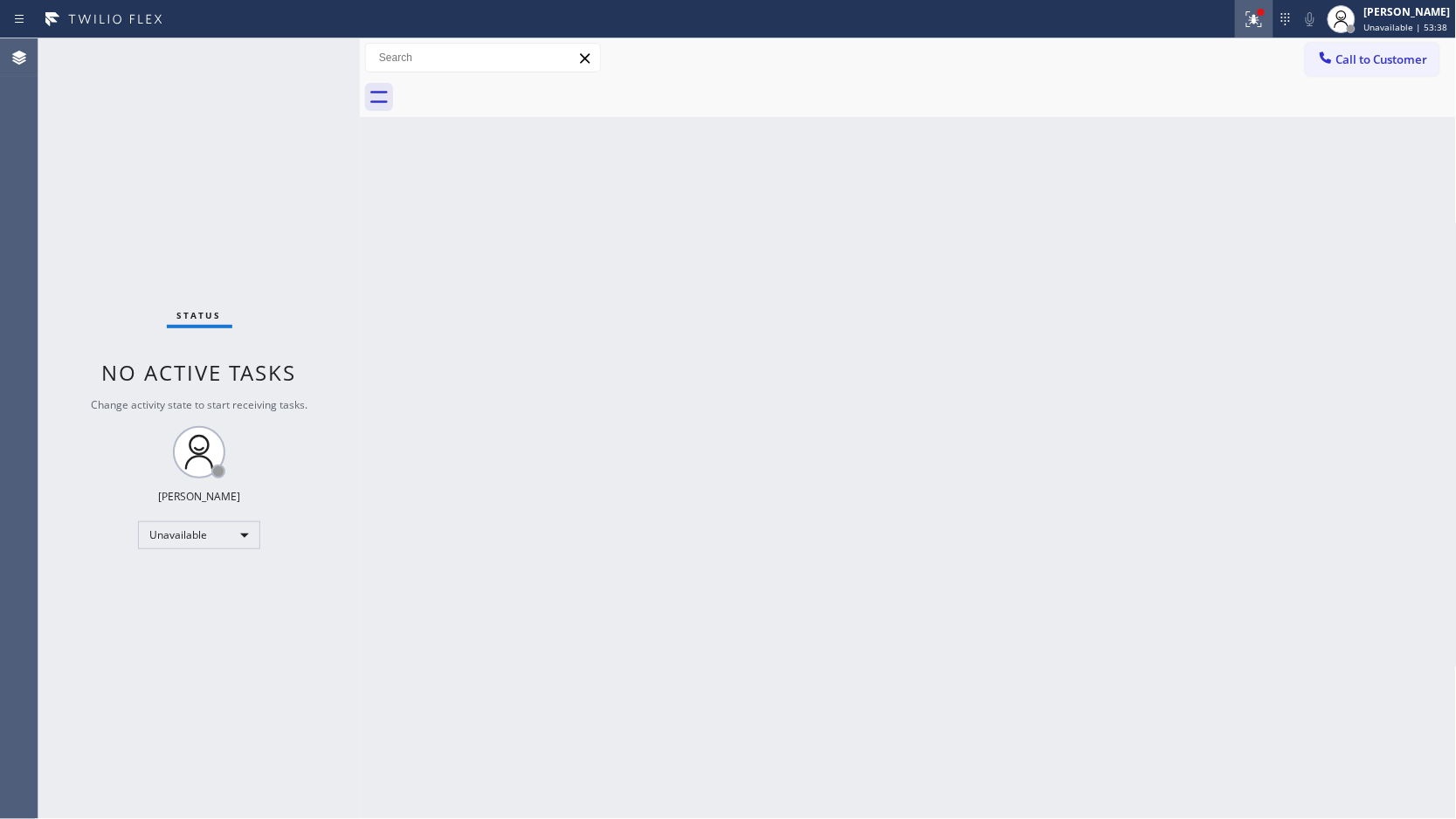 click 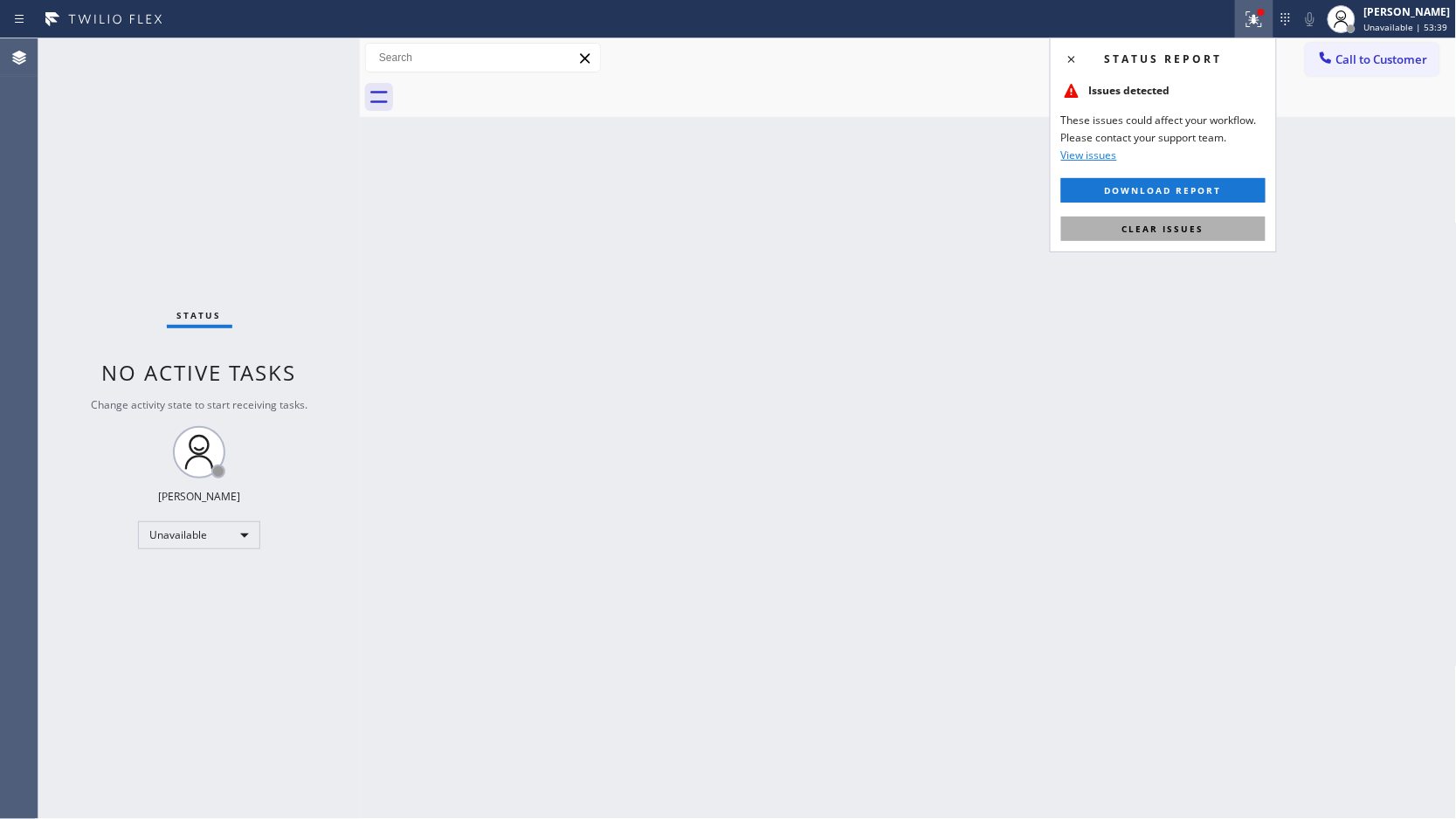 click on "Clear issues" at bounding box center [1163, 229] 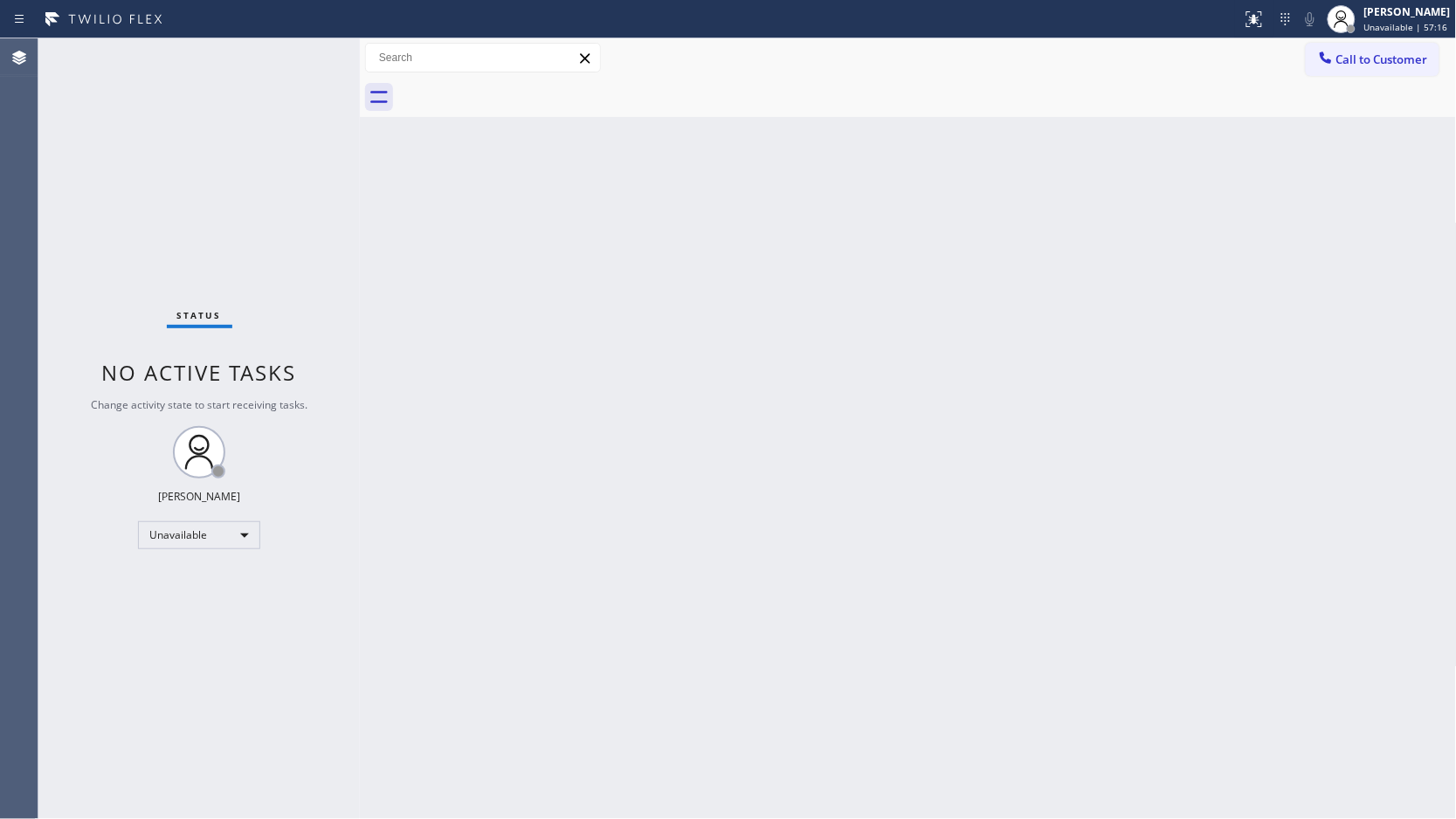 click on "Call to Customer" at bounding box center [1372, 59] 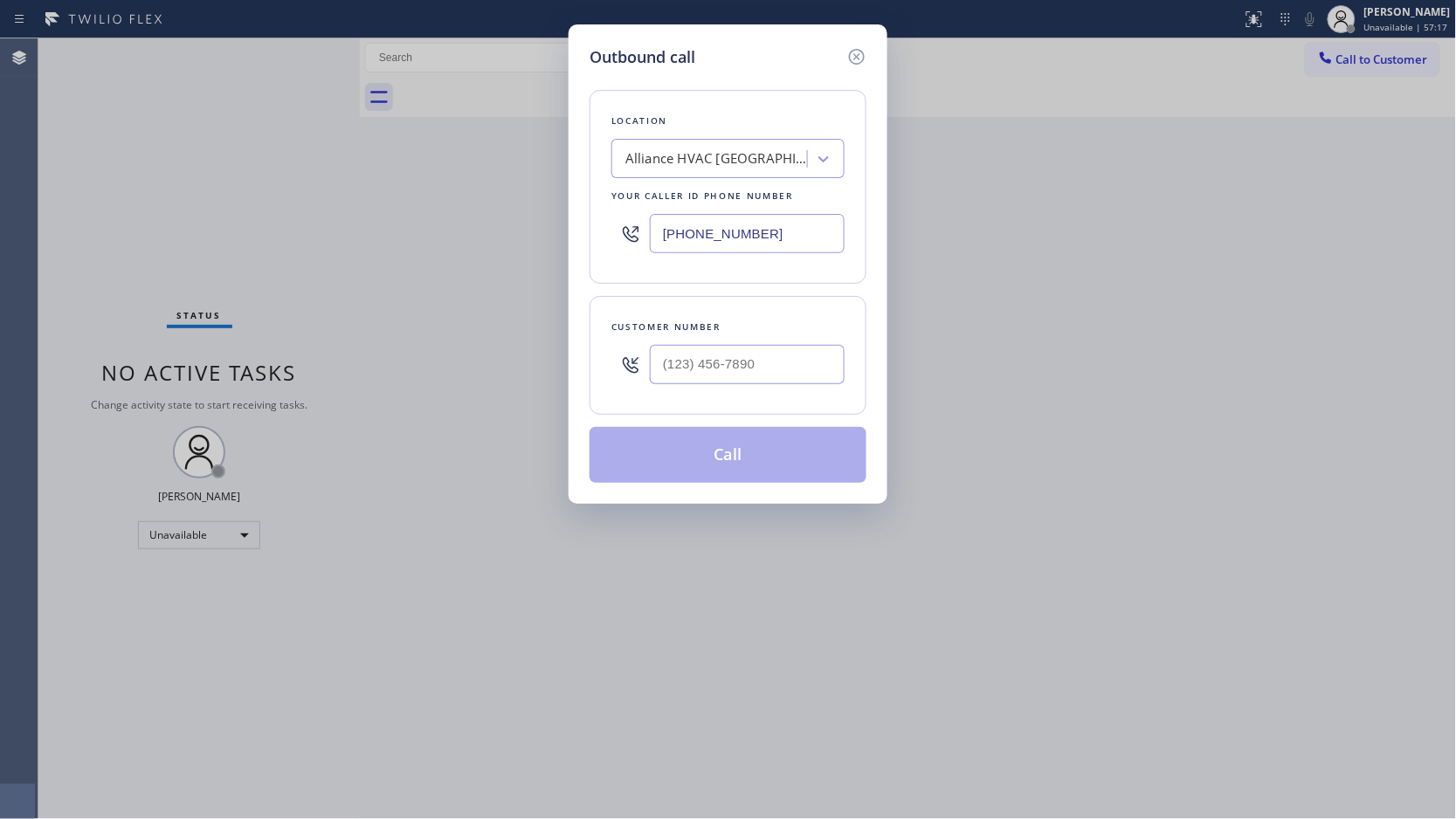 drag, startPoint x: 805, startPoint y: 236, endPoint x: 437, endPoint y: 210, distance: 368.91733 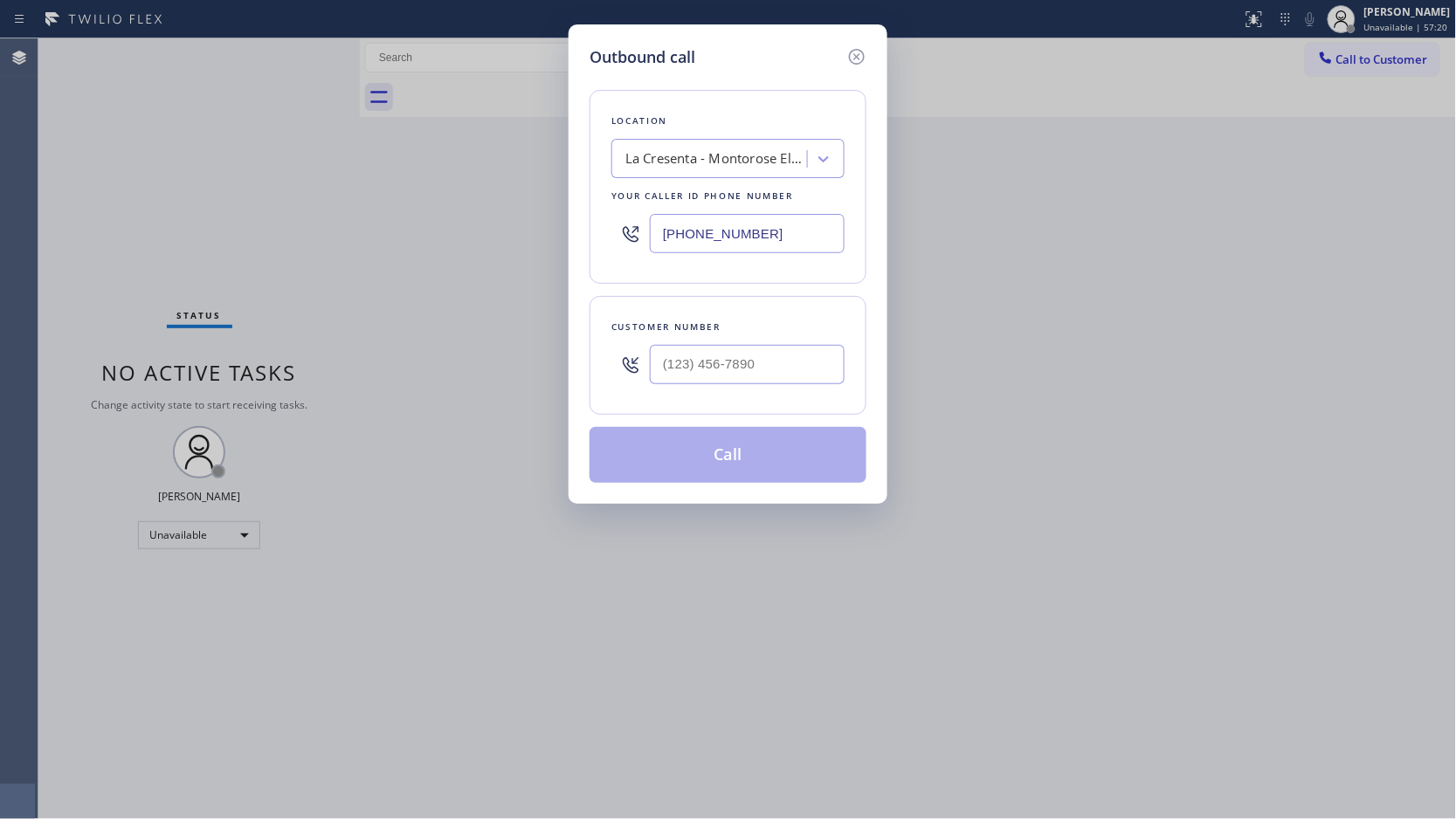 type on "[PHONE_NUMBER]" 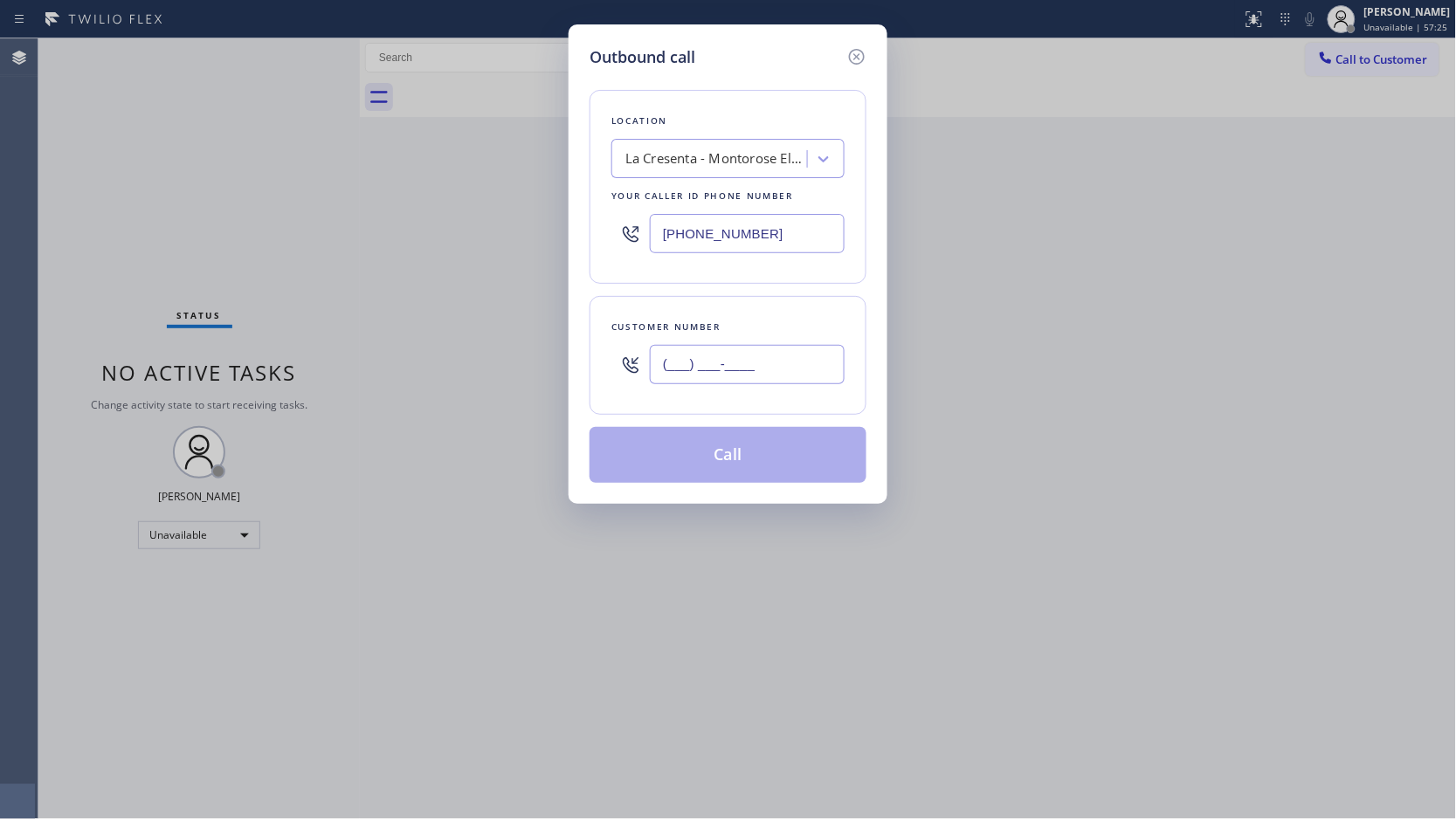 click on "(___) ___-____" at bounding box center [747, 364] 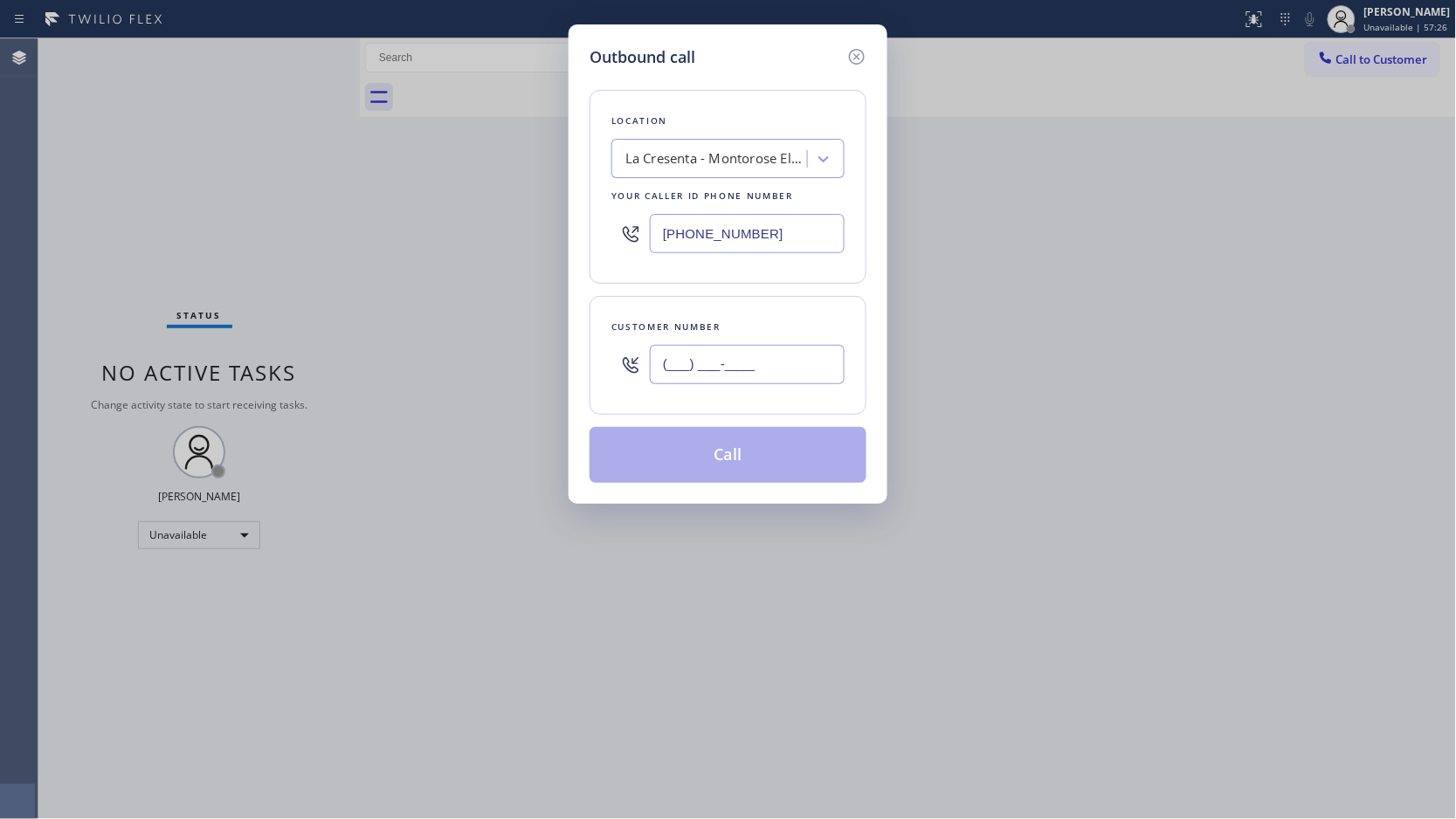 paste on "812) 281-0249" 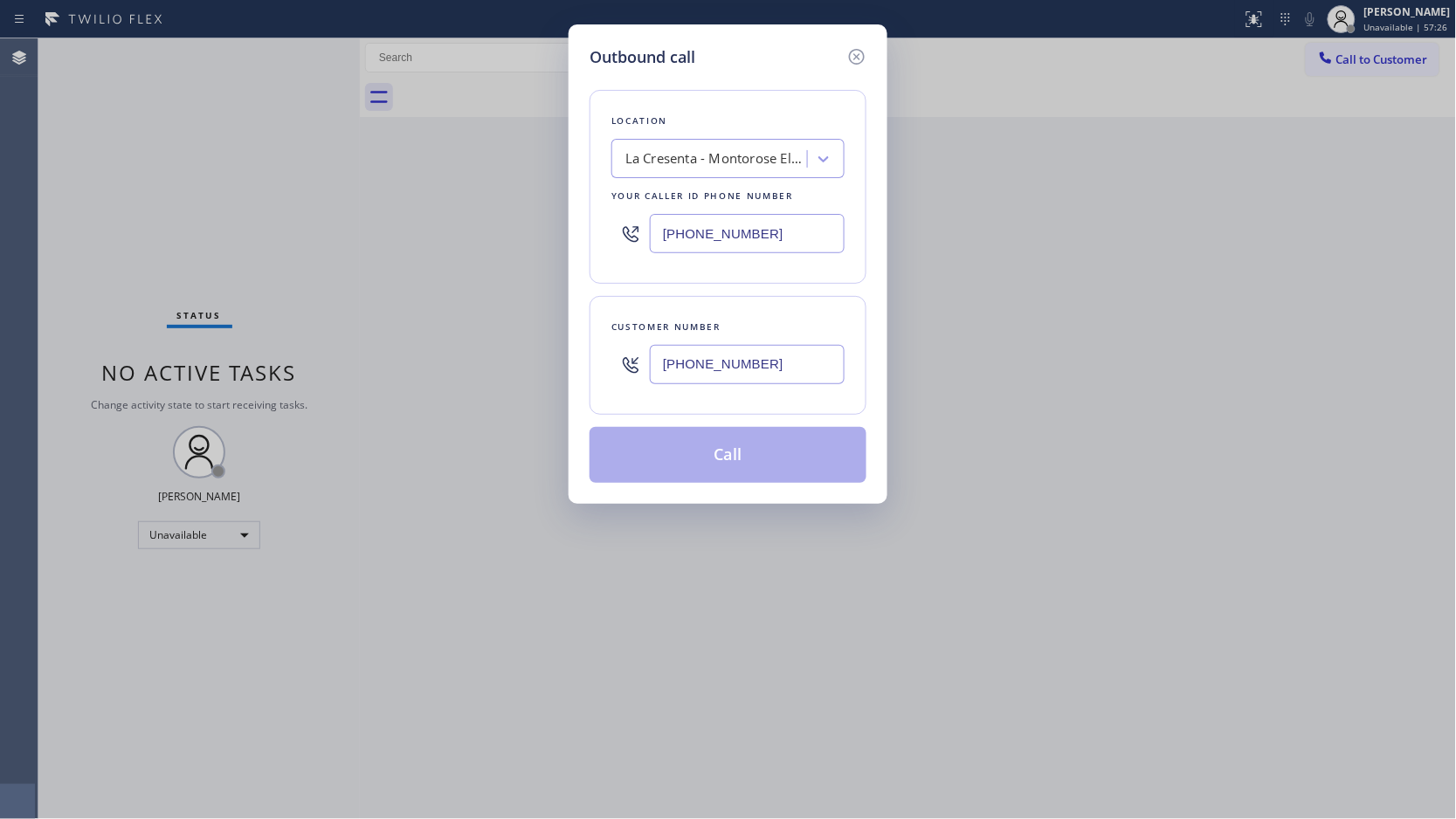 type on "[PHONE_NUMBER]" 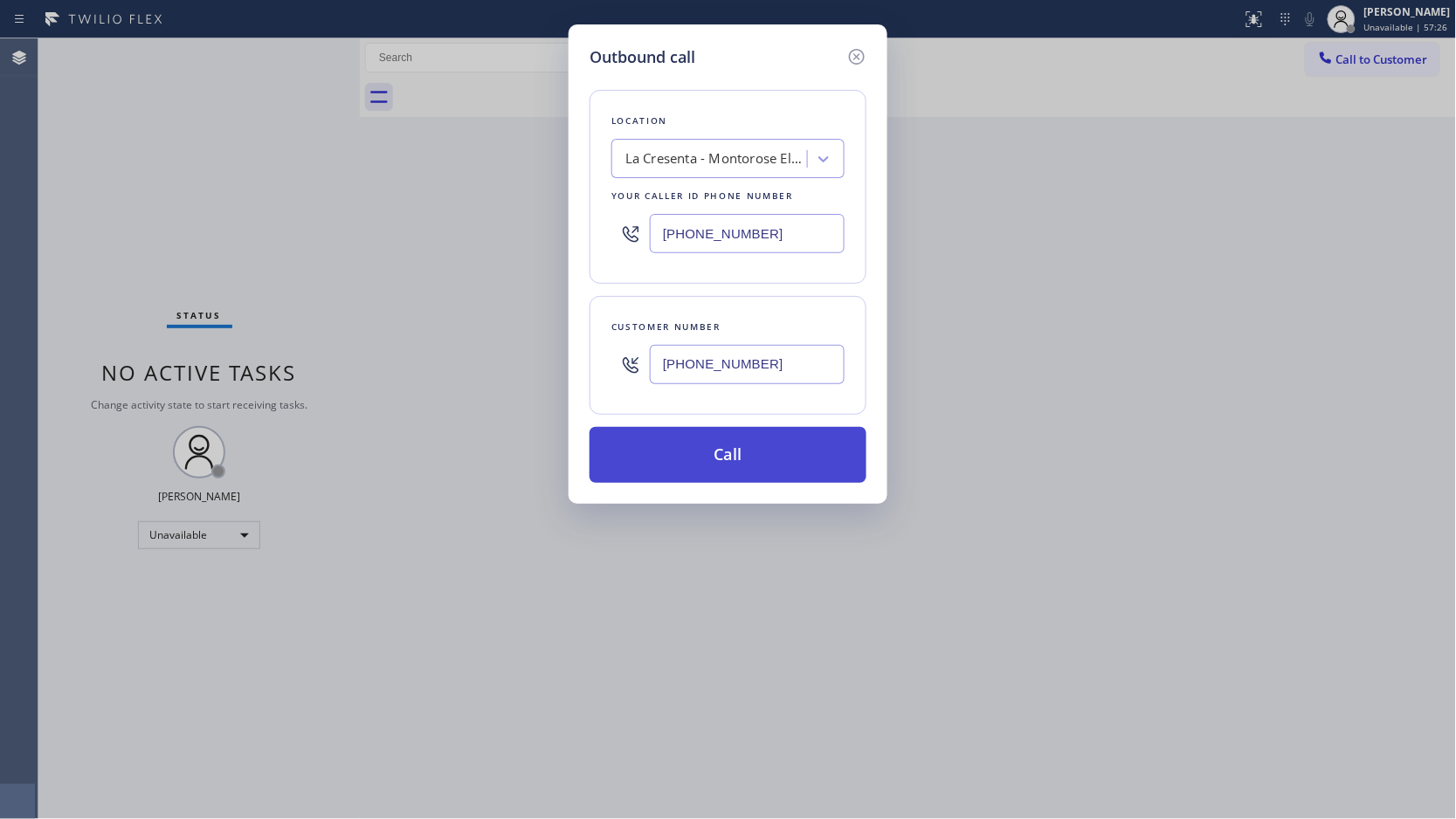 click on "Call" at bounding box center [728, 455] 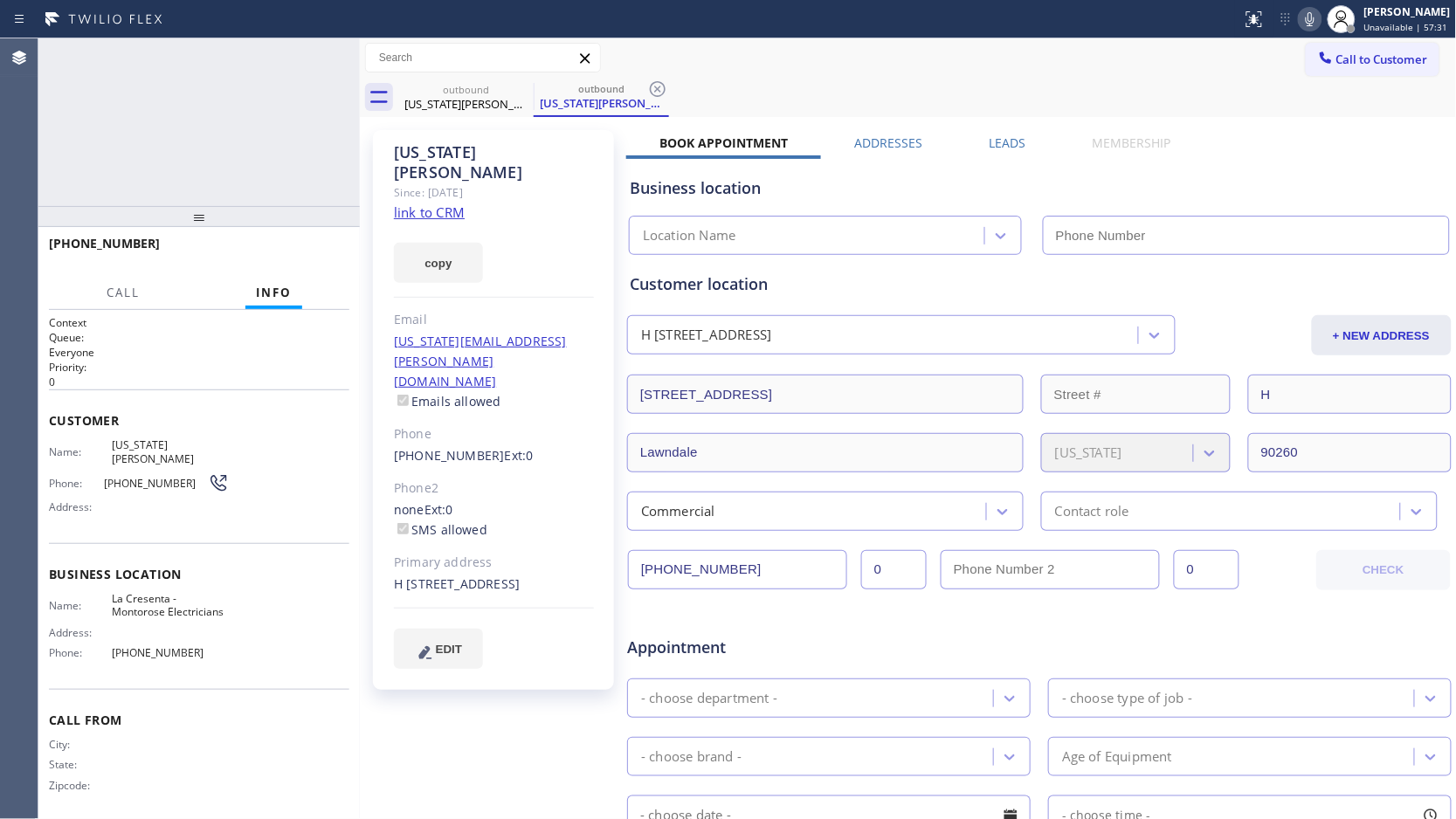 type on "[PHONE_NUMBER]" 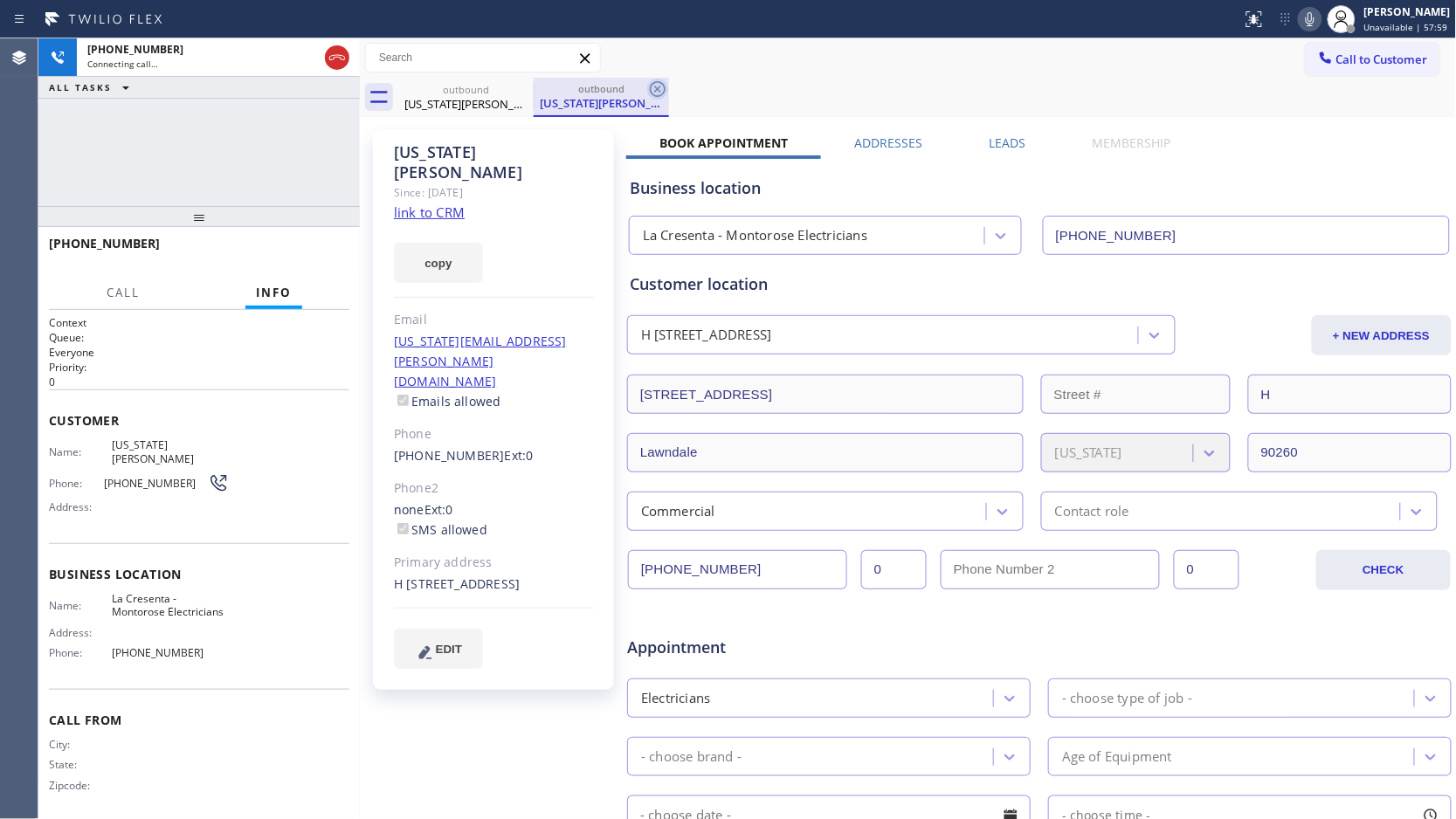 click 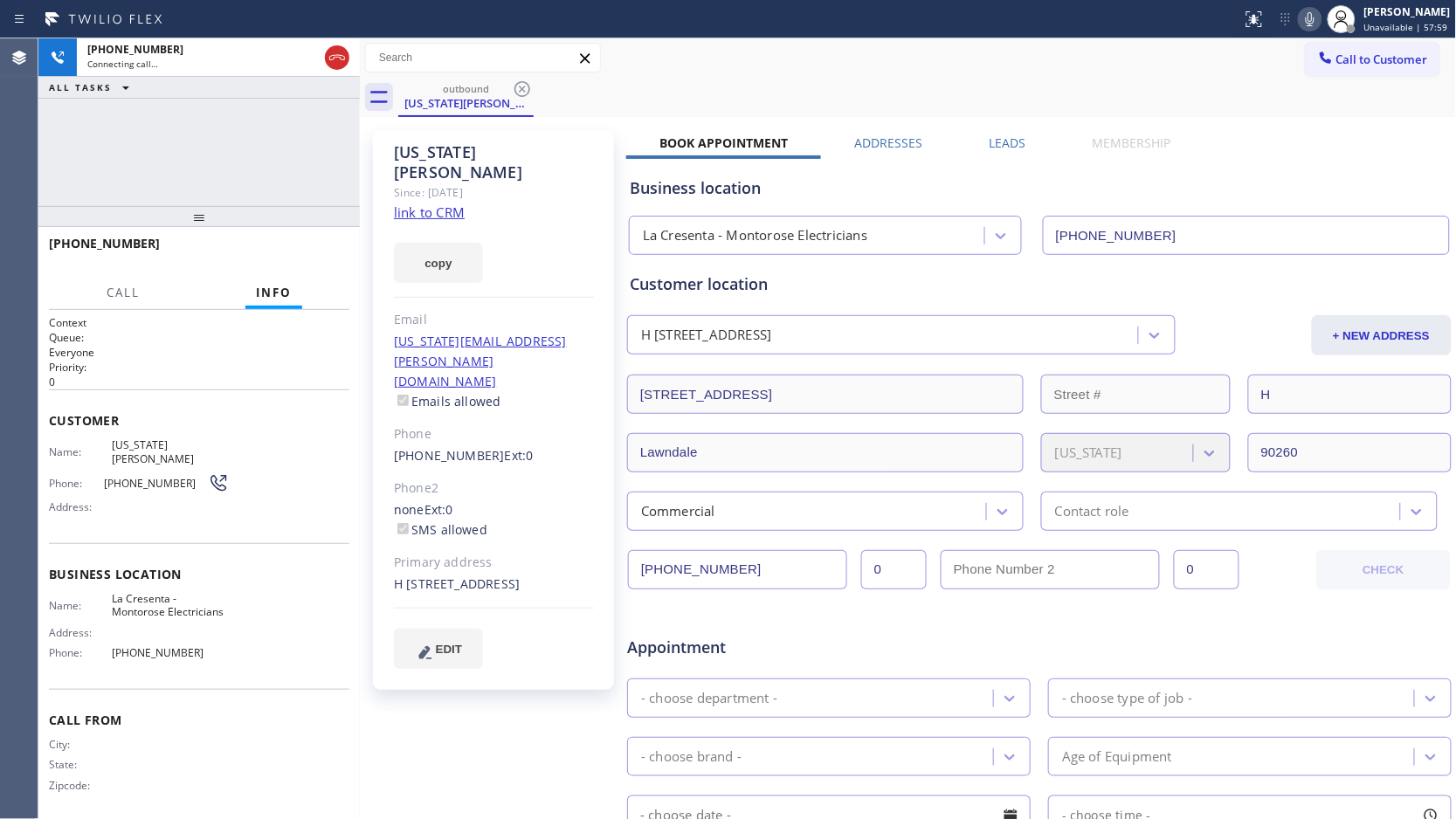 click on "outbound [US_STATE][PERSON_NAME]" at bounding box center [928, 97] 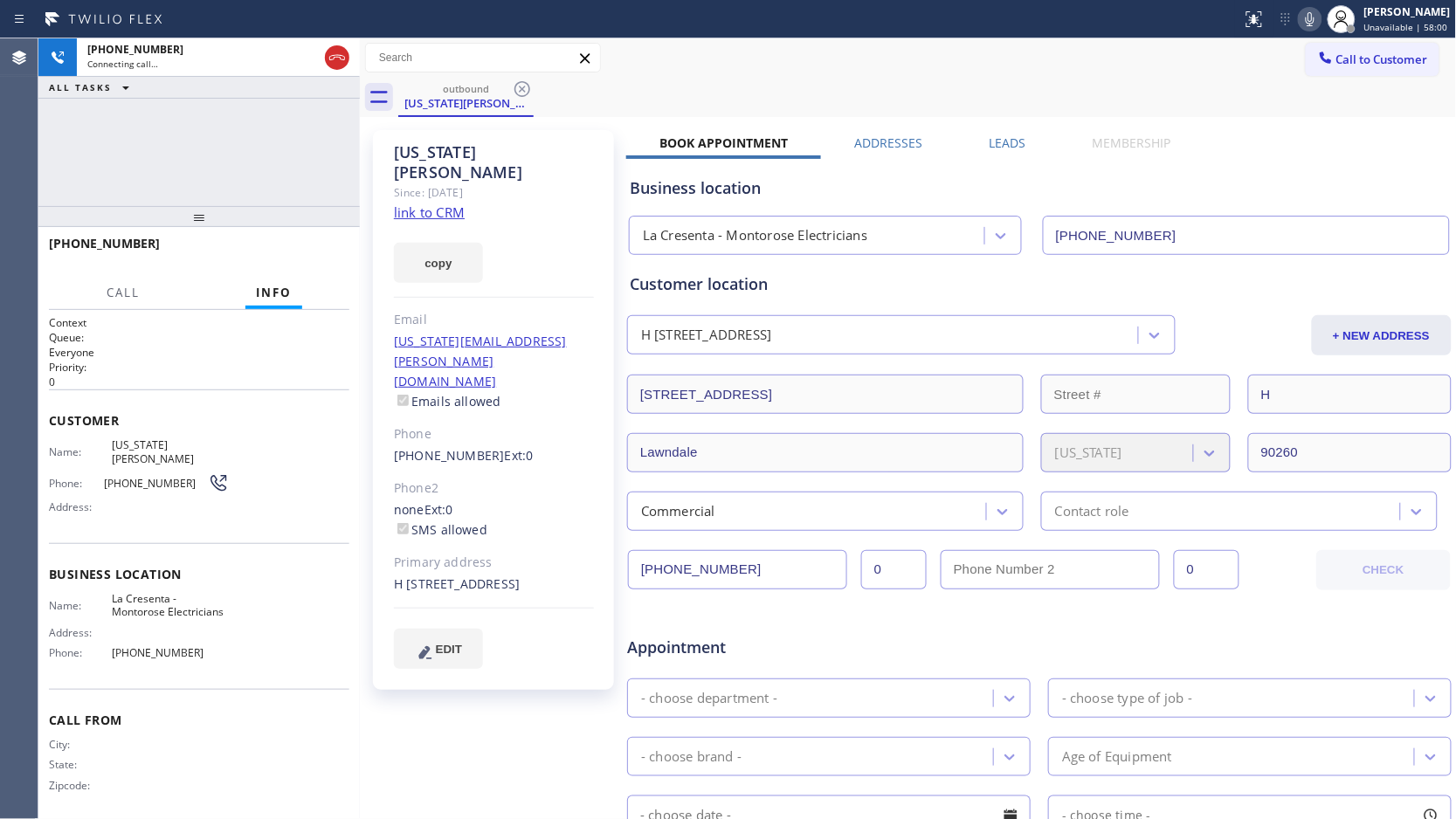 click on "[PHONE_NUMBER] Connecting call… ALL TASKS ALL TASKS ACTIVE TASKS TASKS IN WRAP UP" at bounding box center [199, 122] 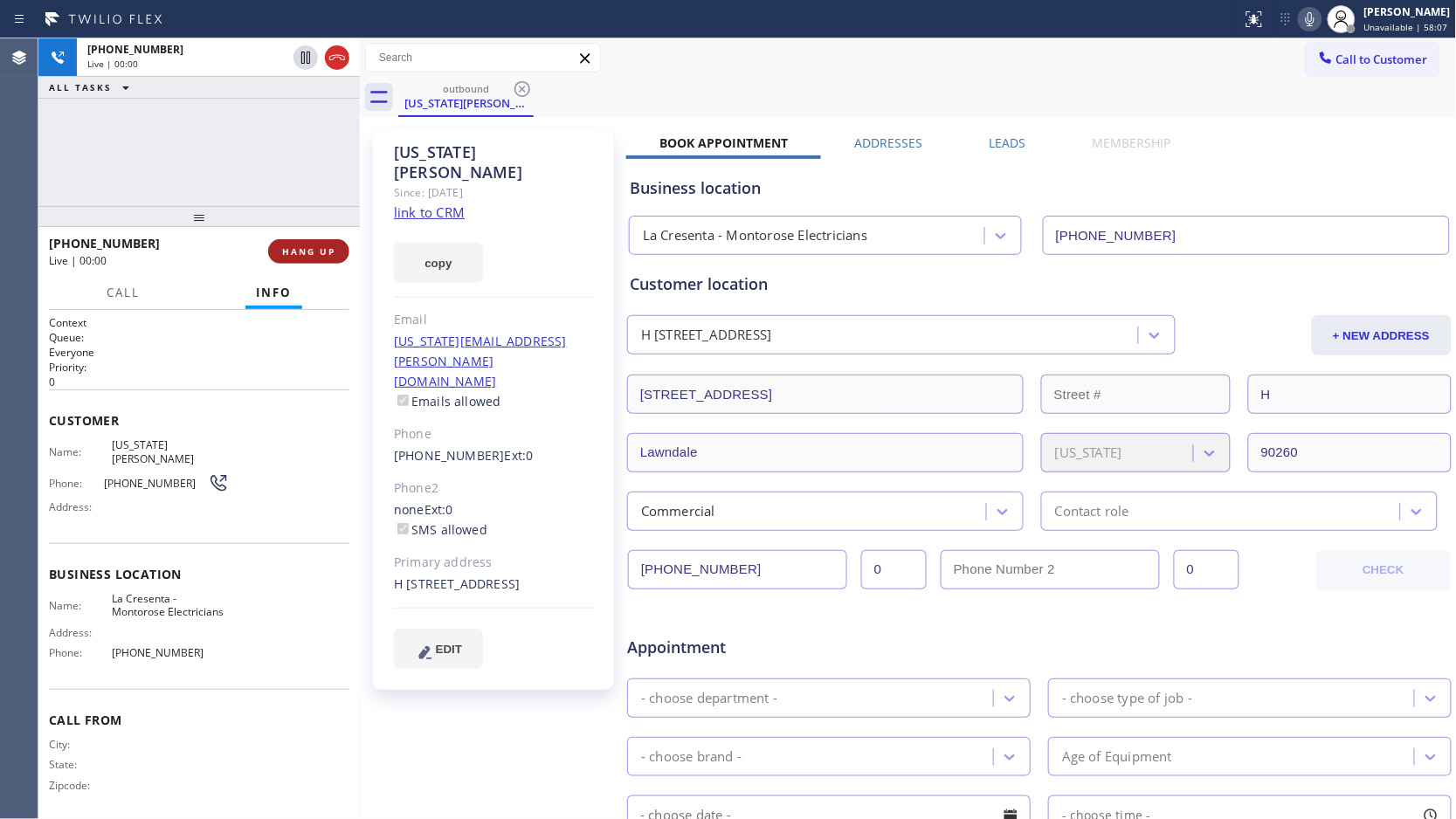 click on "HANG UP" at bounding box center (308, 251) 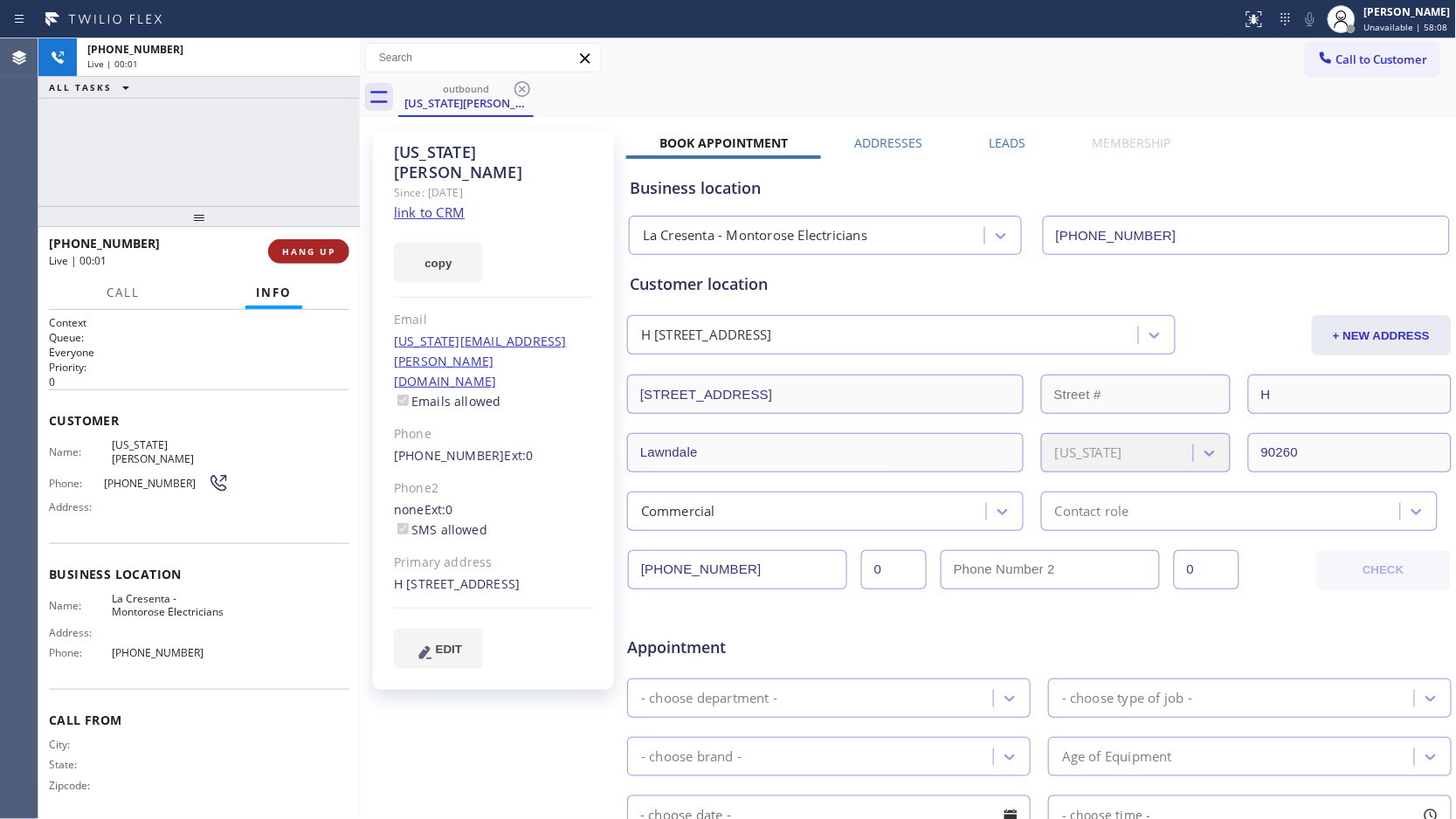 click on "HANG UP" at bounding box center (308, 251) 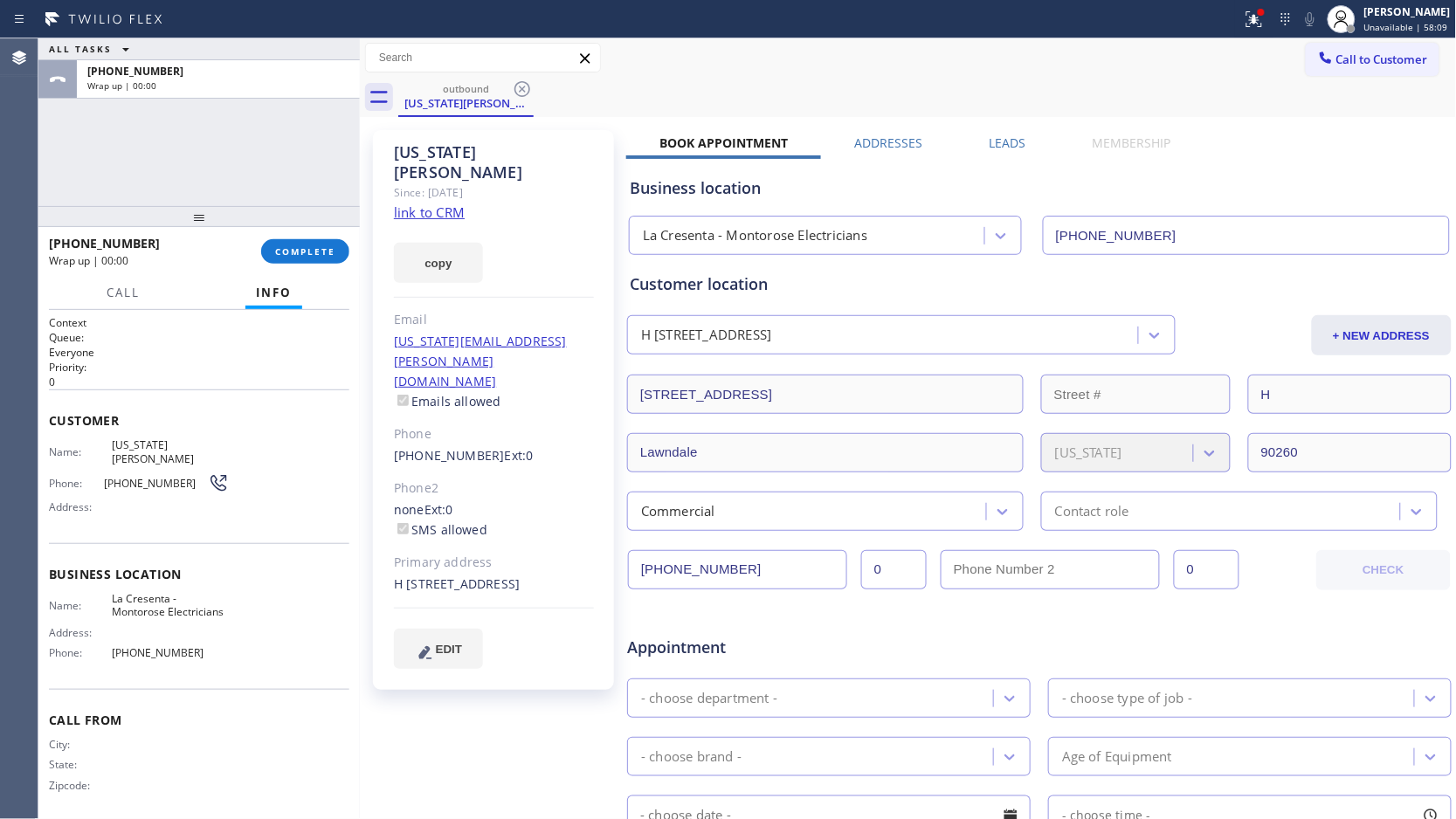 click on "COMPLETE" at bounding box center [305, 251] 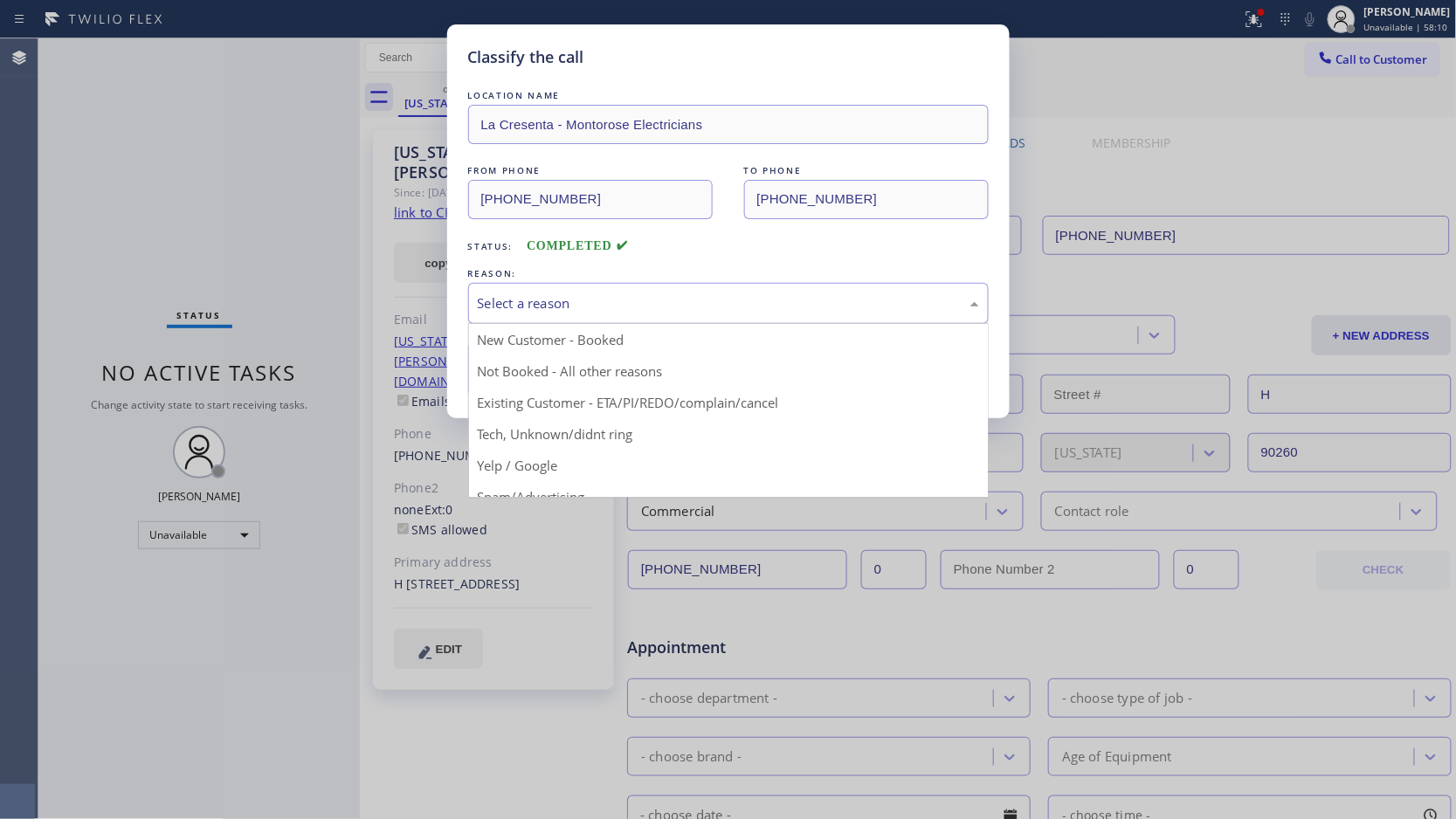 drag, startPoint x: 563, startPoint y: 291, endPoint x: 564, endPoint y: 301, distance: 10.0498756 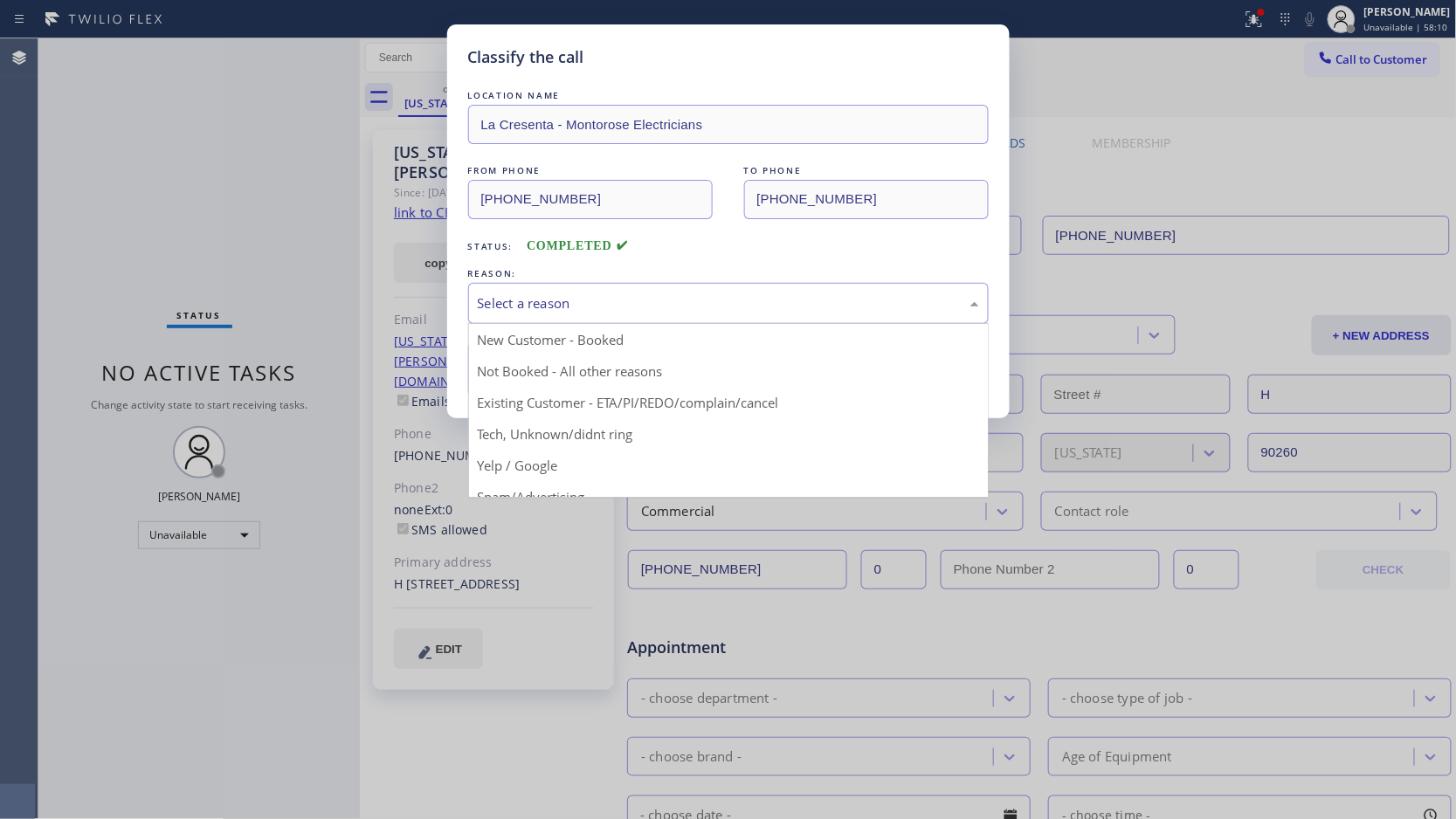 click on "Select a reason" at bounding box center [728, 303] 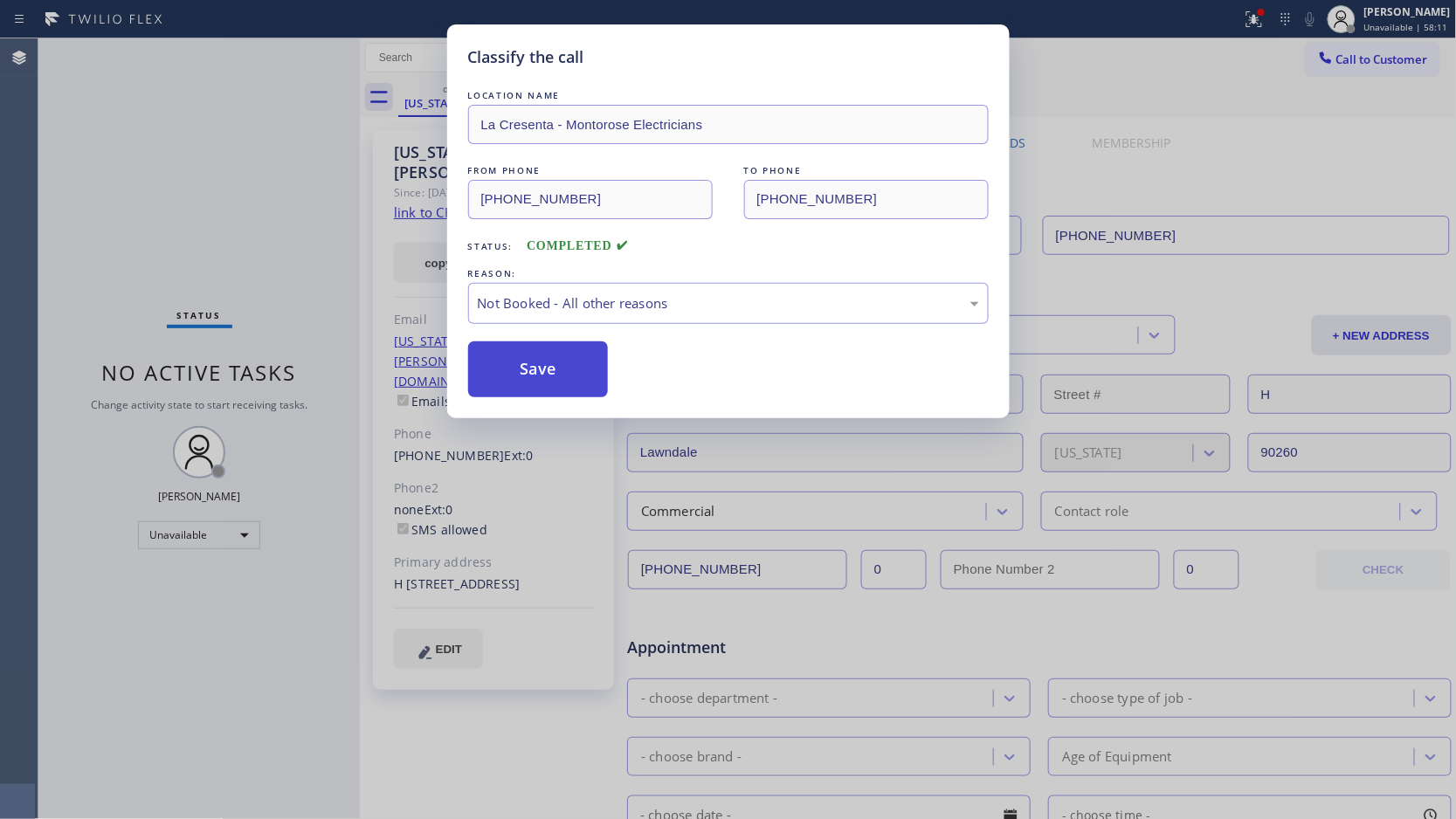click on "Save" at bounding box center [538, 369] 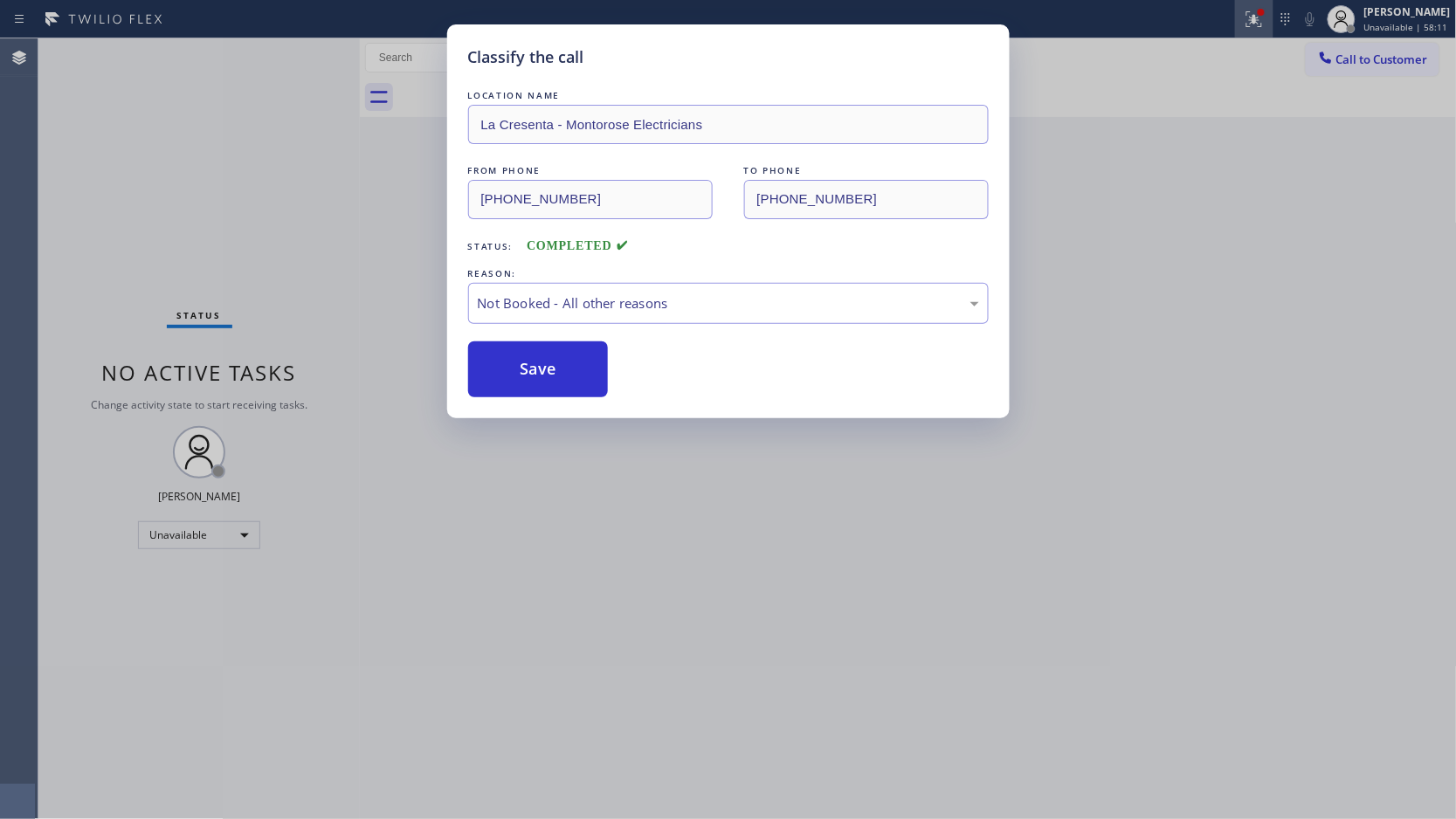 click at bounding box center [1254, 19] 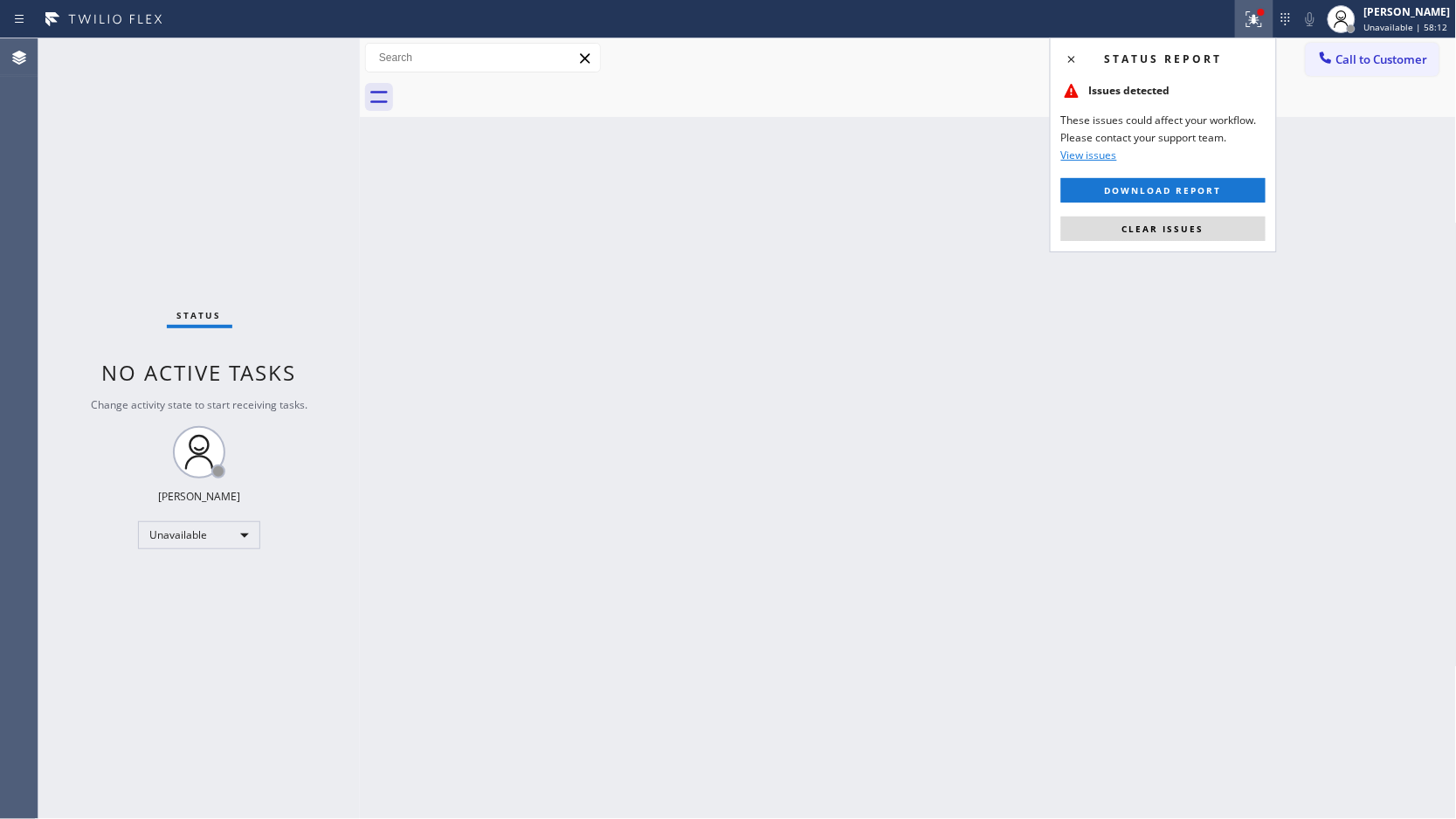 drag, startPoint x: 1188, startPoint y: 230, endPoint x: 1199, endPoint y: 219, distance: 15.556349 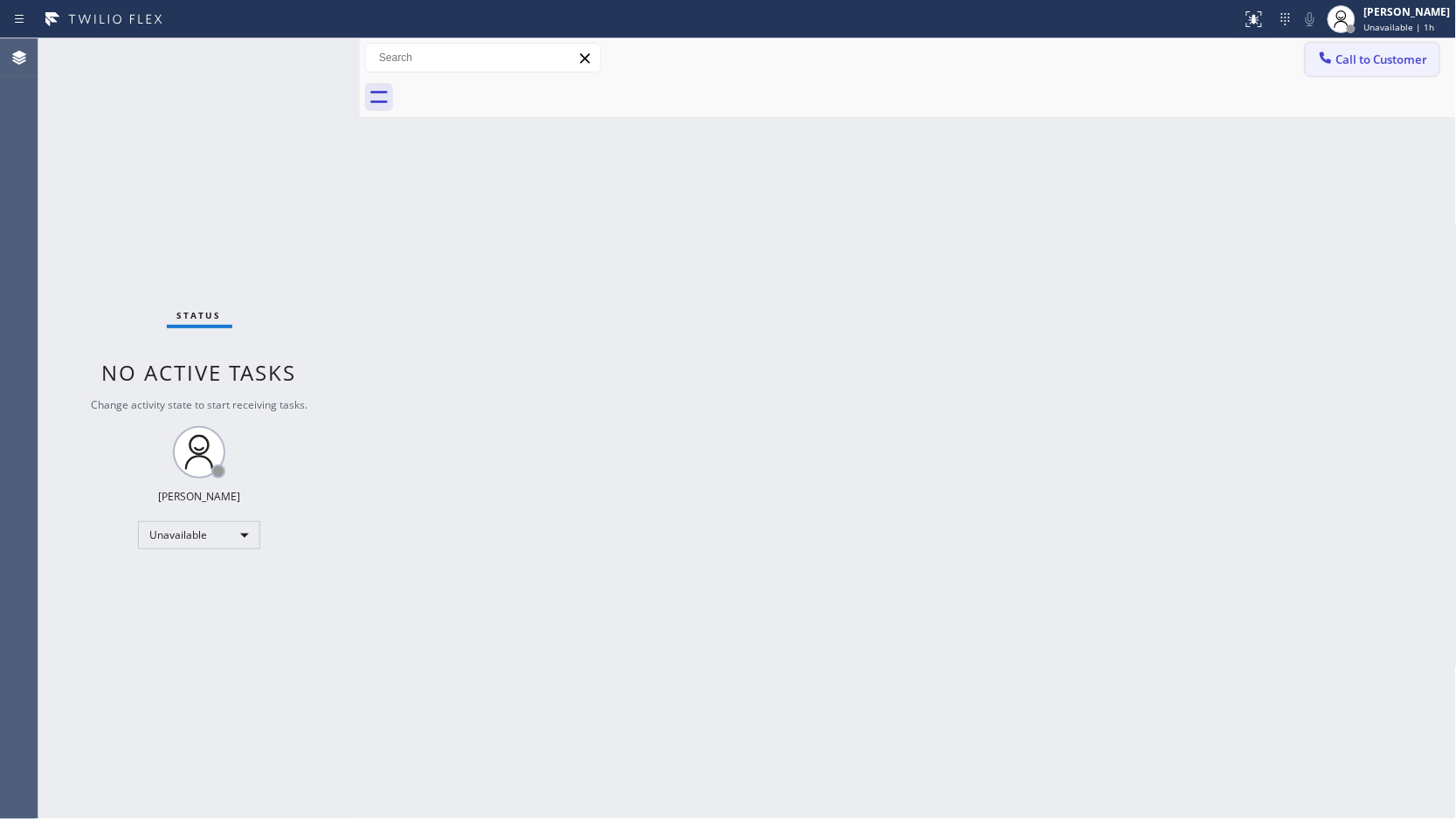 click on "Call to Customer" at bounding box center [1382, 59] 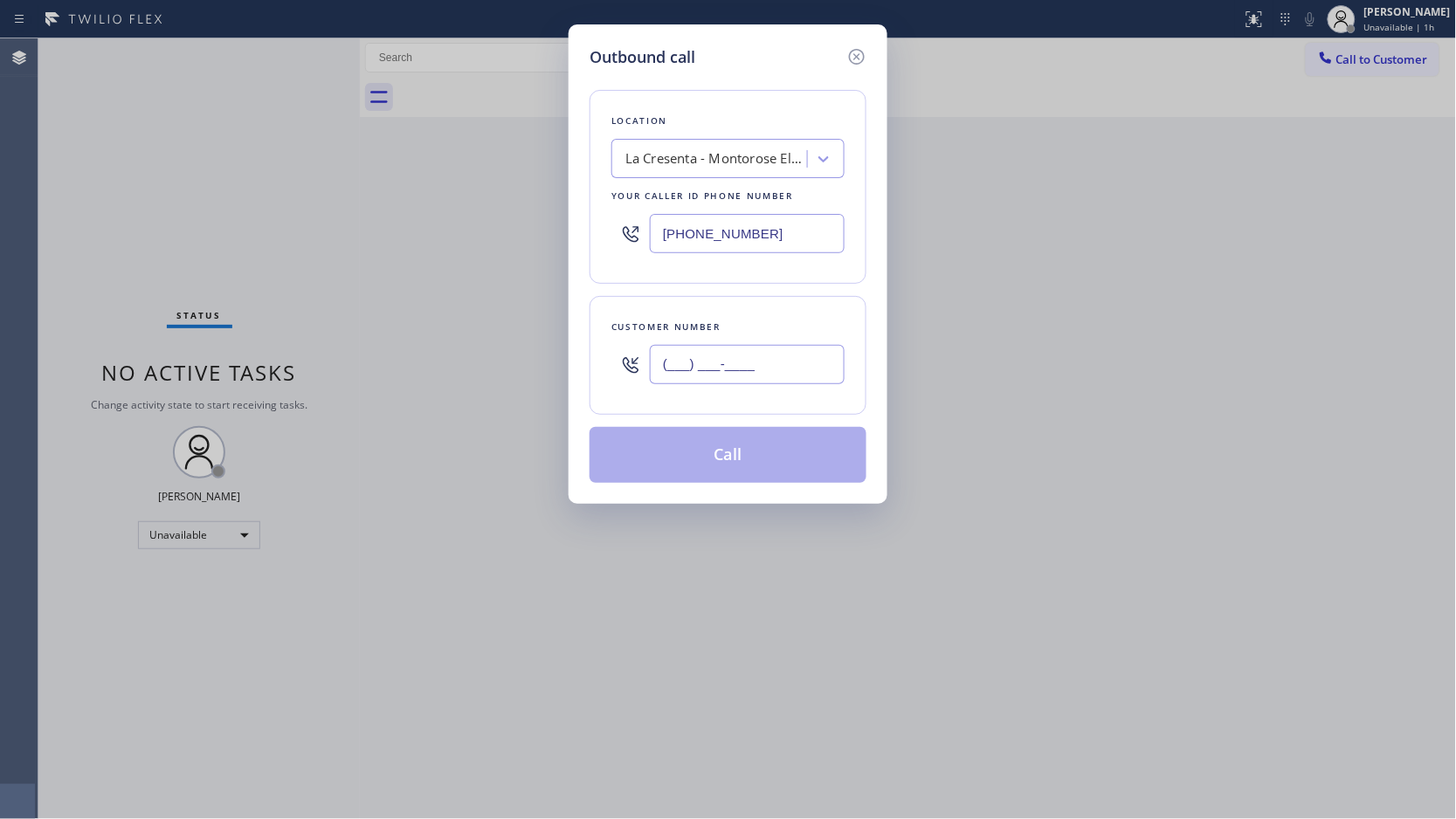 click on "(___) ___-____" at bounding box center (747, 364) 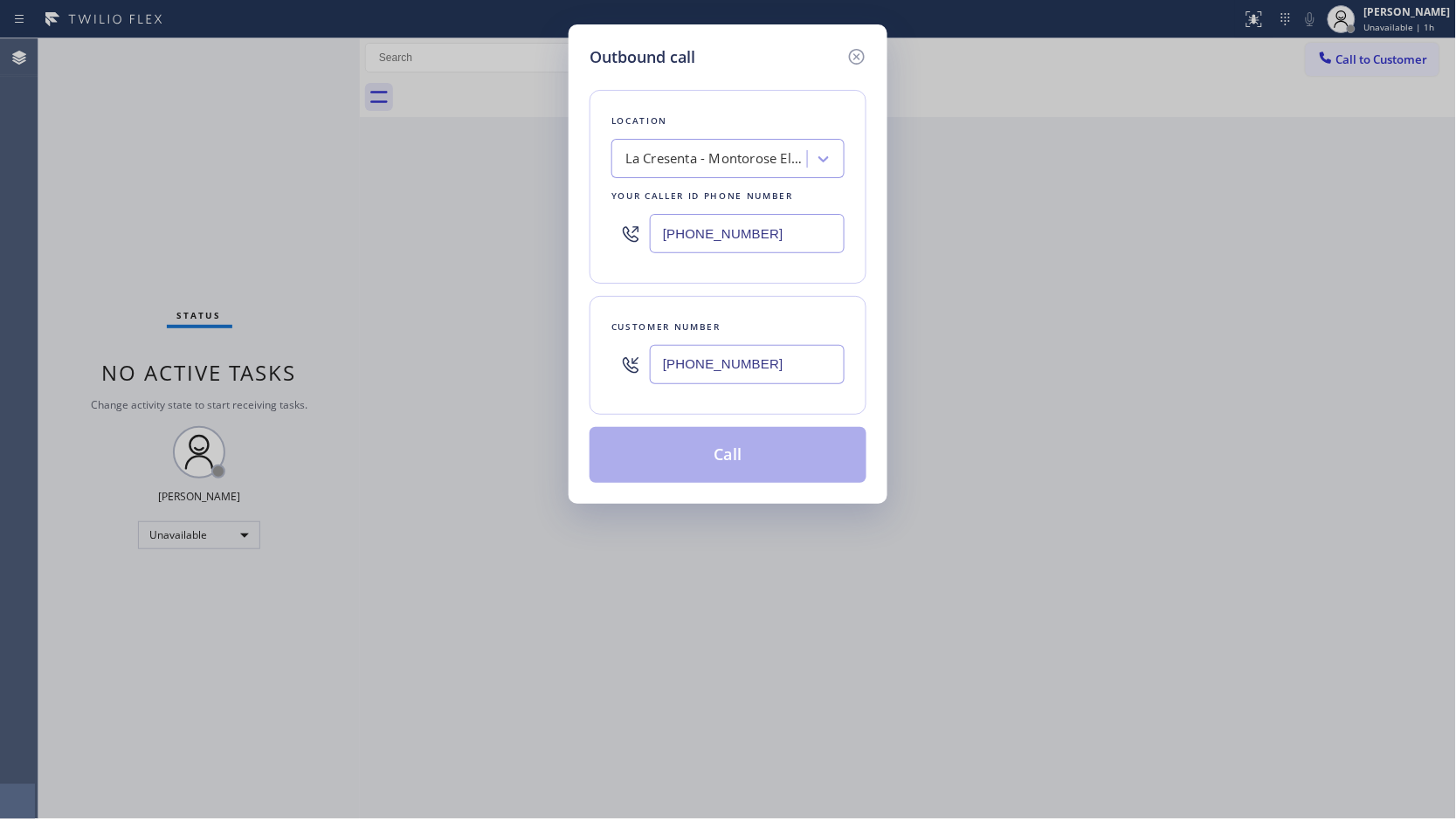 type on "[PHONE_NUMBER]" 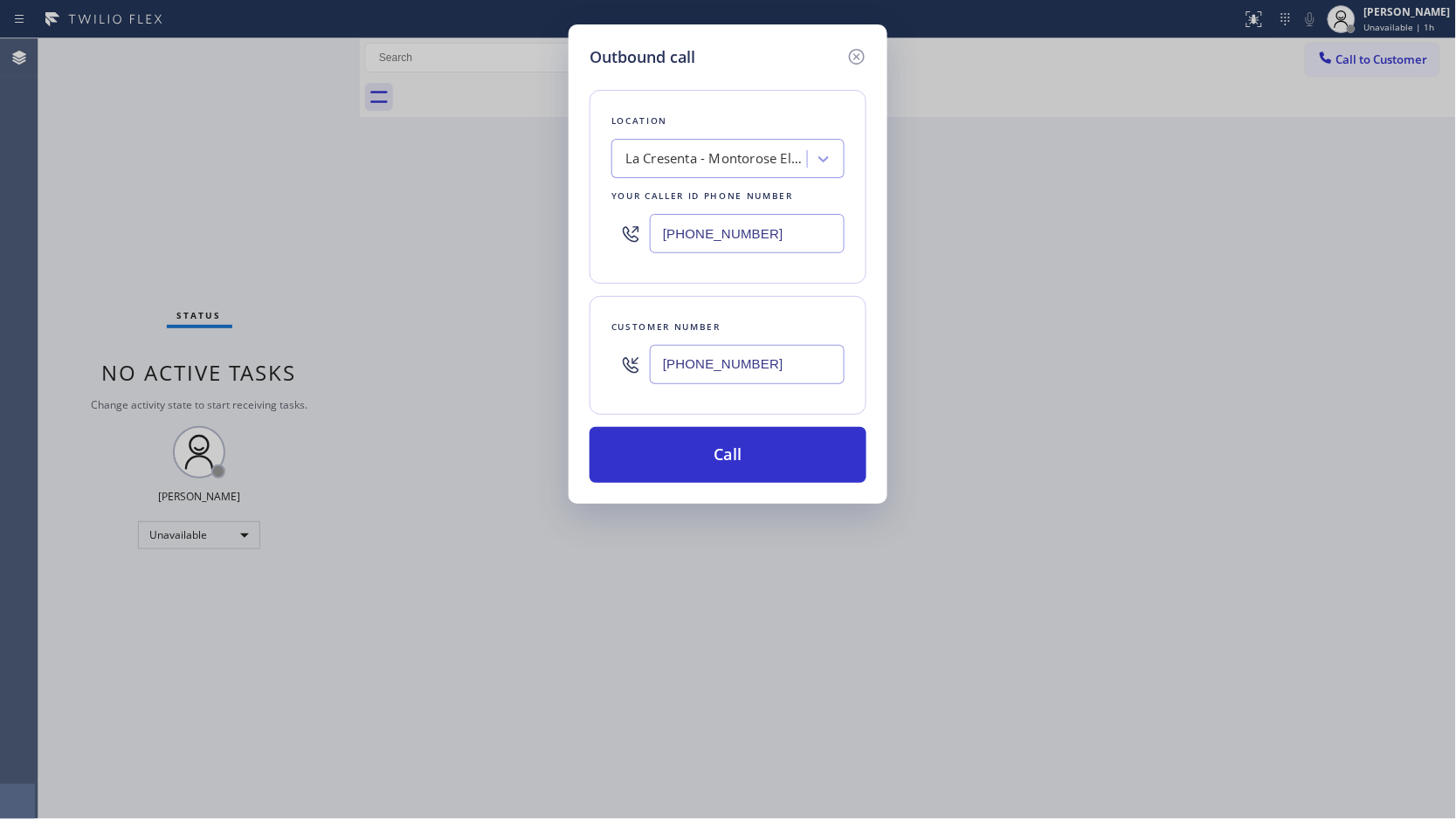 click on "[PHONE_NUMBER]" at bounding box center [747, 233] 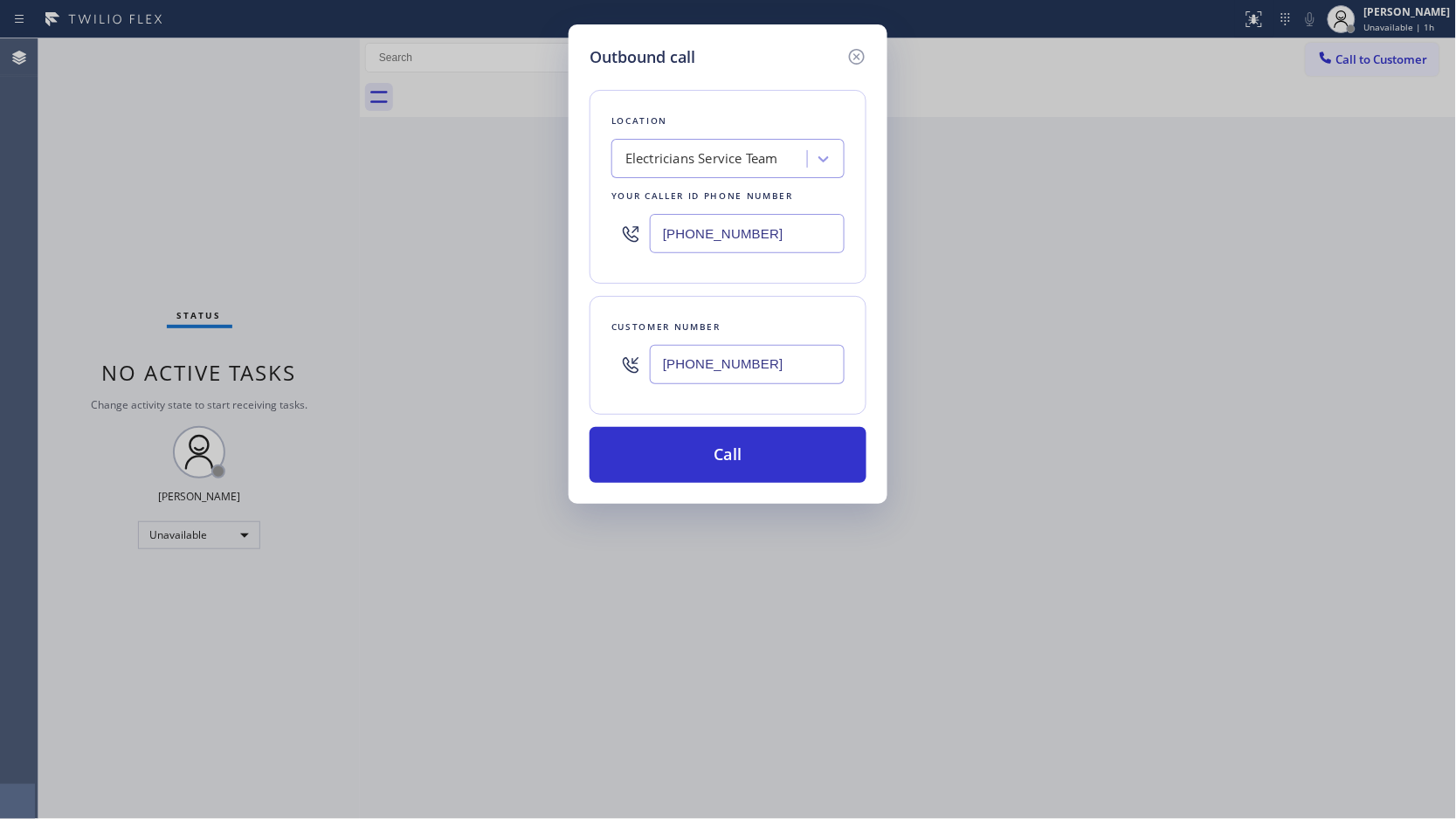 type on "[PHONE_NUMBER]" 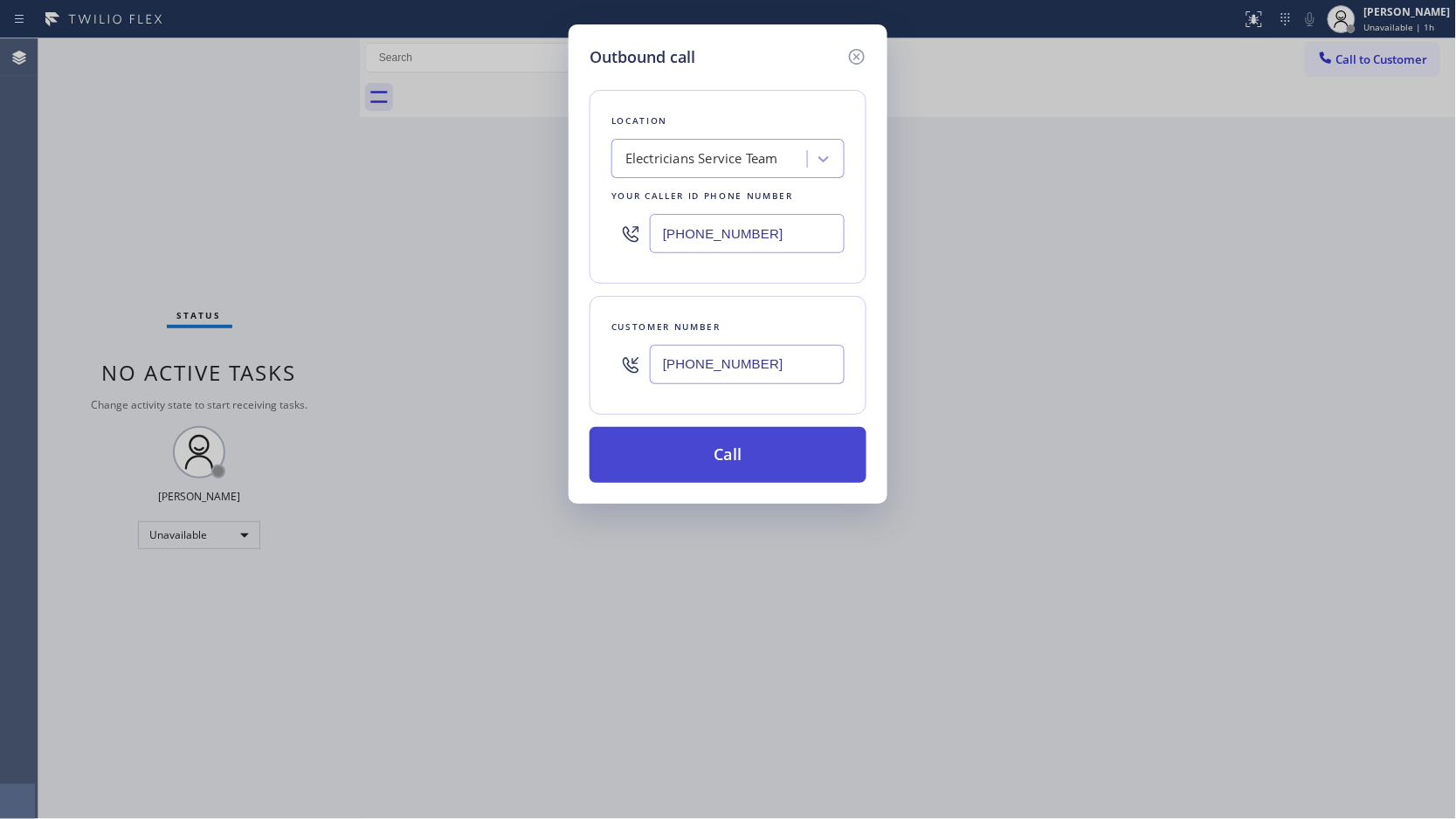 click on "Call" at bounding box center (728, 455) 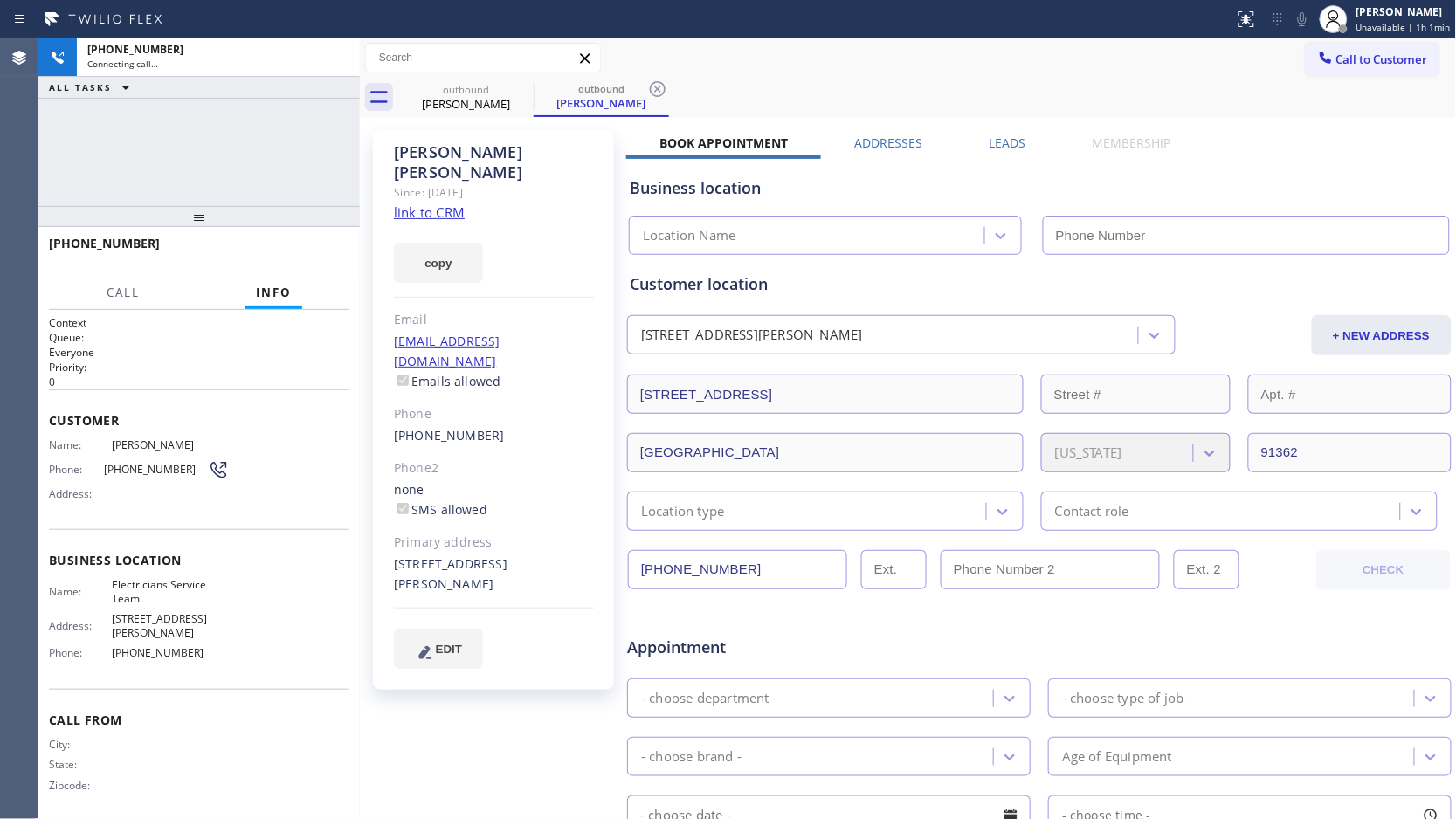 type on "[PHONE_NUMBER]" 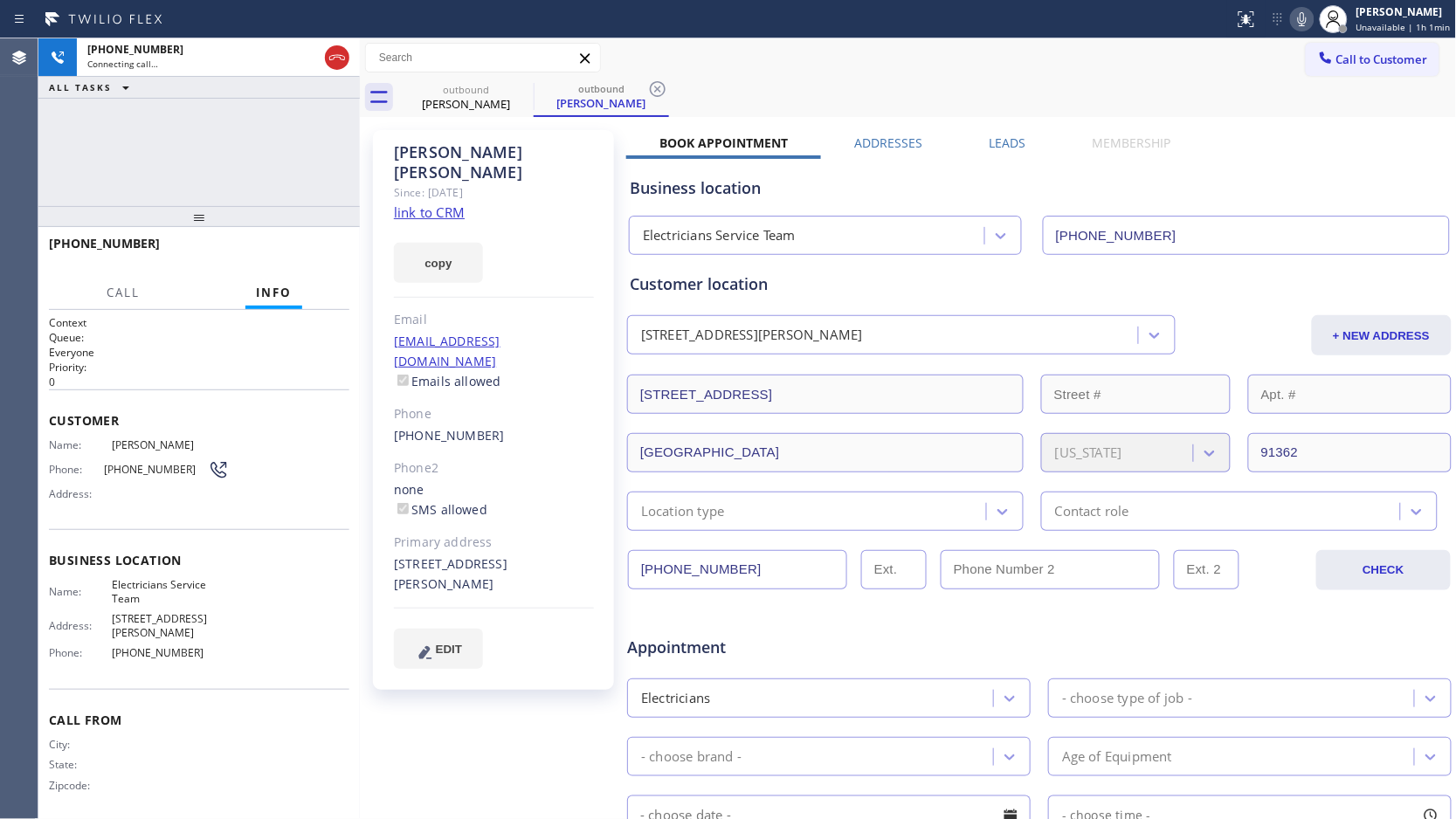 click 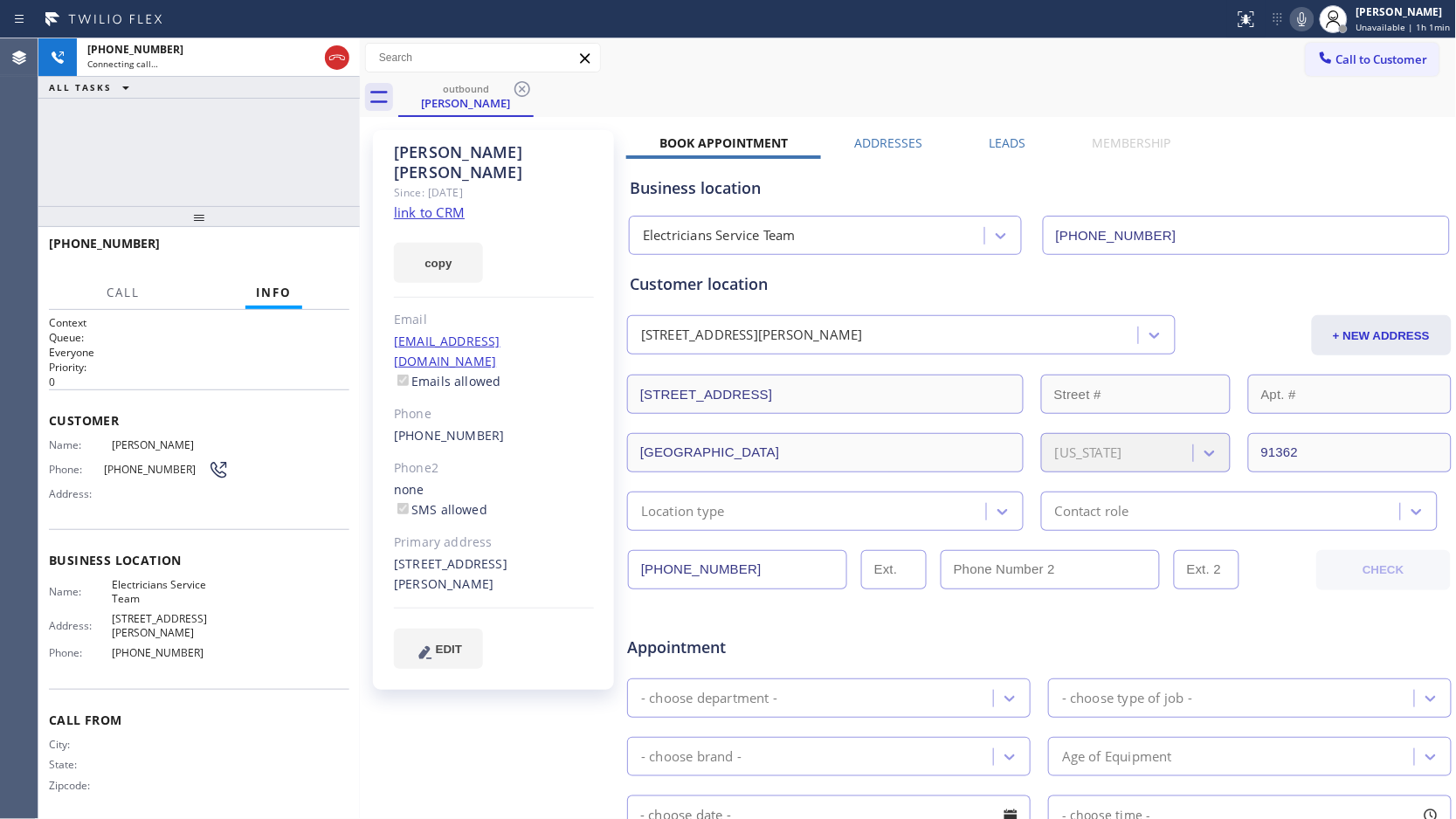click on "outbound [PERSON_NAME]" at bounding box center [928, 97] 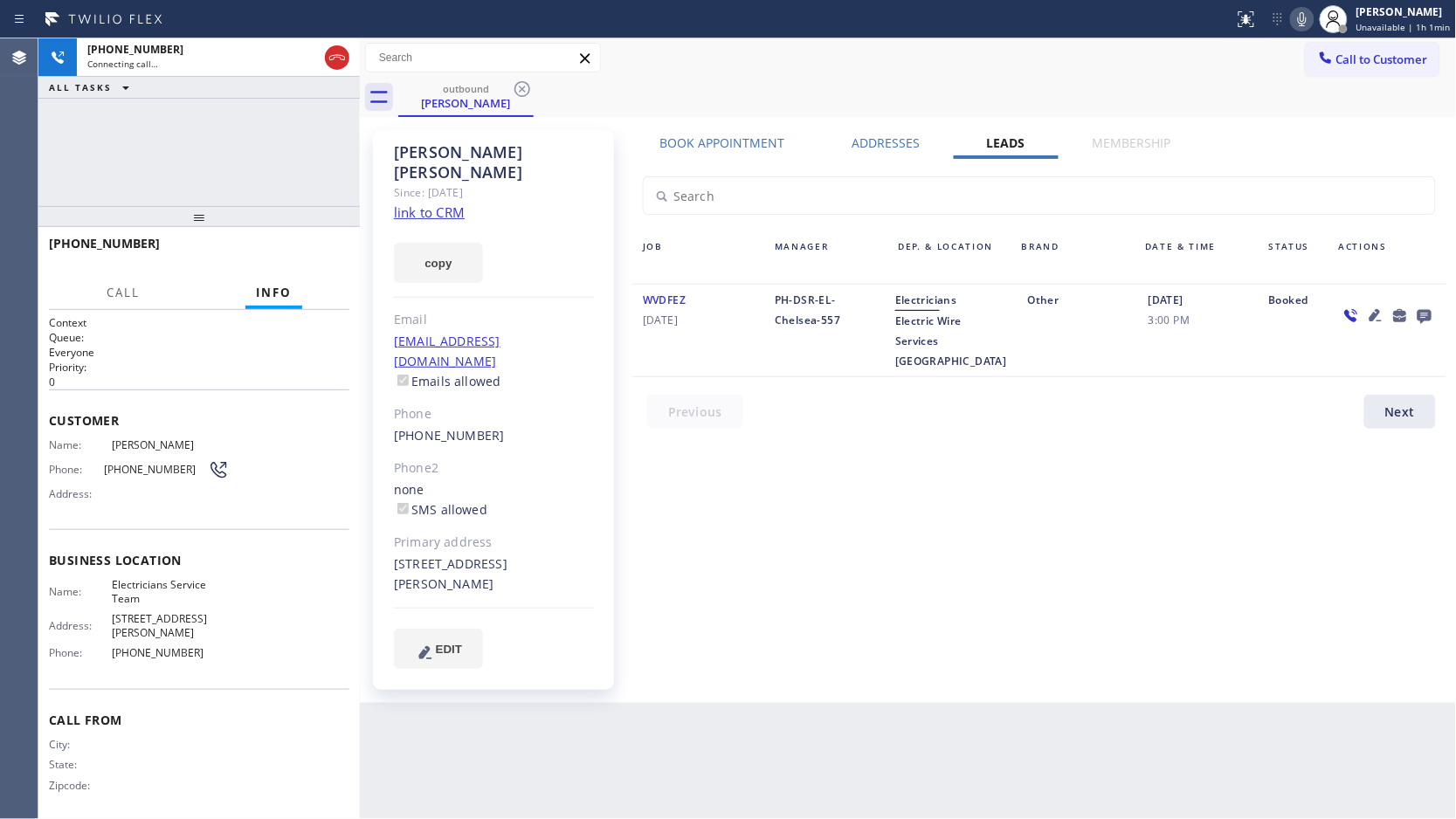 click 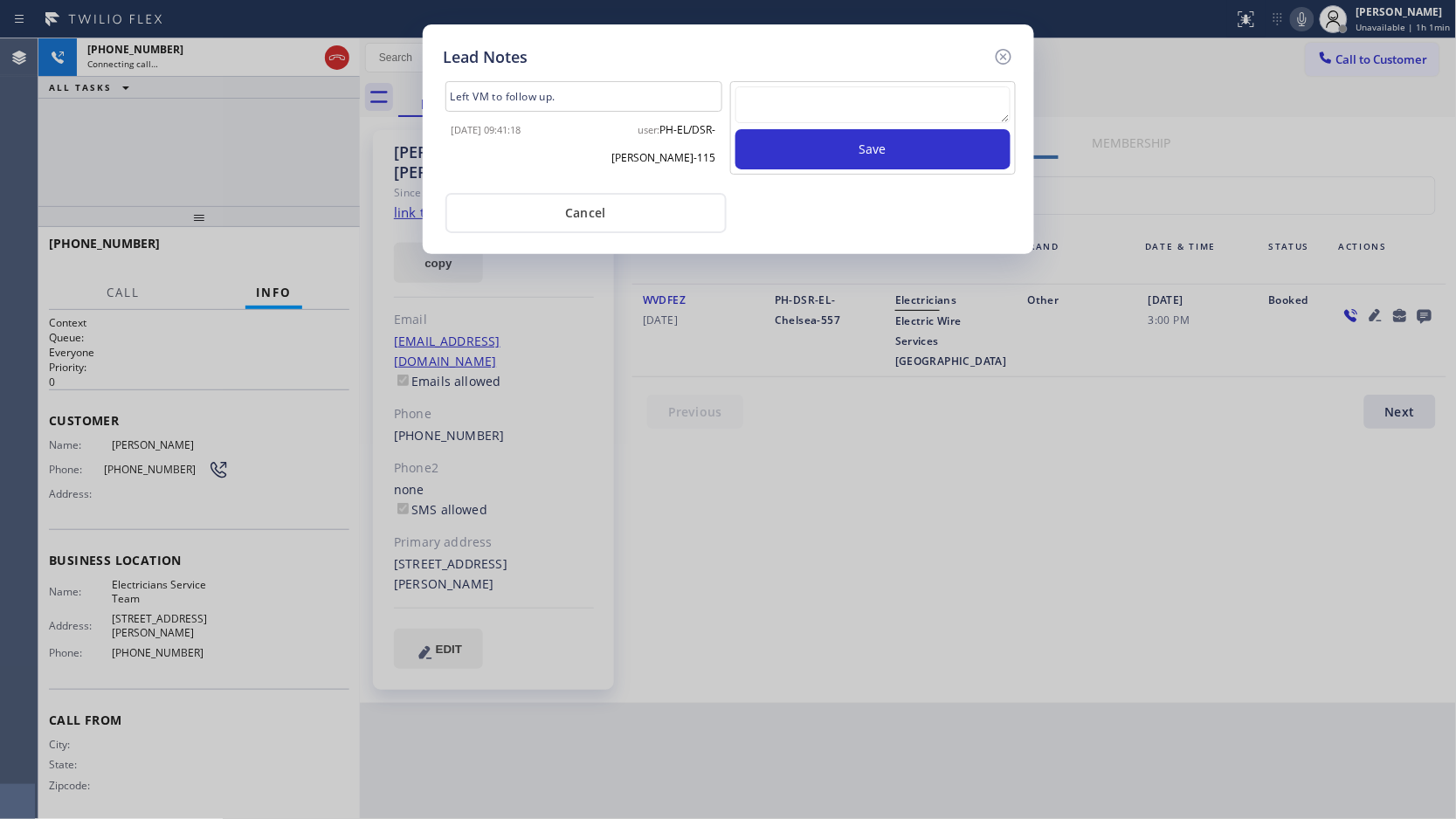 click at bounding box center [873, 105] 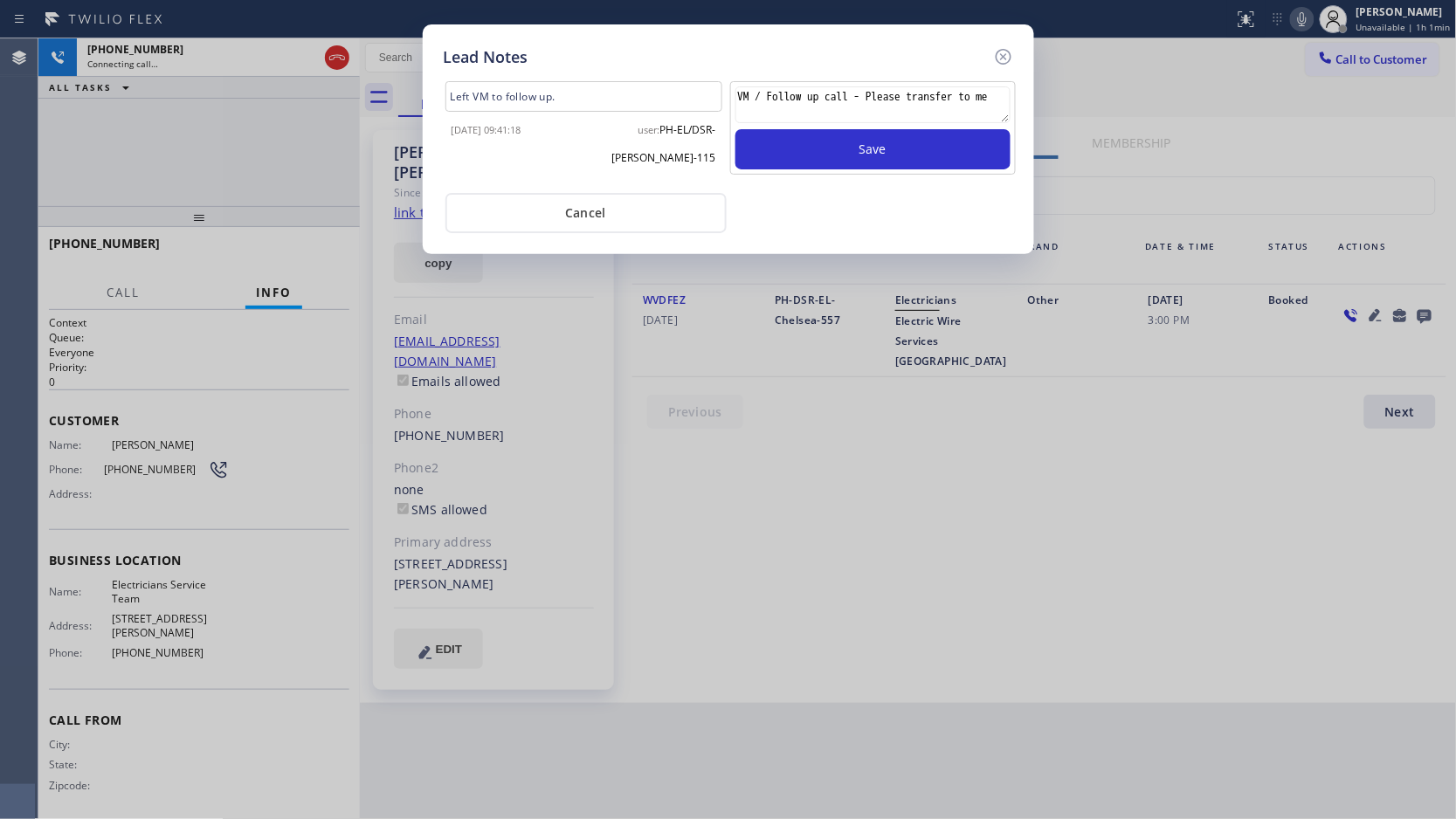 scroll, scrollTop: 11, scrollLeft: 0, axis: vertical 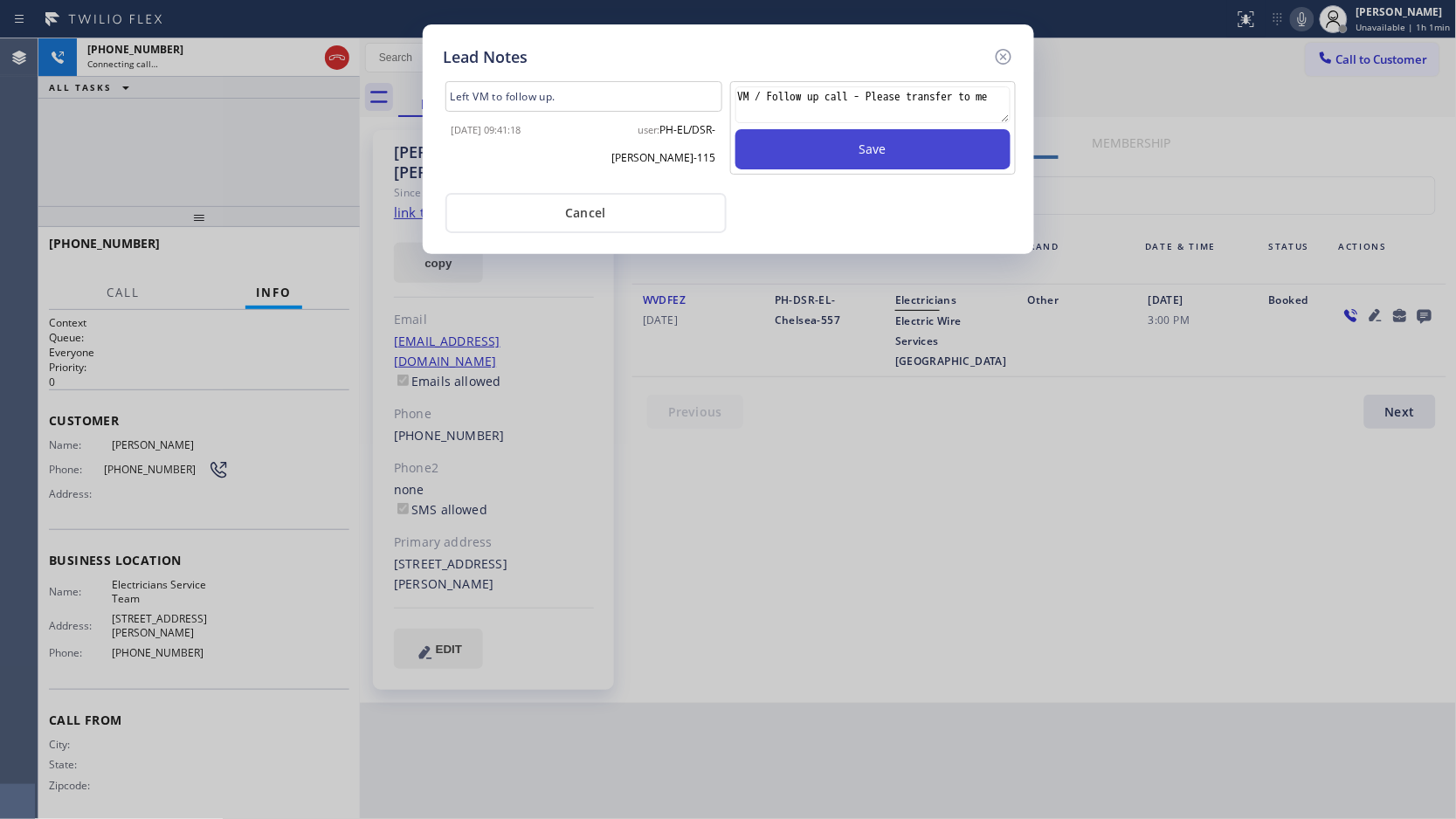 type on "VM / Follow up call - Please transfer to me" 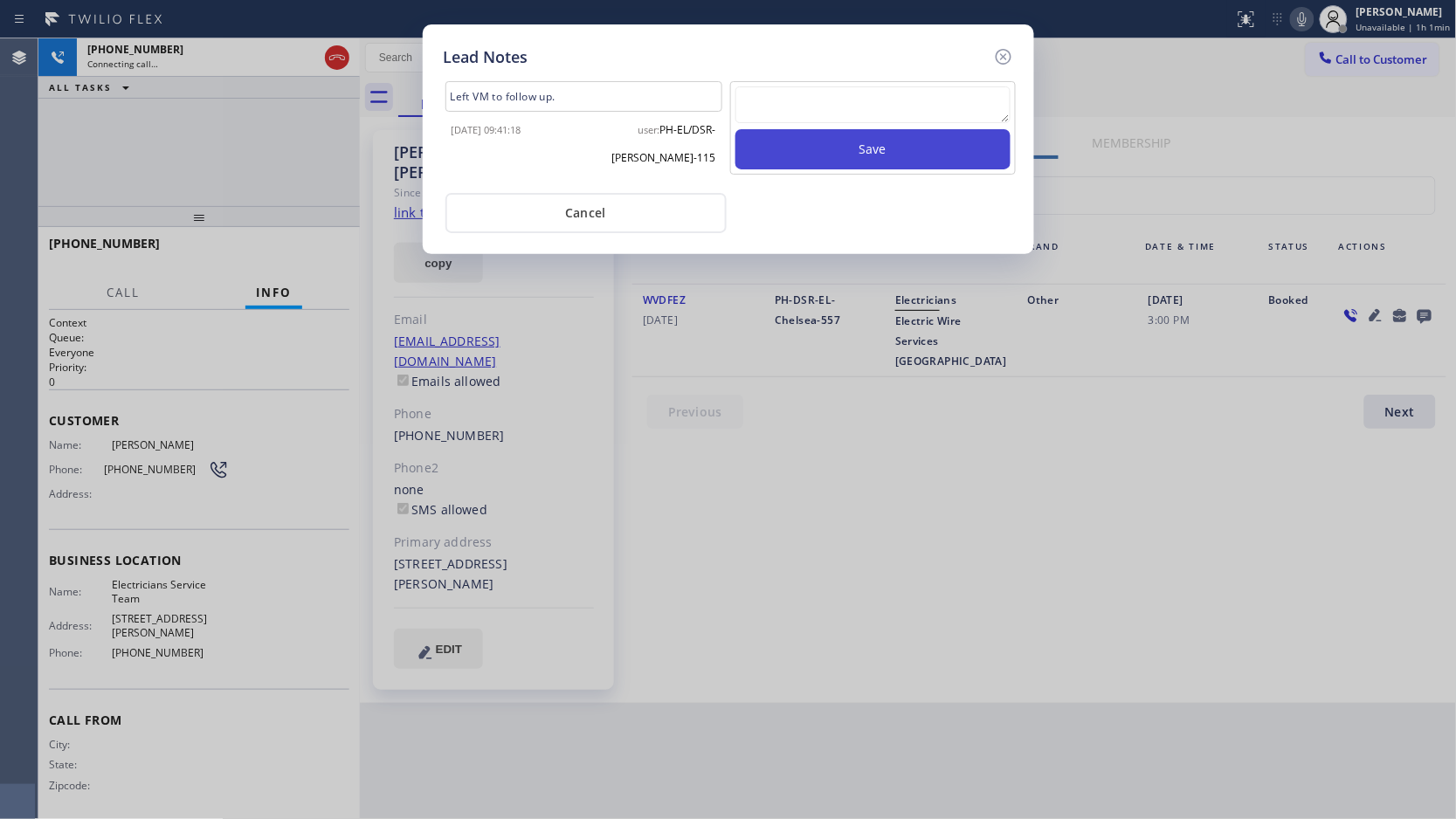 scroll, scrollTop: 0, scrollLeft: 0, axis: both 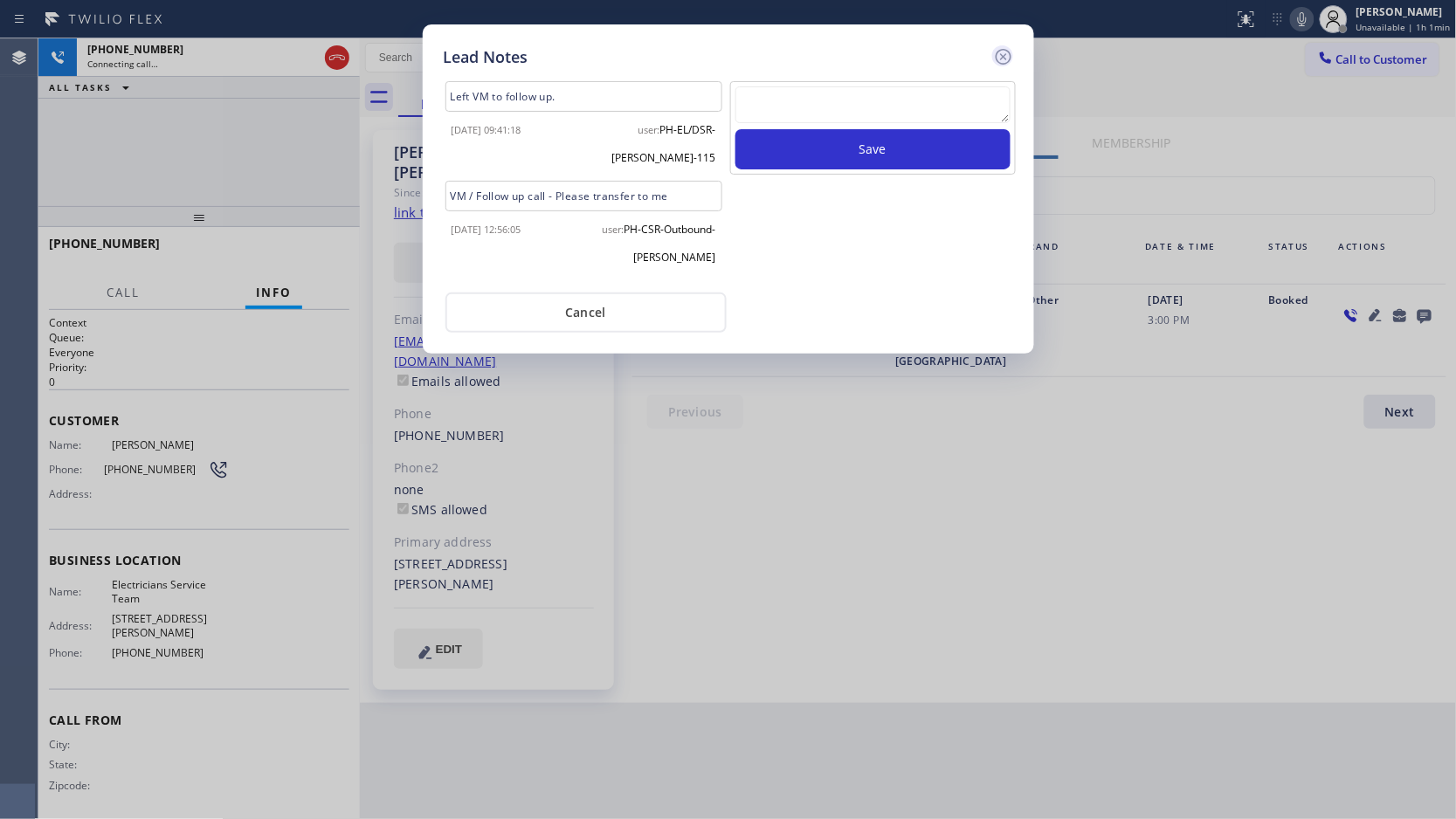 click 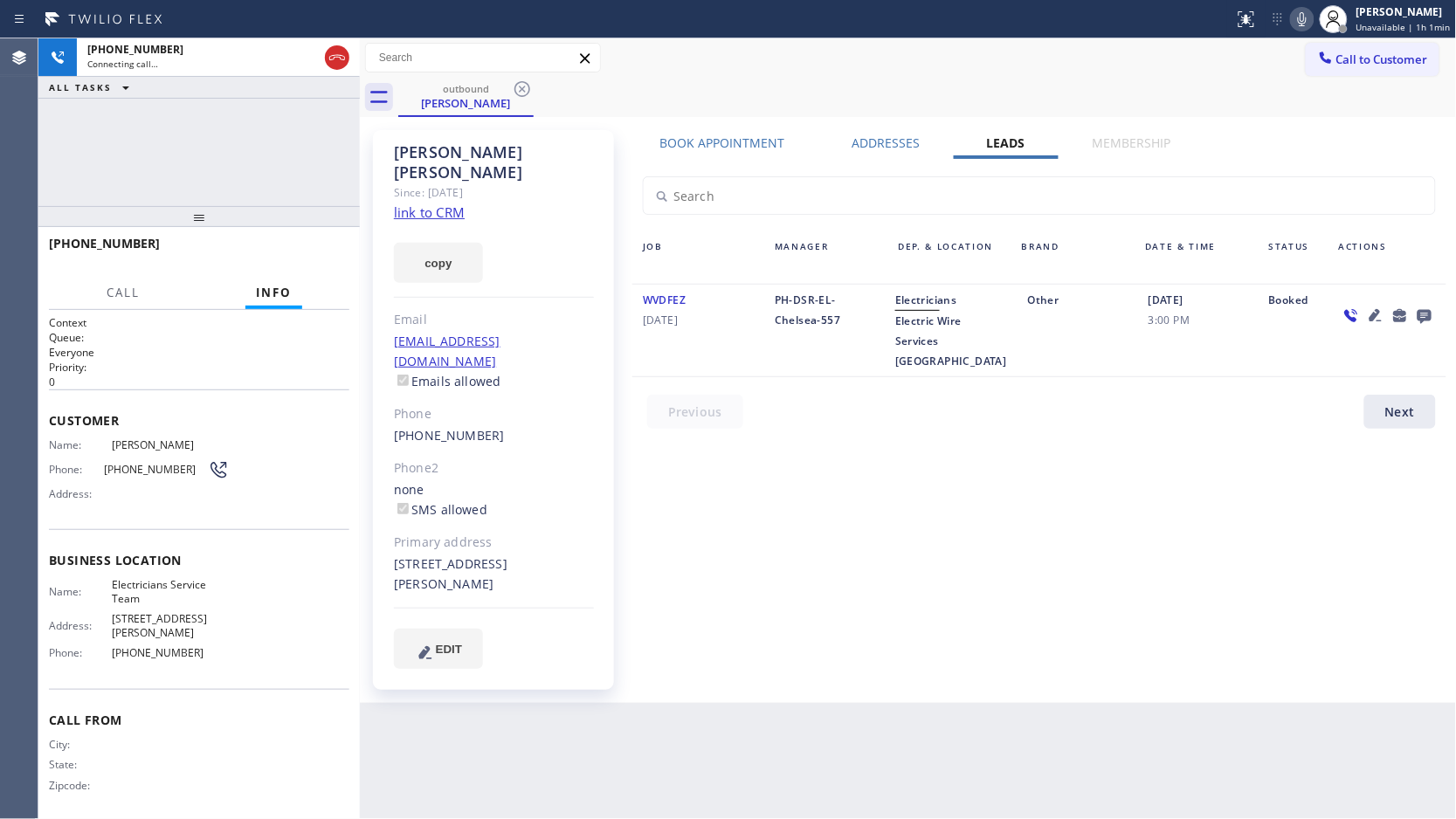 drag, startPoint x: 1134, startPoint y: 438, endPoint x: 1127, endPoint y: 424, distance: 15.652476 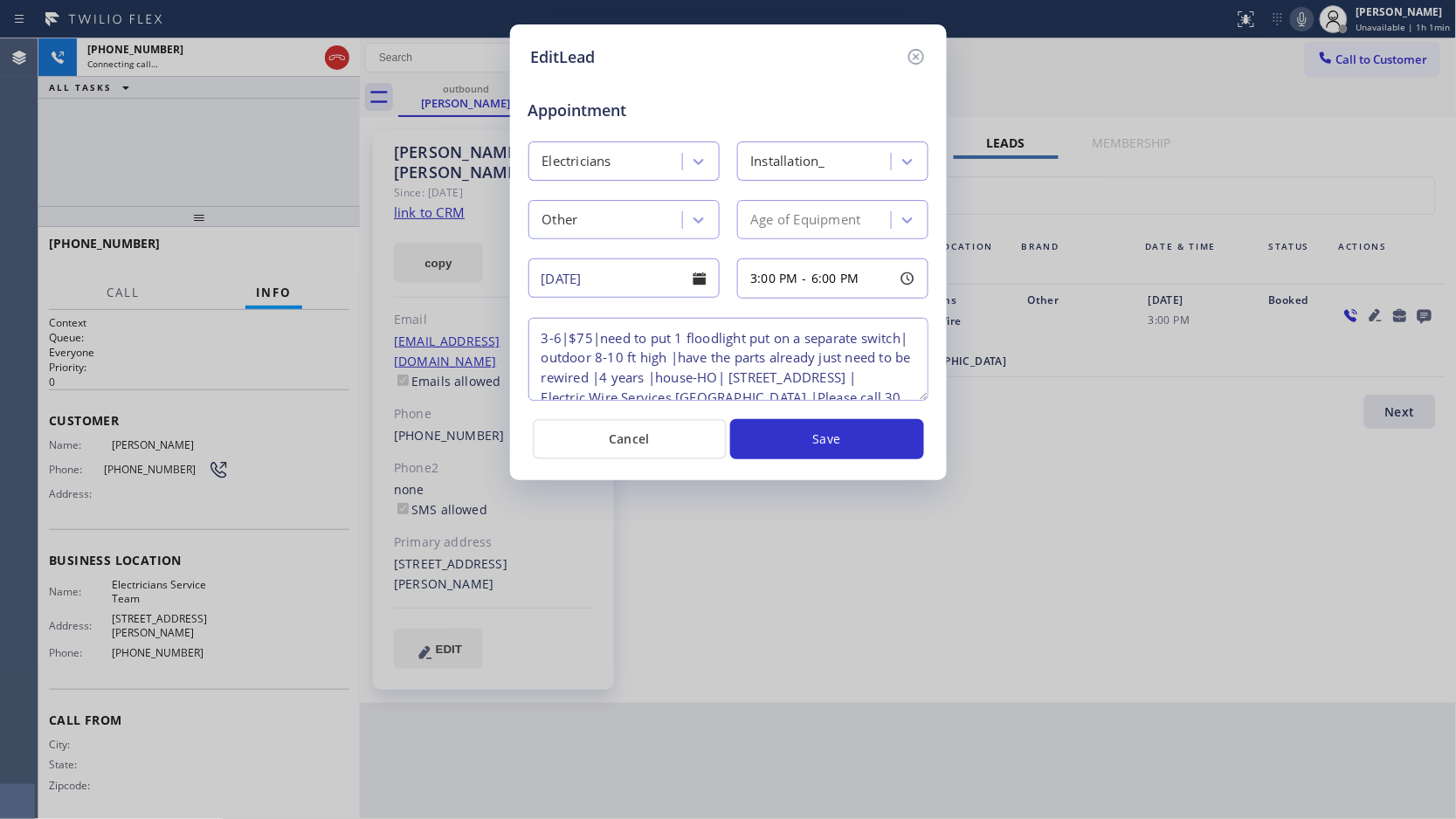 click on "Cancel" at bounding box center [630, 439] 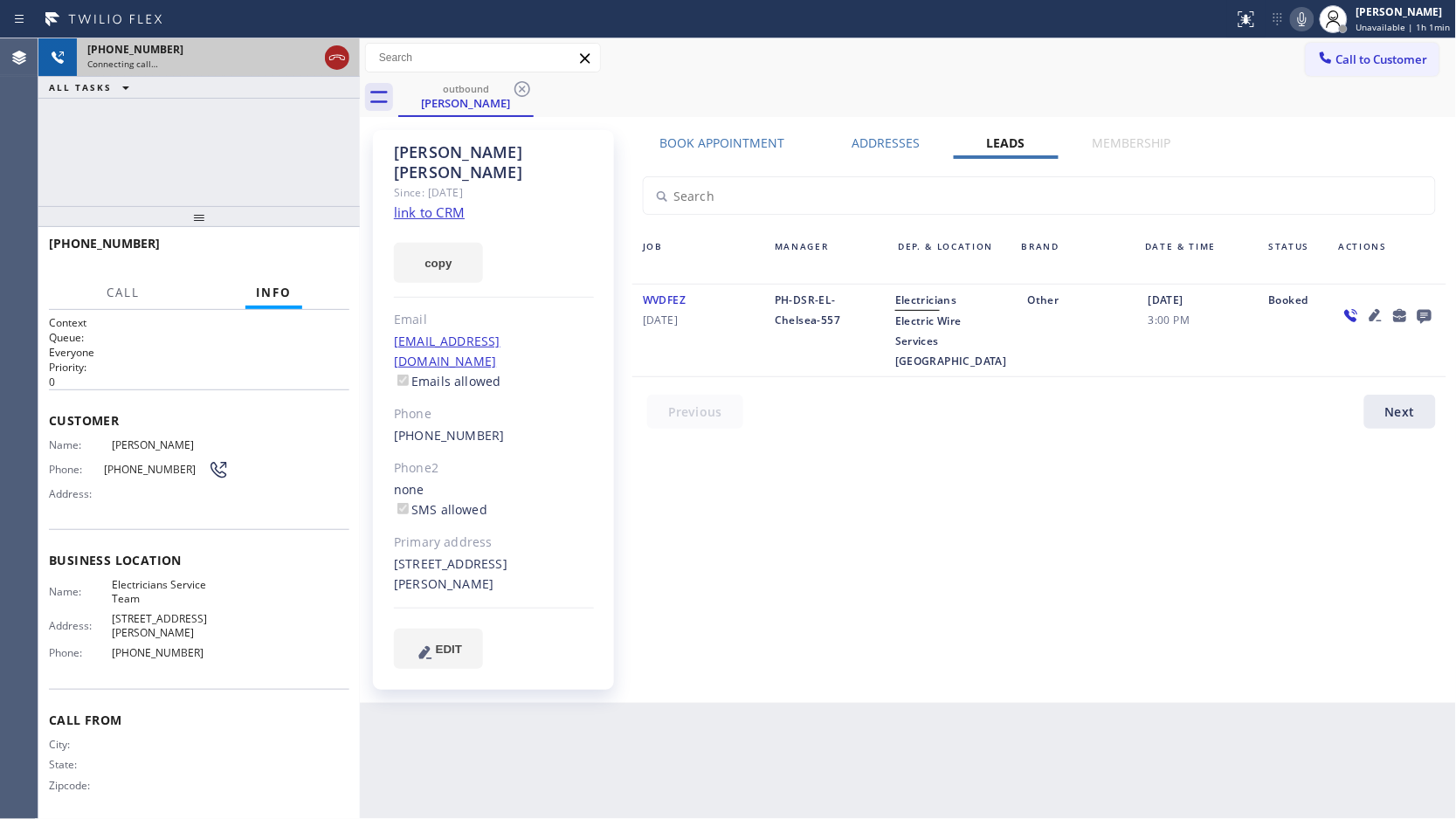 click 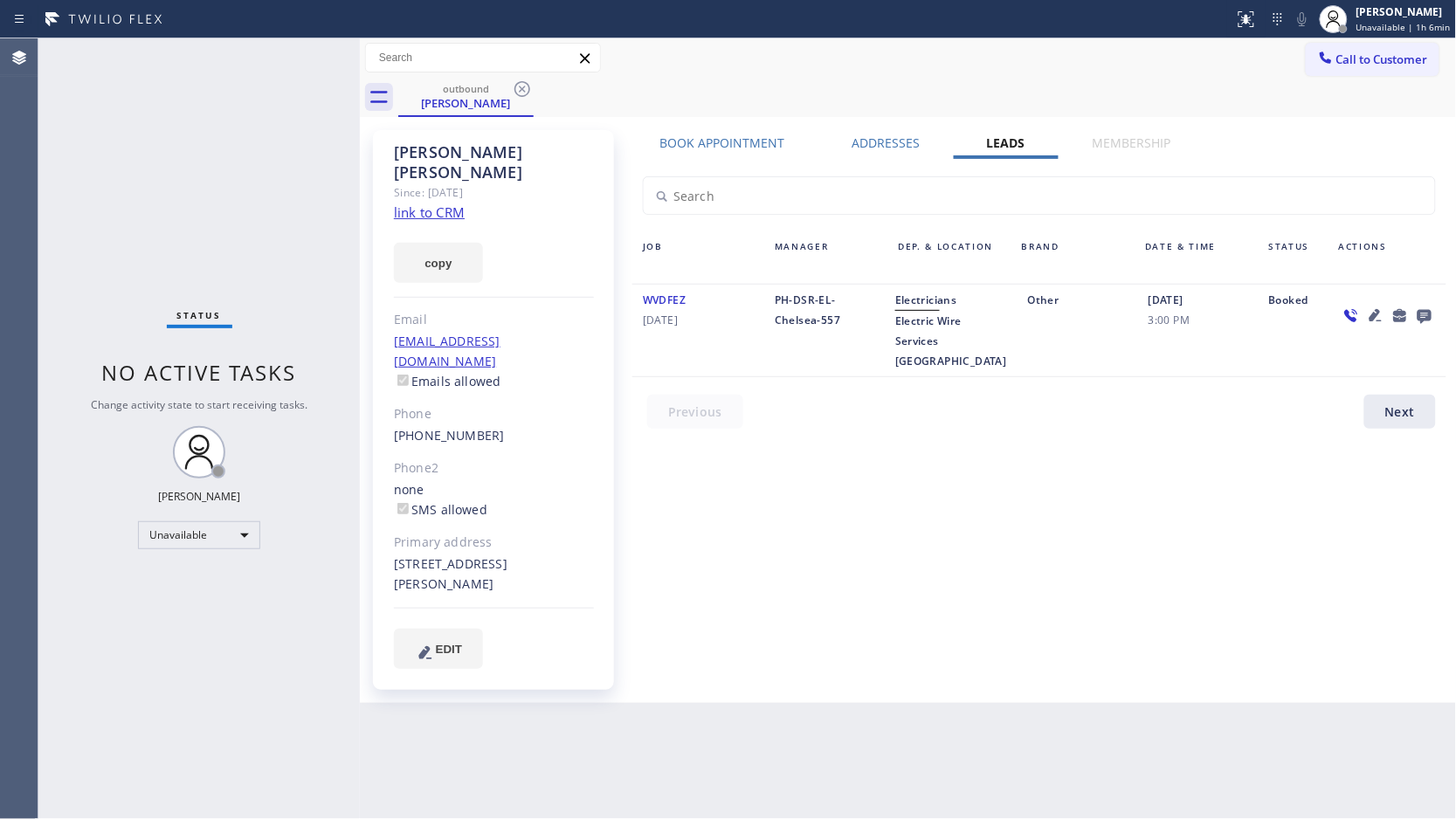click 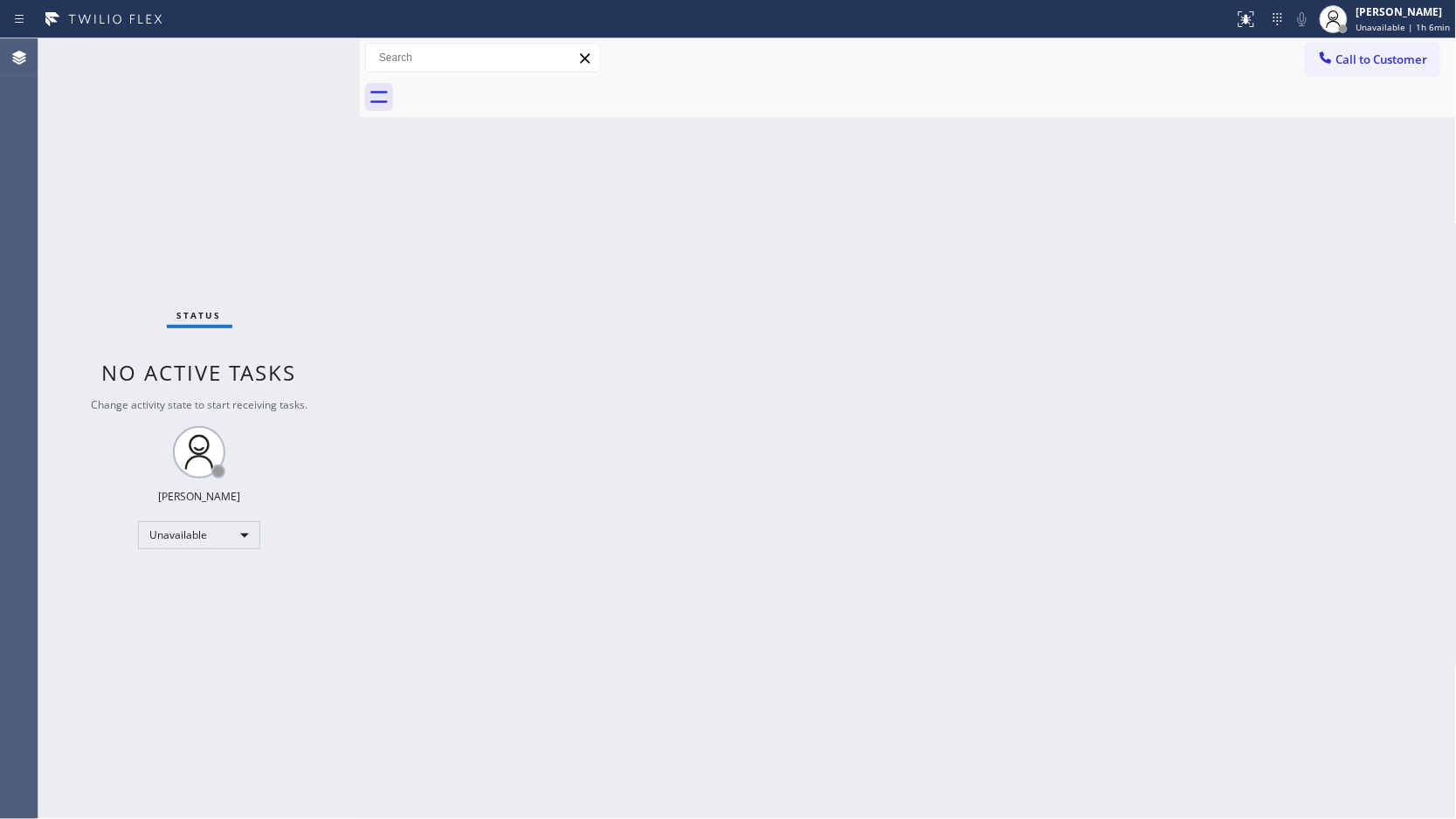 click on "Call to Customer" at bounding box center (1372, 59) 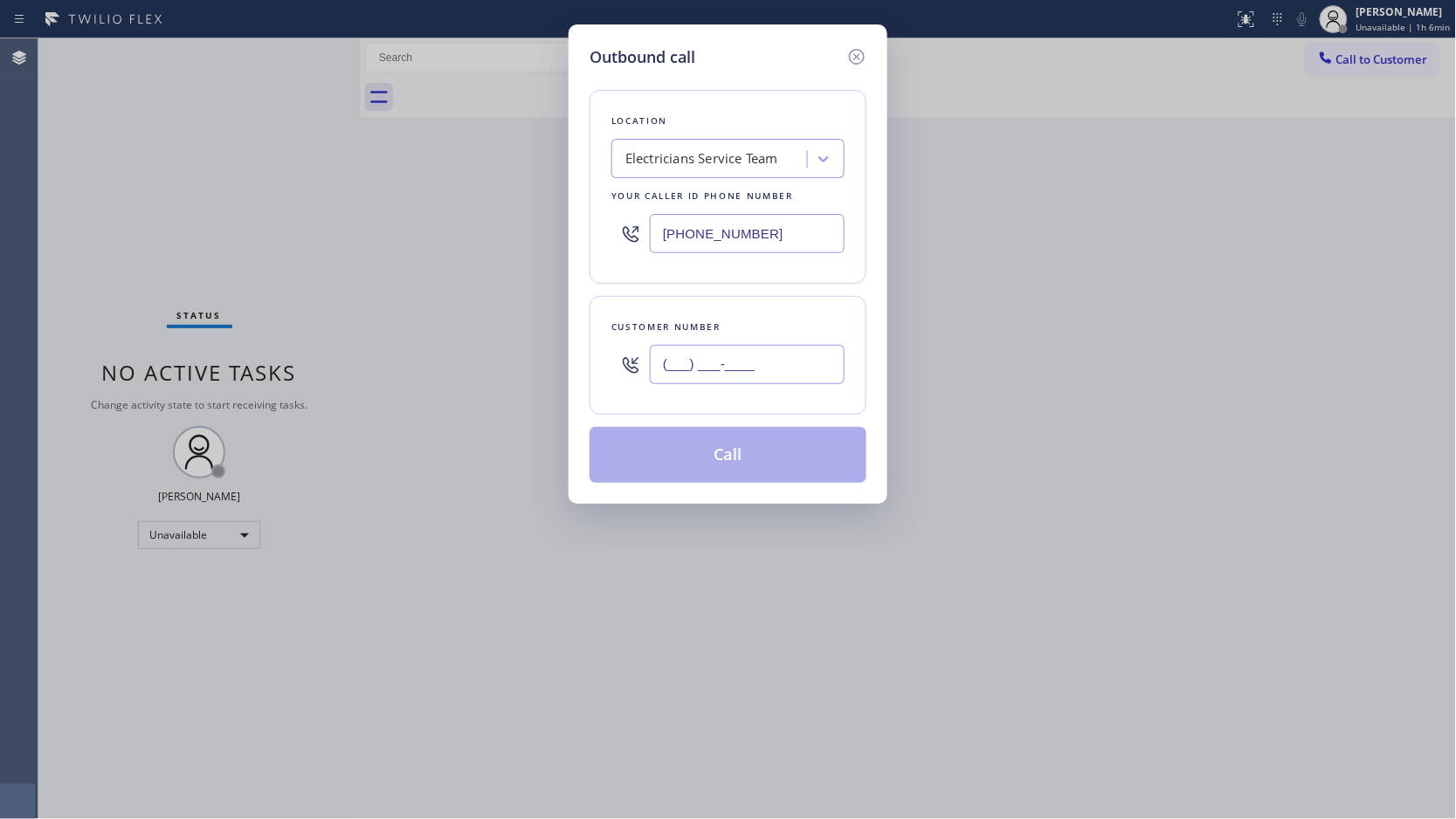 click on "(___) ___-____" at bounding box center [747, 364] 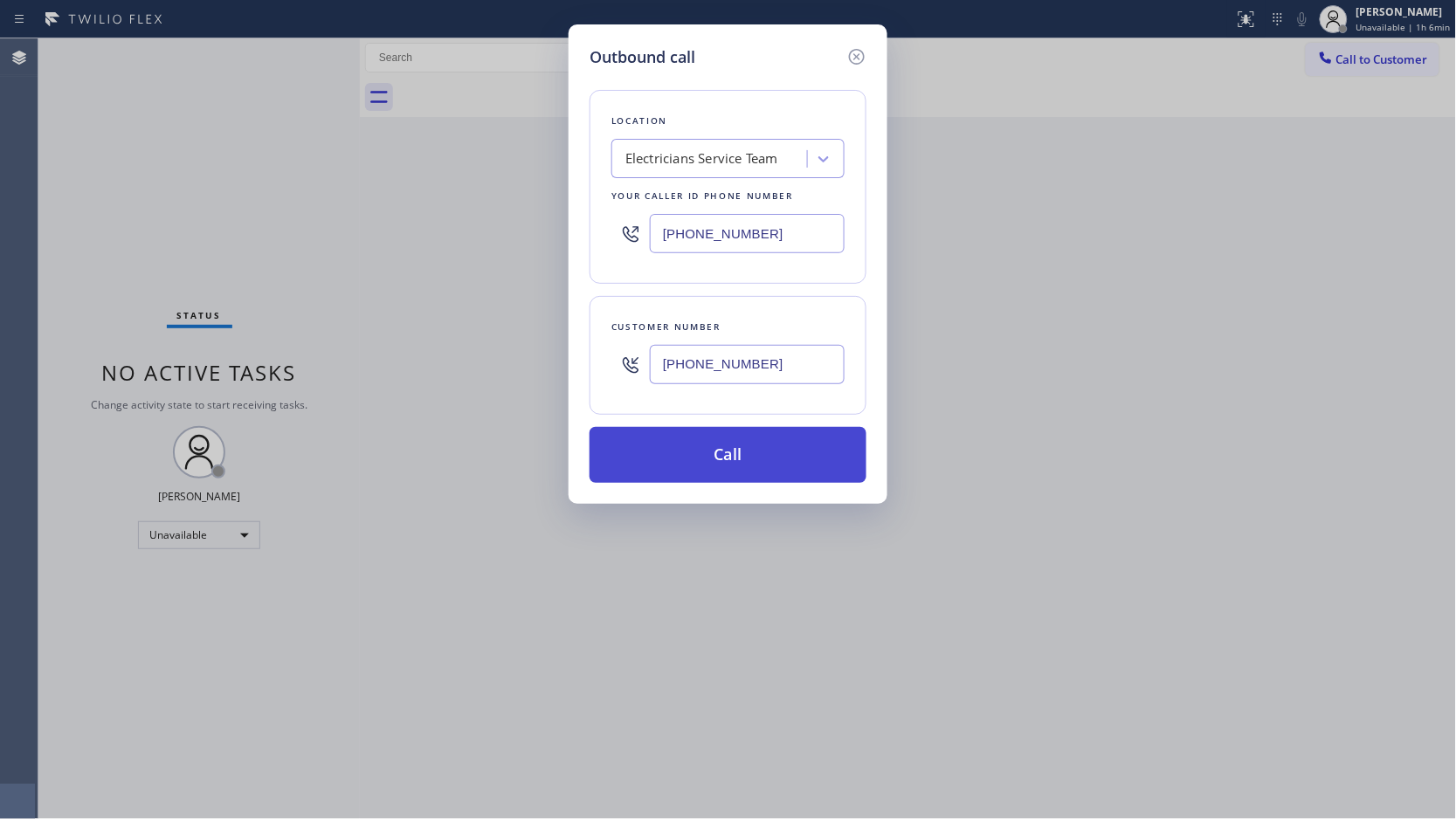 type on "[PHONE_NUMBER]" 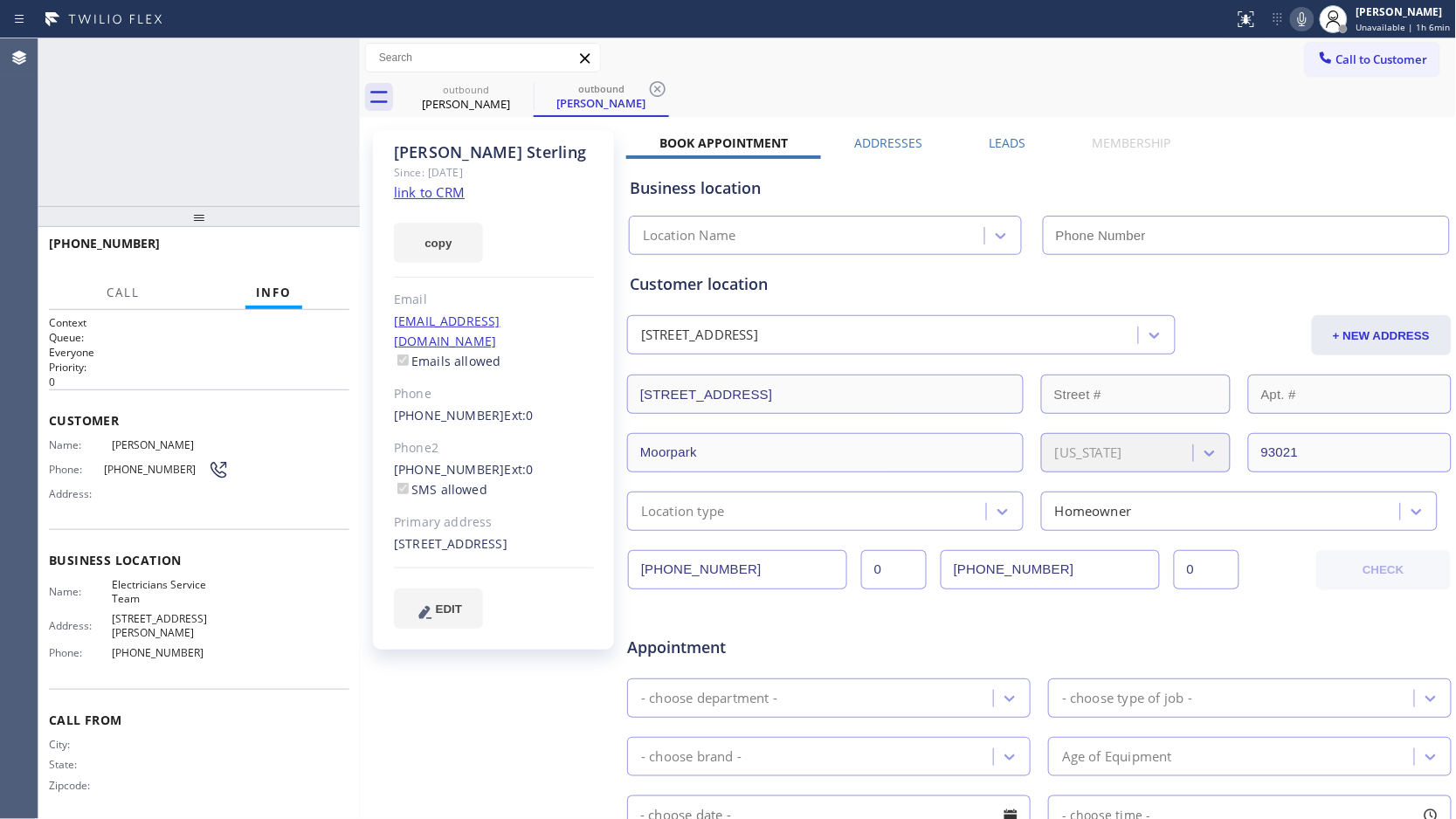type on "[PHONE_NUMBER]" 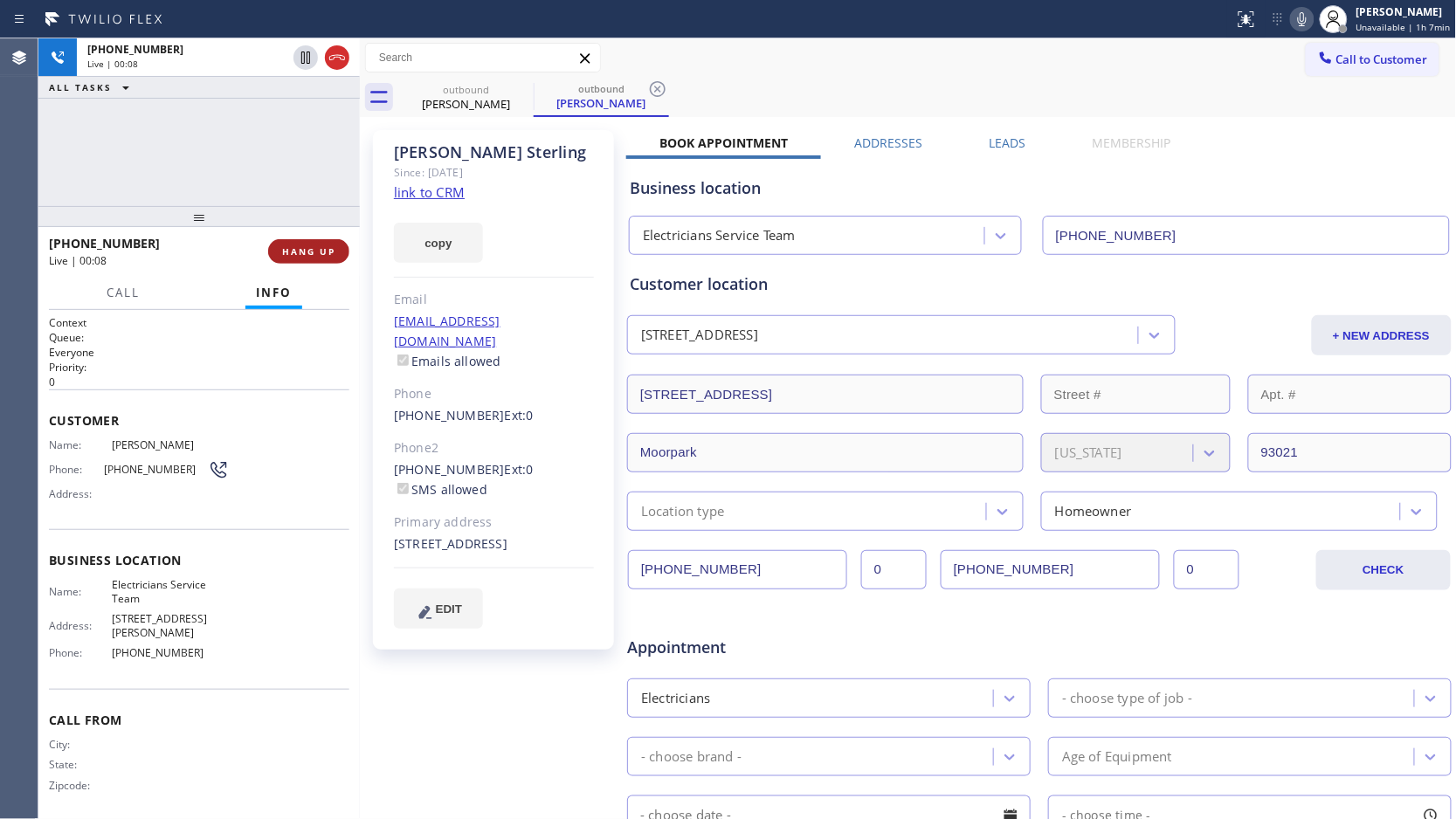 click on "HANG UP" at bounding box center [308, 251] 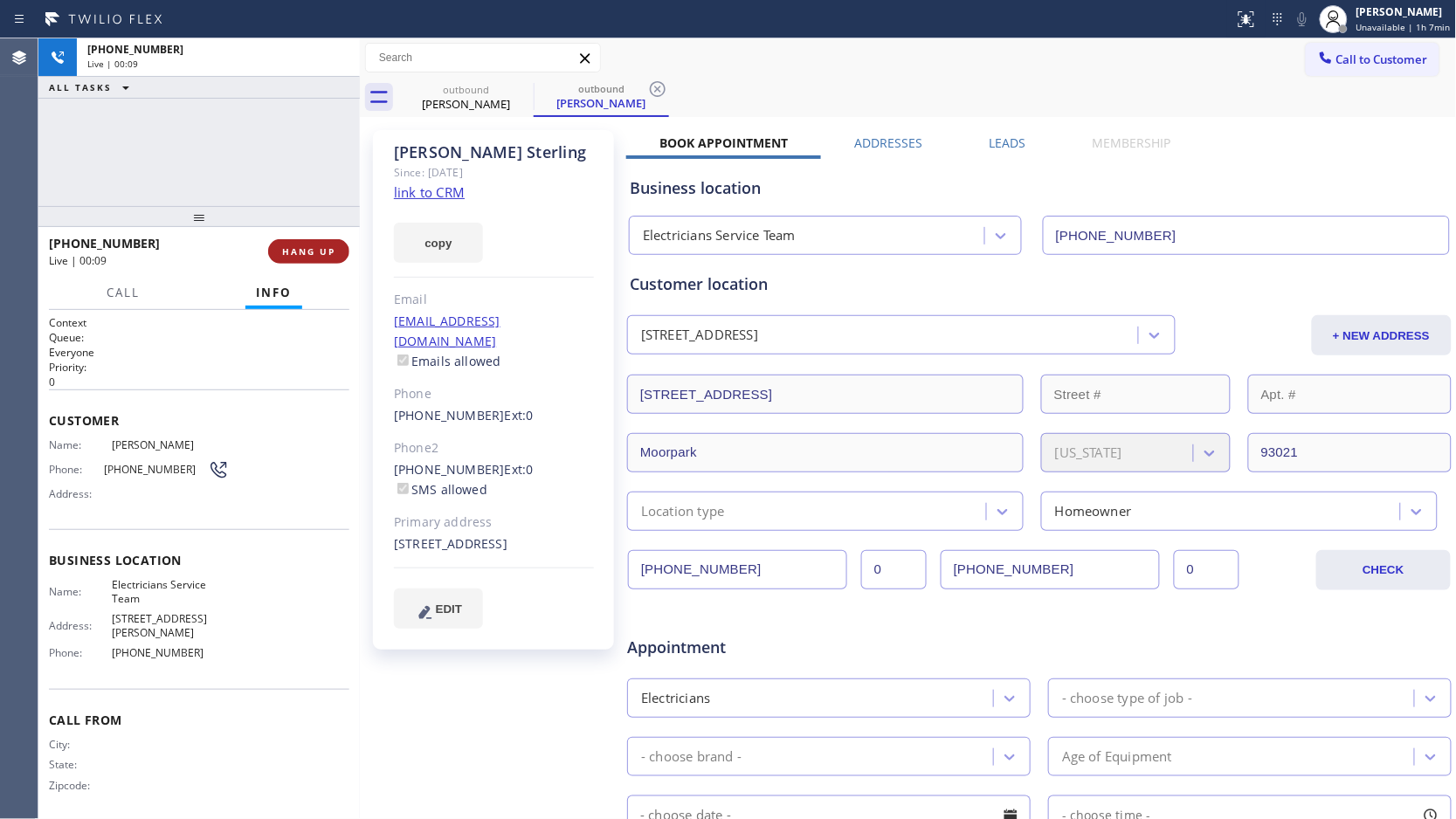 click on "HANG UP" at bounding box center [308, 251] 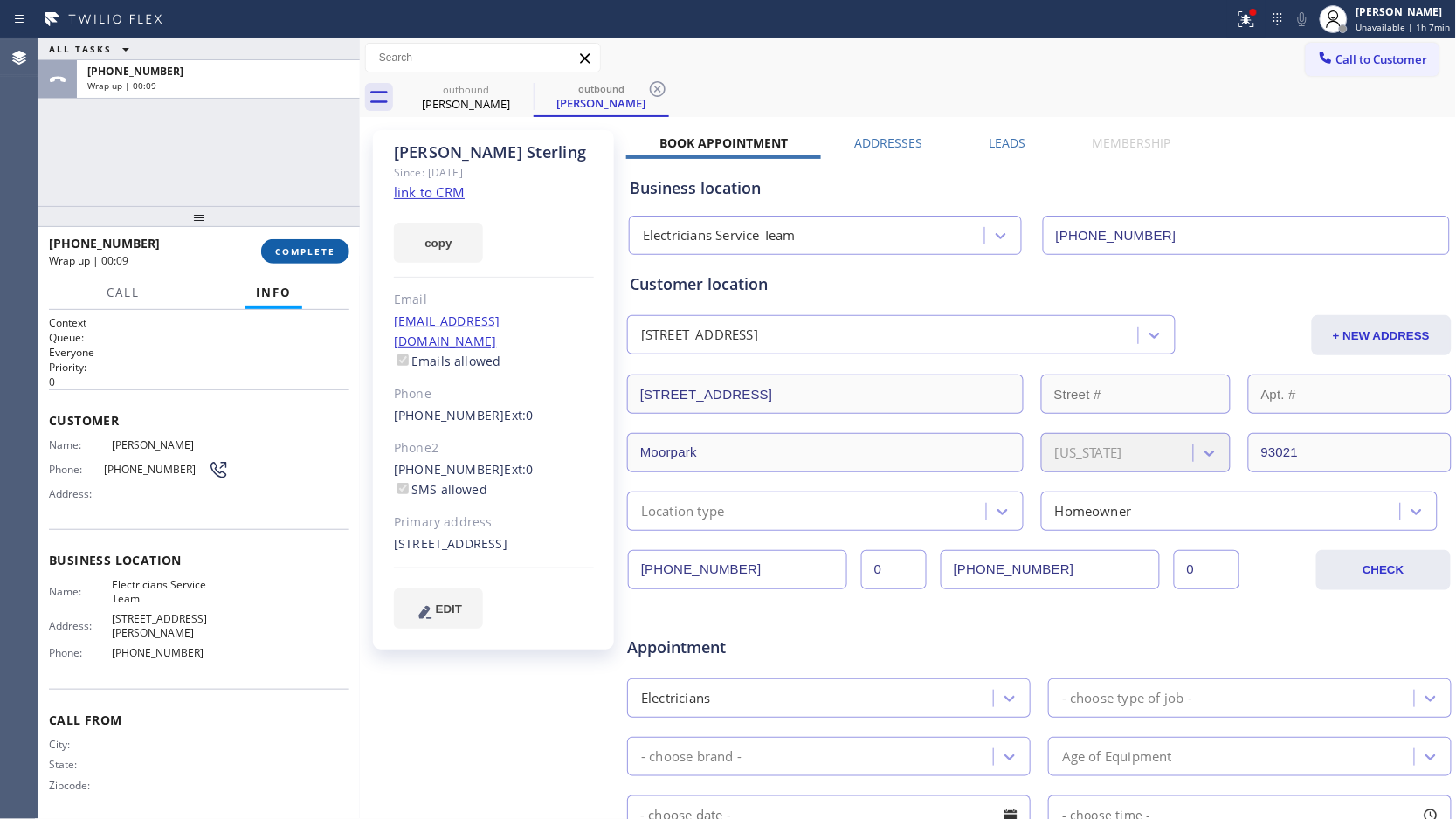 click on "COMPLETE" at bounding box center (305, 251) 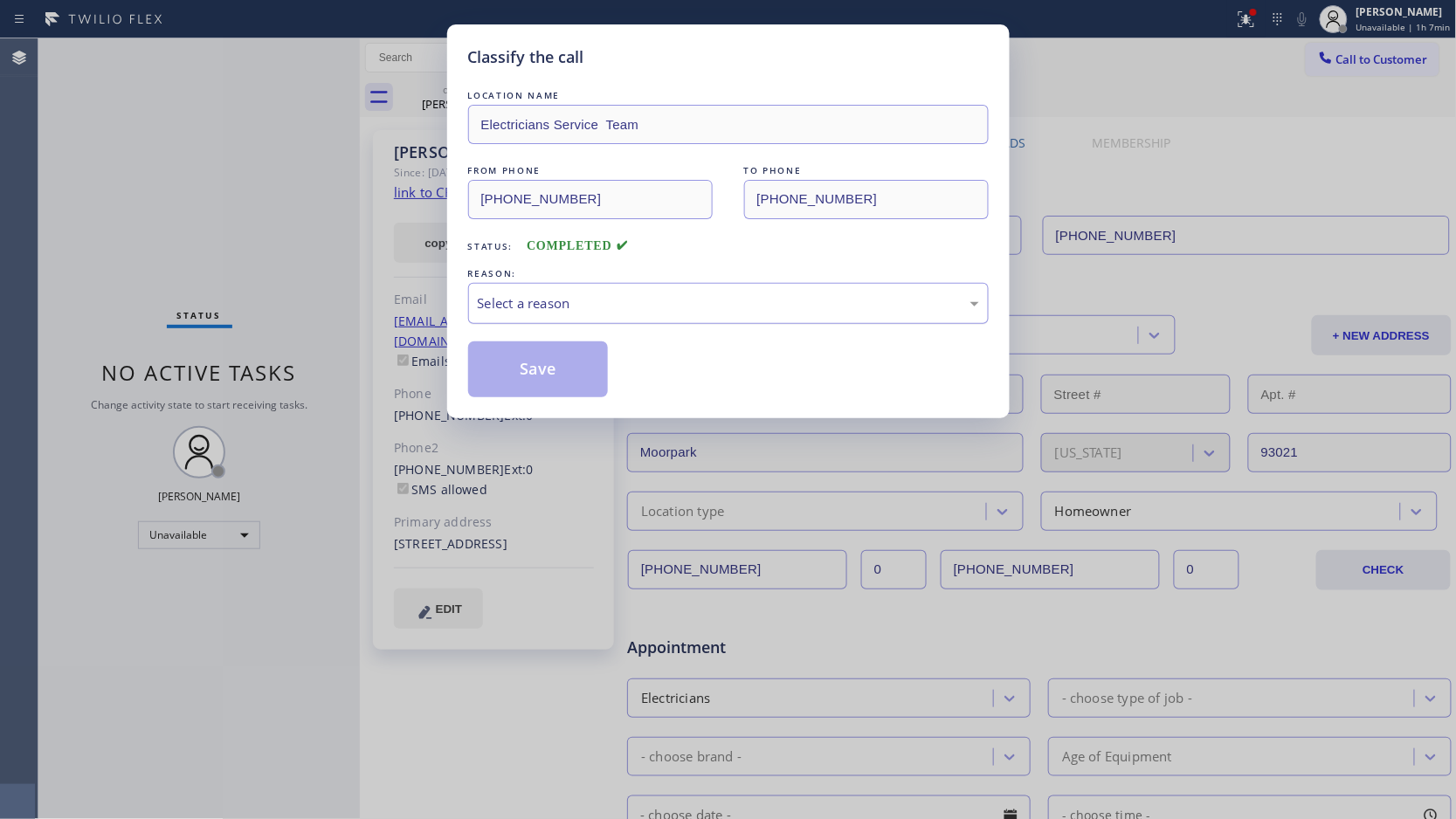 click on "Select a reason" at bounding box center (728, 303) 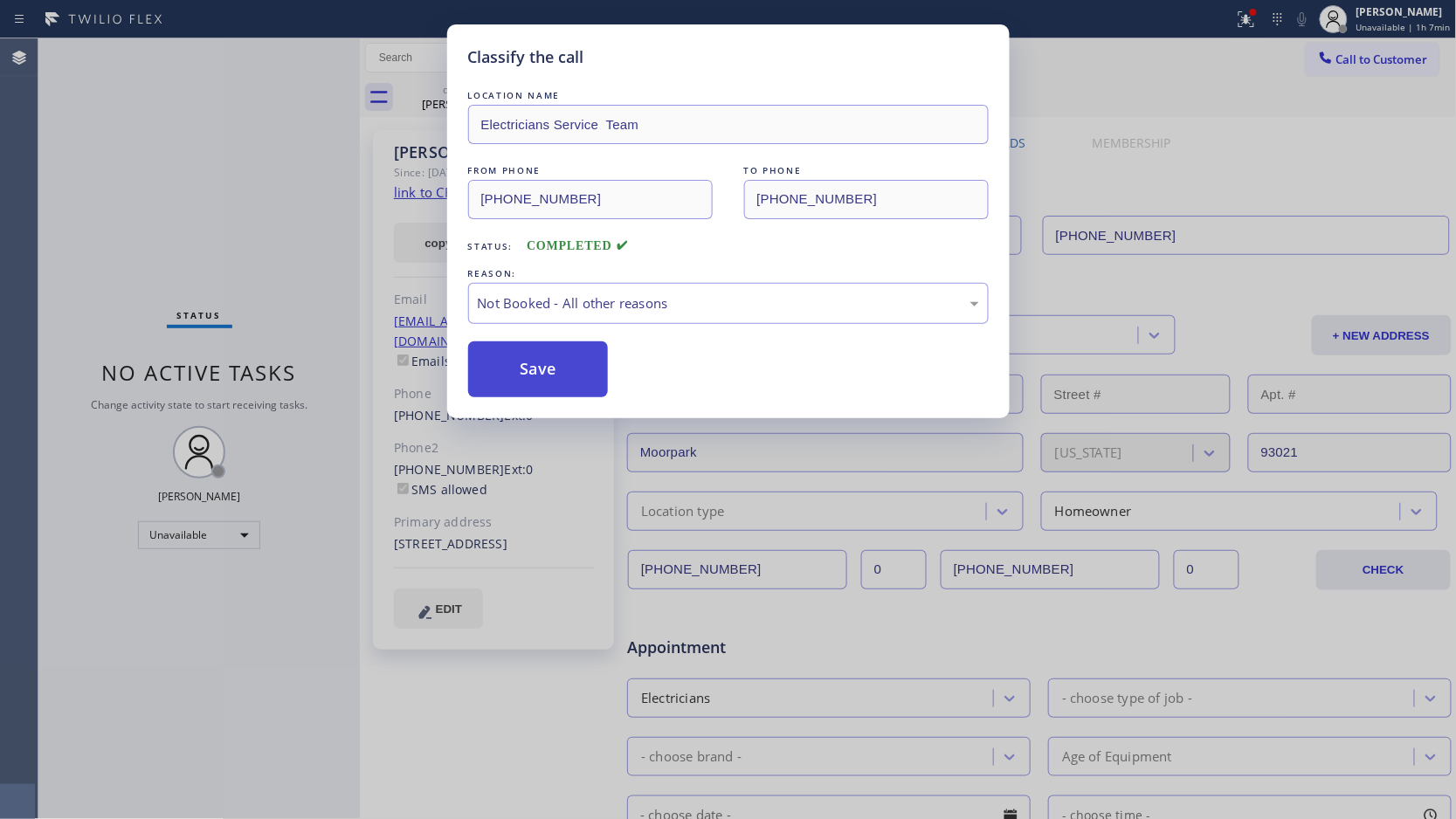 click on "Save" at bounding box center [538, 369] 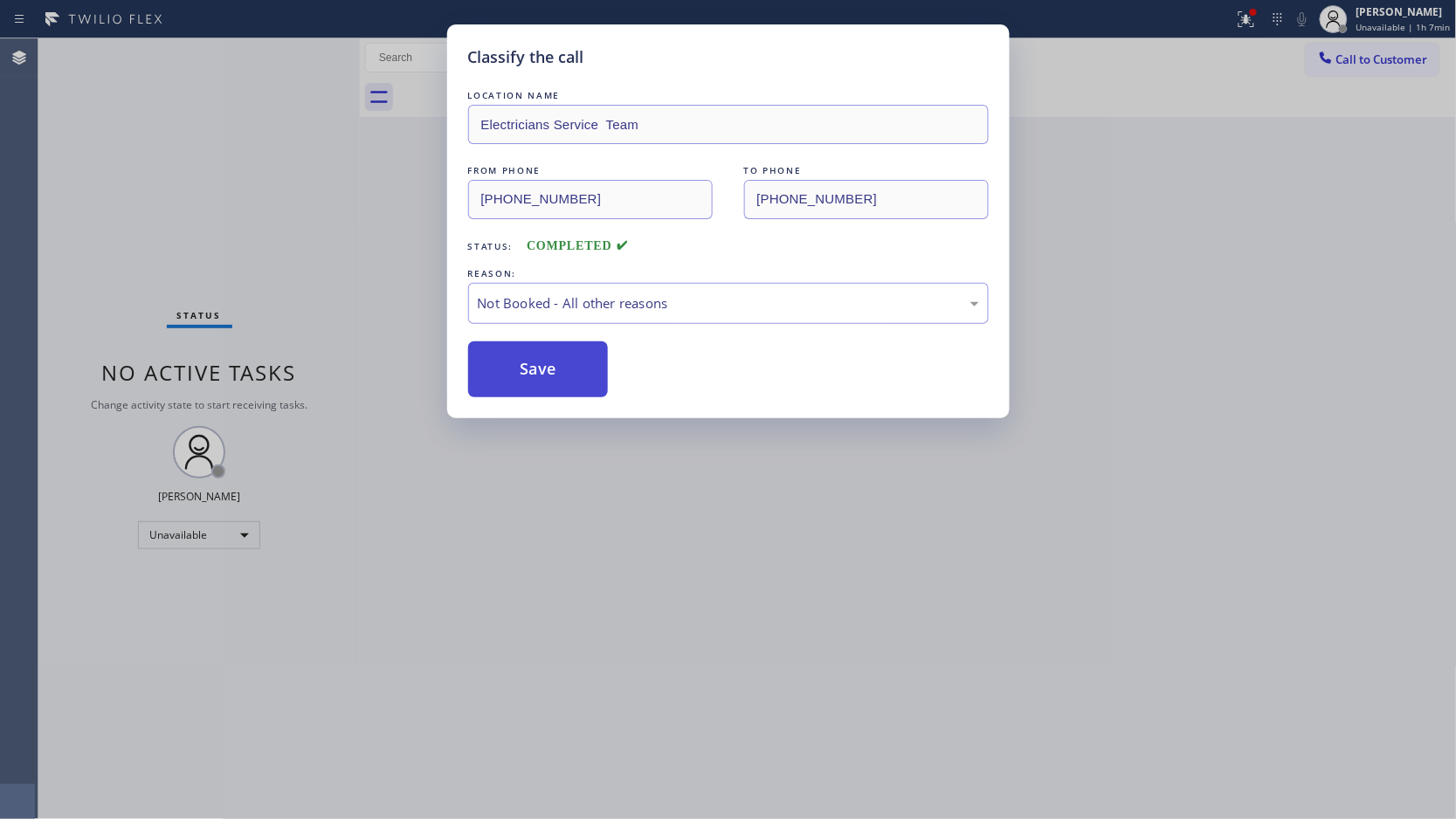 click on "Save" at bounding box center (538, 369) 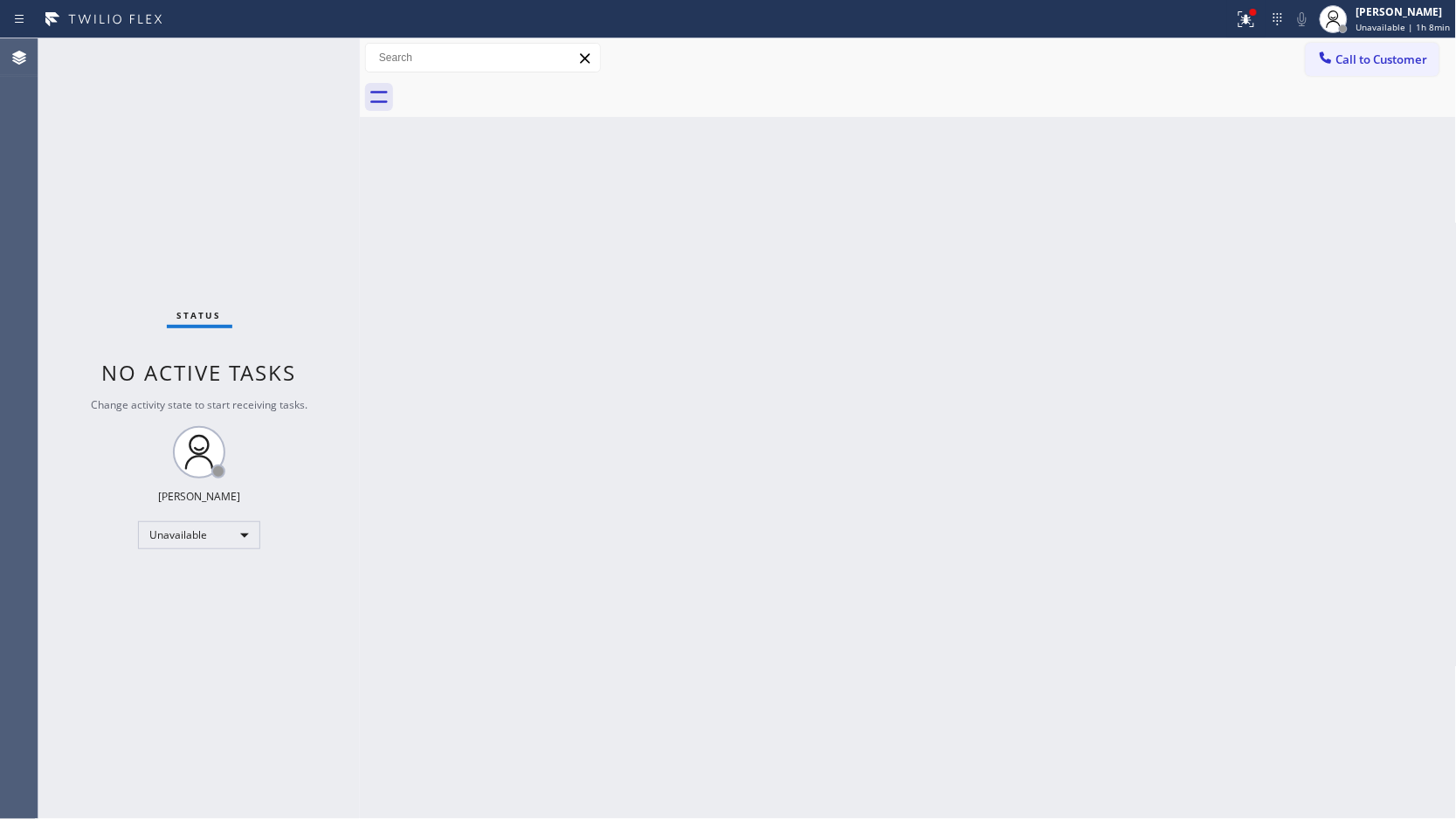 click on "Back to Dashboard Change Sender ID Customers Technicians Select a contact Outbound call Location Search location Your caller id phone number Customer number Call Customer info Name   Phone none Address none Change Sender ID HVAC [PHONE_NUMBER] 5 Star Appliance [PHONE_NUMBER] Appliance Repair [PHONE_NUMBER] Plumbing [PHONE_NUMBER] Air Duct Cleaning [PHONE_NUMBER]  Electricians [PHONE_NUMBER] Cancel Change Check personal SMS Reset Change No tabs Call to Customer Outbound call Location Electricians Service  Team Your caller id phone number [PHONE_NUMBER] Customer number Call Outbound call Technician Search Technician Your caller id phone number Your caller id phone number Call" at bounding box center (908, 429) 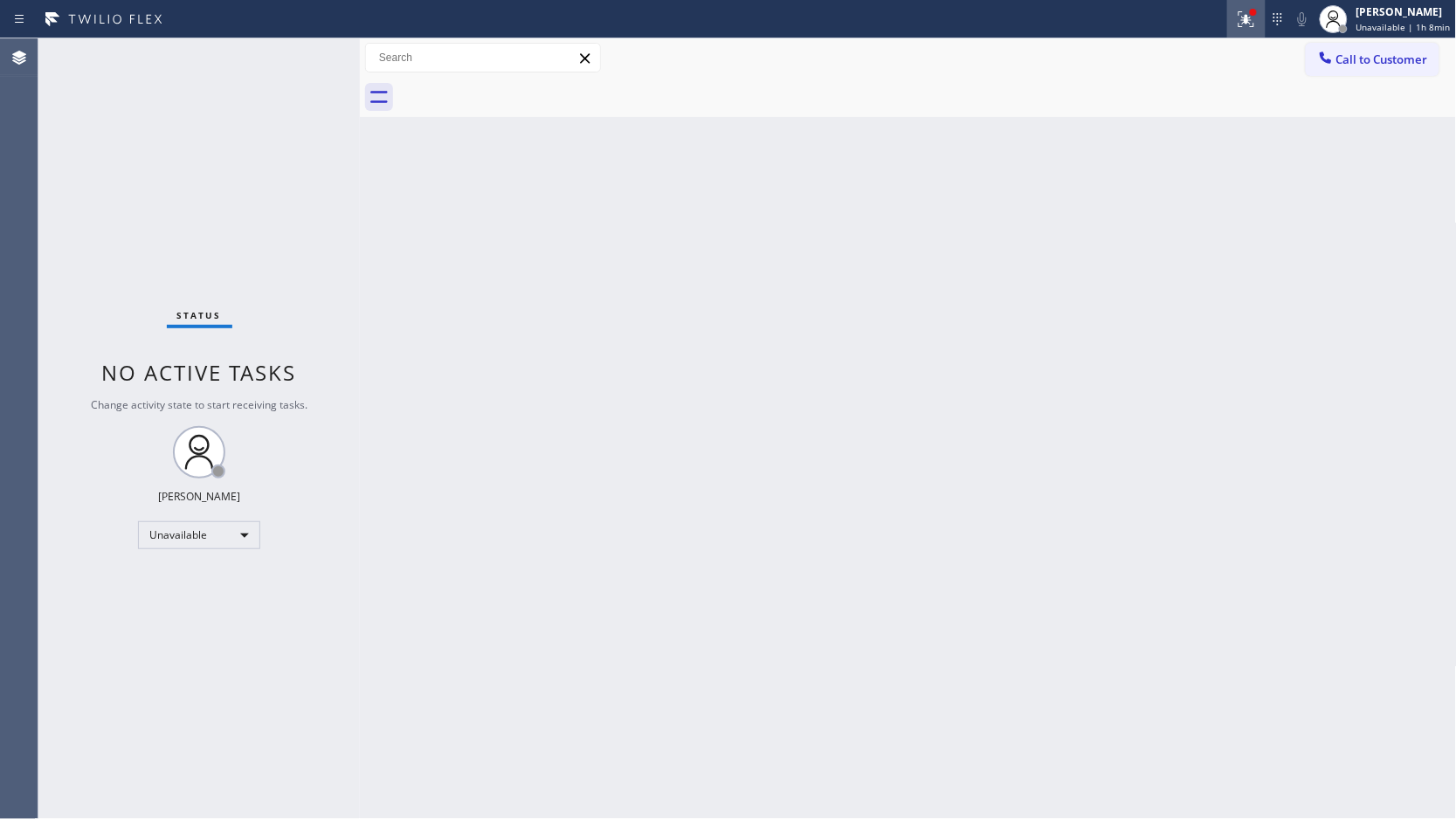 click at bounding box center [1246, 19] 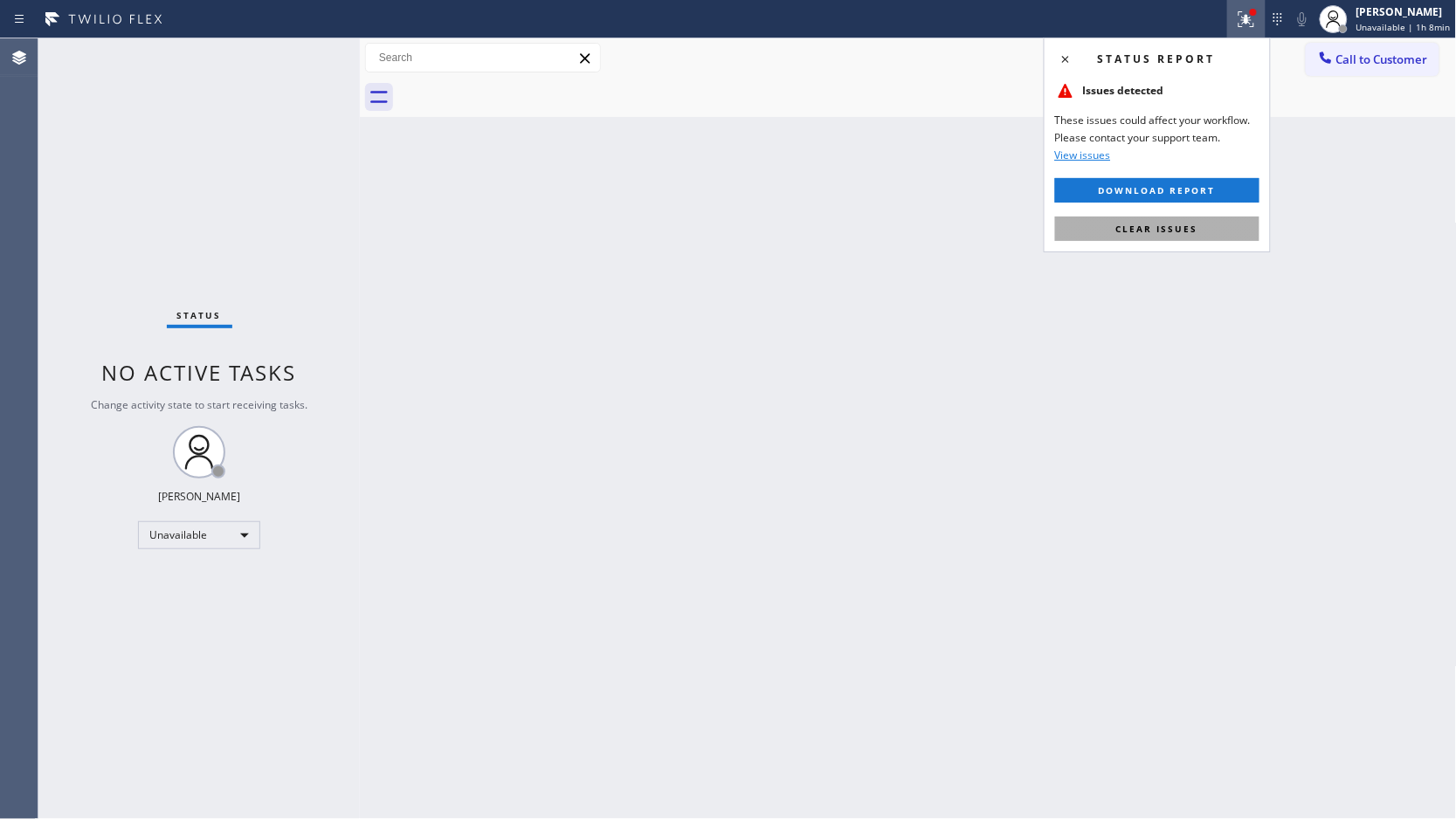 click on "Clear issues" at bounding box center [1157, 229] 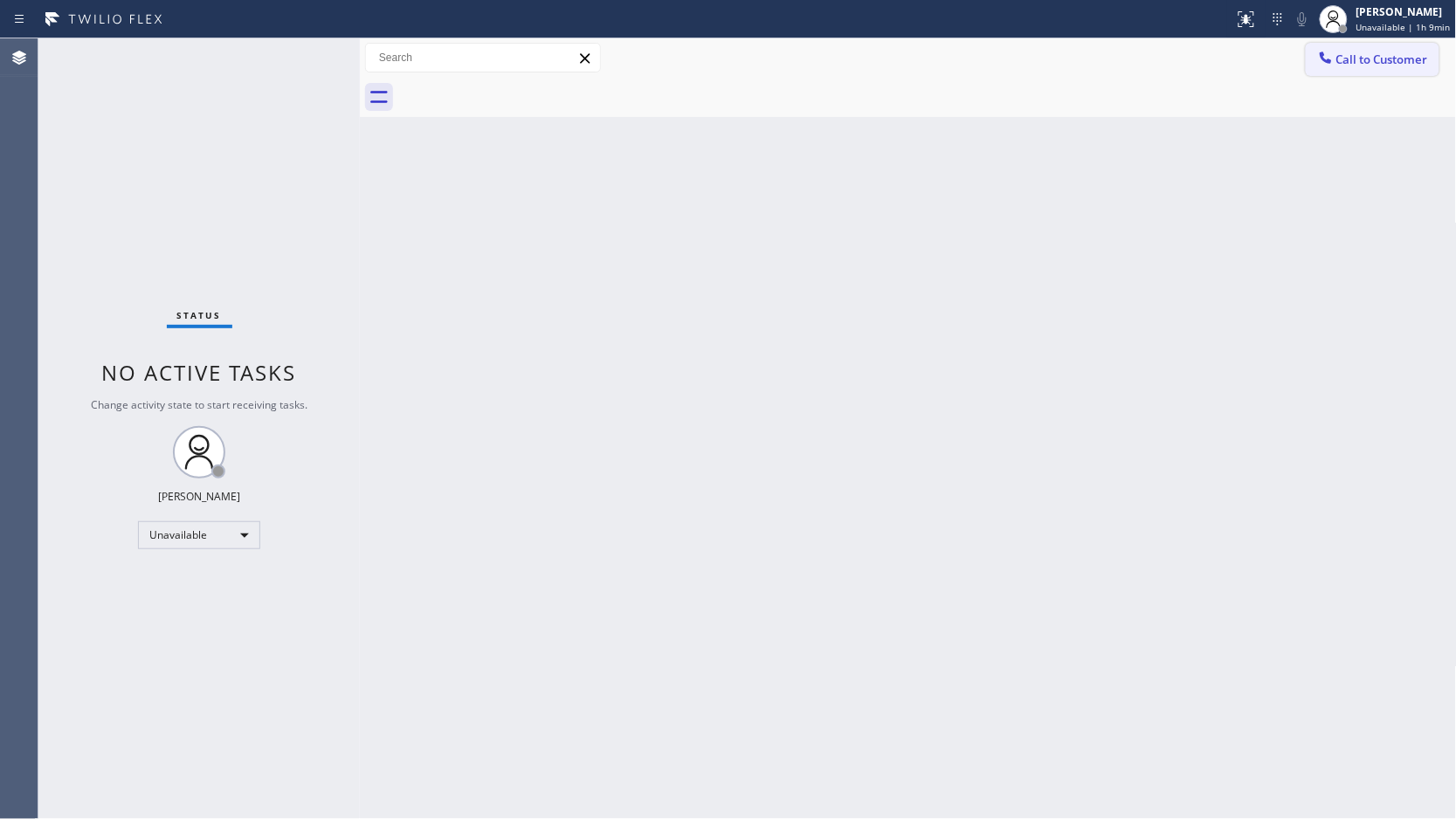 drag, startPoint x: 1326, startPoint y: 54, endPoint x: 1174, endPoint y: 155, distance: 182.49658 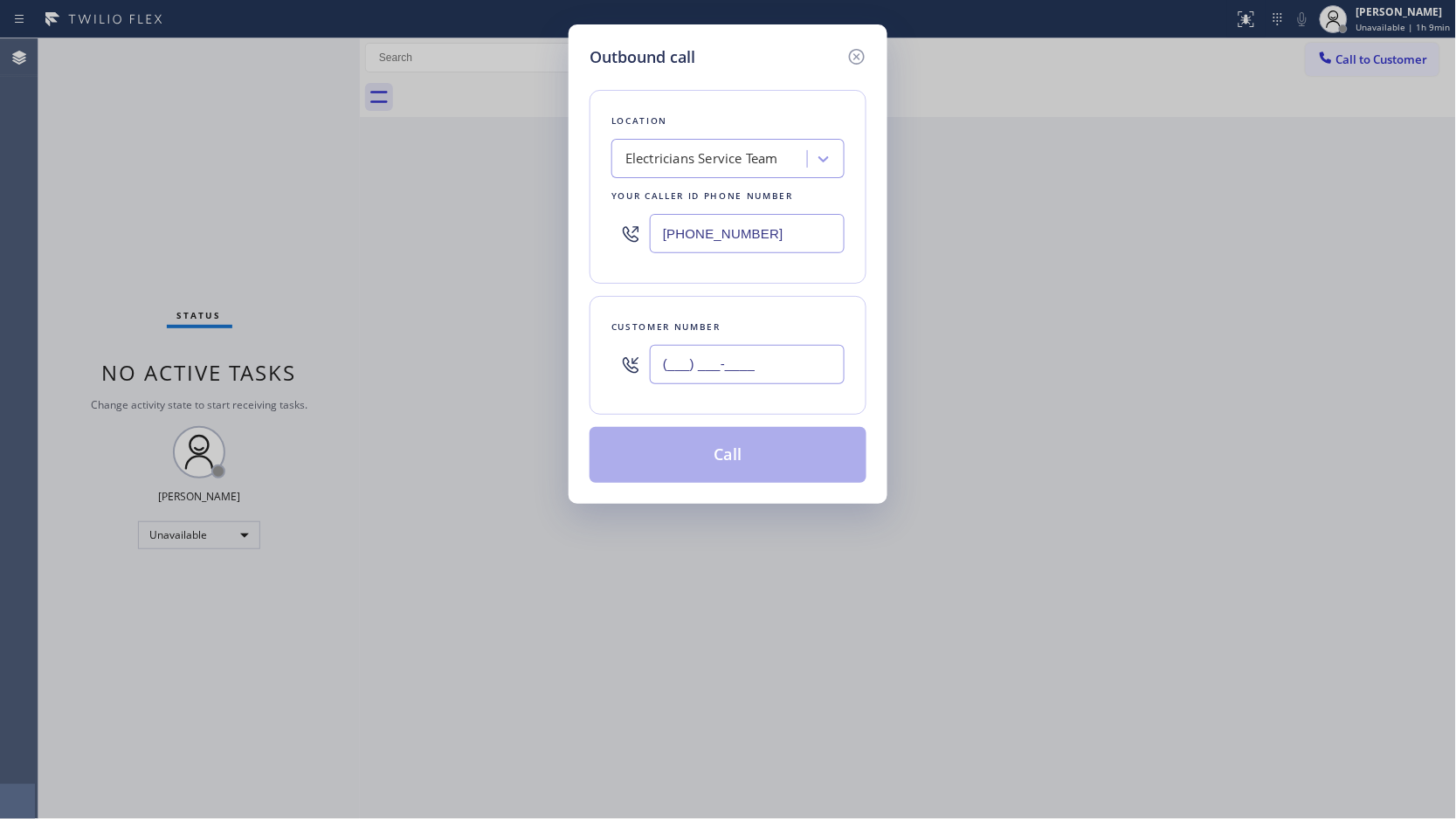click on "(___) ___-____" at bounding box center (747, 364) 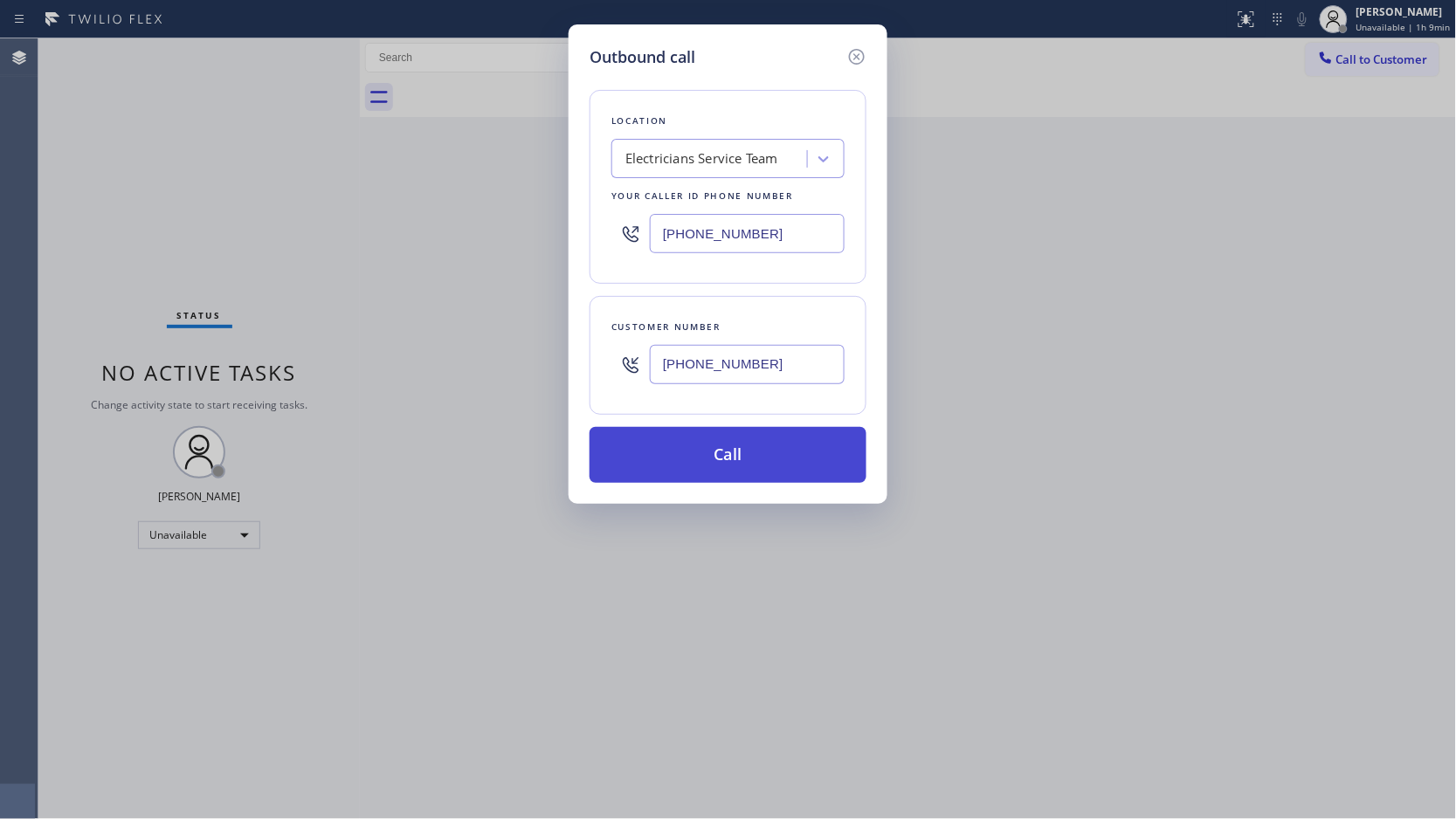 type on "[PHONE_NUMBER]" 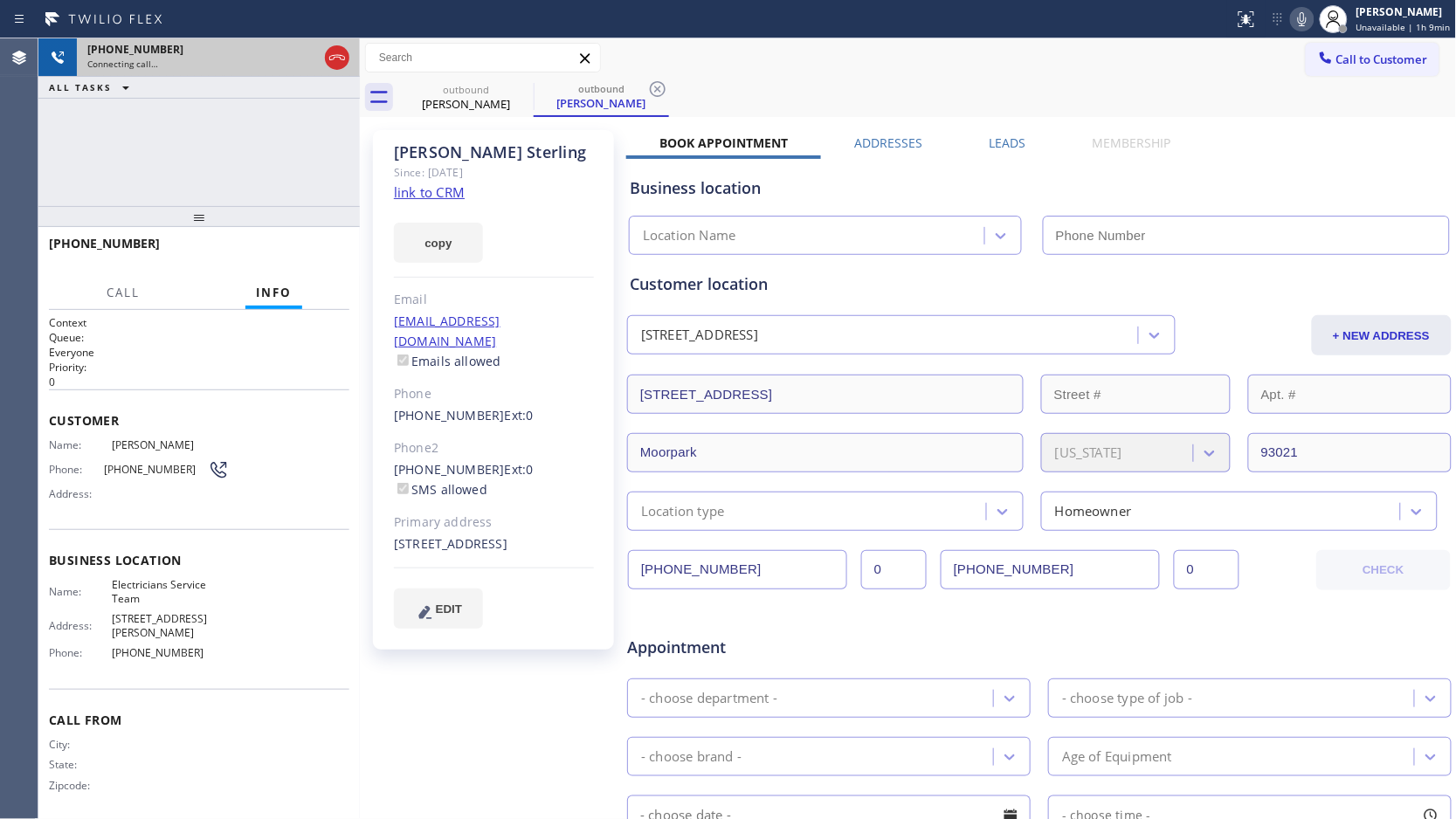 click on "[PHONE_NUMBER] Connecting call…" at bounding box center (199, 58) 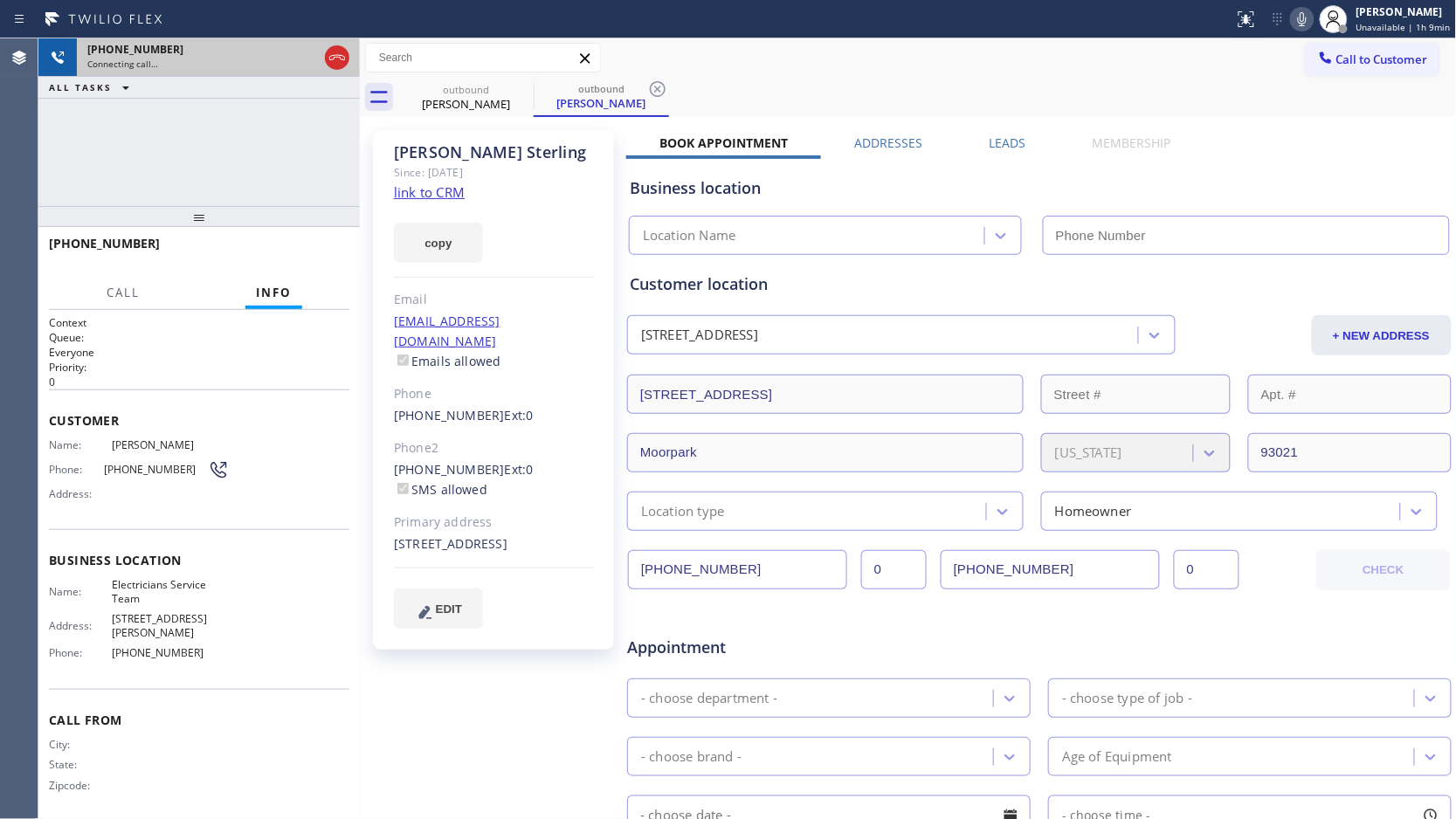 click at bounding box center (337, 58) 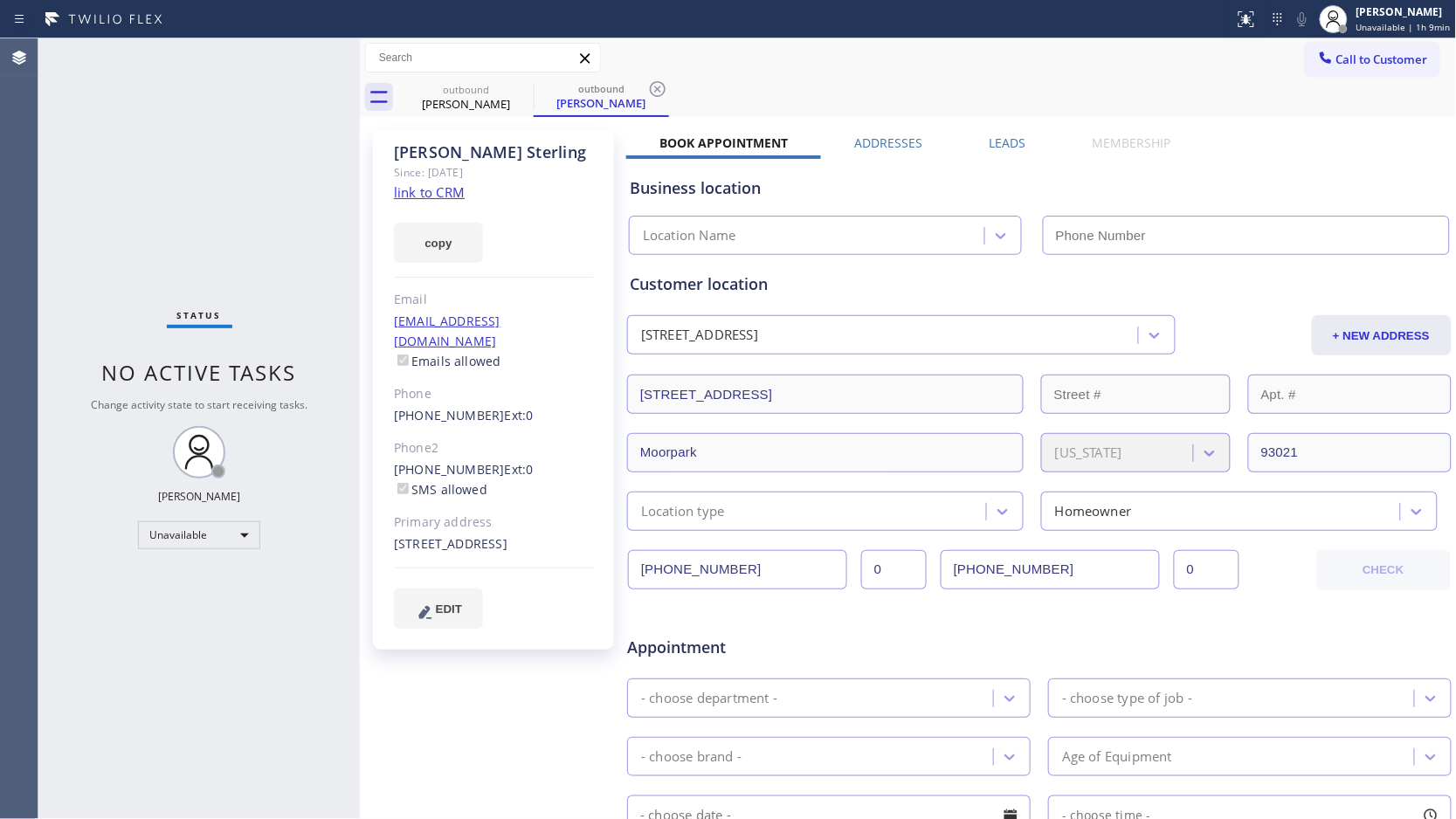 type on "[PHONE_NUMBER]" 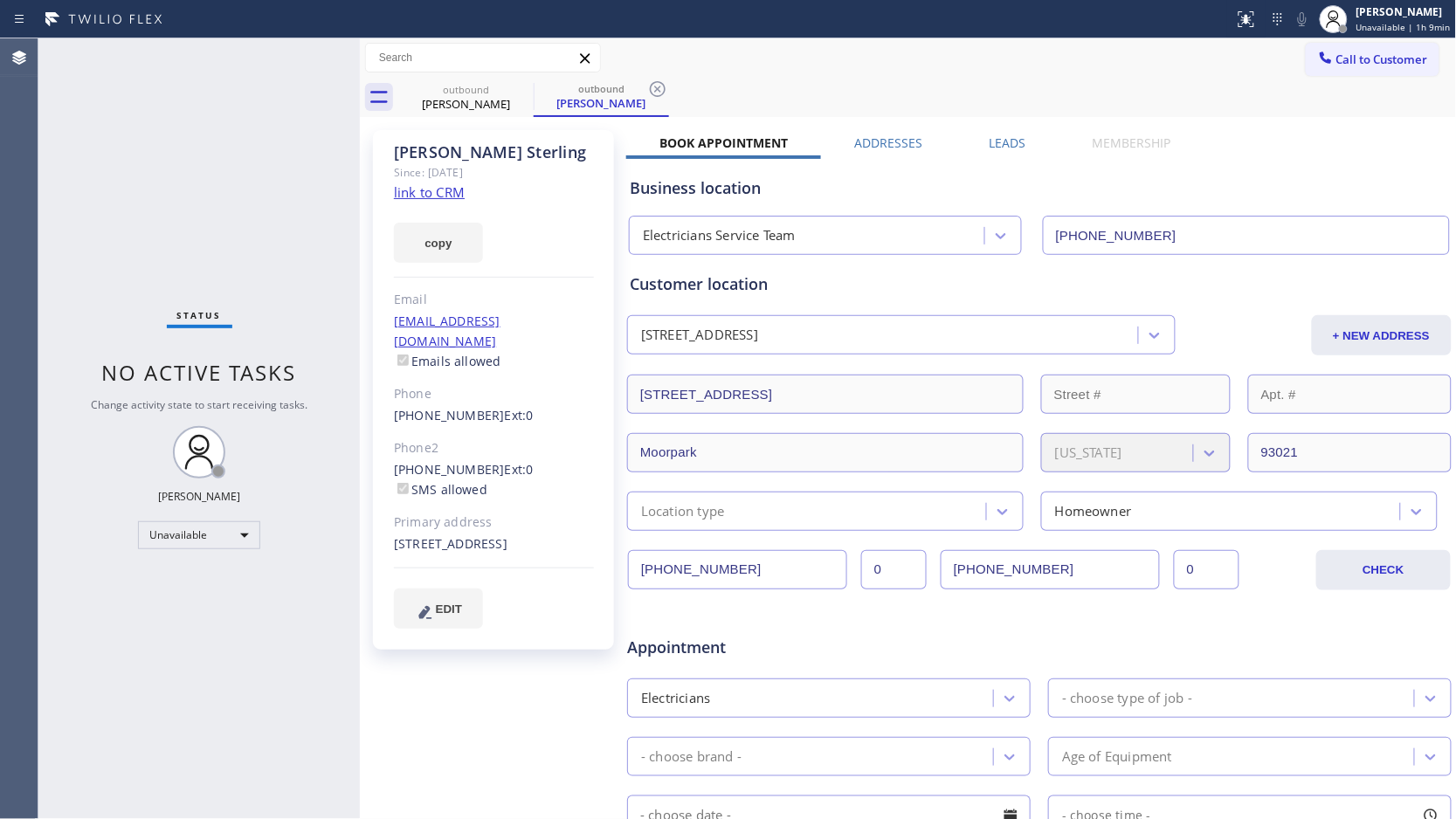 click on "Leads" at bounding box center [1008, 142] 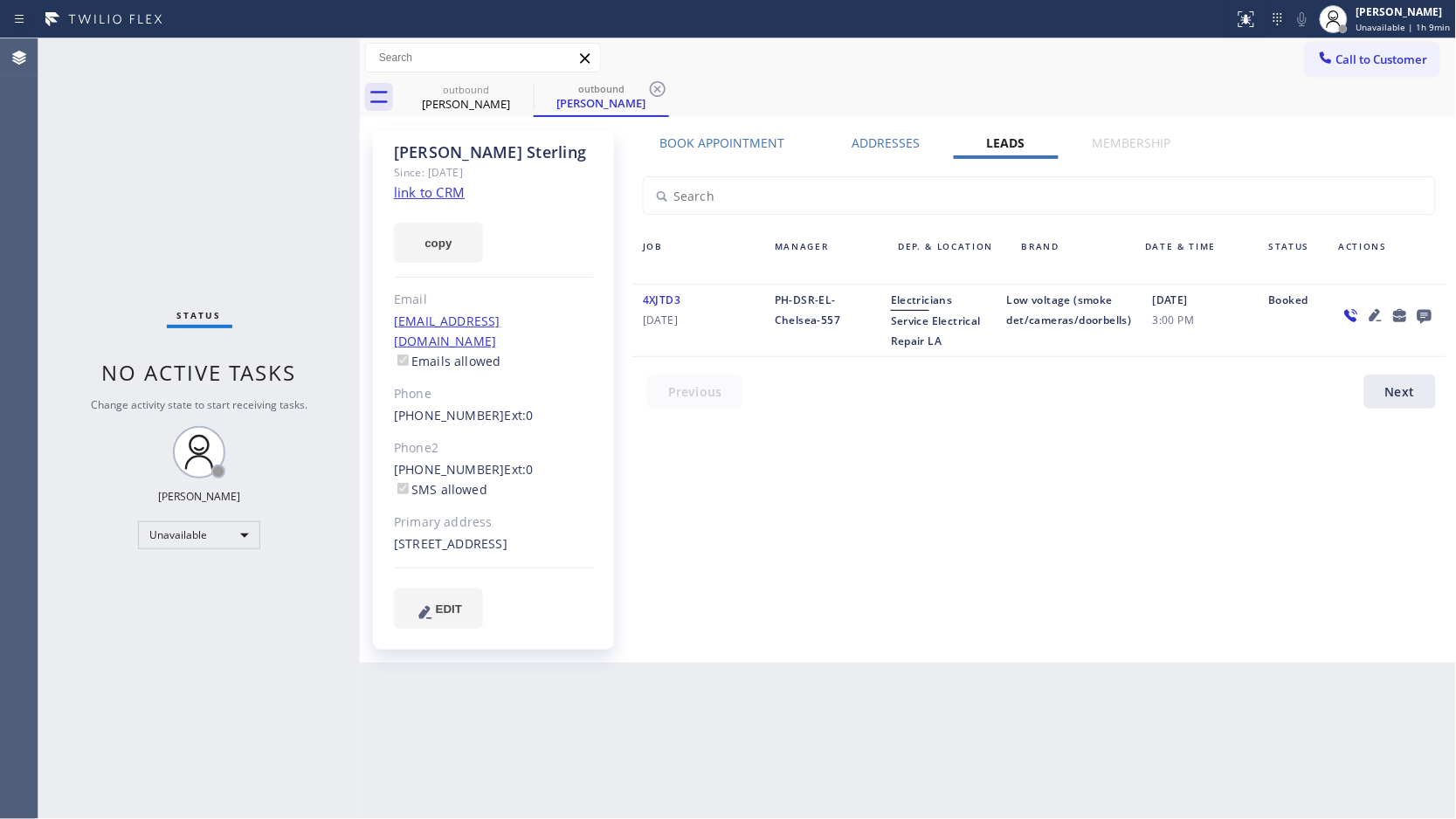 click 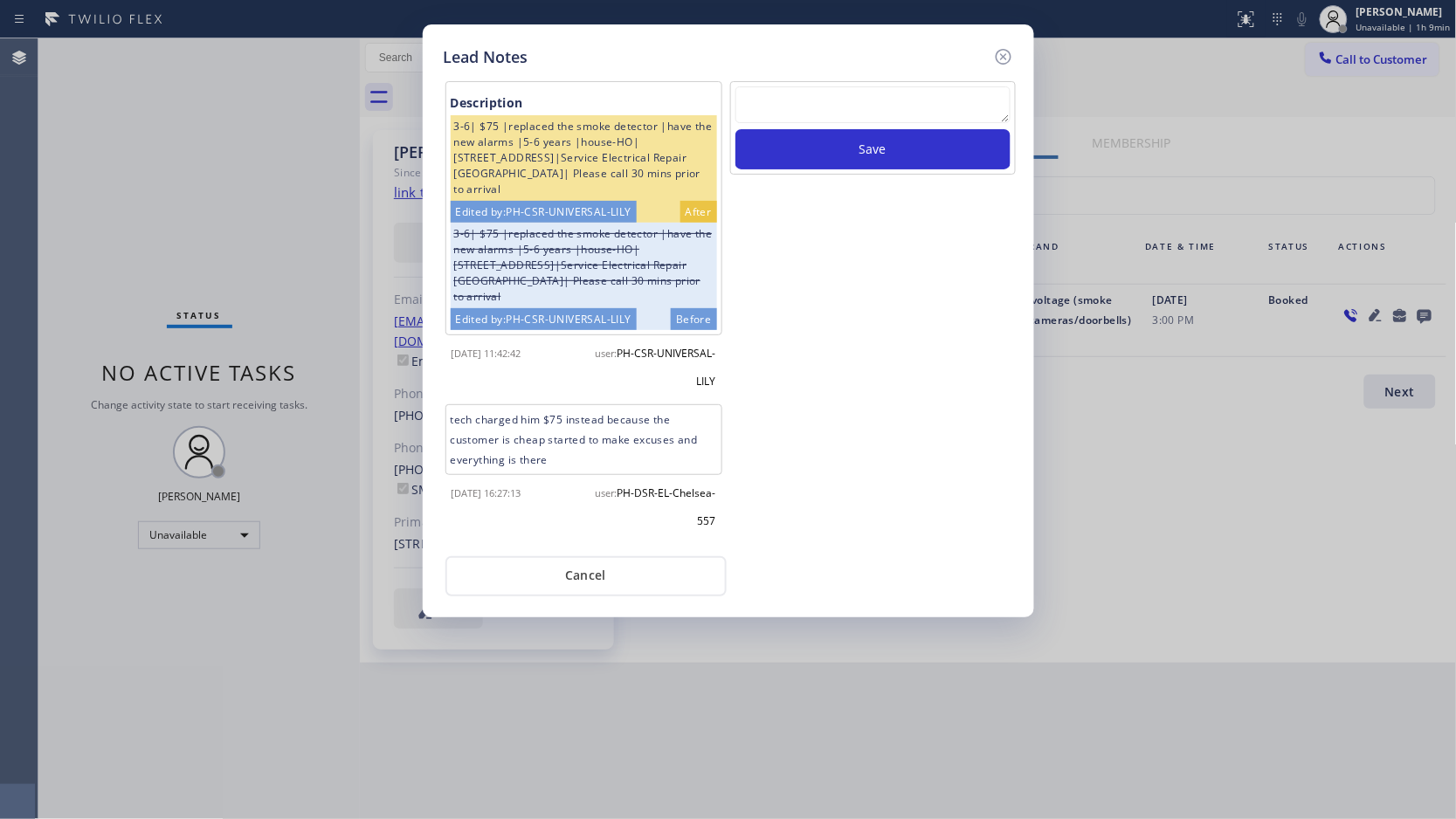 click at bounding box center [873, 105] 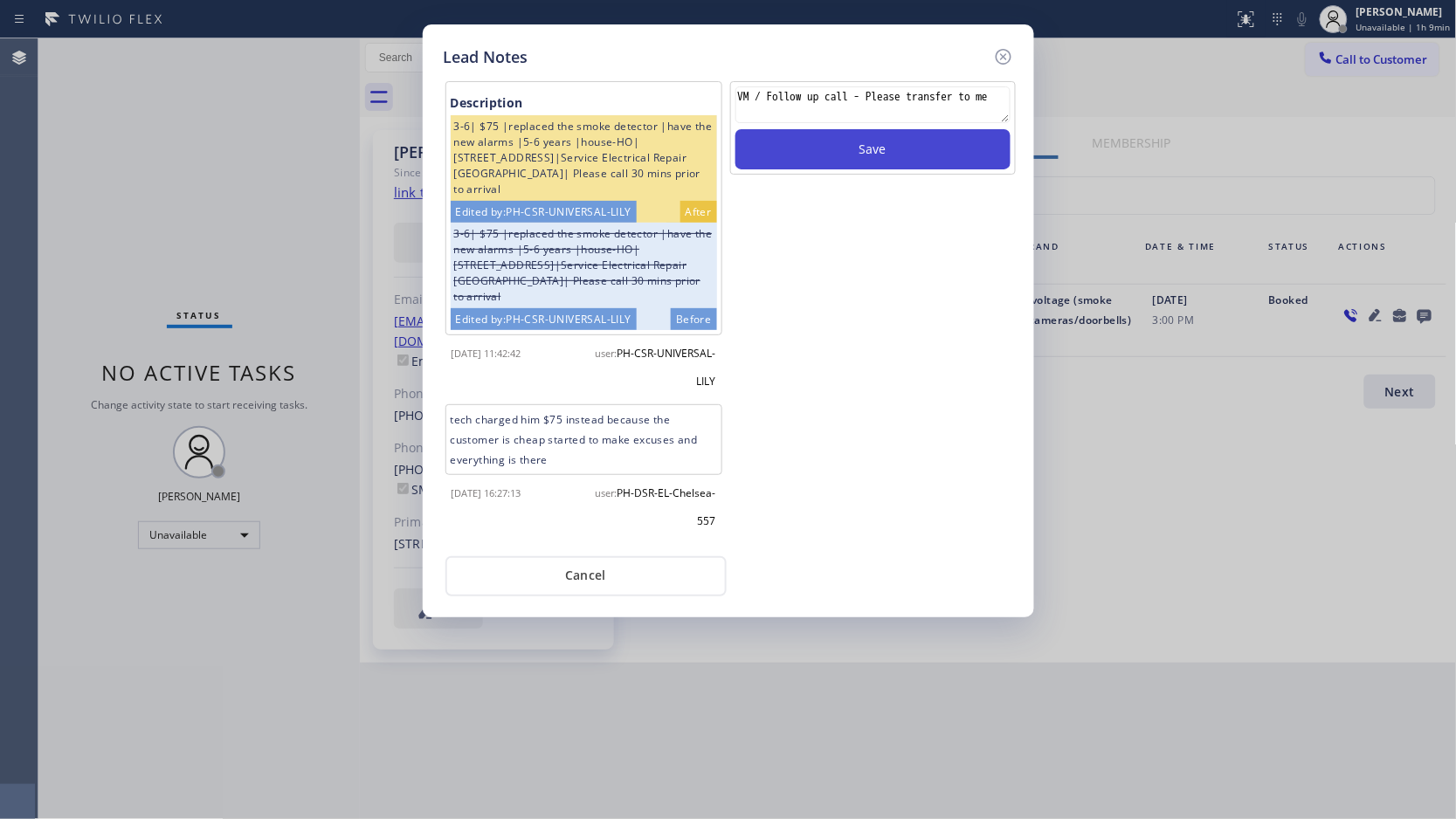 scroll, scrollTop: 11, scrollLeft: 0, axis: vertical 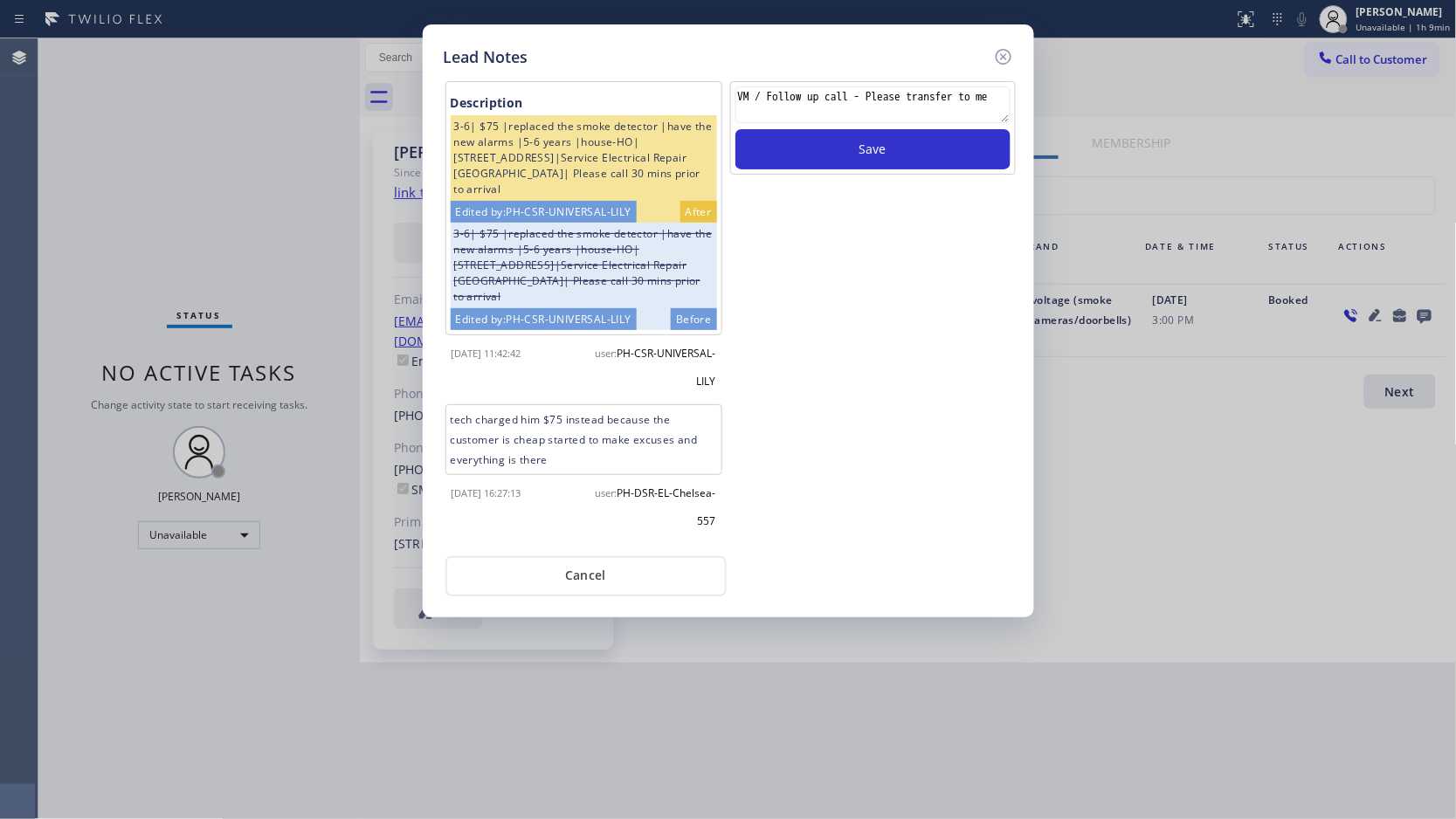 type 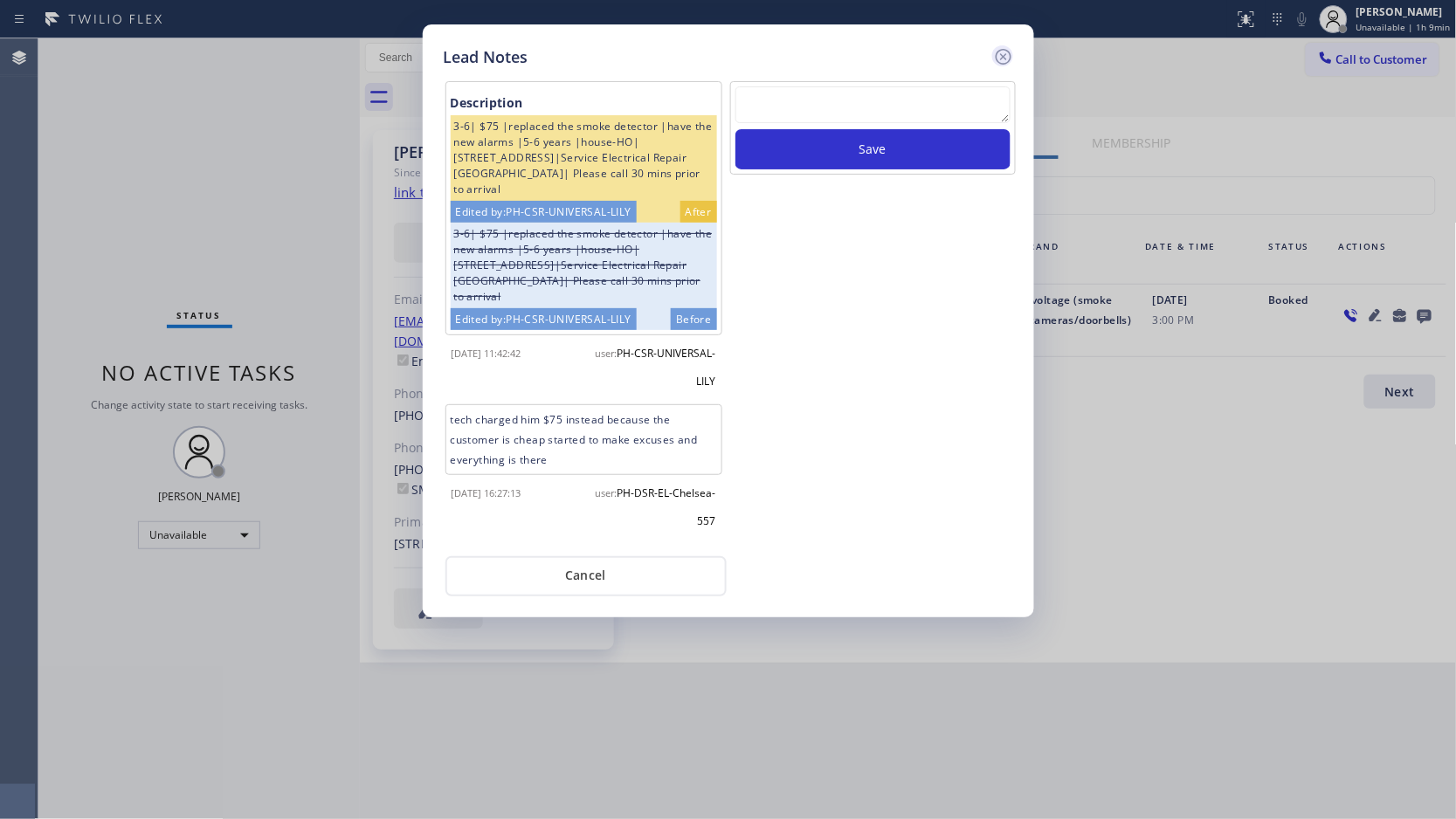 scroll, scrollTop: 0, scrollLeft: 0, axis: both 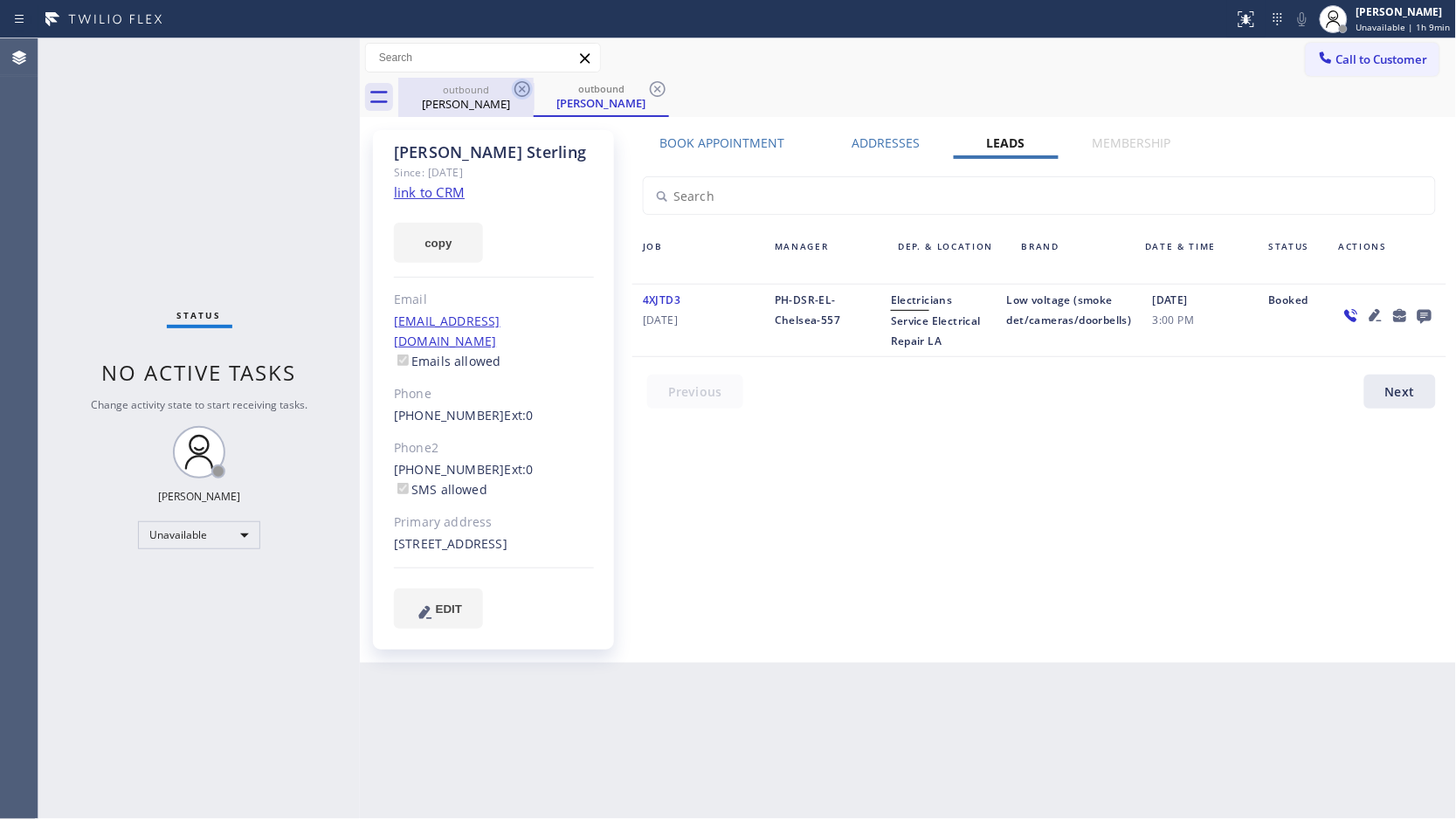 click 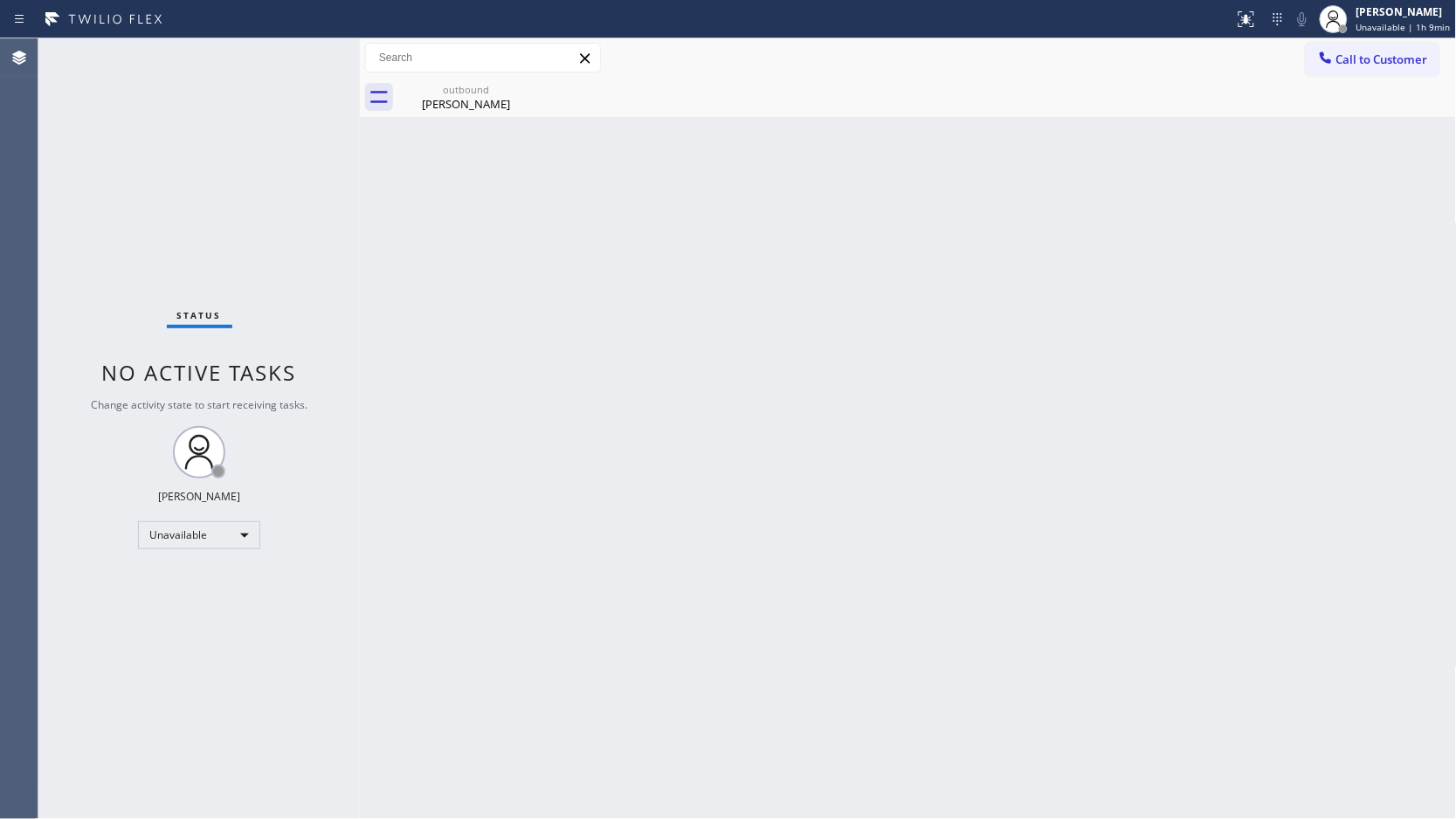click 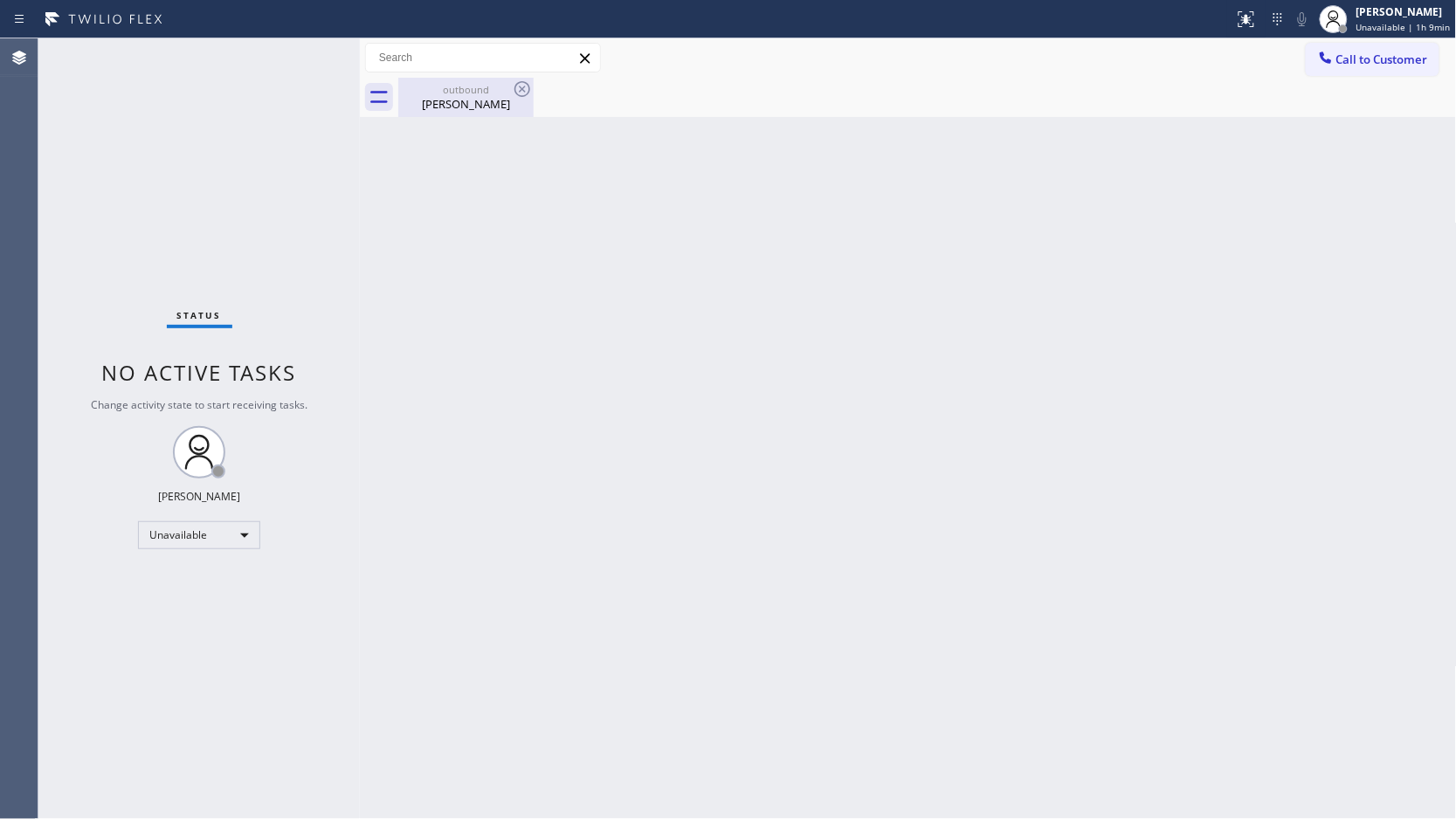 click on "[PERSON_NAME]" at bounding box center [466, 104] 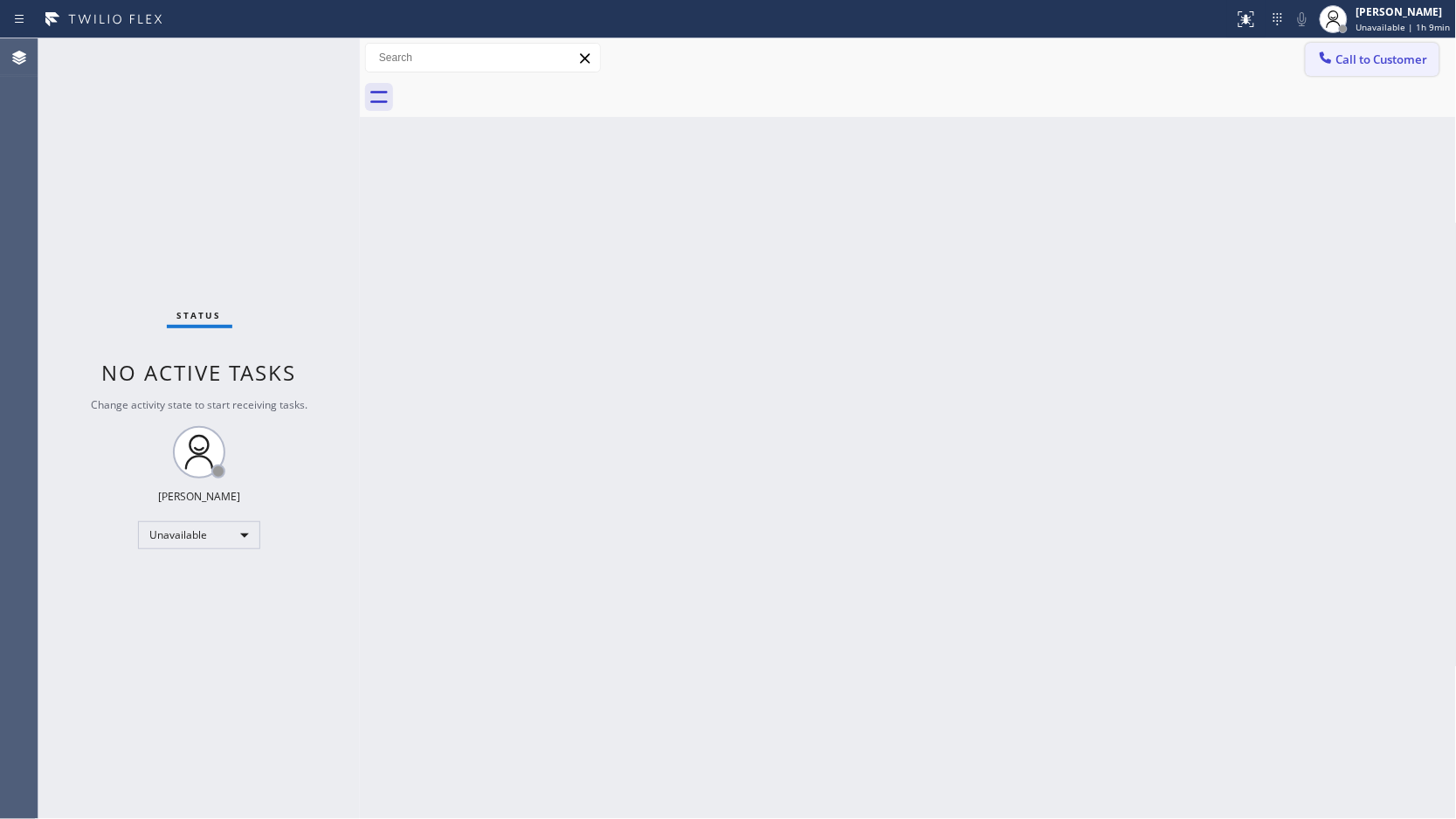 click on "Call to Customer" at bounding box center (1372, 59) 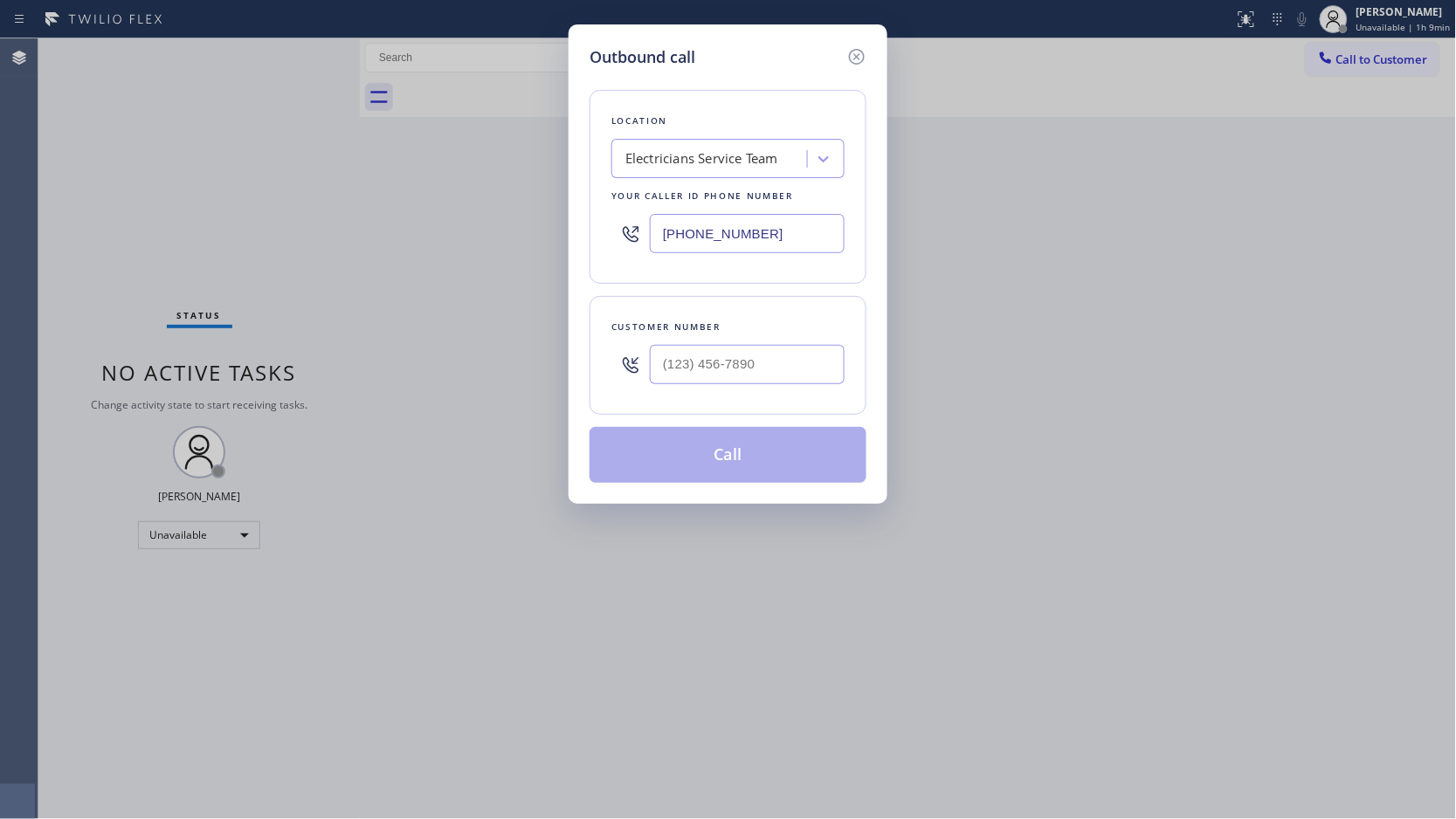 drag, startPoint x: 842, startPoint y: 332, endPoint x: 835, endPoint y: 342, distance: 12.206556 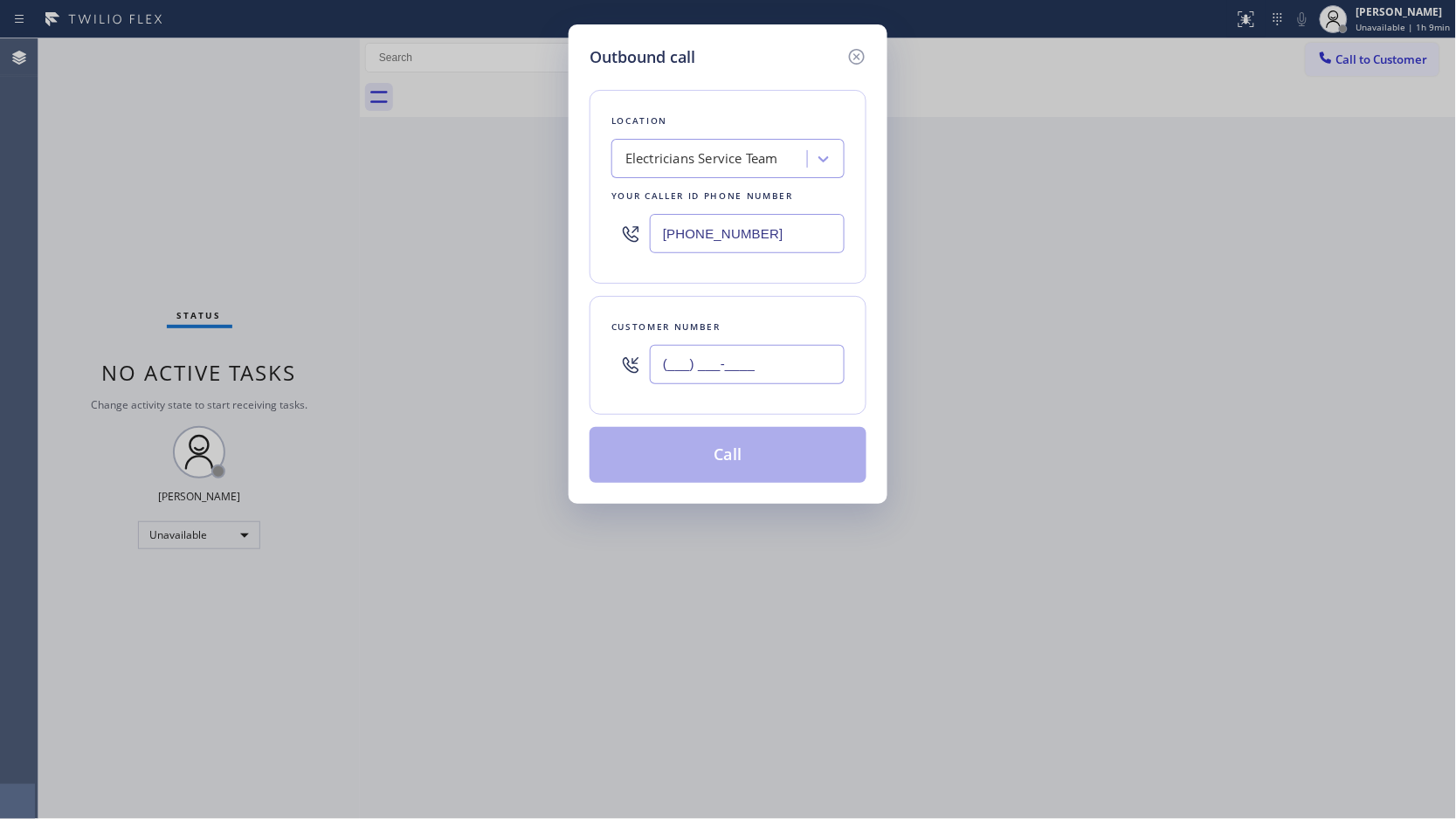drag, startPoint x: 833, startPoint y: 349, endPoint x: 836, endPoint y: 330, distance: 19.235384 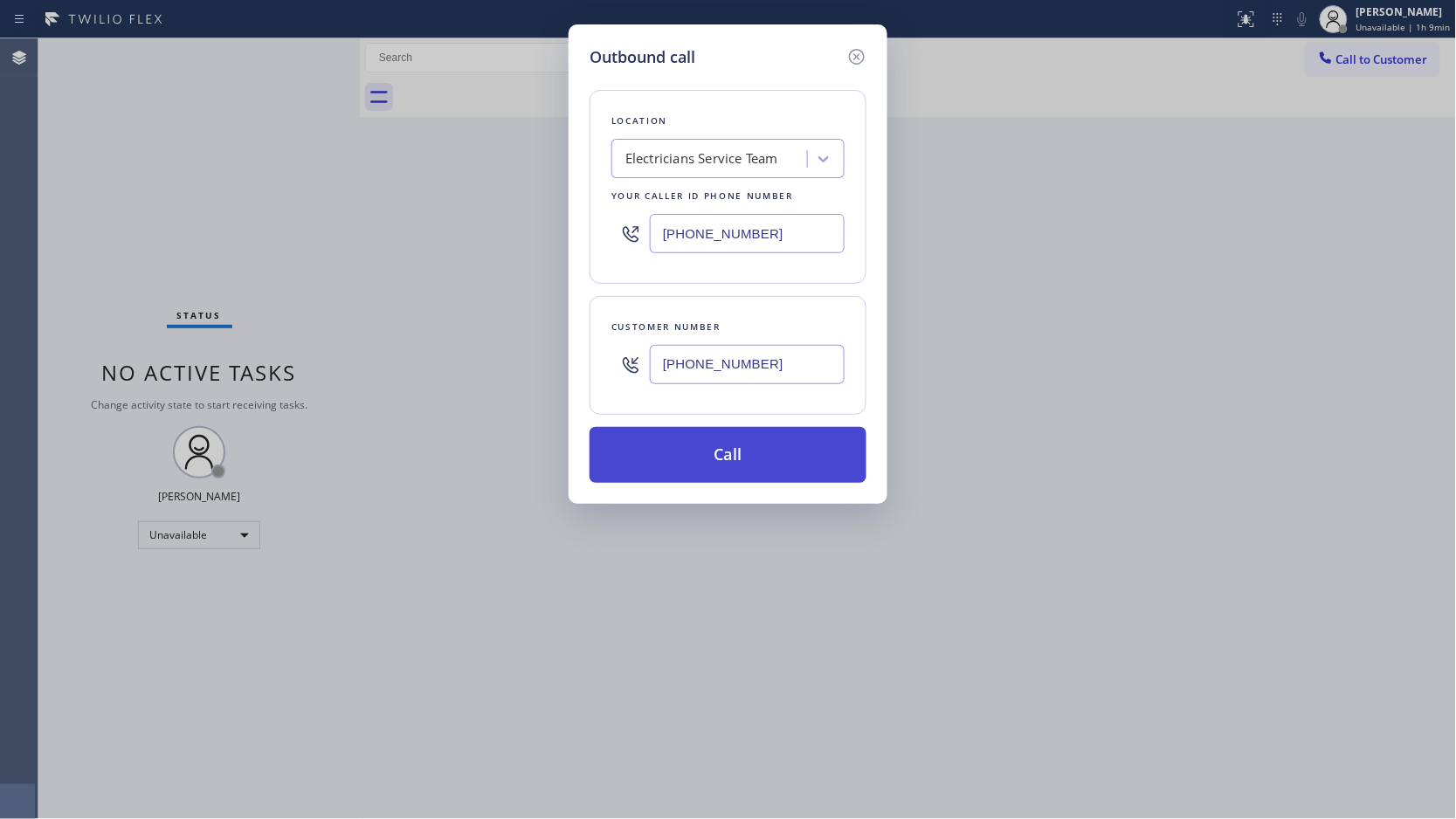 type on "[PHONE_NUMBER]" 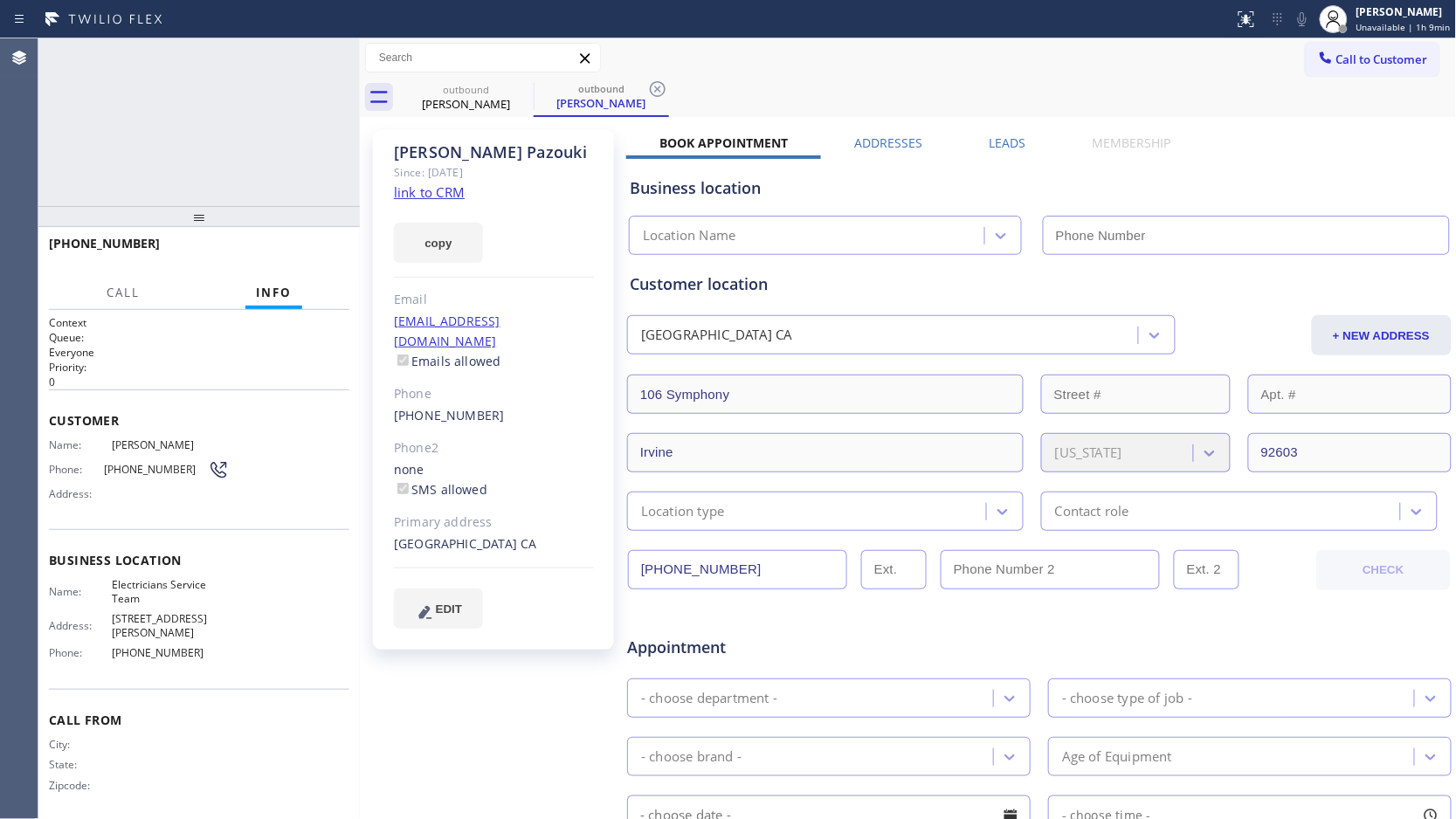 type on "[PHONE_NUMBER]" 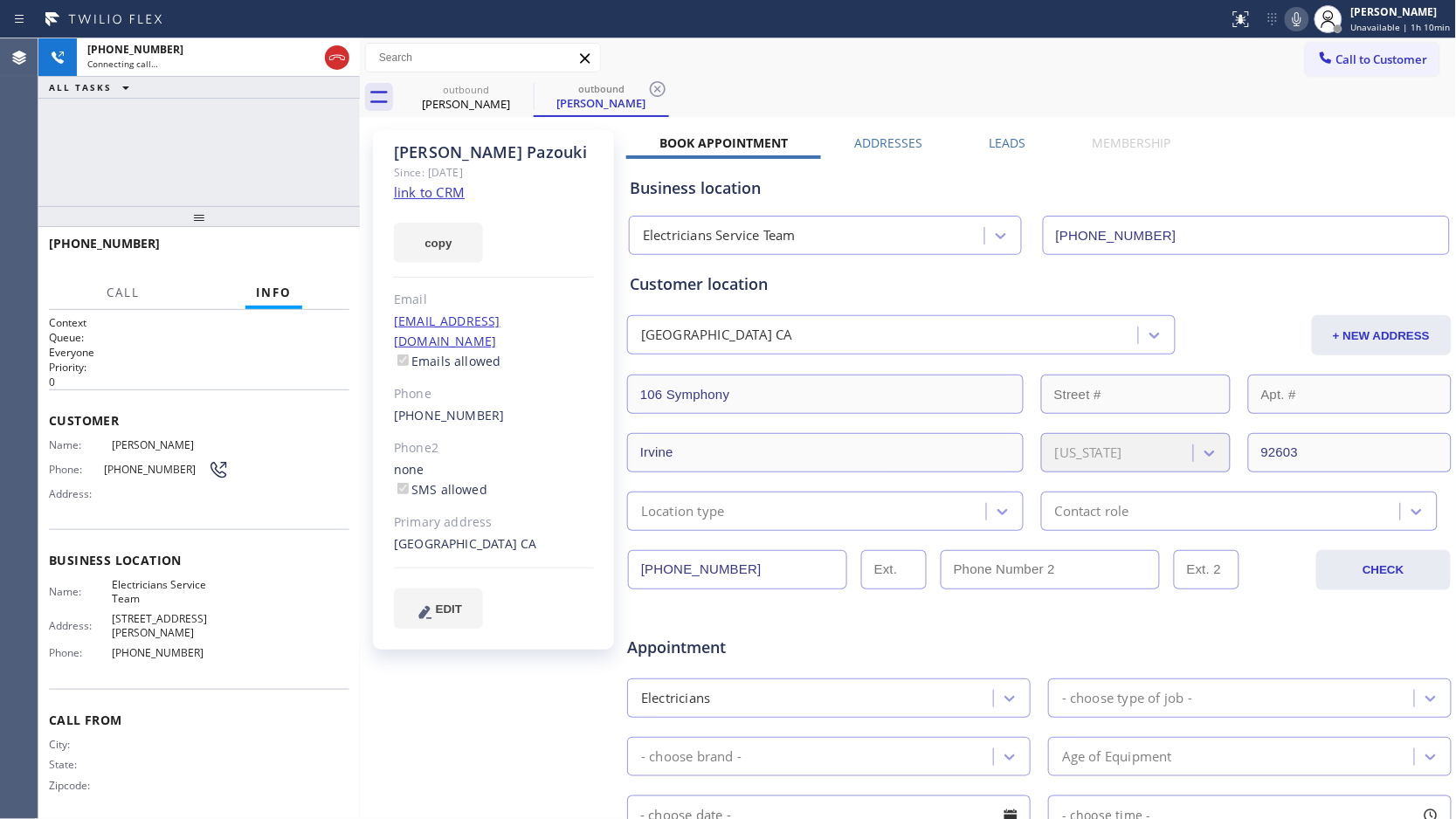 click on "[PERSON_NAME] Since: [DATE] link to CRM copy Email [EMAIL_ADDRESS][DOMAIN_NAME]  Emails allowed Phone [PHONE_NUMBER] Phone2 none  SMS allowed Primary address  [STREET_ADDRESS] EDIT Outbound call Location Electricians Service  Team Your caller id phone number [PHONE_NUMBER] Customer number Call Benefits  Book Appointment Addresses Leads Membership Business location Electricians Service  Team [PHONE_NUMBER] Personal information [PERSON_NAME] [EMAIL_ADDRESS][DOMAIN_NAME] Customer location  [STREET_ADDRESS] + NEW ADDRESS [STREET_ADDRESS][US_STATE] Location type Contact role [PHONE_NUMBER] CHECK Appointment Electricians - choose type of job - - choose brand - Age of Equipment - choose time - Credit card Select Credit Card + NEW CARD CANCEL SAVE Other Where did you find us? Call before tech arrives Save as Lost Create Lead Success! Booking Success! [URL][DOMAIN_NAME] close copy link Save lead as lost Type Reason Cancel Save as lost lead MON dd/mm TUE" at bounding box center (908, 687) 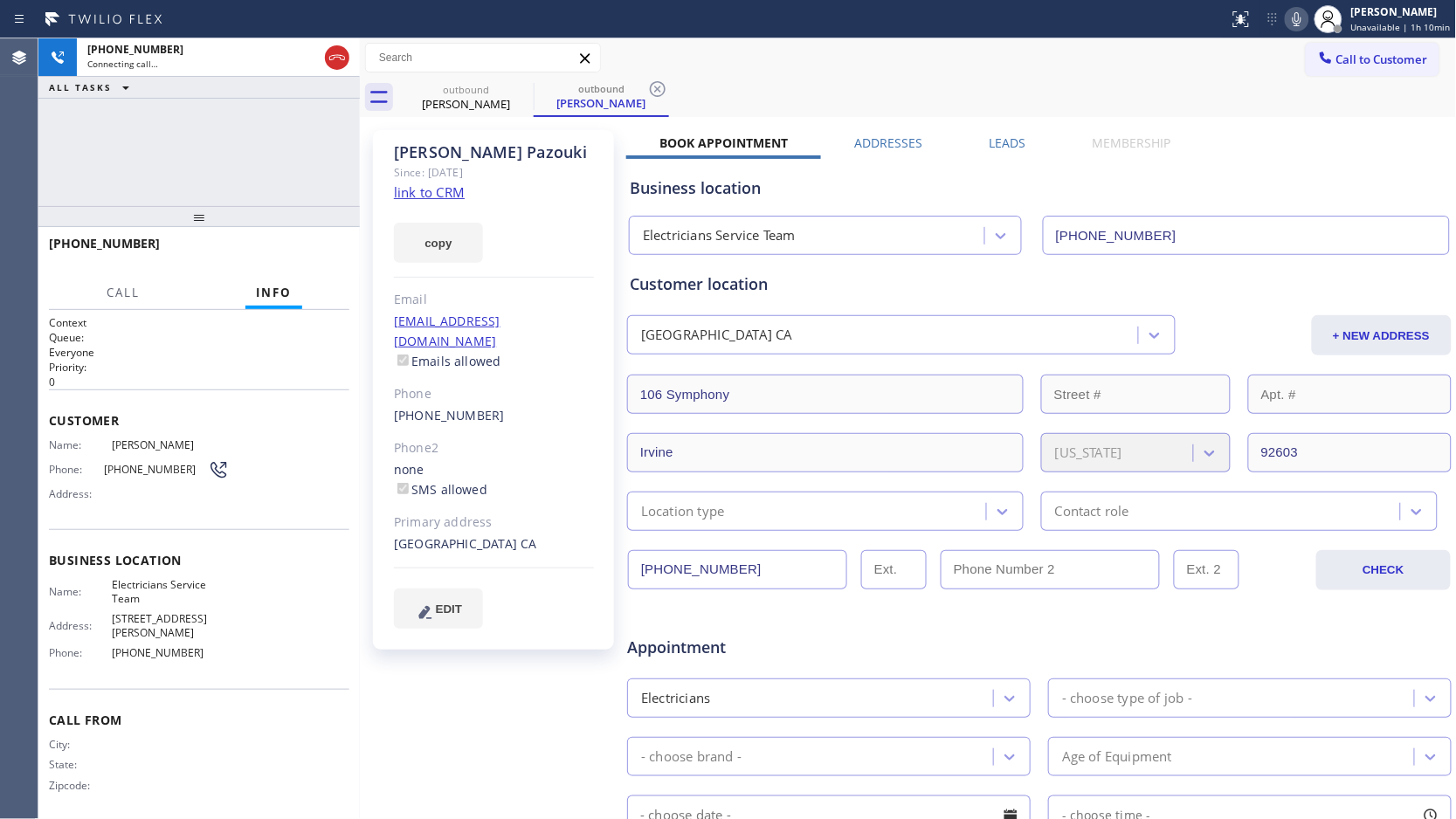 click on "Leads" at bounding box center [1008, 142] 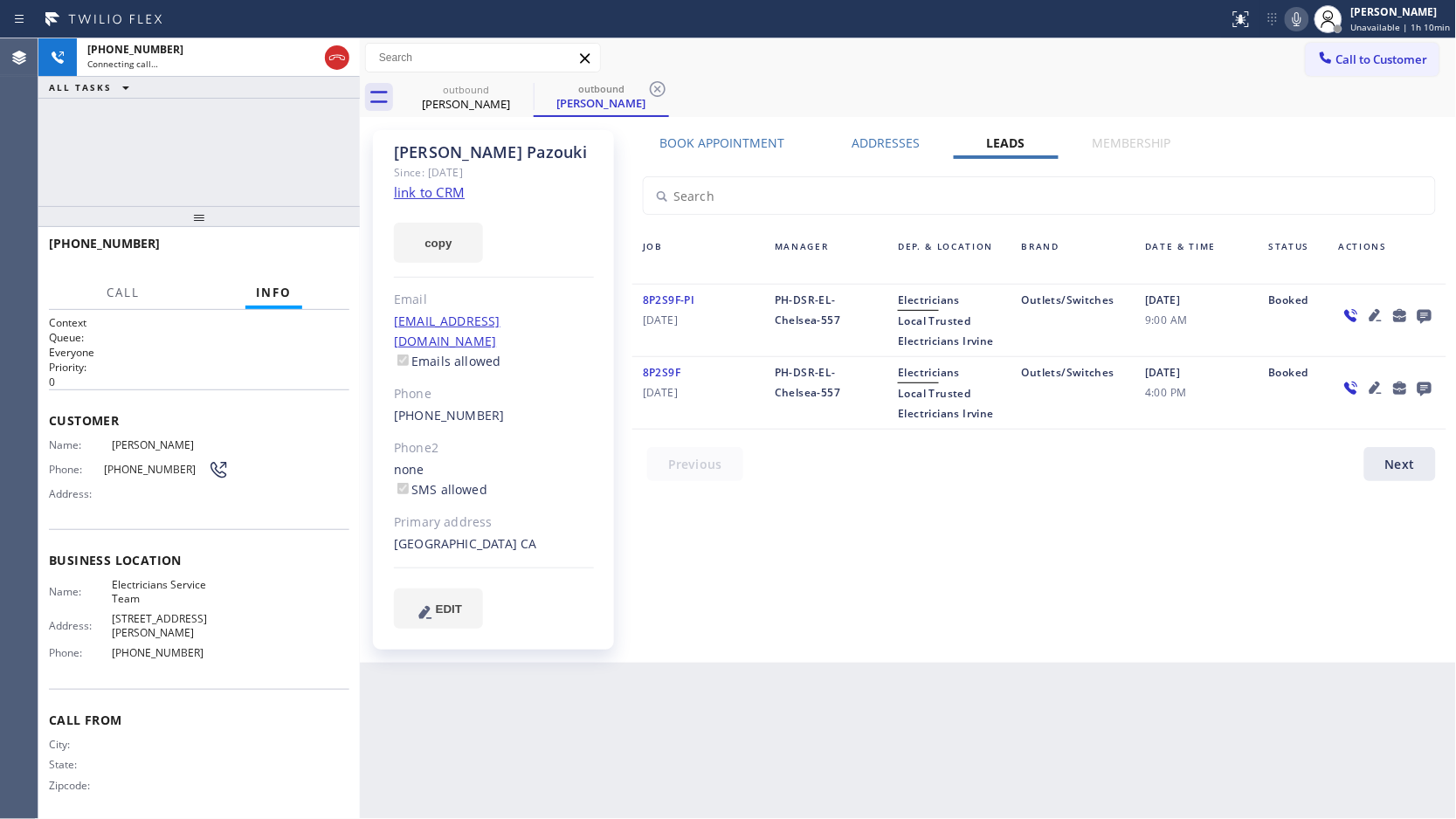 click 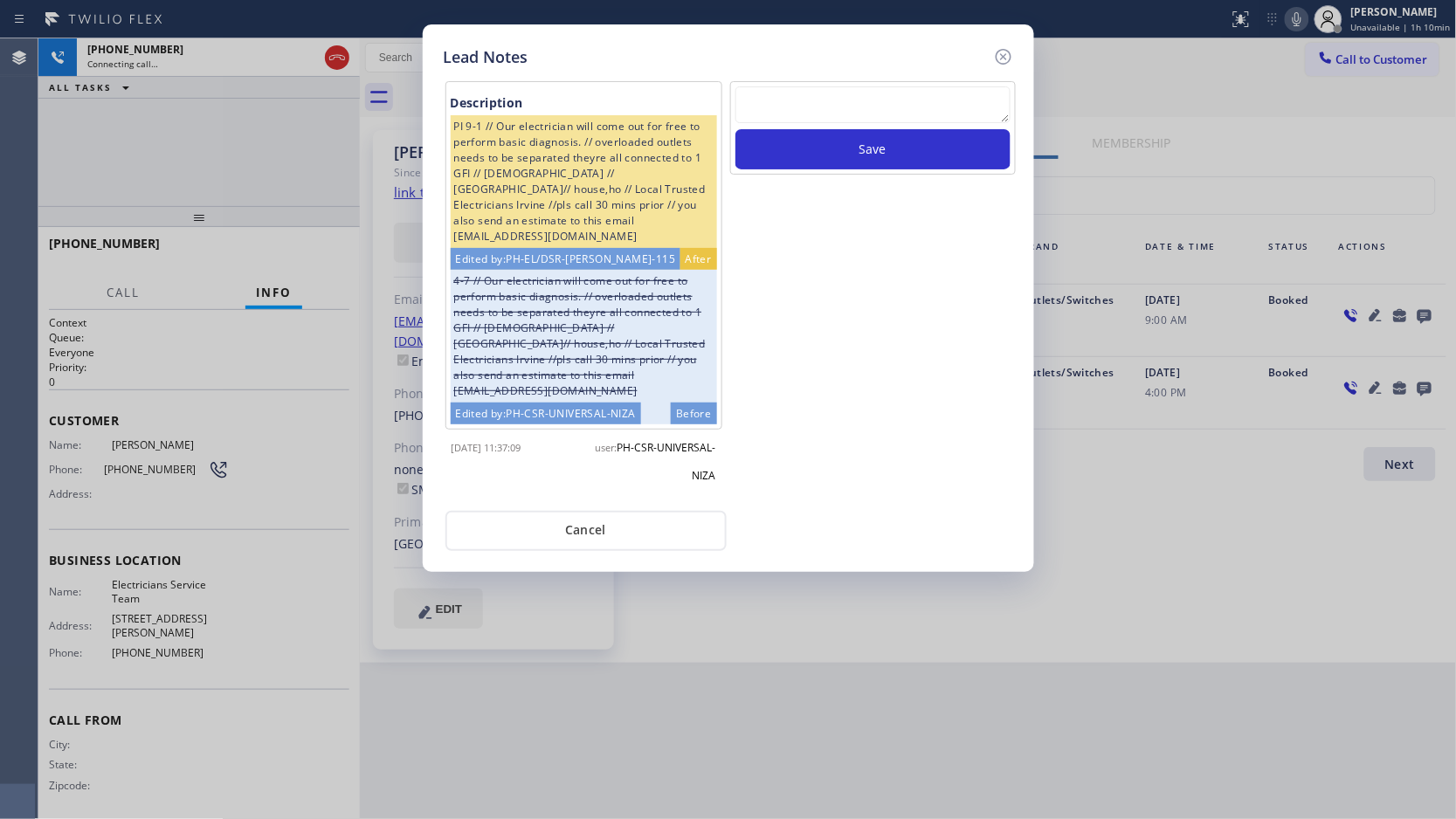 drag, startPoint x: 928, startPoint y: 82, endPoint x: 914, endPoint y: 93, distance: 18 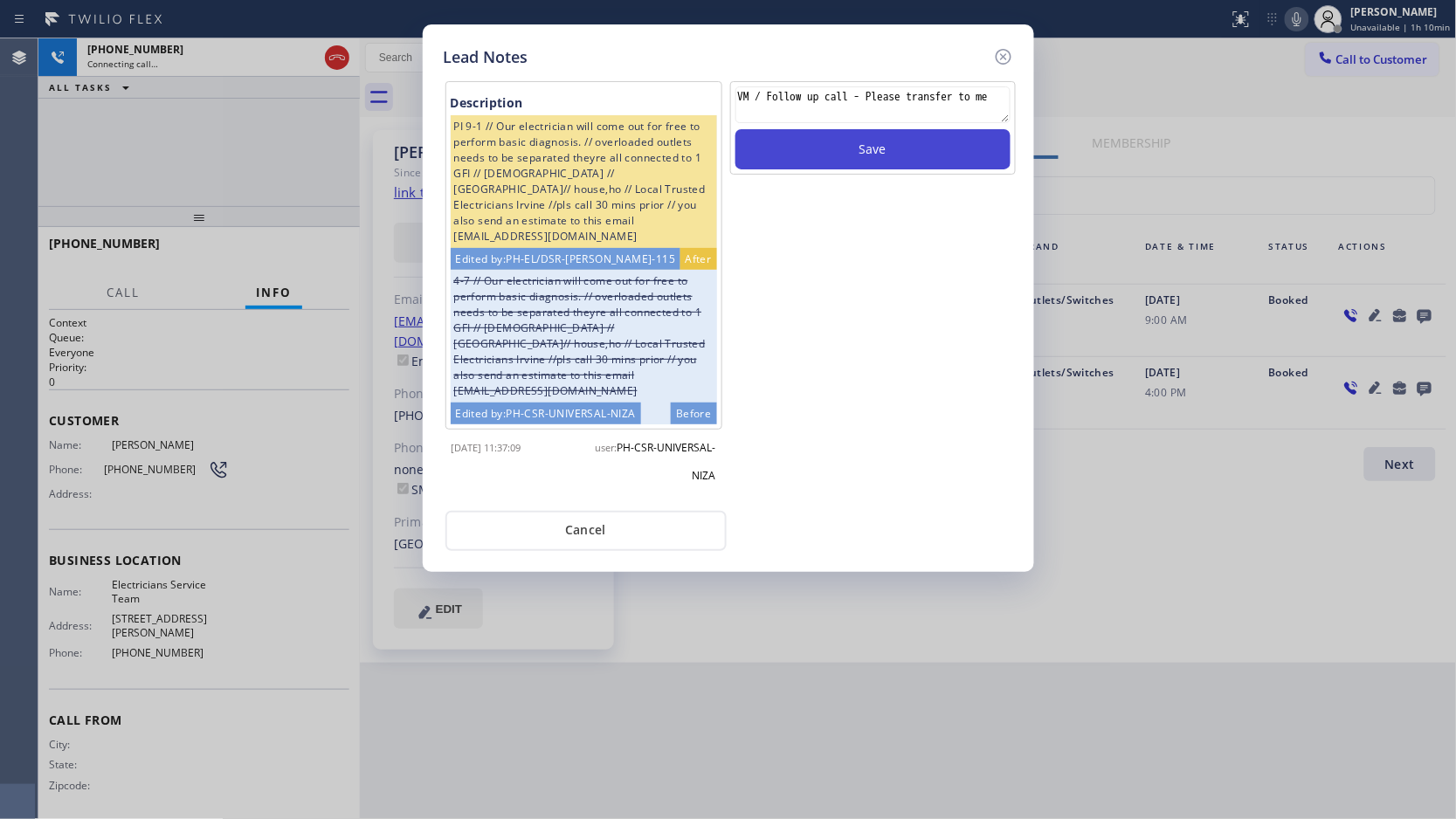scroll, scrollTop: 11, scrollLeft: 0, axis: vertical 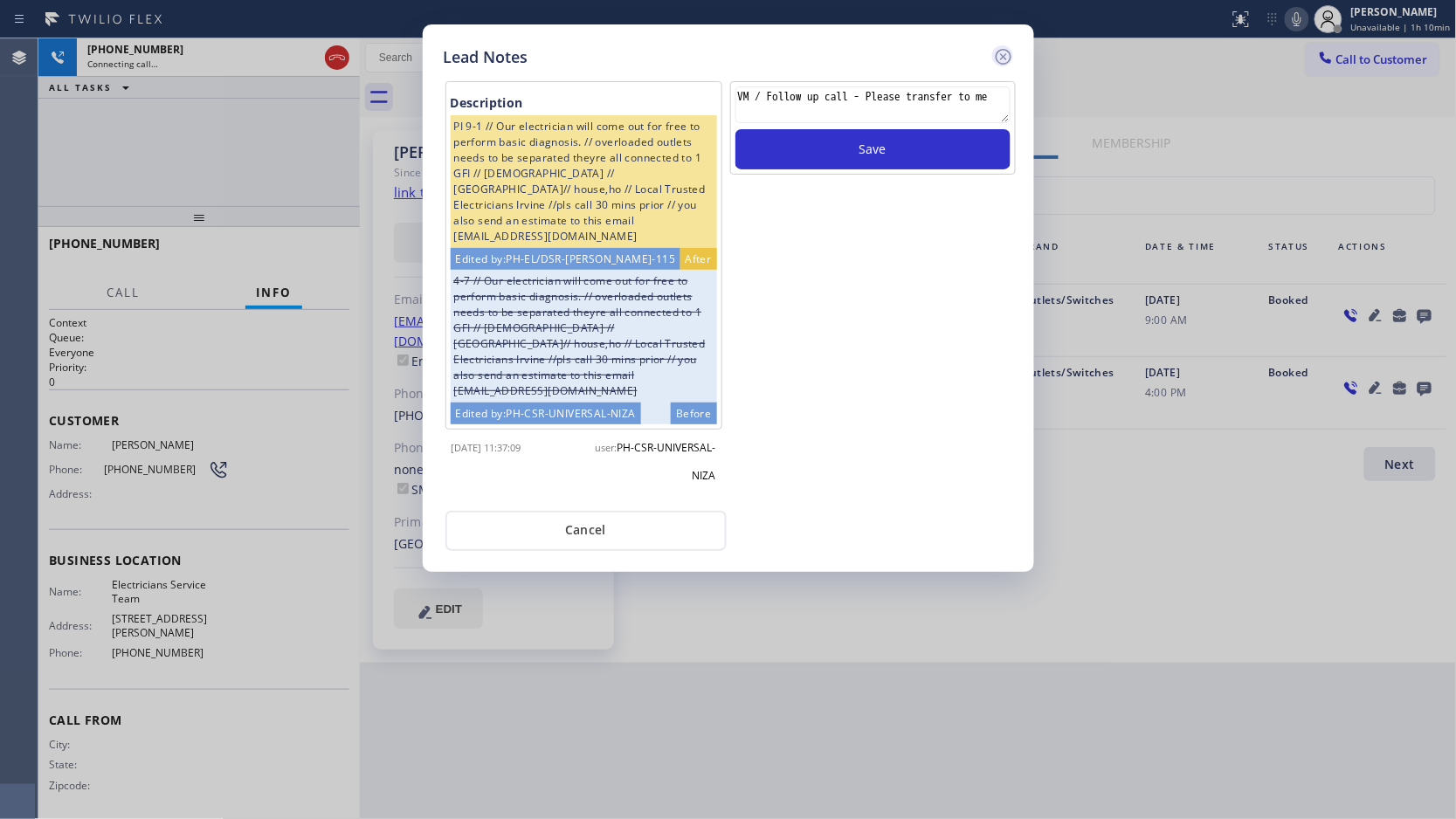 type 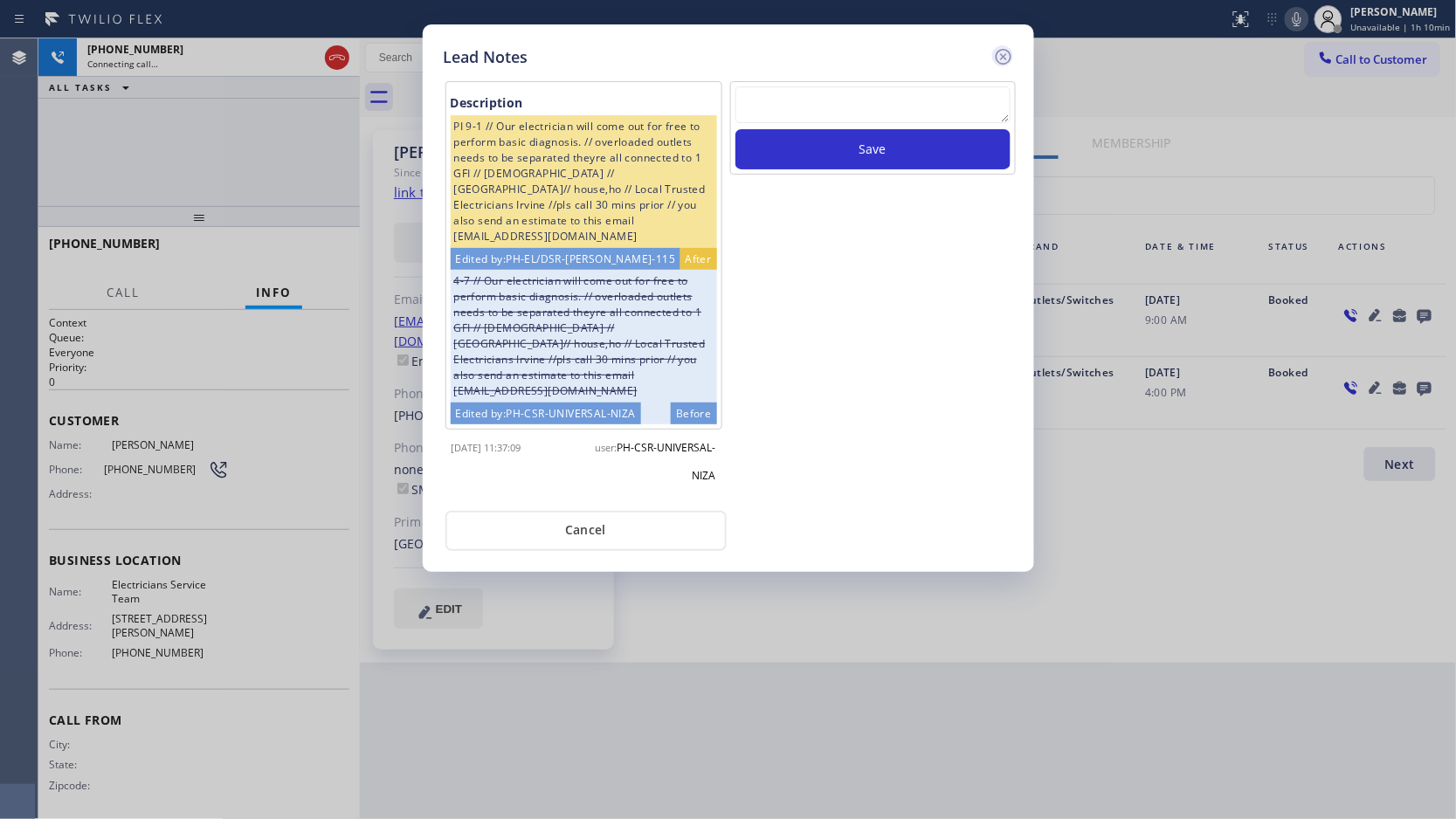 scroll, scrollTop: 0, scrollLeft: 0, axis: both 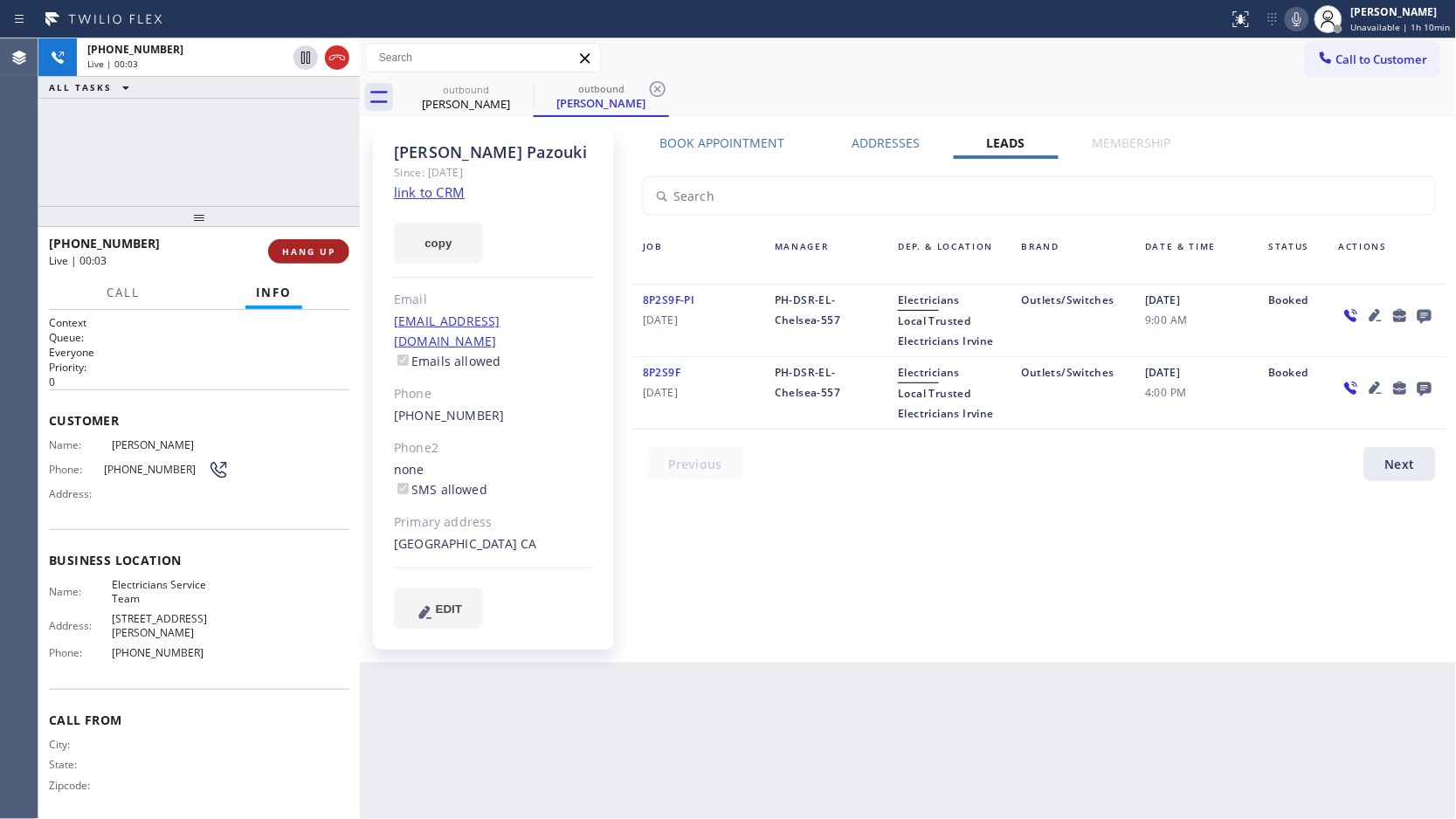 click on "HANG UP" at bounding box center (308, 251) 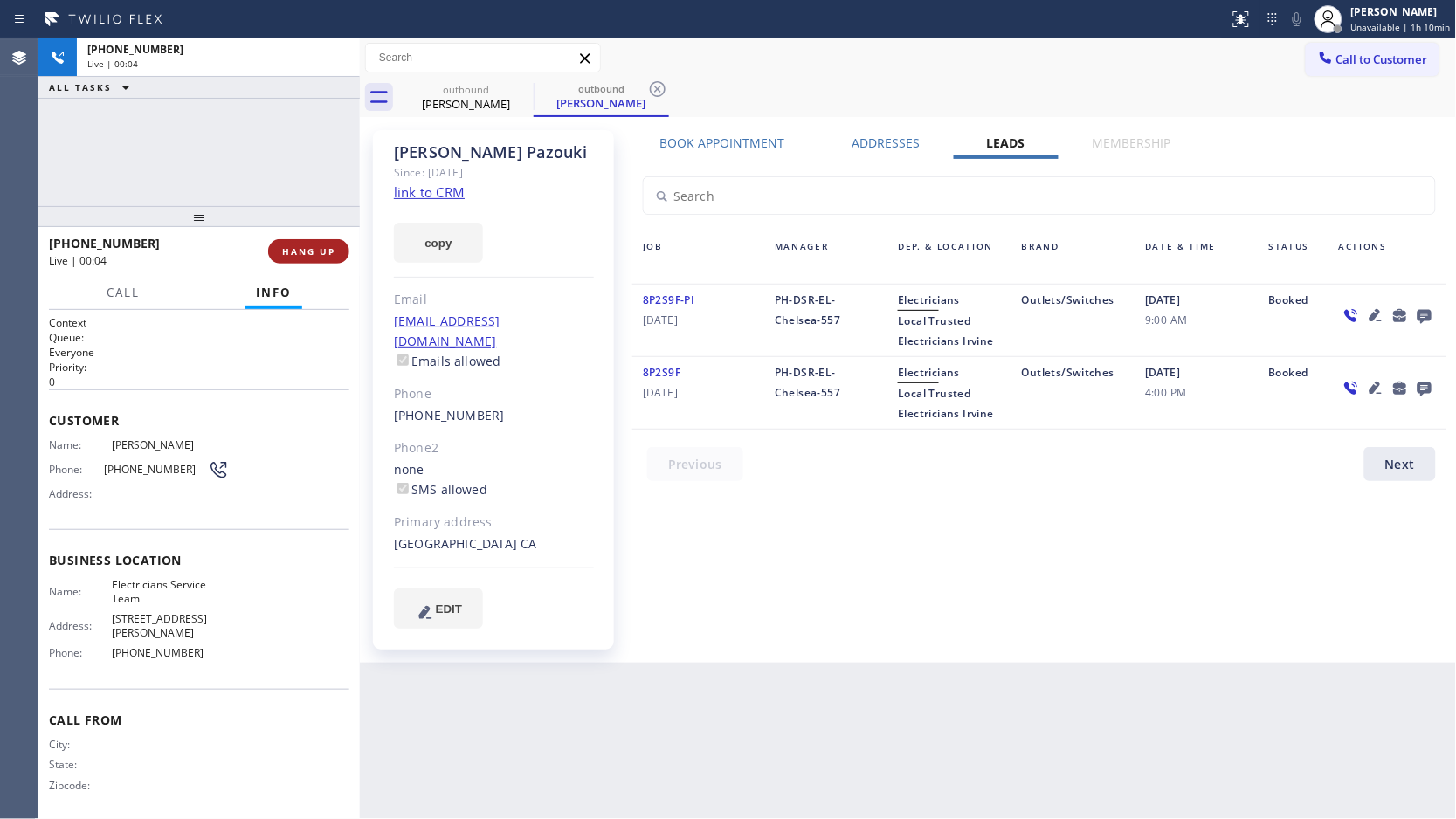 click on "HANG UP" at bounding box center [308, 251] 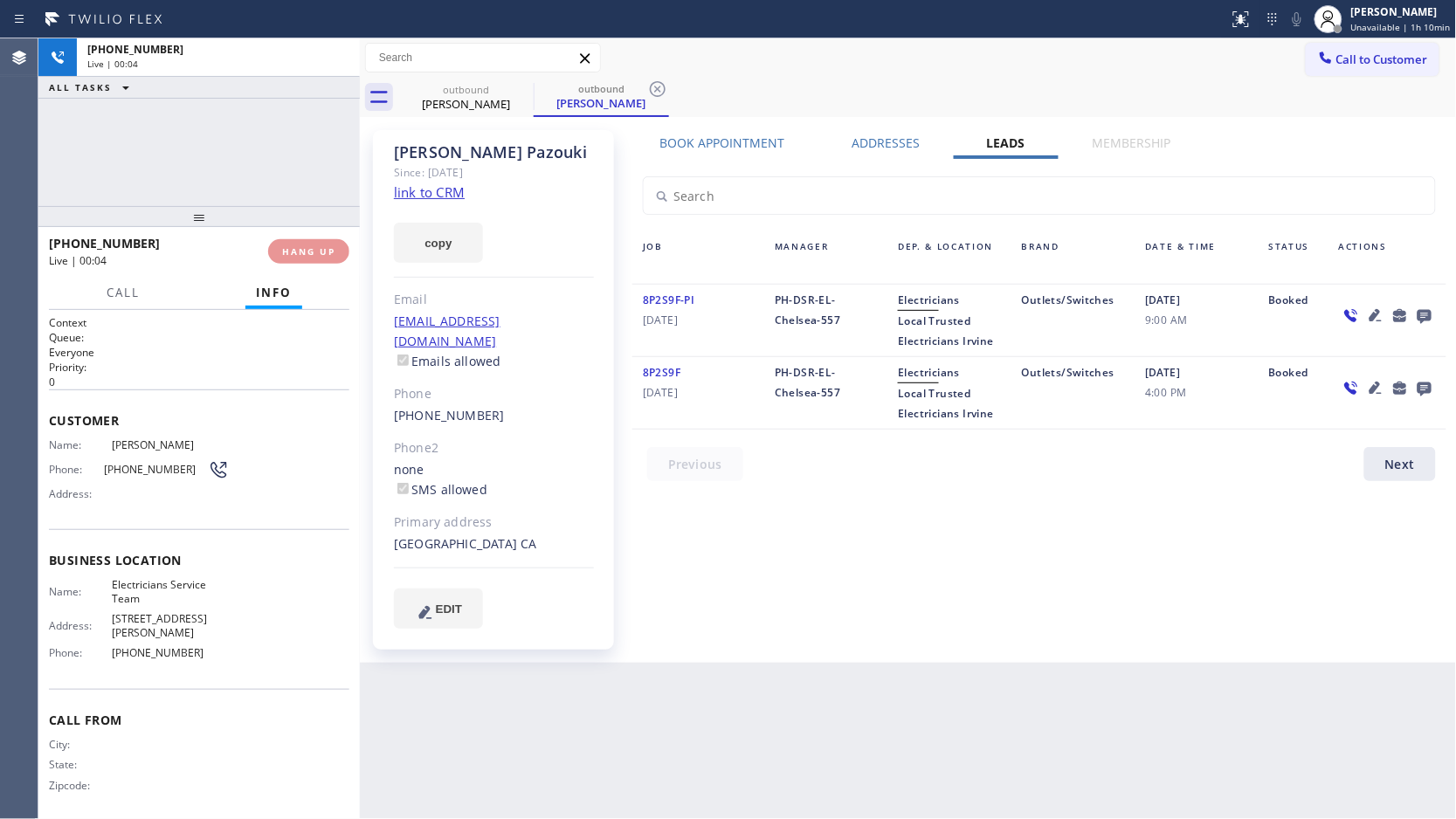 click on "[PHONE_NUMBER] Live | 00:04 HANG UP" at bounding box center [199, 251] 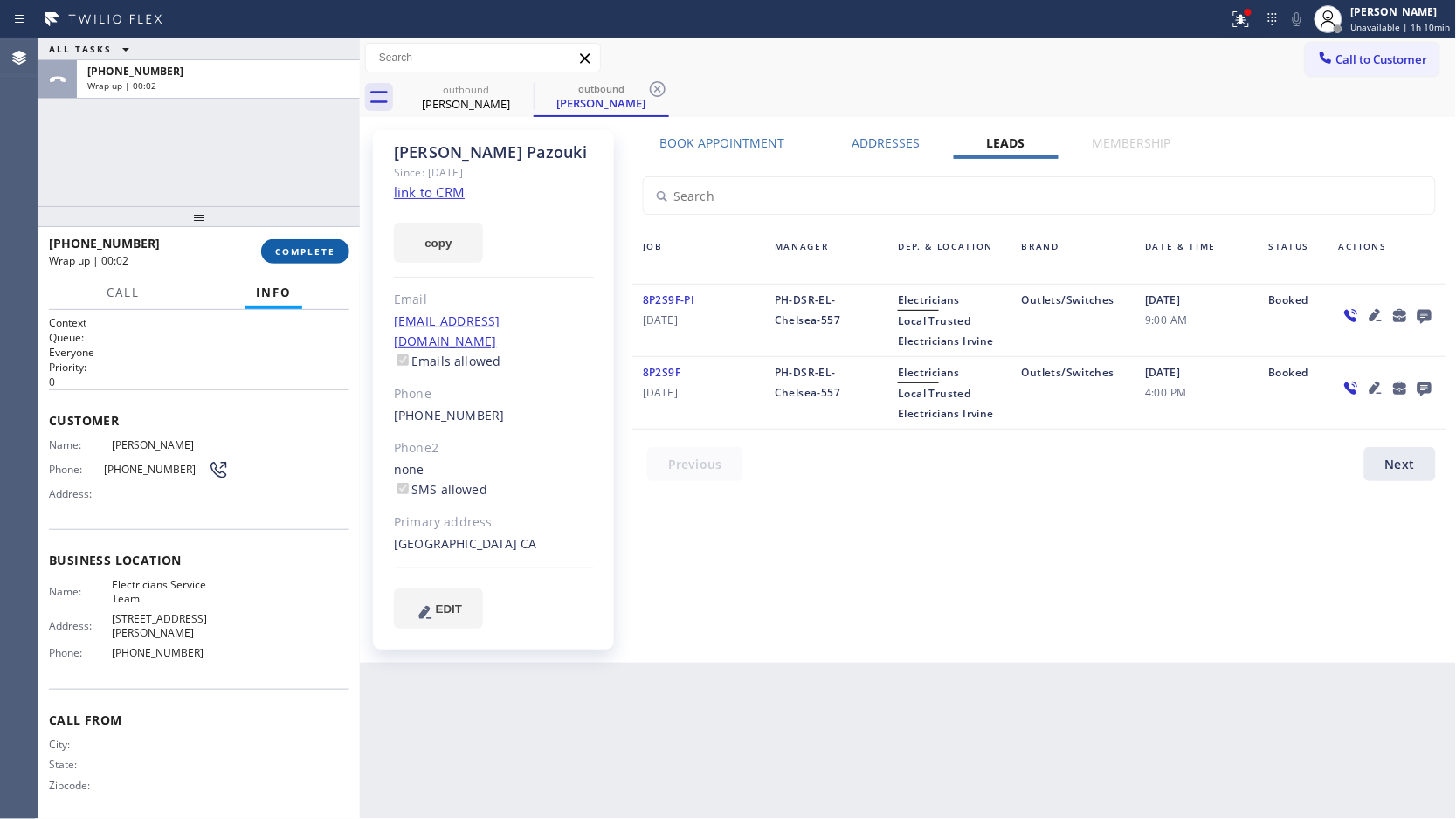 click on "COMPLETE" at bounding box center [305, 251] 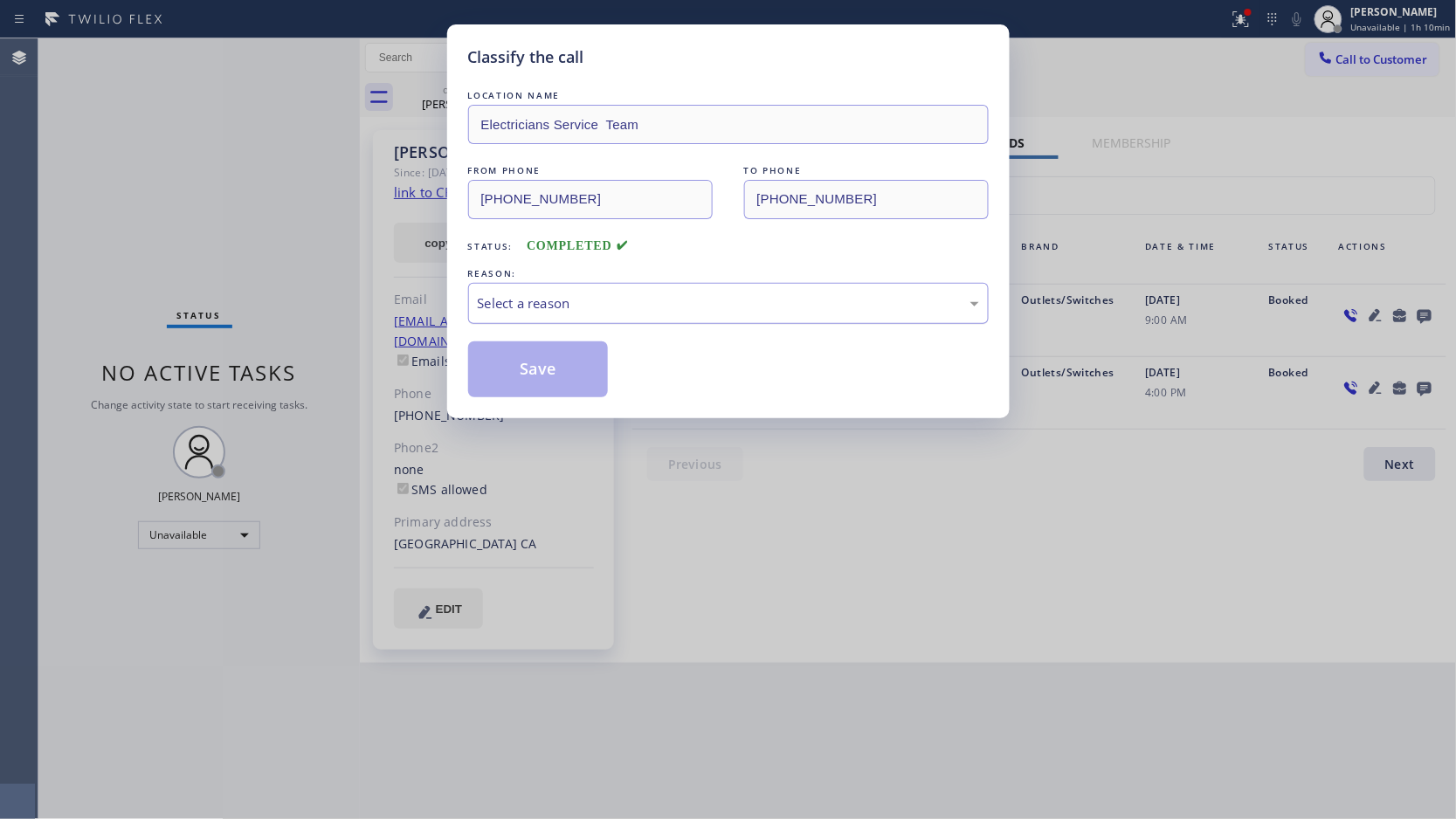 click on "Select a reason" at bounding box center (728, 303) 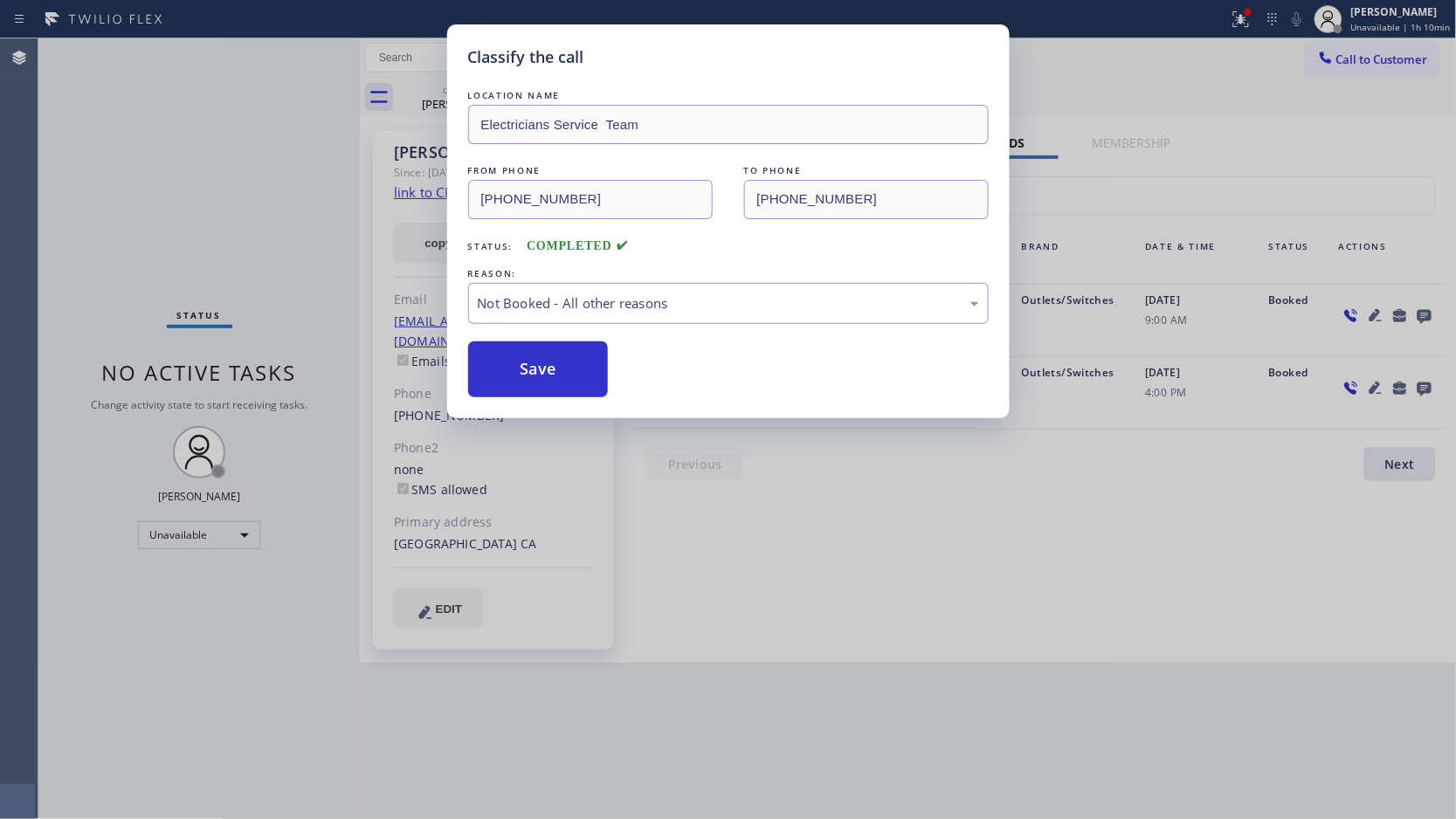 drag, startPoint x: 539, startPoint y: 365, endPoint x: 555, endPoint y: 356, distance: 18.35756 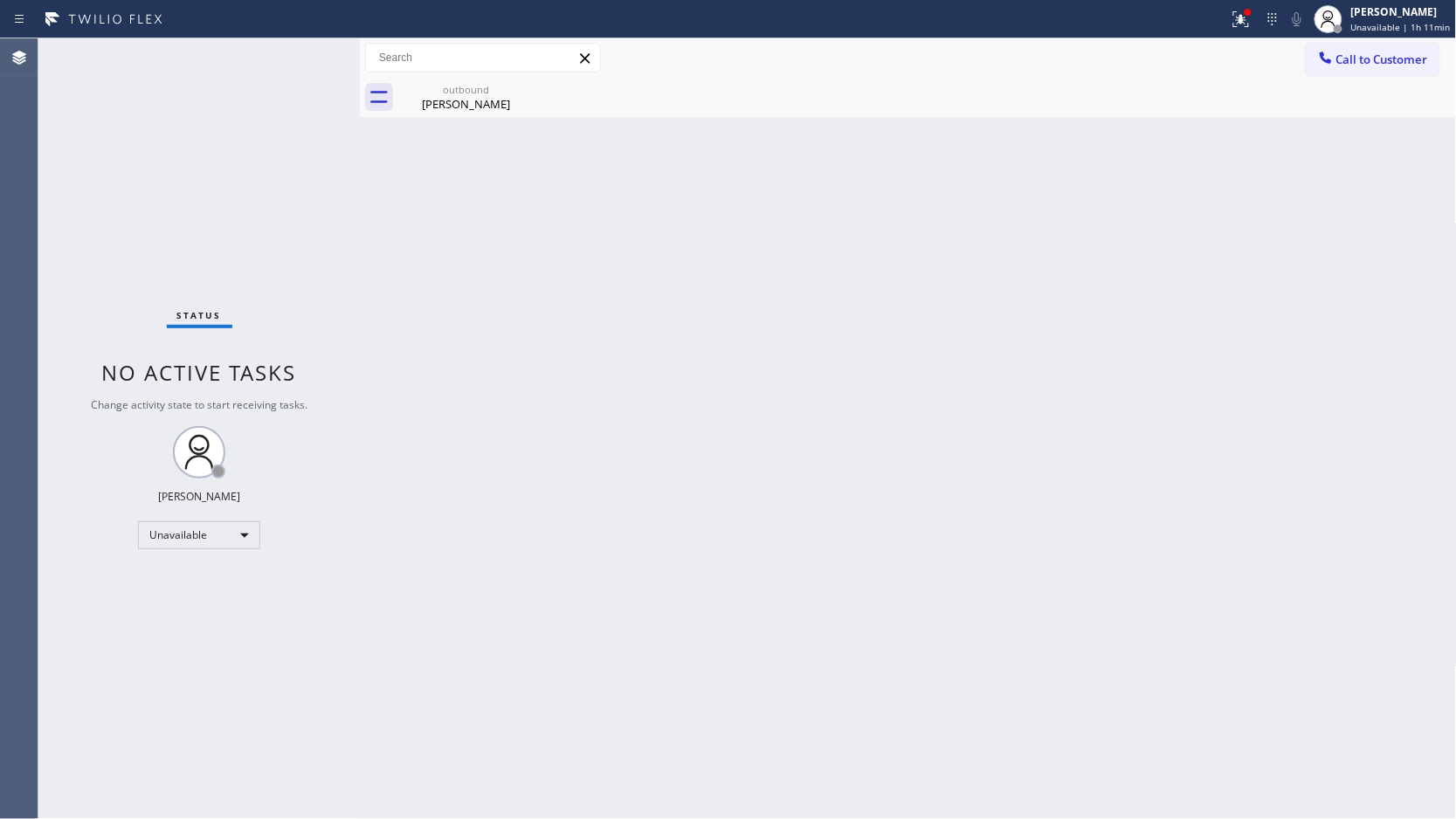 drag, startPoint x: 1243, startPoint y: 15, endPoint x: 1226, endPoint y: 72, distance: 59.48109 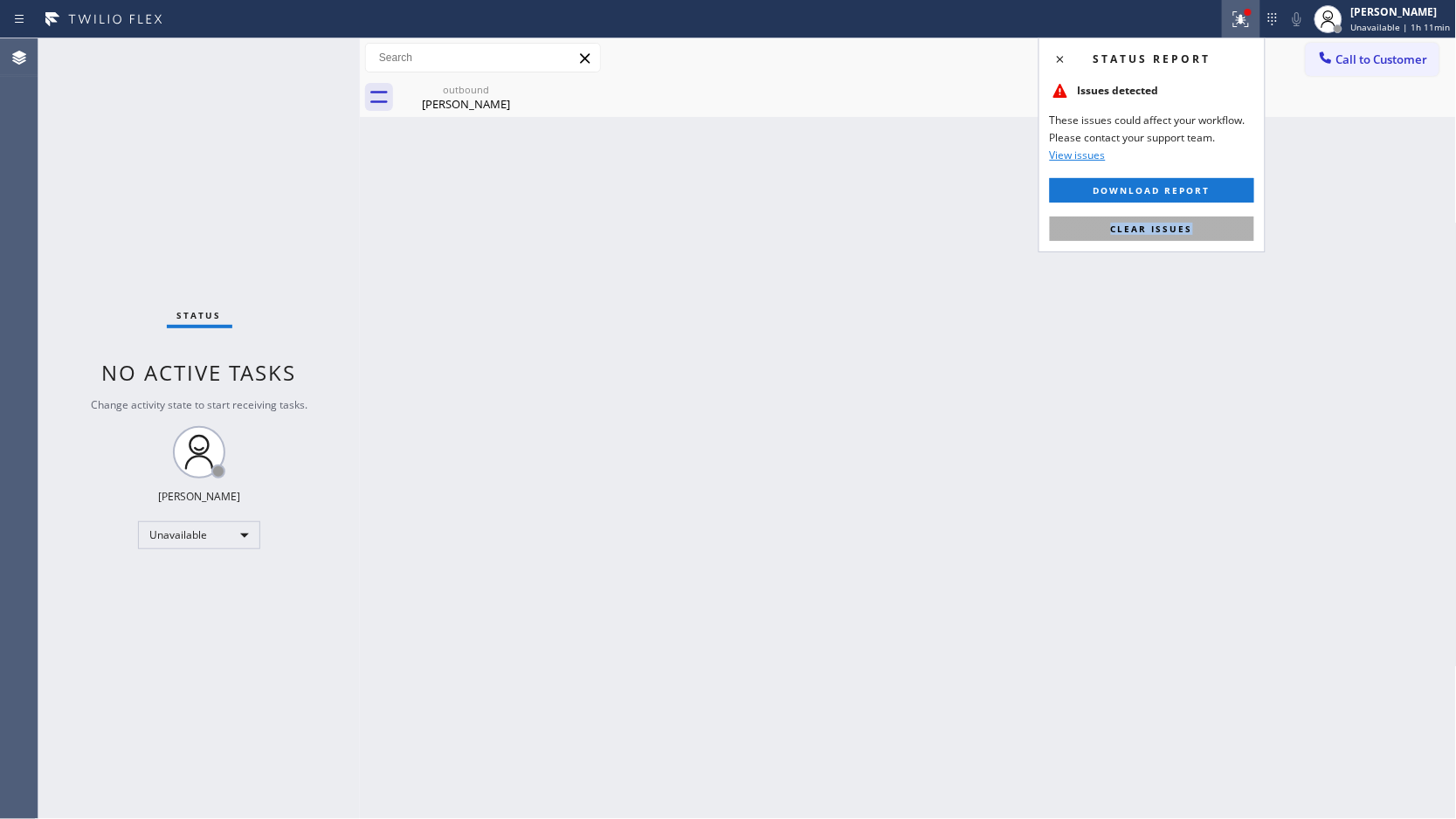 click on "Status report Issues detected These issues could affect your workflow. Please contact your support team. View issues Download report Clear issues" at bounding box center (1152, 145) 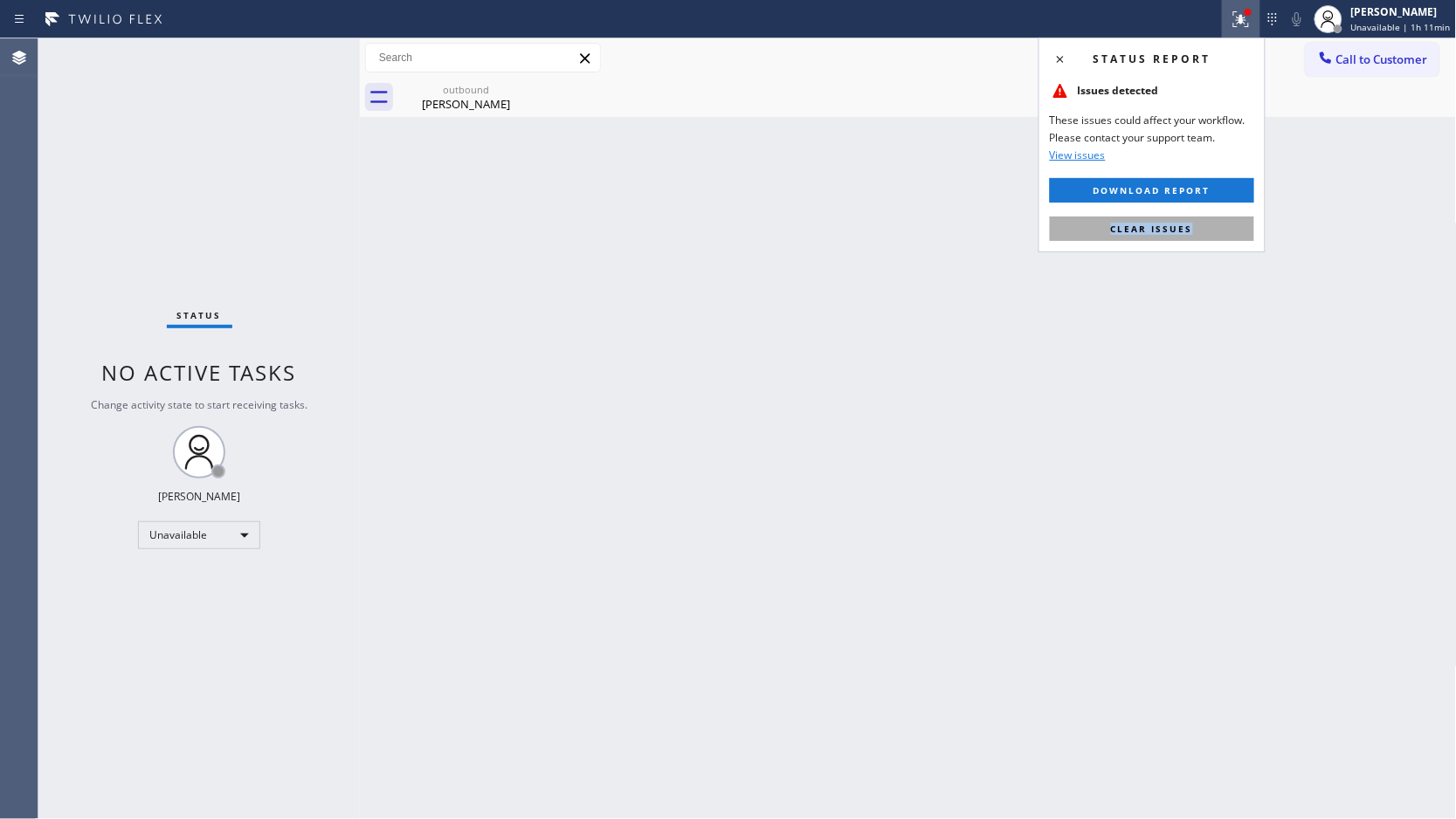 click on "Clear issues" at bounding box center [1152, 229] 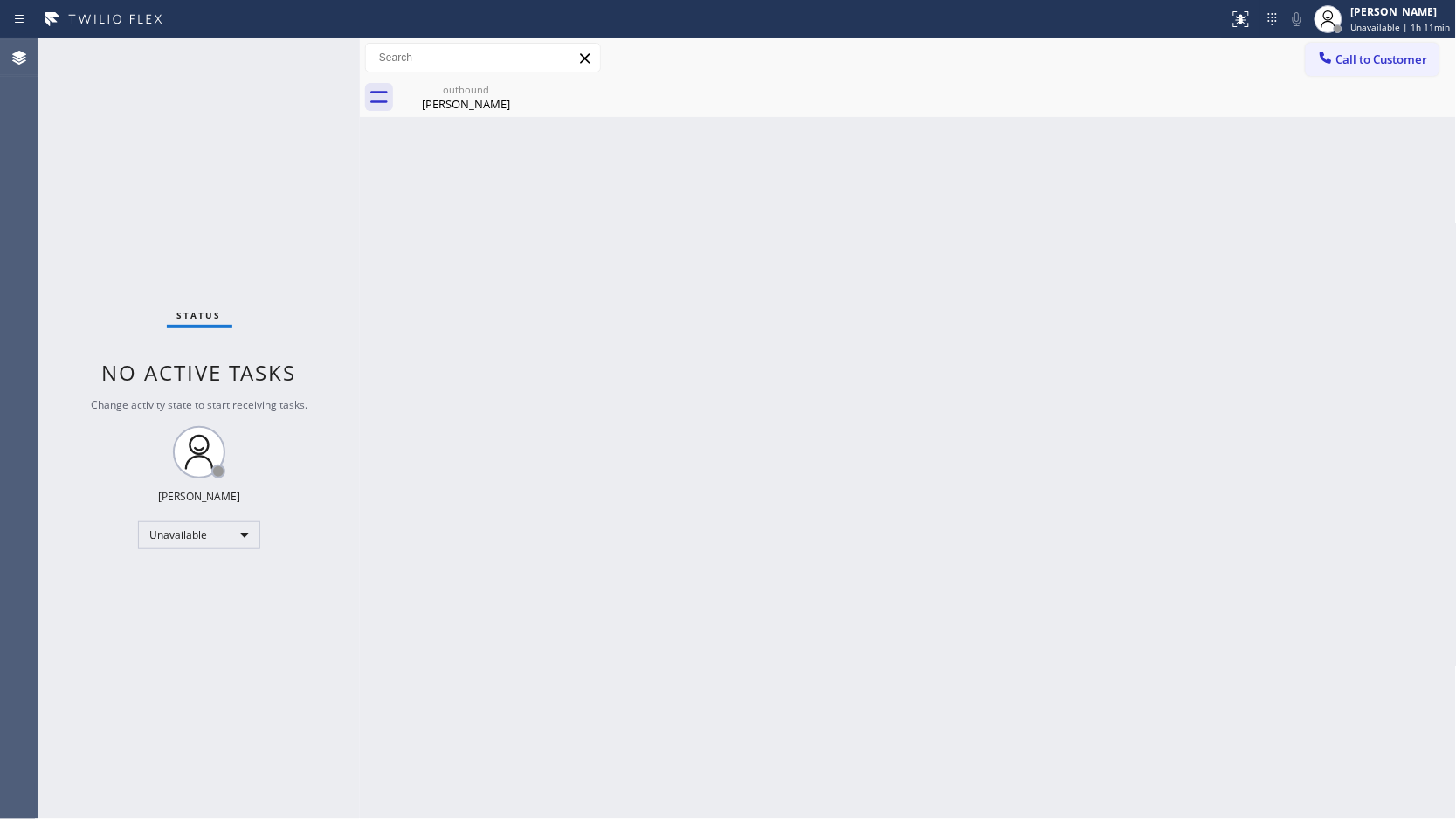 click on "Back to Dashboard Change Sender ID Customers Technicians Select a contact Outbound call Location Search location Your caller id phone number Customer number Call Customer info Name   Phone none Address none Change Sender ID HVAC [PHONE_NUMBER] 5 Star Appliance [PHONE_NUMBER] Appliance Repair [PHONE_NUMBER] Plumbing [PHONE_NUMBER] Air Duct Cleaning [PHONE_NUMBER]  Electricians [PHONE_NUMBER] Cancel Change Check personal SMS Reset Change outbound [PERSON_NAME] Call to Customer Outbound call Location Electricians Service  Team Your caller id phone number [PHONE_NUMBER] Customer number Call Outbound call Technician Search Technician Your caller id phone number Your caller id phone number Call outbound [PERSON_NAME] [PERSON_NAME] Since: [DATE] link to CRM copy Email [EMAIL_ADDRESS][DOMAIN_NAME]  Emails allowed Phone [PHONE_NUMBER] Phone2 none  SMS allowed Primary address  [STREET_ADDRESS] EDIT Outbound call Location Electricians Service  Team Your caller id phone number [PHONE_NUMBER] Customer number Call SAVE" at bounding box center (908, 429) 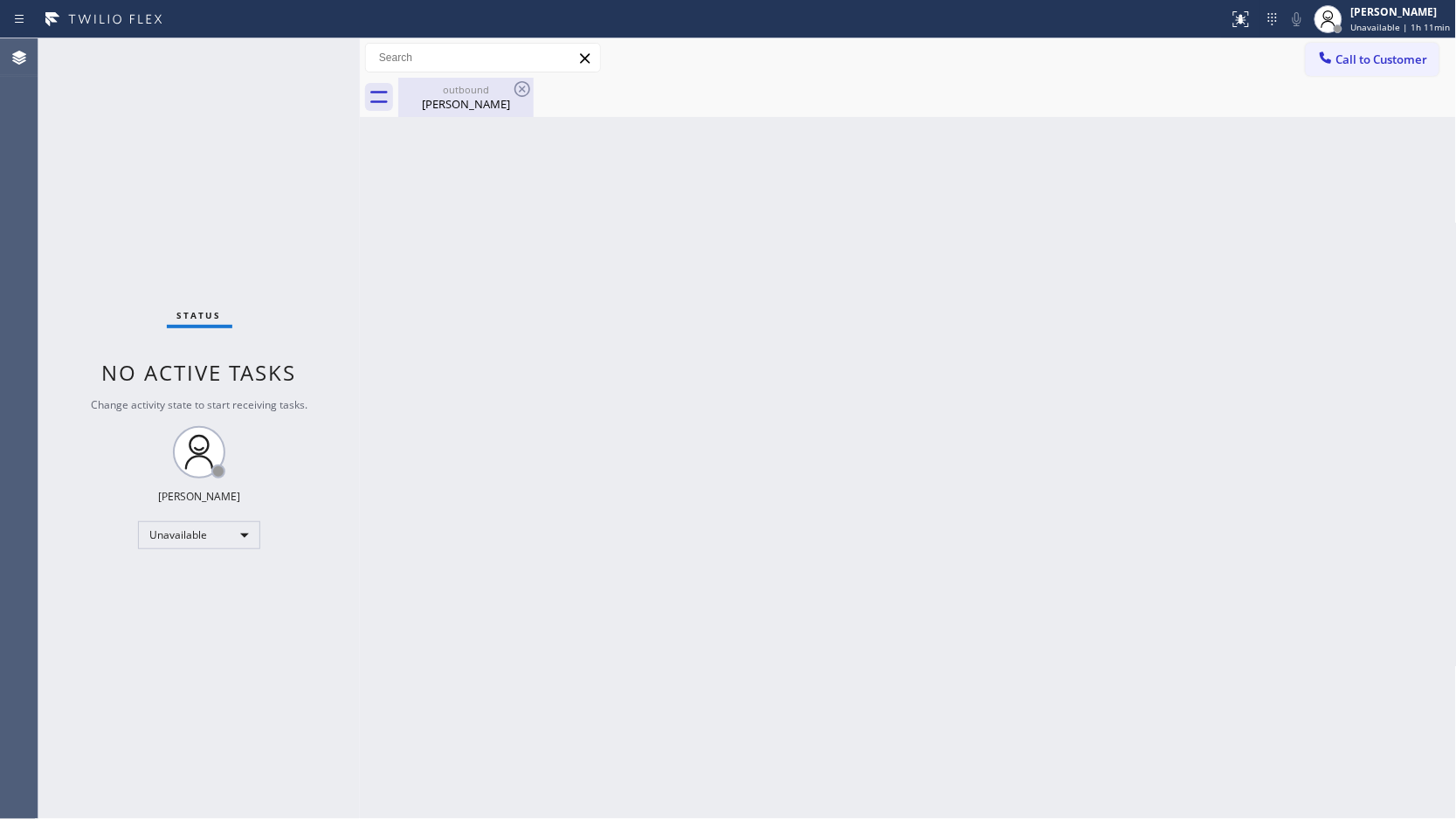 click on "outbound" at bounding box center [466, 89] 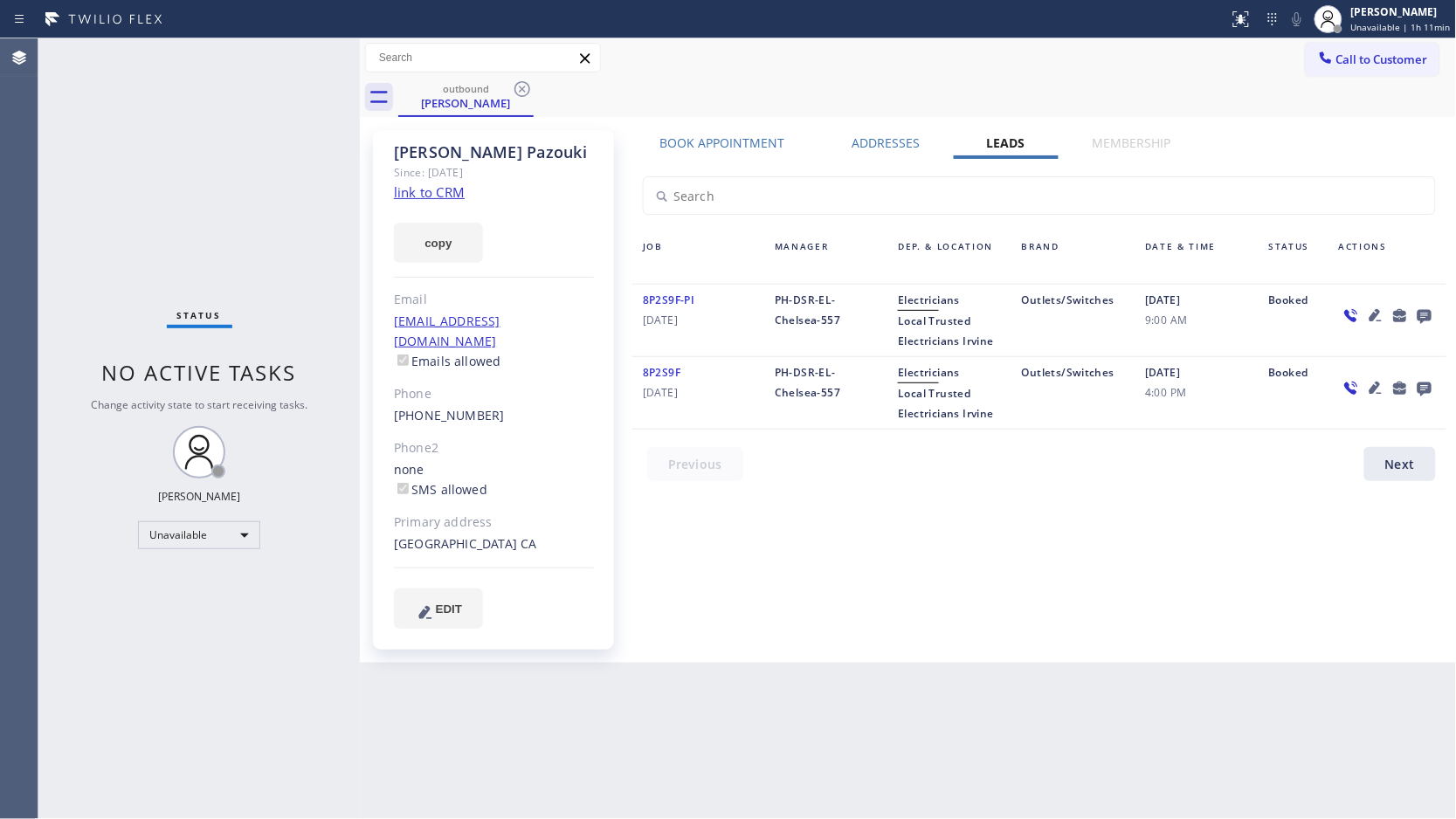 drag, startPoint x: 522, startPoint y: 87, endPoint x: 533, endPoint y: 87, distance: 11 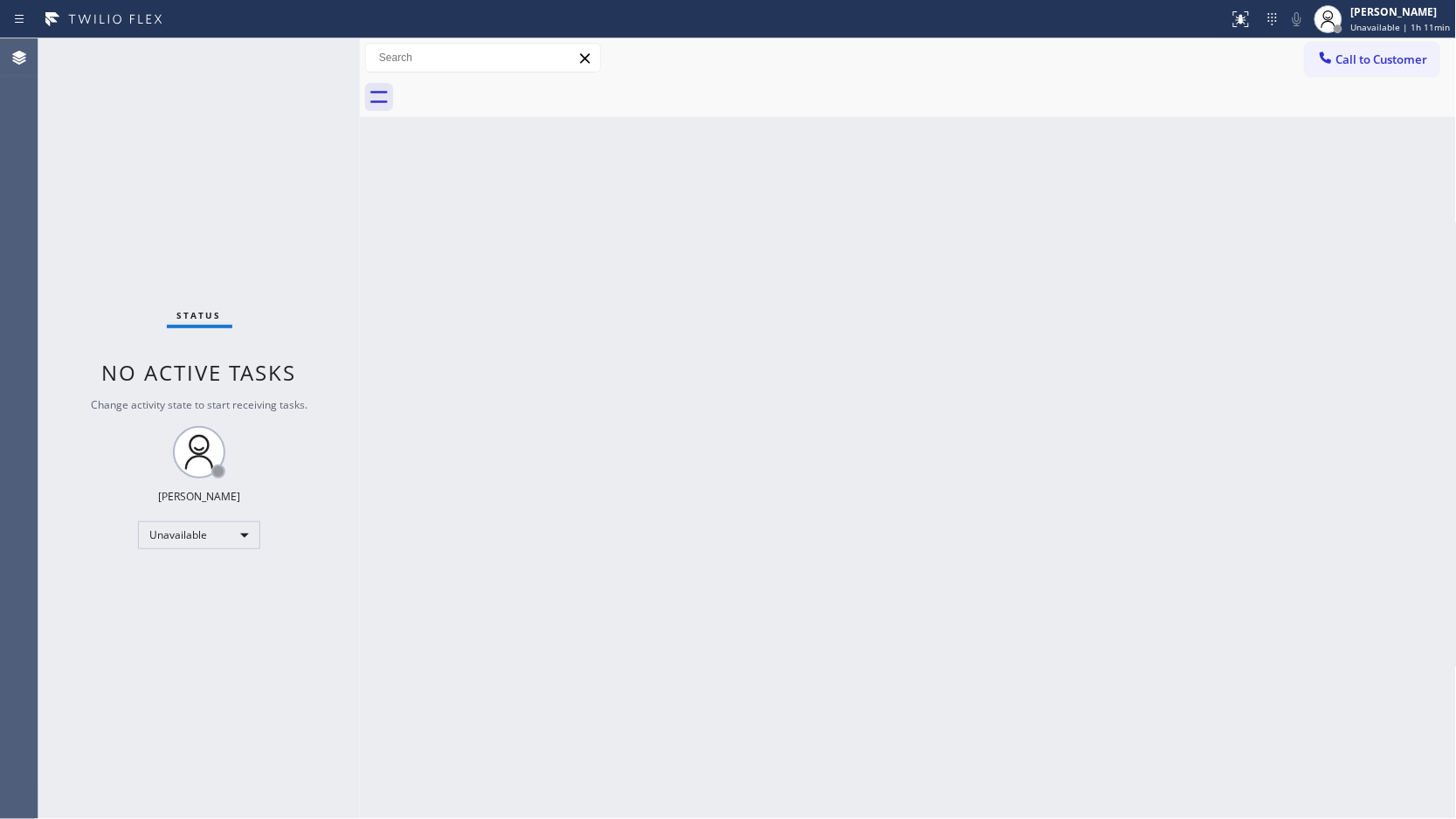 click 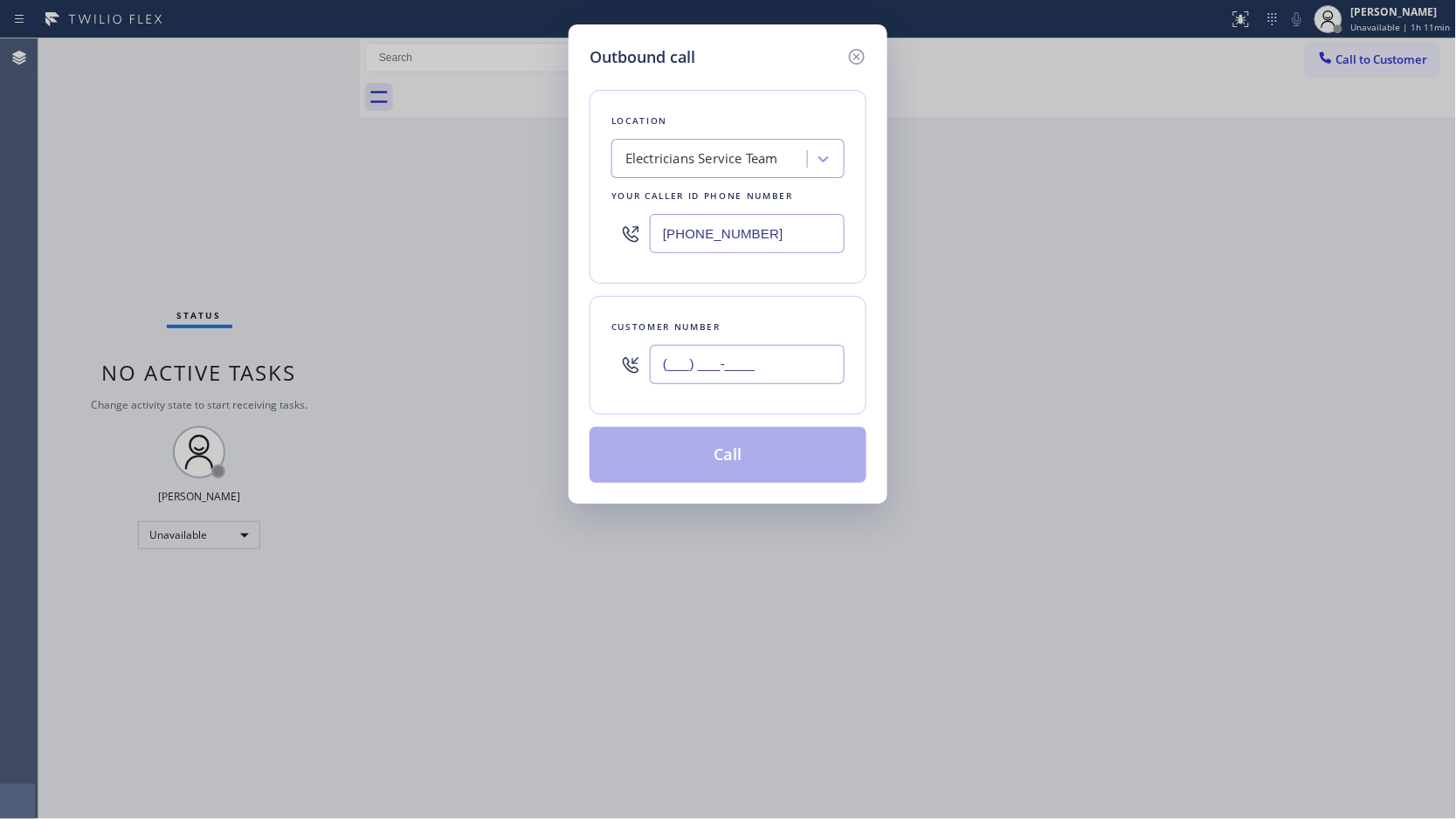 paste on "805) 624-7851" 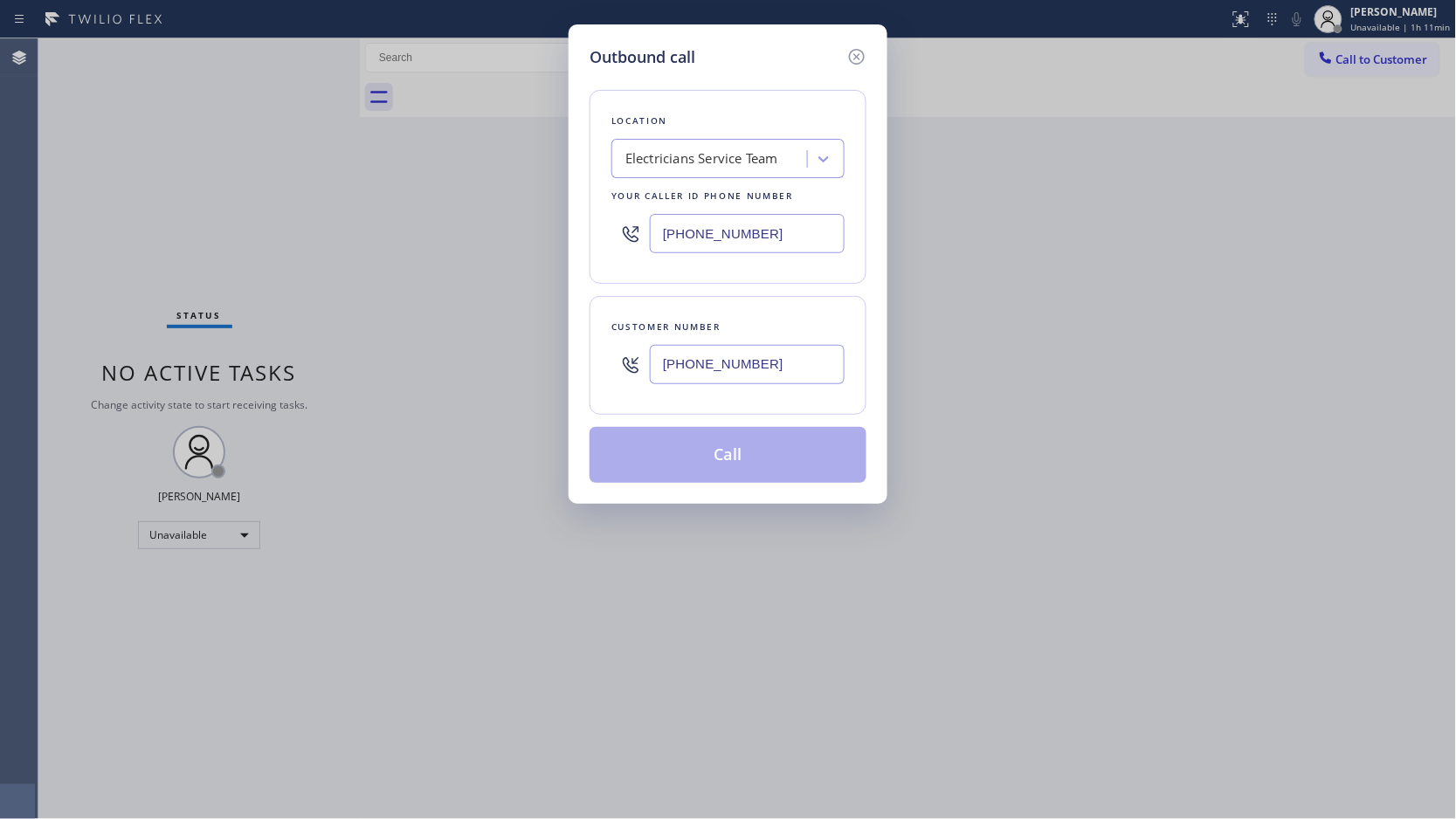 click on "[PHONE_NUMBER]" at bounding box center (747, 364) 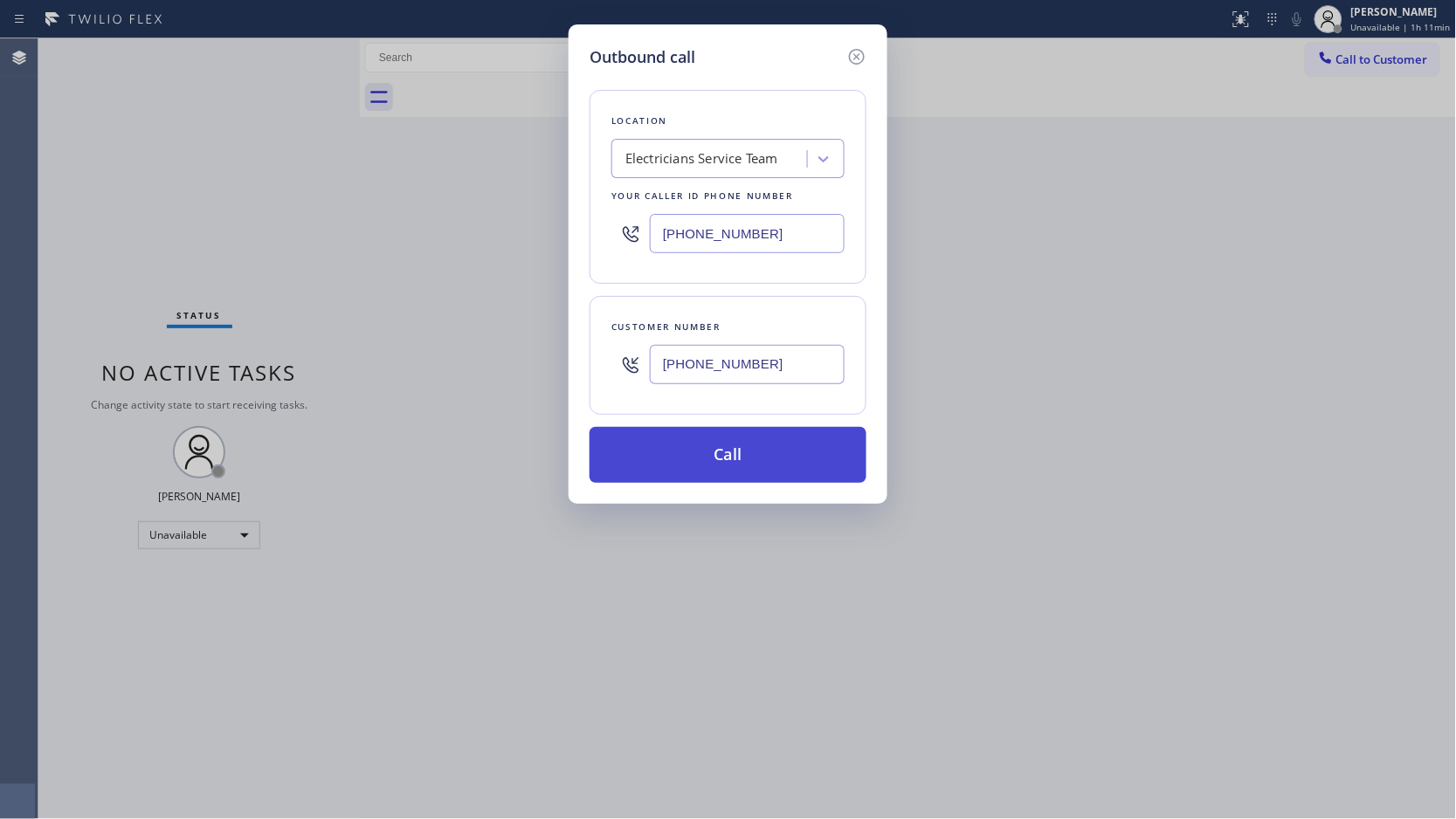 type on "[PHONE_NUMBER]" 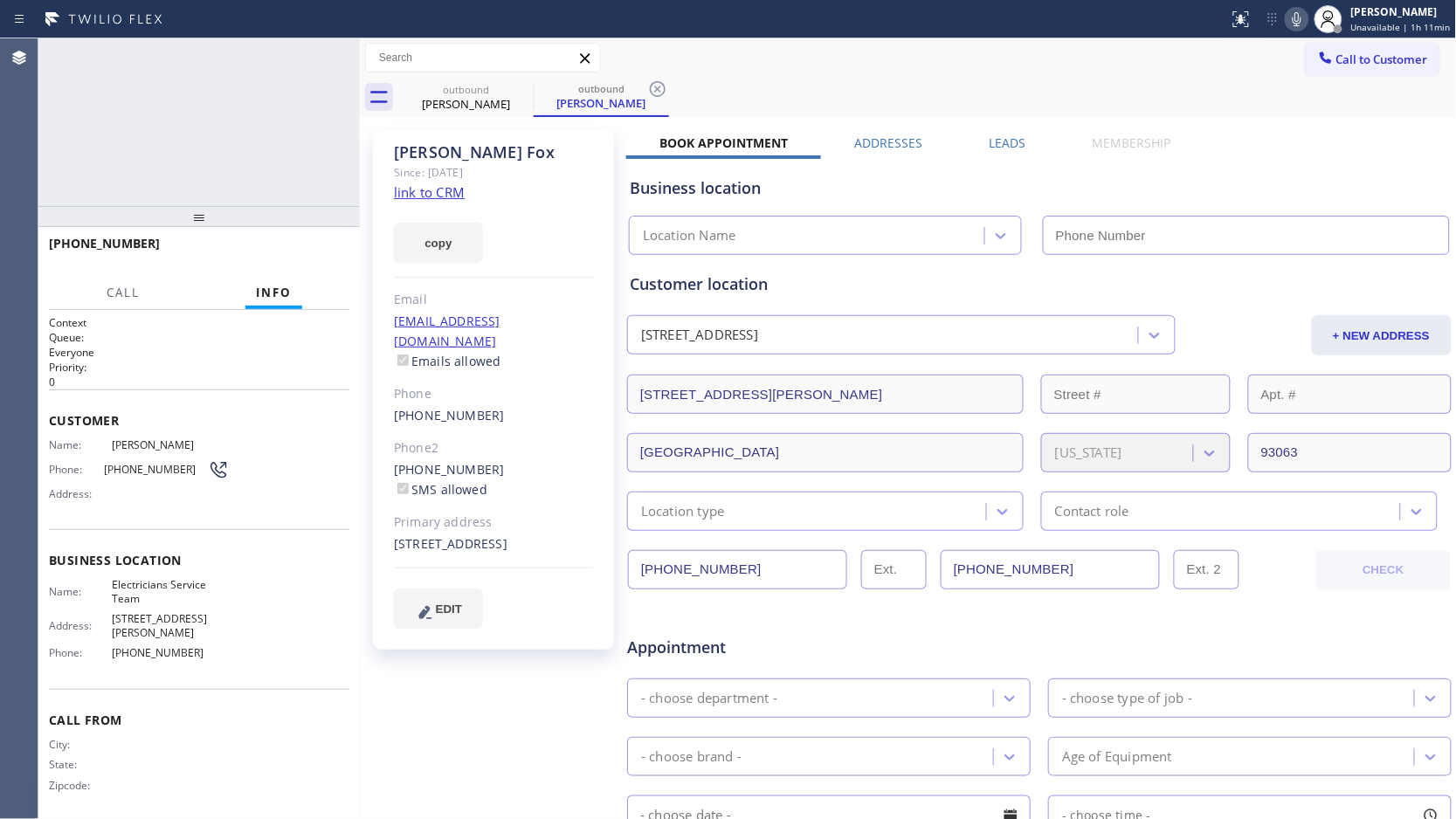 type on "[PHONE_NUMBER]" 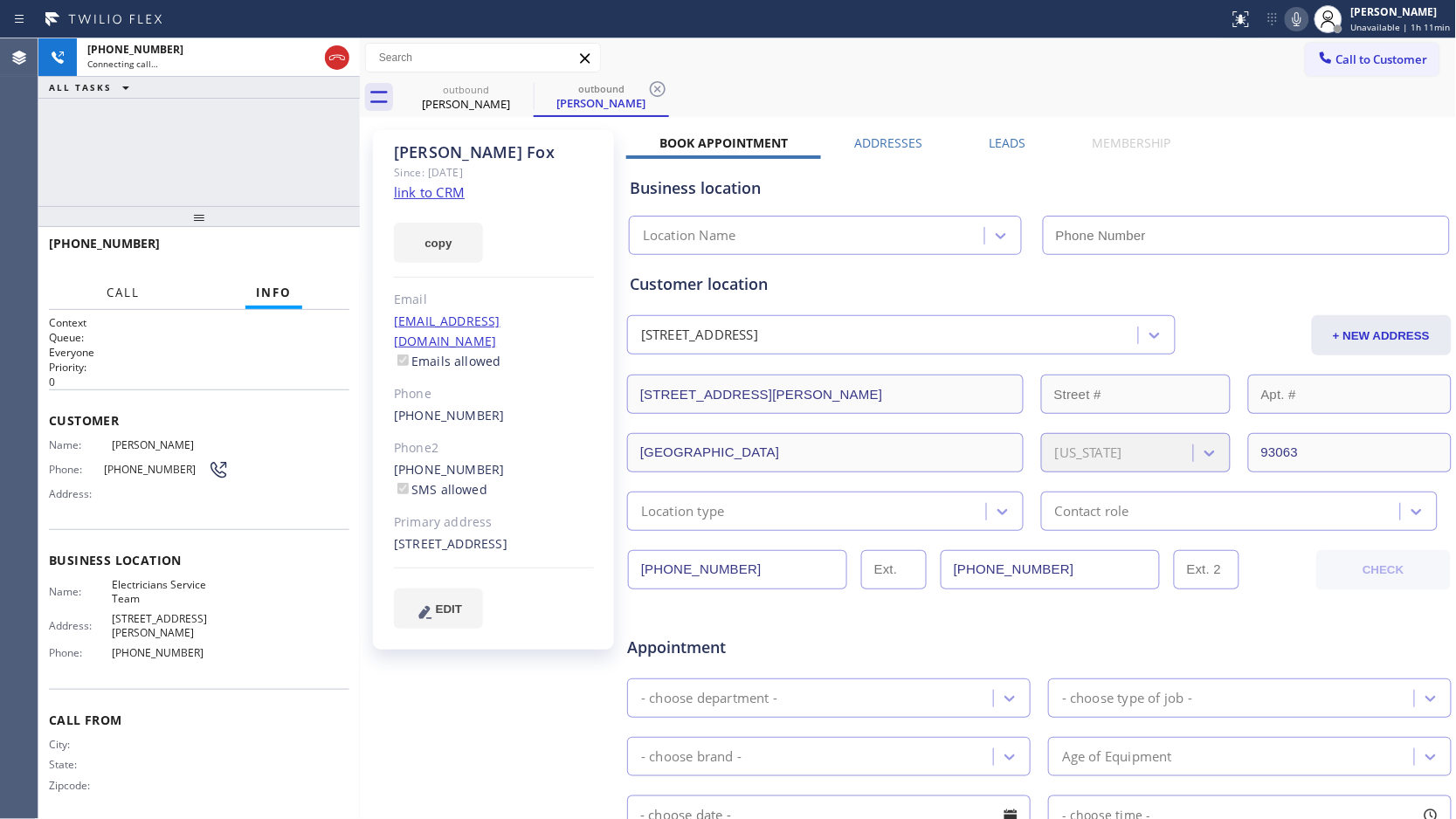 type on "[PHONE_NUMBER]" 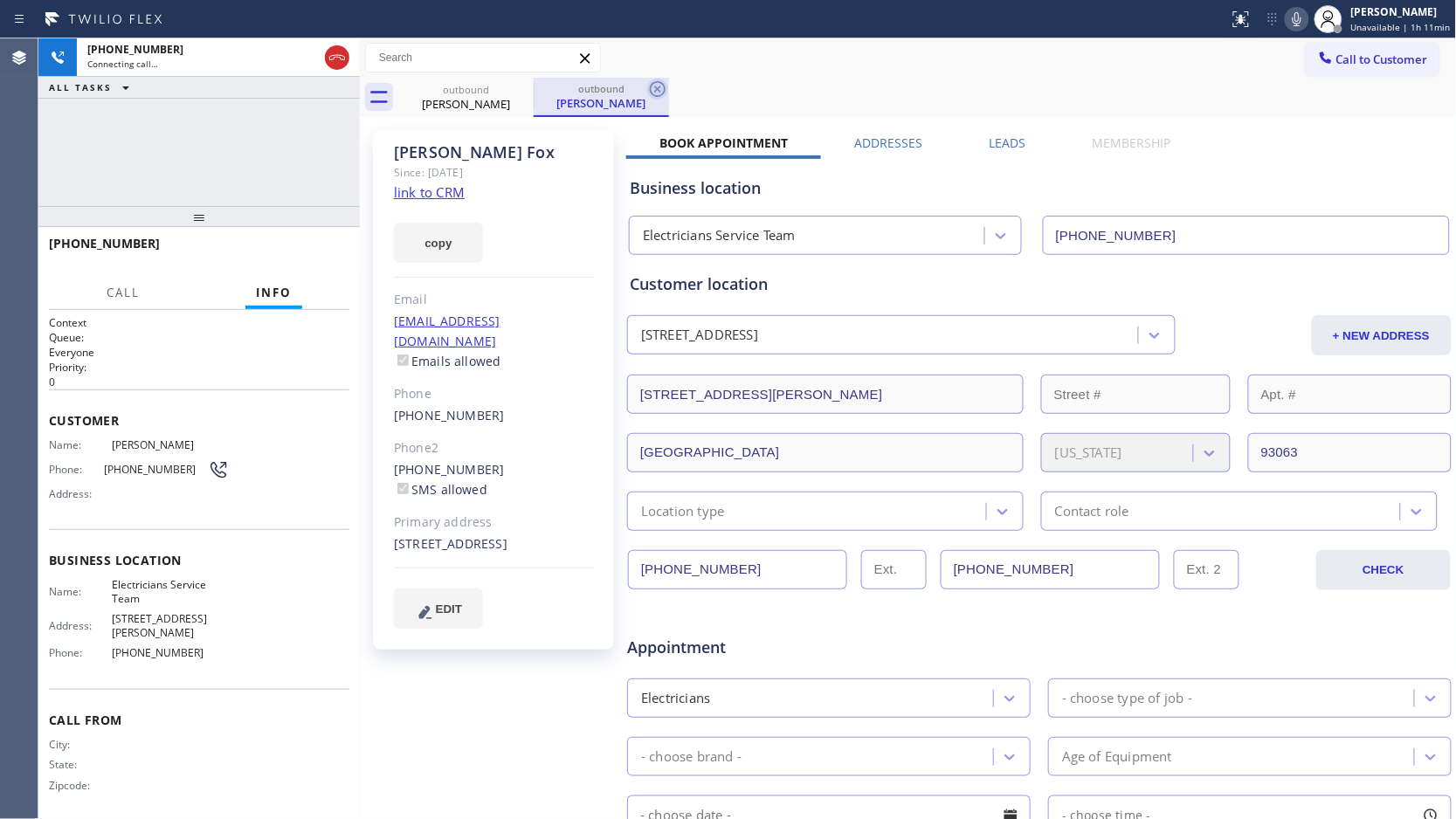 click 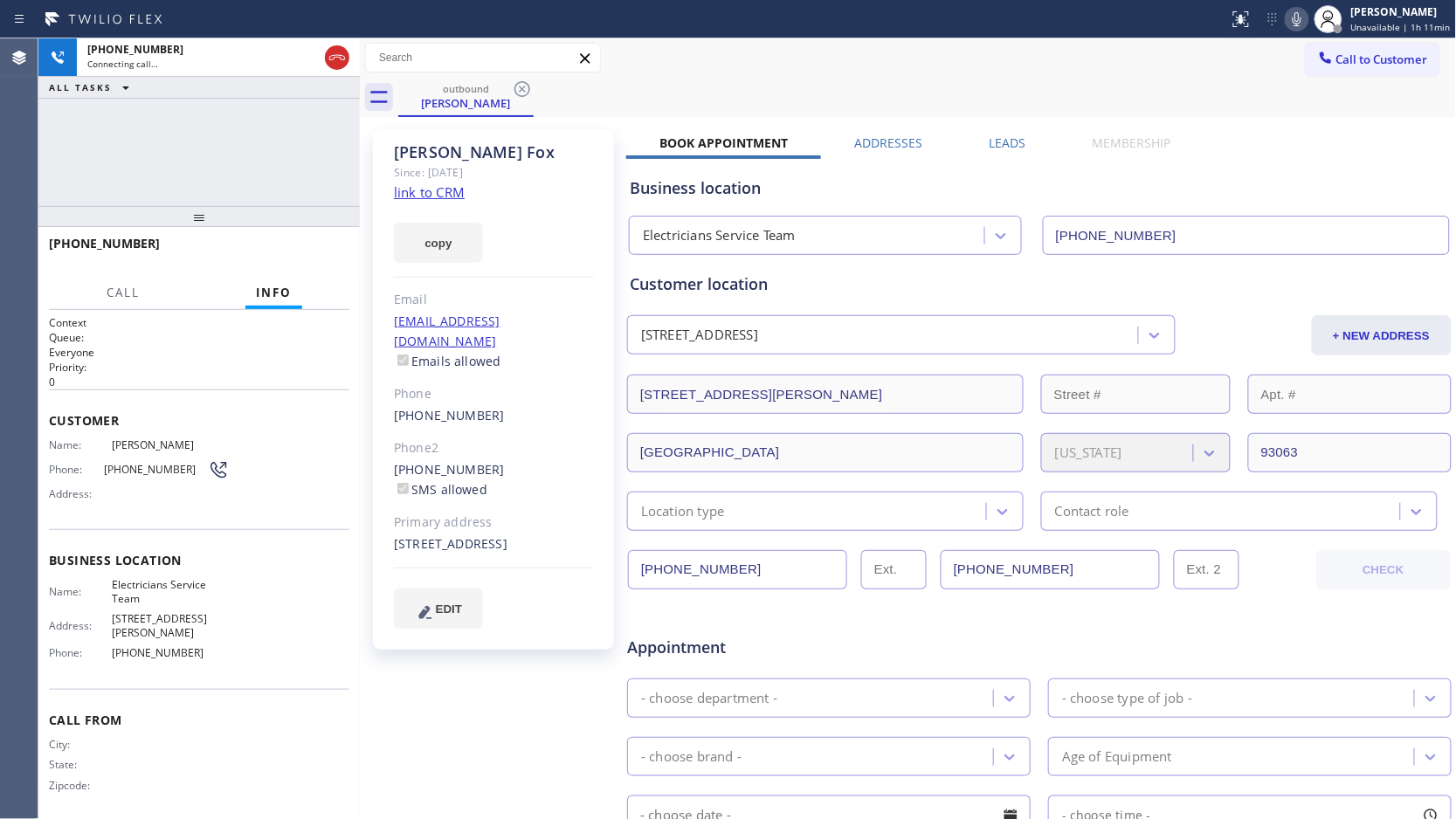 click on "Call to Customer Outbound call Location Electricians Service  Team Your caller id phone number [PHONE_NUMBER] Customer number Call Outbound call Technician Search Technician Your caller id phone number Your caller id phone number Call" at bounding box center (908, 58) 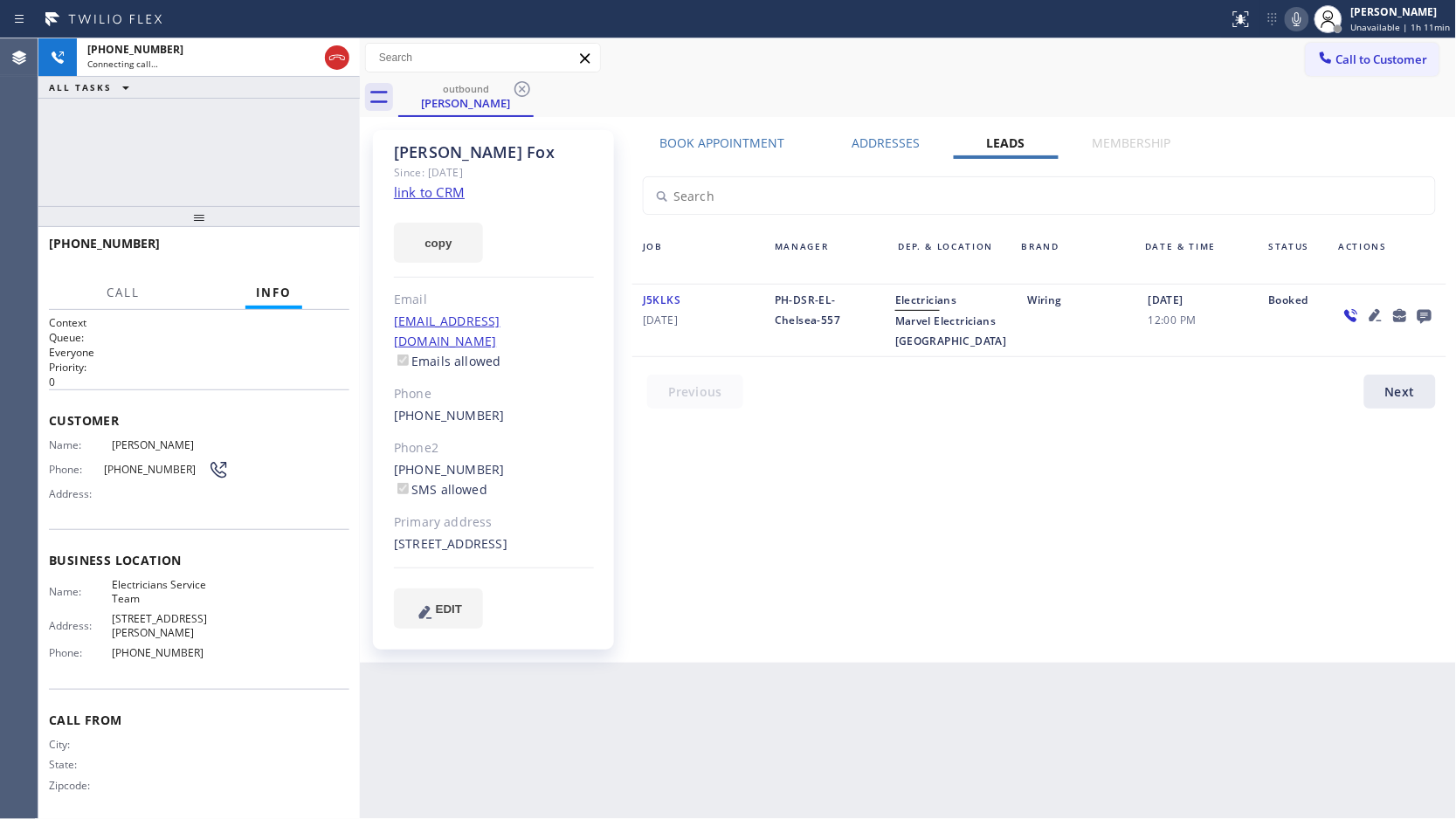 click 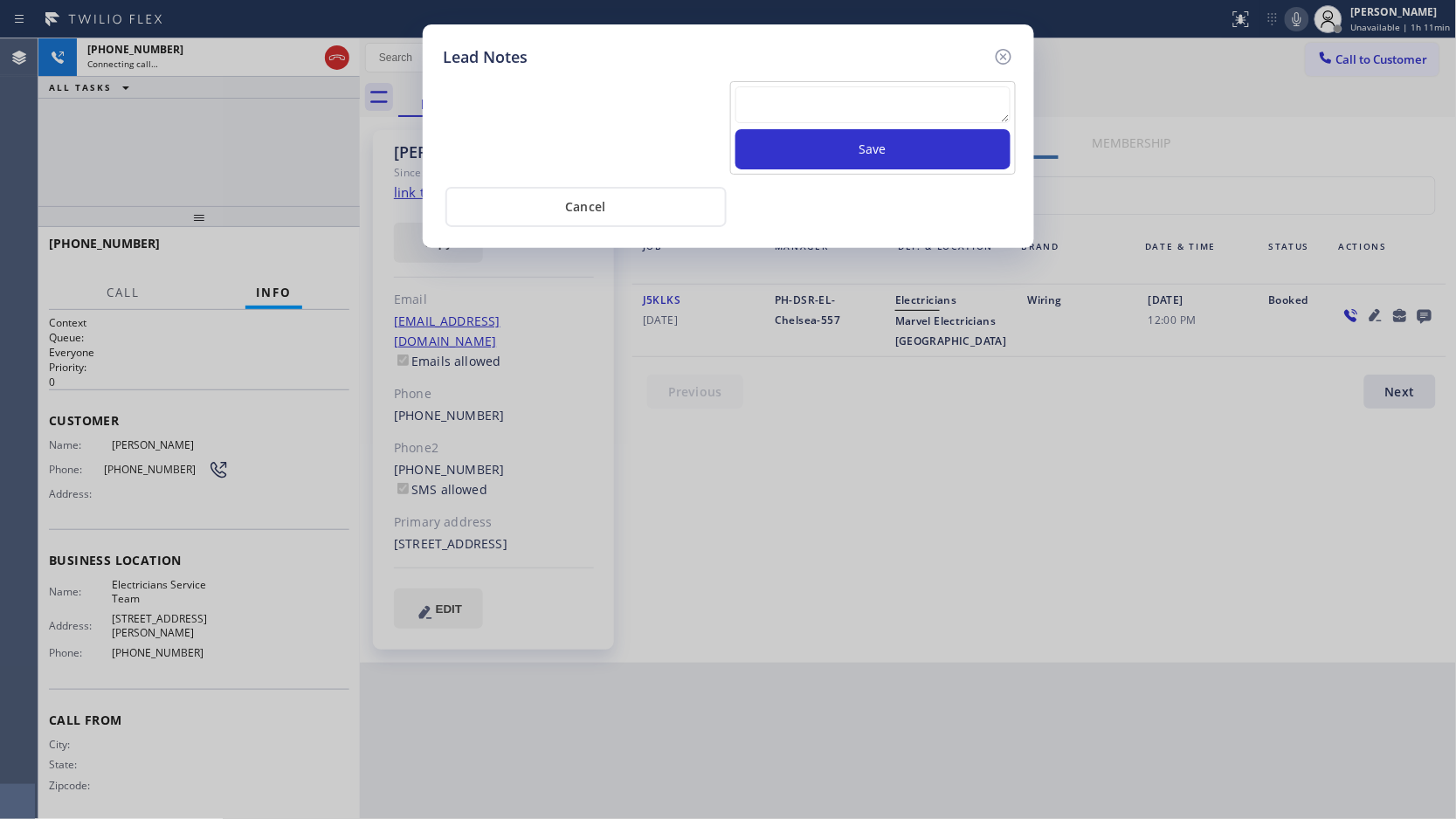 click at bounding box center [873, 105] 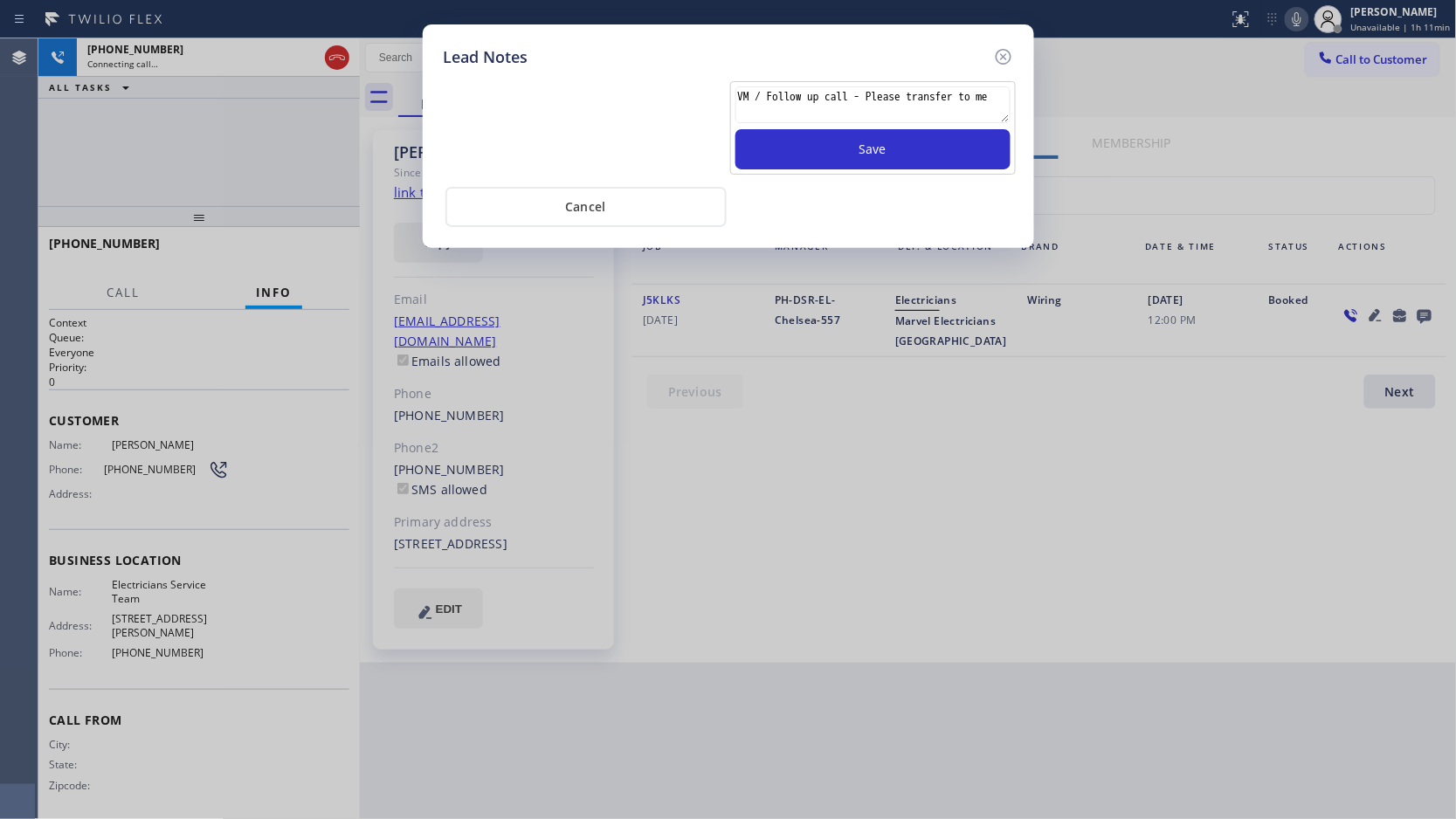 scroll, scrollTop: 11, scrollLeft: 0, axis: vertical 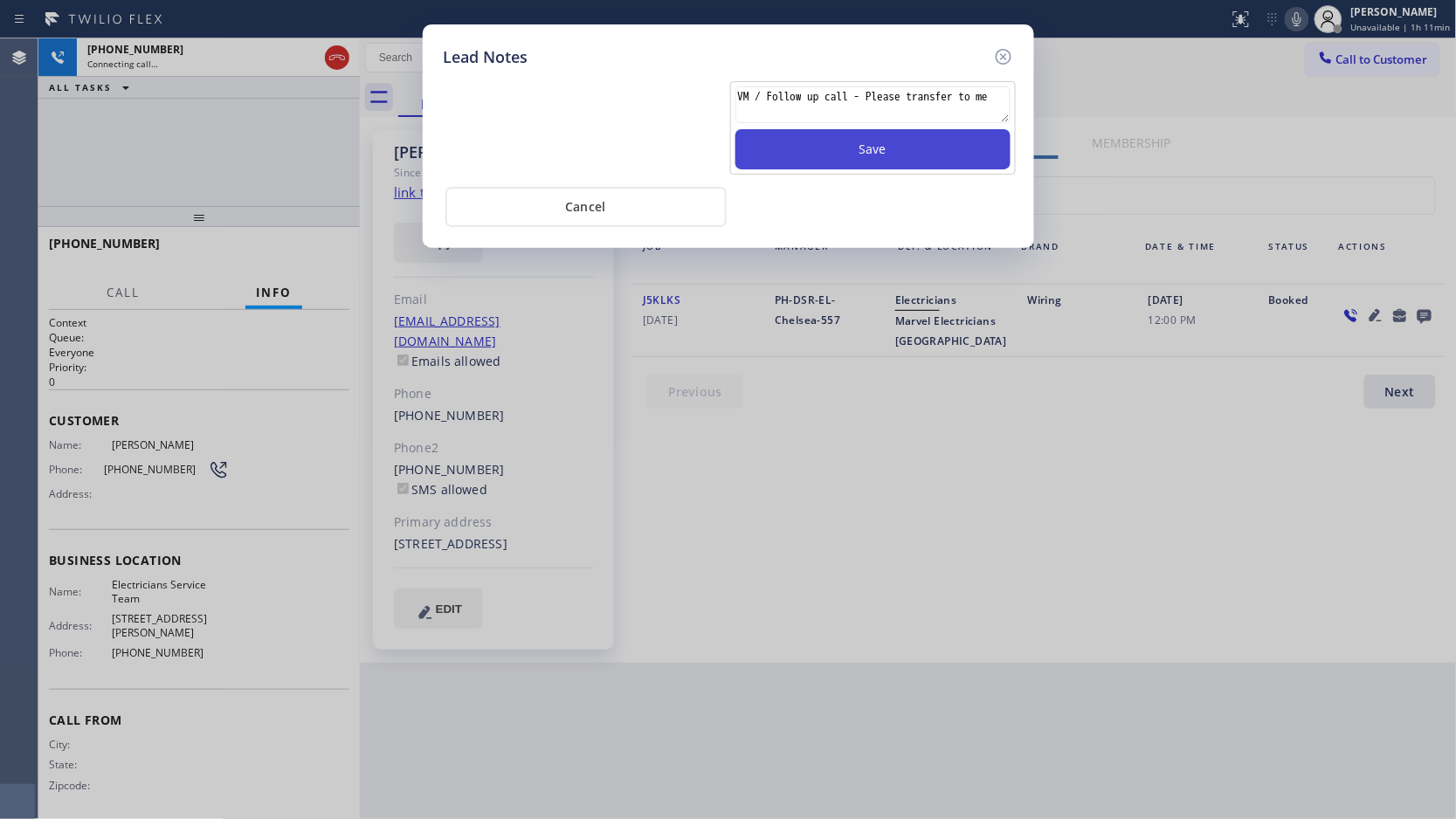 type on "VM / Follow up call - Please transfer to me" 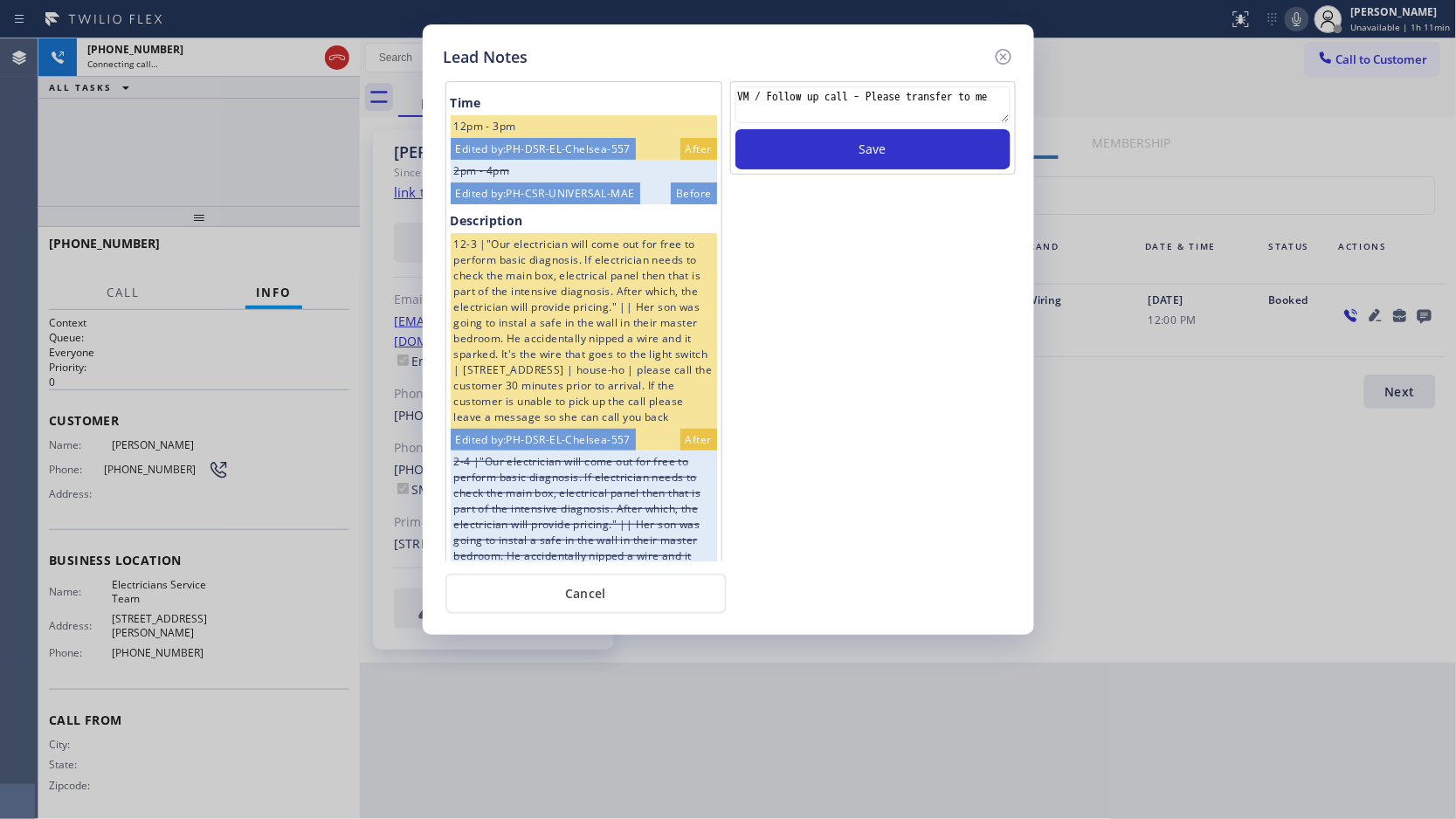 type 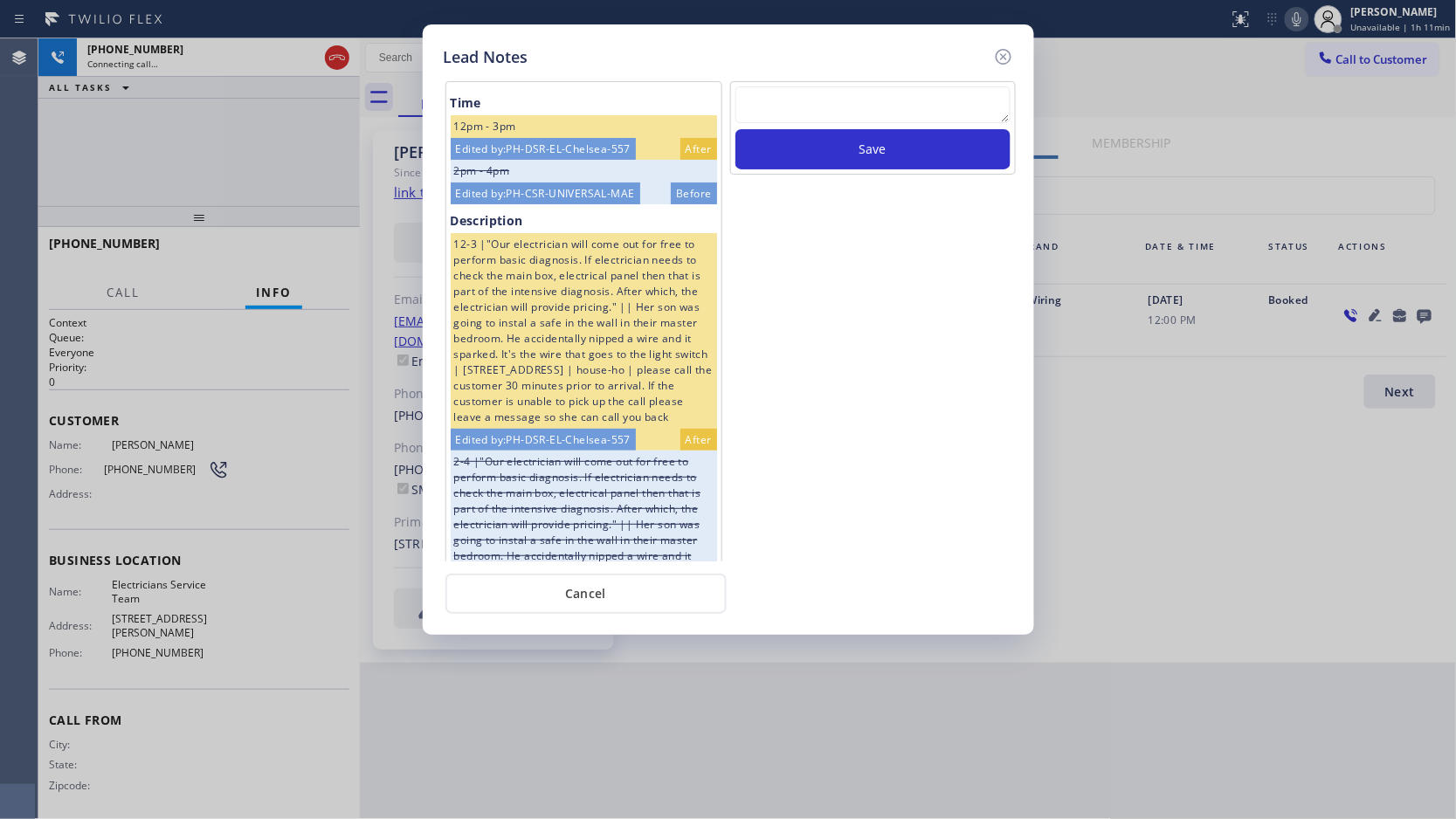 scroll, scrollTop: 0, scrollLeft: 0, axis: both 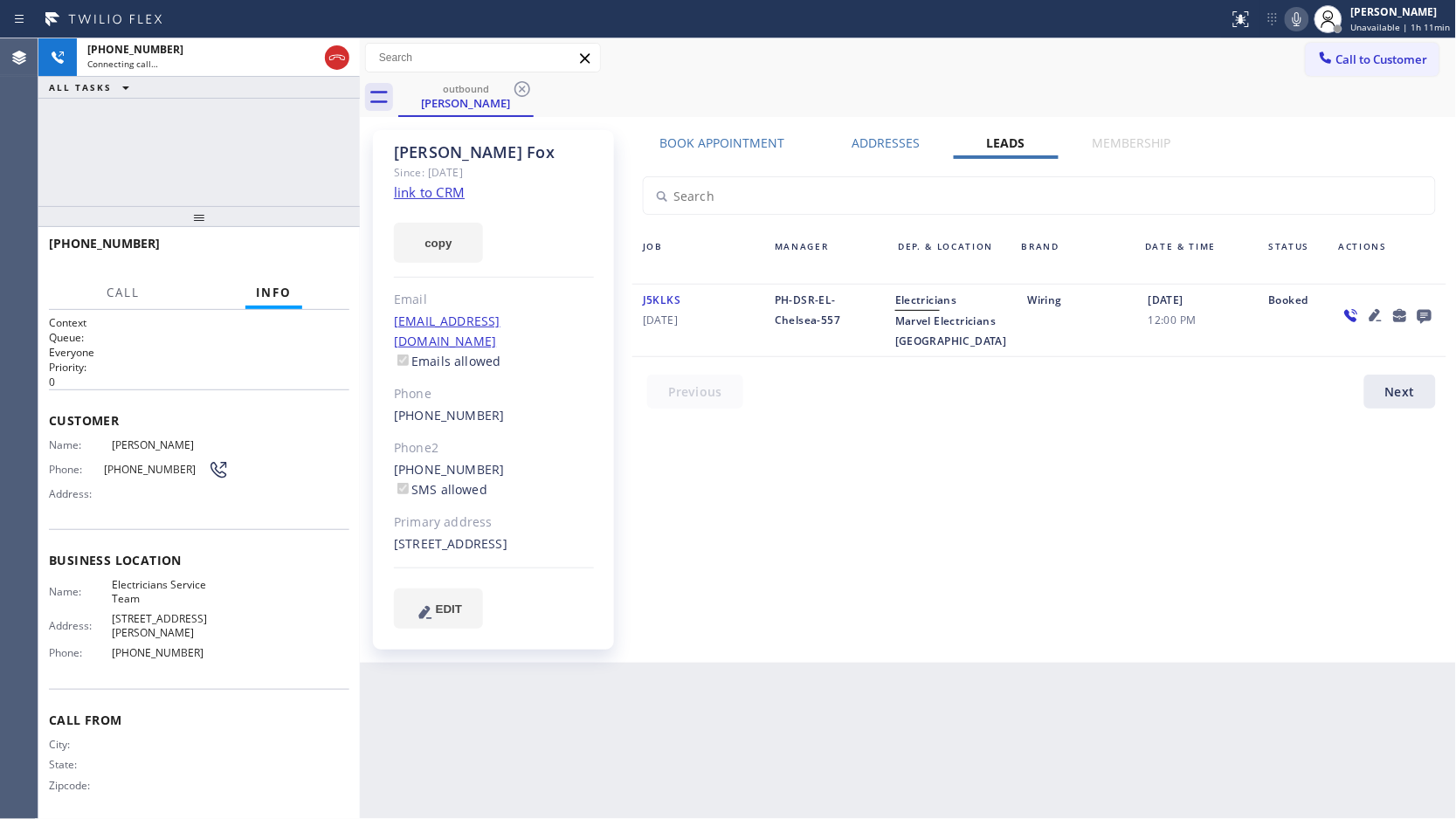 click on "outbound [PERSON_NAME]" at bounding box center (928, 97) 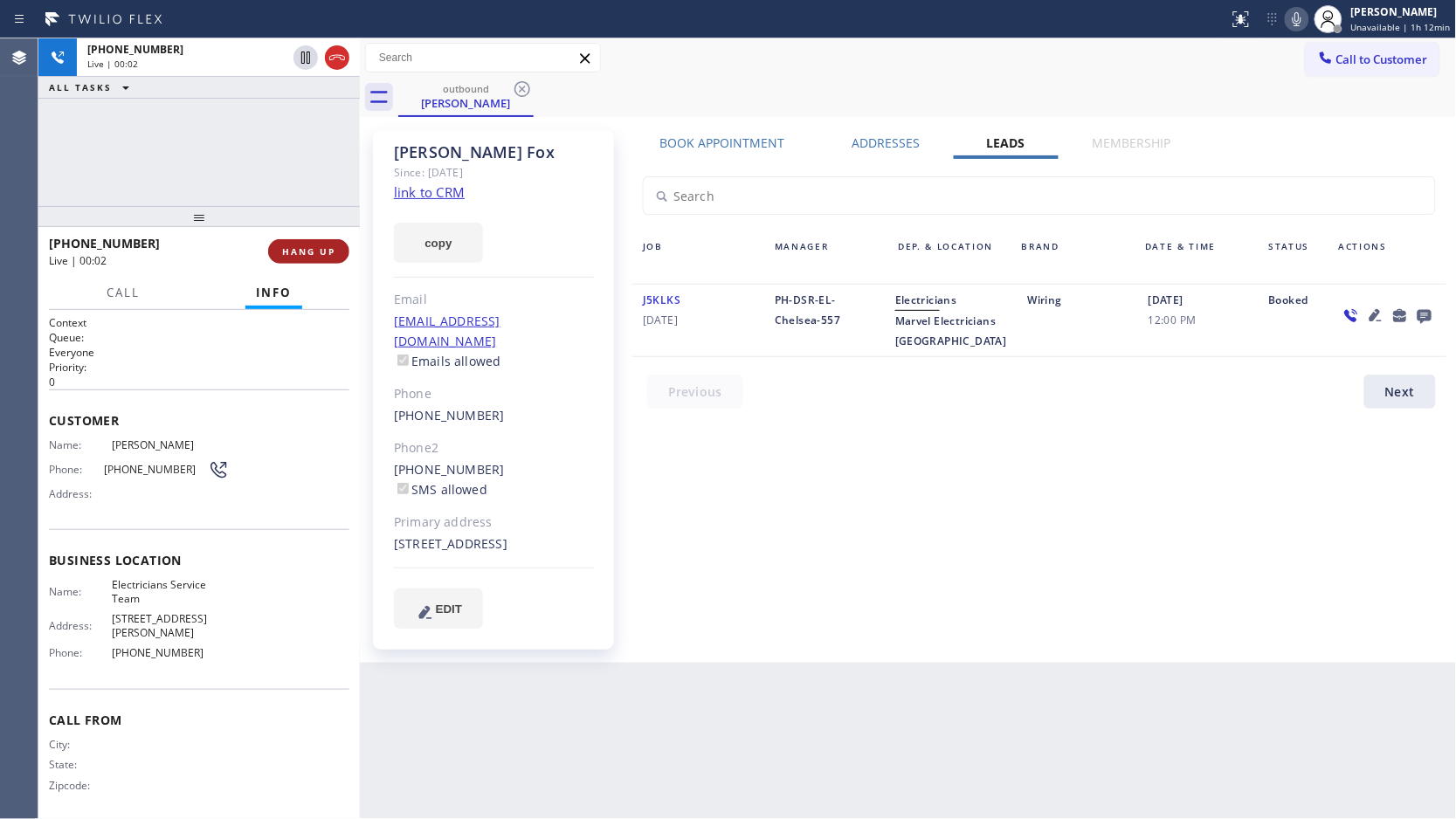 click on "HANG UP" at bounding box center [308, 251] 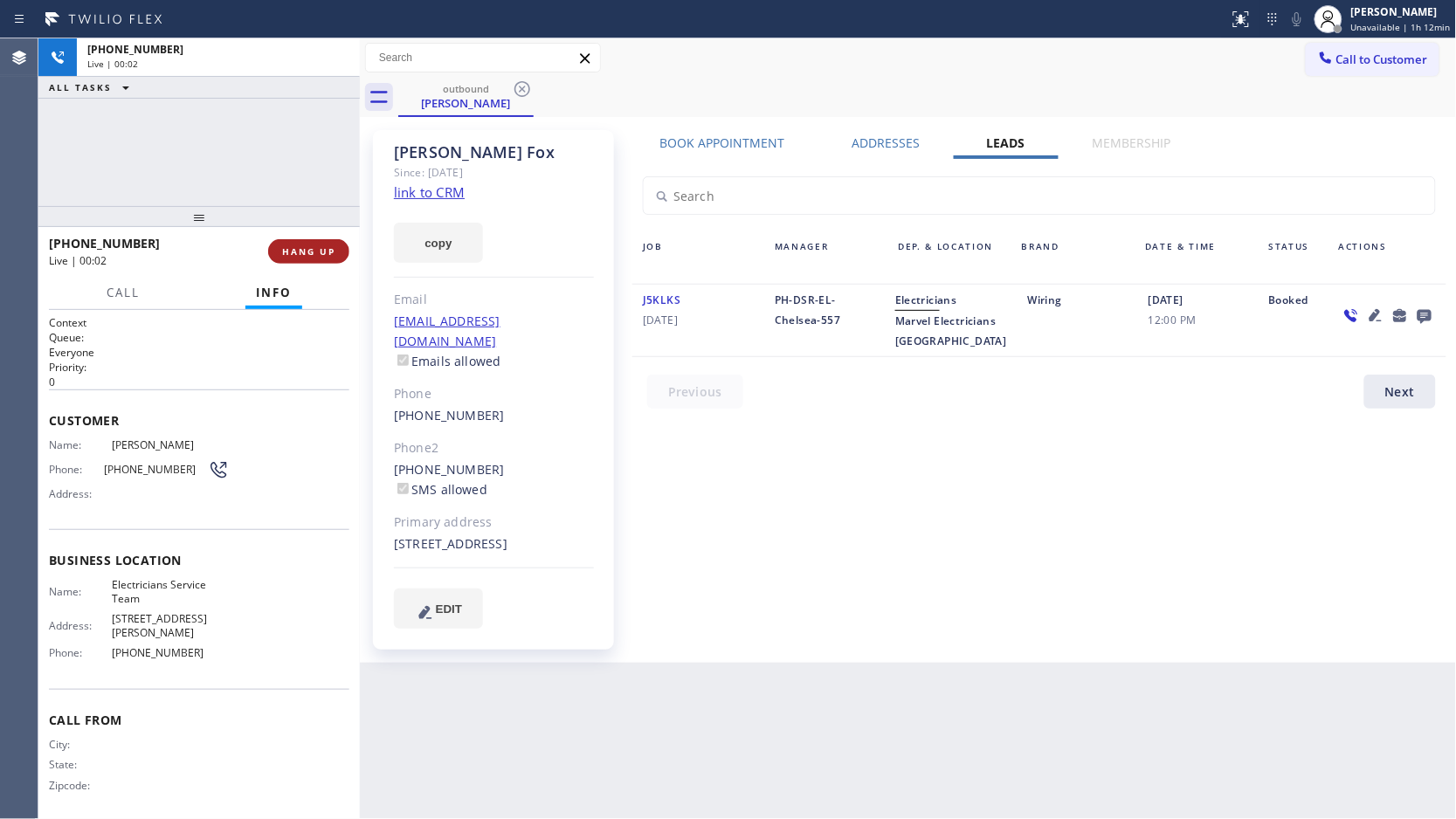 click on "HANG UP" at bounding box center [308, 251] 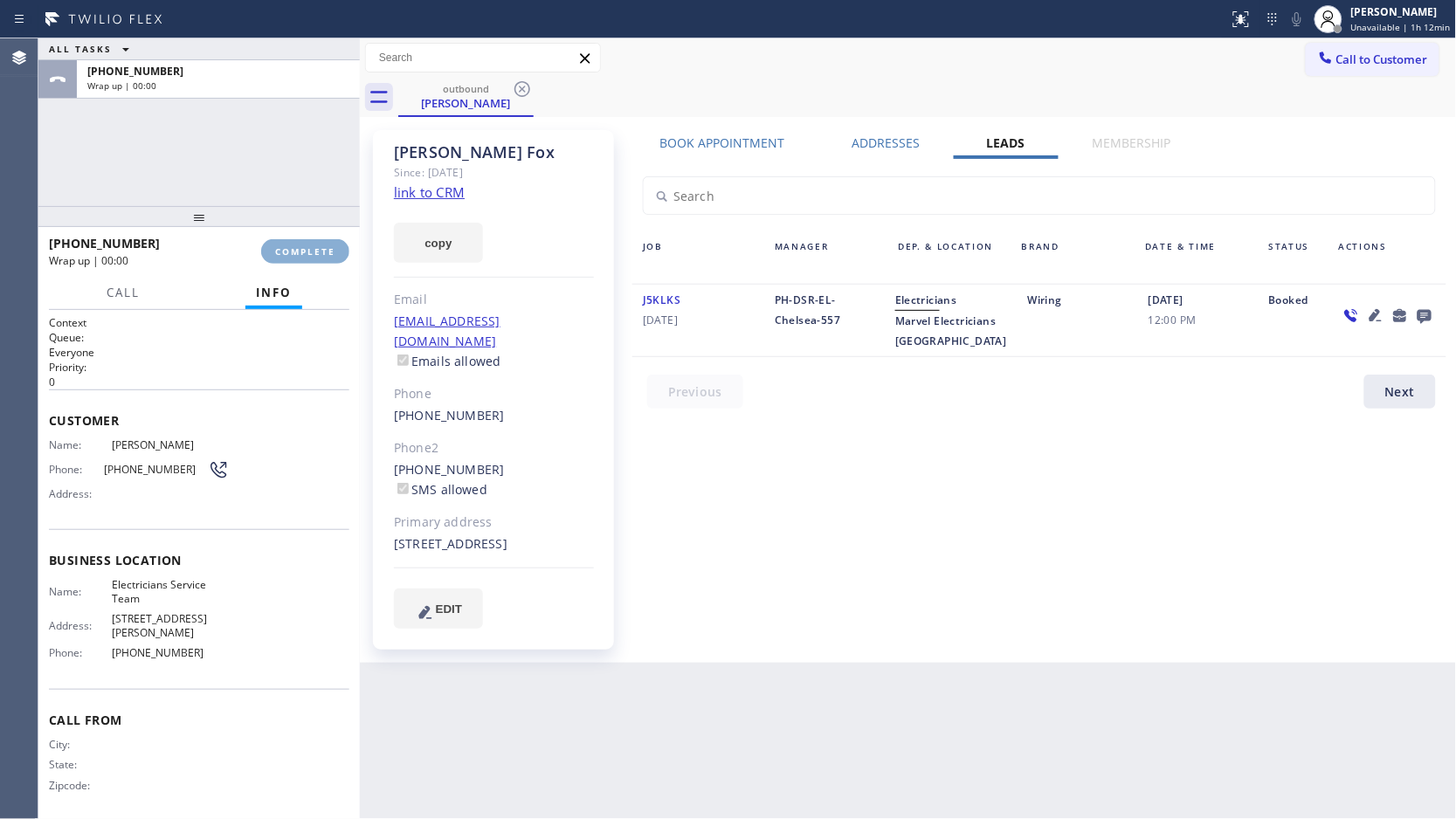 click on "COMPLETE" at bounding box center (305, 251) 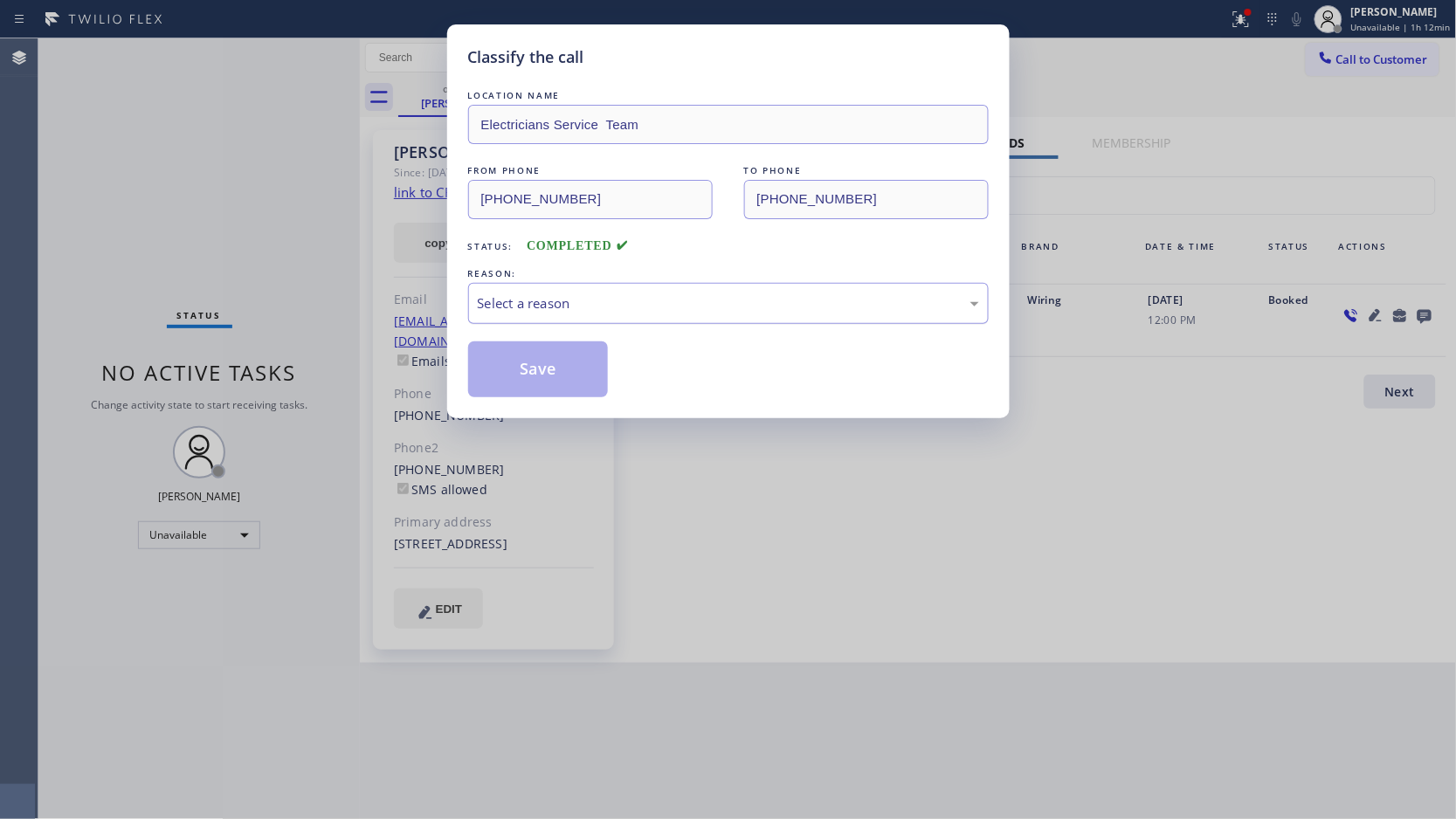 click on "Select a reason" at bounding box center (728, 303) 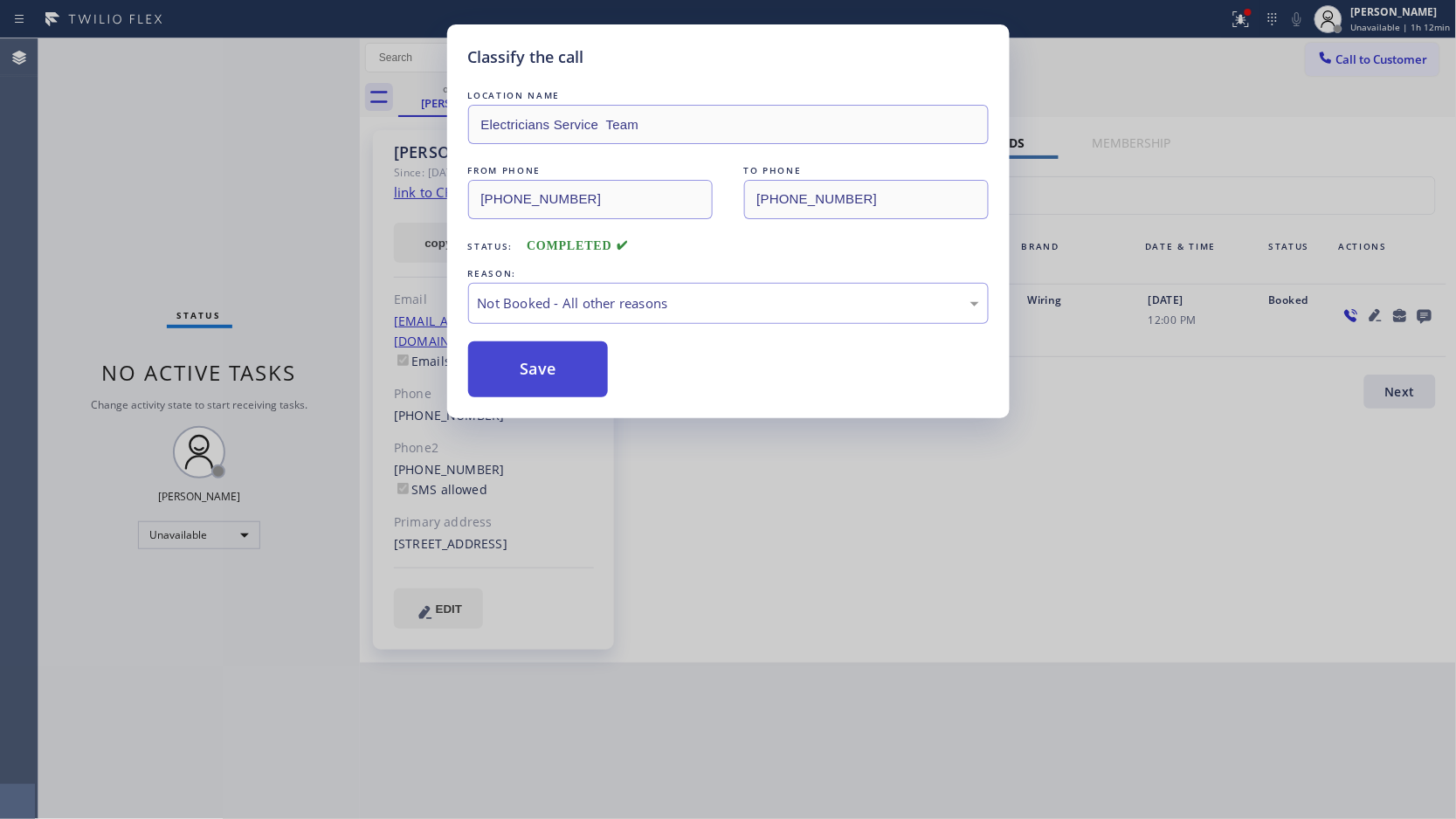 click on "Save" at bounding box center [538, 369] 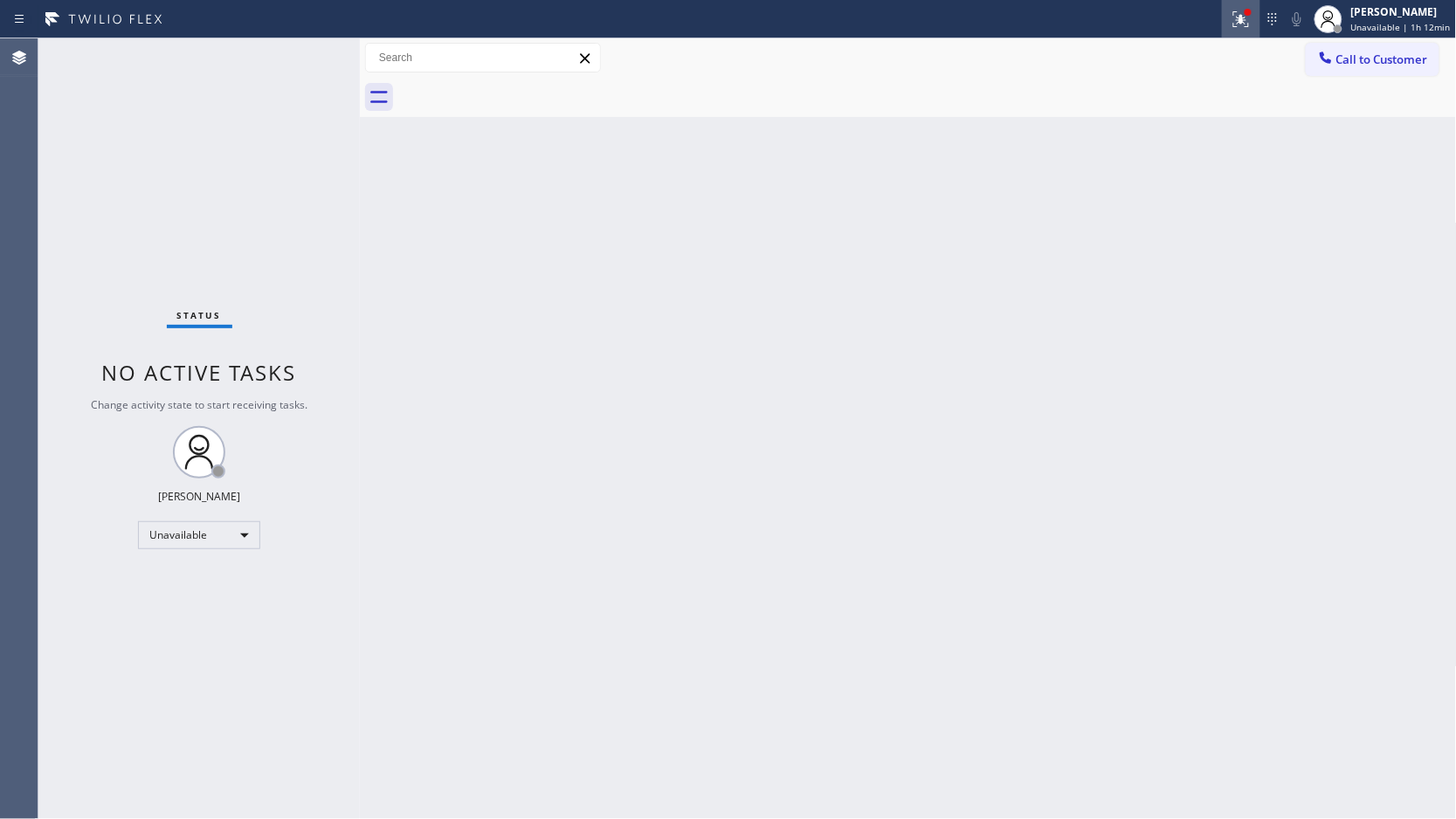 click 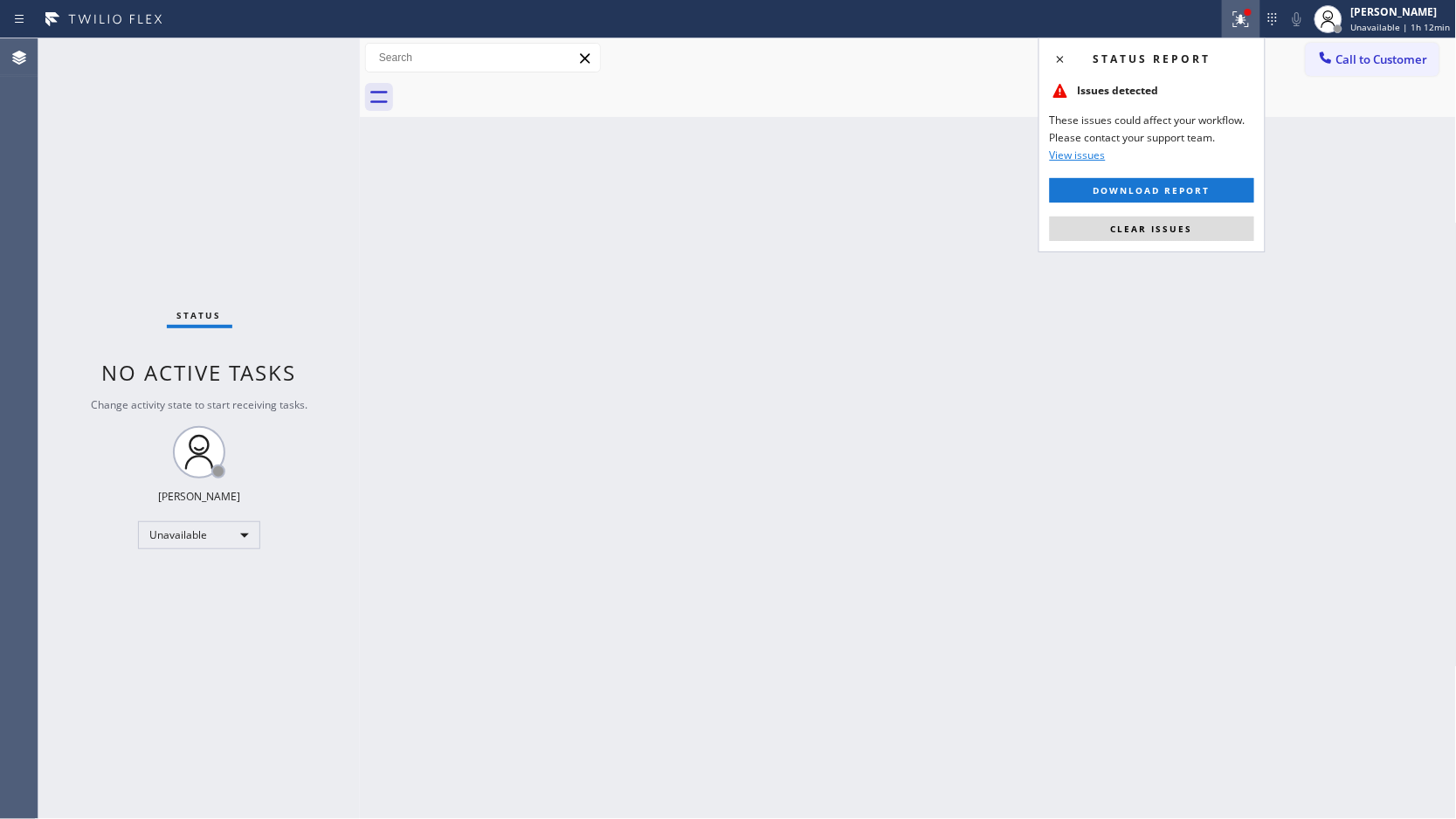 click on "Clear issues" at bounding box center (1152, 229) 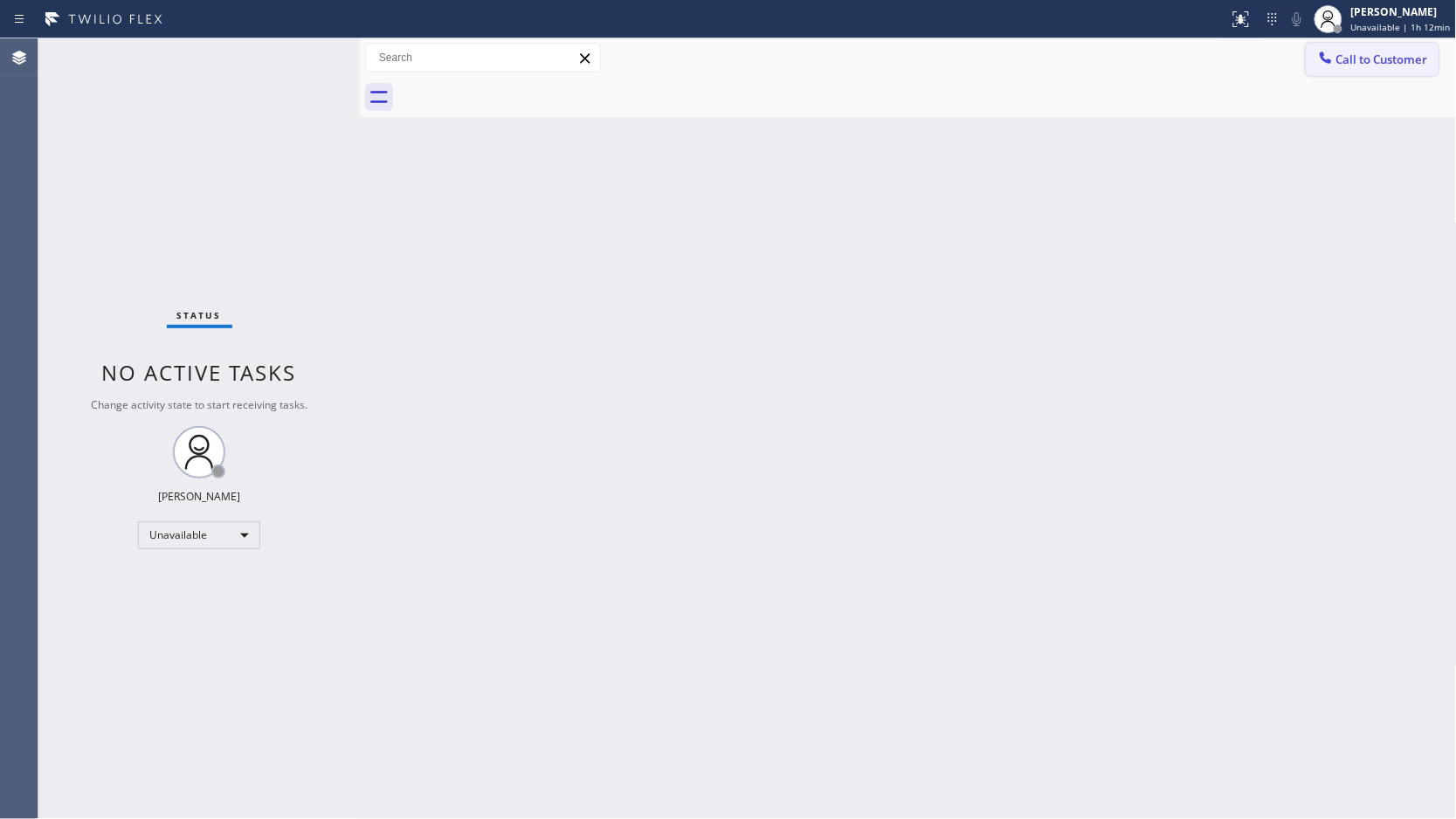 click on "Call to Customer" at bounding box center (1372, 59) 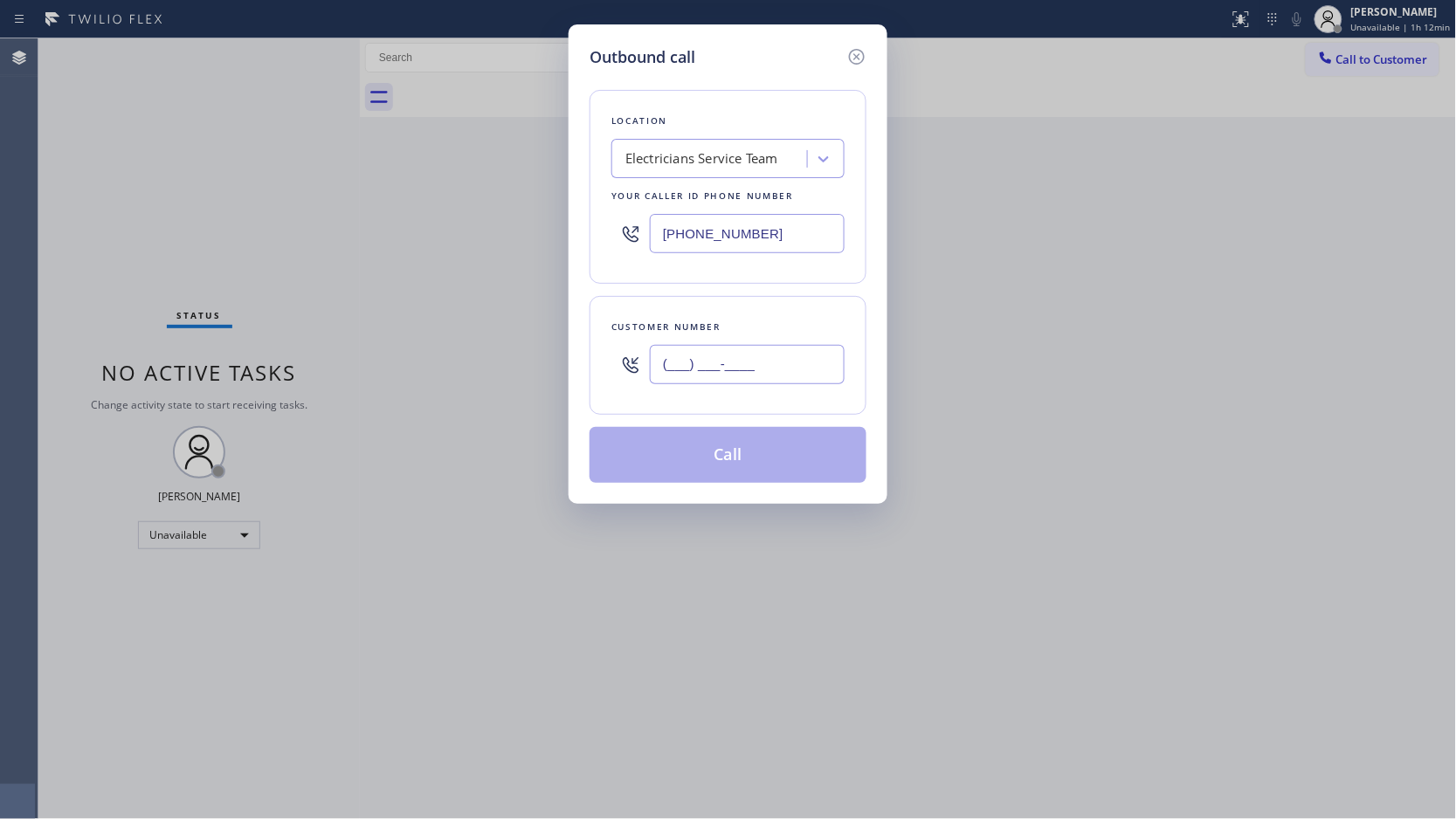 drag, startPoint x: 807, startPoint y: 354, endPoint x: 807, endPoint y: 369, distance: 15 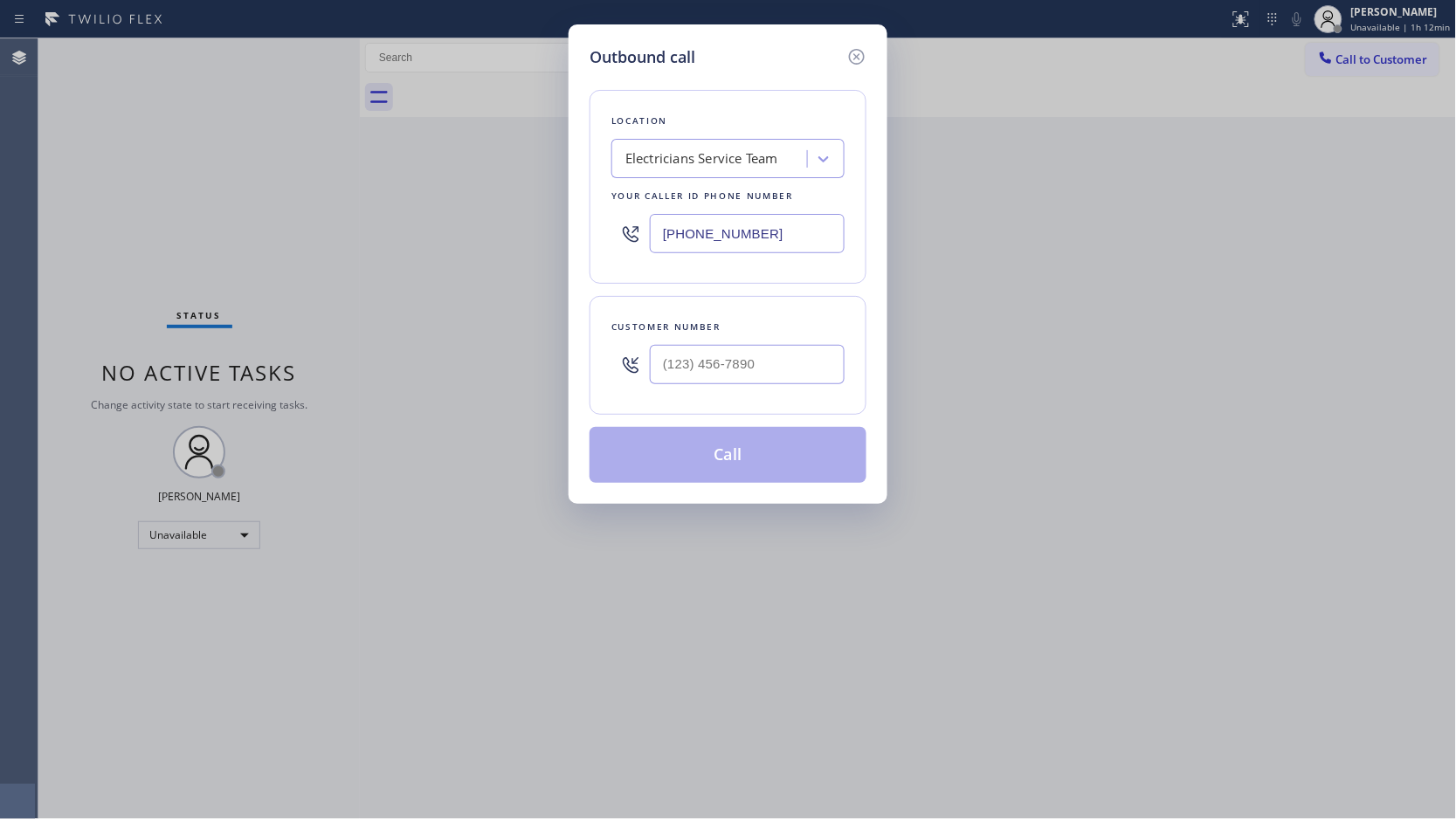 click 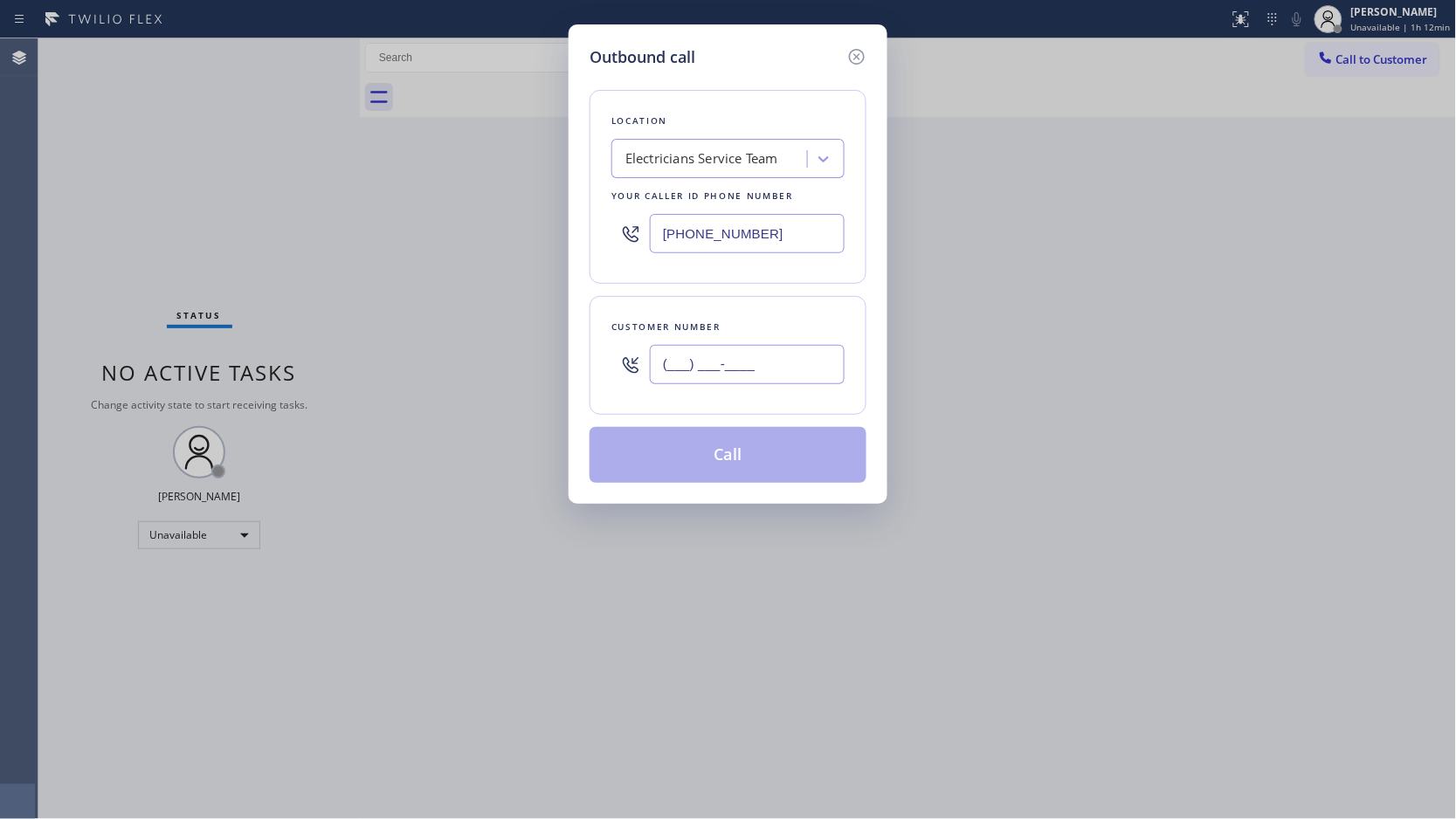click on "(___) ___-____" at bounding box center (747, 364) 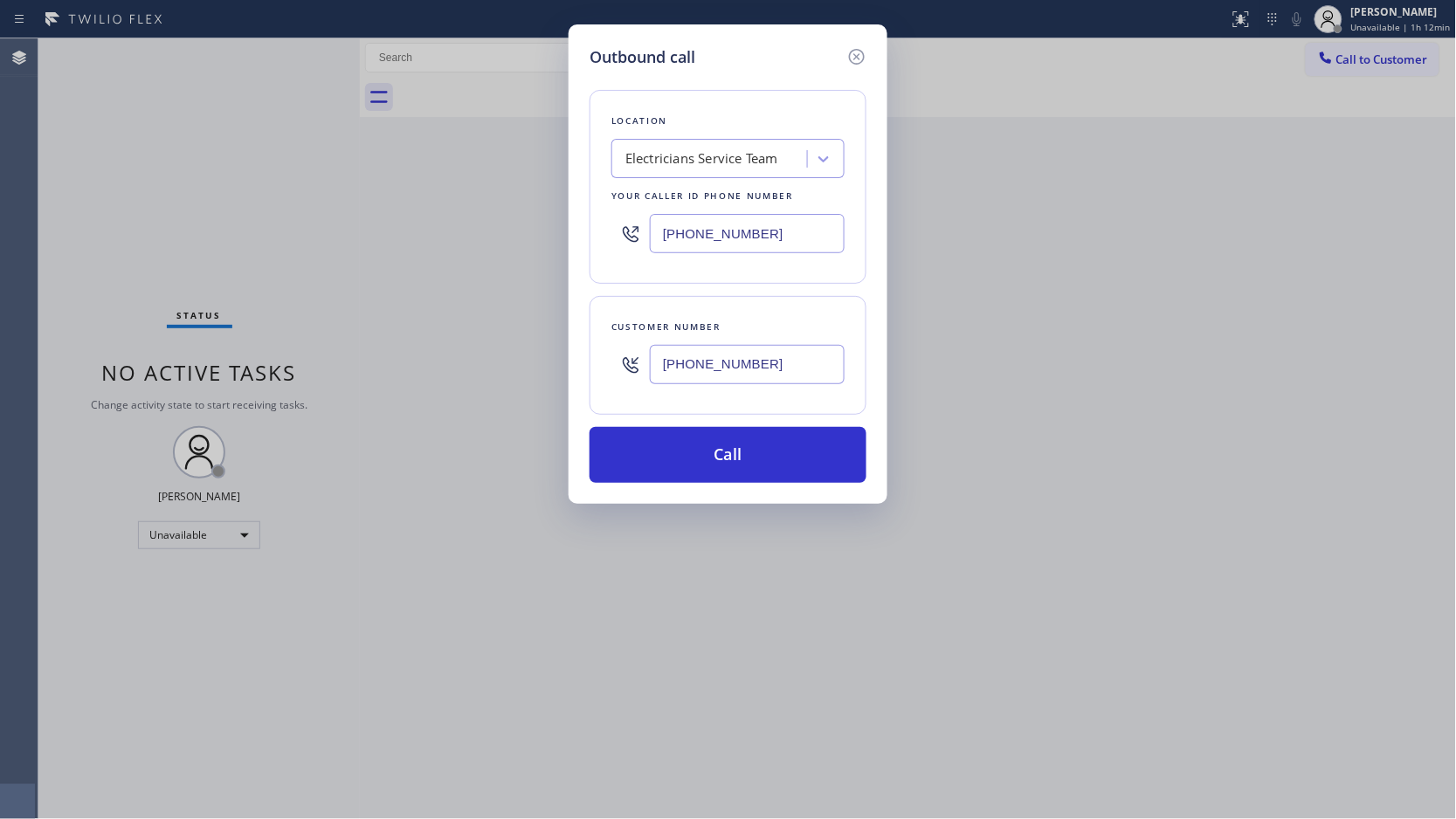 type on "[PHONE_NUMBER]" 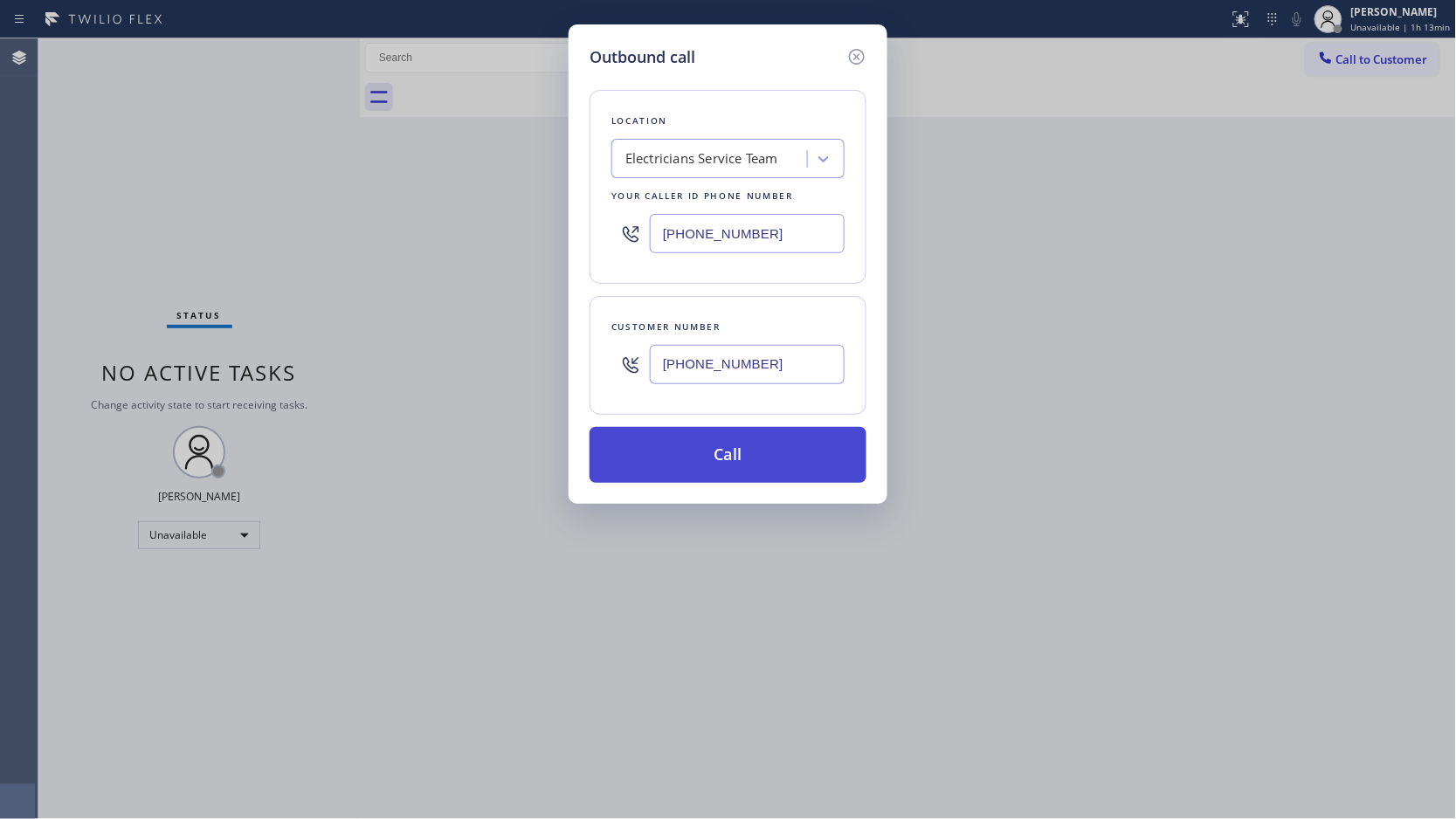 click on "Call" at bounding box center [728, 455] 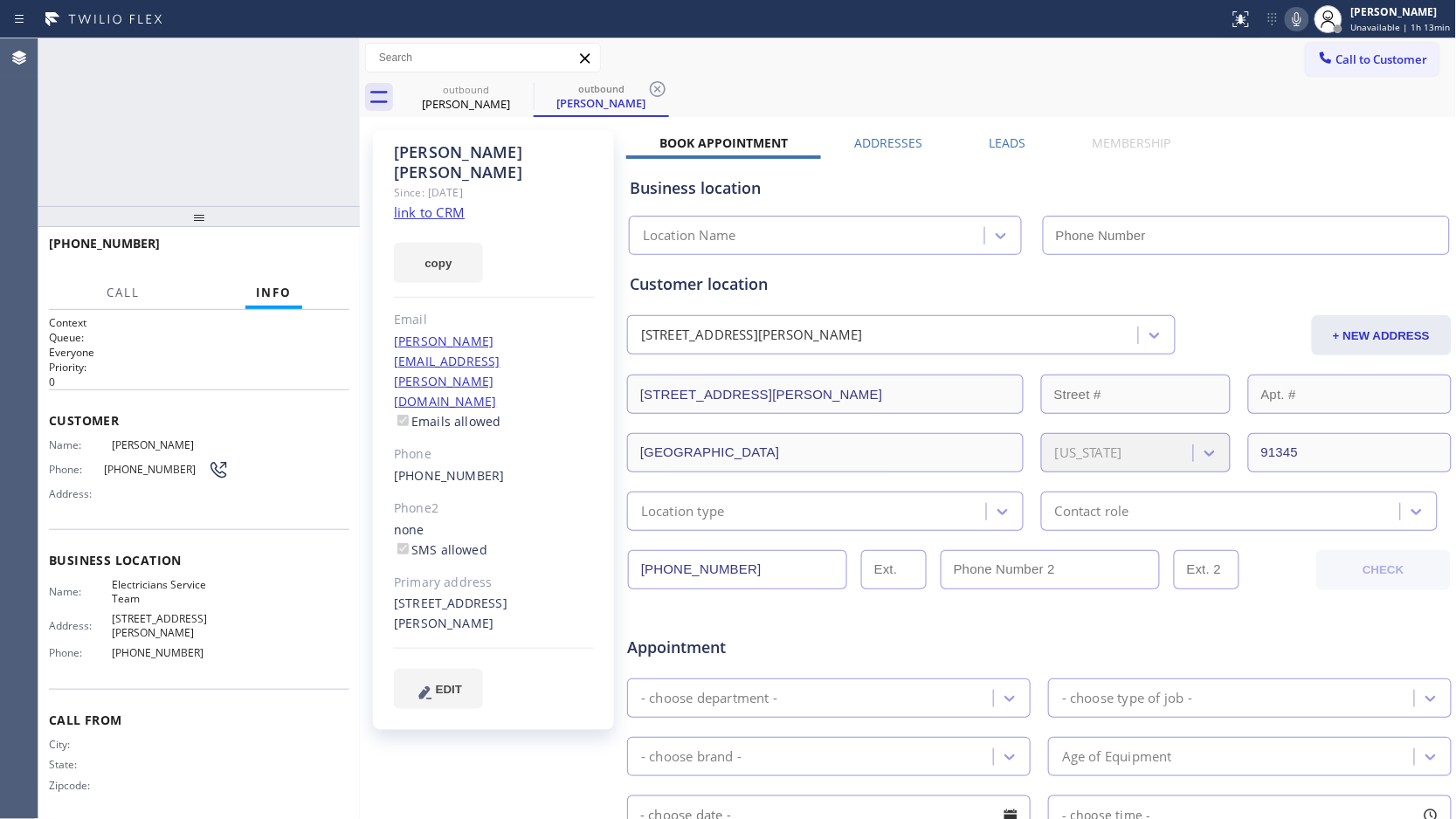 type on "[PHONE_NUMBER]" 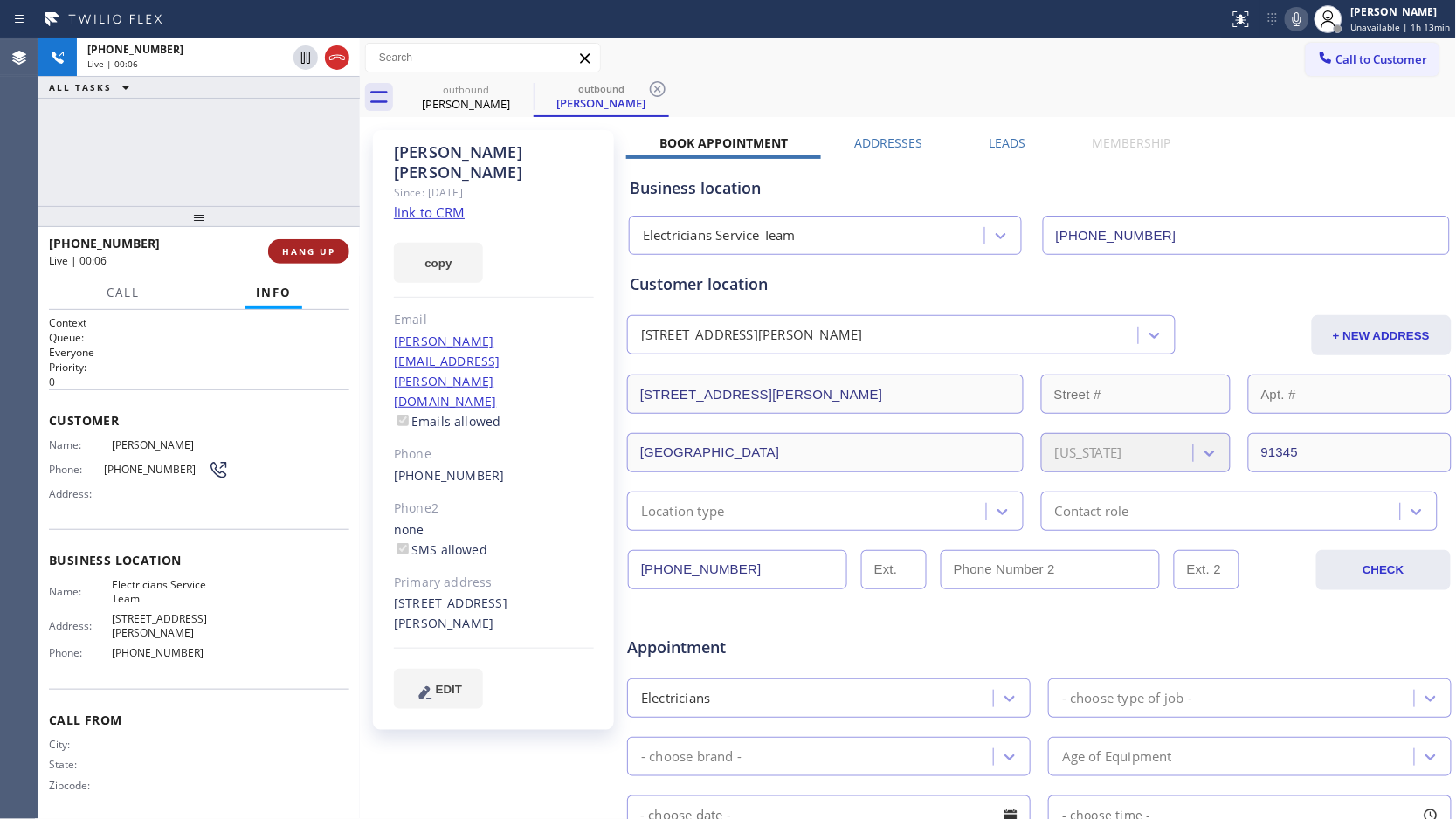 click on "HANG UP" at bounding box center (308, 251) 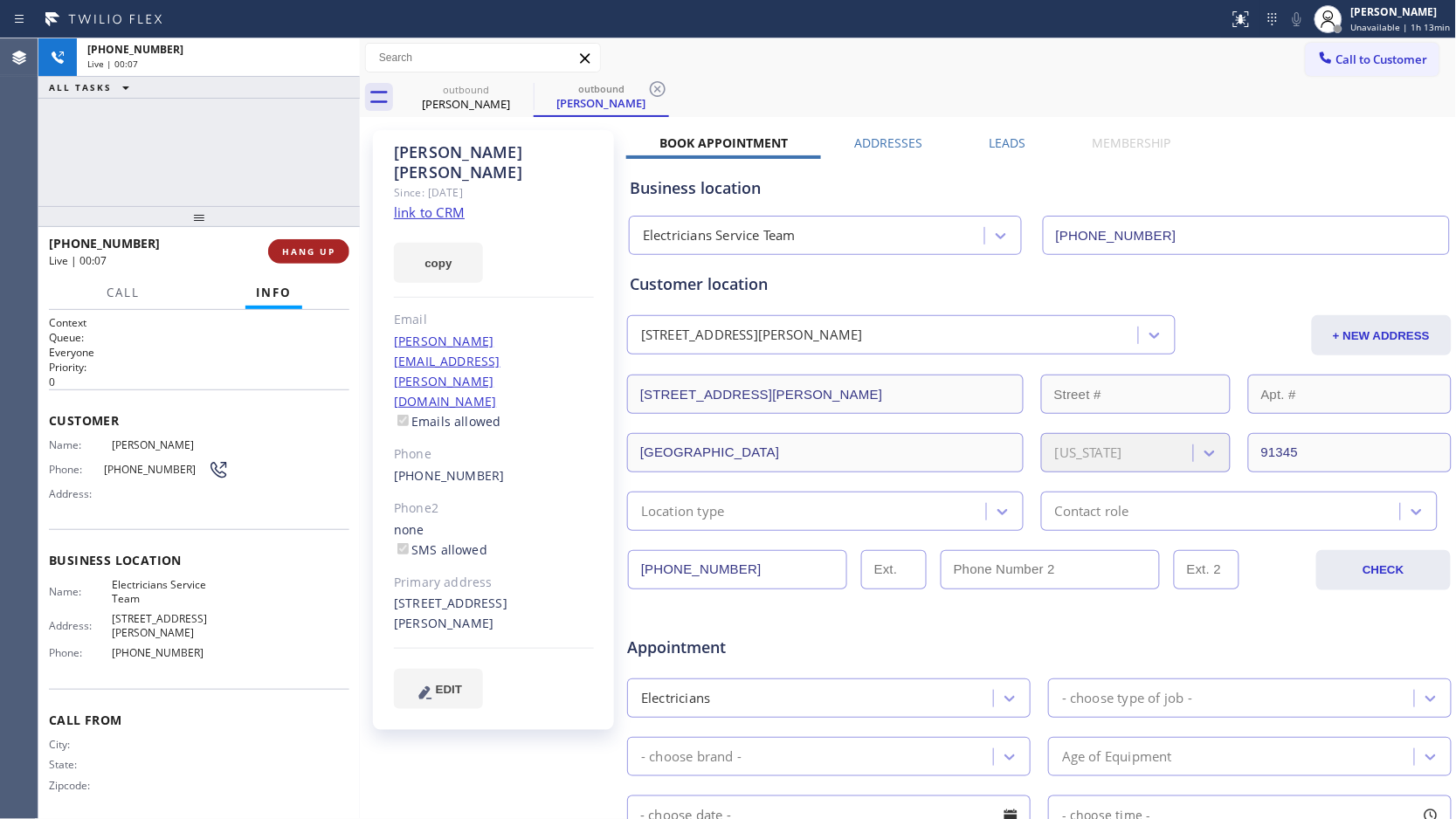 click on "HANG UP" at bounding box center [308, 251] 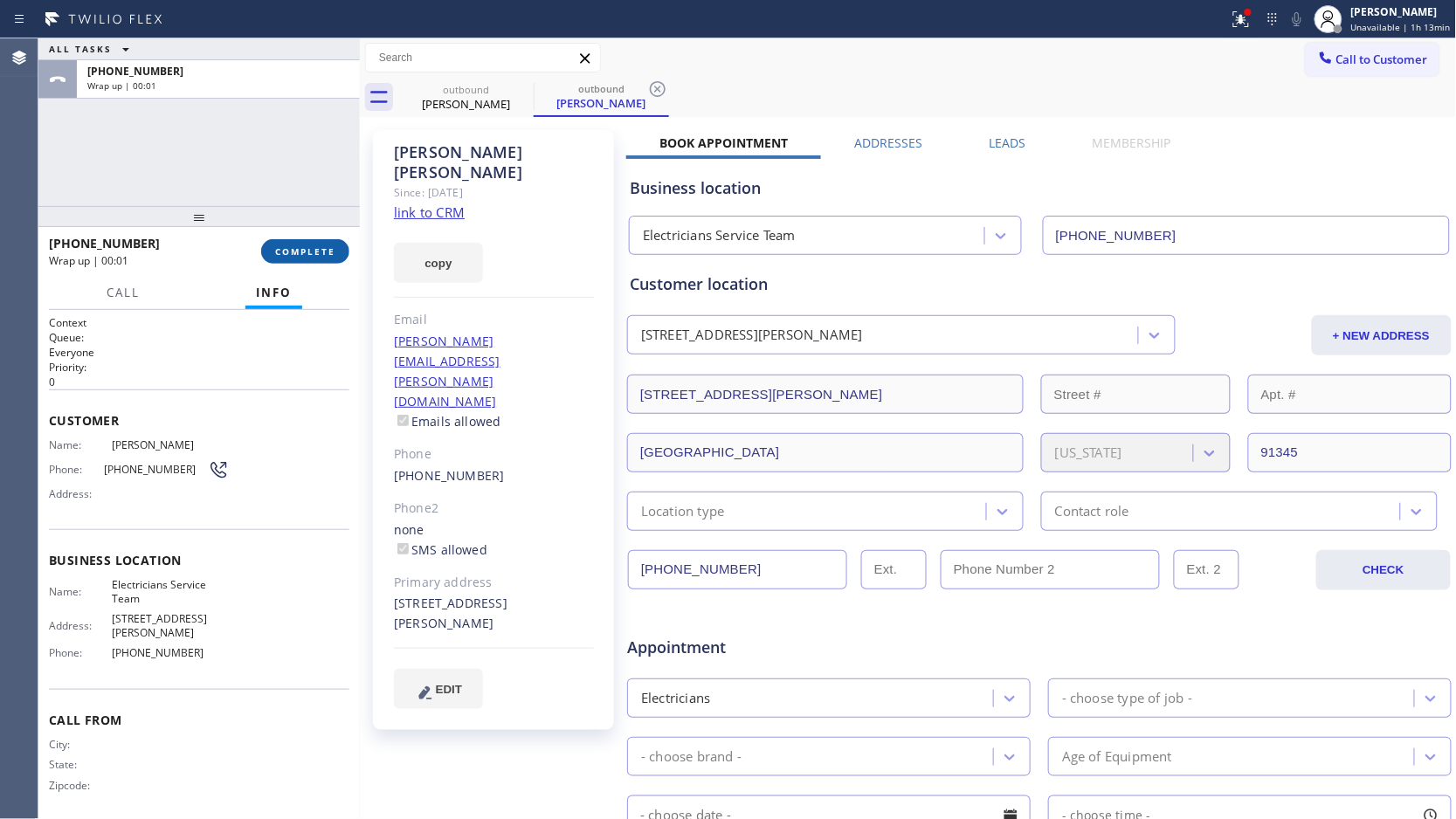 click on "COMPLETE" at bounding box center [305, 251] 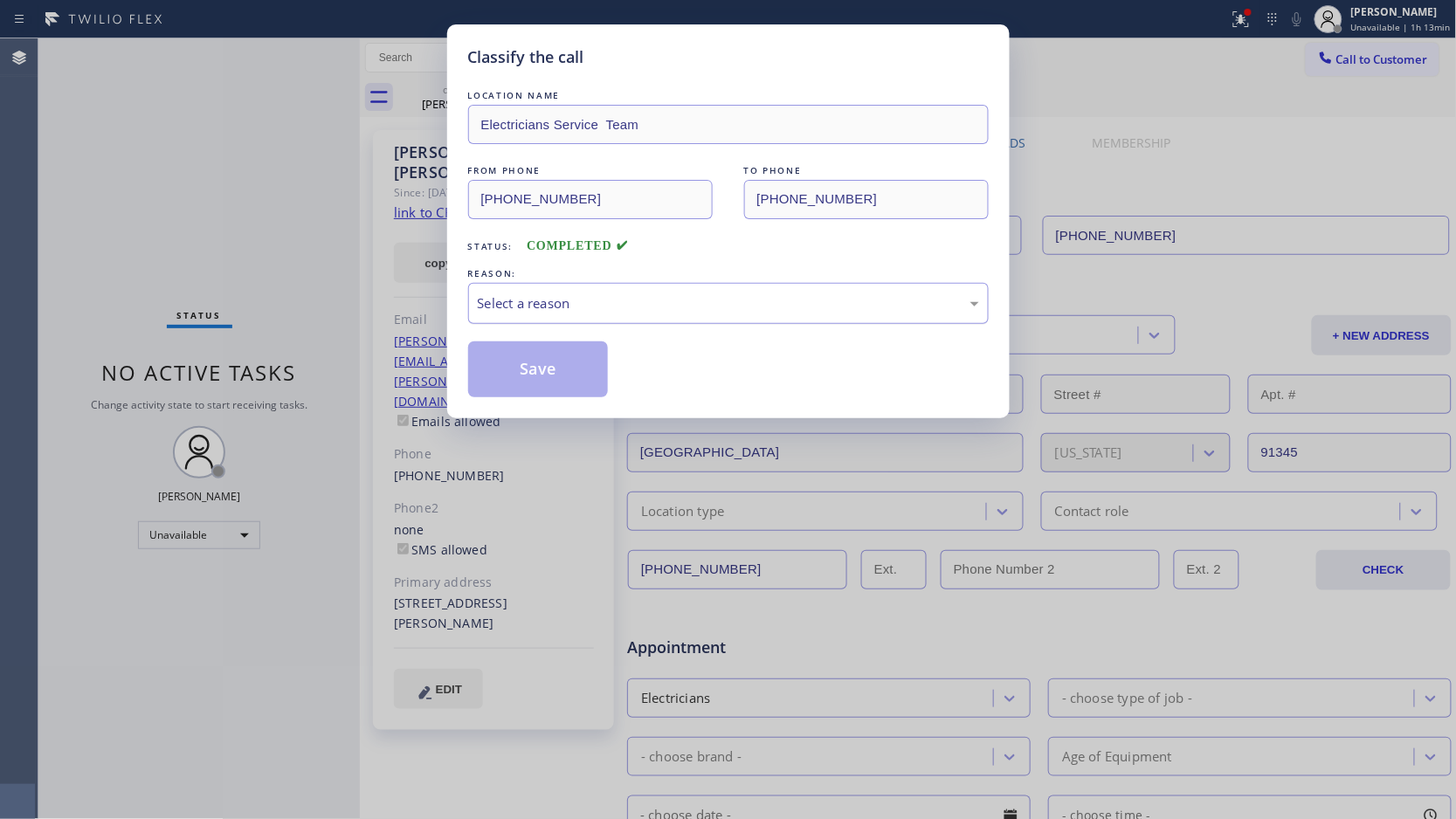 click on "Select a reason" at bounding box center (728, 303) 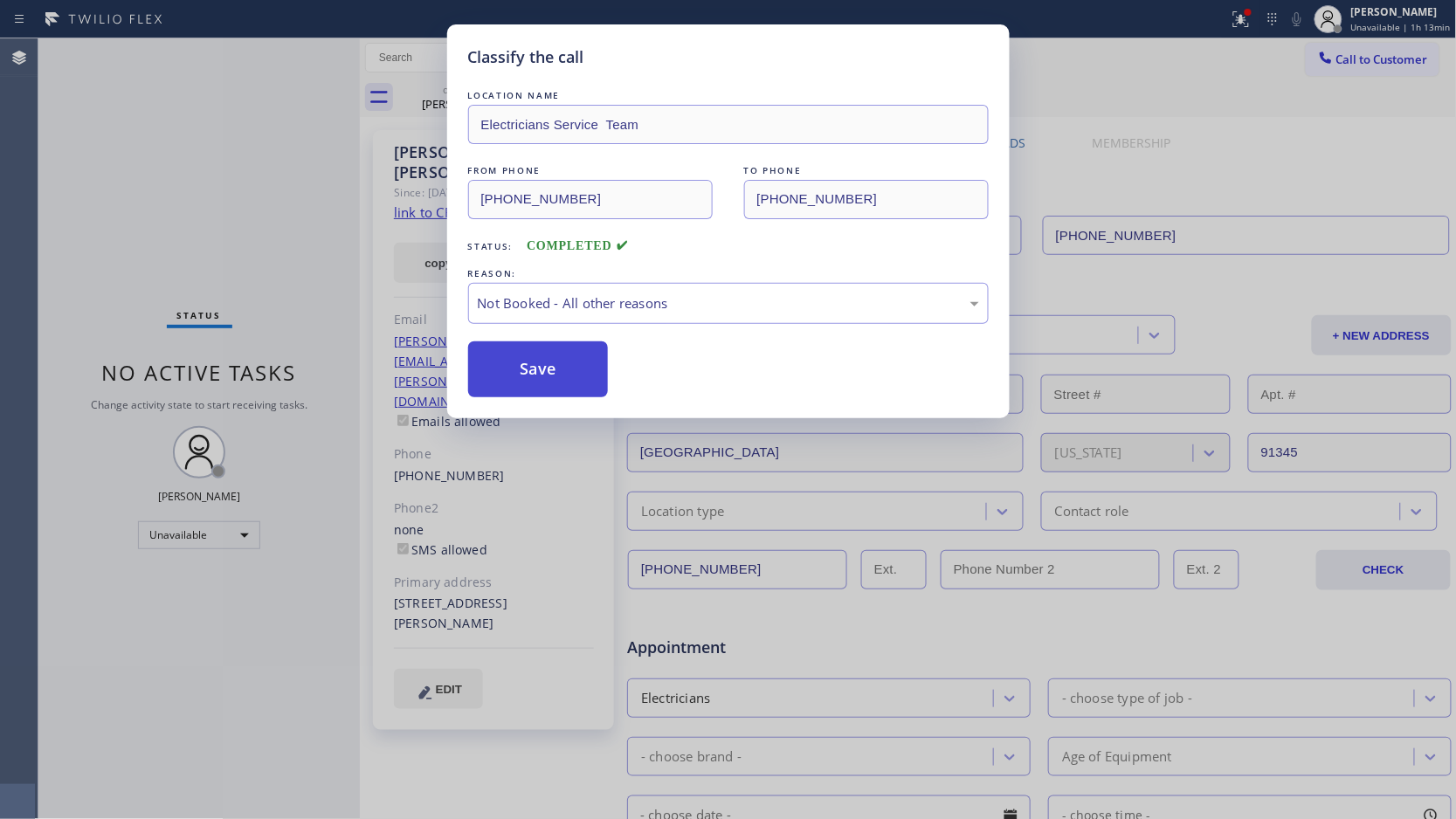 click on "Save" at bounding box center (538, 369) 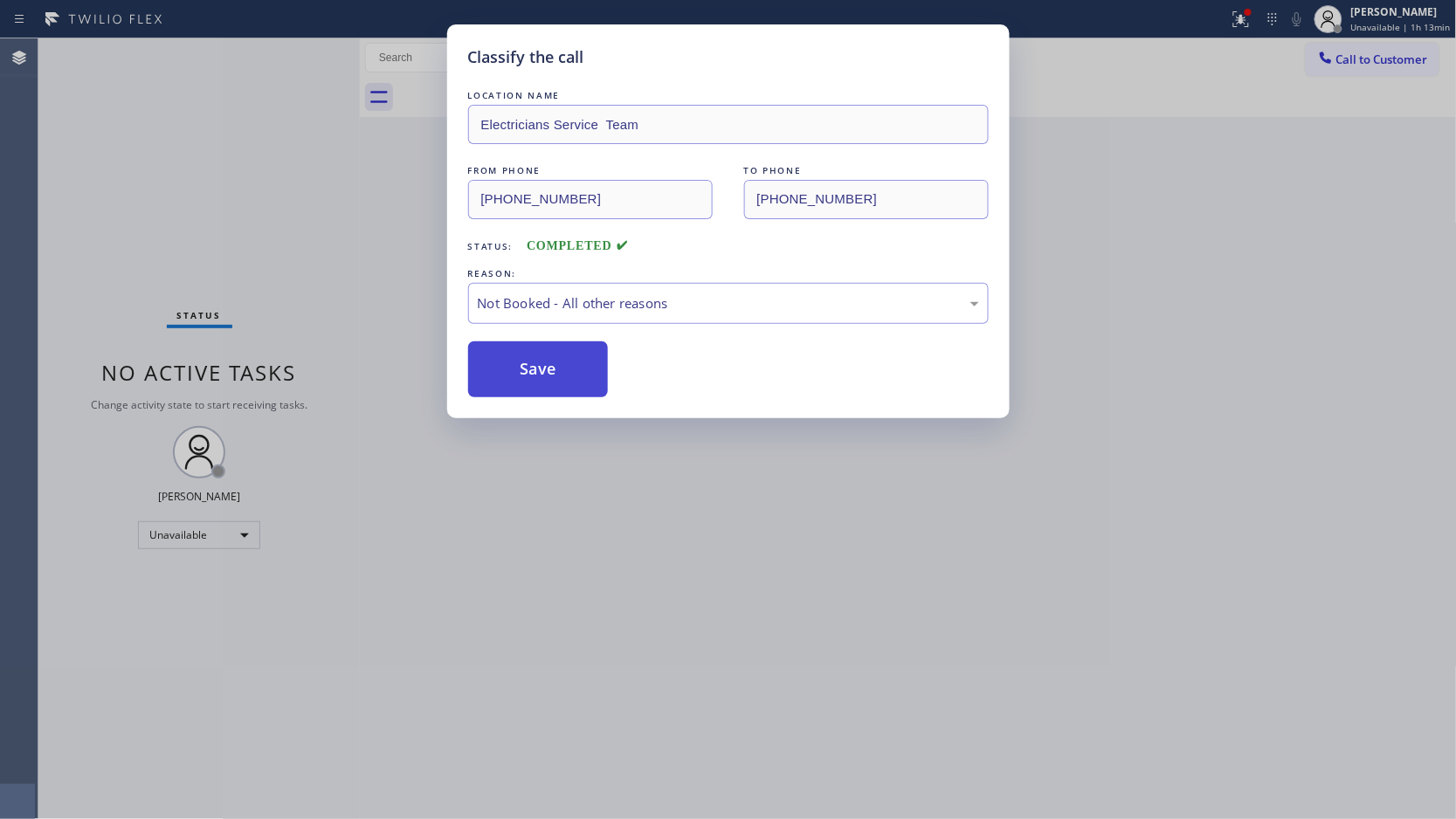 click on "Save" at bounding box center (538, 369) 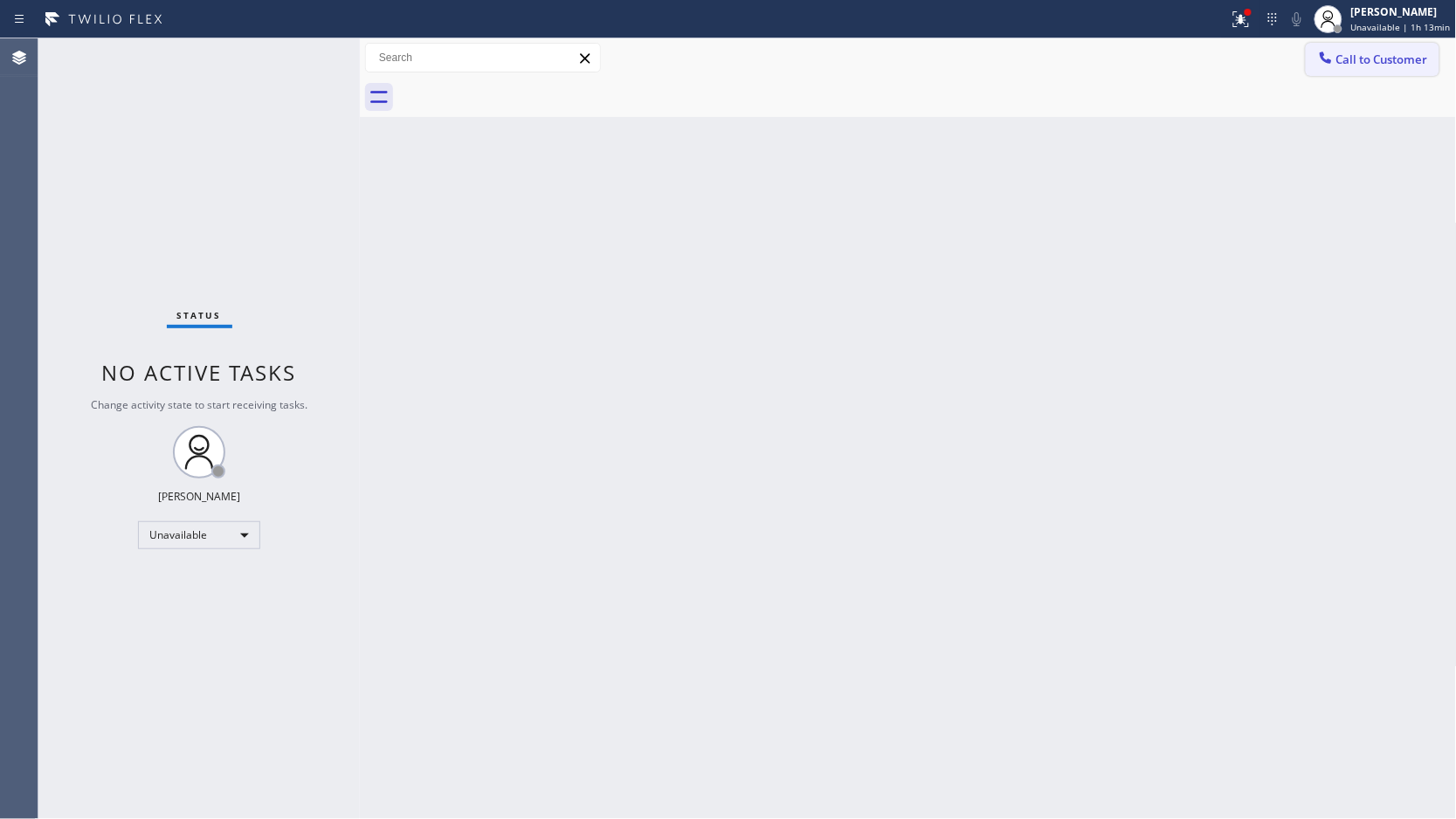 click on "Call to Customer" at bounding box center [1382, 59] 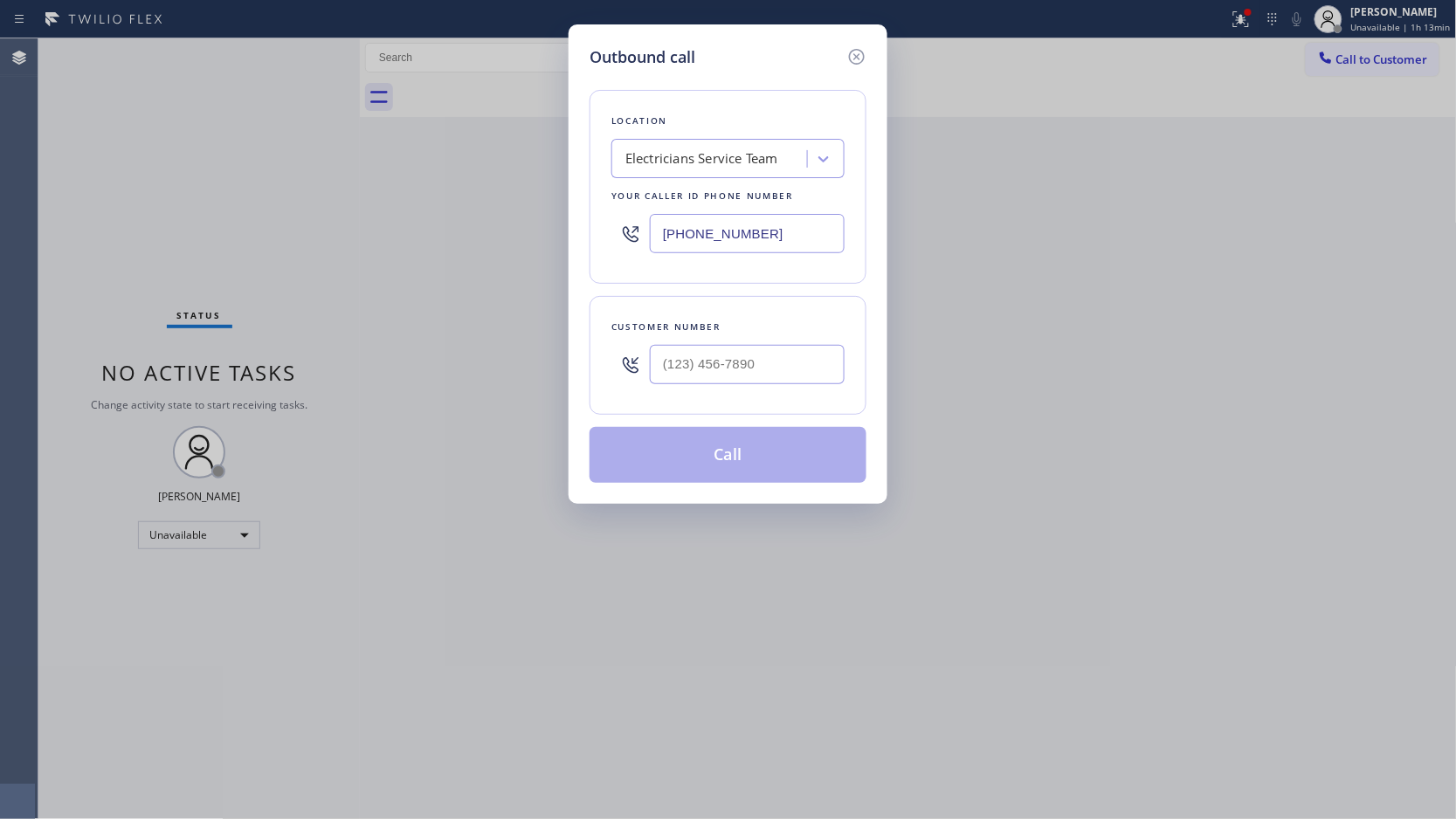 click on "Customer number" at bounding box center (728, 355) 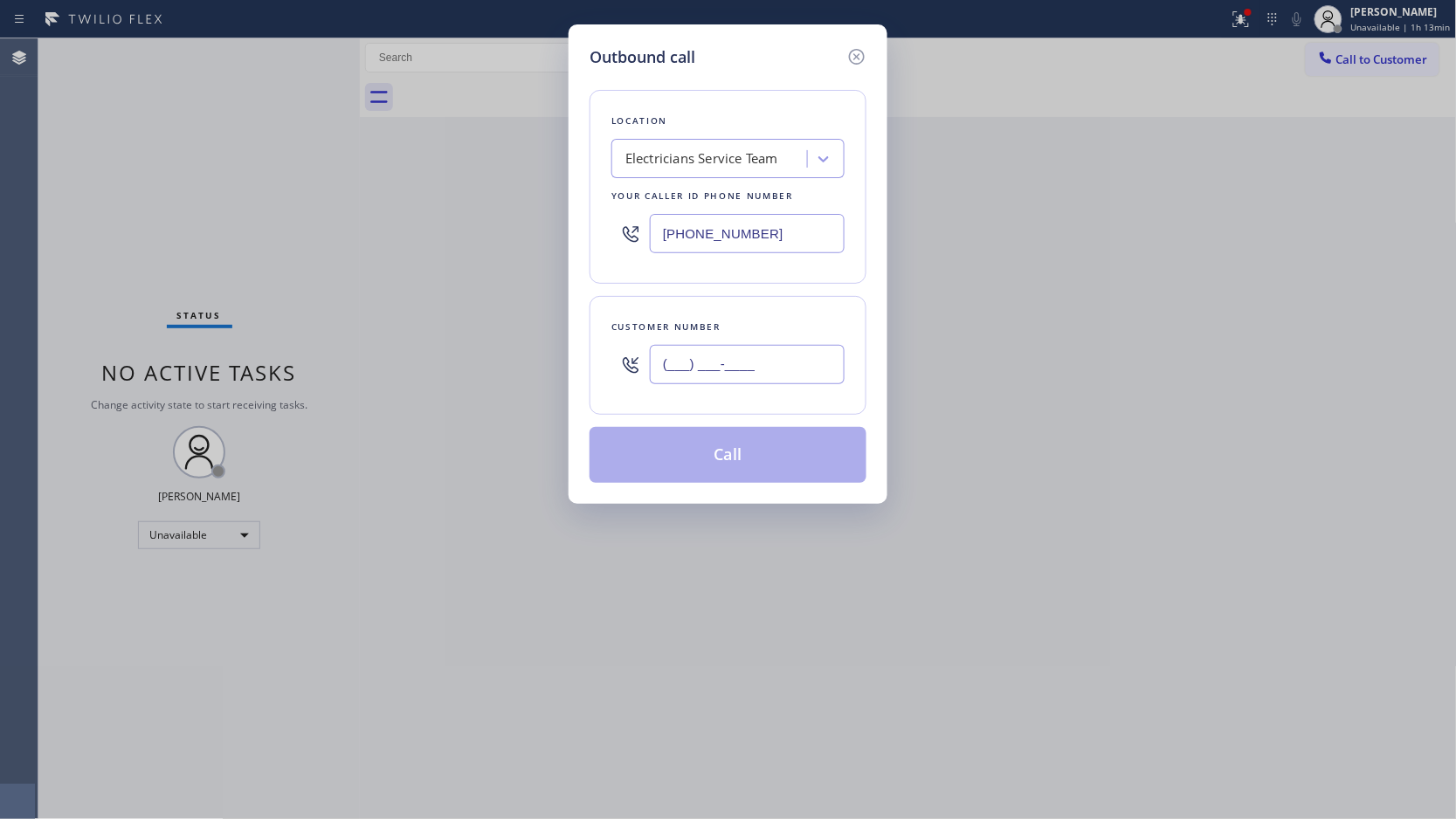paste on "612) 226-4949" 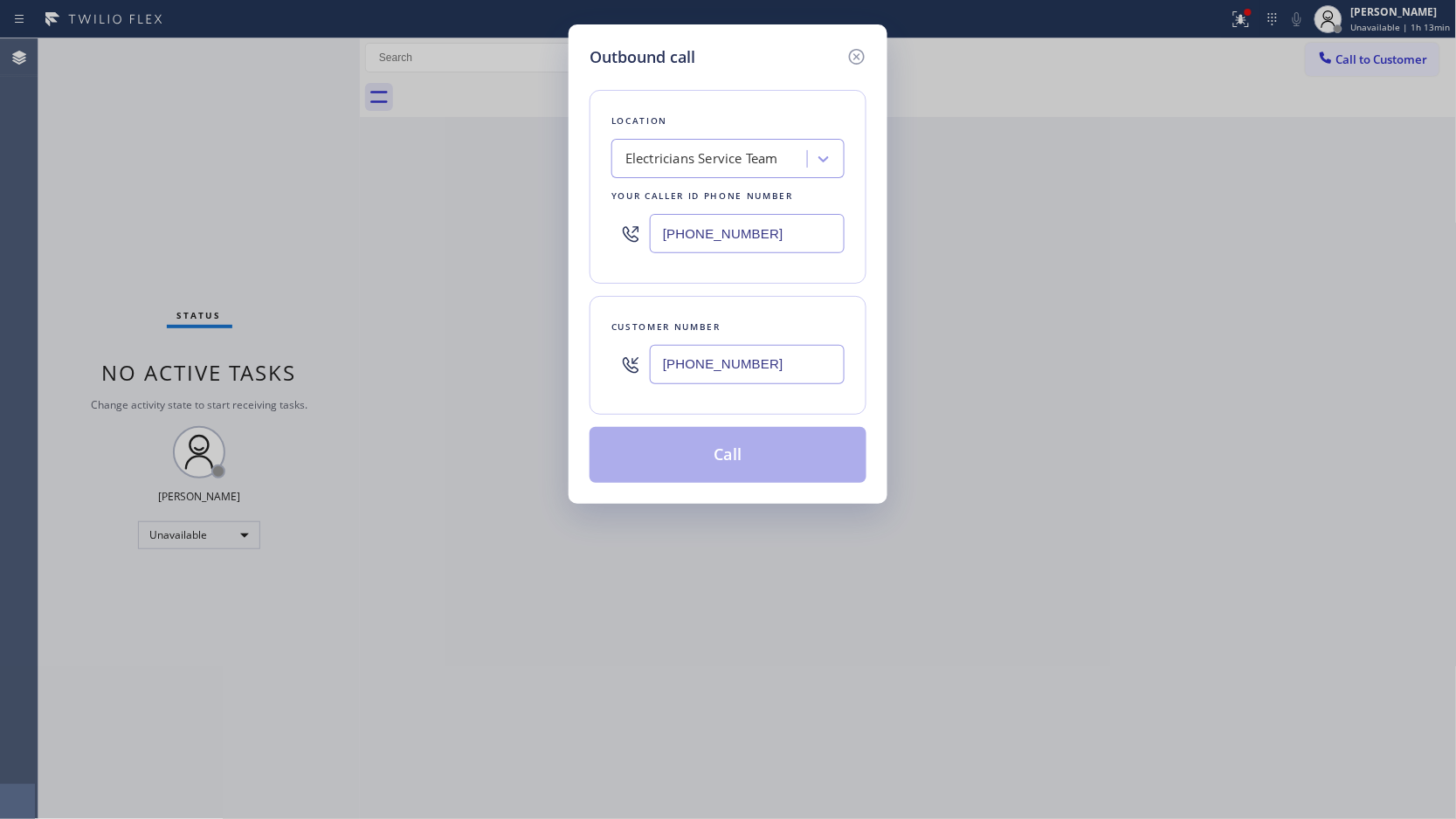 click on "[PHONE_NUMBER]" at bounding box center (747, 364) 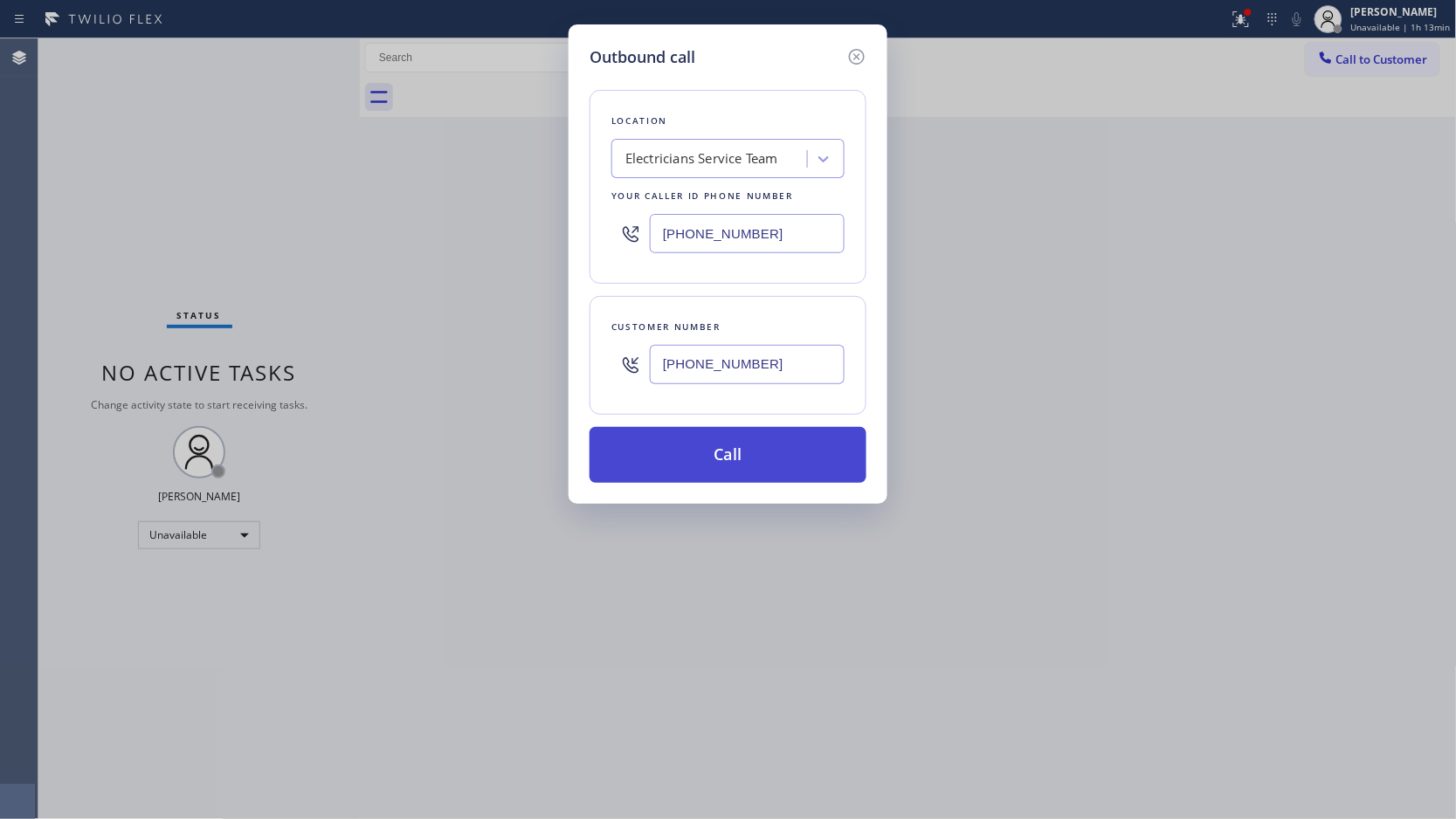 type on "[PHONE_NUMBER]" 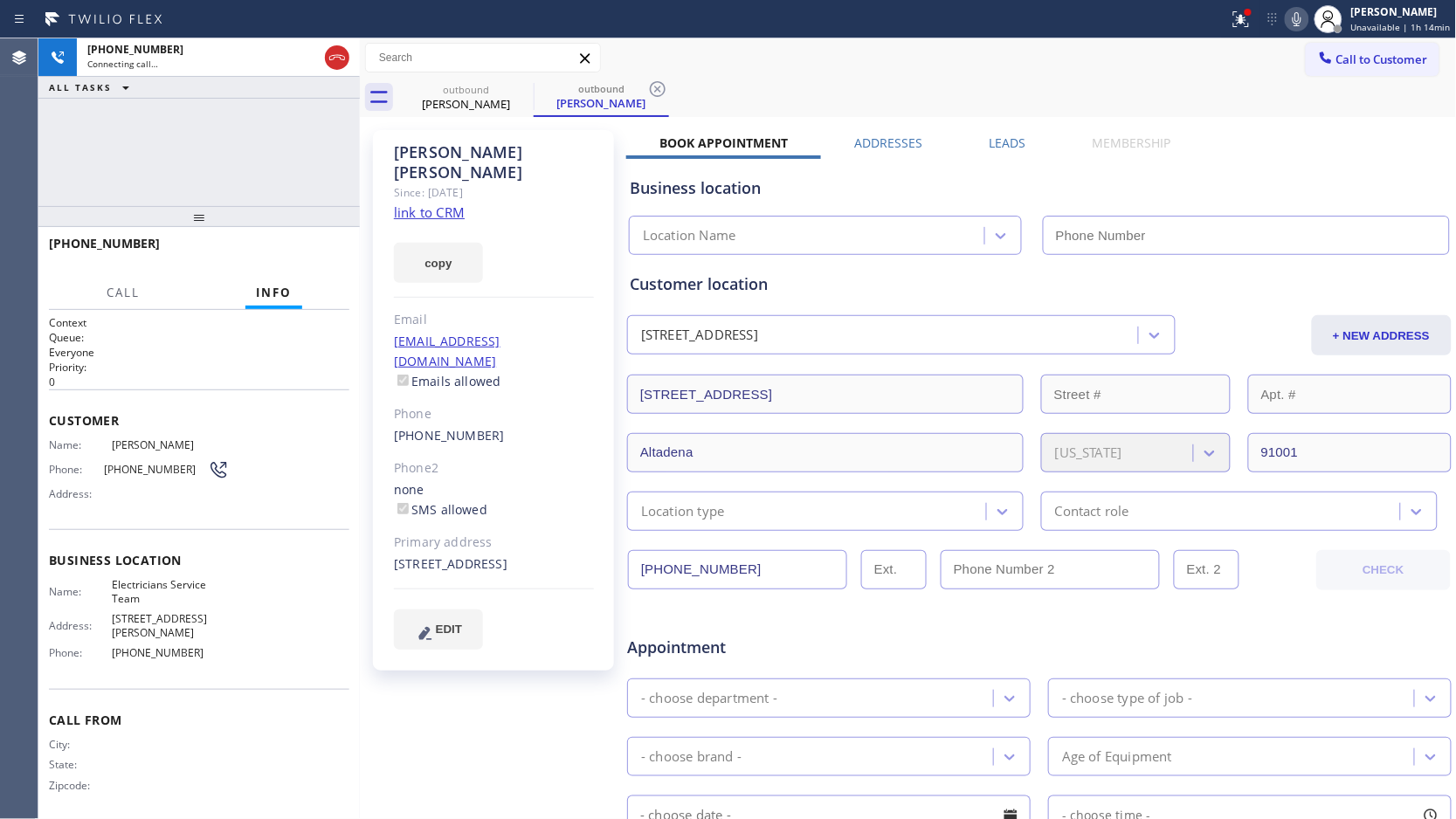 type on "[PHONE_NUMBER]" 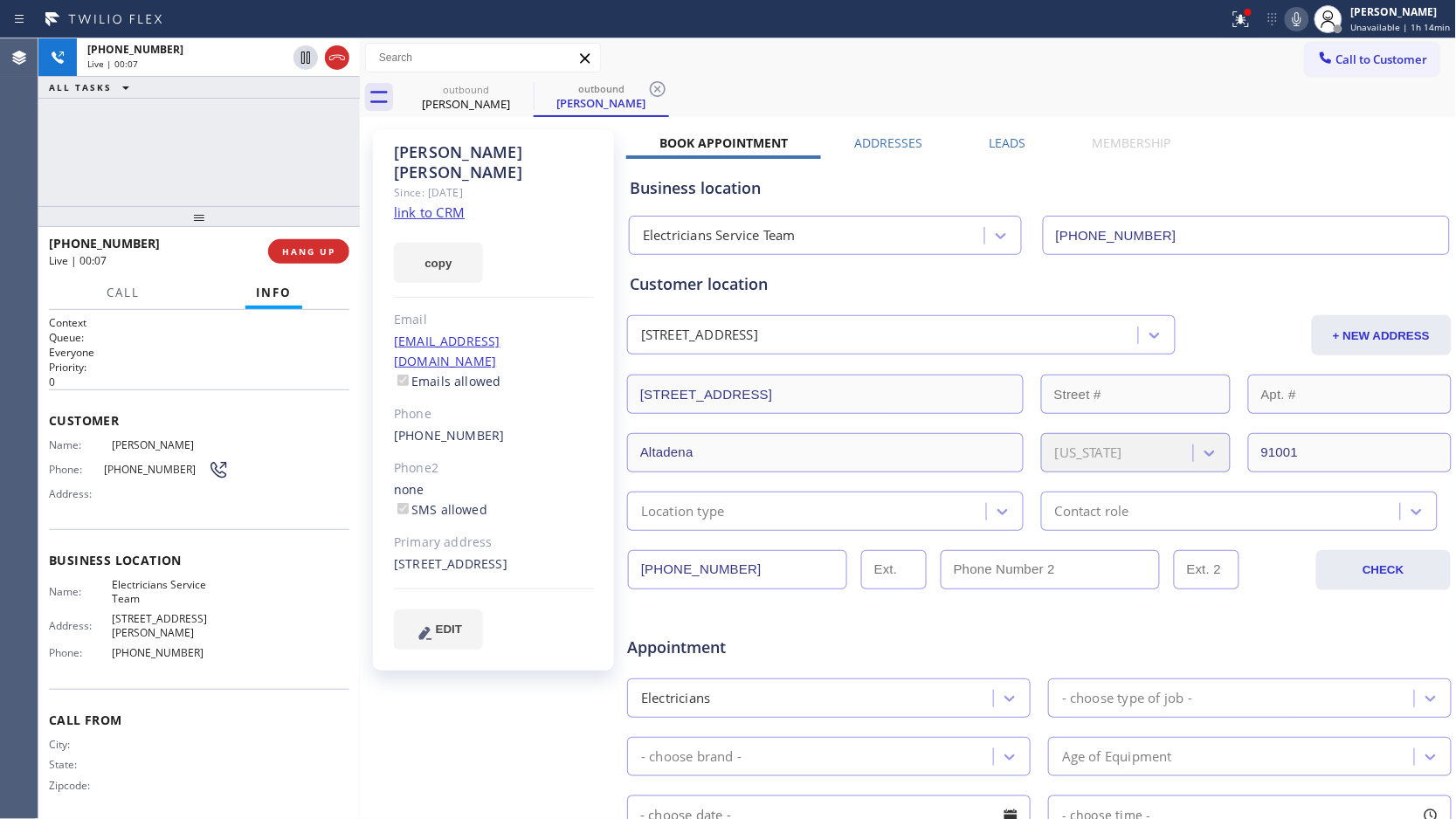 drag, startPoint x: 996, startPoint y: 129, endPoint x: 1009, endPoint y: 137, distance: 15.264338 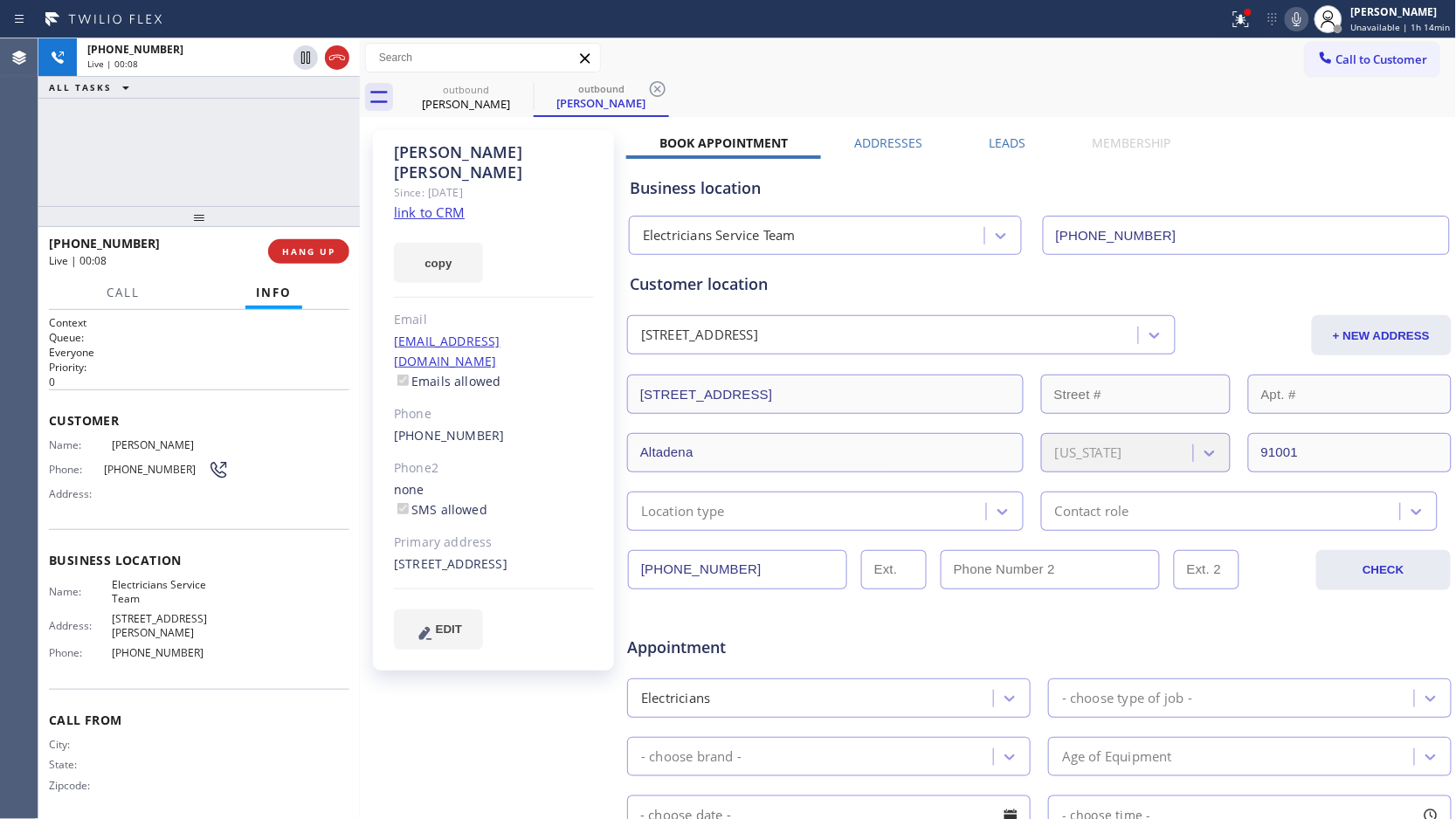click on "Leads" at bounding box center (1008, 142) 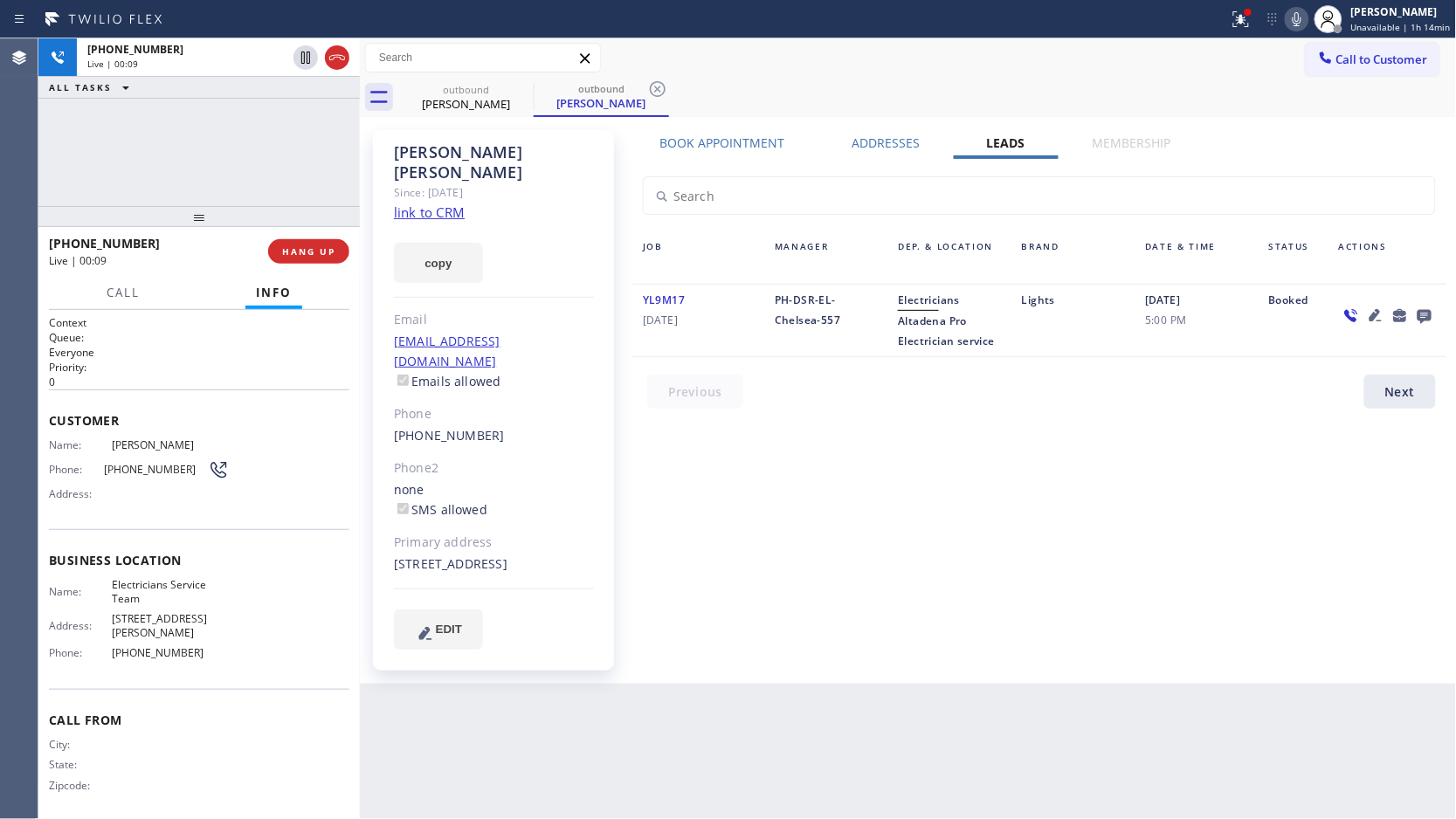 click 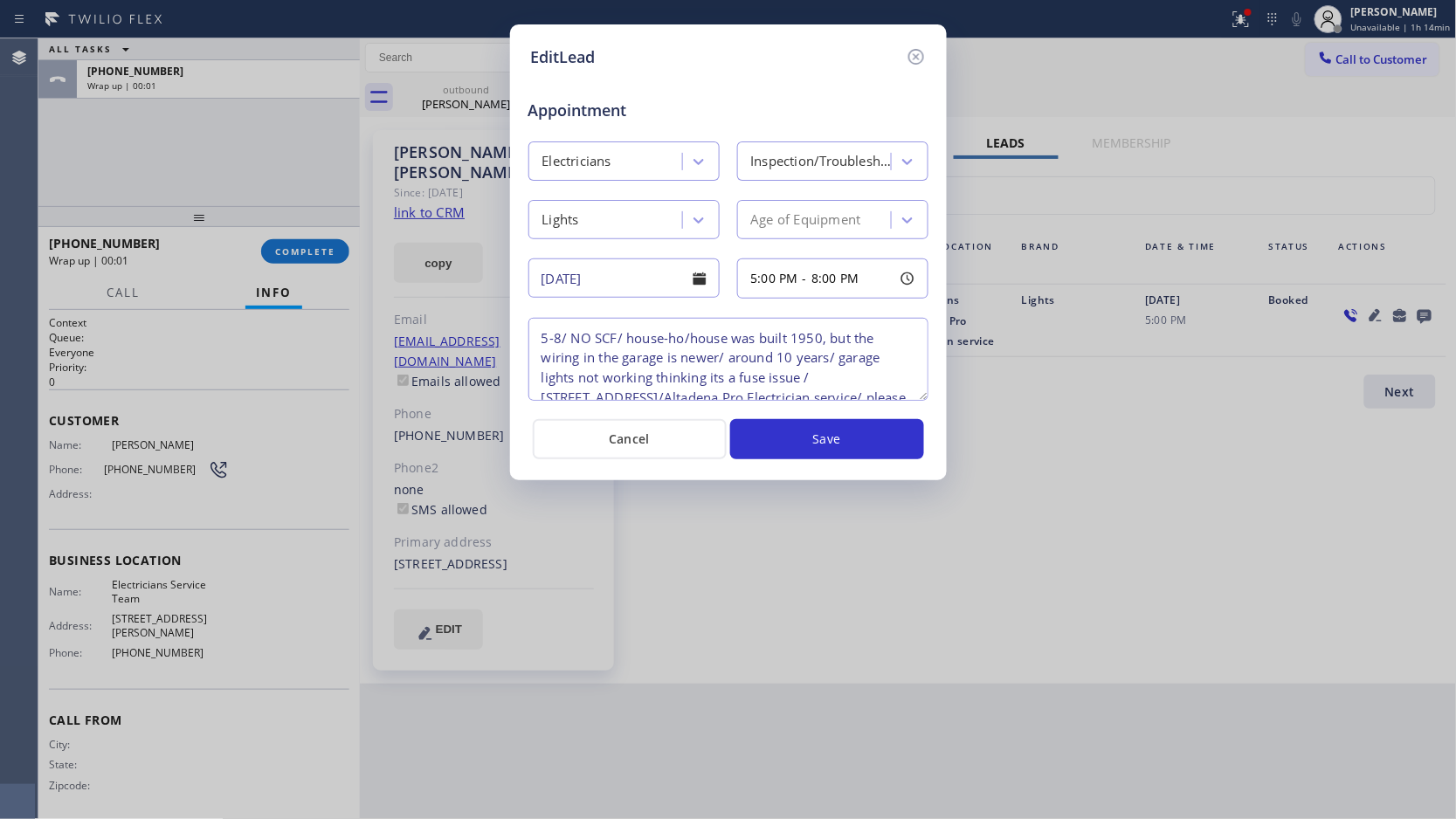 click 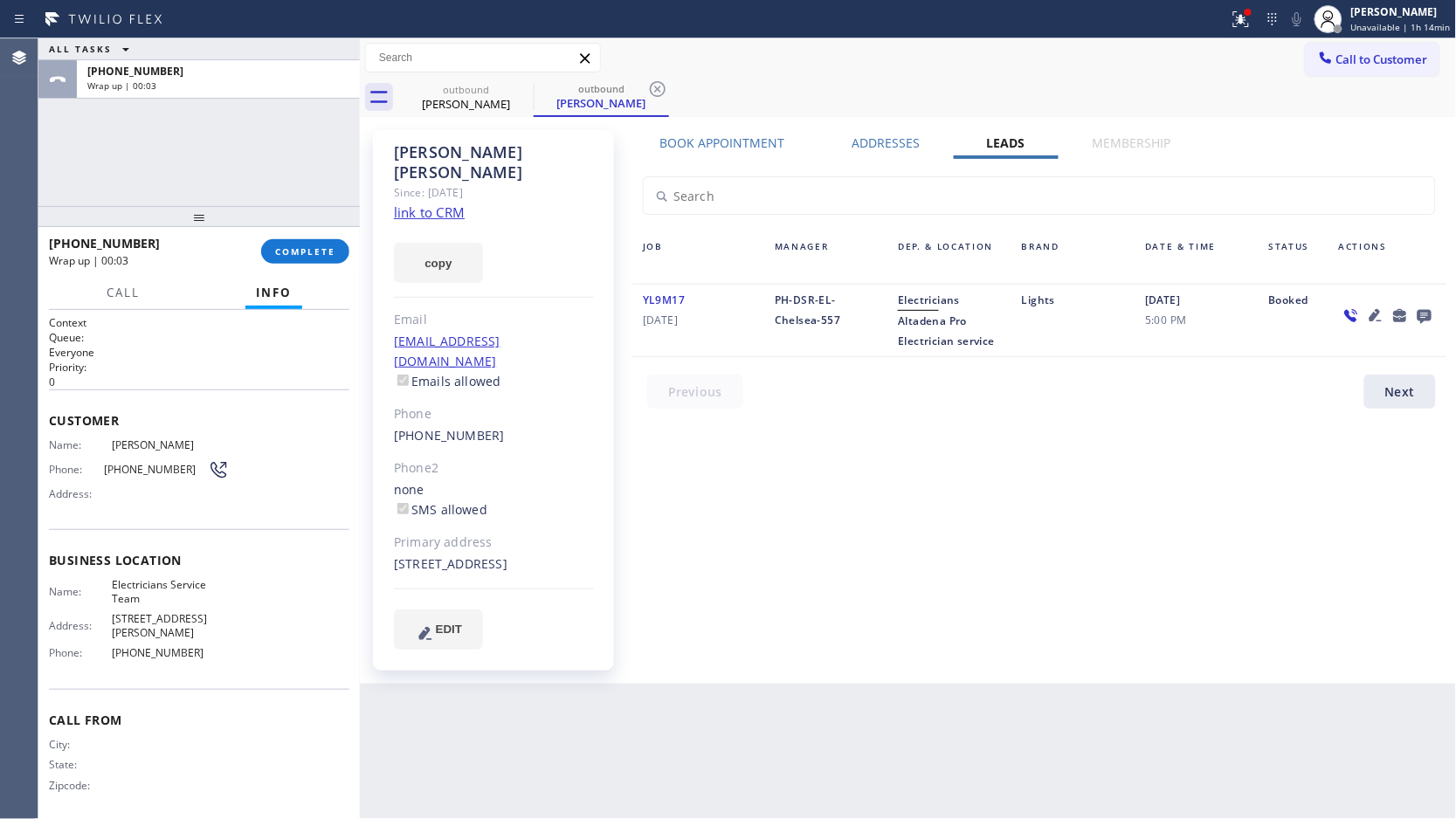 click 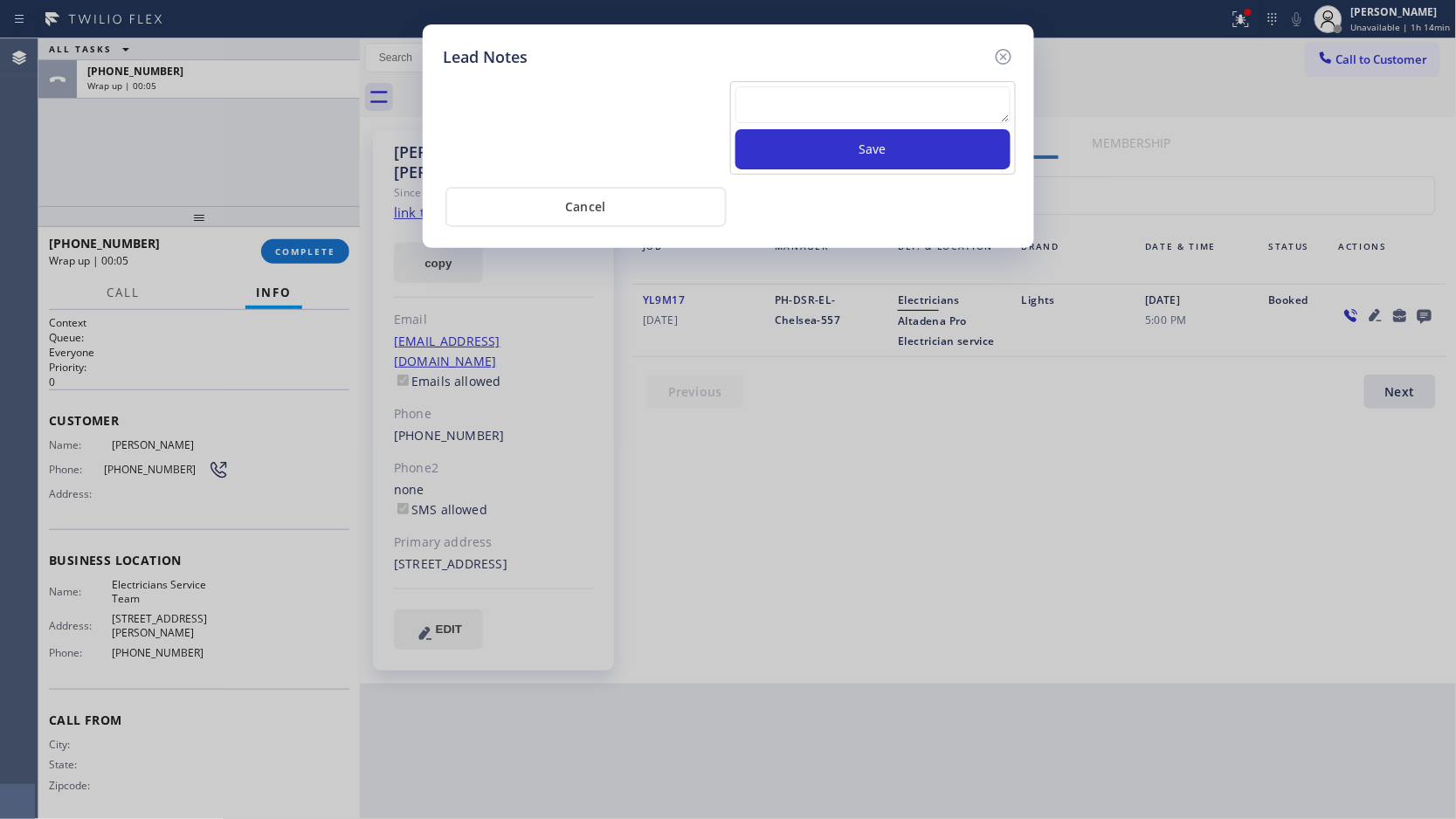 click at bounding box center (873, 105) 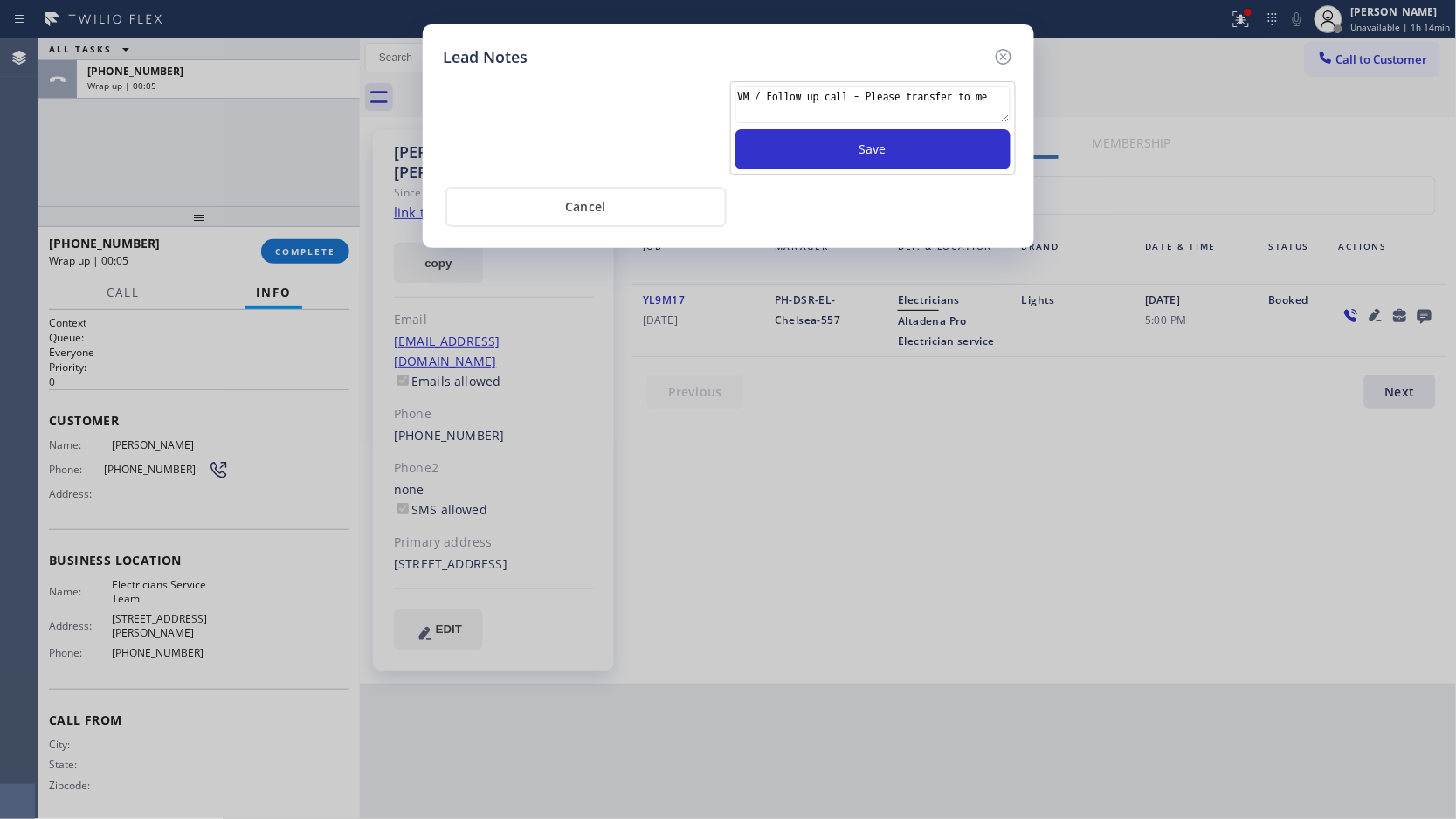 scroll, scrollTop: 11, scrollLeft: 0, axis: vertical 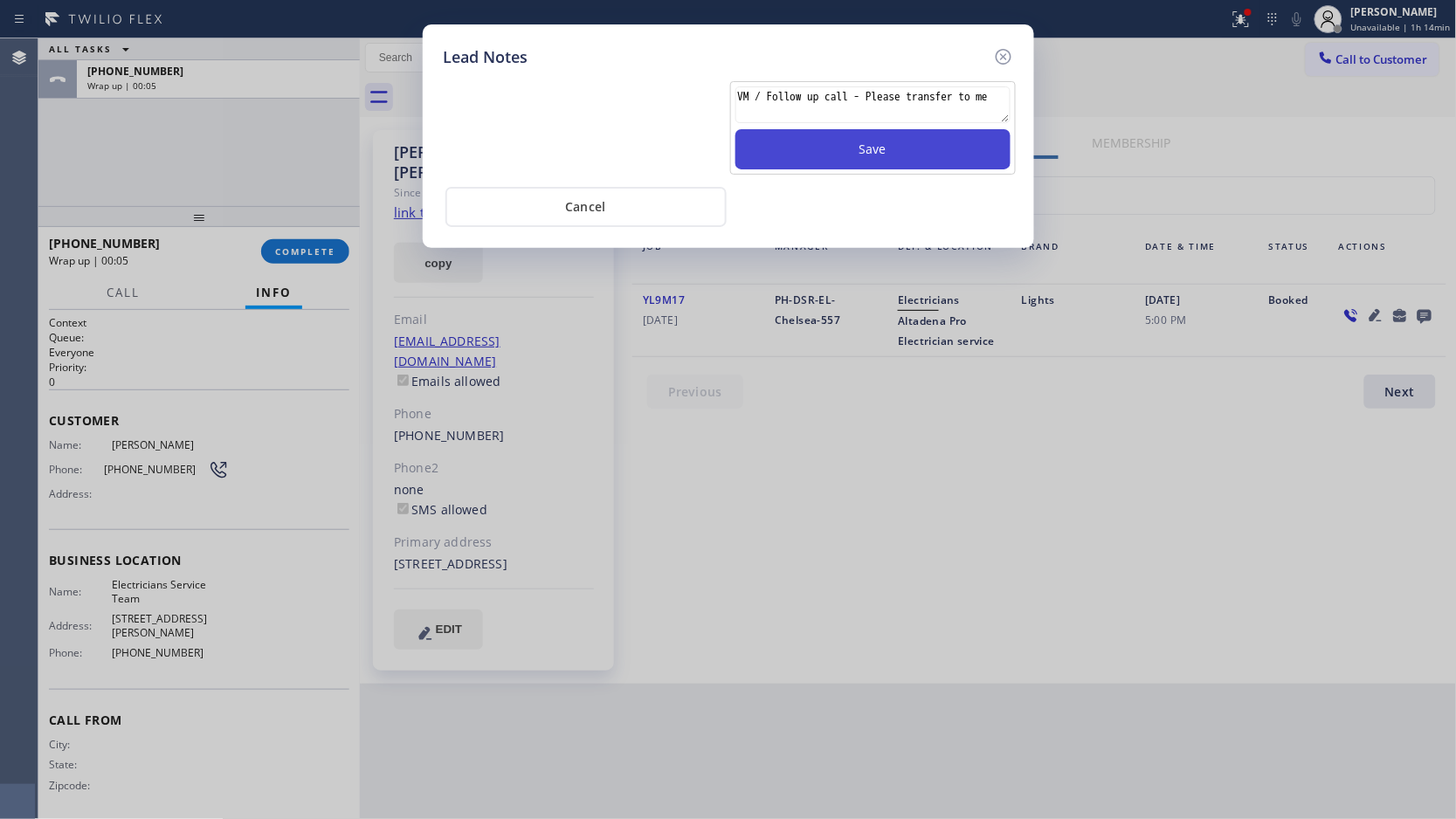 type on "VM / Follow up call - Please transfer to me" 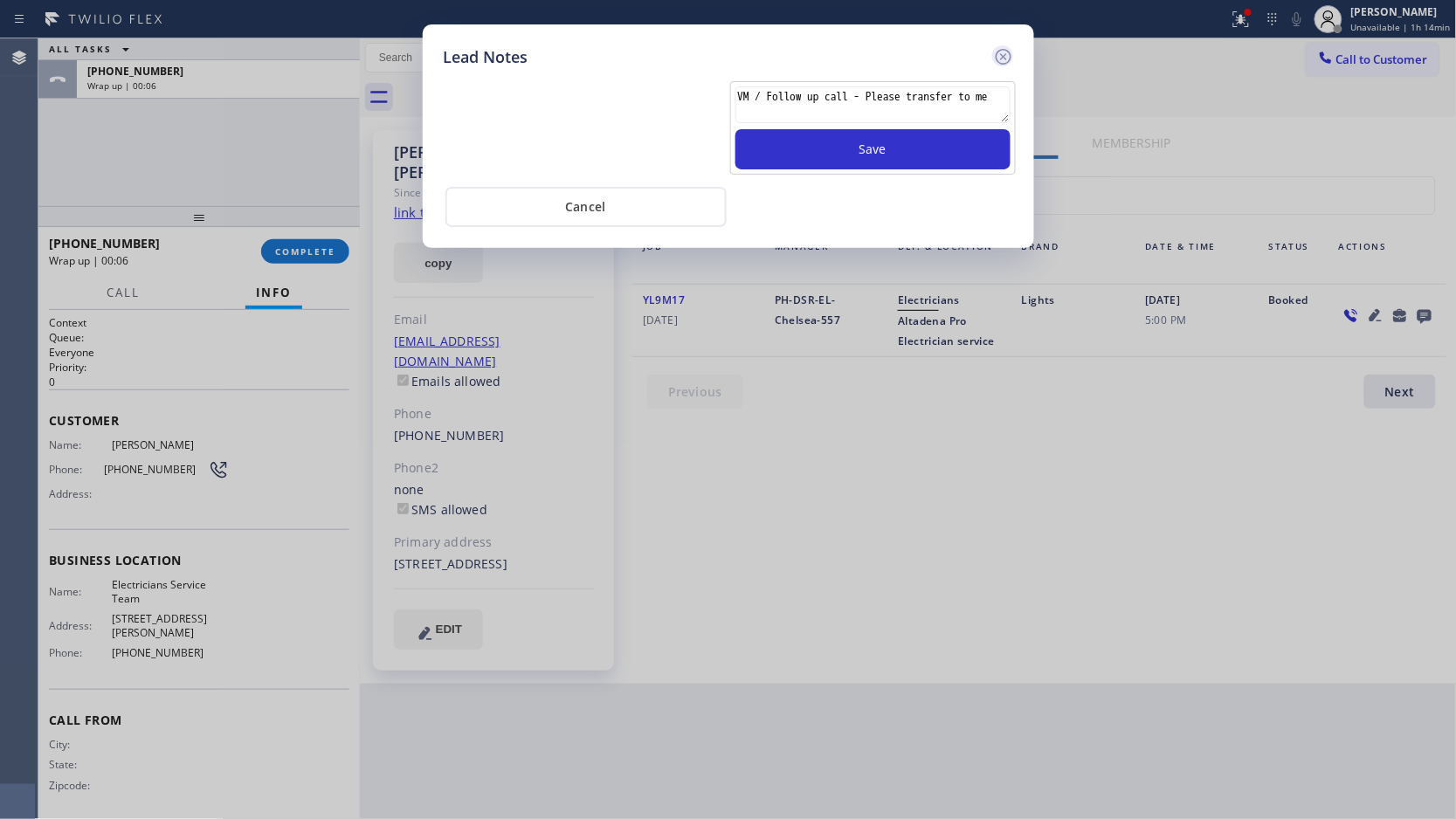 type 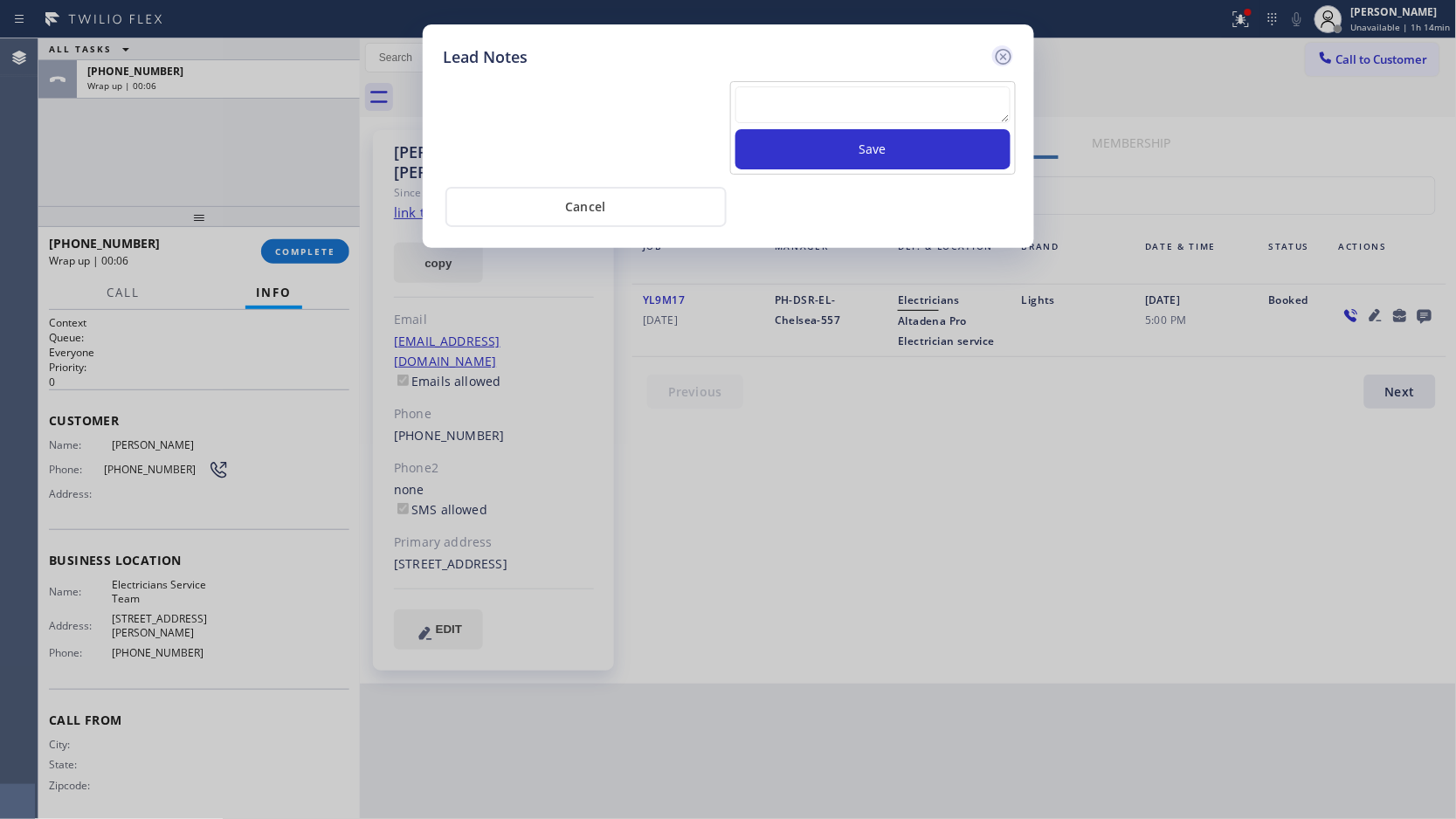 scroll, scrollTop: 0, scrollLeft: 0, axis: both 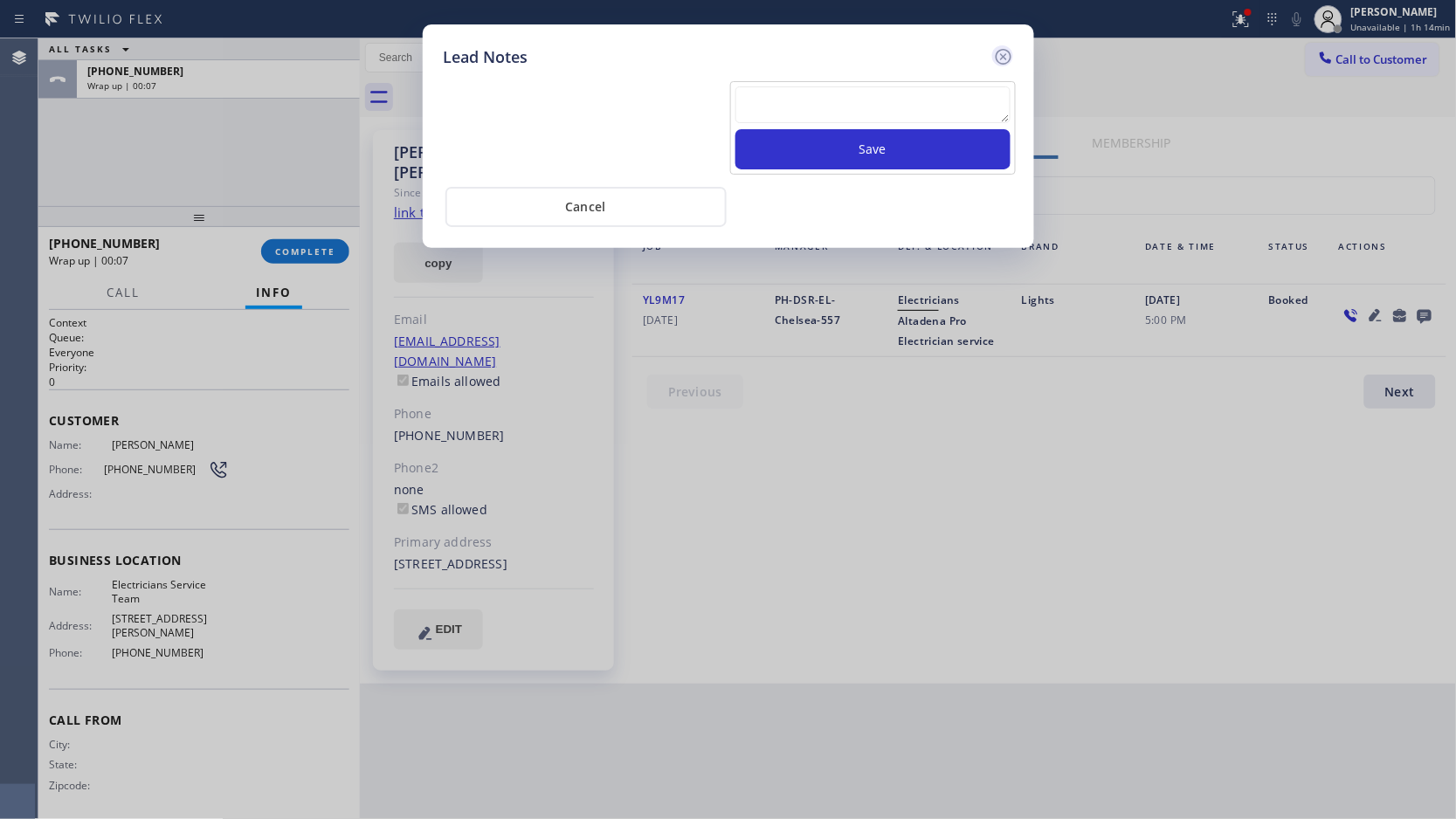 click 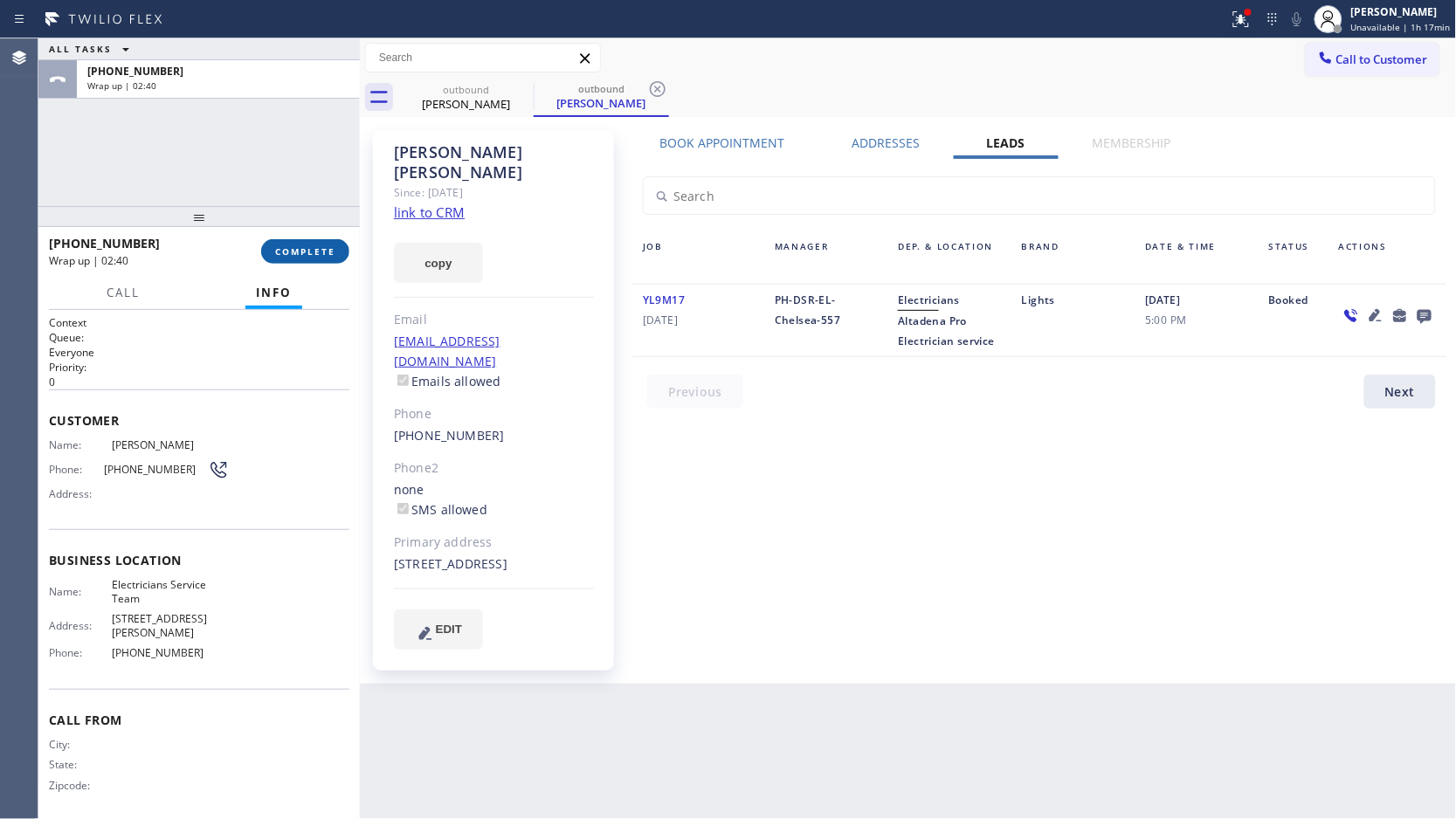 drag, startPoint x: 293, startPoint y: 240, endPoint x: 325, endPoint y: 256, distance: 35.77709 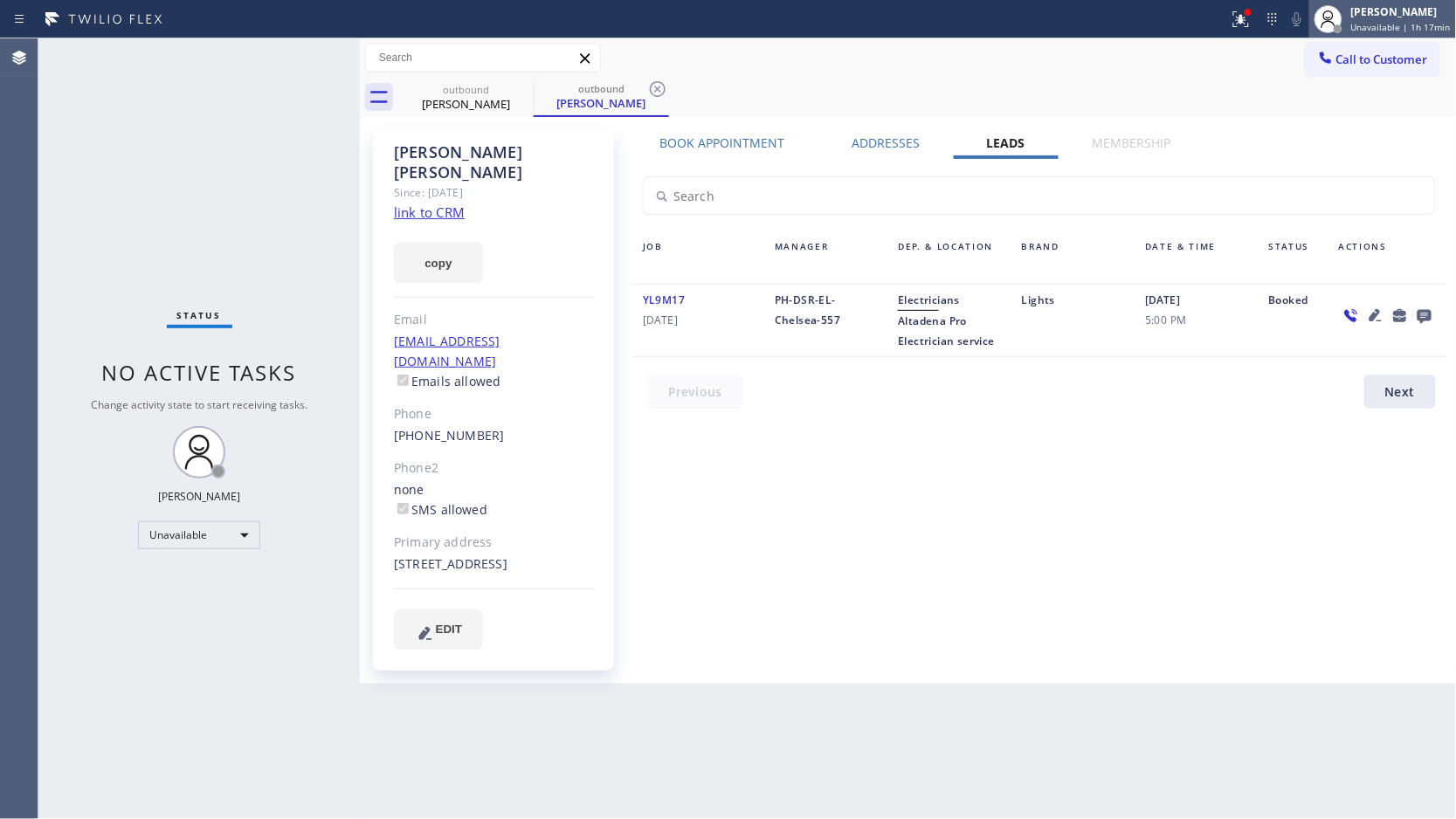 click on "[PERSON_NAME]" at bounding box center (1401, 11) 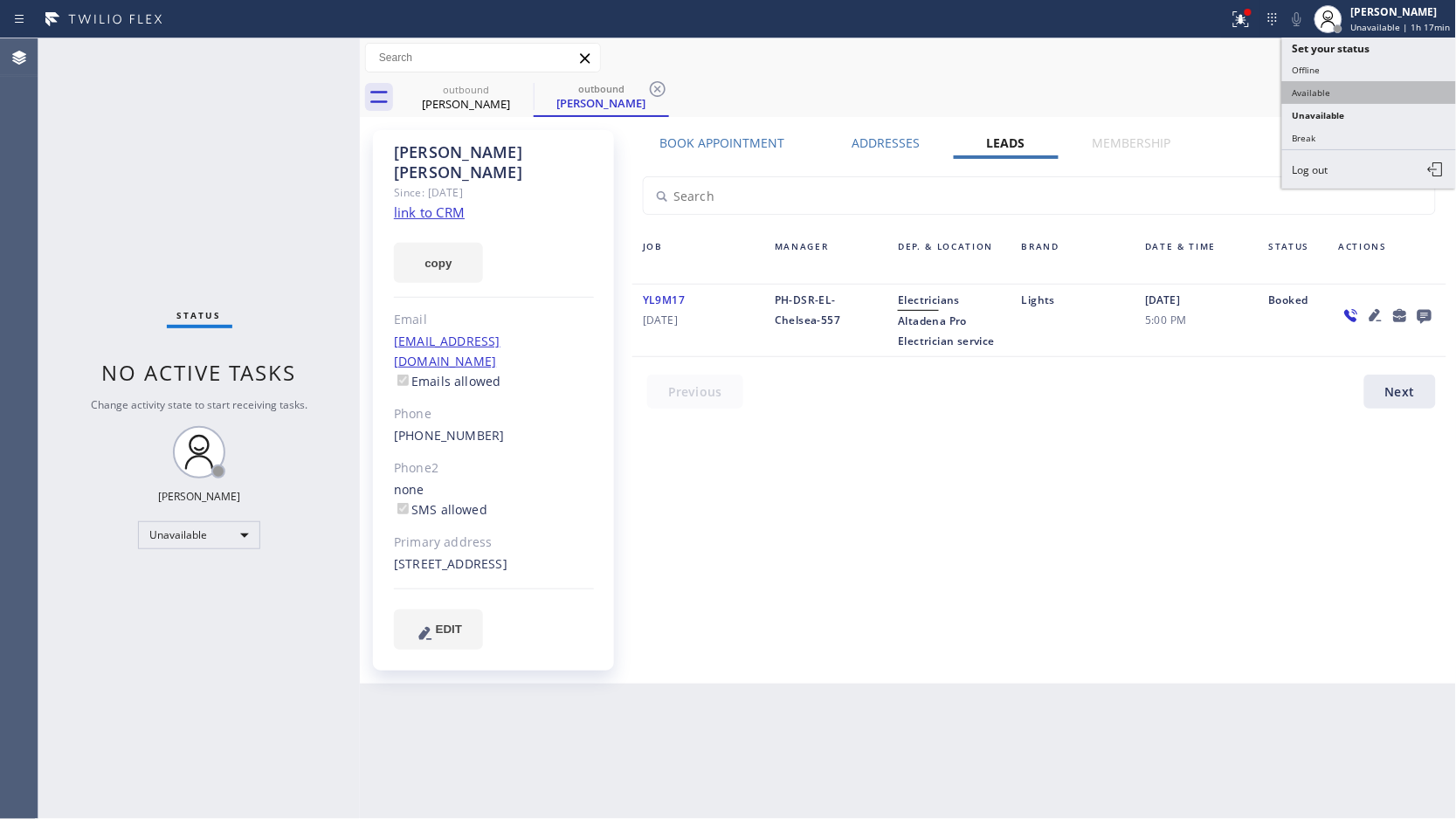 click on "Available" at bounding box center (1370, 93) 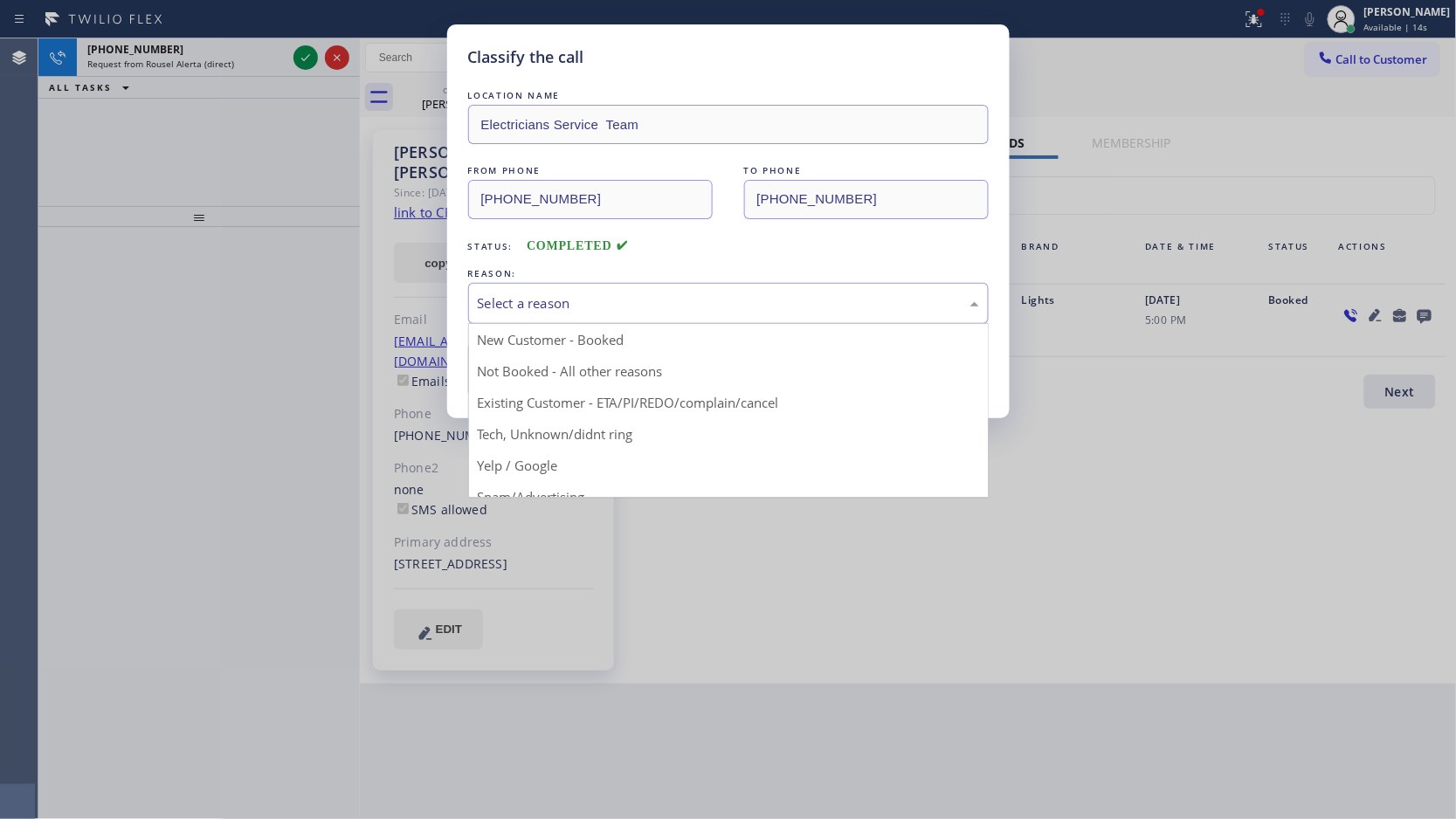 click on "Select a reason" at bounding box center (728, 303) 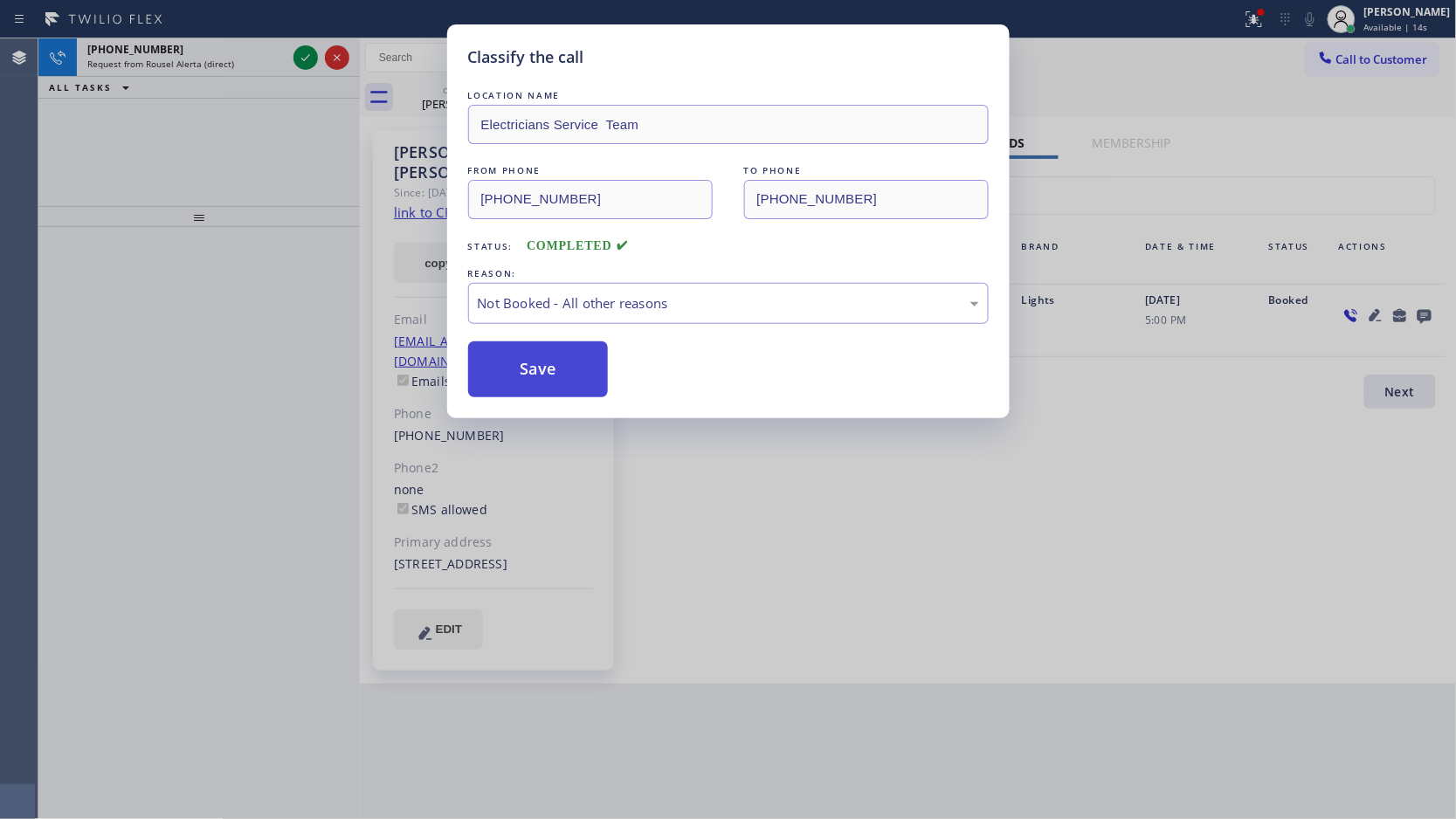 click on "Save" at bounding box center (538, 369) 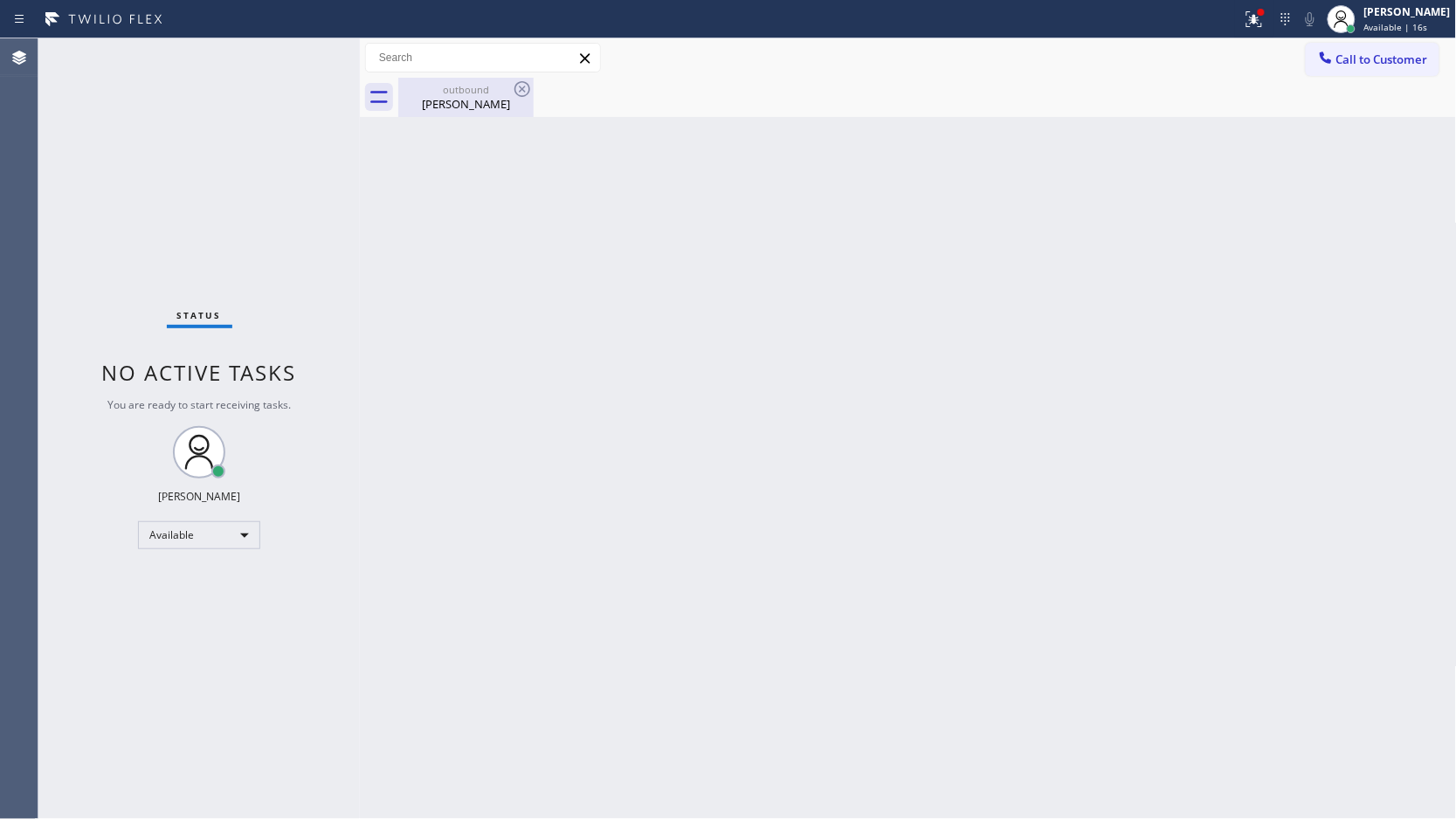 drag, startPoint x: 486, startPoint y: 94, endPoint x: 510, endPoint y: 94, distance: 24 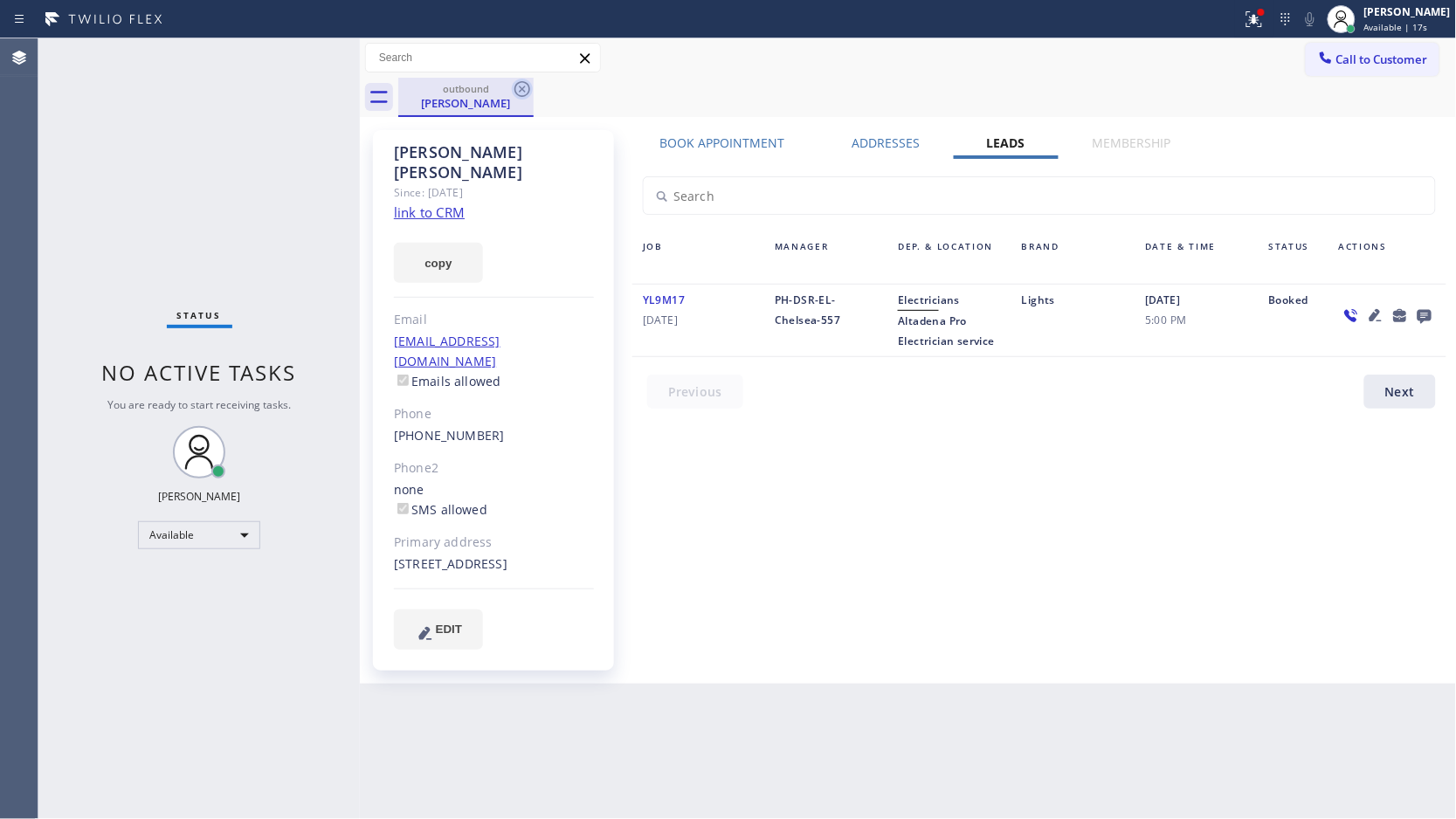 click 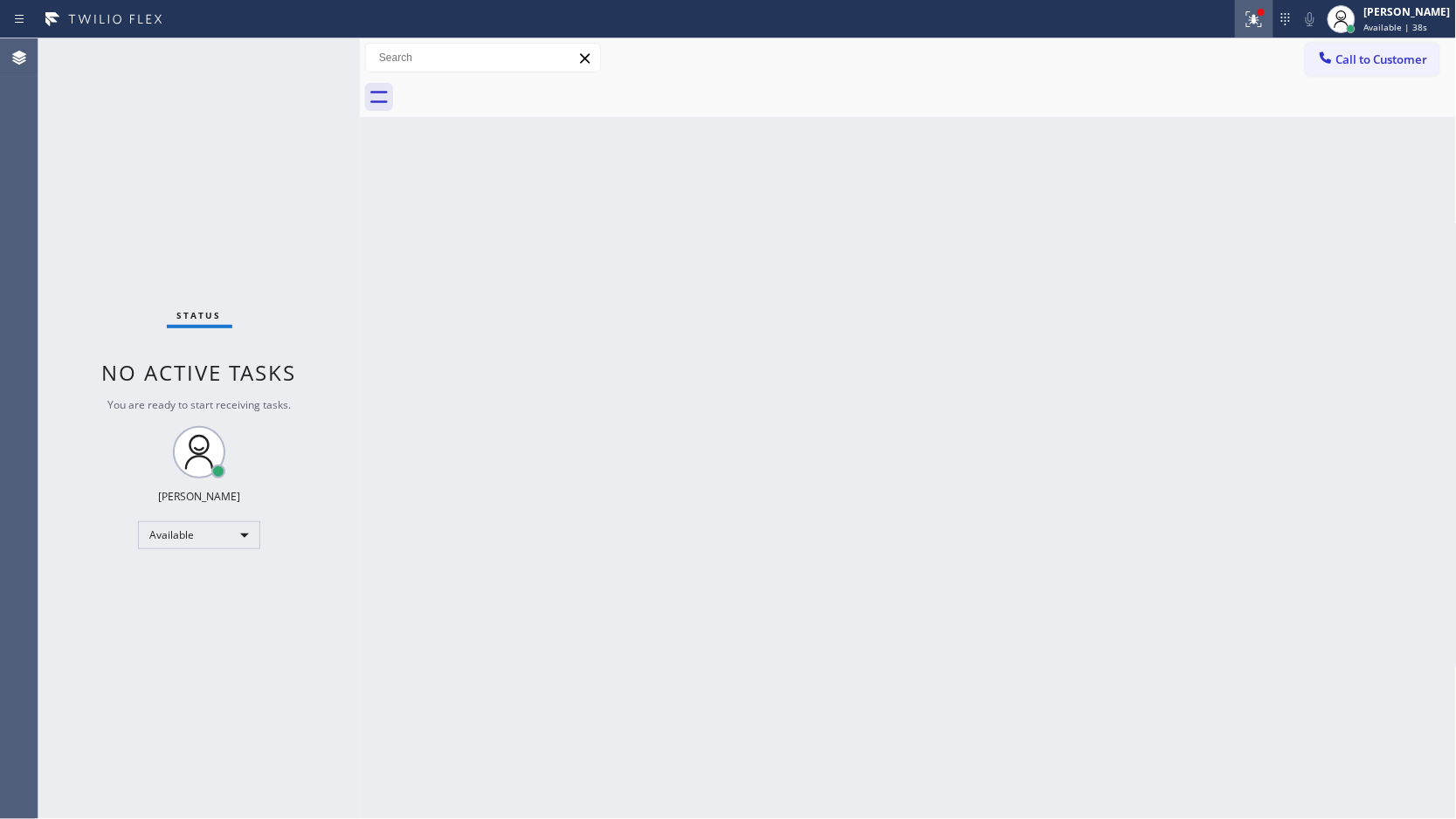 click 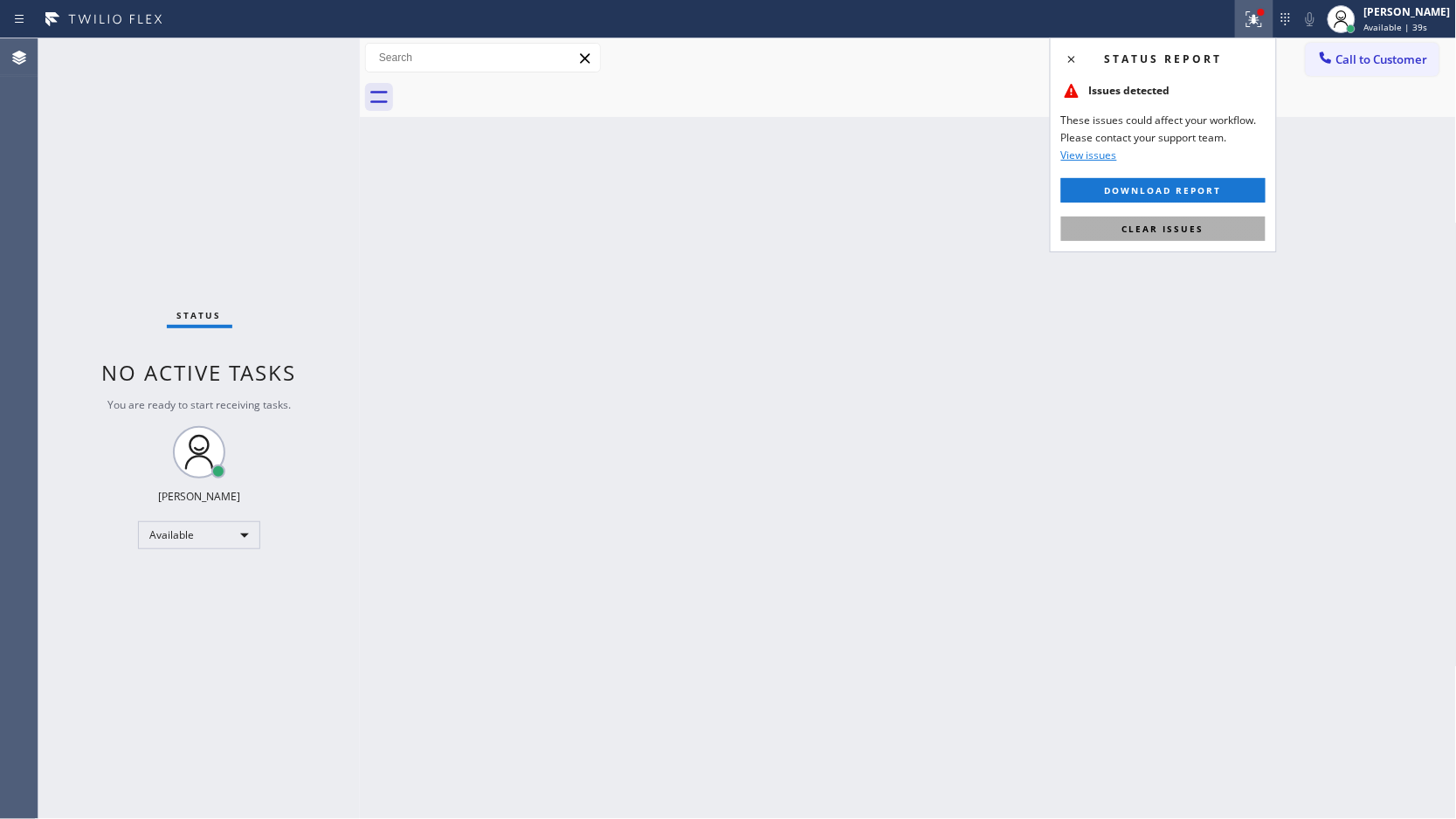 drag, startPoint x: 1156, startPoint y: 223, endPoint x: 1190, endPoint y: 107, distance: 120.88011 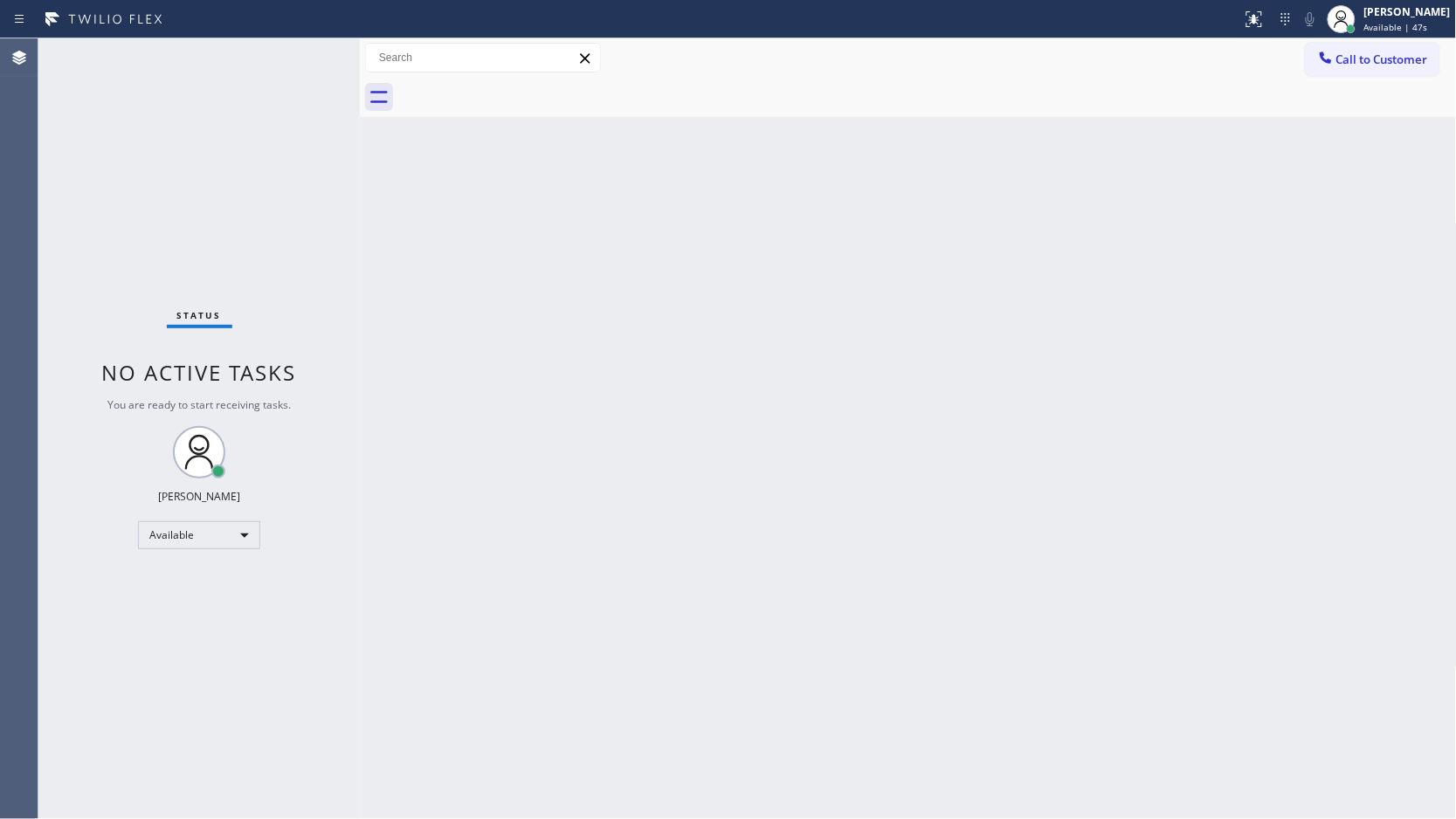 click 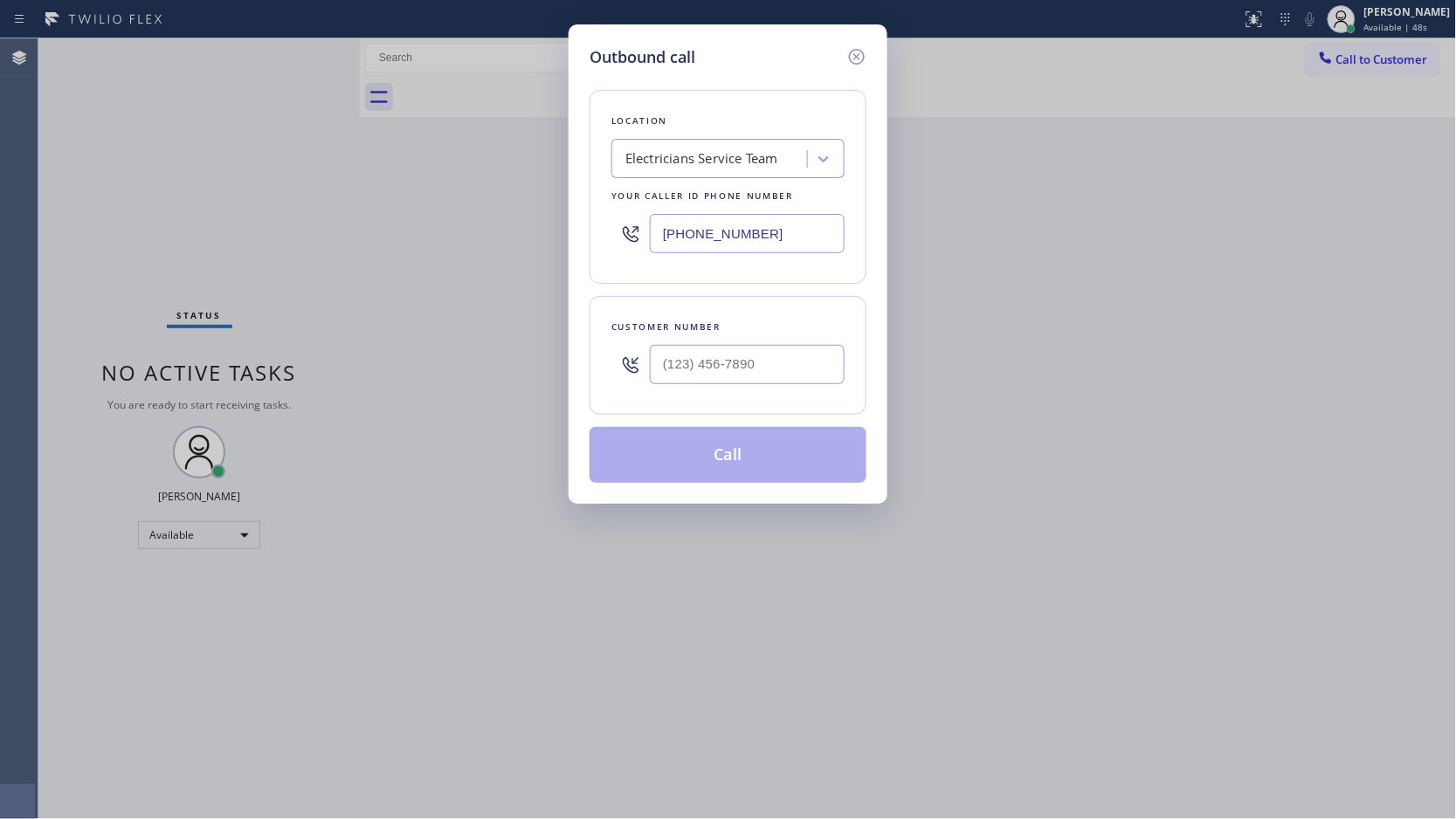 drag, startPoint x: 813, startPoint y: 234, endPoint x: 598, endPoint y: 236, distance: 215.0093 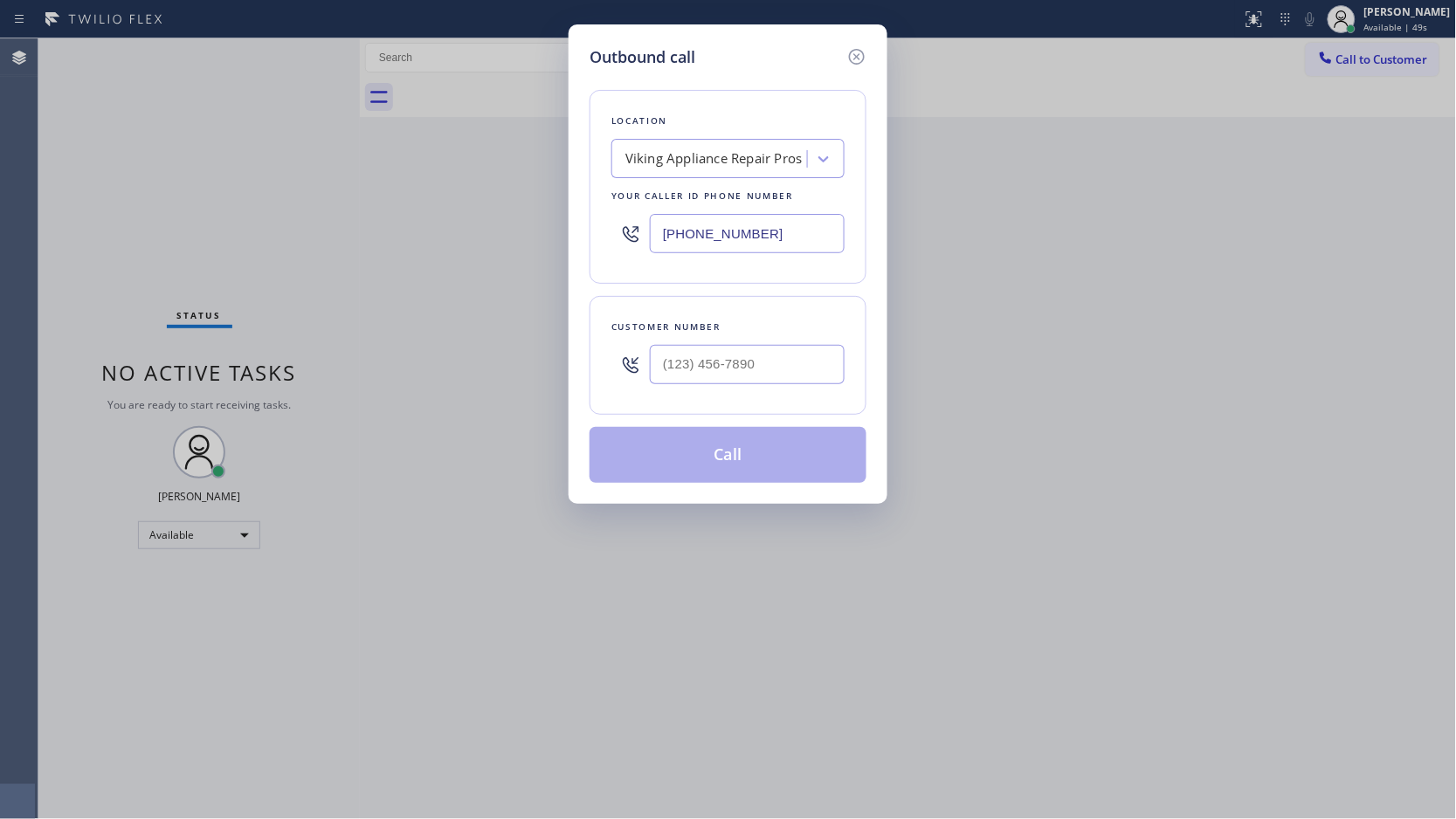 type on "[PHONE_NUMBER]" 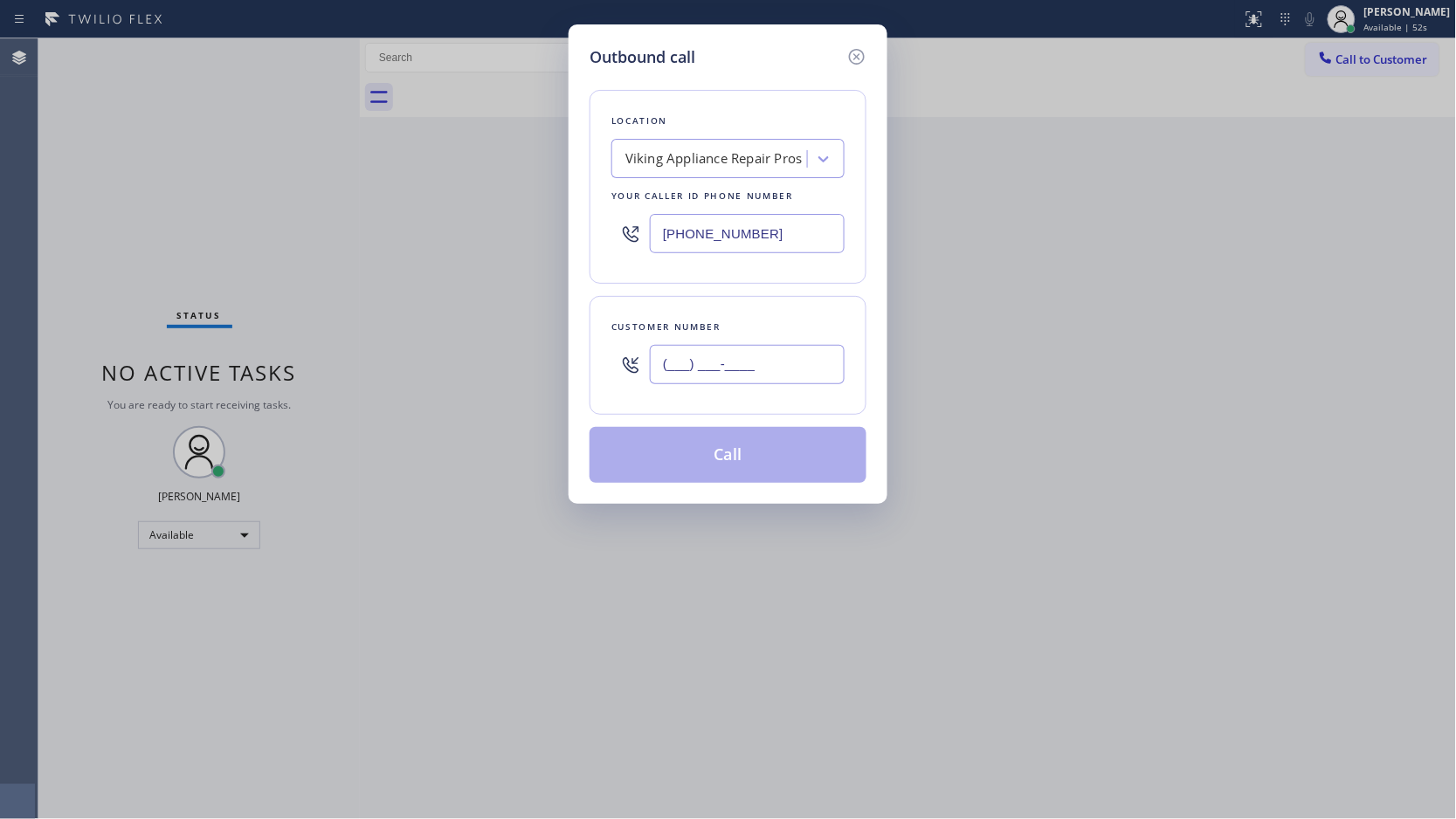 click on "(___) ___-____" at bounding box center [747, 364] 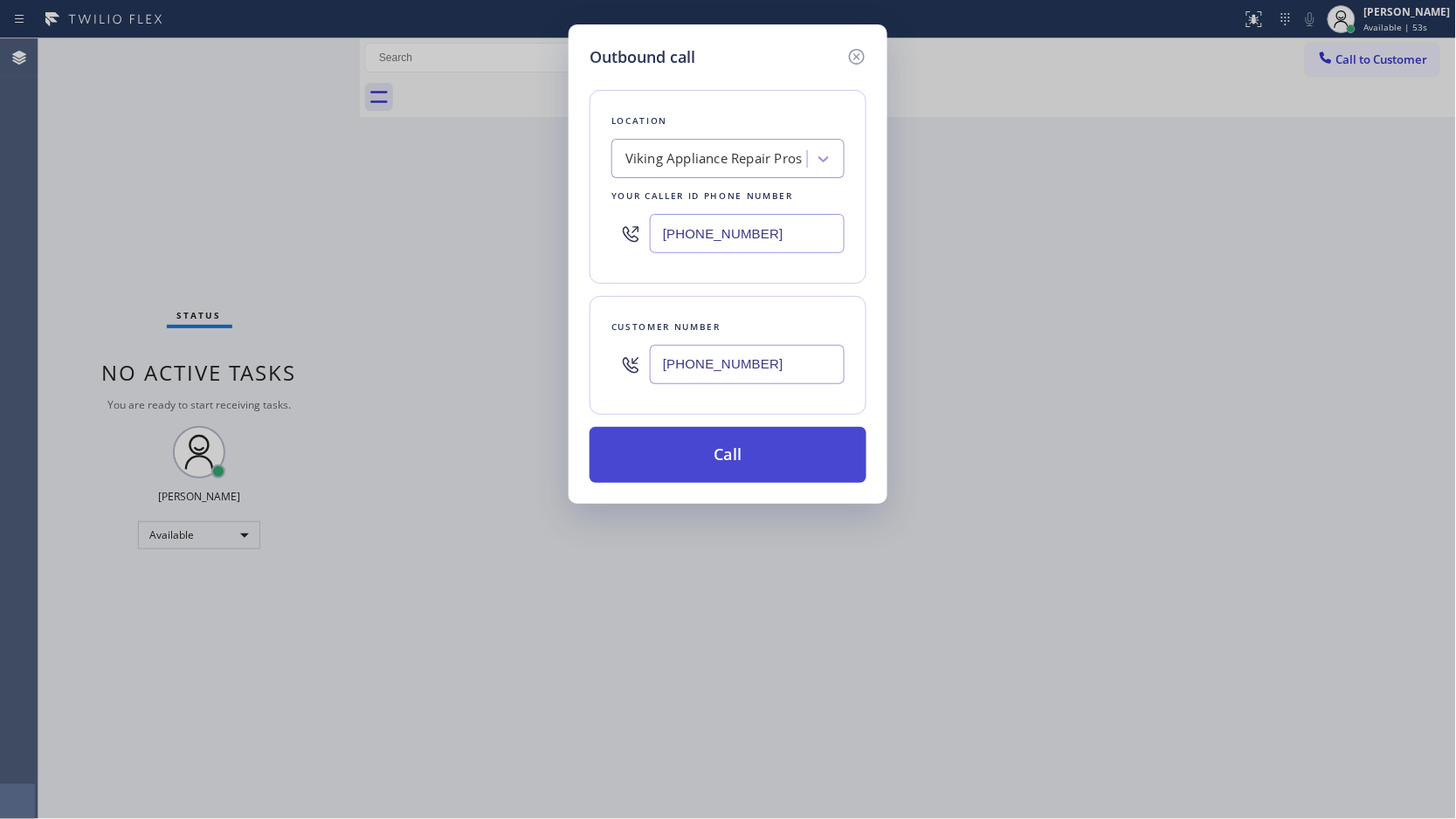 type on "[PHONE_NUMBER]" 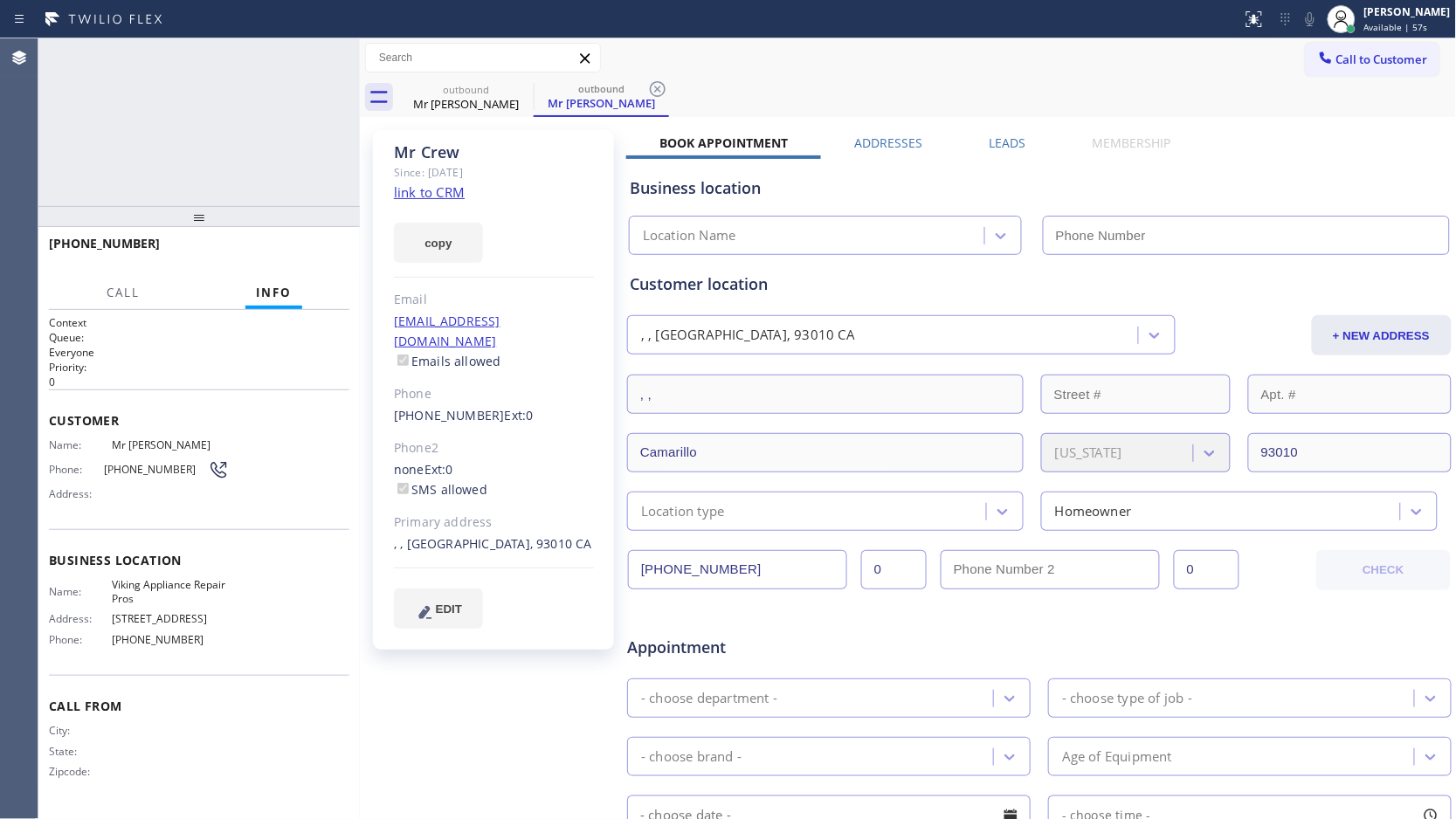 type on "[PHONE_NUMBER]" 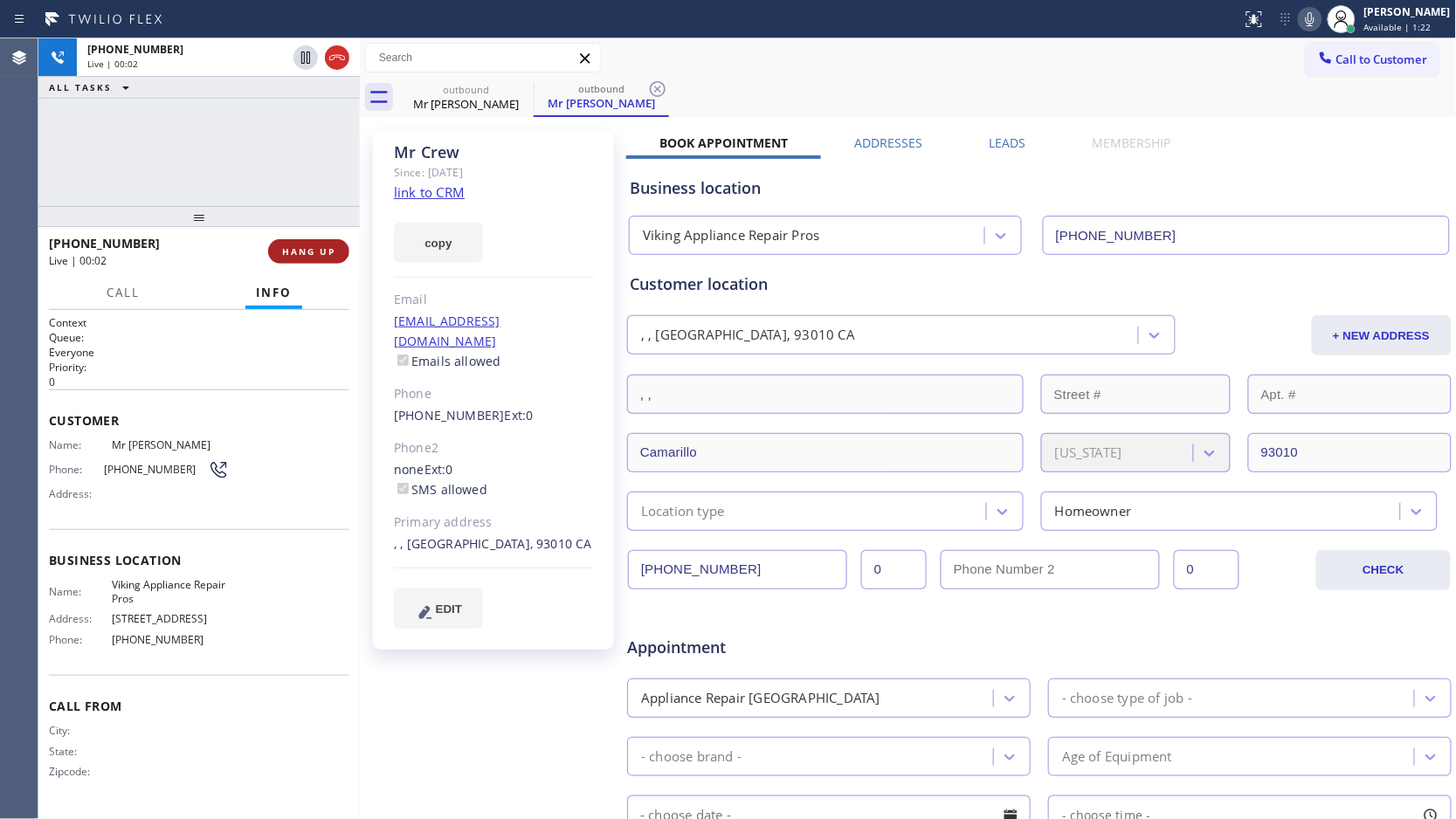click on "HANG UP" at bounding box center [308, 251] 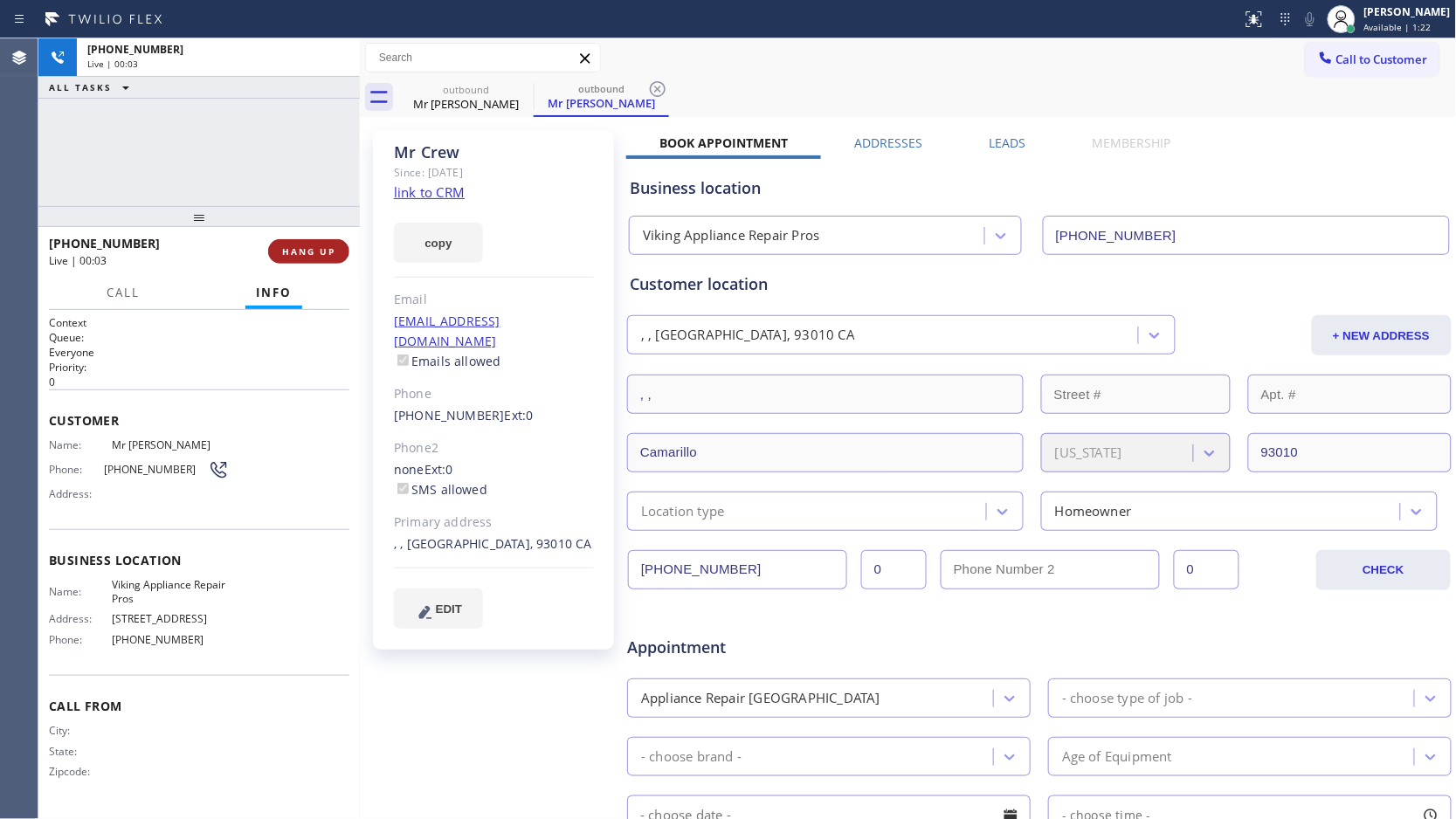 click on "HANG UP" at bounding box center [308, 251] 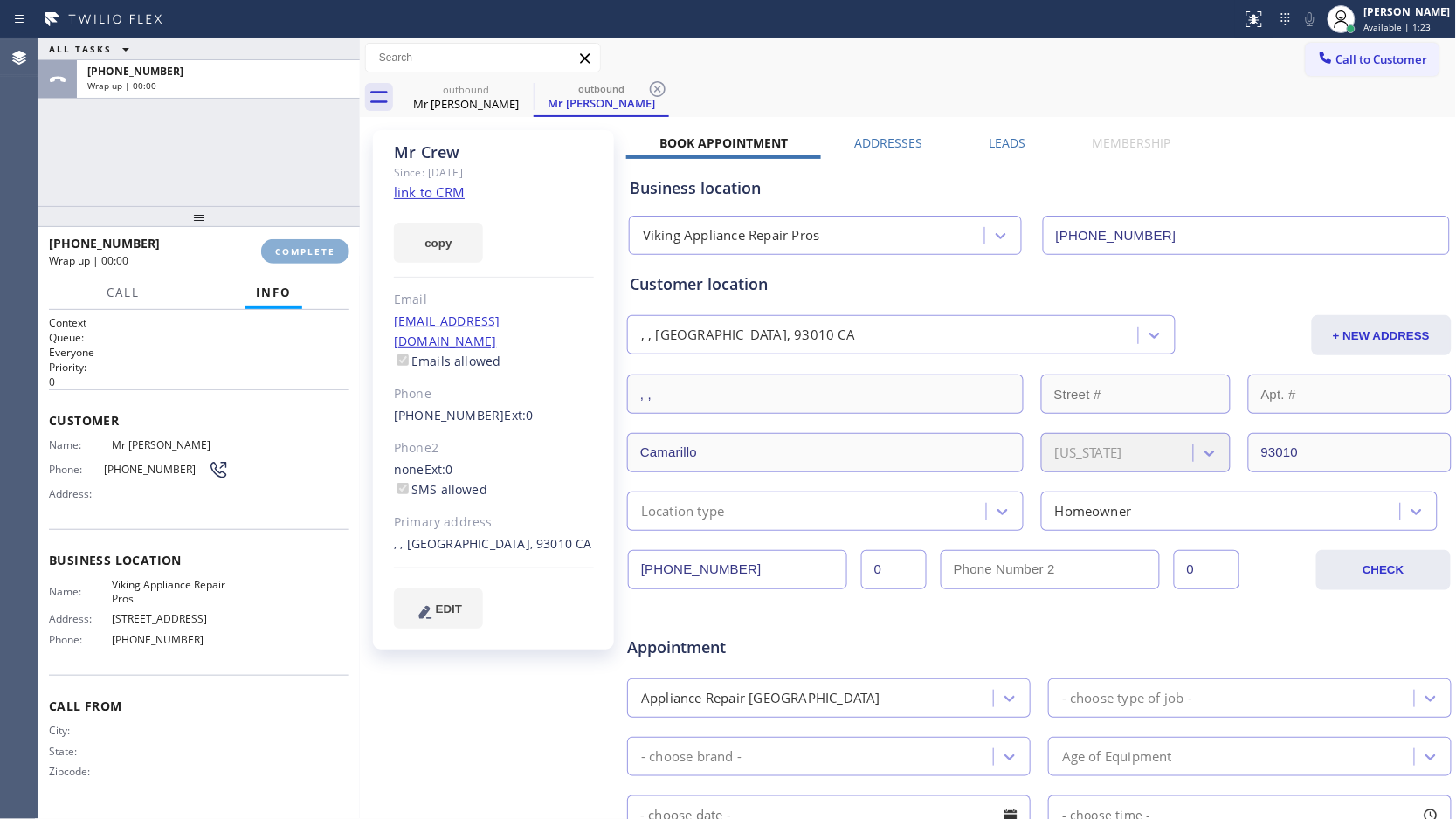 click on "COMPLETE" at bounding box center (305, 251) 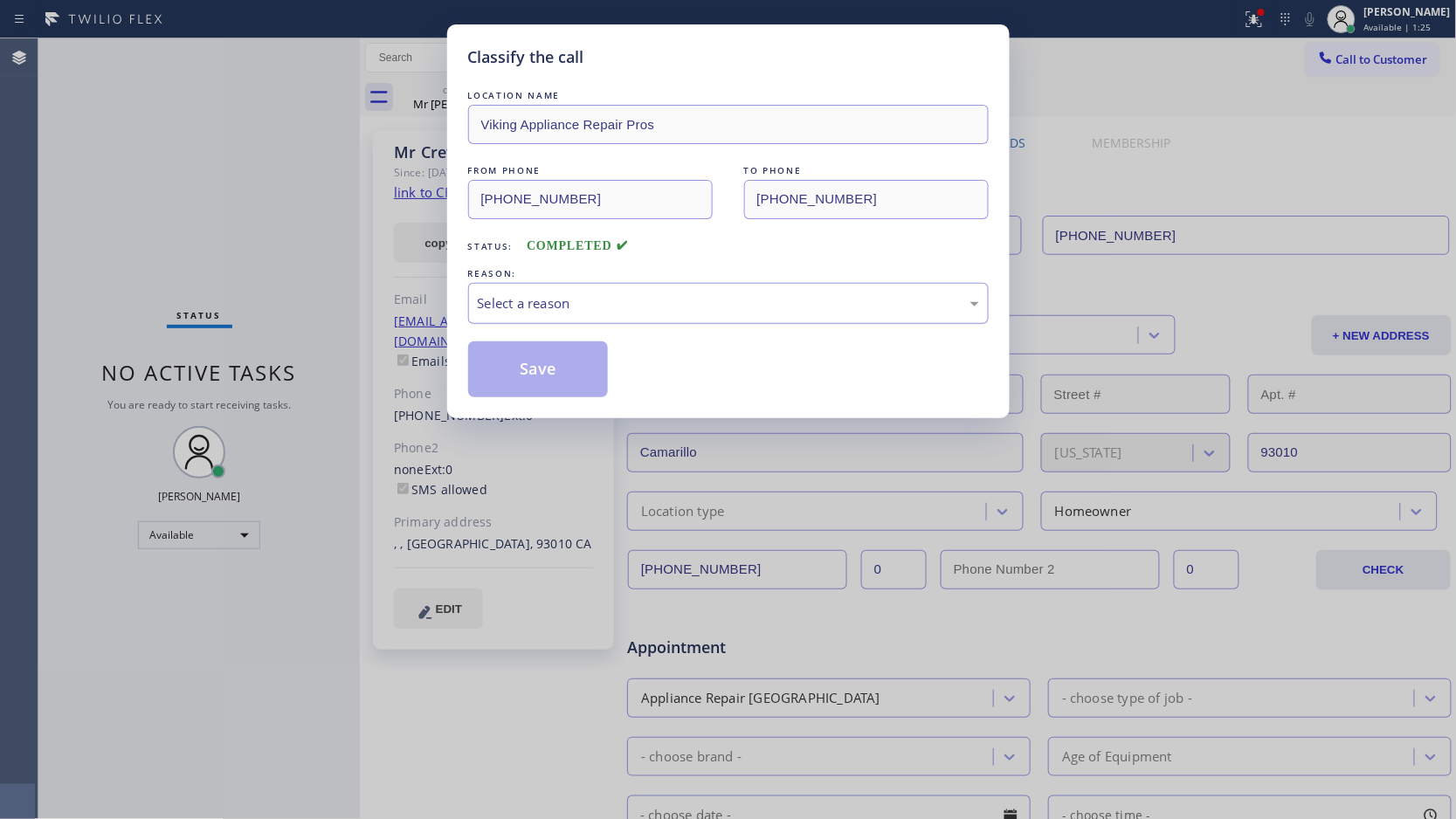 click on "Select a reason" at bounding box center [728, 303] 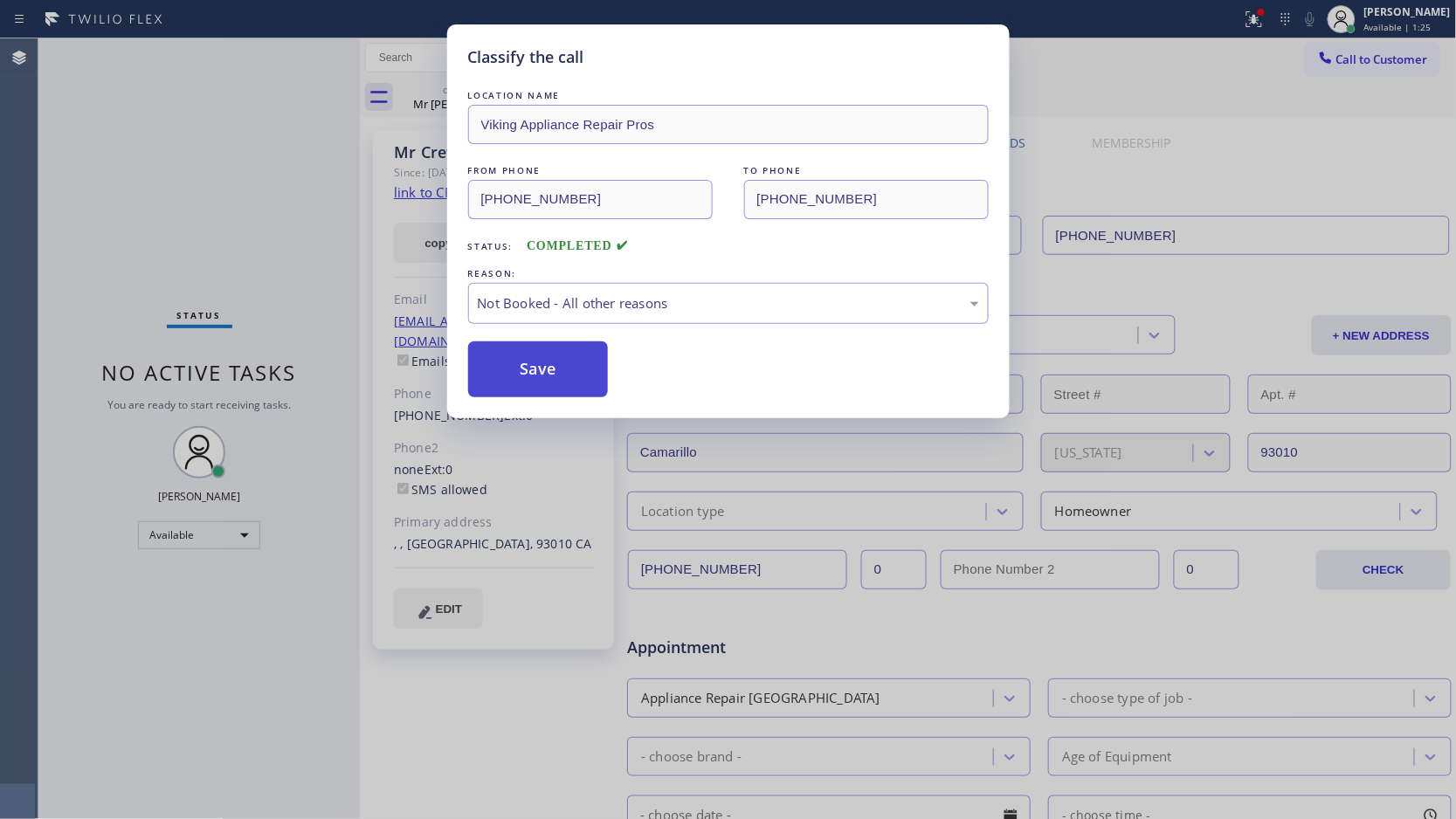 click on "Save" at bounding box center [538, 369] 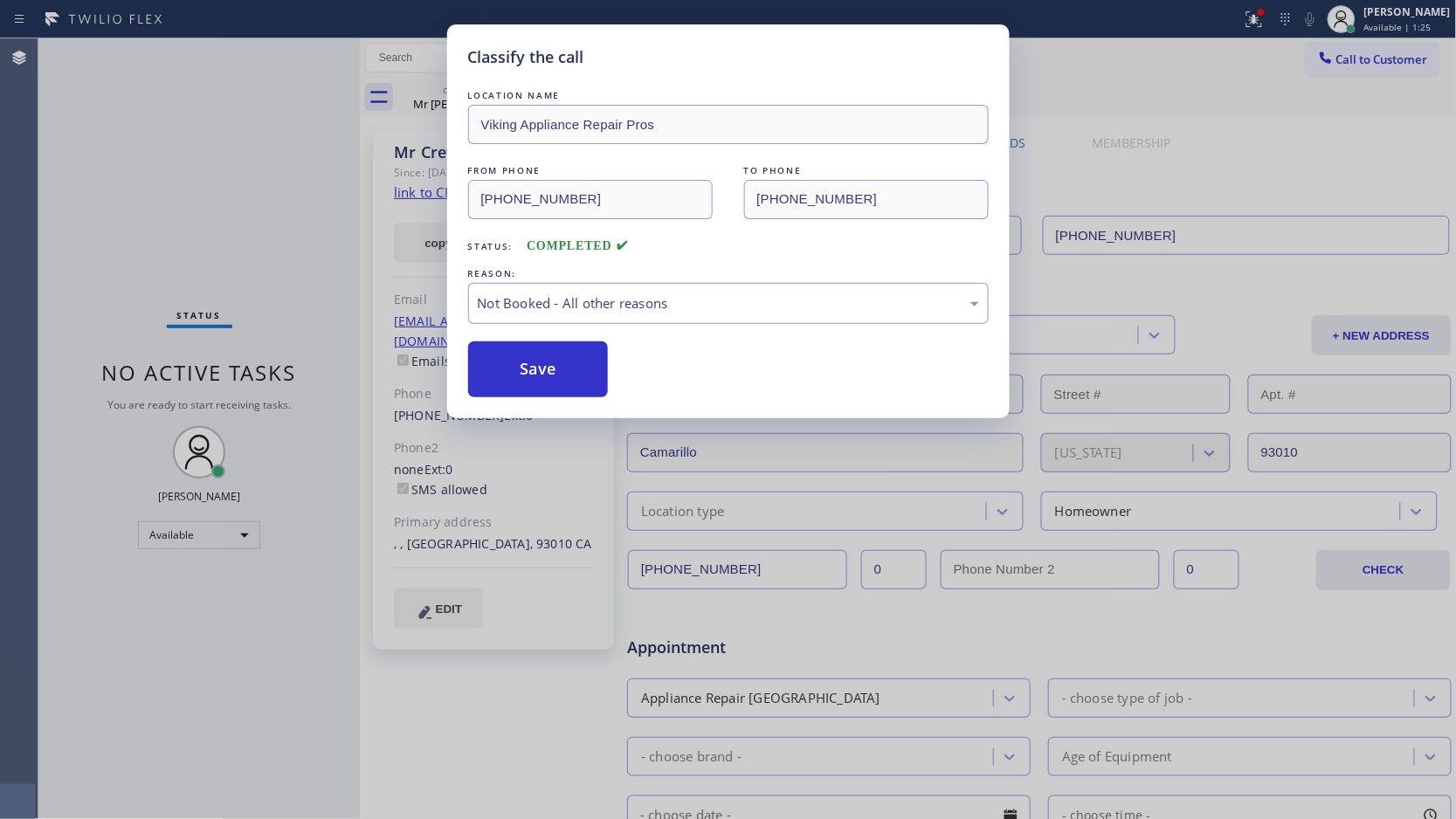 click on "Save" at bounding box center (538, 369) 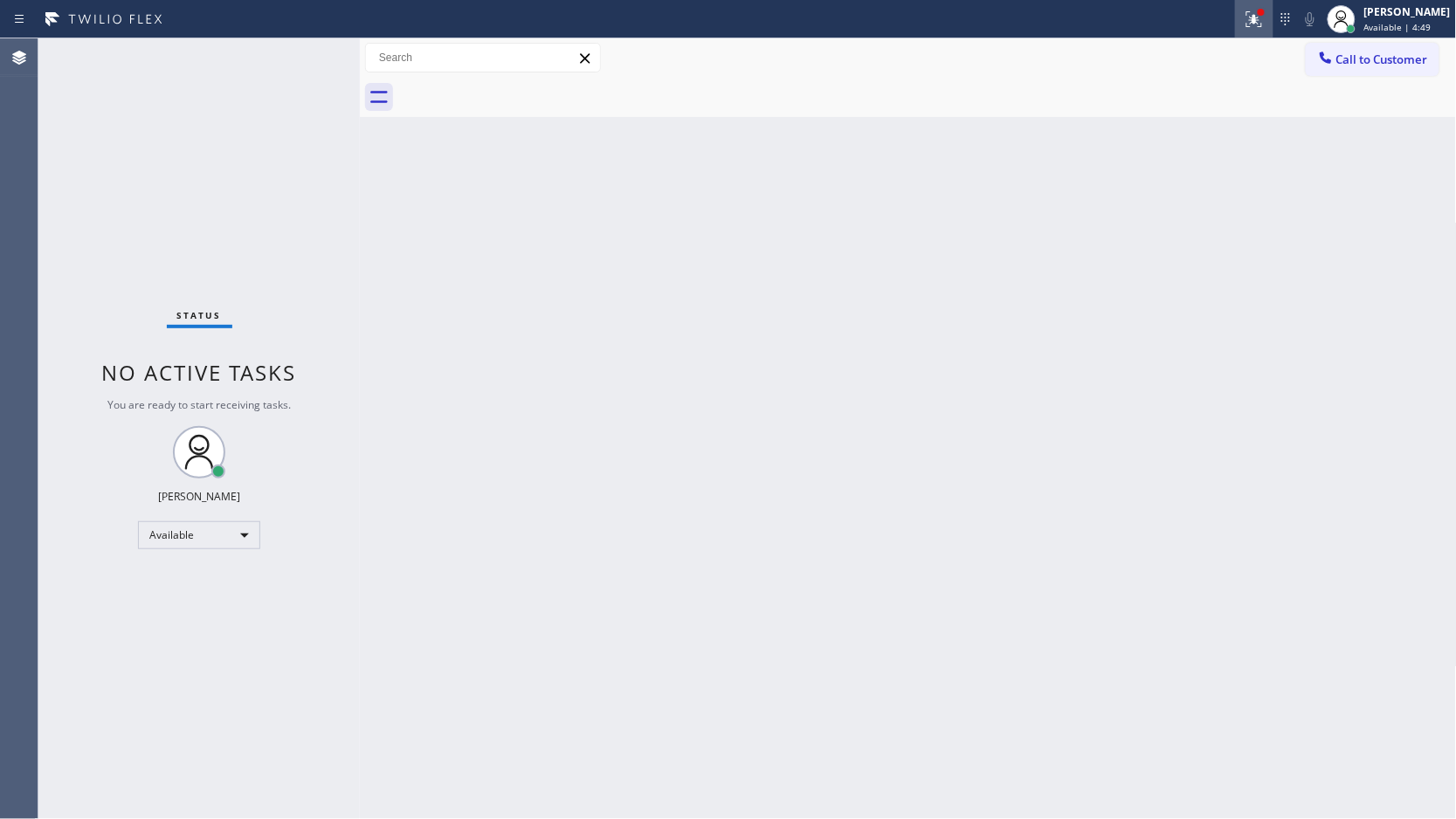 click at bounding box center [1254, 19] 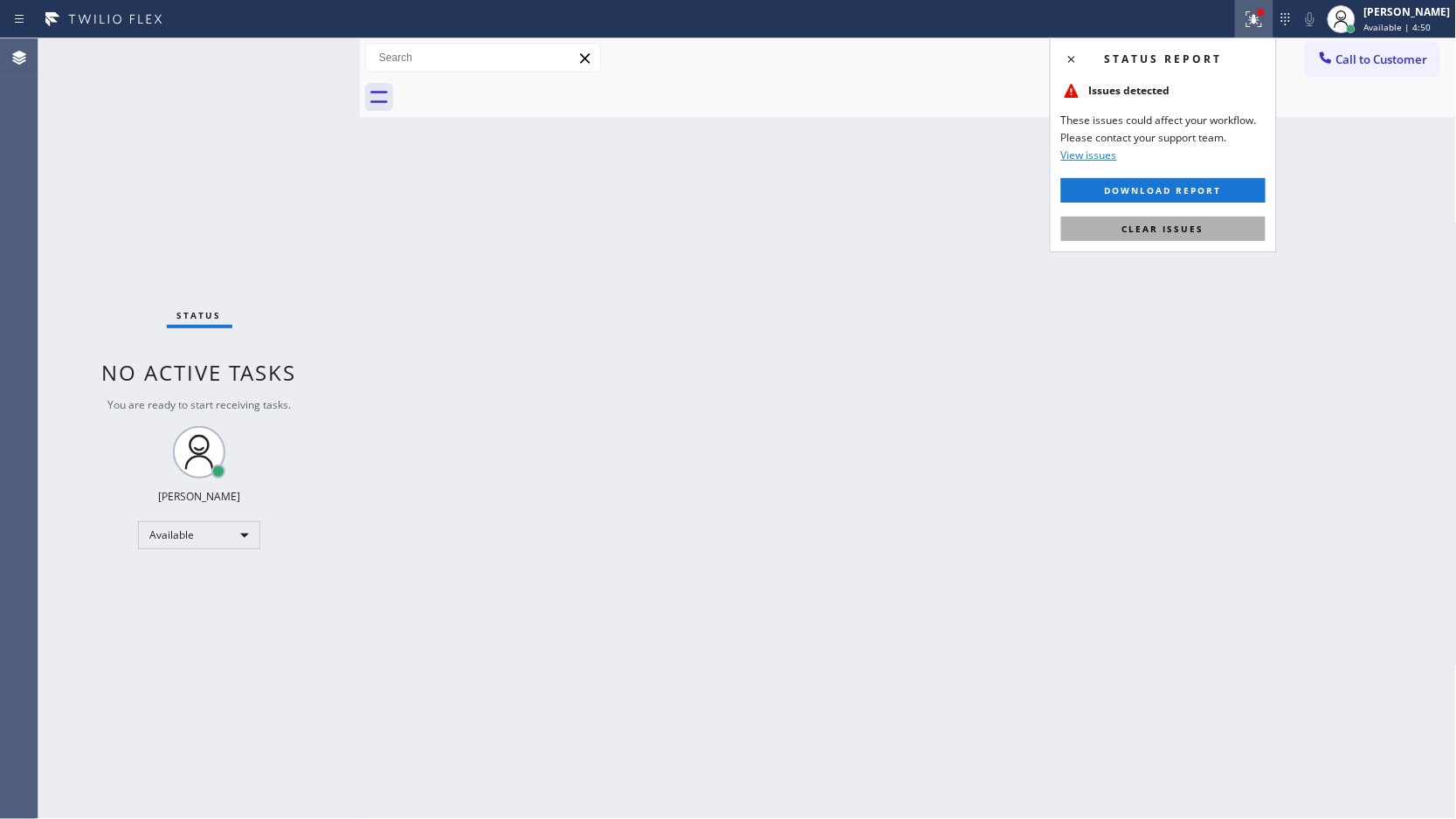 click on "Clear issues" at bounding box center (1163, 229) 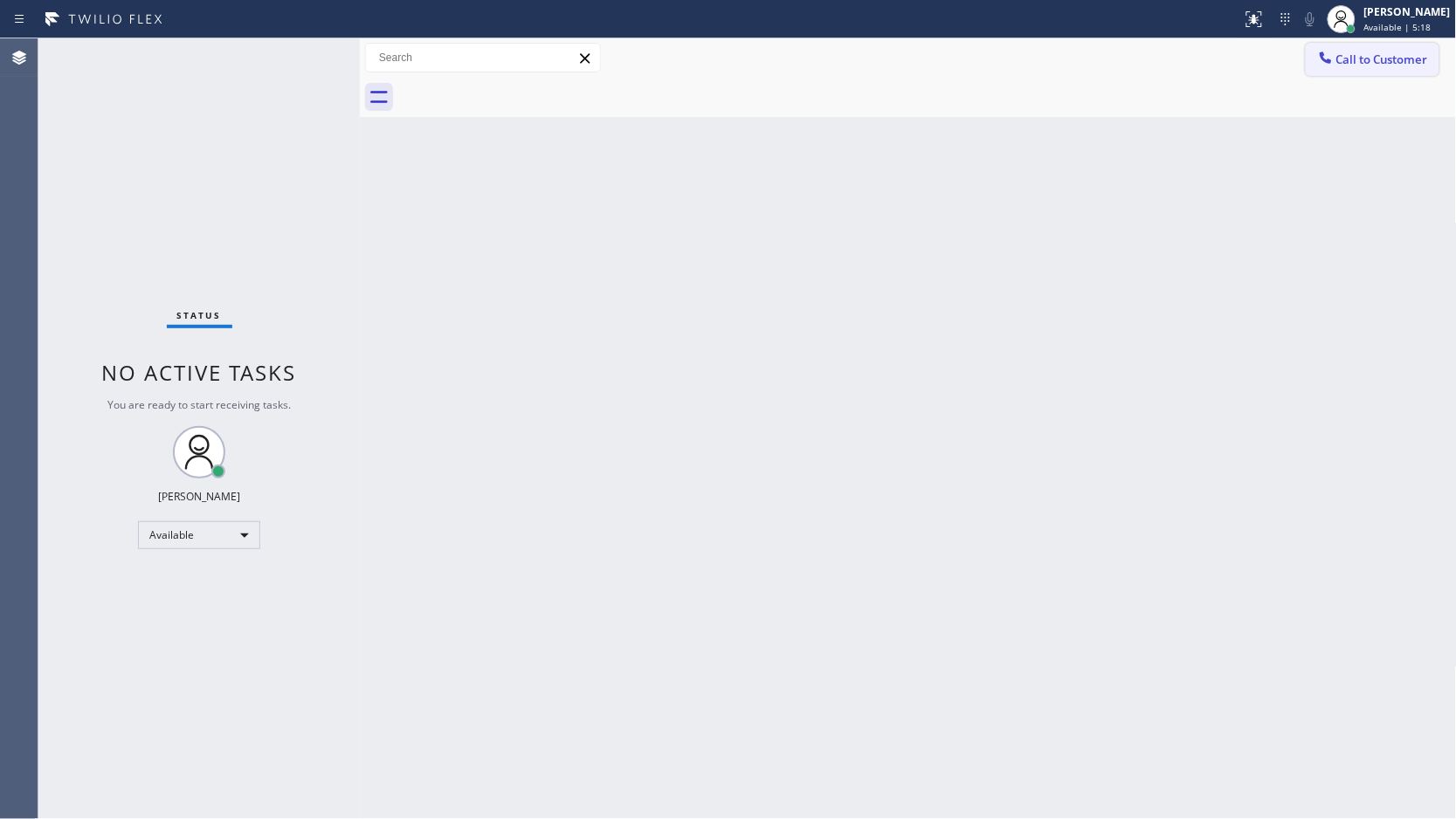 click on "Call to Customer" at bounding box center (1382, 59) 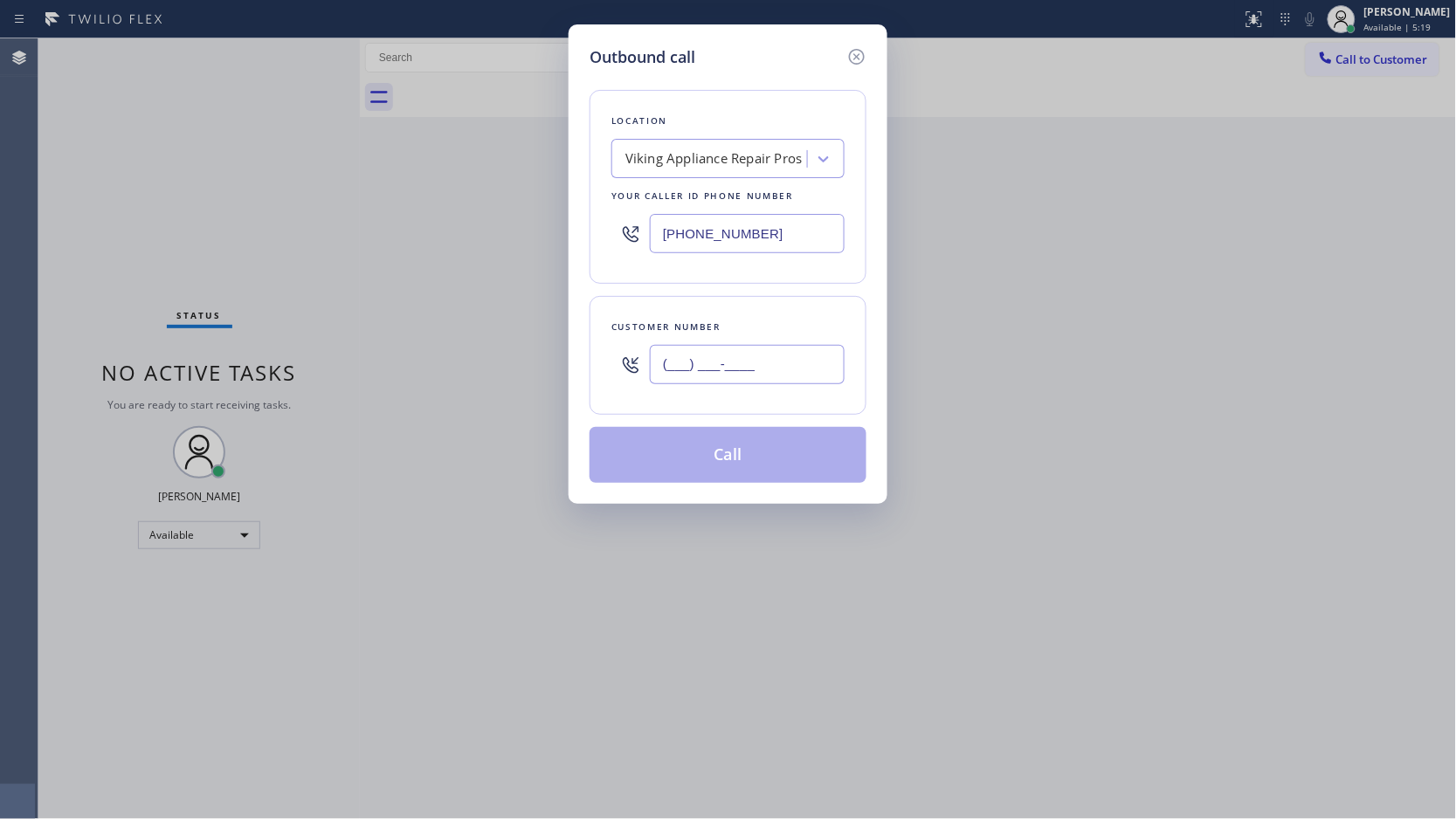 click on "(___) ___-____" at bounding box center (747, 364) 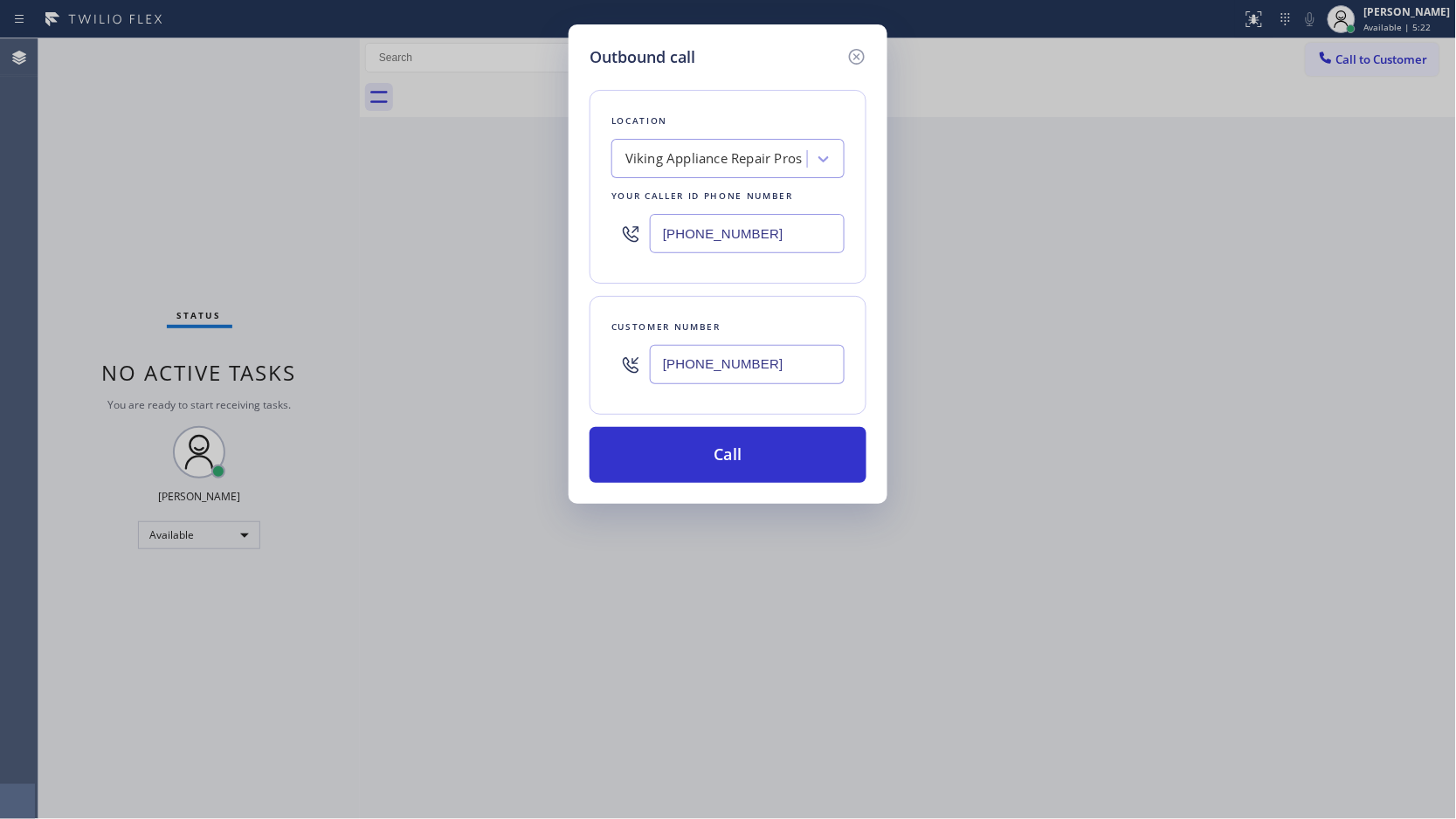 type on "[PHONE_NUMBER]" 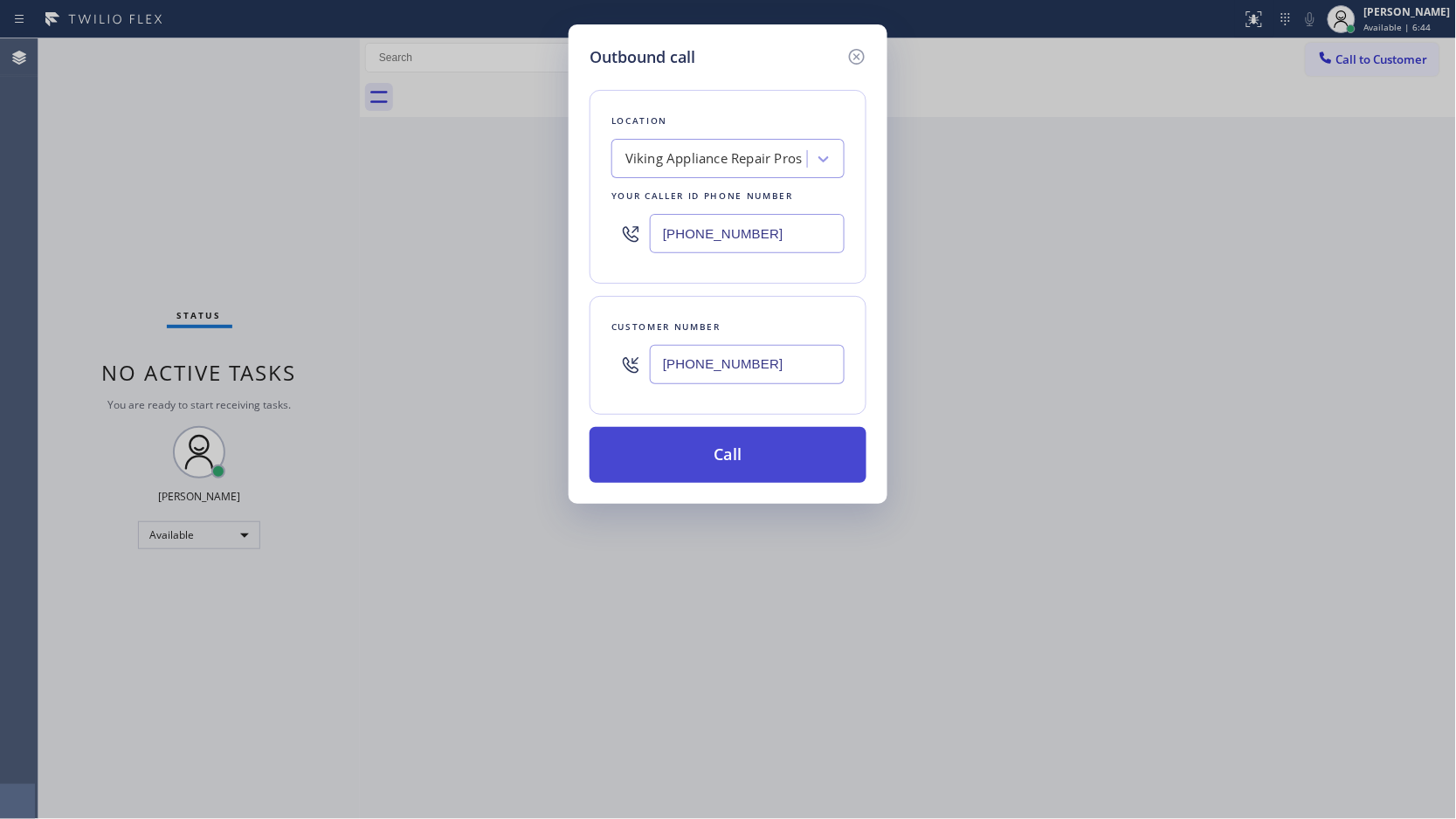 click on "Call" at bounding box center (728, 455) 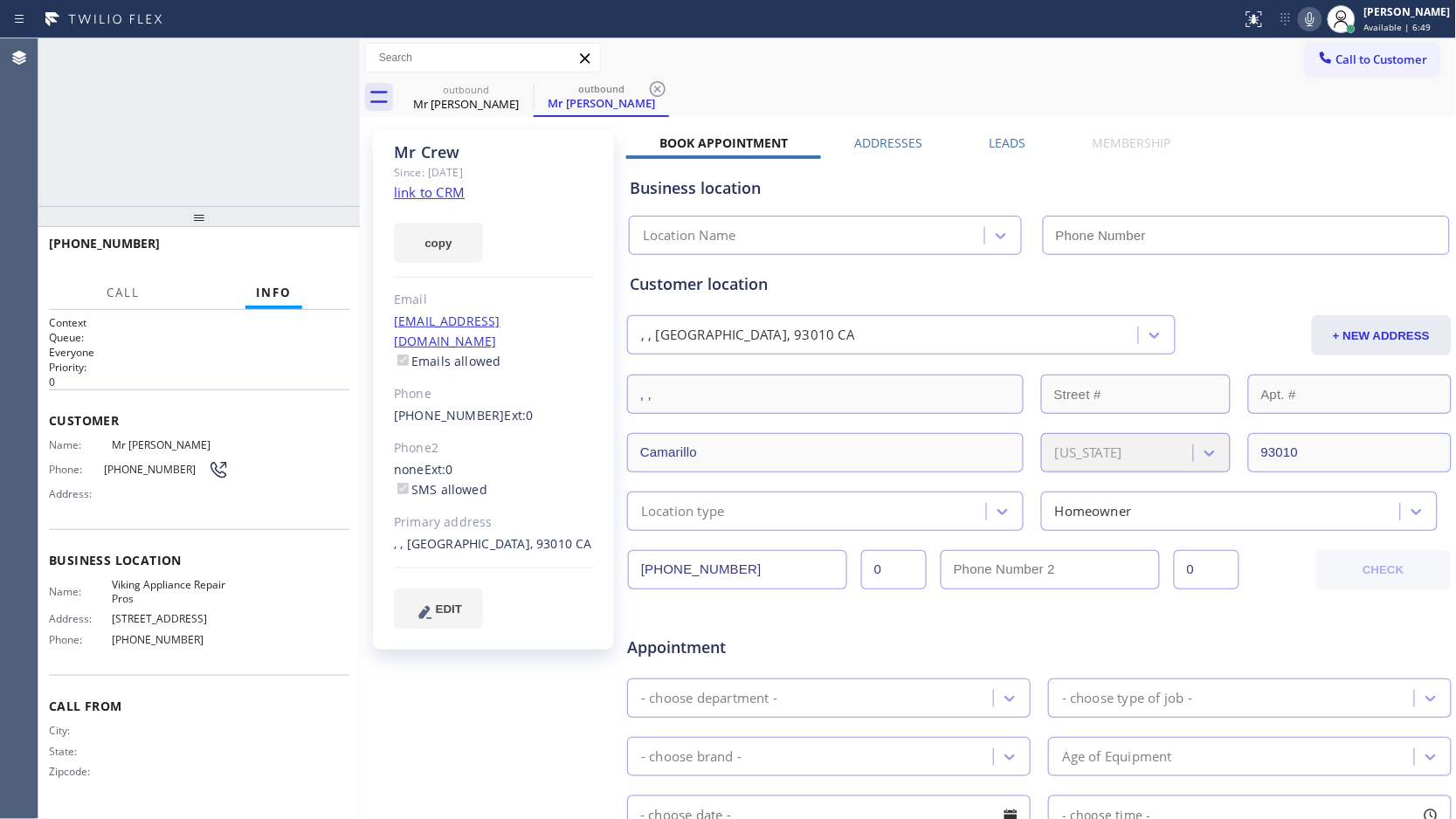 type on "[PHONE_NUMBER]" 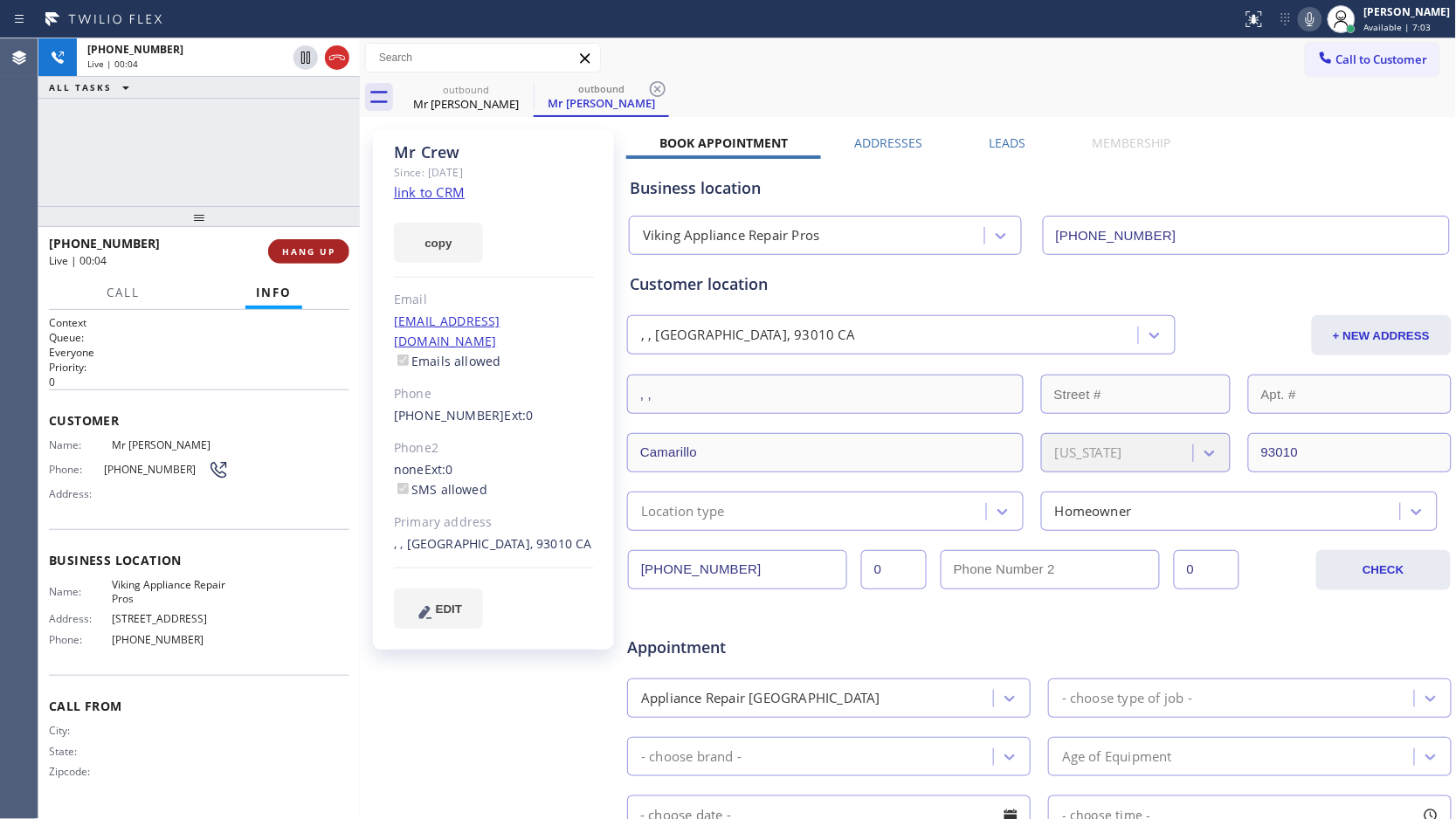 click on "HANG UP" at bounding box center (308, 251) 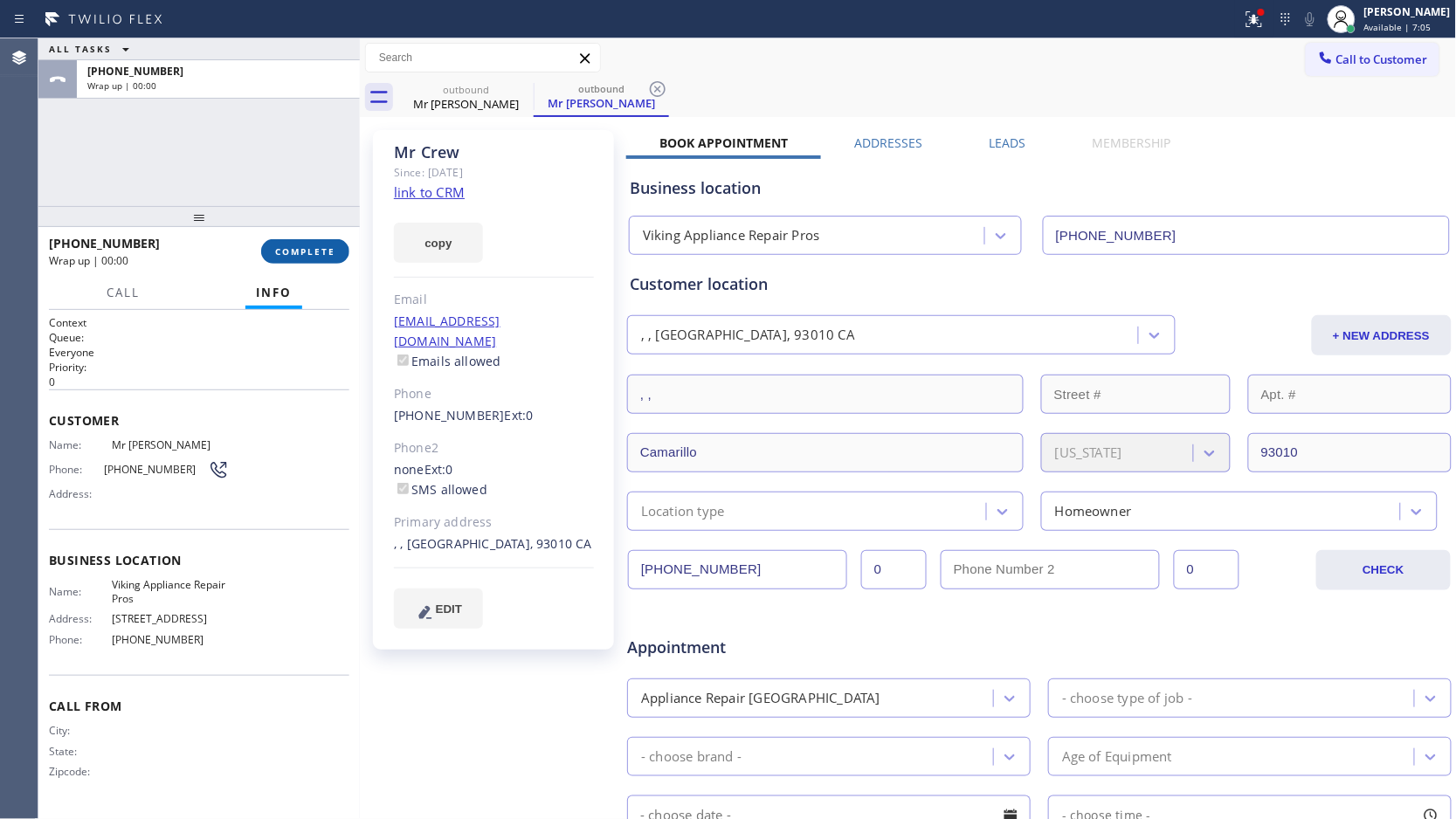 click on "COMPLETE" at bounding box center [305, 251] 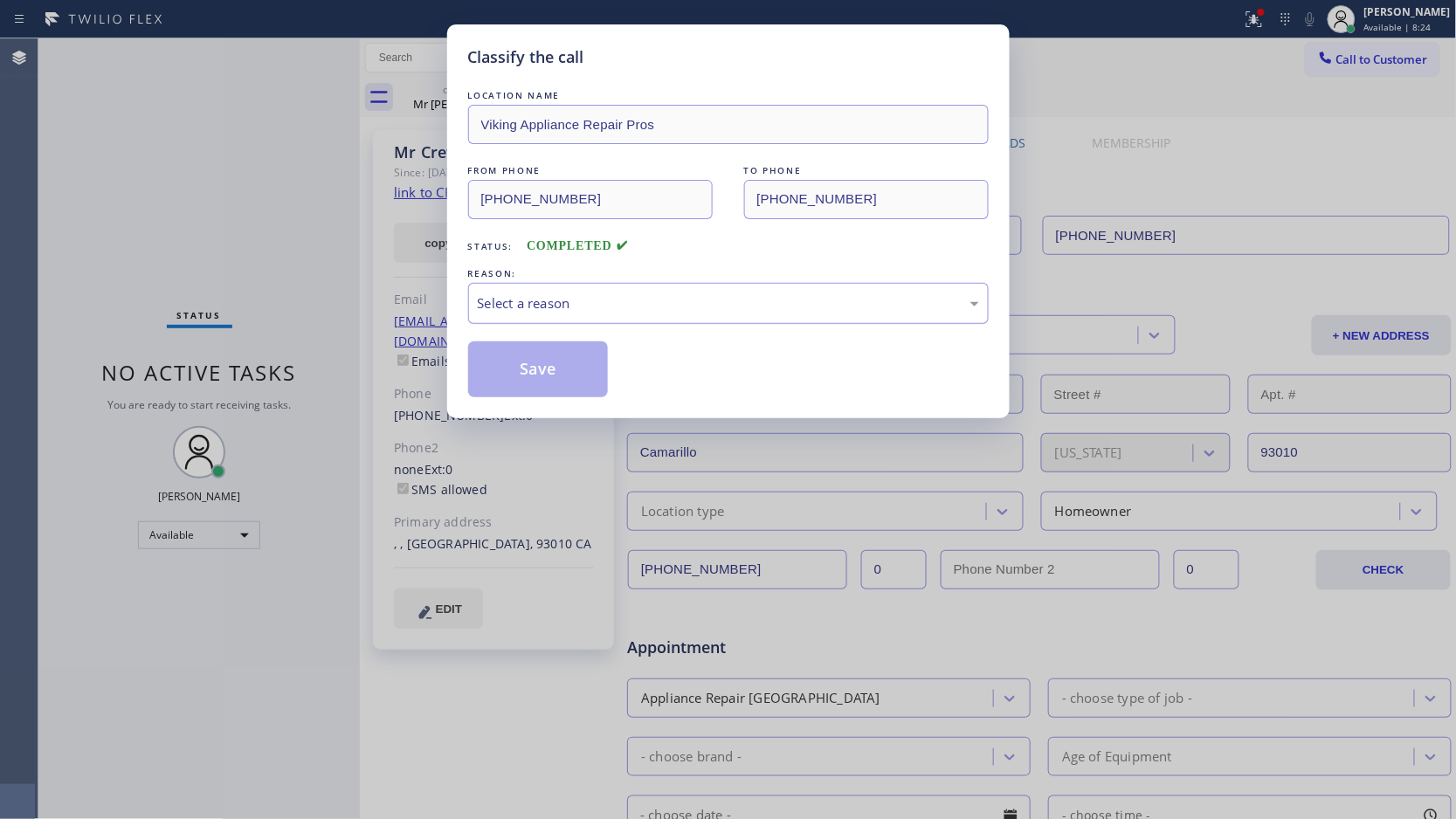 click on "Select a reason" at bounding box center (728, 303) 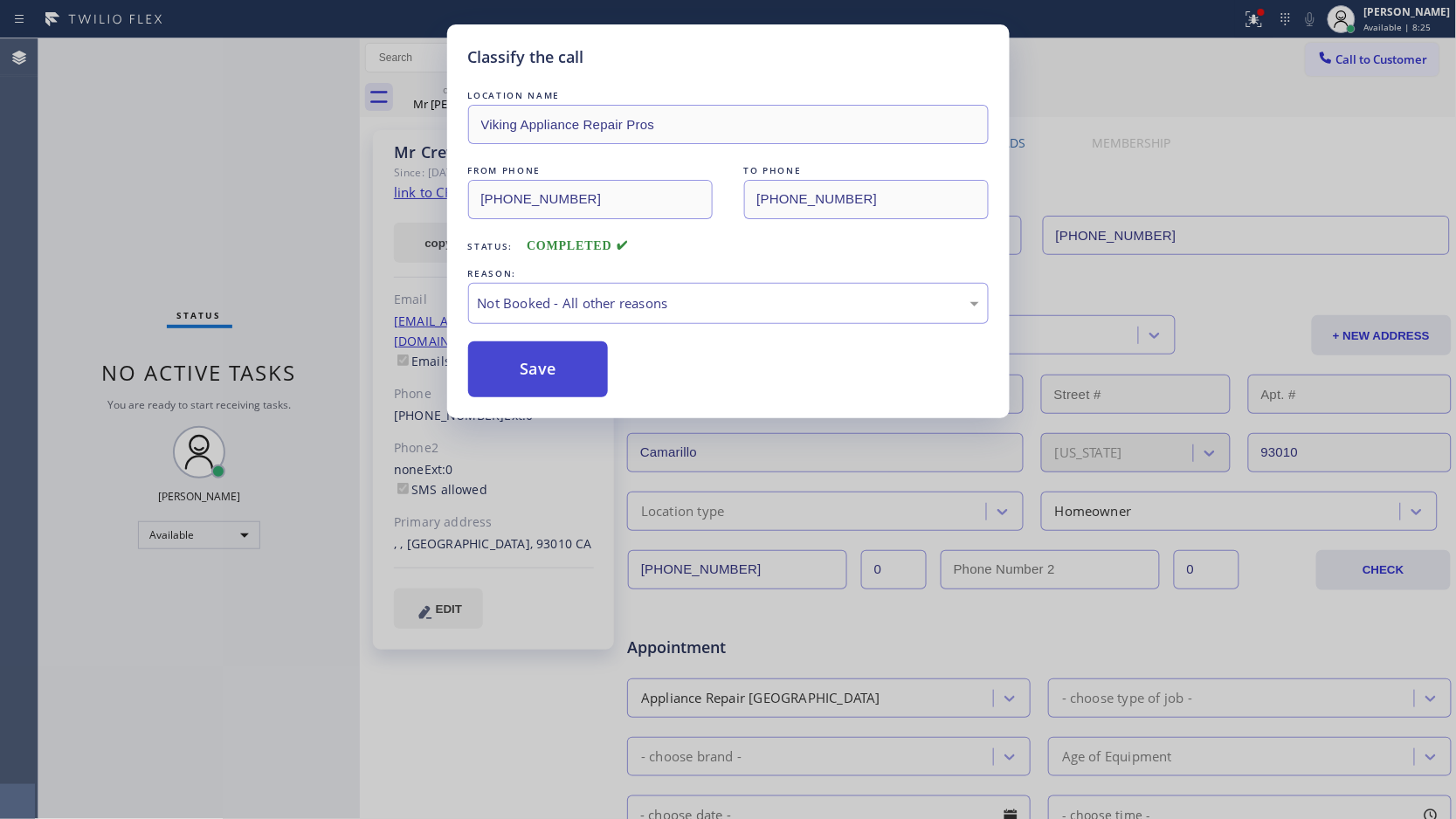click on "Save" at bounding box center [538, 369] 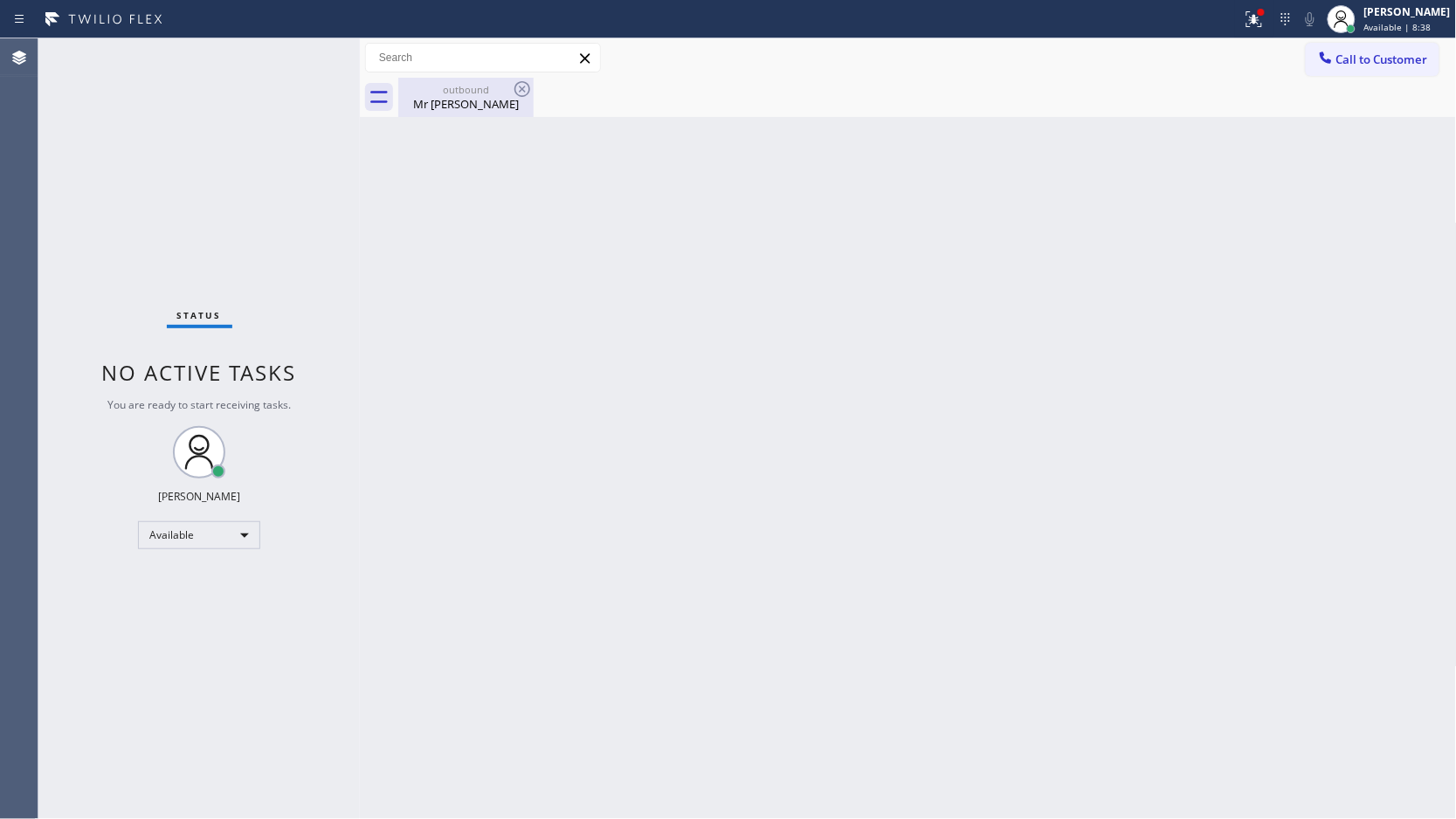 drag, startPoint x: 466, startPoint y: 87, endPoint x: 492, endPoint y: 82, distance: 26.476405 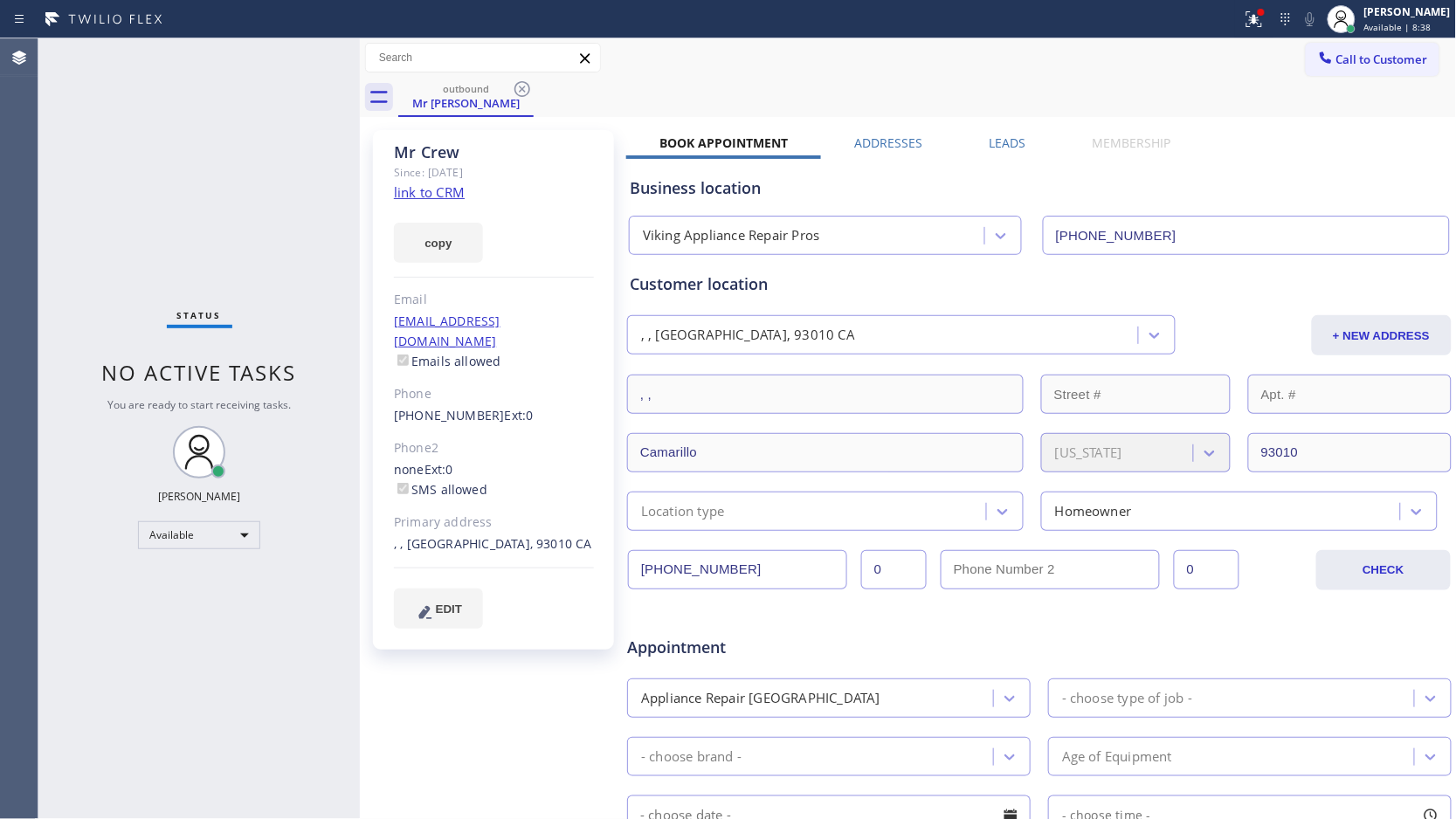 click on "outbound Mr [PERSON_NAME]" at bounding box center (928, 97) 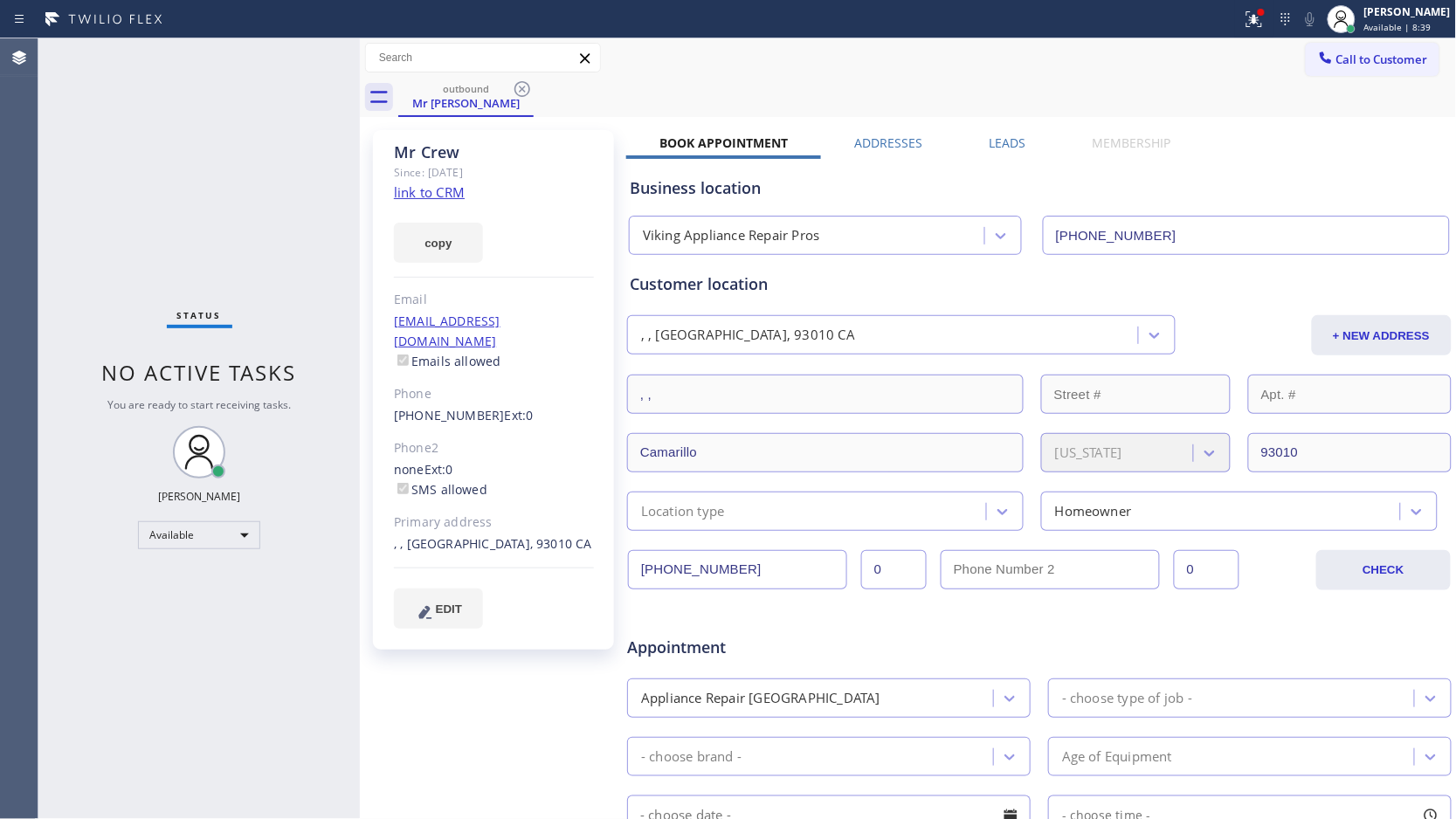 click 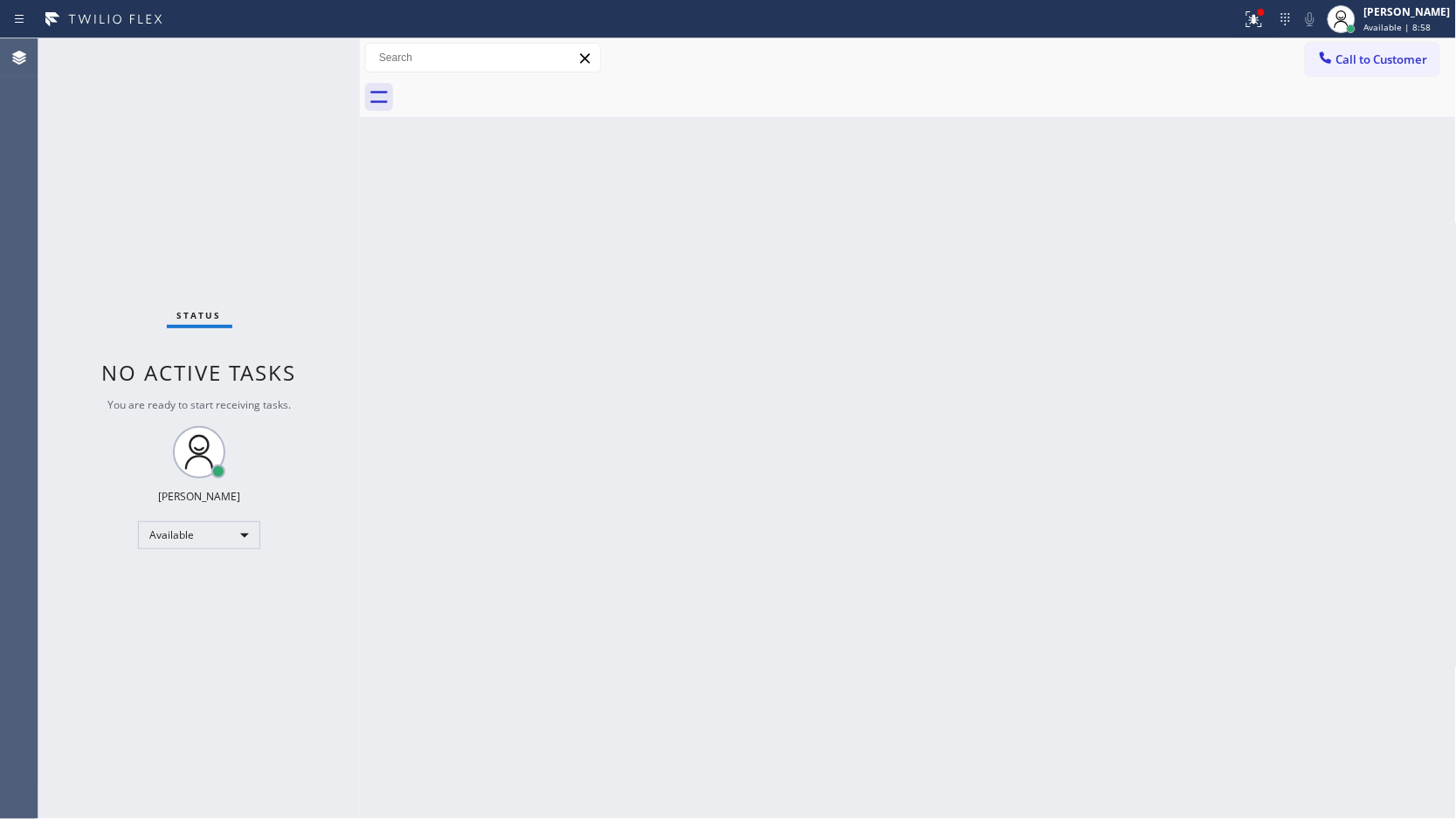 click on "Back to Dashboard Change Sender ID Customers Technicians Select a contact Outbound call Location Search location Your caller id phone number Customer number Call Customer info Name   Phone none Address none Change Sender ID HVAC [PHONE_NUMBER] 5 Star Appliance [PHONE_NUMBER] Appliance Repair [PHONE_NUMBER] Plumbing [PHONE_NUMBER] Air Duct Cleaning [PHONE_NUMBER]  Electricians [PHONE_NUMBER] Cancel Change Check personal SMS Reset Change No tabs Call to Customer Outbound call Location Viking Appliance Repair Pros Your caller id phone number [PHONE_NUMBER] Customer number Call Outbound call Technician Search Technician Your caller id phone number Your caller id phone number Call" at bounding box center [908, 429] 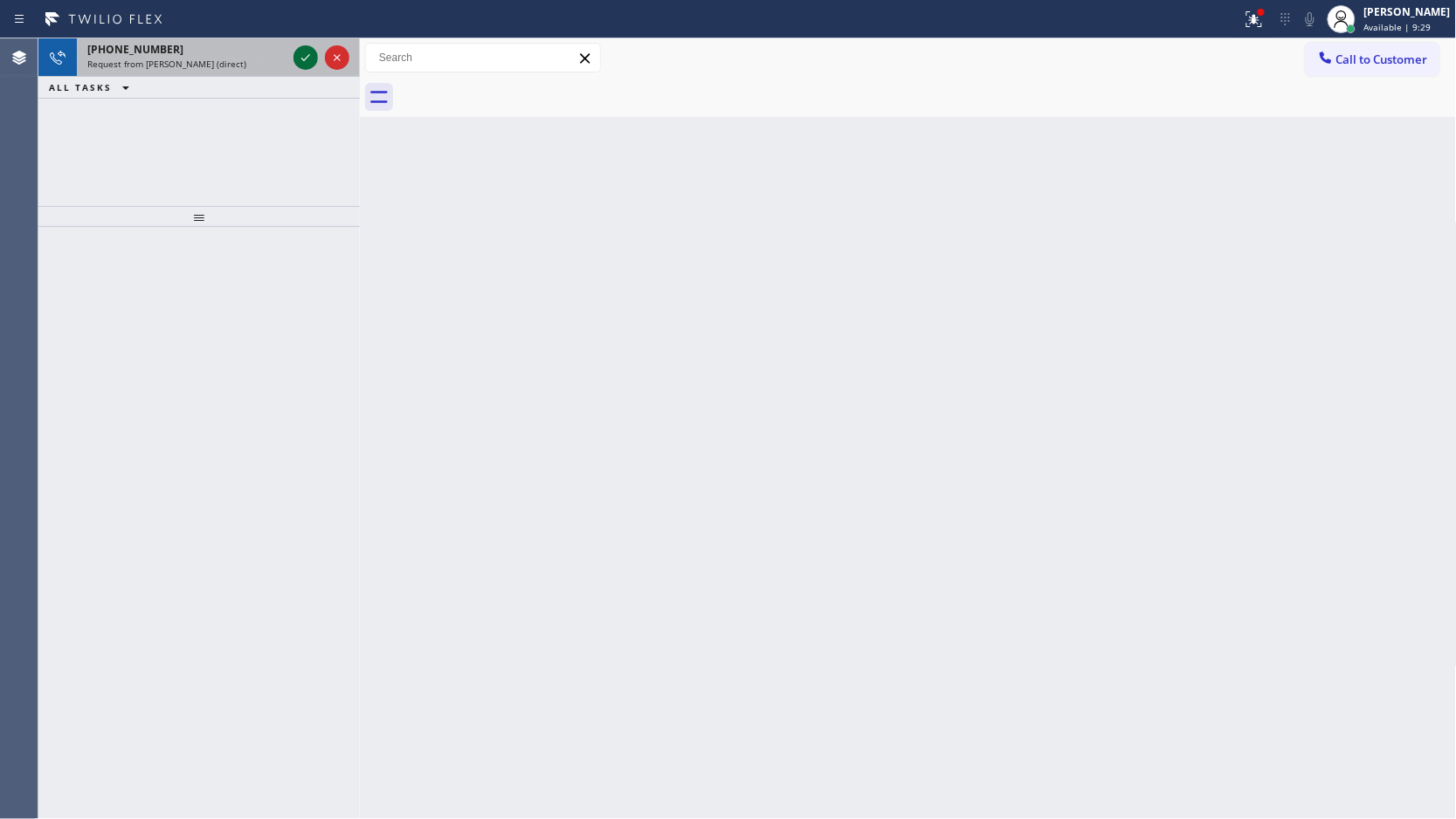 click 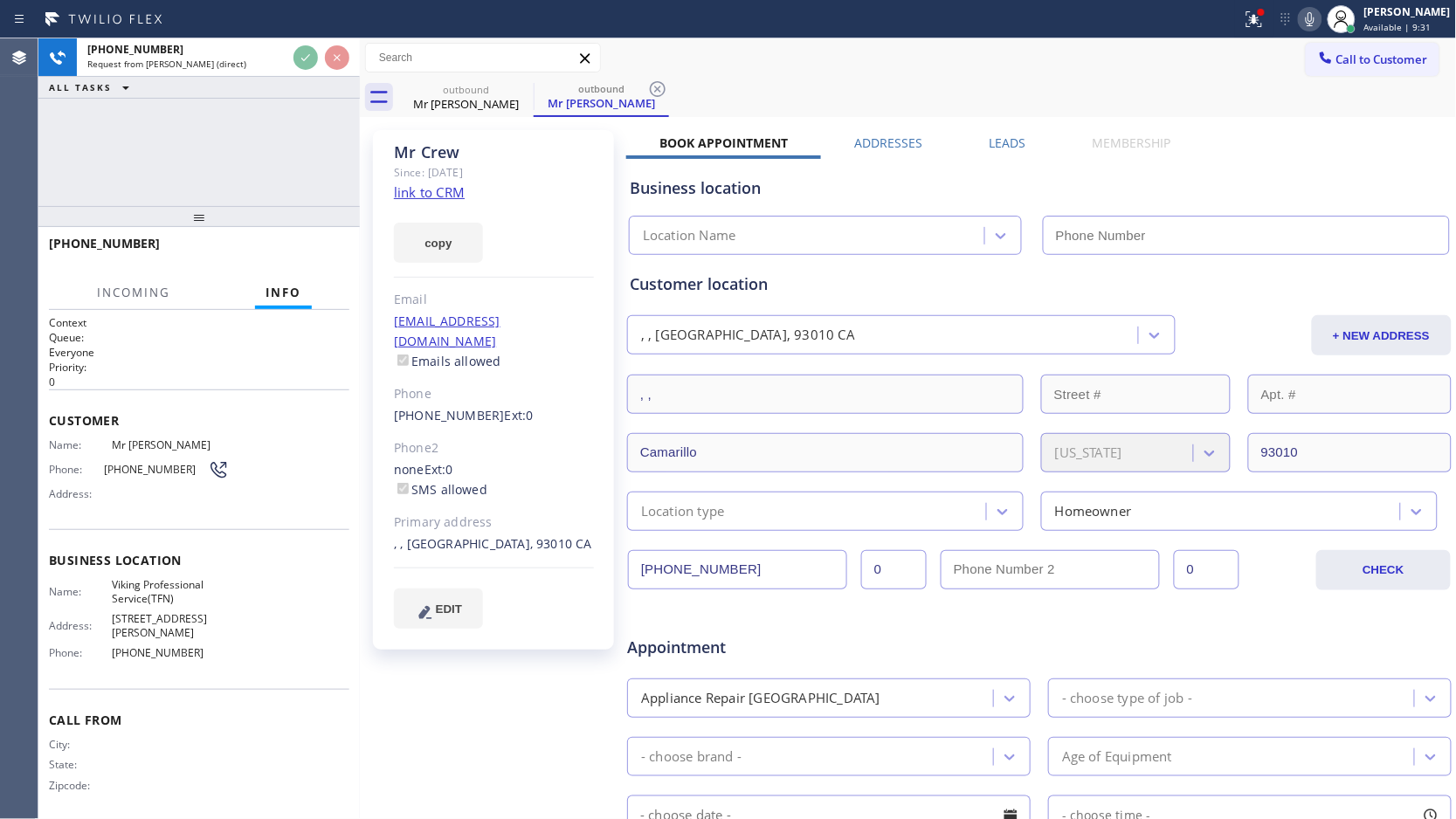type on "[PHONE_NUMBER]" 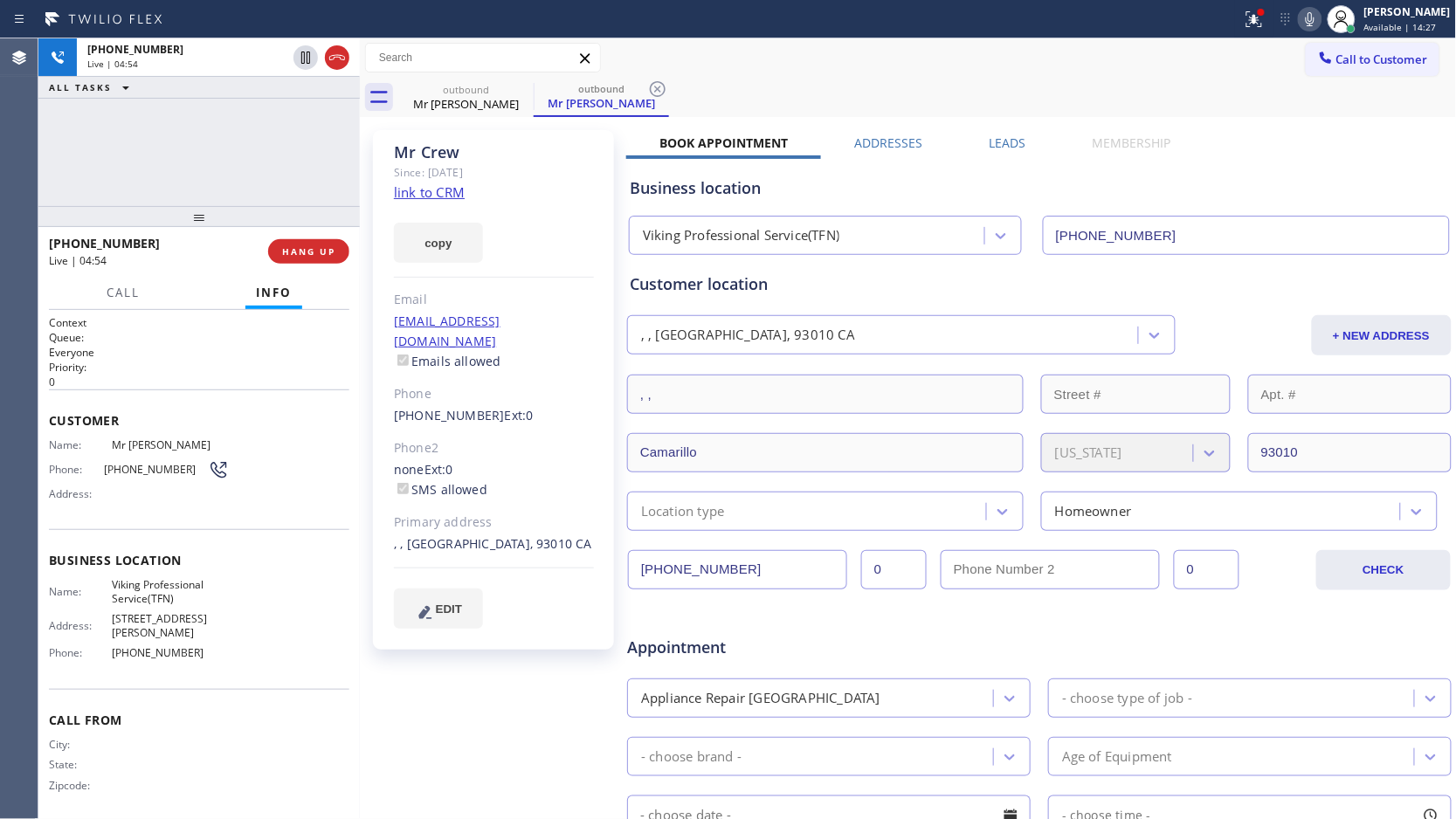 click on ", , [GEOGRAPHIC_DATA], 93010 CA" at bounding box center (493, 544) 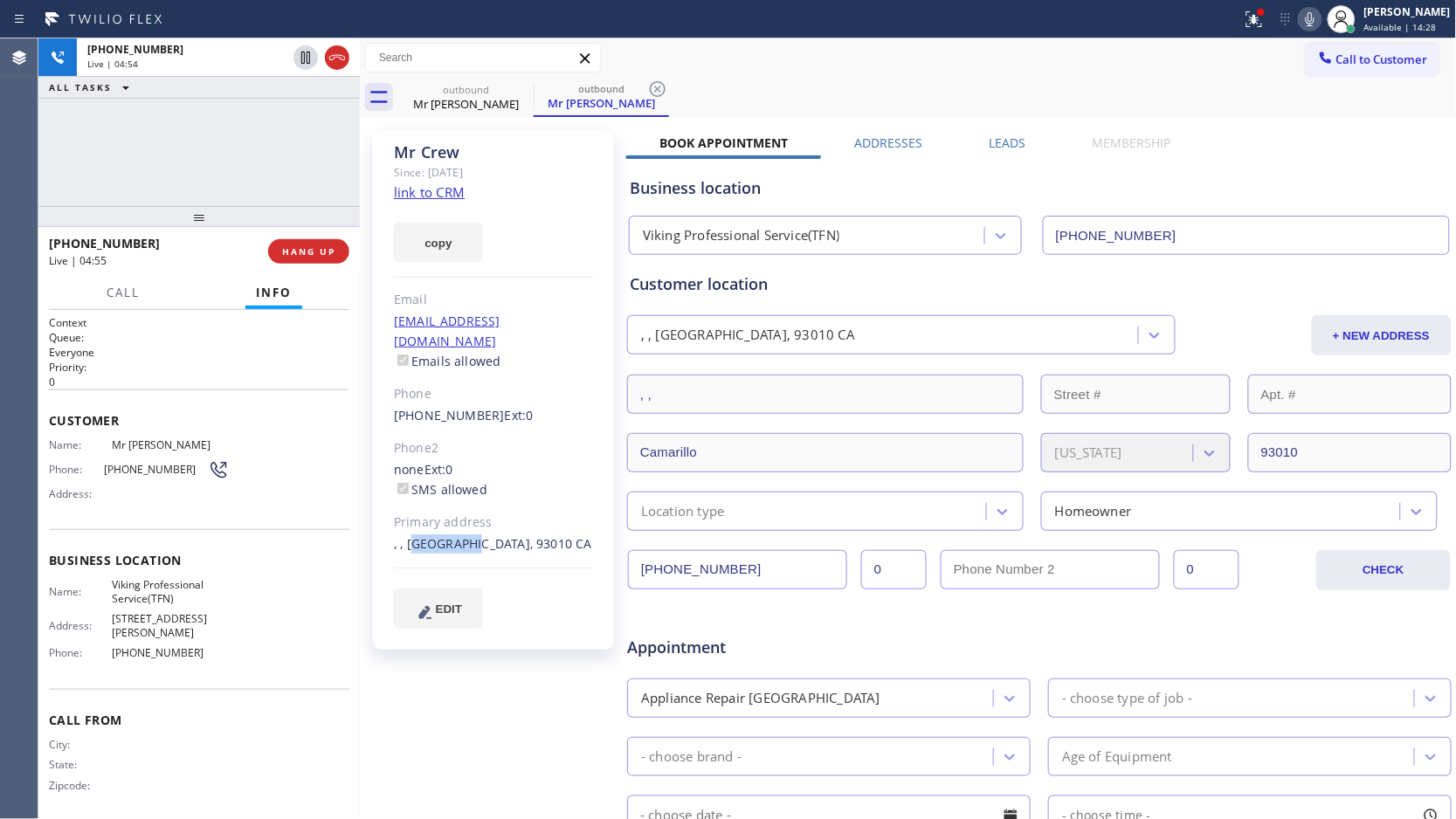 click on ", , [GEOGRAPHIC_DATA], 93010 CA" at bounding box center [493, 544] 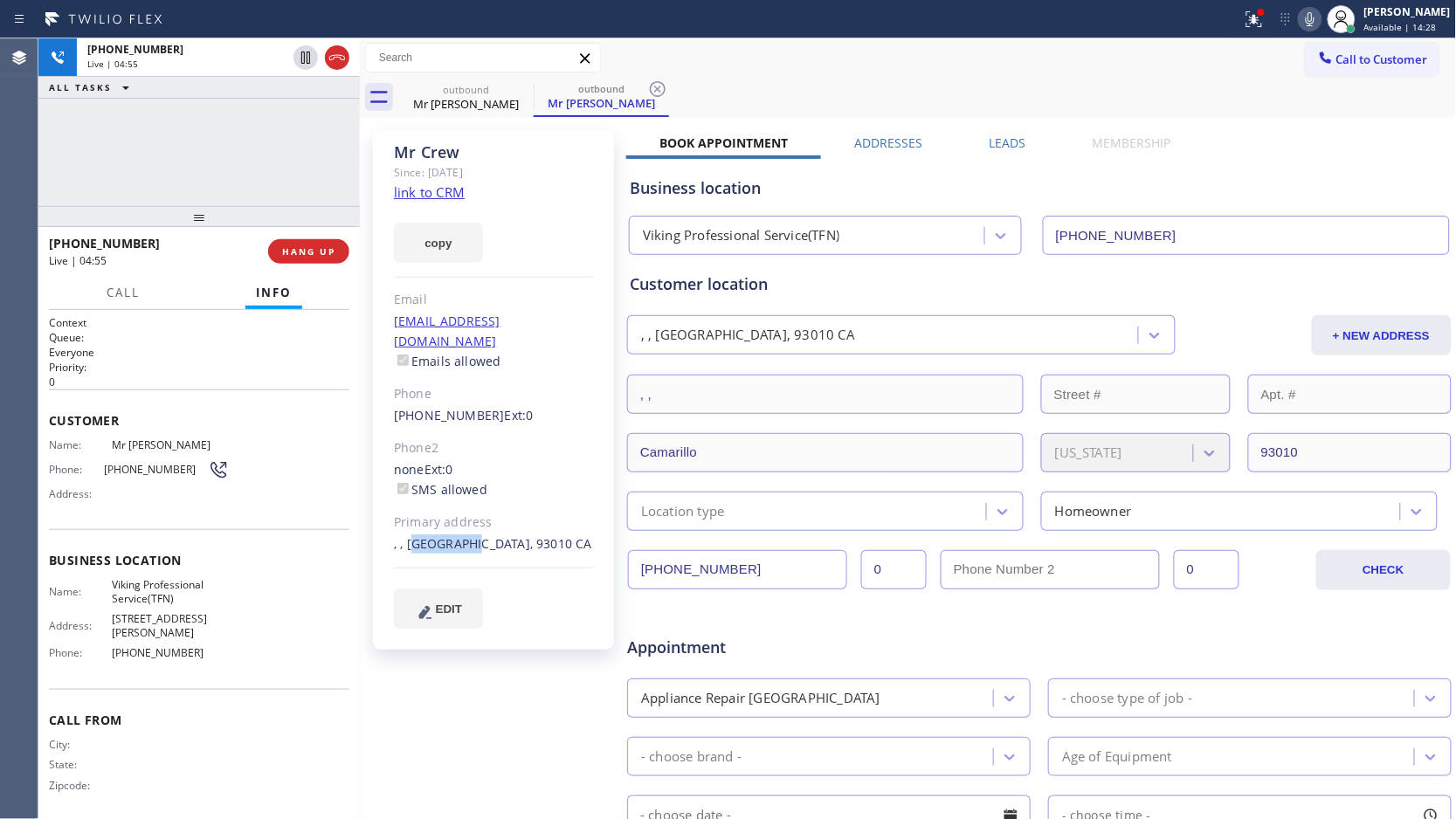 click on ", , [GEOGRAPHIC_DATA], 93010 CA" at bounding box center (493, 544) 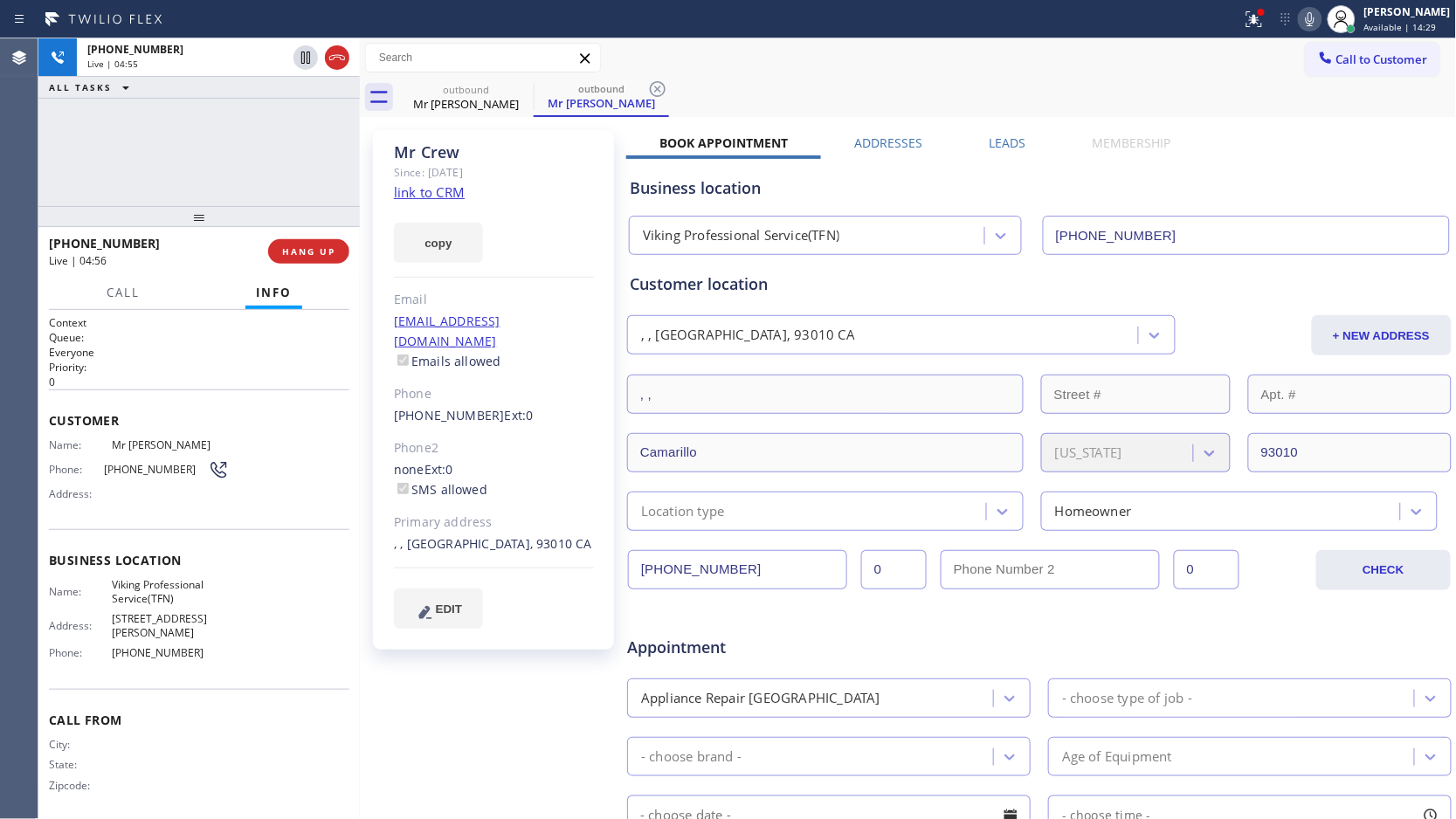 click on ", , [GEOGRAPHIC_DATA], 93010 CA" at bounding box center (493, 544) 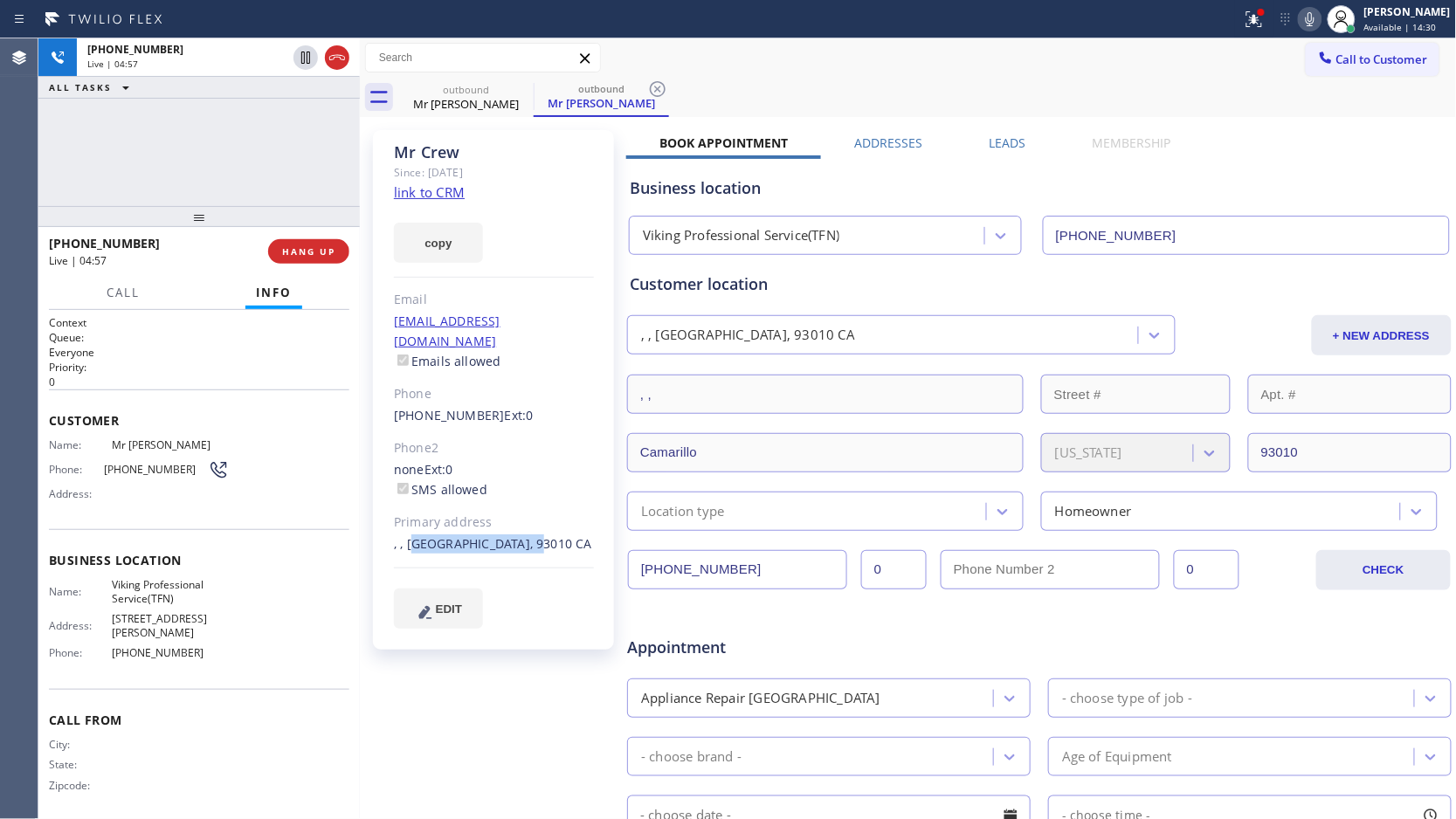 drag, startPoint x: 529, startPoint y: 525, endPoint x: 406, endPoint y: 531, distance: 123.14625 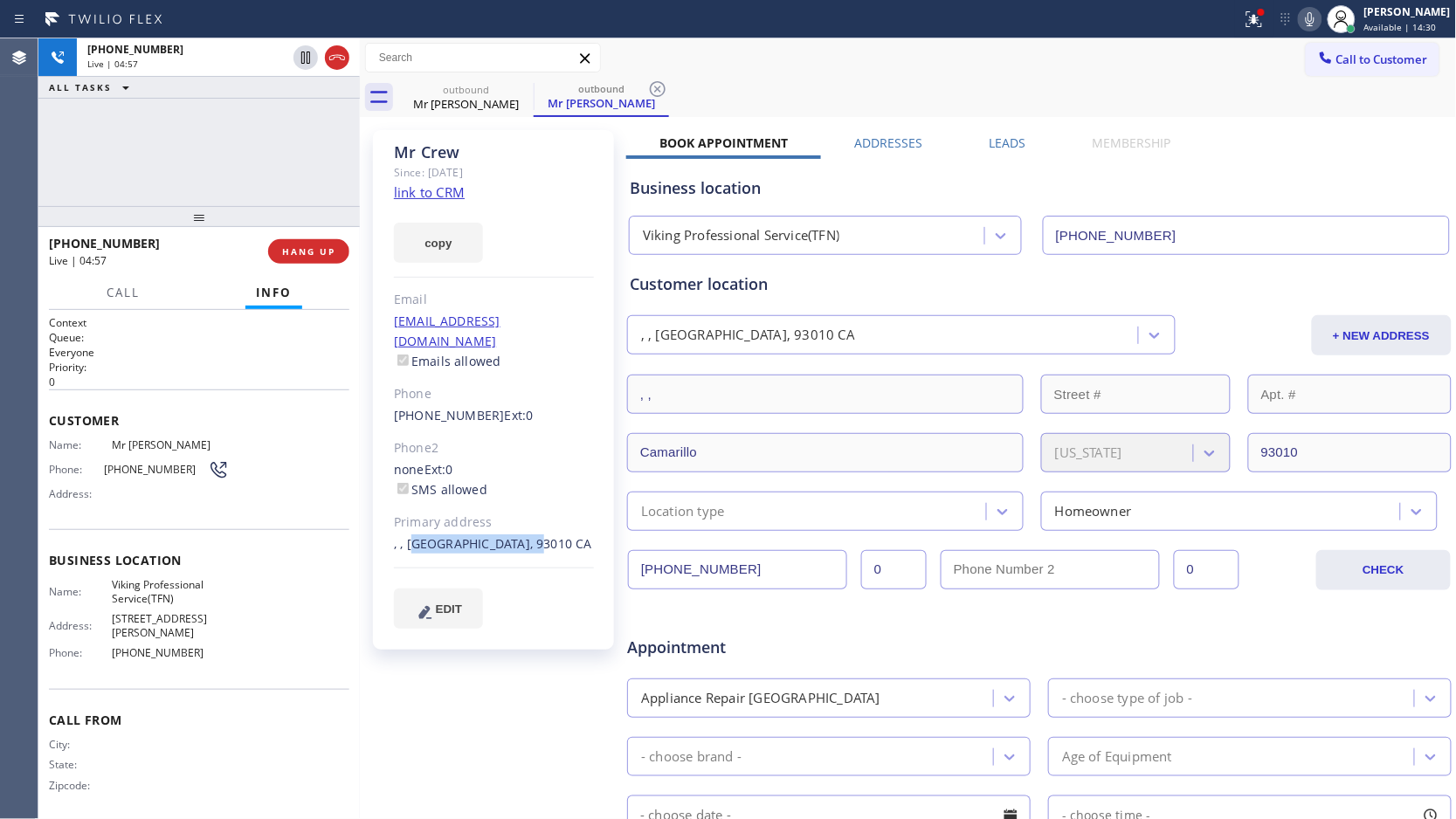 click on ", , [GEOGRAPHIC_DATA], 93010 CA" at bounding box center [493, 544] 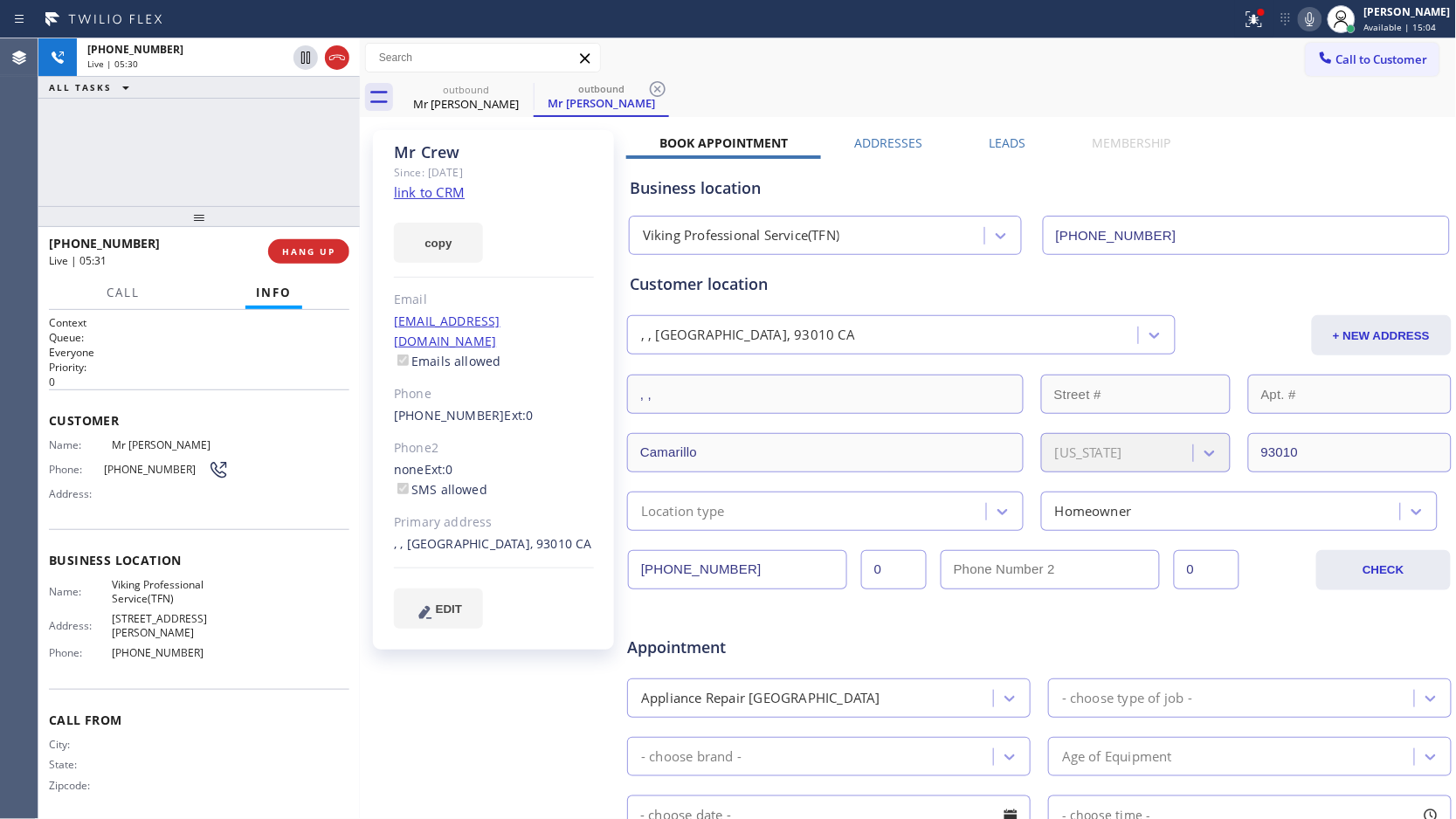 click on "outbound Mr [PERSON_NAME] outbound Mr [PERSON_NAME]" at bounding box center [928, 97] 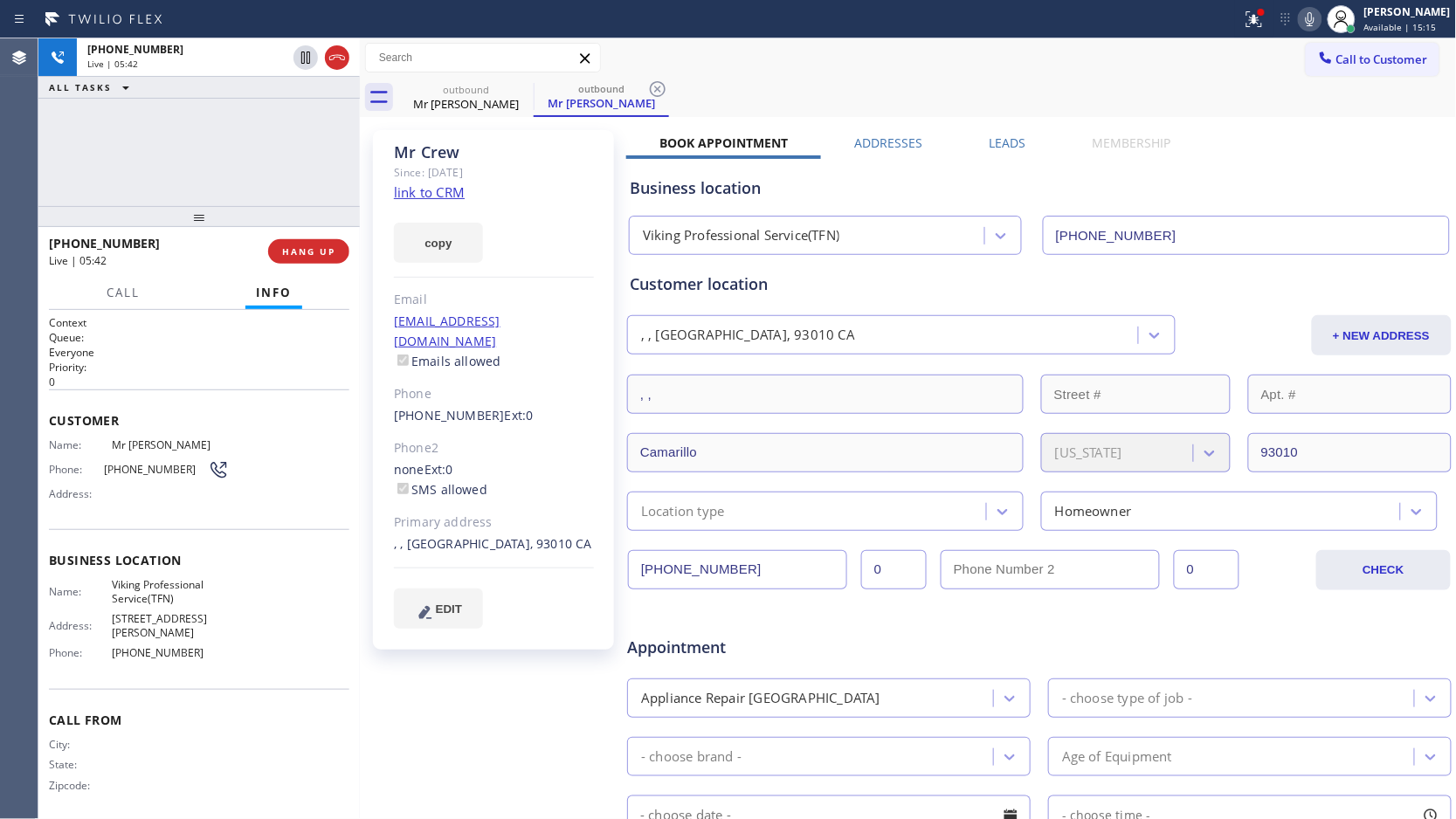 click on "outbound Mr [PERSON_NAME] outbound Mr [PERSON_NAME]" at bounding box center (928, 97) 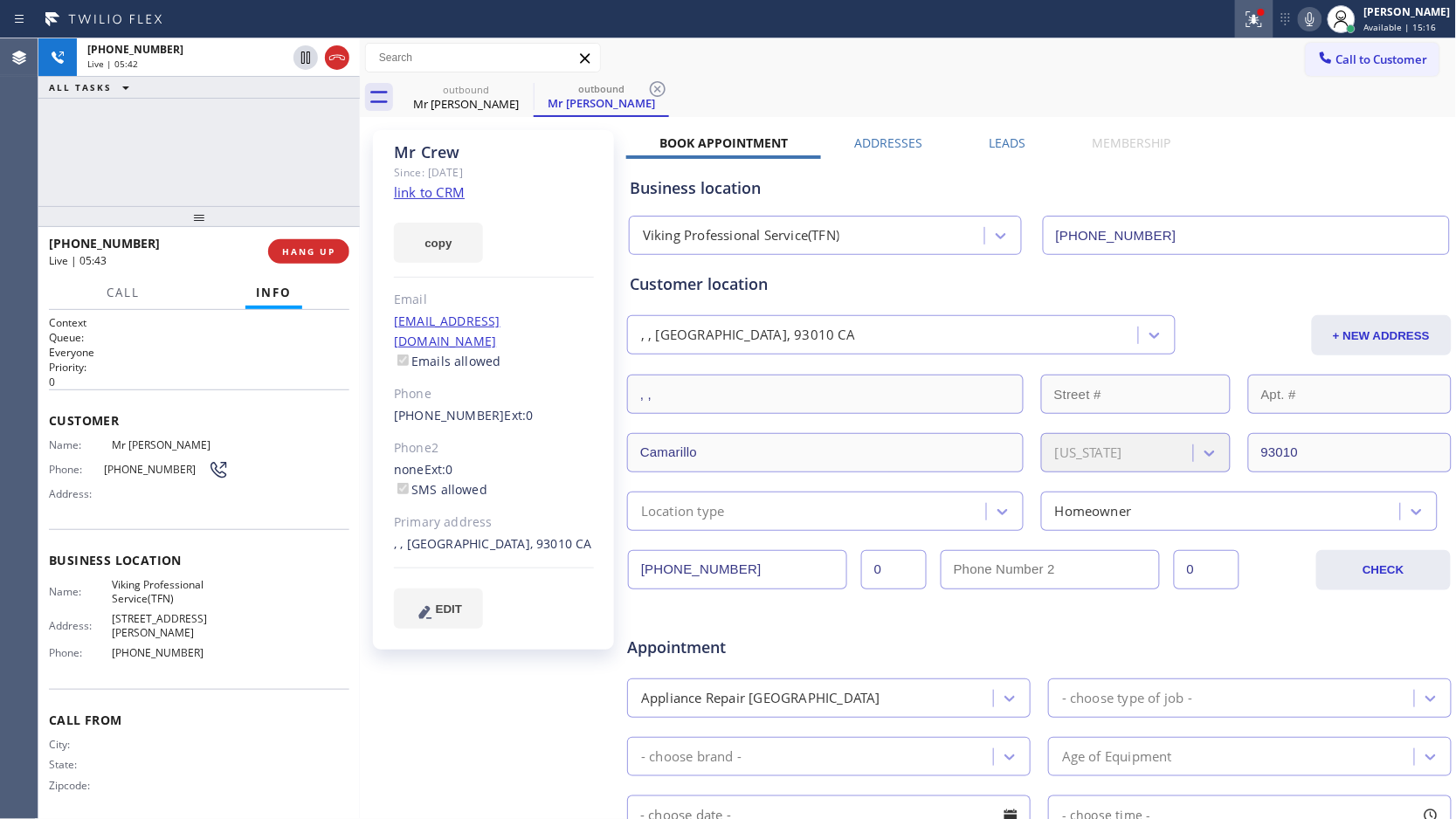 click at bounding box center [1254, 19] 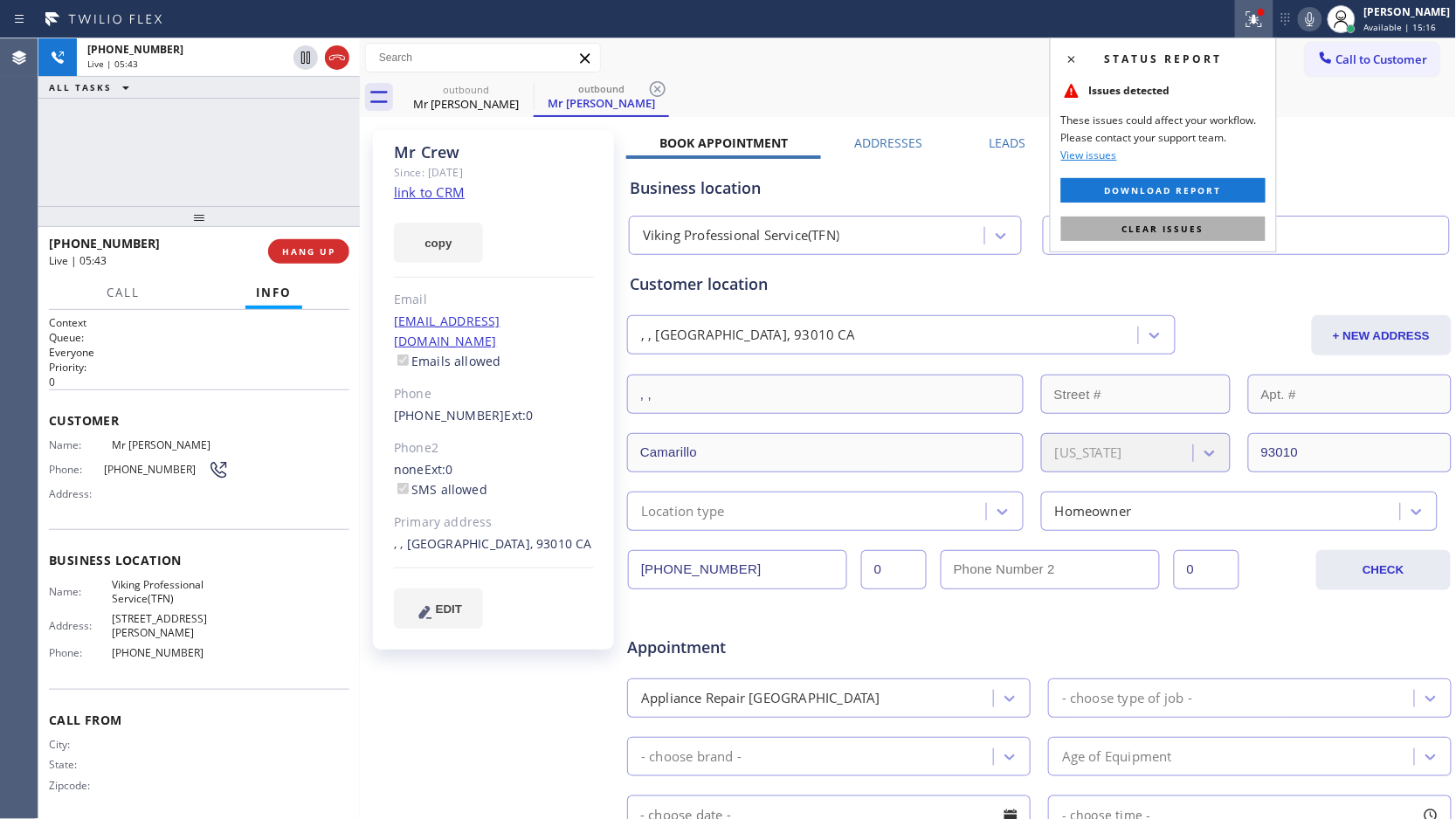 click on "Clear issues" at bounding box center (1163, 229) 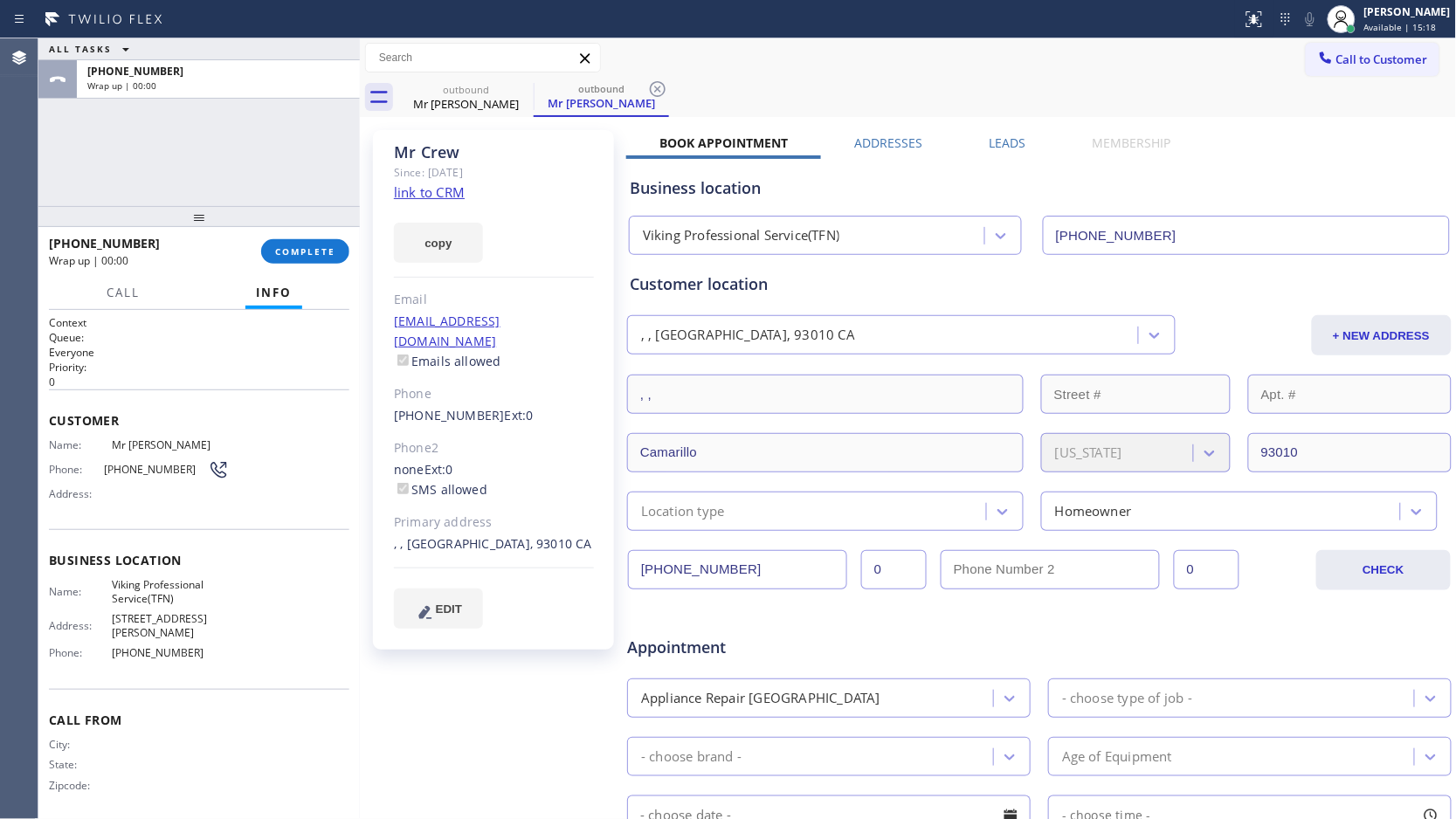 drag, startPoint x: 1147, startPoint y: 115, endPoint x: 1156, endPoint y: 120, distance: 10.29563 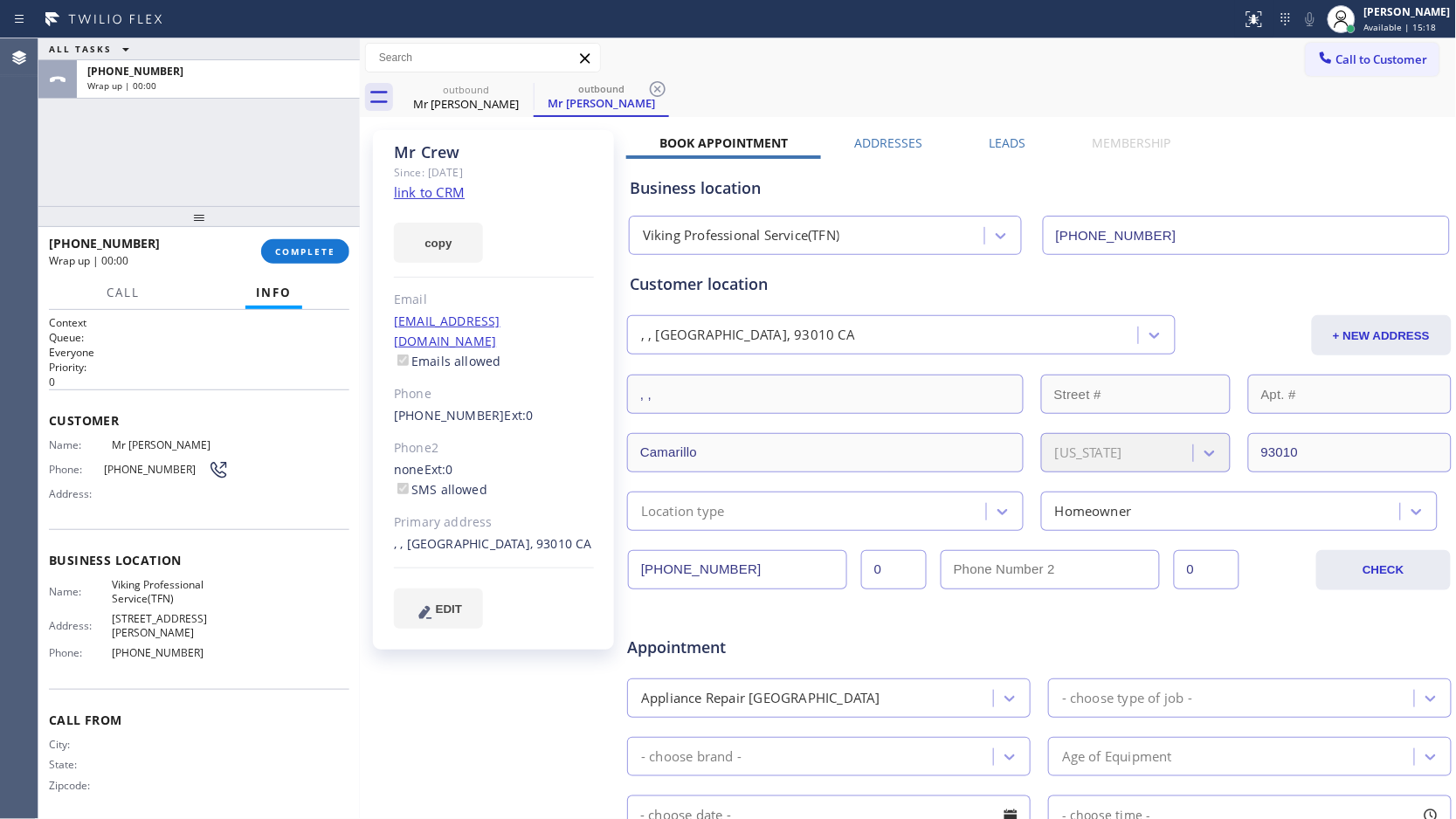 click on "outbound Mr [PERSON_NAME] outbound Mr [PERSON_NAME]" at bounding box center [928, 97] 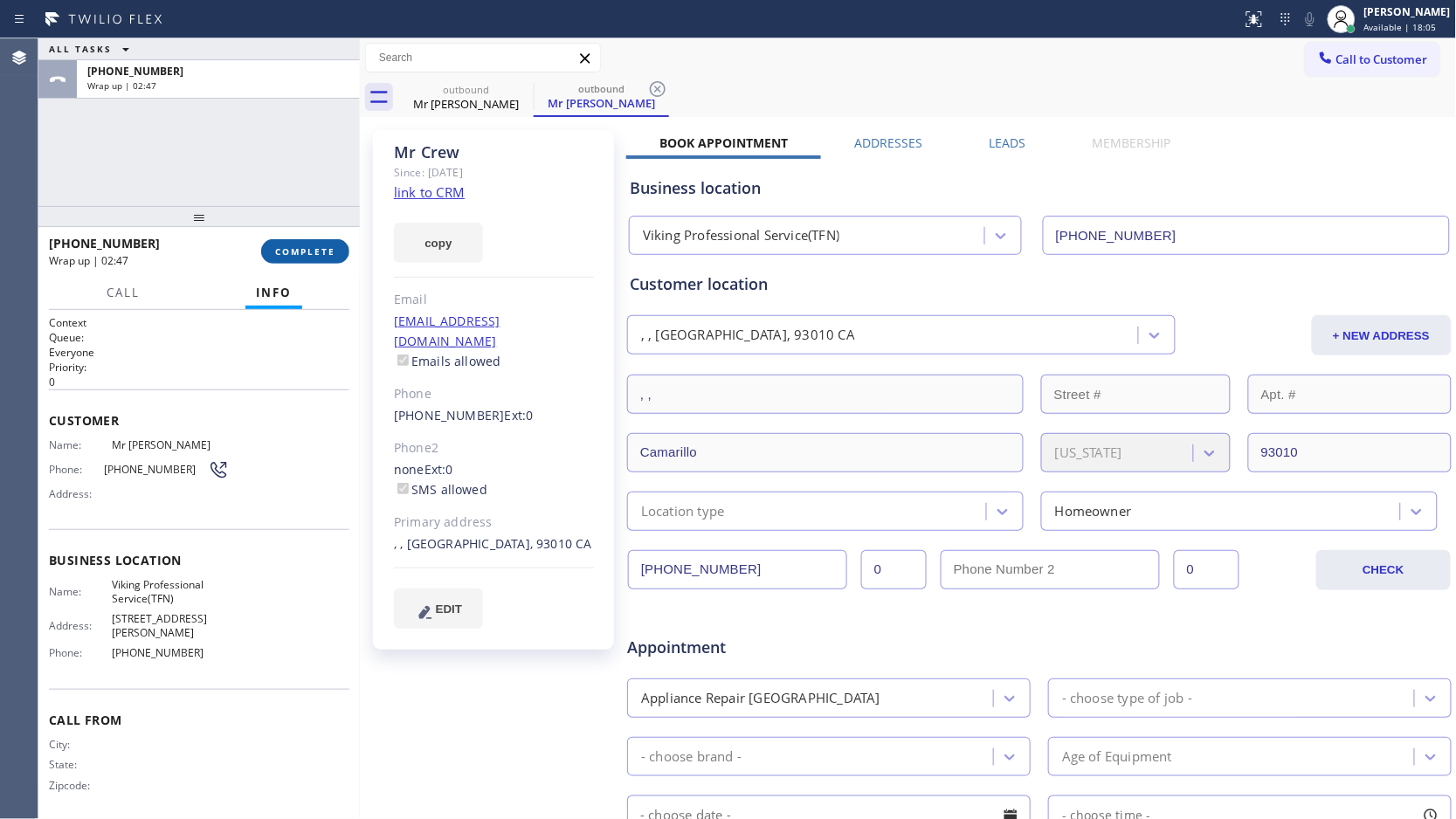 click on "COMPLETE" at bounding box center [305, 251] 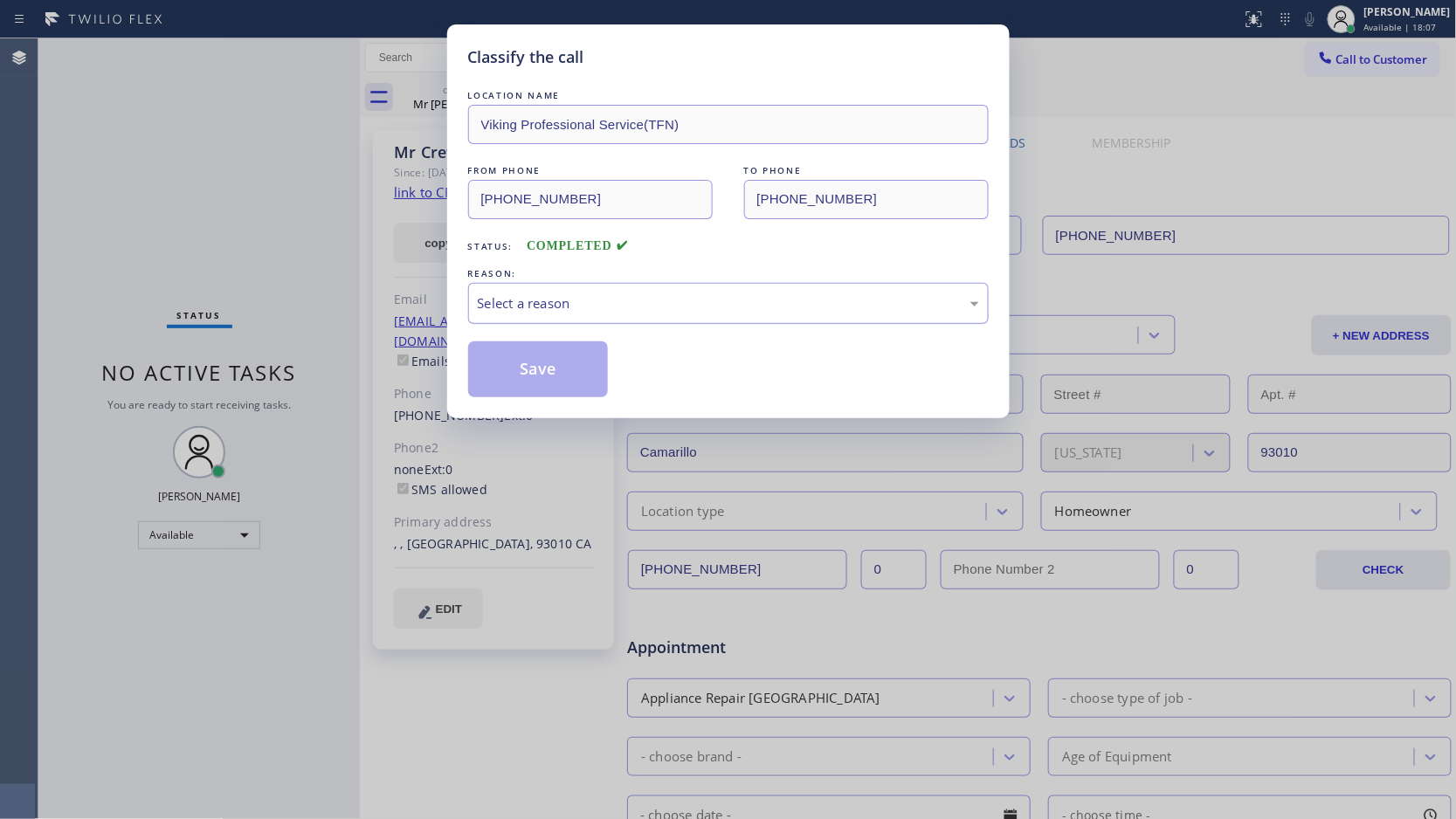 click on "Select a reason" at bounding box center (728, 303) 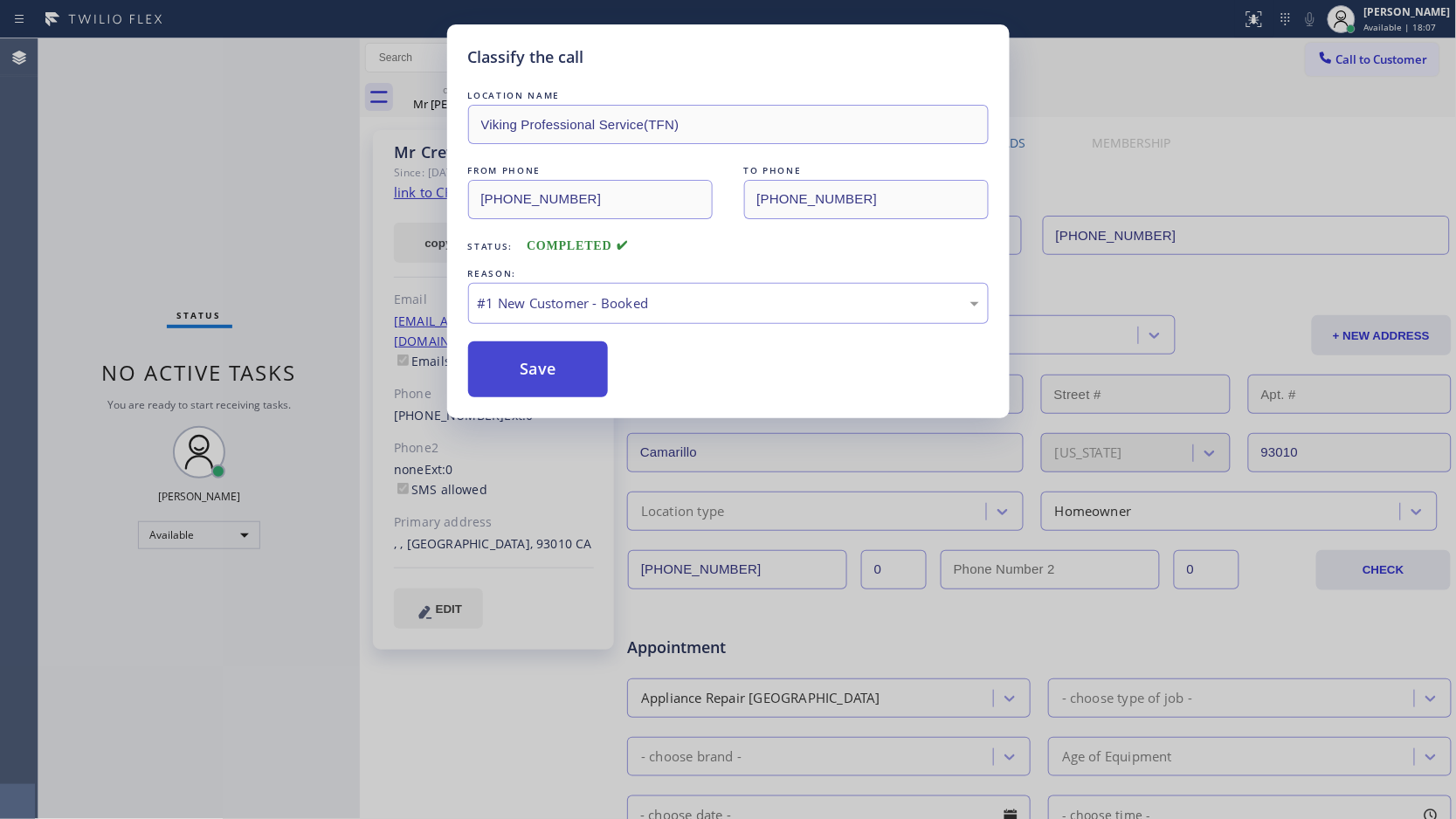 click on "Save" at bounding box center [538, 369] 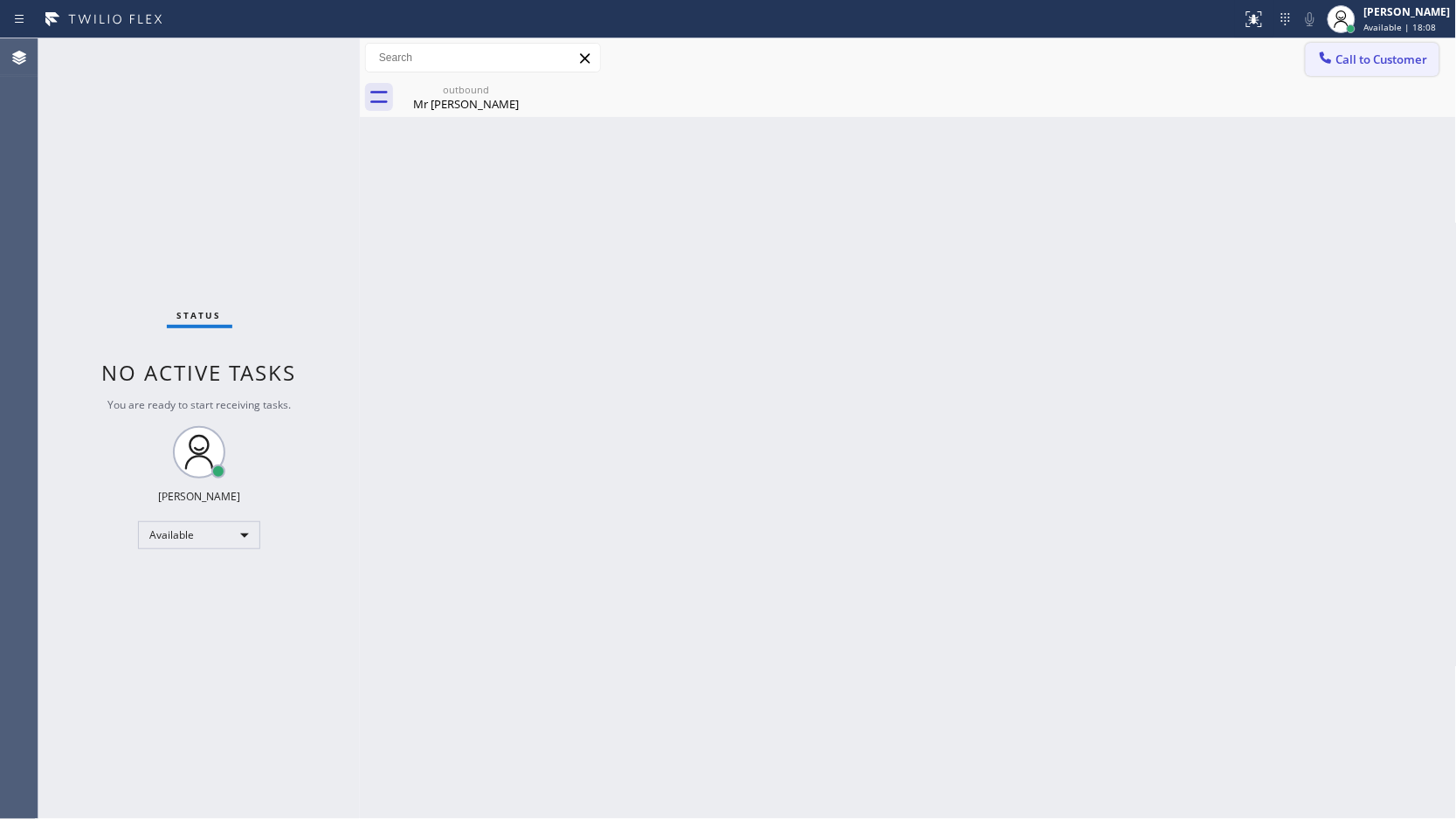 click on "Call to Customer" at bounding box center [1372, 59] 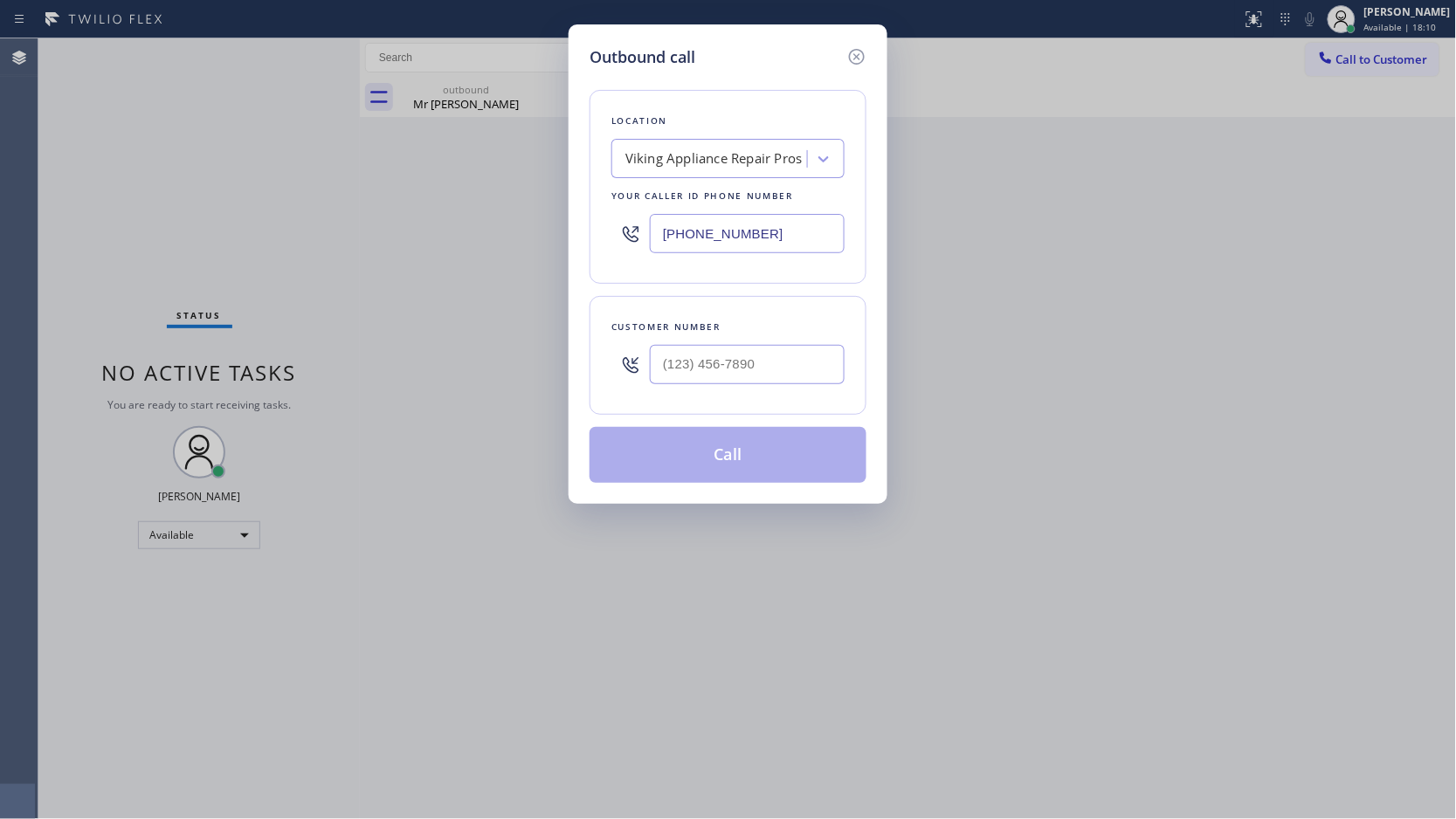 drag, startPoint x: 780, startPoint y: 231, endPoint x: 666, endPoint y: 255, distance: 116.49893 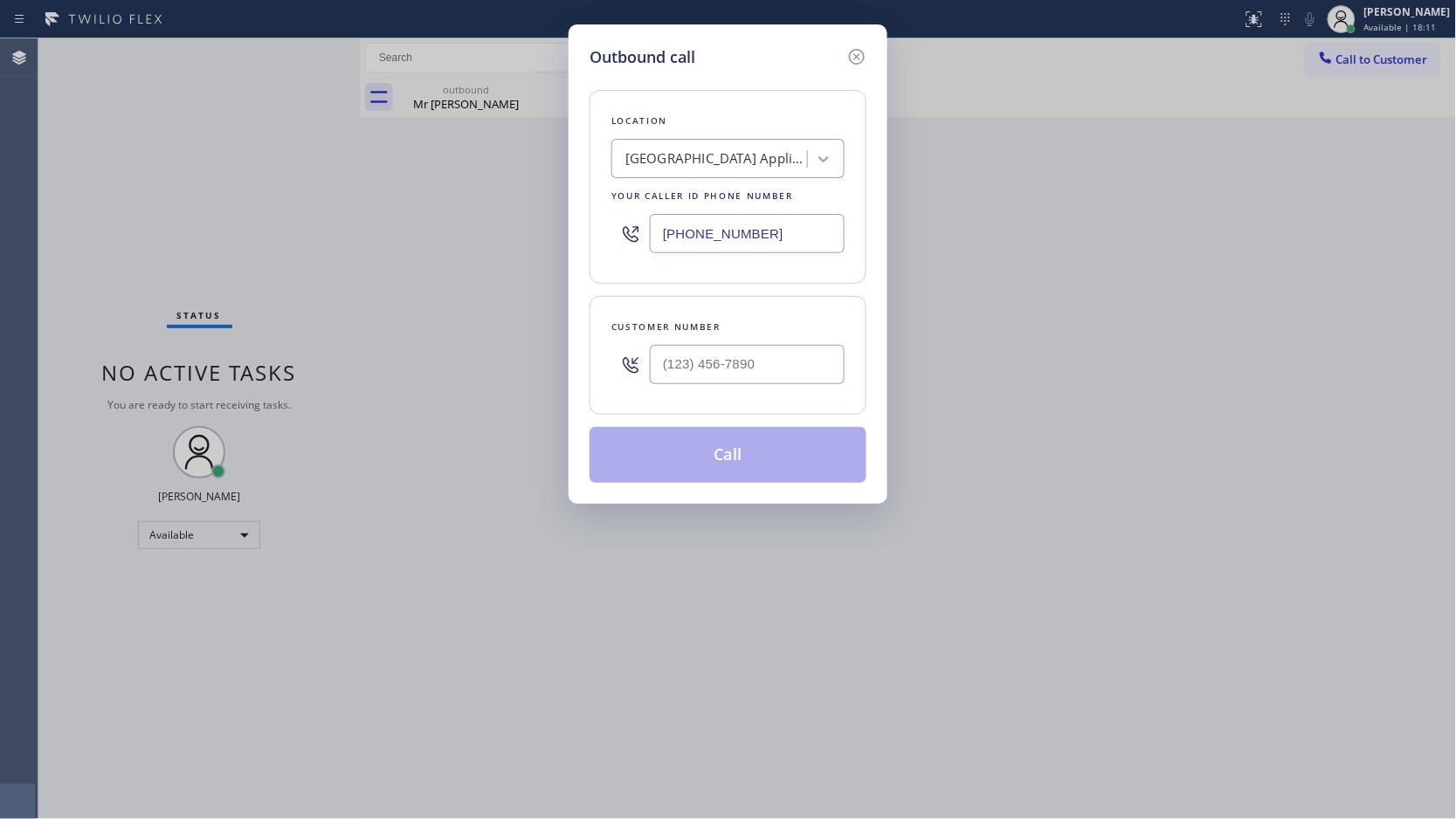 type on "[PHONE_NUMBER]" 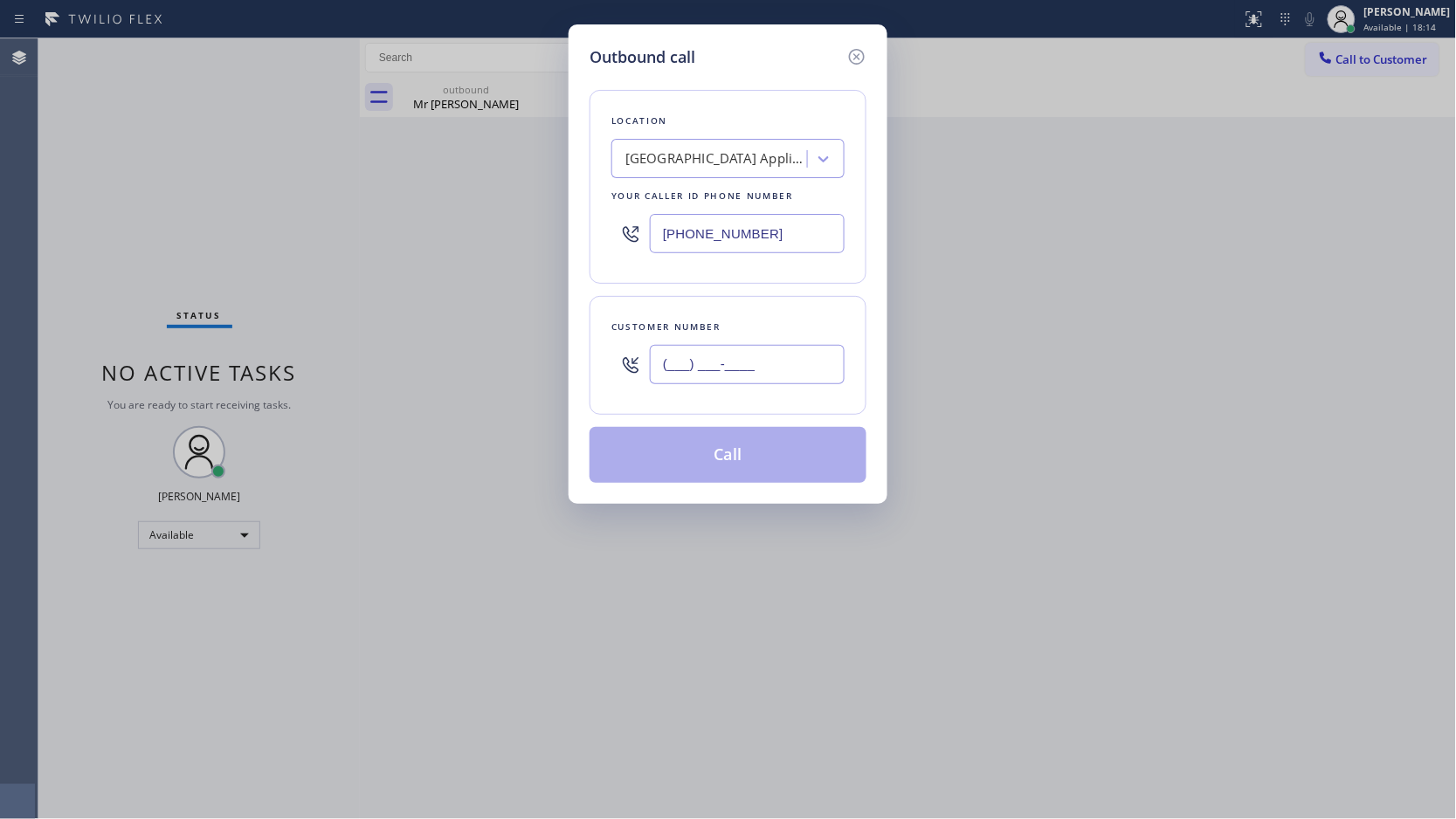 click on "(___) ___-____" at bounding box center [747, 364] 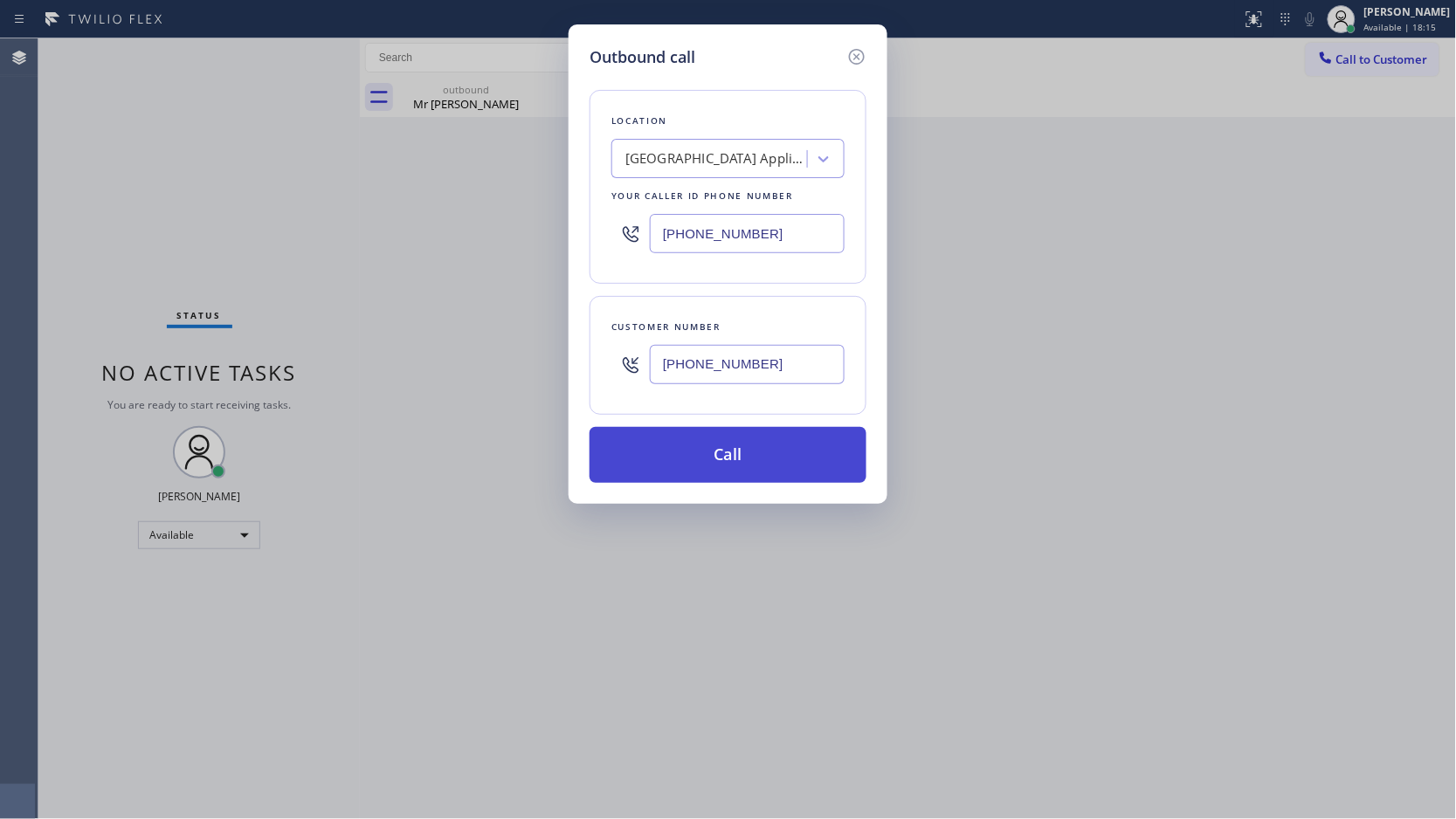 type on "[PHONE_NUMBER]" 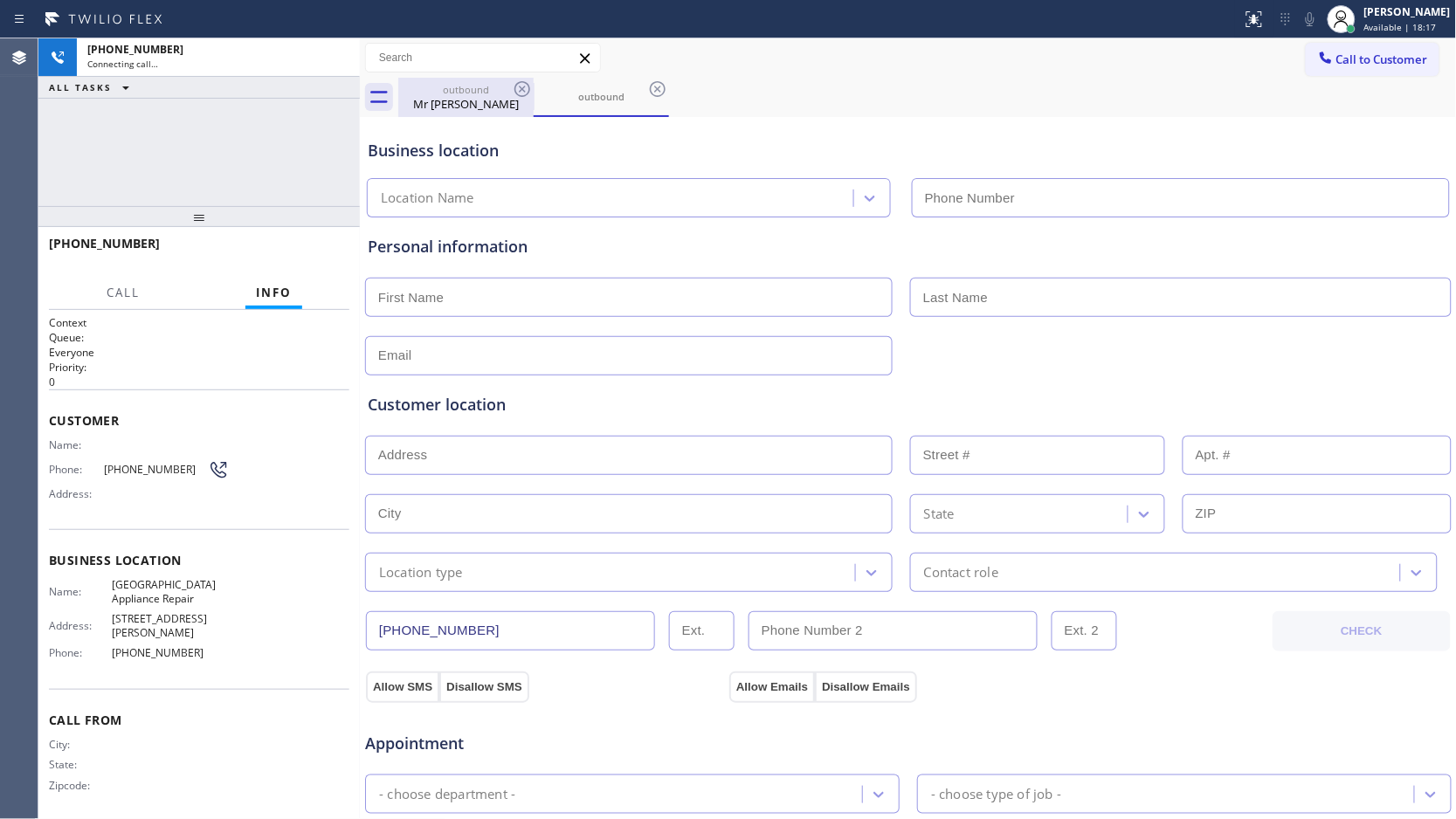click on "Mr [PERSON_NAME]" at bounding box center (466, 104) 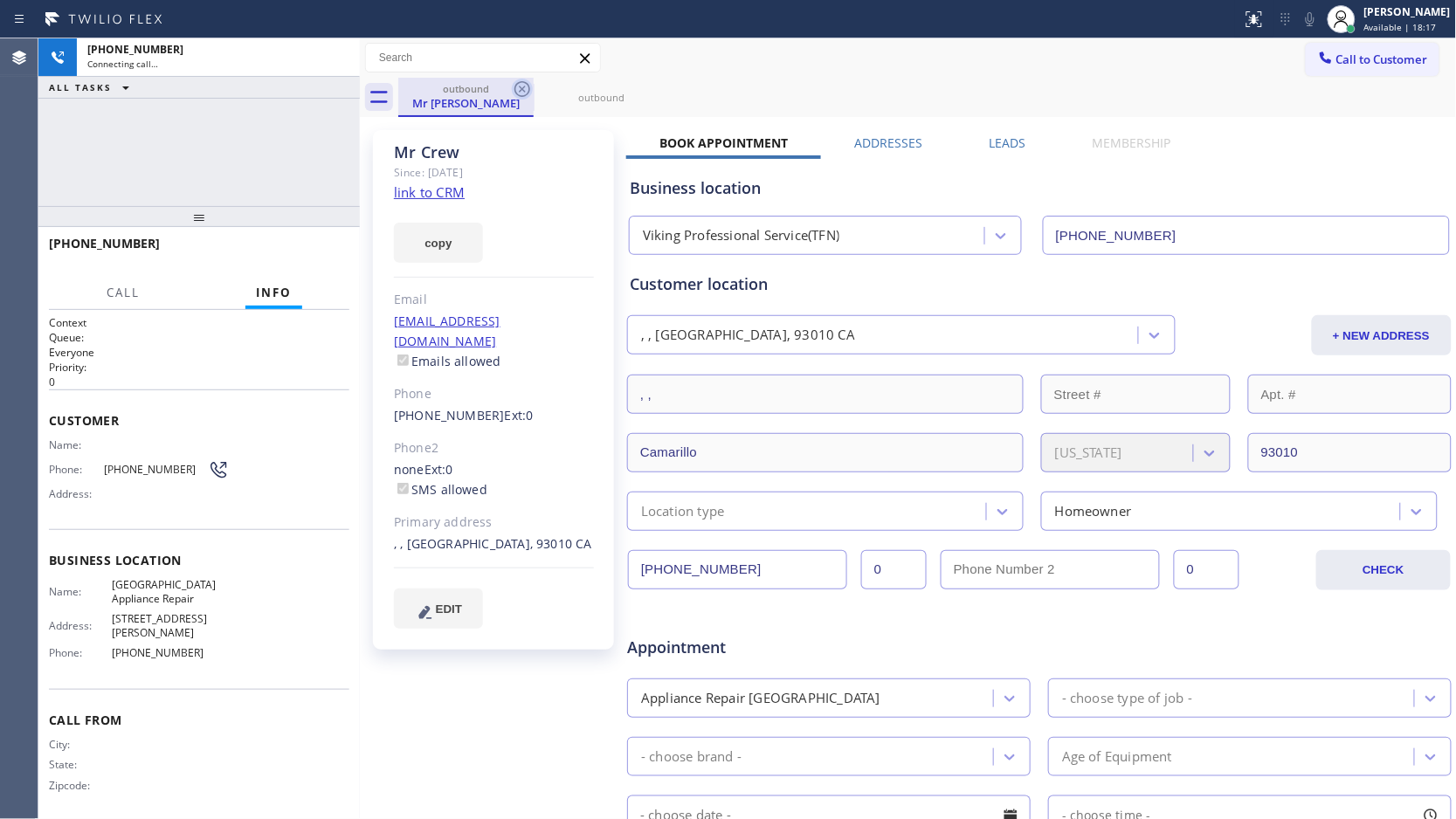 click 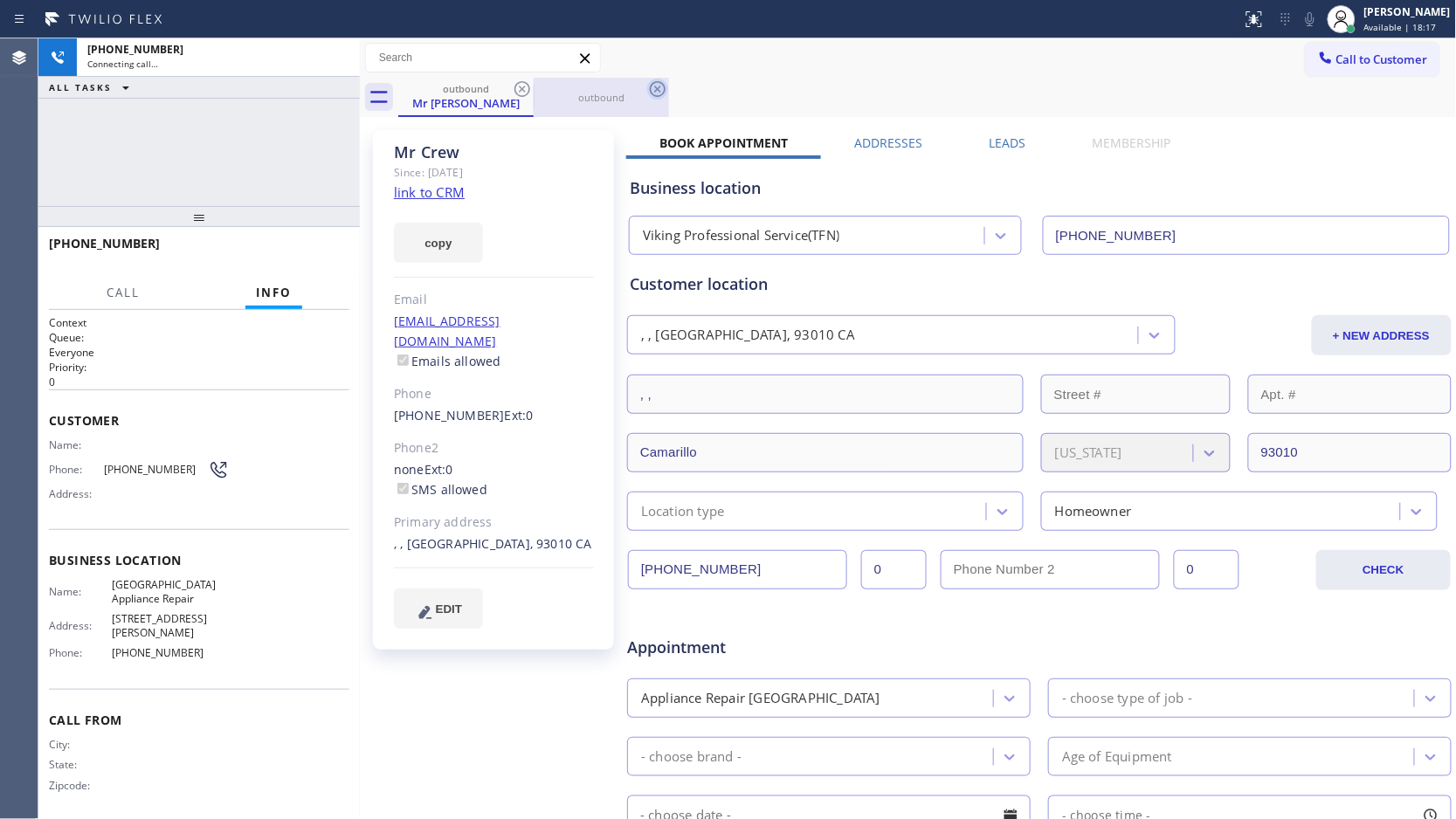 type on "[PHONE_NUMBER]" 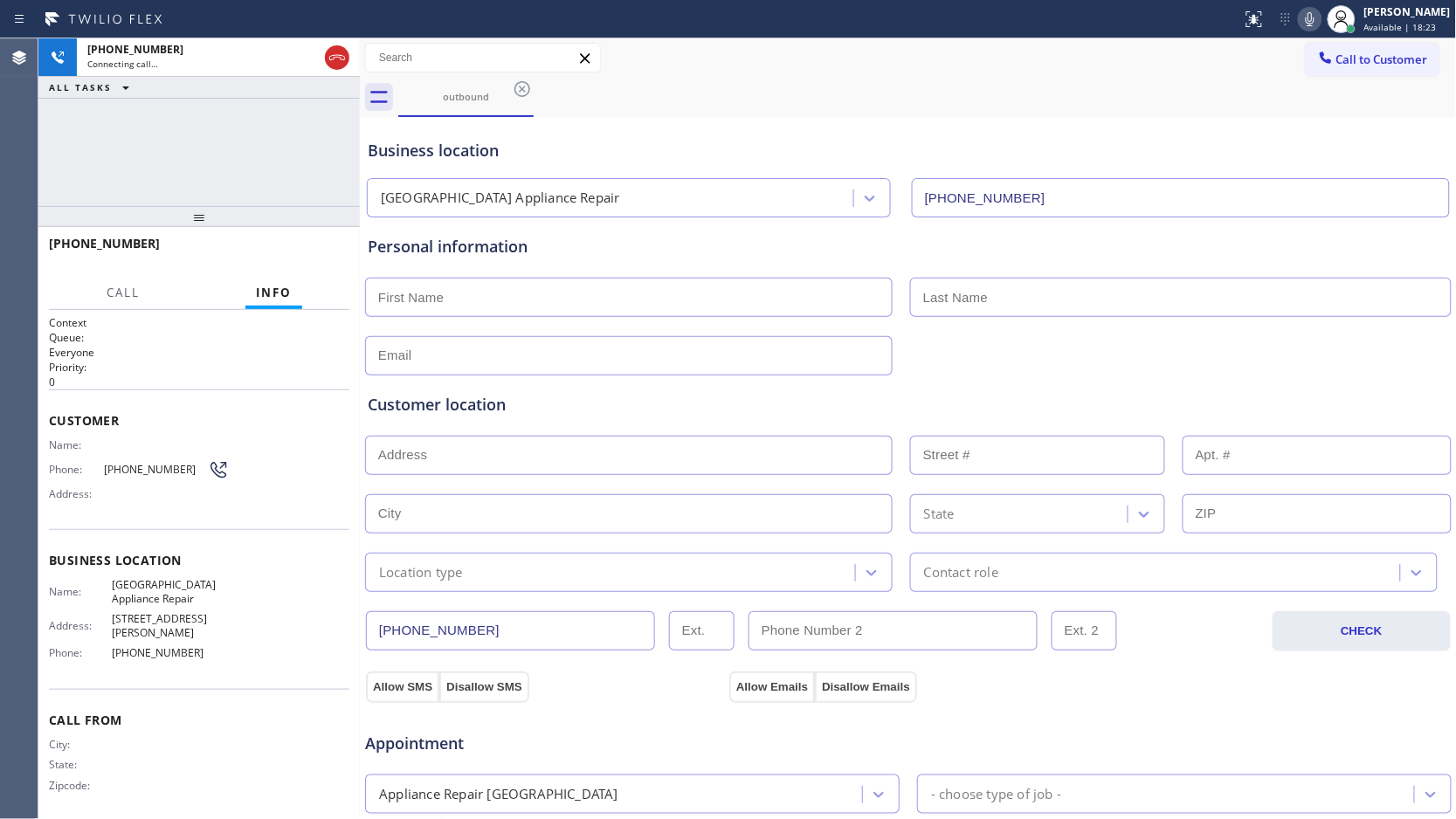 click 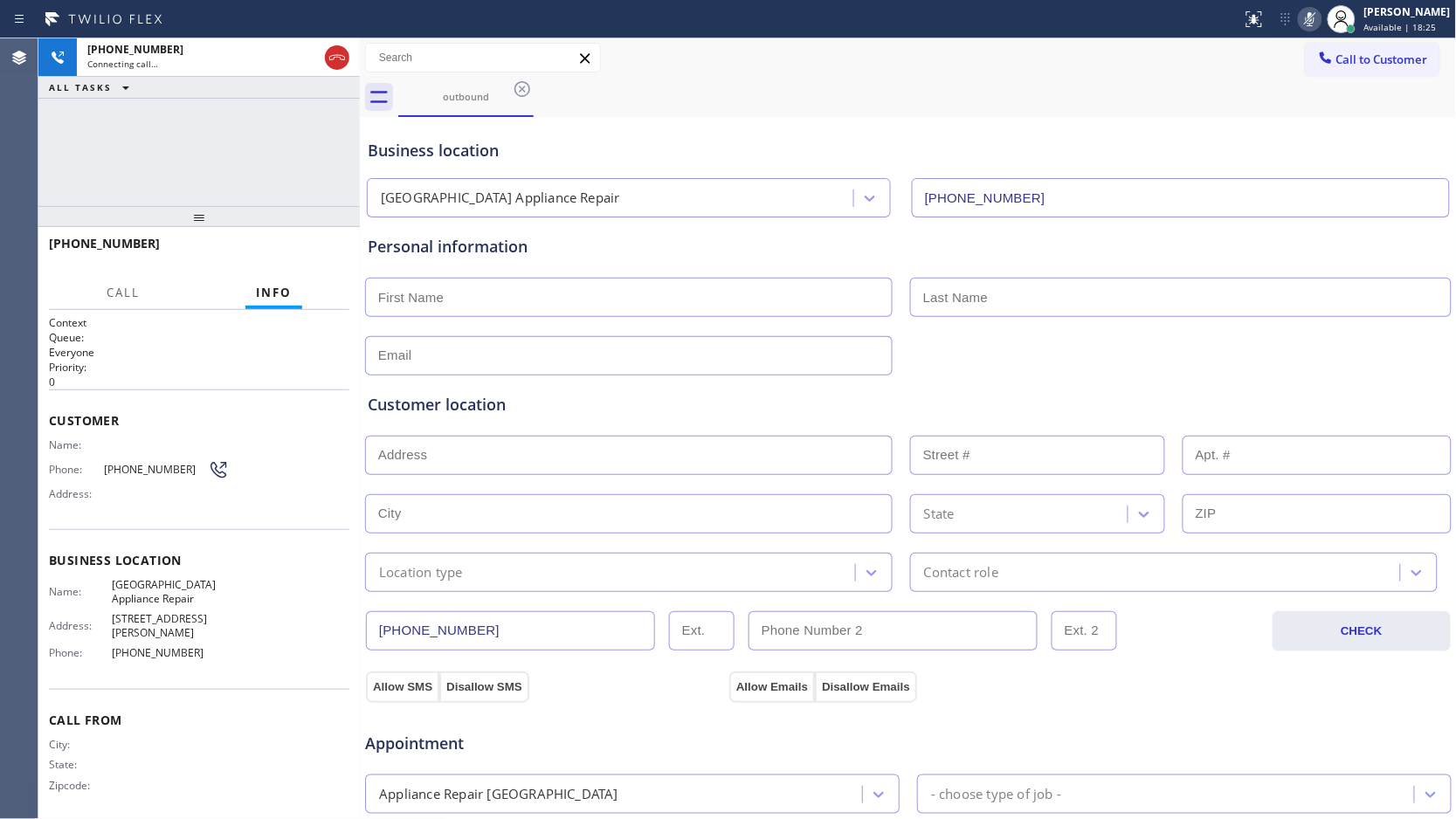 click 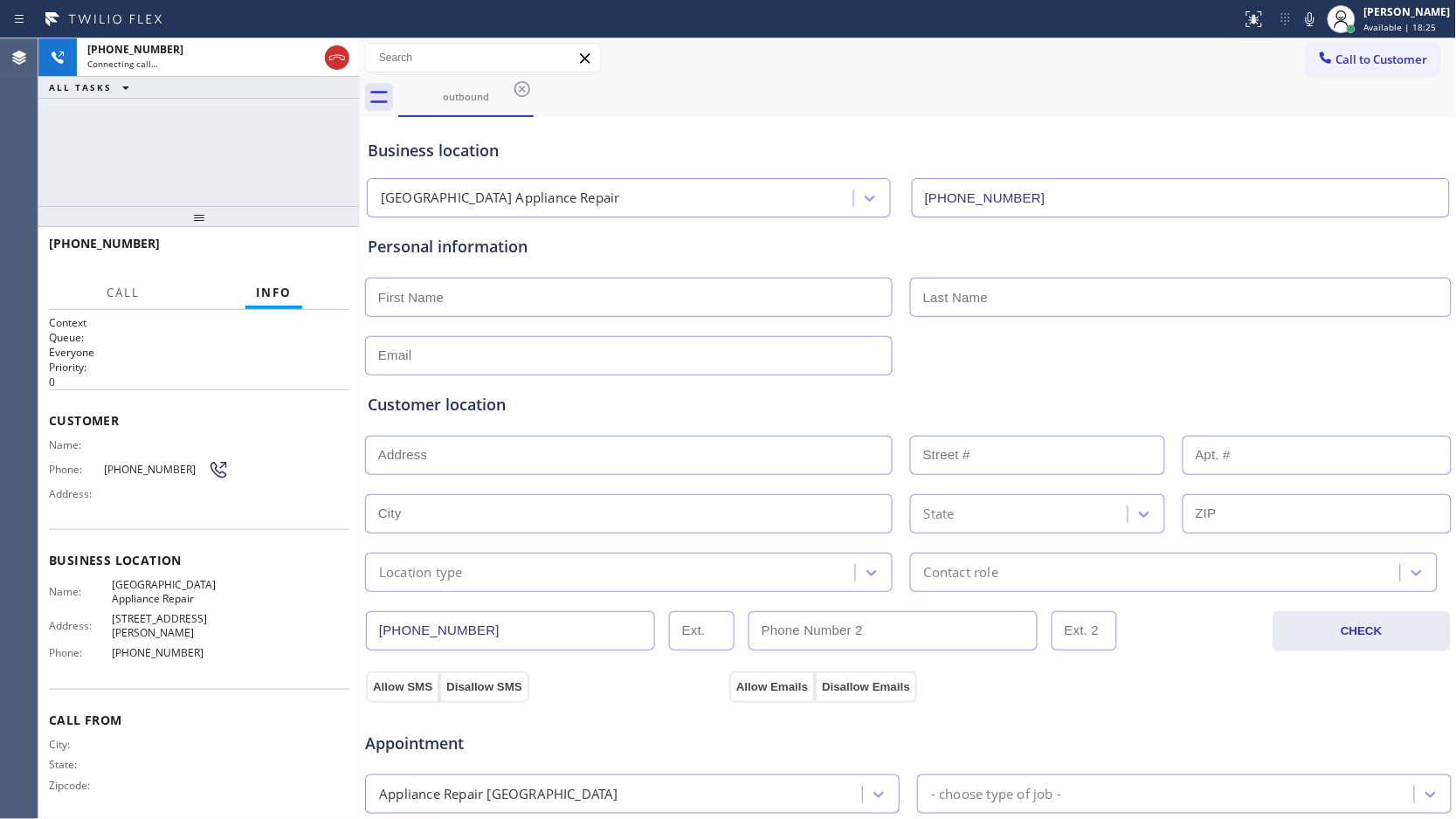 click on "Call to Customer Outbound call Location [GEOGRAPHIC_DATA] Appliance Repair Your caller id phone number [PHONE_NUMBER] Customer number Call Outbound call Technician Search Technician Your caller id phone number Your caller id phone number Call" at bounding box center (908, 58) 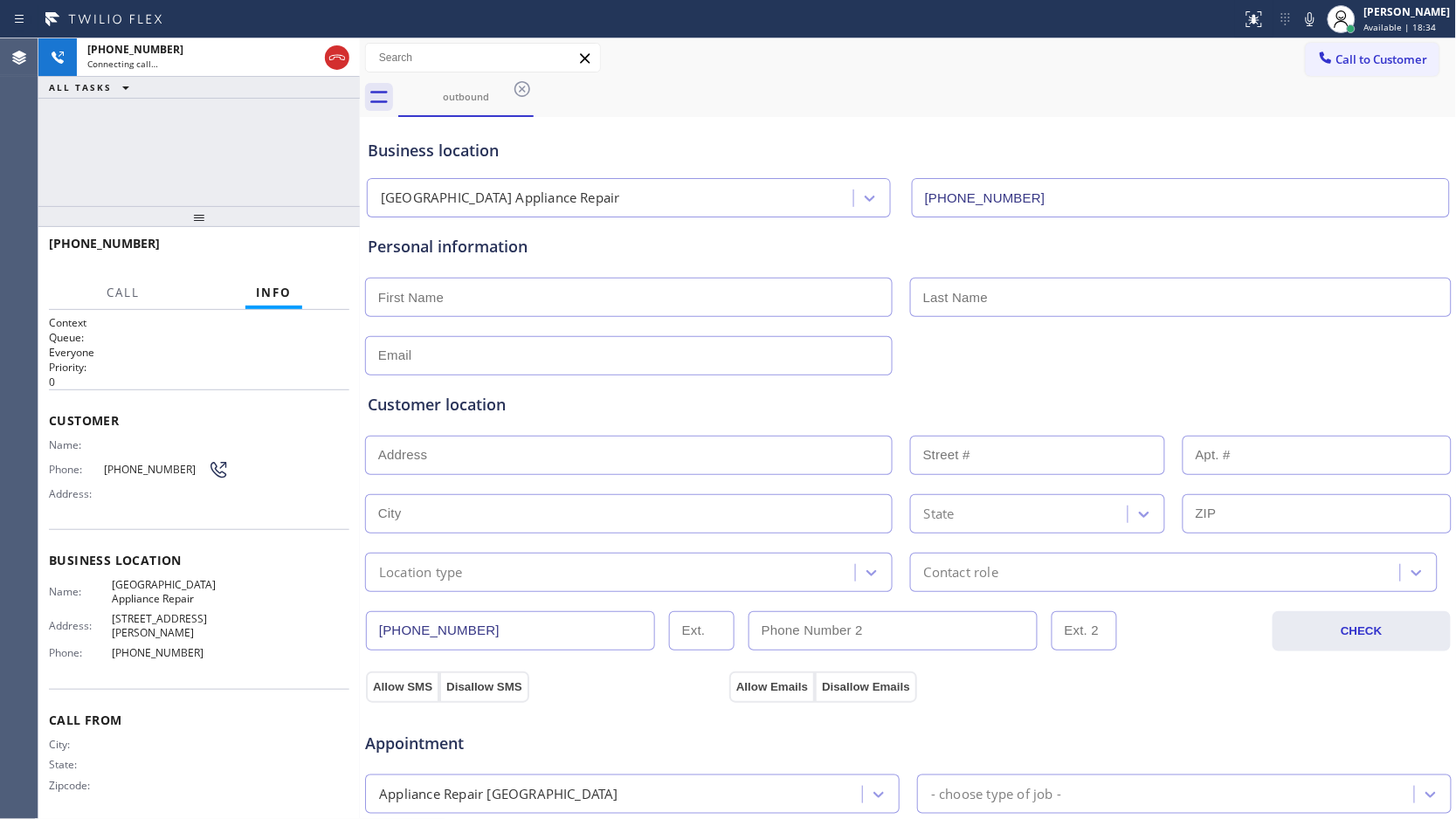 drag, startPoint x: 576, startPoint y: 117, endPoint x: 588, endPoint y: 123, distance: 13.416408 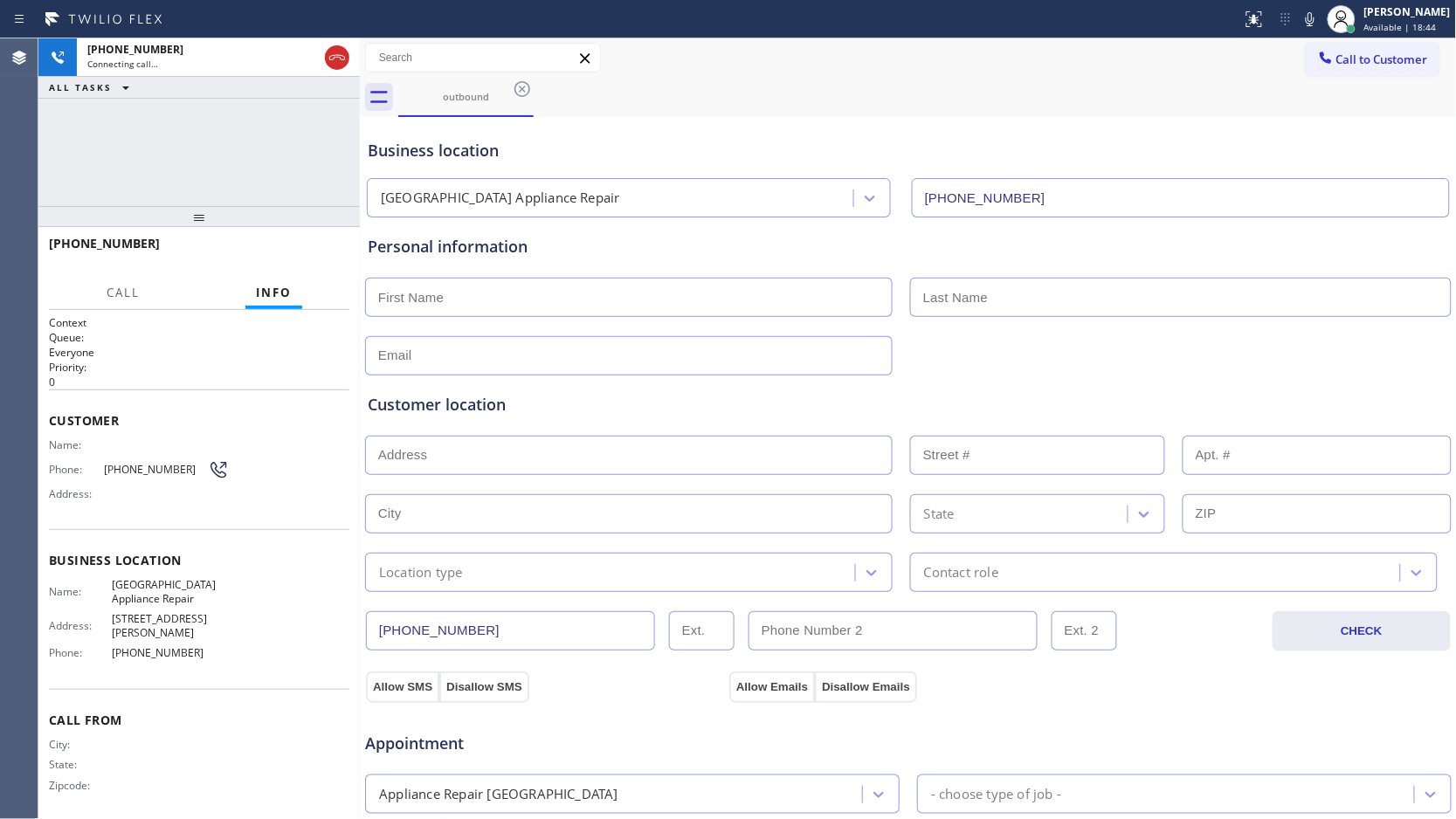 click on "Business location" at bounding box center [908, 150] 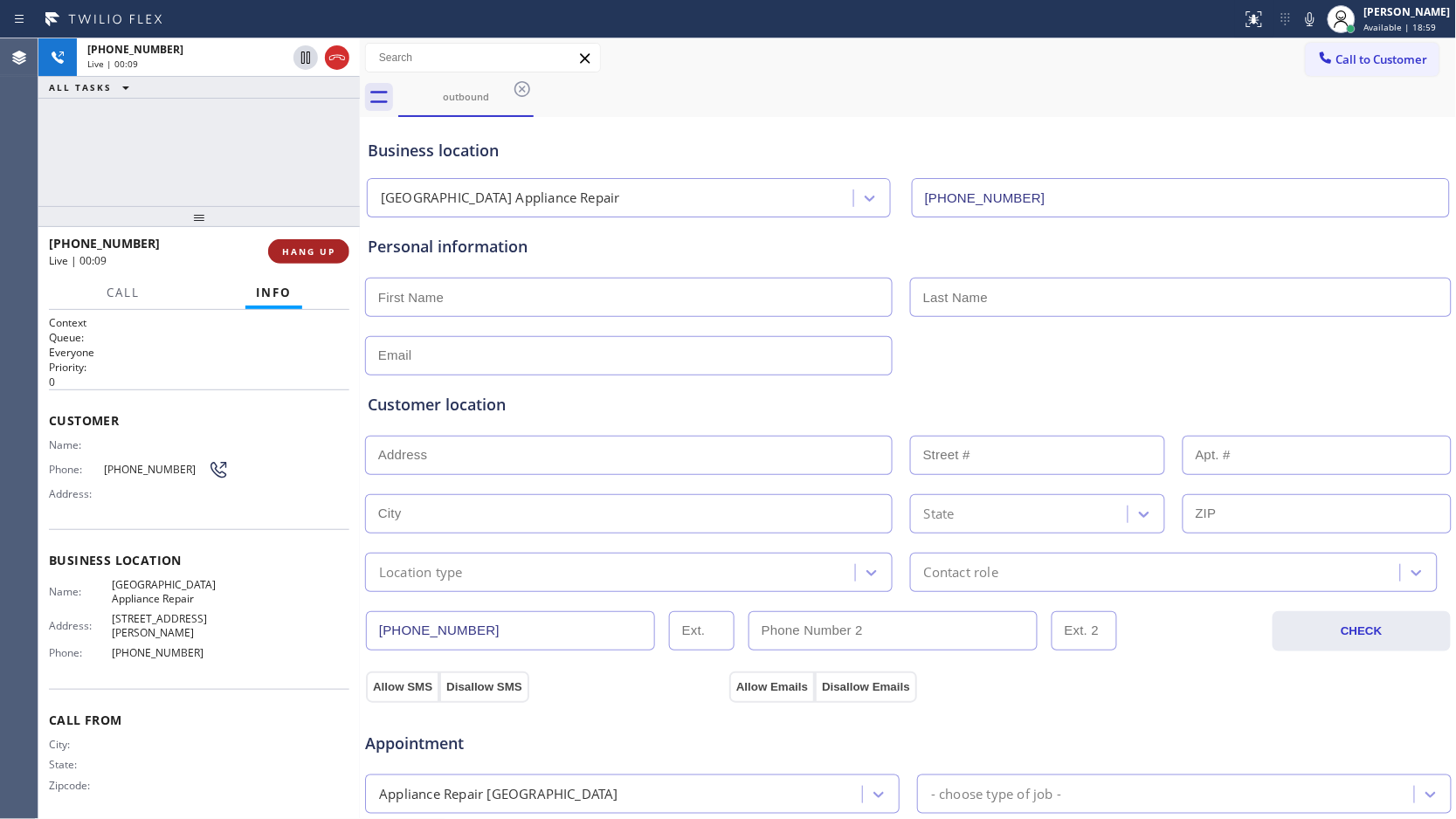 click on "HANG UP" at bounding box center (308, 251) 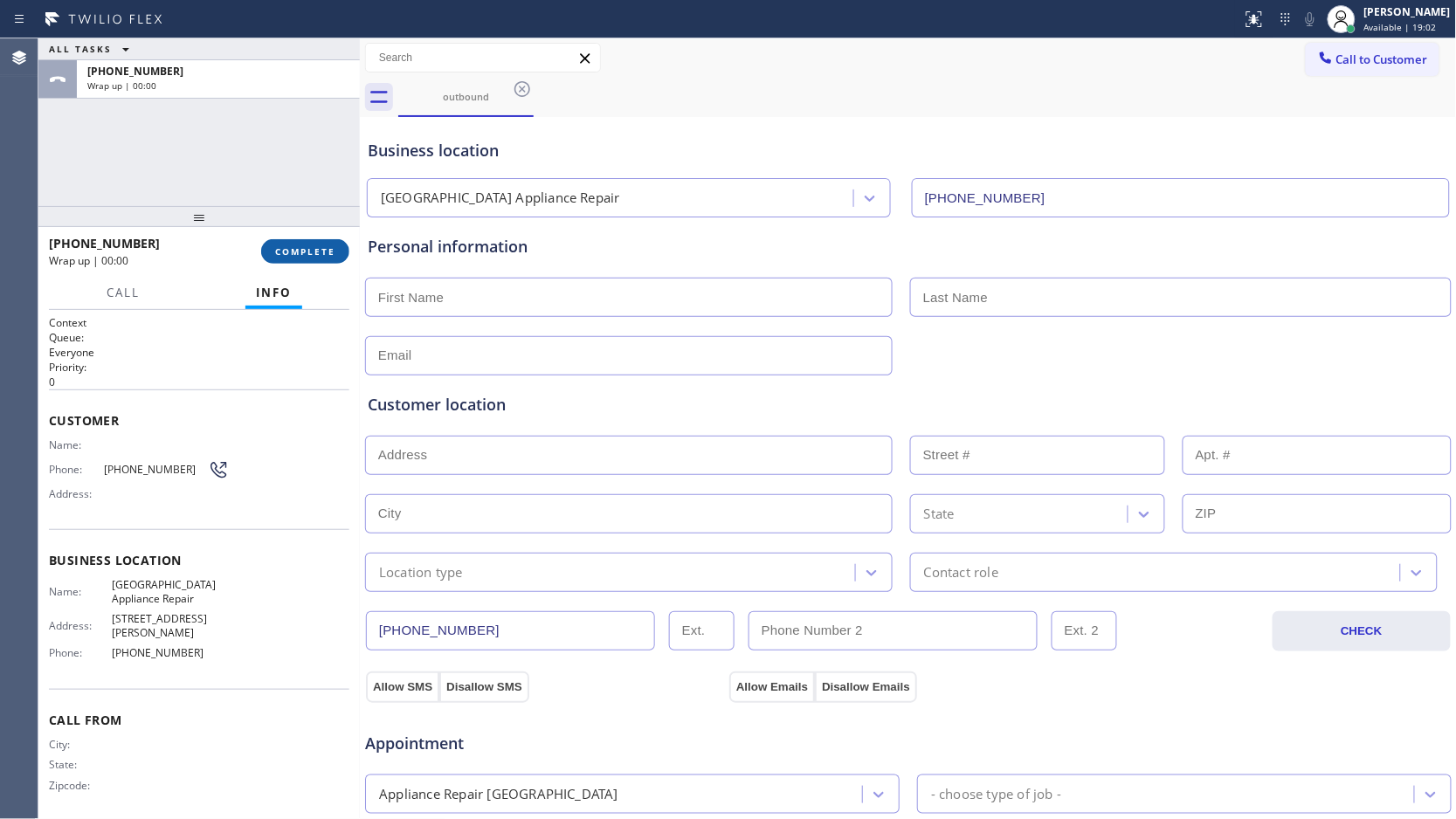 click on "COMPLETE" at bounding box center (305, 251) 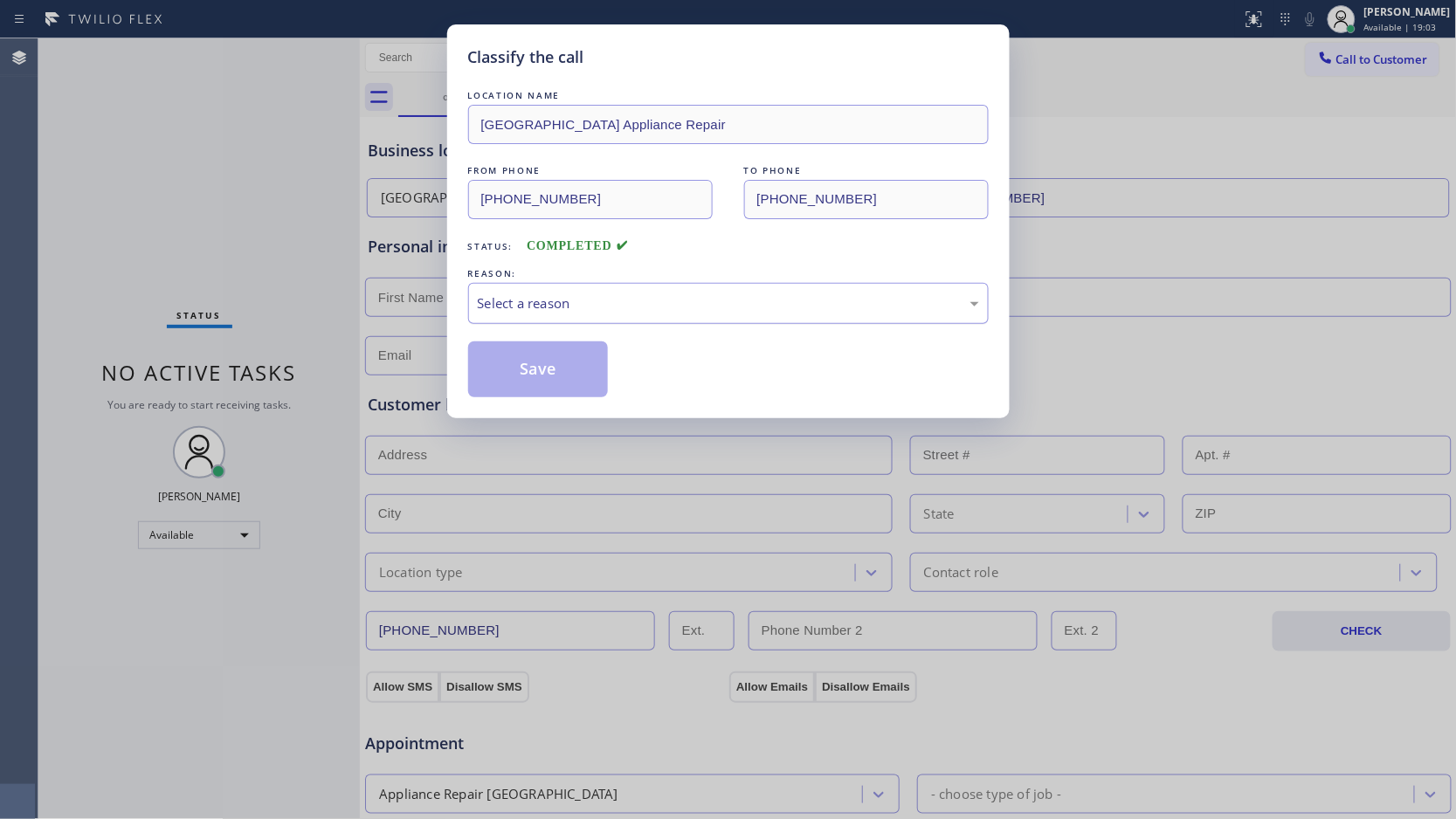 click on "Select a reason" at bounding box center [728, 303] 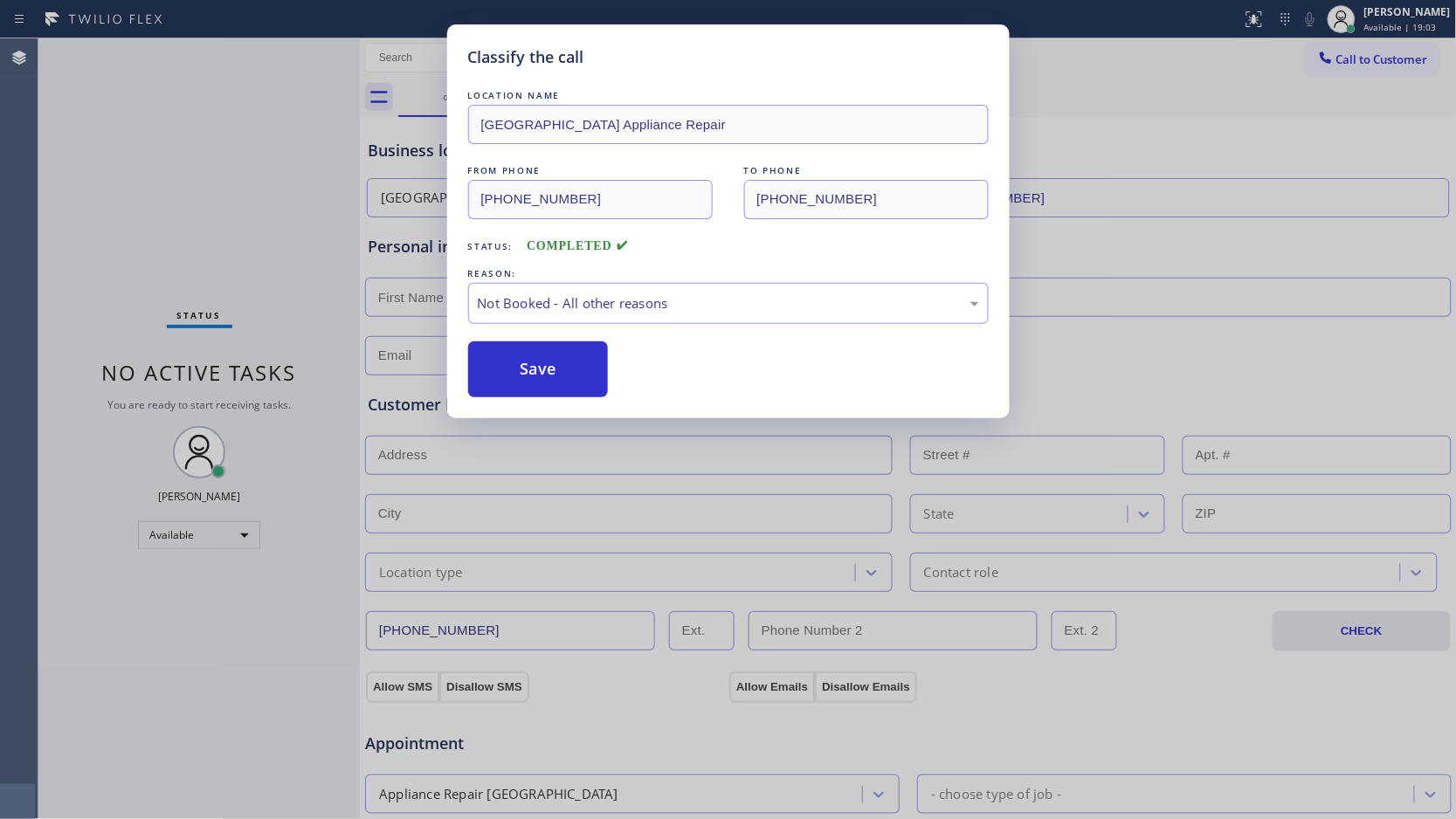 click on "Save" at bounding box center (538, 369) 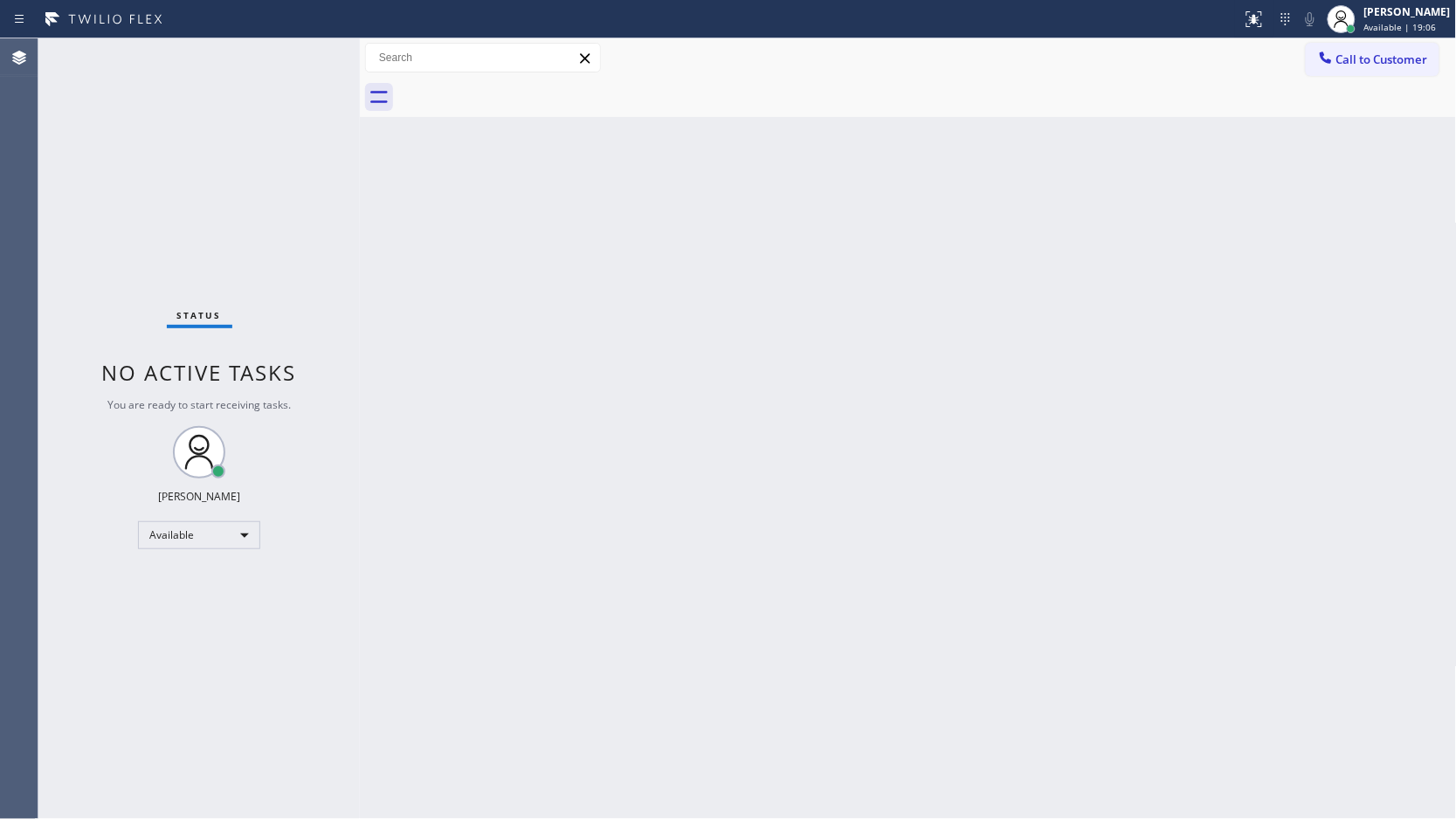 click on "Call to Customer" at bounding box center [1382, 59] 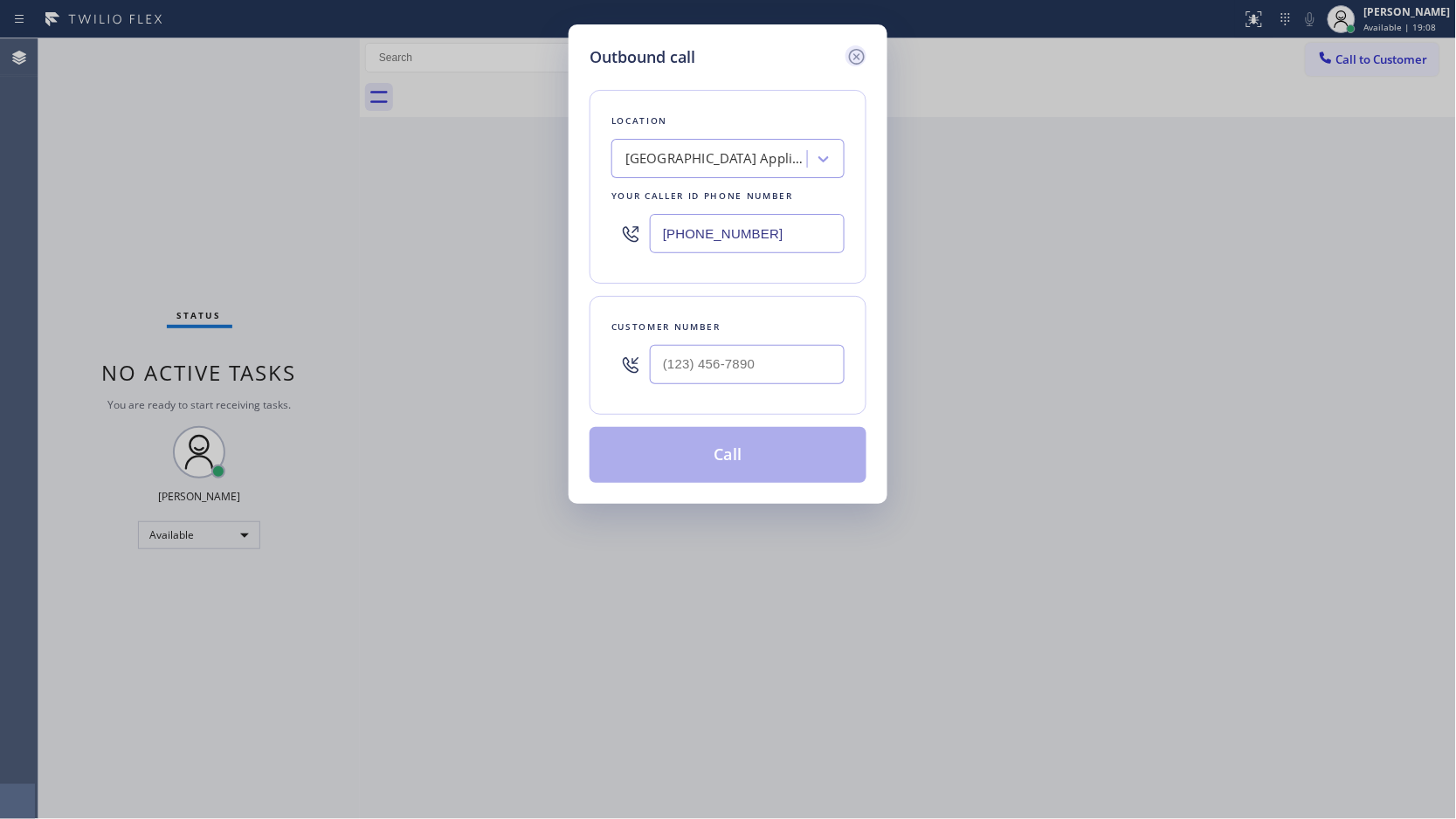 click 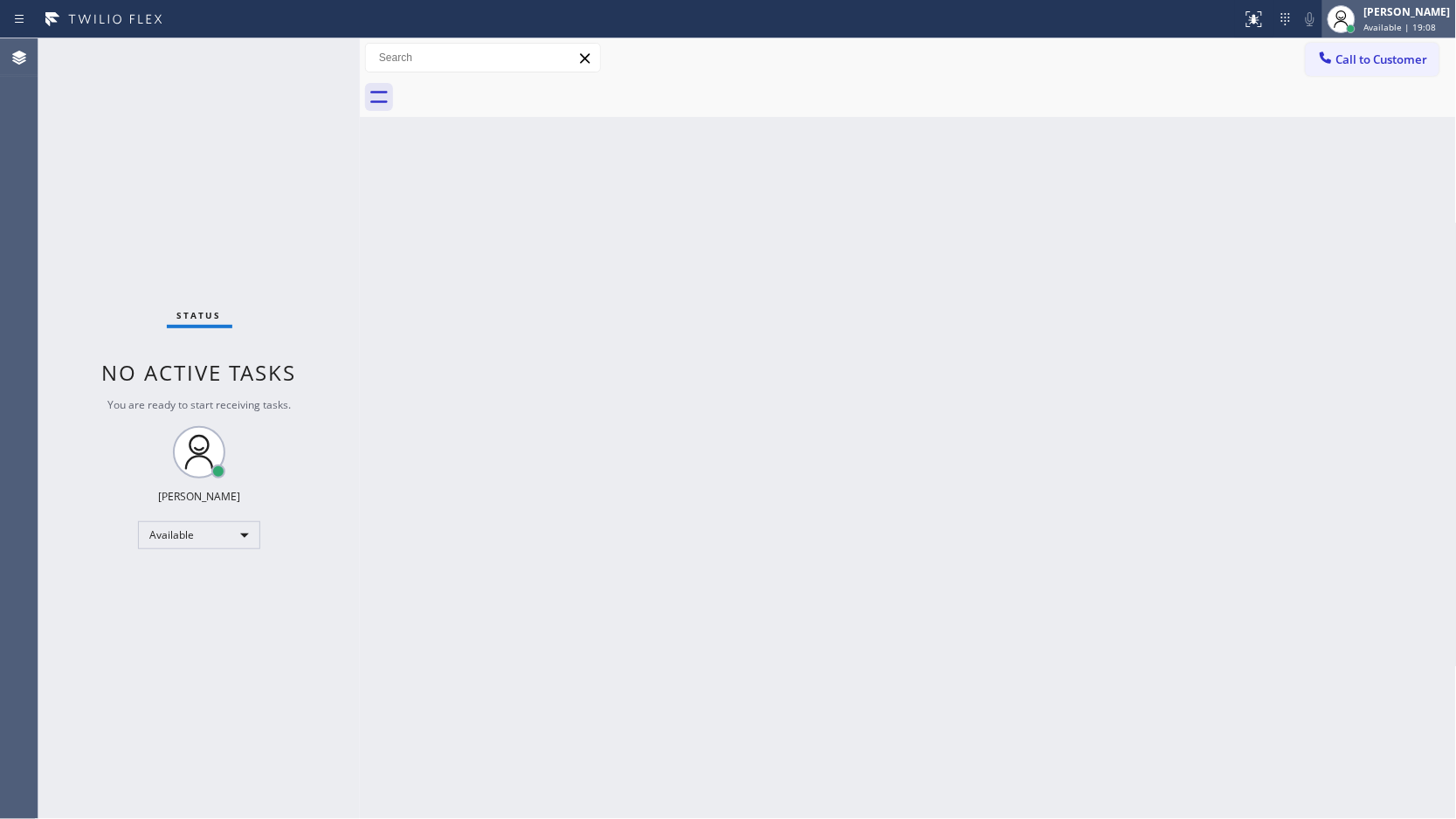 drag, startPoint x: 1376, startPoint y: 5, endPoint x: 1367, endPoint y: 18, distance: 15.811388 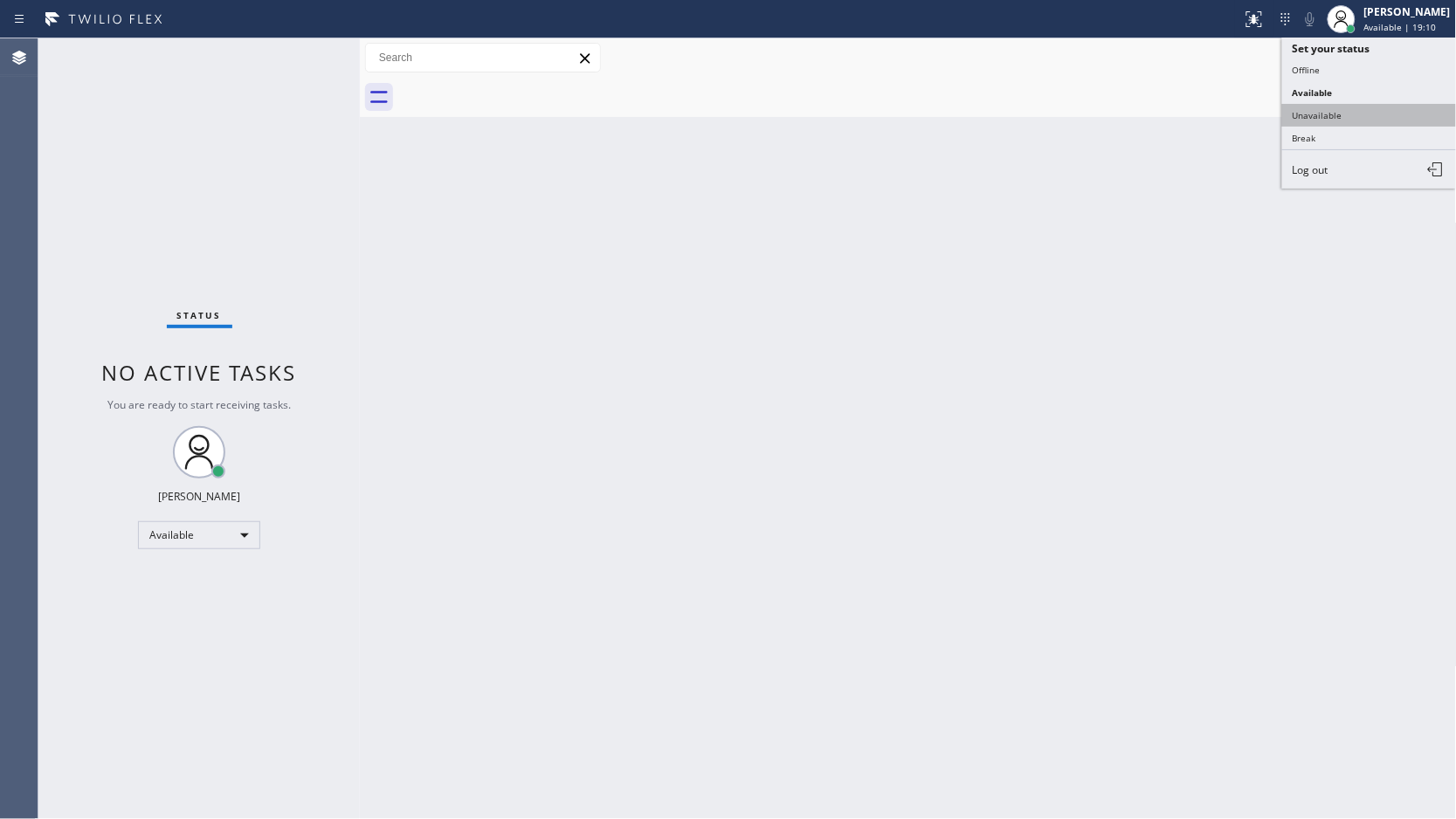 click on "Unavailable" at bounding box center [1370, 115] 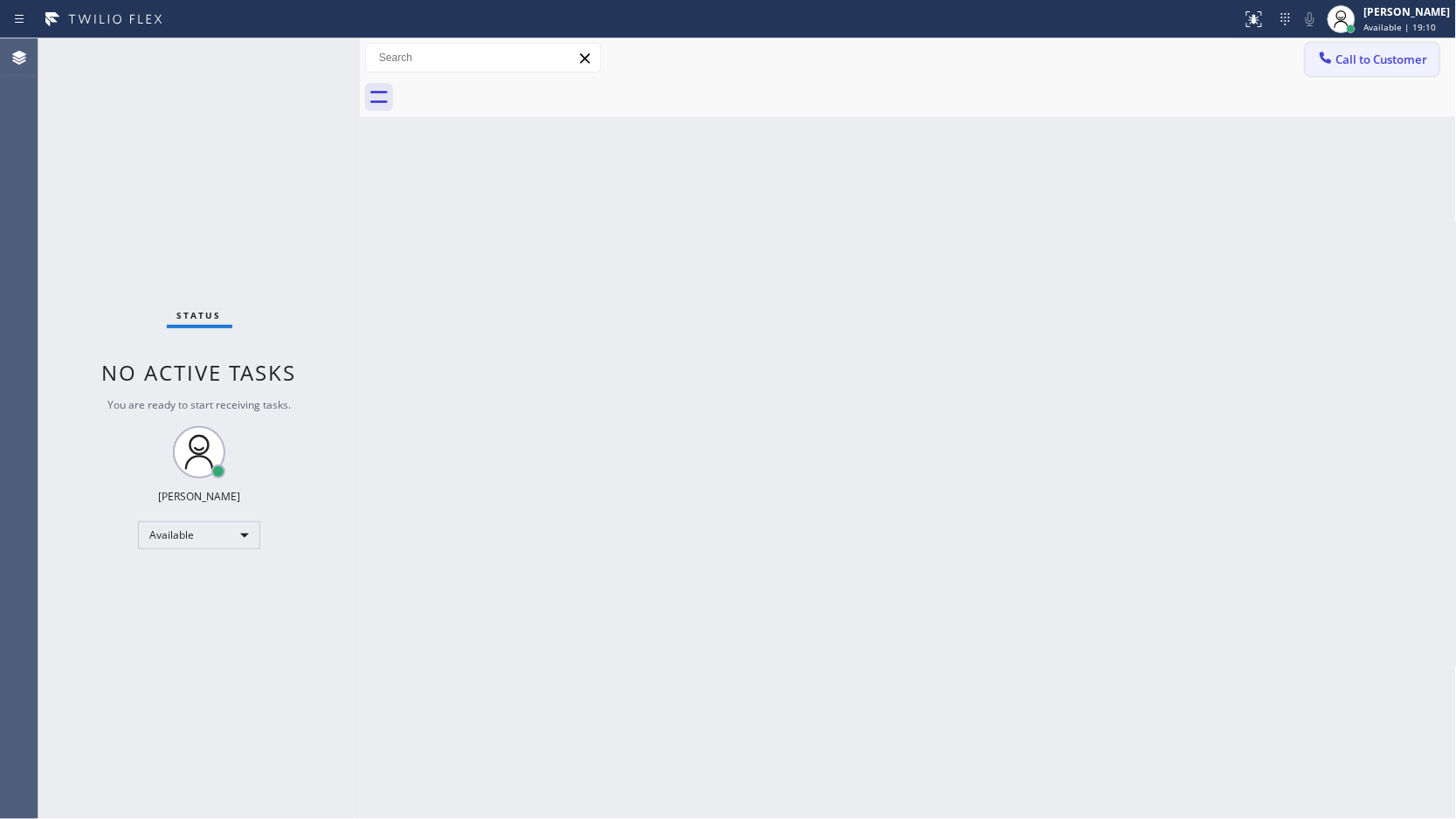 click on "Call to Customer" at bounding box center [1372, 59] 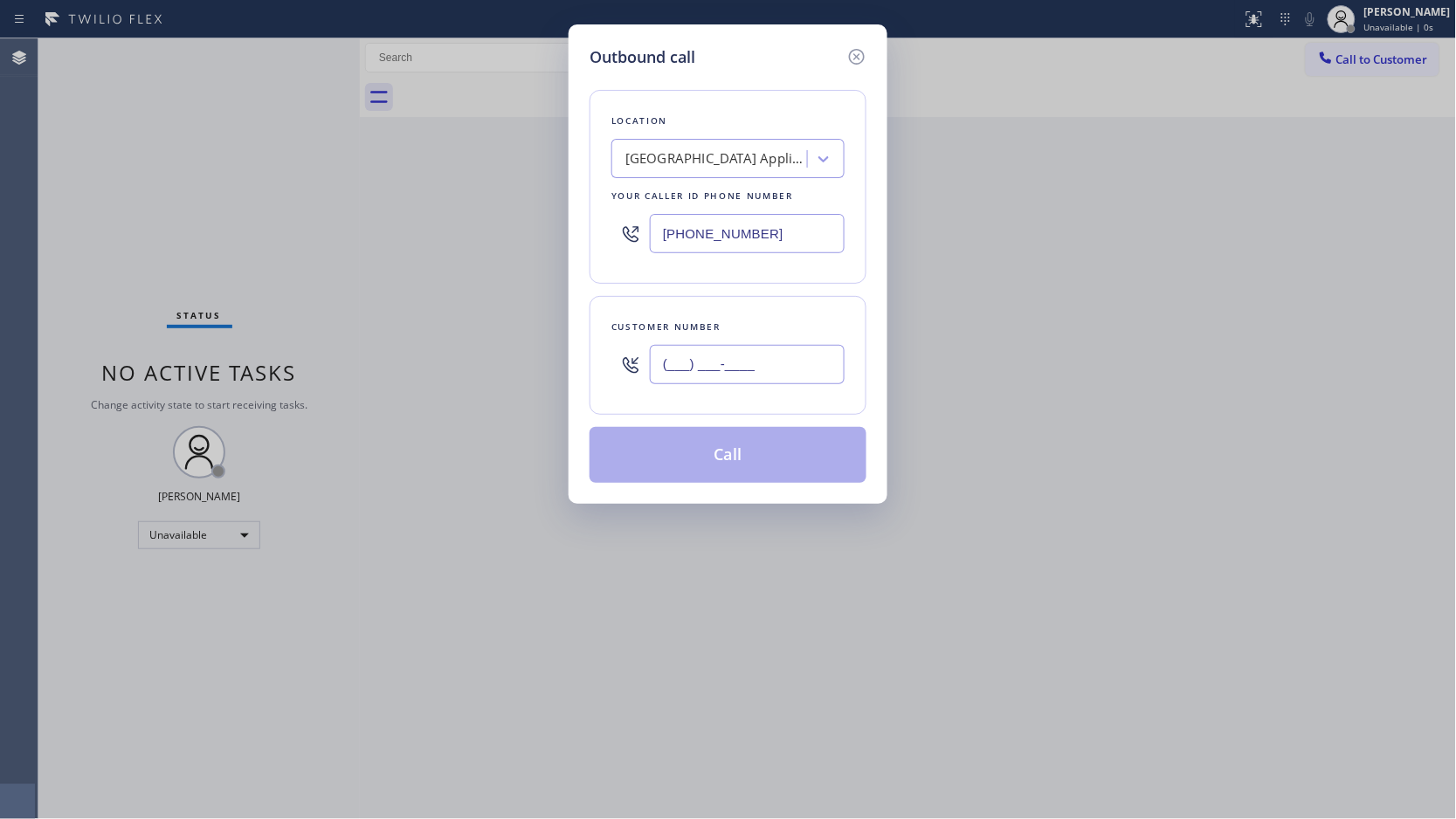 drag, startPoint x: 795, startPoint y: 346, endPoint x: 783, endPoint y: 368, distance: 25.059928 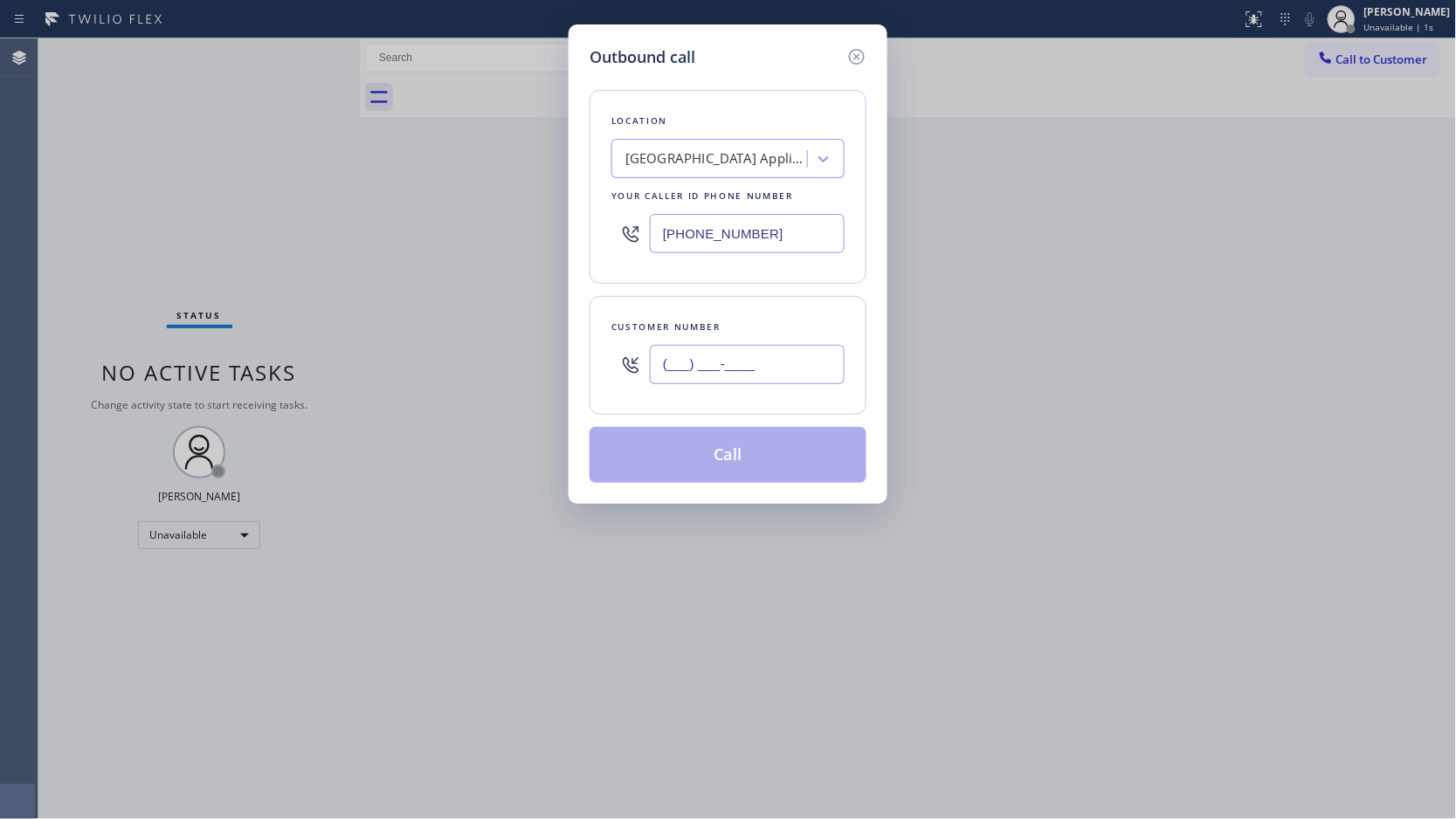 paste on "619) 813-7240" 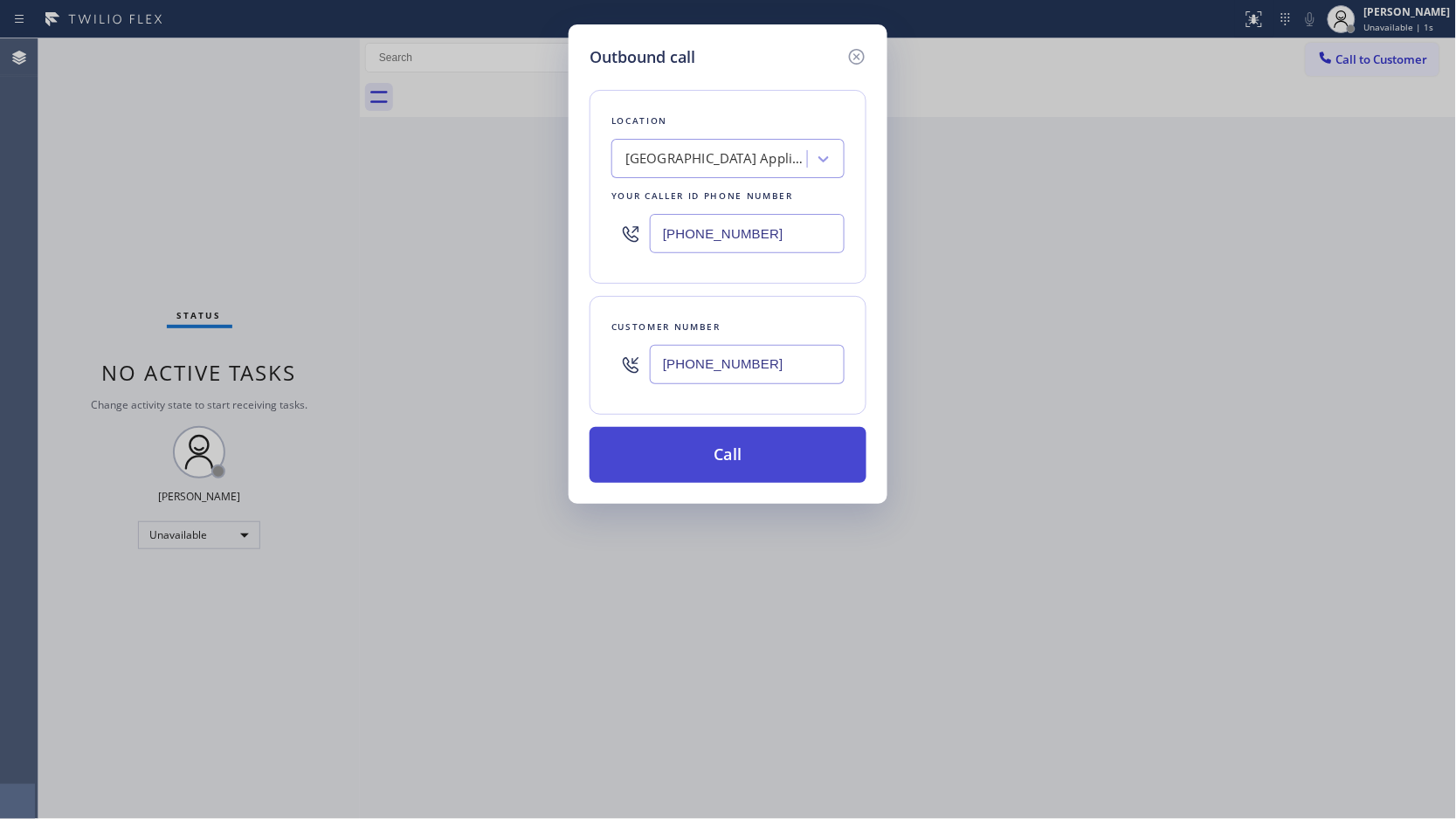type on "[PHONE_NUMBER]" 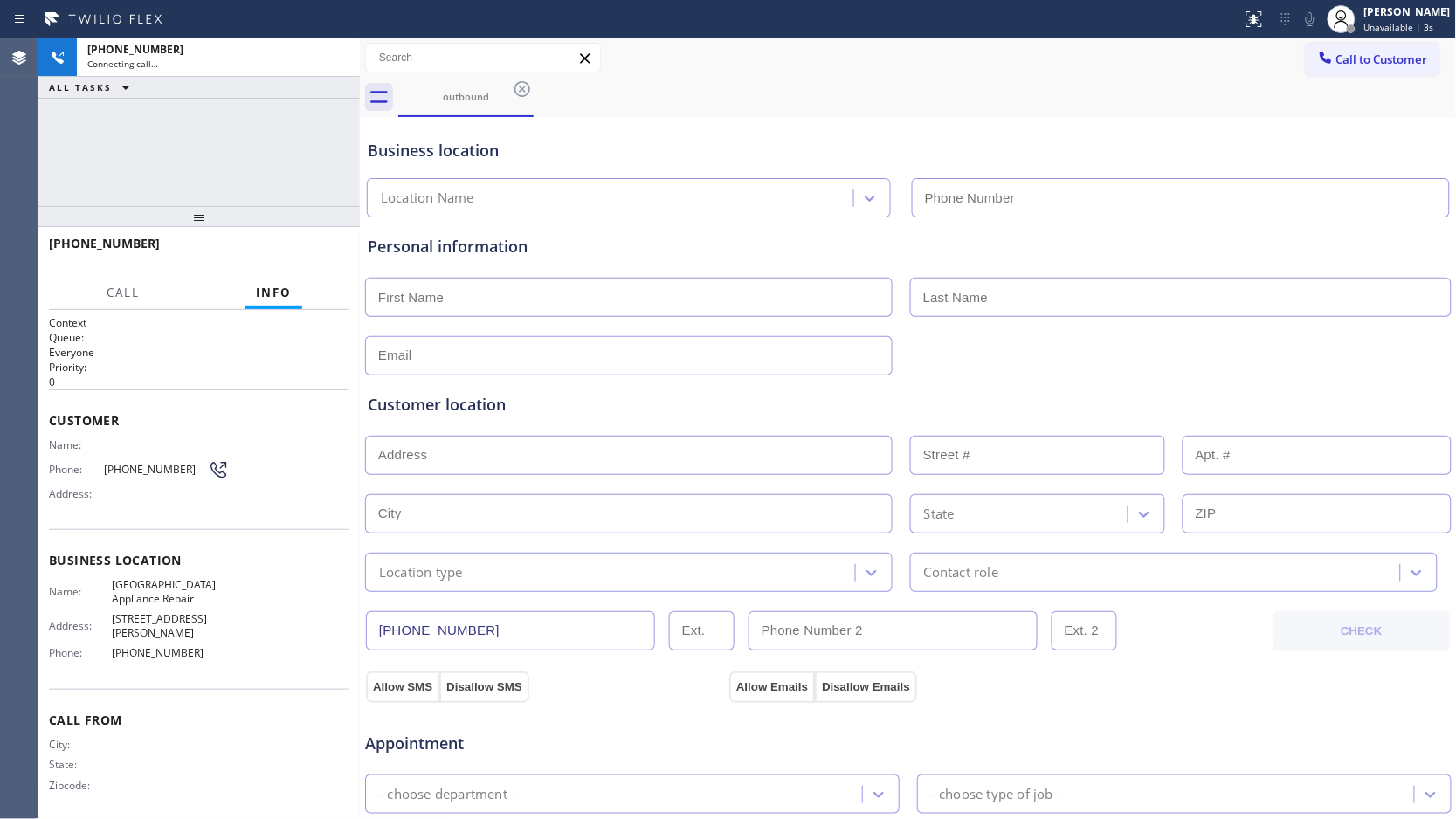 type on "[PHONE_NUMBER]" 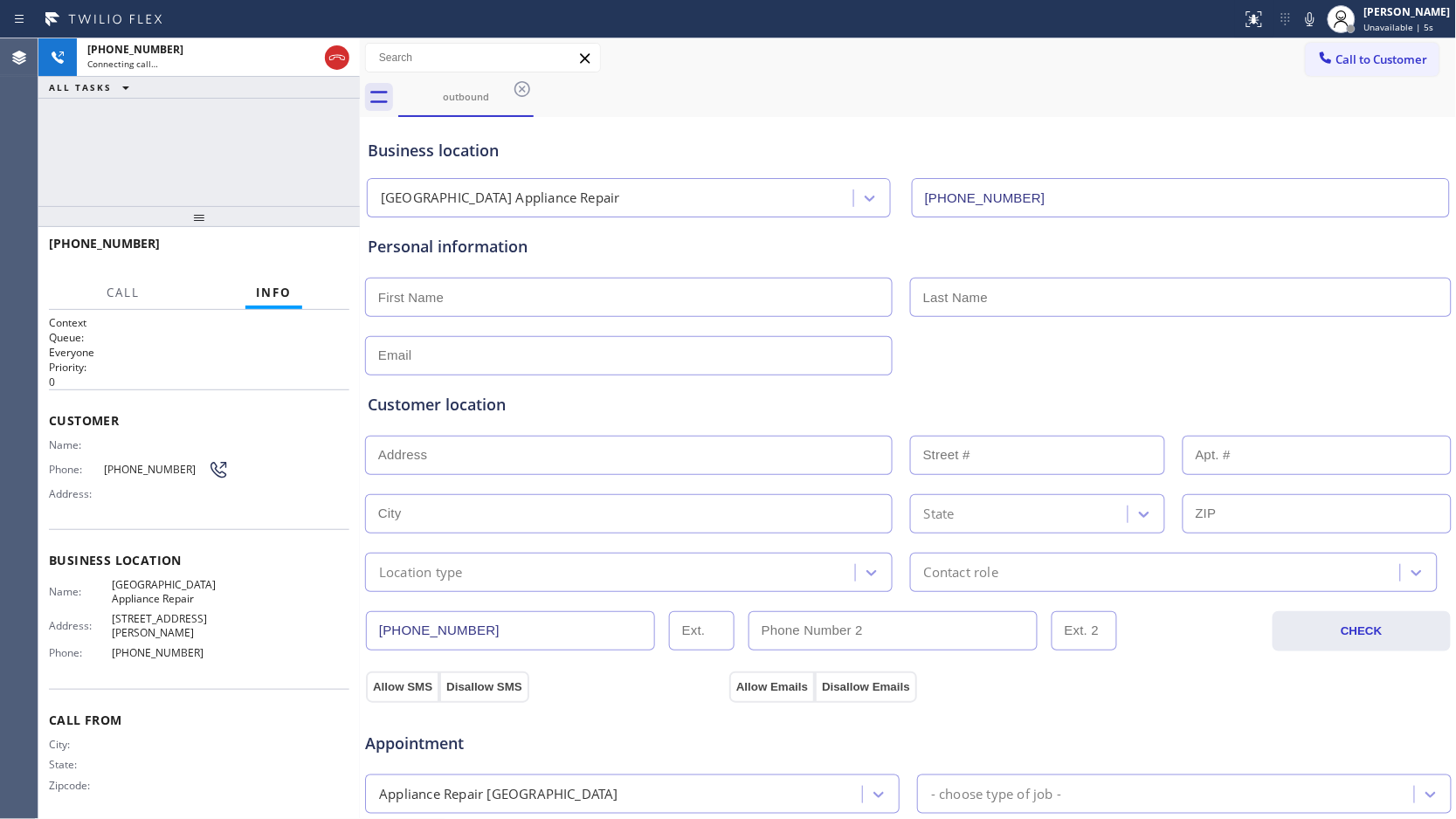 click on "outbound" at bounding box center [928, 97] 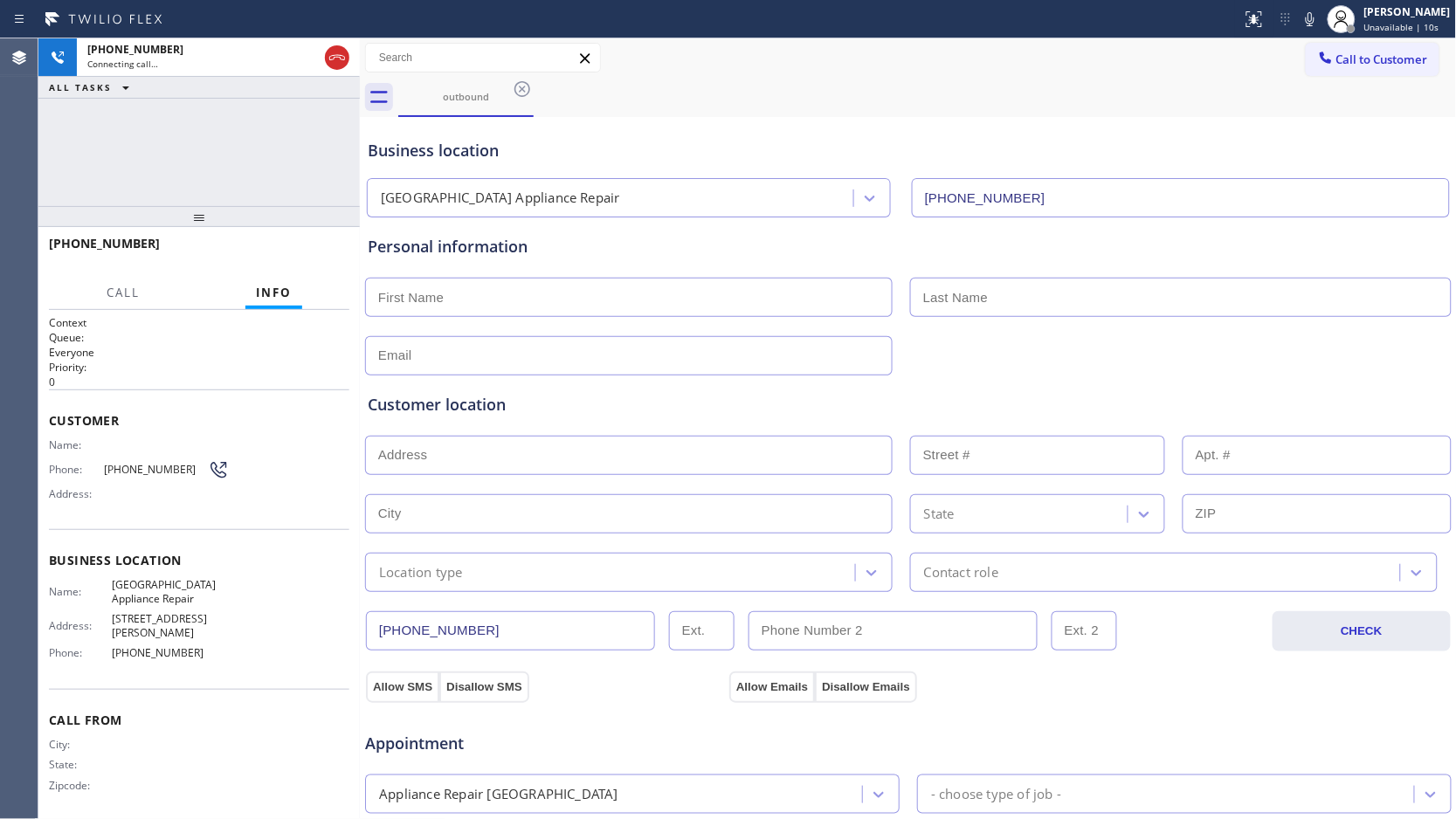 click on "outbound" at bounding box center [928, 97] 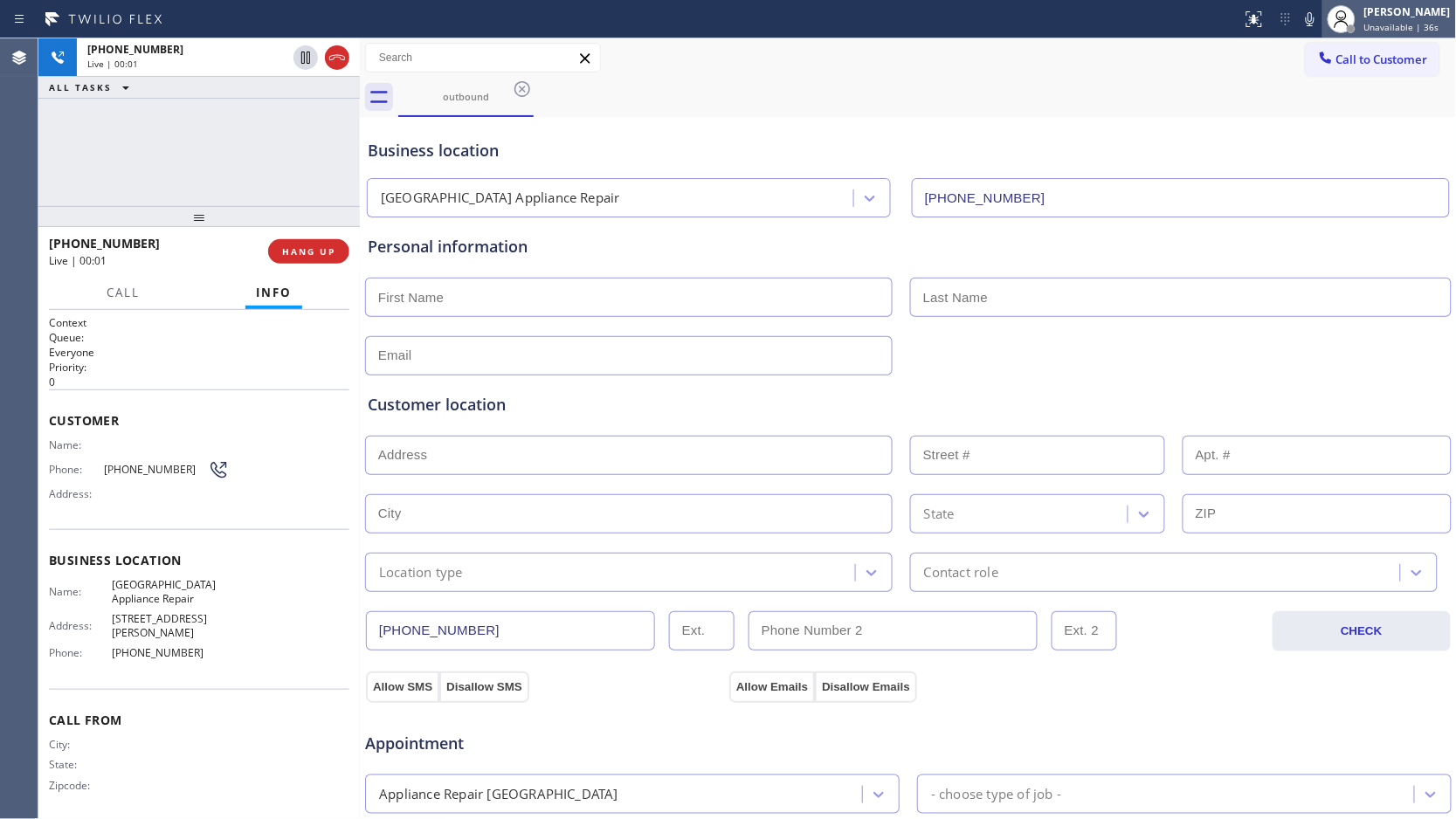 click at bounding box center (1342, 19) 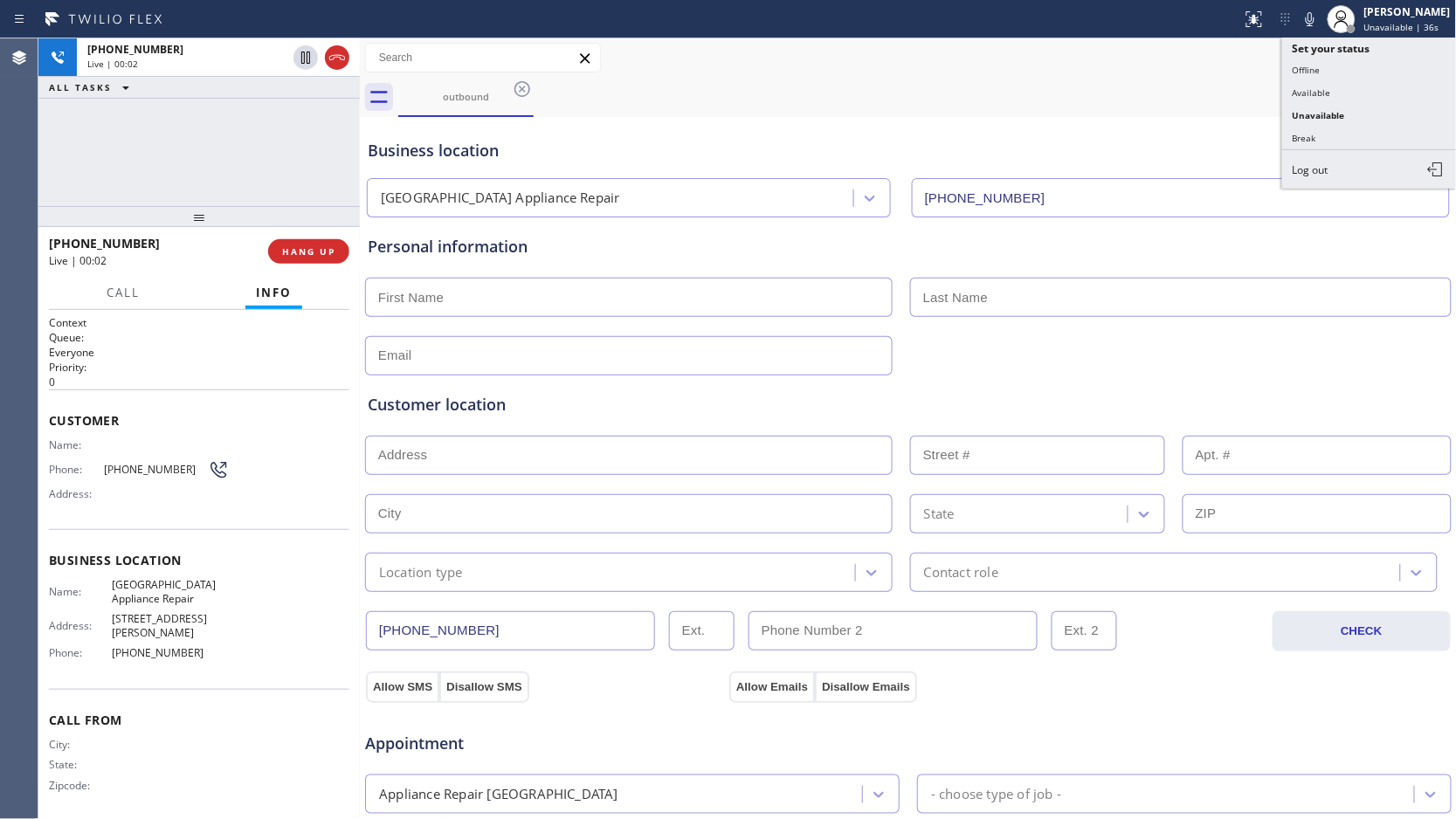 click on "outbound" at bounding box center [928, 97] 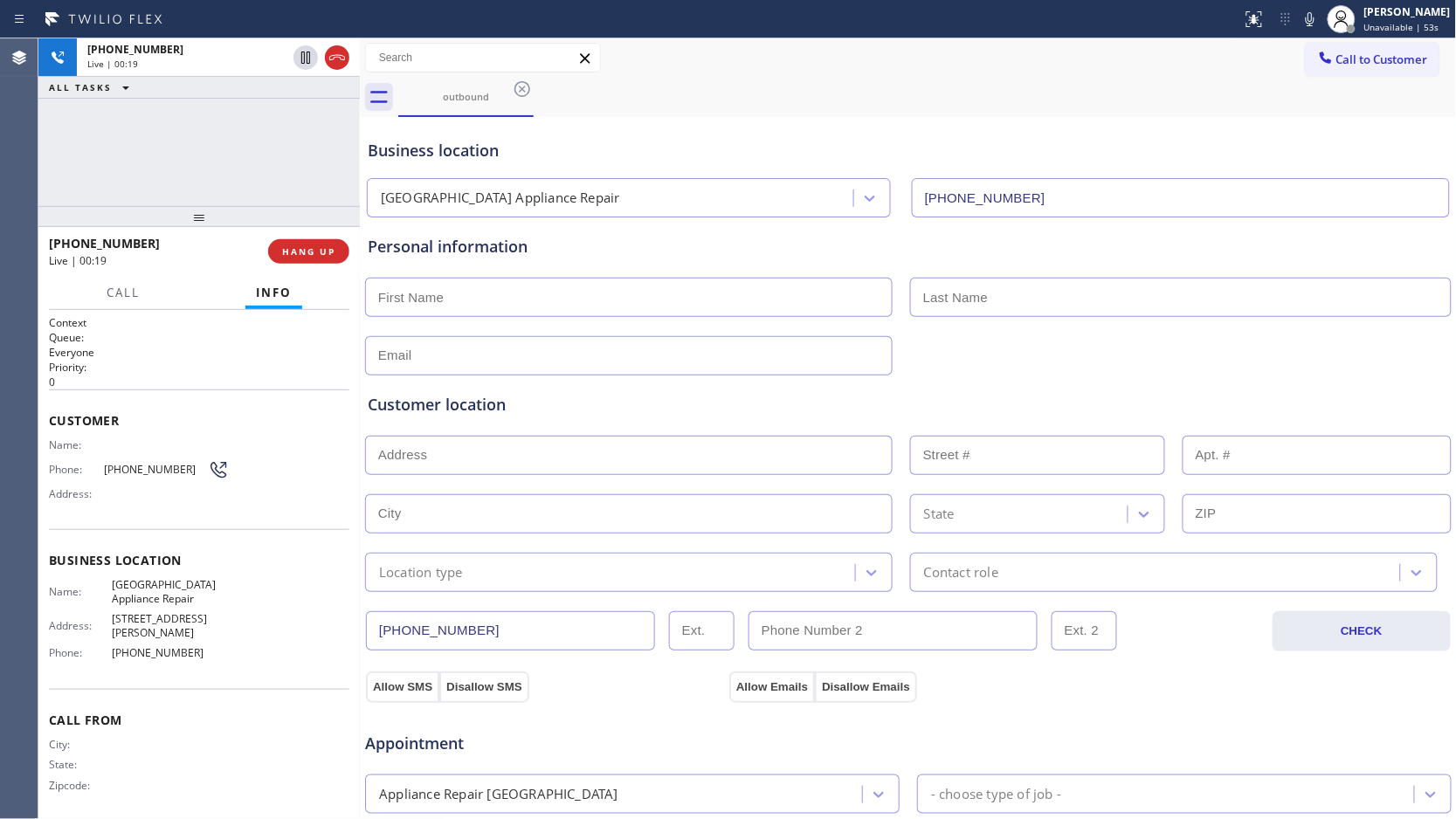 click on "outbound" at bounding box center (928, 97) 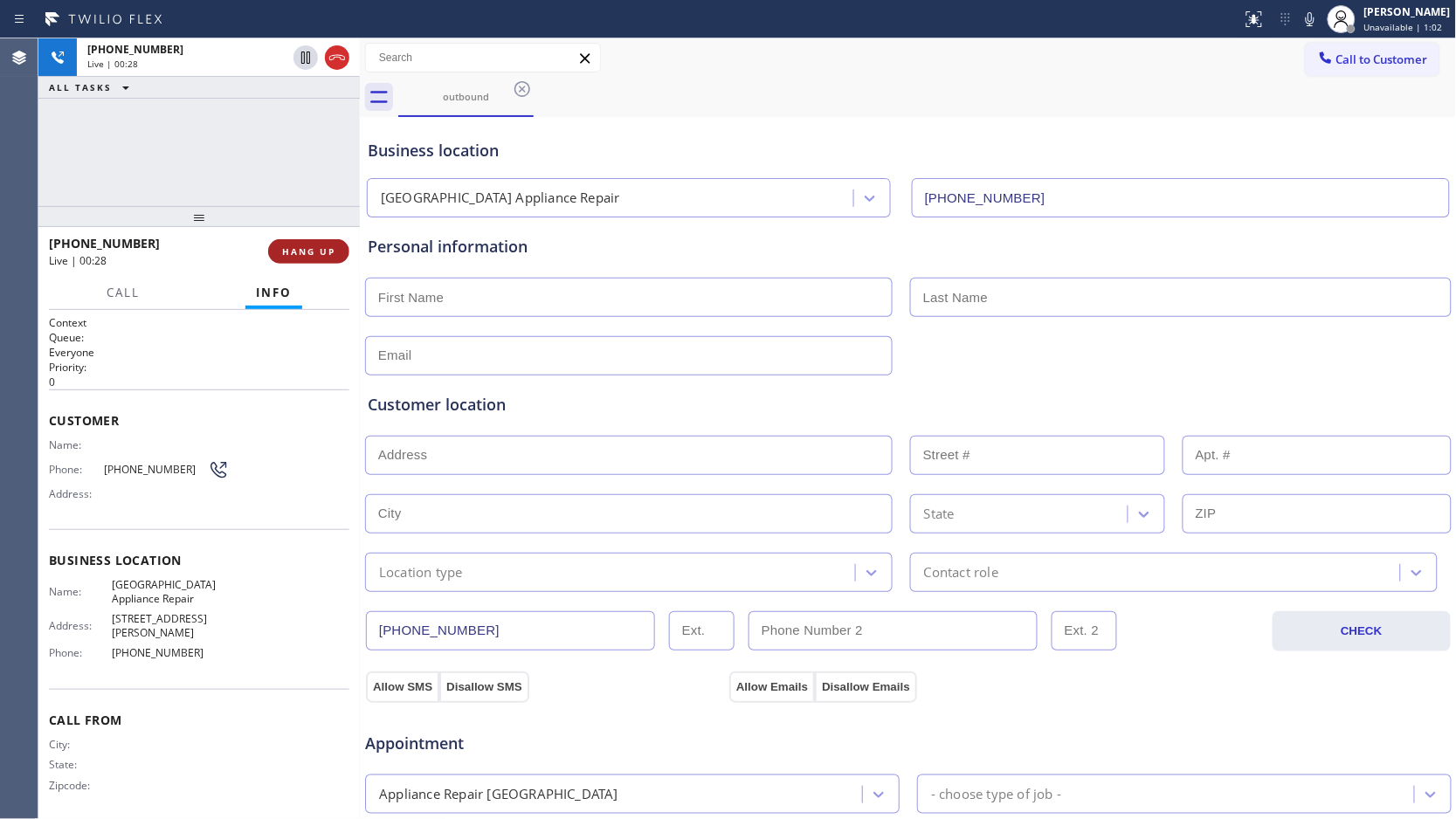 drag, startPoint x: 324, startPoint y: 257, endPoint x: 324, endPoint y: 247, distance: 10 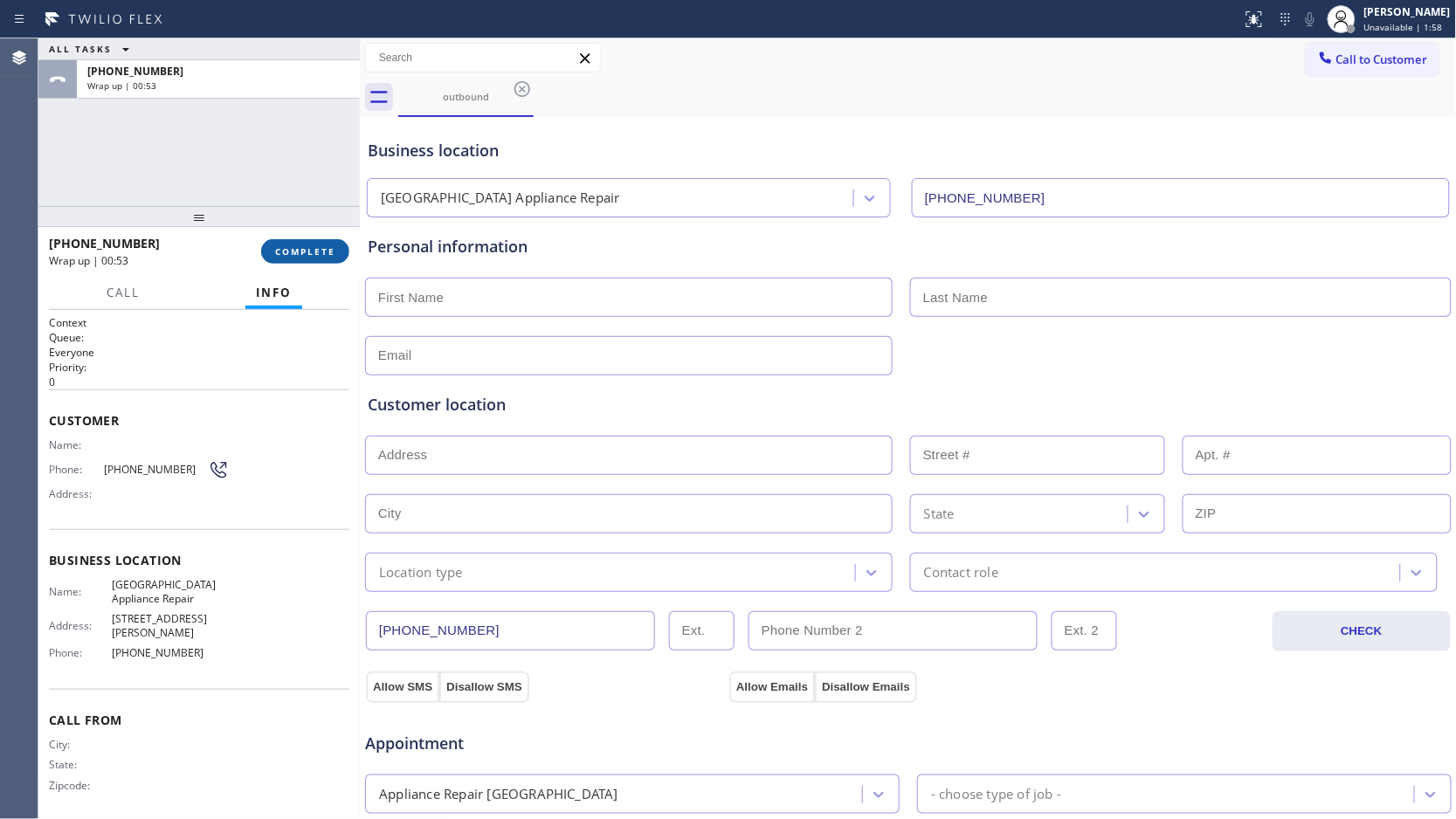 click on "COMPLETE" at bounding box center (305, 251) 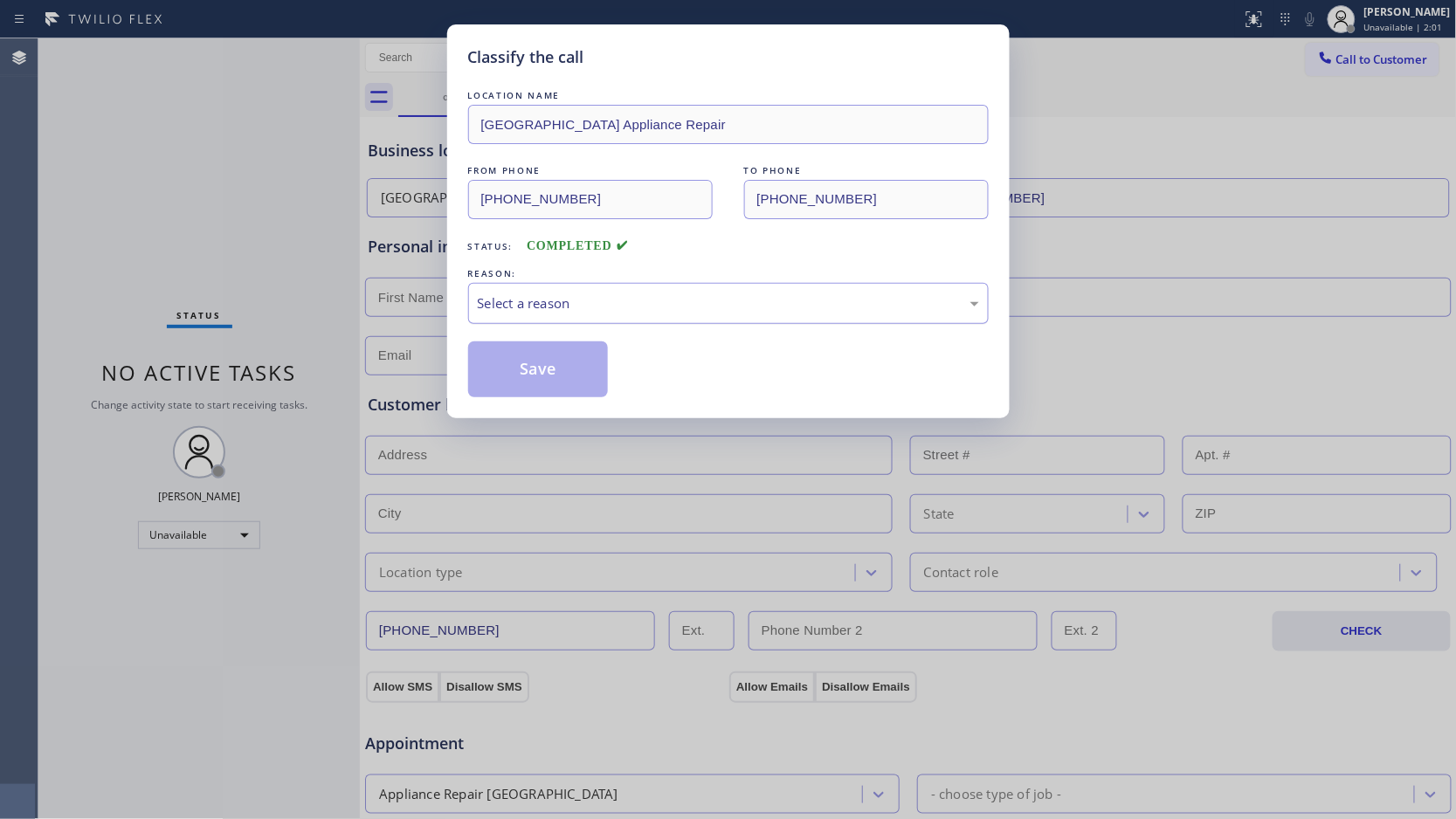 drag, startPoint x: 749, startPoint y: 299, endPoint x: 660, endPoint y: 317, distance: 90.80198 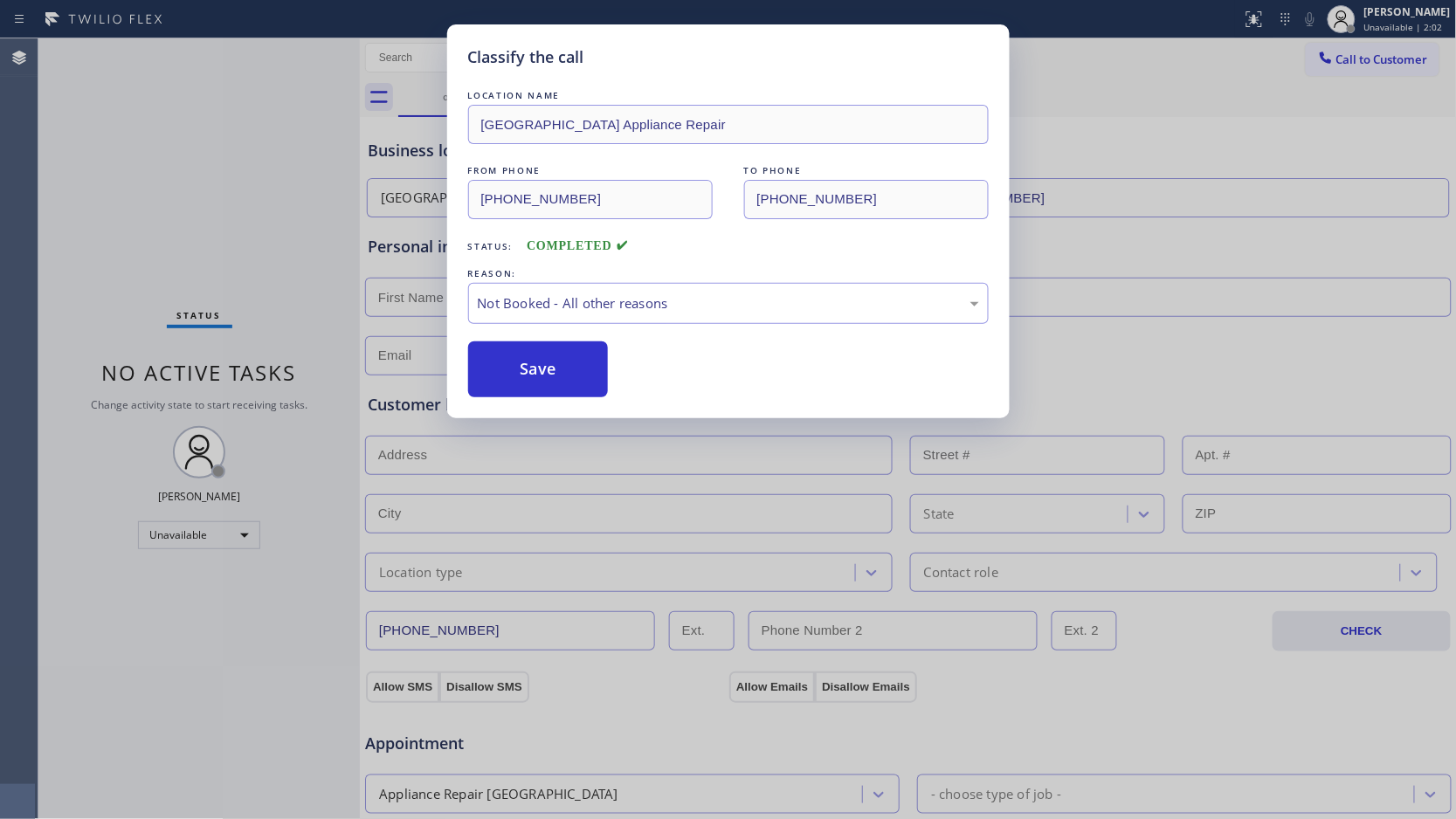 click on "Save" at bounding box center (538, 369) 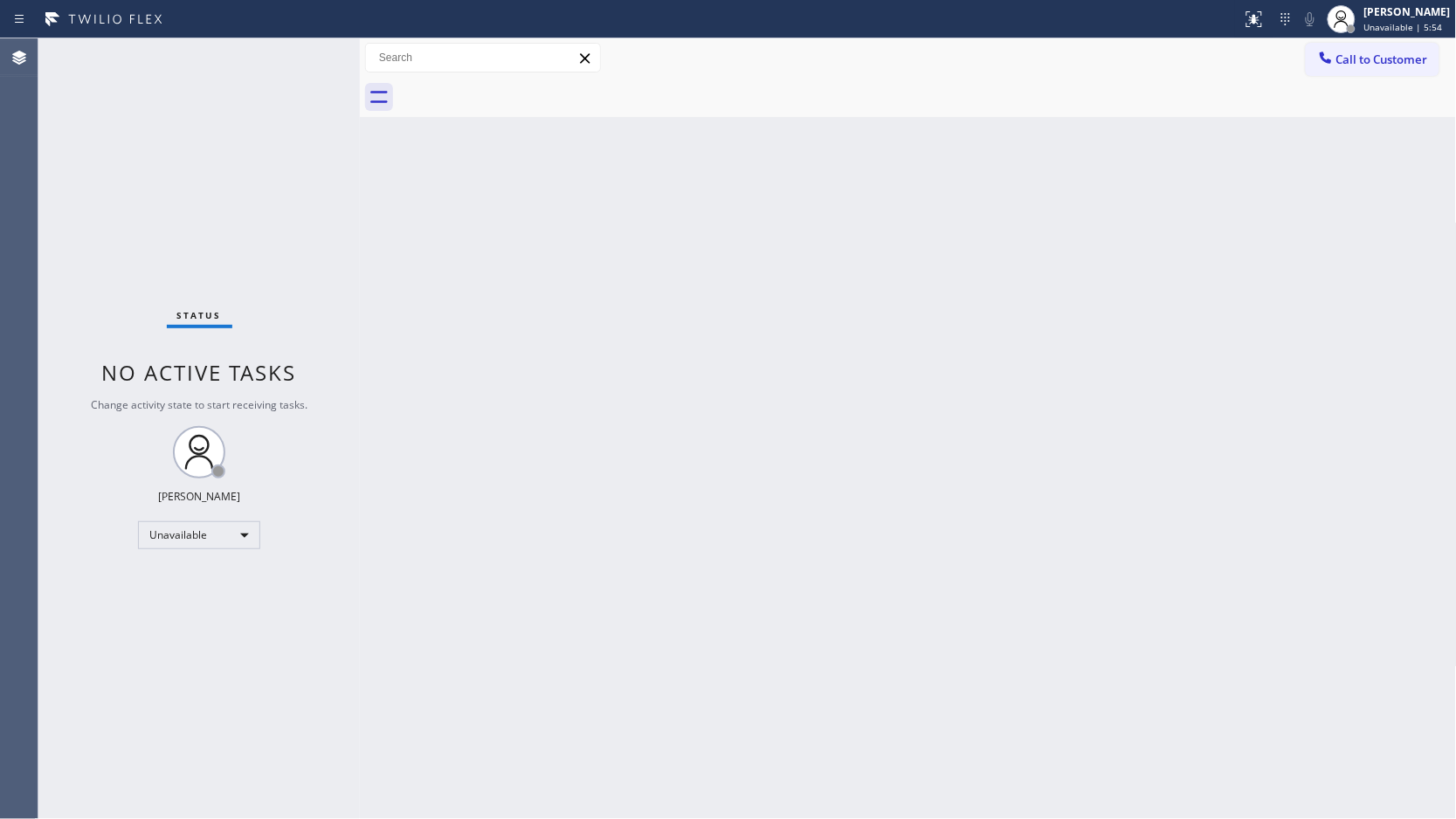 click on "Back to Dashboard Change Sender ID Customers Technicians Select a contact Outbound call Location Search location Your caller id phone number Customer number Call Customer info Name   Phone none Address none Change Sender ID HVAC [PHONE_NUMBER] 5 Star Appliance [PHONE_NUMBER] Appliance Repair [PHONE_NUMBER] Plumbing [PHONE_NUMBER] Air Duct Cleaning [PHONE_NUMBER]  Electricians [PHONE_NUMBER] Cancel Change Check personal SMS Reset Change No tabs Call to Customer Outbound call Location [GEOGRAPHIC_DATA] Appliance Repair Your caller id phone number [PHONE_NUMBER] Customer number Call Outbound call Technician Search Technician Your caller id phone number Your caller id phone number Call" at bounding box center (908, 429) 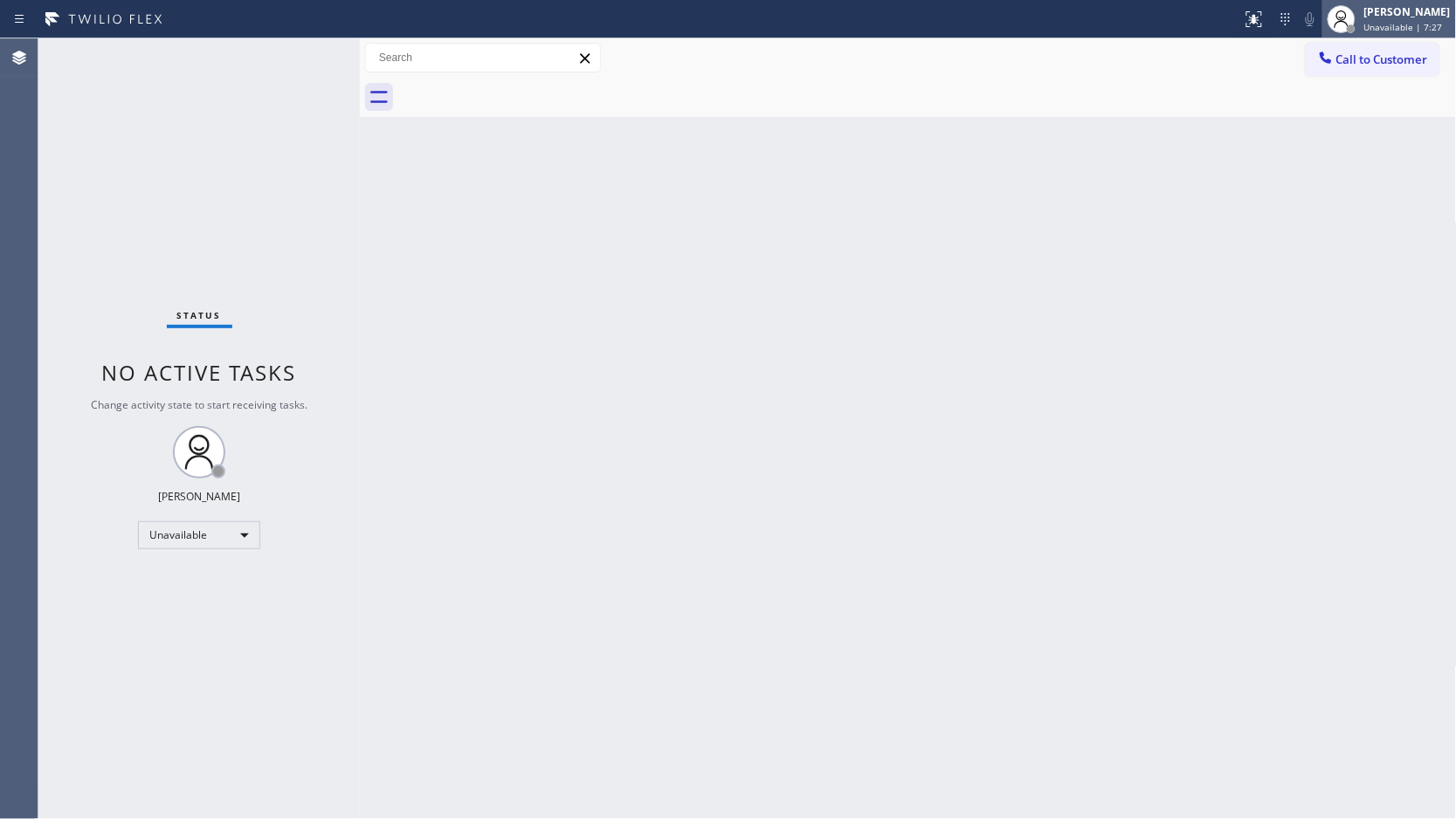 click on "Unavailable | 7:27" at bounding box center (1404, 27) 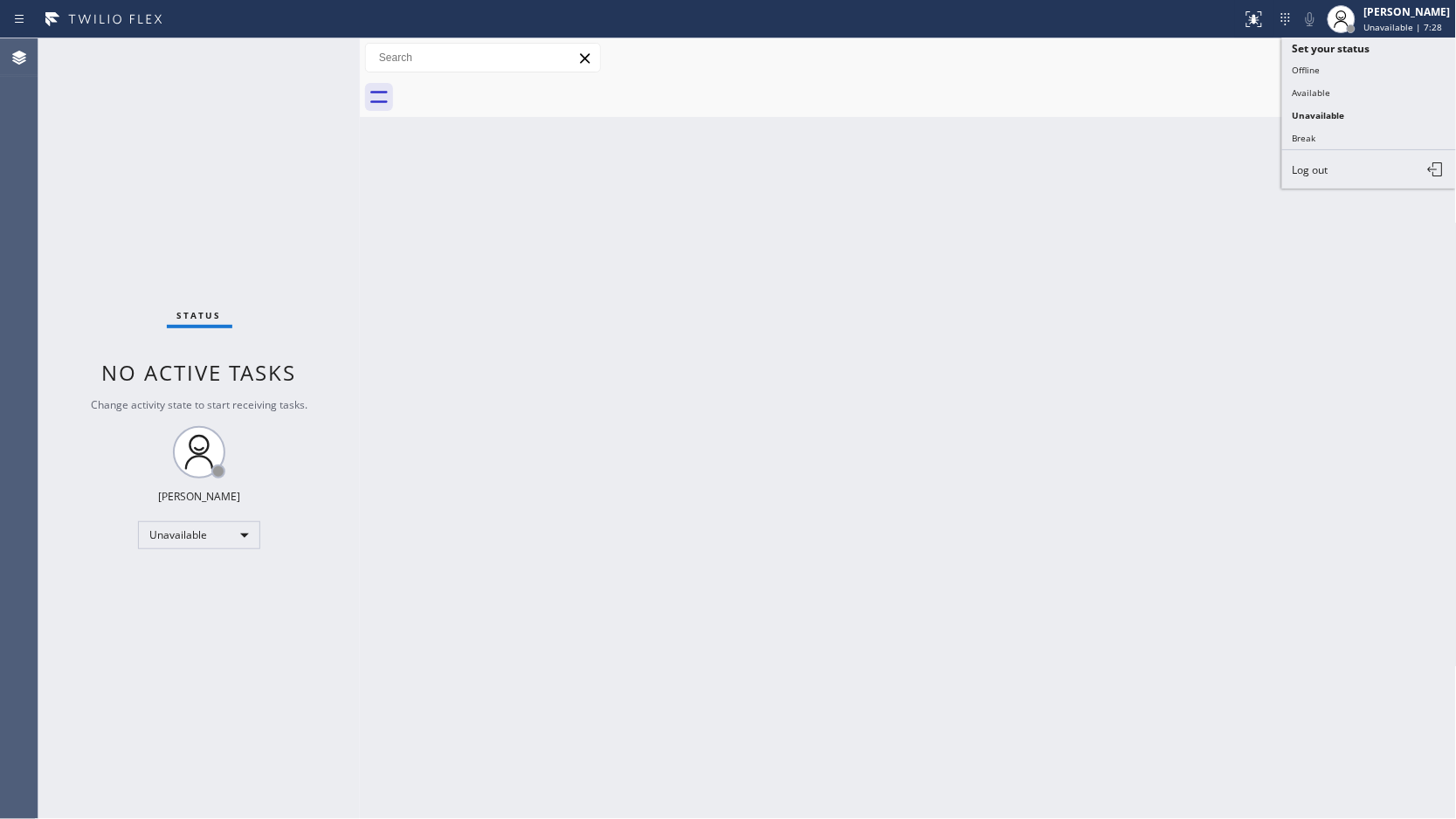 drag, startPoint x: 1338, startPoint y: 133, endPoint x: 1358, endPoint y: 127, distance: 20.88061 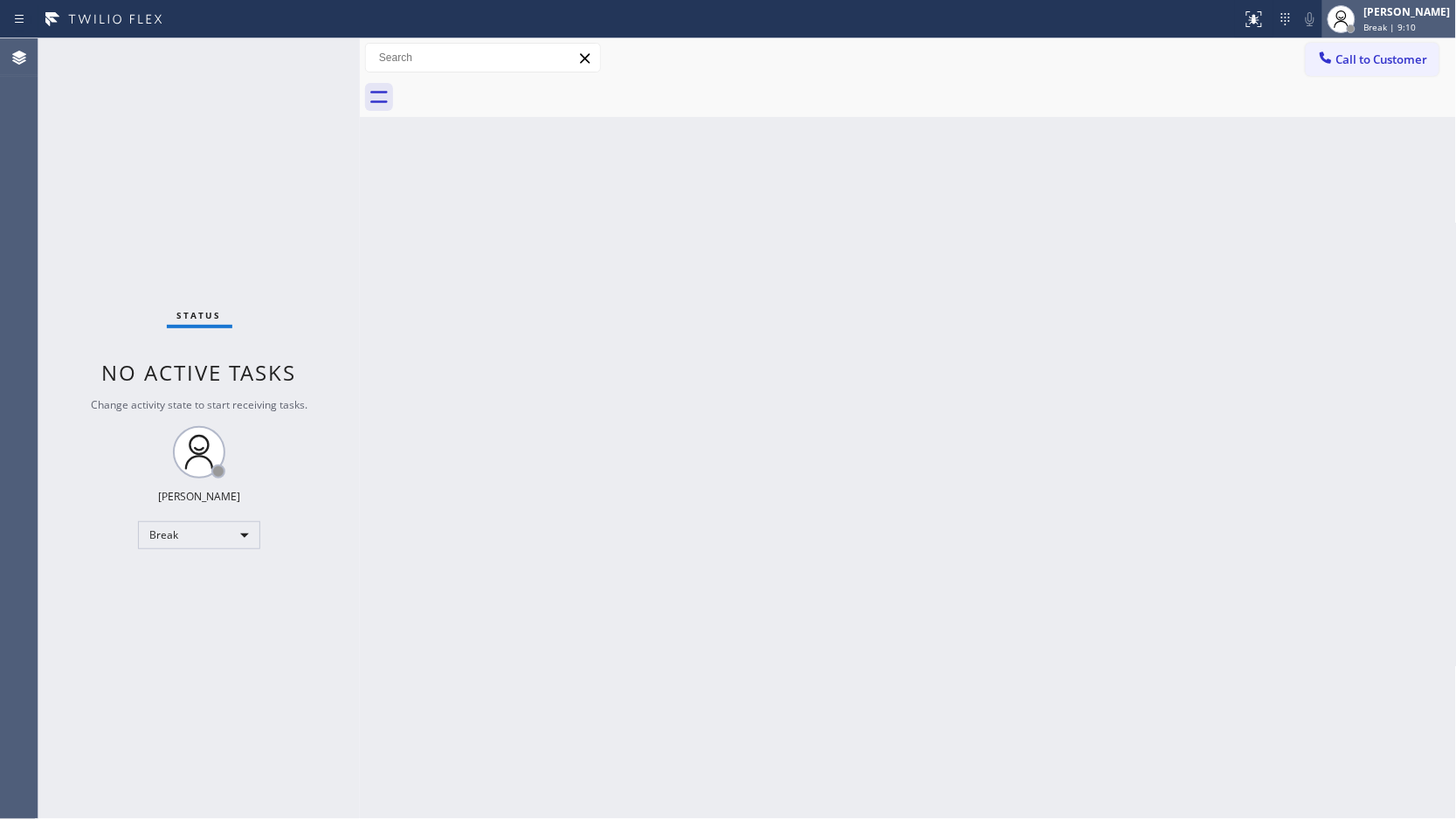 click 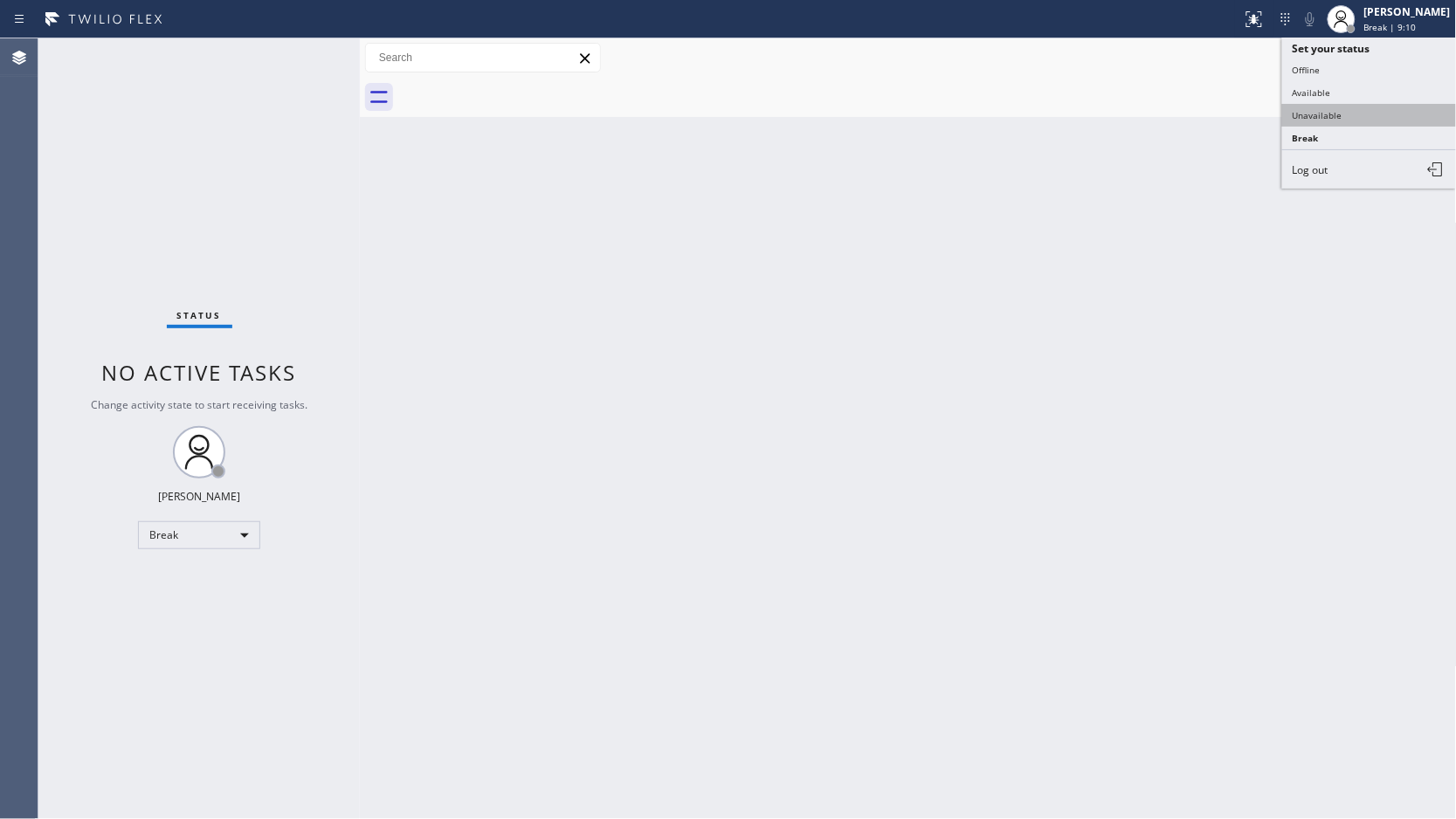 click on "Unavailable" at bounding box center [1370, 115] 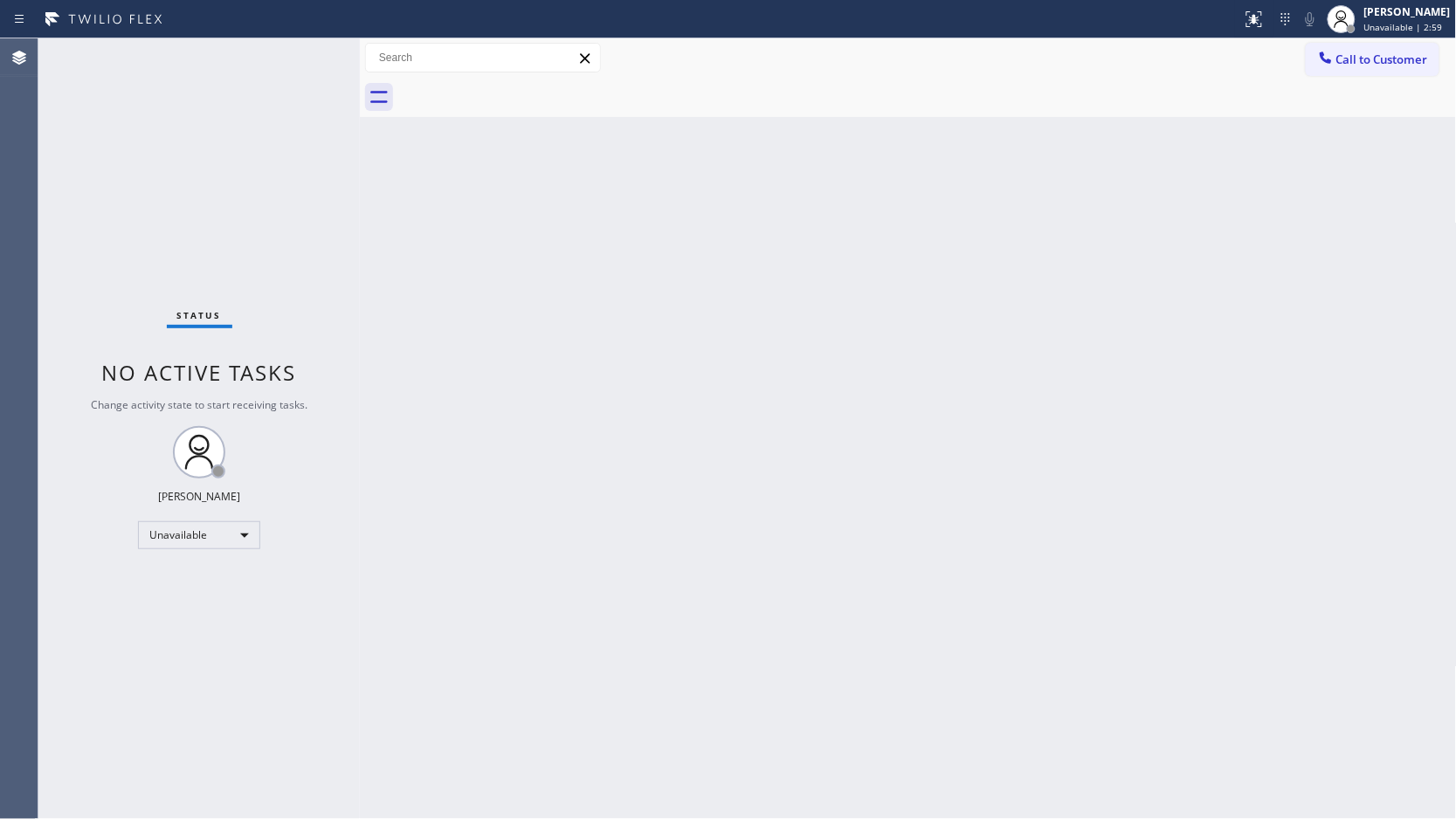 click on "Back to Dashboard Change Sender ID Customers Technicians Select a contact Outbound call Location Search location Your caller id phone number Customer number Call Customer info Name   Phone none Address none Change Sender ID HVAC [PHONE_NUMBER] 5 Star Appliance [PHONE_NUMBER] Appliance Repair [PHONE_NUMBER] Plumbing [PHONE_NUMBER] Air Duct Cleaning [PHONE_NUMBER]  Electricians [PHONE_NUMBER] Cancel Change Check personal SMS Reset Change No tabs Call to Customer Outbound call Location [GEOGRAPHIC_DATA] Appliance Repair Your caller id phone number [PHONE_NUMBER] Customer number Call Outbound call Technician Search Technician Your caller id phone number Your caller id phone number Call" at bounding box center (908, 429) 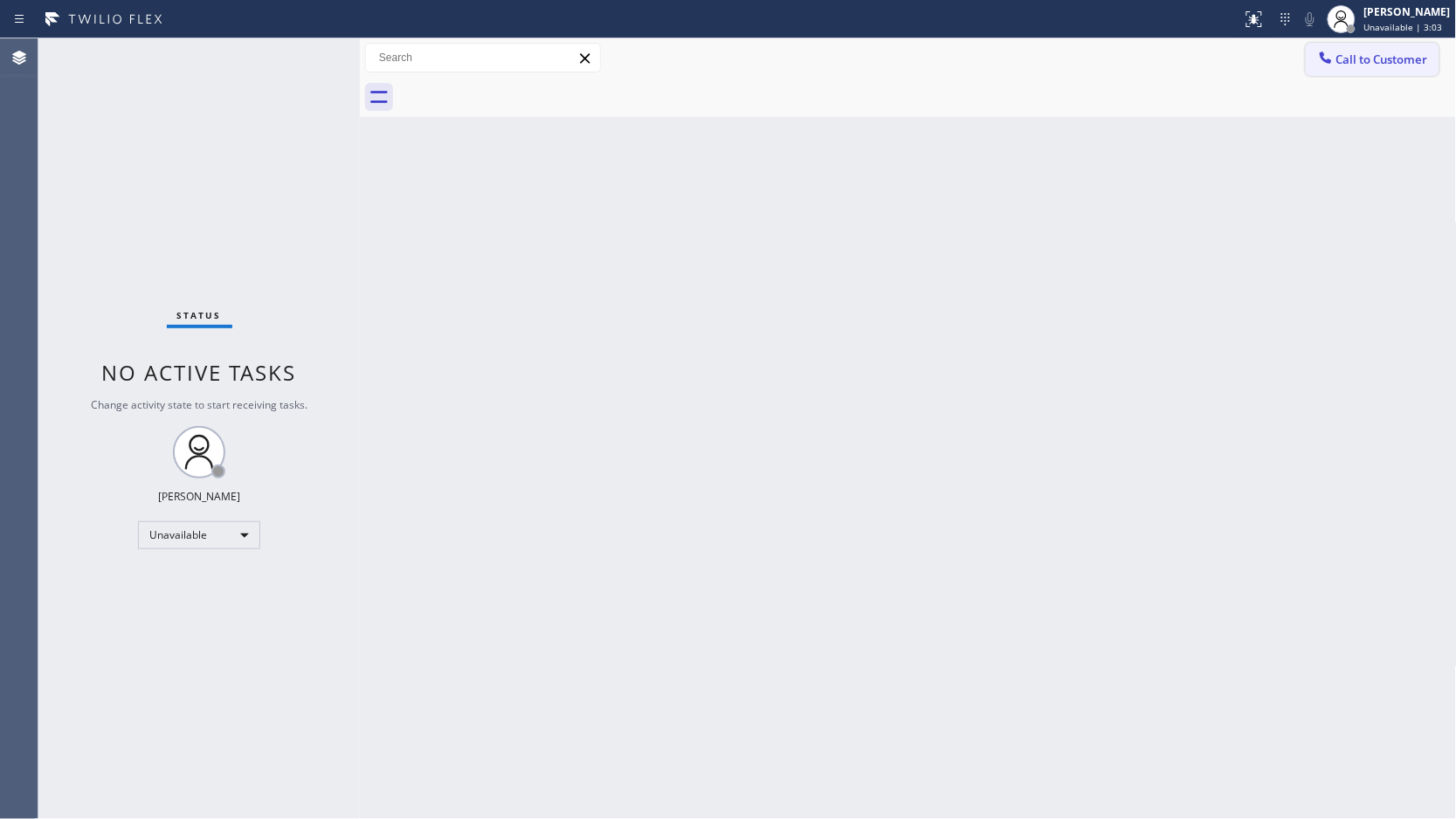 drag, startPoint x: 1342, startPoint y: 58, endPoint x: 1312, endPoint y: 94, distance: 46.8615 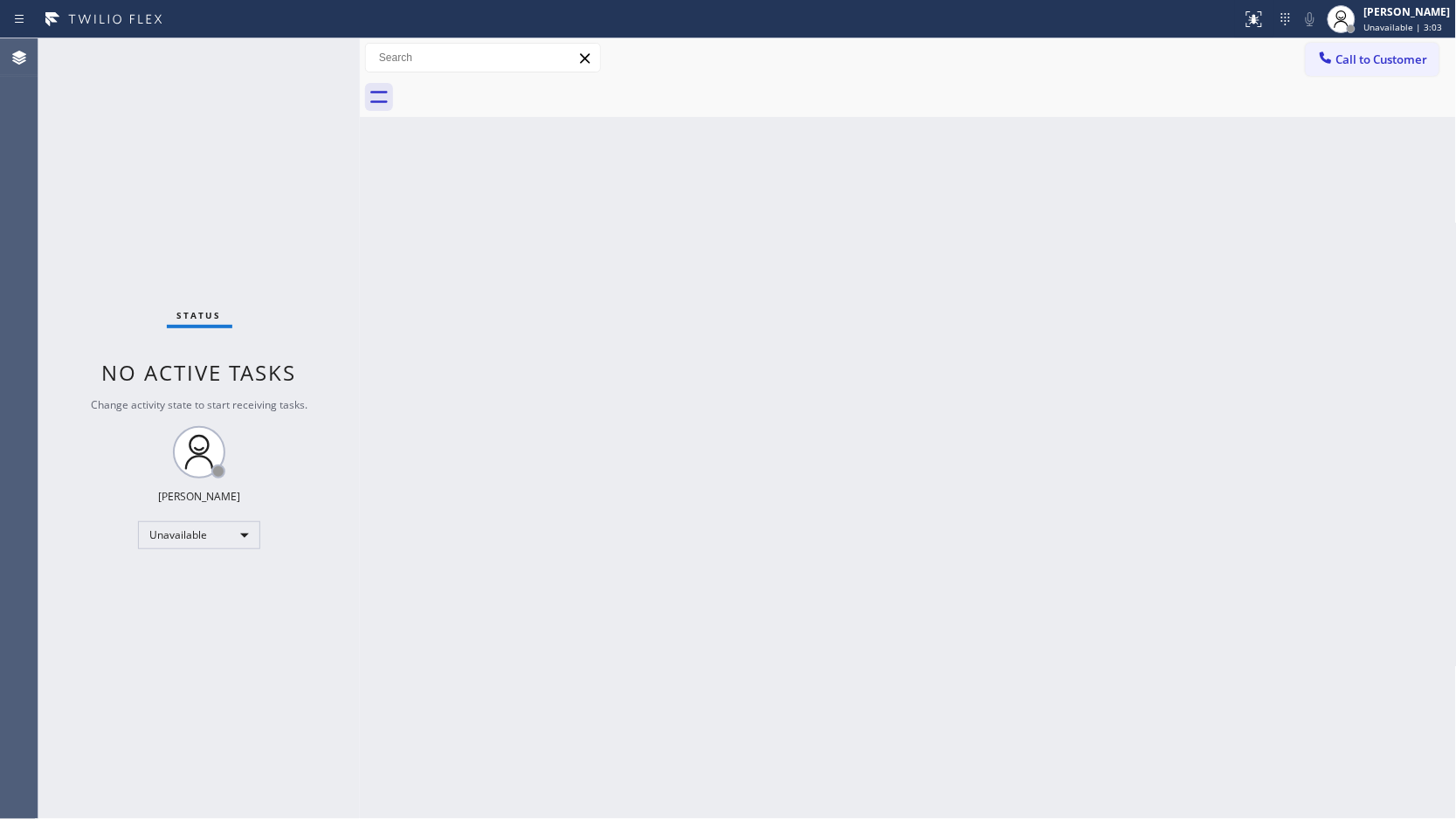 click on "Call to Customer" at bounding box center (1382, 59) 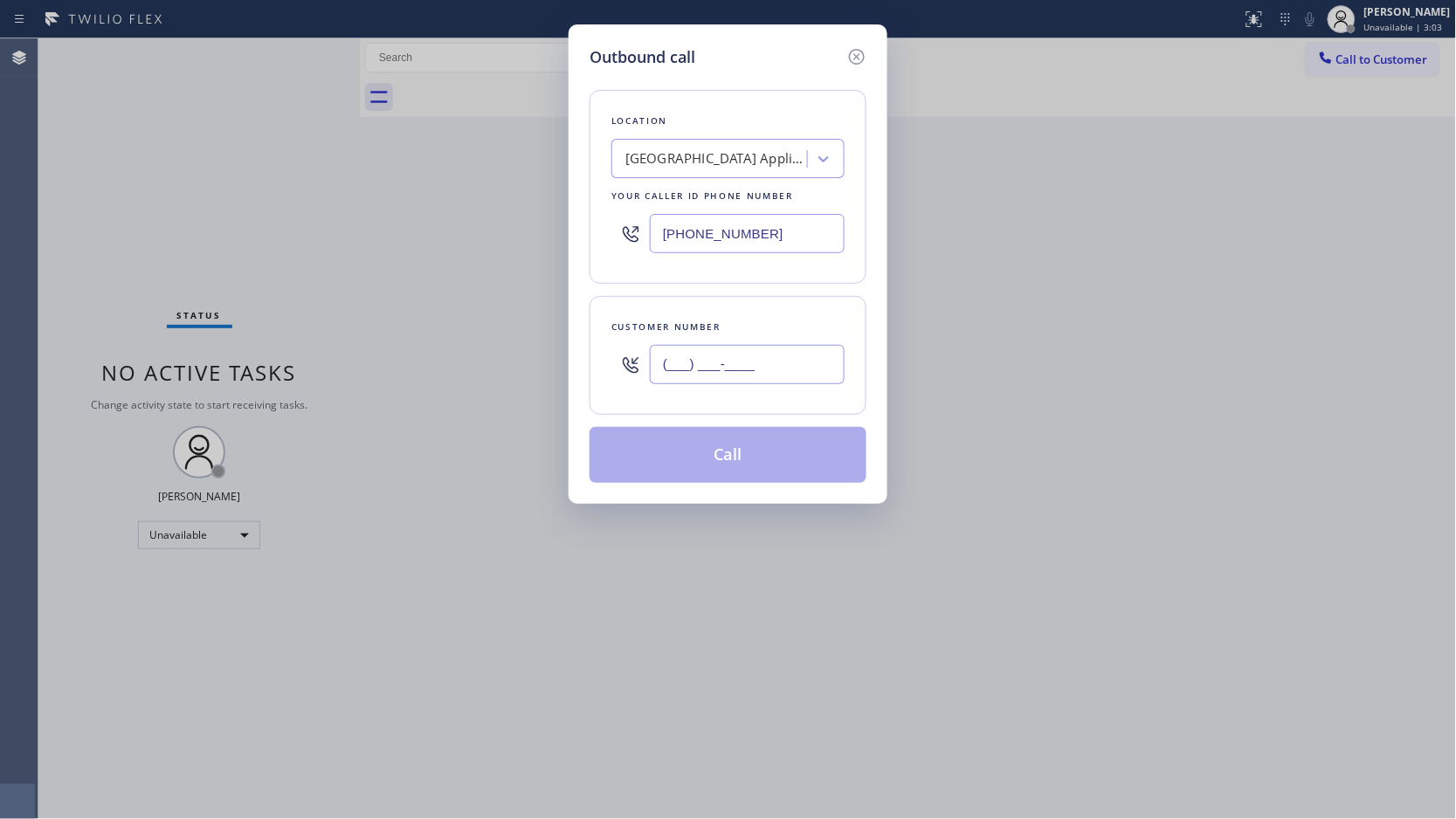 click on "(___) ___-____" at bounding box center [747, 364] 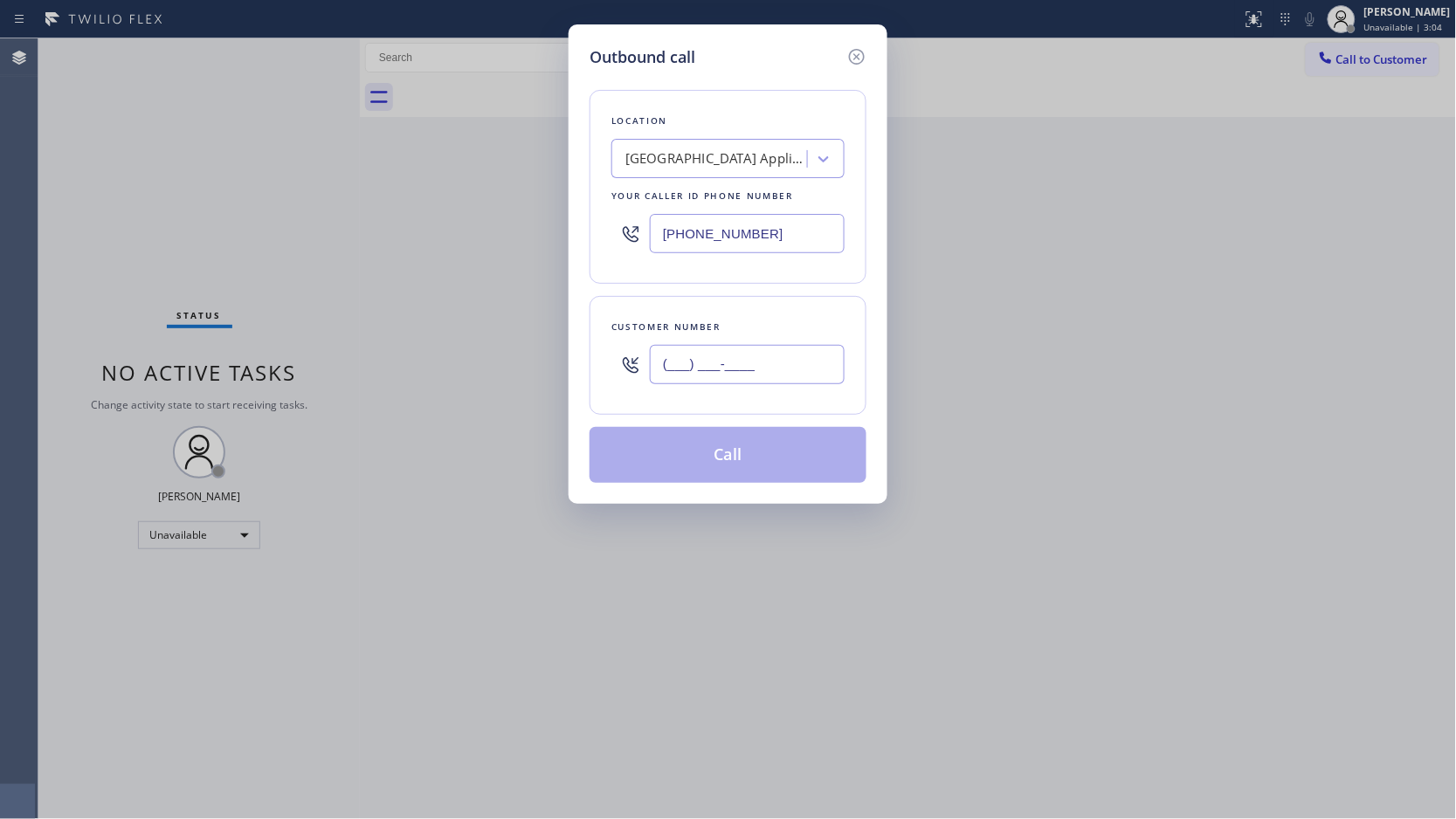 paste on "619) 813-7240" 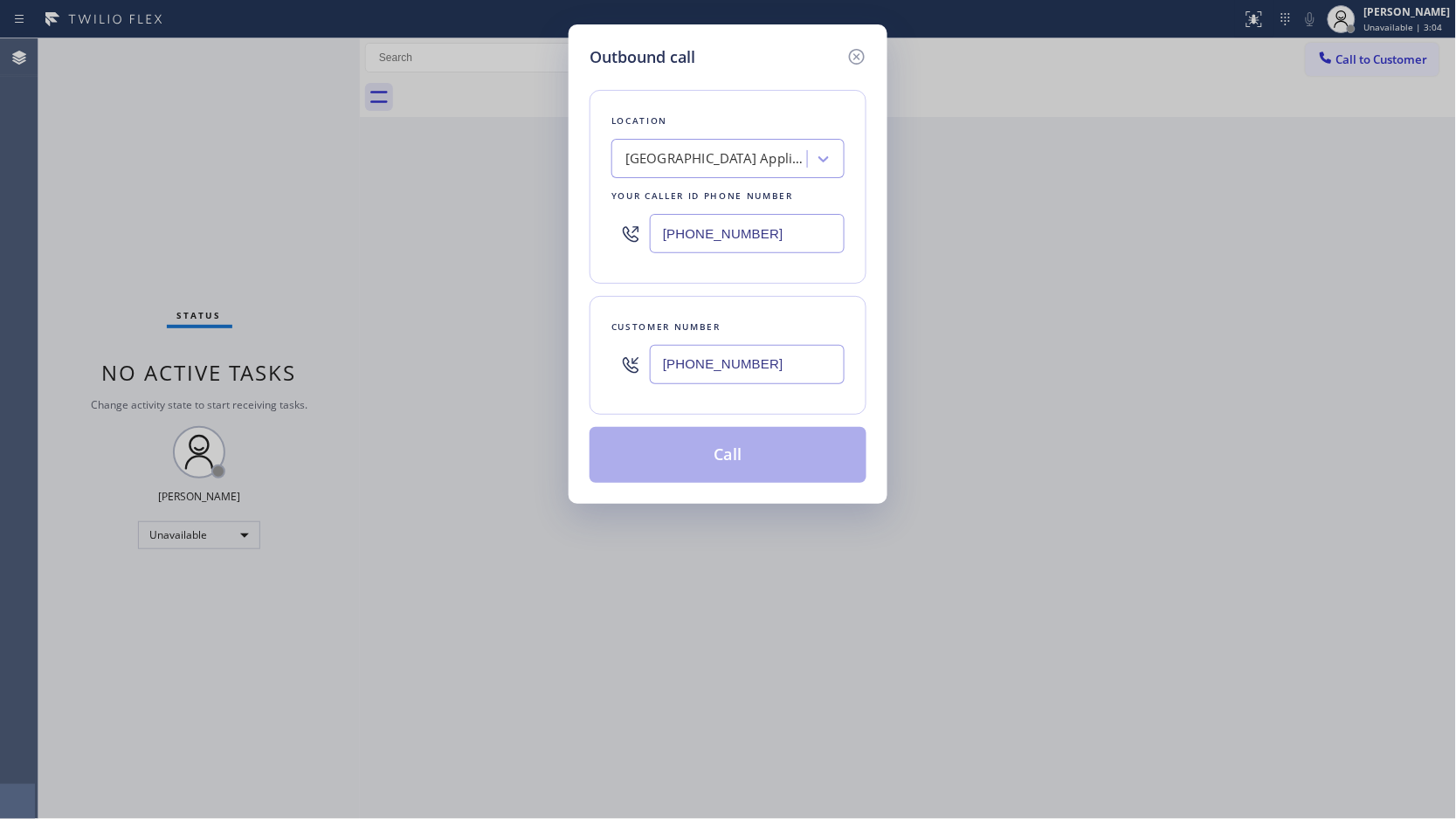 type on "[PHONE_NUMBER]" 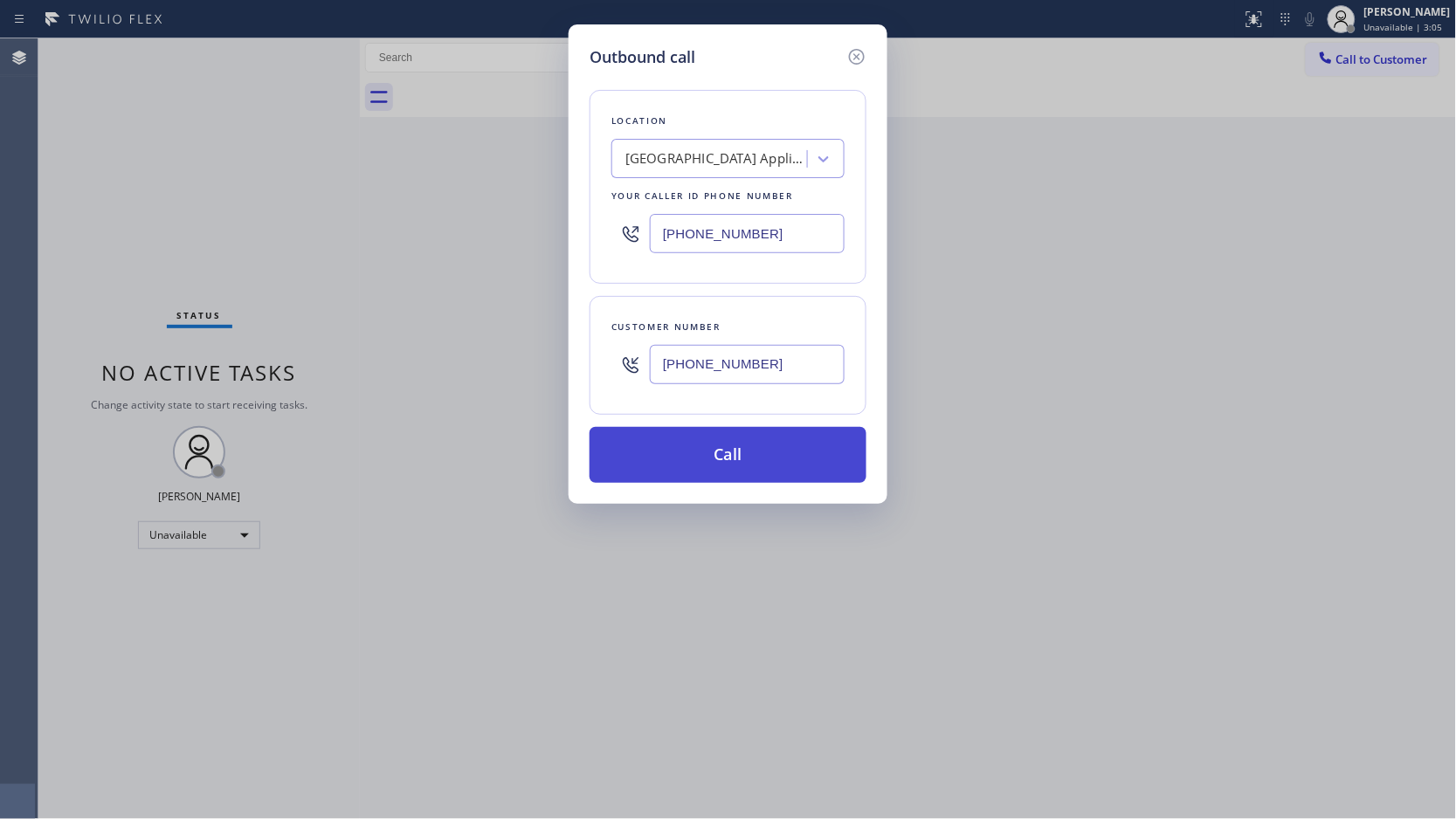 click on "Call" at bounding box center (728, 455) 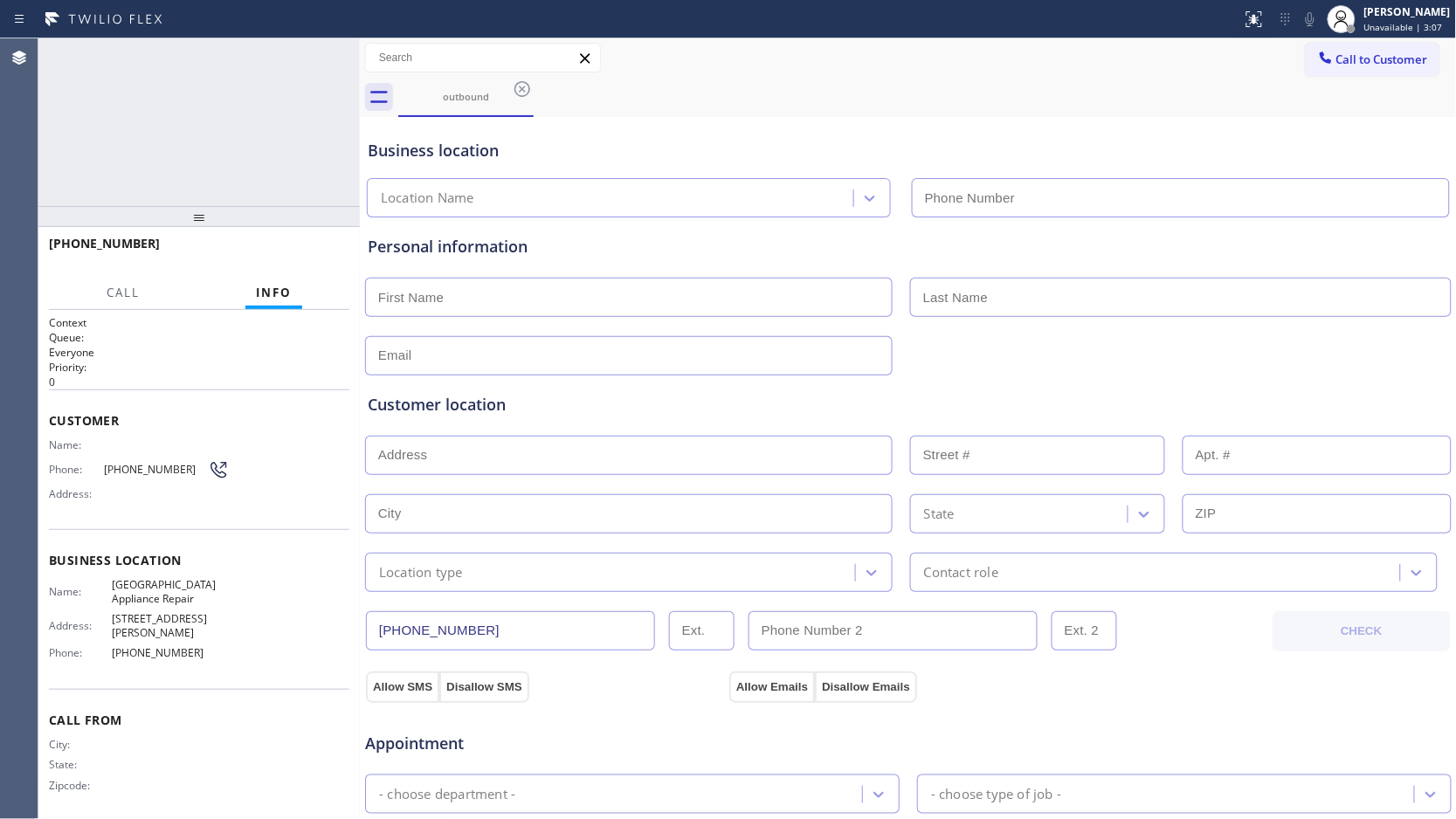 type on "[PHONE_NUMBER]" 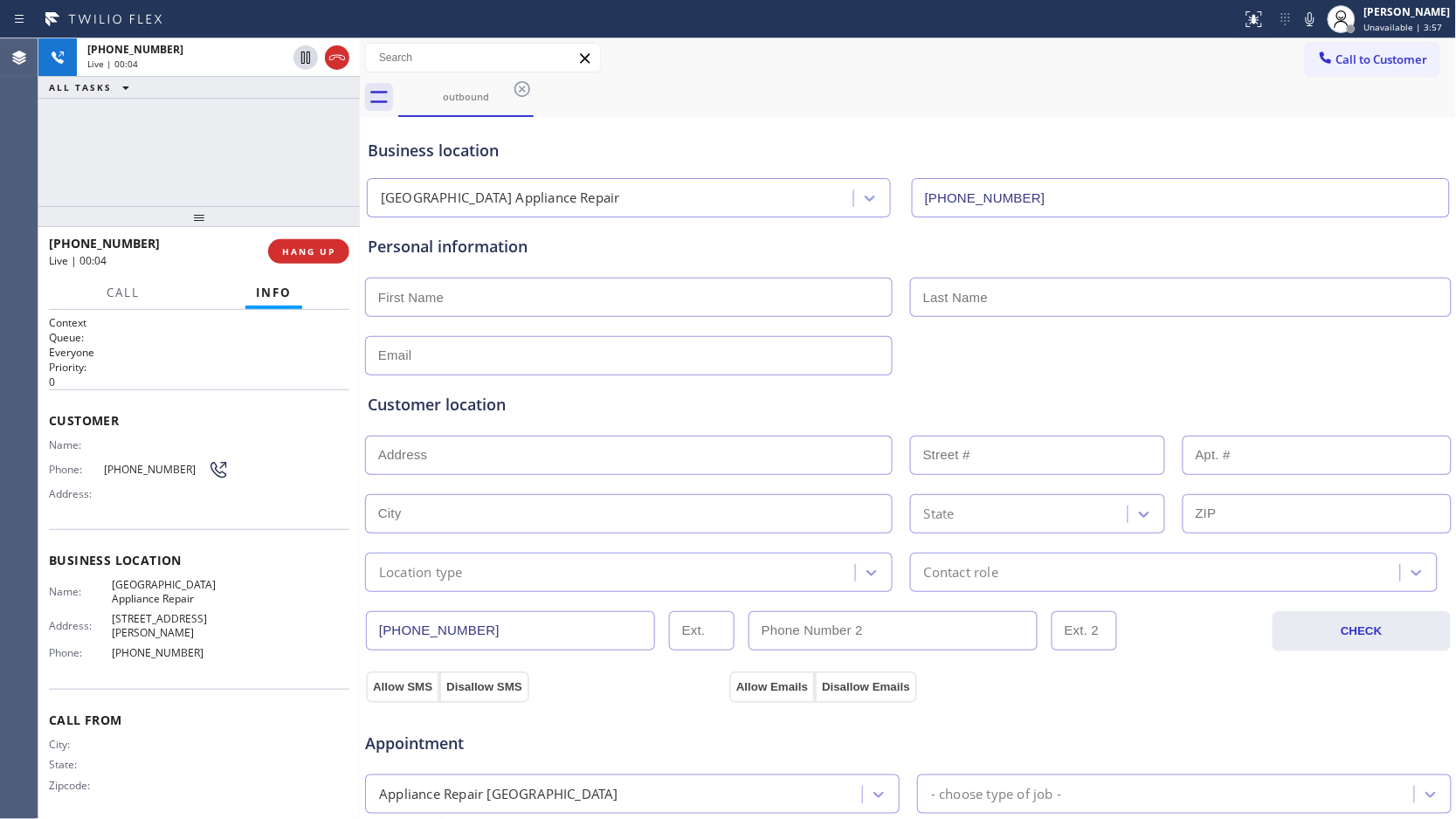 click on "[PHONE_NUMBER] Live | 00:04 HANG UP" at bounding box center (199, 251) 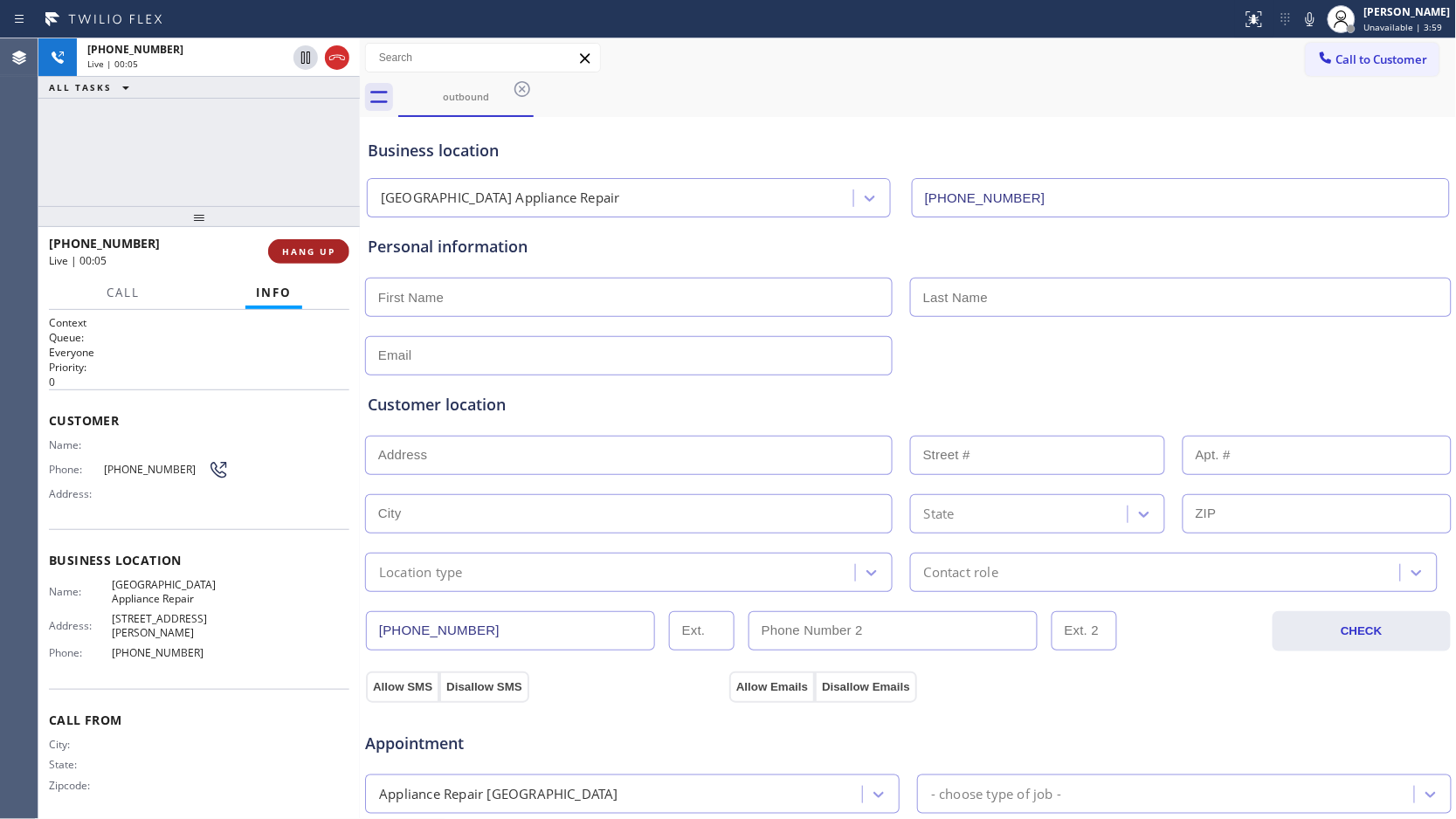 click on "HANG UP" at bounding box center (308, 251) 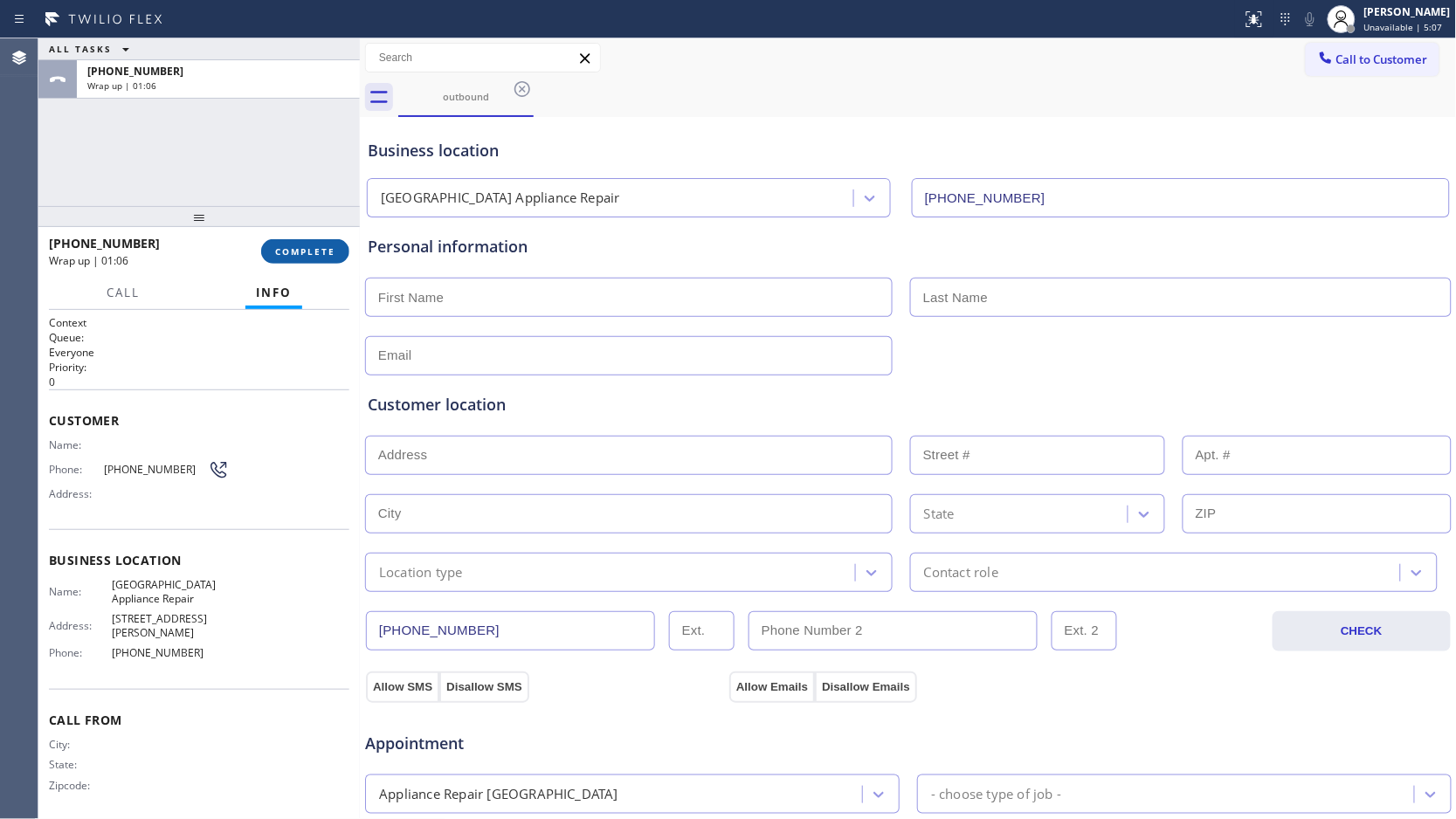 click on "COMPLETE" at bounding box center [305, 251] 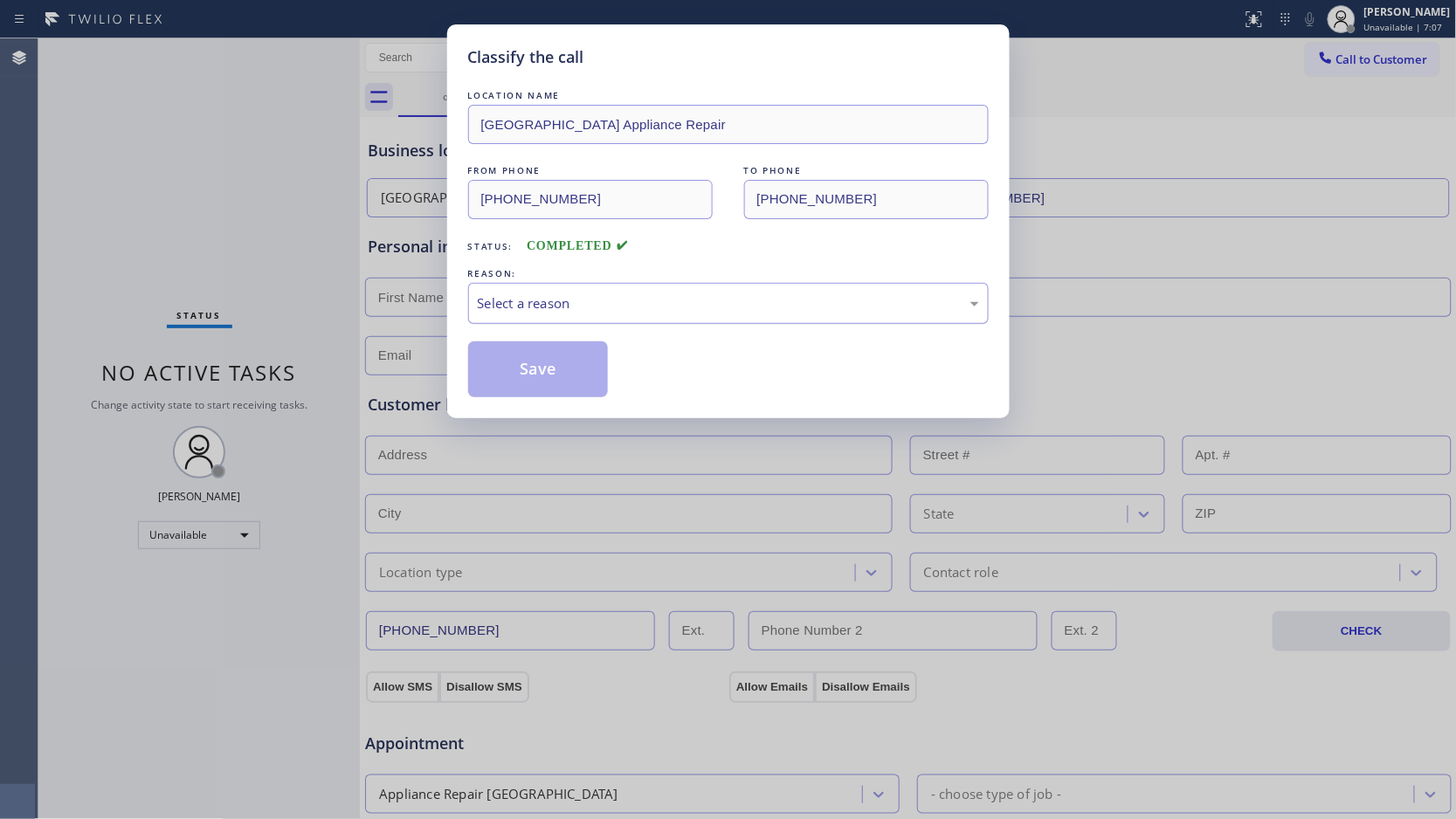 click on "Select a reason" at bounding box center (728, 303) 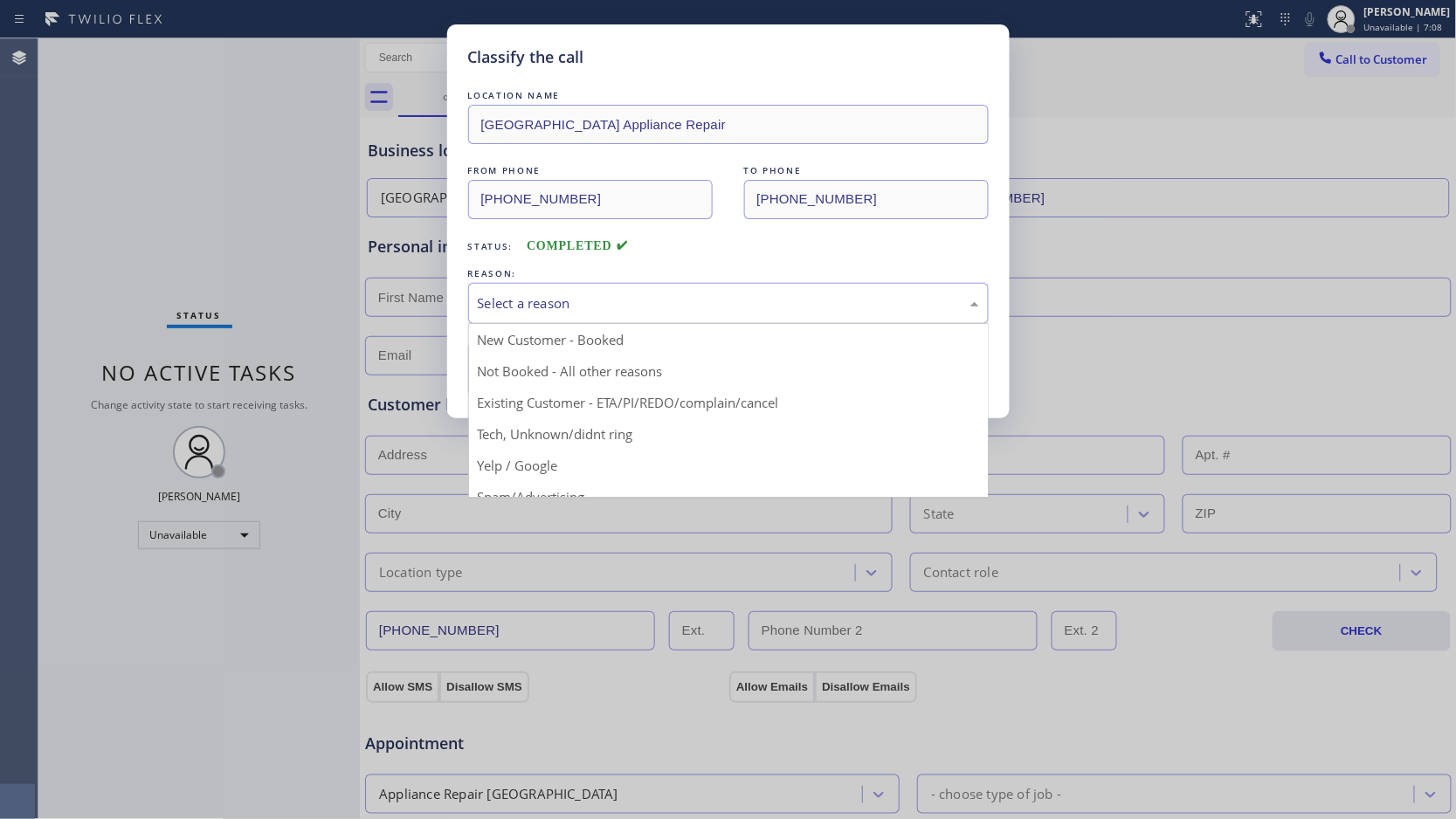 click on "Save" at bounding box center (538, 369) 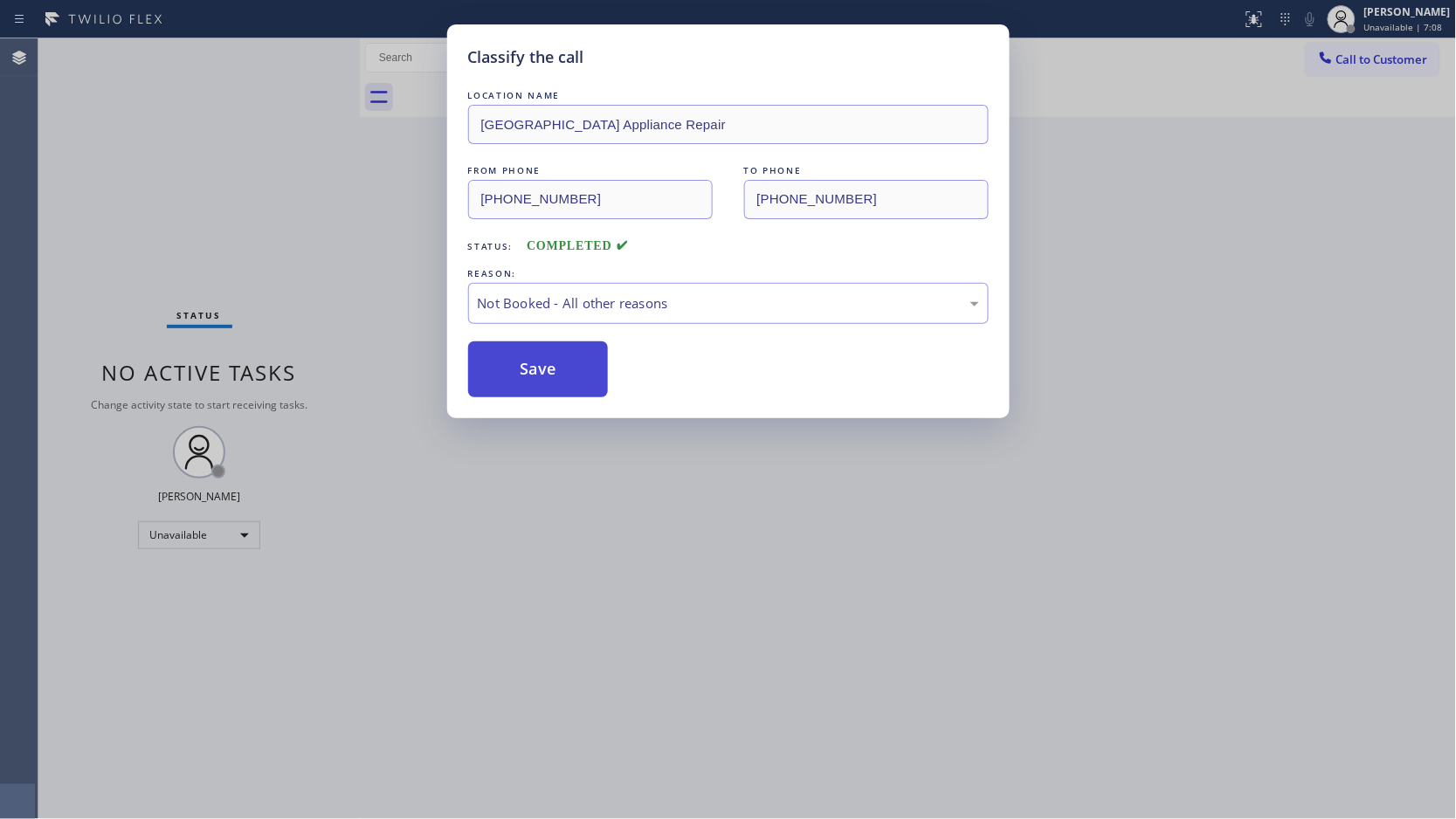 click on "Save" at bounding box center (538, 369) 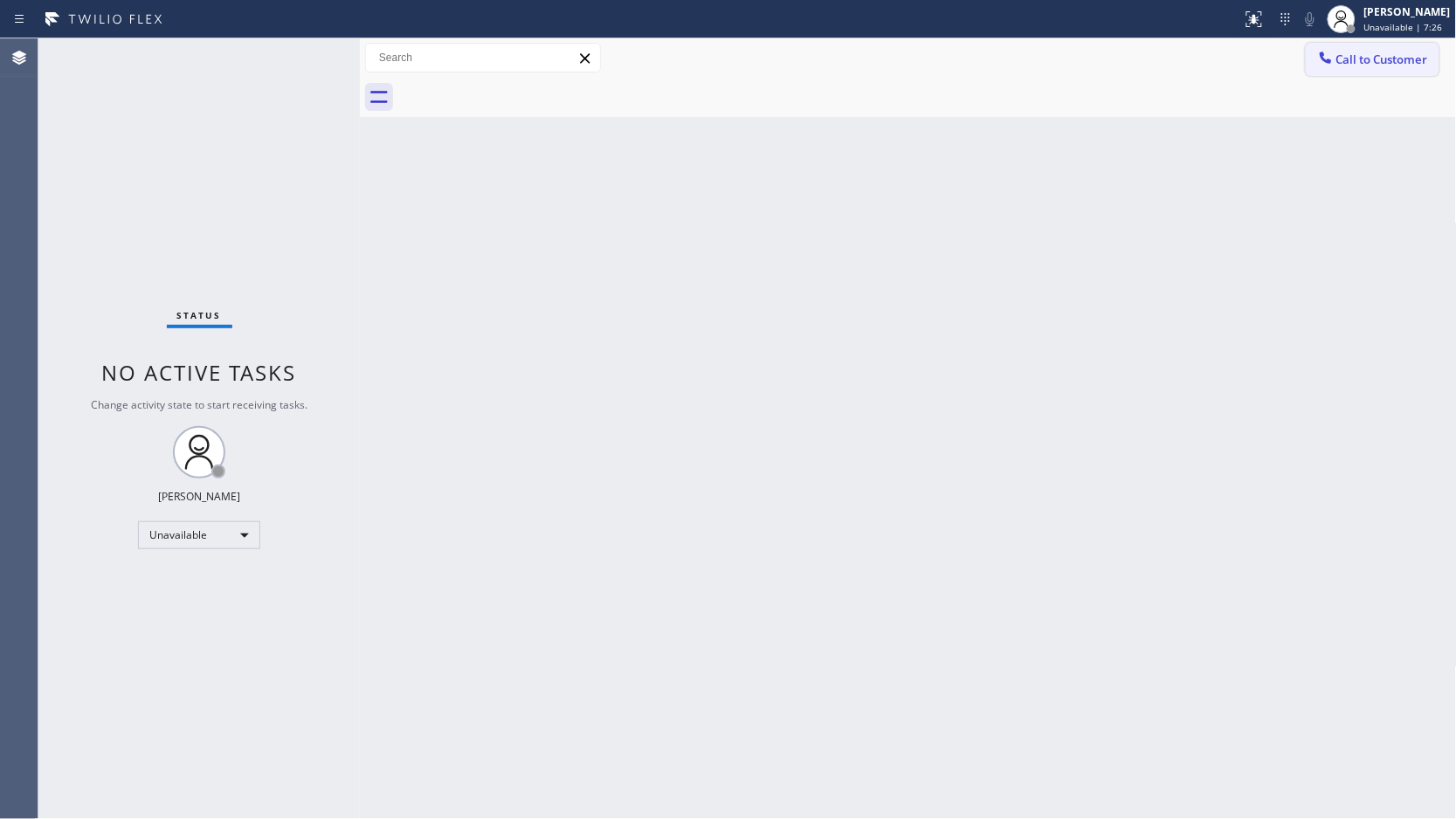 click on "Call to Customer" at bounding box center (1372, 59) 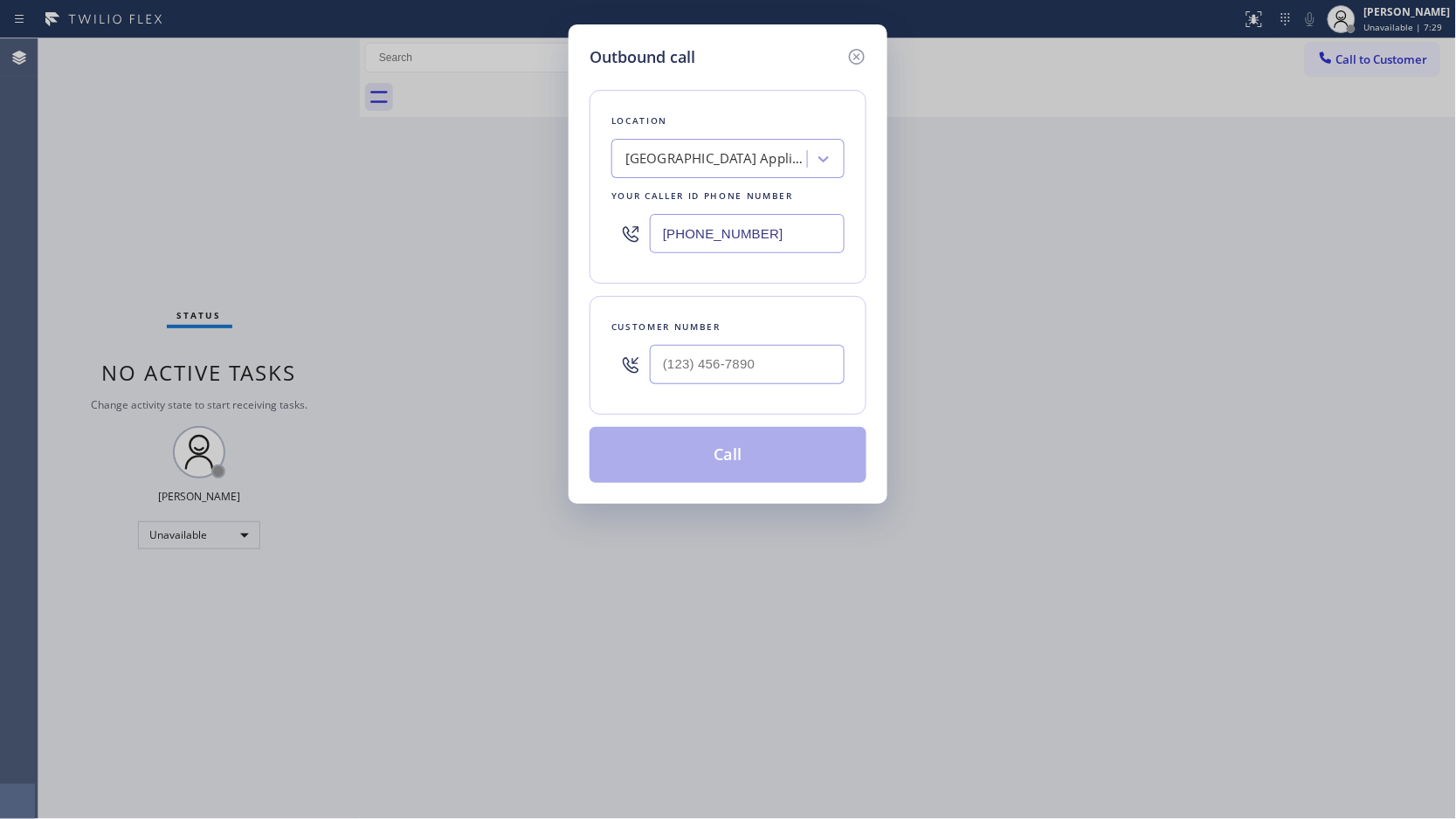 click at bounding box center [747, 364] 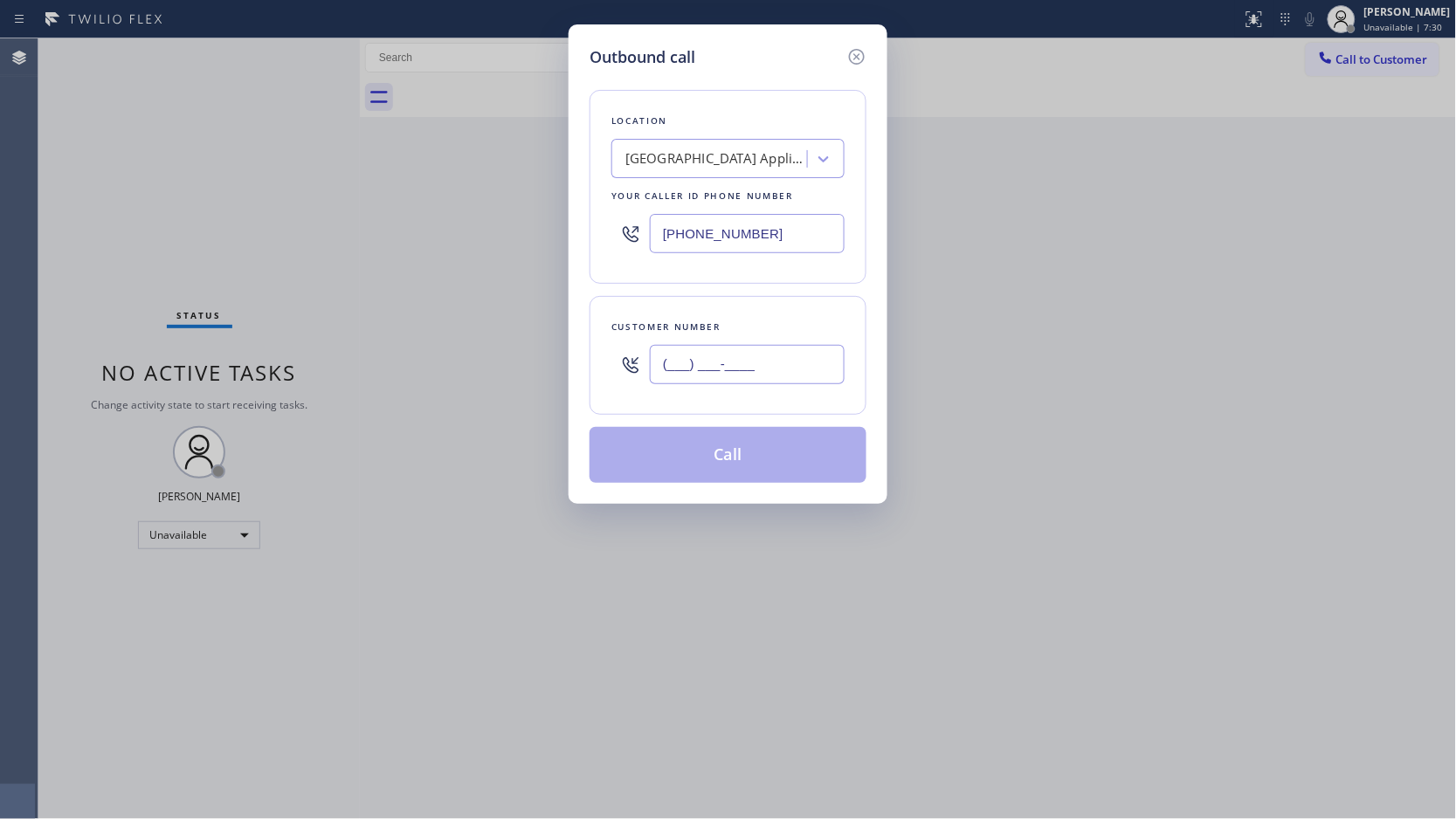 click on "(___) ___-____" at bounding box center [747, 364] 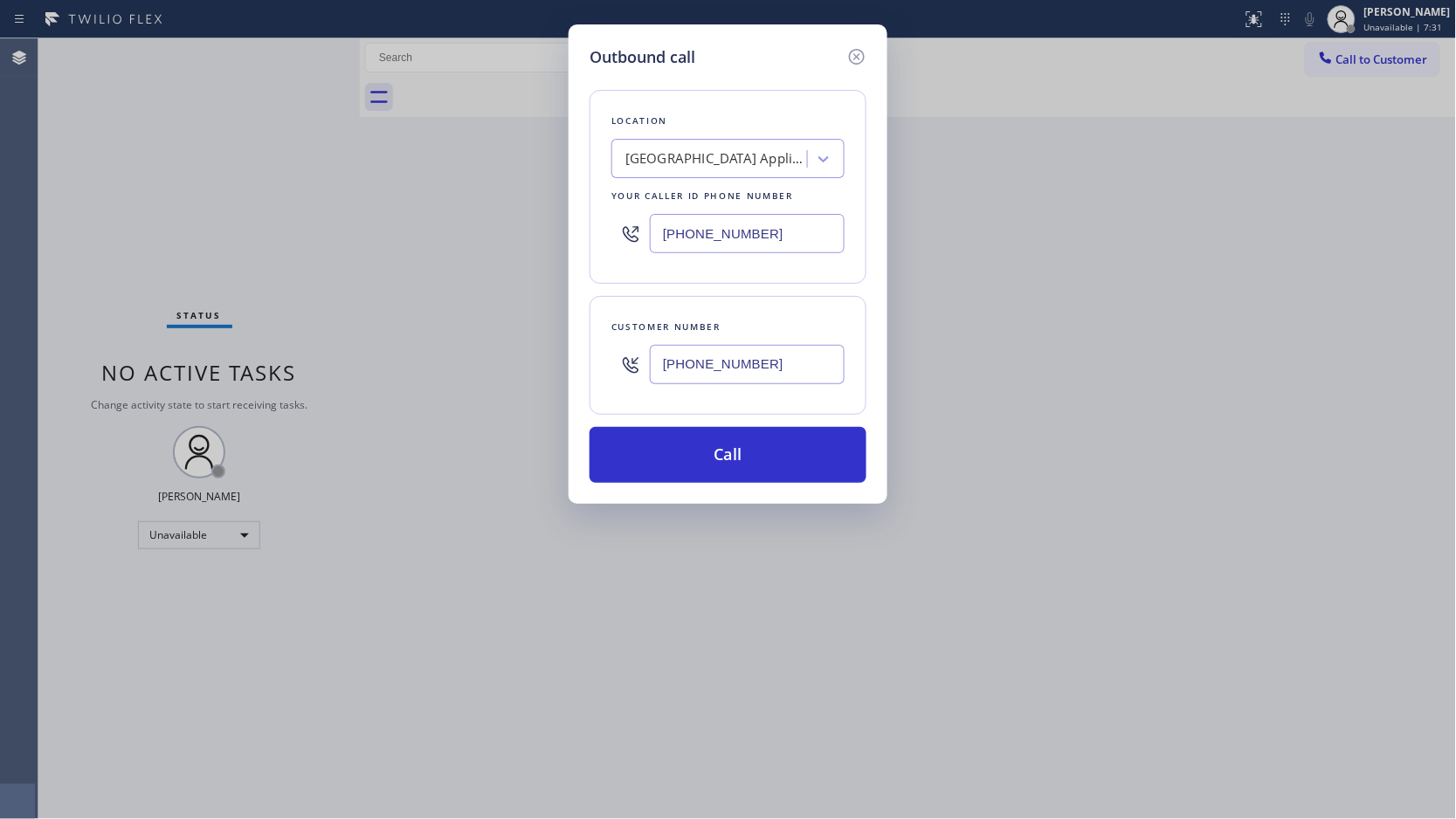 type on "[PHONE_NUMBER]" 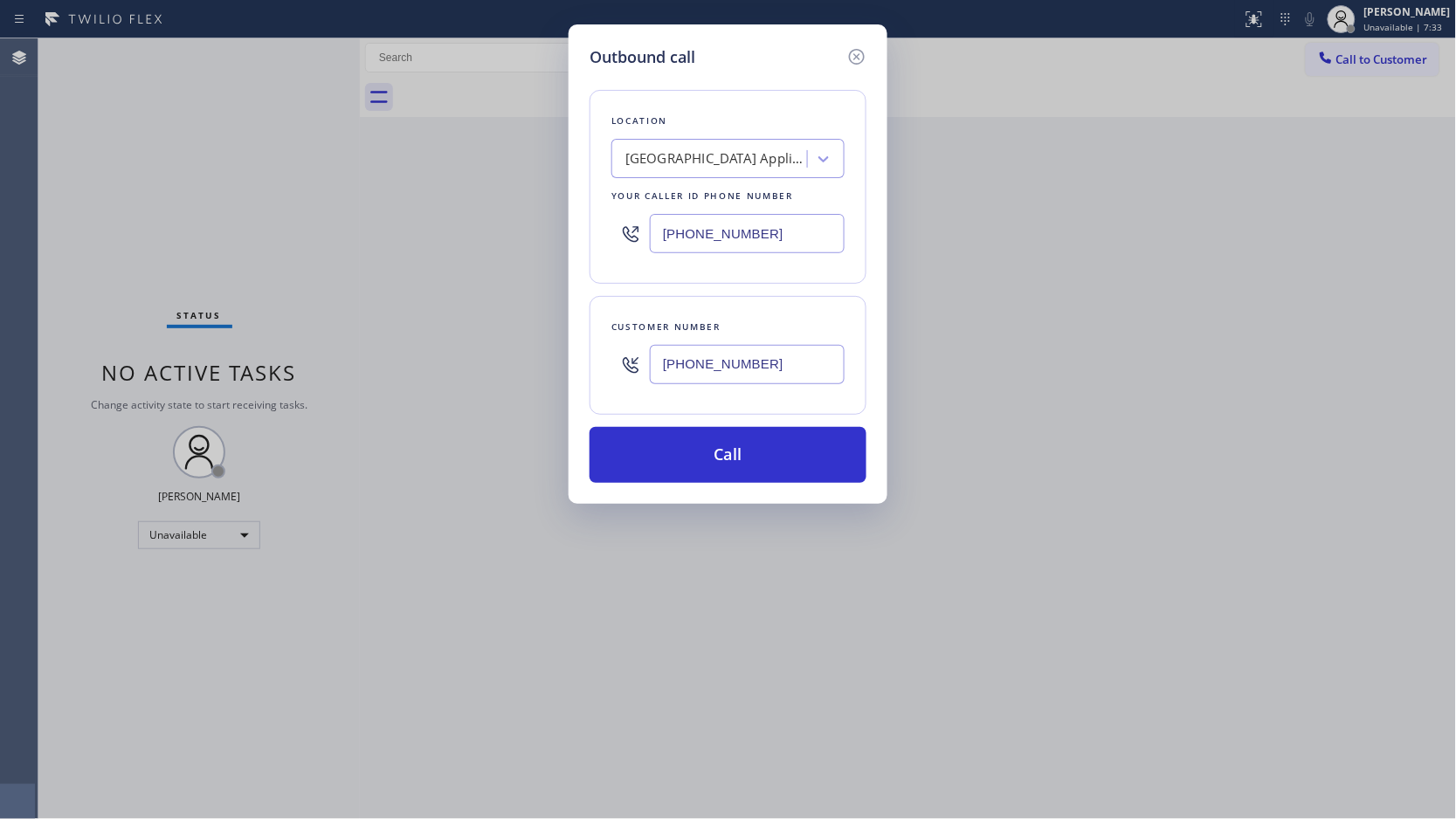 click on "[PHONE_NUMBER]" at bounding box center (747, 233) 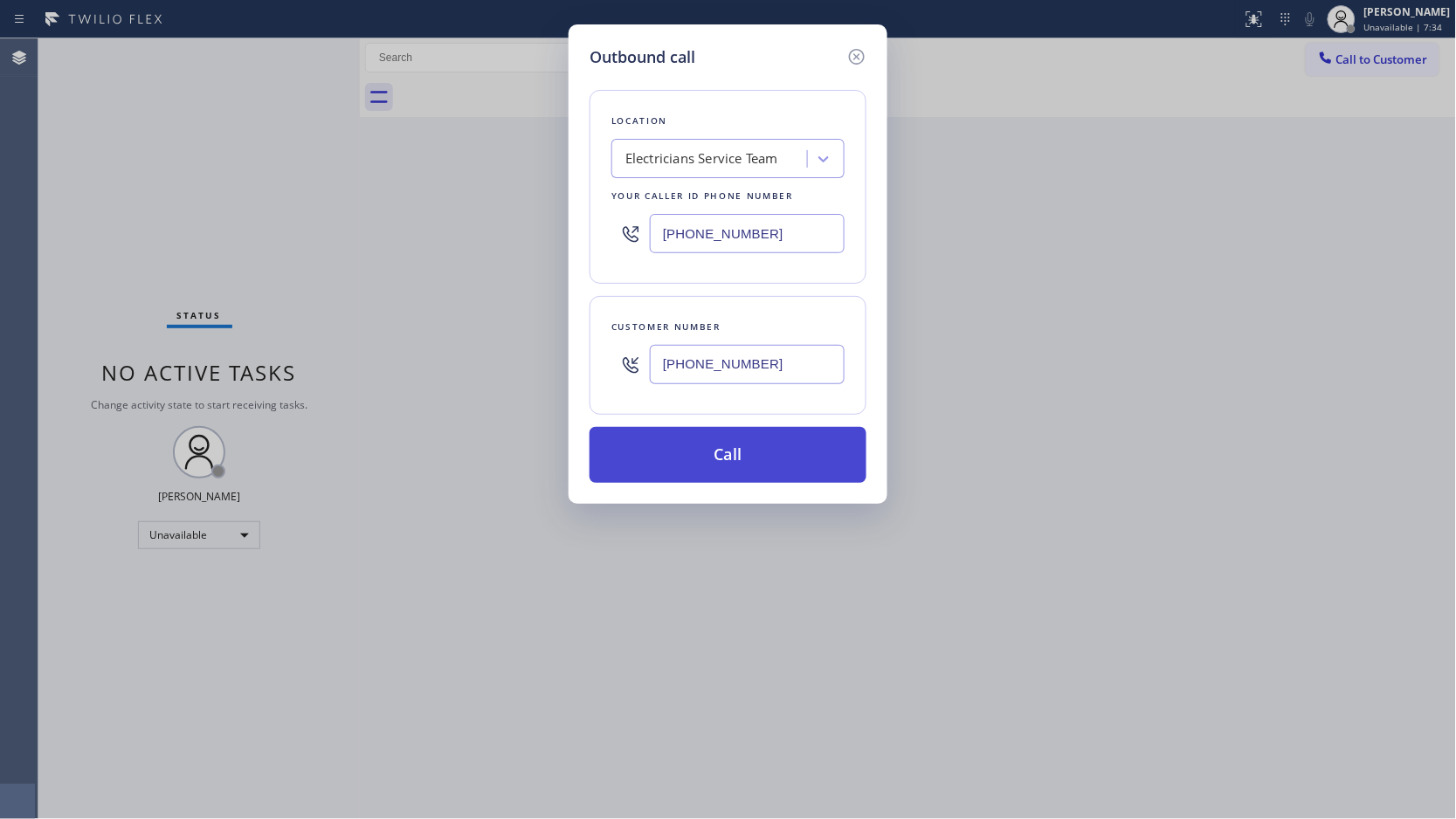 type on "[PHONE_NUMBER]" 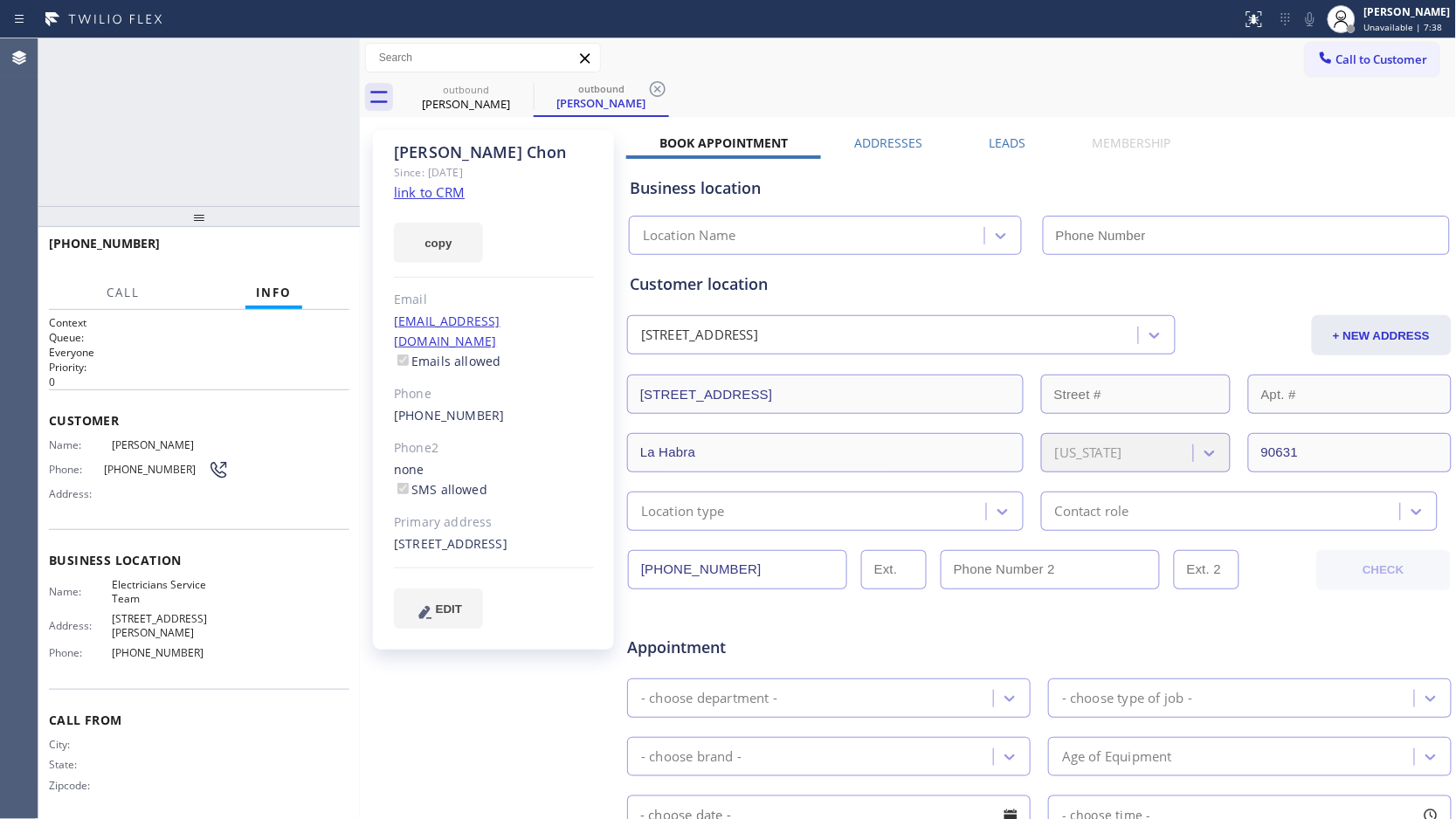 type on "[PHONE_NUMBER]" 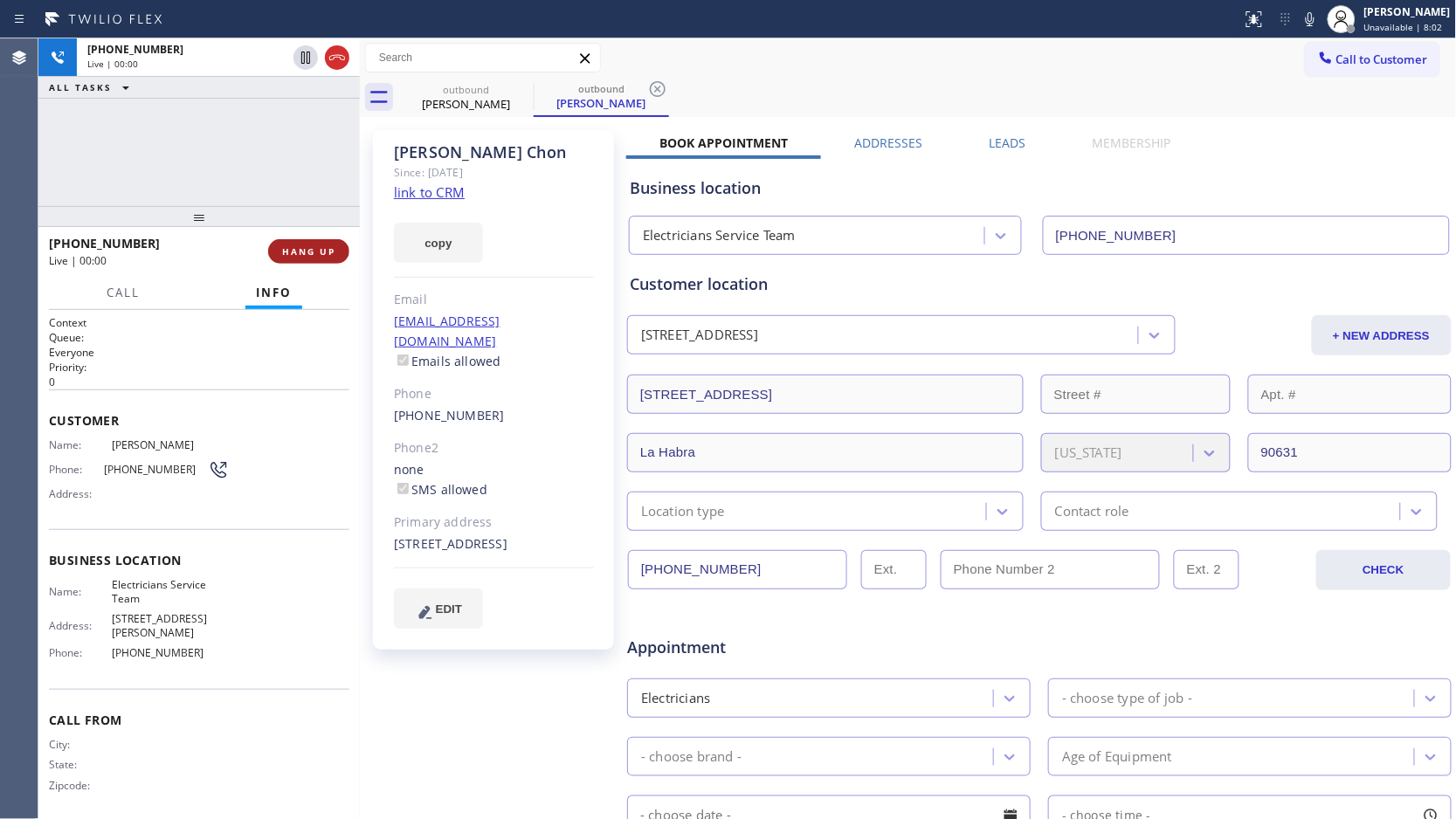 click on "HANG UP" at bounding box center [308, 251] 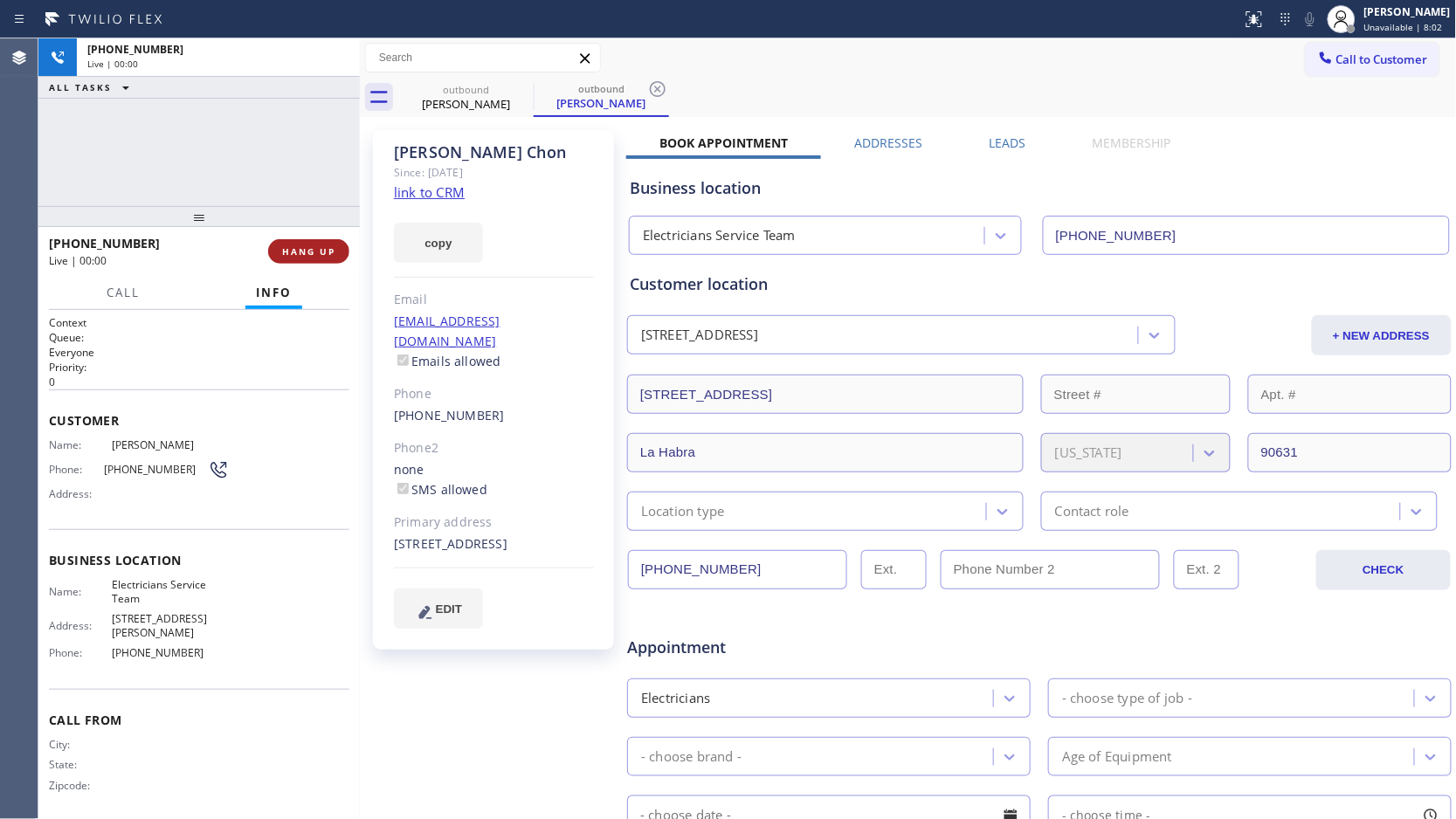 click on "HANG UP" at bounding box center (308, 251) 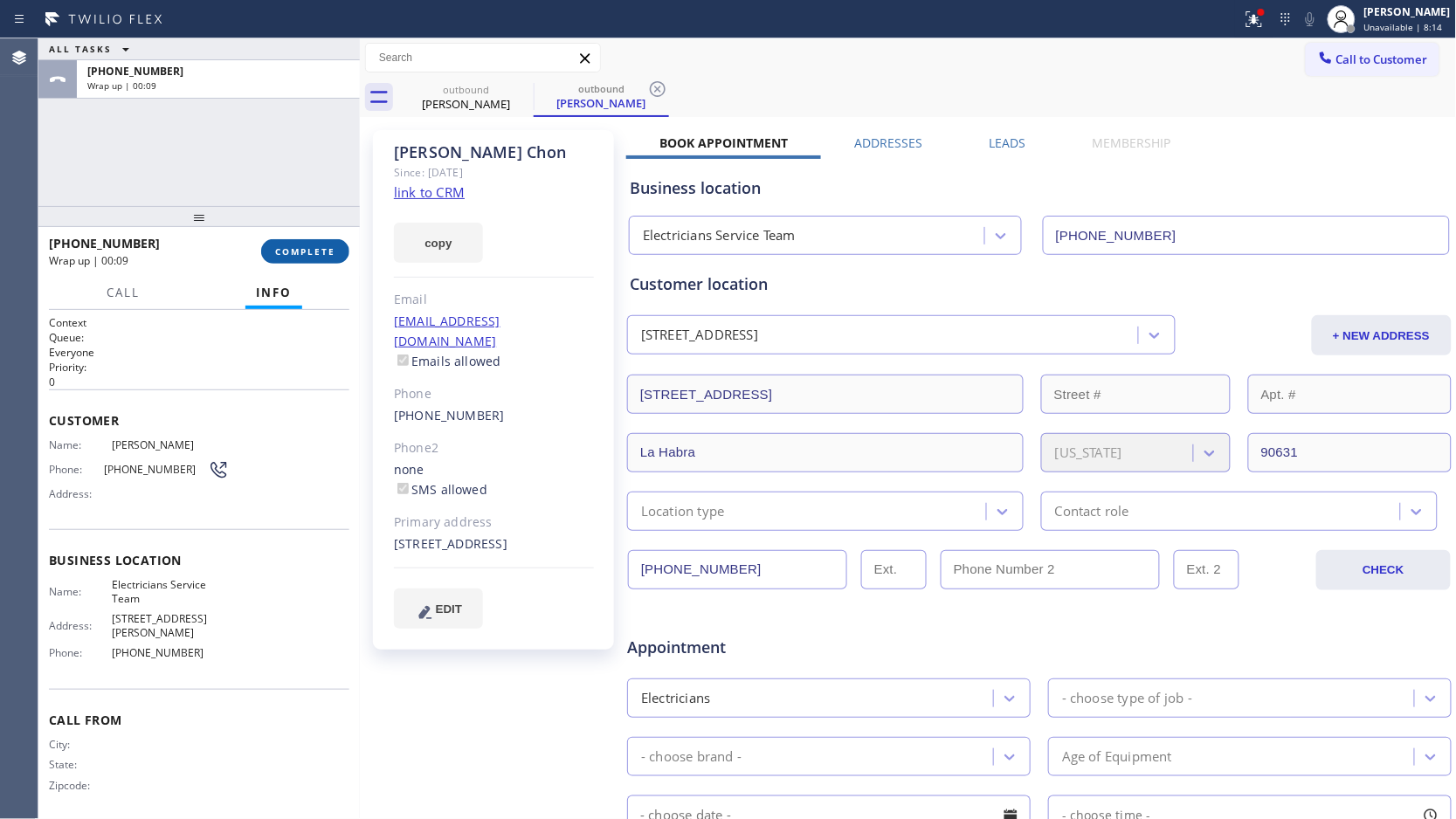 click on "COMPLETE" at bounding box center [305, 251] 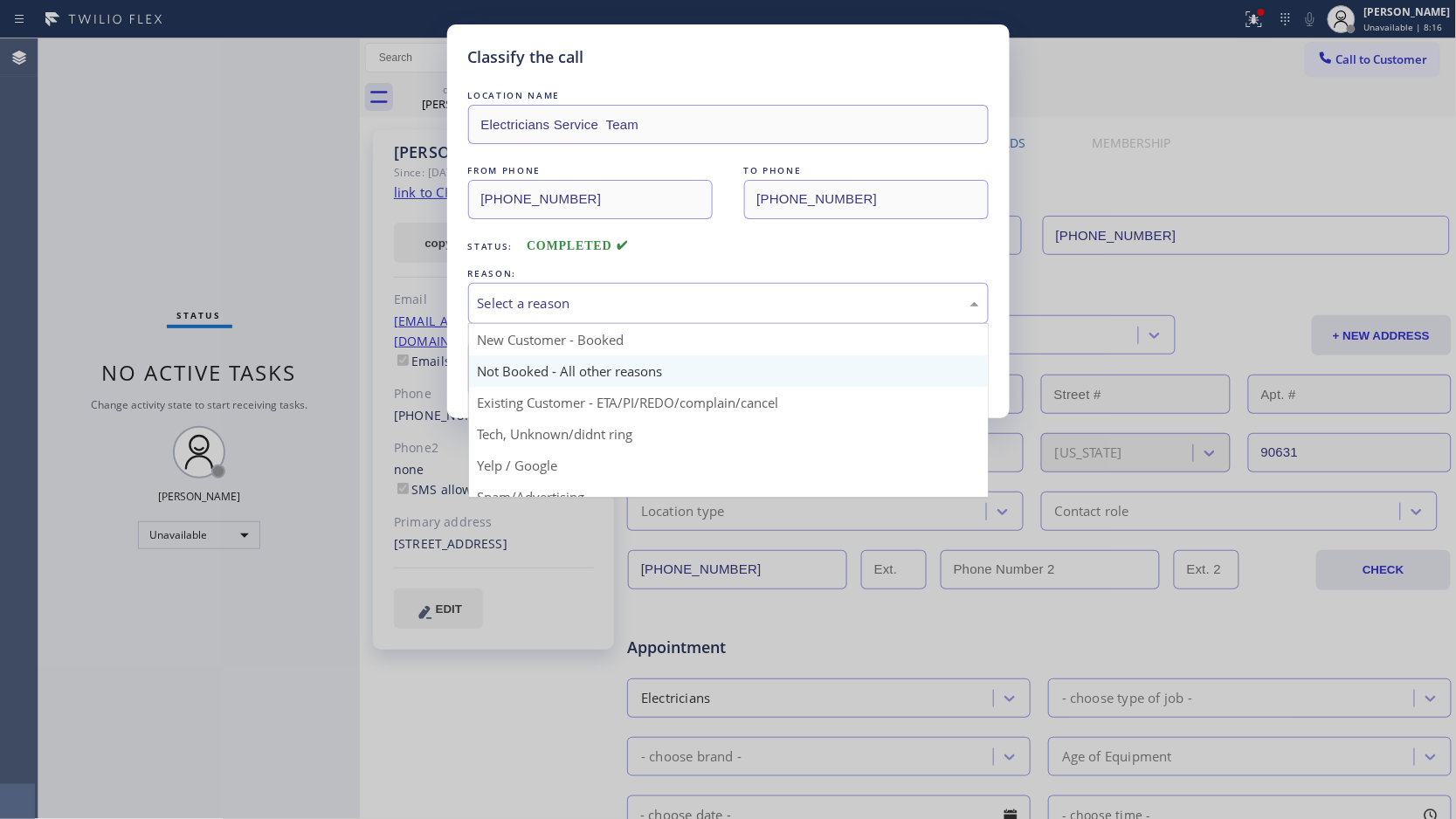 drag, startPoint x: 624, startPoint y: 293, endPoint x: 587, endPoint y: 365, distance: 80.9506 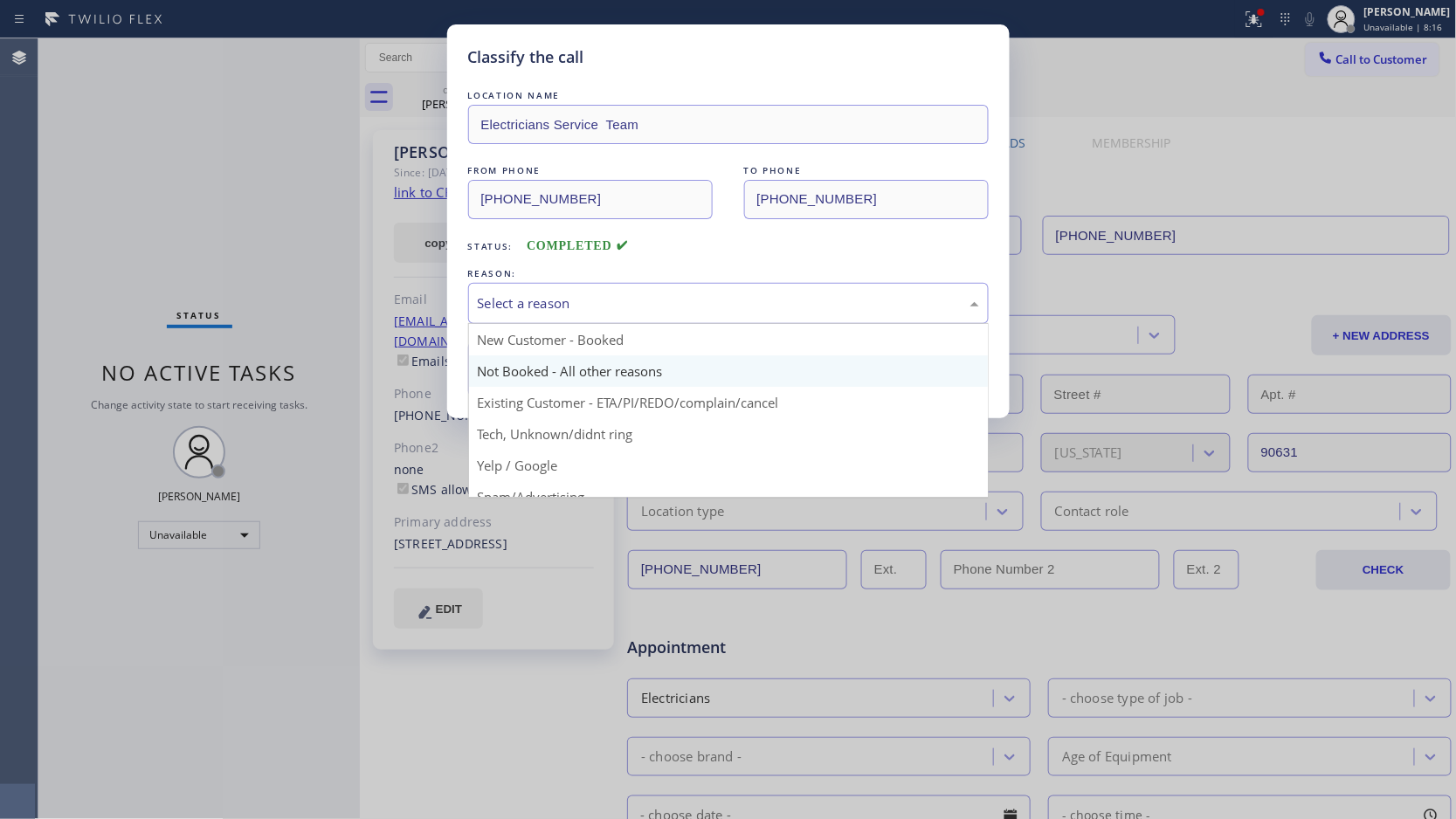 click on "Select a reason" at bounding box center (728, 303) 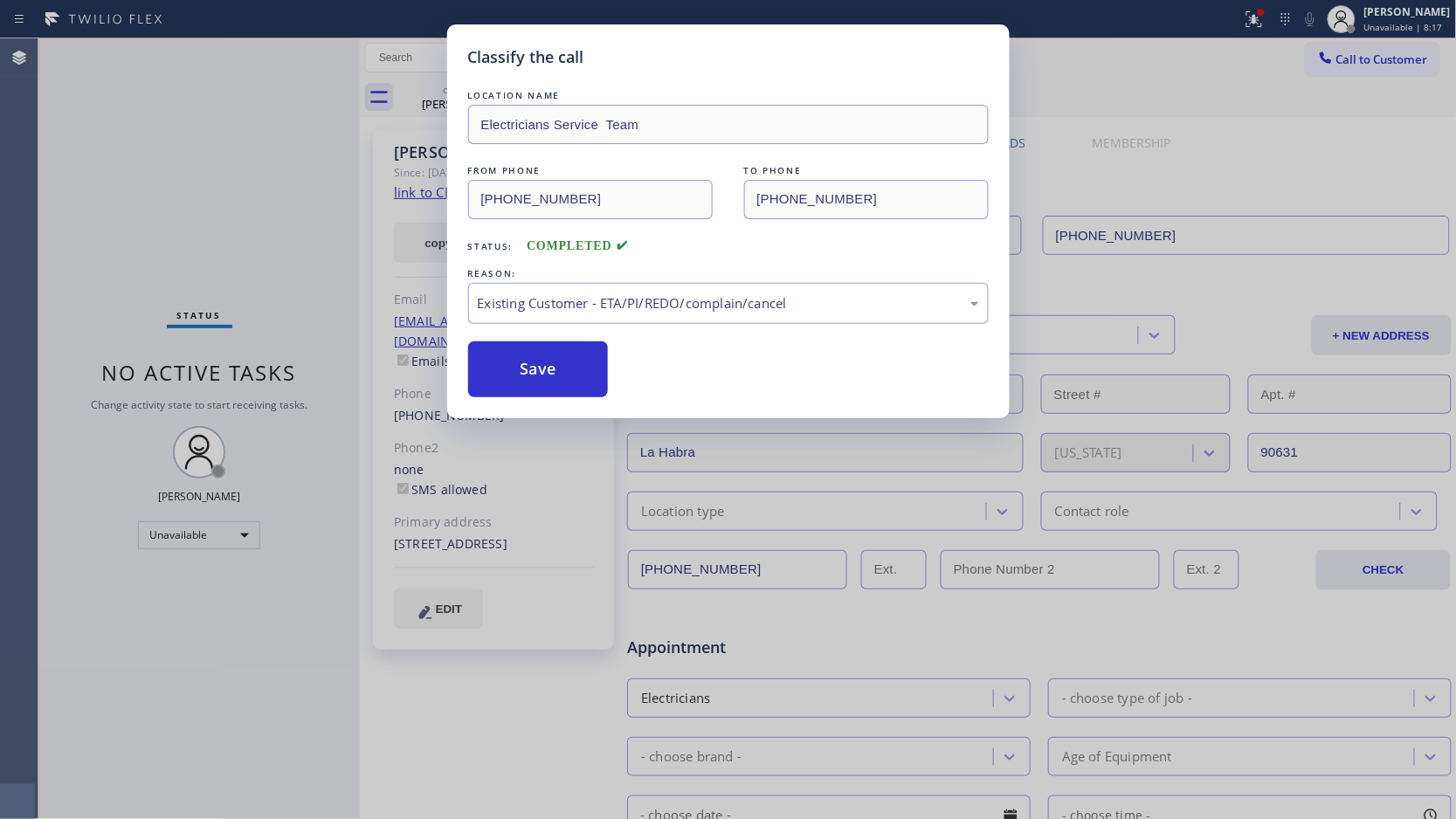 click on "Save" at bounding box center (538, 369) 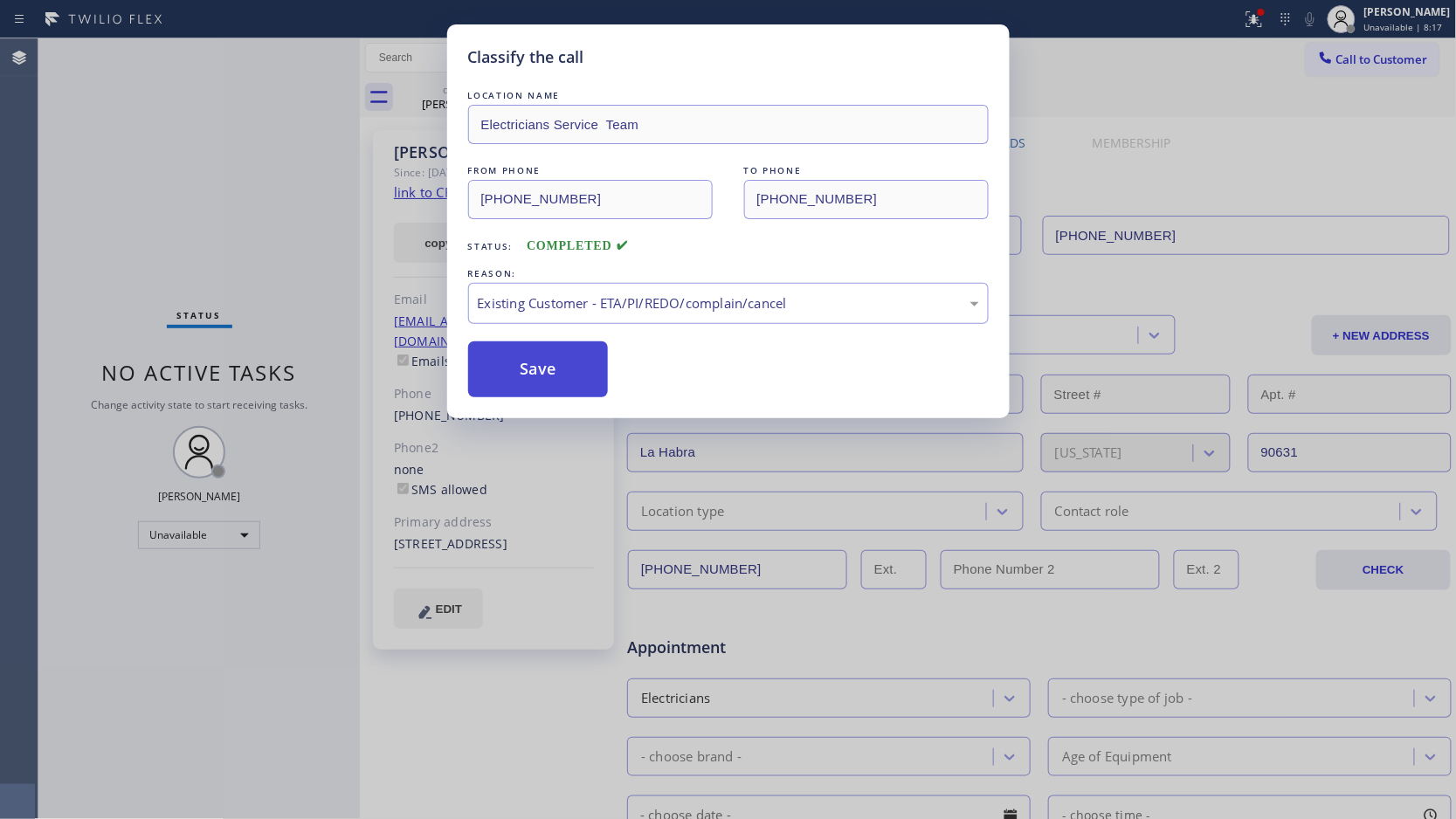 click on "Save" at bounding box center (538, 369) 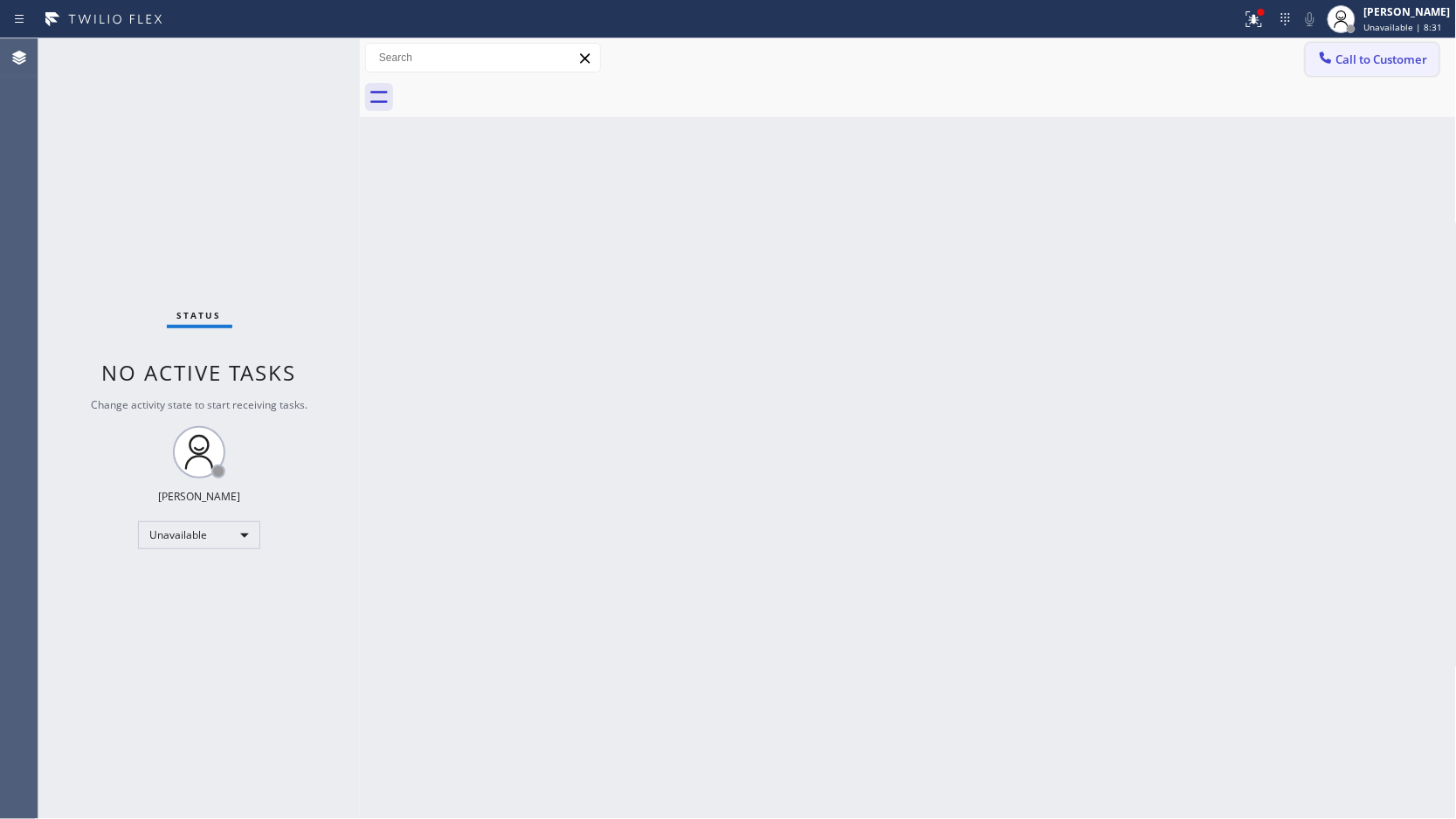 click 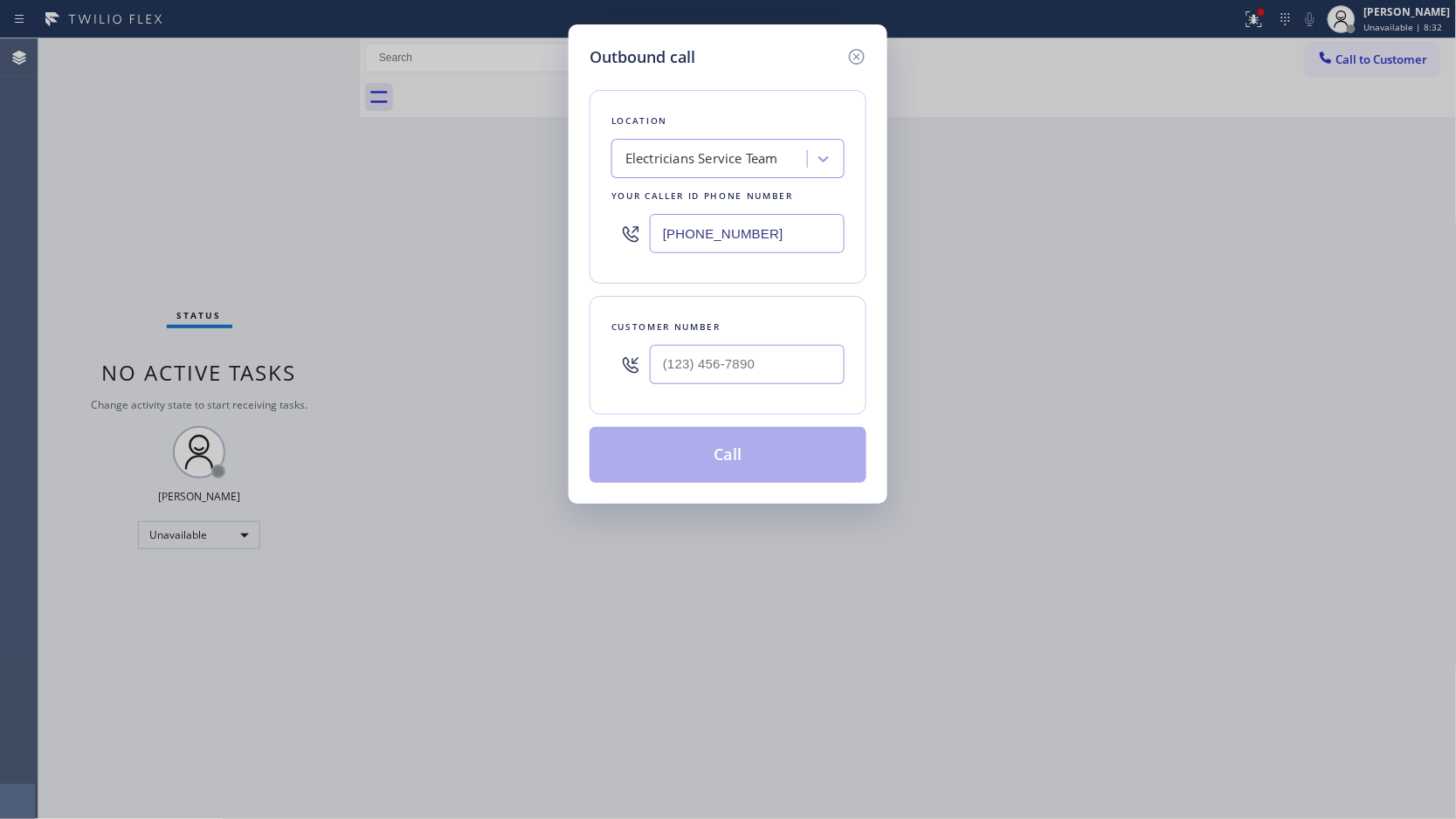 drag, startPoint x: 784, startPoint y: 236, endPoint x: 630, endPoint y: 240, distance: 154.0519 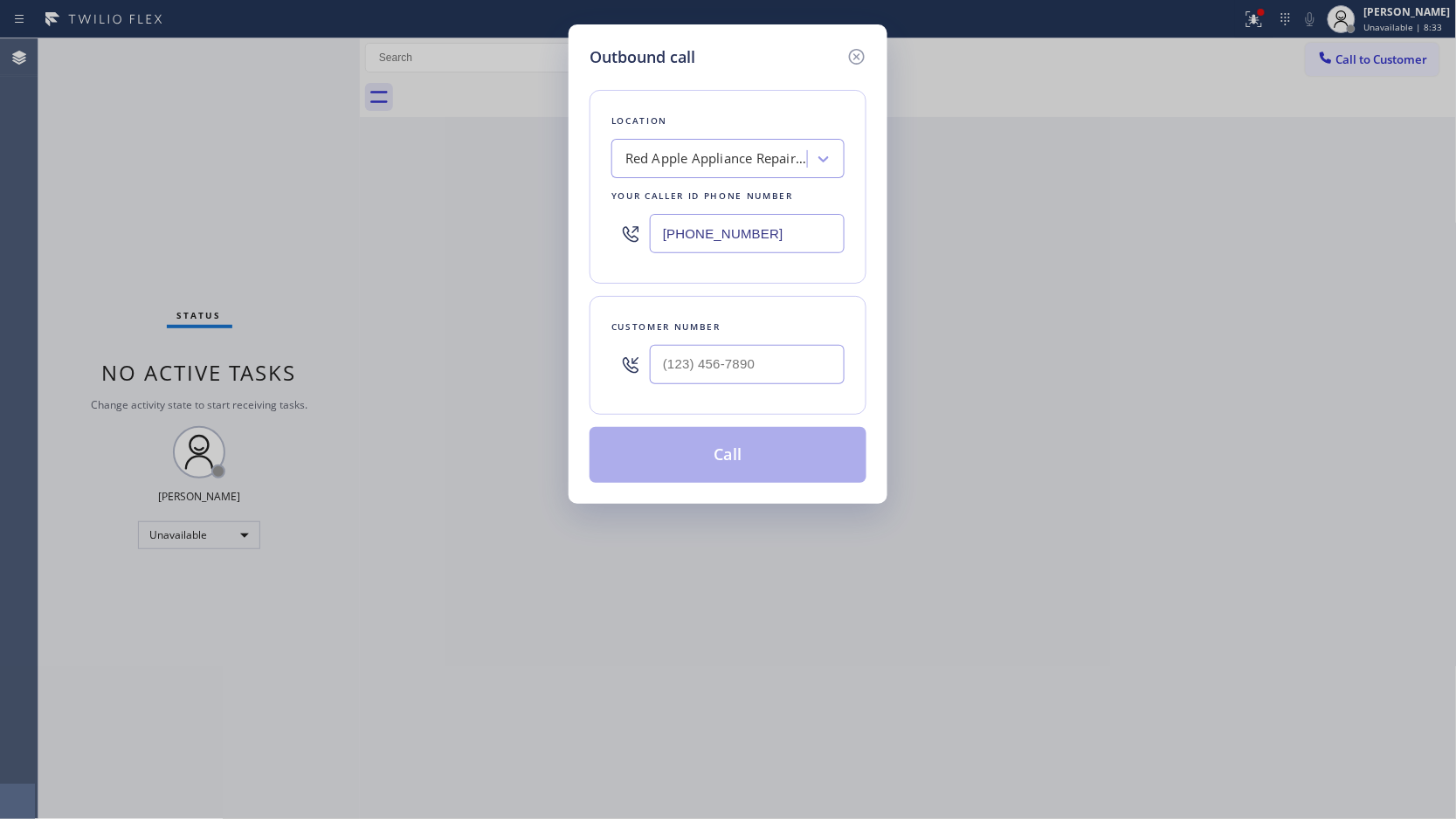 type on "[PHONE_NUMBER]" 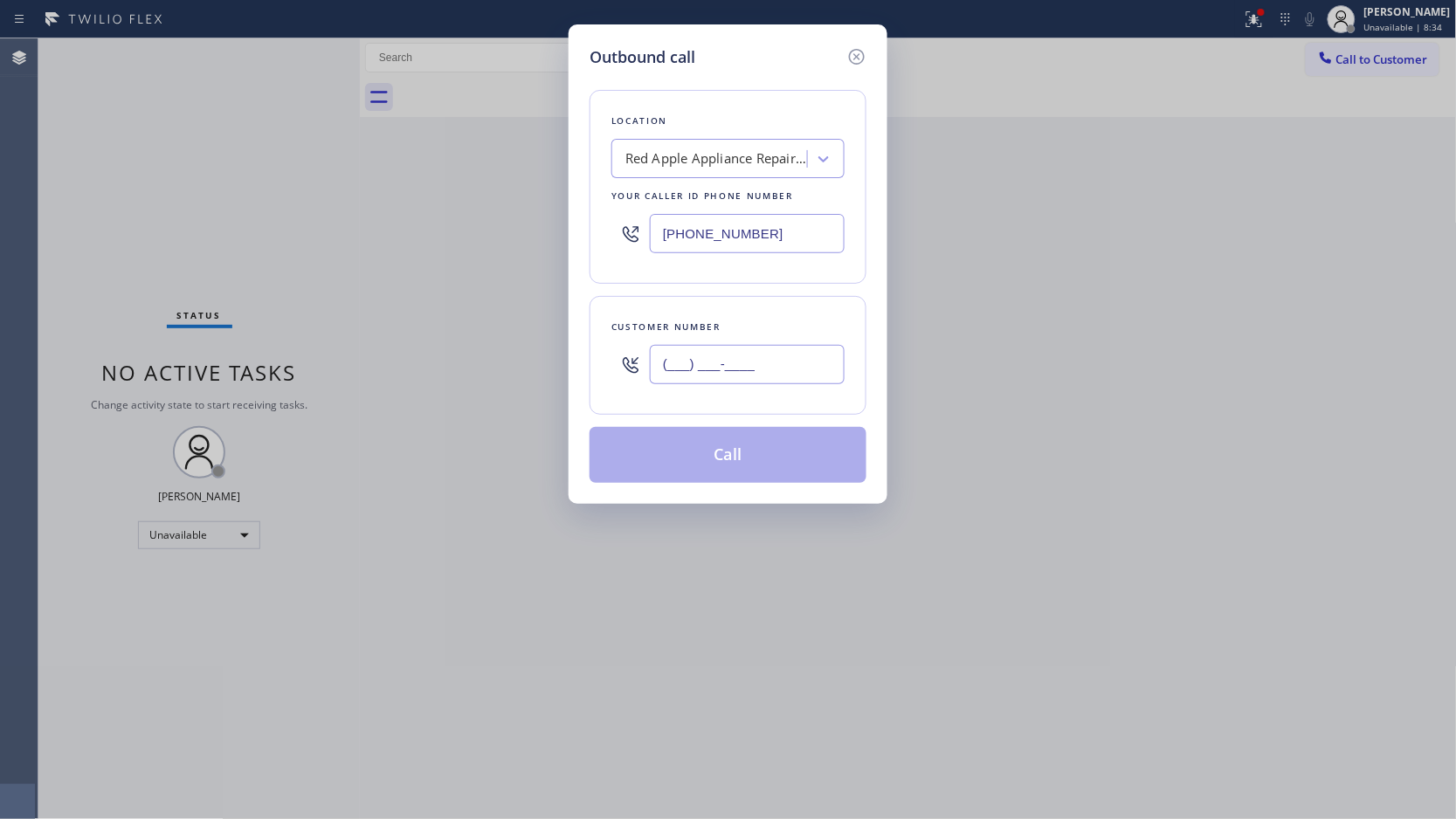 paste on "442) 227-3731" 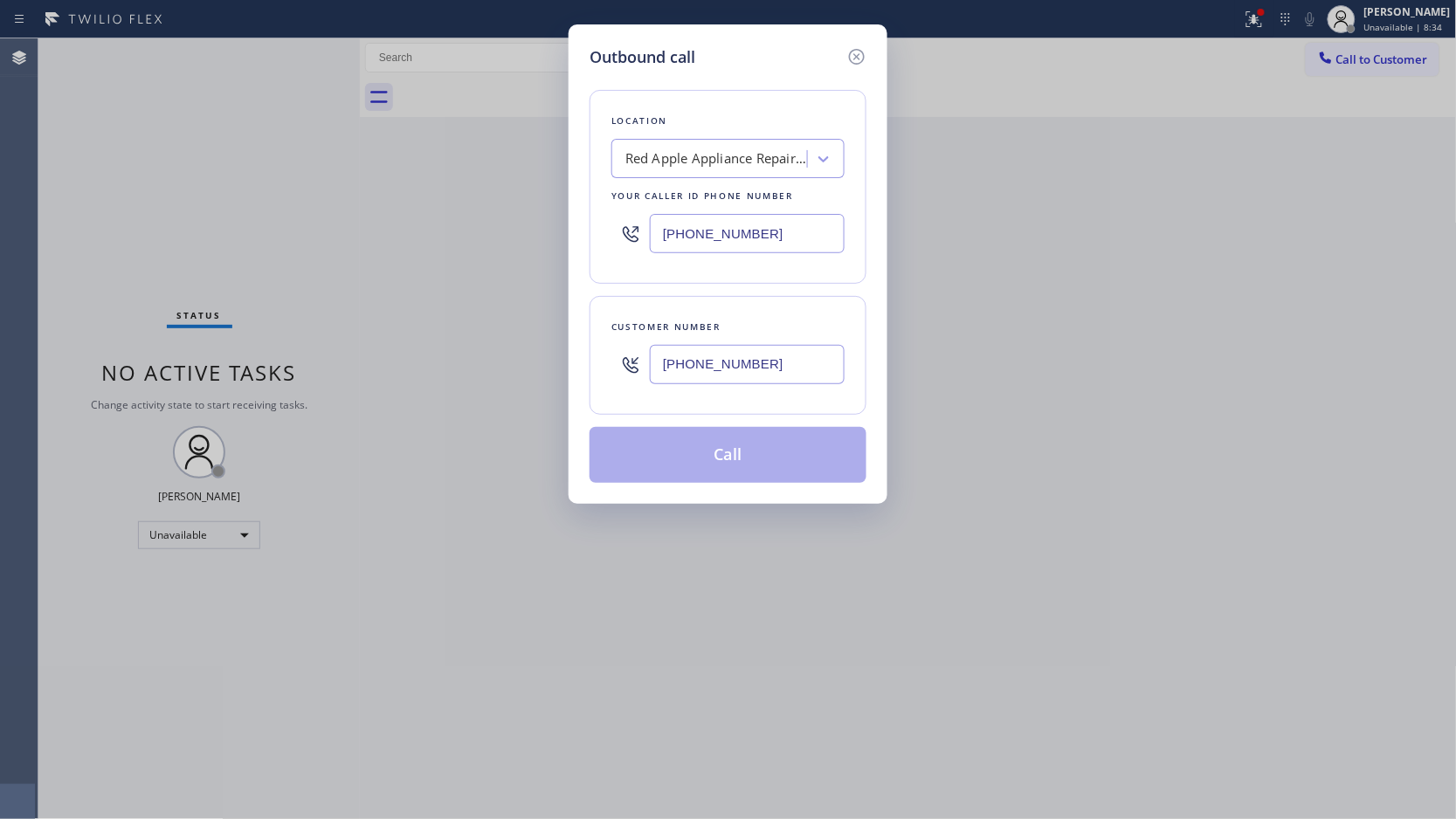 click on "[PHONE_NUMBER]" at bounding box center [747, 364] 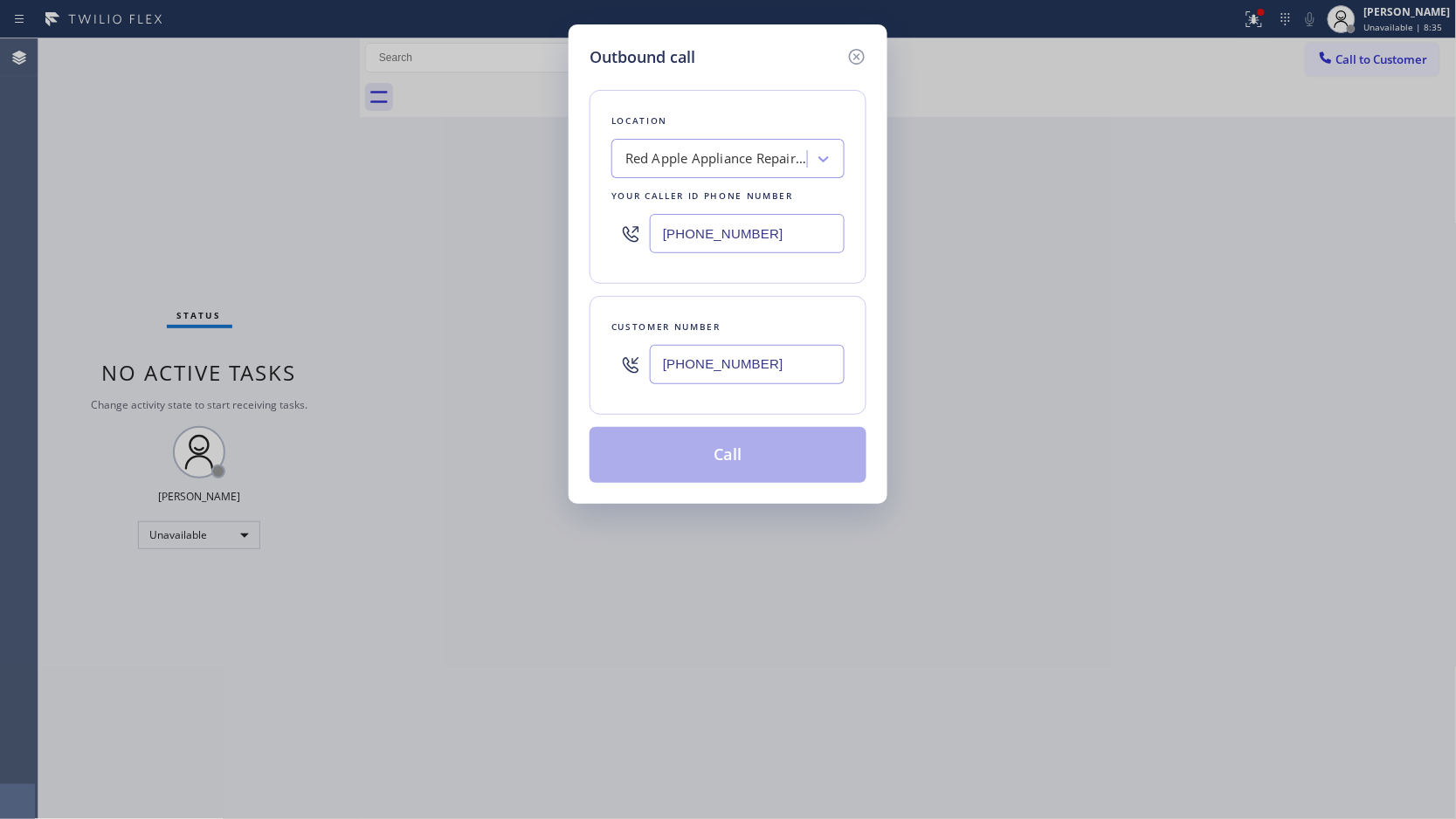 type on "[PHONE_NUMBER]" 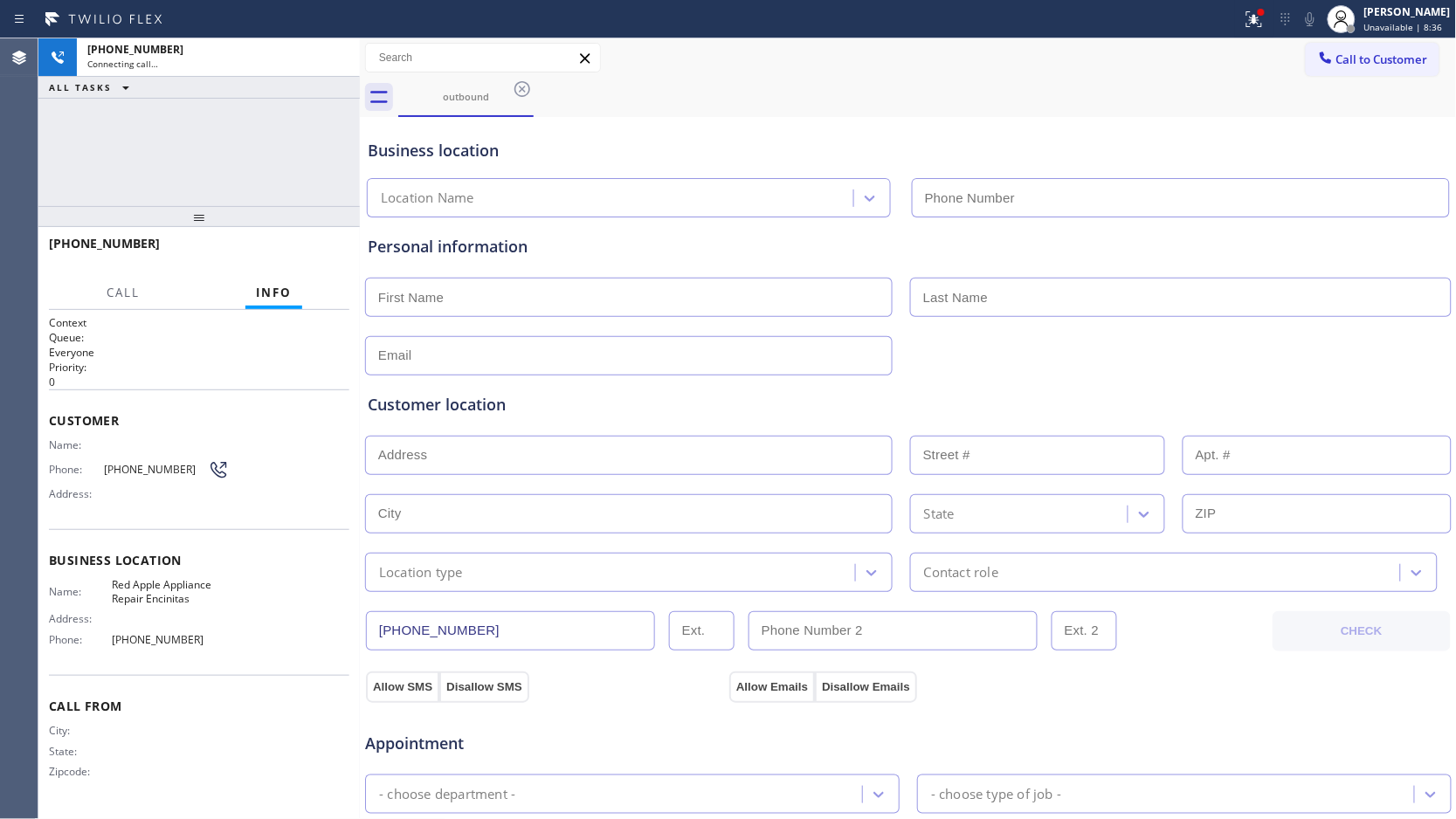 type on "[PHONE_NUMBER]" 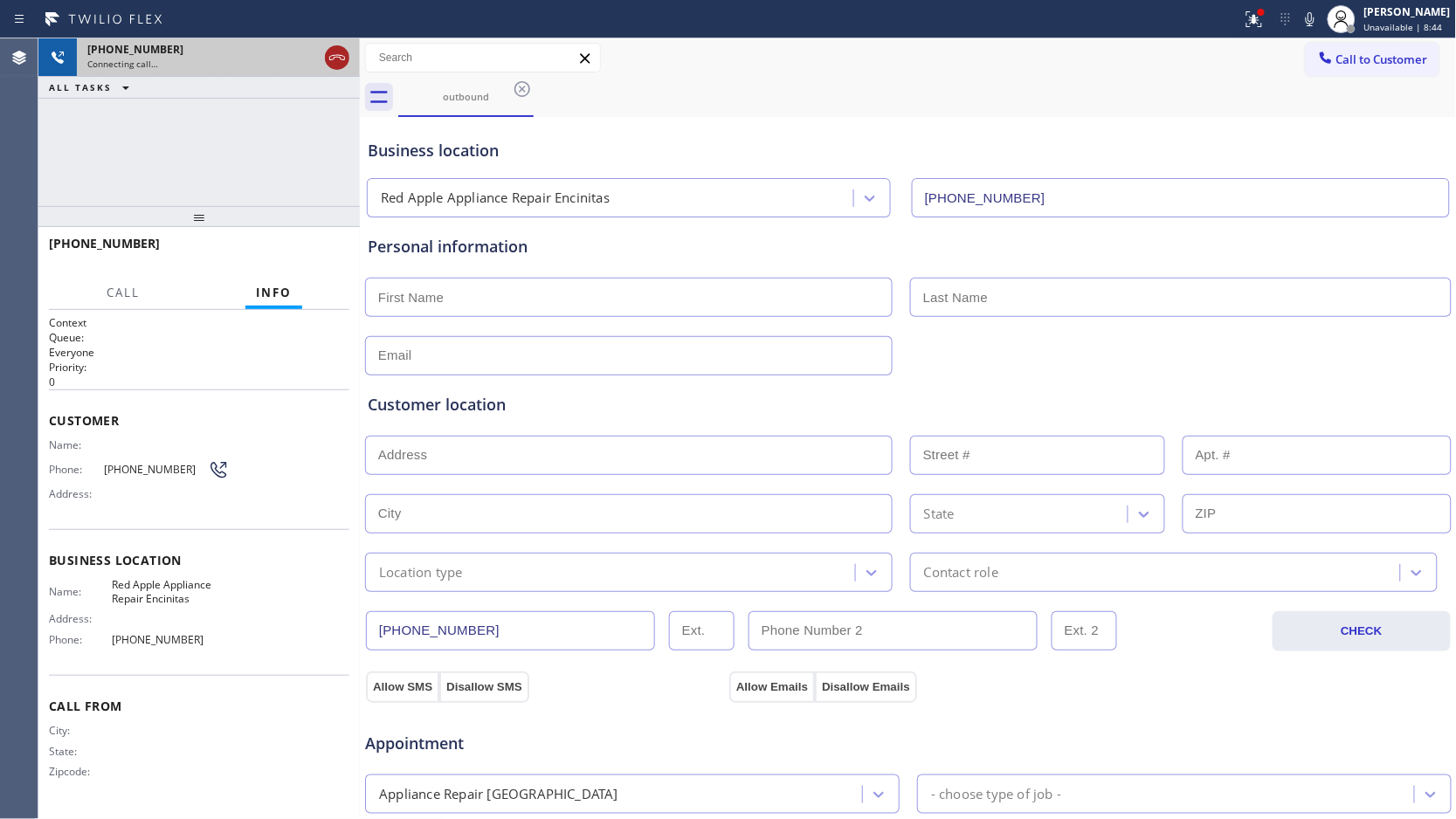 click 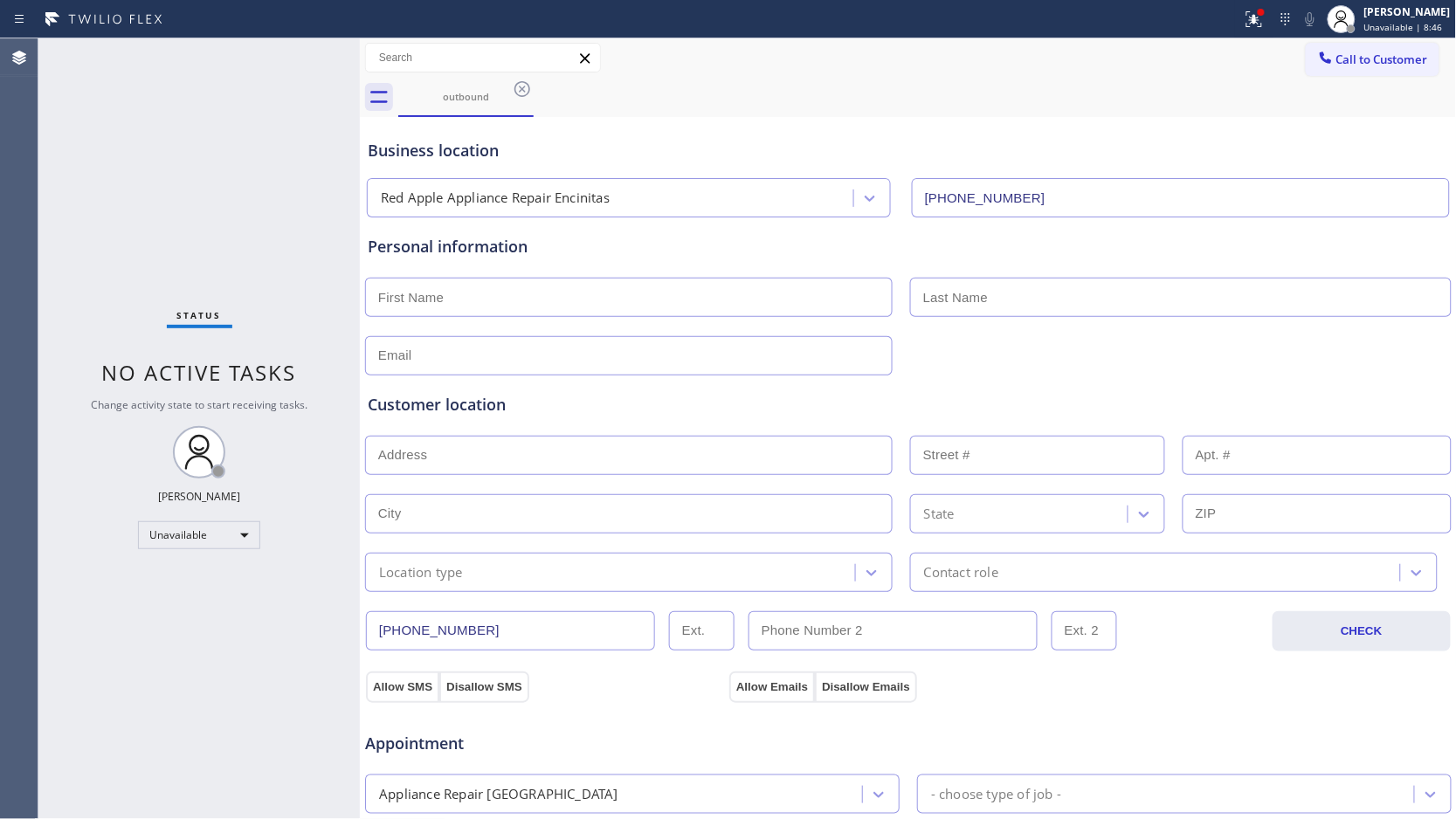 drag, startPoint x: 1245, startPoint y: 13, endPoint x: 1149, endPoint y: 255, distance: 260.34592 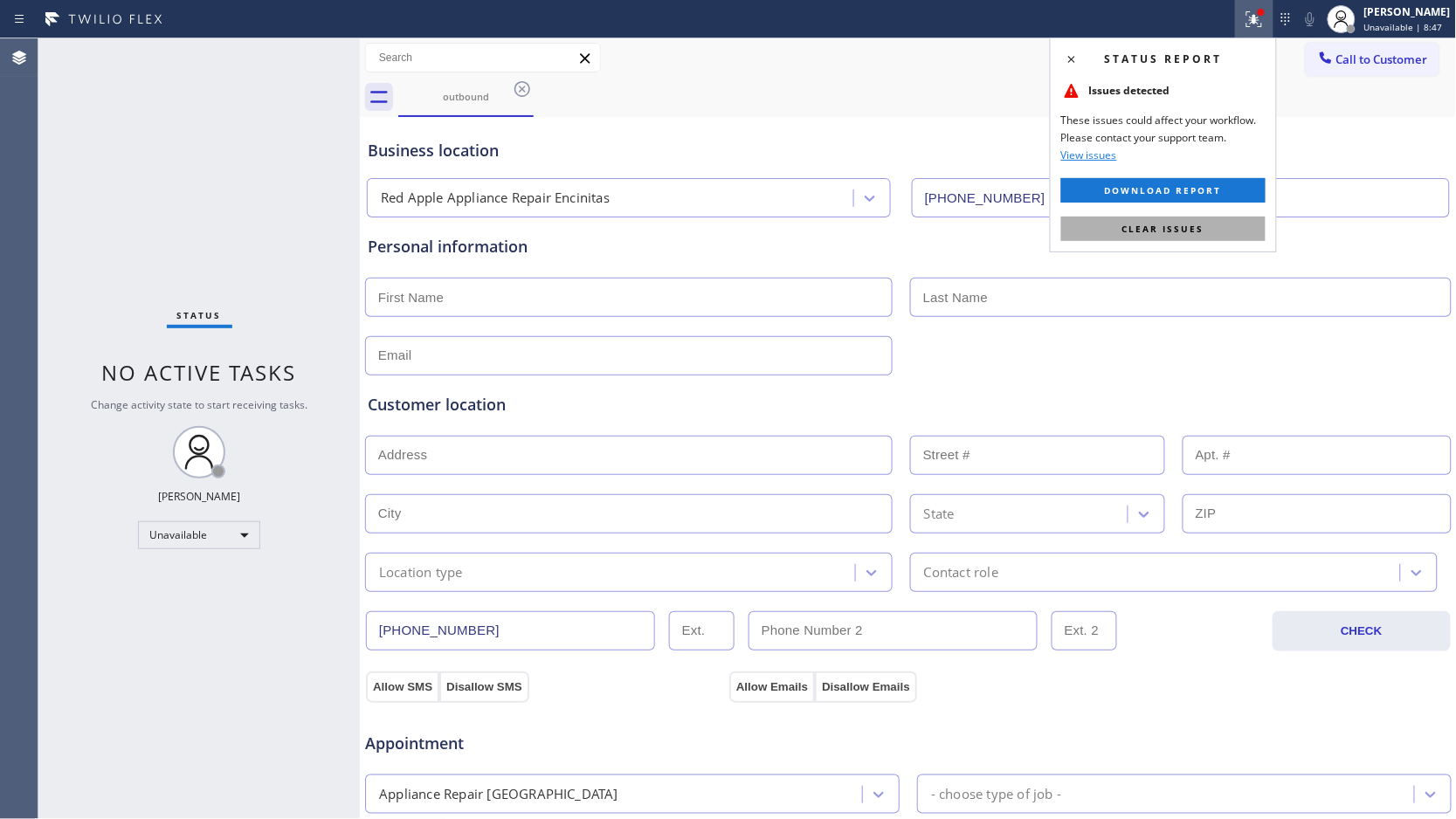 click on "Clear issues" at bounding box center (1163, 229) 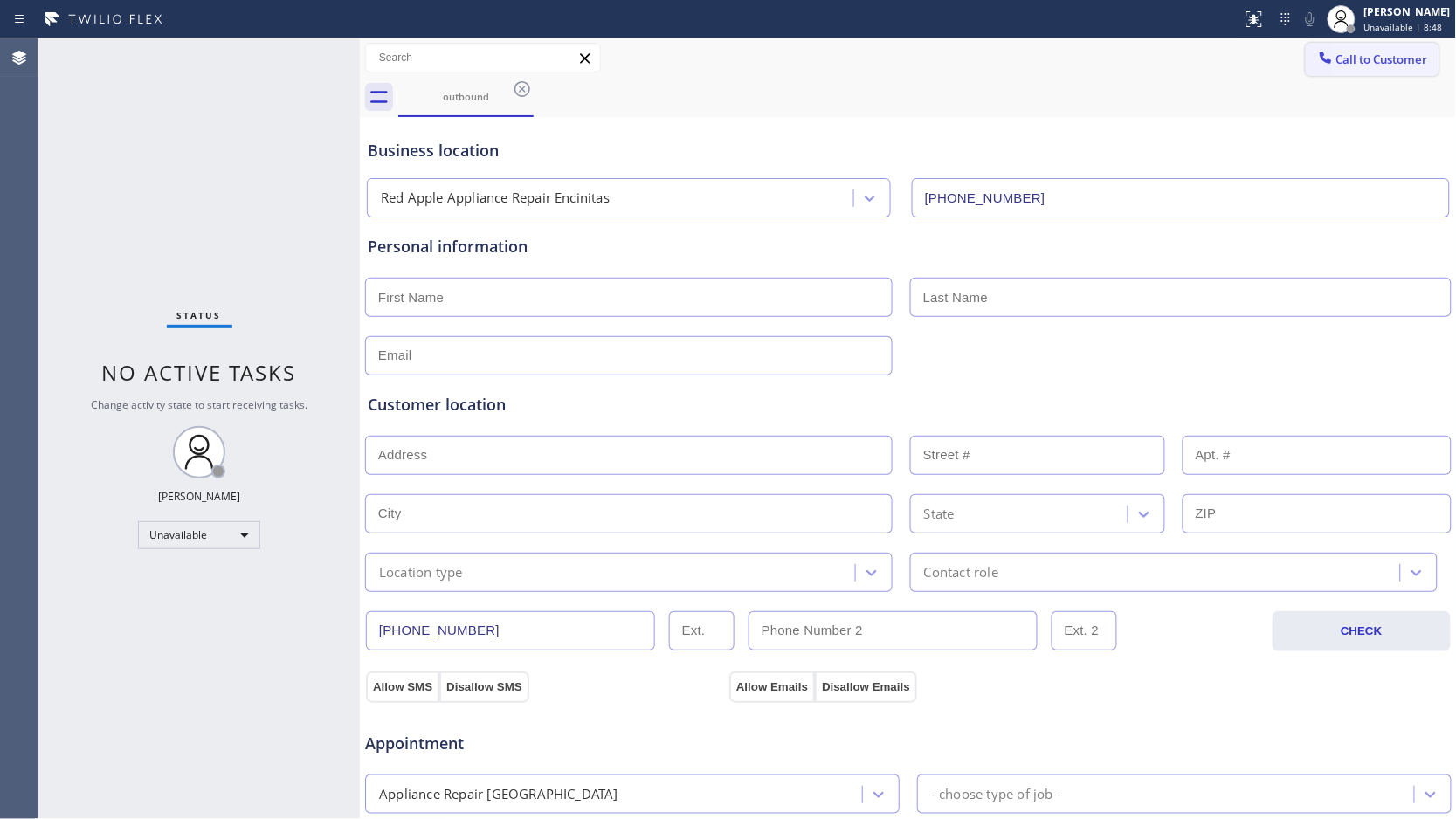 click on "Call to Customer" at bounding box center [1382, 59] 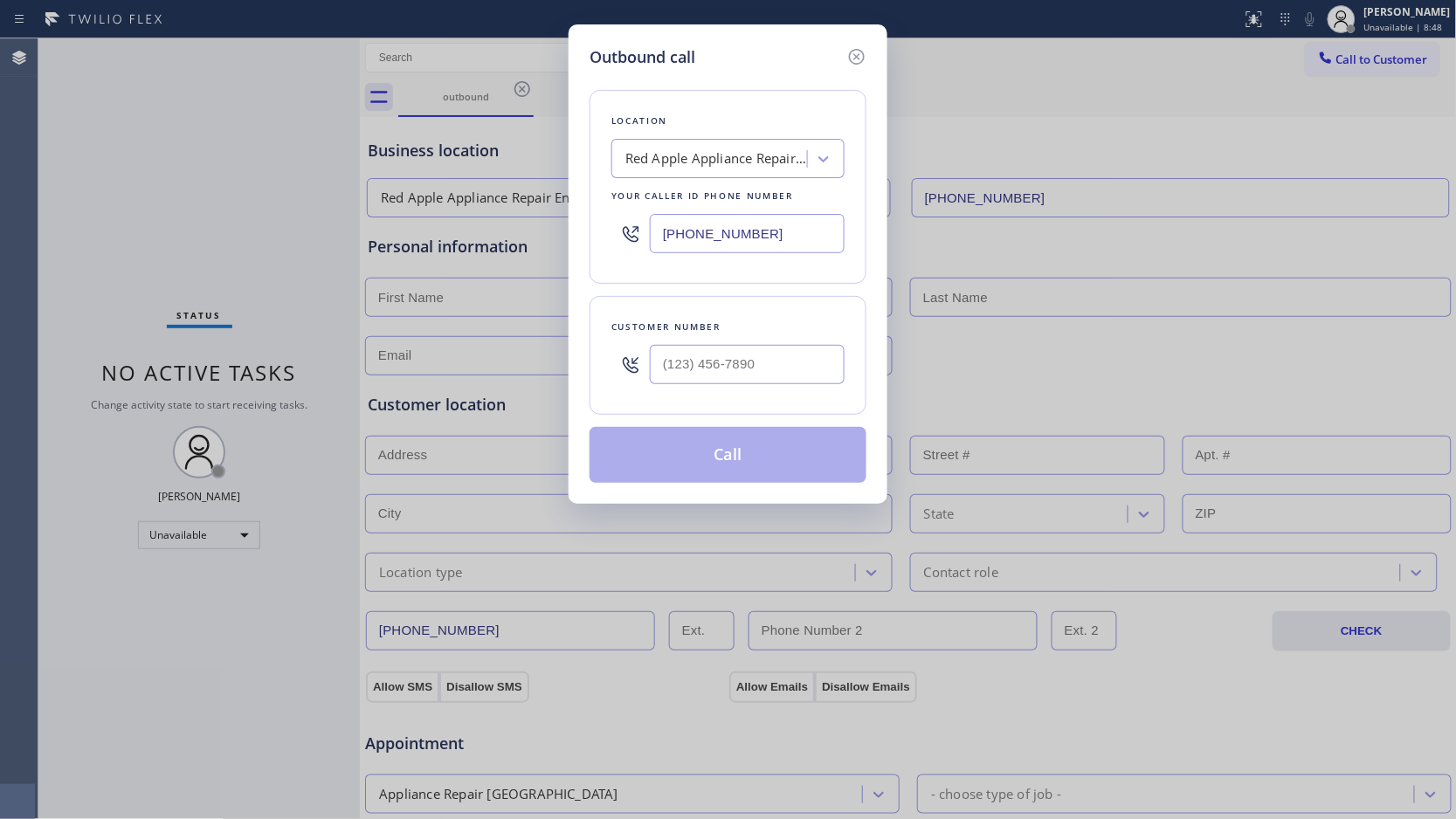 drag, startPoint x: 751, startPoint y: 210, endPoint x: 646, endPoint y: 214, distance: 105.07616 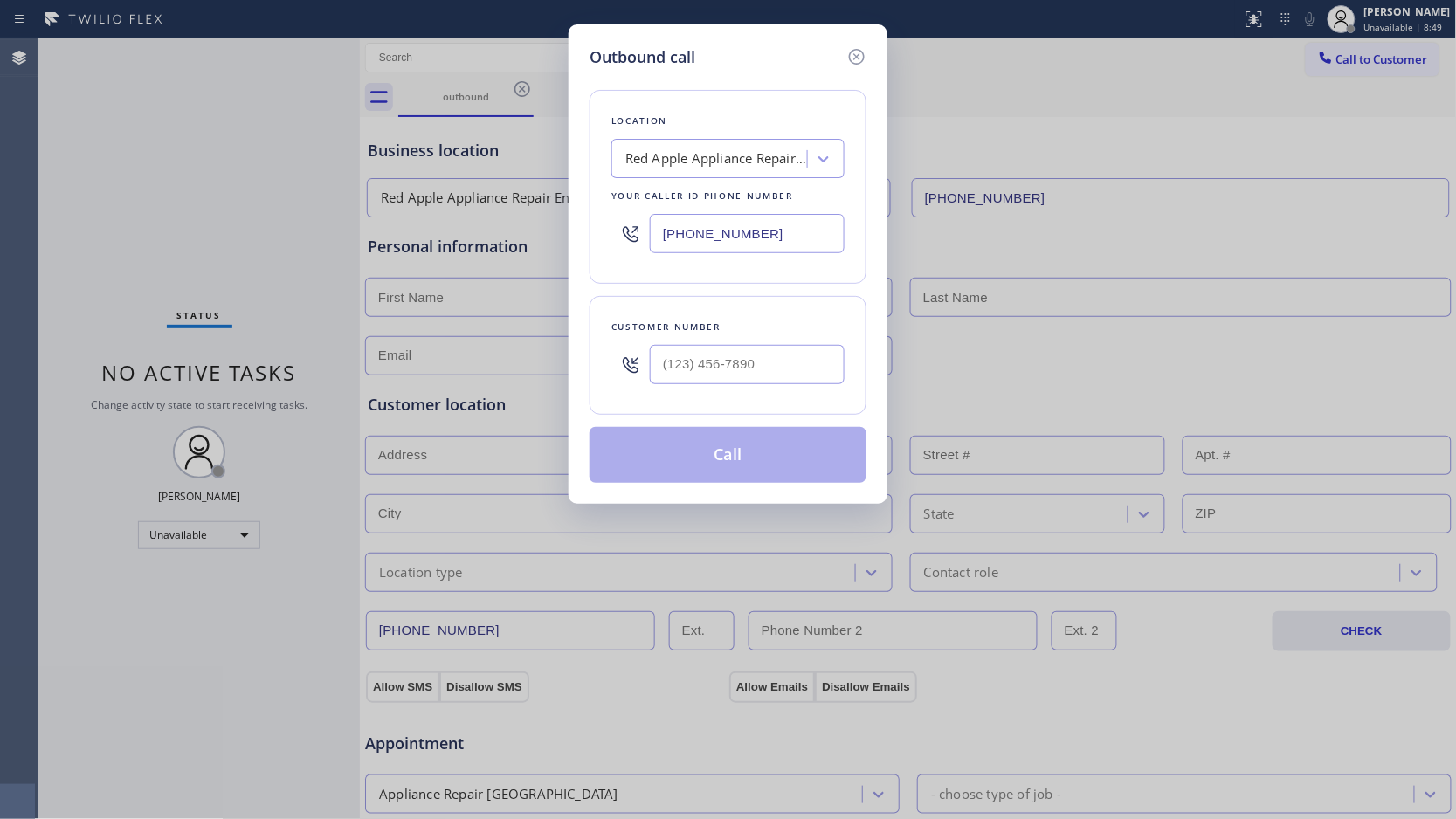 drag, startPoint x: 763, startPoint y: 244, endPoint x: 639, endPoint y: 245, distance: 124.00403 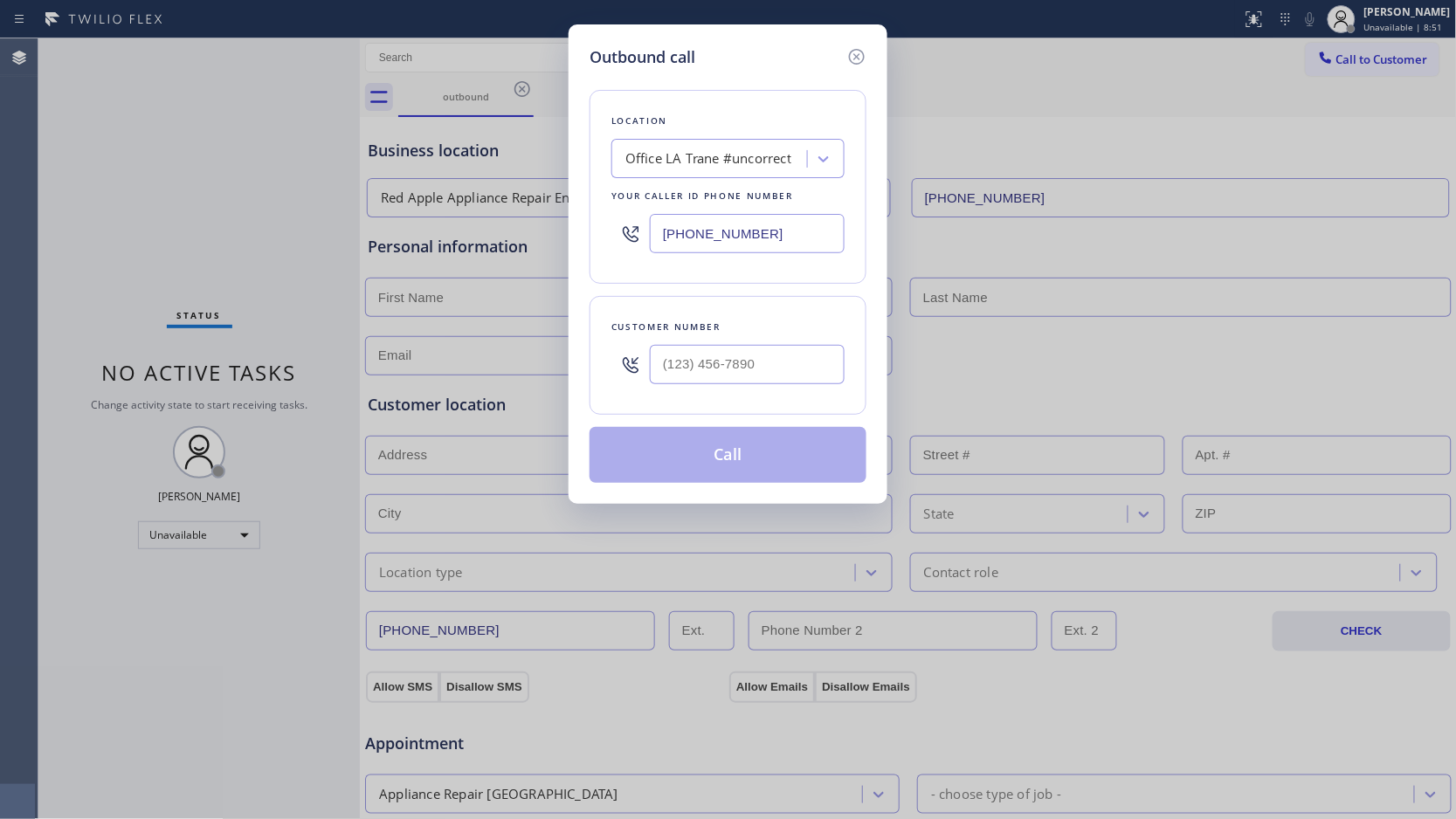 type on "[PHONE_NUMBER]" 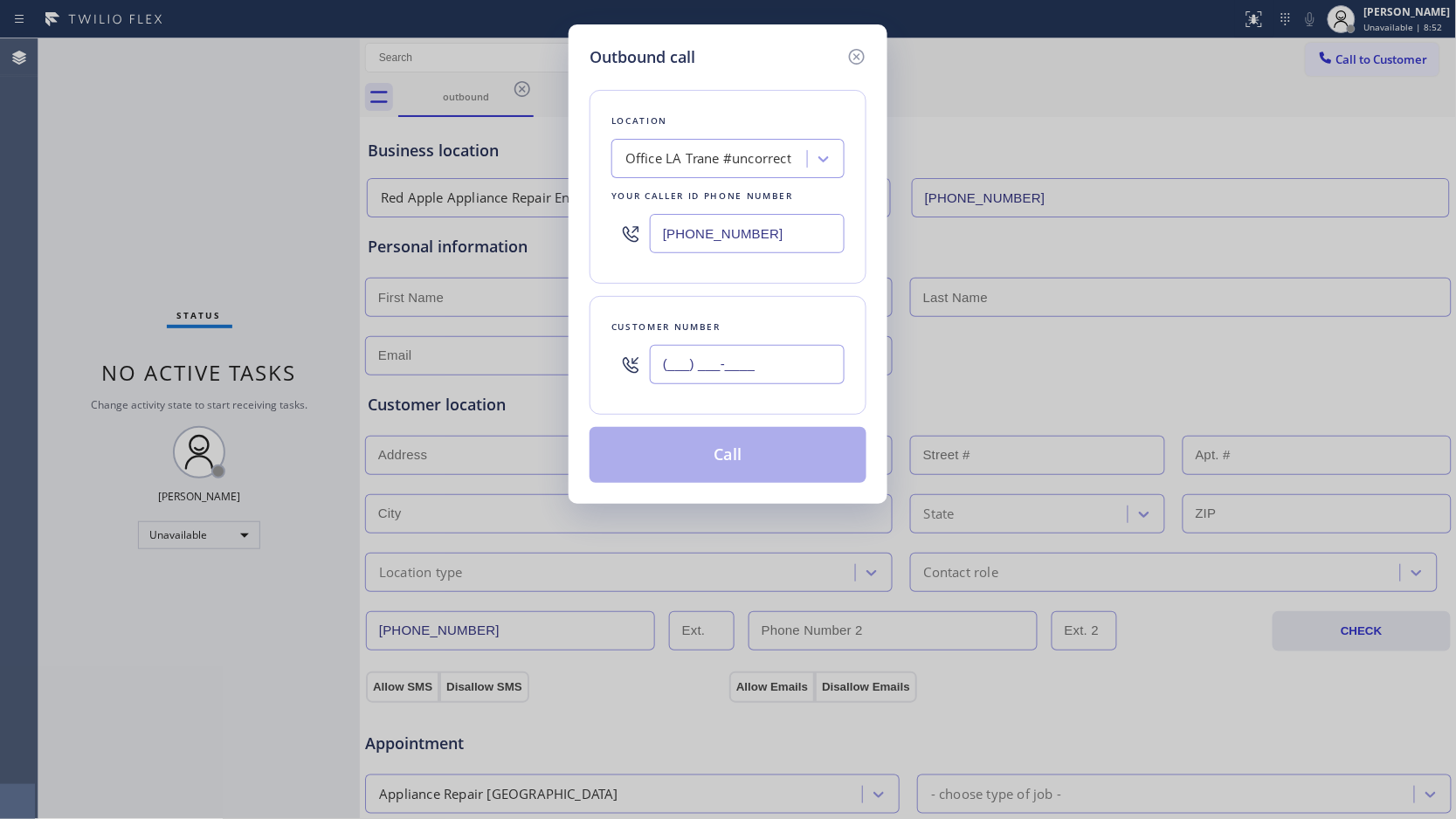 click on "(___) ___-____" at bounding box center (747, 364) 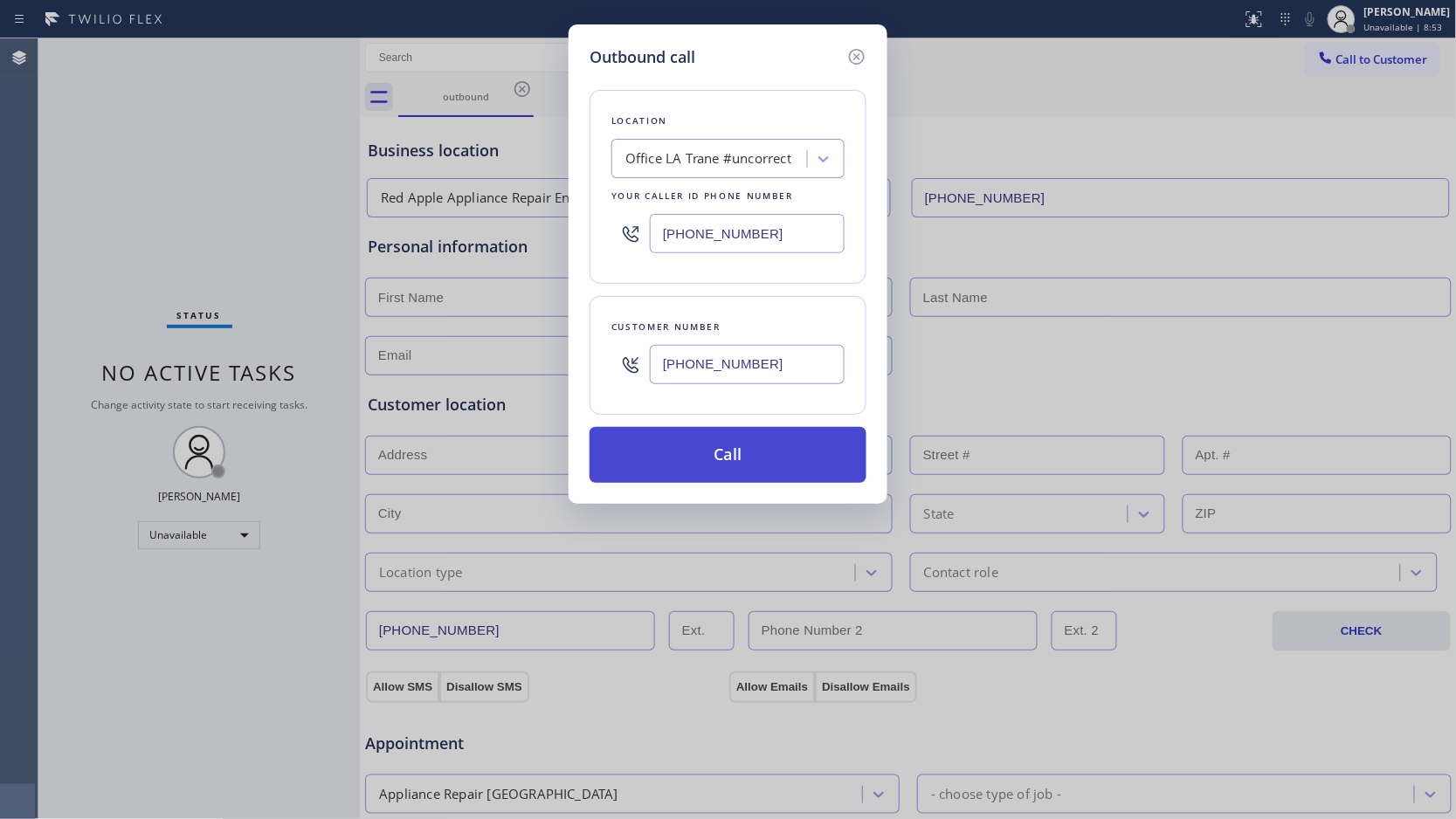 type on "[PHONE_NUMBER]" 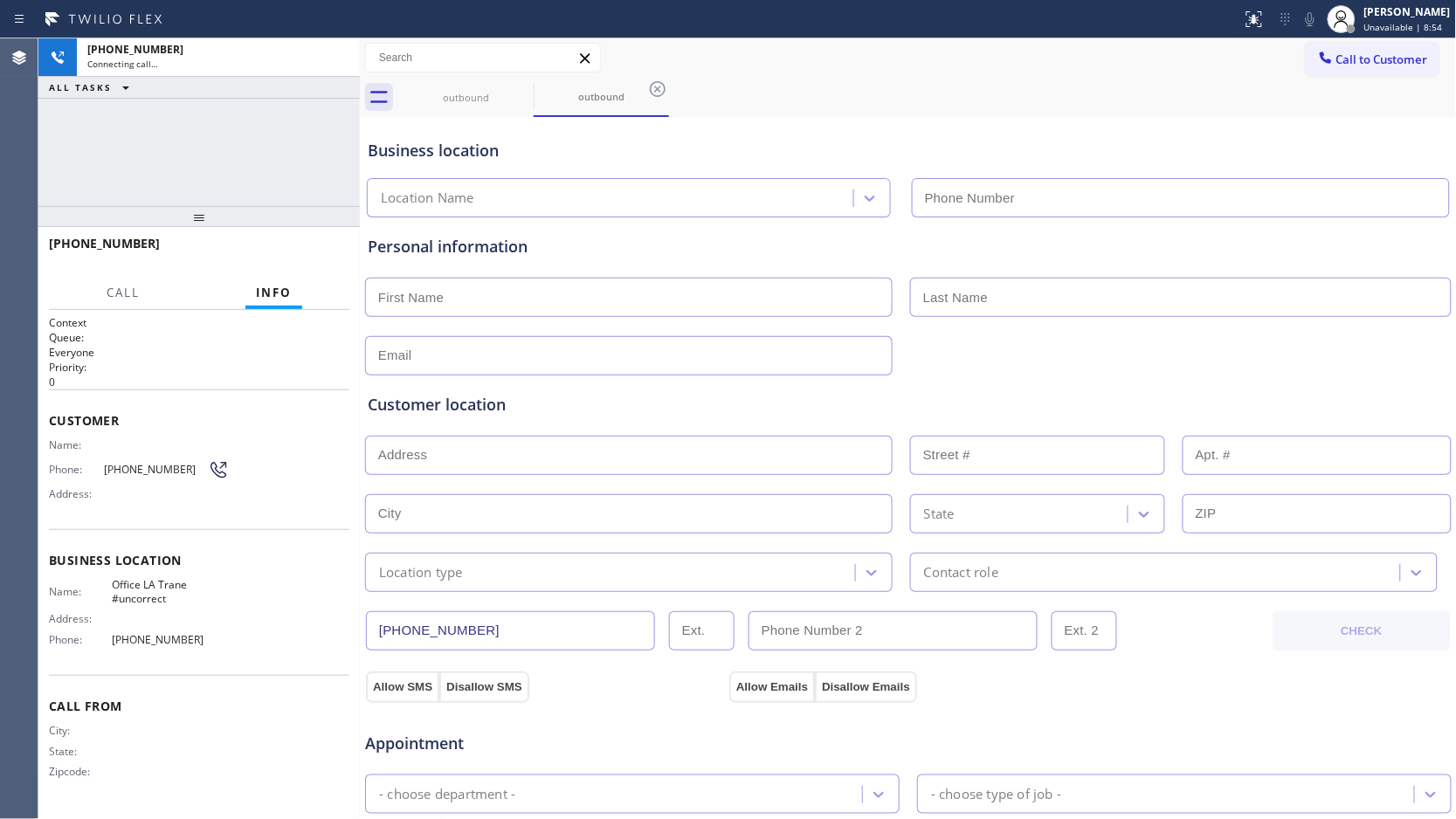 type on "[PHONE_NUMBER]" 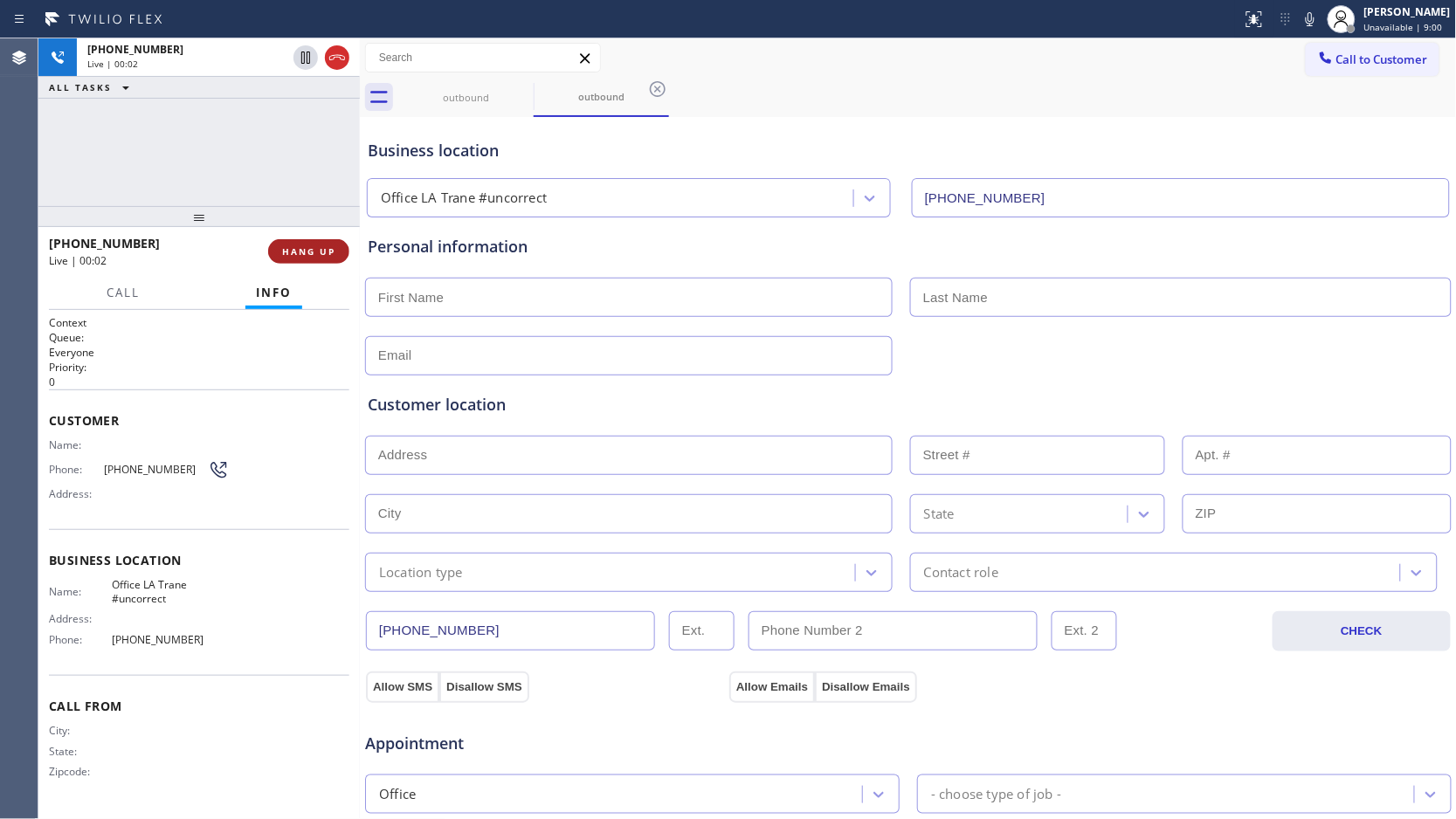 click on "HANG UP" at bounding box center [308, 251] 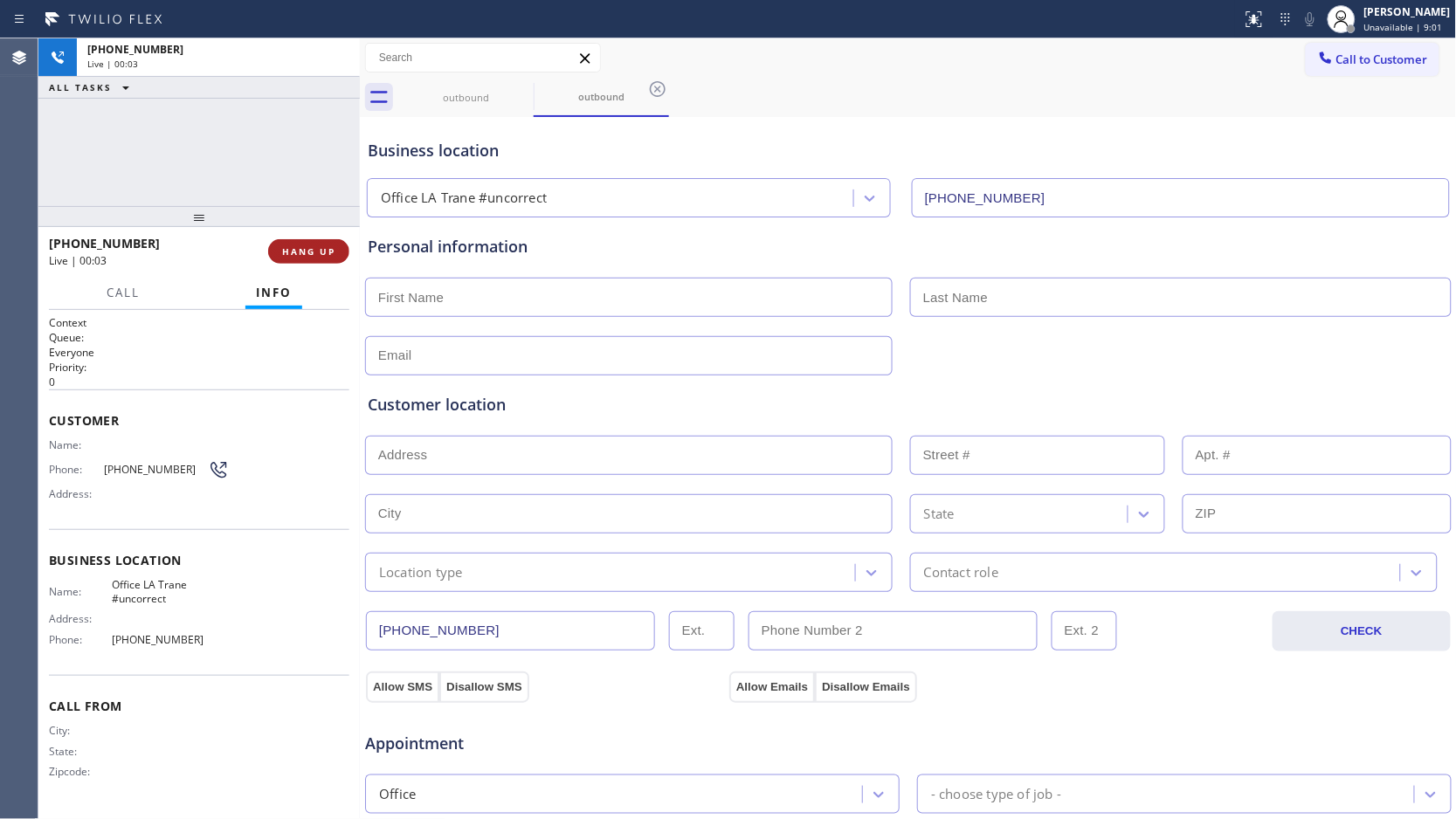 click on "HANG UP" at bounding box center (308, 251) 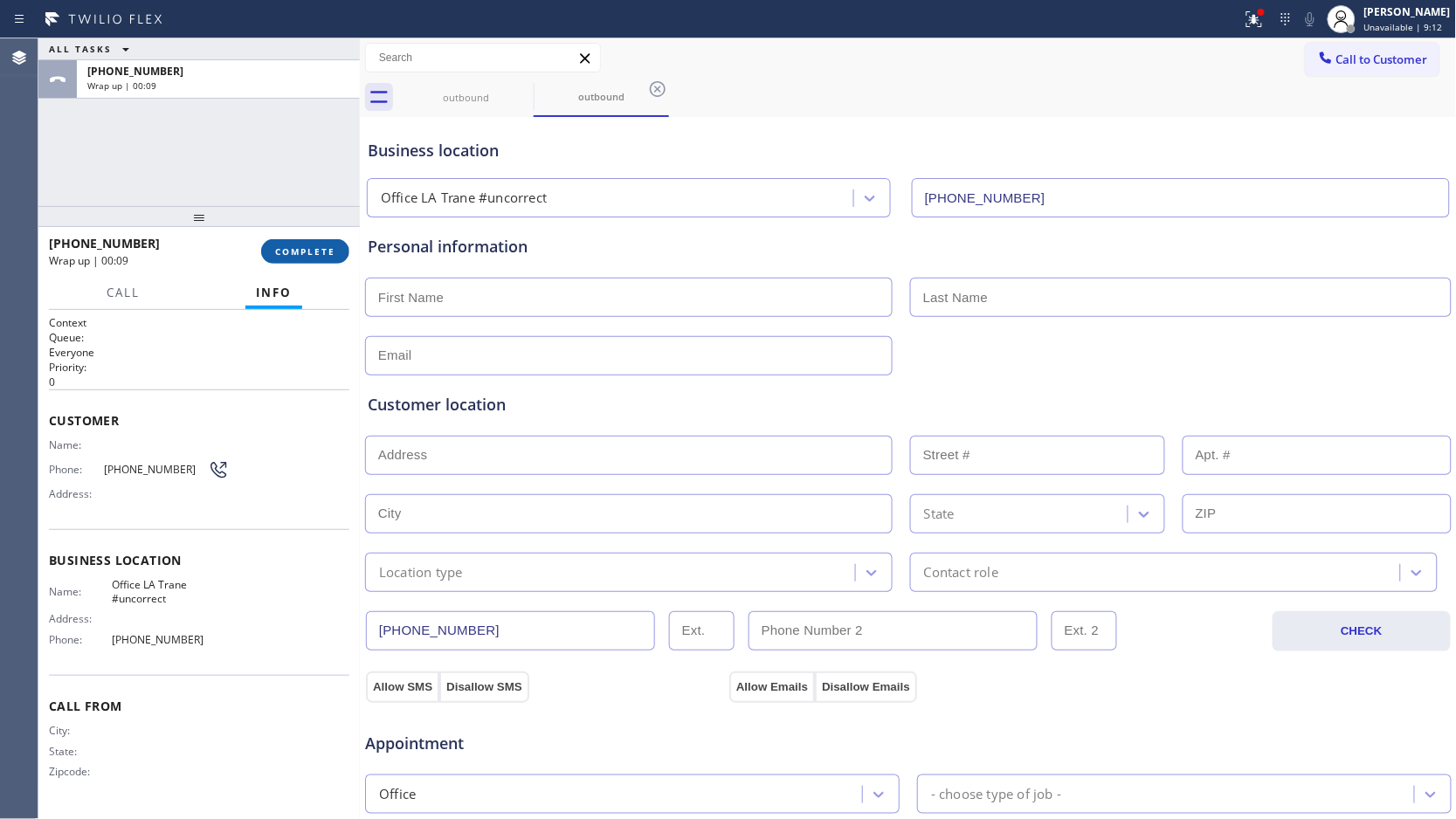 click on "COMPLETE" at bounding box center [305, 251] 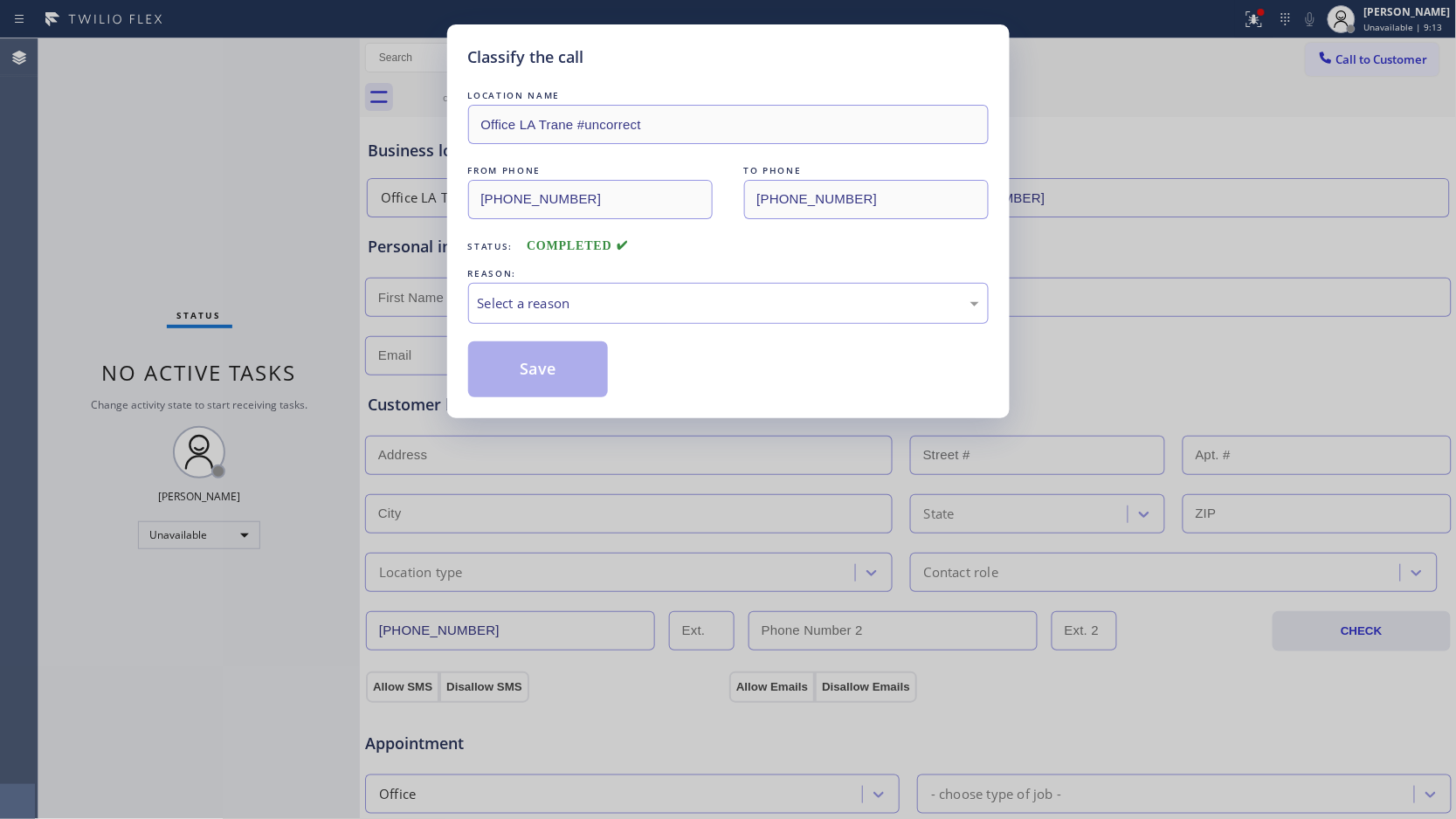 click on "Classify the call LOCATION NAME Office LA Trane #uncorrect FROM PHONE [PHONE_NUMBER] TO PHONE [PHONE_NUMBER] Status: COMPLETED REASON: Select a reason Save" at bounding box center (728, 410) 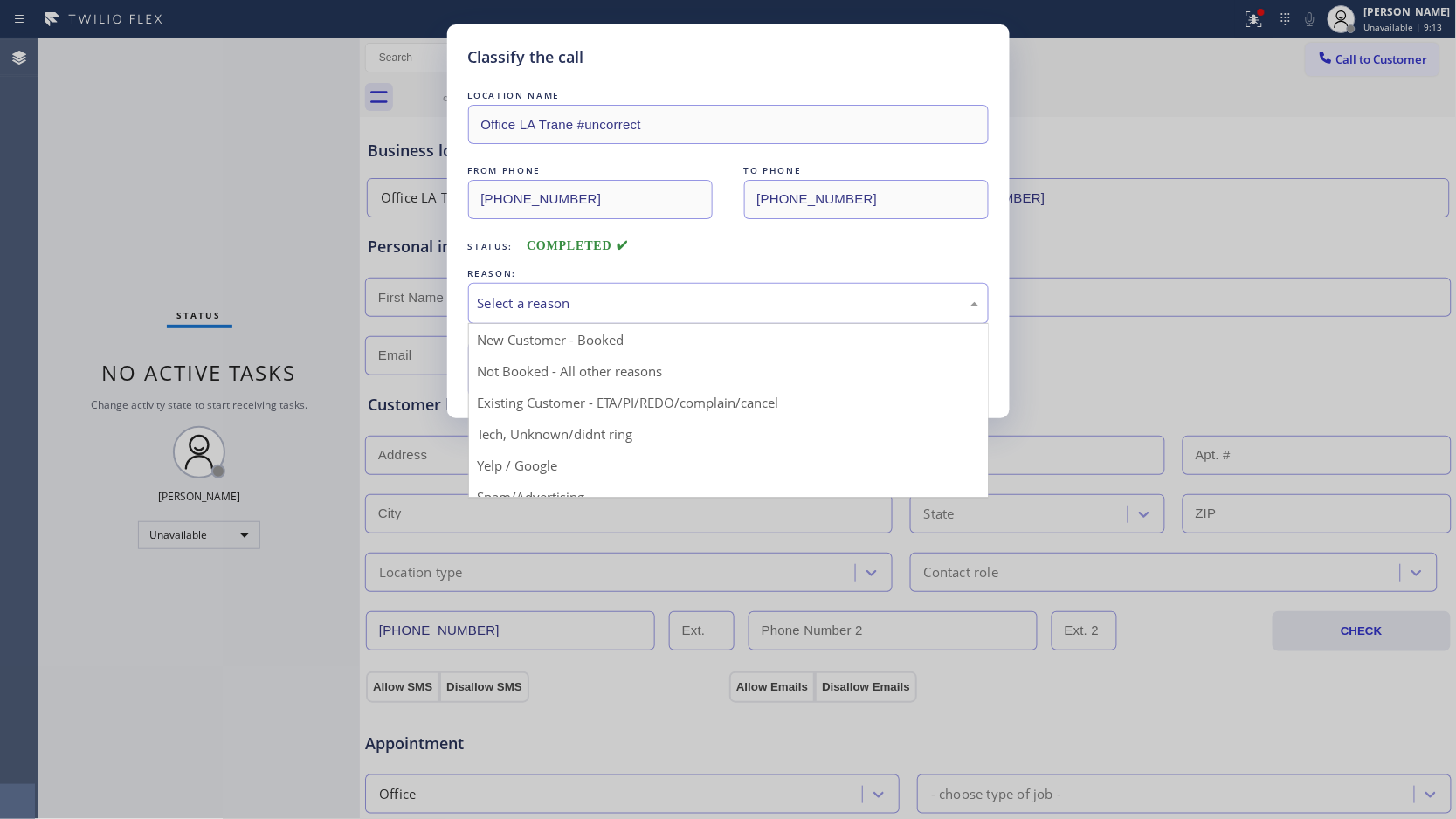 click on "Select a reason" at bounding box center (728, 303) 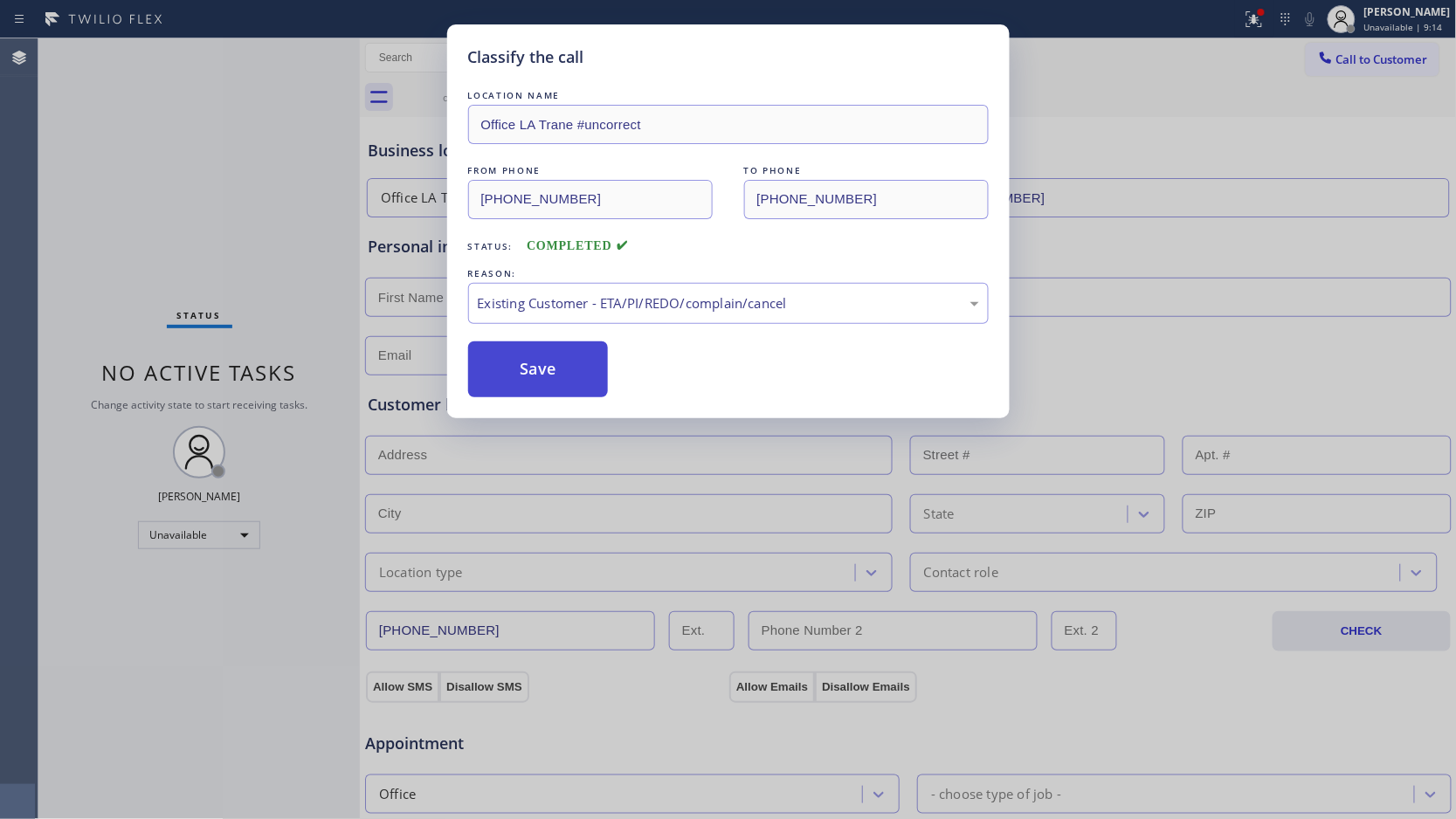 click on "Save" at bounding box center (538, 369) 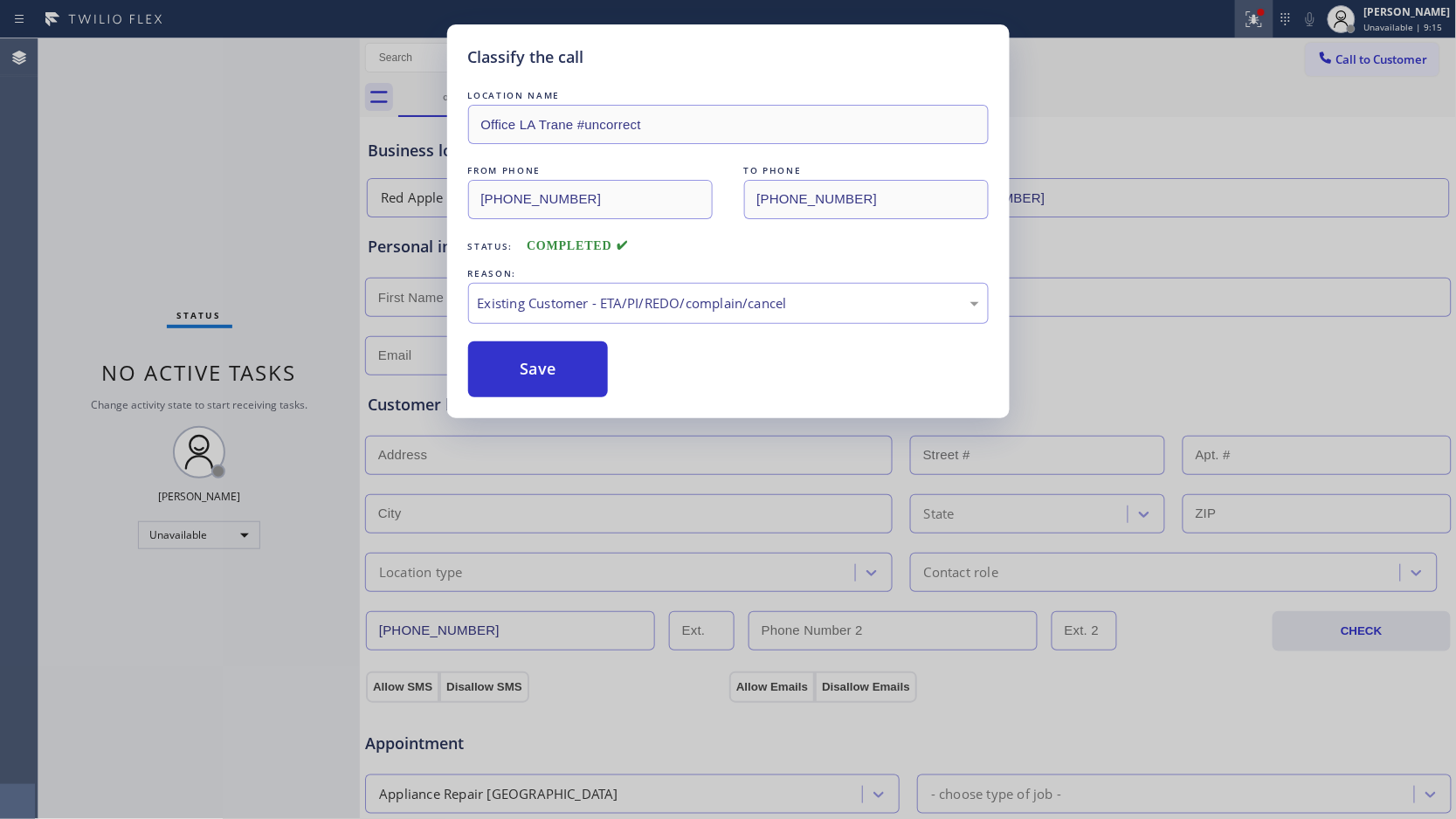 click at bounding box center [1254, 19] 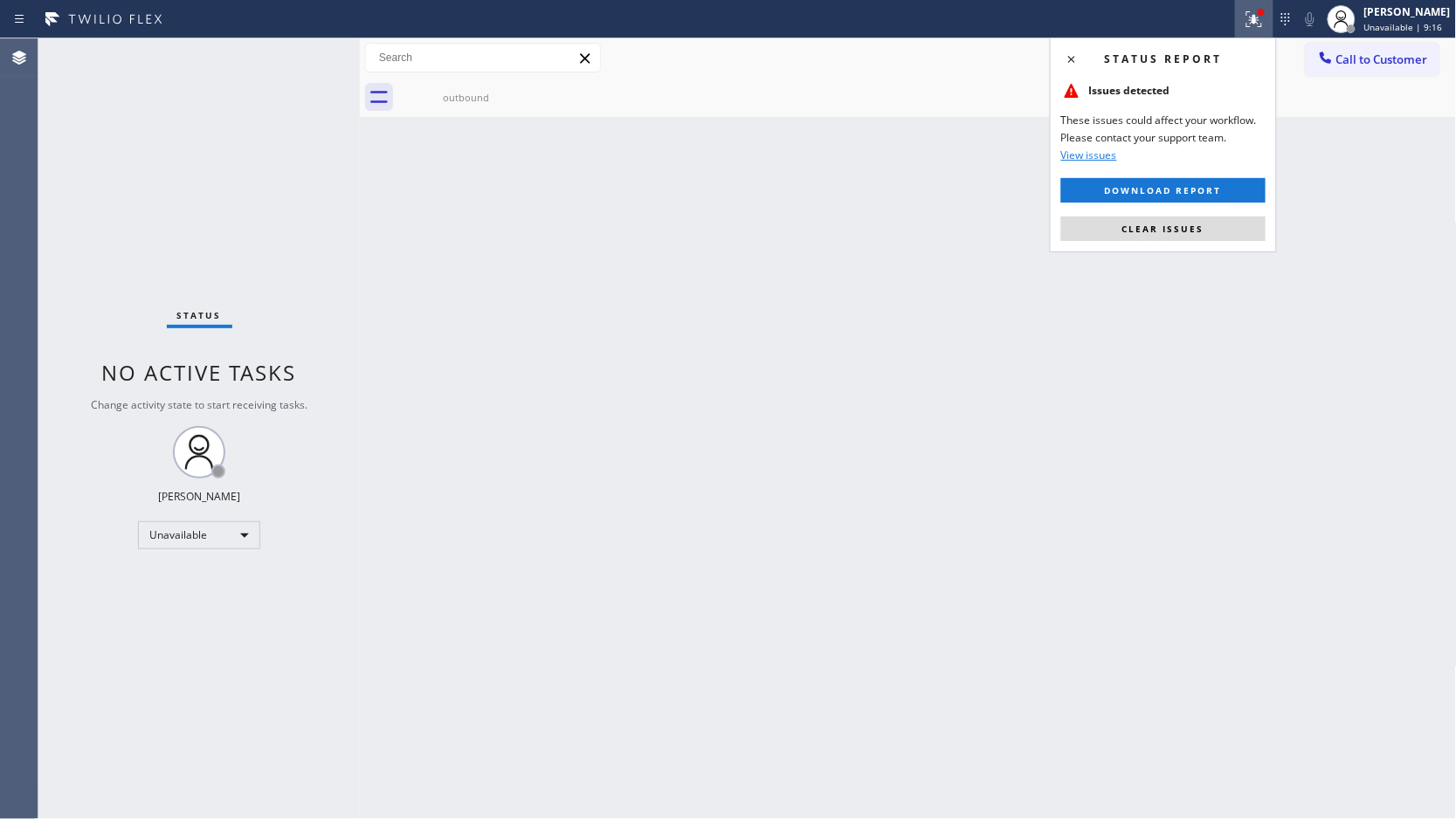 click on "Status report Issues detected These issues could affect your workflow. Please contact your support team. View issues Download report Clear issues" at bounding box center [1163, 145] 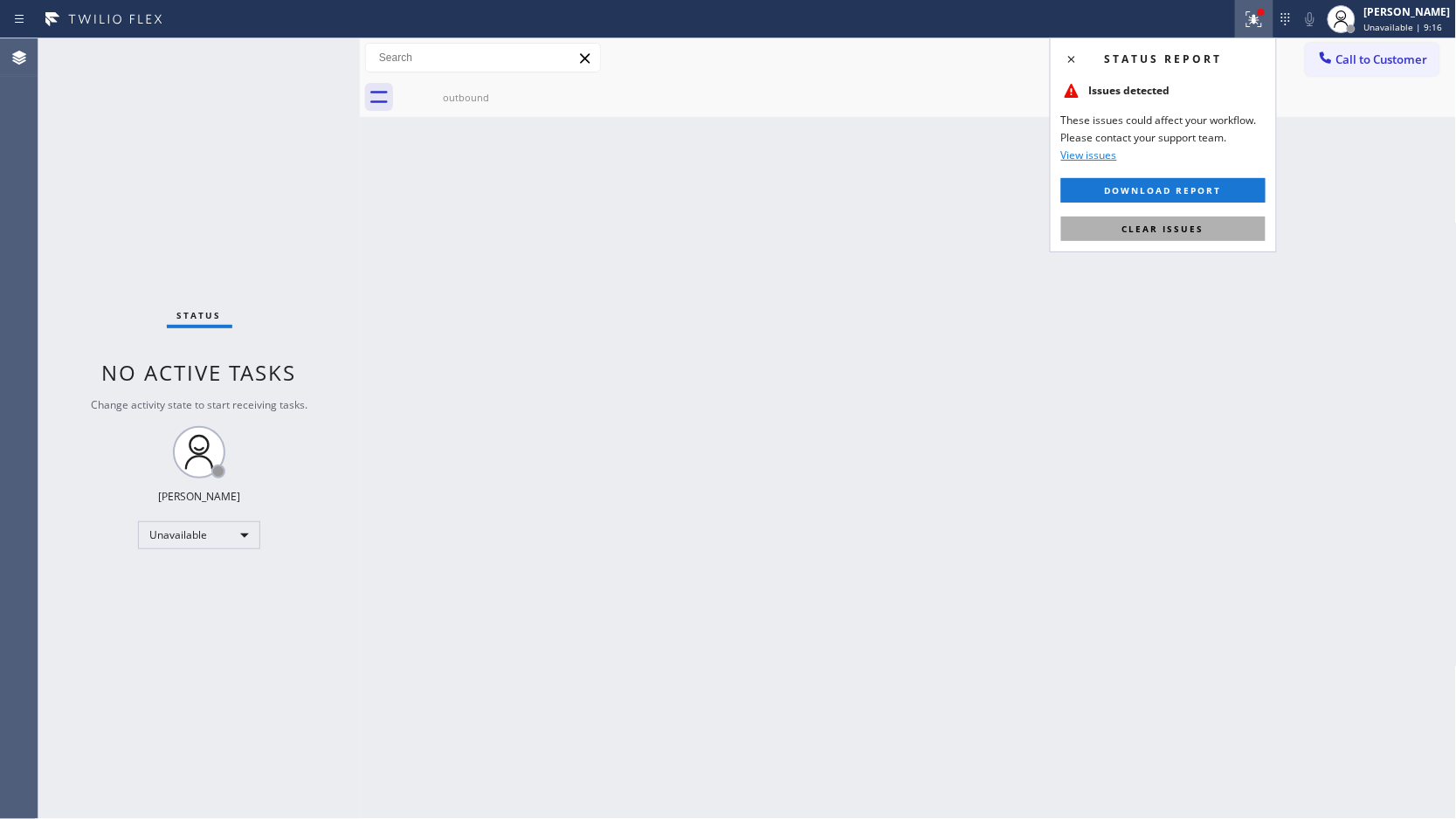 click on "Clear issues" at bounding box center [1163, 229] 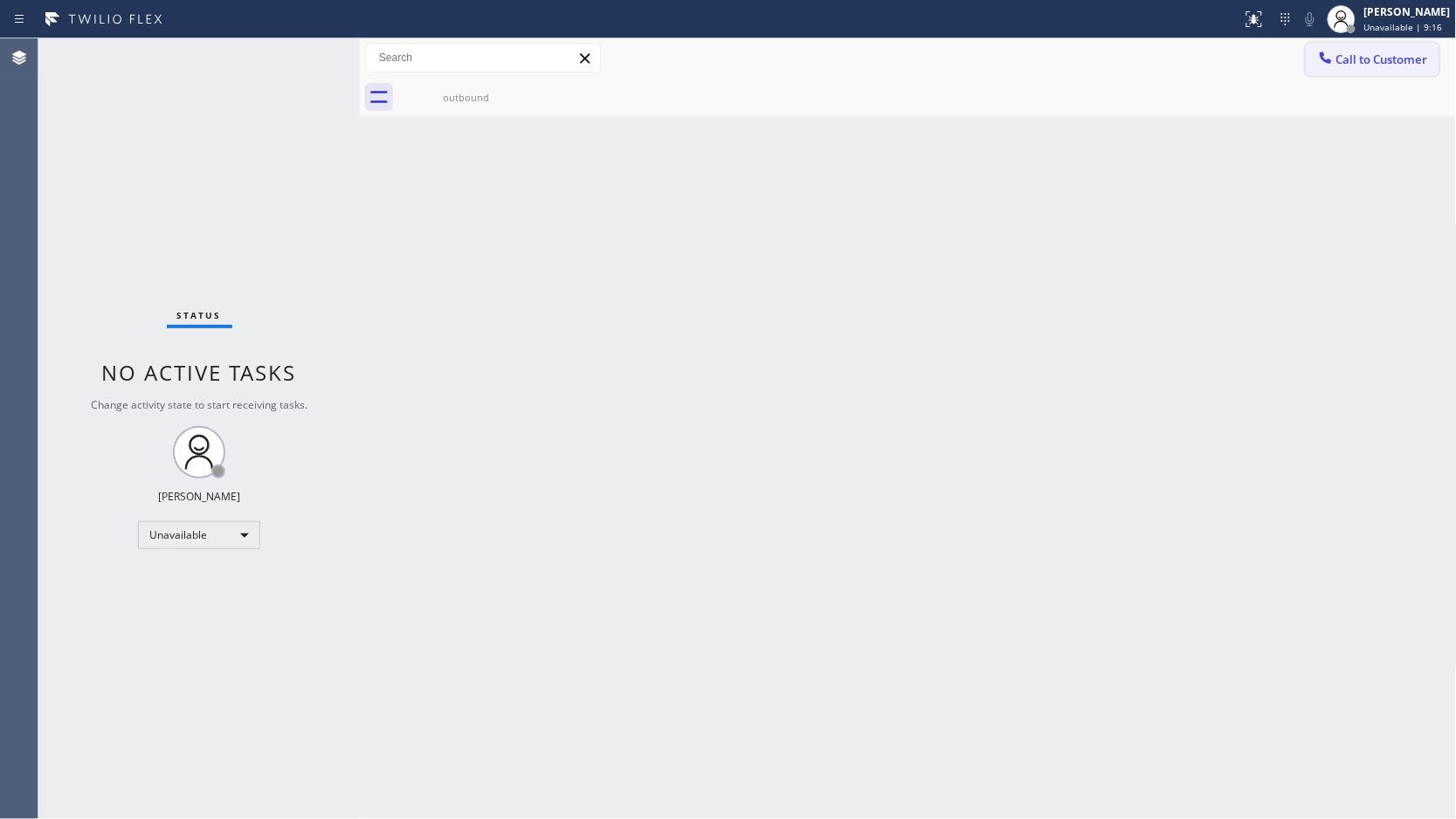 click on "Call to Customer" at bounding box center [1382, 59] 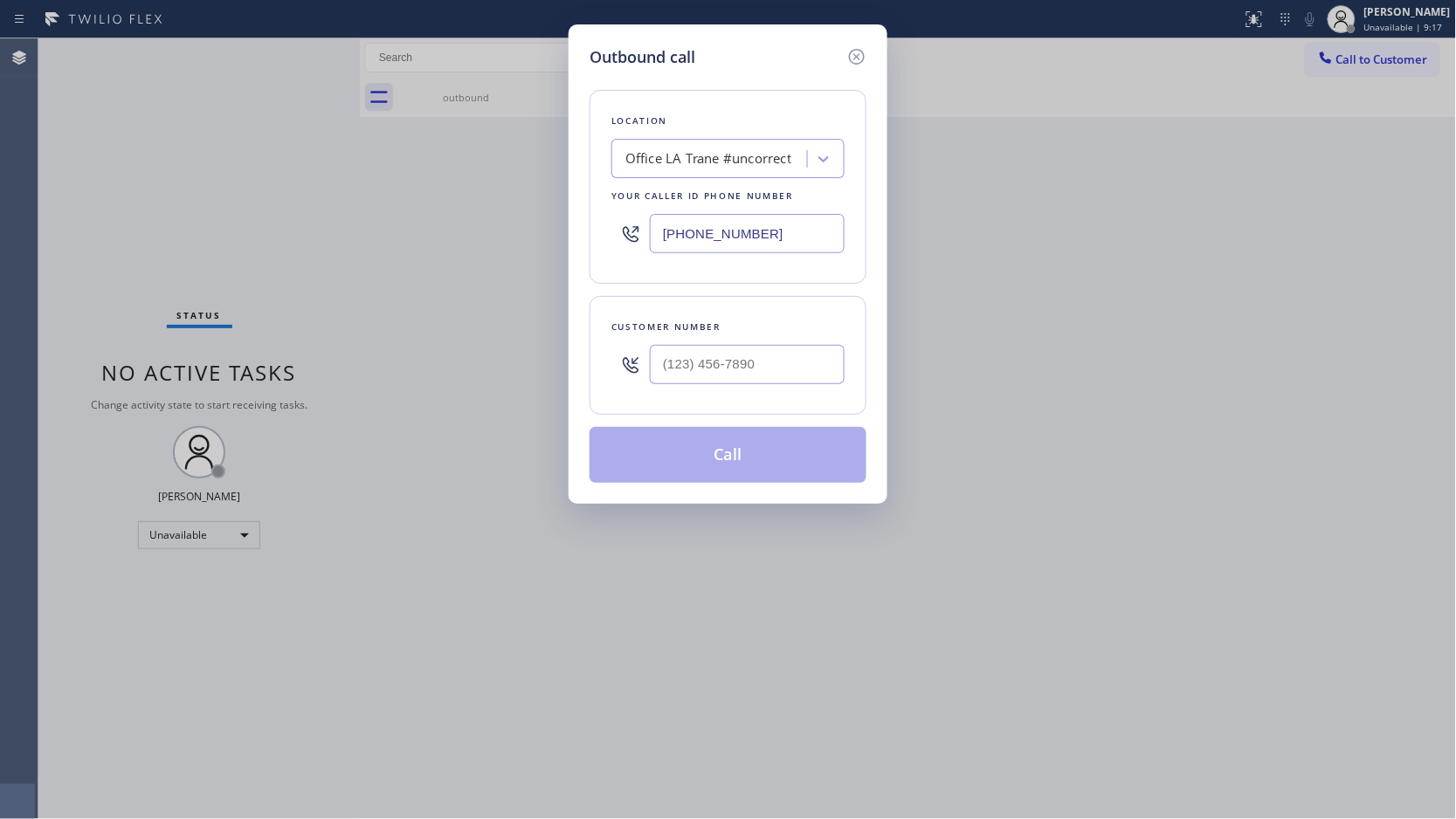 drag, startPoint x: 740, startPoint y: 236, endPoint x: 524, endPoint y: 176, distance: 224.1785 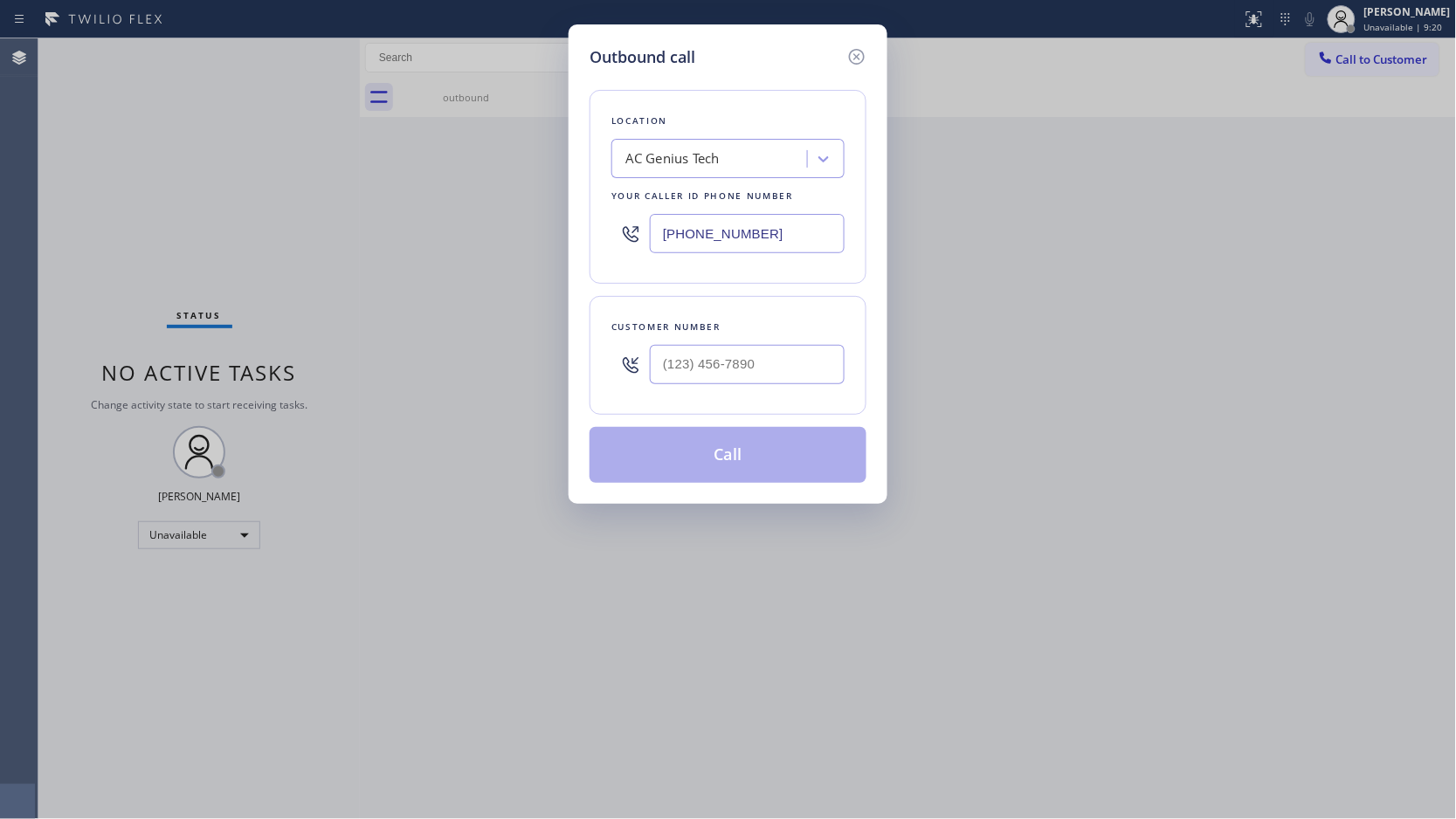 type on "[PHONE_NUMBER]" 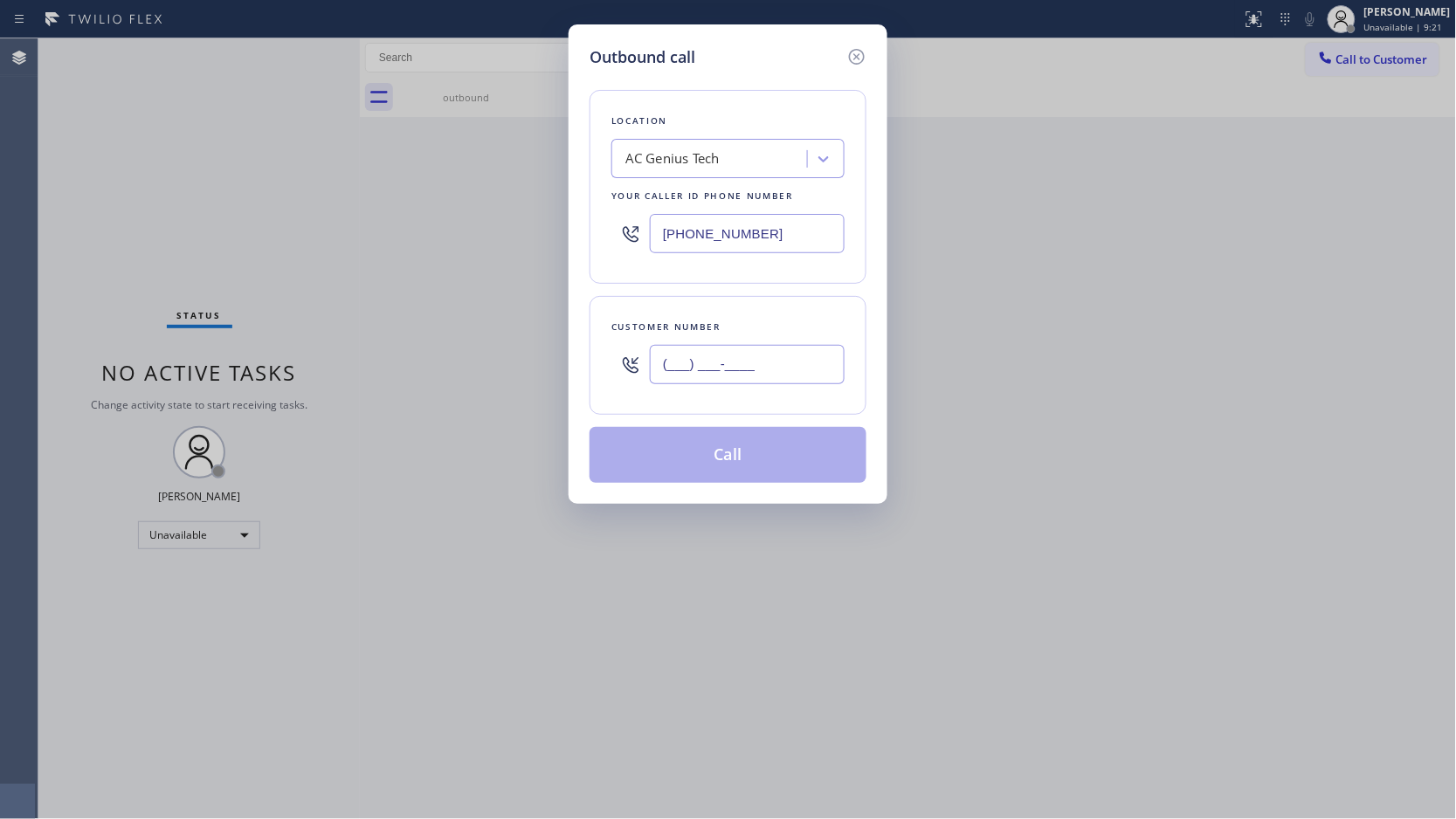 click on "(___) ___-____" at bounding box center [747, 364] 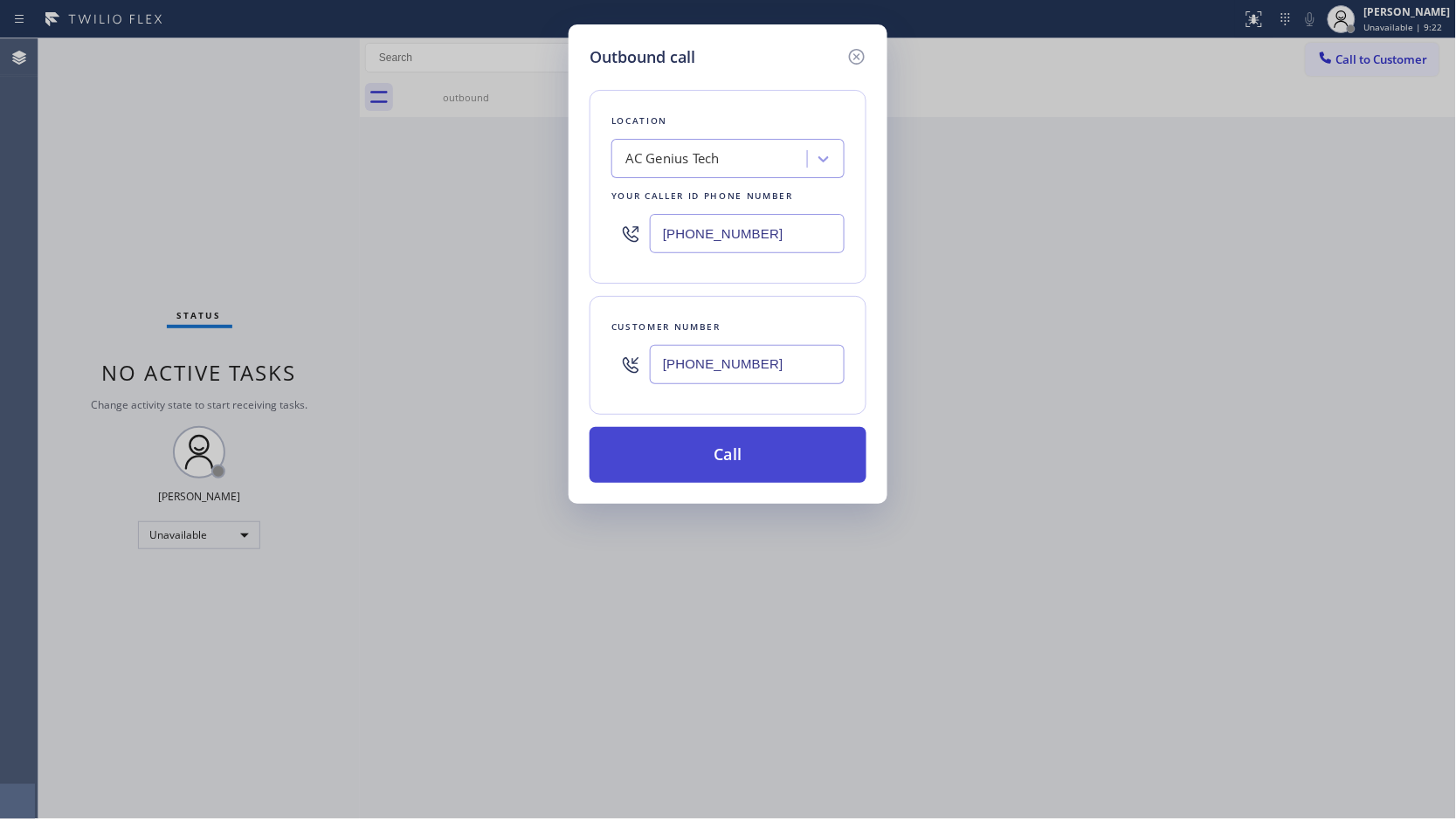 type on "[PHONE_NUMBER]" 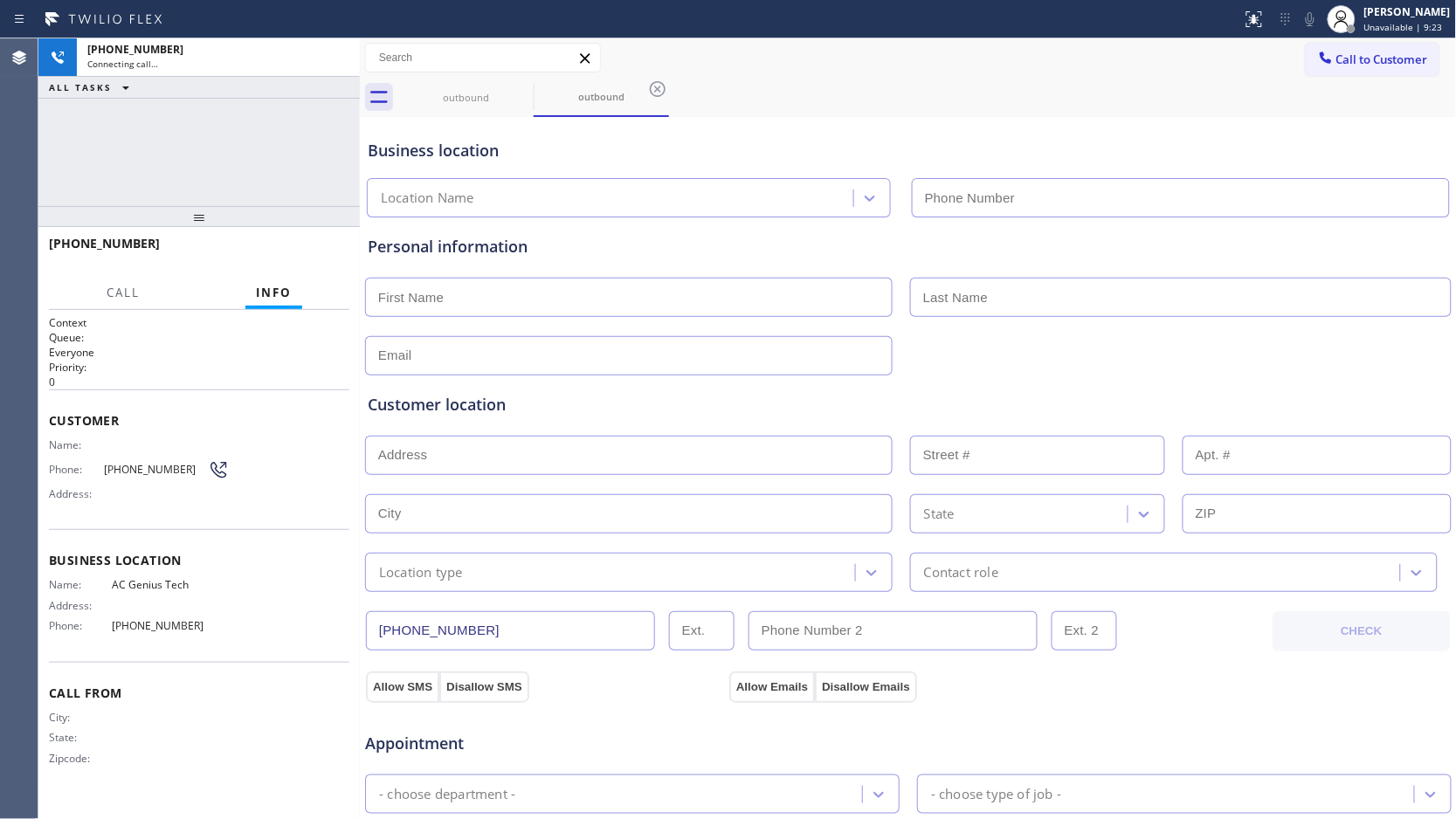 type on "[PHONE_NUMBER]" 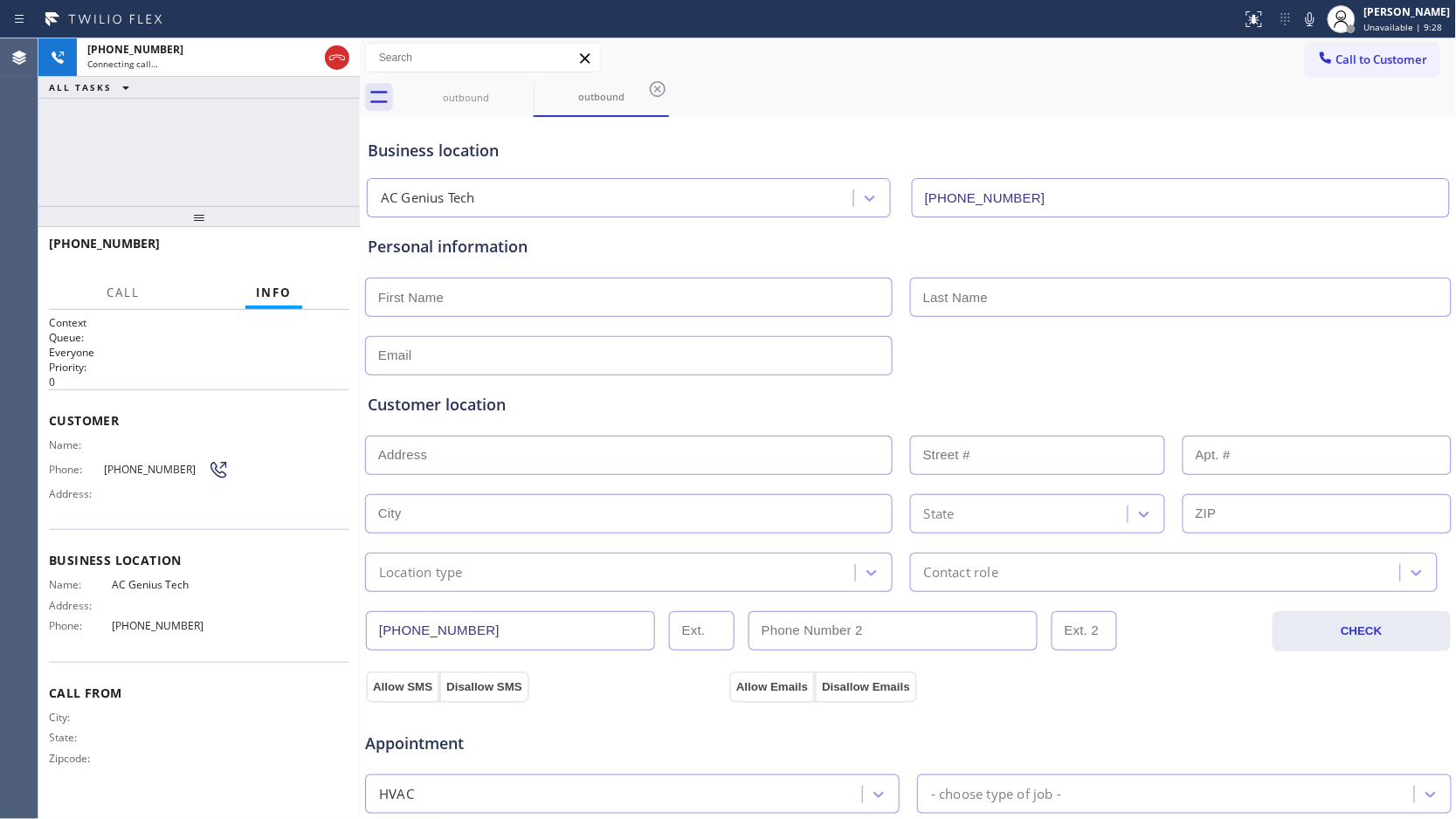 drag, startPoint x: 862, startPoint y: 91, endPoint x: 818, endPoint y: 103, distance: 45.60702 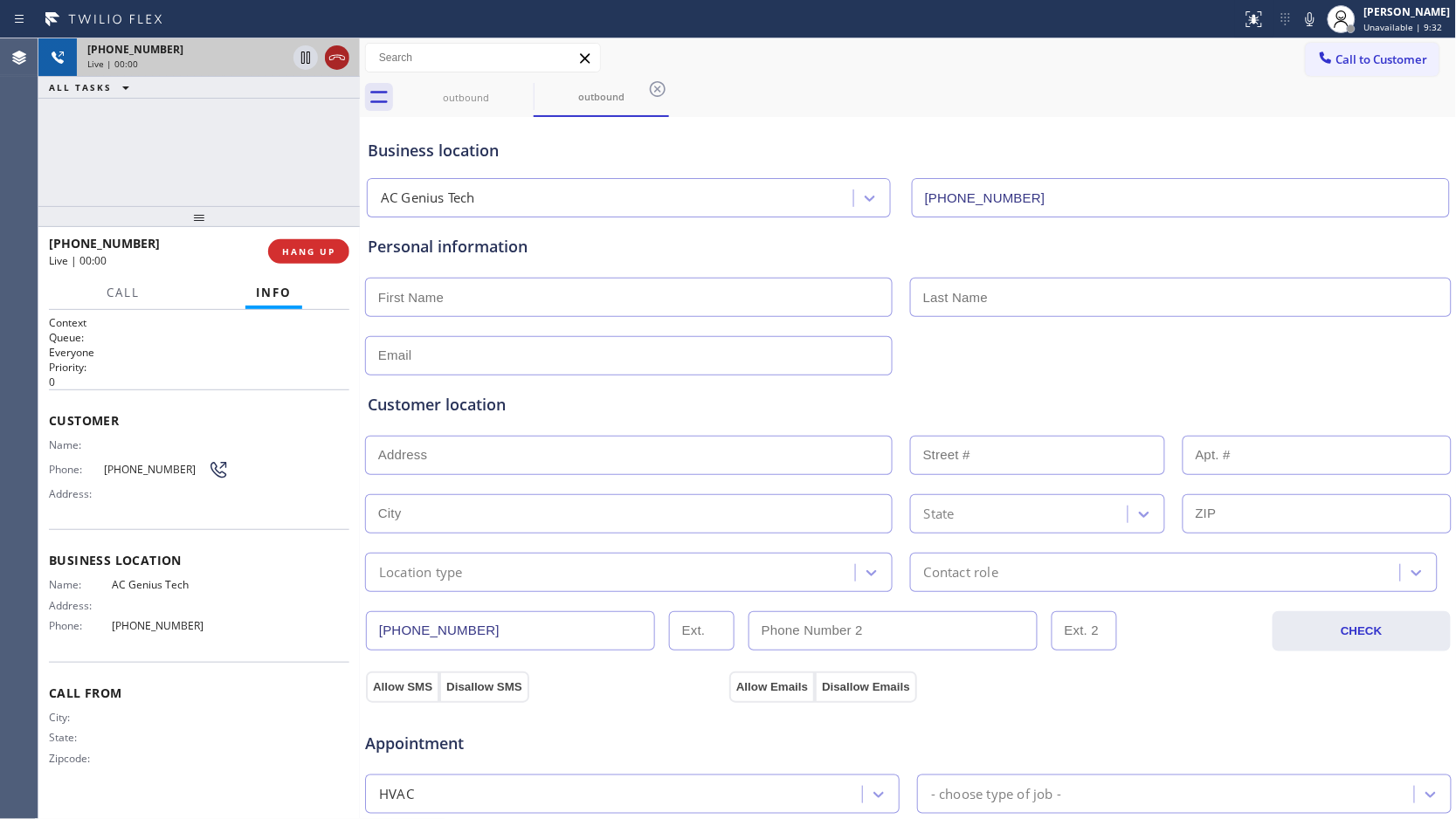 click 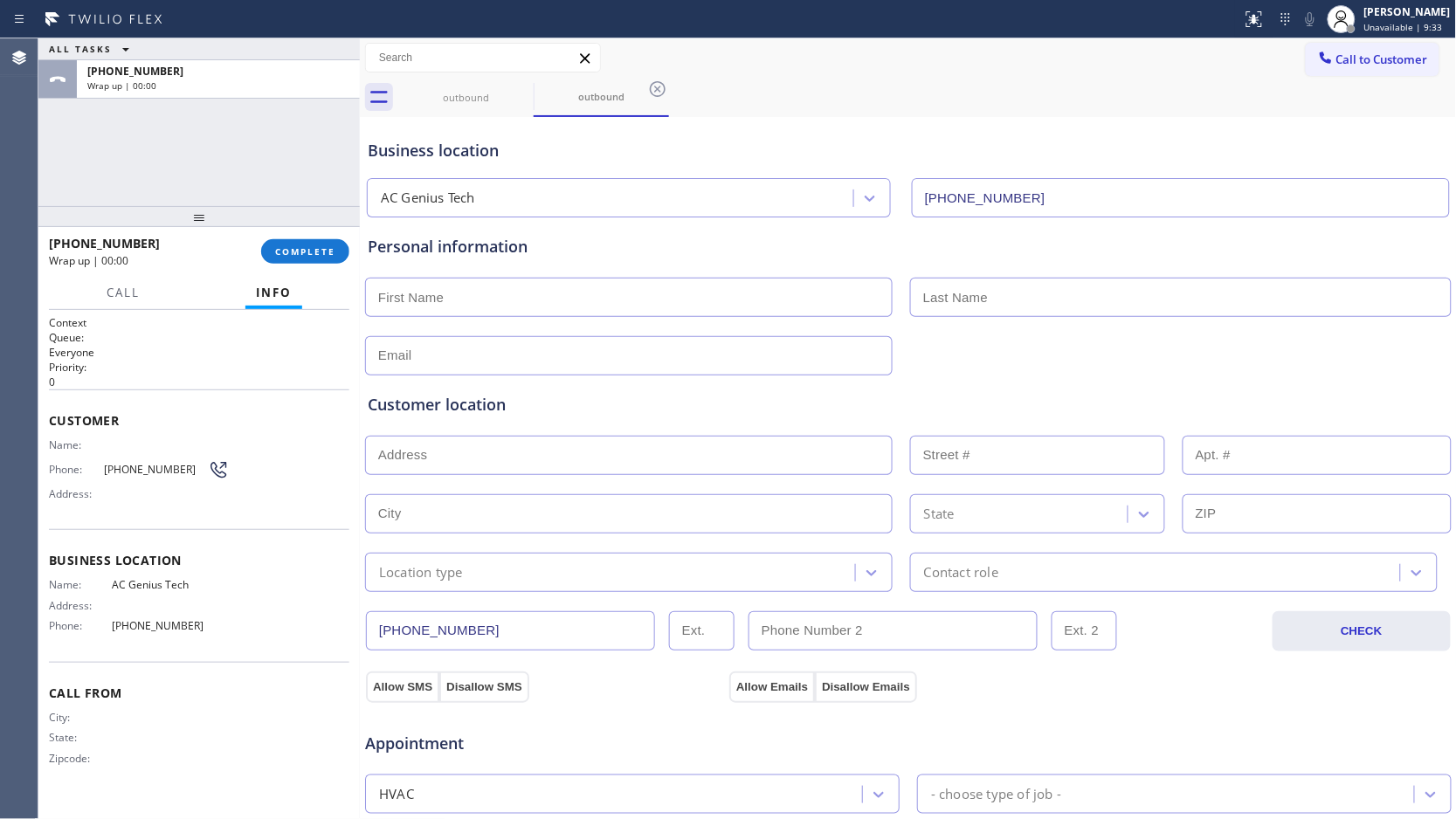 click on "[PHONE_NUMBER] Wrap up | 00:00 COMPLETE" at bounding box center [199, 251] 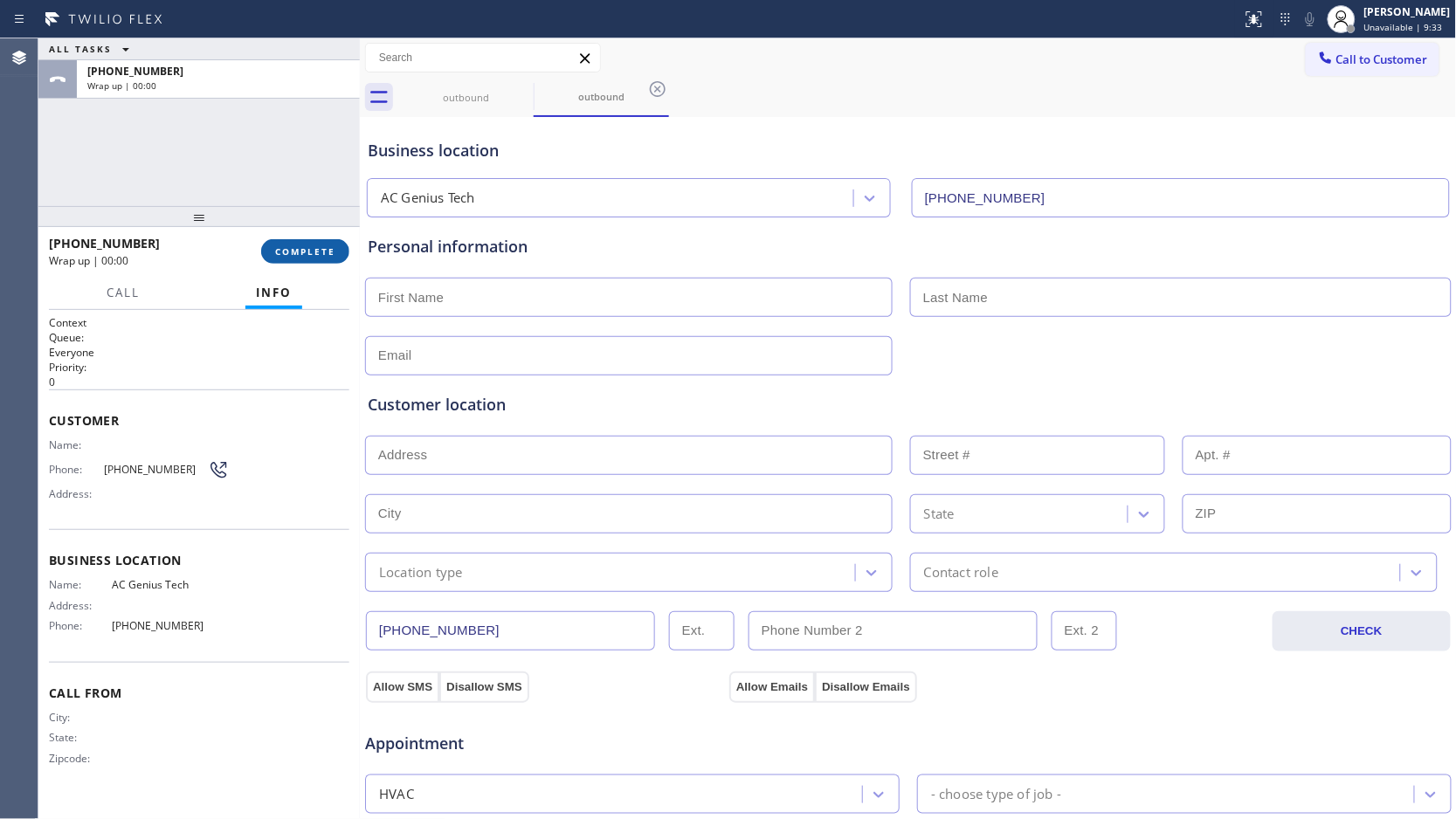 click on "COMPLETE" at bounding box center [305, 251] 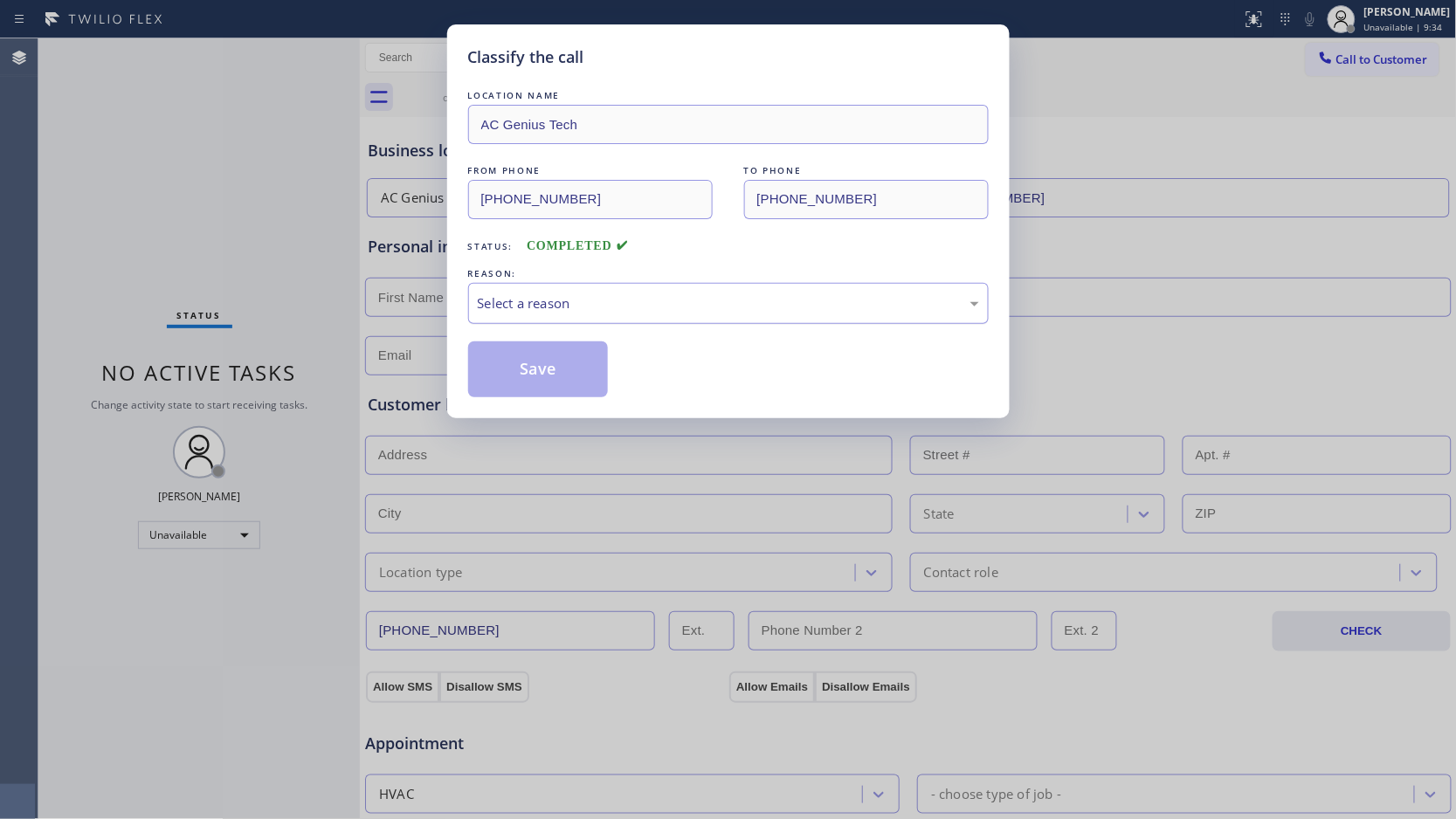 click on "Select a reason" at bounding box center (728, 303) 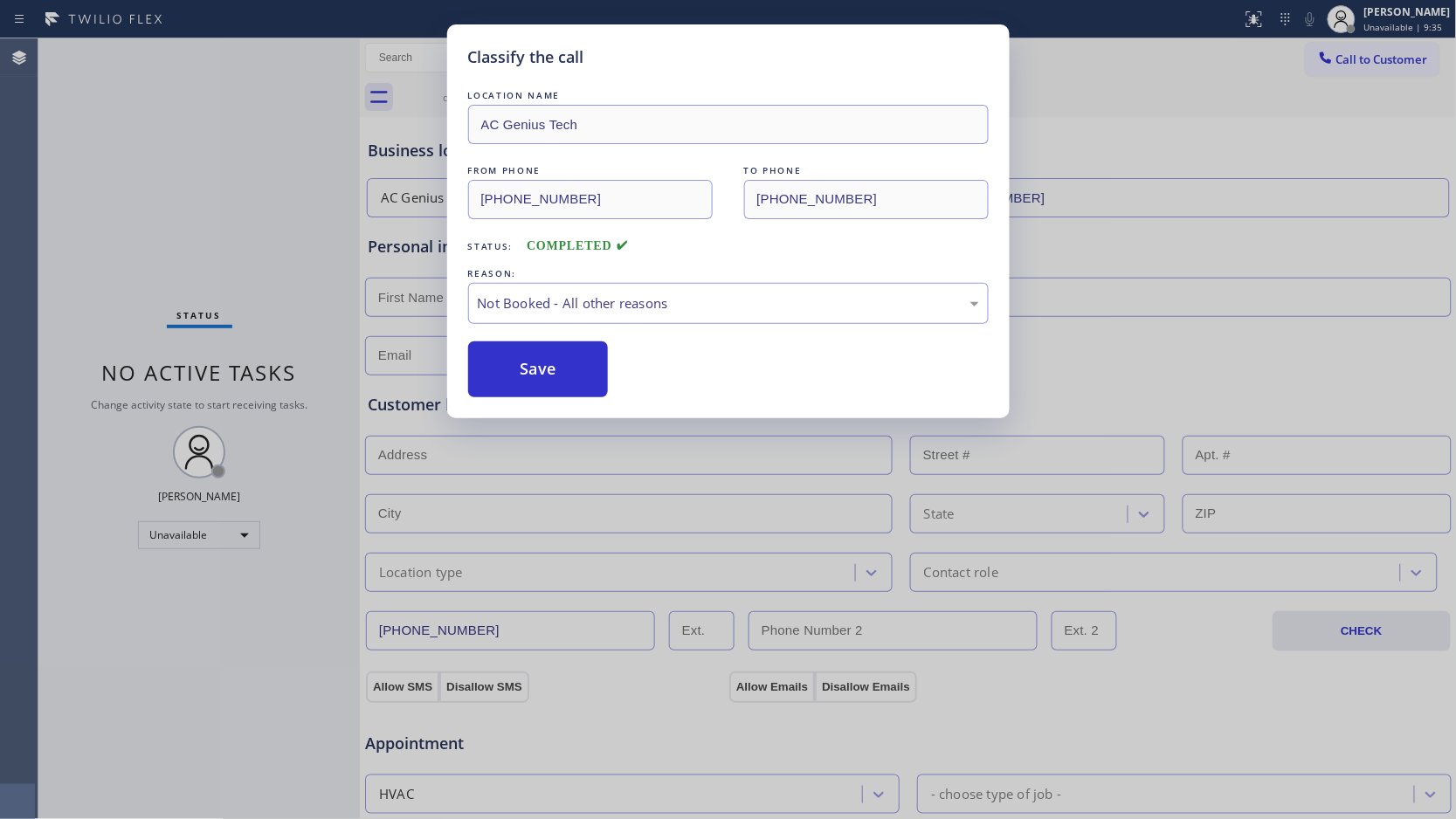 click on "Save" at bounding box center [538, 369] 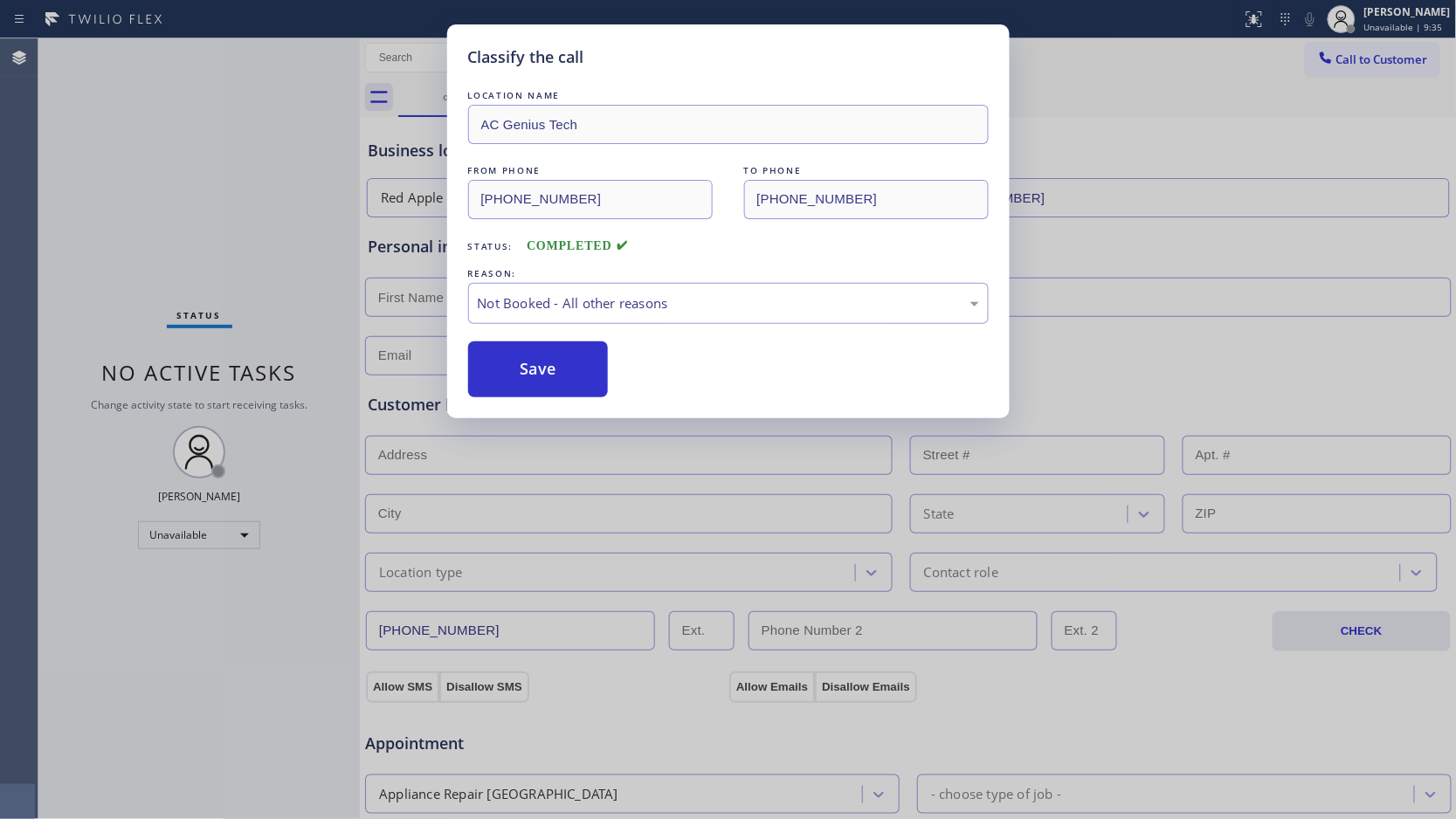 click on "Save" at bounding box center [538, 369] 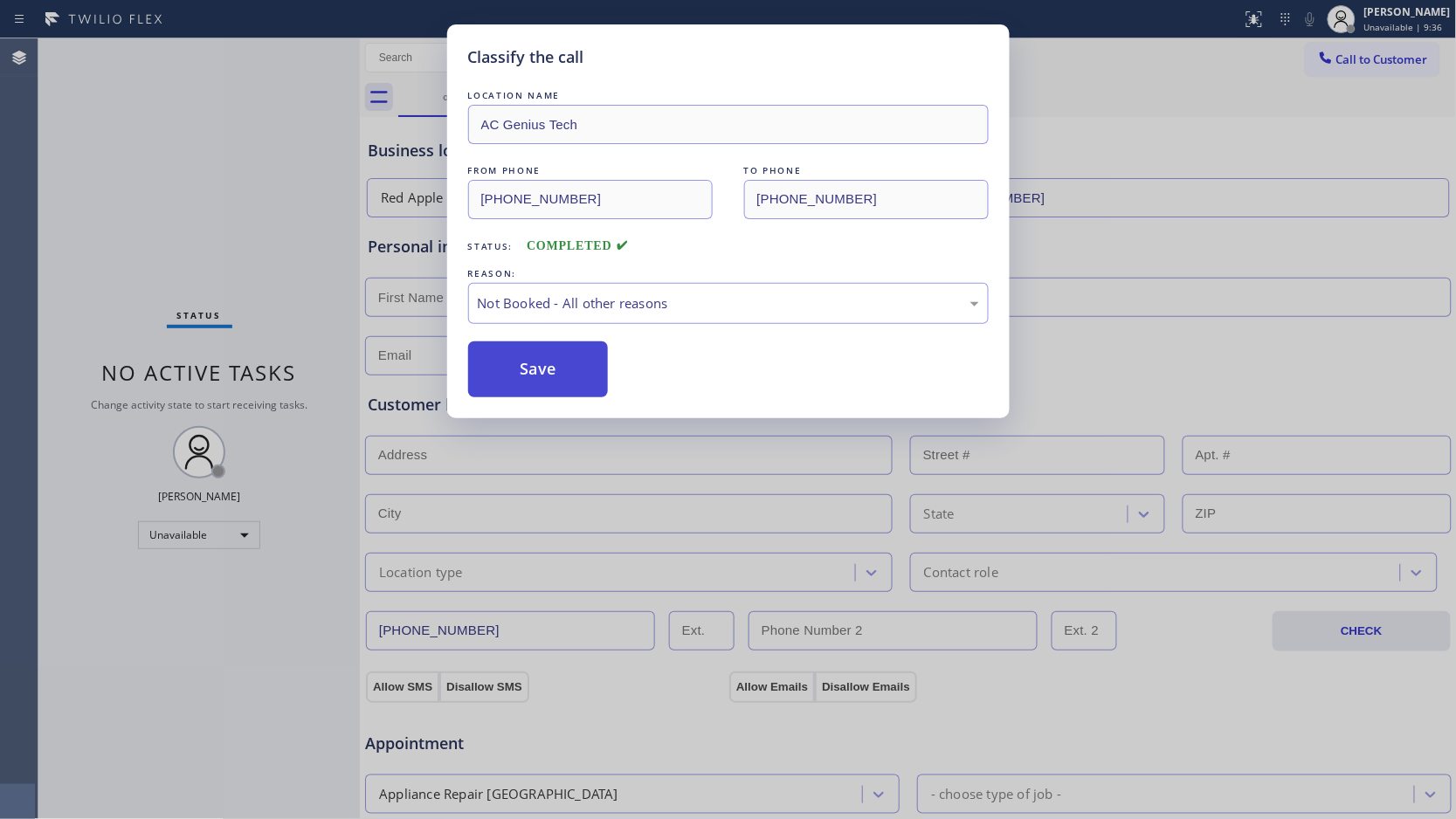 click on "Save" at bounding box center [538, 369] 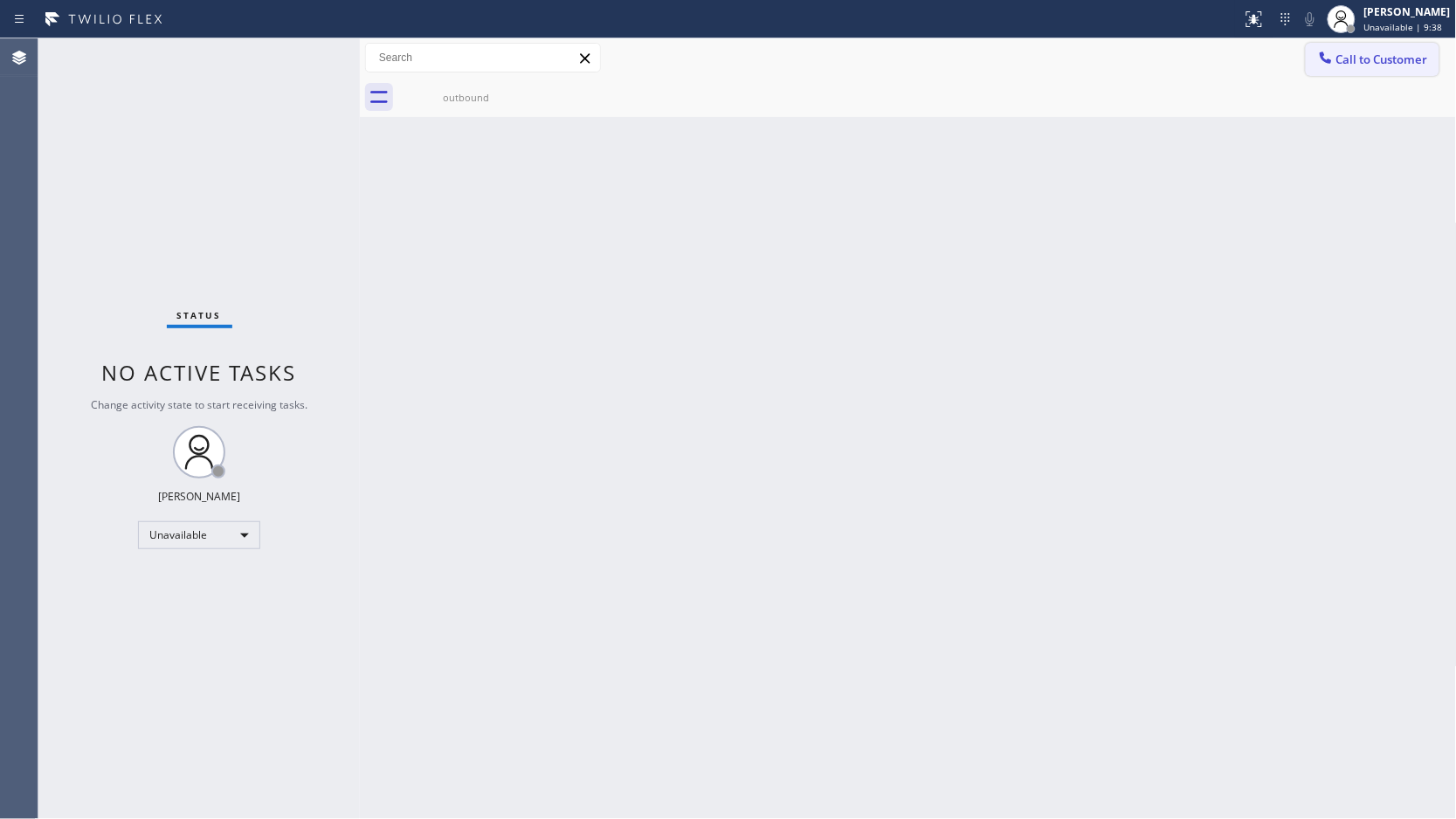 click at bounding box center (1326, 59) 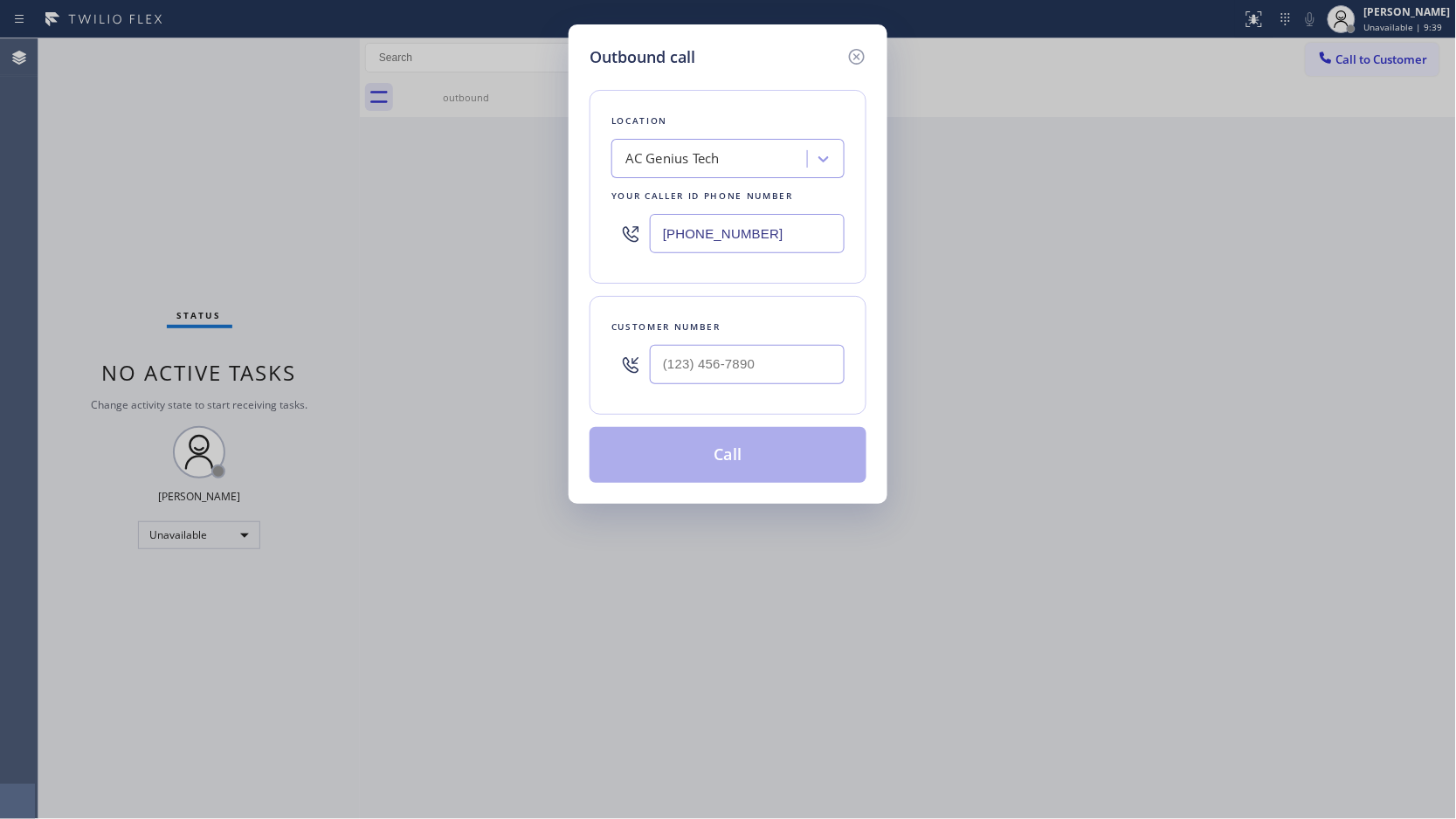 drag, startPoint x: 797, startPoint y: 239, endPoint x: 630, endPoint y: 242, distance: 167.02694 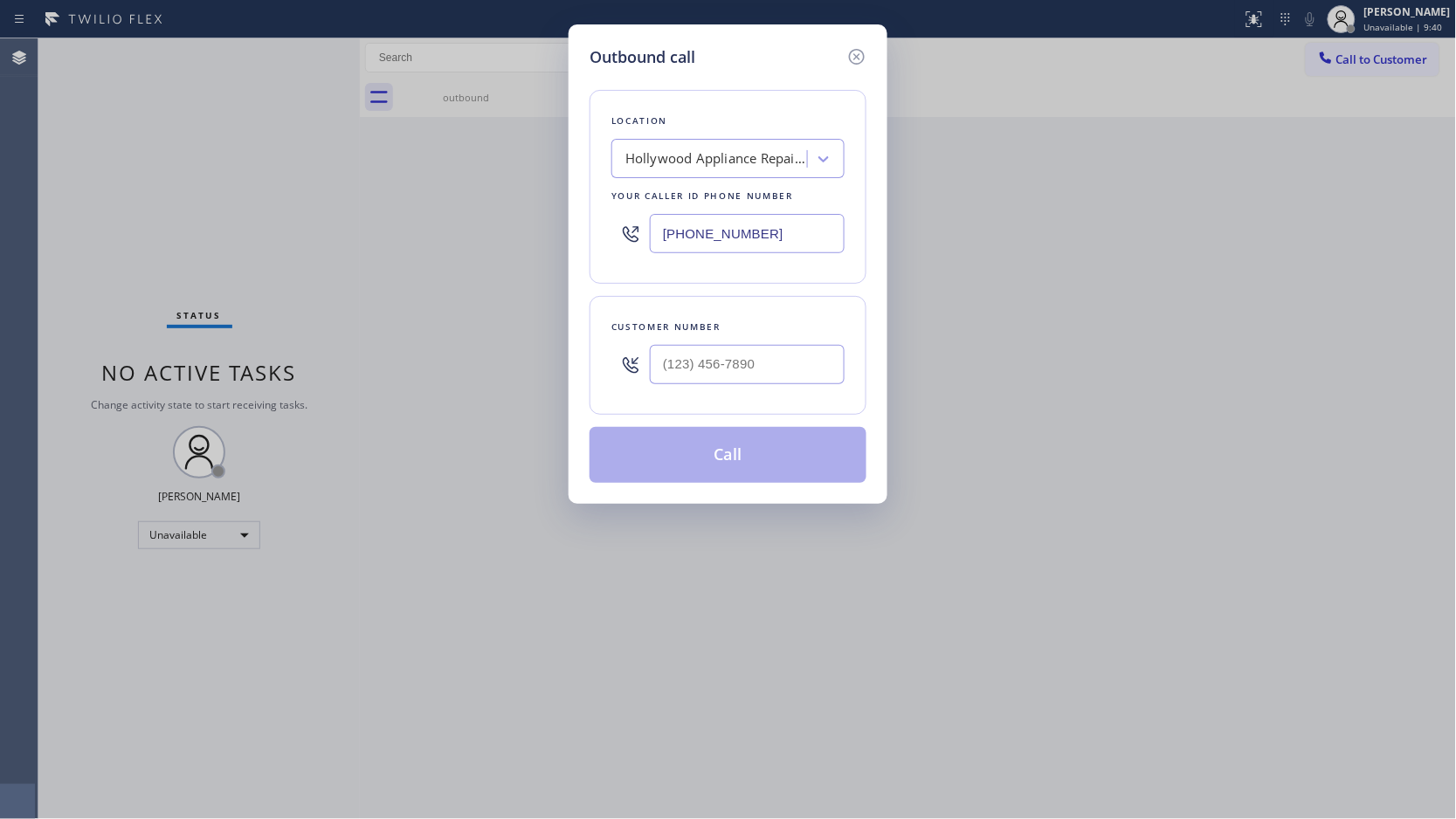 type on "[PHONE_NUMBER]" 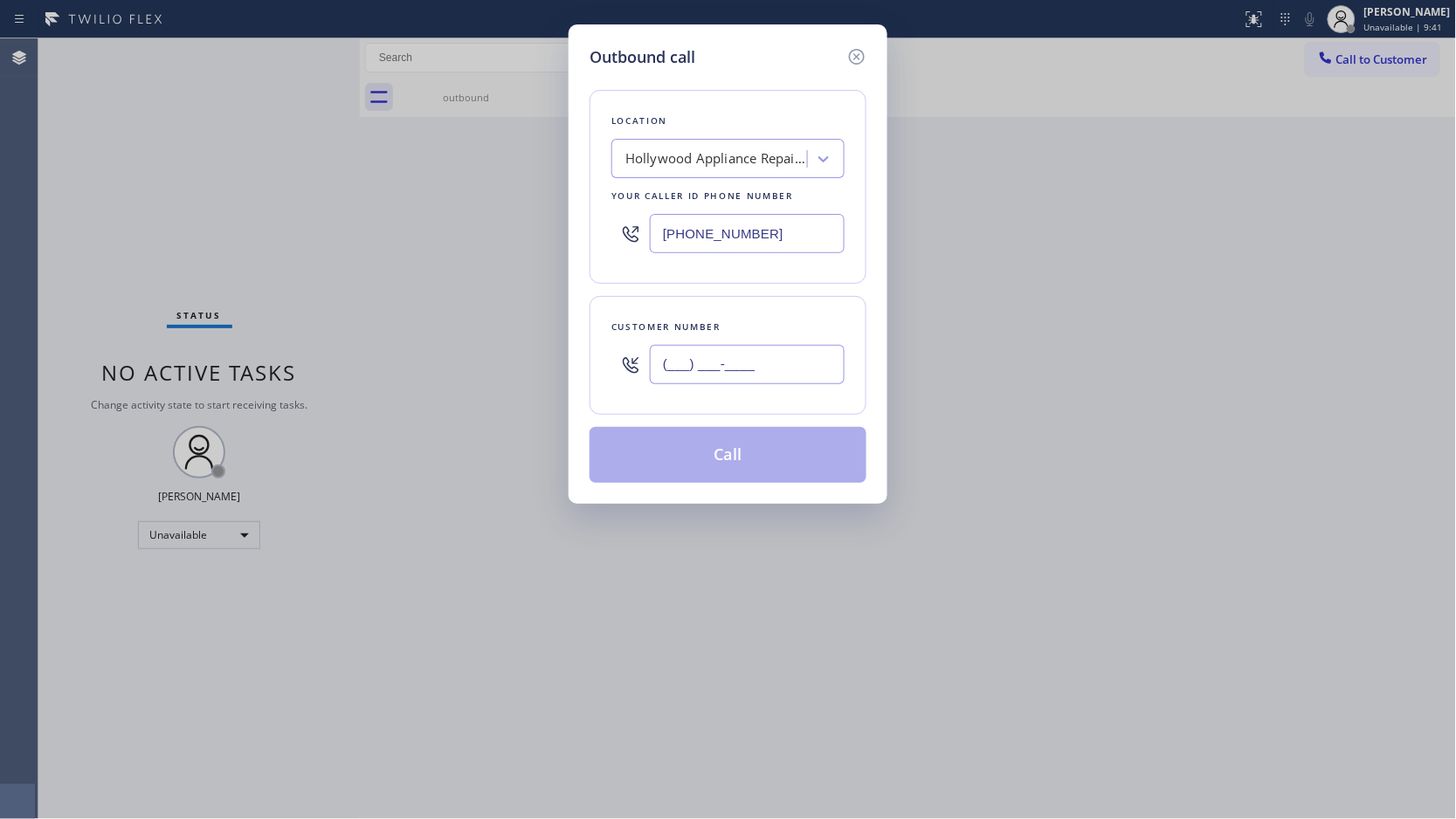 click on "(___) ___-____" at bounding box center (747, 364) 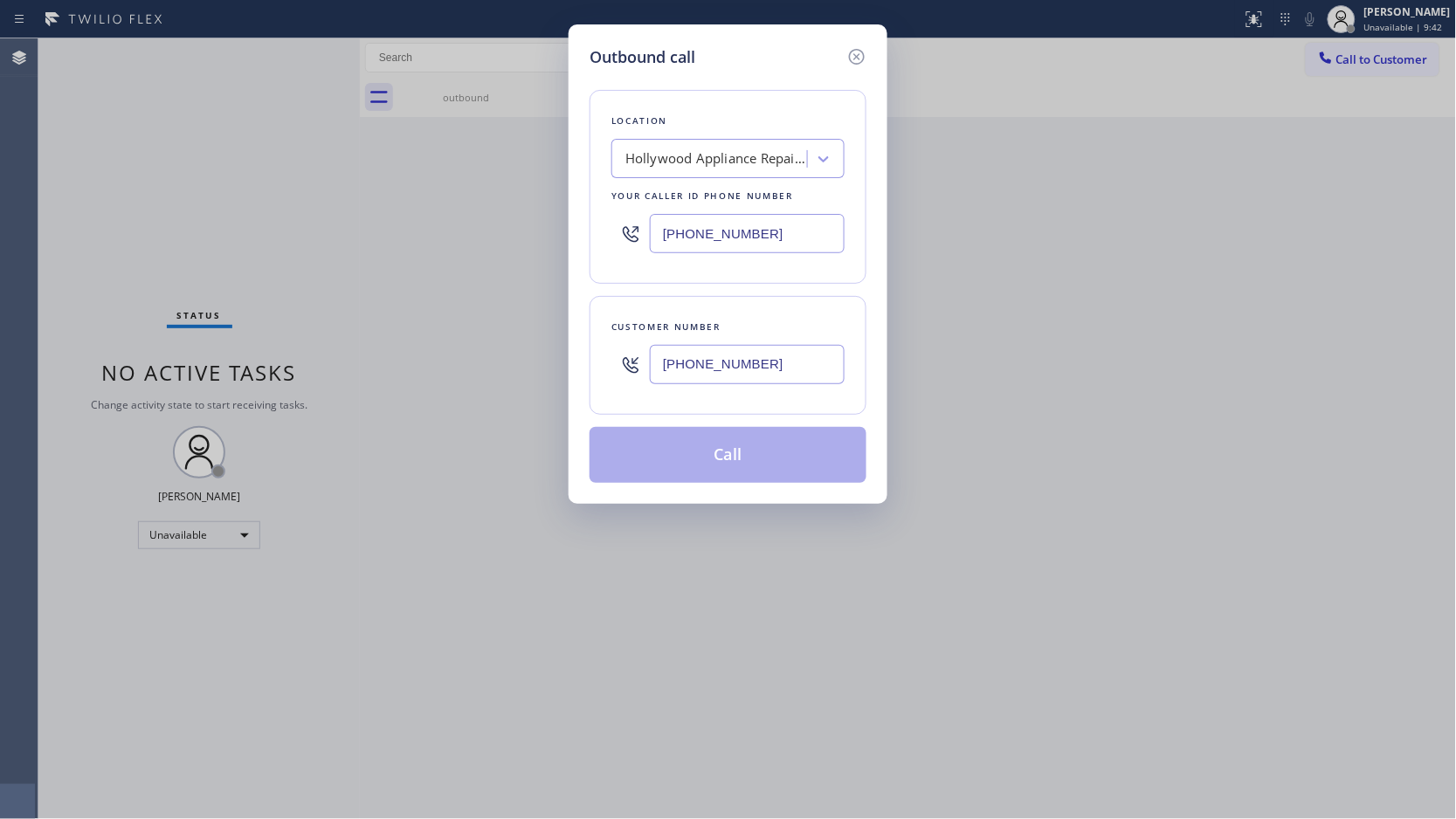 type on "[PHONE_NUMBER]" 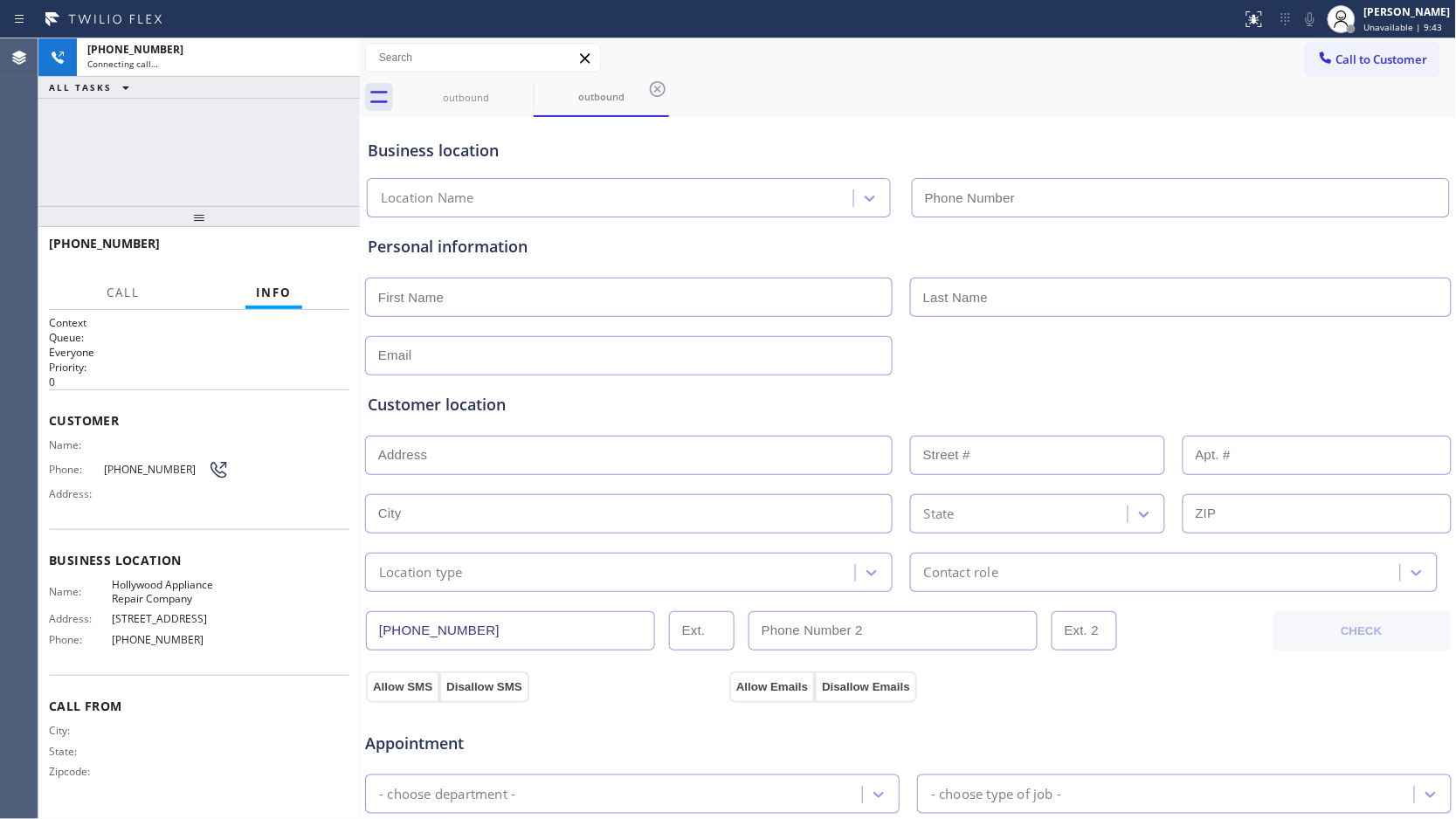 type on "[PHONE_NUMBER]" 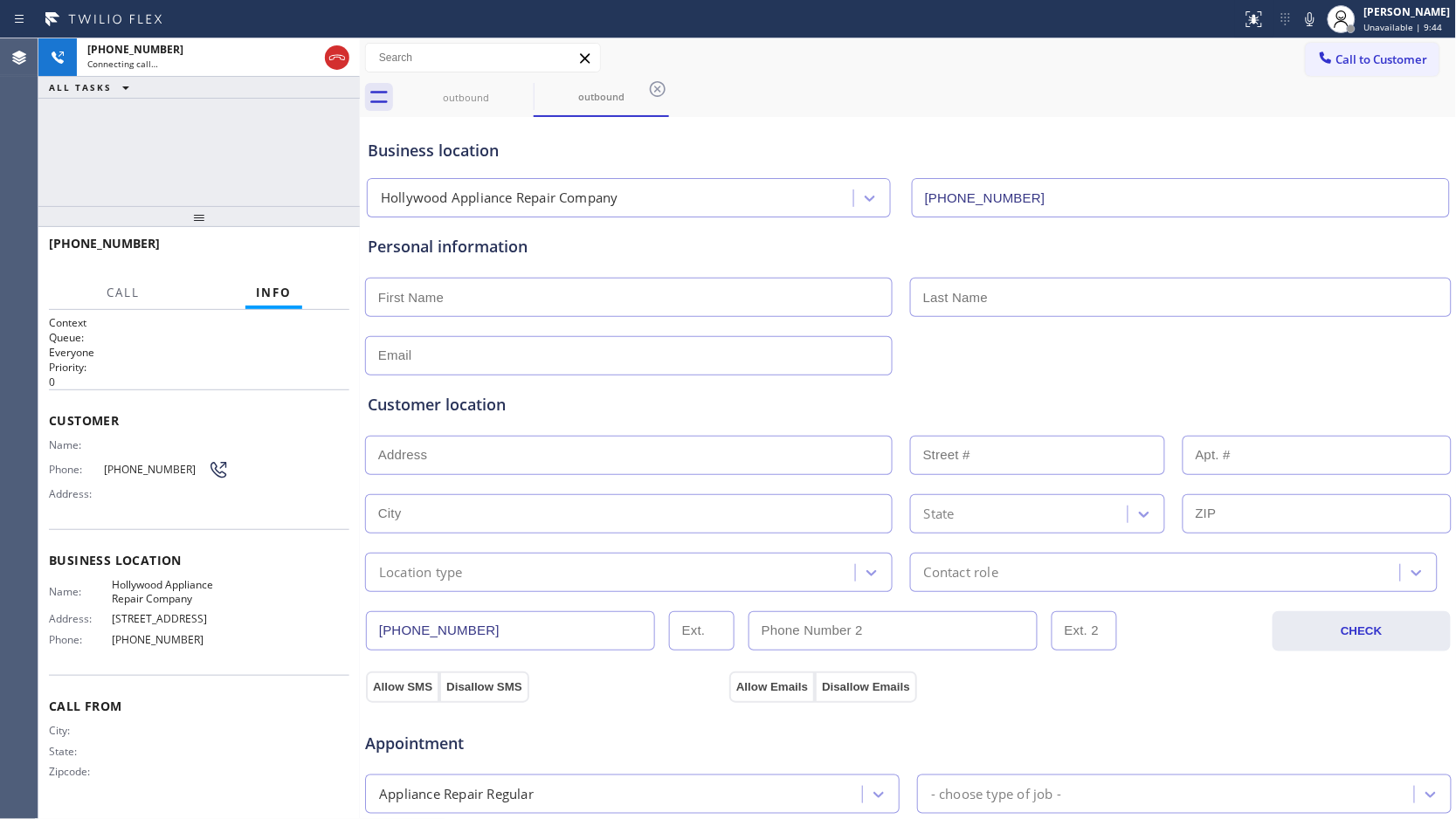 click on "[PHONE_NUMBER]" at bounding box center [1181, 197] 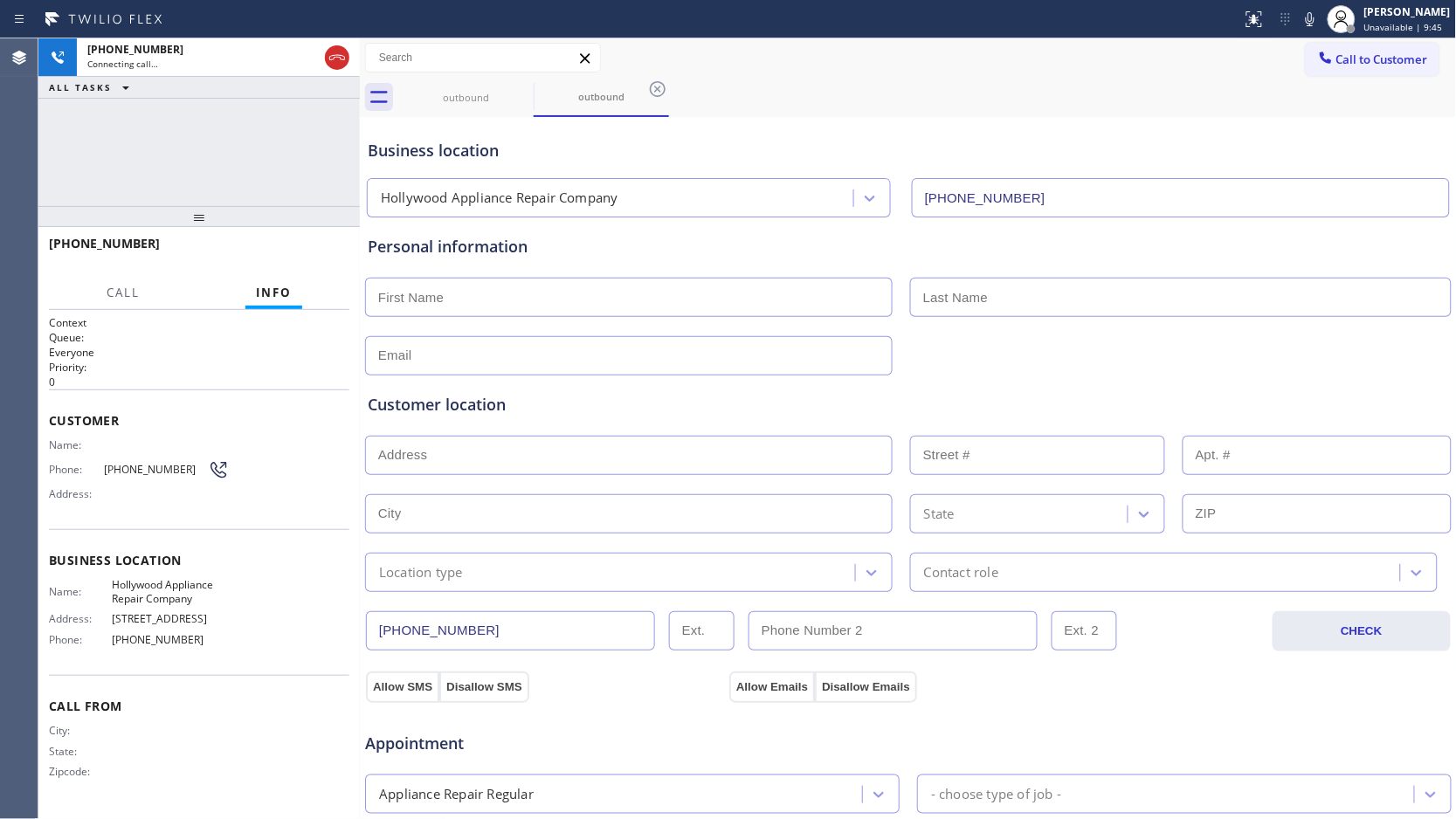 click on "Hollywood Appliance Repair Company [PHONE_NUMBER]" at bounding box center (908, 194) 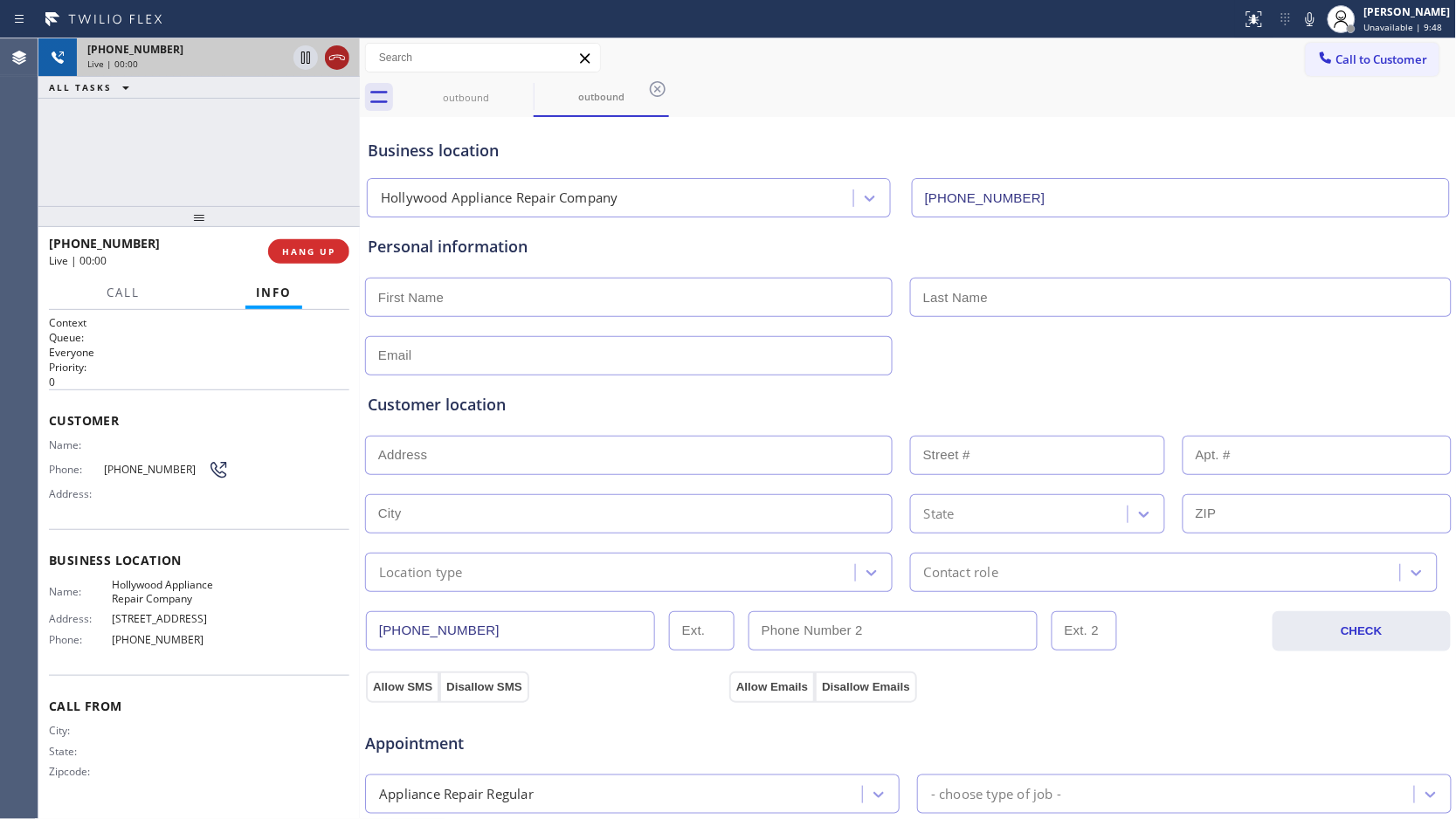 click 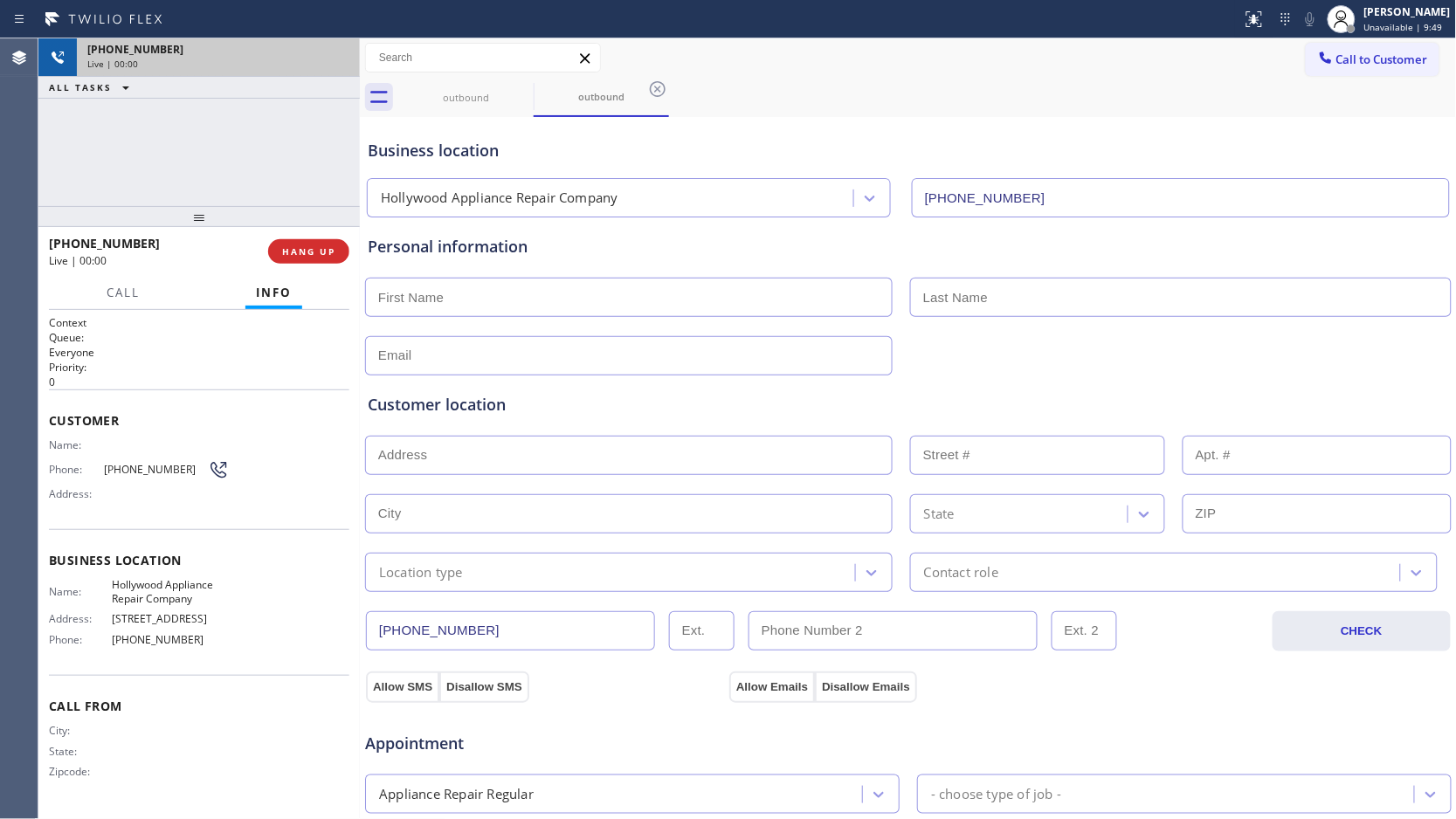 click on "Live | 00:00" at bounding box center (218, 64) 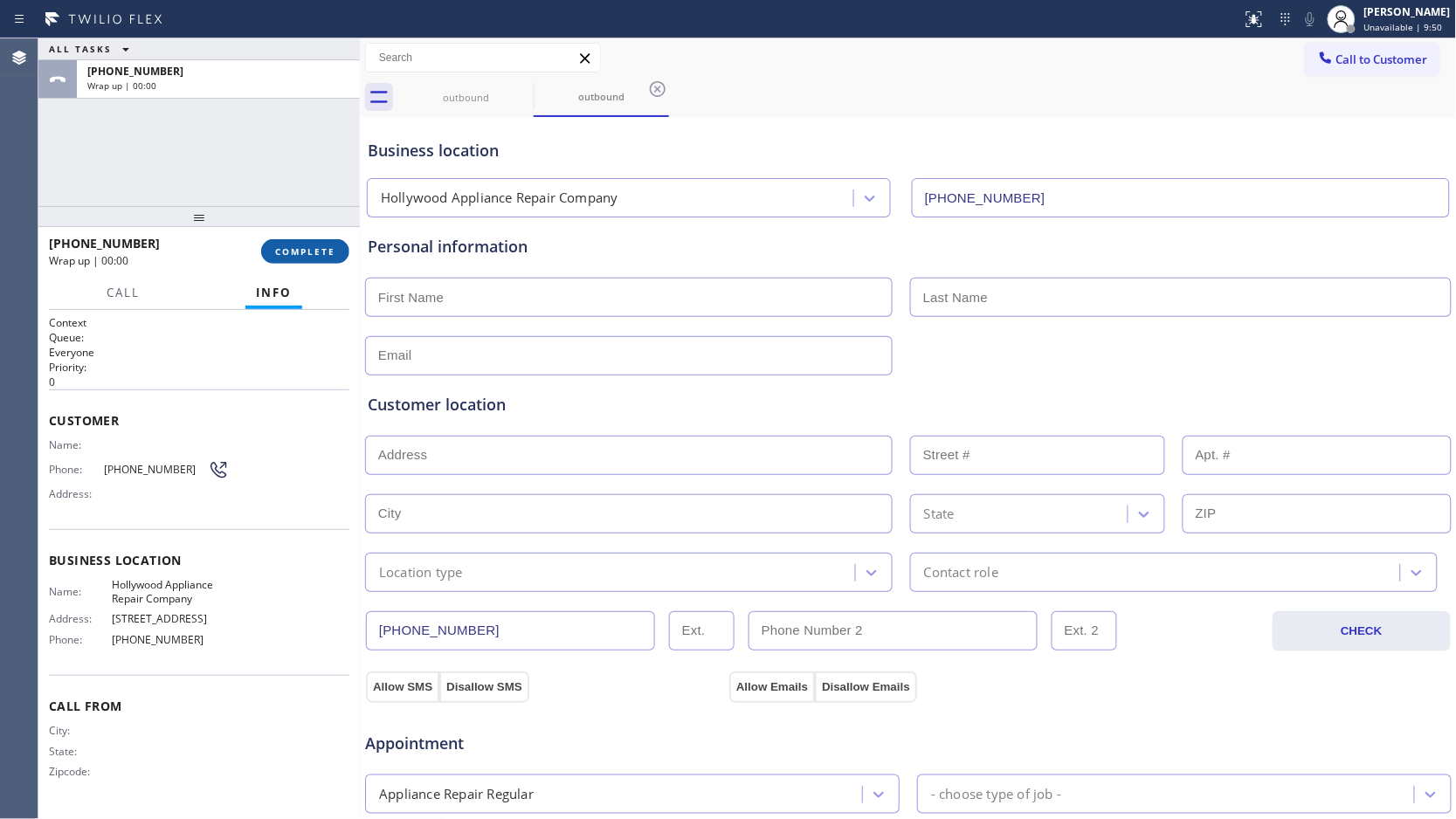 click on "COMPLETE" at bounding box center (305, 251) 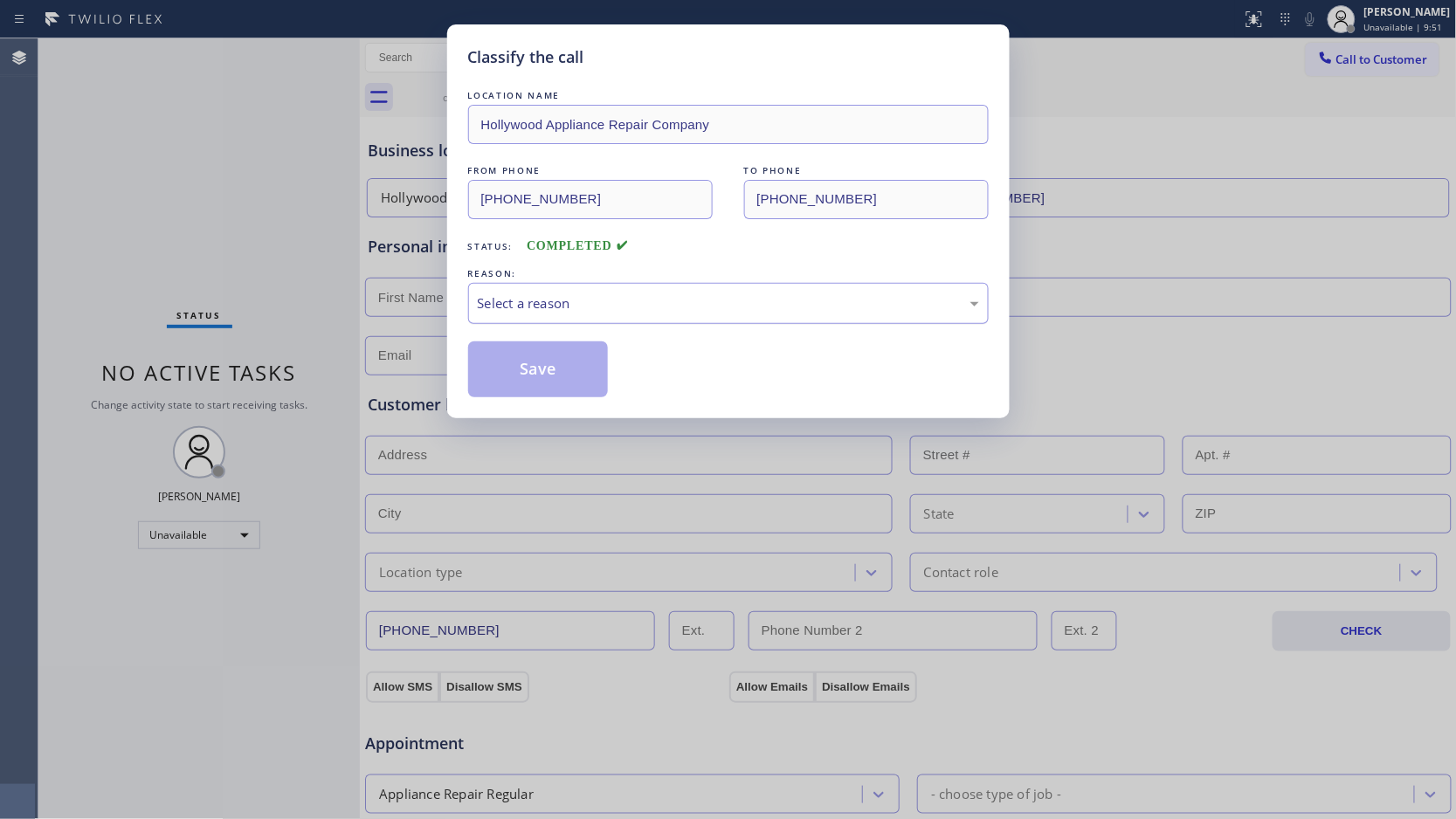 drag, startPoint x: 670, startPoint y: 299, endPoint x: 659, endPoint y: 302, distance: 11.401754 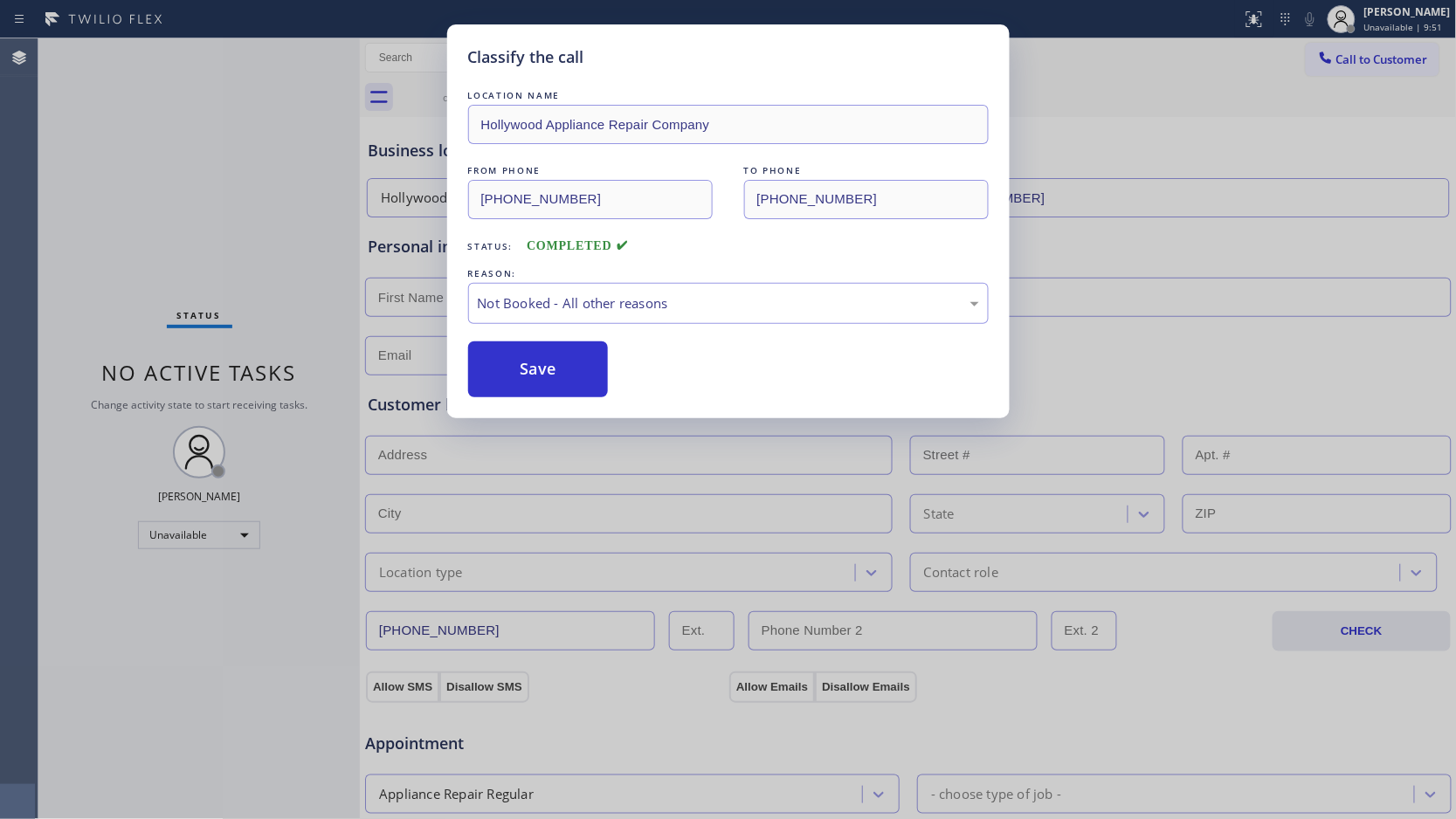 drag, startPoint x: 528, startPoint y: 365, endPoint x: 706, endPoint y: 365, distance: 178 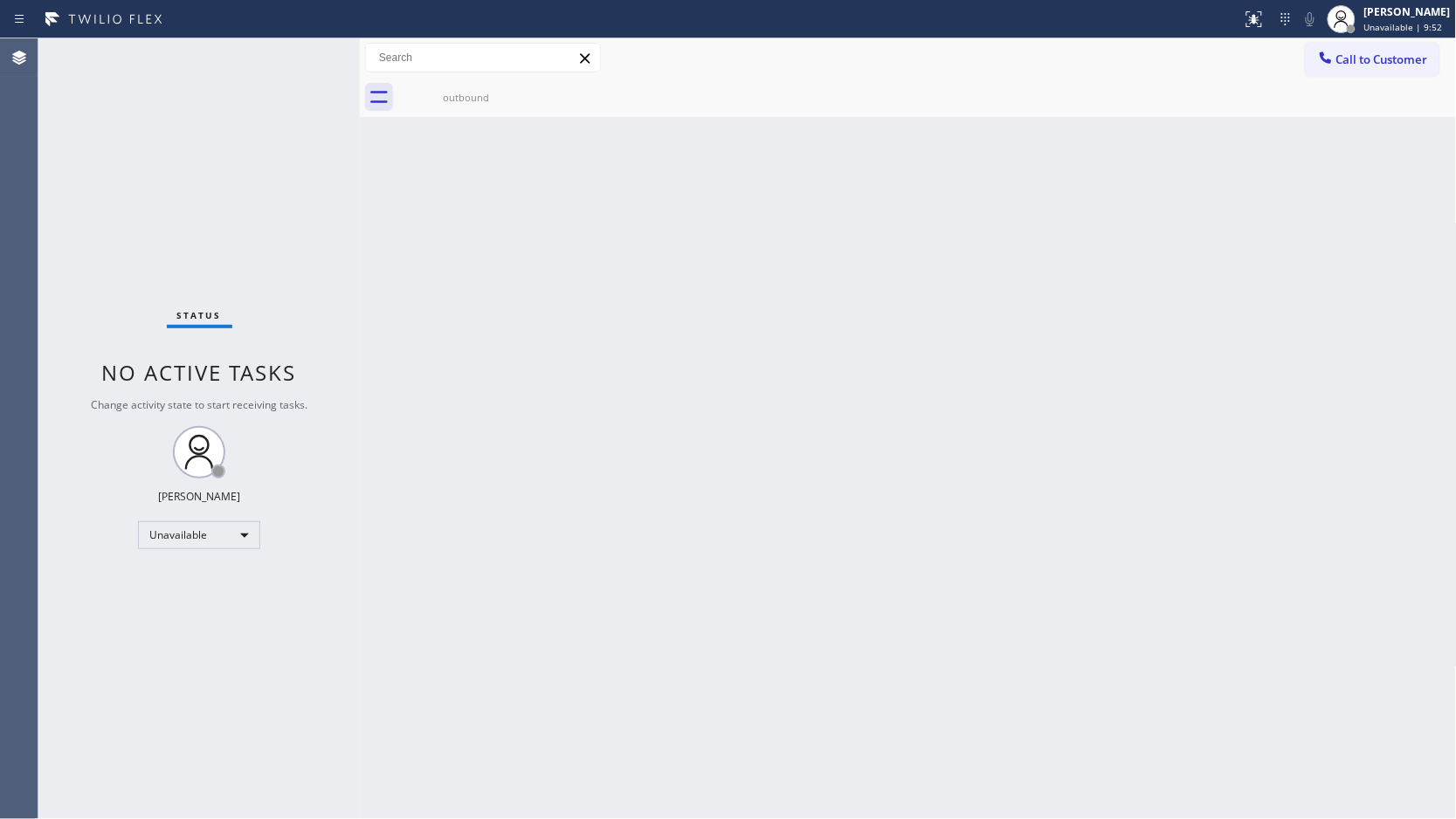 drag, startPoint x: 1367, startPoint y: 39, endPoint x: 1217, endPoint y: 162, distance: 193.98196 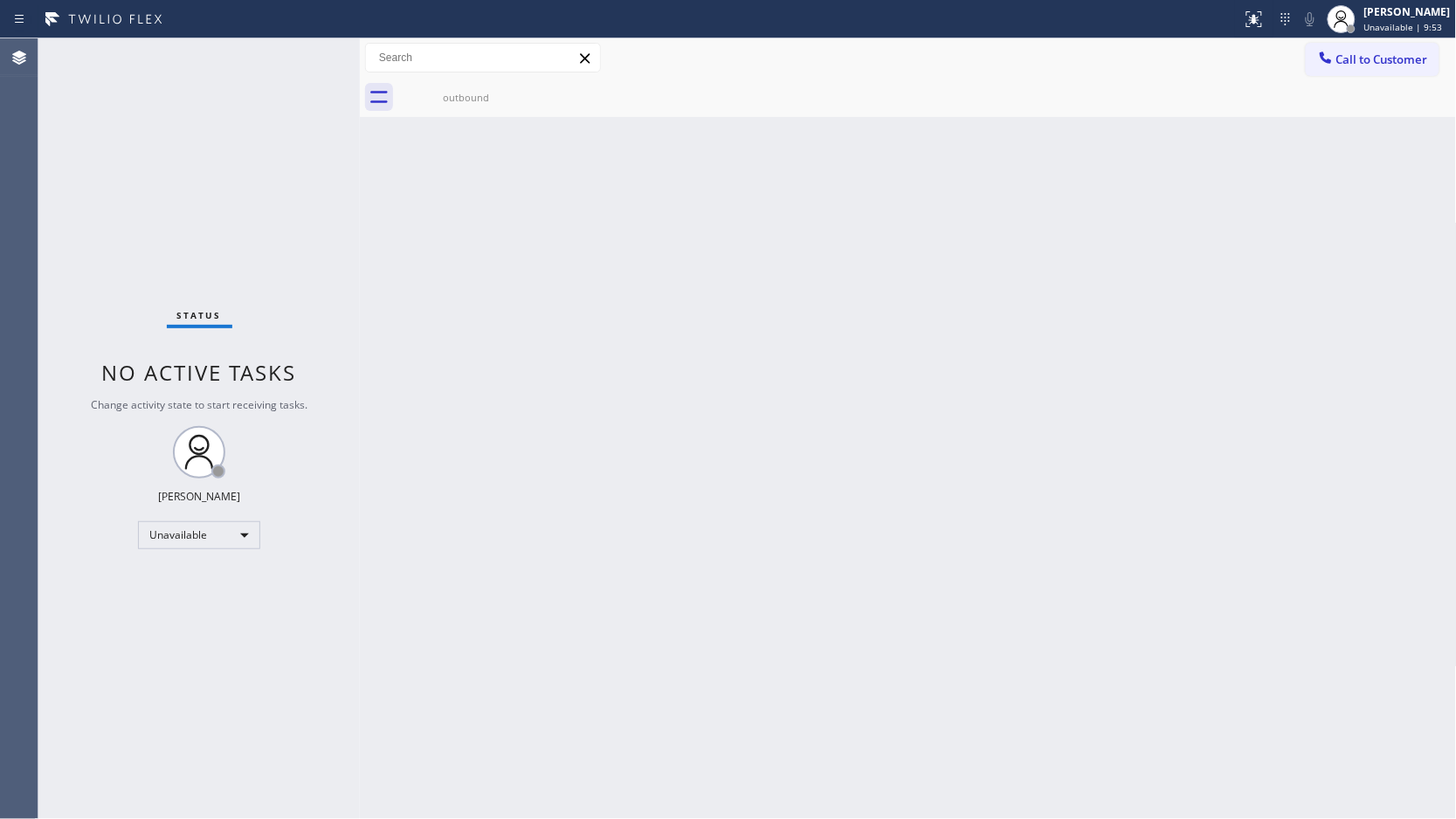 drag, startPoint x: 1372, startPoint y: 58, endPoint x: 1252, endPoint y: 101, distance: 127.47157 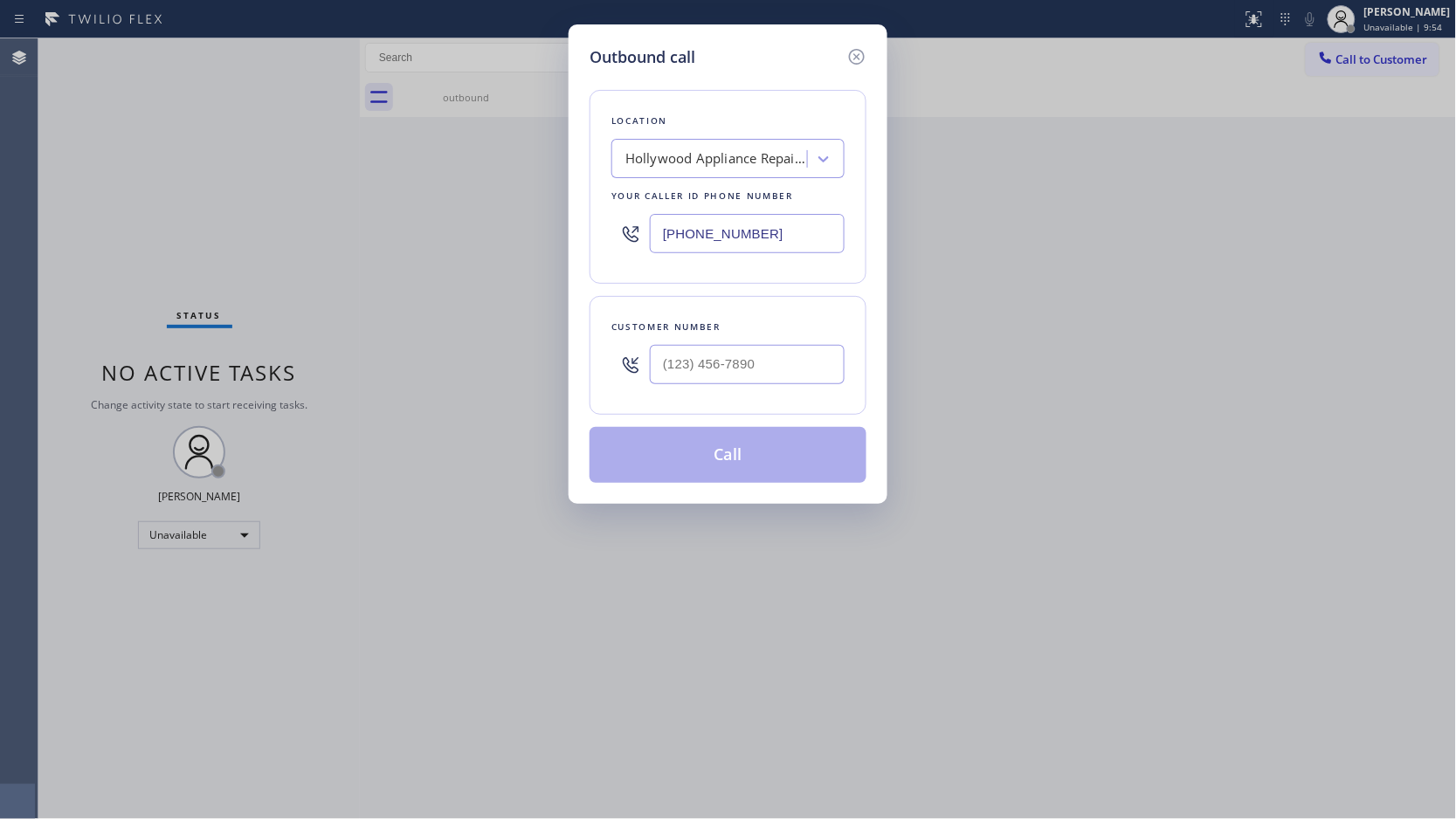 drag, startPoint x: 761, startPoint y: 231, endPoint x: 624, endPoint y: 213, distance: 138.17742 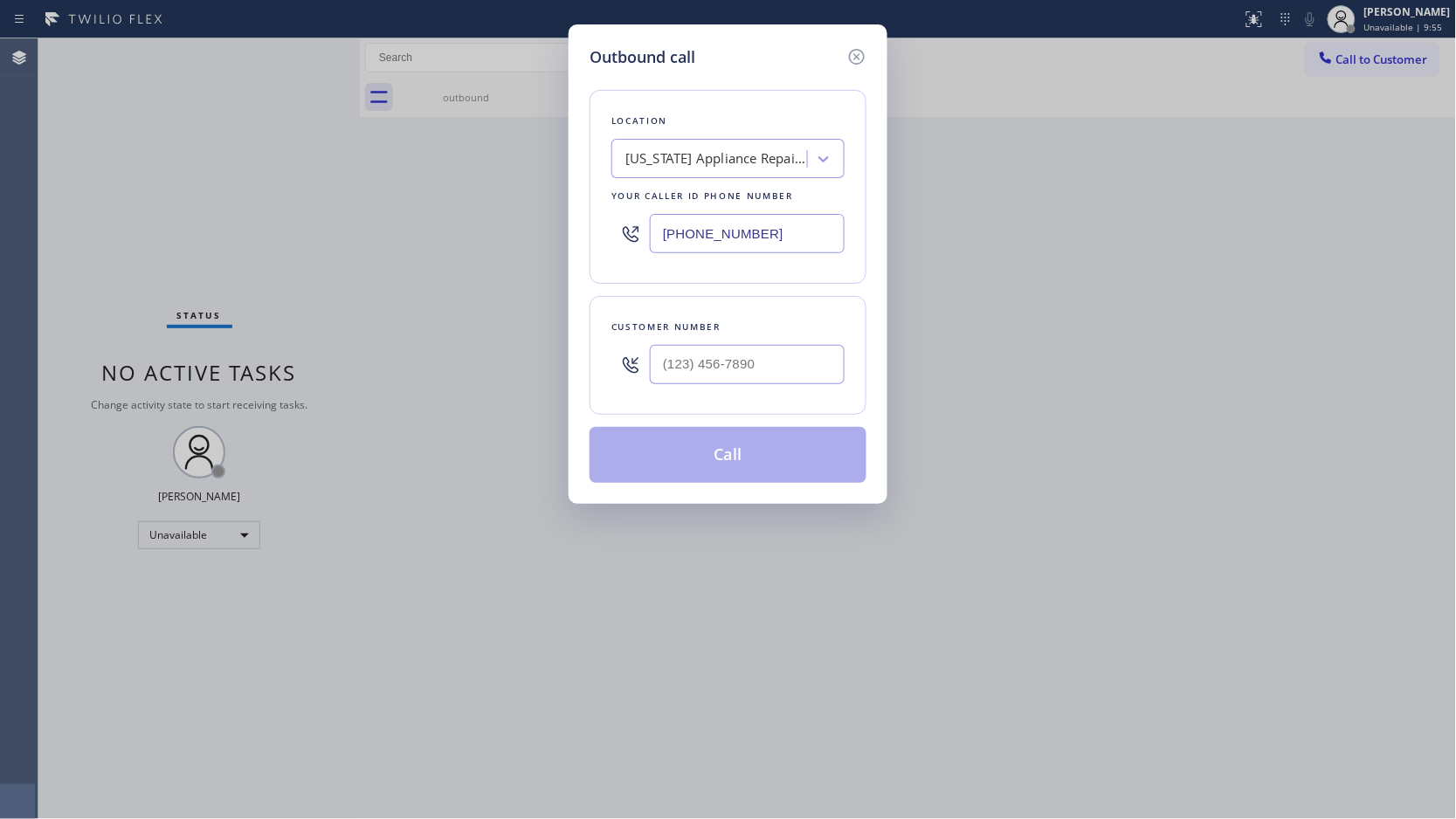 type on "[PHONE_NUMBER]" 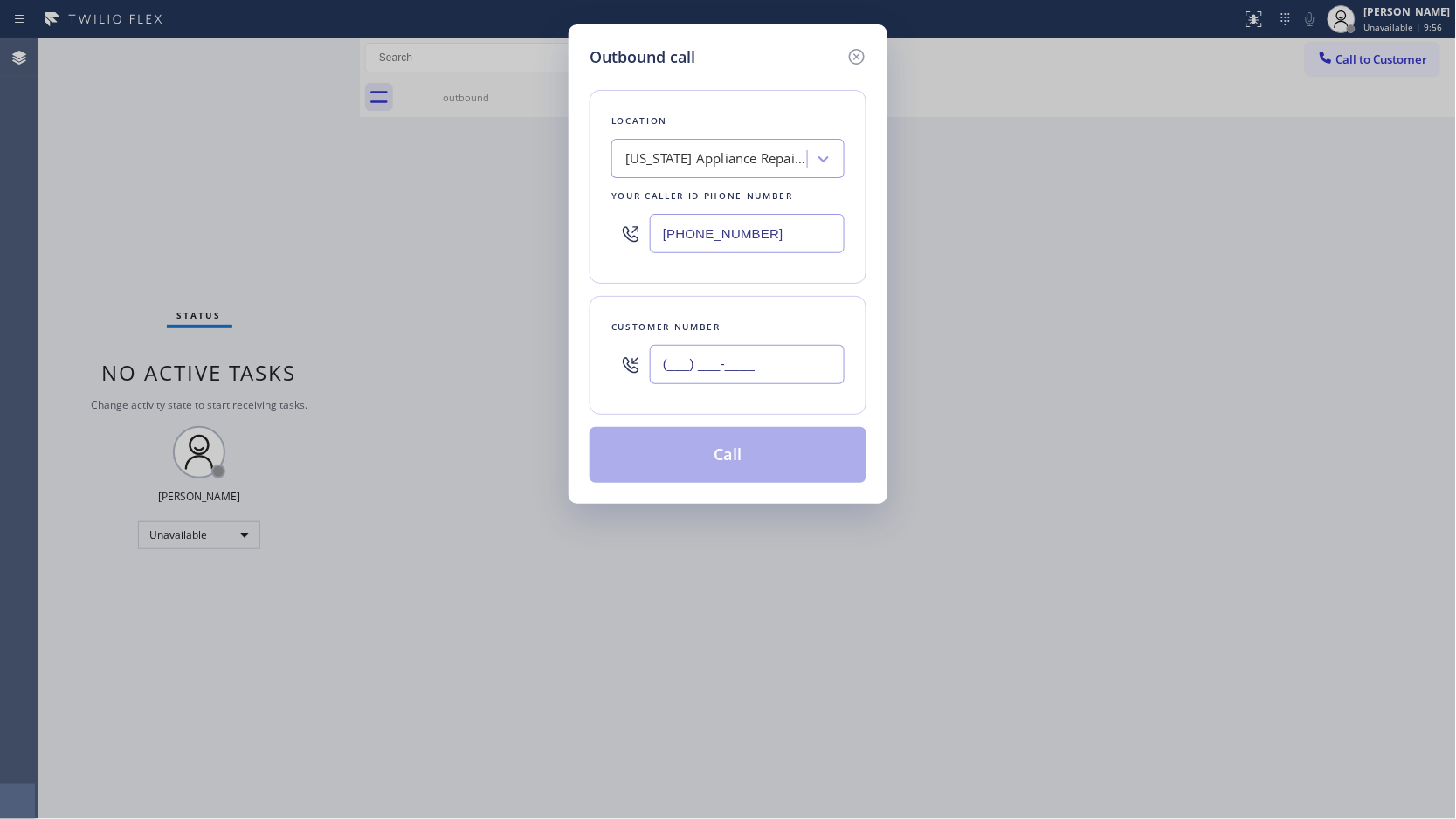 click on "(___) ___-____" at bounding box center (747, 364) 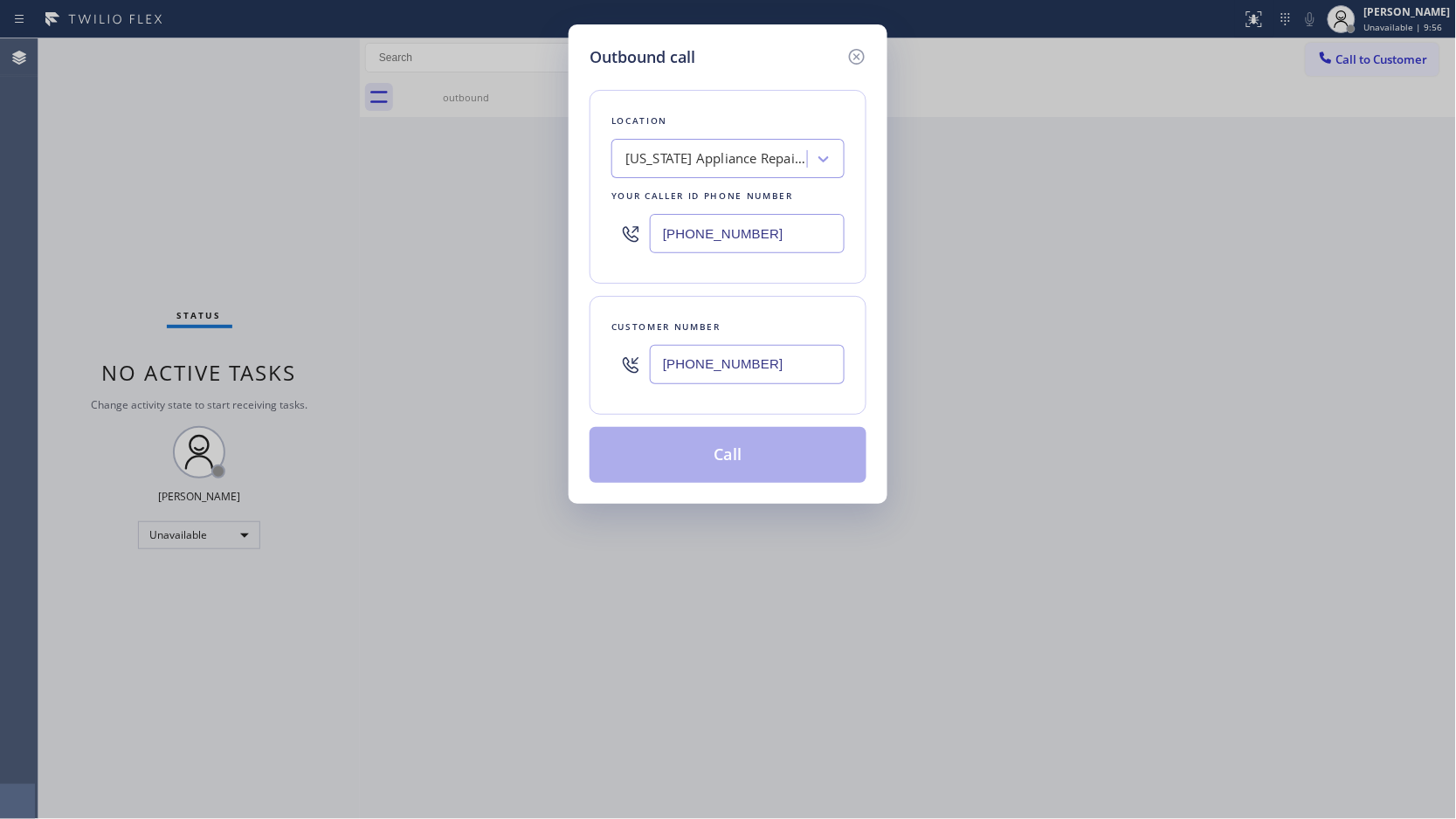 type on "[PHONE_NUMBER]" 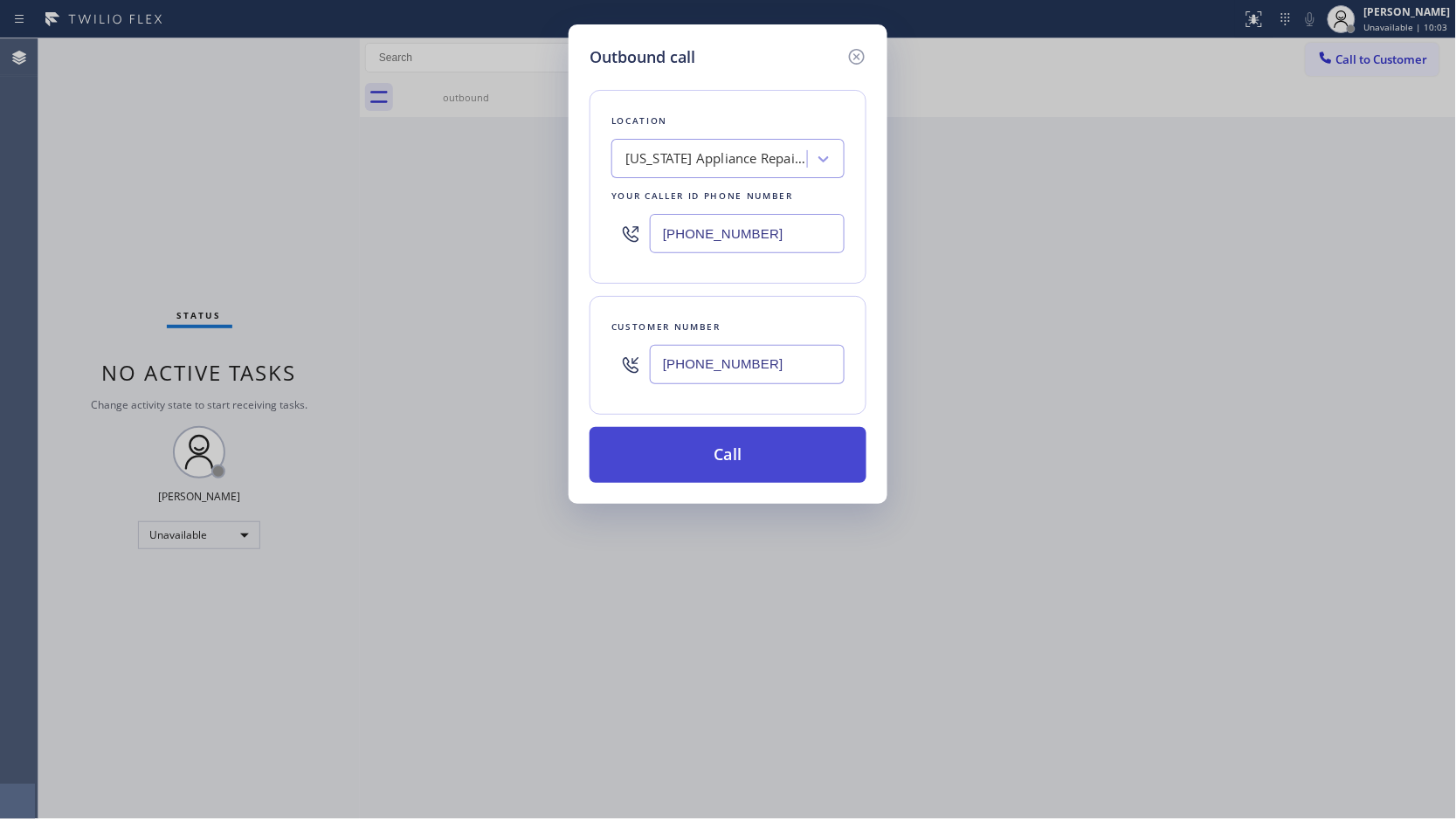 click on "Call" at bounding box center (728, 455) 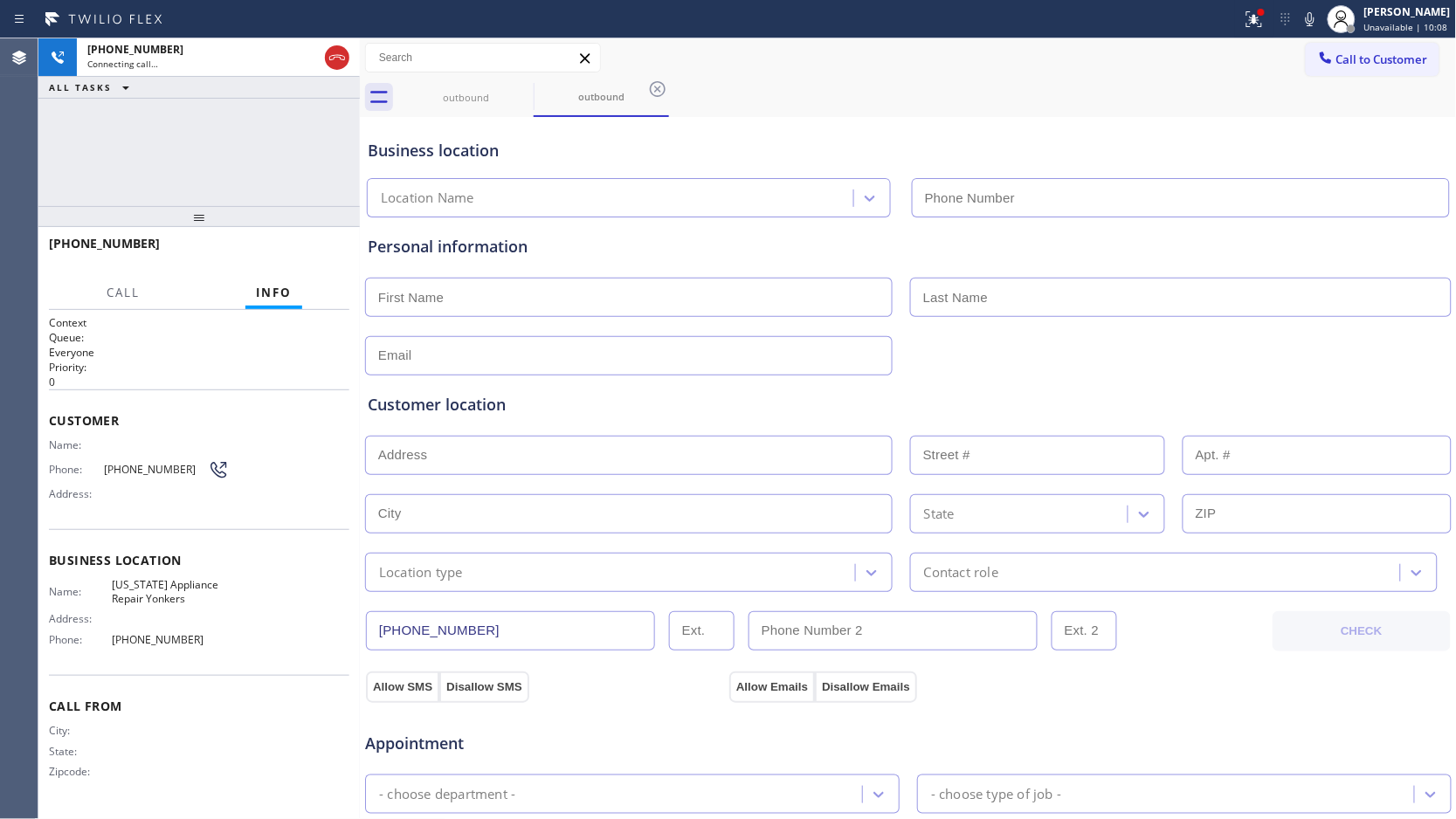 type on "[PHONE_NUMBER]" 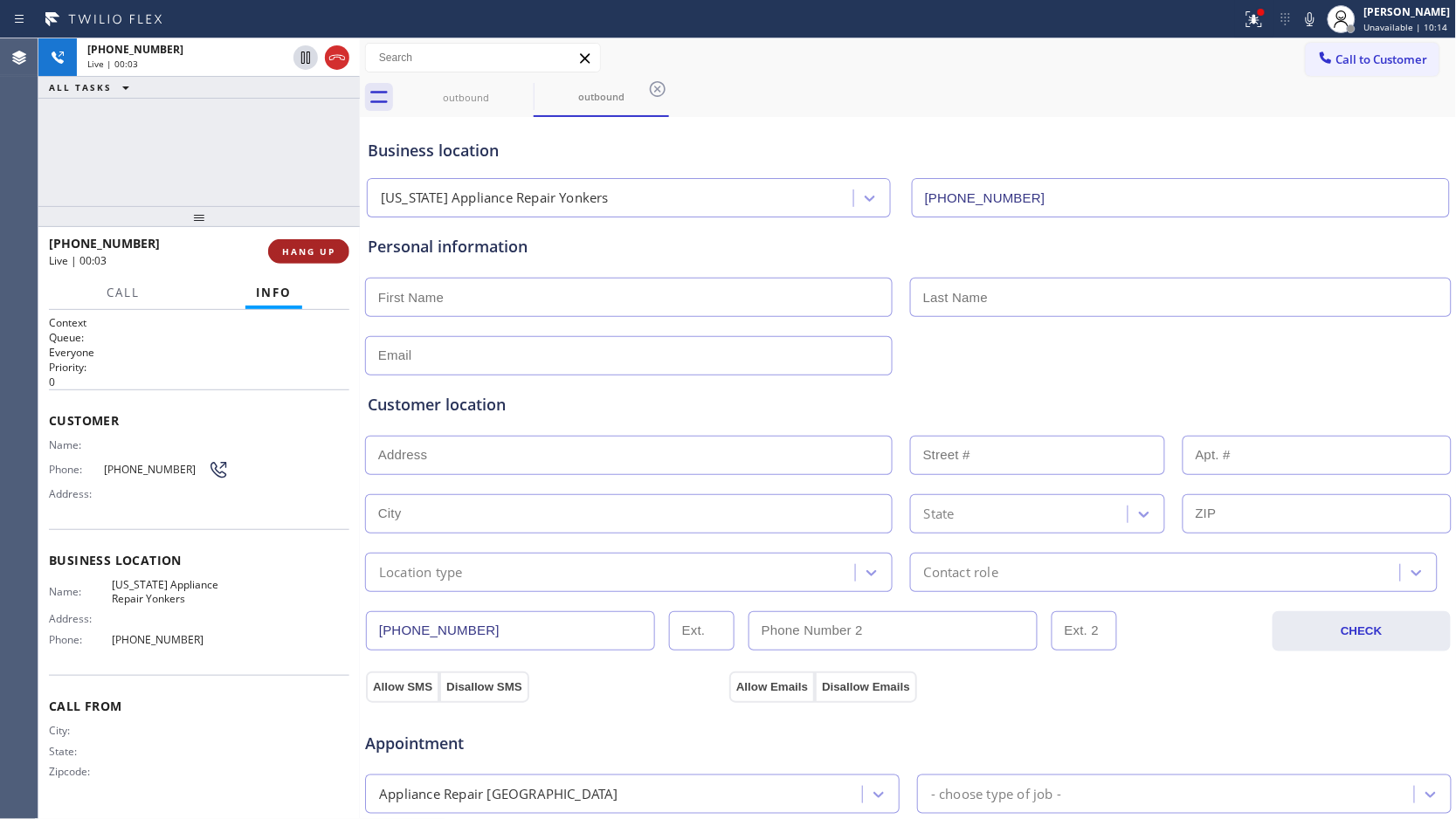 click on "HANG UP" at bounding box center [308, 251] 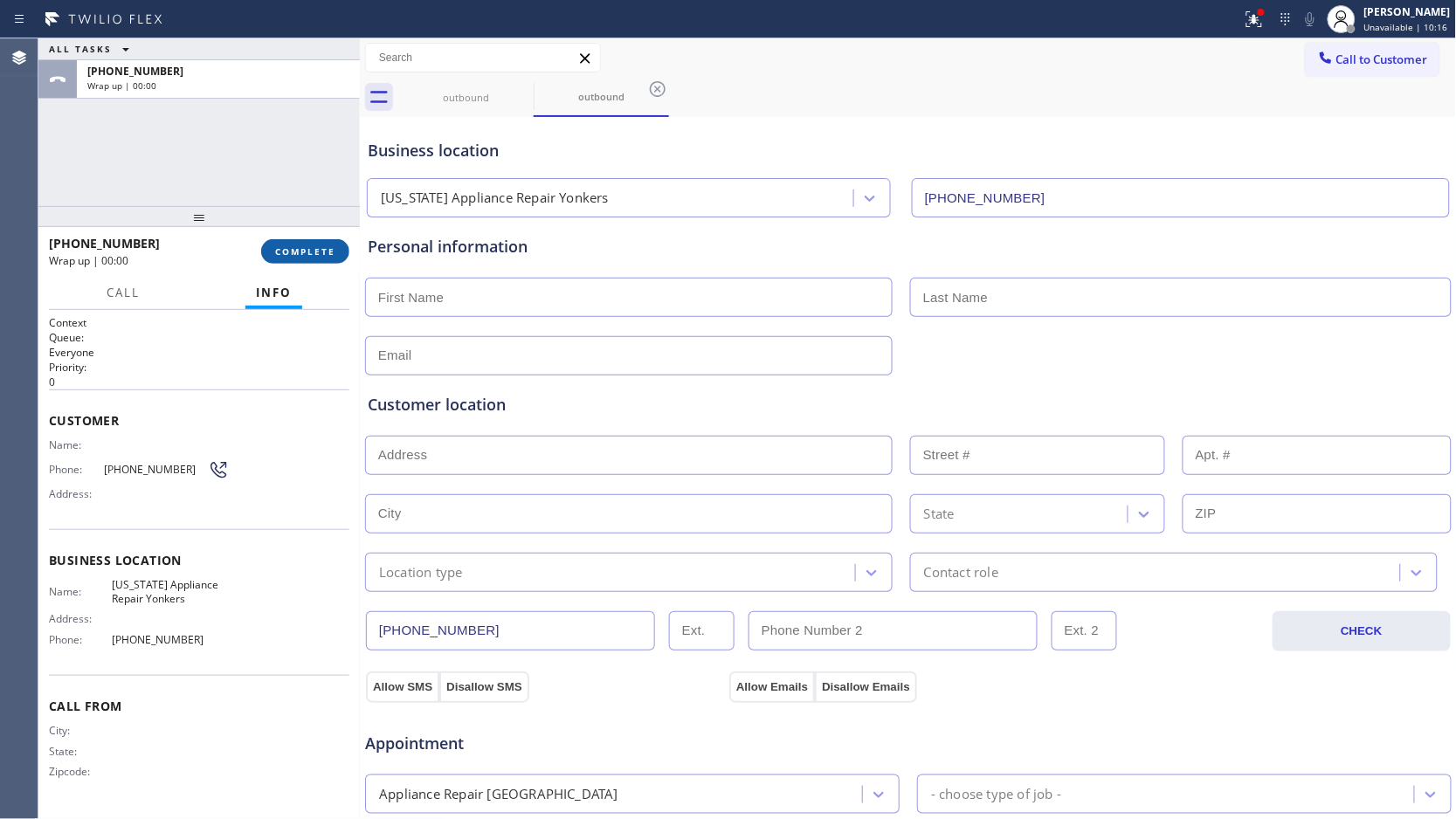 click on "COMPLETE" at bounding box center (305, 251) 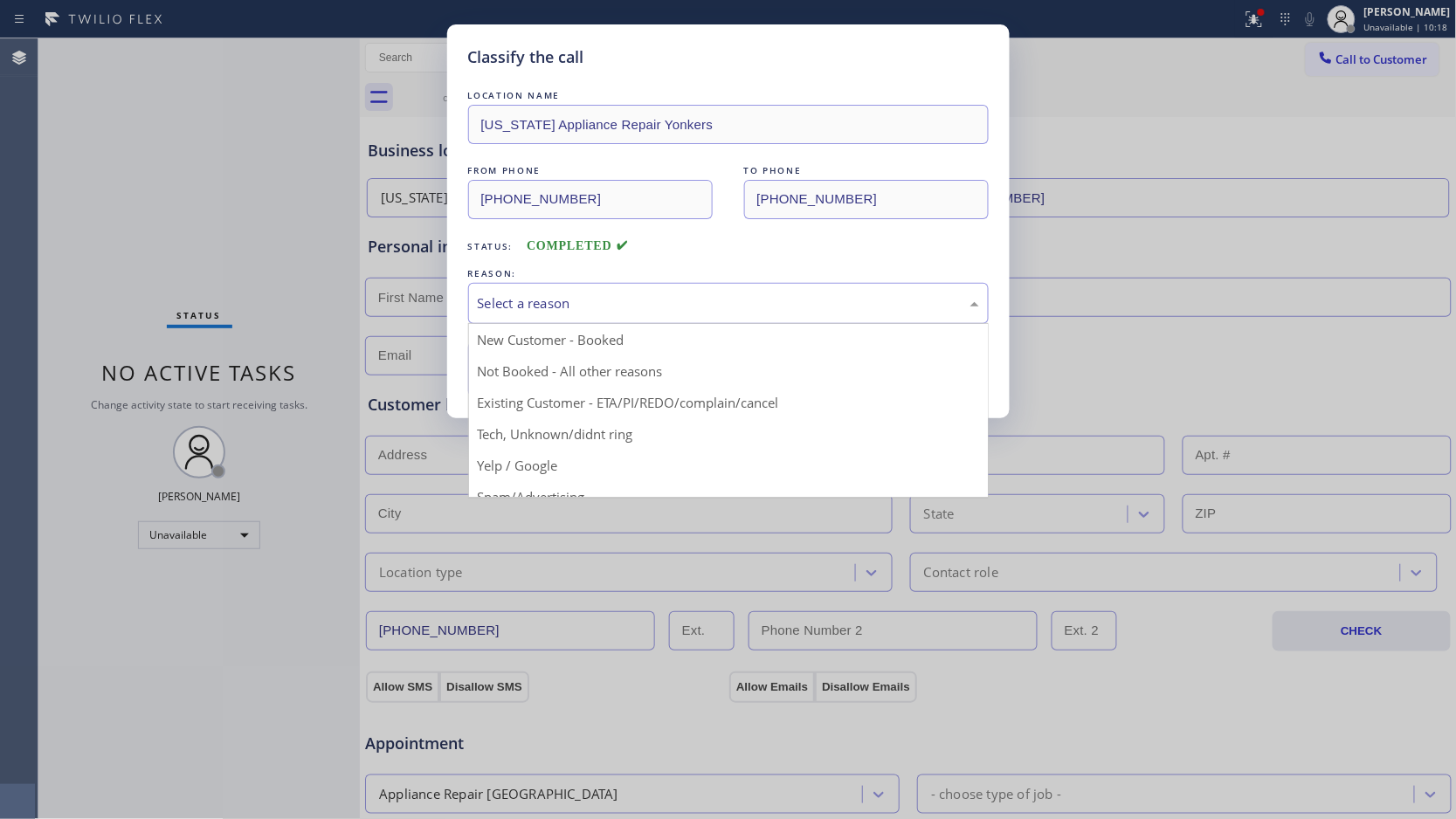 click on "Select a reason" at bounding box center [728, 303] 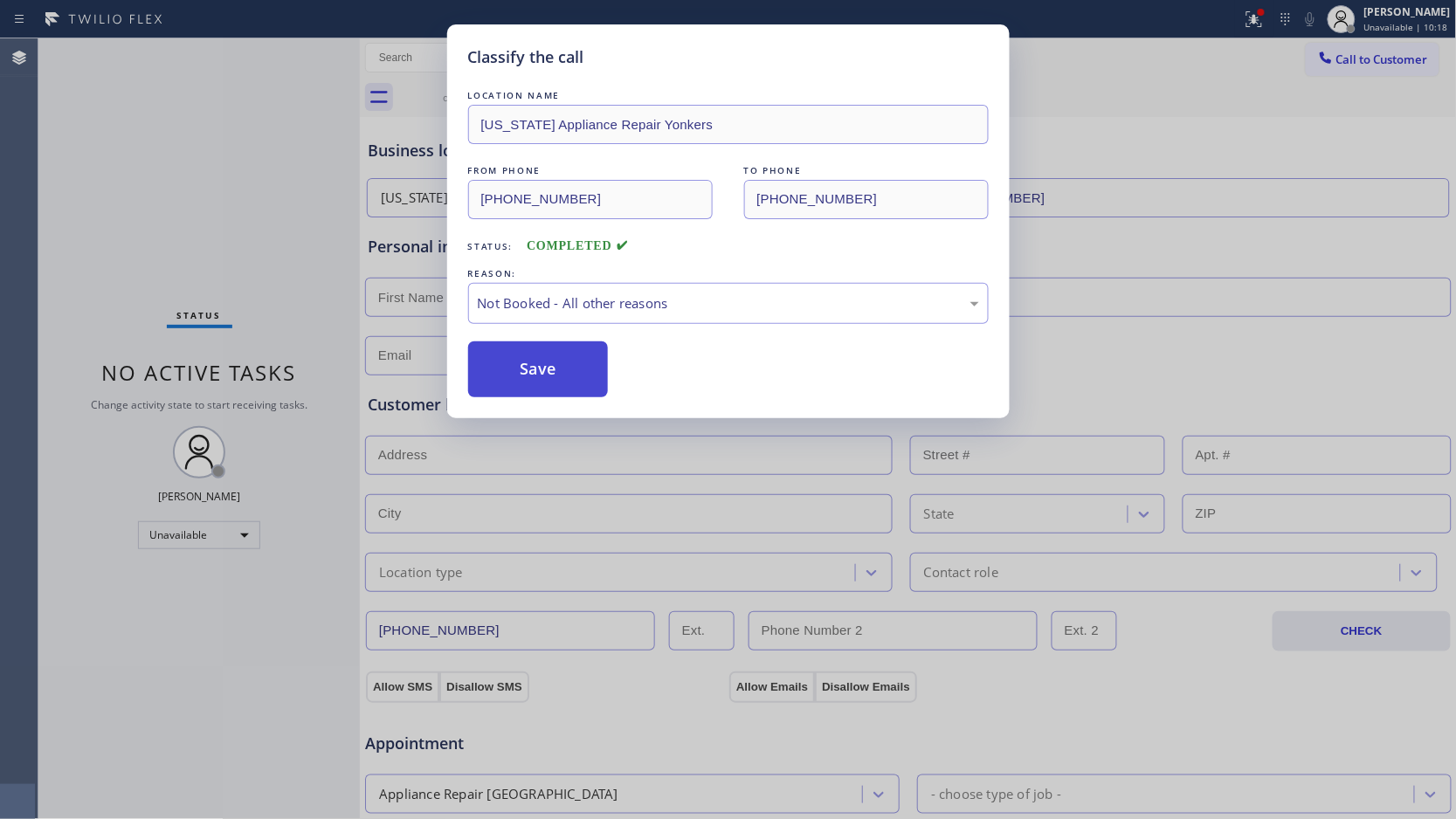 click on "Save" at bounding box center [538, 369] 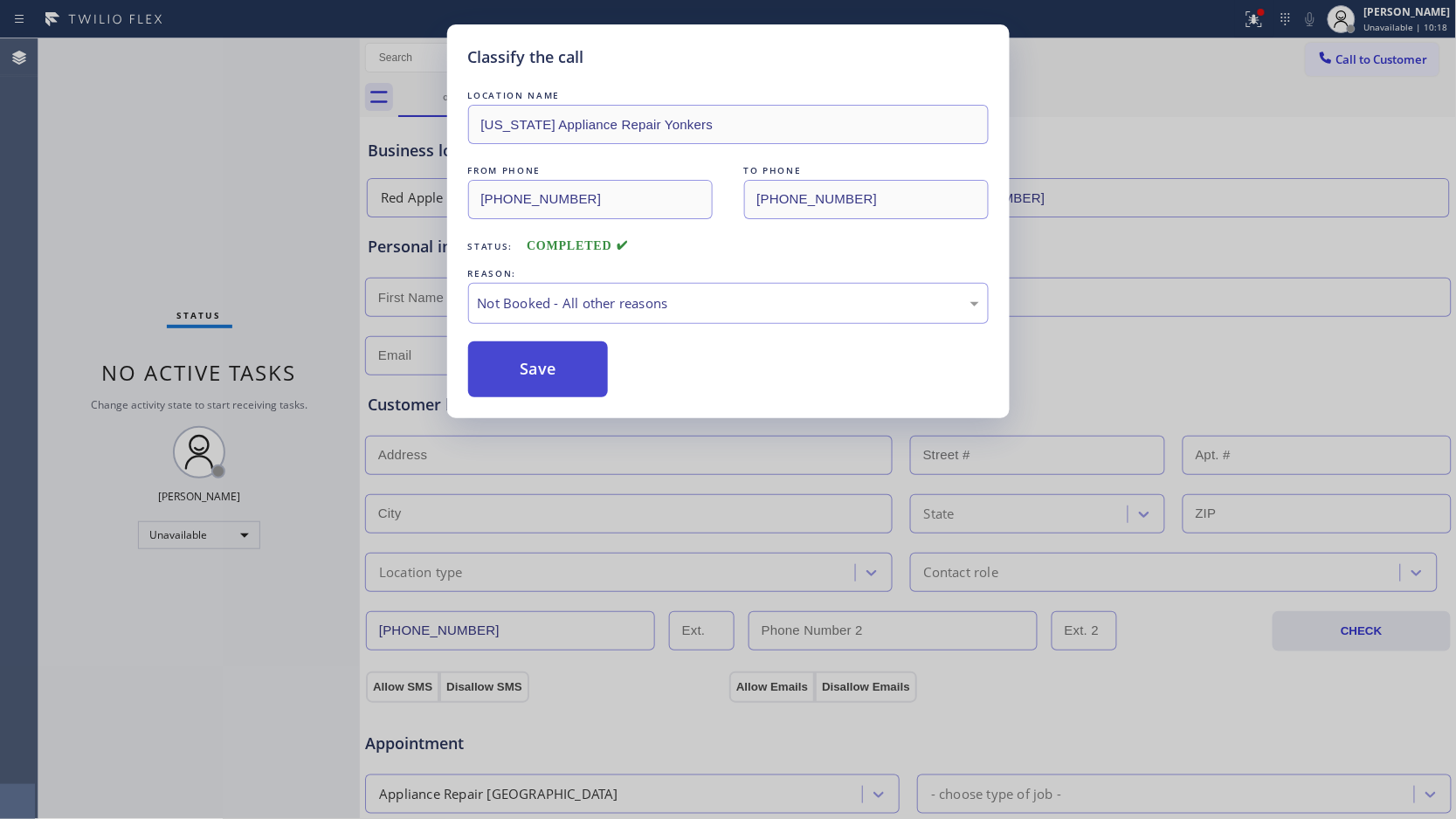click on "Save" at bounding box center (538, 369) 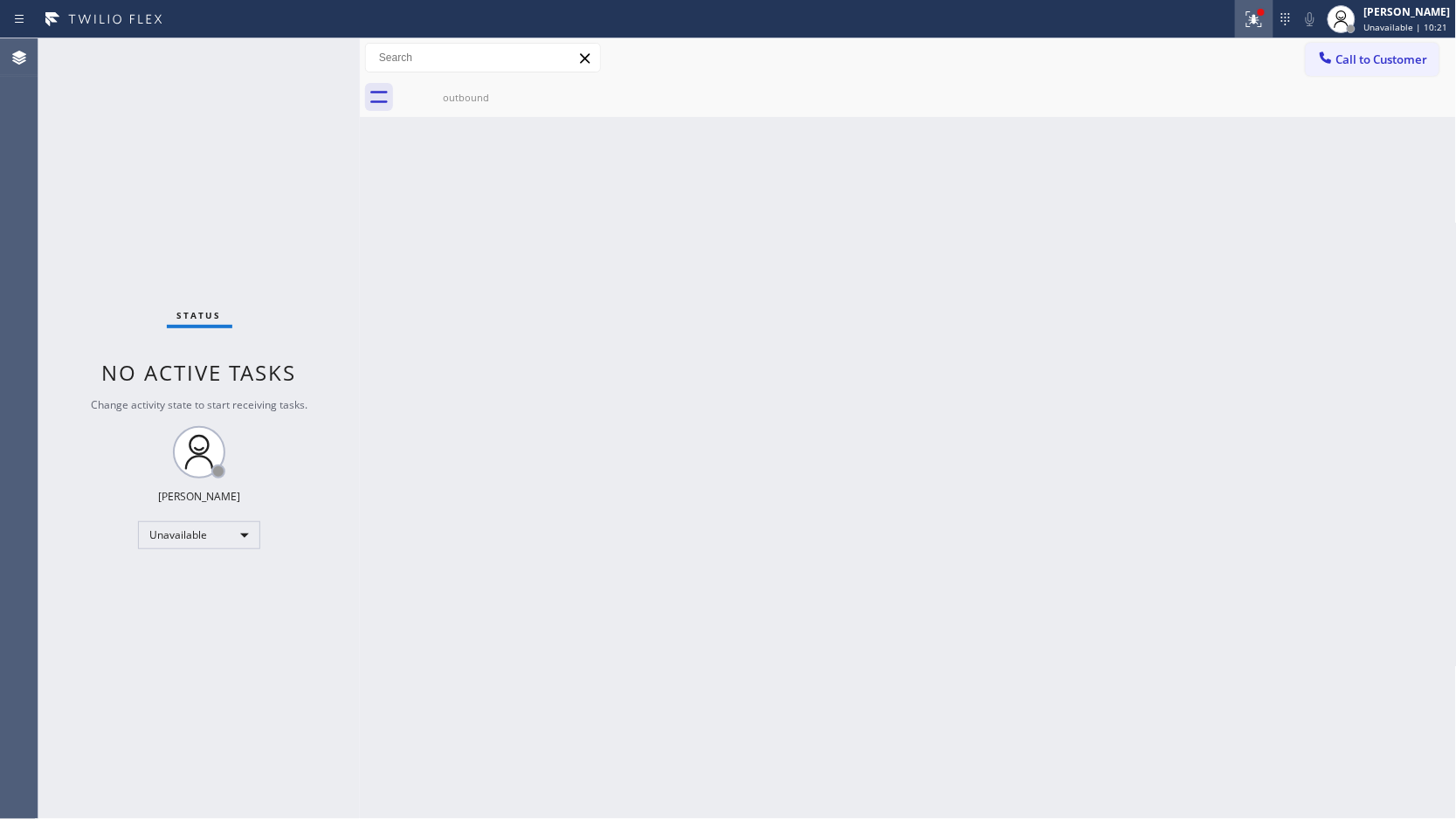 click at bounding box center [1254, 19] 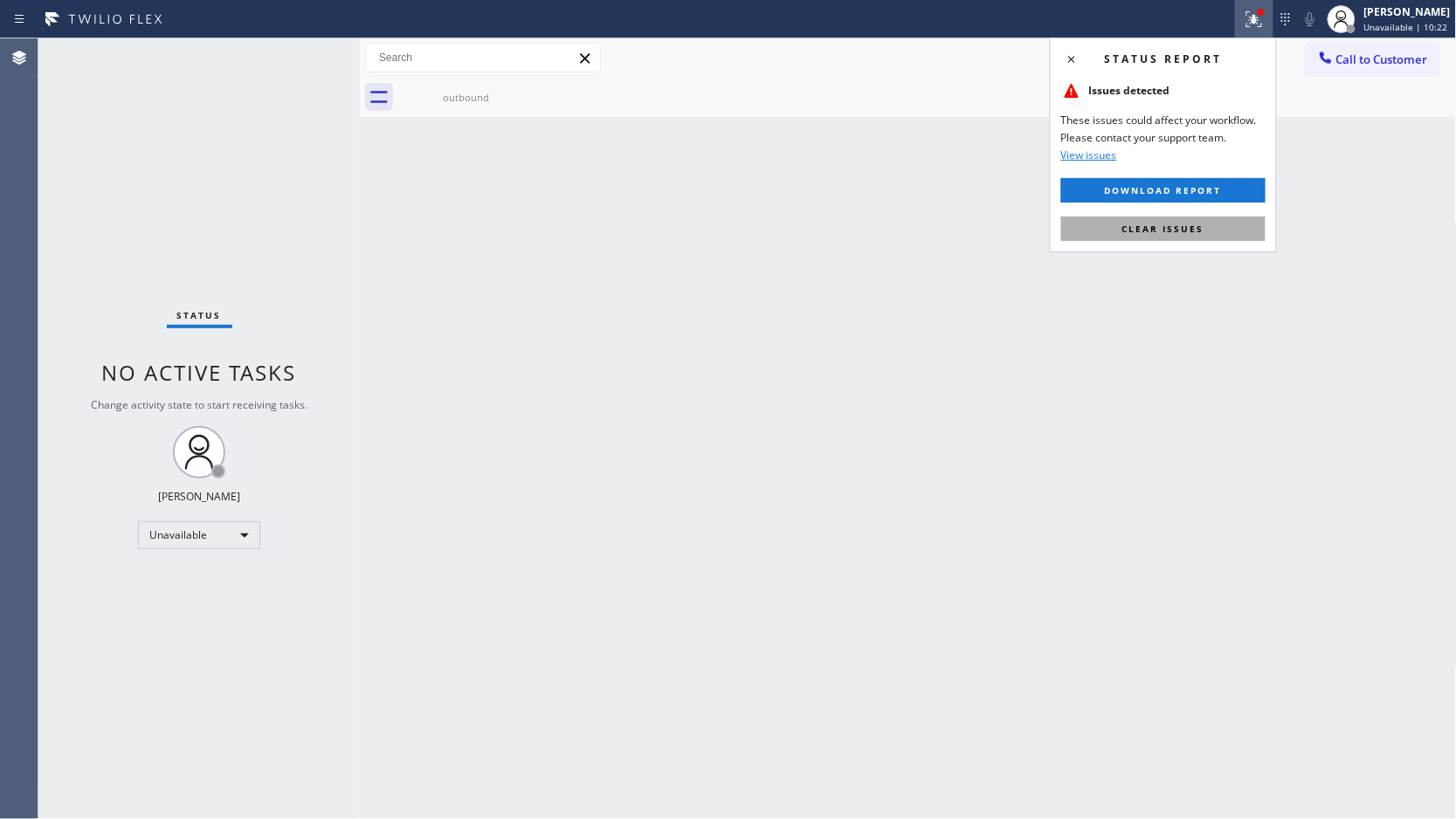 click on "Clear issues" at bounding box center (1163, 229) 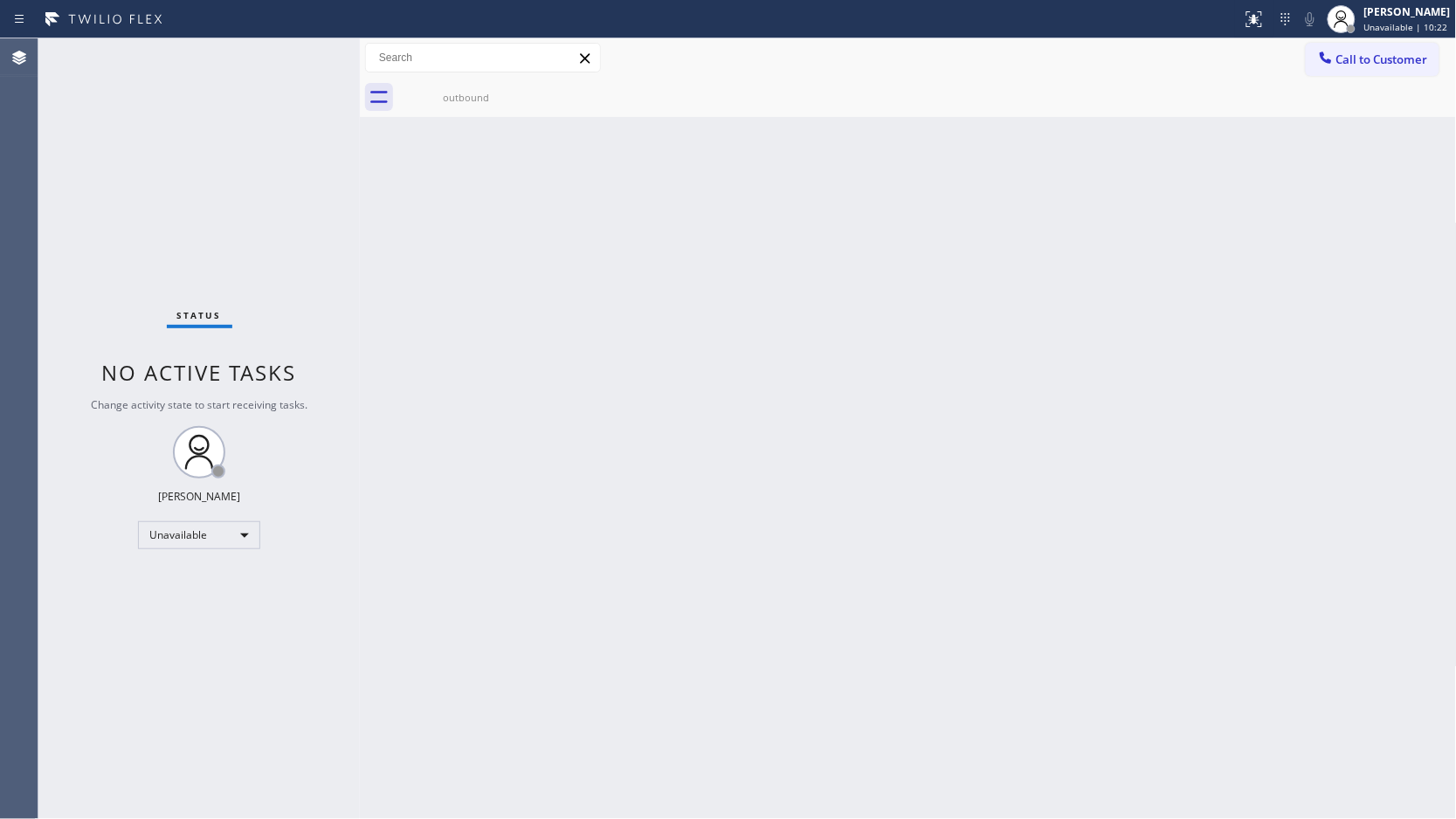 click on "Call to Customer" at bounding box center [1372, 59] 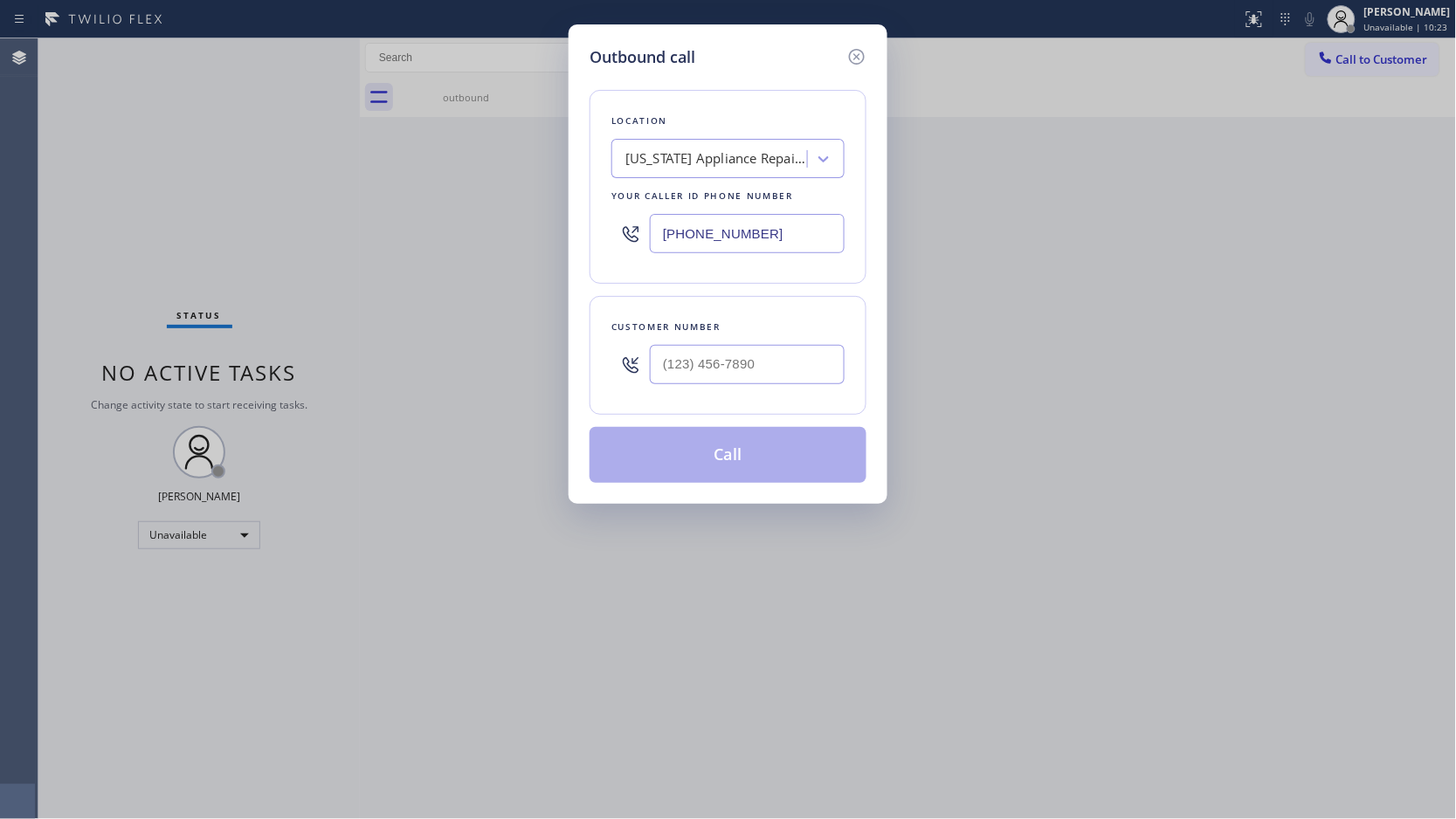 drag, startPoint x: 799, startPoint y: 237, endPoint x: 579, endPoint y: 229, distance: 220.14541 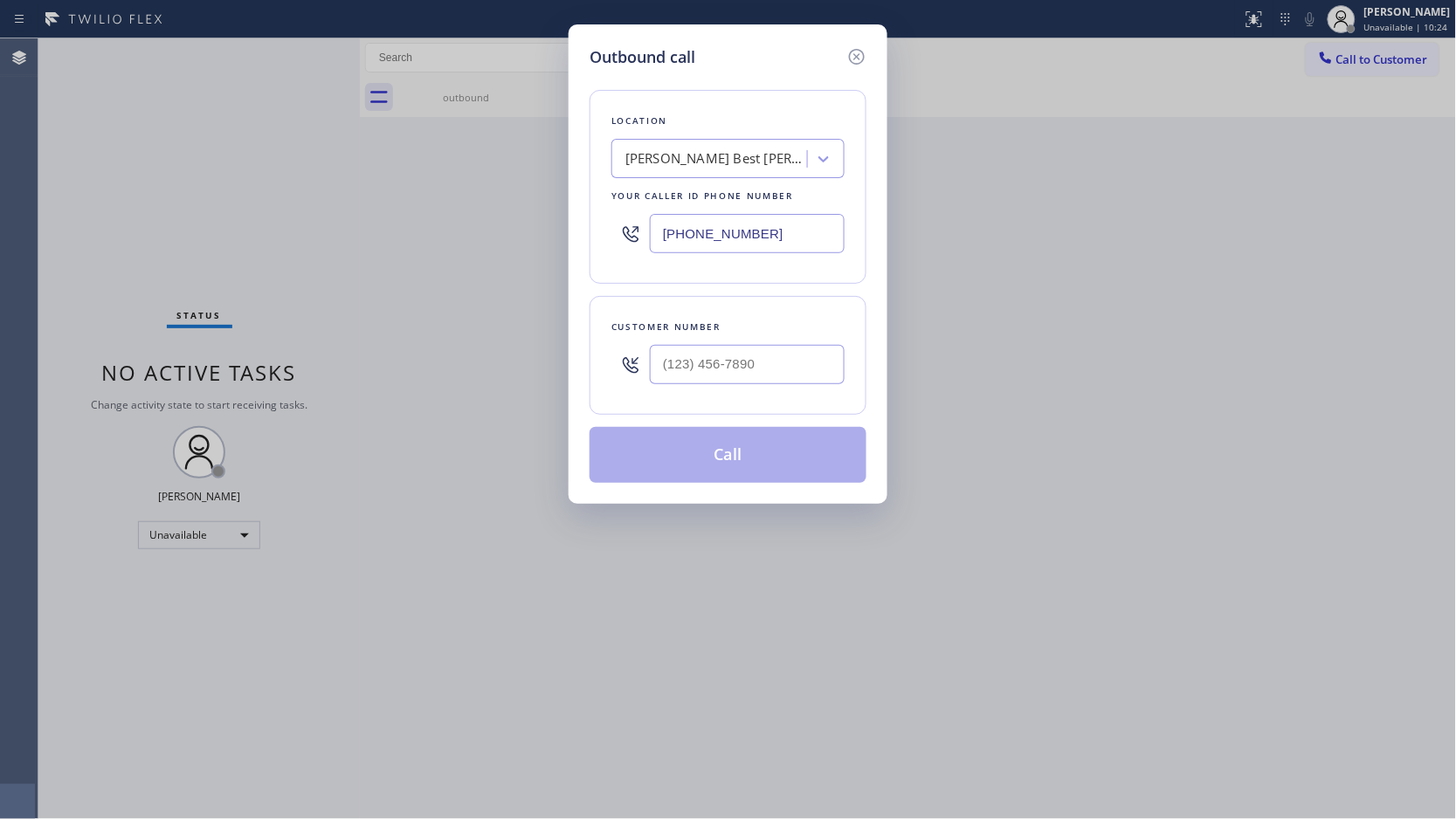 type on "[PHONE_NUMBER]" 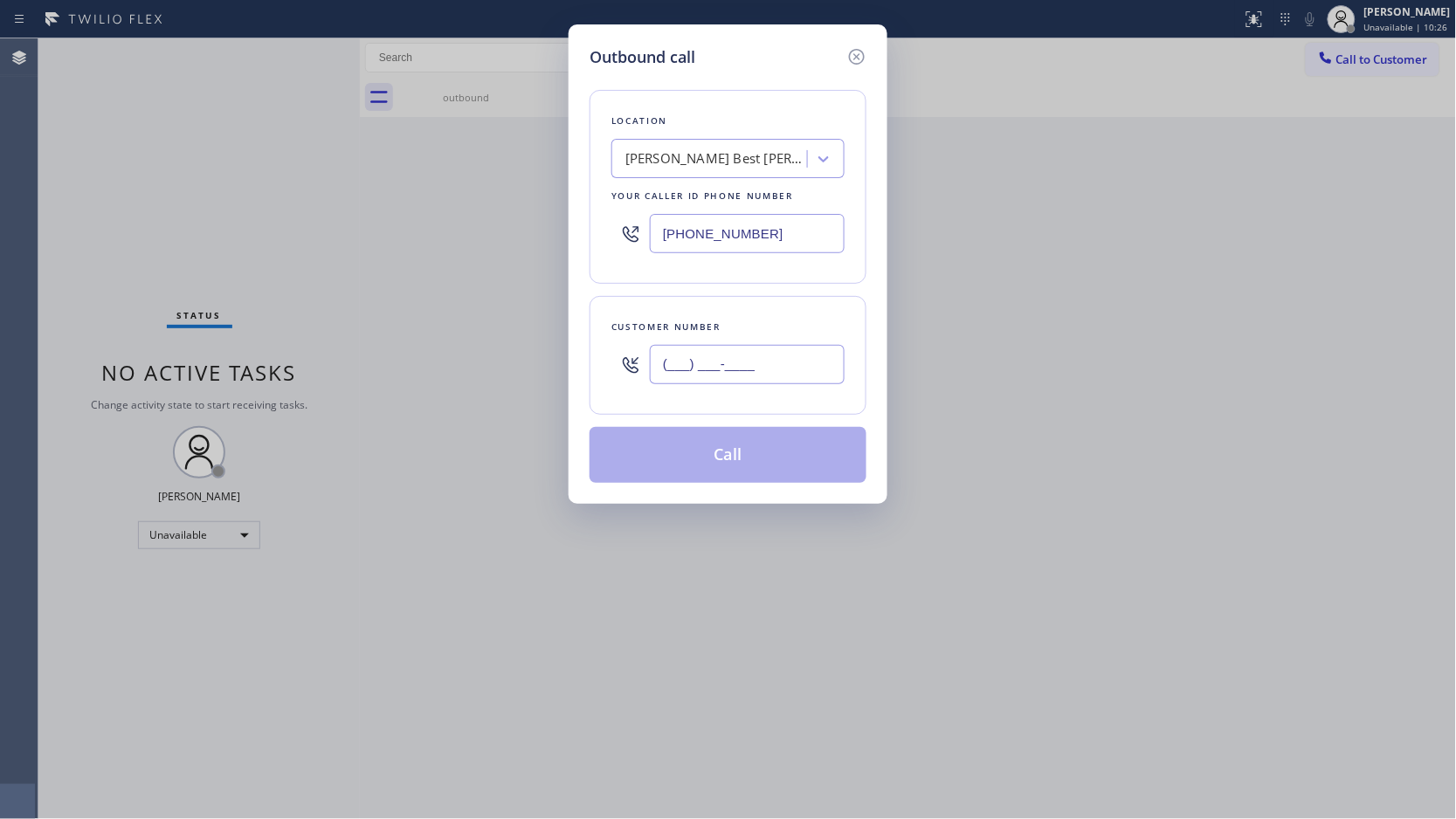 click on "(___) ___-____" at bounding box center [747, 364] 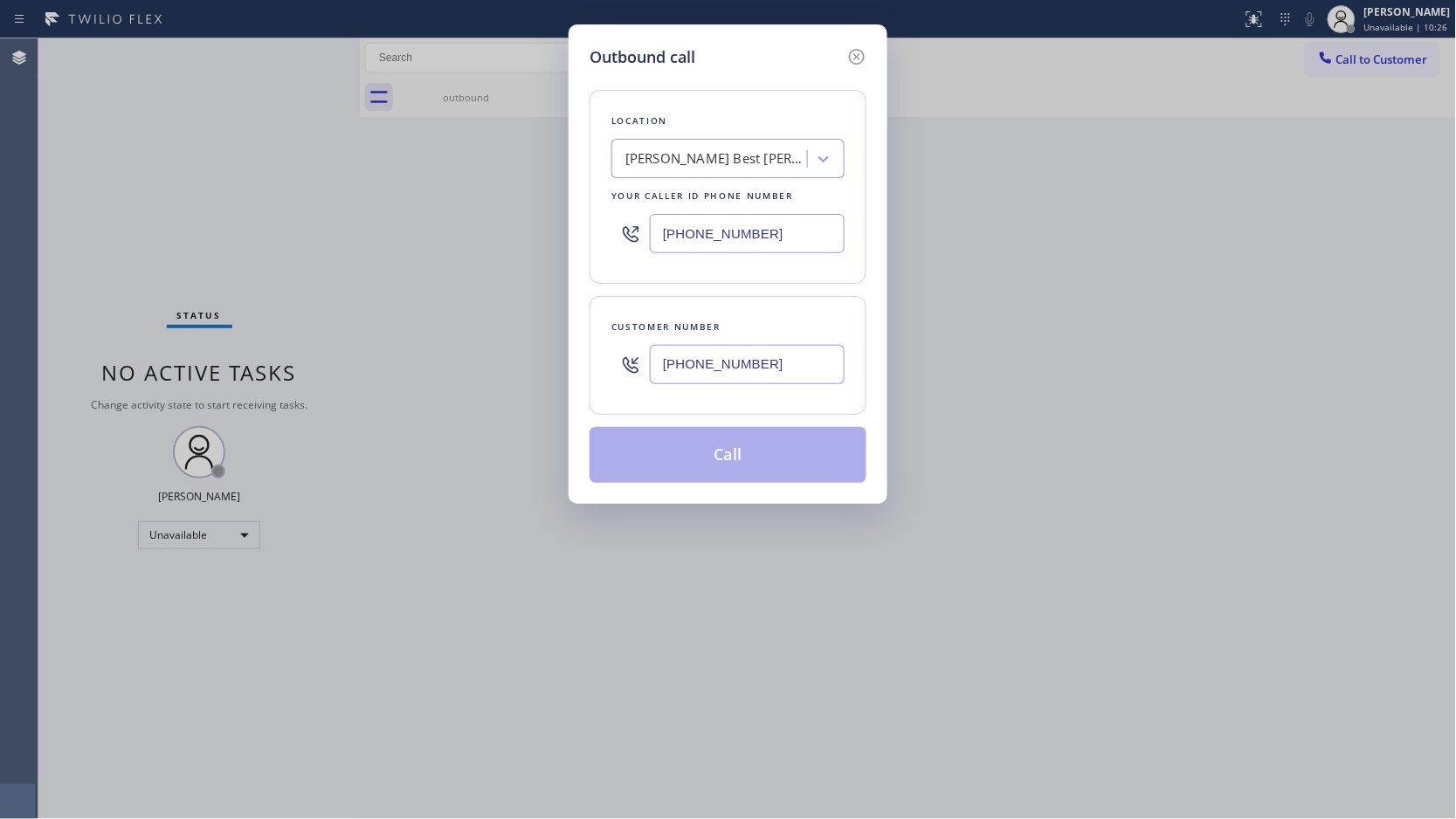 type on "[PHONE_NUMBER]" 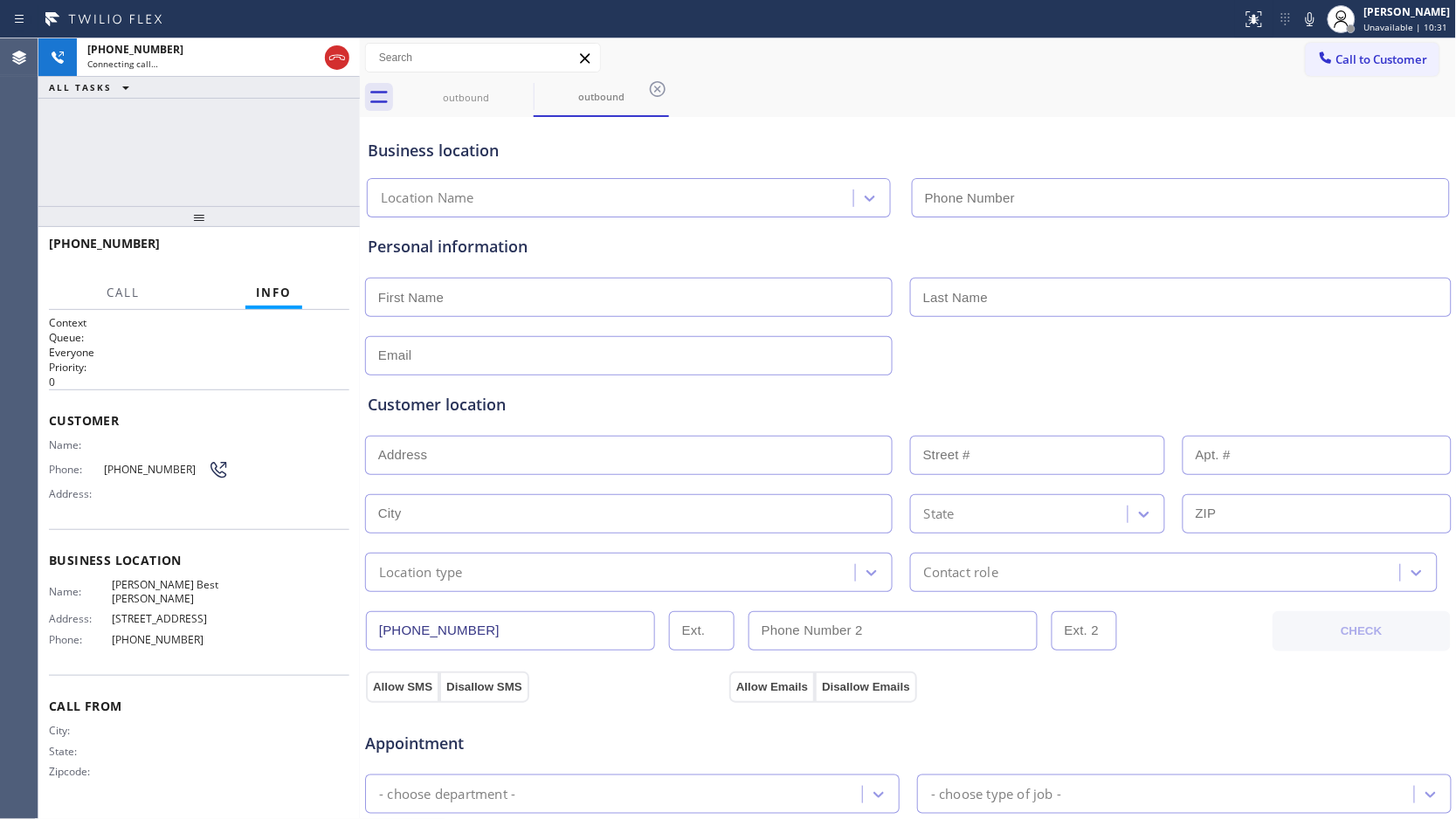 type on "[PHONE_NUMBER]" 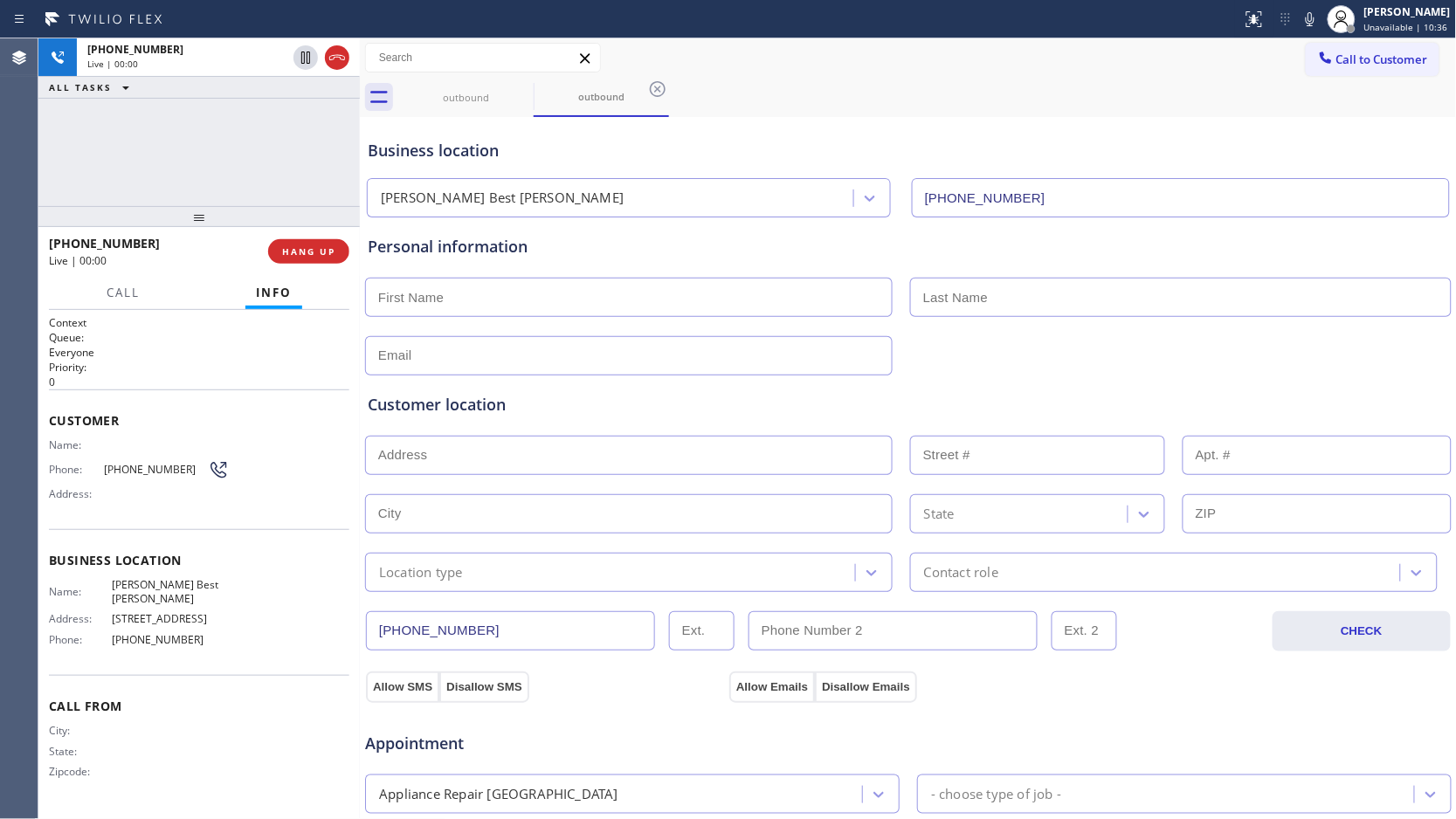 drag, startPoint x: 854, startPoint y: 107, endPoint x: 863, endPoint y: 107, distance: 9 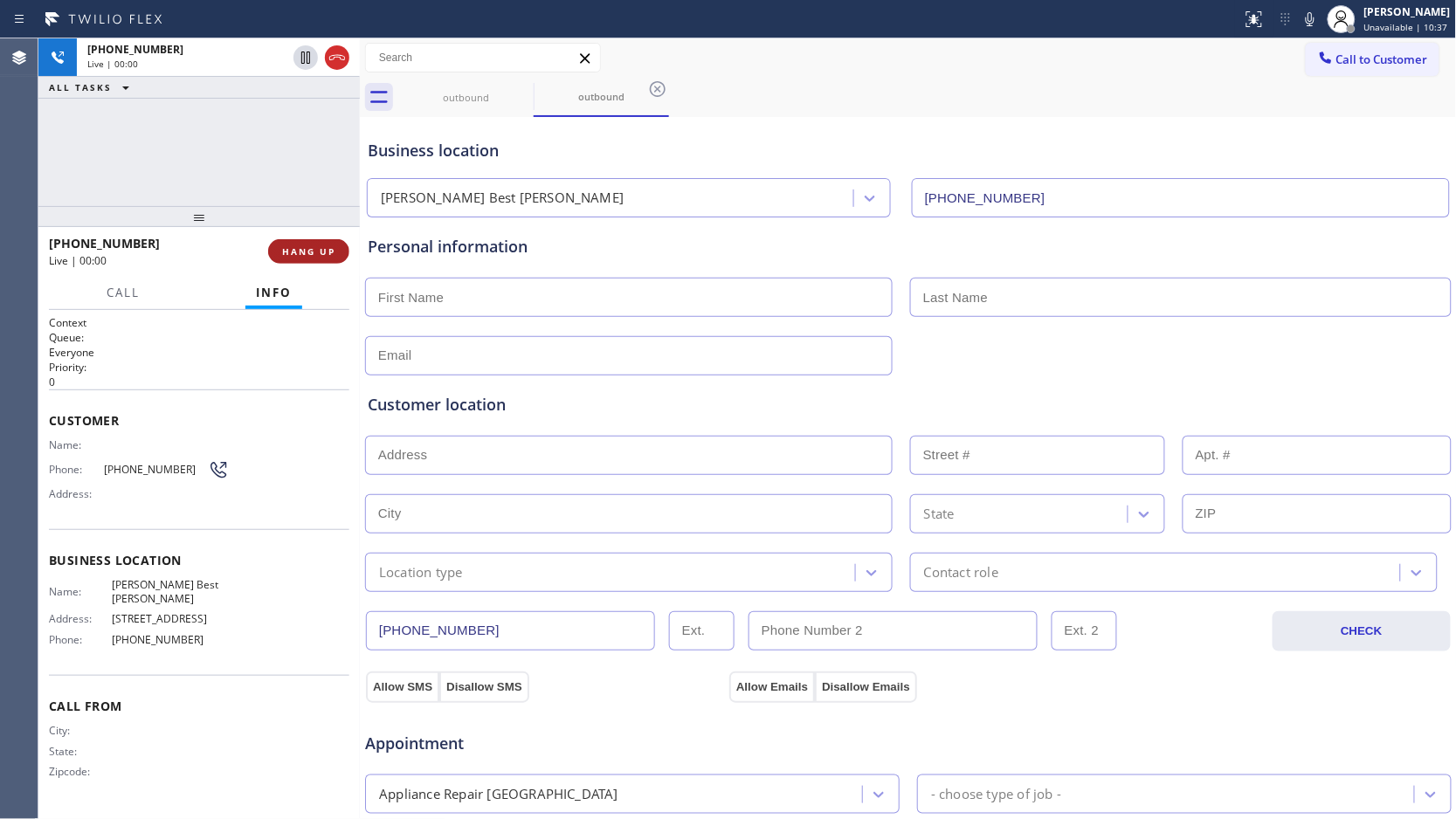 click on "HANG UP" at bounding box center (308, 251) 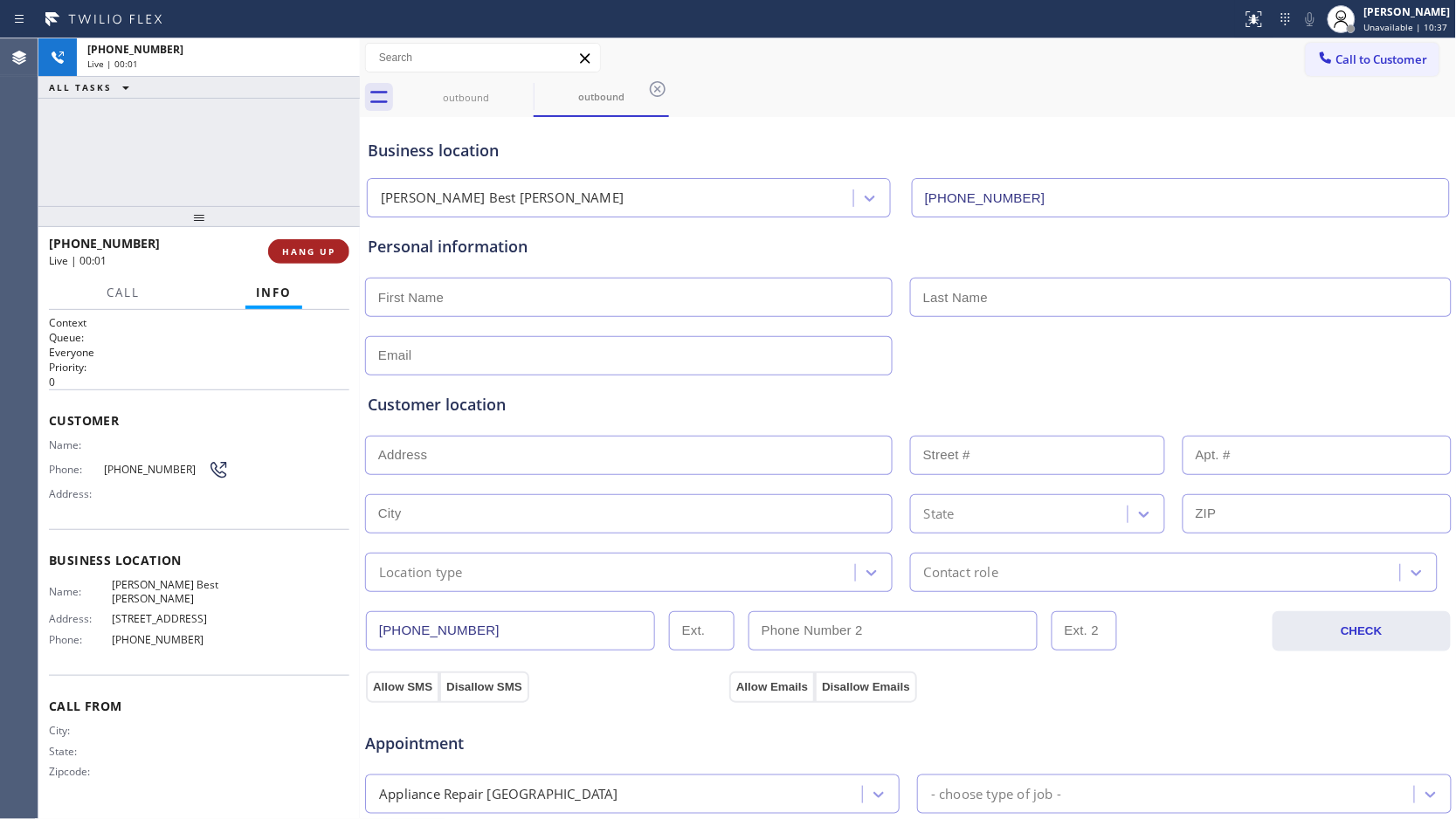 click on "HANG UP" at bounding box center (308, 251) 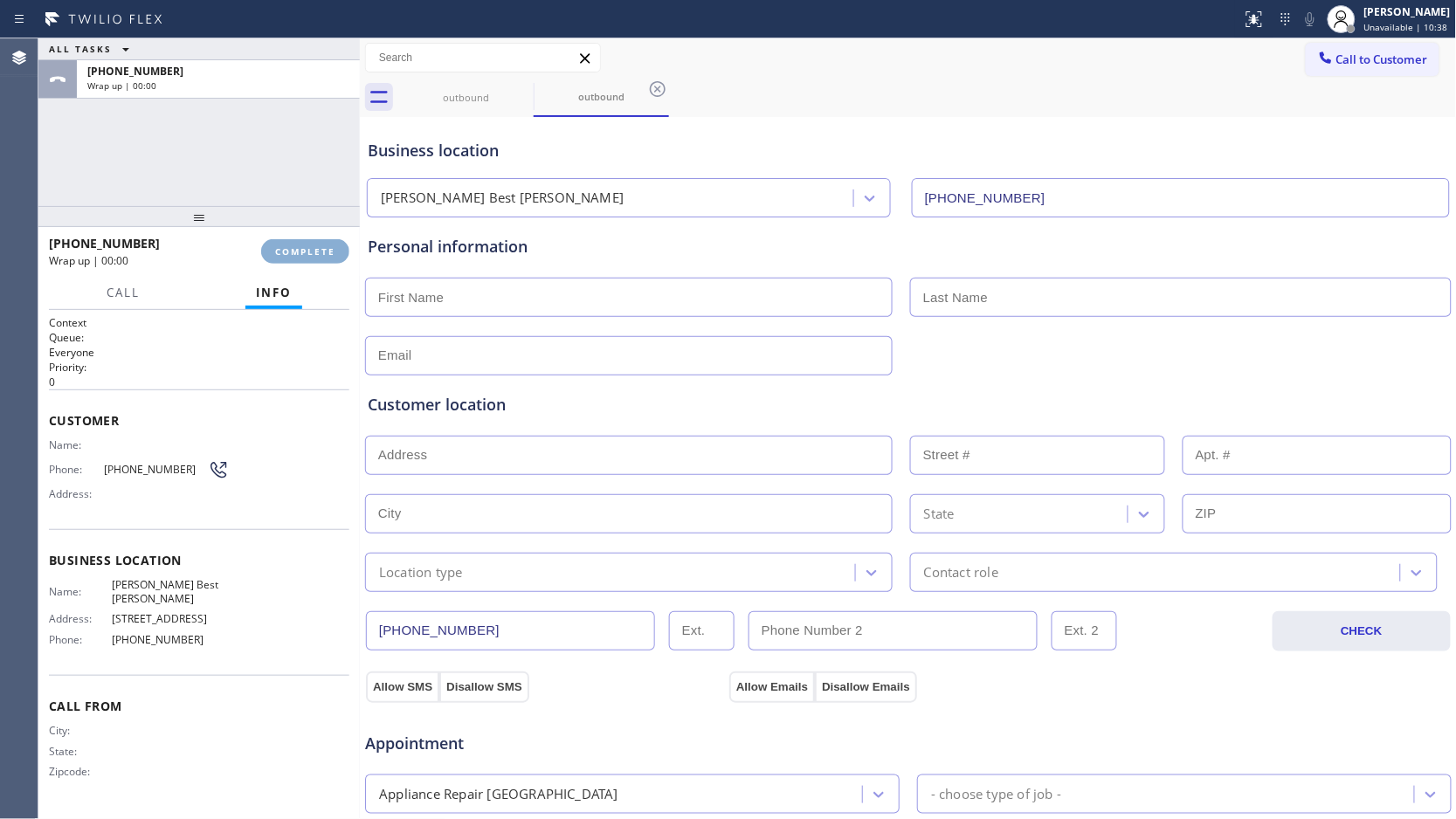 click on "COMPLETE" at bounding box center [305, 251] 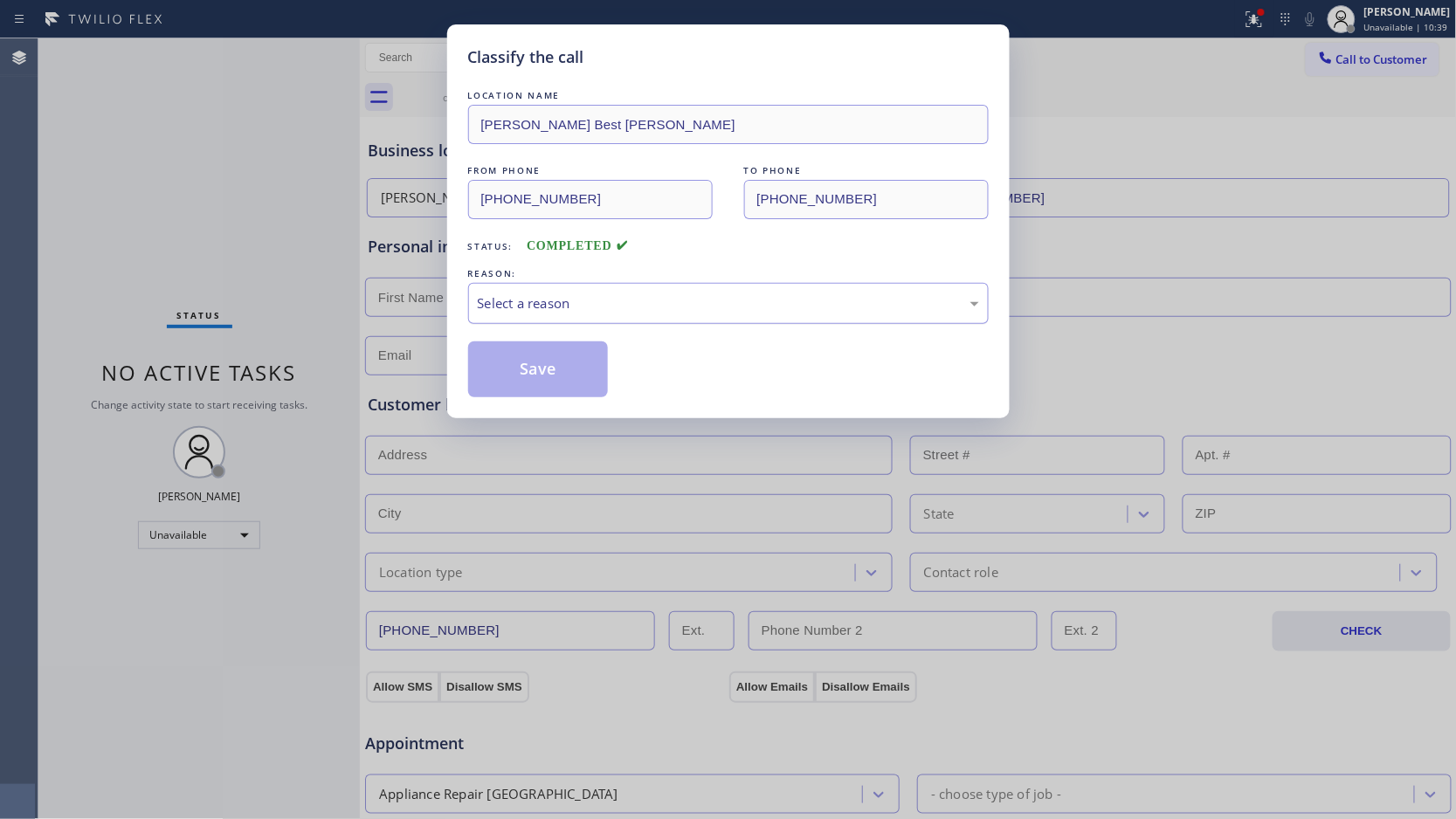 click on "Select a reason" at bounding box center [728, 303] 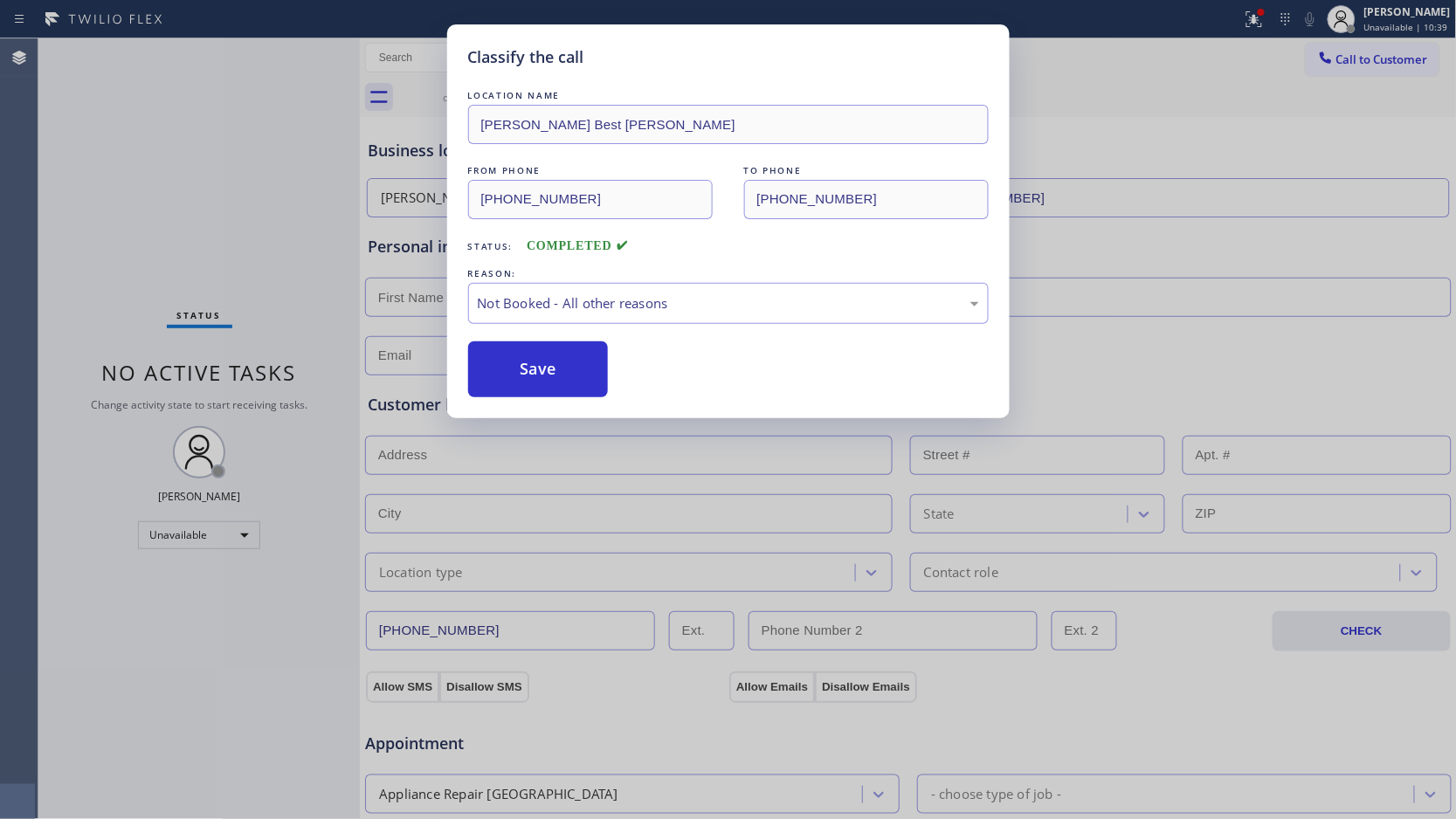 click on "Save" at bounding box center (538, 369) 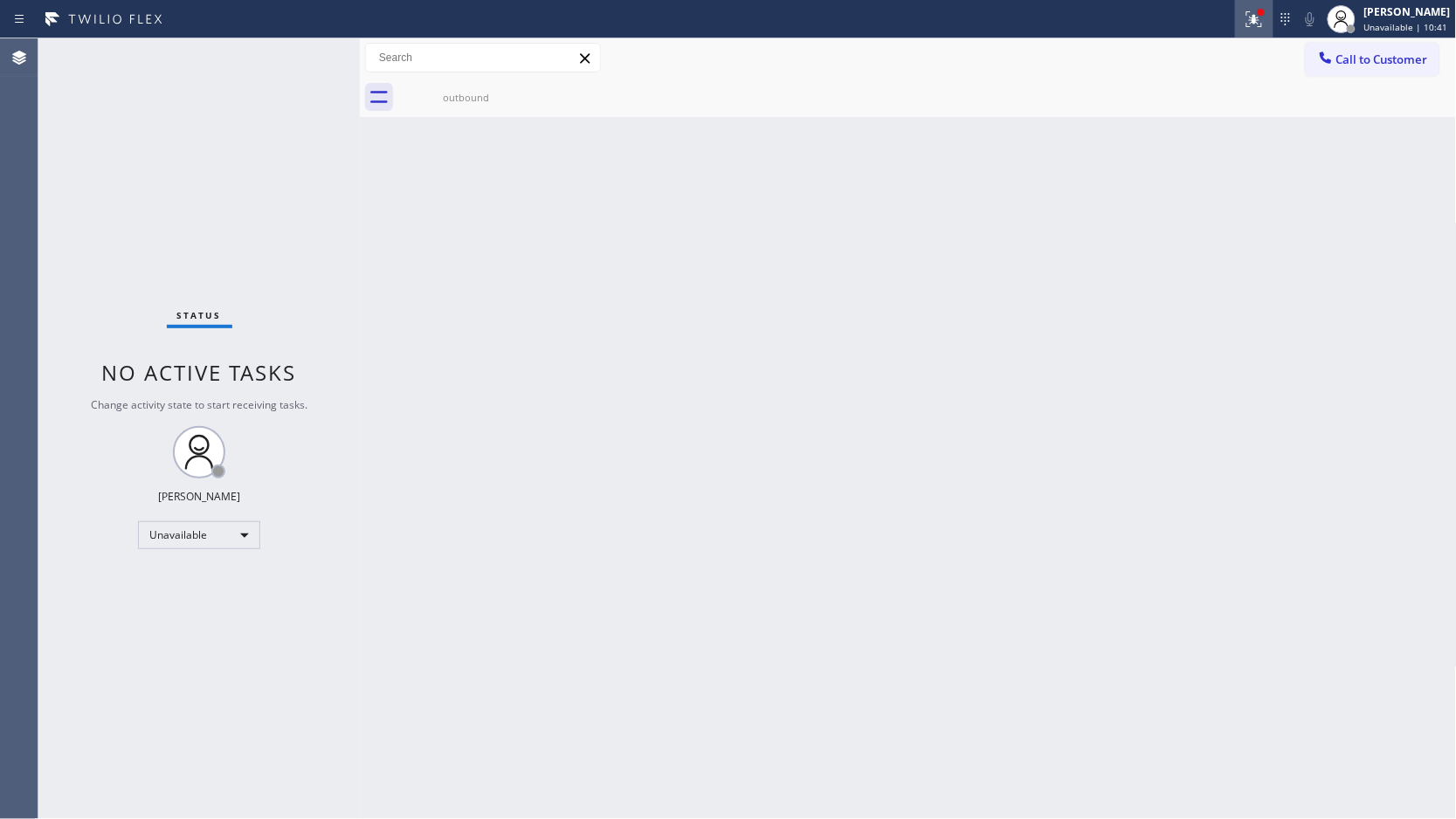 click at bounding box center [1254, 19] 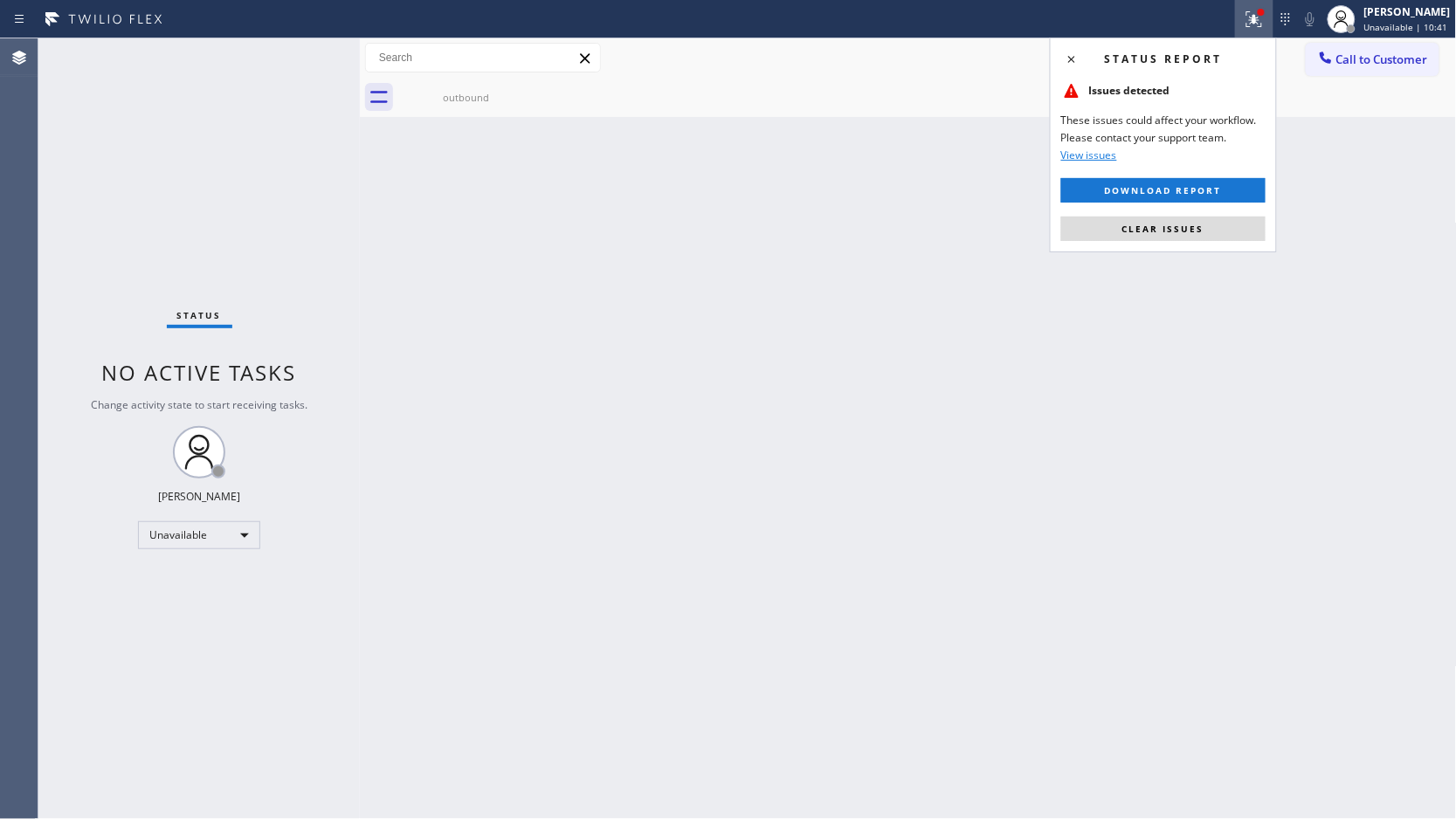 click on "Status report Issues detected These issues could affect your workflow. Please contact your support team. View issues Download report Clear issues" at bounding box center [1163, 145] 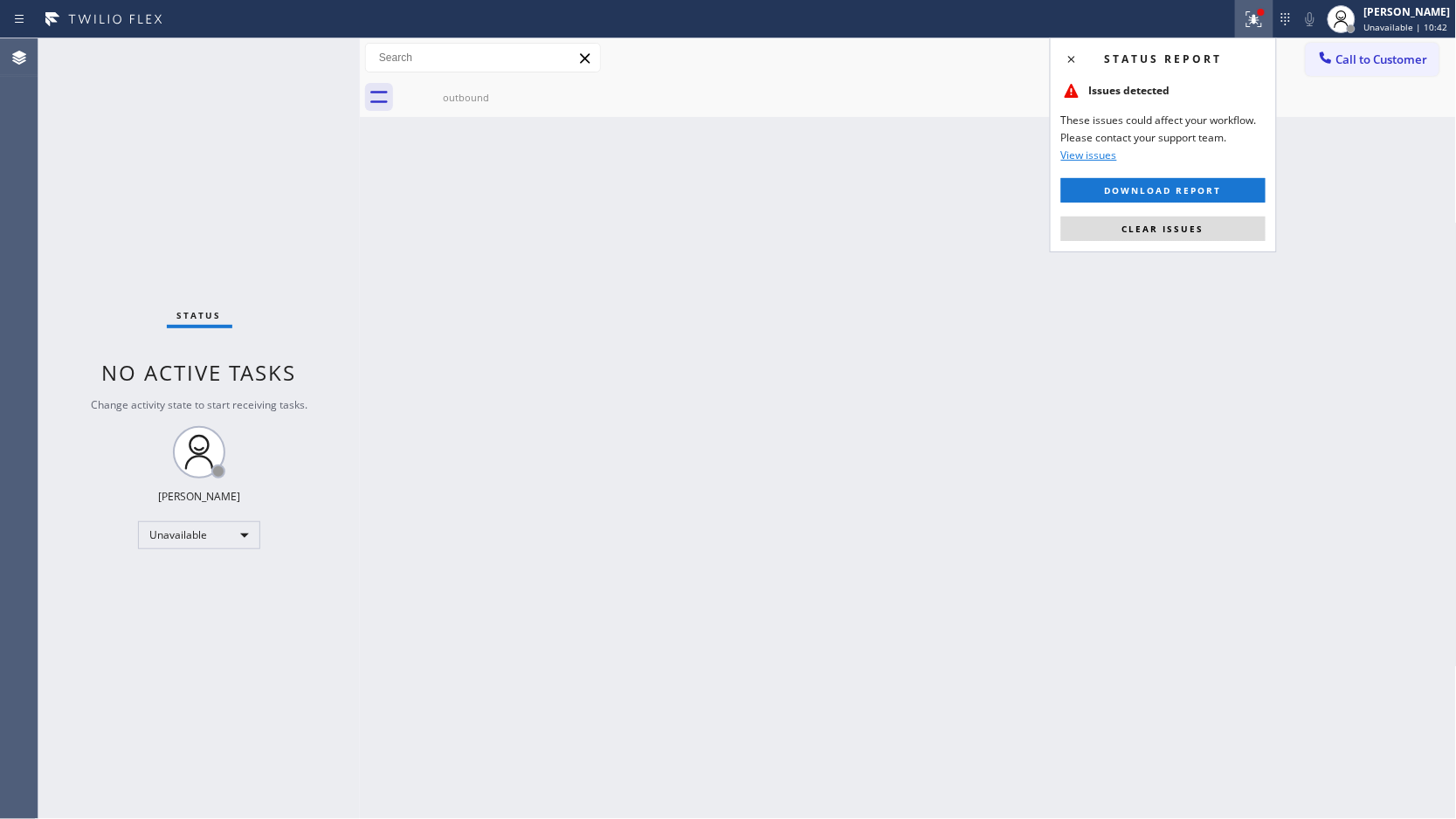 click on "Clear issues" at bounding box center [1163, 229] 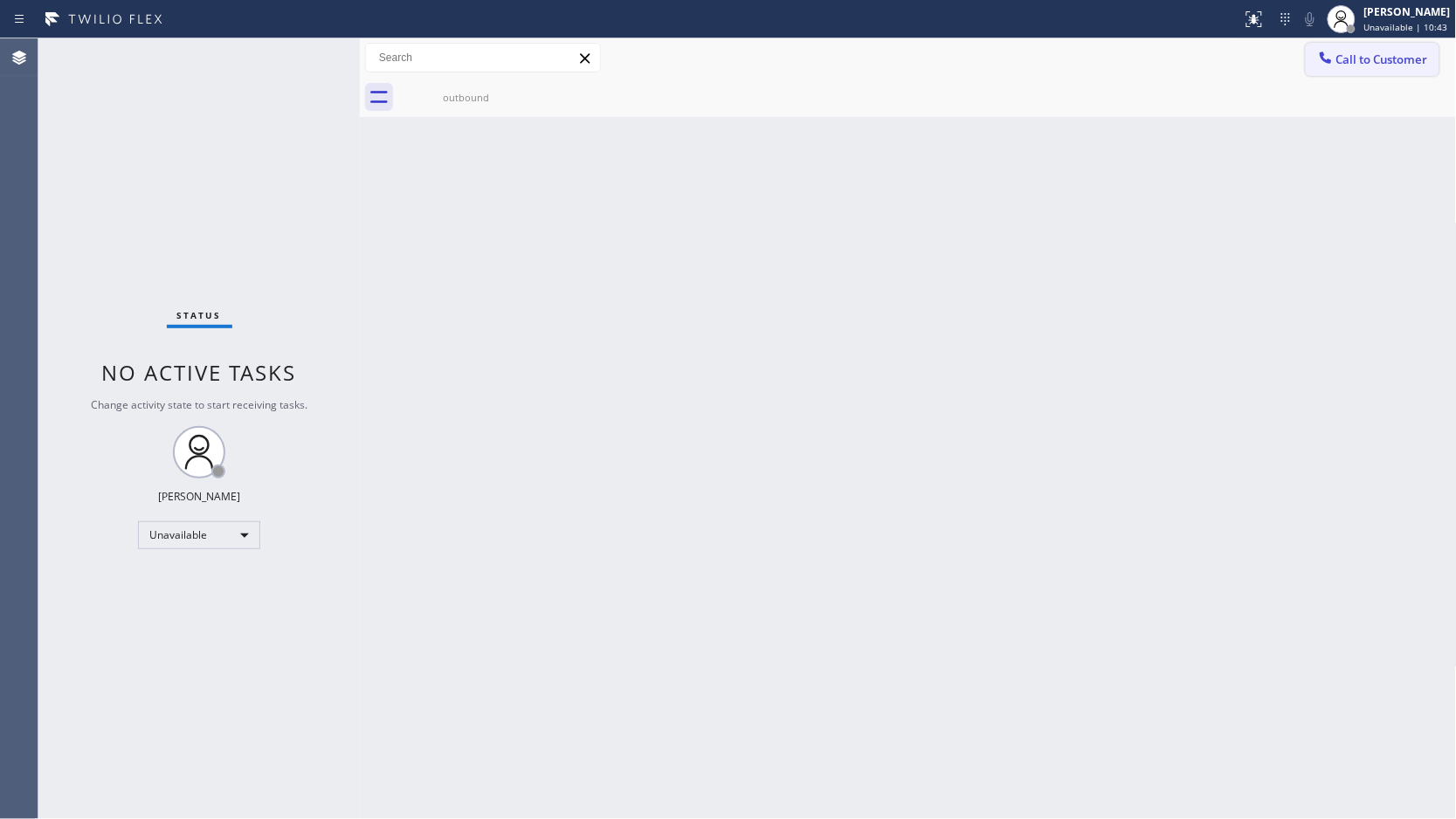 click on "Call to Customer" at bounding box center [1382, 59] 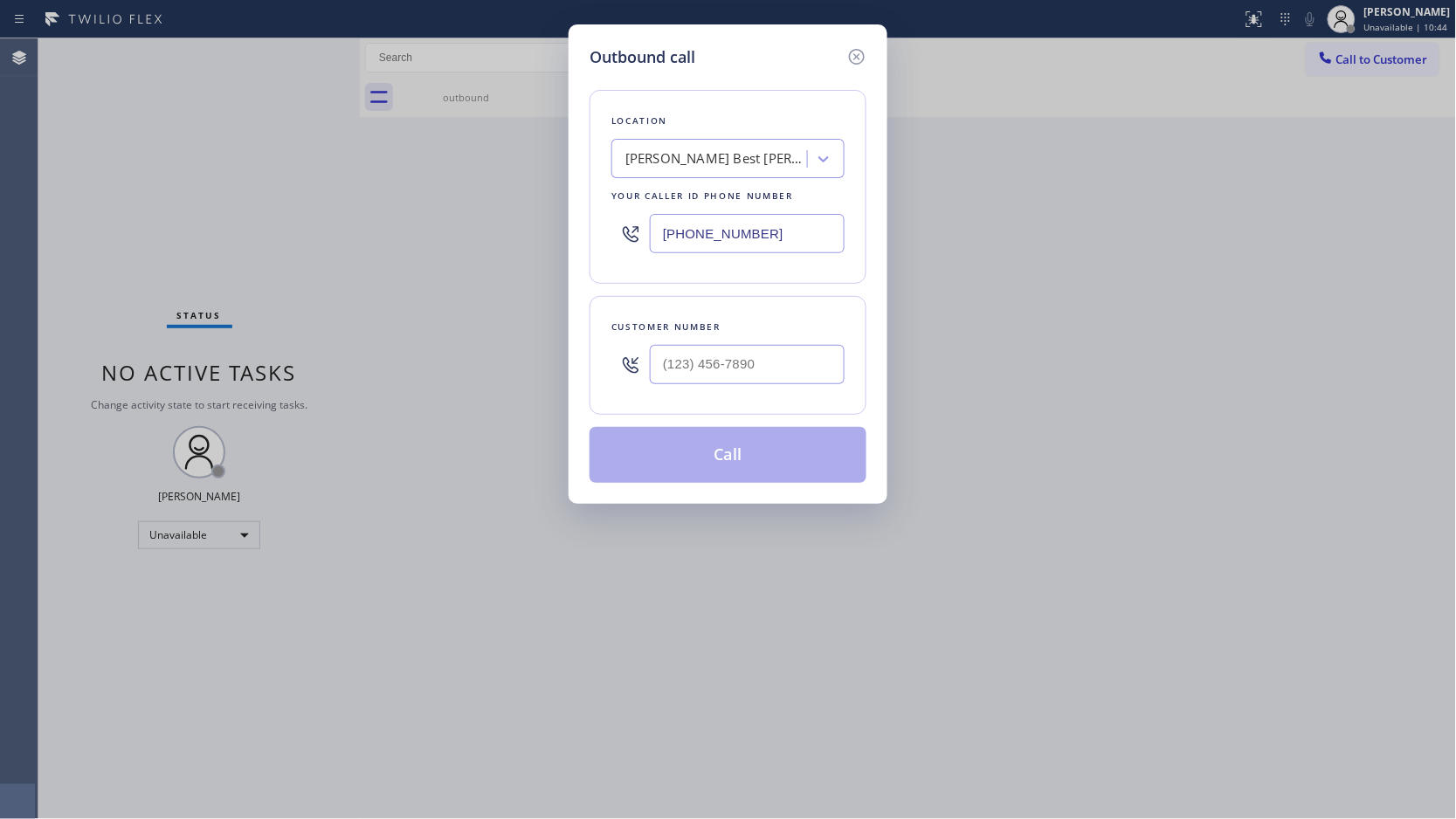 drag, startPoint x: 782, startPoint y: 224, endPoint x: 696, endPoint y: 225, distance: 86.00581 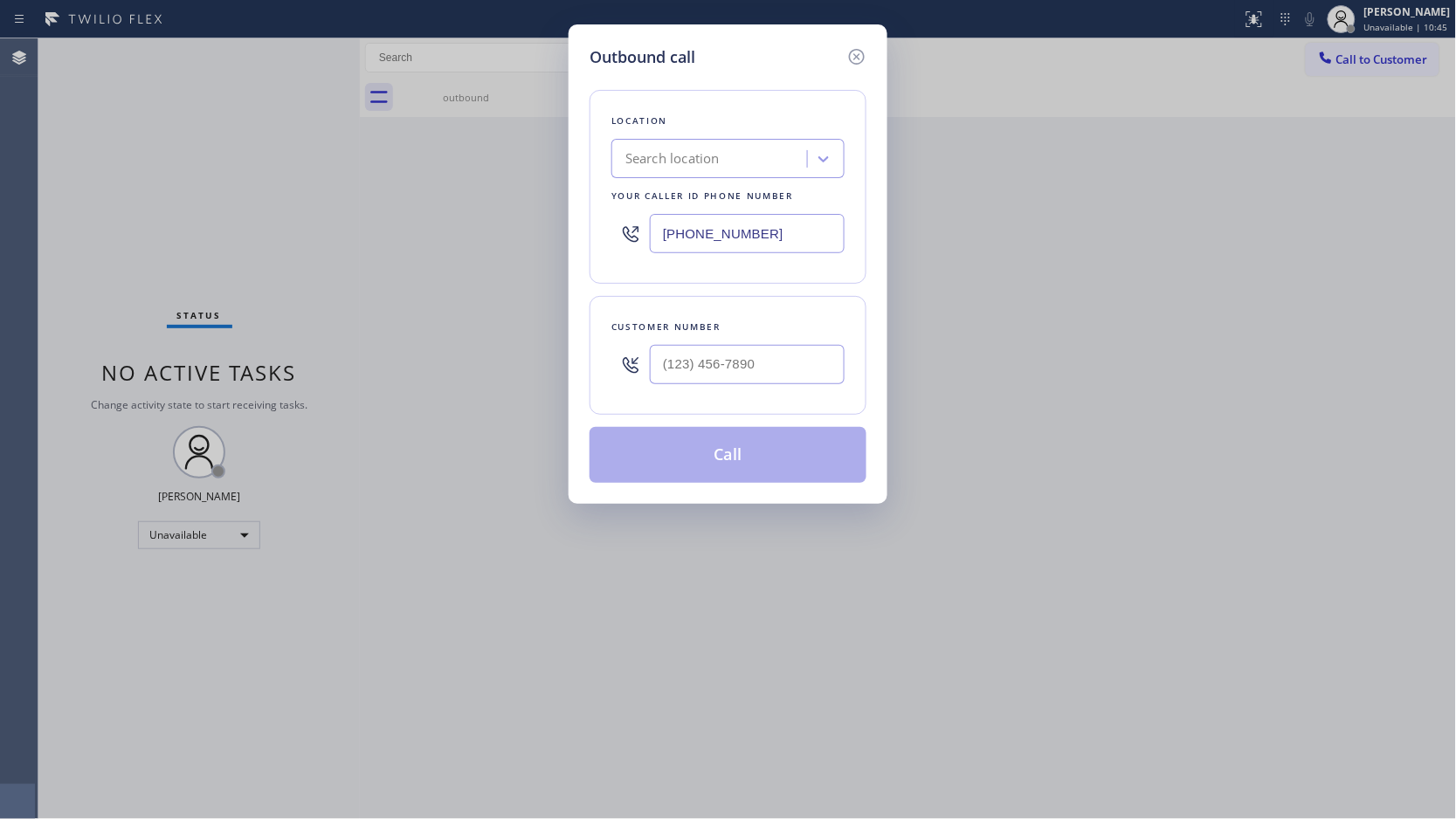 drag, startPoint x: 770, startPoint y: 239, endPoint x: 825, endPoint y: 240, distance: 55.00909 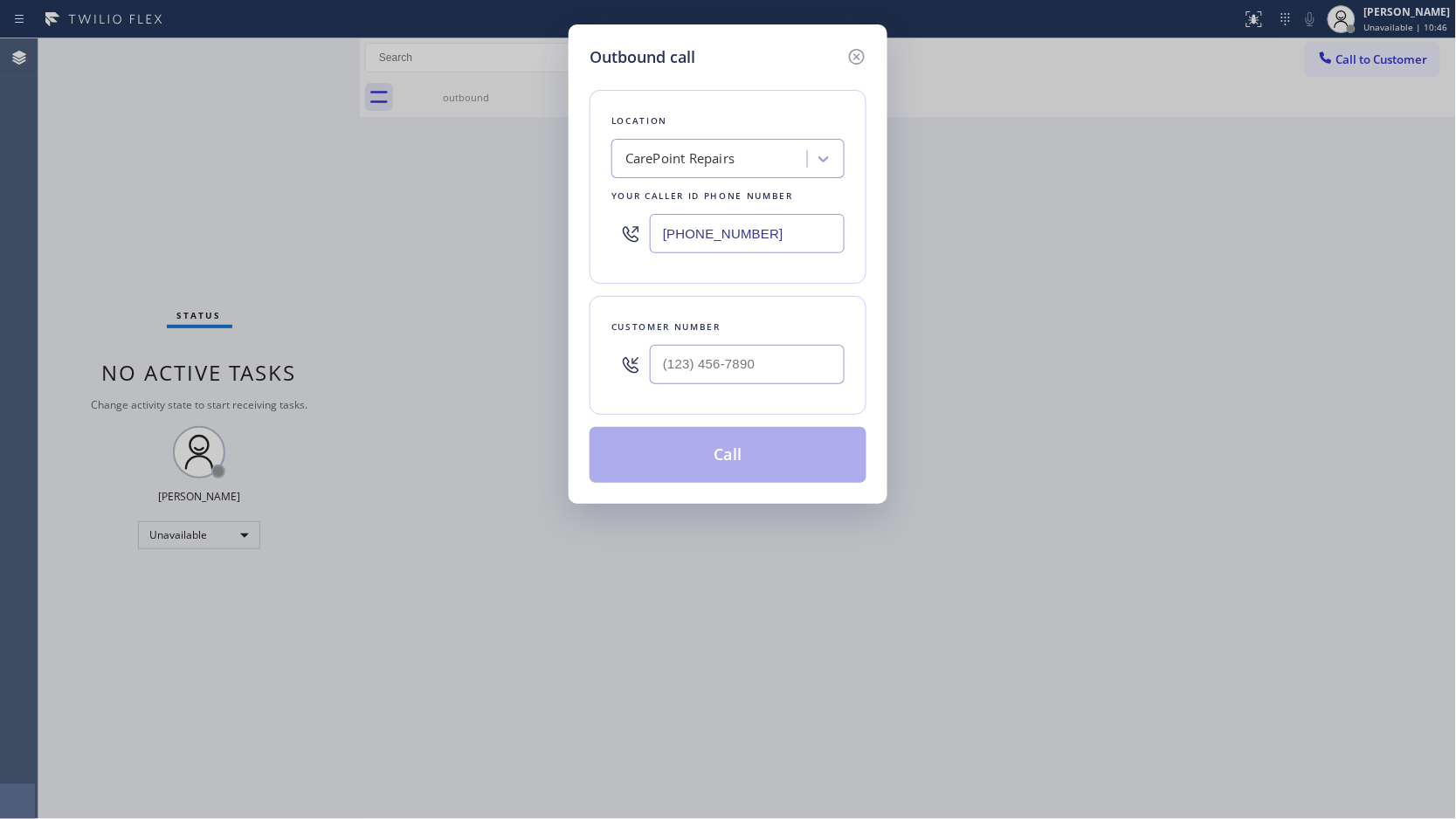 type on "[PHONE_NUMBER]" 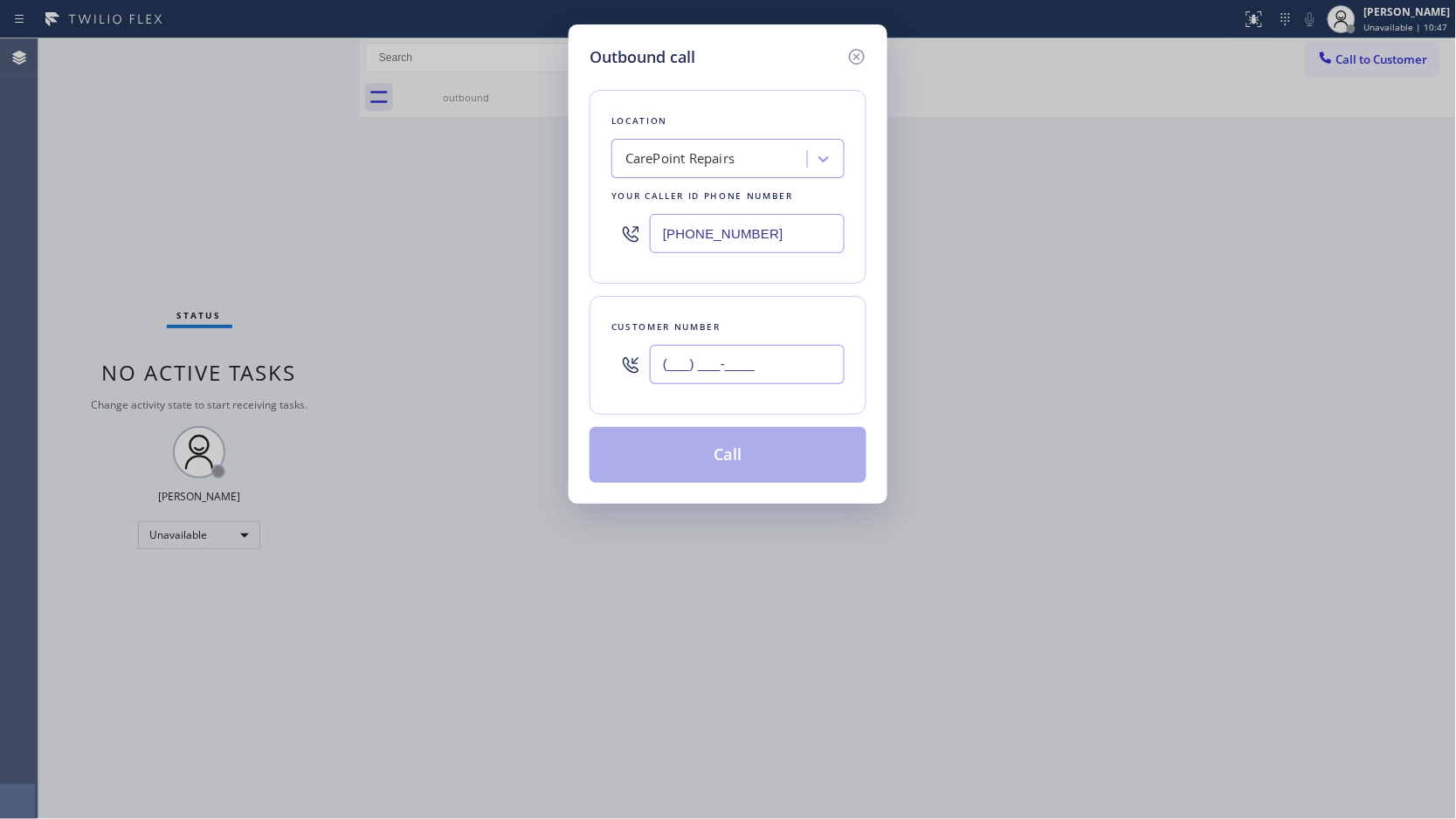 click on "(___) ___-____" at bounding box center [747, 364] 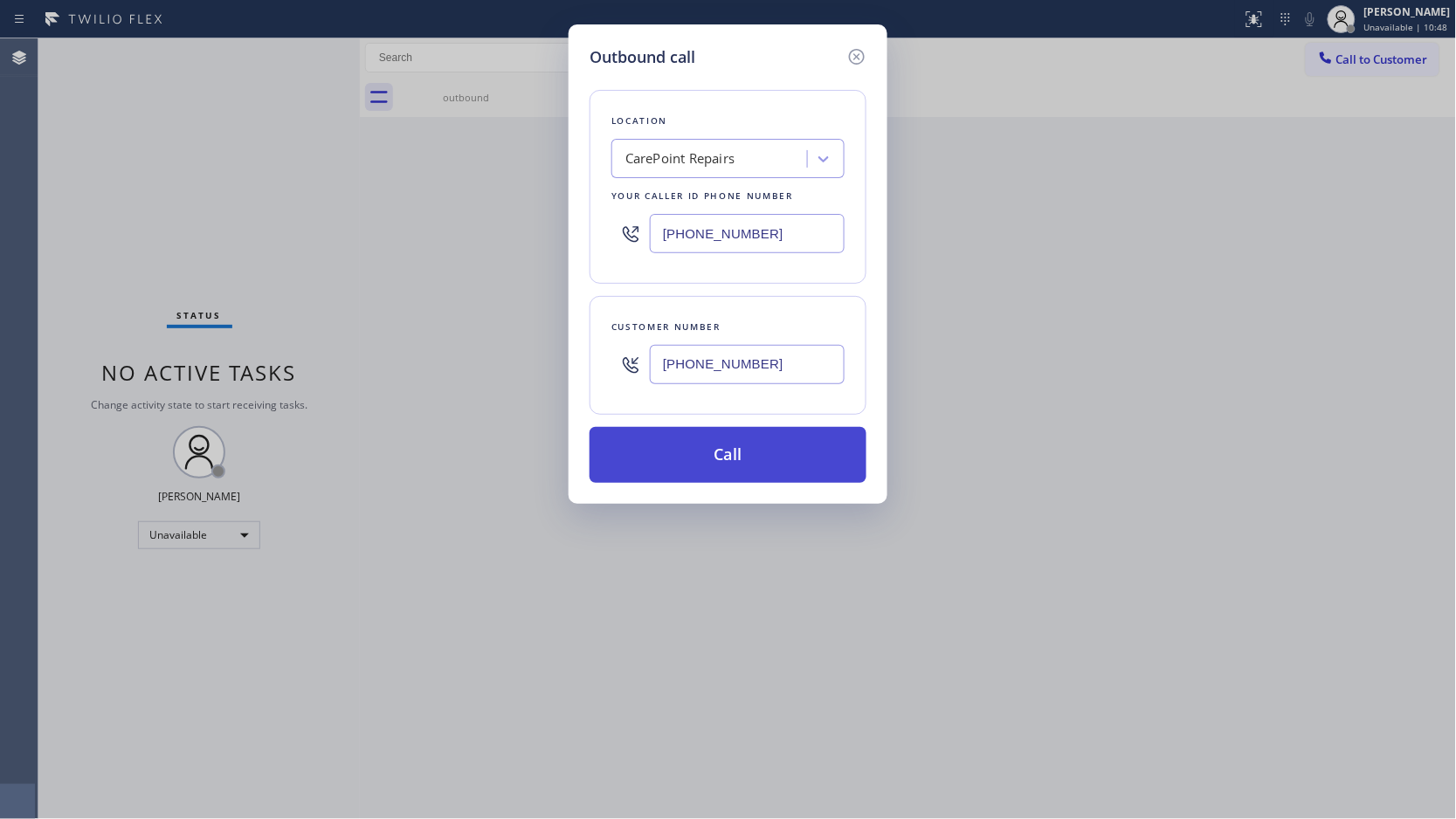 type on "[PHONE_NUMBER]" 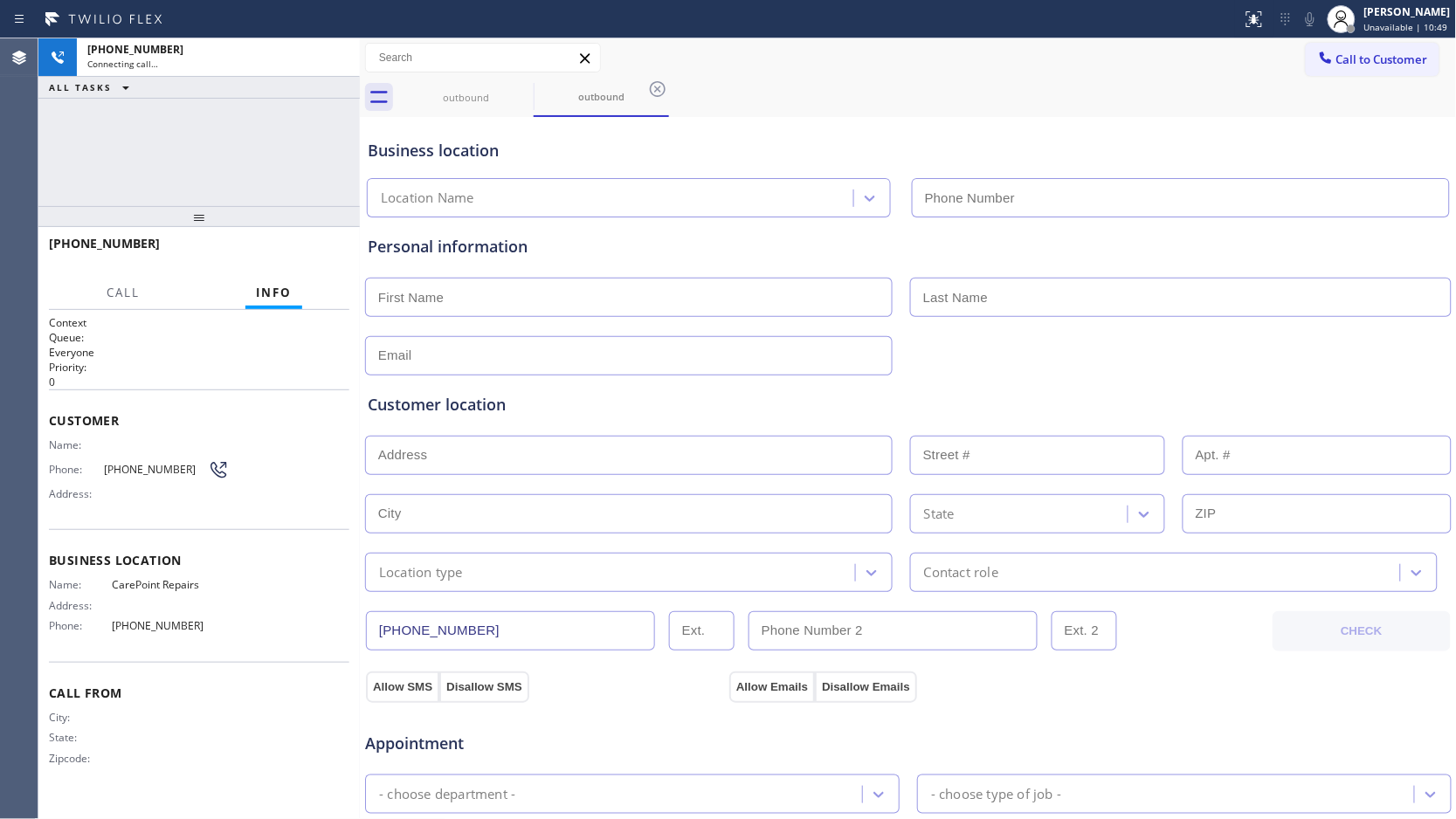 type on "[PHONE_NUMBER]" 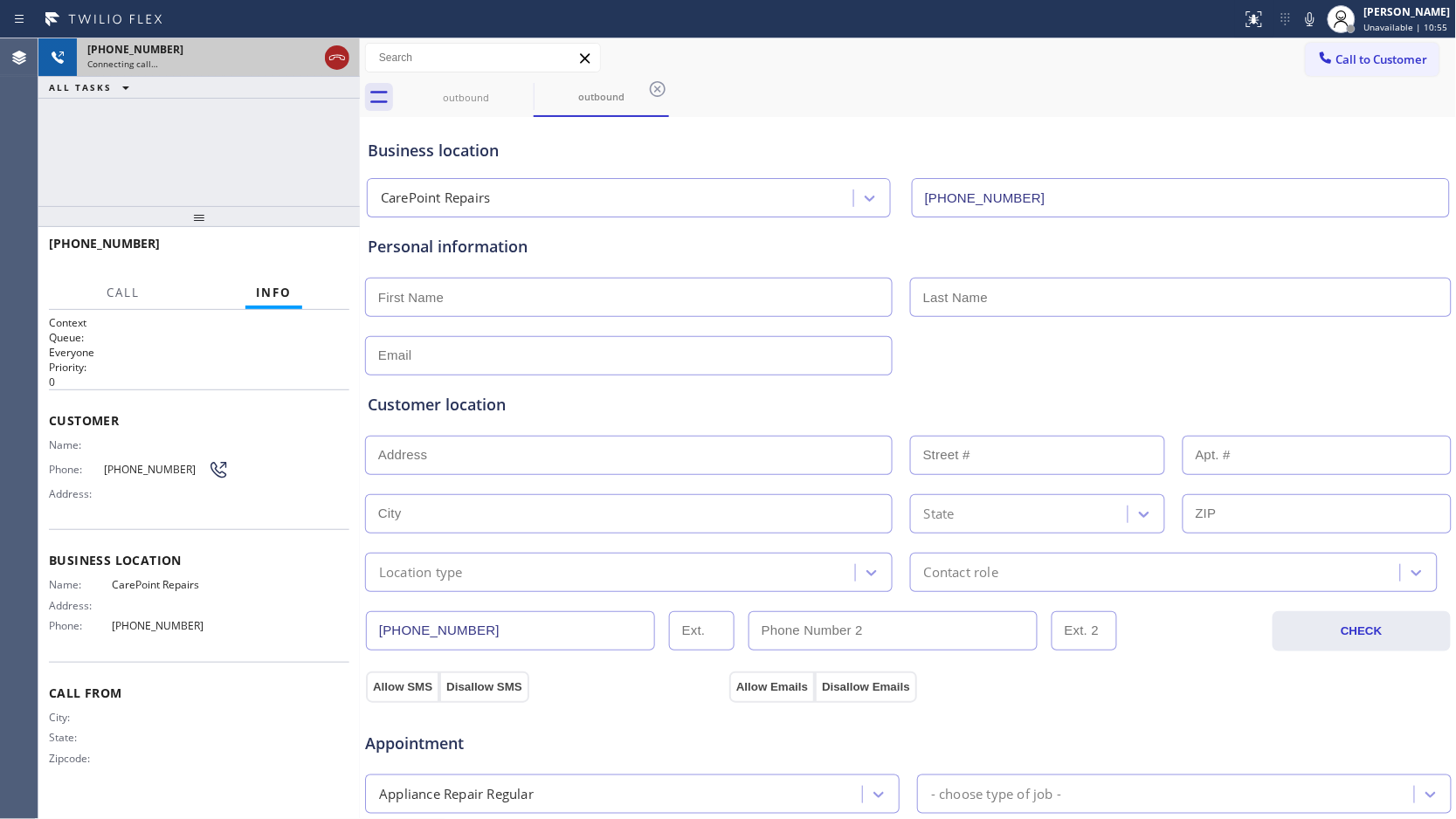 click 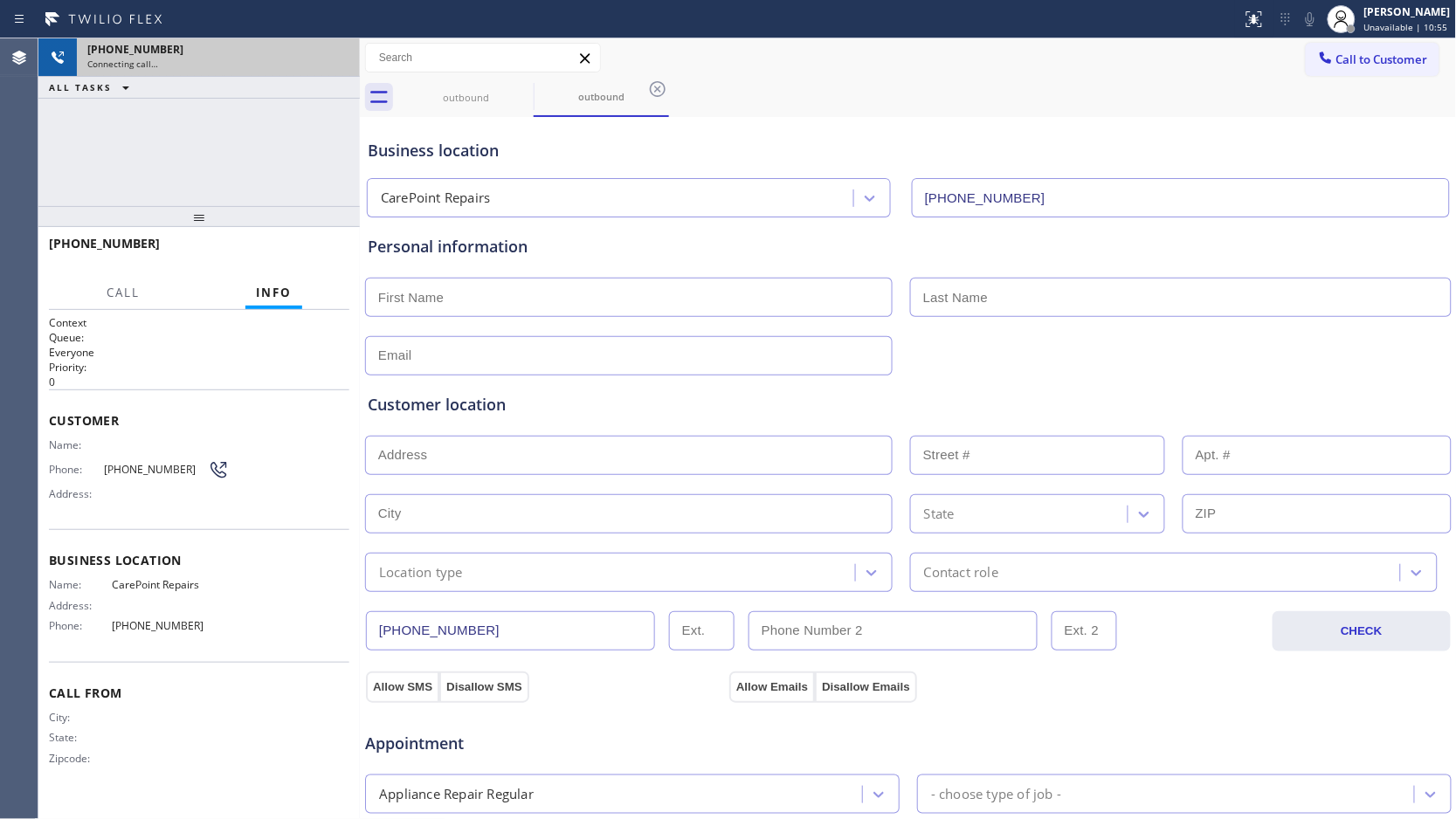 click on "[PHONE_NUMBER]" at bounding box center (218, 49) 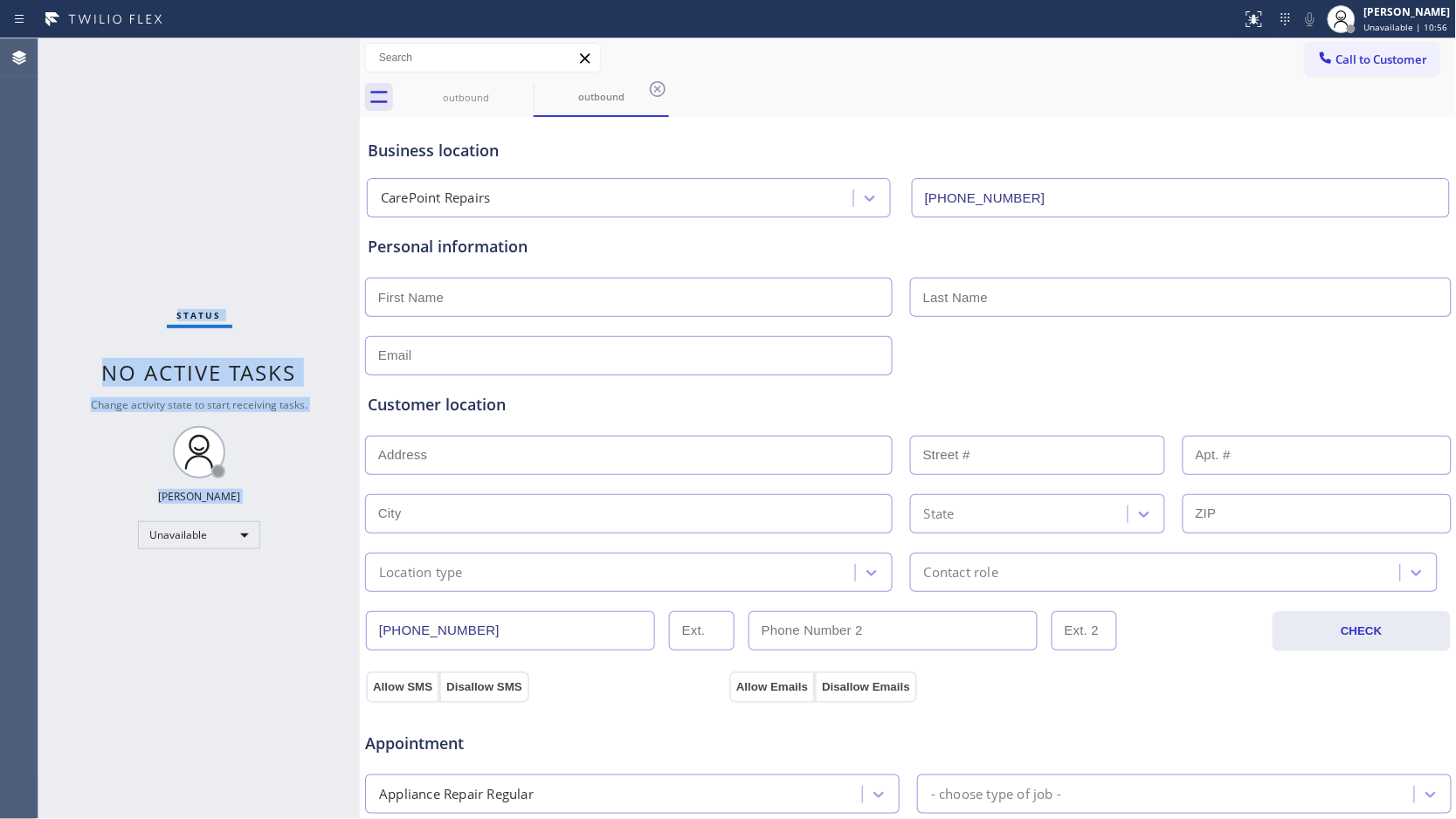 click on "Status   No active tasks     Change activity state to start receiving tasks.   [PERSON_NAME] Unavailable" at bounding box center (199, 429) 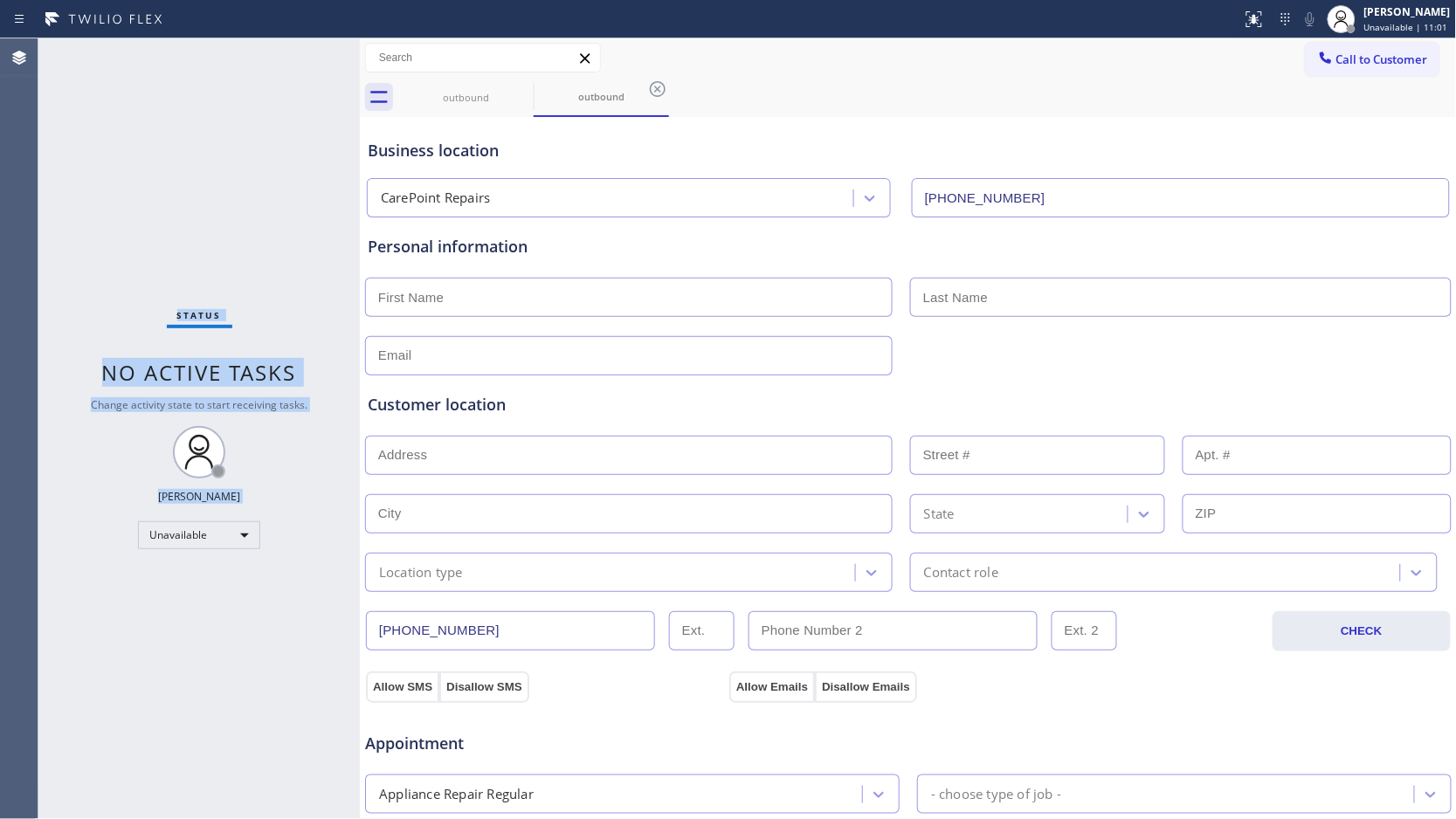 drag, startPoint x: 1333, startPoint y: 63, endPoint x: 1155, endPoint y: 175, distance: 210.3045 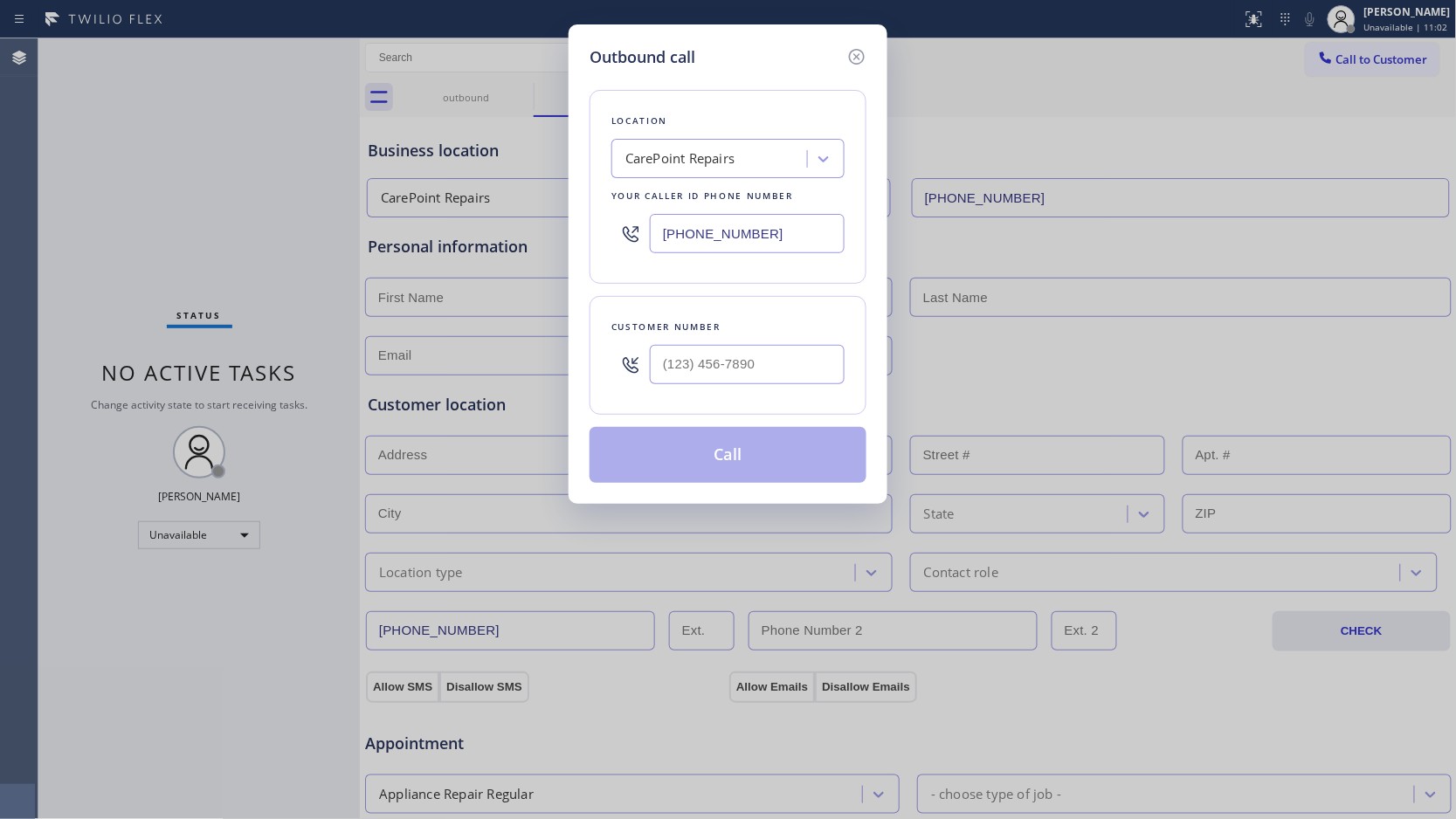 drag, startPoint x: 789, startPoint y: 241, endPoint x: 627, endPoint y: 234, distance: 162.1512 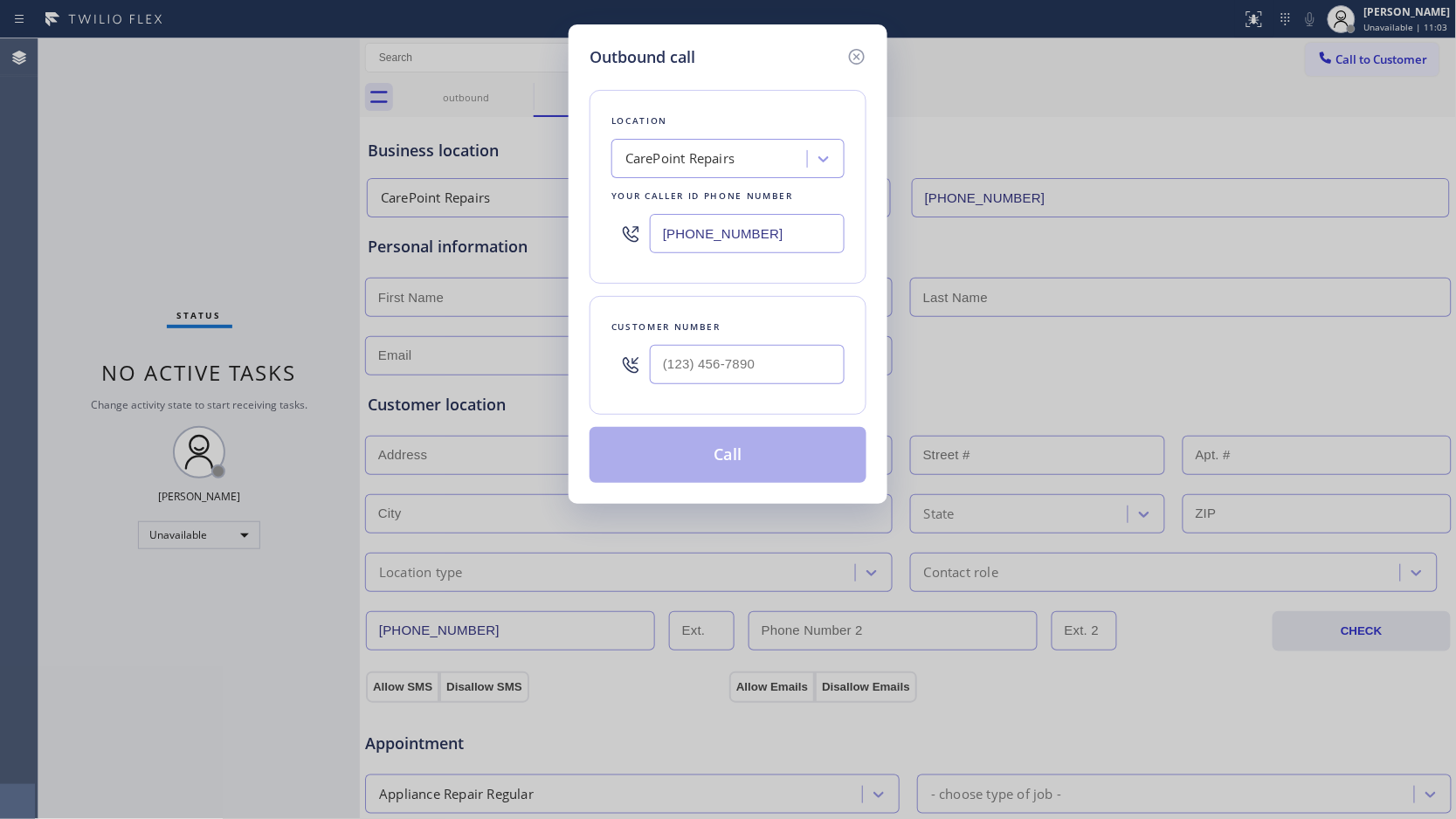 type on "[PHONE_NUMBER]" 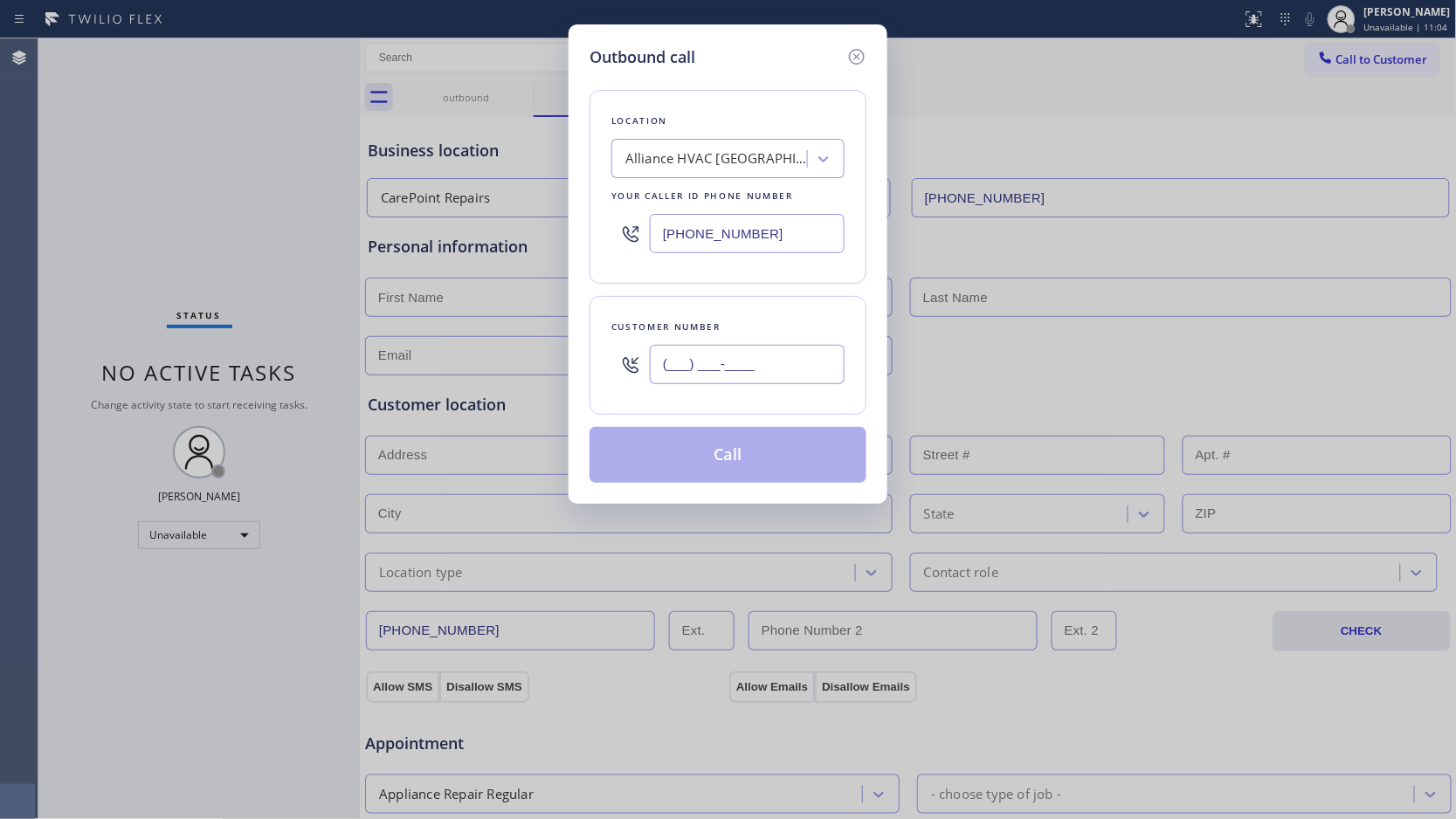 click on "(___) ___-____" at bounding box center (747, 364) 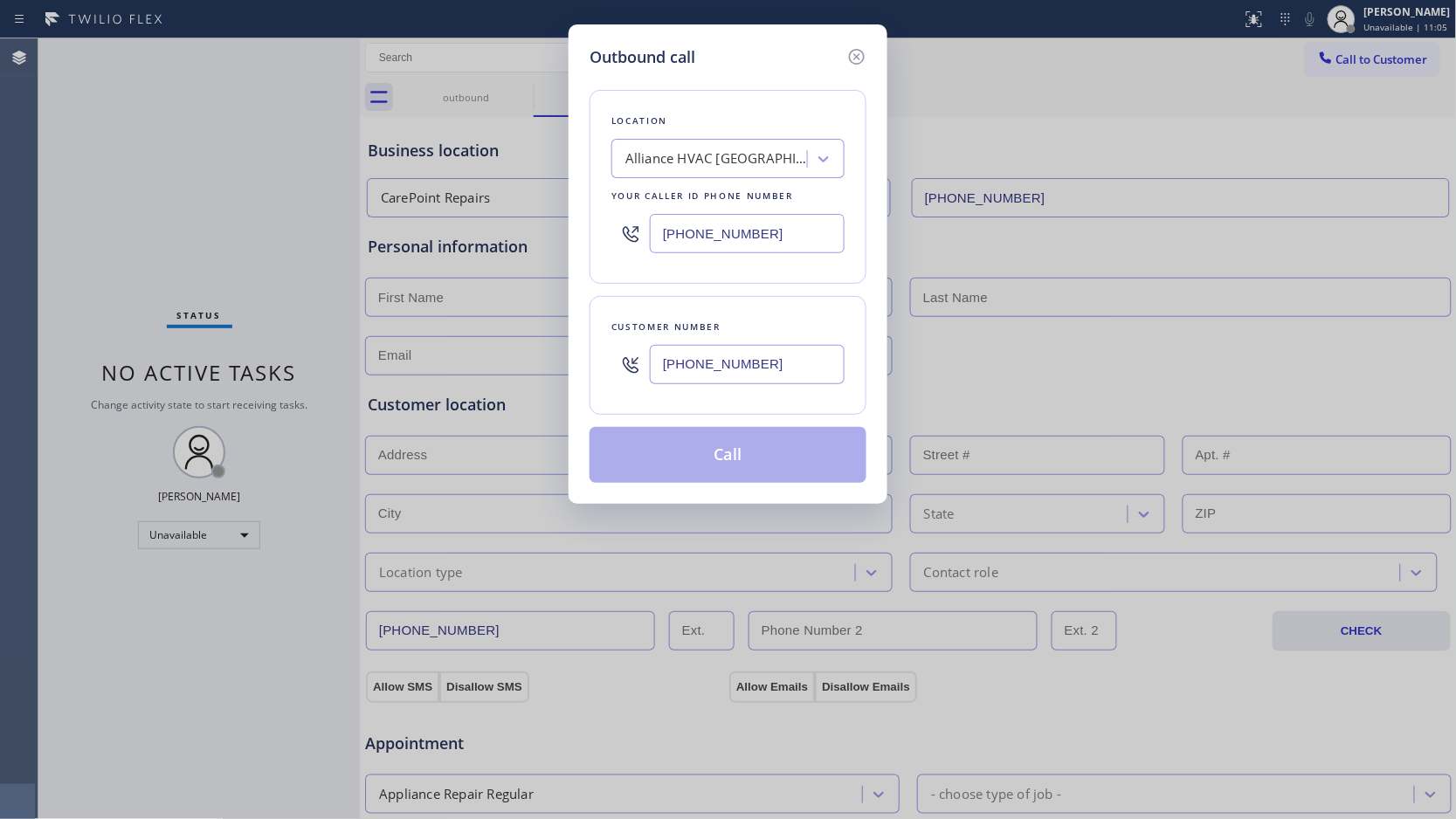 type on "[PHONE_NUMBER]" 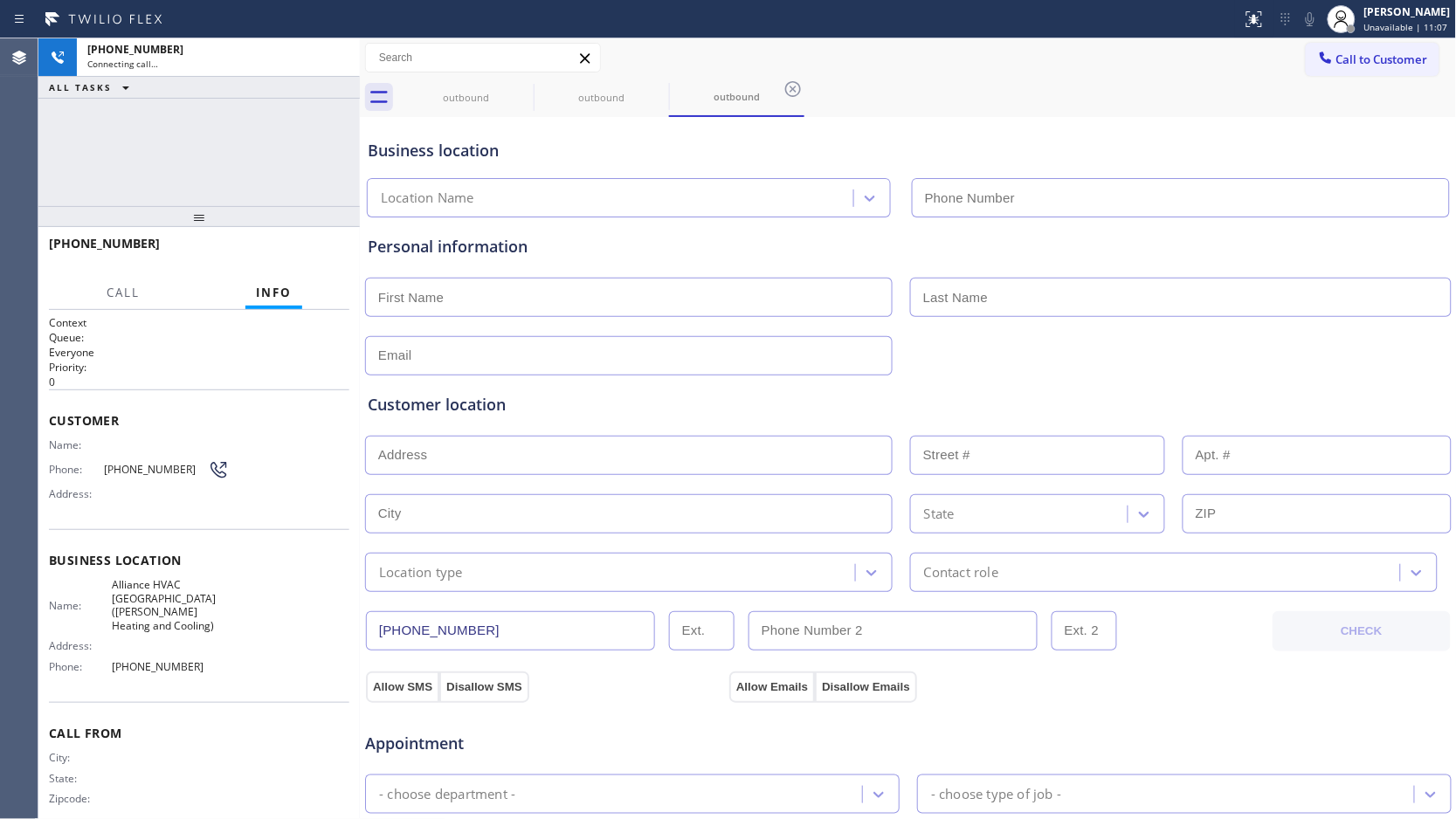 type on "[PHONE_NUMBER]" 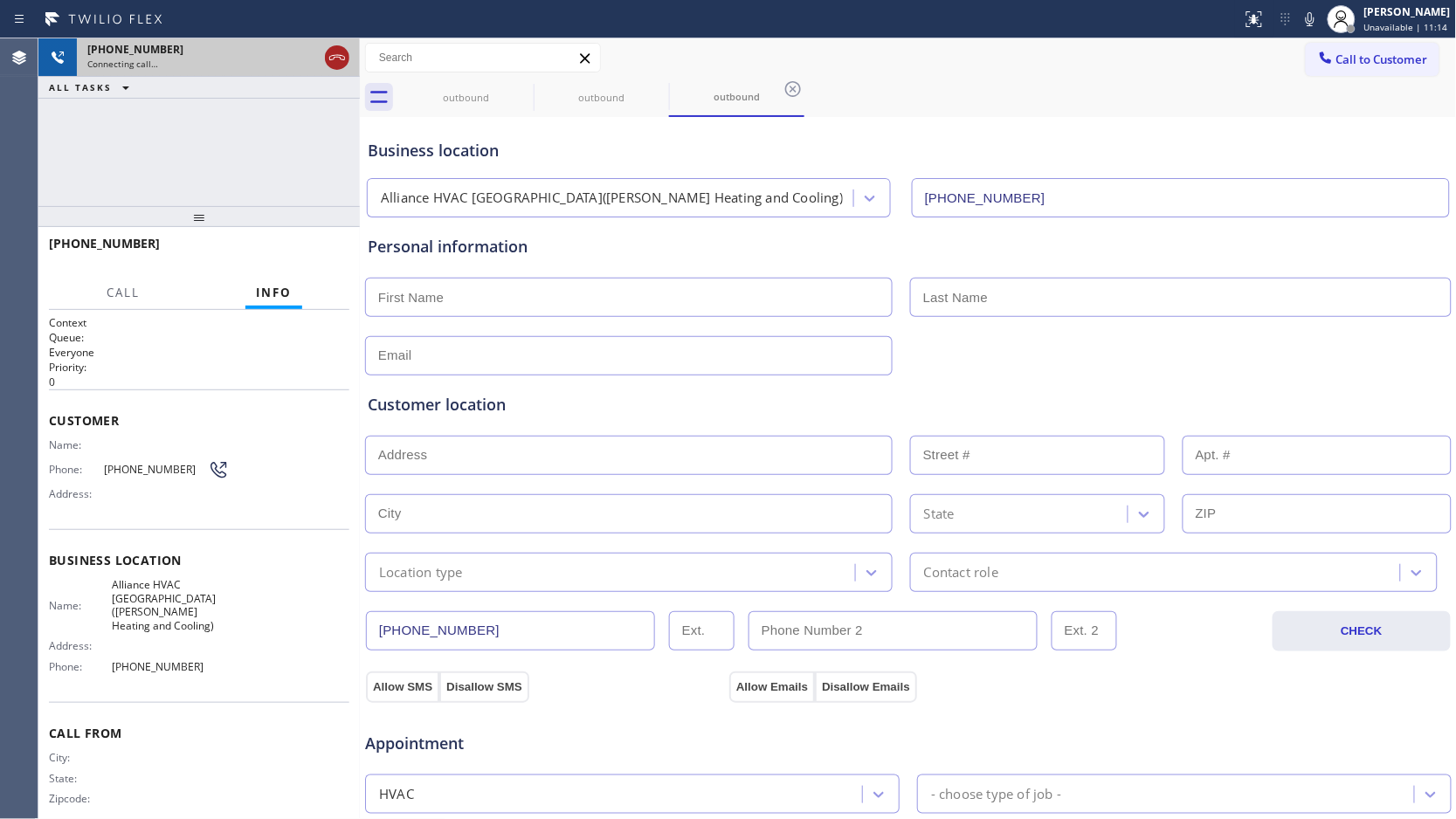 click 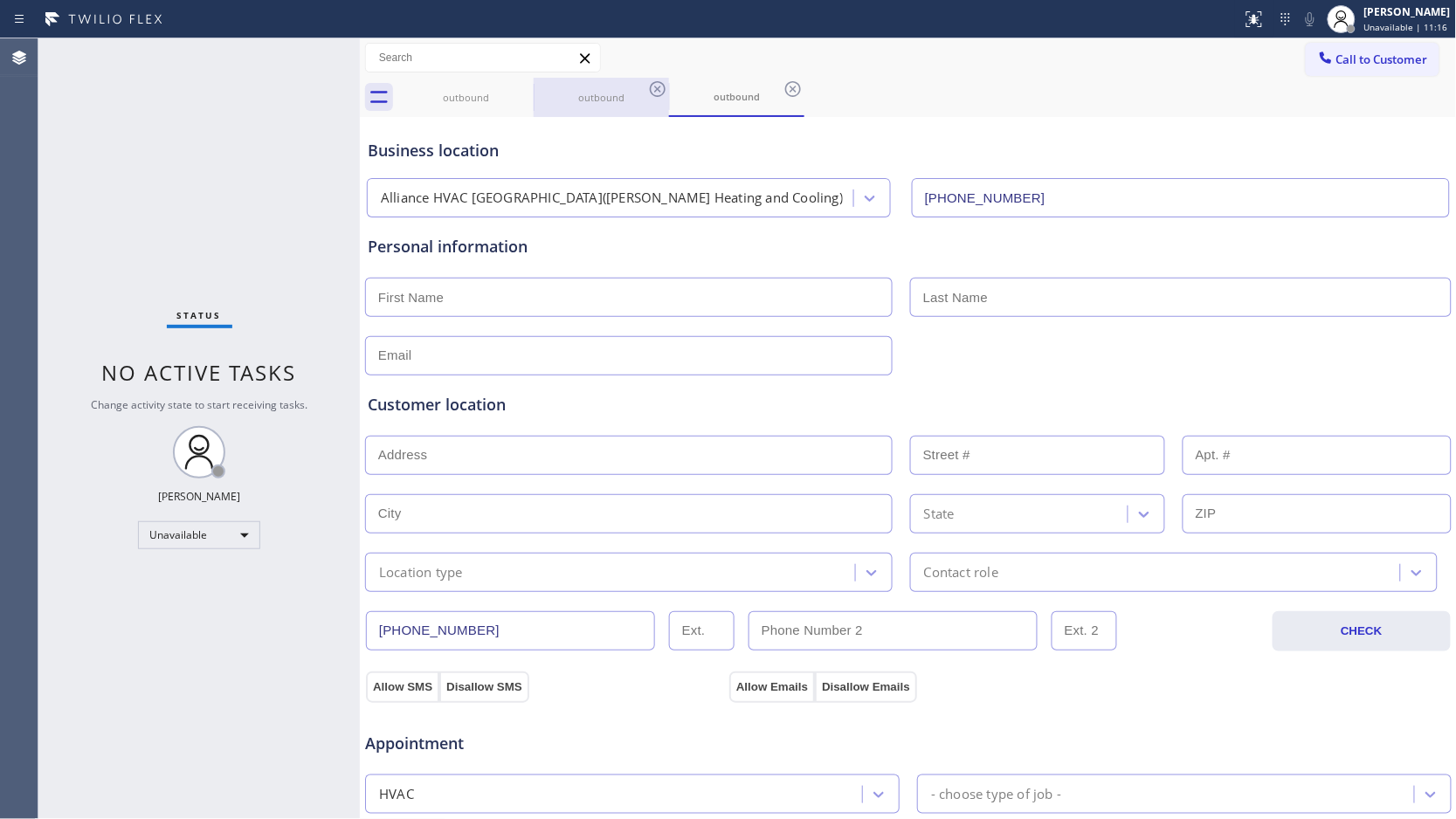 drag, startPoint x: 473, startPoint y: 110, endPoint x: 536, endPoint y: 79, distance: 70.21396 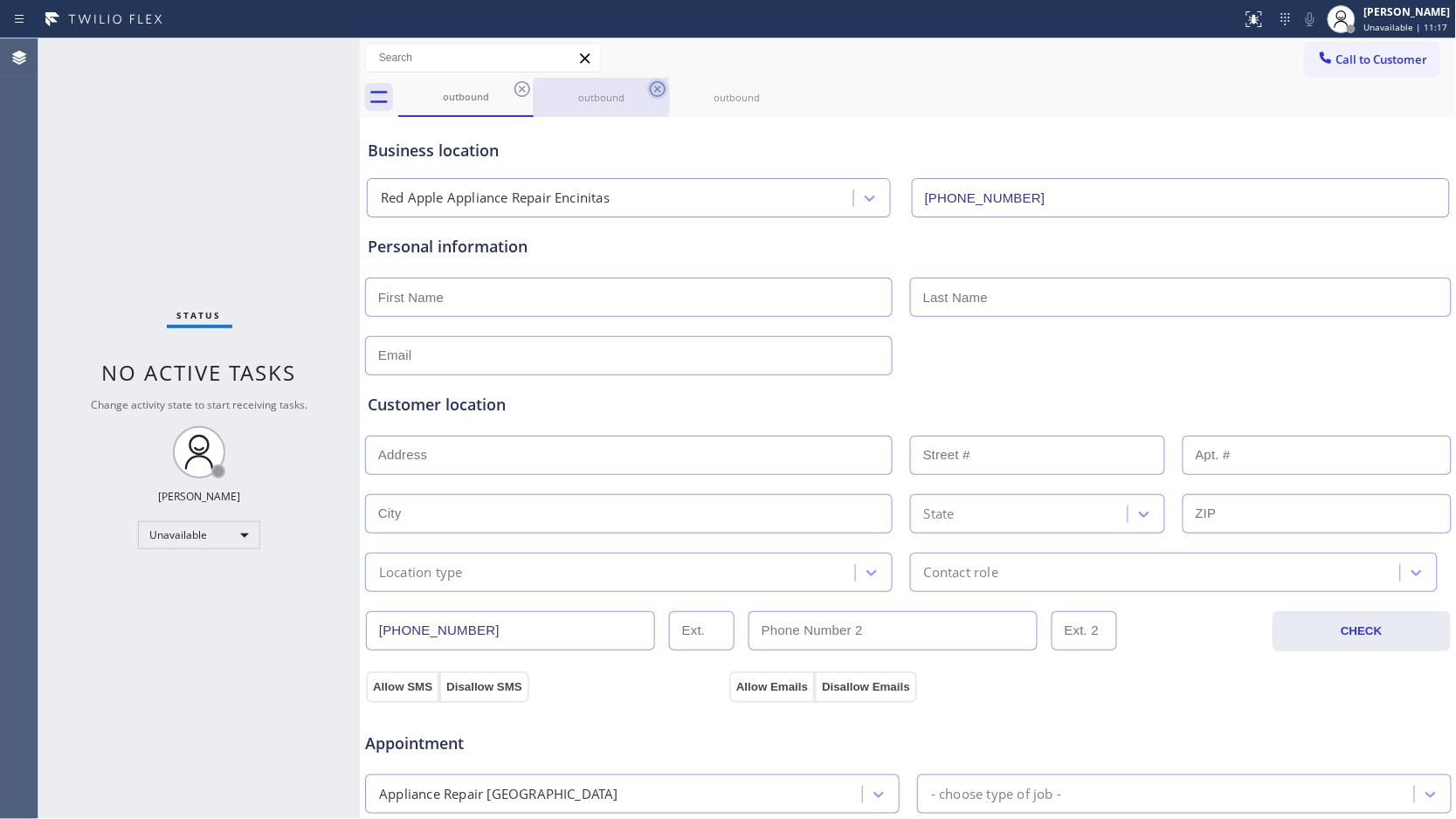 click 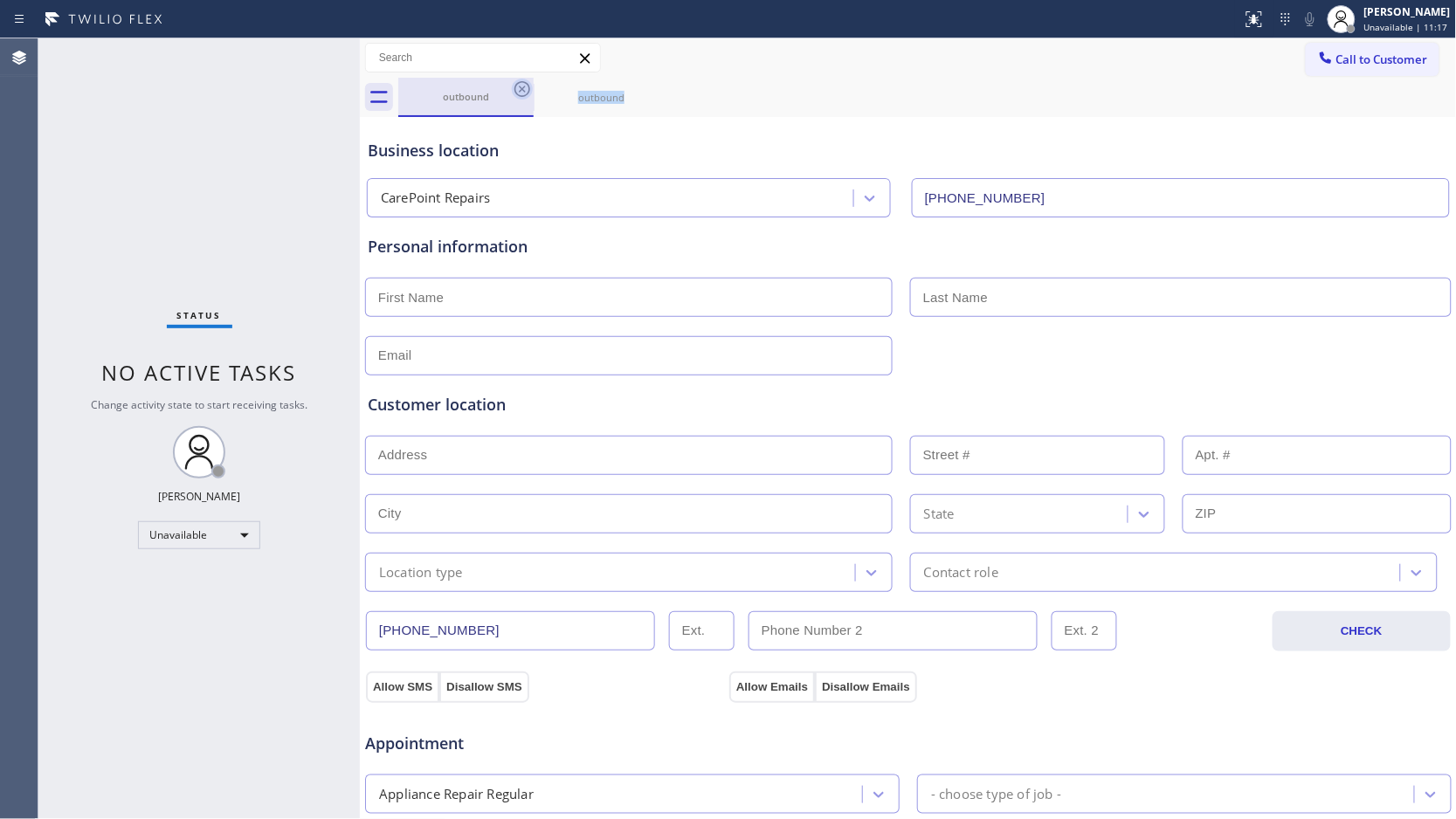 click 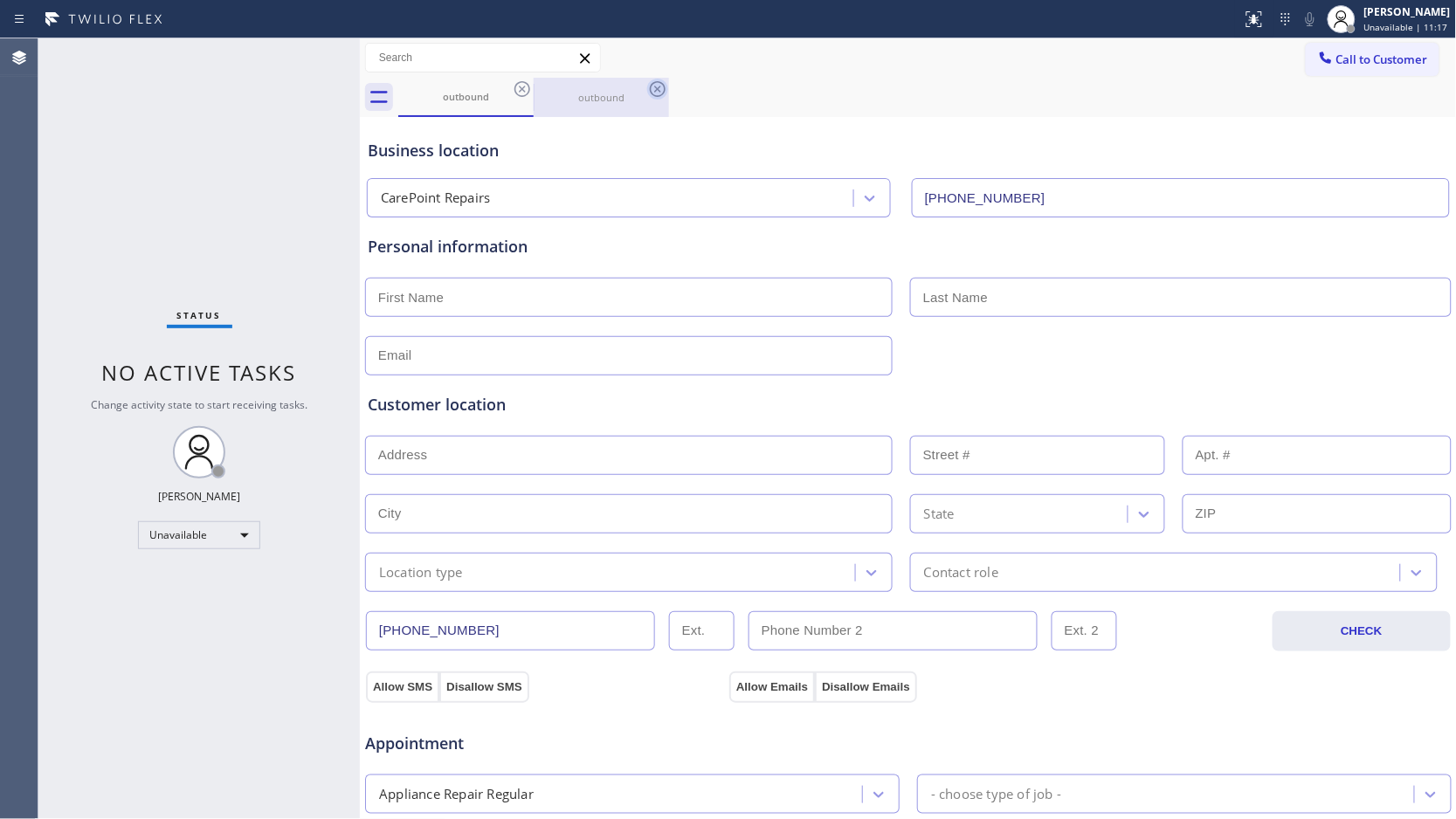 click 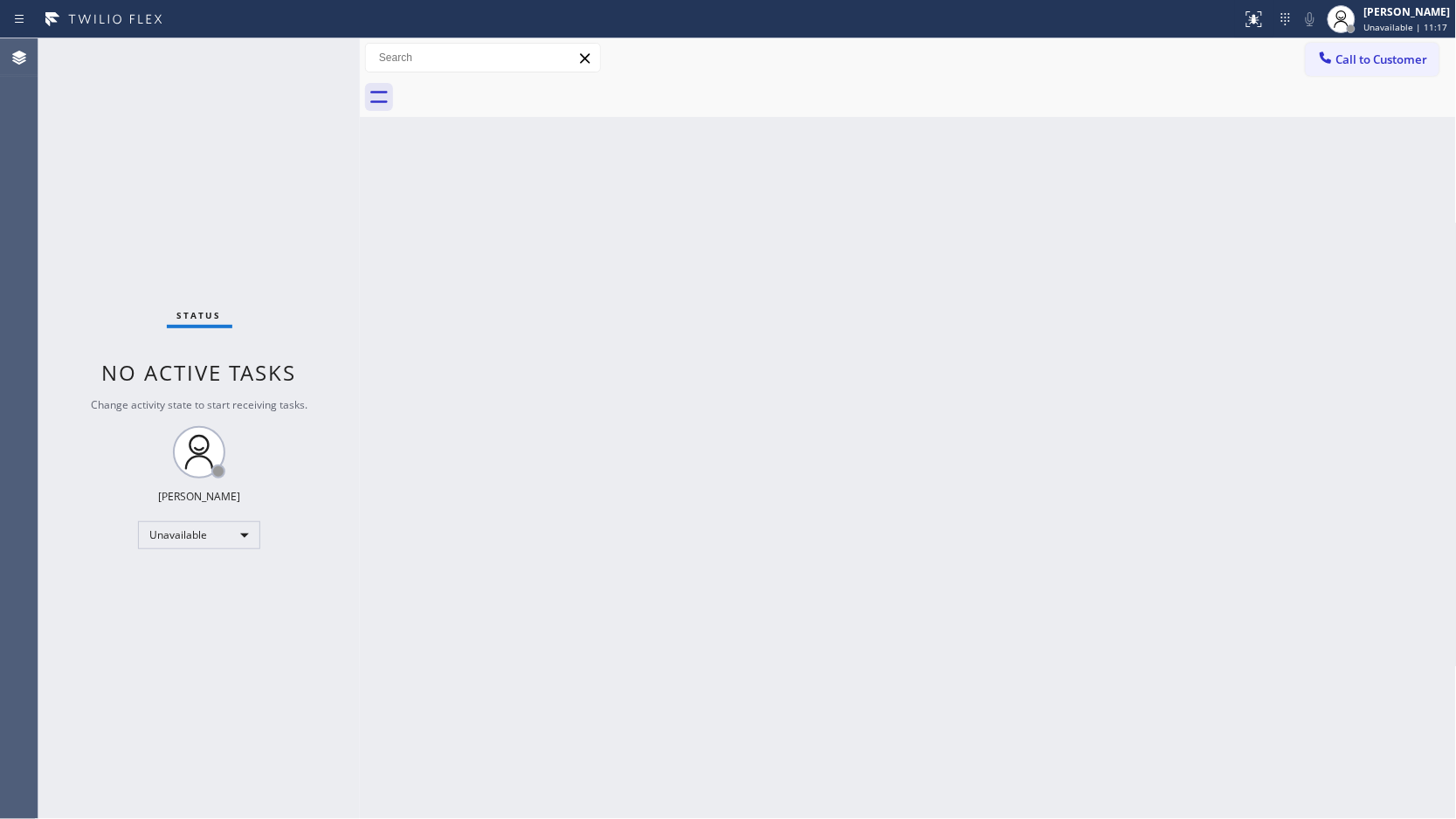 click at bounding box center [928, 97] 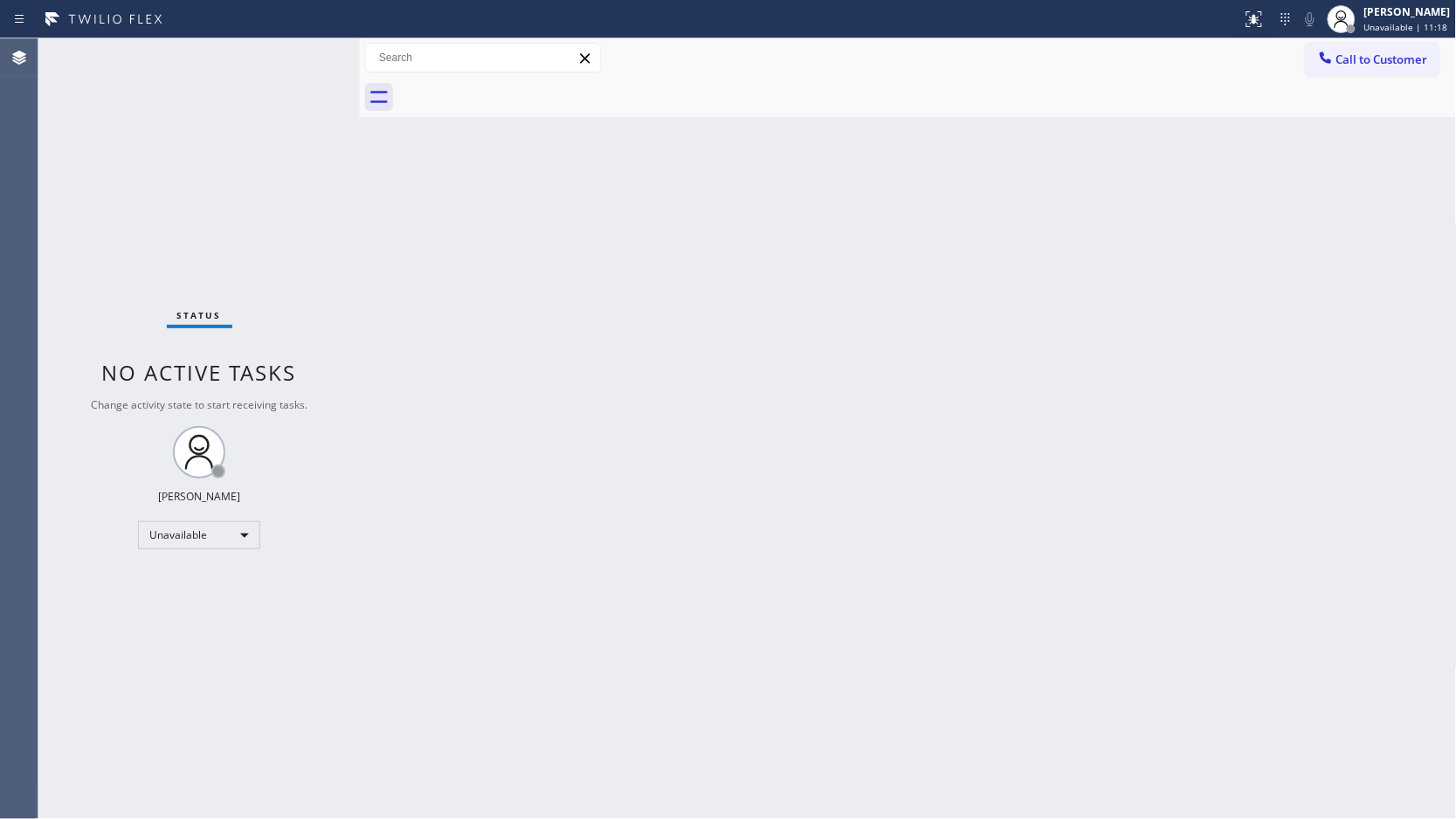 click on "Call to Customer" at bounding box center [1382, 59] 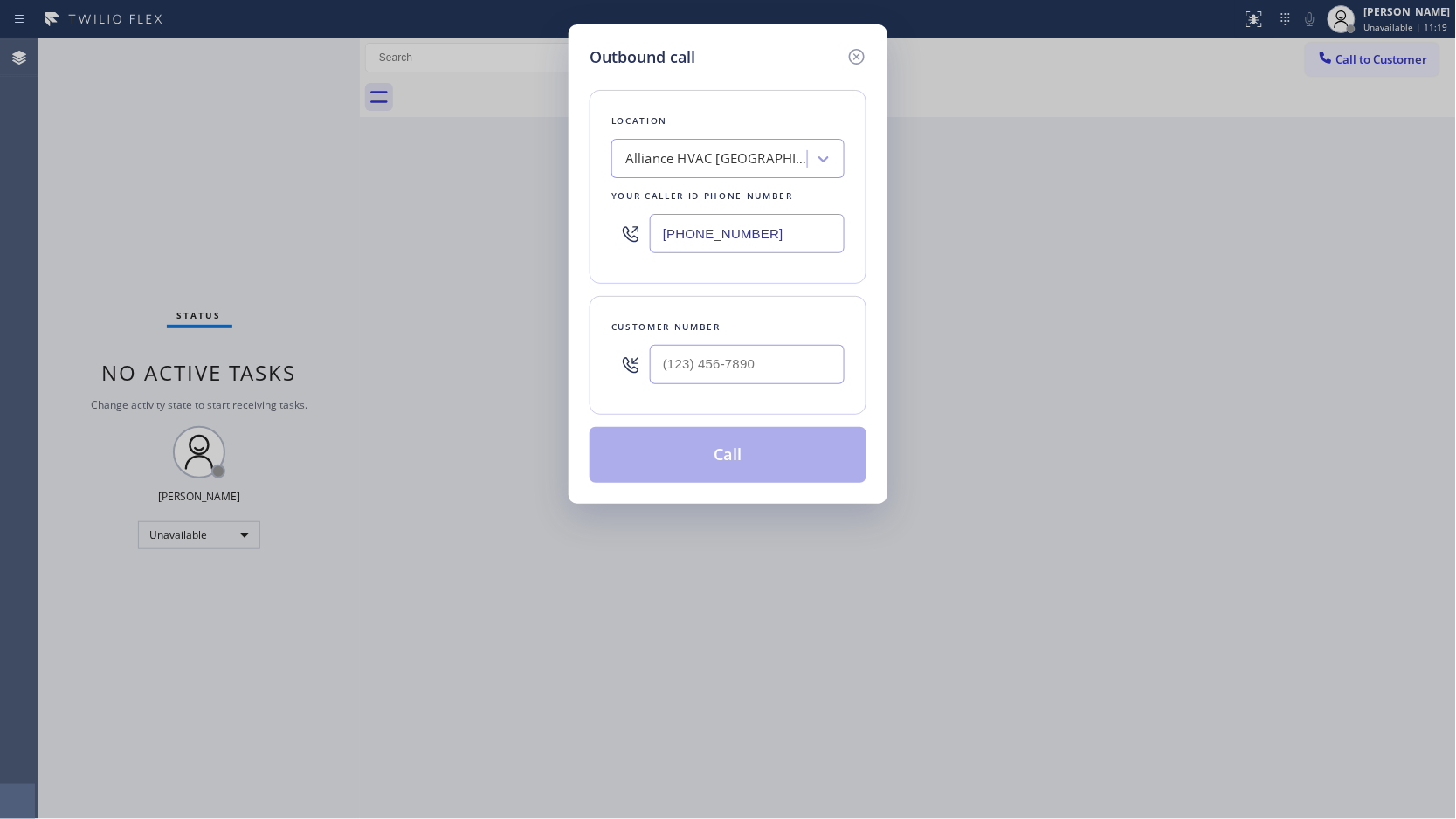 drag, startPoint x: 800, startPoint y: 239, endPoint x: 483, endPoint y: 245, distance: 317.05678 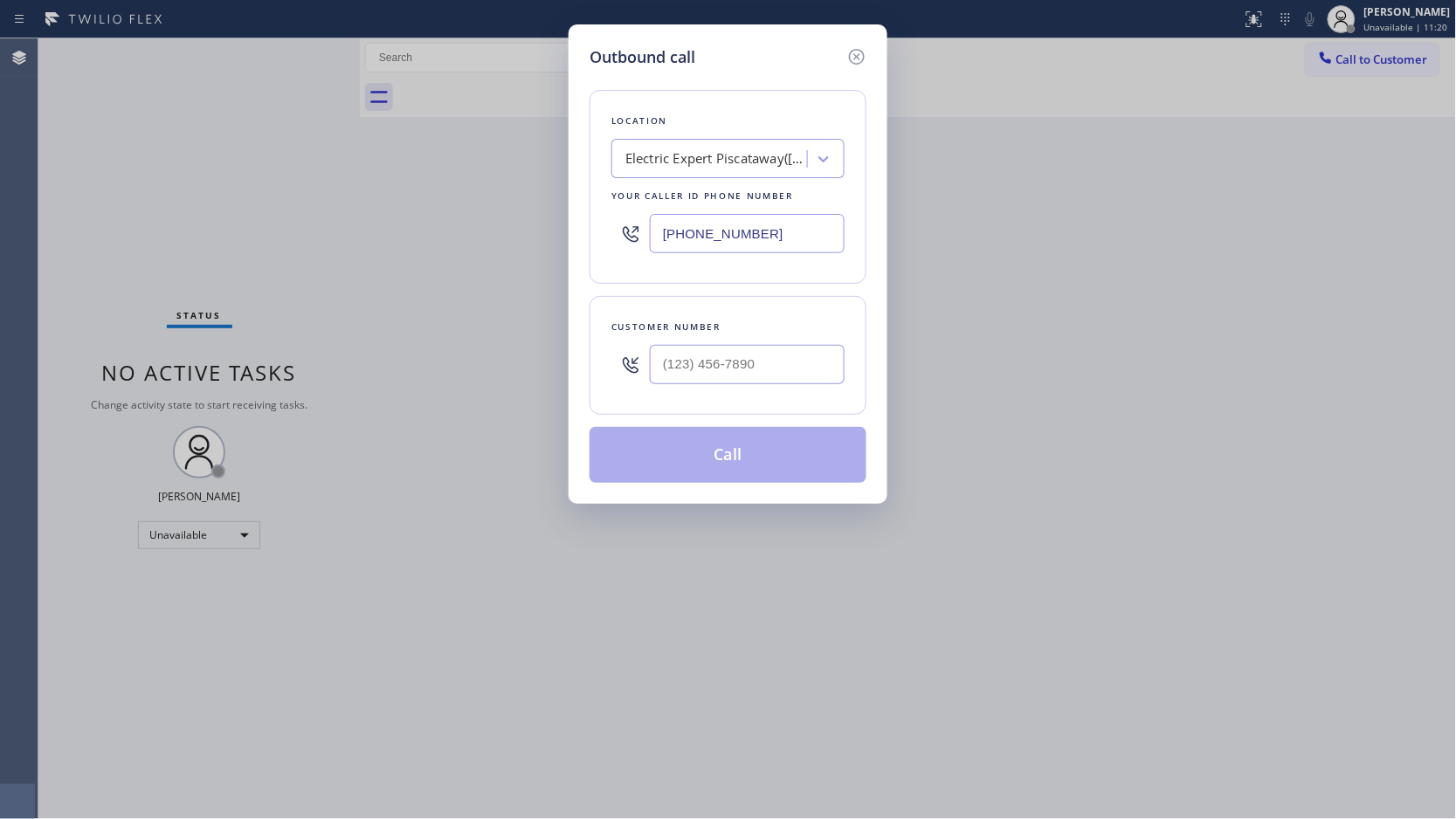 type on "[PHONE_NUMBER]" 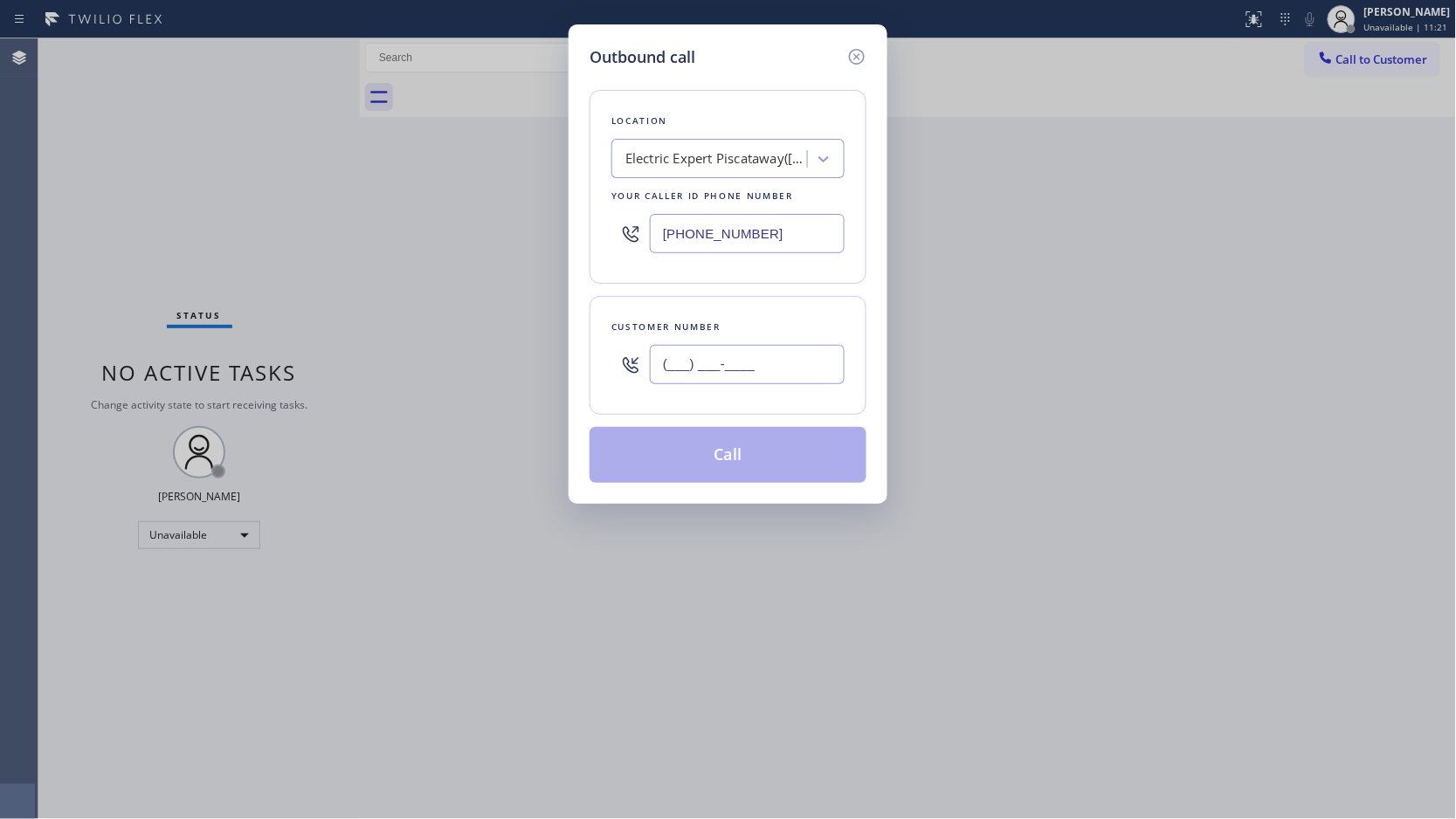 click on "(___) ___-____" at bounding box center [747, 364] 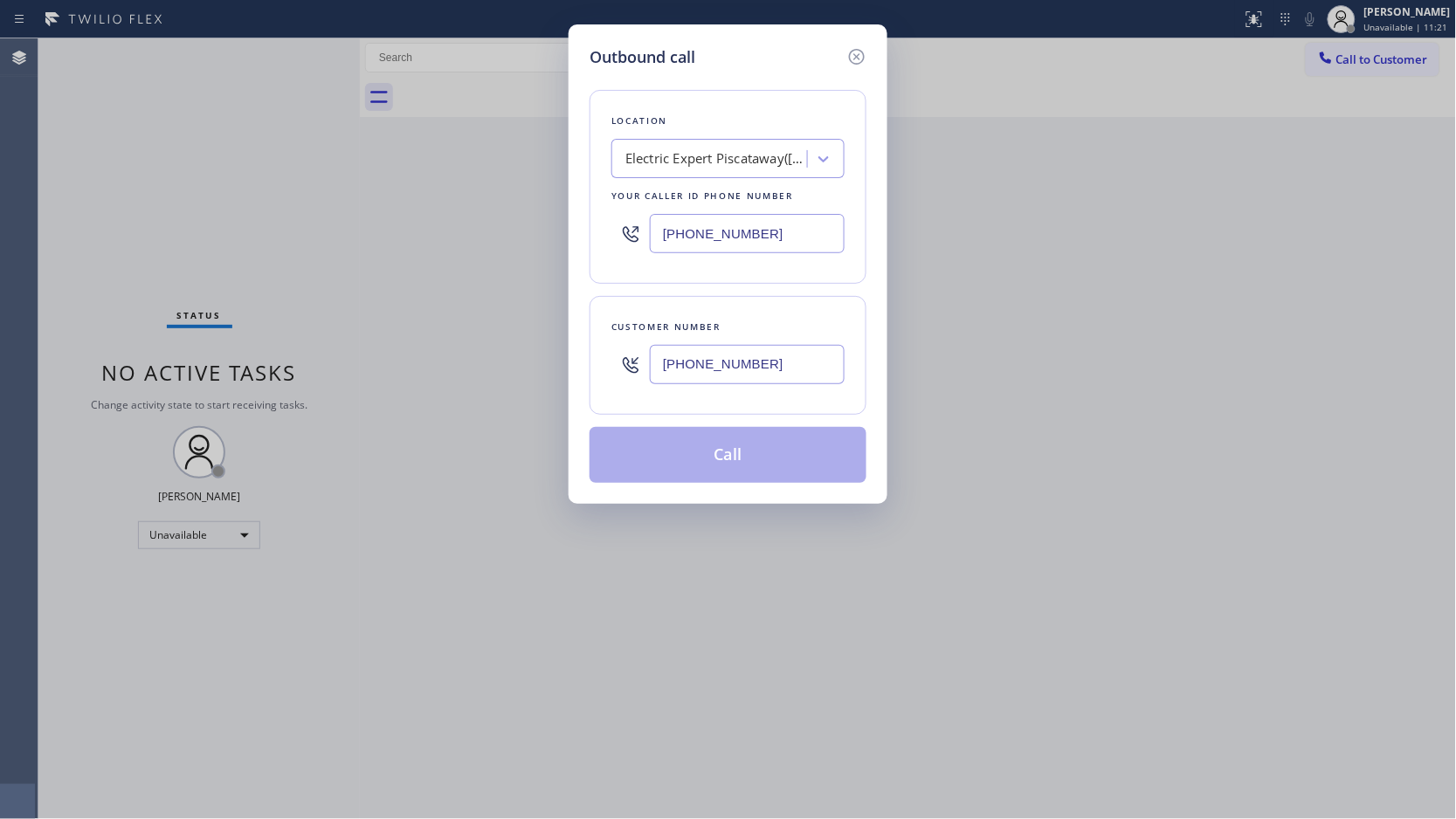 type on "[PHONE_NUMBER]" 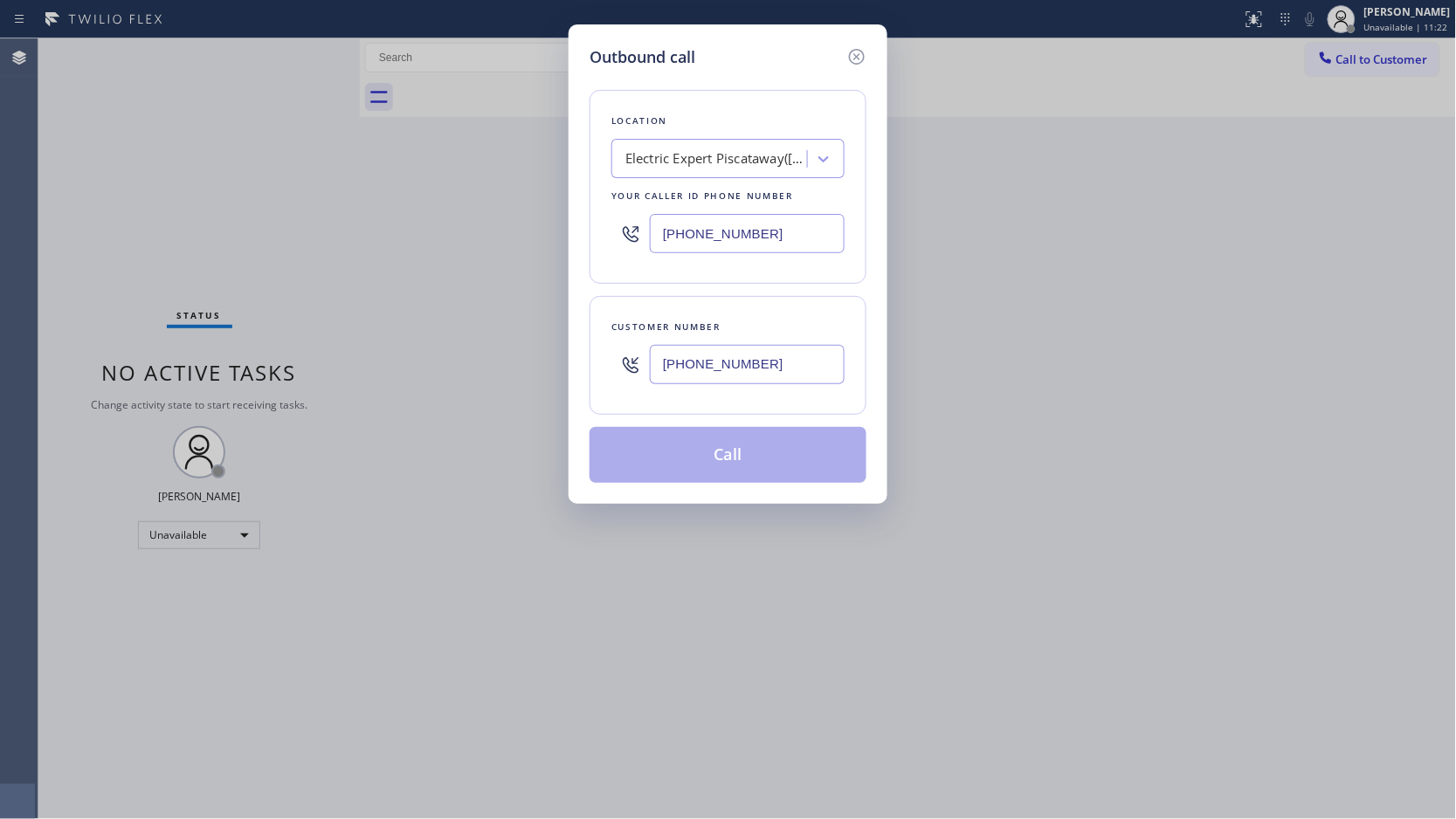 click on "Call" at bounding box center [728, 455] 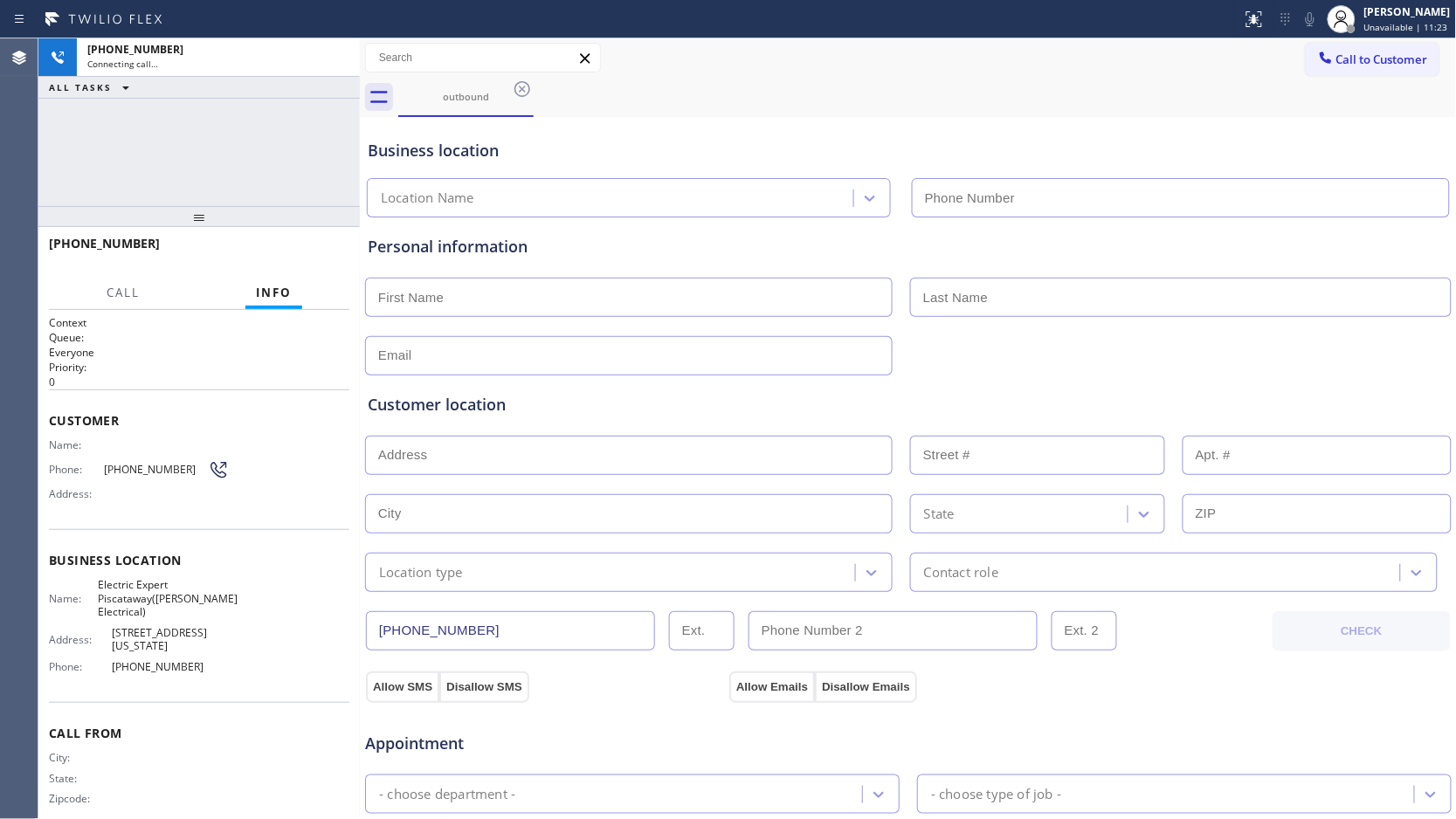 type on "[PHONE_NUMBER]" 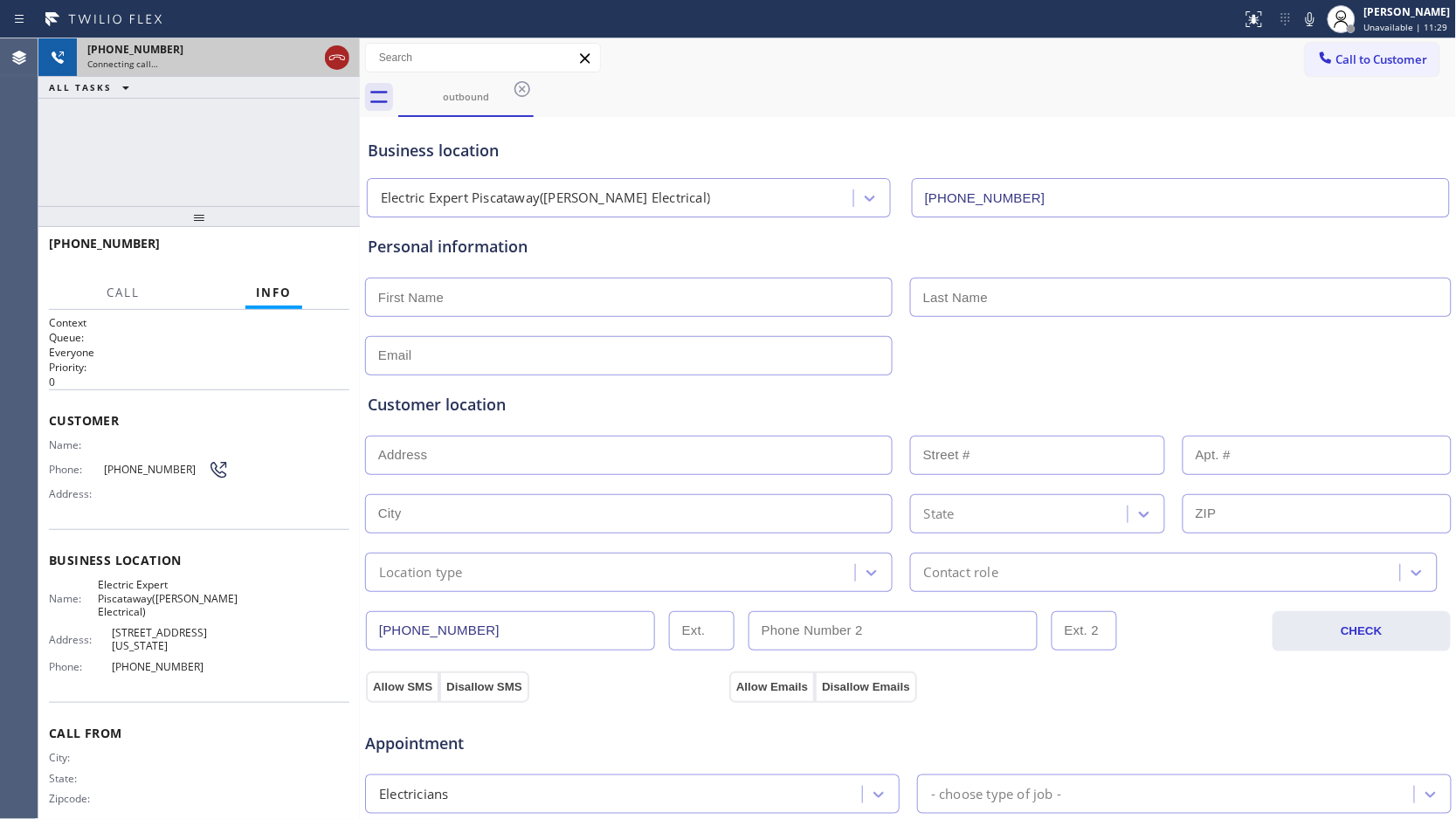 click 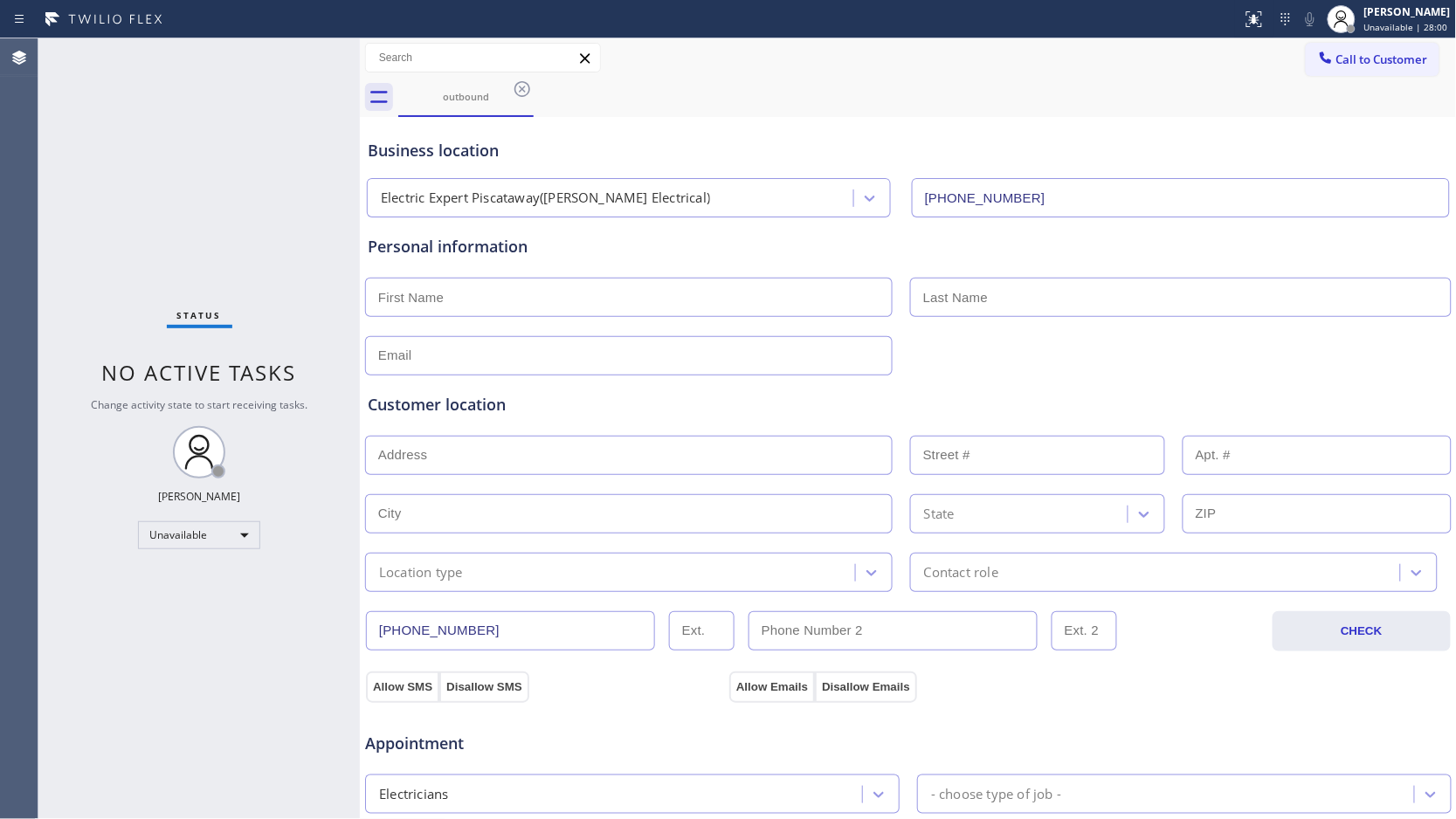 click on "Call to Customer" at bounding box center (1382, 59) 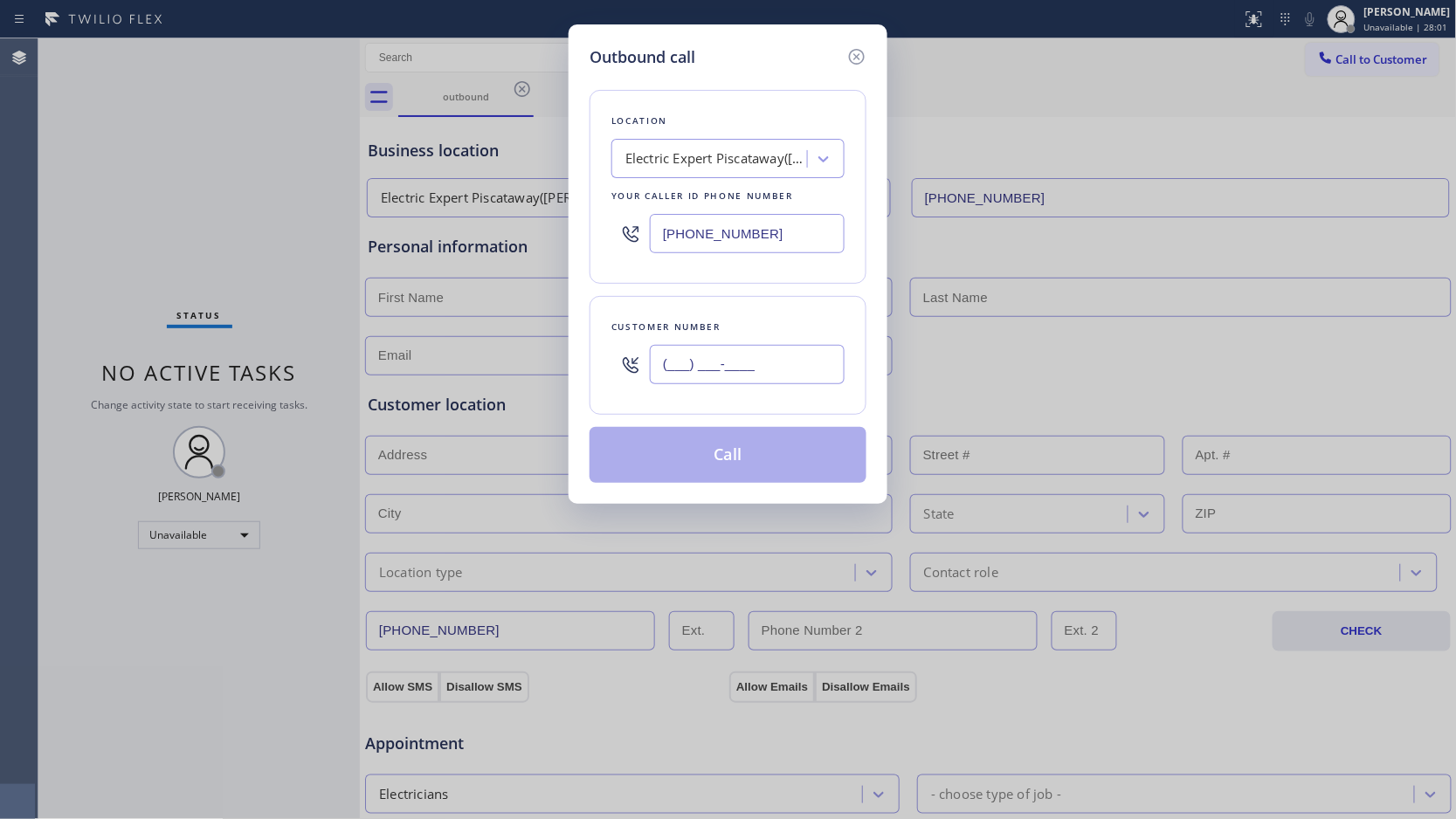 drag, startPoint x: 754, startPoint y: 381, endPoint x: 797, endPoint y: 365, distance: 45.880279 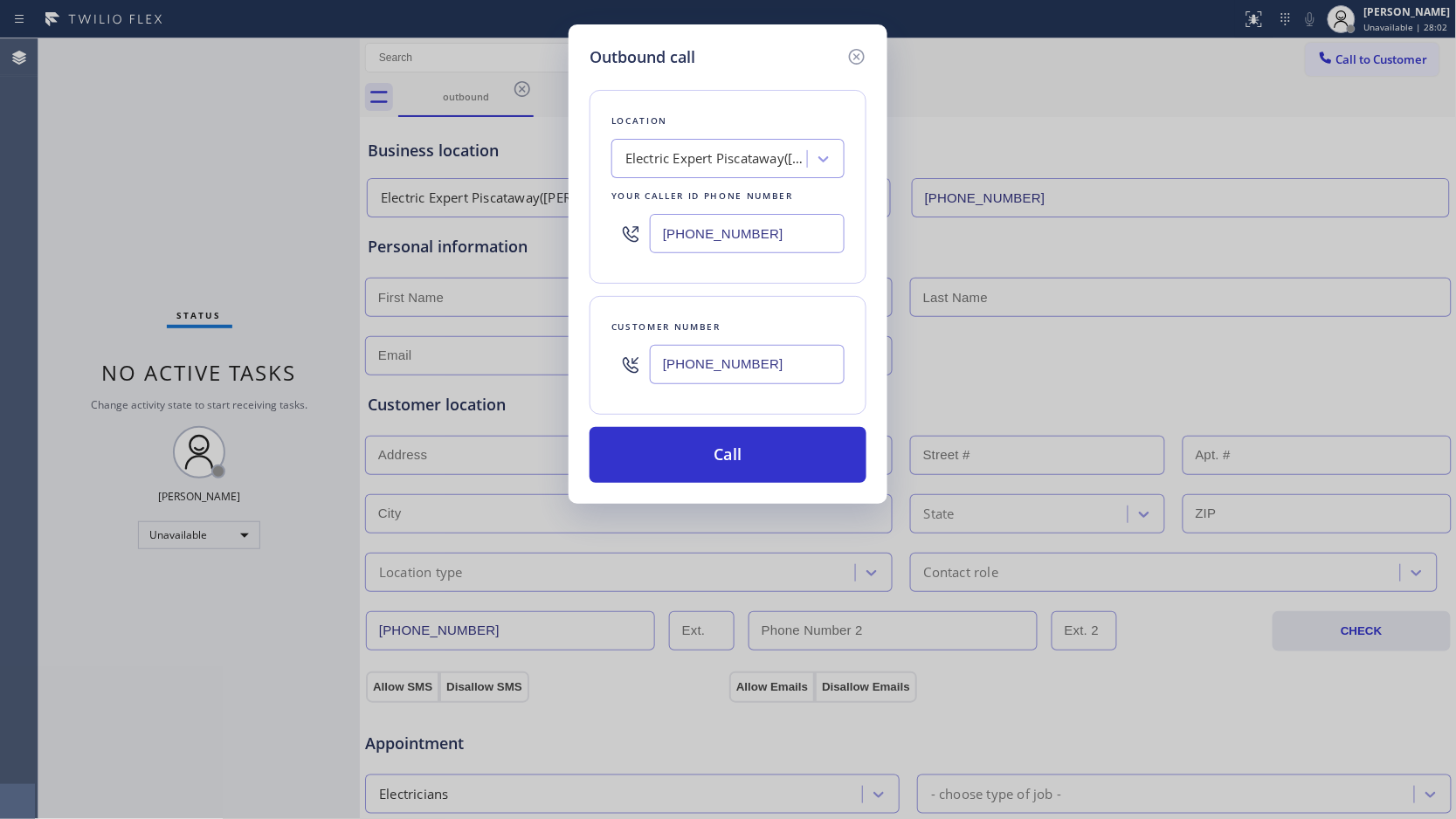 type on "[PHONE_NUMBER]" 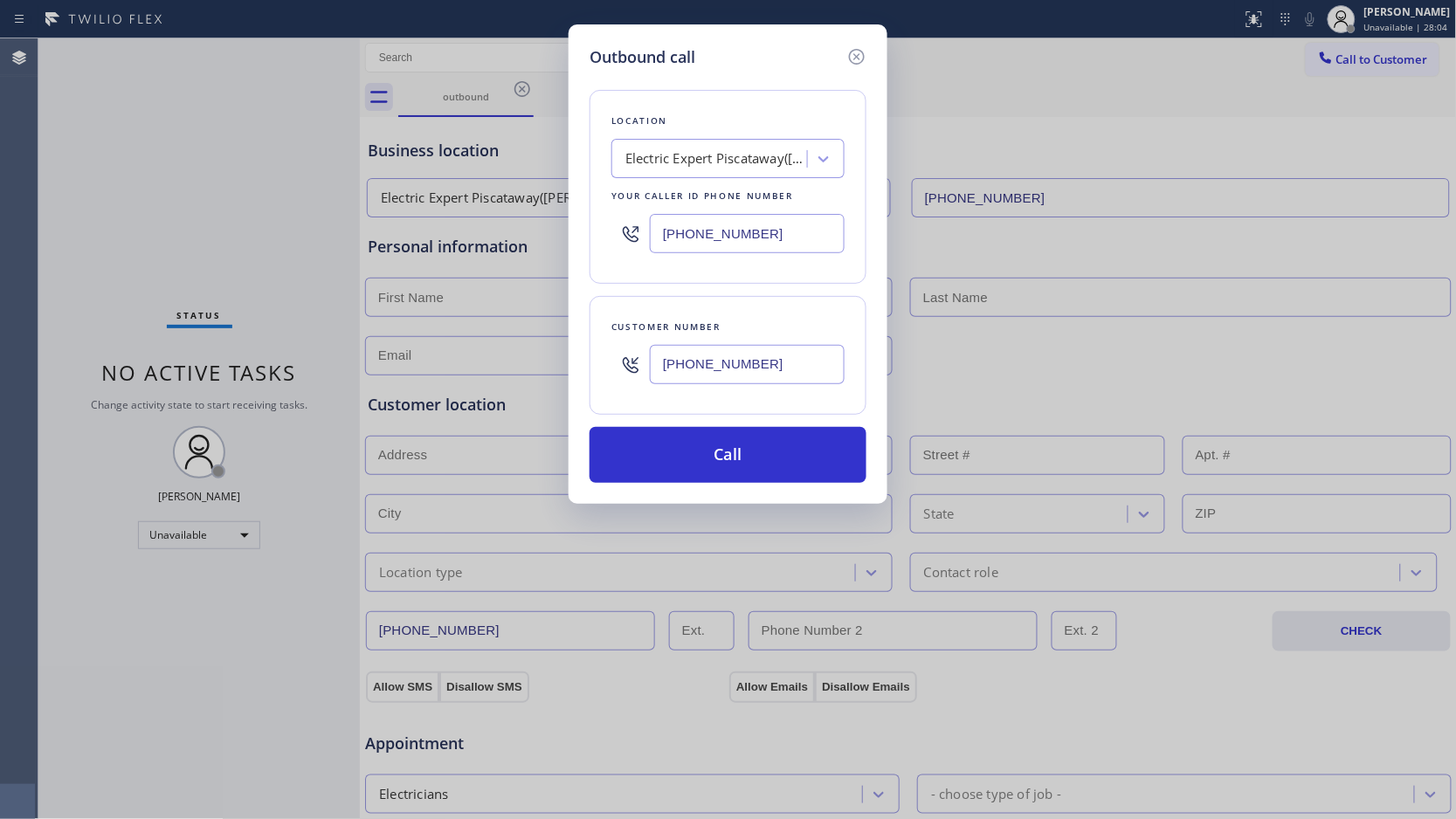 drag, startPoint x: 773, startPoint y: 245, endPoint x: 631, endPoint y: 240, distance: 142.088 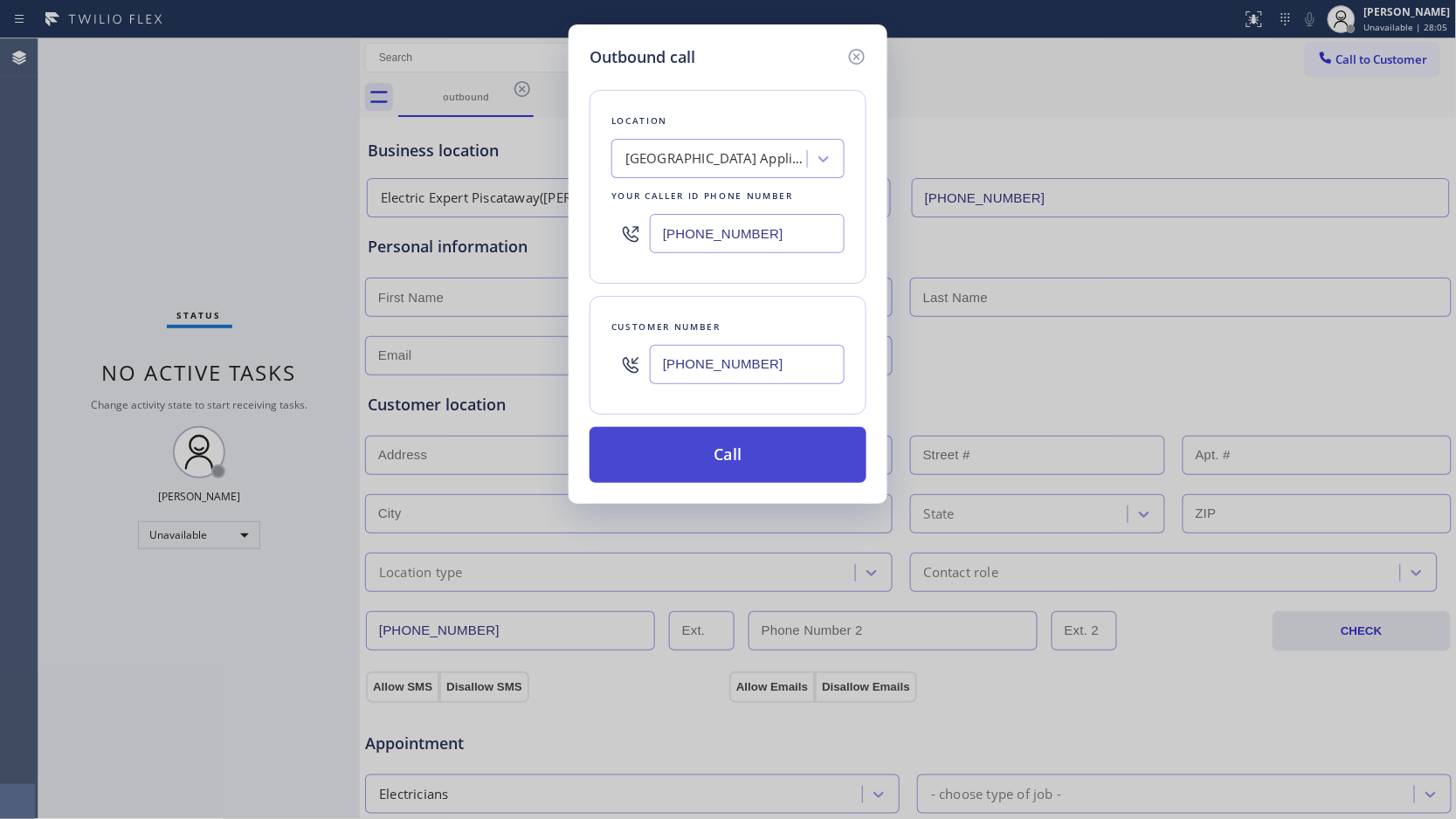 type on "[PHONE_NUMBER]" 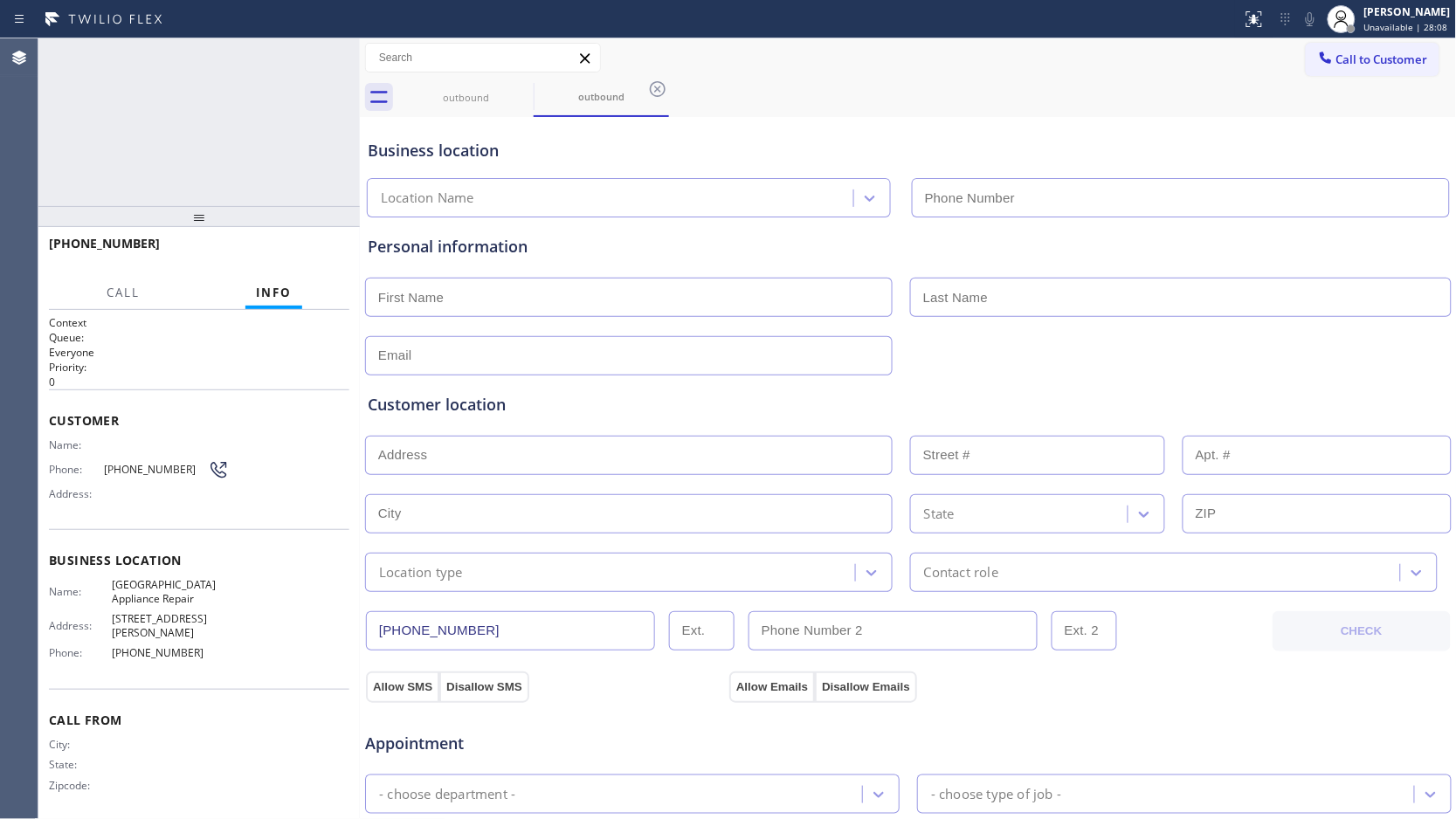 type on "[PHONE_NUMBER]" 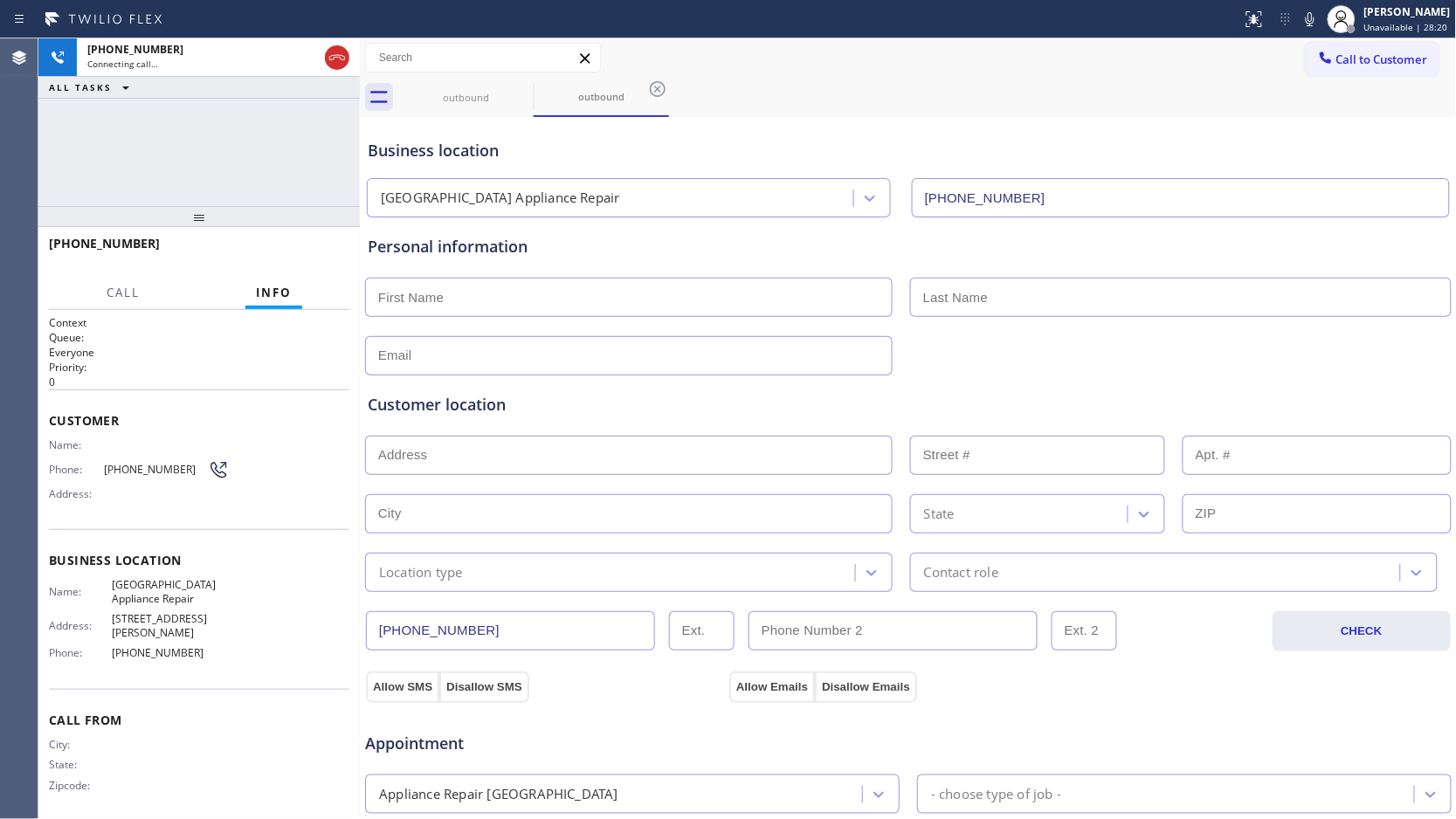 click on "outbound outbound" at bounding box center (928, 97) 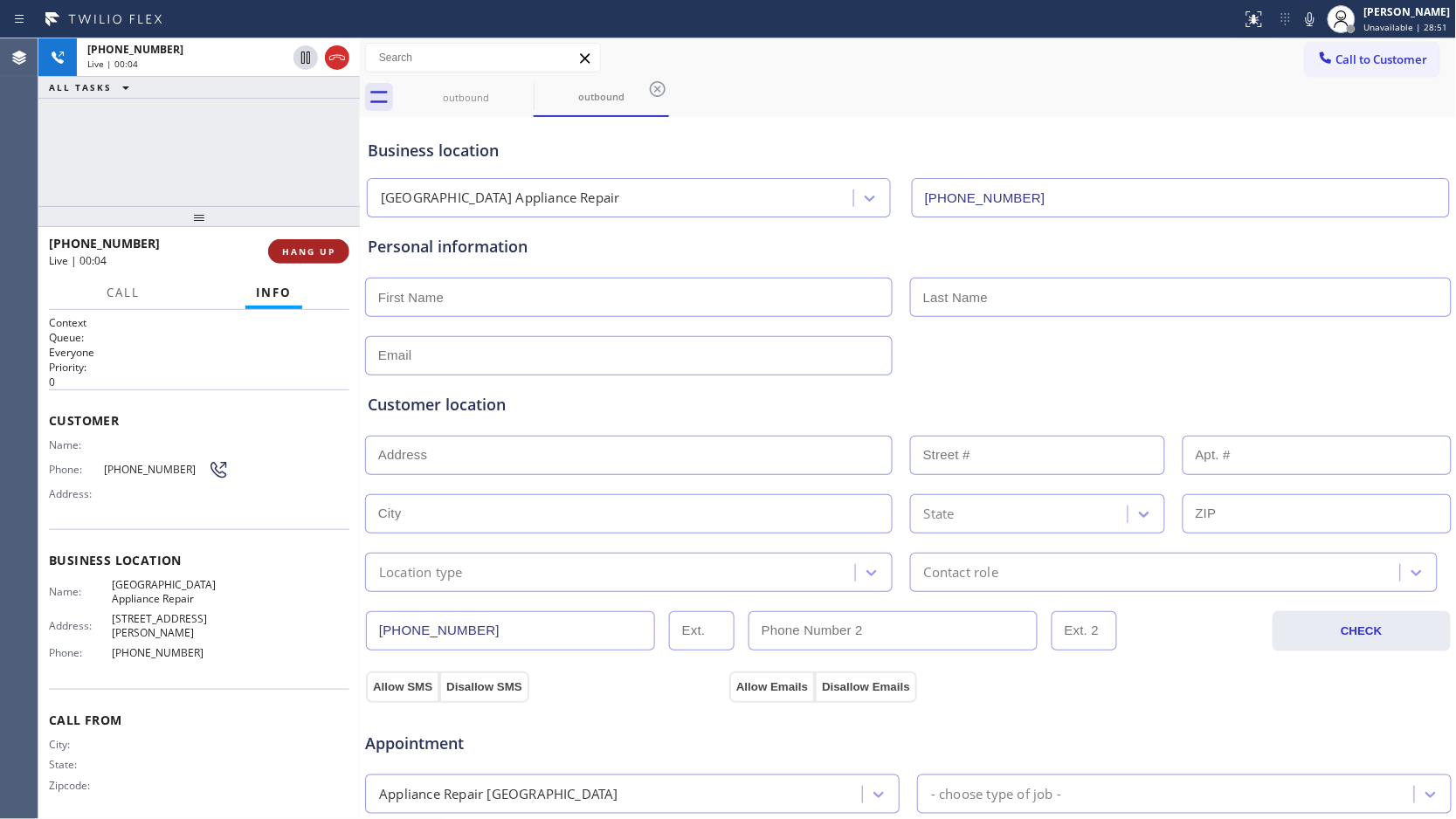 drag, startPoint x: 317, startPoint y: 251, endPoint x: 307, endPoint y: 251, distance: 10 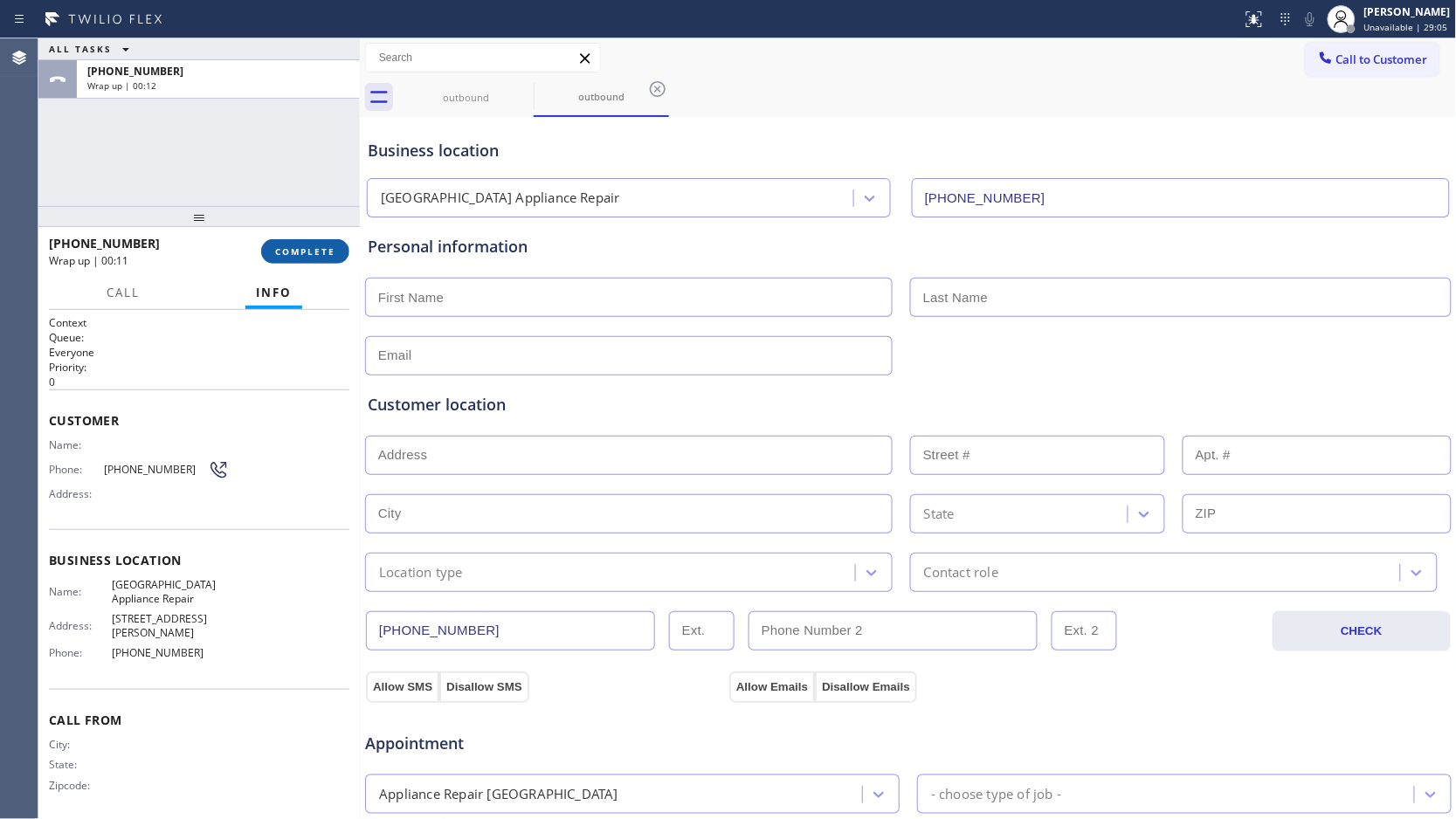 click on "COMPLETE" at bounding box center (305, 251) 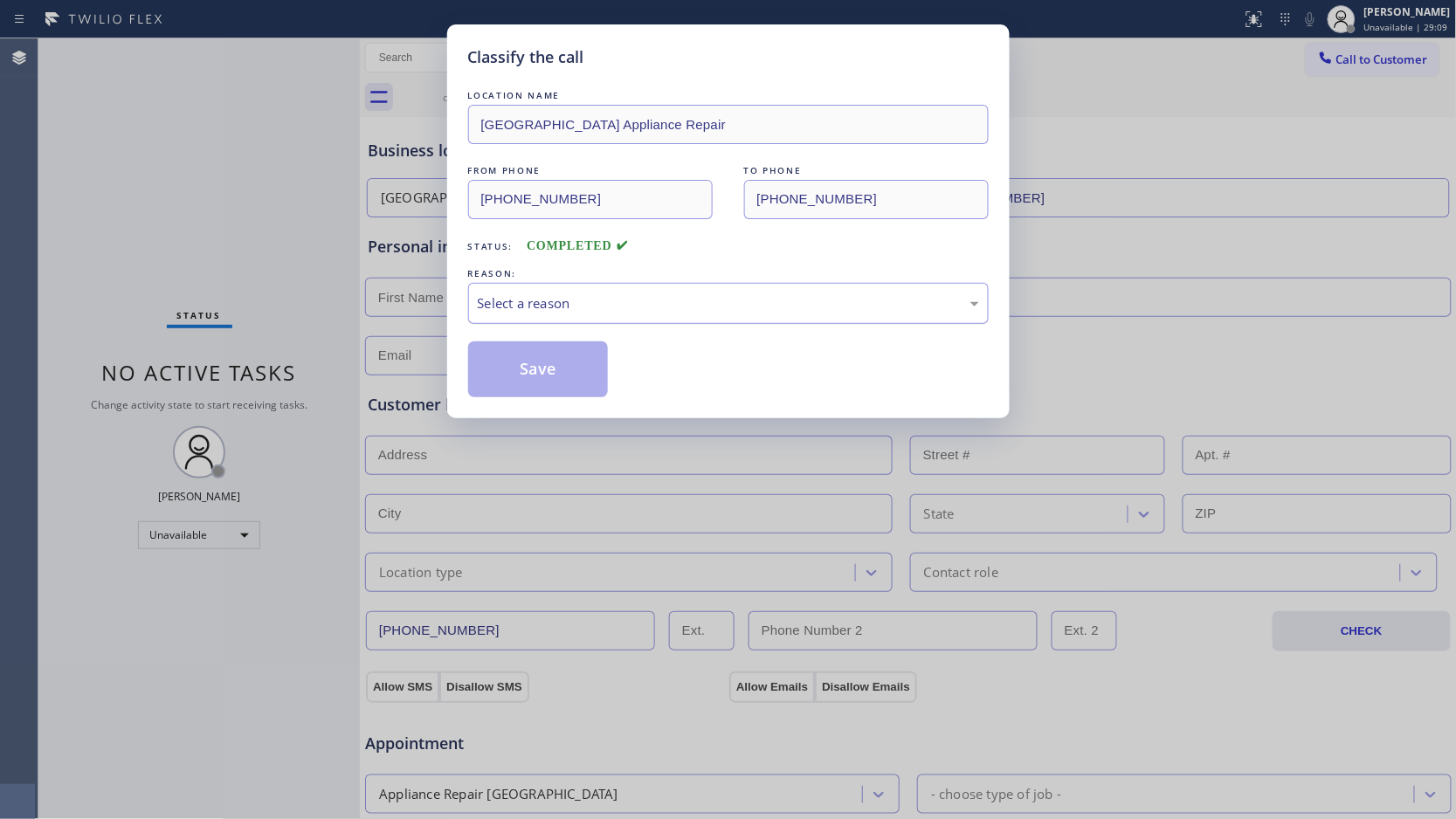 click on "Select a reason" at bounding box center [728, 303] 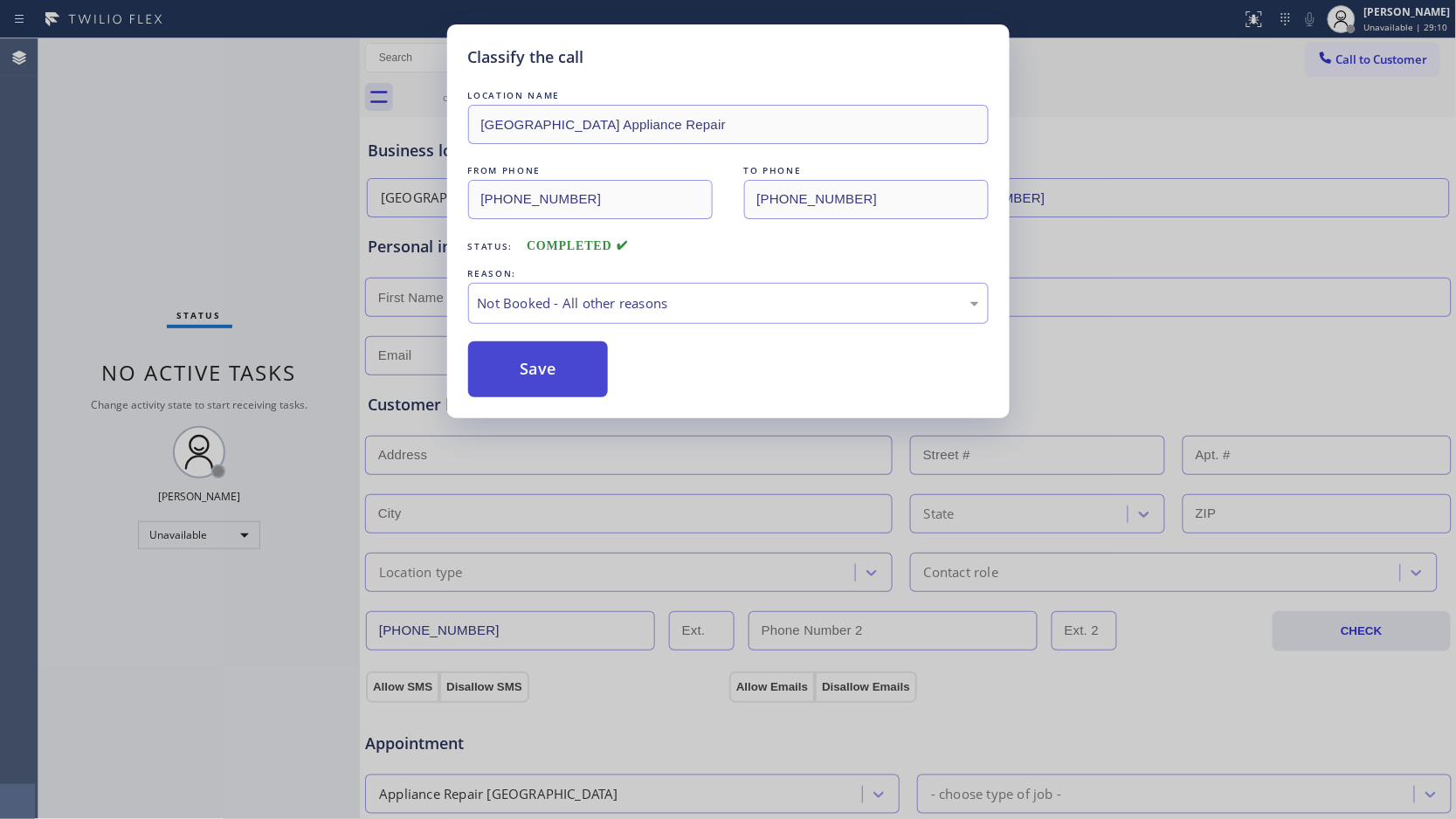 drag, startPoint x: 522, startPoint y: 381, endPoint x: 850, endPoint y: 153, distance: 399.4596 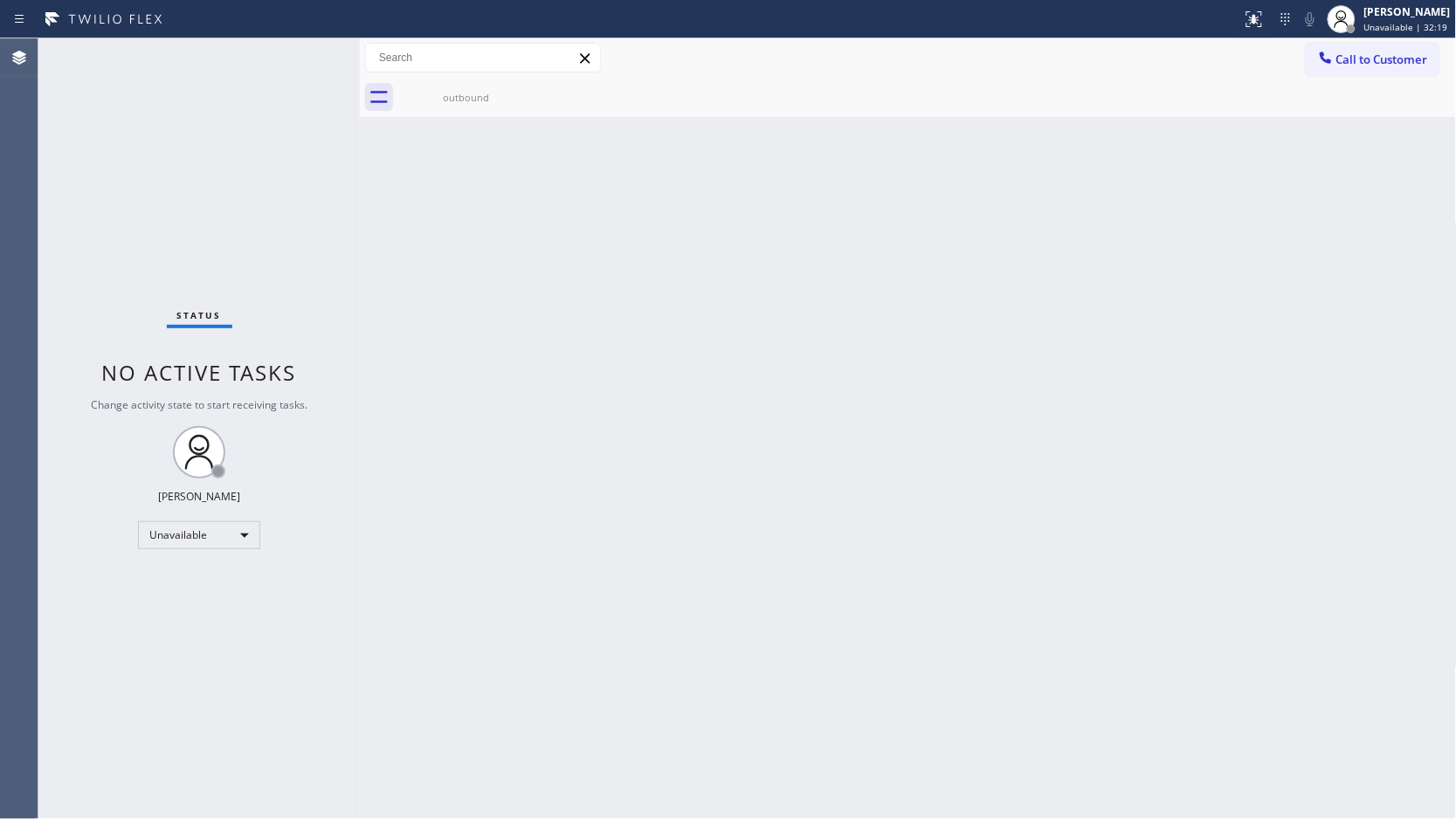 drag, startPoint x: 853, startPoint y: 240, endPoint x: 1045, endPoint y: 167, distance: 205.40935 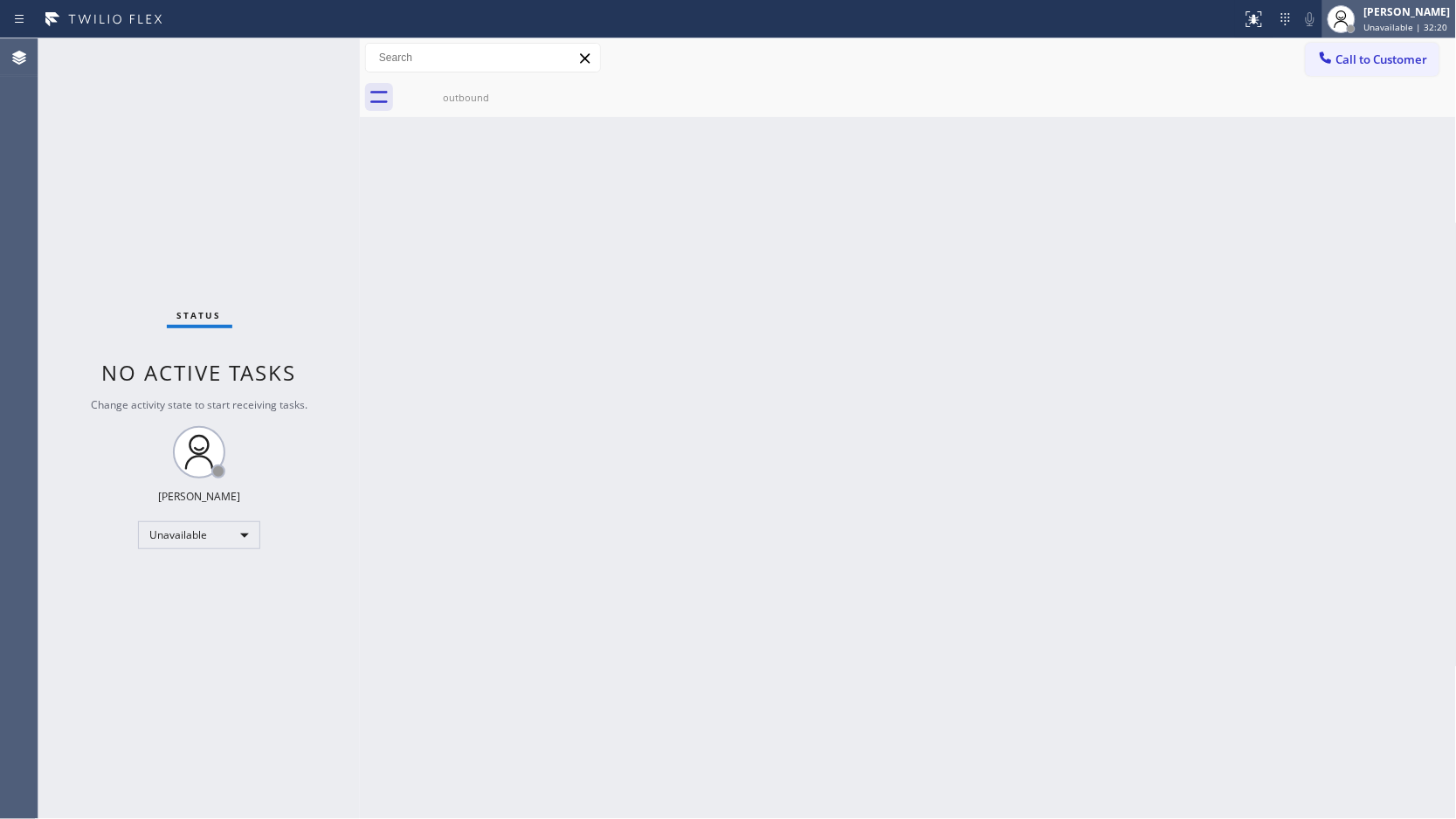 click on "[PERSON_NAME]" at bounding box center (1407, 11) 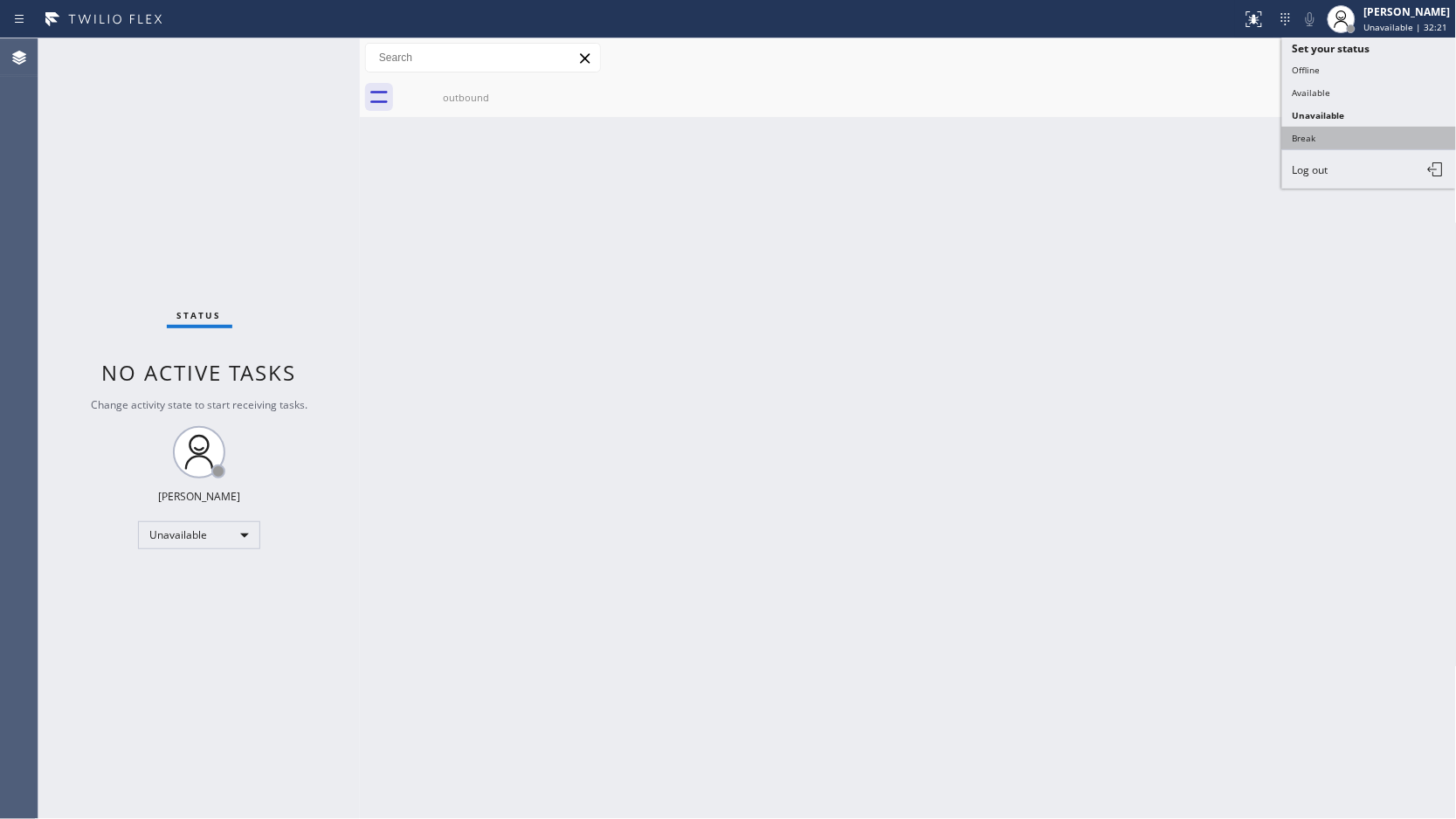 click on "Break" at bounding box center (1370, 138) 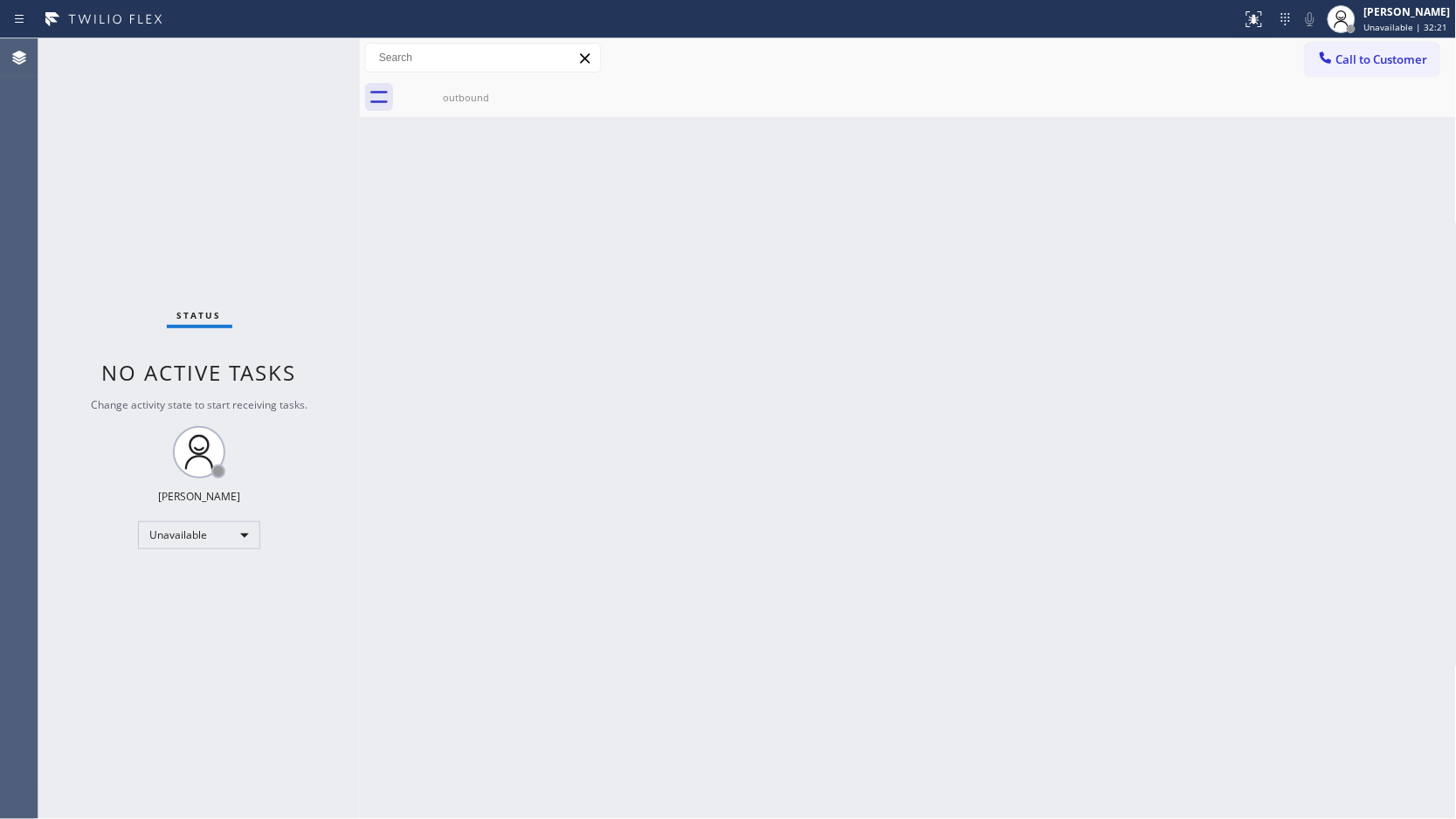 click on "Back to Dashboard Change Sender ID Customers Technicians Select a contact Outbound call Location Search location Your caller id phone number Customer number Call Customer info Name   Phone none Address none Change Sender ID HVAC [PHONE_NUMBER] 5 Star Appliance [PHONE_NUMBER] Appliance Repair [PHONE_NUMBER] Plumbing [PHONE_NUMBER] Air Duct Cleaning [PHONE_NUMBER]  Electricians [PHONE_NUMBER] Cancel Change Check personal SMS Reset Change outbound Call to Customer Outbound call Location [GEOGRAPHIC_DATA] Appliance Repair Your caller id phone number [PHONE_NUMBER] Customer number Call Outbound call Technician Search Technician Your caller id phone number Your caller id phone number Call outbound Business location Electric Expert Piscataway([PERSON_NAME] Electrical) [PHONE_NUMBER] Personal information Customer location >> ADD NEW ADDRESS << + NEW ADDRESS State Location type Contact role [PHONE_NUMBER] CHECK Allow SMS Disallow SMS Allow Emails Disallow Emails Appointment Electricians - choose type of job - - choose brand - Credit card -" at bounding box center [908, 429] 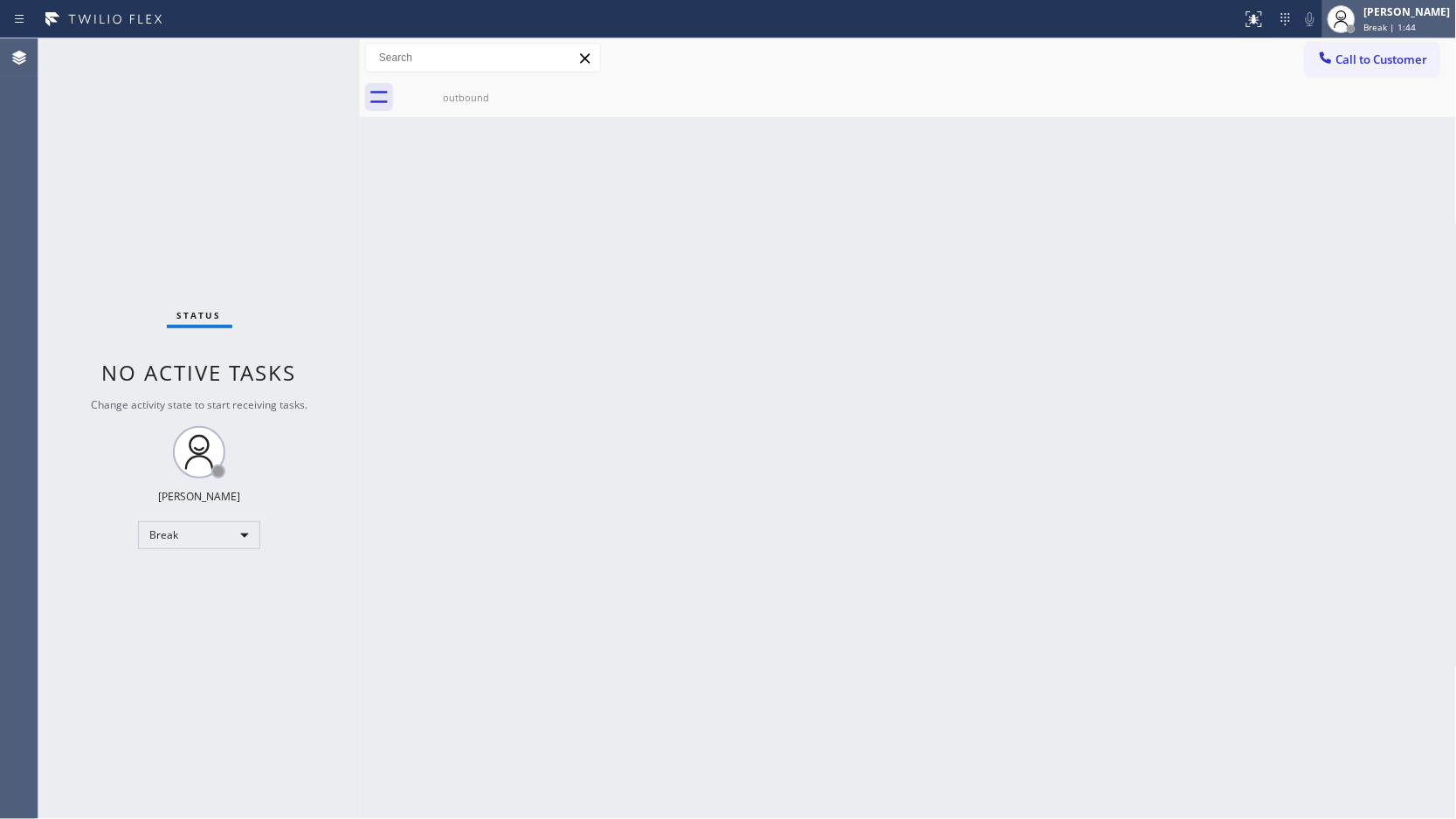 click on "Break | 1:44" at bounding box center [1390, 27] 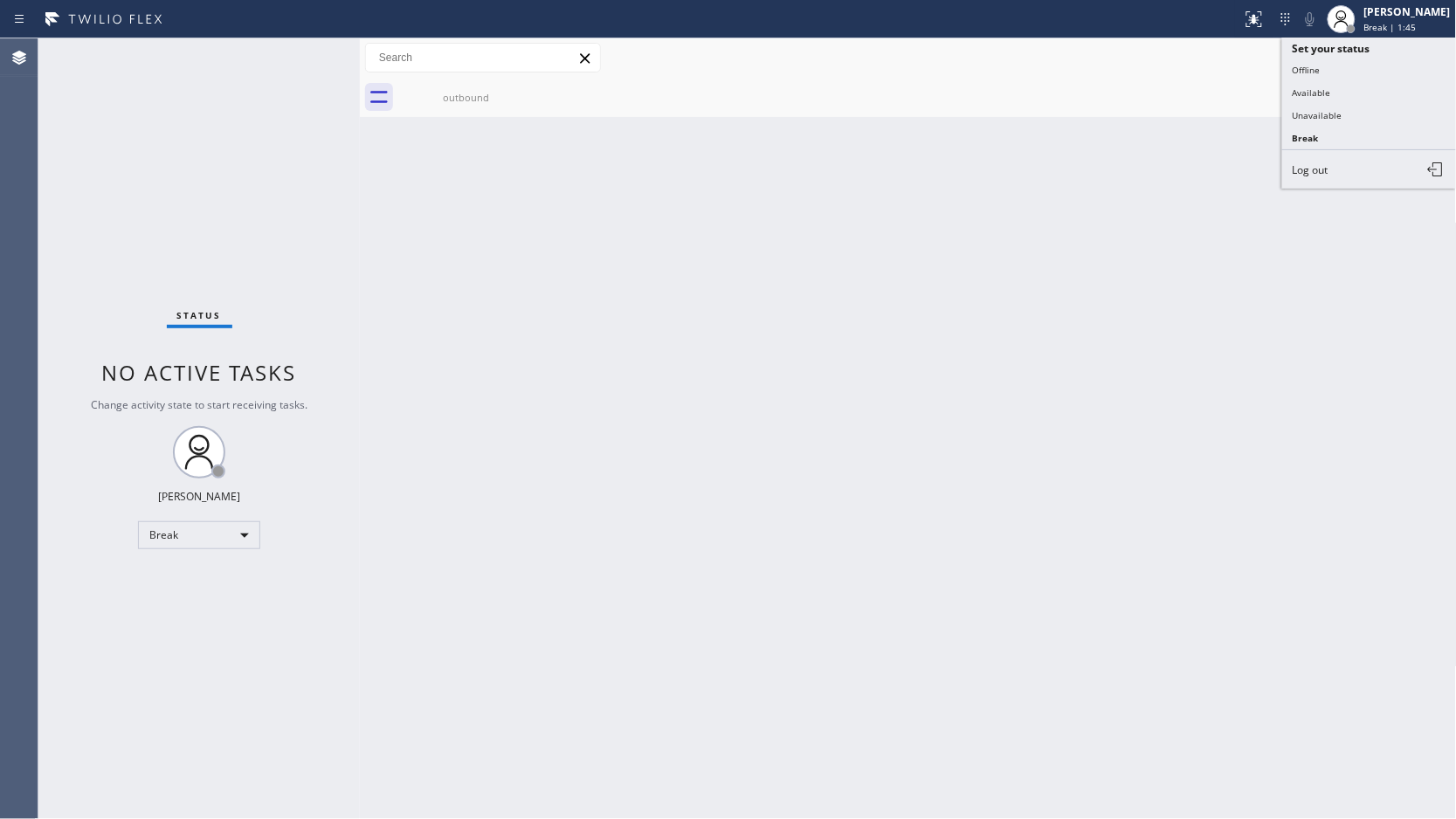 click on "Unavailable" at bounding box center [1370, 115] 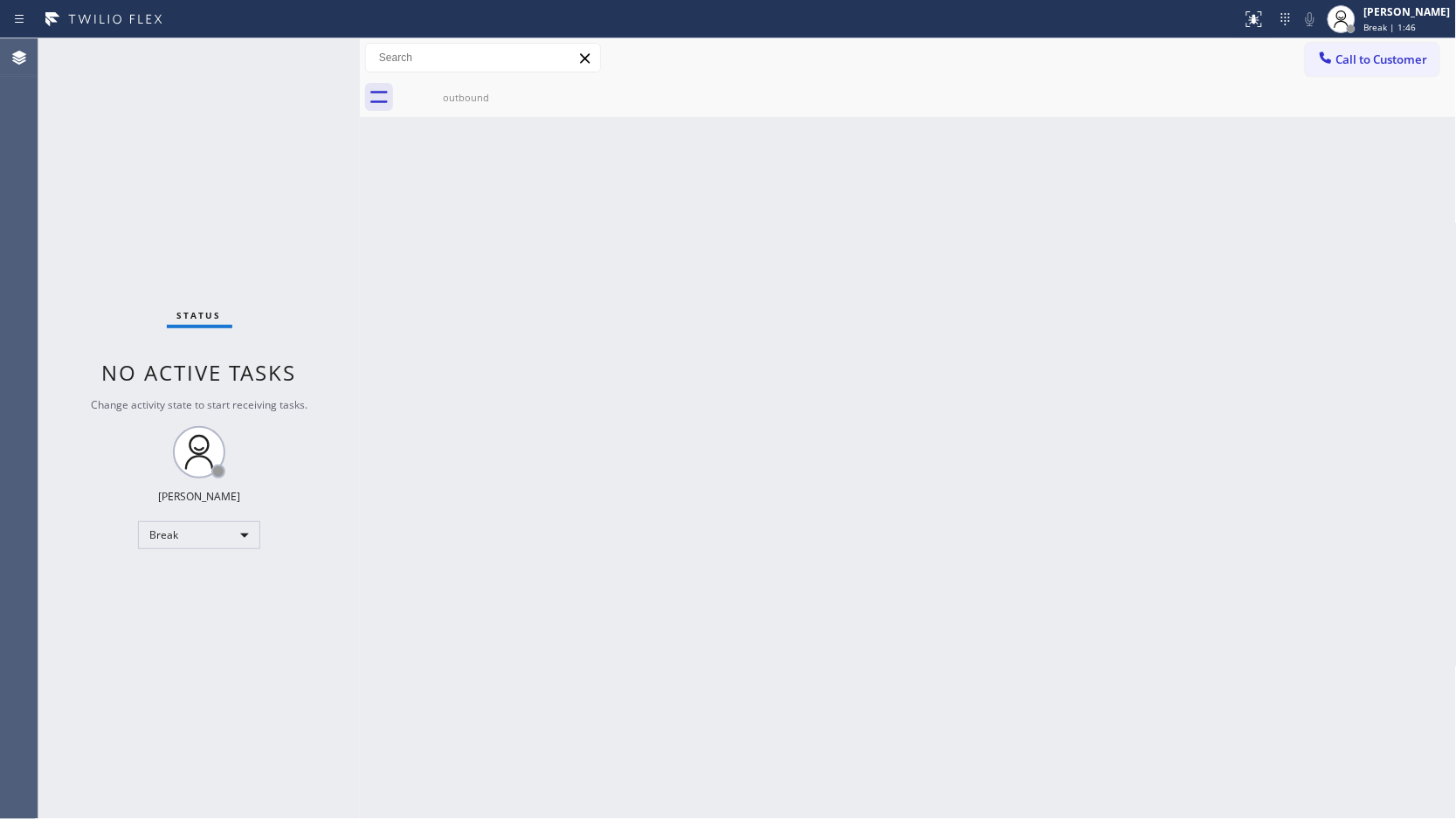 drag, startPoint x: 1402, startPoint y: 15, endPoint x: 1345, endPoint y: 127, distance: 125.6702 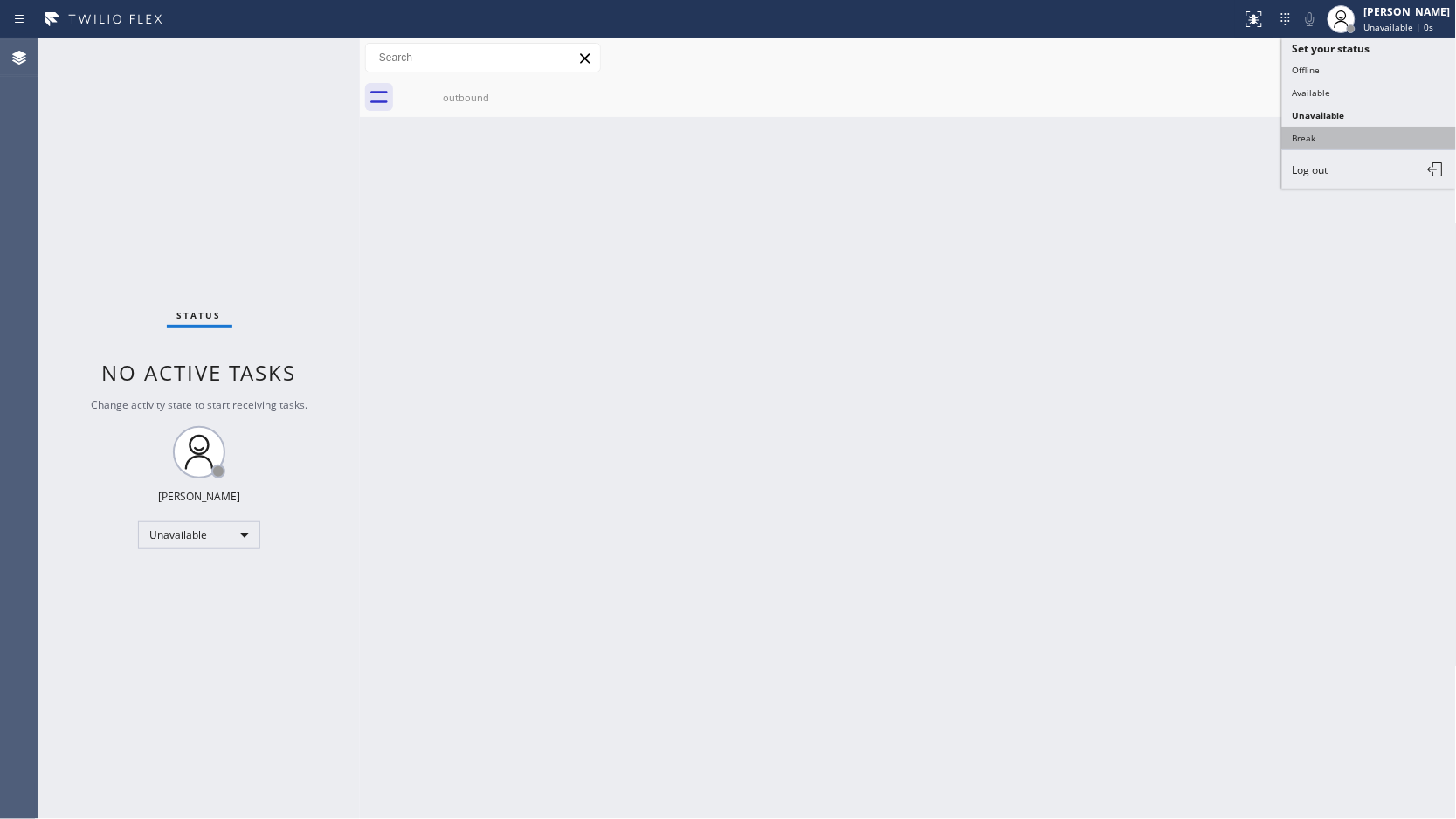 click on "Break" at bounding box center (1370, 138) 